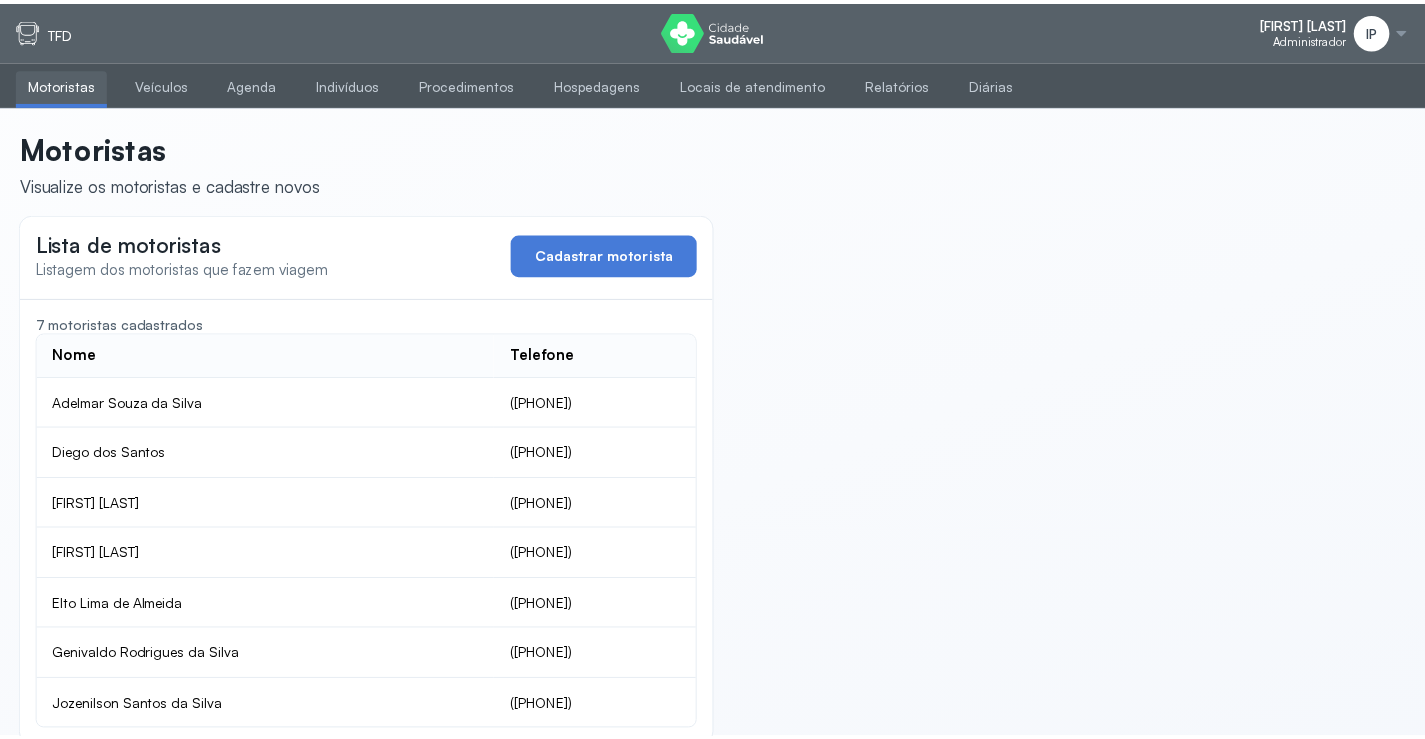 scroll, scrollTop: 0, scrollLeft: 0, axis: both 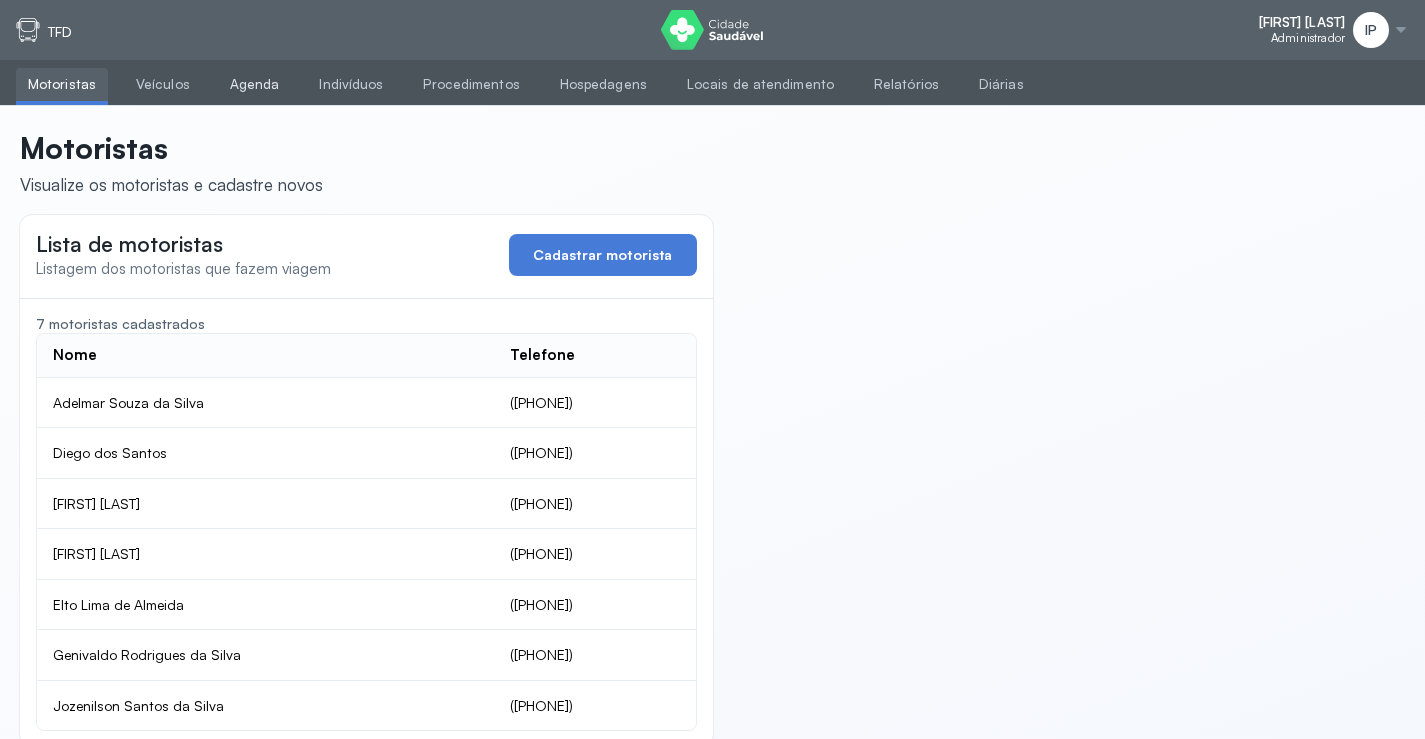 click on "Agenda" at bounding box center [255, 84] 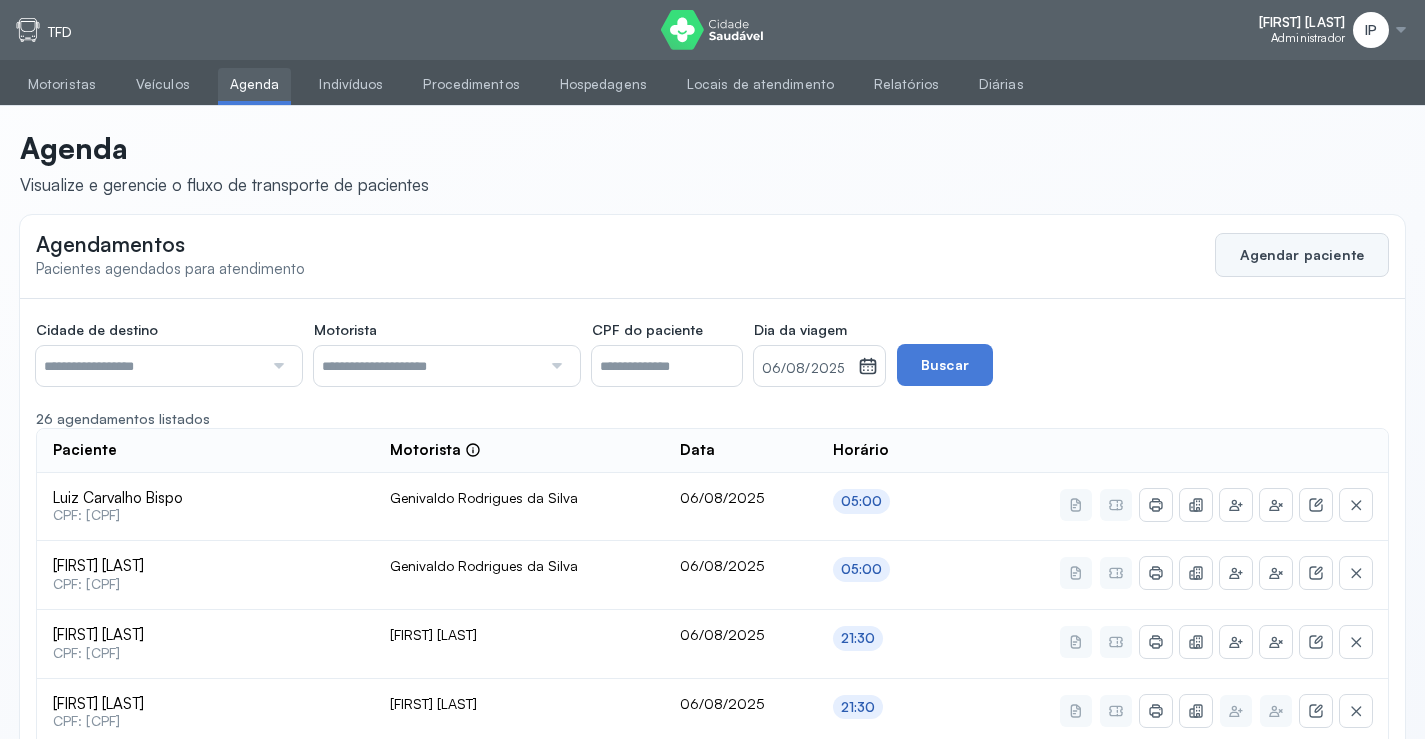 click on "Agendar paciente" 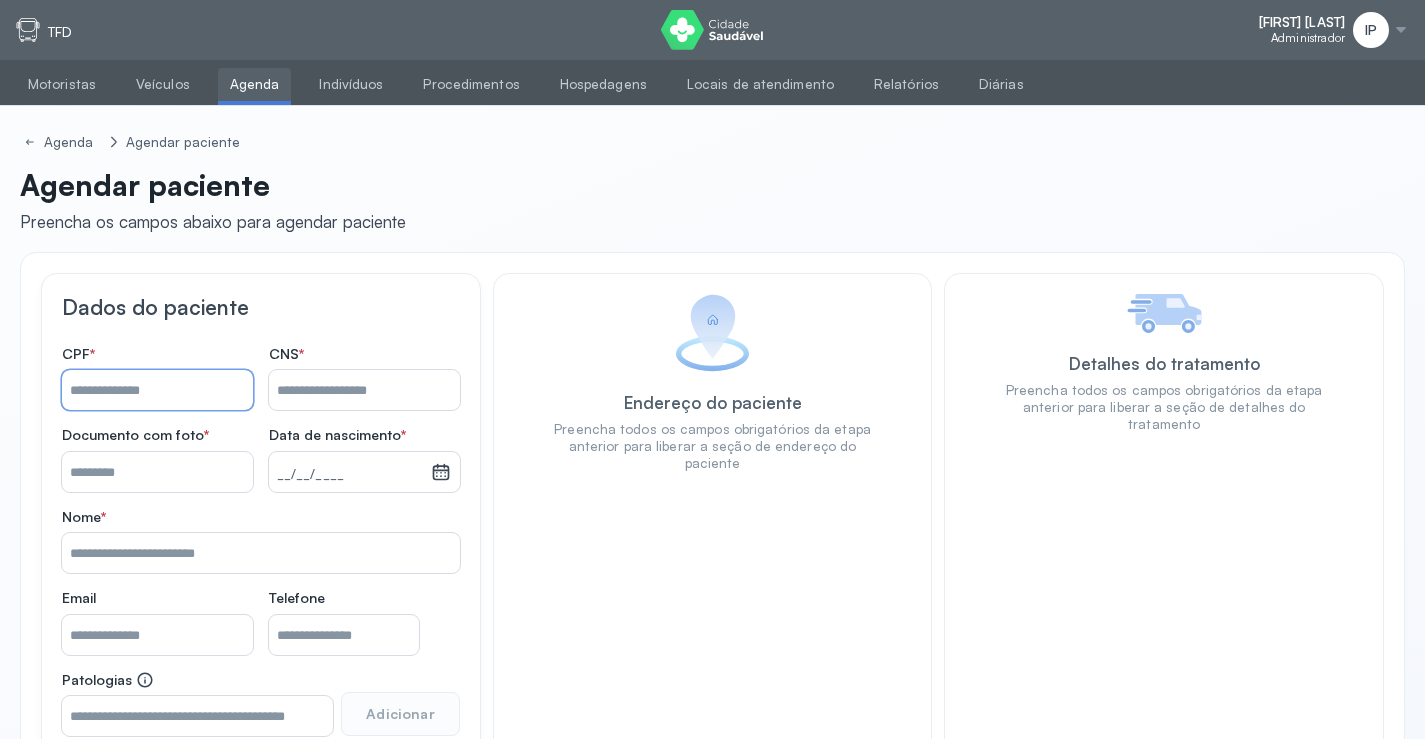 click on "Nome   *" at bounding box center [157, 390] 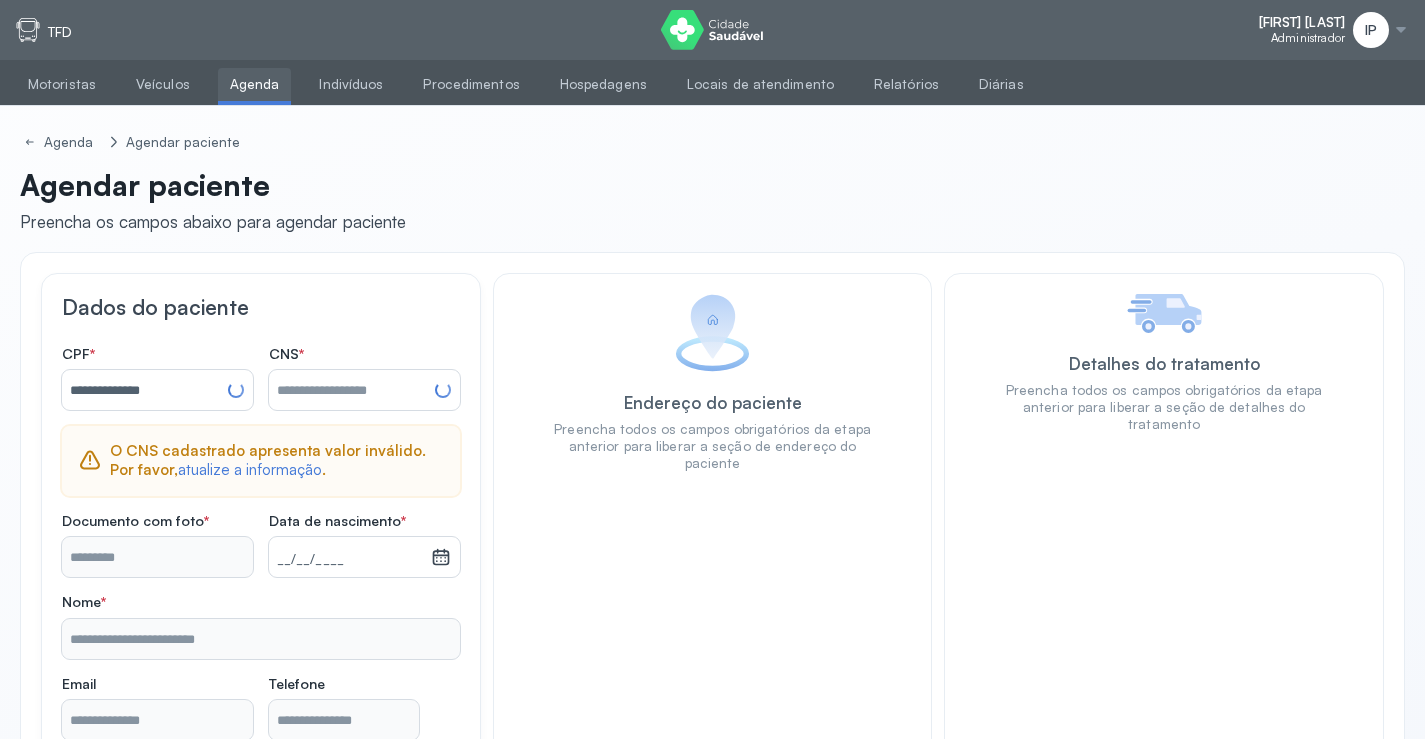 type on "**********" 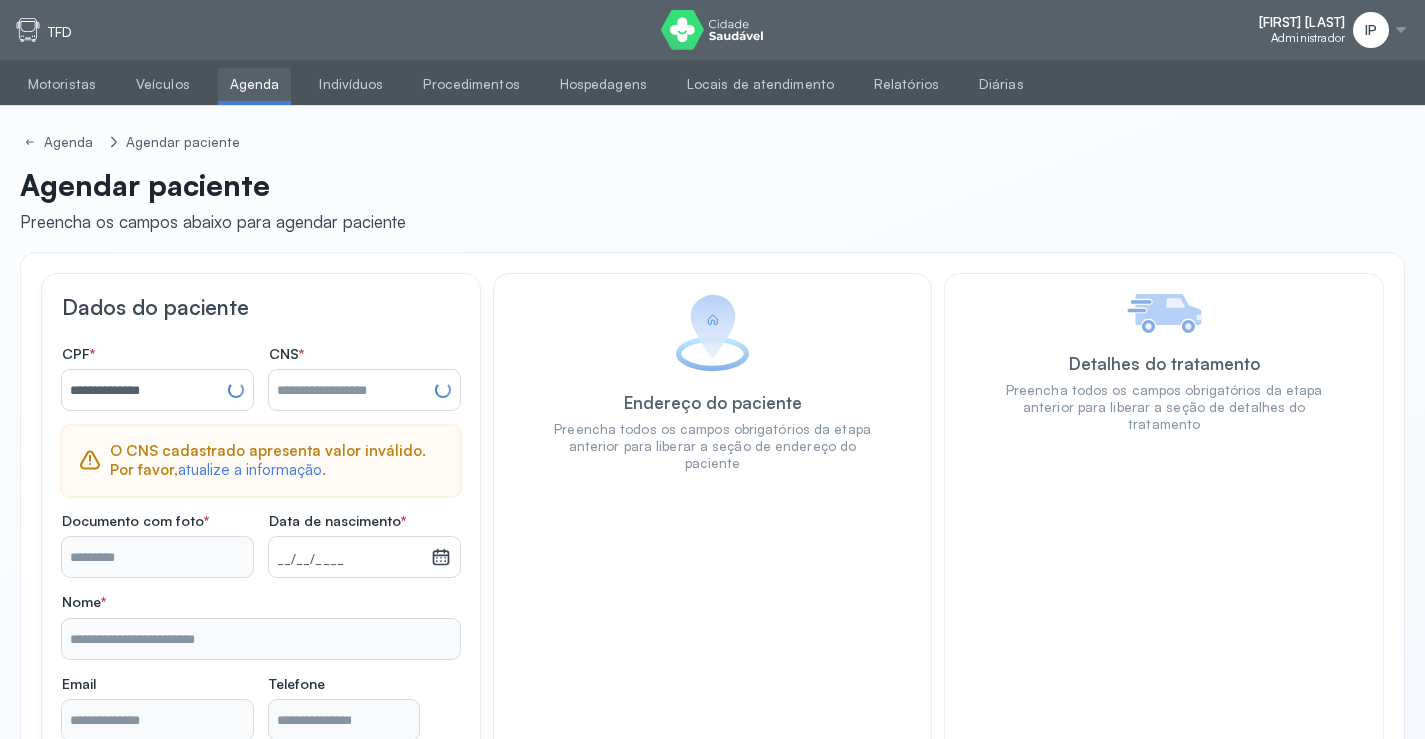 type on "**********" 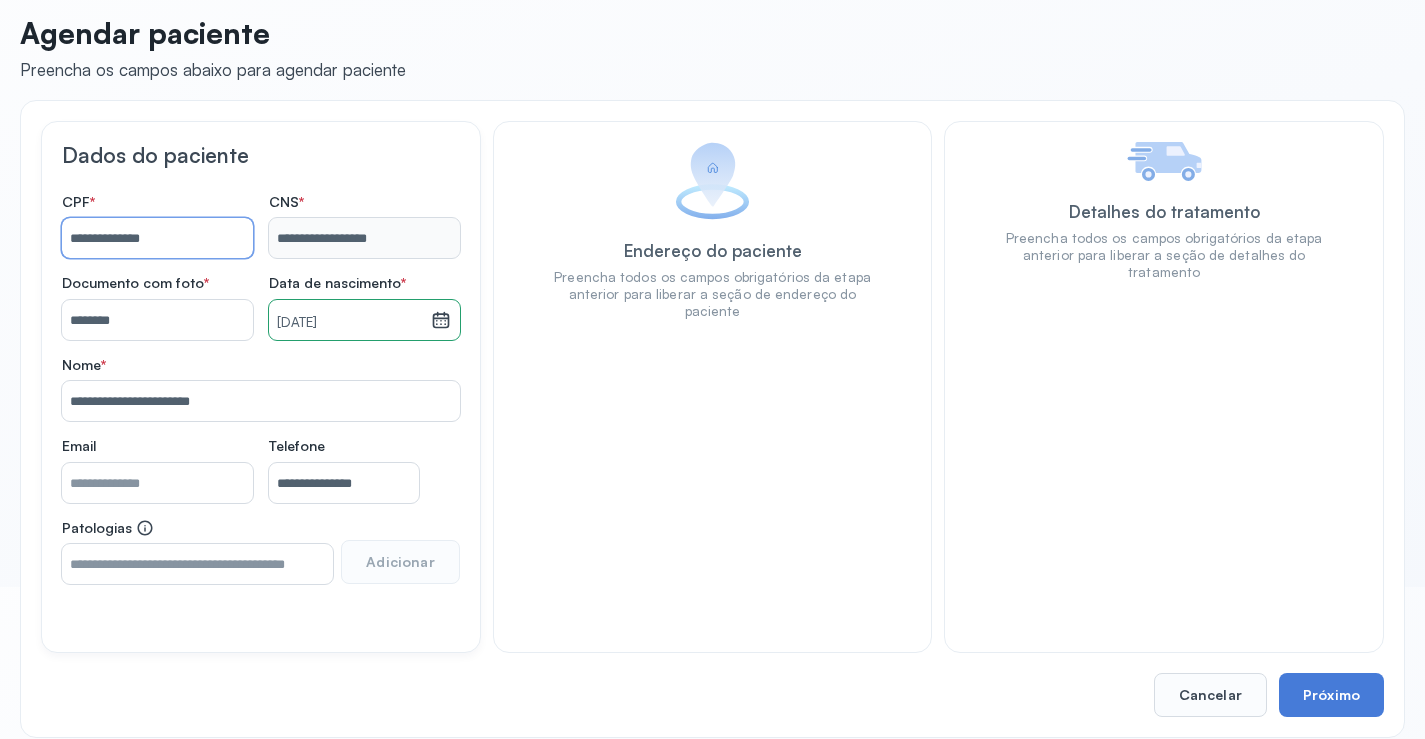 scroll, scrollTop: 171, scrollLeft: 0, axis: vertical 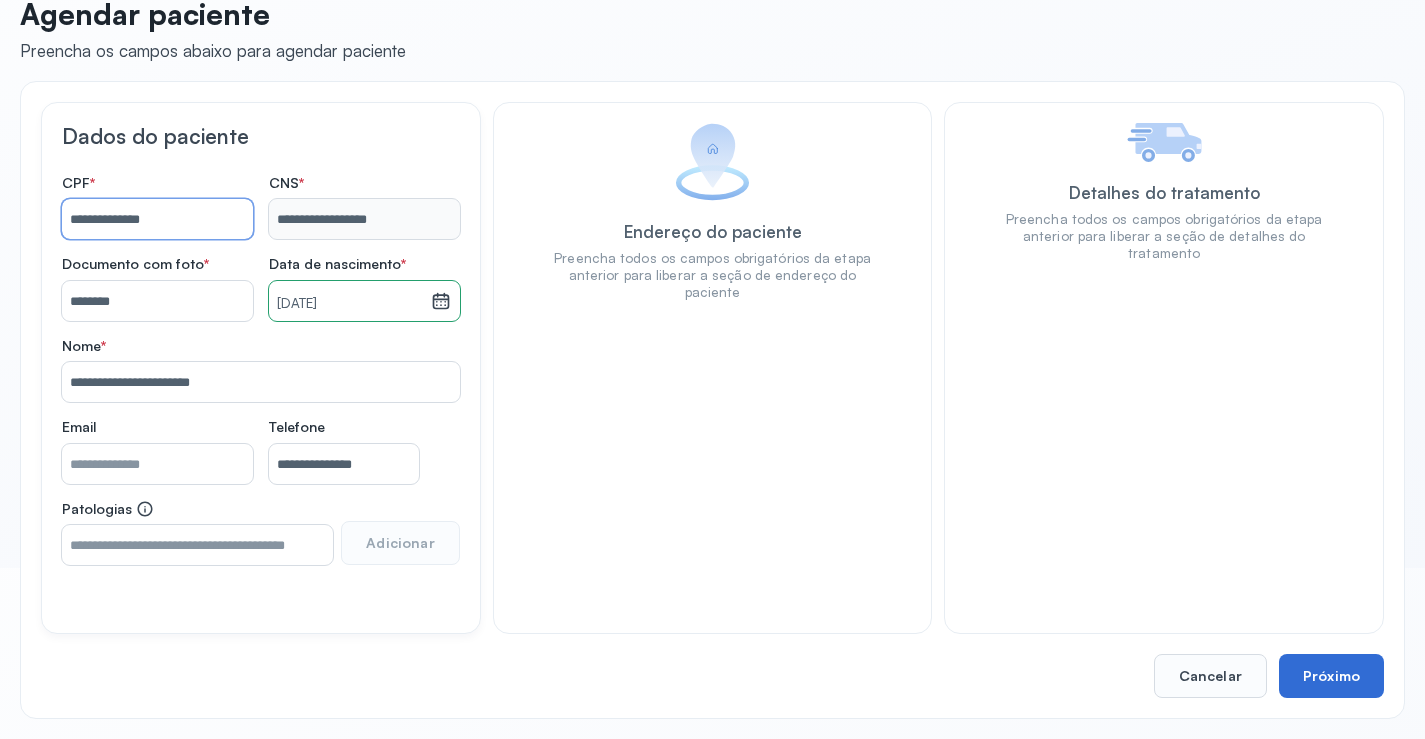 type on "**********" 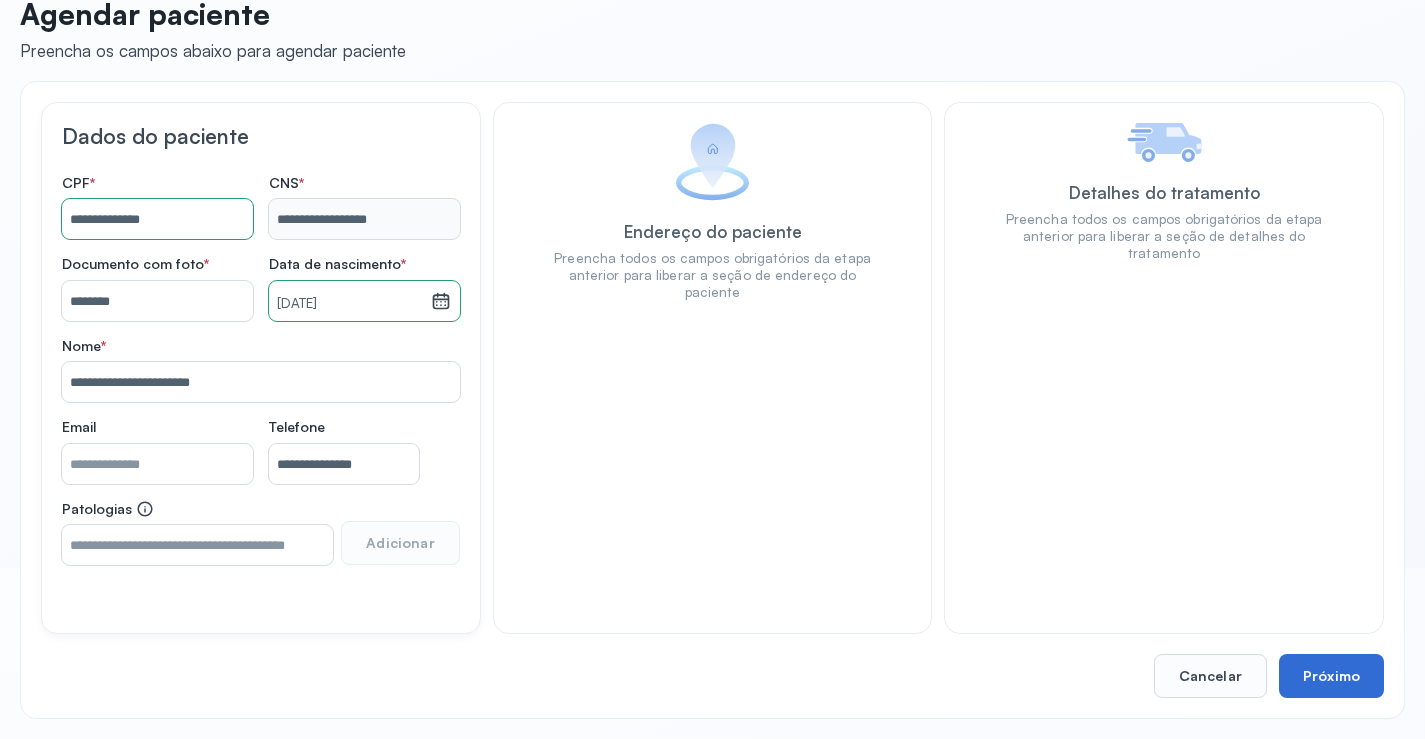 click on "Próximo" at bounding box center [1331, 676] 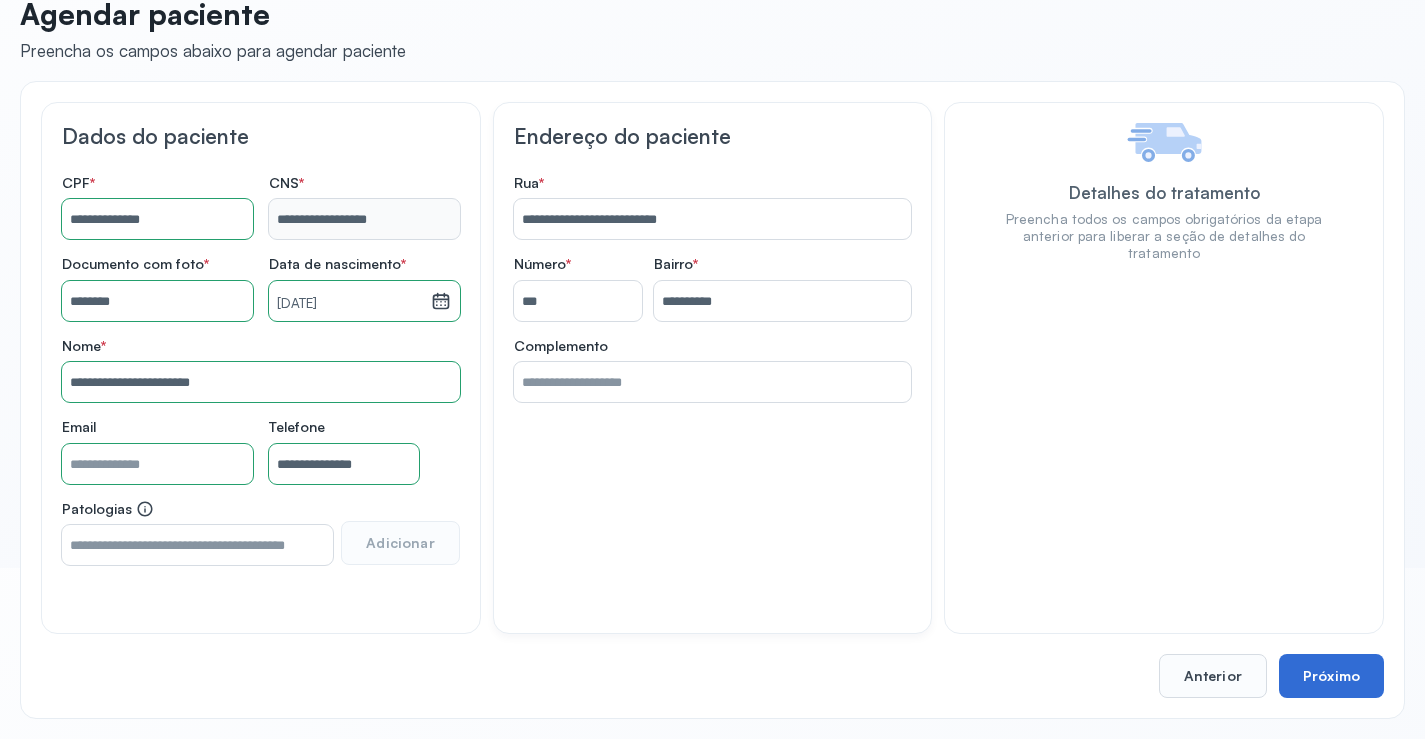 click on "Próximo" at bounding box center (1331, 676) 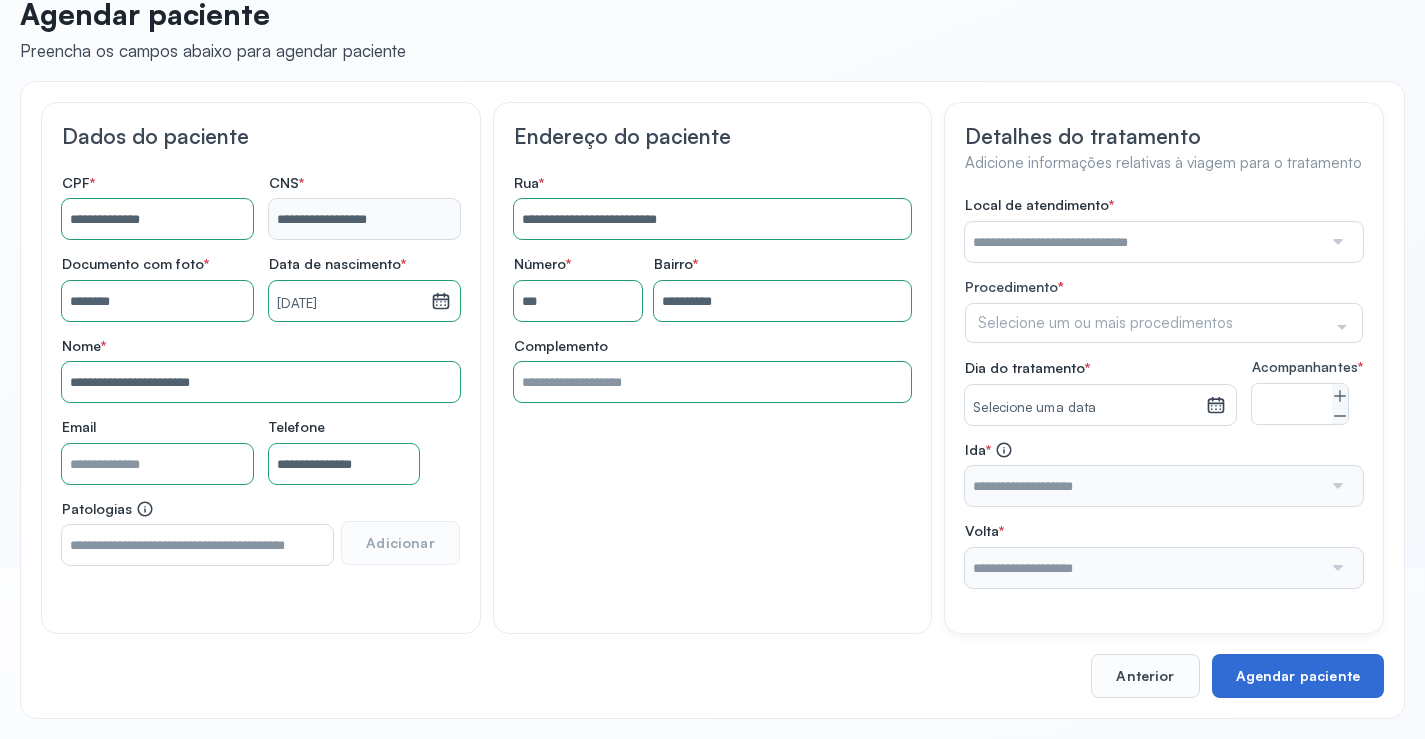 click on "Agendar paciente" at bounding box center [1298, 676] 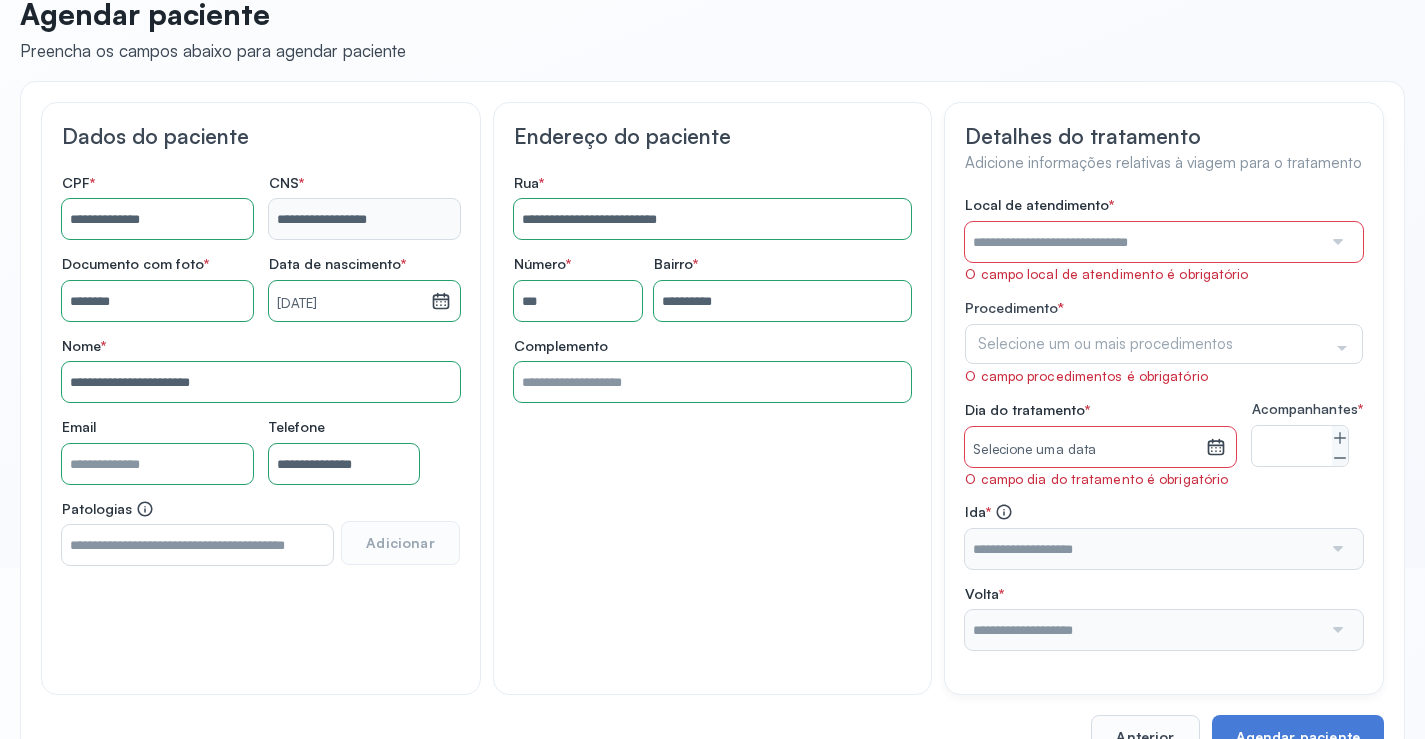 type 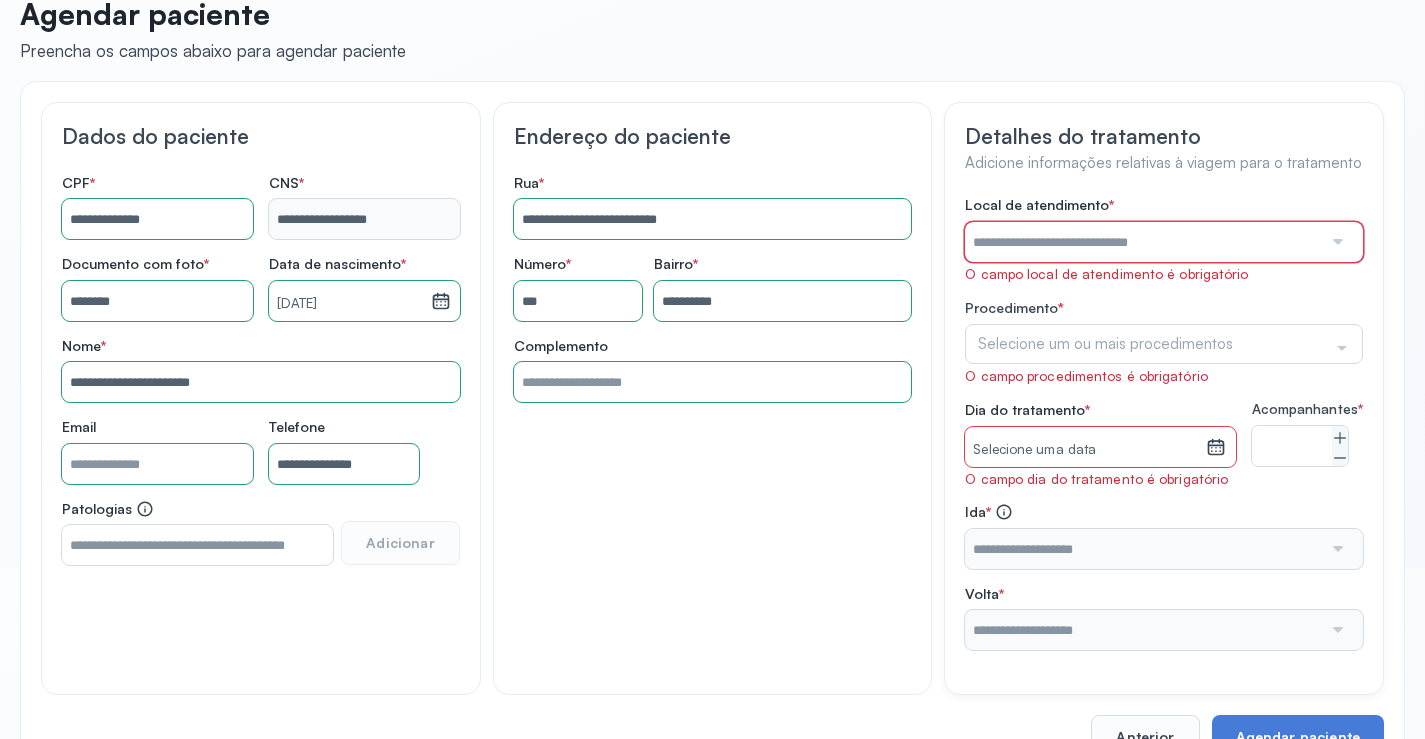 drag, startPoint x: 995, startPoint y: 238, endPoint x: 997, endPoint y: 250, distance: 12.165525 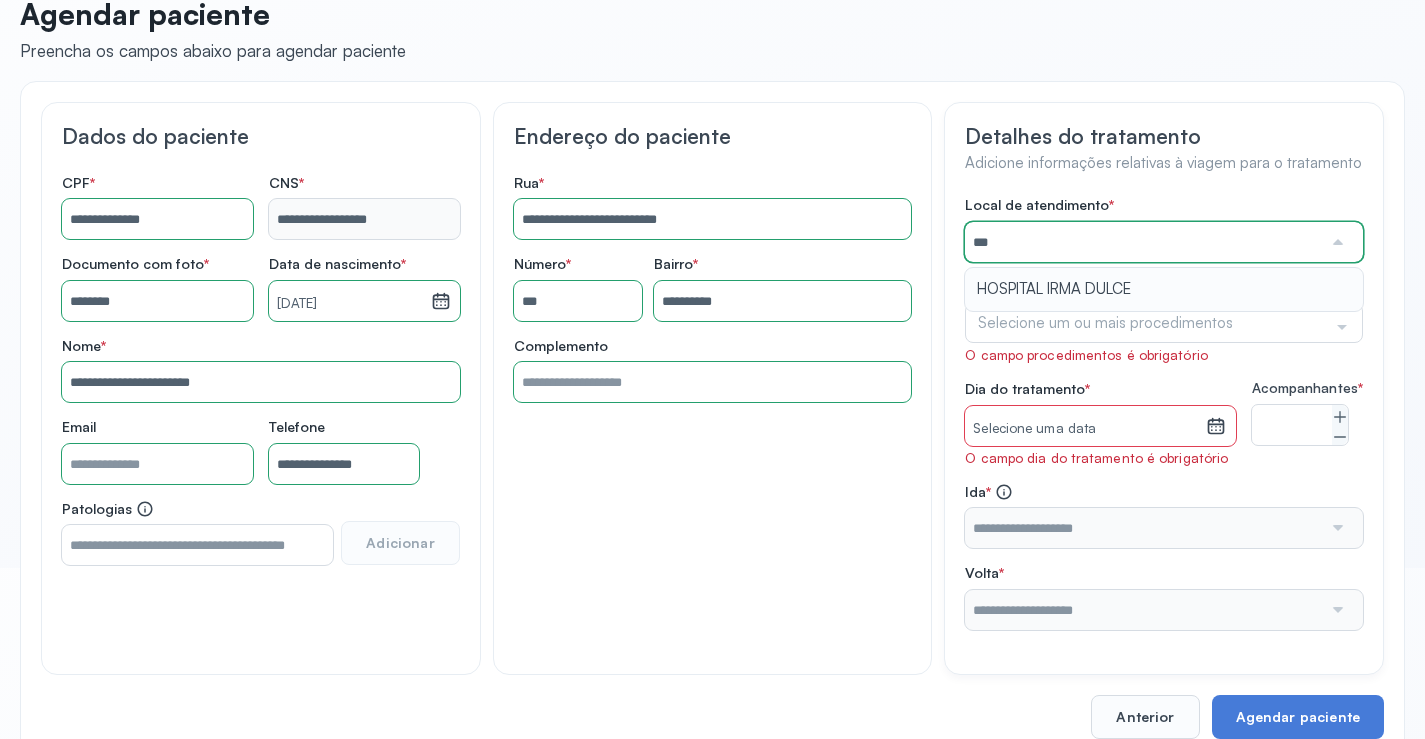 type on "**********" 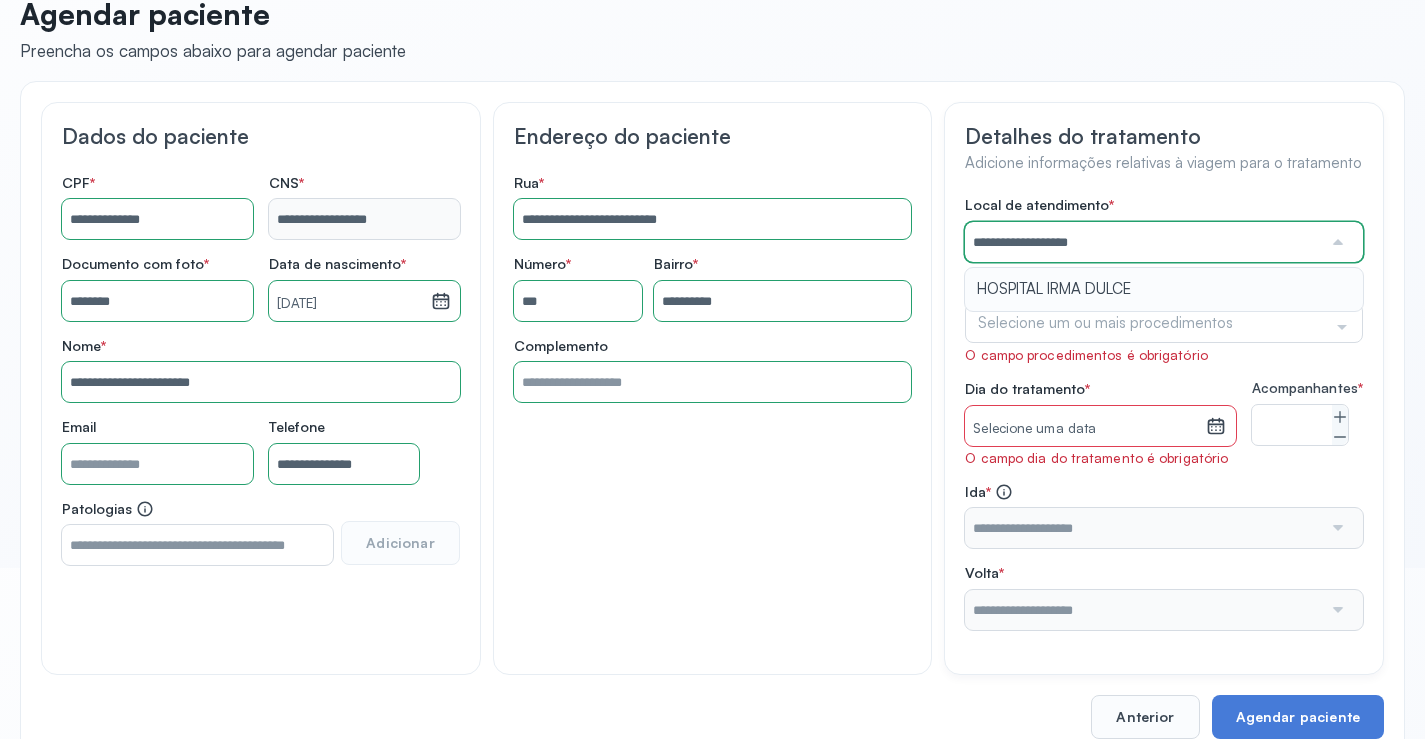 click on "**********" at bounding box center (1164, 412) 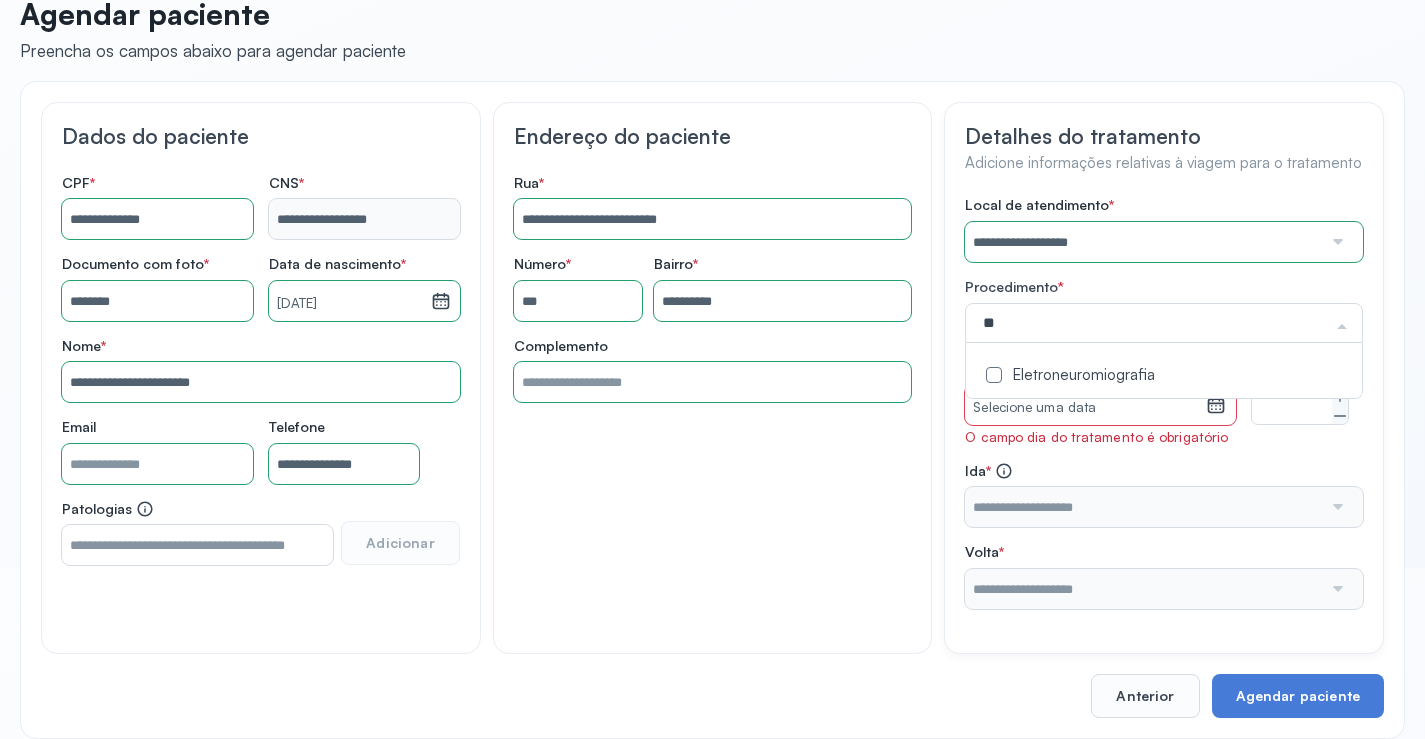 type on "*" 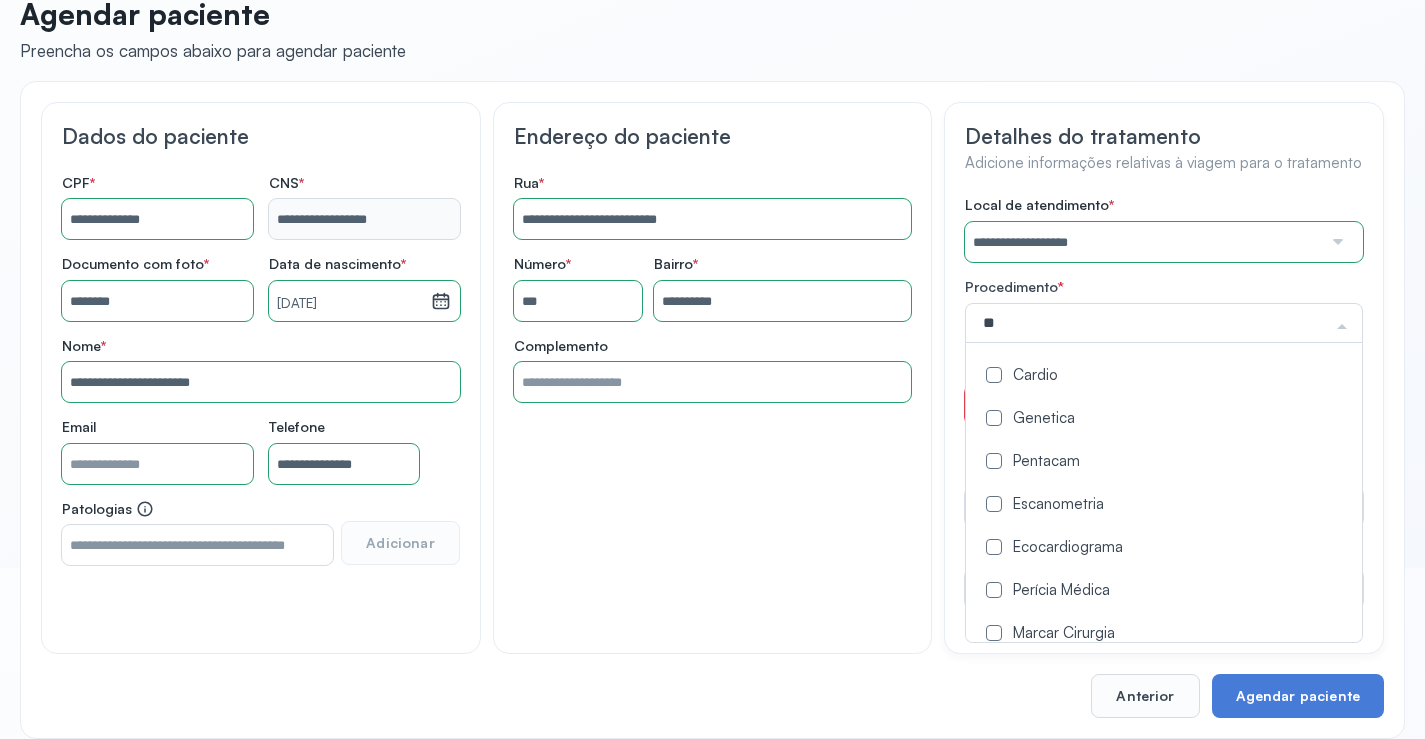 type on "***" 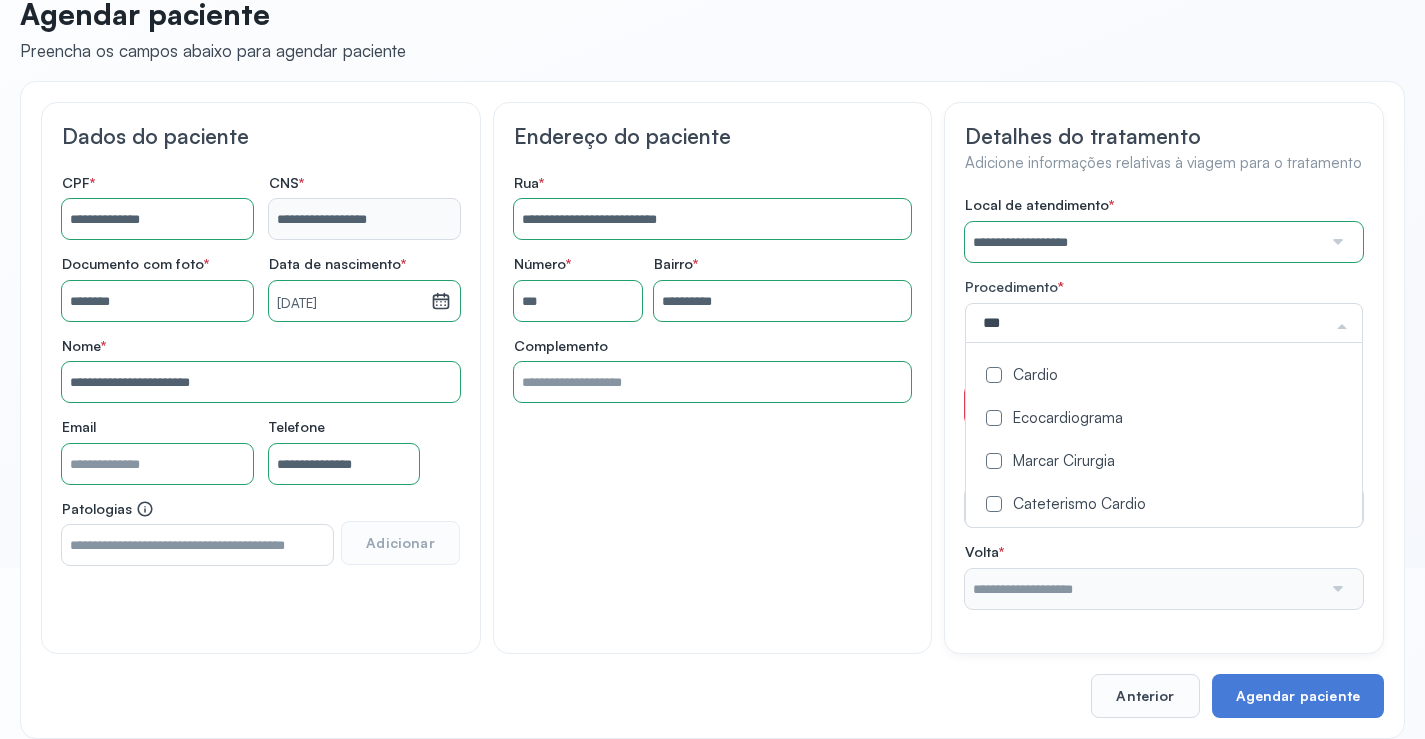 click on "Cardio" at bounding box center (1164, 376) 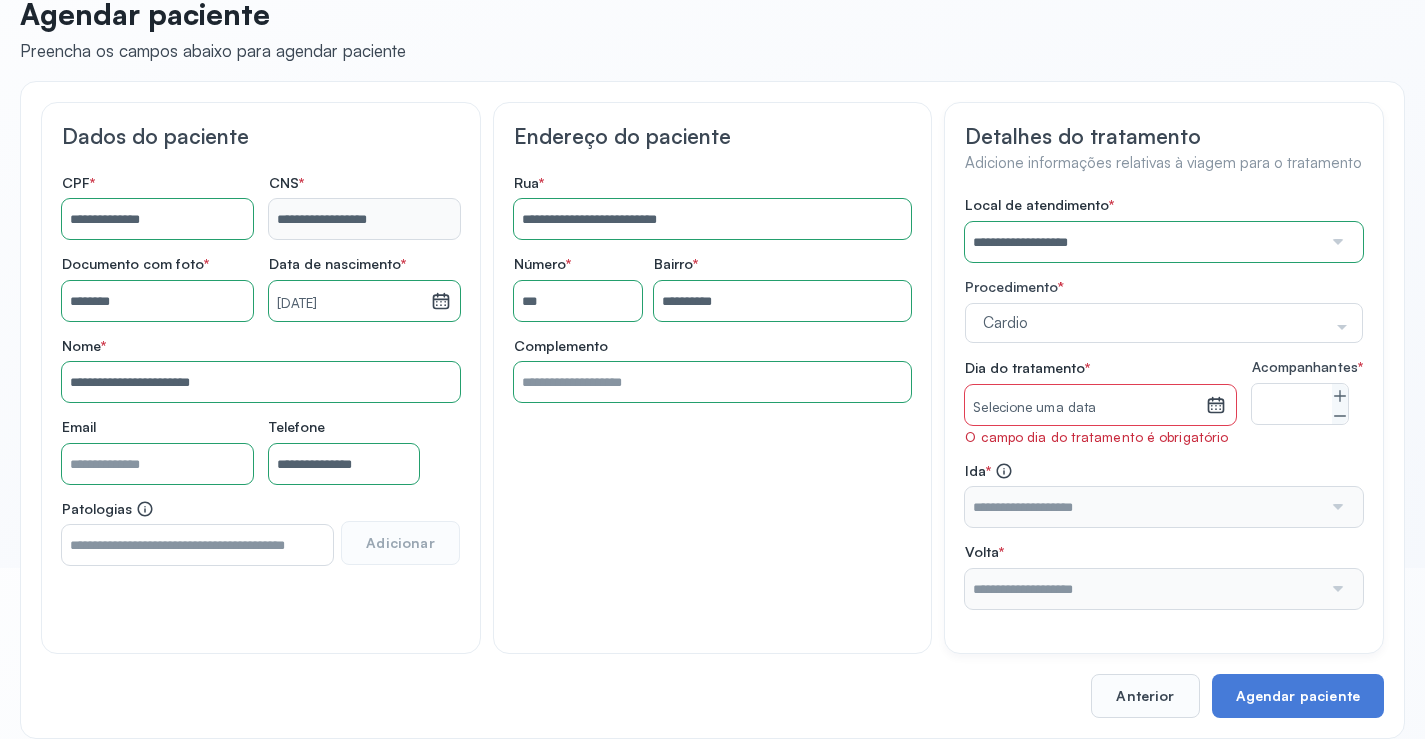 drag, startPoint x: 958, startPoint y: 384, endPoint x: 1029, endPoint y: 393, distance: 71.568146 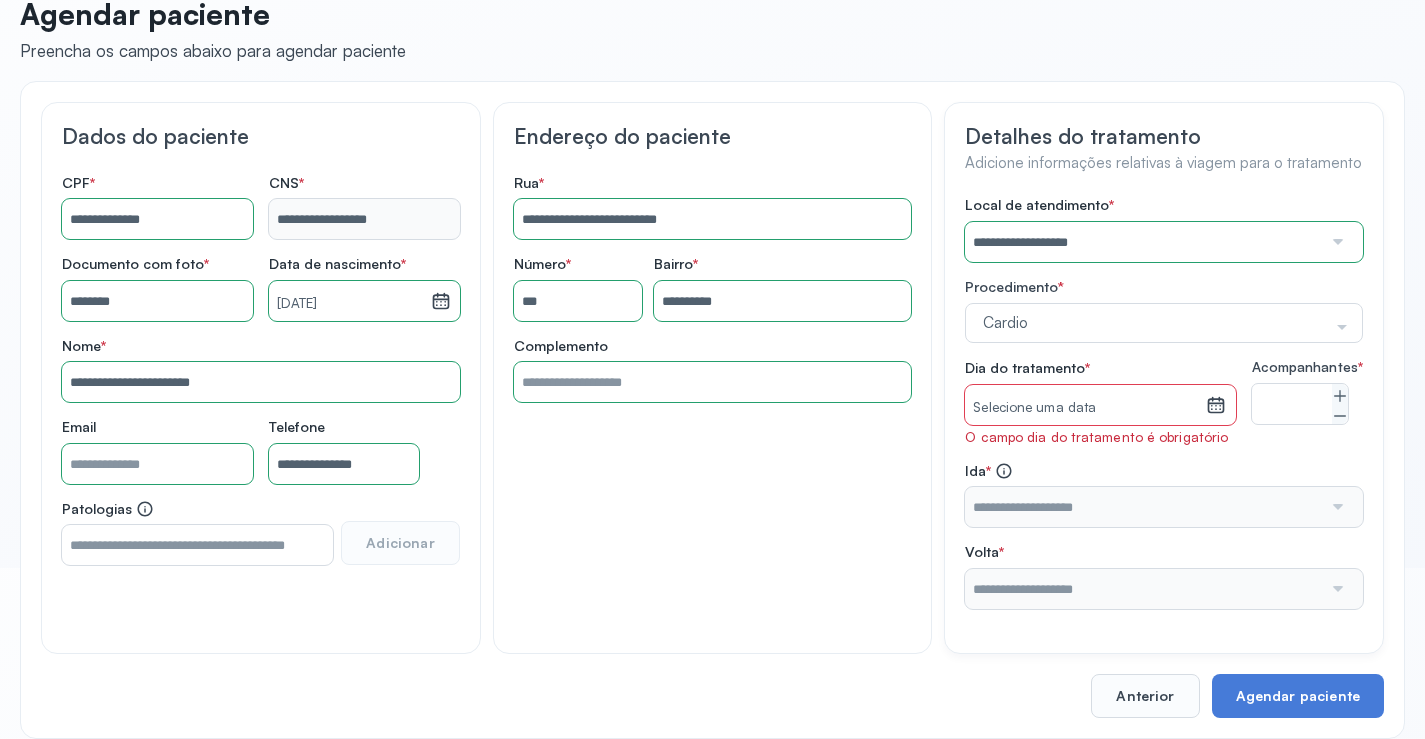 click on "Selecione uma data" at bounding box center [1085, 408] 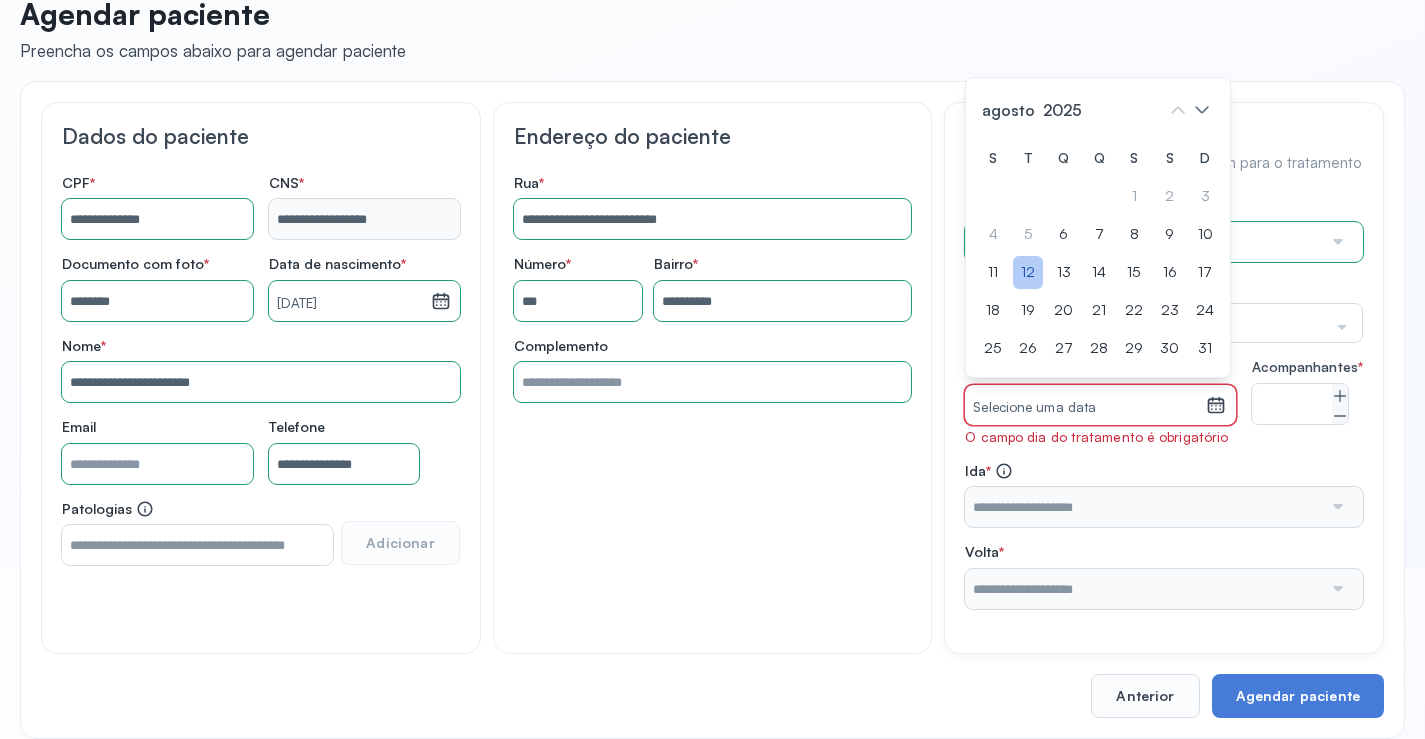 click on "12" 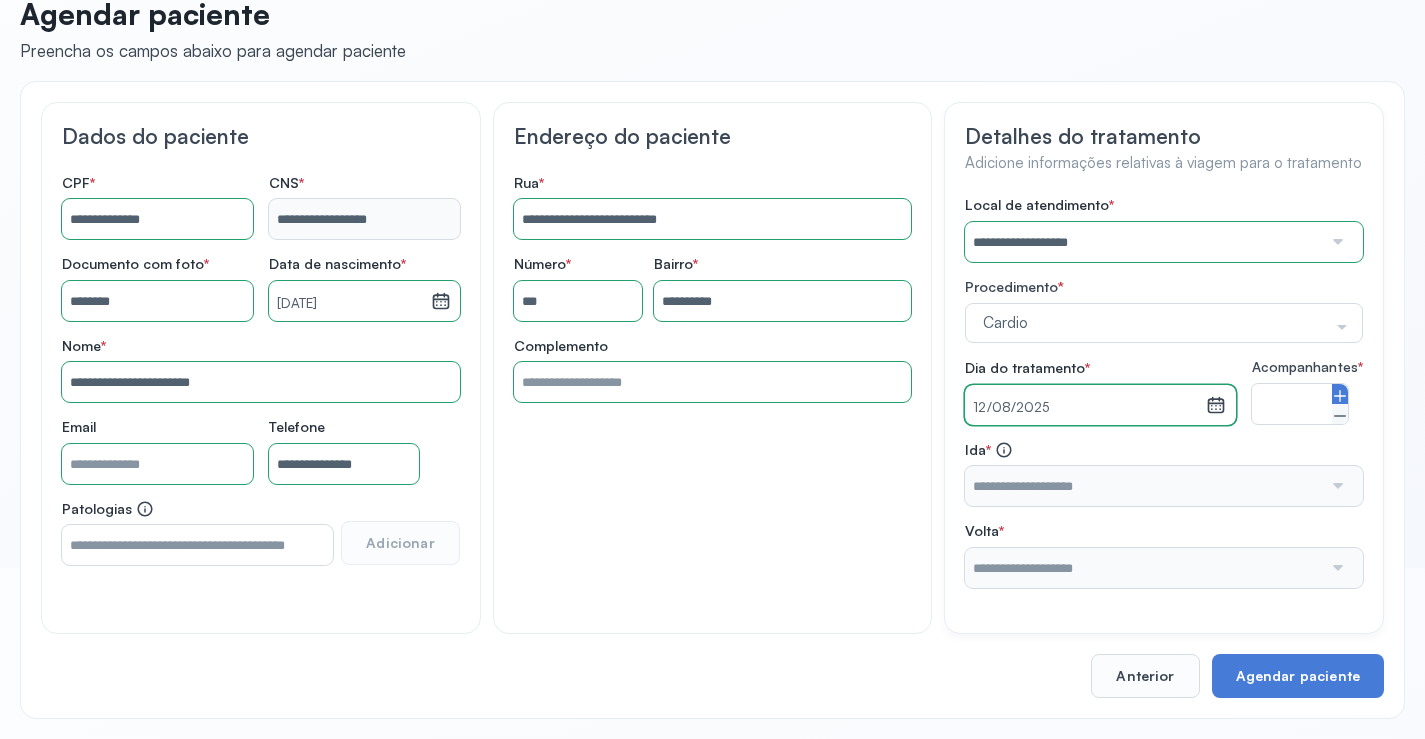 click 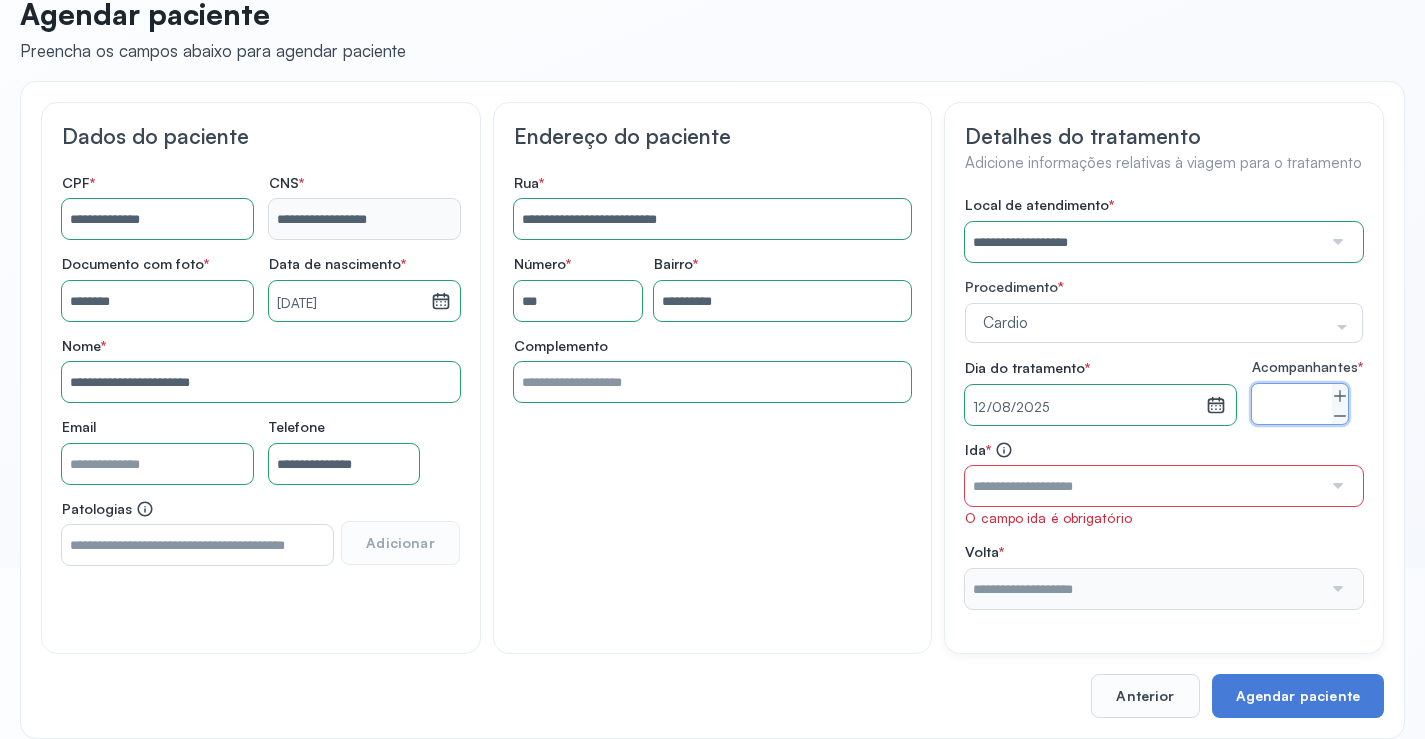 click at bounding box center (1143, 486) 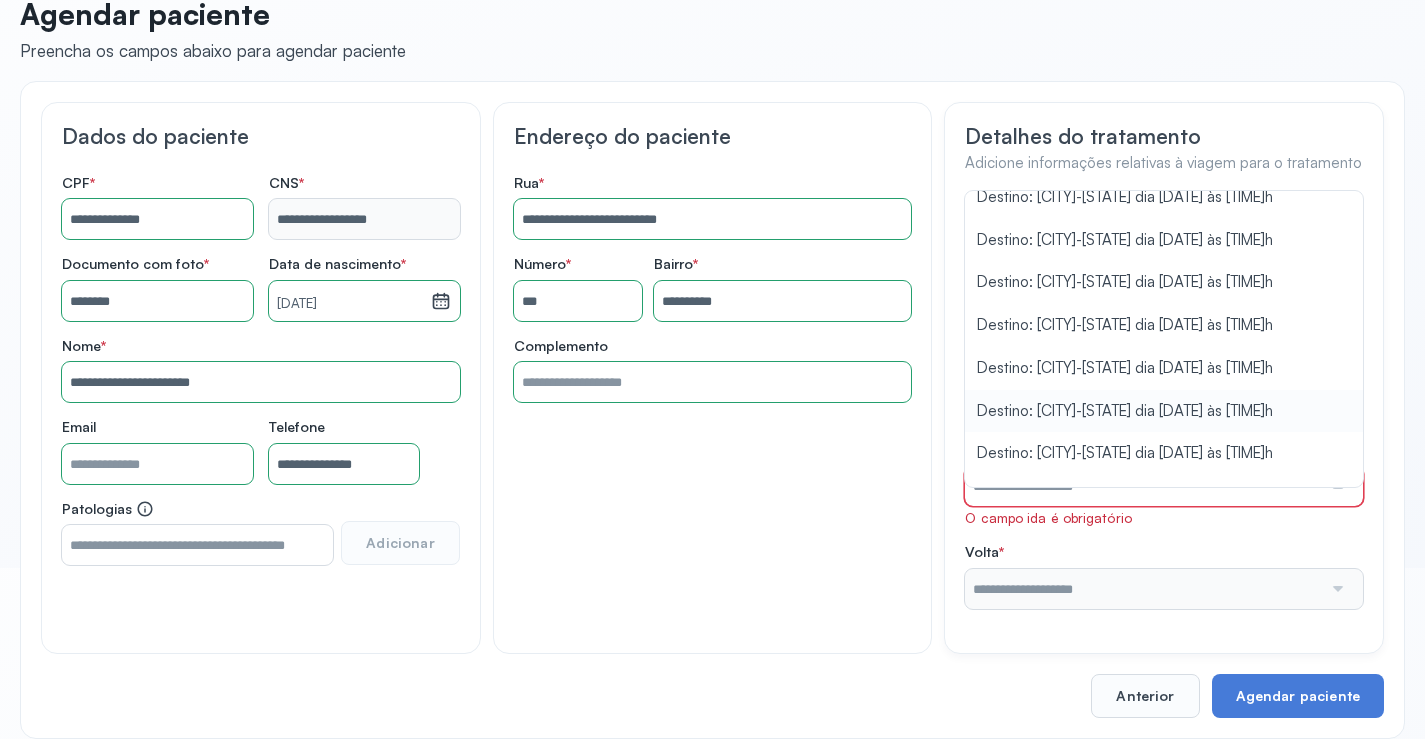 scroll, scrollTop: 89, scrollLeft: 0, axis: vertical 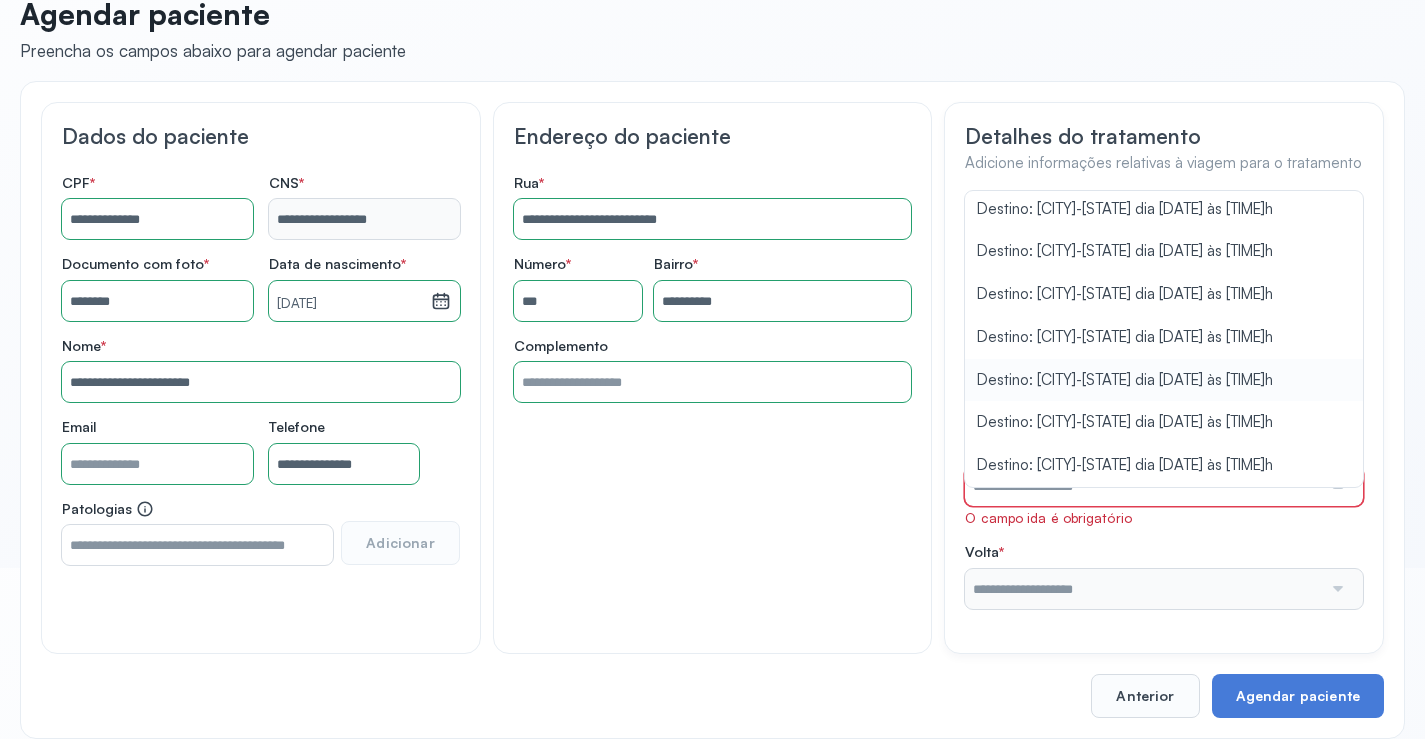 type on "**********" 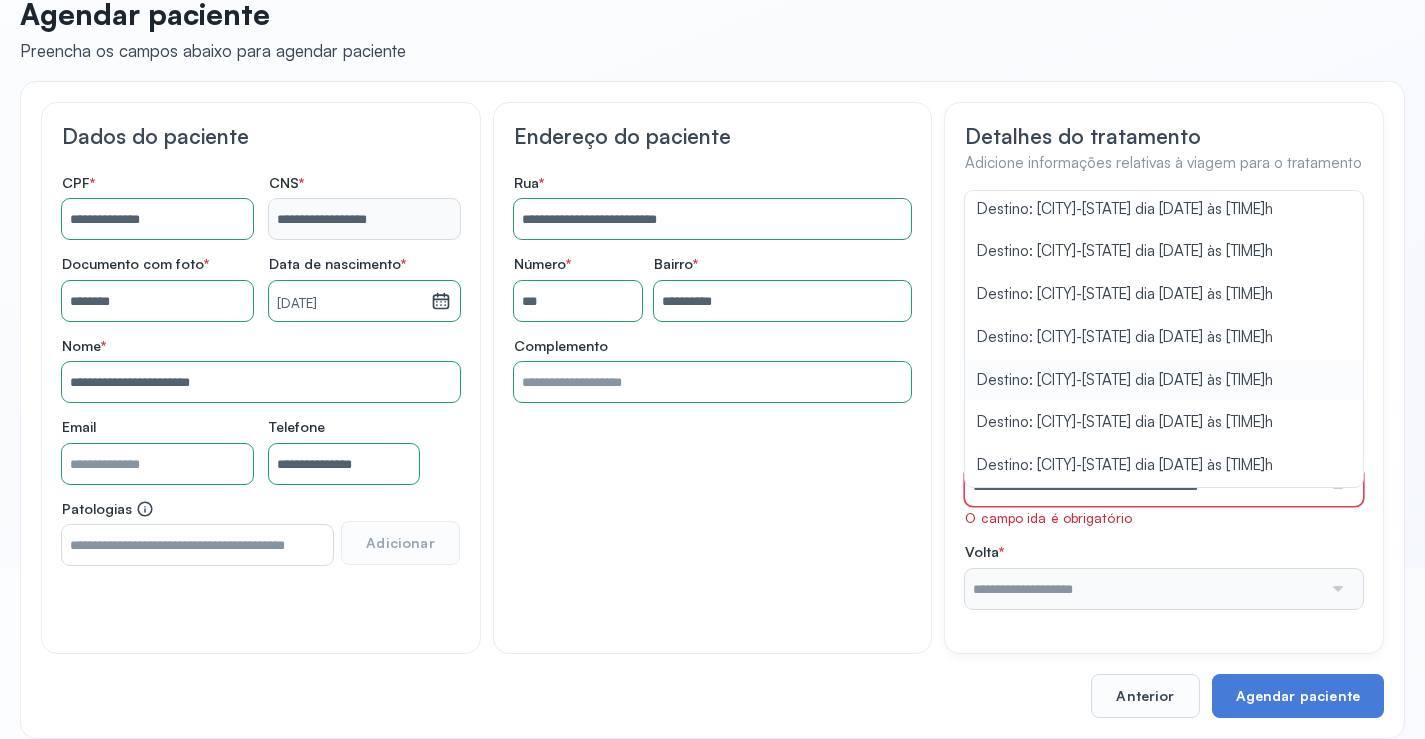 click on "**********" at bounding box center (1164, 402) 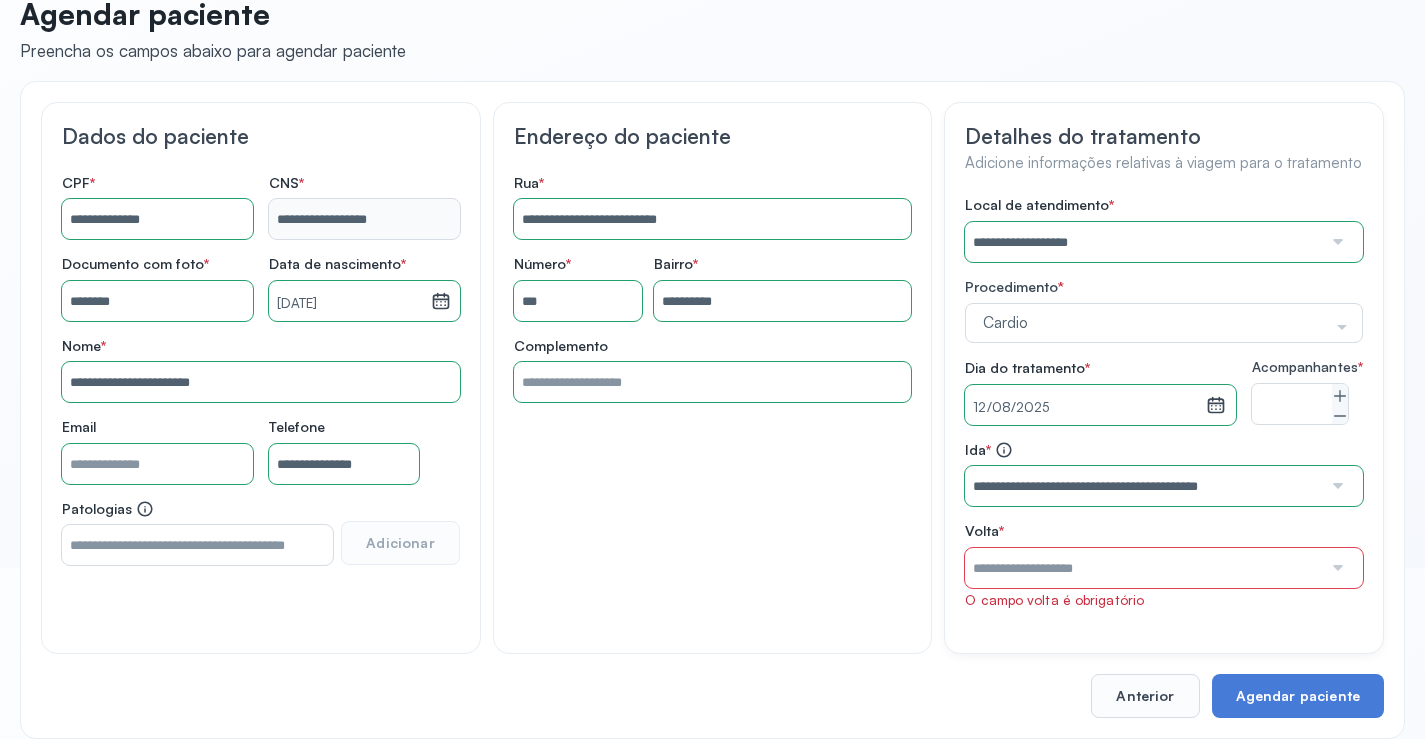 click at bounding box center [1143, 568] 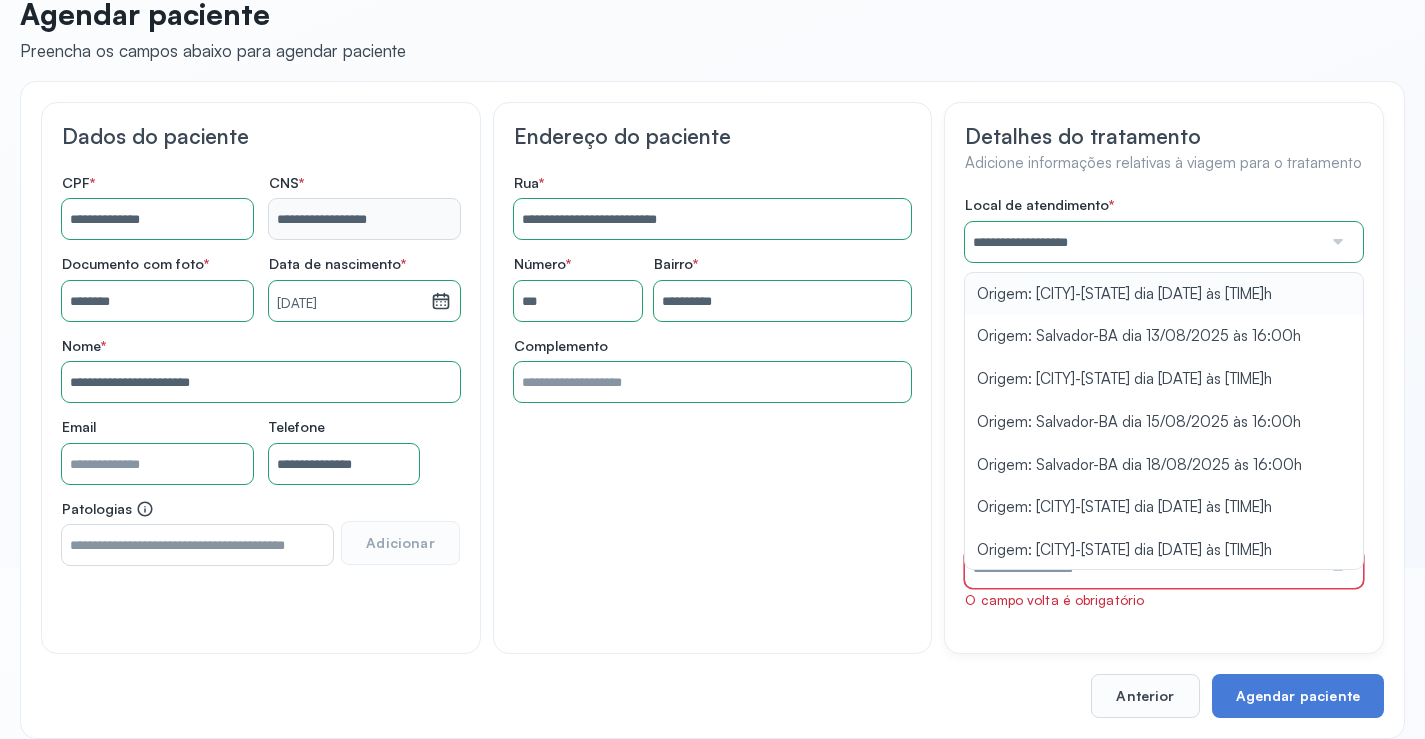 type on "**********" 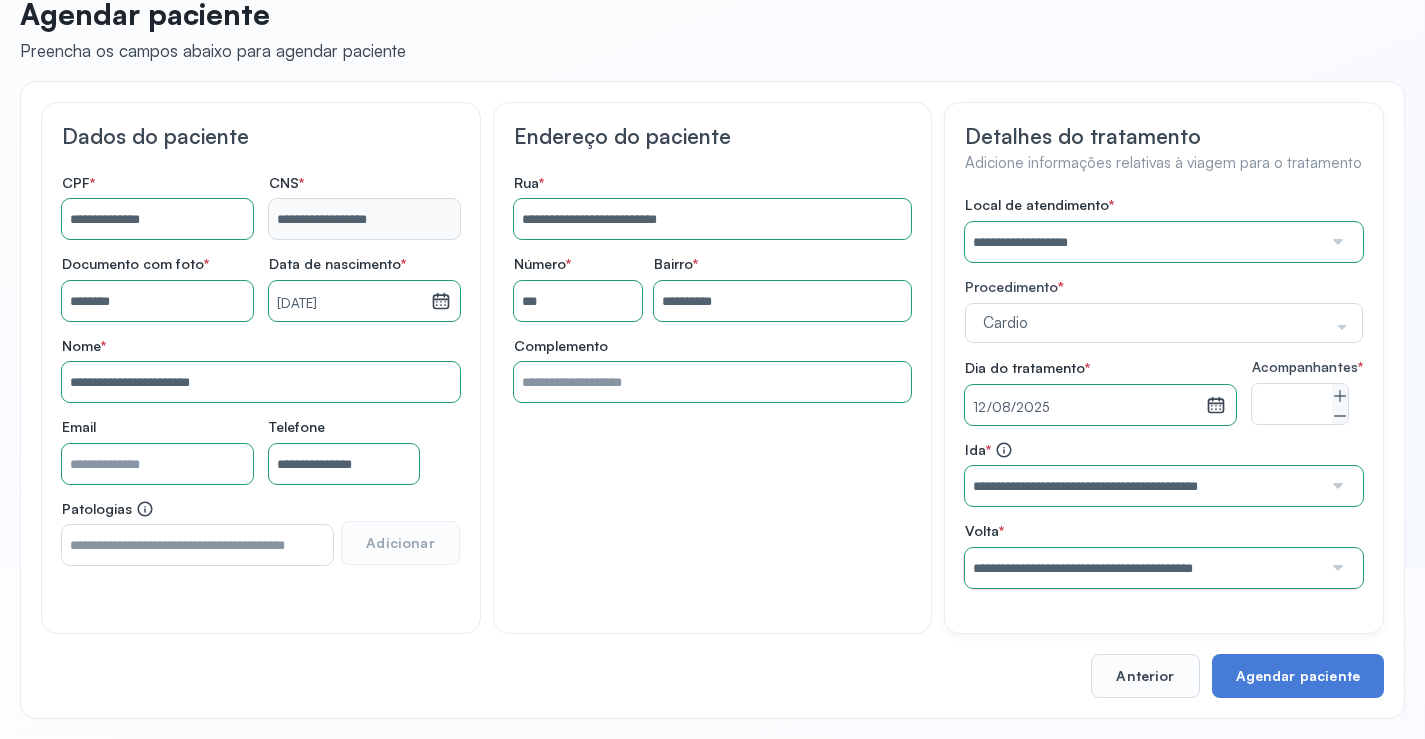 click on "**********" at bounding box center [1164, 392] 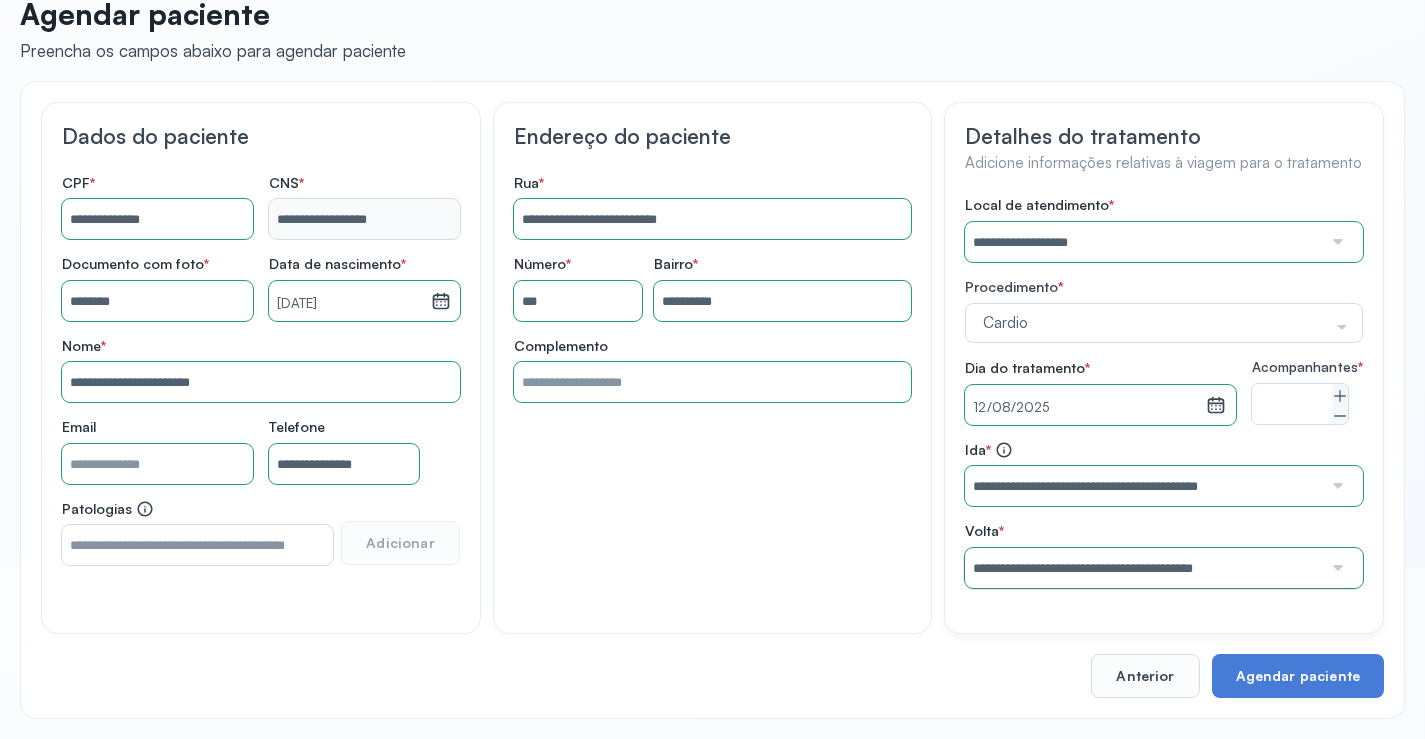 scroll, scrollTop: 186, scrollLeft: 0, axis: vertical 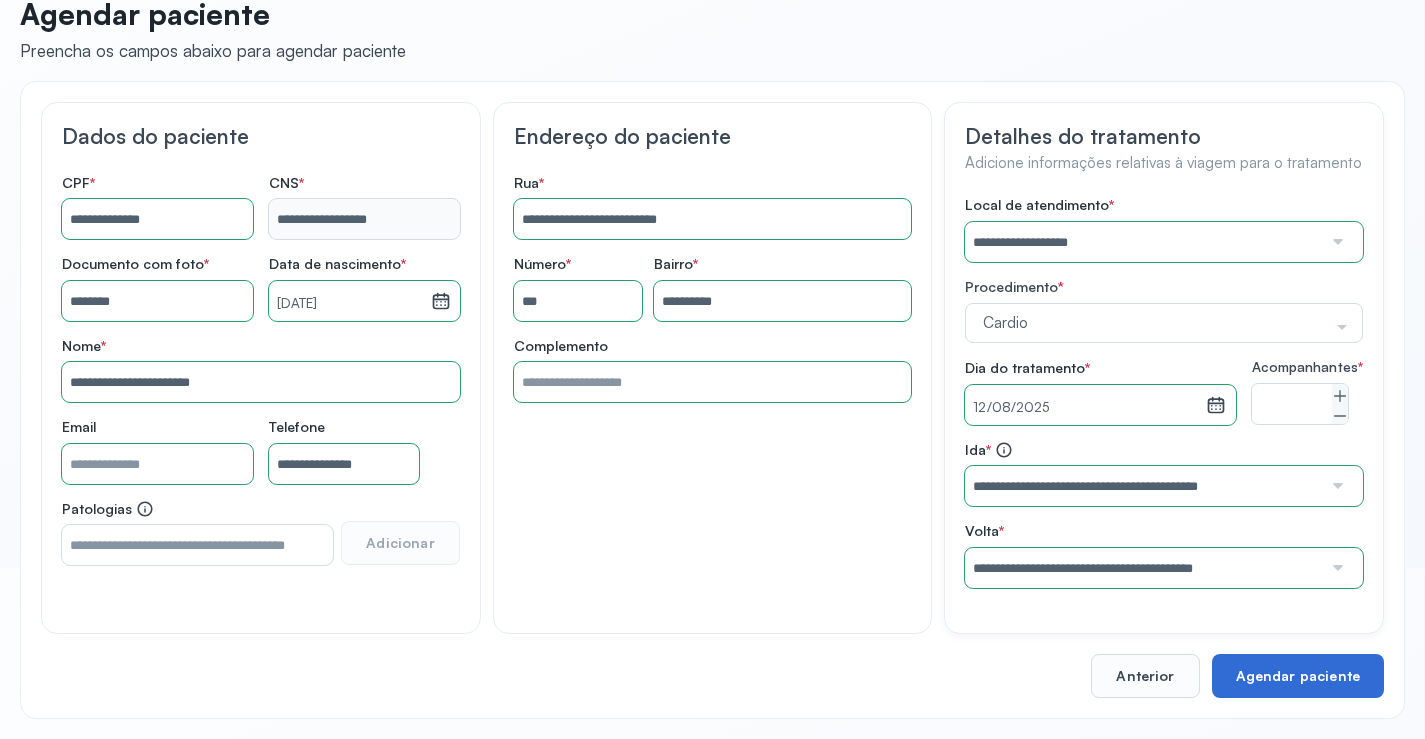 click on "Agendar paciente" at bounding box center (1298, 676) 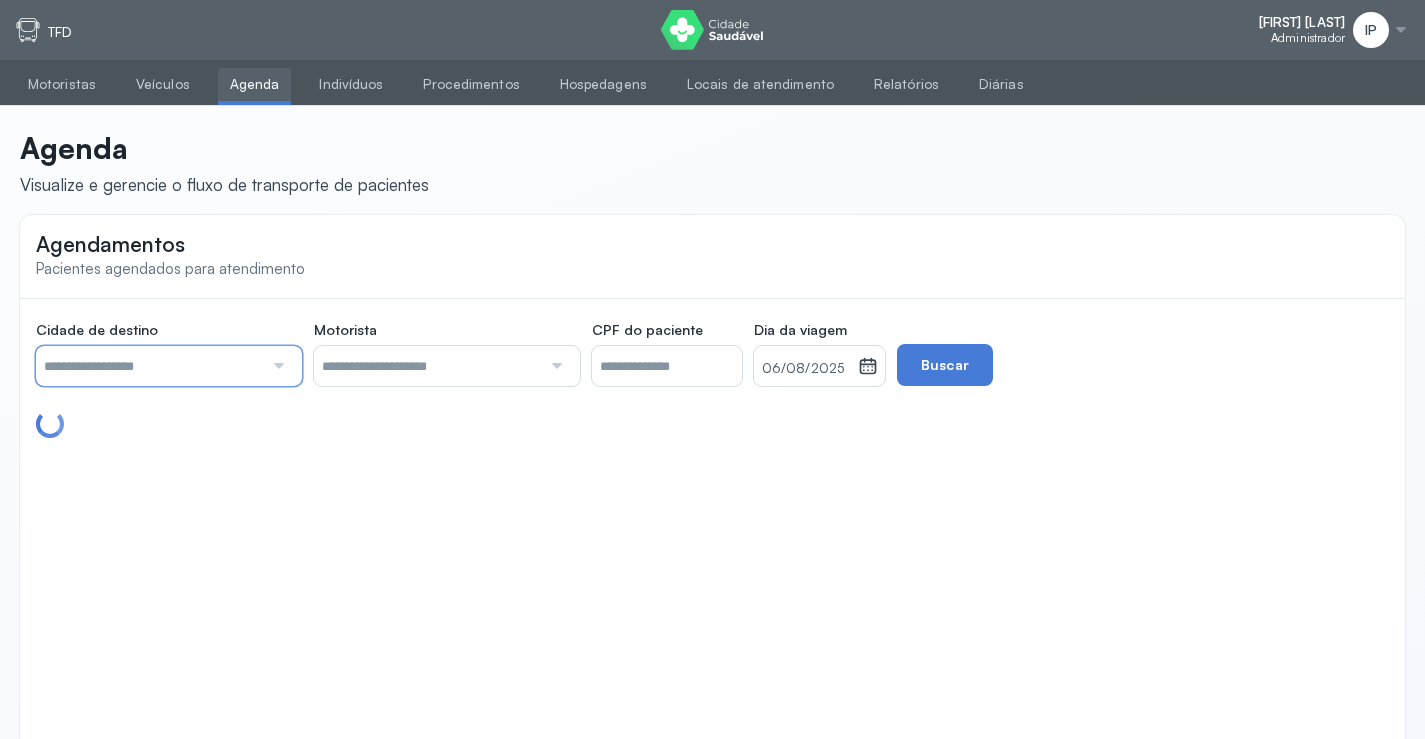 click at bounding box center (149, 366) 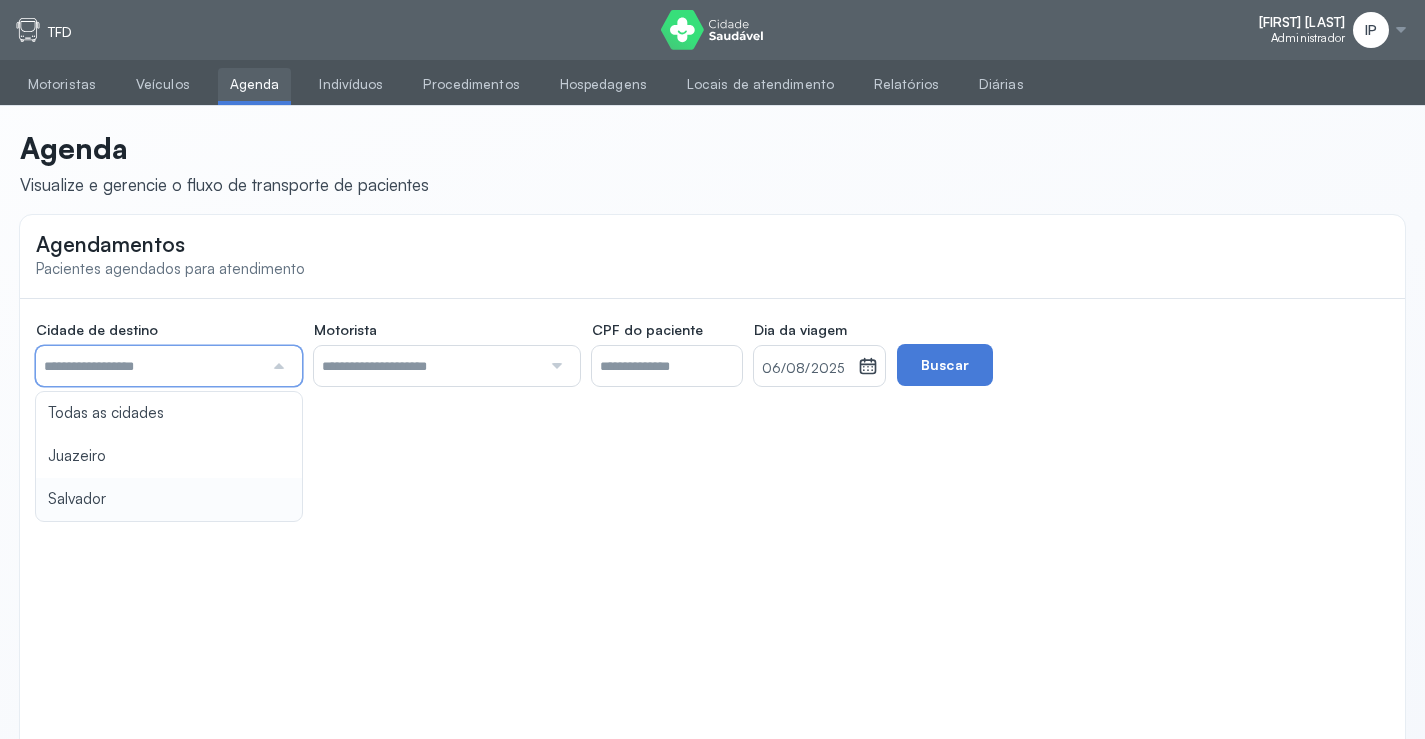 type on "********" 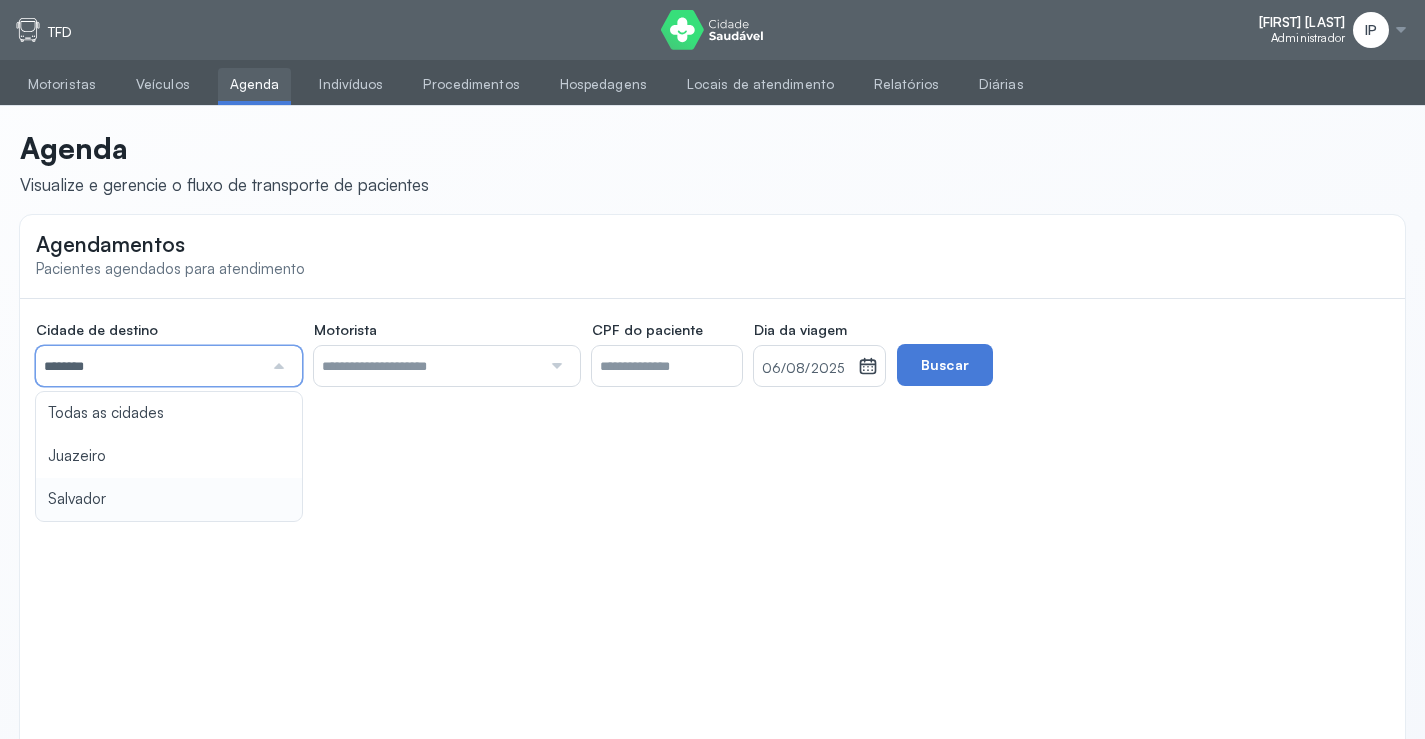 click on "Agendamentos Pacientes agendados para atendimento Cidade de destino  ******** Todas as cidades Juazeiro Salvador Motorista  Todos os motoristas Adelmar Souza da Silva Diego dos Santos Edevon dos Santos Souza Edevon dos Santos Souza Elto Lima de Almeida Genivaldo Rodrigues da Silva Jozenilson Santos da Silva CPF do paciente  Dia da viagem  06/08/2025 agosto 2025 S T Q Q S S D 1 2 3 4 5 6 7 8 9 10 11 12 13 14 15 16 17 18 19 20 21 22 23 24 25 26 27 28 29 30 31 jan fev mar abr maio jun jul ago set out nov dez 2018 2019 2020 2021 2022 2023 2024 2025 2026 2027 2028 2029  Buscar" at bounding box center (712, 490) 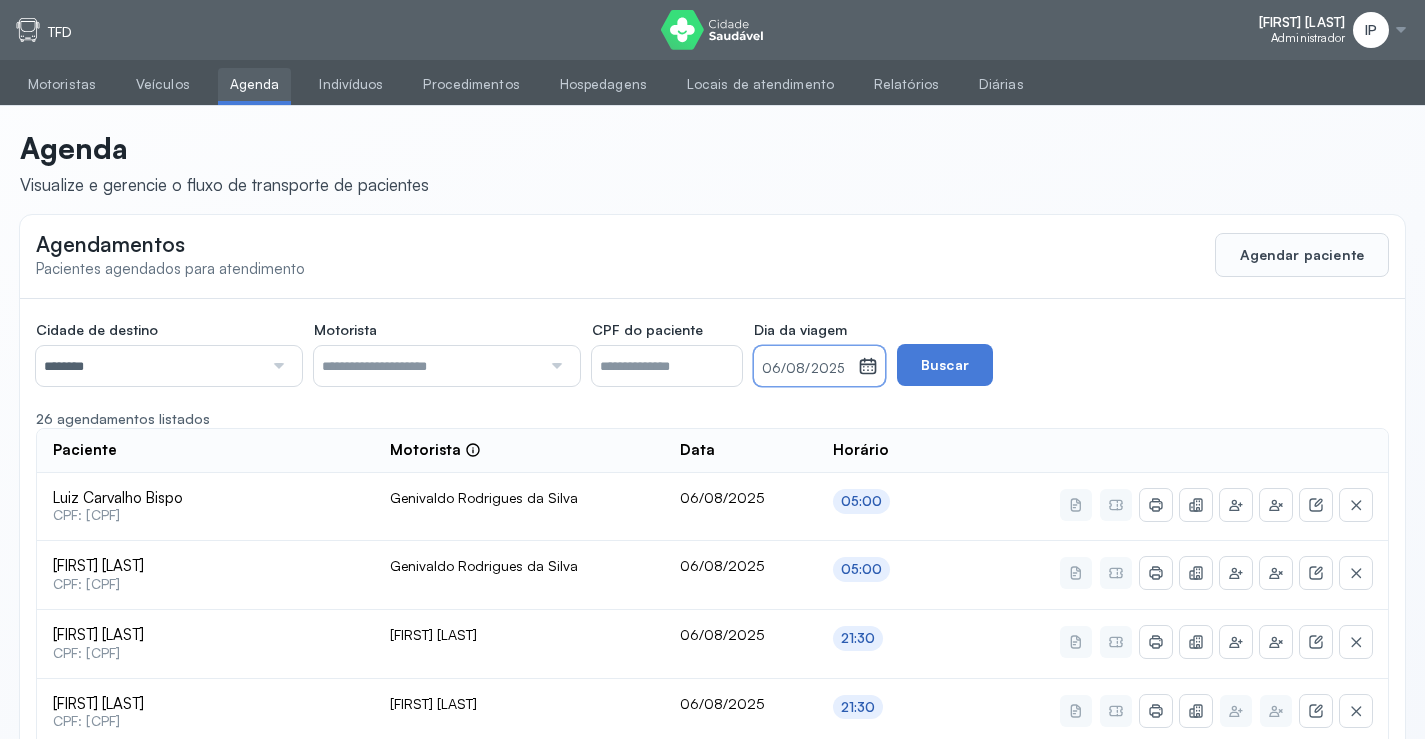 click on "06/08/2025" at bounding box center (806, 369) 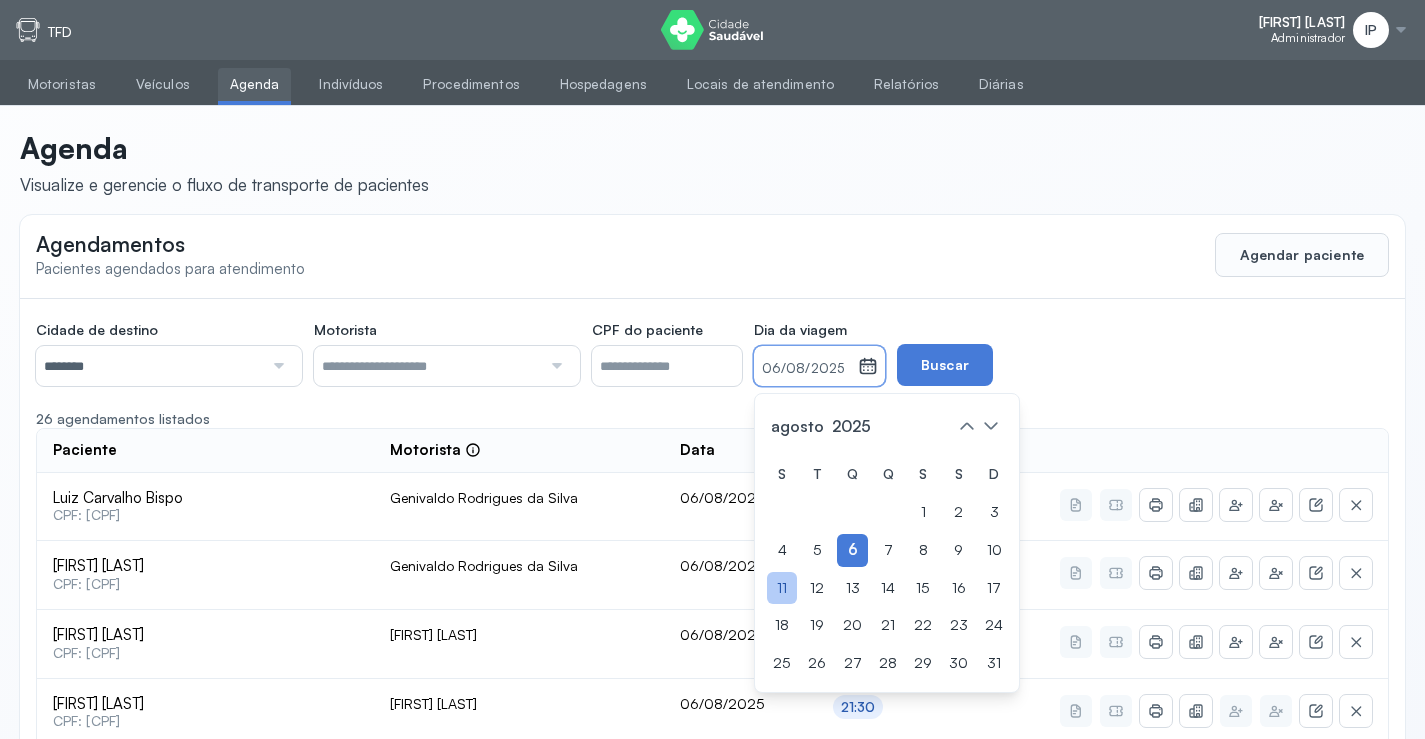 click on "11" 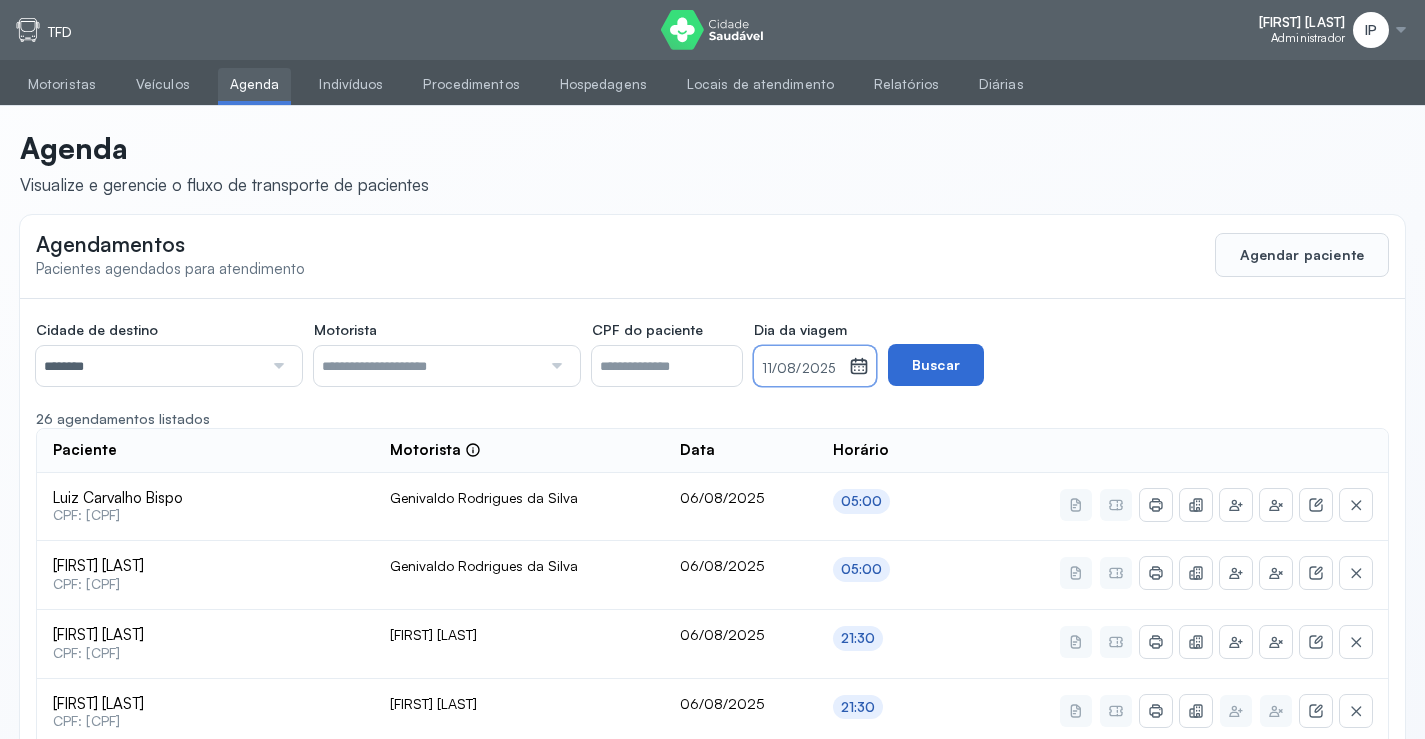 click on "Buscar" at bounding box center [936, 365] 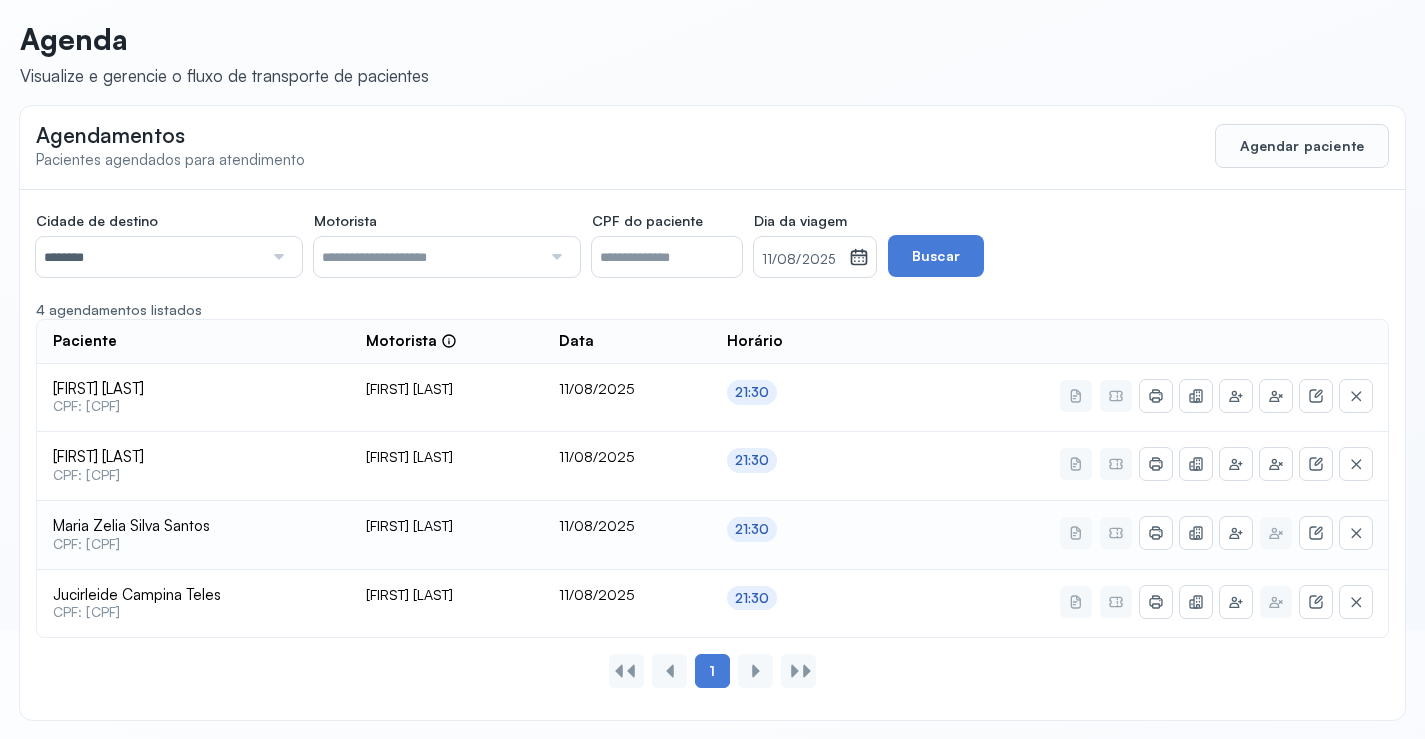 scroll, scrollTop: 110, scrollLeft: 0, axis: vertical 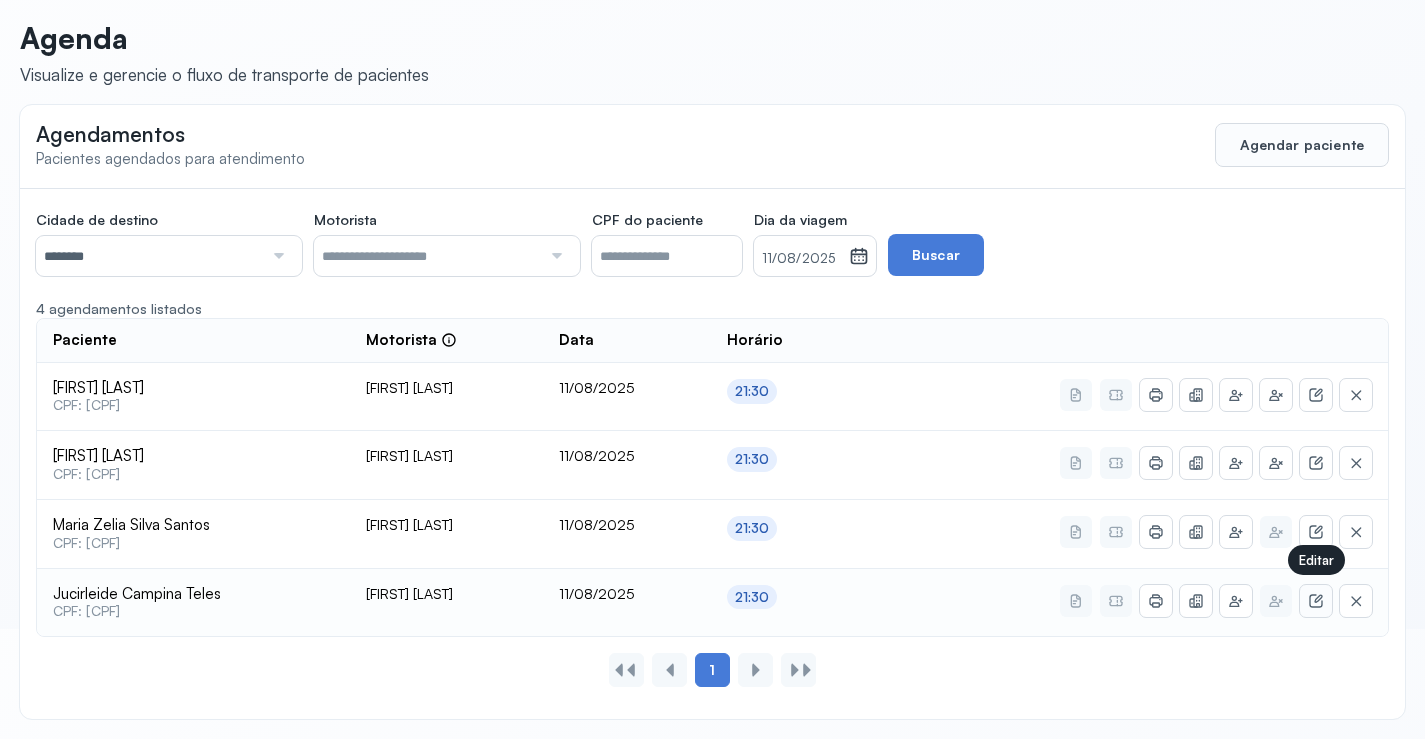 click 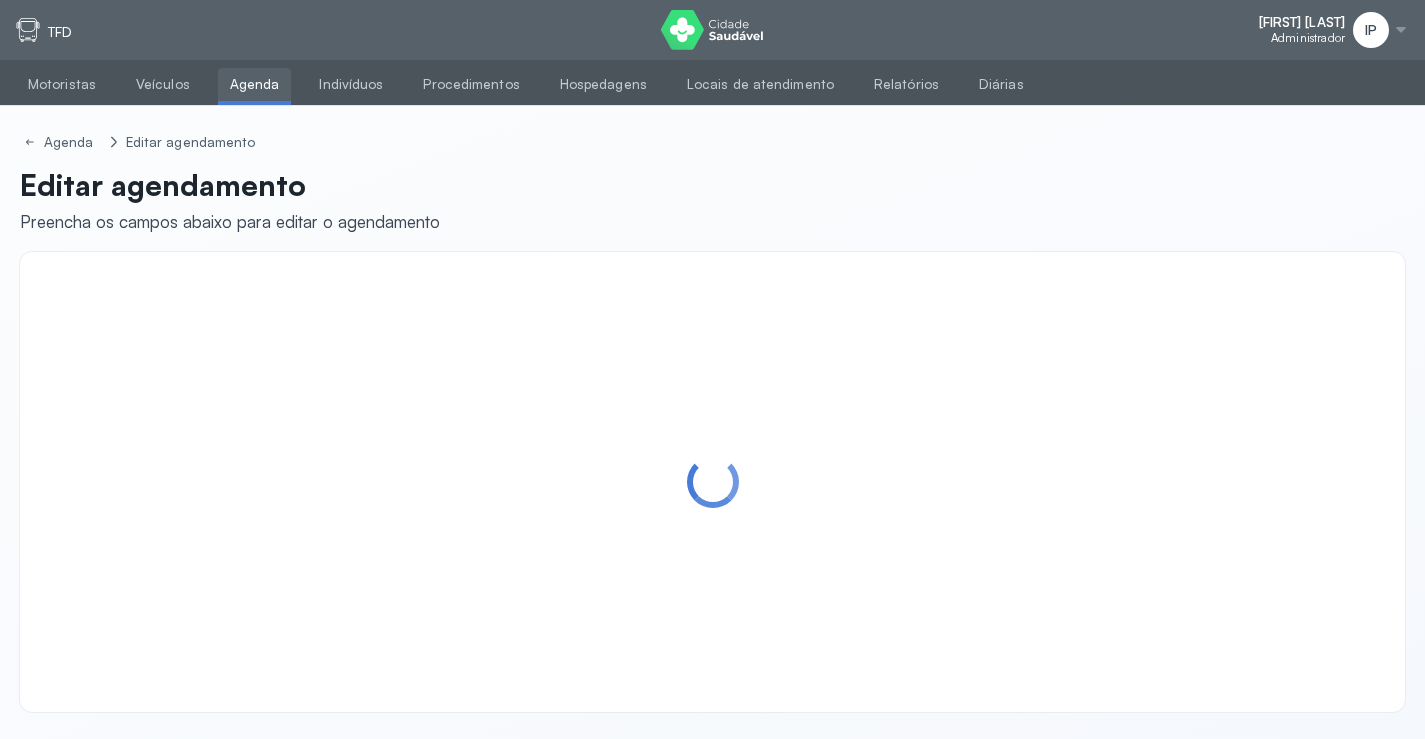 scroll, scrollTop: 0, scrollLeft: 0, axis: both 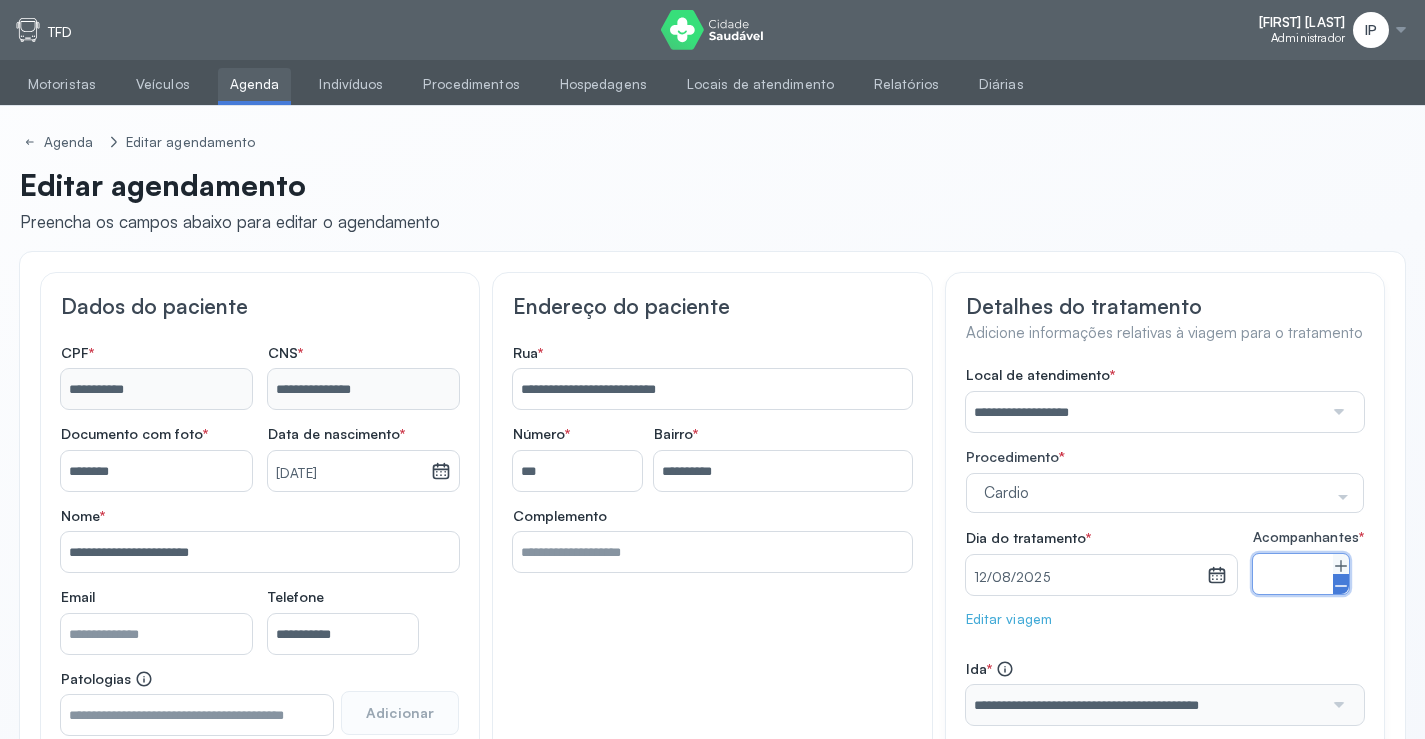 click 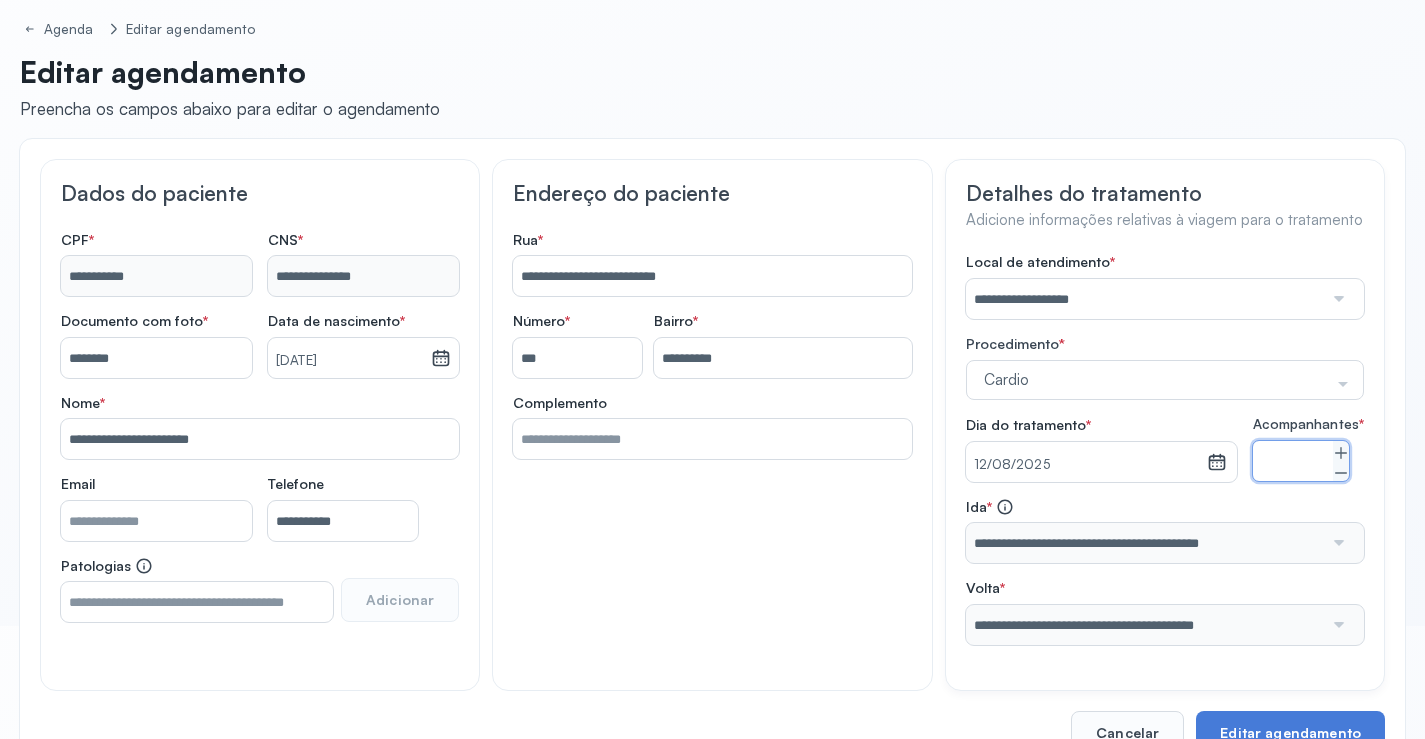 scroll, scrollTop: 184, scrollLeft: 0, axis: vertical 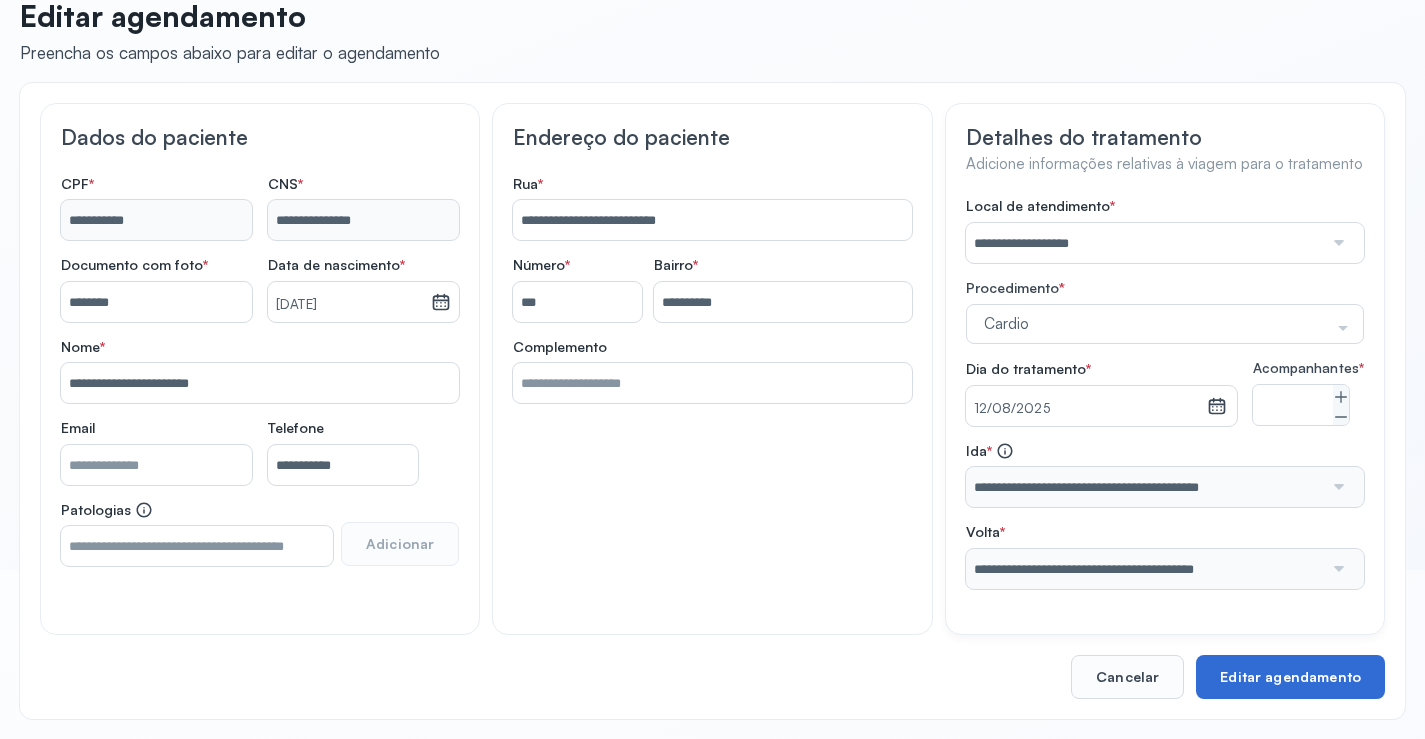click on "Editar agendamento" at bounding box center [1290, 677] 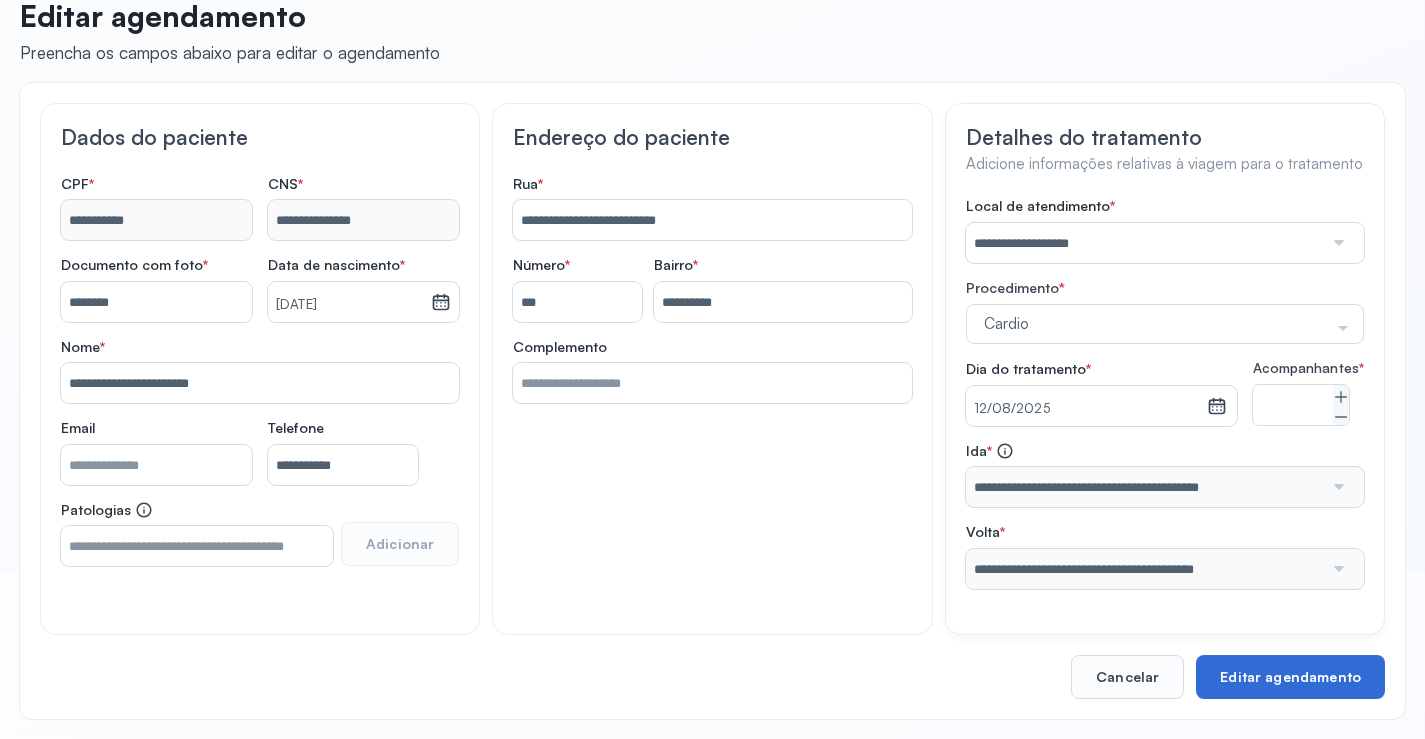 type on "**********" 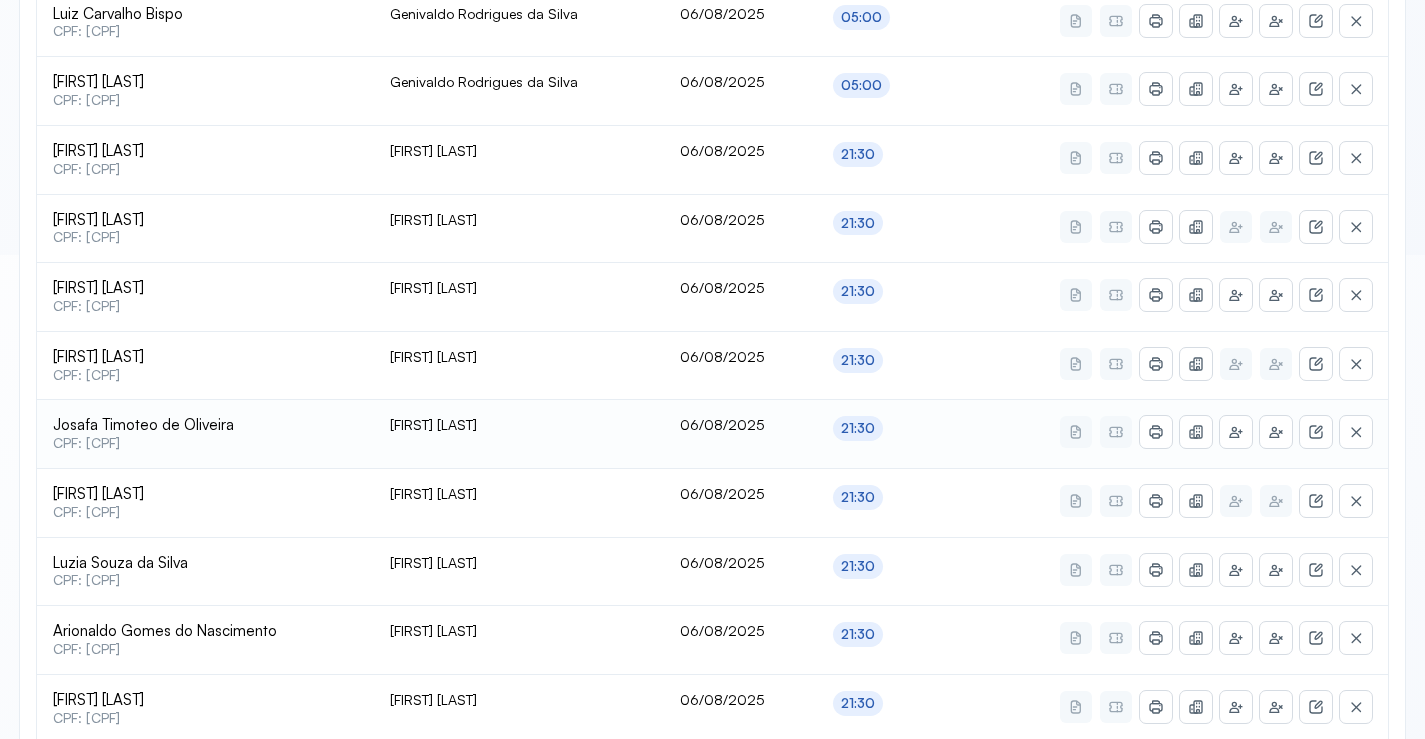 scroll, scrollTop: 0, scrollLeft: 0, axis: both 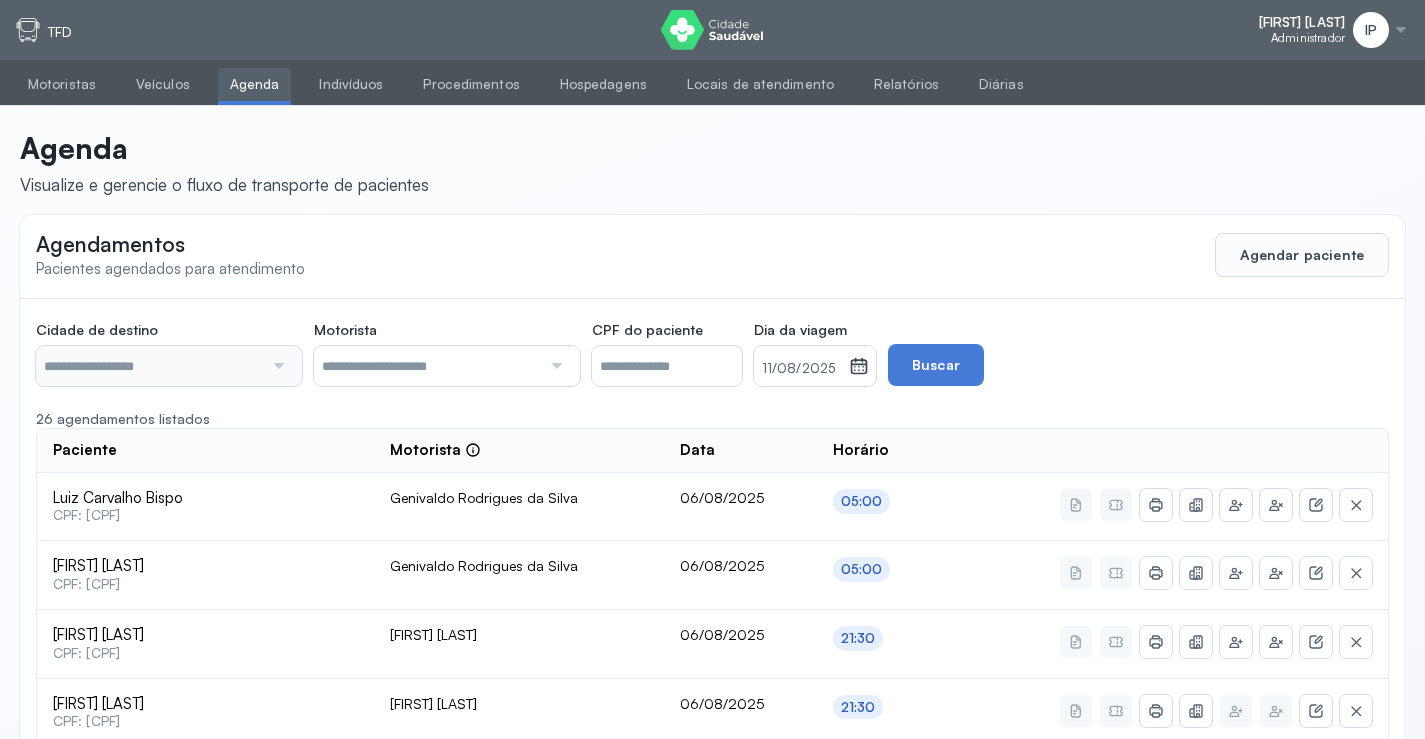 type on "********" 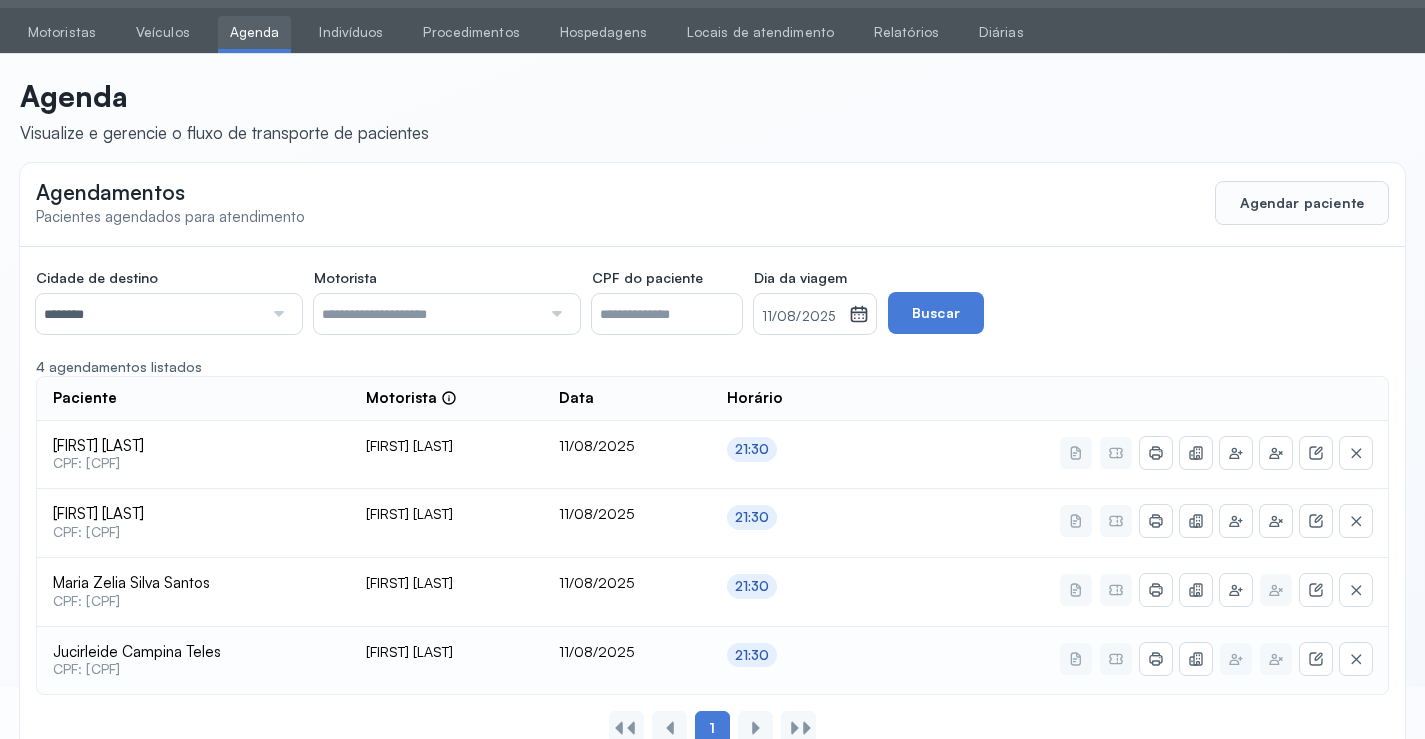 scroll, scrollTop: 0, scrollLeft: 0, axis: both 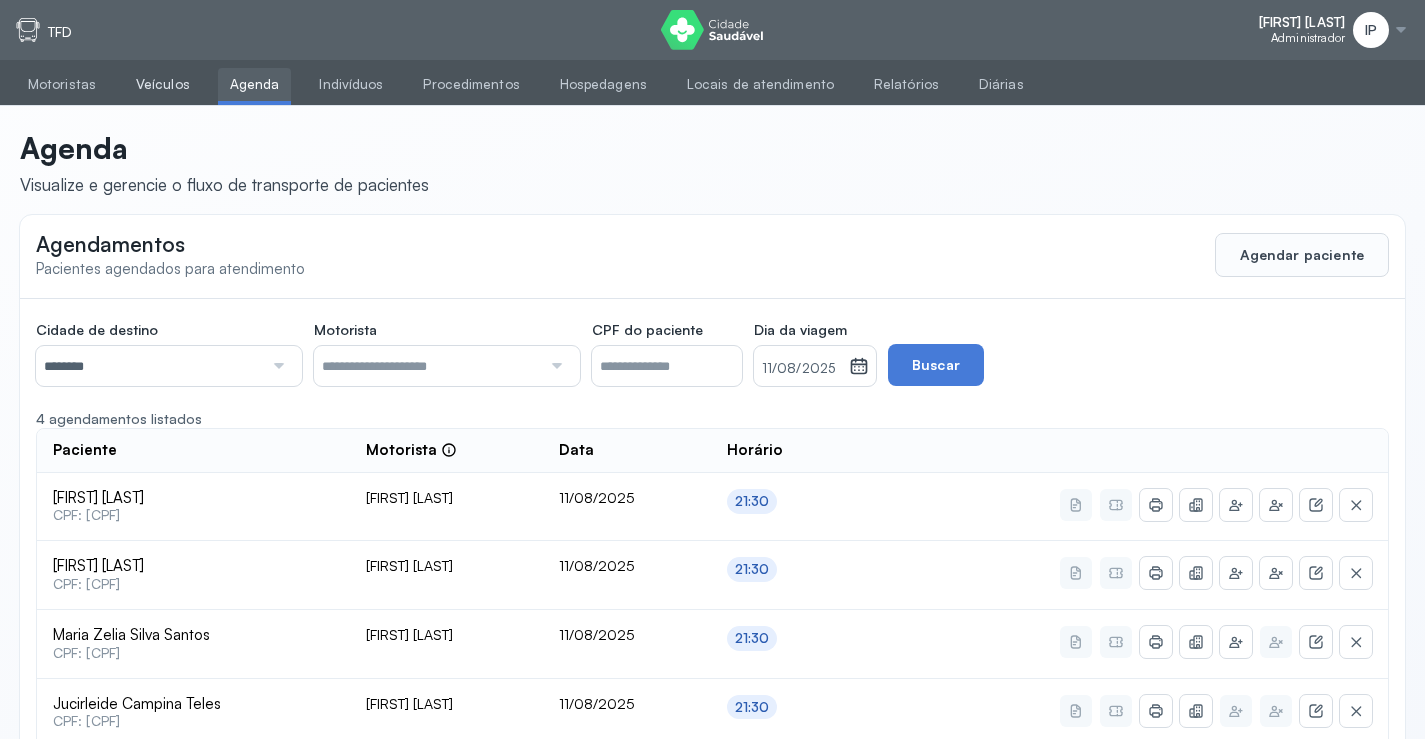 click on "Veículos" at bounding box center [163, 84] 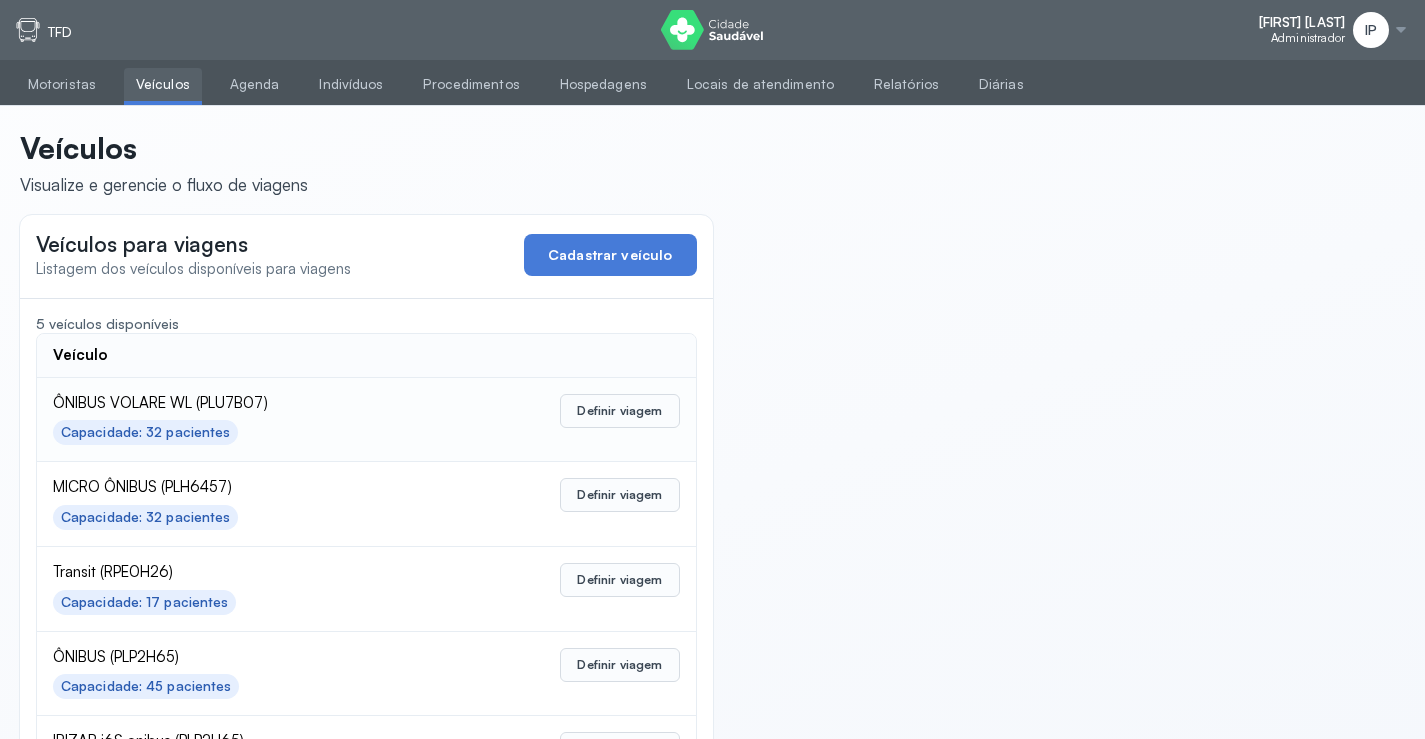 click on "Definir viagem" 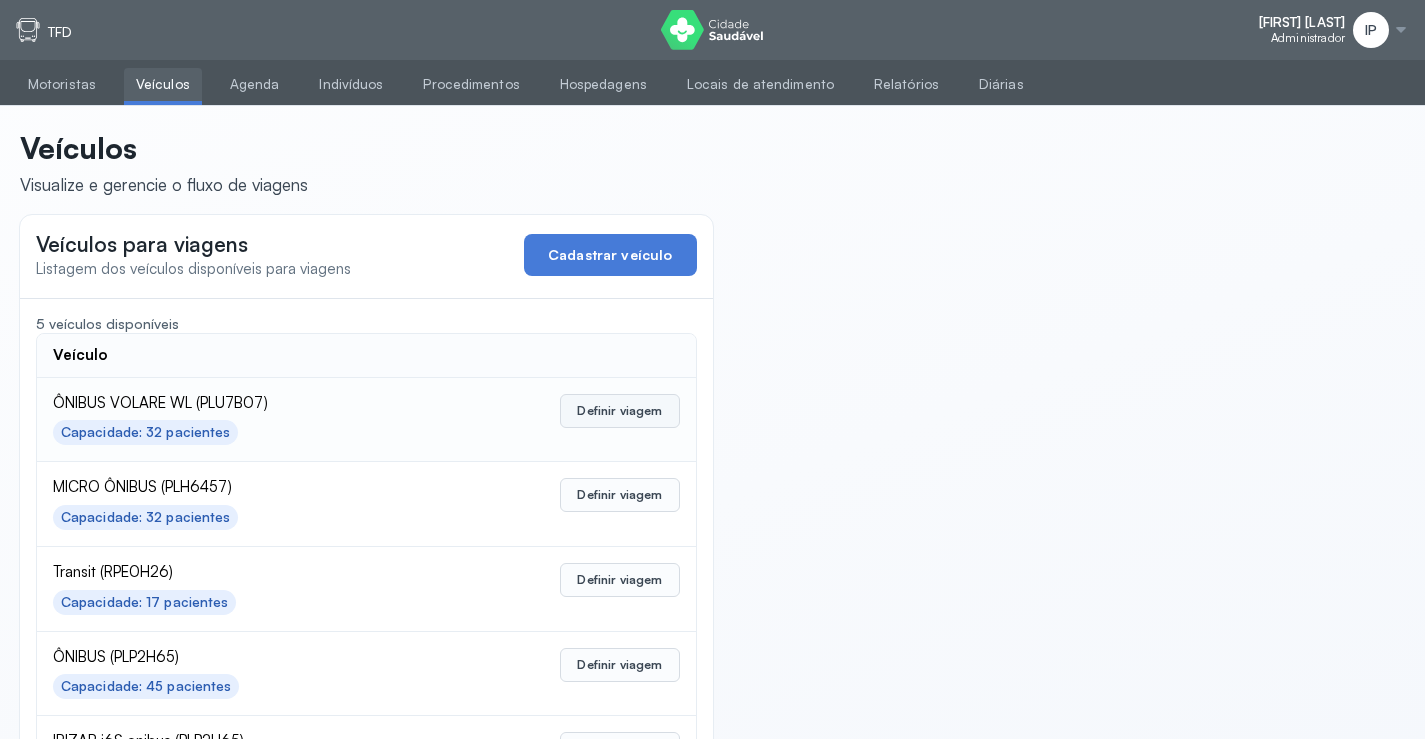 click on "Definir viagem" at bounding box center [619, 411] 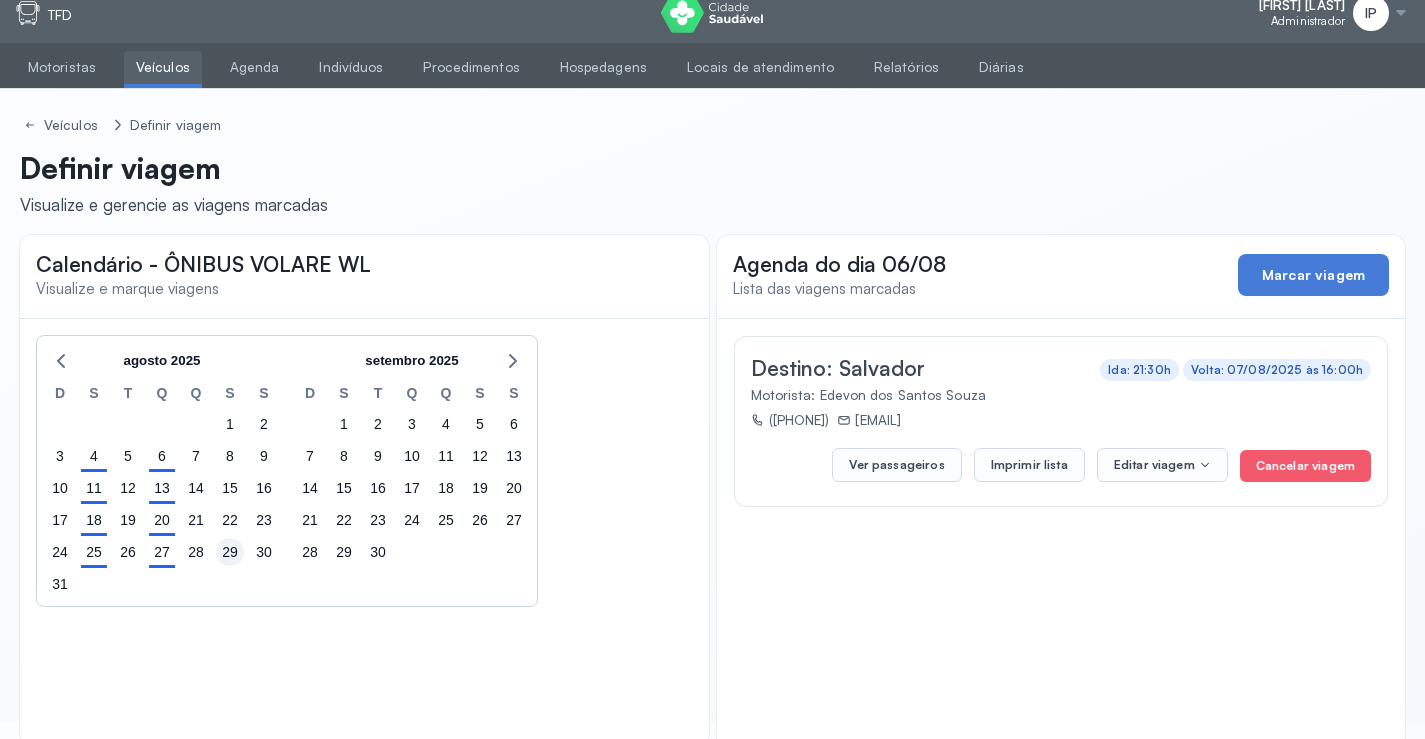scroll, scrollTop: 47, scrollLeft: 0, axis: vertical 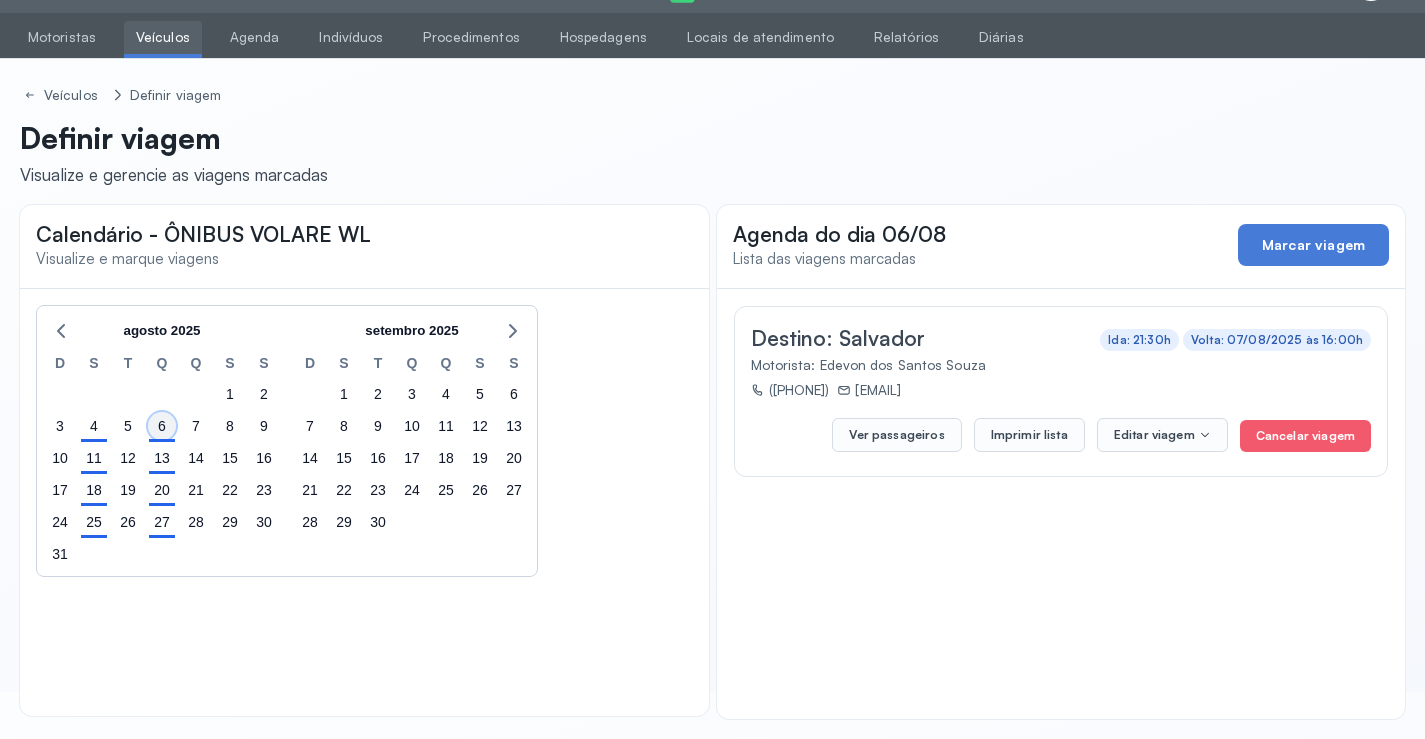 click on "6" 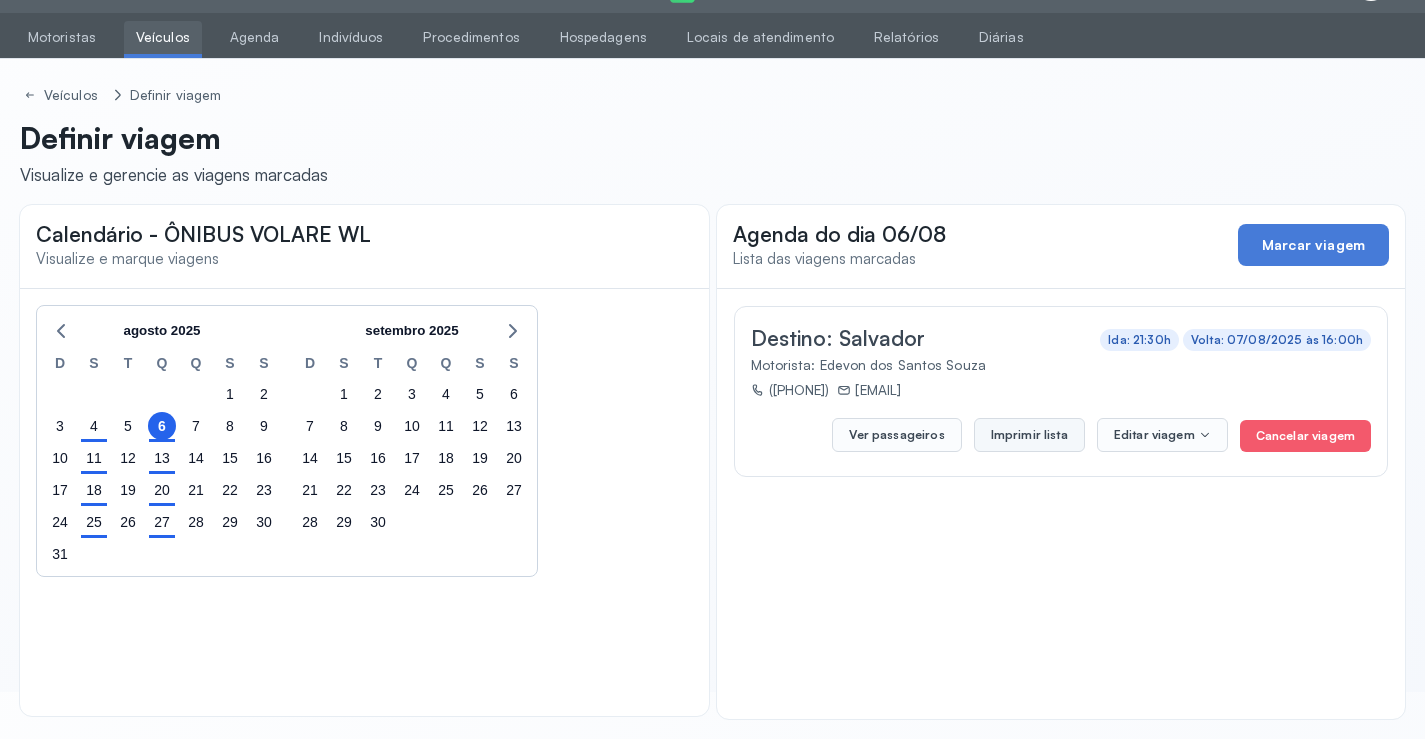 click on "Imprimir lista" at bounding box center [1029, 435] 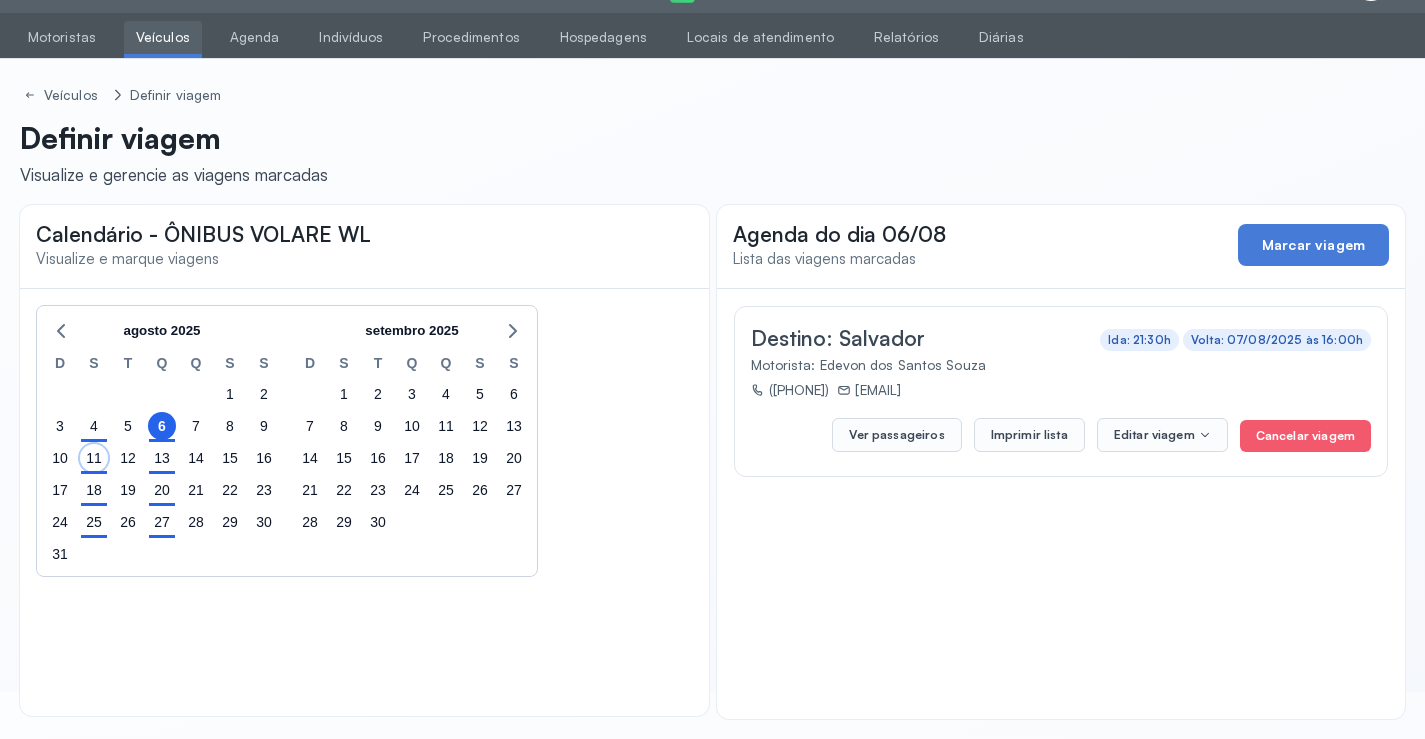 drag, startPoint x: 83, startPoint y: 459, endPoint x: 147, endPoint y: 445, distance: 65.51336 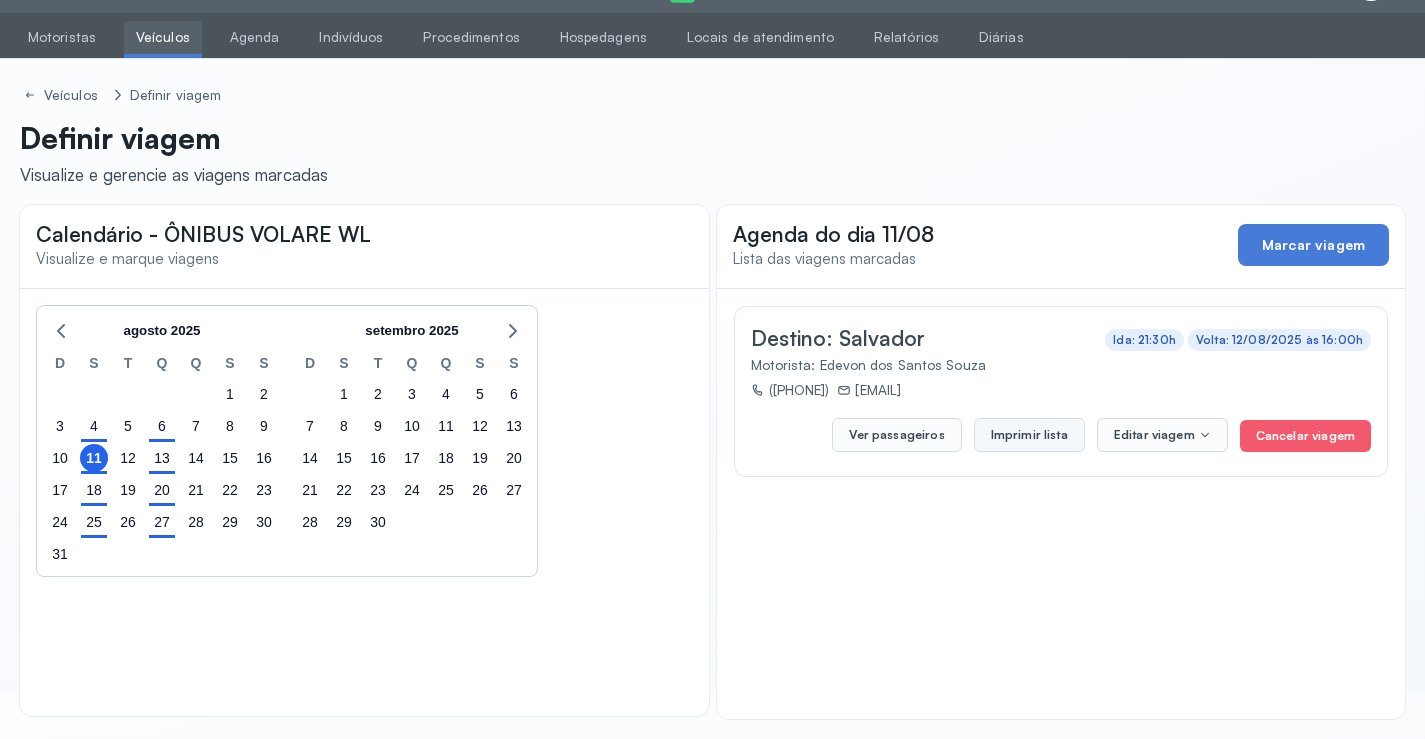 click on "Imprimir lista" at bounding box center (1029, 435) 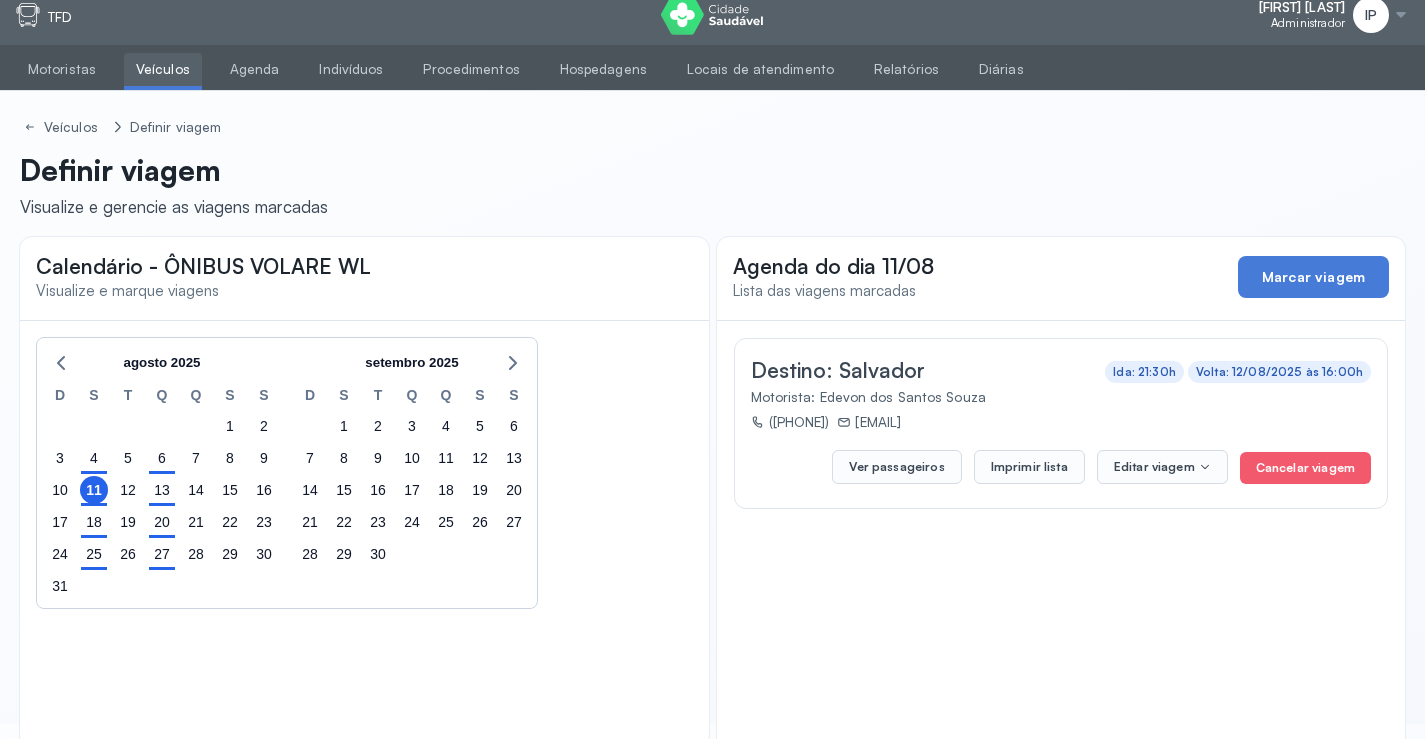 scroll, scrollTop: 0, scrollLeft: 0, axis: both 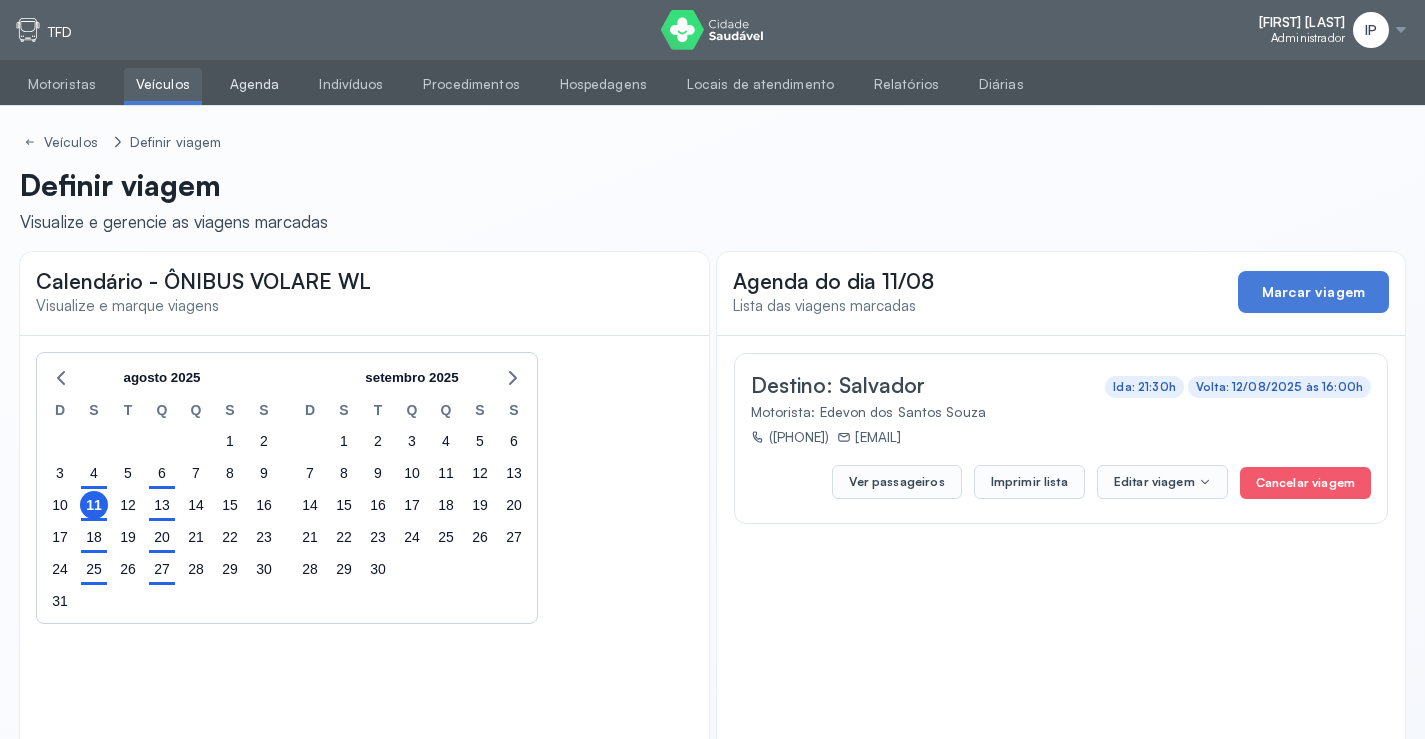 click on "Agenda" at bounding box center (255, 84) 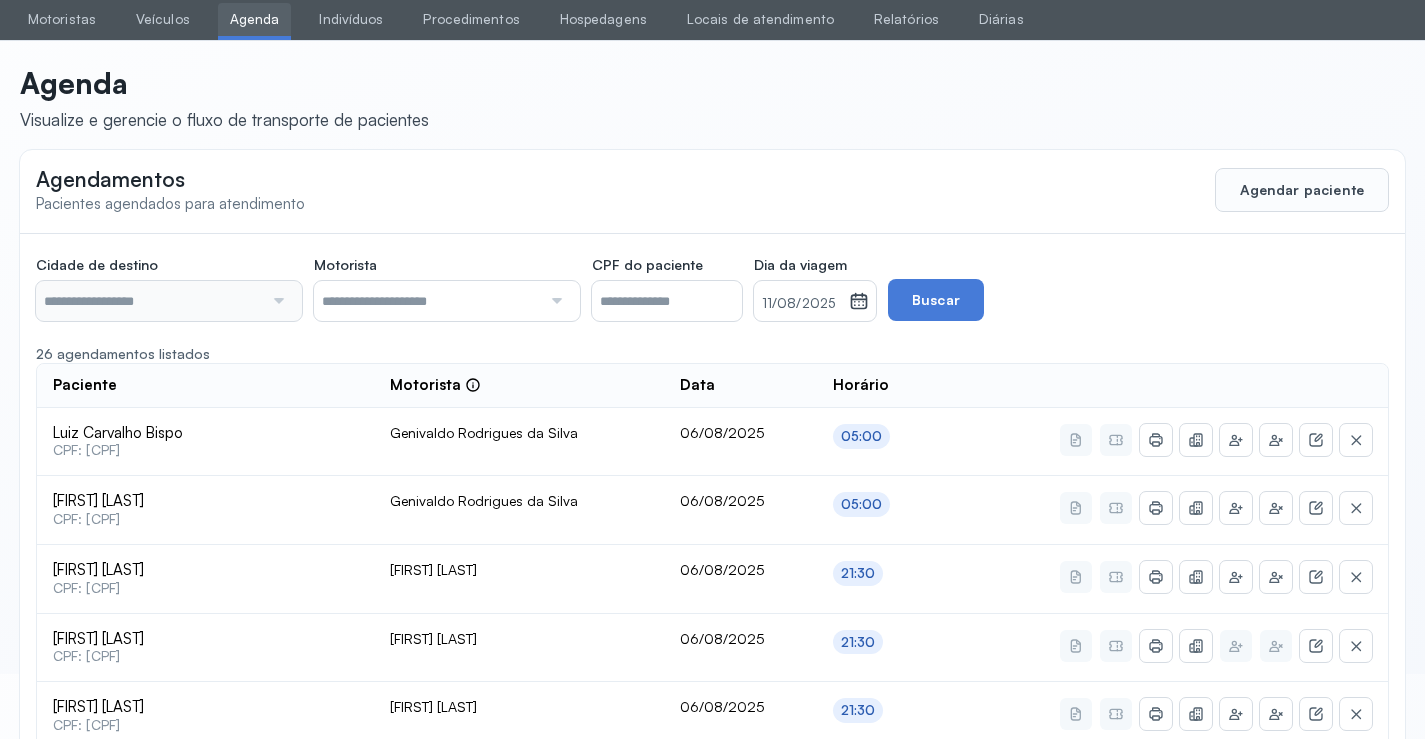 type on "********" 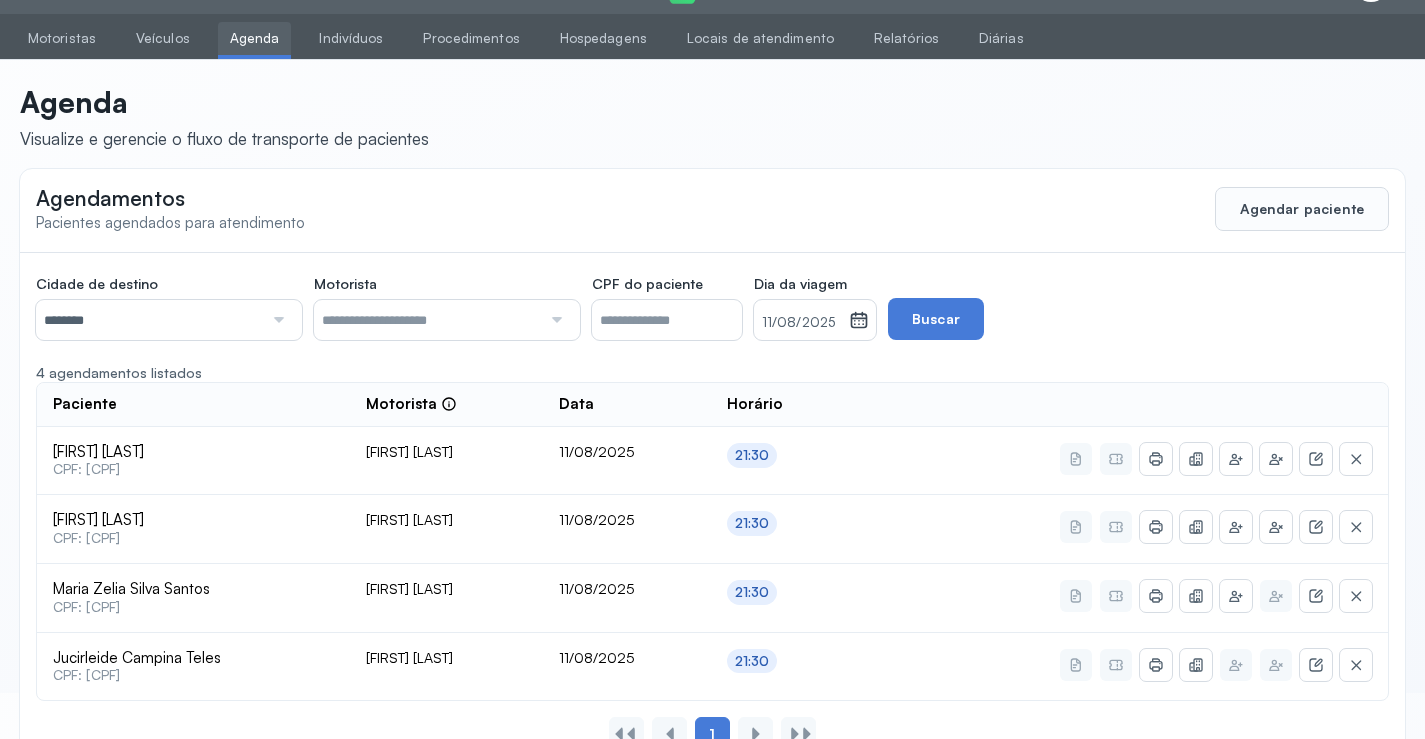 scroll, scrollTop: 103, scrollLeft: 0, axis: vertical 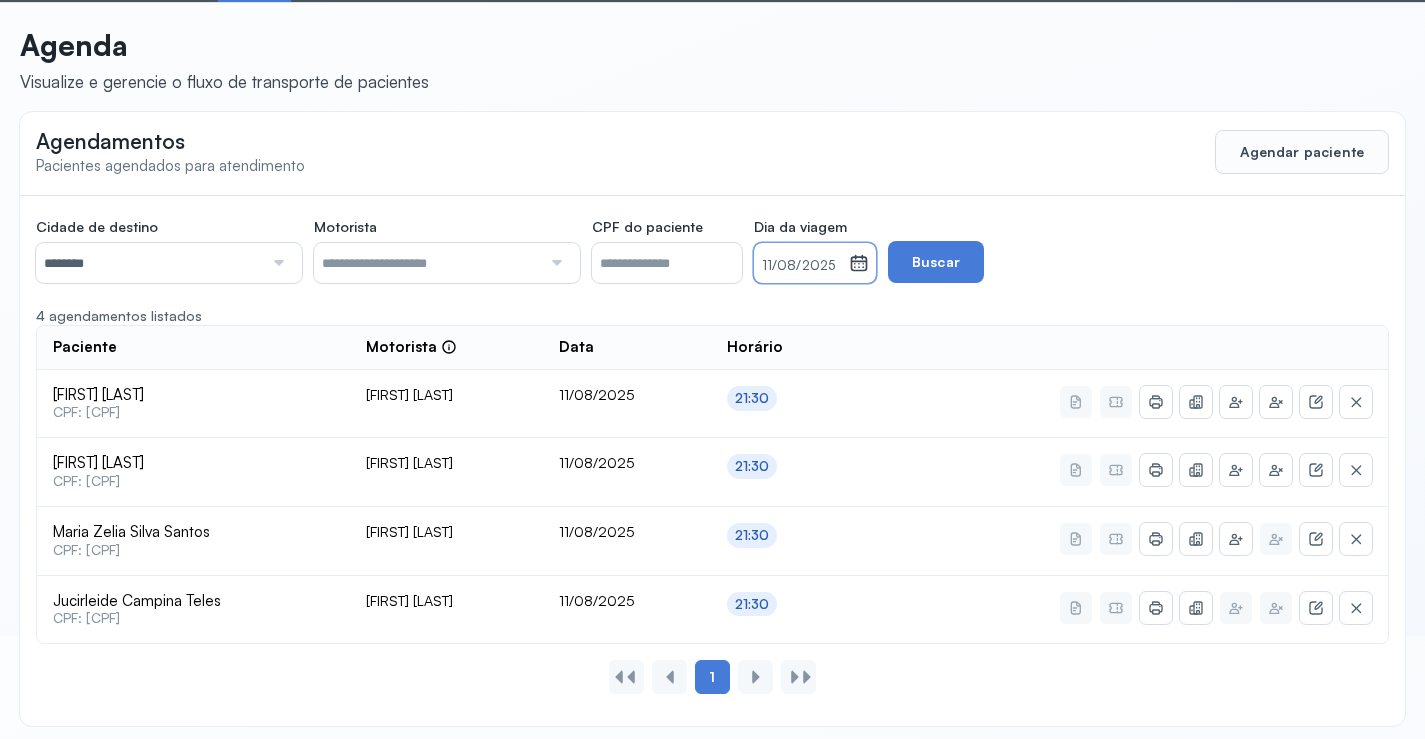 click on "11/08/2025" at bounding box center (801, 266) 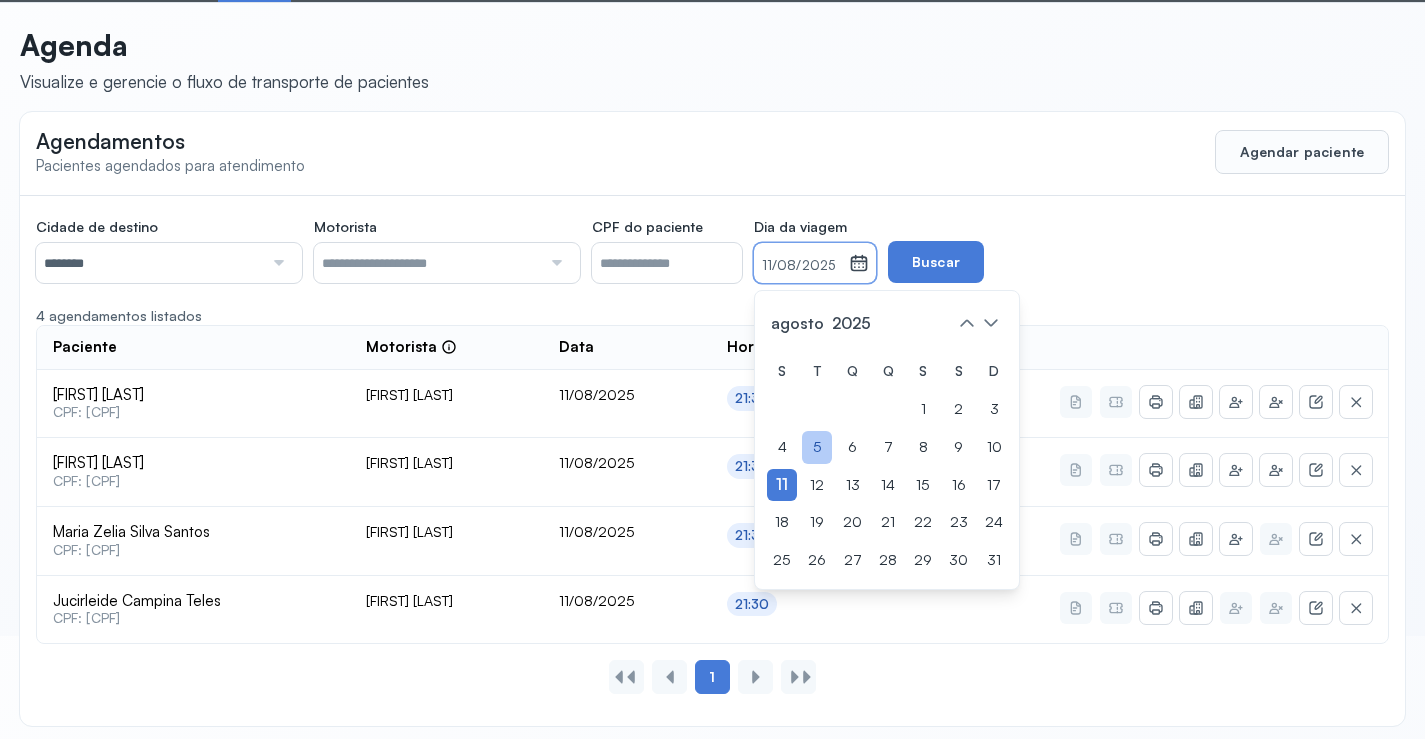 click on "5" 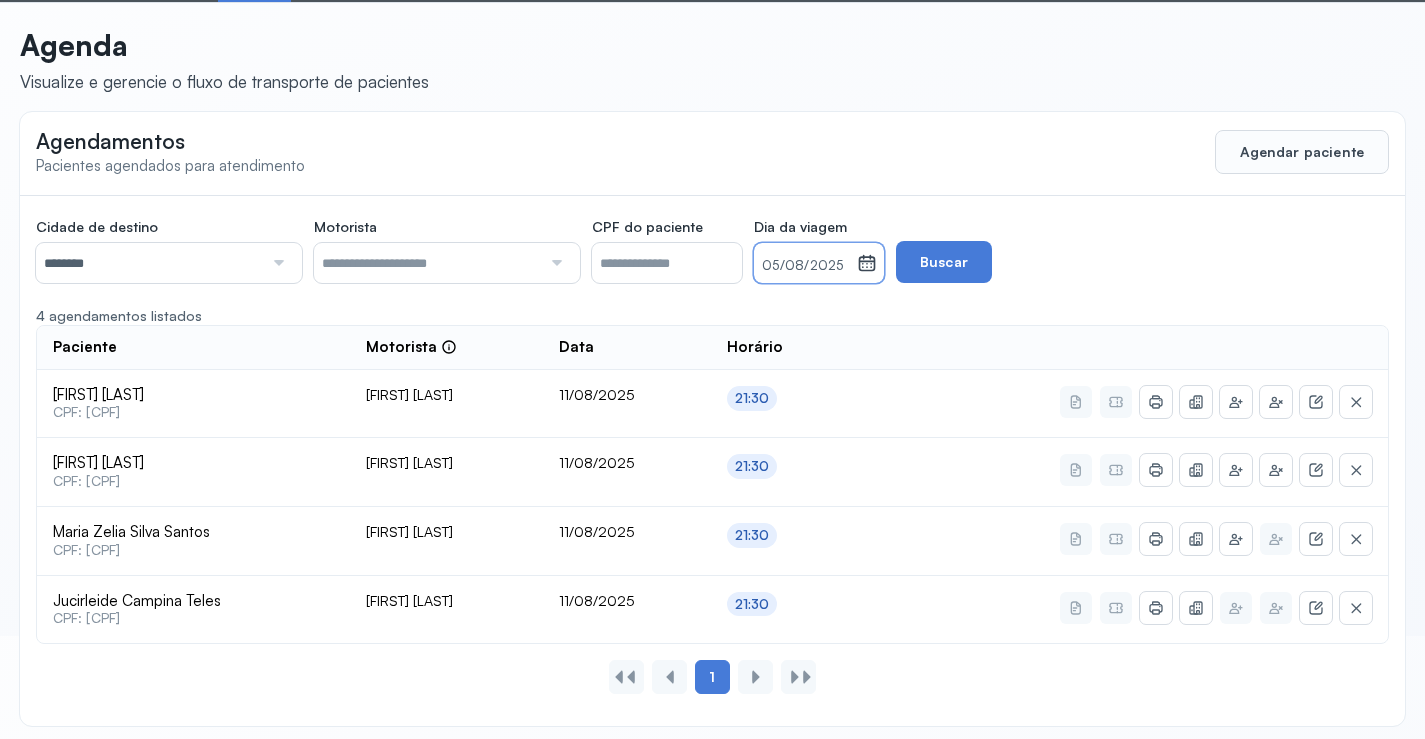 click on "05/08/2025" at bounding box center [805, 266] 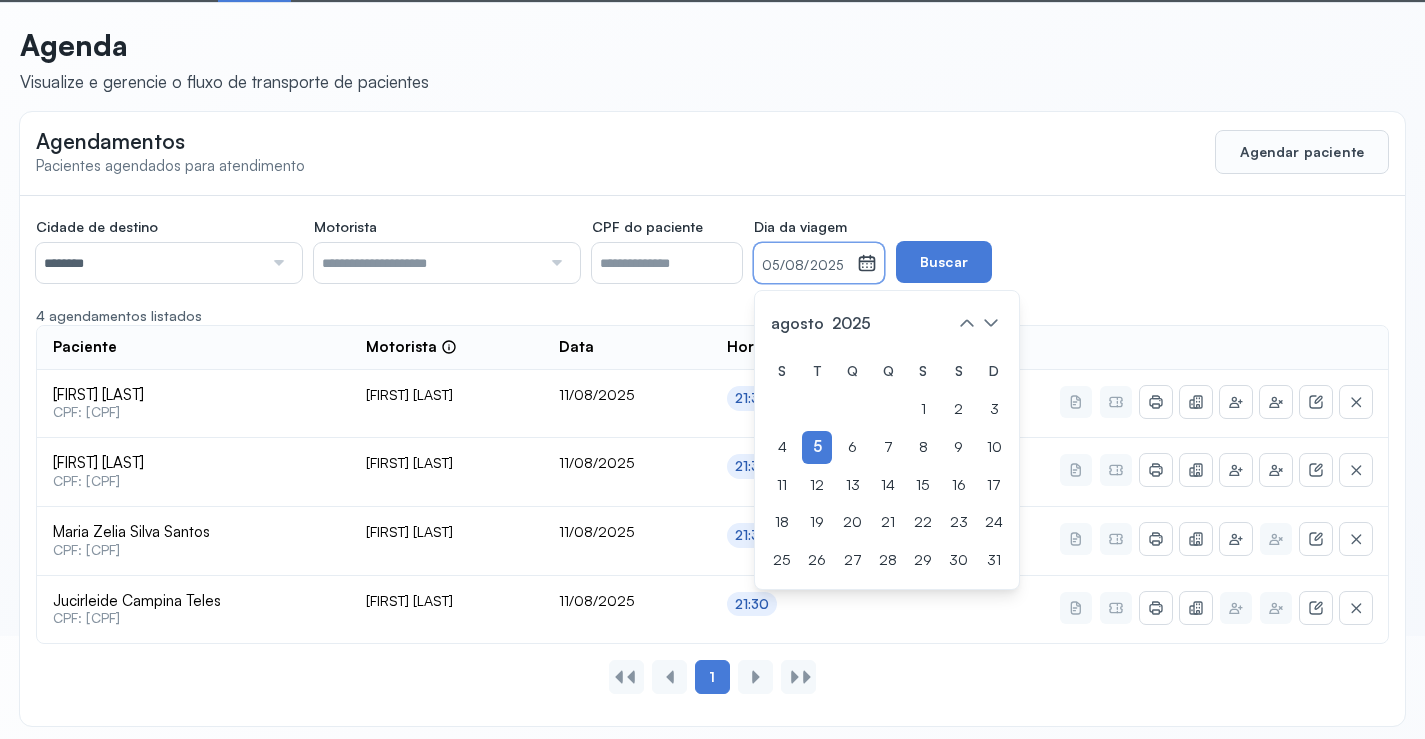 drag, startPoint x: 893, startPoint y: 437, endPoint x: 893, endPoint y: 425, distance: 12 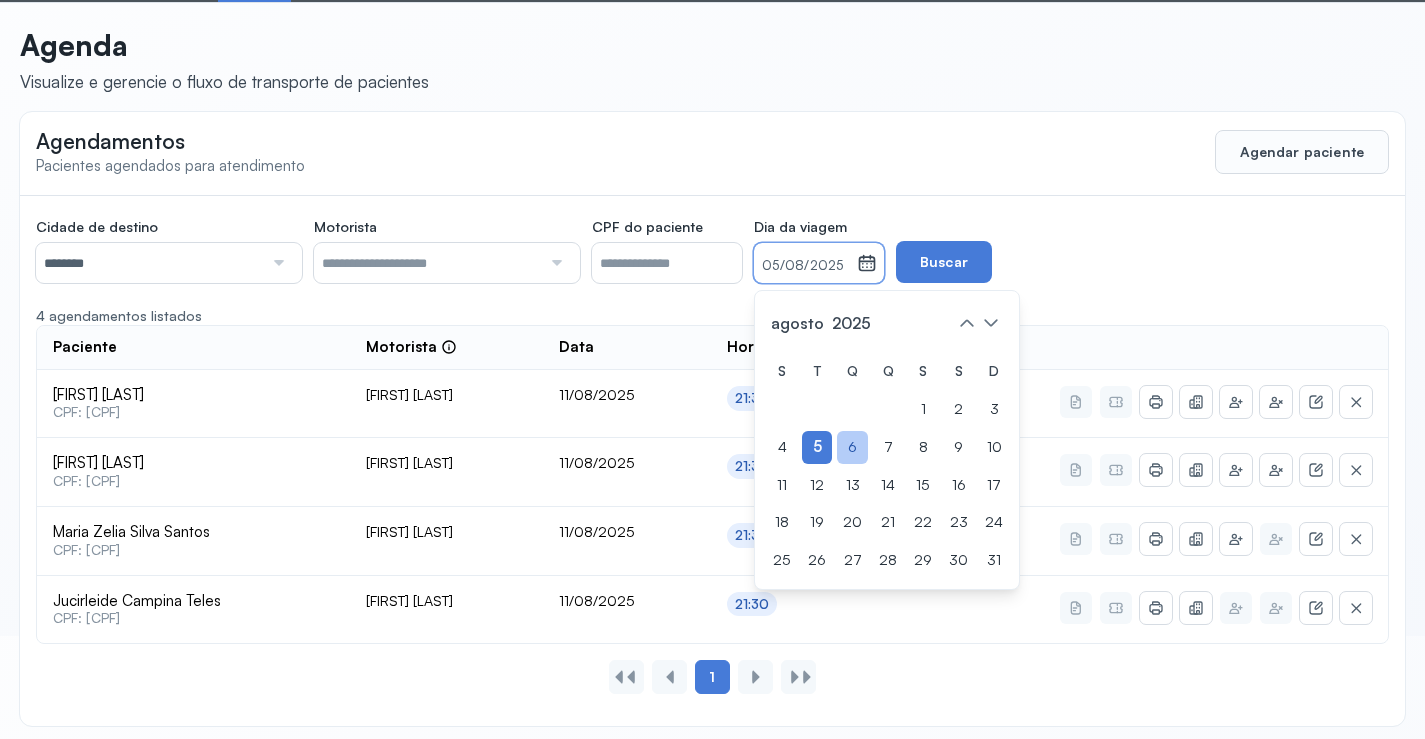 click on "6" 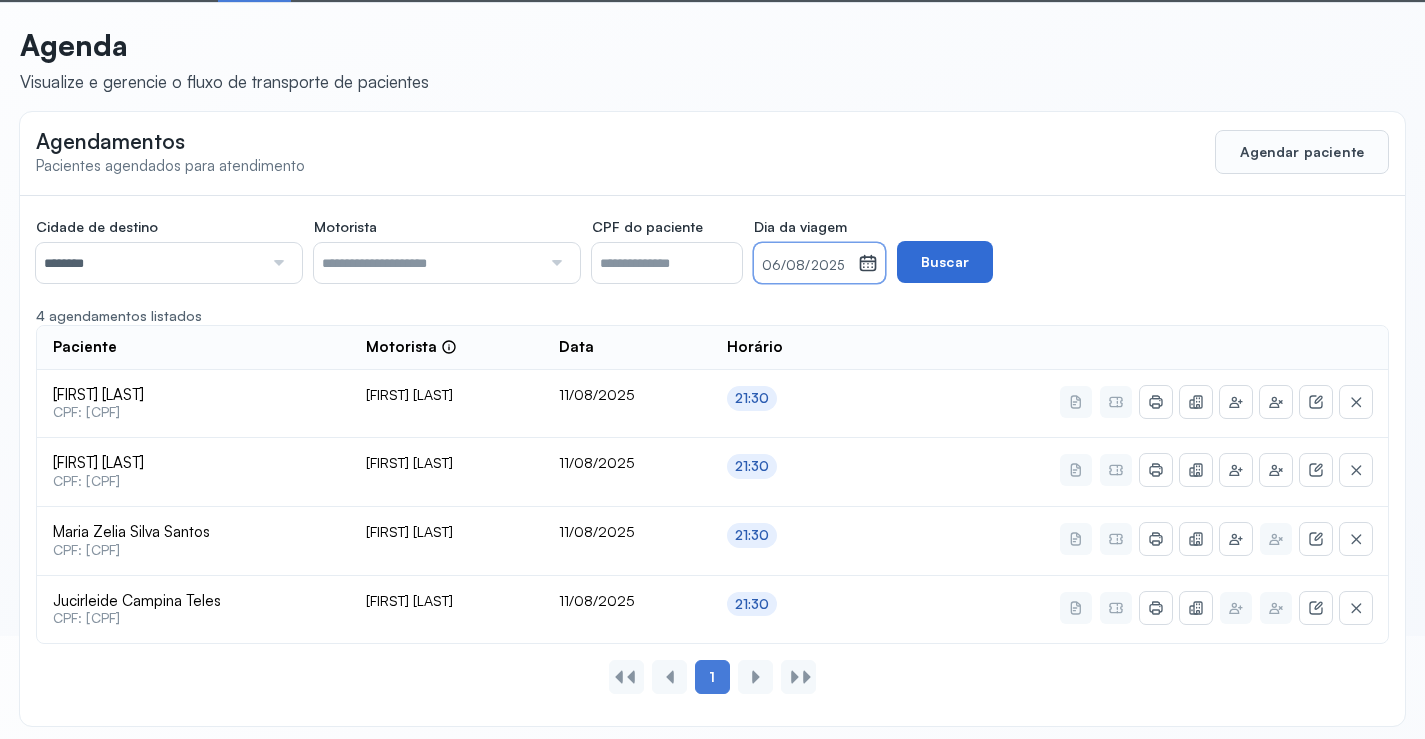 click on "Buscar" at bounding box center (945, 262) 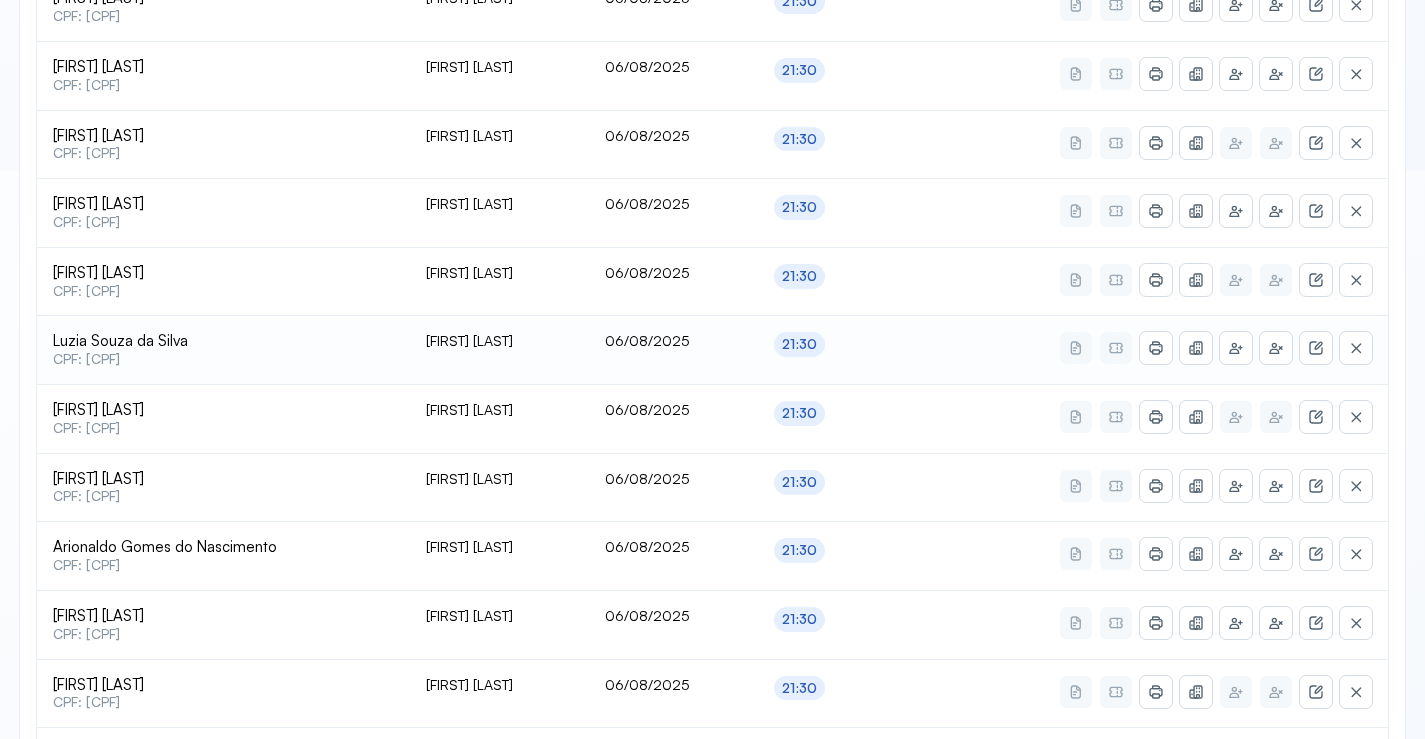 scroll, scrollTop: 603, scrollLeft: 0, axis: vertical 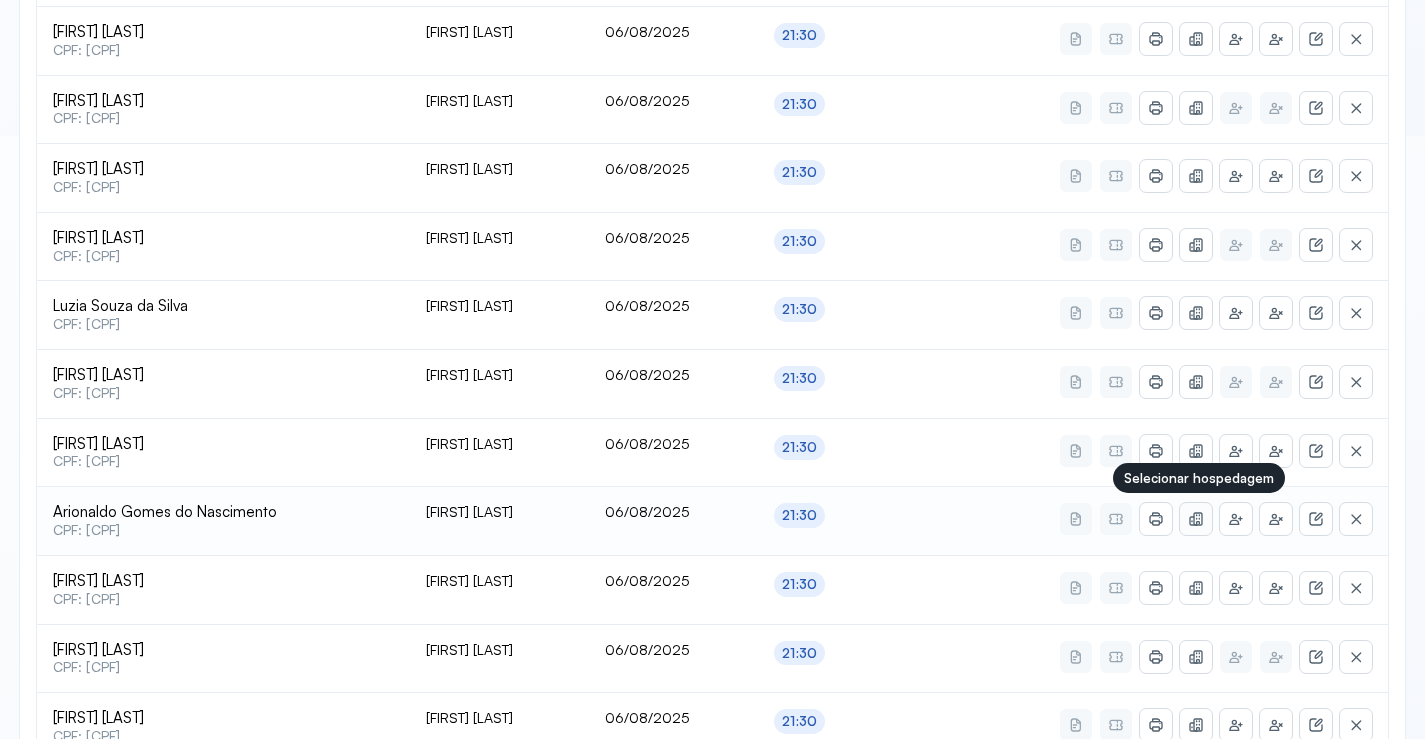 click 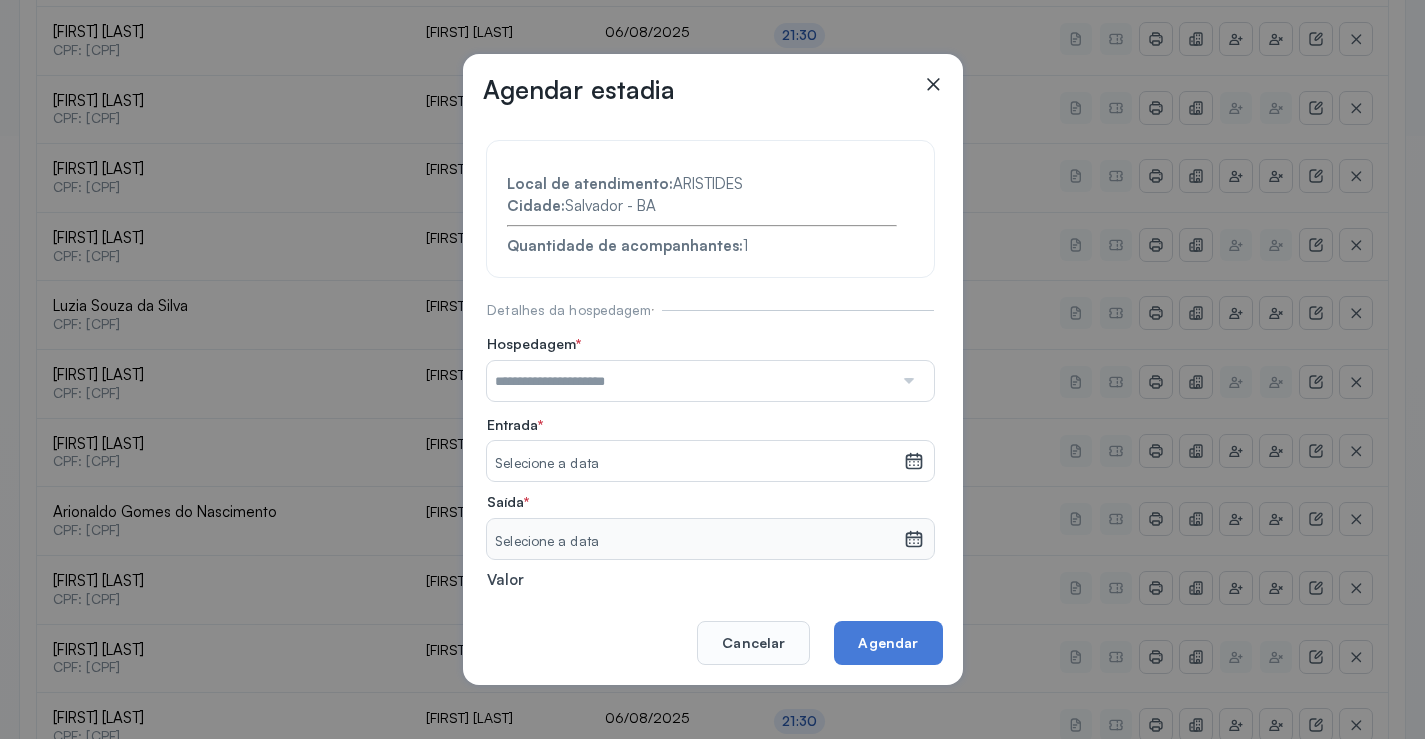 click at bounding box center [690, 381] 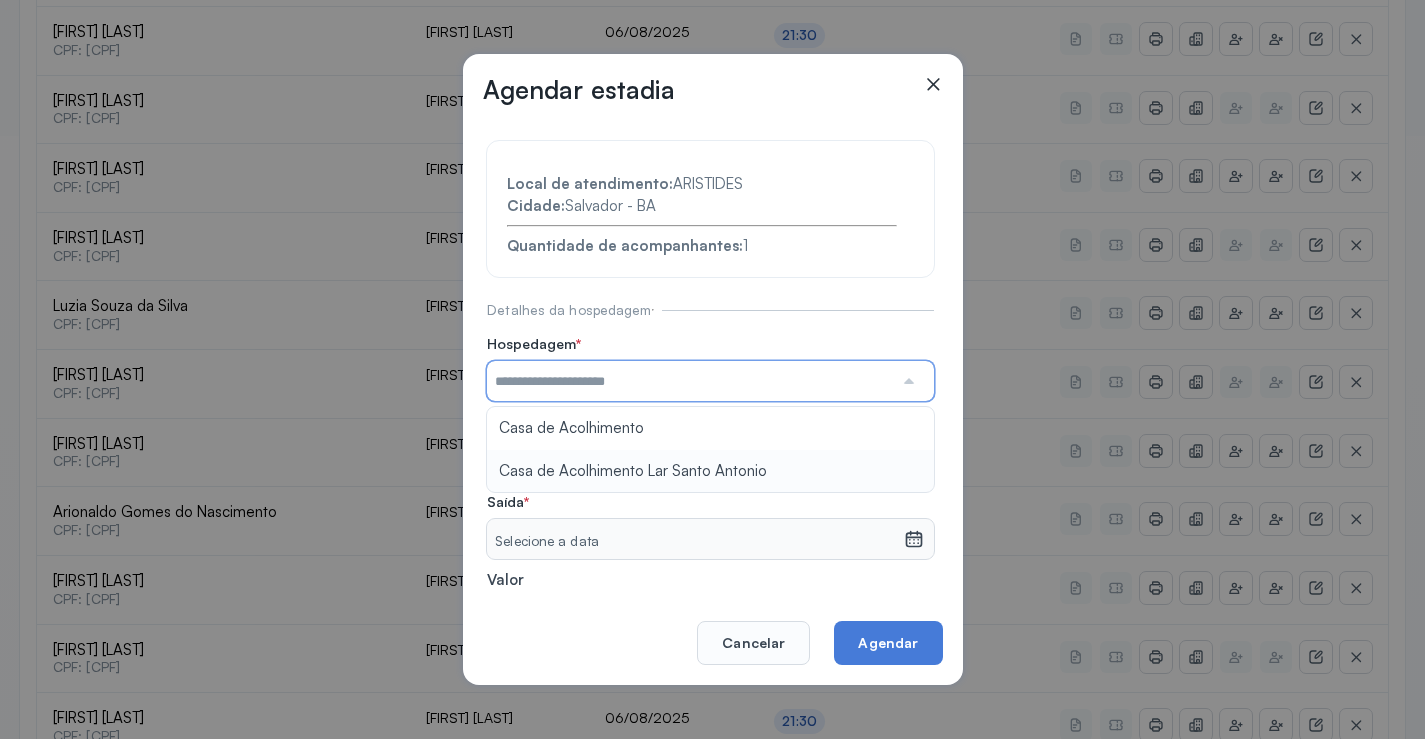 type on "**********" 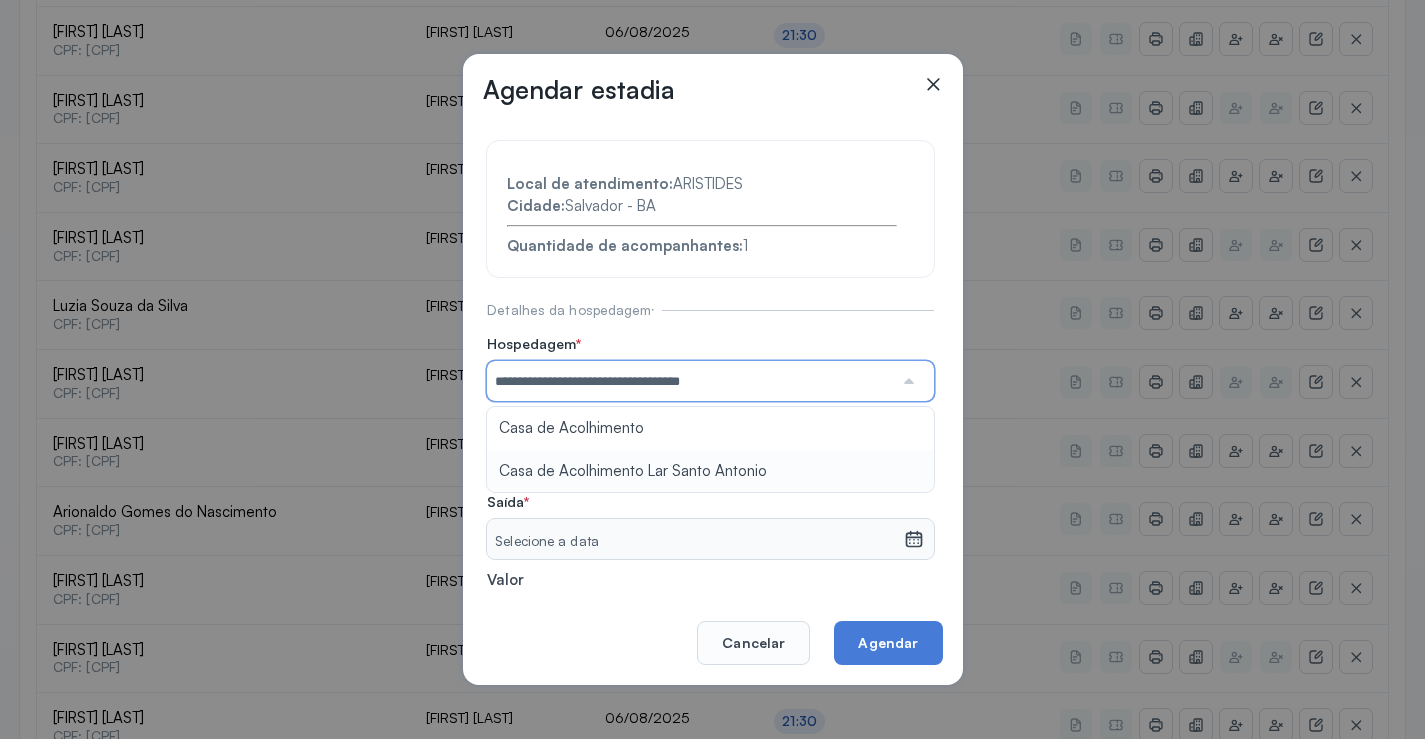 click on "**********" at bounding box center [710, 436] 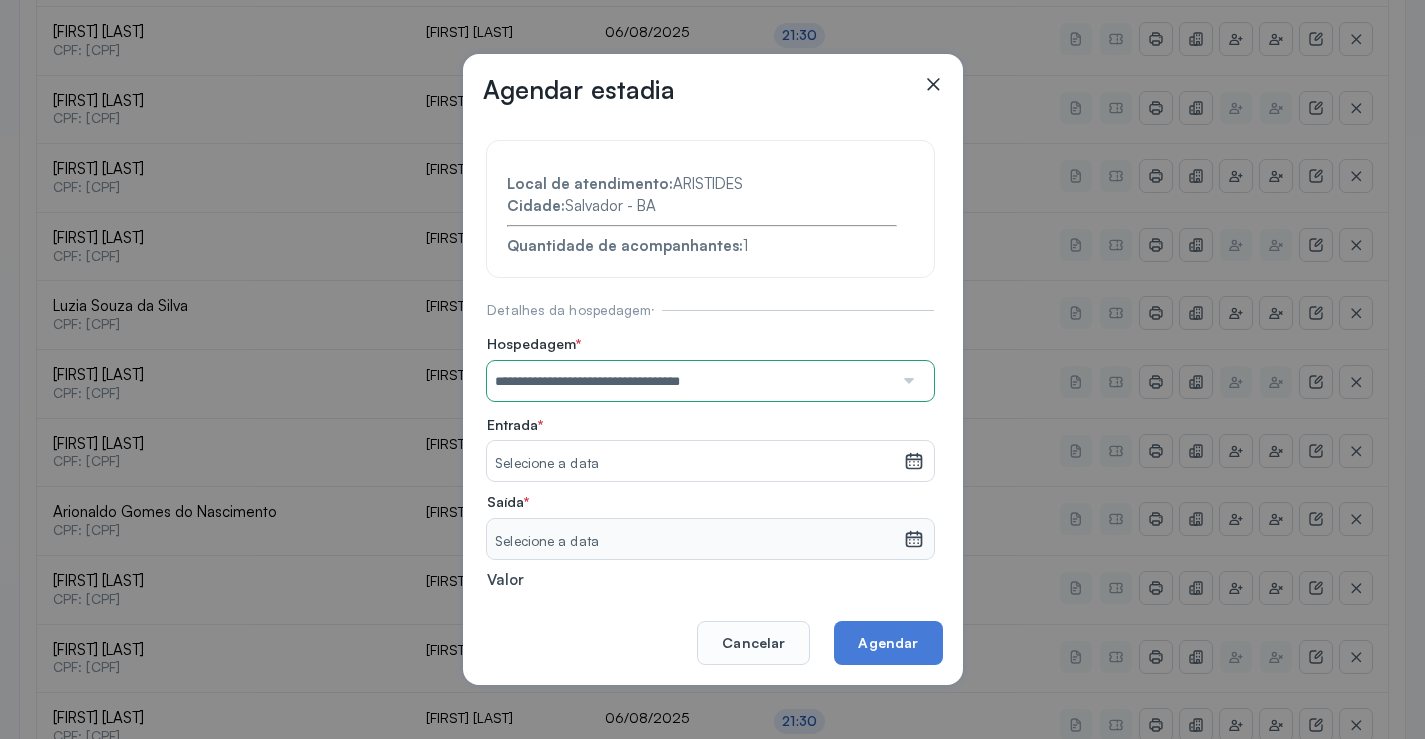 click on "Selecione a data" at bounding box center [695, 464] 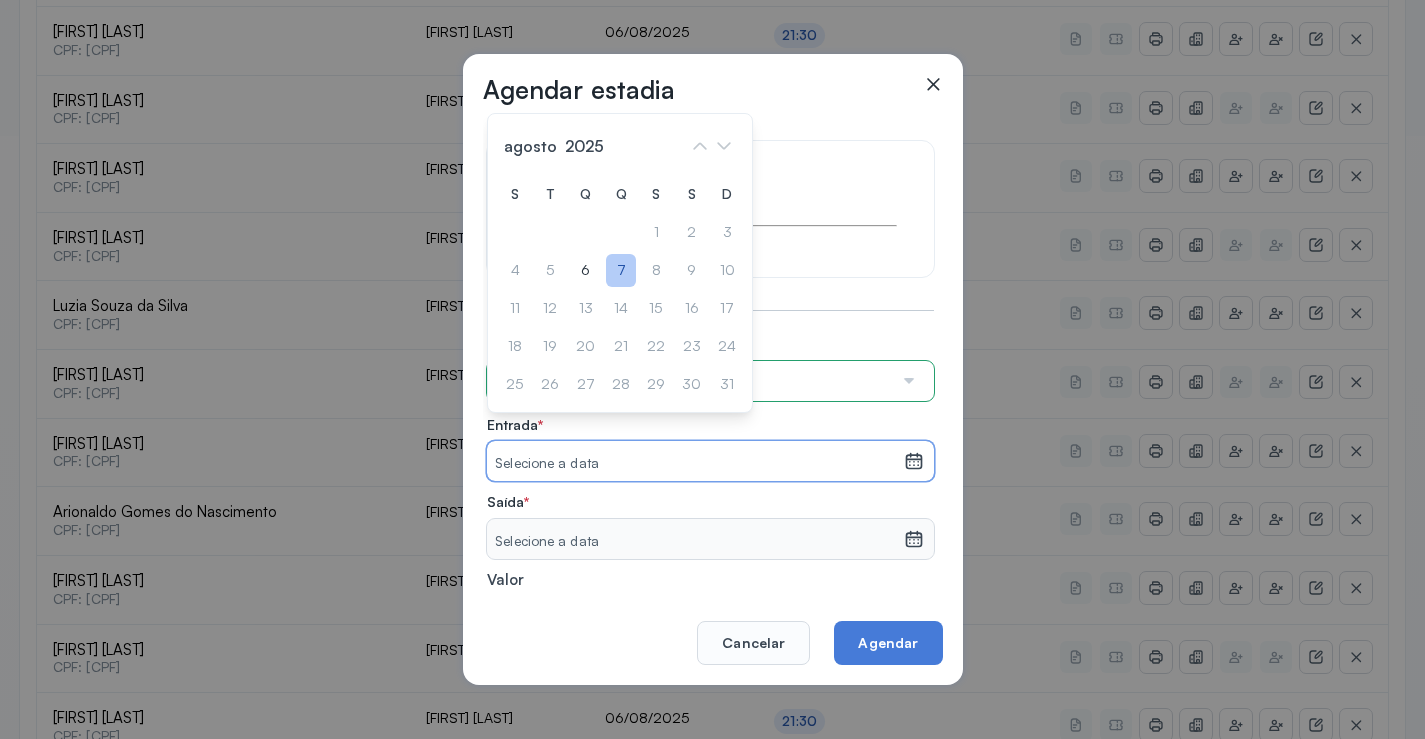 click on "7" 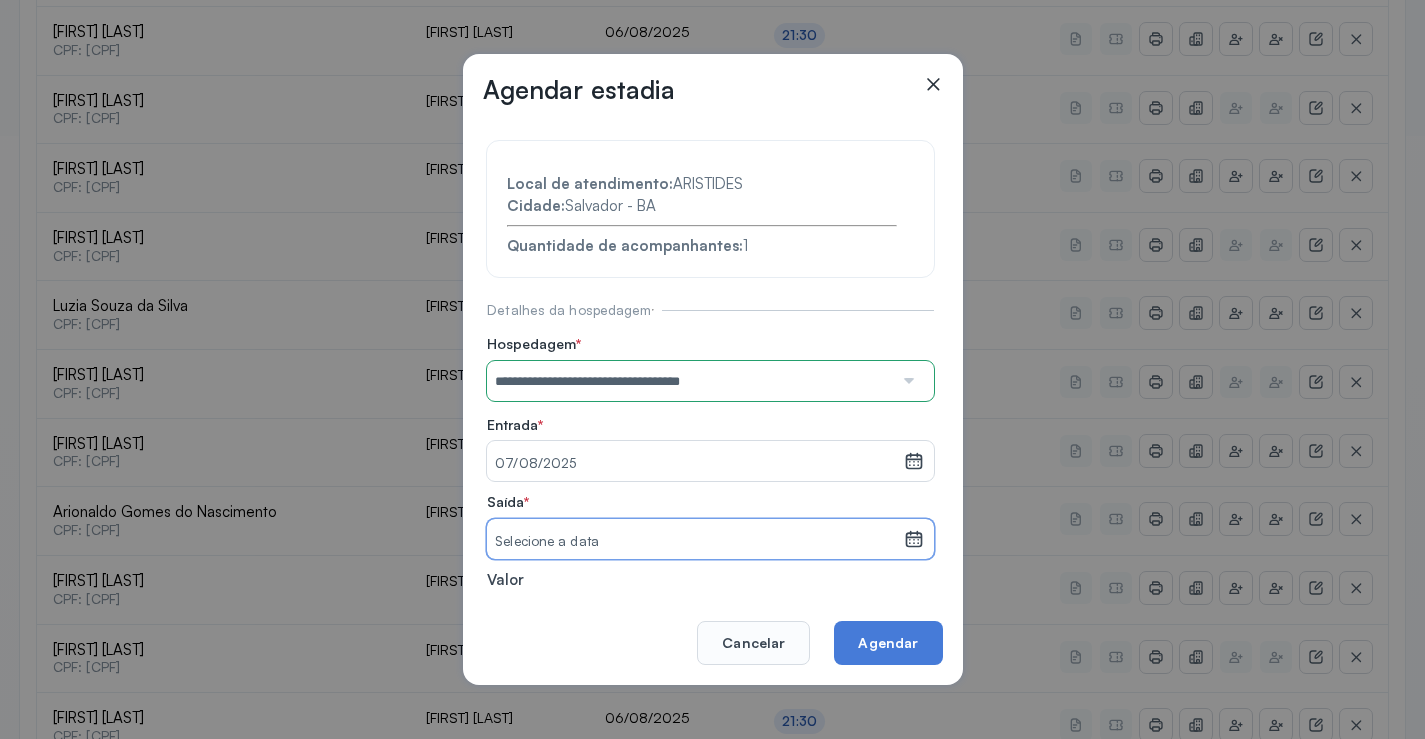 click on "Selecione a data" at bounding box center (695, 542) 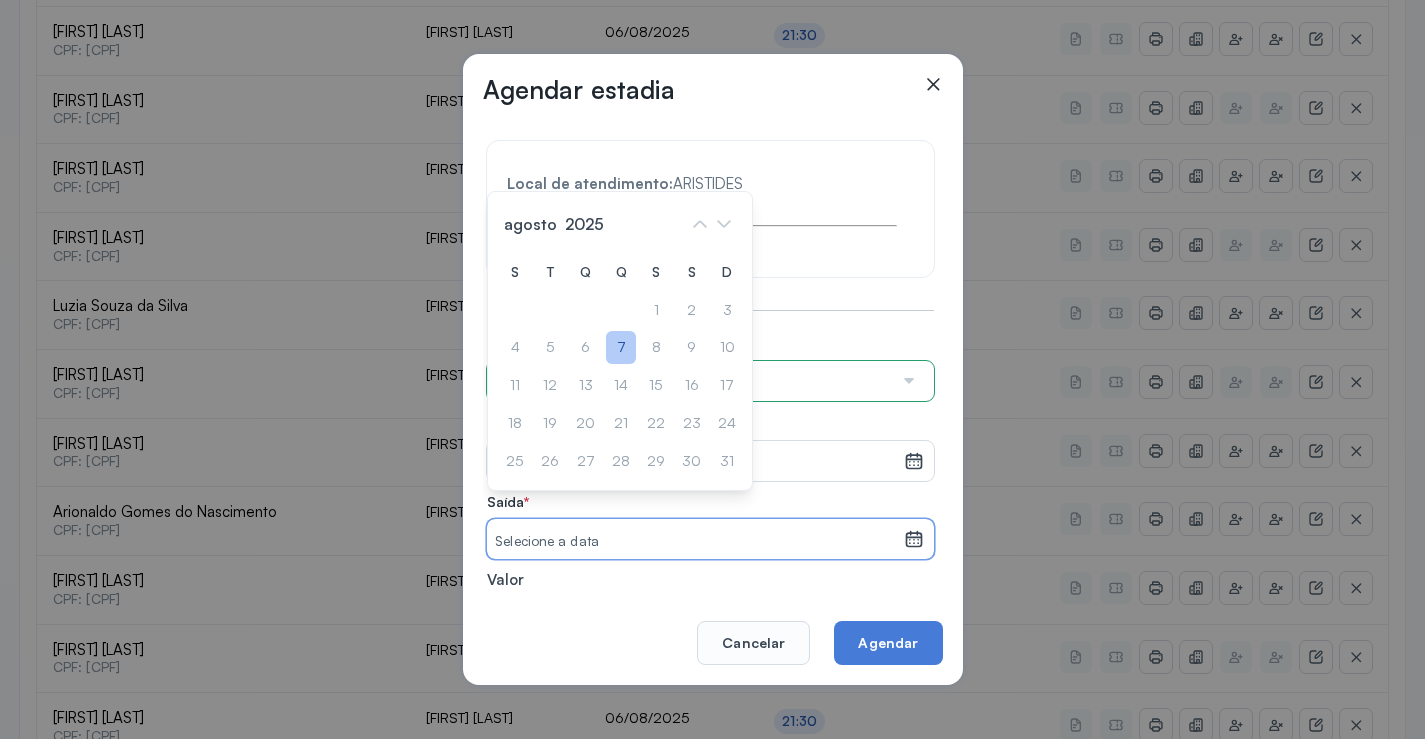 click on "7" 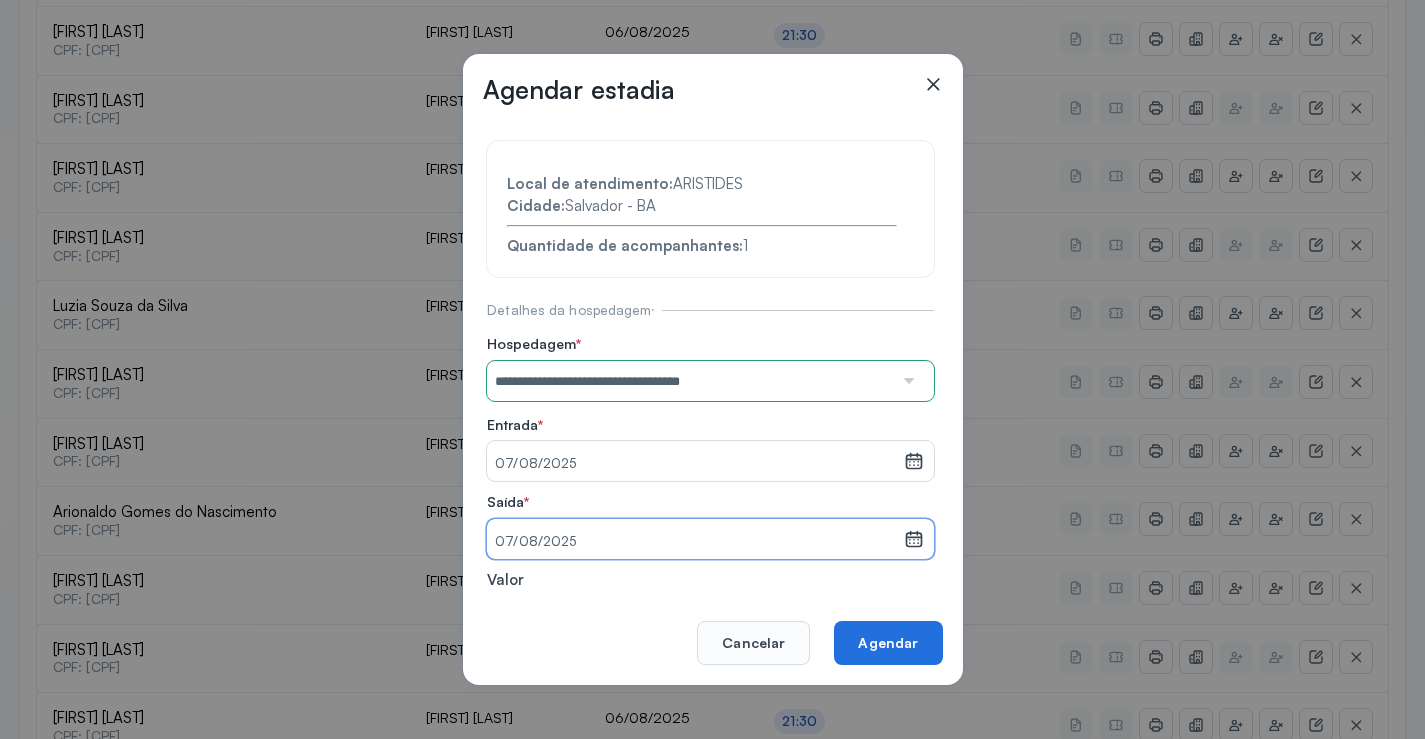 click on "Agendar" 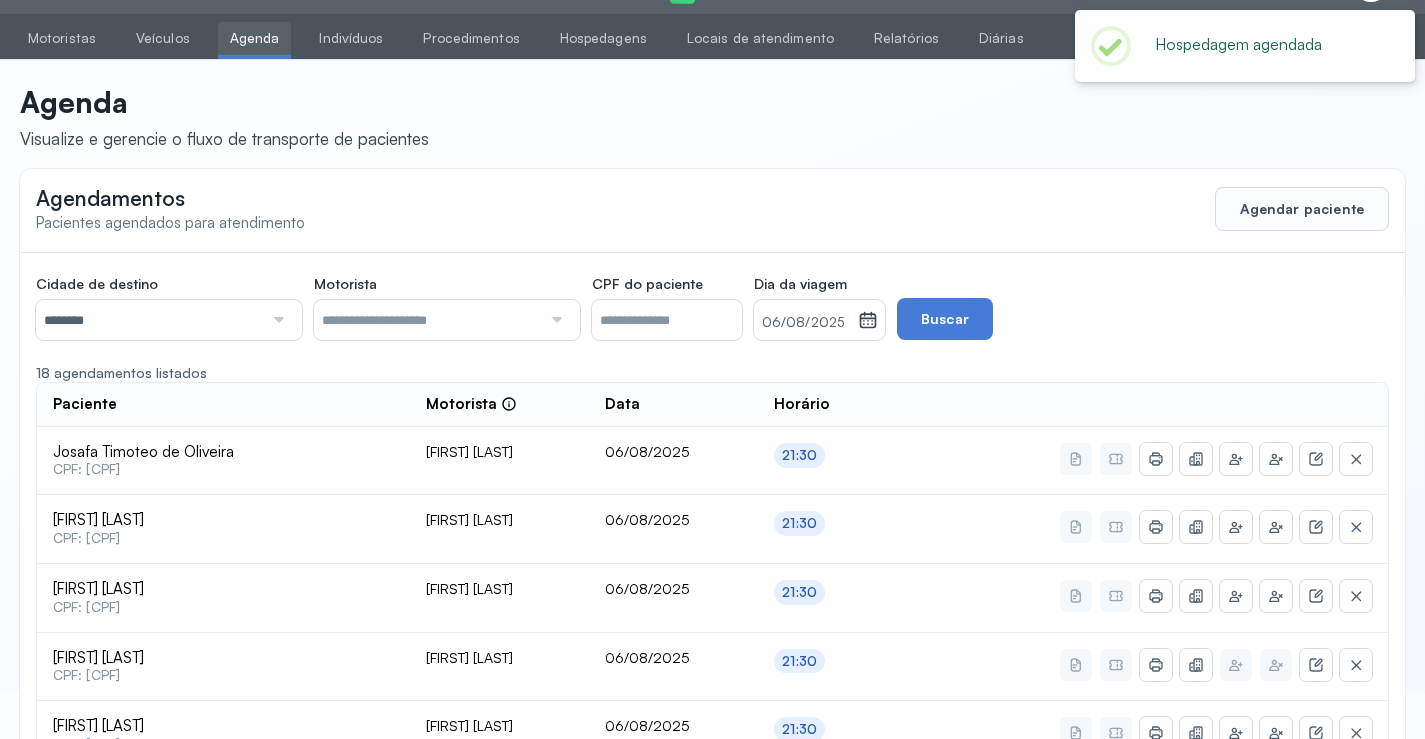 scroll, scrollTop: 603, scrollLeft: 0, axis: vertical 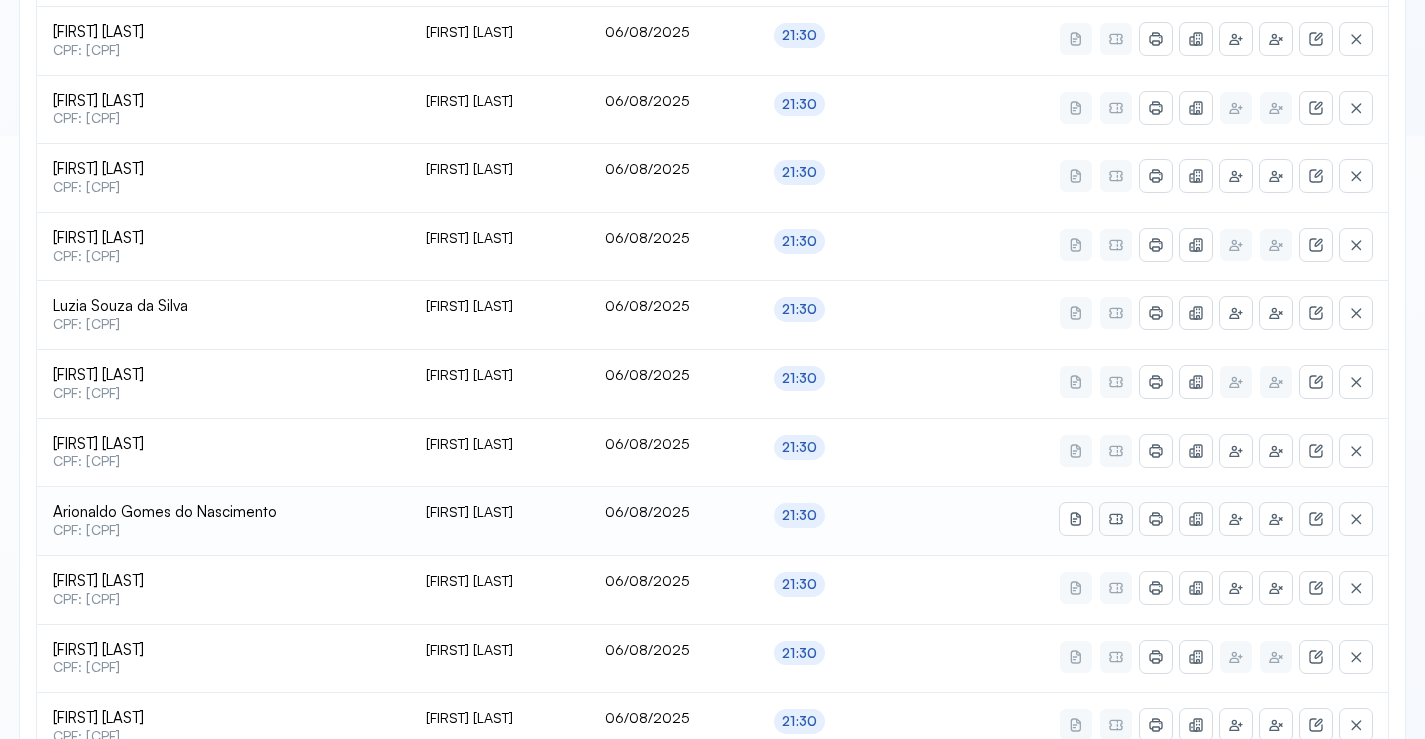 click 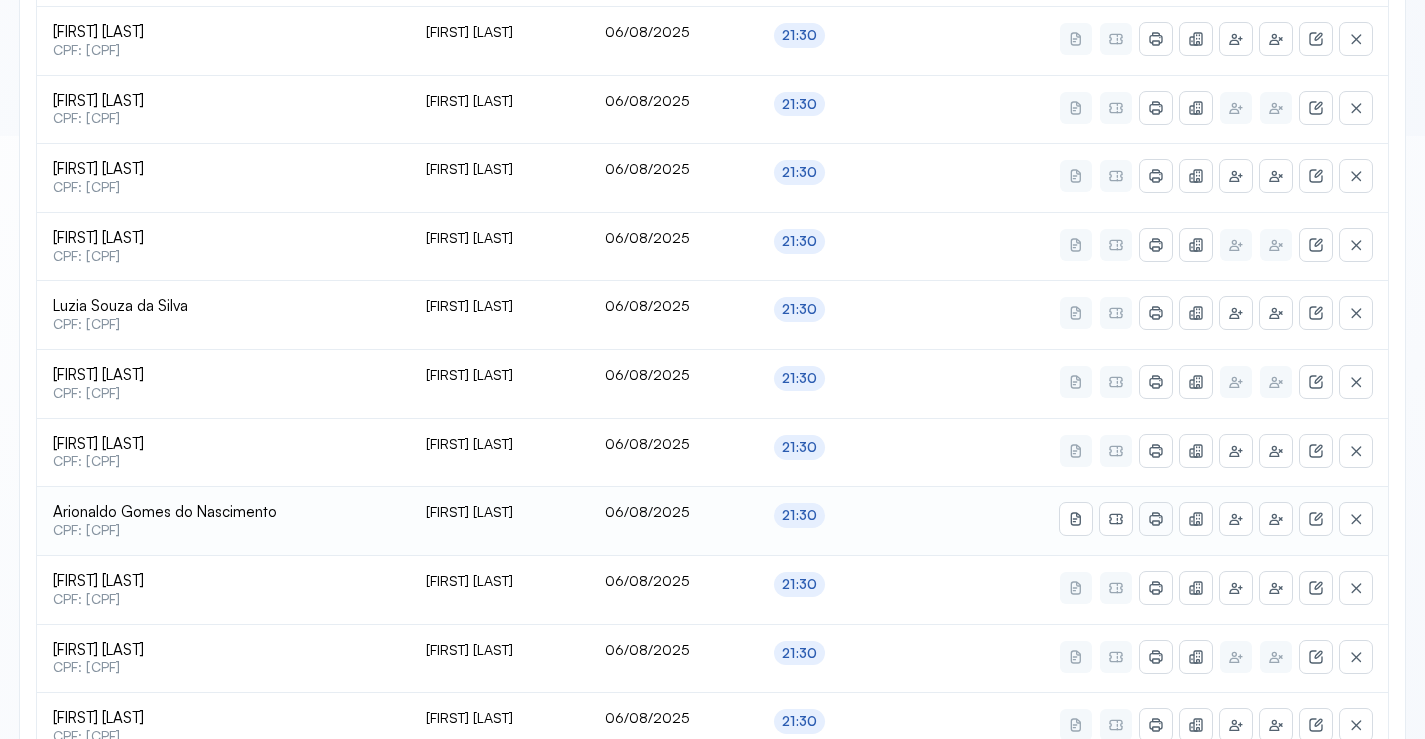 click 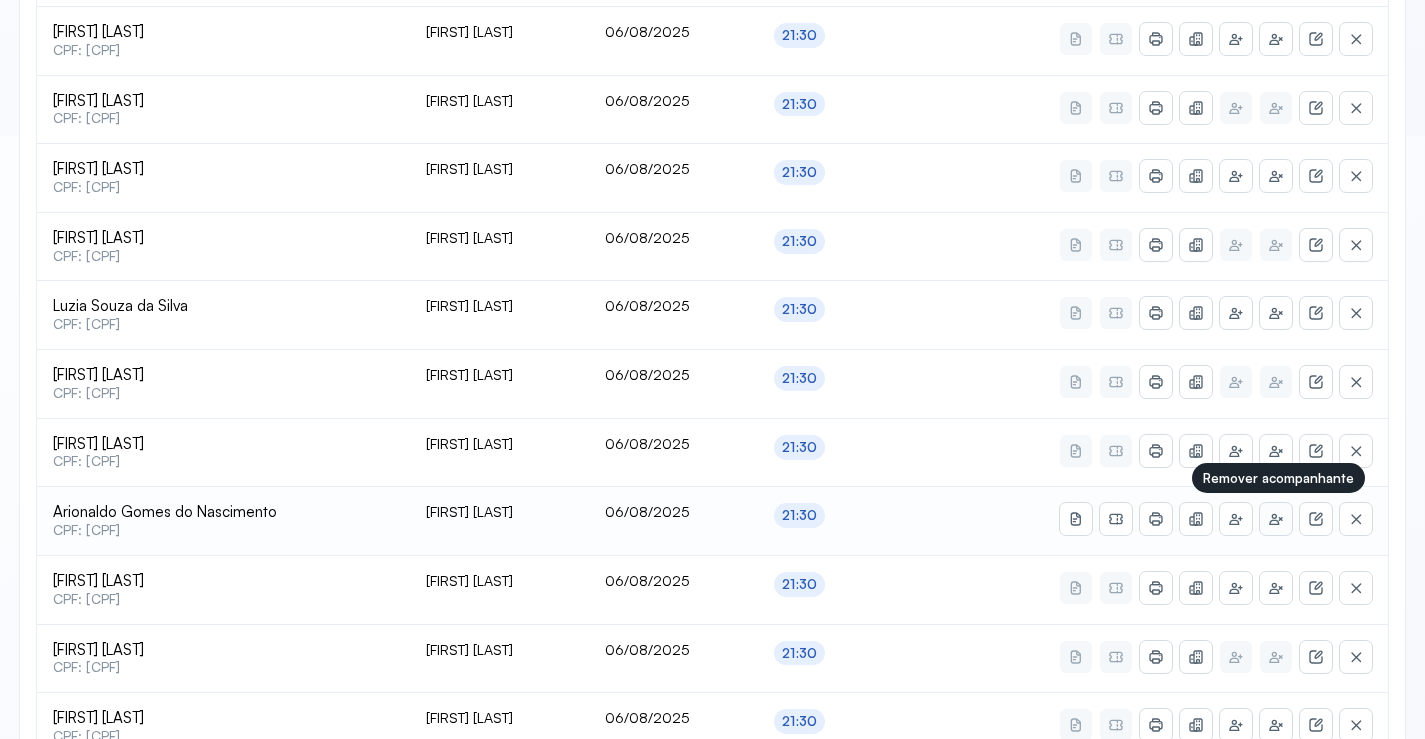 click 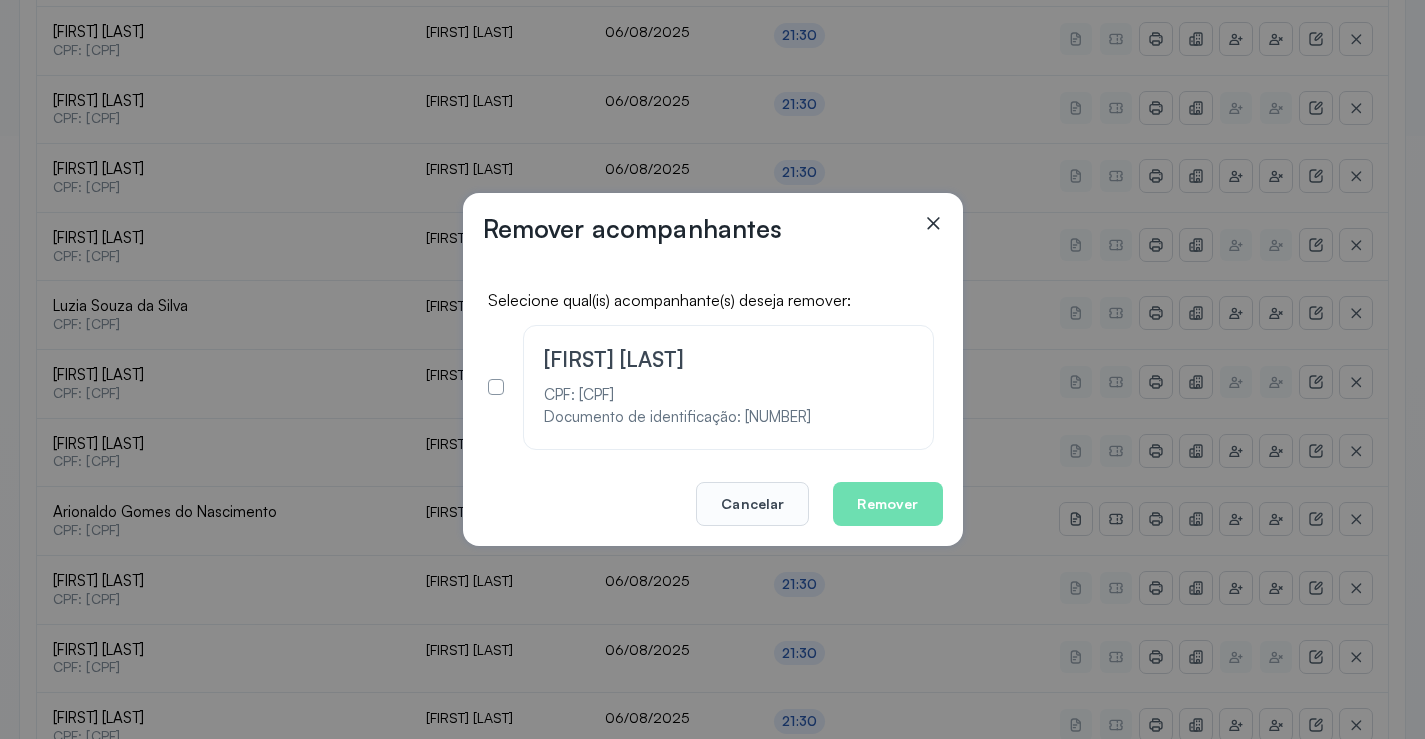 click 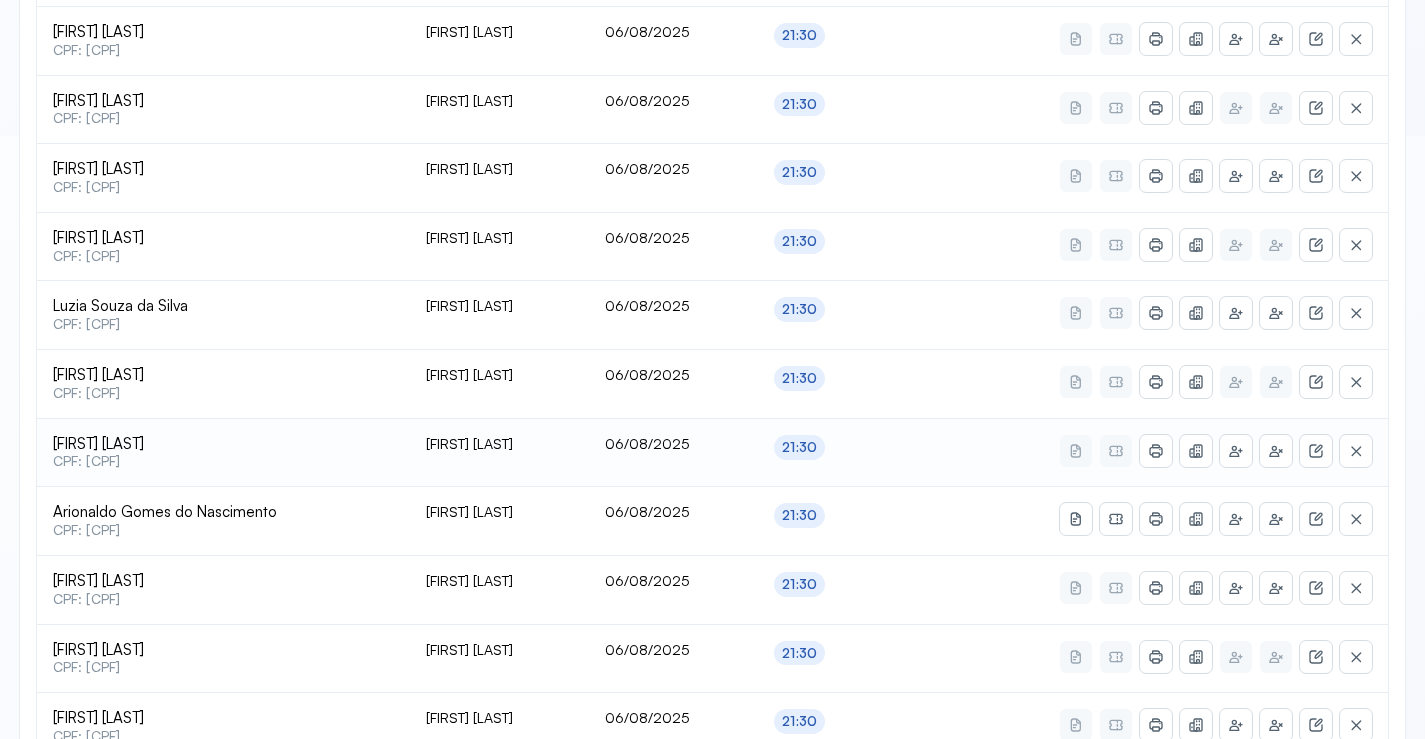 scroll, scrollTop: 703, scrollLeft: 0, axis: vertical 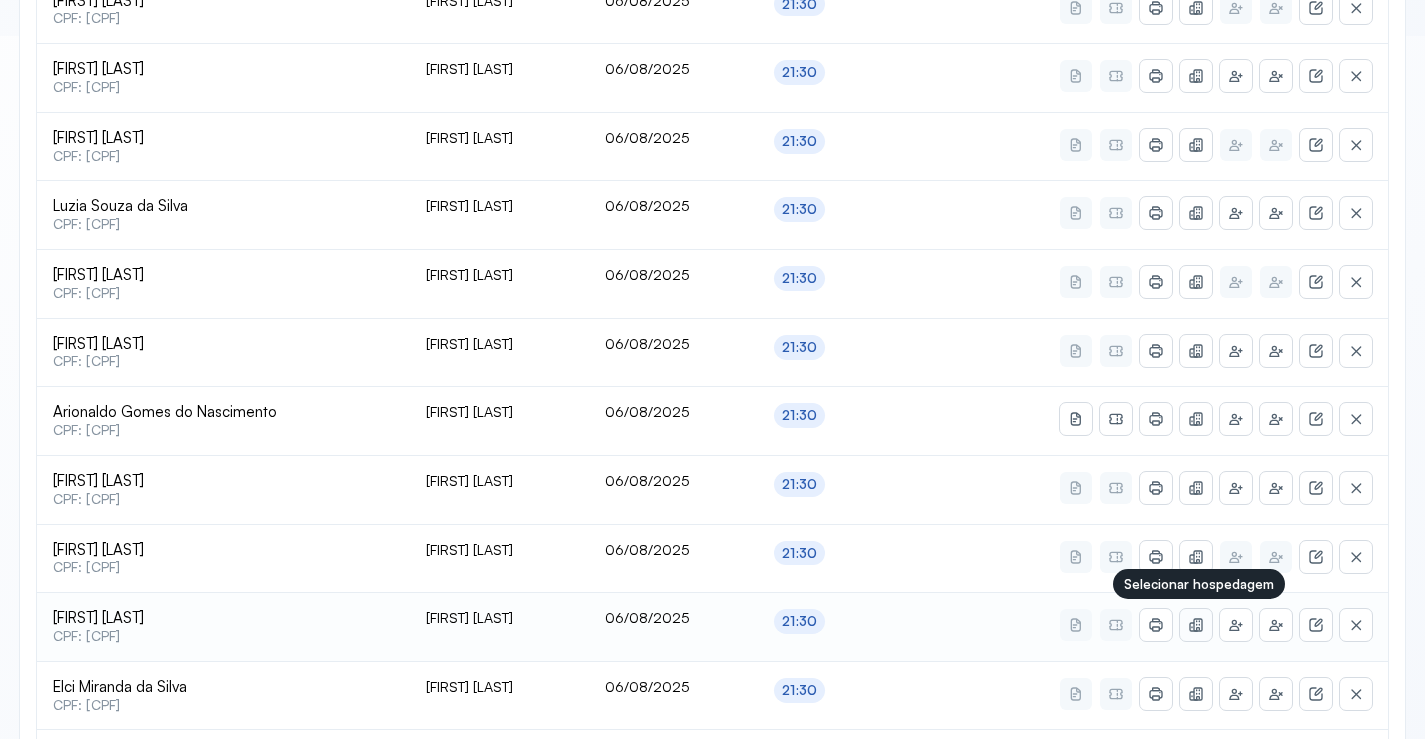 click 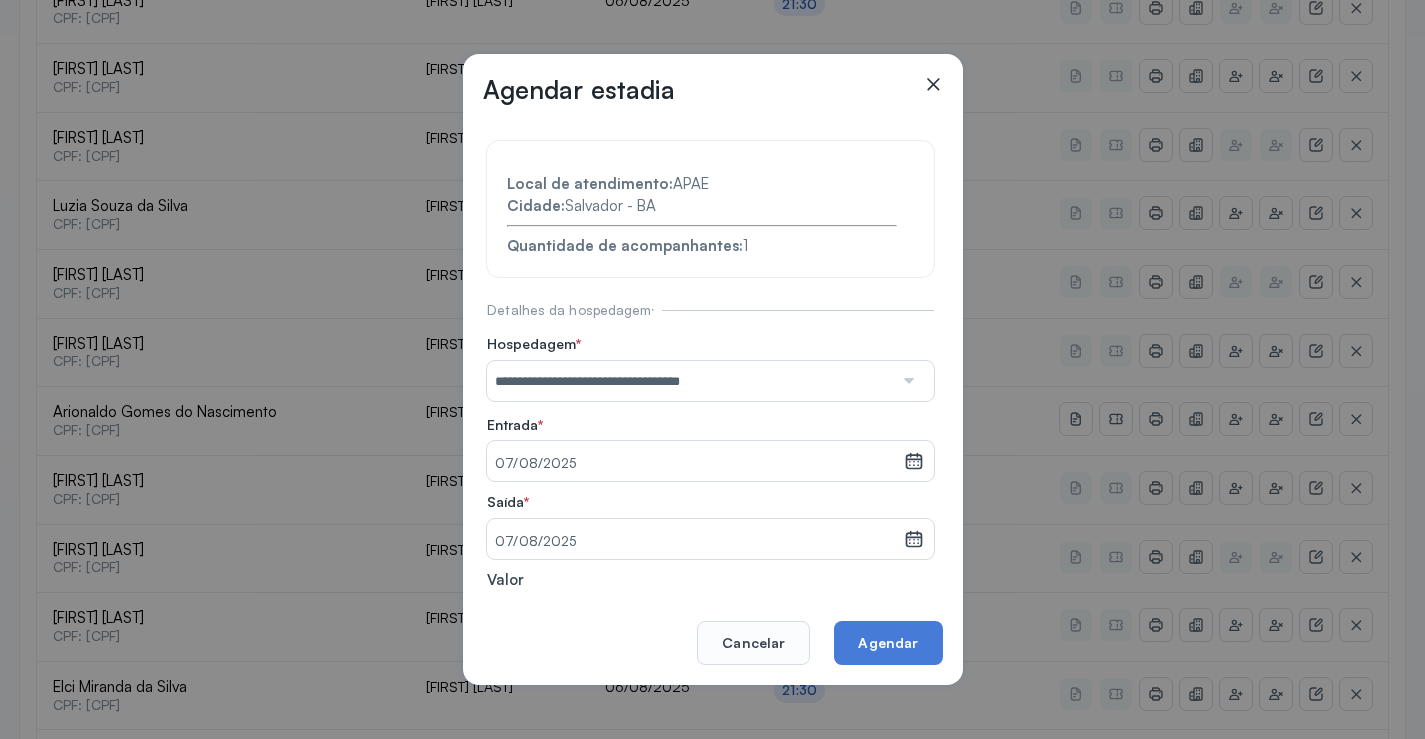 click 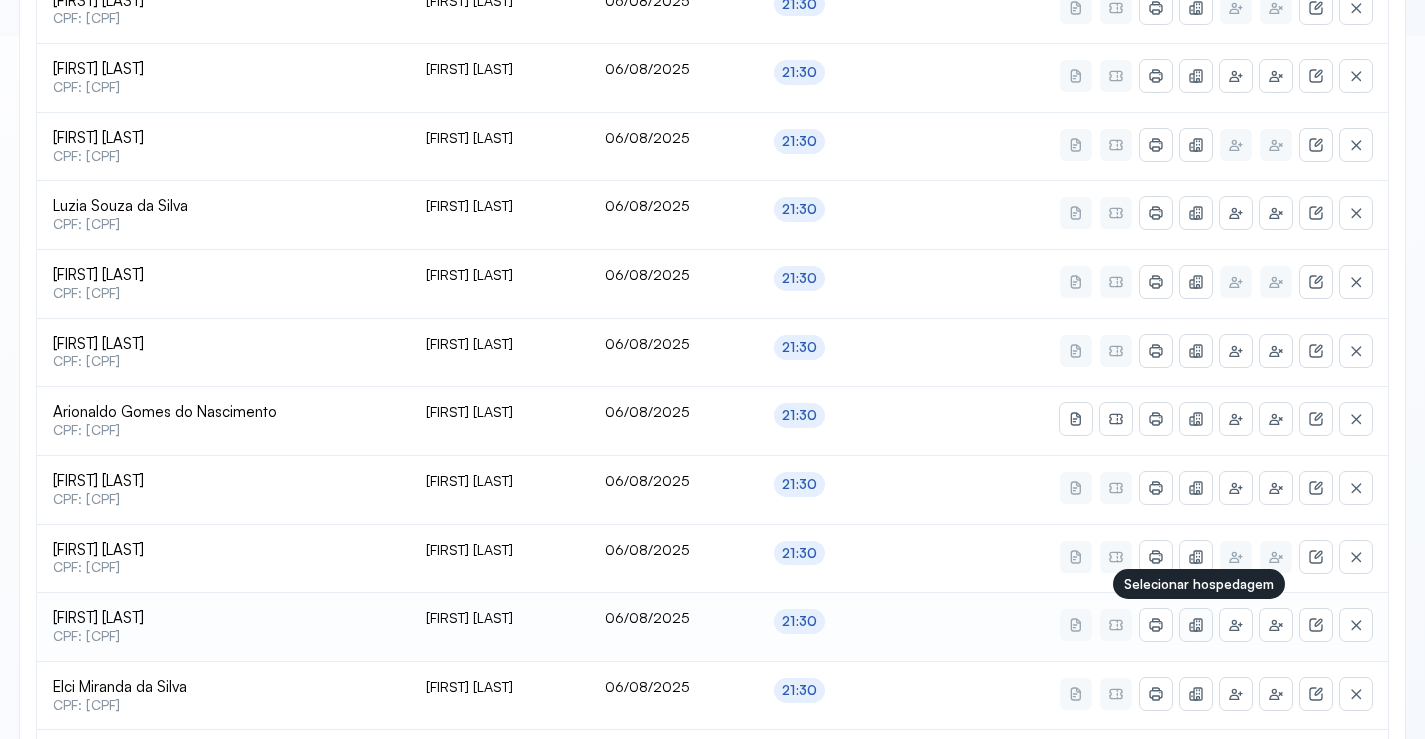 click 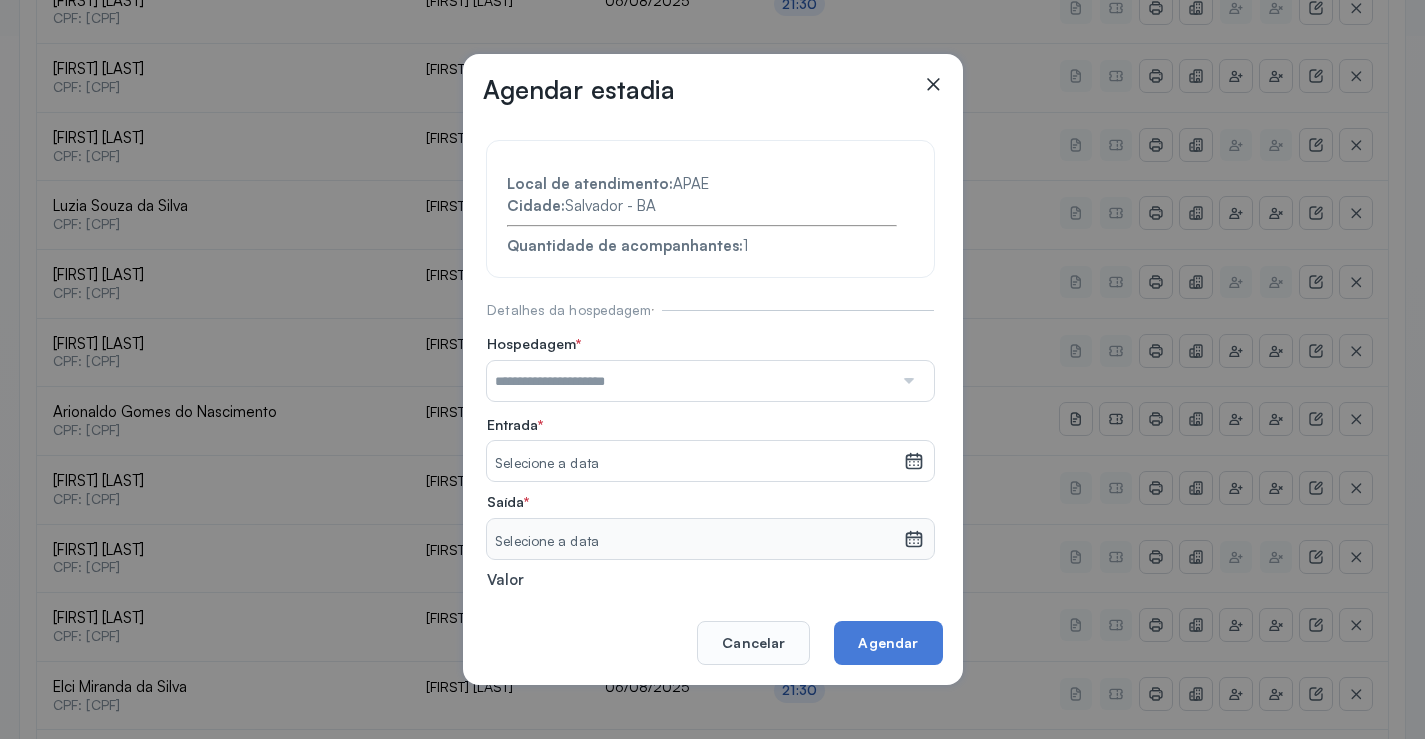 click at bounding box center [690, 381] 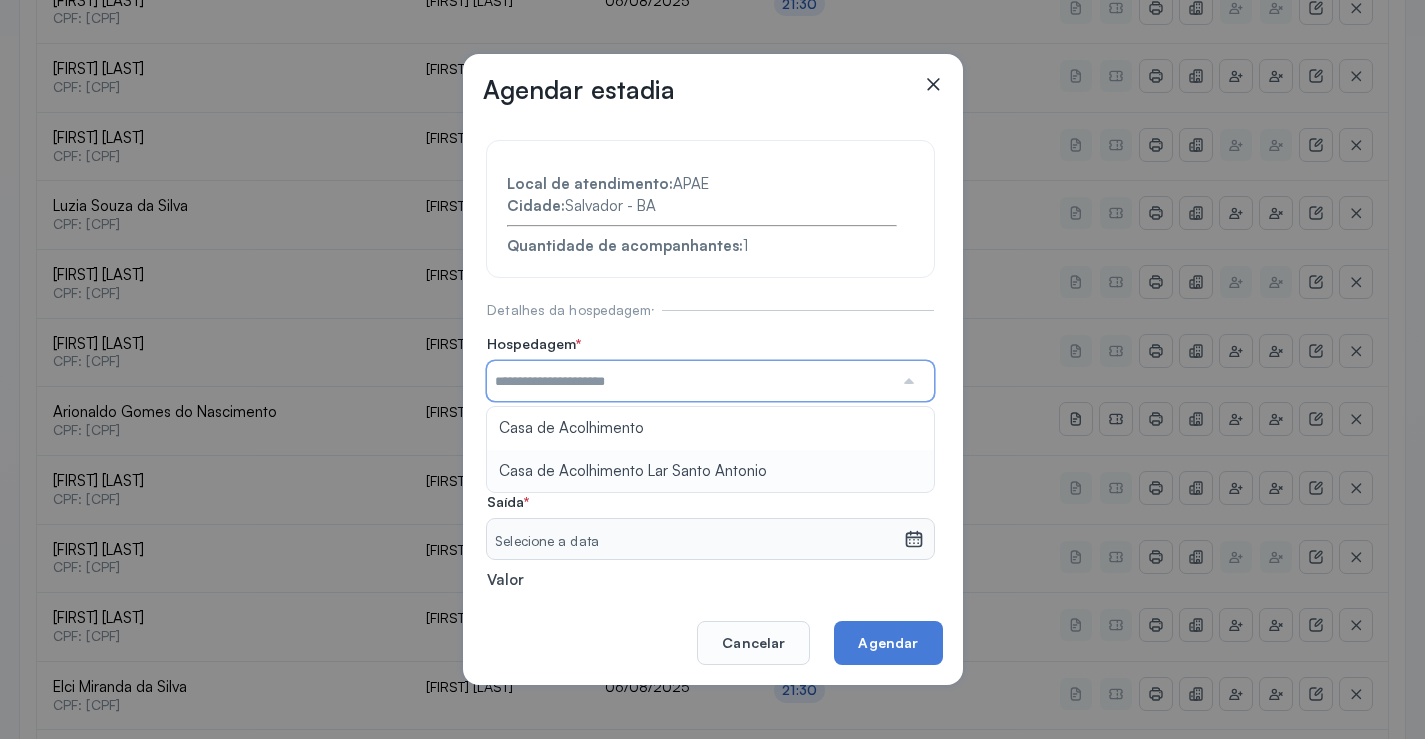 type on "**********" 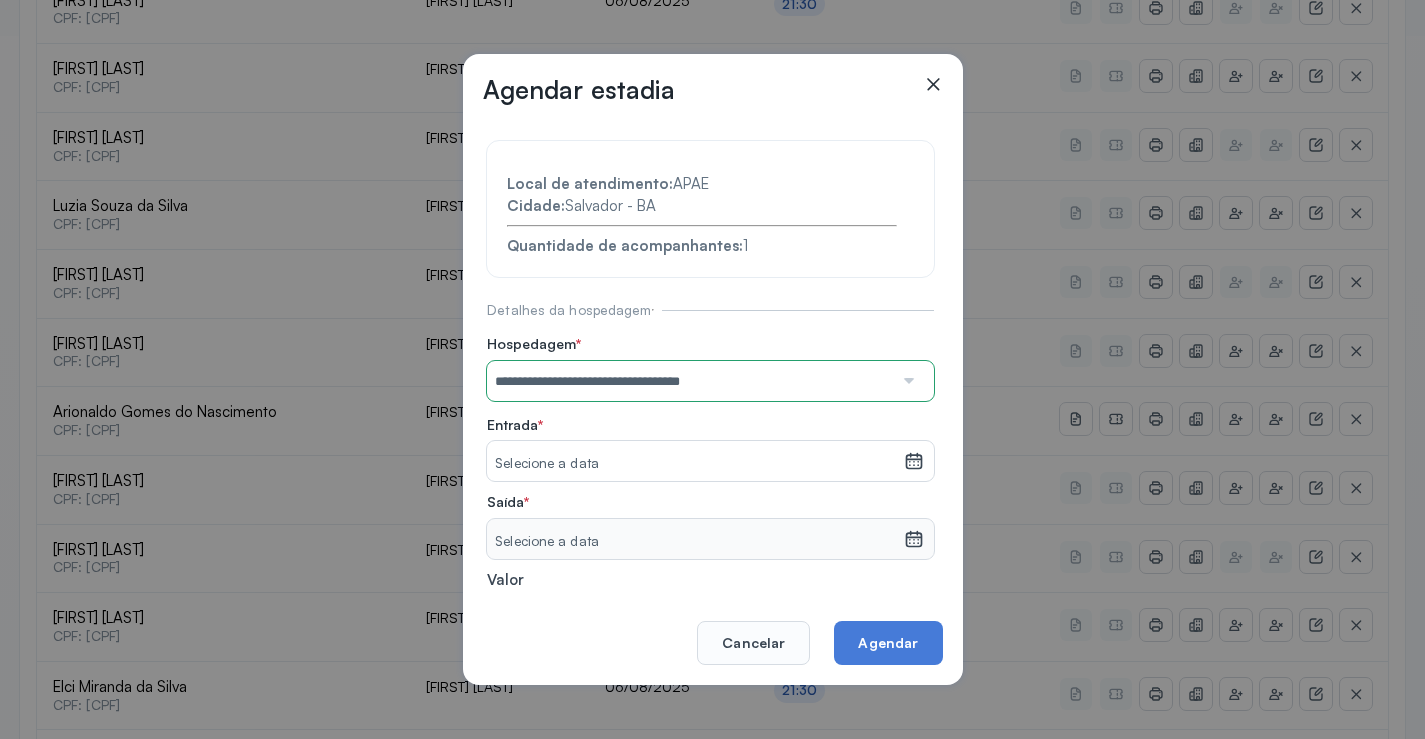 click on "**********" at bounding box center (710, 436) 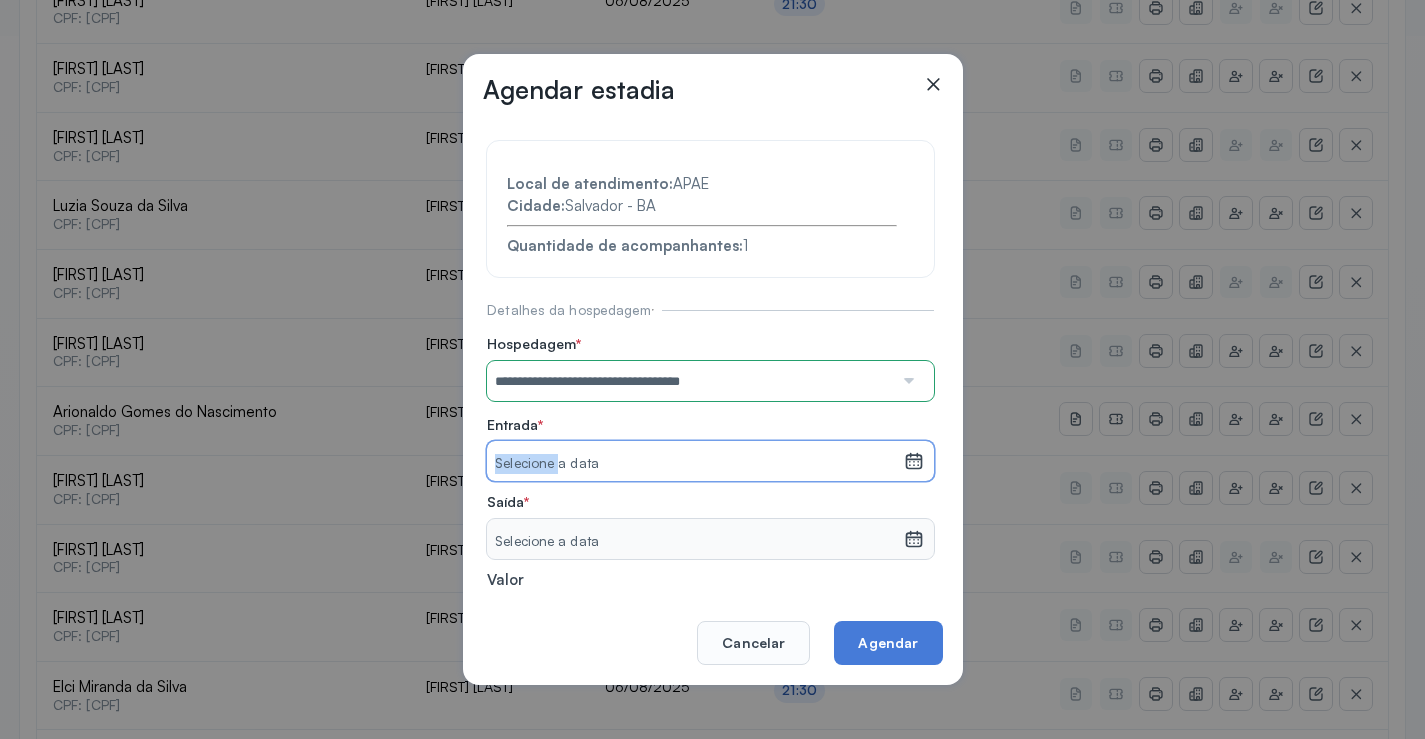 click on "Selecione a data" at bounding box center (695, 464) 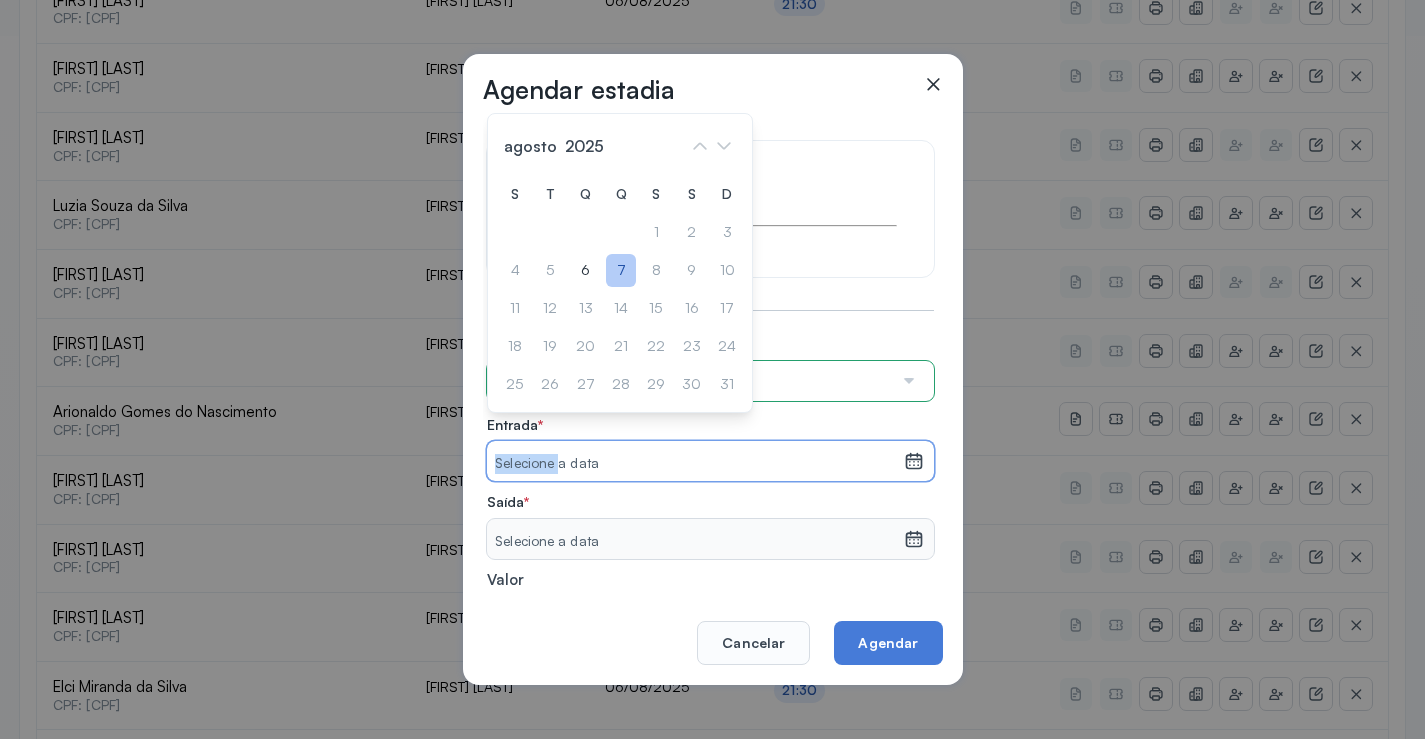 click on "7" 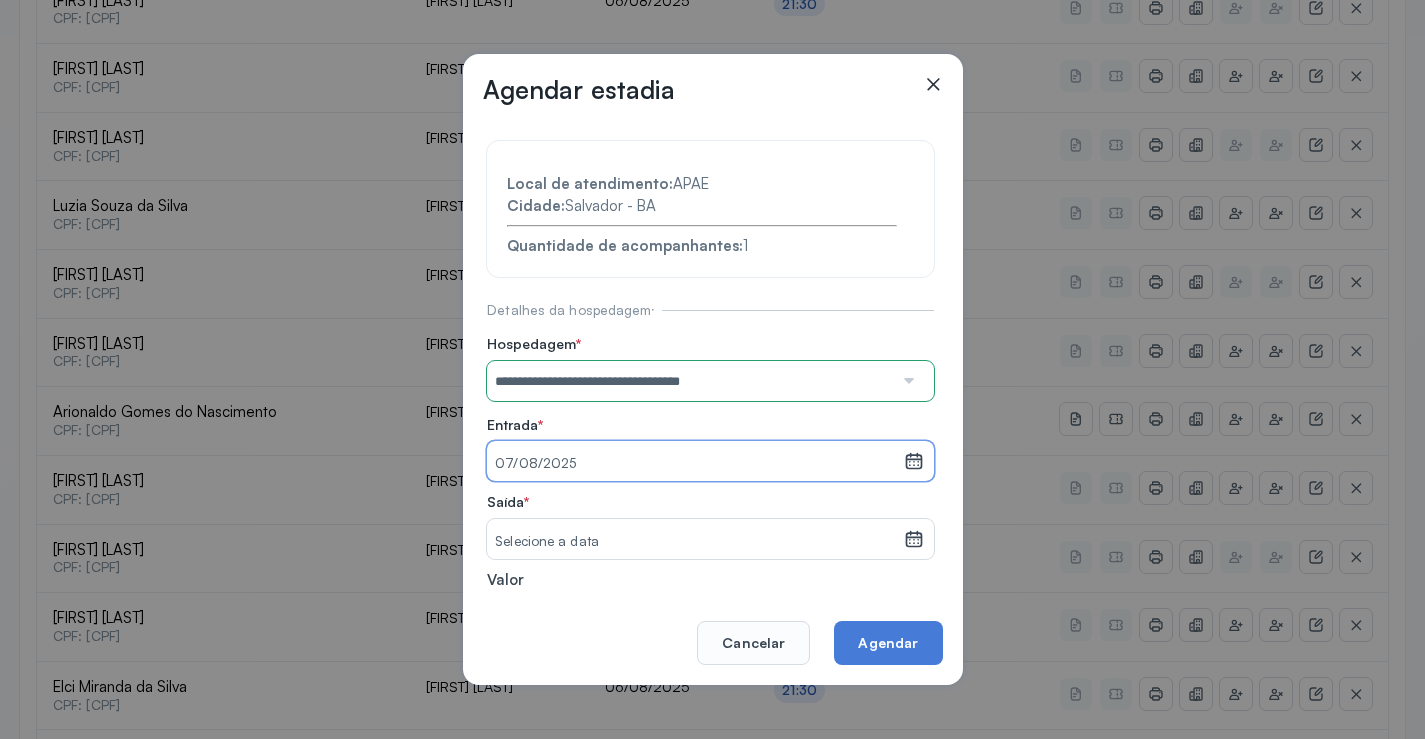 click on "Selecione a data" at bounding box center (695, 539) 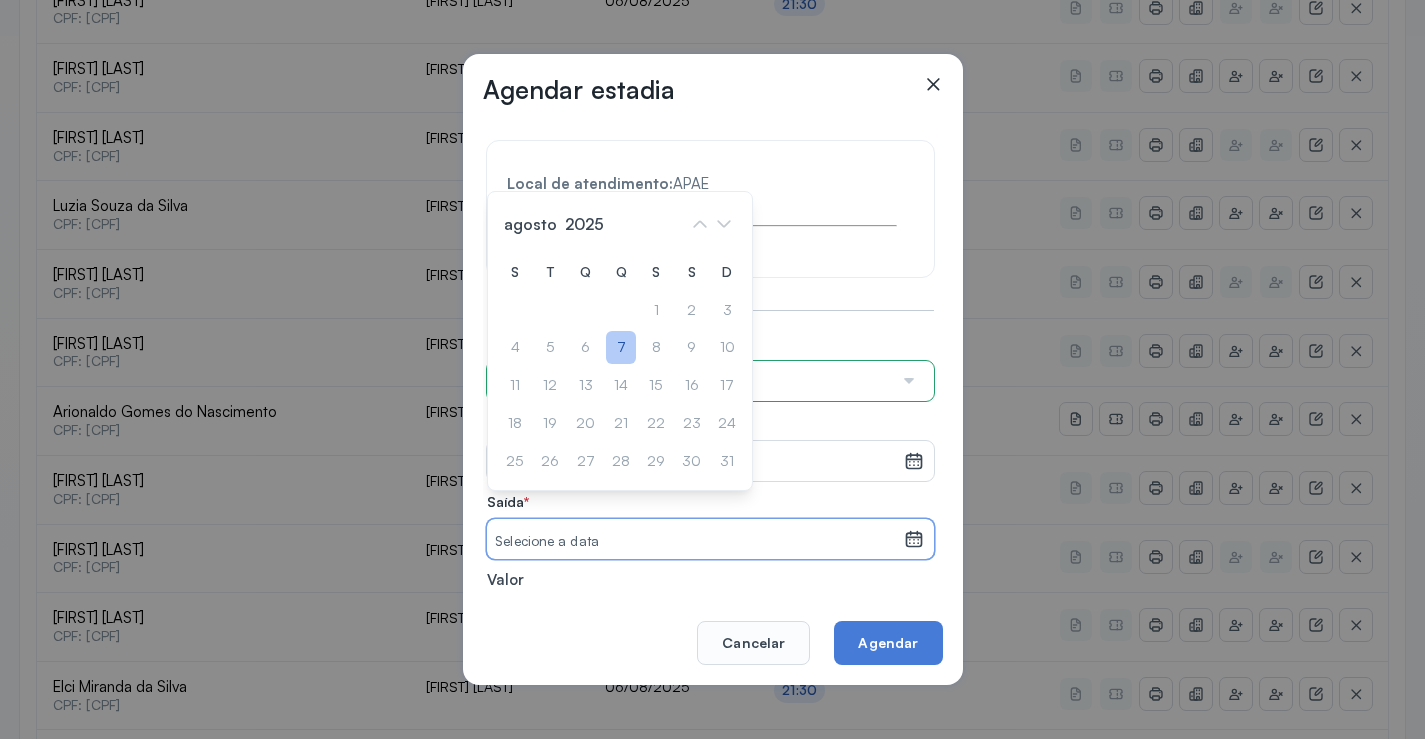 click on "7" 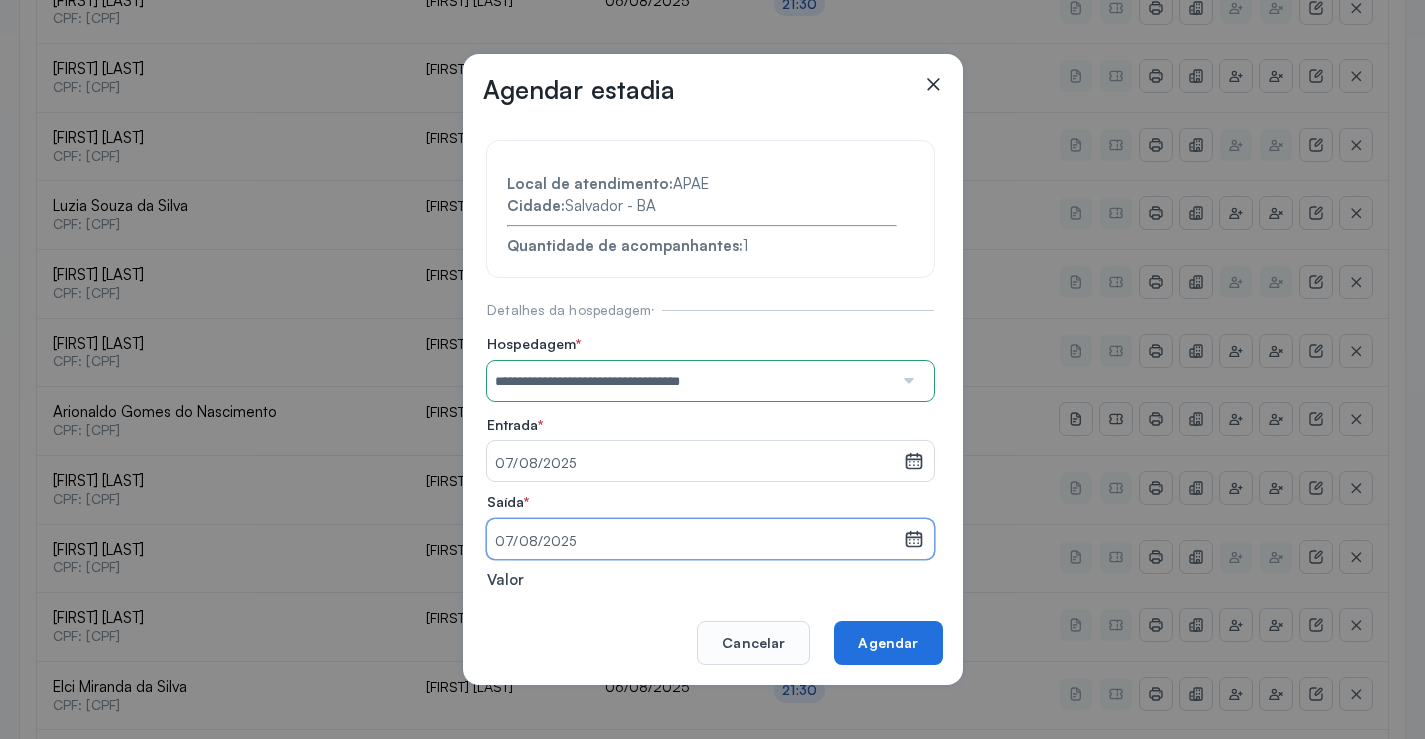 click on "Agendar" 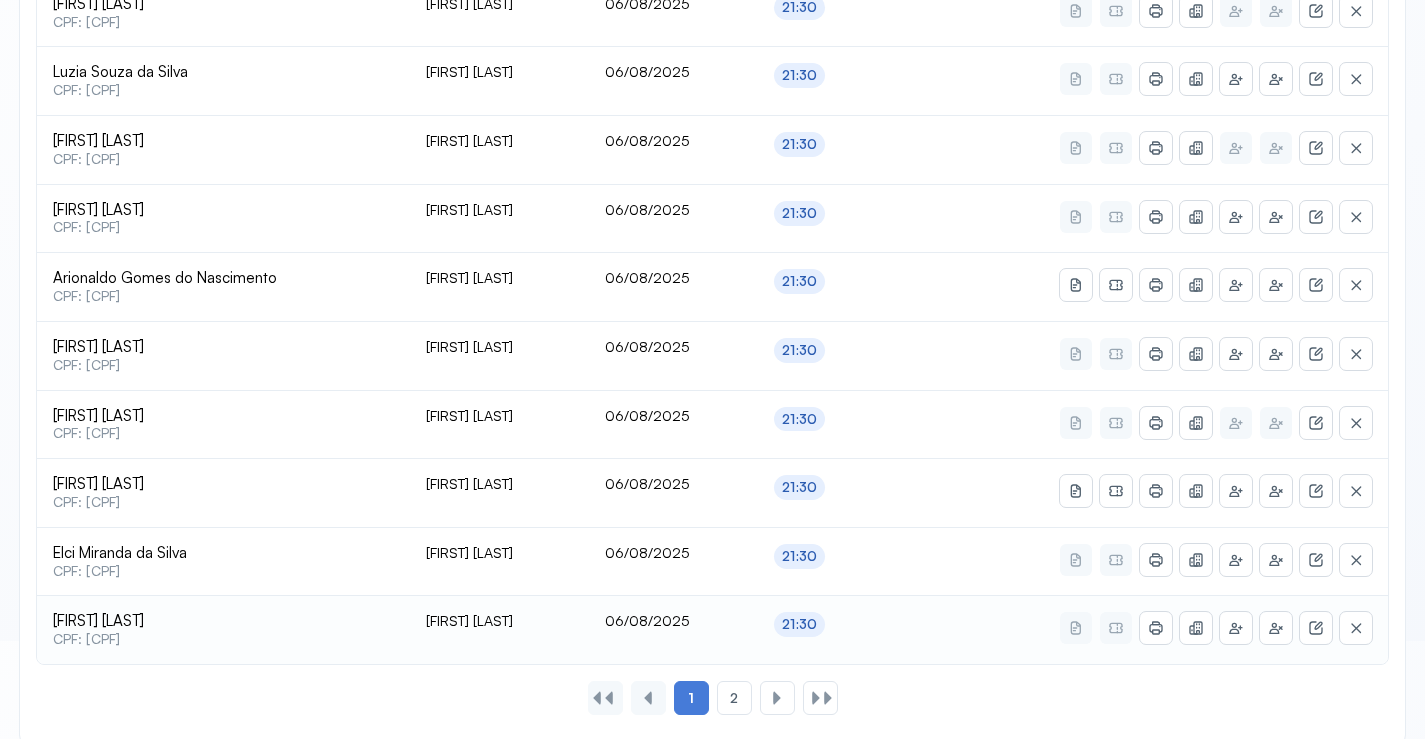 scroll, scrollTop: 865, scrollLeft: 0, axis: vertical 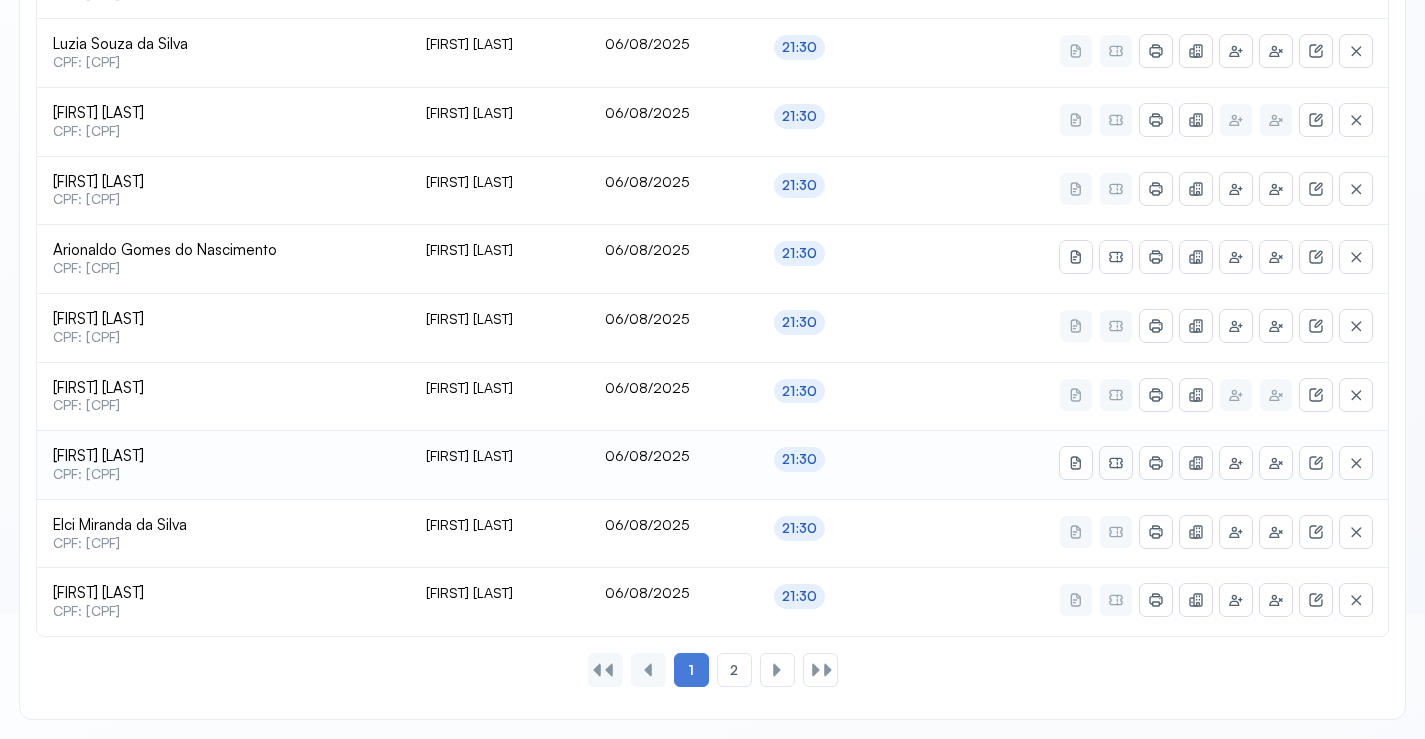 click 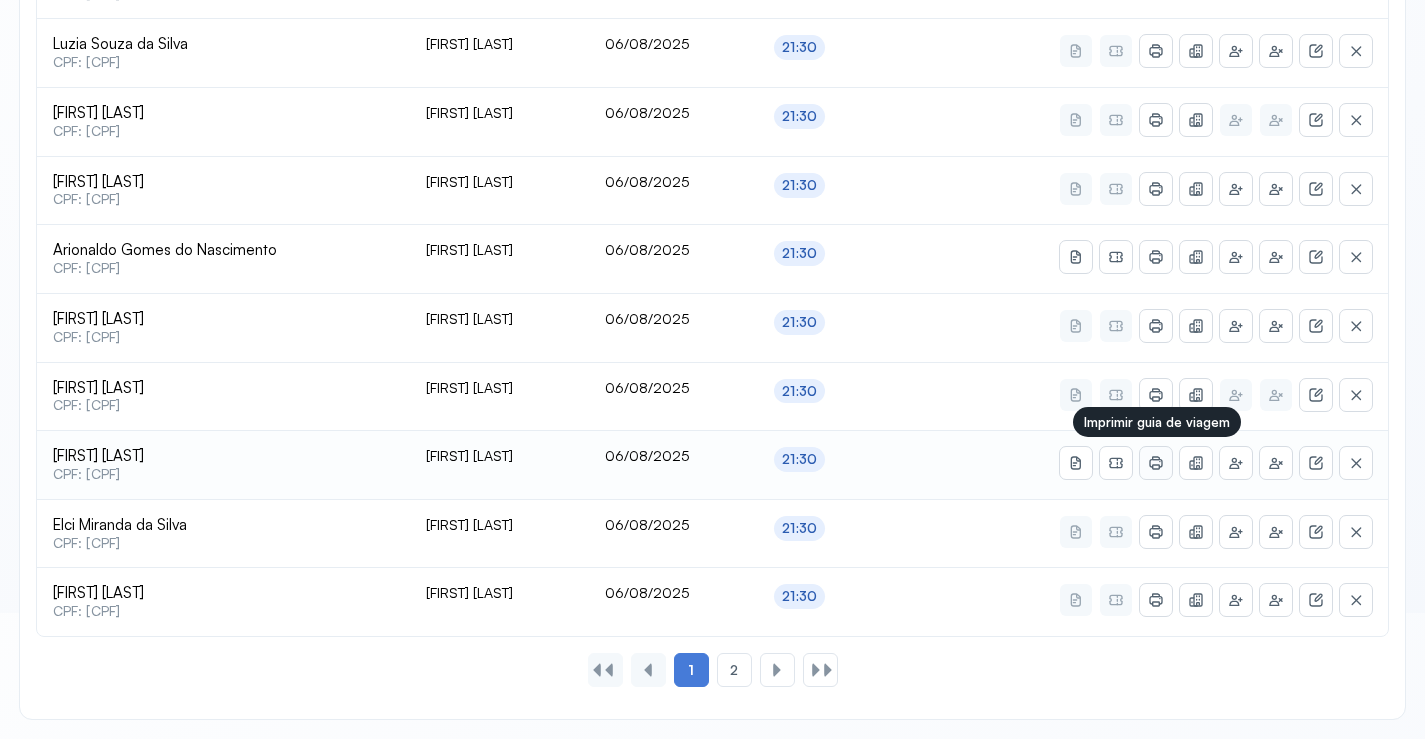 click 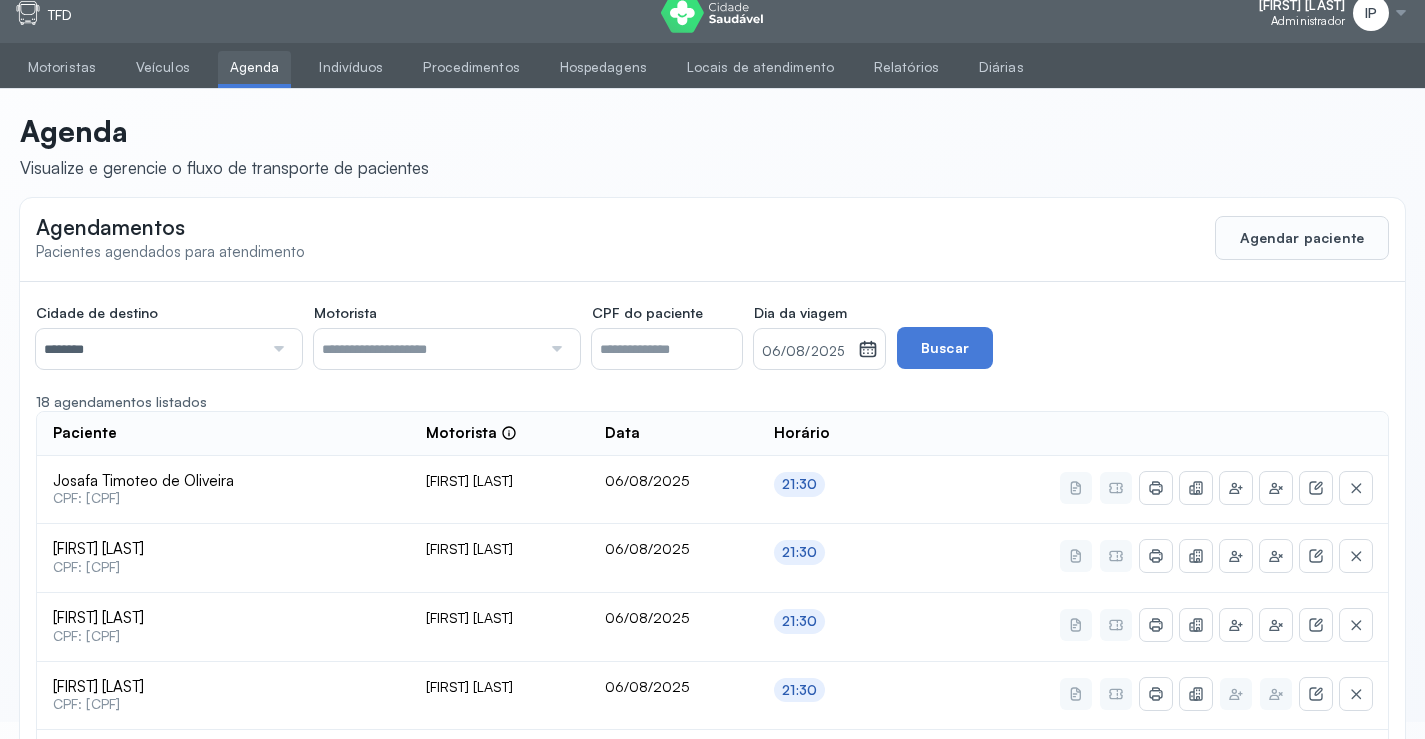 scroll, scrollTop: 0, scrollLeft: 0, axis: both 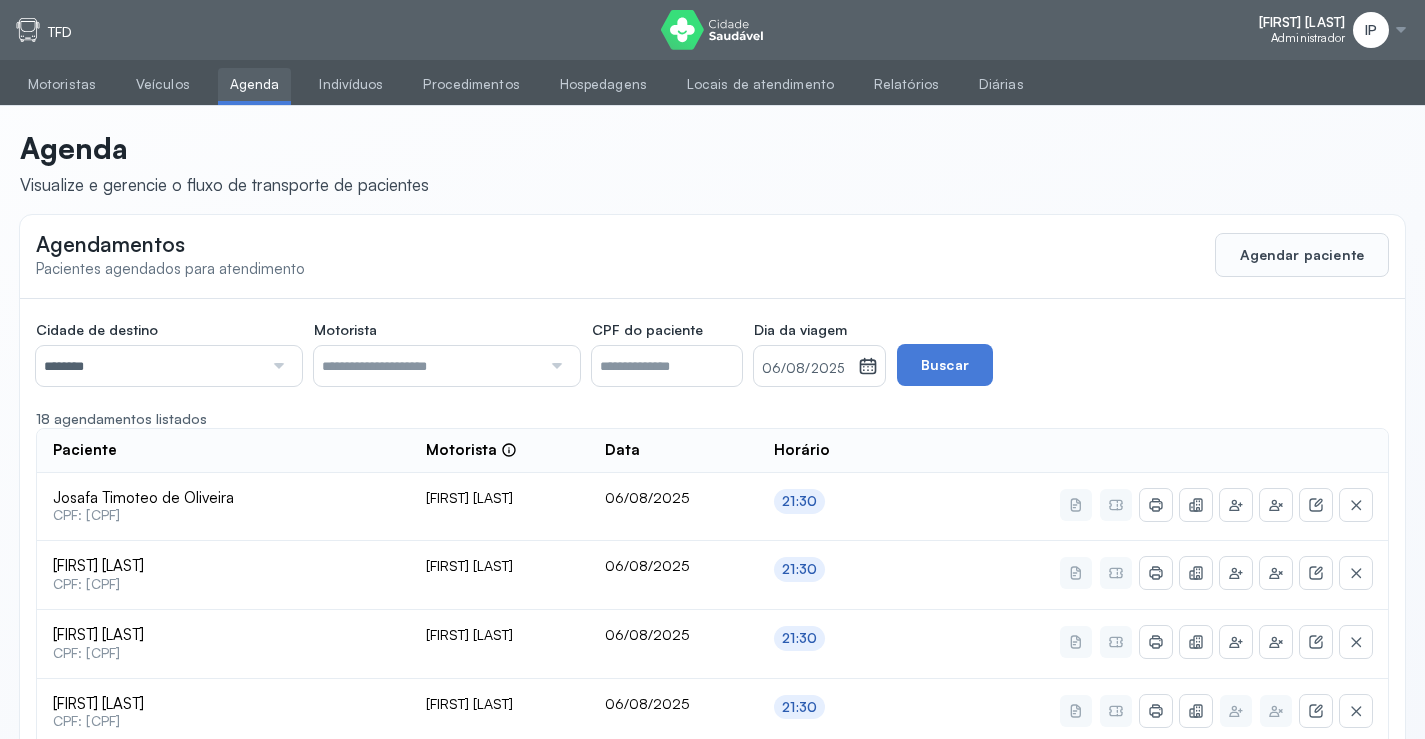 click on "Cidade de destino  ******** Todas as cidades Juazeiro Salvador Motorista  Todos os motoristas Adelmar Souza da Silva Diego dos Santos Edevon dos Santos Souza Edevon dos Santos Souza Elto Lima de Almeida Genivaldo Rodrigues da Silva Jozenilson Santos da Silva CPF do paciente  Dia da viagem  [DATE] agosto 2025 S T Q Q S S D 1 2 3 4 5 6 7 8 9 10 11 12 13 14 15 16 17 18 19 20 21 22 23 24 25 26 27 28 29 30 31 jan fev mar abr maio jun jul ago set out nov dez 2018 2019 2020 2021 2022 2023 2024 2025 2026 2027 2028 2029  Buscar" at bounding box center [586, 350] 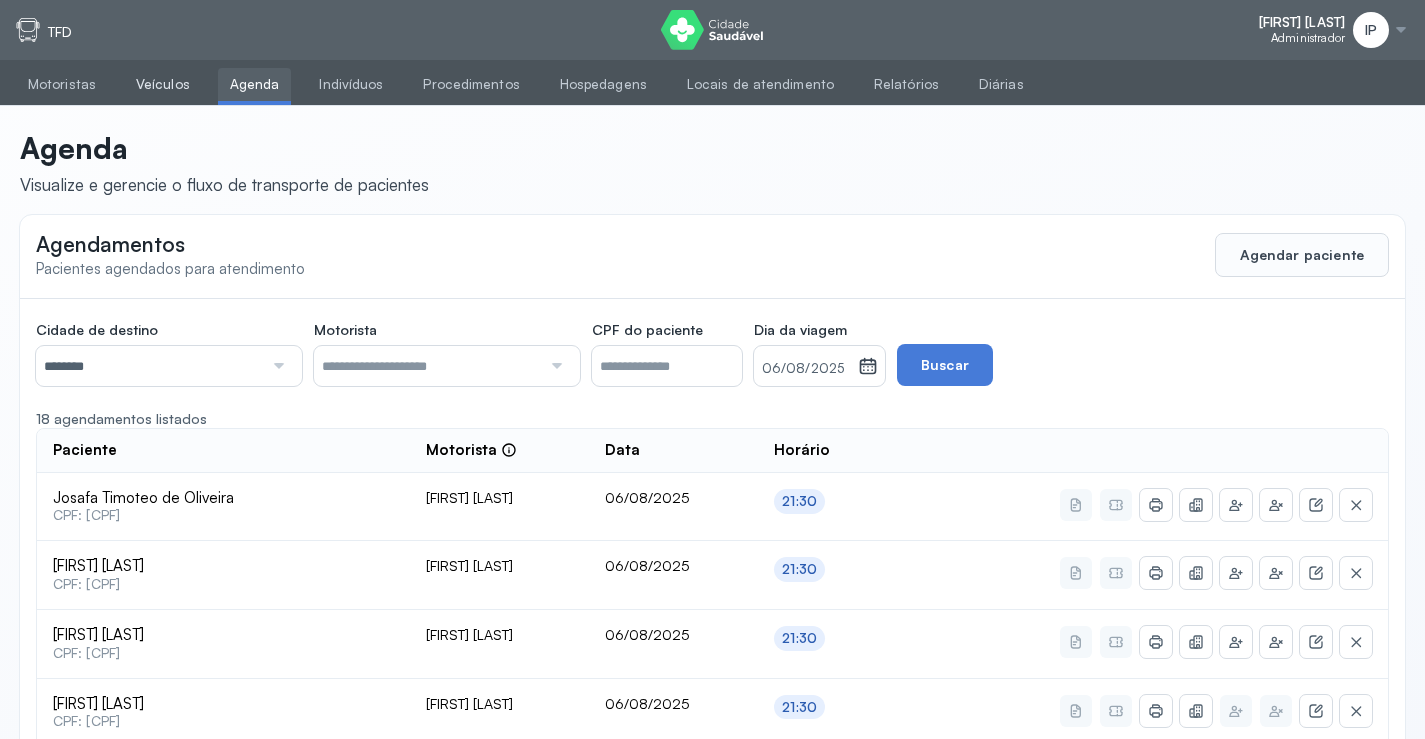 click on "Veículos" at bounding box center (163, 84) 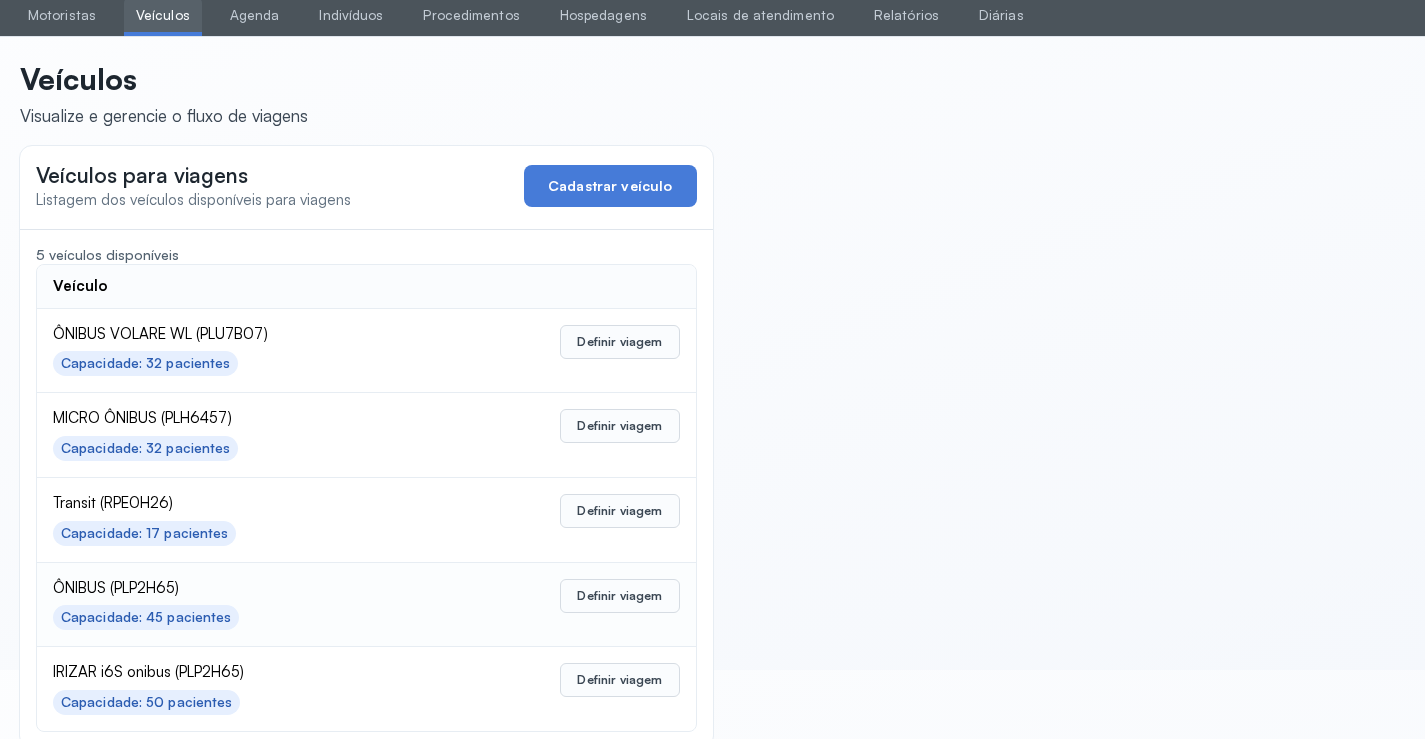 scroll, scrollTop: 98, scrollLeft: 0, axis: vertical 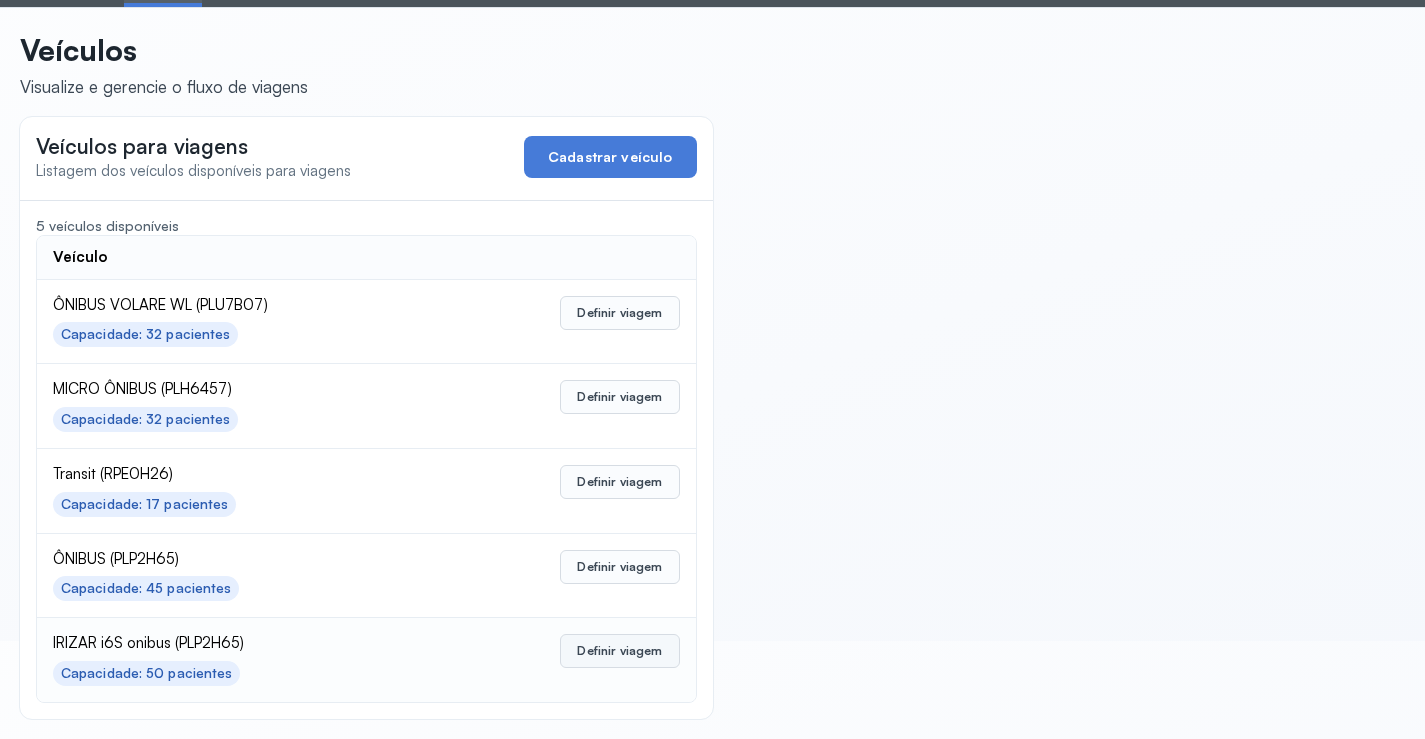 click on "Definir viagem" at bounding box center [619, 651] 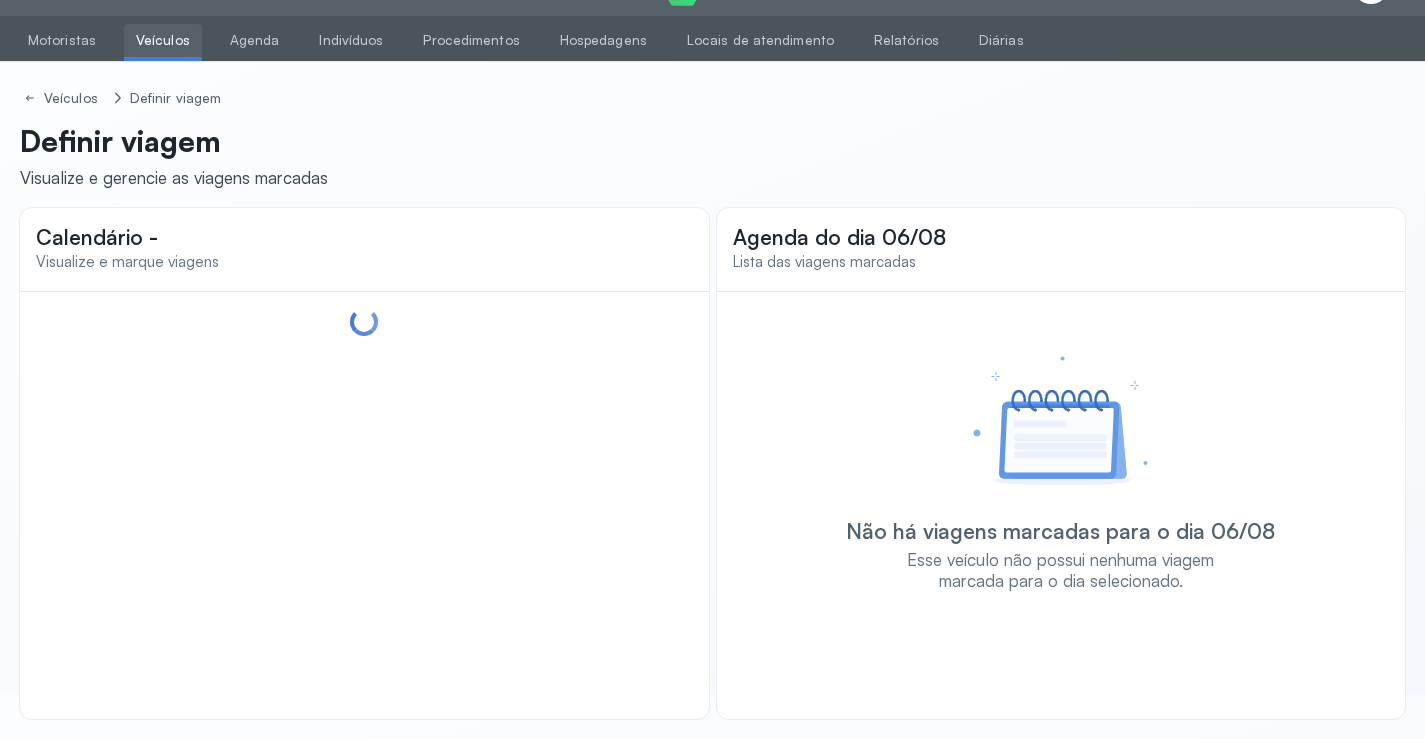 scroll, scrollTop: 44, scrollLeft: 0, axis: vertical 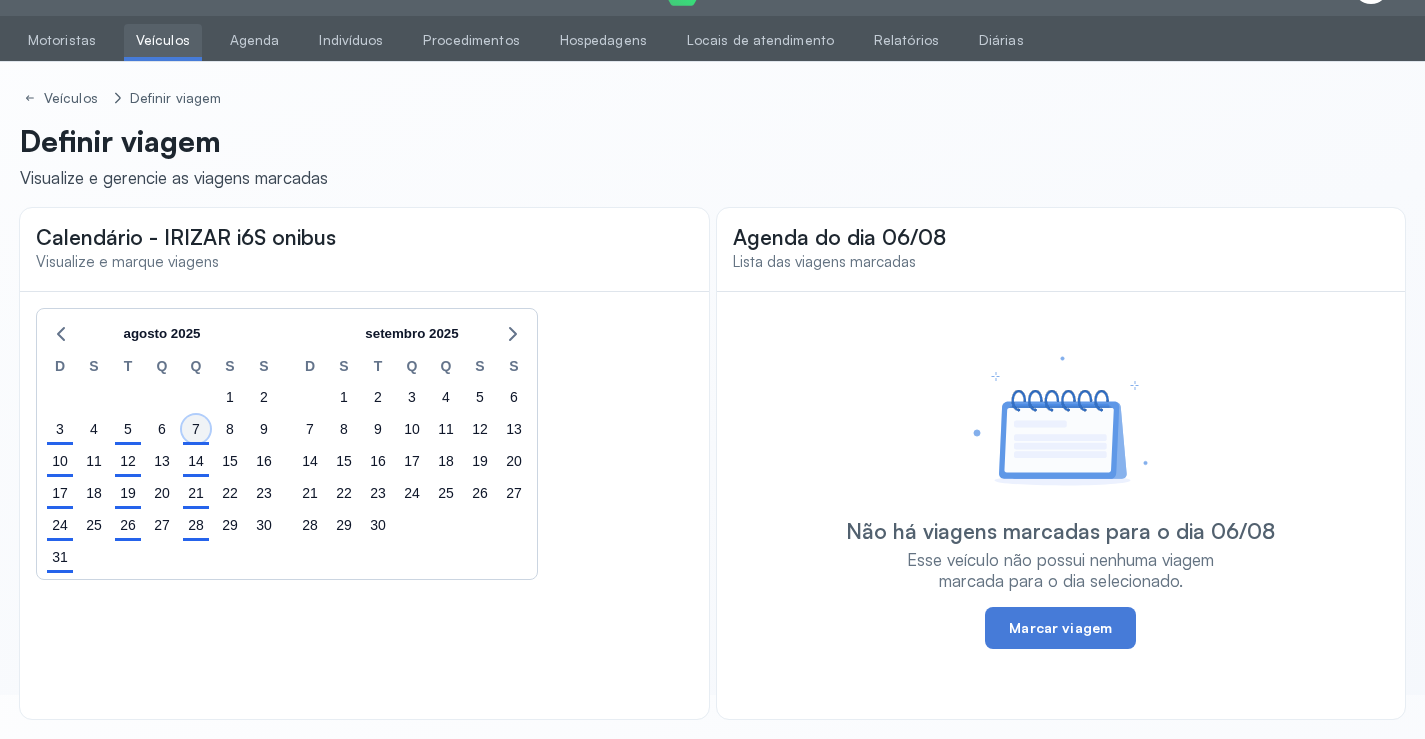 click on "7" 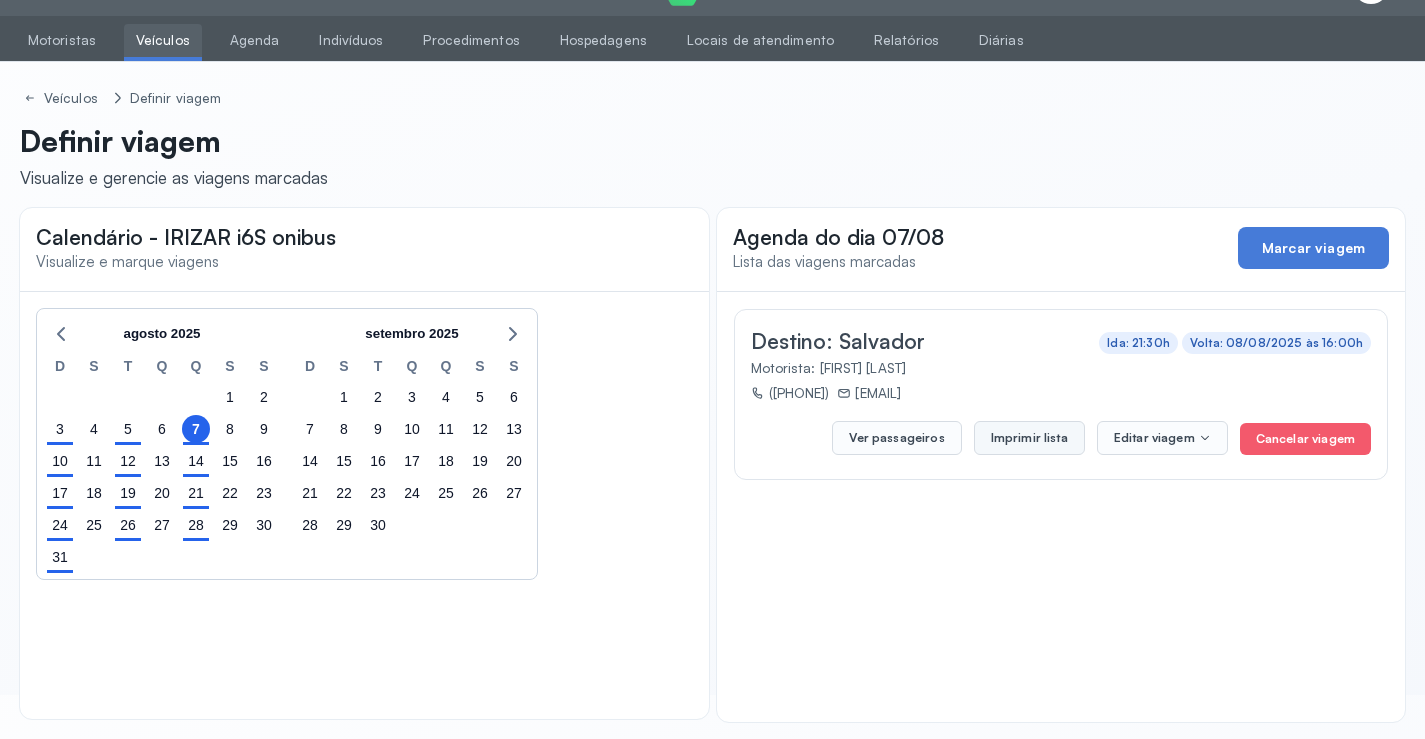 click on "Imprimir lista" at bounding box center (1029, 438) 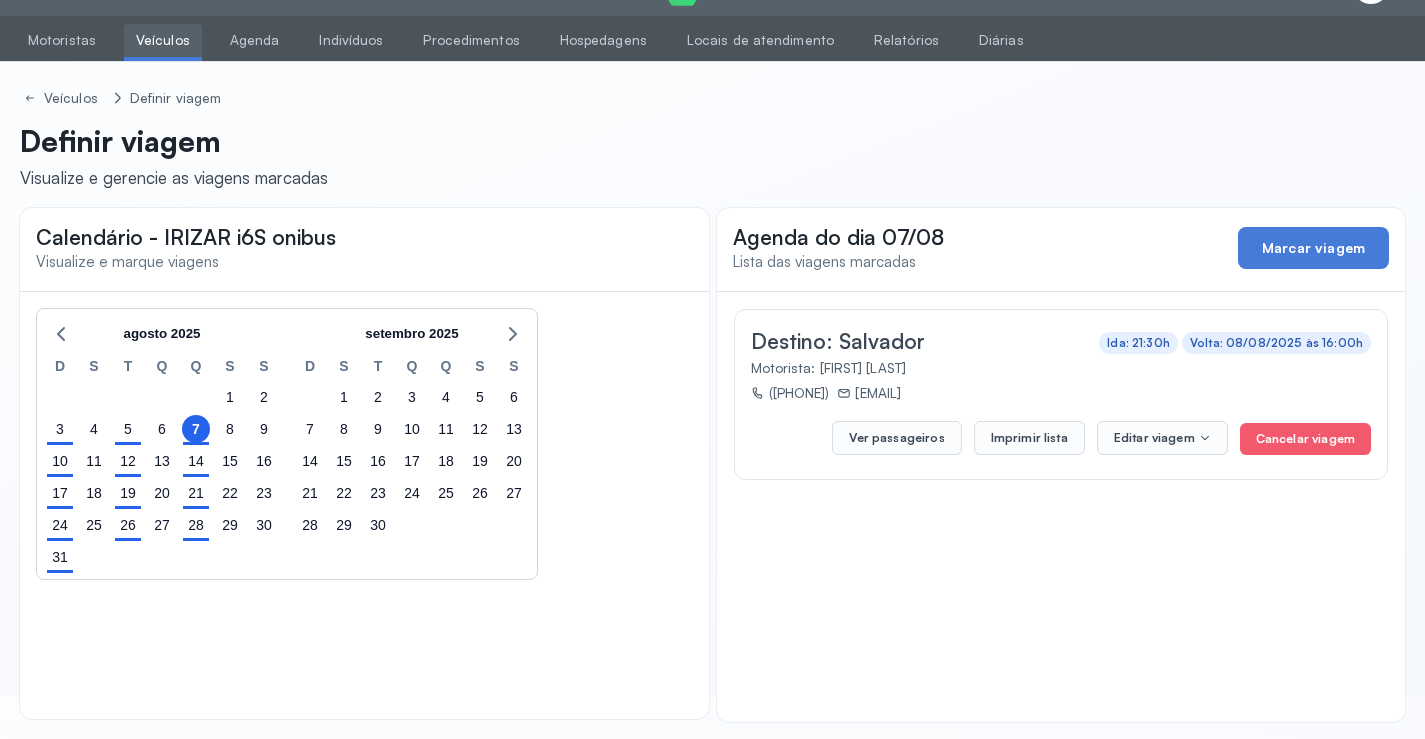 scroll, scrollTop: 0, scrollLeft: 0, axis: both 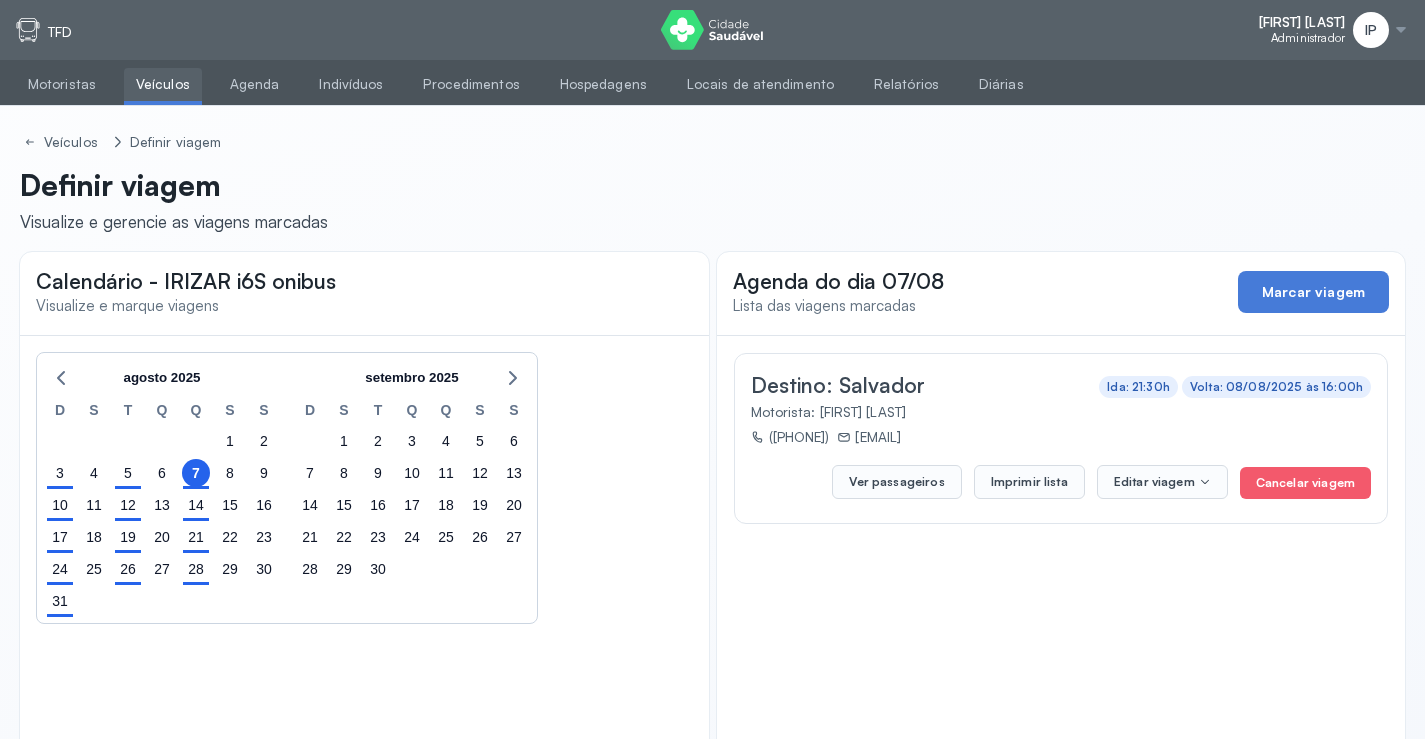 type 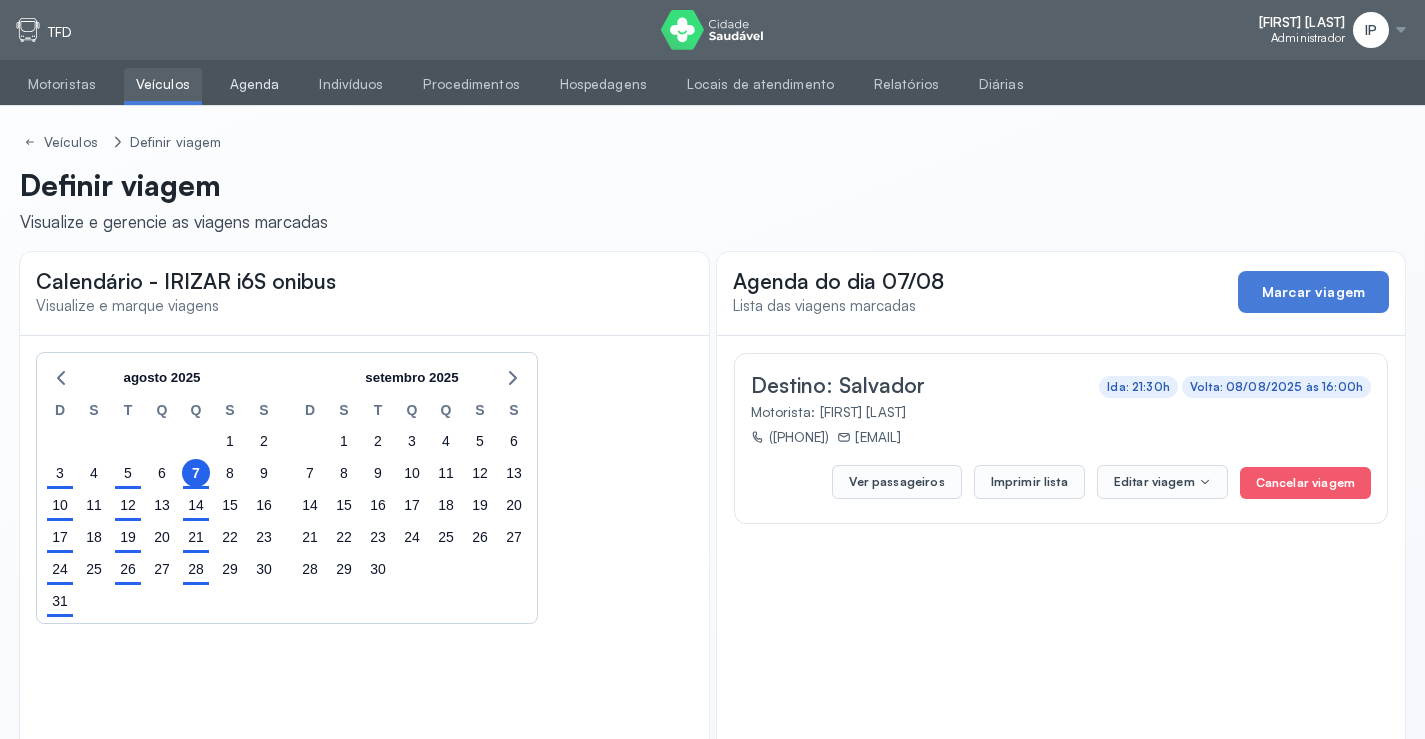 click on "Agenda" at bounding box center [255, 84] 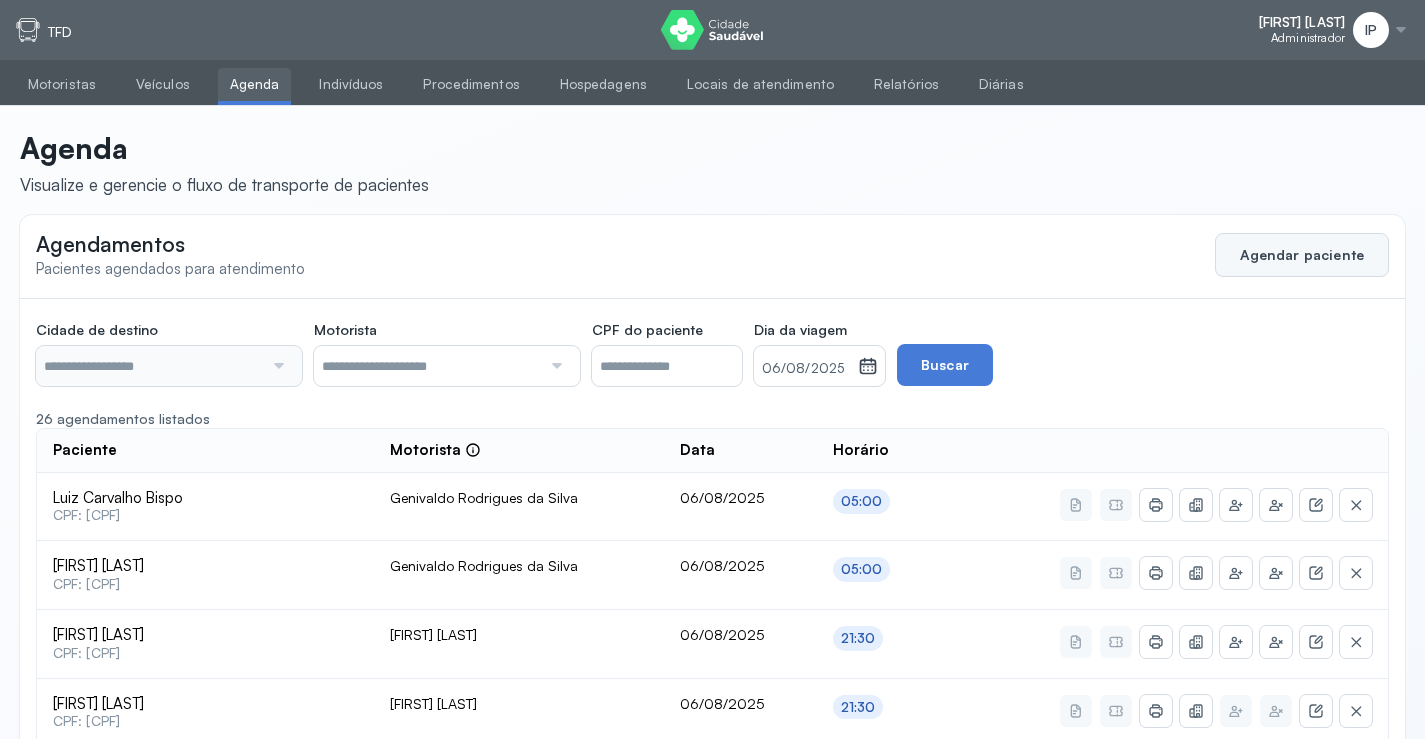 click on "Agendar paciente" 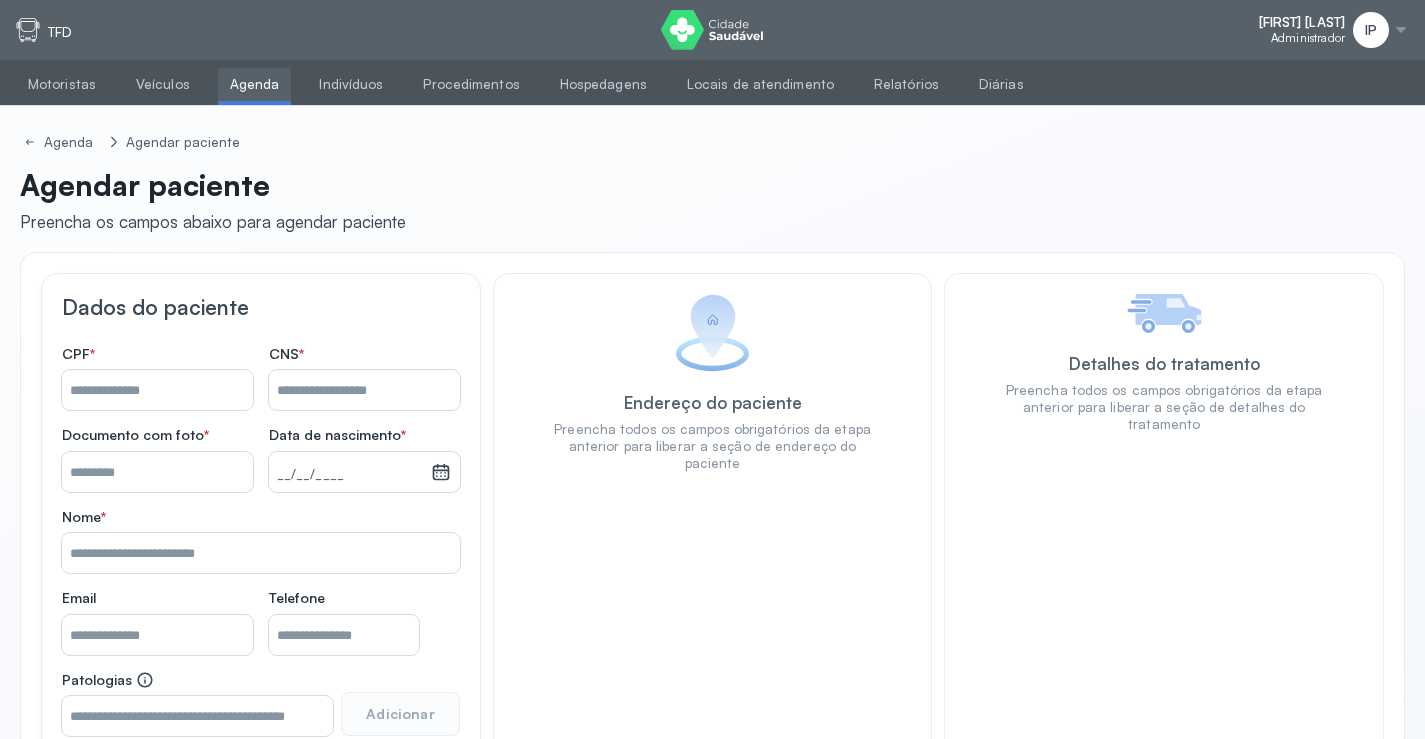 click on "Nome   *" at bounding box center (157, 390) 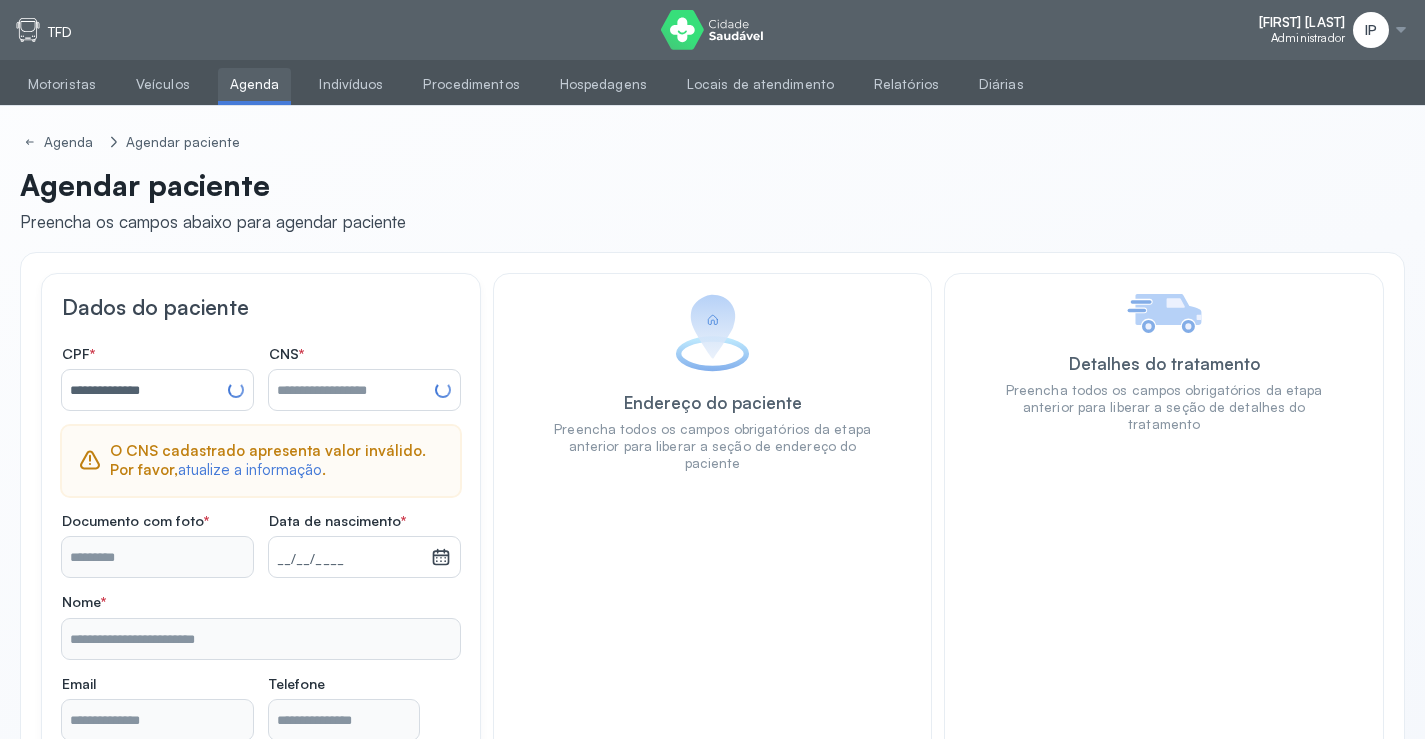 type on "**********" 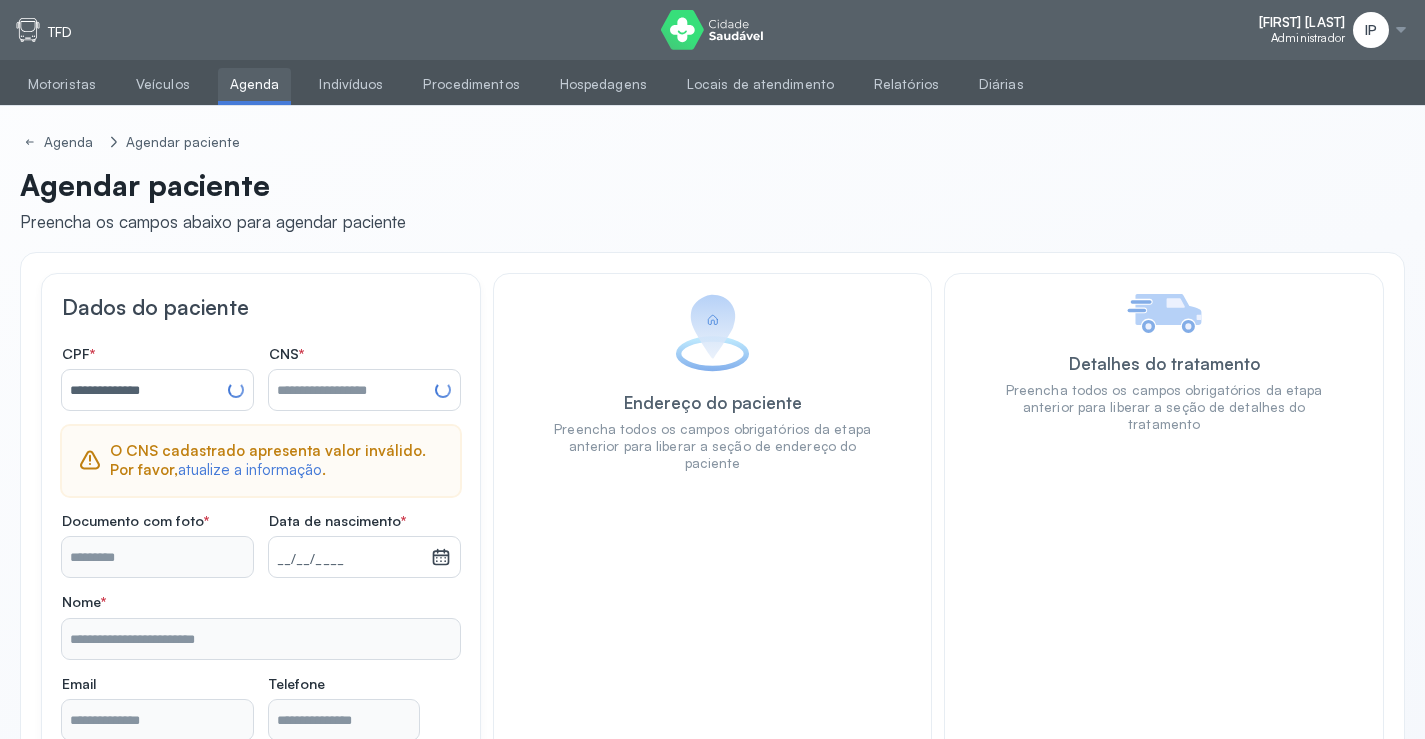 type on "**********" 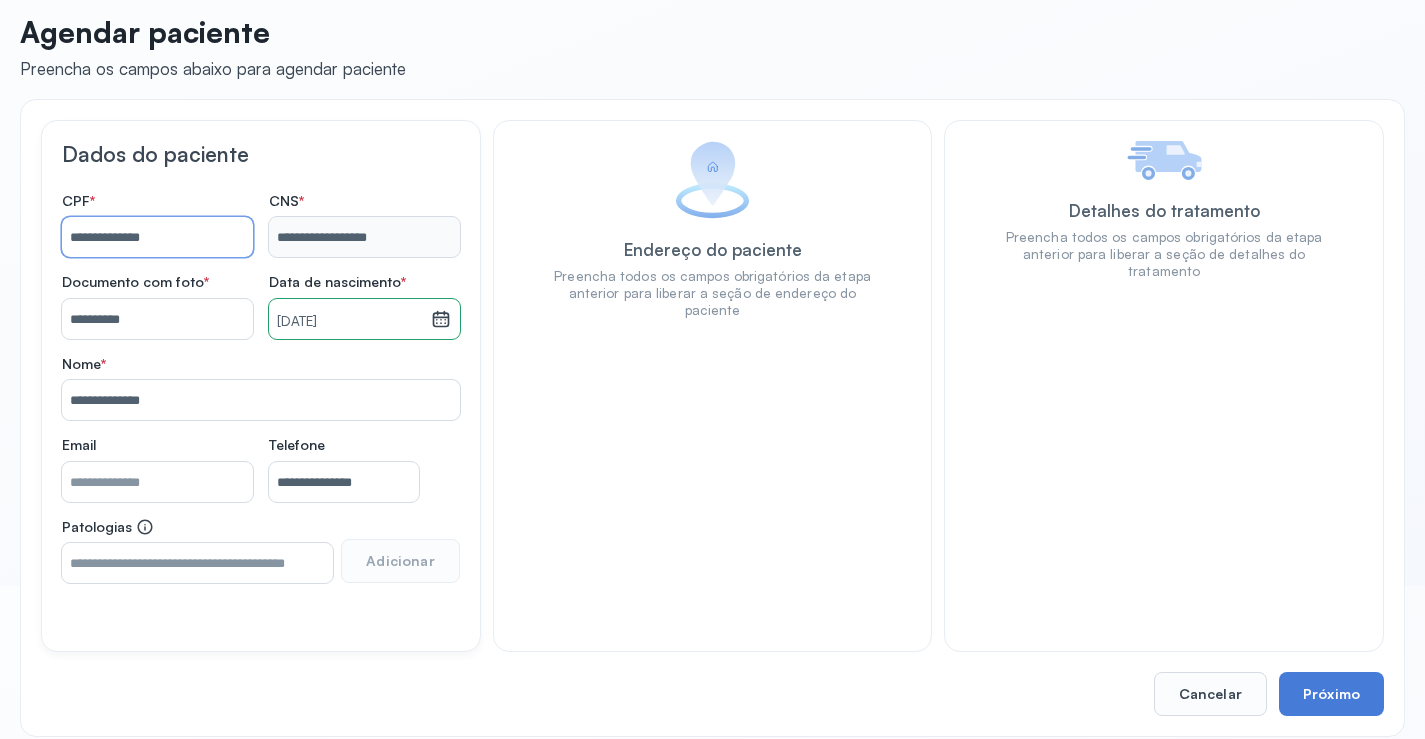scroll, scrollTop: 171, scrollLeft: 0, axis: vertical 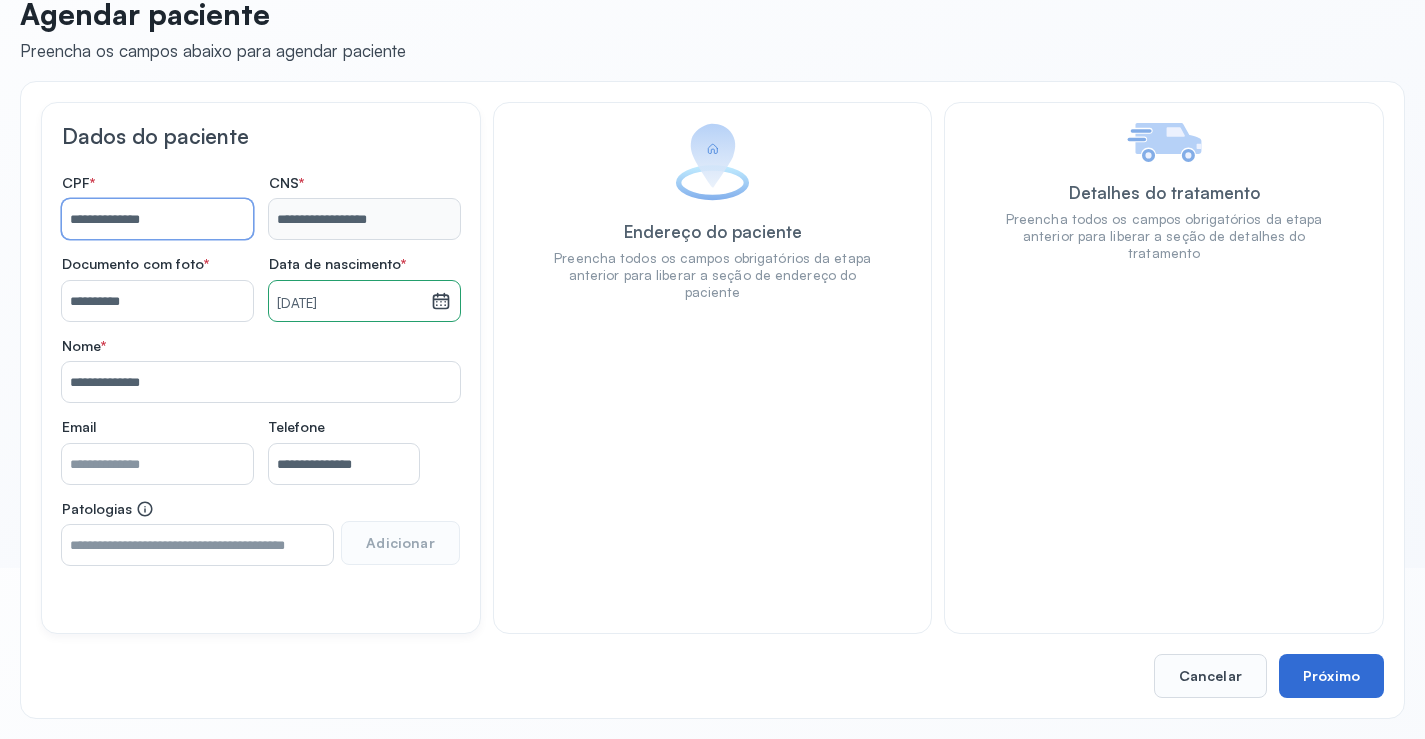 type on "**********" 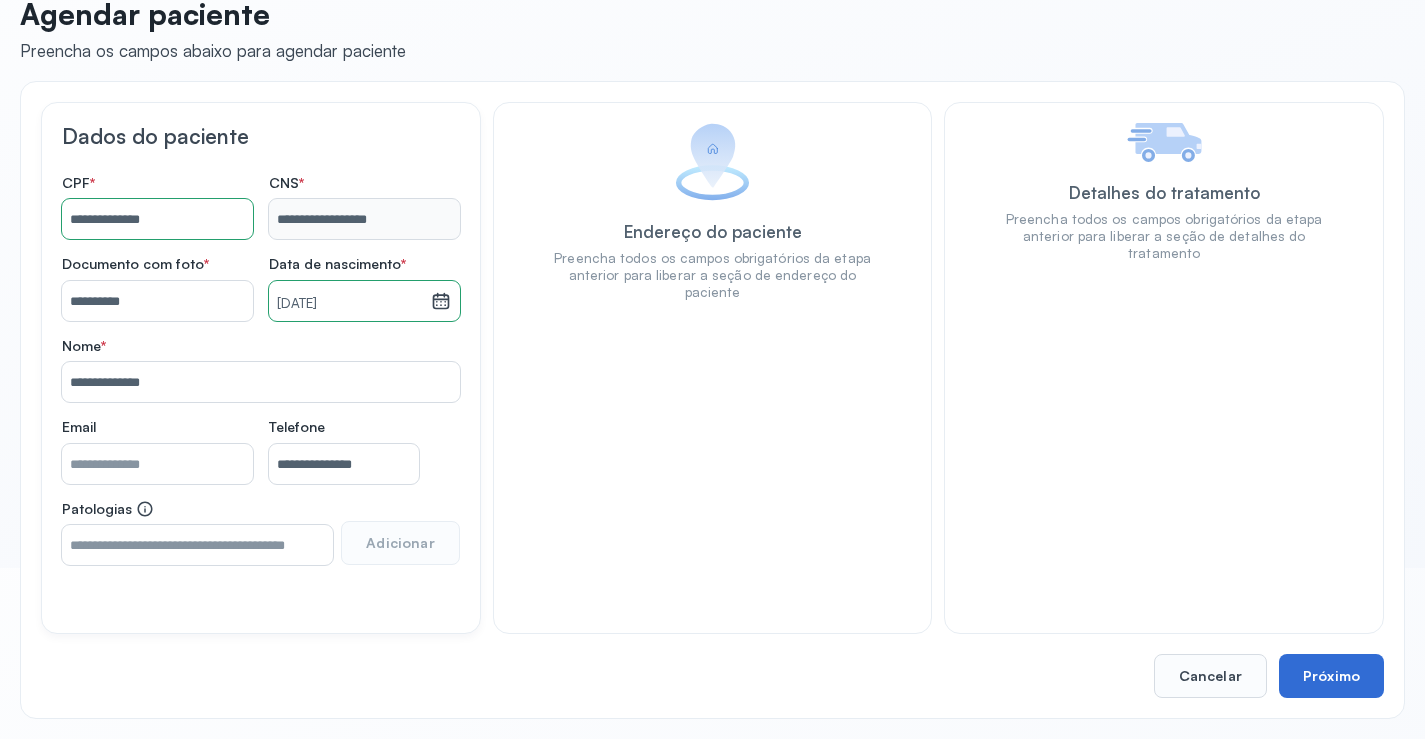 click on "Próximo" at bounding box center [1331, 676] 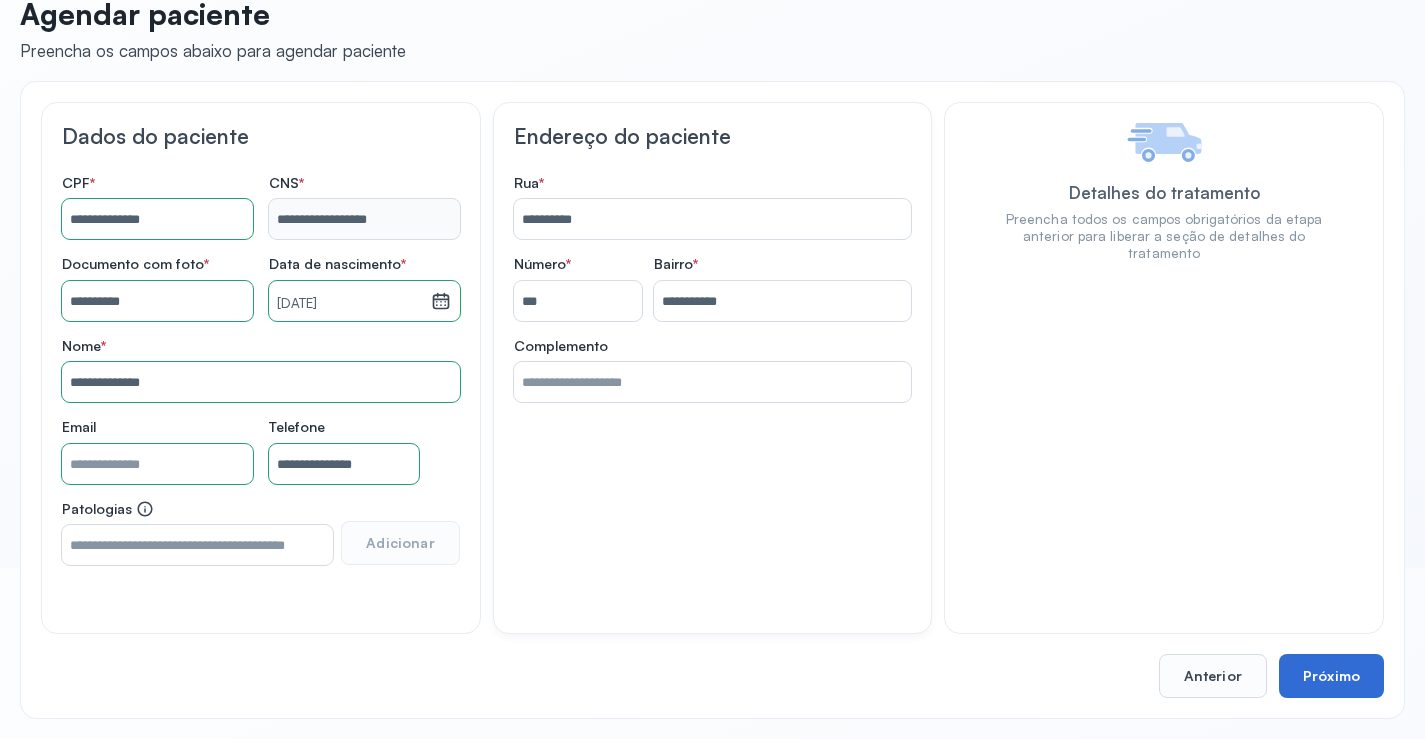 click on "Próximo" at bounding box center (1331, 676) 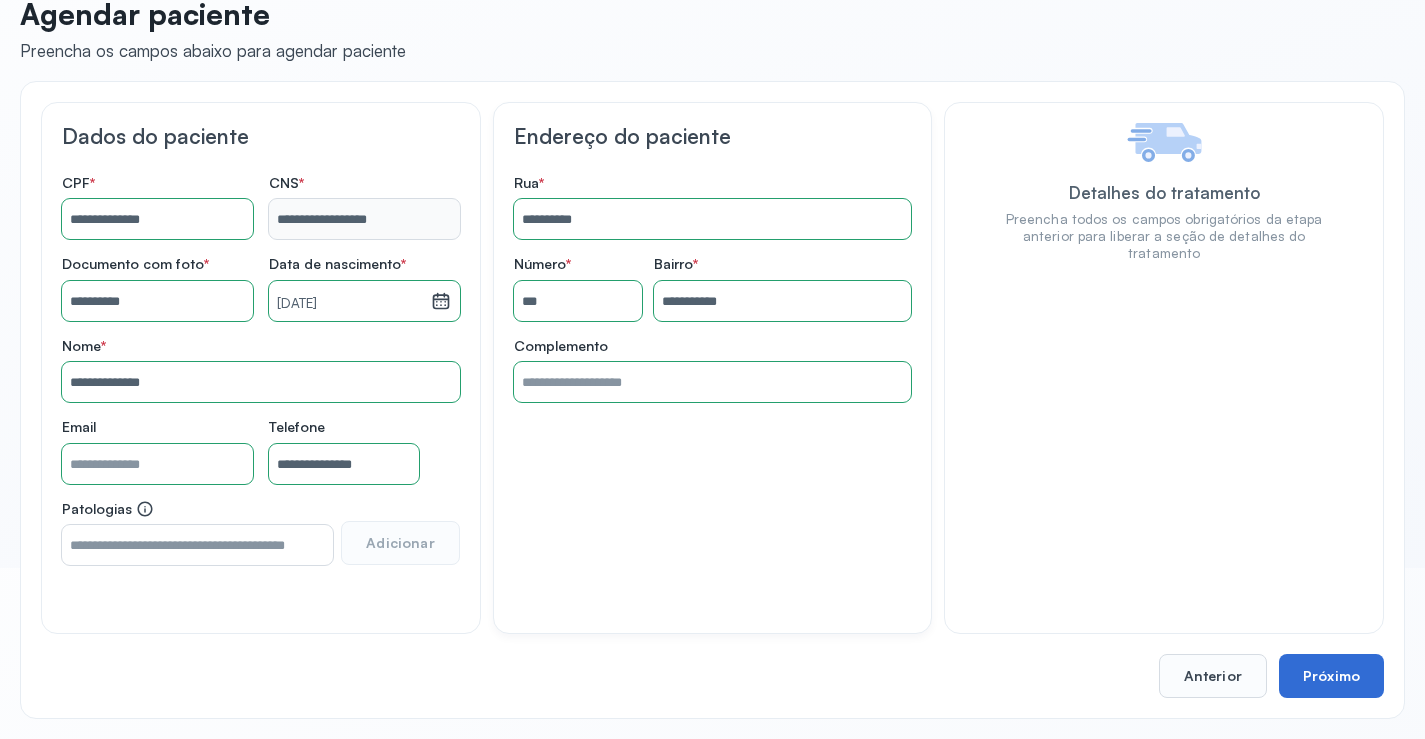 click on "Próximo" at bounding box center (1331, 676) 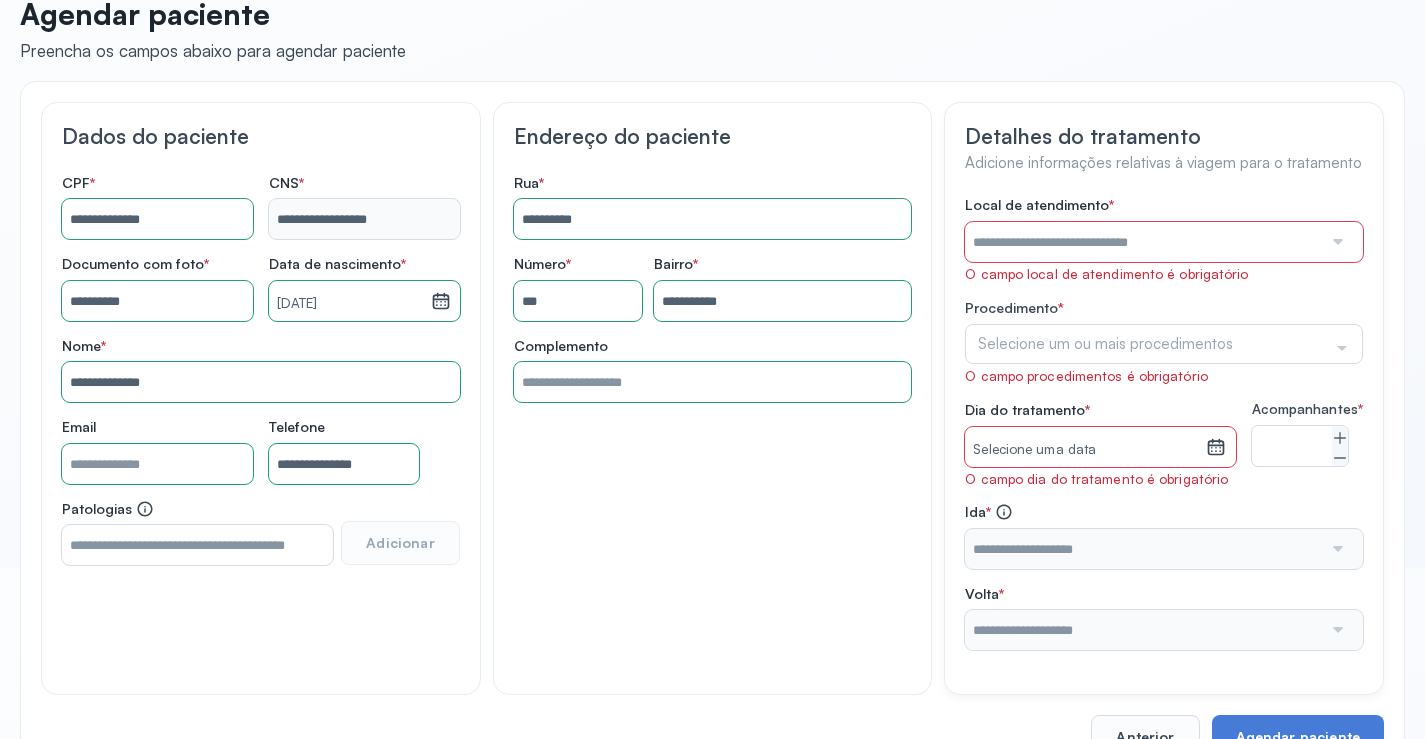 click at bounding box center (1143, 242) 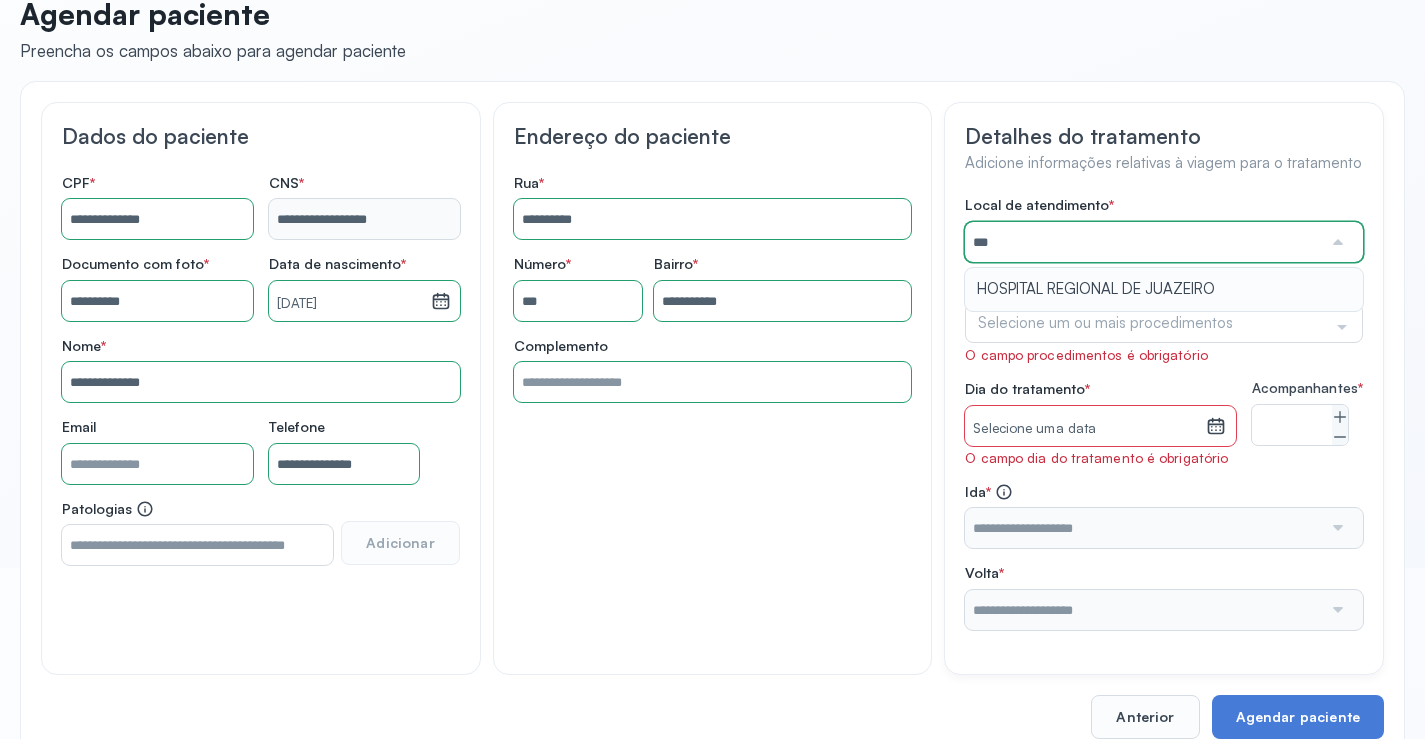 type on "**********" 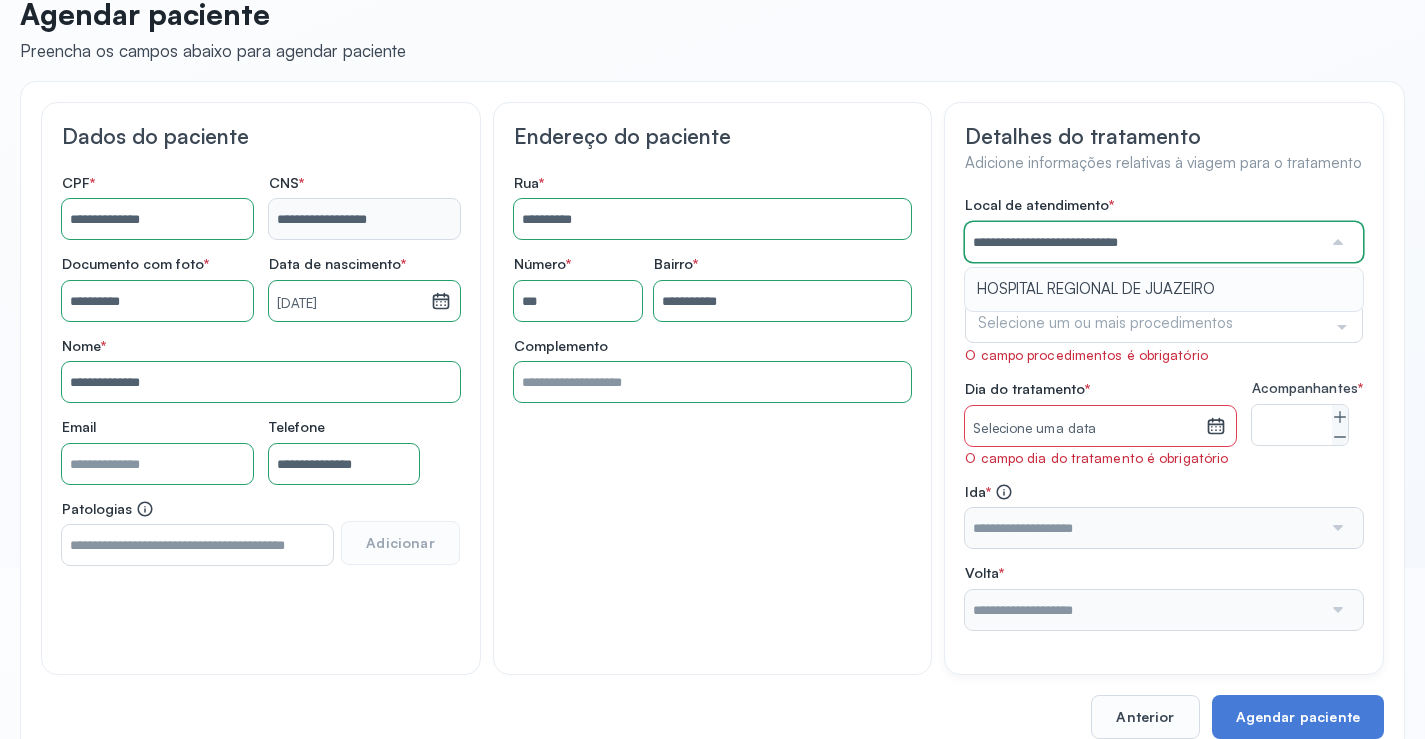 click on "**********" at bounding box center [1164, 412] 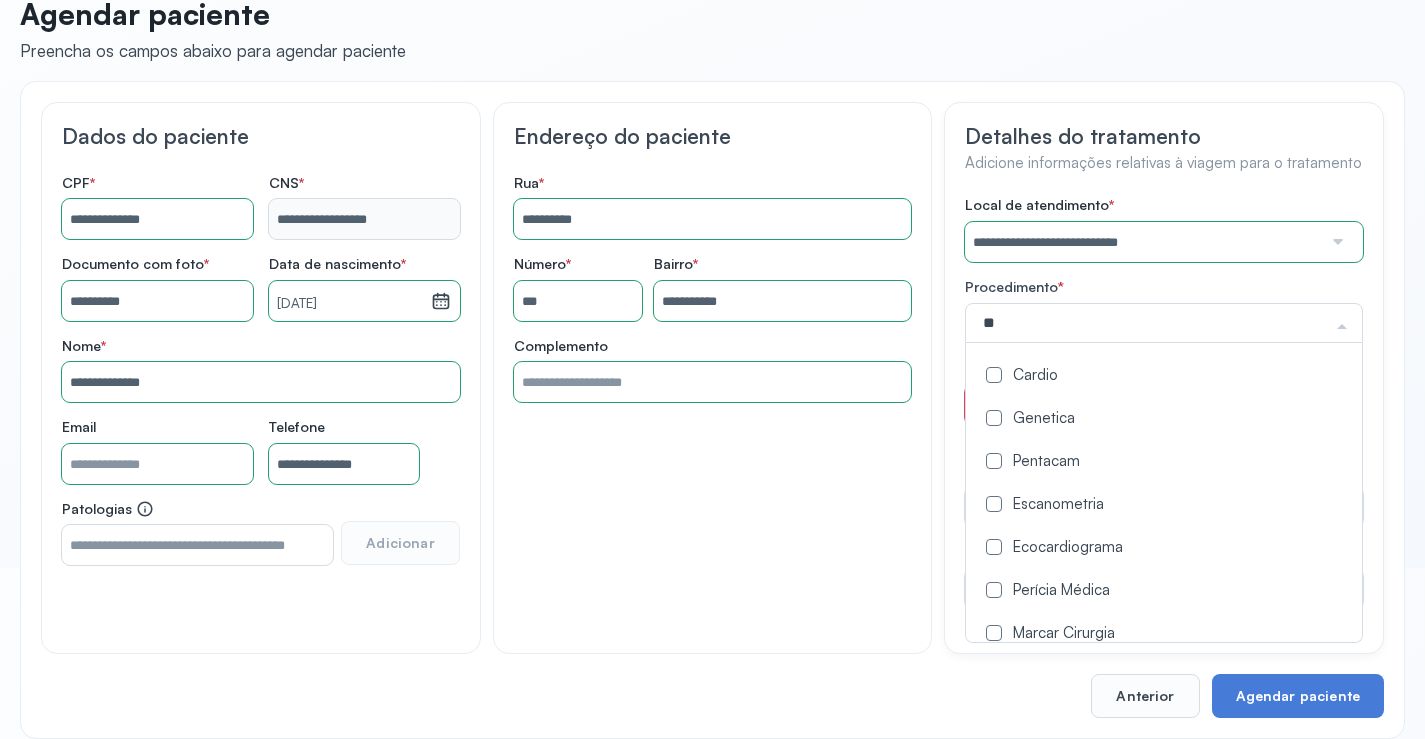 type on "***" 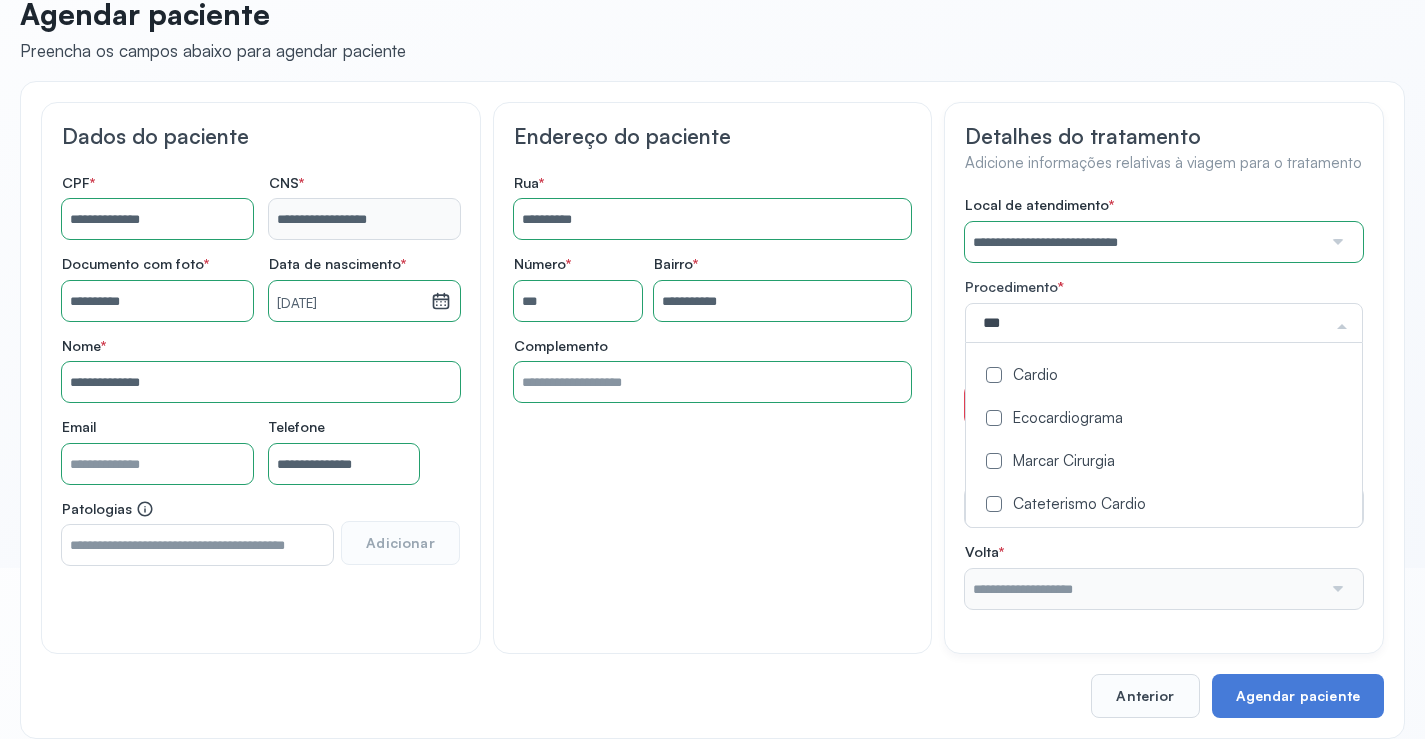 click on "Cardio" 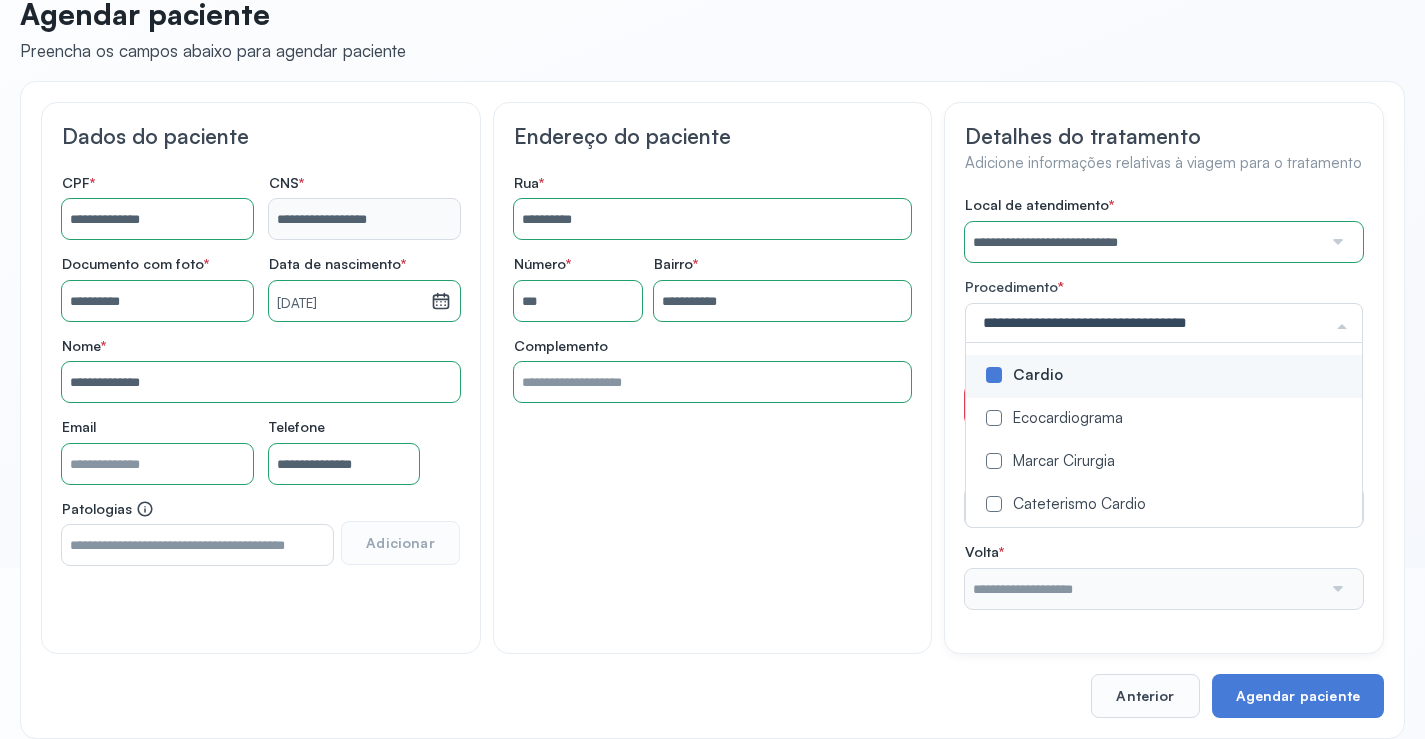 click on "**********" 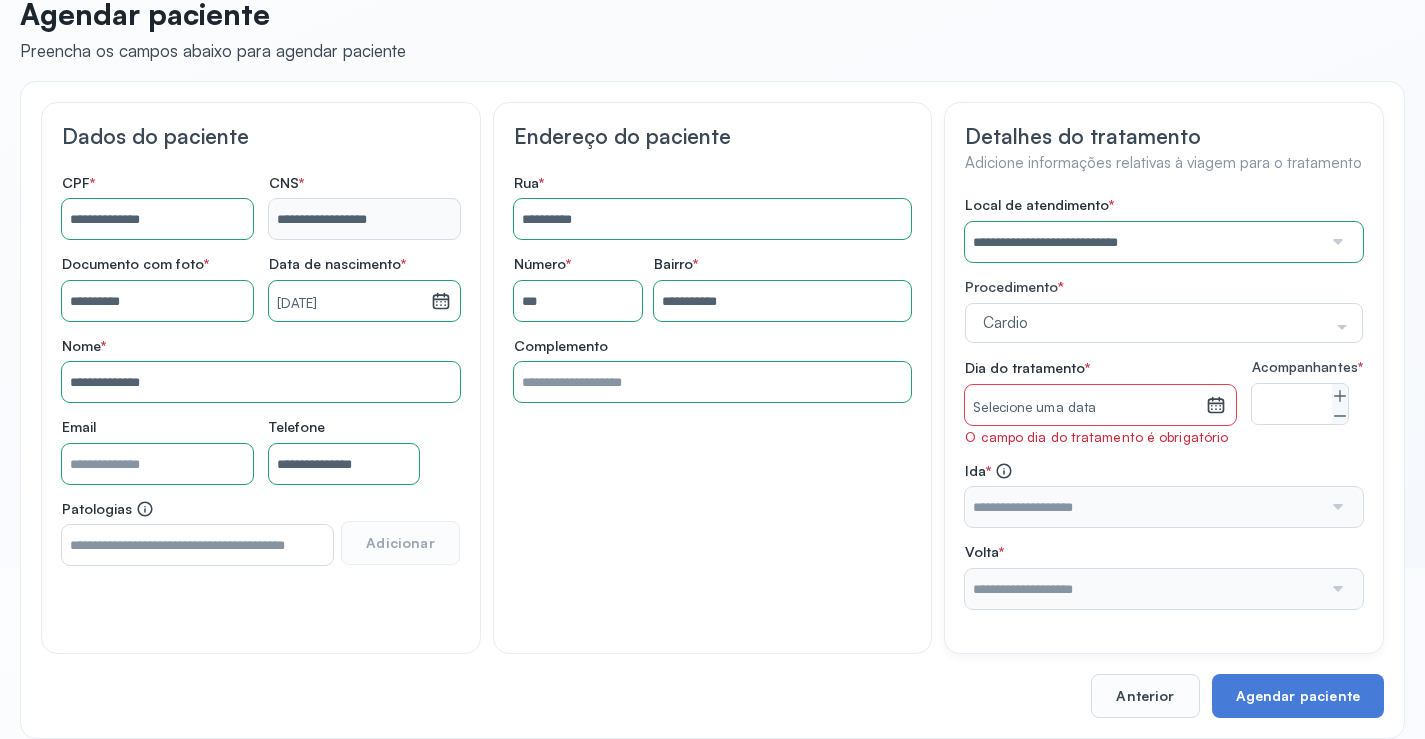 click on "Selecione uma data" at bounding box center (1085, 408) 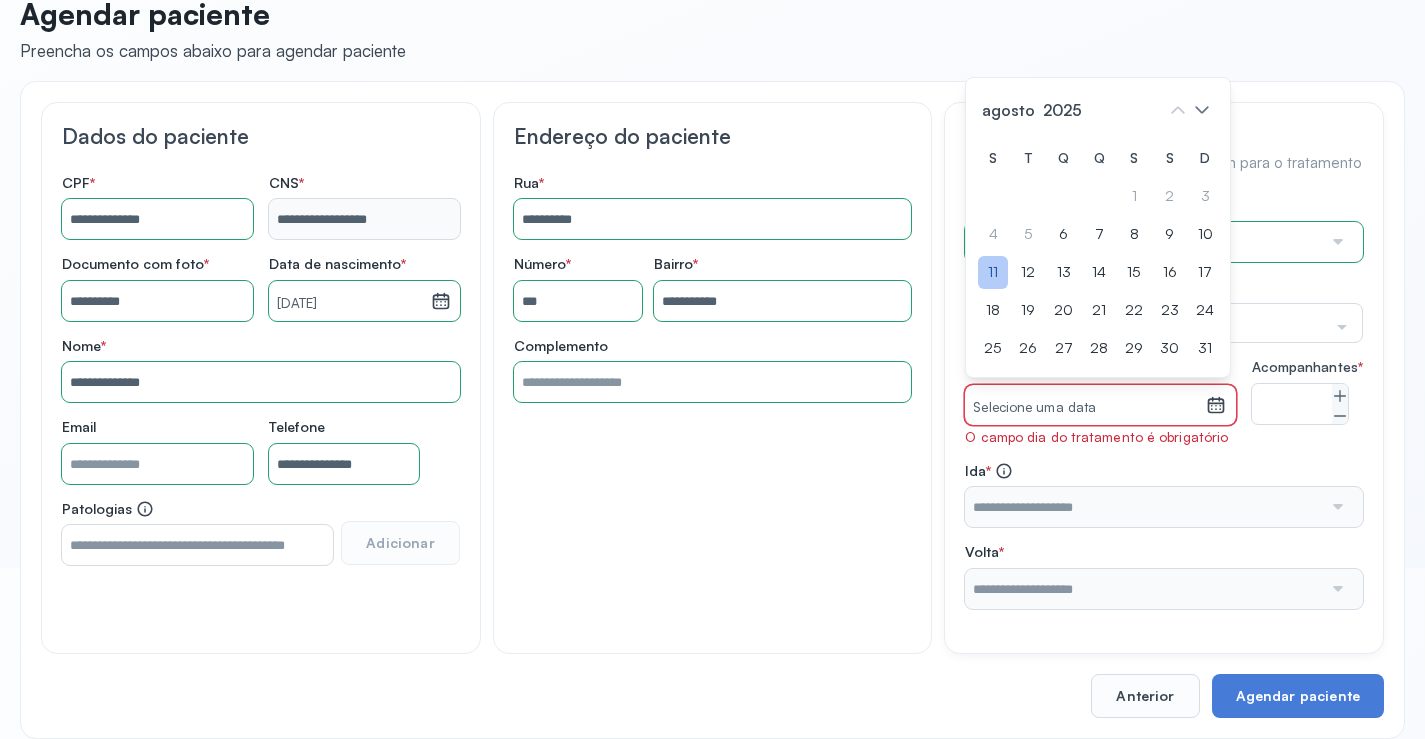 click on "11" 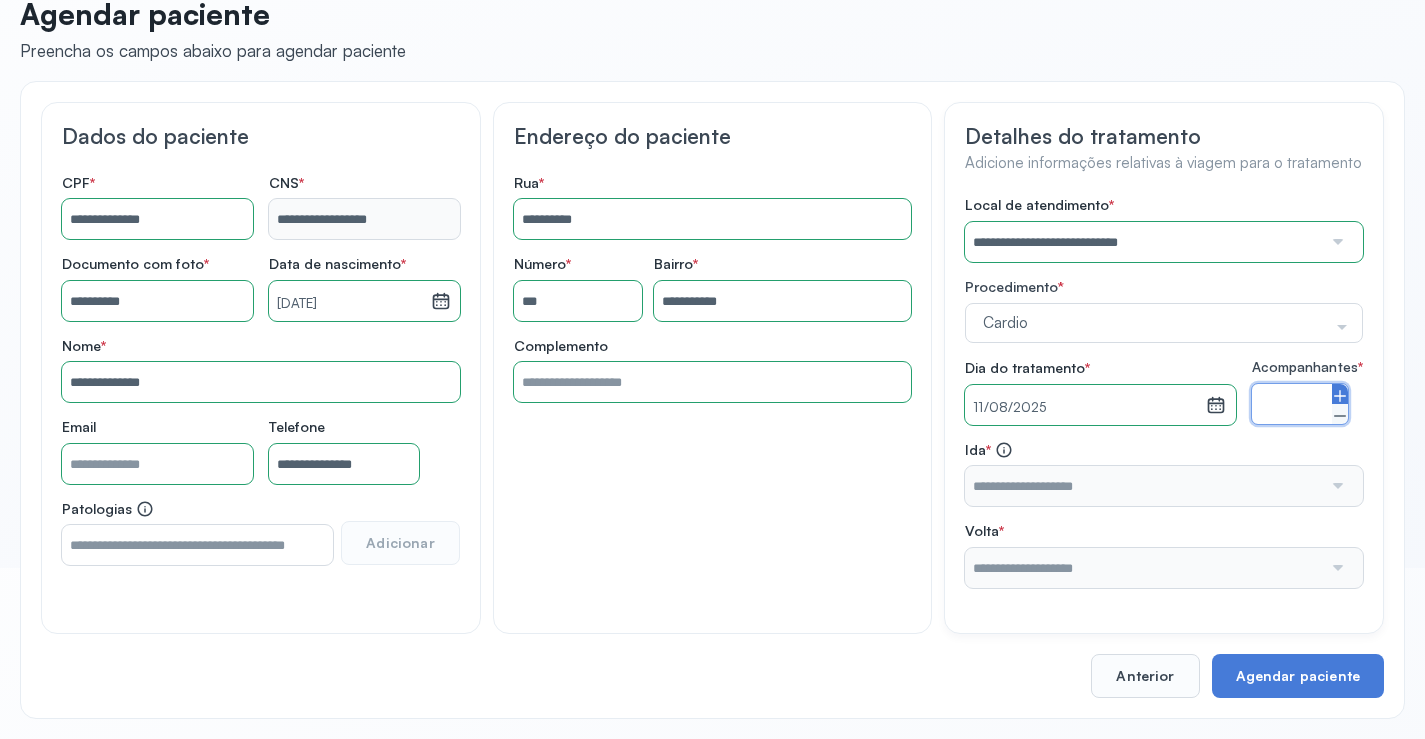 click 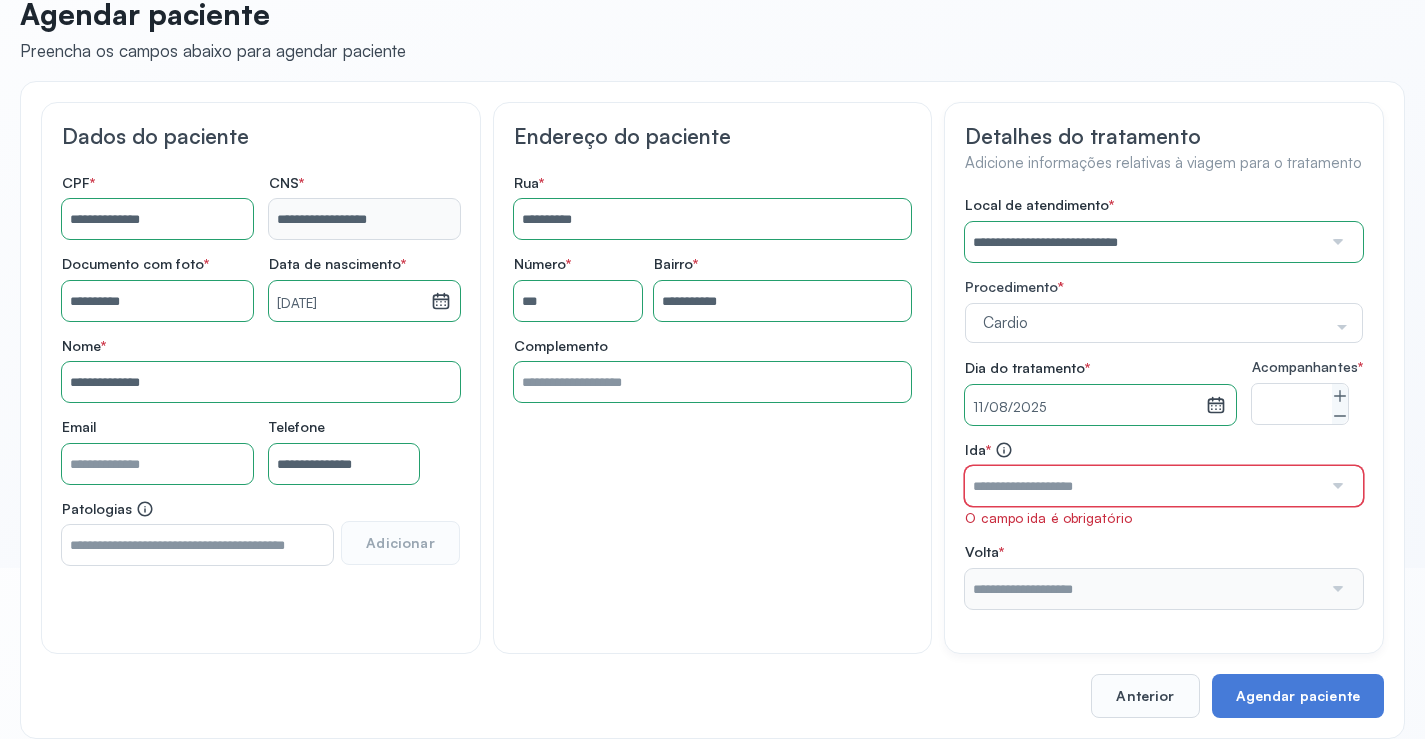 click at bounding box center [1143, 486] 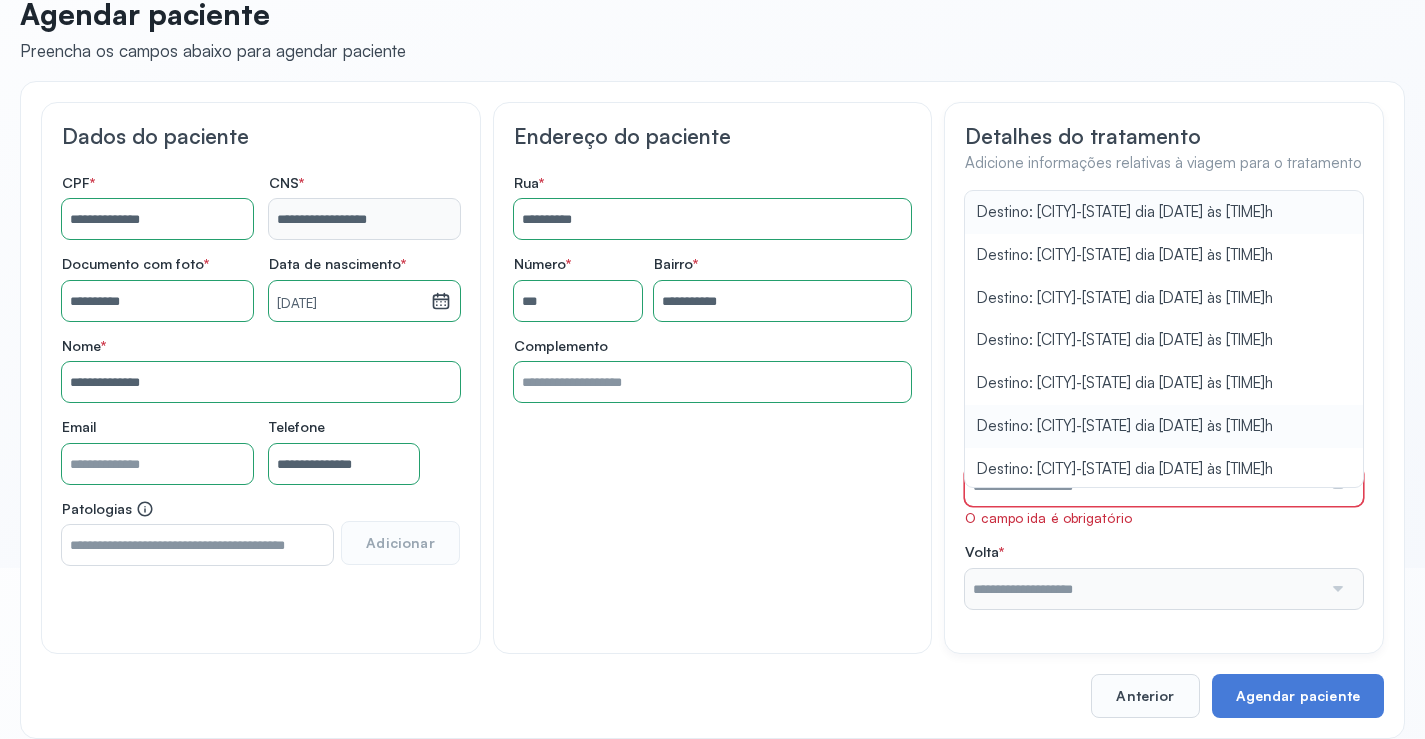 type on "**********" 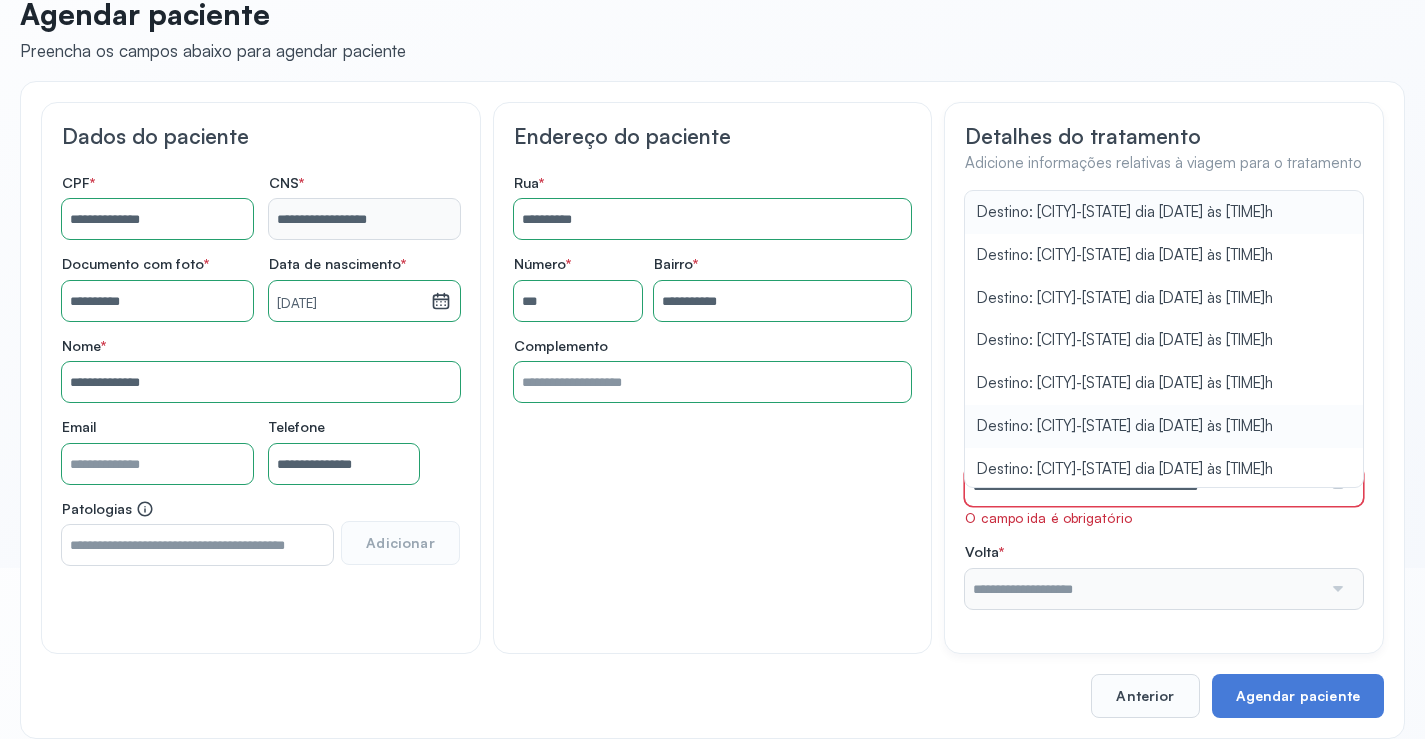 click on "**********" at bounding box center (1164, 402) 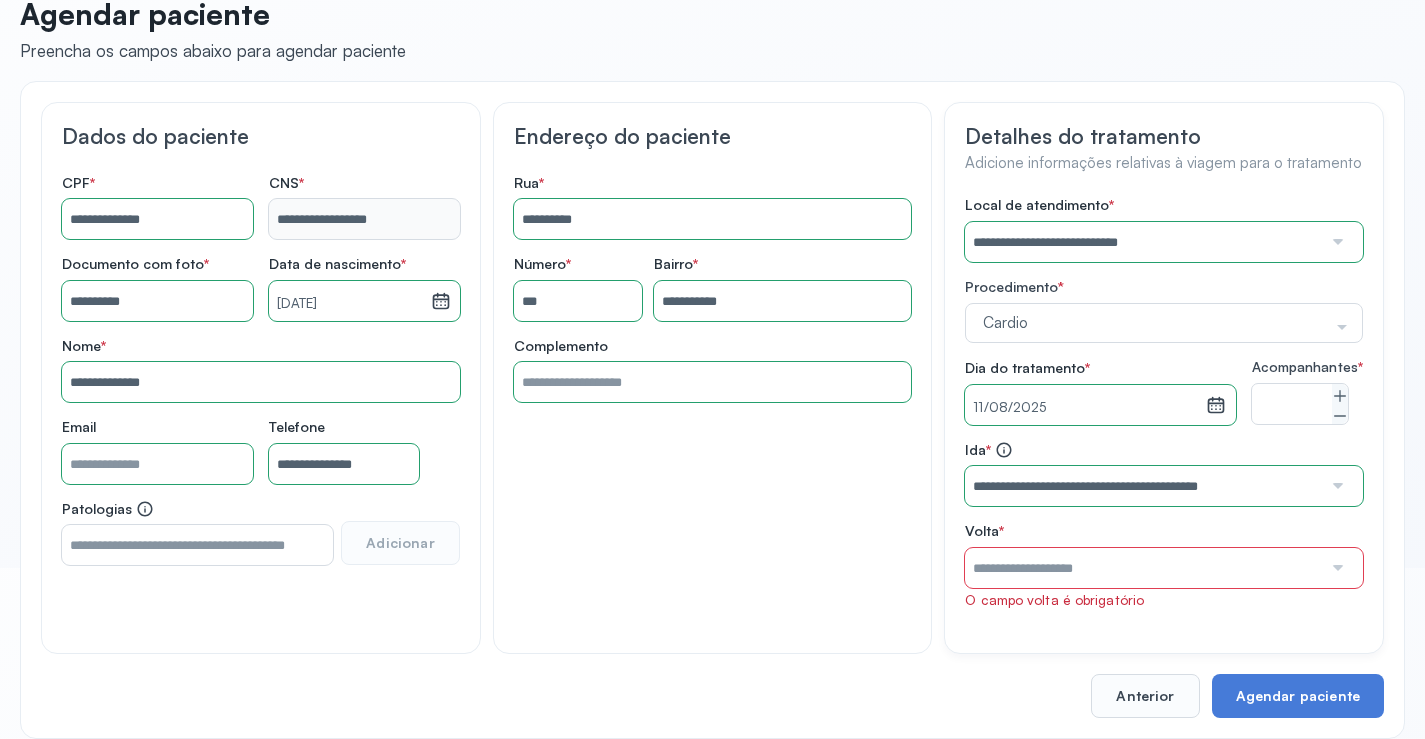 click at bounding box center (1143, 568) 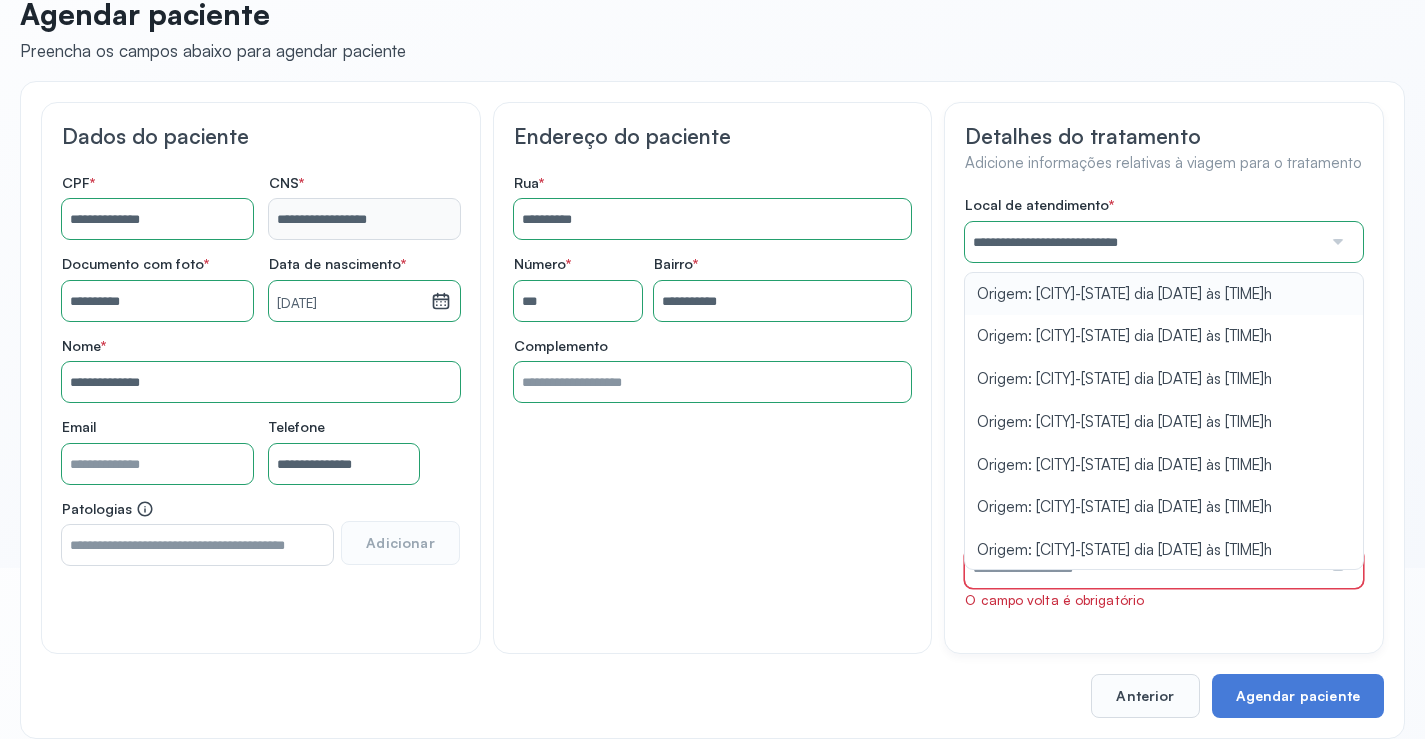 type on "**********" 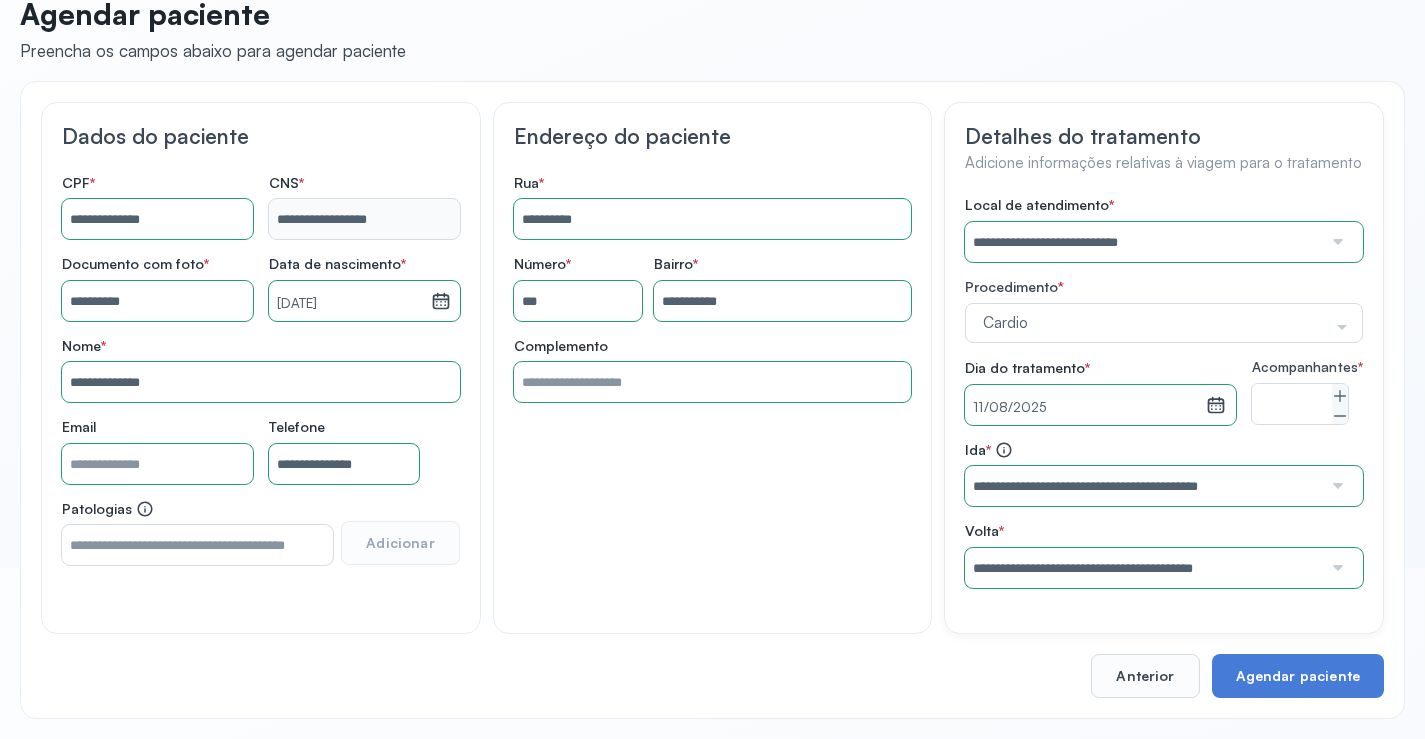 click on "**********" at bounding box center (1164, 392) 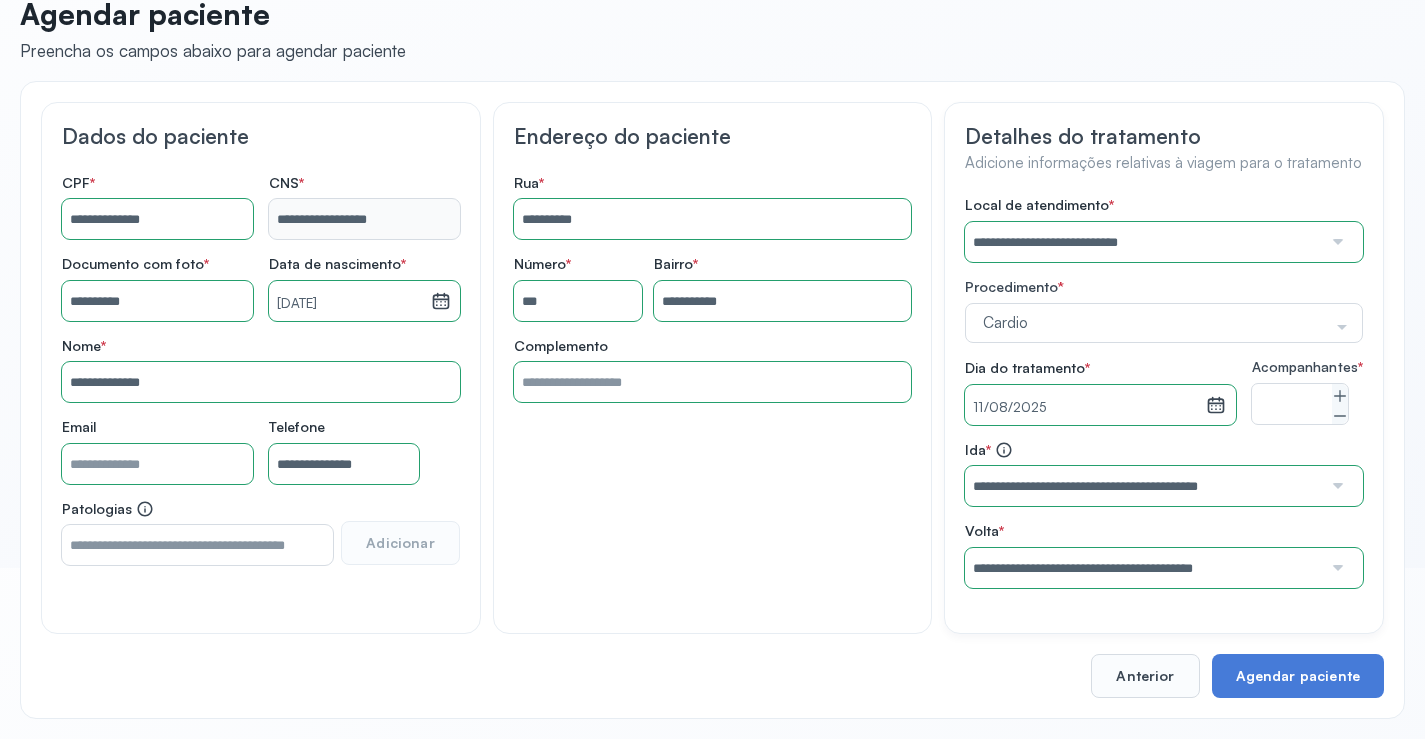 scroll, scrollTop: 186, scrollLeft: 0, axis: vertical 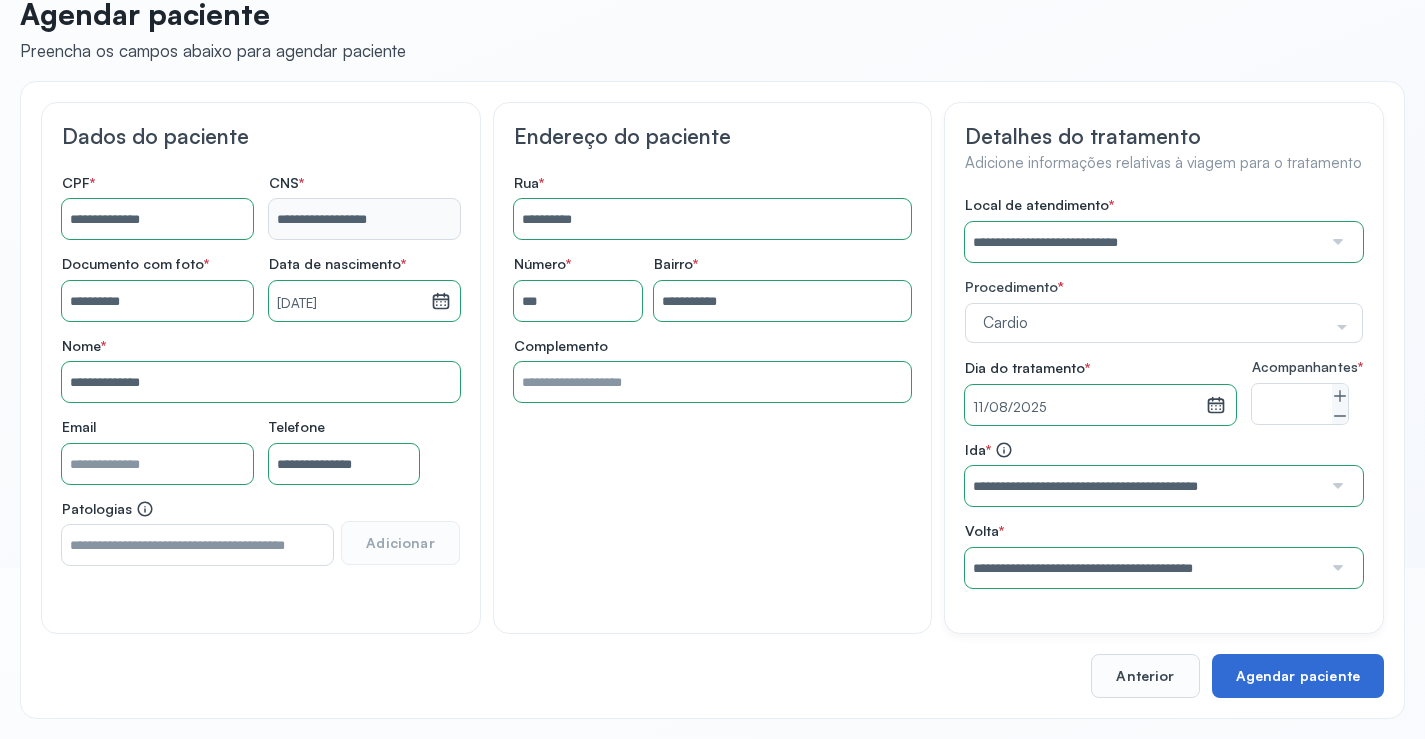 click on "Agendar paciente" at bounding box center [1298, 676] 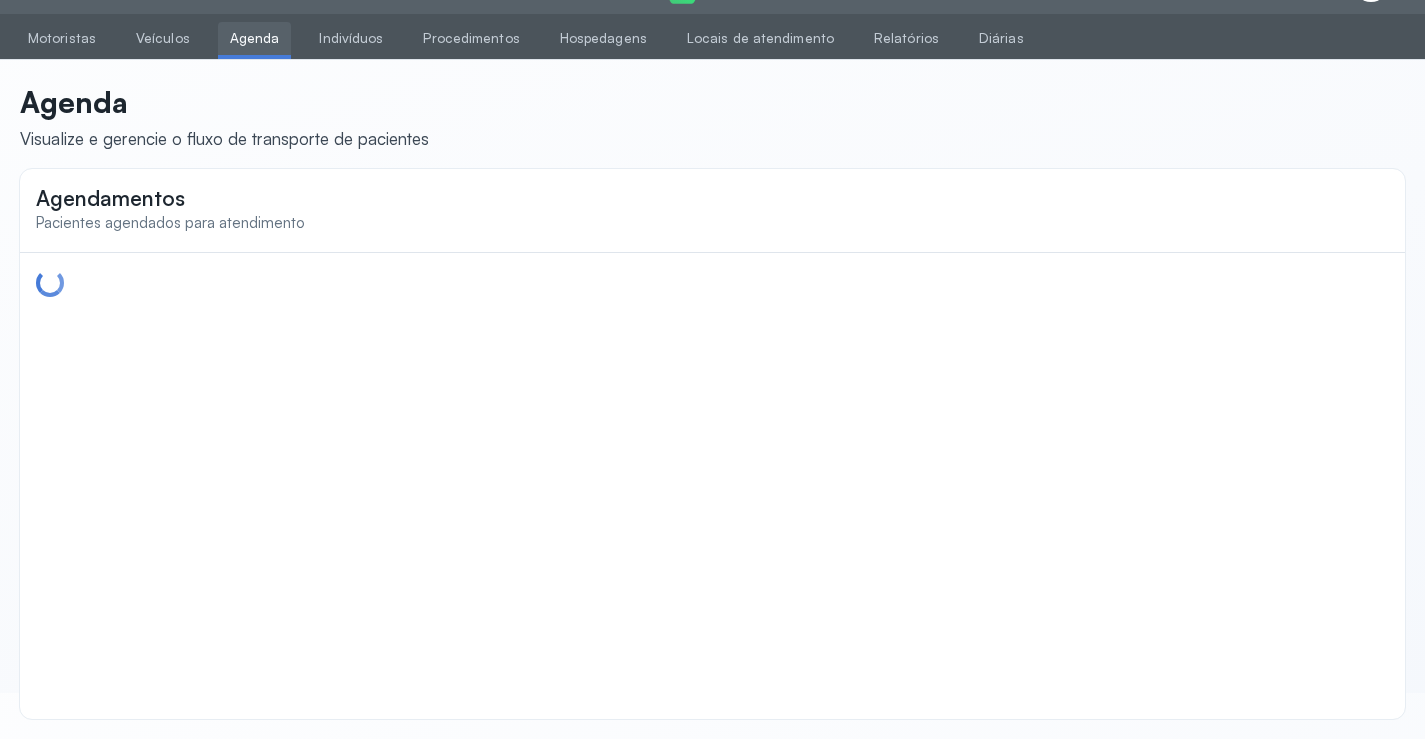 scroll, scrollTop: 0, scrollLeft: 0, axis: both 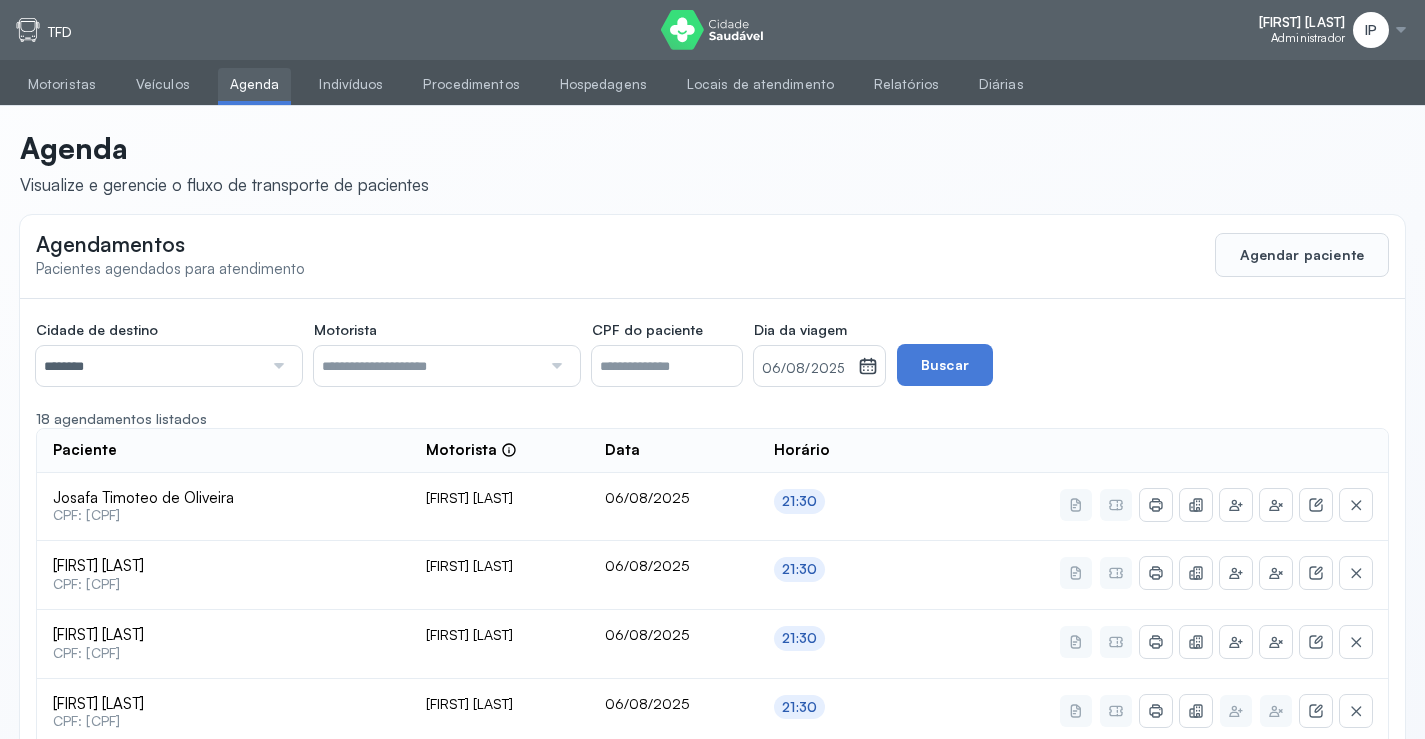 click on "06/08/2025" at bounding box center (806, 366) 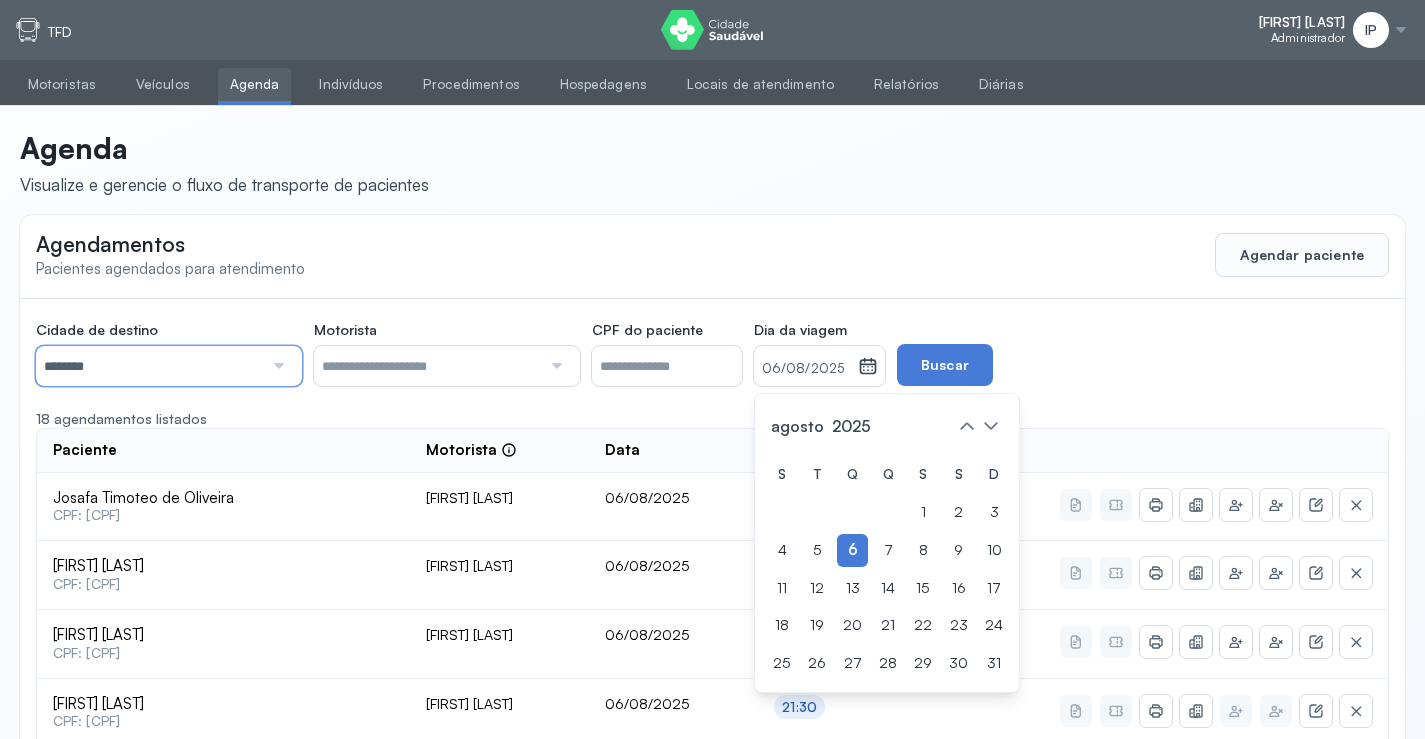 click on "********" at bounding box center [149, 366] 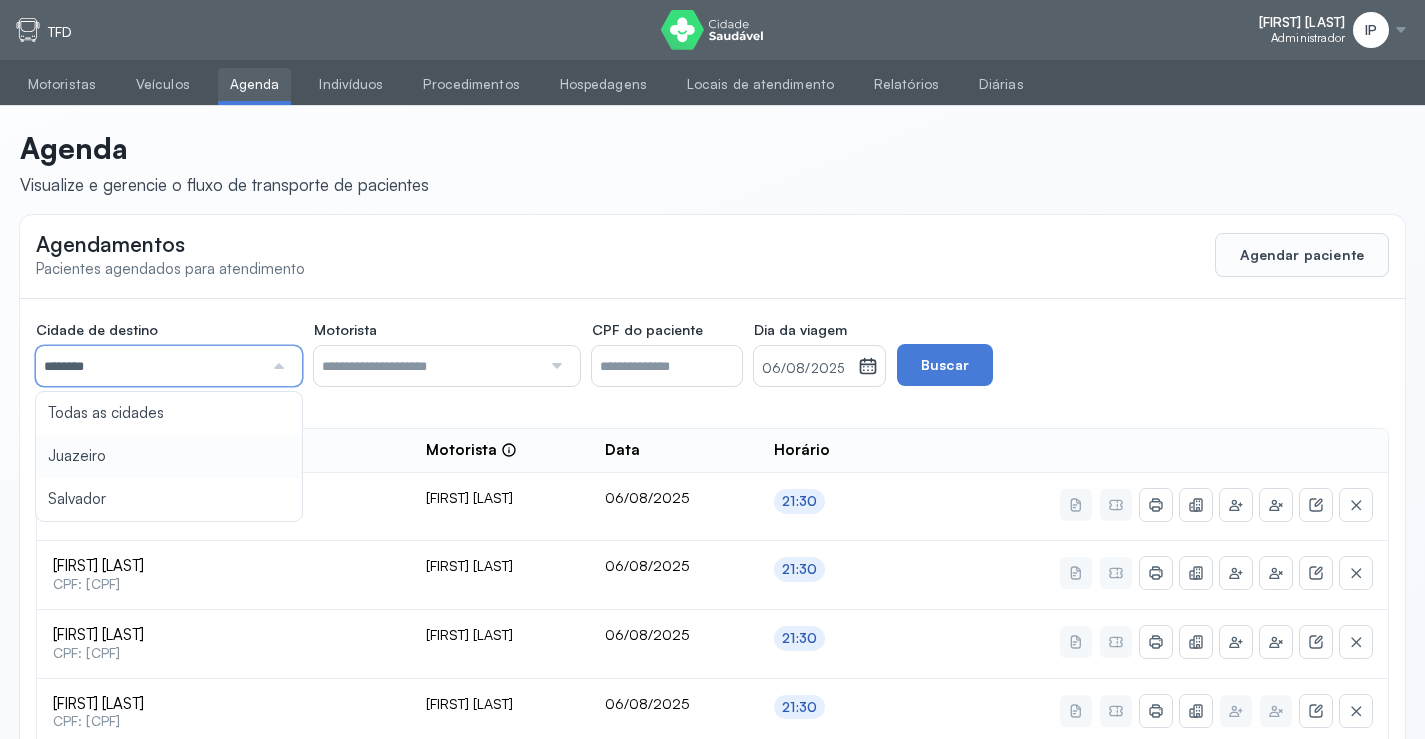 type on "********" 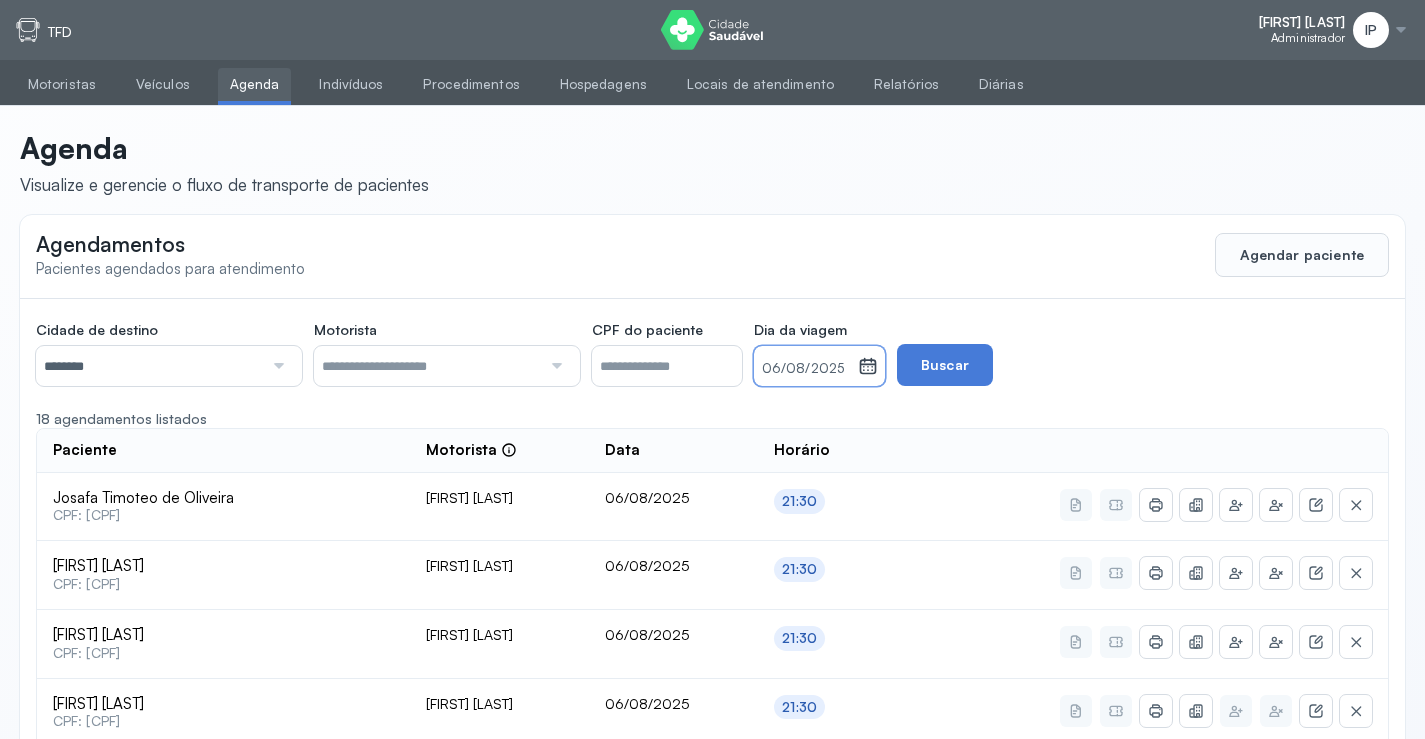 click on "06/08/2025" at bounding box center (806, 366) 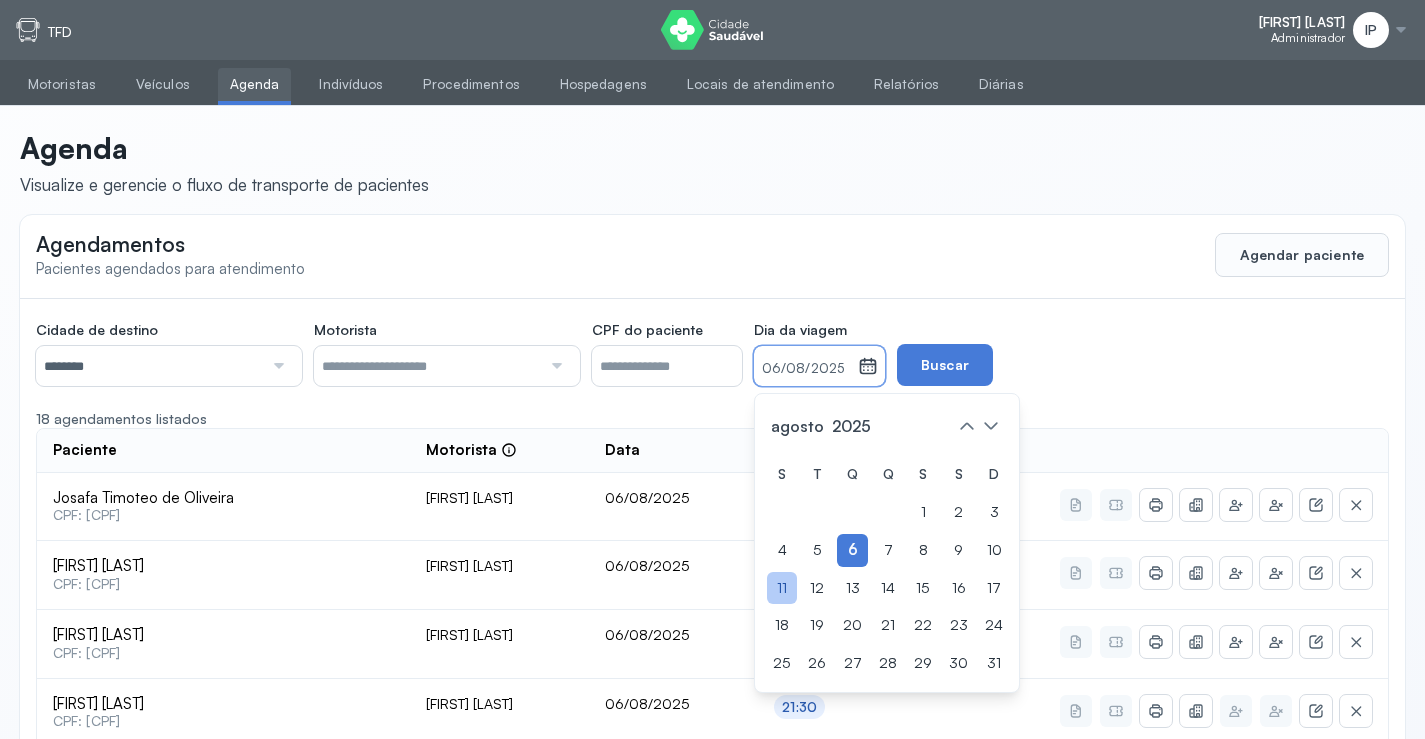click on "11" 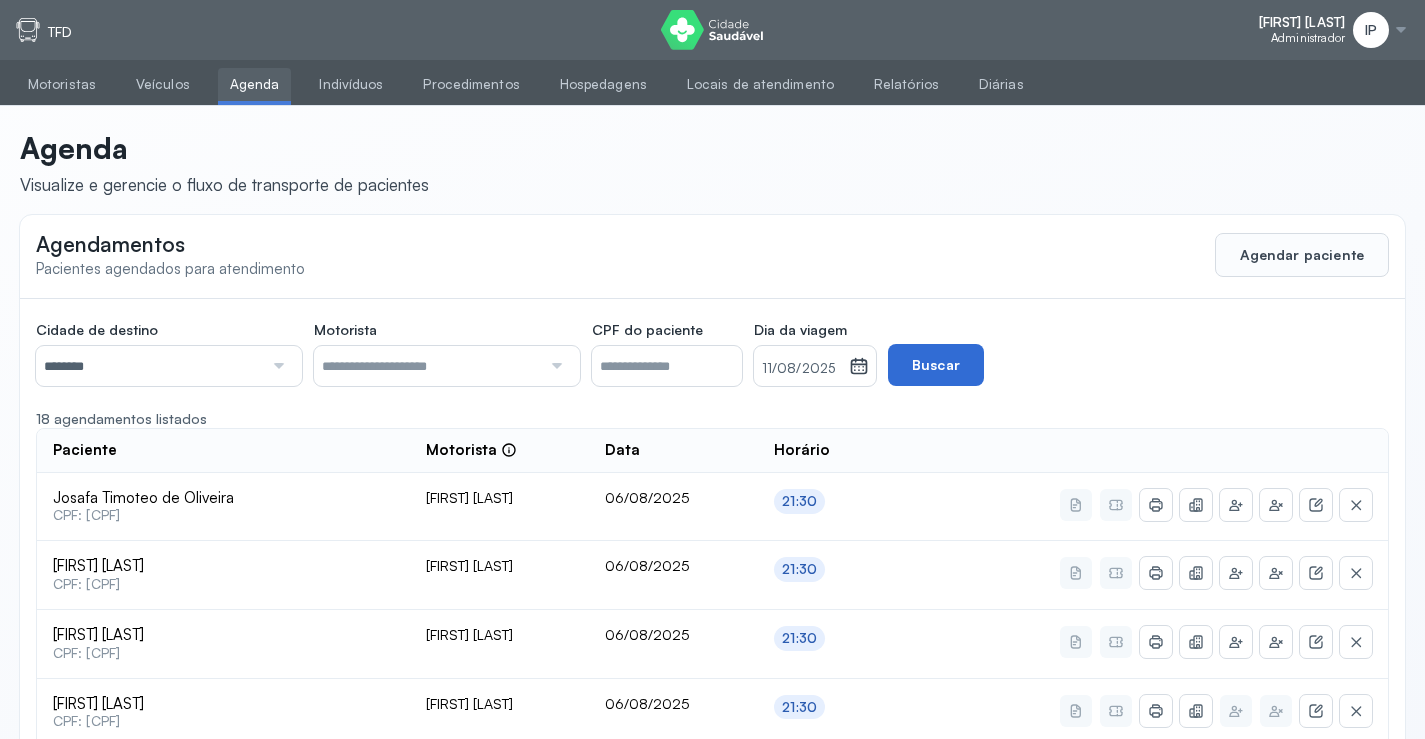 click on "Buscar" at bounding box center (936, 365) 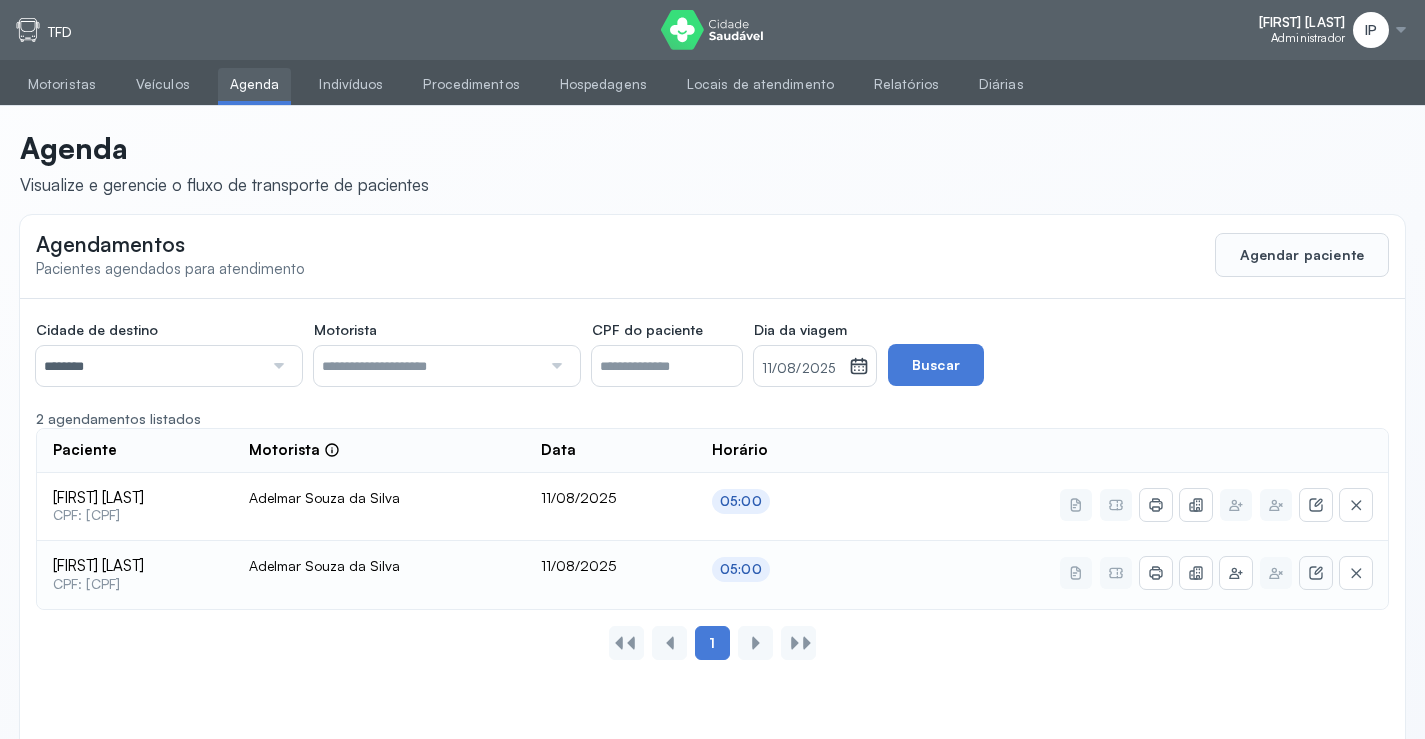 click 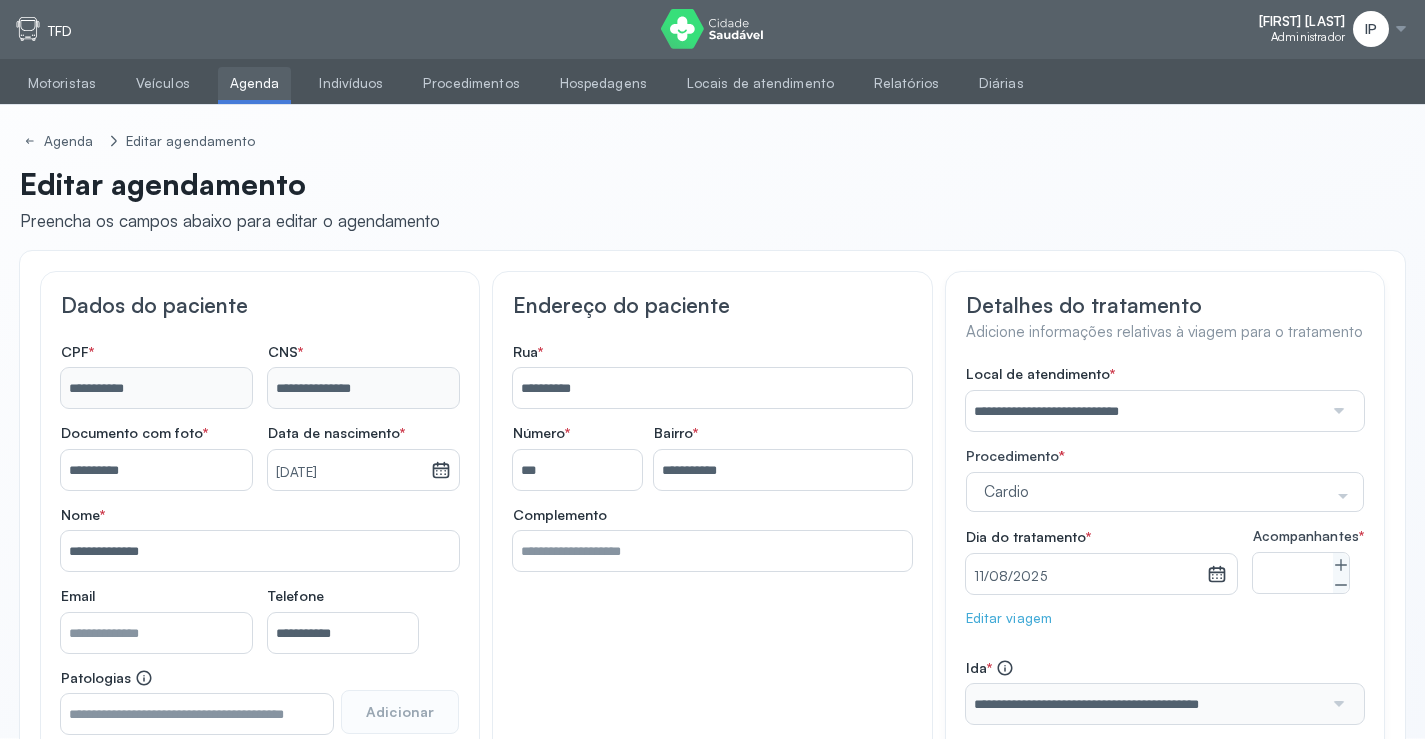 scroll, scrollTop: 0, scrollLeft: 0, axis: both 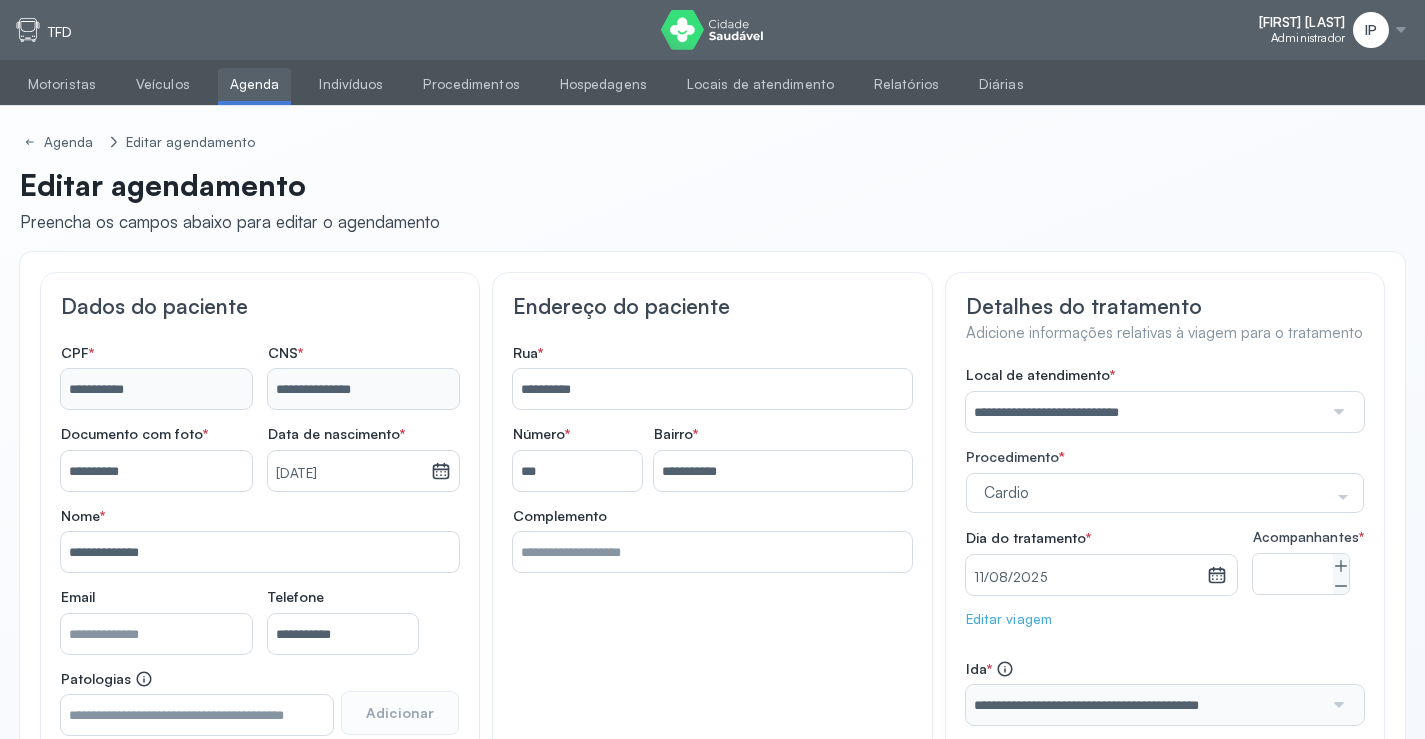 click on "Agenda" at bounding box center [255, 84] 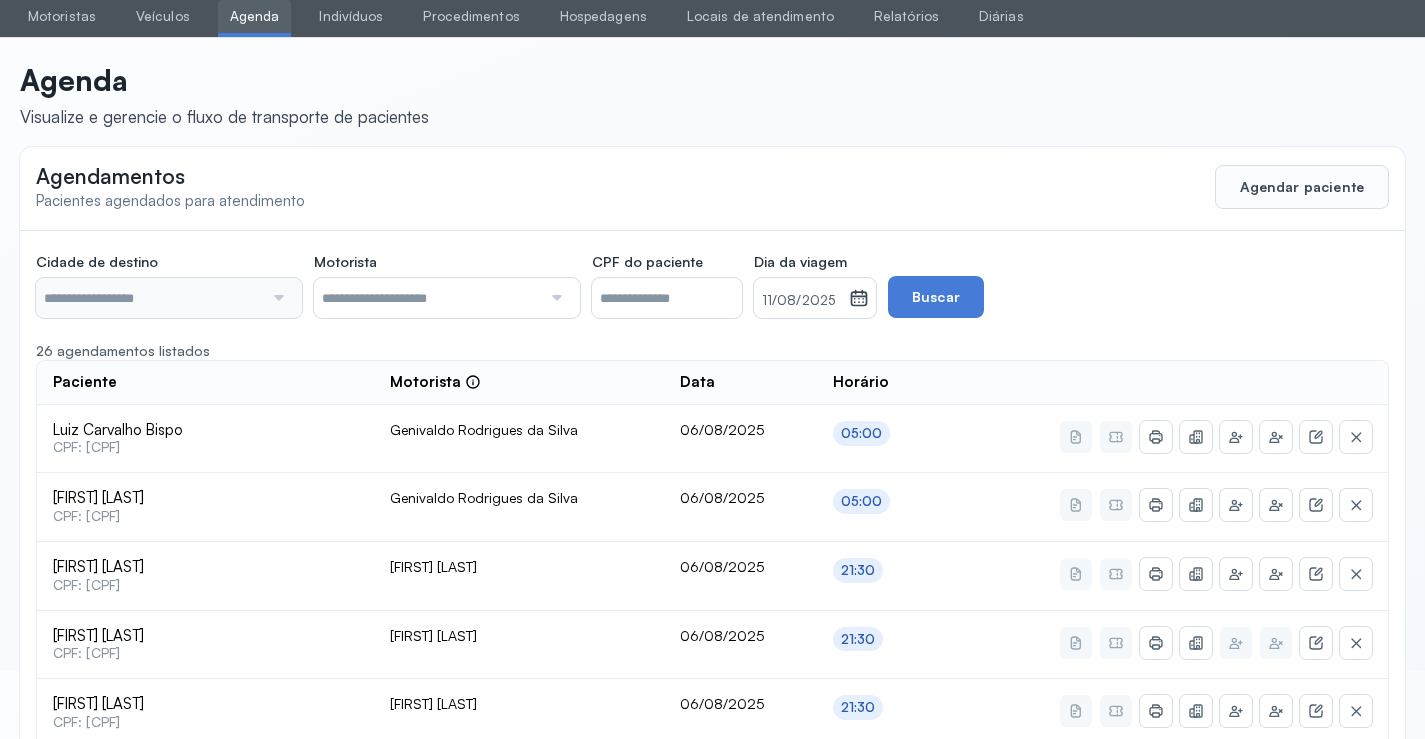 scroll, scrollTop: 46, scrollLeft: 0, axis: vertical 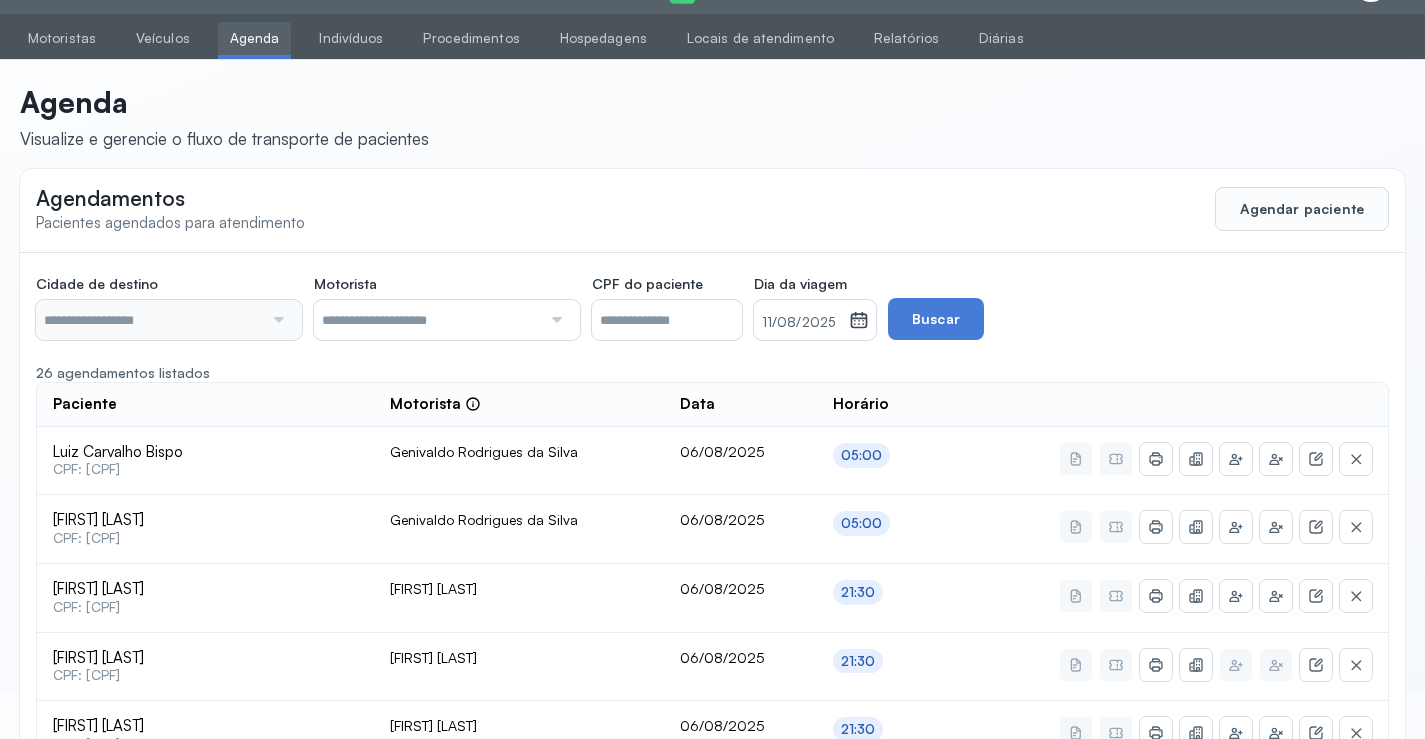 type on "********" 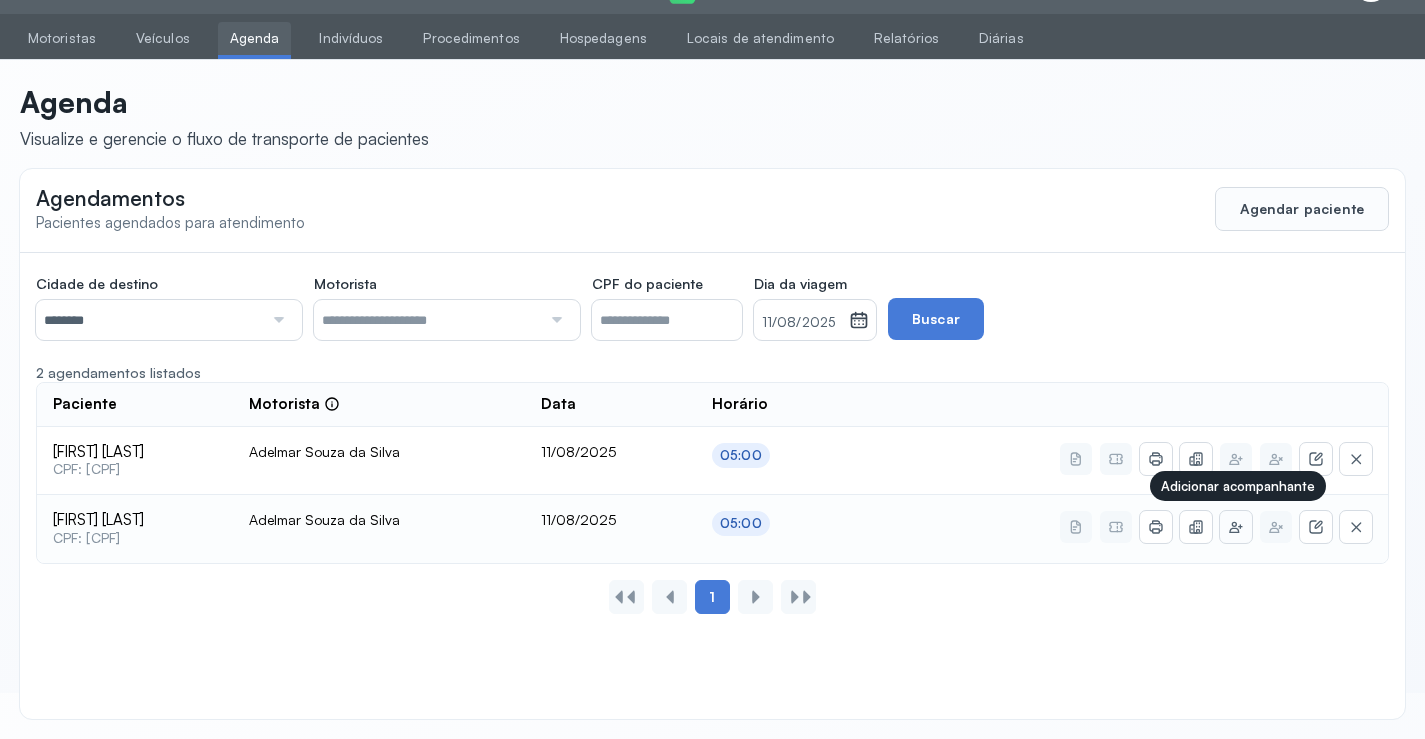 click 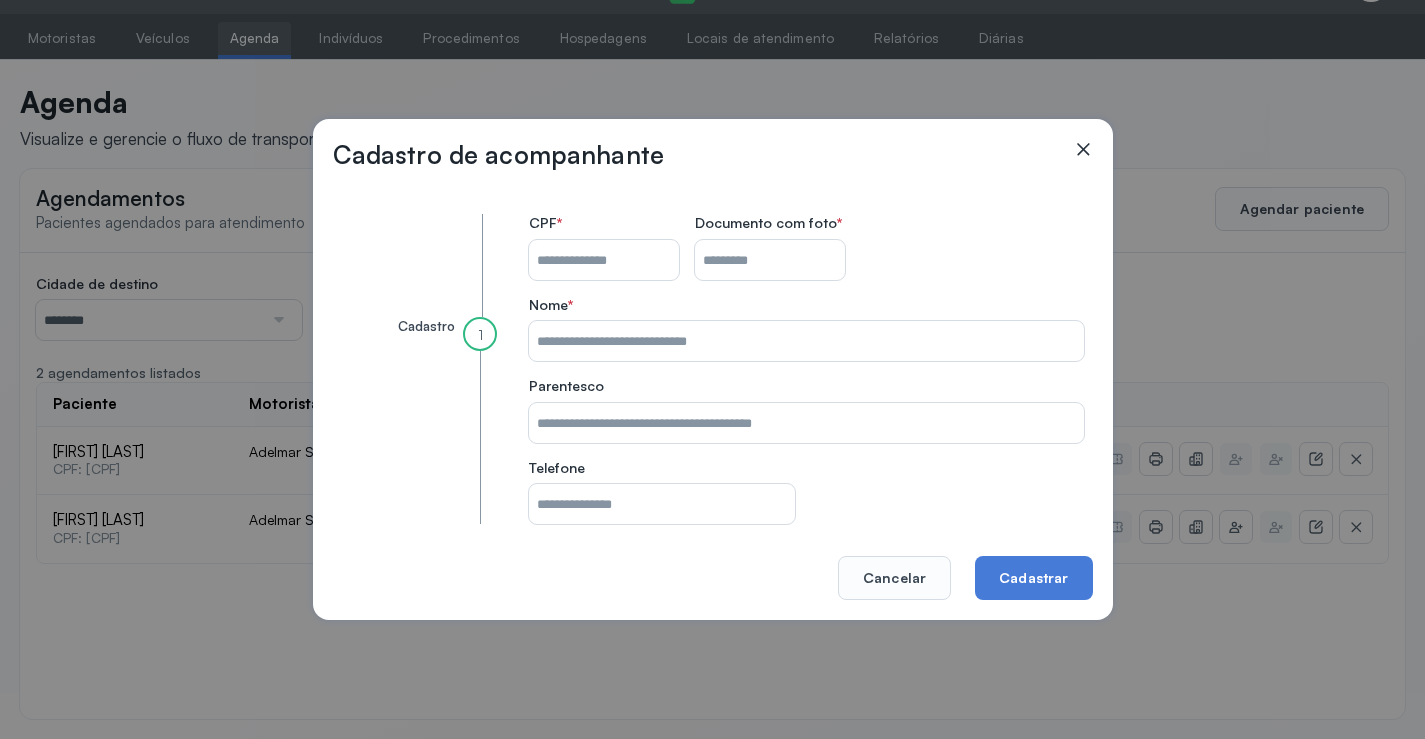 click on "CPF do paciente" at bounding box center (604, 260) 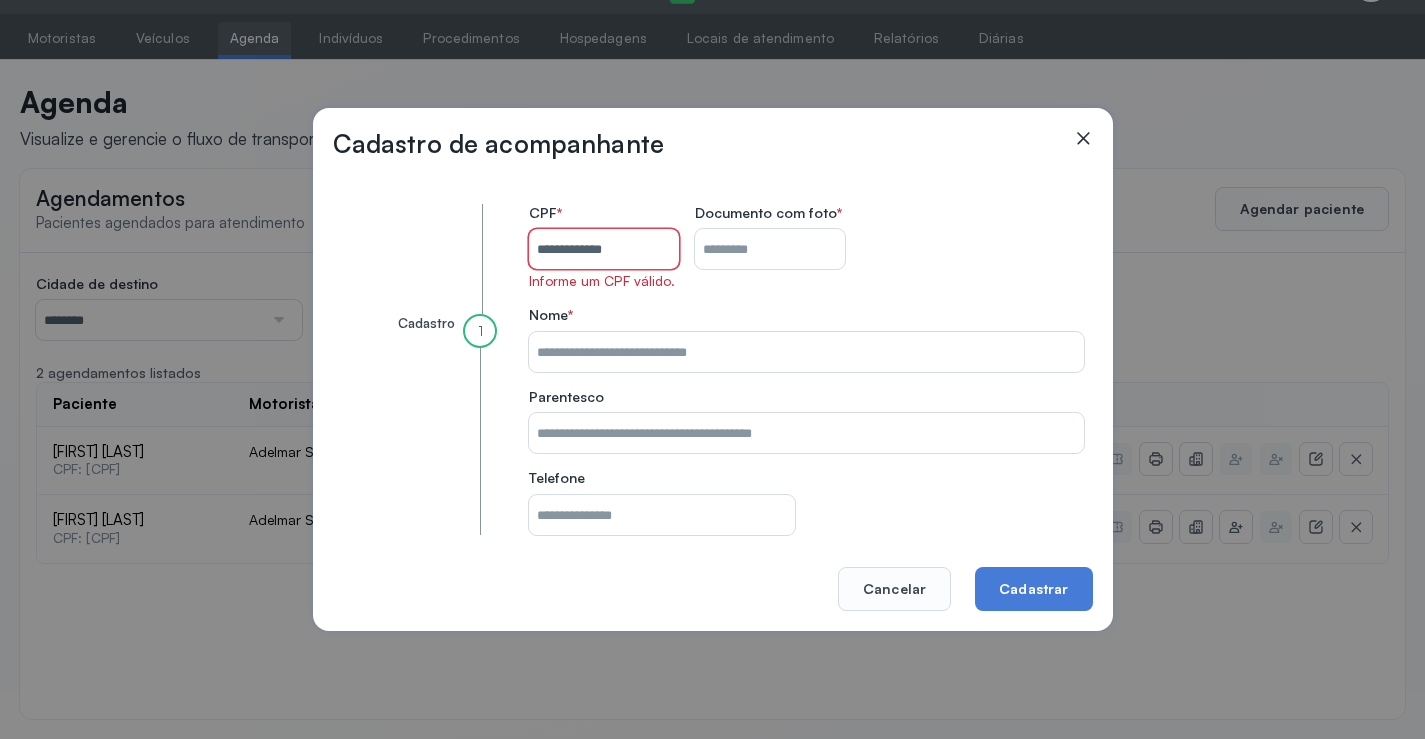 type on "**********" 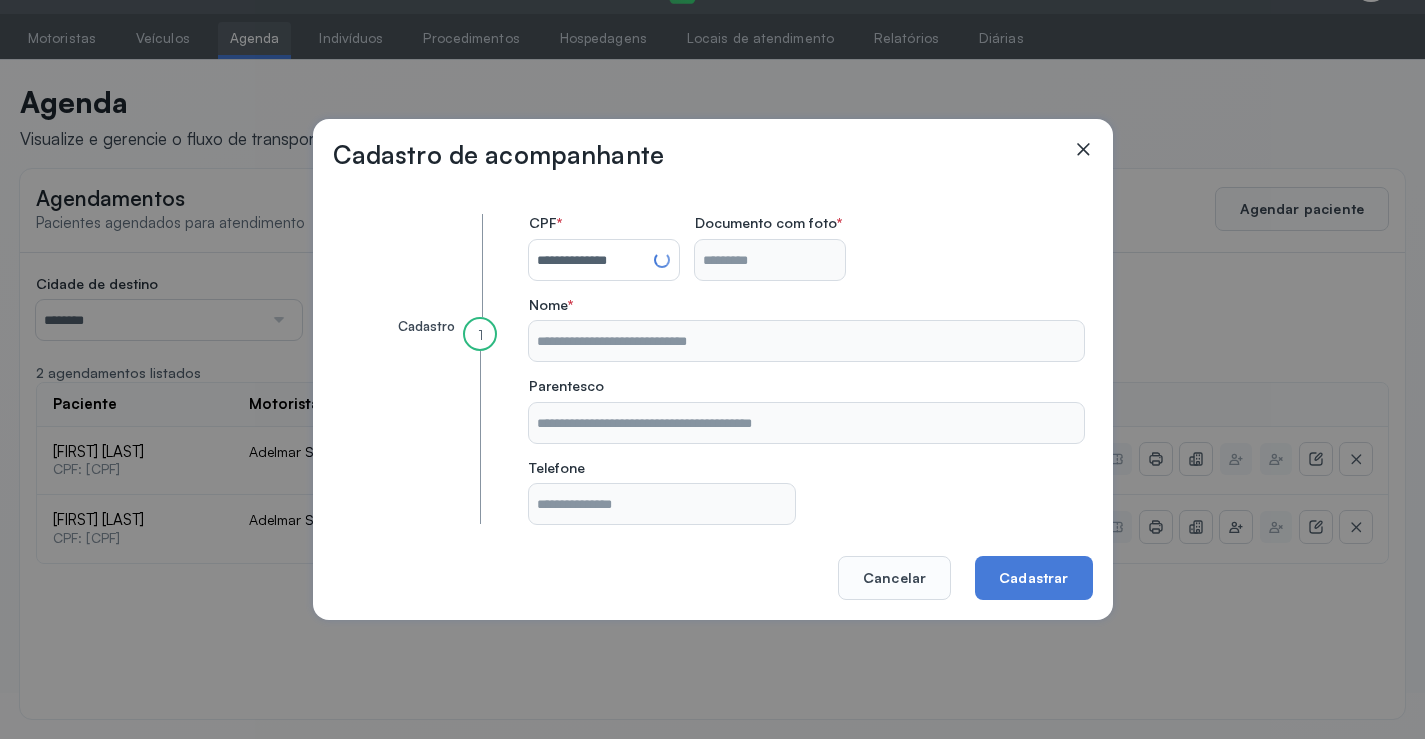 type on "**********" 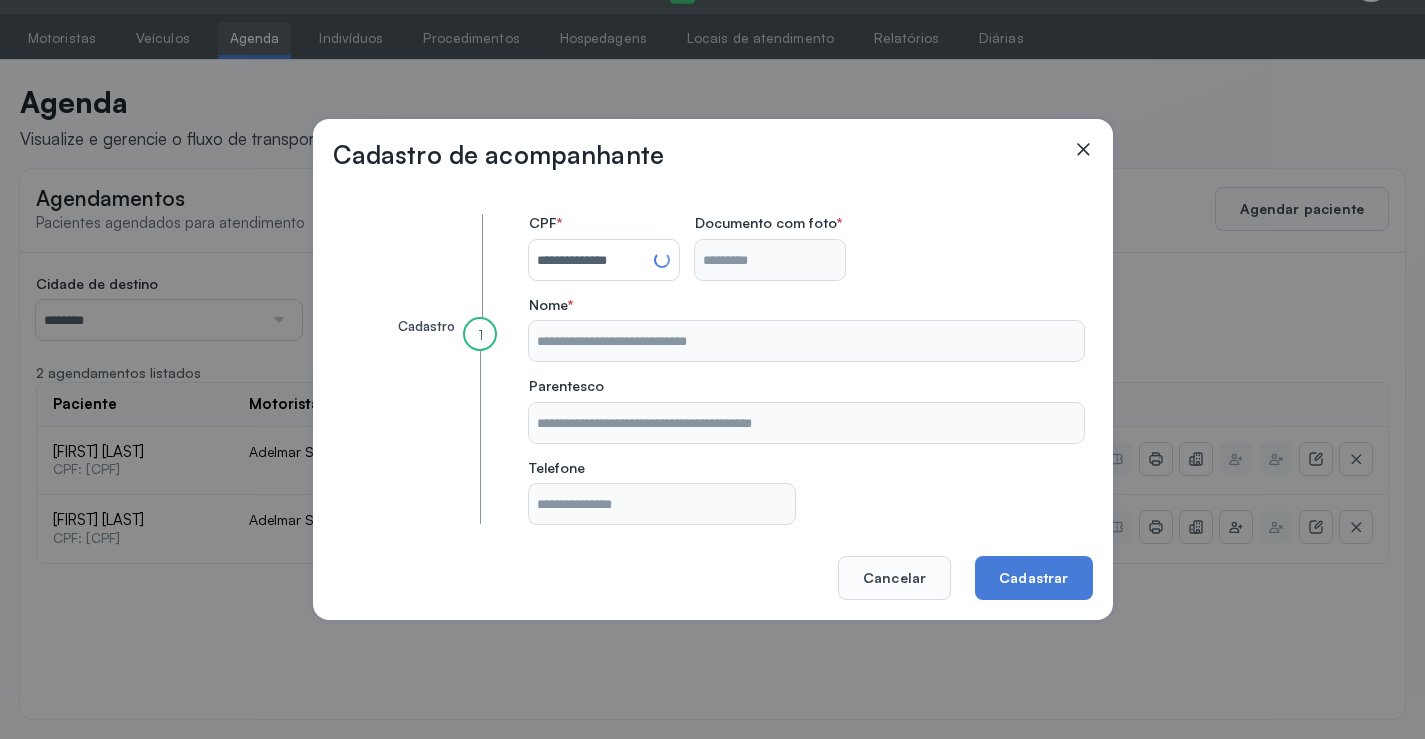 type on "**********" 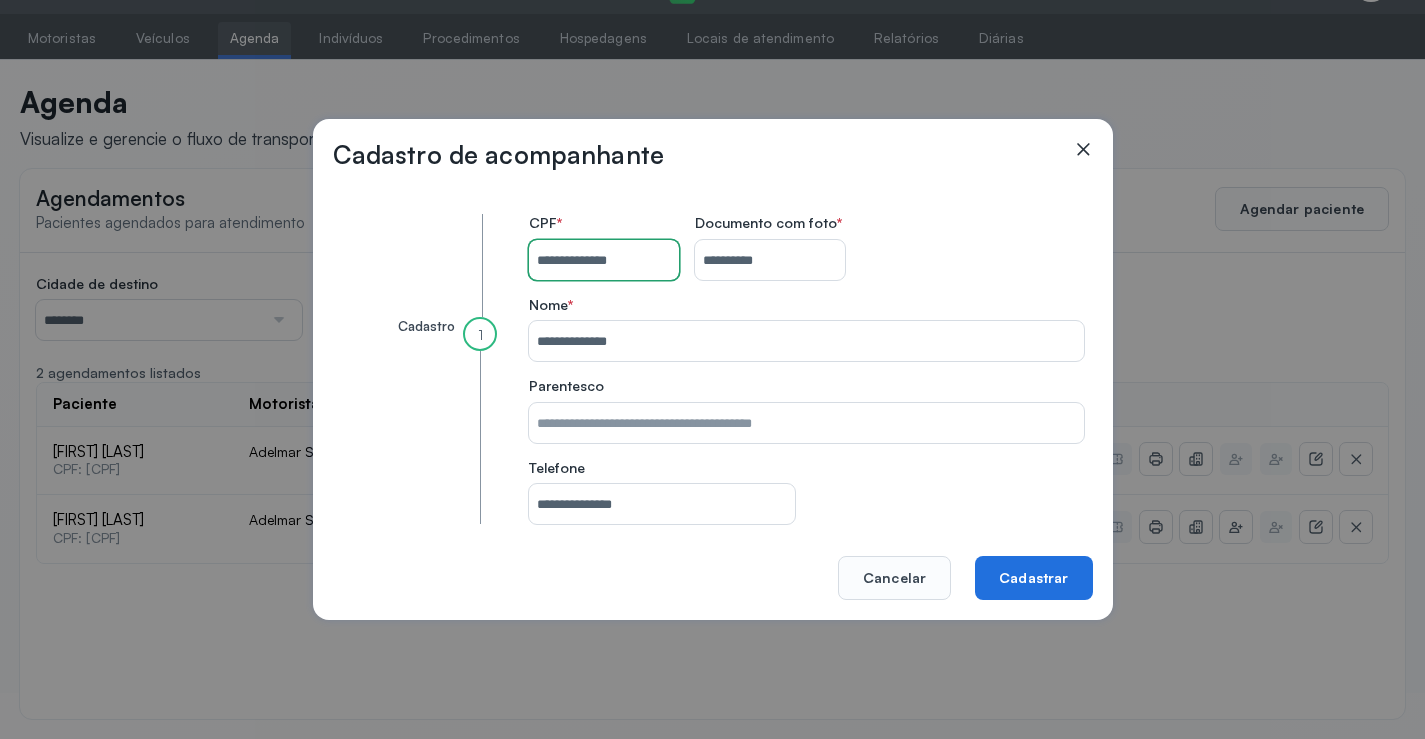 type on "**********" 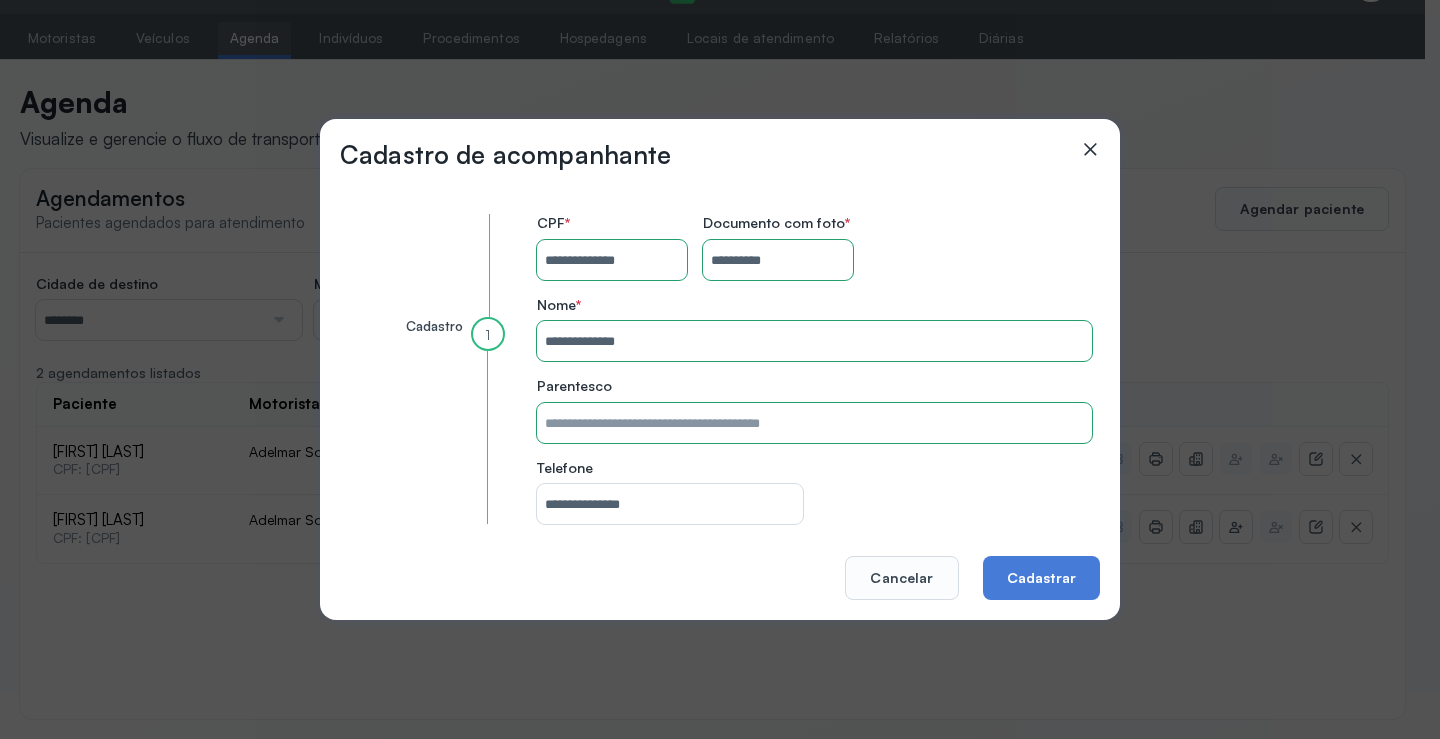 click 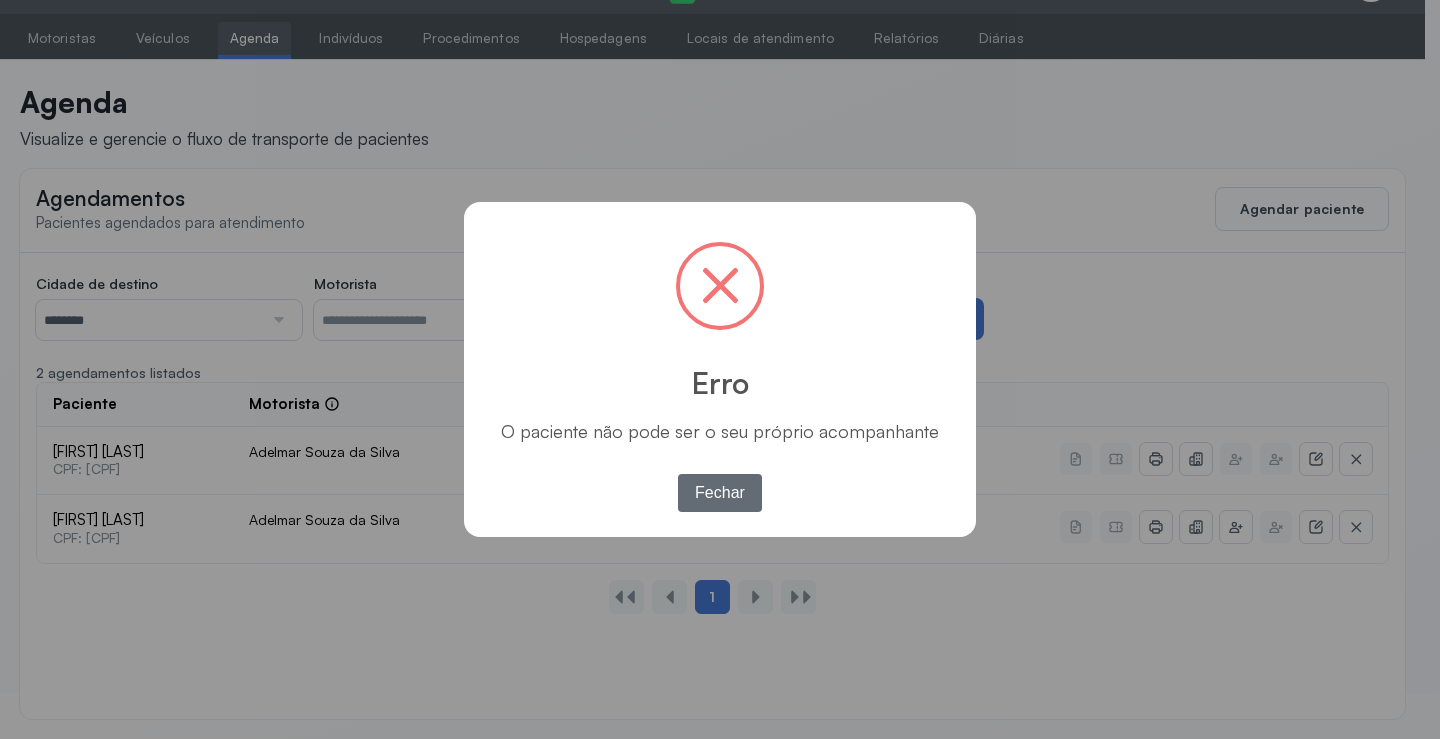 click on "Fechar" at bounding box center [720, 493] 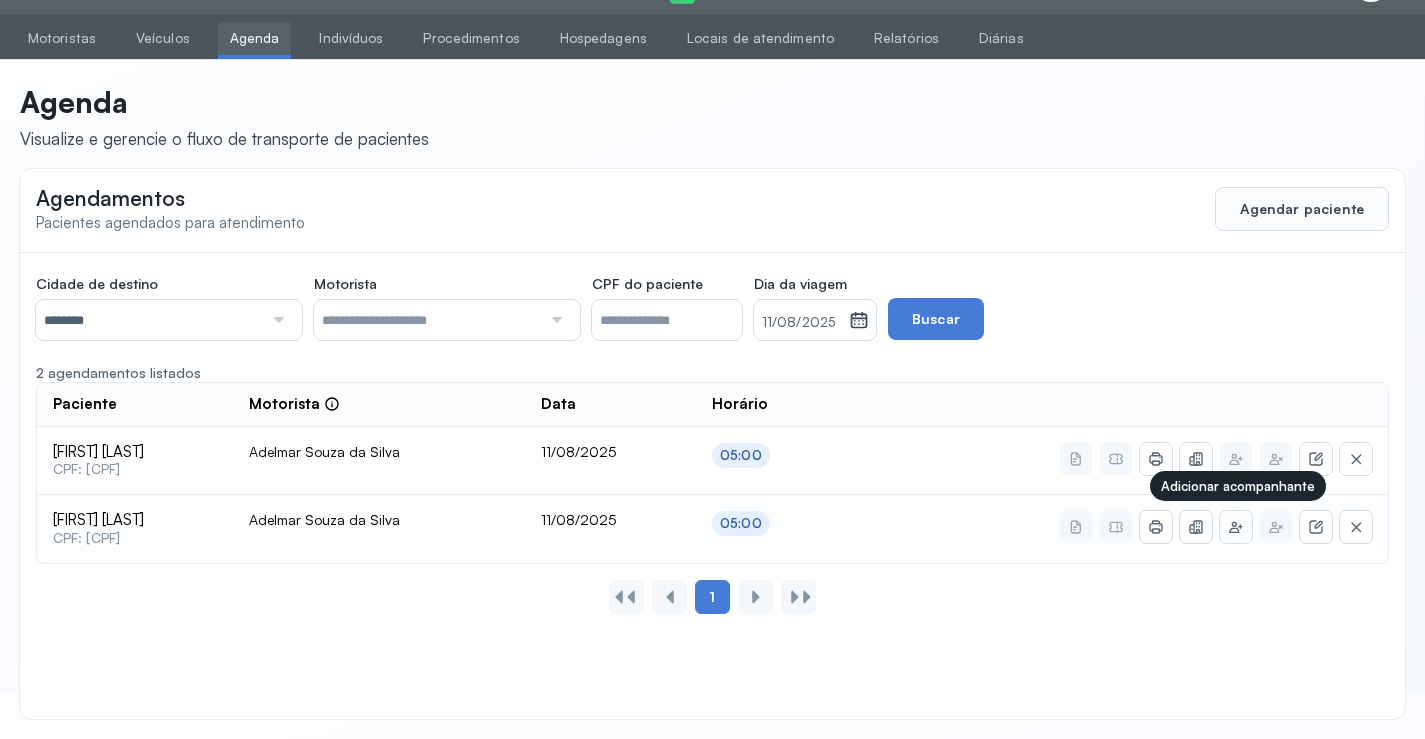 click 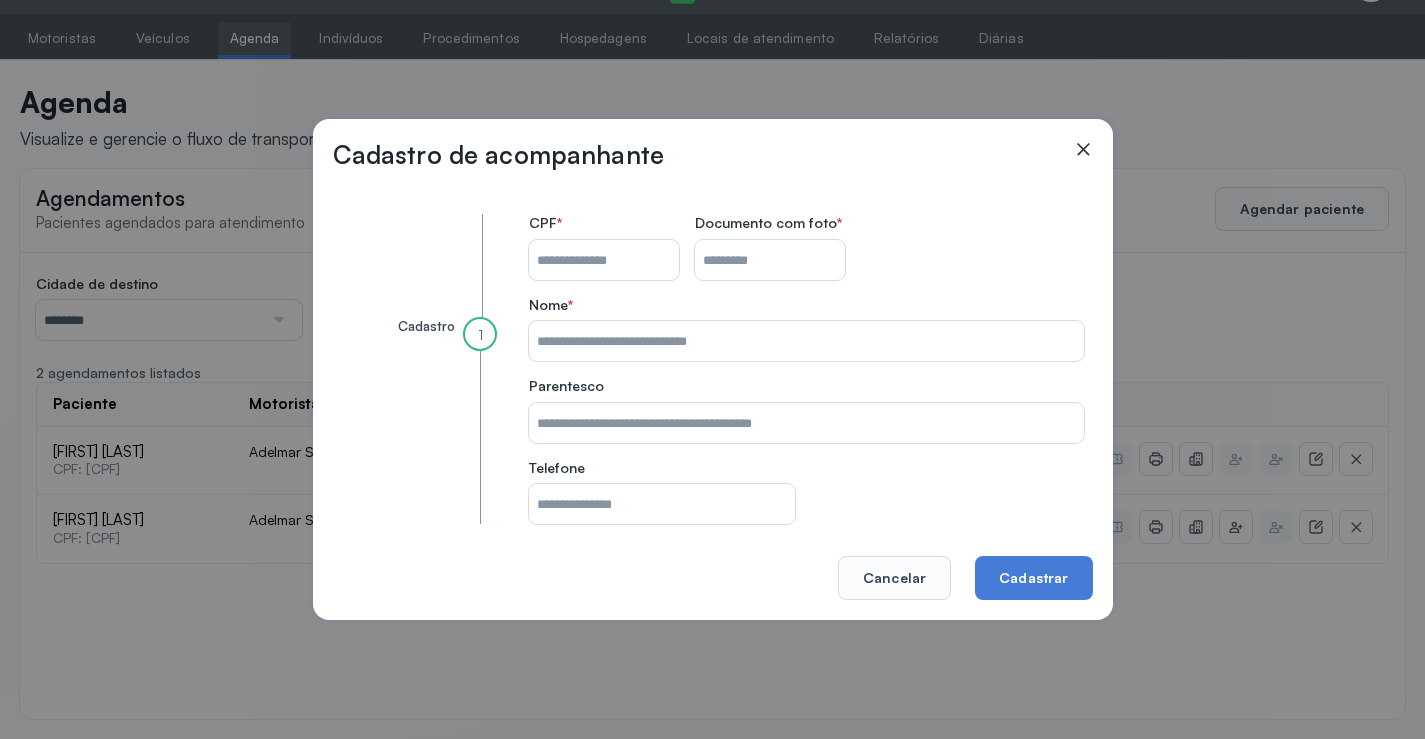 click on "CPF do paciente" at bounding box center (604, 260) 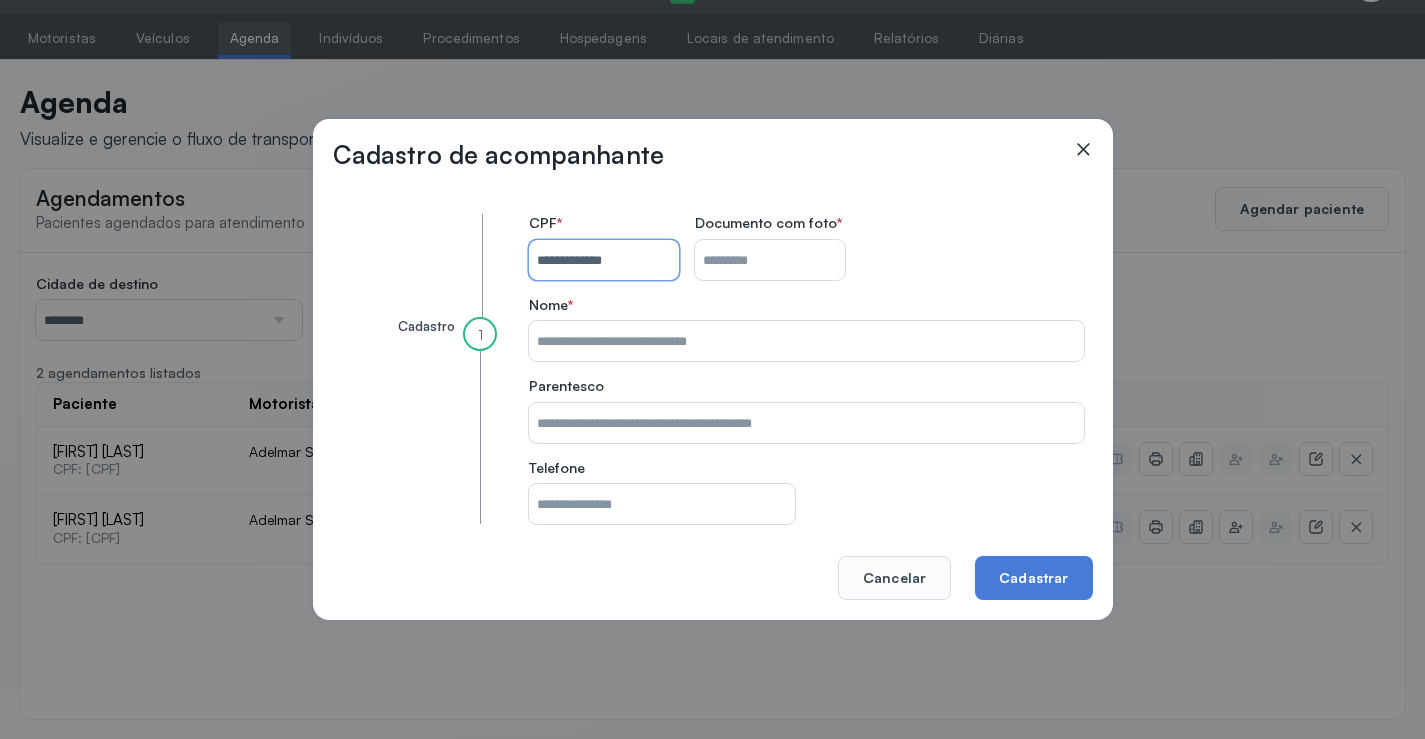 type on "**********" 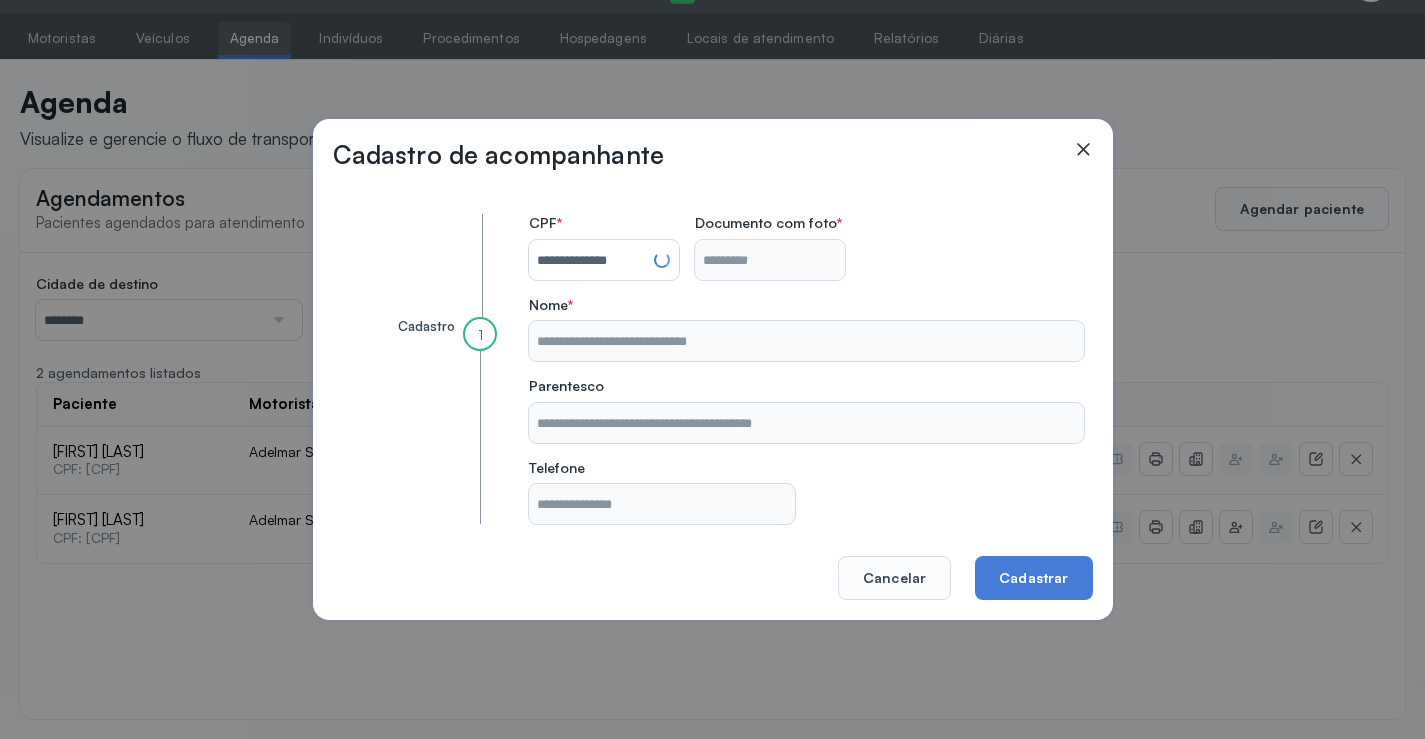 type on "**********" 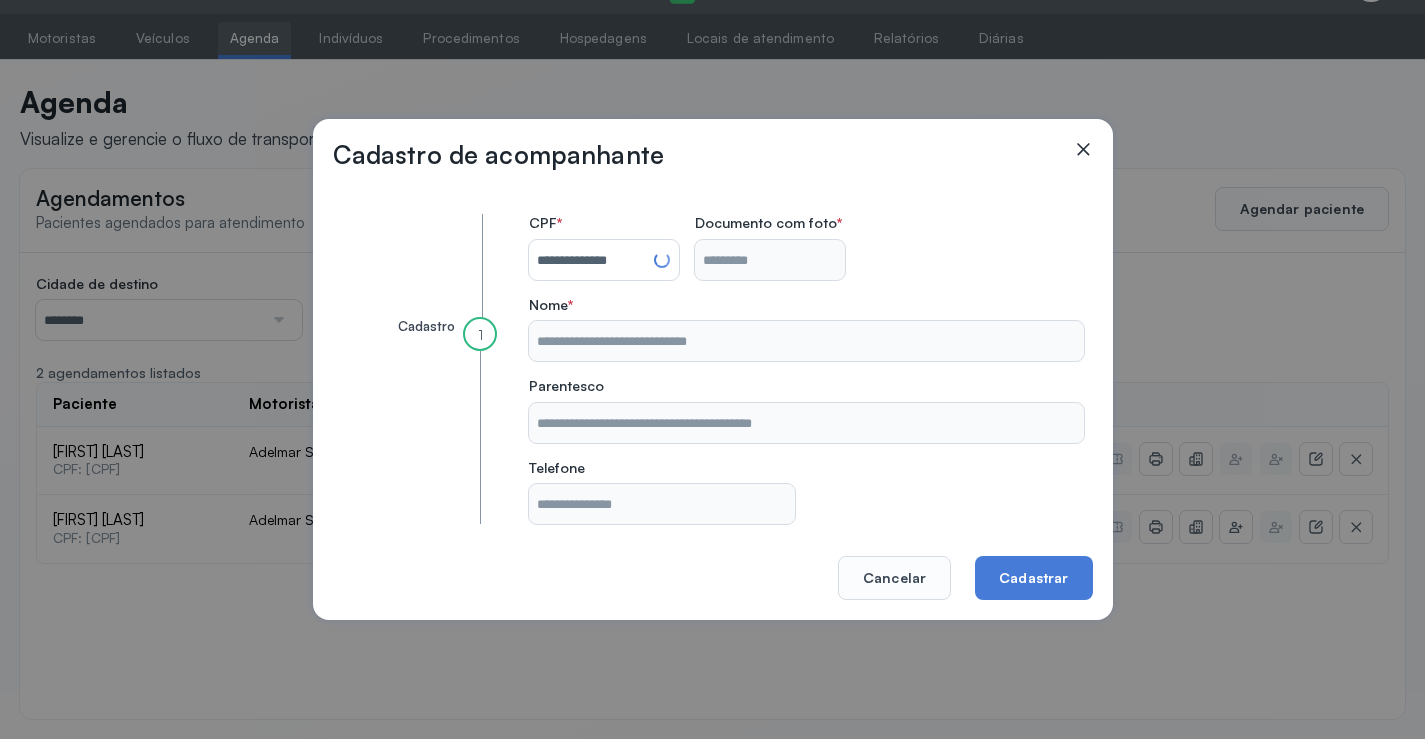 type on "**********" 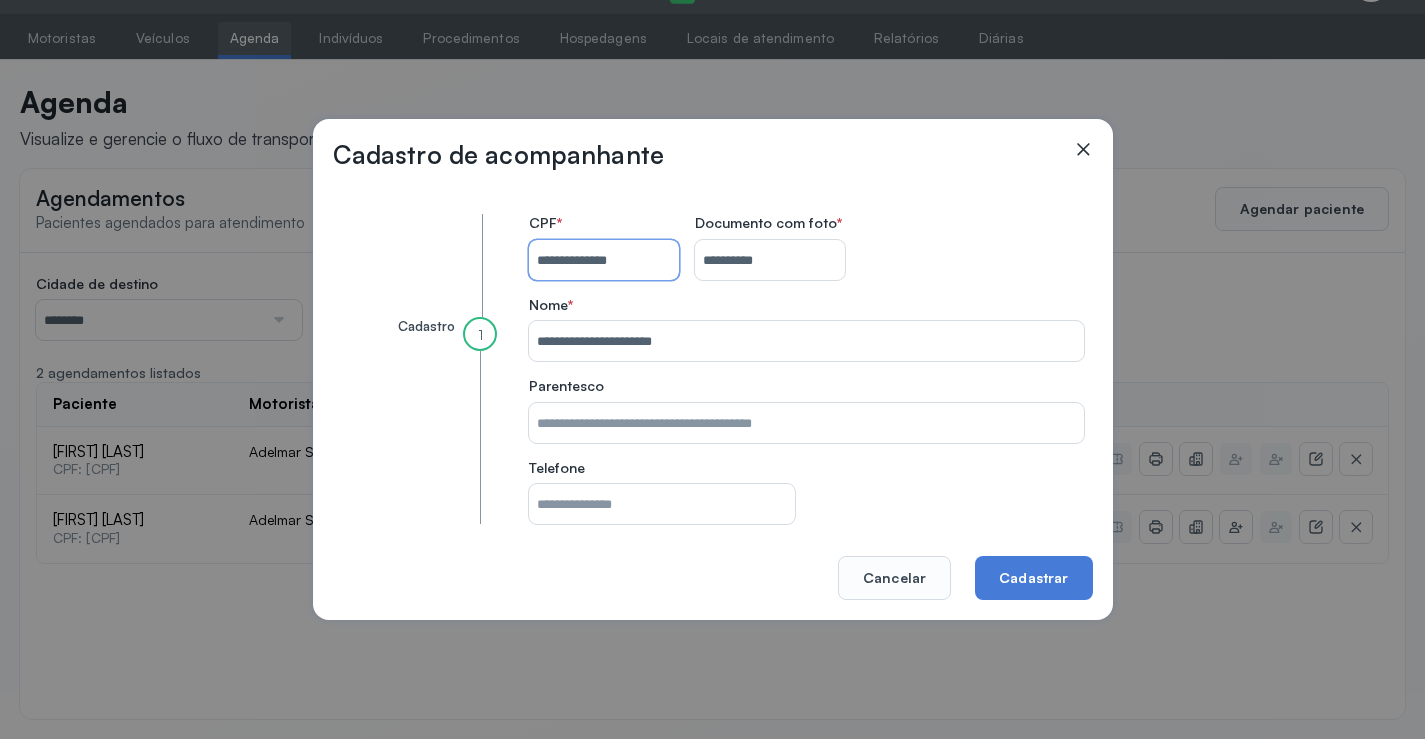type 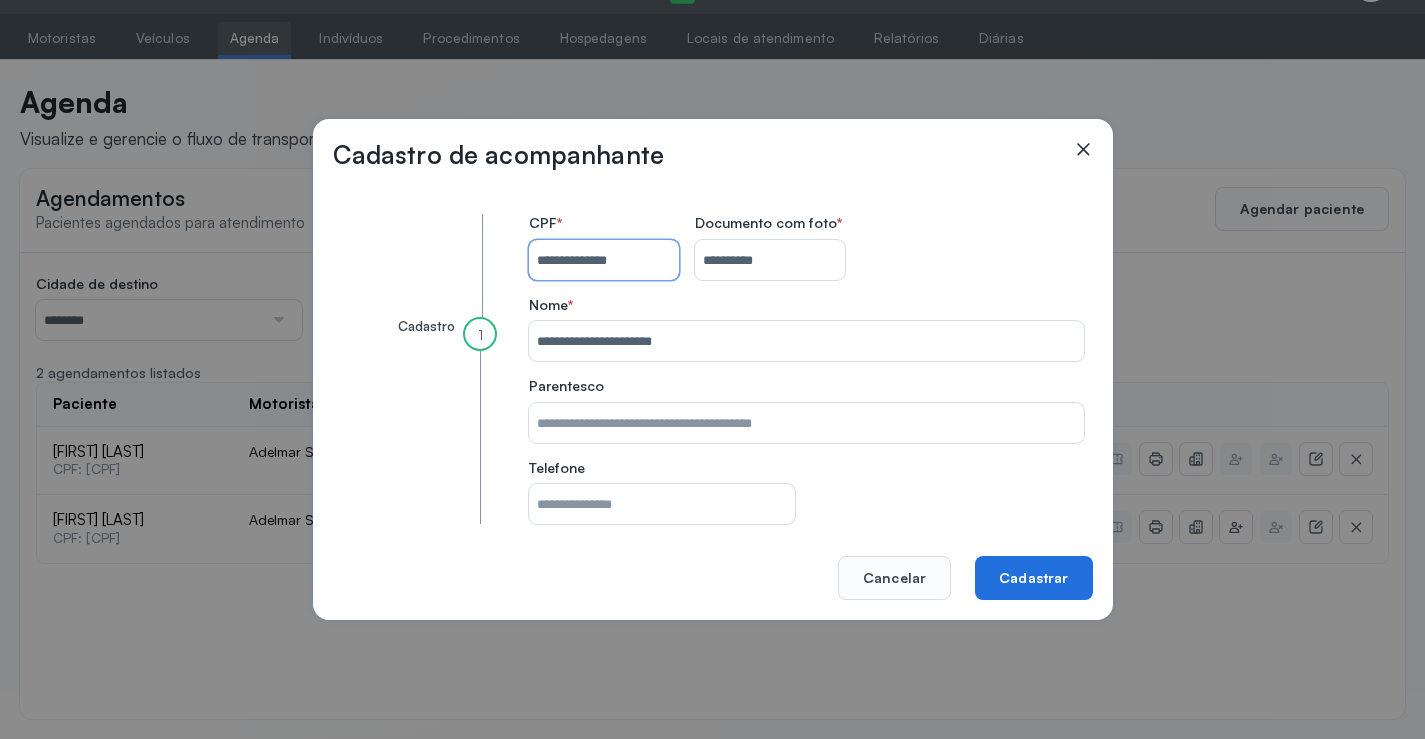 type on "**********" 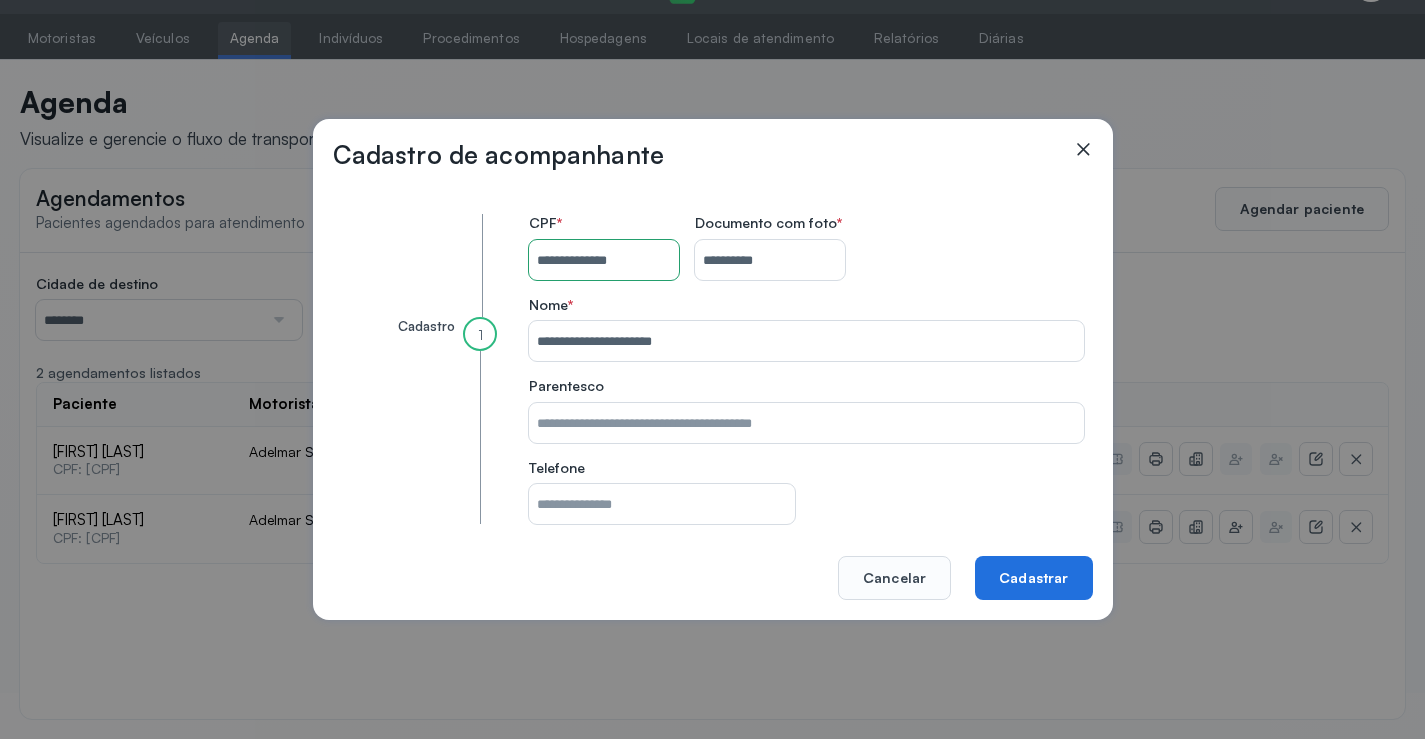 click on "Cadastrar" 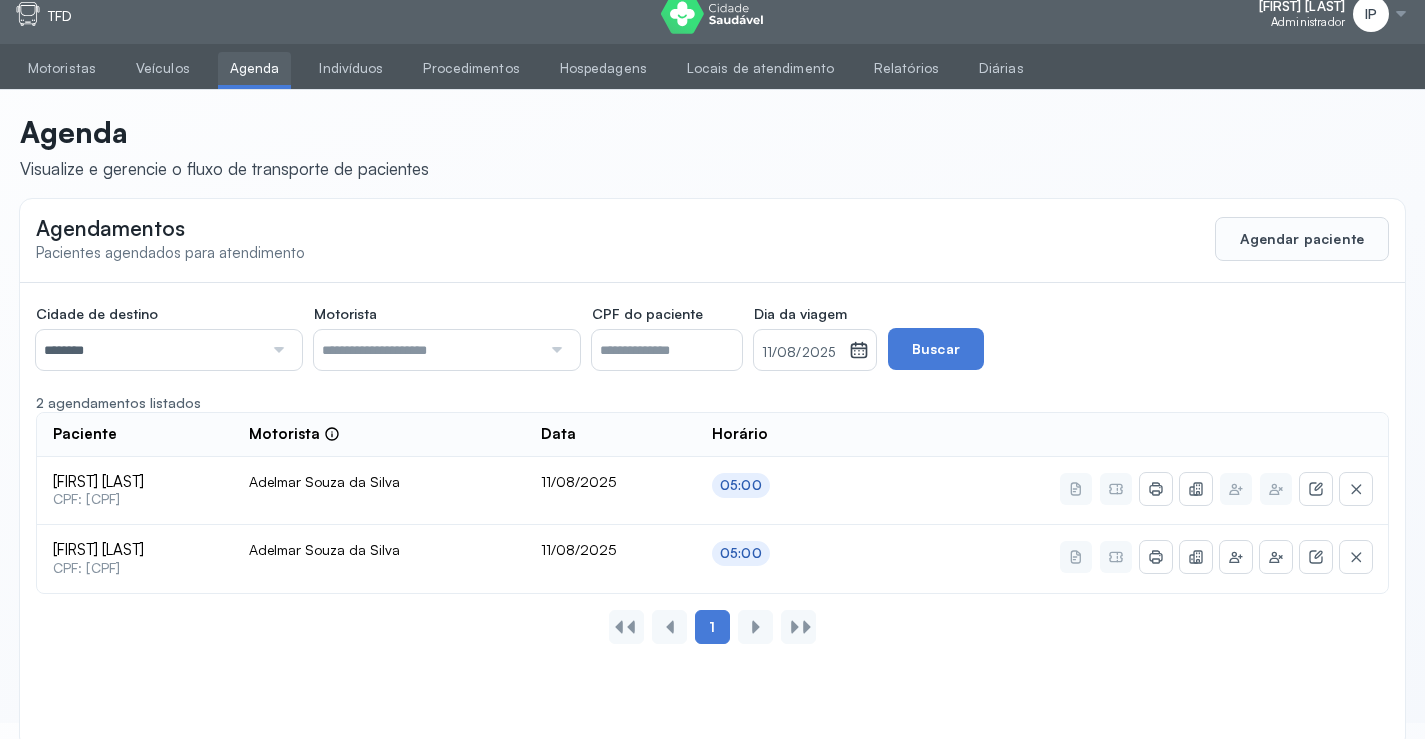 scroll, scrollTop: 0, scrollLeft: 0, axis: both 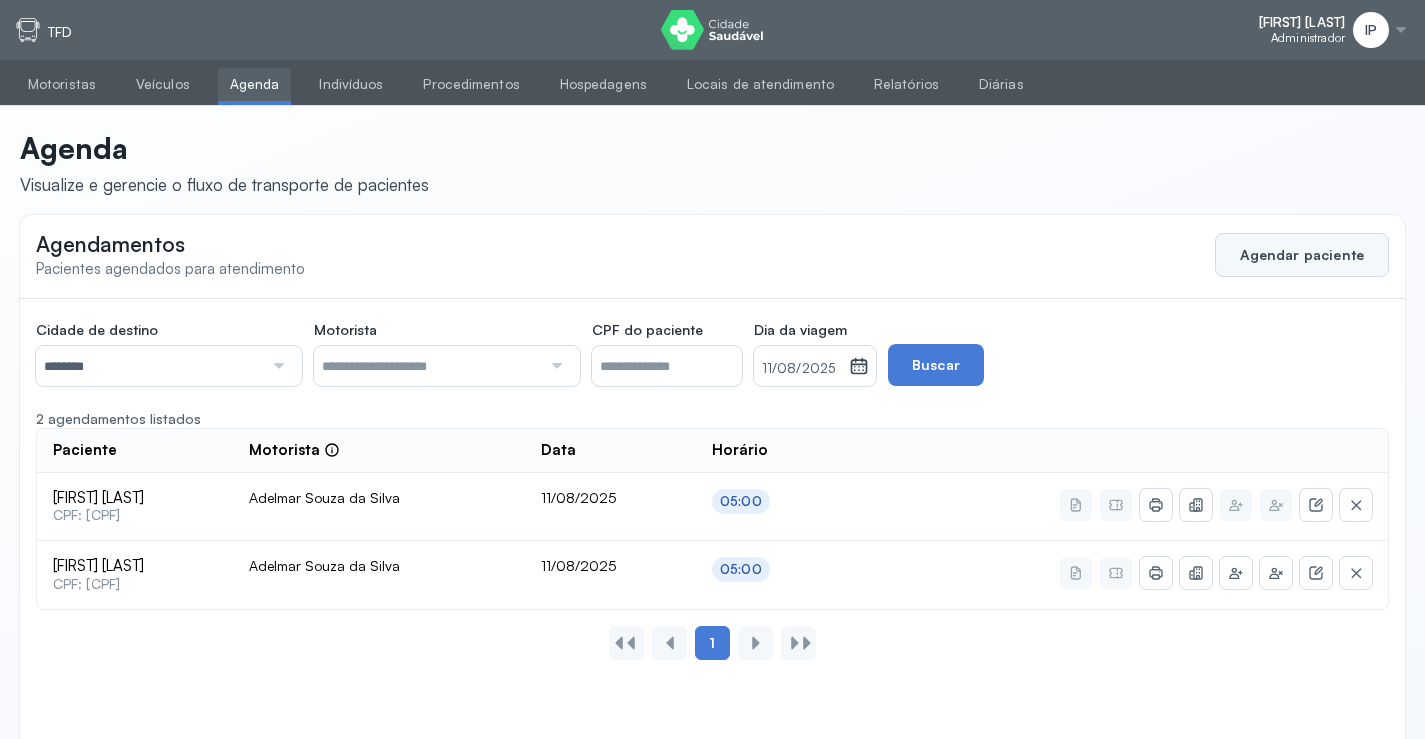 click on "Agendar paciente" 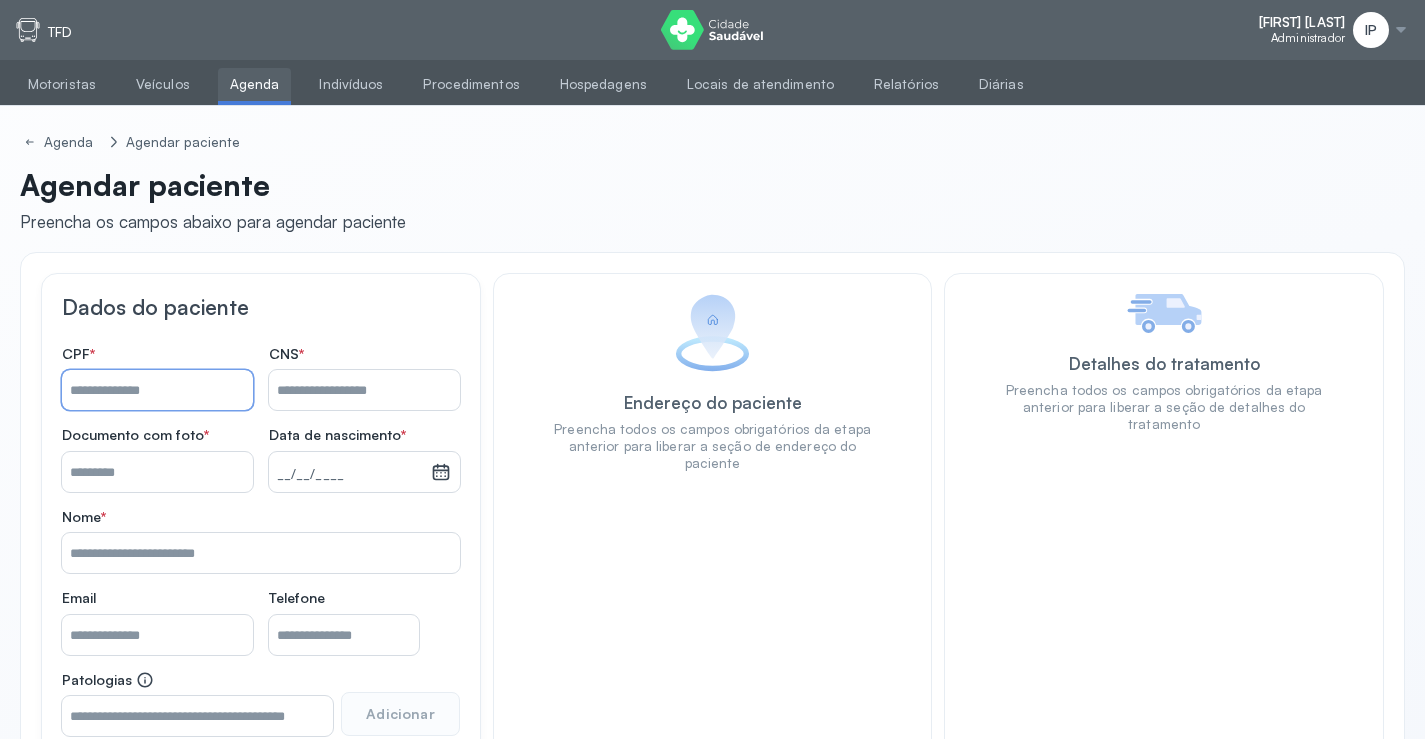 click on "Nome   *" at bounding box center [157, 390] 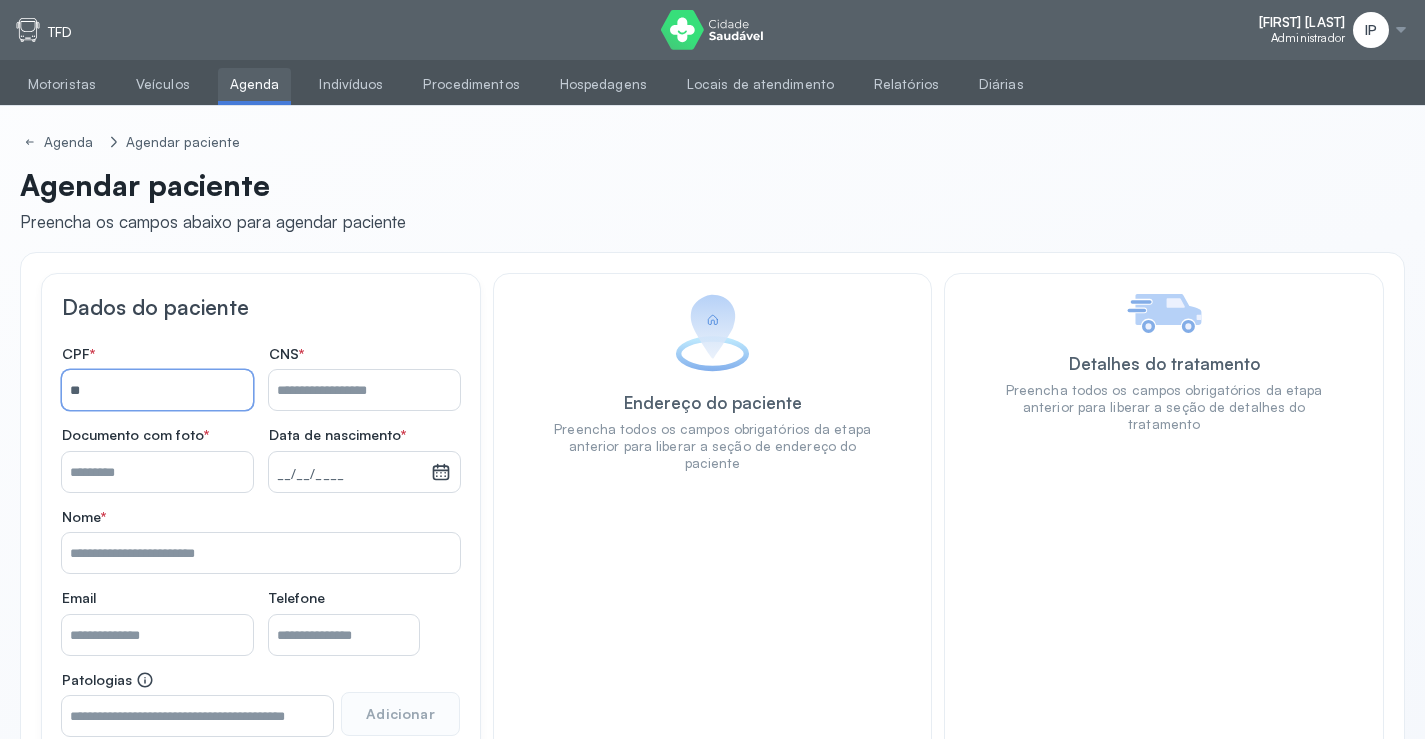 type on "*" 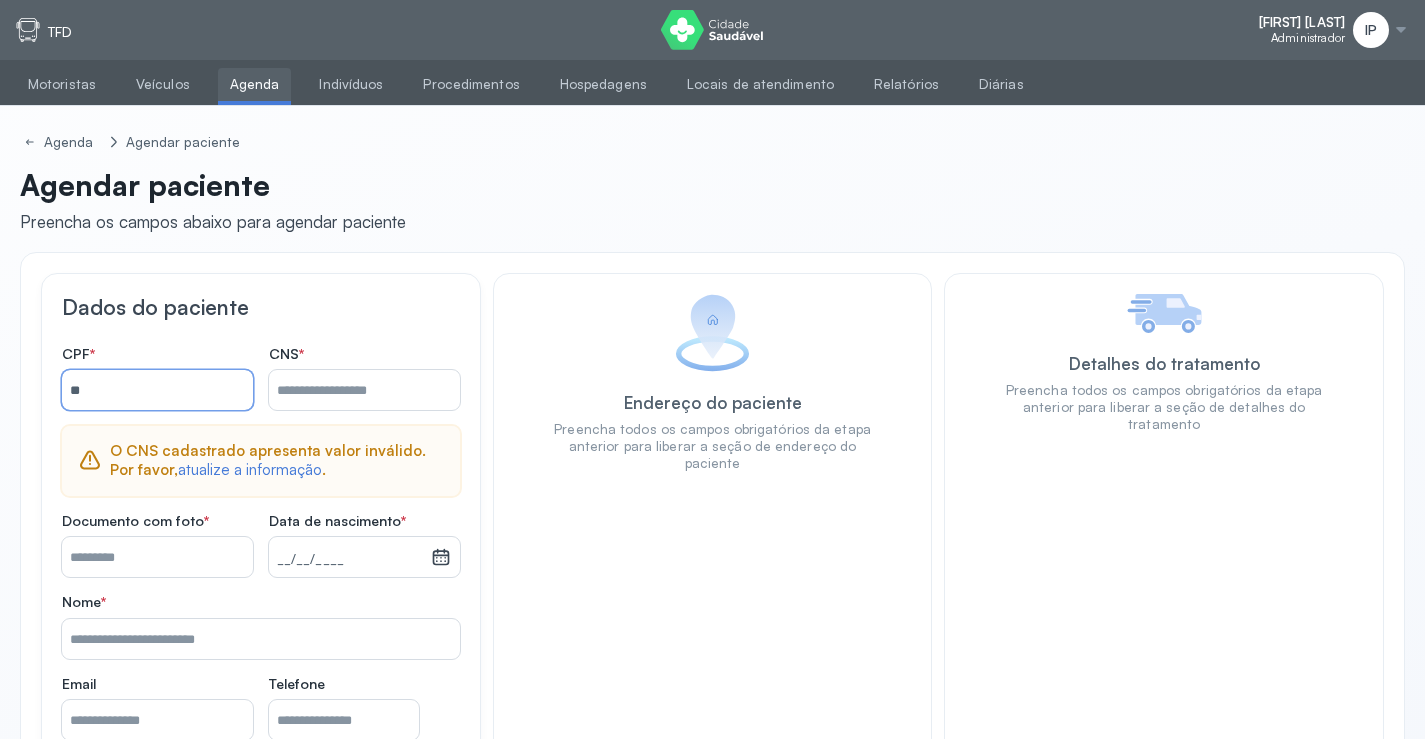 type on "*" 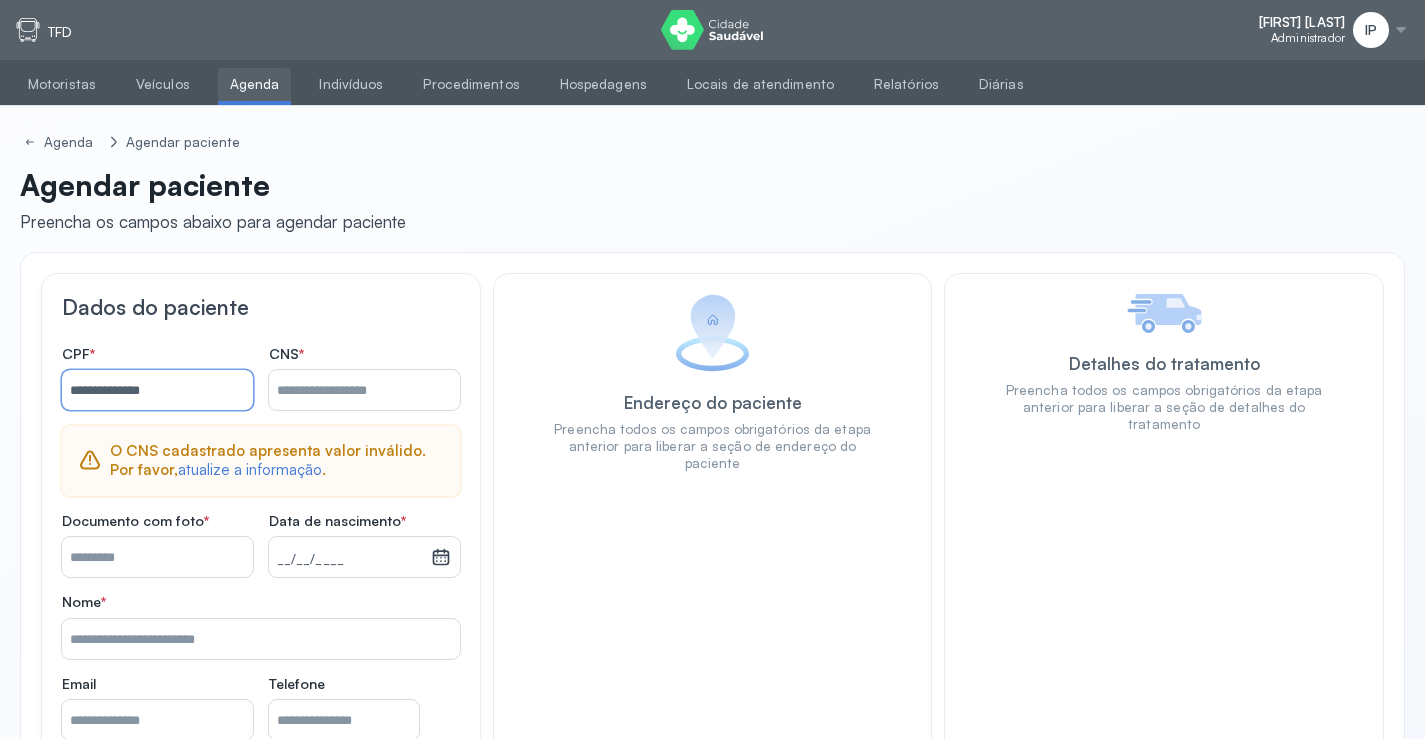 type on "**********" 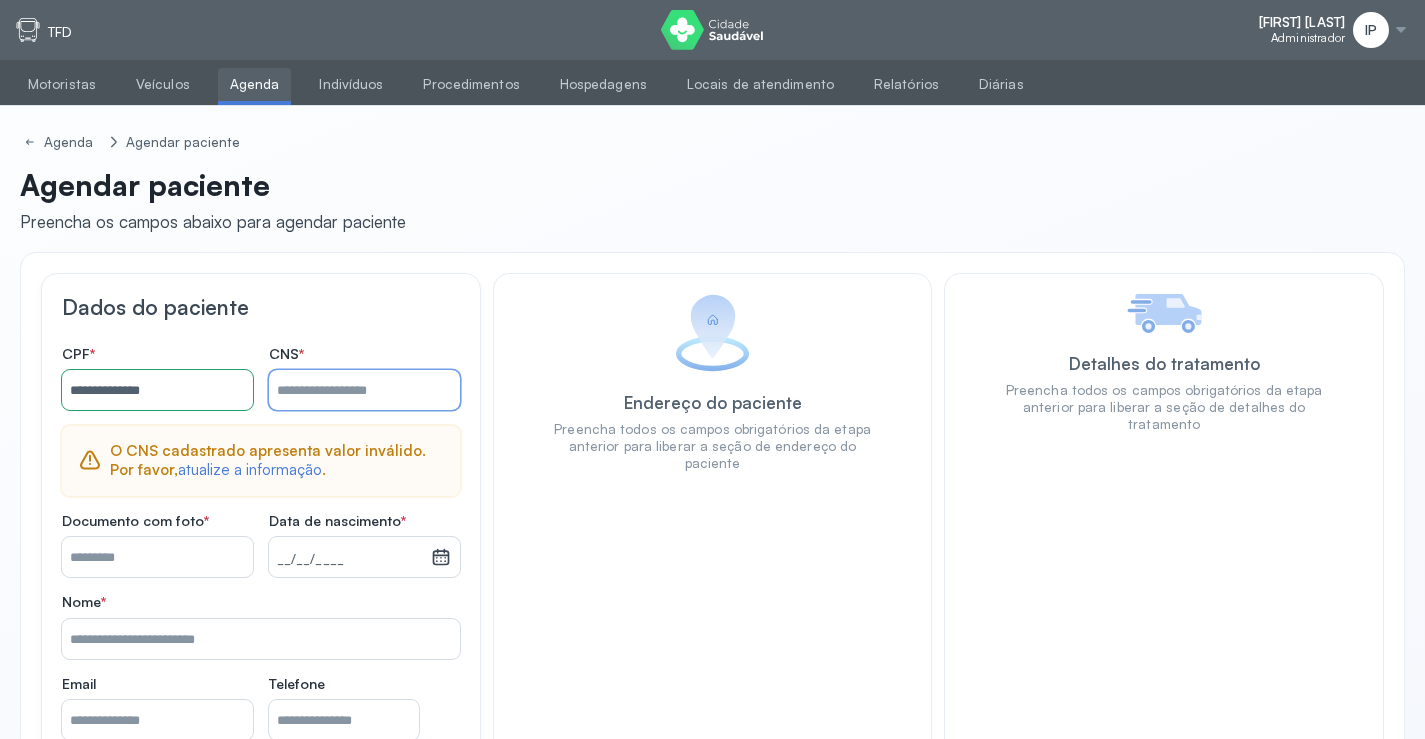 click on "Nome   *" at bounding box center [364, 390] 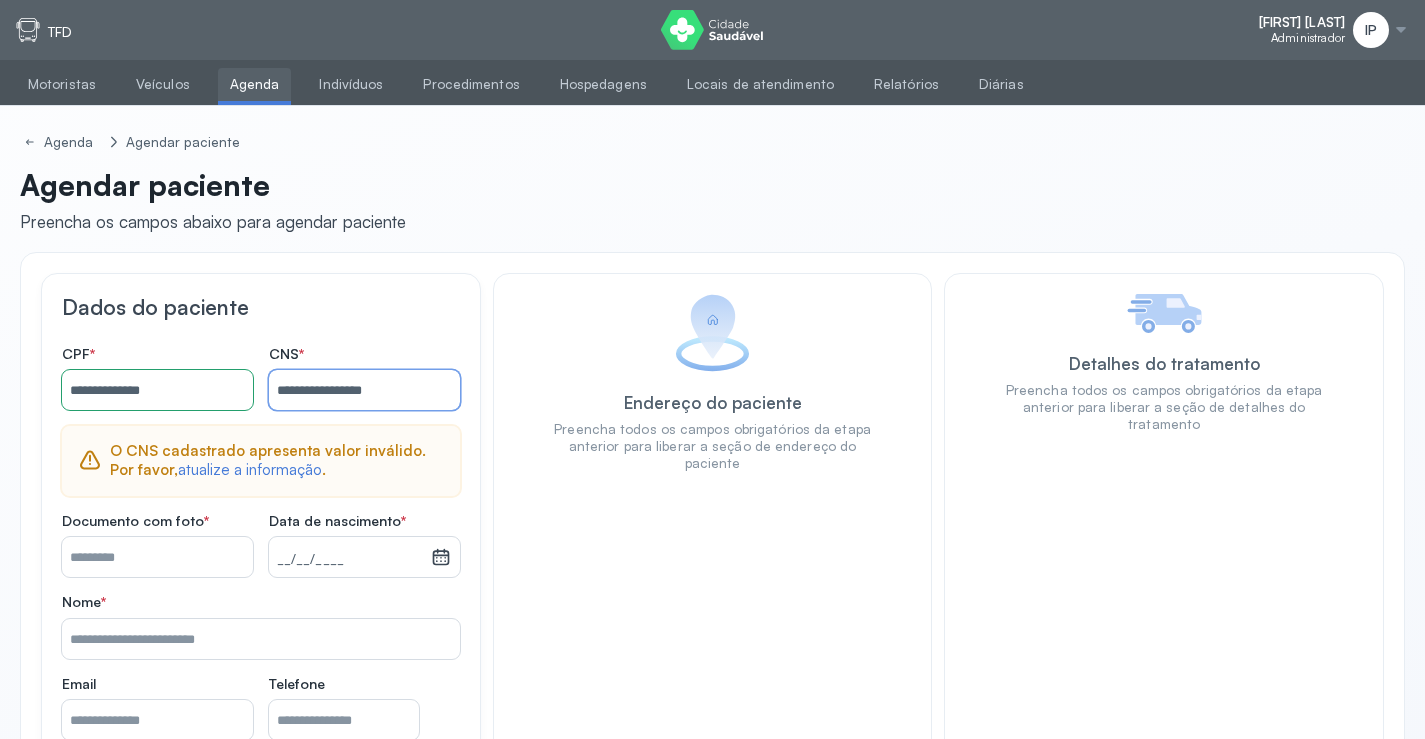type on "**********" 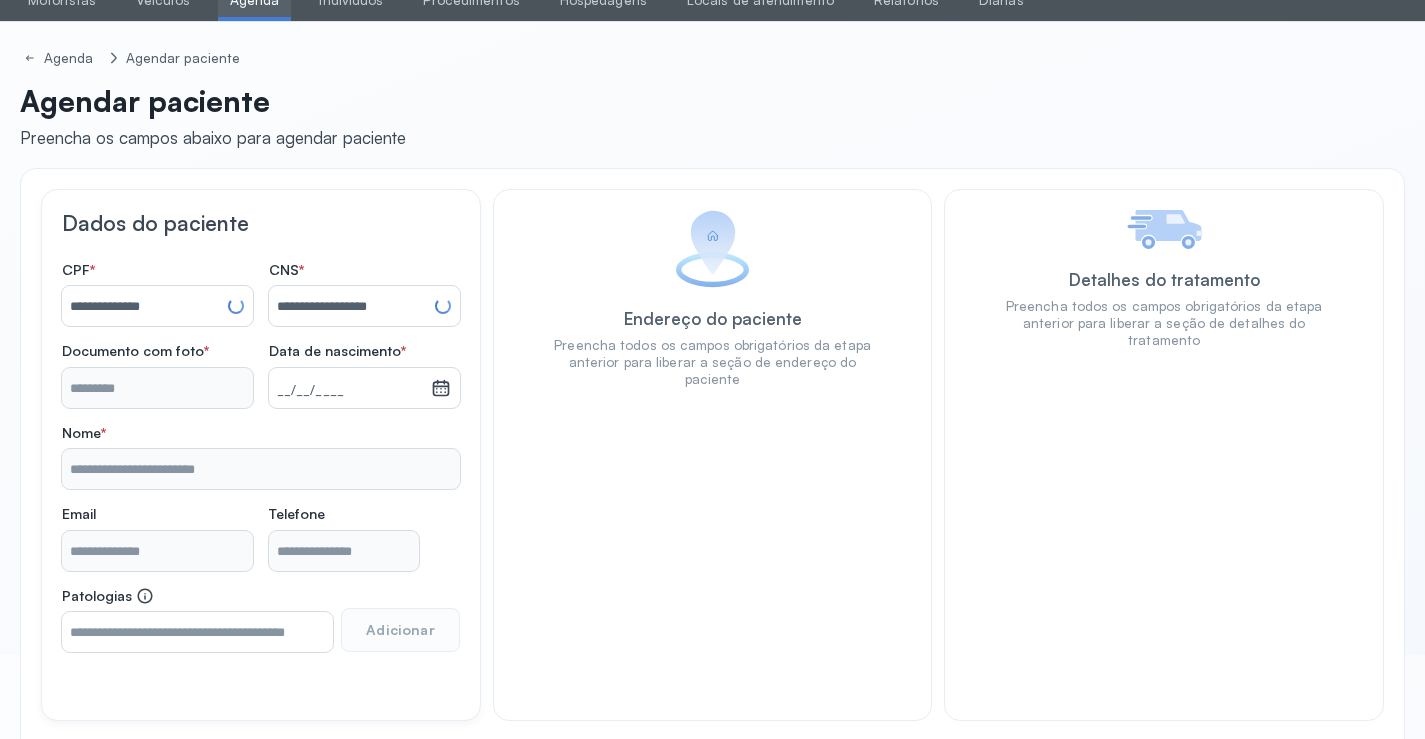 scroll, scrollTop: 0, scrollLeft: 0, axis: both 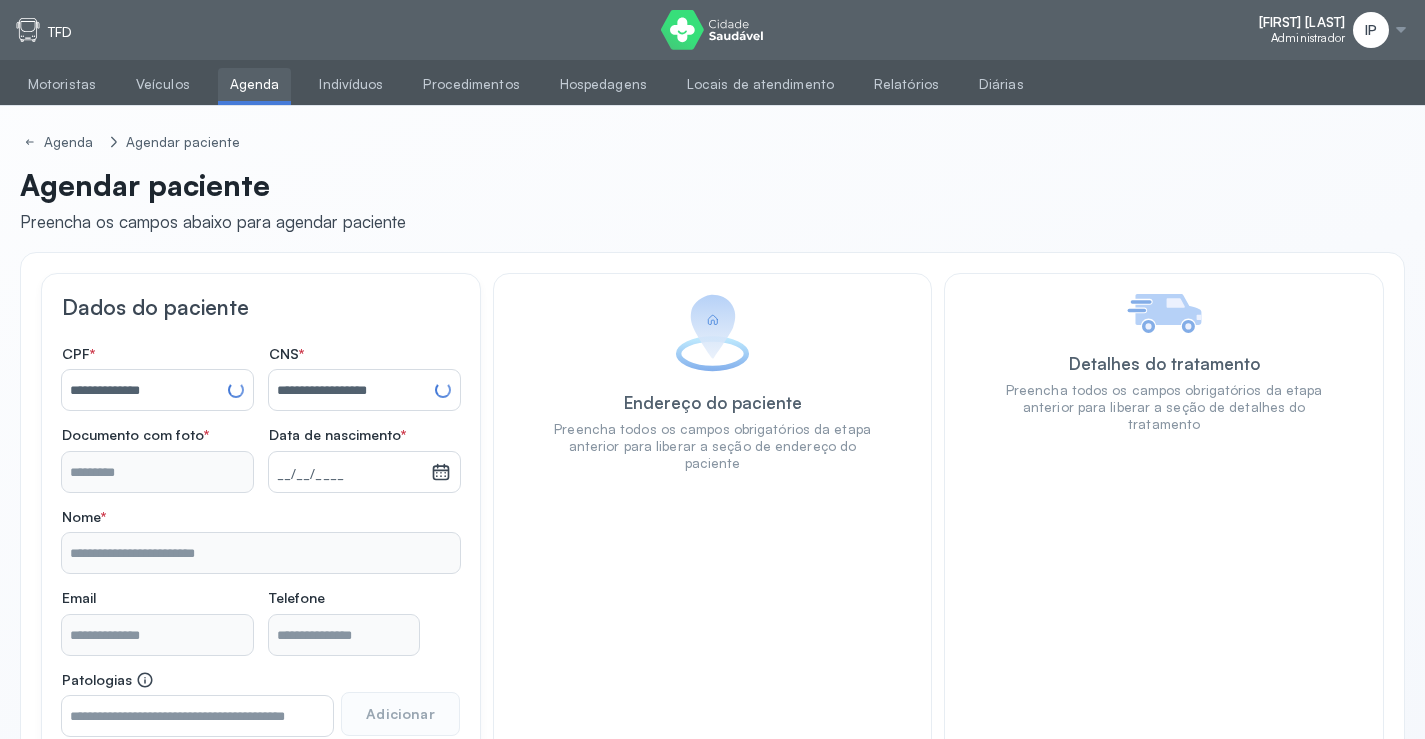 type 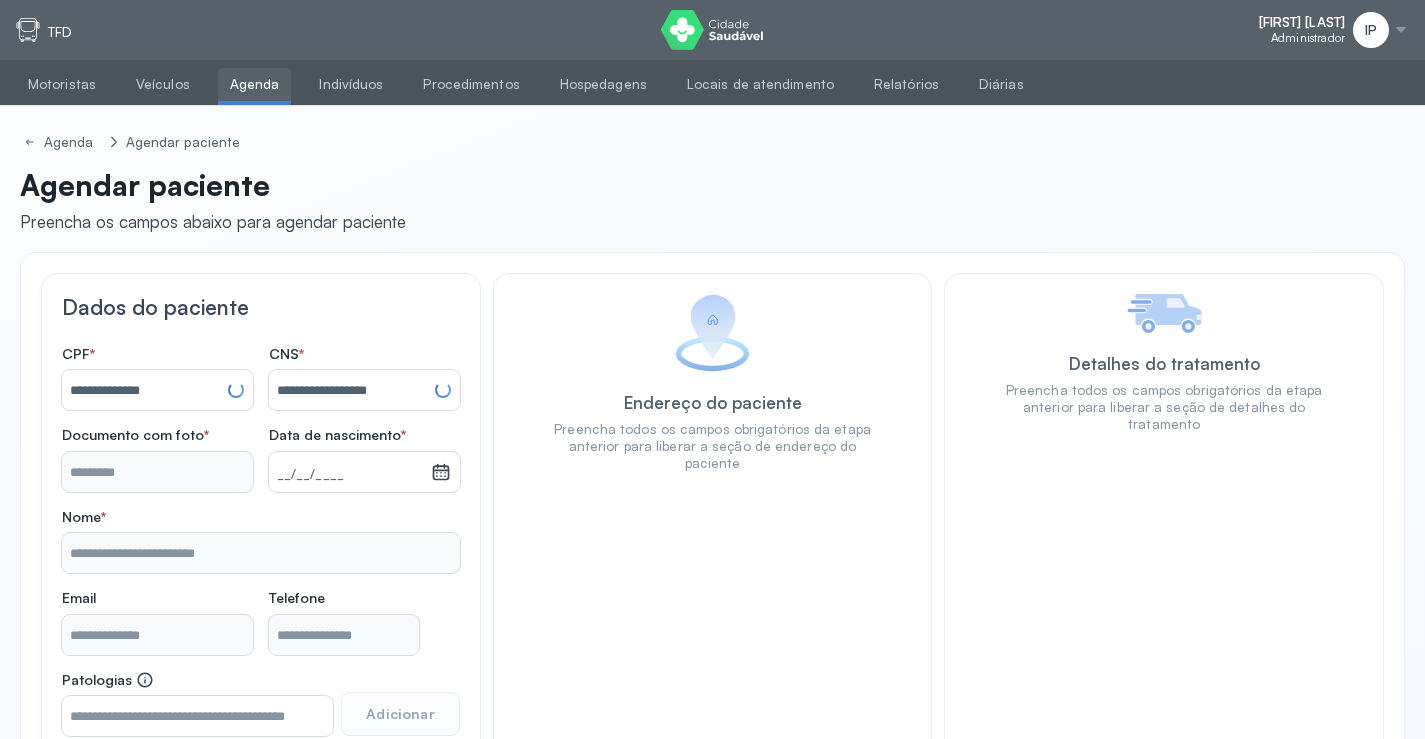 type on "**********" 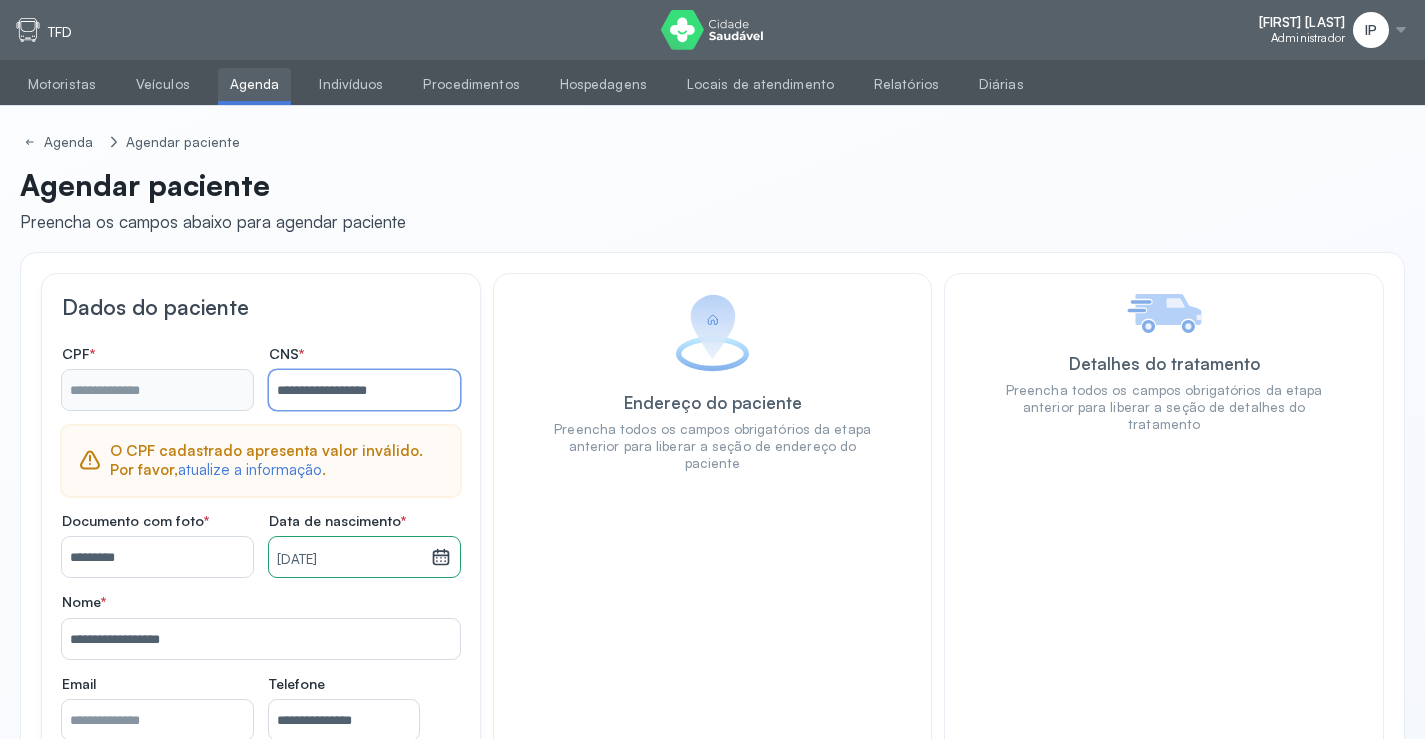 type on "**********" 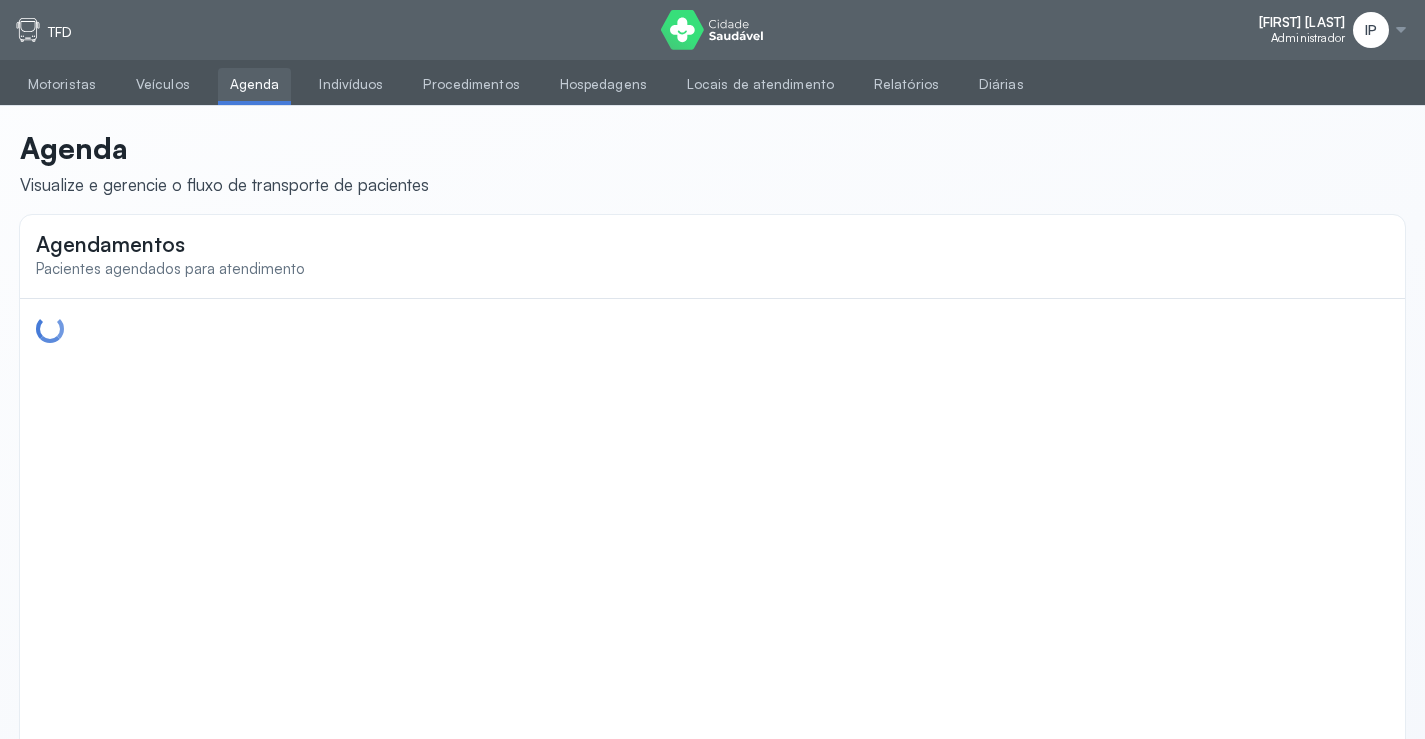 scroll, scrollTop: 46, scrollLeft: 0, axis: vertical 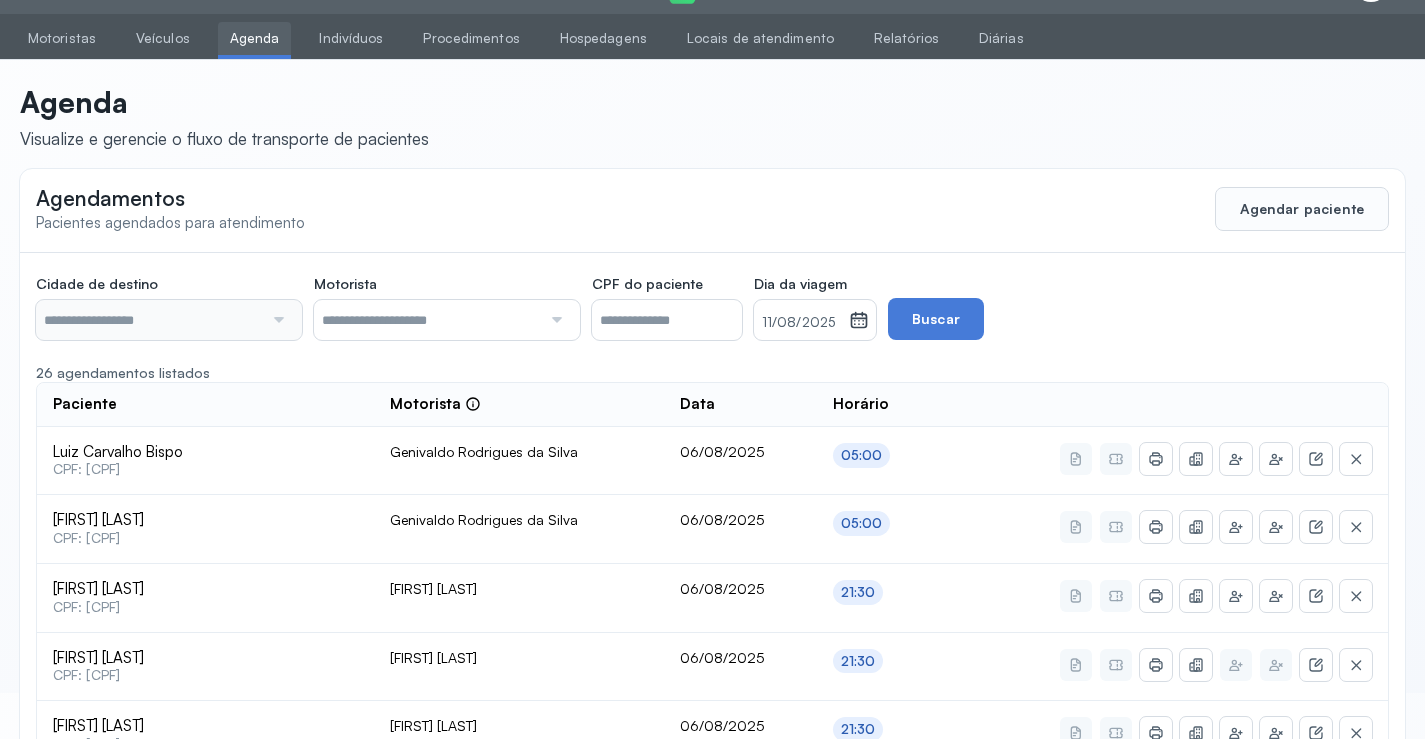 type on "********" 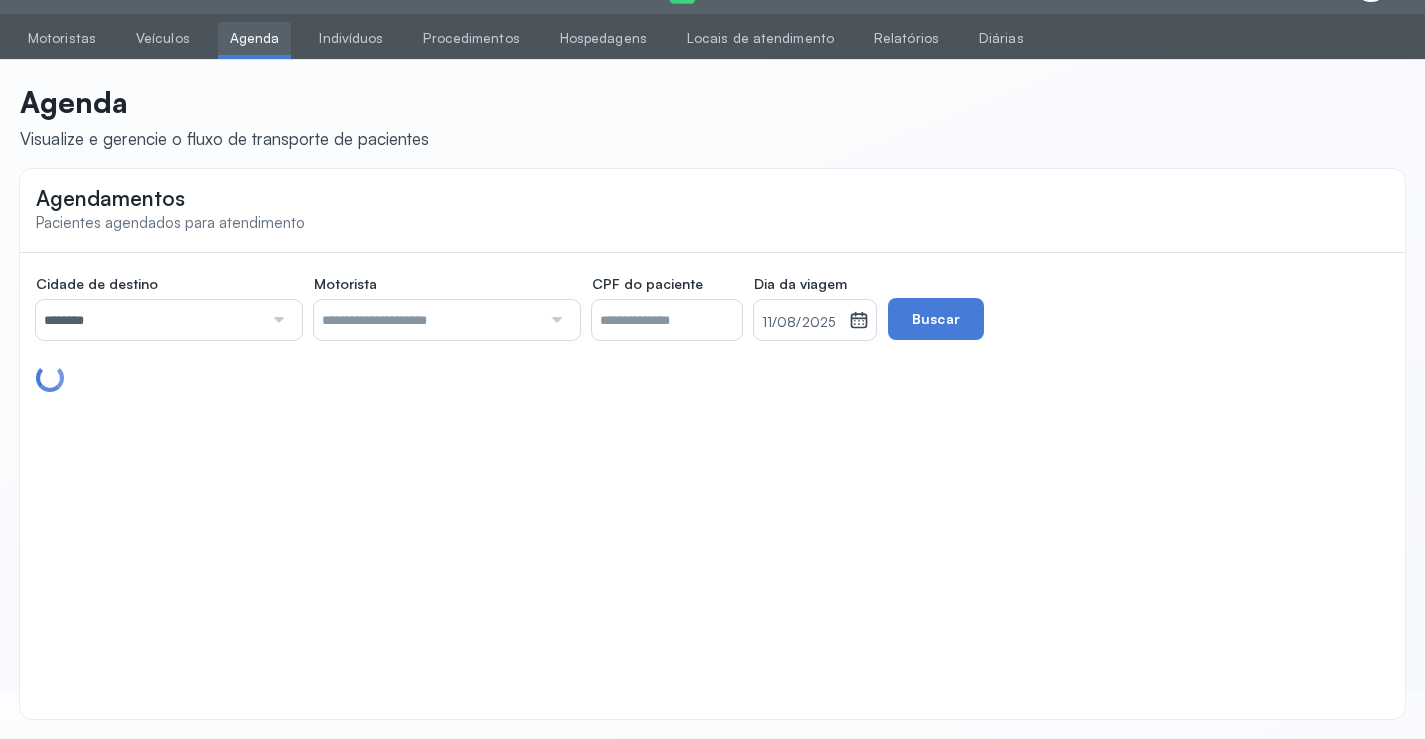 click on "Agendamentos Pacientes agendados para atendimento" 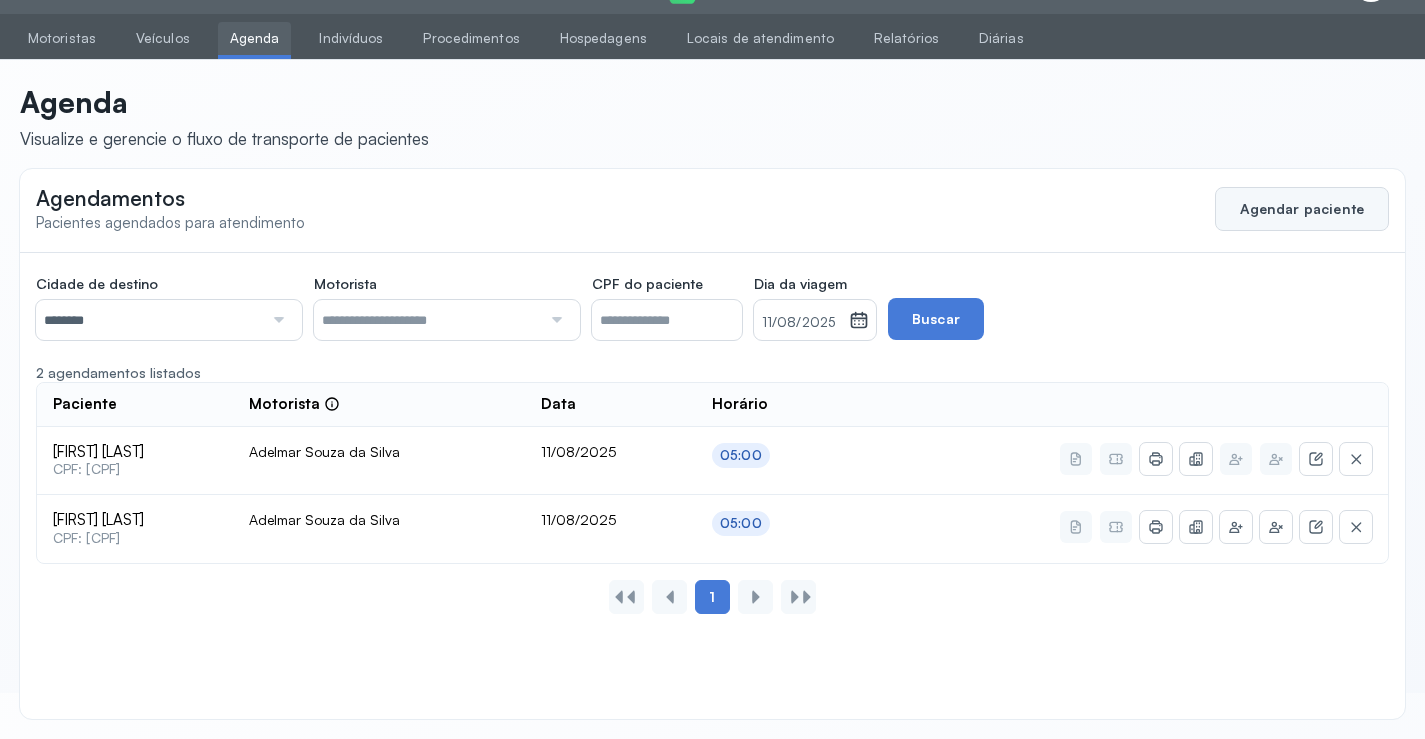 click on "Agendar paciente" 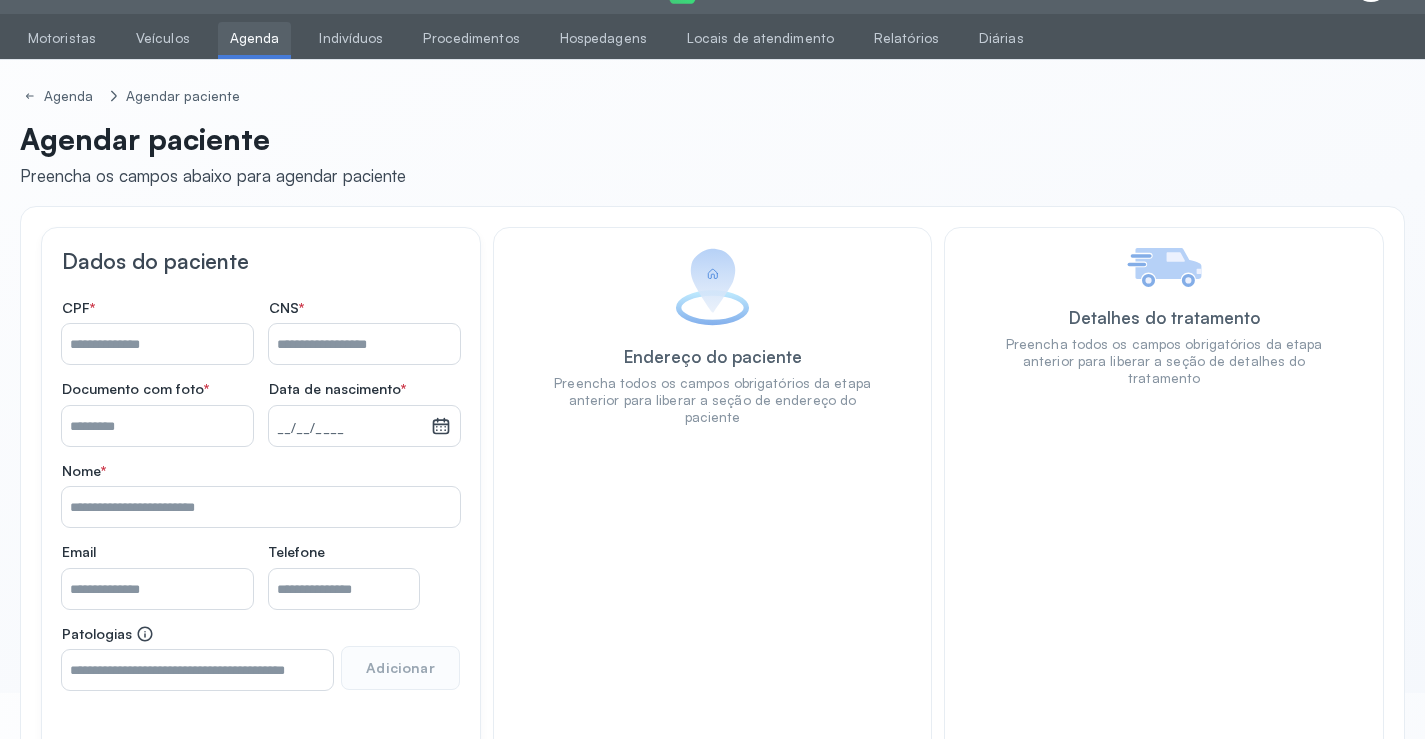 drag, startPoint x: 400, startPoint y: 349, endPoint x: 410, endPoint y: 350, distance: 10.049875 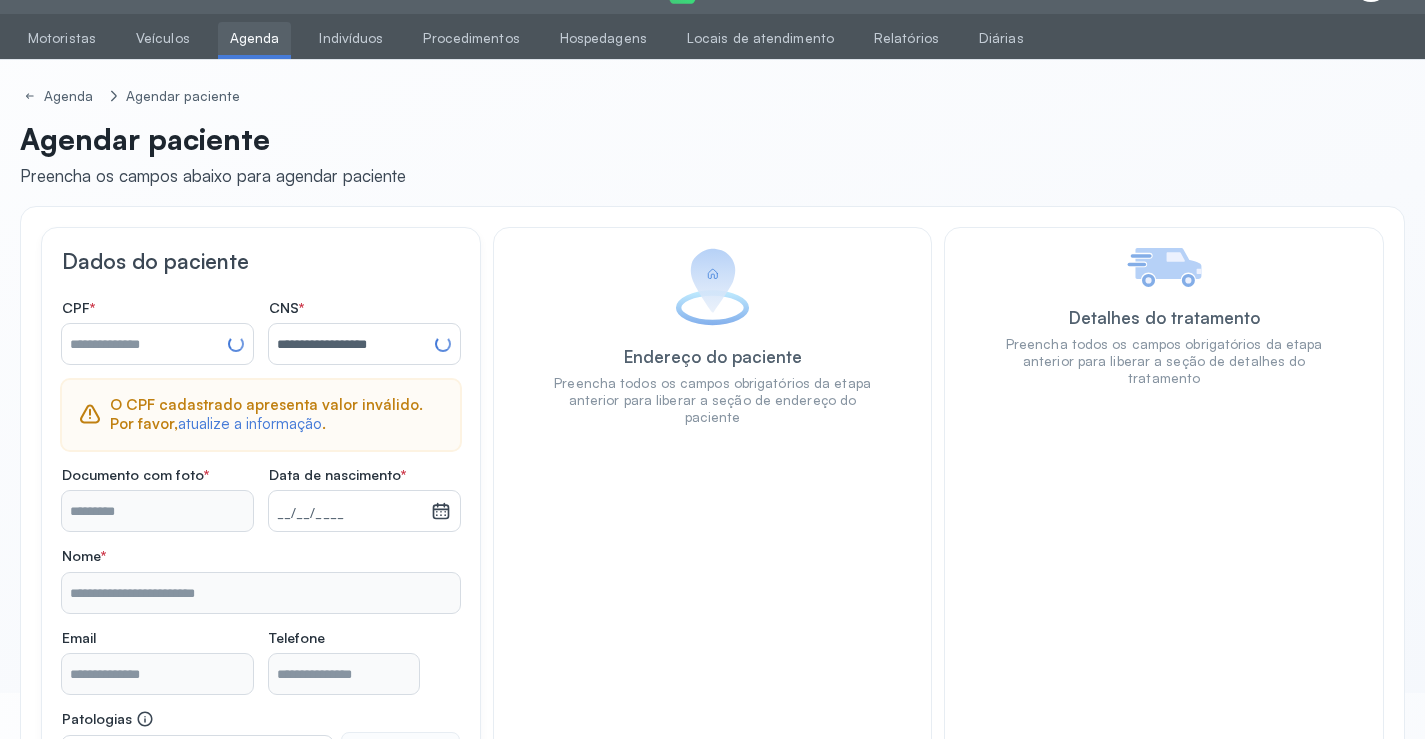 type on "**********" 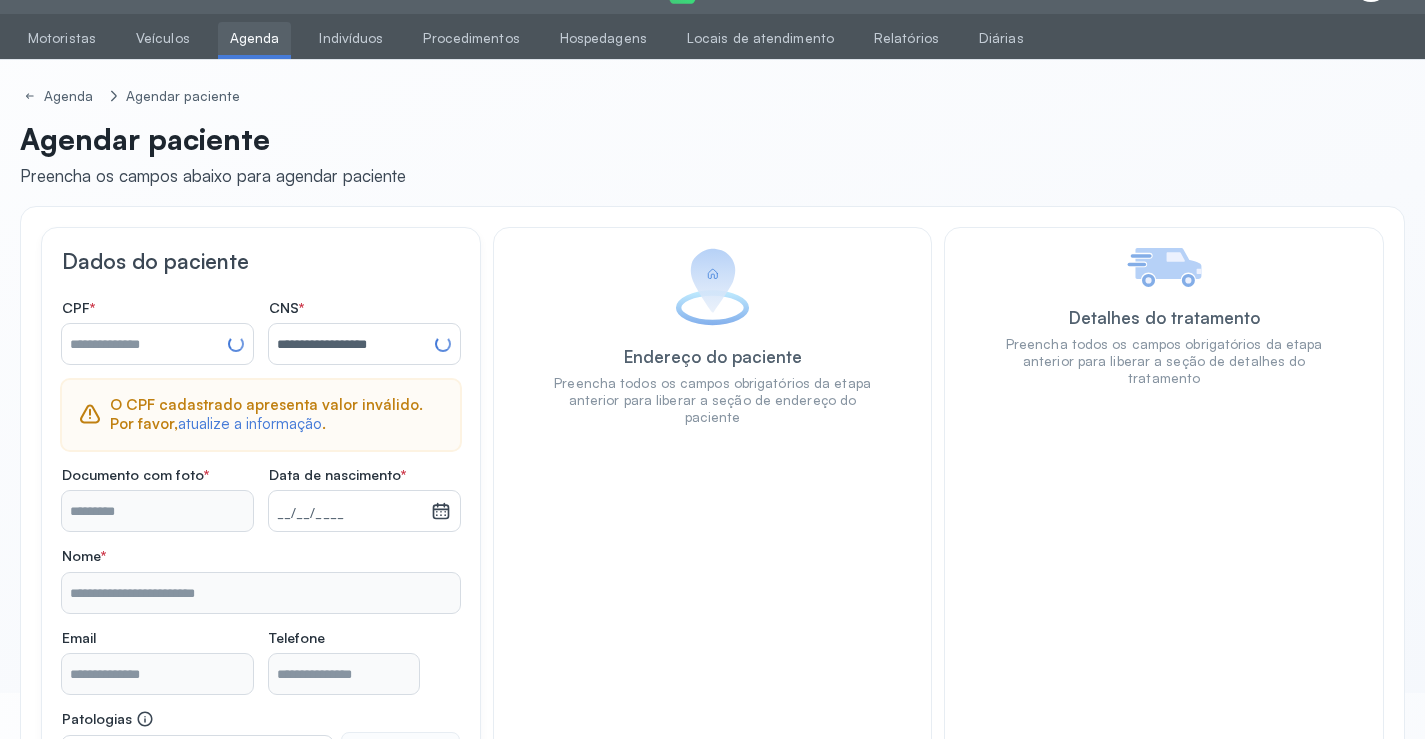 type on "*********" 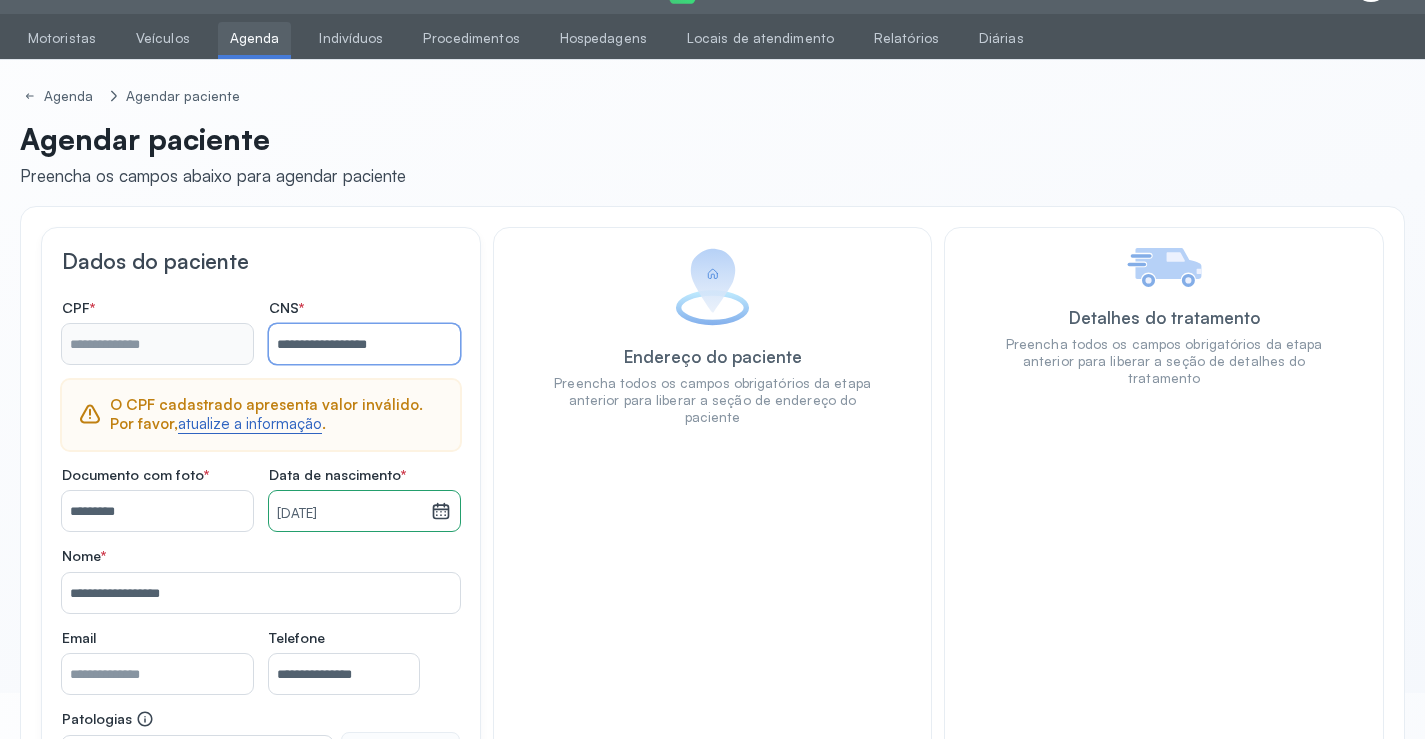 type on "**********" 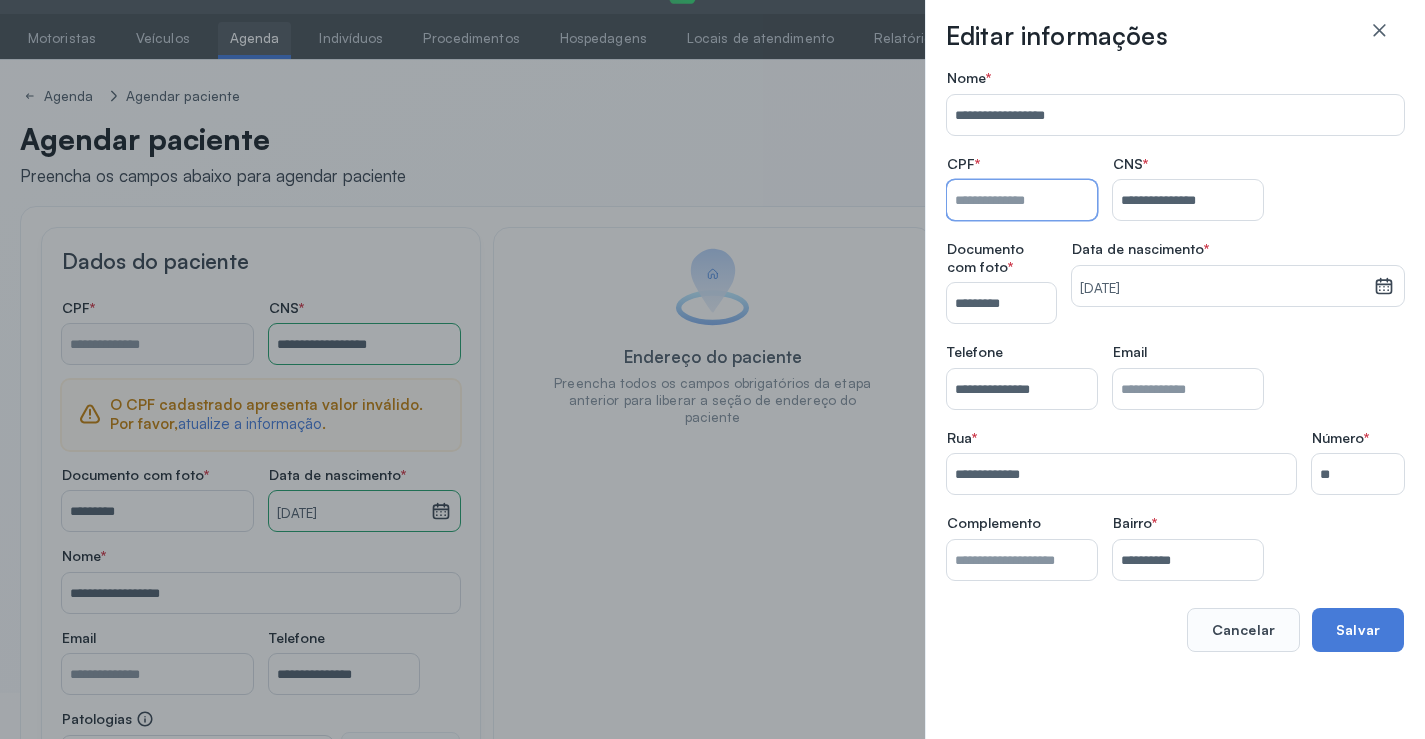 click on "Nome   *" at bounding box center (1022, 200) 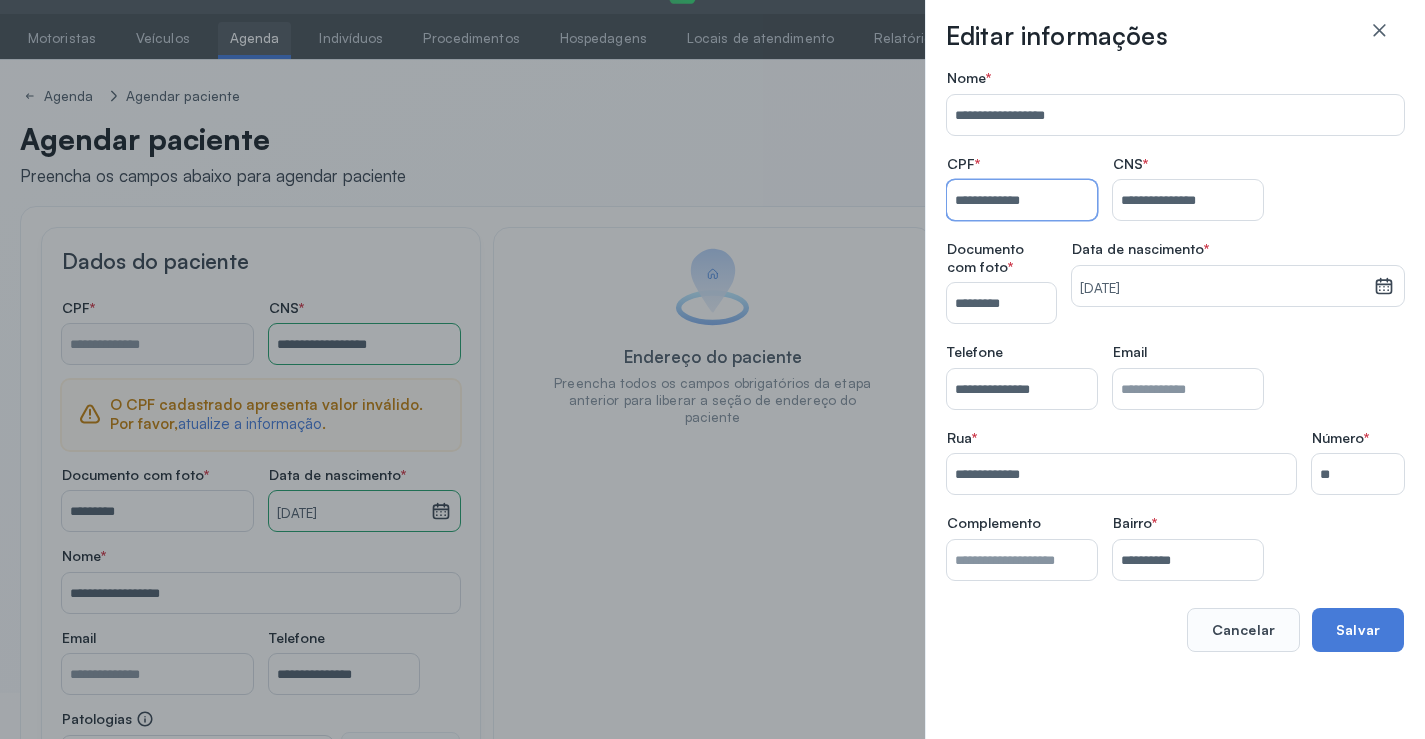 type on "**********" 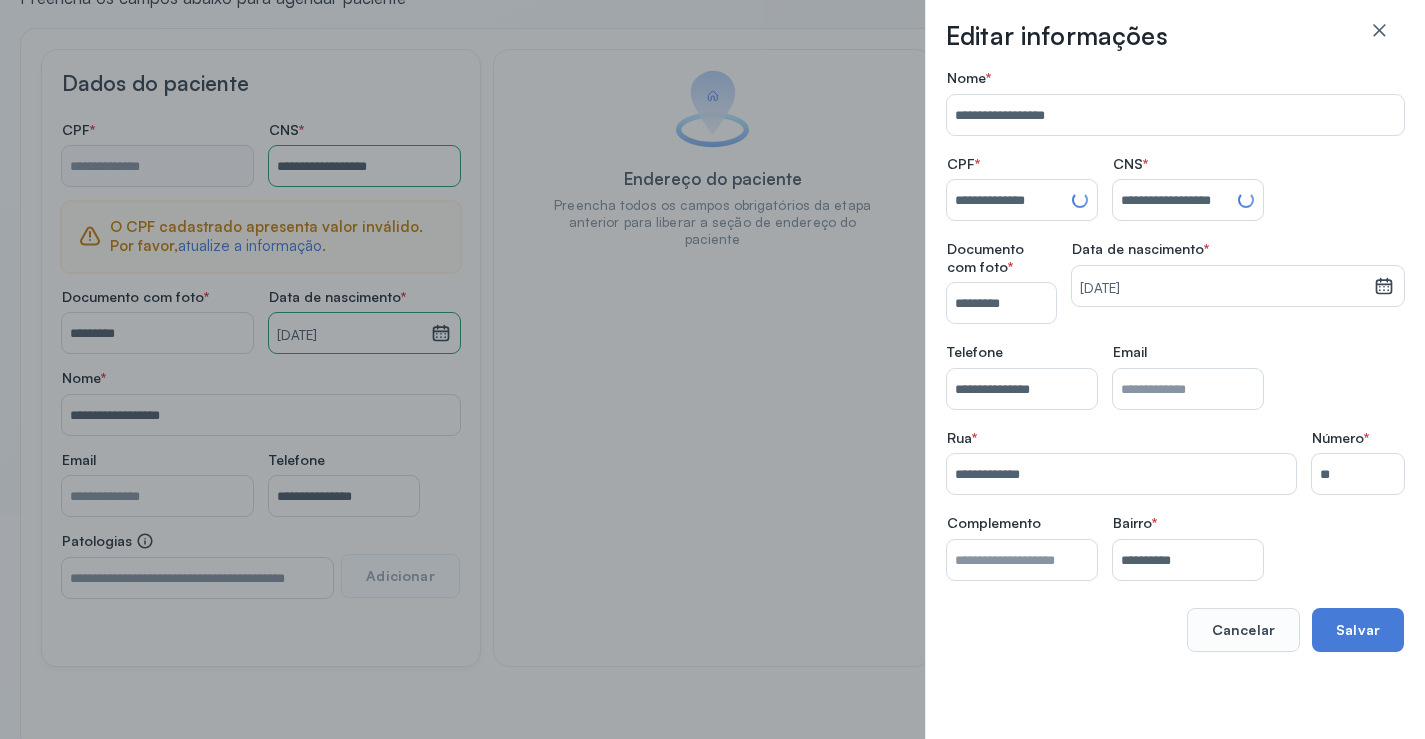 scroll, scrollTop: 257, scrollLeft: 0, axis: vertical 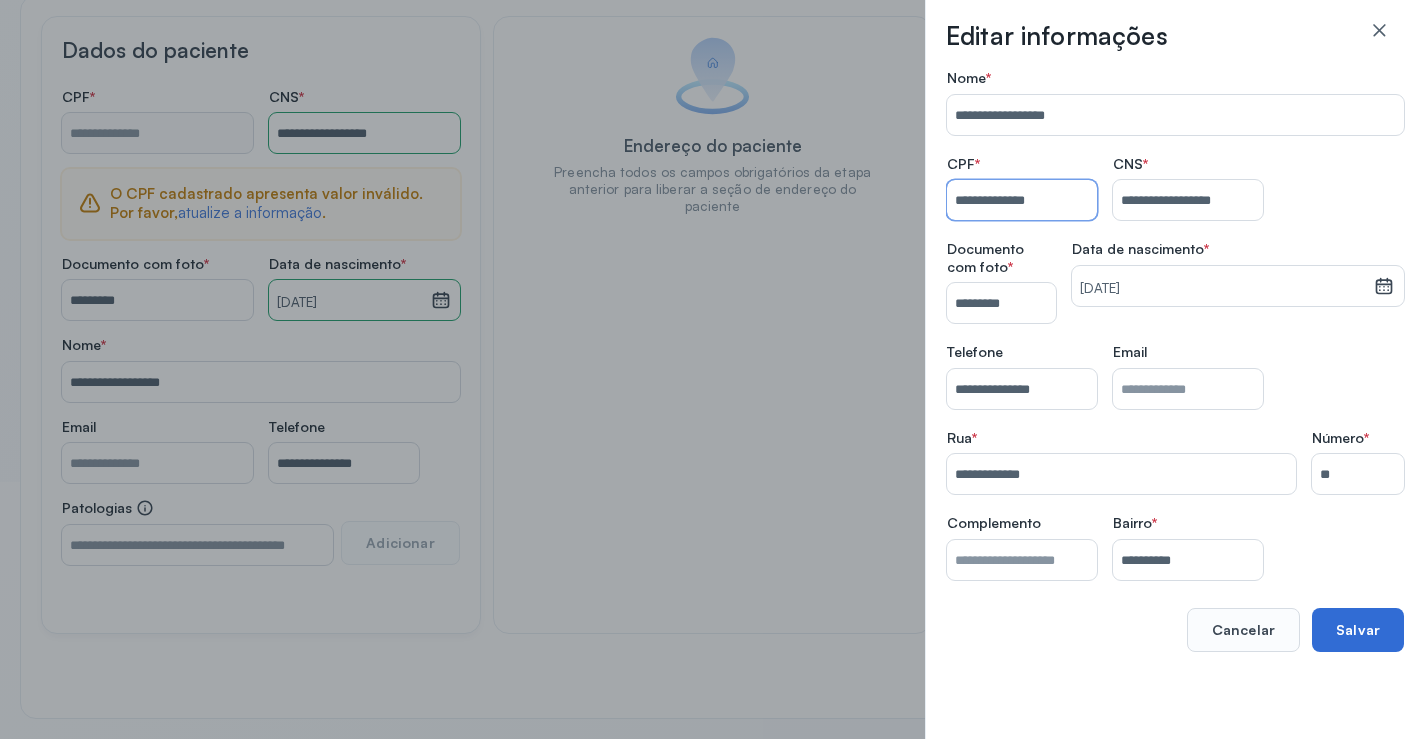 click on "Salvar" at bounding box center [1358, 630] 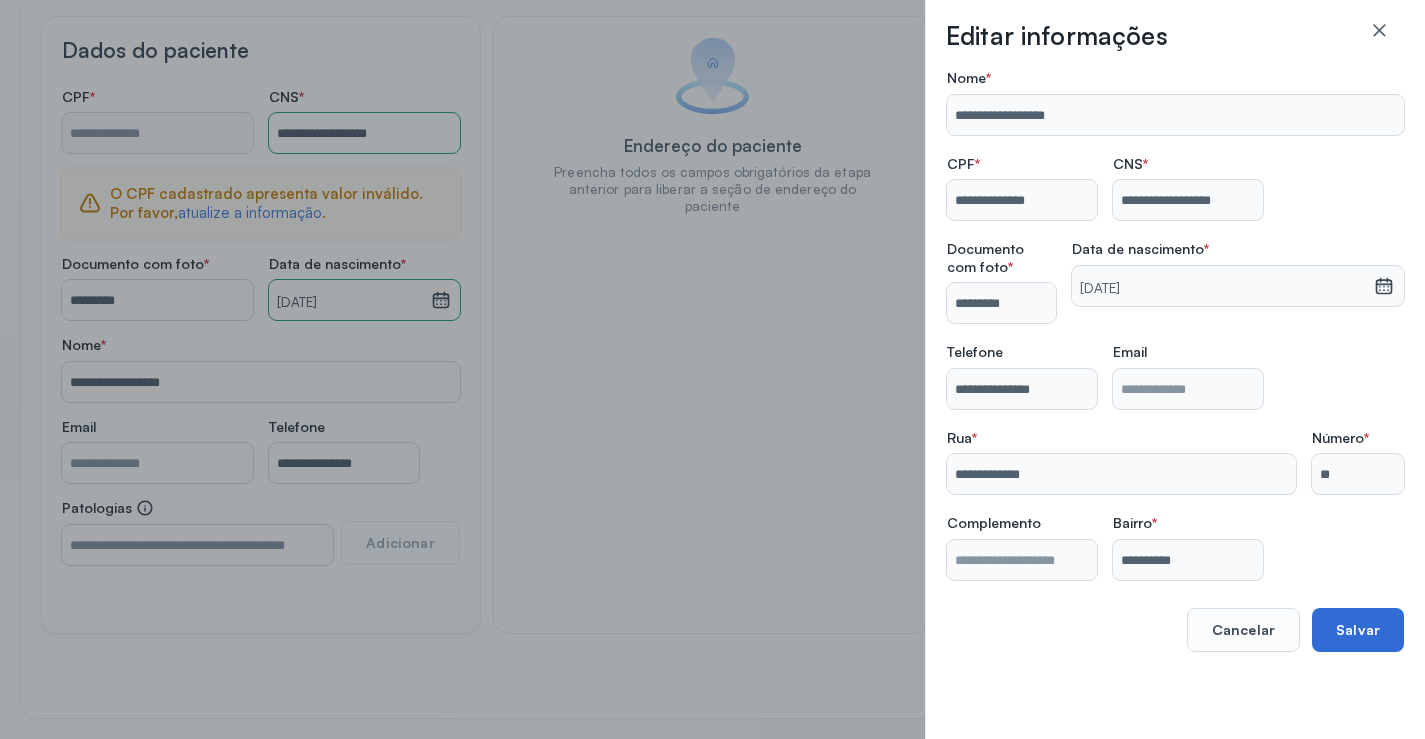 type on "**********" 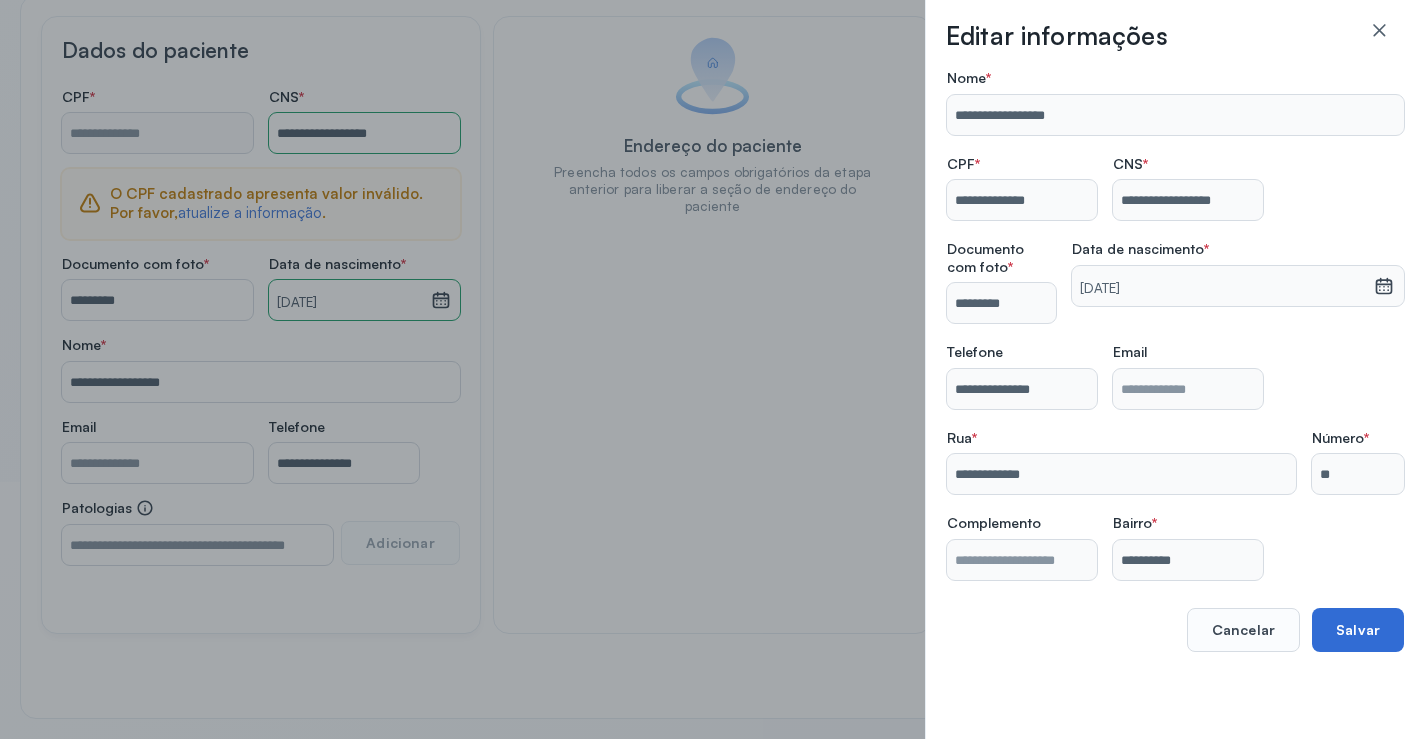 type on "**********" 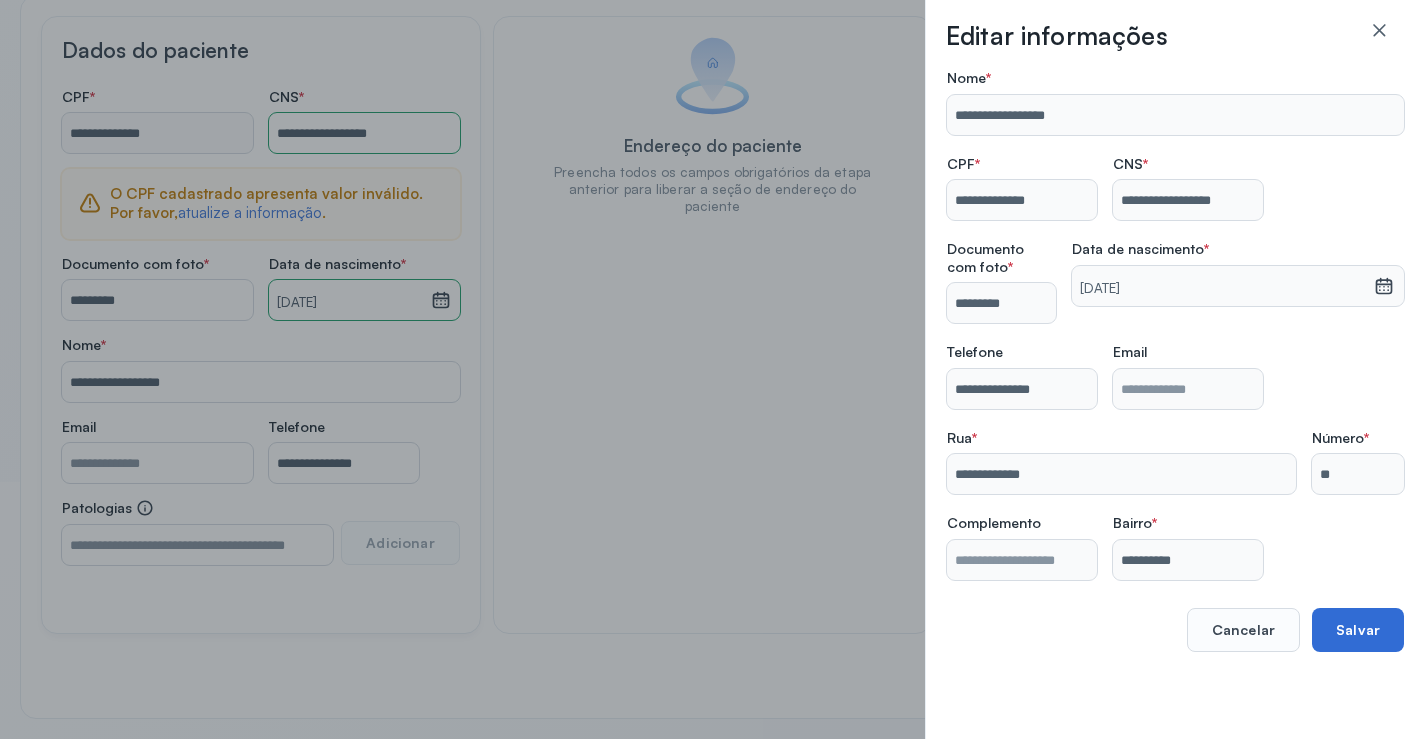 scroll, scrollTop: 171, scrollLeft: 0, axis: vertical 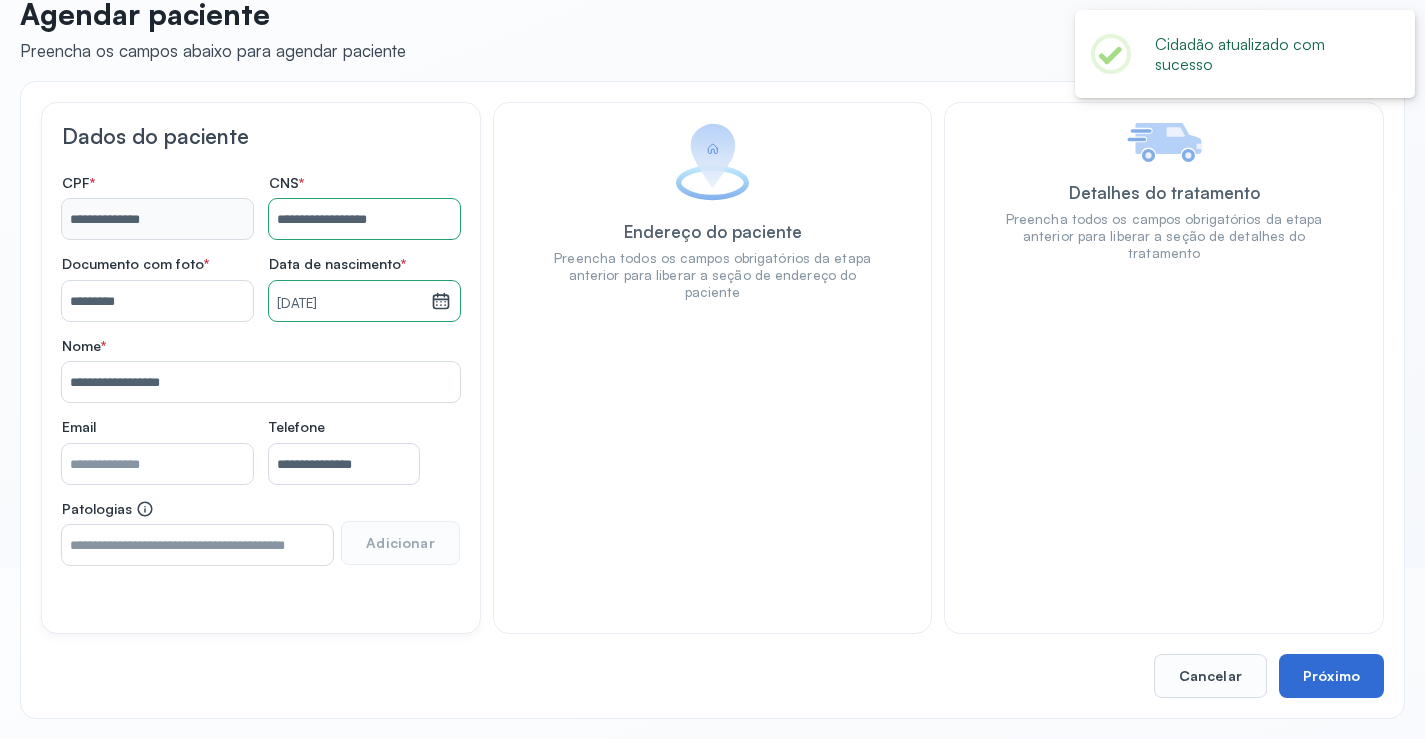 click on "Próximo" at bounding box center (1331, 676) 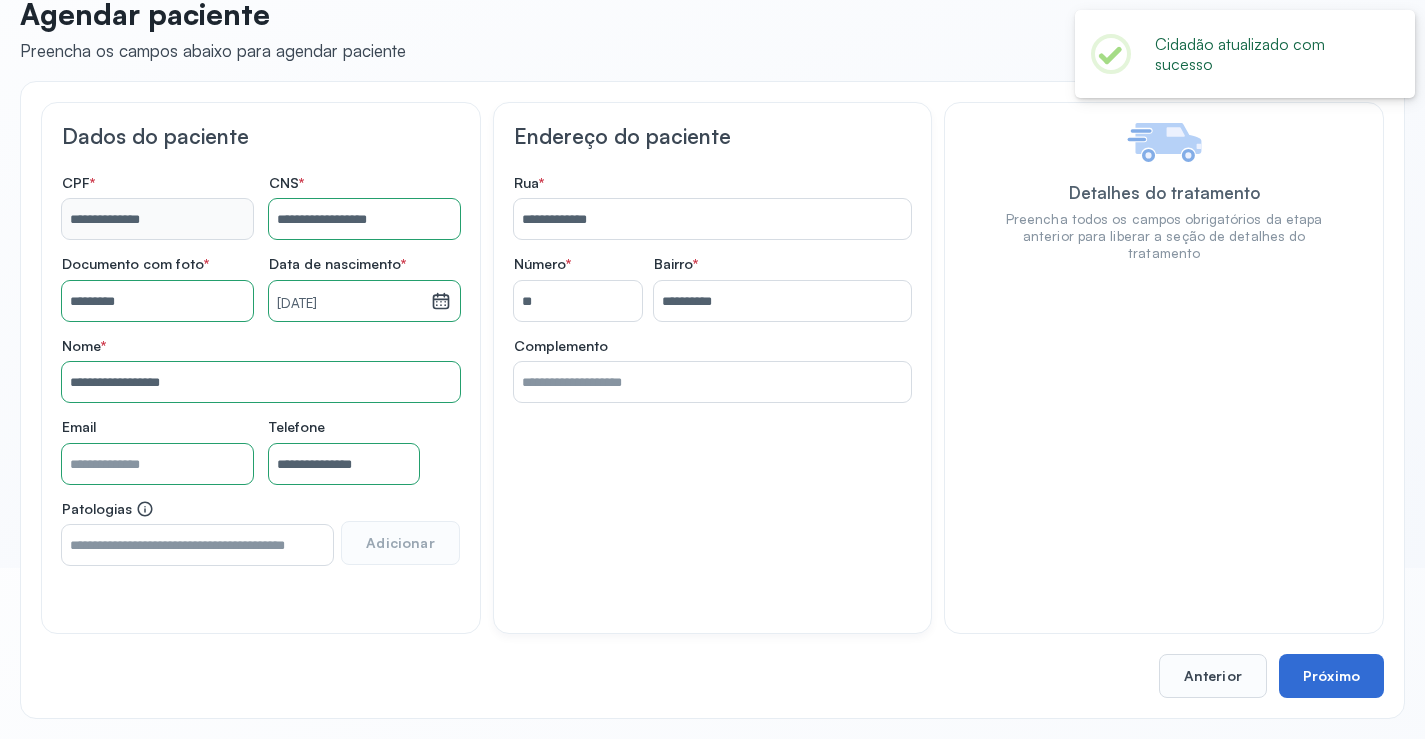 click on "Próximo" at bounding box center [1331, 676] 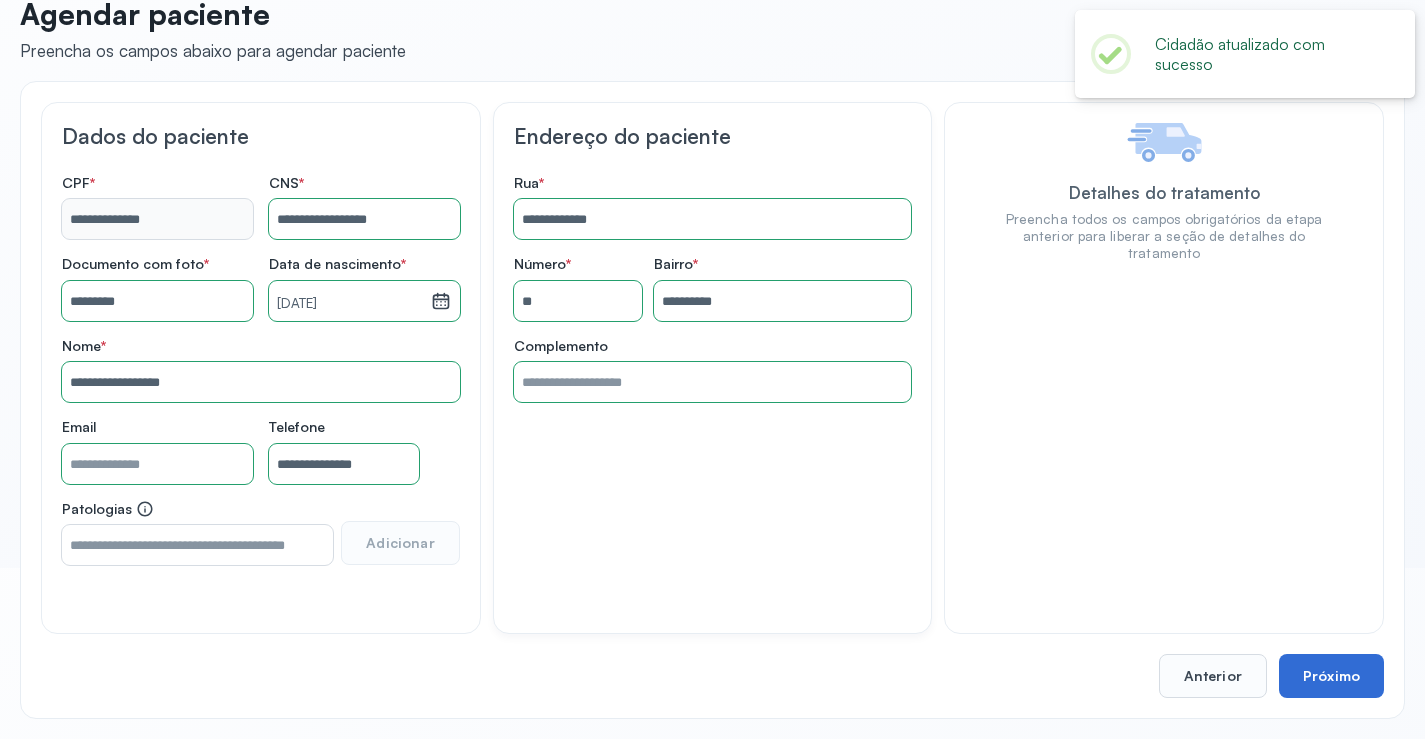click on "Próximo" at bounding box center [1331, 676] 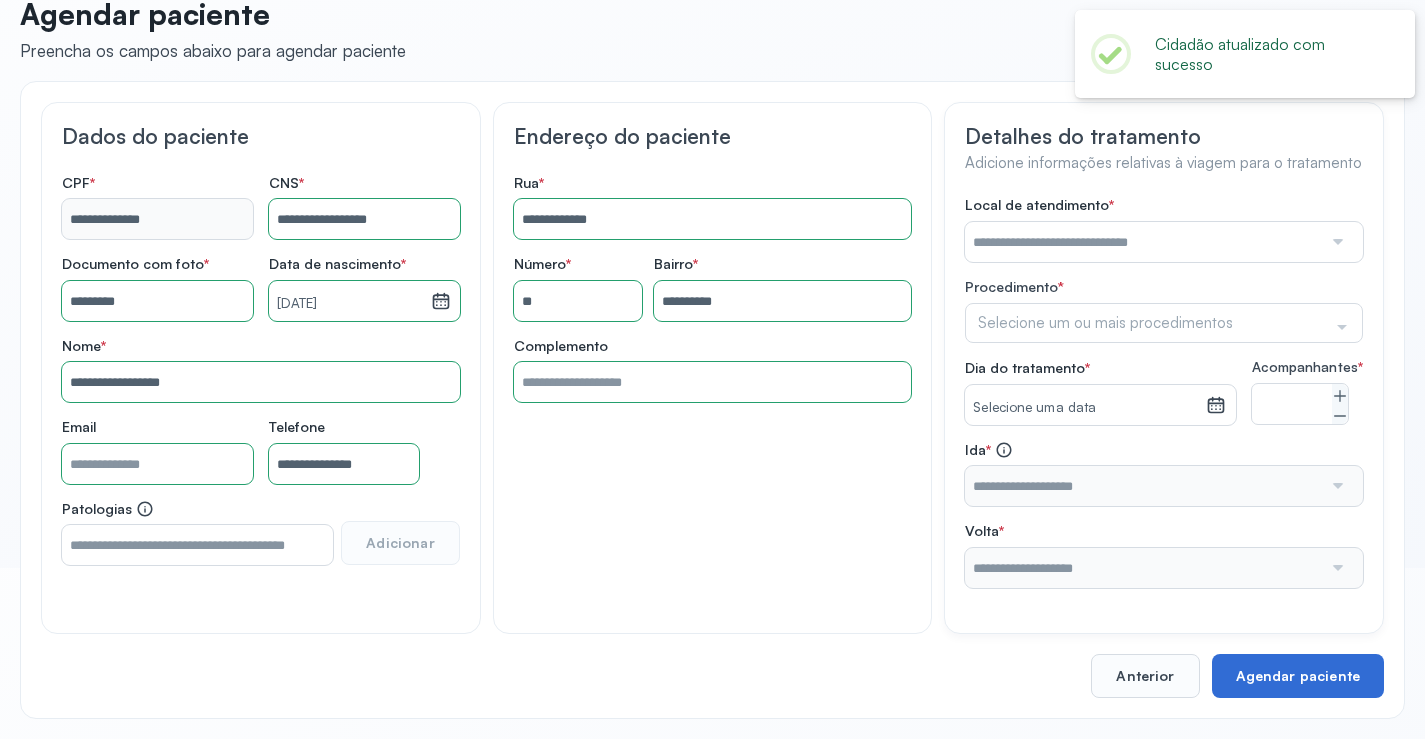 click on "Agendar paciente" at bounding box center (1298, 676) 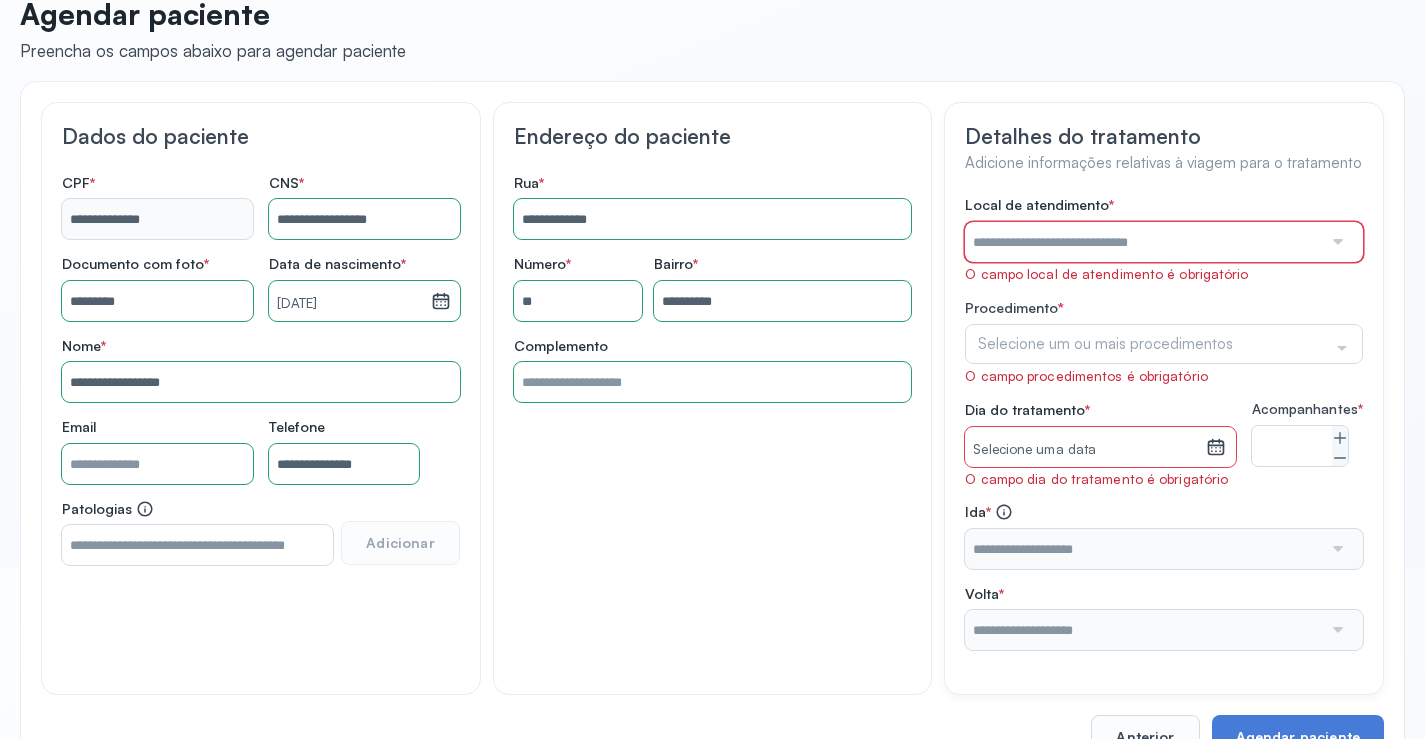 click at bounding box center (1143, 242) 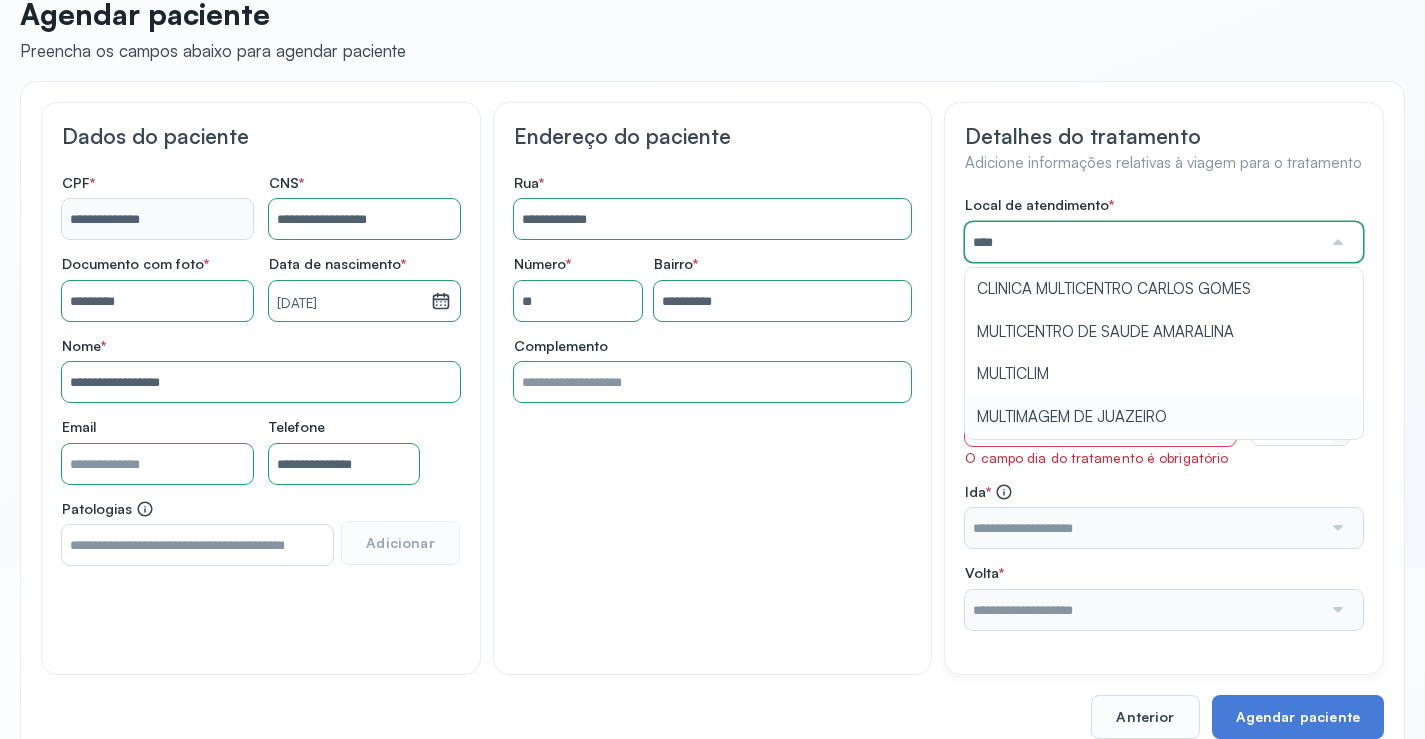 type on "**********" 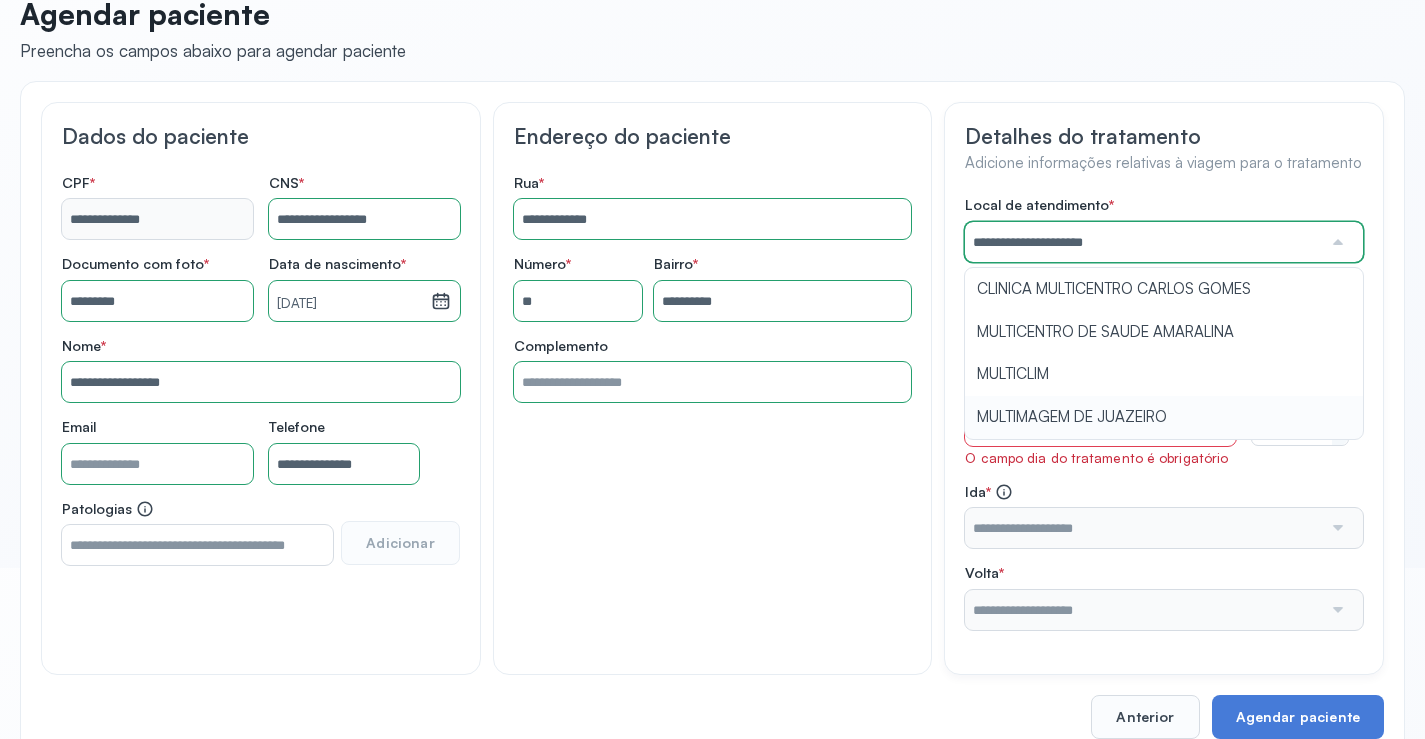 click on "**********" at bounding box center (1164, 412) 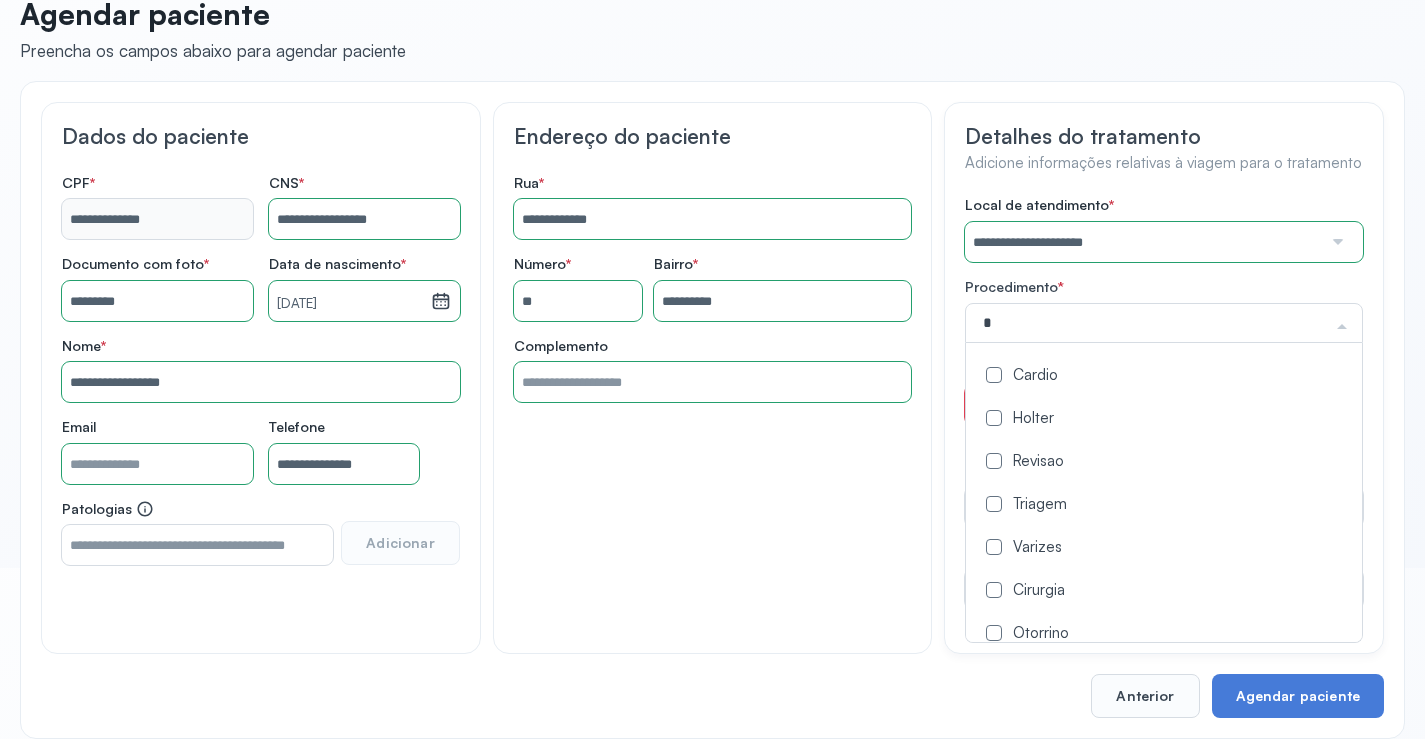 type on "**" 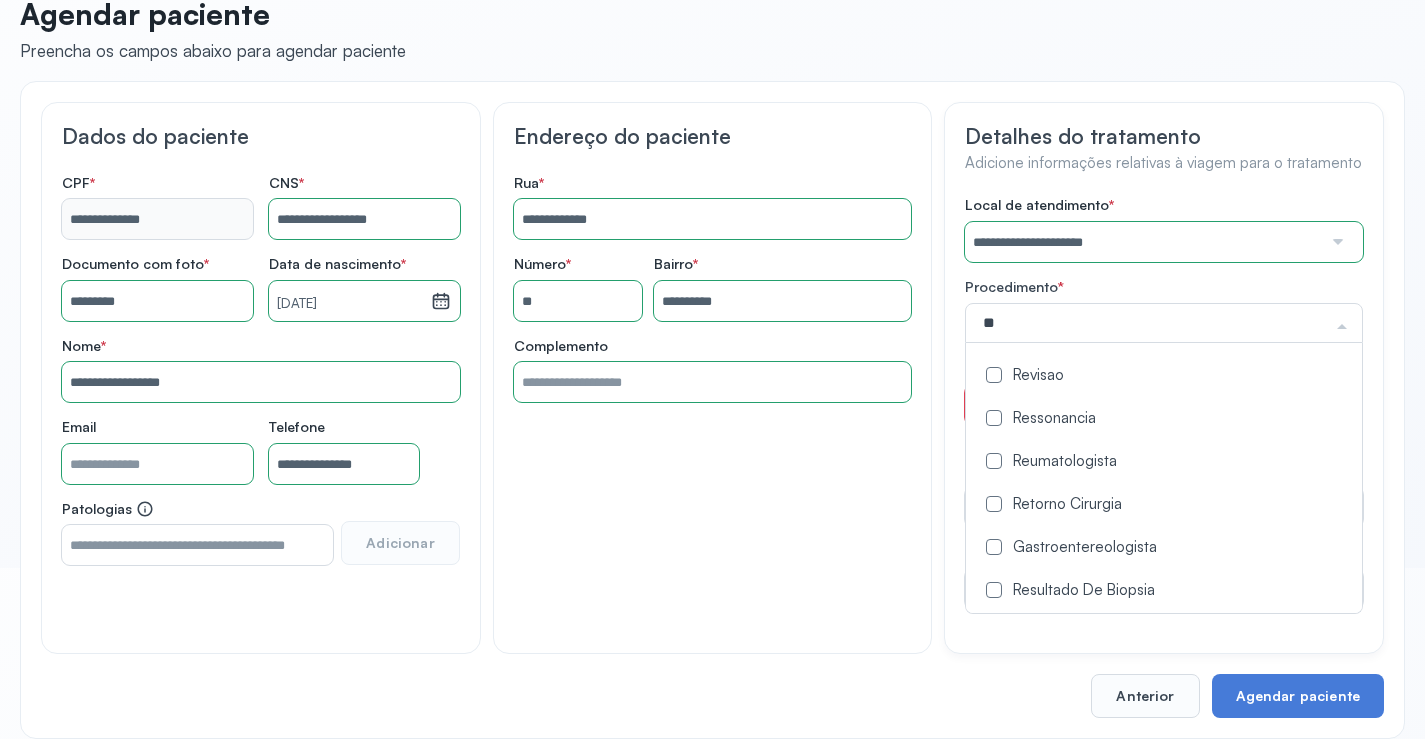 drag, startPoint x: 1000, startPoint y: 426, endPoint x: 976, endPoint y: 416, distance: 26 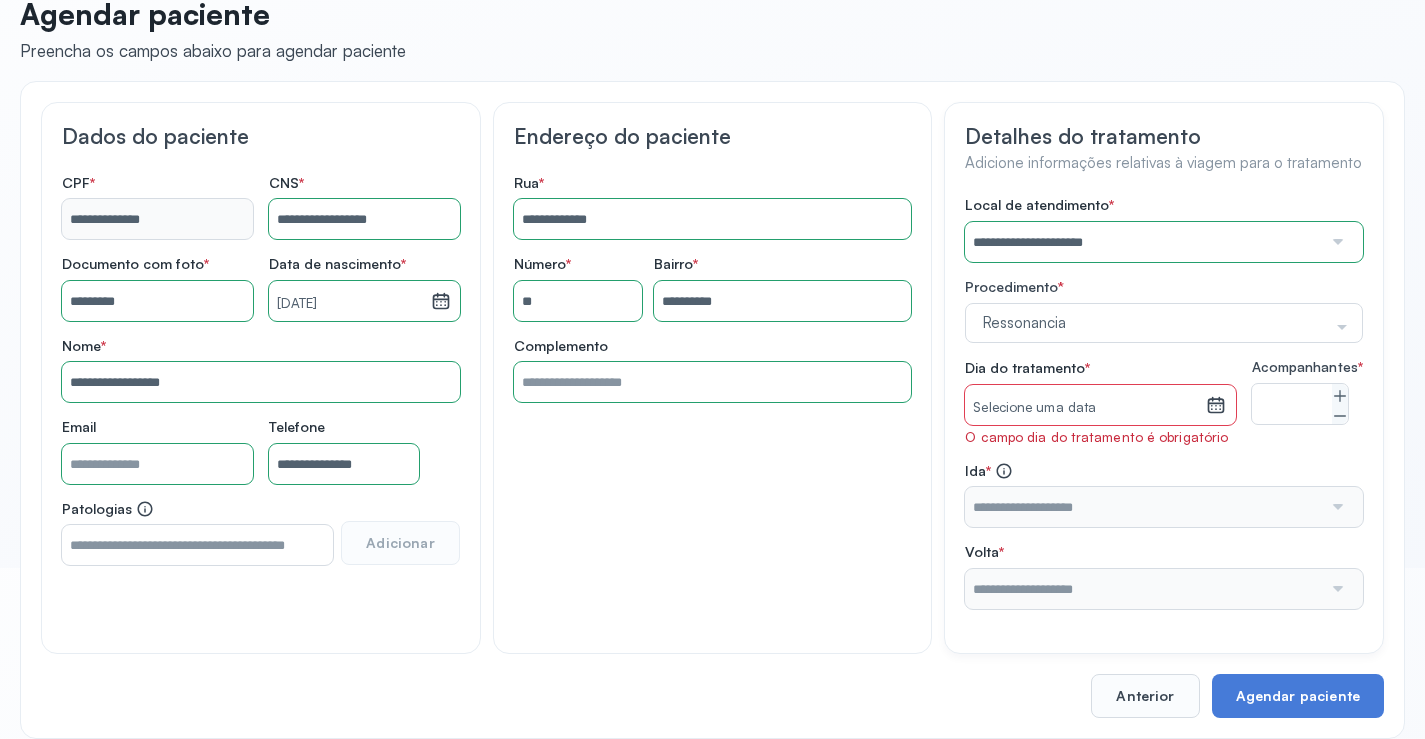click on "**********" 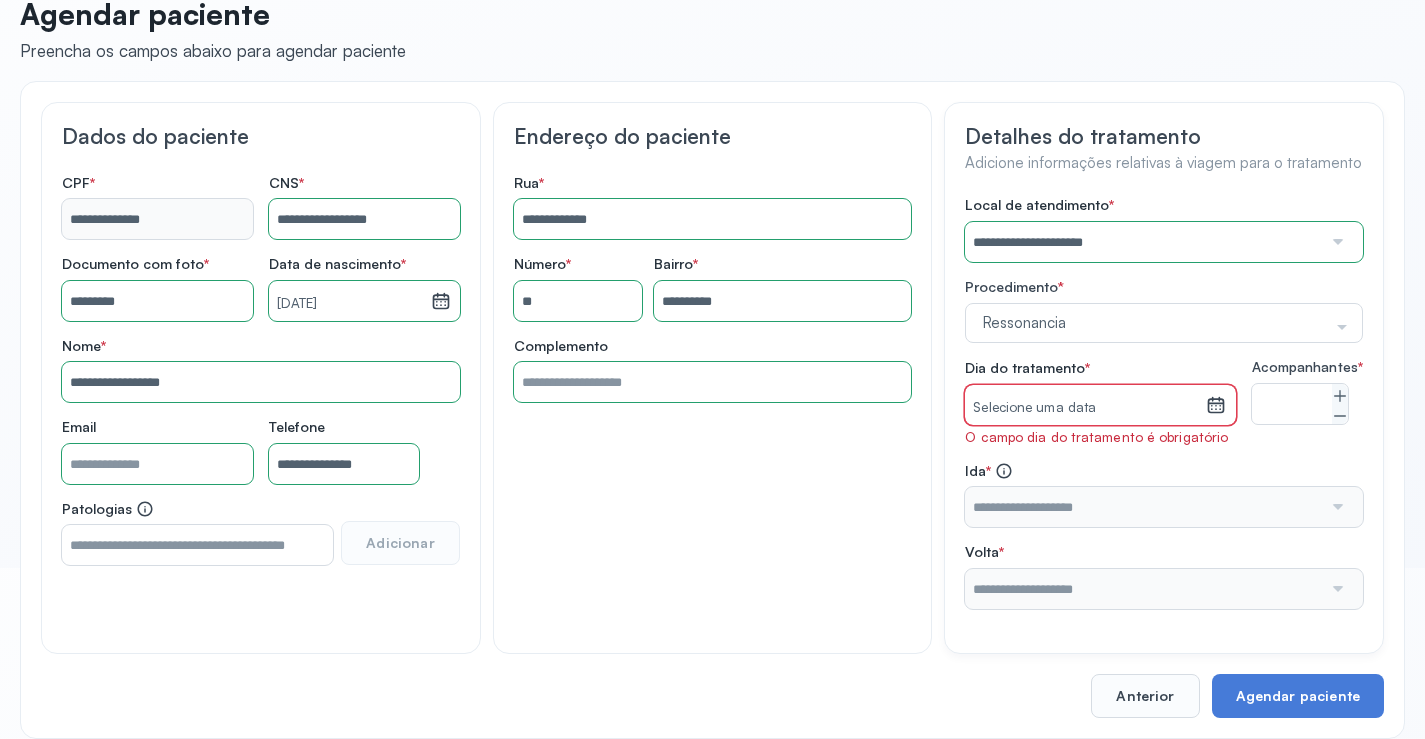 click on "Selecione uma data" at bounding box center [1085, 405] 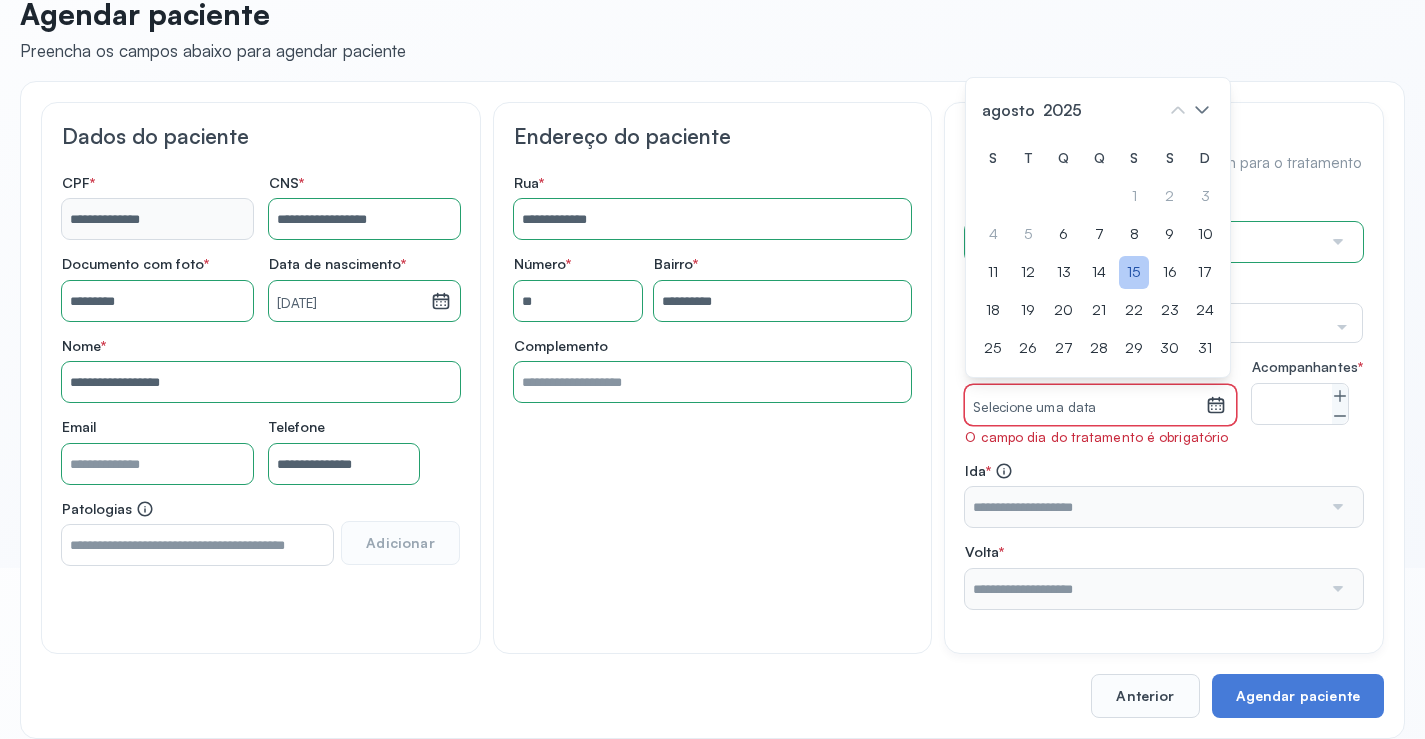 drag, startPoint x: 1123, startPoint y: 241, endPoint x: 1135, endPoint y: 263, distance: 25.059929 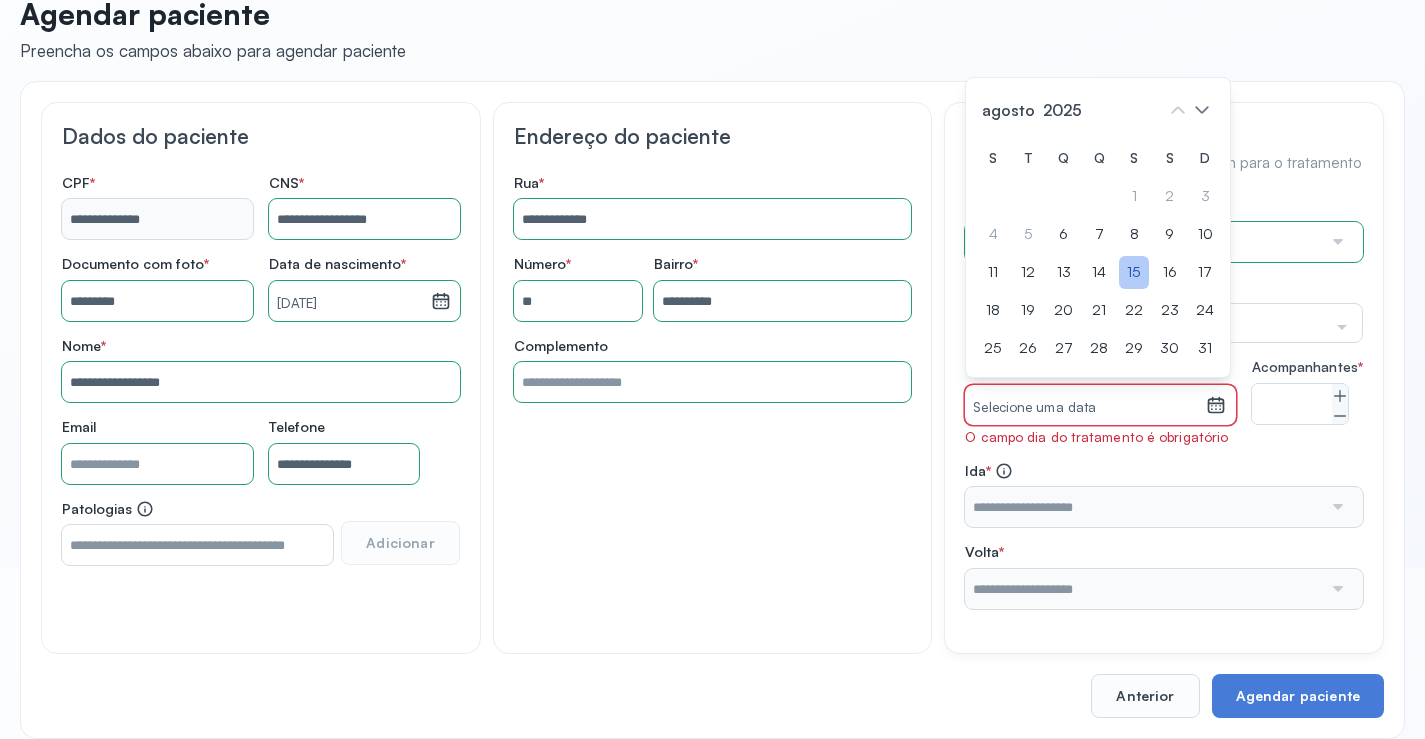 click on "8" 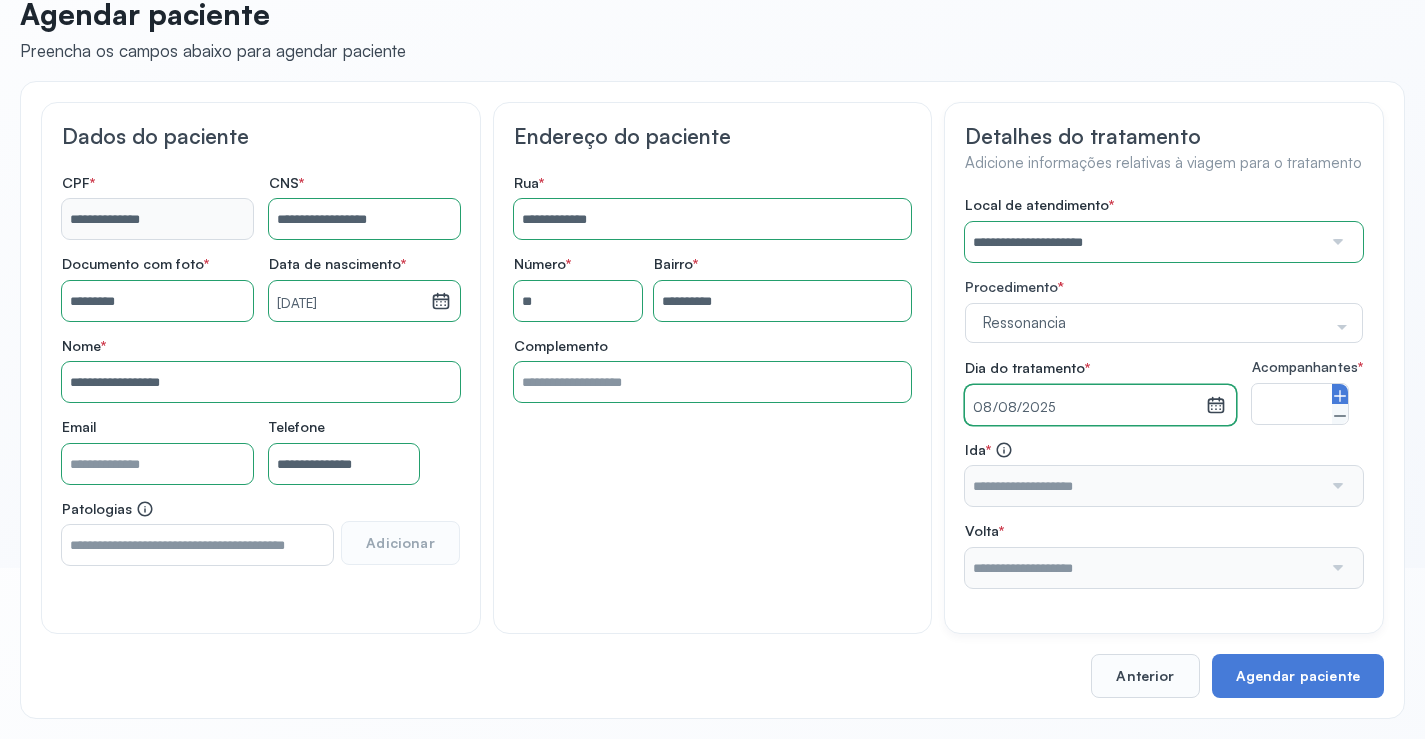 click on "*" at bounding box center (1300, 404) 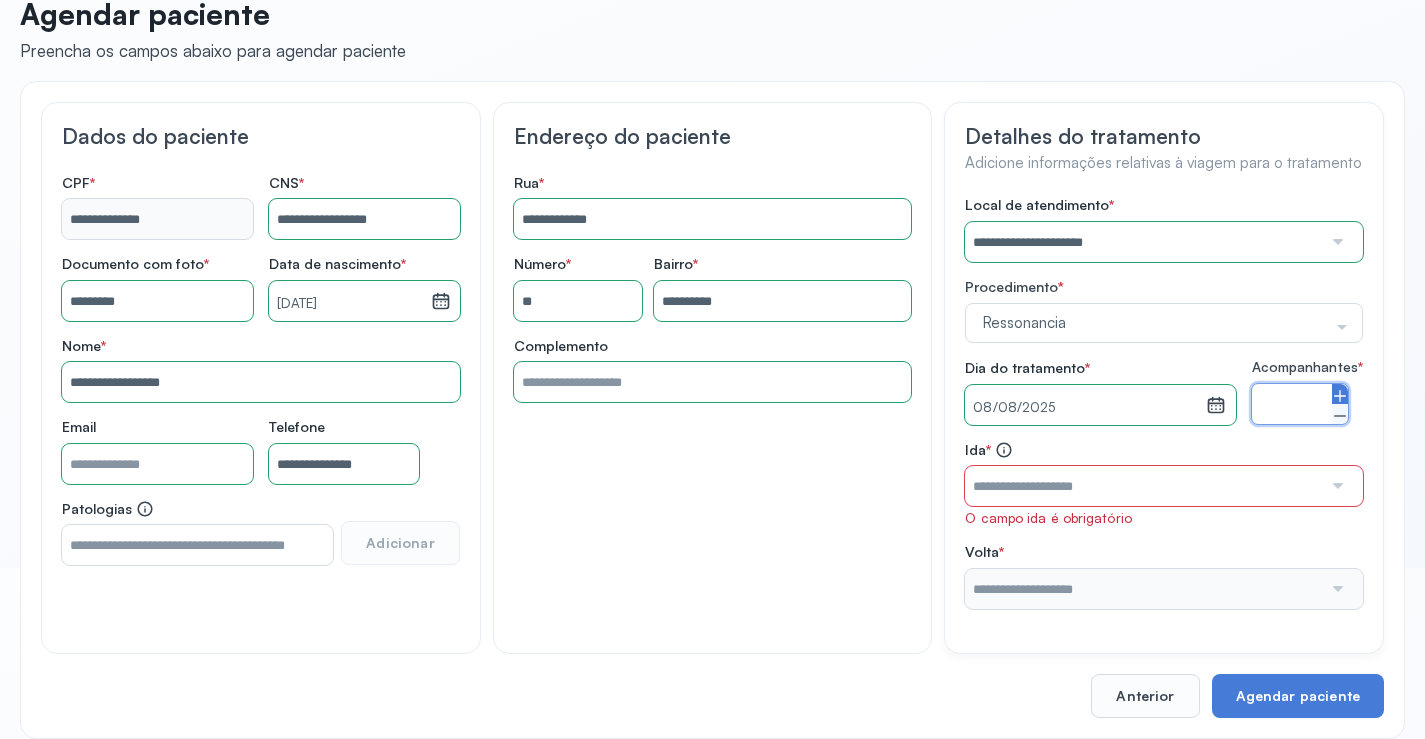 click 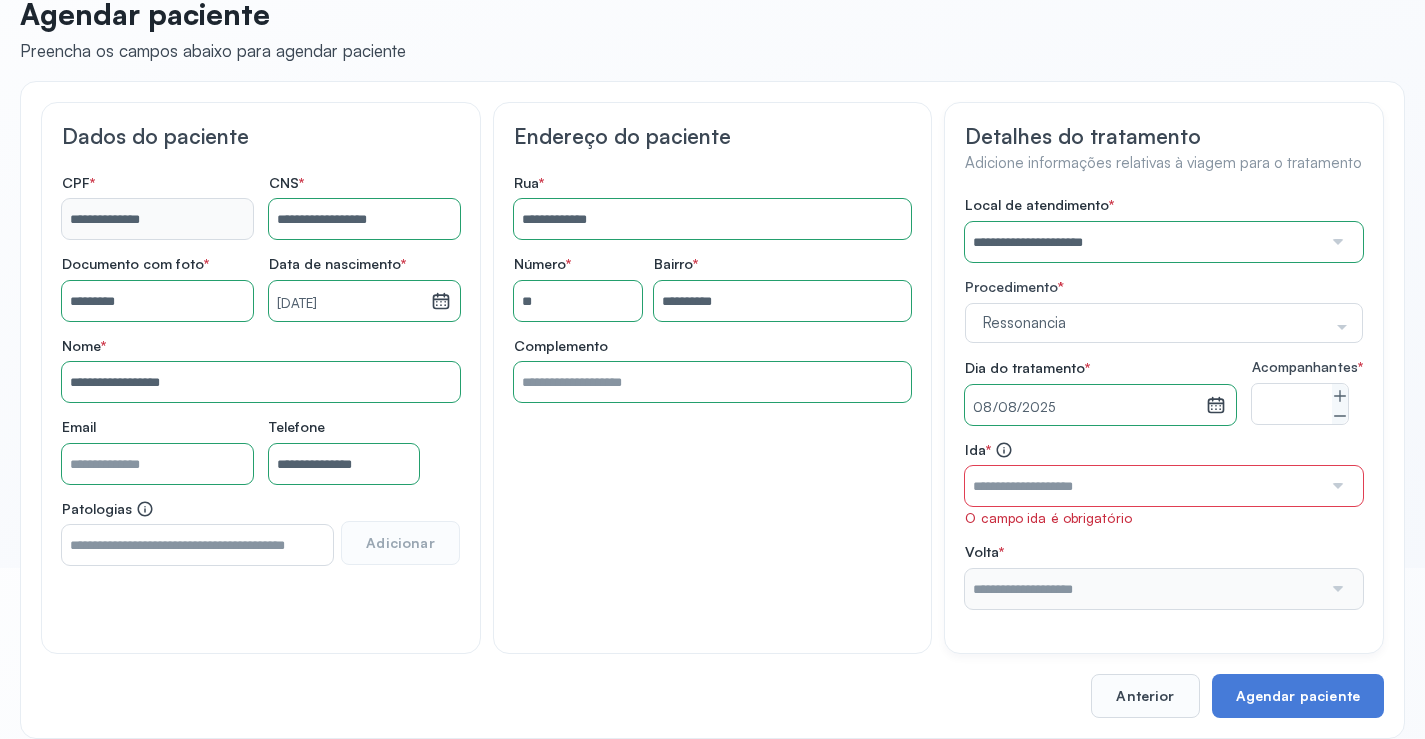 click at bounding box center (1143, 486) 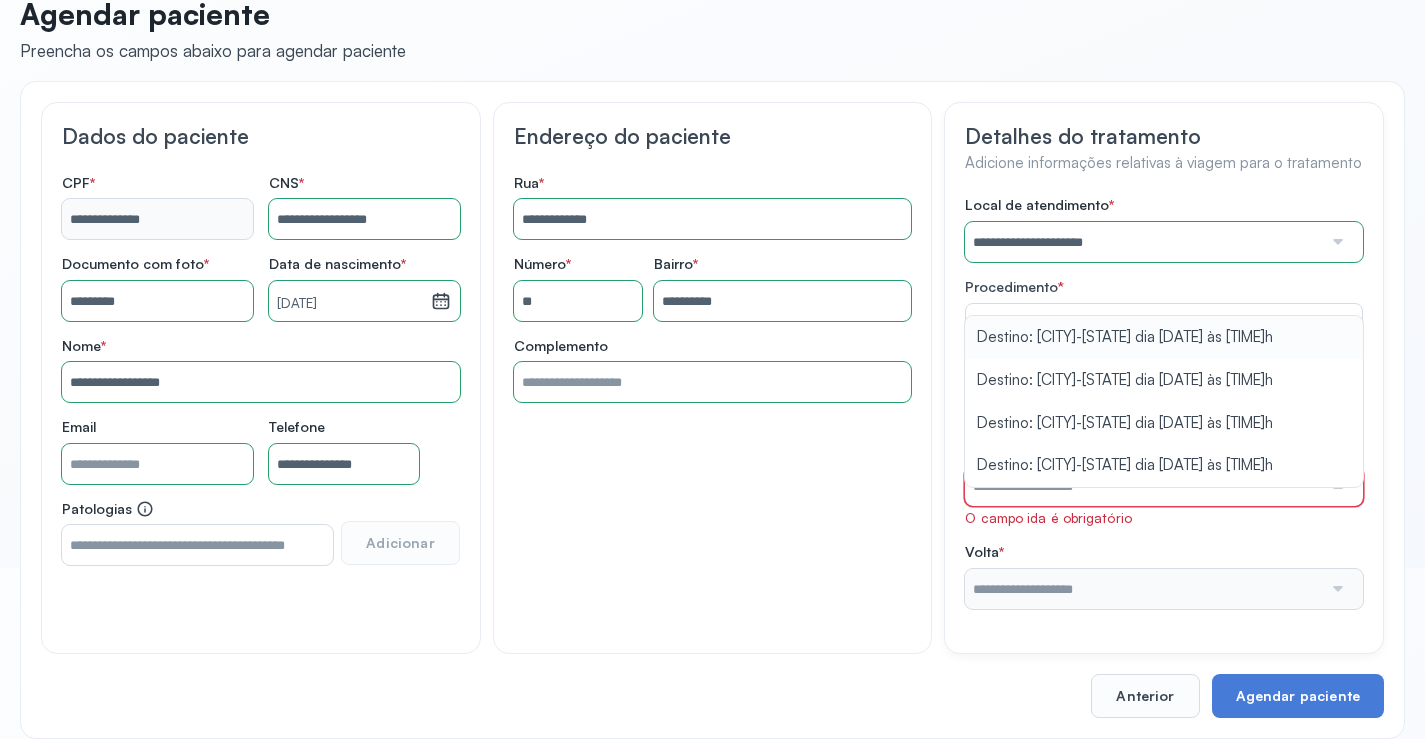 click at bounding box center [1143, 486] 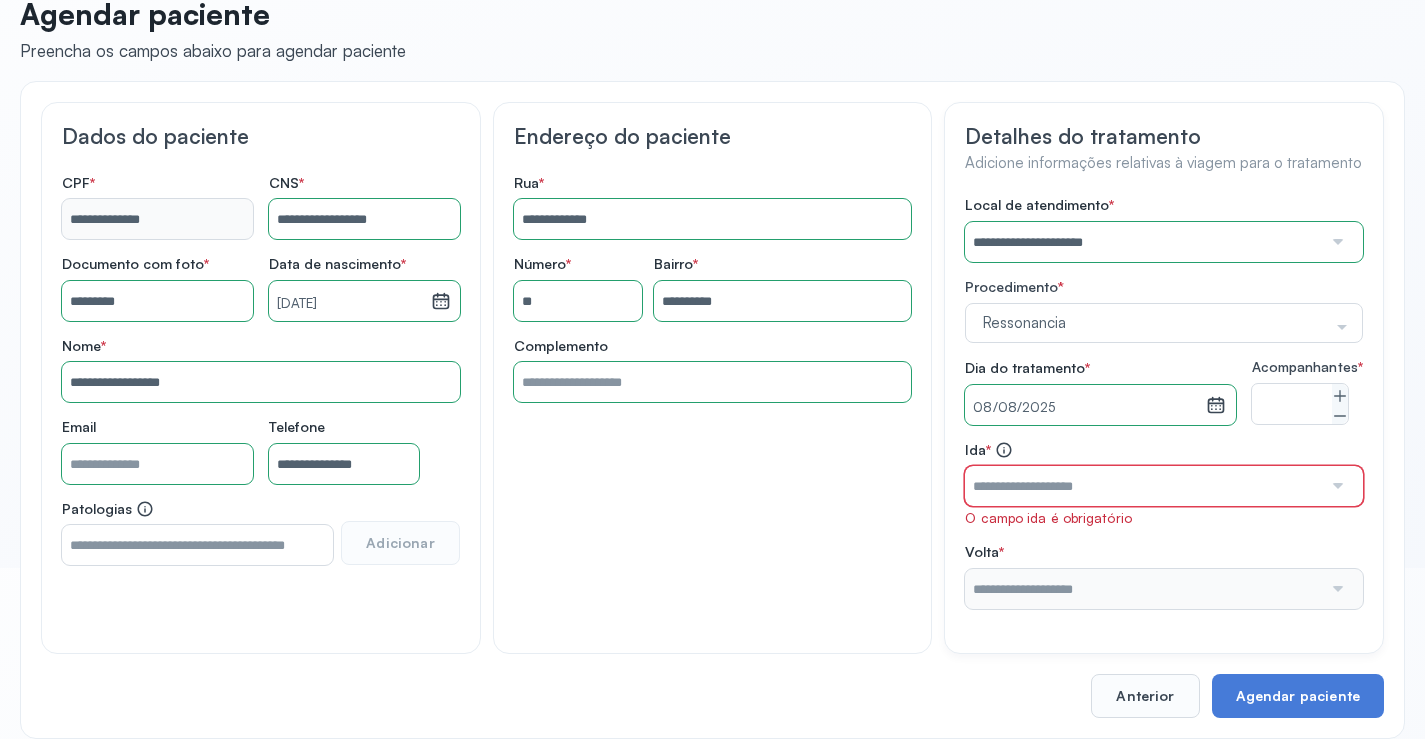 click at bounding box center [1143, 486] 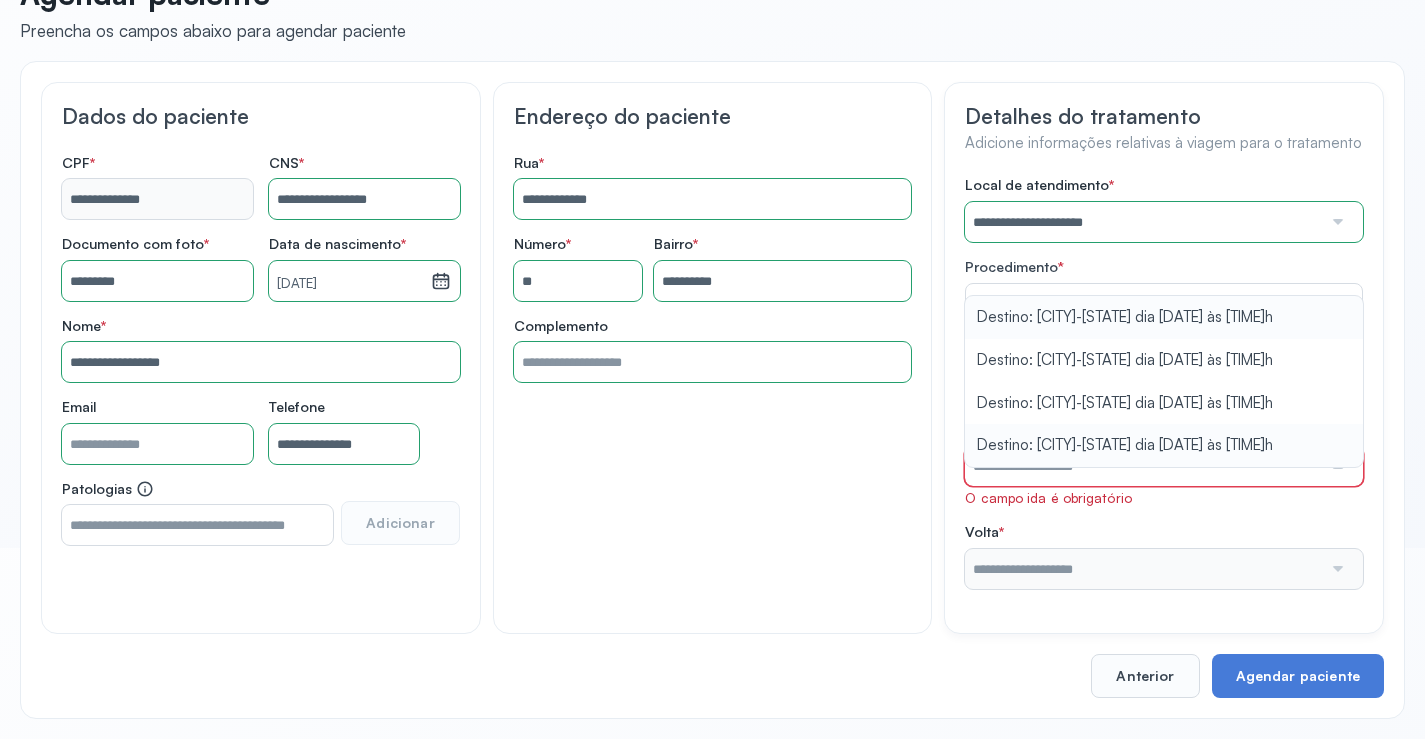 scroll, scrollTop: 207, scrollLeft: 0, axis: vertical 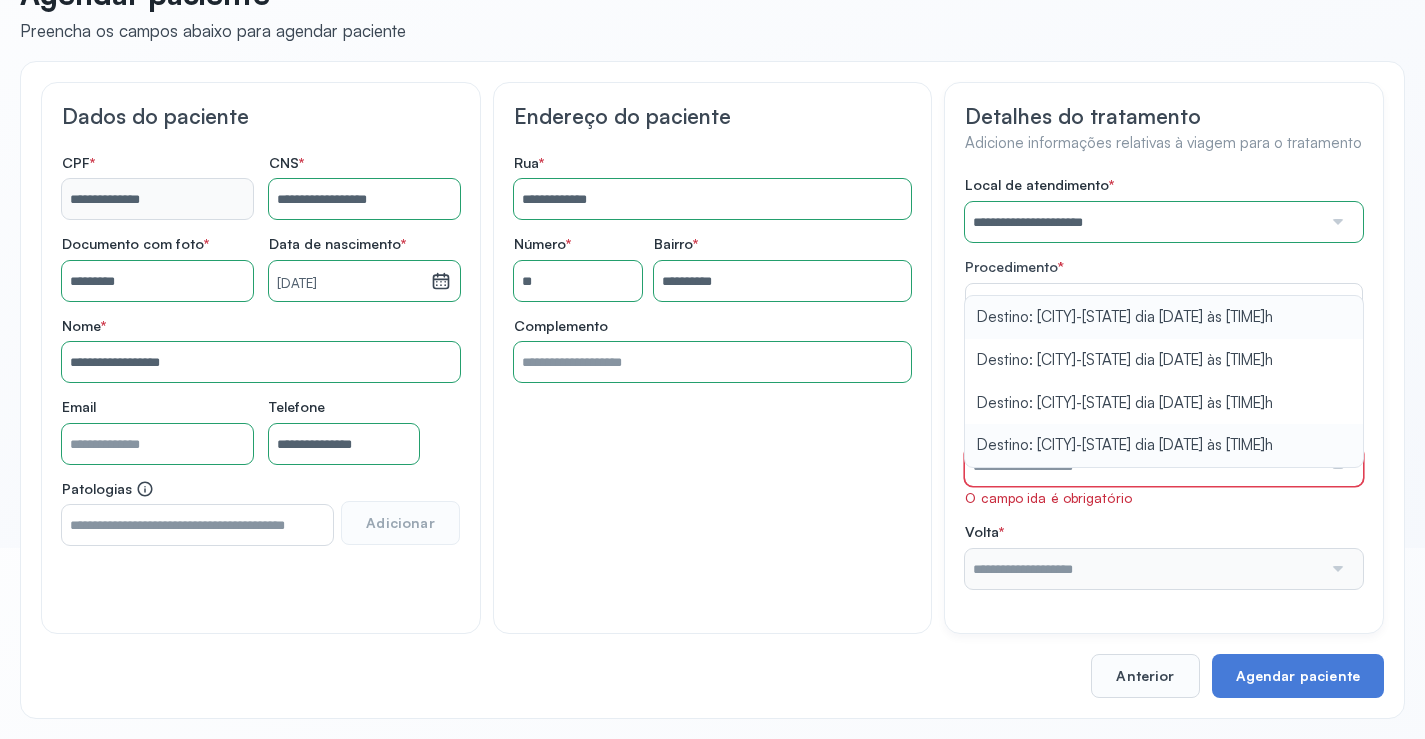 type on "**********" 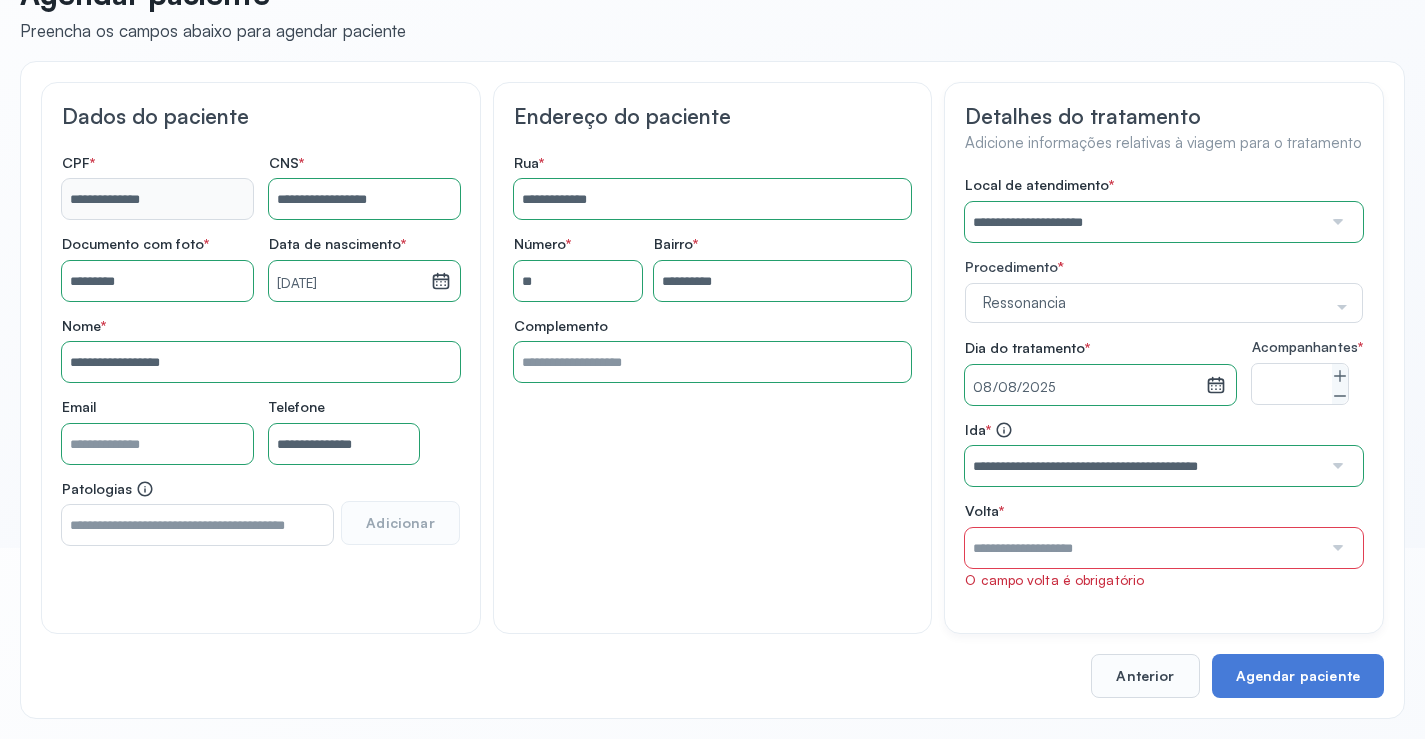click on "**********" at bounding box center [1164, 454] 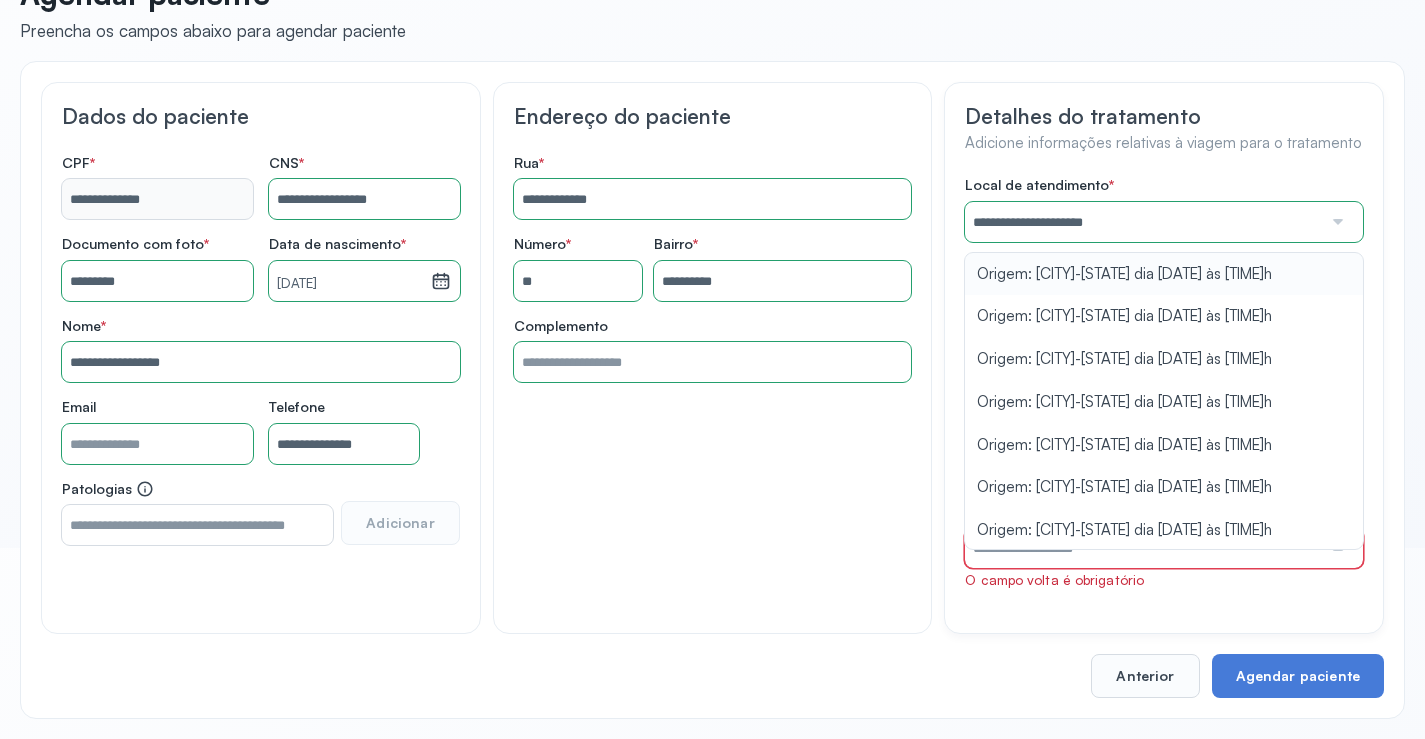 type on "**********" 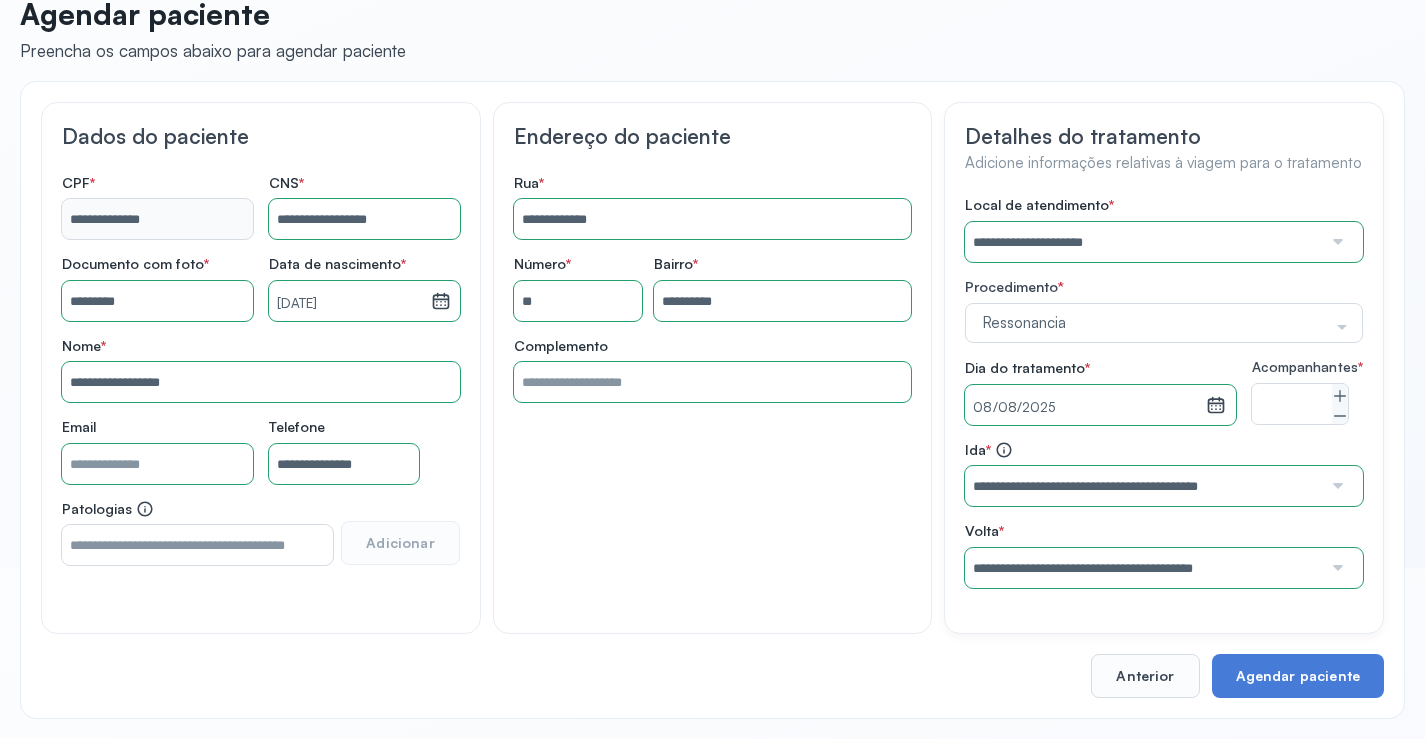 scroll, scrollTop: 186, scrollLeft: 0, axis: vertical 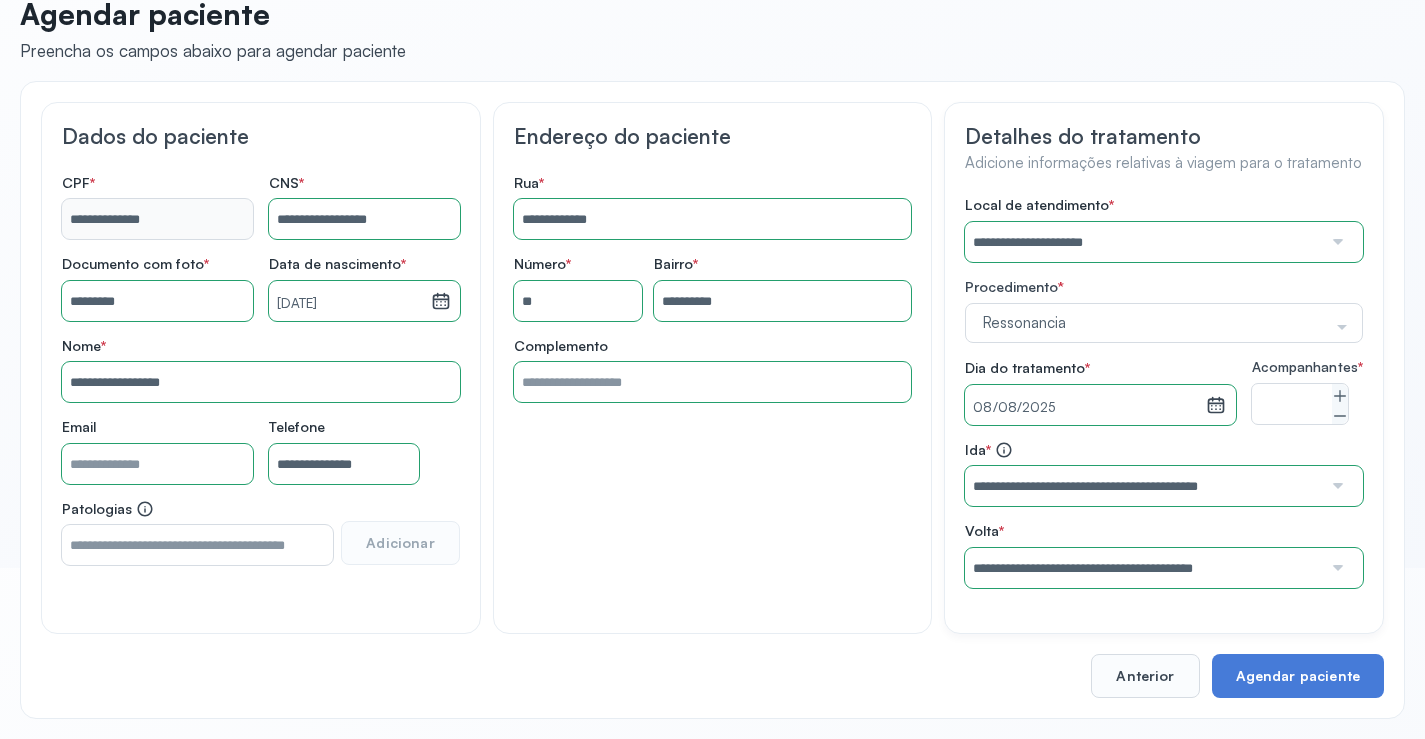 click on "**********" at bounding box center (1164, 392) 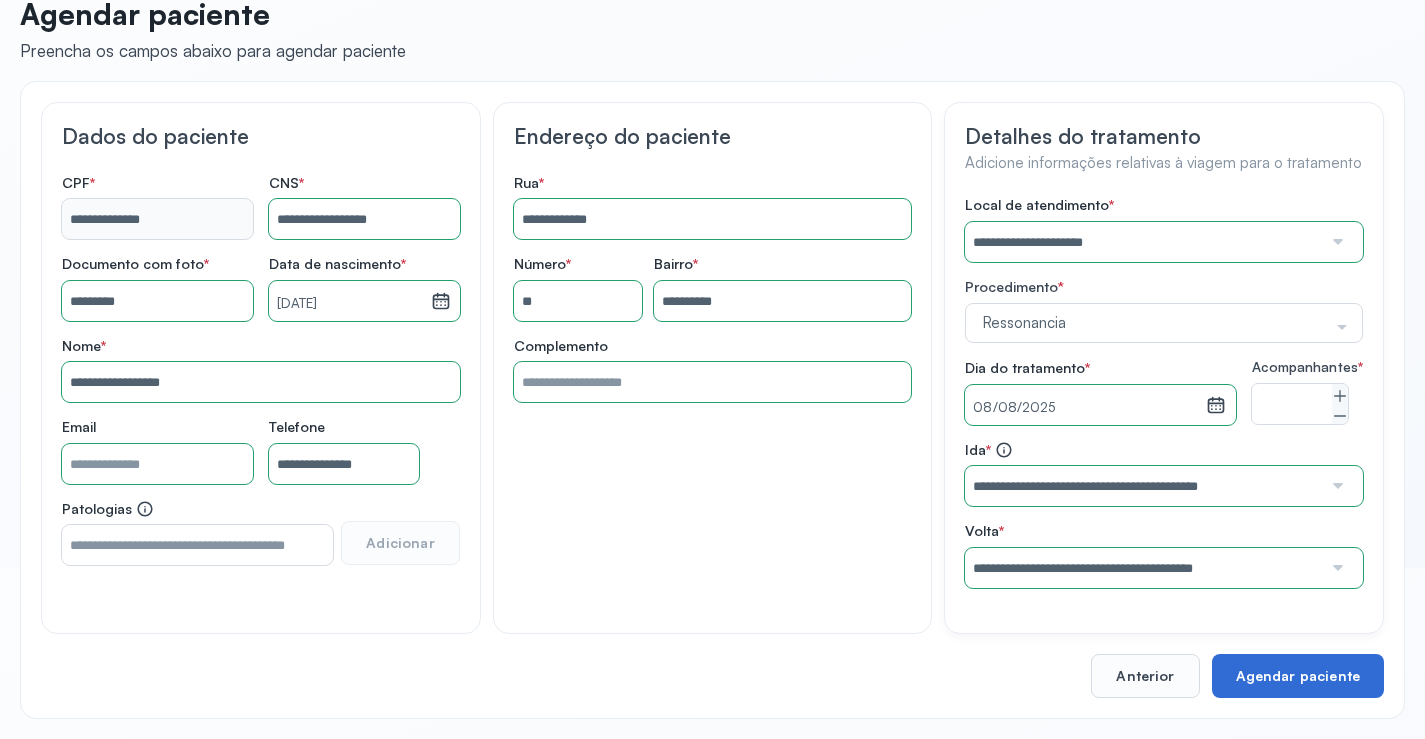 click on "Agendar paciente" at bounding box center [1298, 676] 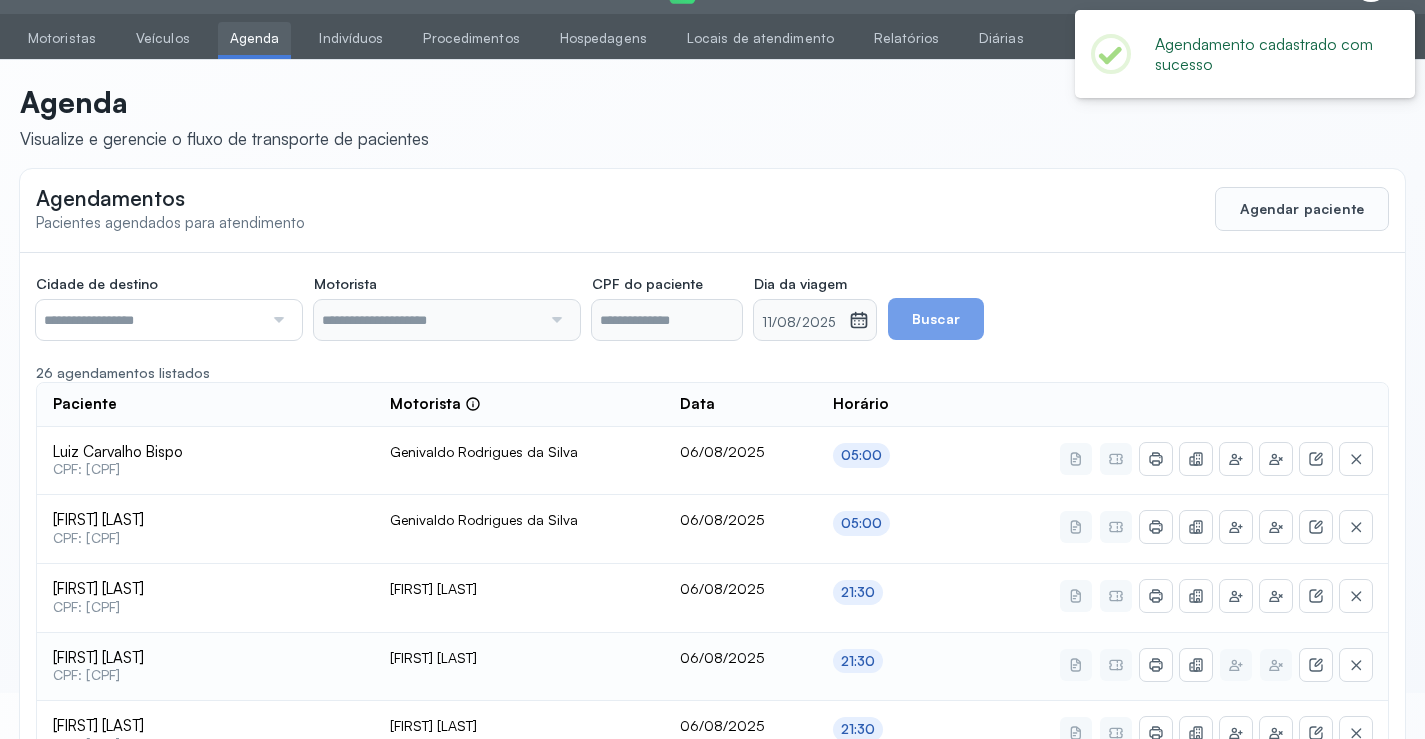 scroll, scrollTop: 186, scrollLeft: 0, axis: vertical 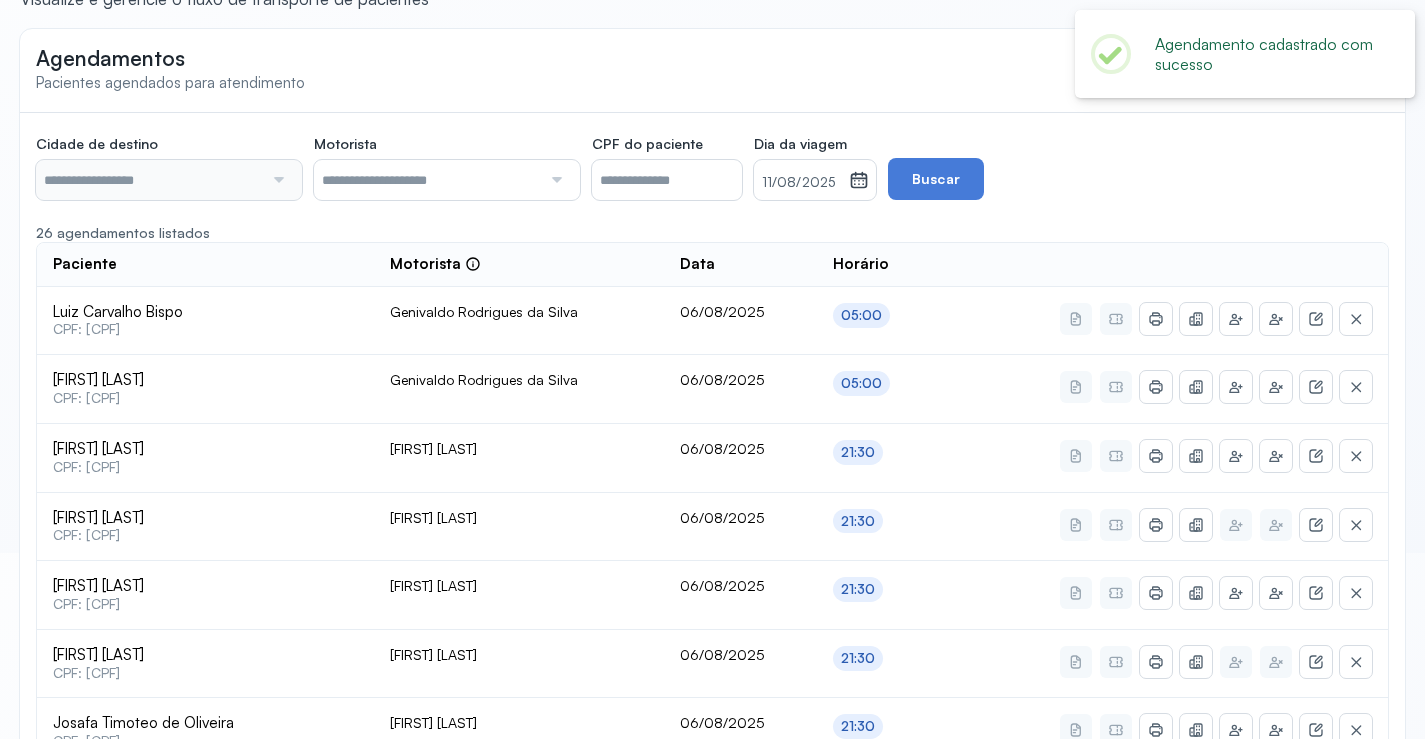 type on "********" 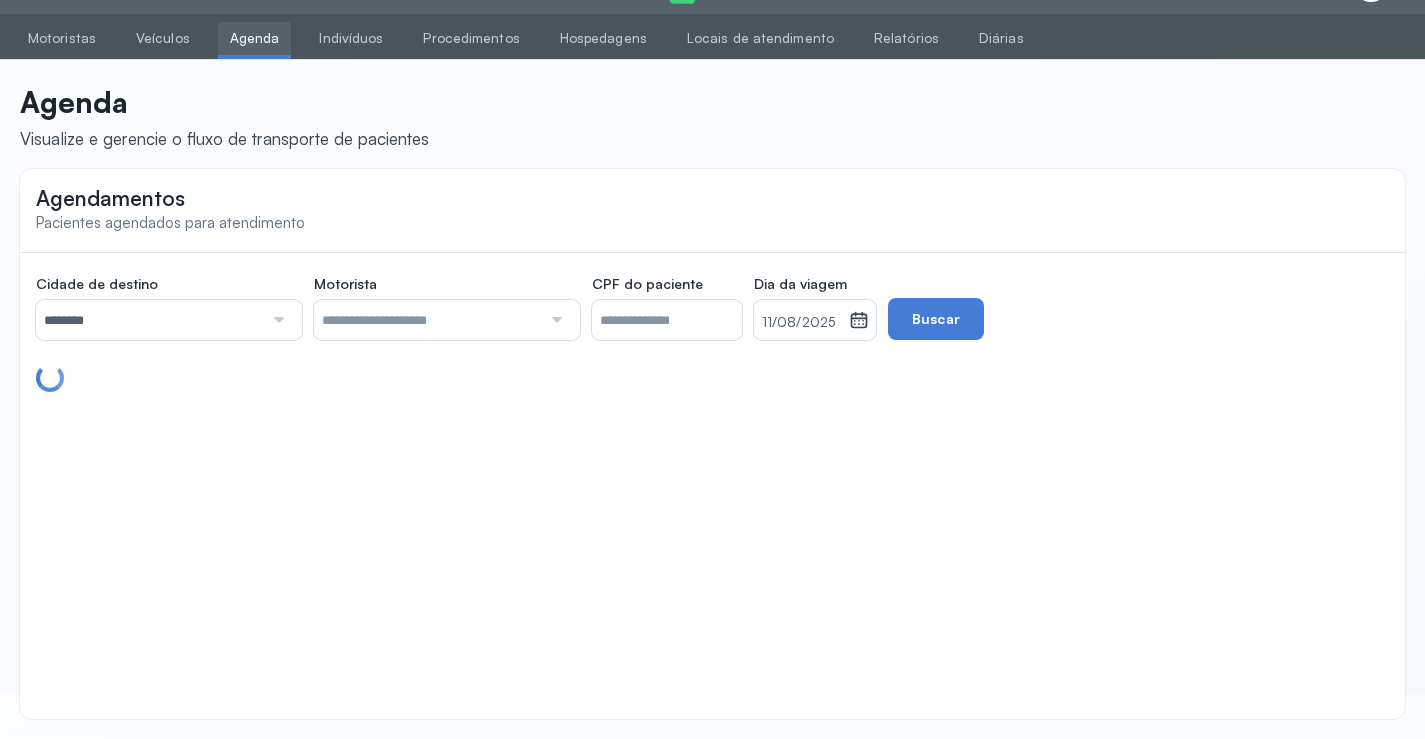 scroll, scrollTop: 46, scrollLeft: 0, axis: vertical 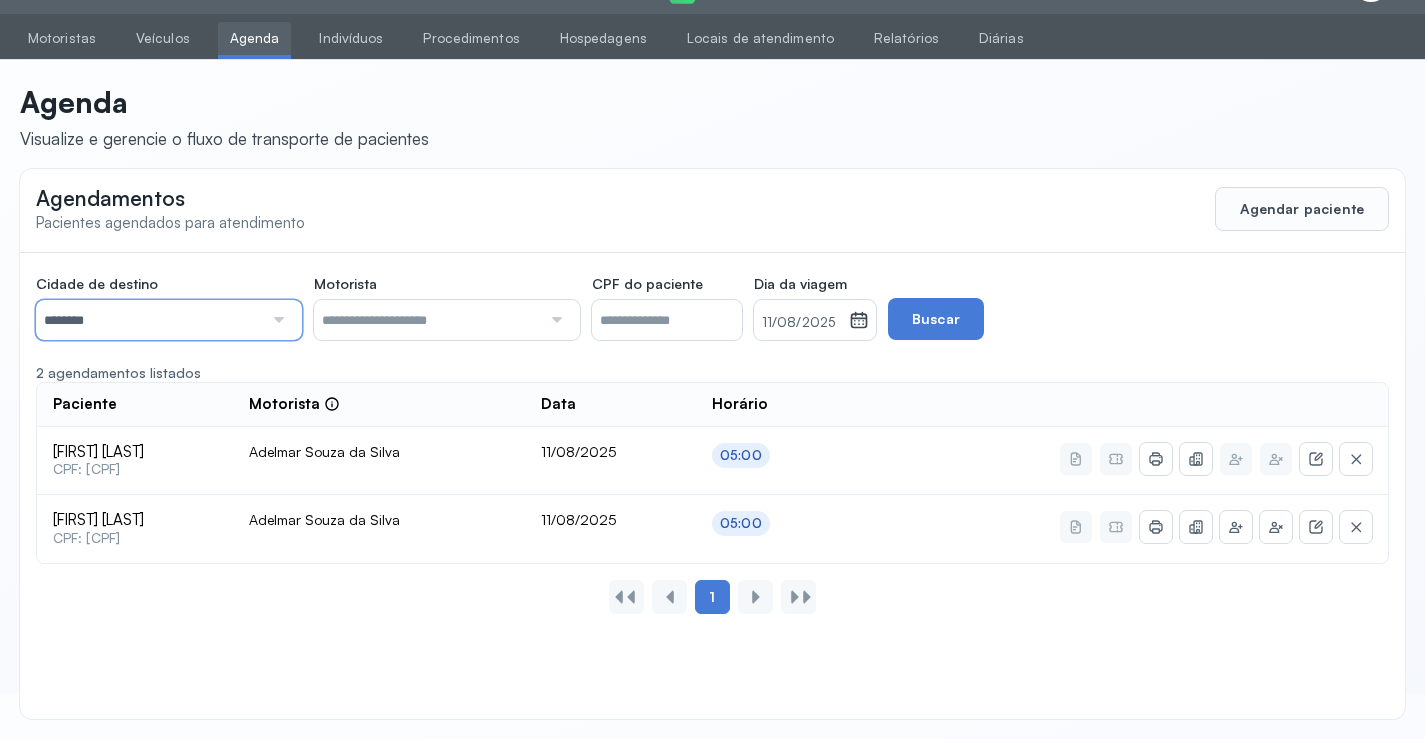 click on "********" at bounding box center (149, 320) 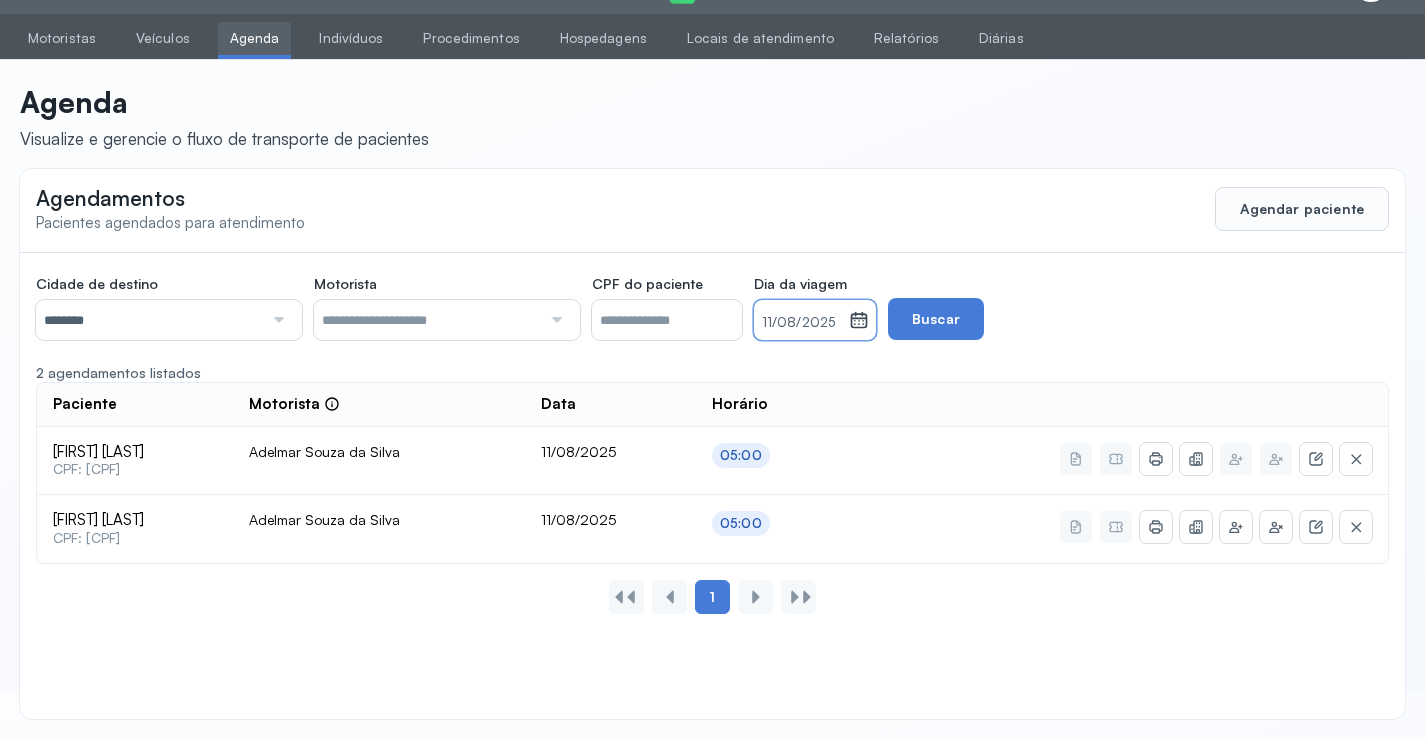 drag, startPoint x: 802, startPoint y: 315, endPoint x: 786, endPoint y: 348, distance: 36.67424 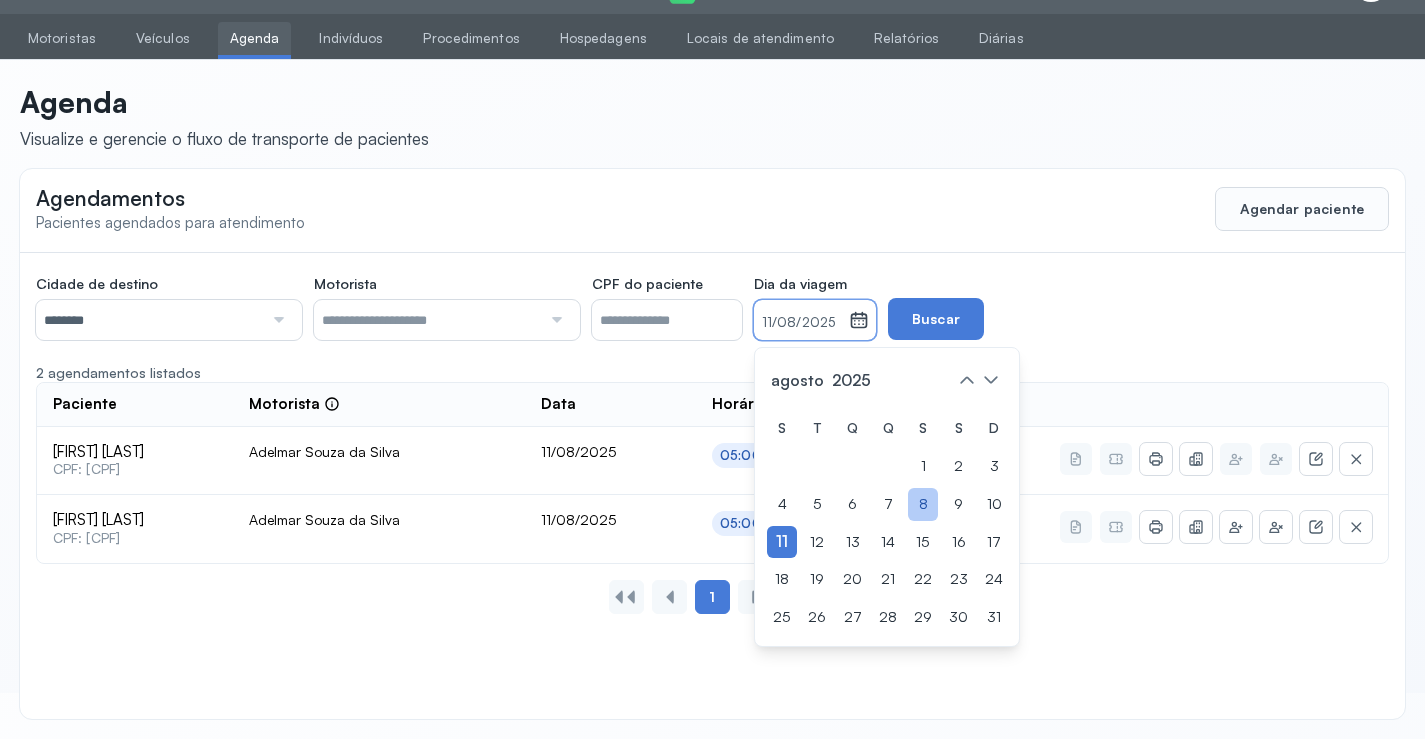 click on "8" 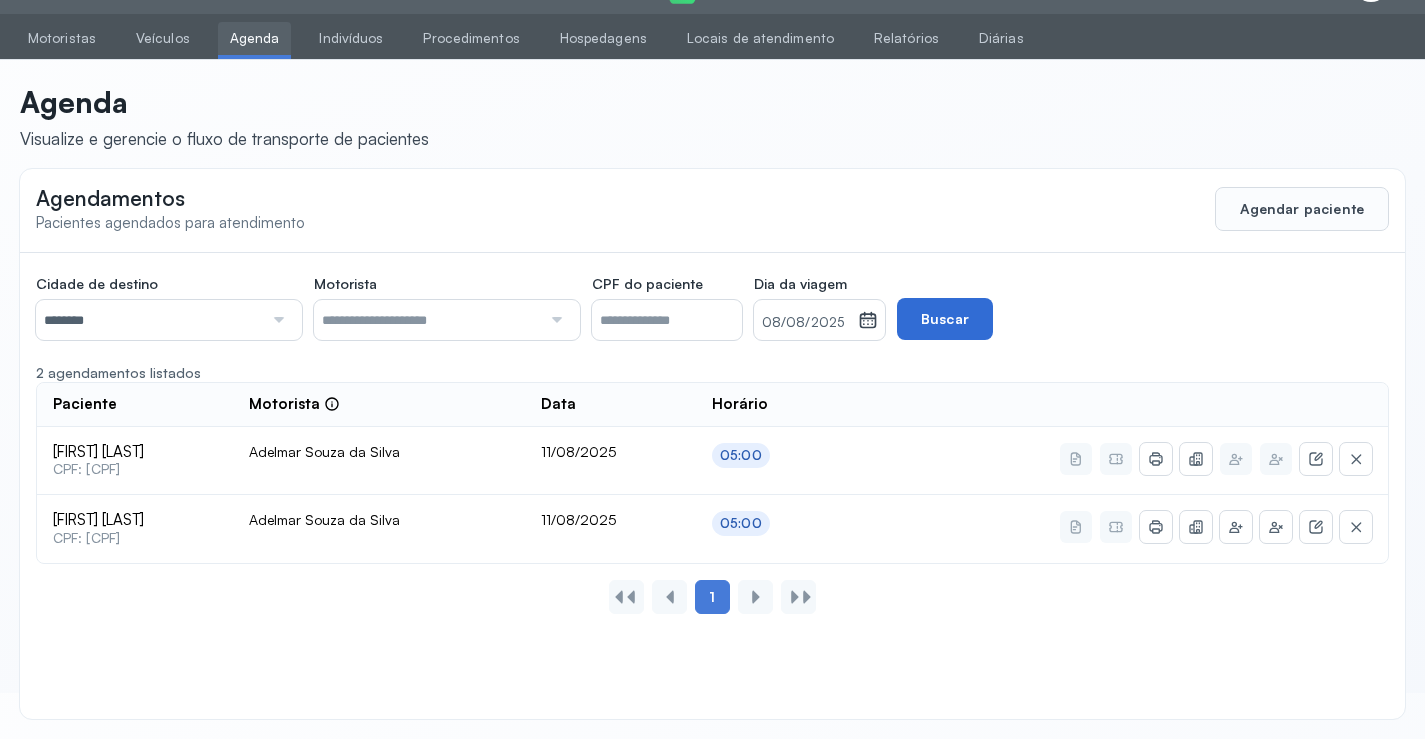 click on "Buscar" at bounding box center (945, 319) 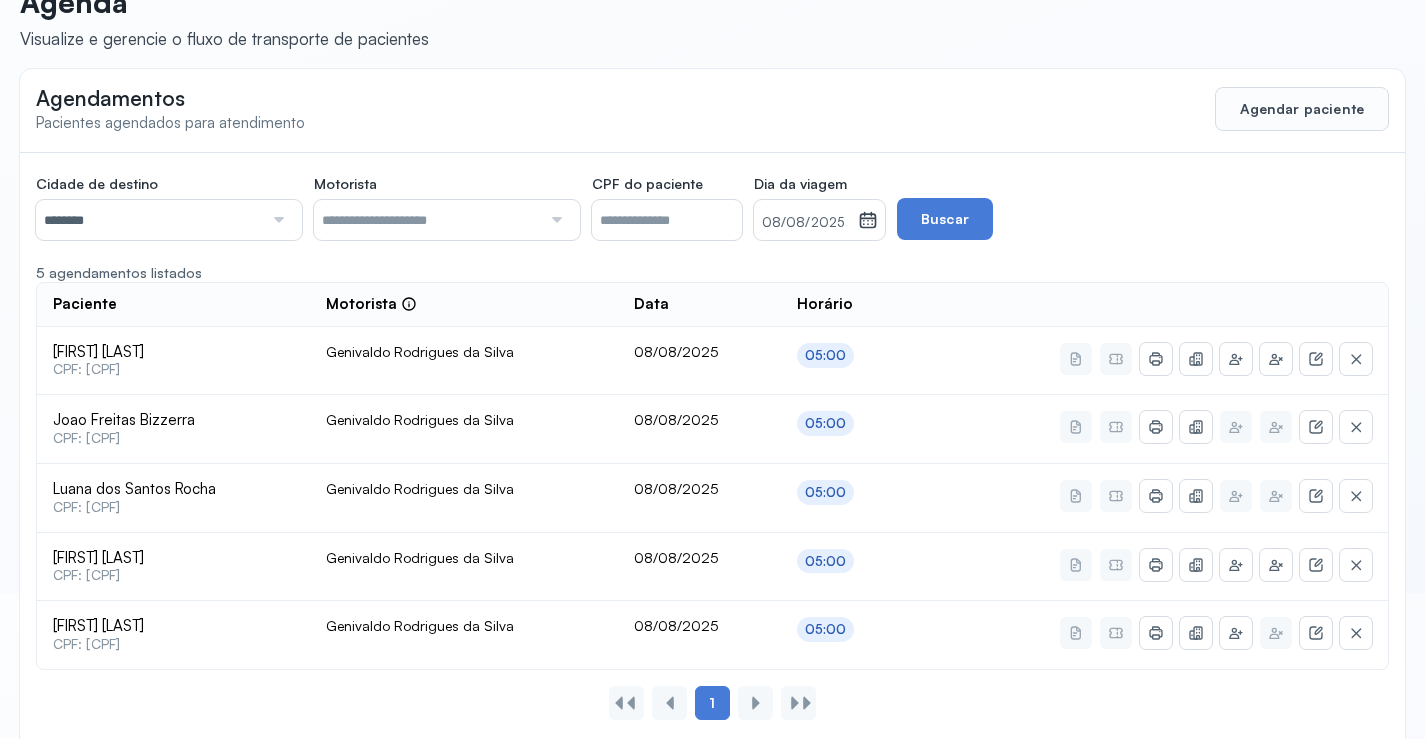 scroll, scrollTop: 179, scrollLeft: 0, axis: vertical 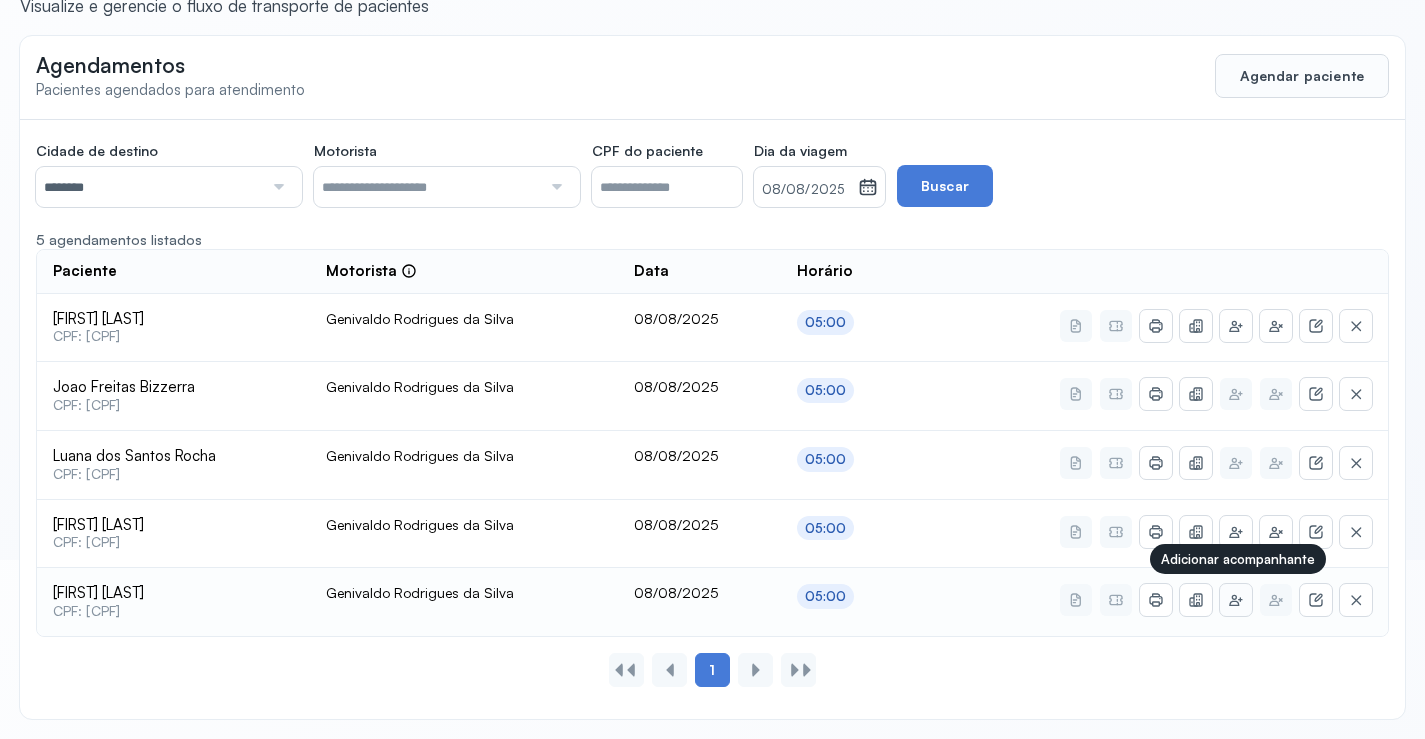 click 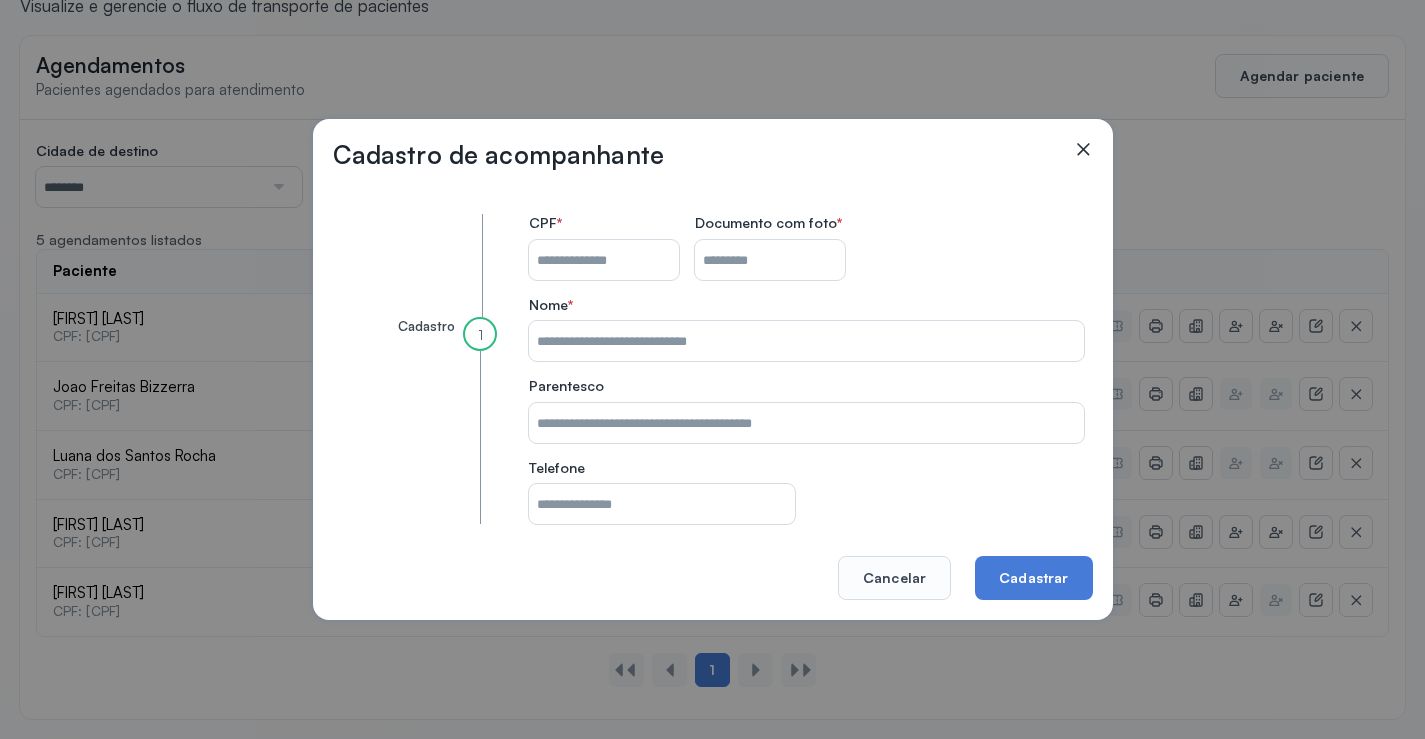 click on "CPF do paciente" at bounding box center [604, 260] 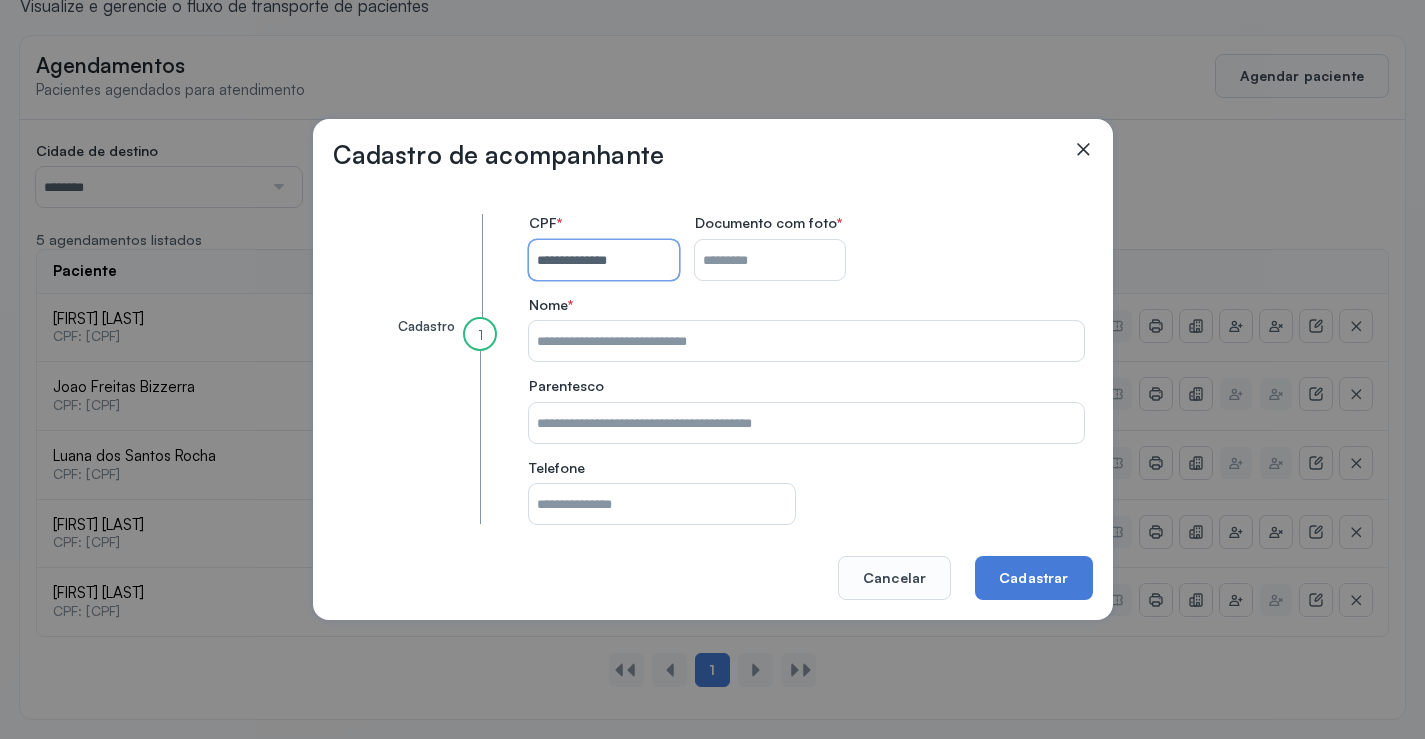type on "**********" 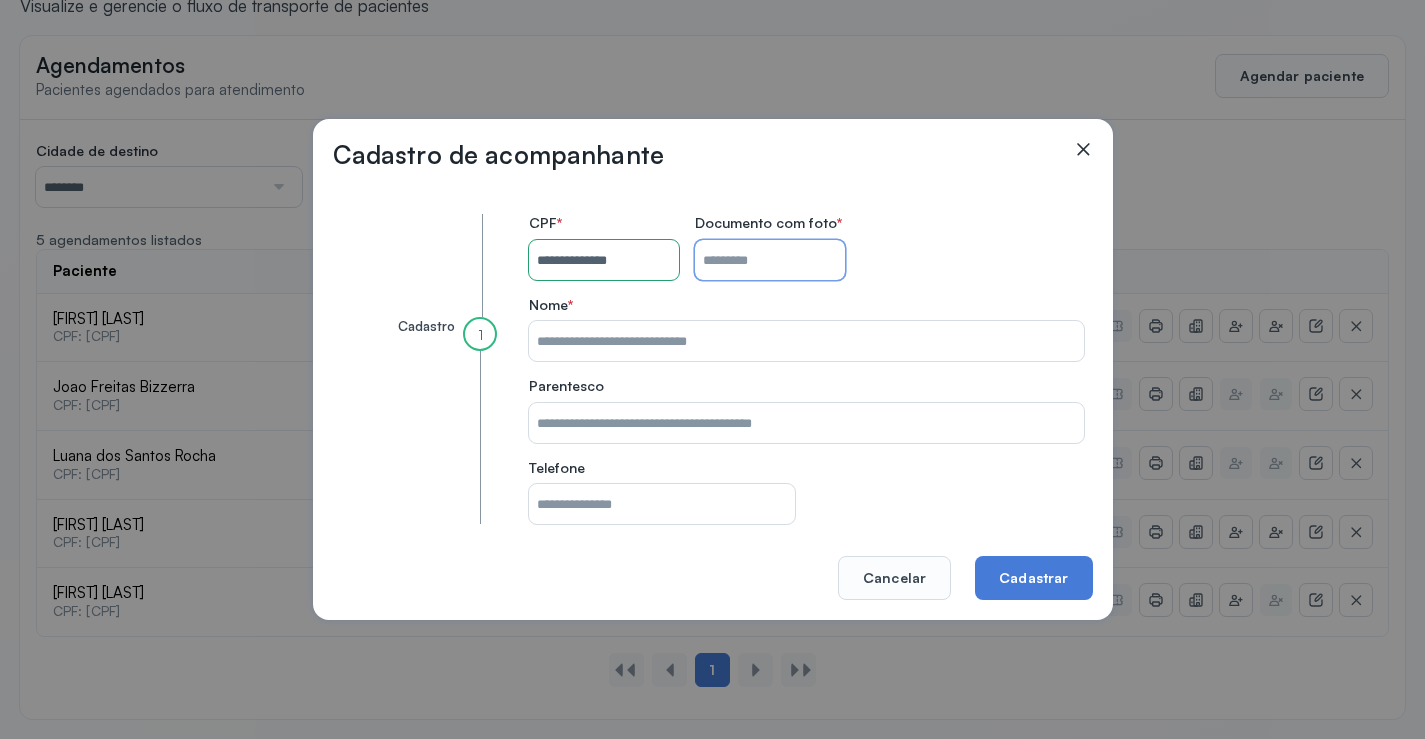 click on "CPF do paciente" at bounding box center (770, 260) 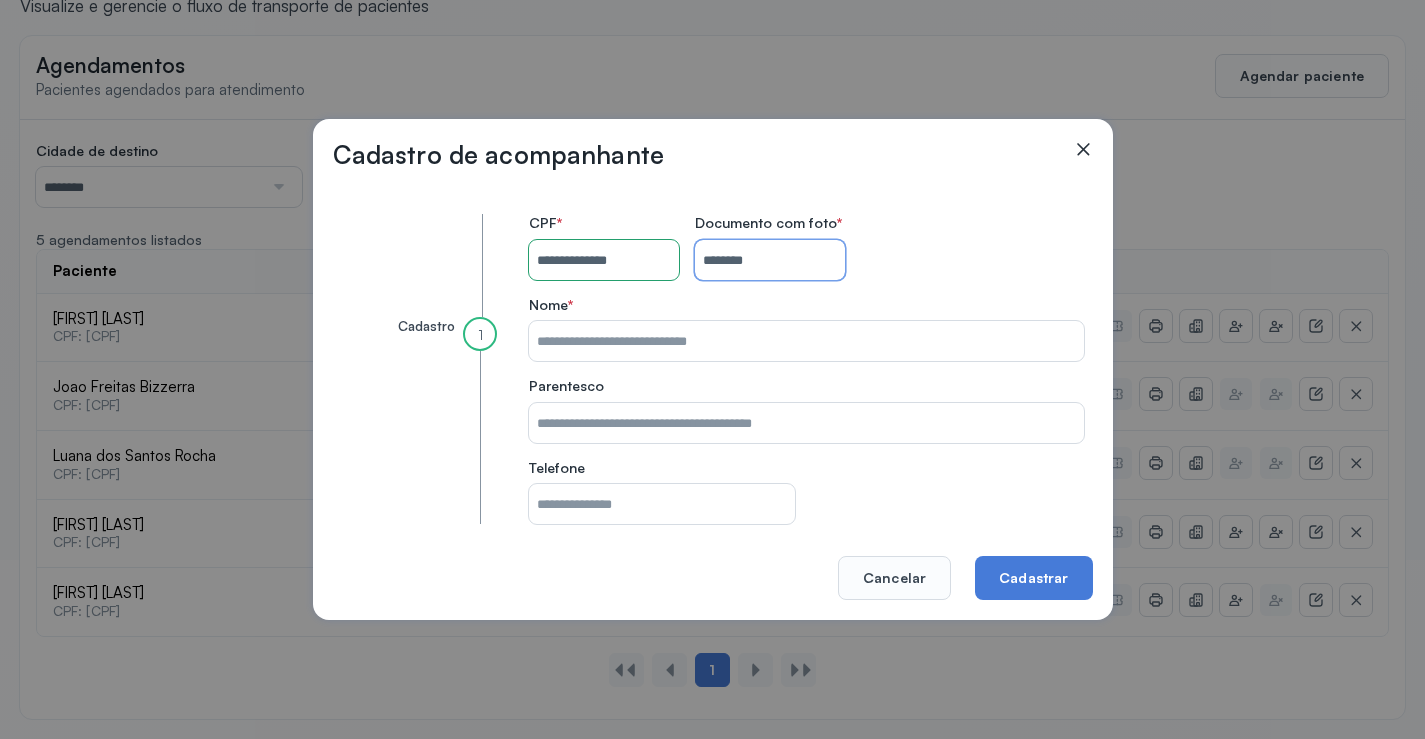 type on "********" 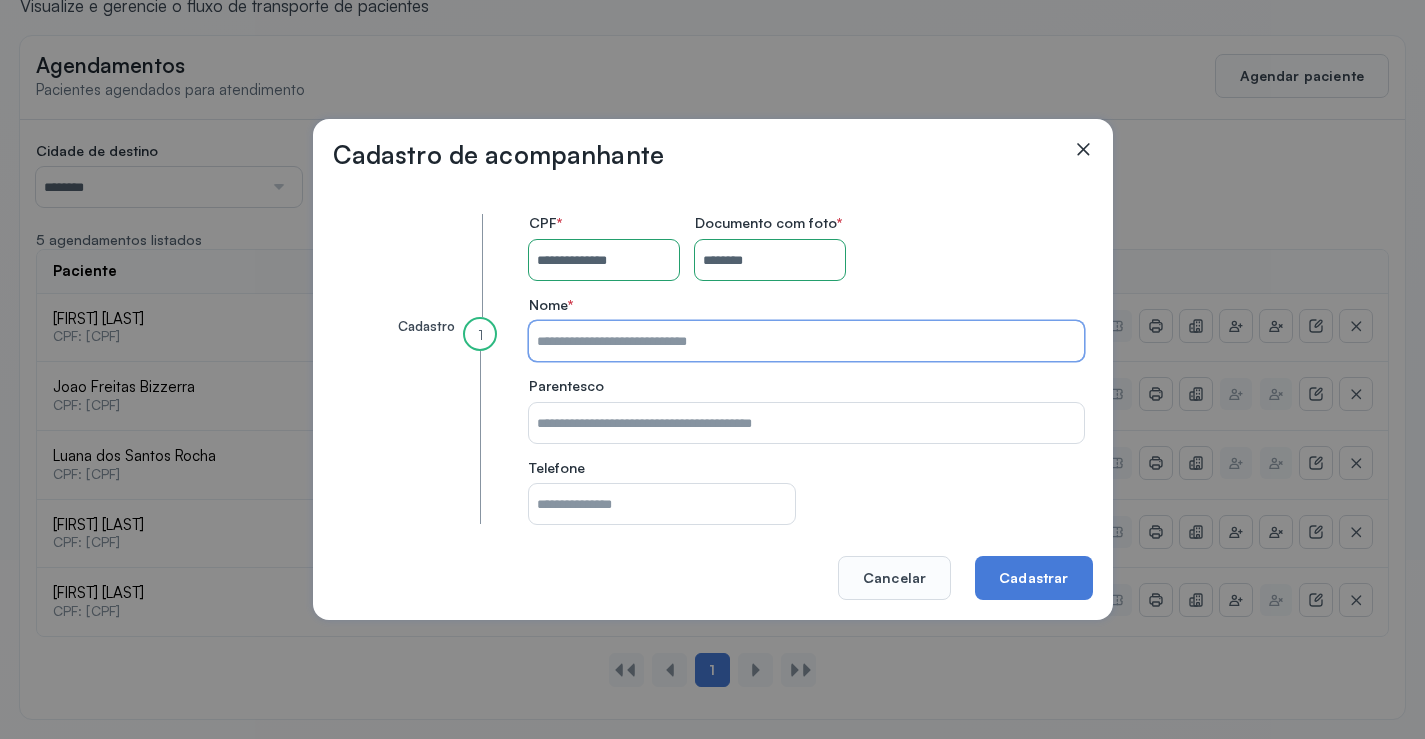 click on "CPF do paciente" at bounding box center [806, 341] 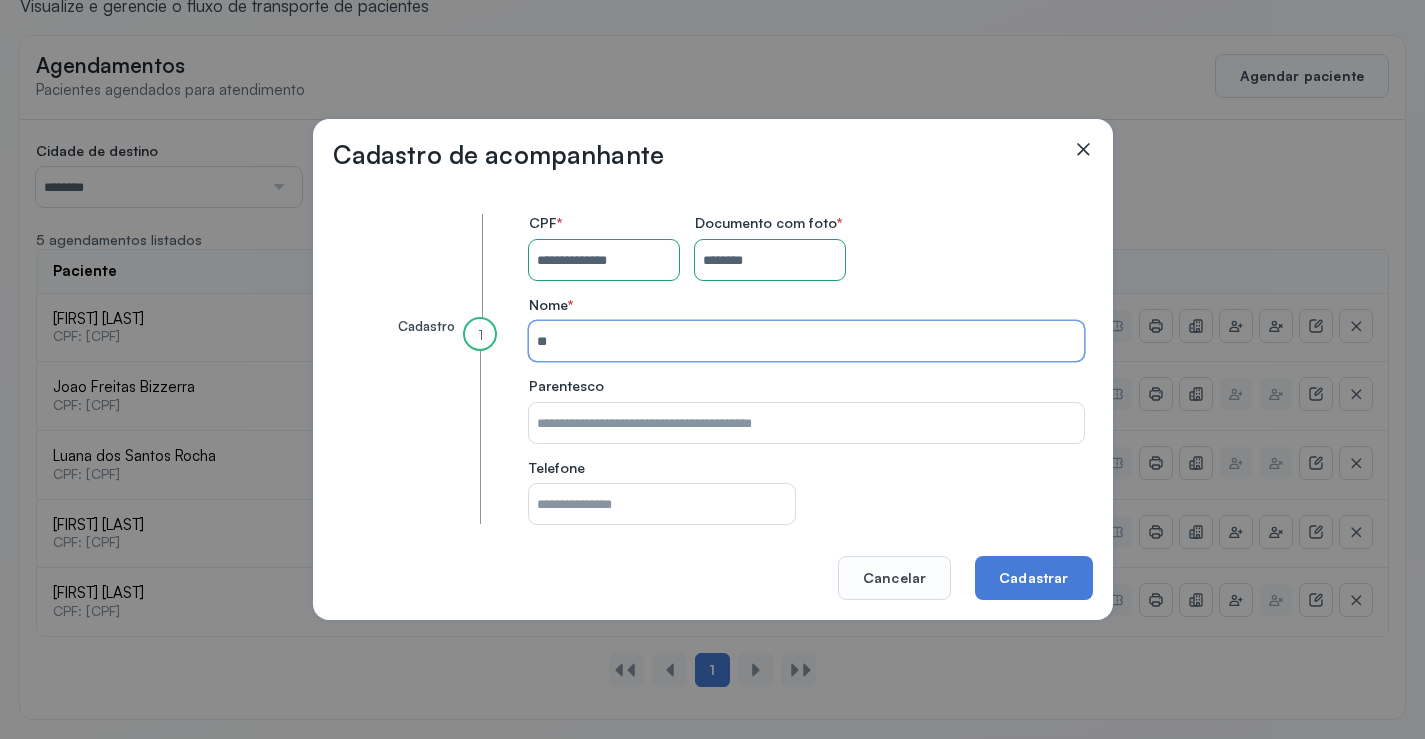 type on "*" 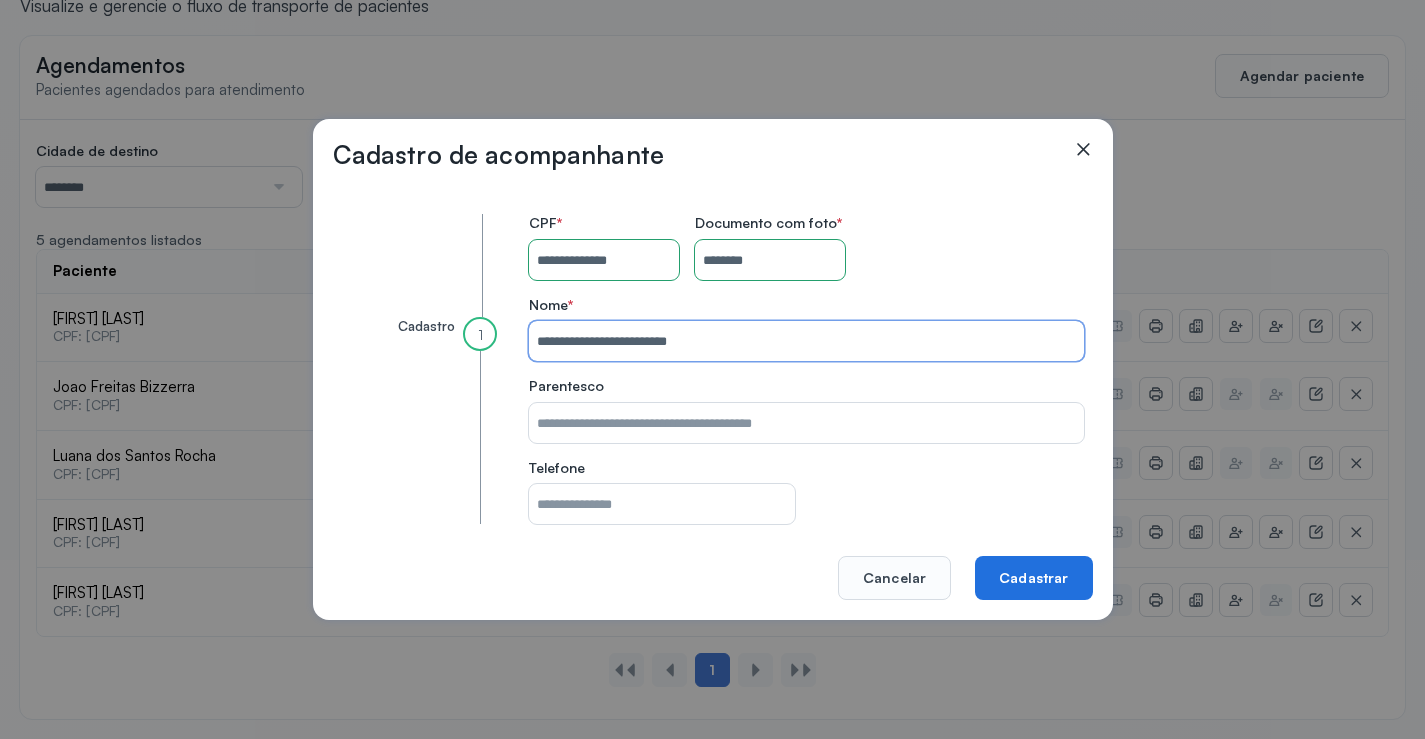 type on "**********" 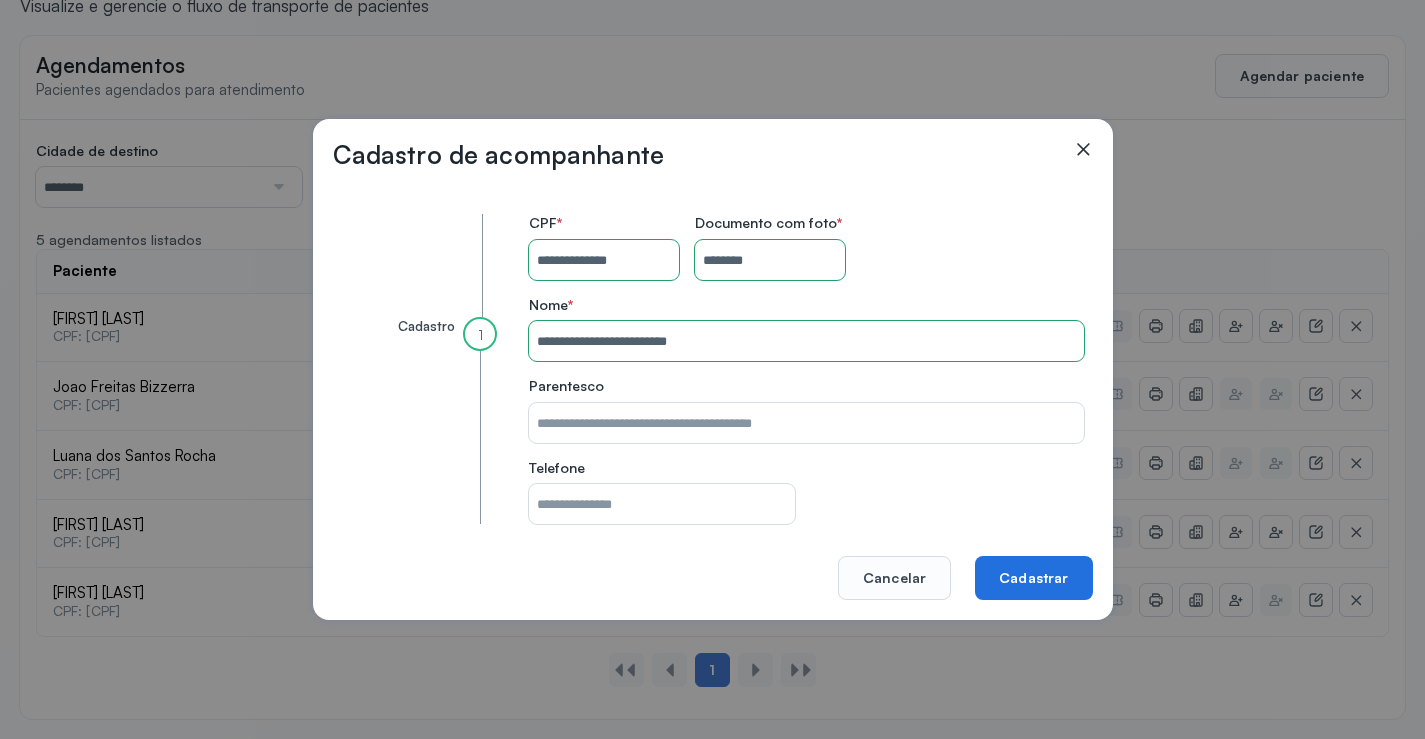 click on "Cadastrar" 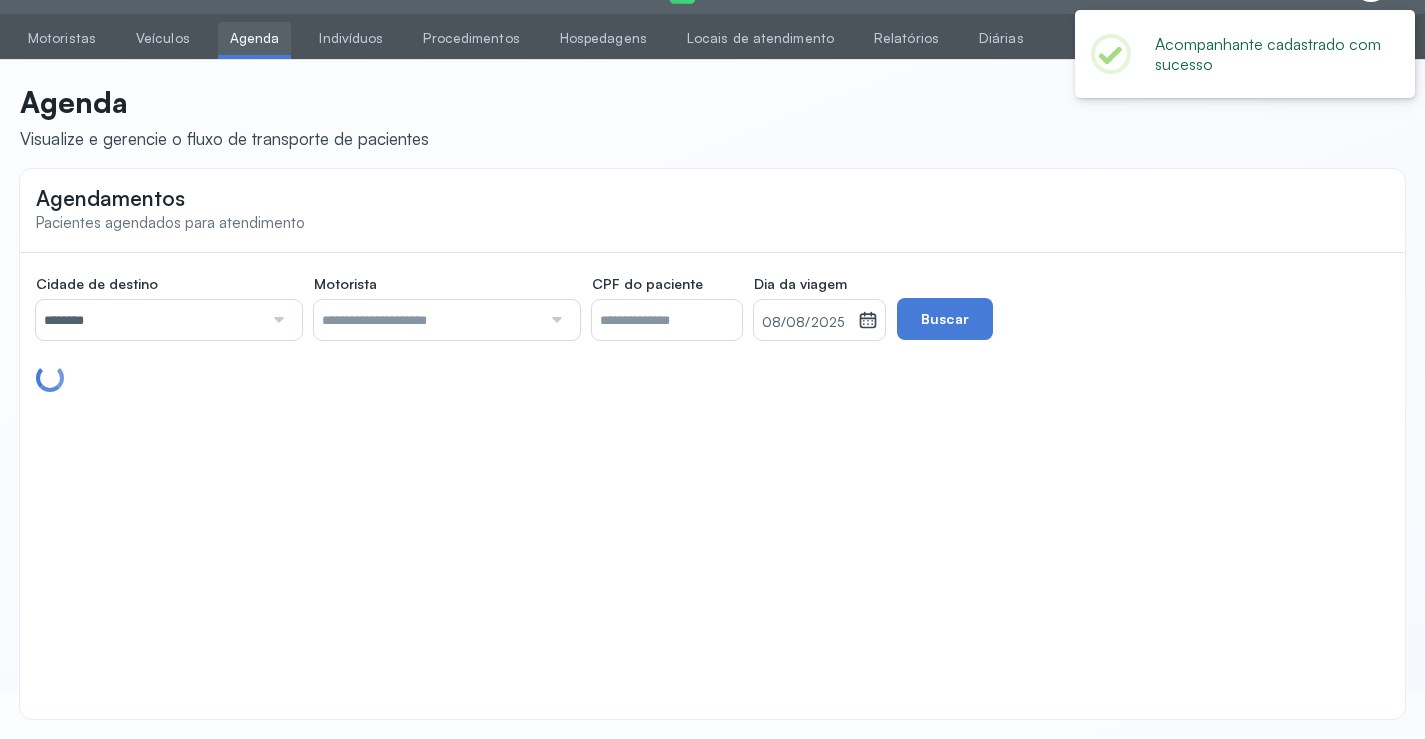 scroll, scrollTop: 179, scrollLeft: 0, axis: vertical 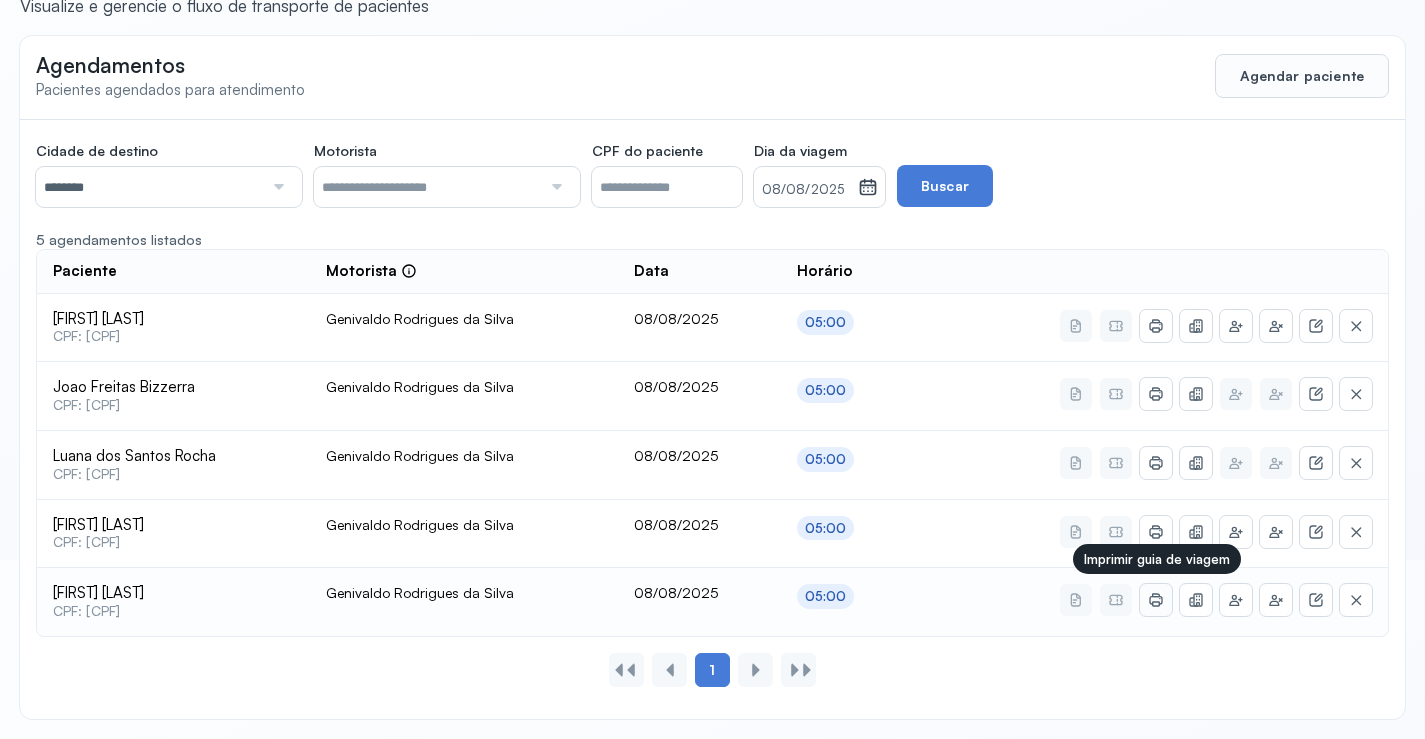 click 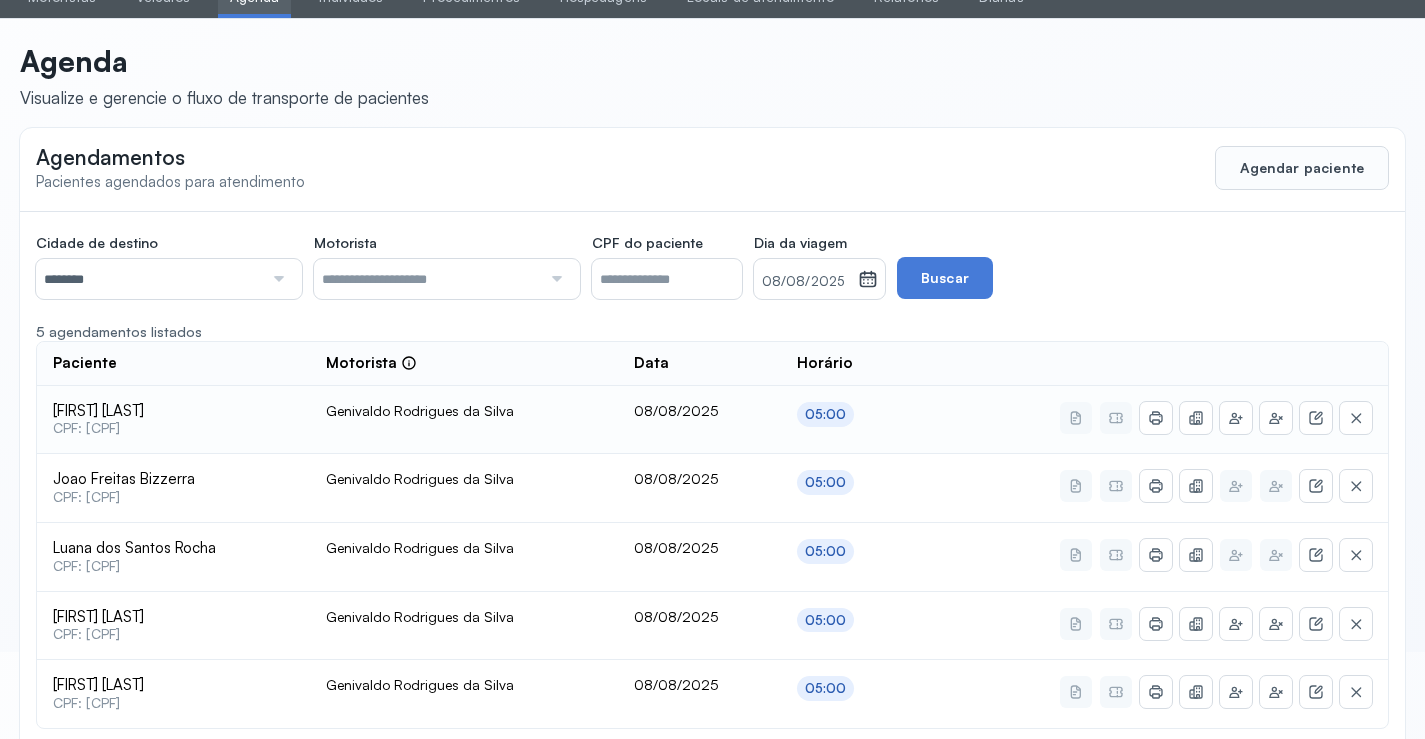 scroll, scrollTop: 0, scrollLeft: 0, axis: both 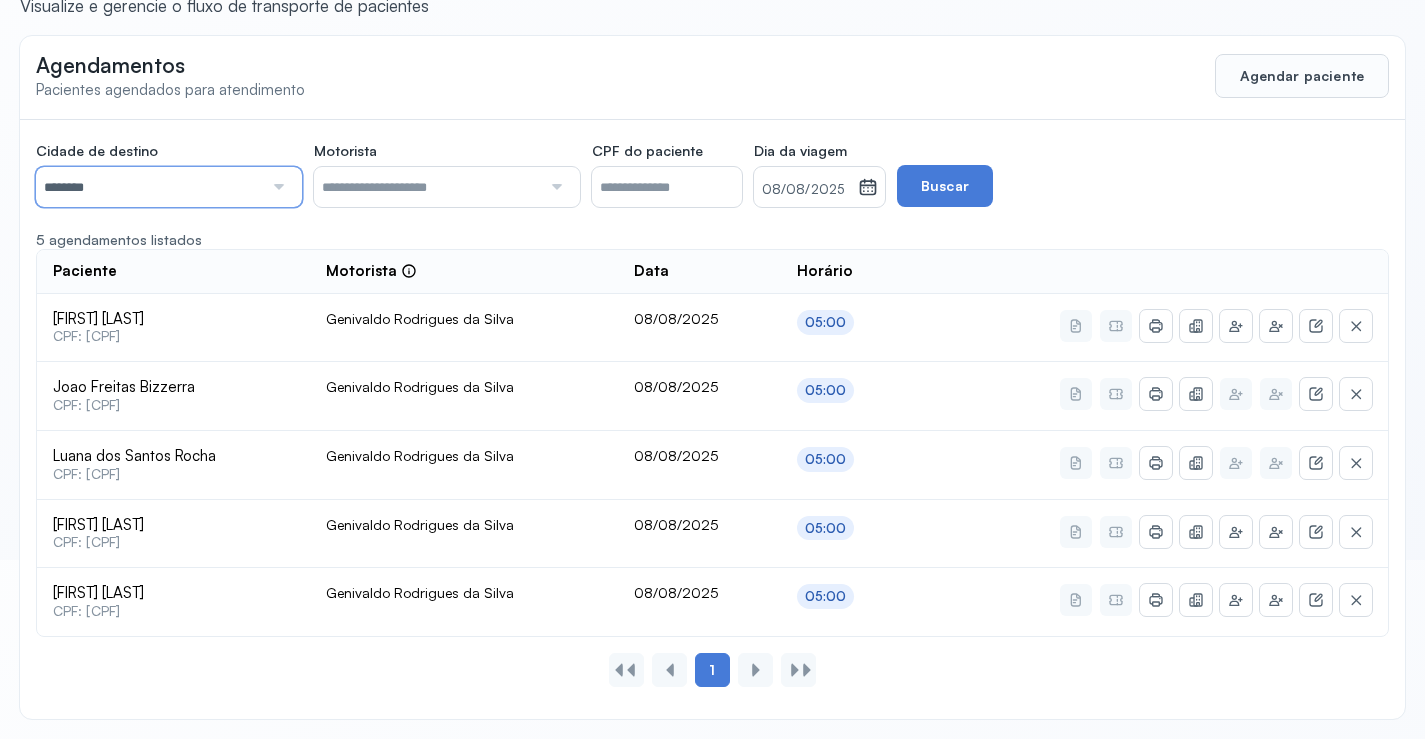 click on "********" at bounding box center [149, 187] 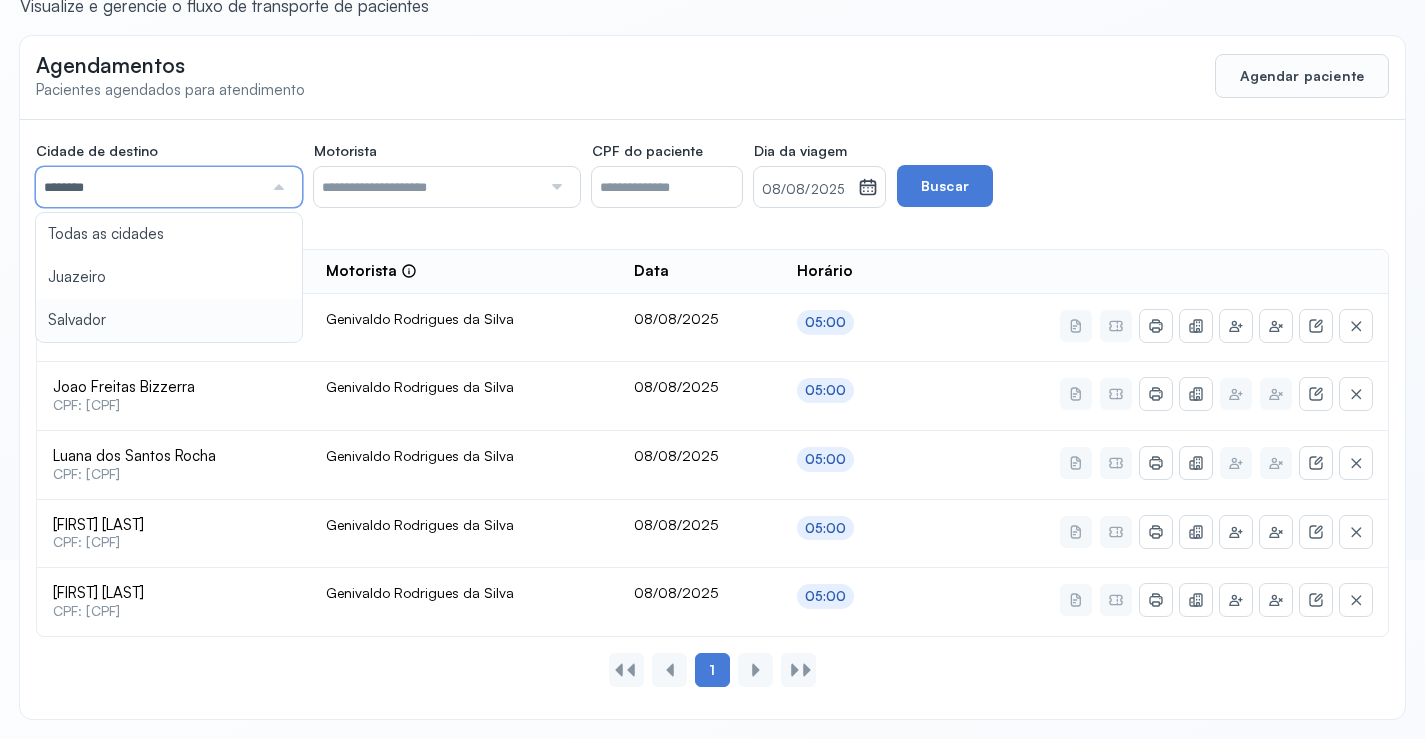 type on "********" 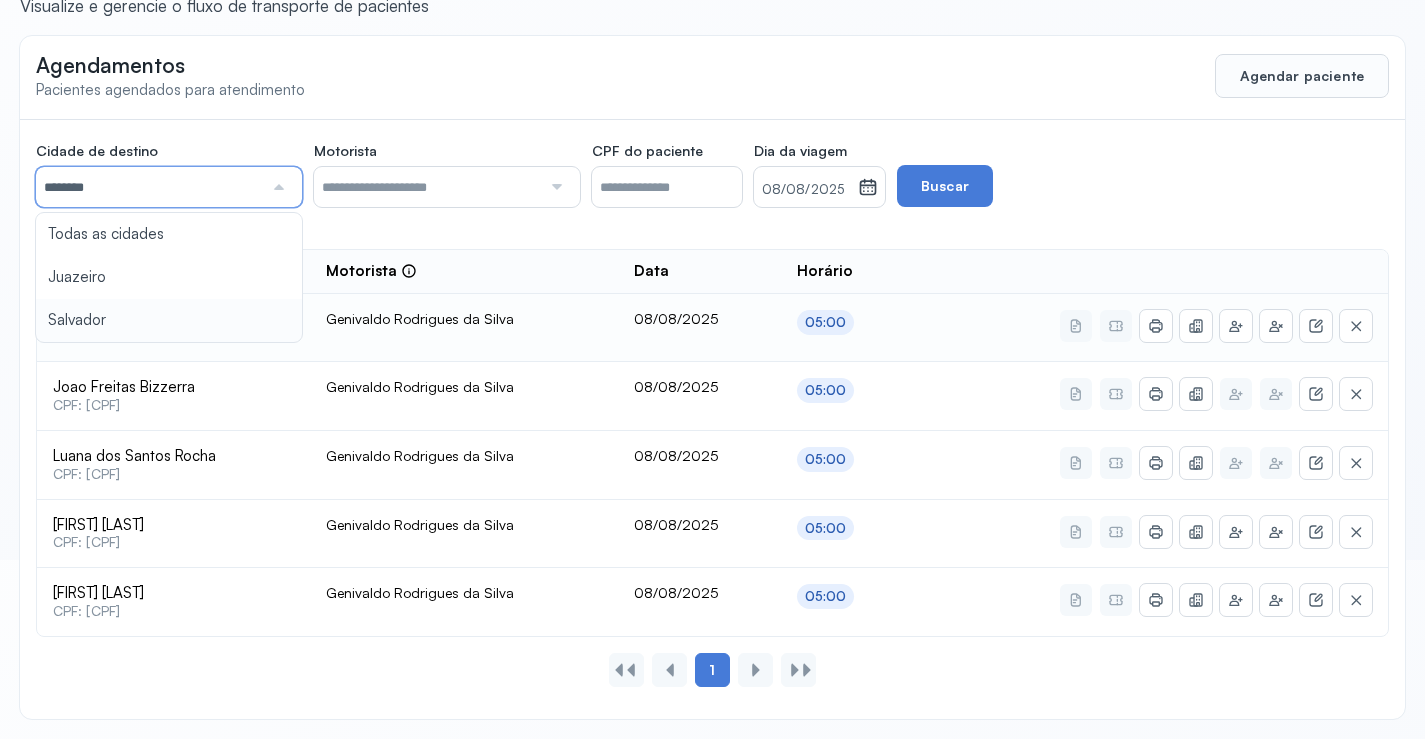 drag, startPoint x: 119, startPoint y: 321, endPoint x: 147, endPoint y: 303, distance: 33.286633 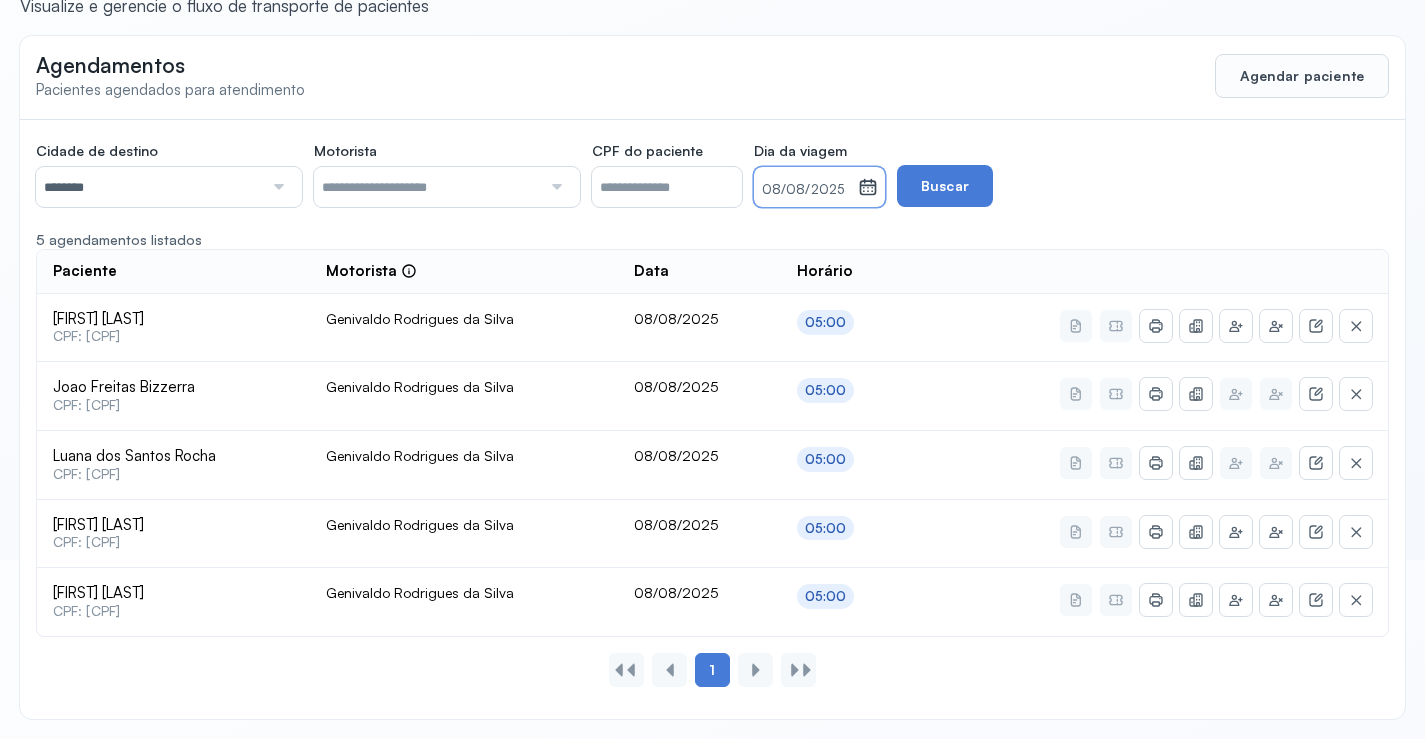 click on "08/08/2025" at bounding box center (806, 190) 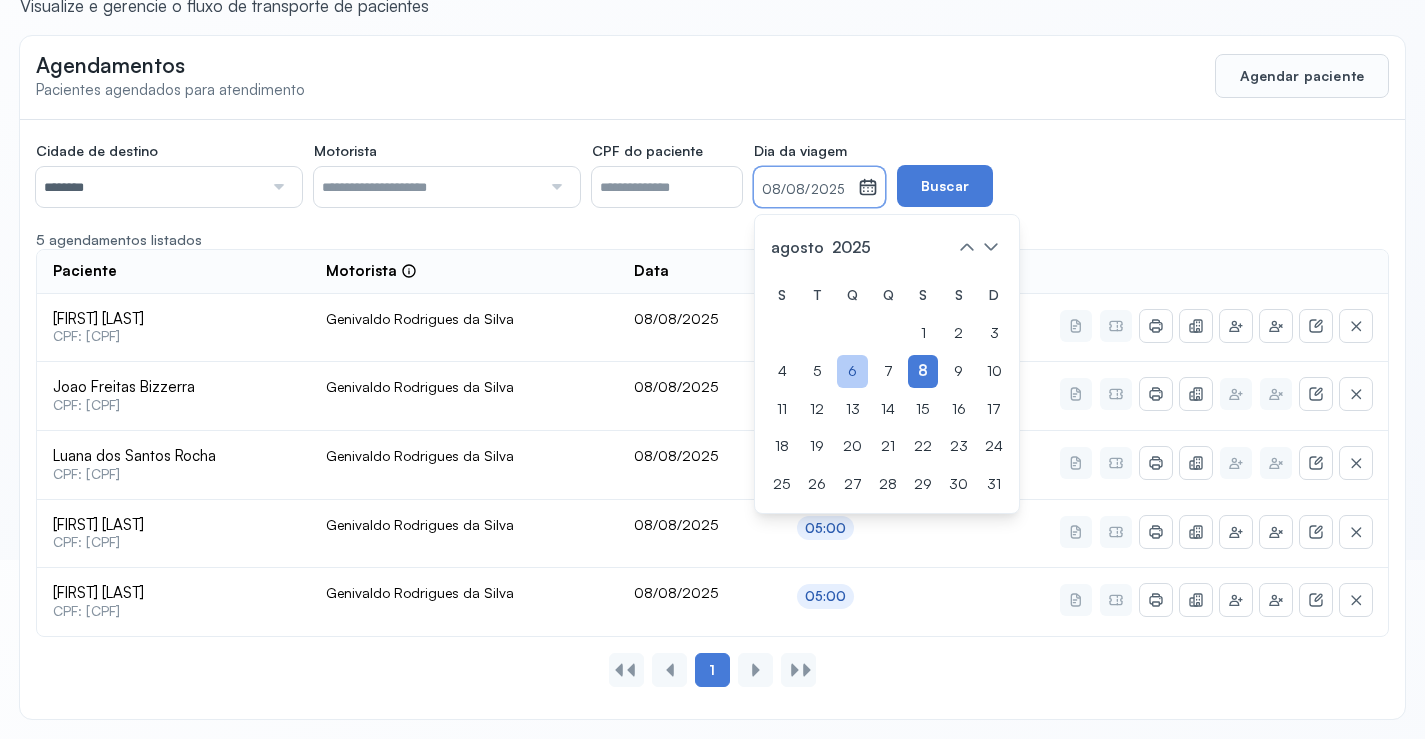 click on "6" 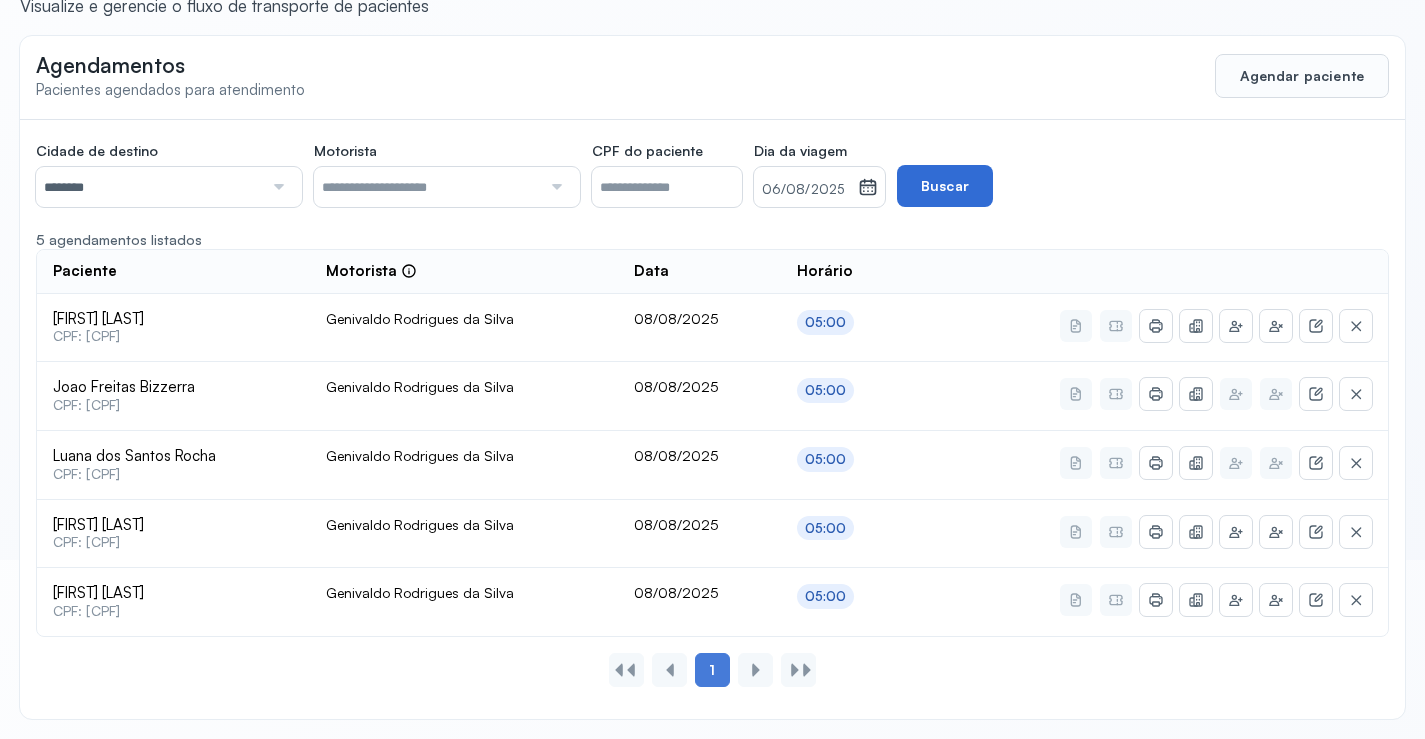 click on "Buscar" at bounding box center [945, 186] 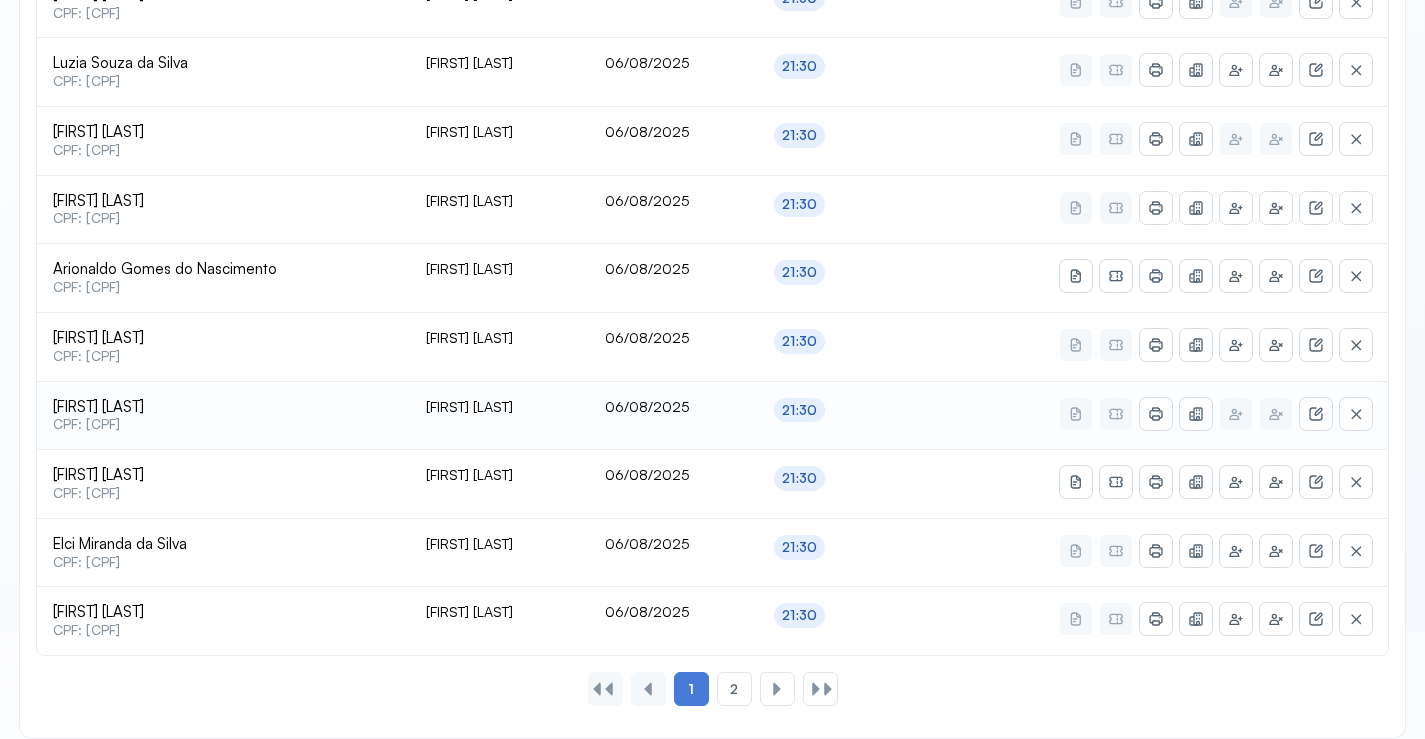 scroll, scrollTop: 865, scrollLeft: 0, axis: vertical 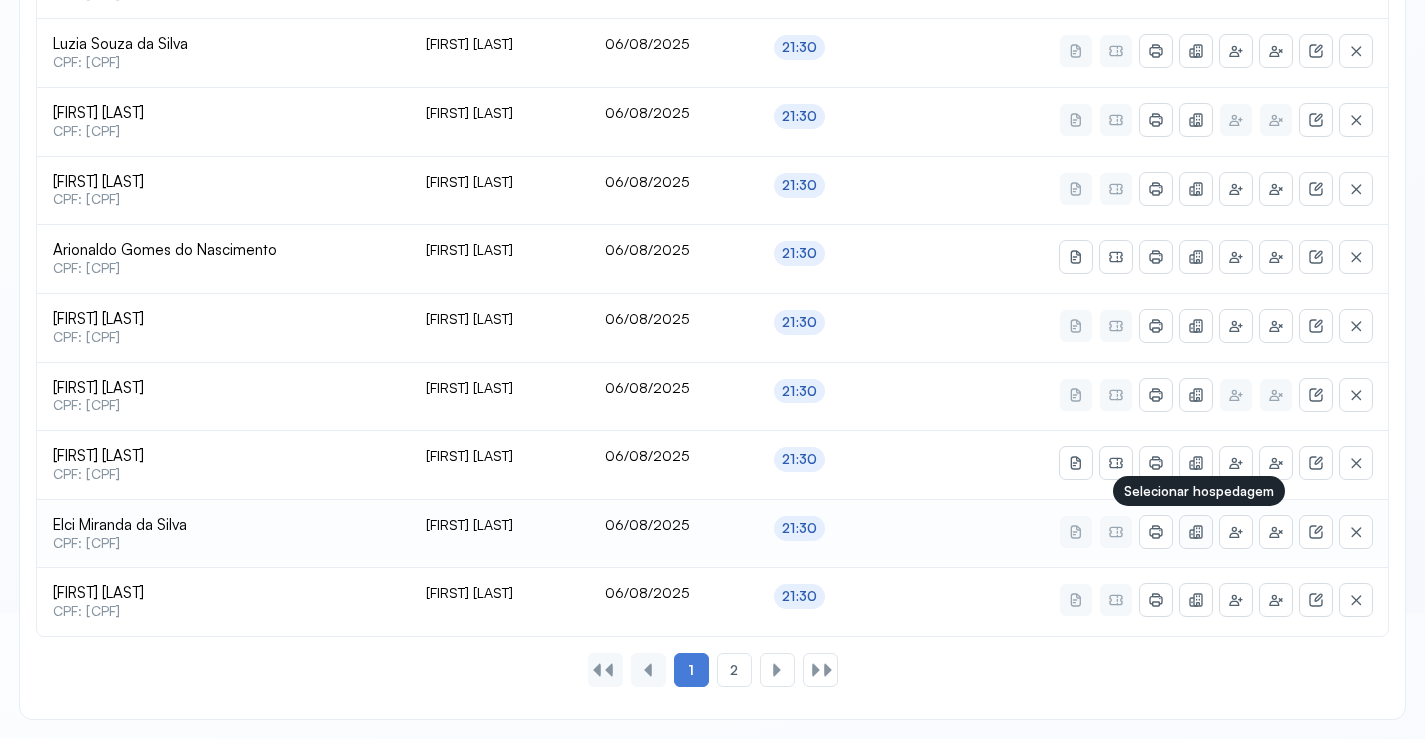 click 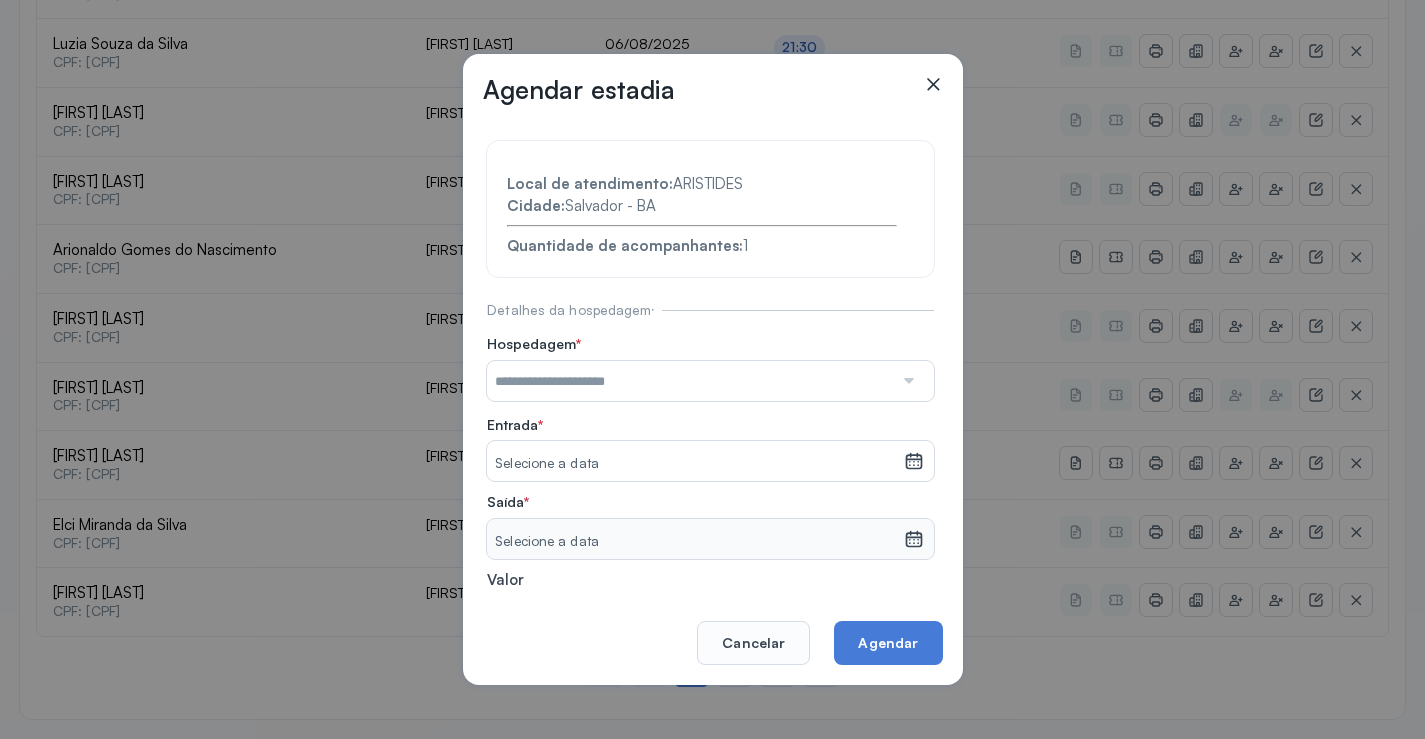 click at bounding box center (690, 381) 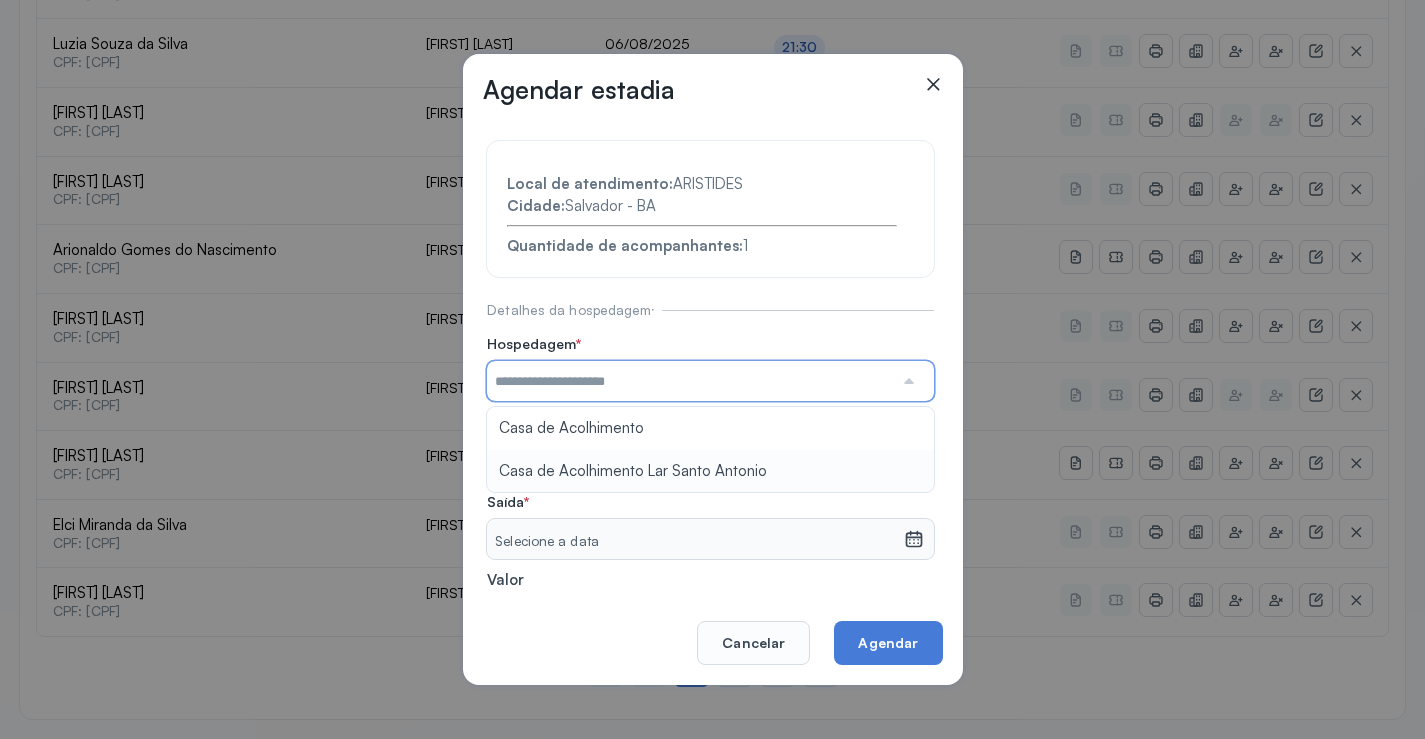type on "**********" 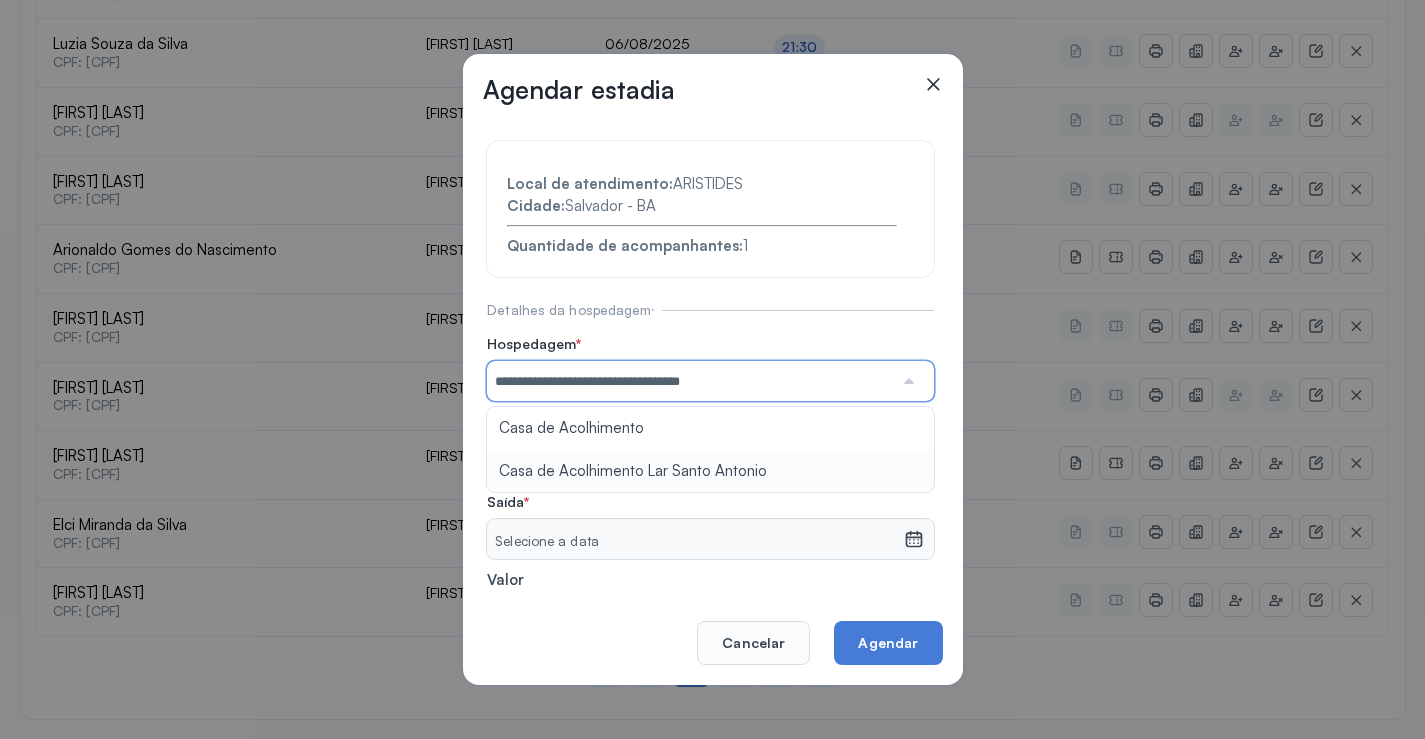 click on "**********" at bounding box center [710, 436] 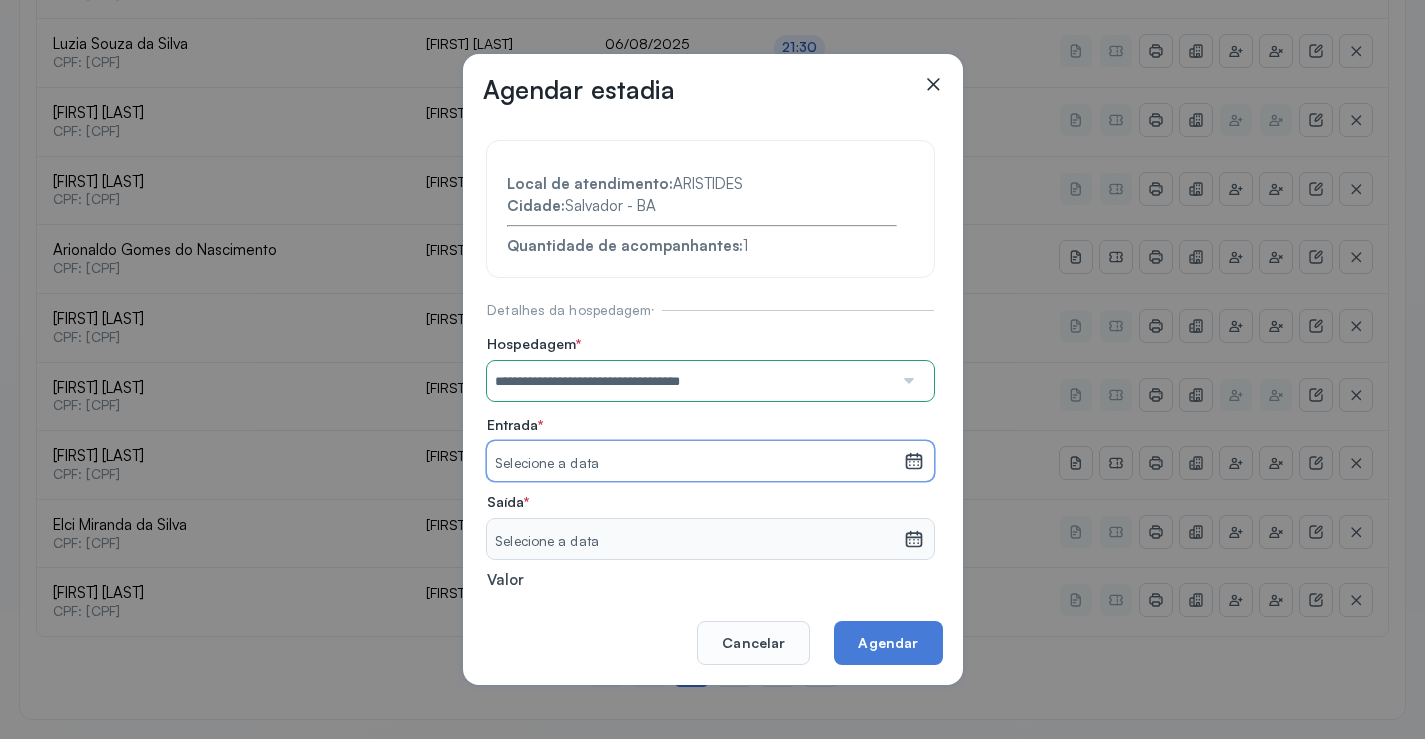 click on "Selecione a data" at bounding box center [695, 464] 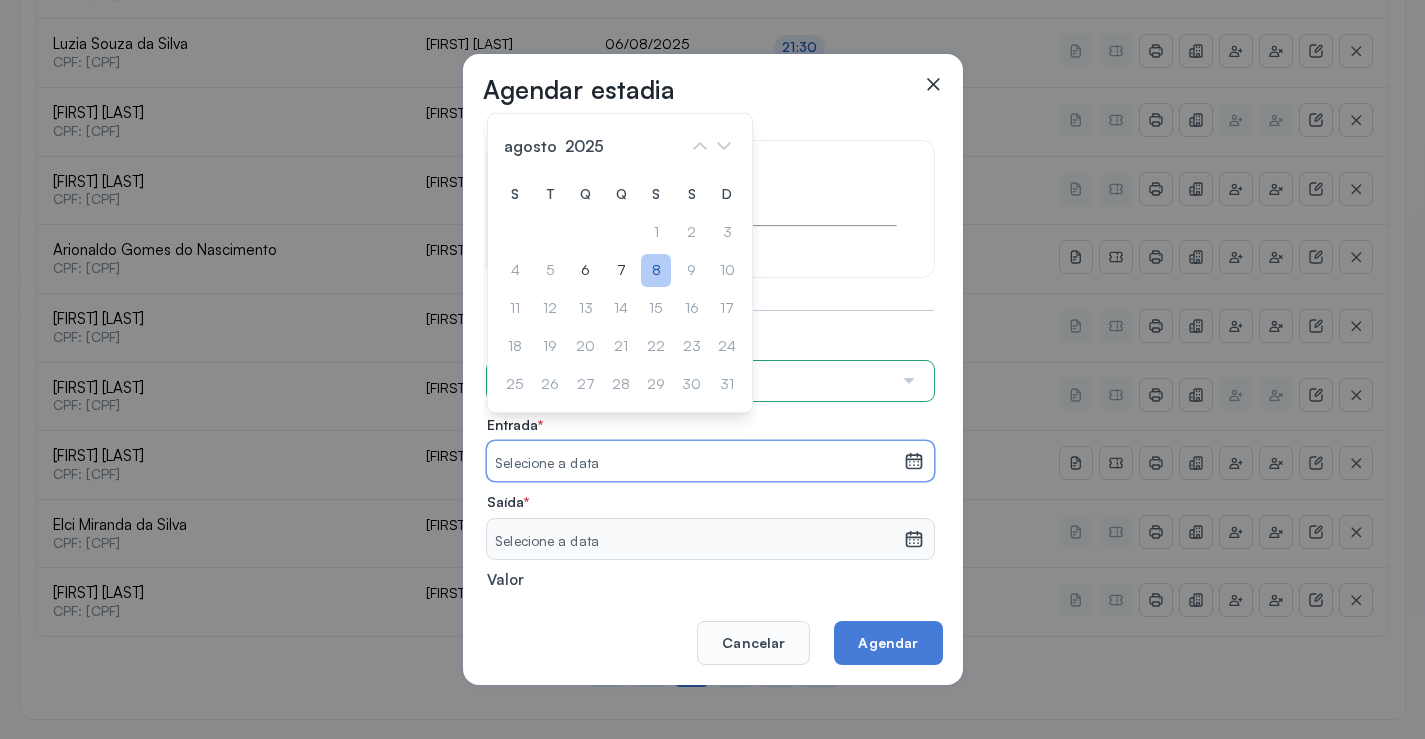 click on "8" 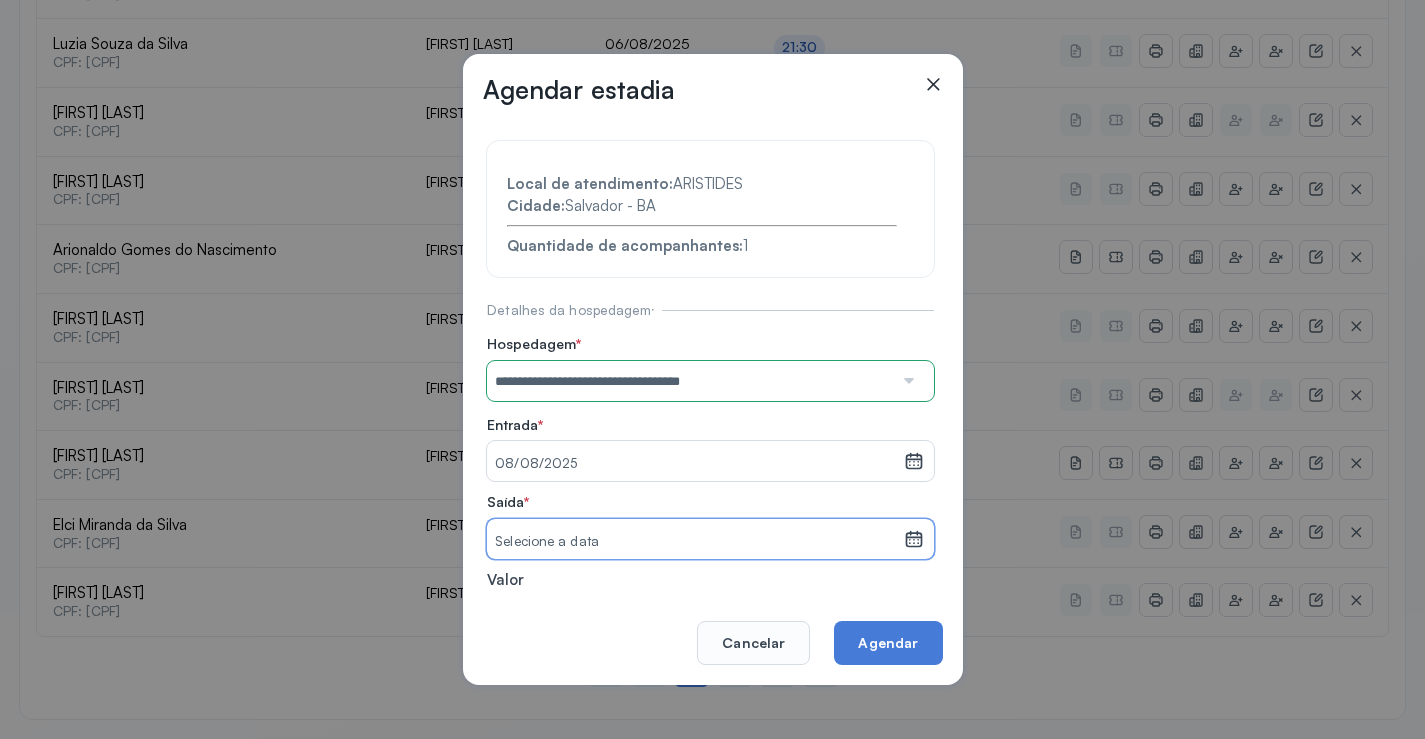 click on "Selecione a data" at bounding box center [695, 542] 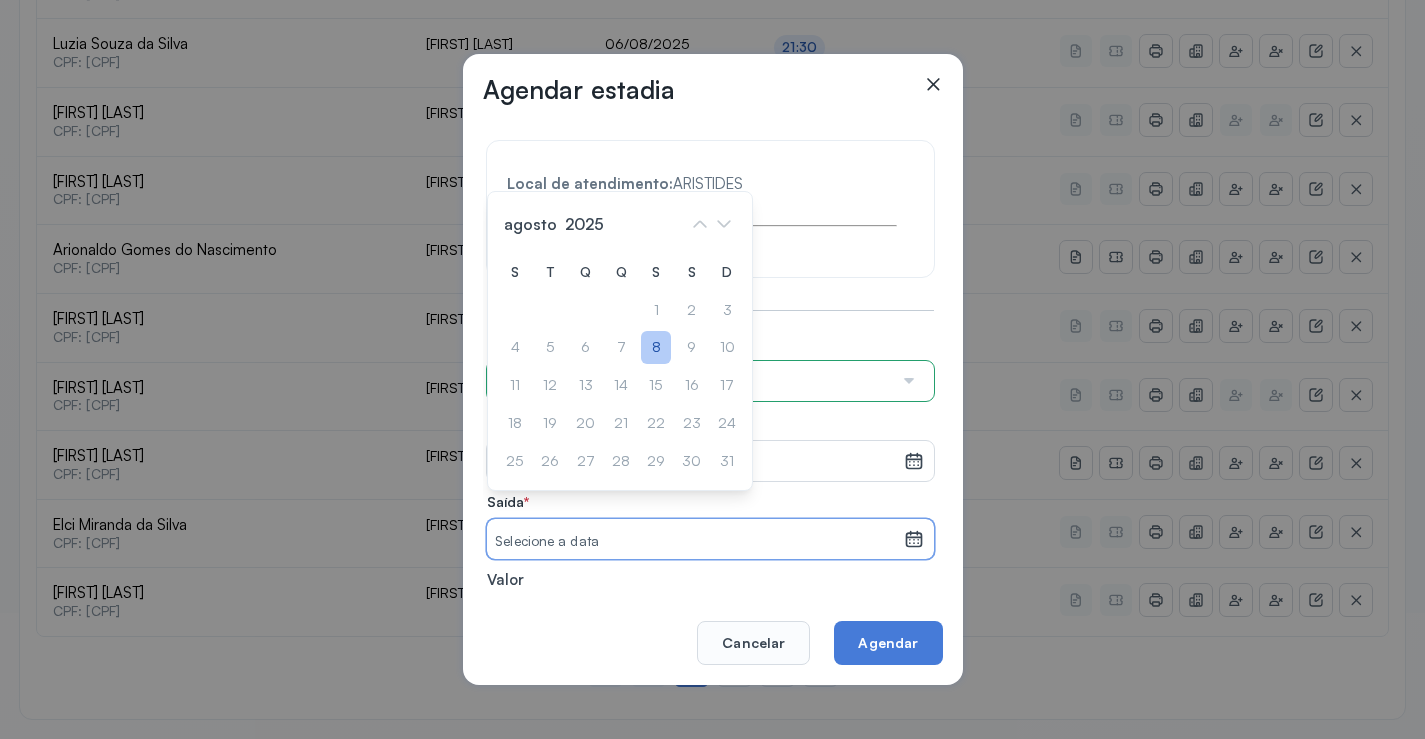 click on "8" 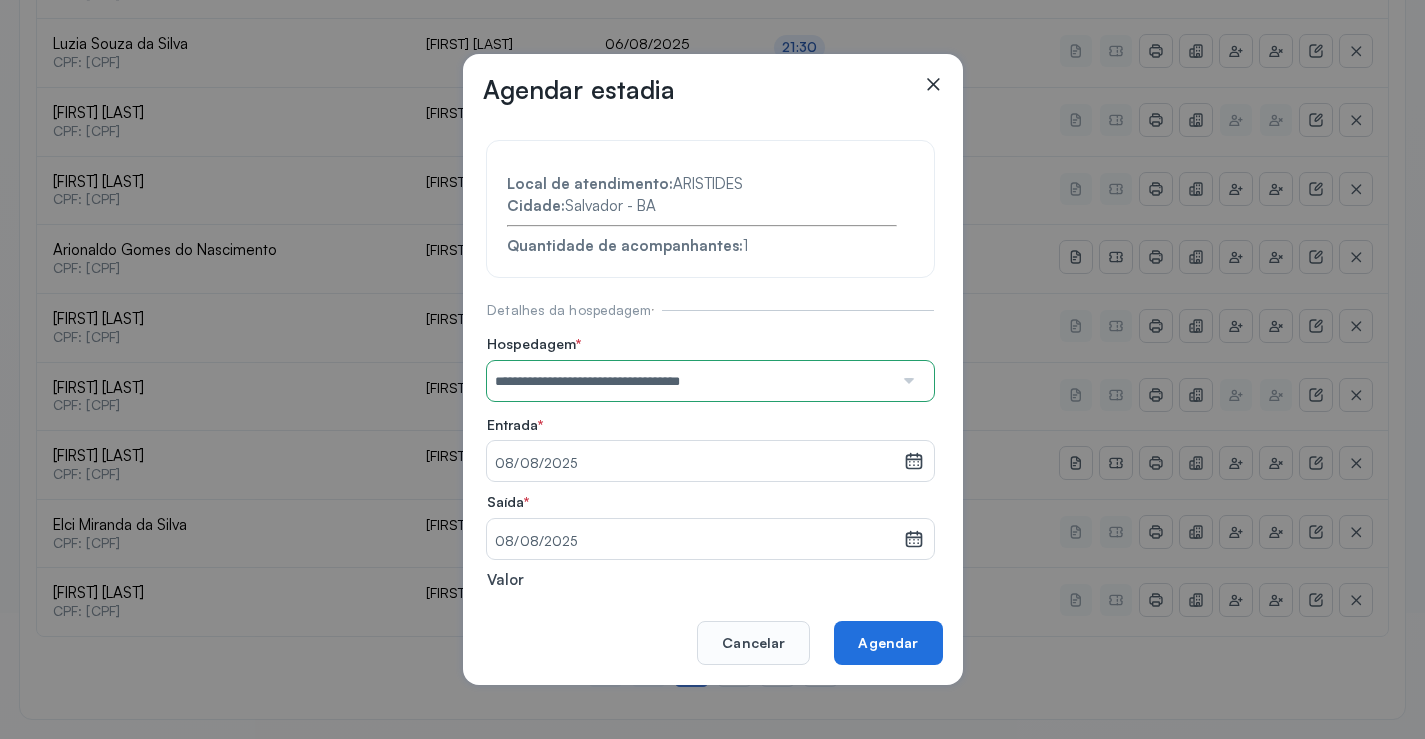 click on "Agendar" 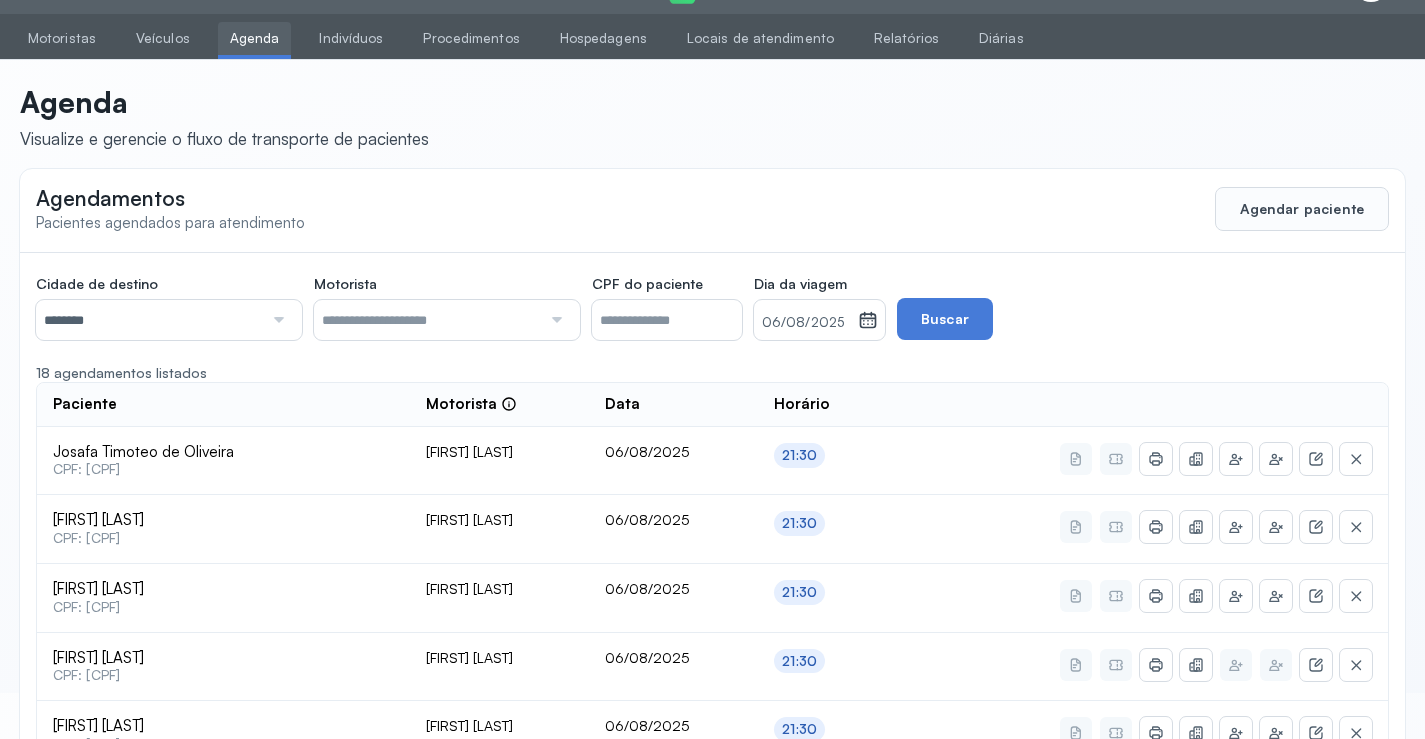 scroll, scrollTop: 865, scrollLeft: 0, axis: vertical 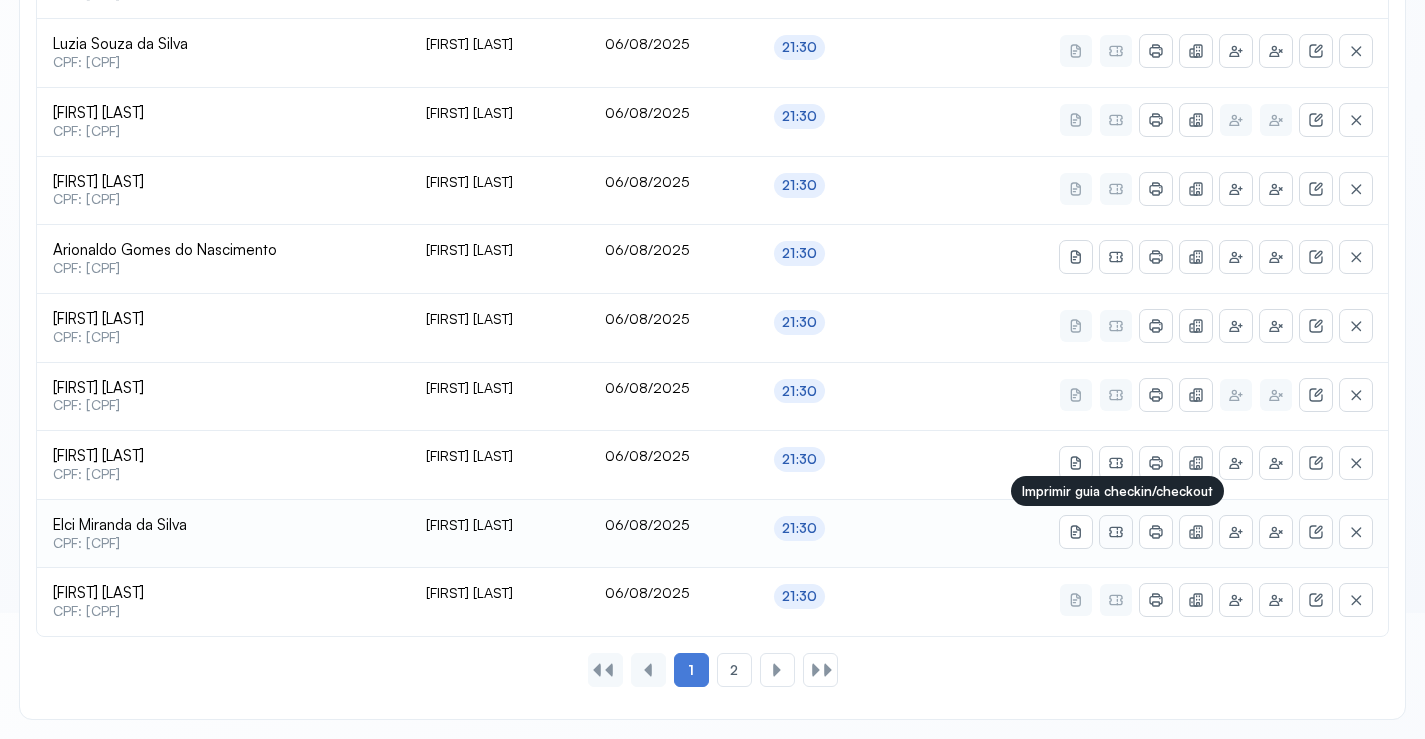 click 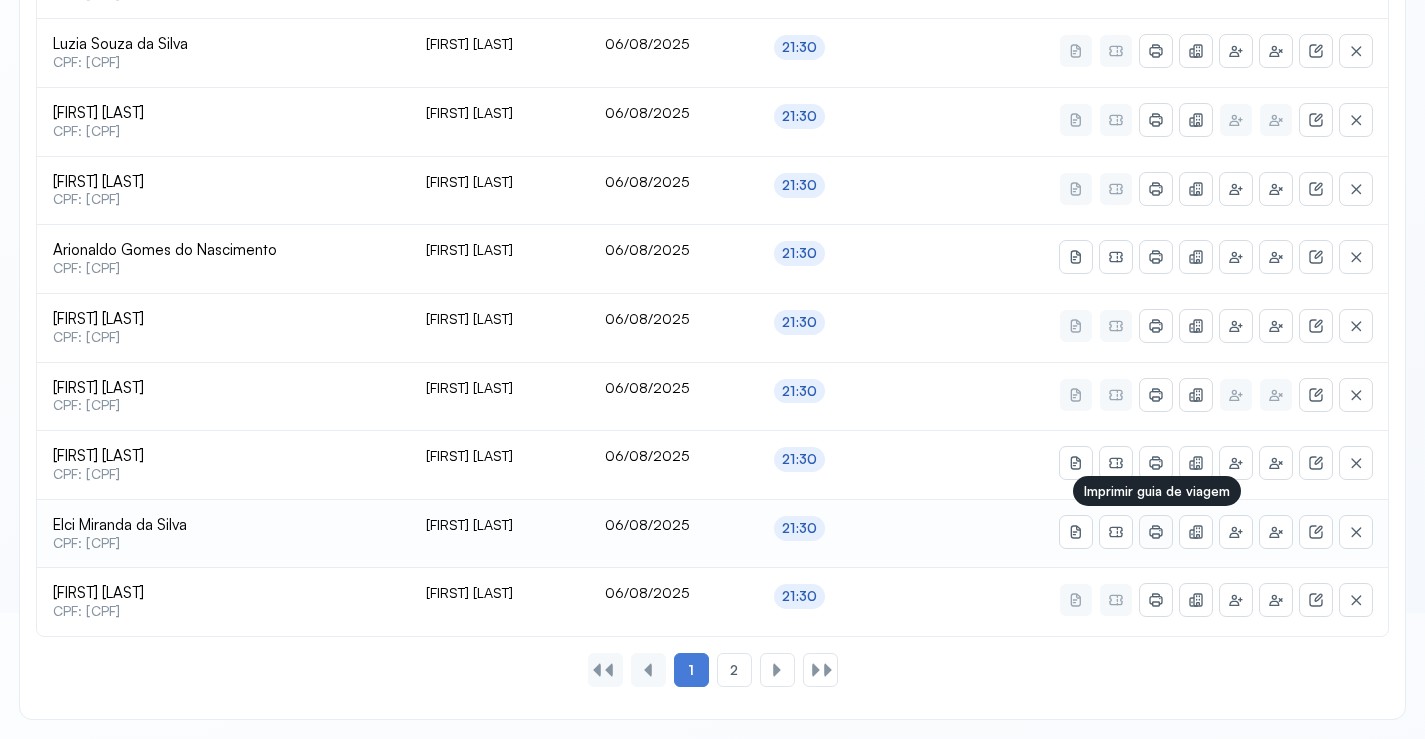 click 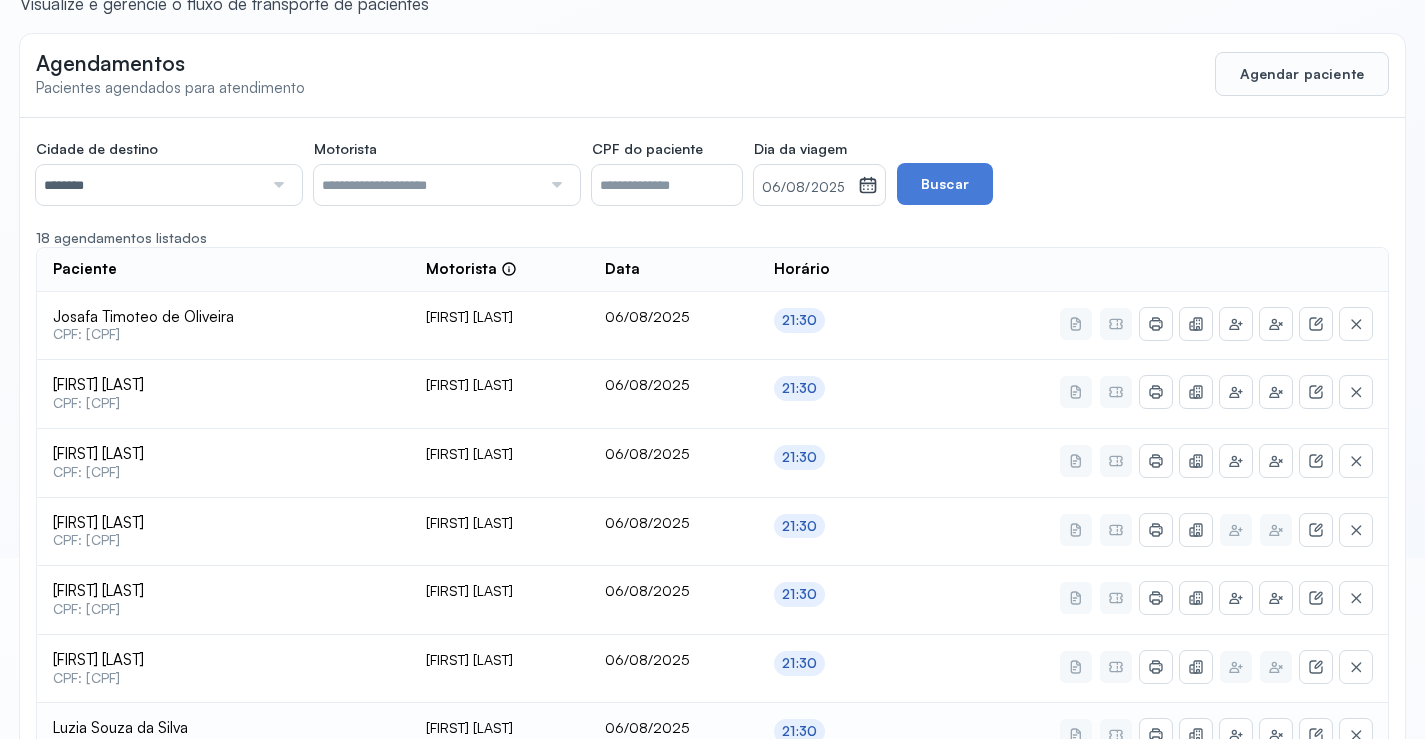 scroll, scrollTop: 65, scrollLeft: 0, axis: vertical 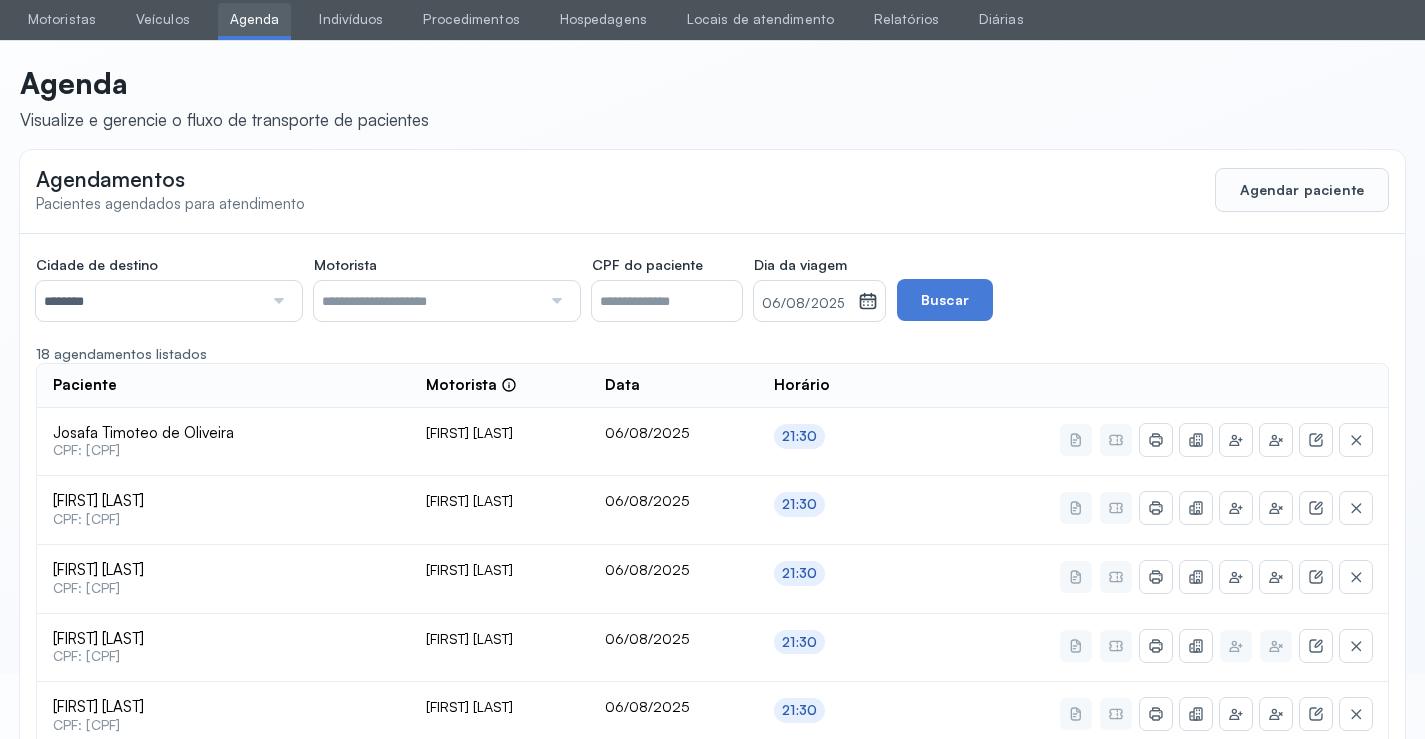 click on "06/08/2025" at bounding box center [806, 304] 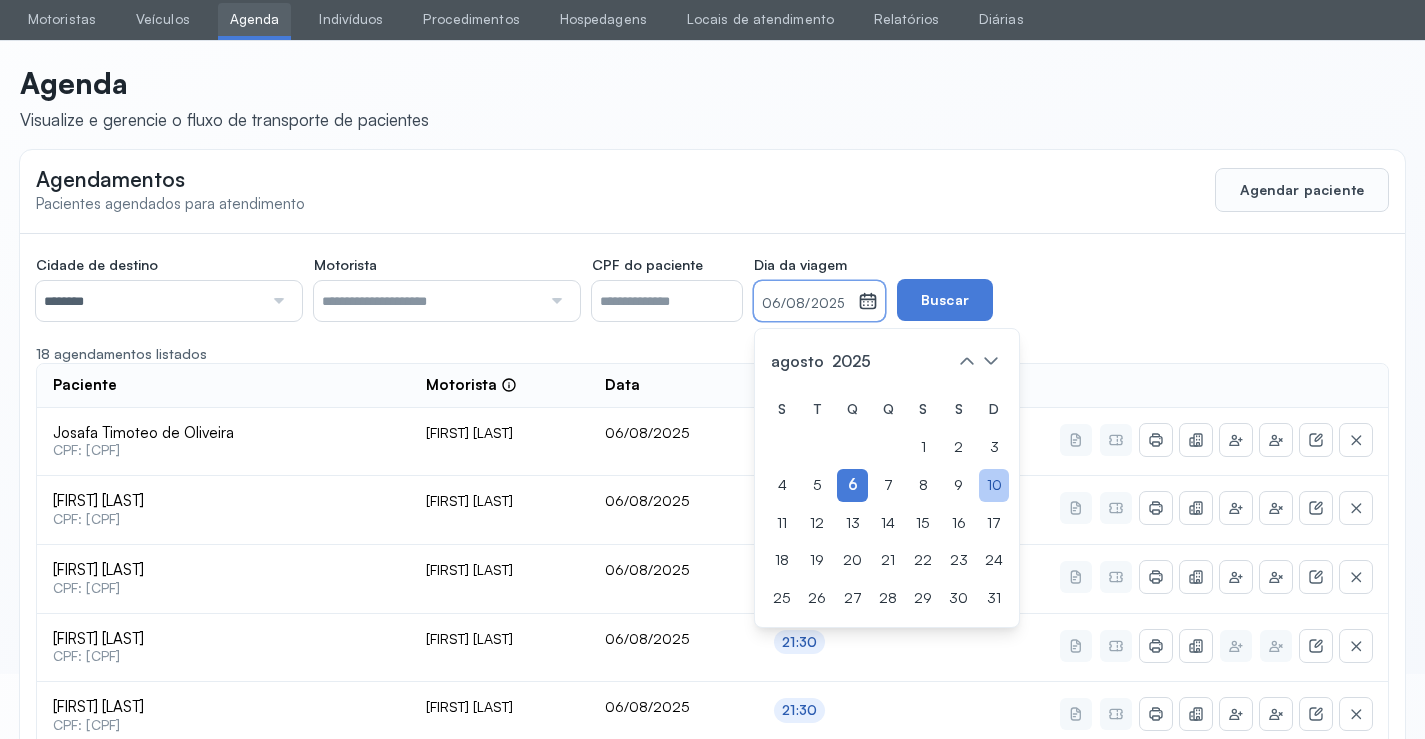 click on "10" 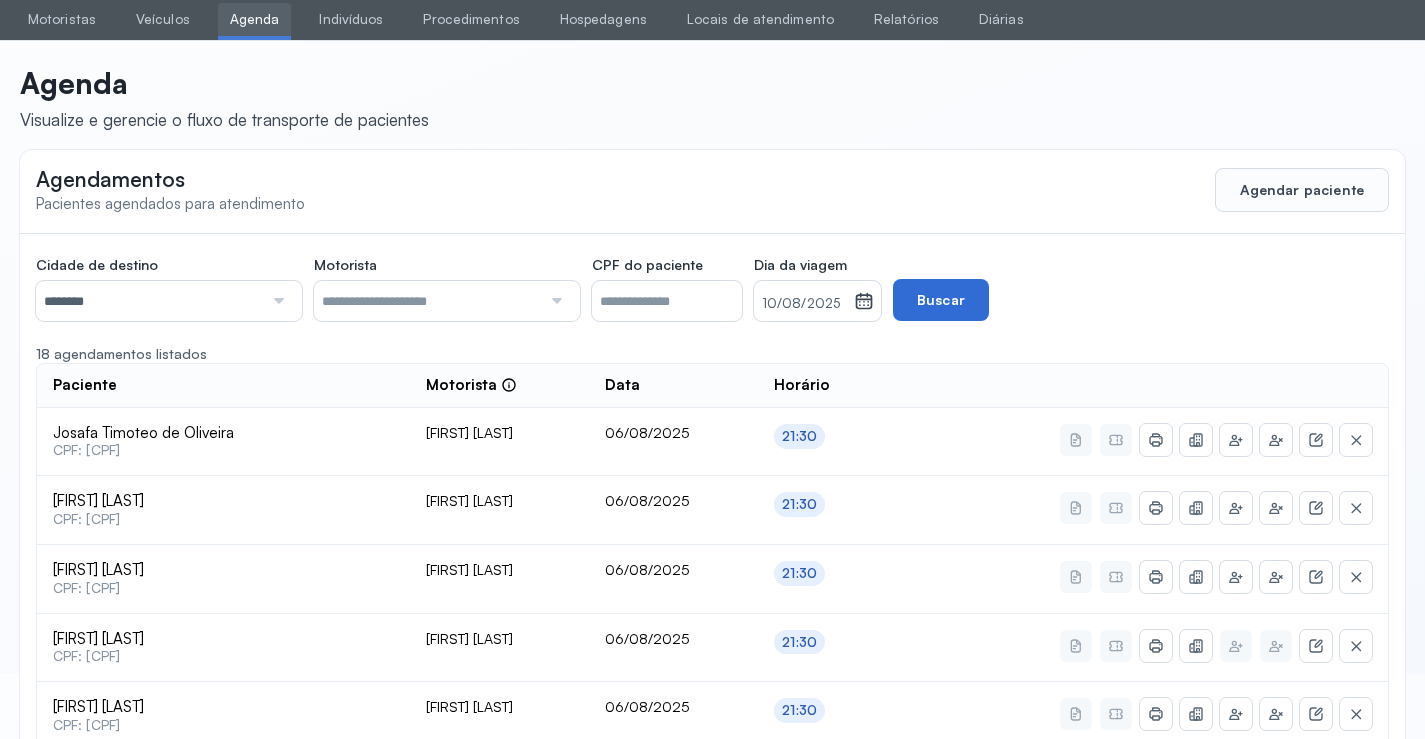 click on "Buscar" at bounding box center (941, 300) 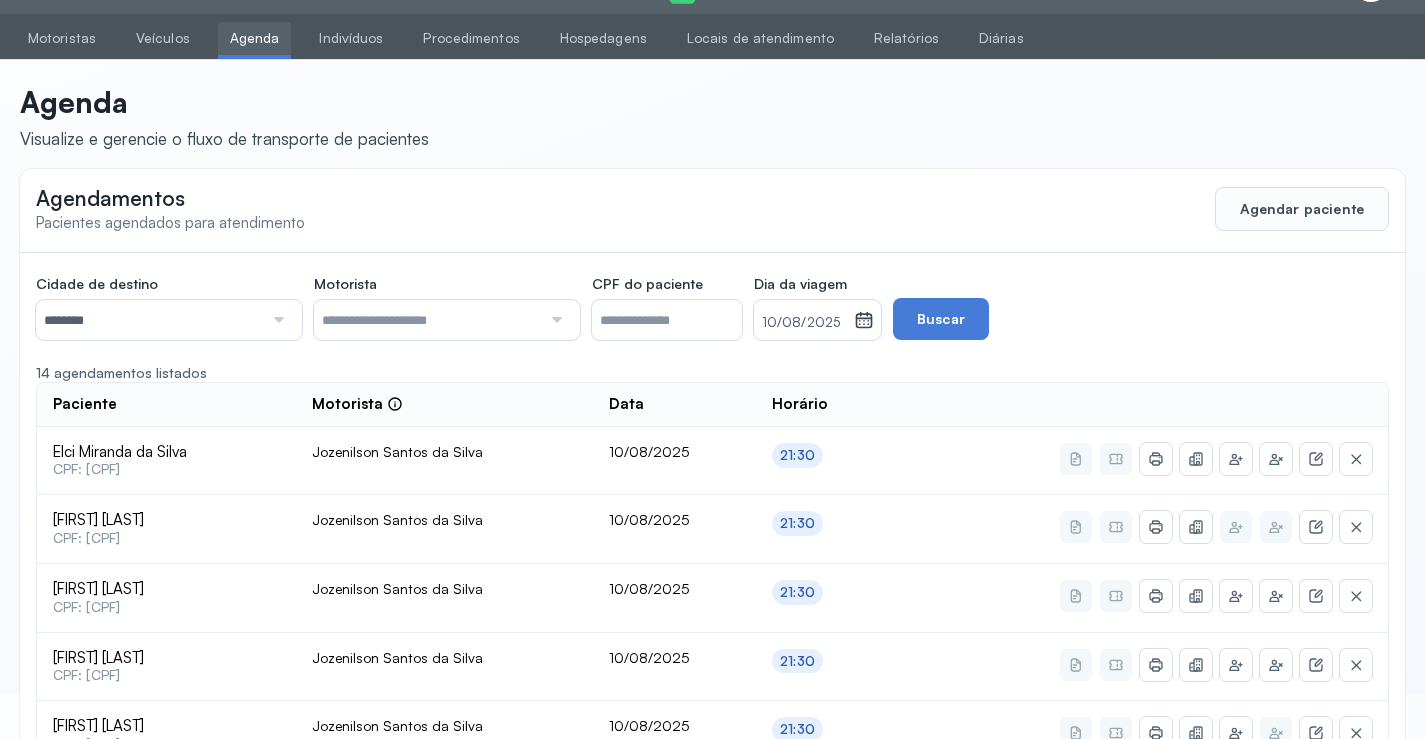 scroll, scrollTop: 65, scrollLeft: 0, axis: vertical 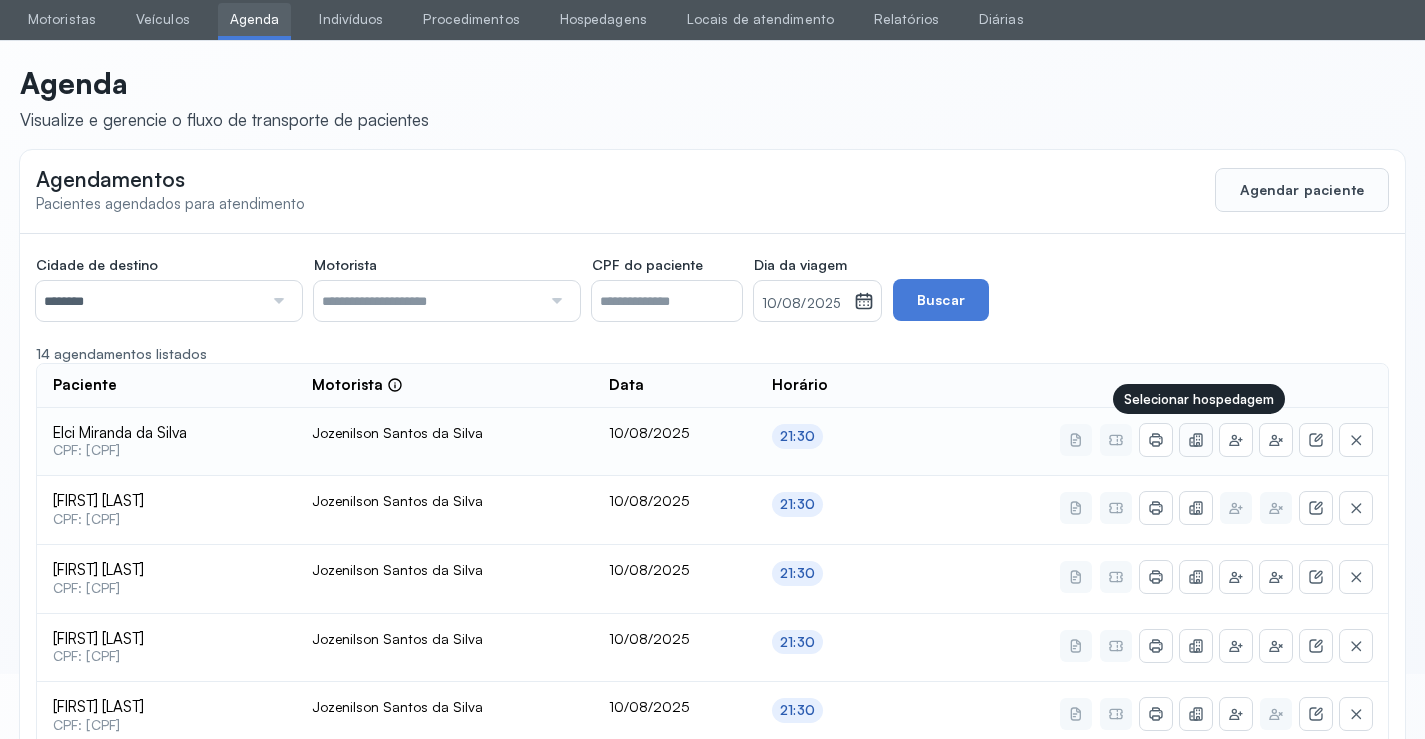 click 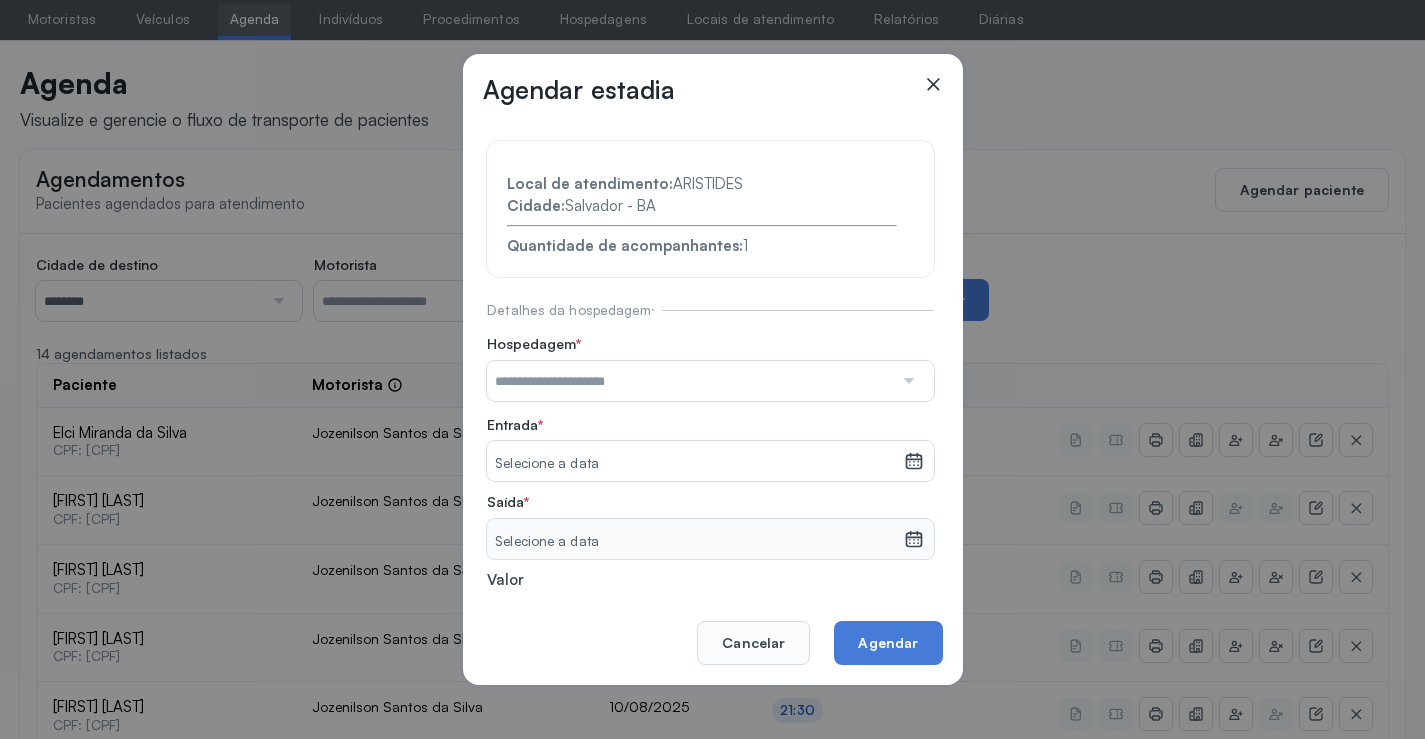 click at bounding box center (690, 381) 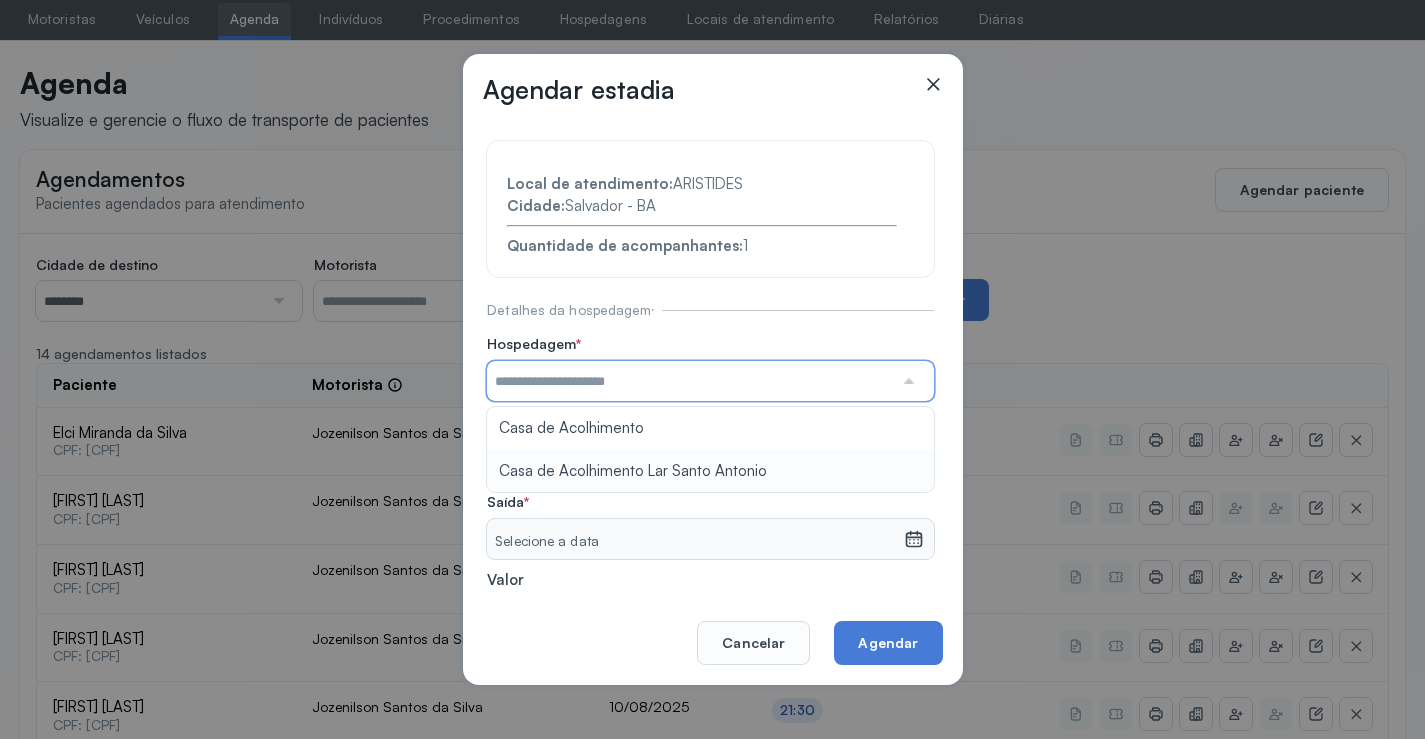 type on "**********" 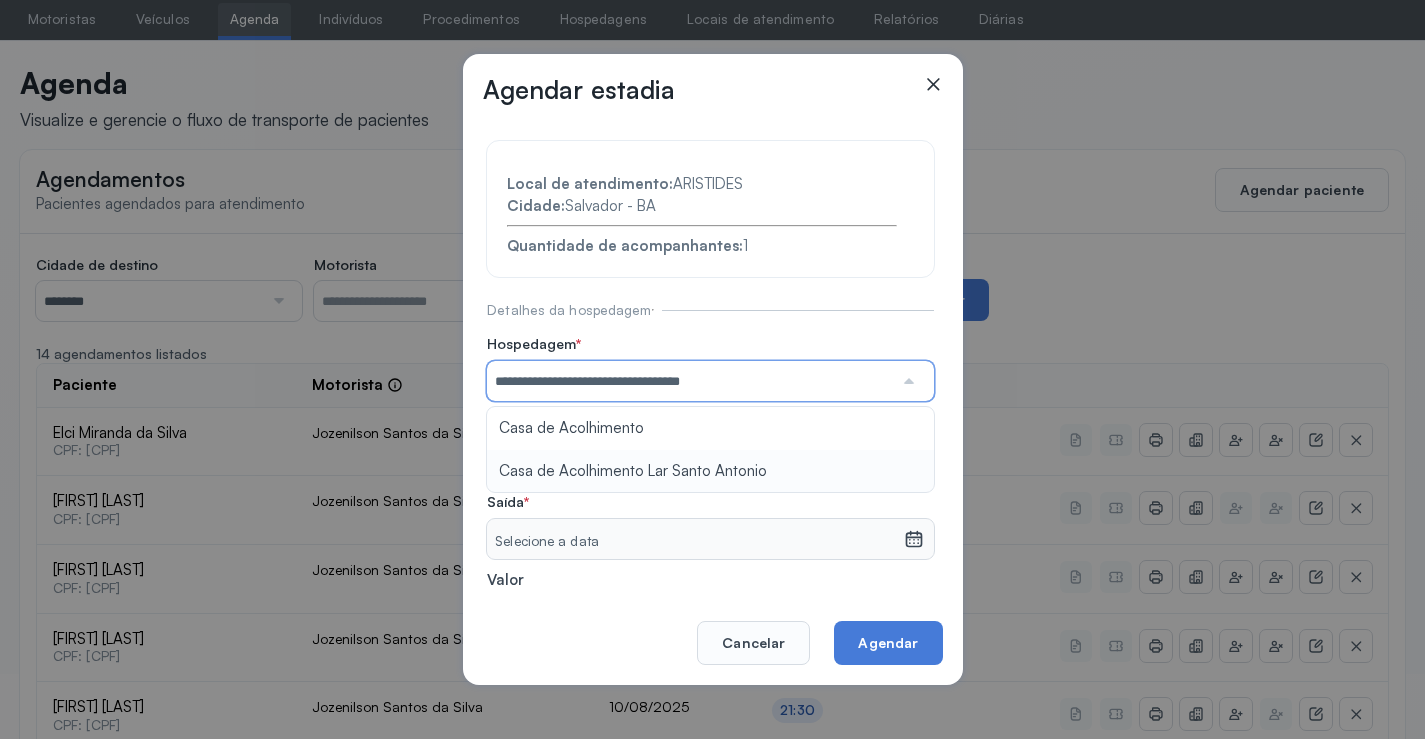click on "**********" at bounding box center [710, 436] 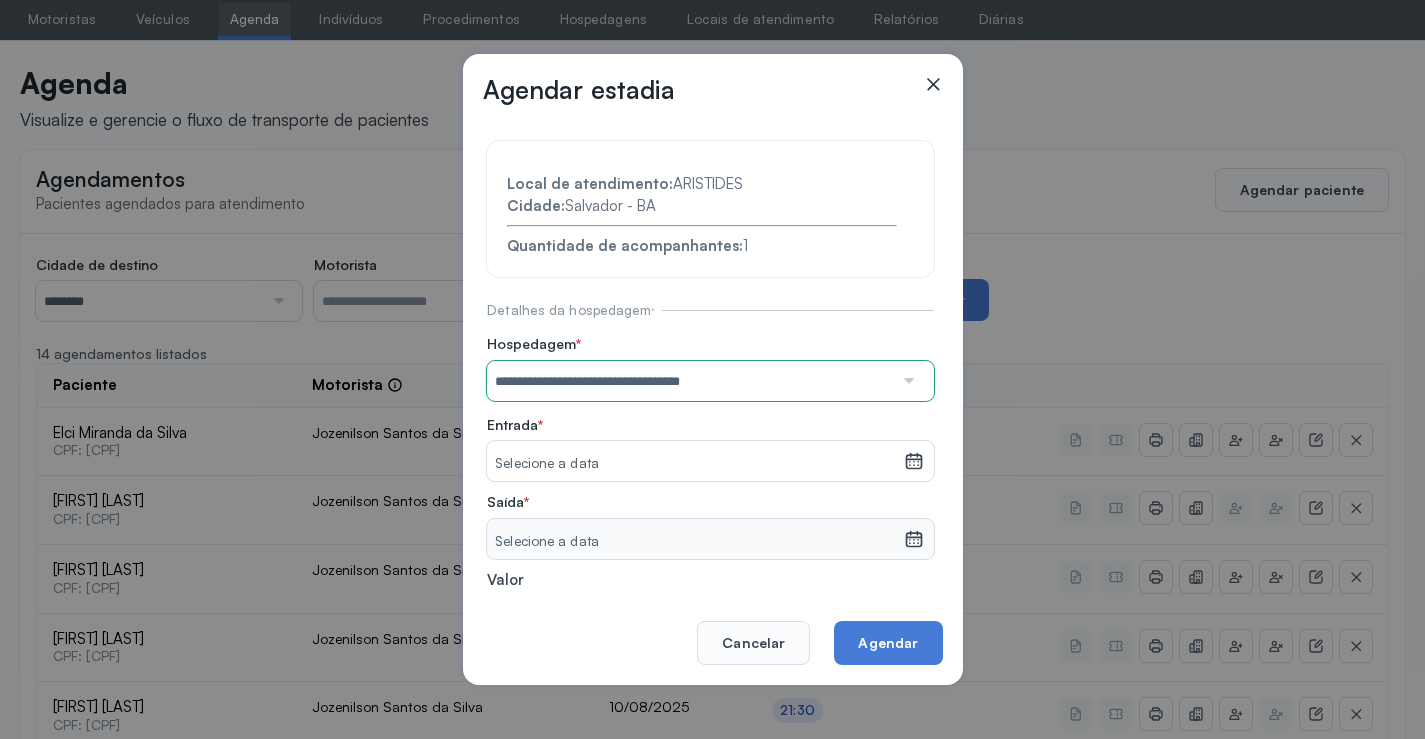 click on "Selecione a data" at bounding box center (695, 464) 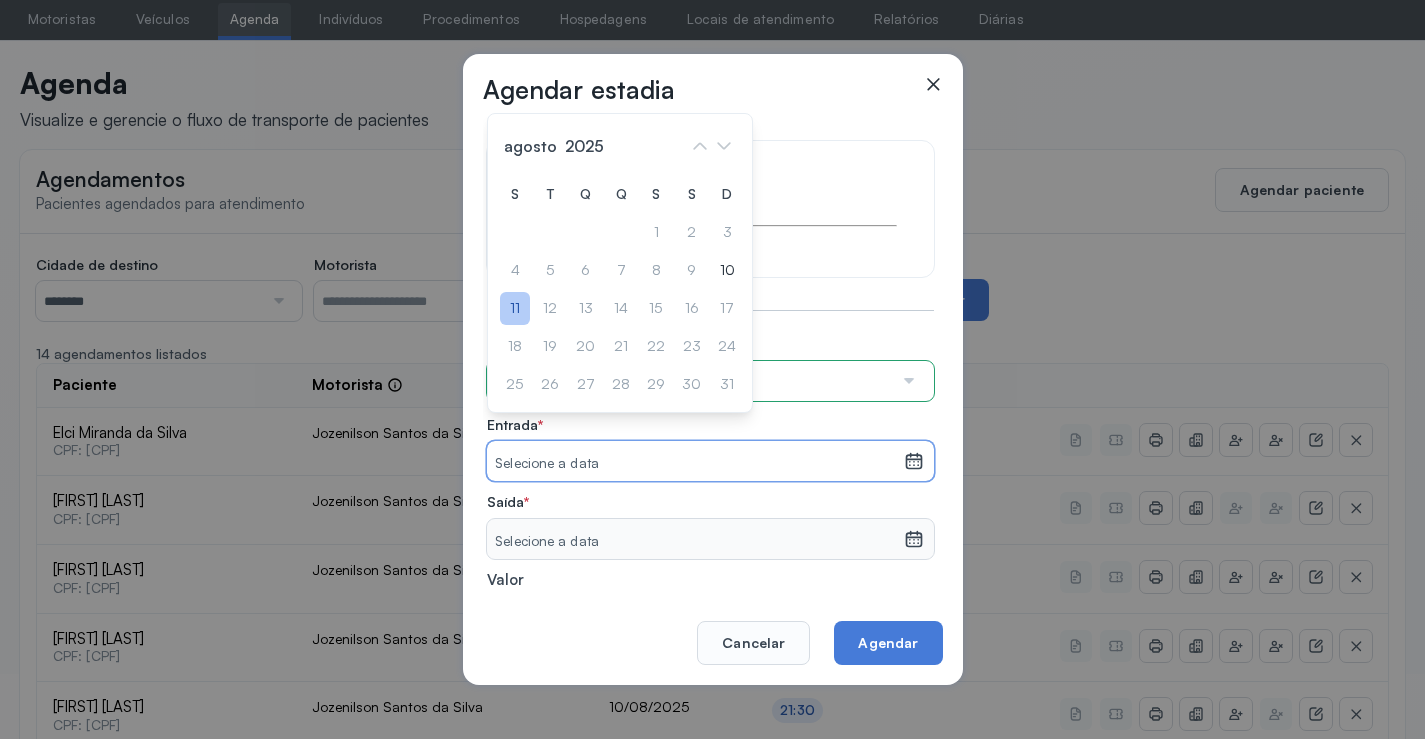 click on "11" 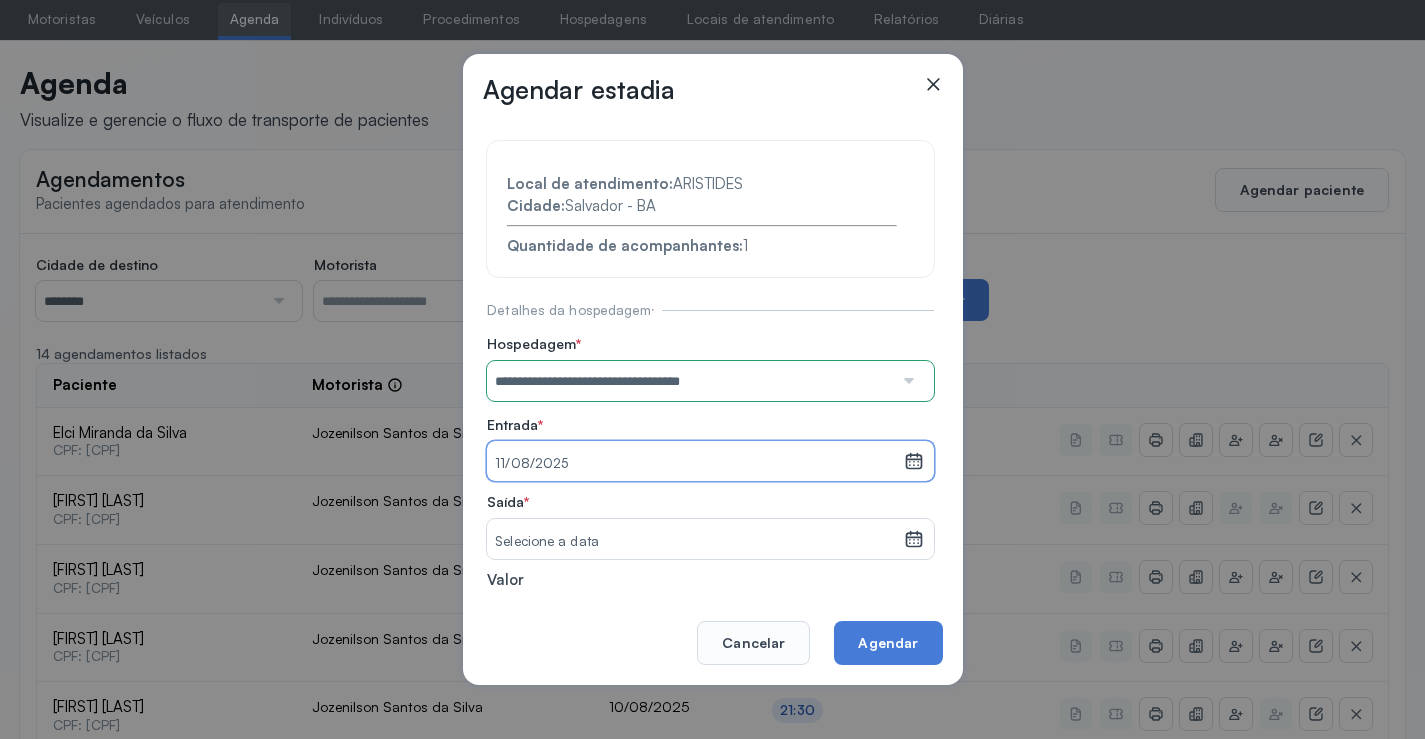 click on "Selecione a data" at bounding box center [695, 542] 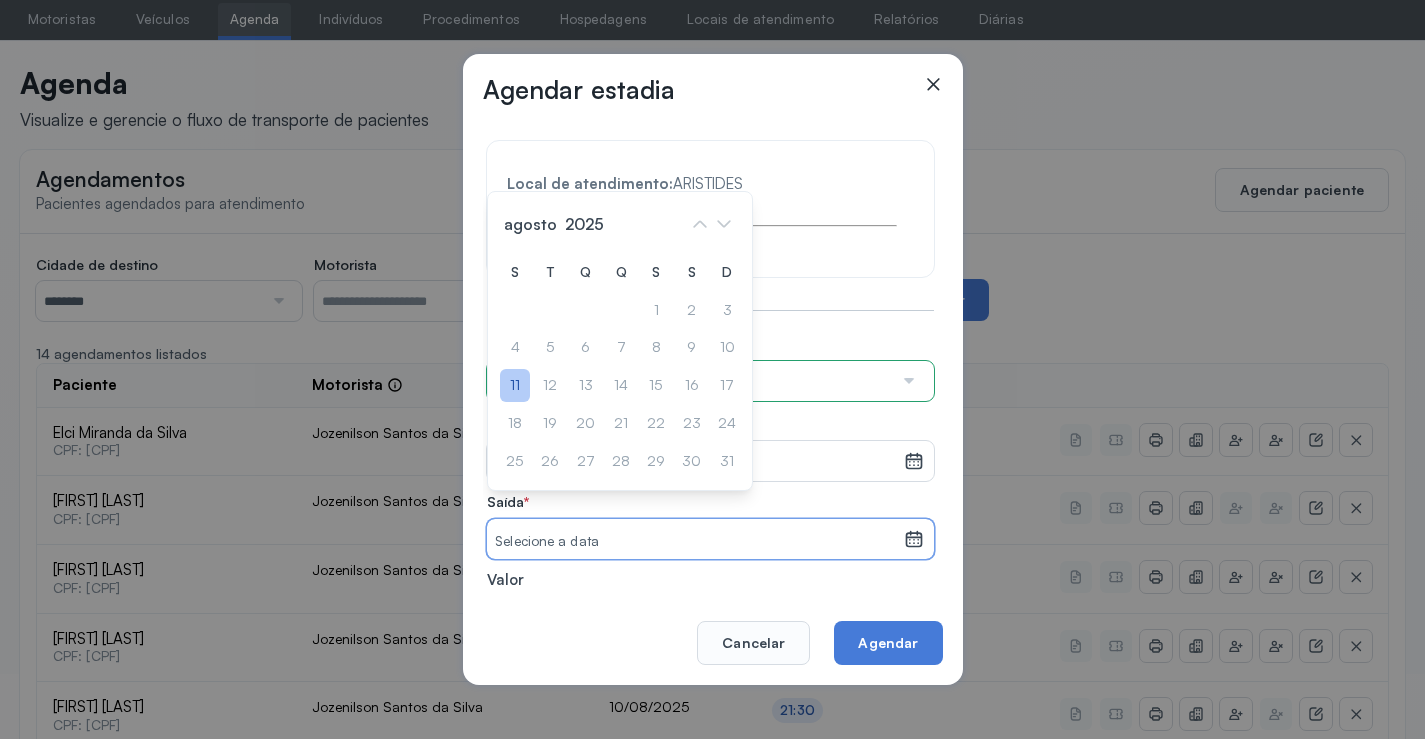 click on "11" 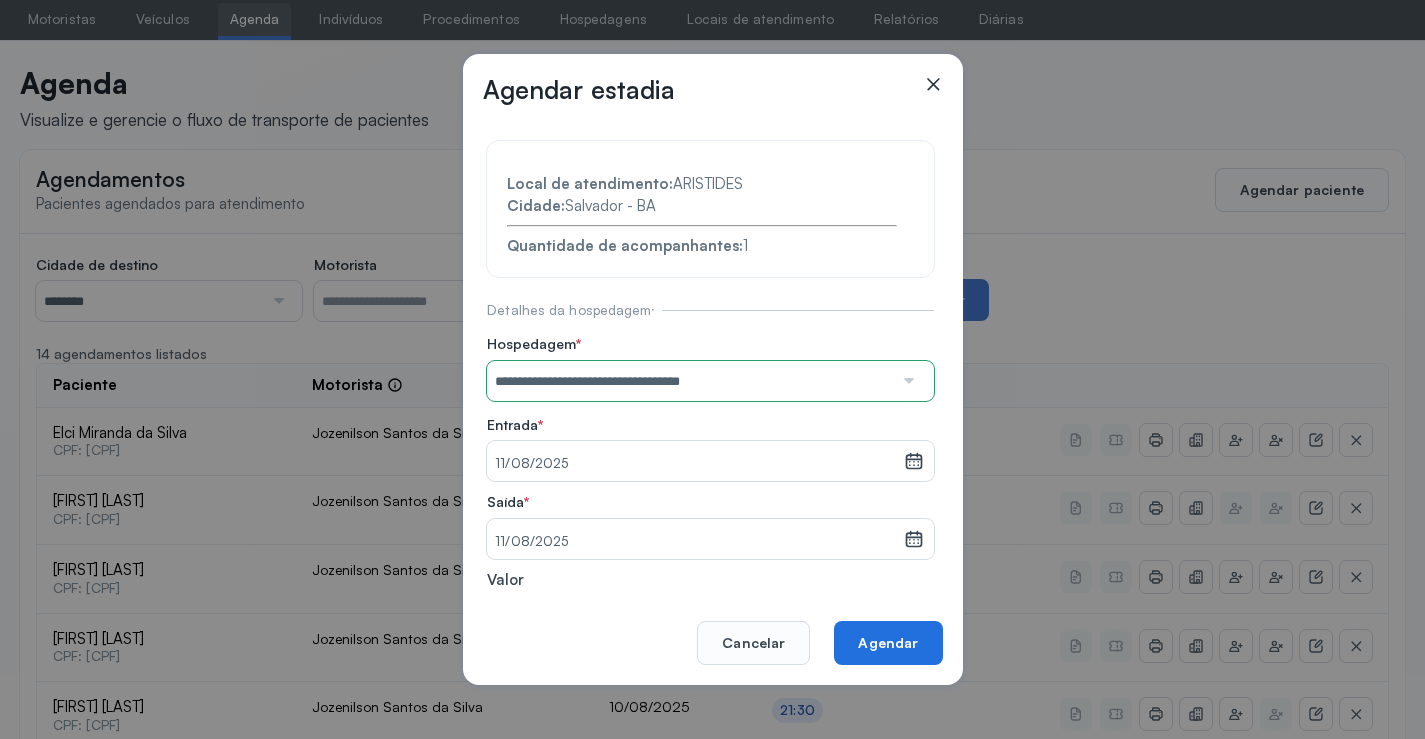 click on "Agendar" 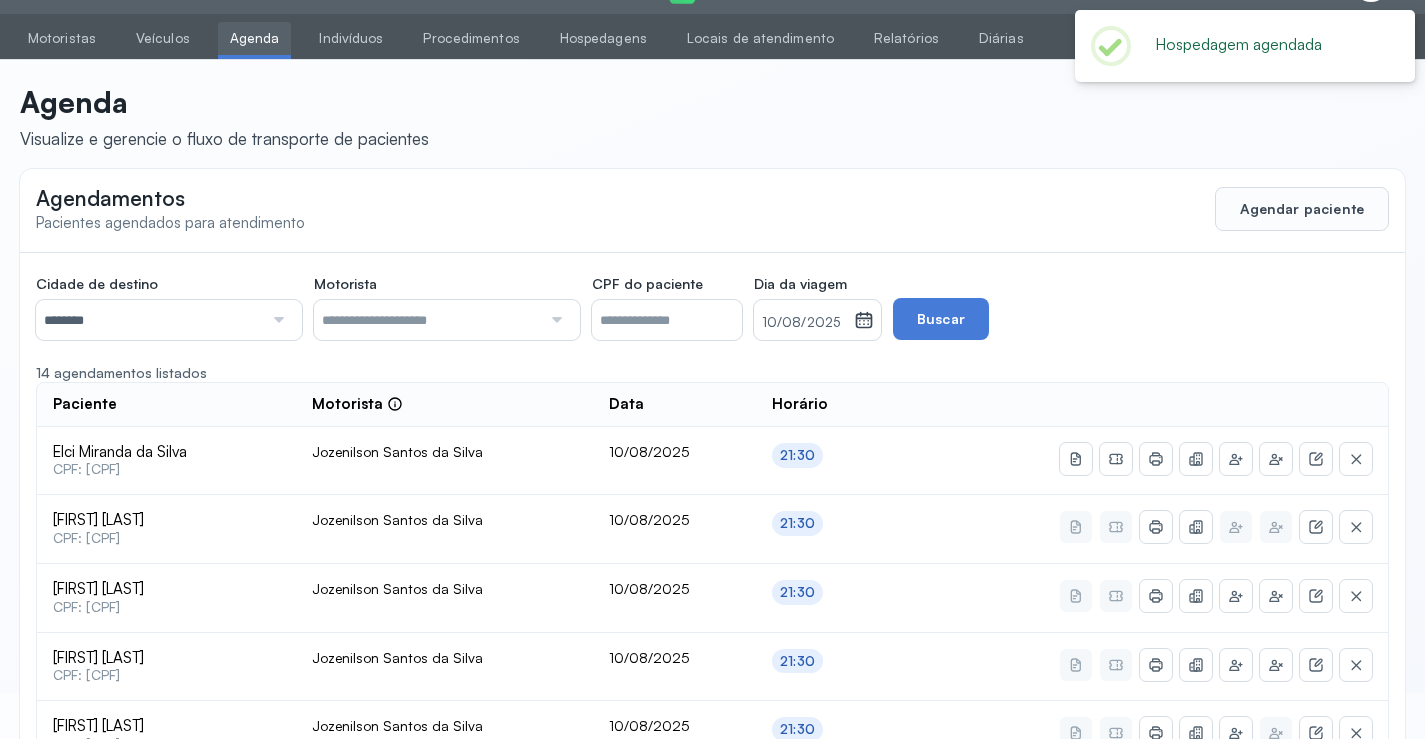 scroll, scrollTop: 65, scrollLeft: 0, axis: vertical 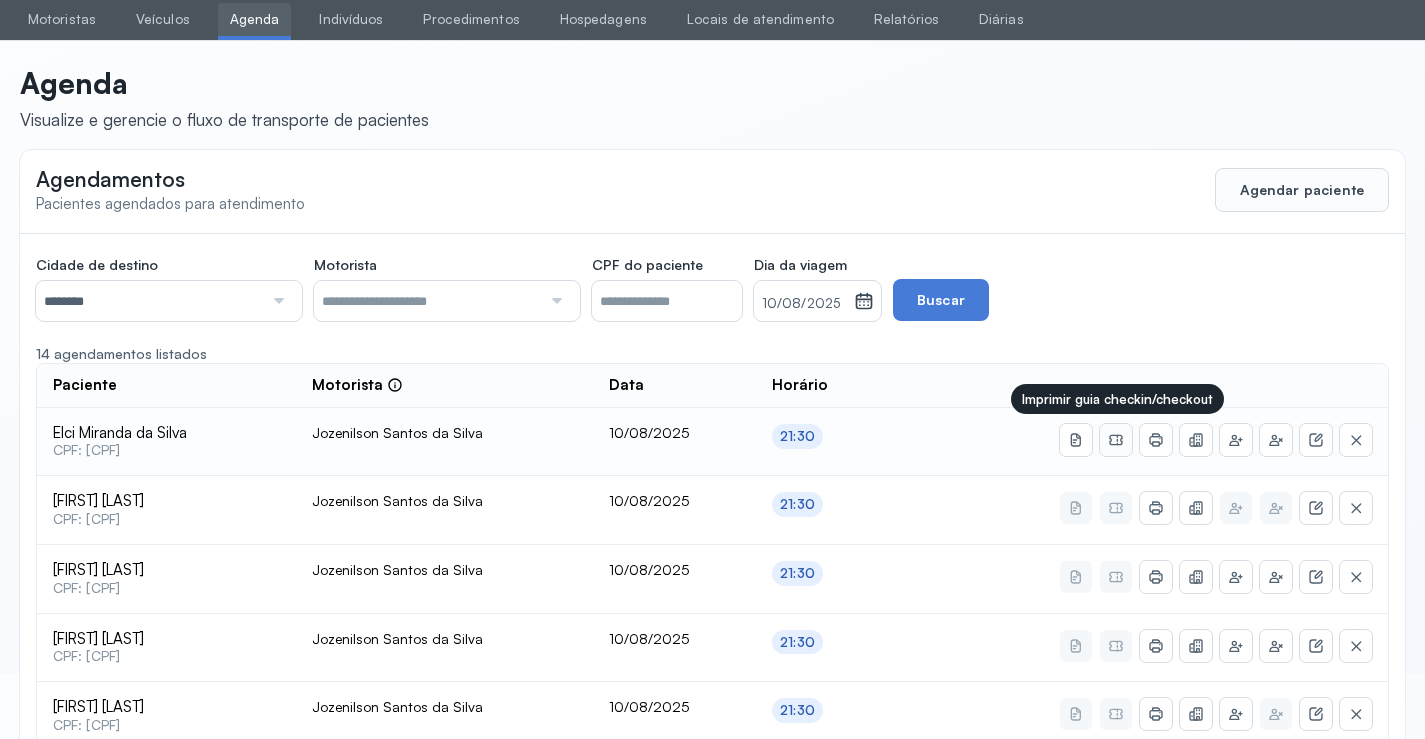 click 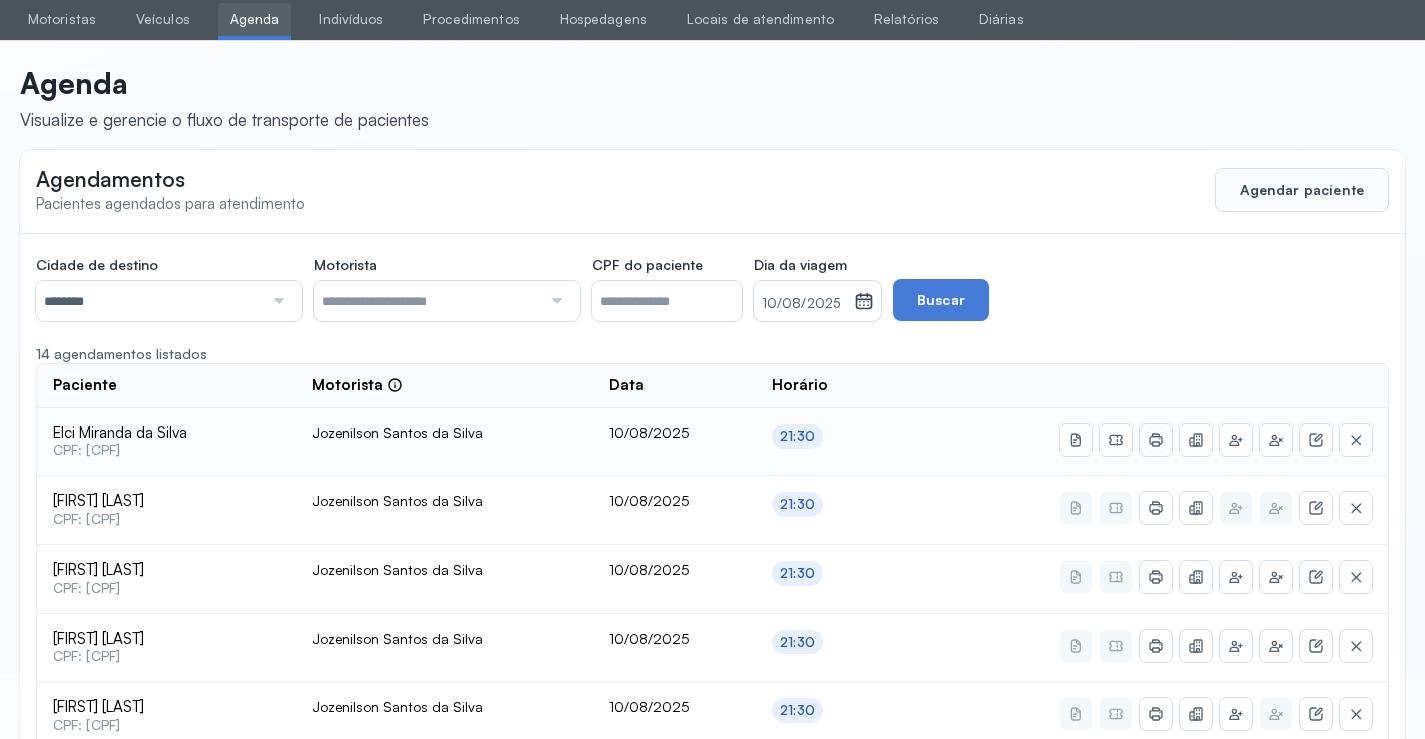 click 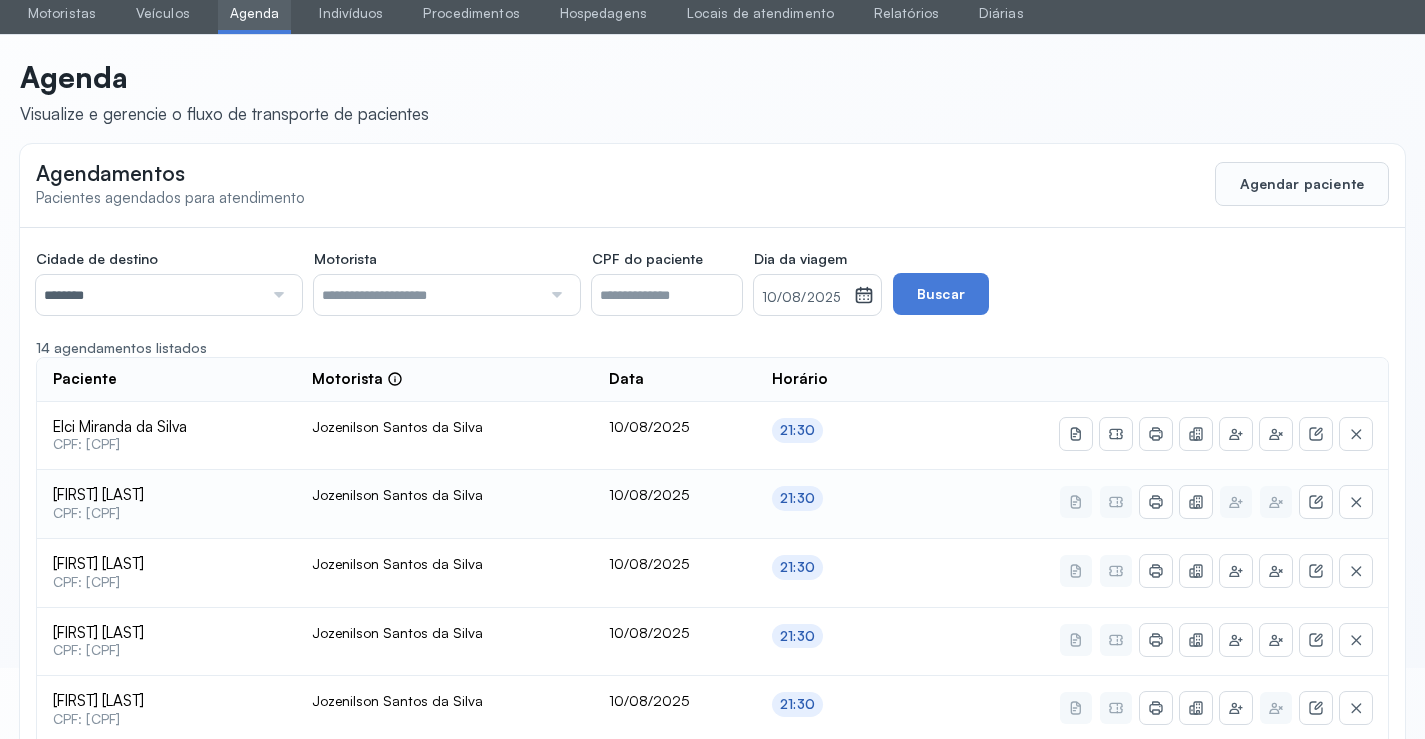 scroll, scrollTop: 100, scrollLeft: 0, axis: vertical 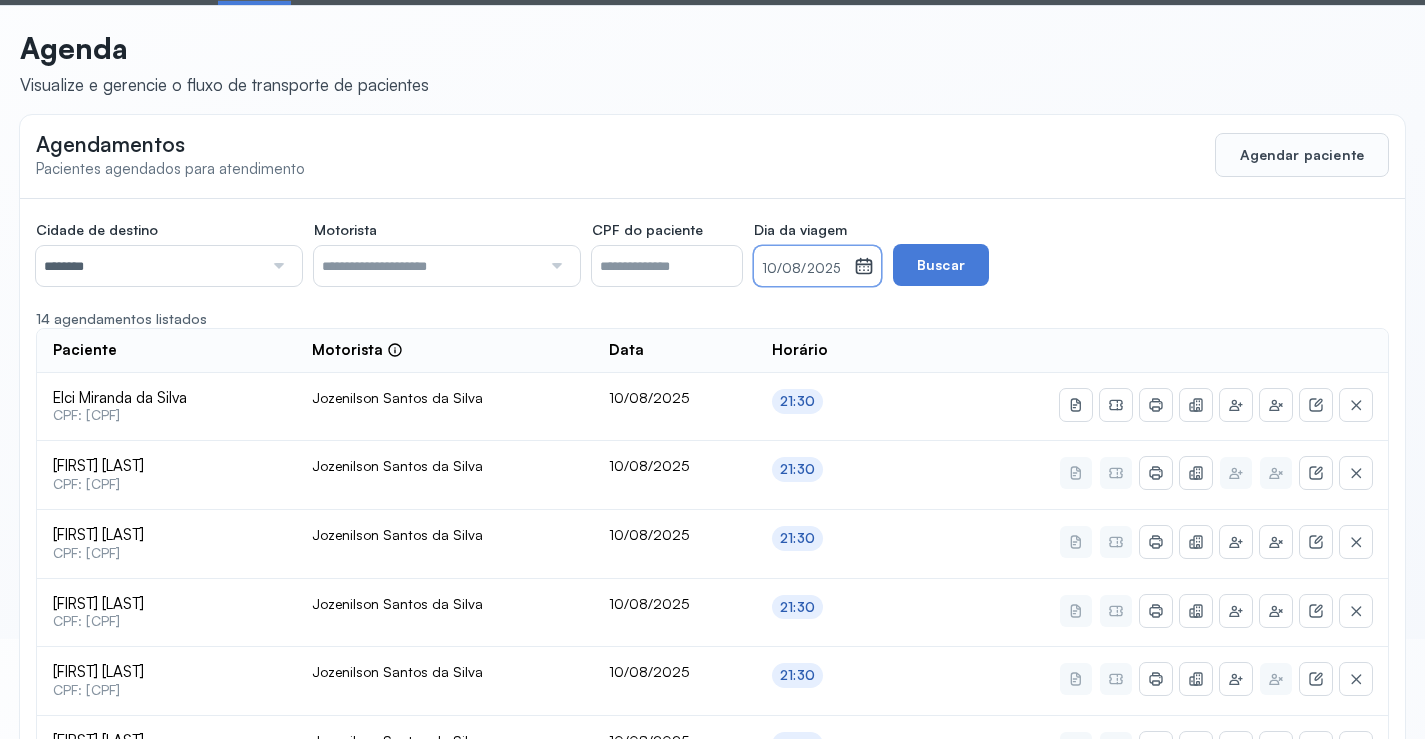 click on "10/08/2025" at bounding box center [804, 269] 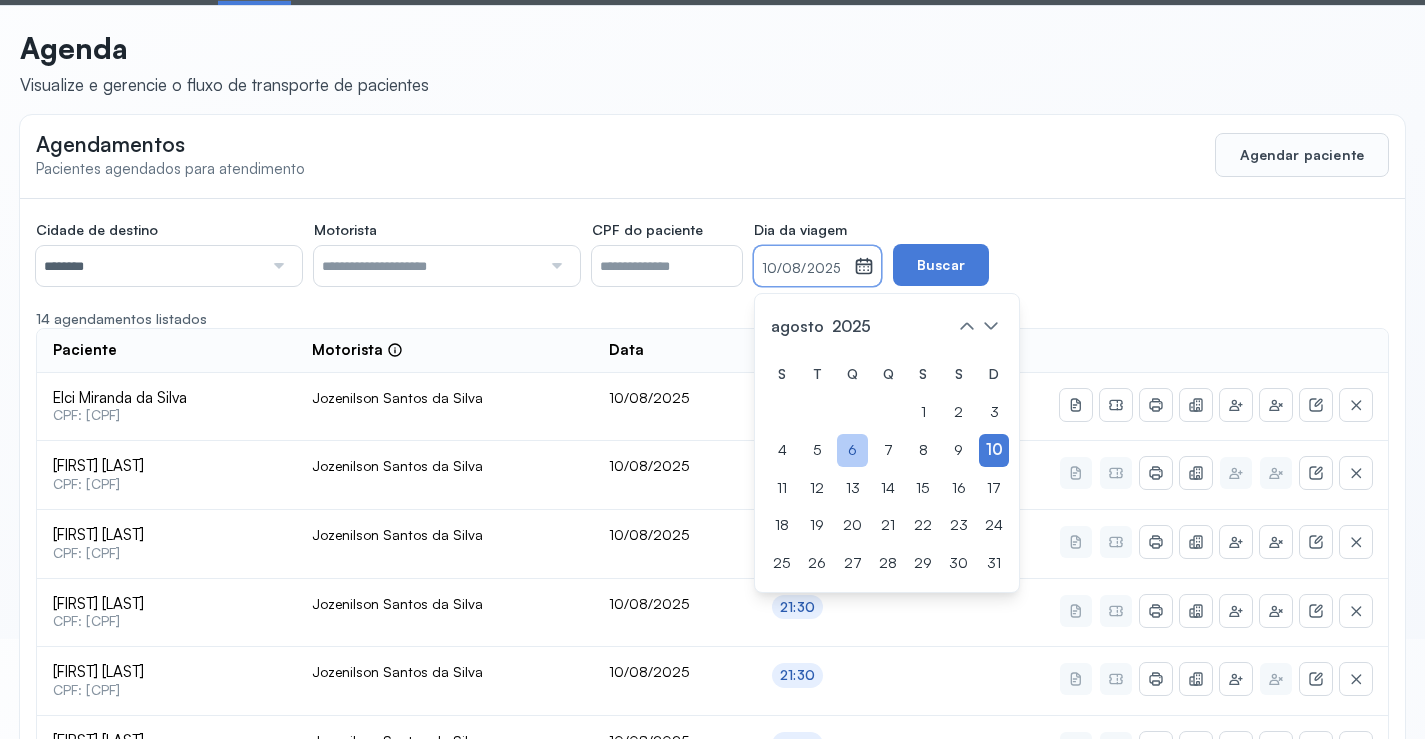 click on "6" 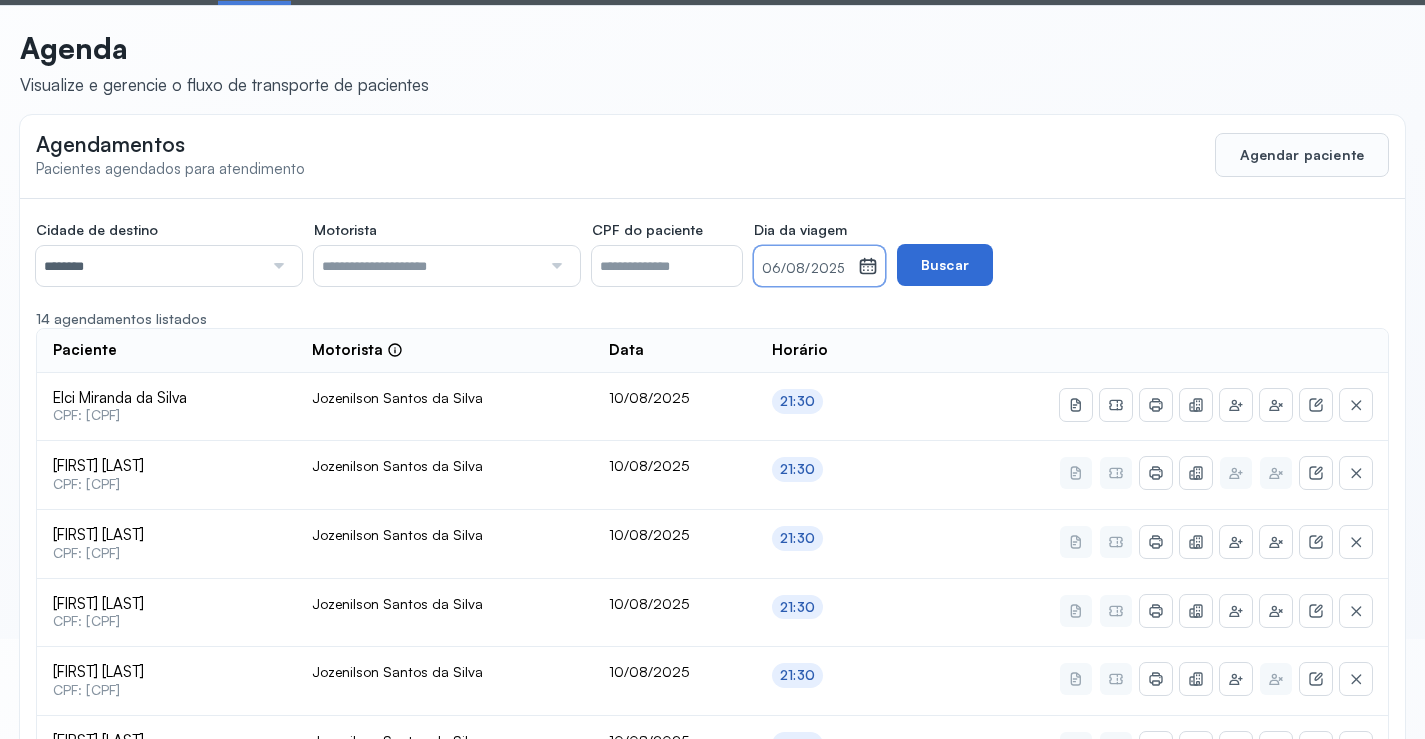 click on "Buscar" at bounding box center (945, 265) 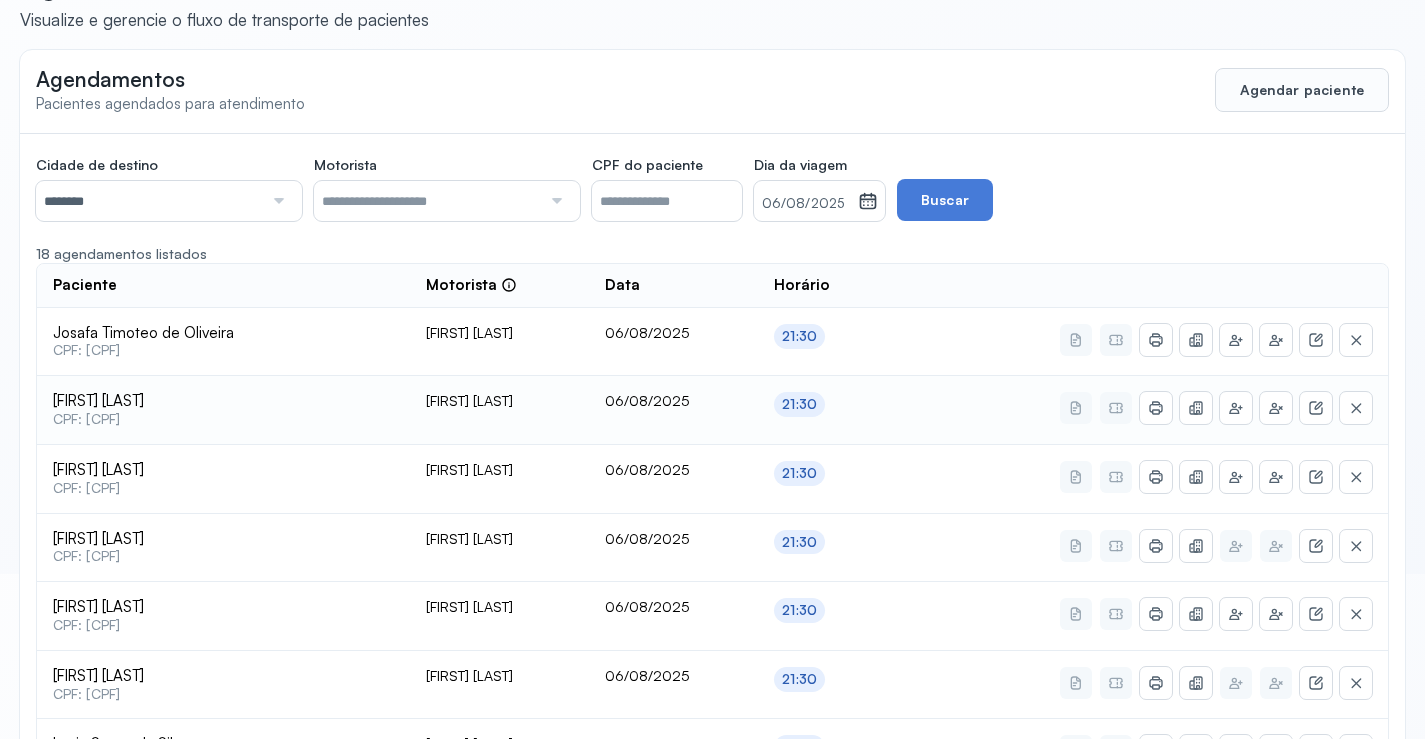 scroll, scrollTop: 200, scrollLeft: 0, axis: vertical 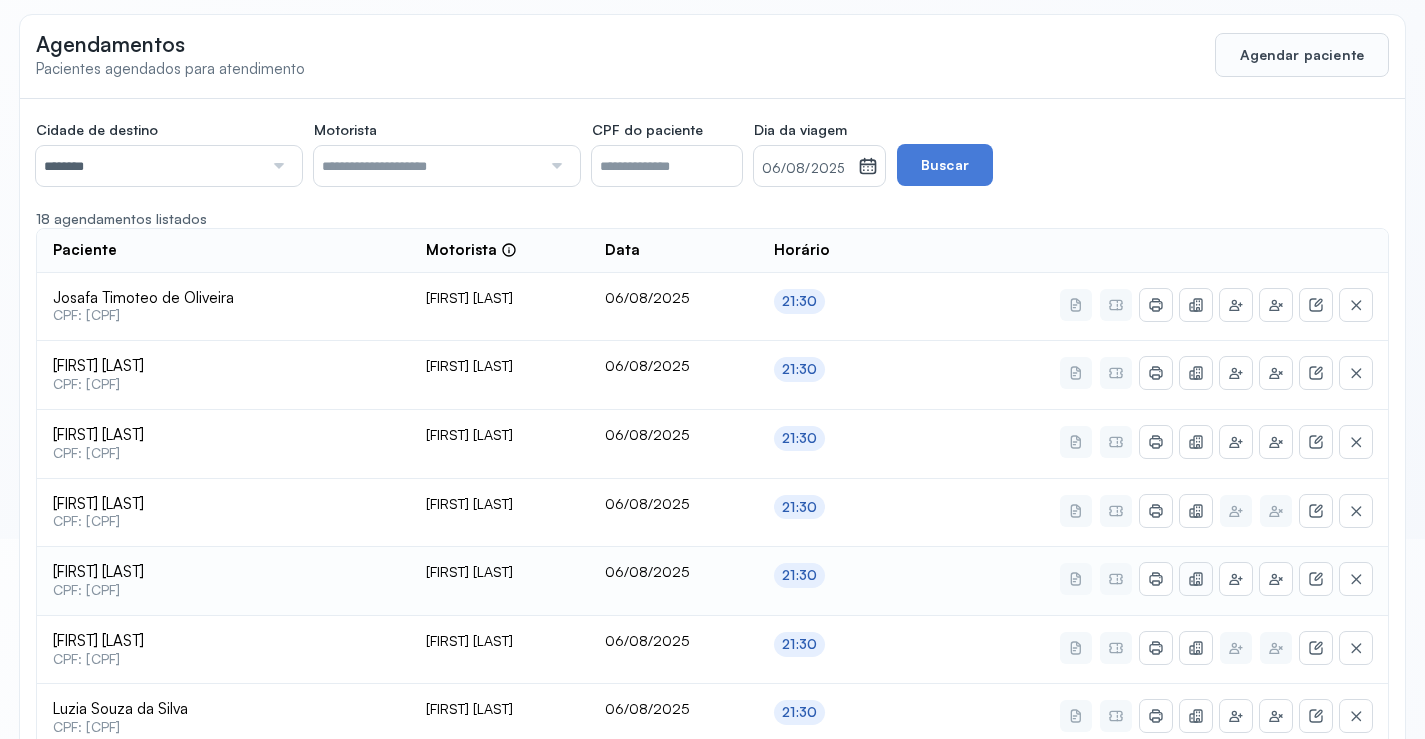 click 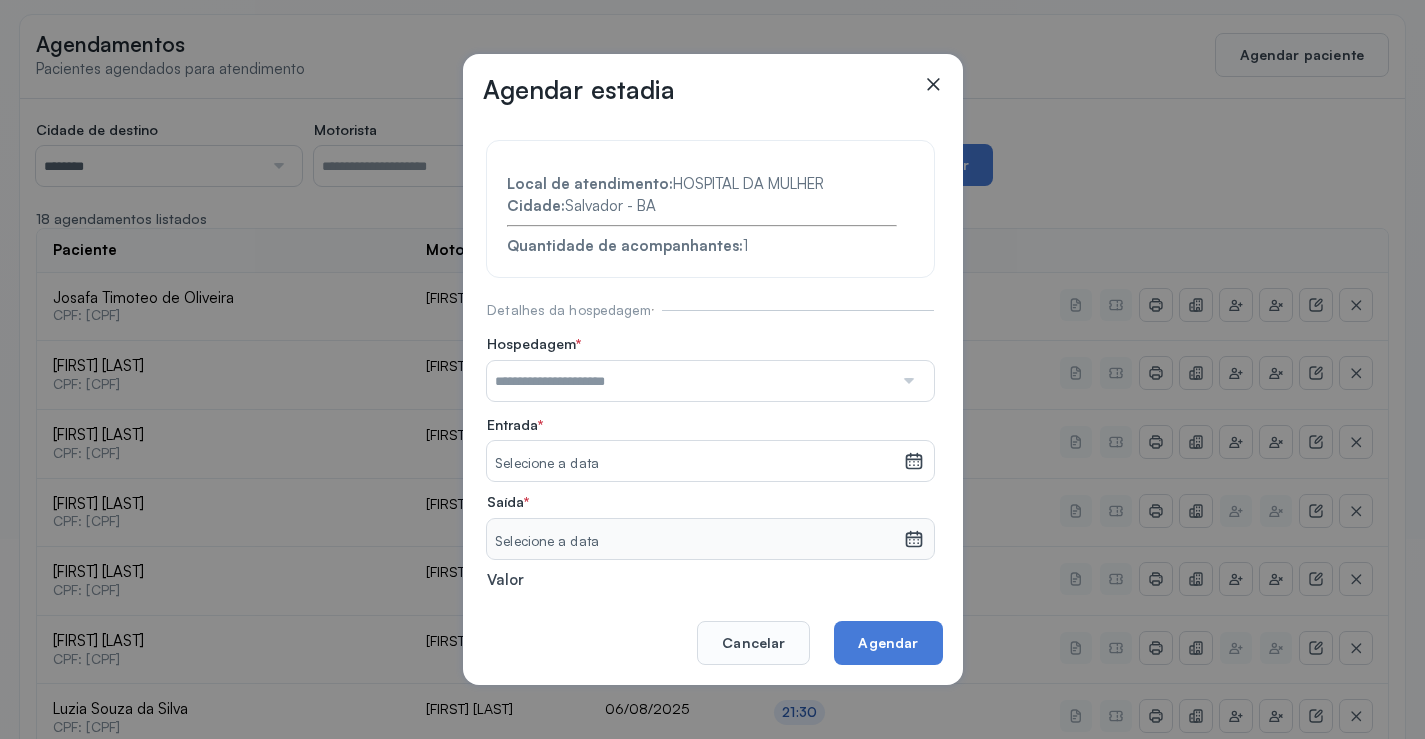 drag, startPoint x: 668, startPoint y: 369, endPoint x: 680, endPoint y: 406, distance: 38.8973 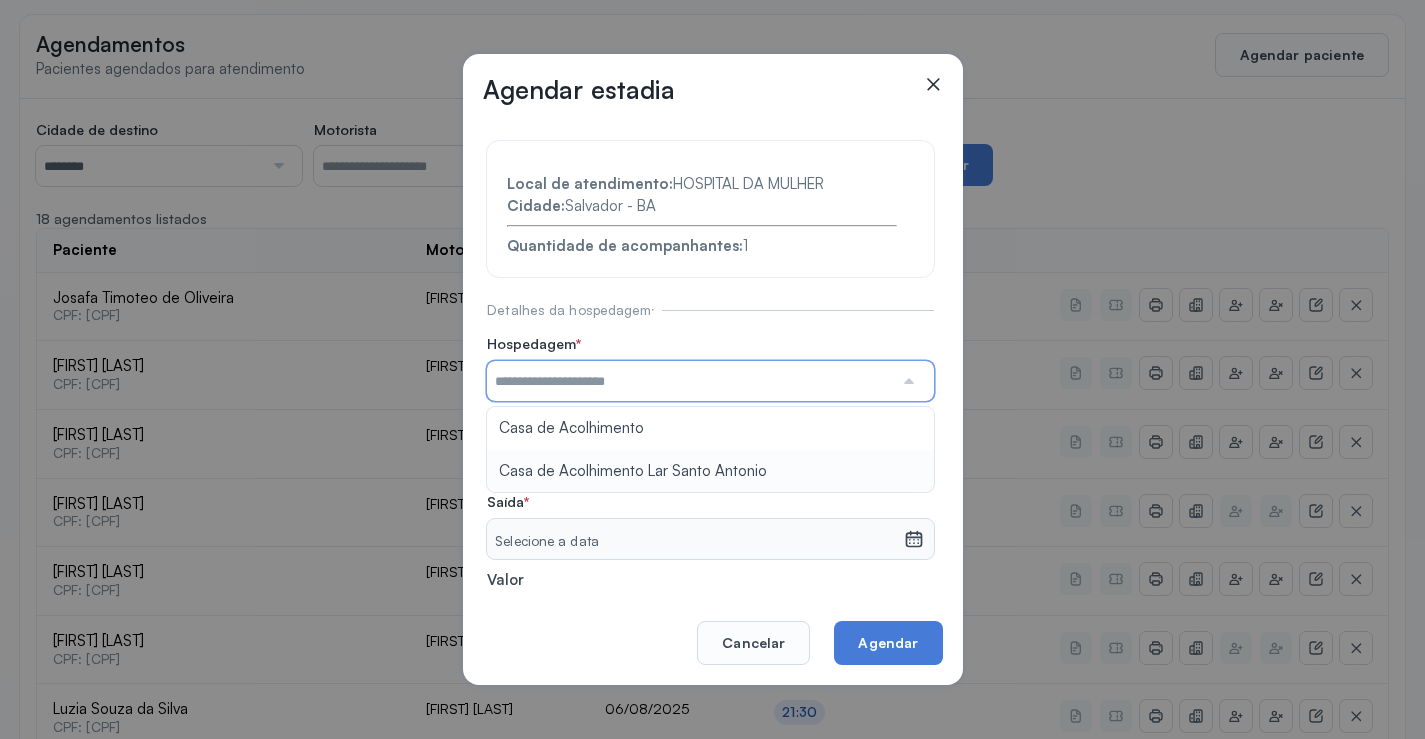 type on "**********" 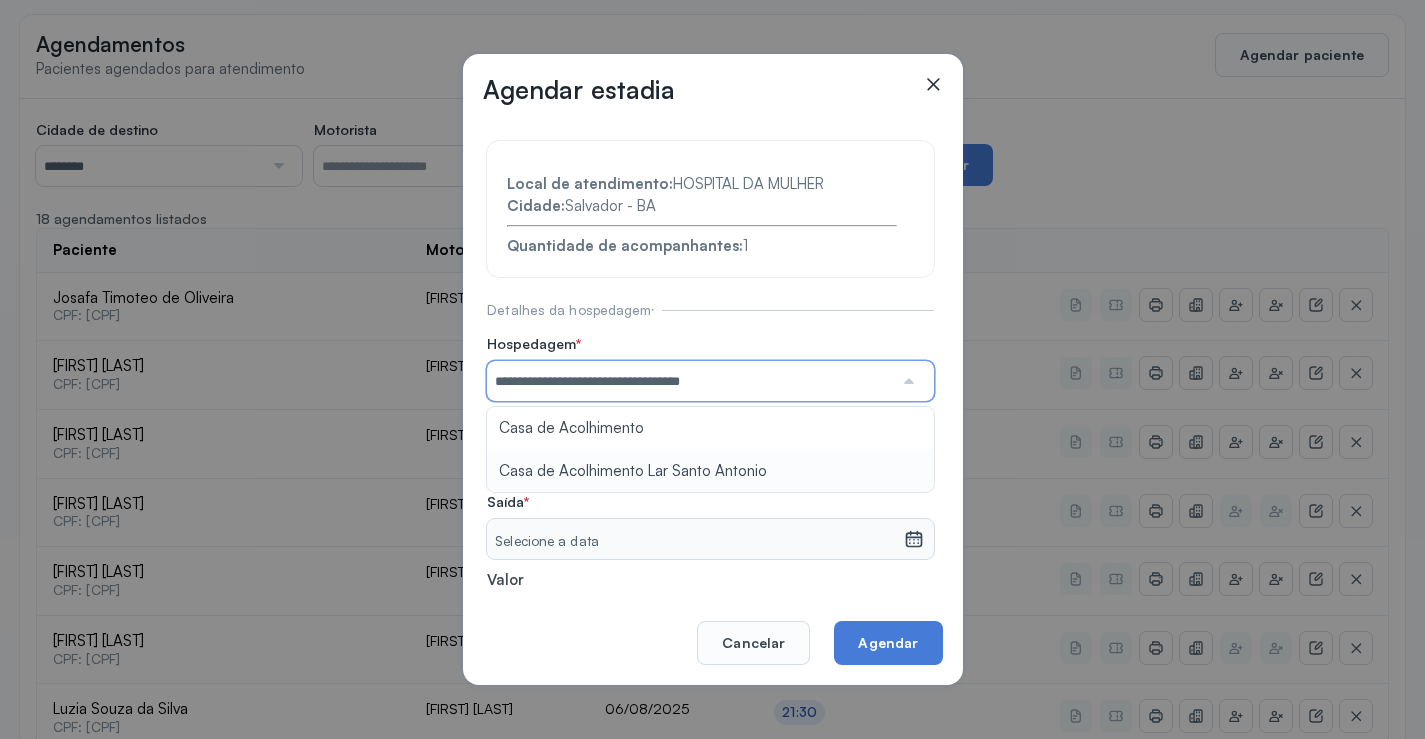 click on "**********" at bounding box center [710, 436] 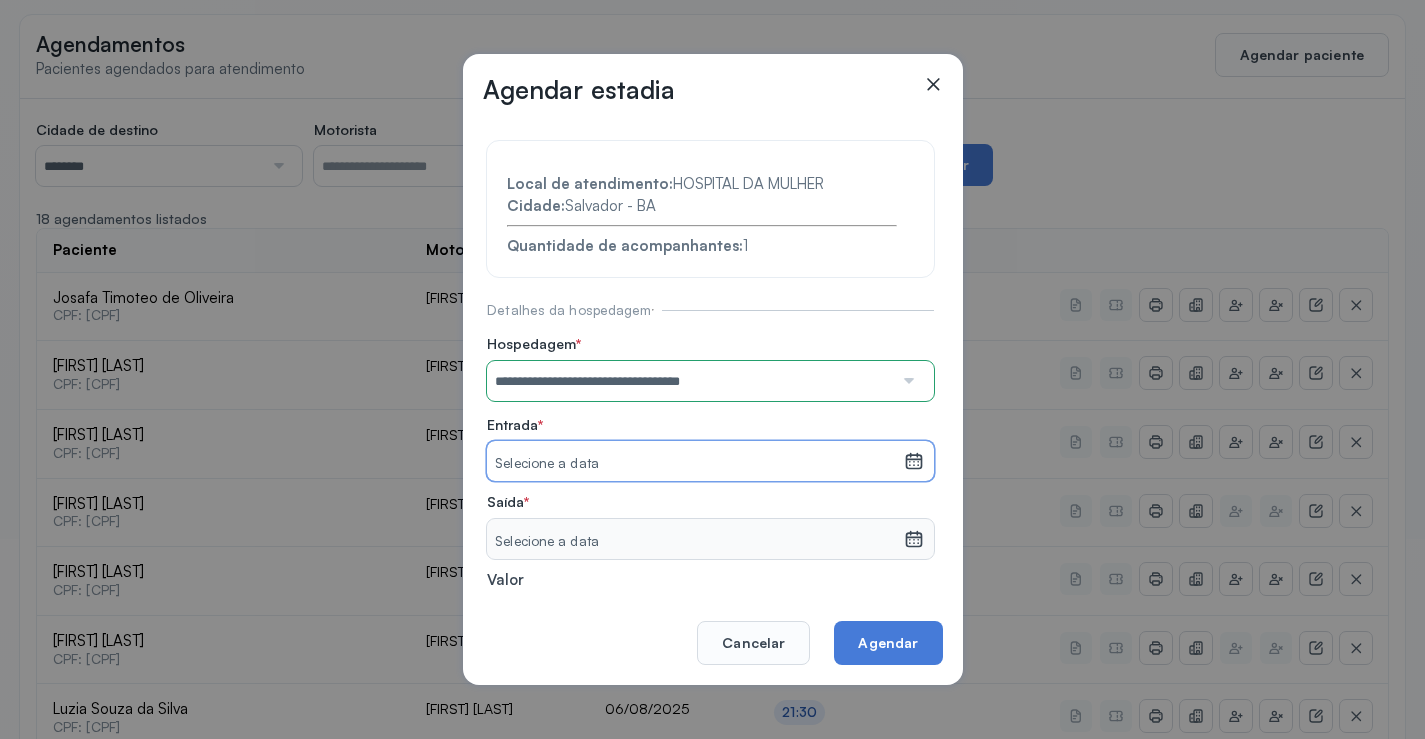 click on "Selecione a data" at bounding box center (695, 464) 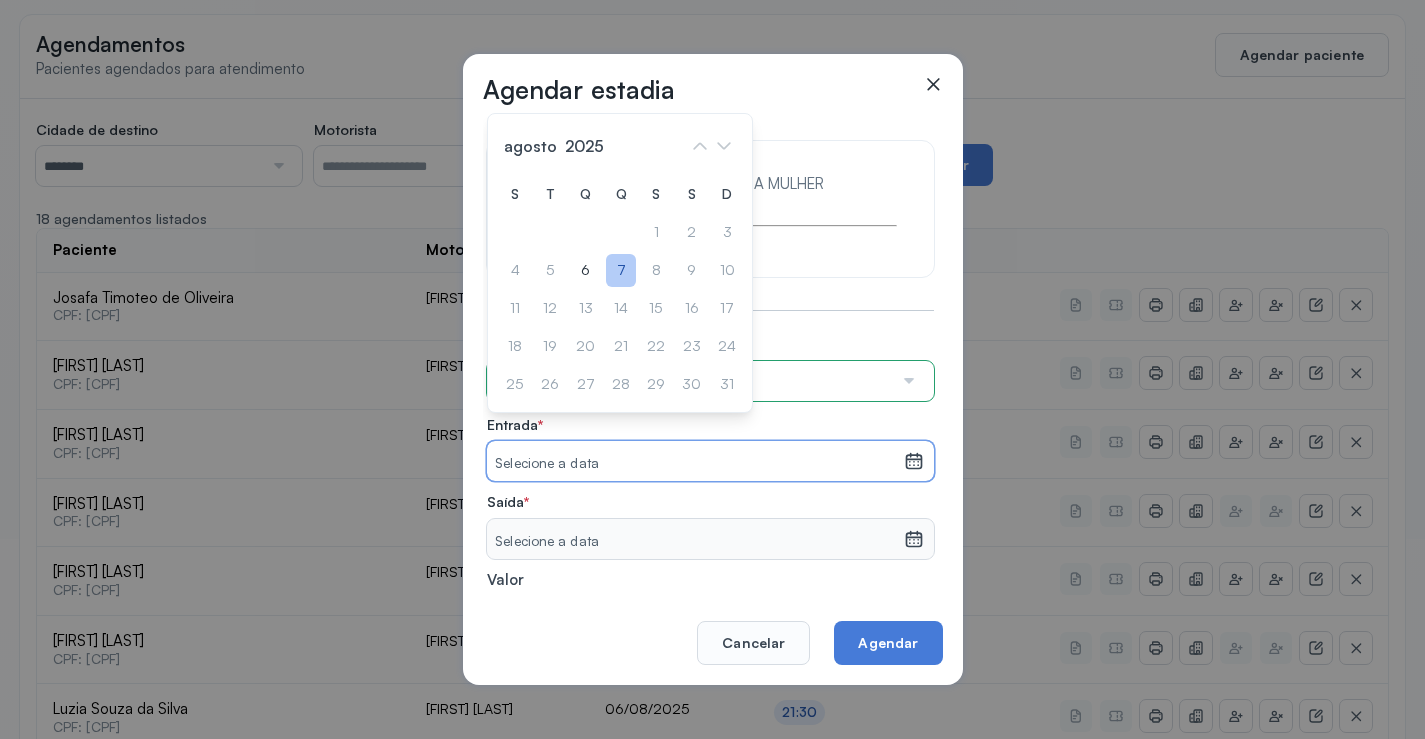 click on "7" 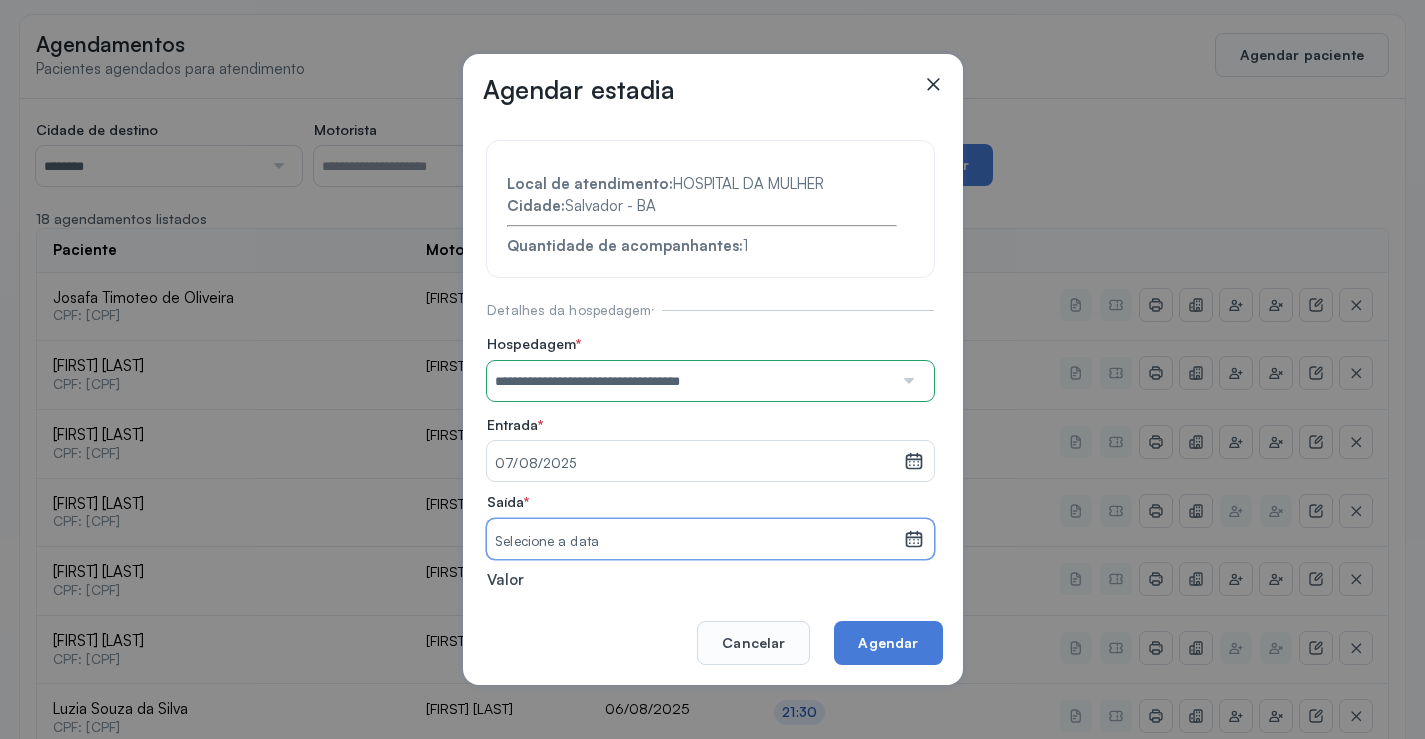 click on "Selecione a data" at bounding box center (695, 539) 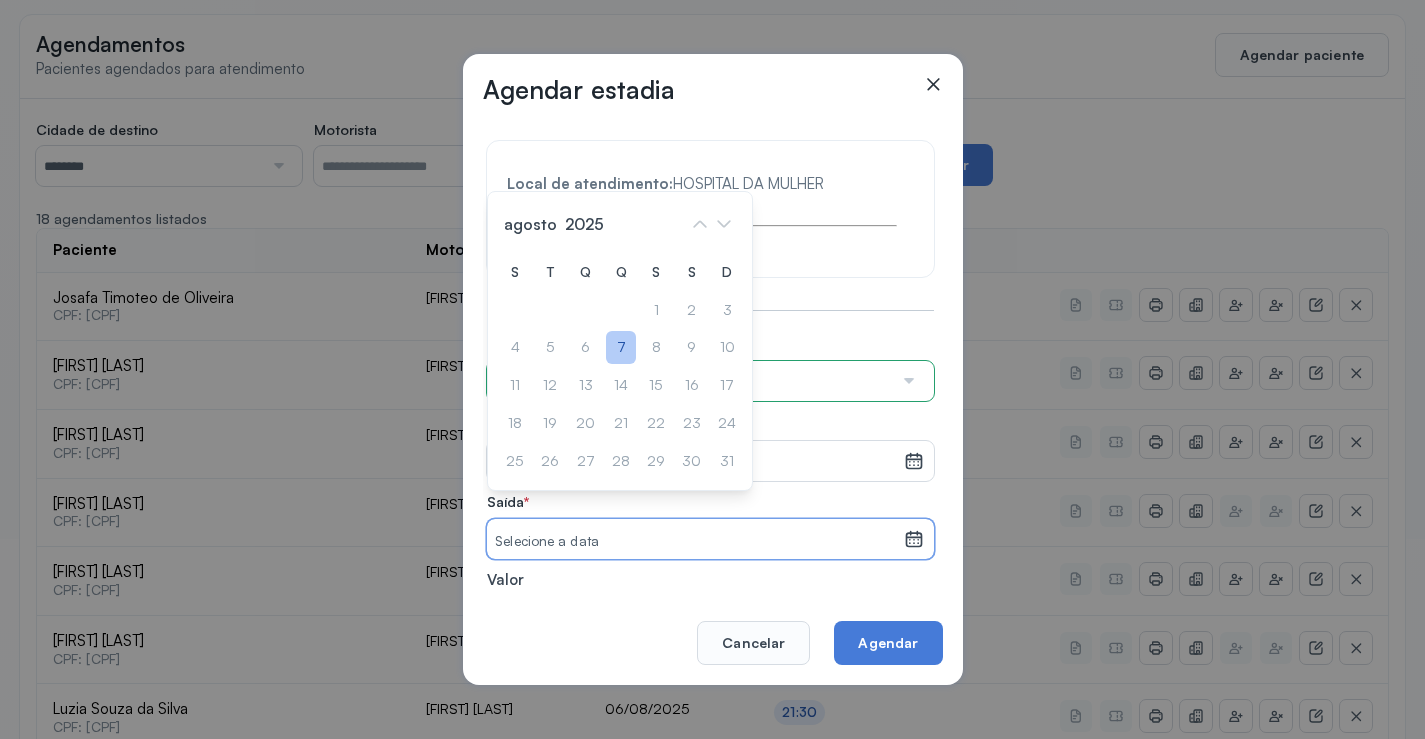 click on "7" 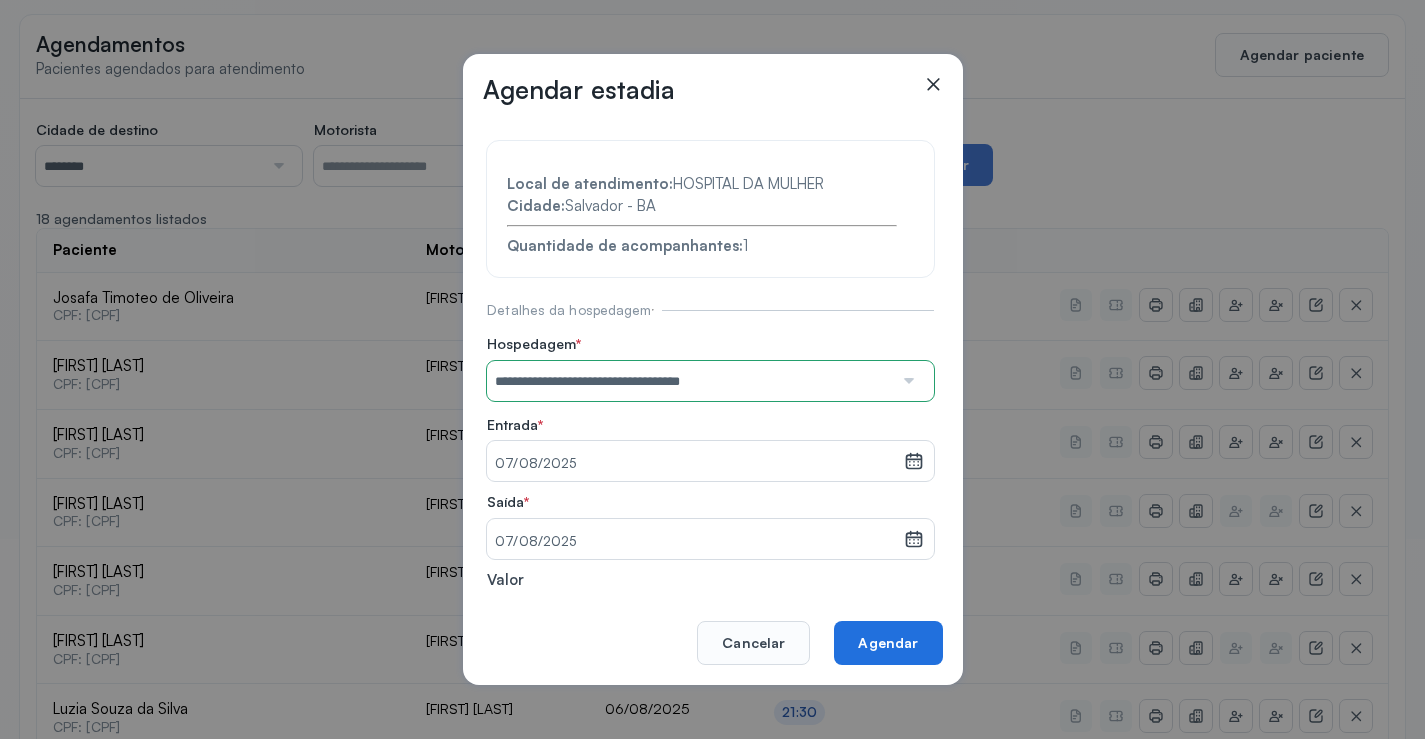 click on "Agendar" 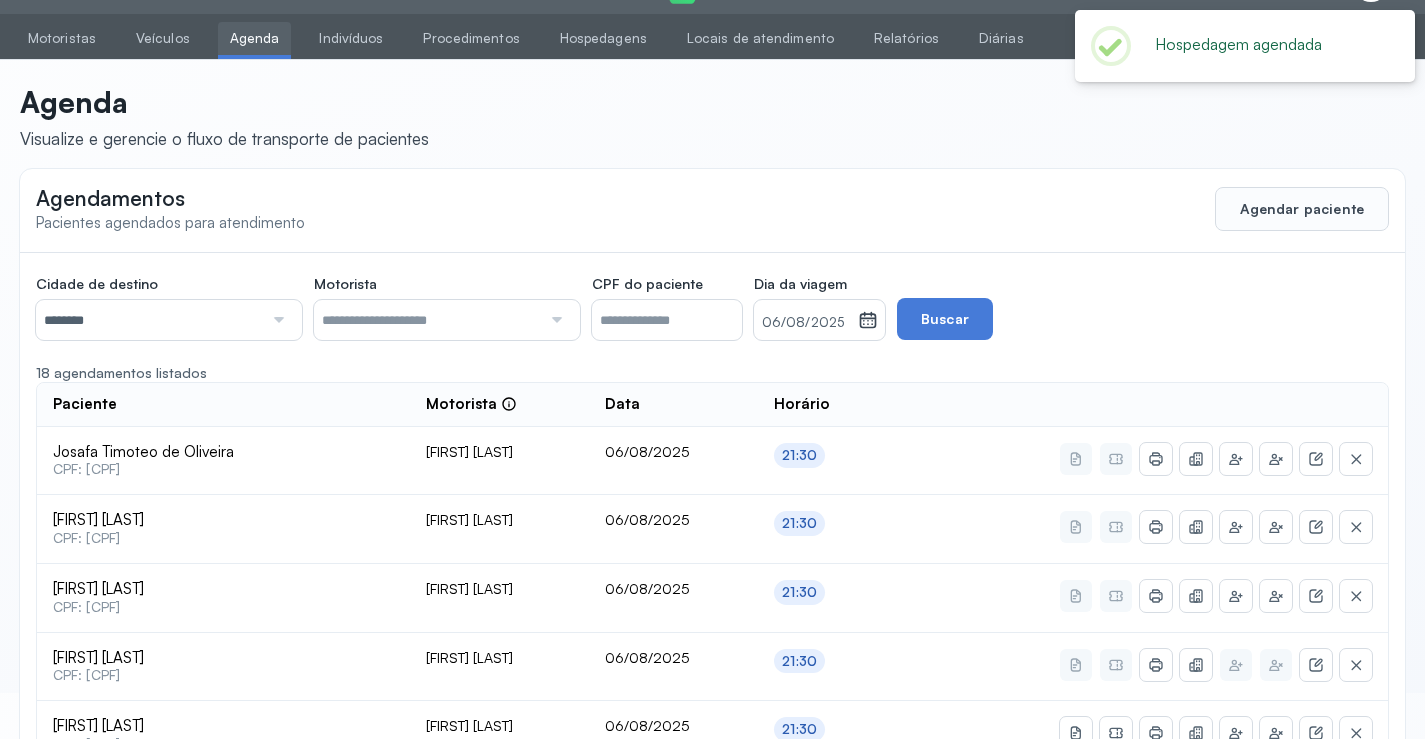 scroll, scrollTop: 200, scrollLeft: 0, axis: vertical 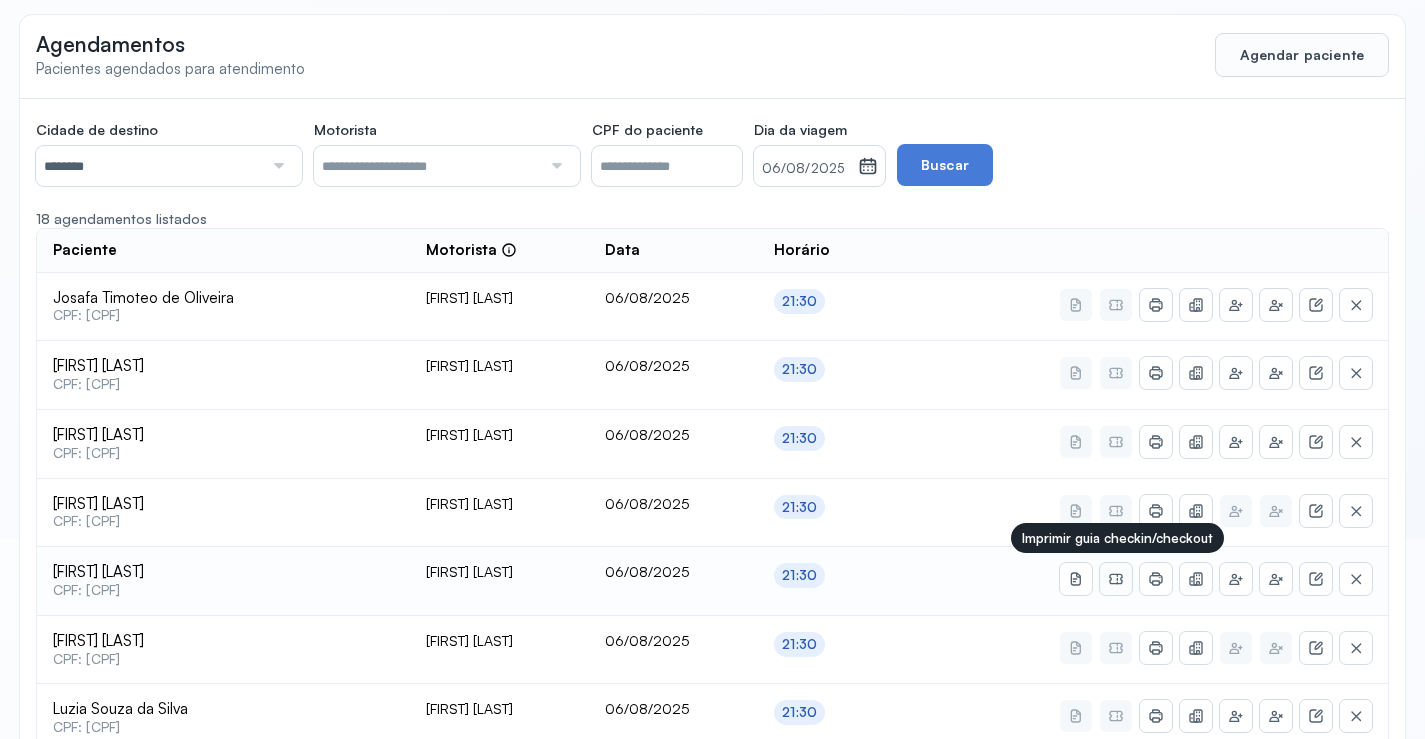 click 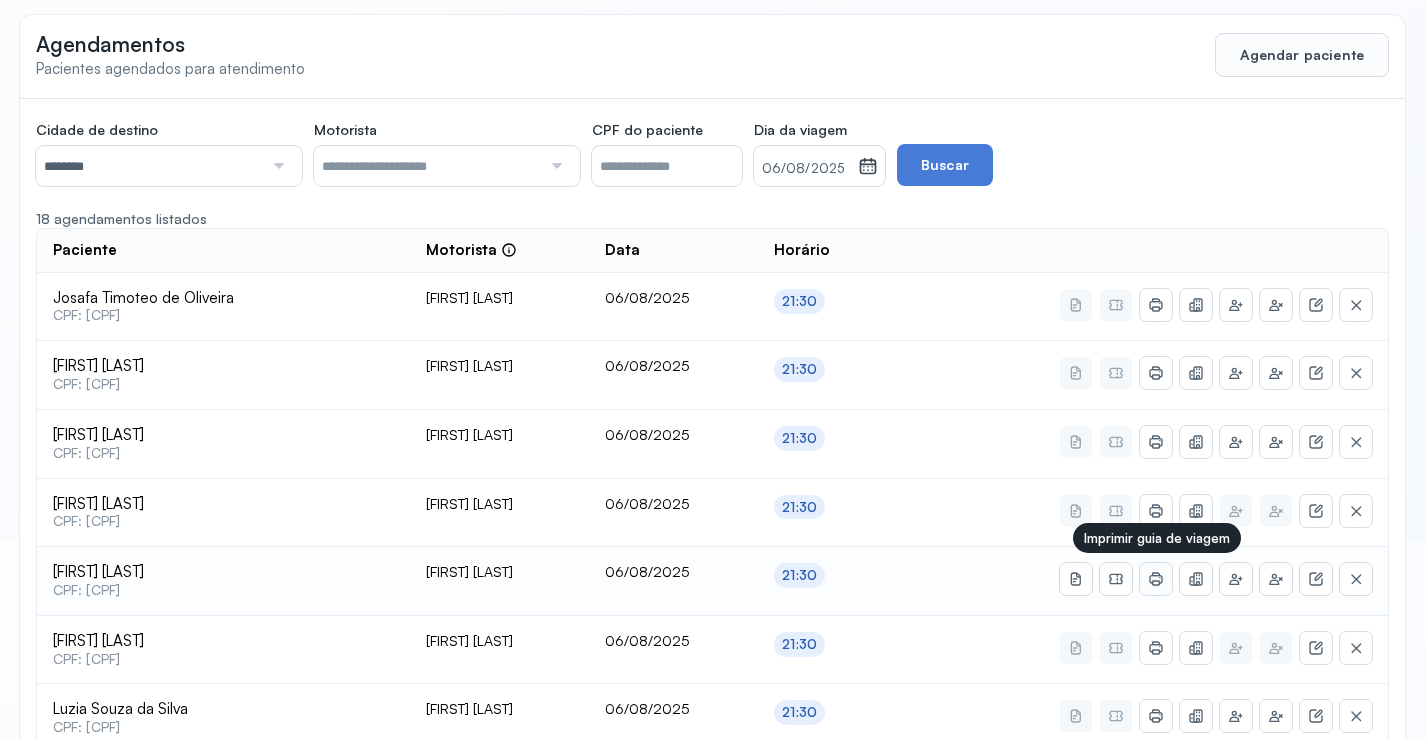 click 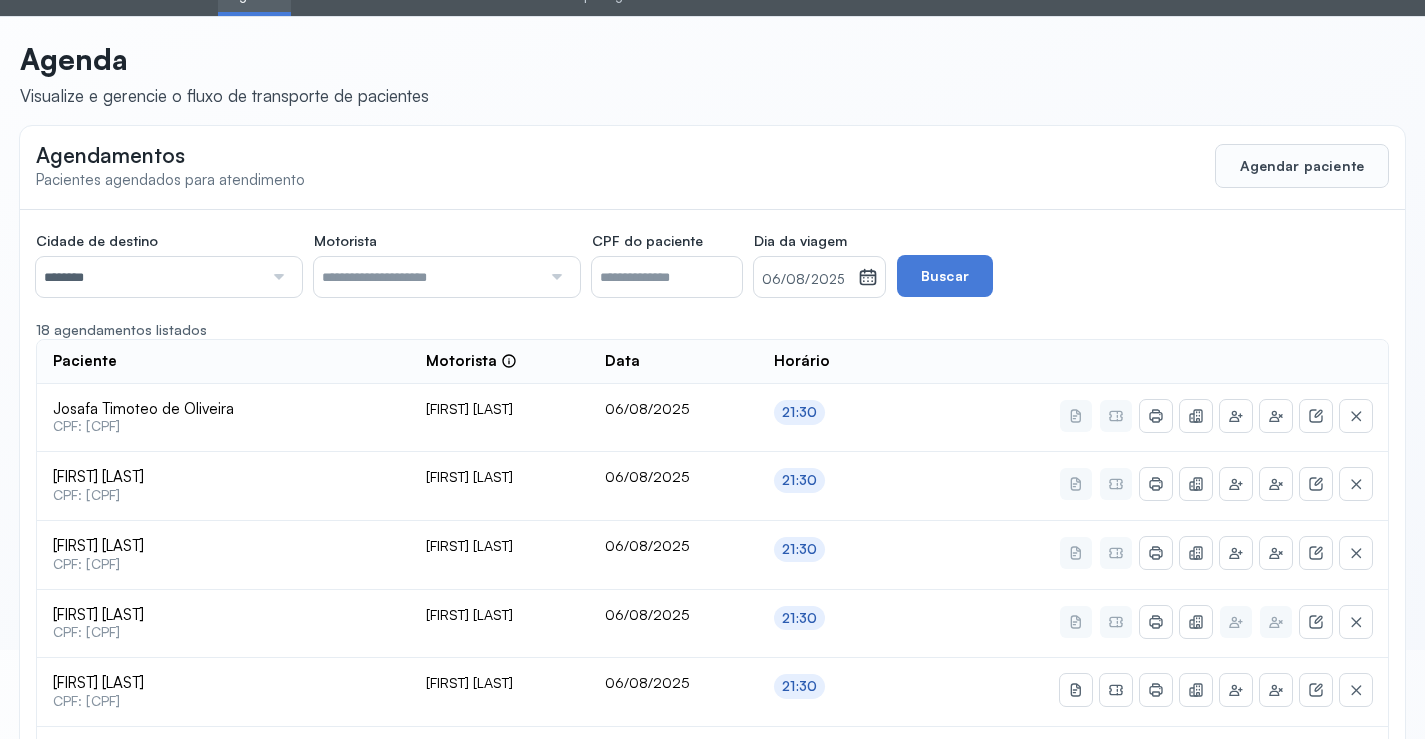 scroll, scrollTop: 0, scrollLeft: 0, axis: both 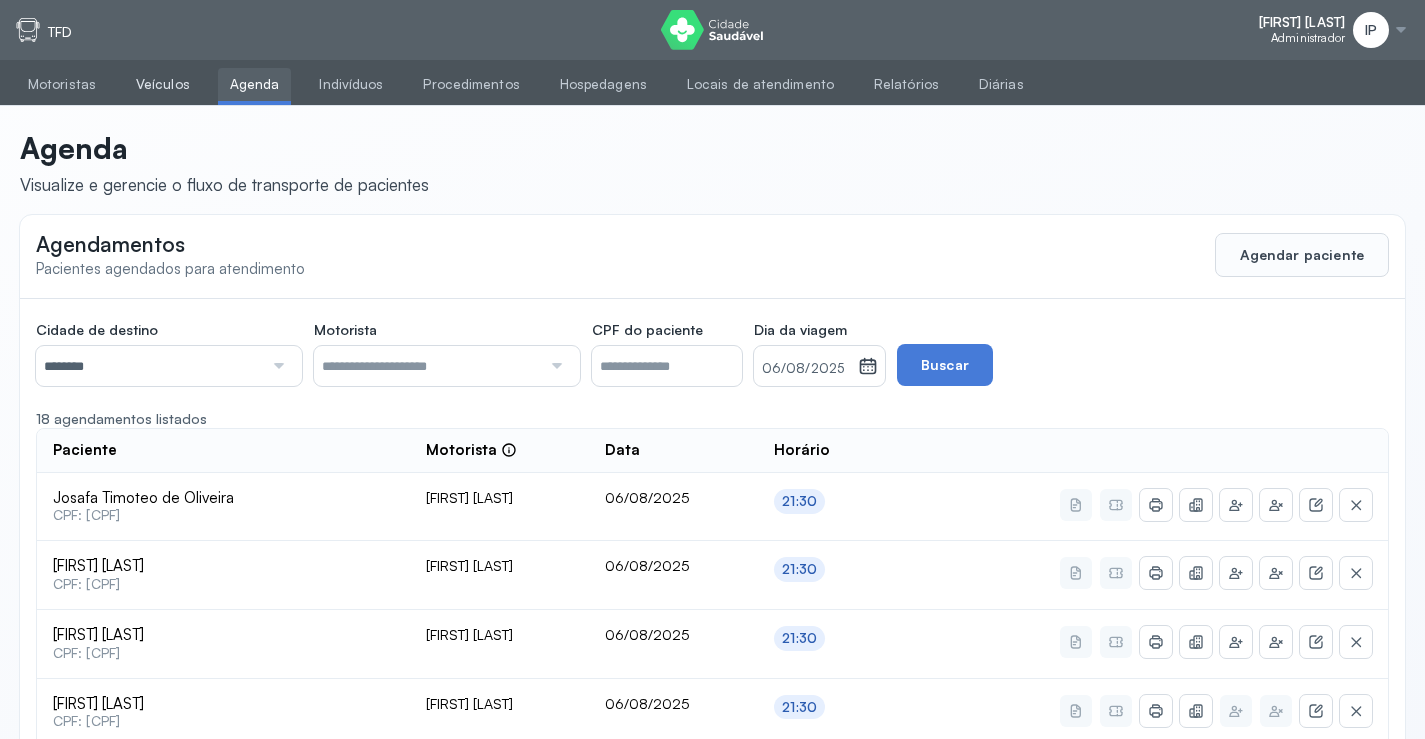 click on "Veículos" at bounding box center (163, 84) 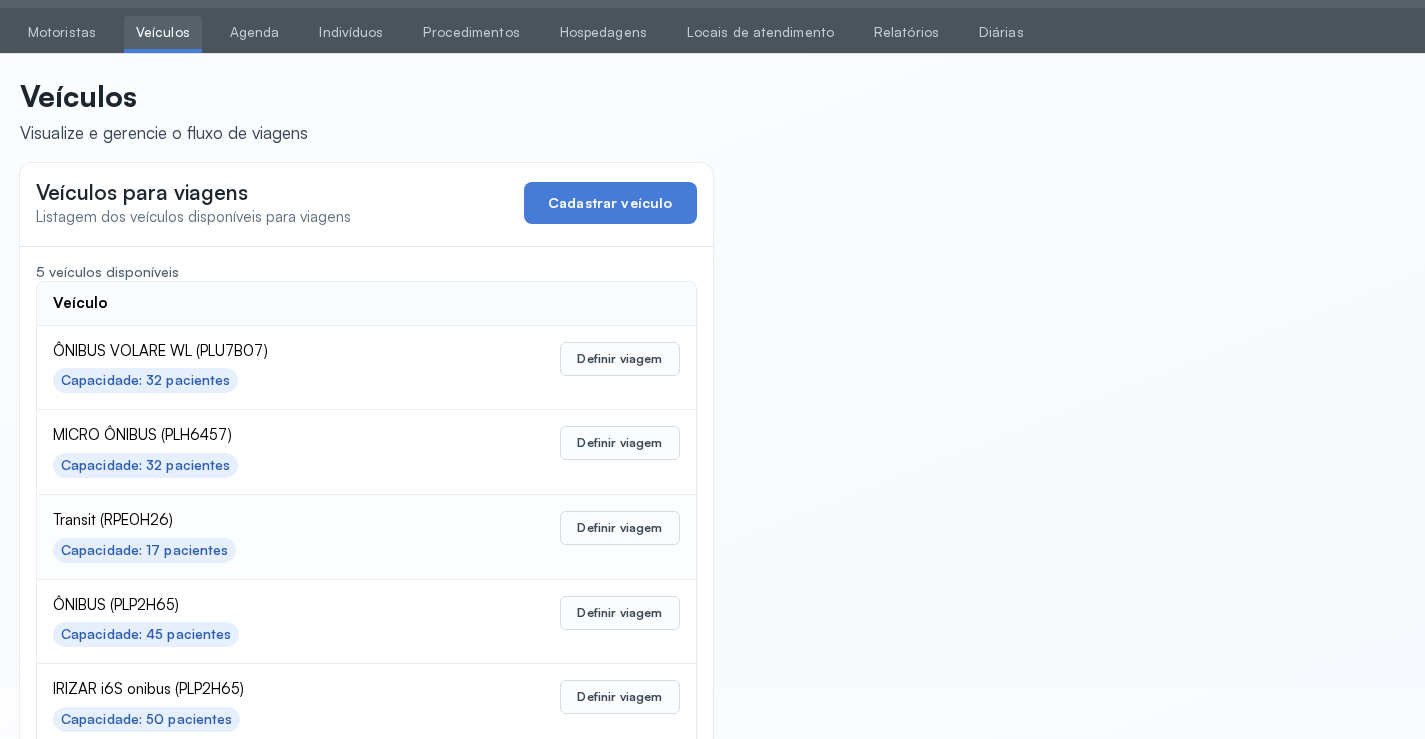 scroll, scrollTop: 98, scrollLeft: 0, axis: vertical 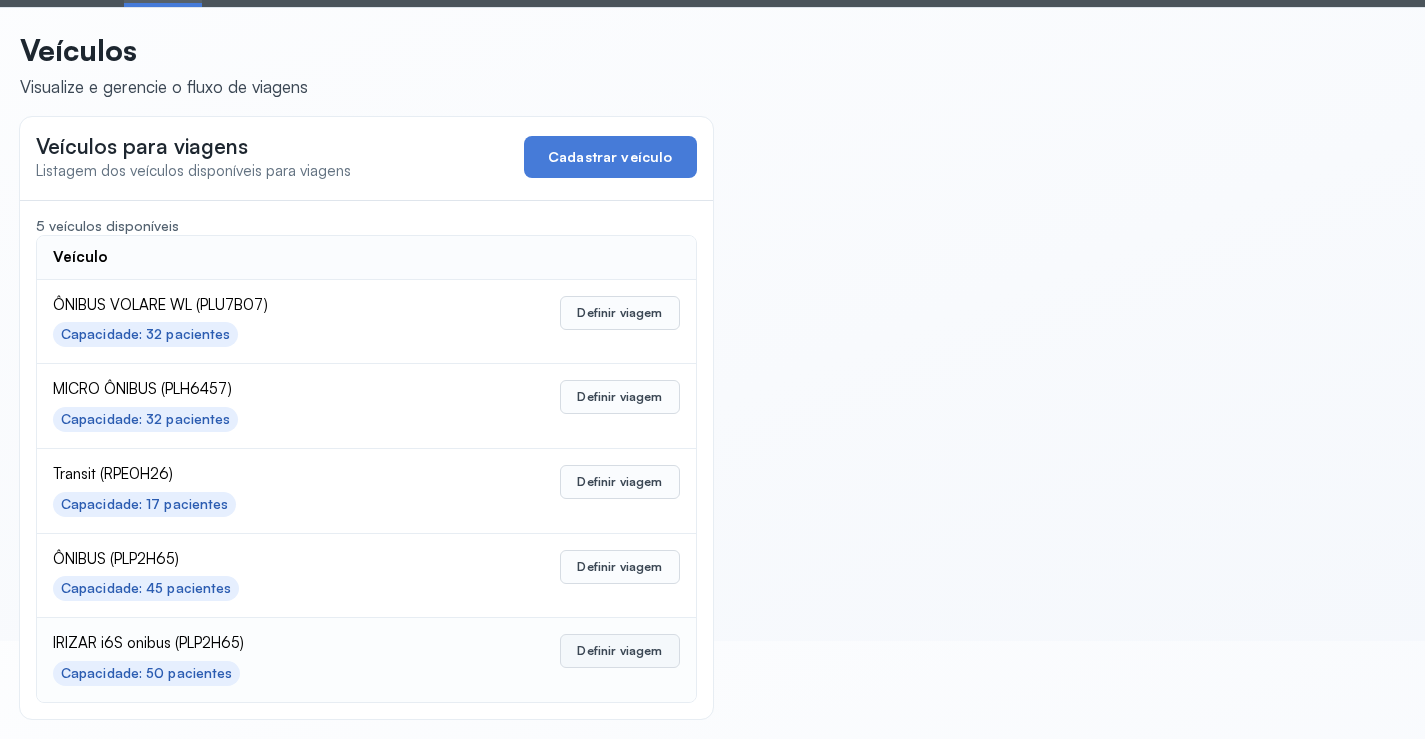 click on "Definir viagem" at bounding box center (619, 651) 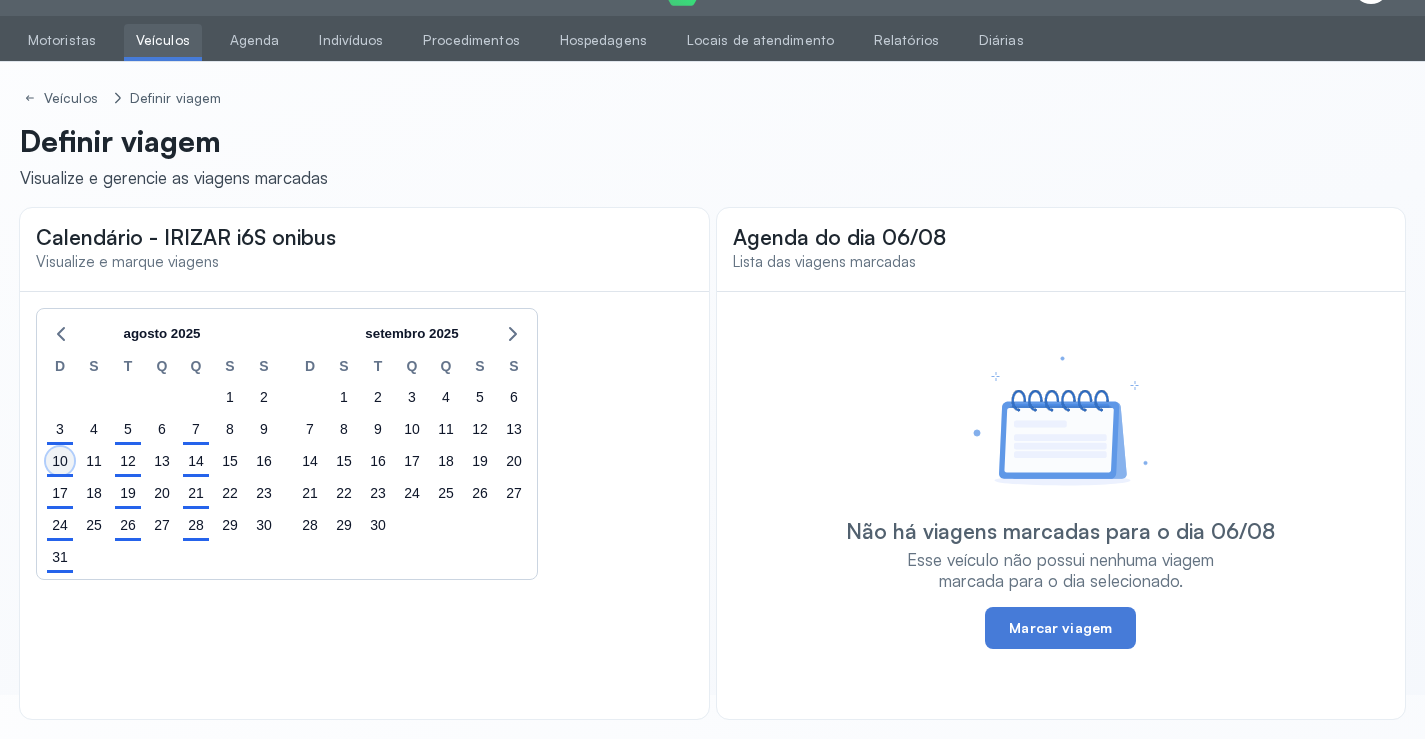 click on "10" 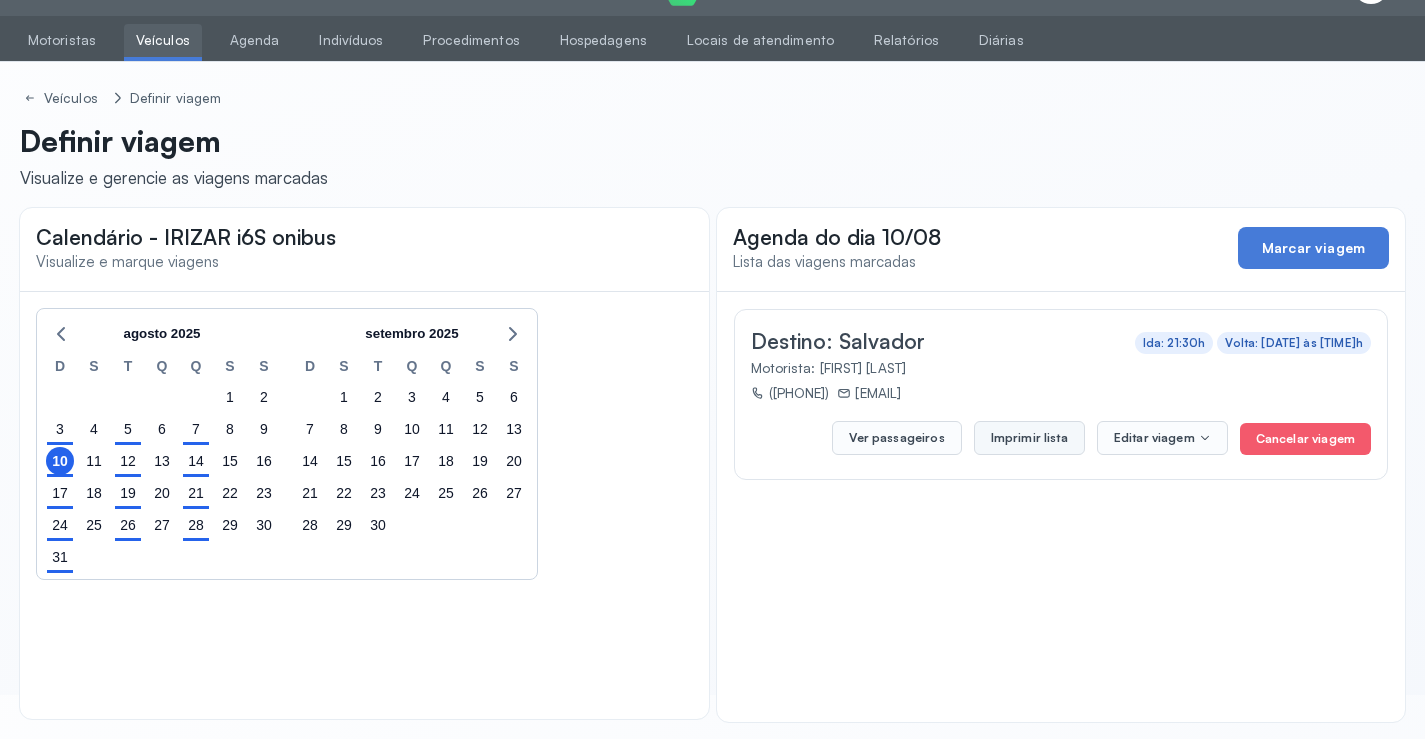 click on "Imprimir lista" at bounding box center [1029, 438] 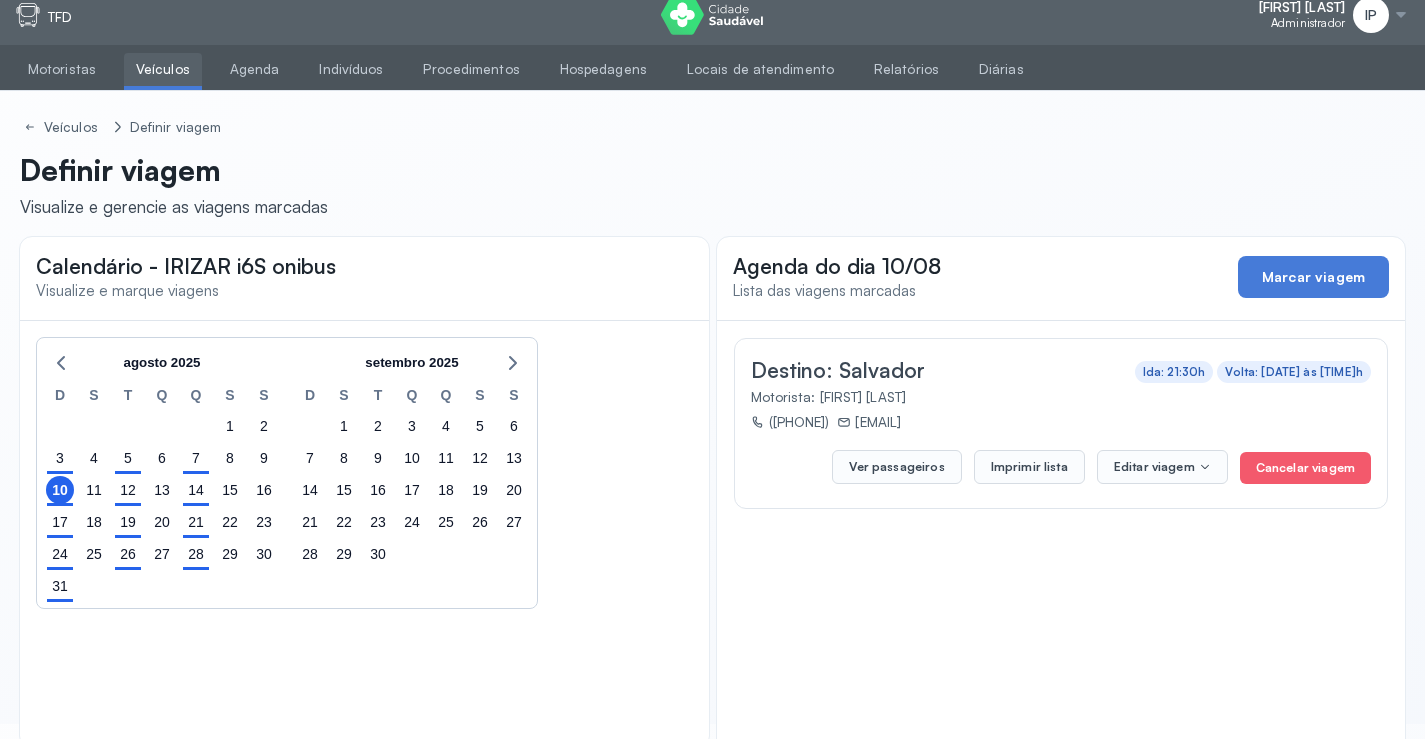 scroll, scrollTop: 0, scrollLeft: 0, axis: both 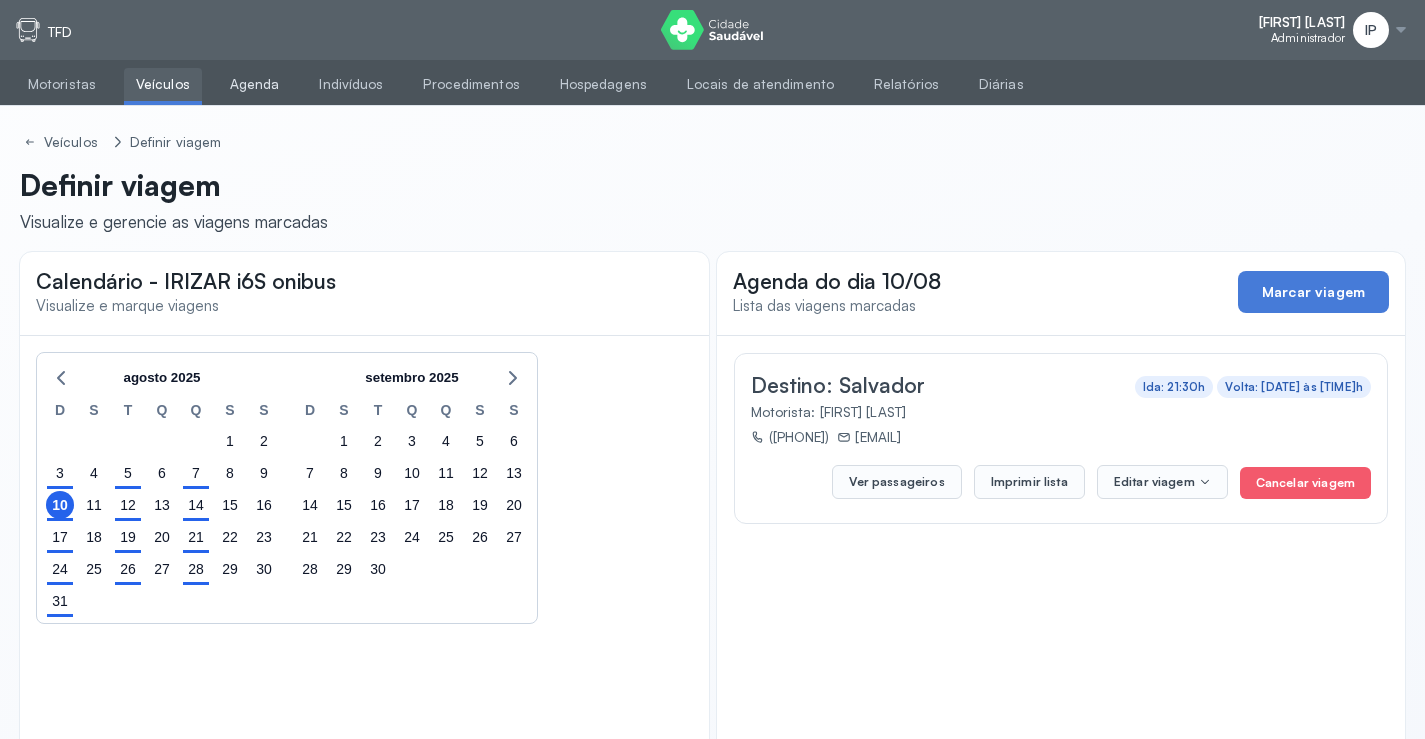 click on "Agenda" at bounding box center [255, 84] 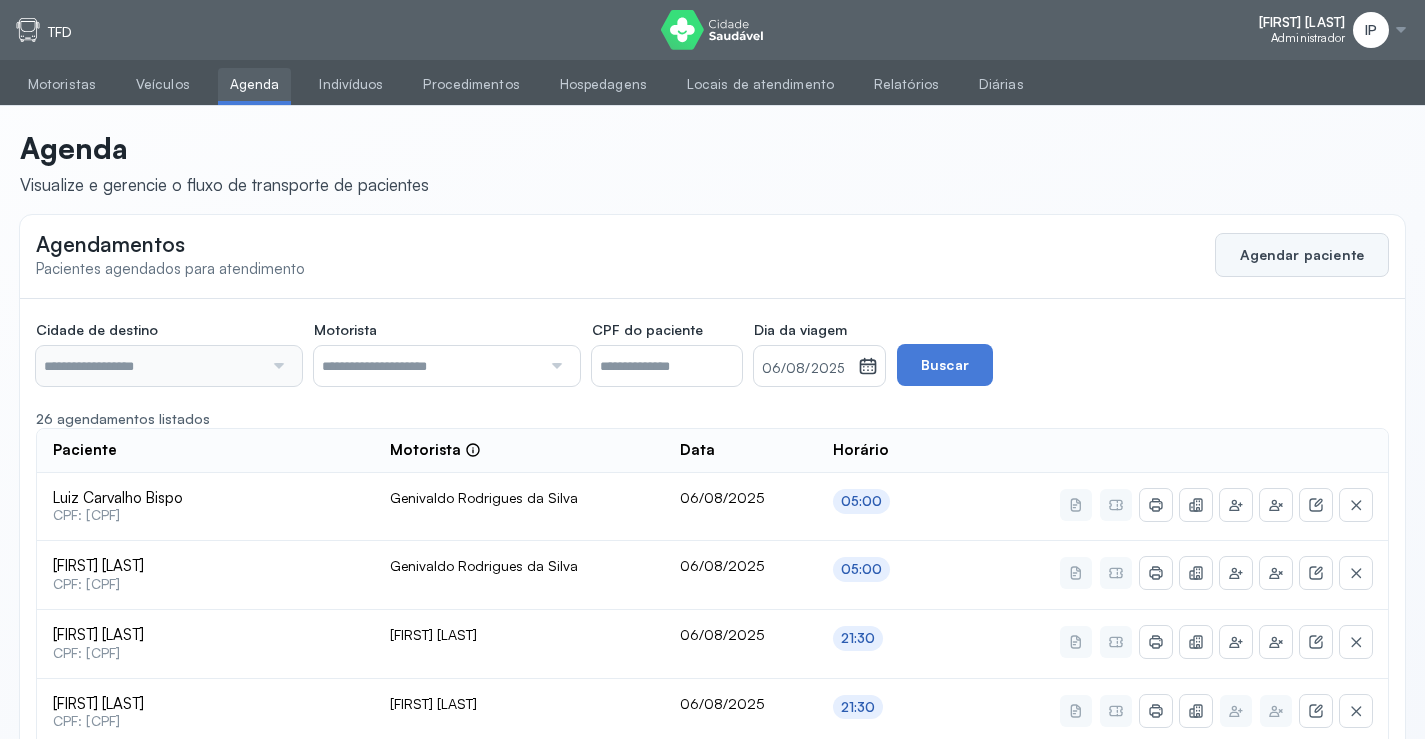 click on "Agendar paciente" 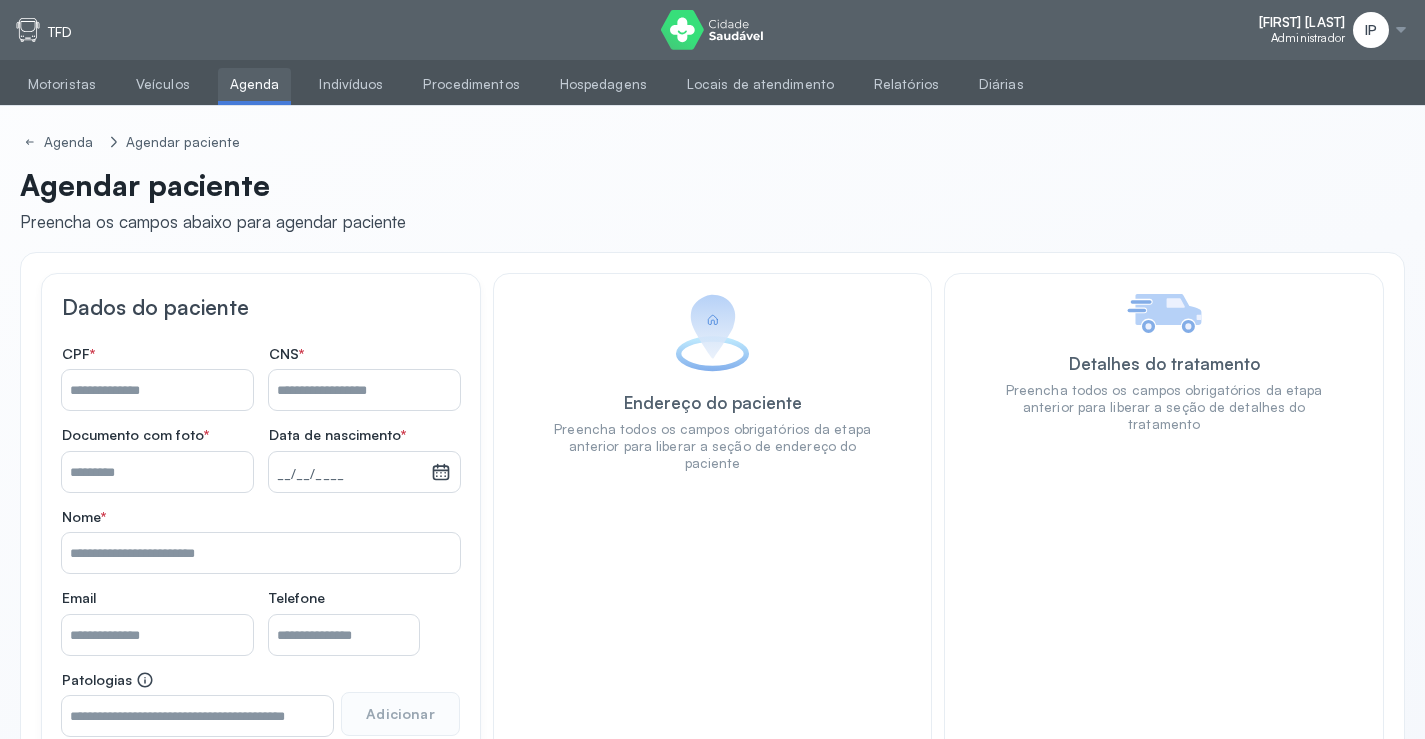 click on "Nome   *" at bounding box center [364, 390] 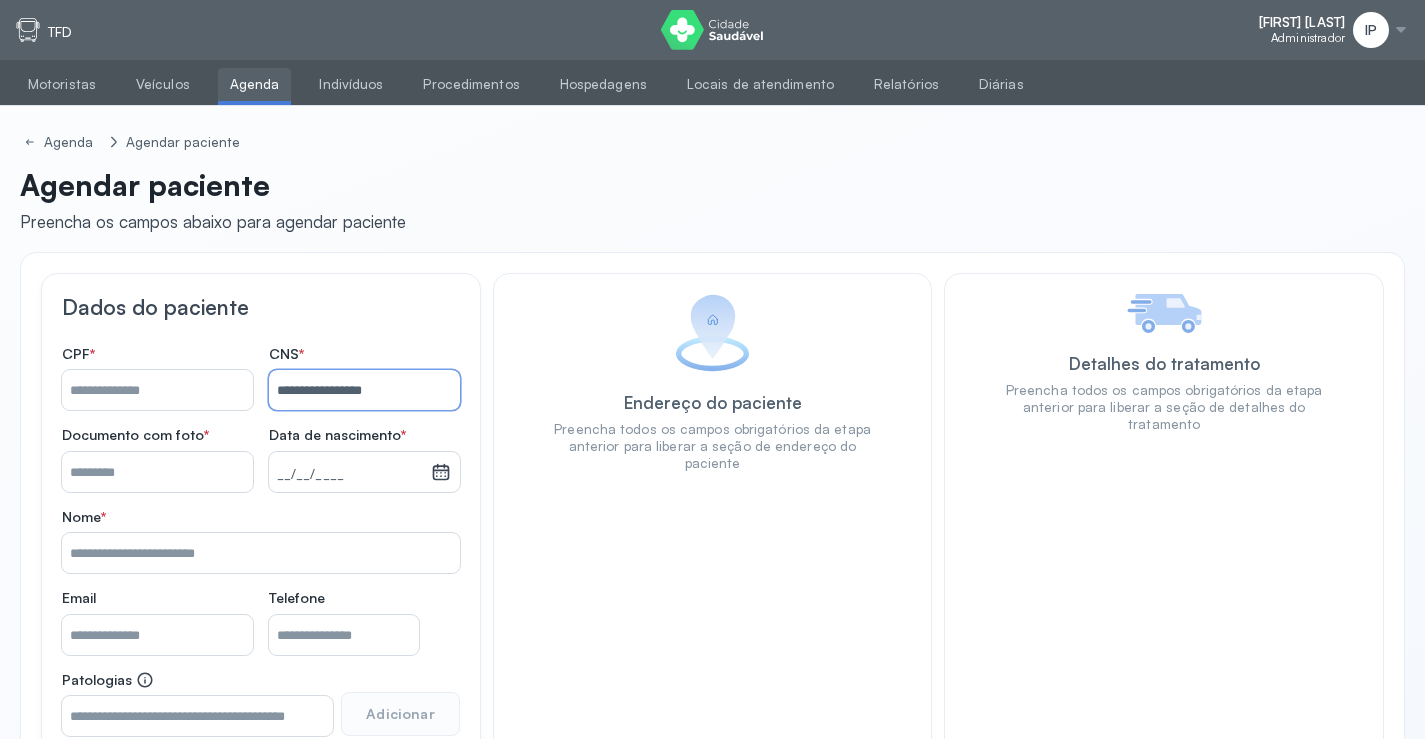 type on "**********" 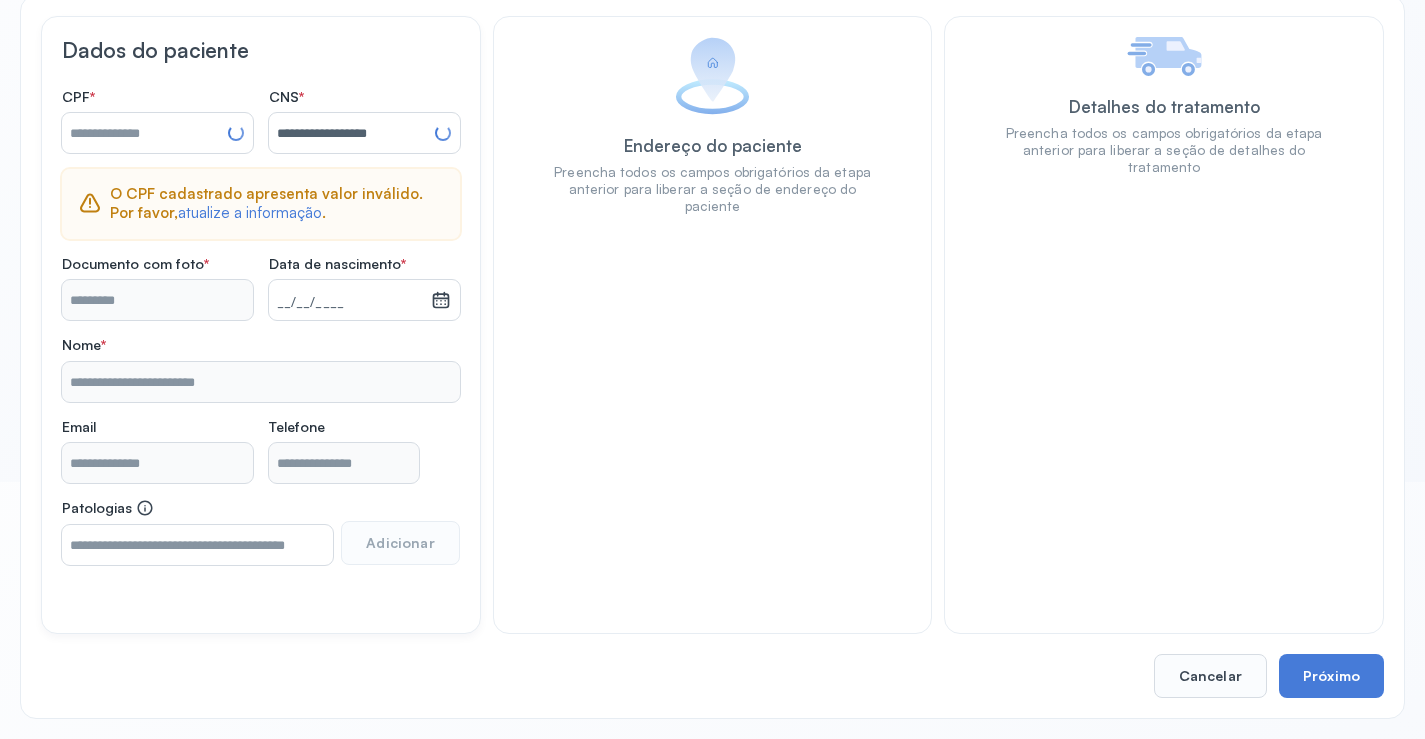 scroll, scrollTop: 0, scrollLeft: 0, axis: both 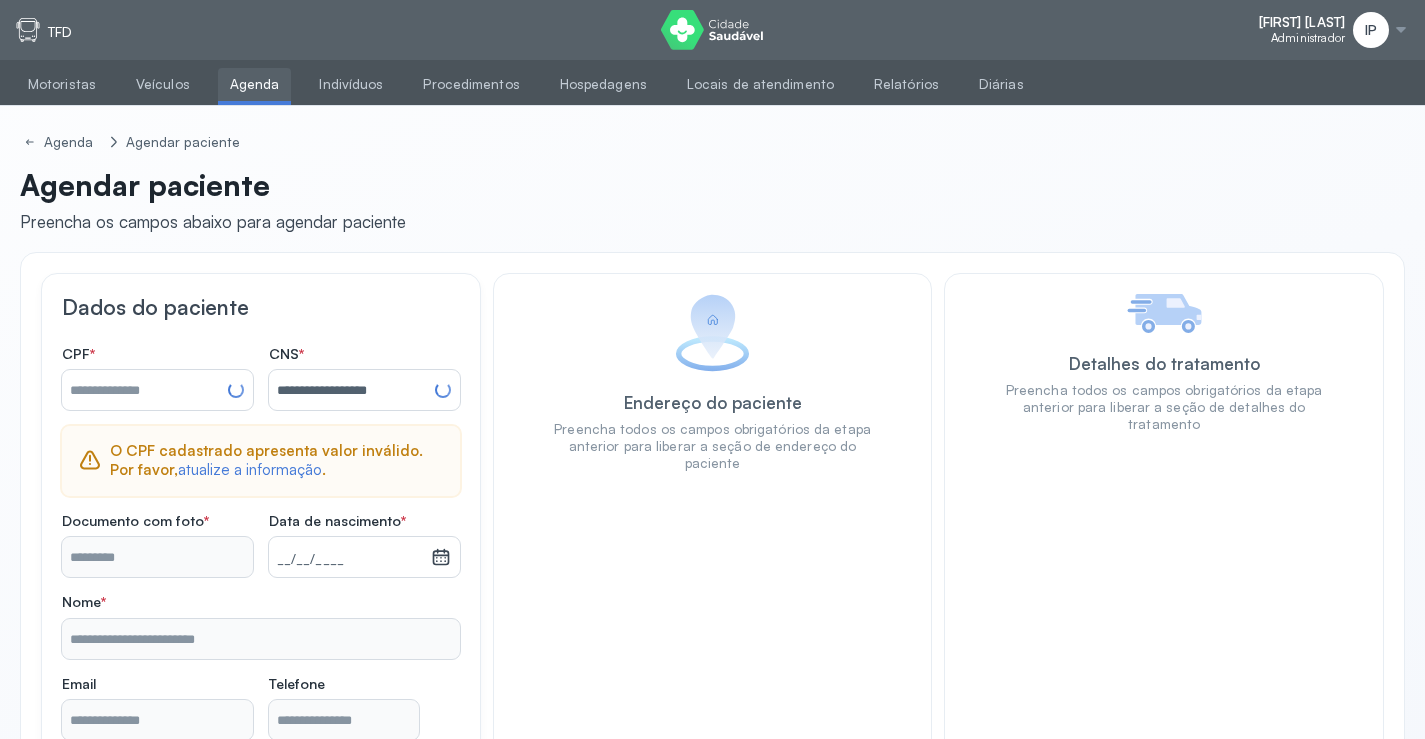 type on "**********" 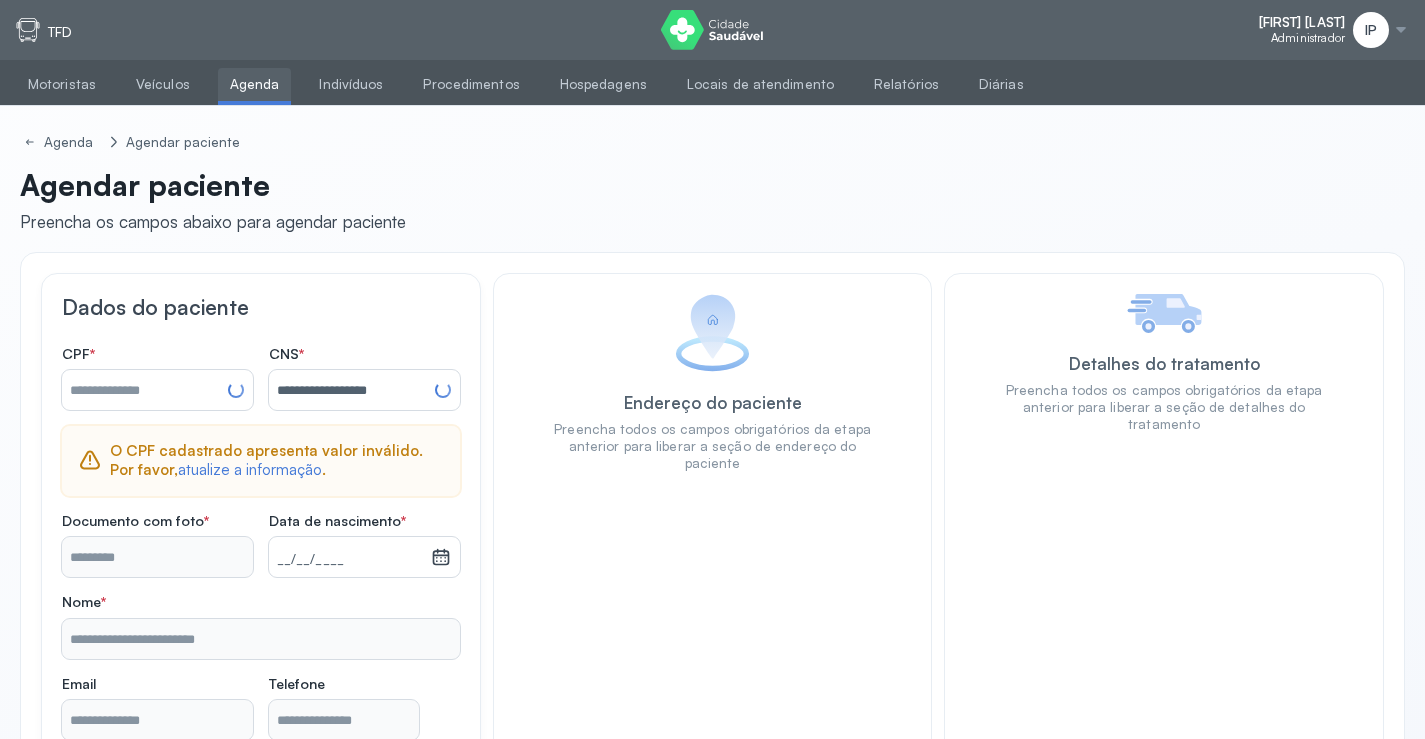 type on "**********" 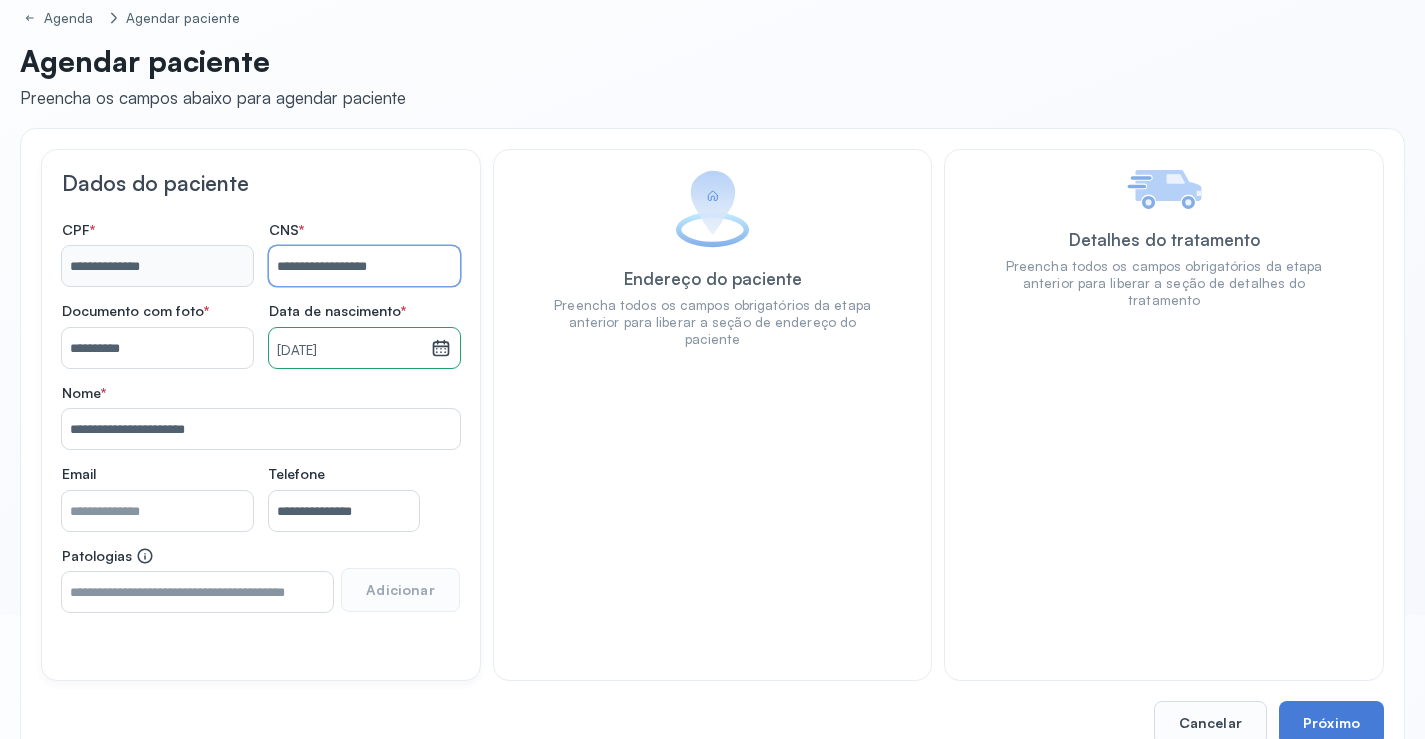 scroll, scrollTop: 171, scrollLeft: 0, axis: vertical 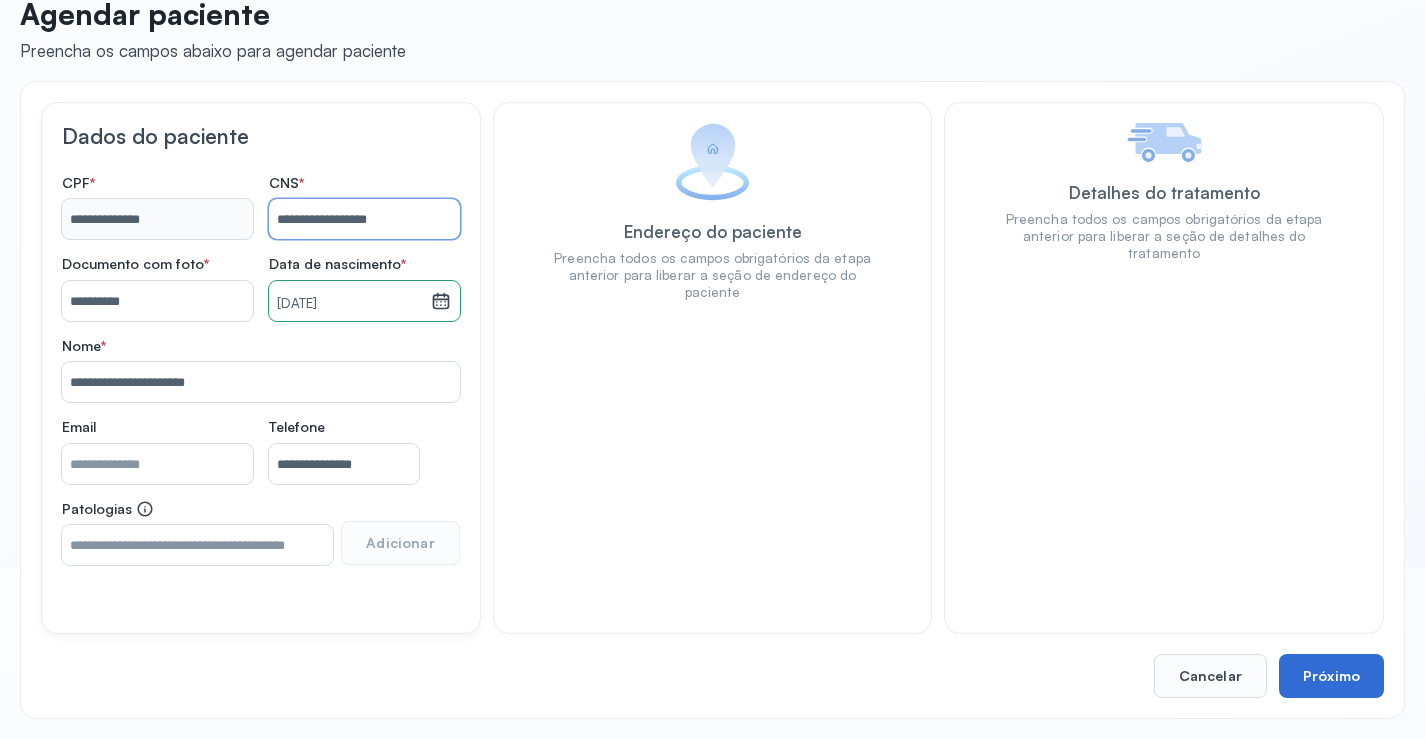 type on "**********" 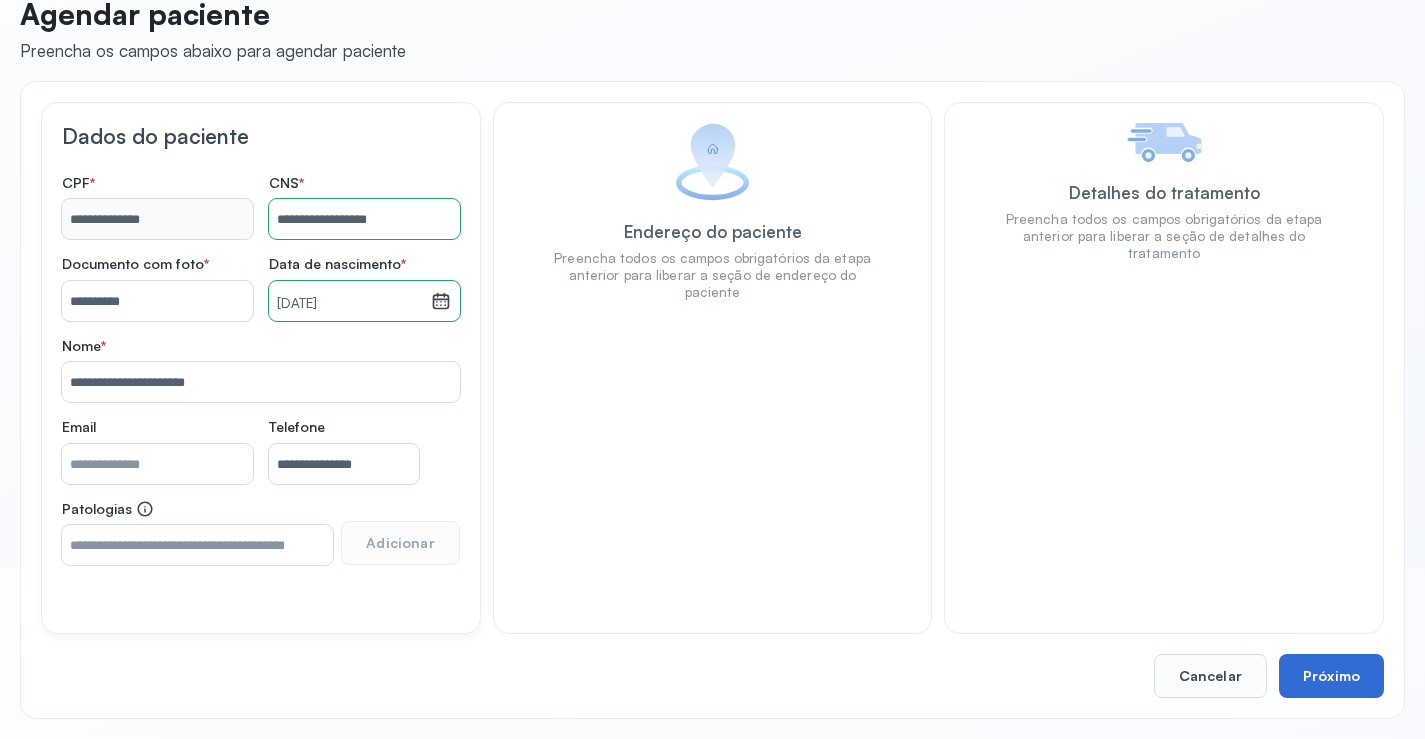 click on "Próximo" at bounding box center (1331, 676) 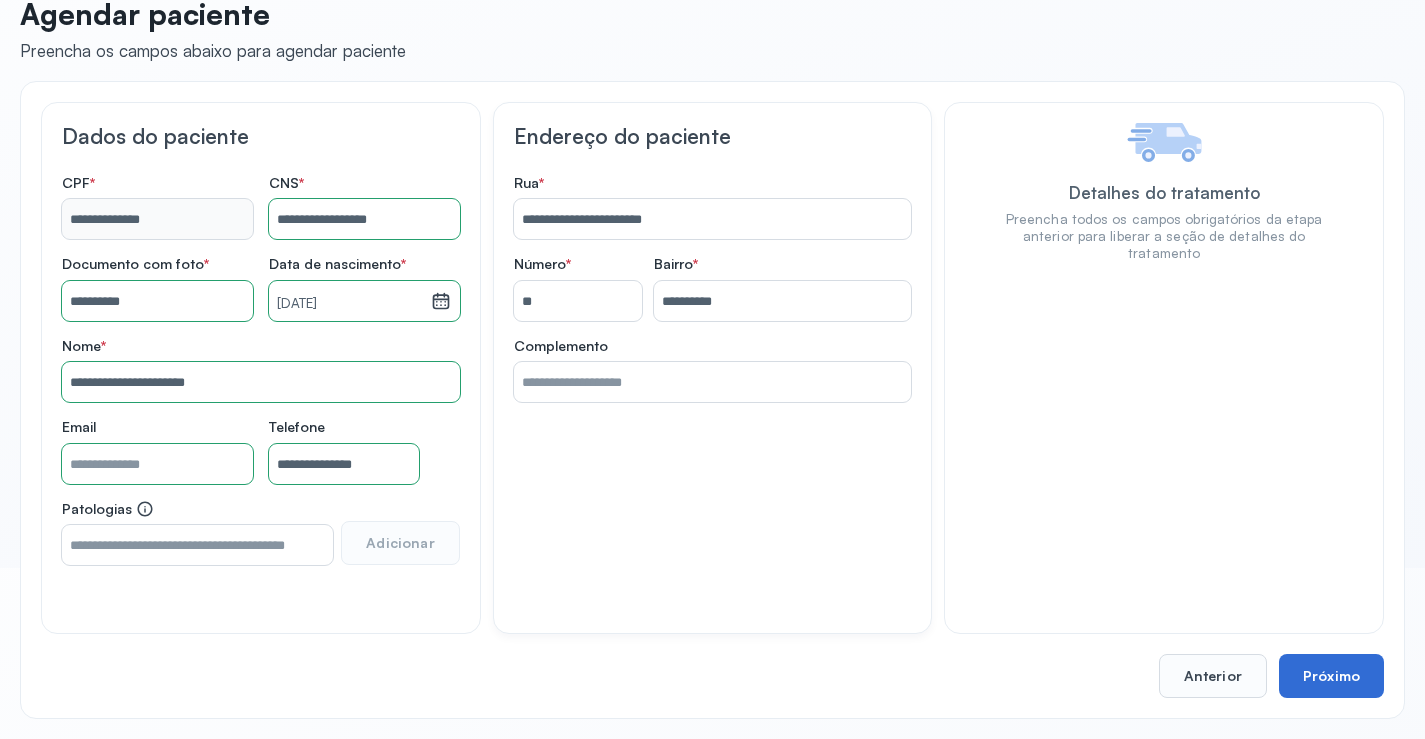 click on "Próximo" at bounding box center (1331, 676) 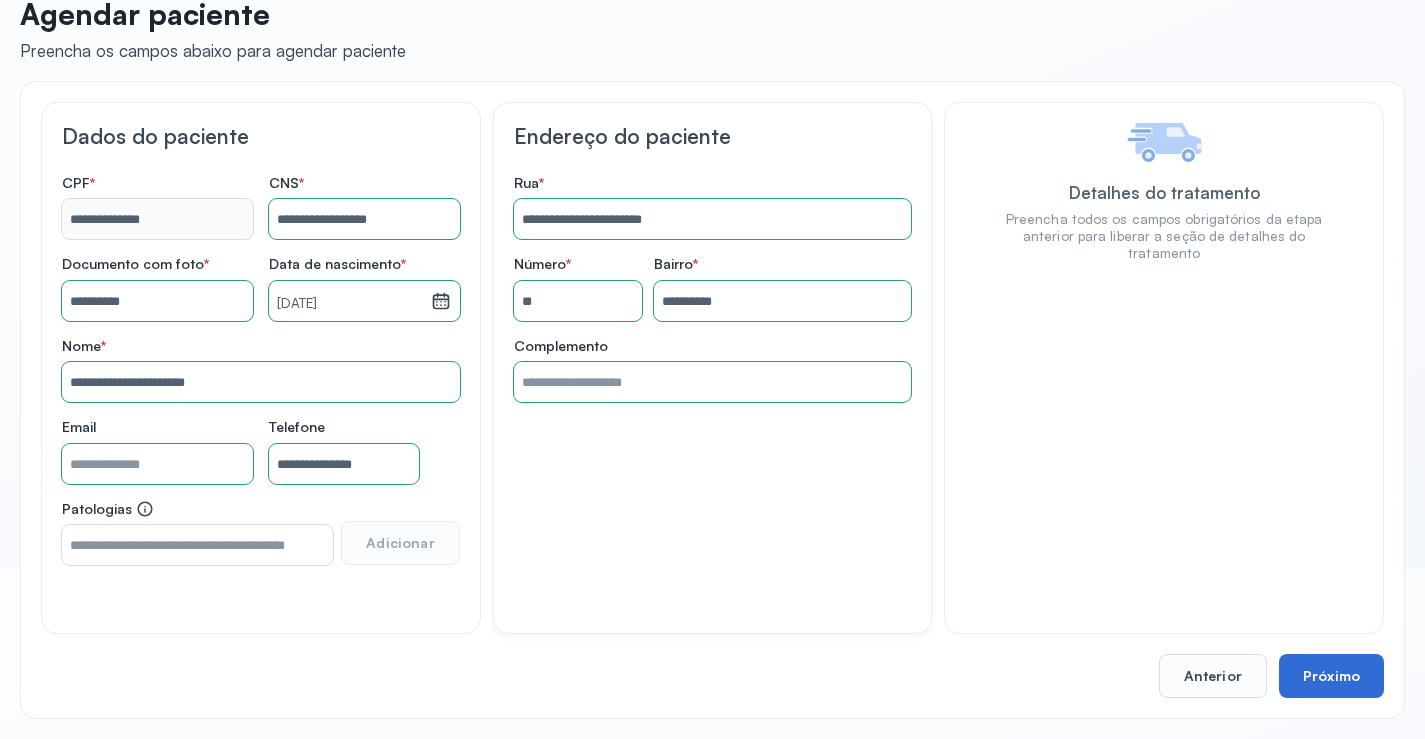 click on "Próximo" at bounding box center [1331, 676] 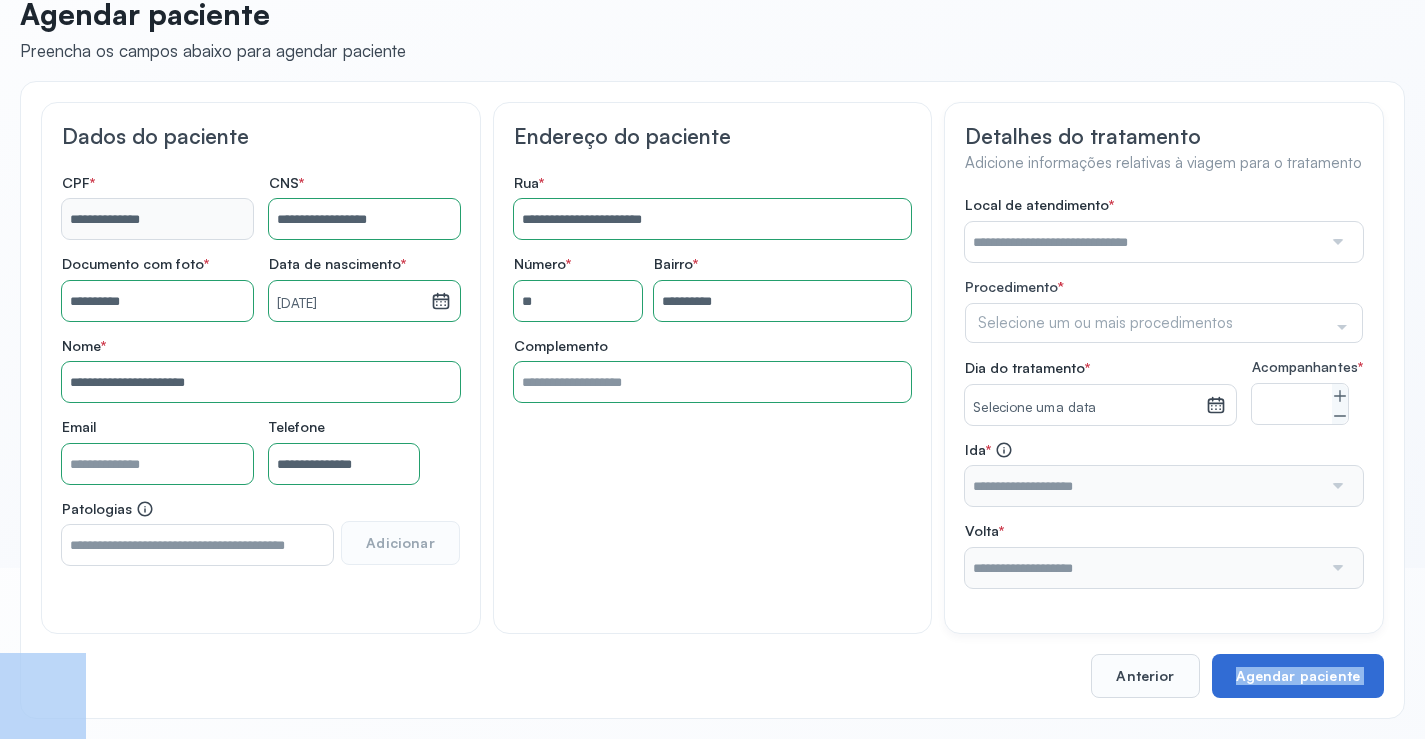 click on "**********" at bounding box center (712, 400) 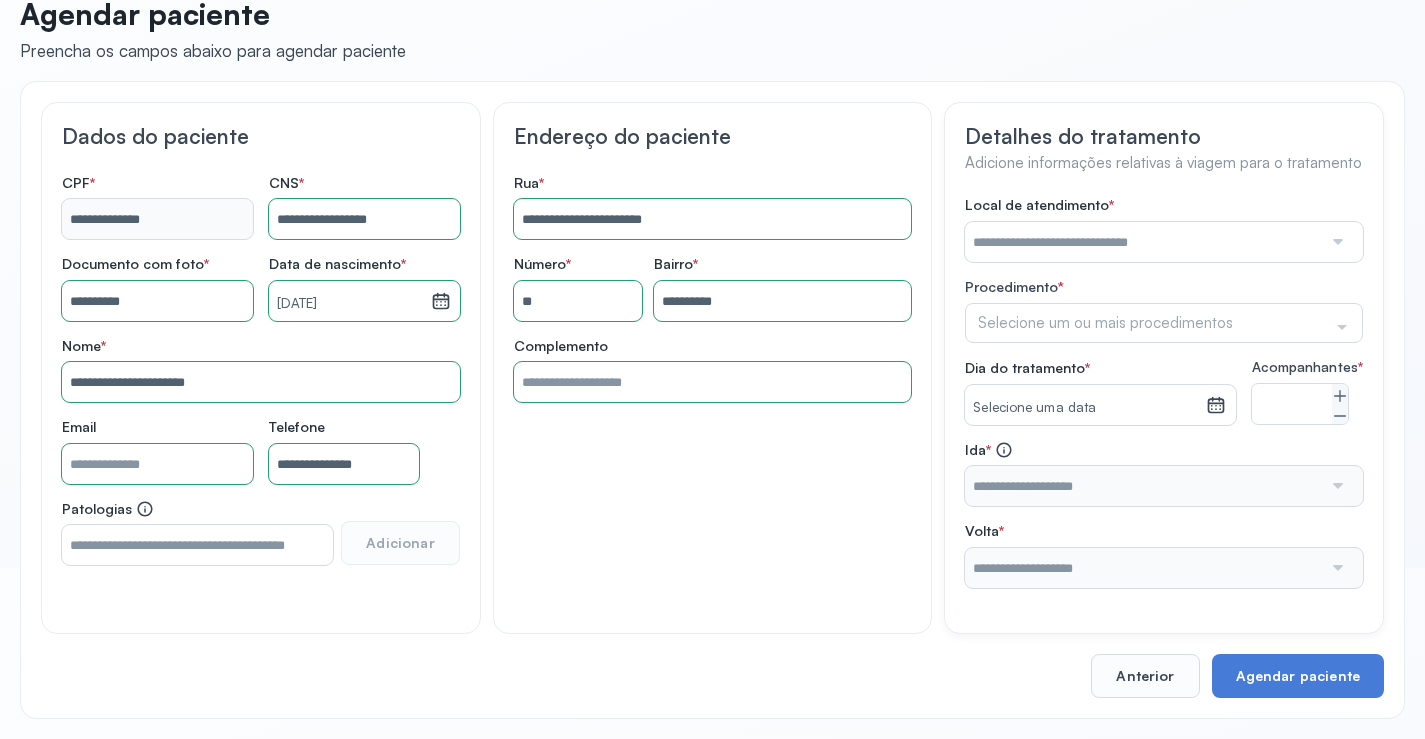 click at bounding box center [1143, 242] 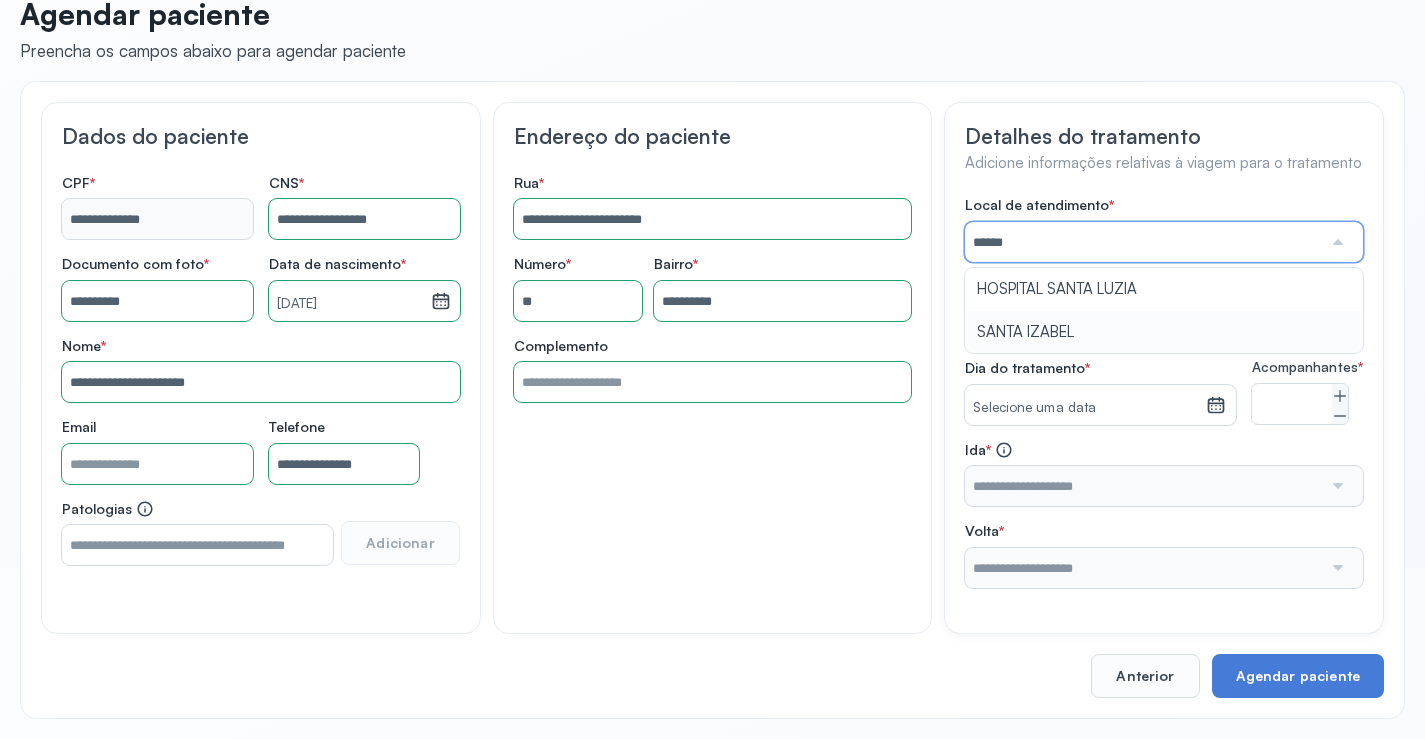 type on "**********" 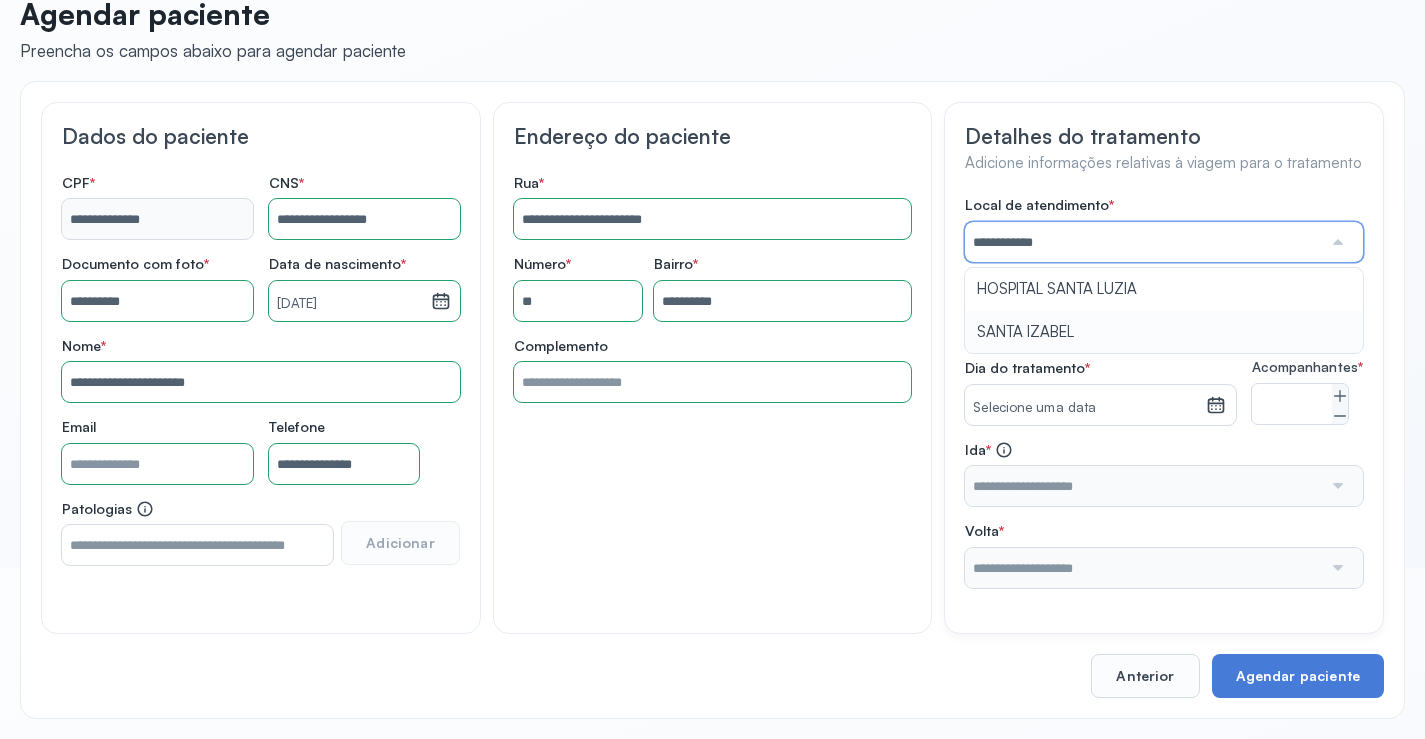 click on "**********" at bounding box center [1164, 392] 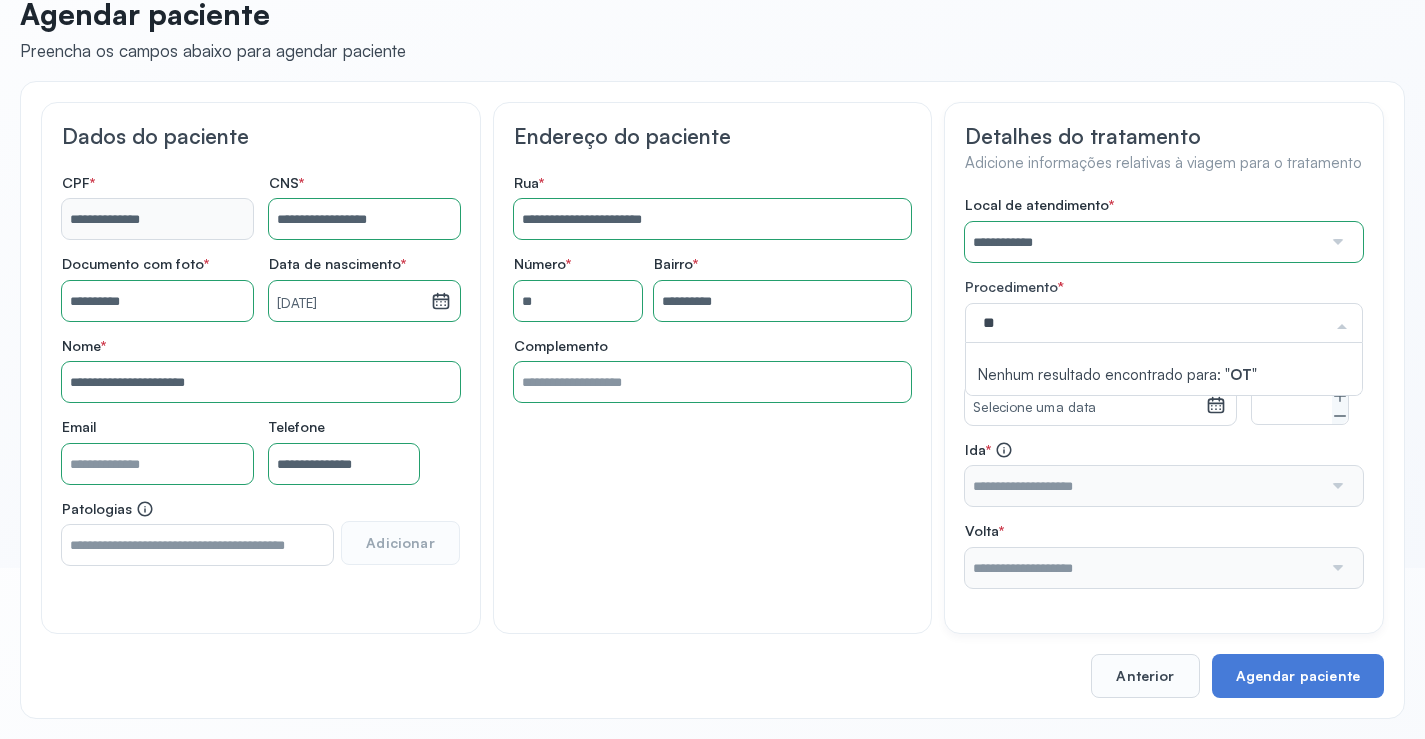 type on "*" 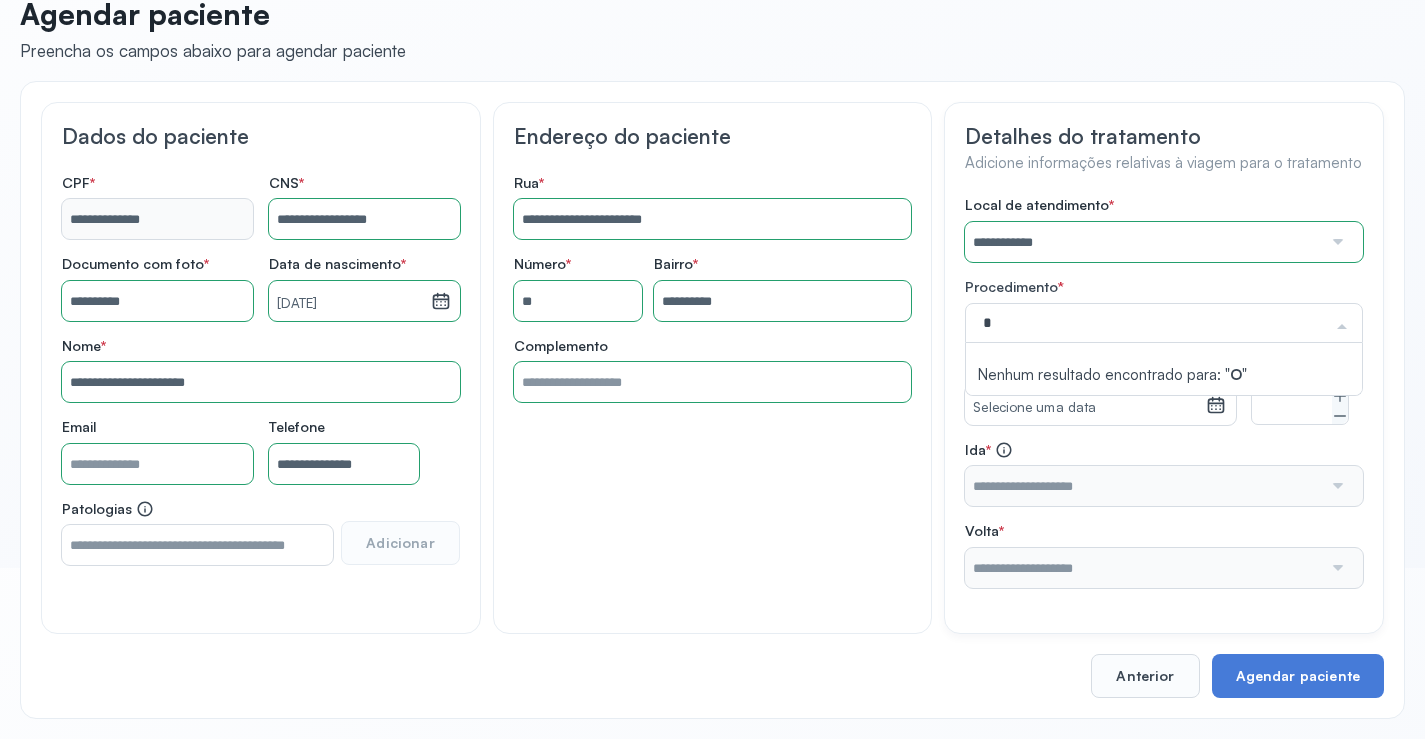 type 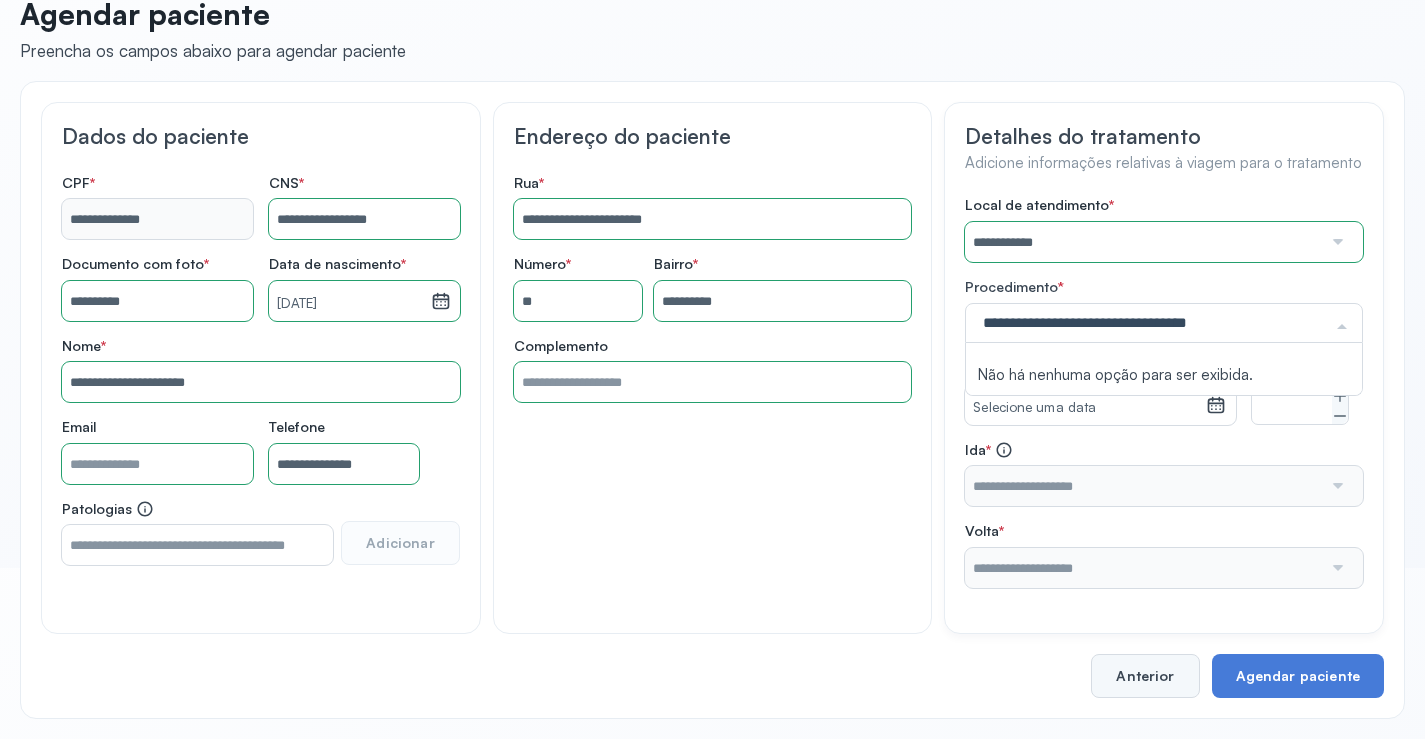 click on "Anterior" at bounding box center (1145, 676) 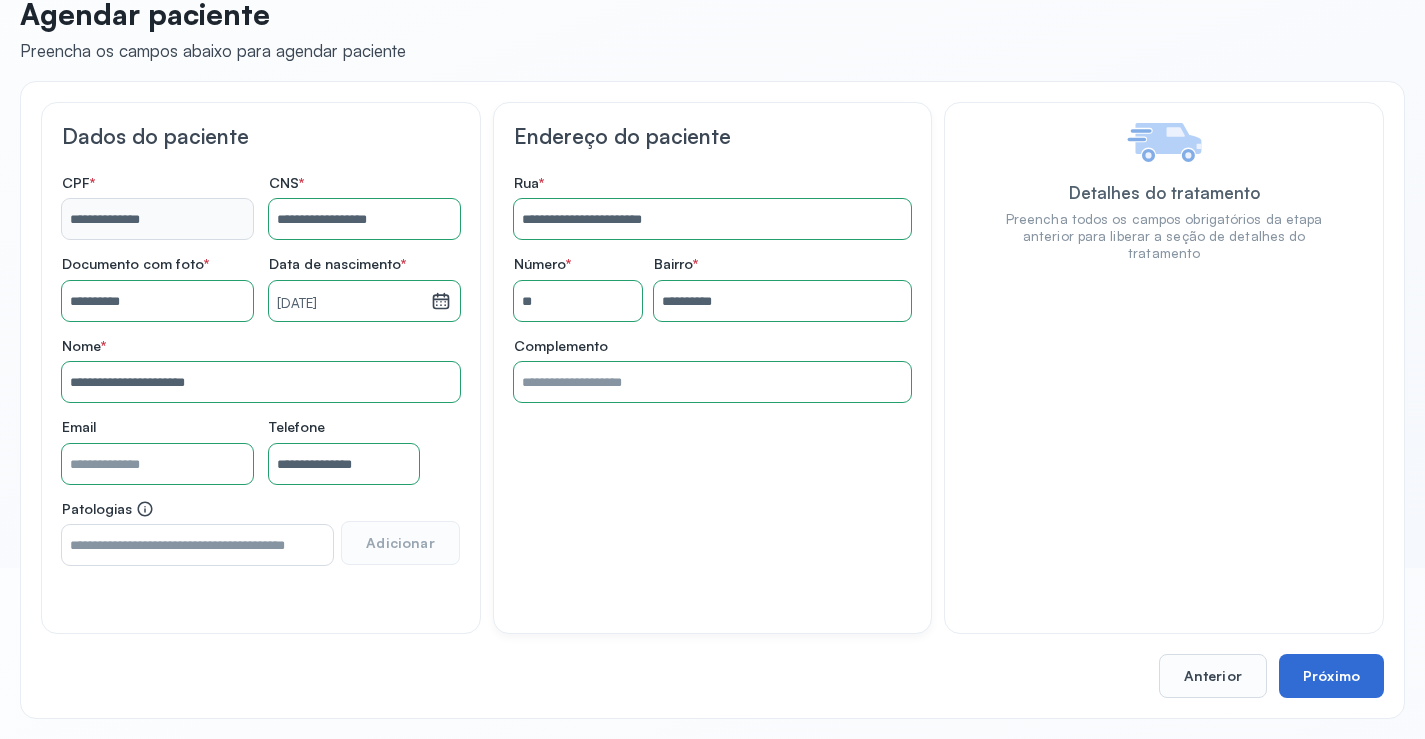click on "Próximo" at bounding box center [1331, 676] 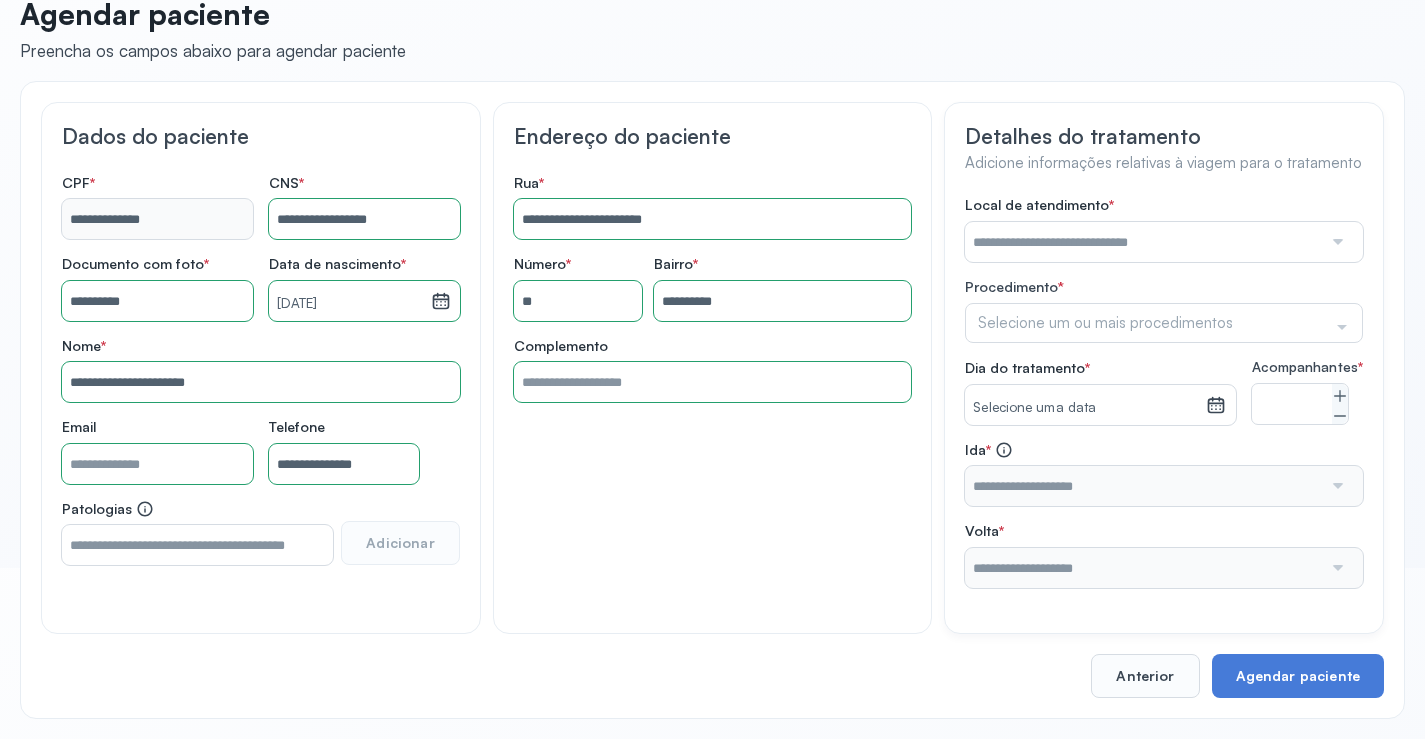 click at bounding box center [1143, 242] 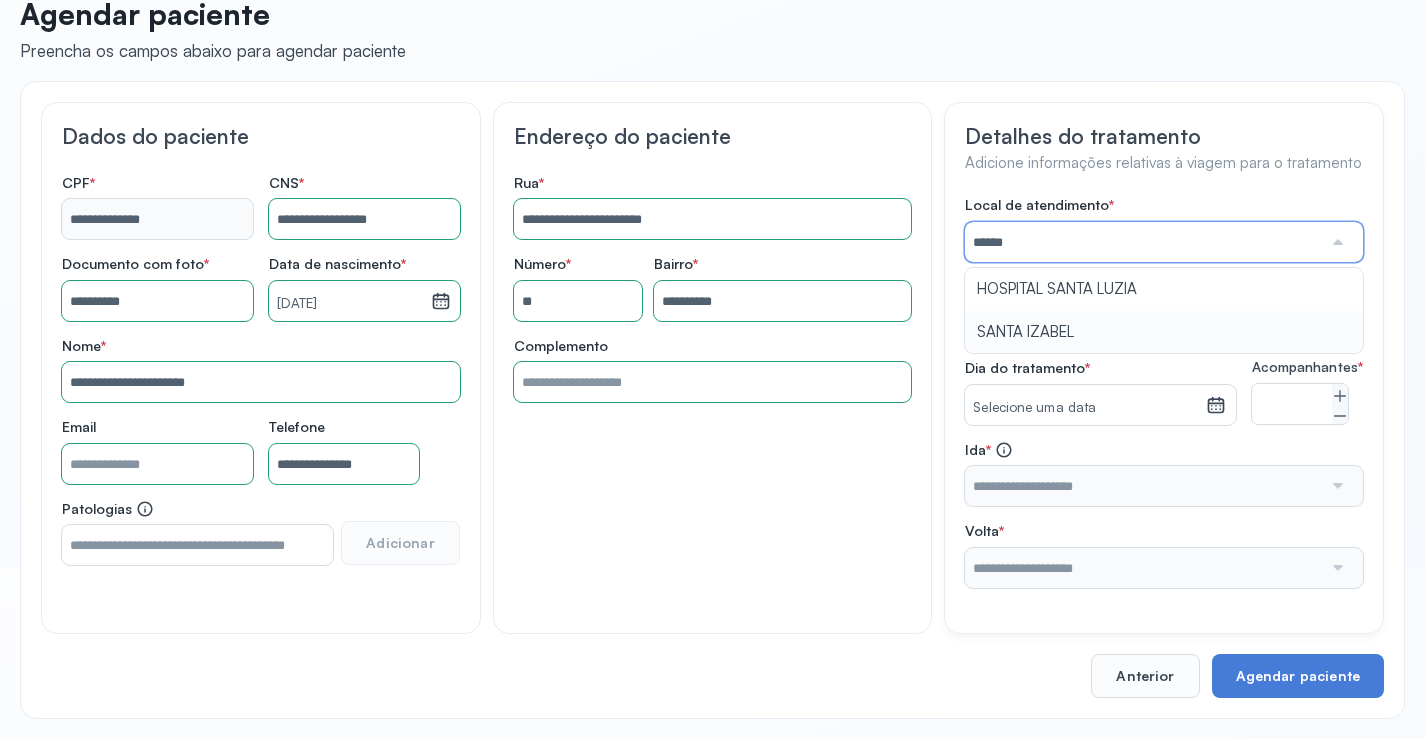 type on "**********" 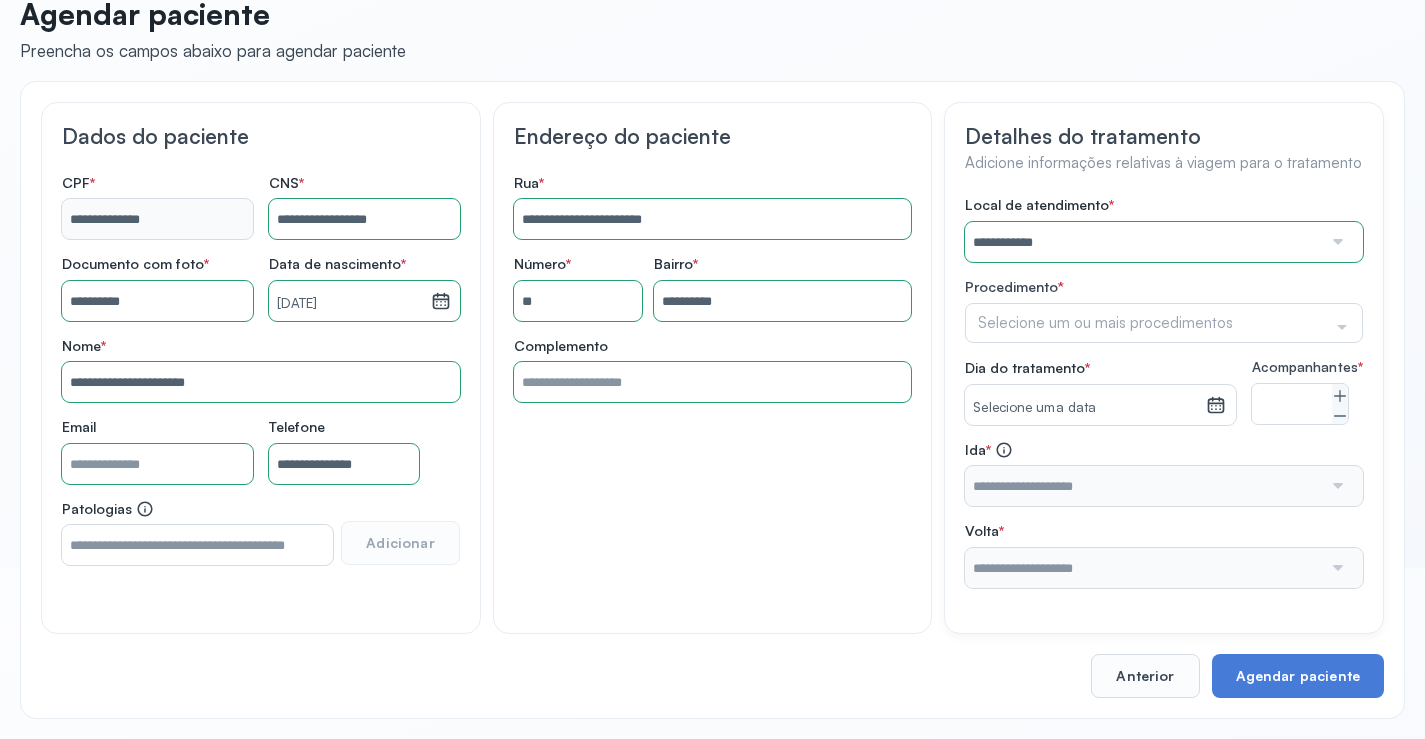 click on "**********" at bounding box center (1164, 392) 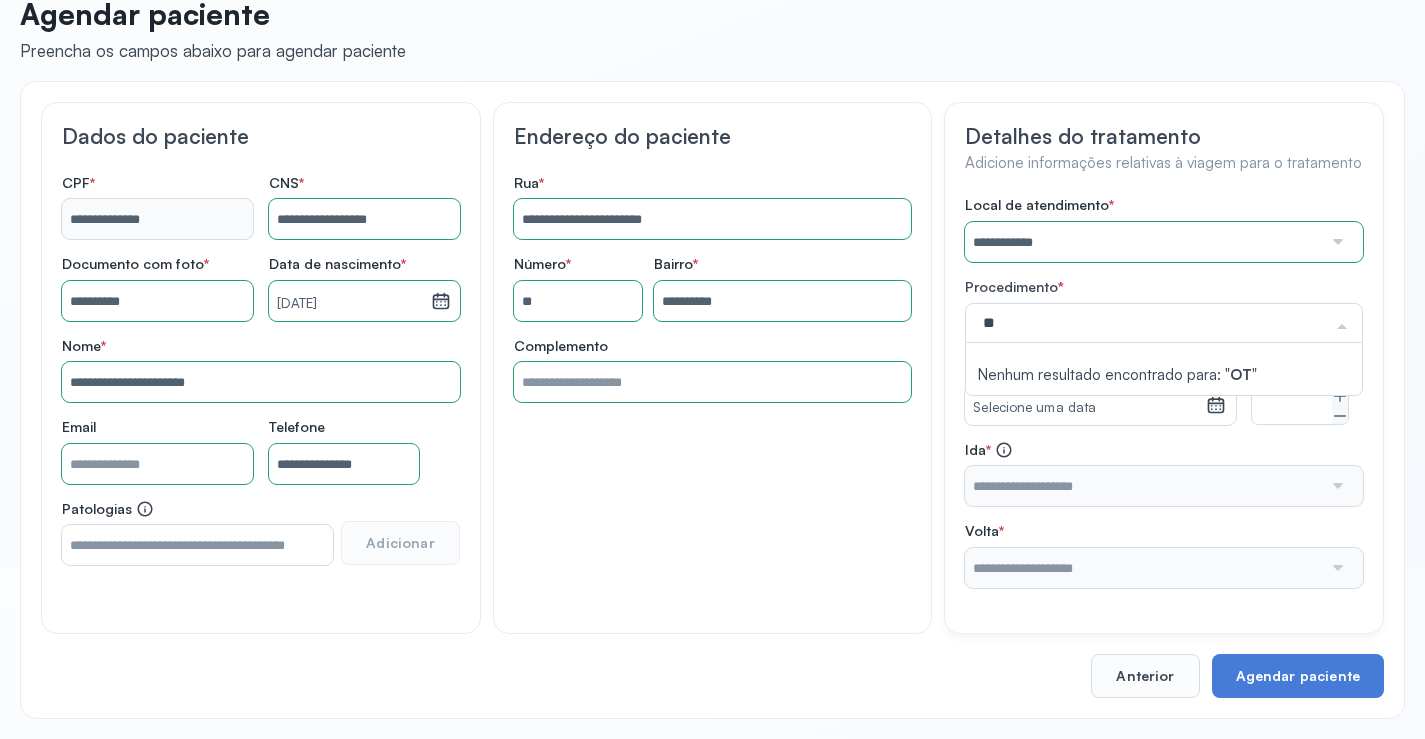 type on "*" 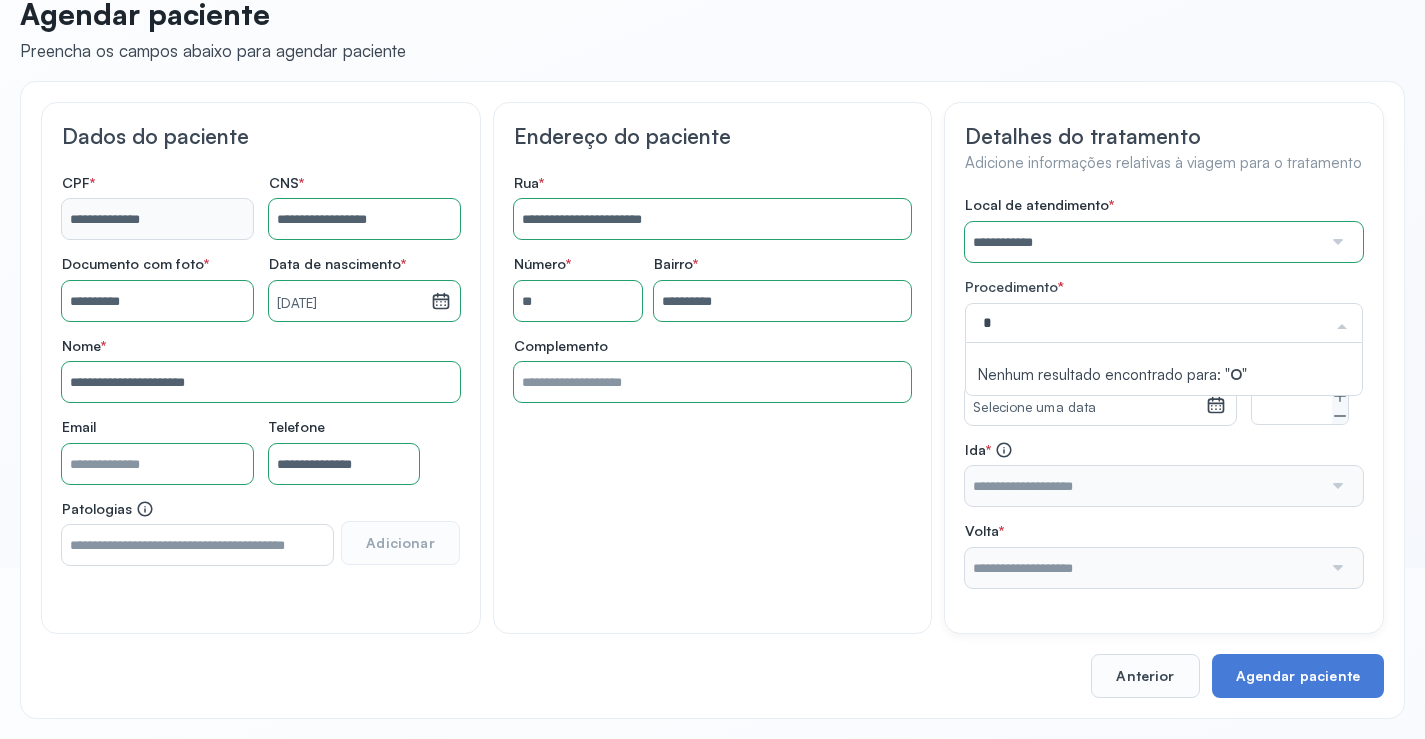 type 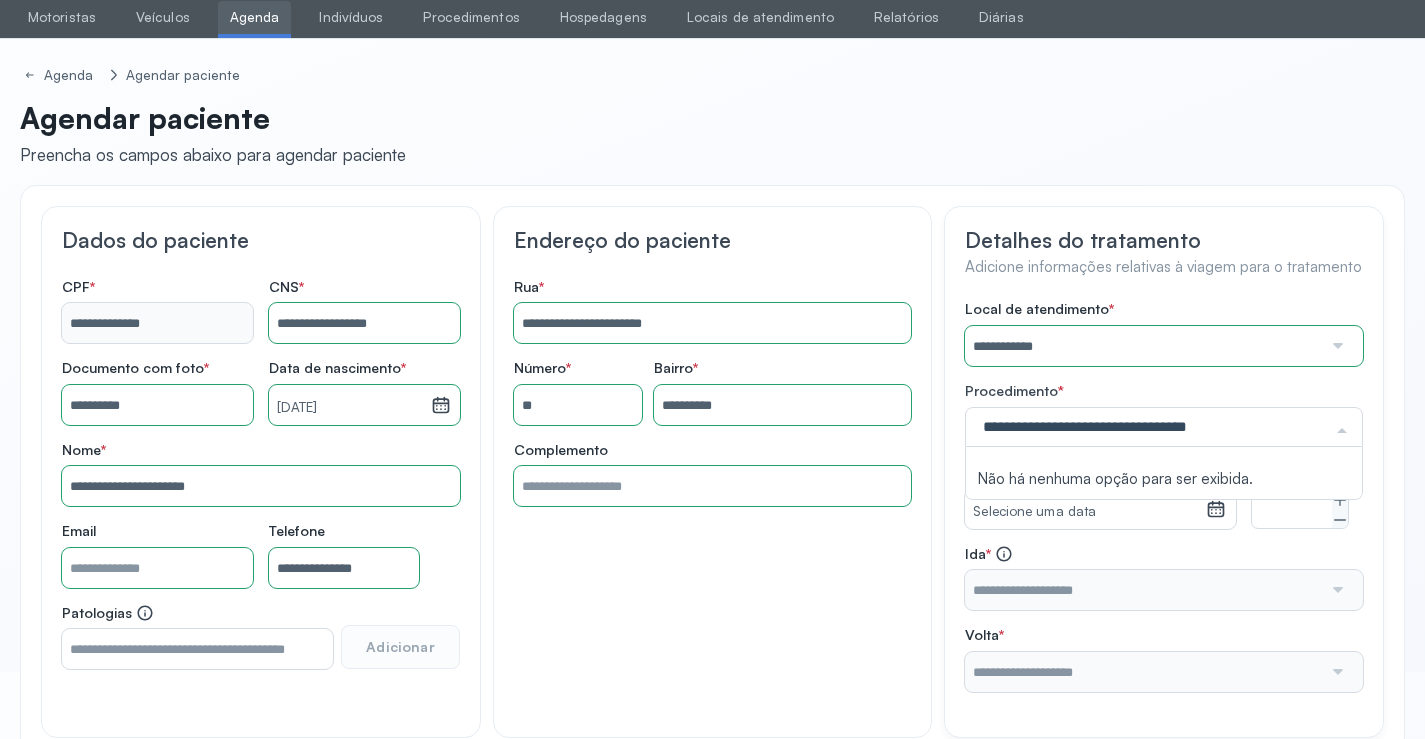 scroll, scrollTop: 0, scrollLeft: 0, axis: both 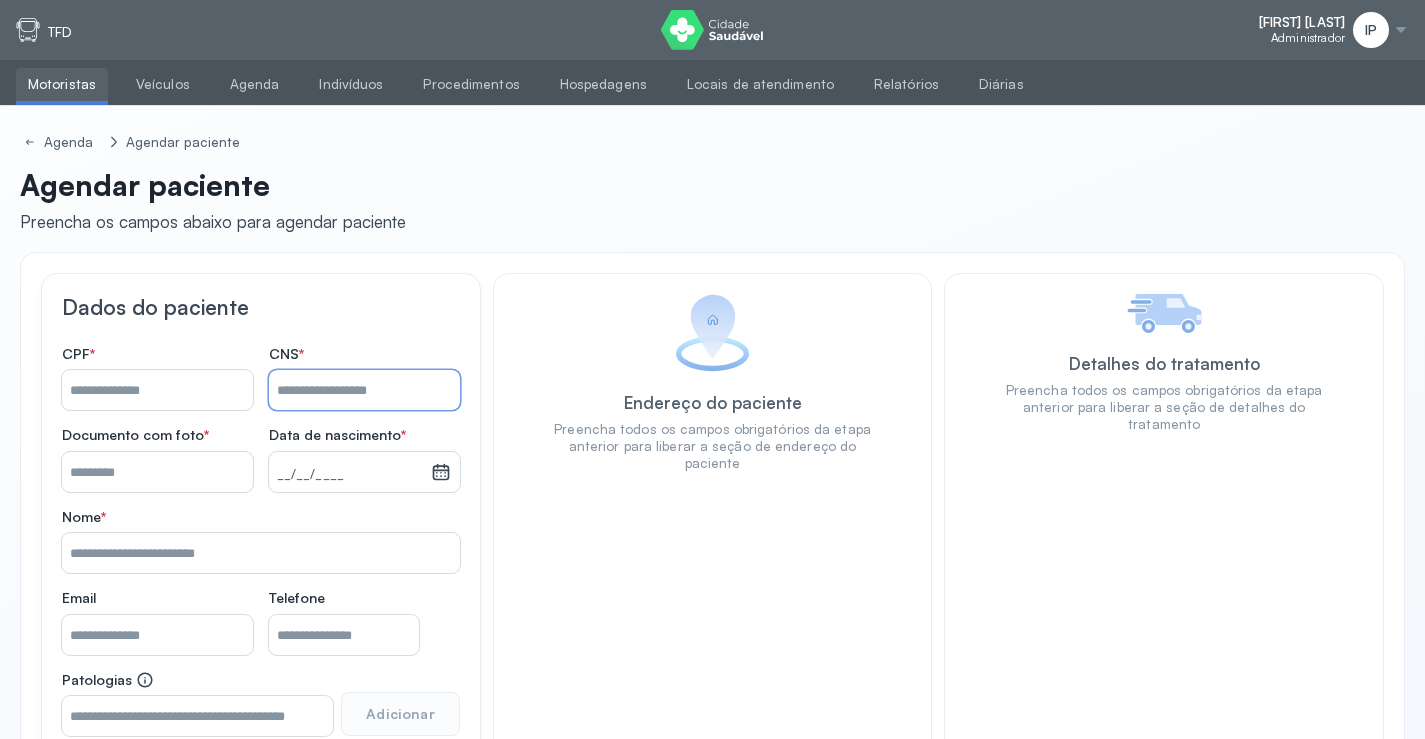 click on "Nome   *" at bounding box center [364, 390] 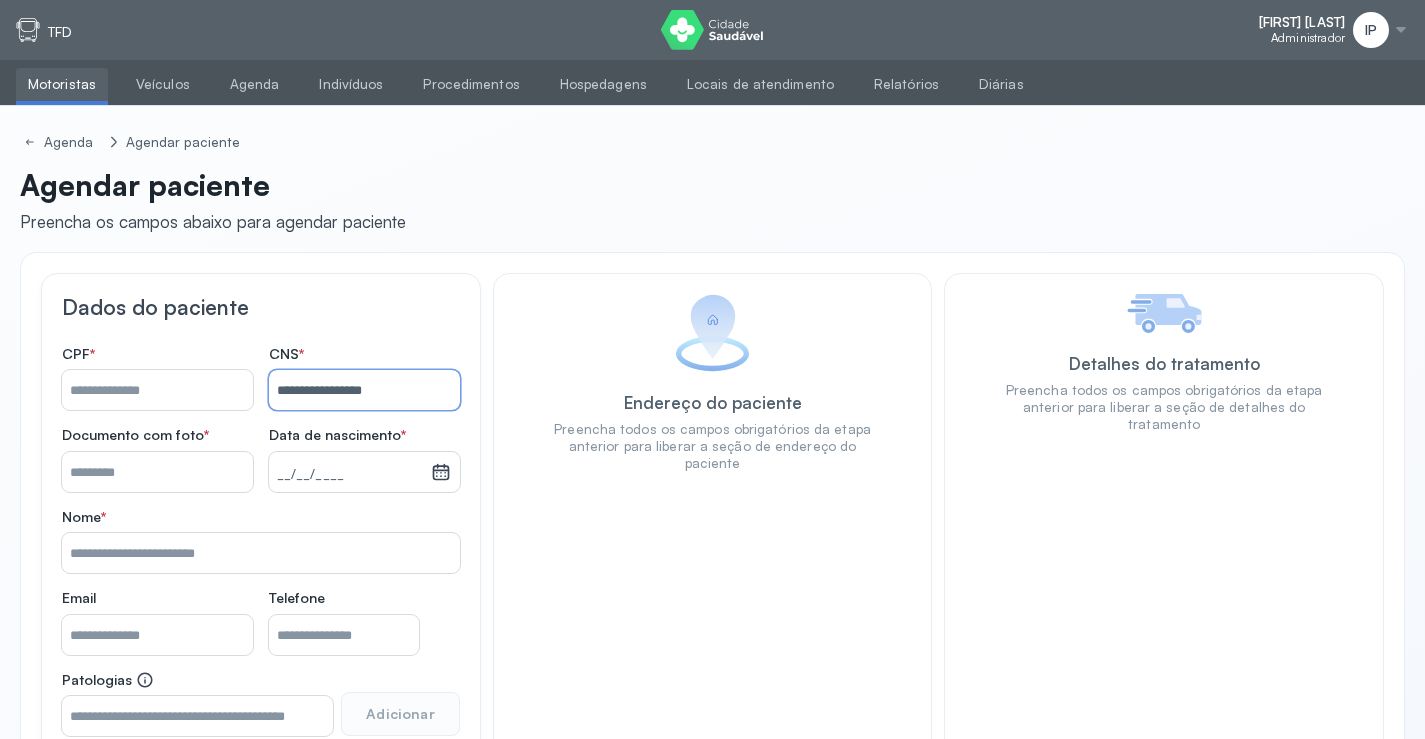 type on "**********" 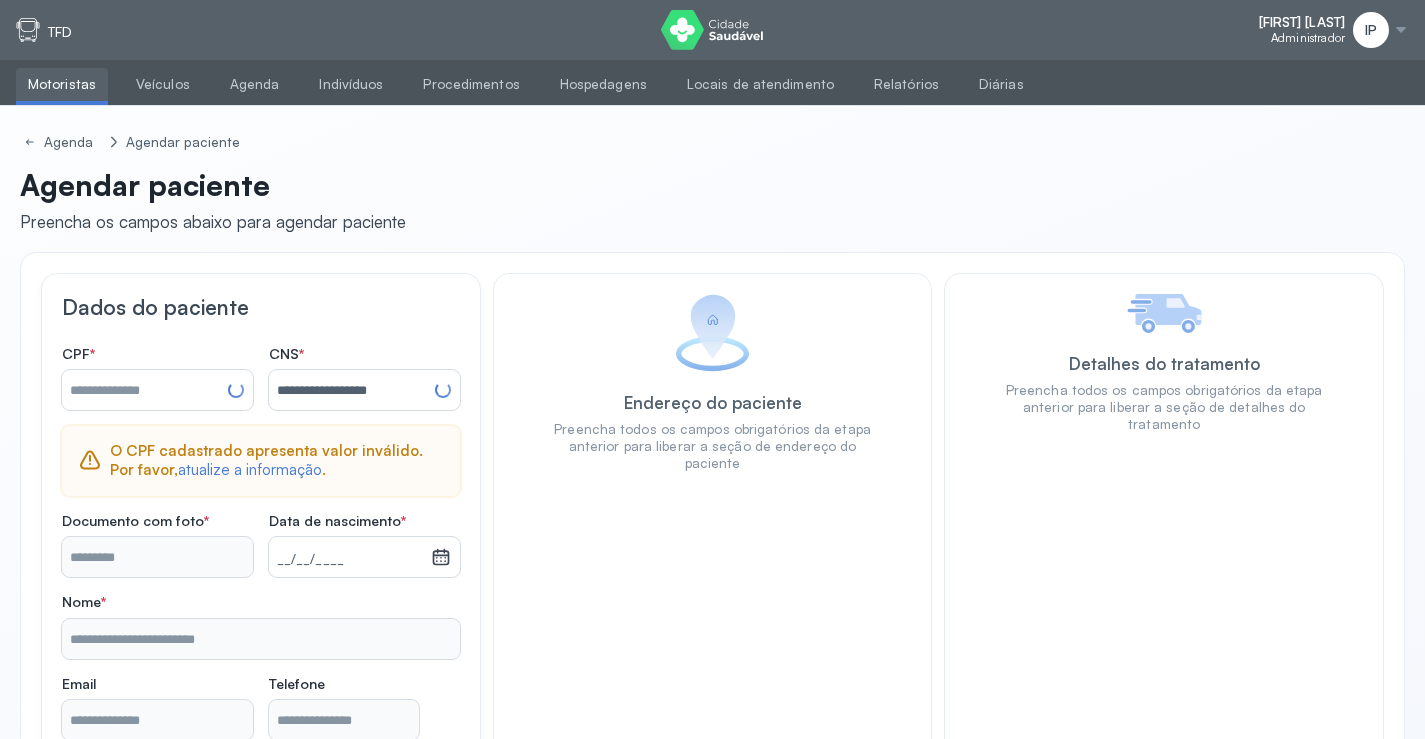 type on "**********" 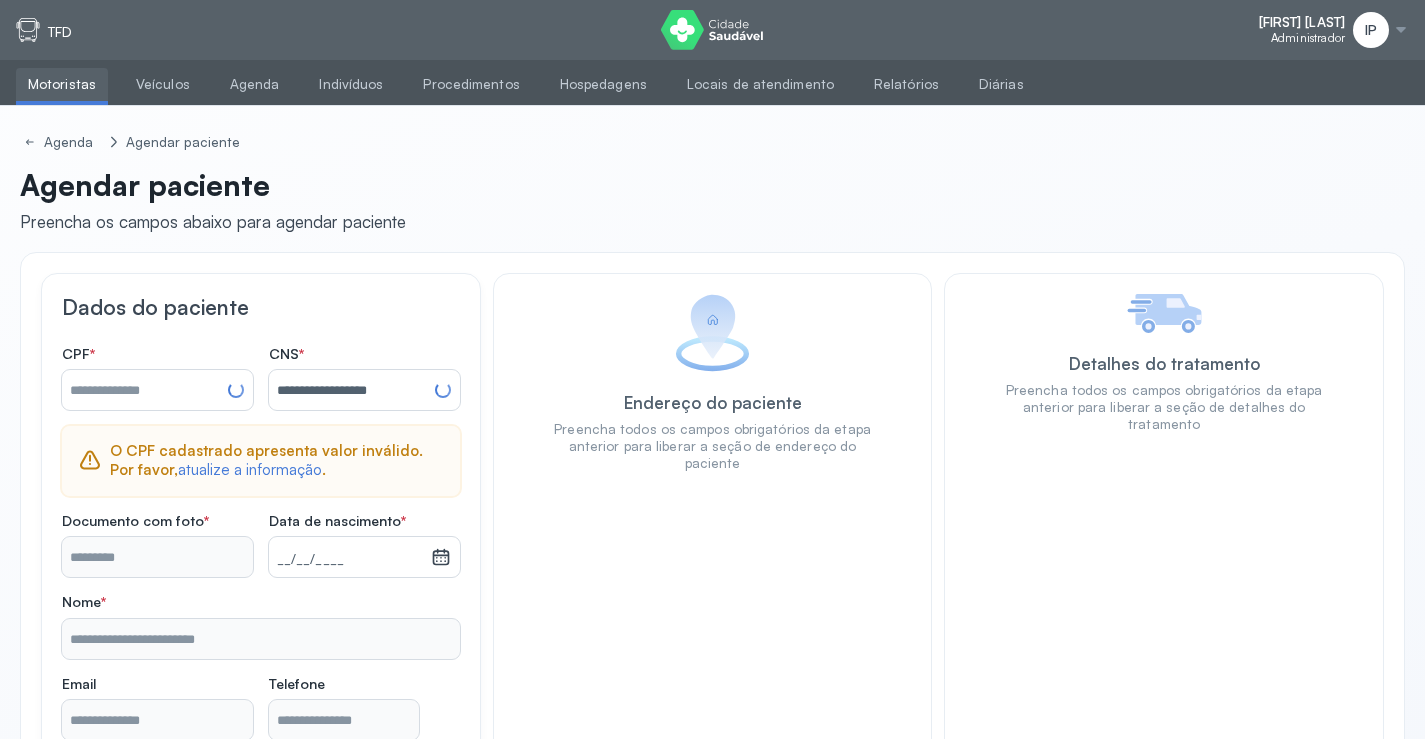type on "**********" 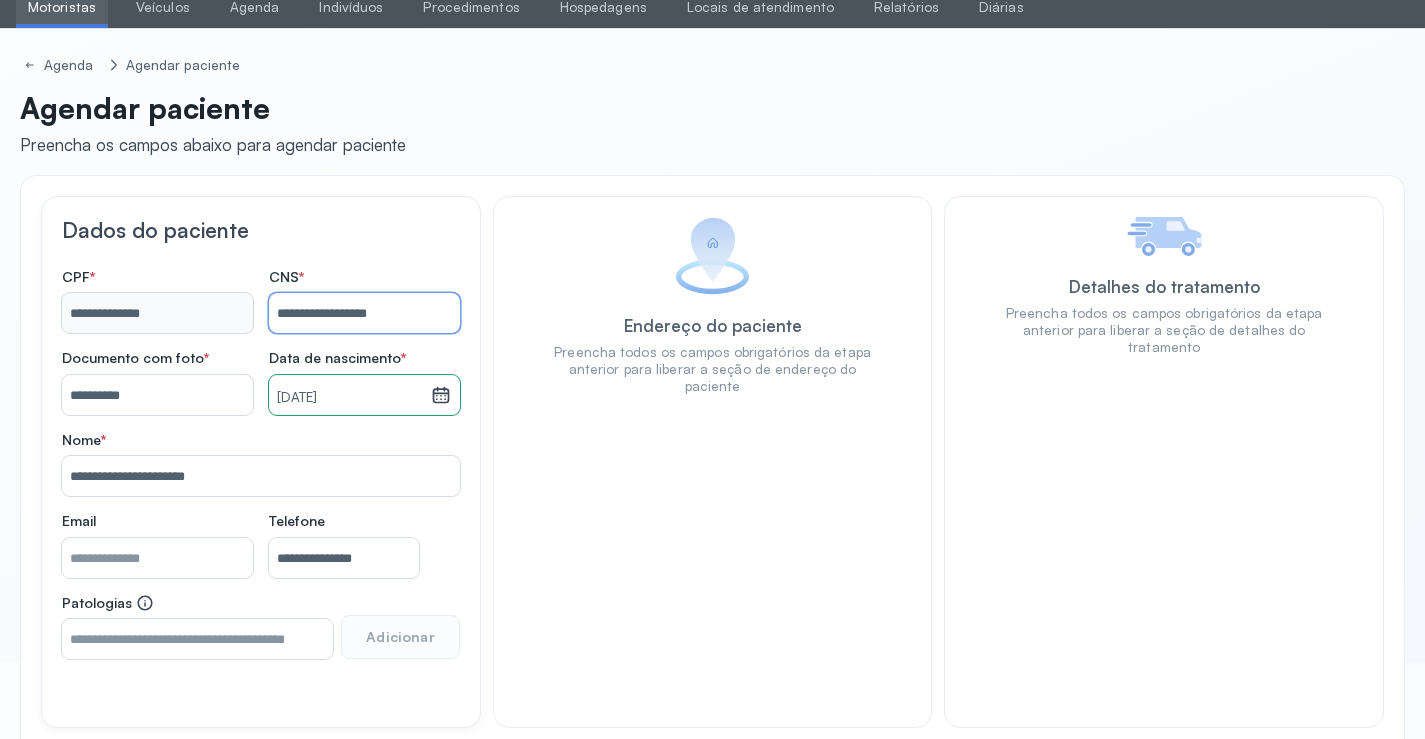 scroll, scrollTop: 171, scrollLeft: 0, axis: vertical 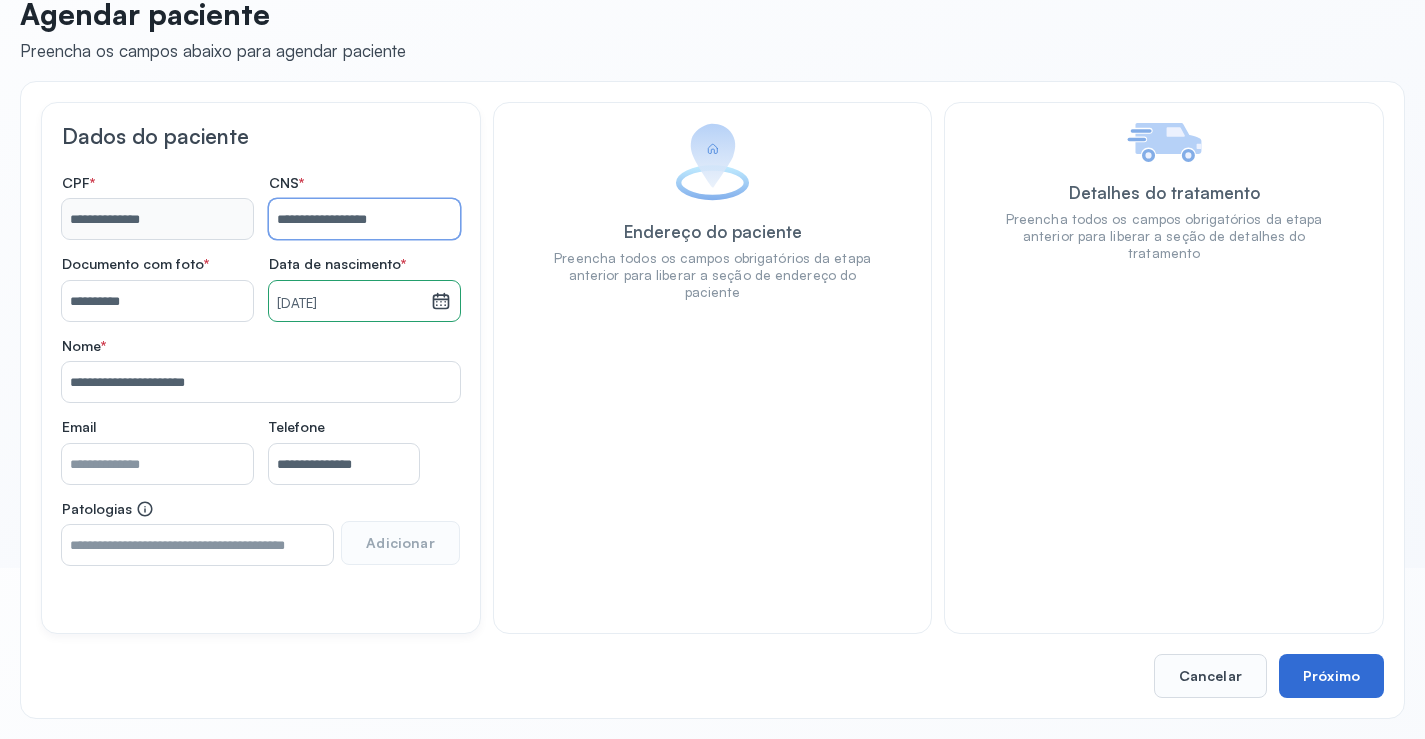 type on "**********" 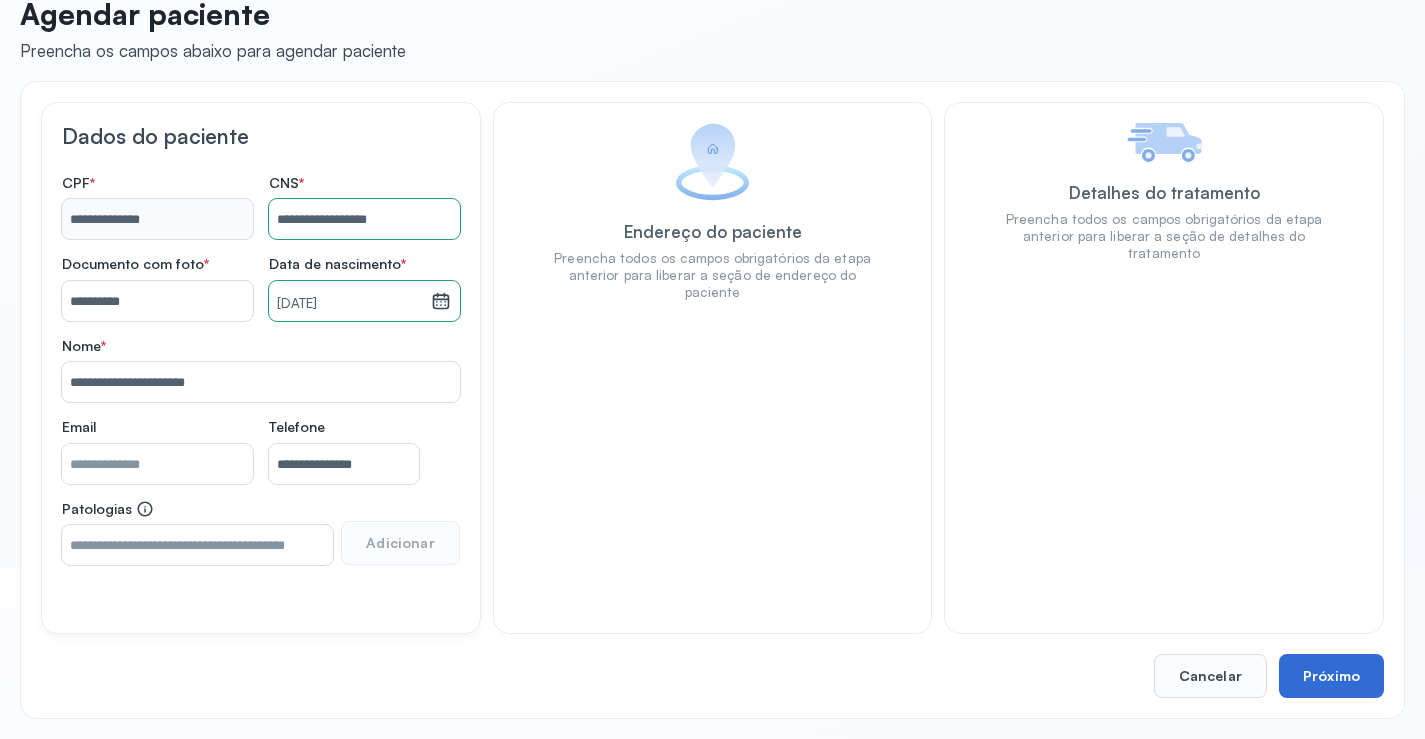 click on "Próximo" at bounding box center [1331, 676] 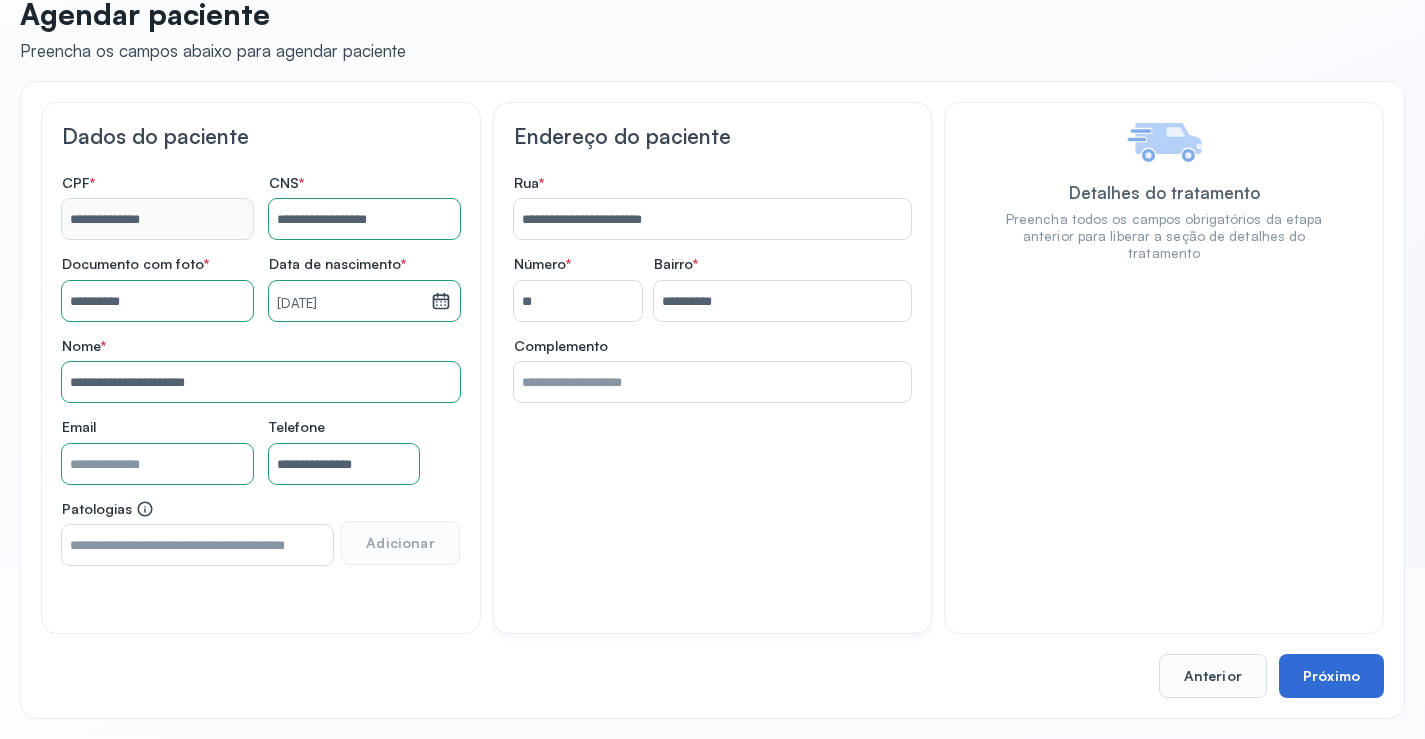 click on "Próximo" at bounding box center [1331, 676] 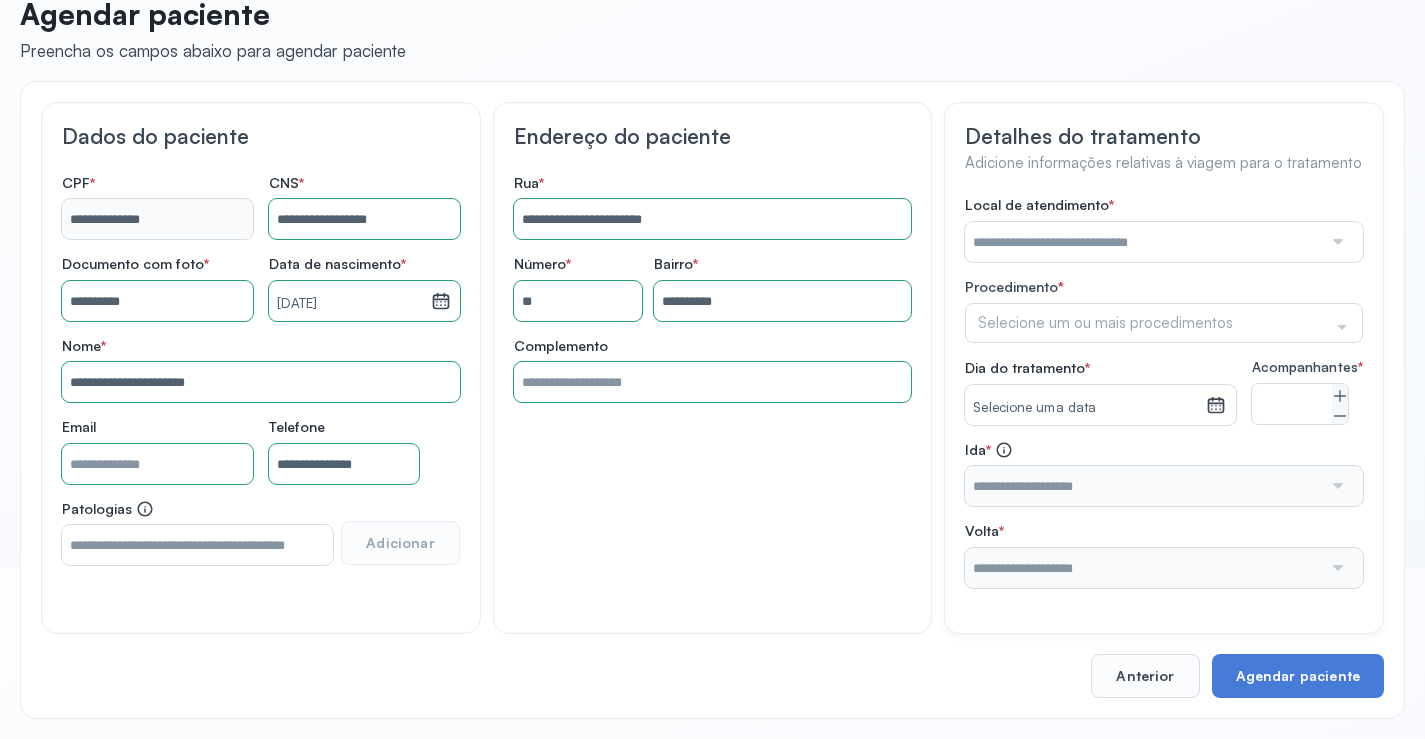 drag, startPoint x: 1083, startPoint y: 225, endPoint x: 1087, endPoint y: 254, distance: 29.274563 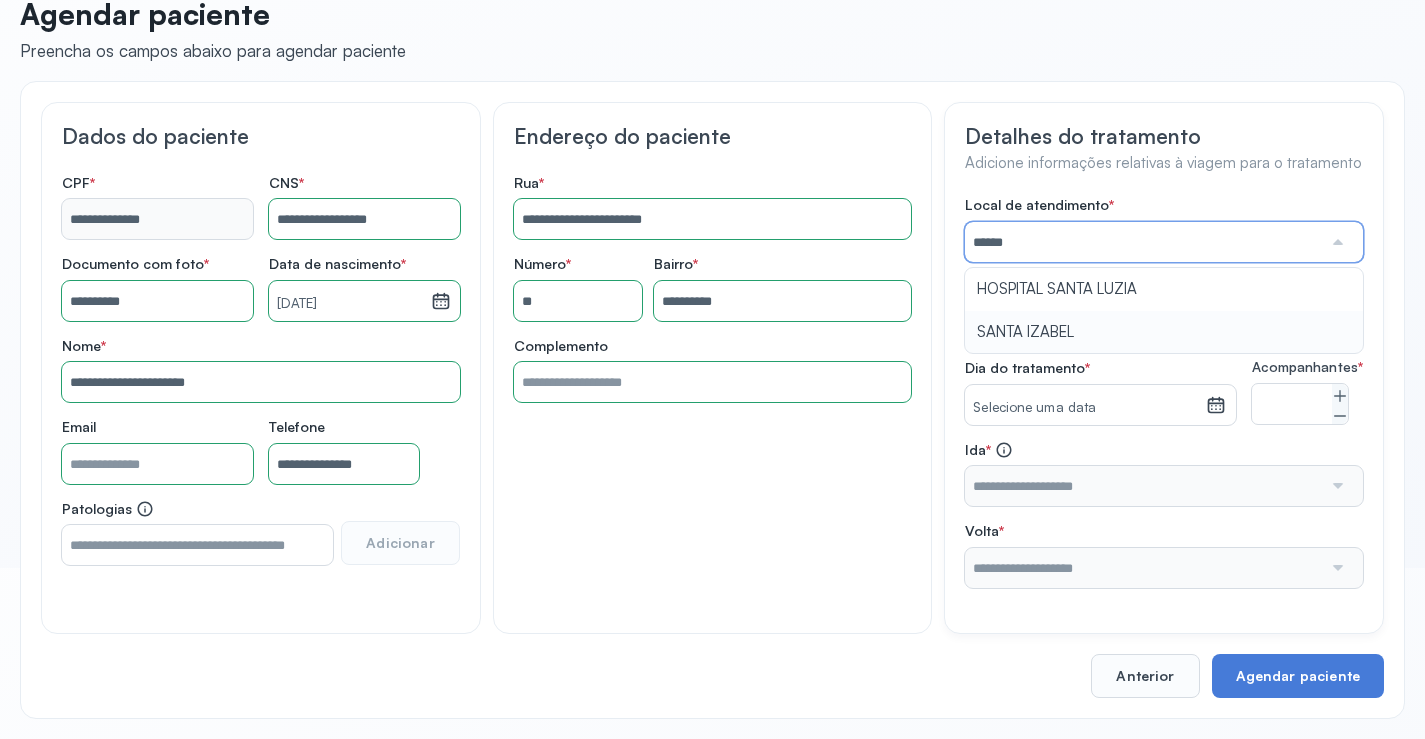 type on "**********" 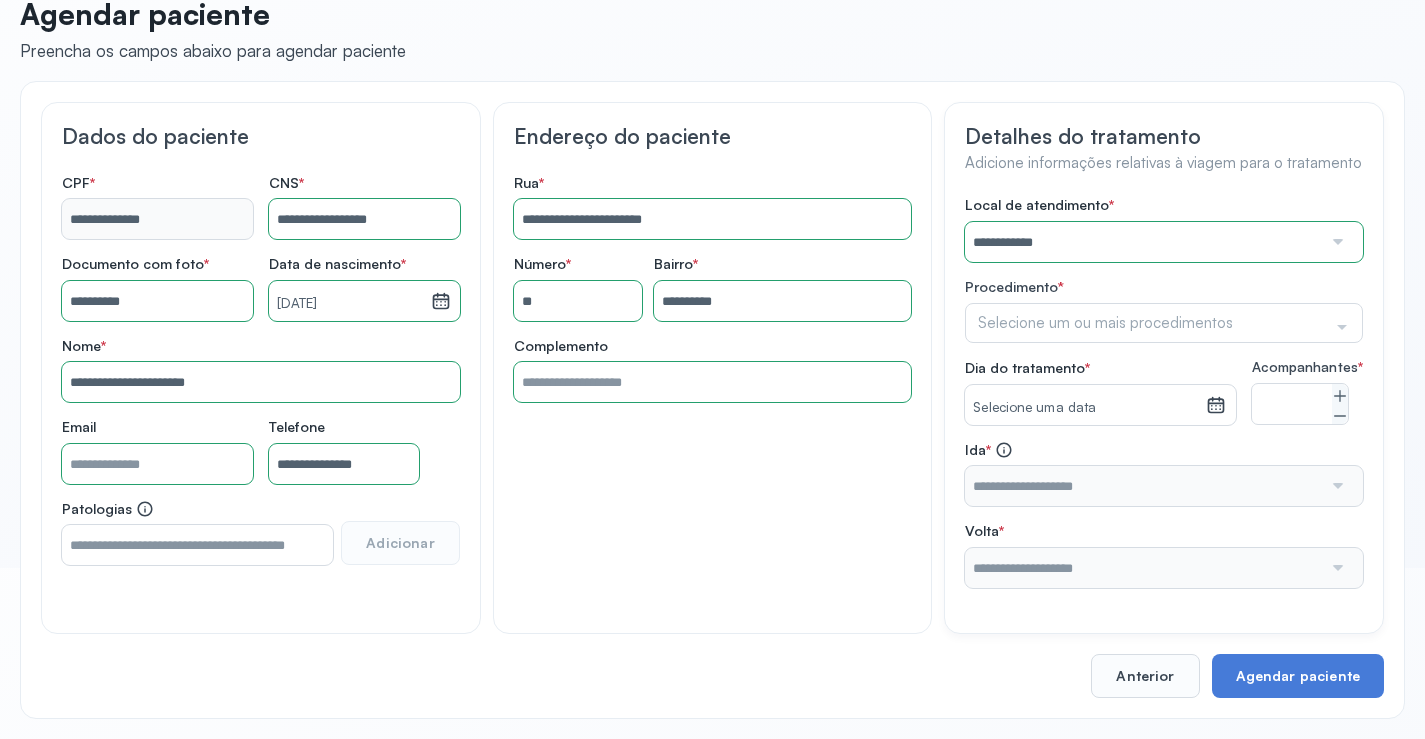 click on "**********" at bounding box center (1164, 392) 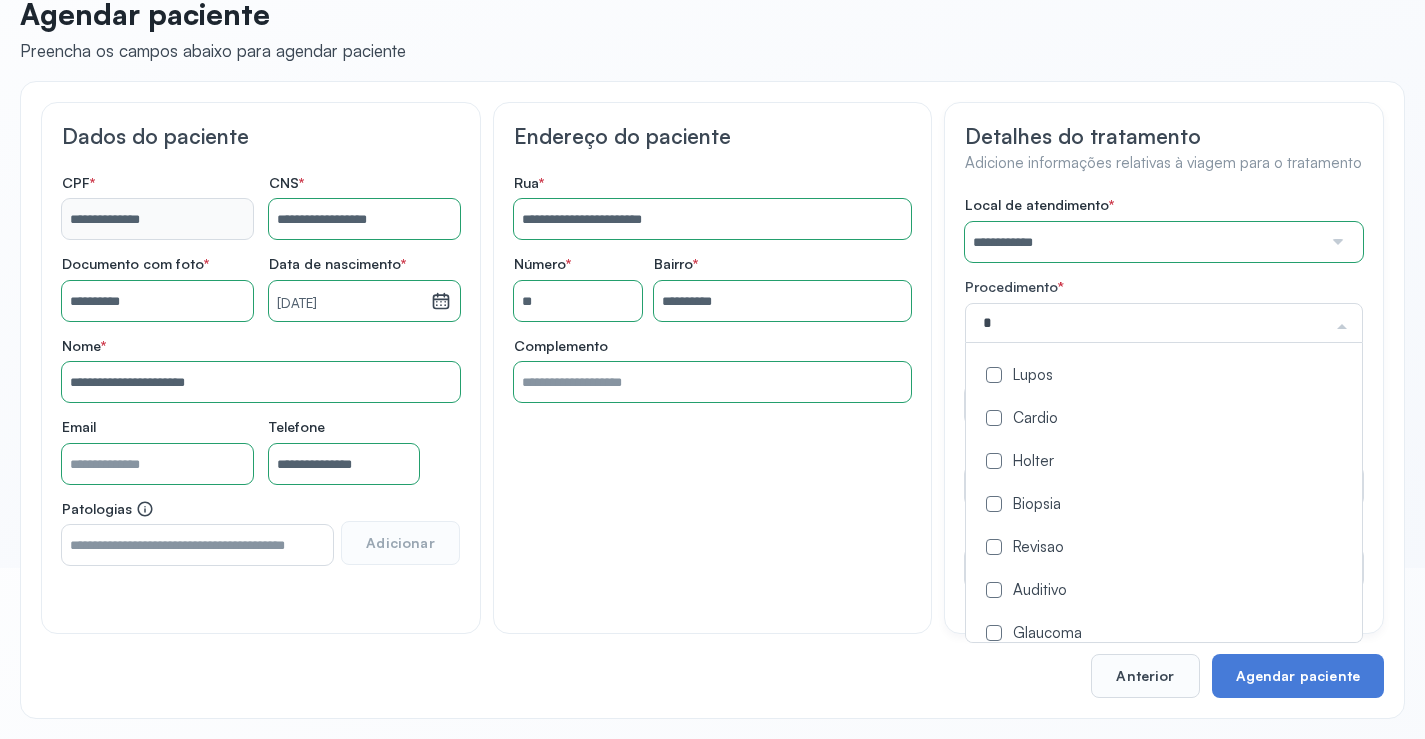 type on "**" 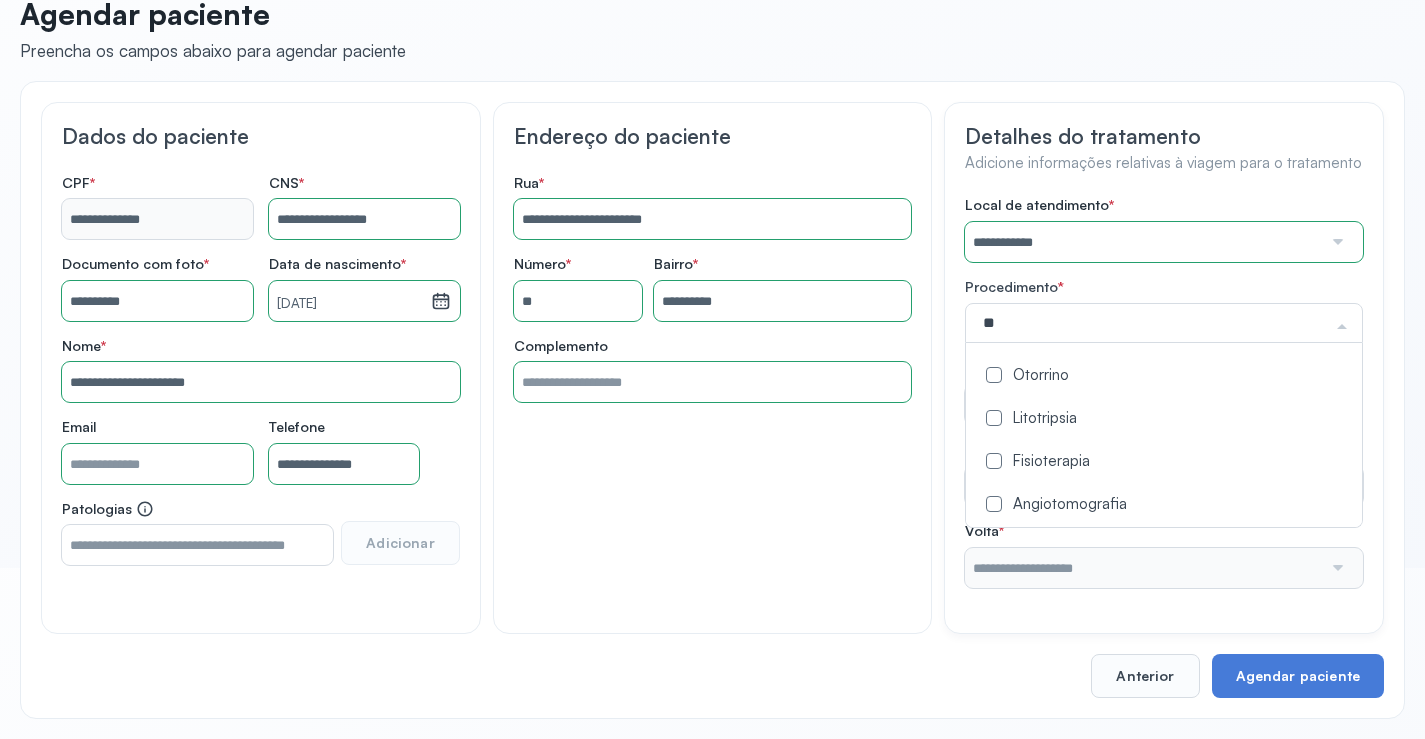 click on "Otorrino" 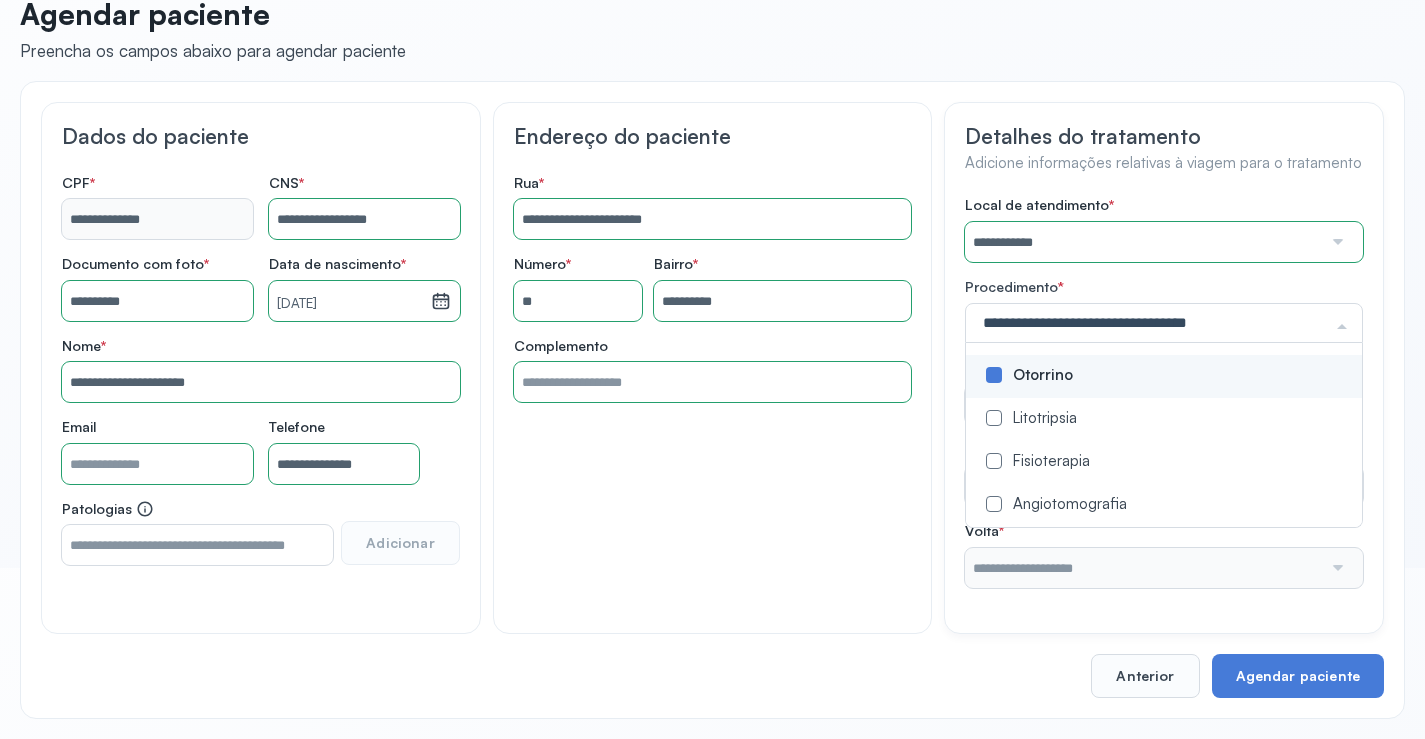 click on "**********" 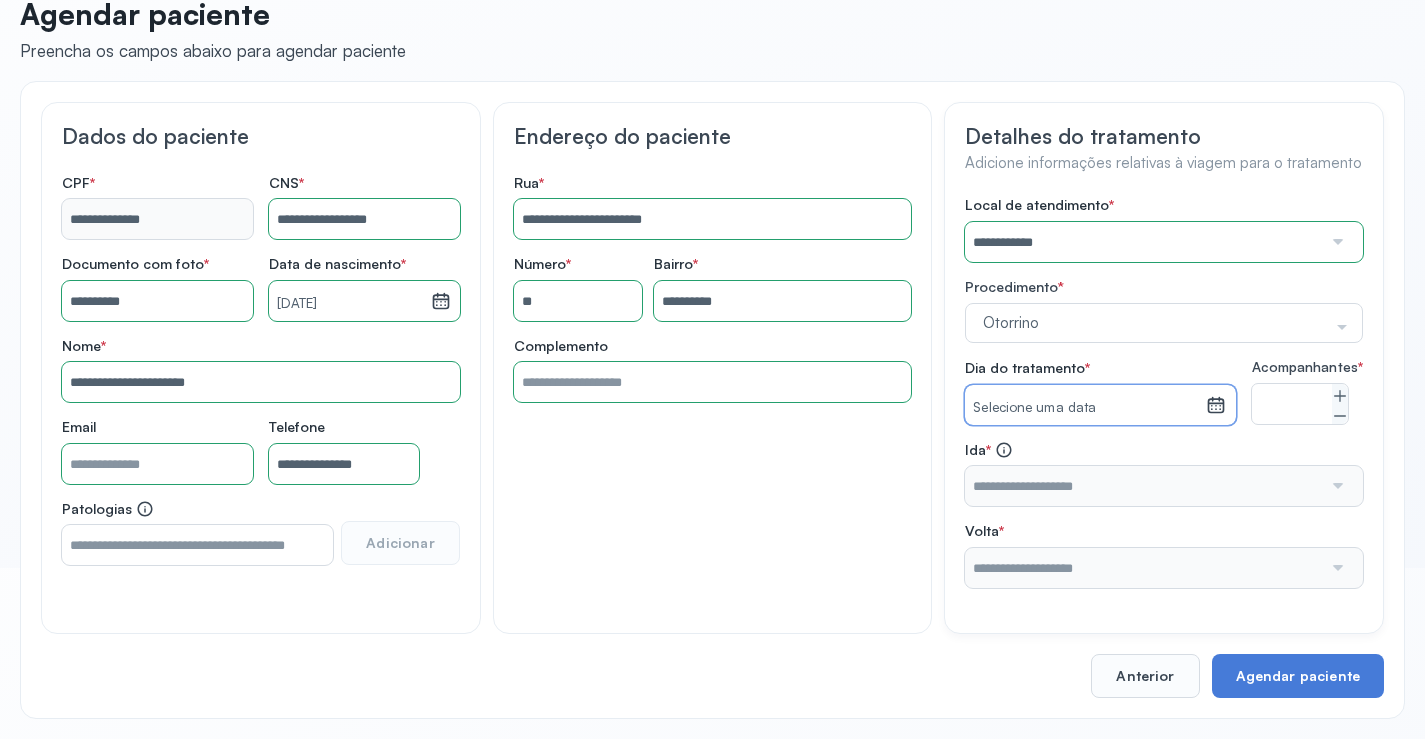 click on "Selecione uma data" at bounding box center [1085, 408] 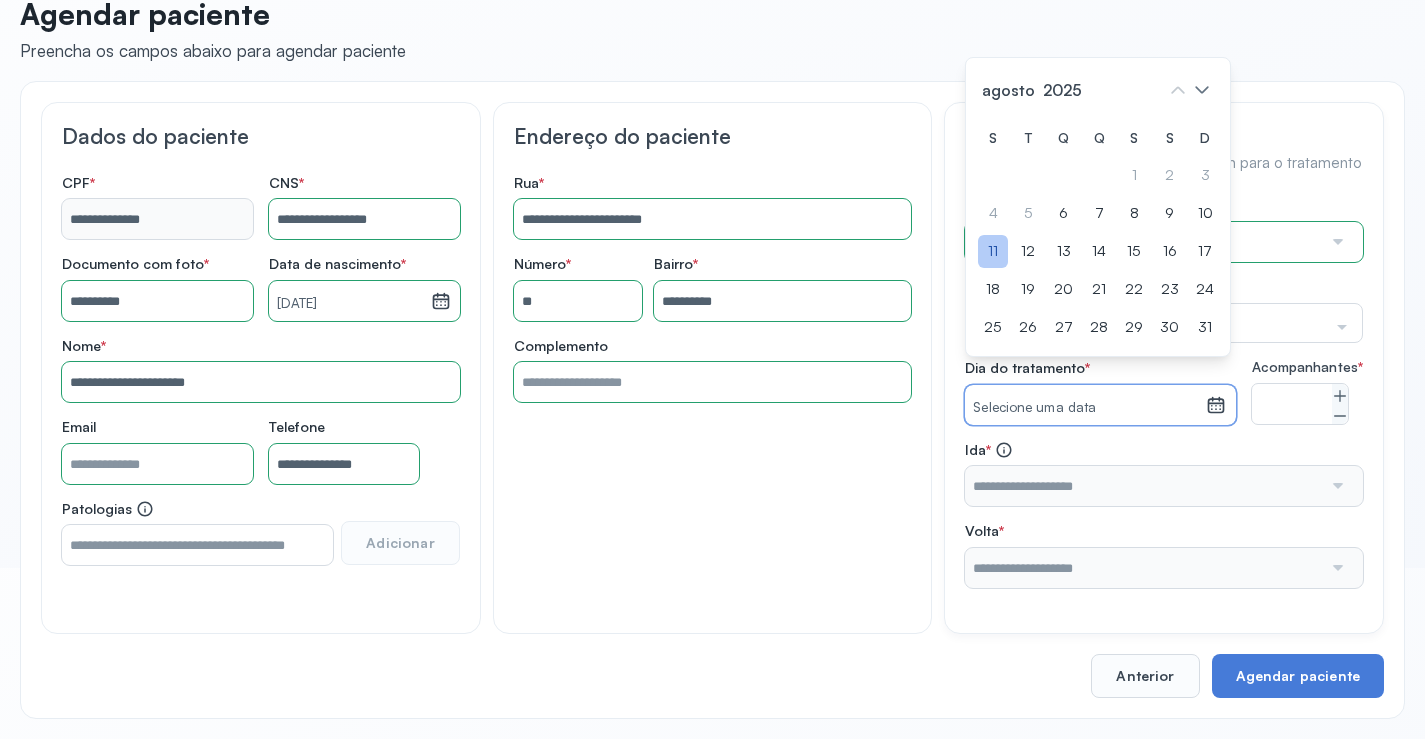 click on "11" 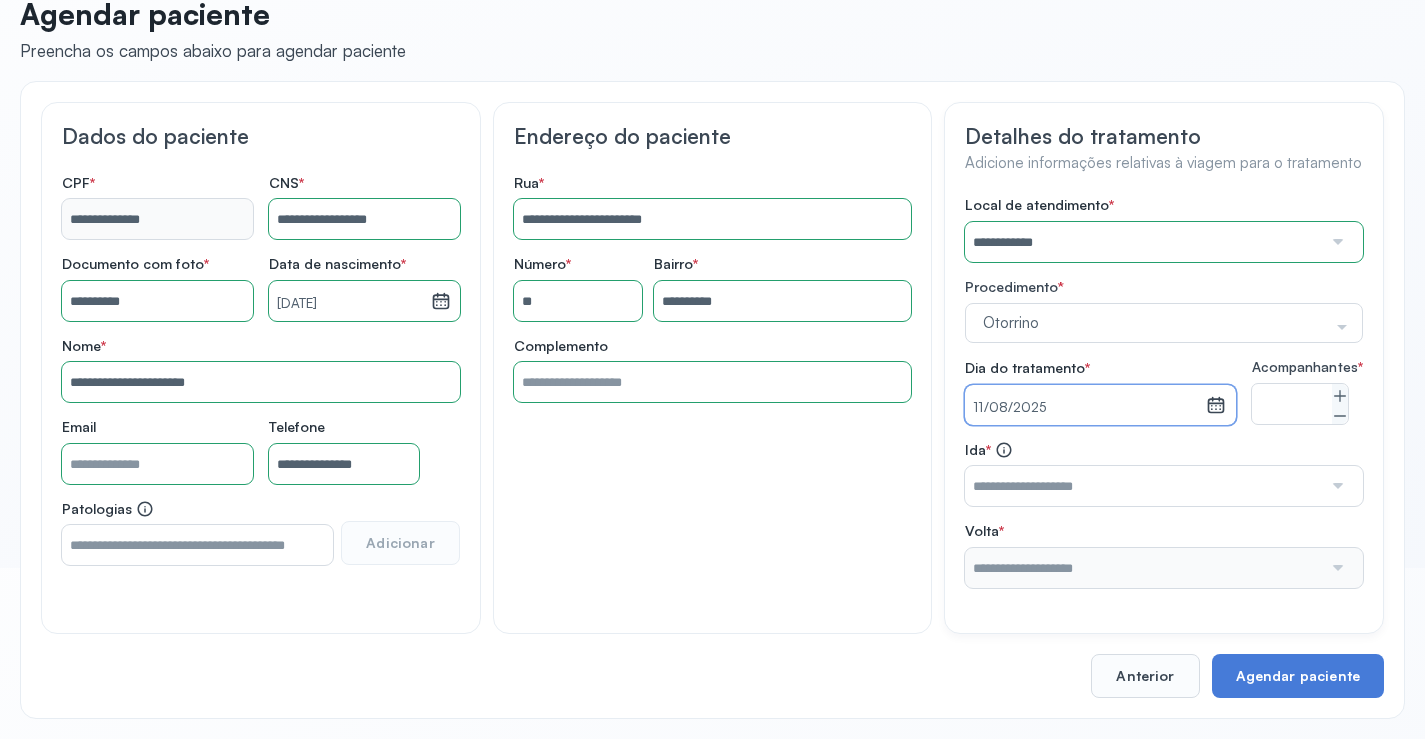 click at bounding box center [1143, 486] 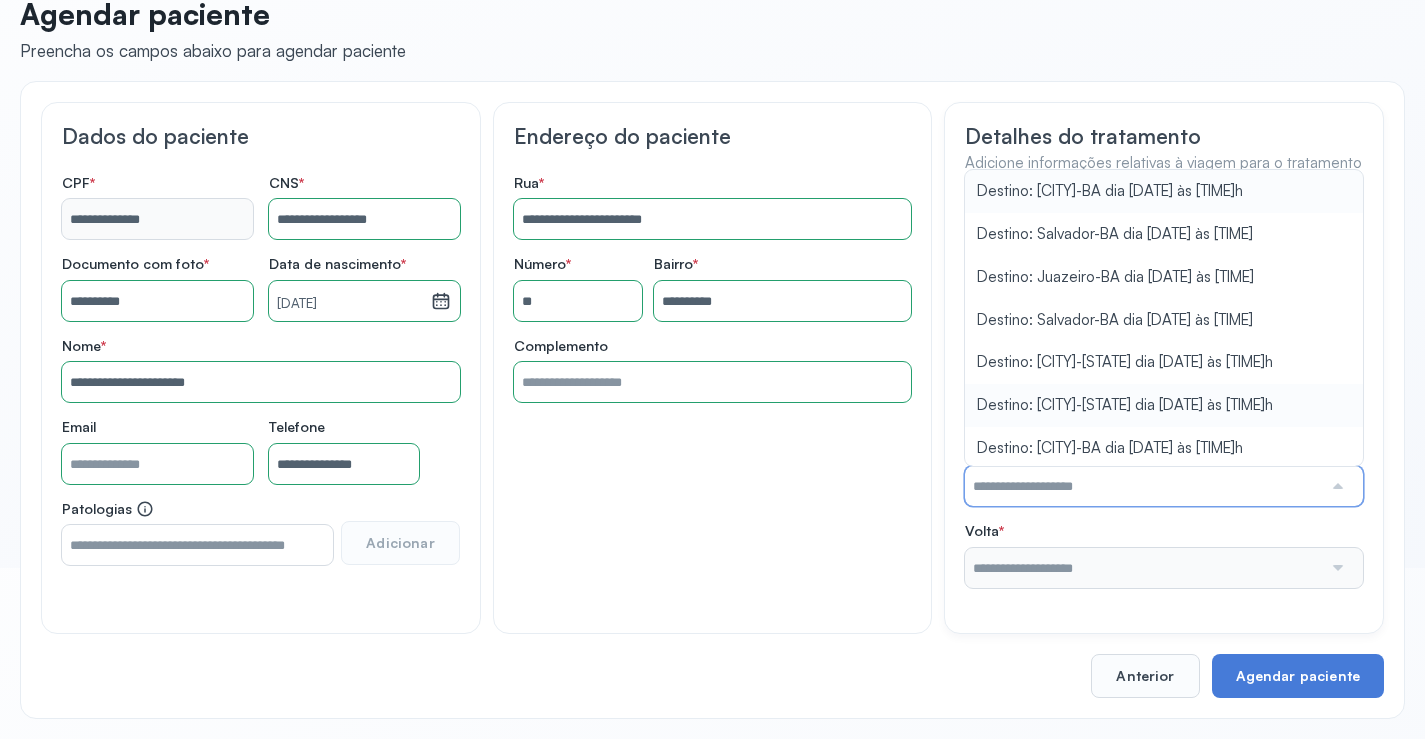 type on "**********" 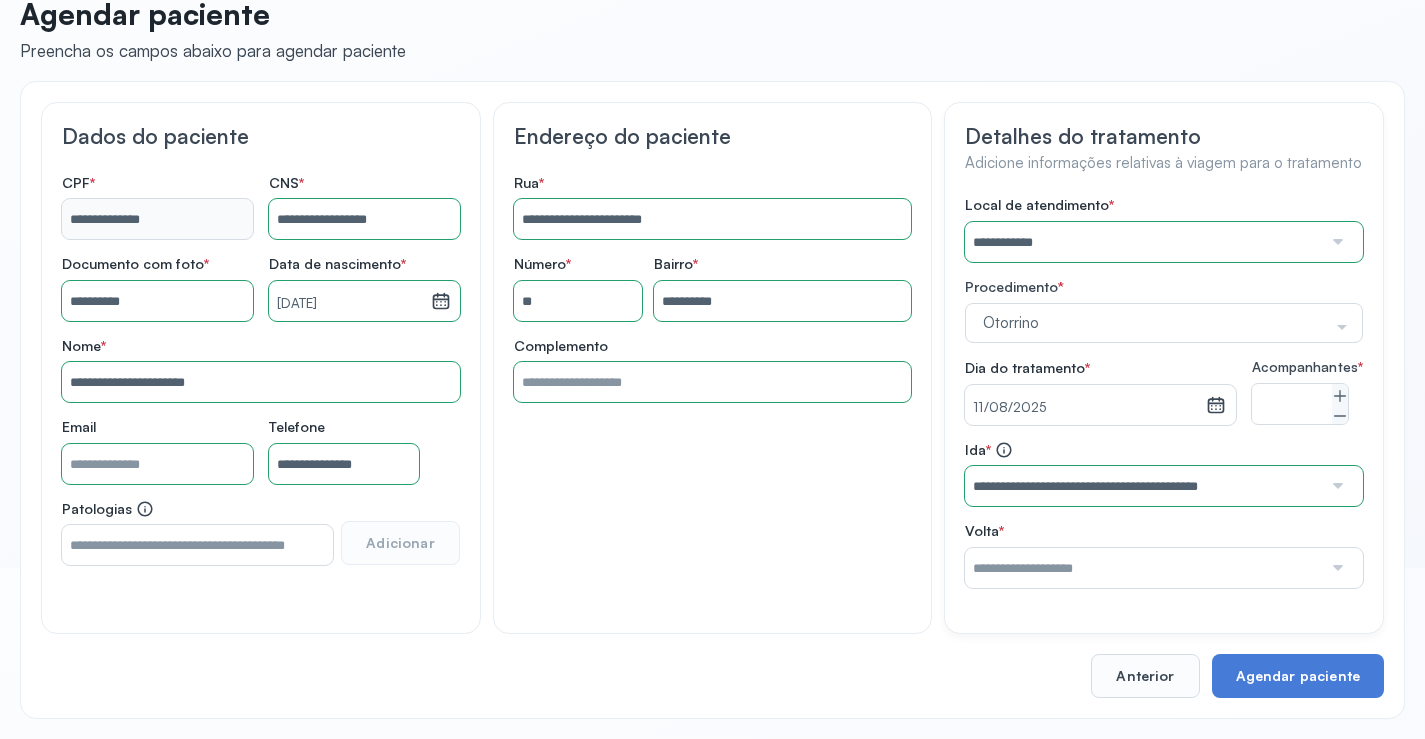click on "**********" at bounding box center (1164, 392) 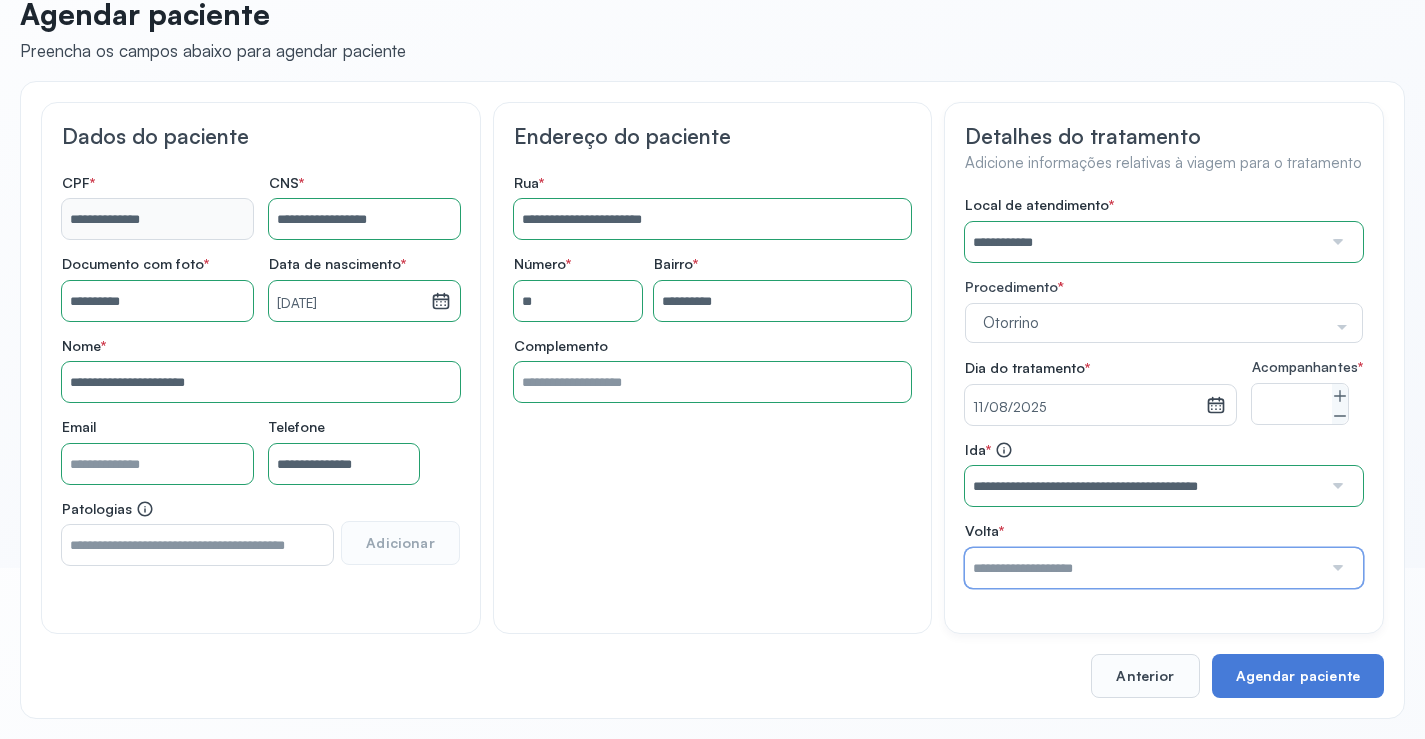 click at bounding box center (1143, 568) 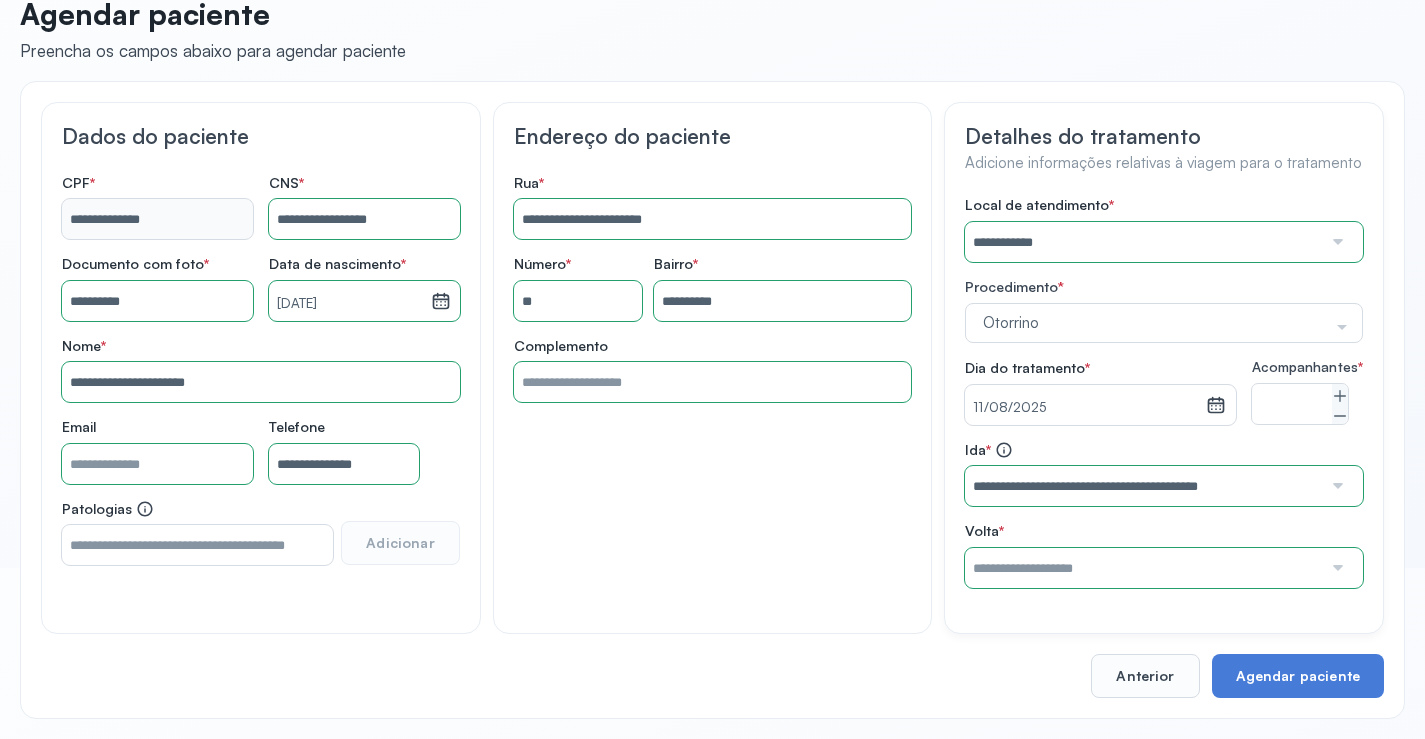 type on "**********" 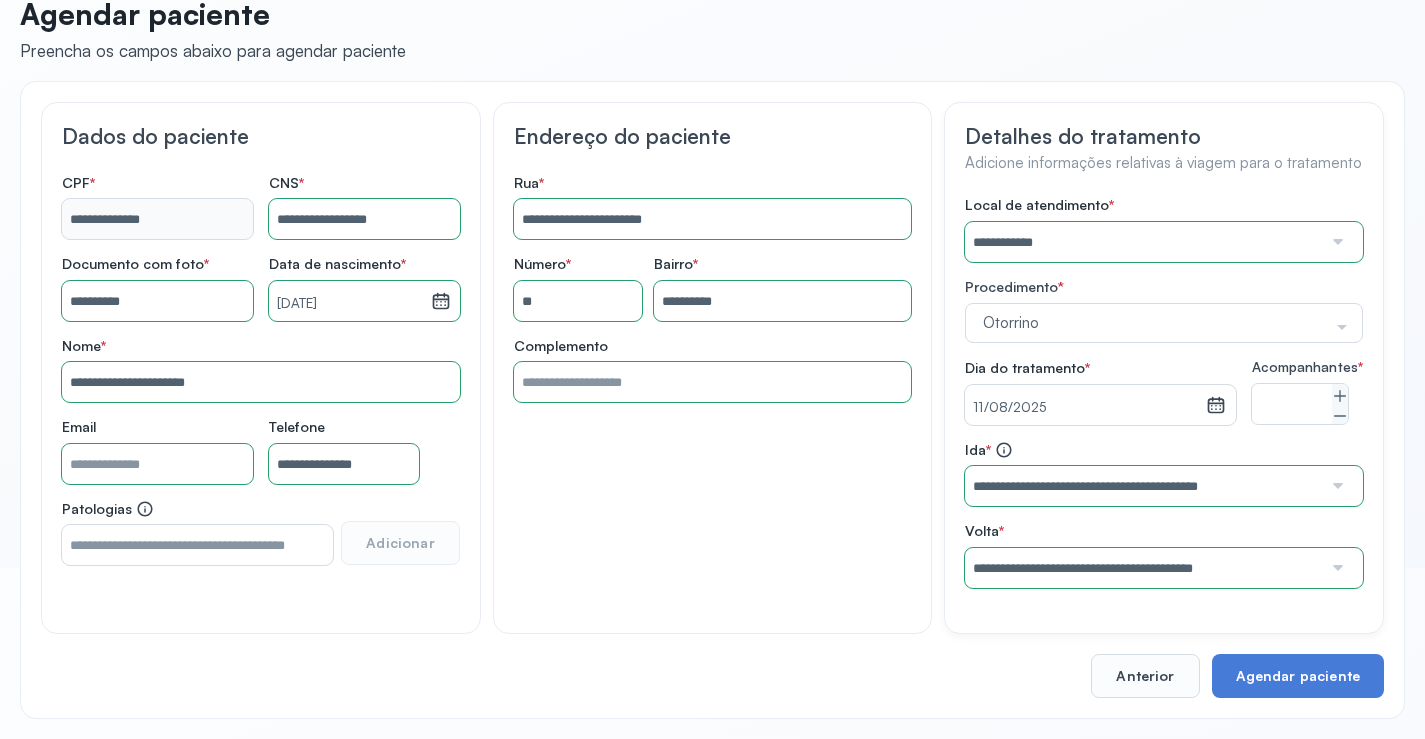 click on "**********" at bounding box center (1164, 392) 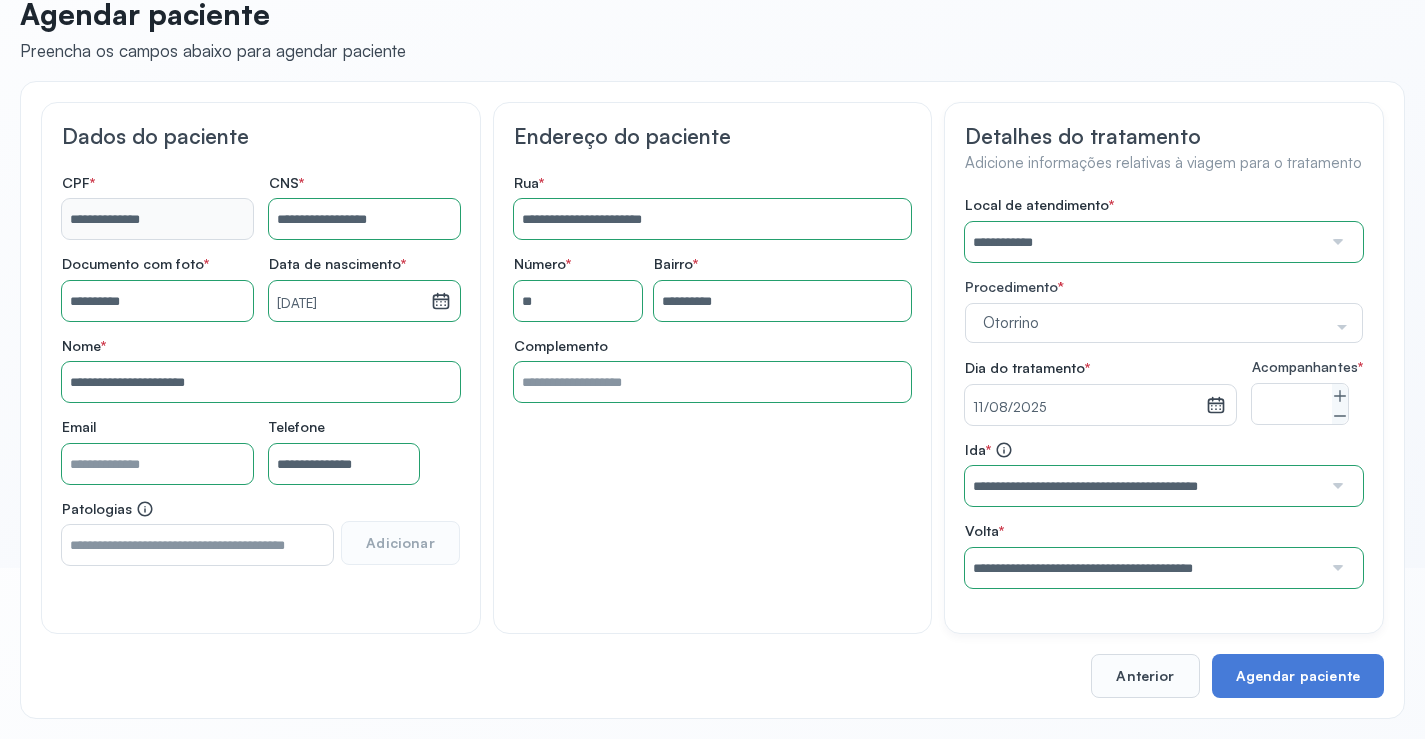 scroll, scrollTop: 186, scrollLeft: 0, axis: vertical 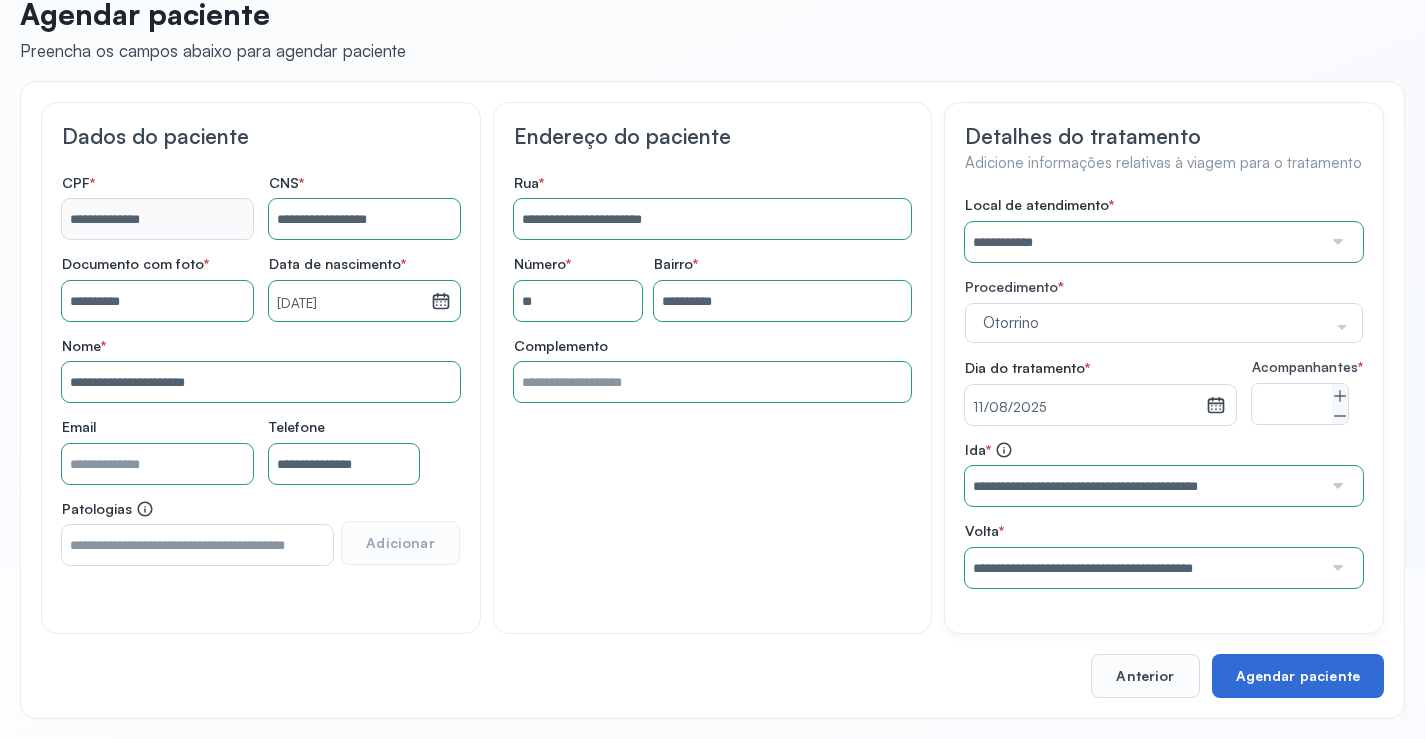 click on "Agendar paciente" at bounding box center (1298, 676) 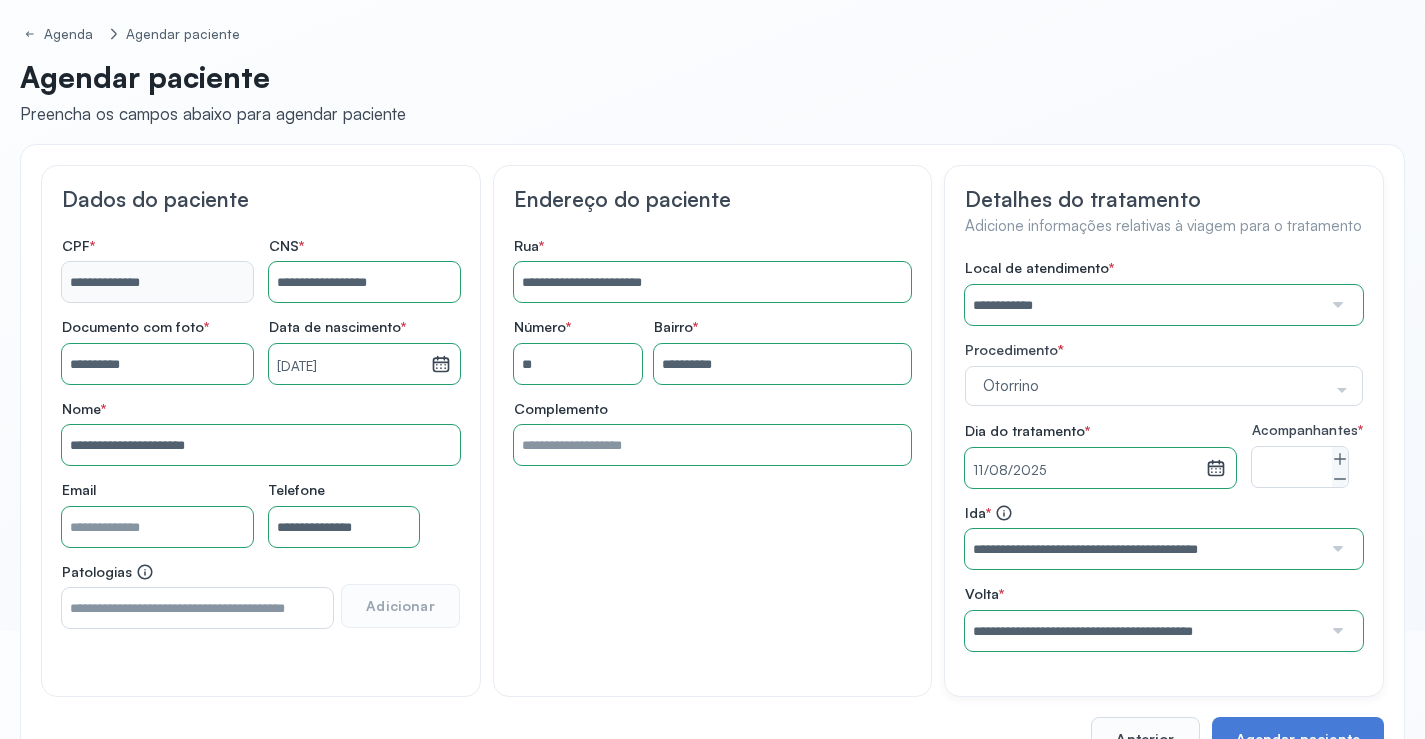 scroll, scrollTop: 186, scrollLeft: 0, axis: vertical 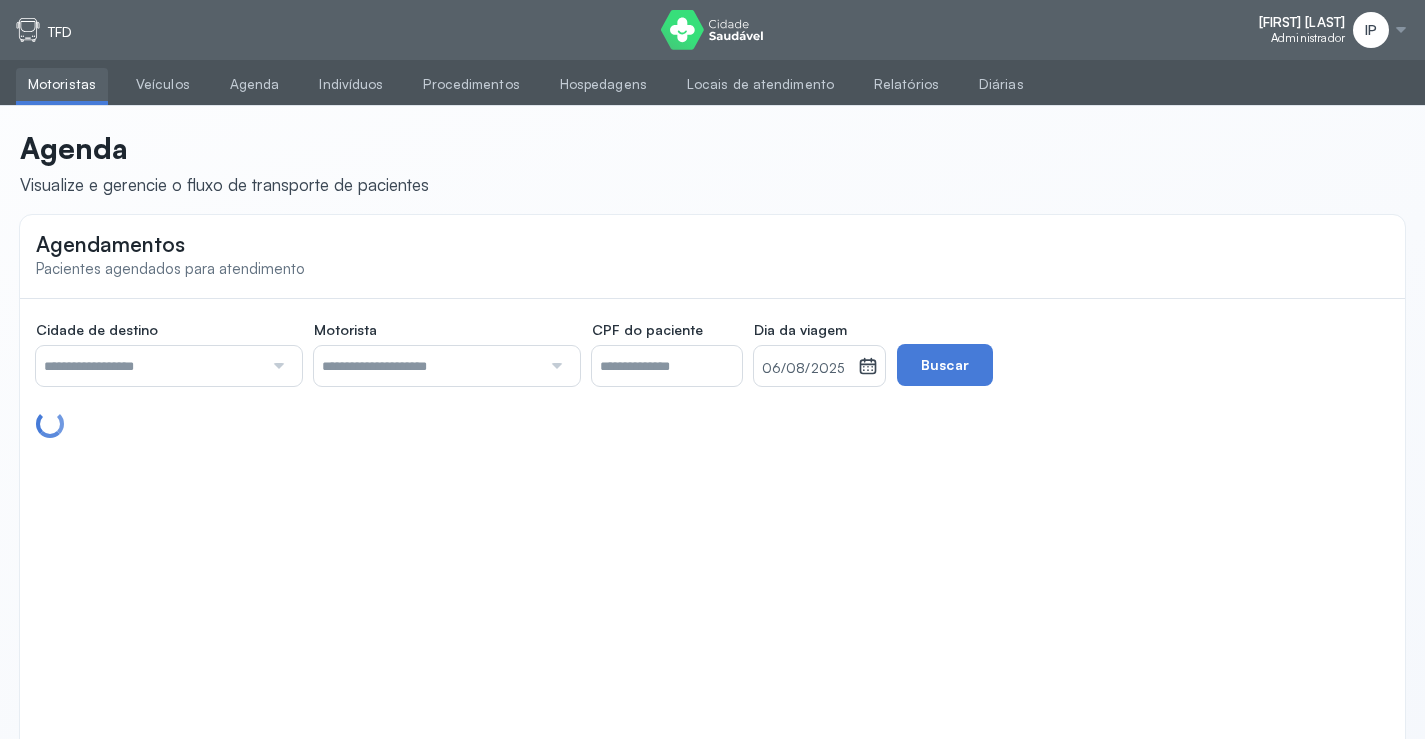 click at bounding box center (149, 366) 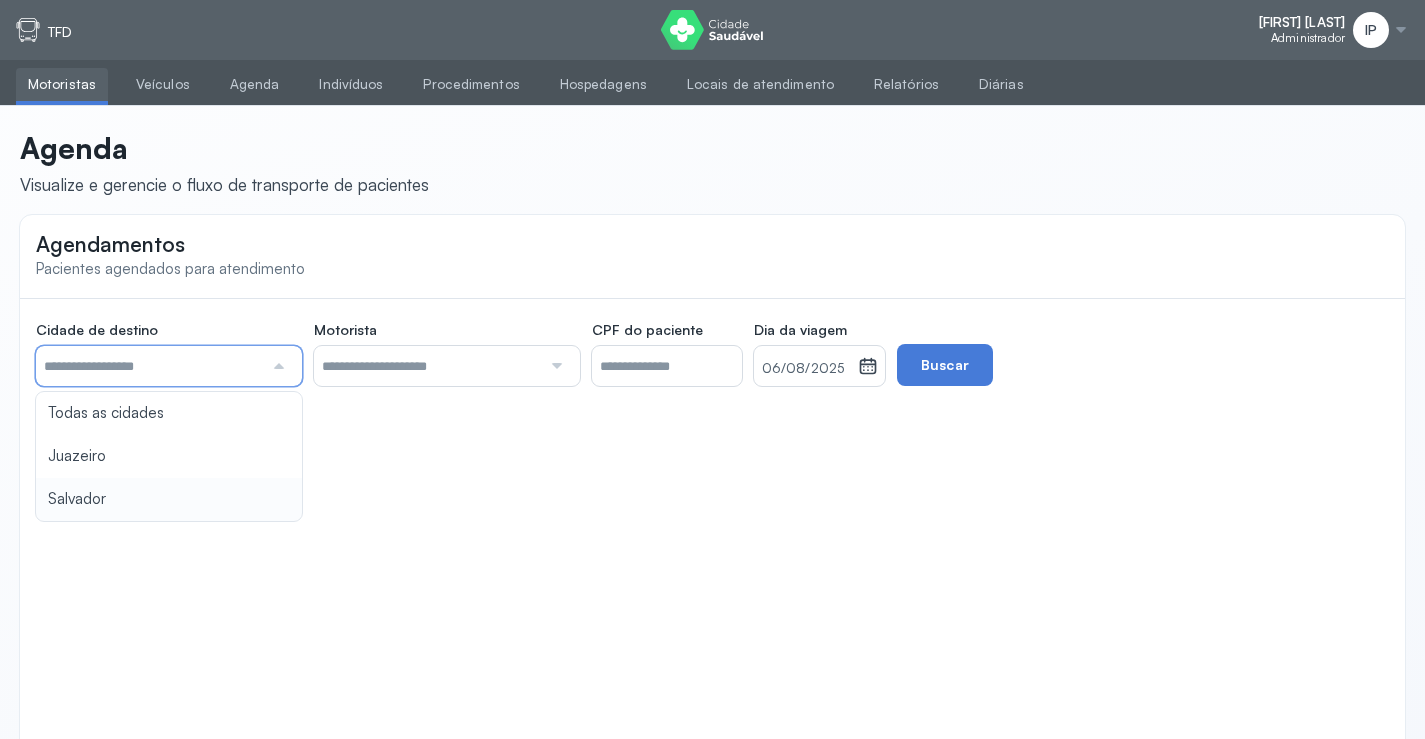 type on "********" 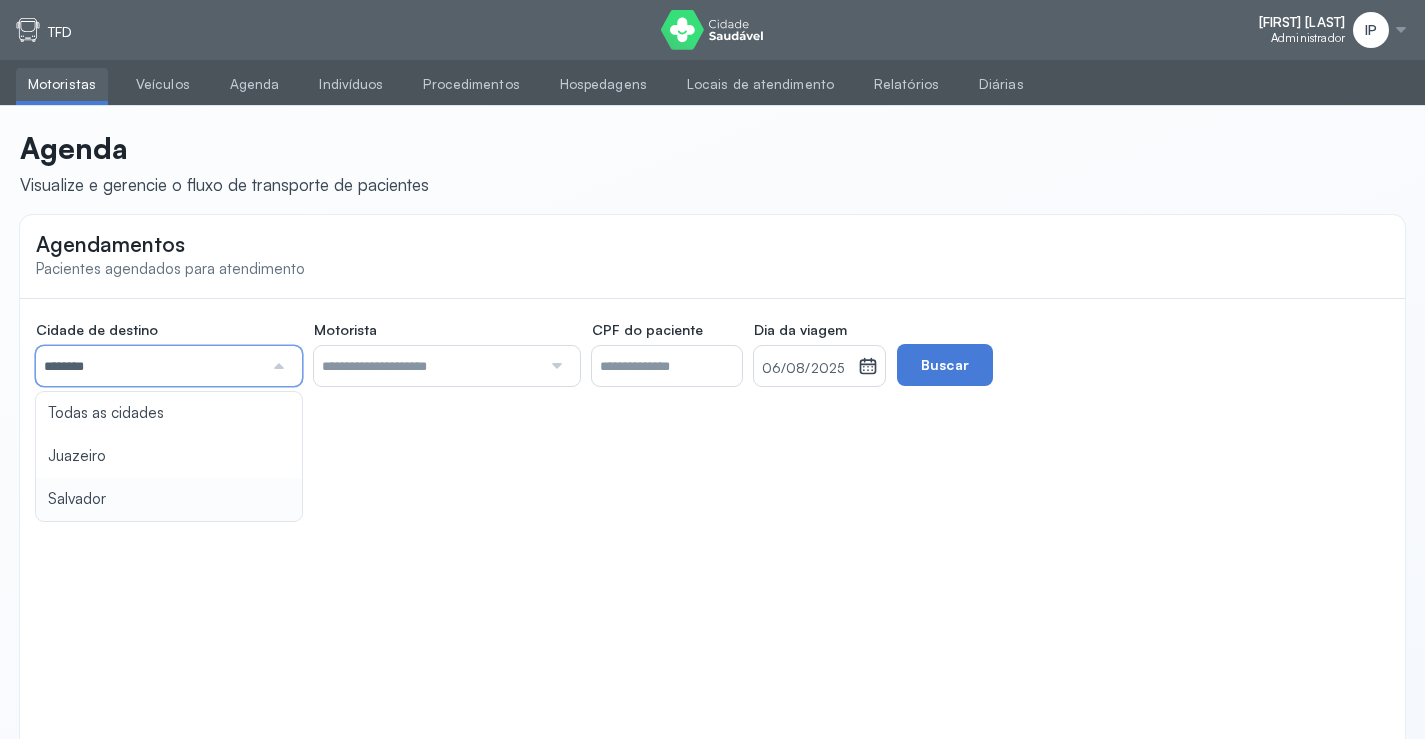drag, startPoint x: 124, startPoint y: 487, endPoint x: 125, endPoint y: 467, distance: 20.024984 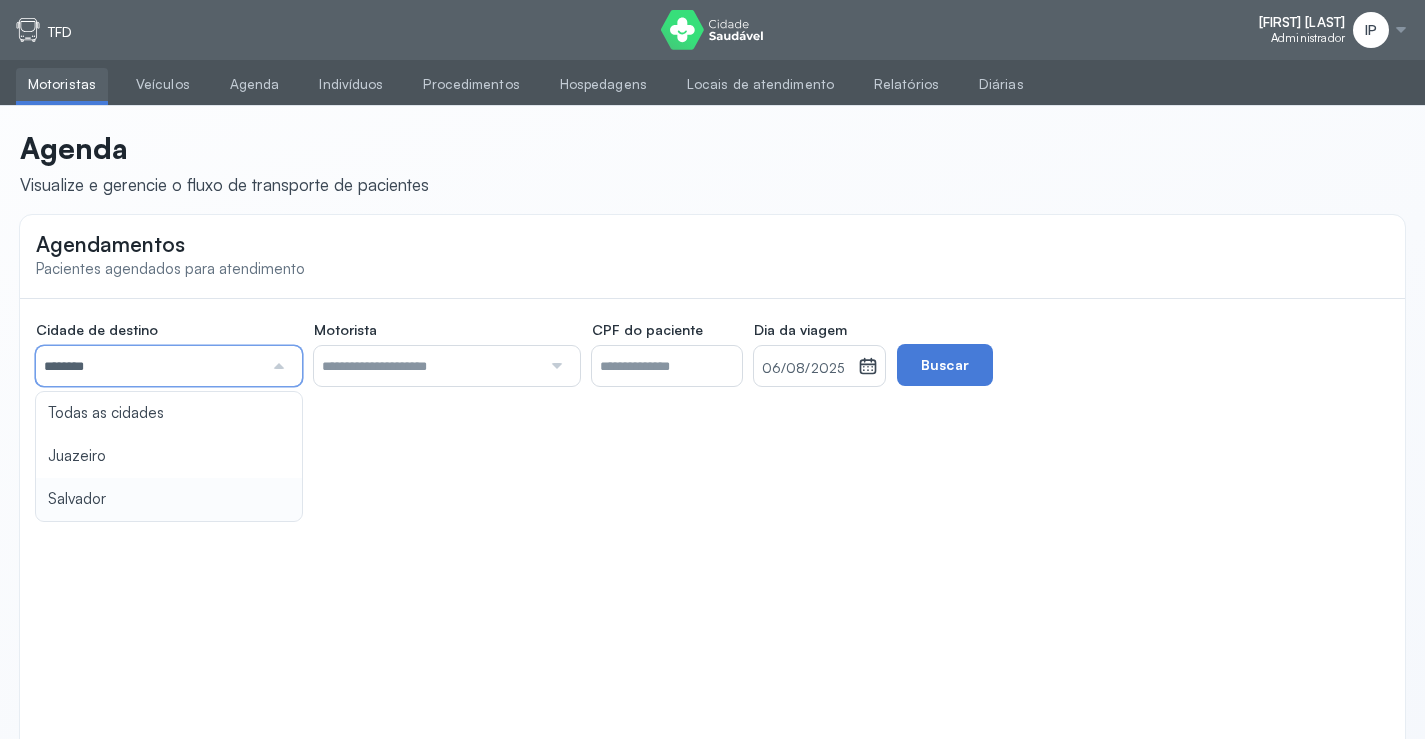 click on "Agendamentos Pacientes agendados para atendimento Cidade de destino  ******** Todas as cidades Juazeiro Salvador Motorista  Todos os motoristas Adelmar Souza da Silva Diego dos Santos Edevon dos Santos Souza Edevon dos Santos Souza Elto Lima de Almeida Genivaldo Rodrigues da Silva Jozenilson Santos da Silva CPF do paciente  Dia da viagem  06/08/2025 agosto 2025 S T Q Q S S D 1 2 3 4 5 6 7 8 9 10 11 12 13 14 15 16 17 18 19 20 21 22 23 24 25 26 27 28 29 30 31 jan fev mar abr maio jun jul ago set out nov dez 2018 2019 2020 2021 2022 2023 2024 2025 2026 2027 2028 2029  Buscar" at bounding box center (712, 490) 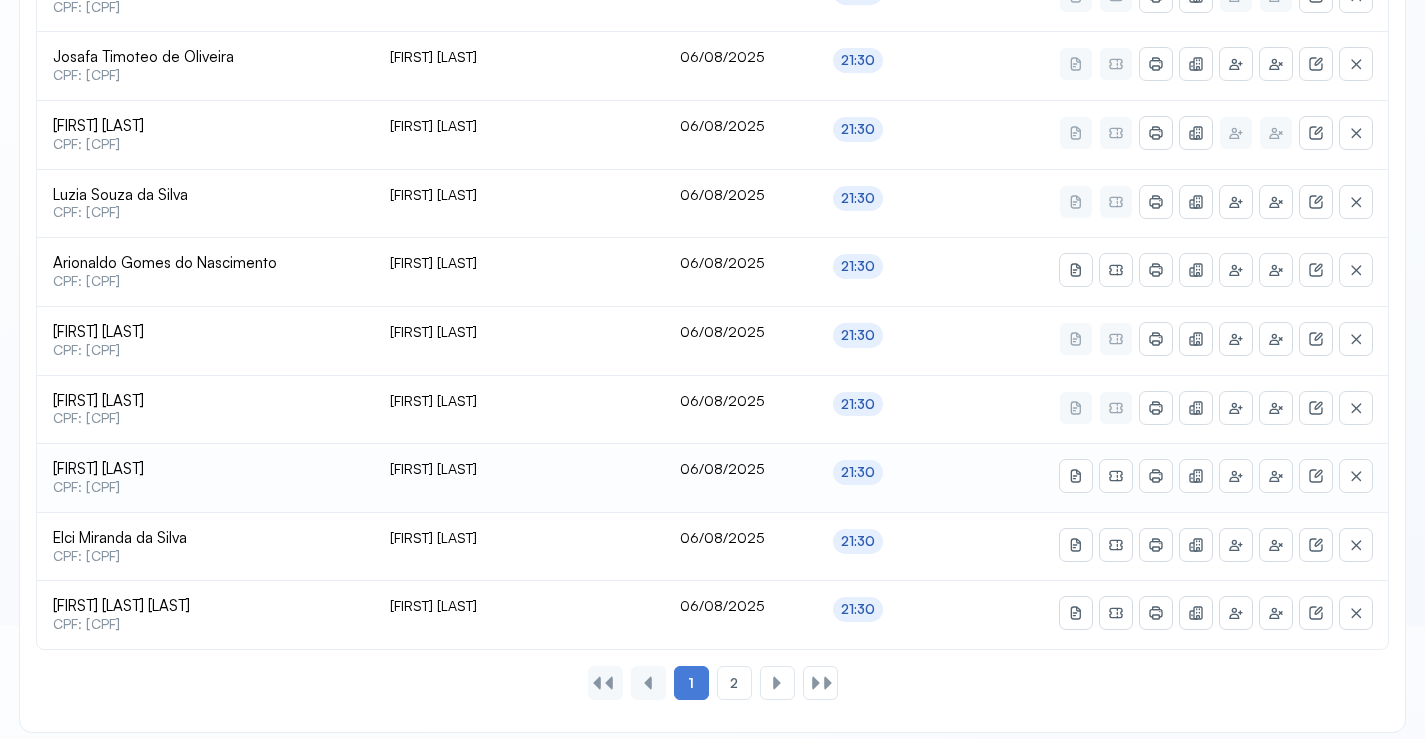 scroll, scrollTop: 865, scrollLeft: 0, axis: vertical 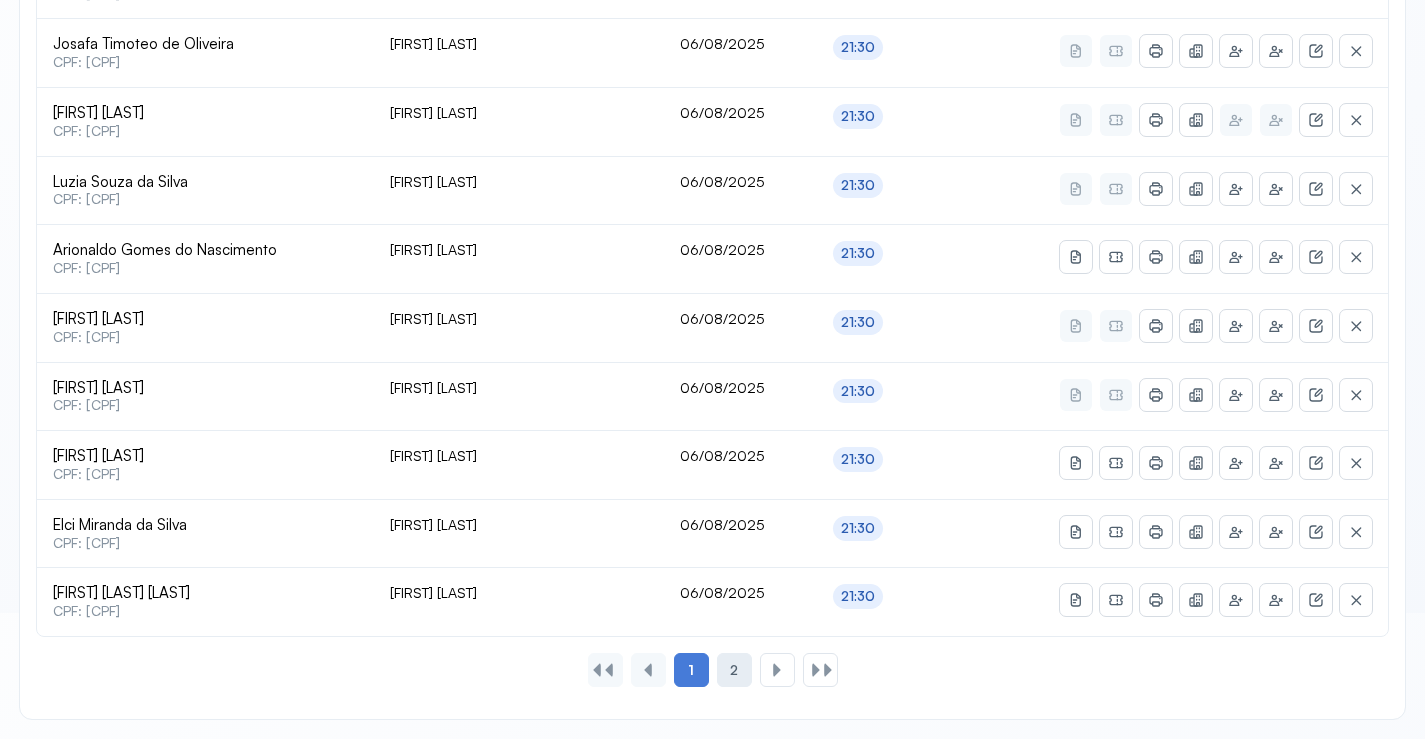 click on "2" 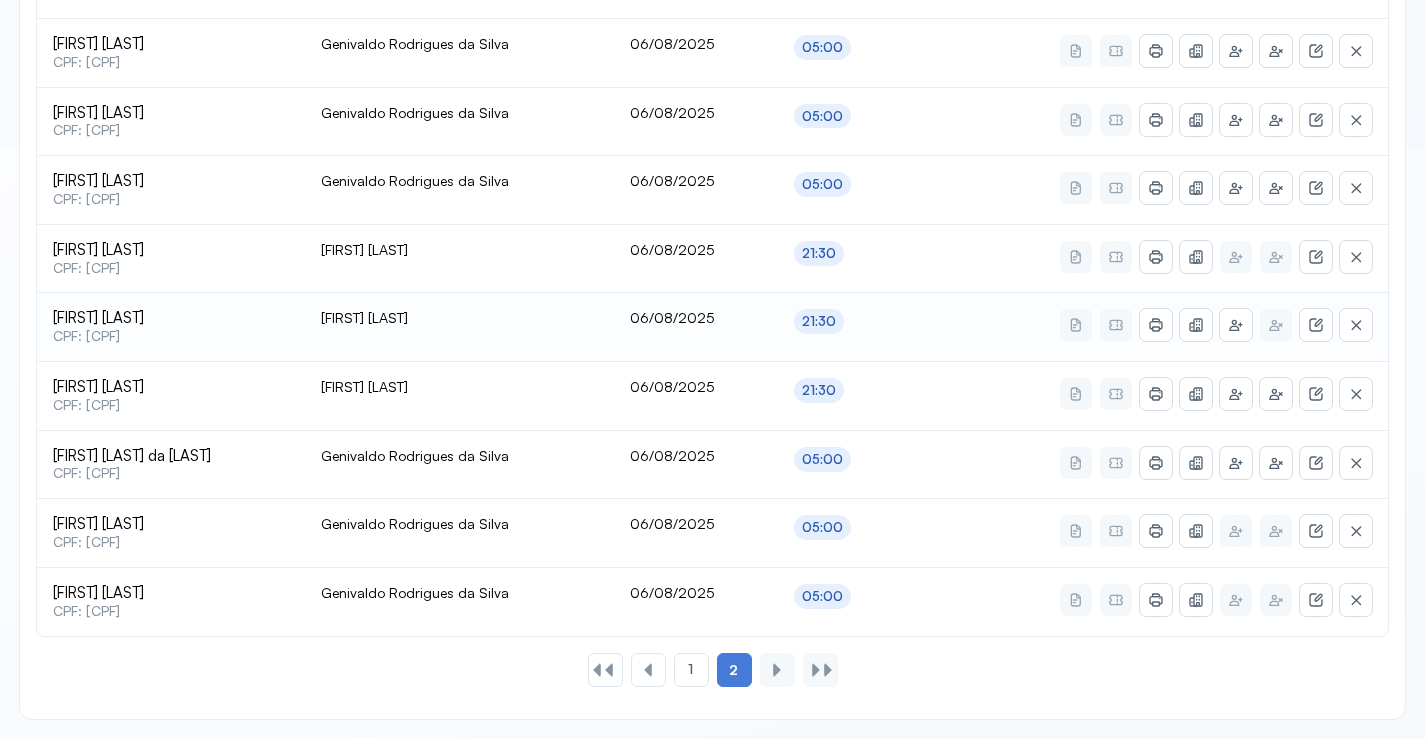 click on "21:30" at bounding box center [819, 321] 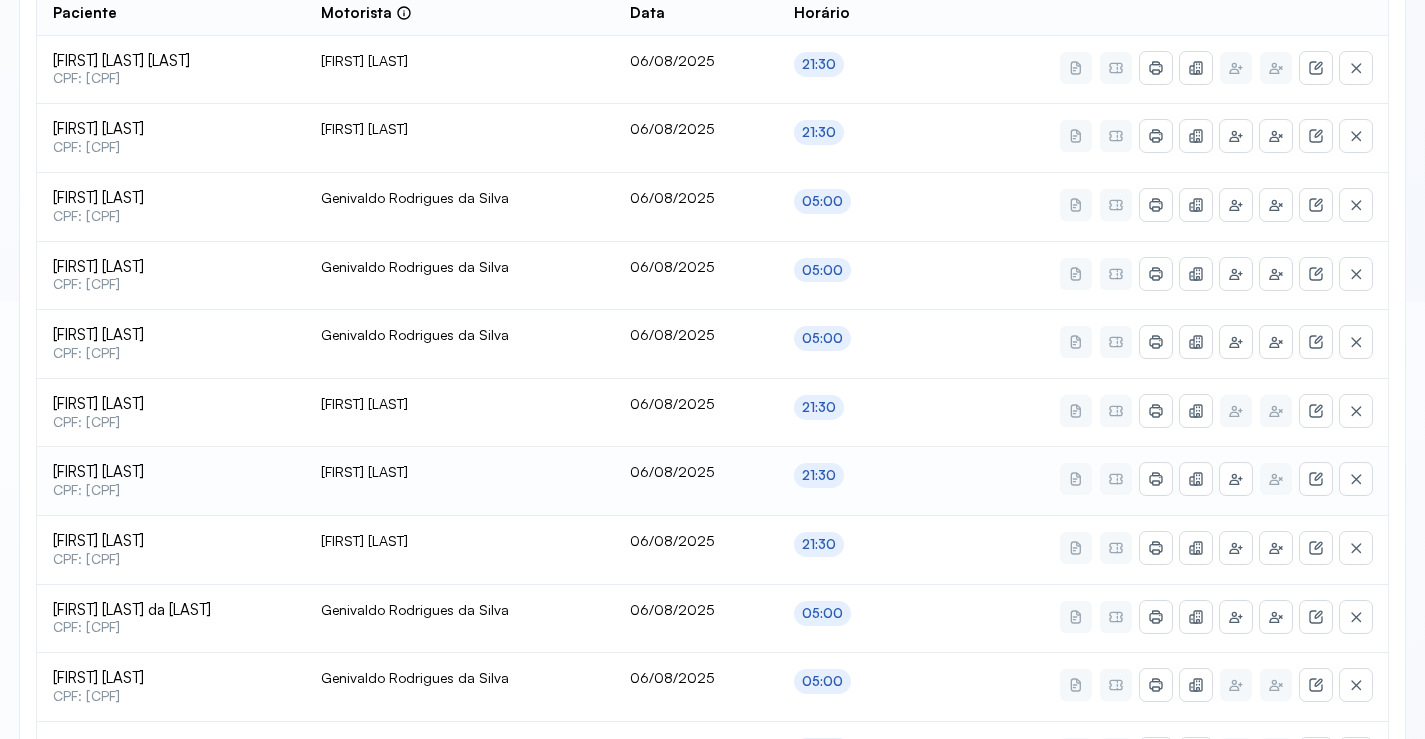 scroll, scrollTop: 0, scrollLeft: 0, axis: both 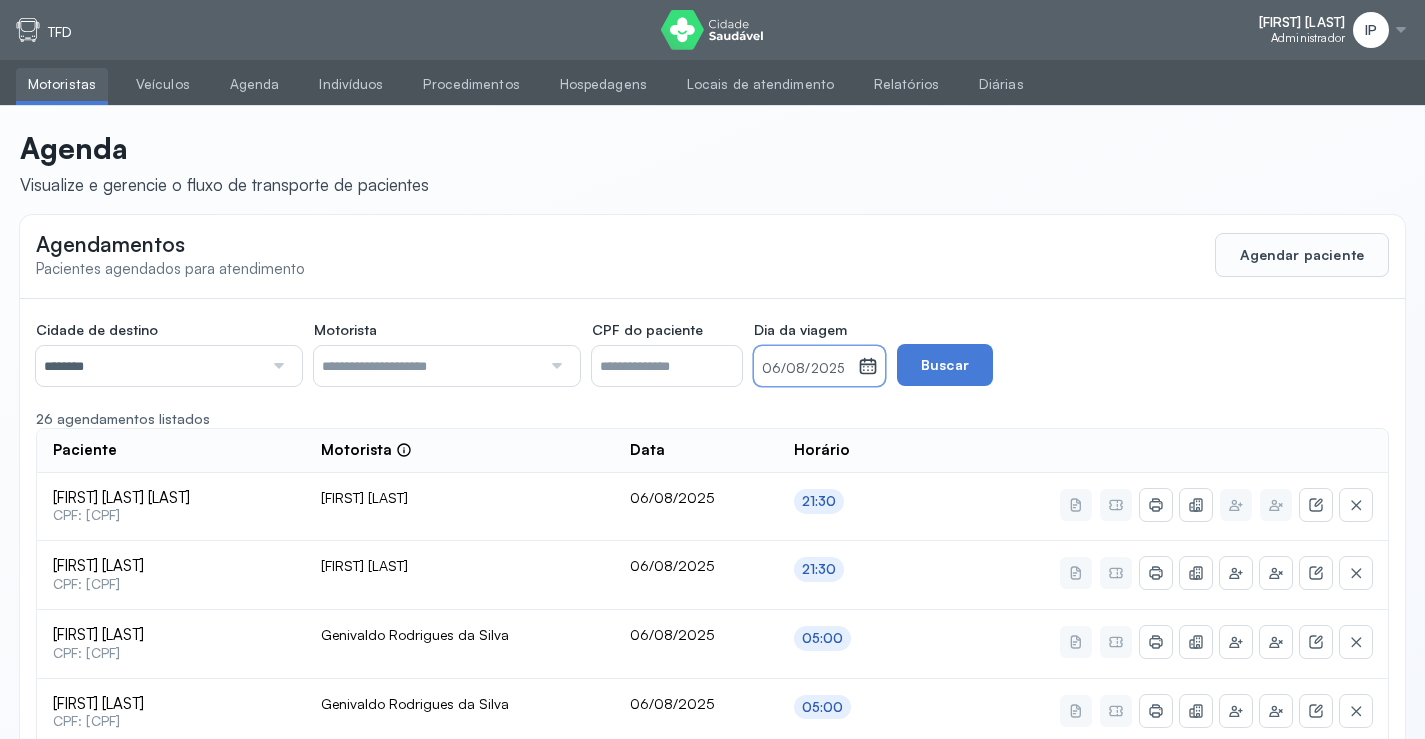 click on "06/08/2025" at bounding box center [806, 366] 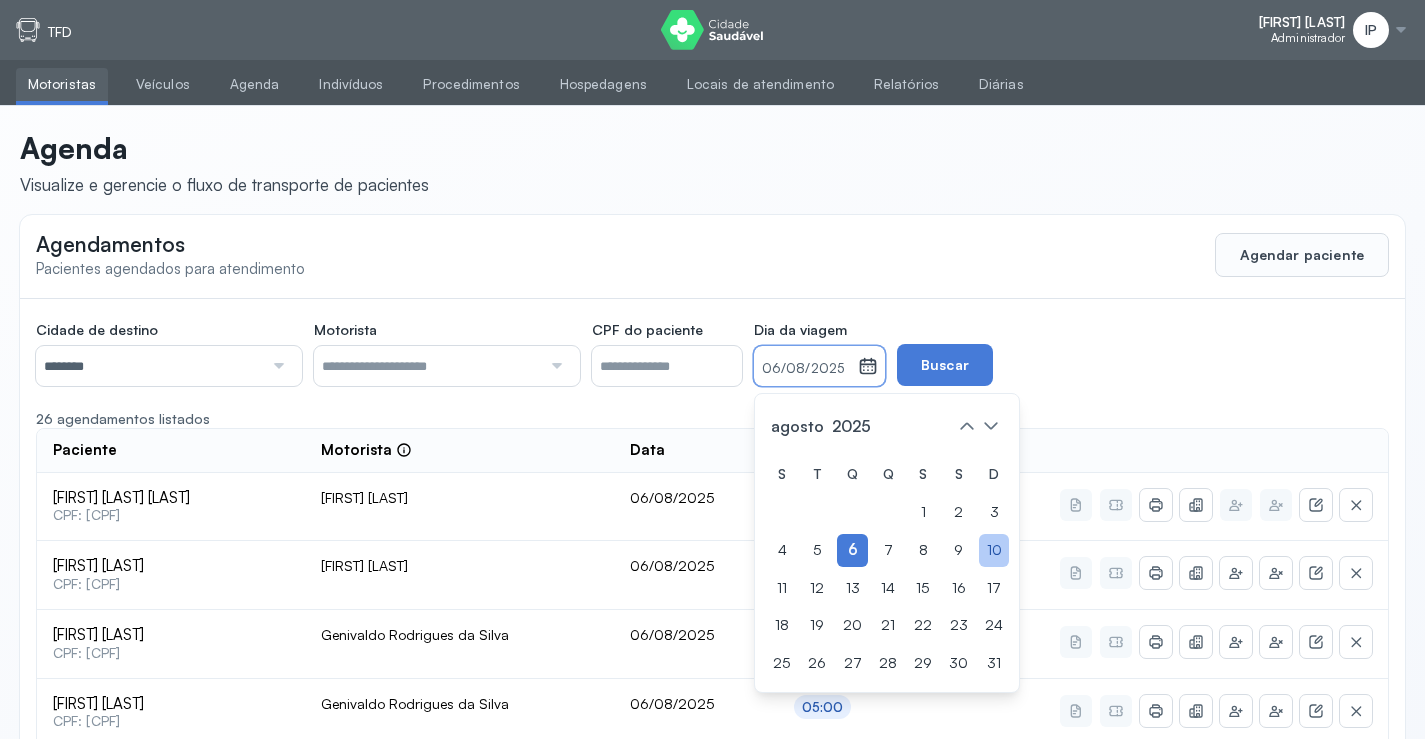 click on "10" 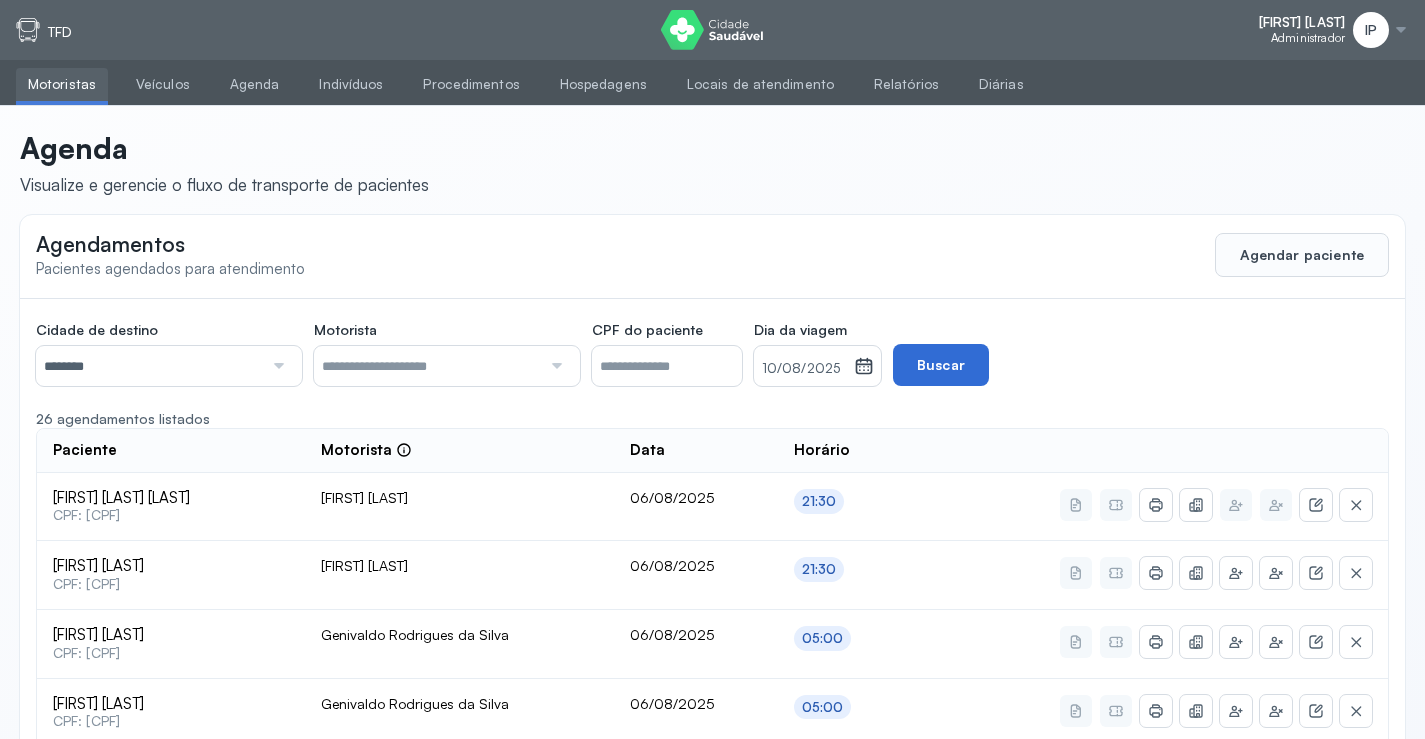 click on "Buscar" at bounding box center (941, 365) 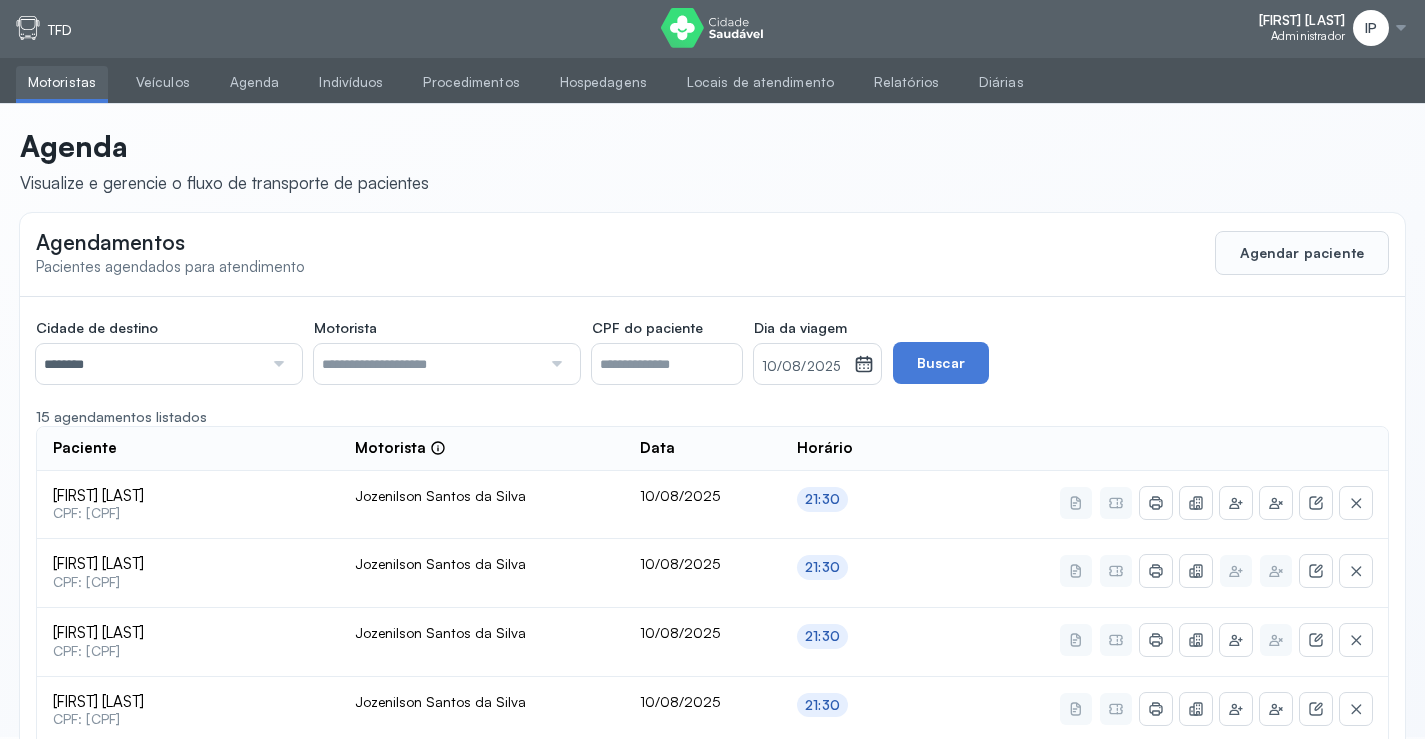scroll, scrollTop: 0, scrollLeft: 0, axis: both 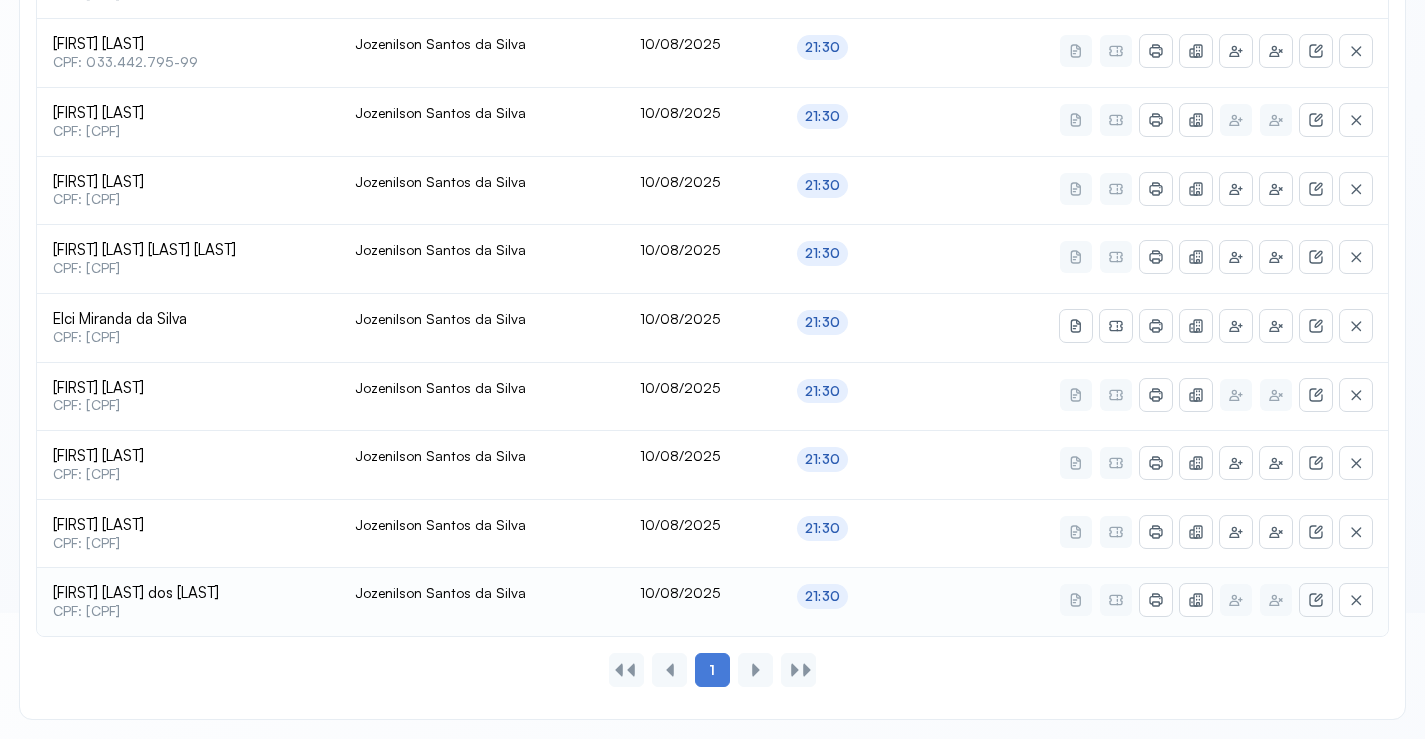 click 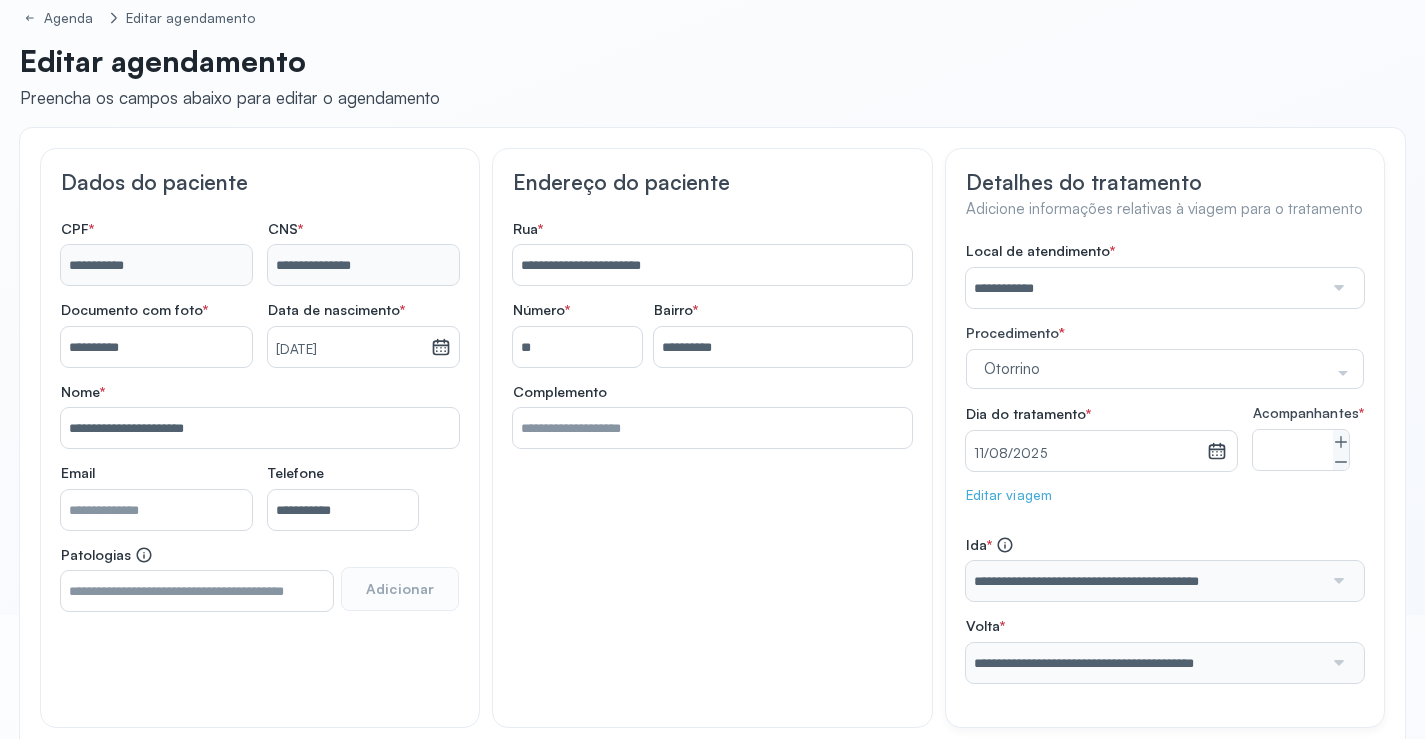 scroll, scrollTop: 233, scrollLeft: 0, axis: vertical 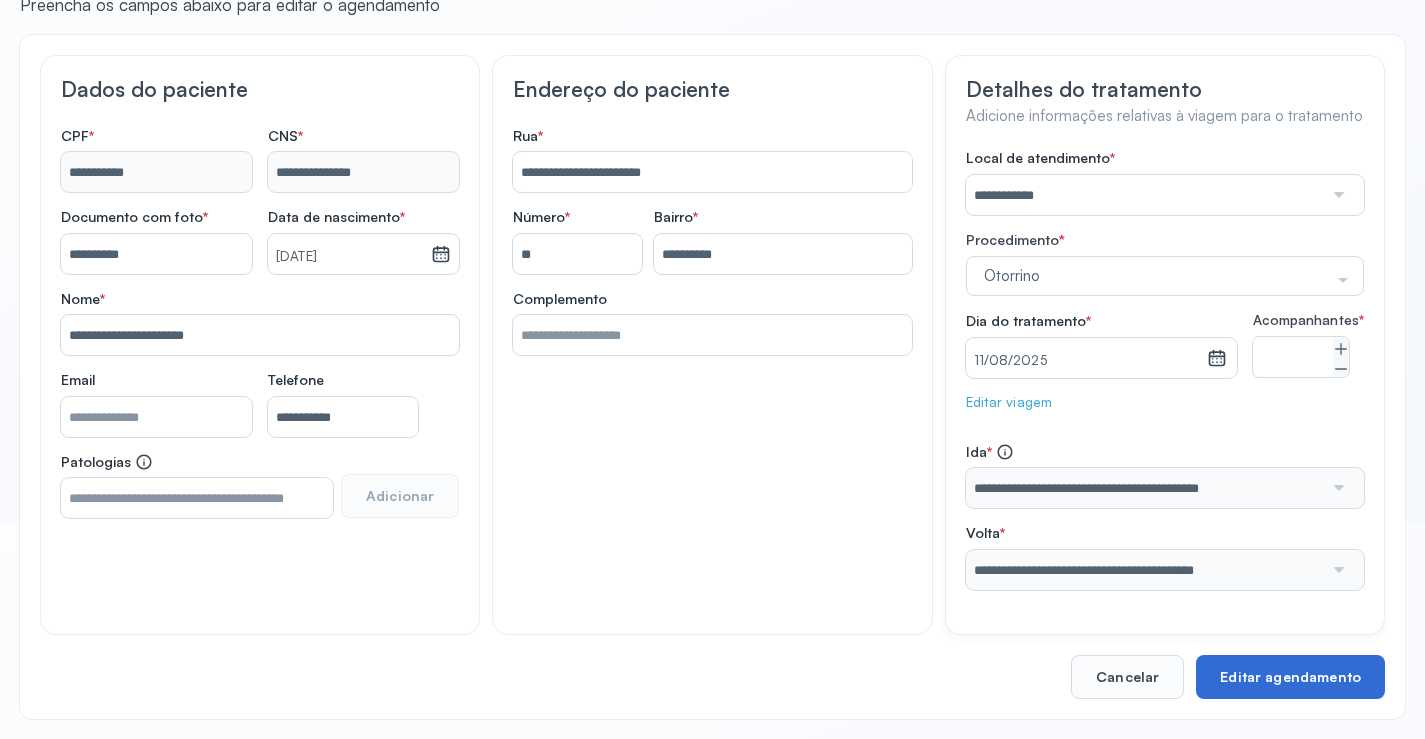 click on "Editar agendamento" at bounding box center [1290, 677] 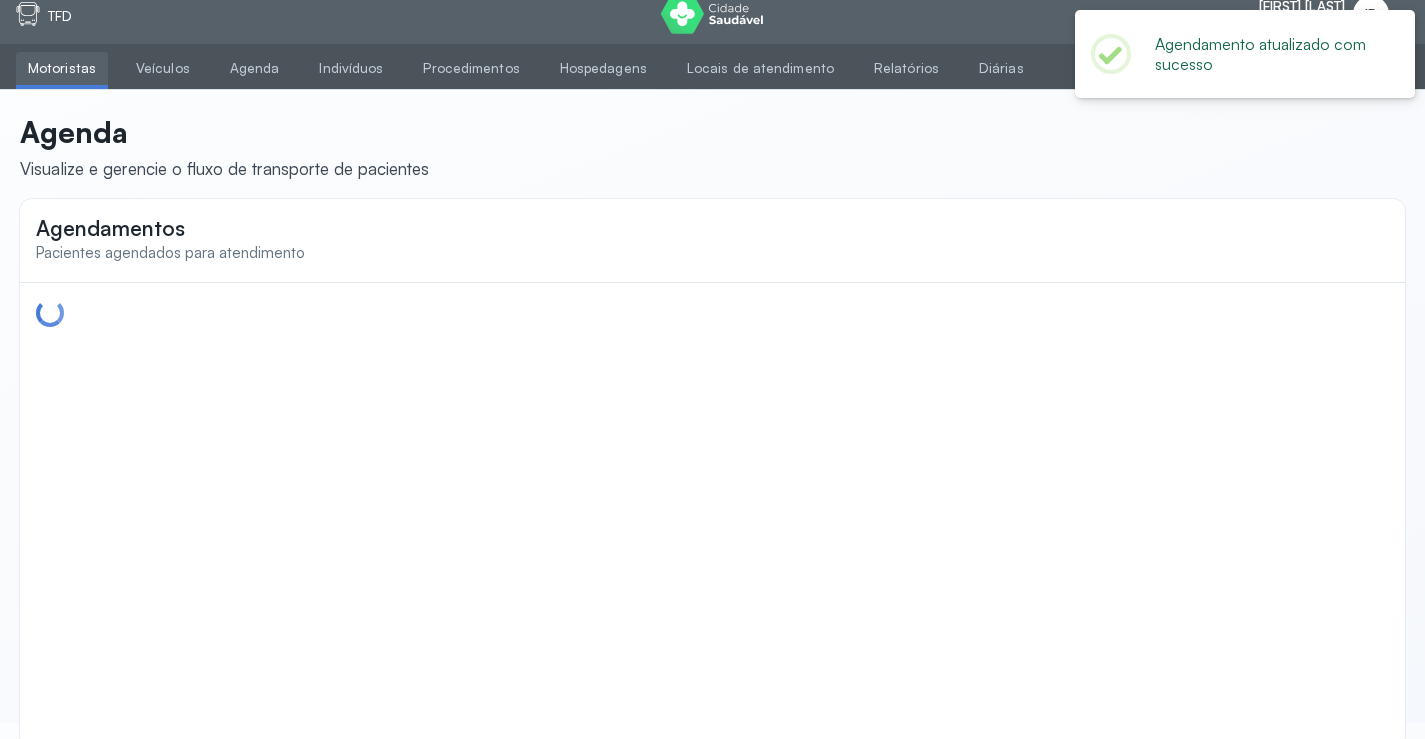 scroll, scrollTop: 0, scrollLeft: 0, axis: both 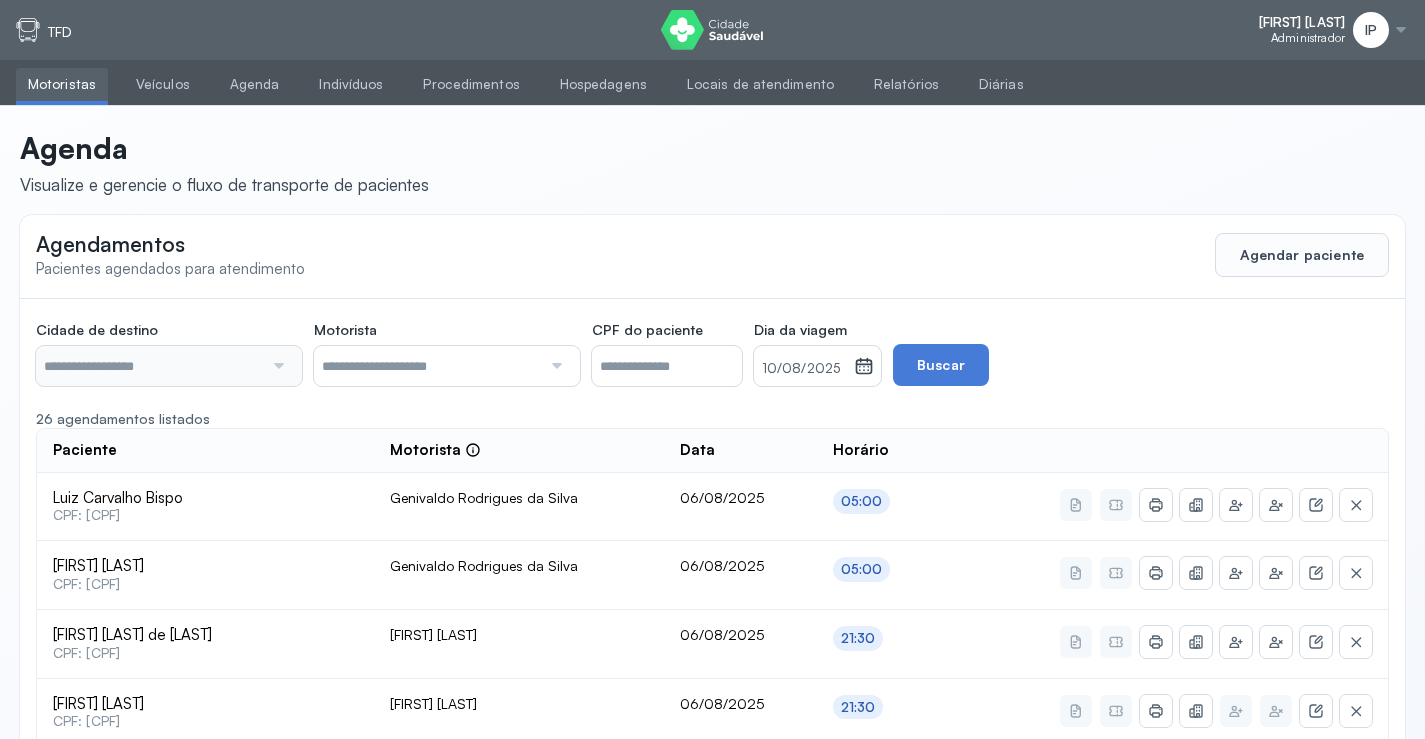 type on "********" 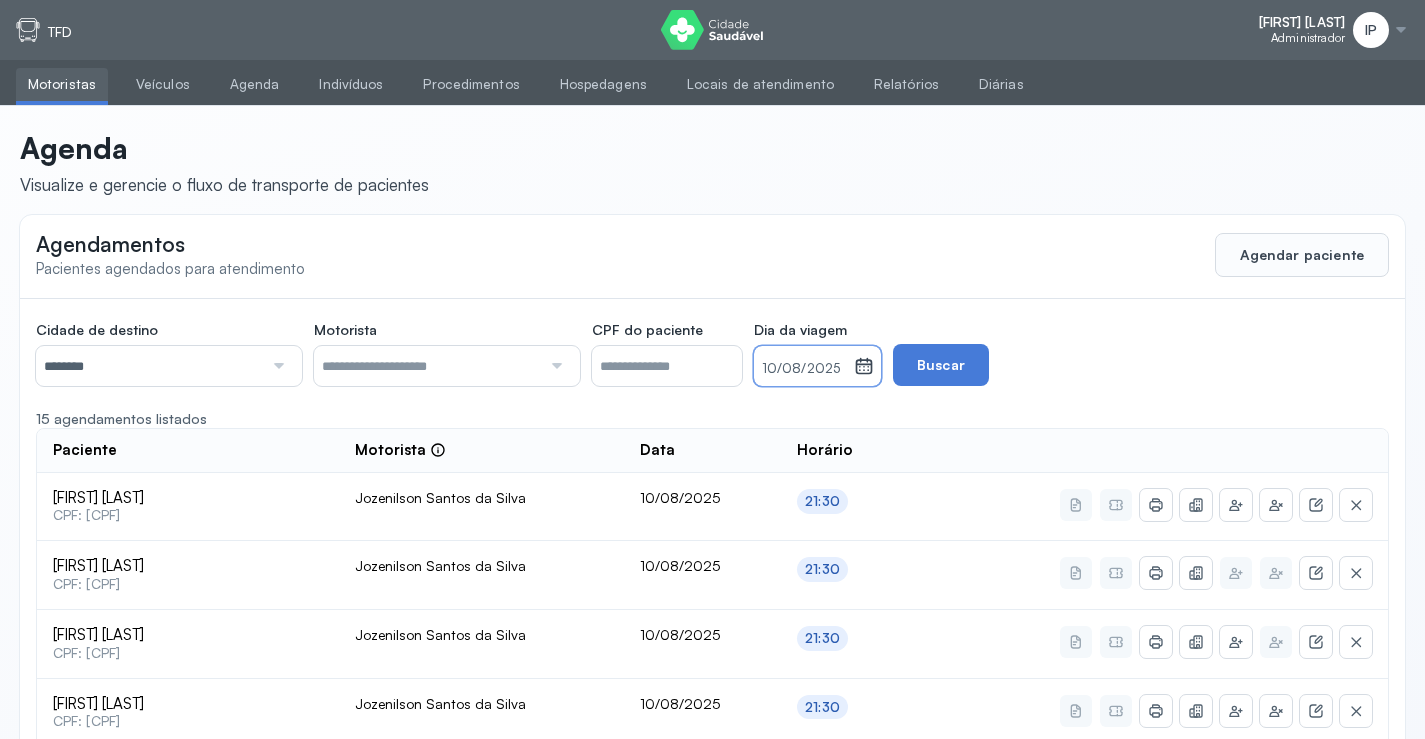 click on "10/08/2025" at bounding box center [804, 366] 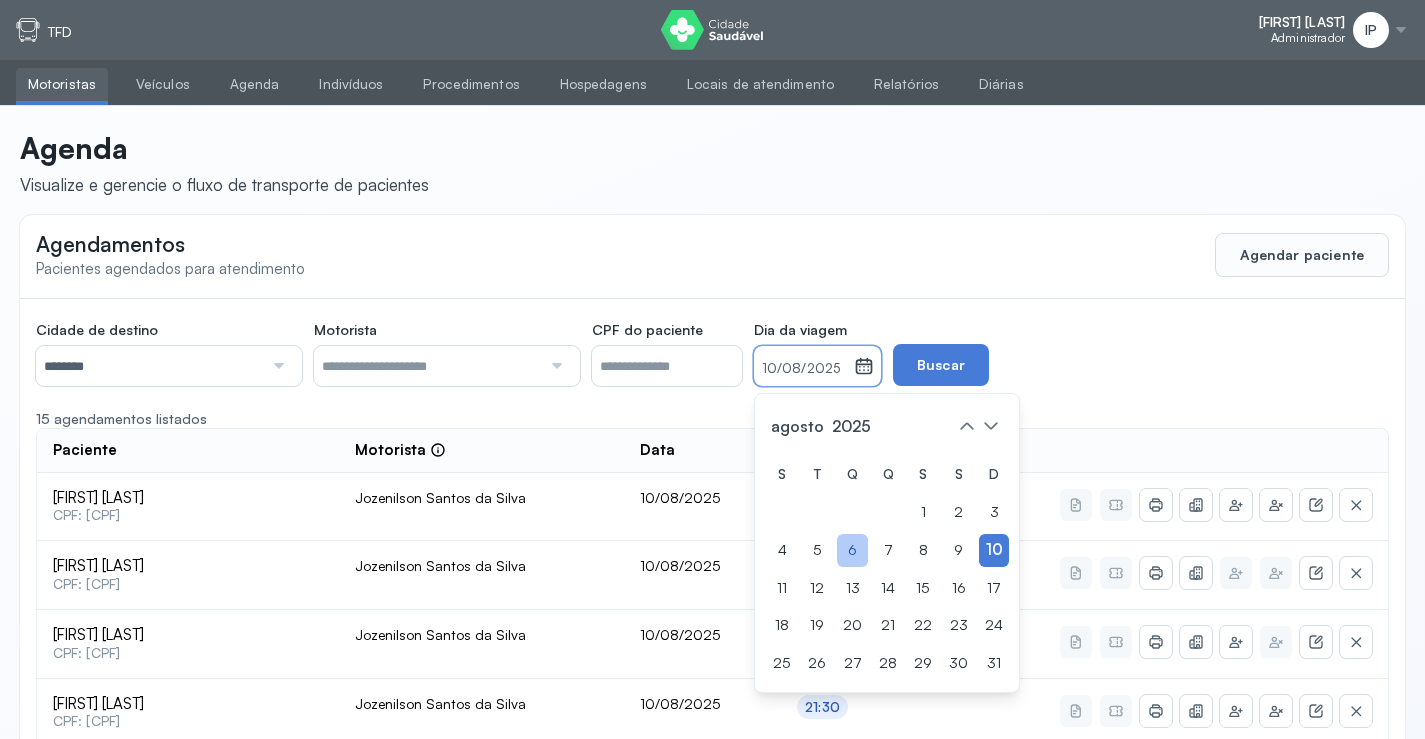 click on "6" 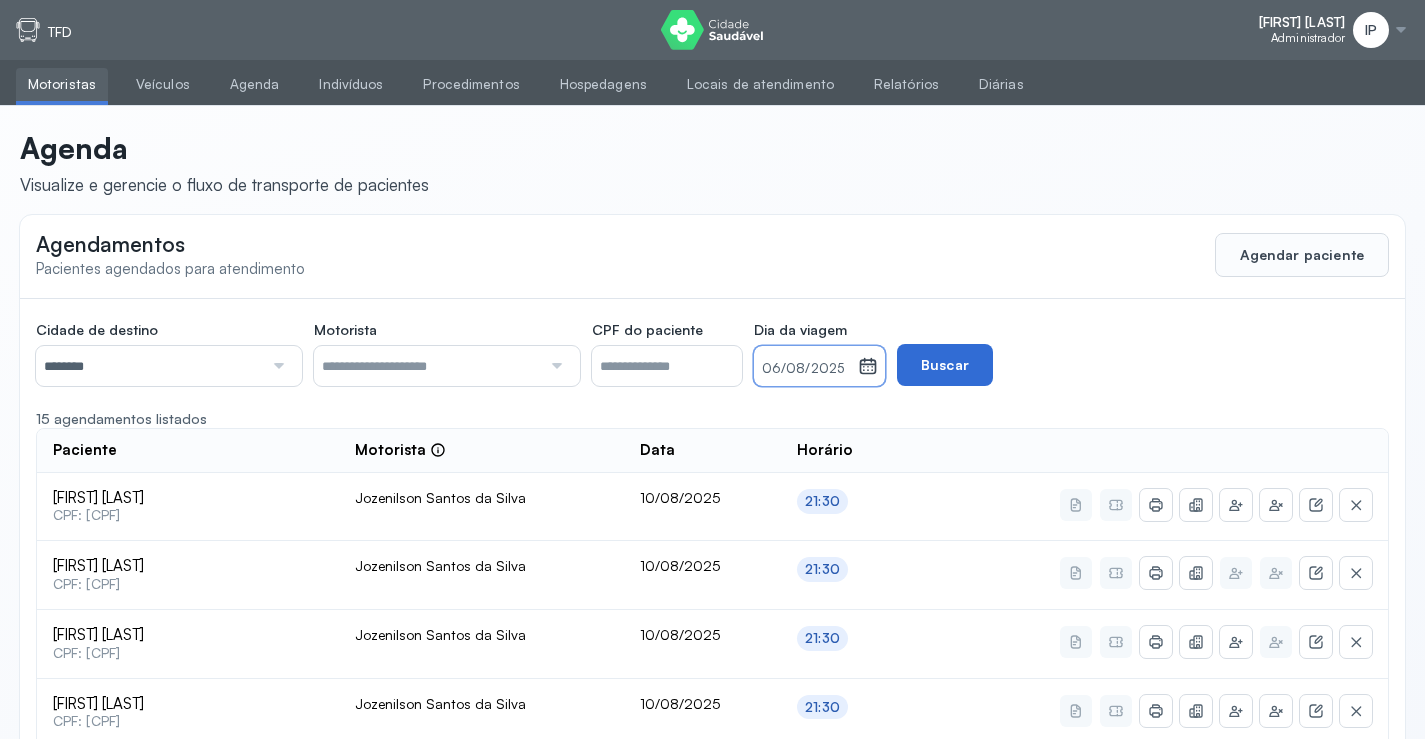 click on "Buscar" at bounding box center [945, 365] 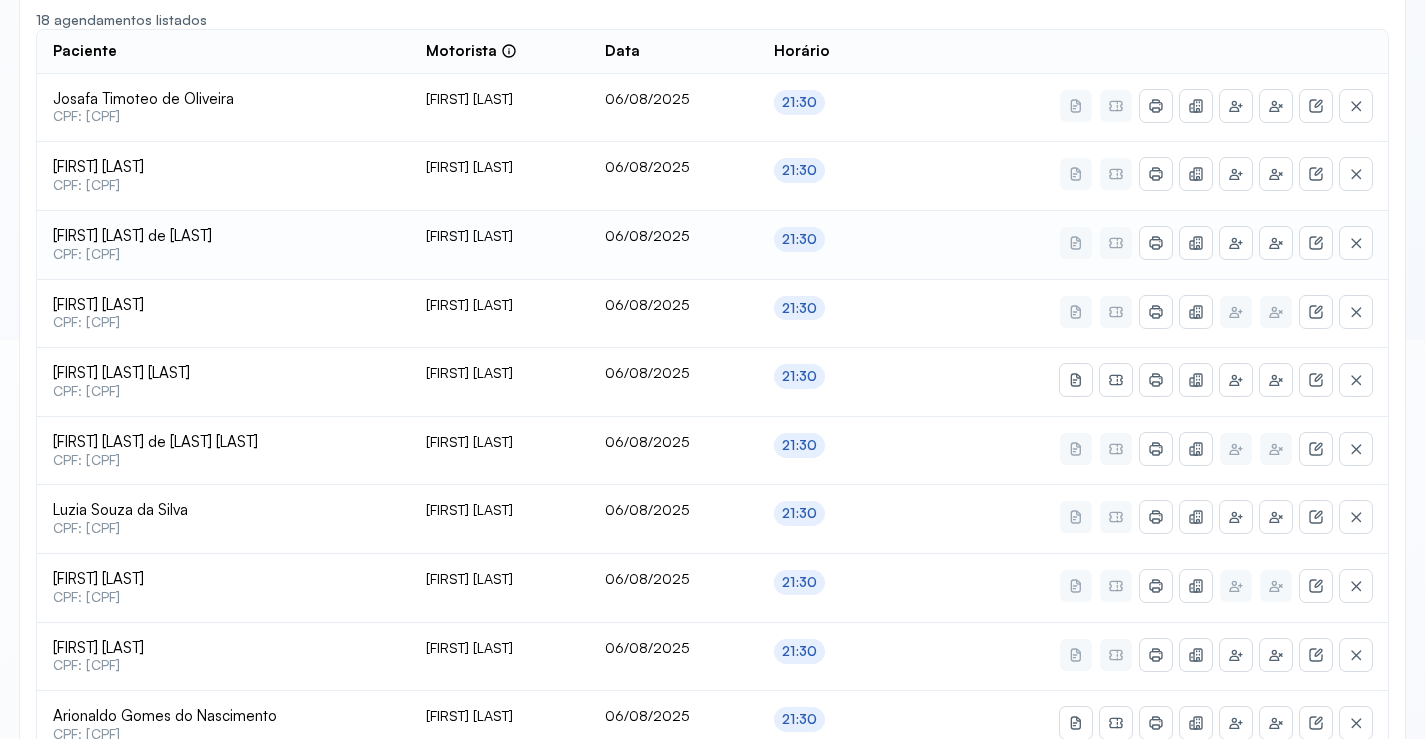scroll, scrollTop: 400, scrollLeft: 0, axis: vertical 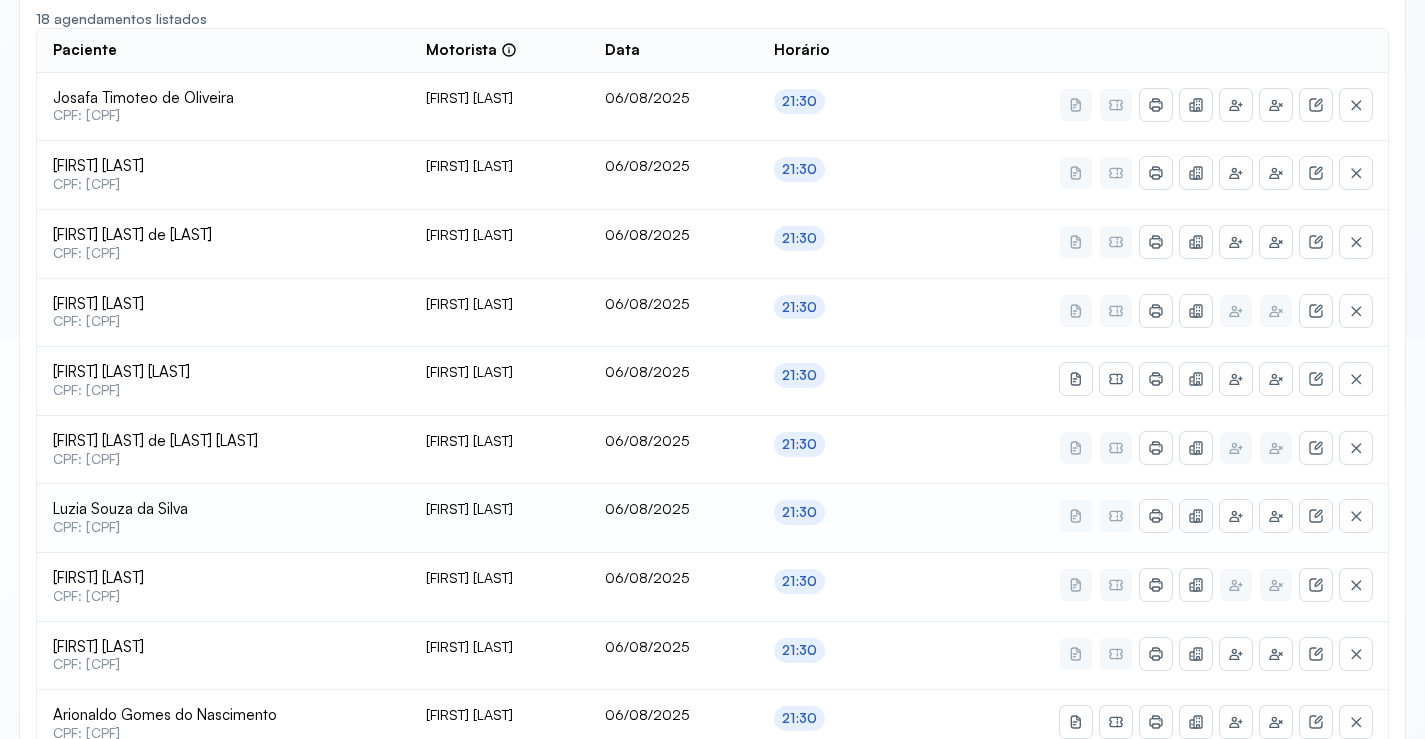 click 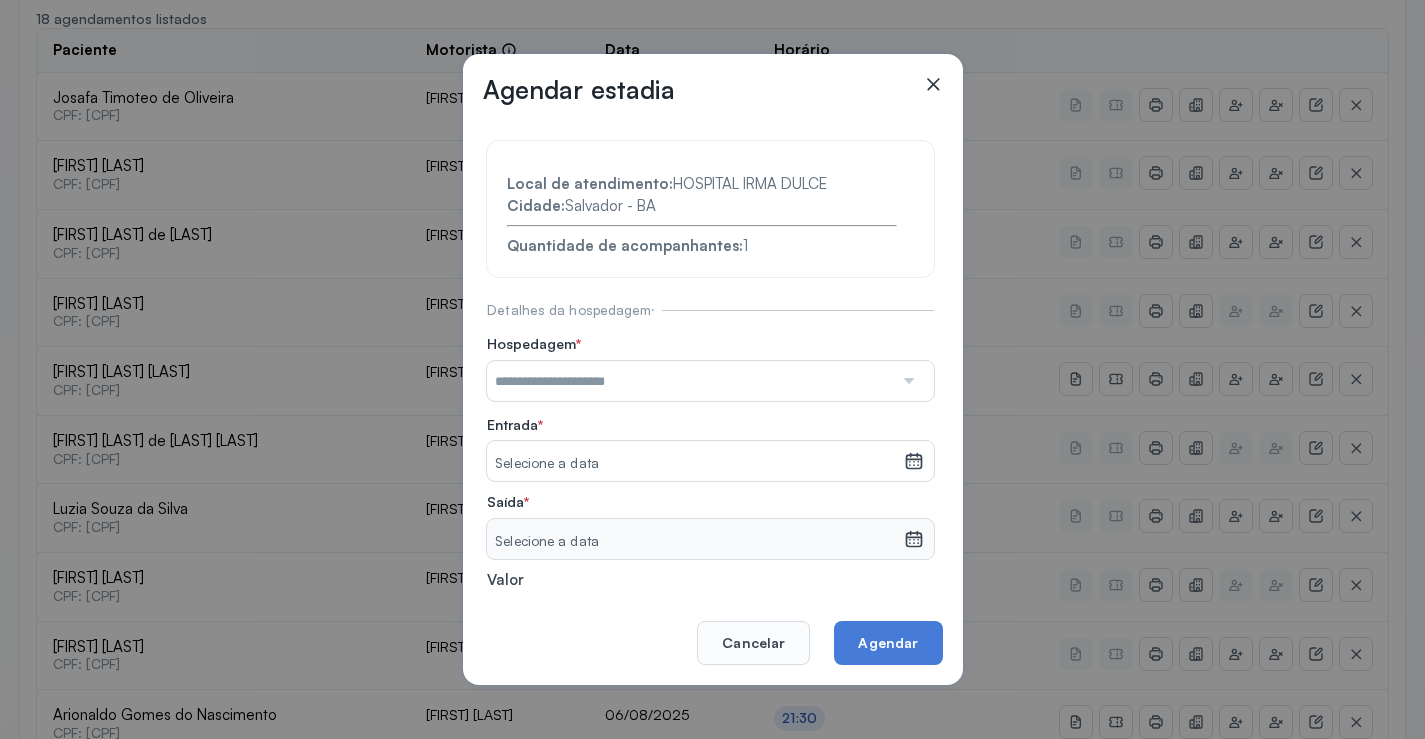 click at bounding box center (690, 381) 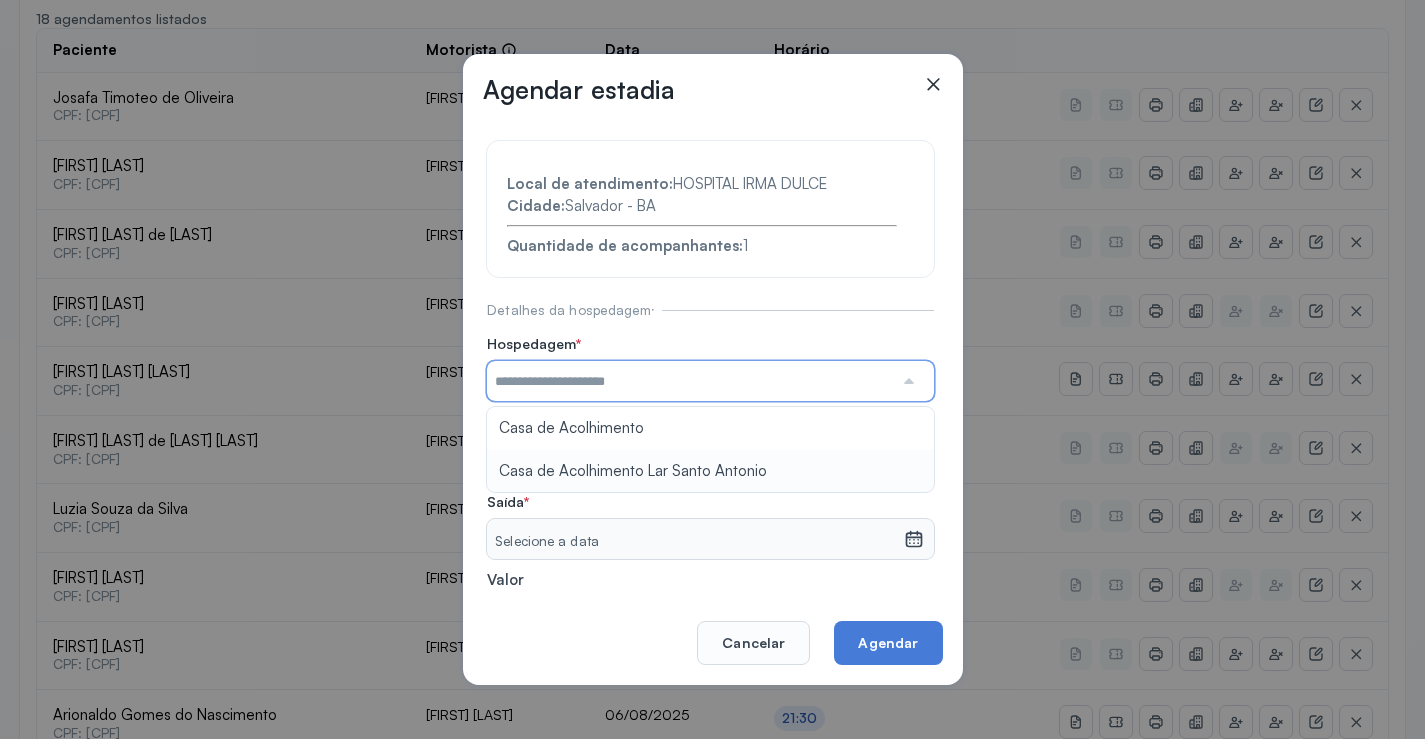 type on "**********" 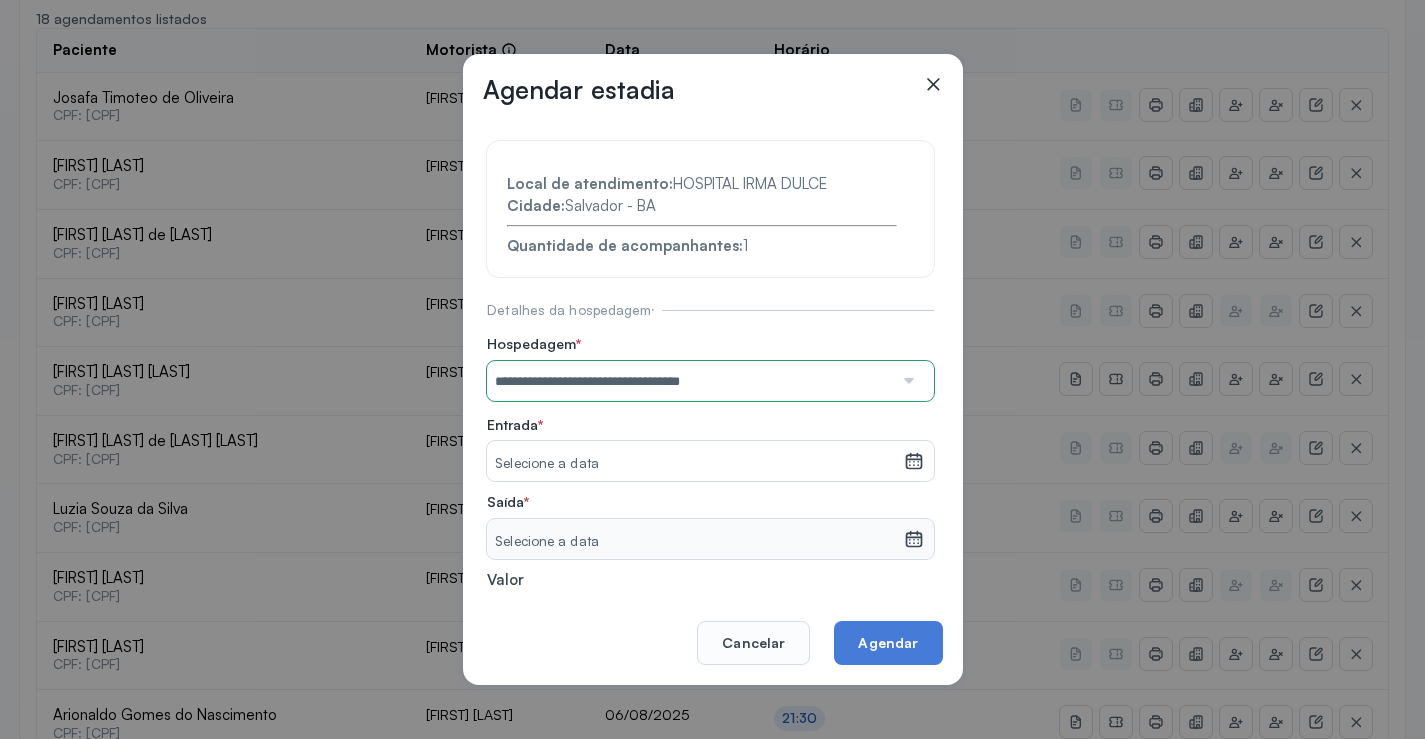 click on "**********" at bounding box center (710, 436) 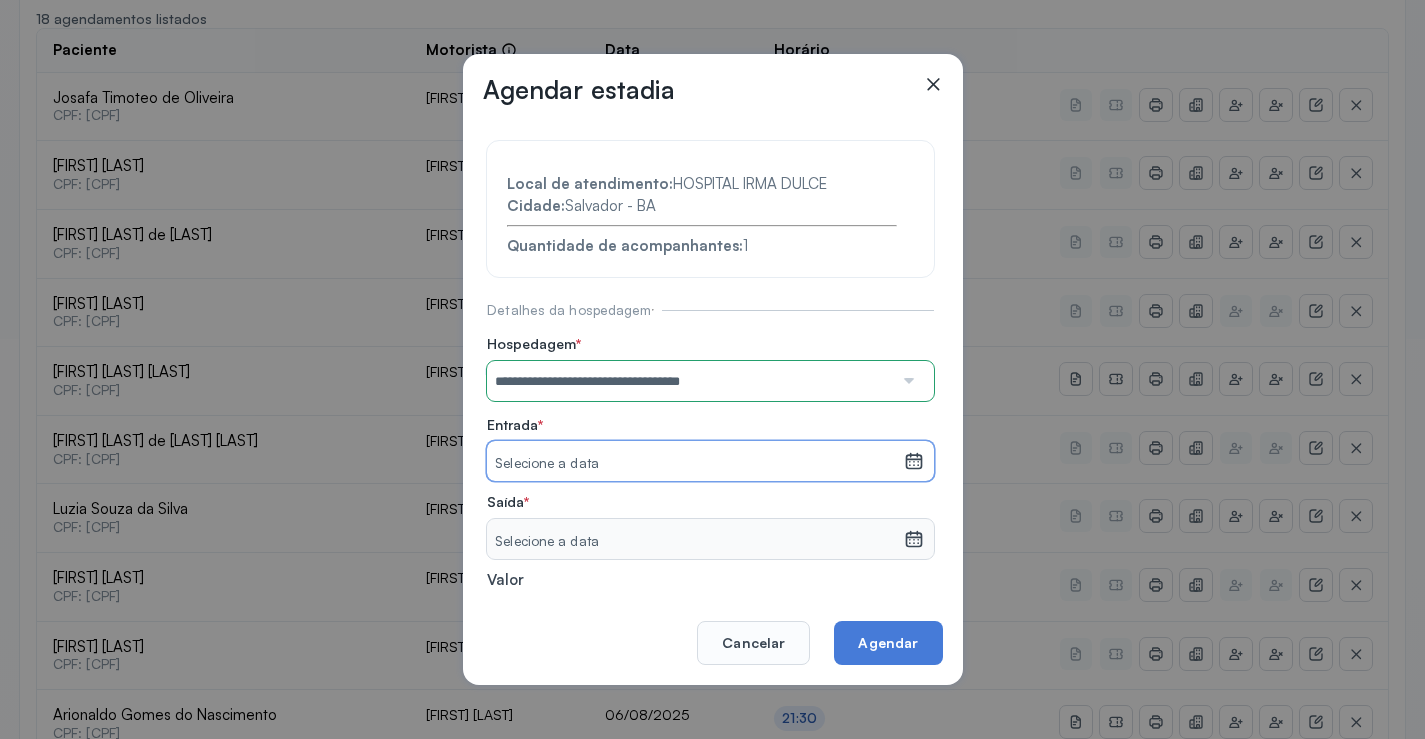 click on "Selecione a data" at bounding box center [695, 464] 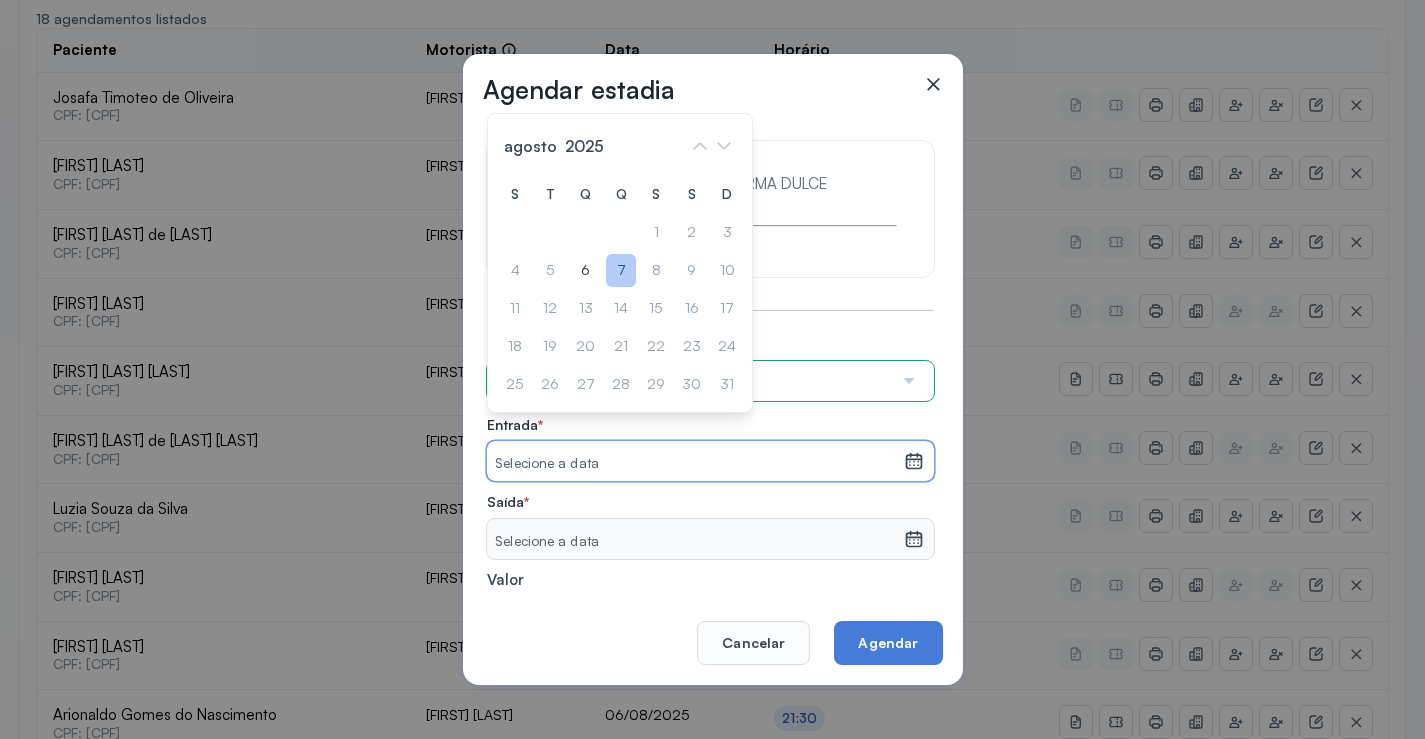 click on "7" 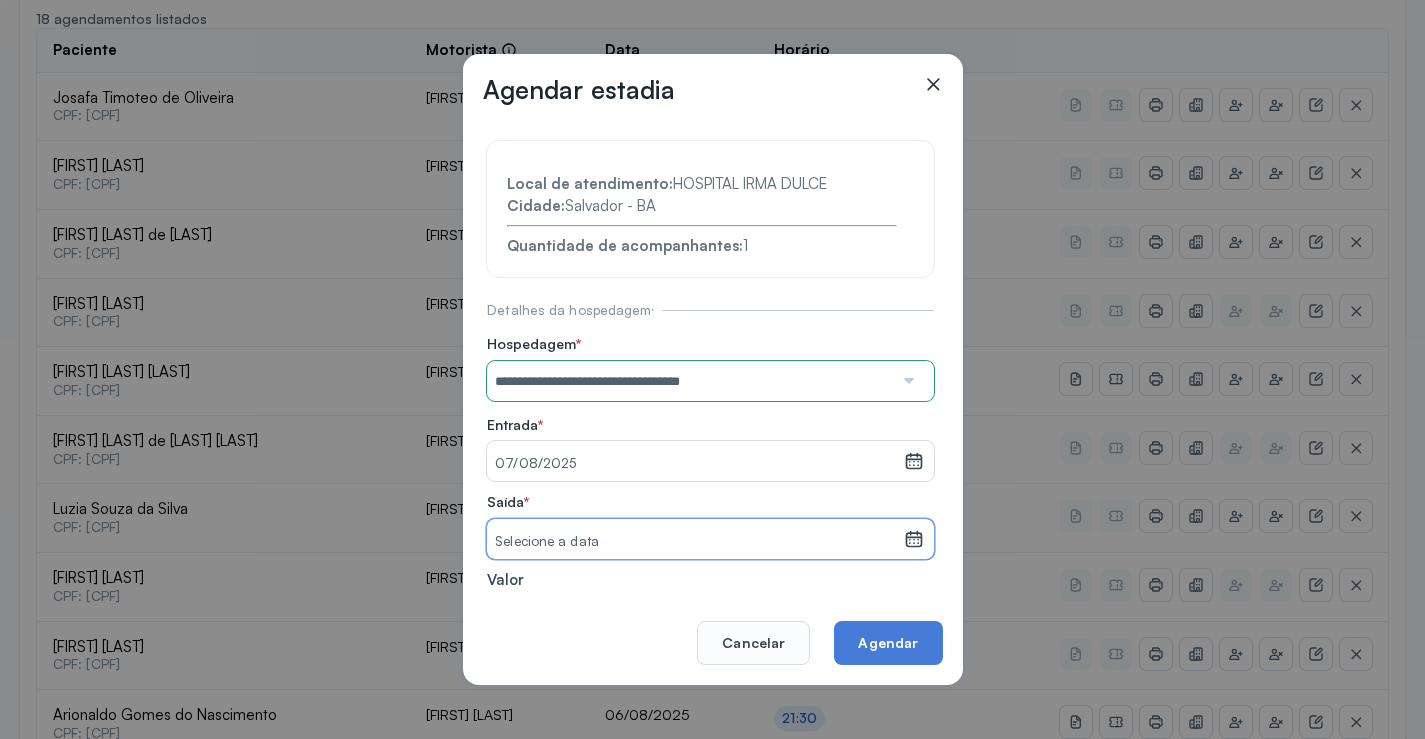drag, startPoint x: 610, startPoint y: 549, endPoint x: 607, endPoint y: 511, distance: 38.118237 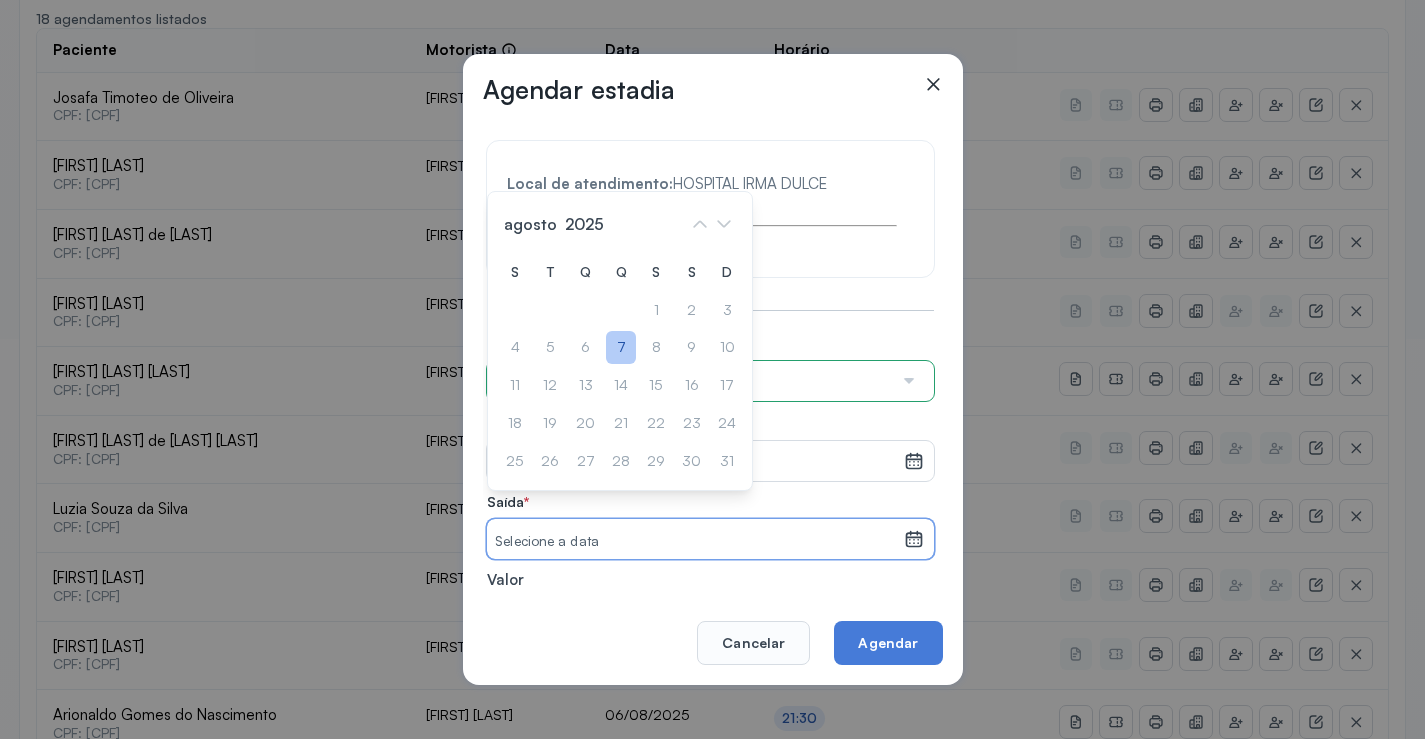 click on "7" 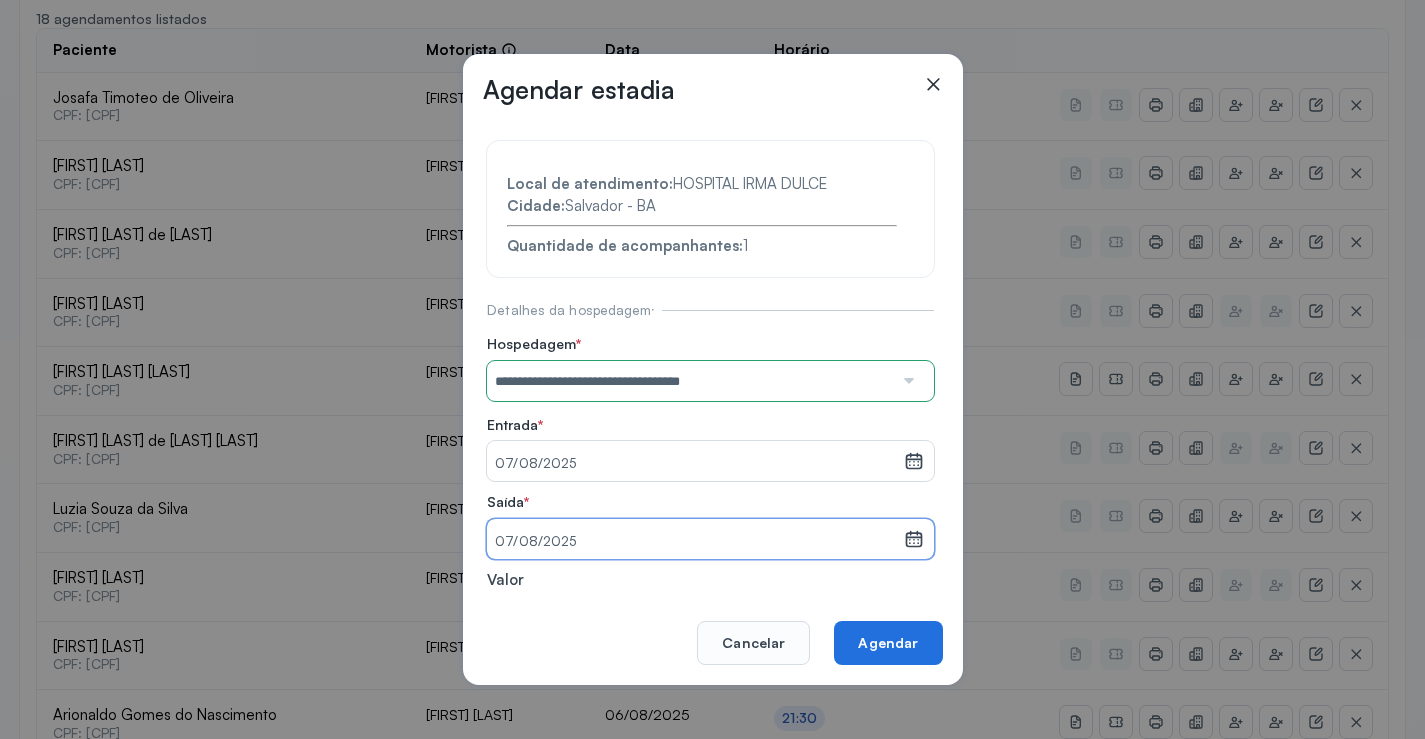 click on "Agendar" 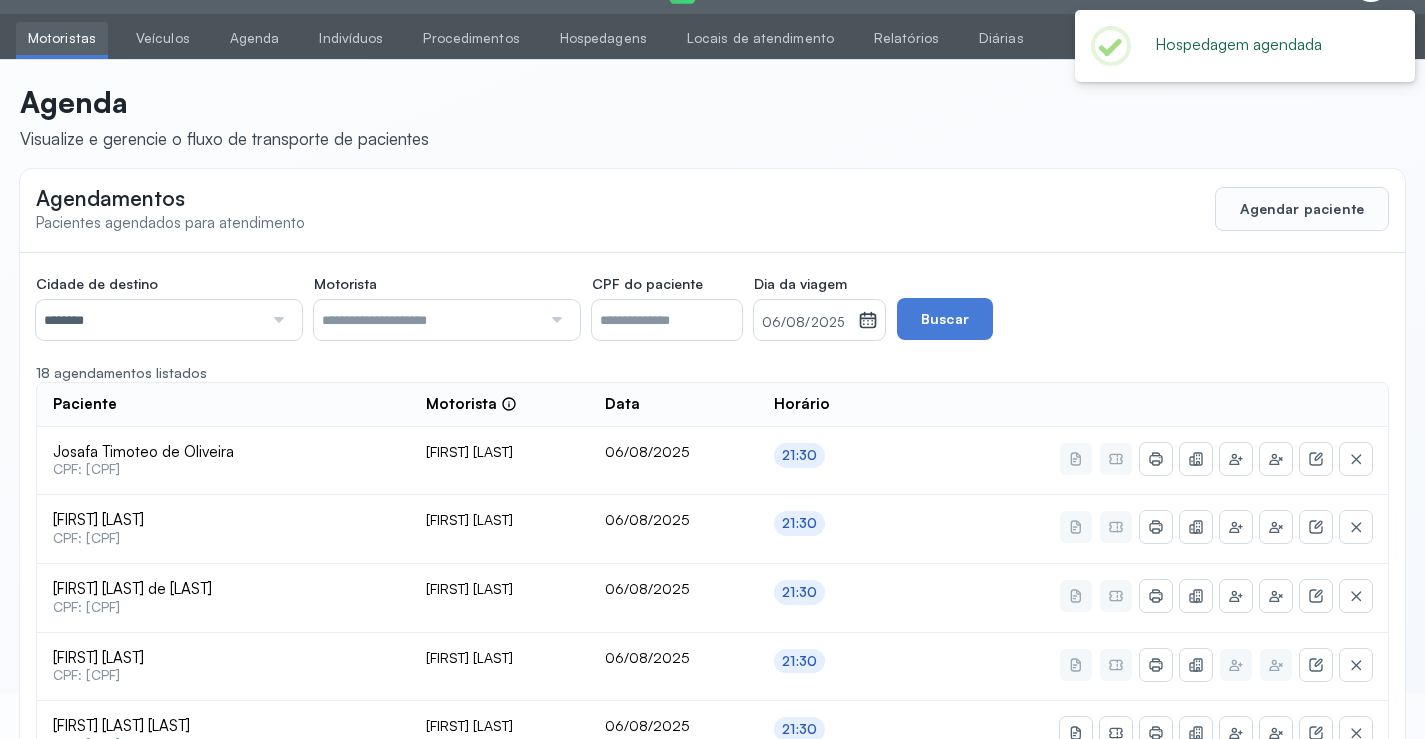scroll, scrollTop: 400, scrollLeft: 0, axis: vertical 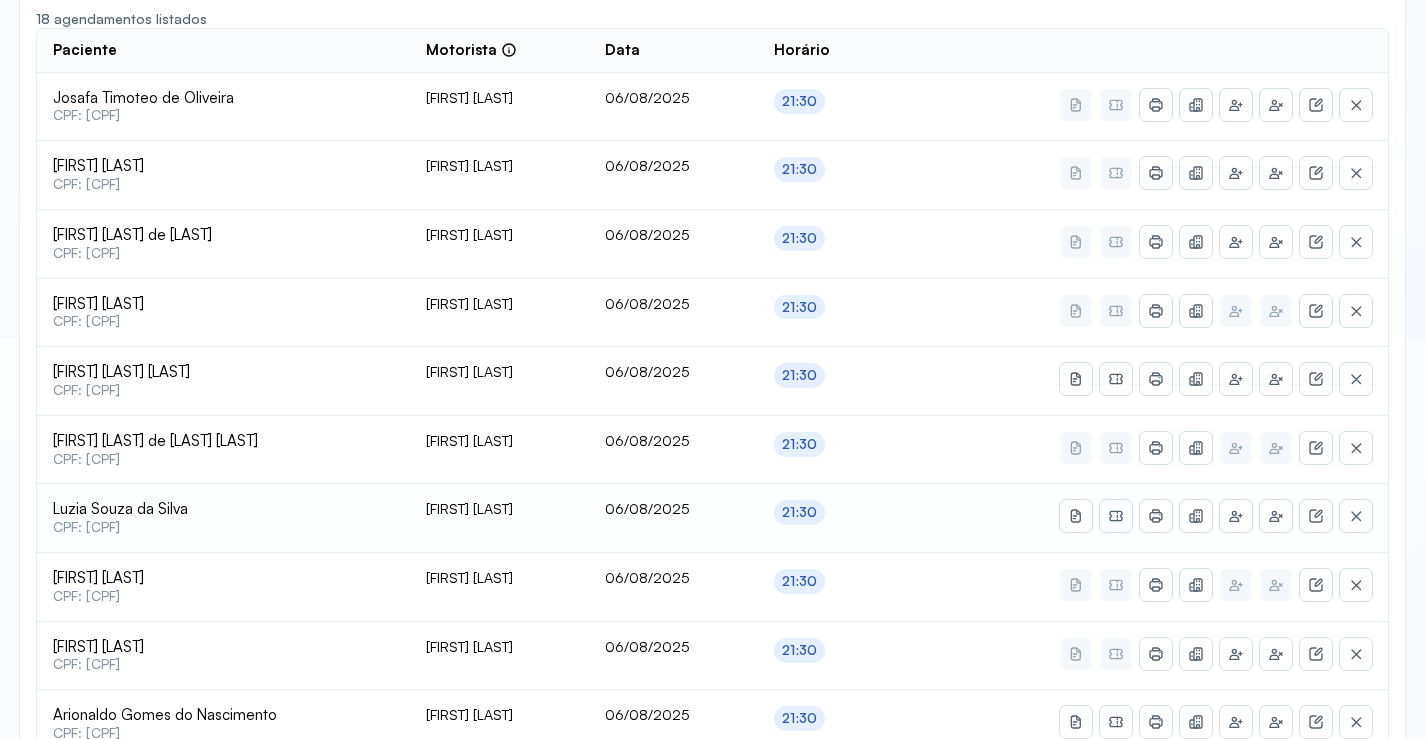 click 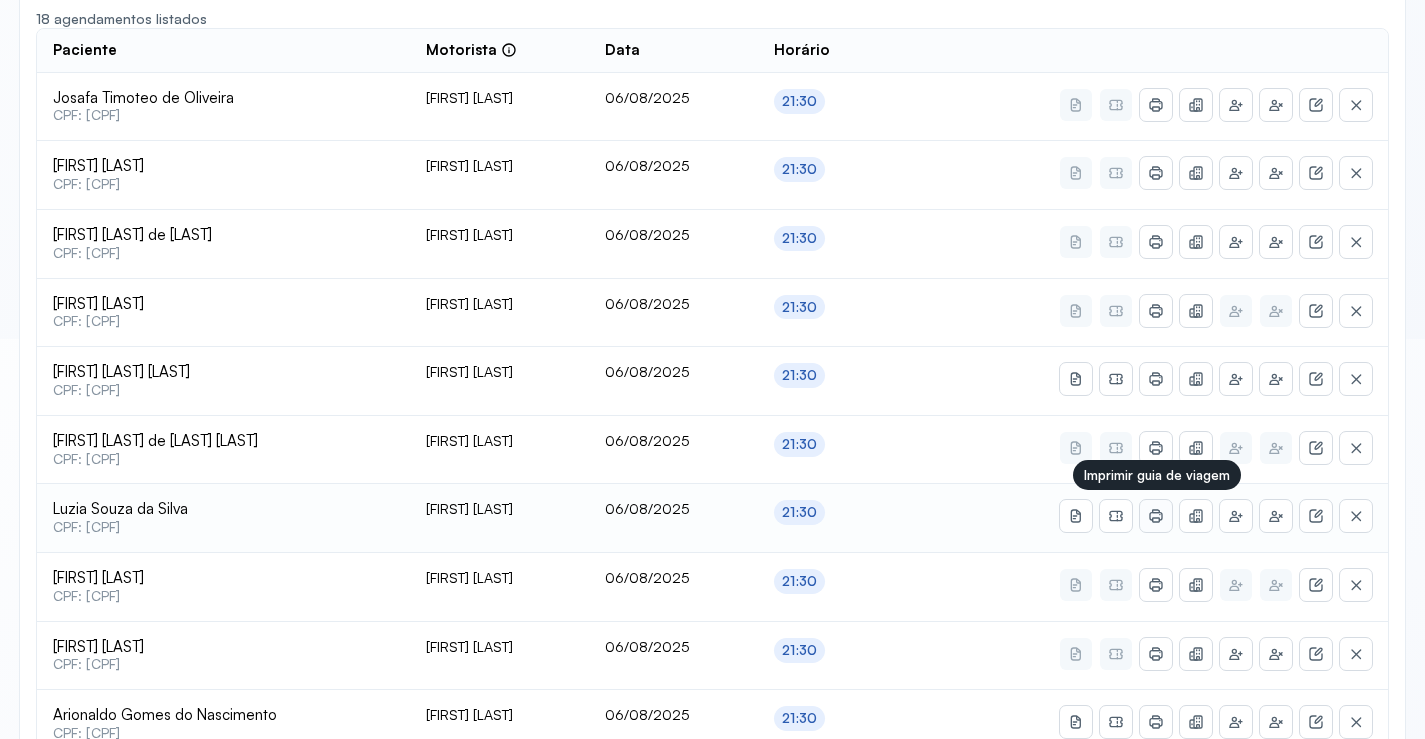 click 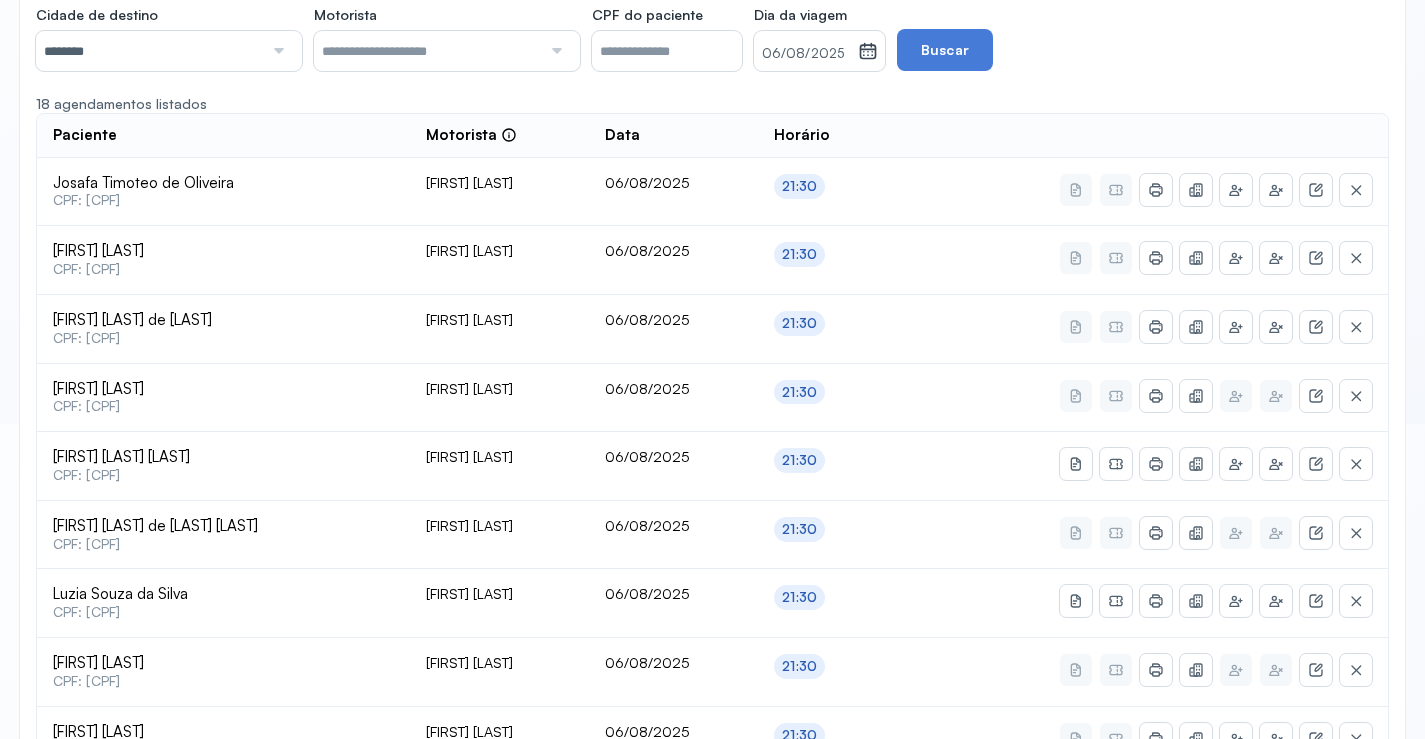 scroll, scrollTop: 200, scrollLeft: 0, axis: vertical 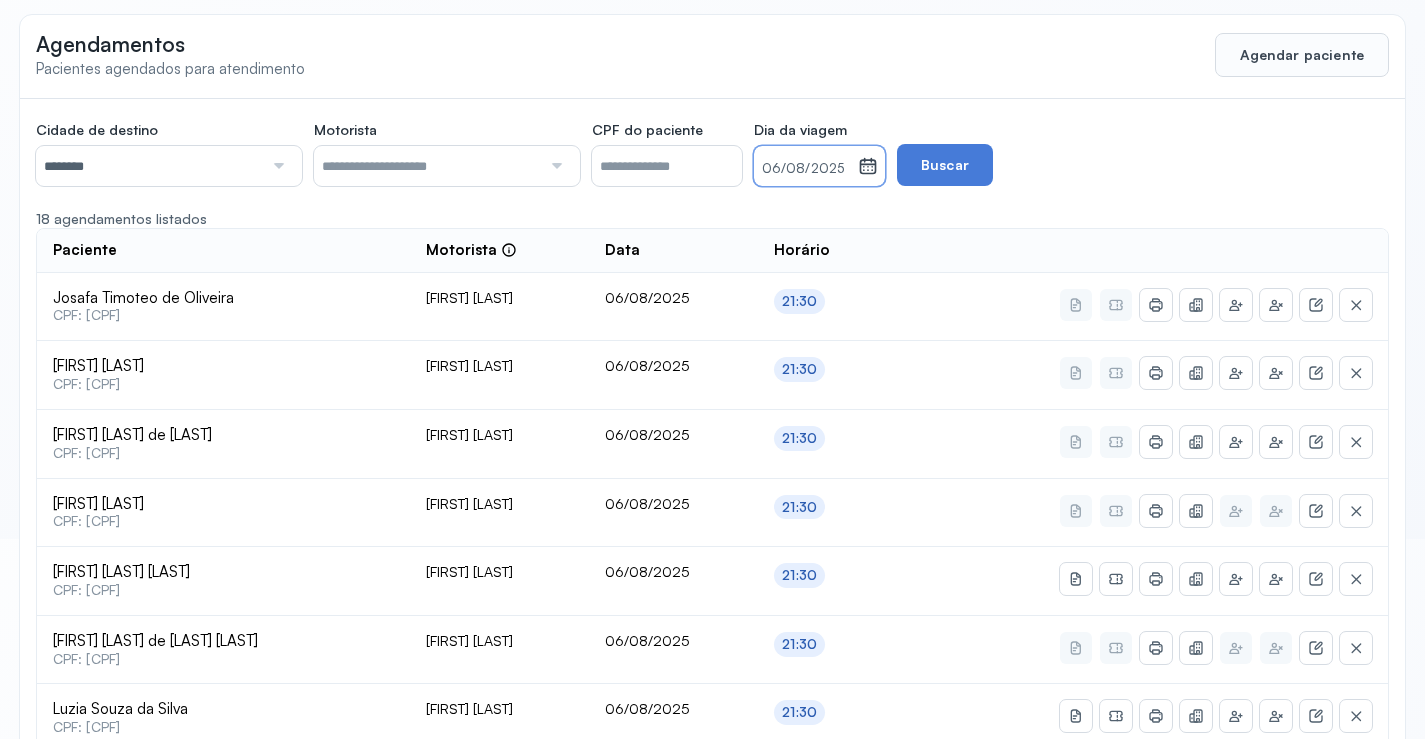 drag, startPoint x: 864, startPoint y: 162, endPoint x: 863, endPoint y: 204, distance: 42.0119 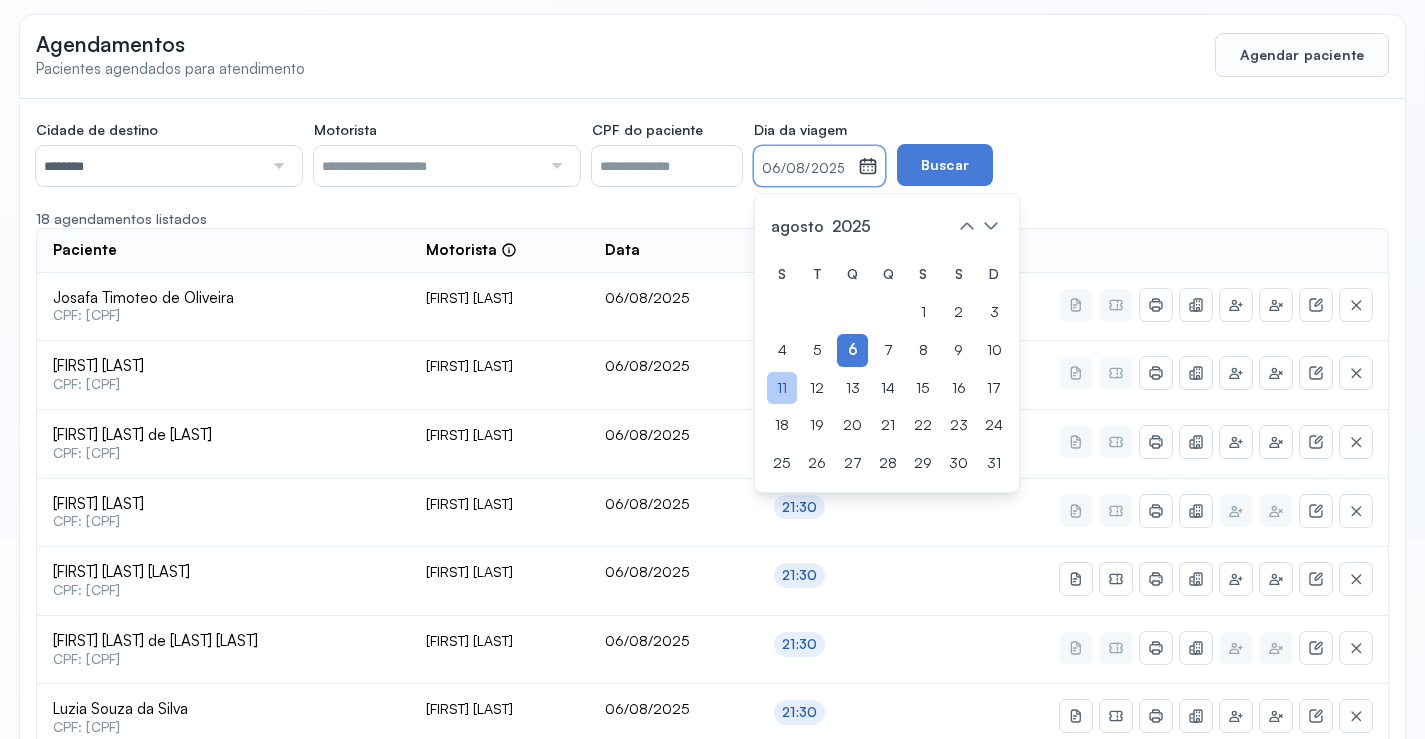 click on "11" 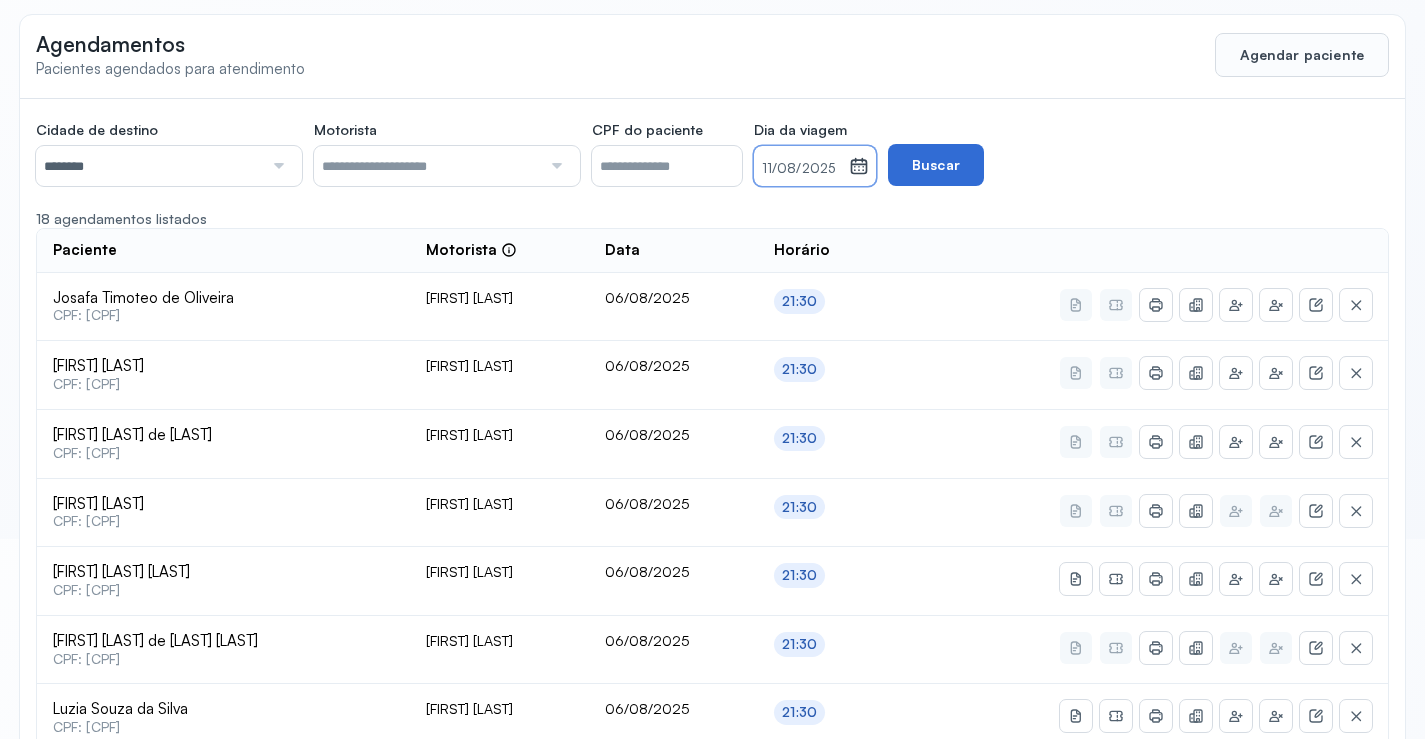 click on "Buscar" at bounding box center [936, 165] 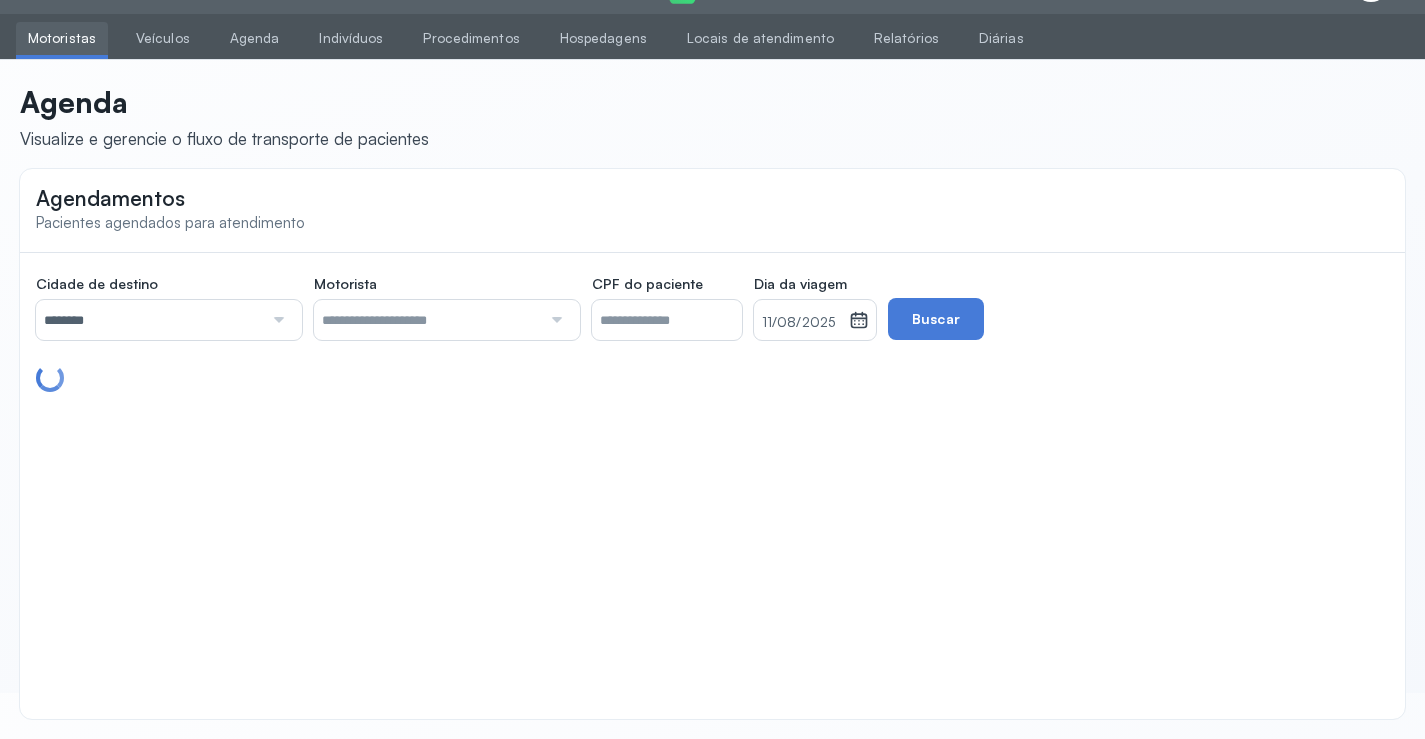 scroll, scrollTop: 110, scrollLeft: 0, axis: vertical 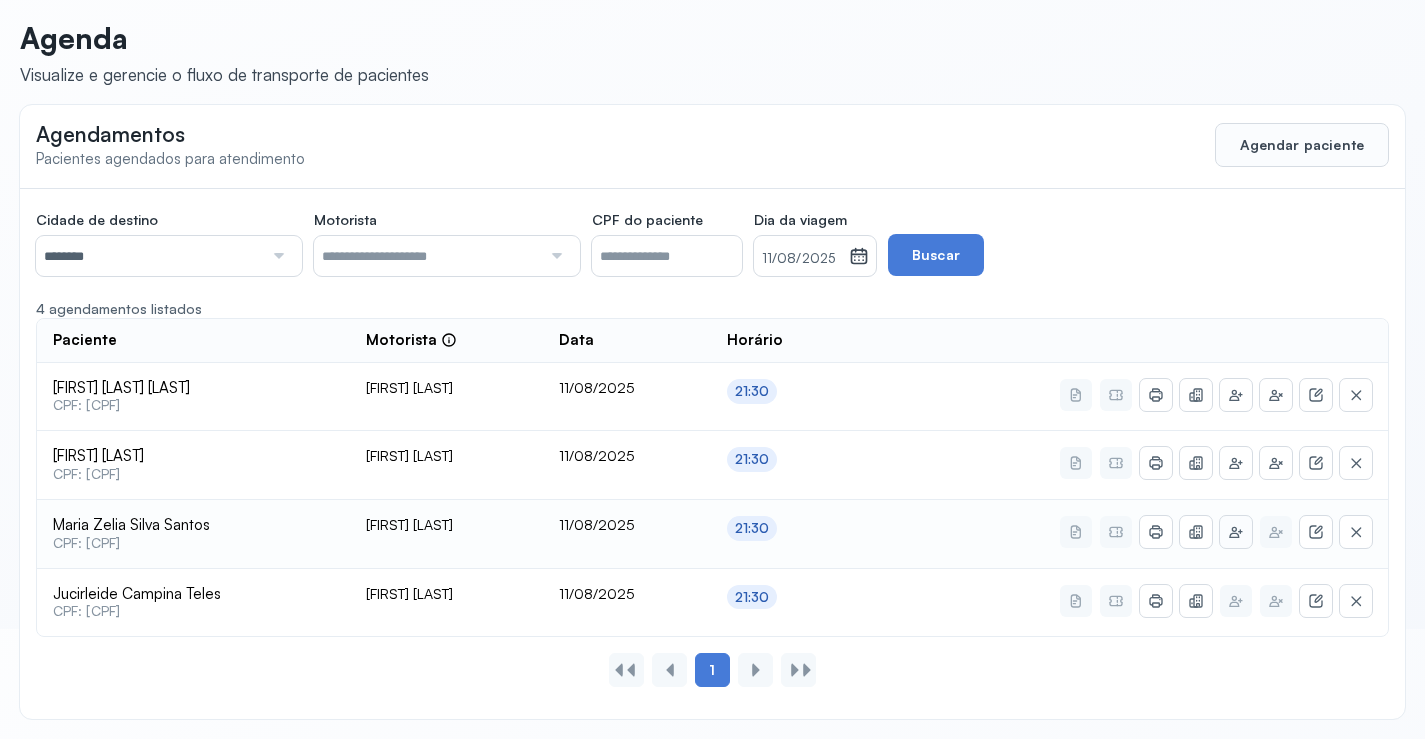click 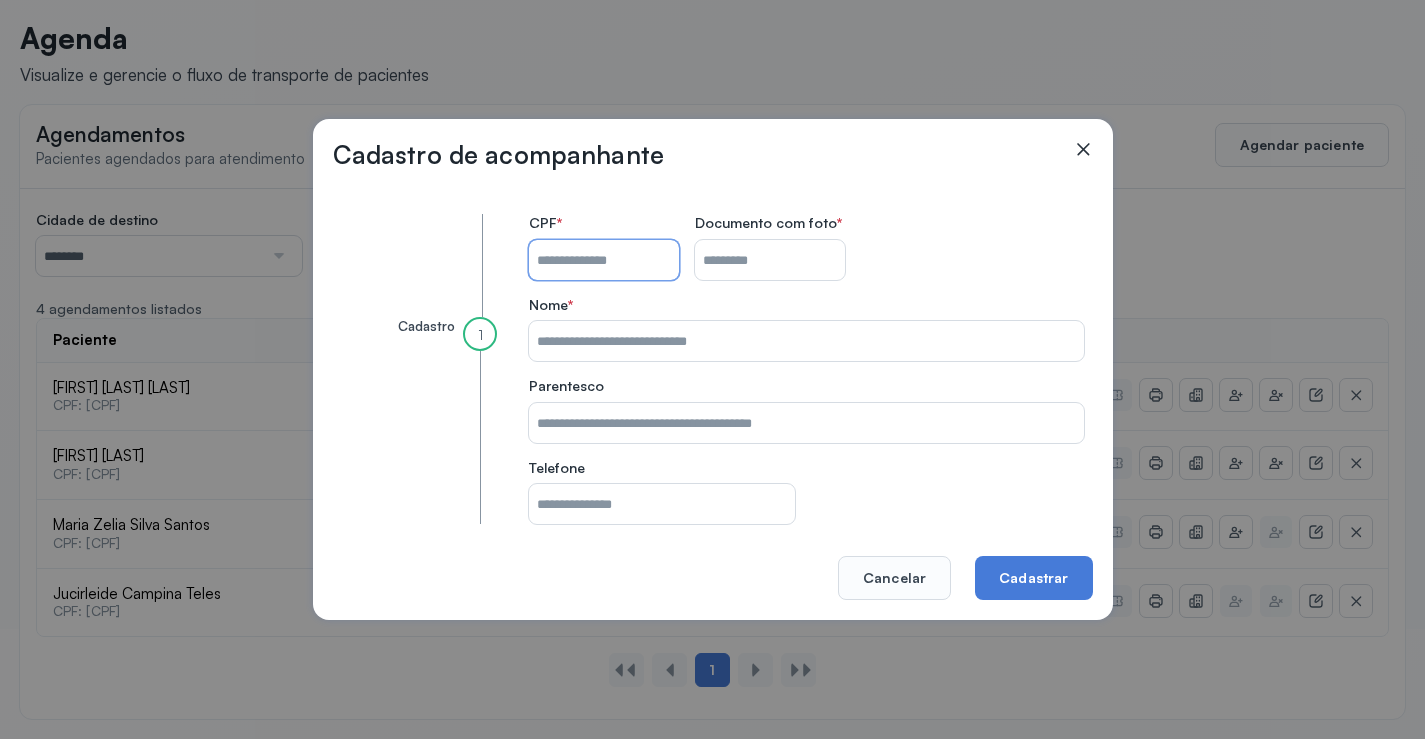 click on "CPF do paciente" at bounding box center (604, 260) 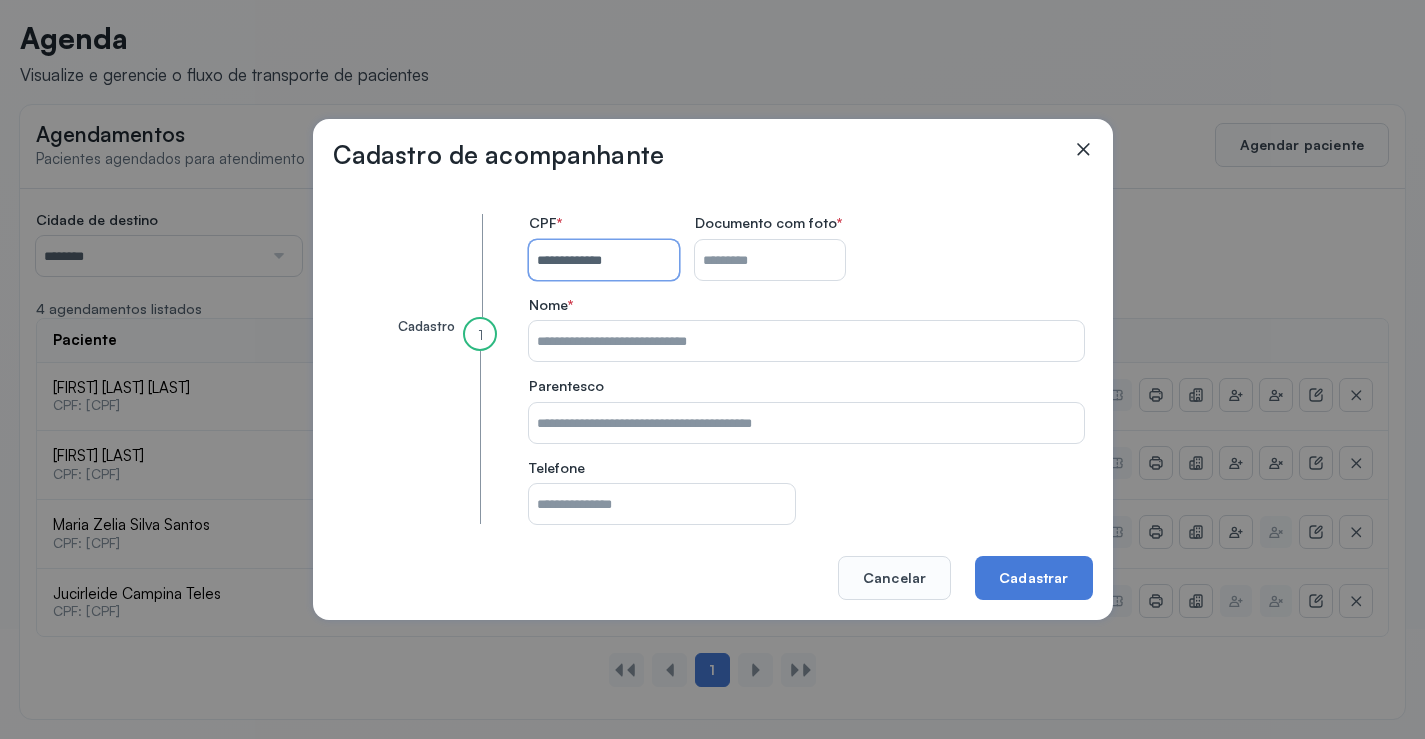 type on "**********" 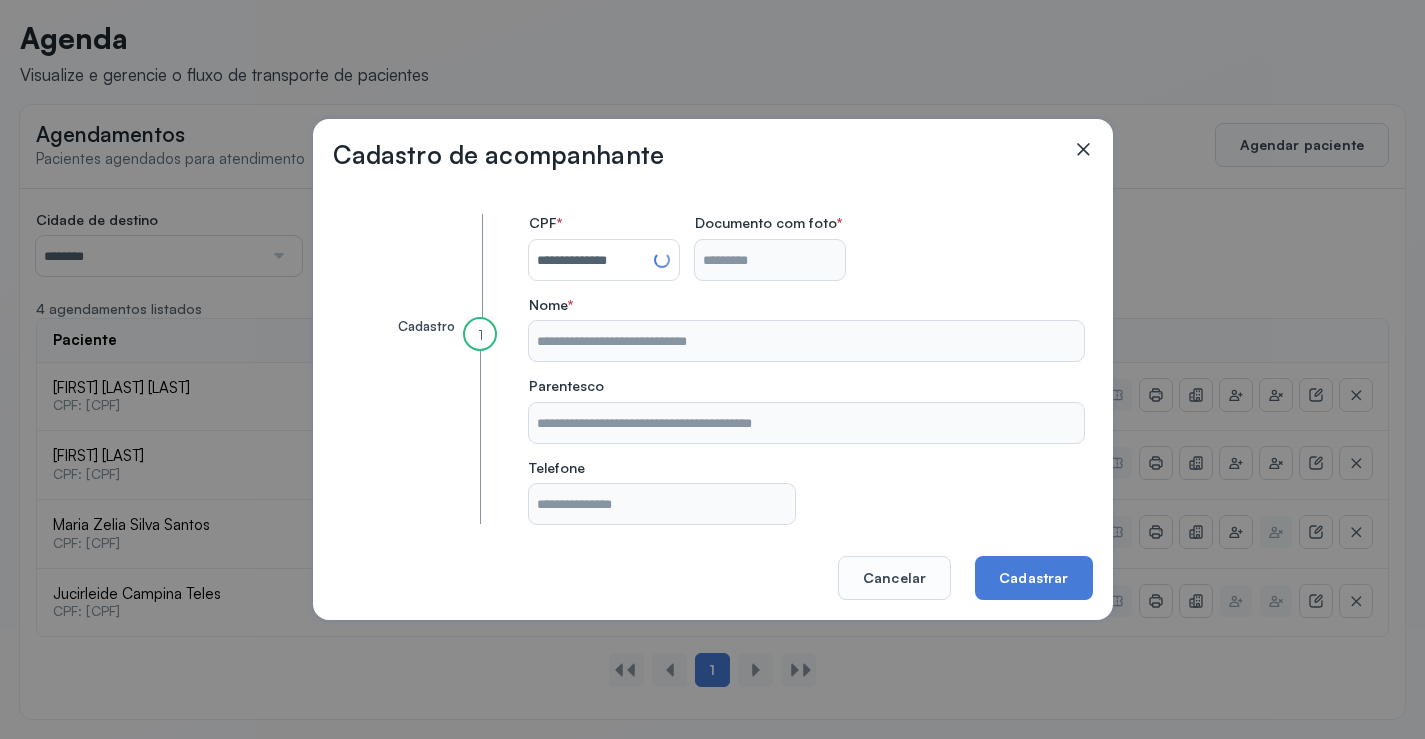type on "**********" 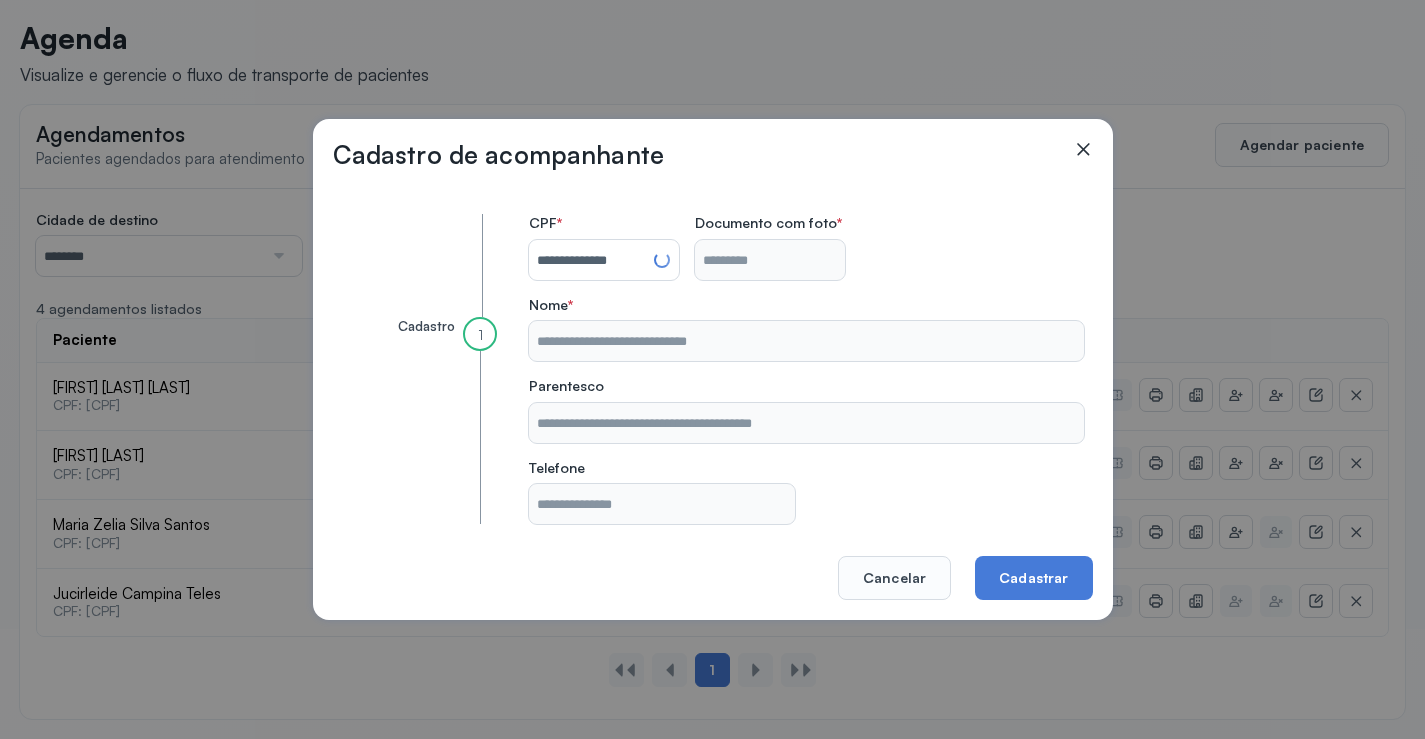 type on "**********" 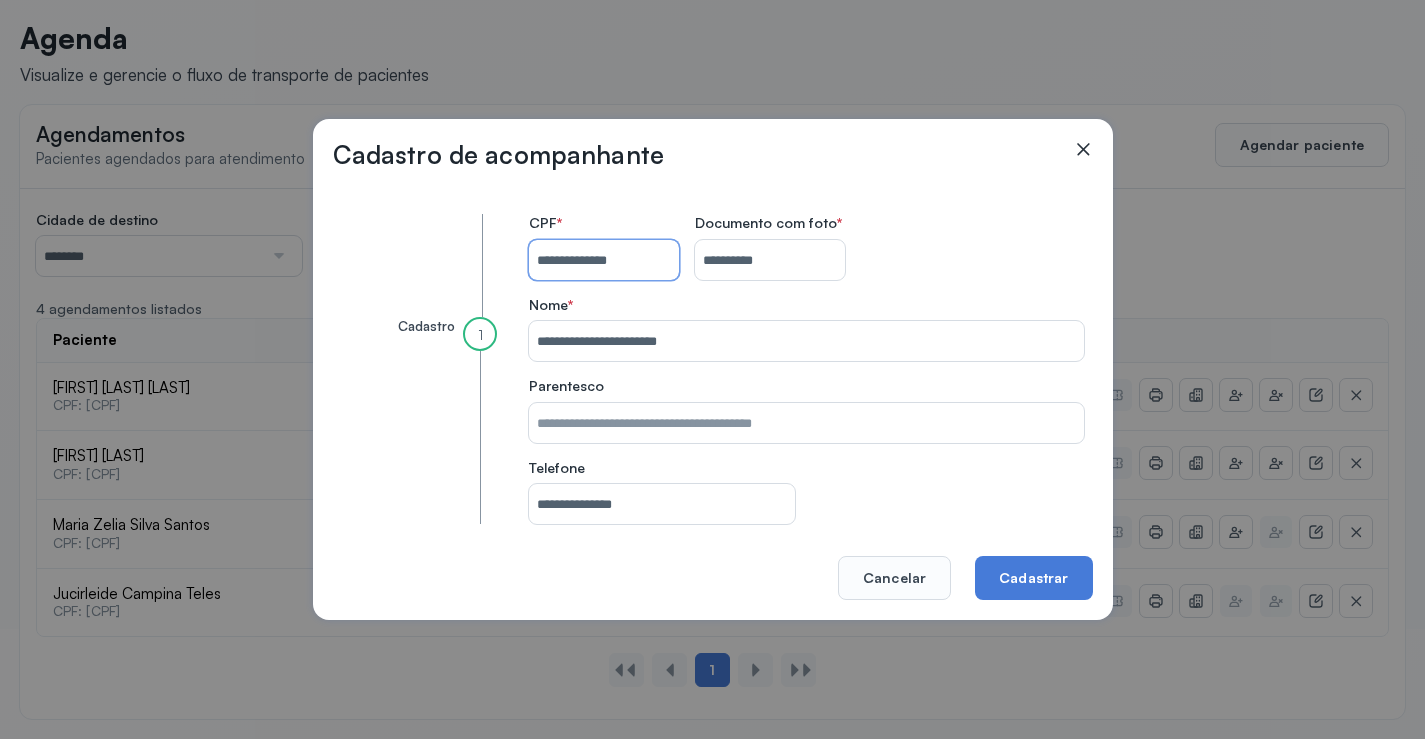 type on "**********" 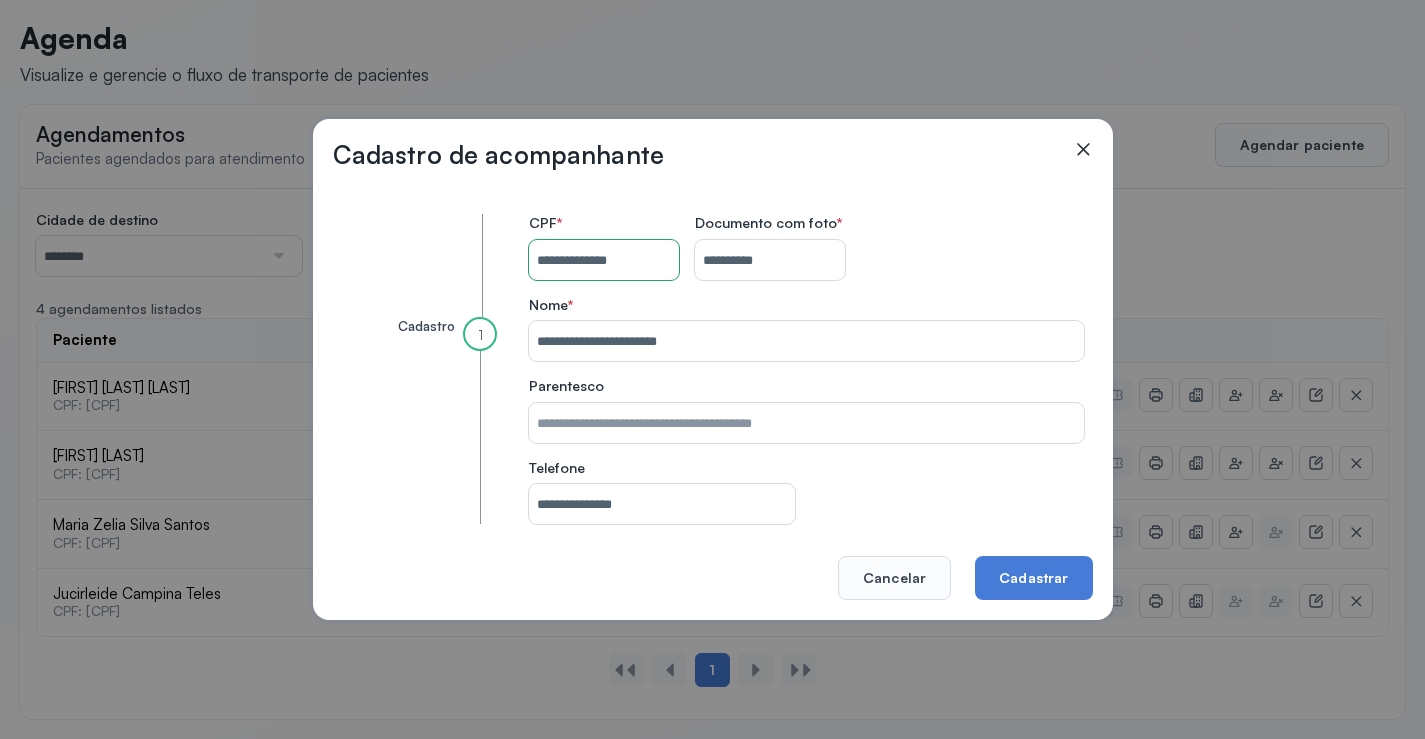 drag, startPoint x: 1071, startPoint y: 150, endPoint x: 1087, endPoint y: 146, distance: 16.492422 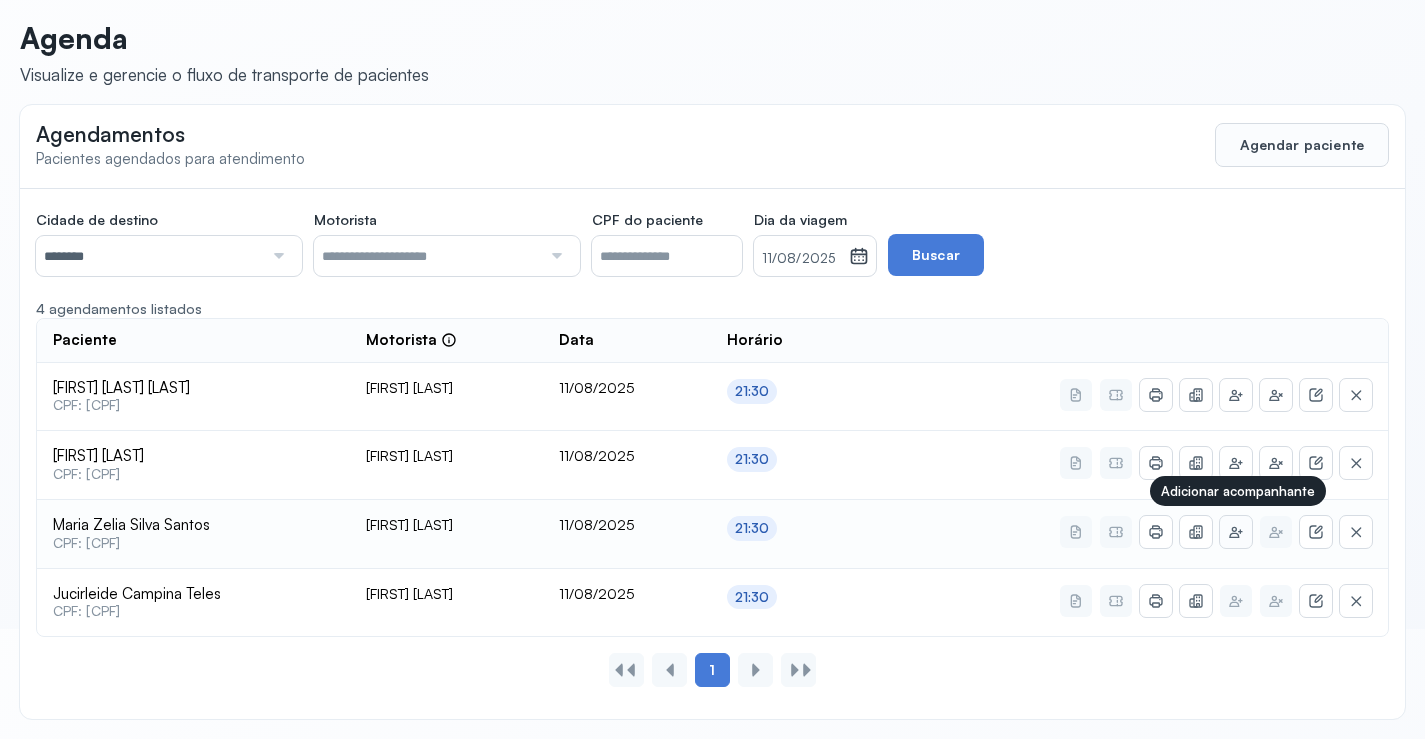 click 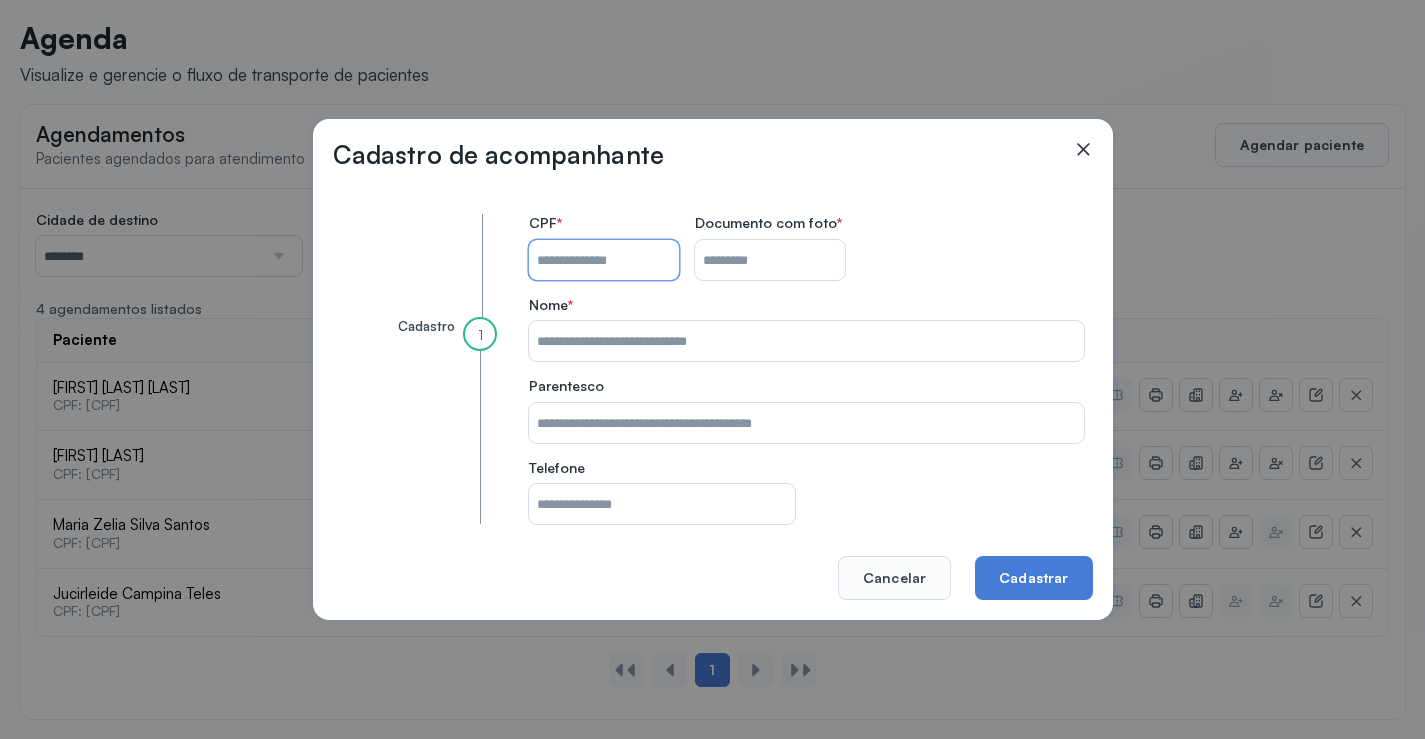 click on "CPF do paciente" at bounding box center [604, 260] 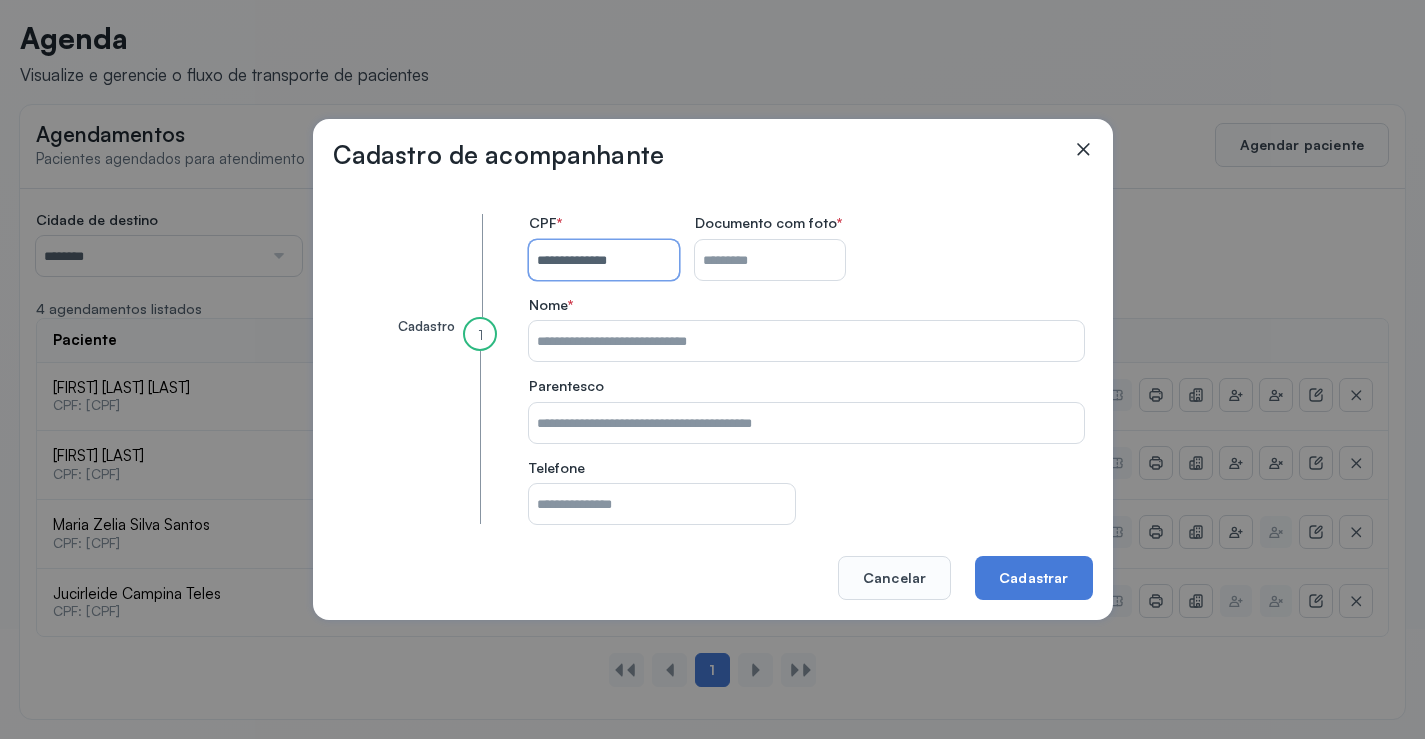 type on "**********" 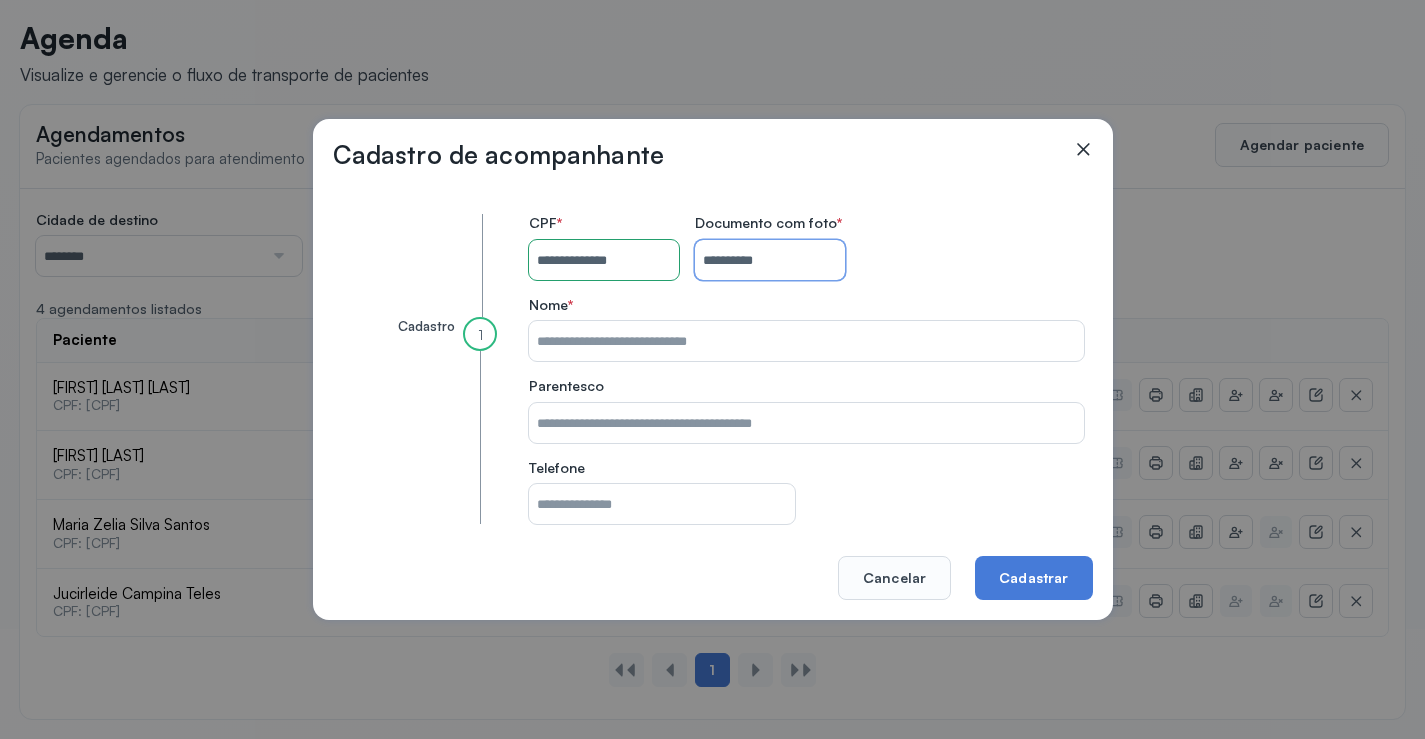type on "**********" 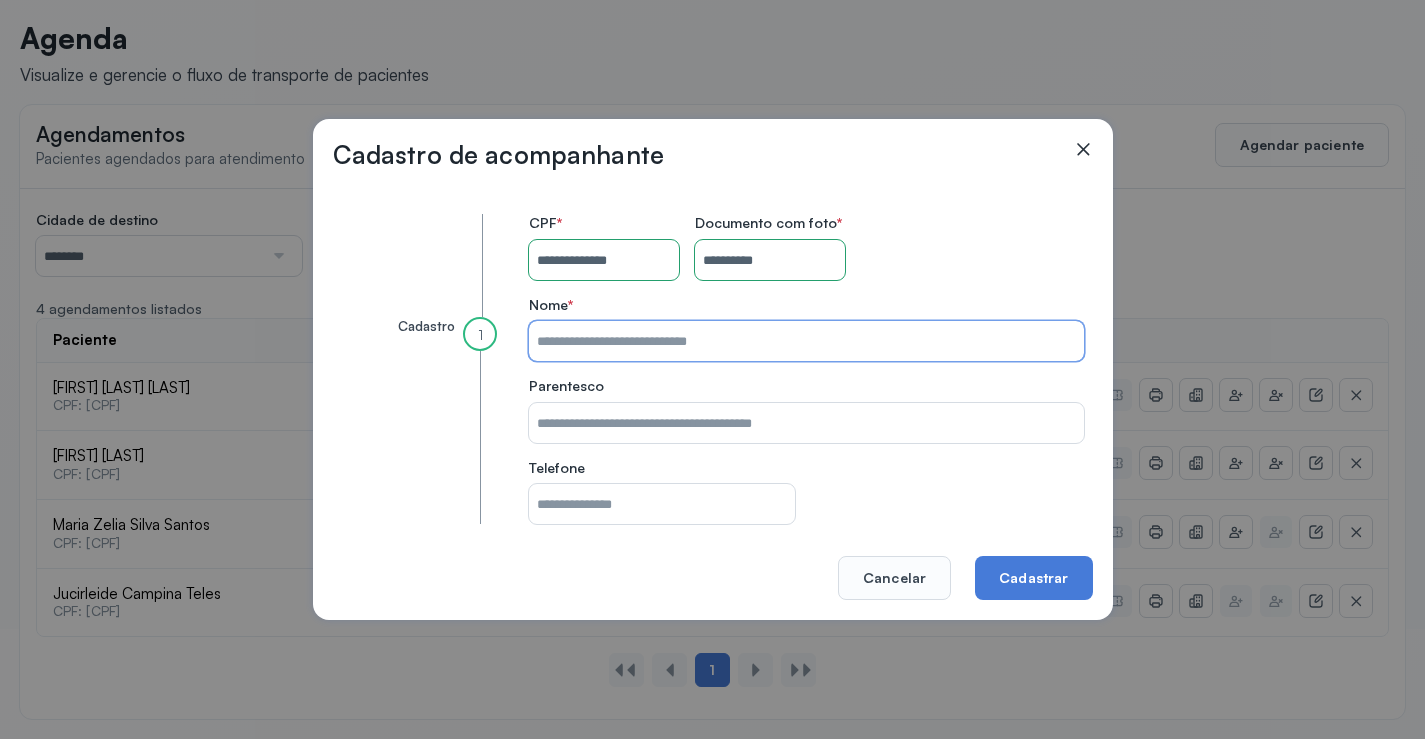 click on "CPF do paciente" at bounding box center [806, 341] 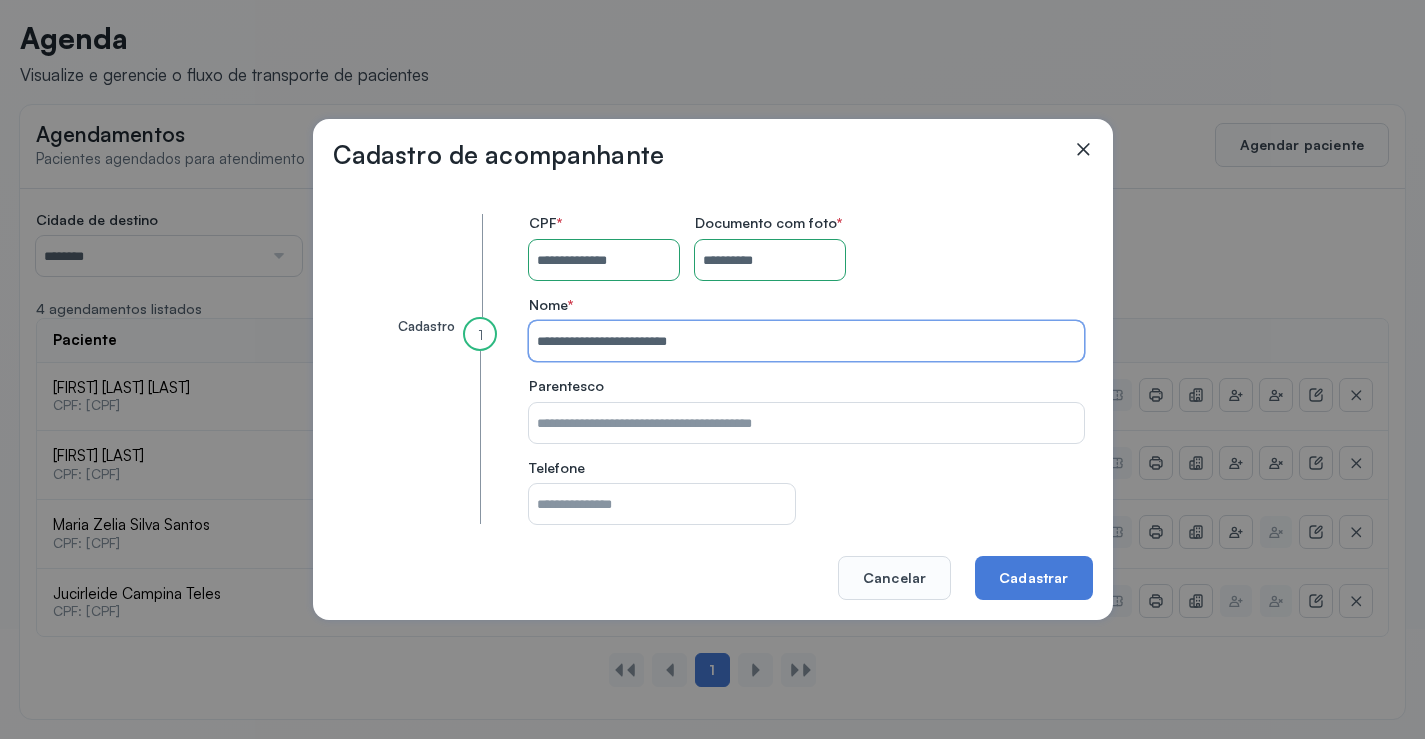 type on "**********" 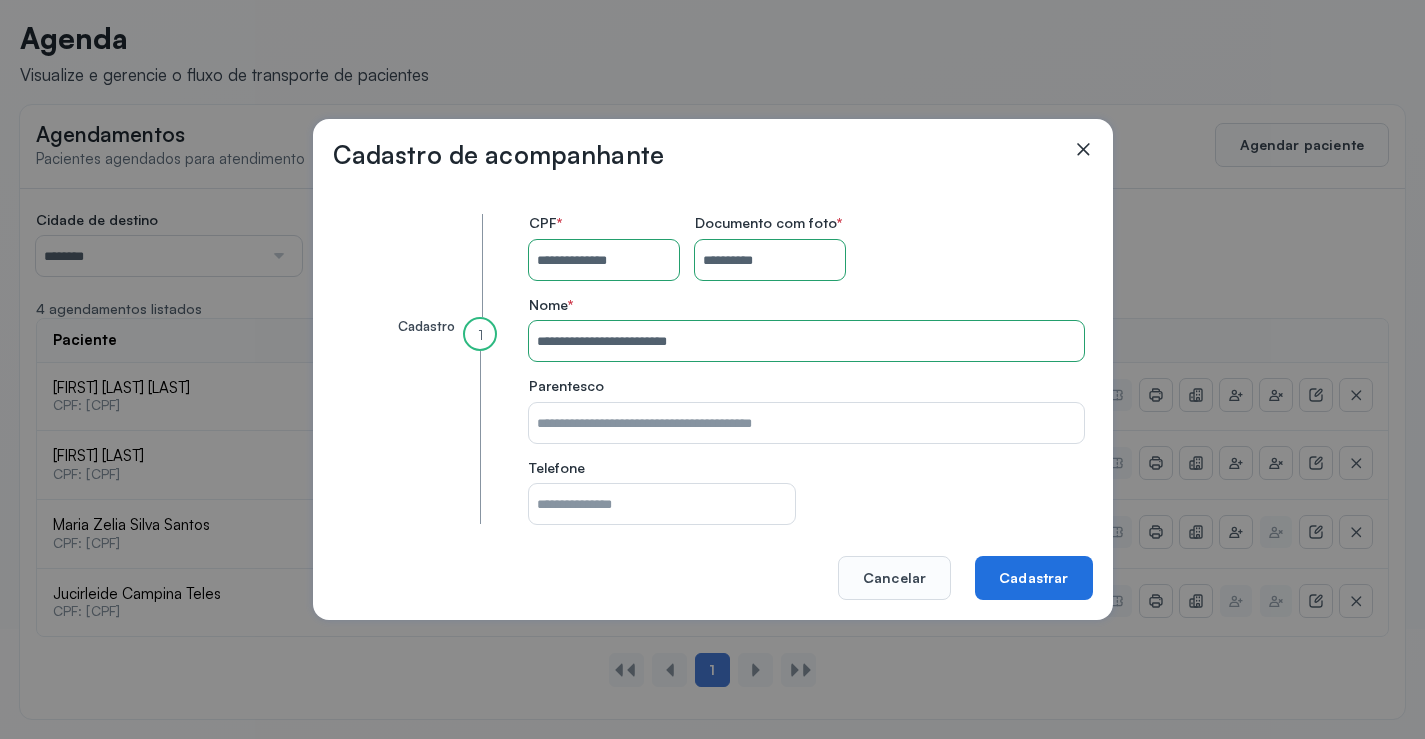 click on "Cadastrar" 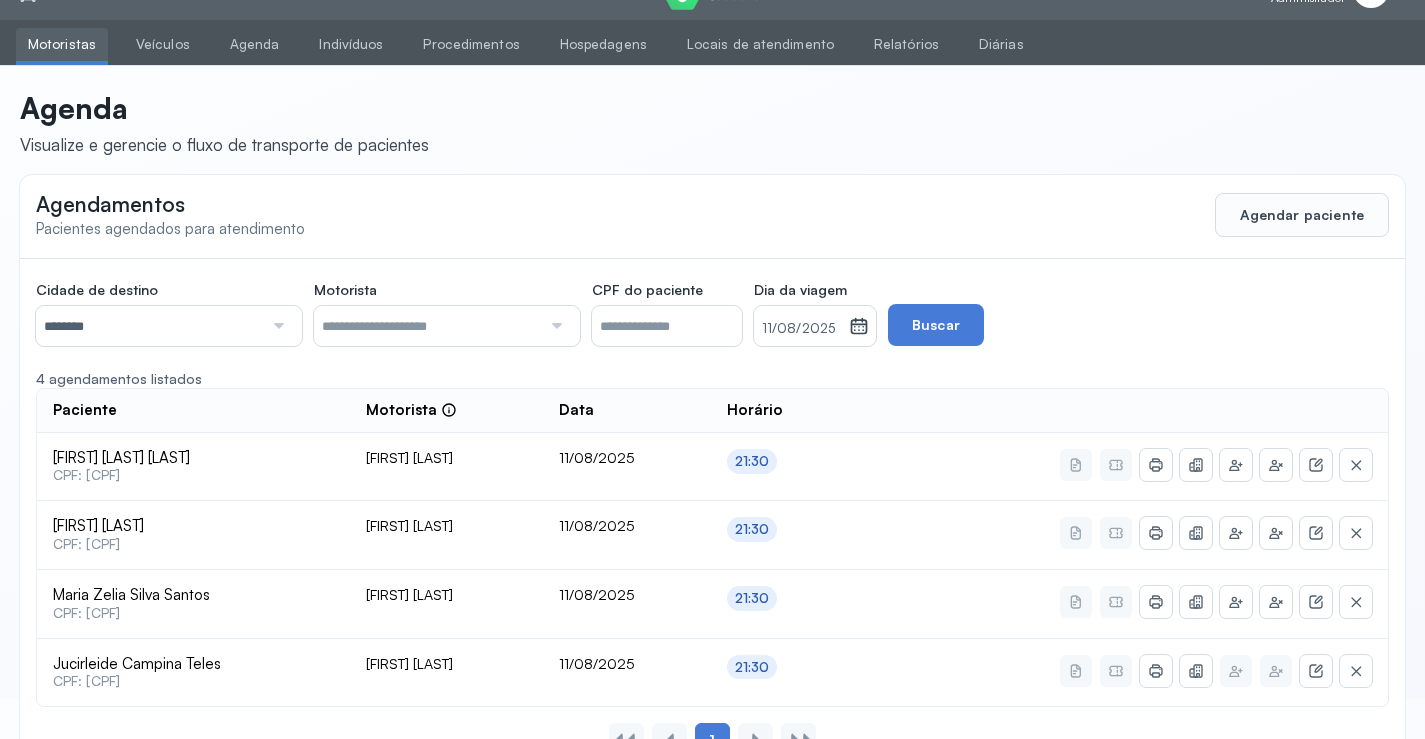 scroll, scrollTop: 10, scrollLeft: 0, axis: vertical 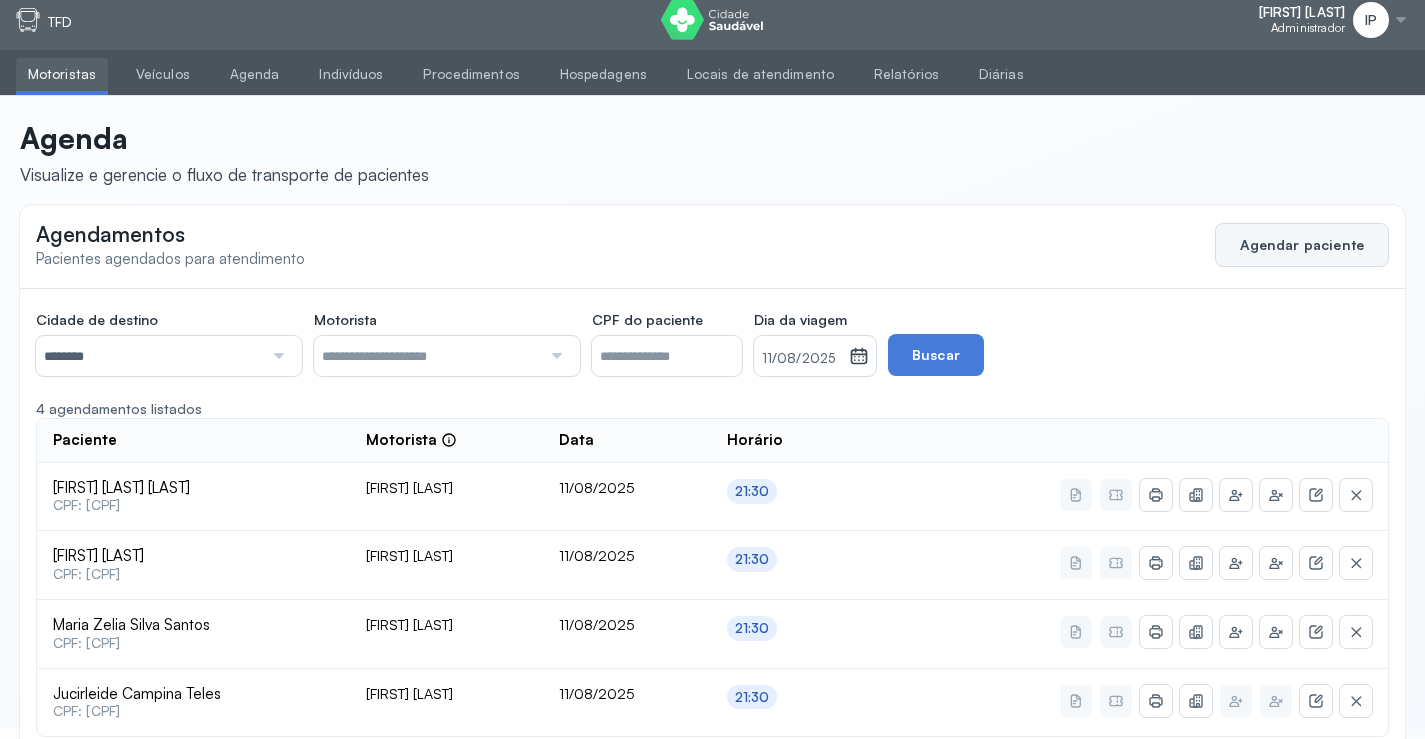 click on "Agendar paciente" 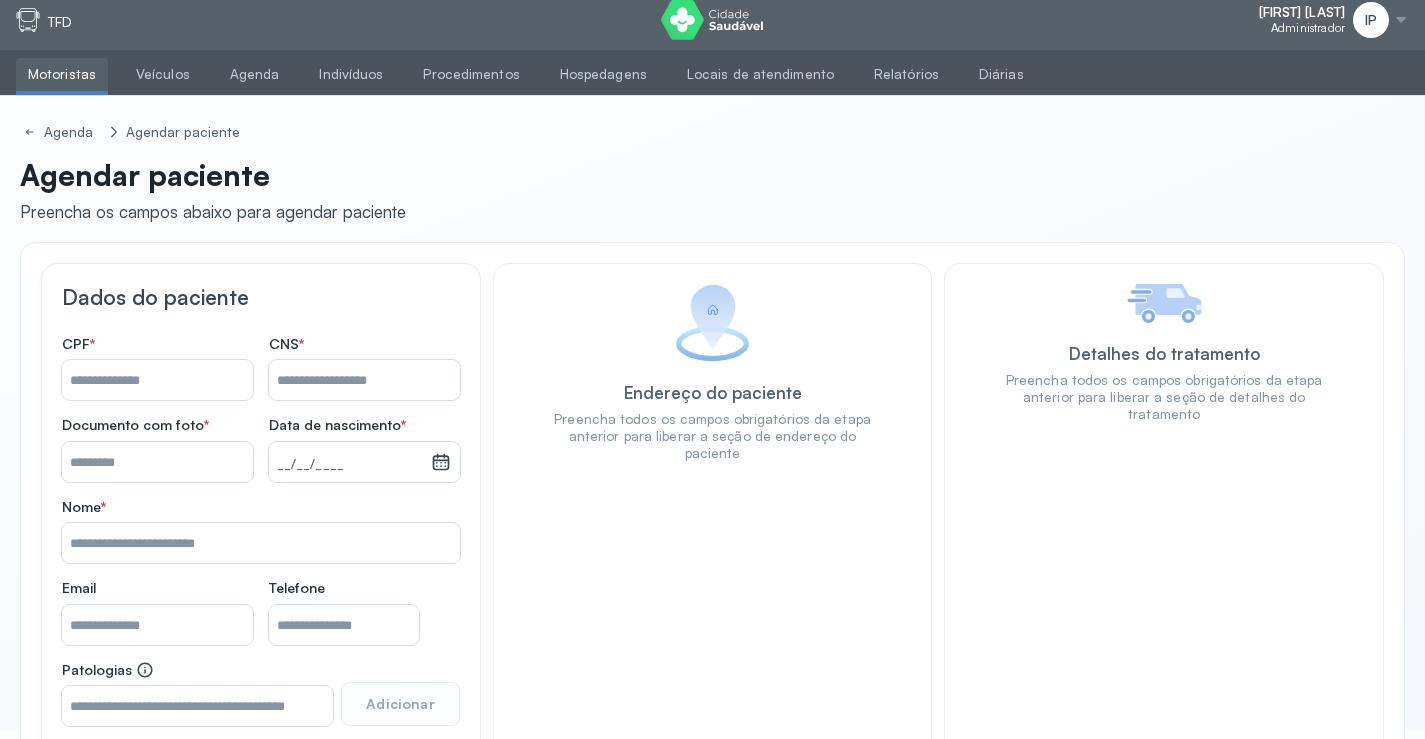 click on "Nome   *" at bounding box center [157, 380] 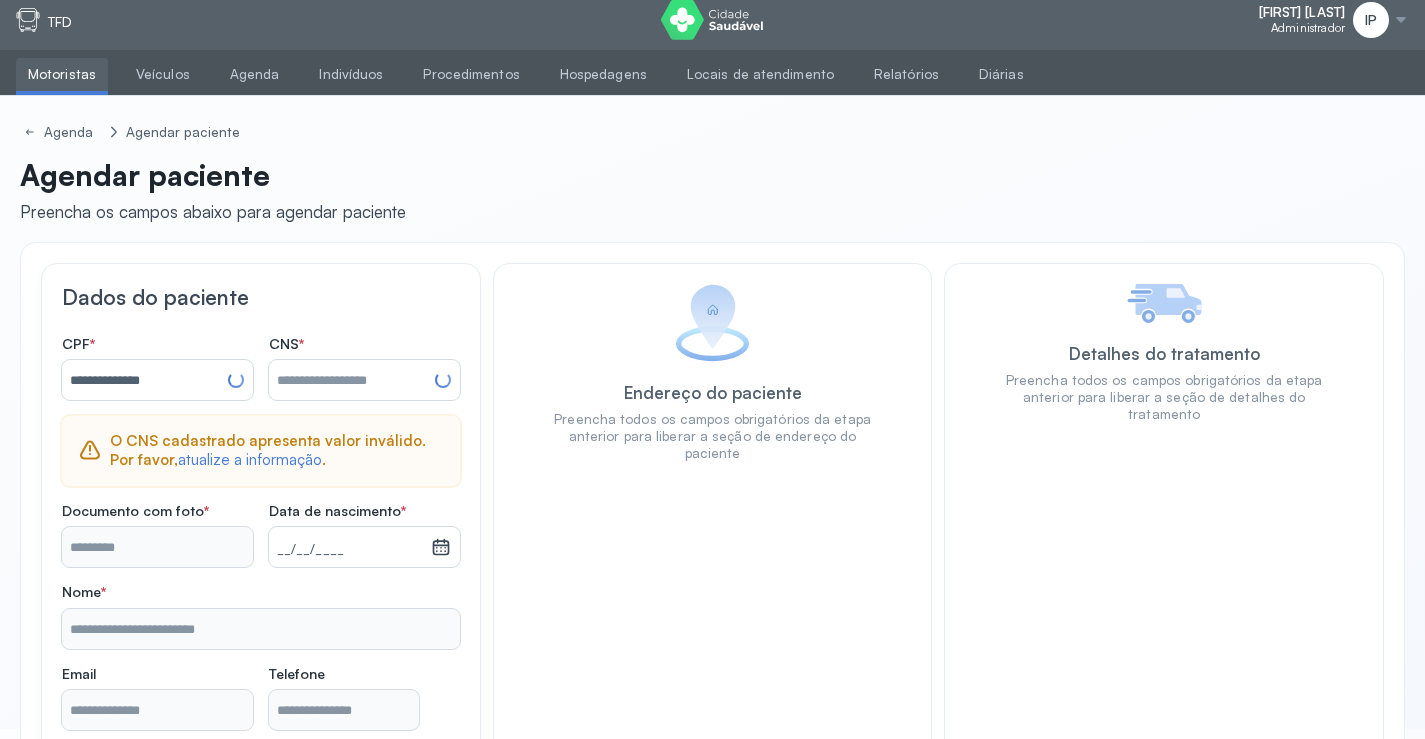 type on "**********" 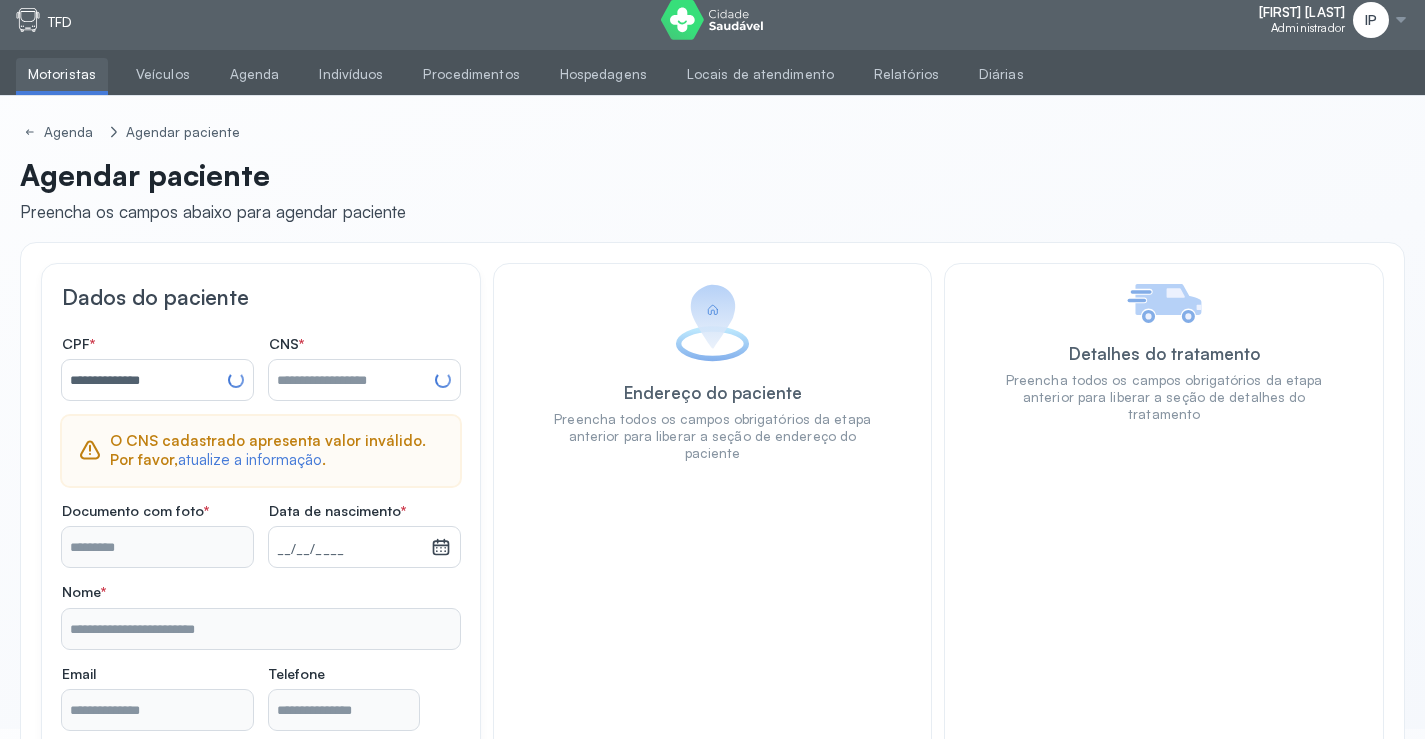 type on "**********" 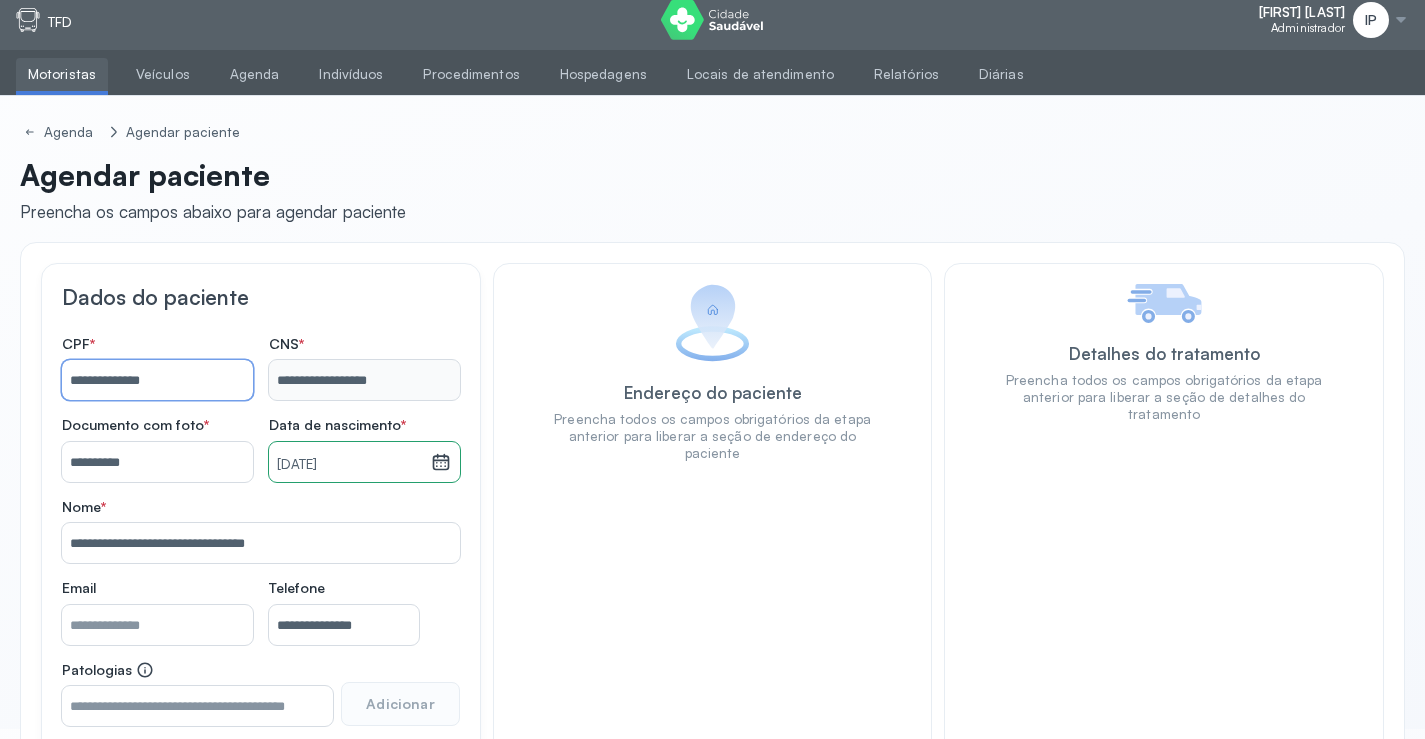 scroll, scrollTop: 171, scrollLeft: 0, axis: vertical 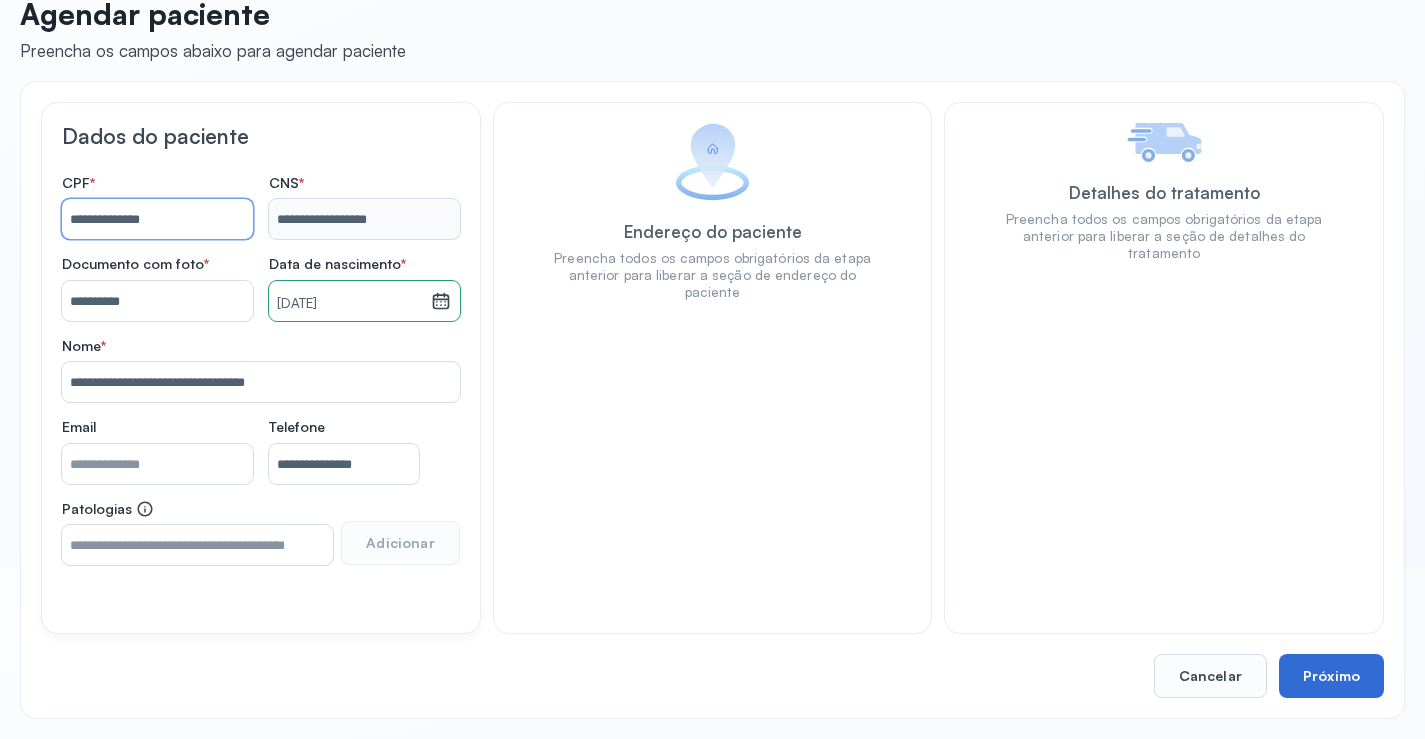 type on "**********" 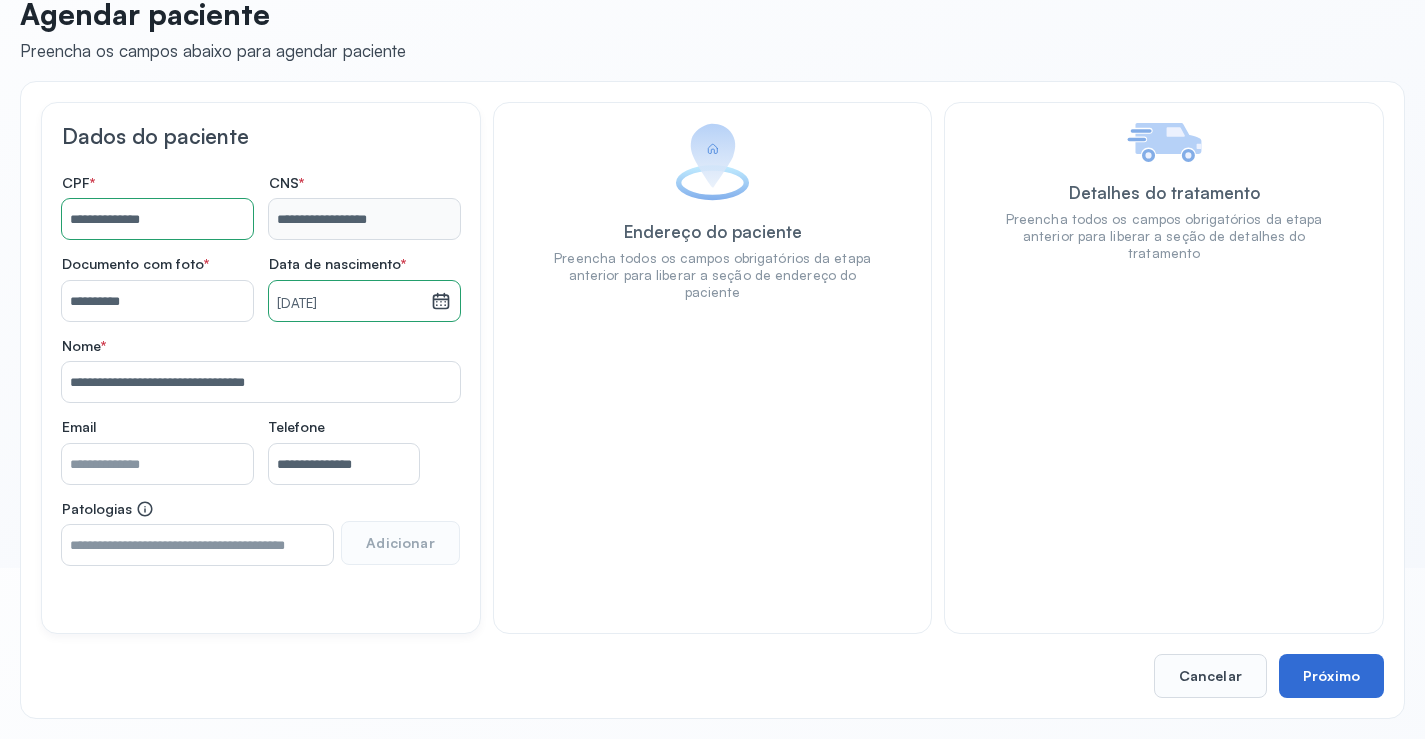 click on "Próximo" at bounding box center (1331, 676) 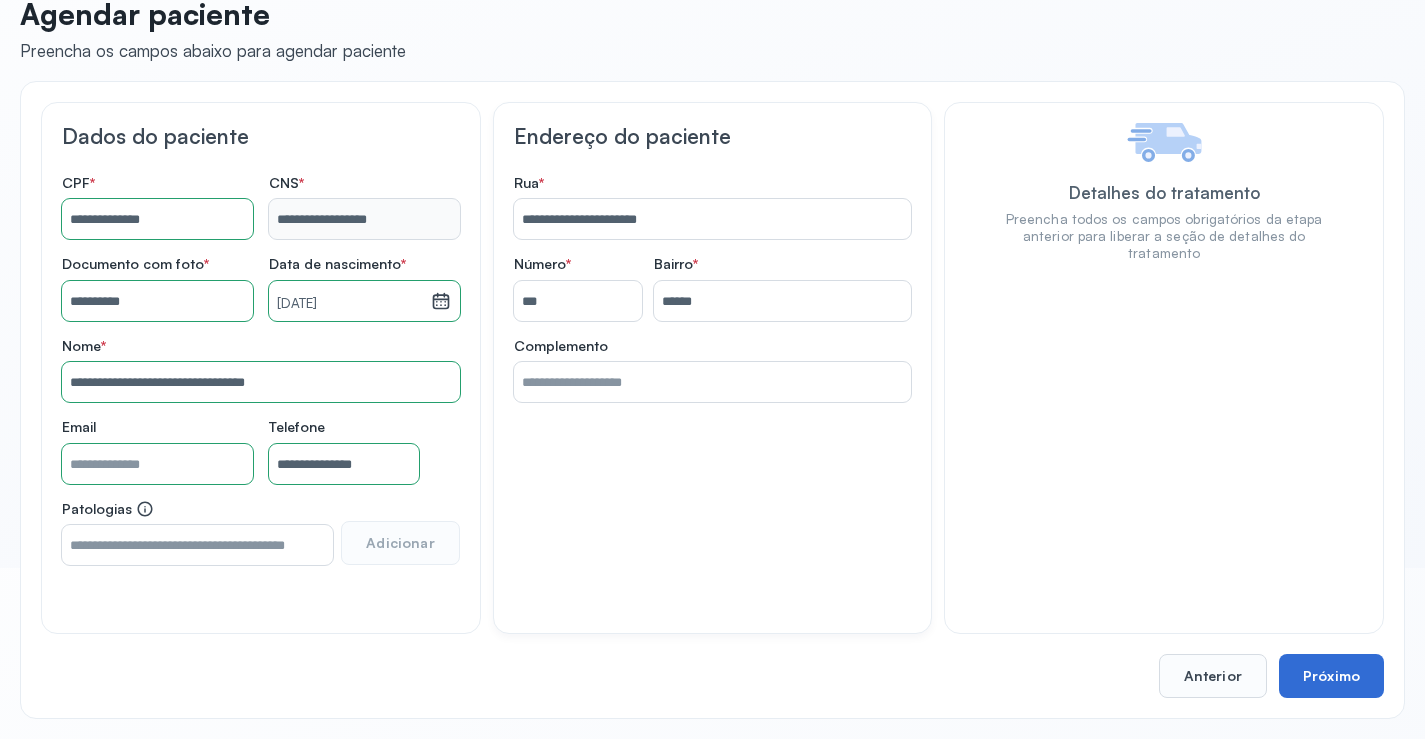 click on "Próximo" at bounding box center [1331, 676] 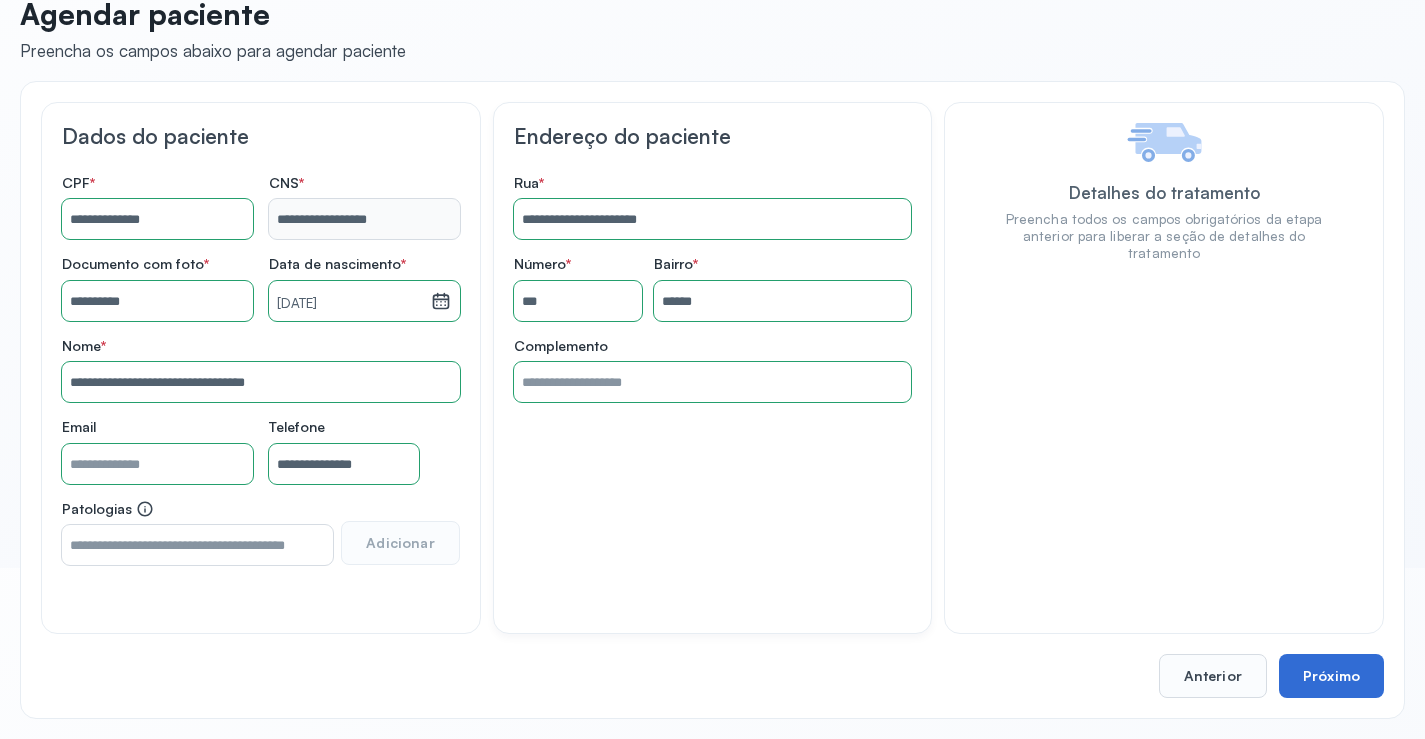 click on "Próximo" at bounding box center (1331, 676) 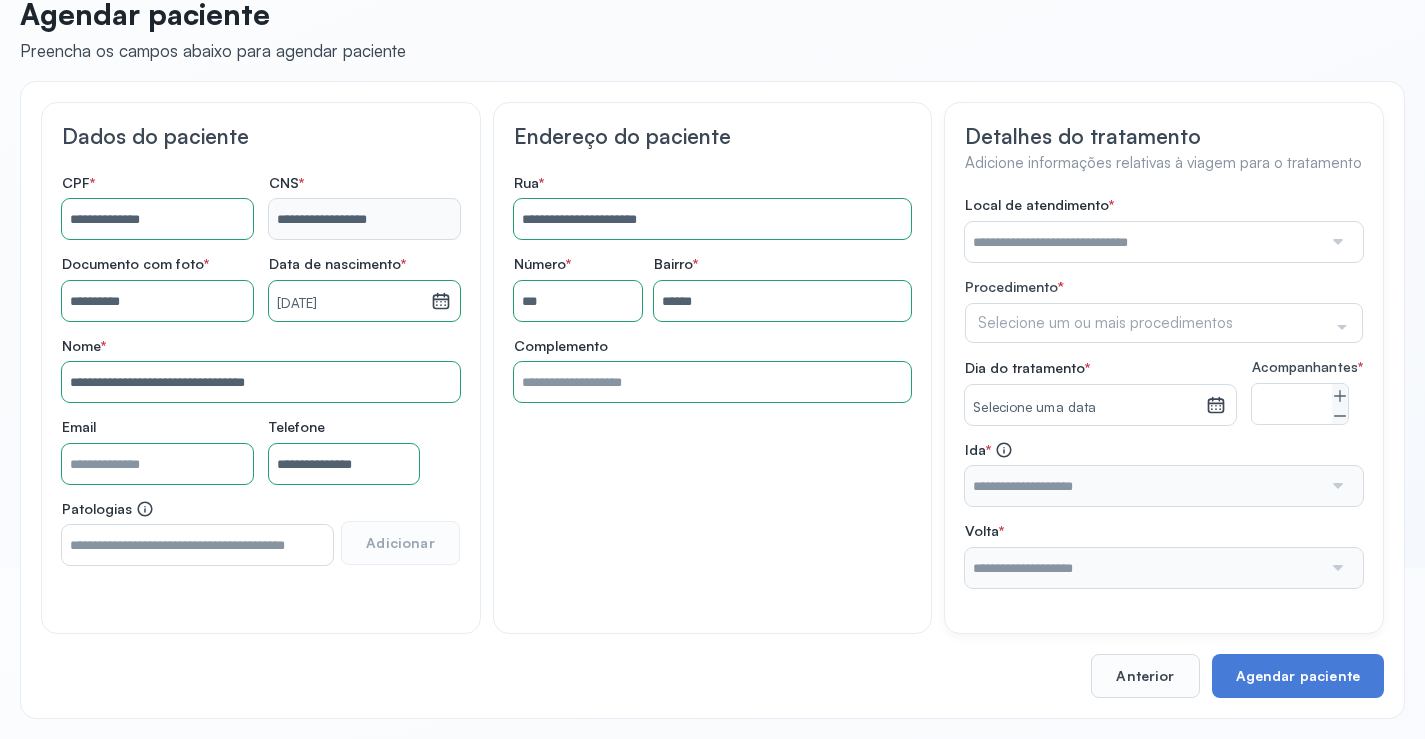 drag, startPoint x: 1363, startPoint y: 668, endPoint x: 1340, endPoint y: 497, distance: 172.53986 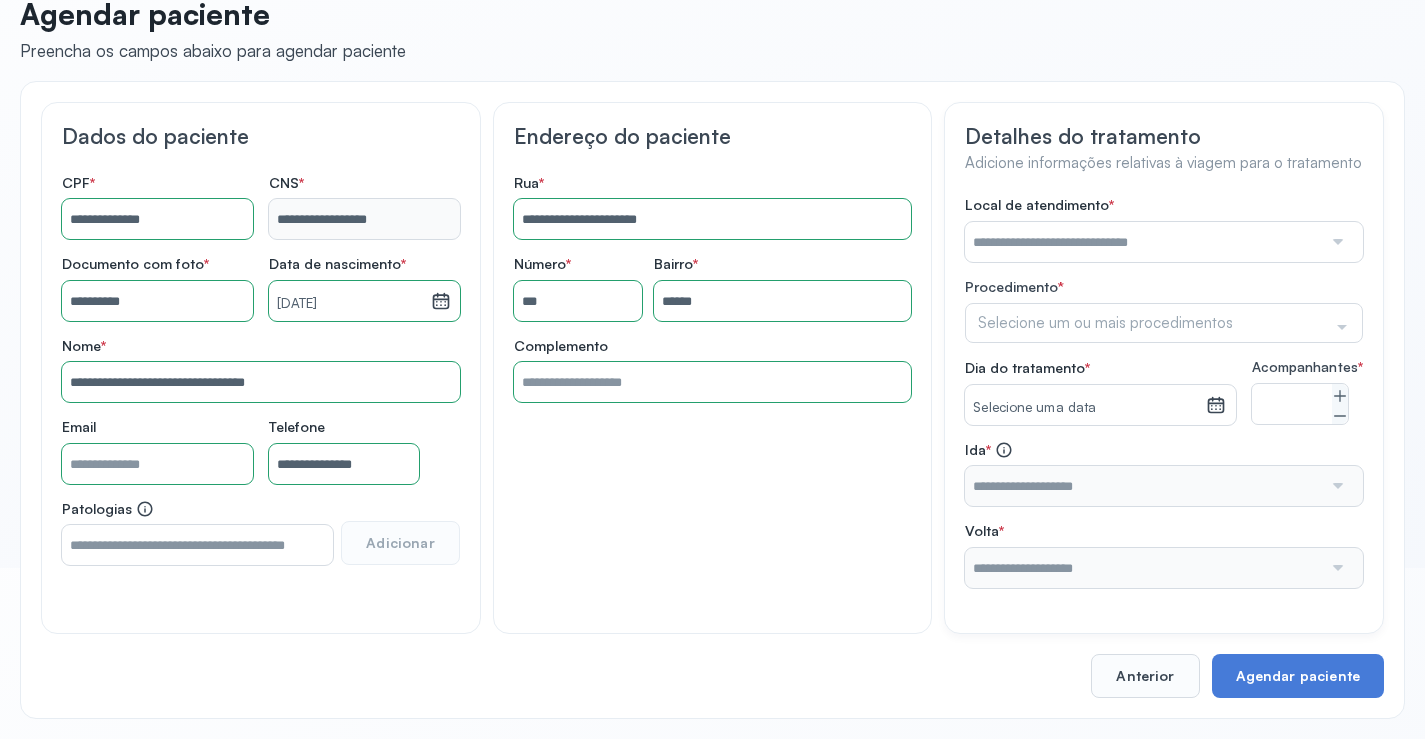 click on "**********" at bounding box center (712, 400) 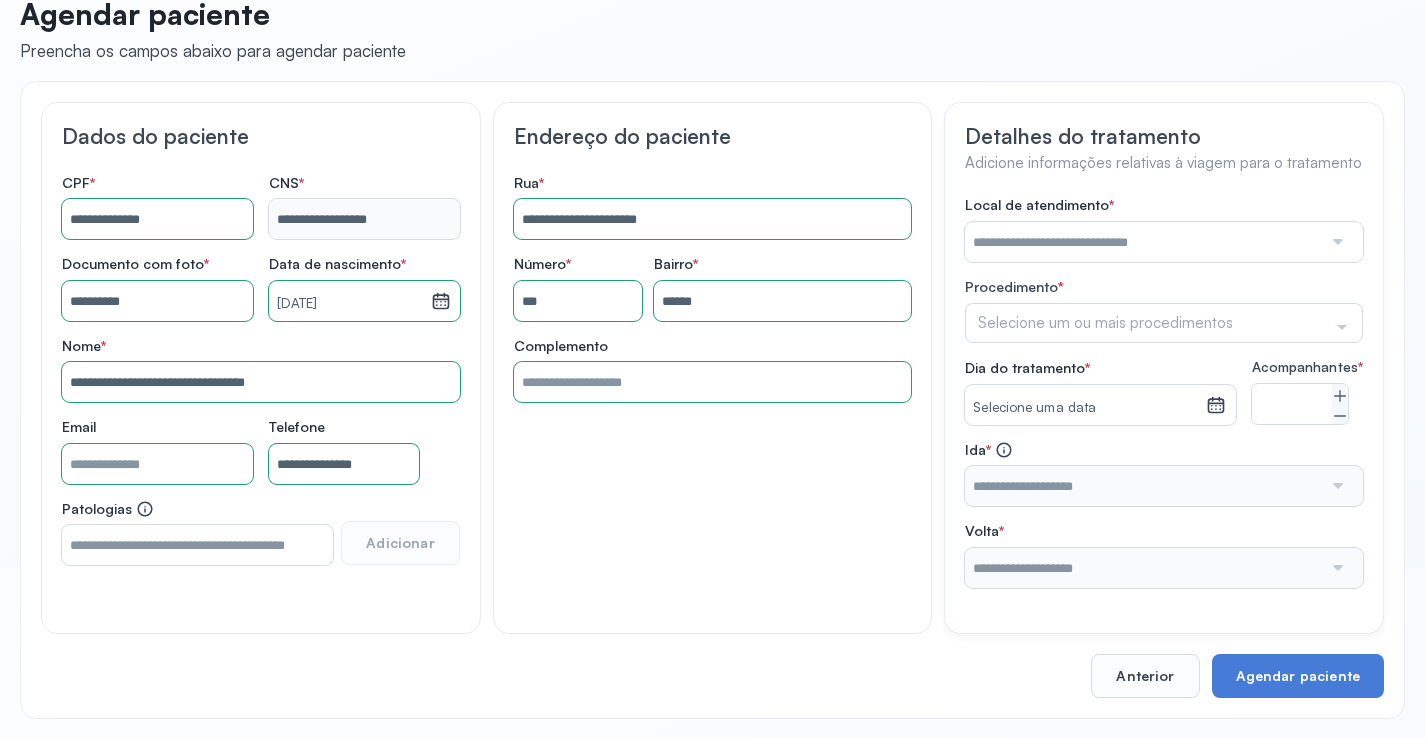 drag, startPoint x: 1125, startPoint y: 272, endPoint x: 1124, endPoint y: 247, distance: 25.019993 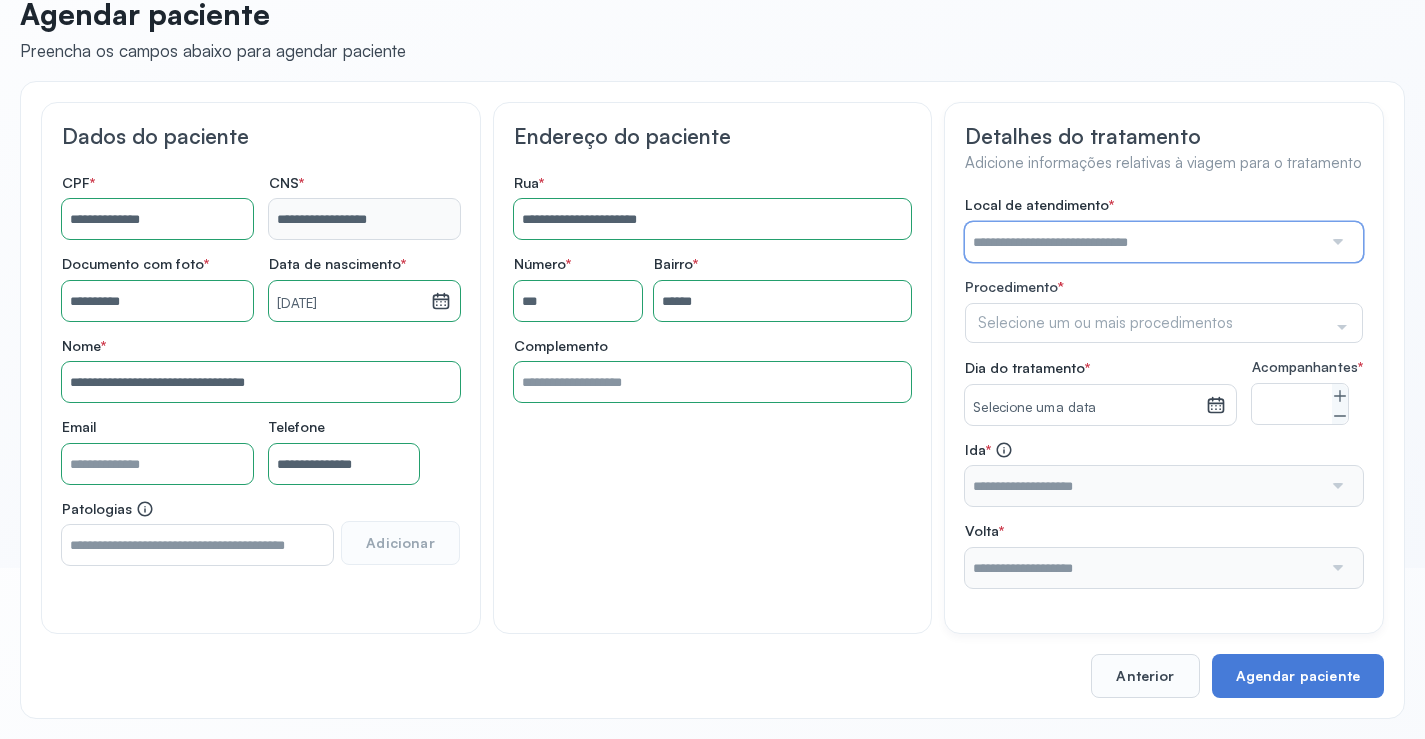 click at bounding box center [1143, 242] 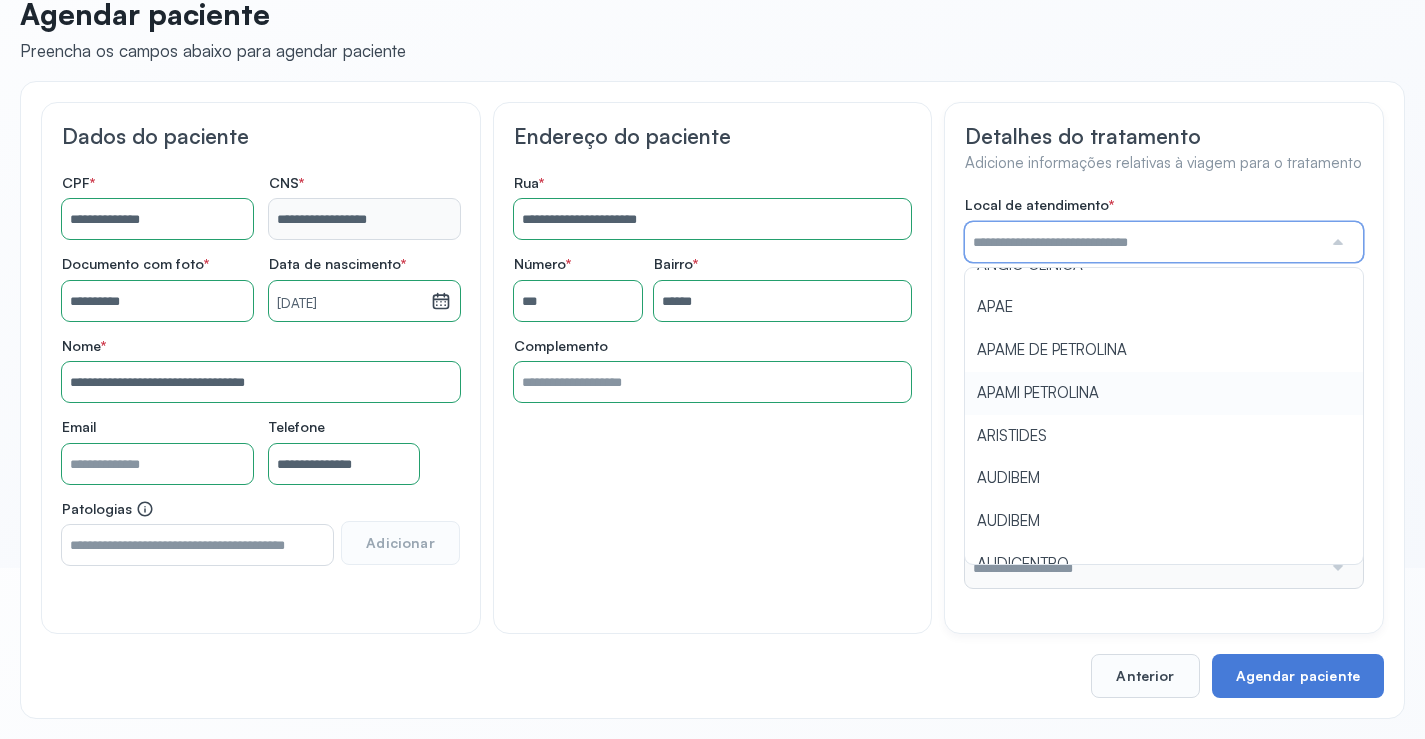 scroll, scrollTop: 100, scrollLeft: 0, axis: vertical 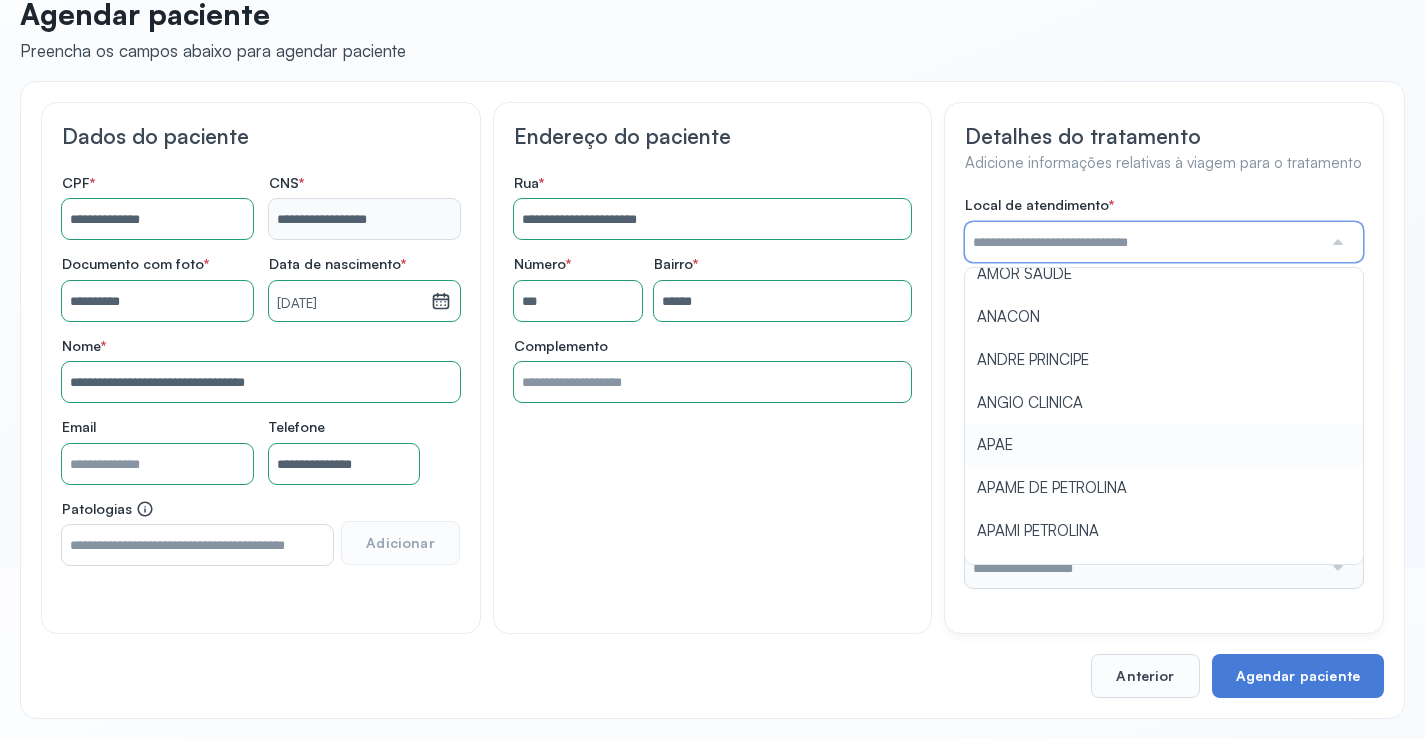 type on "****" 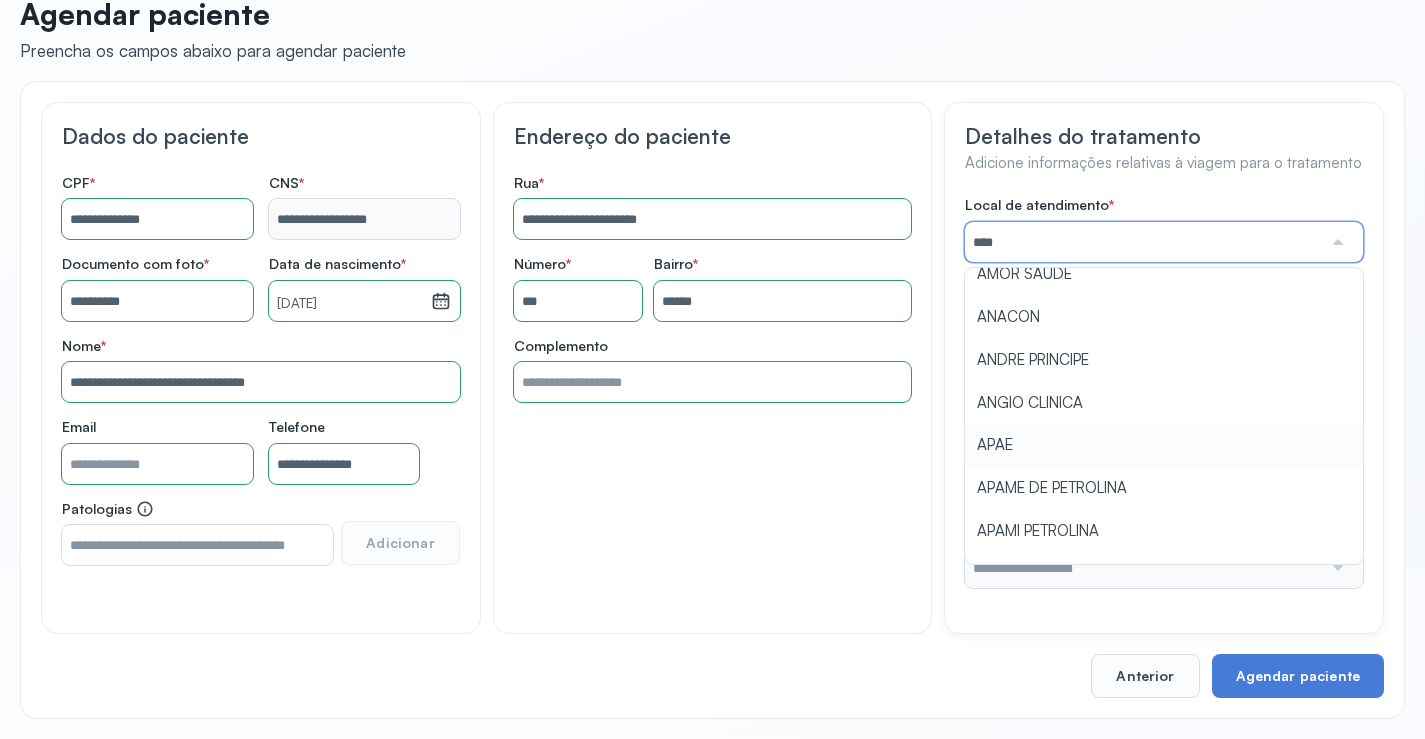 click on "Local de atendimento   *  **** A CLINICA DA MULHER ABO AMOR SAUDE ANACON ANDRE PRINCIPE ANGIO CLINICA APAE APAME DE PETROLINA APAMI PETROLINA ARISTIDES AUDIBEM AUDIBEM AUDICENTRO AUDIFON PETROLINA AZZO SAUDE PETROLINA BRINCARE CABULA CALIPER ESCOLA DE IMAGEM CAPS CDI CDTO CEDAP CEDEBA CENTRO BAIANO DE ESTUDOS CENTRO DE APOIO A AUDIÇAO CENTRO DE MEDICINA NUCLEAR DE PETROLINA CENTRO DE SAUDE CLEMENTINO FRAGA CENTRO INTEGRADO DA COLUNA VERTEBRAL CENTRO MEDICO ANTONIO BALBINO CENTRO OFTALMOLOGICO CASTELO BRANCO CEPARH CEPRED CEPRIS CERPRIS CIDI CIMED CLIMED CLINATA CLINEFRO CLINICA  AFETUS PETROLINA CLINICA  ALFA CLINICA  ALFA CENTRO MÉDICO CLINICA  SHOPPING DA BAHIA CLINICA  URBANO SAMPAIO FILHO CLINICA AGEUS CLINICA AMO CLINICA AMOR A SAUDE CLINICA AMOR E SAUDE PETROLINA CLINICA ANA MASTER CLINICA ANGICLIN CLINICA BIOCHEK UP CLINICA CAM CLINICA CARDIO PULMONAR CLINICA CASA GERIATRICA DE PETROLINA CLINICA CASTELO BRANCO CLINICA CDTO CLINICA CENTRO MEDICO VITRAUX CLINICA CINTILO PETROLINA CLINICA CLIMED BRASIL" at bounding box center [1164, 392] 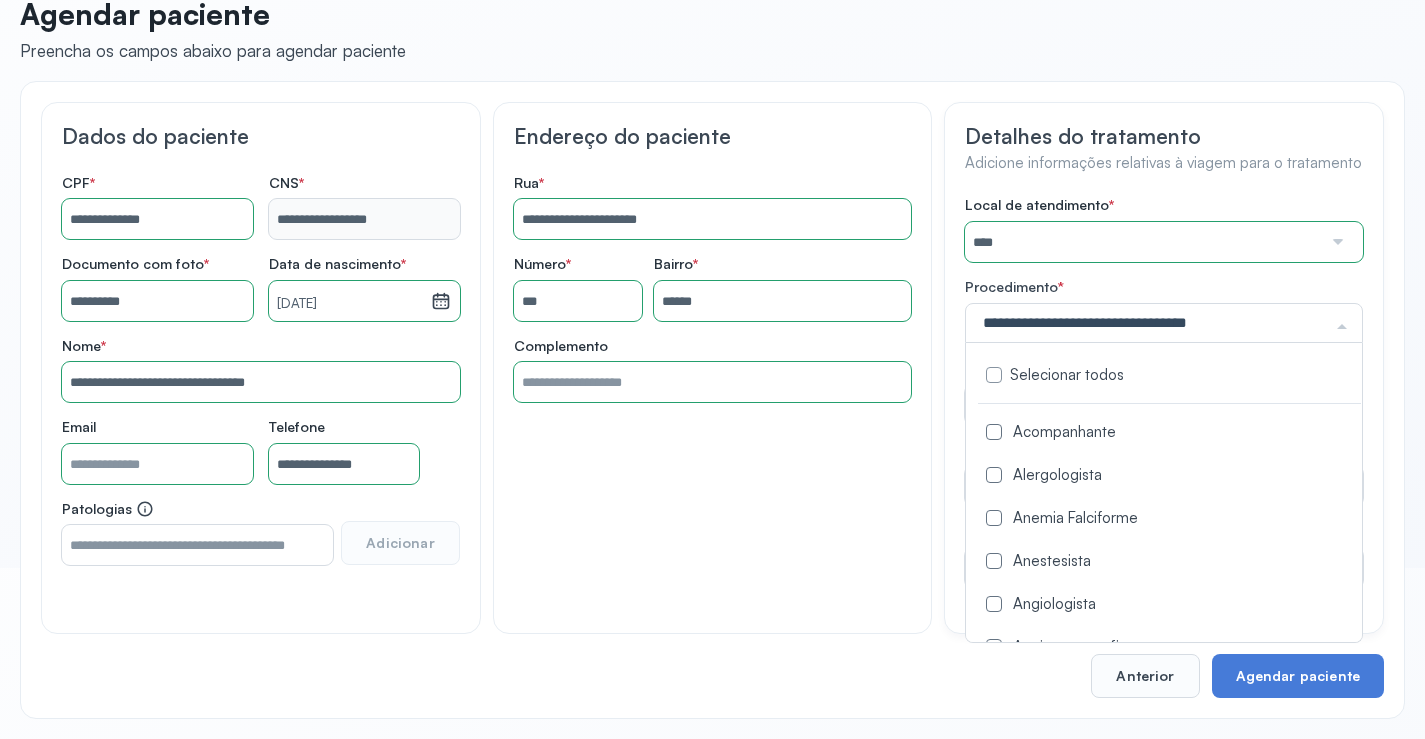 drag, startPoint x: 1017, startPoint y: 426, endPoint x: 1010, endPoint y: 442, distance: 17.464249 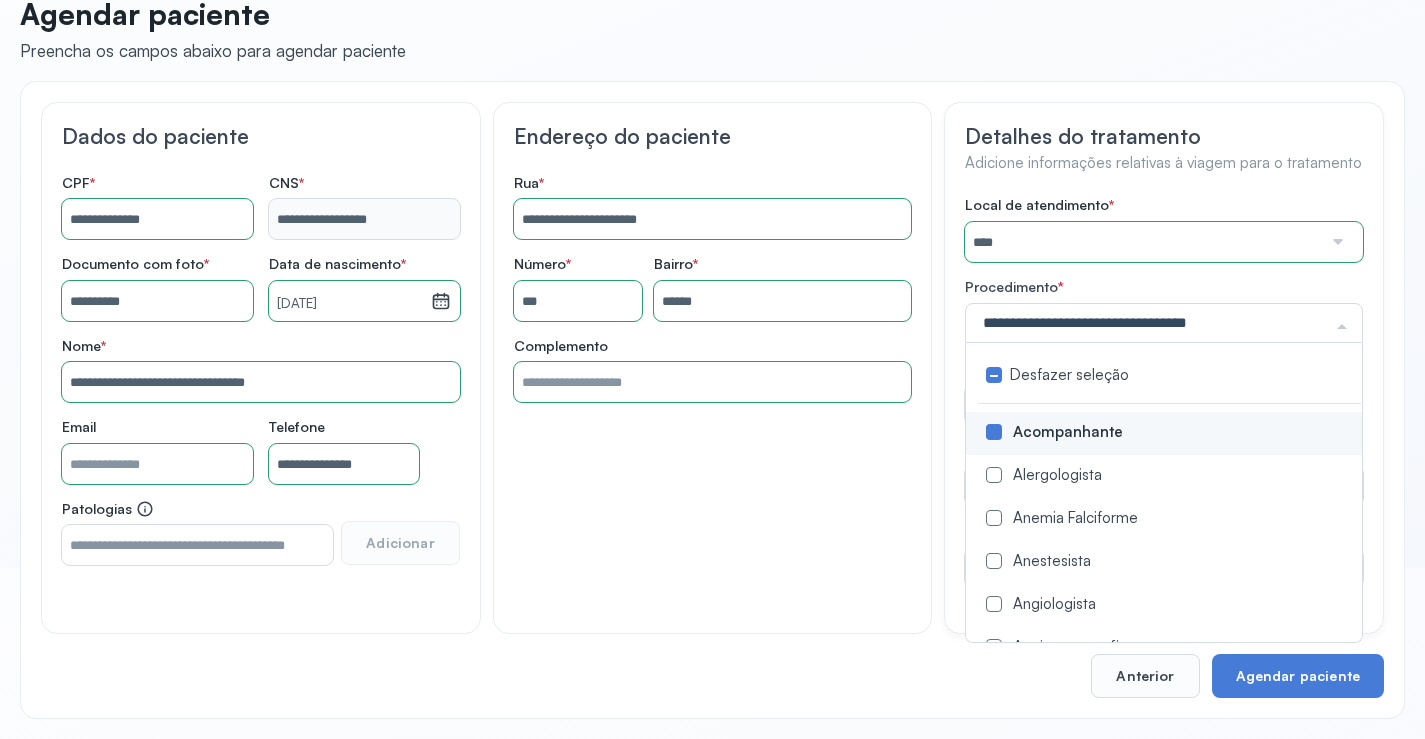 click on "**********" at bounding box center [712, 368] 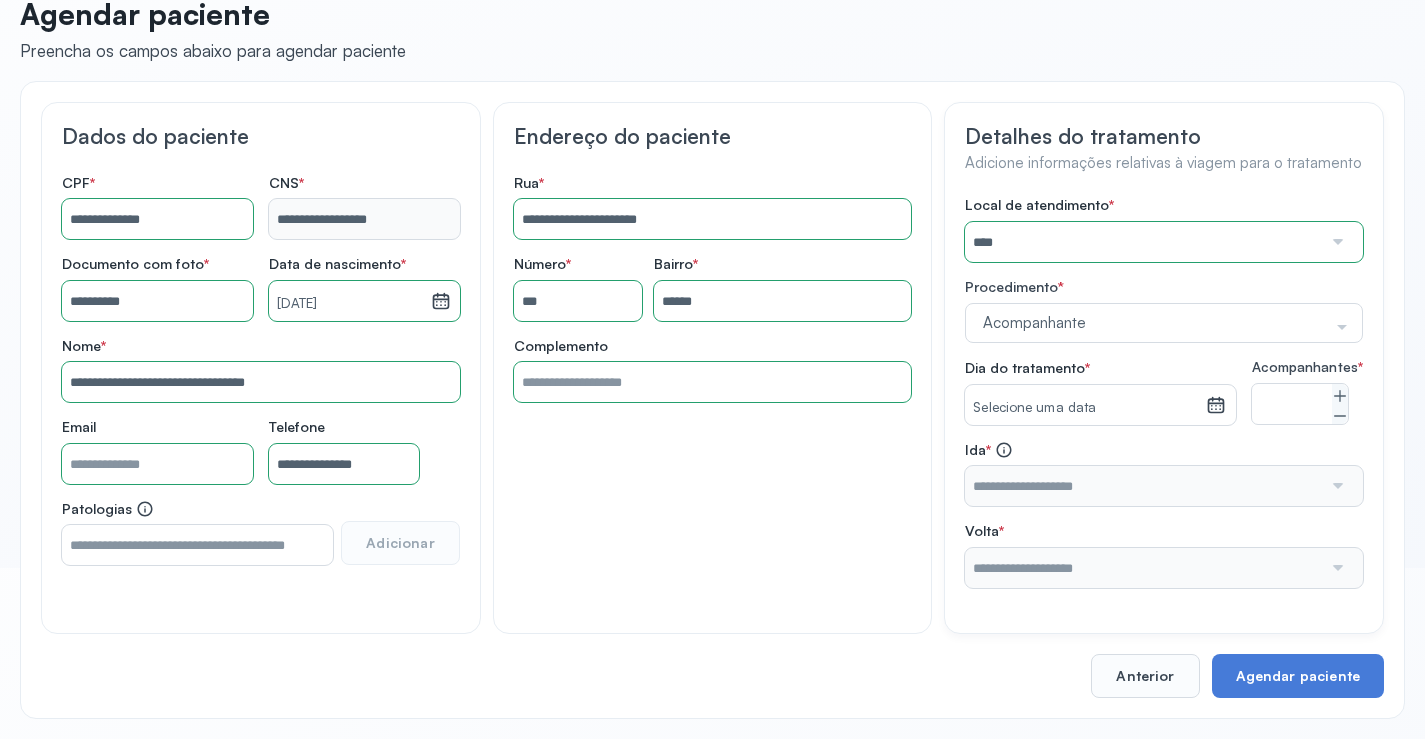 click on "Selecione uma data" at bounding box center [1085, 408] 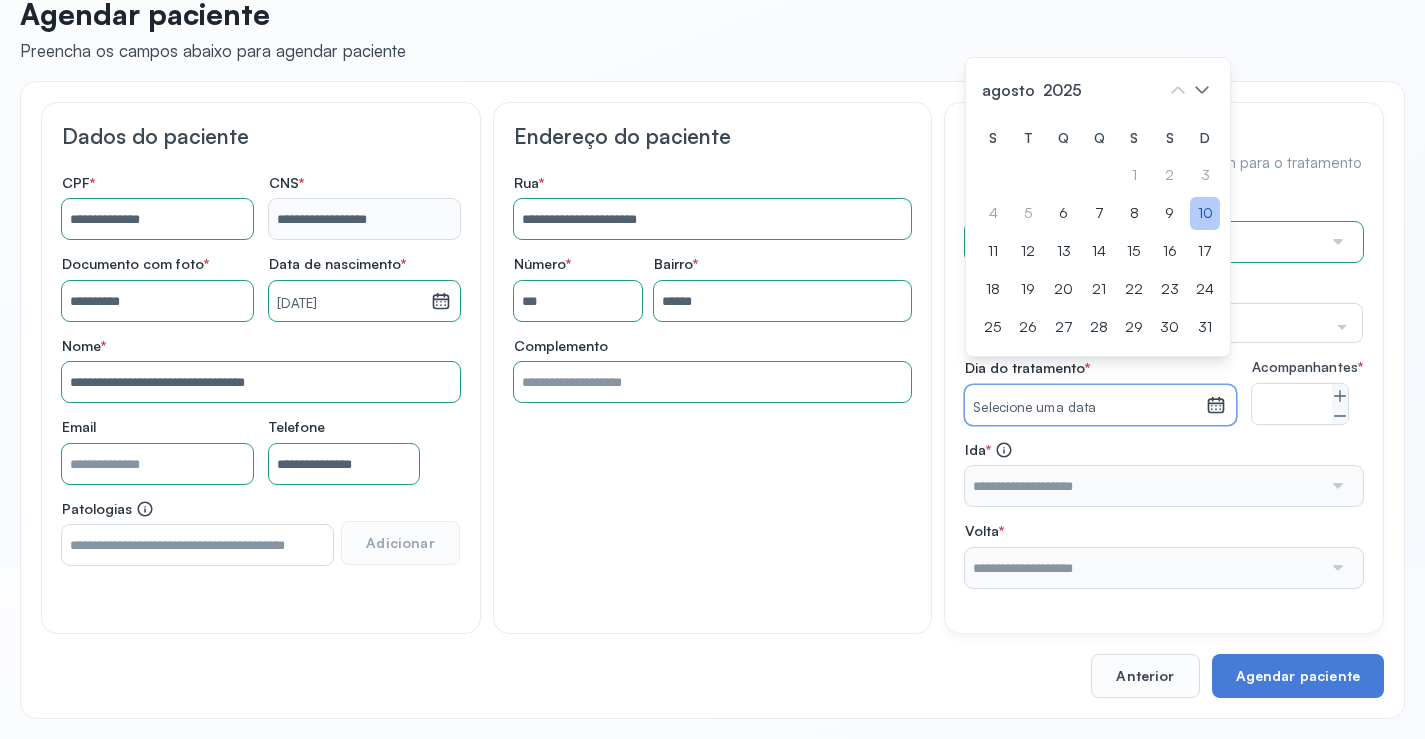 click on "10" 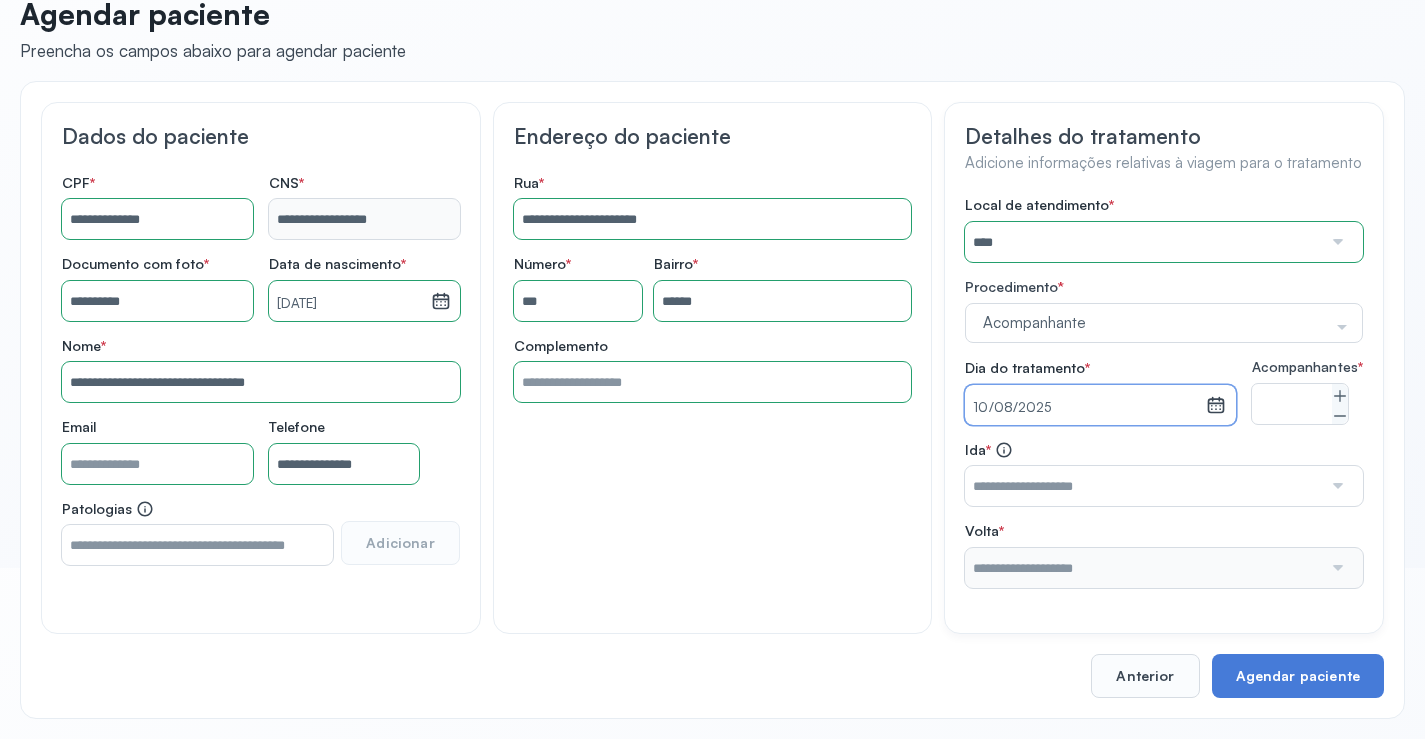 click on "10/08/2025" at bounding box center [1085, 408] 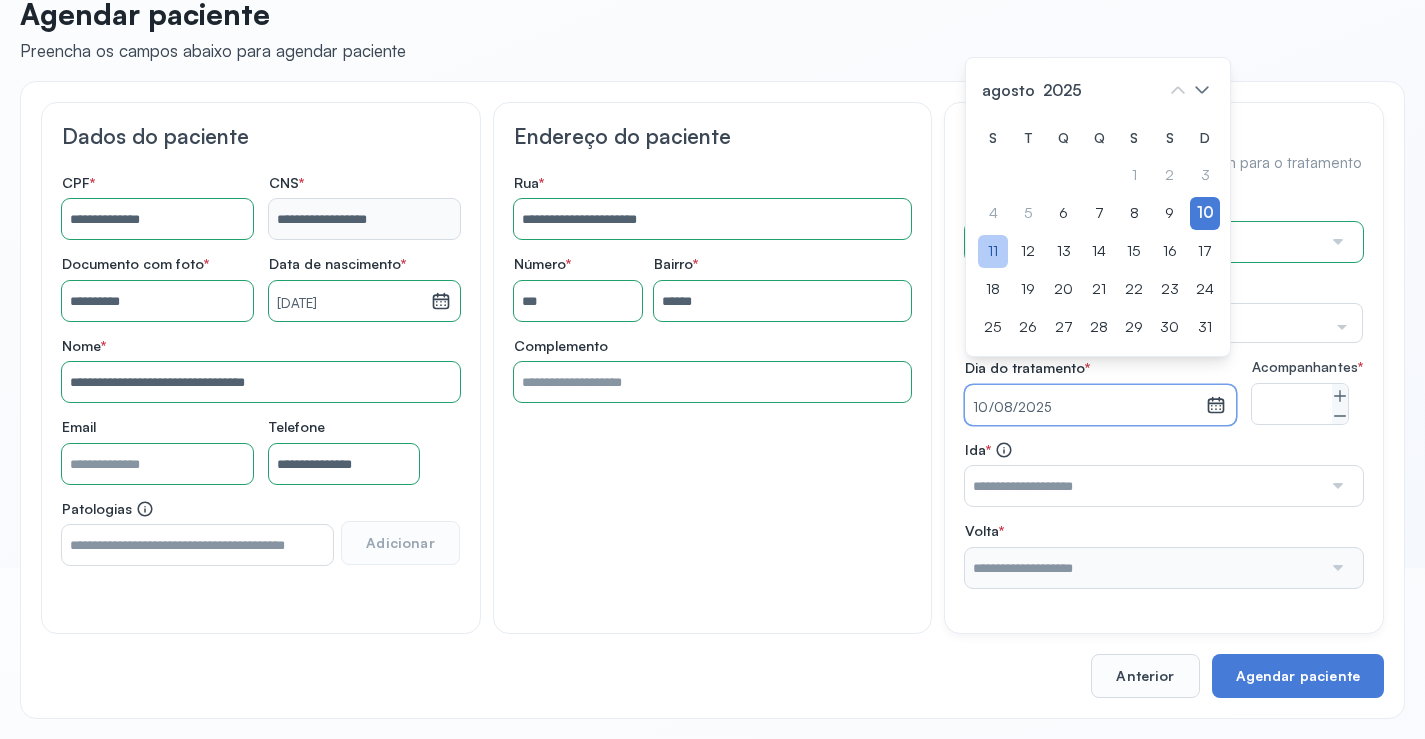 click on "11" 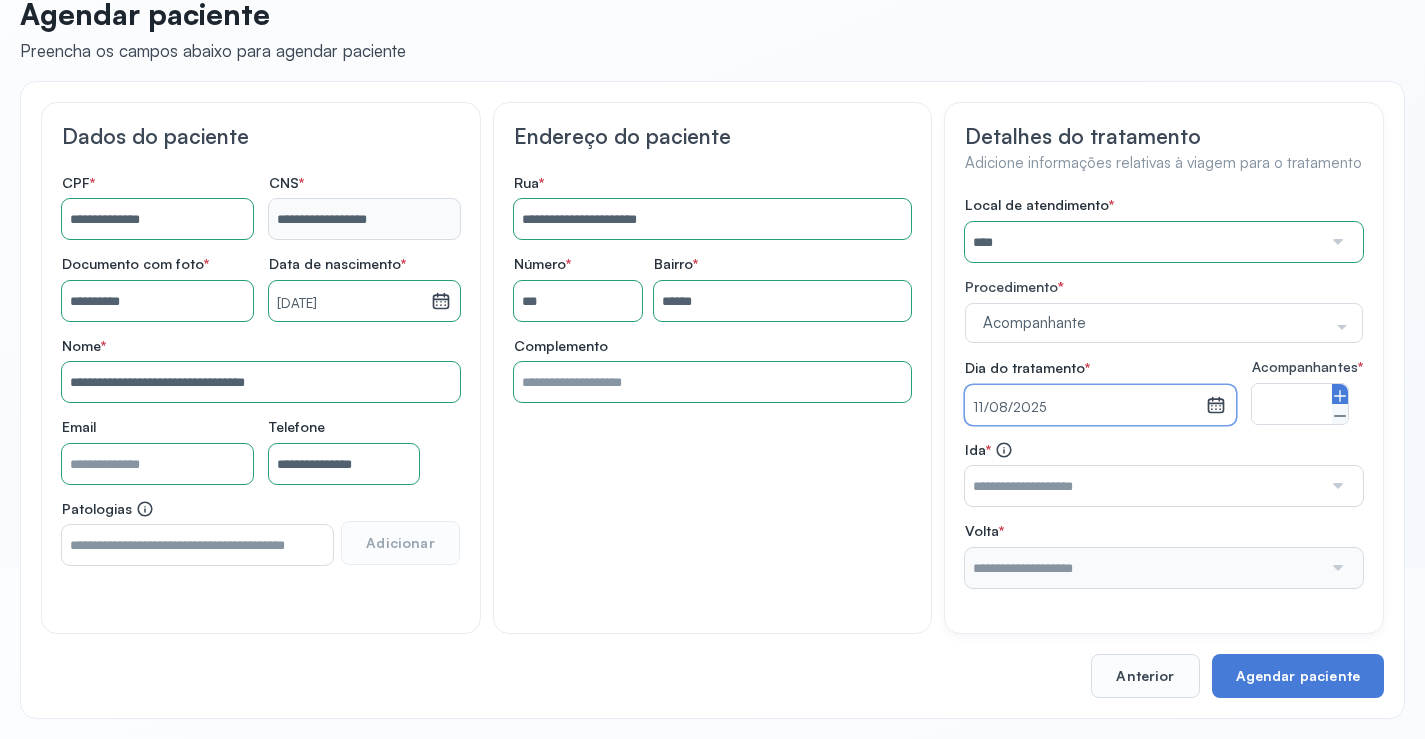 click 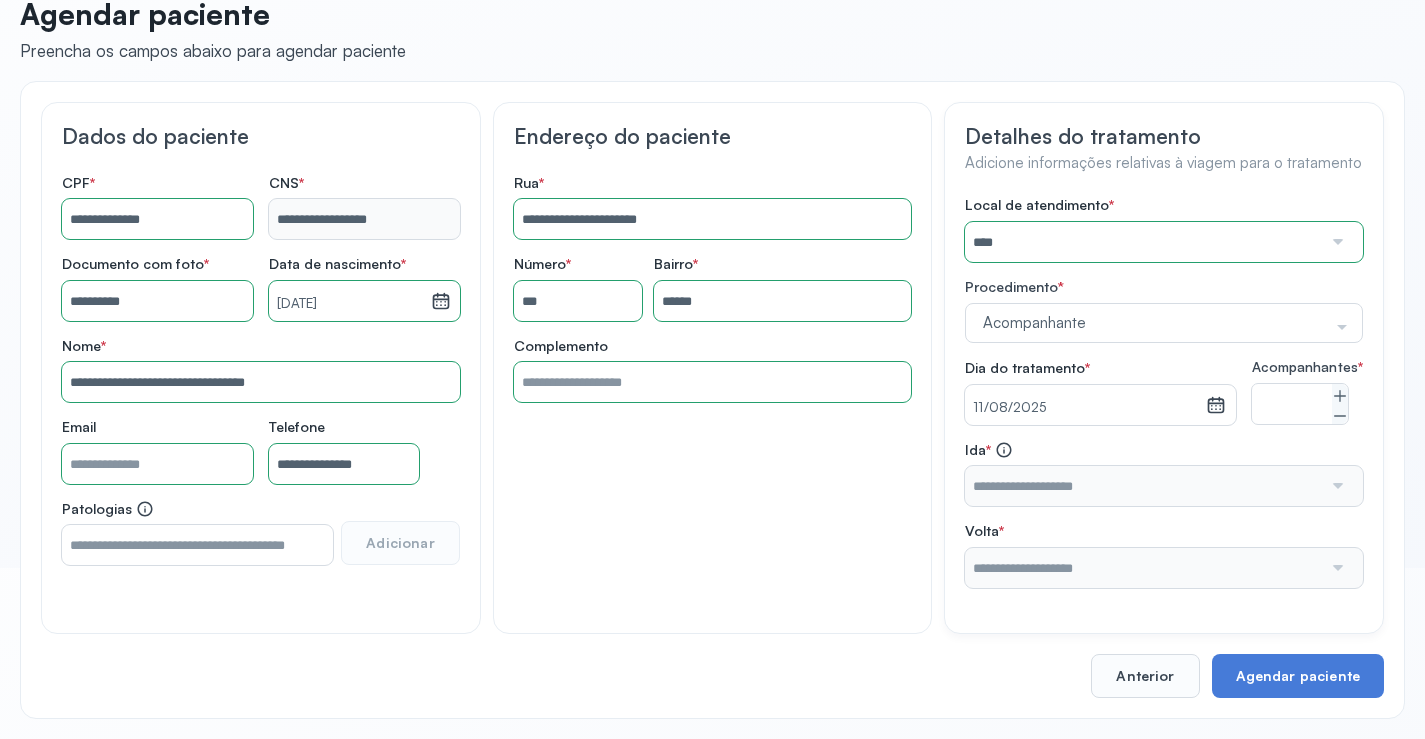 drag, startPoint x: 1335, startPoint y: 508, endPoint x: 1325, endPoint y: 506, distance: 10.198039 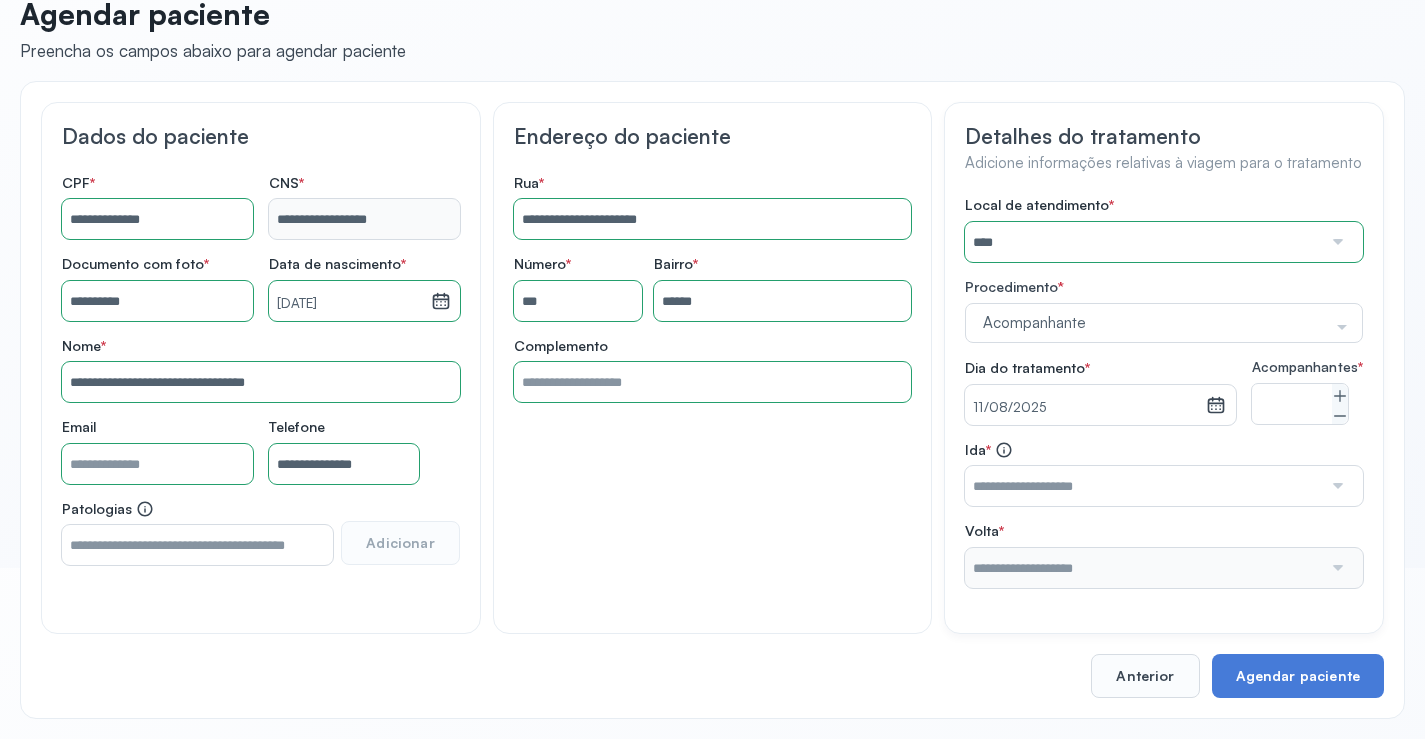 click at bounding box center [1143, 486] 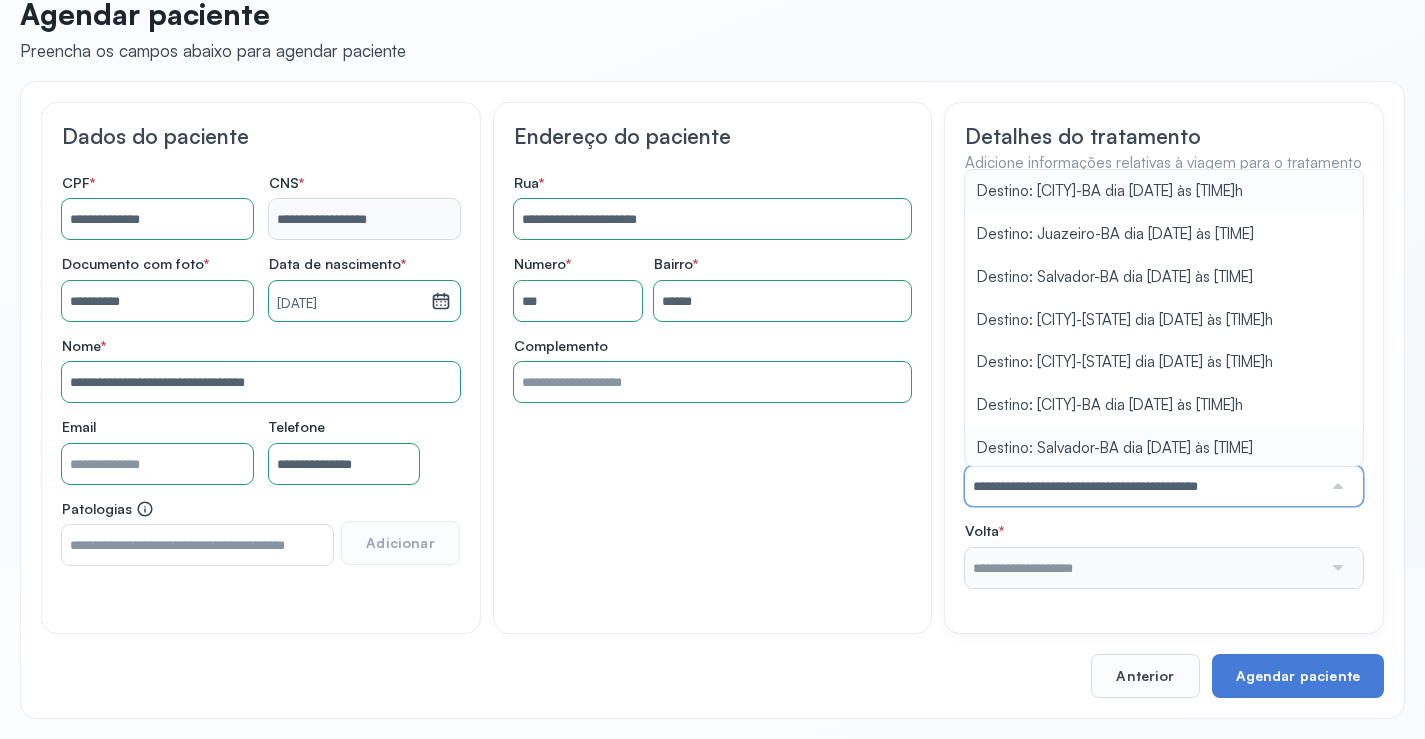 click on "**********" at bounding box center (1164, 474) 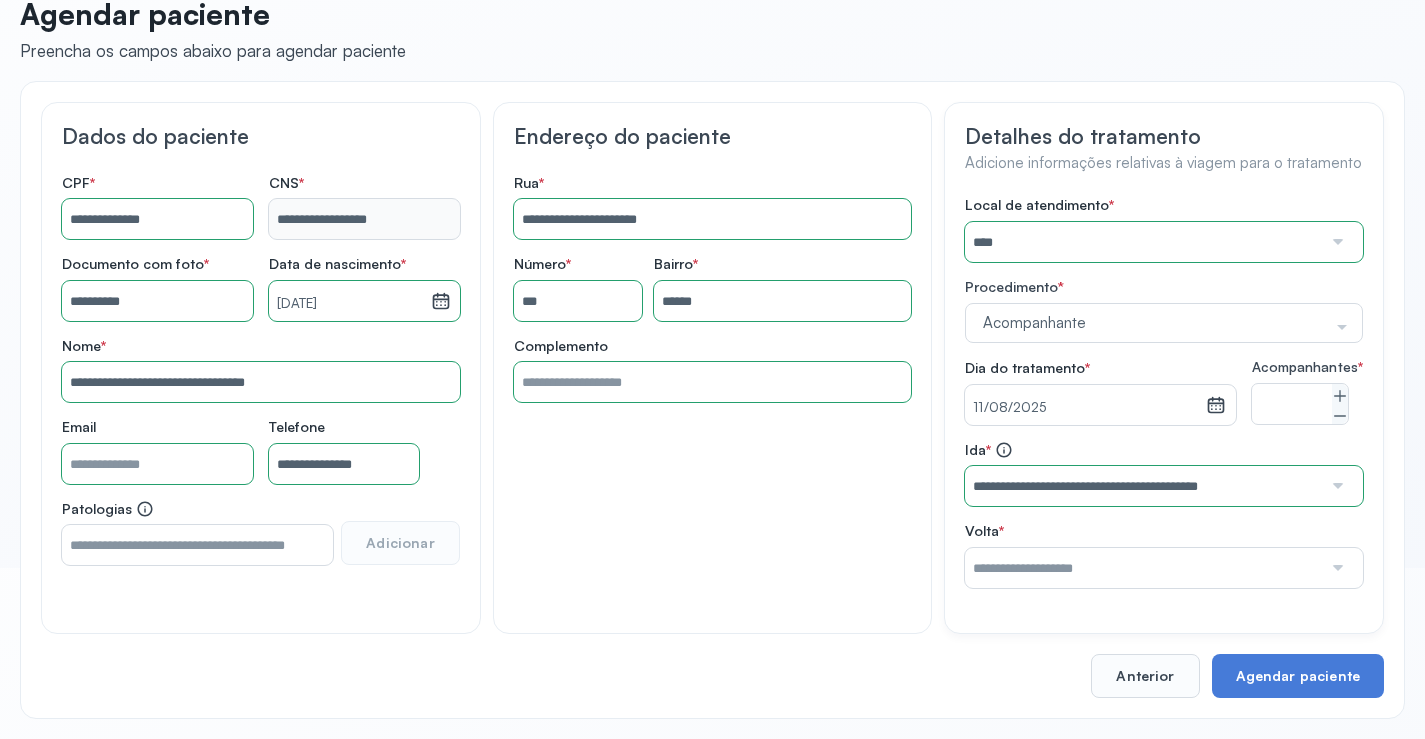 click at bounding box center [1143, 568] 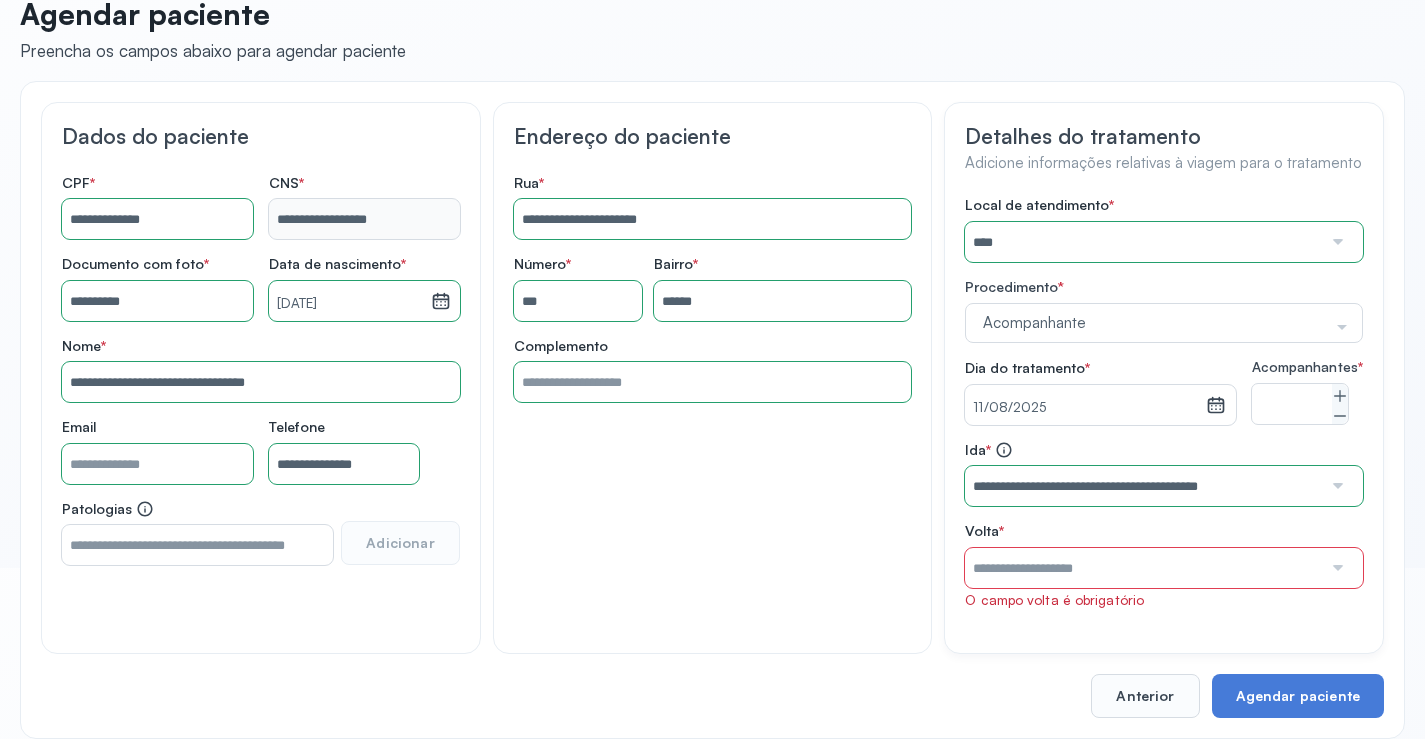 click on "Detalhes do tratamento Adicione informações relativas à viagem para o tratamento Local de atendimento   *  **** A CLINICA DA MULHER ABO AMOR SAUDE ANACON ANDRE PRINCIPE ANGIO CLINICA APAE APAME DE PETROLINA APAMI PETROLINA ARISTIDES AUDIBEM AUDIBEM AUDICENTRO AUDIFON PETROLINA AZZO SAUDE PETROLINA BRINCARE CABULA CALIPER ESCOLA DE IMAGEM CAPS CDI CDTO CEDAP CEDEBA CENTRO BAIANO DE ESTUDOS CENTRO DE APOIO A AUDIÇAO CENTRO DE MEDICINA NUCLEAR DE PETROLINA CENTRO DE SAUDE CLEMENTINO FRAGA CENTRO INTEGRADO DA COLUNA VERTEBRAL CENTRO MEDICO ANTONIO BALBINO CENTRO OFTALMOLOGICO CASTELO BRANCO CEPARH CEPRED CEPRIS CERPRIS CIDI CIMED CLIMED CLINATA CLINEFRO CLINICA  AFETUS PETROLINA CLINICA  ALFA CLINICA  ALFA CENTRO MÉDICO CLINICA  SHOPPING DA BAHIA CLINICA  URBANO SAMPAIO FILHO CLINICA AGEUS CLINICA AMO CLINICA AMOR A SAUDE CLINICA AMOR E SAUDE PETROLINA CLINICA ANA MASTER CLINICA ANGICLIN CLINICA BIOCHEK UP CLINICA CAM CLINICA CARDIO PULMONAR CLINICA CASA GERIATRICA DE PETROLINA CLINICA CASTELO BRANCO CLIOFT" 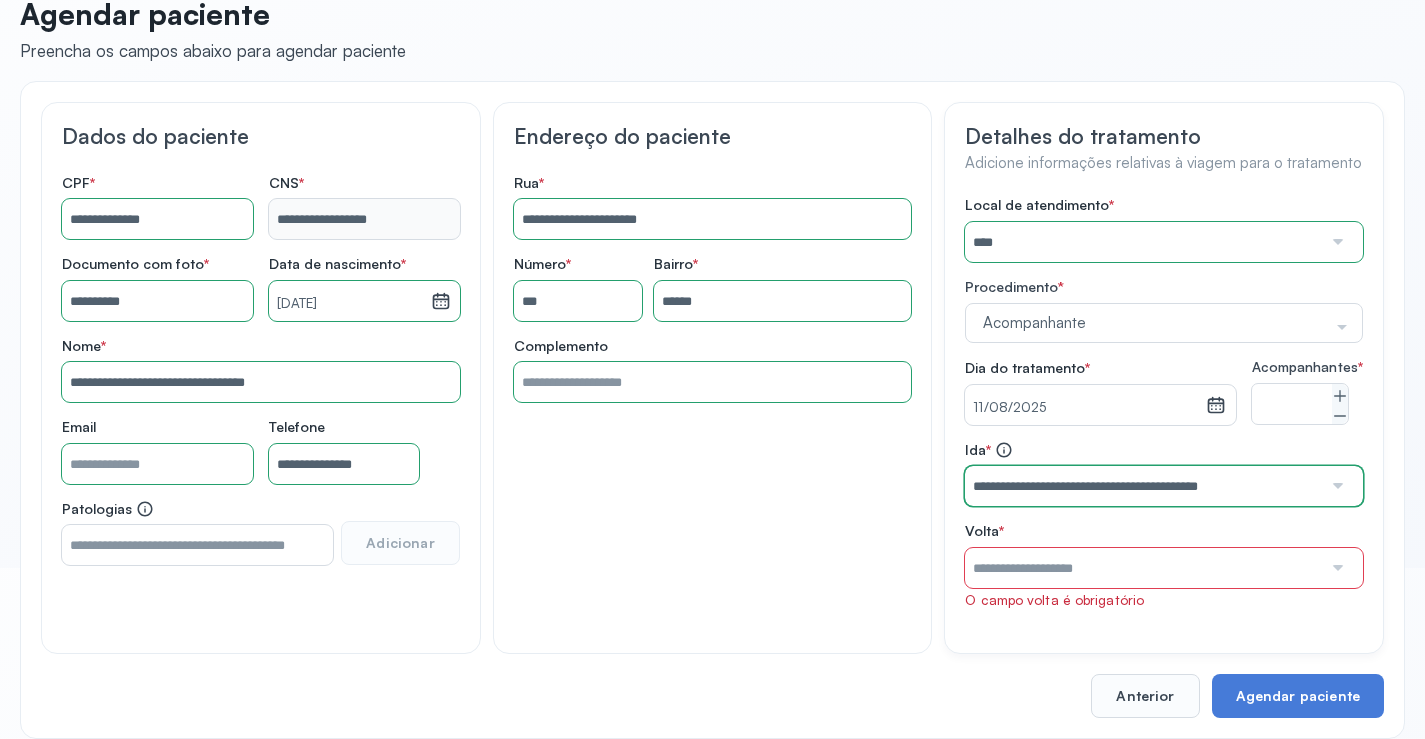 drag, startPoint x: 1197, startPoint y: 490, endPoint x: 1196, endPoint y: 500, distance: 10.049875 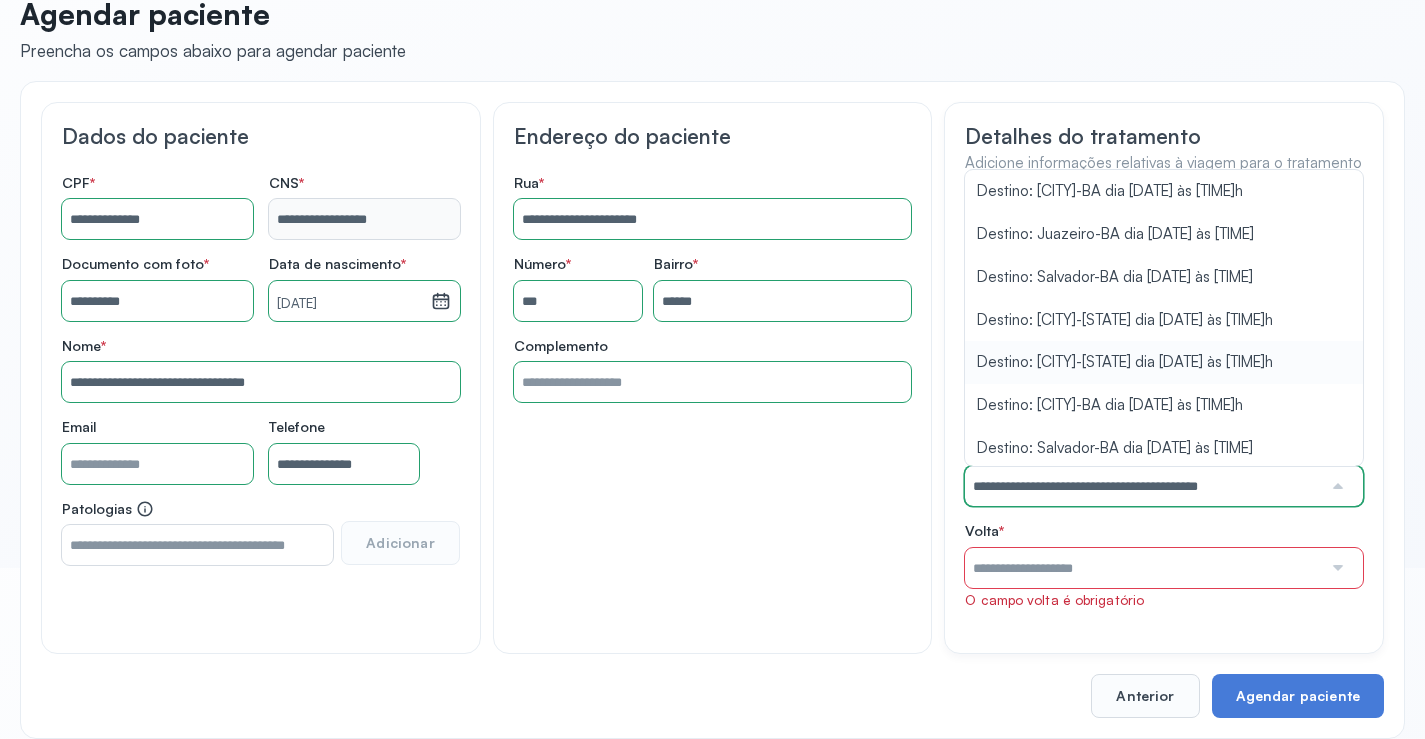 type on "**********" 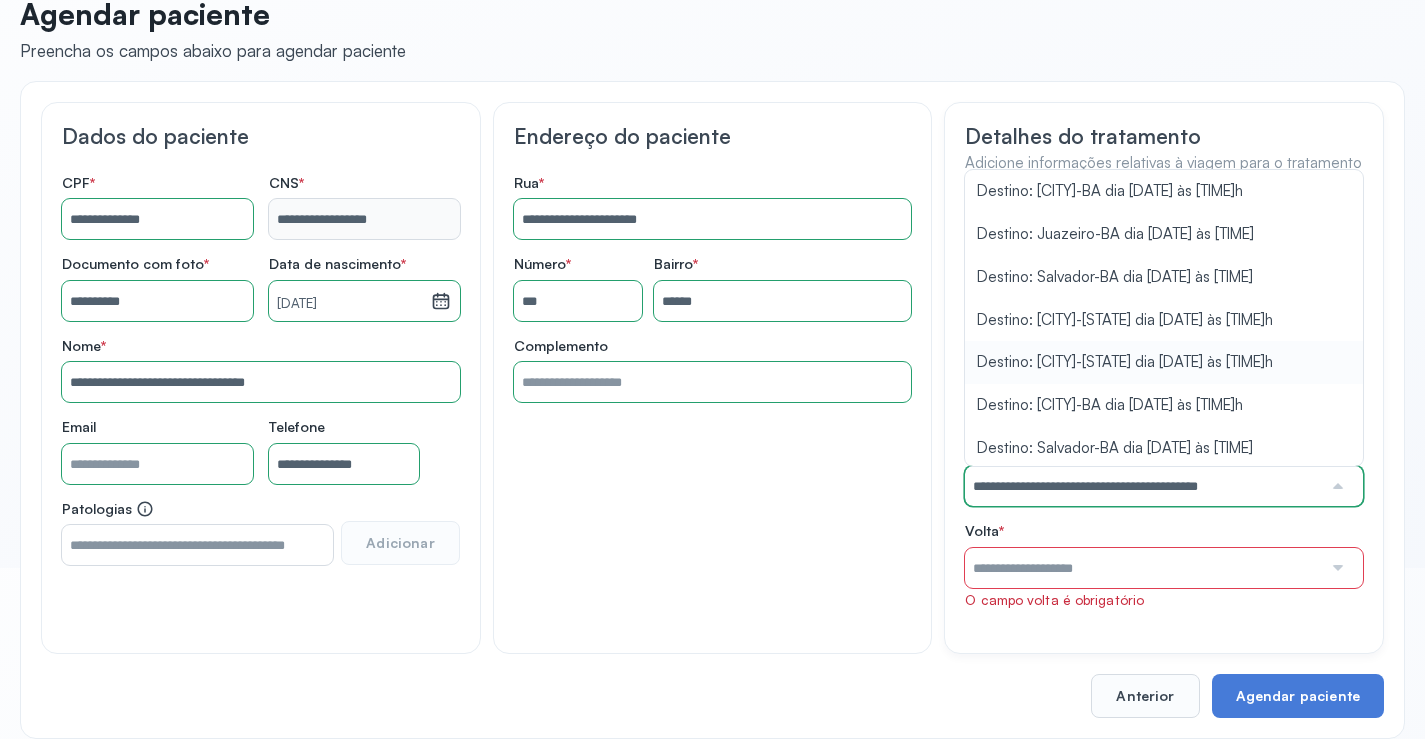 click on "Local de atendimento   *  **** A CLINICA DA MULHER ABO AMOR SAUDE ANACON ANDRE PRINCIPE ANGIO CLINICA APAE APAME DE PETROLINA APAMI PETROLINA ARISTIDES AUDIBEM AUDIBEM AUDICENTRO AUDIFON PETROLINA AZZO SAUDE PETROLINA BRINCARE CABULA CALIPER ESCOLA DE IMAGEM CAPS CDI CDTO CEDAP CEDEBA CENTRO BAIANO DE ESTUDOS CENTRO DE APOIO A AUDIÇAO CENTRO DE MEDICINA NUCLEAR DE PETROLINA CENTRO DE SAUDE CLEMENTINO FRAGA CENTRO INTEGRADO DA COLUNA VERTEBRAL CENTRO MEDICO ANTONIO BALBINO CENTRO OFTALMOLOGICO CASTELO BRANCO CEPARH CEPRED CEPRIS CERPRIS CIDI CIMED CLIMED CLINATA CLINEFRO CLINICA  AFETUS PETROLINA CLINICA  ALFA CLINICA  ALFA CENTRO MÉDICO CLINICA  SHOPPING DA BAHIA CLINICA  URBANO SAMPAIO FILHO CLINICA AGEUS CLINICA AMO CLINICA AMOR A SAUDE CLINICA AMOR E SAUDE PETROLINA CLINICA ANA MASTER CLINICA ANGICLIN CLINICA BIOCHEK UP CLINICA CAM CLINICA CARDIO PULMONAR CLINICA CASA GERIATRICA DE PETROLINA CLINICA CASTELO BRANCO CLINICA CDTO CLINICA CENTRO MEDICO VITRAUX CLINICA CINTILO PETROLINA CLINICA CLIMED BRASIL" at bounding box center [1164, 402] 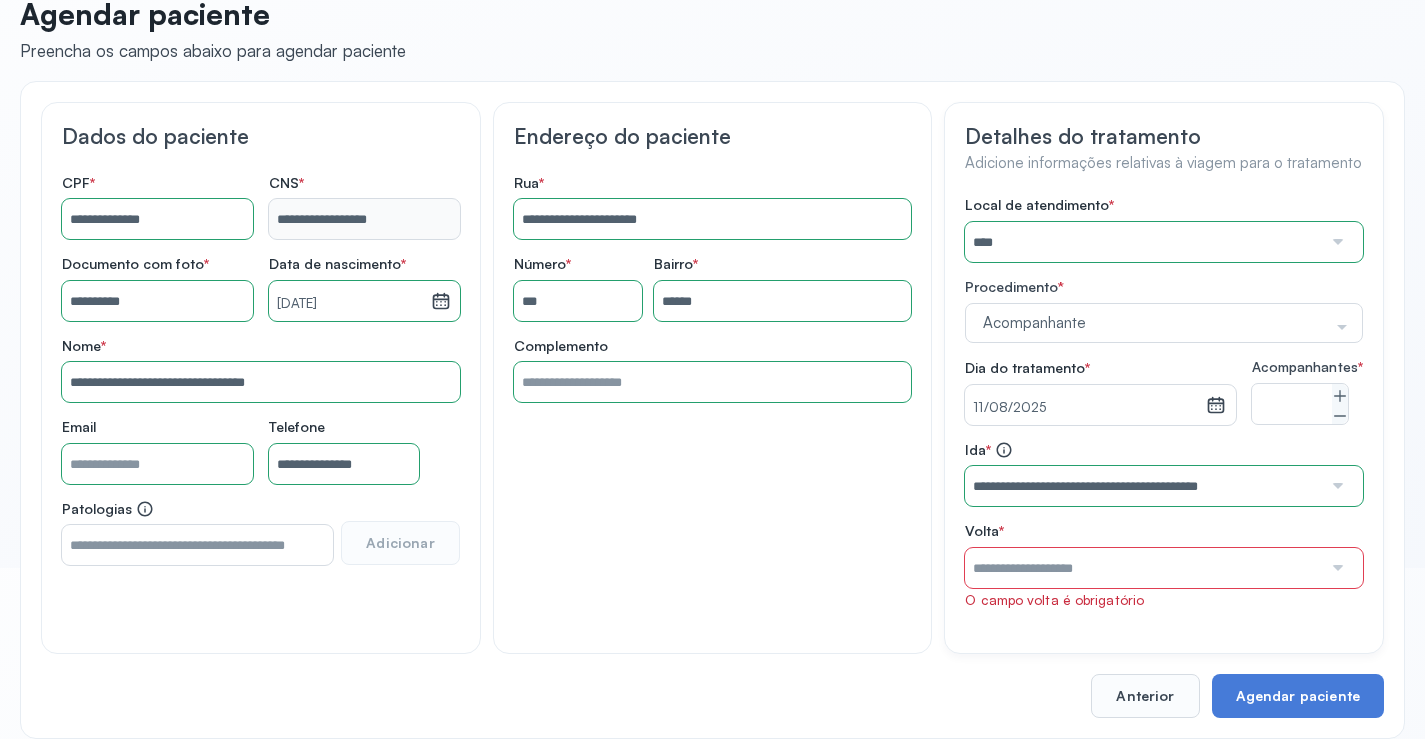 click at bounding box center [1143, 568] 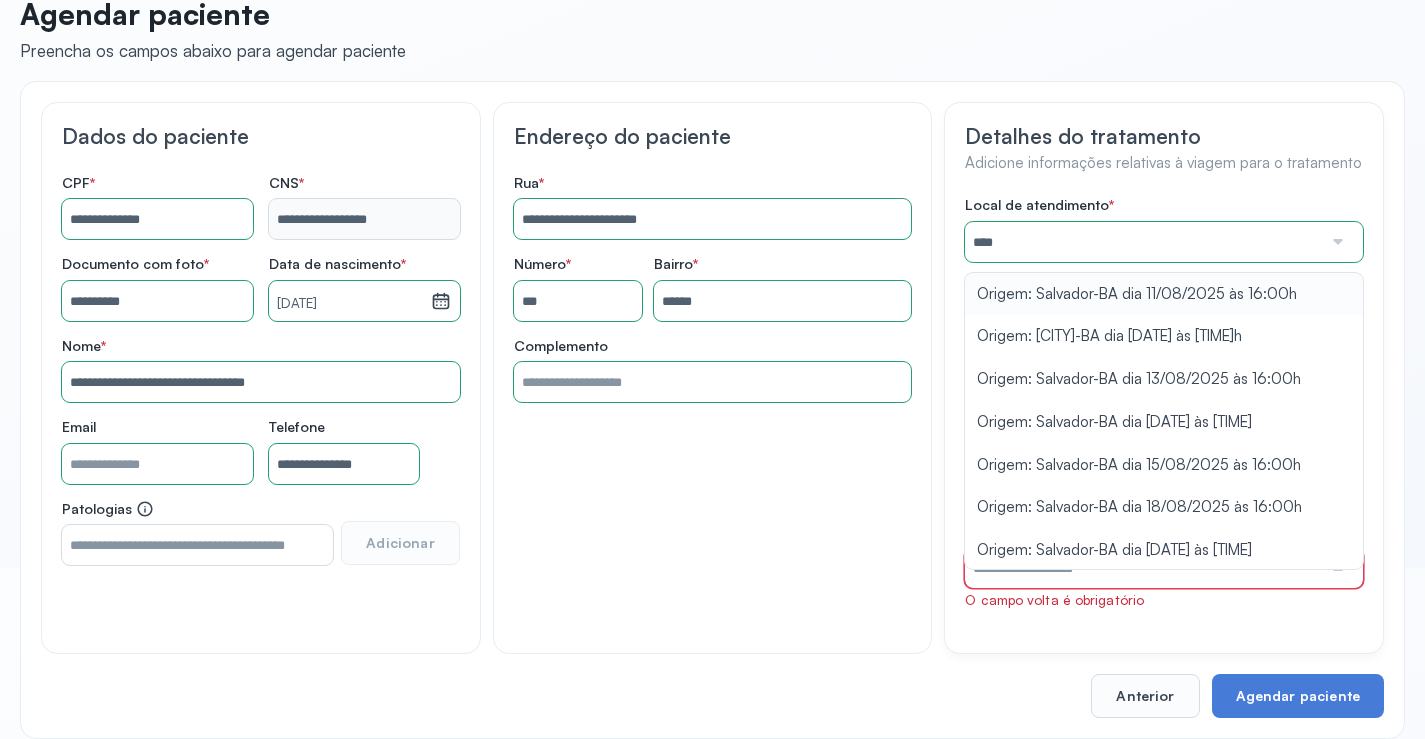 type on "**********" 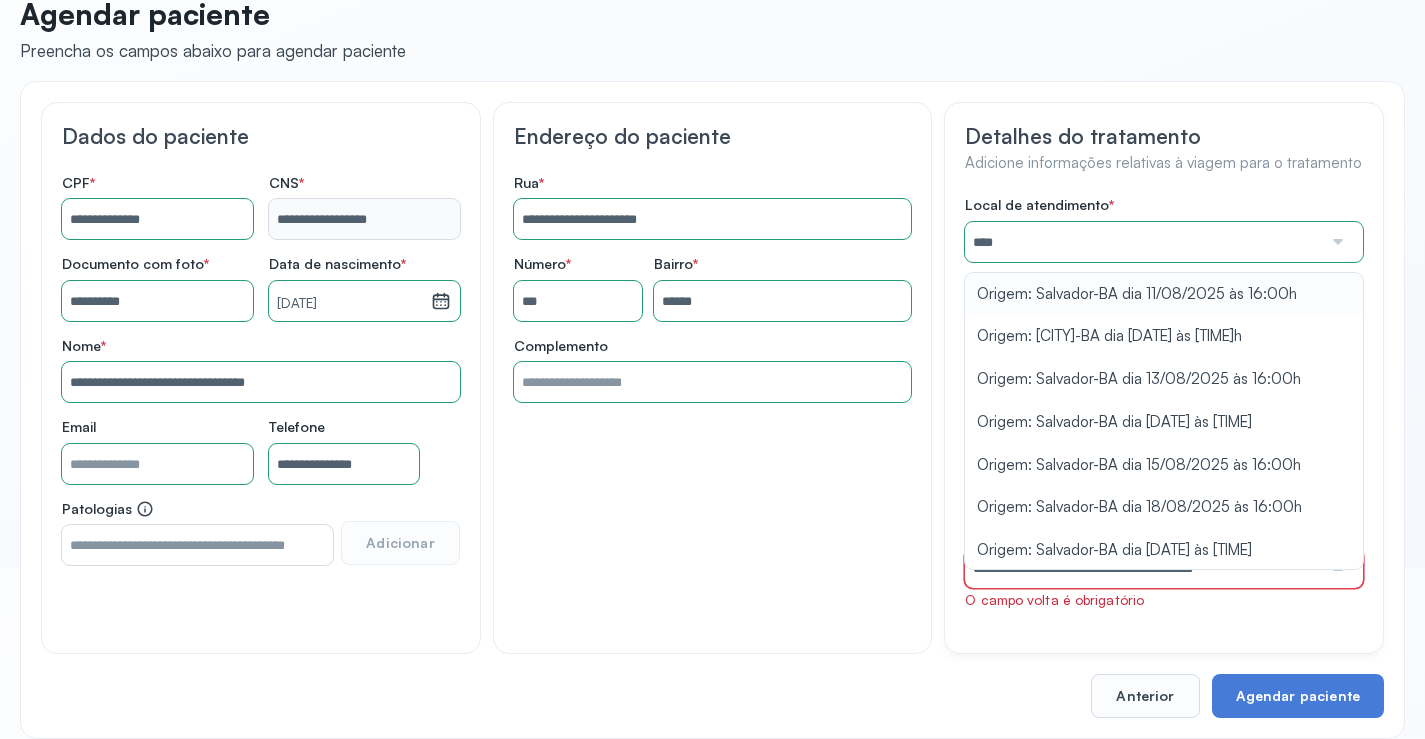 click on "Local de atendimento   *  **** A CLINICA DA MULHER ABO AMOR SAUDE ANACON ANDRE PRINCIPE ANGIO CLINICA APAE APAME DE PETROLINA APAMI PETROLINA ARISTIDES AUDIBEM AUDIBEM AUDICENTRO AUDIFON PETROLINA AZZO SAUDE PETROLINA BRINCARE CABULA CALIPER ESCOLA DE IMAGEM CAPS CDI CDTO CEDAP CEDEBA CENTRO BAIANO DE ESTUDOS CENTRO DE APOIO A AUDIÇAO CENTRO DE MEDICINA NUCLEAR DE PETROLINA CENTRO DE SAUDE CLEMENTINO FRAGA CENTRO INTEGRADO DA COLUNA VERTEBRAL CENTRO MEDICO ANTONIO BALBINO CENTRO OFTALMOLOGICO CASTELO BRANCO CEPARH CEPRED CEPRIS CERPRIS CIDI CIMED CLIMED CLINATA CLINEFRO CLINICA  AFETUS PETROLINA CLINICA  ALFA CLINICA  ALFA CENTRO MÉDICO CLINICA  SHOPPING DA BAHIA CLINICA  URBANO SAMPAIO FILHO CLINICA AGEUS CLINICA AMO CLINICA AMOR A SAUDE CLINICA AMOR E SAUDE PETROLINA CLINICA ANA MASTER CLINICA ANGICLIN CLINICA BIOCHEK UP CLINICA CAM CLINICA CARDIO PULMONAR CLINICA CASA GERIATRICA DE PETROLINA CLINICA CASTELO BRANCO CLINICA CDTO CLINICA CENTRO MEDICO VITRAUX CLINICA CINTILO PETROLINA CLINICA CLIMED BRASIL" at bounding box center [1164, 402] 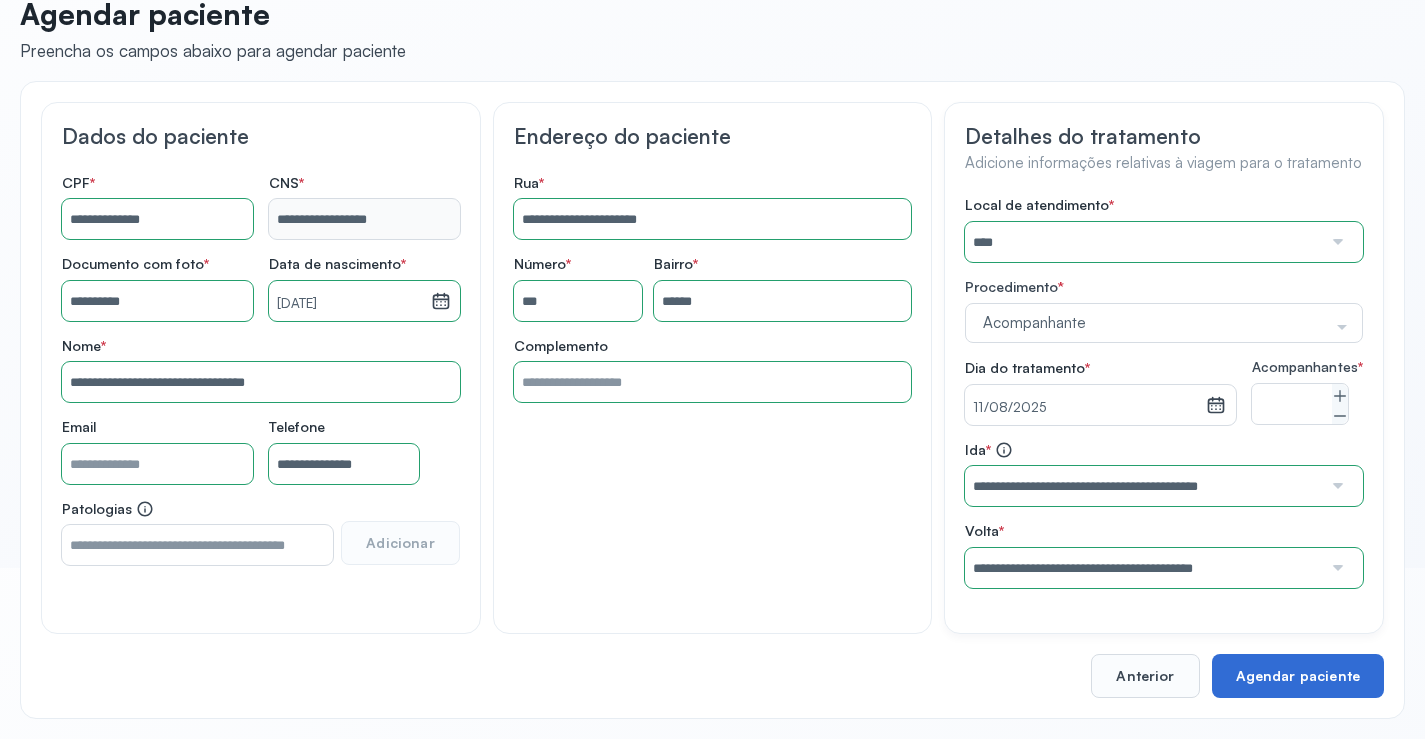 click on "Agendar paciente" at bounding box center (1298, 676) 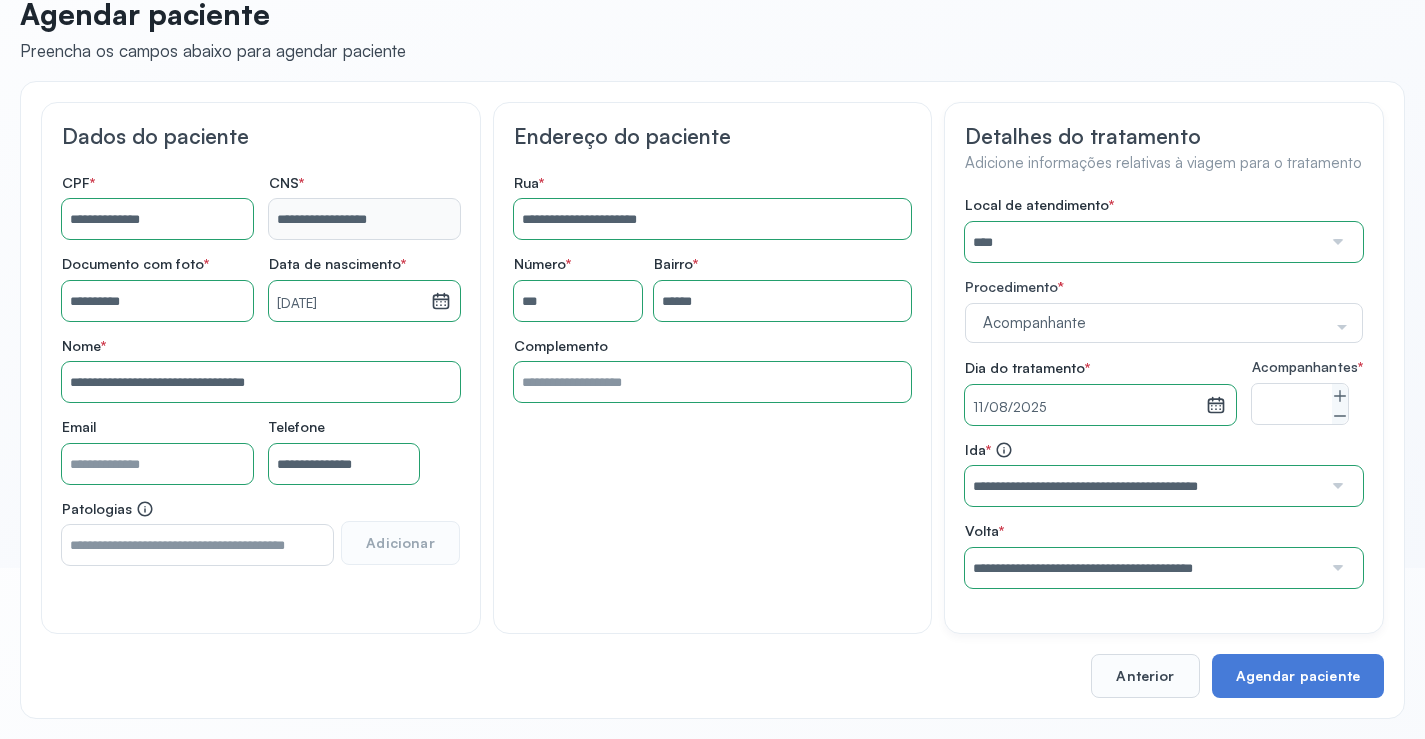 scroll, scrollTop: 10, scrollLeft: 0, axis: vertical 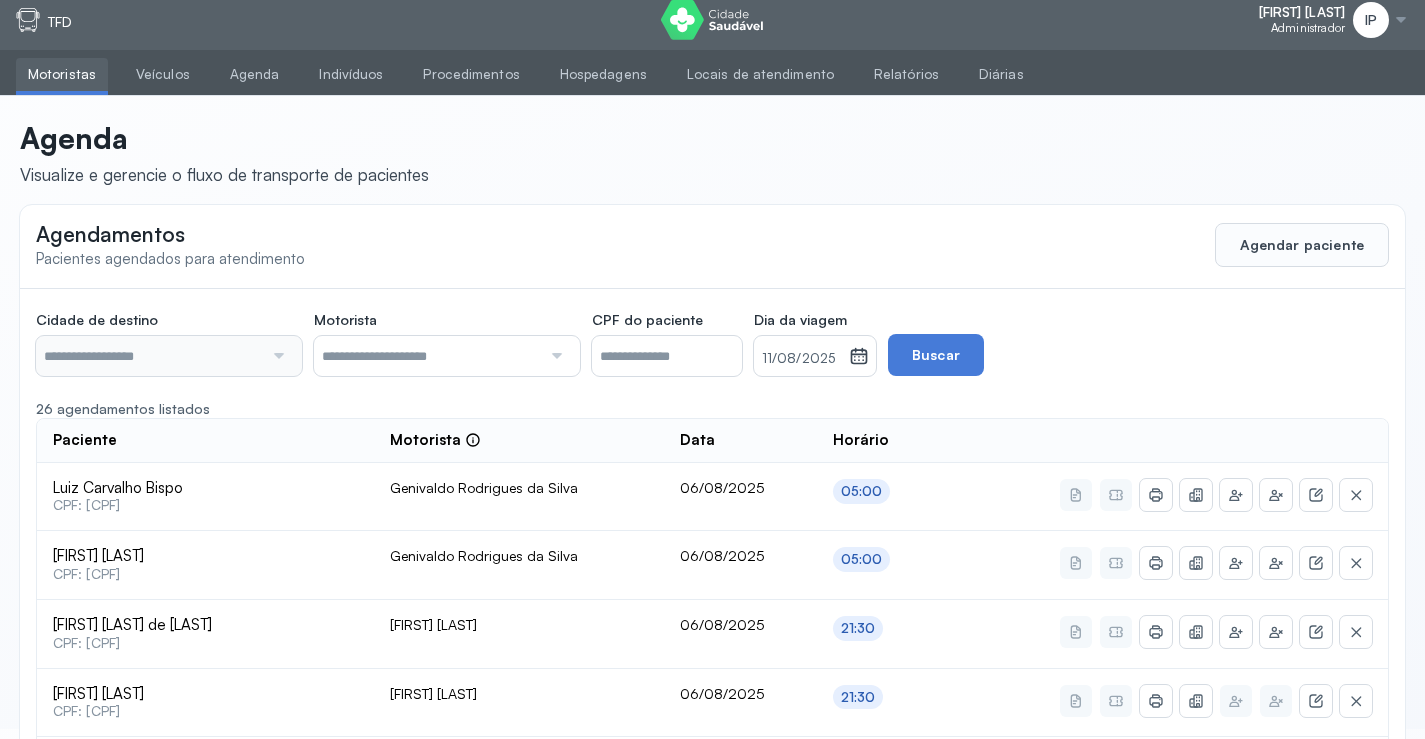 type on "********" 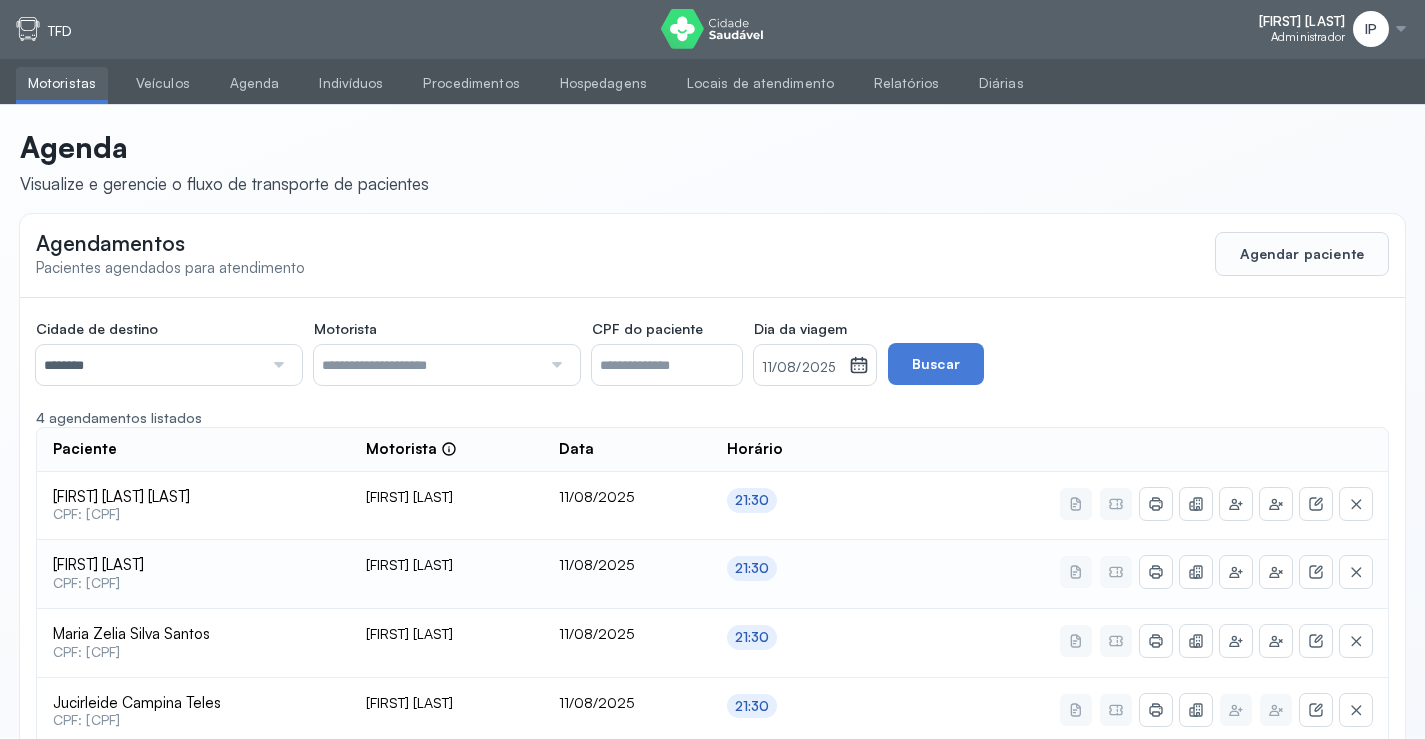 scroll, scrollTop: 0, scrollLeft: 0, axis: both 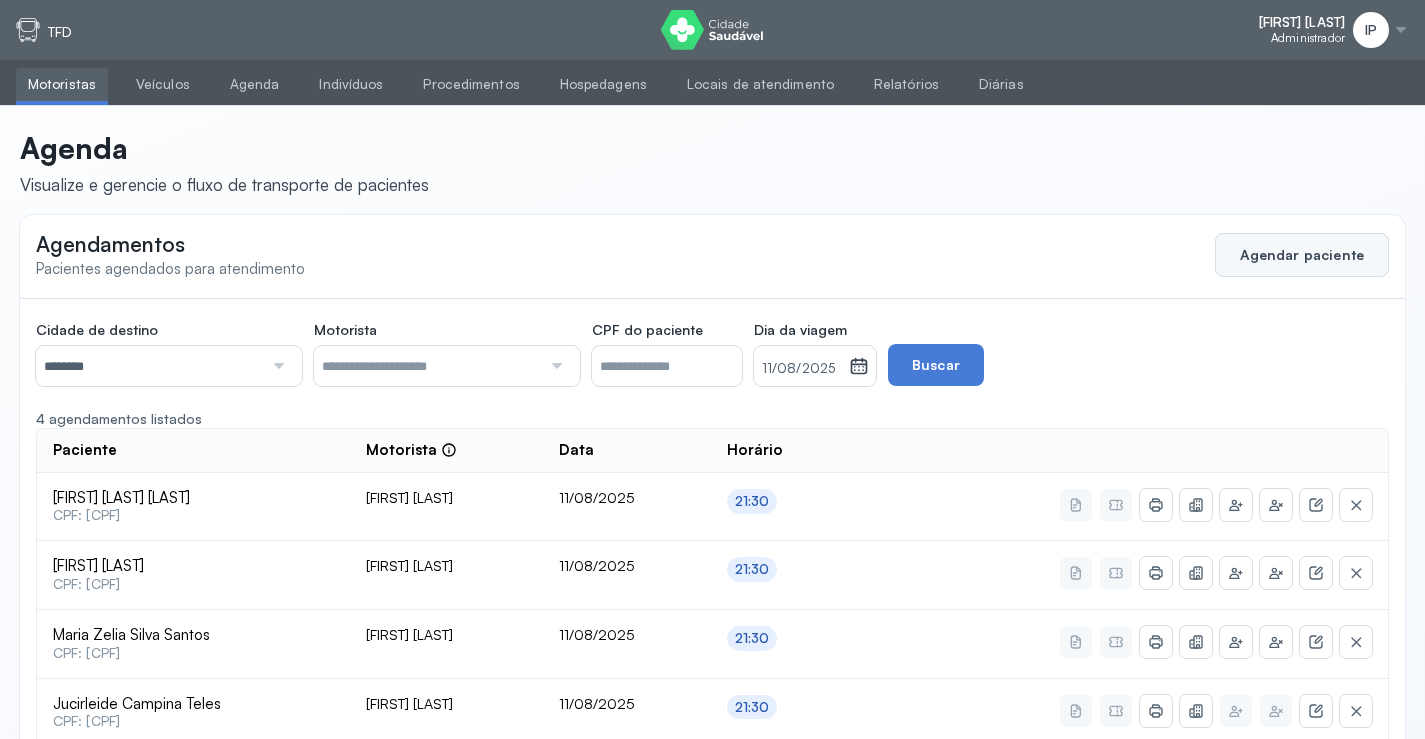click on "Agendar paciente" 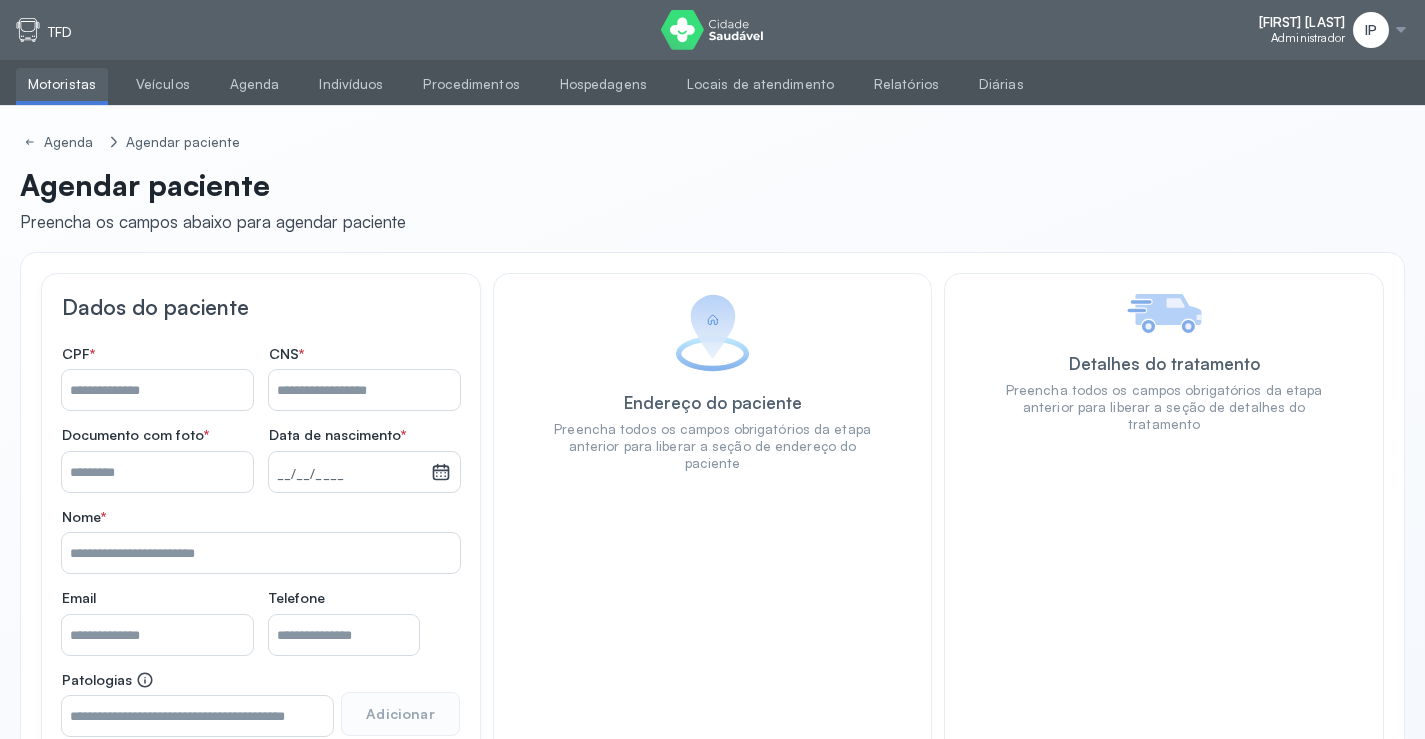 click on "Nome   *" at bounding box center [364, 390] 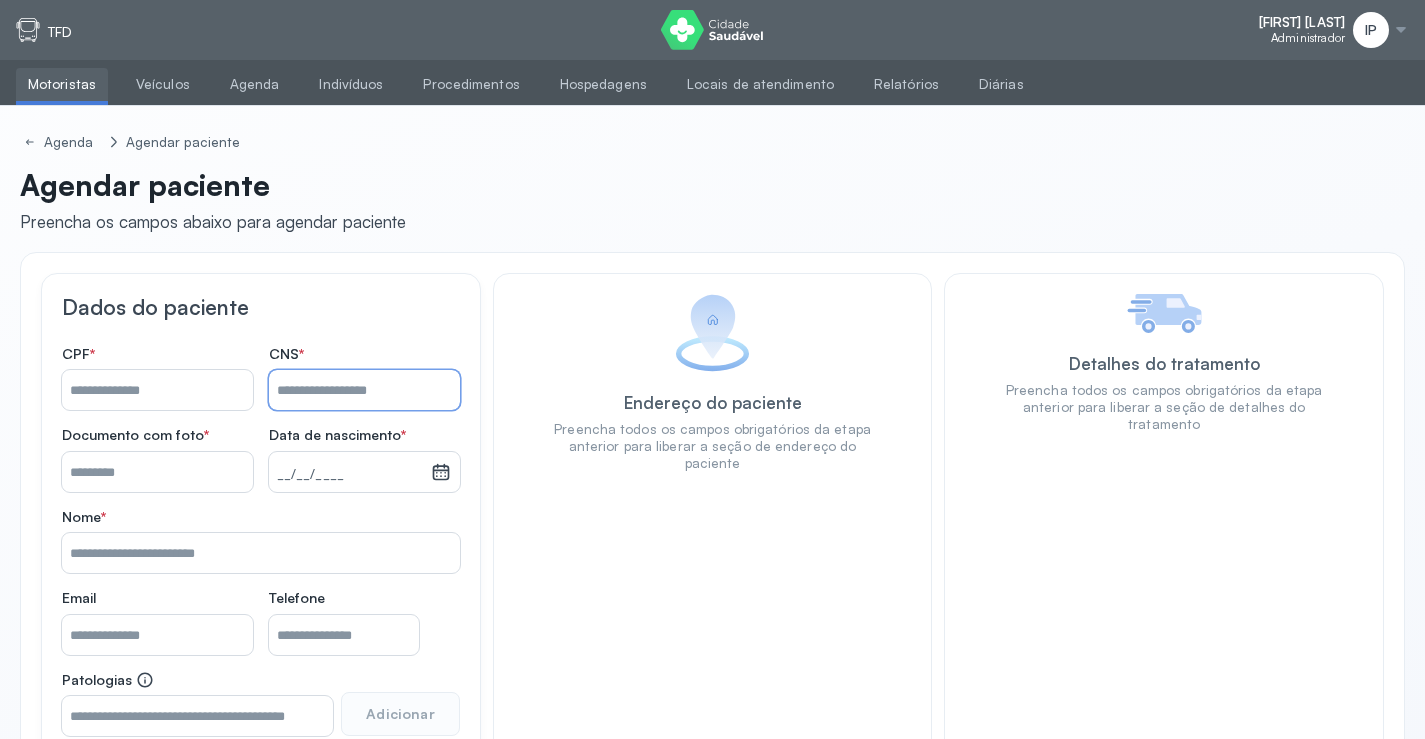 click on "Nome   *" at bounding box center [157, 390] 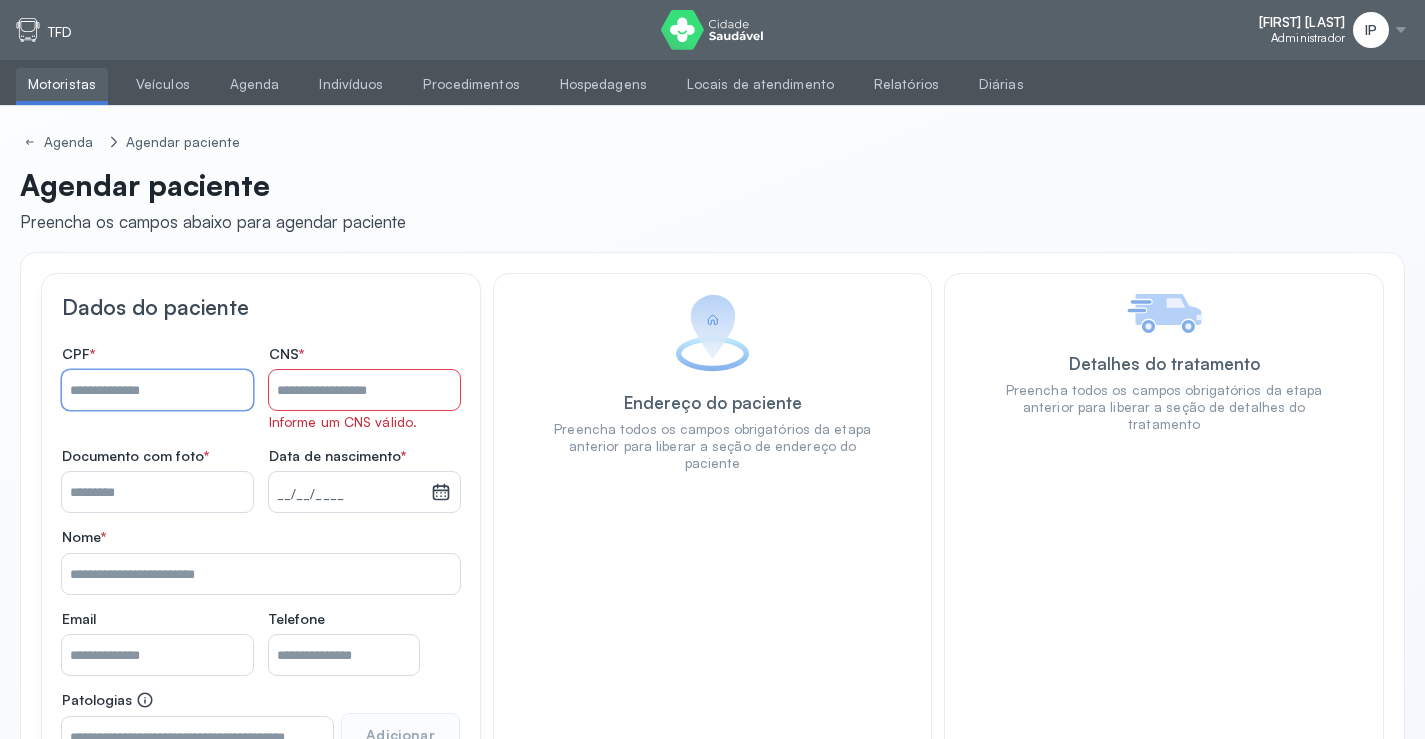 click on "Nome   *" at bounding box center (364, 390) 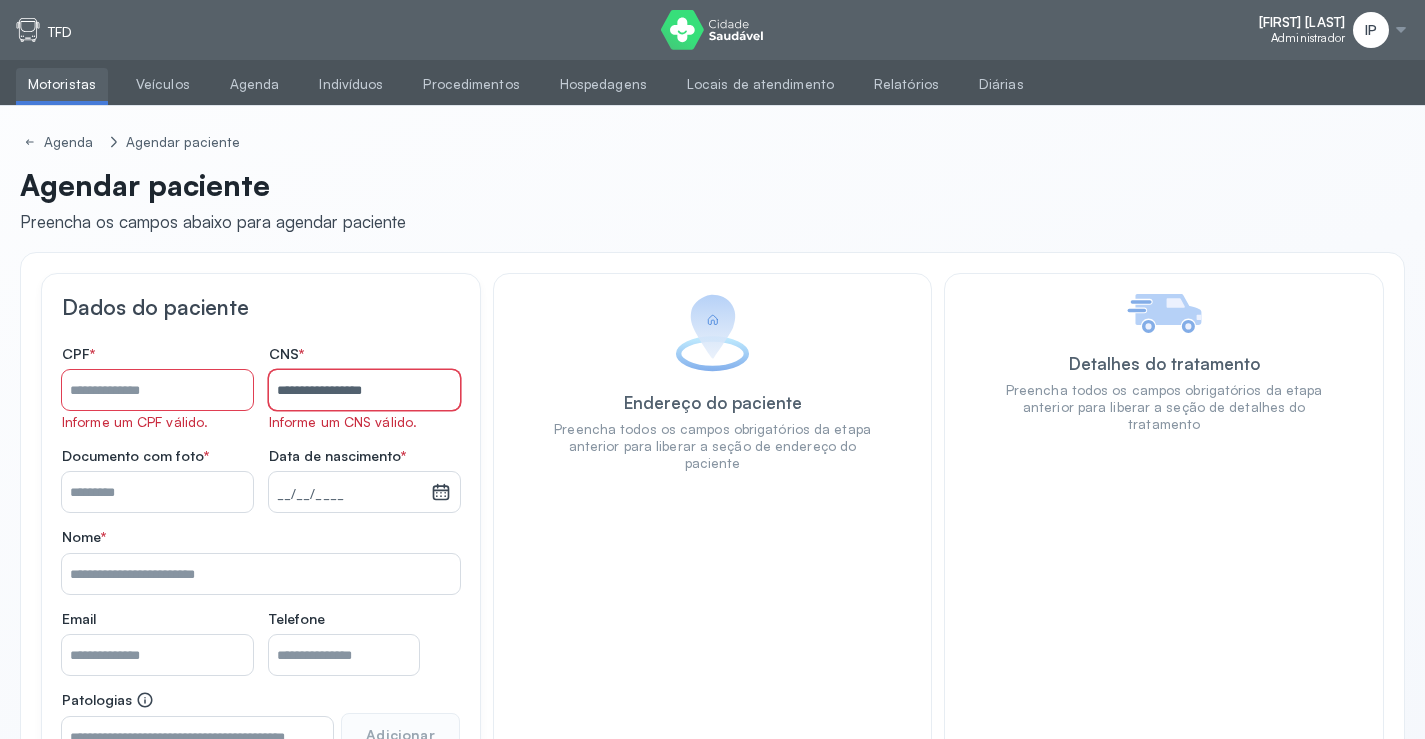 type on "**********" 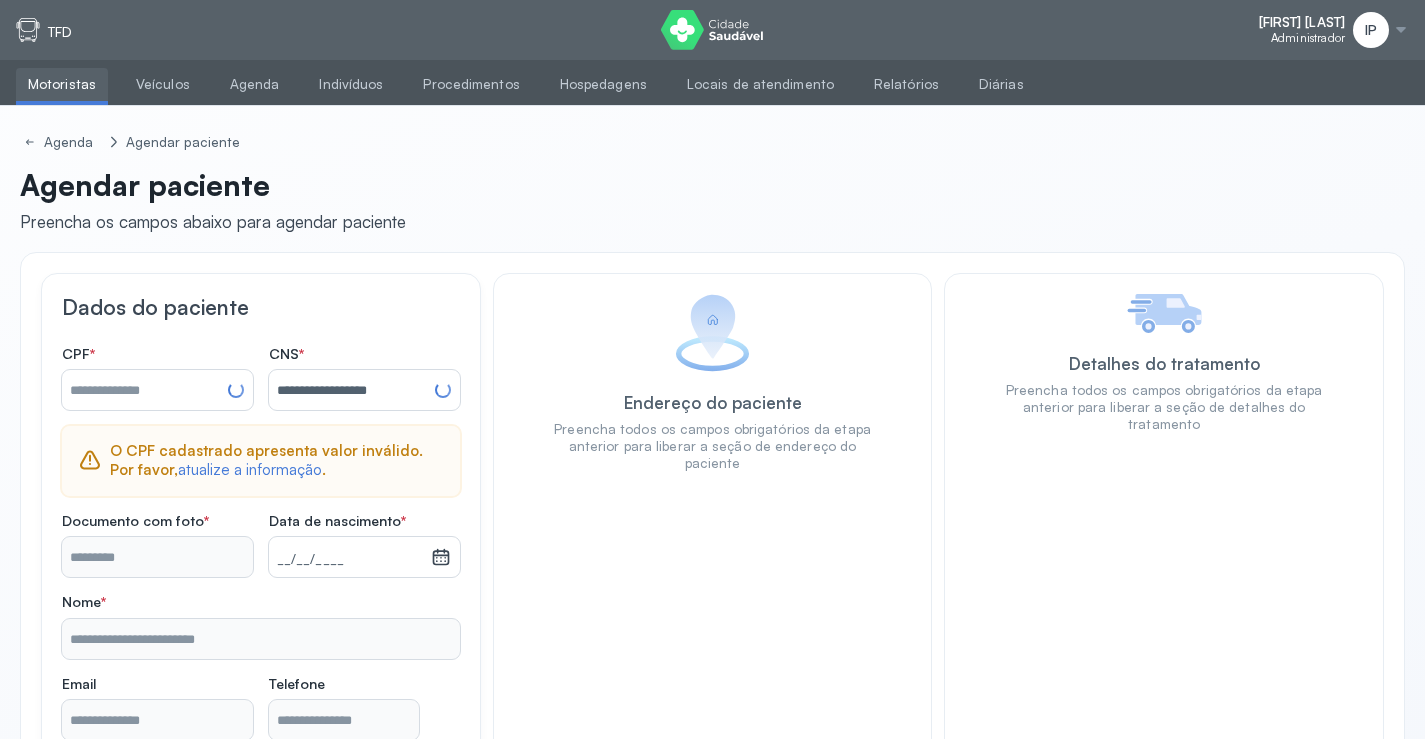 type on "**********" 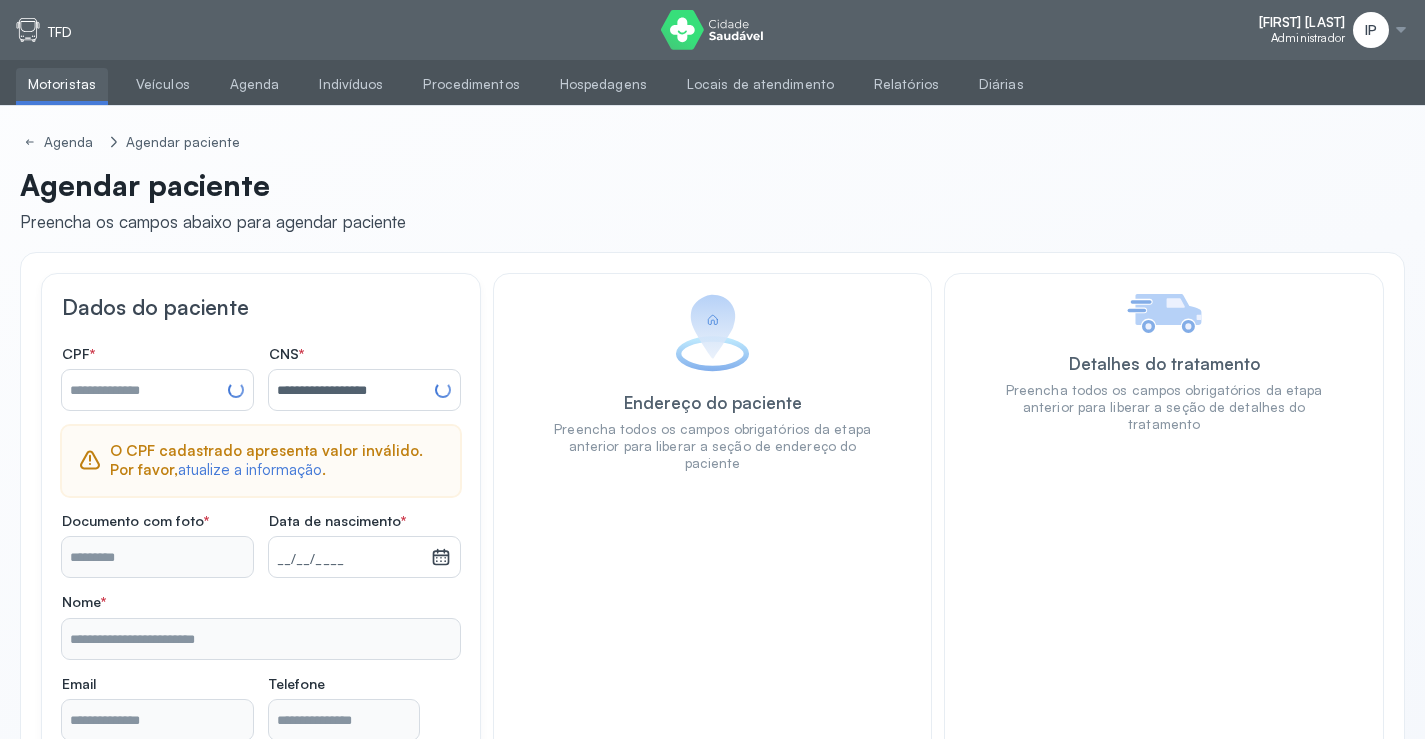 type on "**********" 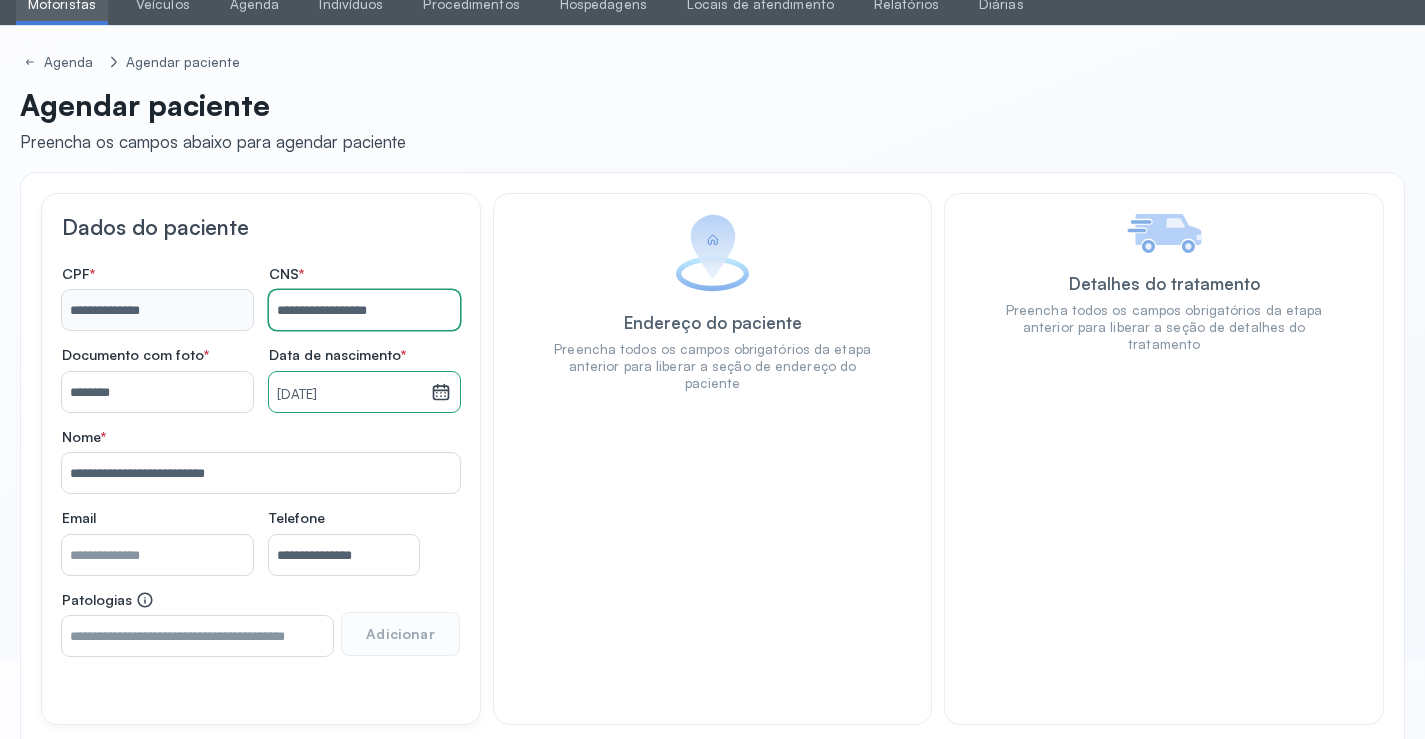 scroll, scrollTop: 171, scrollLeft: 0, axis: vertical 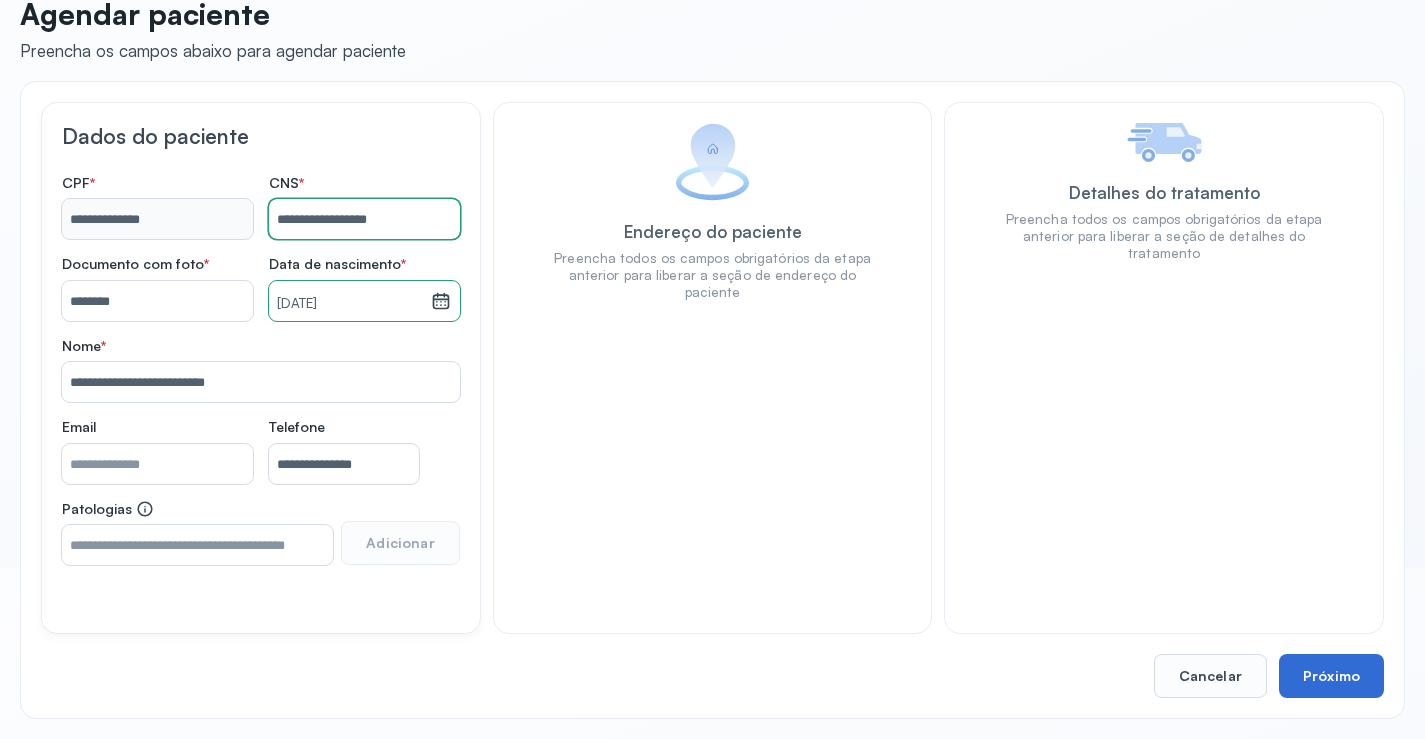 type on "**********" 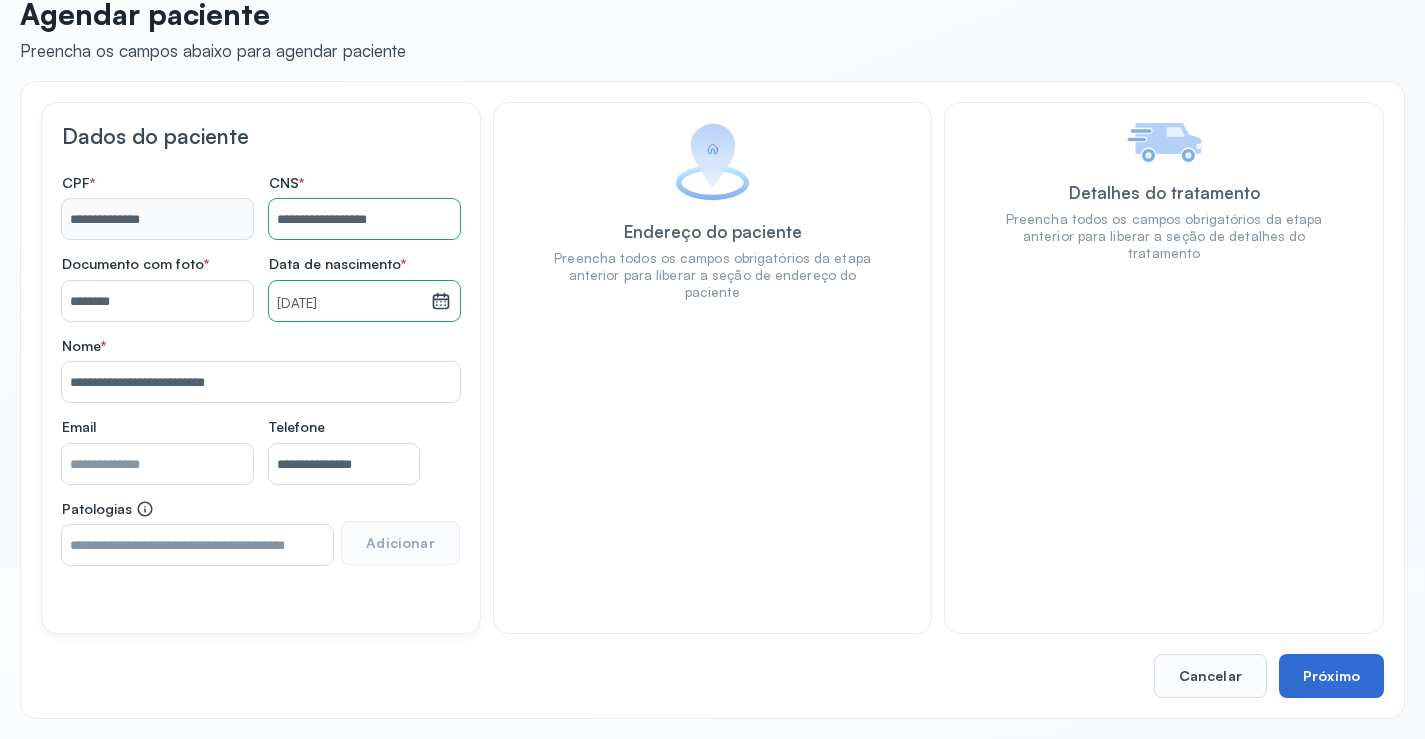 click on "Próximo" at bounding box center [1331, 676] 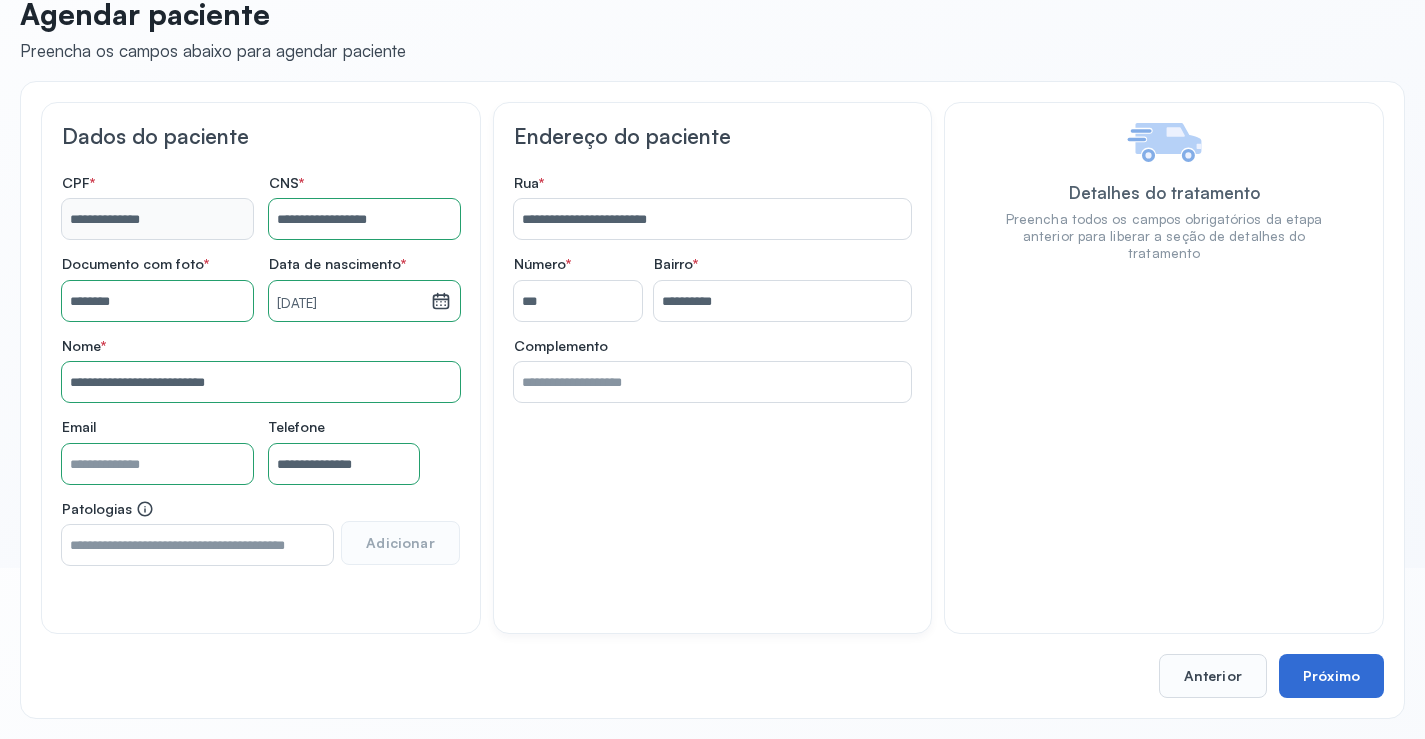 click on "Próximo" at bounding box center (1331, 676) 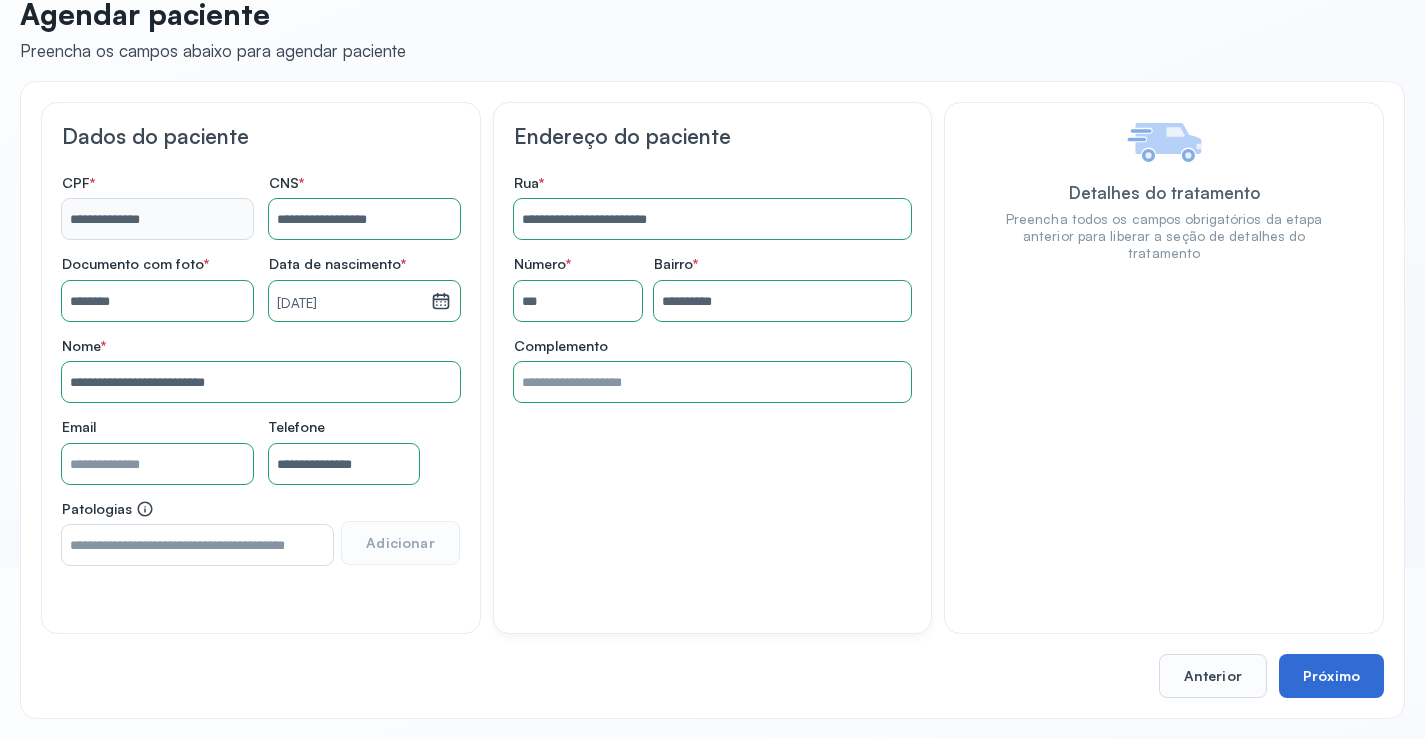 click on "Próximo" at bounding box center [1331, 676] 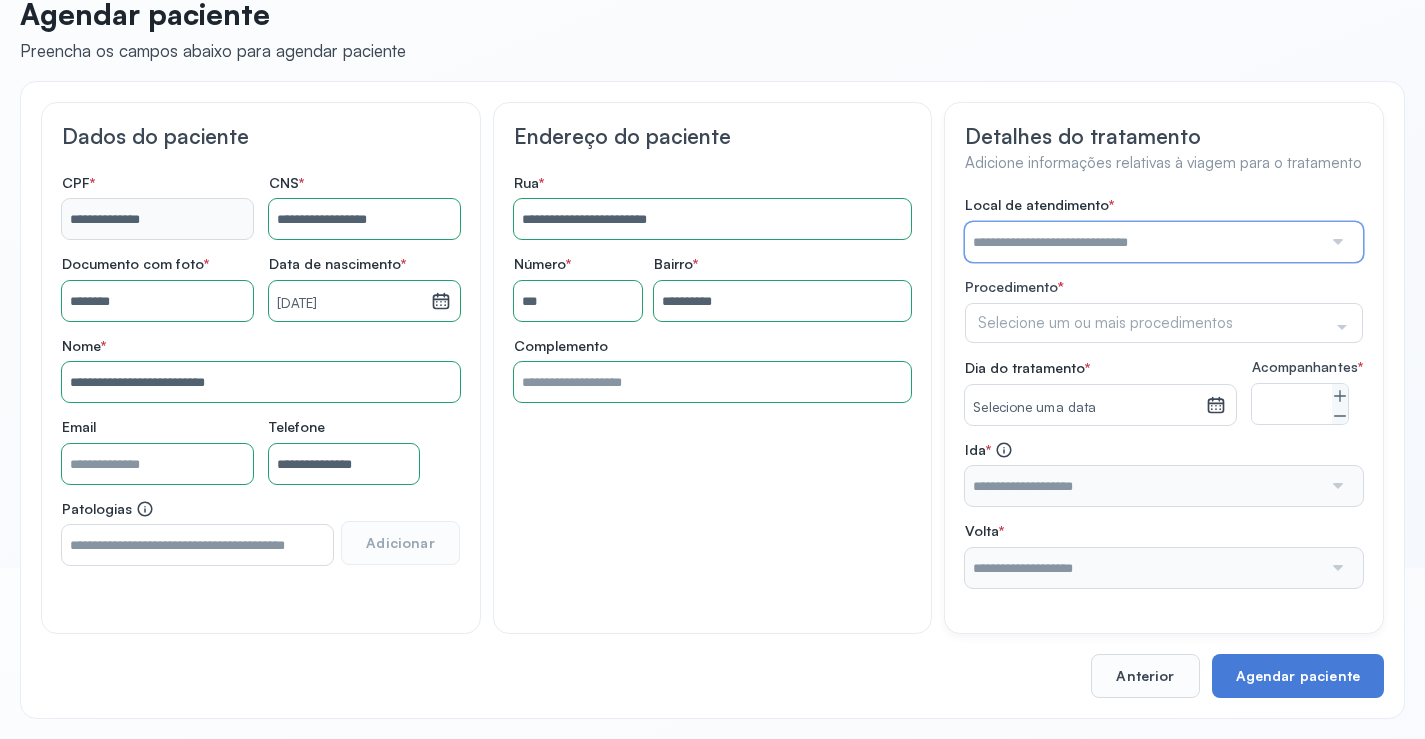 click at bounding box center (1143, 242) 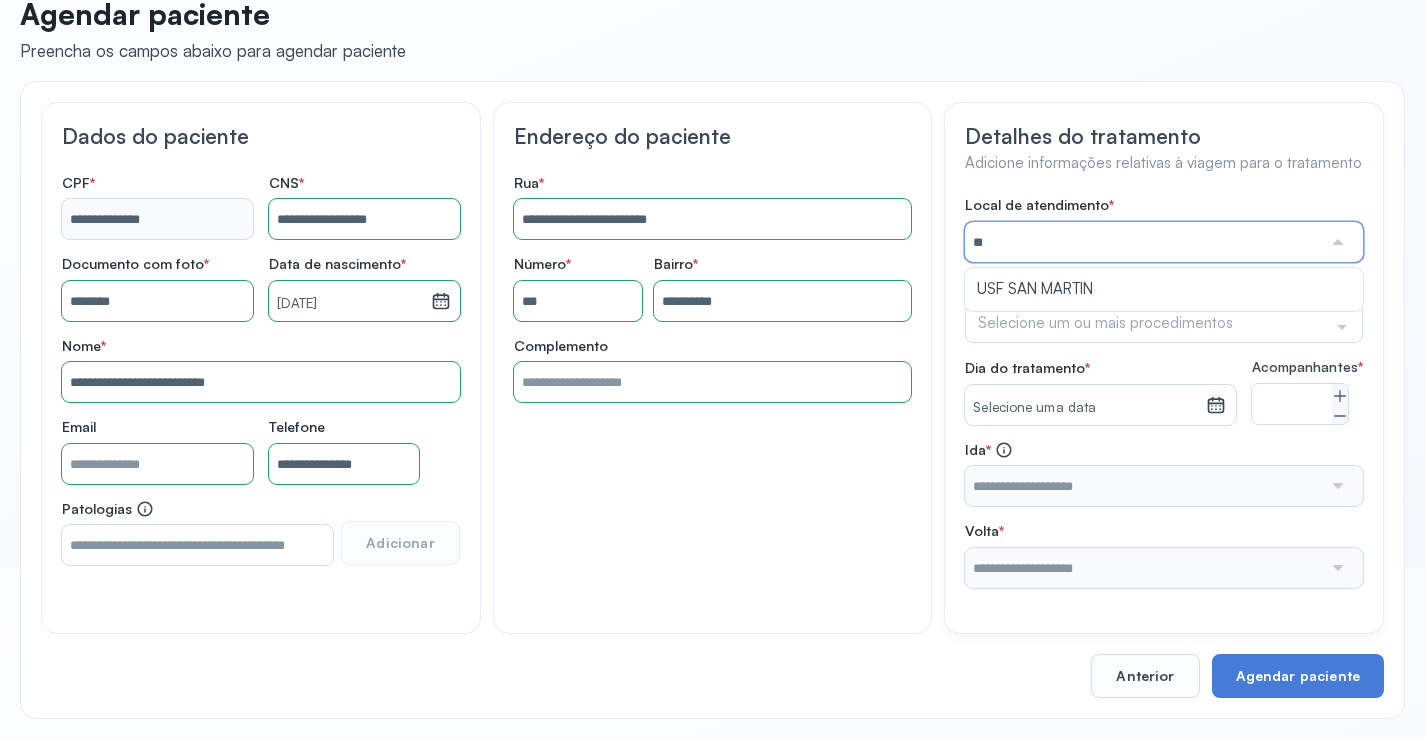 type on "*" 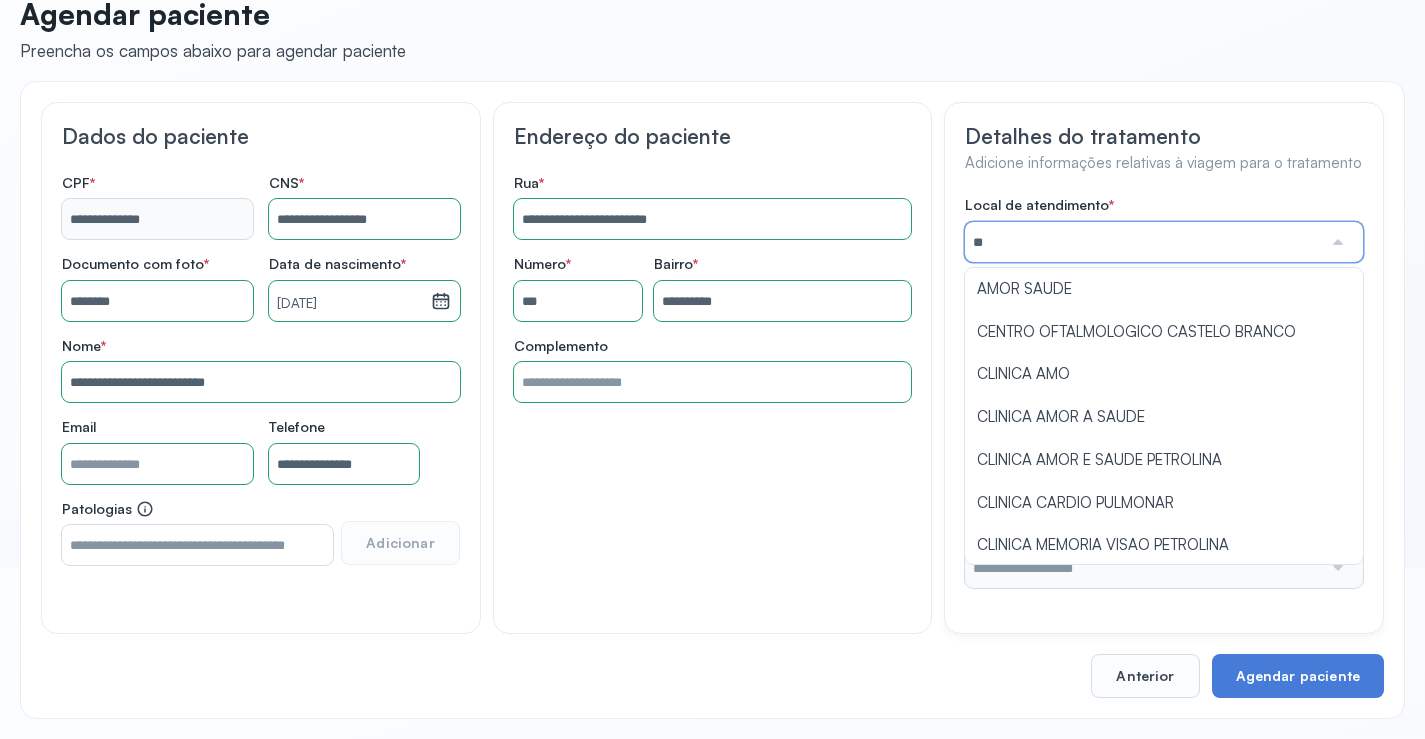 type on "*" 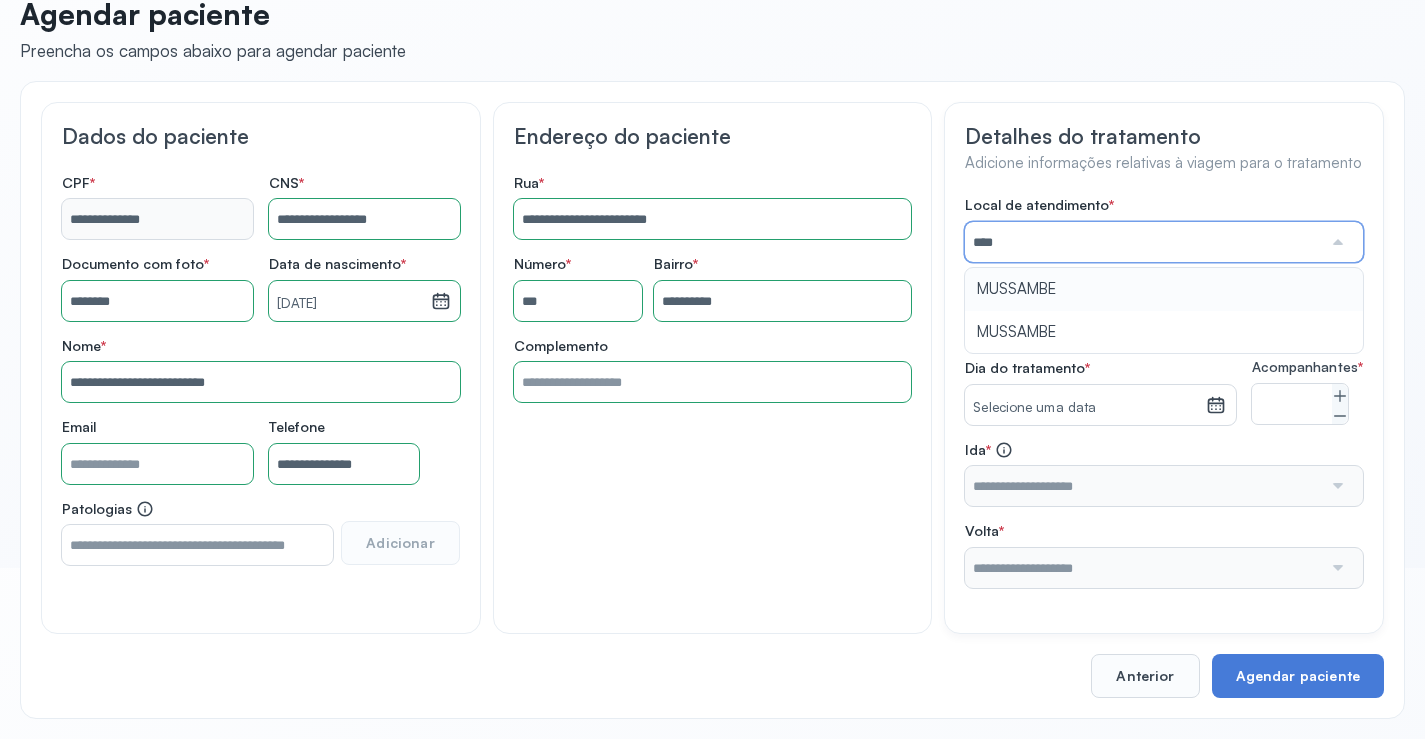 type on "********" 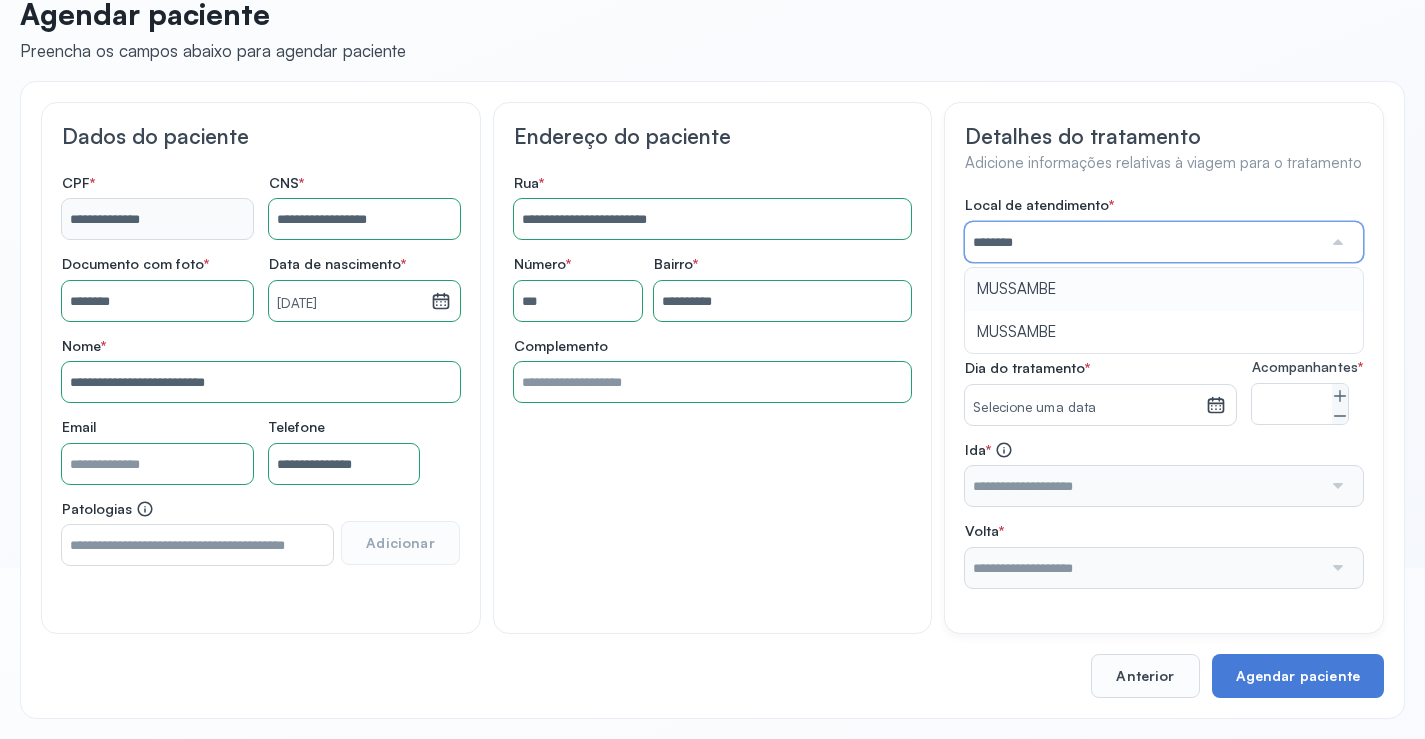click on "Local de atendimento   *  ******** MUSSAMBE MUSSAMBE Procedimento  *  Selecione um ou mais procedimentos Selecionar todos Acompanhante Alergologista Anemia Falciforme Anestesista Angiologista Angiotomografia Auditivo Biopsia Bucomaxilo Cardio Cateterismo Cardio Cintilografia Ossea Cirurgia Cirurgia De Catarata Cirurgia Ernia Ignal Cirurgiao Cabeça Pescoço Colonoscopia Coloproctologista Densitometria Ossea Dermatologista Diabete E Hormonio Ecocardiograma Eletroneuromiografia Endocrinilogista Endoscopia Escanometria Esclerose Esconometria Estudo Urodinamico Exame Pcr Exames Fisioterapia Gastroentereologista Genetica Ginecologista Glaucoma Hematologista Hepatologista Hiv Holter Hpv Labiolamporine Litotripsia Lupos Marcar Cirurgia Mastologista Nefrologista Neurologia Pediatrica Neurologista Odontologia Oftalmologista Oncologia Ortopedia Ortopedista Oscilometria Otorrino Pediatra Pegar Medicamento Pentacam Perícia Médica Pneumologista Pneumologista Pré Cirurgico Psiquiatra Queimaduras Ressonancia Revisao "  S" at bounding box center [1164, 392] 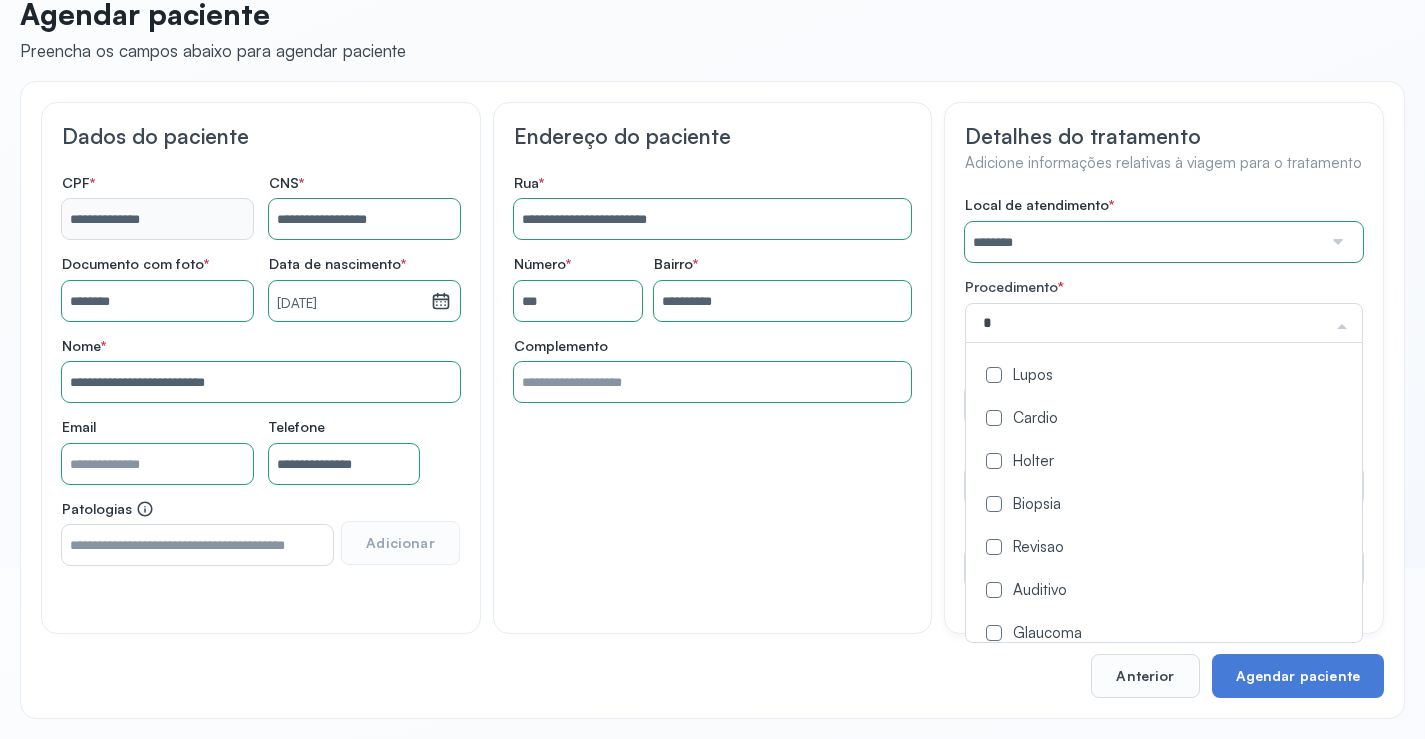 type on "**" 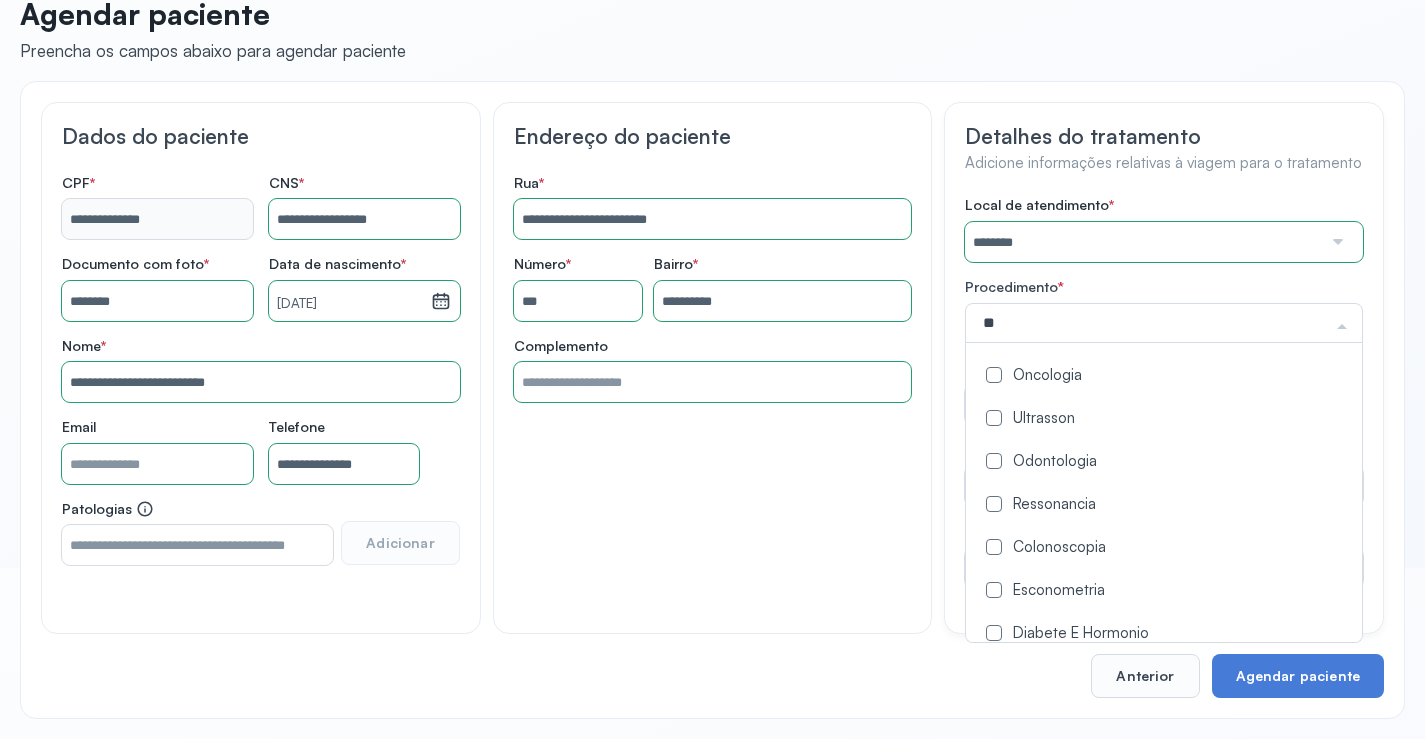 drag, startPoint x: 1031, startPoint y: 372, endPoint x: 971, endPoint y: 370, distance: 60.033325 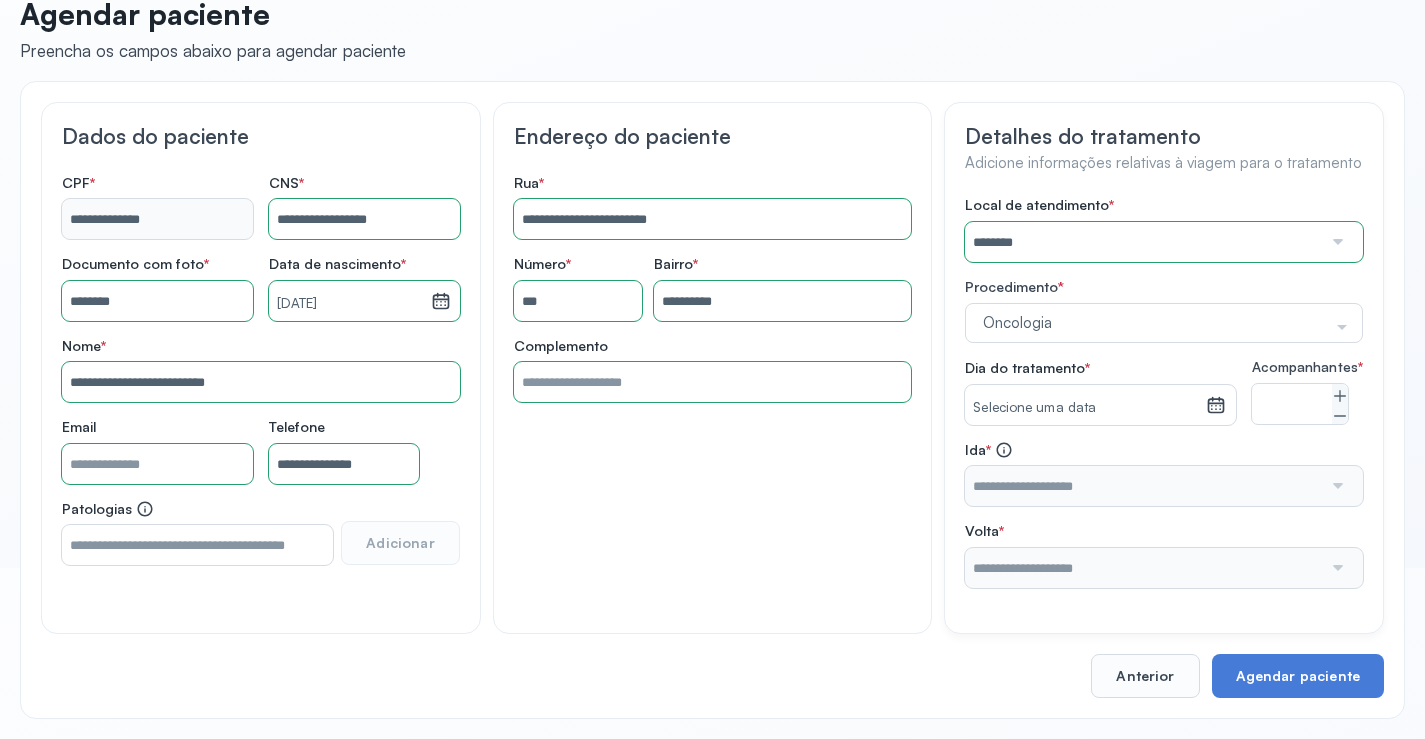 click on "Detalhes do tratamento Adicione informações relativas à viagem para o tratamento Local de atendimento   *  ******** A CLINICA DA MULHER ABO AMOR SAUDE ANACON ANDRE PRINCIPE ANGIO CLINICA APAE APAME DE PETROLINA APAMI PETROLINA ARISTIDES AUDIBEM AUDIBEM AUDICENTRO AUDIFON PETROLINA AZZO SAUDE PETROLINA BRINCARE CABULA CALIPER ESCOLA DE IMAGEM CAPS CDI CDTO CEDAP CEDEBA CENTRO BAIANO DE ESTUDOS CENTRO DE APOIO A AUDIÇAO CENTRO DE MEDICINA NUCLEAR DE PETROLINA CENTRO DE SAUDE CLEMENTINO FRAGA CENTRO INTEGRADO DA COLUNA VERTEBRAL CENTRO MEDICO ANTONIO BALBINO CENTRO OFTALMOLOGICO CASTELO BRANCO CEPARH CEPRED CEPRIS CERPRIS CIDI CIMED CLIMED CLINATA CLINEFRO CLINICA  AFETUS PETROLINA CLINICA  ALFA CLINICA  ALFA CENTRO MÉDICO CLINICA  SHOPPING DA BAHIA CLINICA  URBANO SAMPAIO FILHO CLINICA AGEUS CLINICA AMO CLINICA AMOR A SAUDE CLINICA AMOR E SAUDE PETROLINA CLINICA ANA MASTER CLINICA ANGICLIN CLINICA BIOCHEK UP CLINICA CAM CLINICA CARDIO PULMONAR CLINICA CASA GERIATRICA DE PETROLINA CLINICA CASTELO BRANCO HGE" 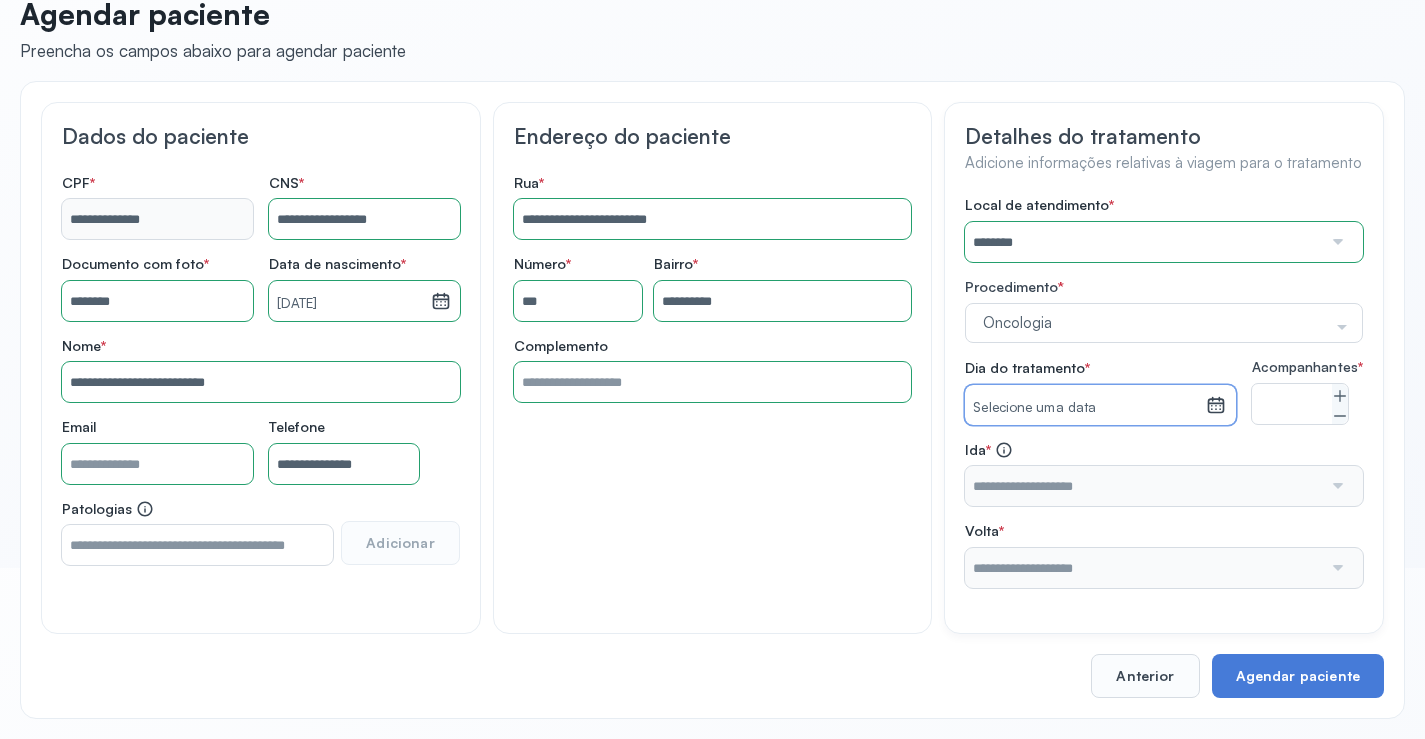 click on "Selecione uma data" at bounding box center [1085, 408] 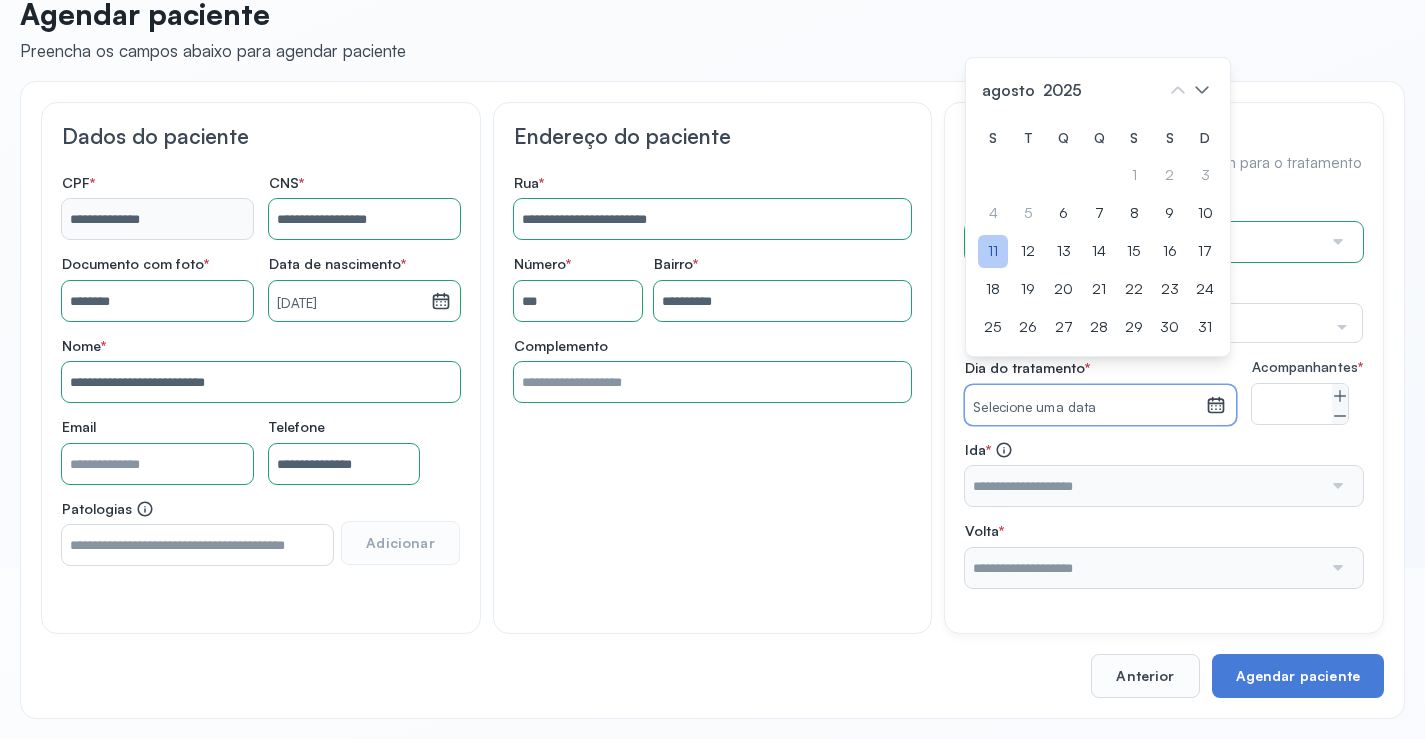 click on "11" 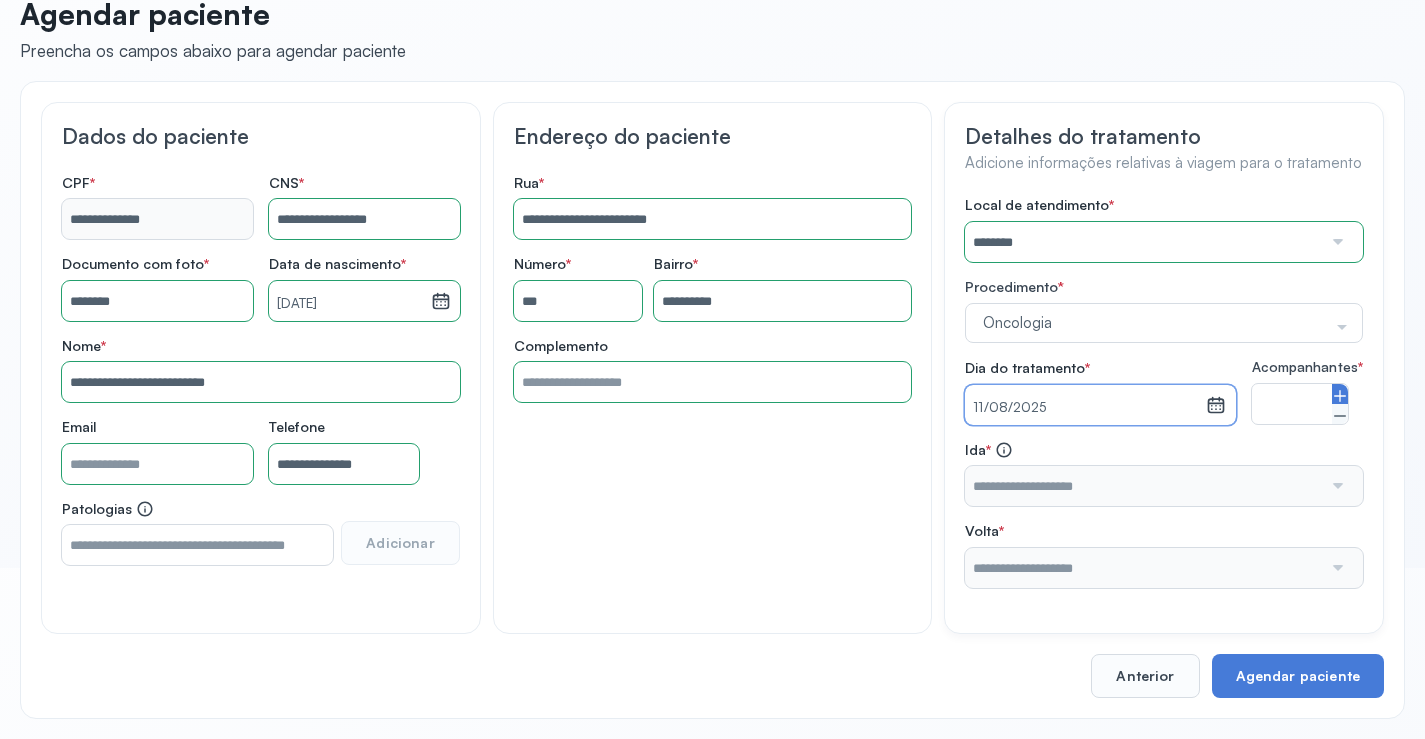 click 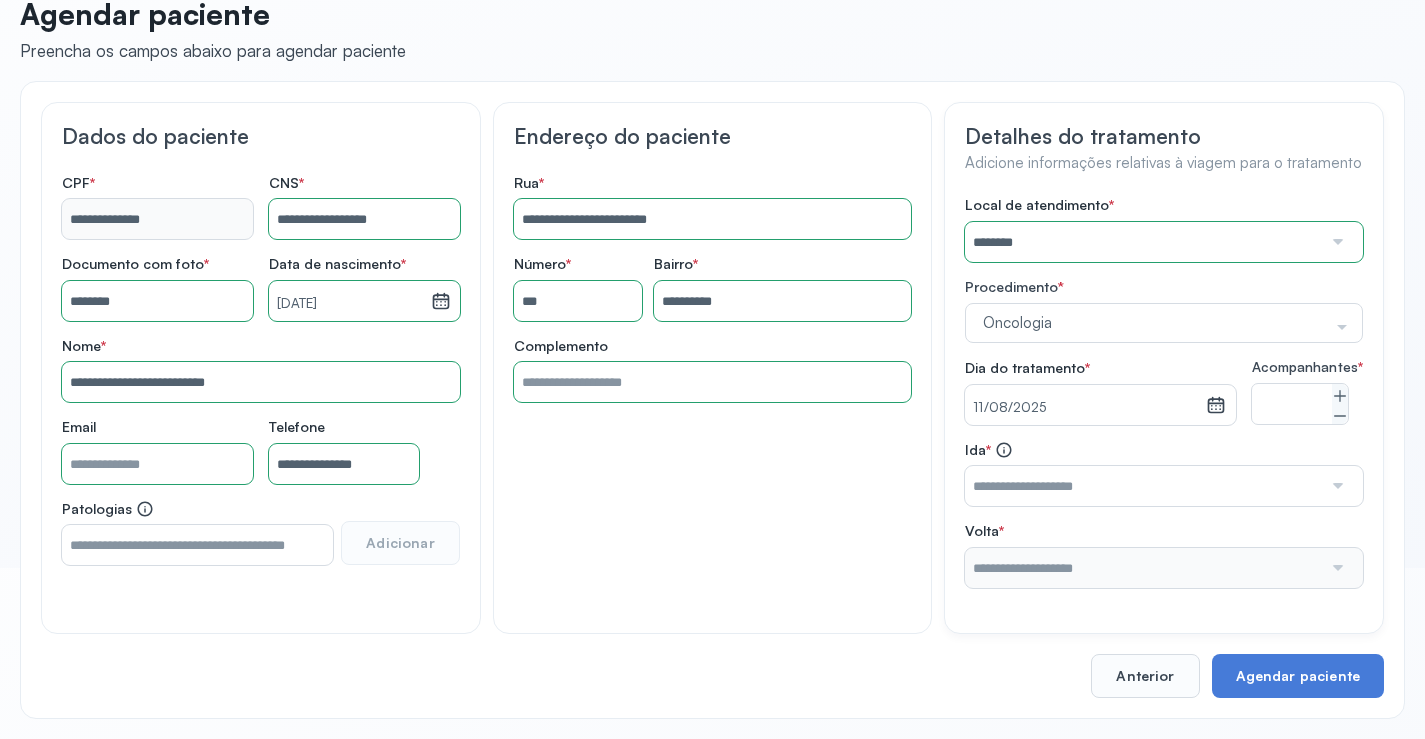 click at bounding box center (1143, 486) 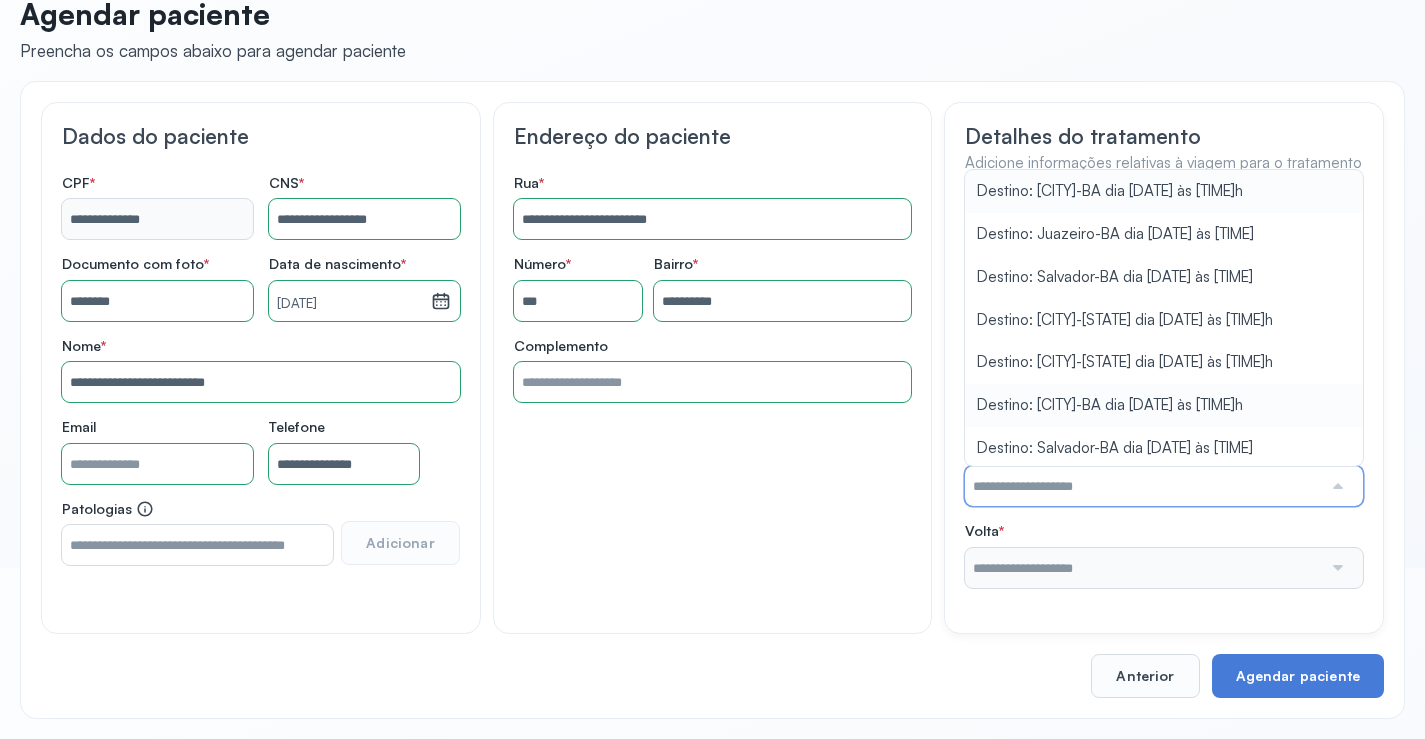 type on "**********" 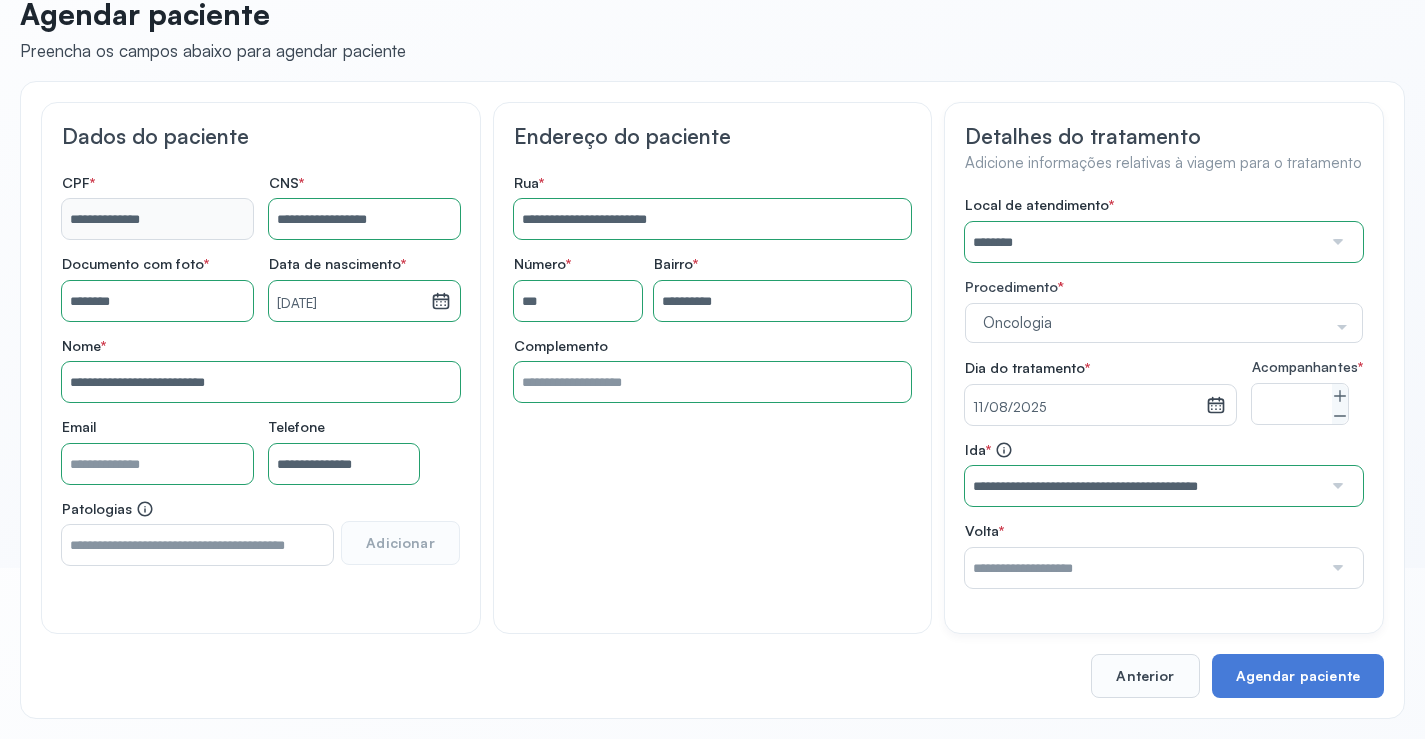 click on "Local de atendimento   *  ******** A CLINICA DA MULHER ABO AMOR SAUDE ANACON ANDRE PRINCIPE ANGIO CLINICA APAE APAME DE PETROLINA APAMI PETROLINA ARISTIDES AUDIBEM AUDIBEM AUDICENTRO AUDIFON PETROLINA AZZO SAUDE PETROLINA BRINCARE CABULA CALIPER ESCOLA DE IMAGEM CAPS CDI CDTO CEDAP CEDEBA CENTRO BAIANO DE ESTUDOS CENTRO DE APOIO A AUDIÇAO CENTRO DE MEDICINA NUCLEAR DE PETROLINA CENTRO DE SAUDE CLEMENTINO FRAGA CENTRO INTEGRADO DA COLUNA VERTEBRAL CENTRO MEDICO ANTONIO BALBINO CENTRO OFTALMOLOGICO CASTELO BRANCO CEPARH CEPRED CEPRIS CERPRIS CIDI CIMED CLIMED CLINATA CLINEFRO CLINICA  AFETUS PETROLINA CLINICA  ALFA CLINICA  ALFA CENTRO MÉDICO CLINICA  SHOPPING DA BAHIA CLINICA  URBANO SAMPAIO FILHO CLINICA AGEUS CLINICA AMO CLINICA AMOR A SAUDE CLINICA AMOR E SAUDE PETROLINA CLINICA ANA MASTER CLINICA ANGICLIN CLINICA BIOCHEK UP CLINICA CAM CLINICA CARDIO PULMONAR CLINICA CASA GERIATRICA DE PETROLINA CLINICA CASTELO BRANCO CLINICA CDTO CLINICA CENTRO MEDICO VITRAUX CLINICA CINTILO PETROLINA CLINICA CLIVALE "" at bounding box center (1164, 392) 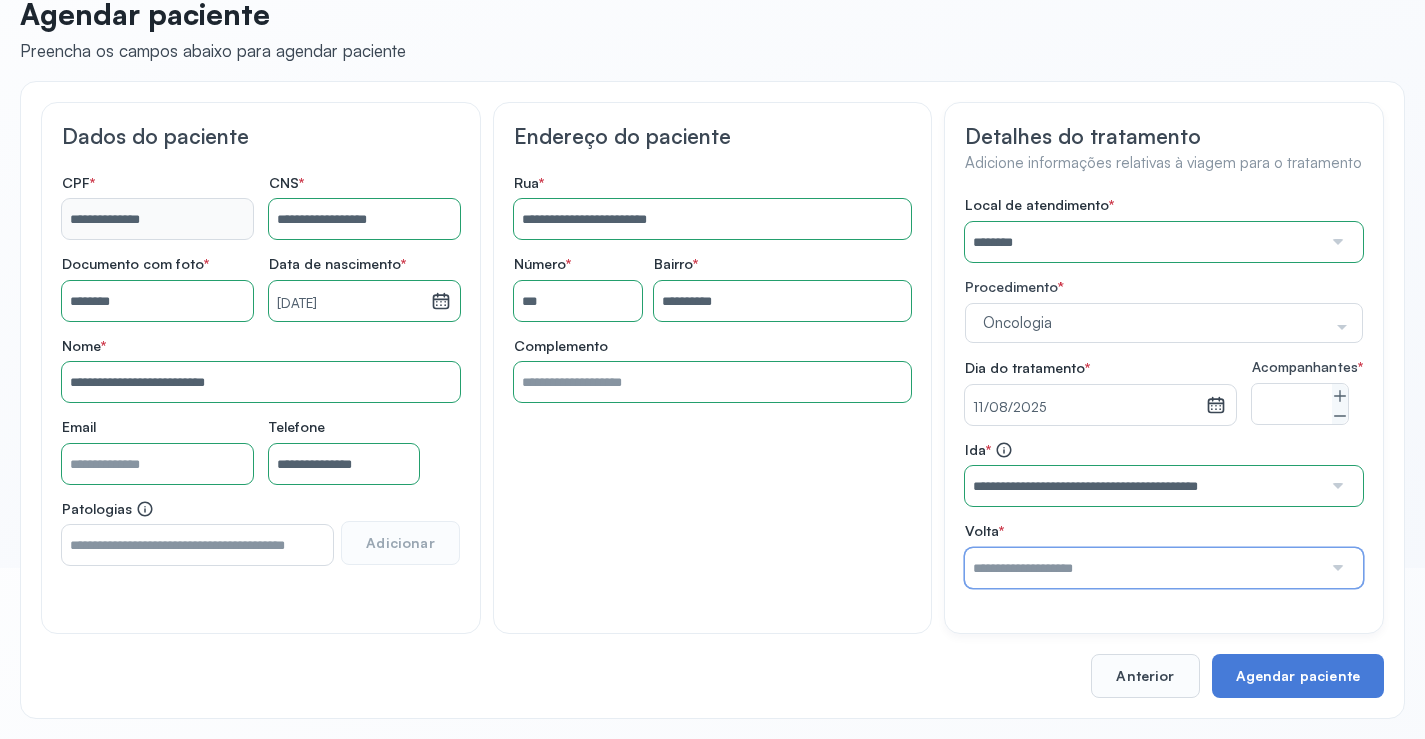 click at bounding box center [1143, 568] 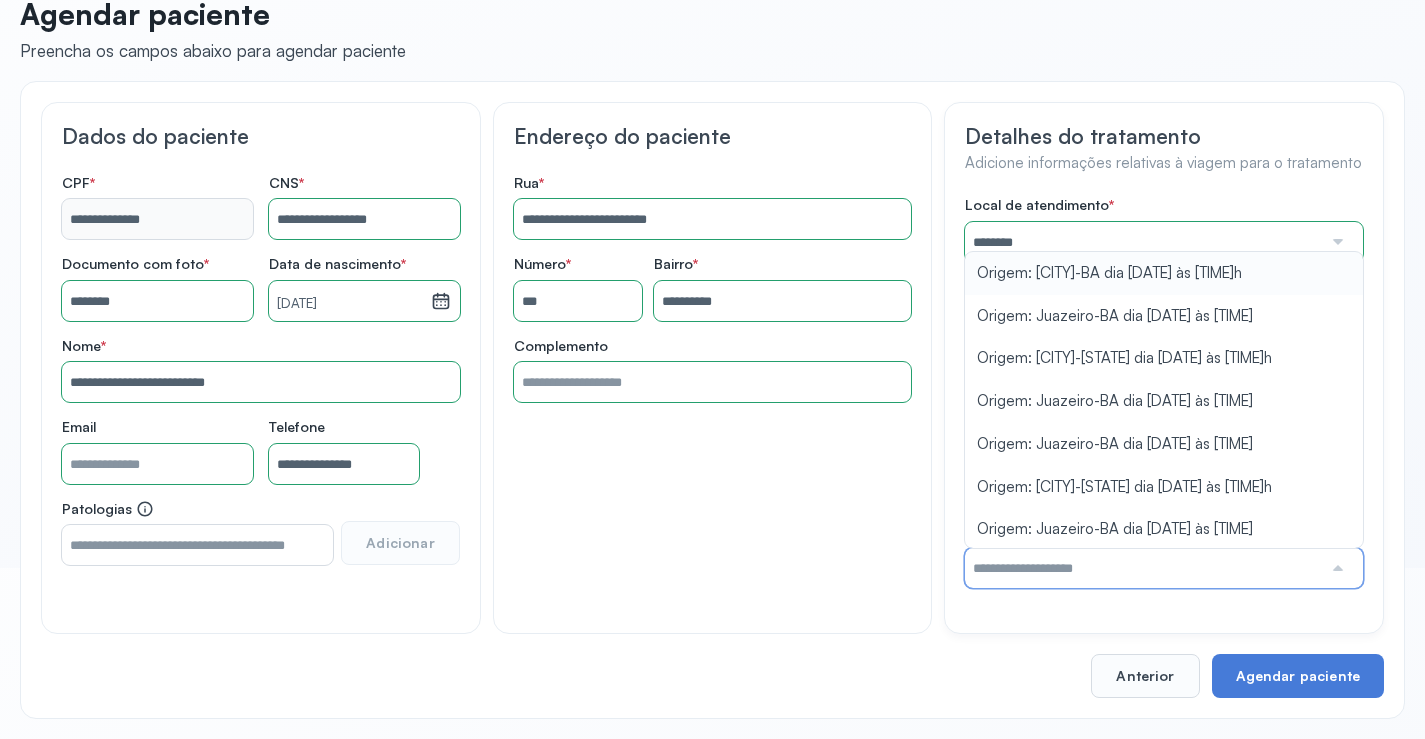 type on "**********" 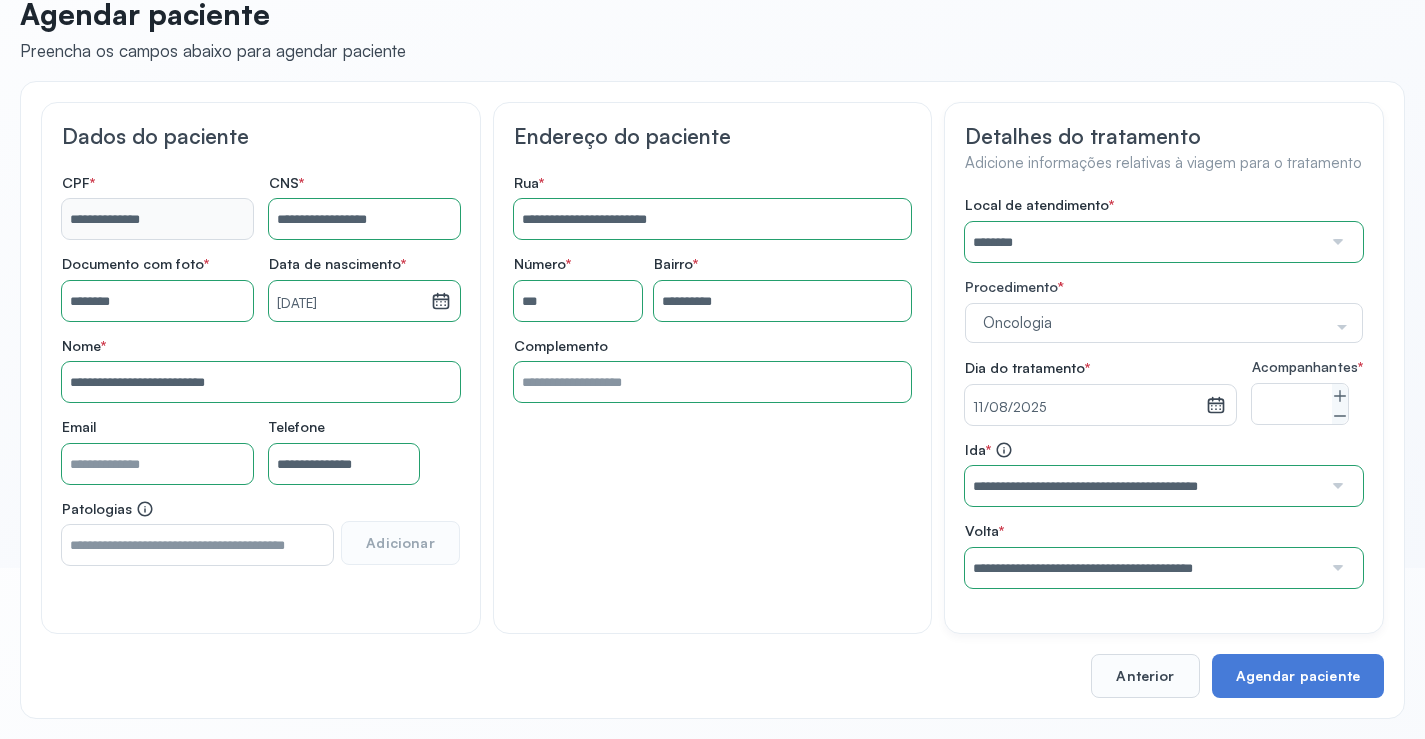 click on "Local de atendimento   *  ******** A CLINICA DA MULHER ABO AMOR SAUDE ANACON ANDRE PRINCIPE ANGIO CLINICA APAE APAME DE PETROLINA APAMI PETROLINA ARISTIDES AUDIBEM AUDIBEM AUDICENTRO AUDIFON PETROLINA AZZO SAUDE PETROLINA BRINCARE CABULA CALIPER ESCOLA DE IMAGEM CAPS CDI CDTO CEDAP CEDEBA CENTRO BAIANO DE ESTUDOS CENTRO DE APOIO A AUDIÇAO CENTRO DE MEDICINA NUCLEAR DE PETROLINA CENTRO DE SAUDE CLEMENTINO FRAGA CENTRO INTEGRADO DA COLUNA VERTEBRAL CENTRO MEDICO ANTONIO BALBINO CENTRO OFTALMOLOGICO CASTELO BRANCO CEPARH CEPRED CEPRIS CERPRIS CIDI CIMED CLIMED CLINATA CLINEFRO CLINICA  AFETUS PETROLINA CLINICA  ALFA CLINICA  ALFA CENTRO MÉDICO CLINICA  SHOPPING DA BAHIA CLINICA  URBANO SAMPAIO FILHO CLINICA AGEUS CLINICA AMO CLINICA AMOR A SAUDE CLINICA AMOR E SAUDE PETROLINA CLINICA ANA MASTER CLINICA ANGICLIN CLINICA BIOCHEK UP CLINICA CAM CLINICA CARDIO PULMONAR CLINICA CASA GERIATRICA DE PETROLINA CLINICA CASTELO BRANCO CLINICA CDTO CLINICA CENTRO MEDICO VITRAUX CLINICA CINTILO PETROLINA CLINICA CLIVALE "" at bounding box center (1164, 392) 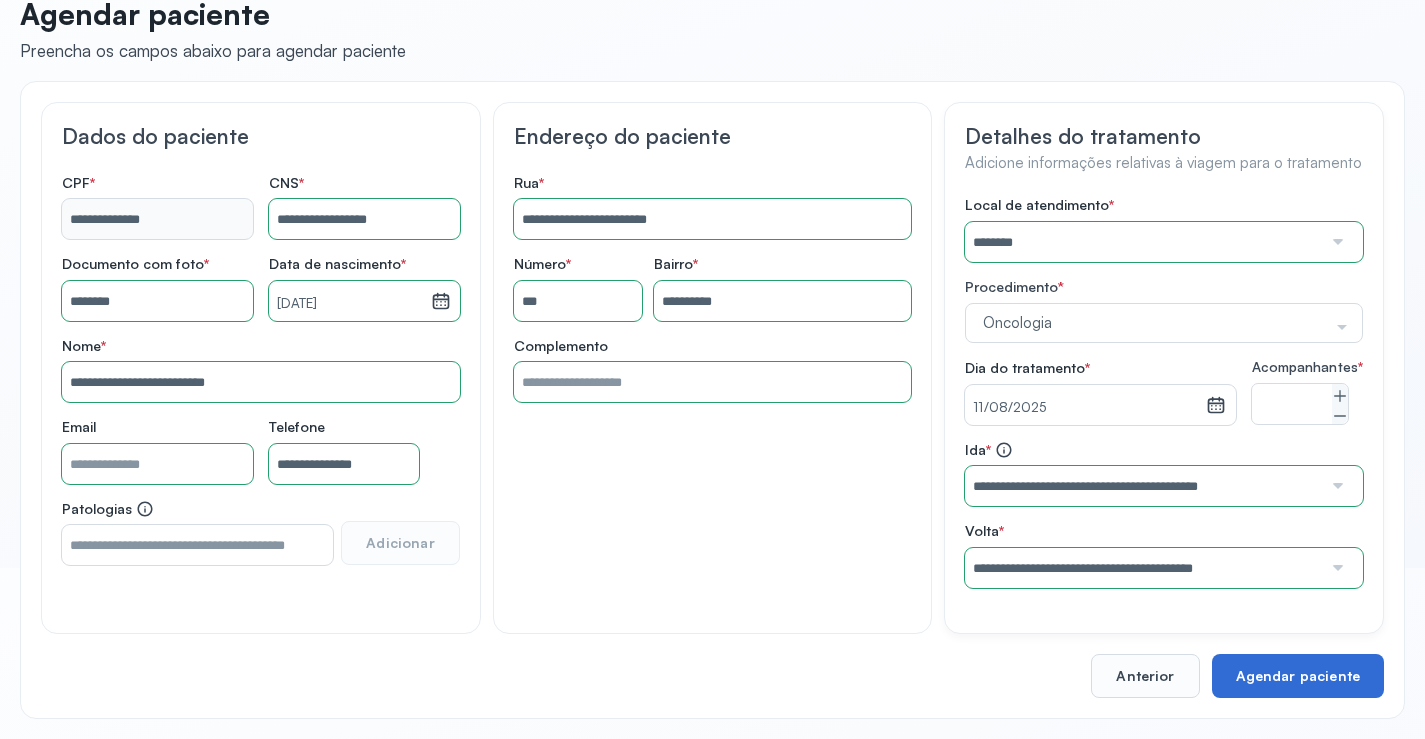 click on "Agendar paciente" at bounding box center [1298, 676] 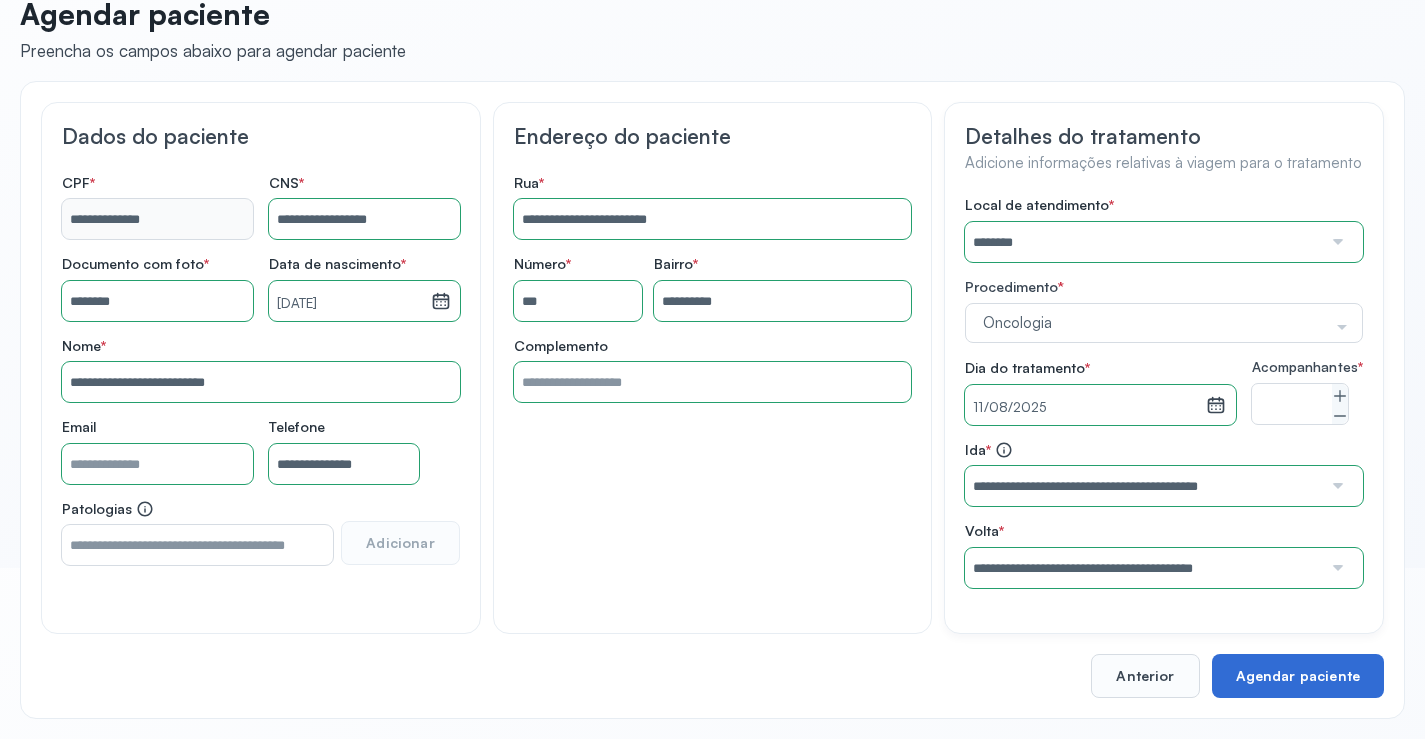 scroll, scrollTop: 0, scrollLeft: 0, axis: both 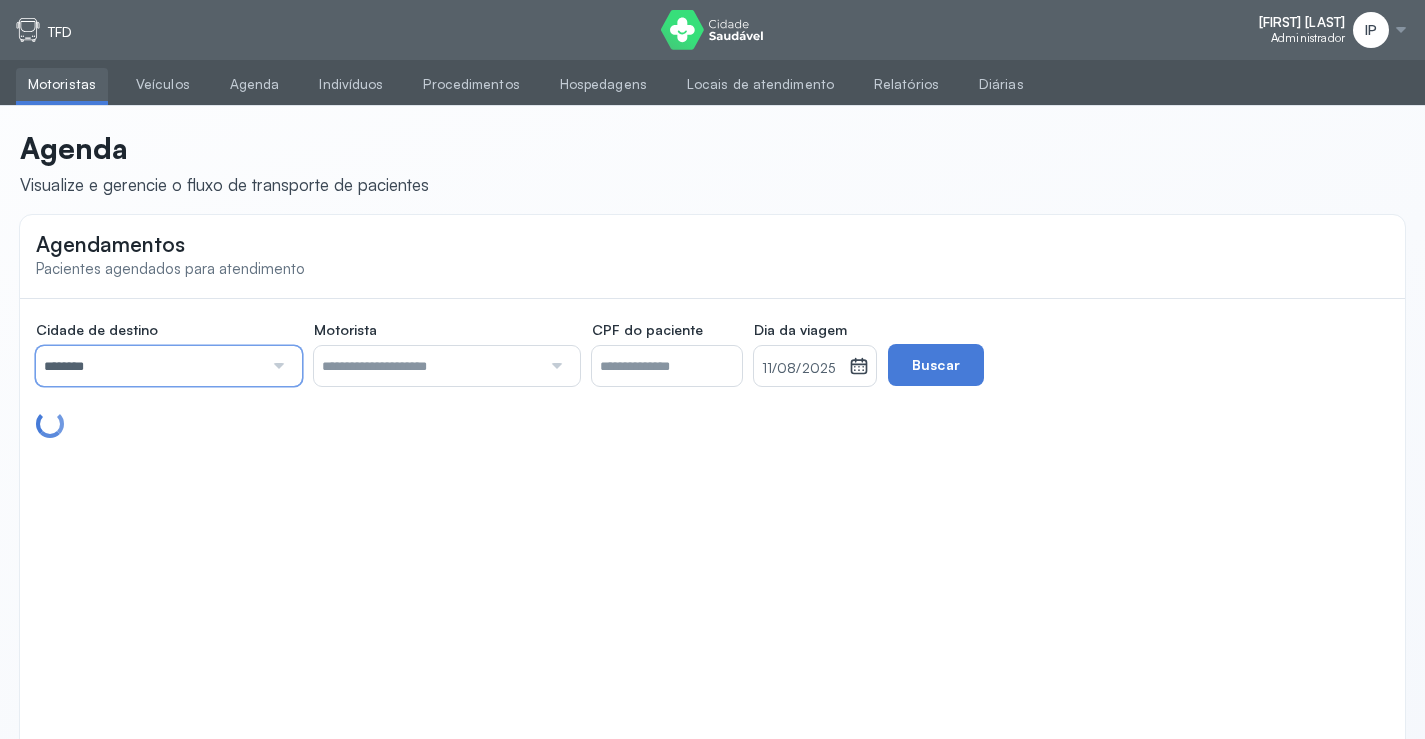 click on "********" at bounding box center (149, 366) 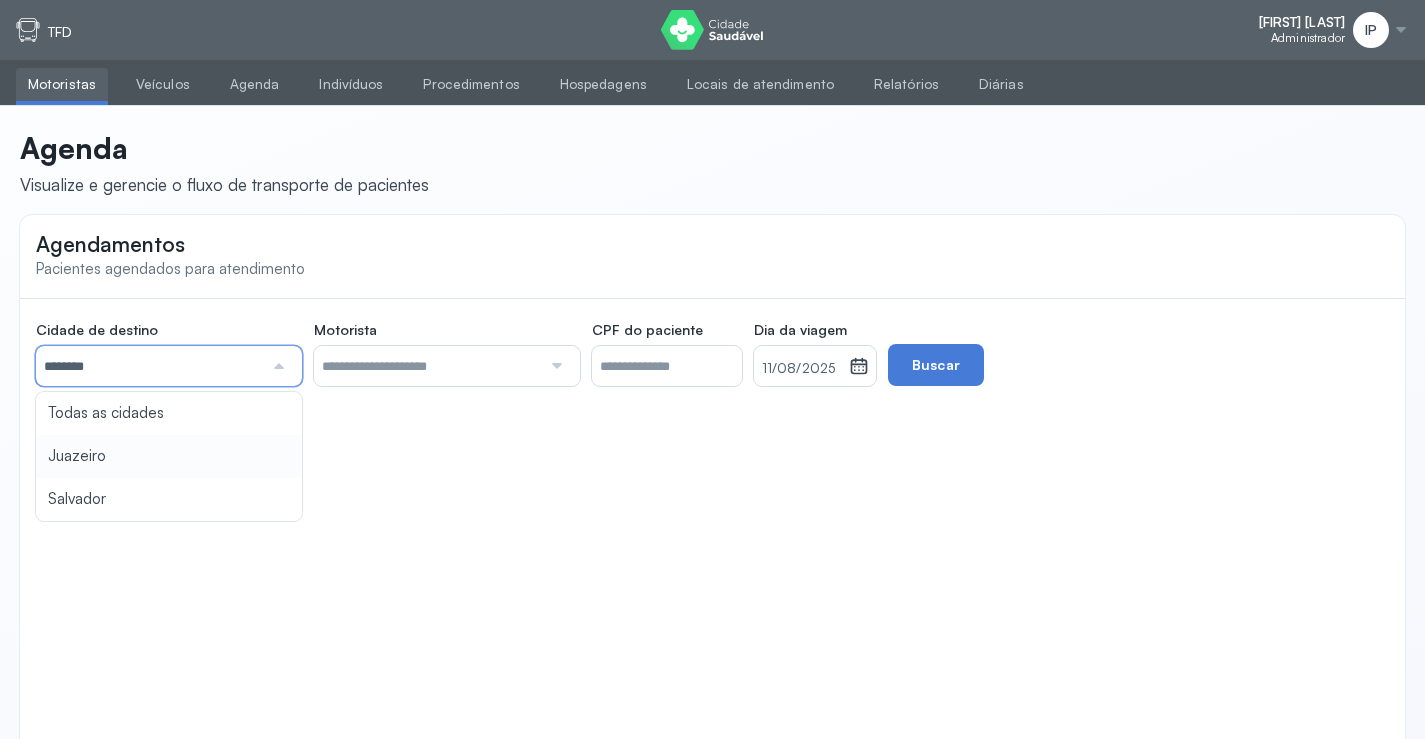 type on "********" 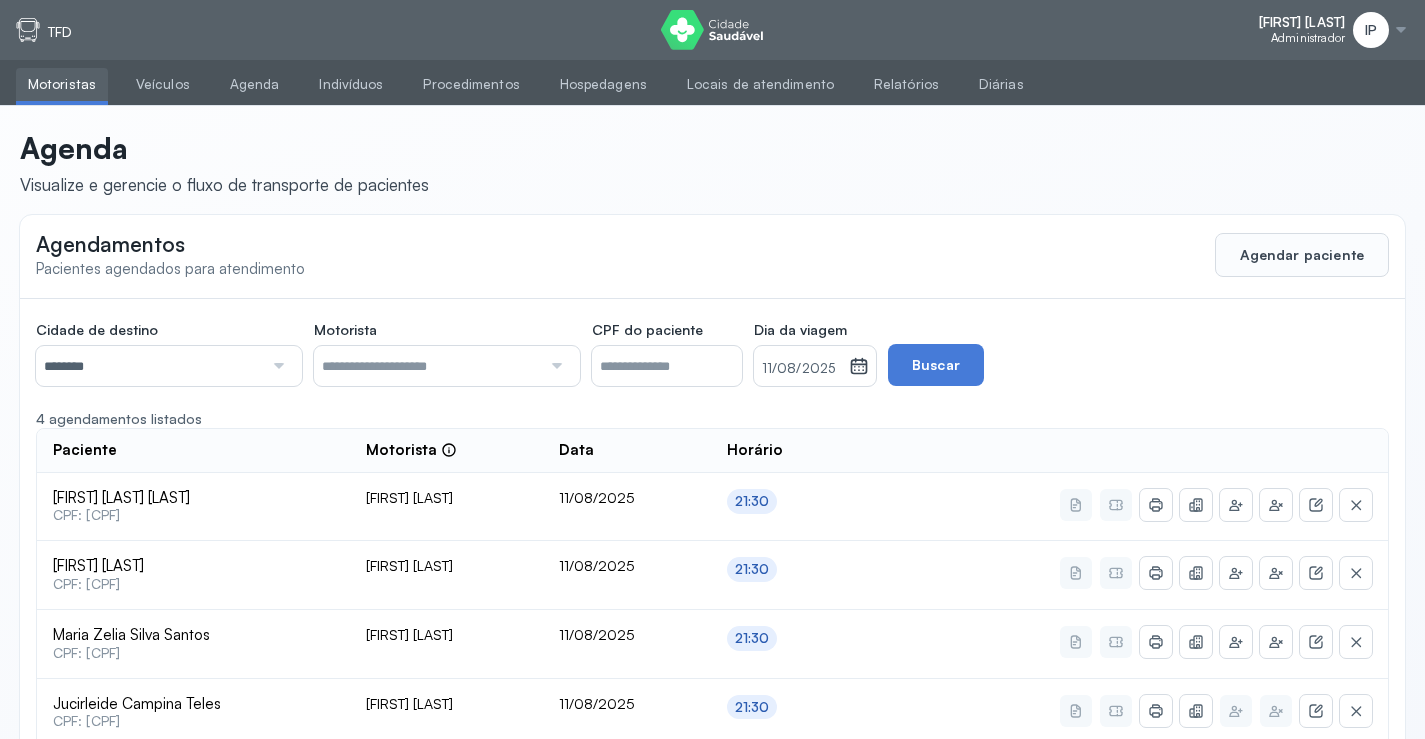 click on "Cidade de destino  ******** Todas as cidades Juazeiro Salvador Motorista  Todos os motoristas Adelmar Souza da Silva Diego dos Santos Edevon dos Santos Souza Edevon dos Santos Souza Elto Lima de Almeida Genivaldo Rodrigues da Silva Jozenilson Santos da Silva CPF do paciente  Dia da viagem  11/08/2025 agosto 2025 S T Q Q S S D 1 2 3 4 5 6 7 8 9 10 11 12 13 14 15 16 17 18 19 20 21 22 23 24 25 26 27 28 29 30 31 jan fev mar abr maio jun jul ago set out nov dez 2018 2019 2020 2021 2022 2023 2024 2025 2026 2027 2028 2029  Buscar  4 agendamentos listados Paciente  Motorista  Data Horário Thalles Nunes Nascimento  CPF: 089.580.225-23 Edevon dos Santos Souza 11/08/2025 21:30 Maria Iraci da Silva Santos  CPF: 011.242.785-59 Edevon dos Santos Souza 11/08/2025 21:30 Maria Zelia Silva Santos  CPF: 005.408.295-10 Edevon dos Santos Souza 11/08/2025 21:30 Jucirleide Campina Teles  CPF: 481.956.265-72 Edevon dos Santos Souza 11/08/2025 21:30 1" 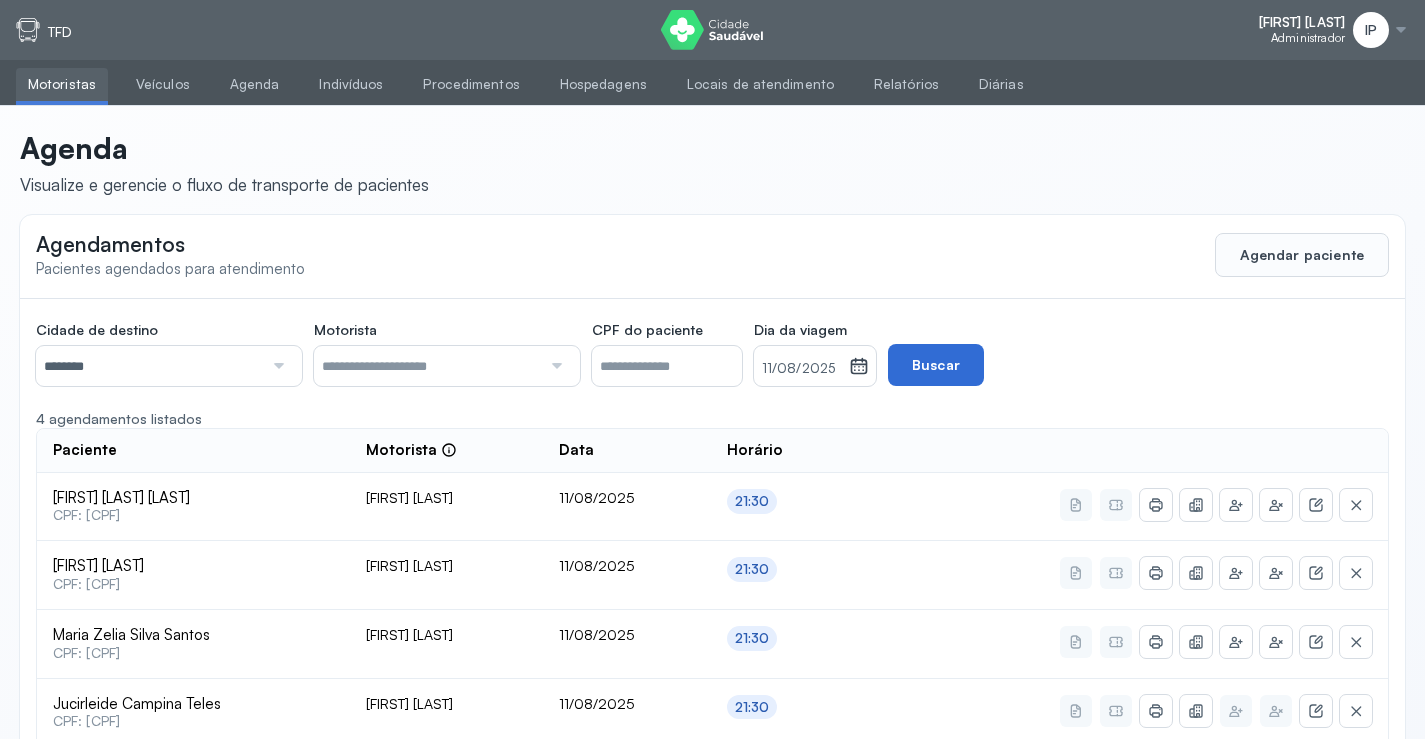 click on "Buscar" at bounding box center [936, 365] 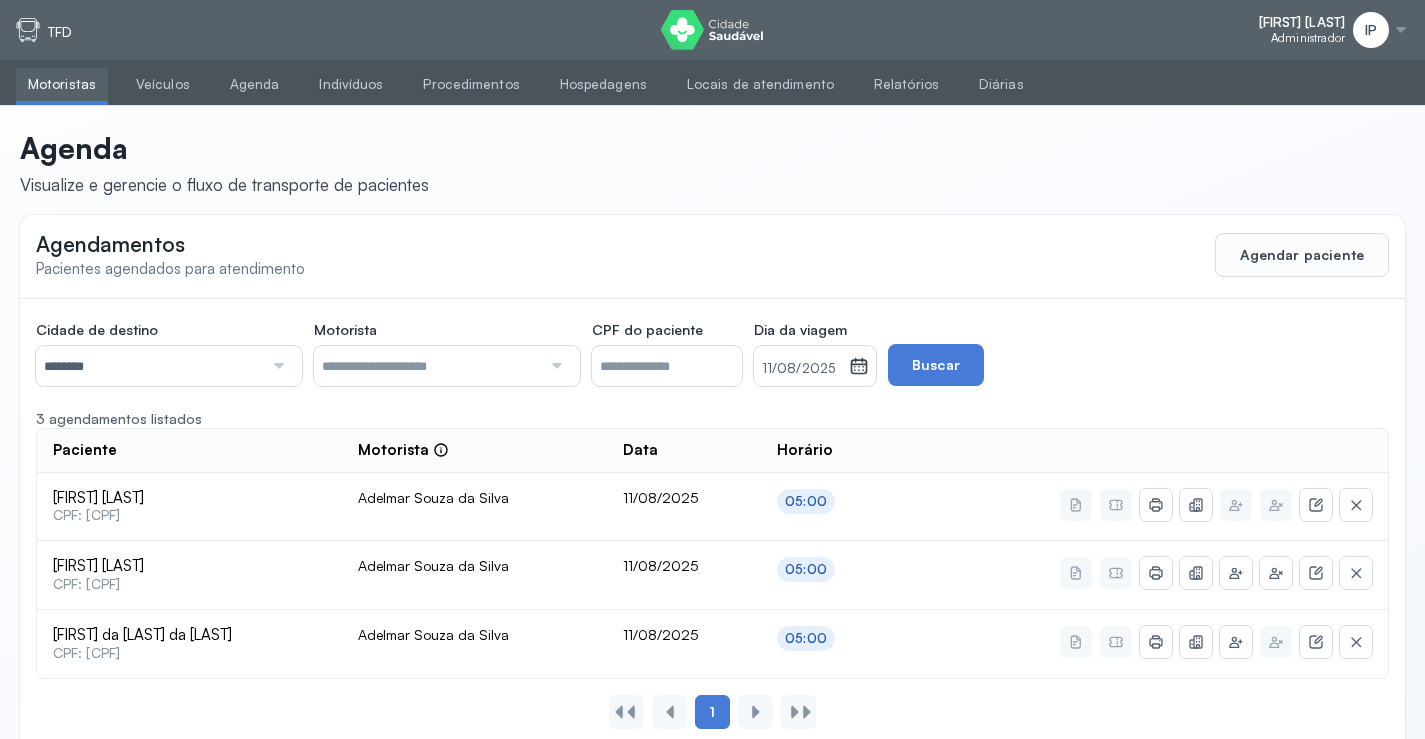 scroll, scrollTop: 46, scrollLeft: 0, axis: vertical 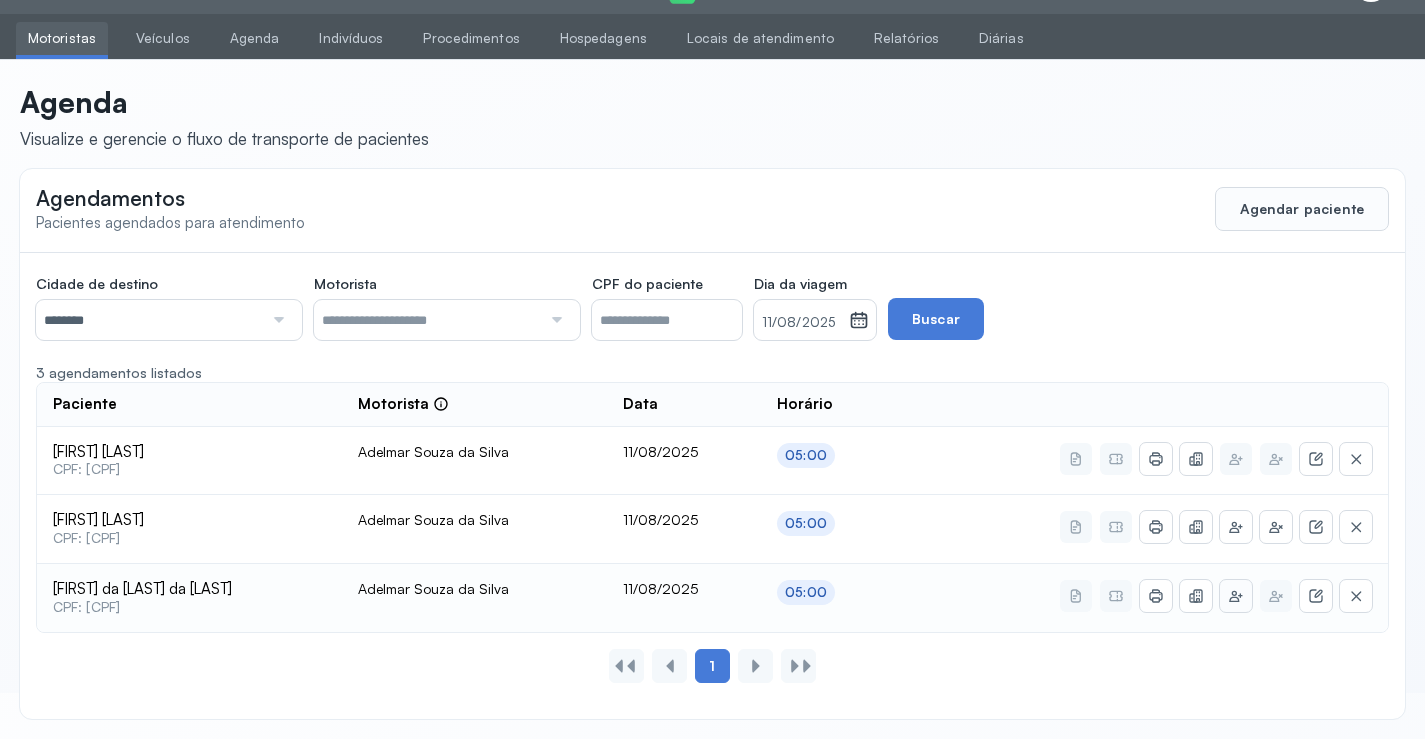 click 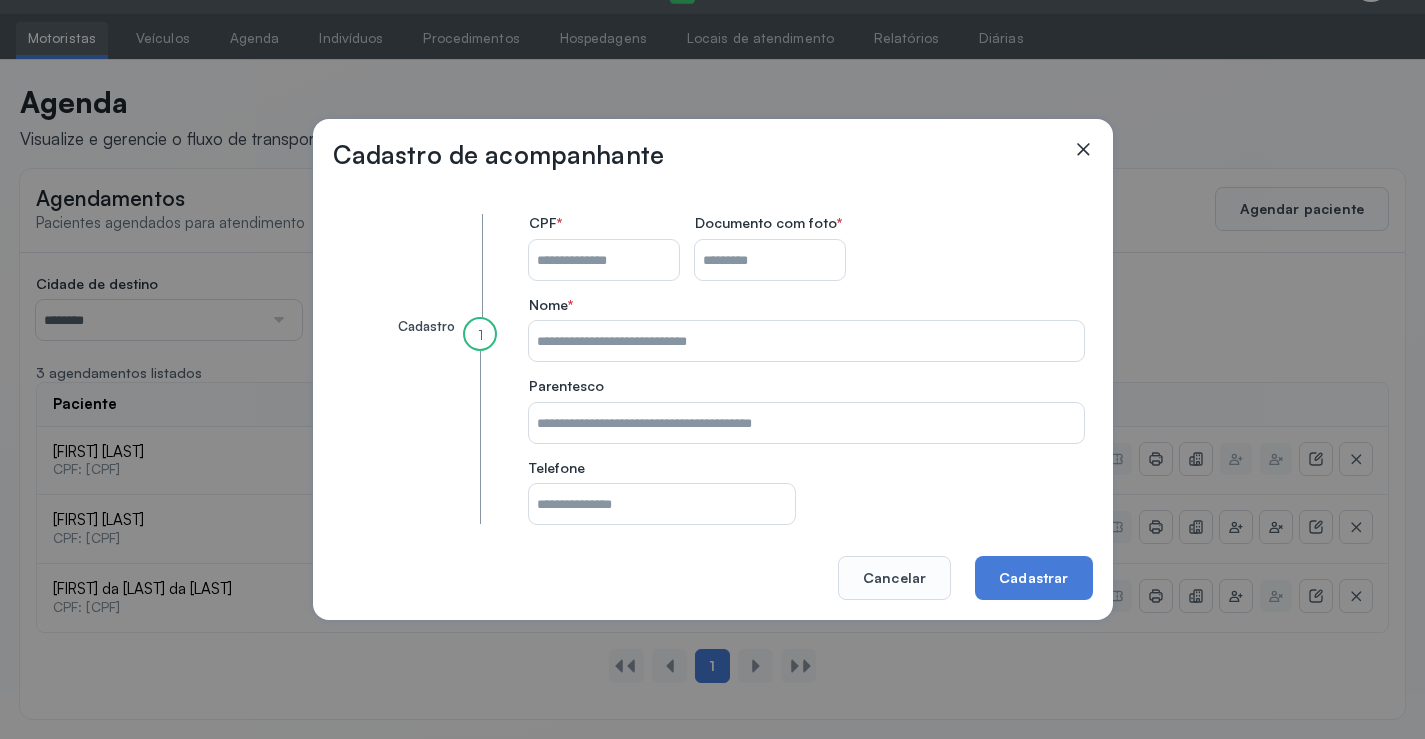 click on "CPF do paciente" at bounding box center (604, 260) 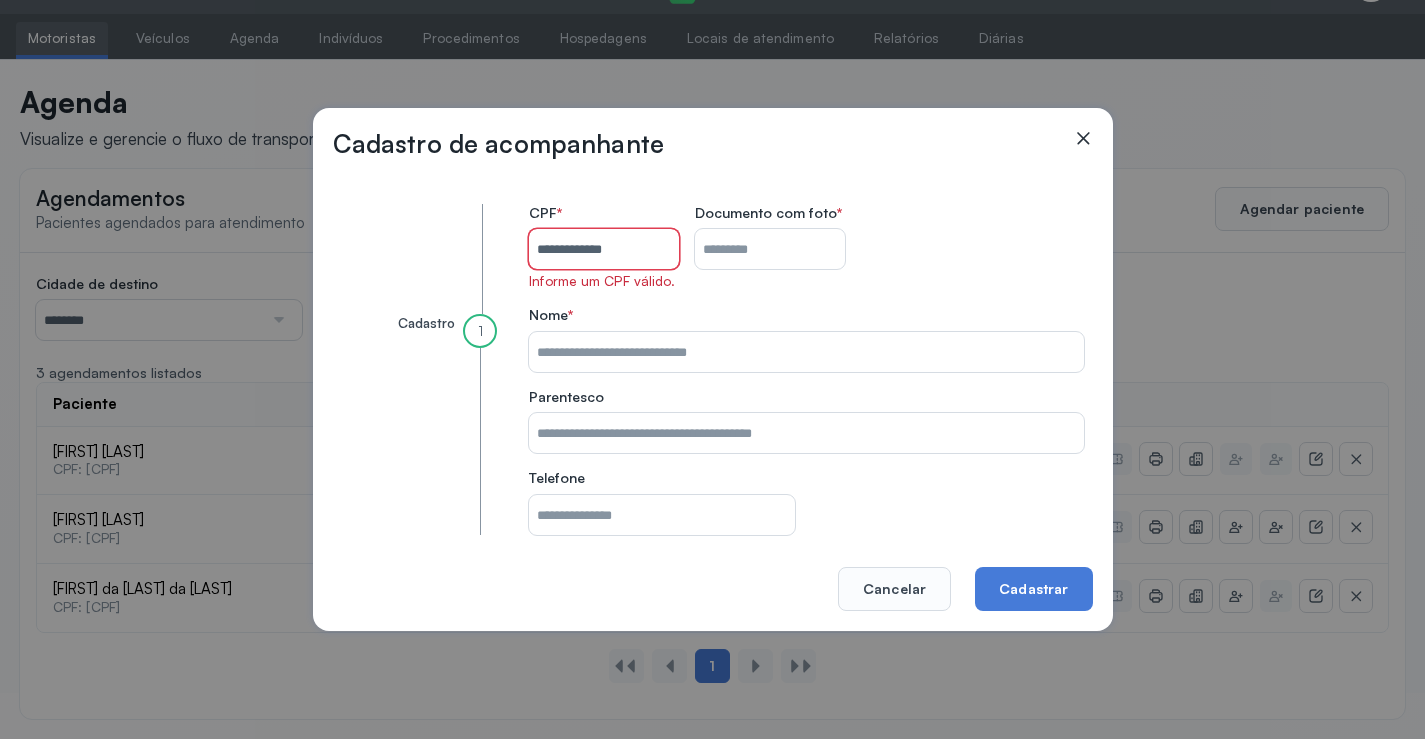 type on "**********" 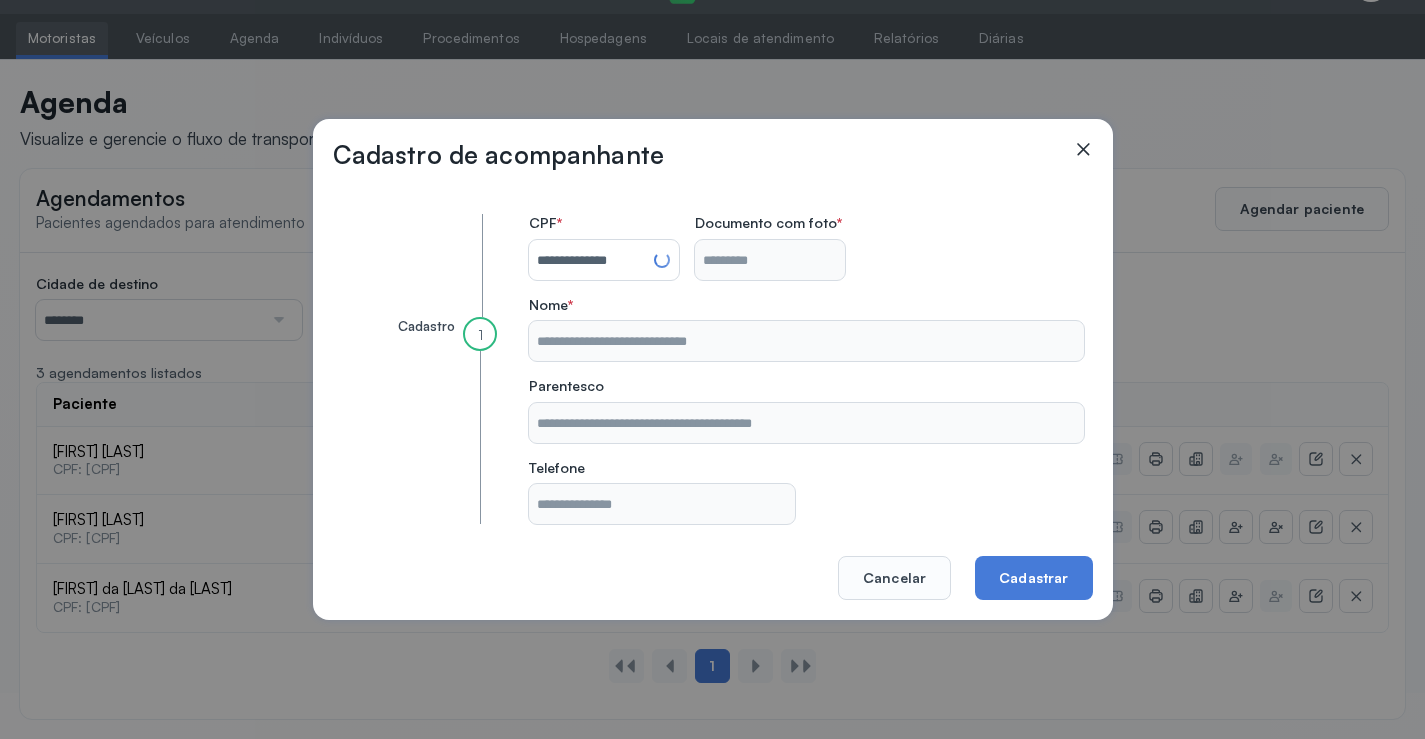 type on "*********" 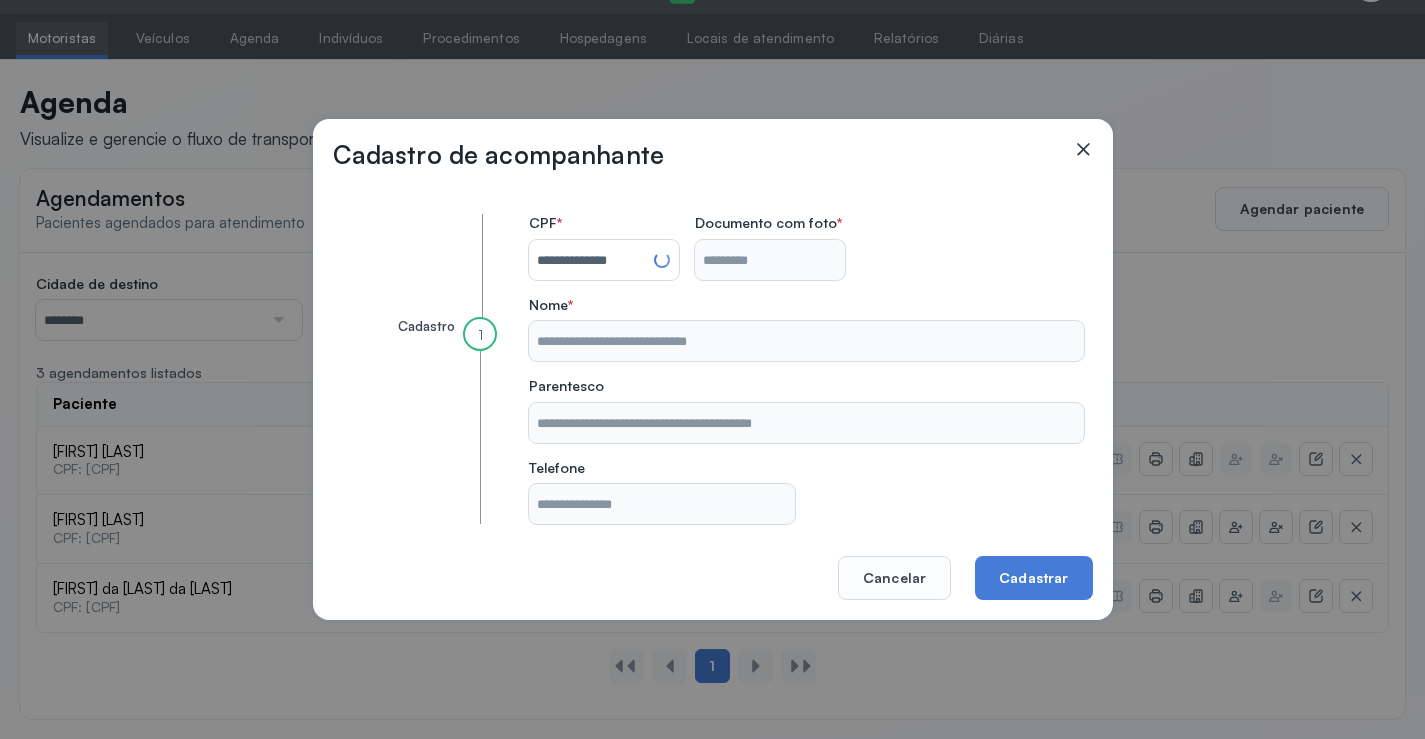 type on "**********" 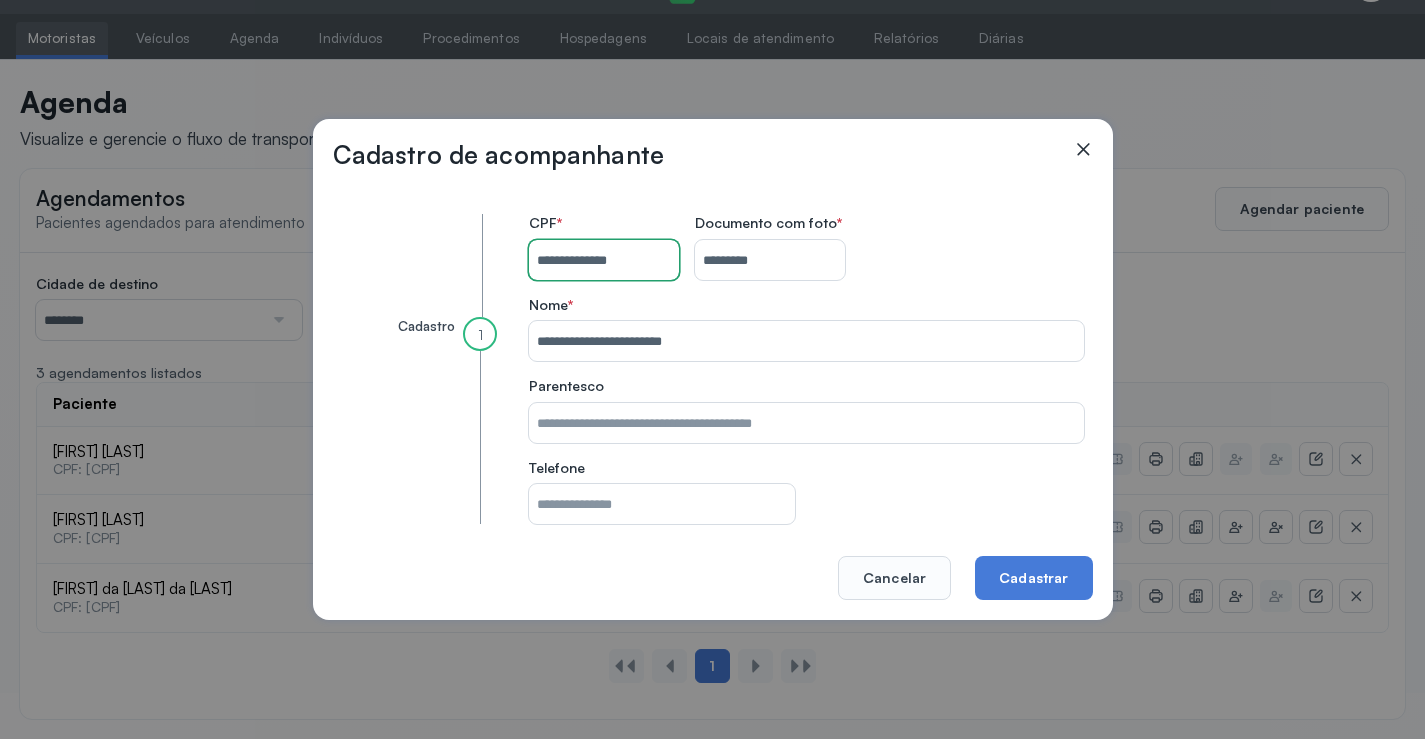 type 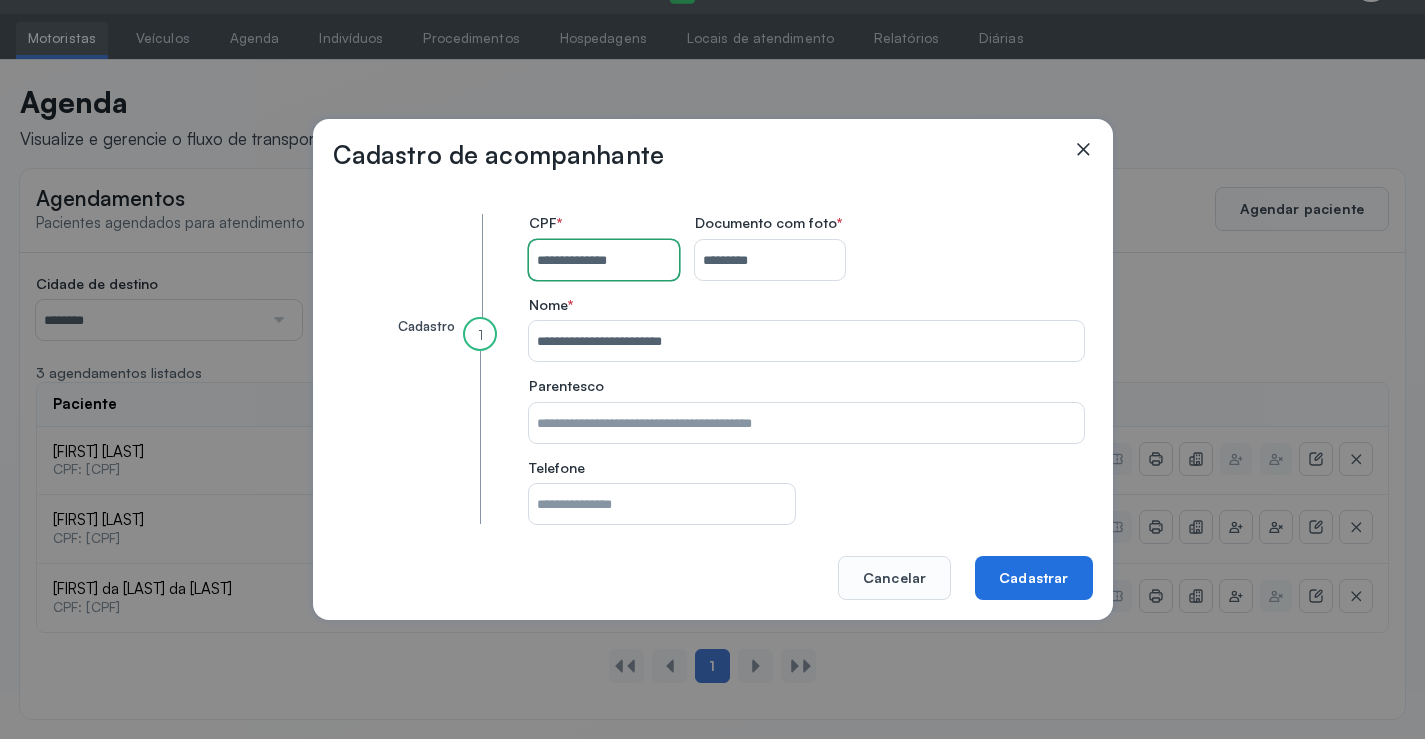 type on "**********" 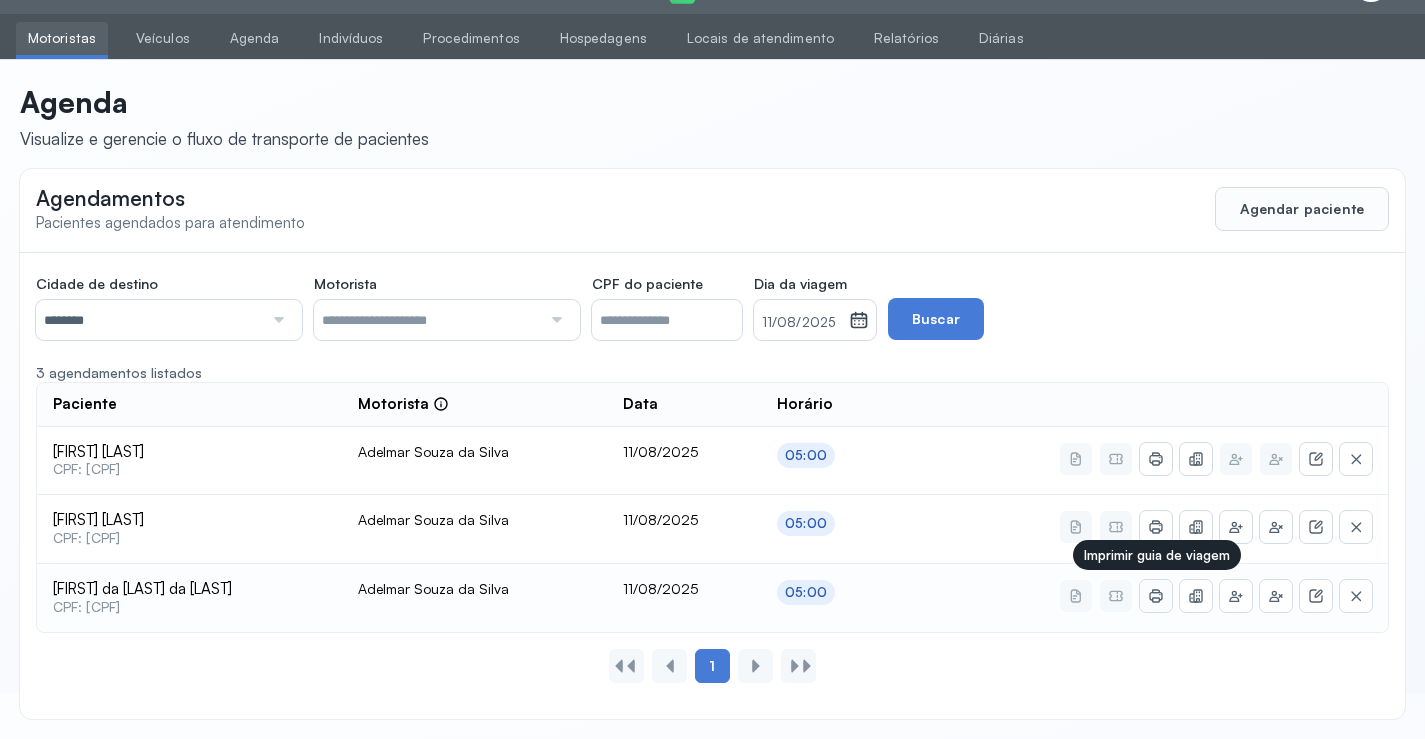 click 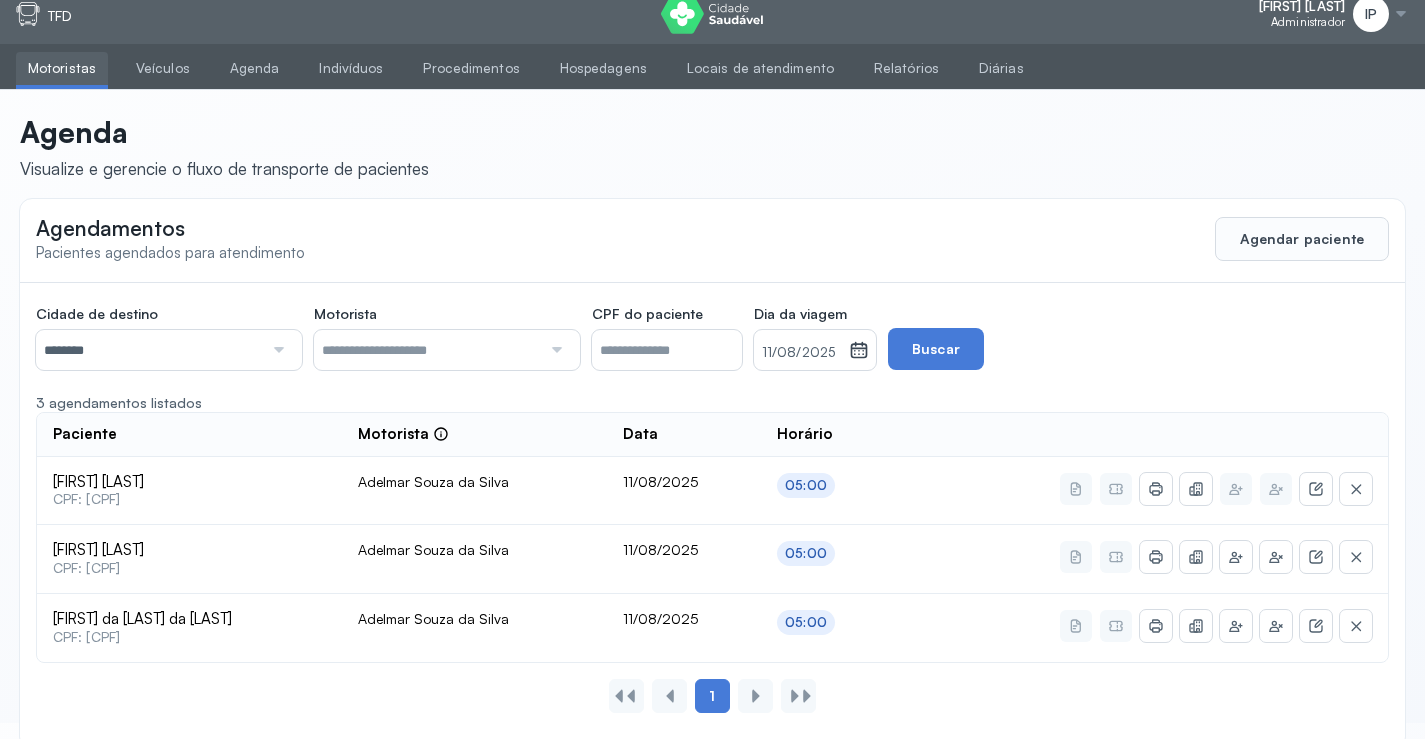 scroll, scrollTop: 0, scrollLeft: 0, axis: both 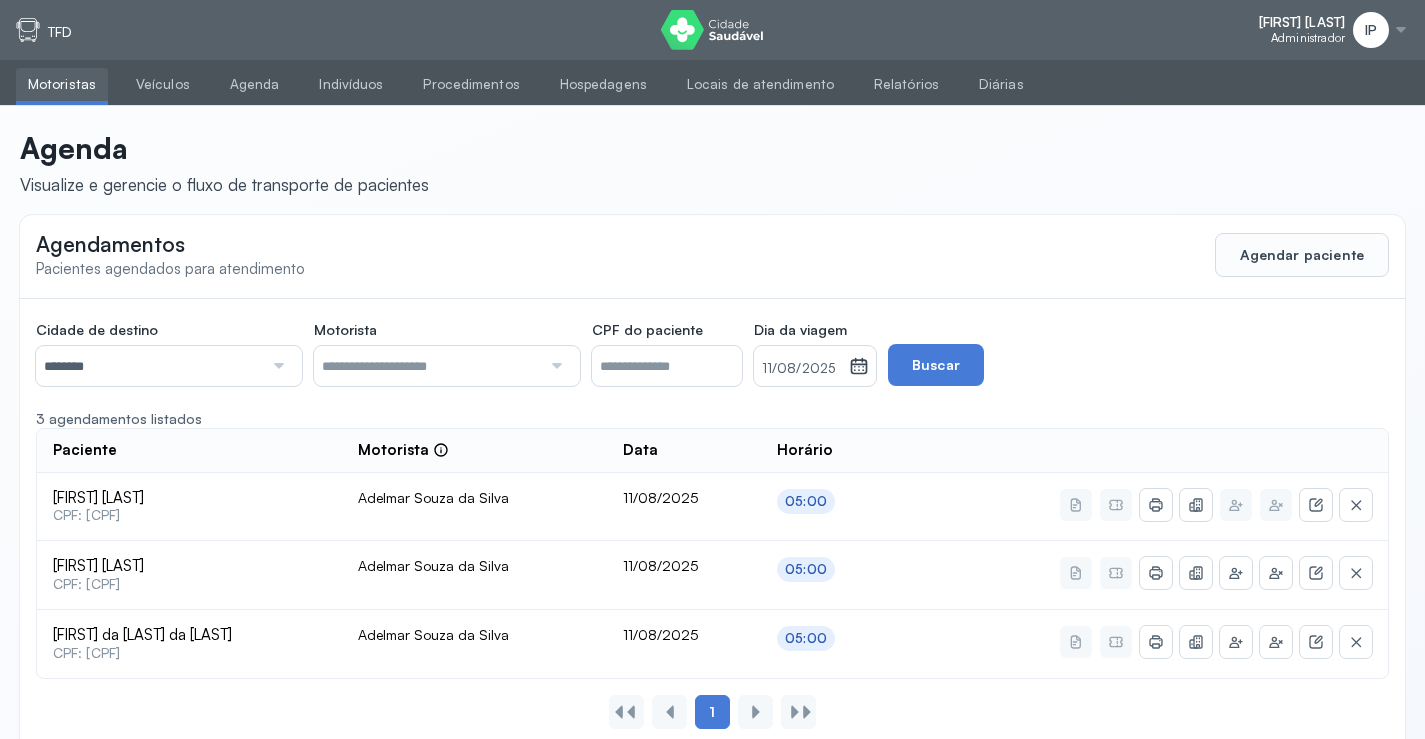 click on "Cidade de destino  ********" at bounding box center (169, 354) 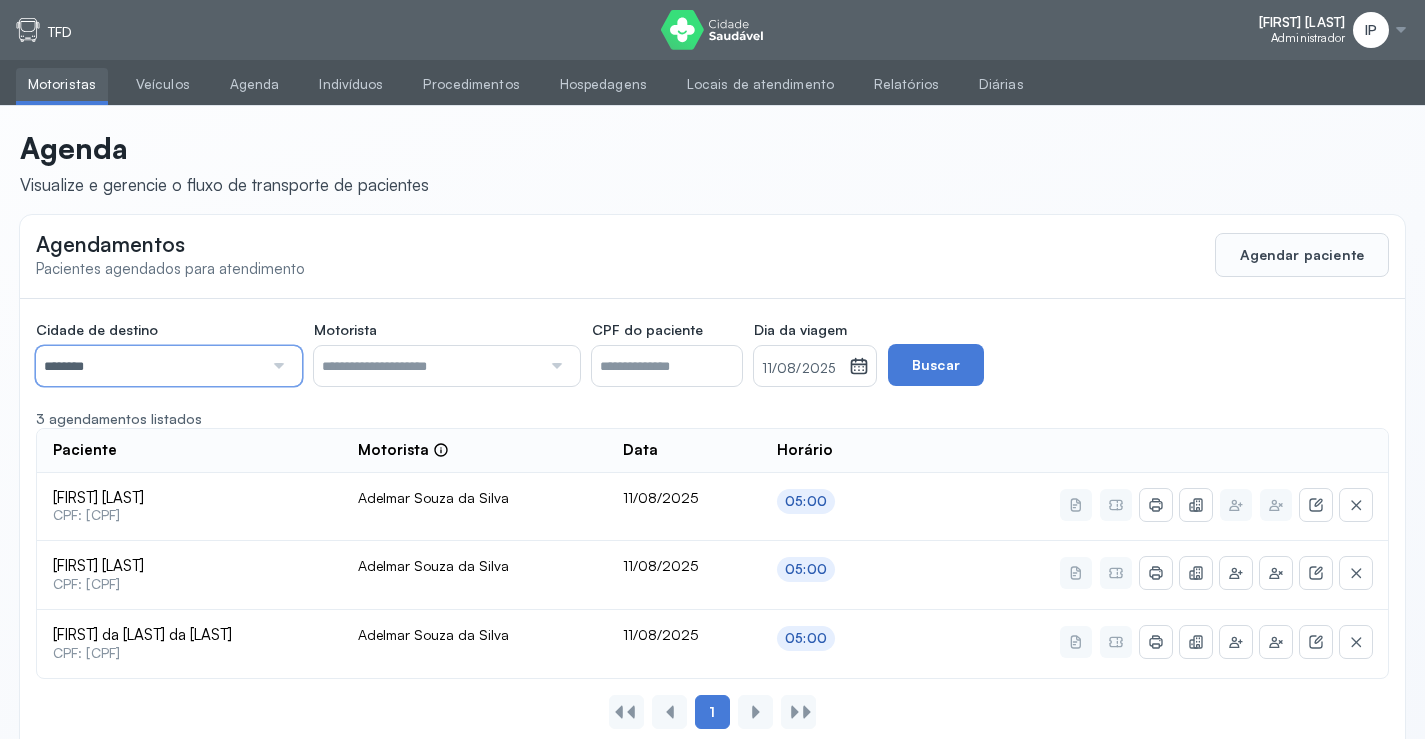 click on "********" at bounding box center [149, 366] 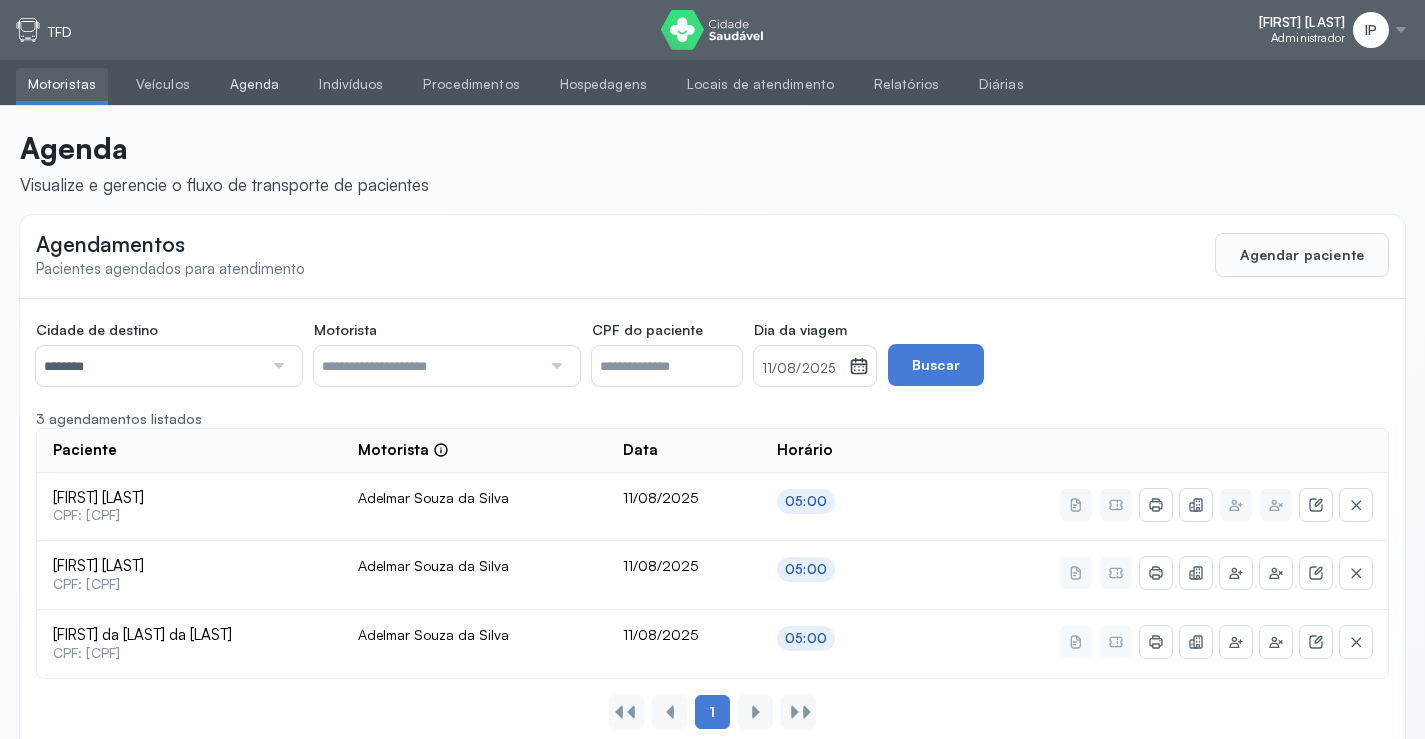 click on "Agenda" at bounding box center [255, 84] 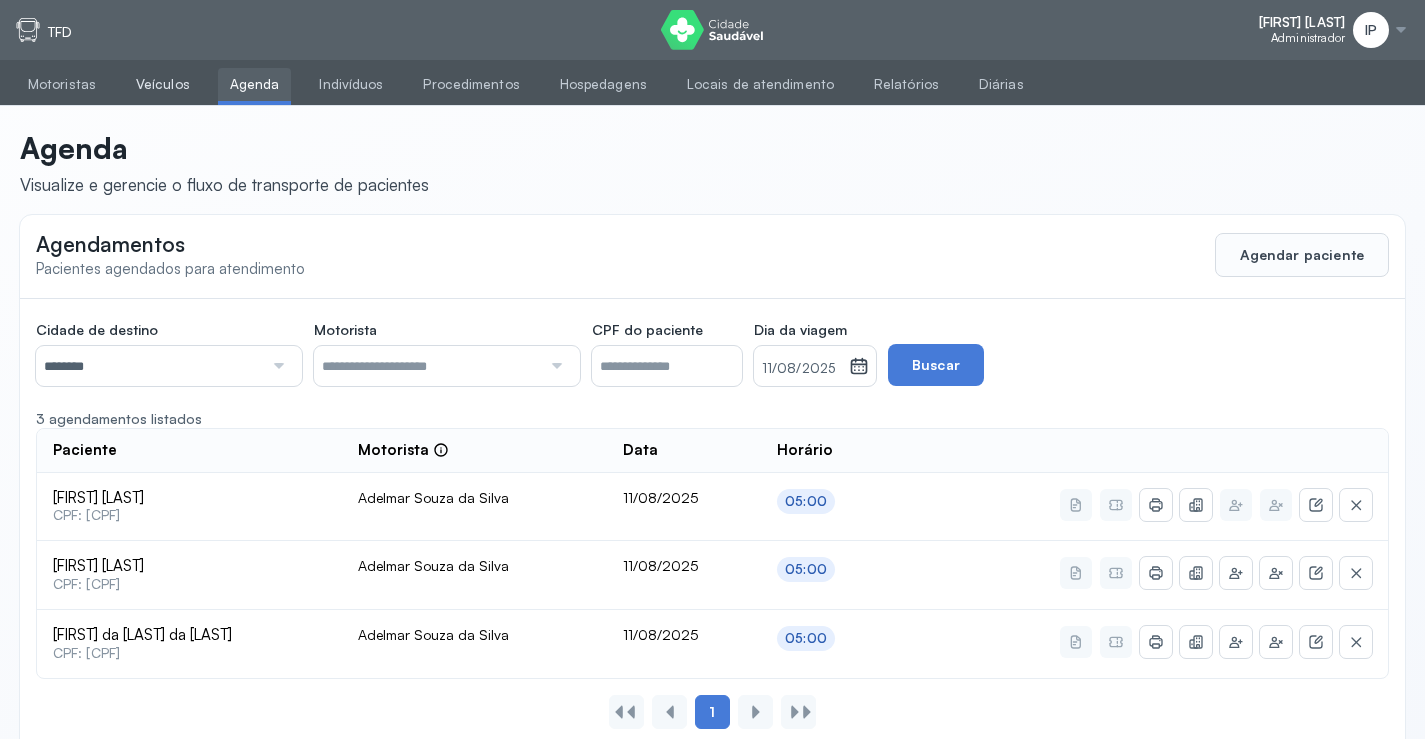 click on "Veículos" at bounding box center [163, 84] 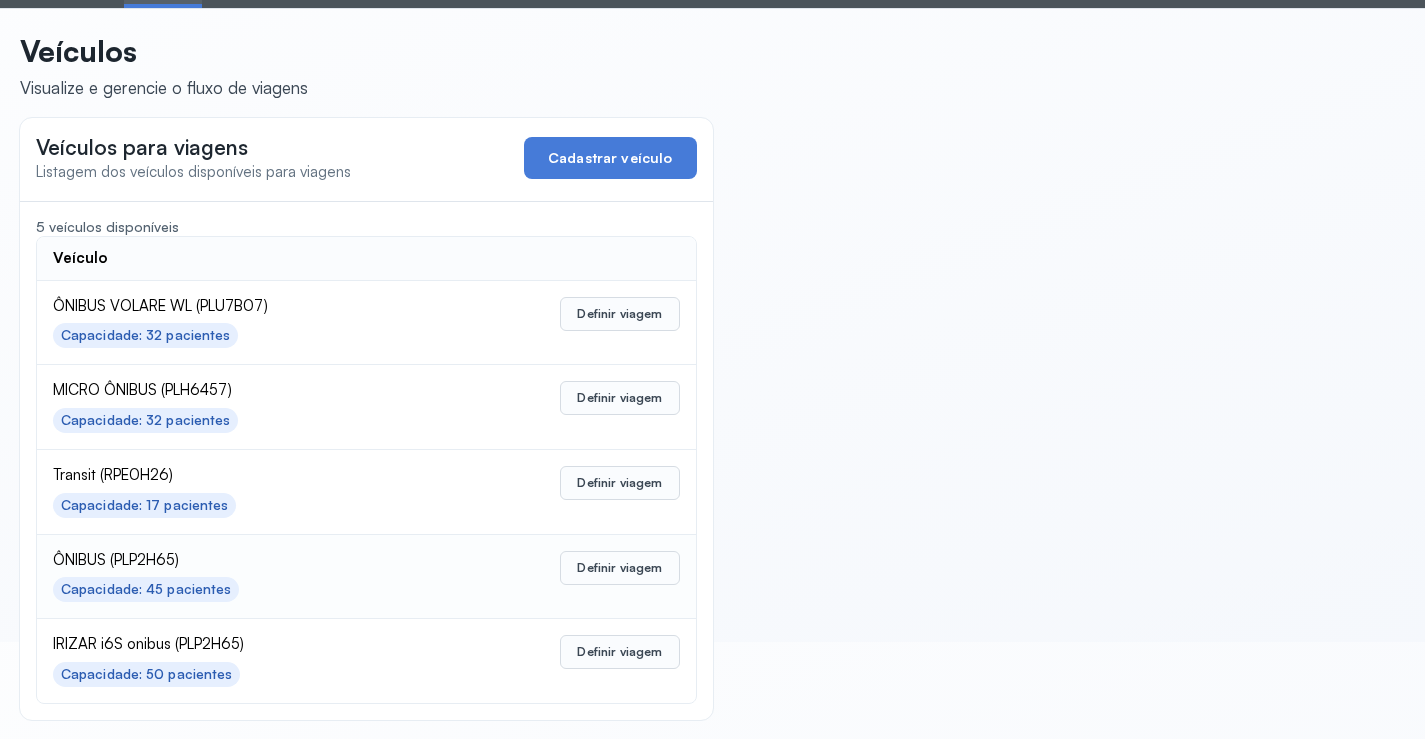 scroll, scrollTop: 98, scrollLeft: 0, axis: vertical 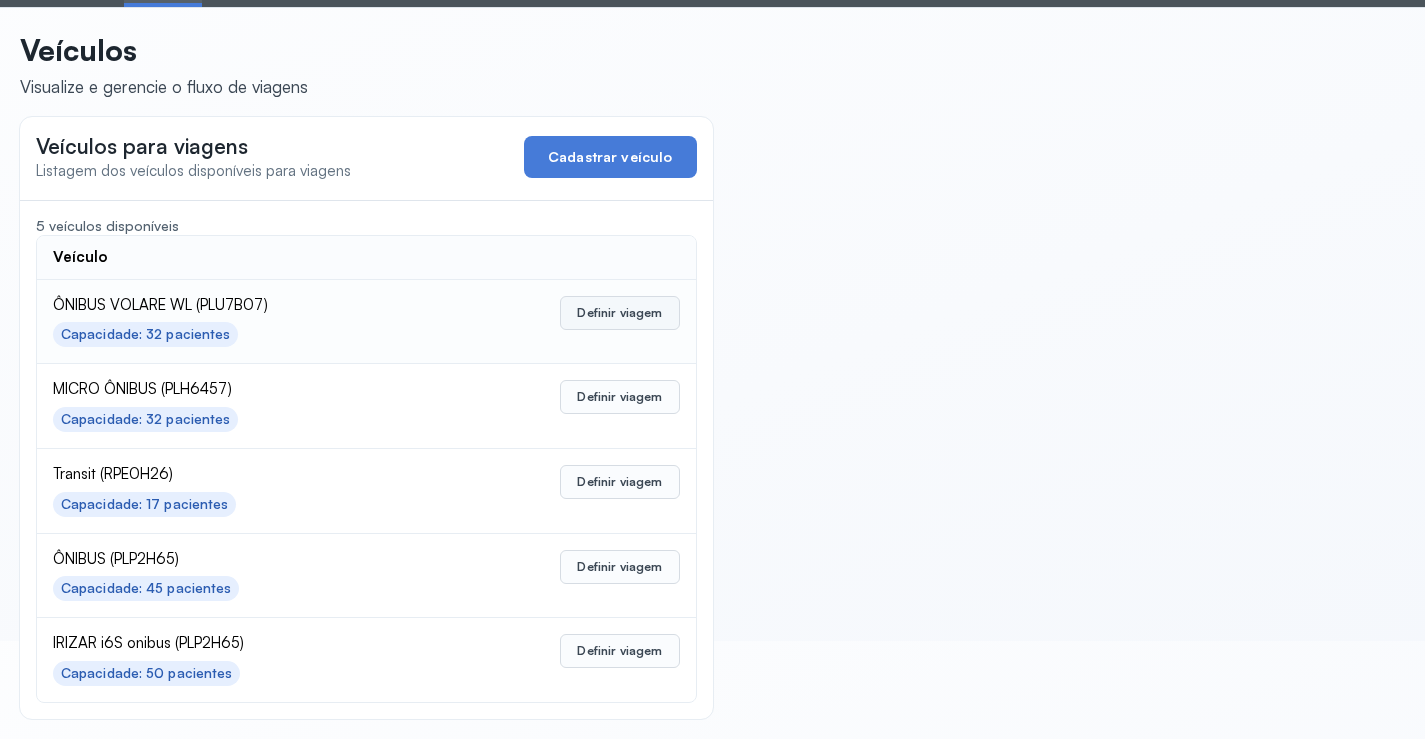 click on "Definir viagem" at bounding box center [619, 313] 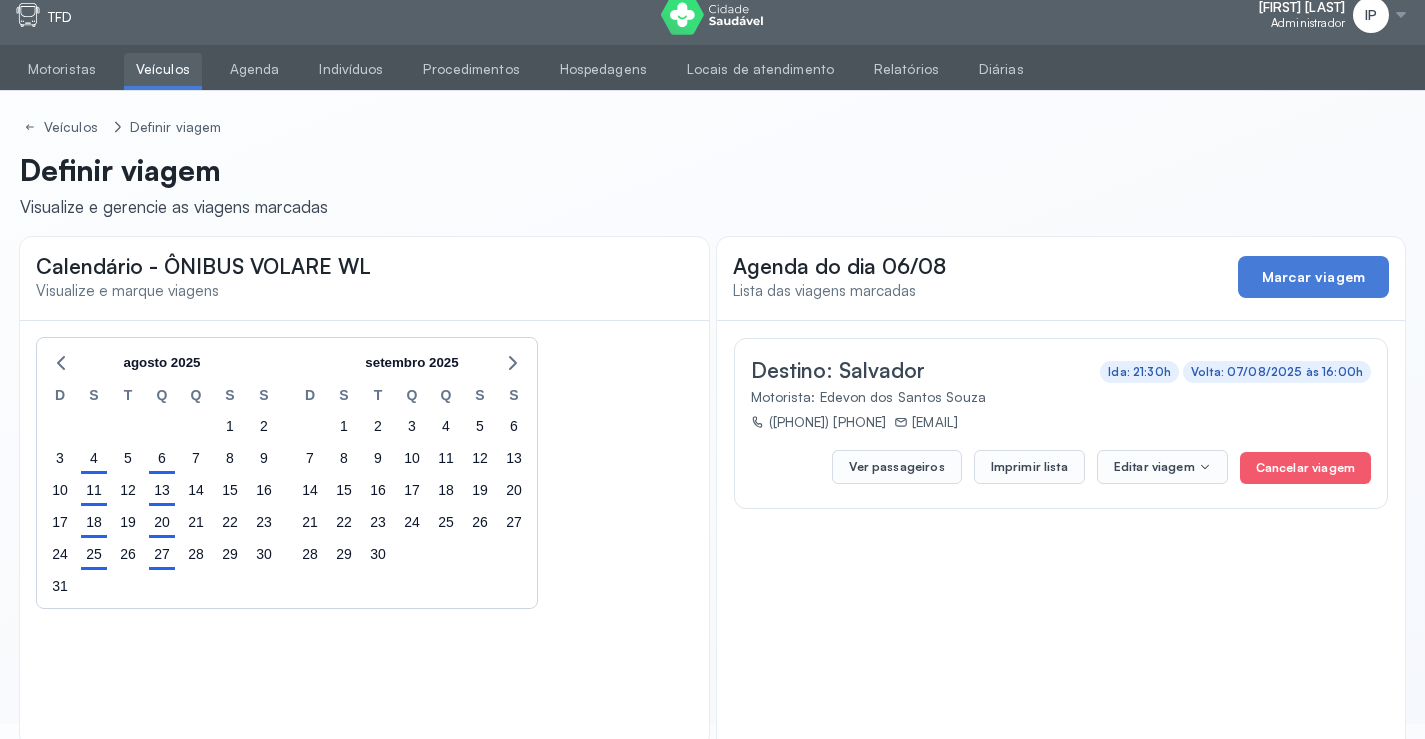 scroll, scrollTop: 0, scrollLeft: 0, axis: both 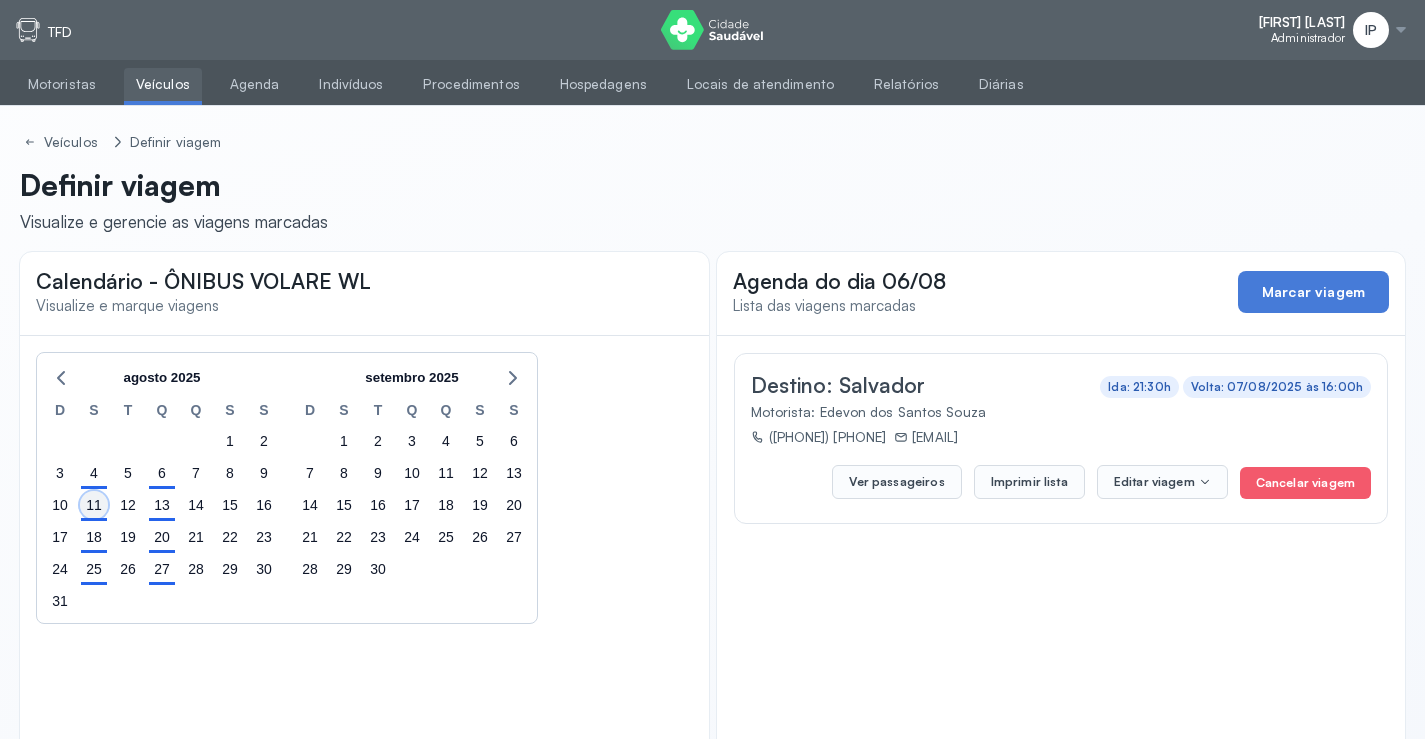 click on "11" 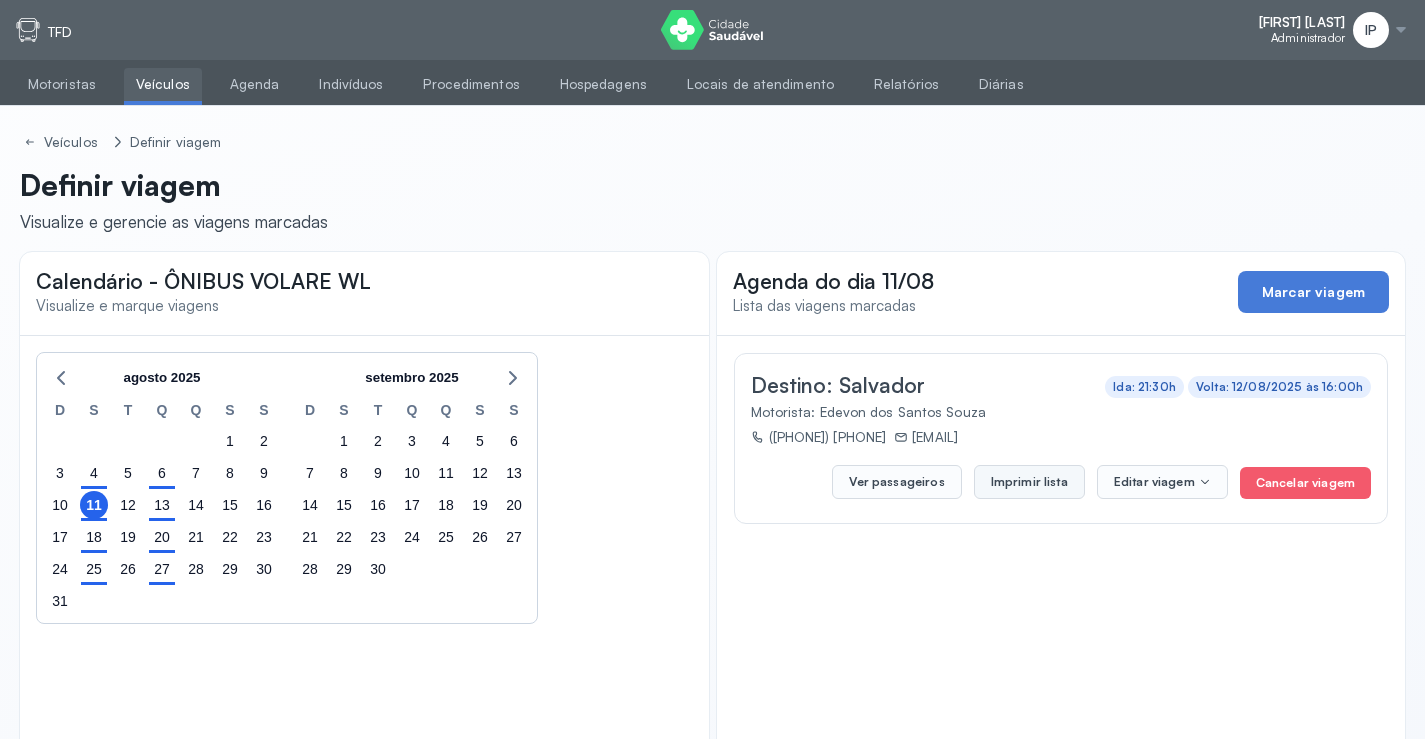 click on "Imprimir lista" at bounding box center (1029, 482) 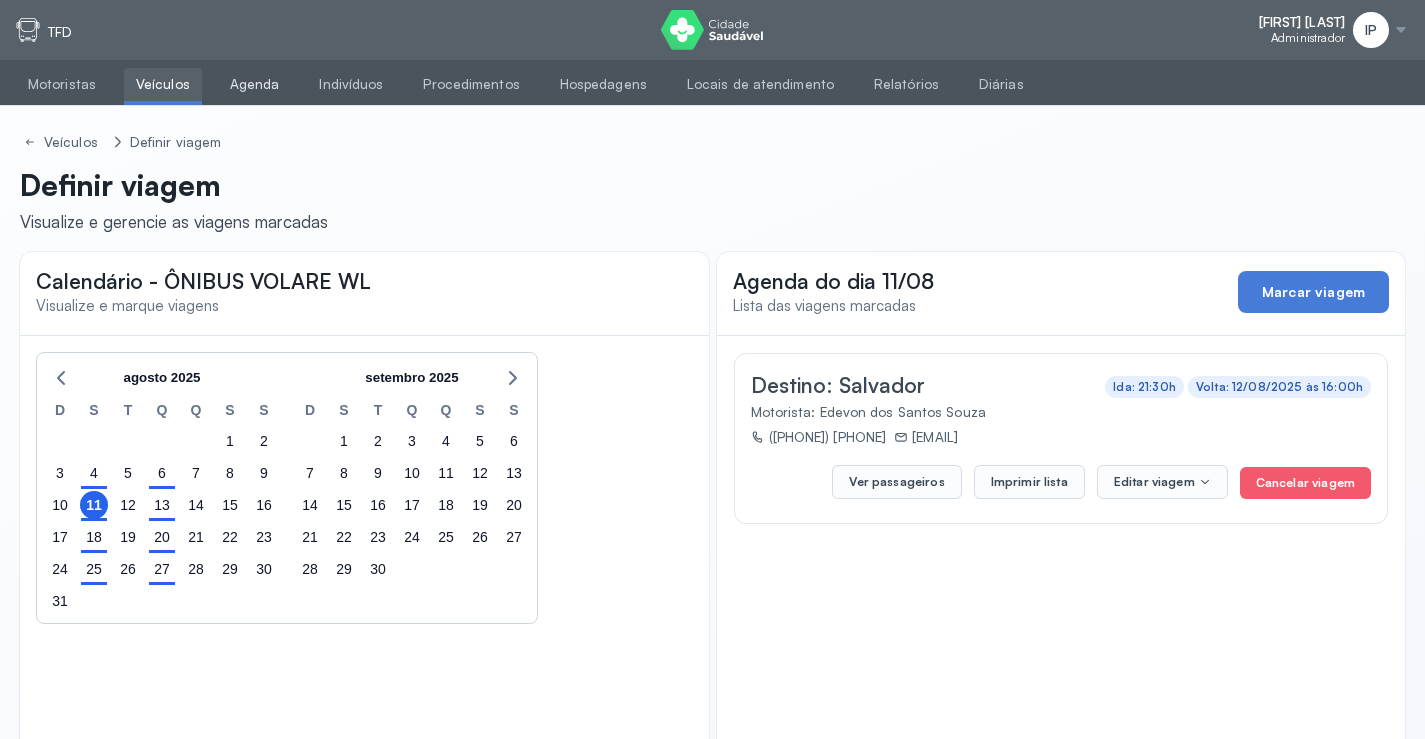 click on "Agenda" at bounding box center (255, 84) 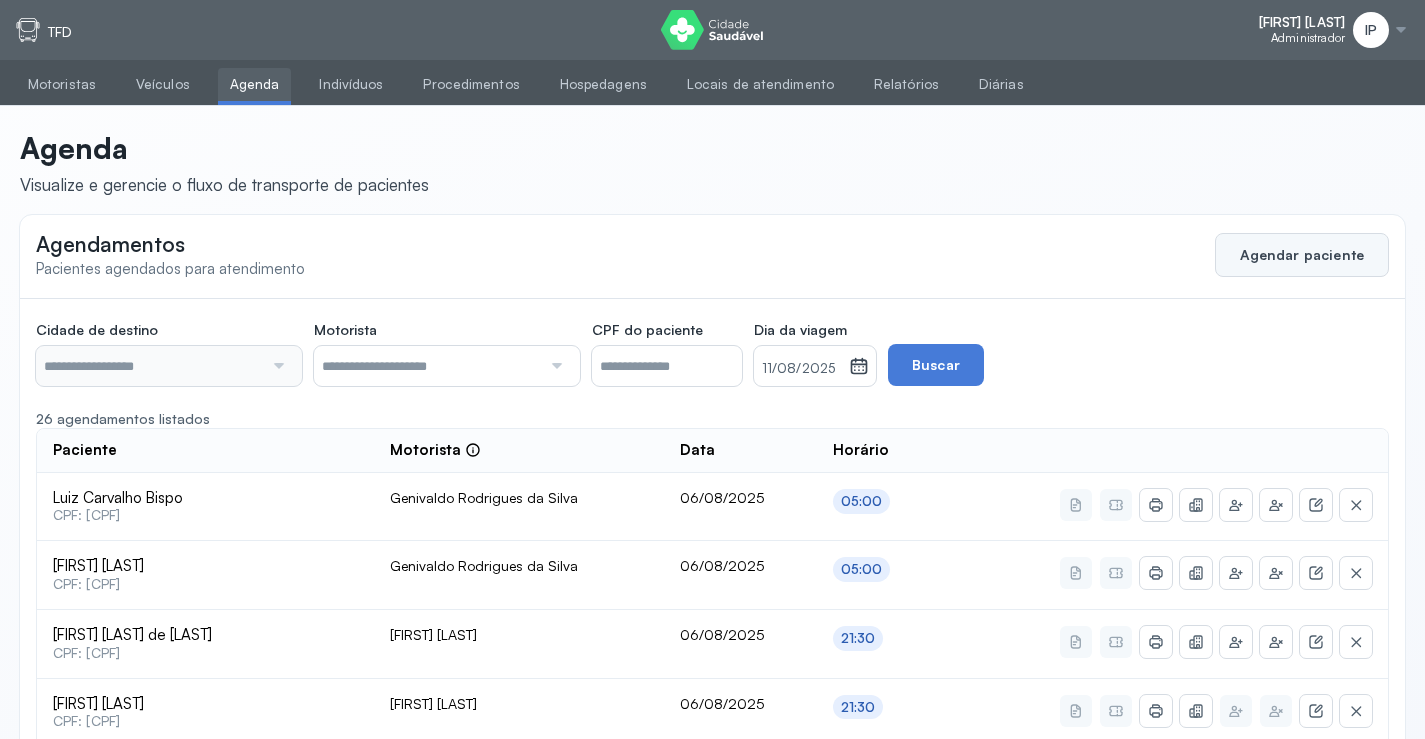 type on "********" 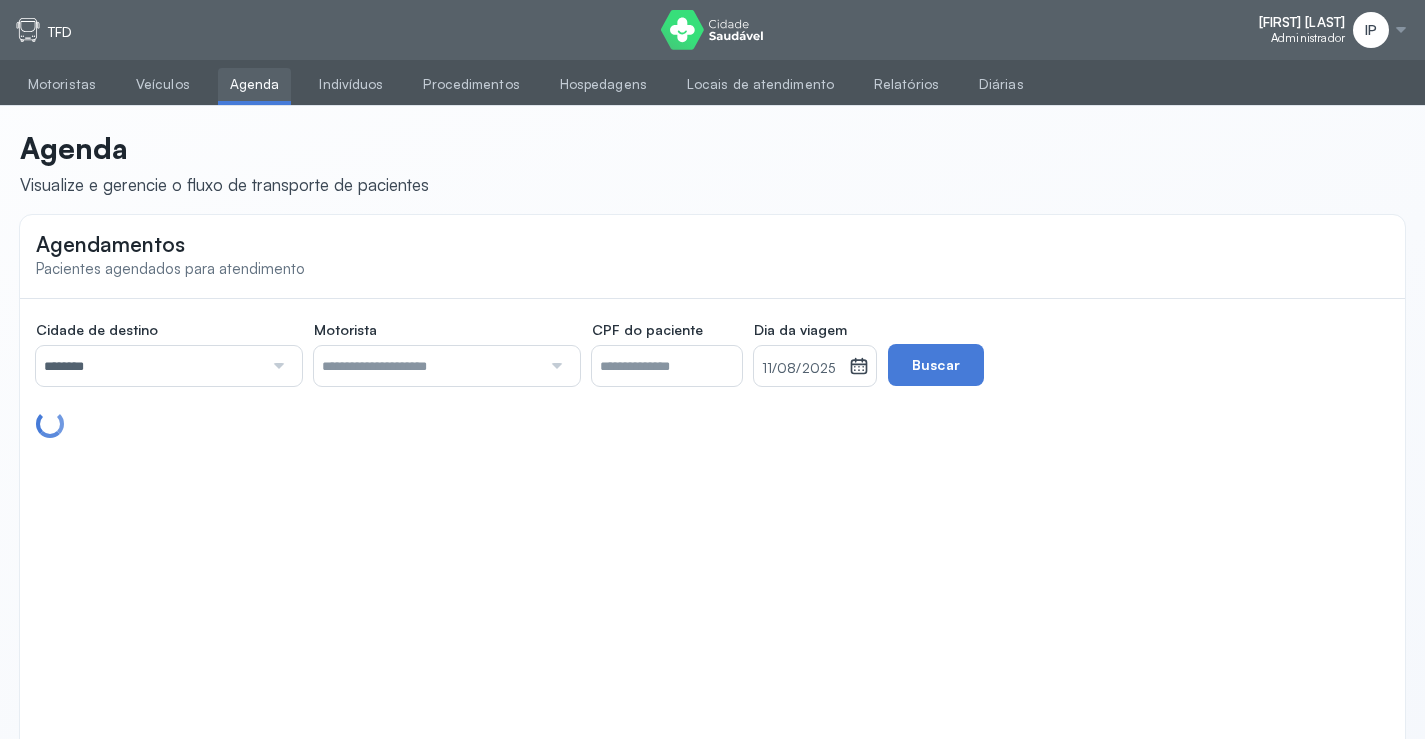 click on "Agendamentos Pacientes agendados para atendimento" 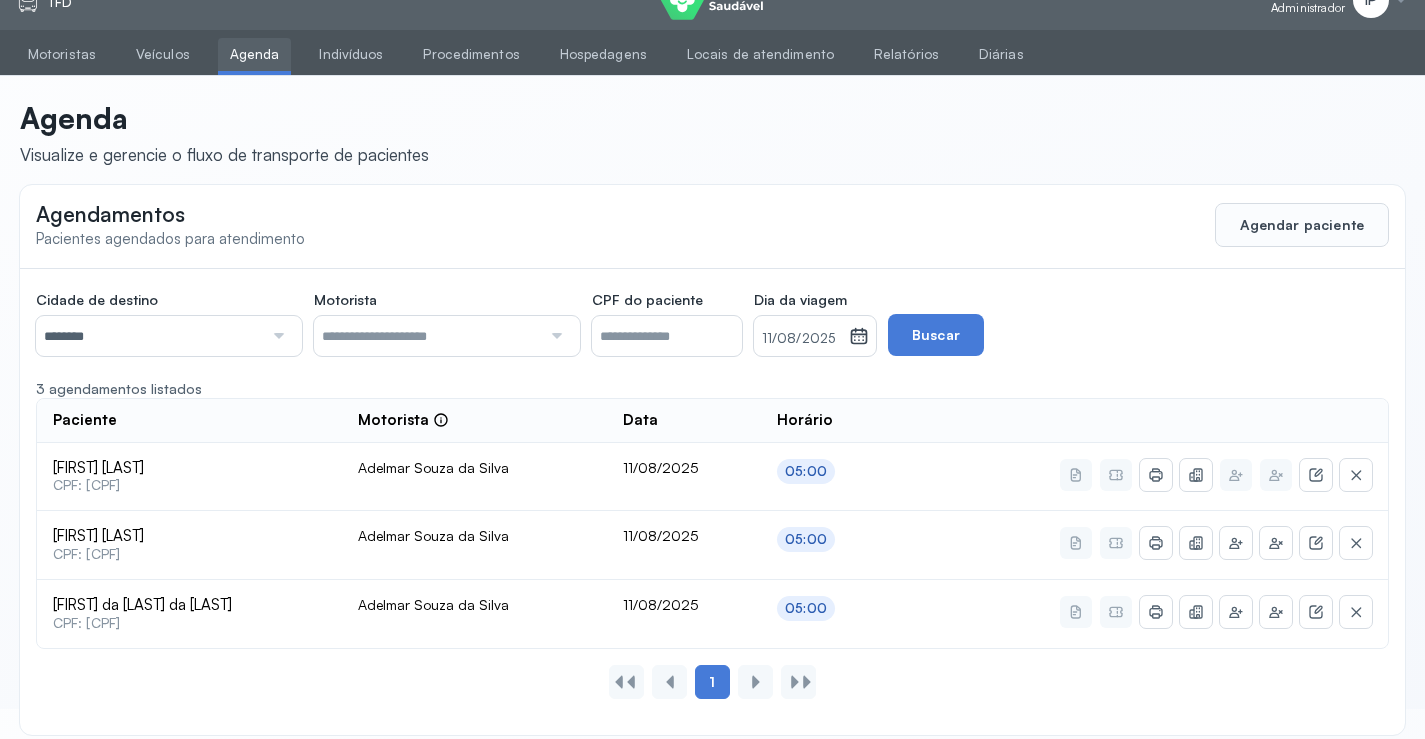 scroll, scrollTop: 46, scrollLeft: 0, axis: vertical 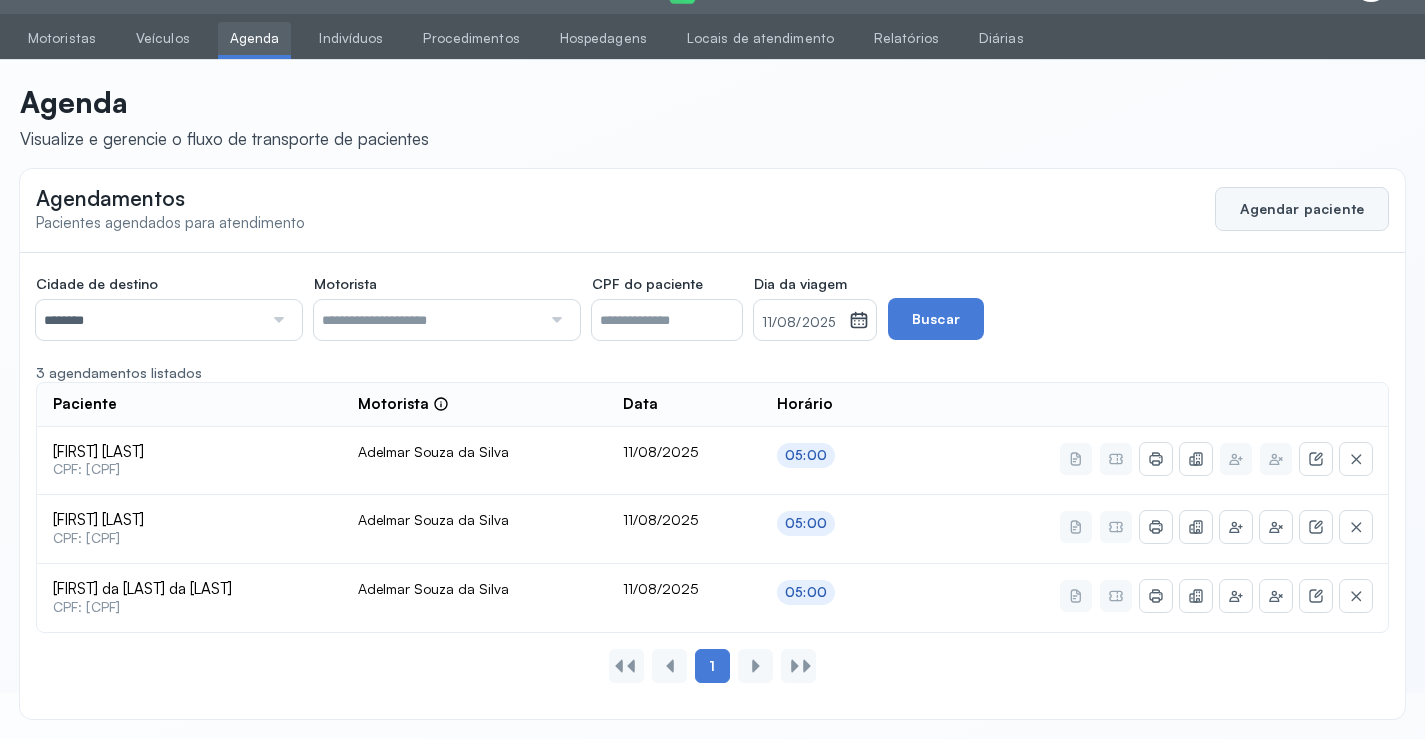 click on "Agendar paciente" 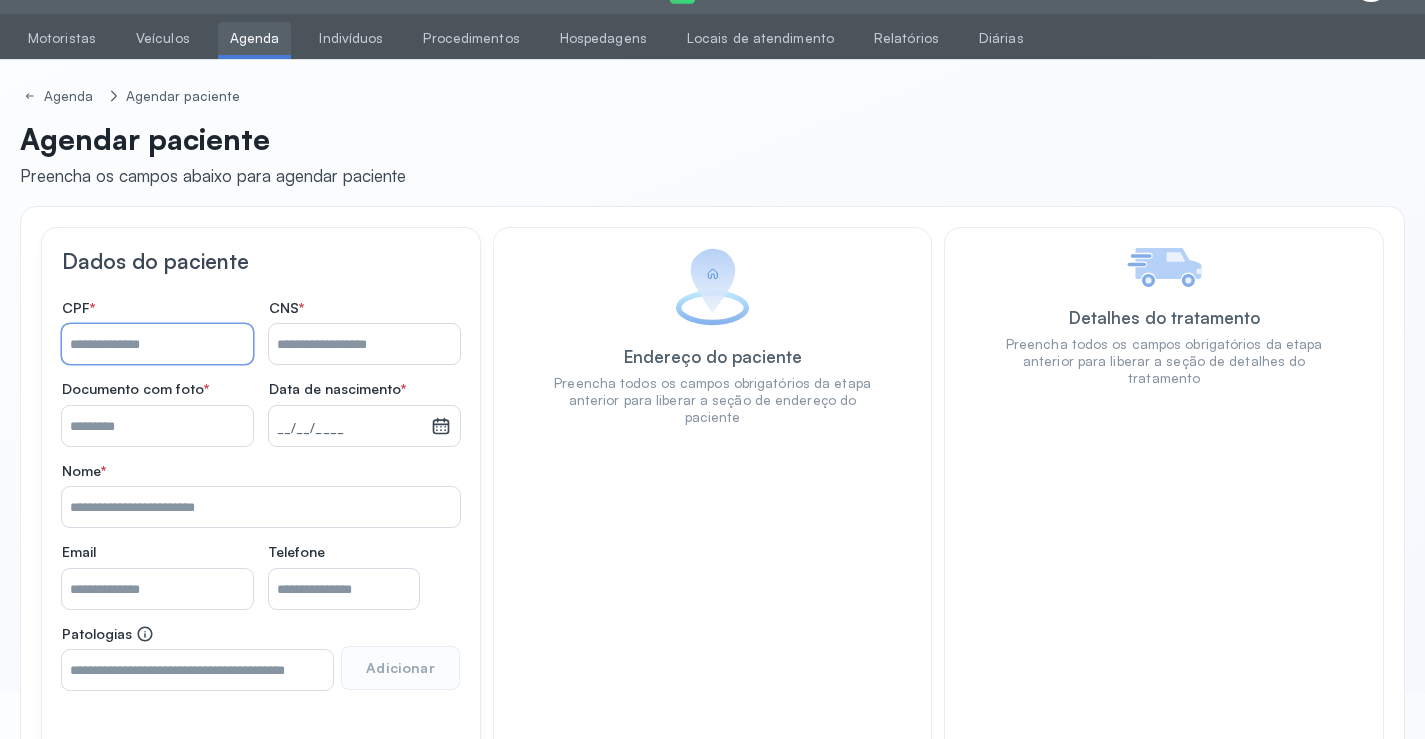 click on "Nome   *" at bounding box center [157, 344] 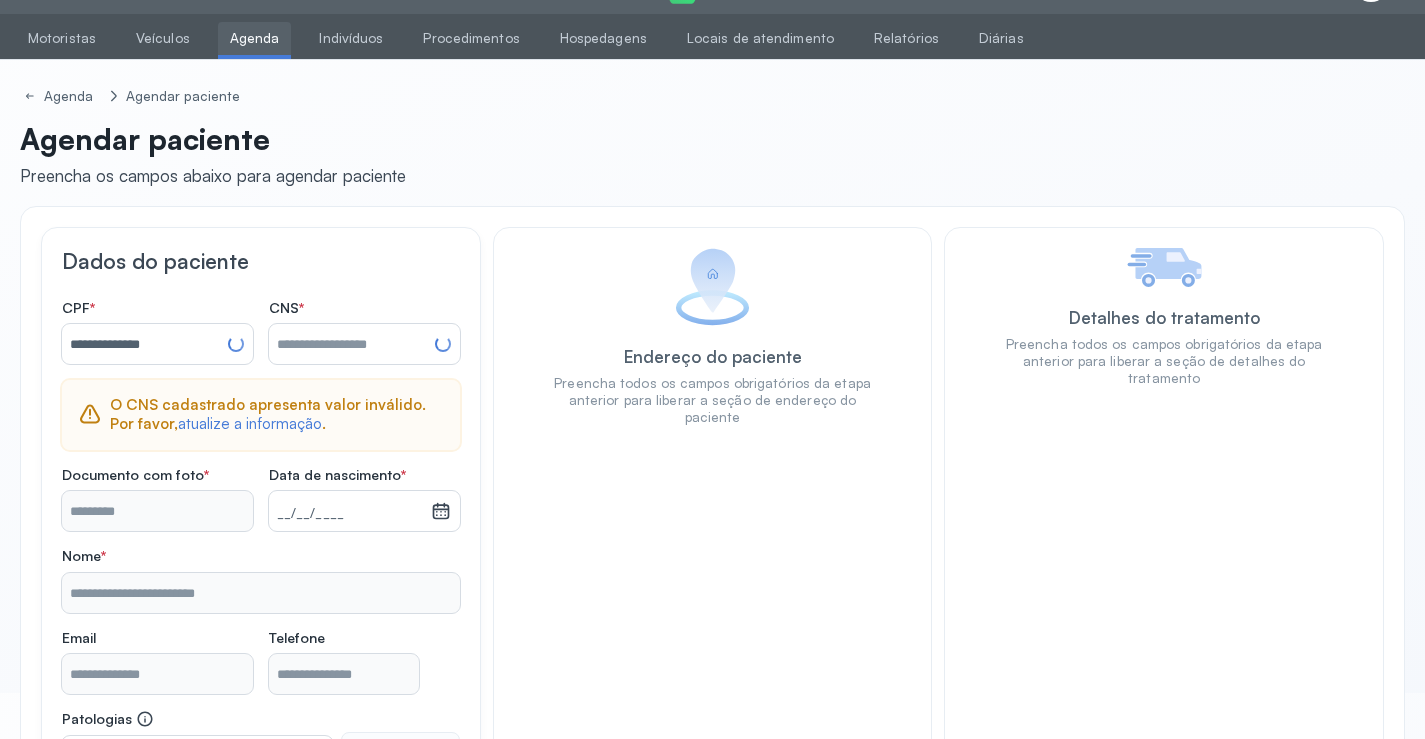 type on "**********" 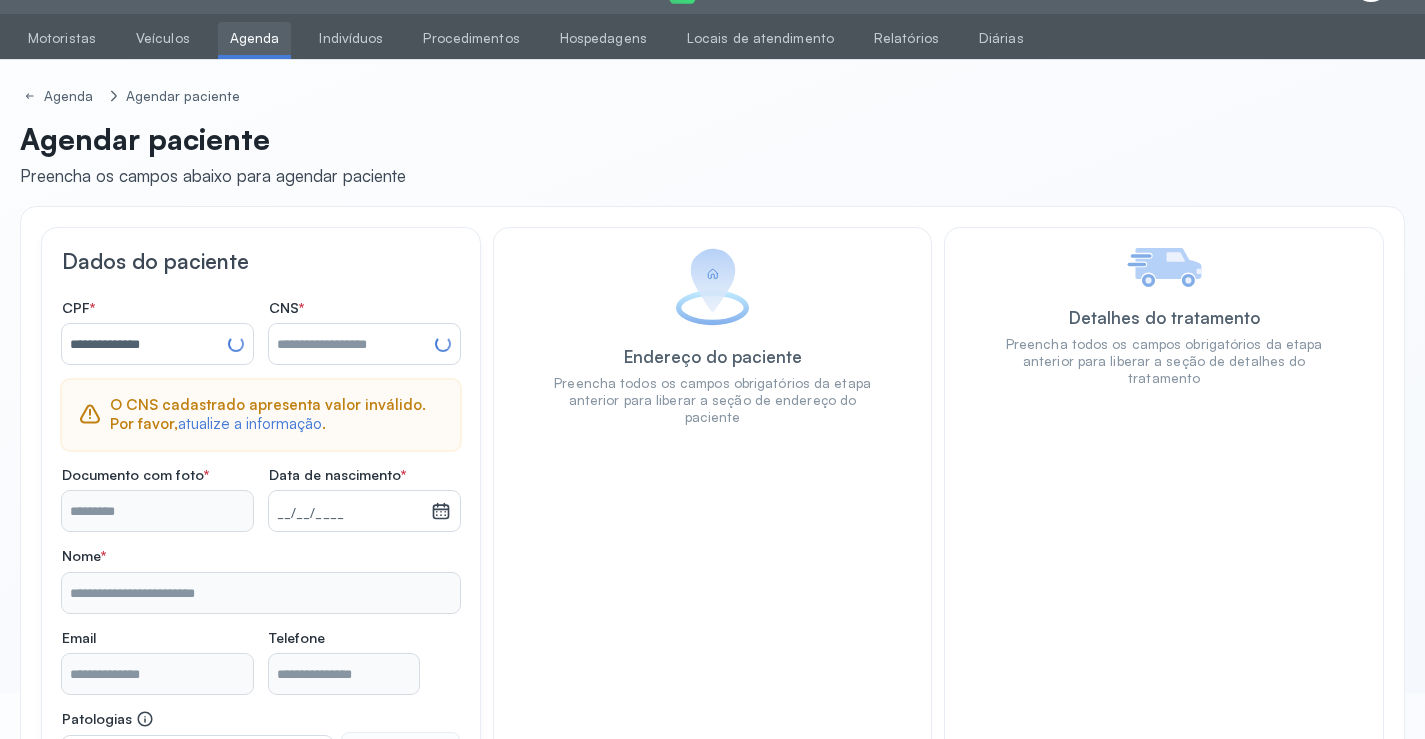 type on "**********" 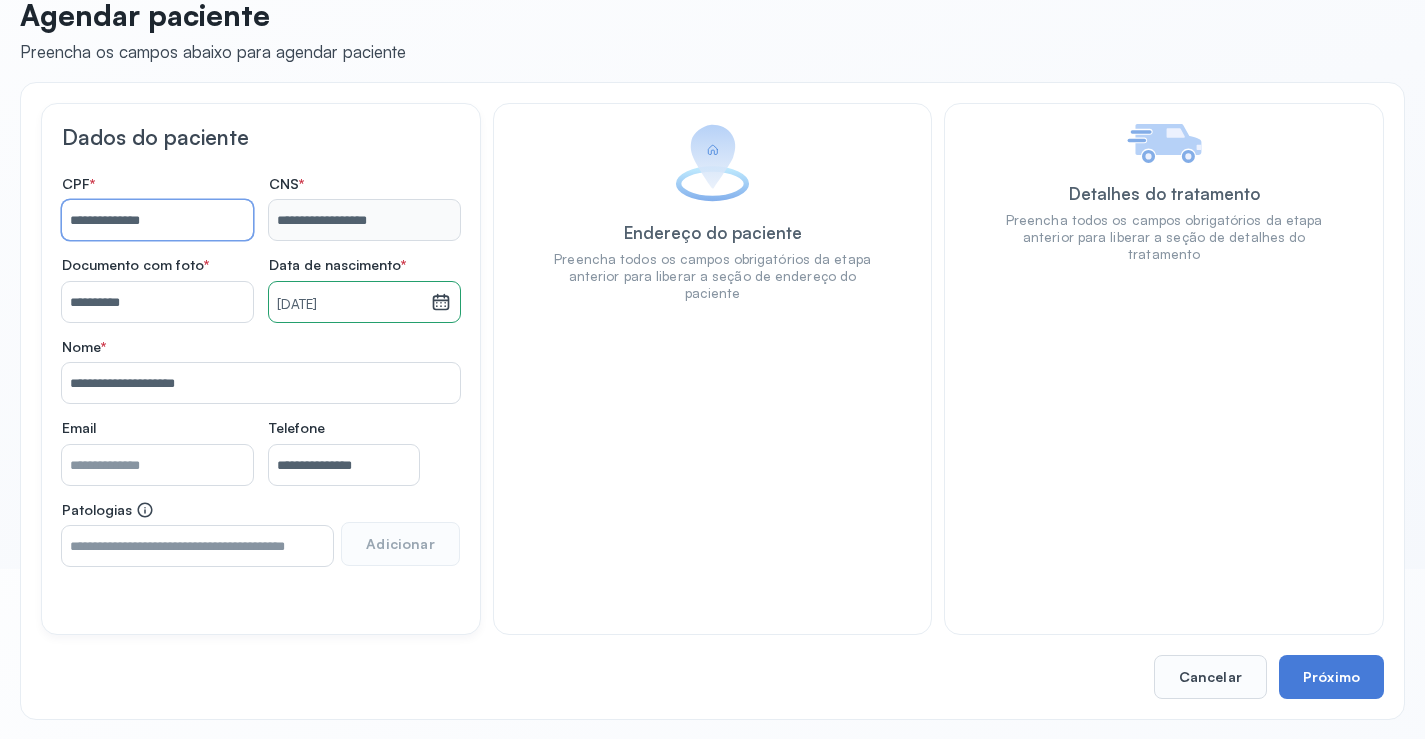 scroll, scrollTop: 171, scrollLeft: 0, axis: vertical 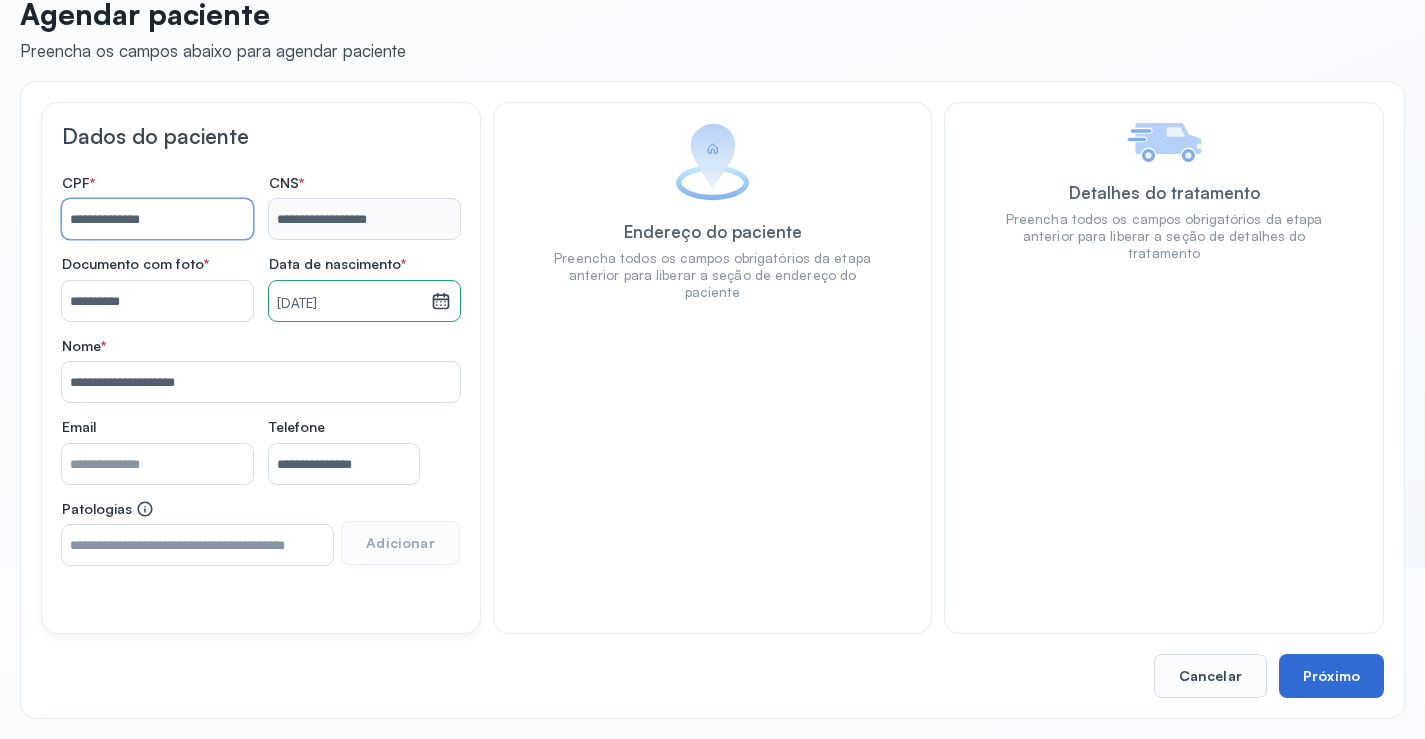 type on "**********" 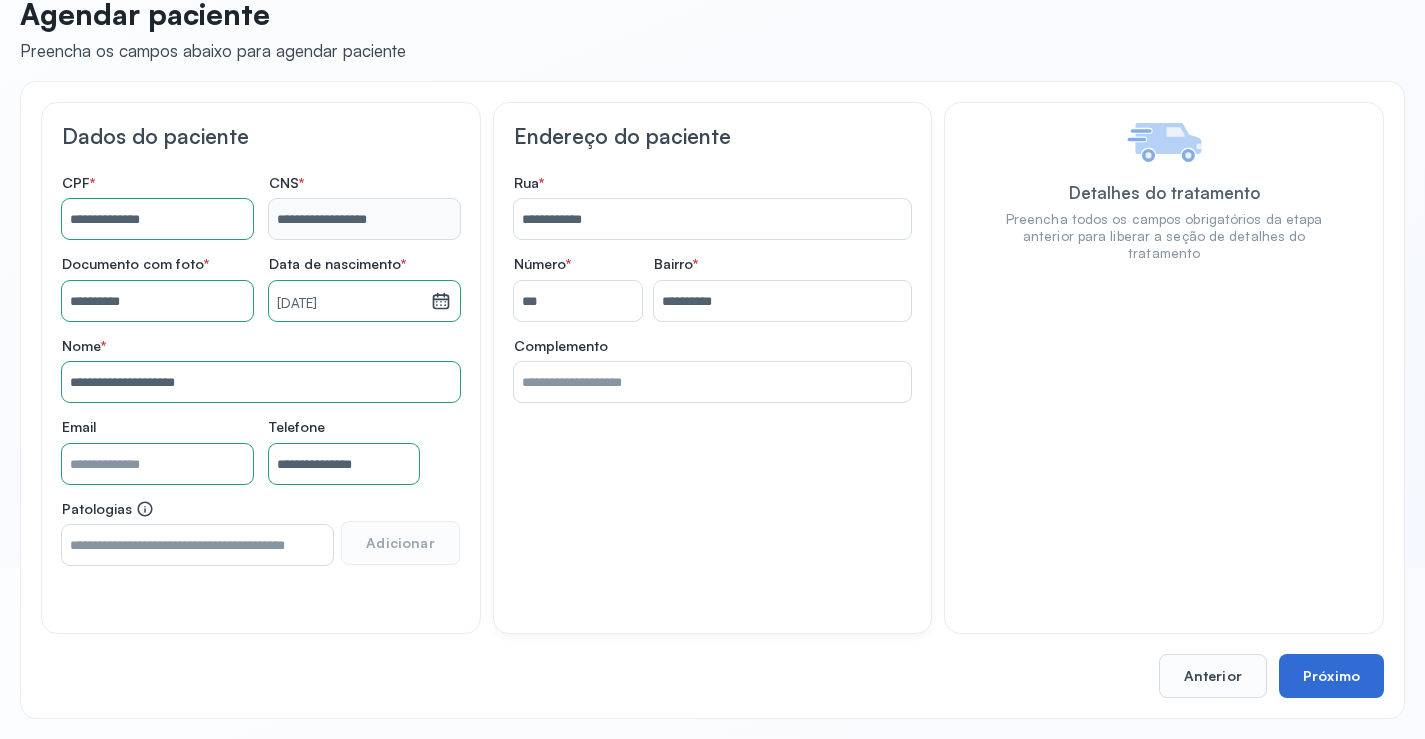 click on "Próximo" at bounding box center (1331, 676) 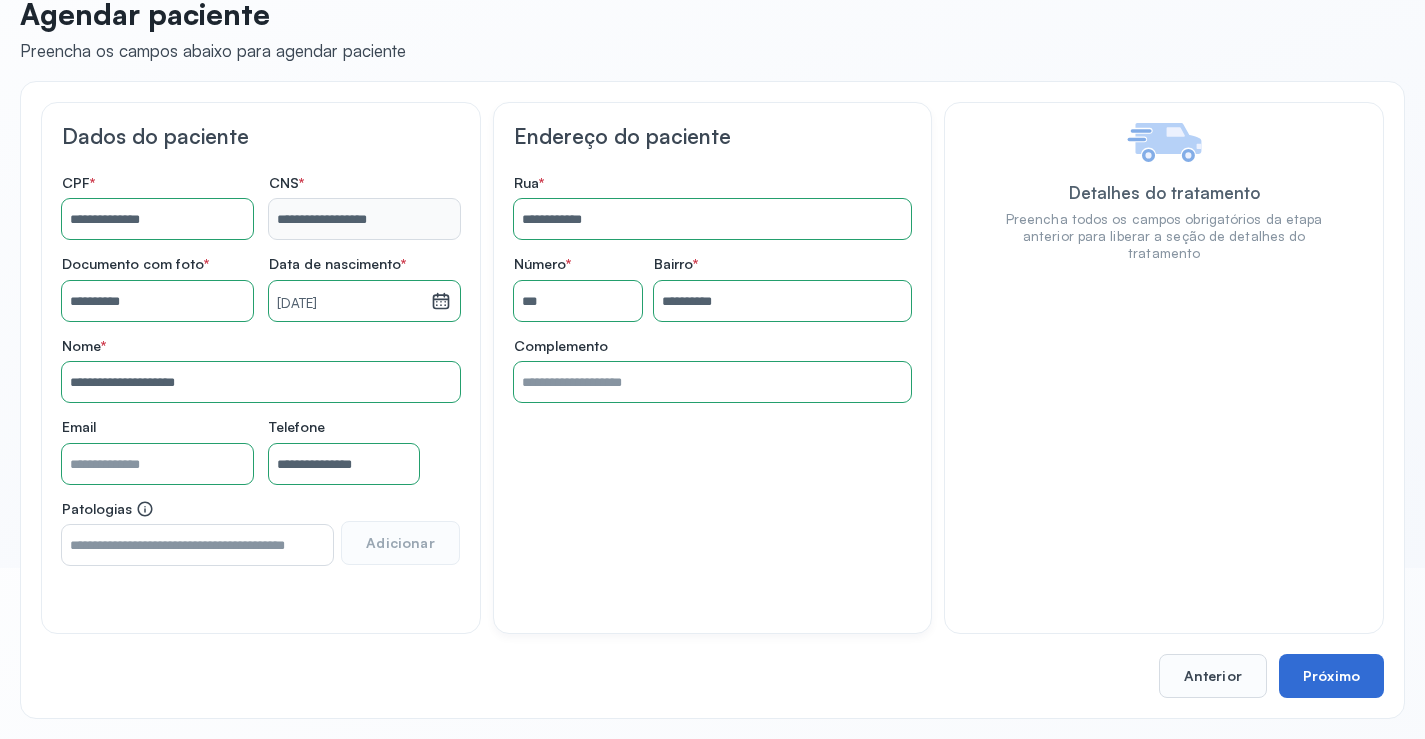 click on "Próximo" at bounding box center (1331, 676) 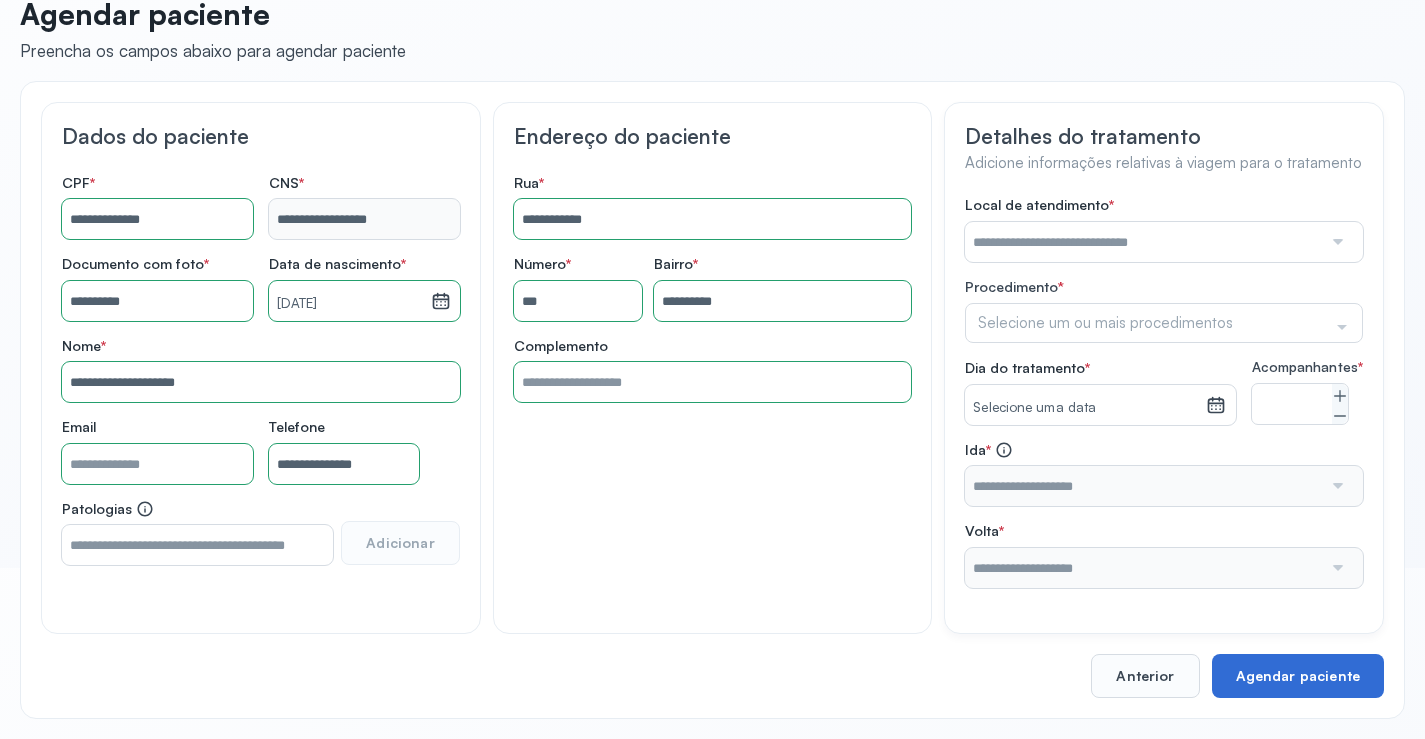 click on "Agendar paciente" at bounding box center (1298, 676) 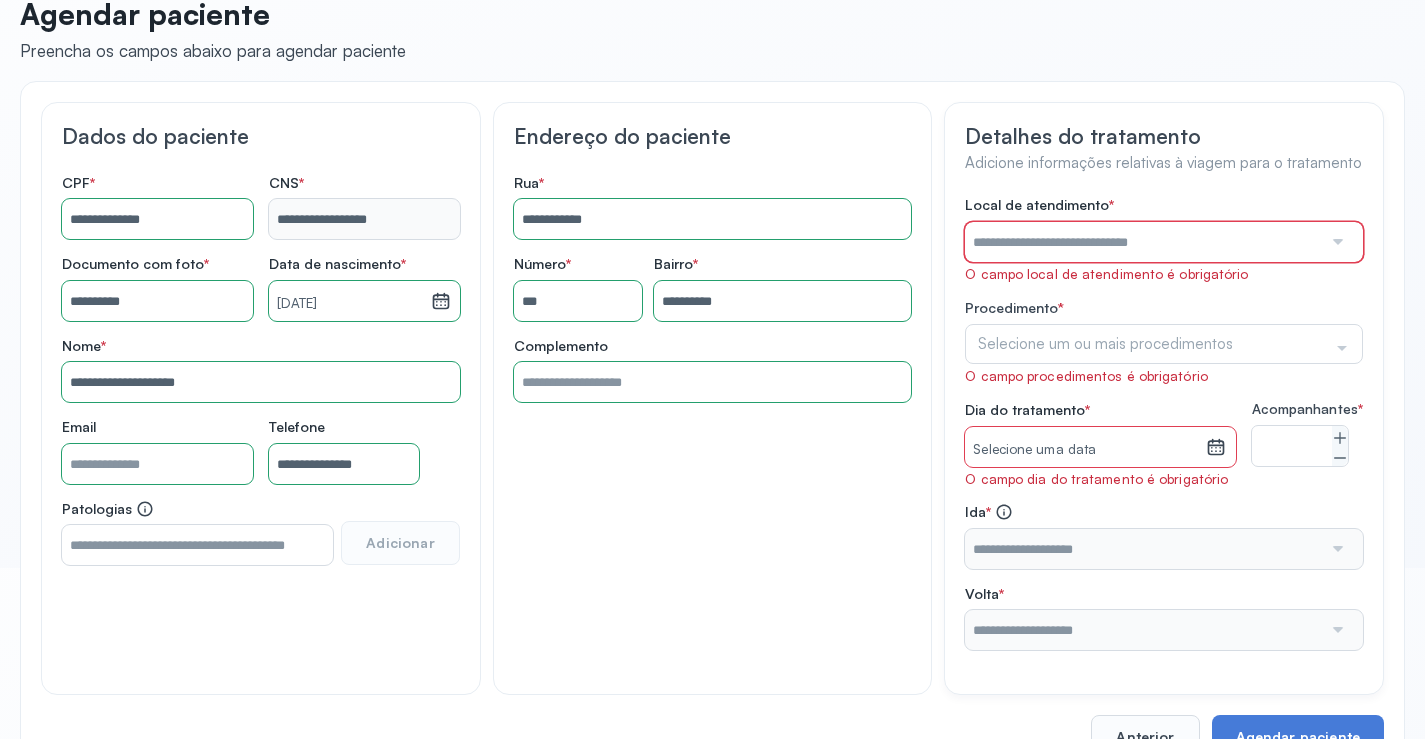 click at bounding box center (1143, 242) 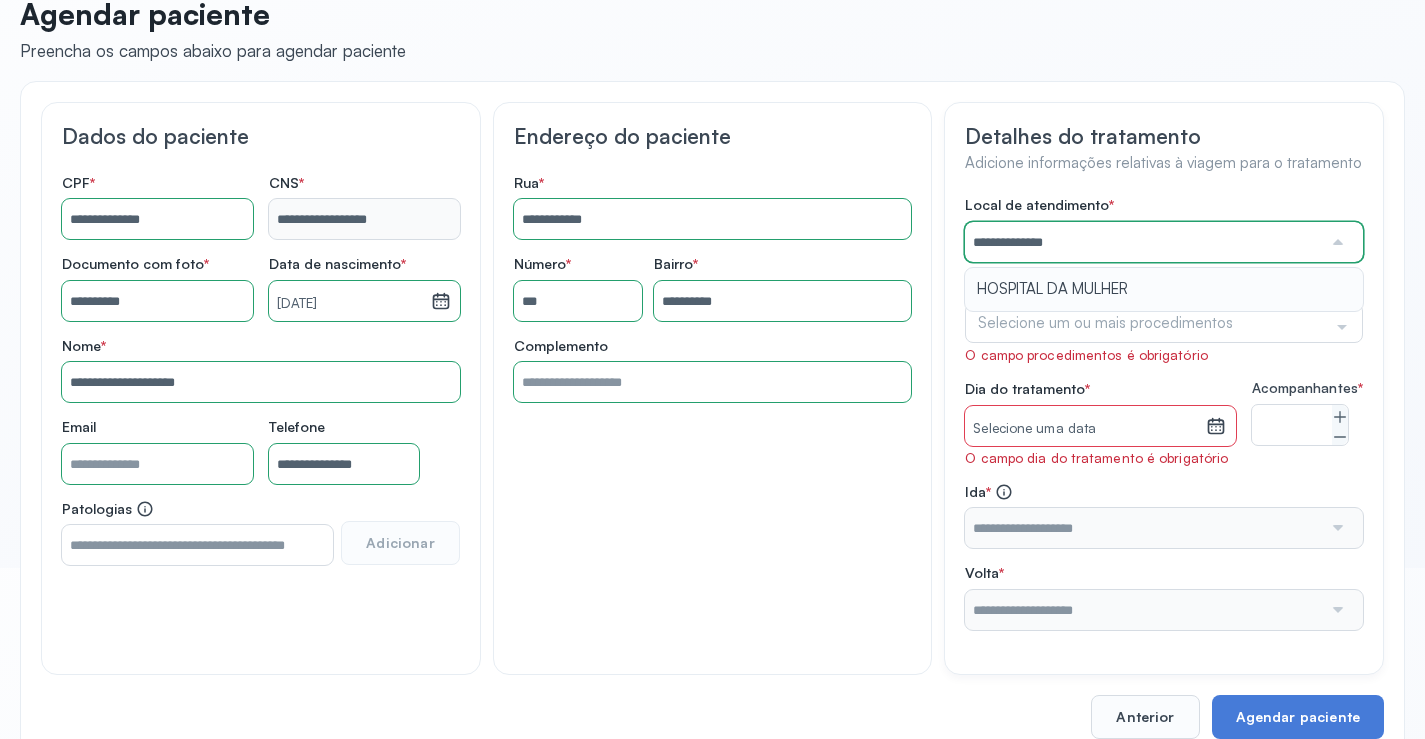 type on "**********" 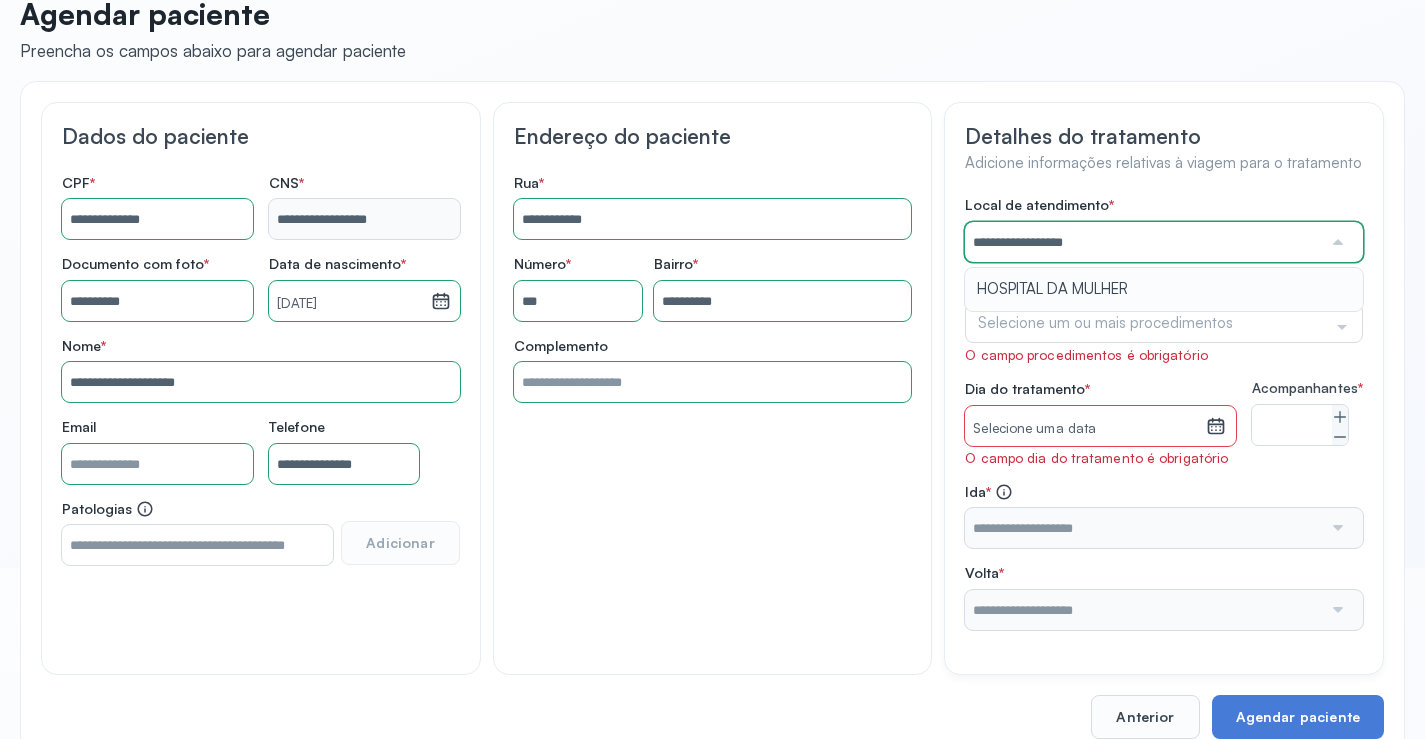 click on "**********" at bounding box center (1164, 412) 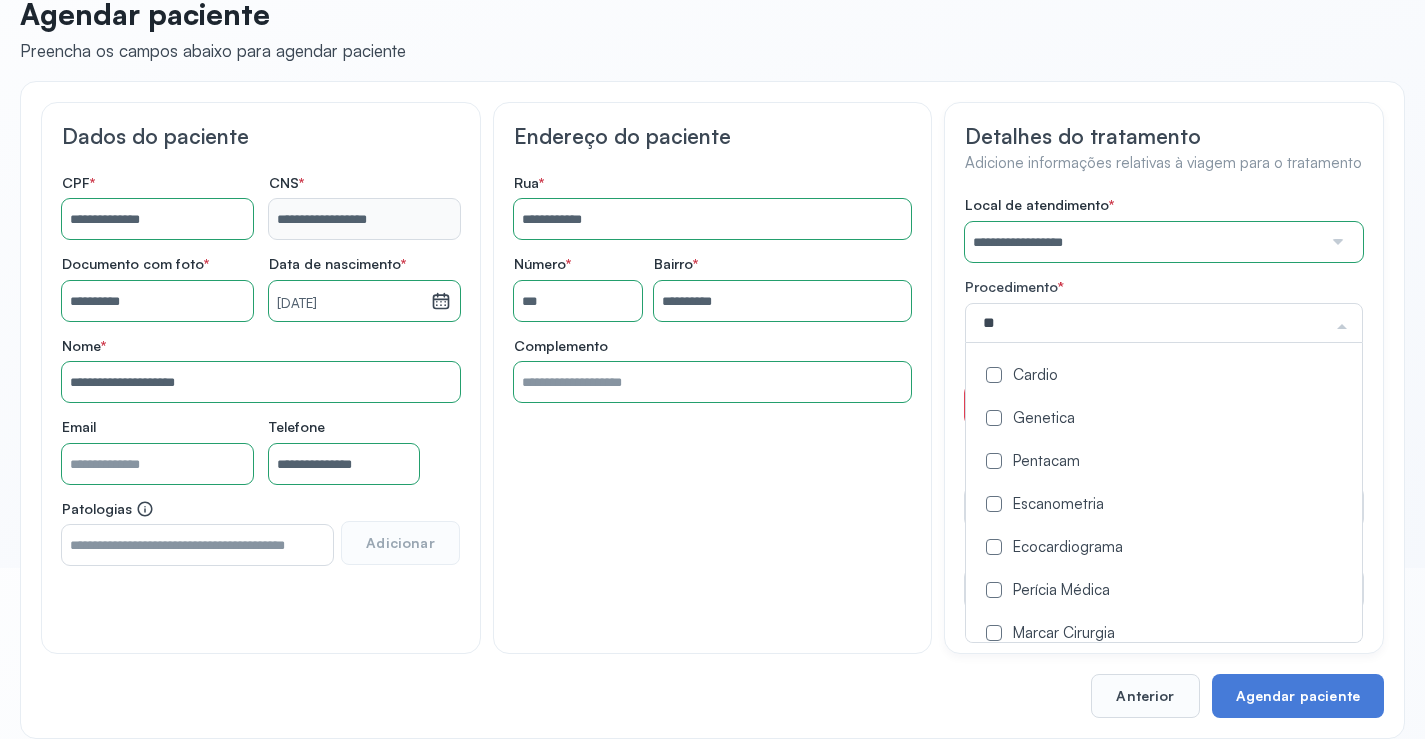 type on "***" 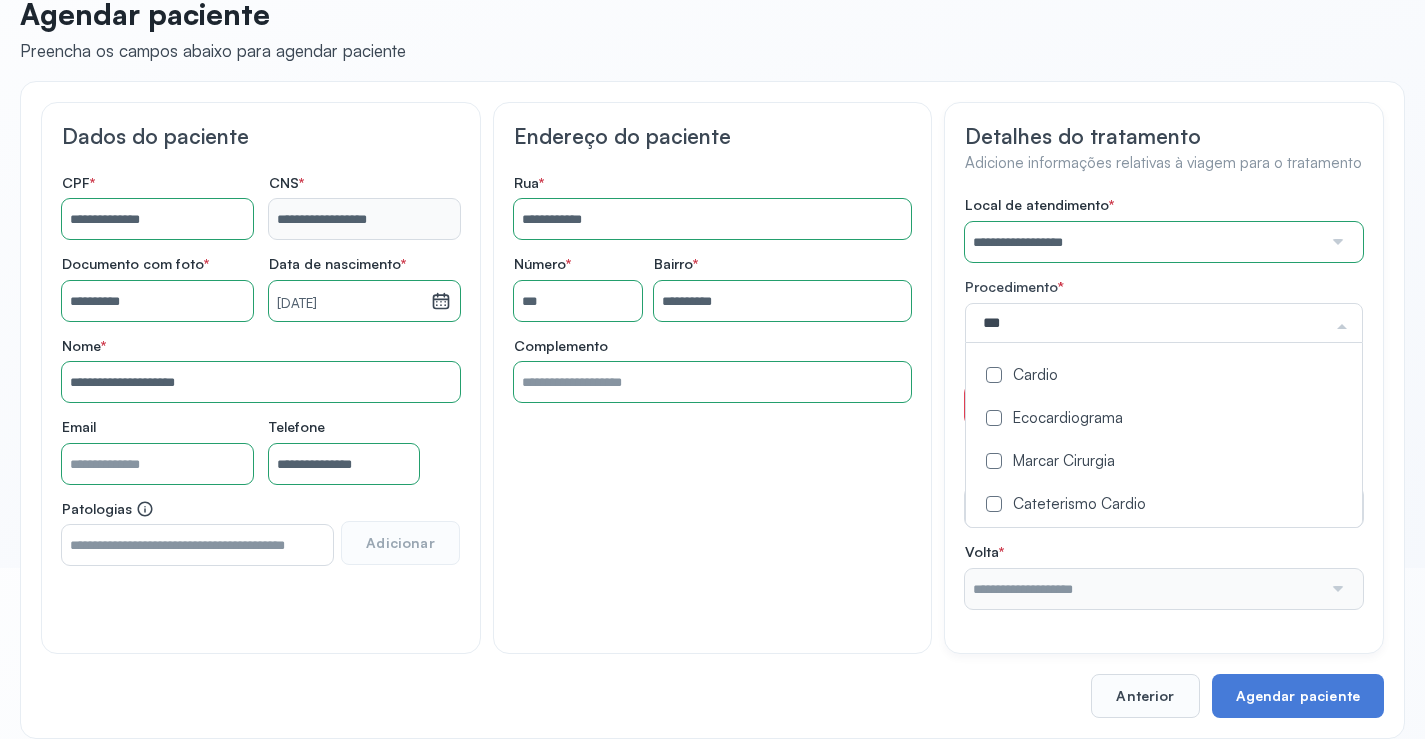 click on "Cardio" 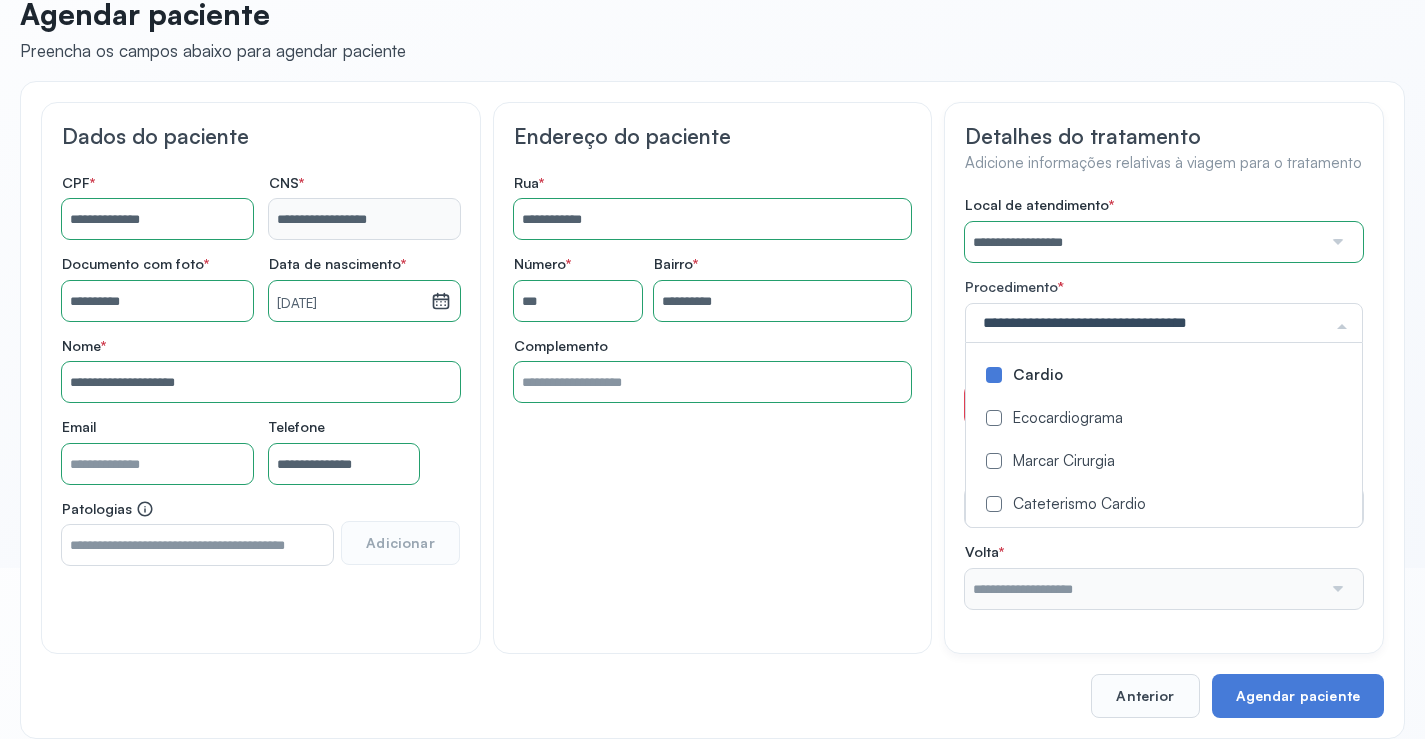 drag, startPoint x: 944, startPoint y: 399, endPoint x: 965, endPoint y: 395, distance: 21.377558 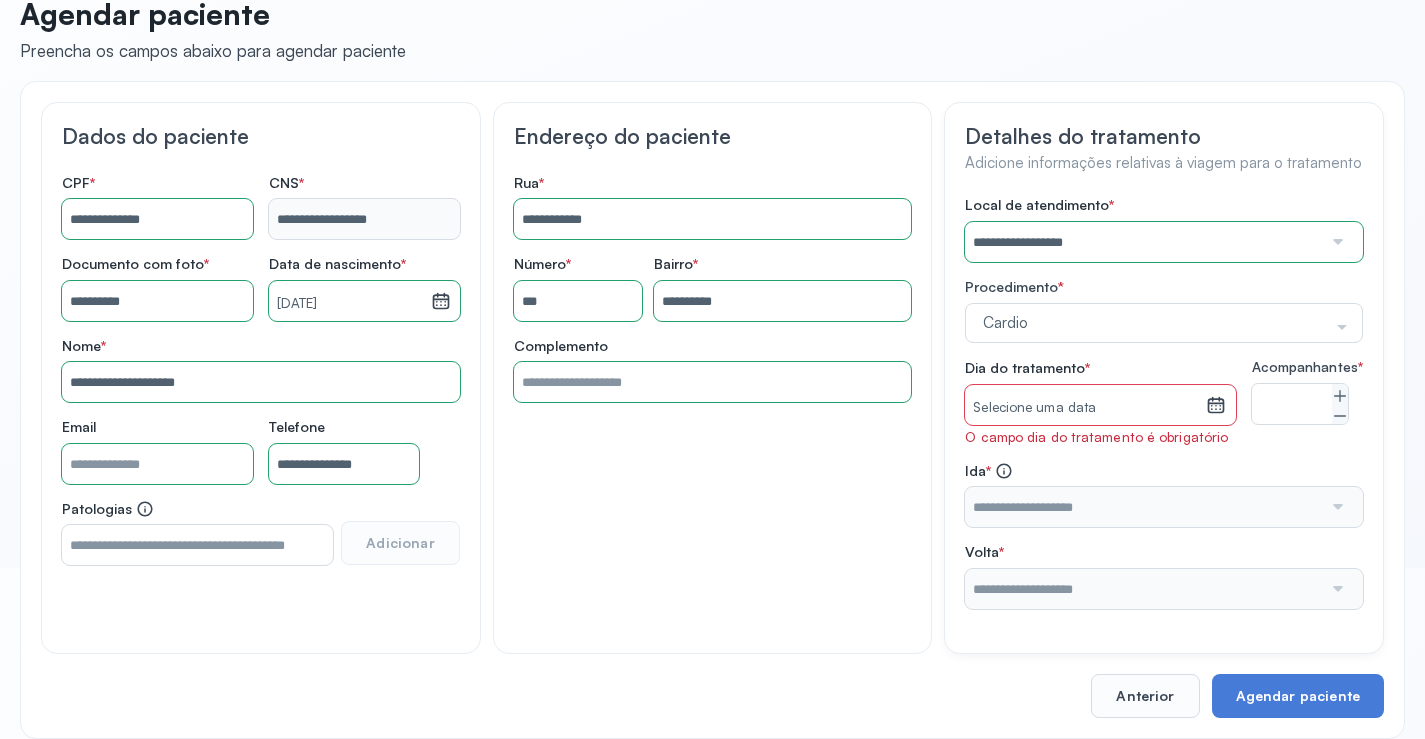 click on "Selecione uma data" at bounding box center (1085, 408) 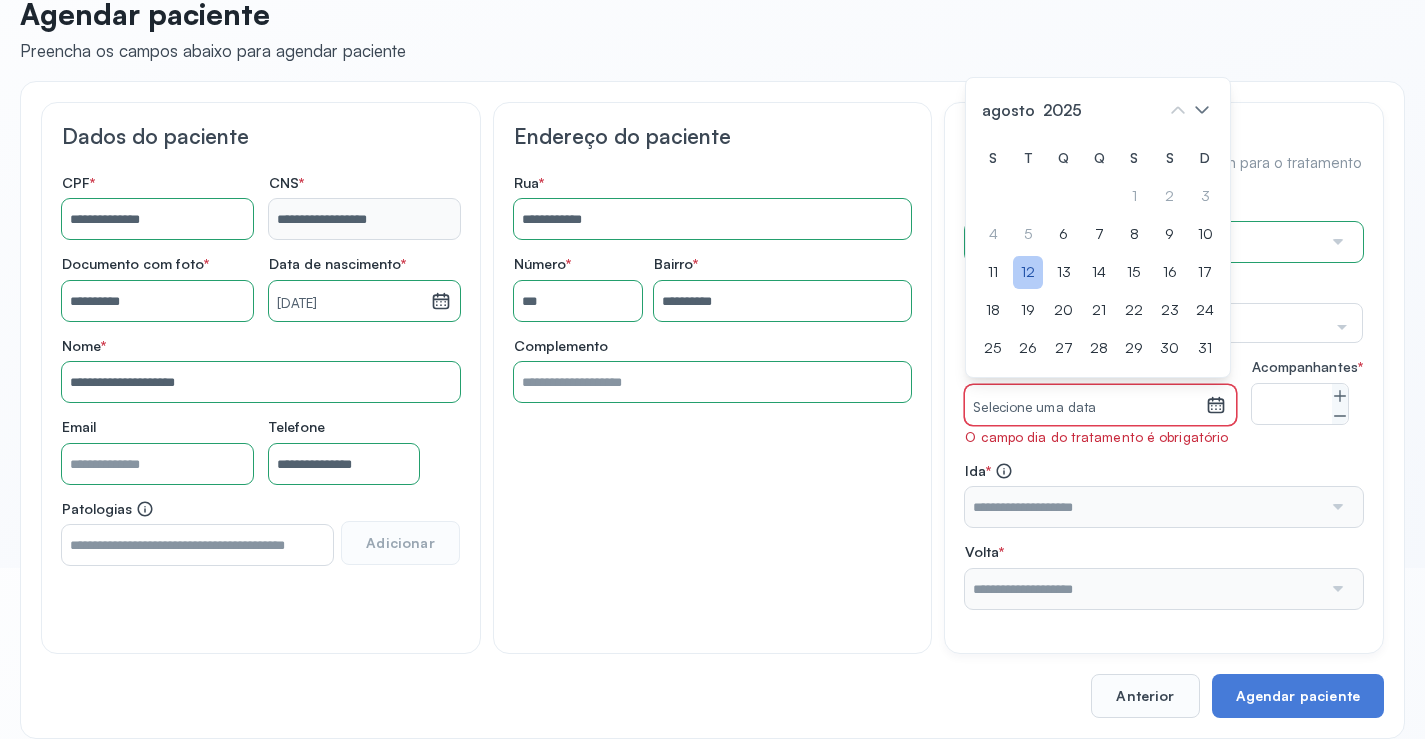 click on "12" 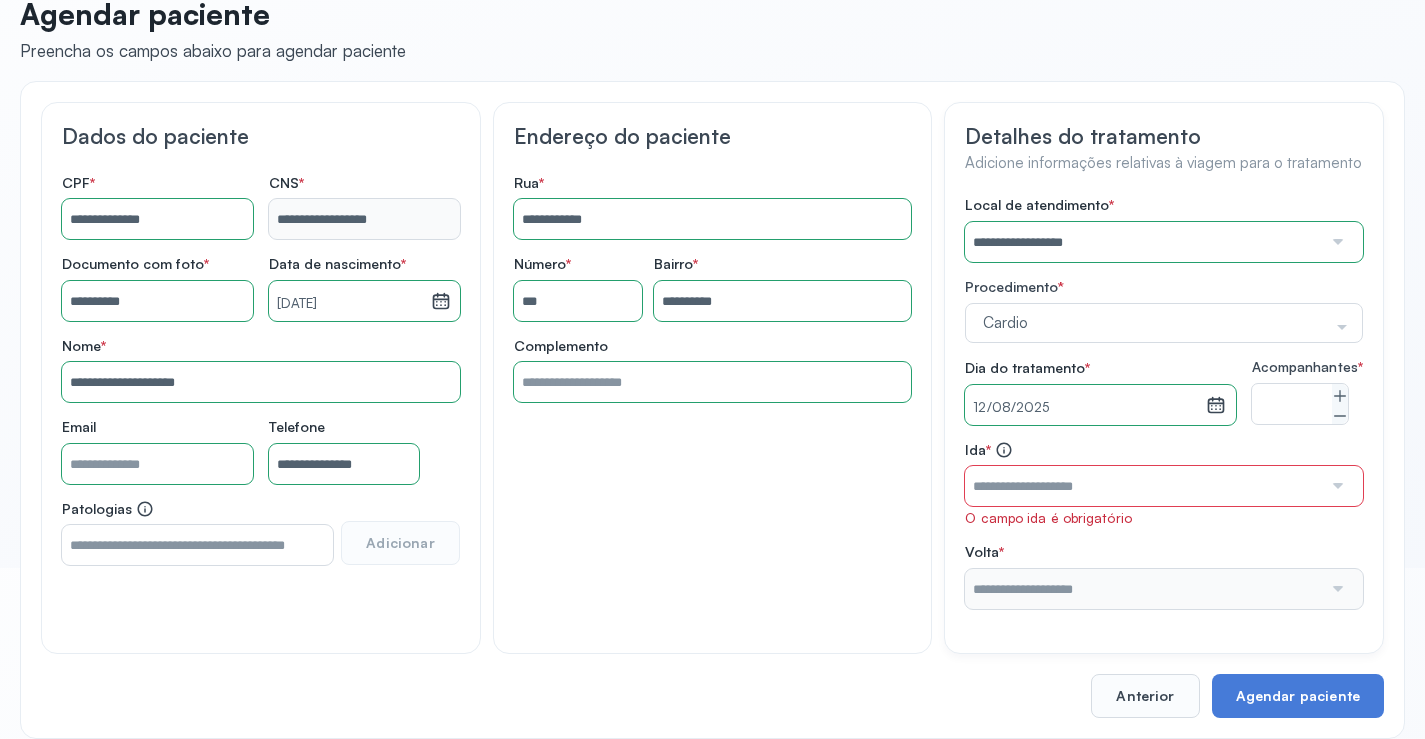 click at bounding box center (1143, 486) 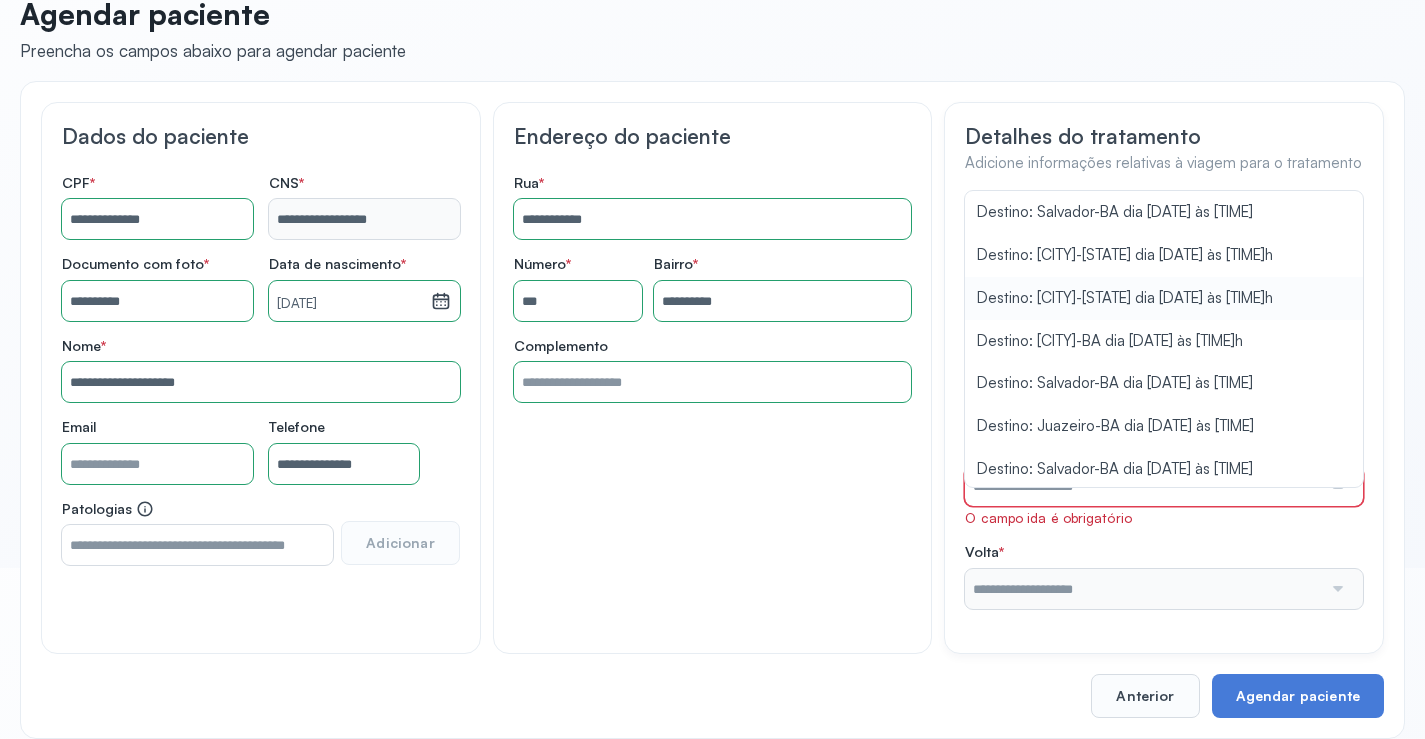 scroll, scrollTop: 132, scrollLeft: 0, axis: vertical 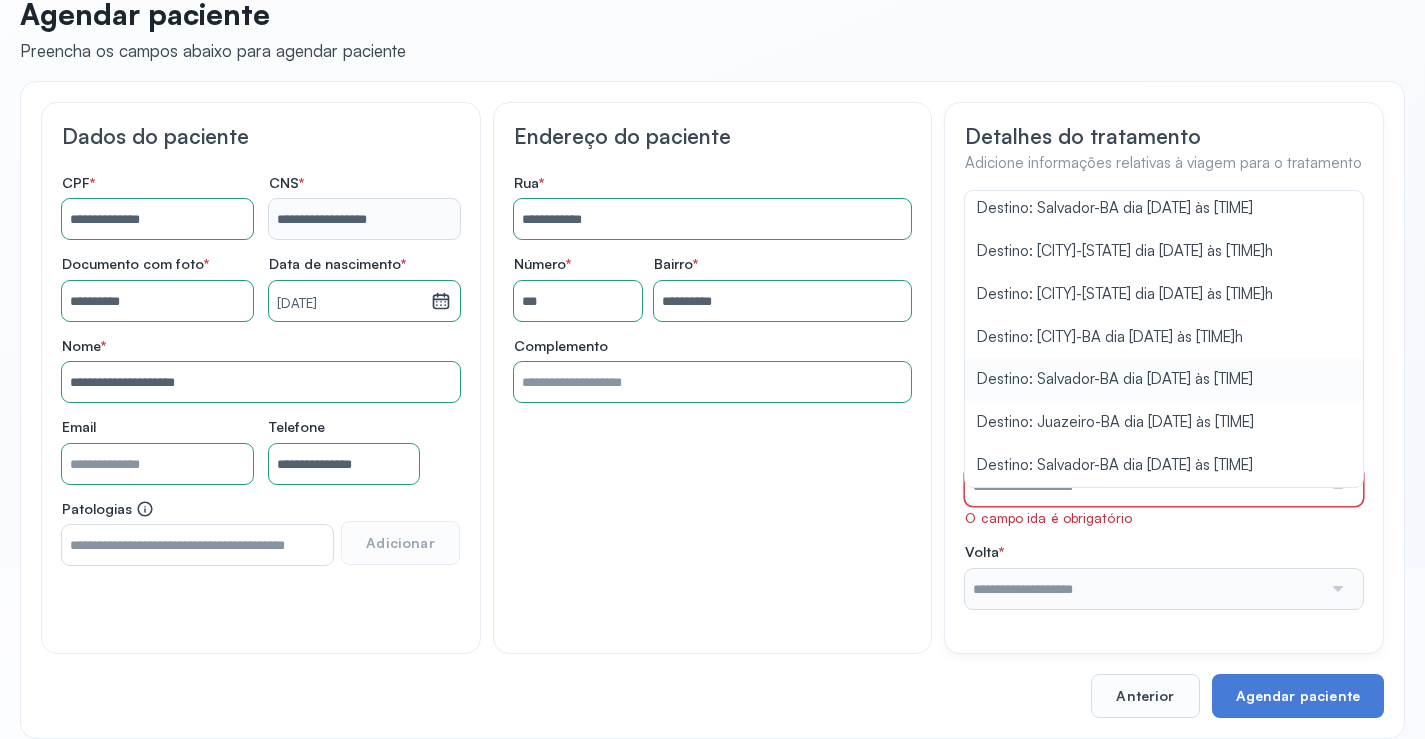 type on "**********" 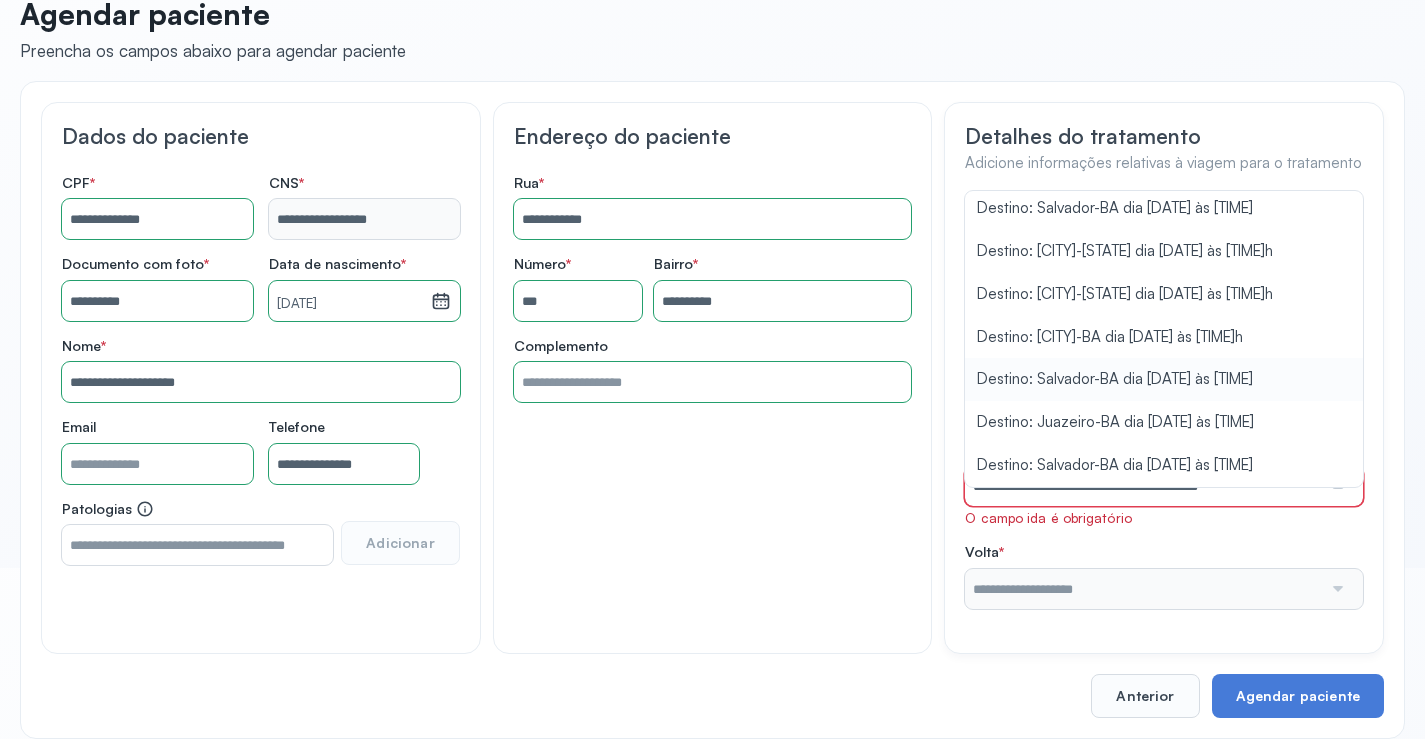 click on "**********" at bounding box center (1164, 402) 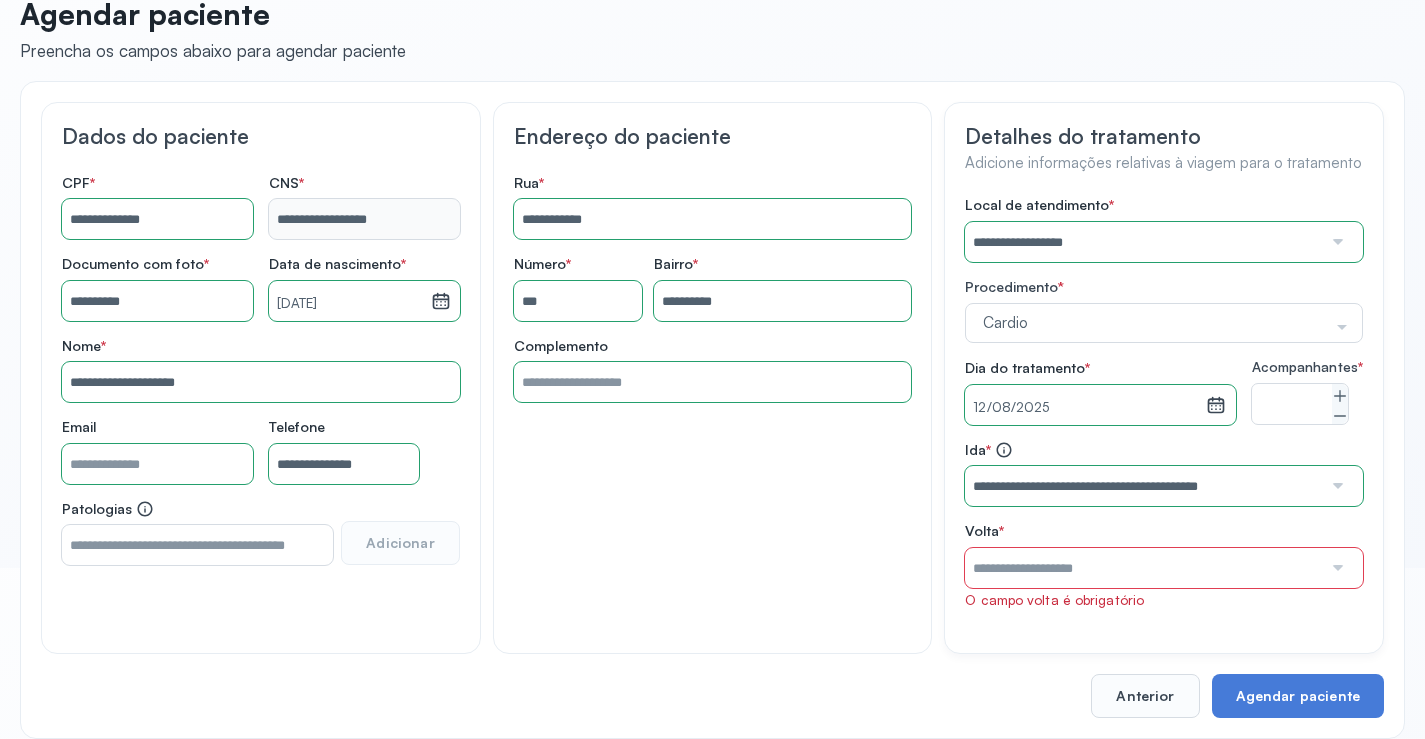 click at bounding box center (1143, 568) 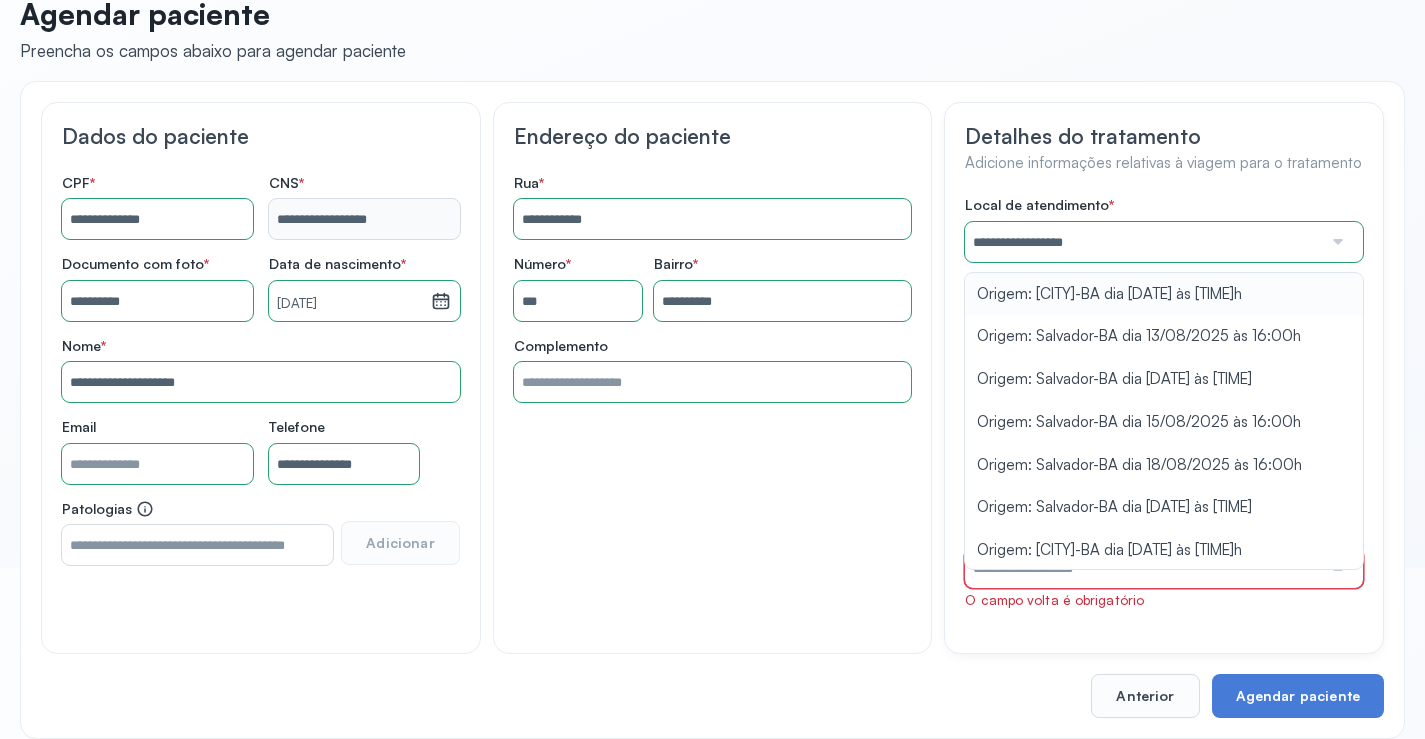 type on "**********" 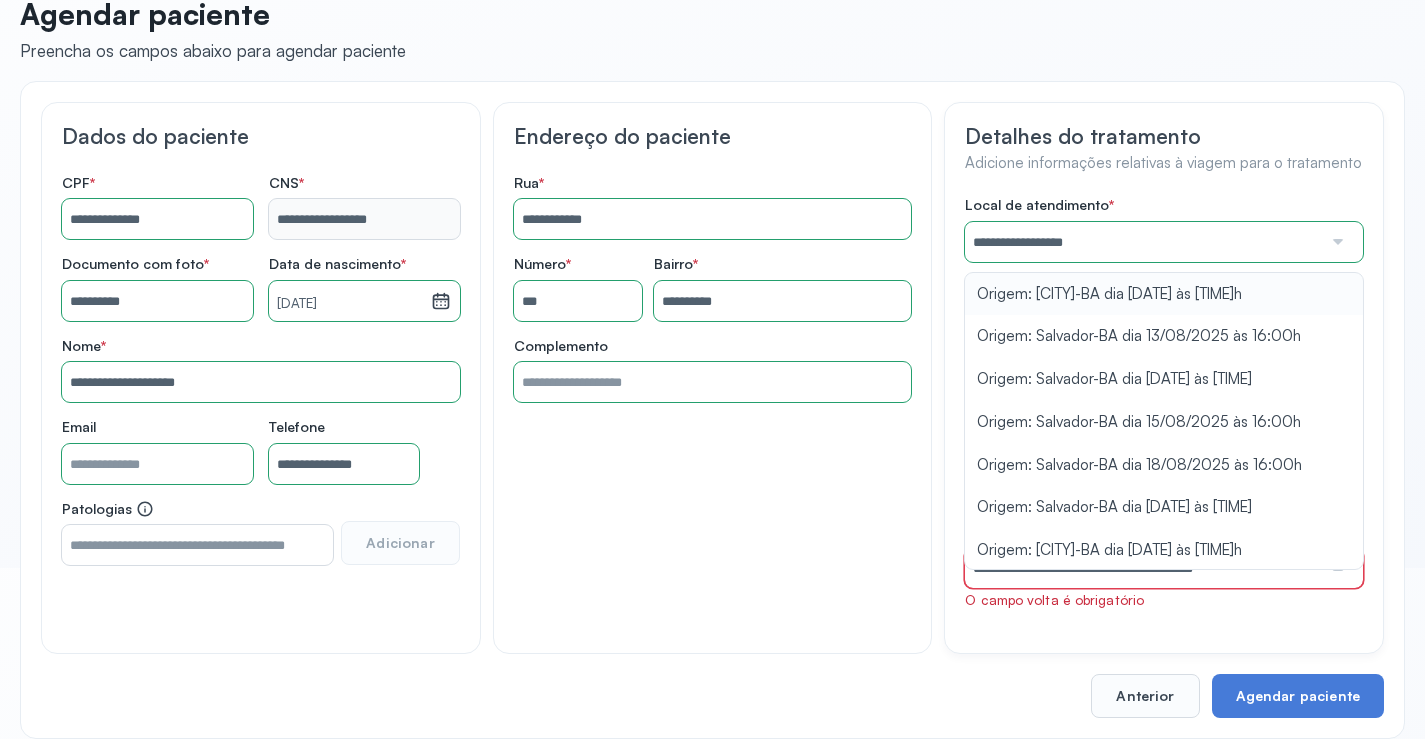 click on "**********" at bounding box center (1164, 402) 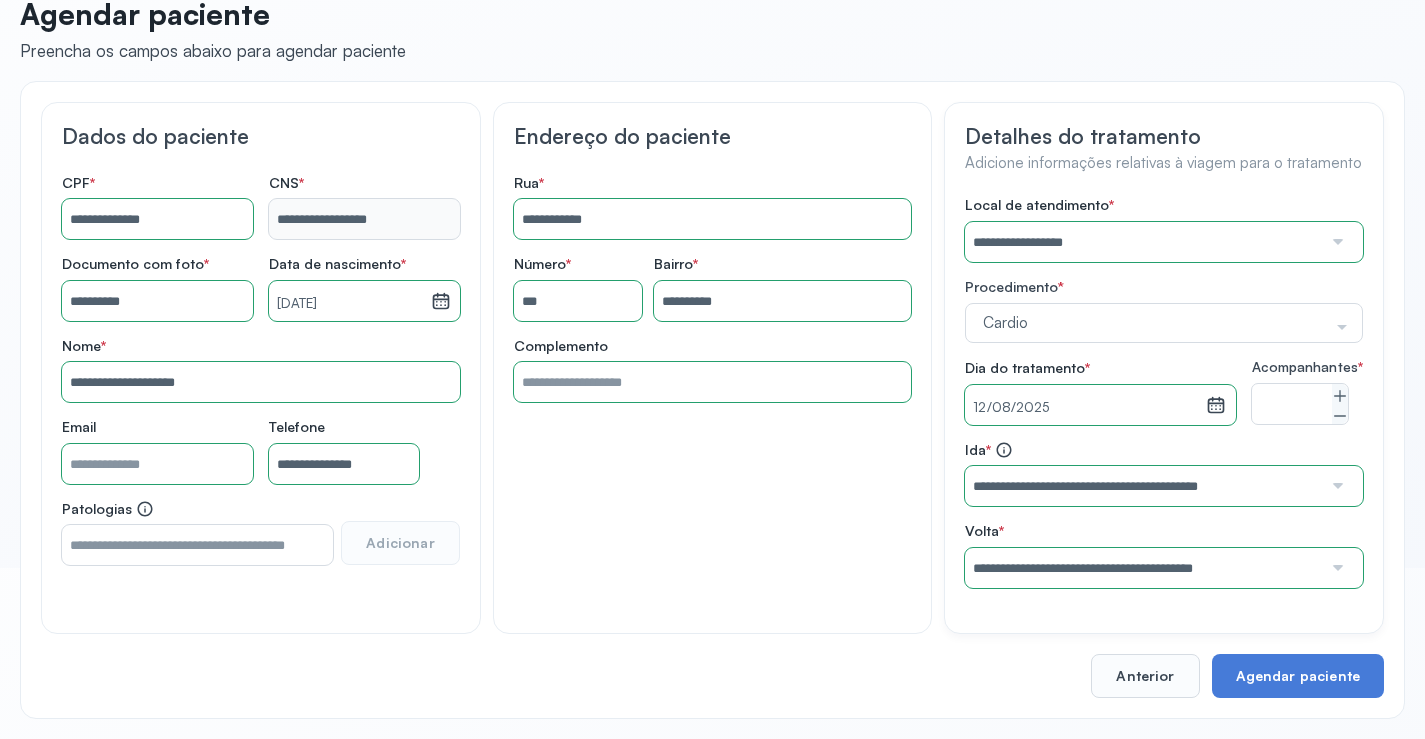 scroll, scrollTop: 186, scrollLeft: 0, axis: vertical 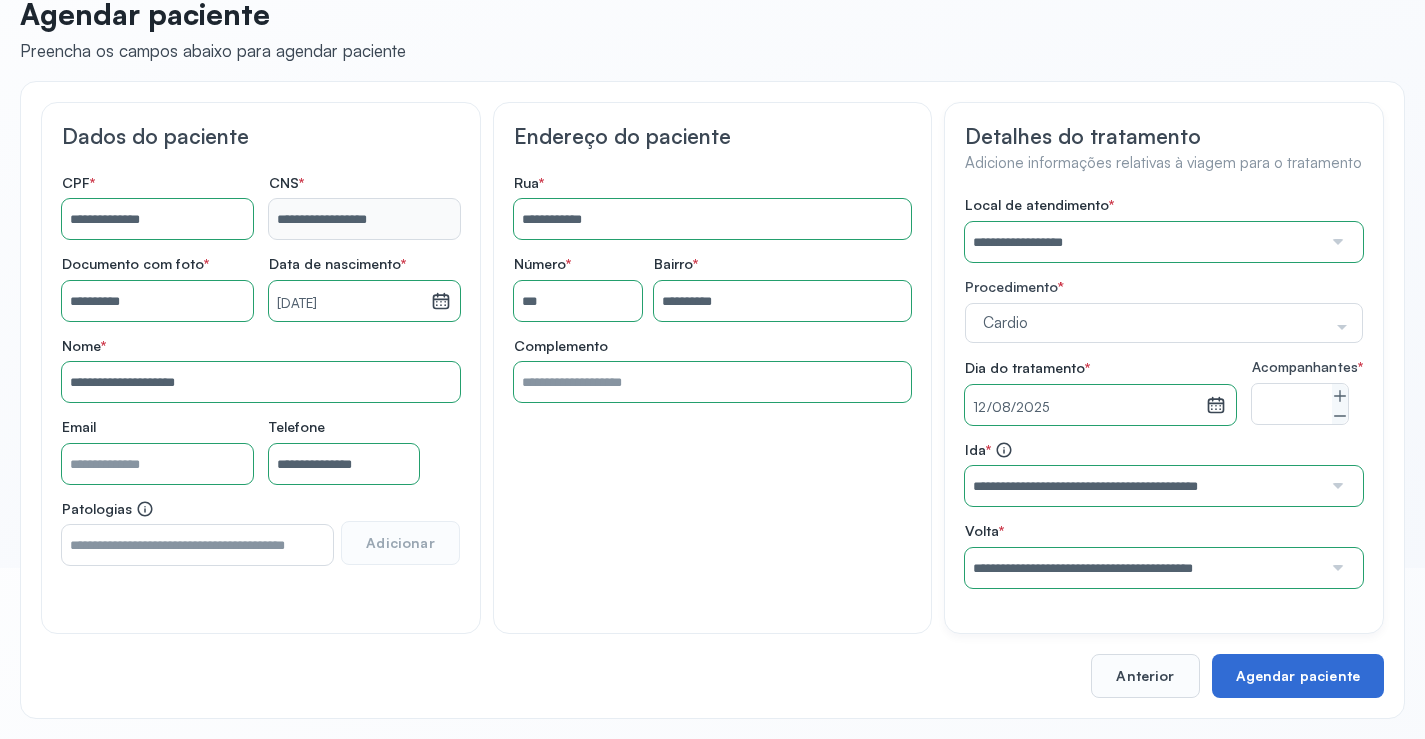 click on "Agendar paciente" at bounding box center [1298, 676] 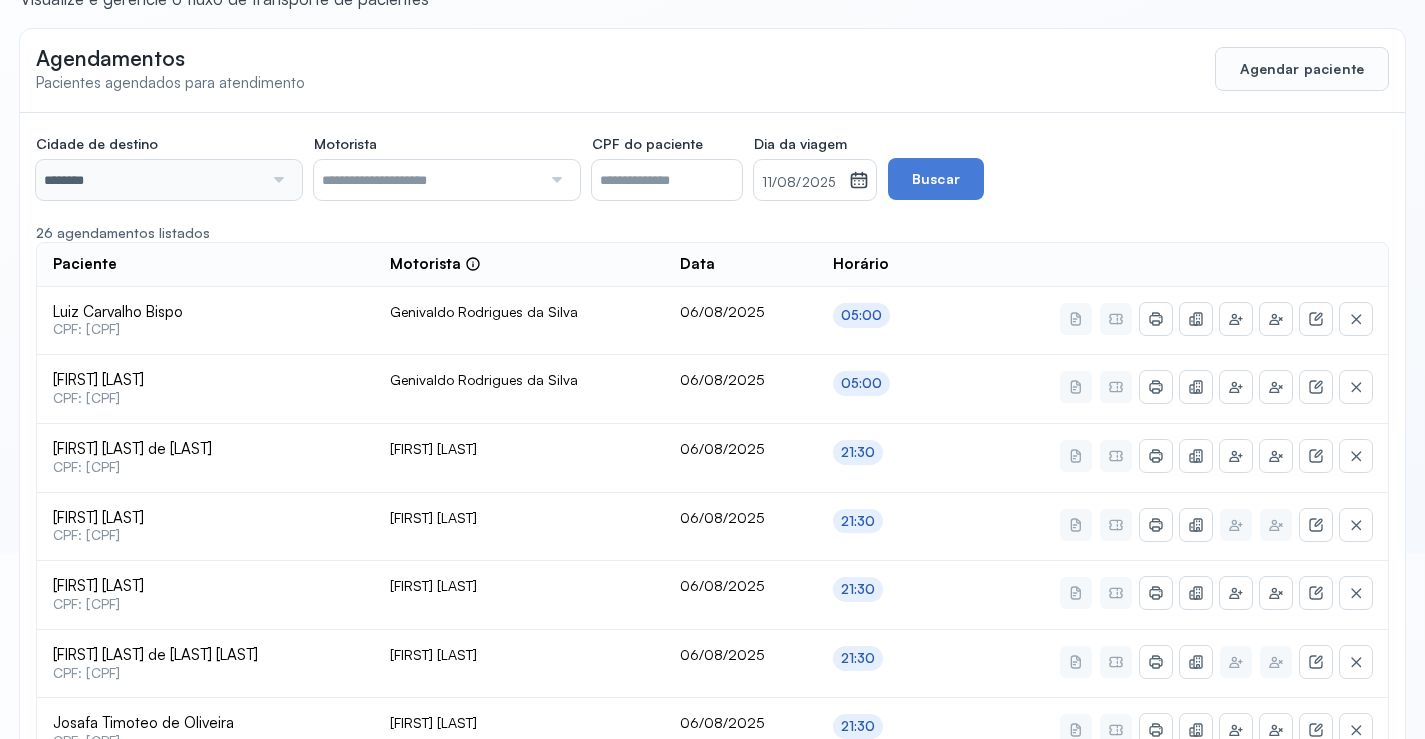 scroll, scrollTop: 46, scrollLeft: 0, axis: vertical 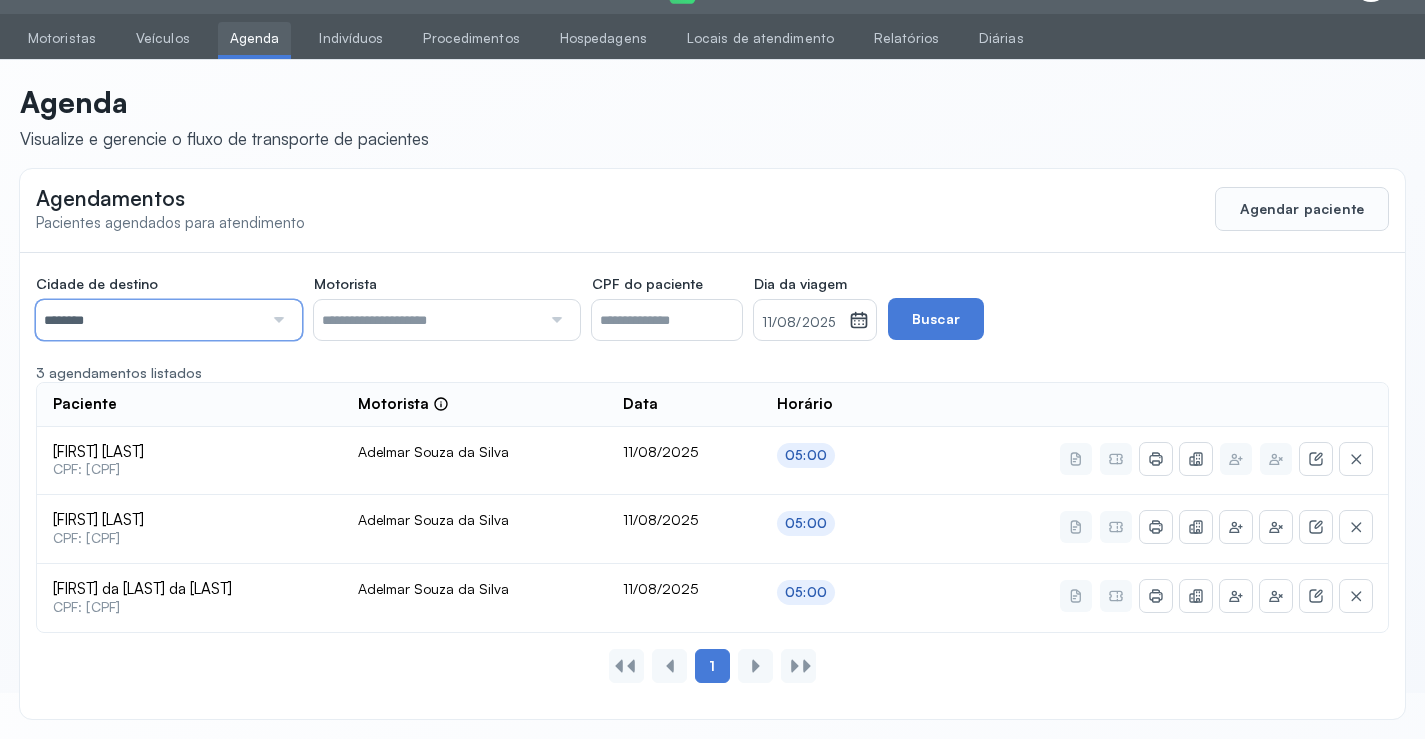 click on "********" at bounding box center (149, 320) 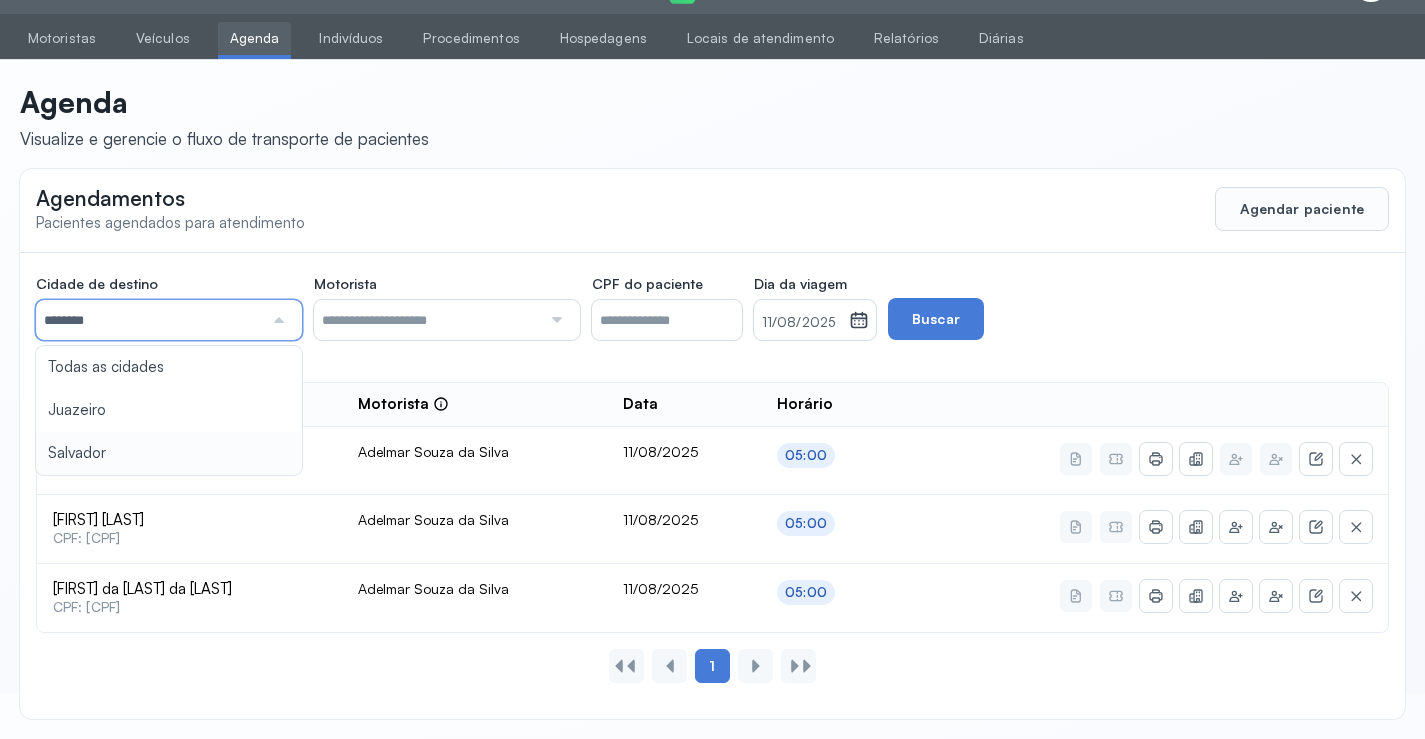 type on "********" 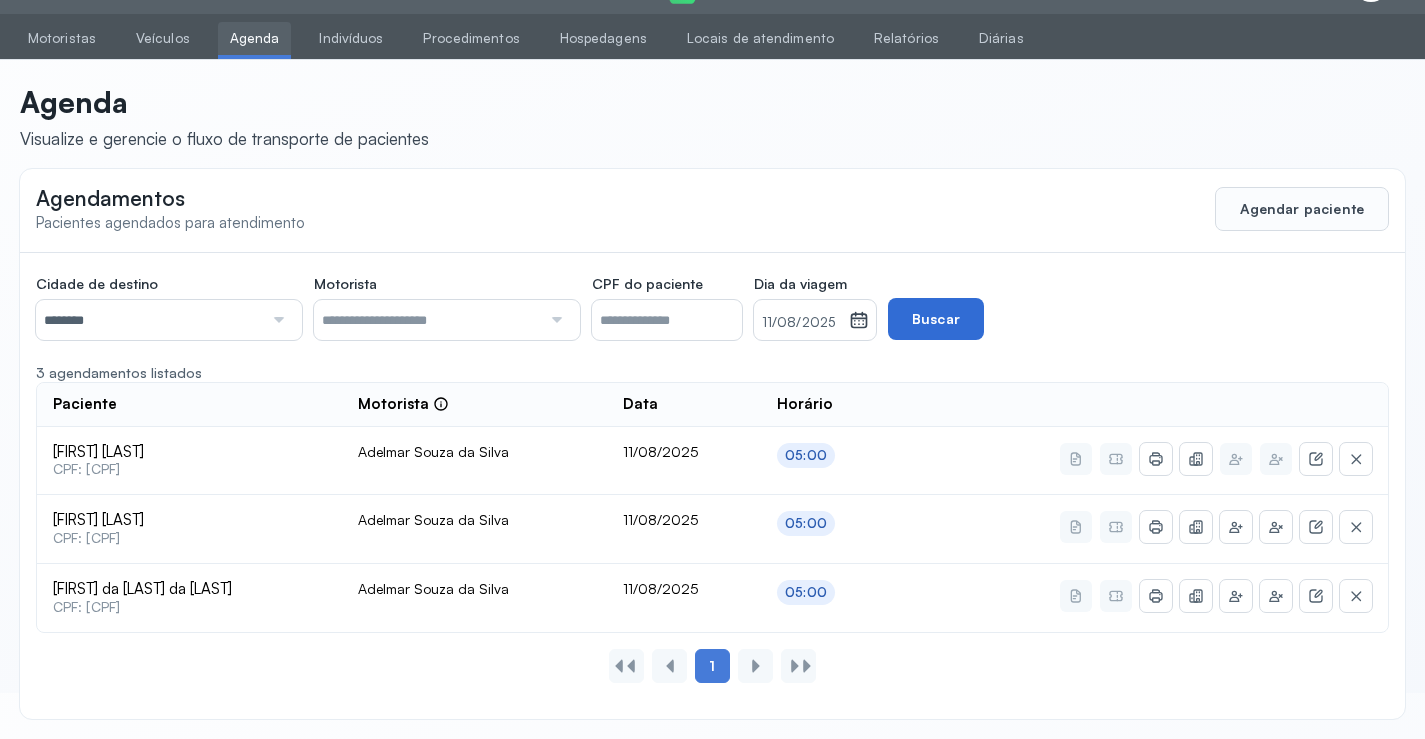 click on "Buscar" at bounding box center [936, 319] 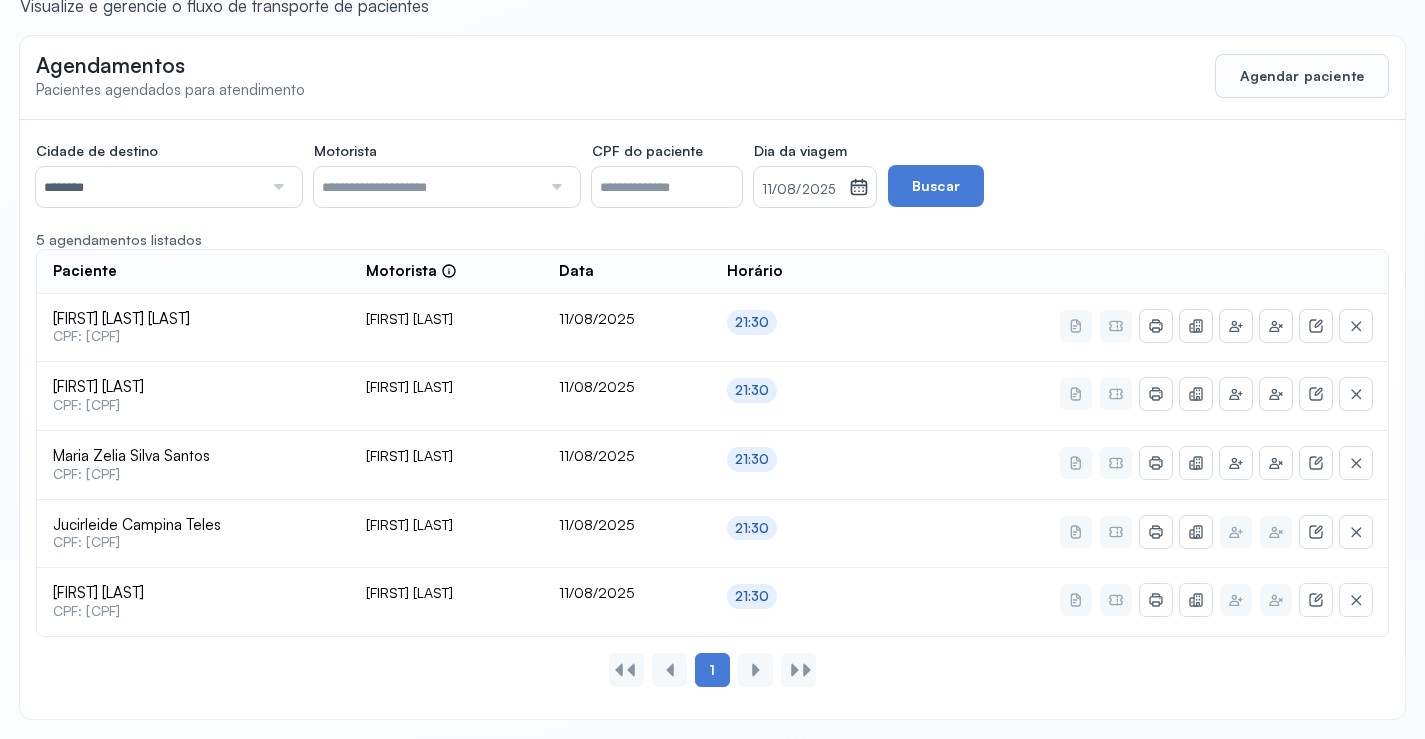 scroll, scrollTop: 0, scrollLeft: 0, axis: both 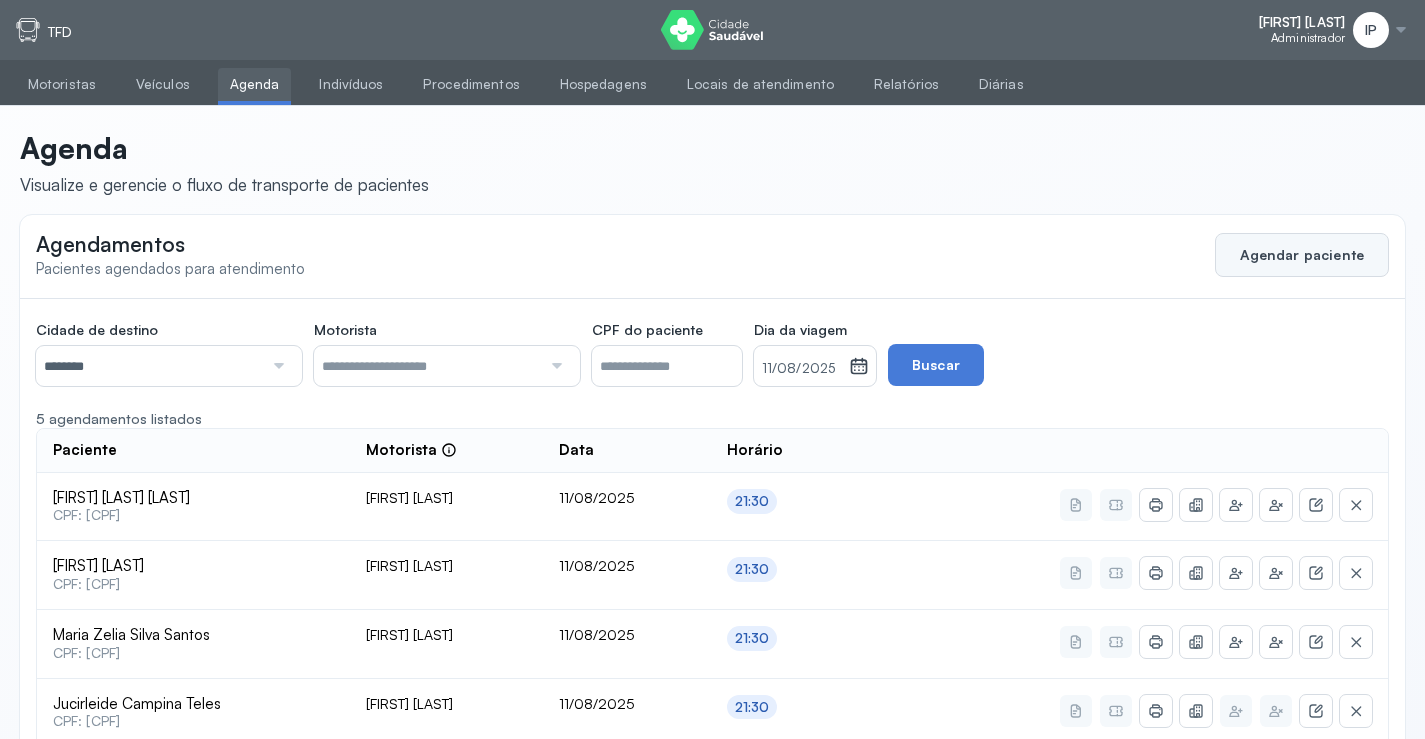 click on "Agendar paciente" 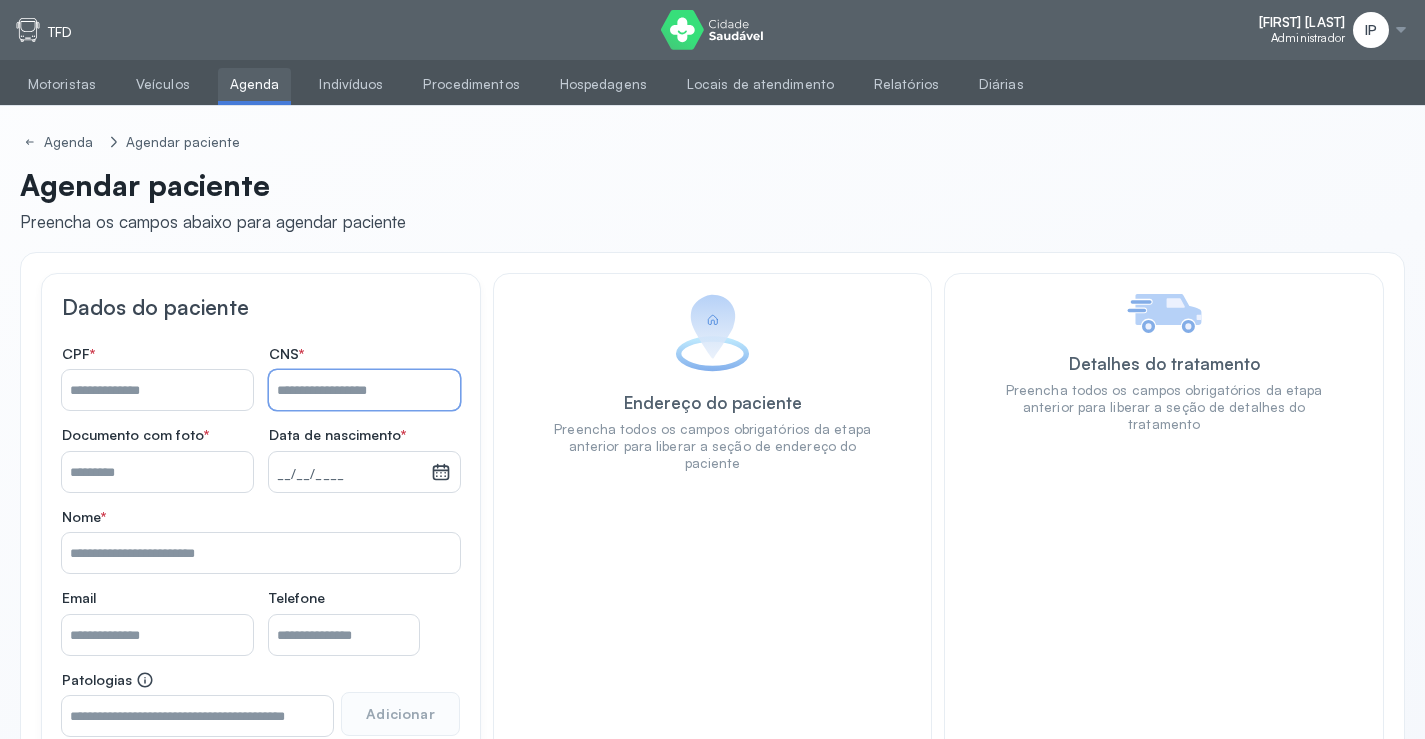 click on "Nome   *" at bounding box center [364, 390] 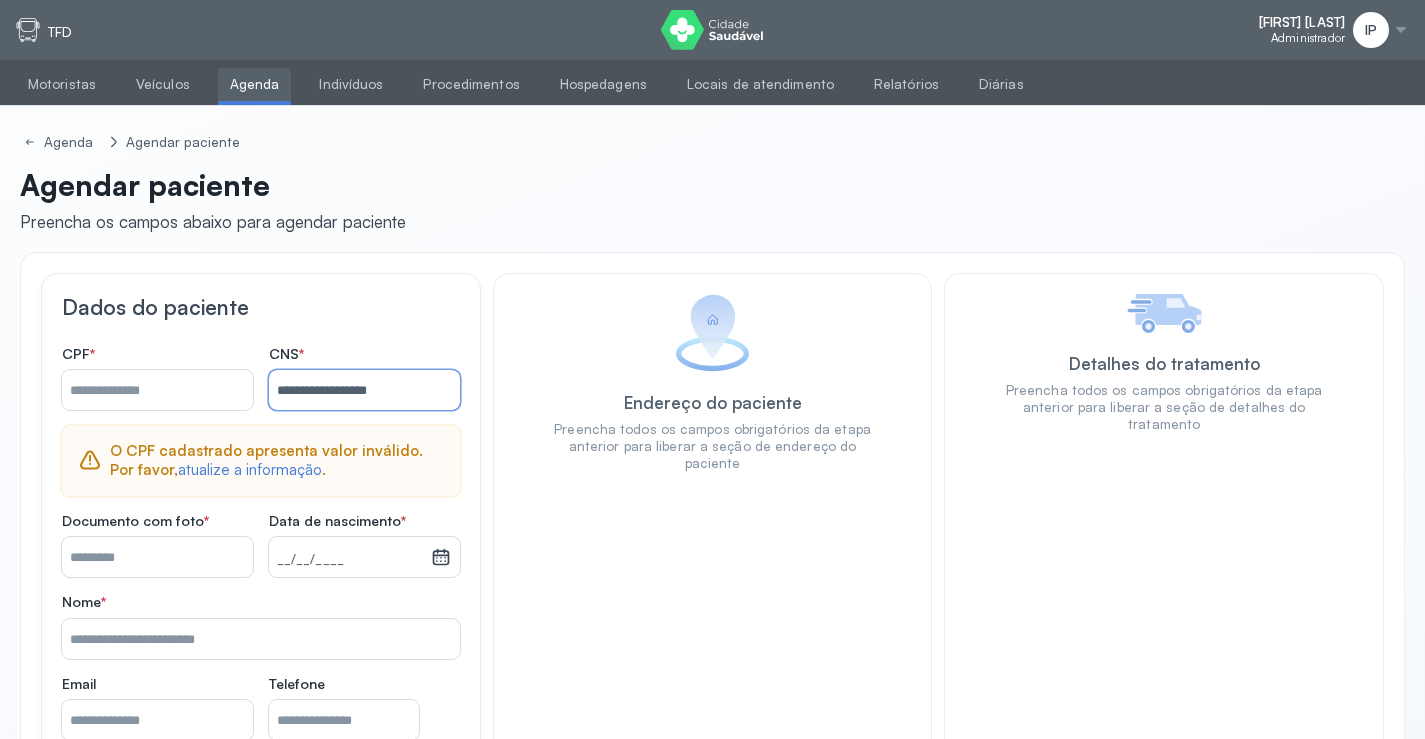 type on "**********" 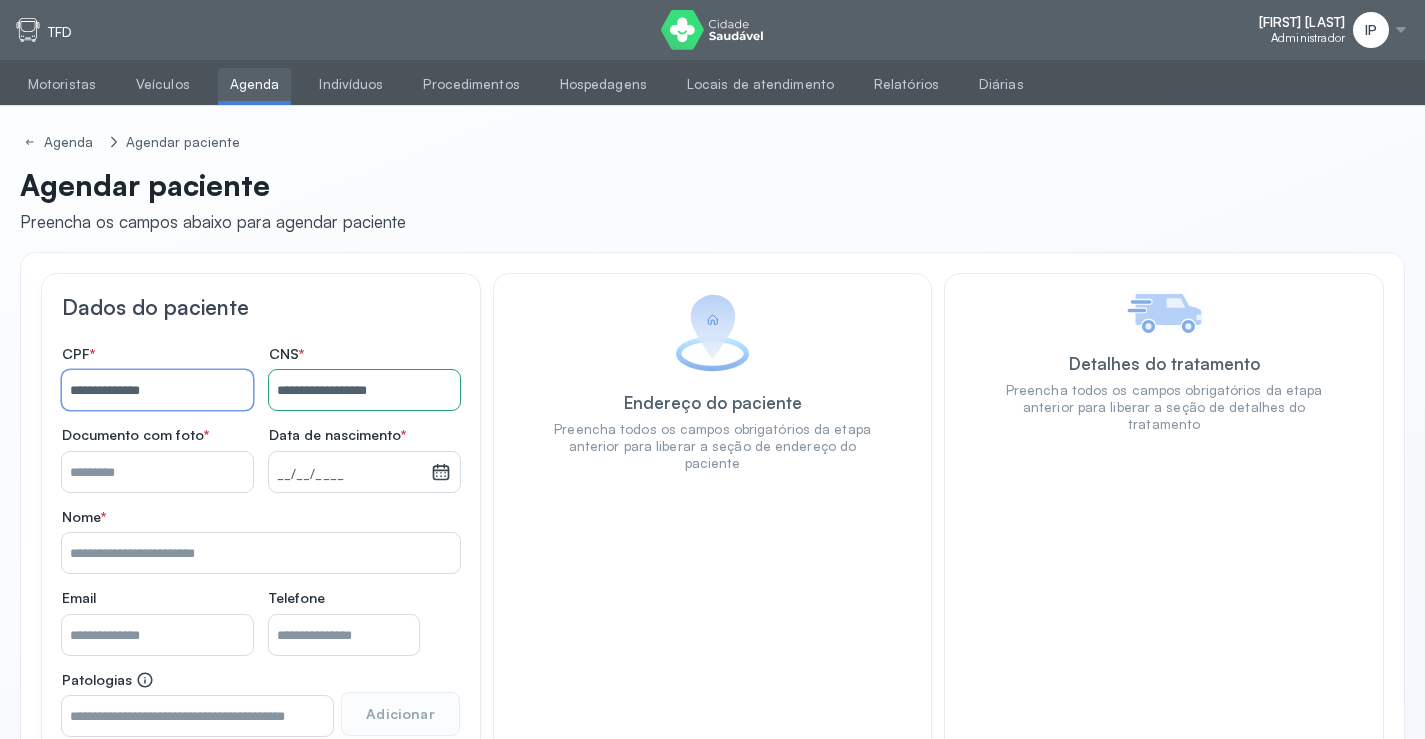 type on "**********" 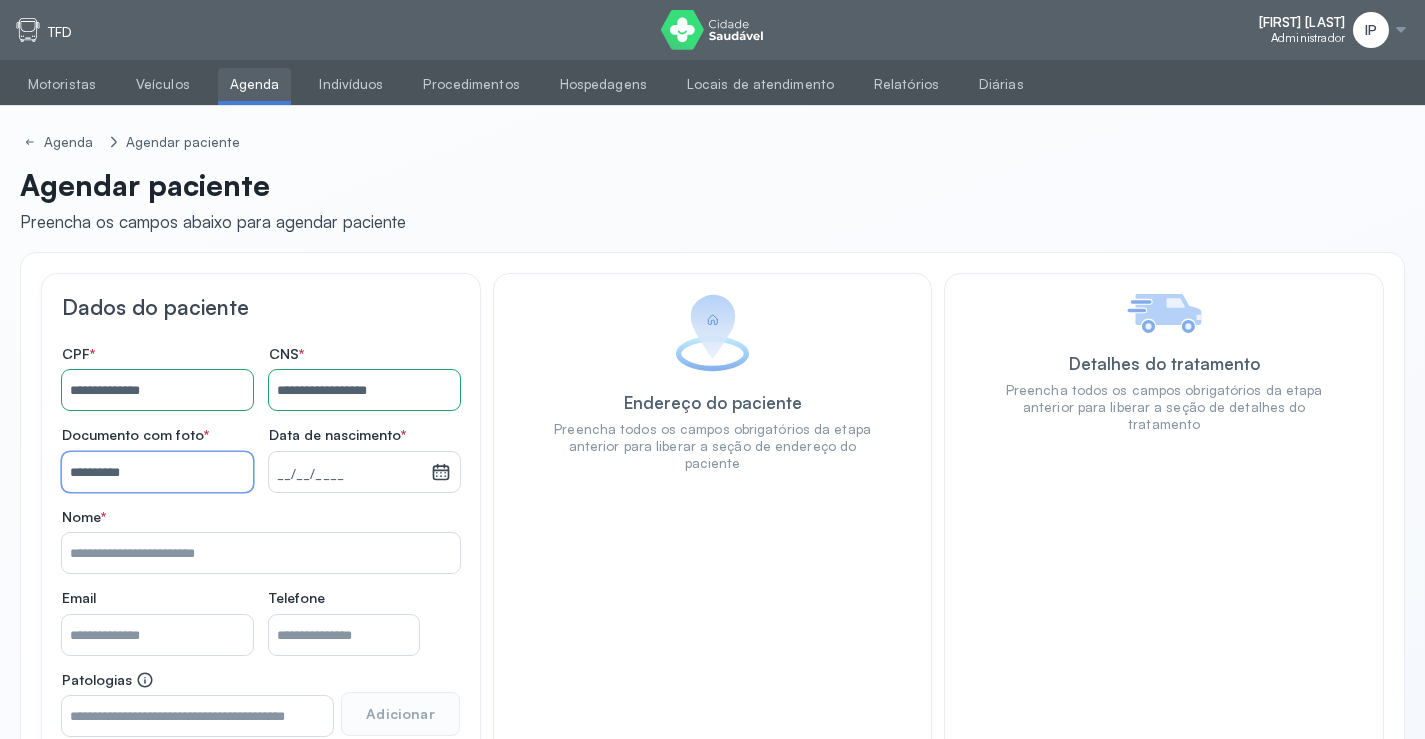 type on "**********" 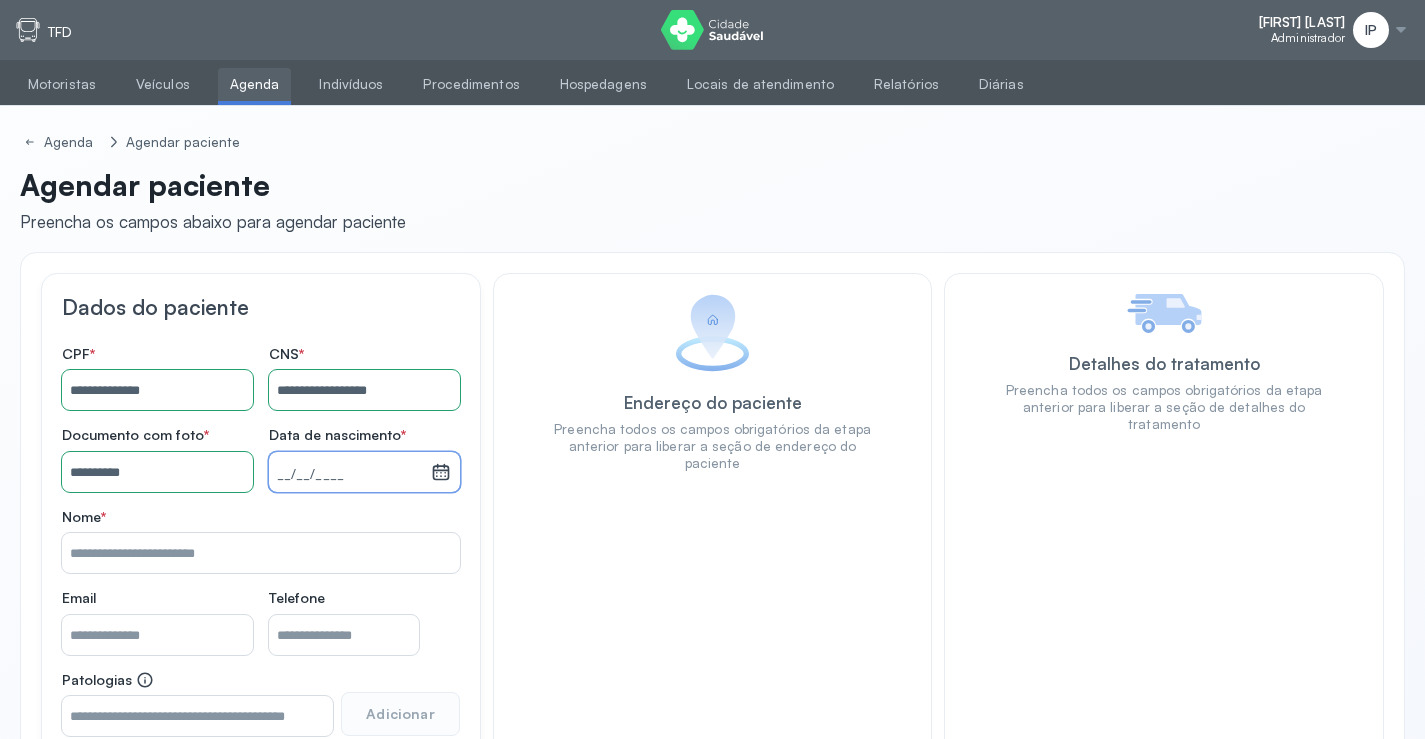 click on "__/__/____" at bounding box center (350, 472) 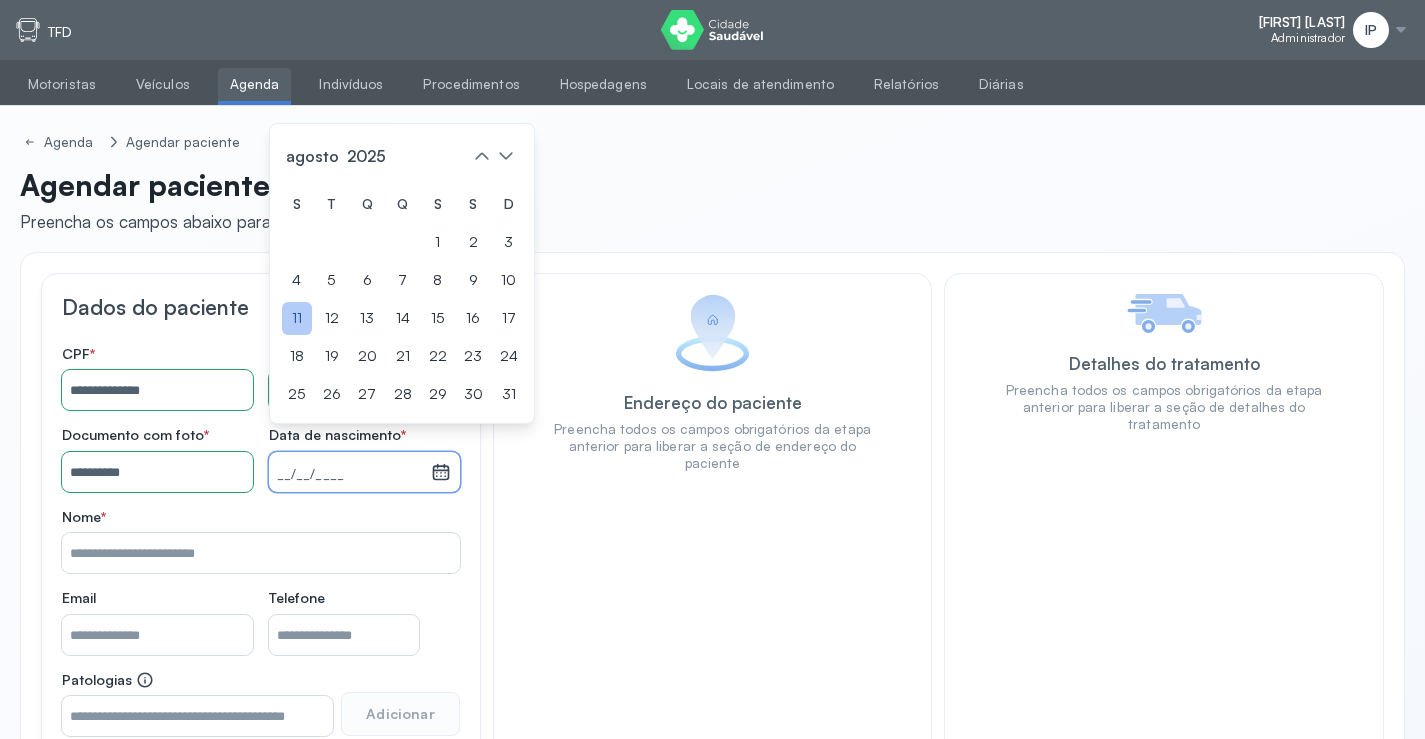 click on "11" 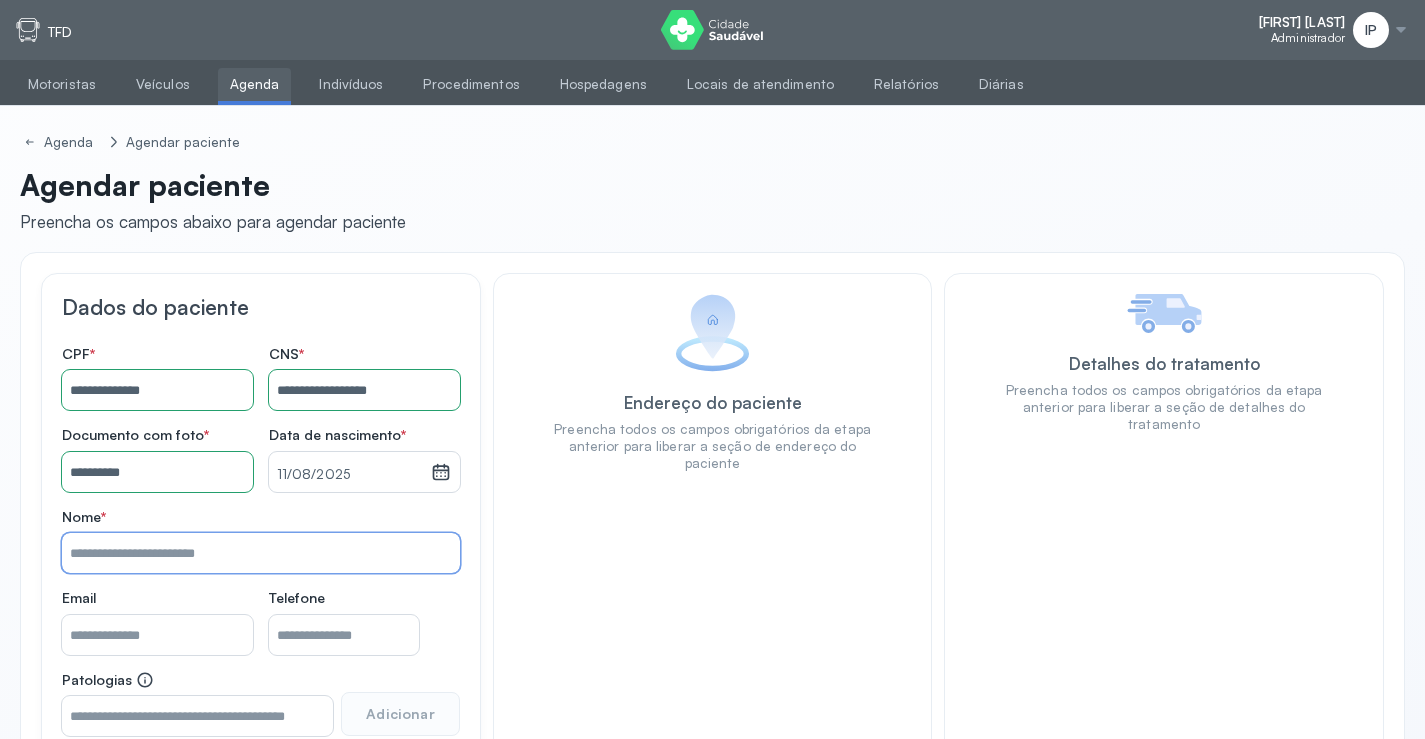 click on "Nome   *" at bounding box center [261, 553] 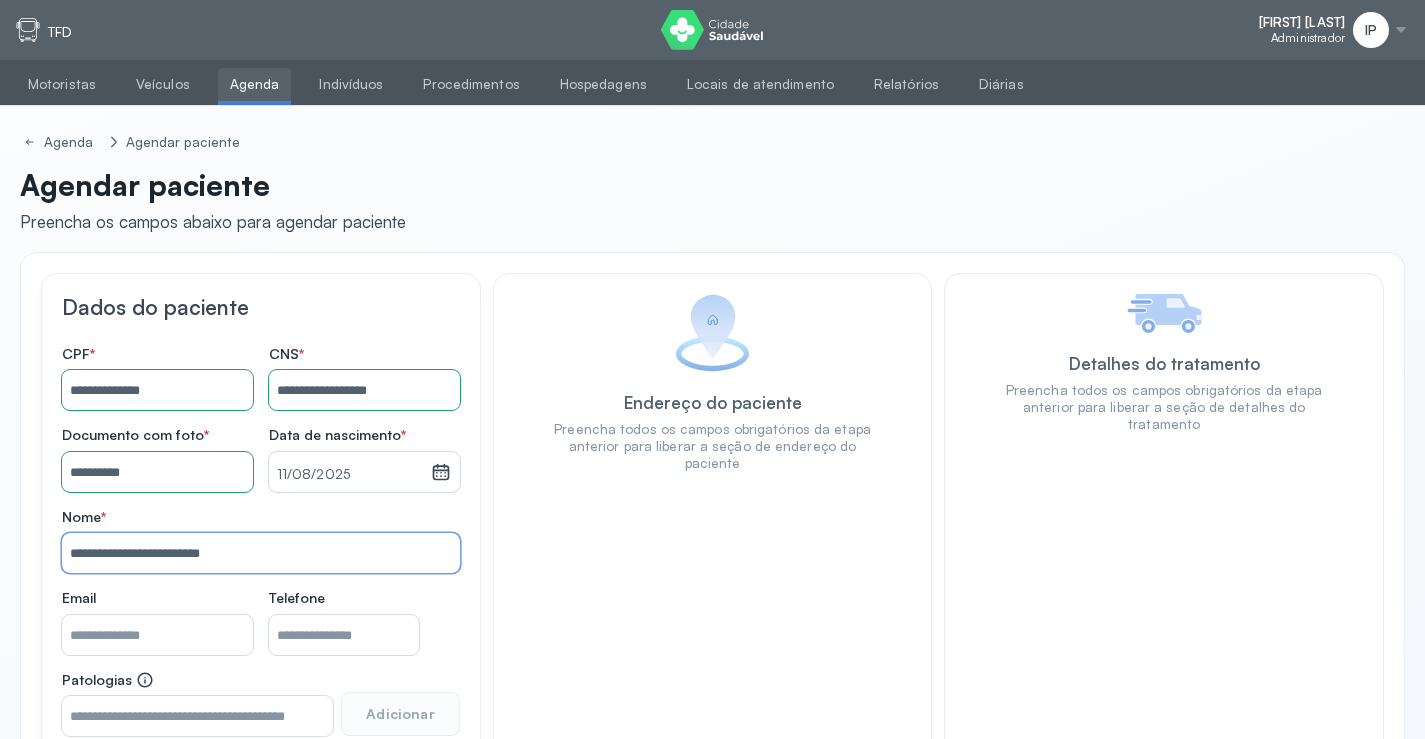 type on "**********" 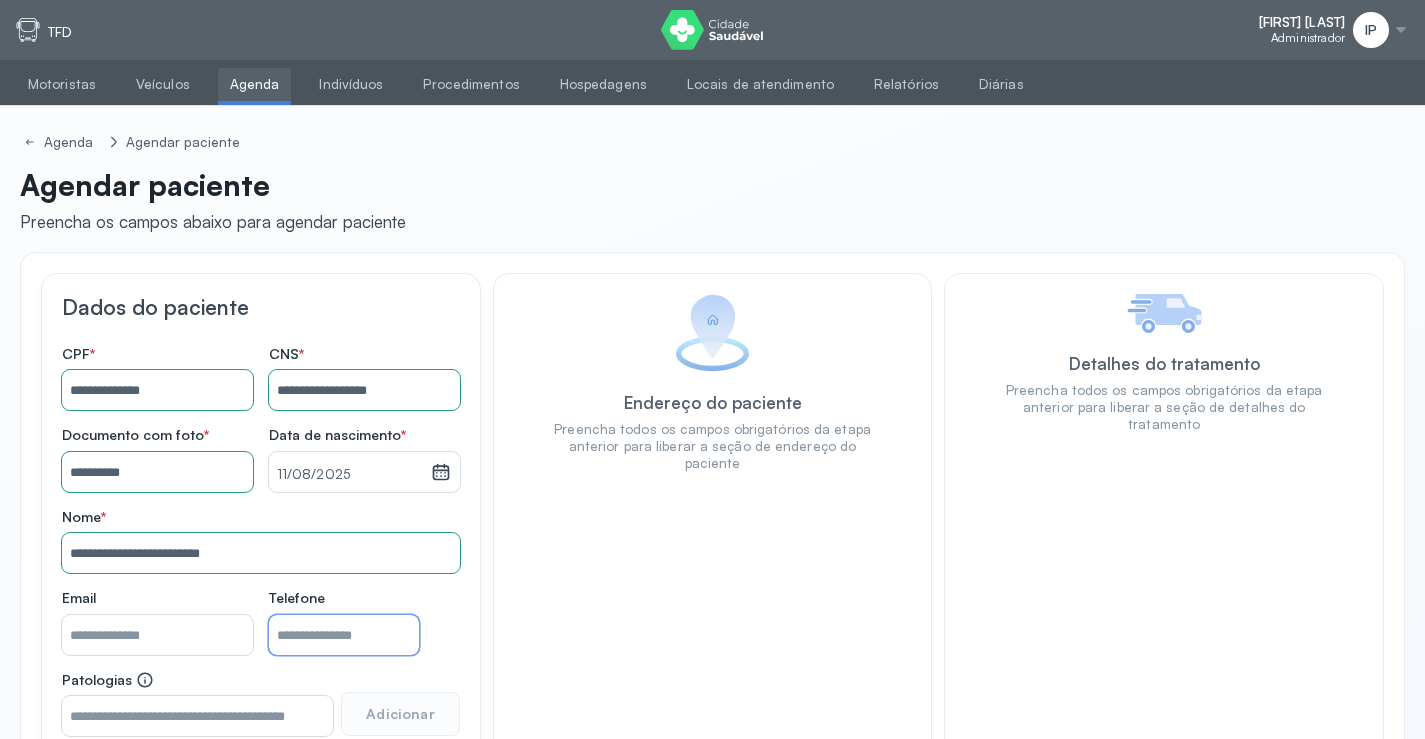 click on "Nome   *" at bounding box center [344, 635] 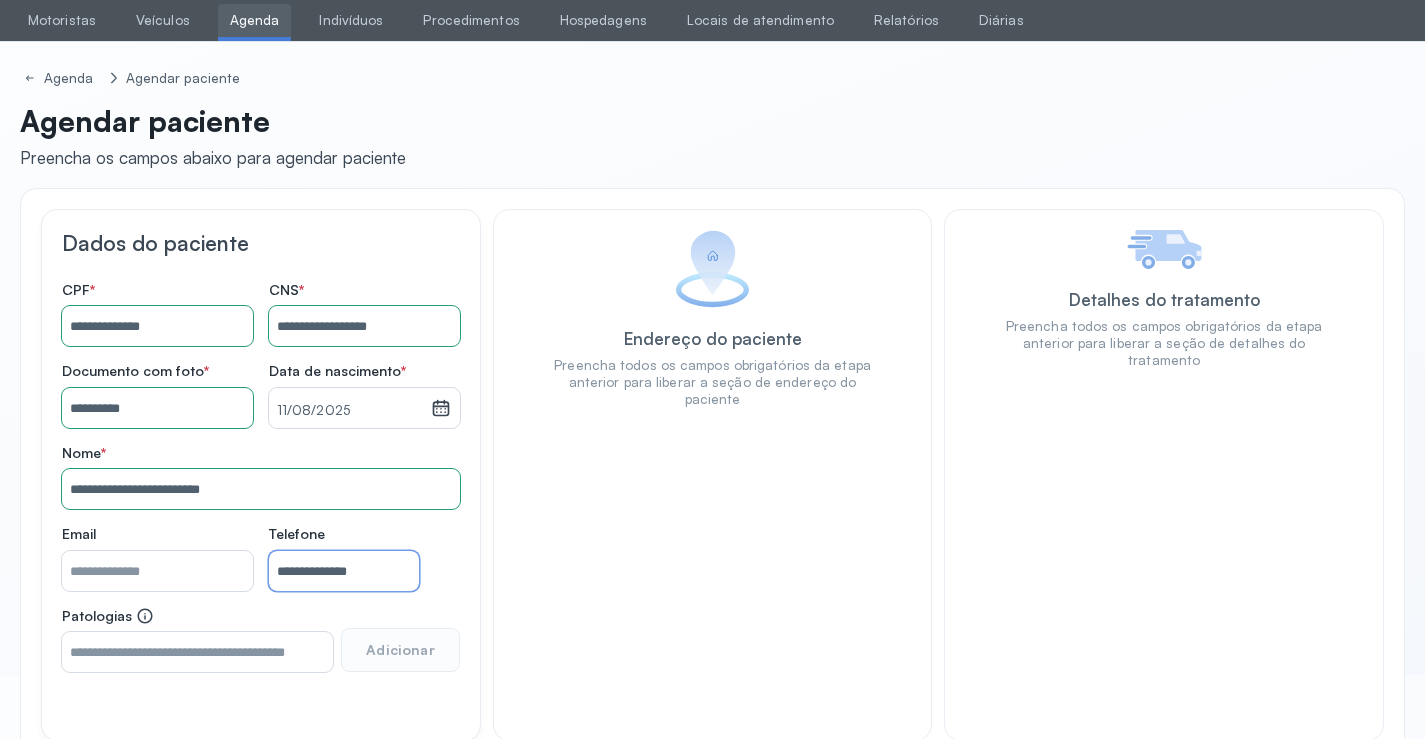 scroll, scrollTop: 171, scrollLeft: 0, axis: vertical 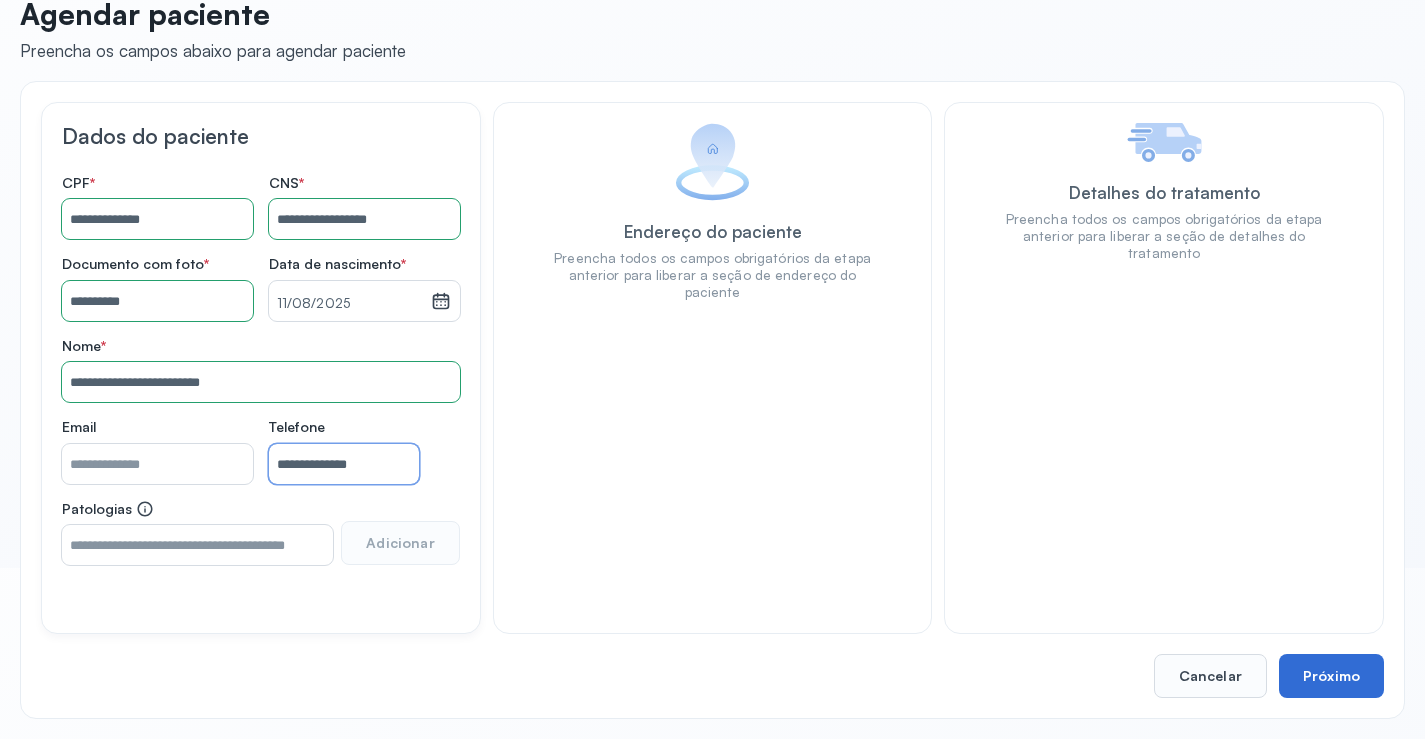 type on "**********" 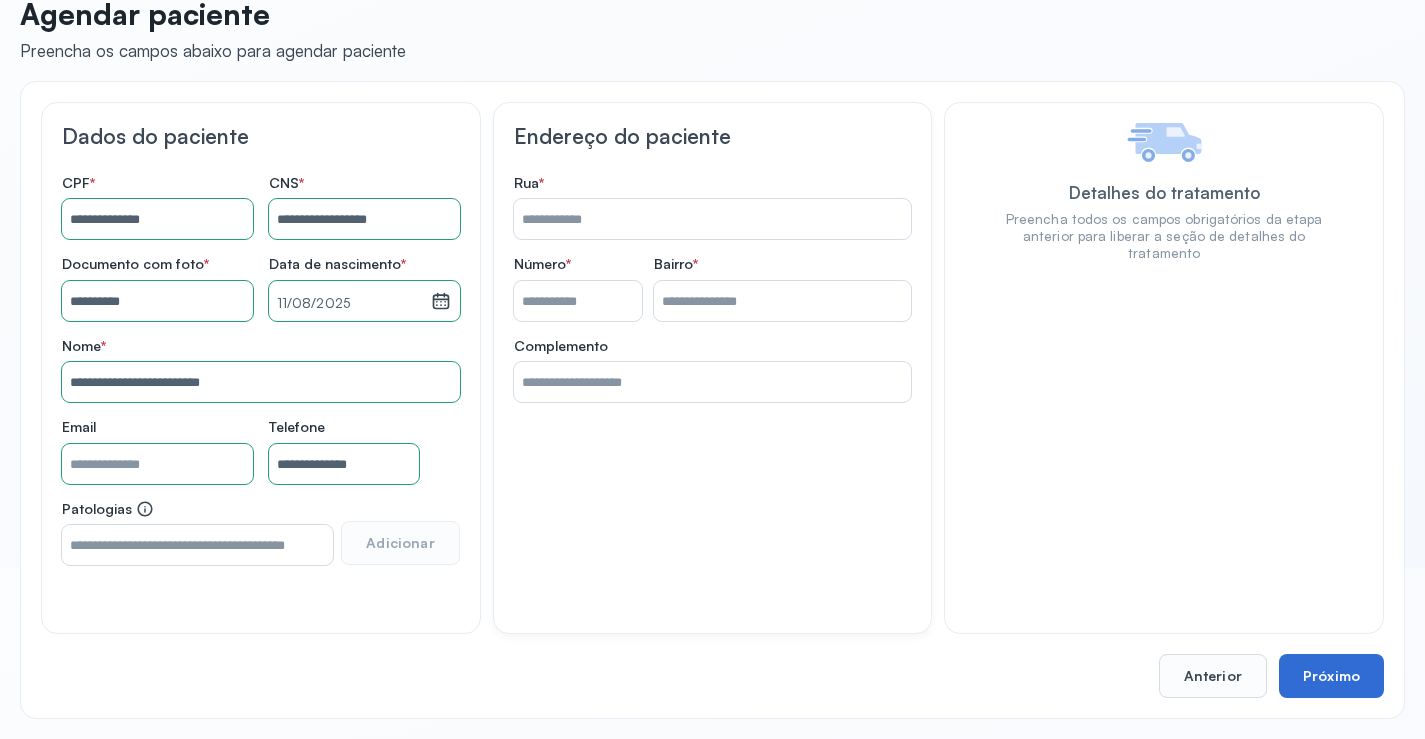 click on "Próximo" at bounding box center [1331, 676] 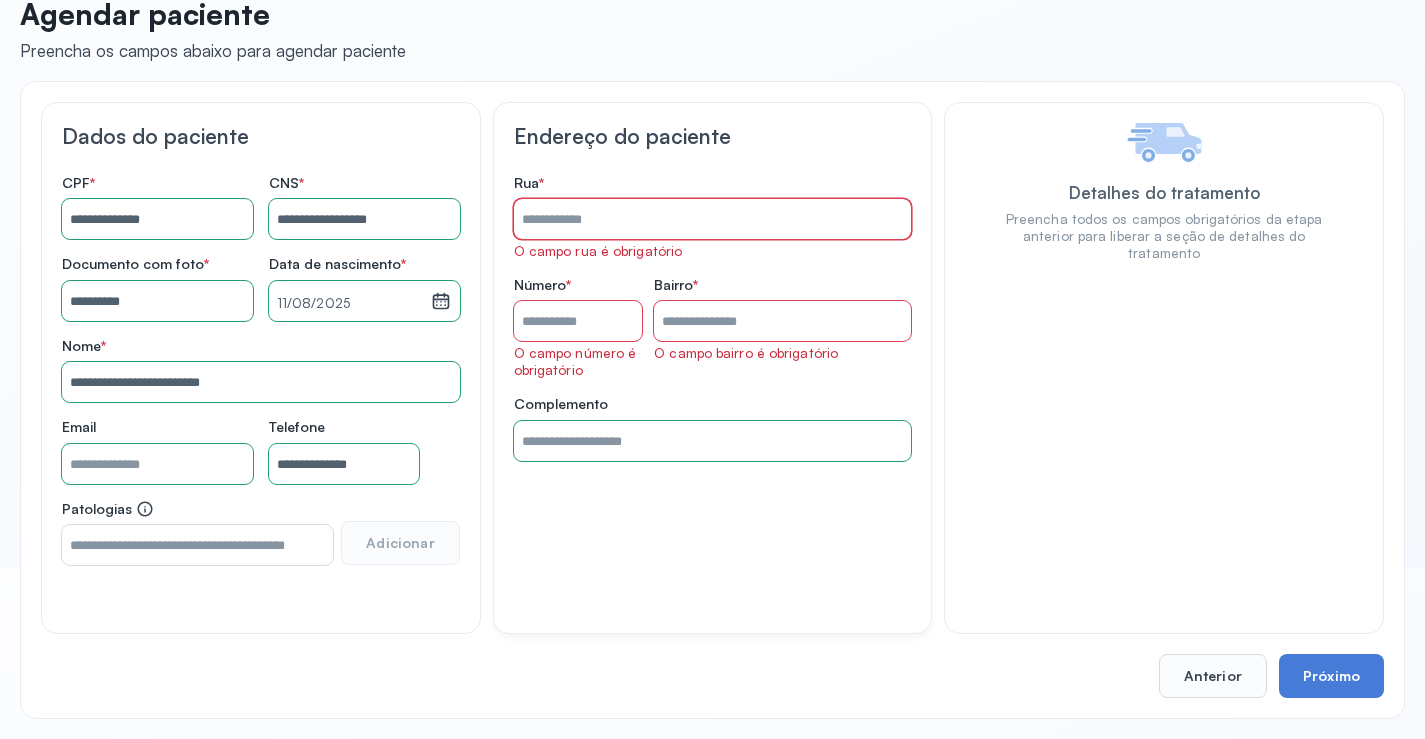 click on "Rua   *" at bounding box center [713, 219] 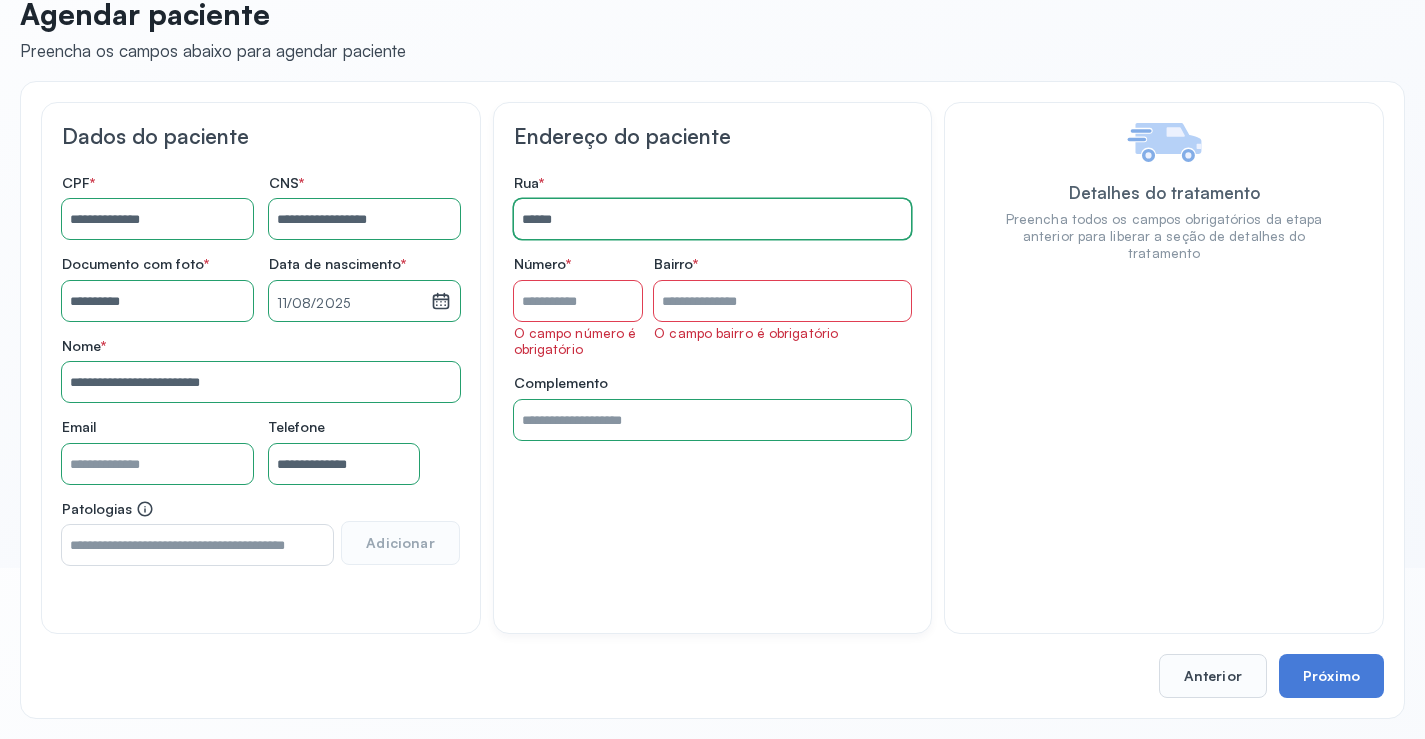 type on "**********" 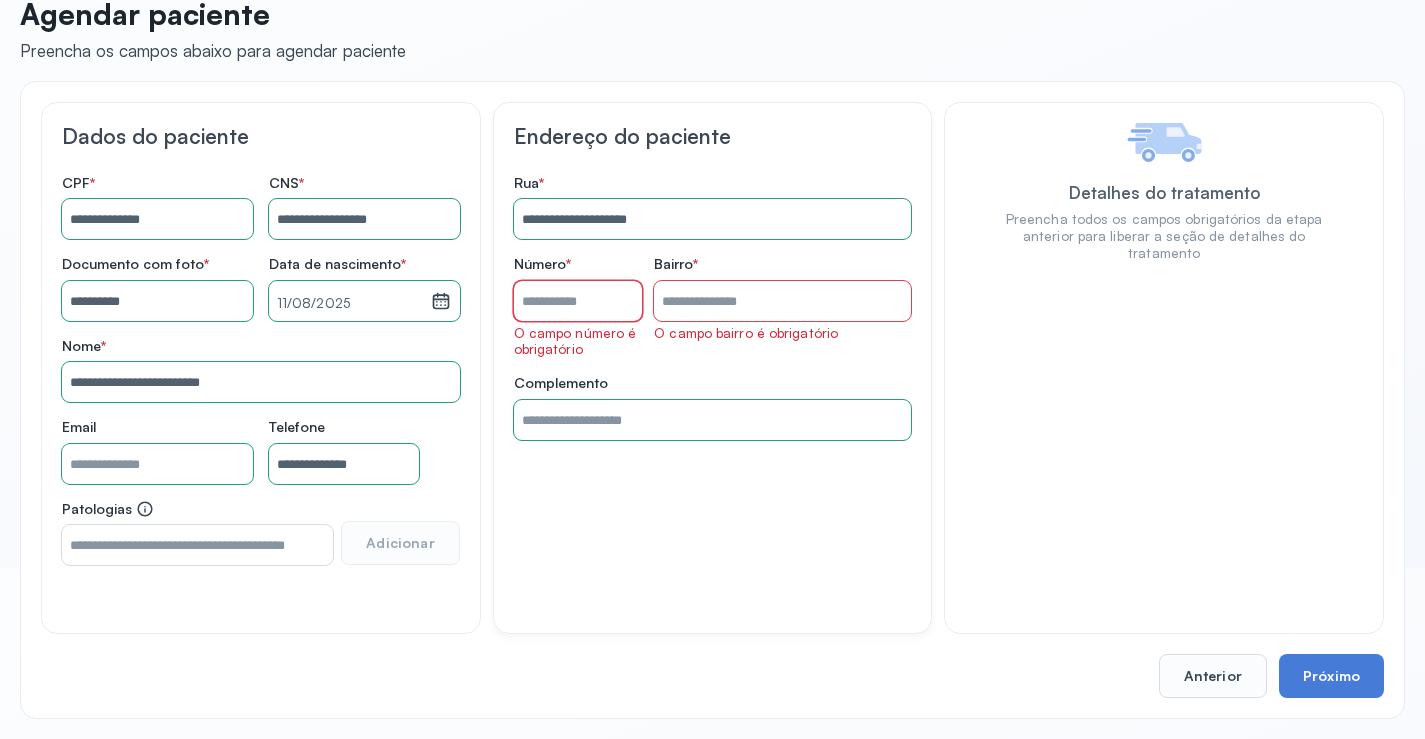 click on "Rua   *" at bounding box center (578, 301) 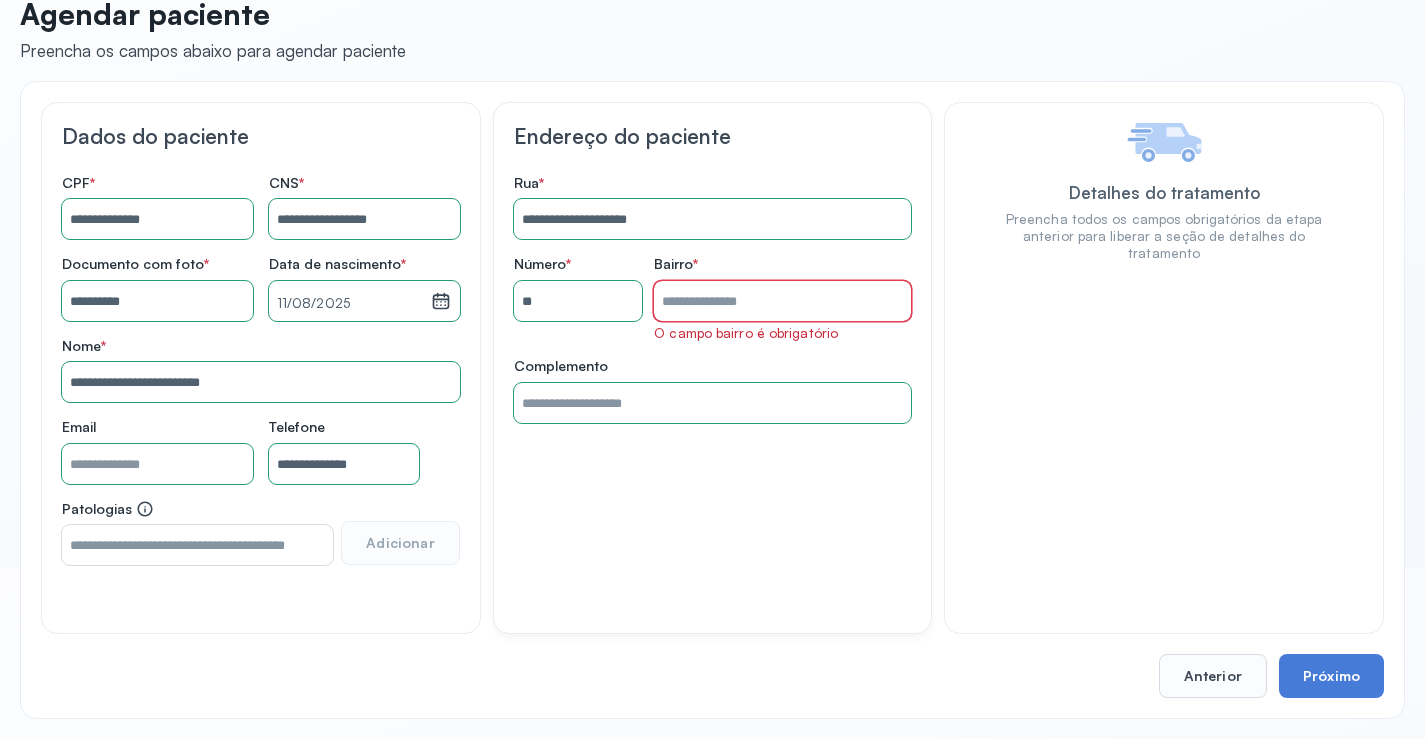 click on "Rua   *" at bounding box center [782, 301] 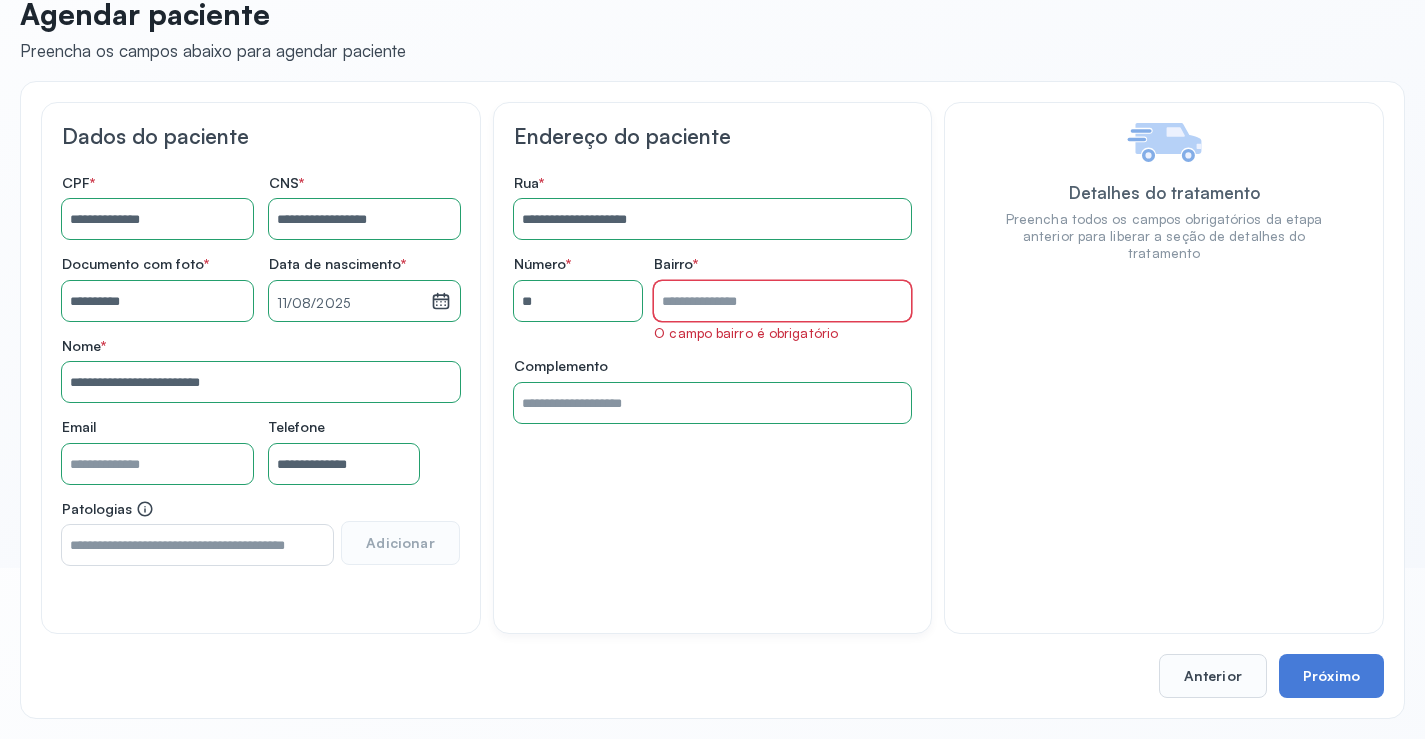 type on "**********" 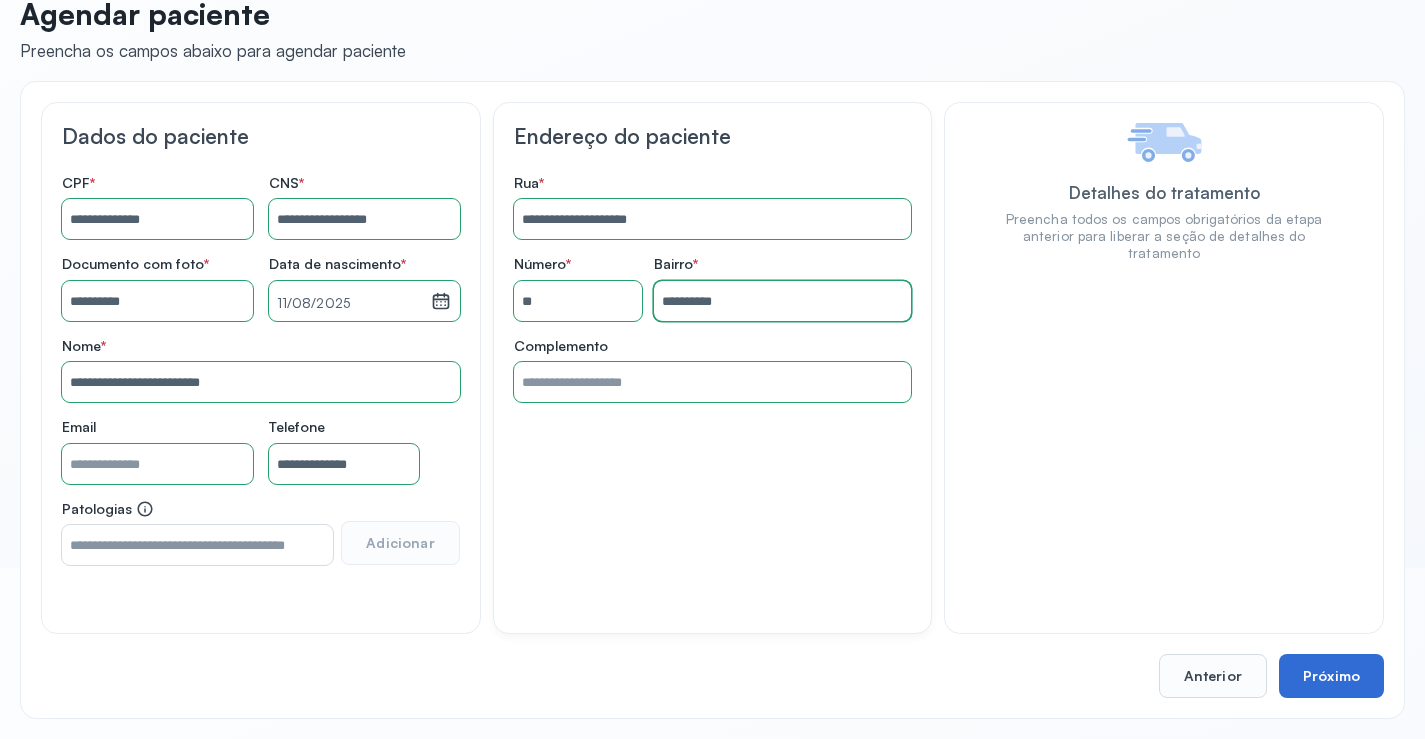 click on "Próximo" at bounding box center [1331, 676] 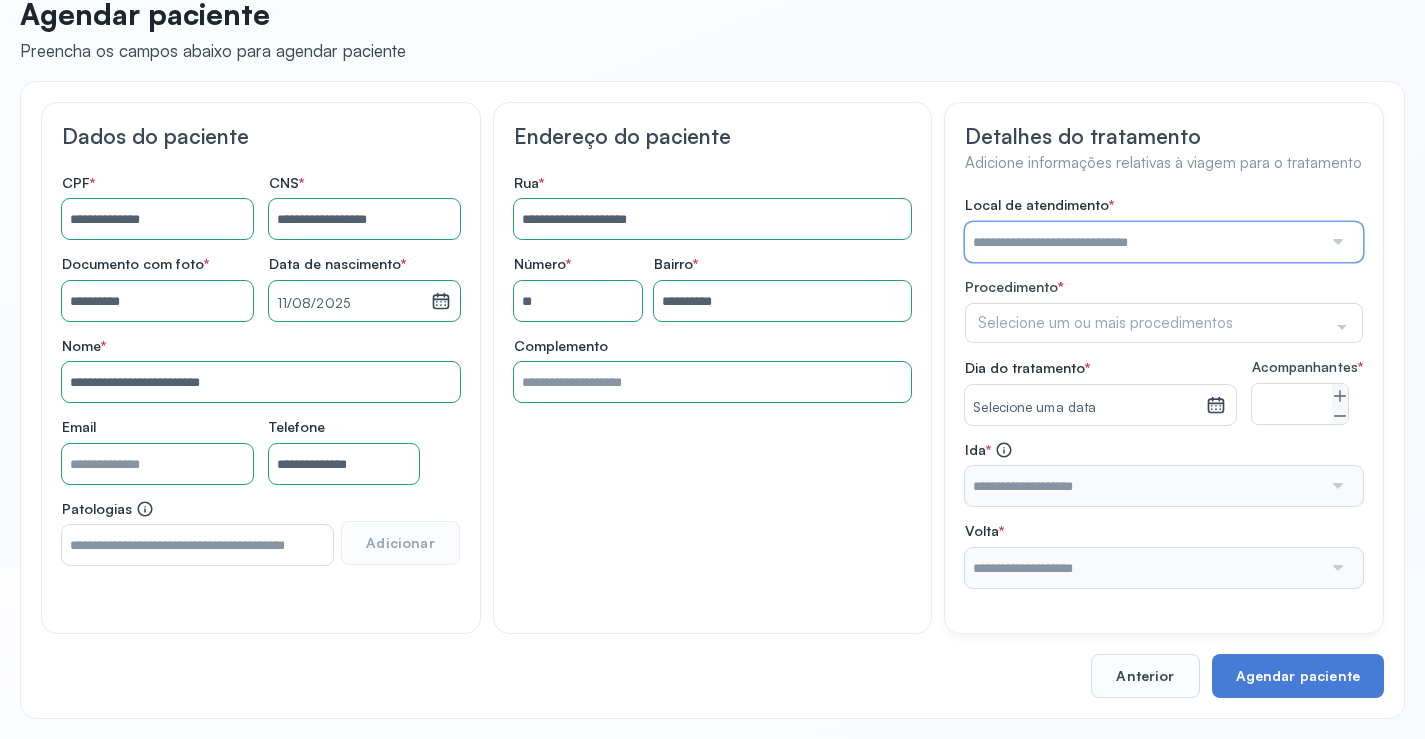 click at bounding box center [1143, 242] 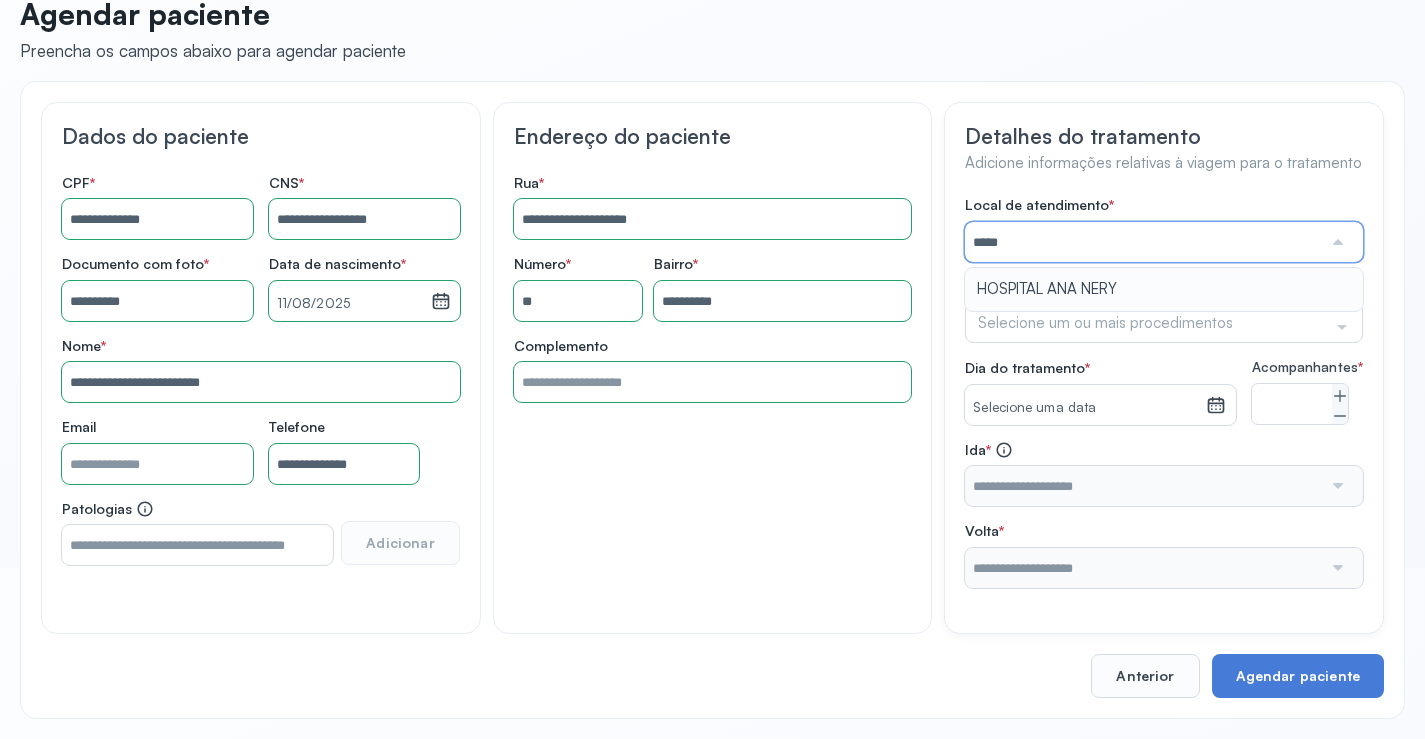type on "**********" 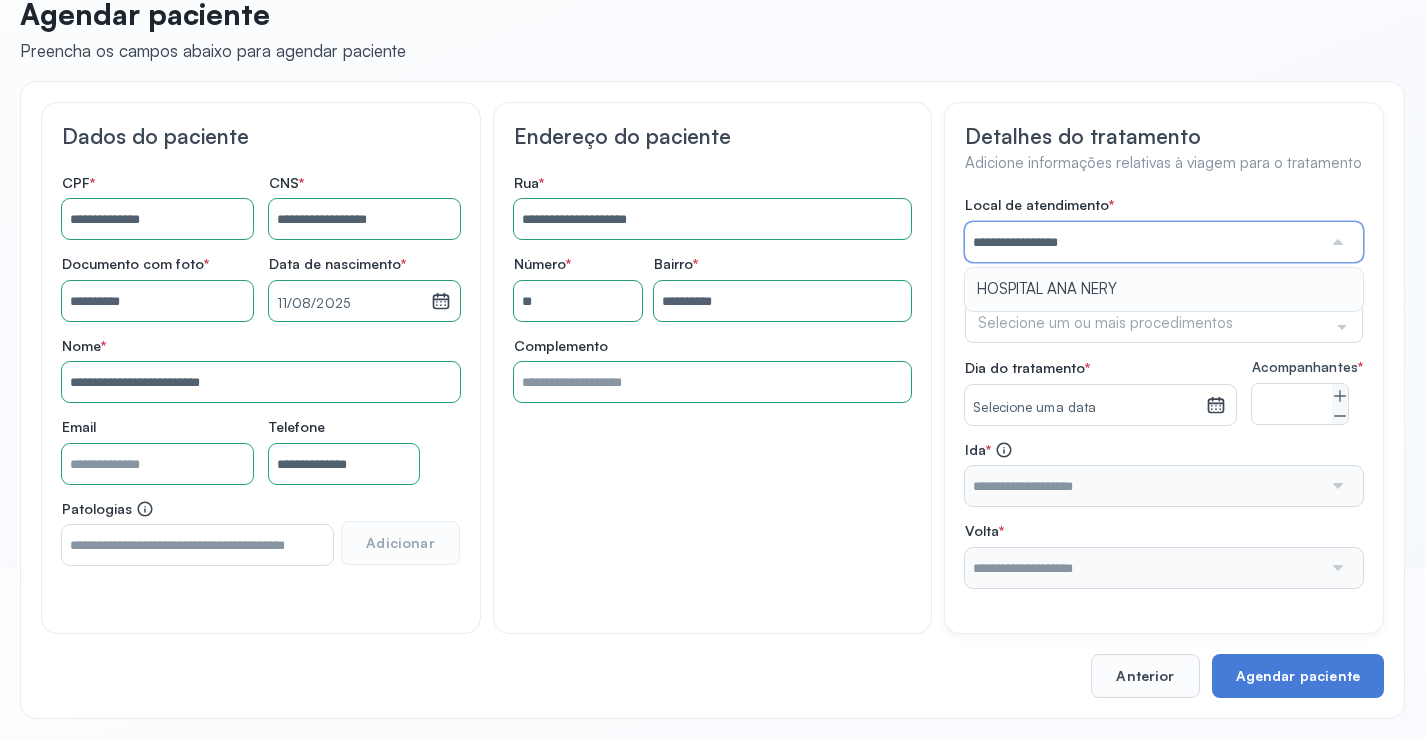 click on "**********" at bounding box center [1164, 392] 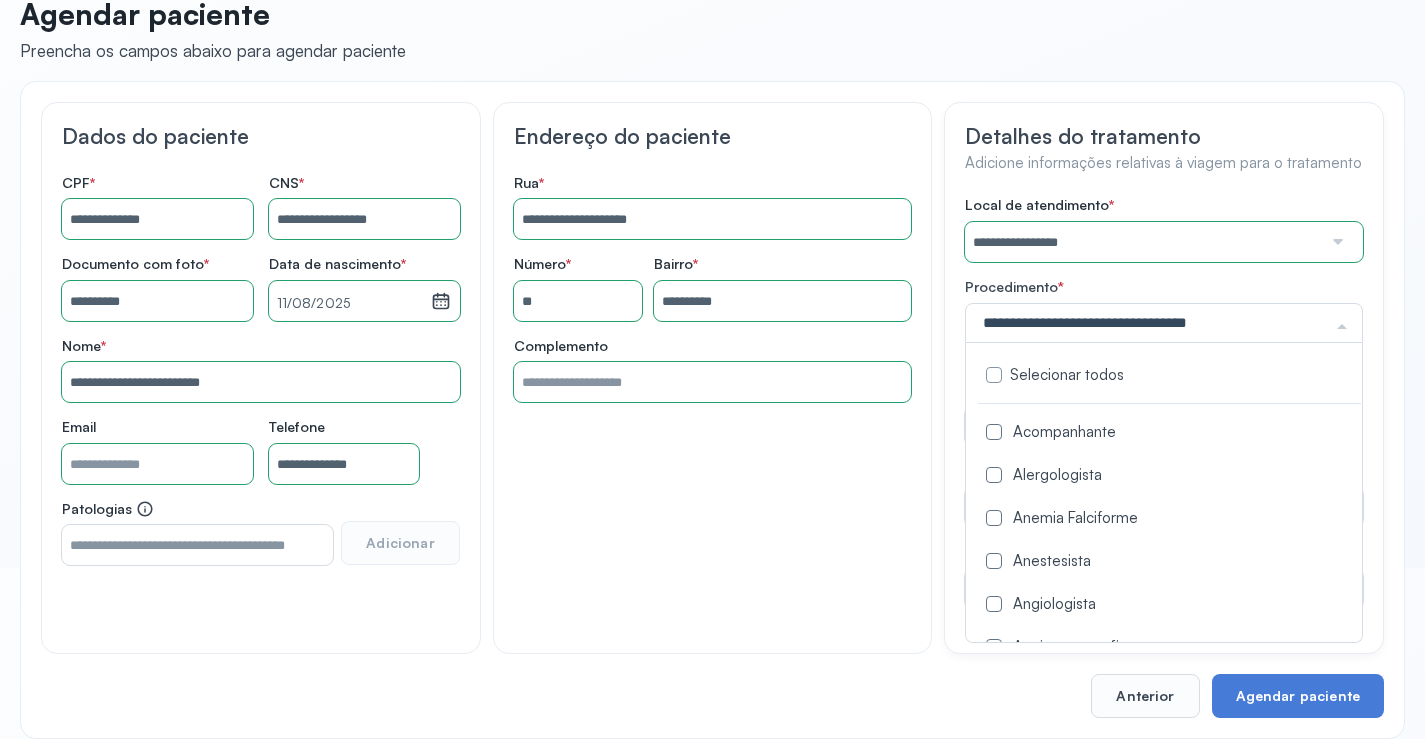 click 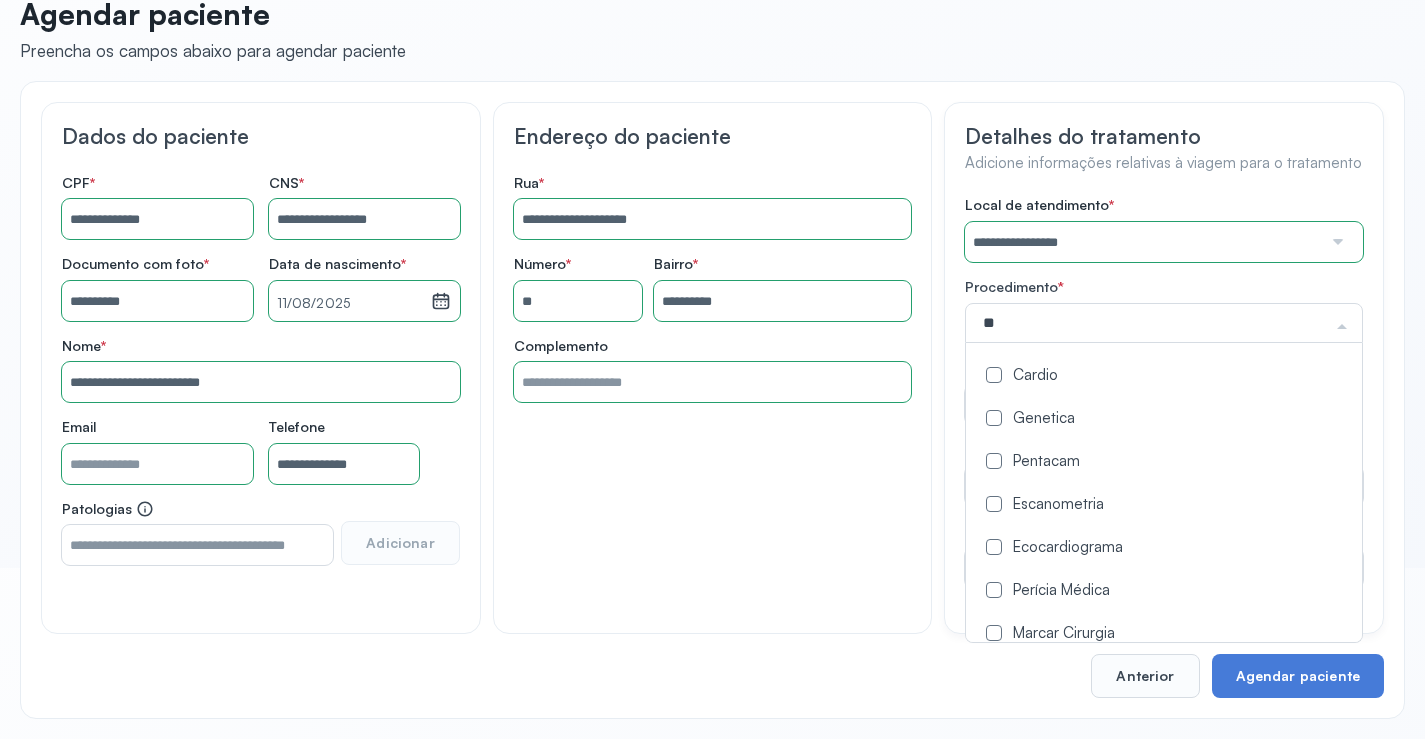 type on "***" 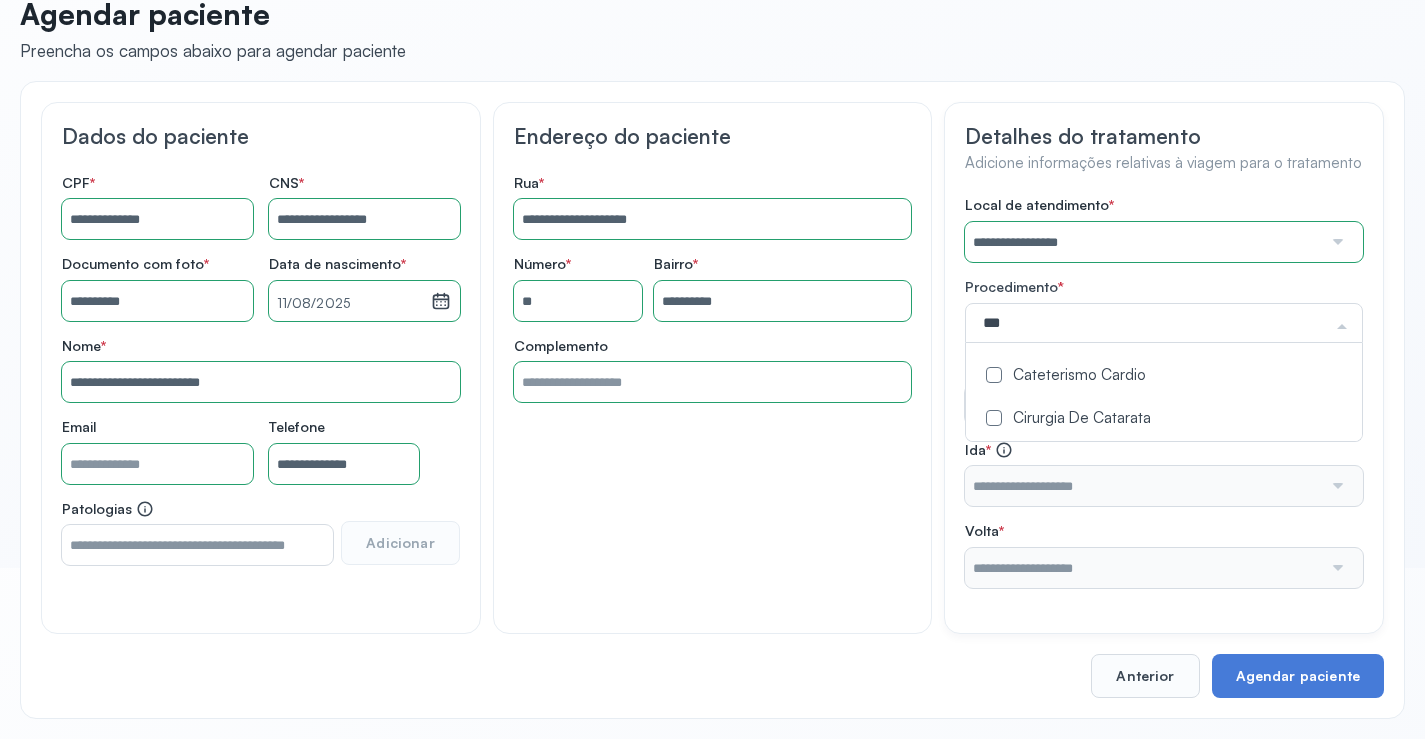 click on "Cateterismo Cardio" at bounding box center (1164, 376) 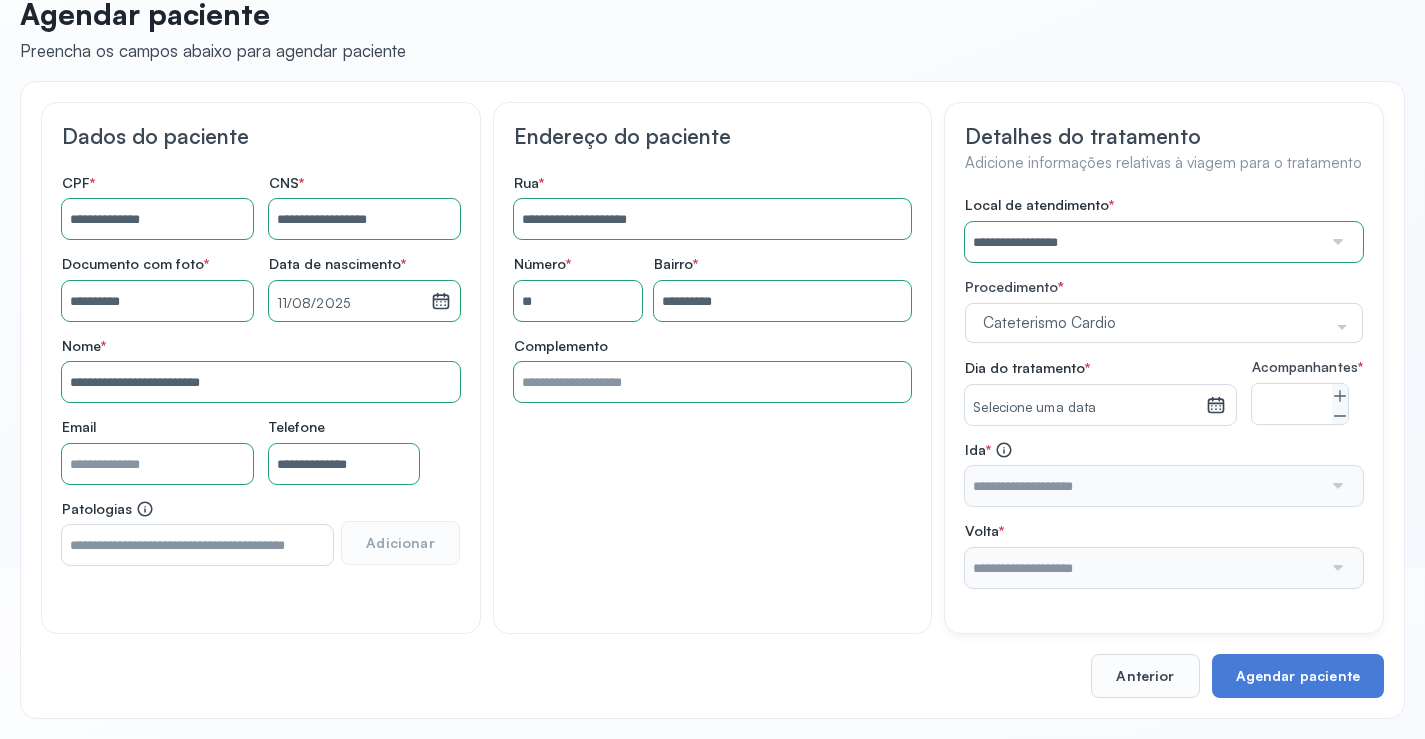 drag, startPoint x: 952, startPoint y: 416, endPoint x: 1023, endPoint y: 429, distance: 72.18033 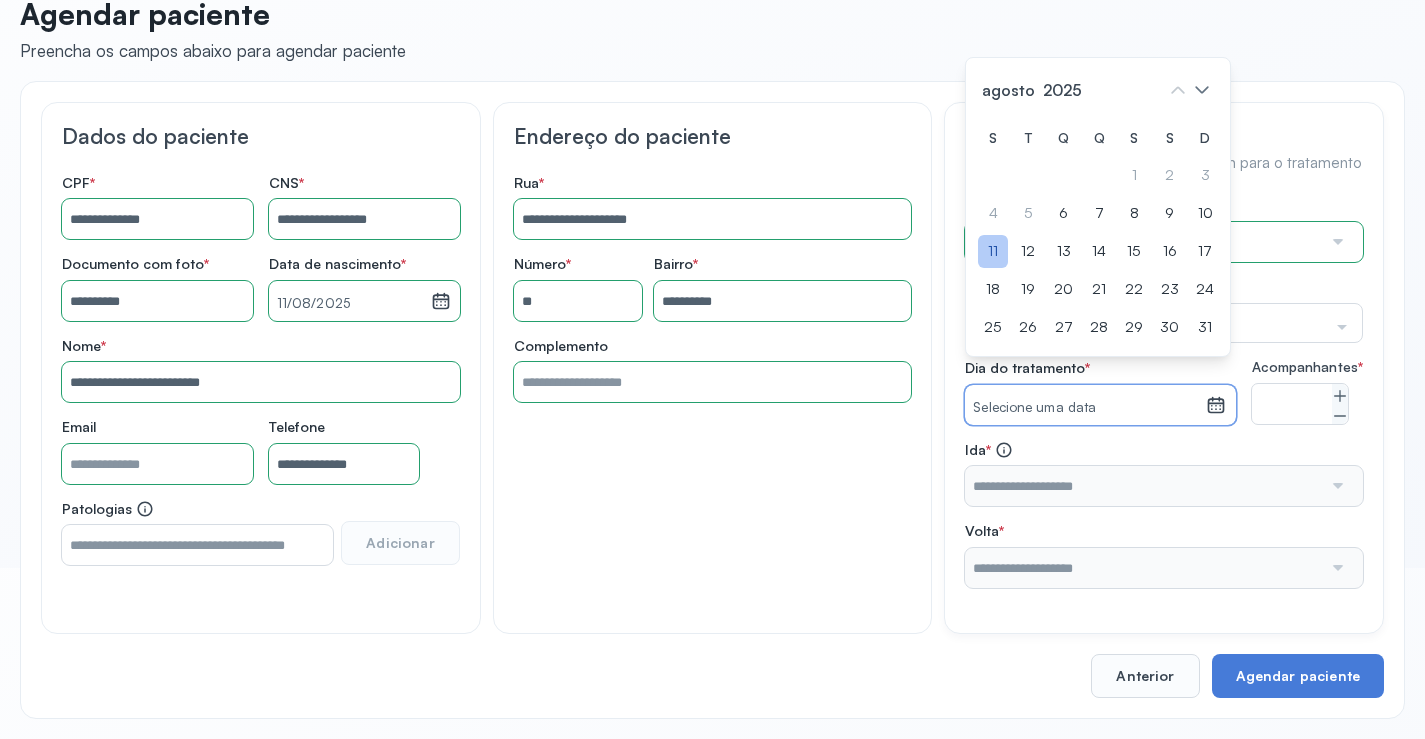 click on "11" 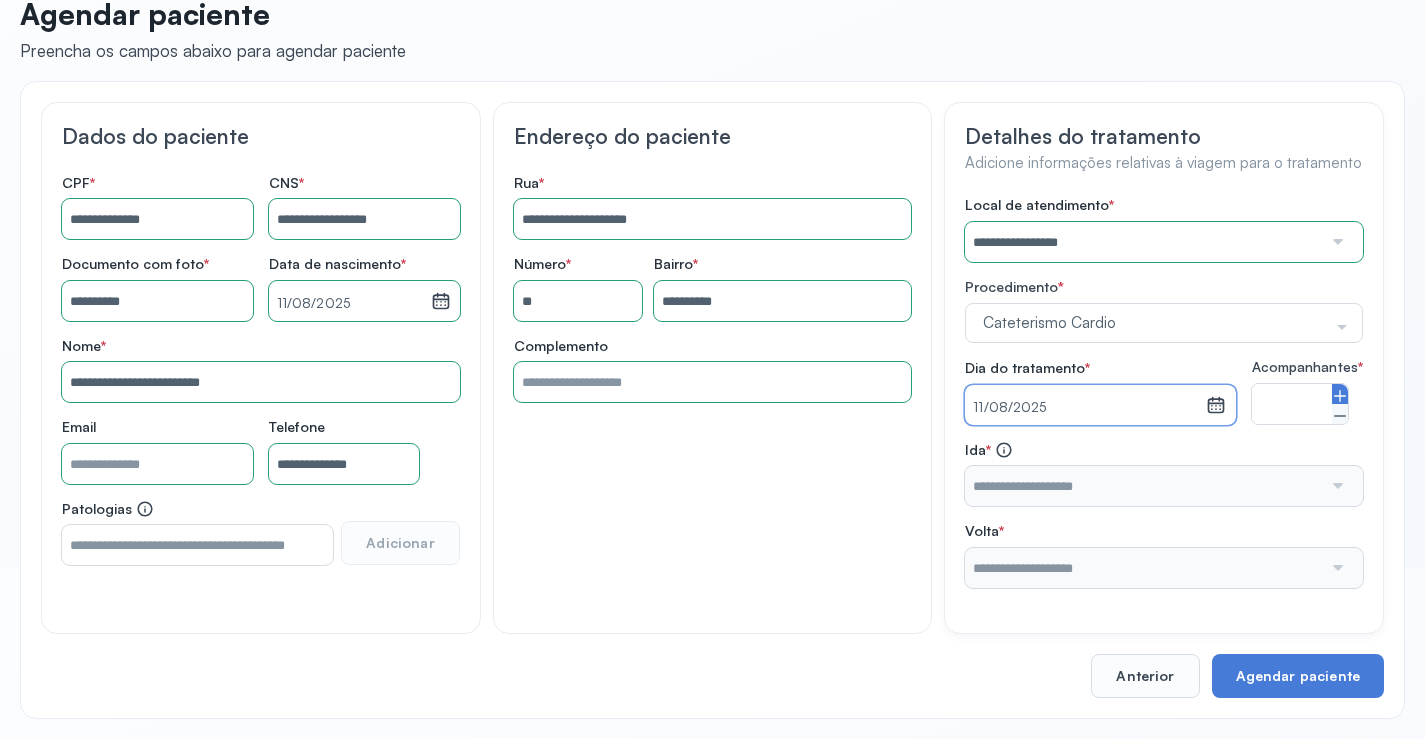 click 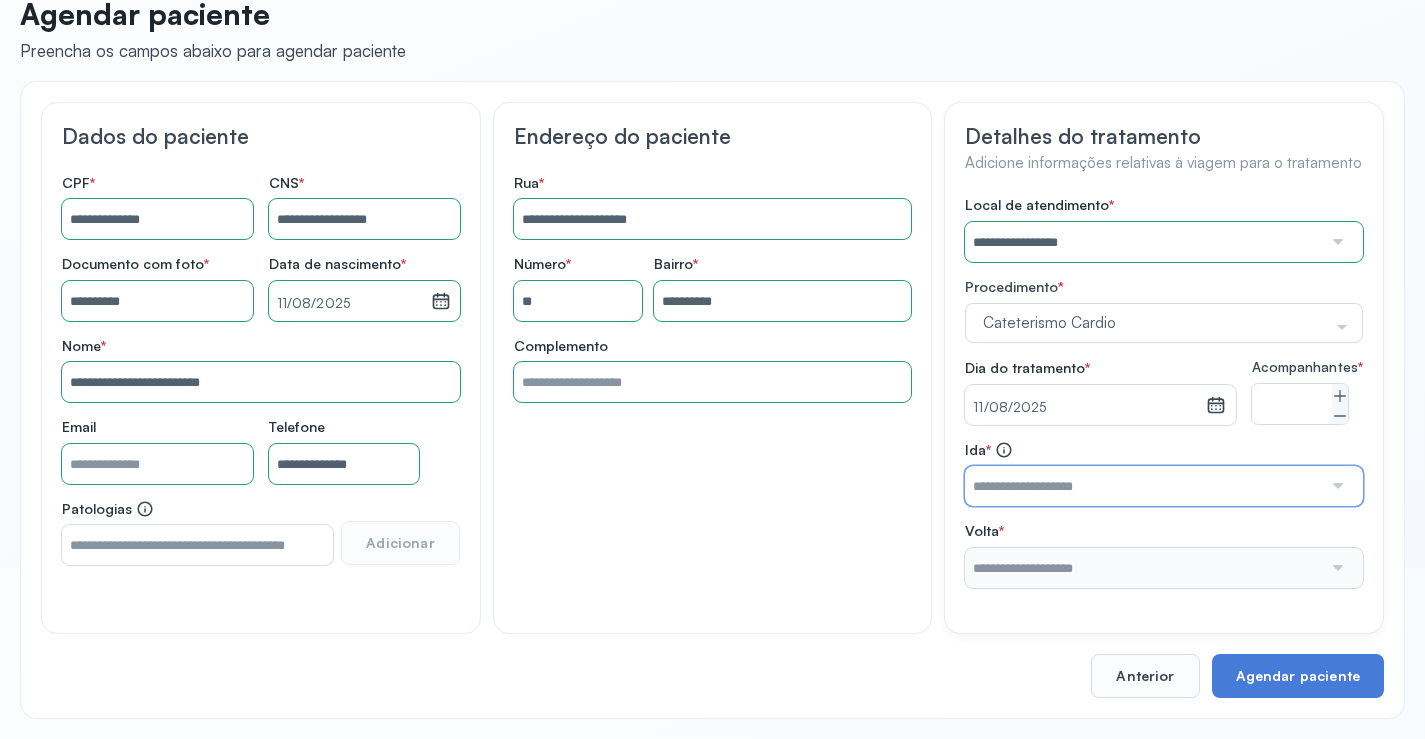 drag, startPoint x: 1239, startPoint y: 489, endPoint x: 1243, endPoint y: 507, distance: 18.439089 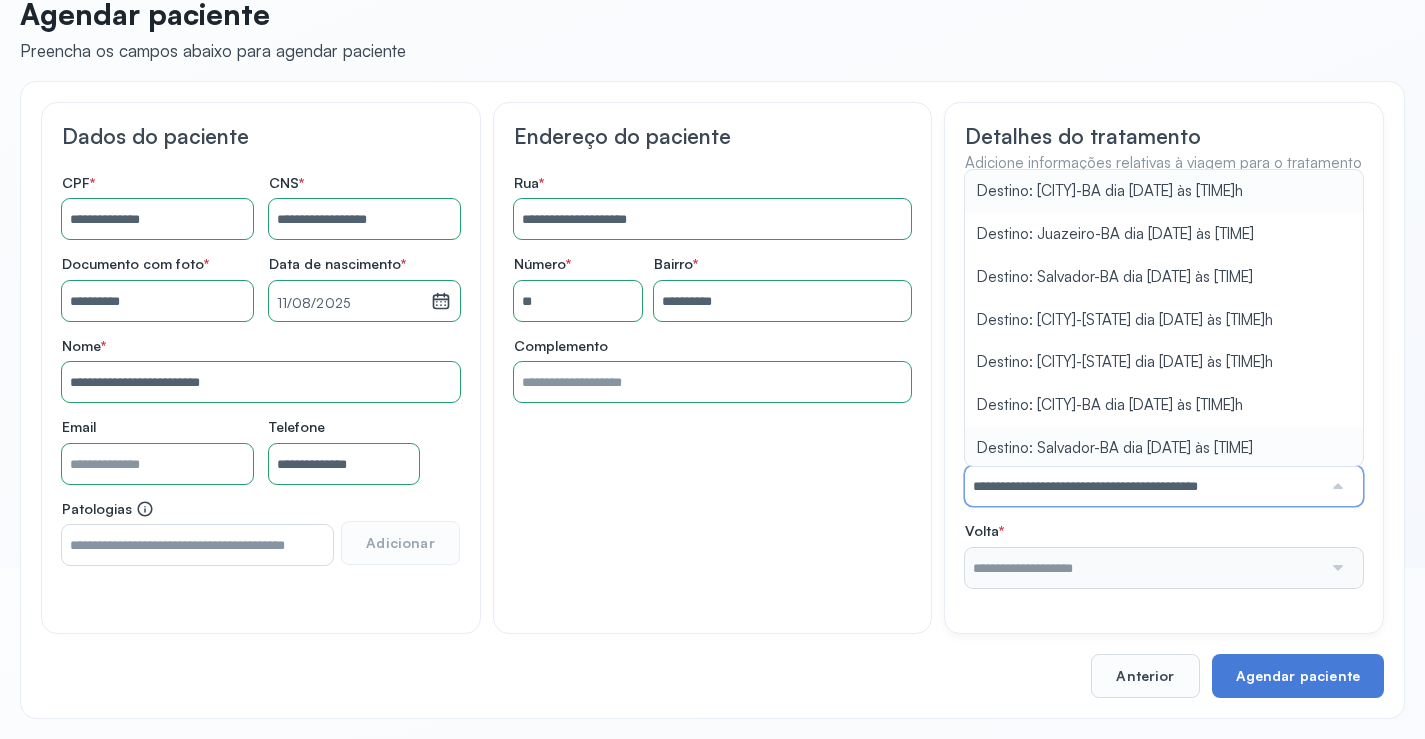 click on "**********" at bounding box center [1164, 474] 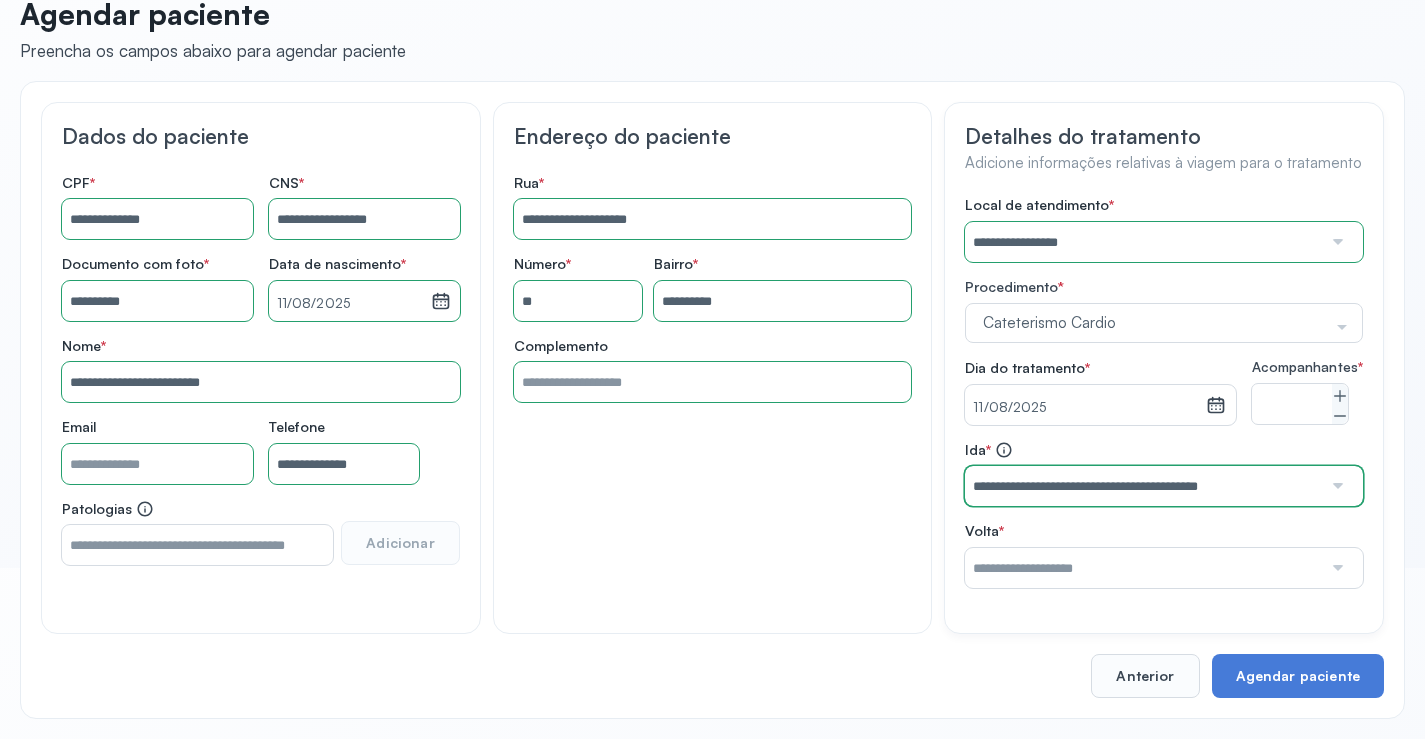 click on "**********" at bounding box center (1143, 486) 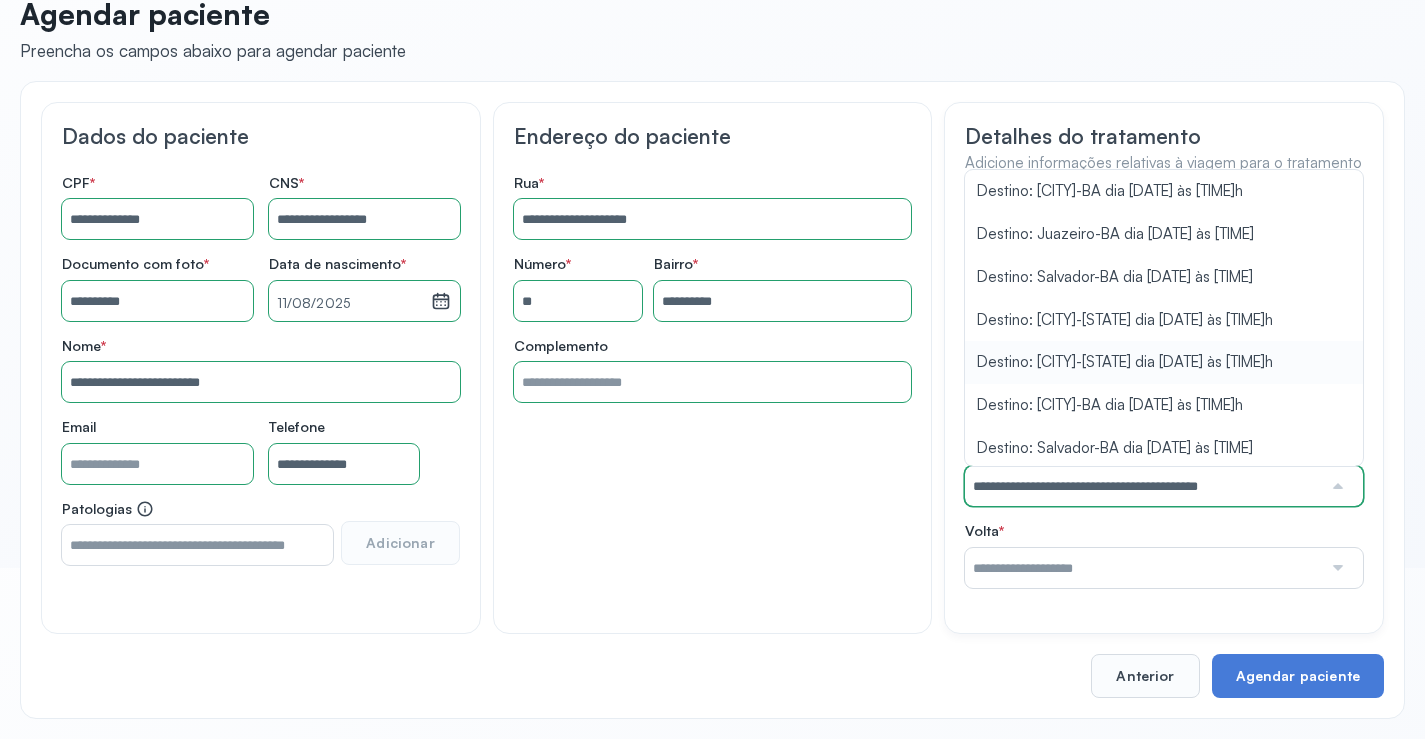 type on "**********" 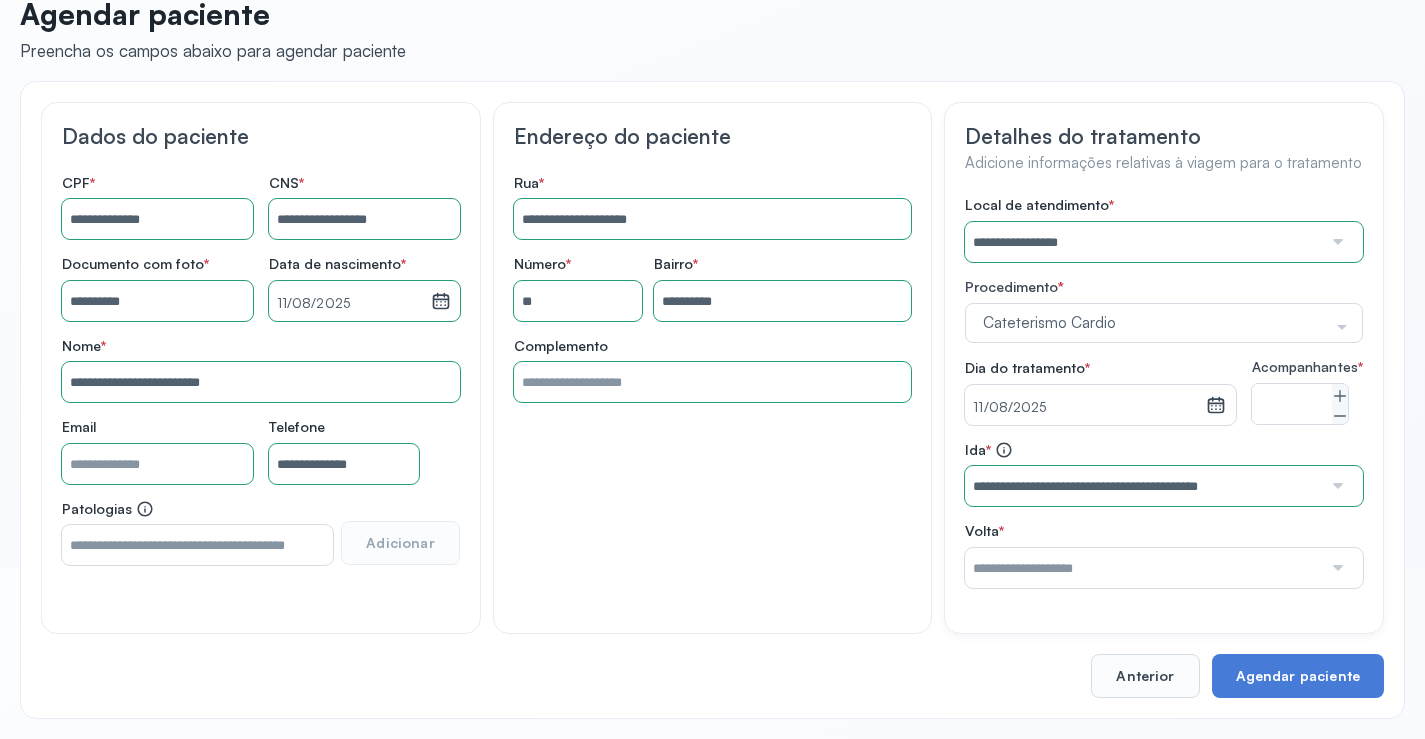 click on "**********" at bounding box center (1164, 392) 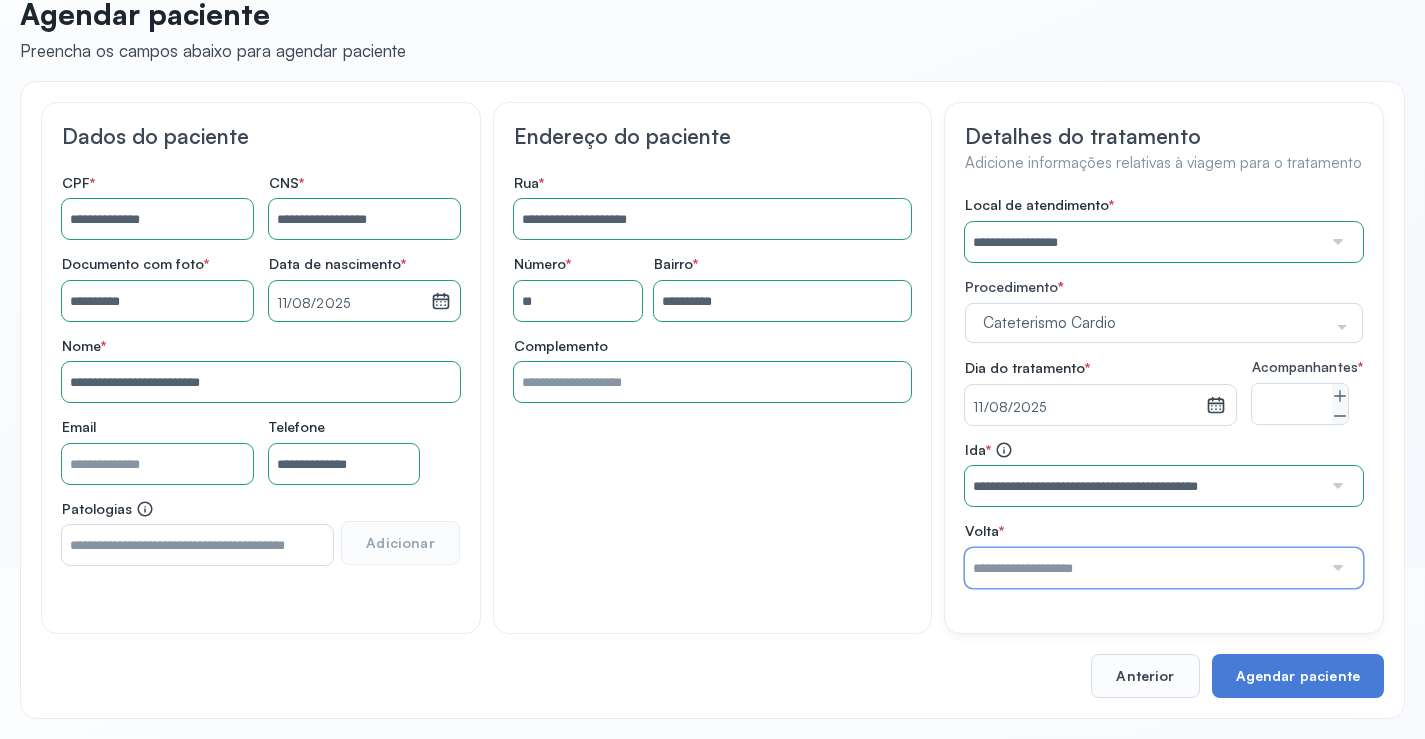 click at bounding box center (1143, 568) 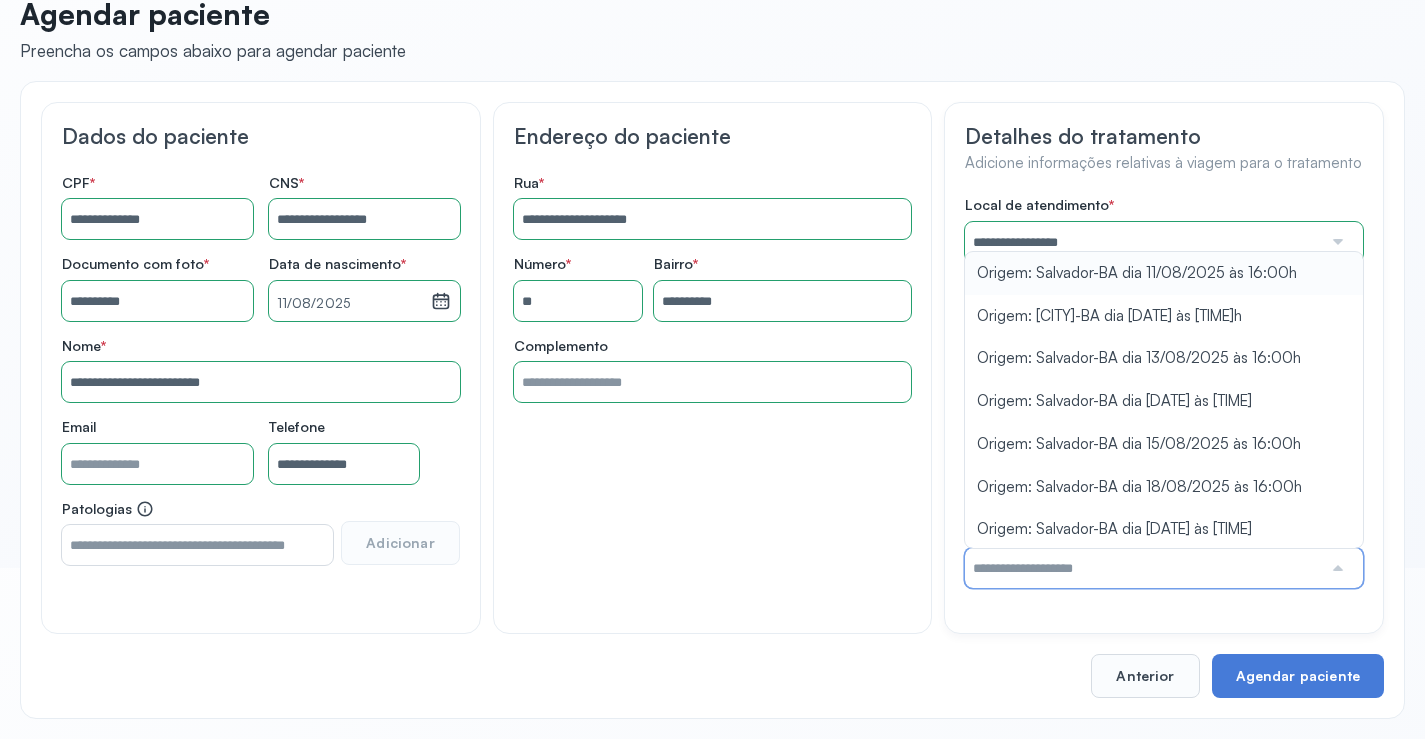 type on "**********" 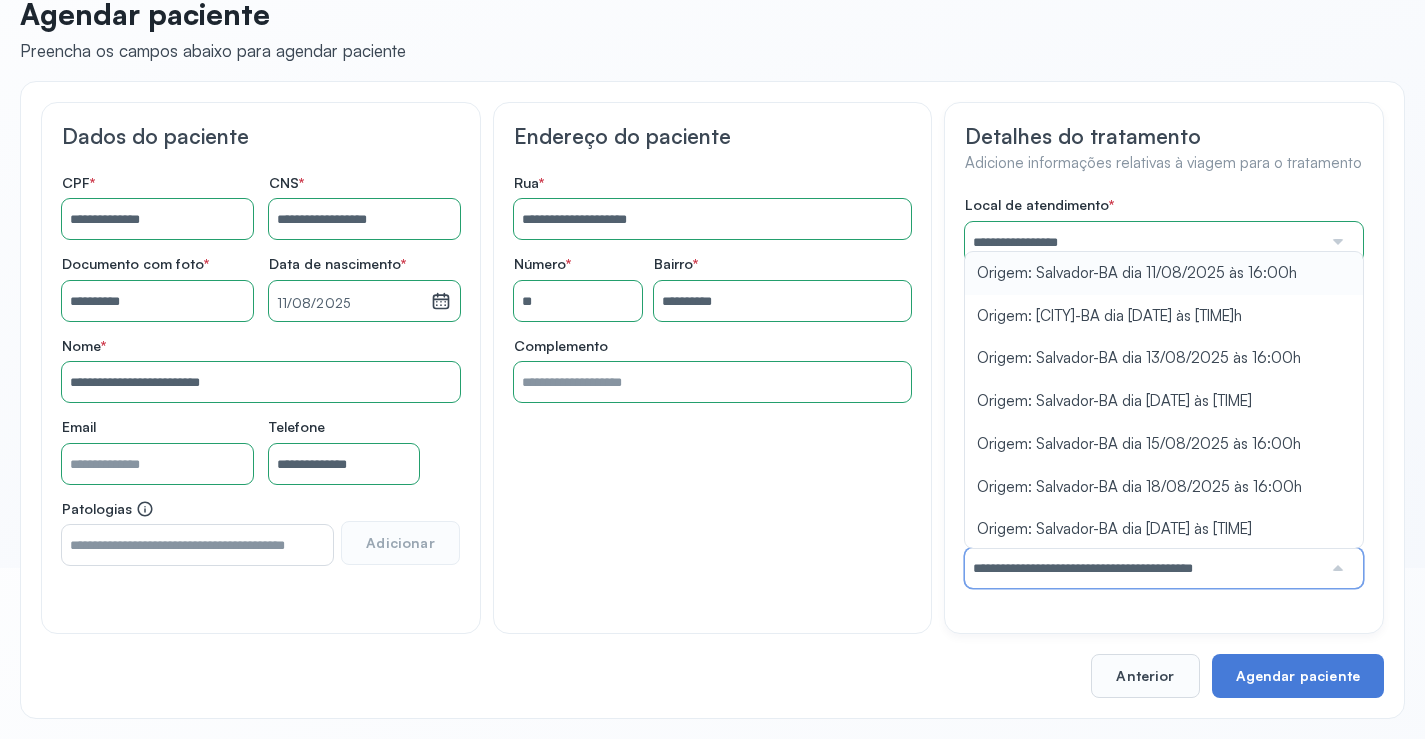 click on "**********" at bounding box center (1164, 392) 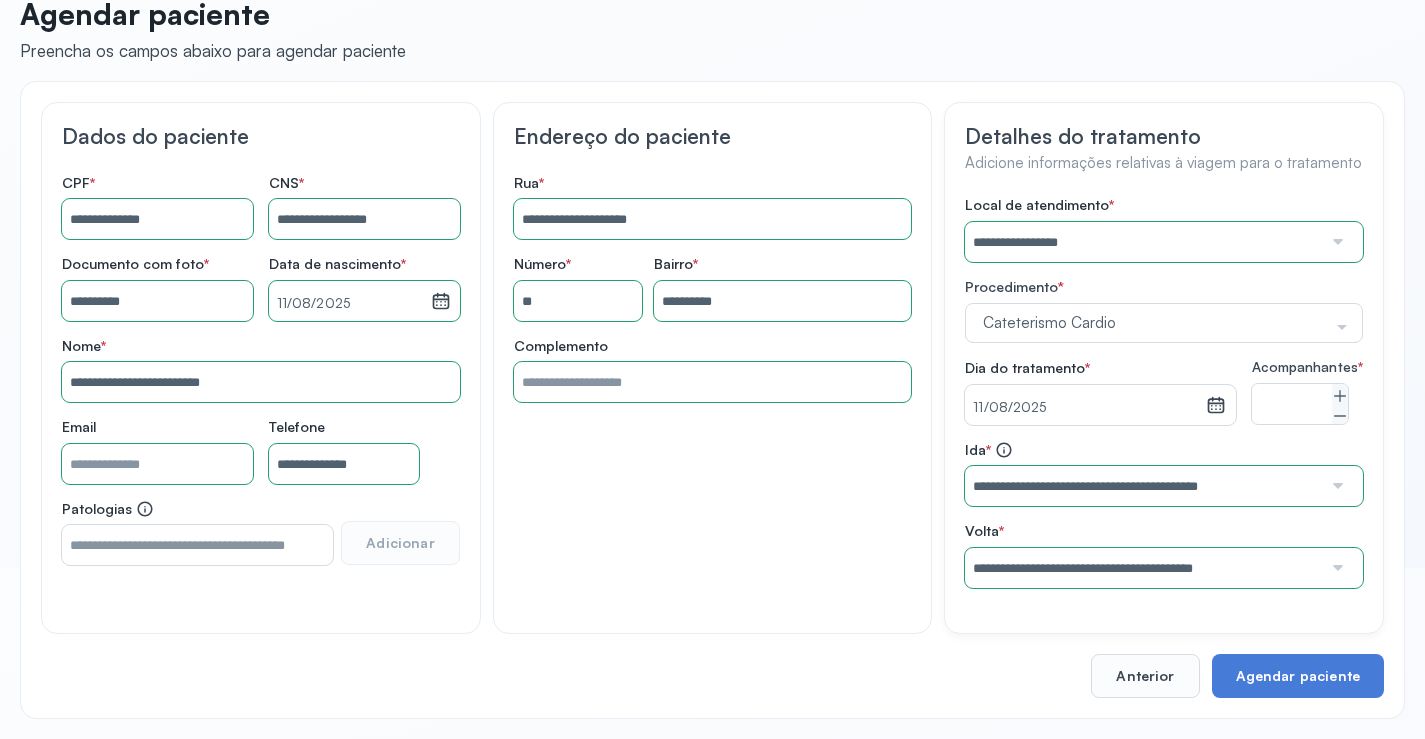 click on "11/08/2025" at bounding box center [350, 304] 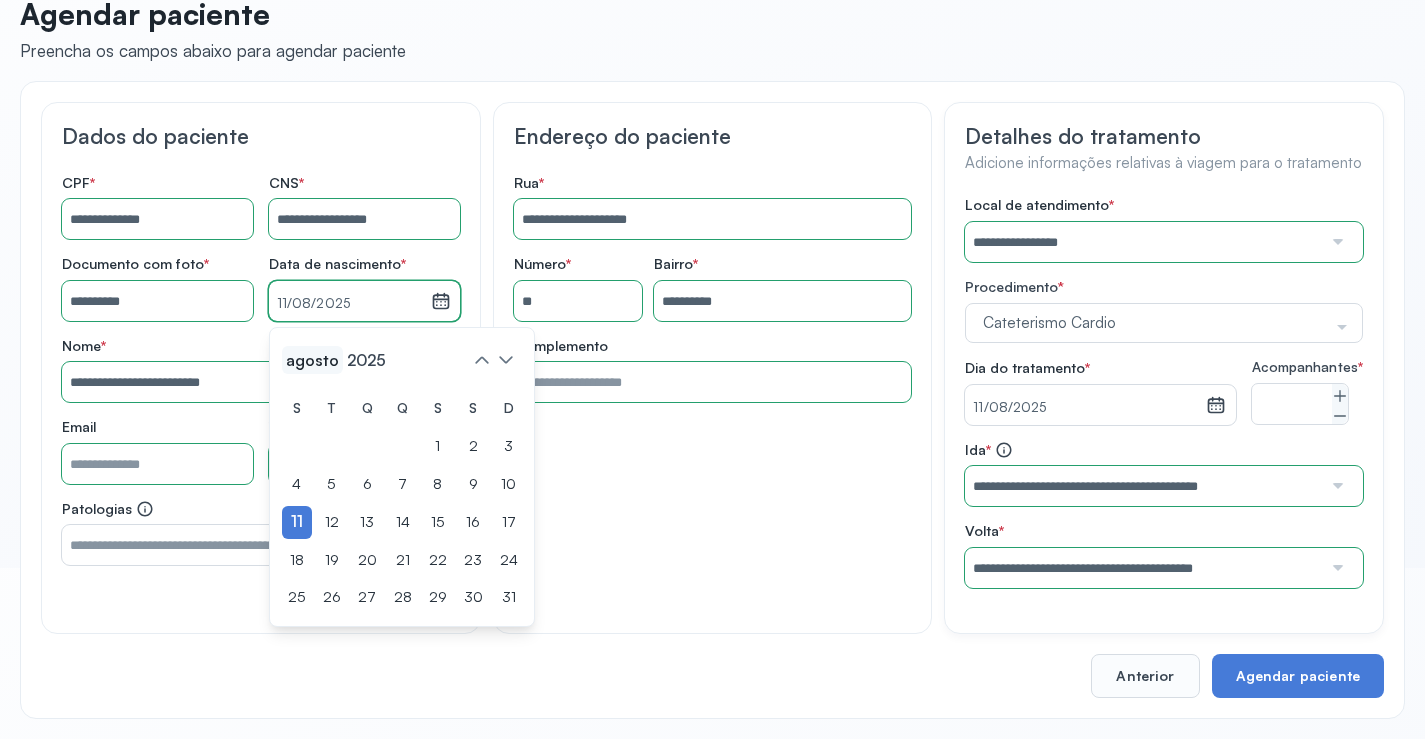 click on "agosto" 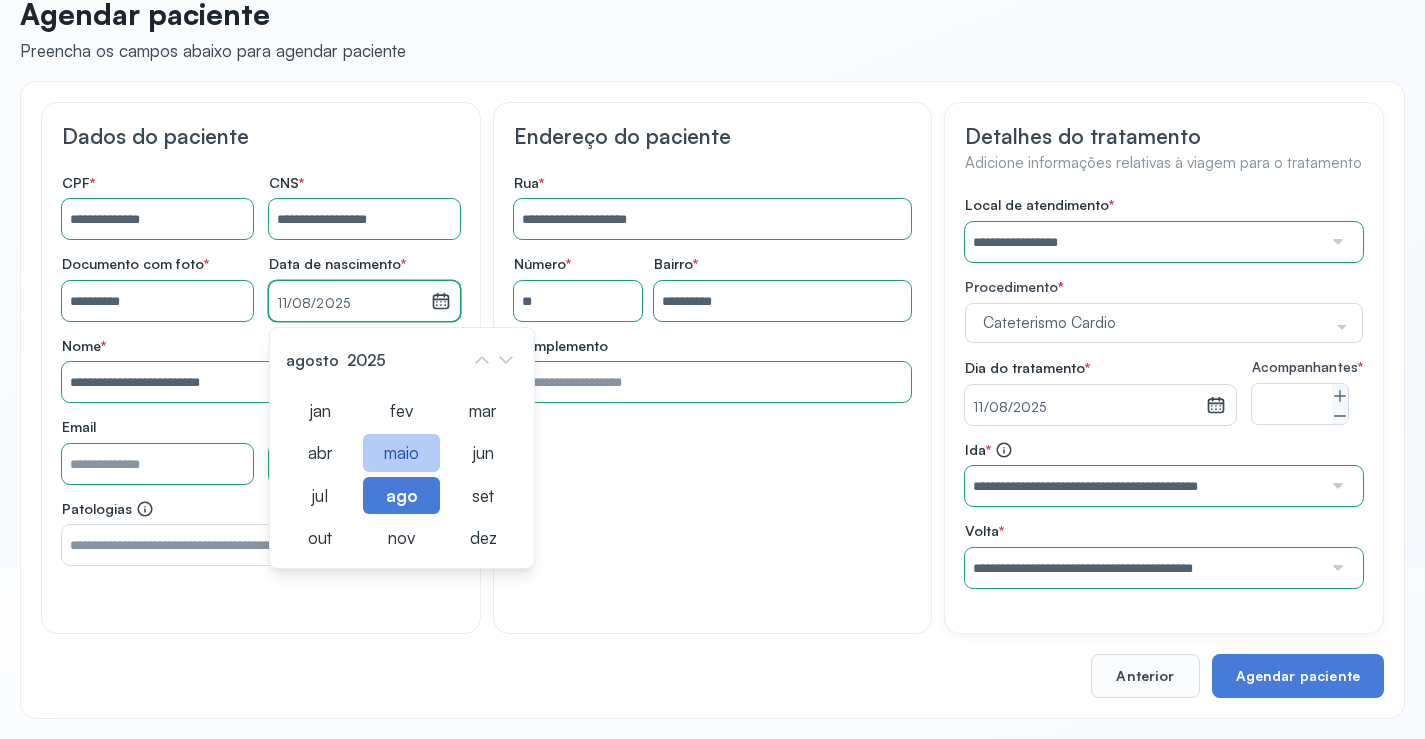 click on "maio" 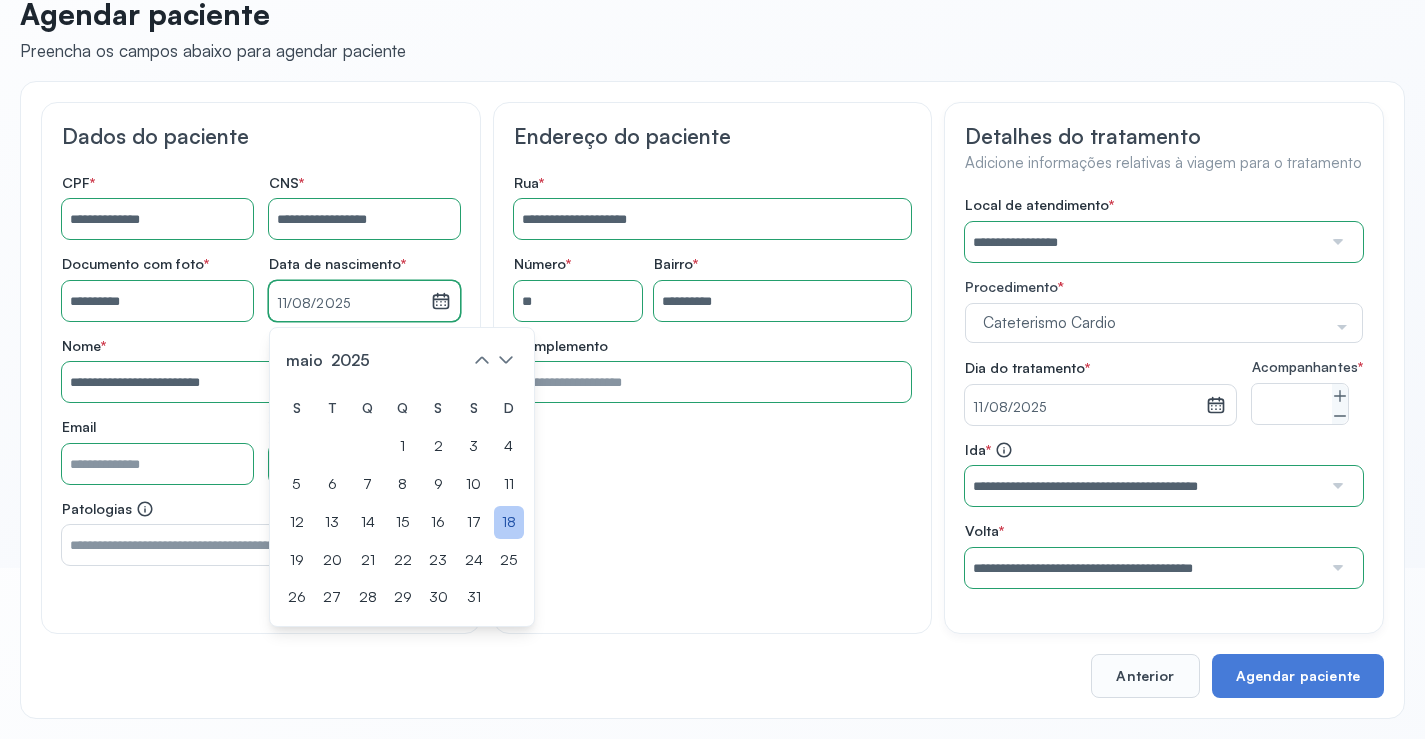click on "18" 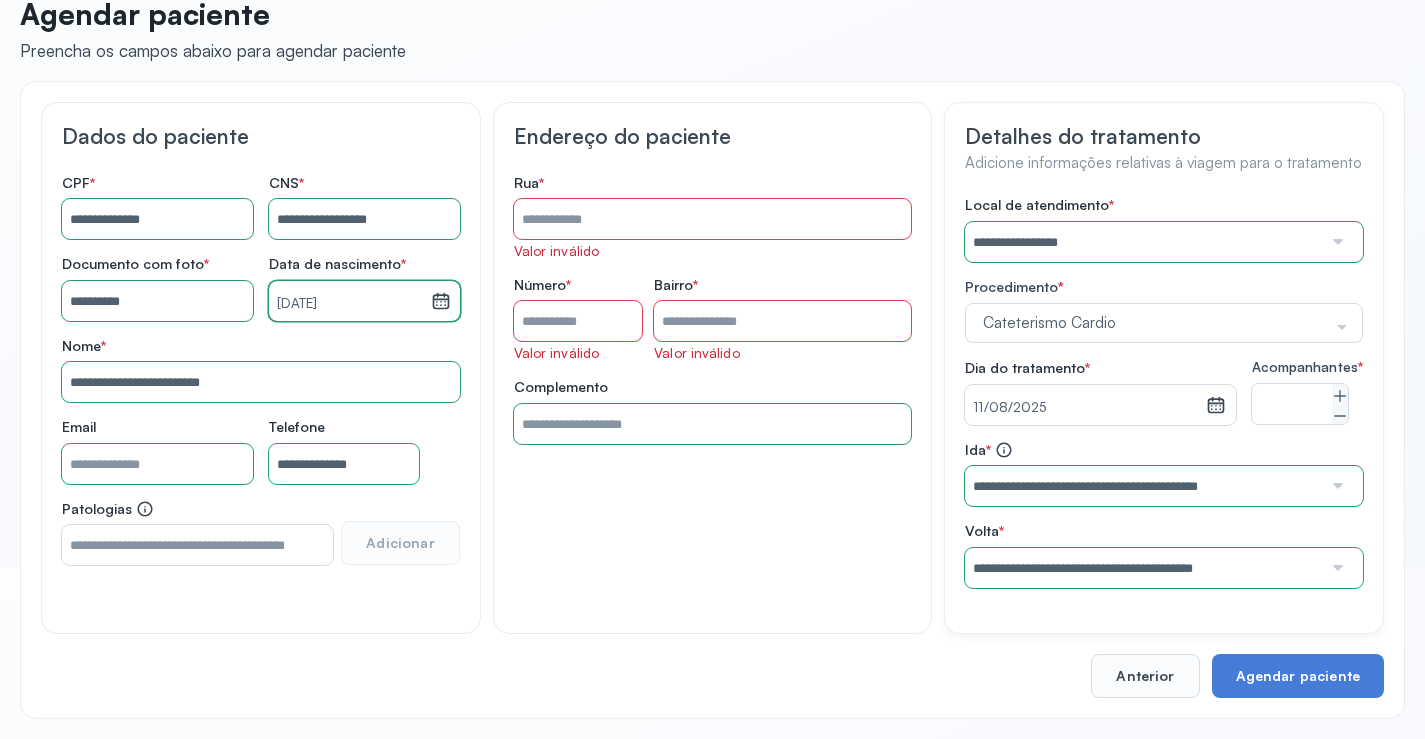 click on "18/05/2025" at bounding box center (350, 304) 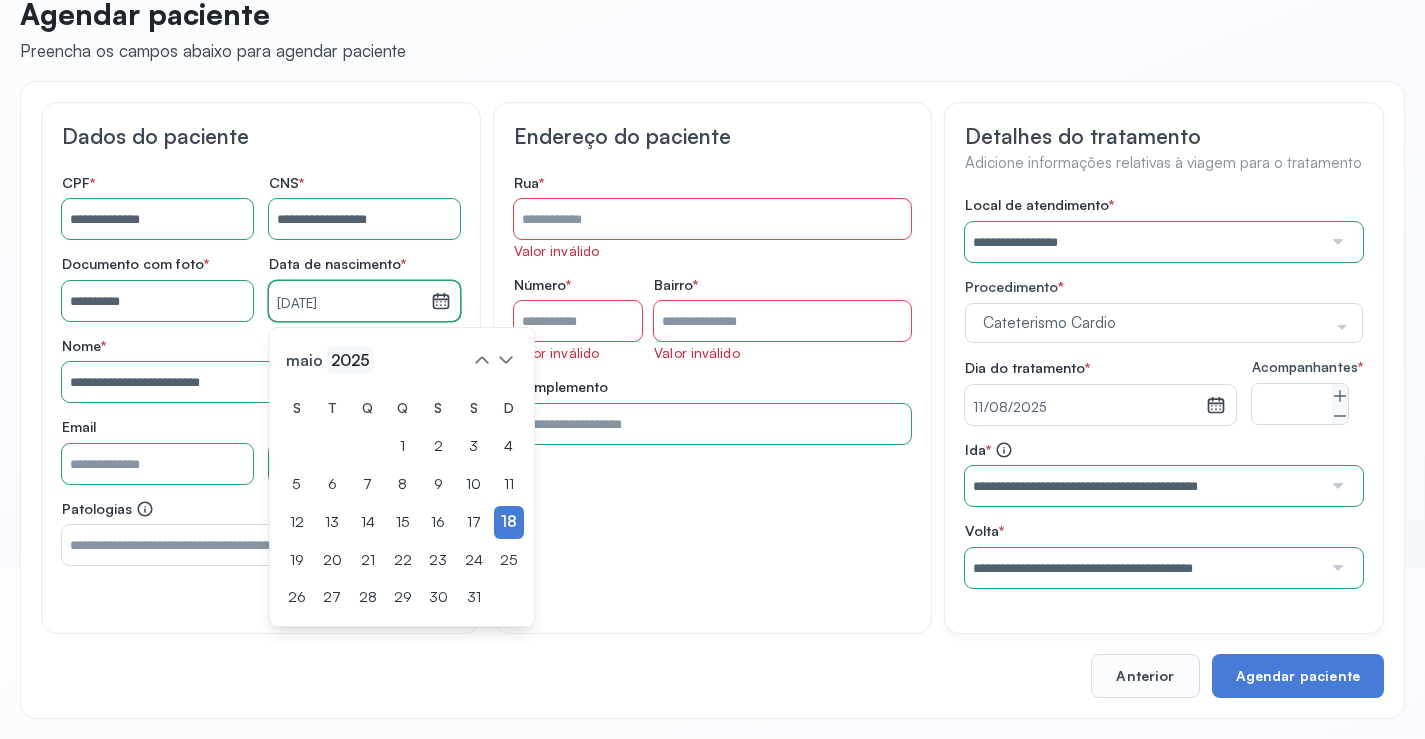 click on "2025" 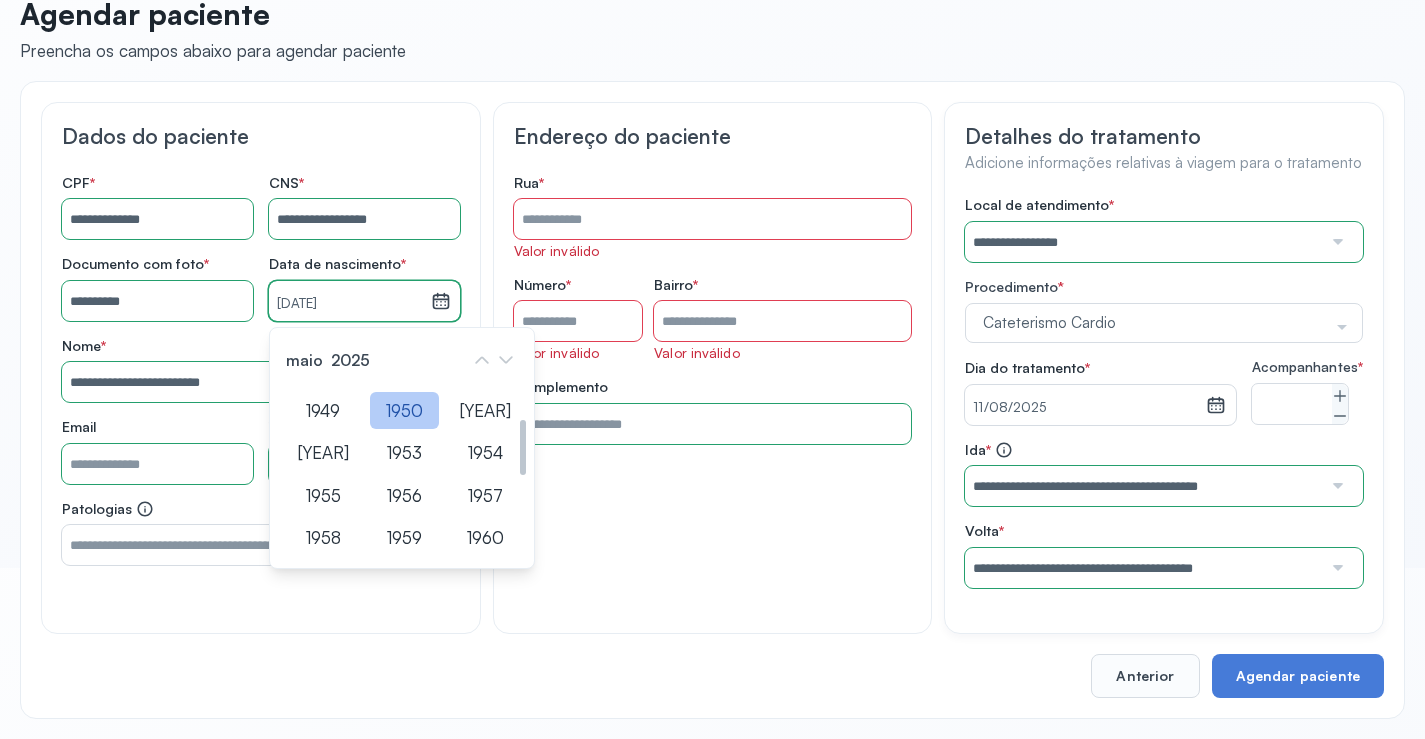 click on "1950" 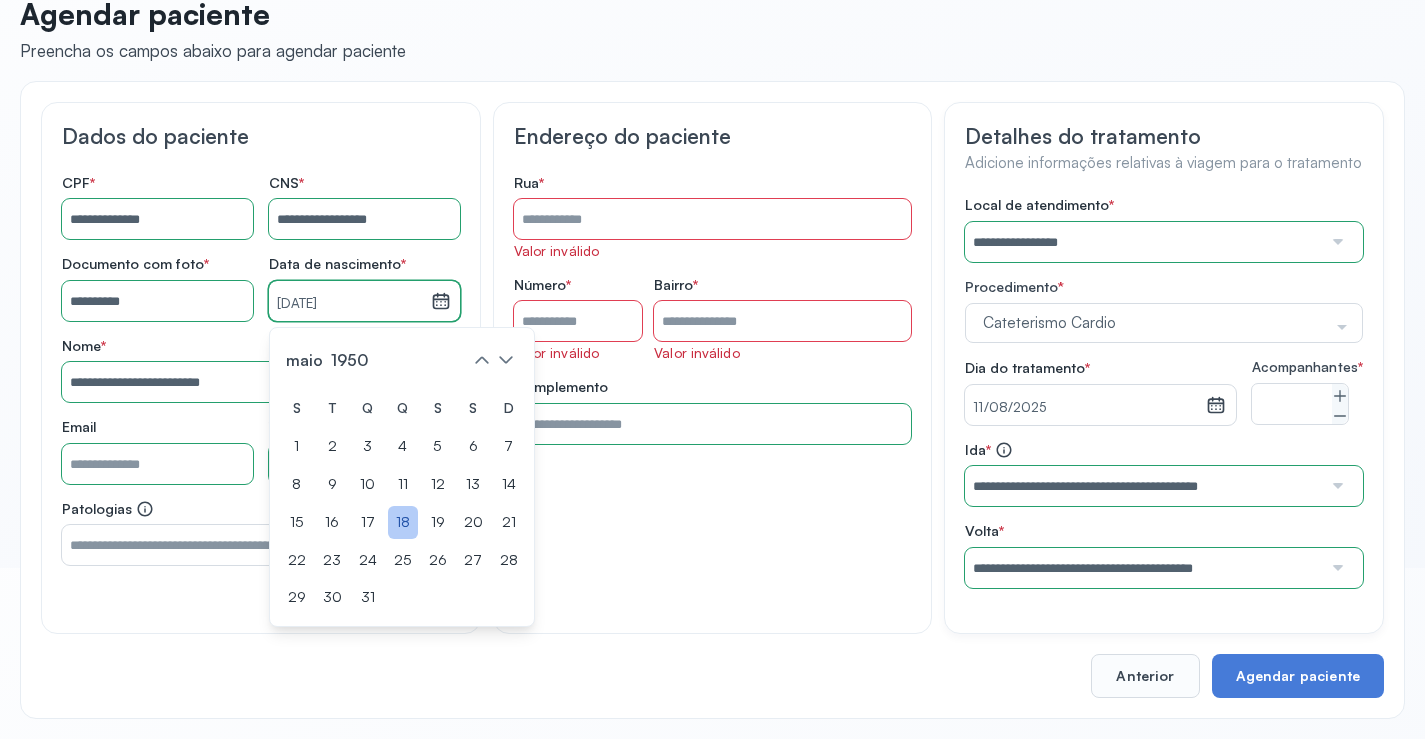 click on "18" 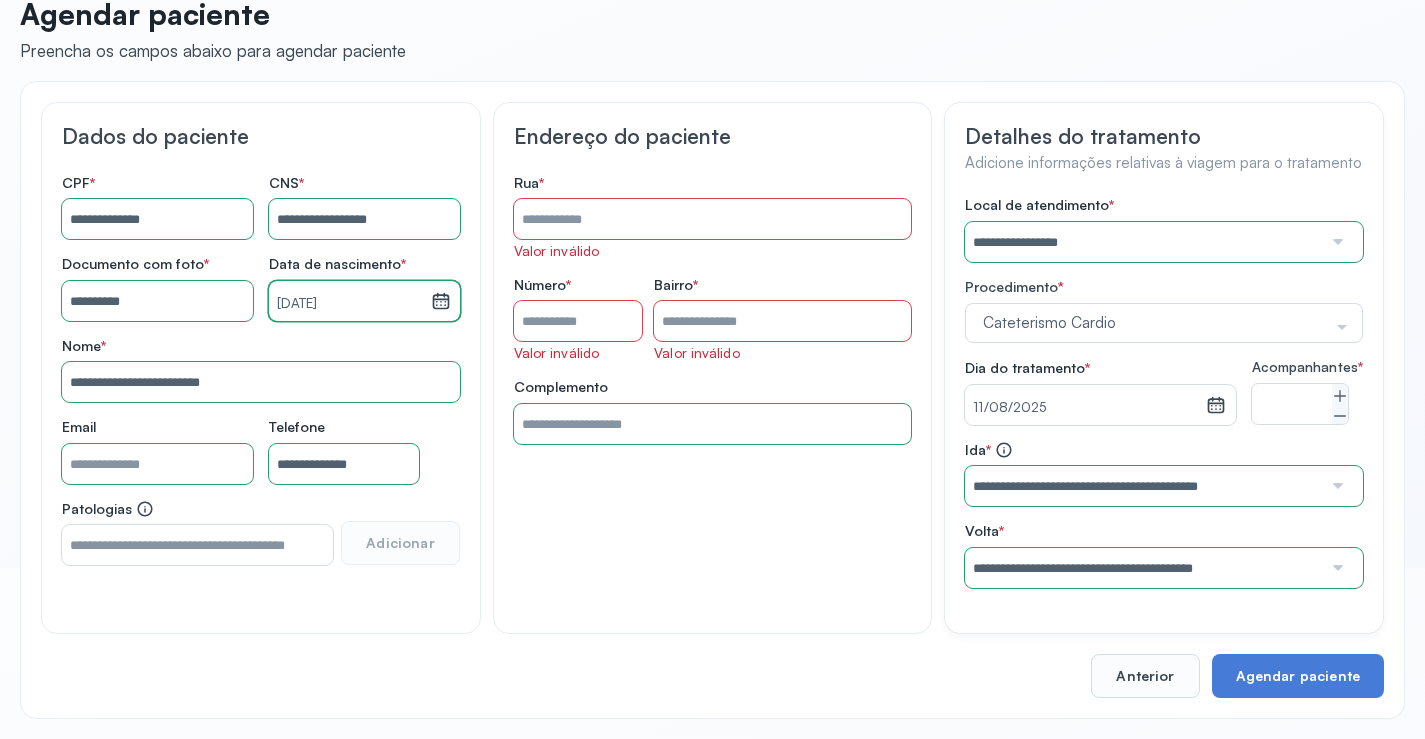 click on "Rua   *" at bounding box center (713, 219) 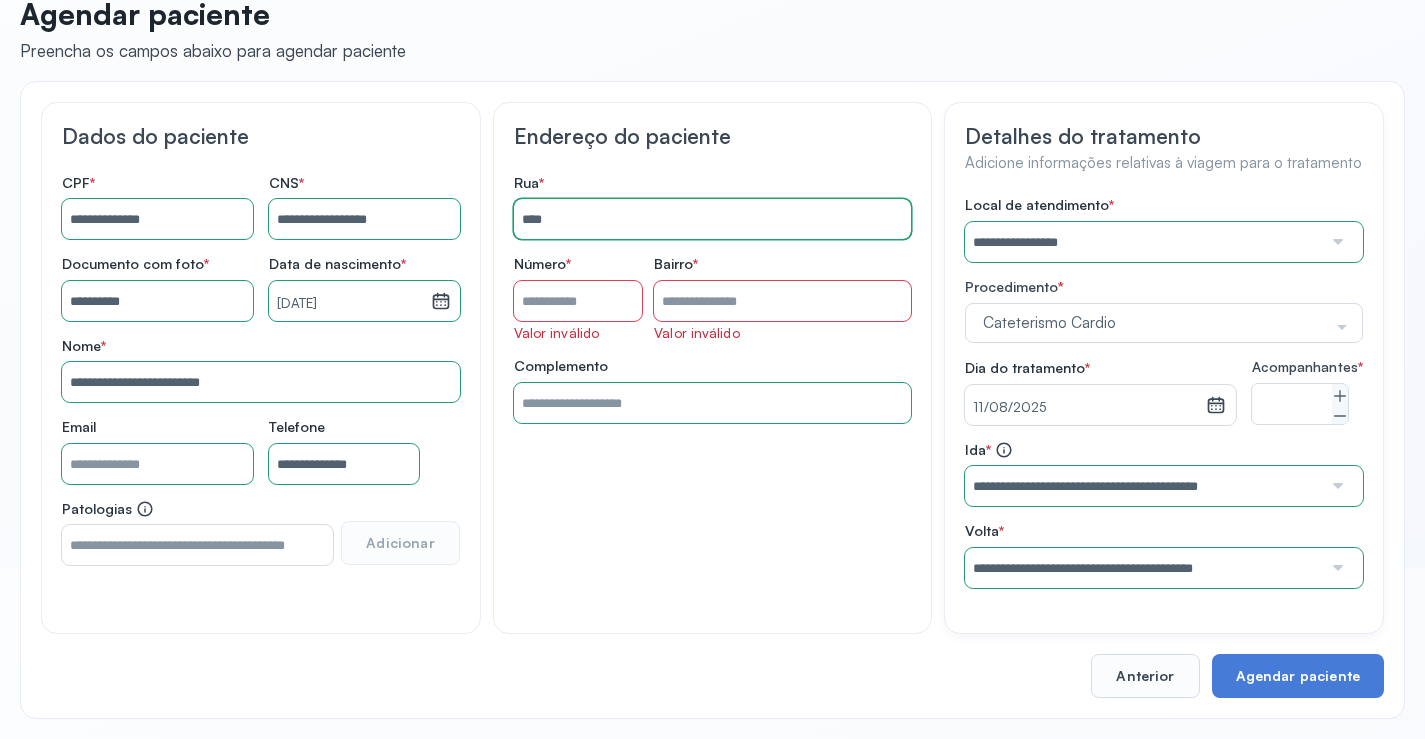 type on "**********" 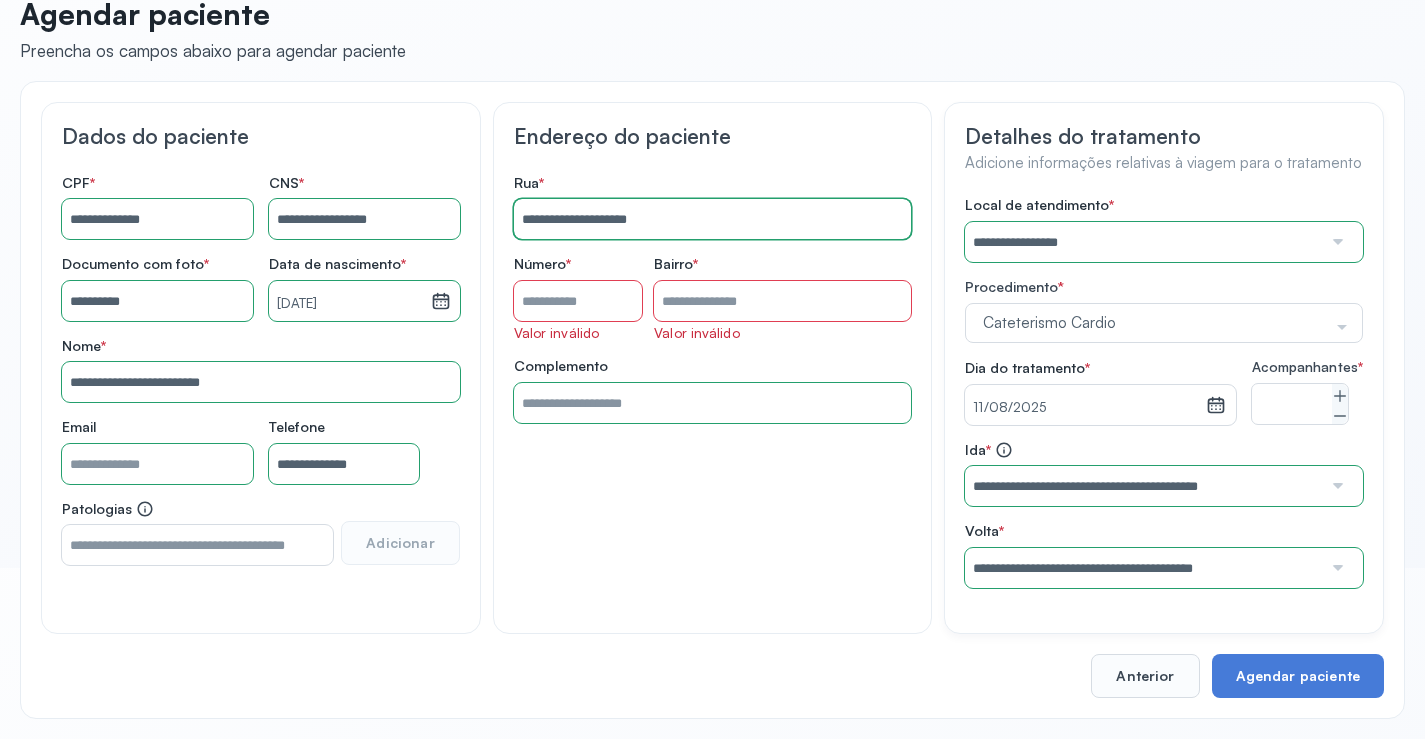 click on "Rua   *" at bounding box center [578, 301] 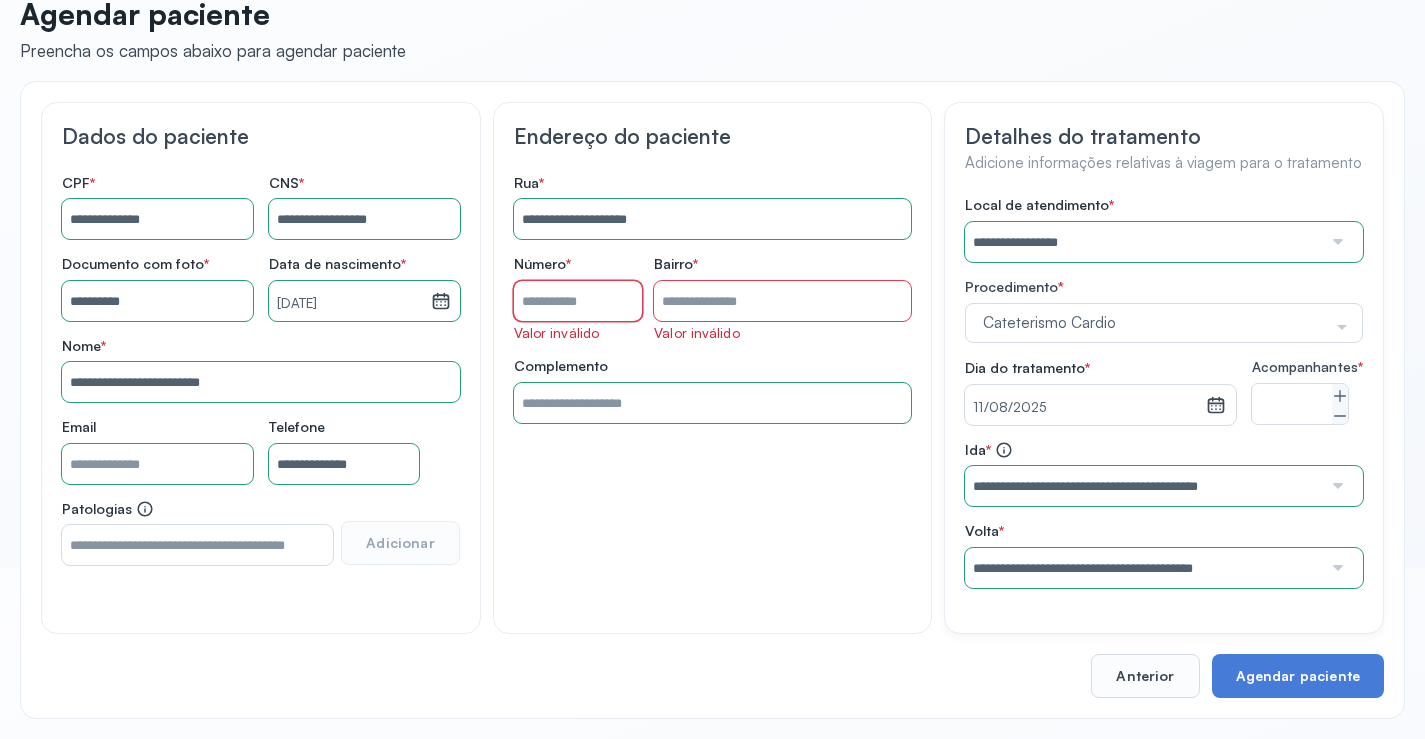 type on "**" 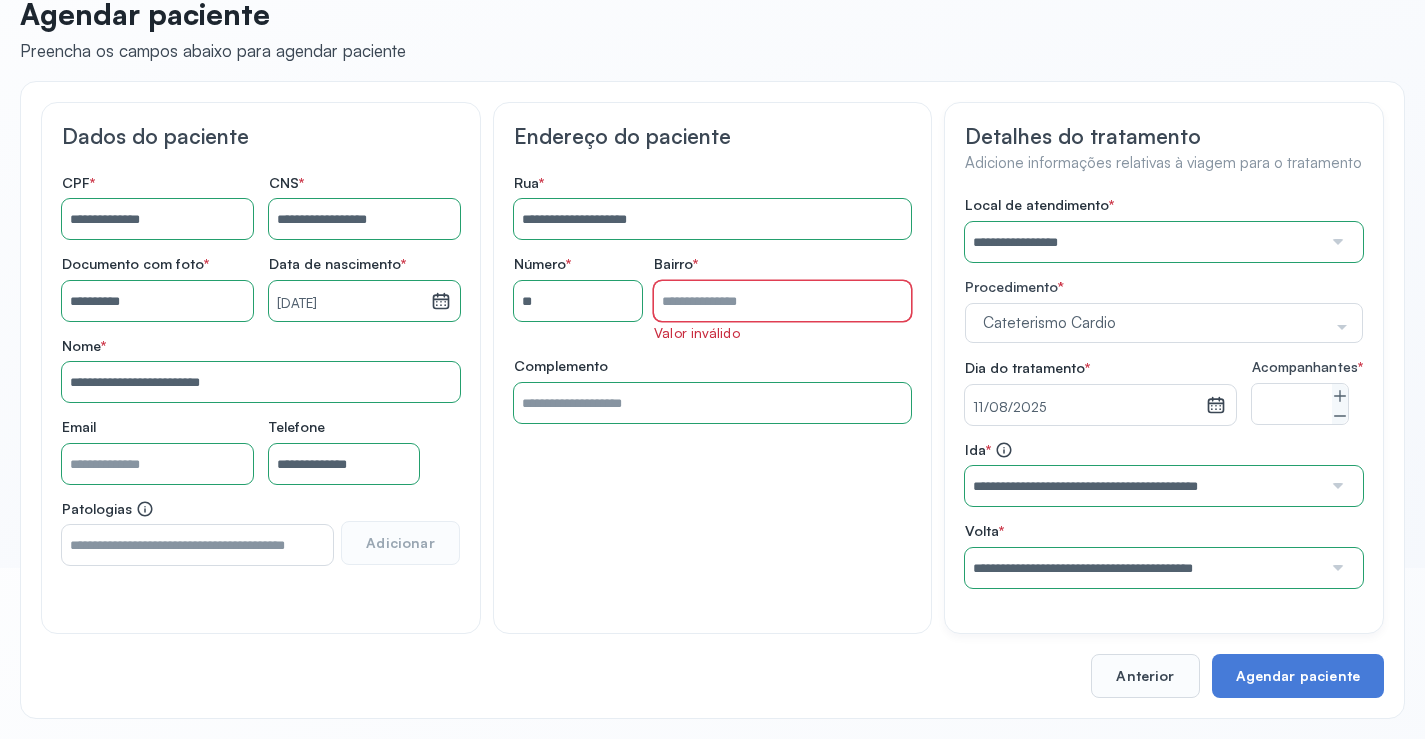 click on "Rua   *" at bounding box center (782, 301) 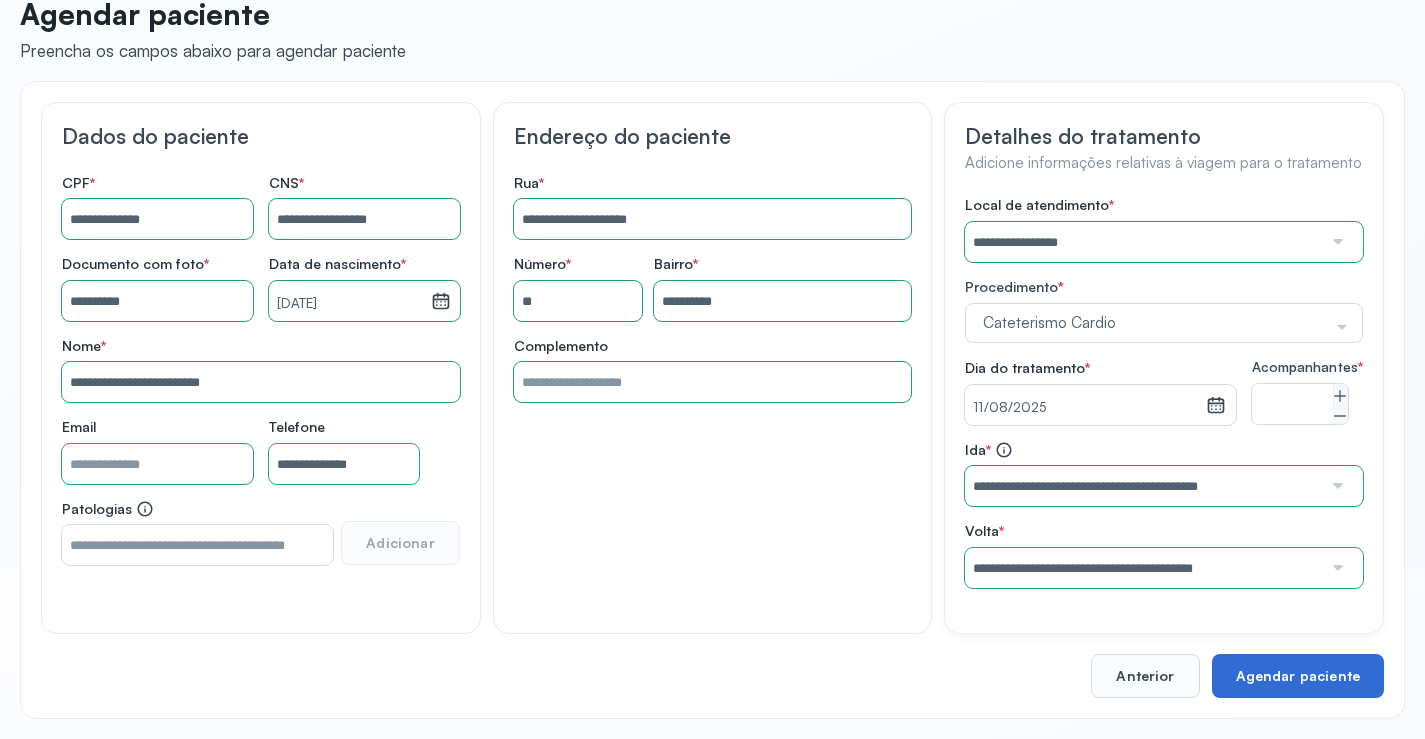 click on "Agendar paciente" at bounding box center (1298, 676) 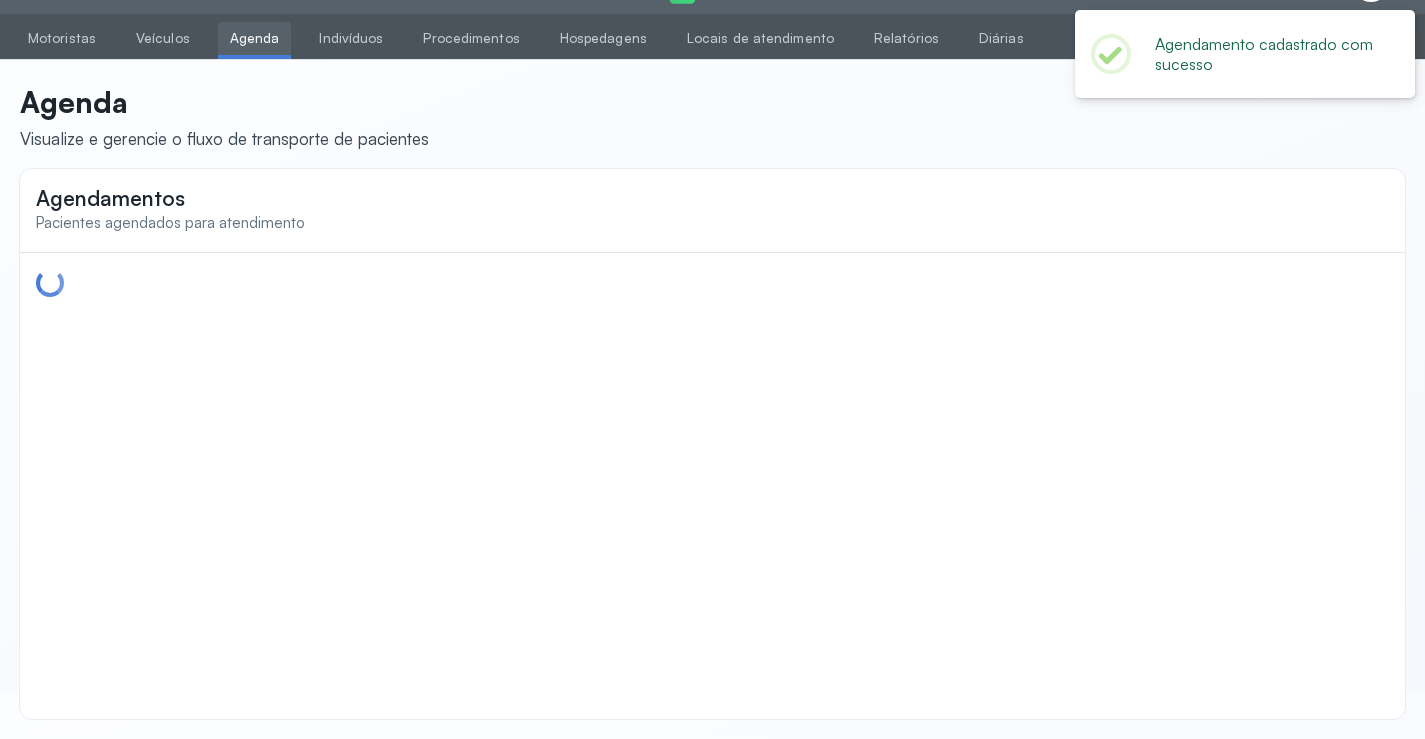 scroll, scrollTop: 0, scrollLeft: 0, axis: both 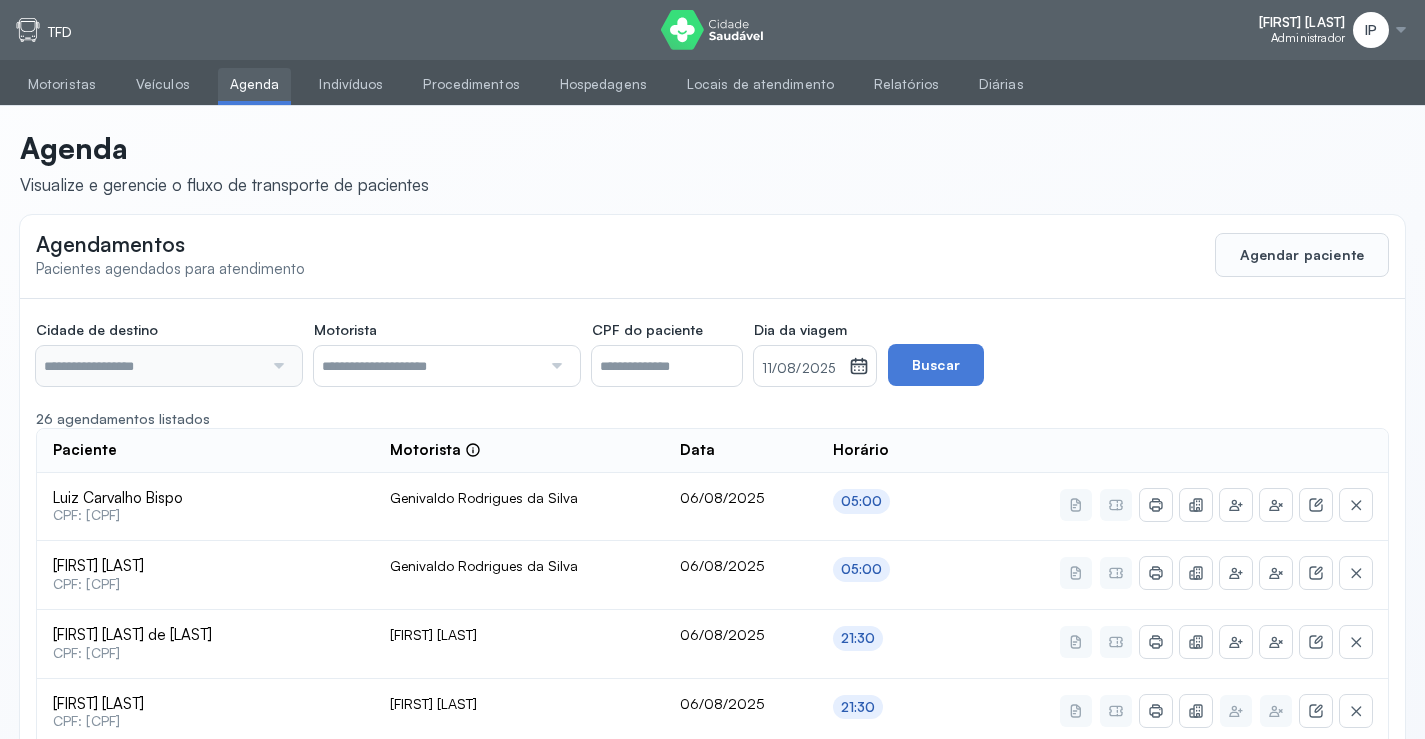 type on "********" 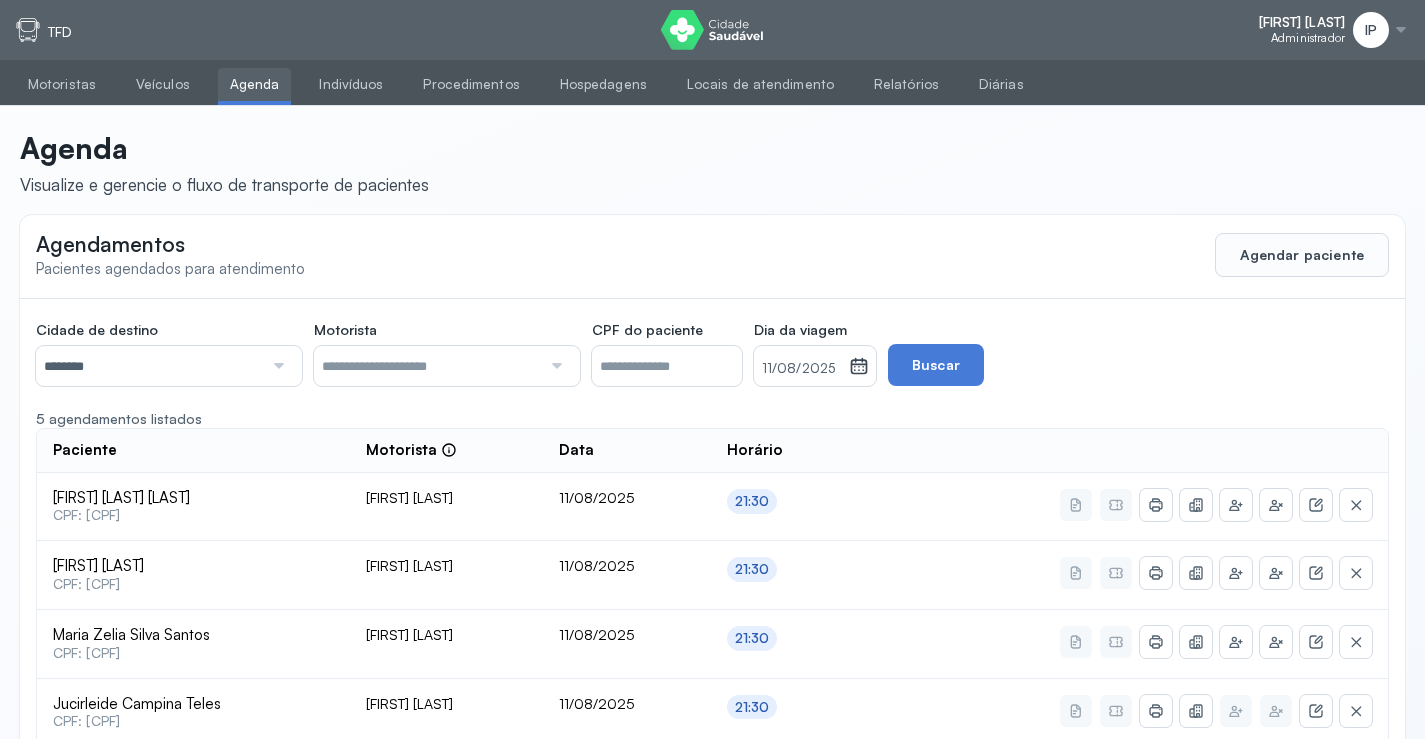 click on "11/08/2025" at bounding box center (801, 366) 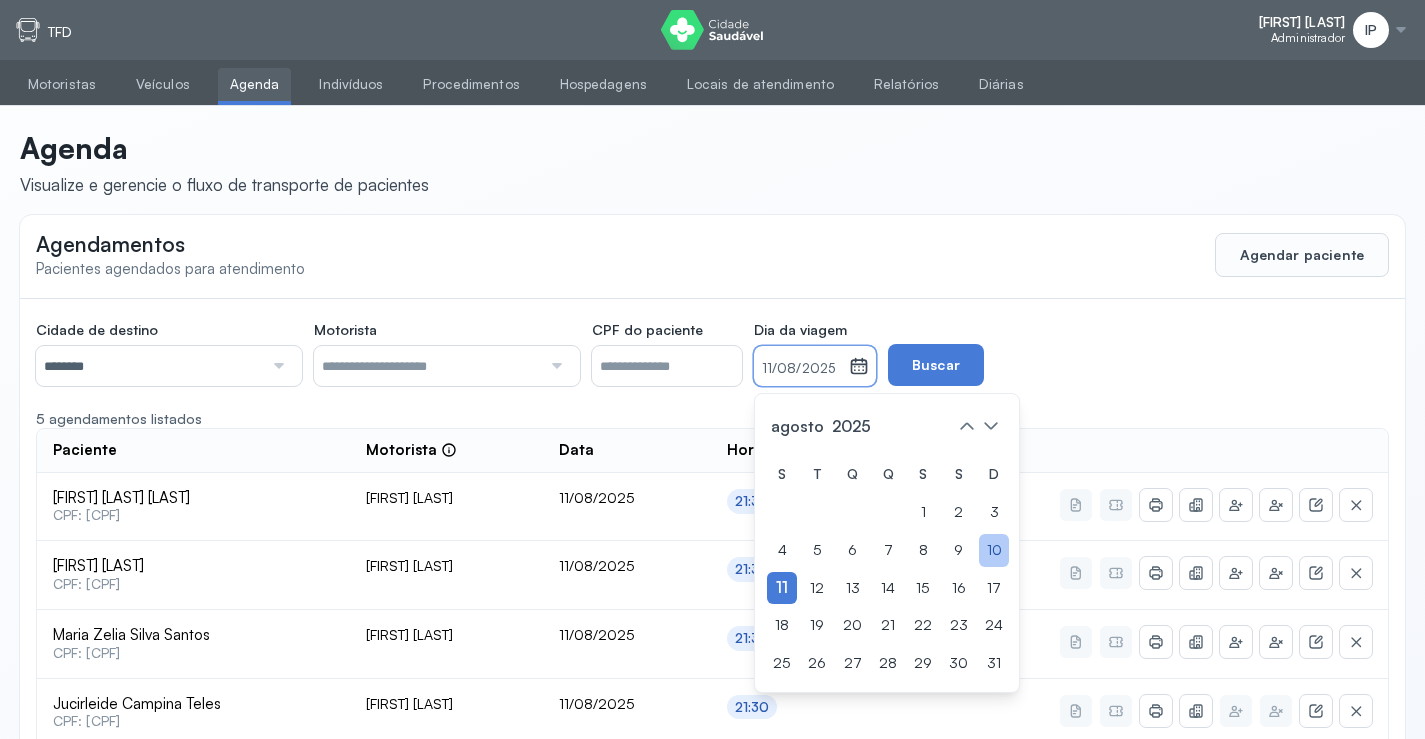 click on "10" 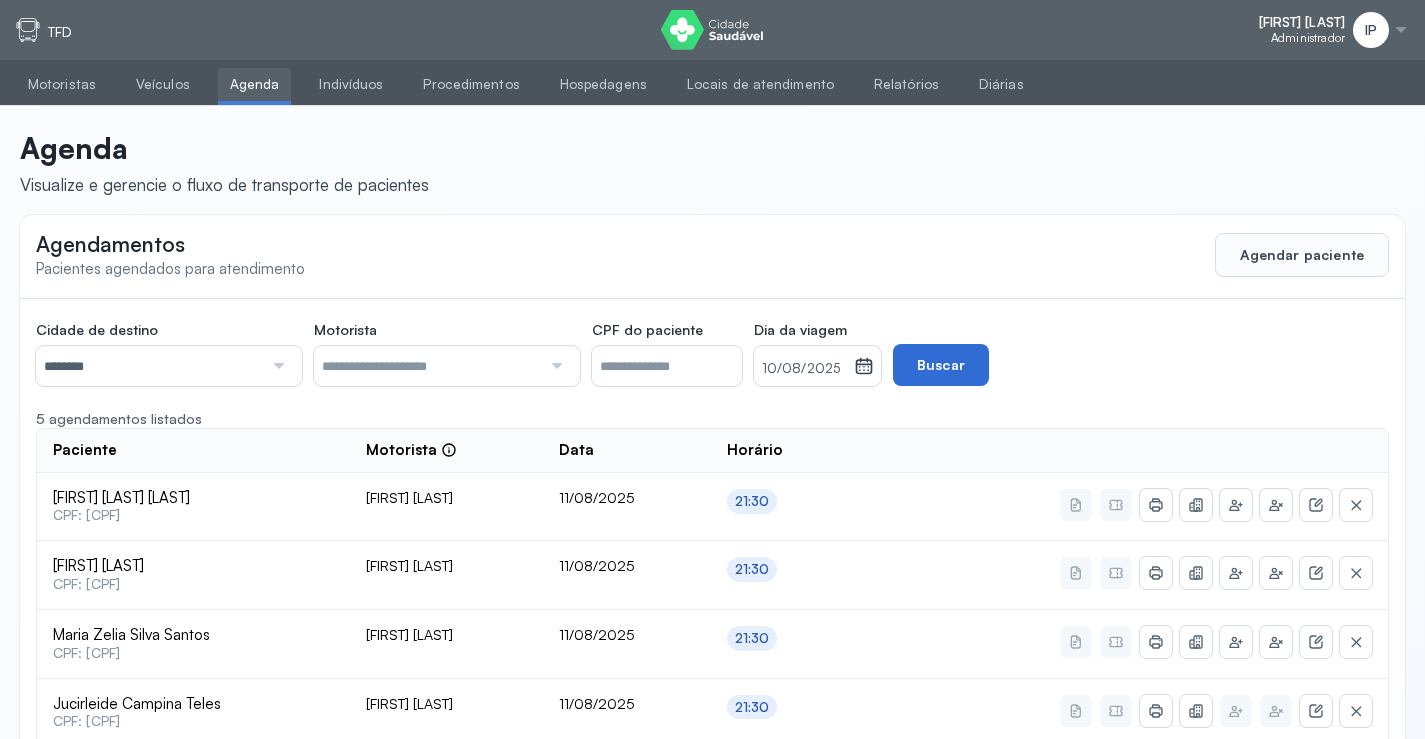 click on "Buscar" at bounding box center (941, 365) 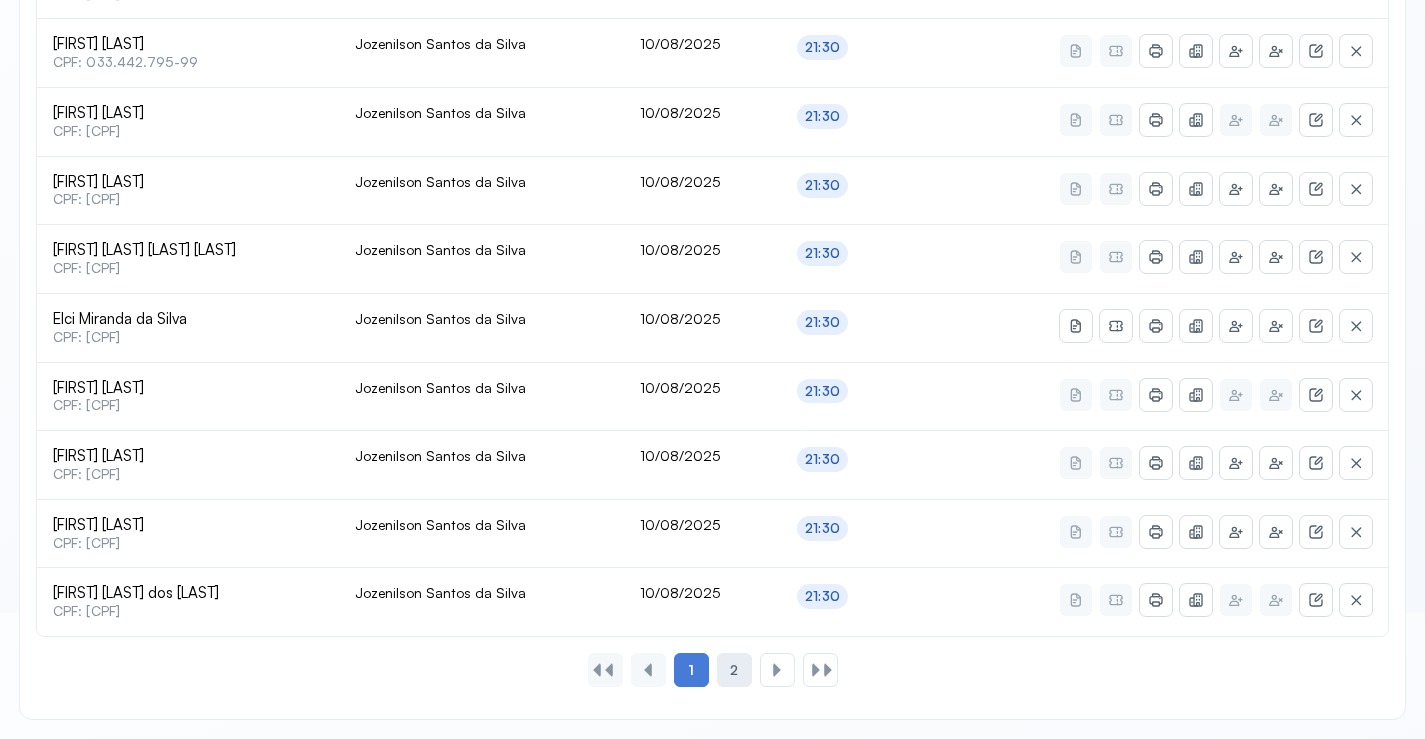 click on "2" at bounding box center (734, 670) 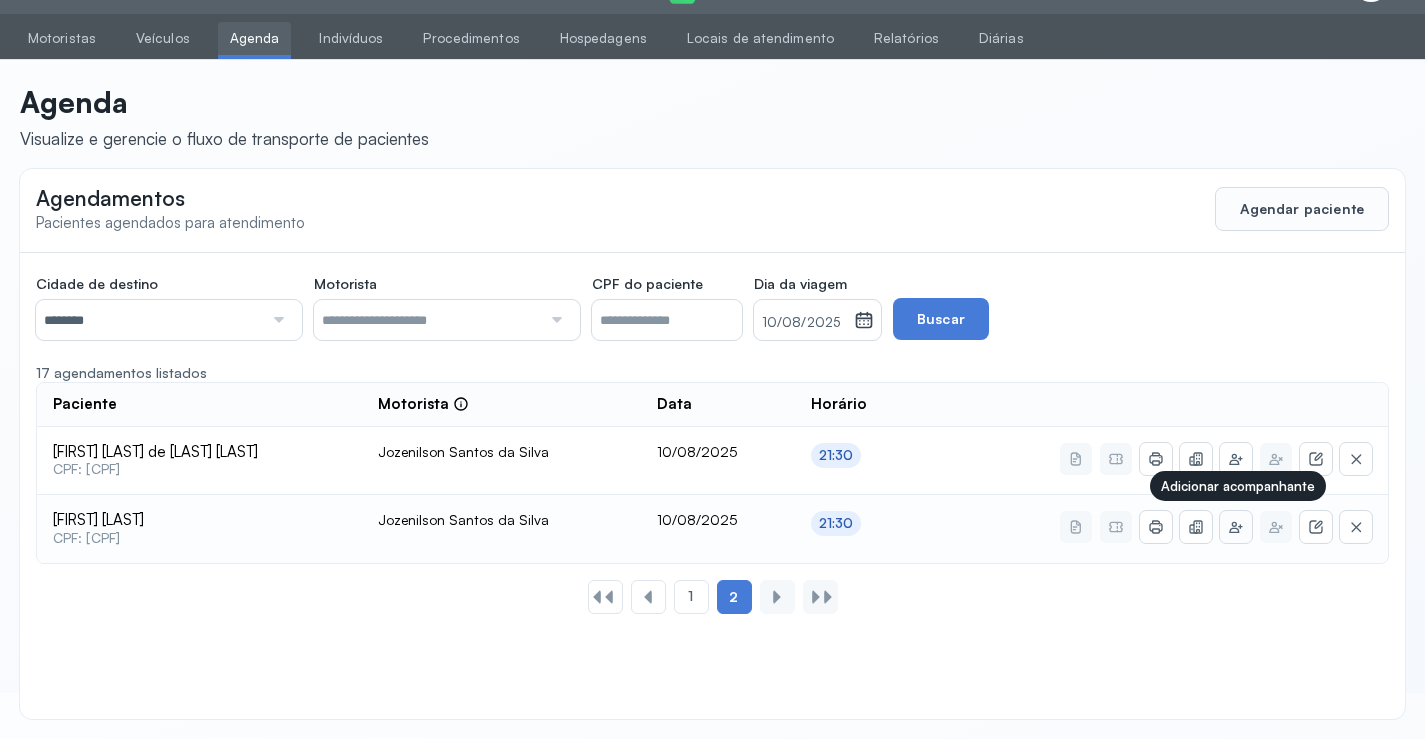 click 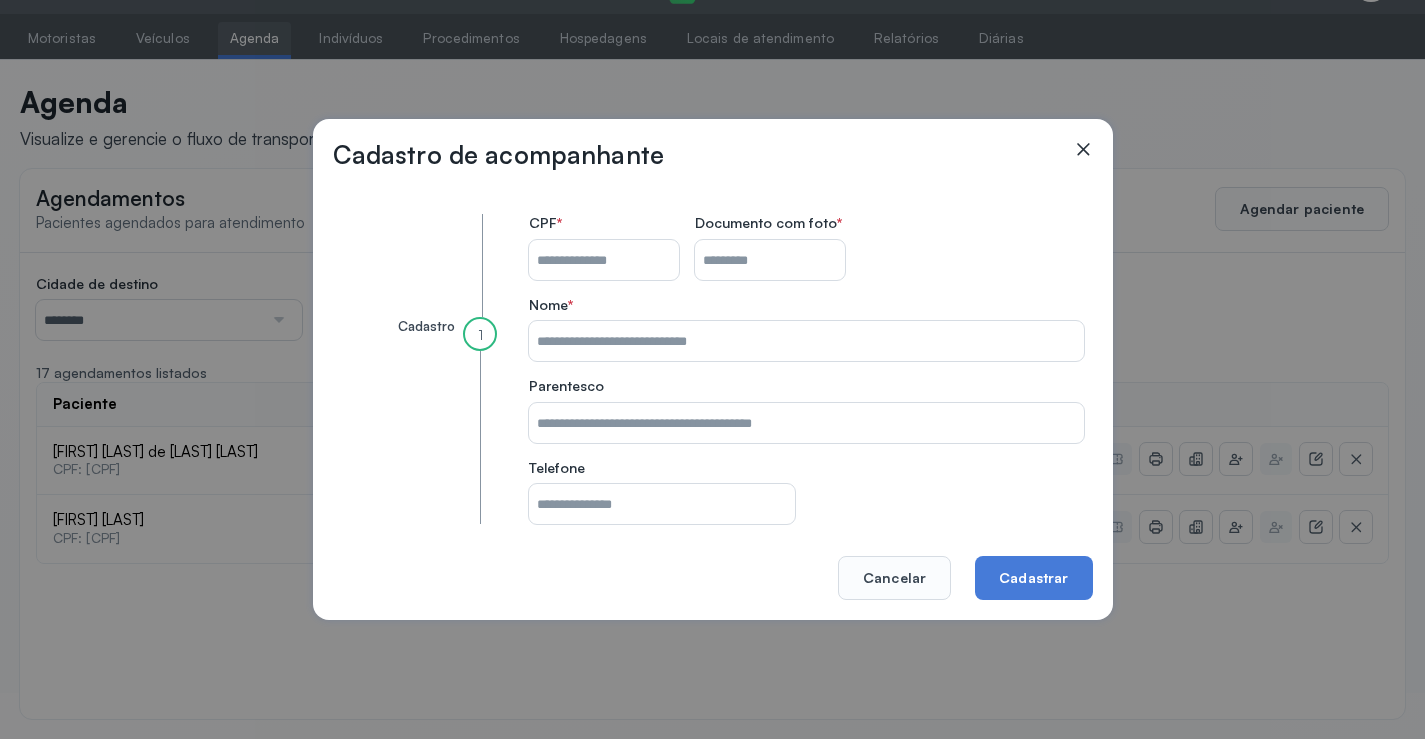 click on "CPF do paciente" at bounding box center (604, 260) 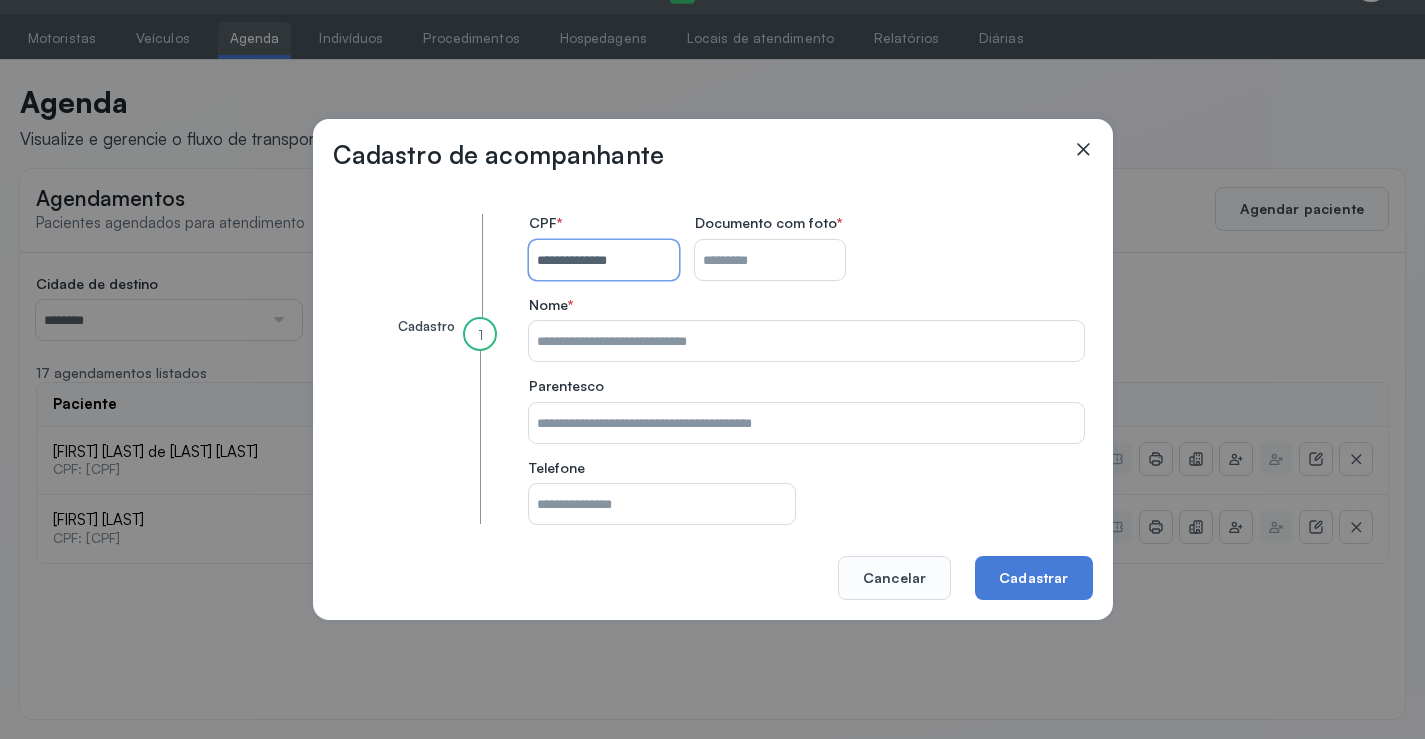type on "**********" 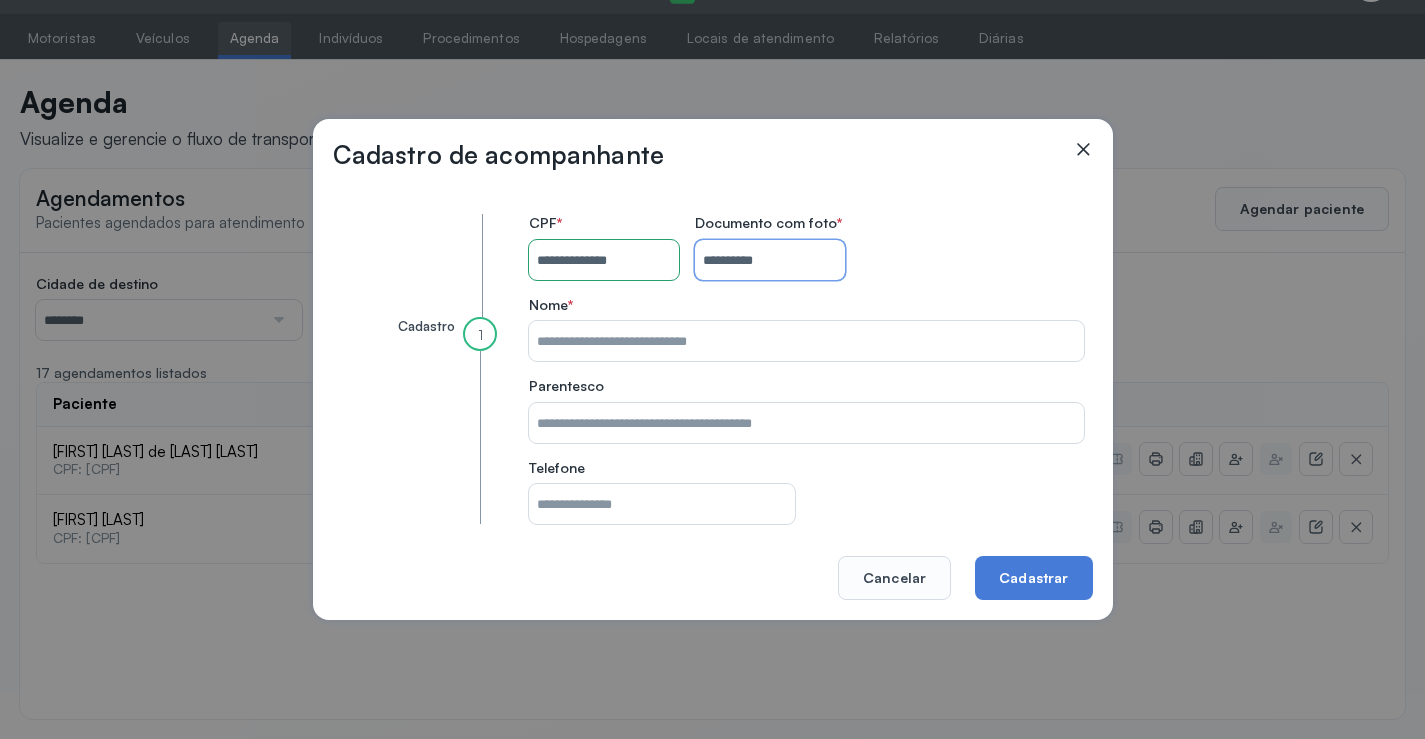 type on "**********" 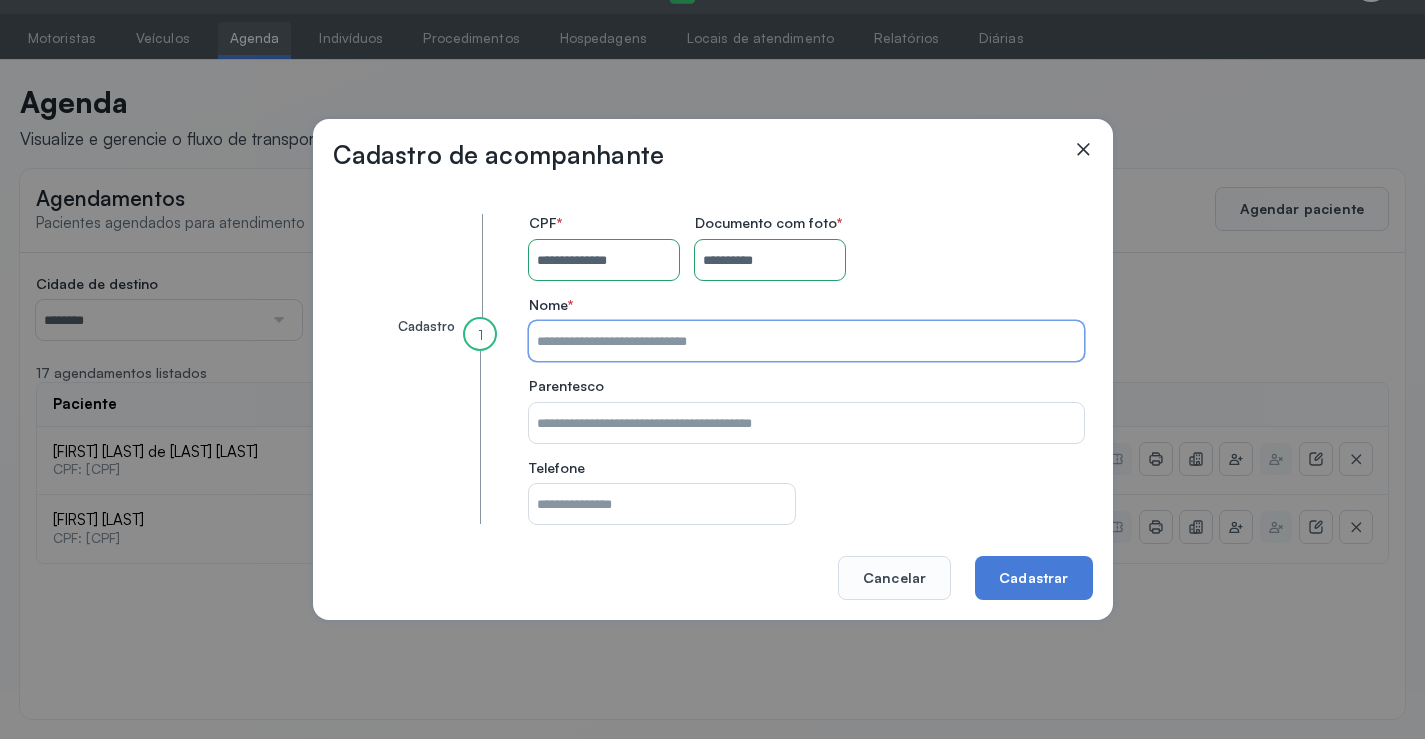click on "CPF do paciente" at bounding box center [806, 341] 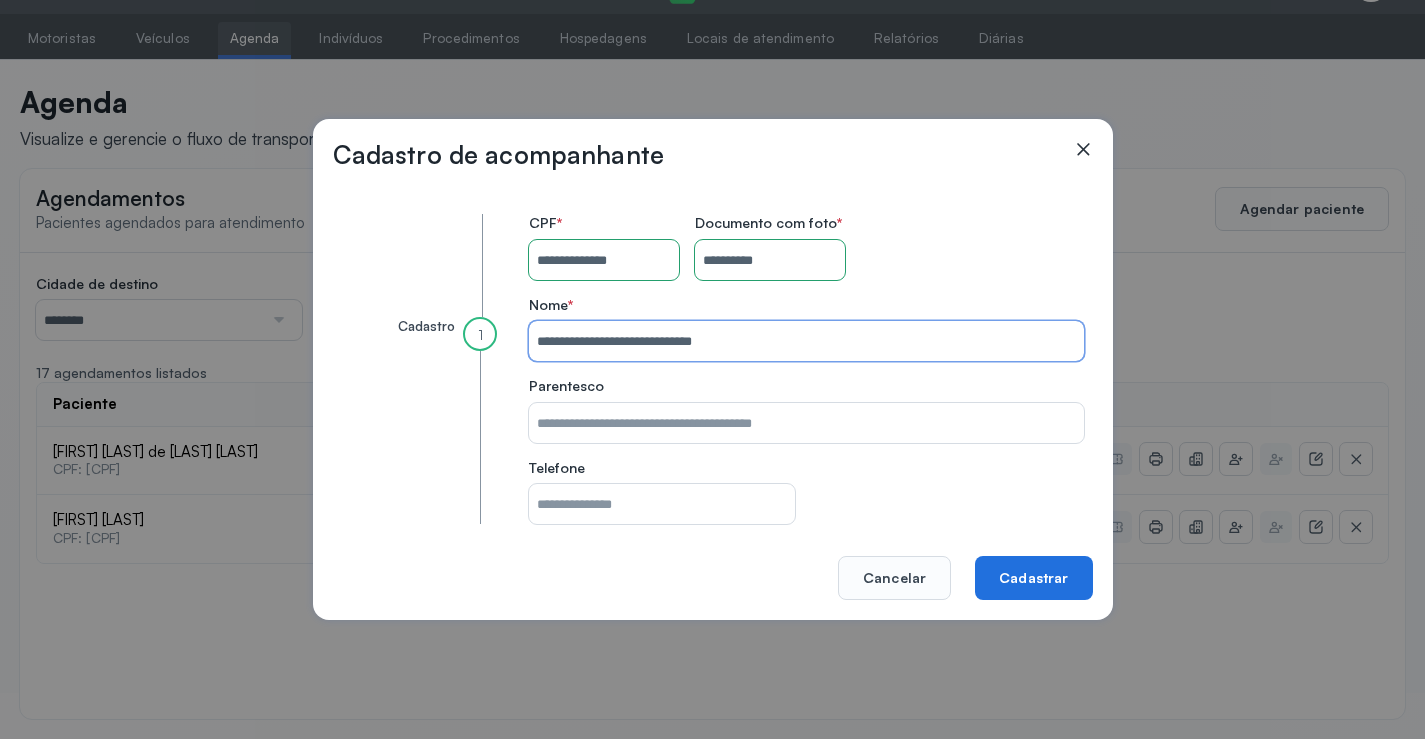 type on "**********" 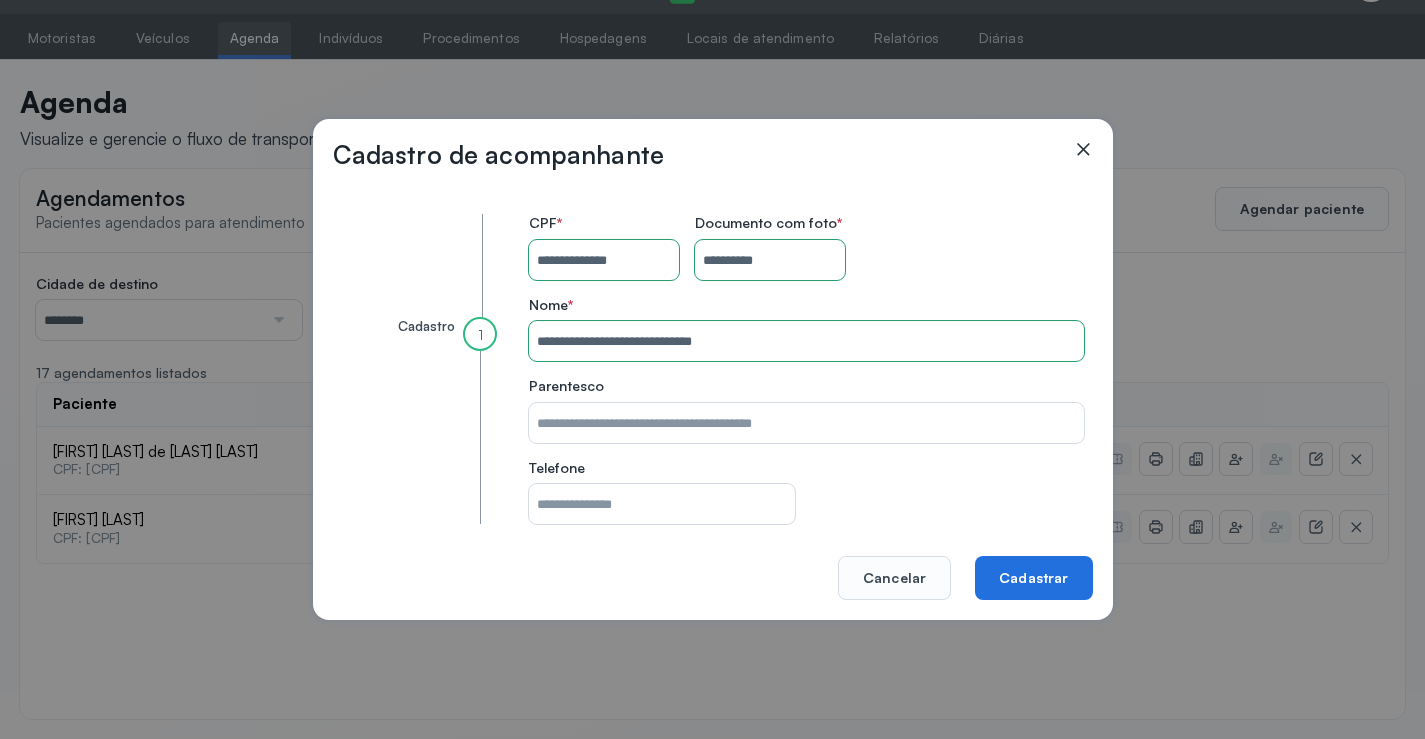 click on "Cadastrar" 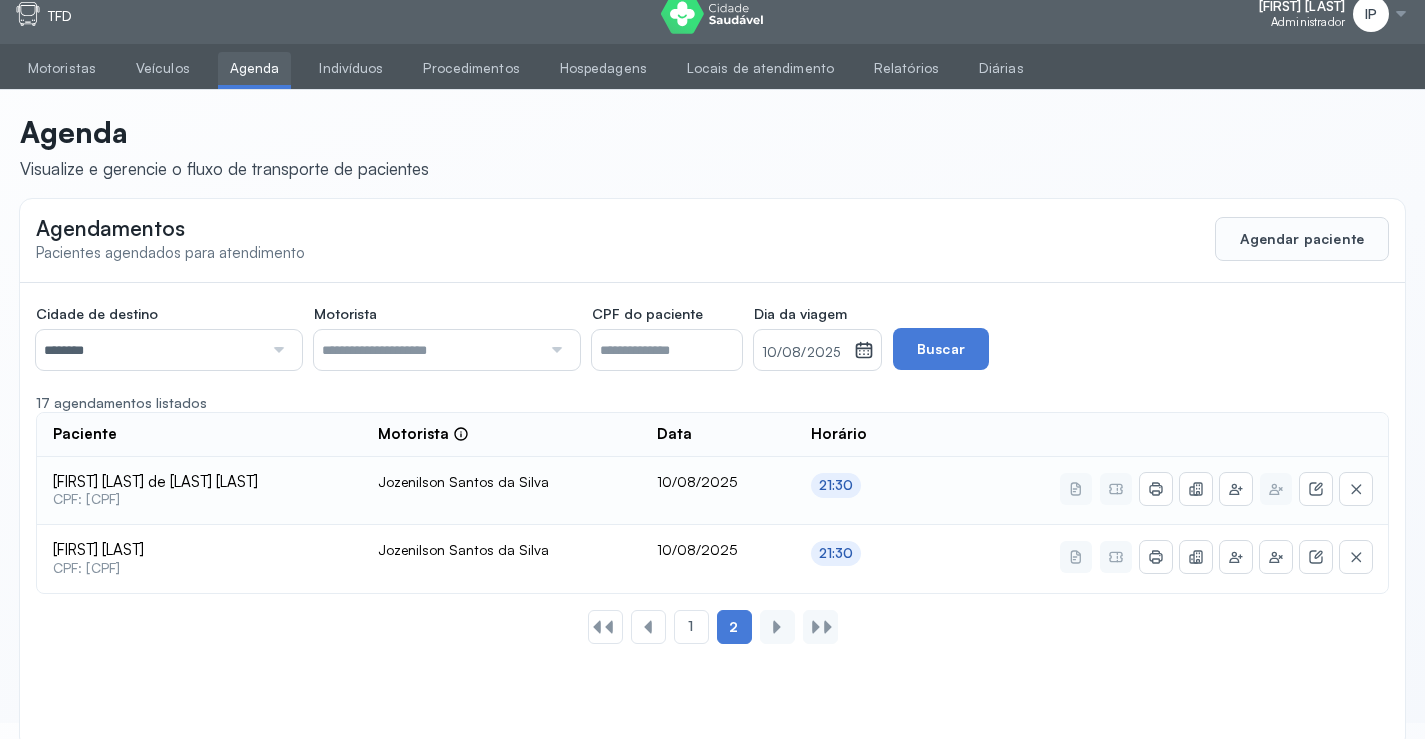 scroll, scrollTop: 0, scrollLeft: 0, axis: both 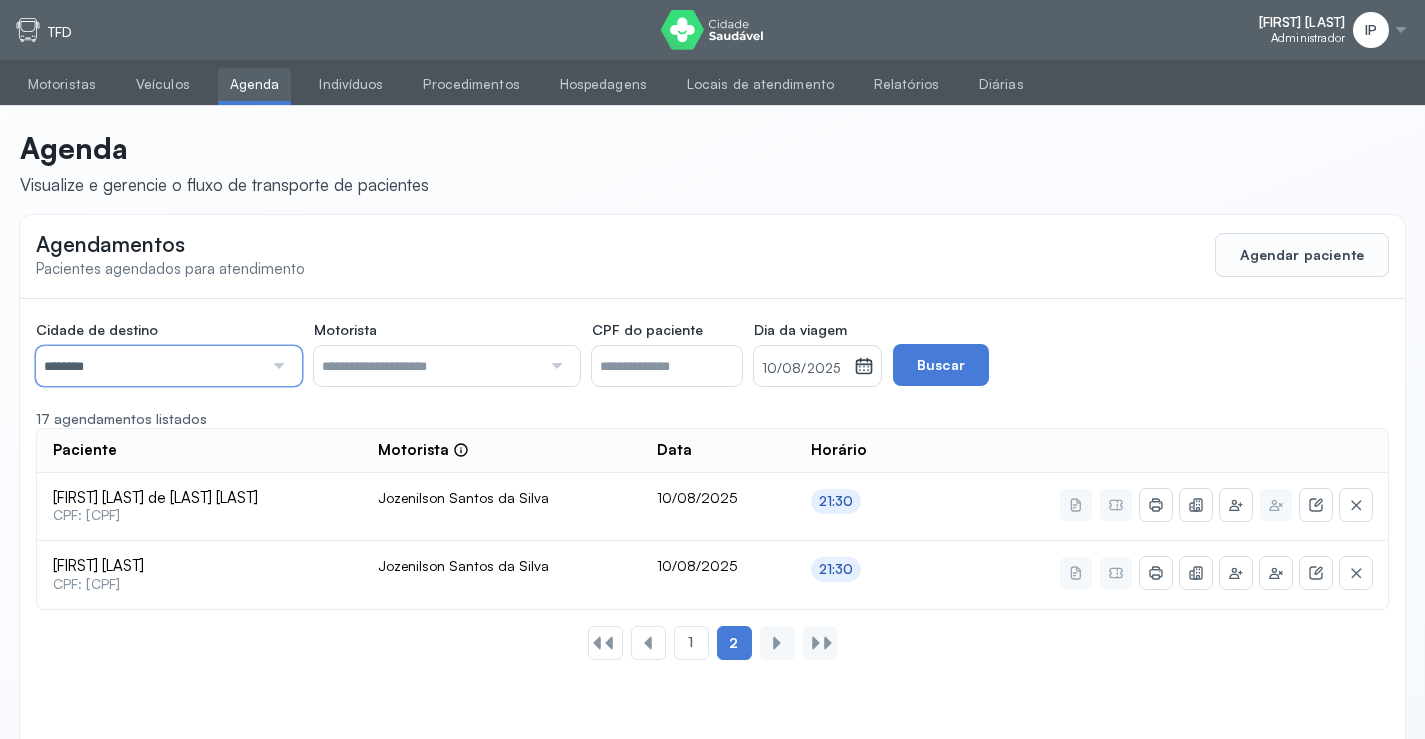 click on "********" at bounding box center (149, 366) 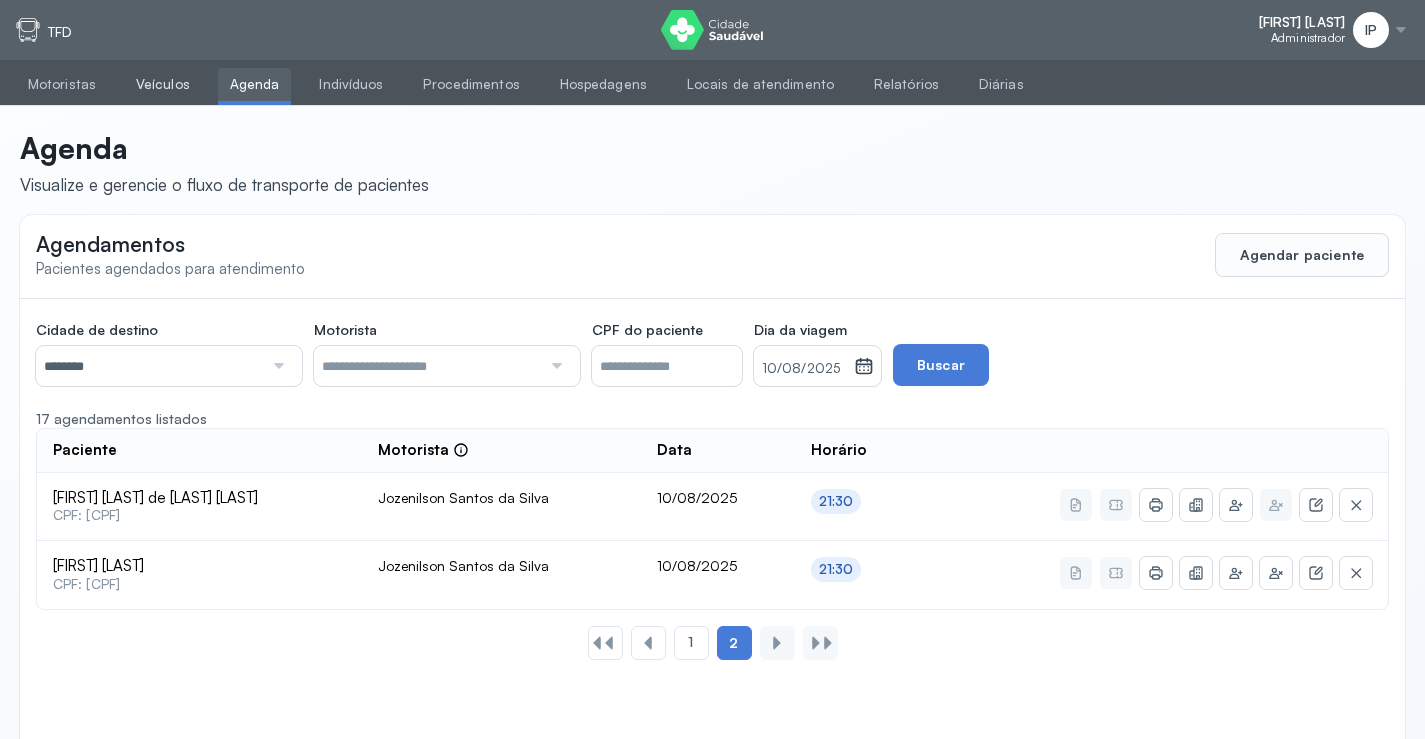 click on "Veículos" at bounding box center [163, 84] 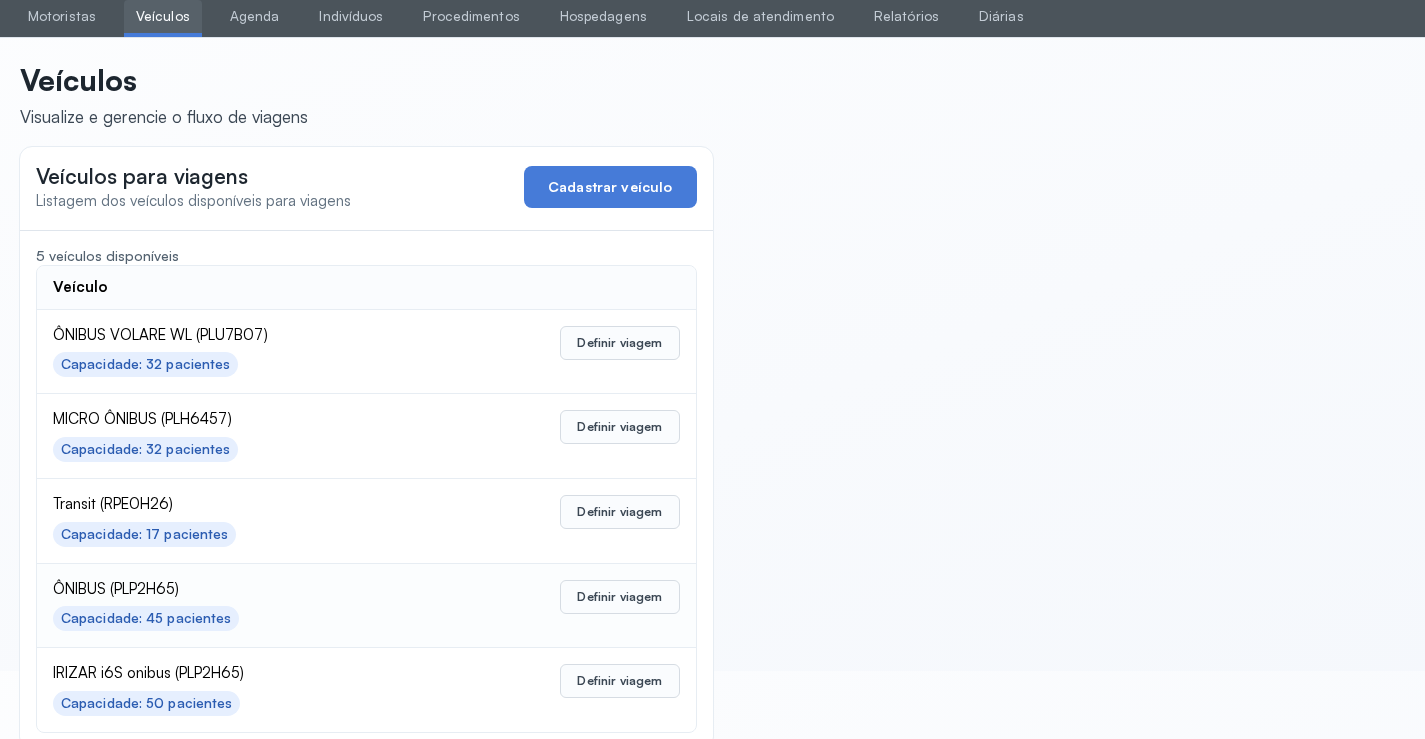 scroll, scrollTop: 98, scrollLeft: 0, axis: vertical 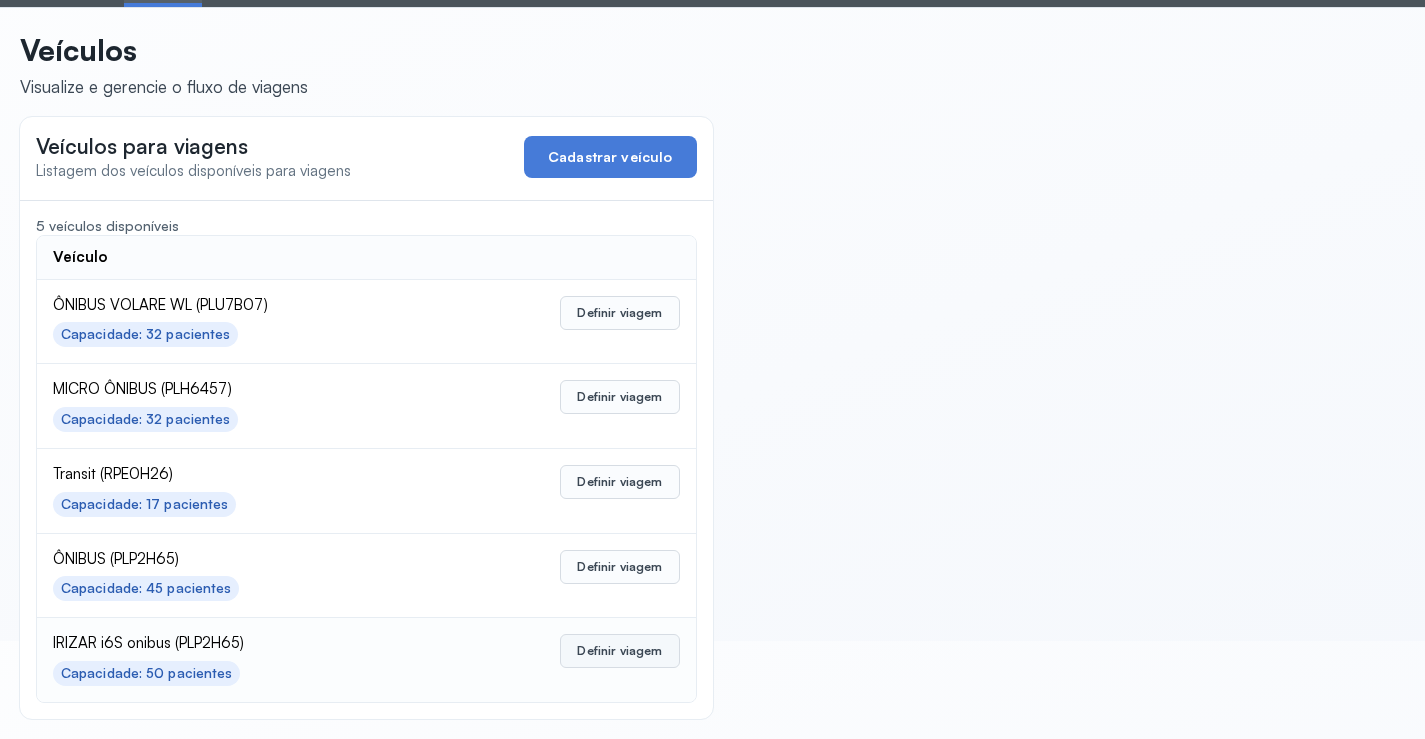 click on "Definir viagem" at bounding box center [619, 651] 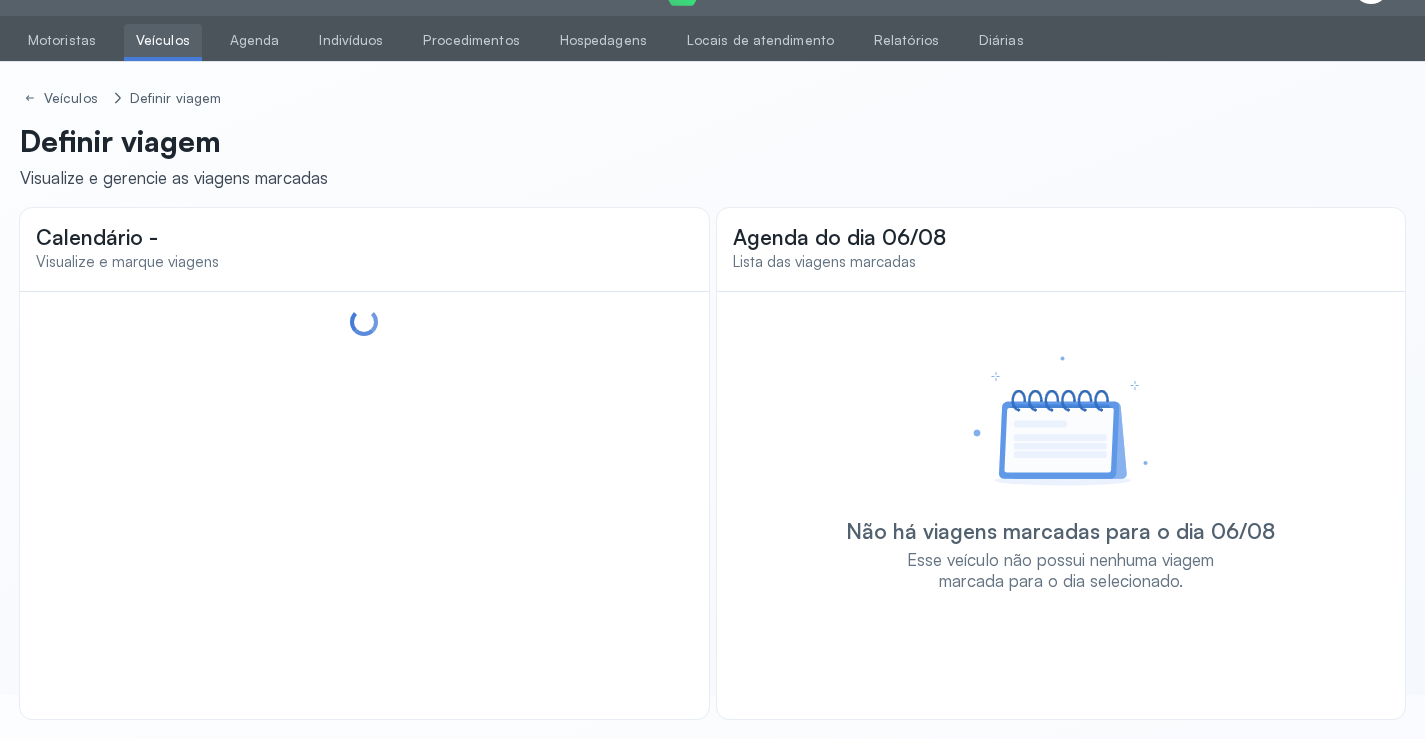 scroll, scrollTop: 44, scrollLeft: 0, axis: vertical 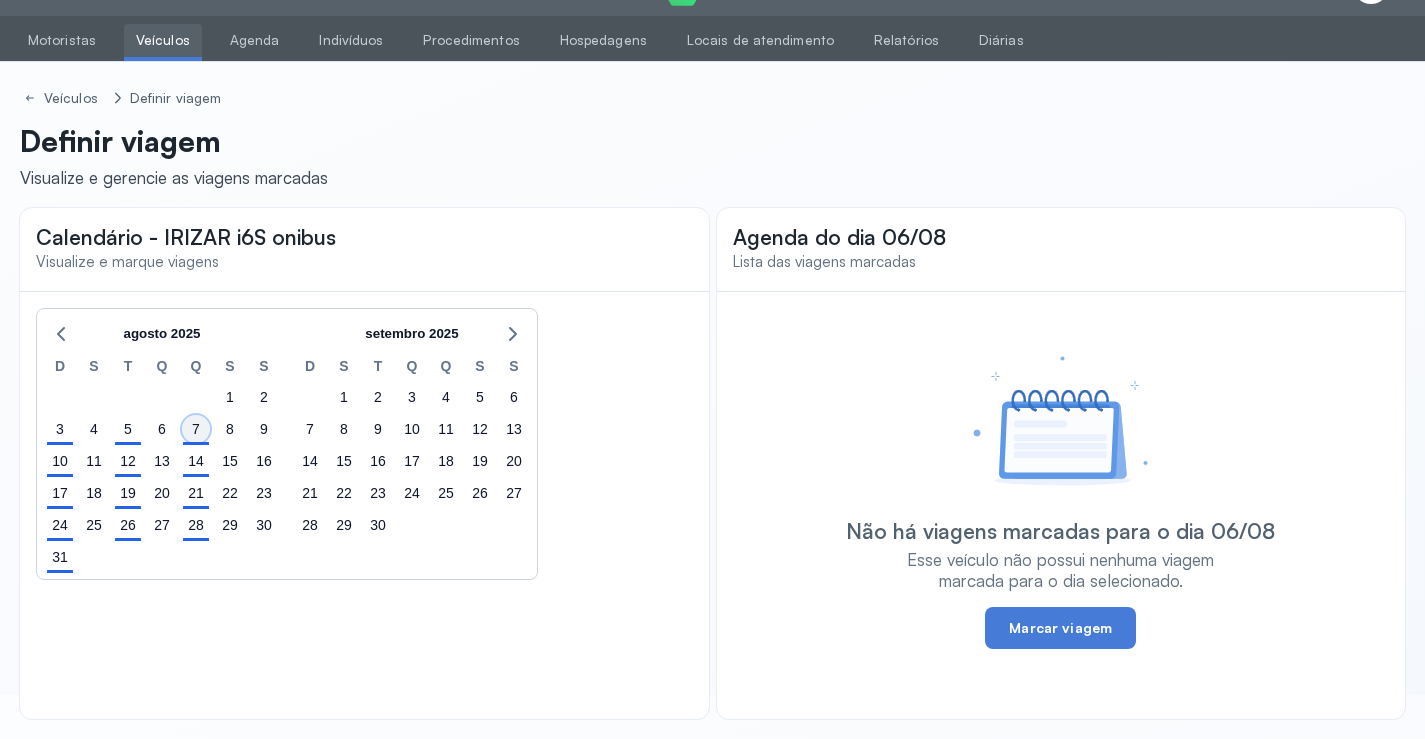 click on "7" 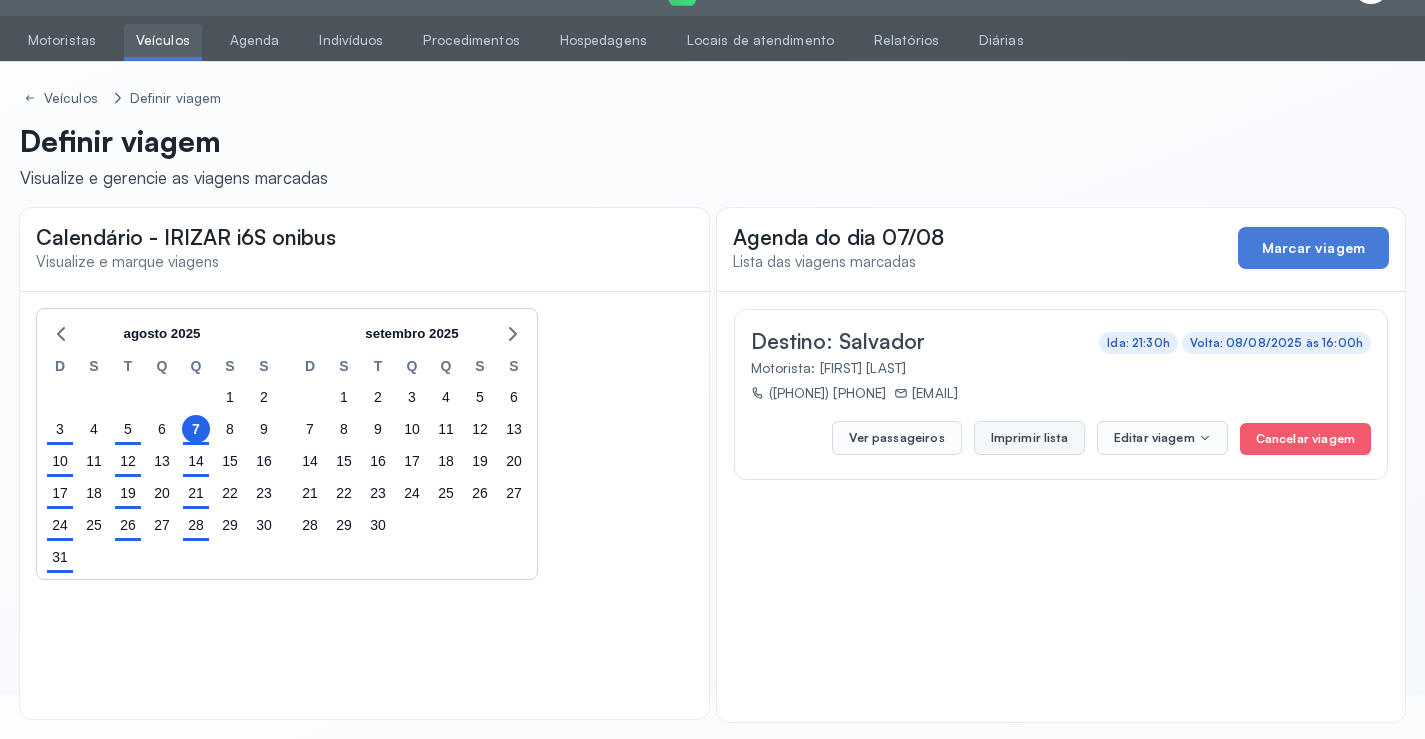 click on "Imprimir lista" at bounding box center [1029, 438] 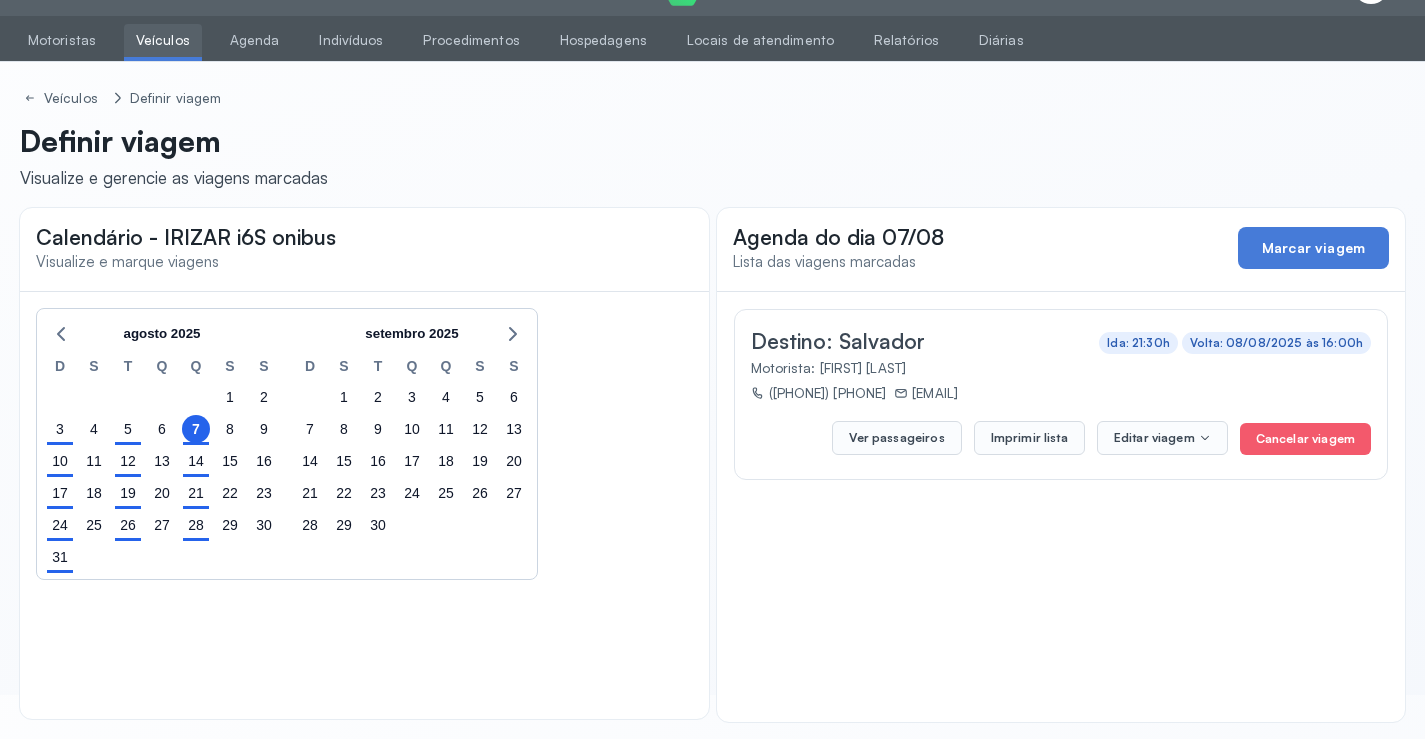 scroll, scrollTop: 0, scrollLeft: 0, axis: both 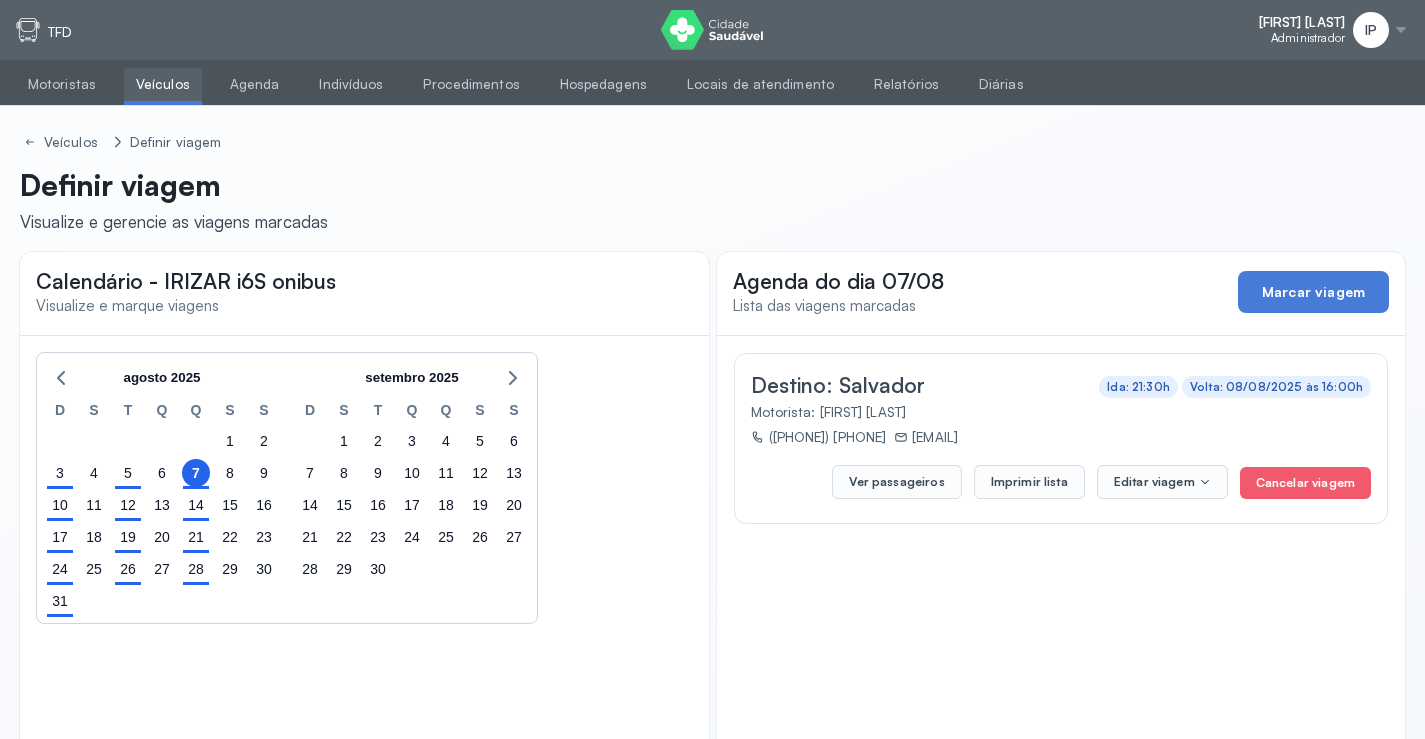 click on "Veículos" at bounding box center [163, 84] 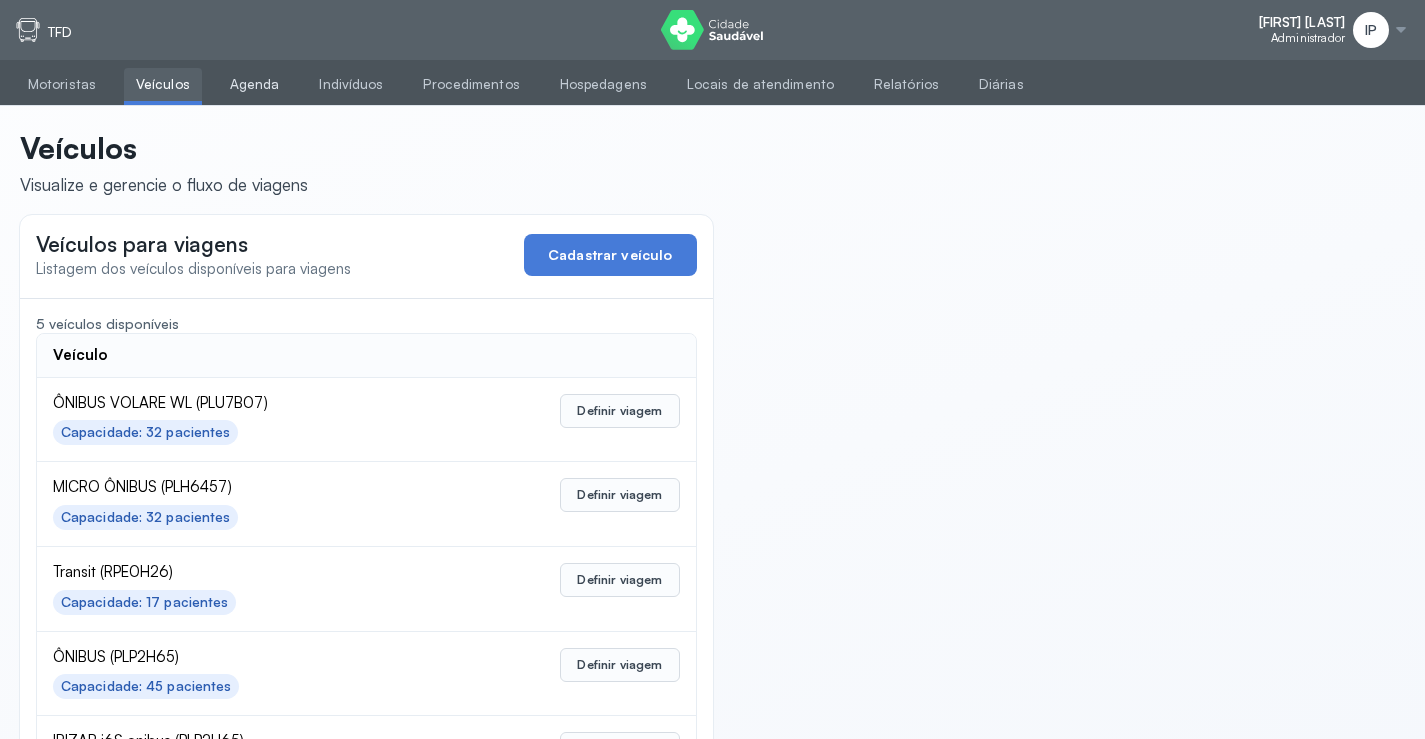click on "Agenda" at bounding box center [255, 84] 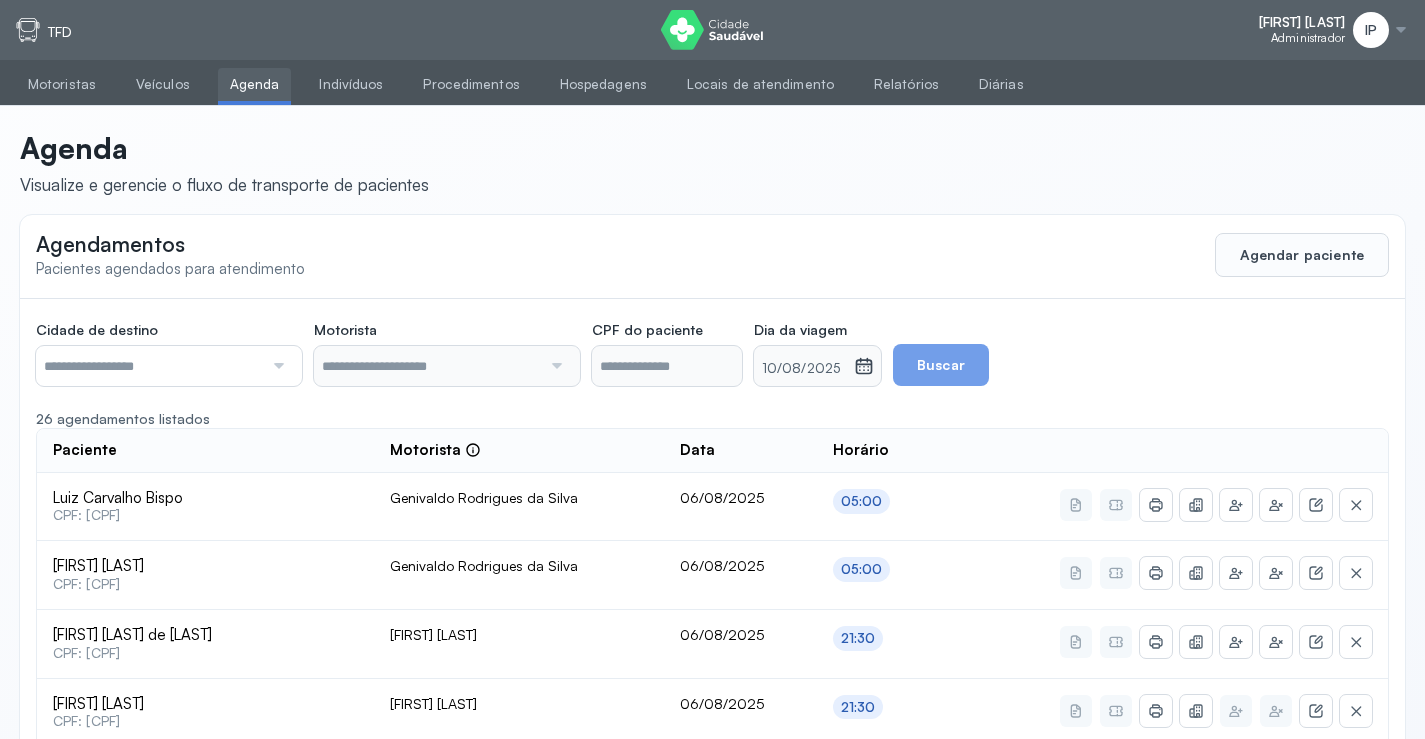 scroll, scrollTop: 46, scrollLeft: 0, axis: vertical 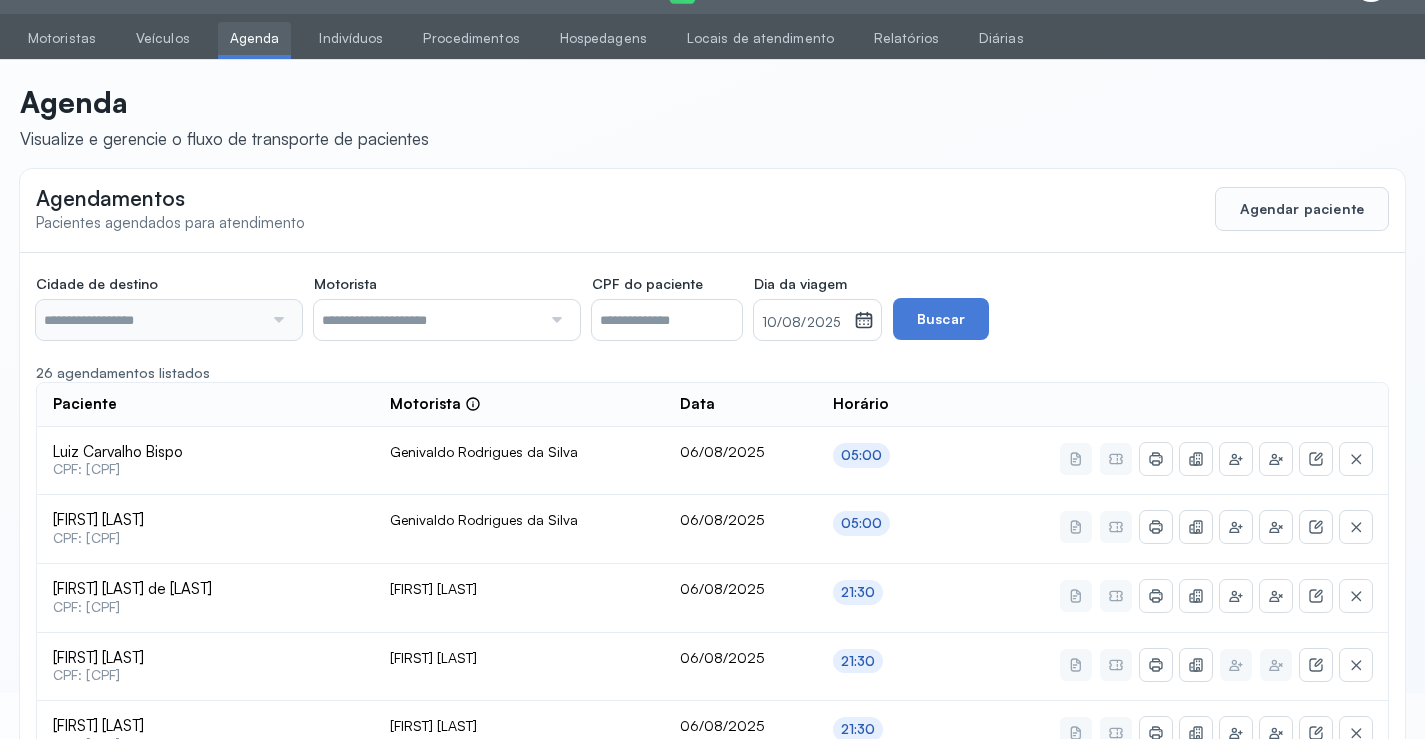 type on "********" 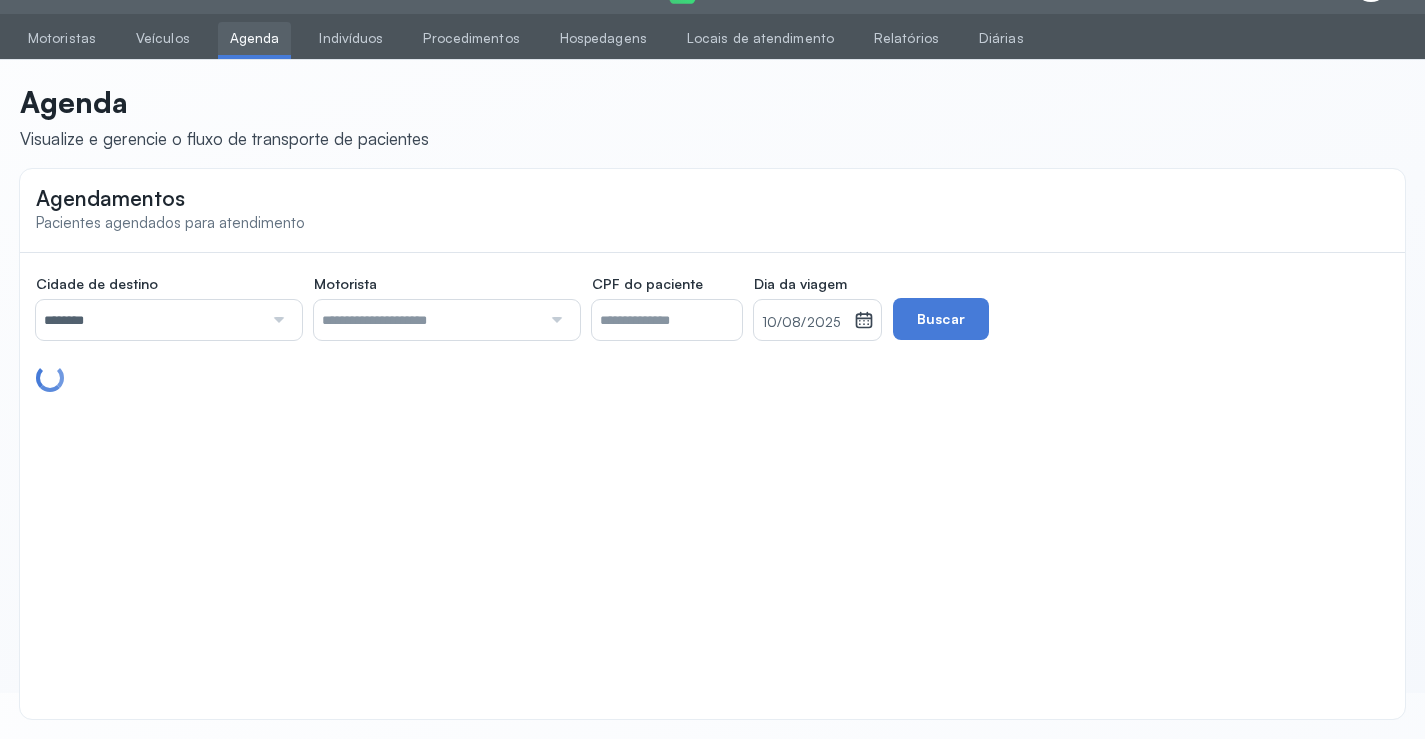 click at bounding box center [276, 320] 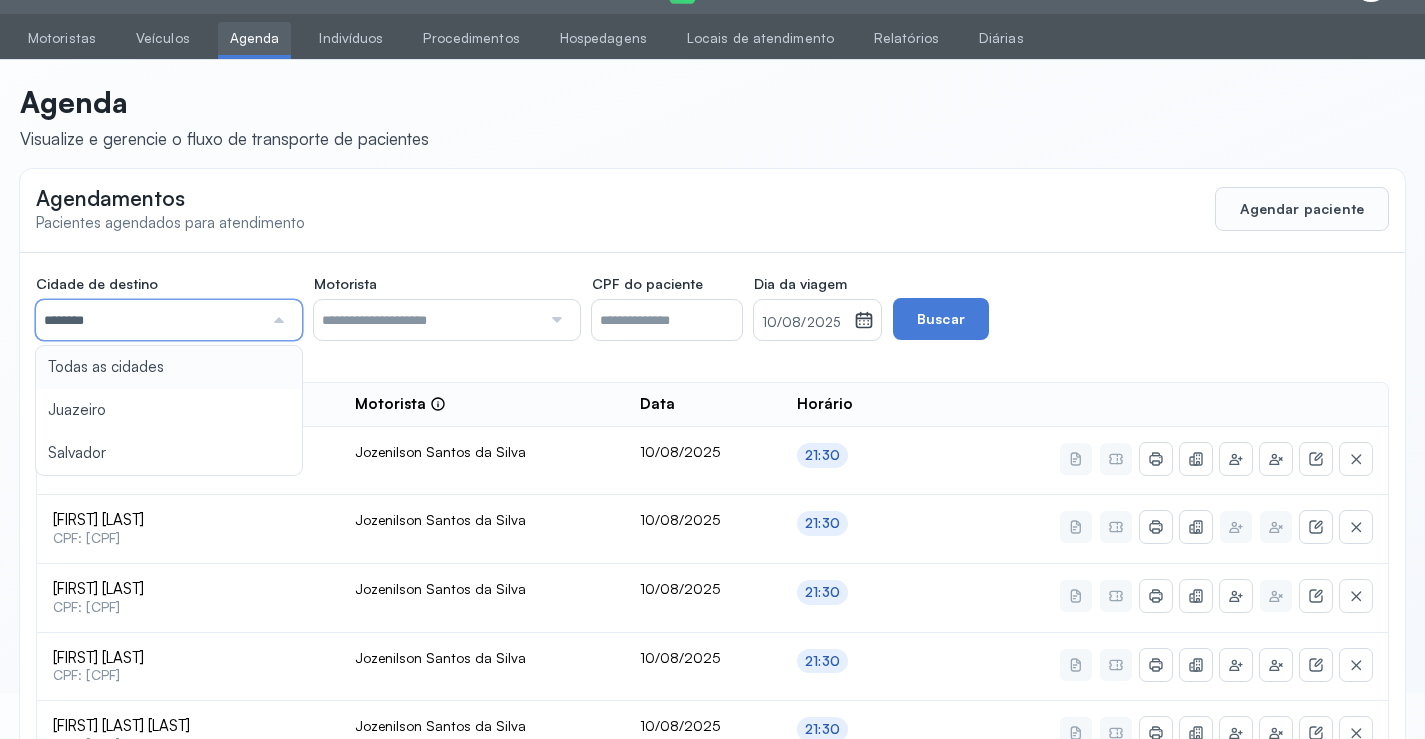 click on "10/08/2025" at bounding box center [804, 323] 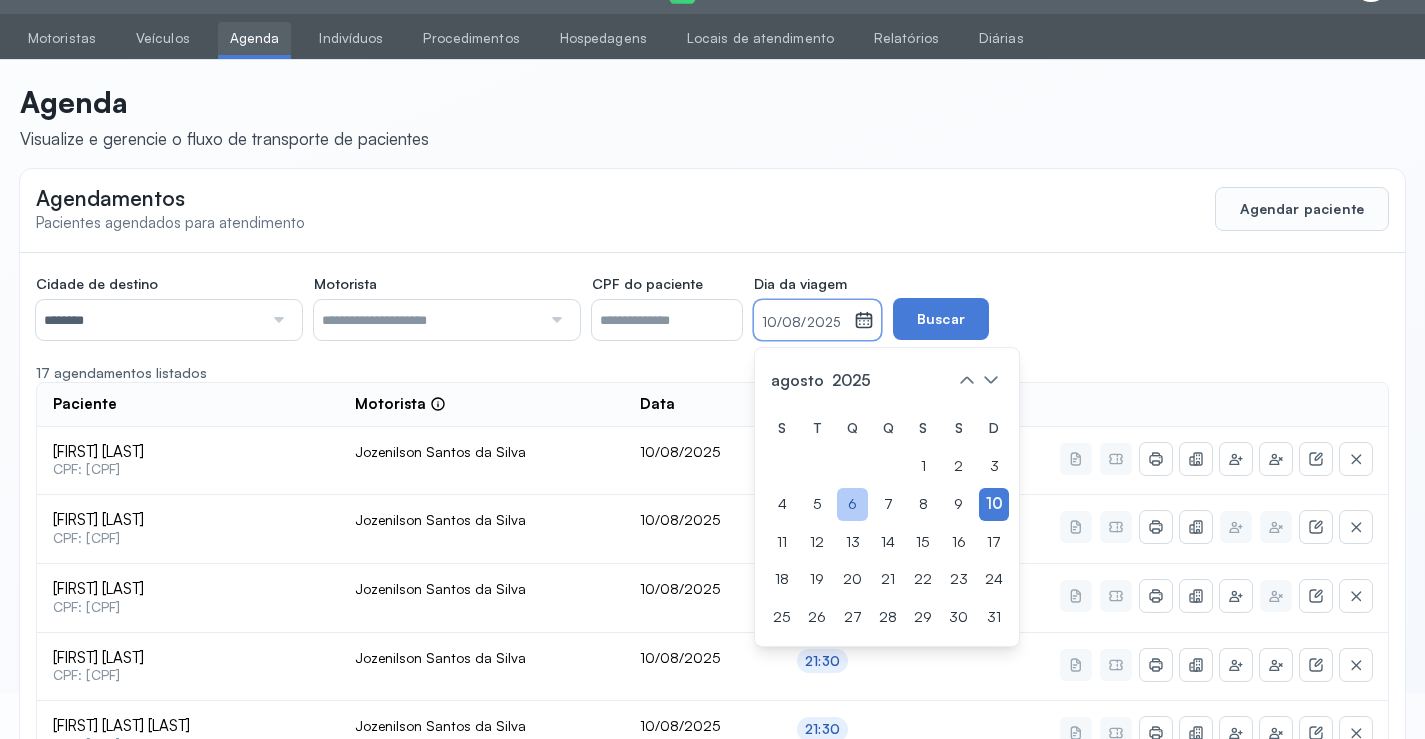 click on "6" 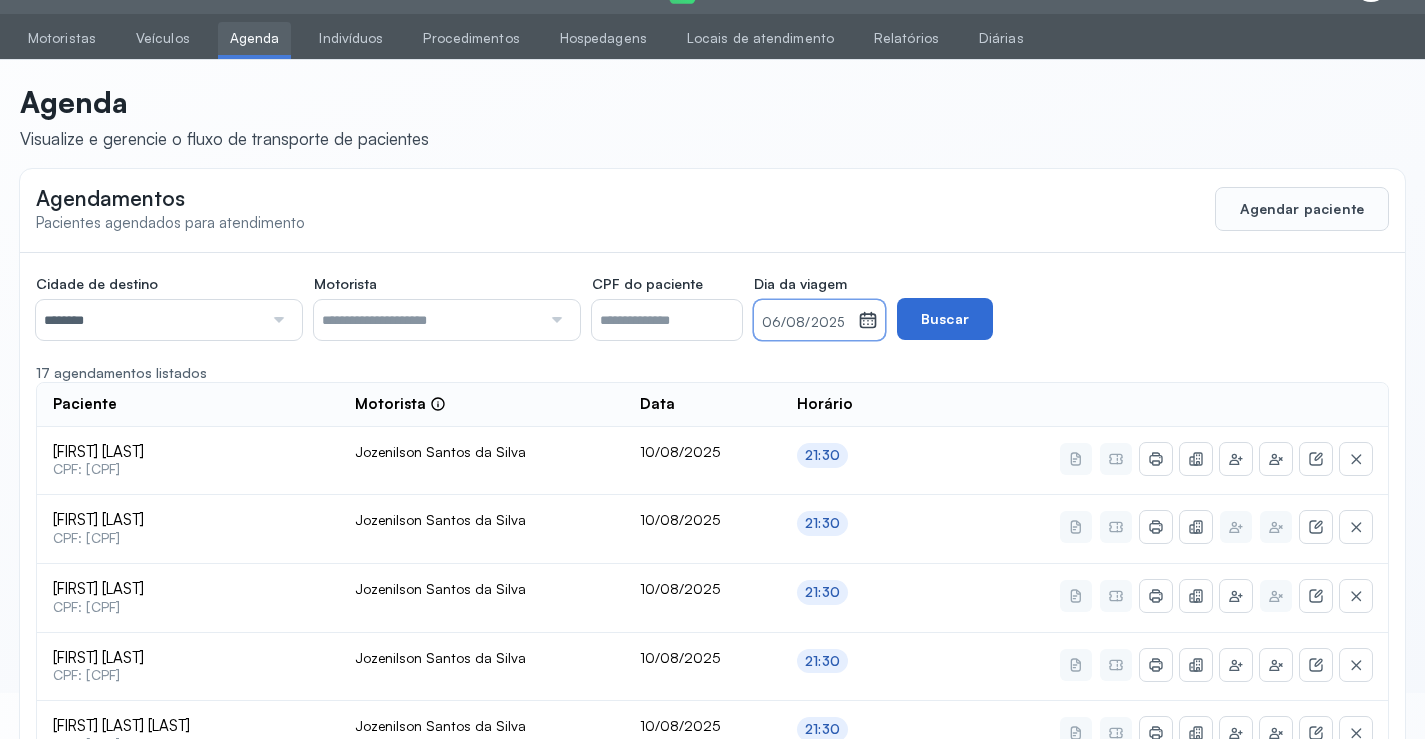 click on "Buscar" at bounding box center [945, 319] 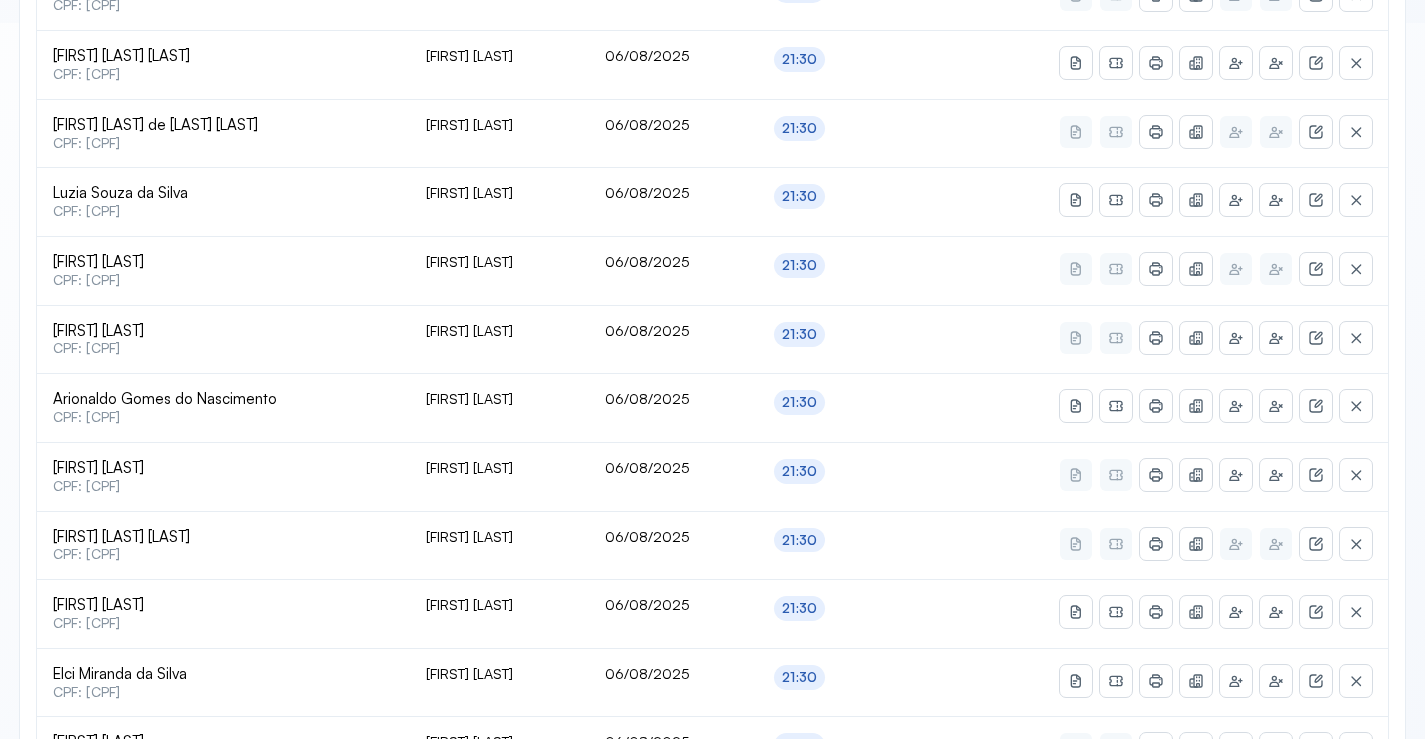 scroll, scrollTop: 746, scrollLeft: 0, axis: vertical 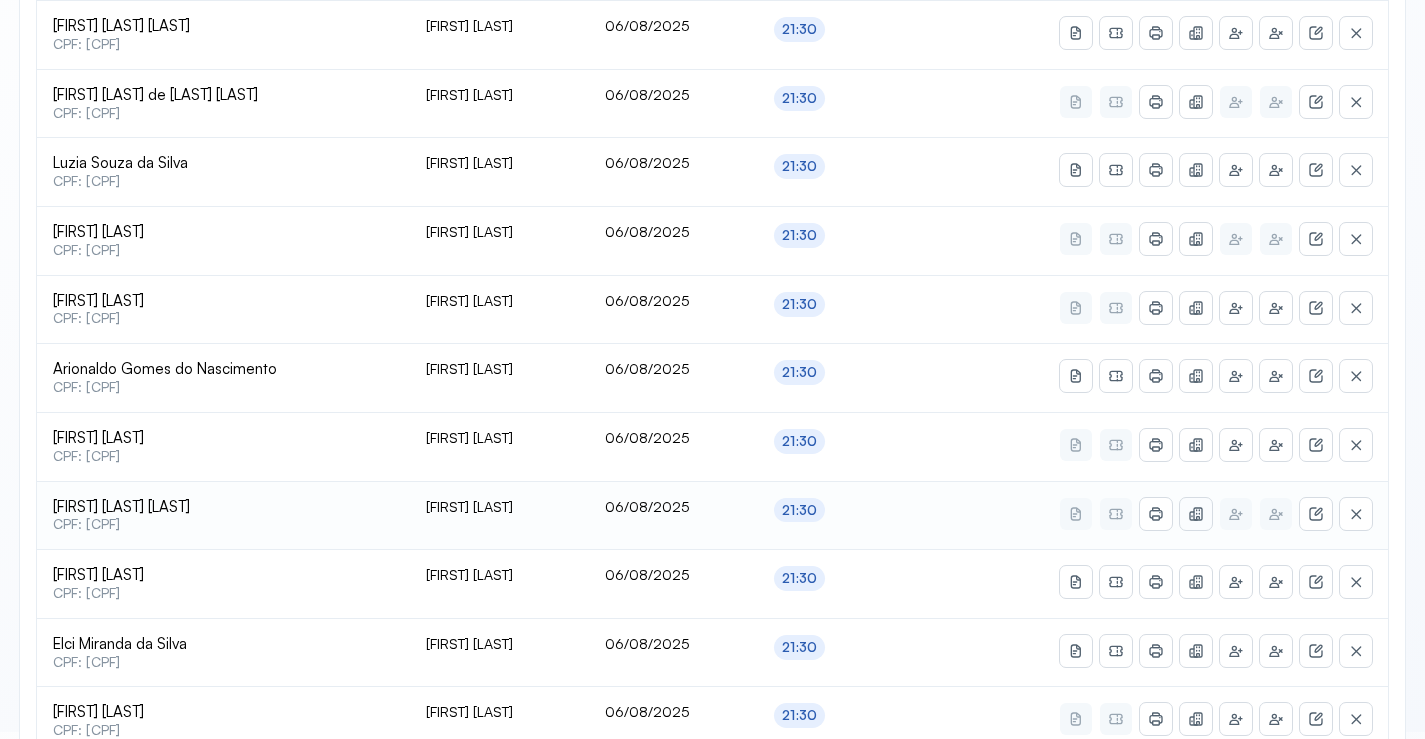 click 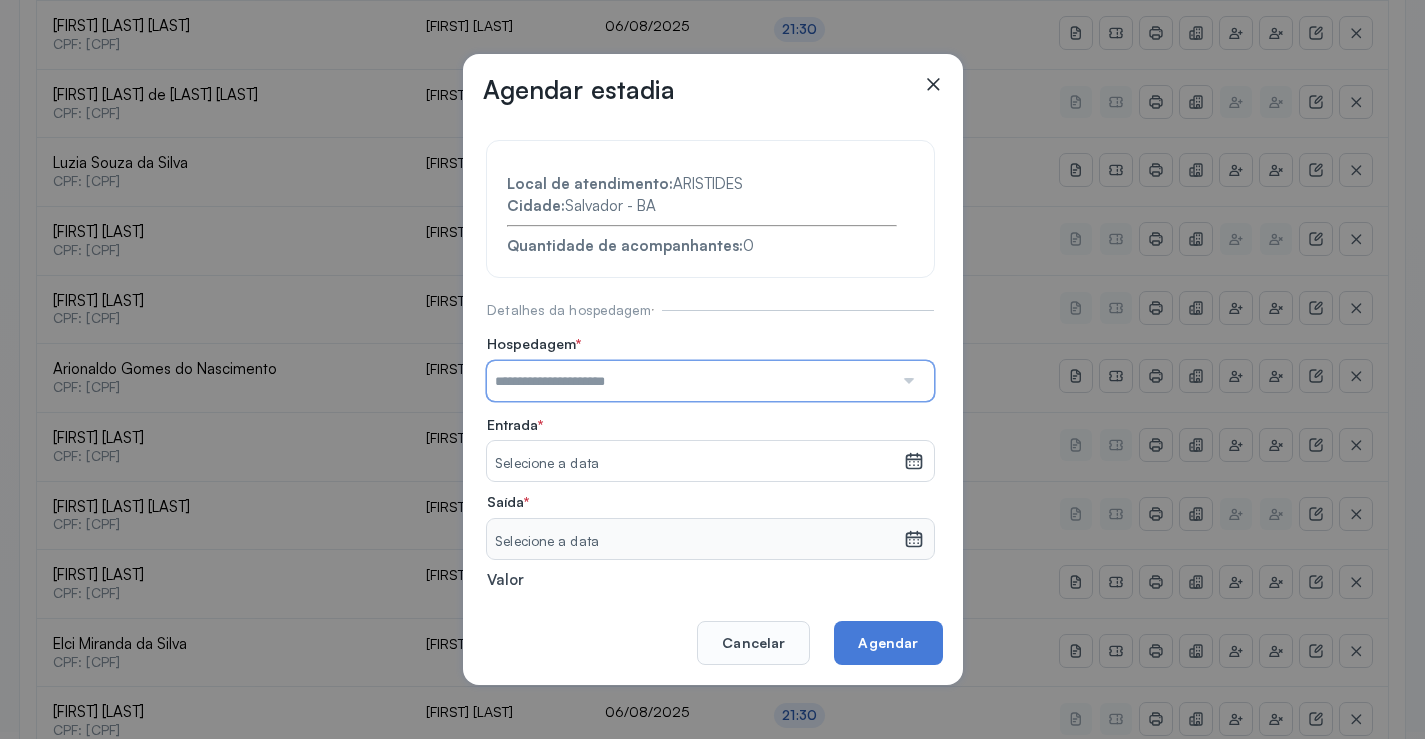 click at bounding box center (690, 381) 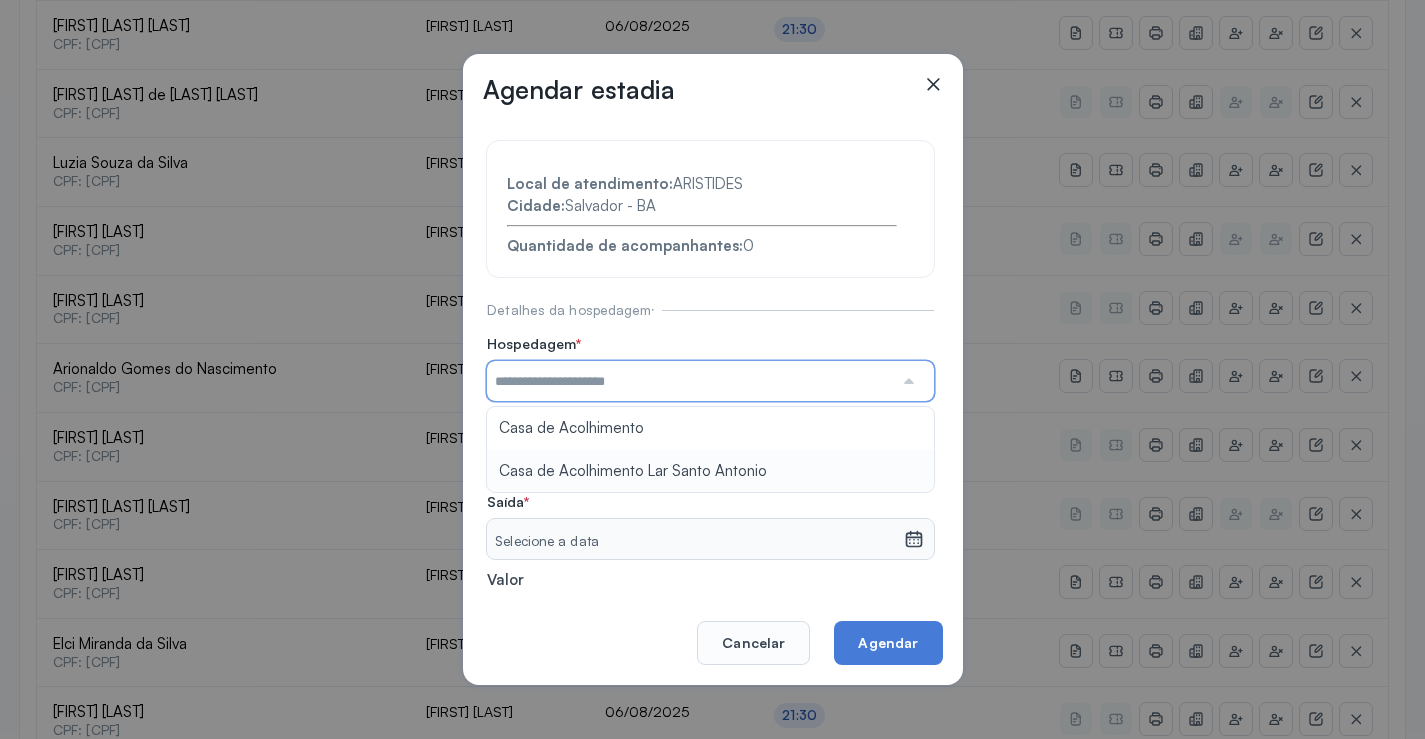 type on "**********" 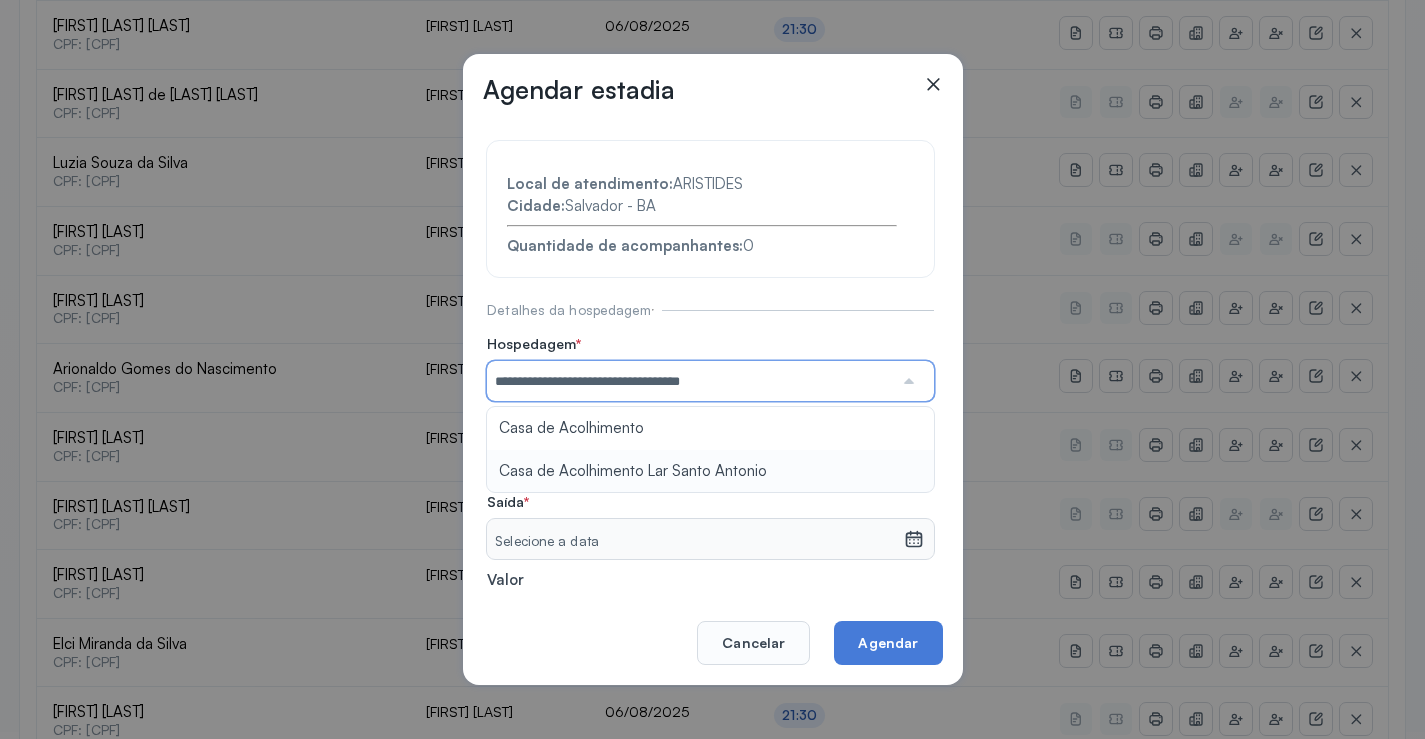 click on "**********" at bounding box center [710, 436] 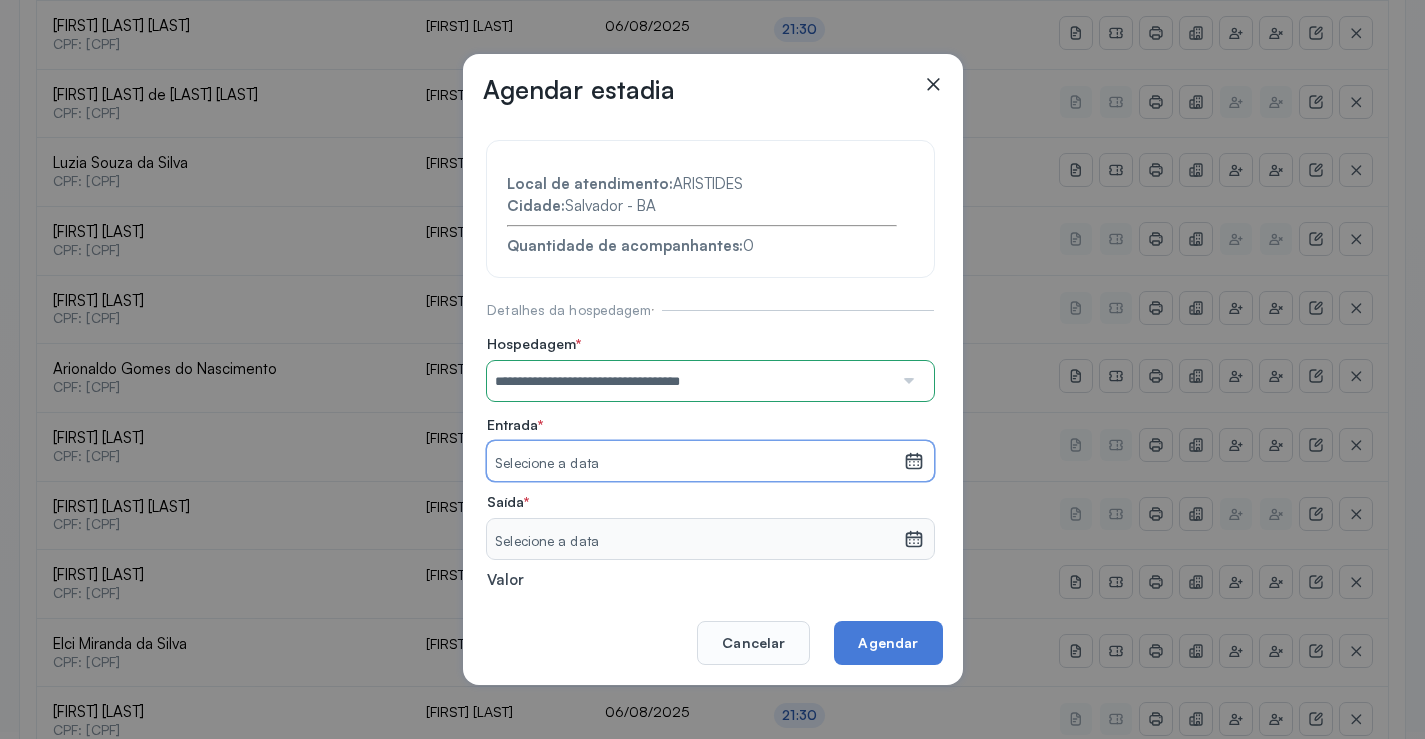 click on "Selecione a data" at bounding box center (695, 464) 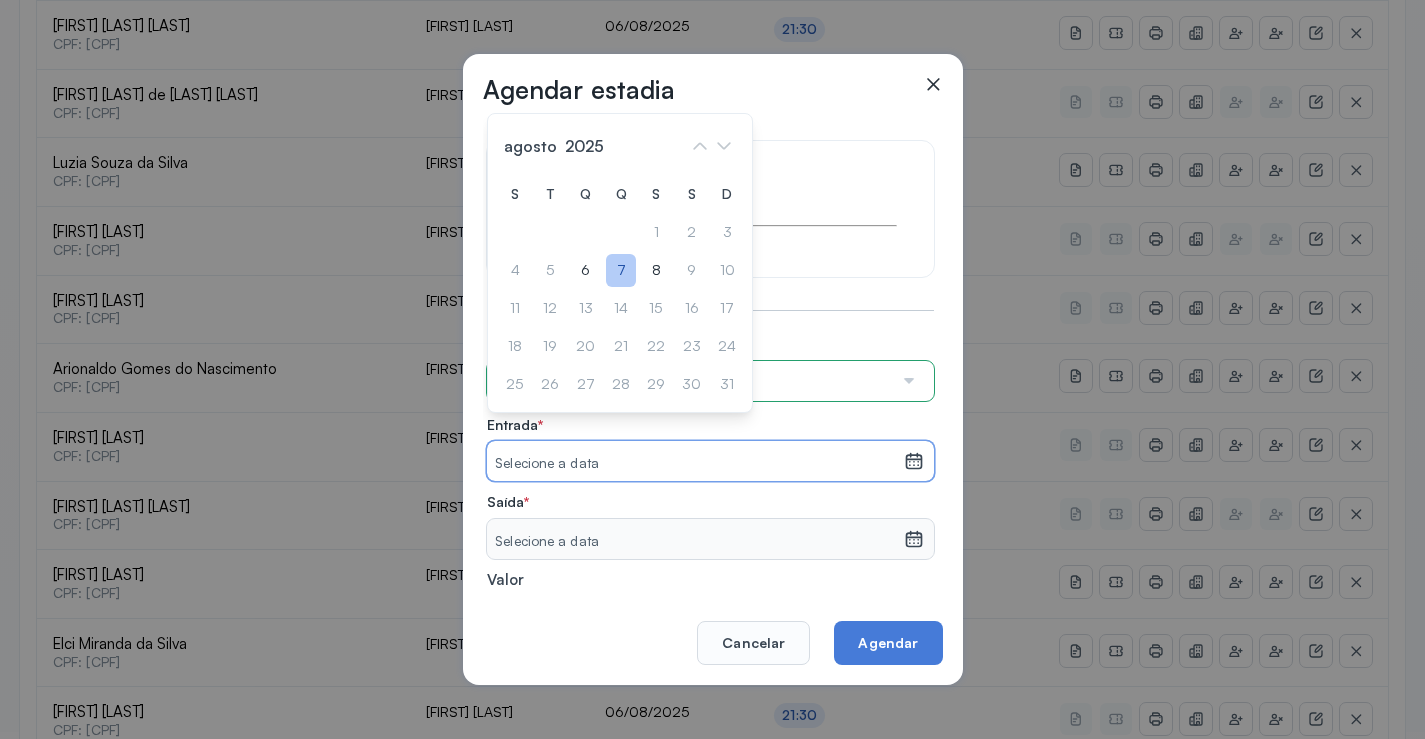 click on "7" 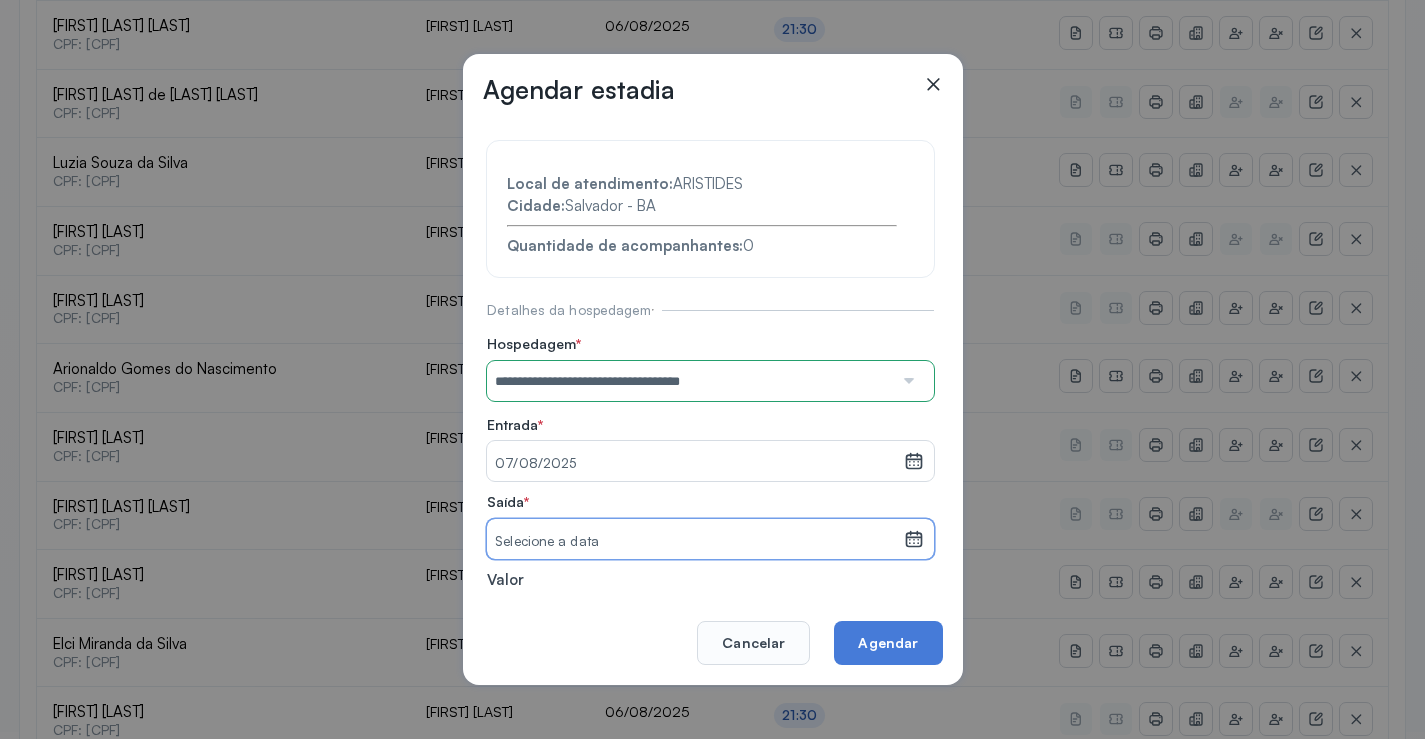 click on "Selecione a data" at bounding box center [695, 542] 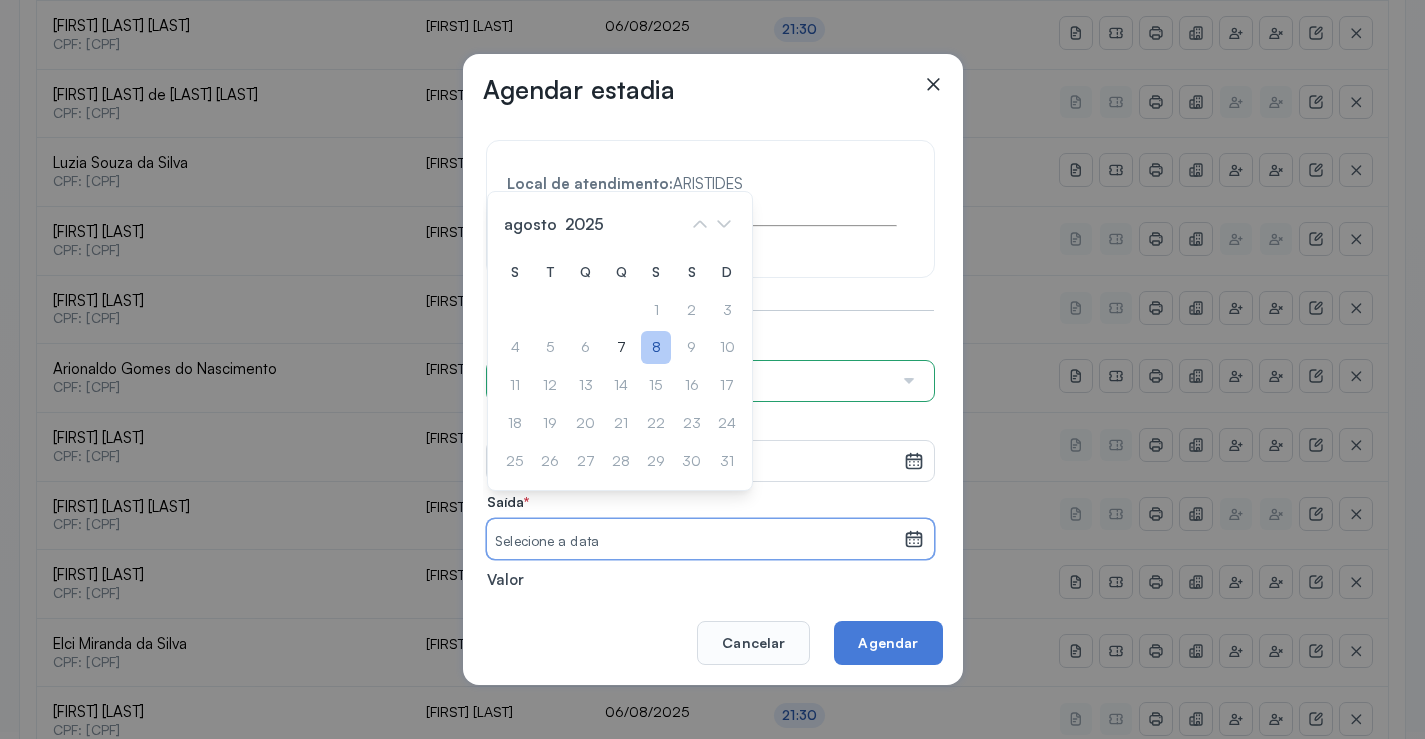 click on "8" 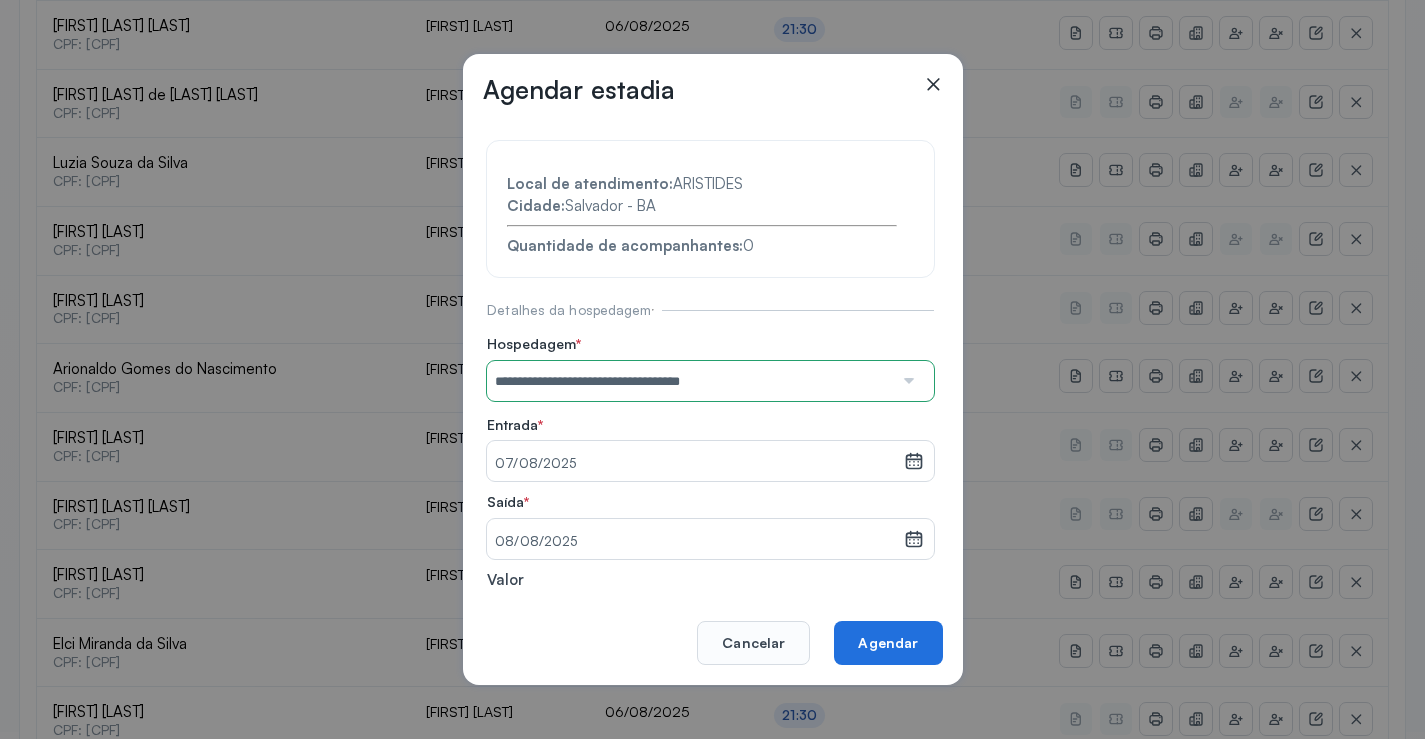click on "Agendar" 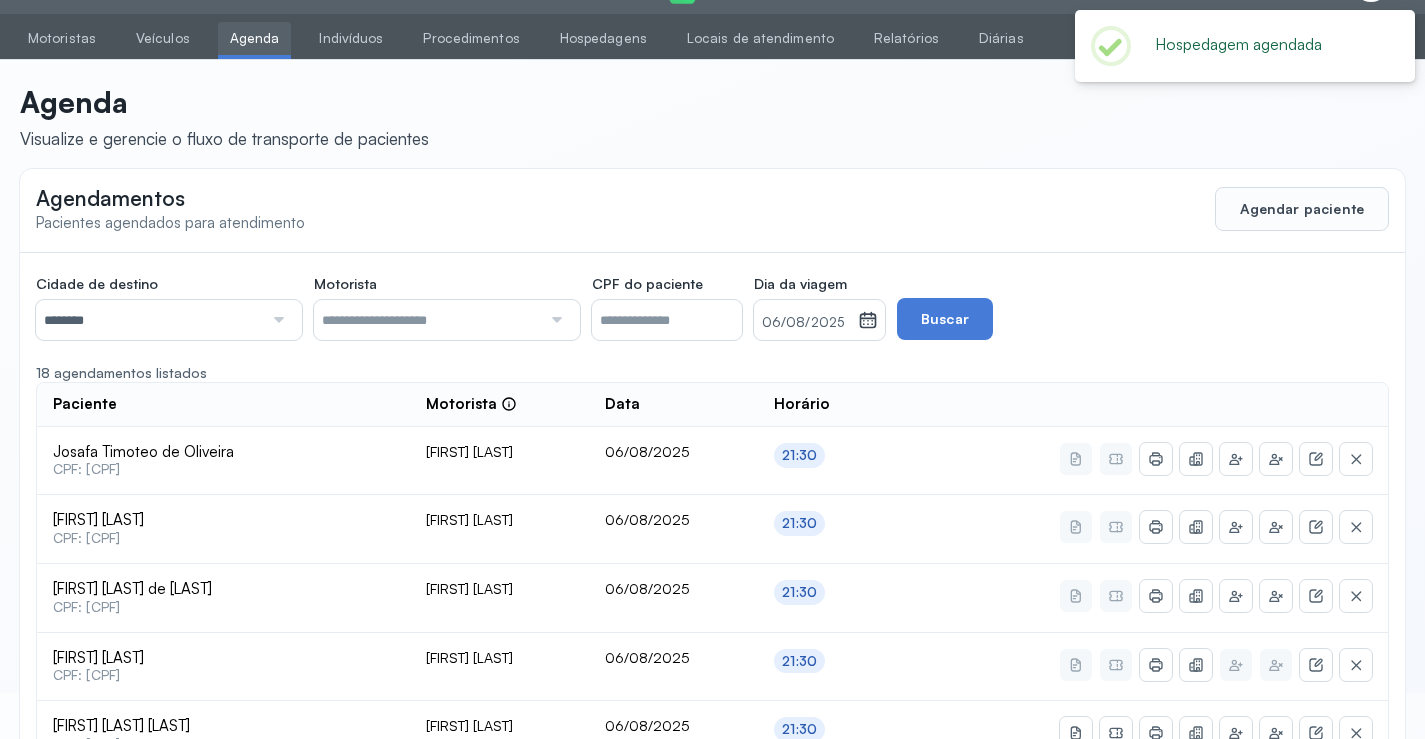 scroll, scrollTop: 746, scrollLeft: 0, axis: vertical 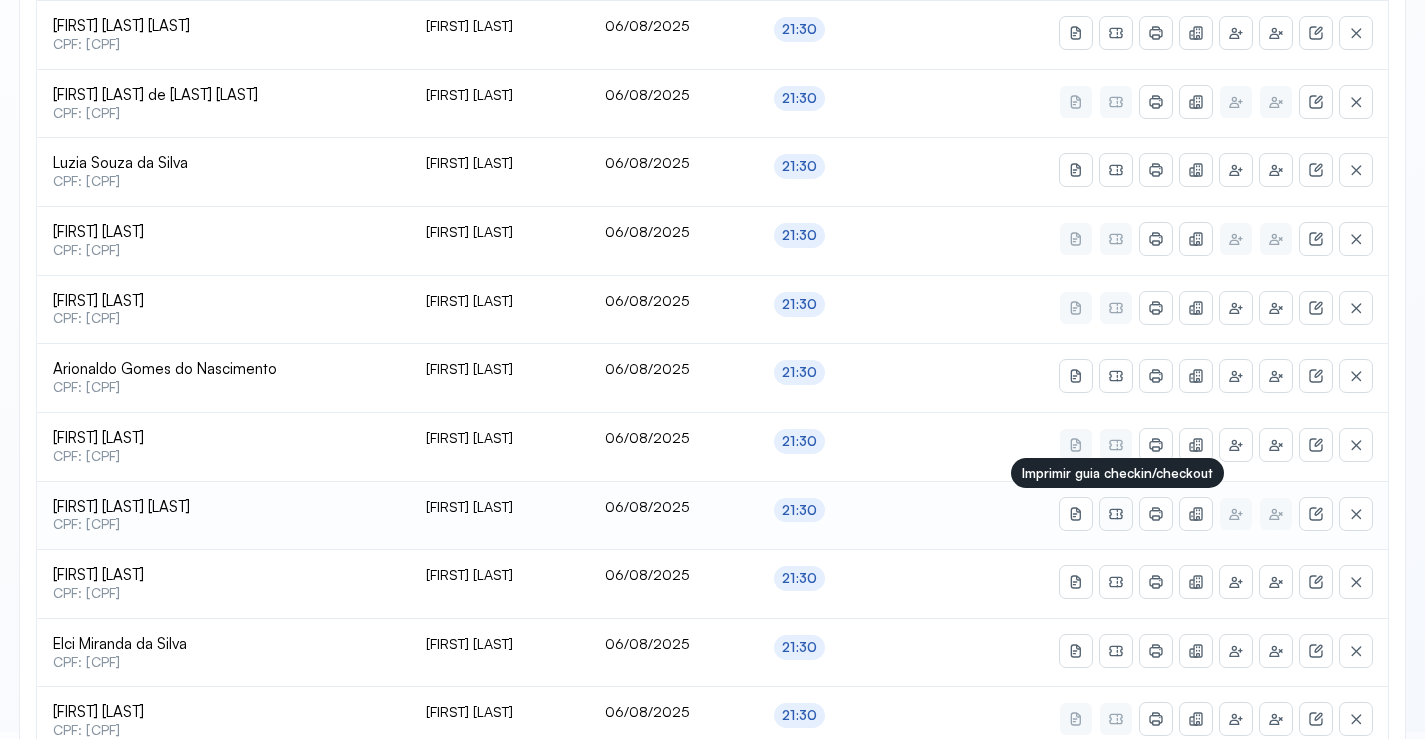 click 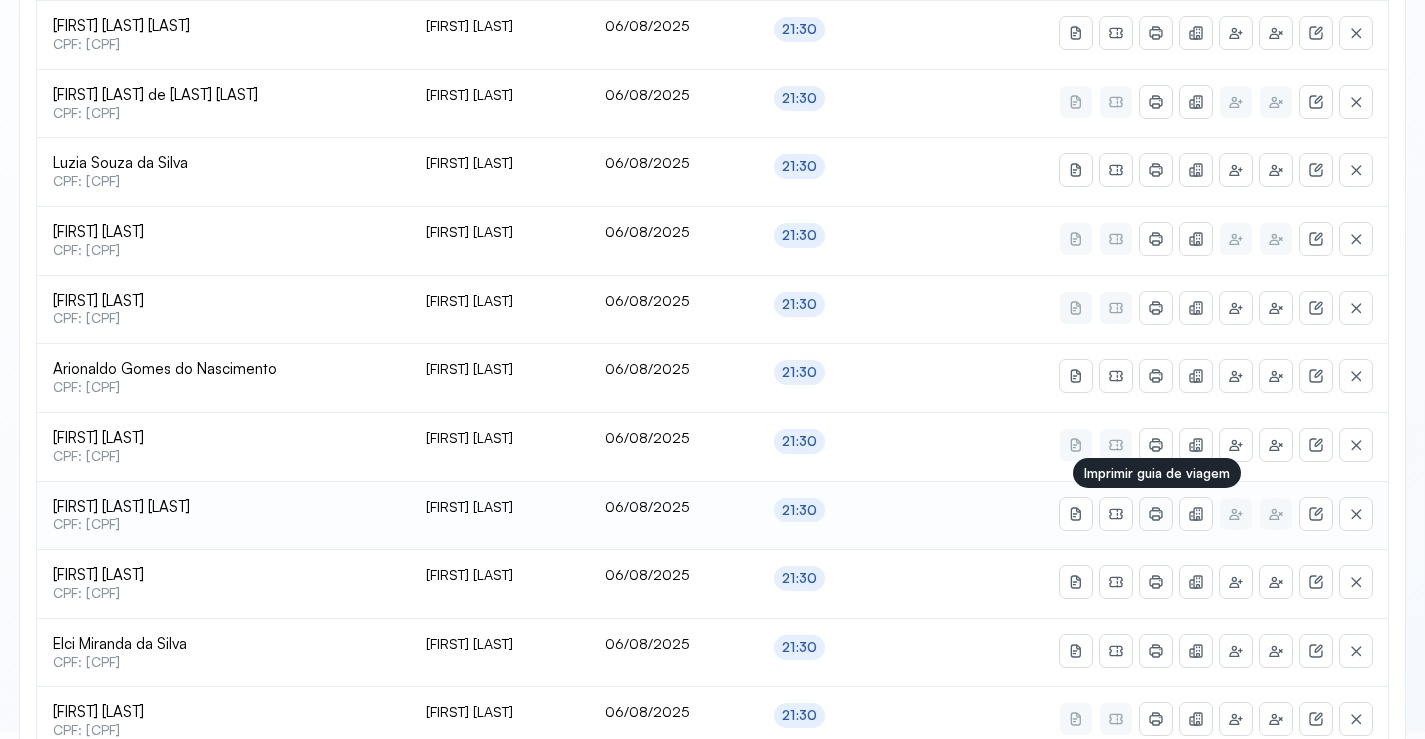 click 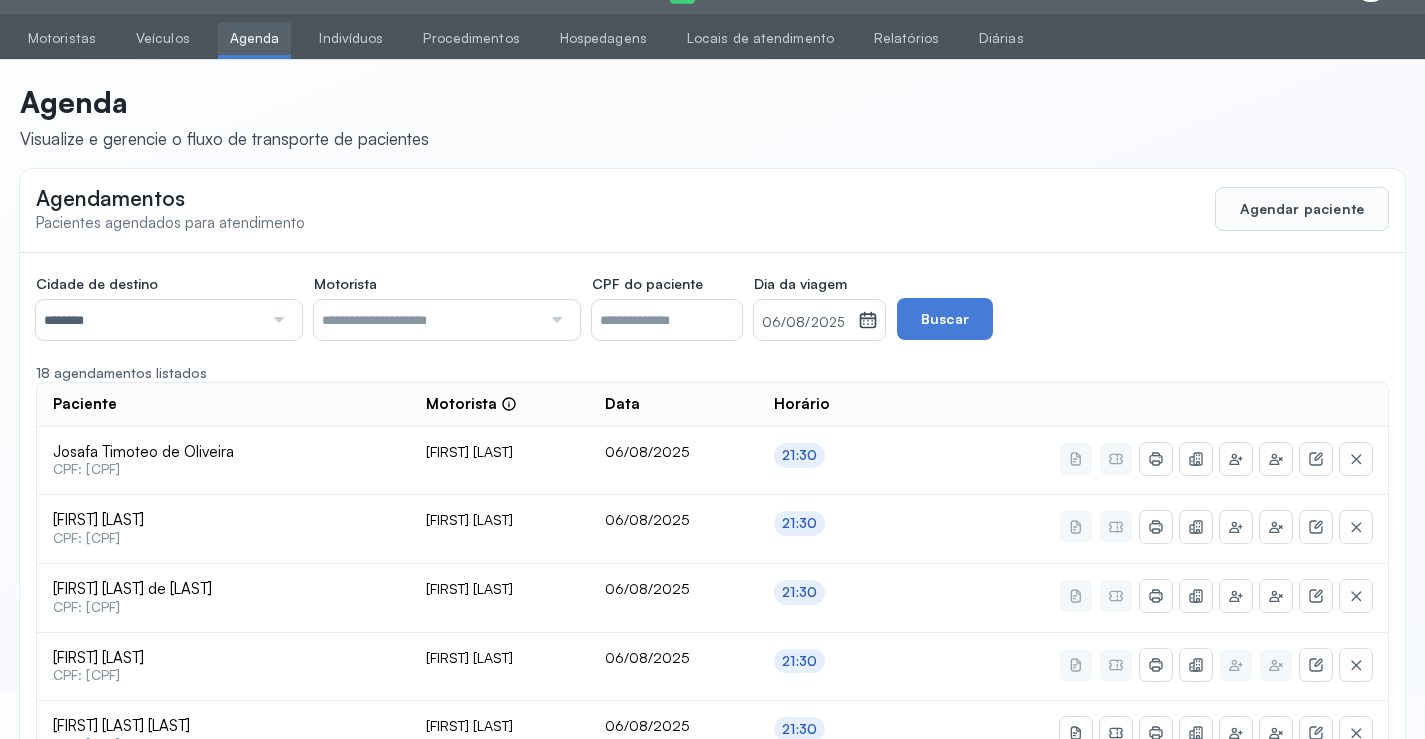 scroll, scrollTop: 0, scrollLeft: 0, axis: both 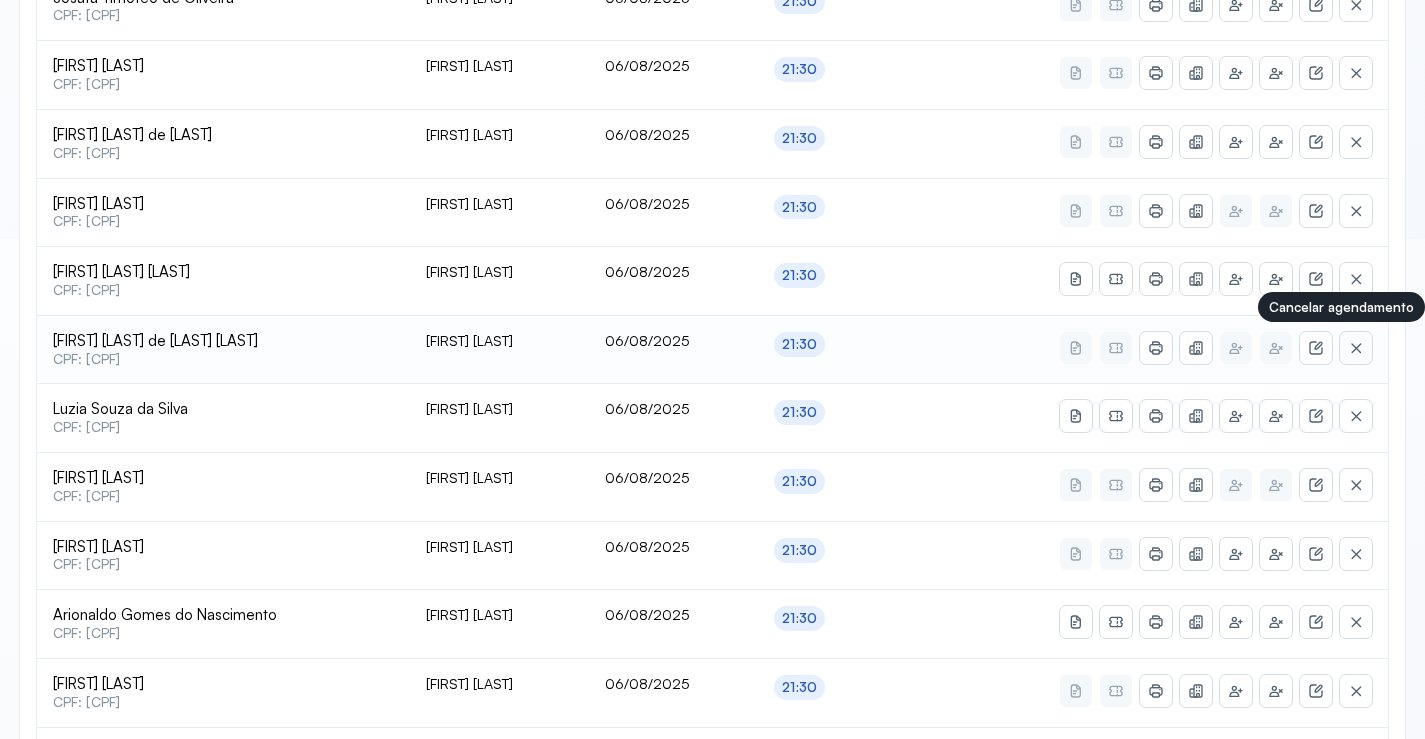 click 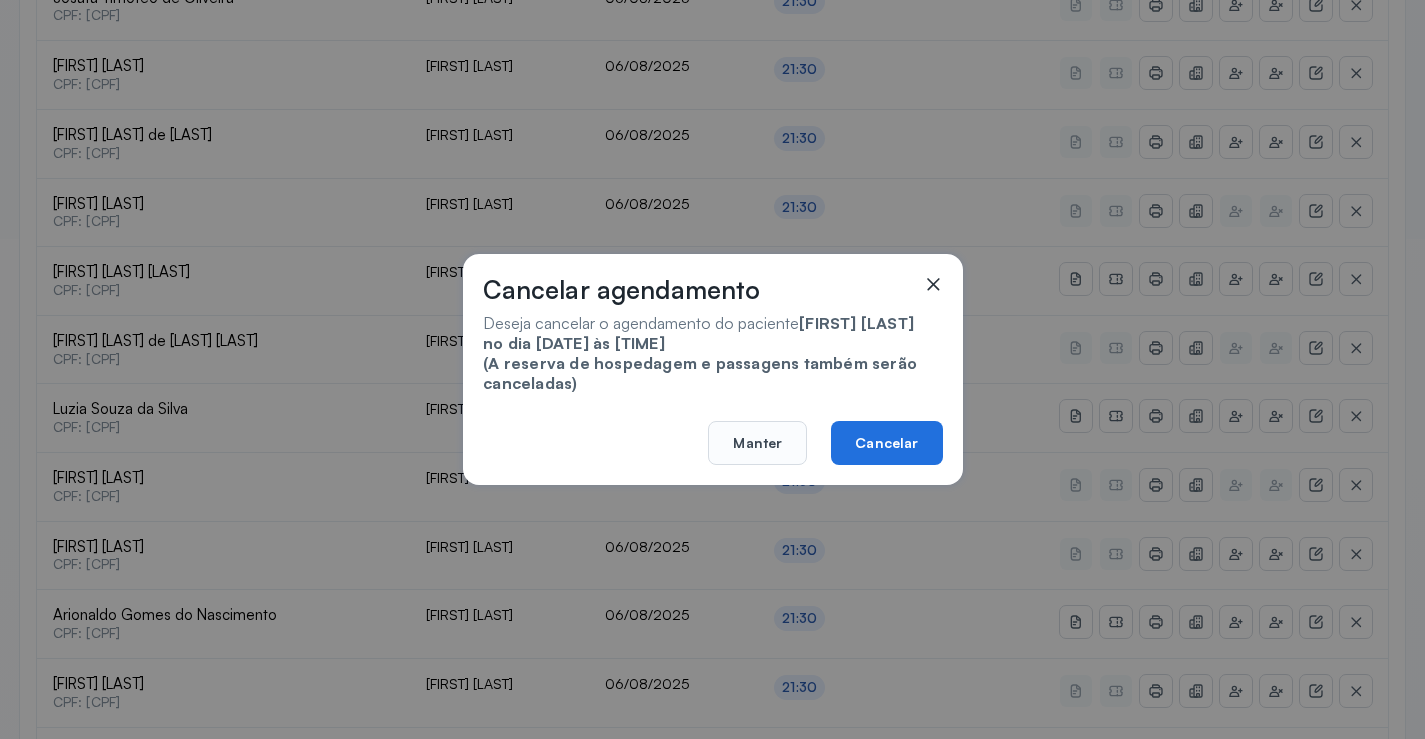 click on "Cancelar" 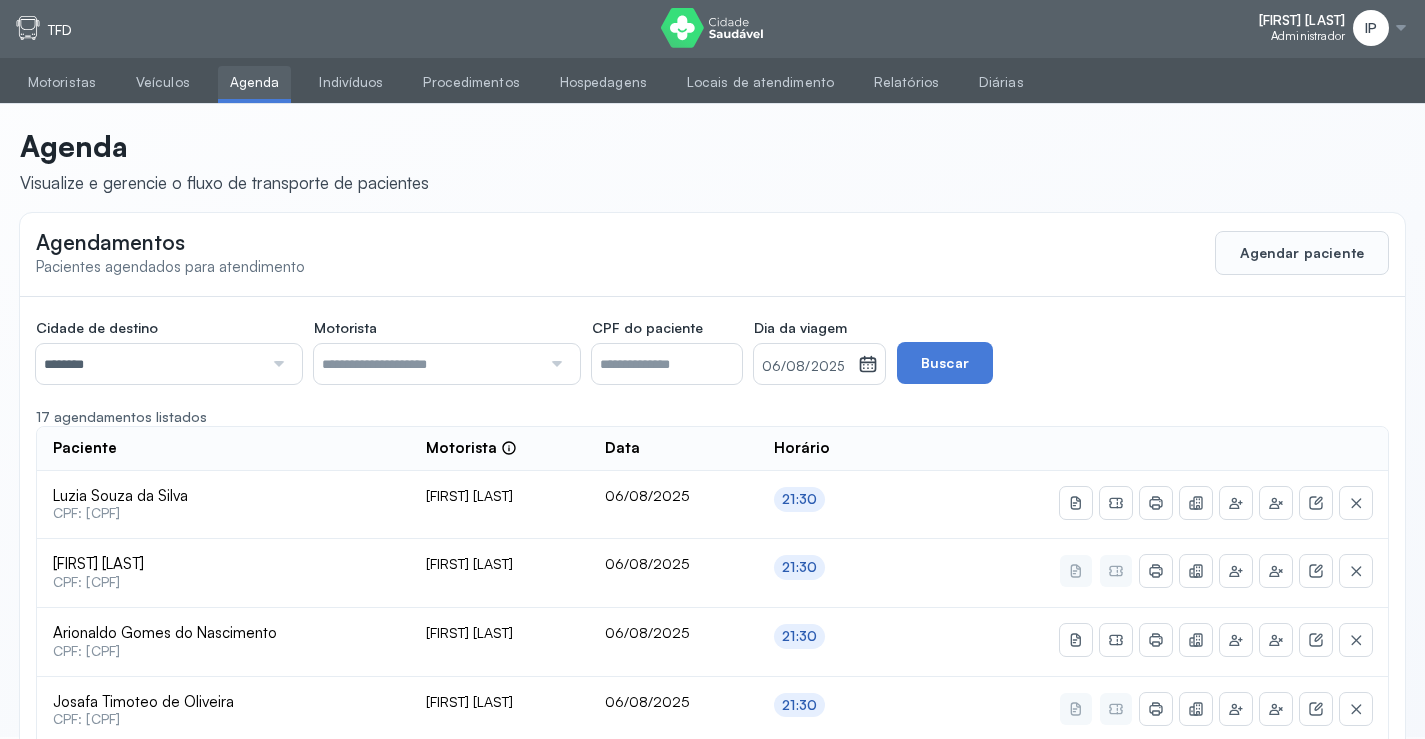 scroll, scrollTop: 0, scrollLeft: 0, axis: both 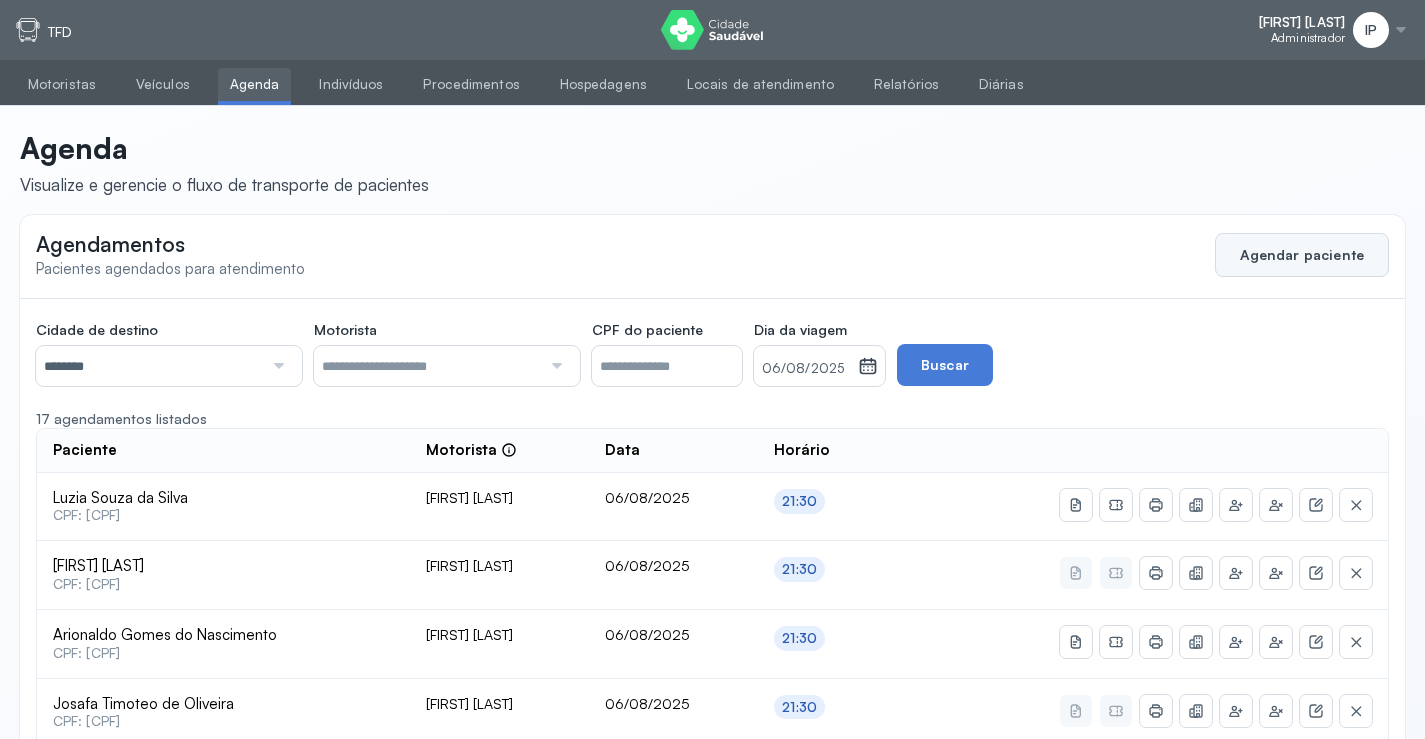 click on "Agendar paciente" 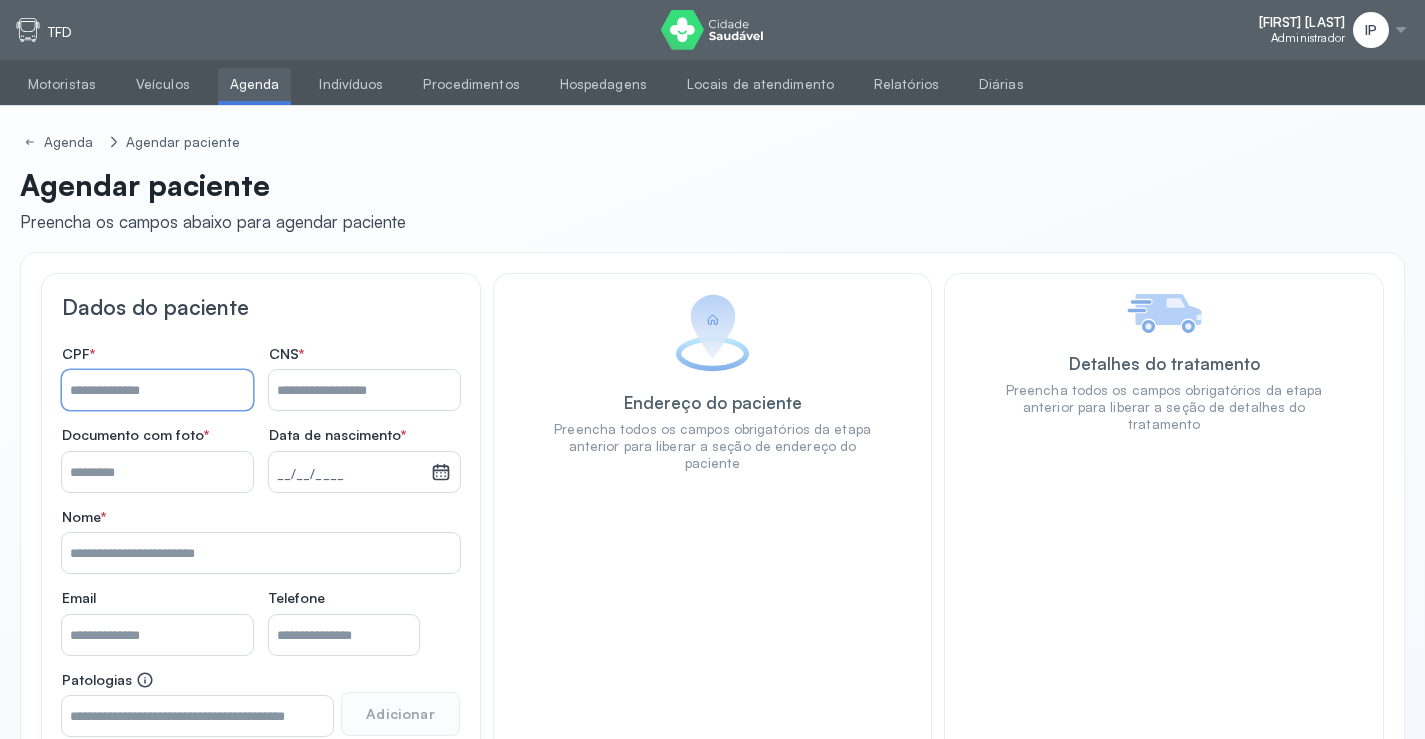 click on "Nome   *" at bounding box center [157, 390] 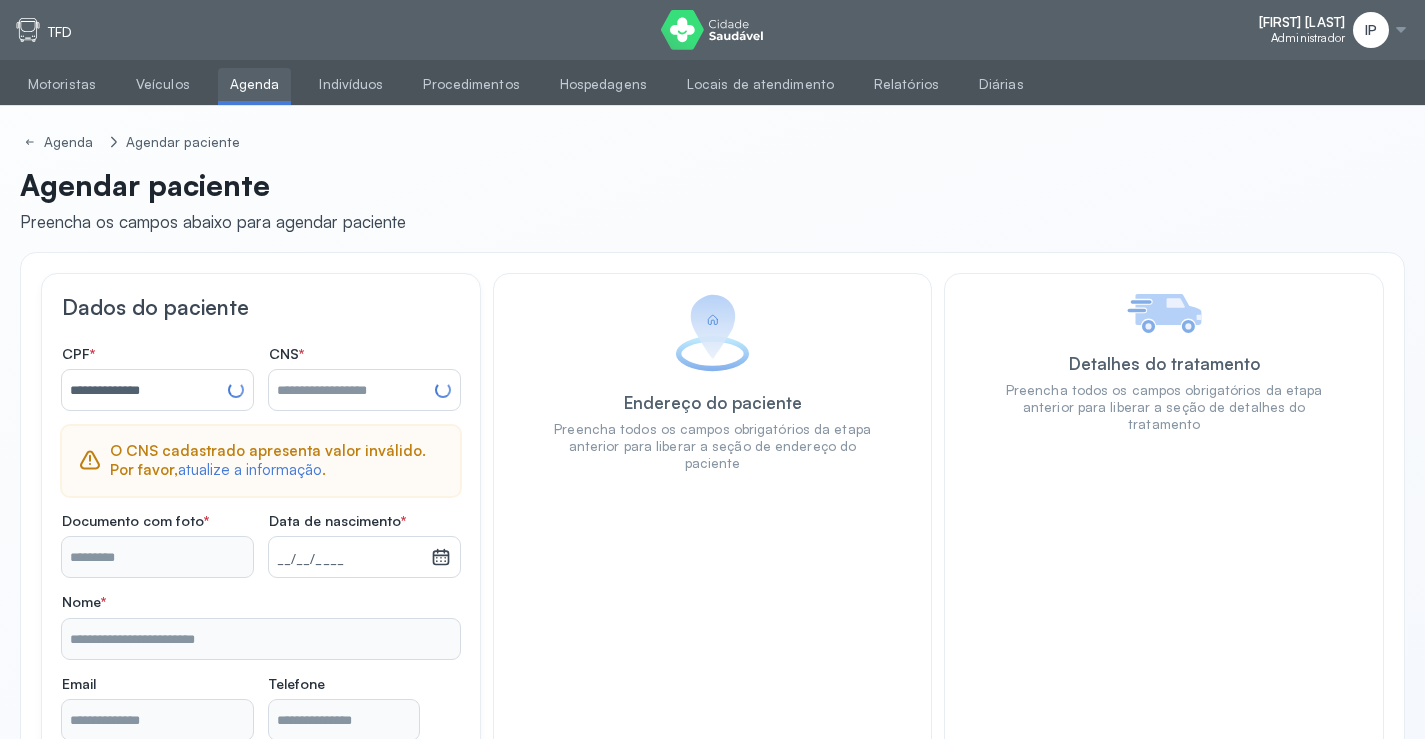 type on "**********" 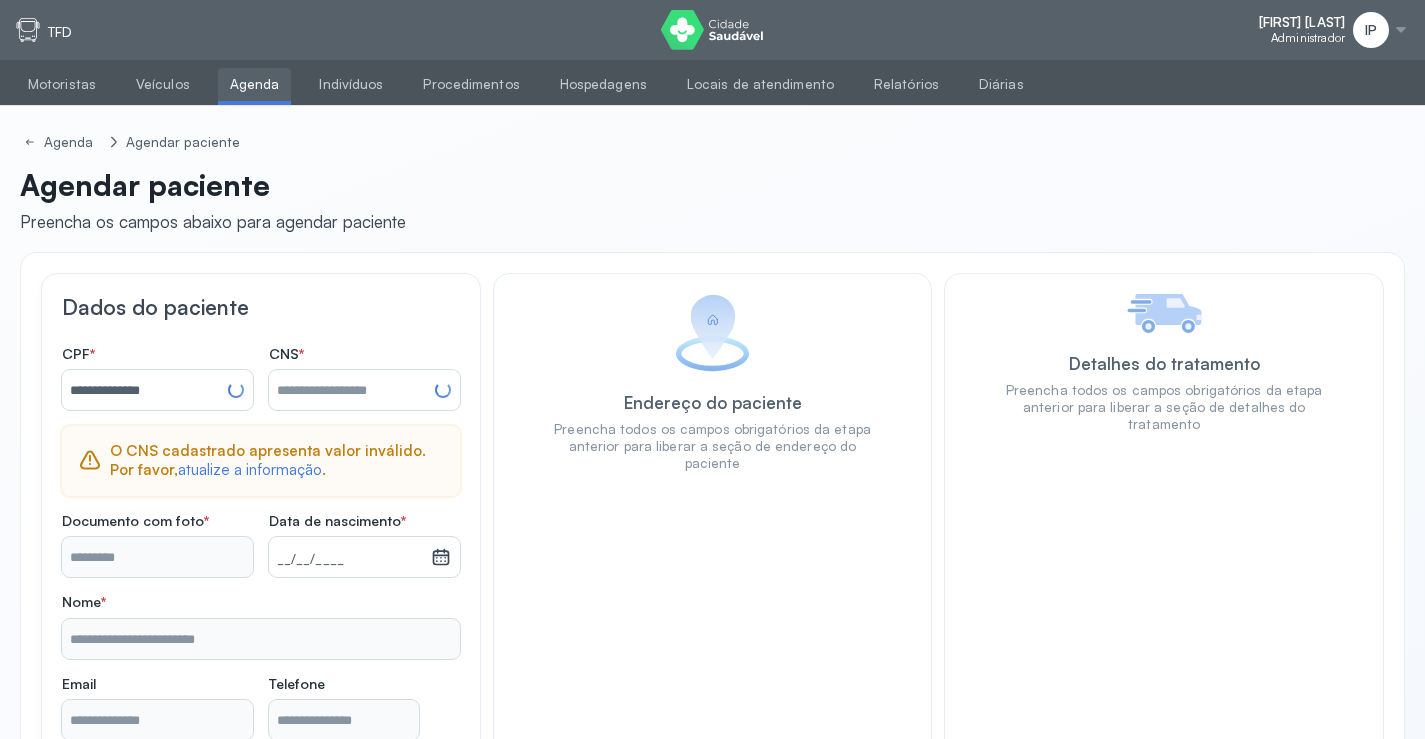 type on "**********" 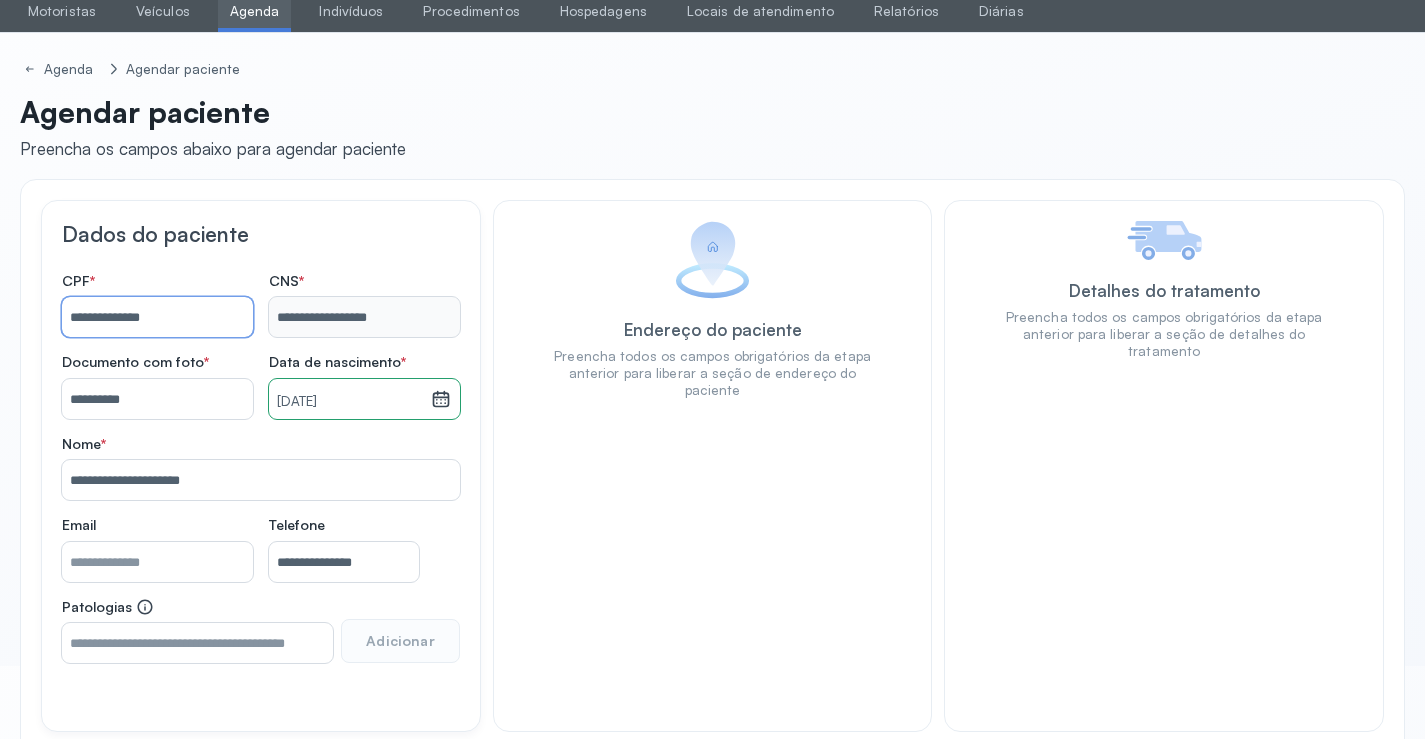 scroll, scrollTop: 171, scrollLeft: 0, axis: vertical 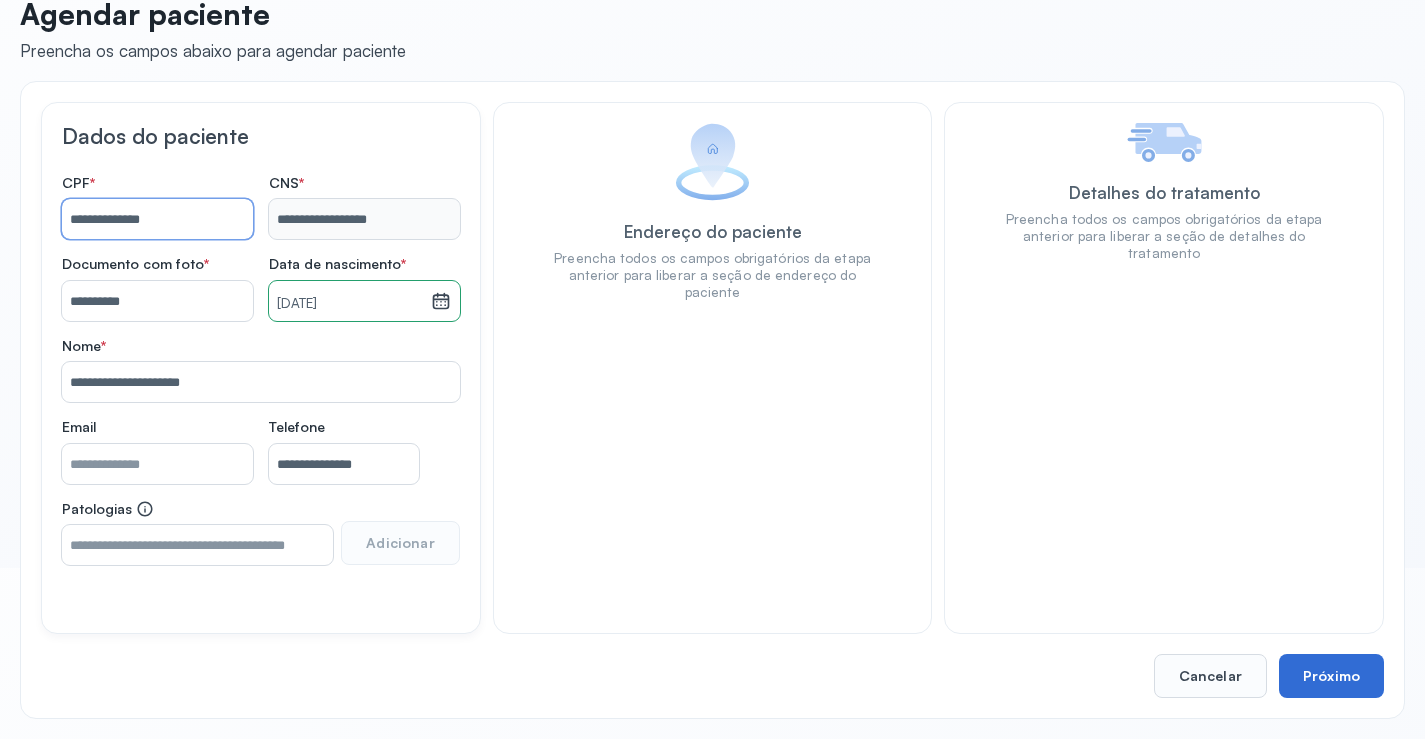 type on "**********" 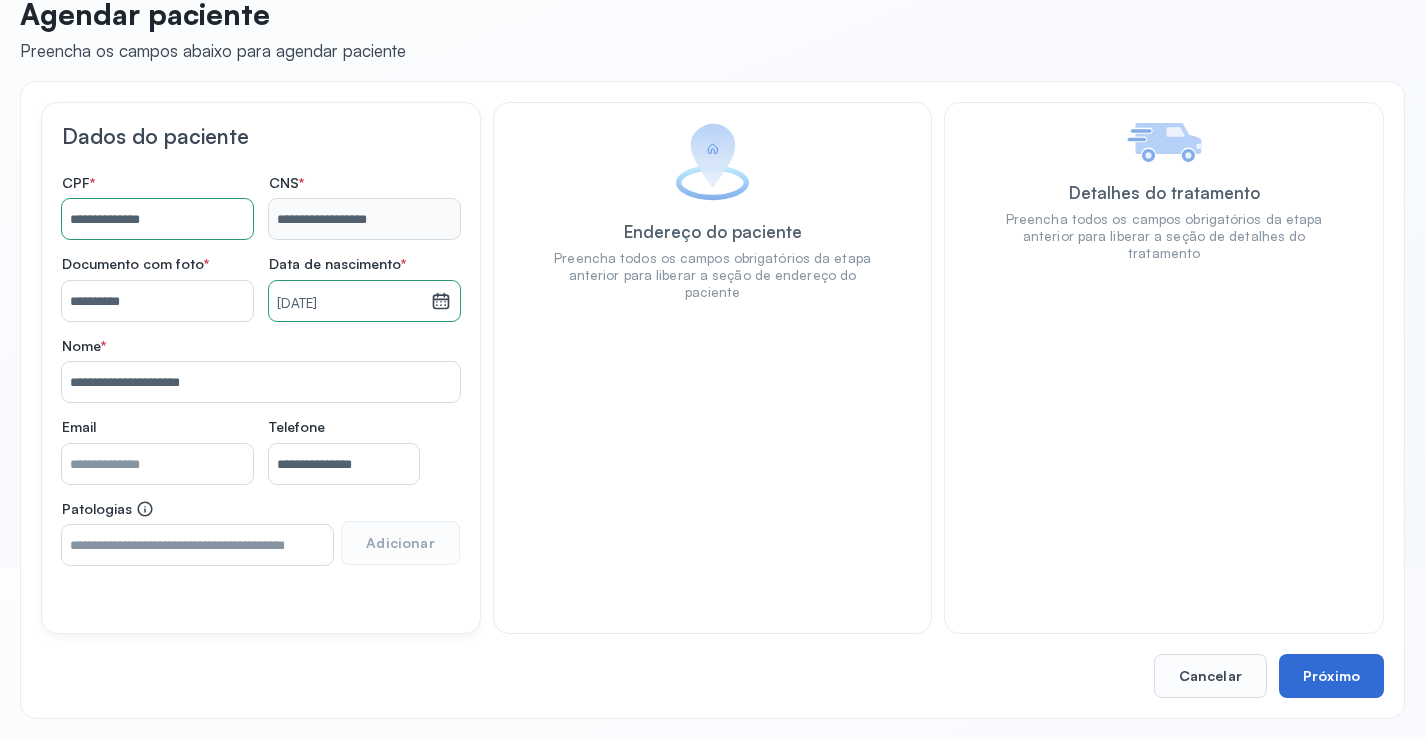 click on "Próximo" at bounding box center [1331, 676] 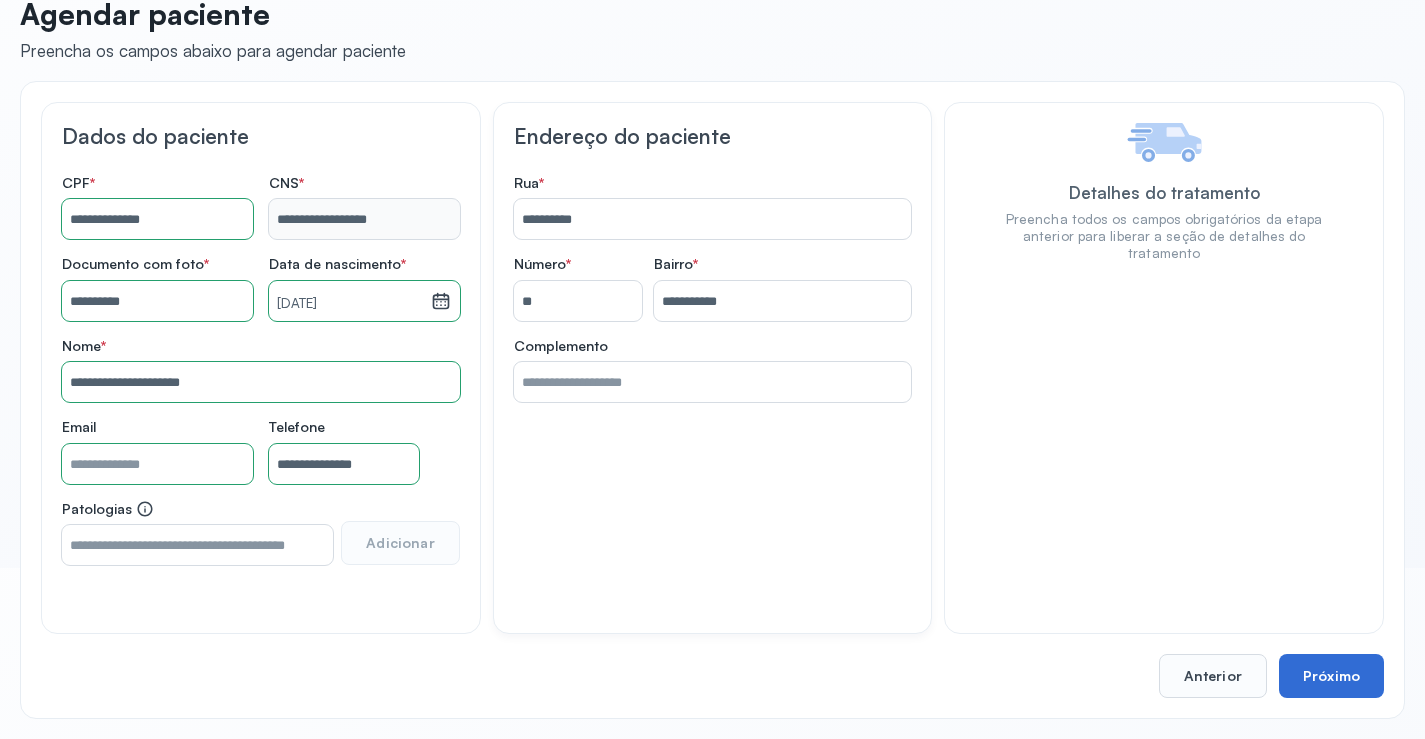 click on "Próximo" at bounding box center (1331, 676) 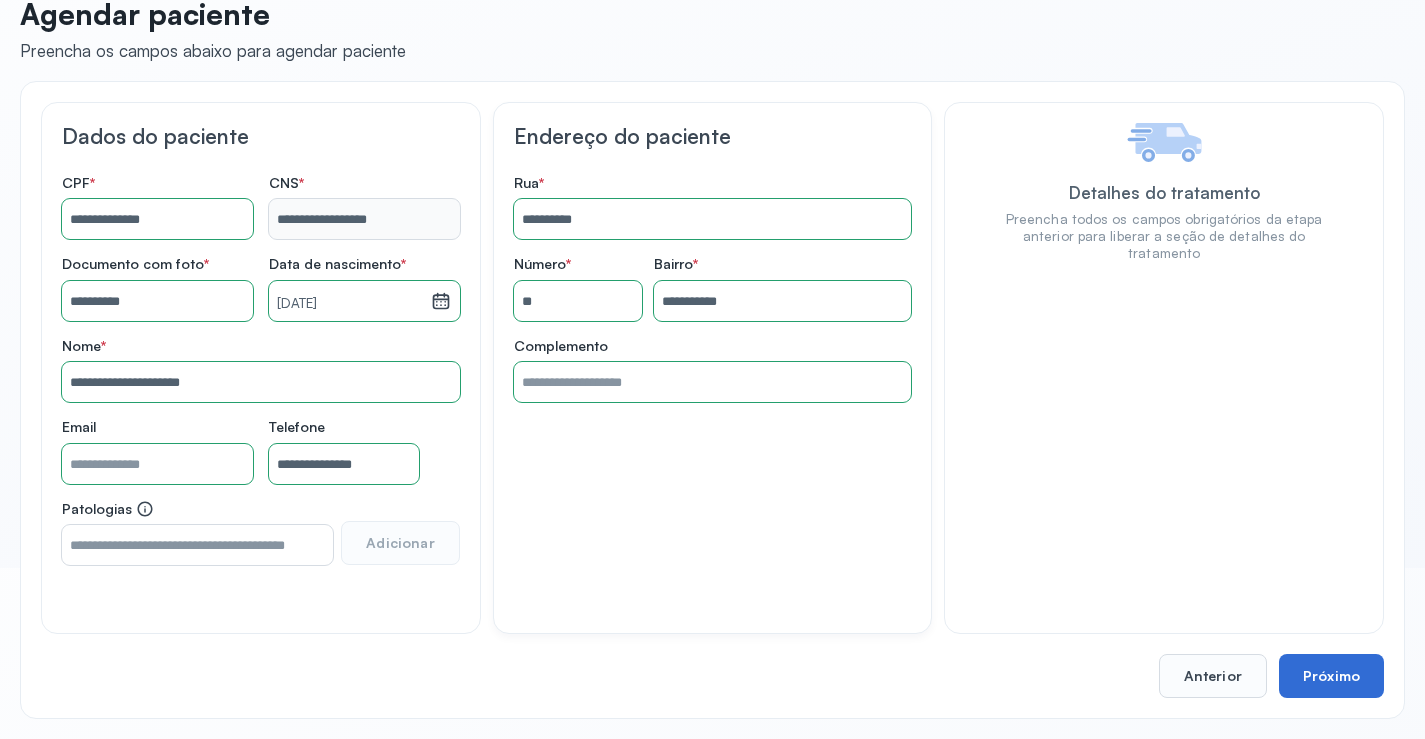 click on "Próximo" at bounding box center (1331, 676) 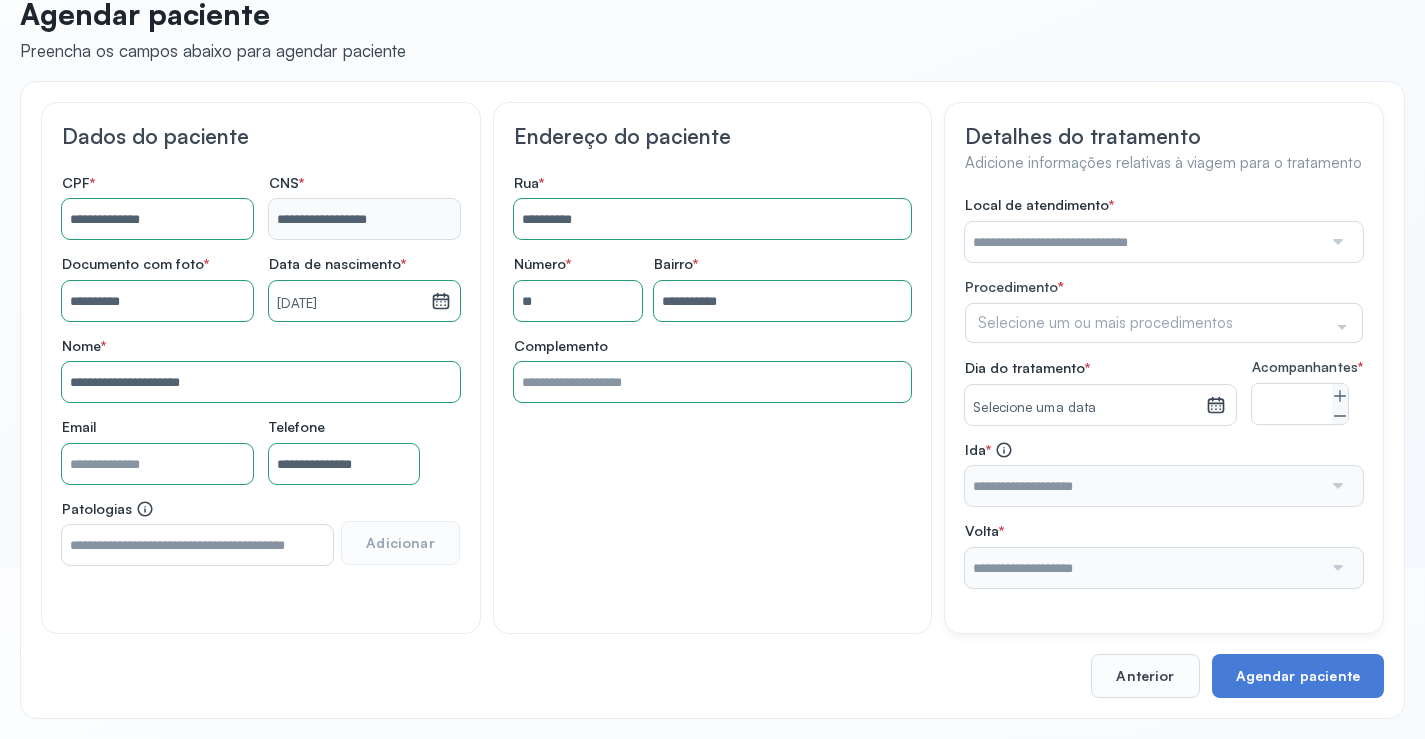 click at bounding box center (1143, 242) 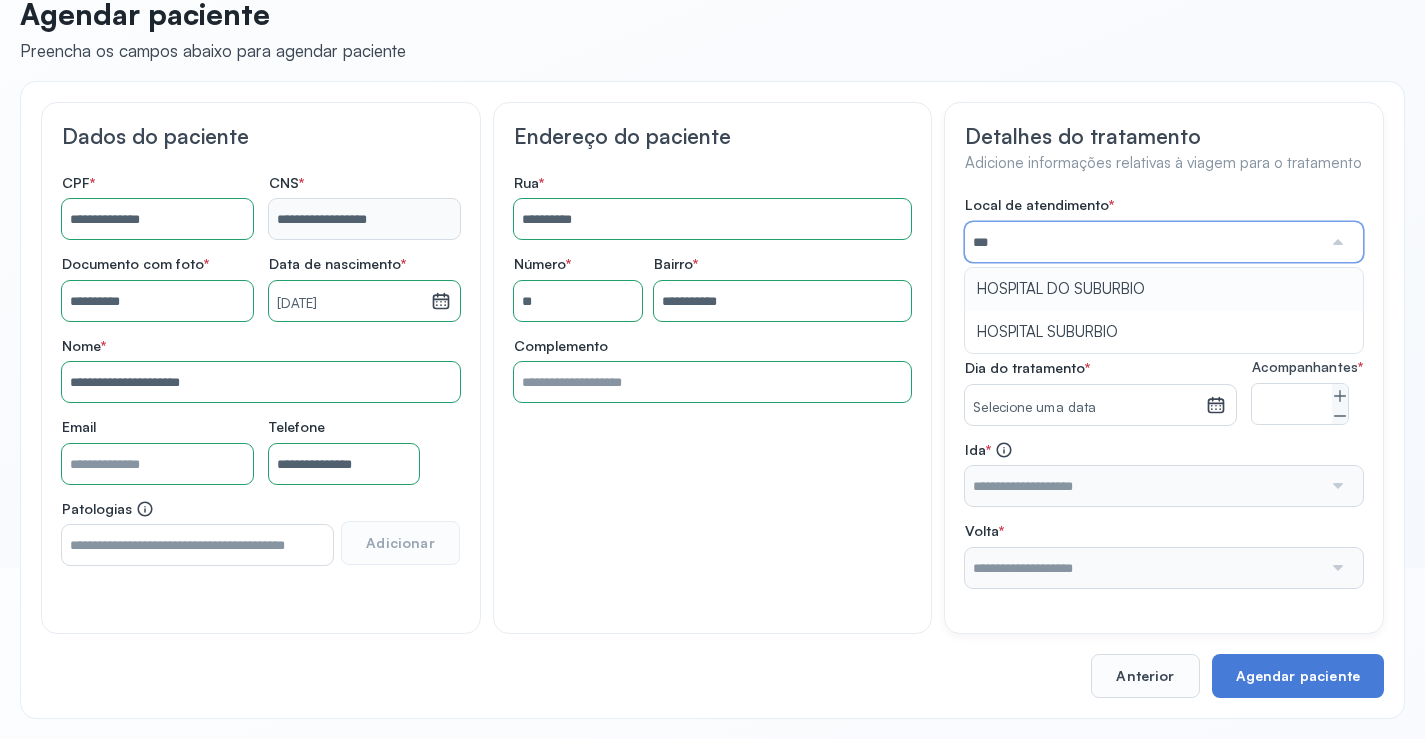 type on "**********" 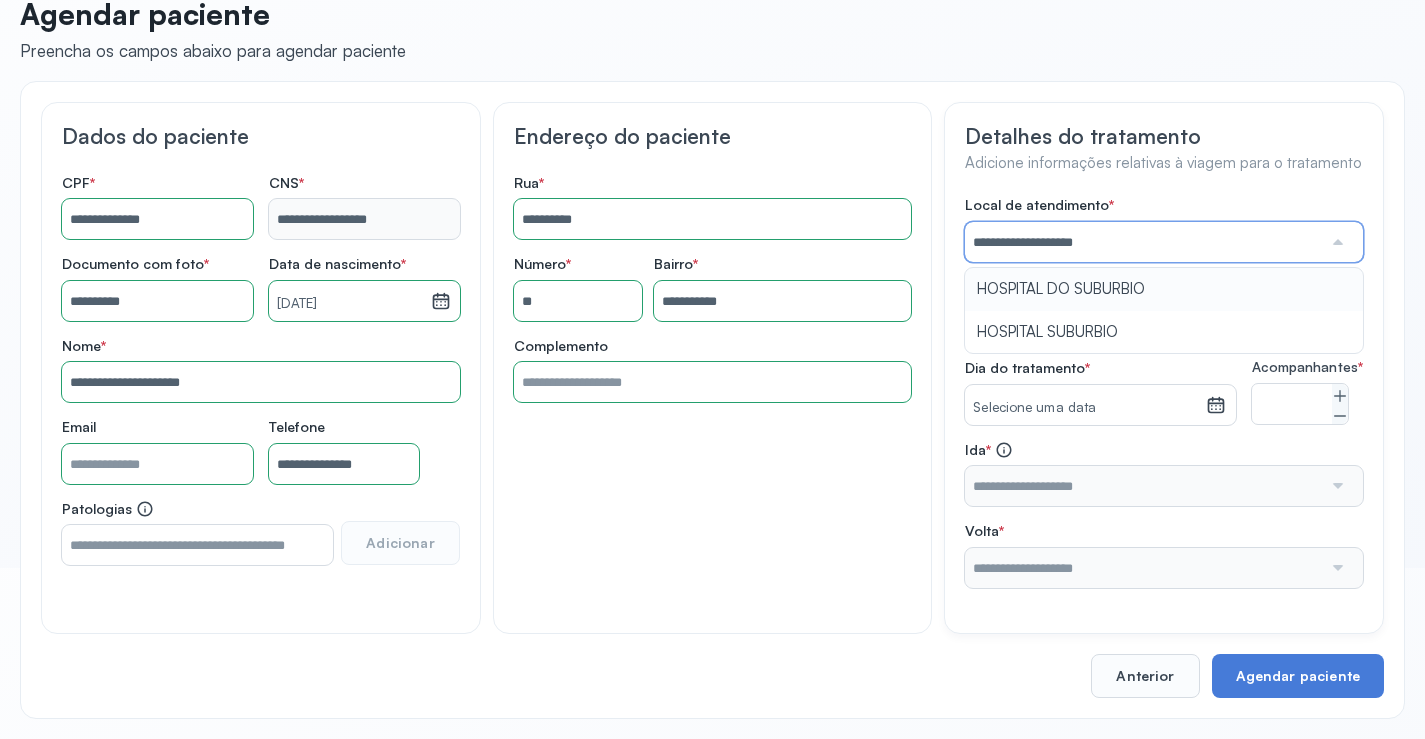 click on "**********" at bounding box center [1164, 392] 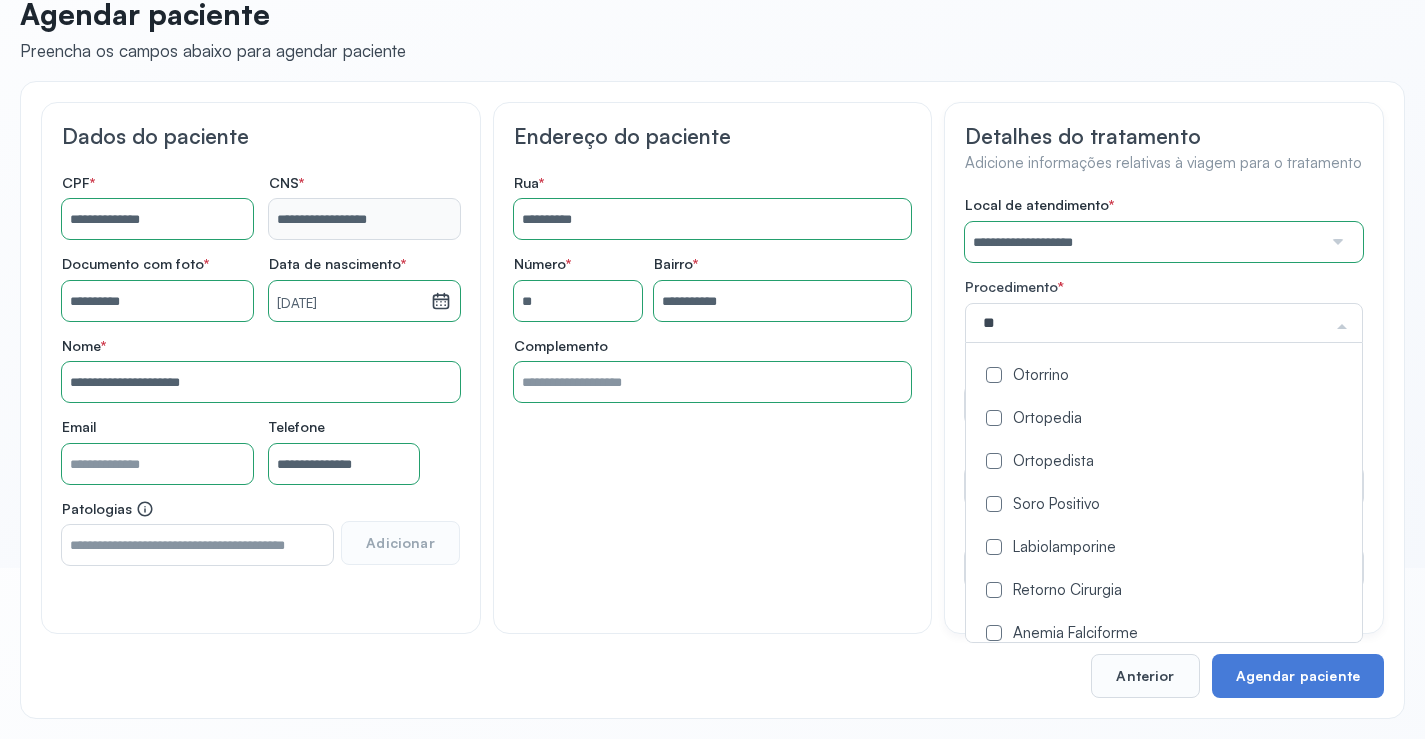 type on "***" 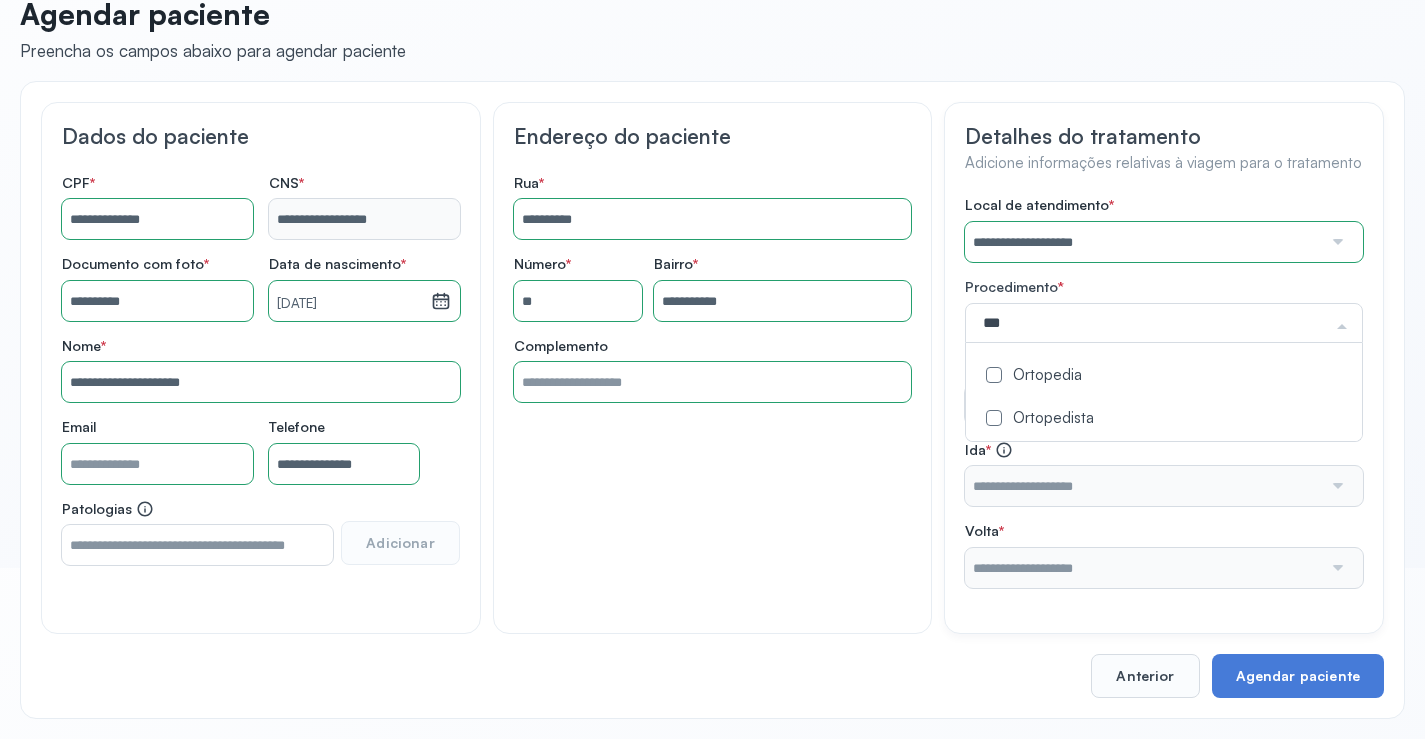 click on "Ortopedia" 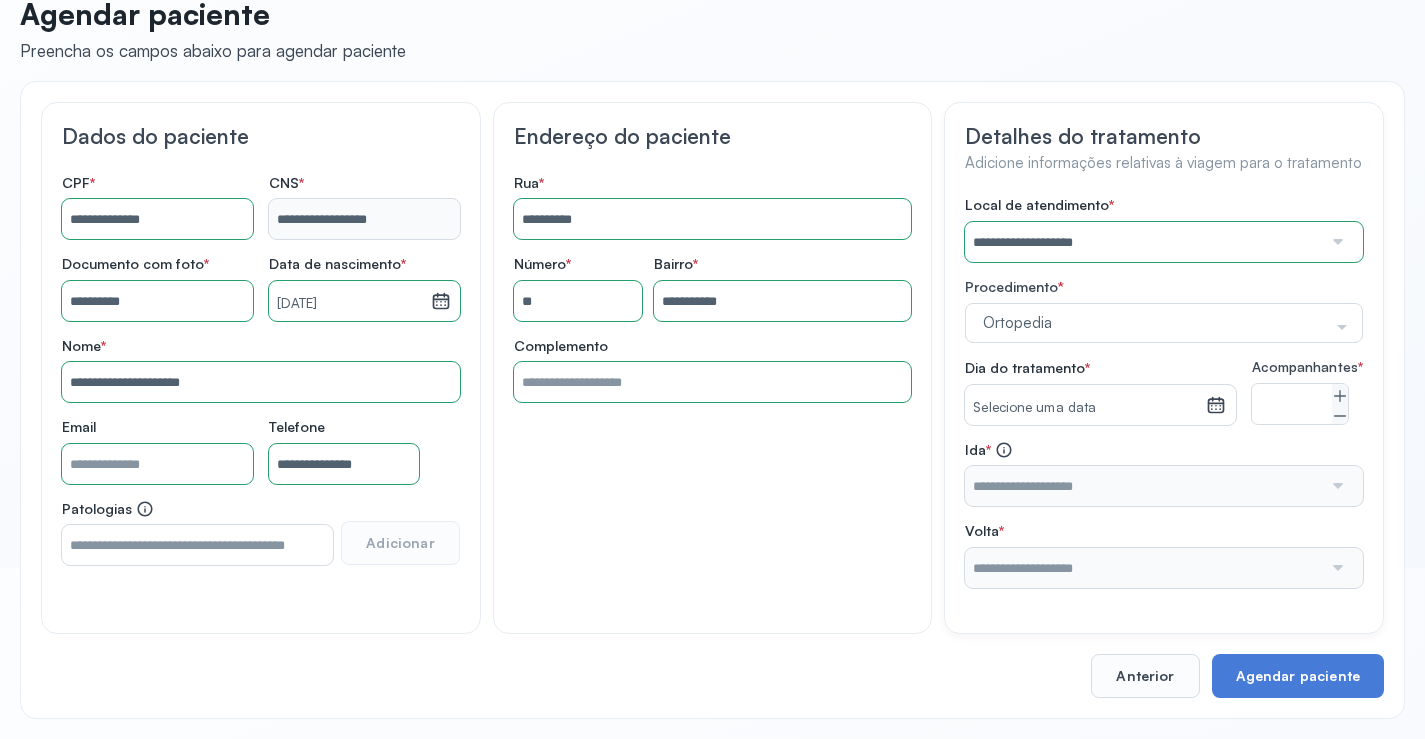 click on "**********" 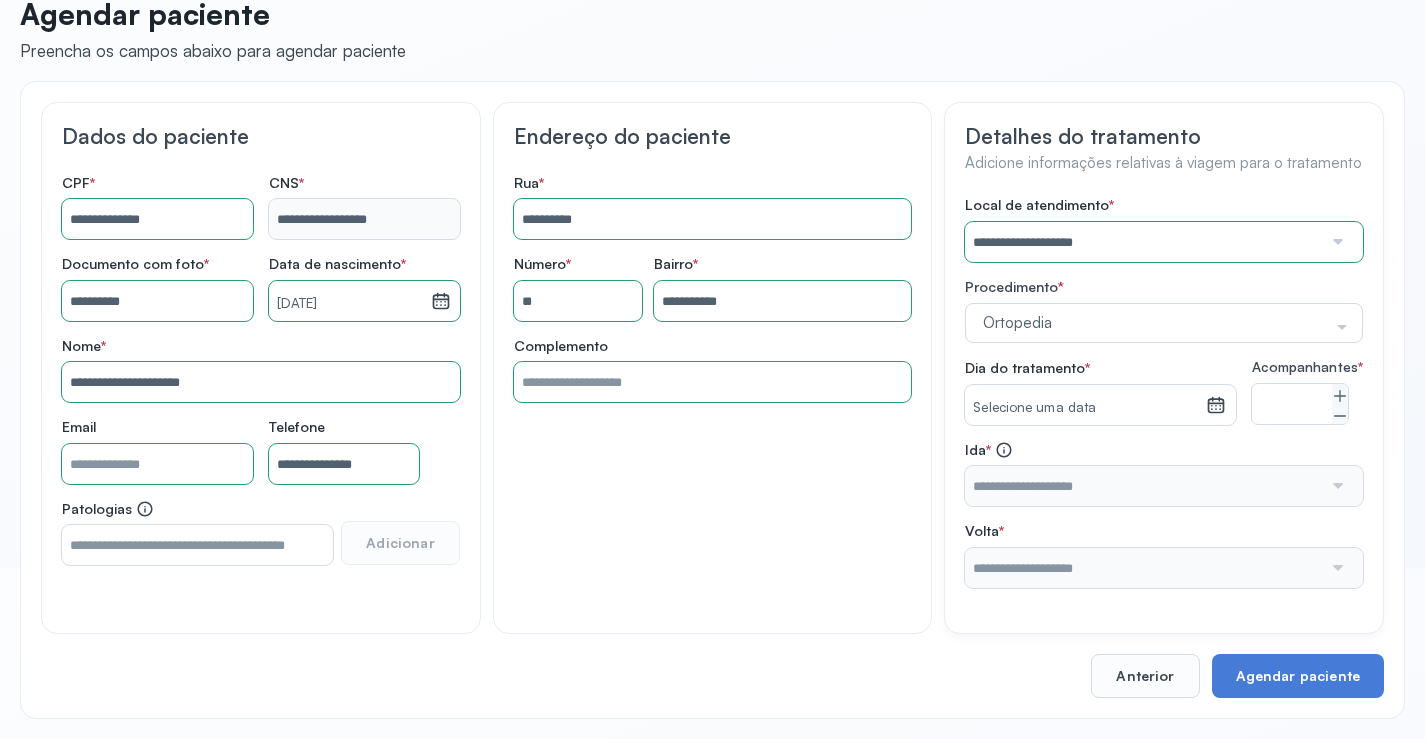 click on "Selecione uma data" at bounding box center (1085, 408) 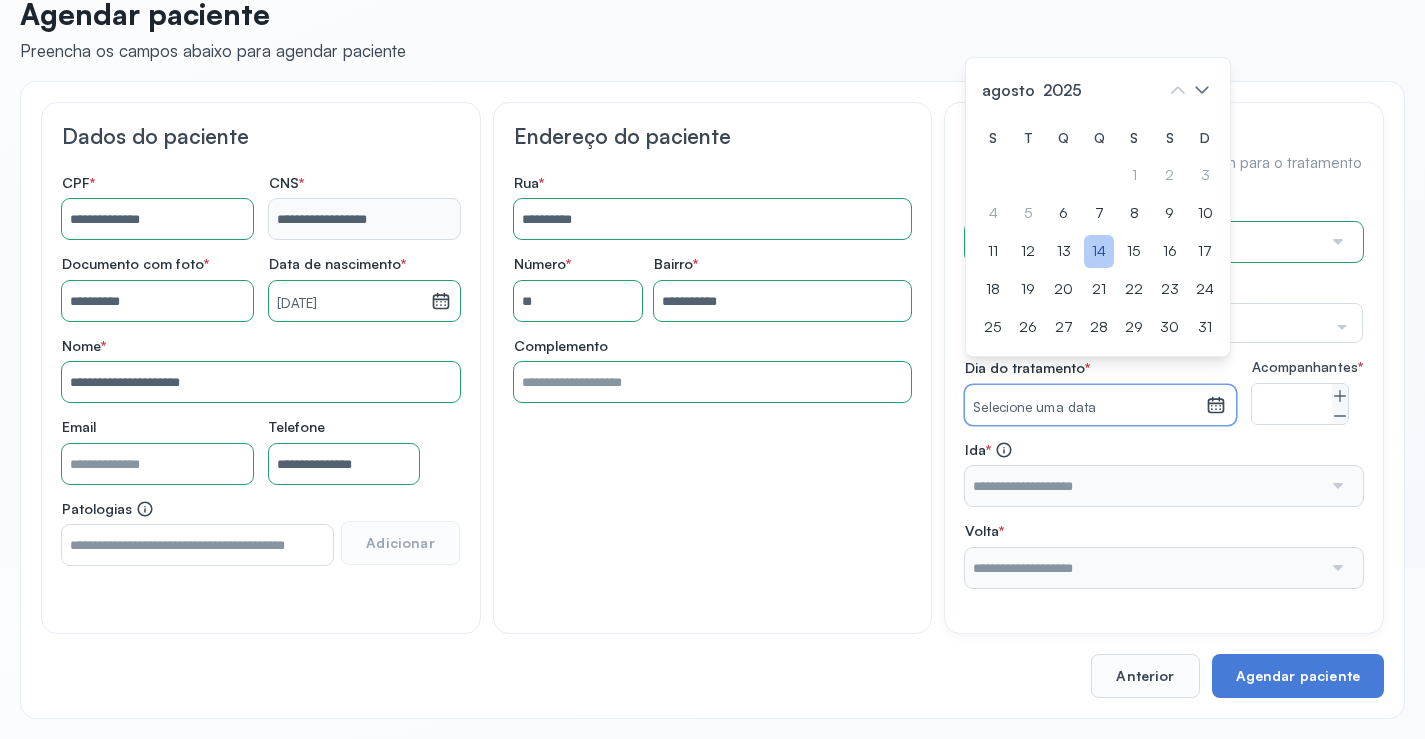 drag, startPoint x: 1094, startPoint y: 227, endPoint x: 1105, endPoint y: 257, distance: 31.95309 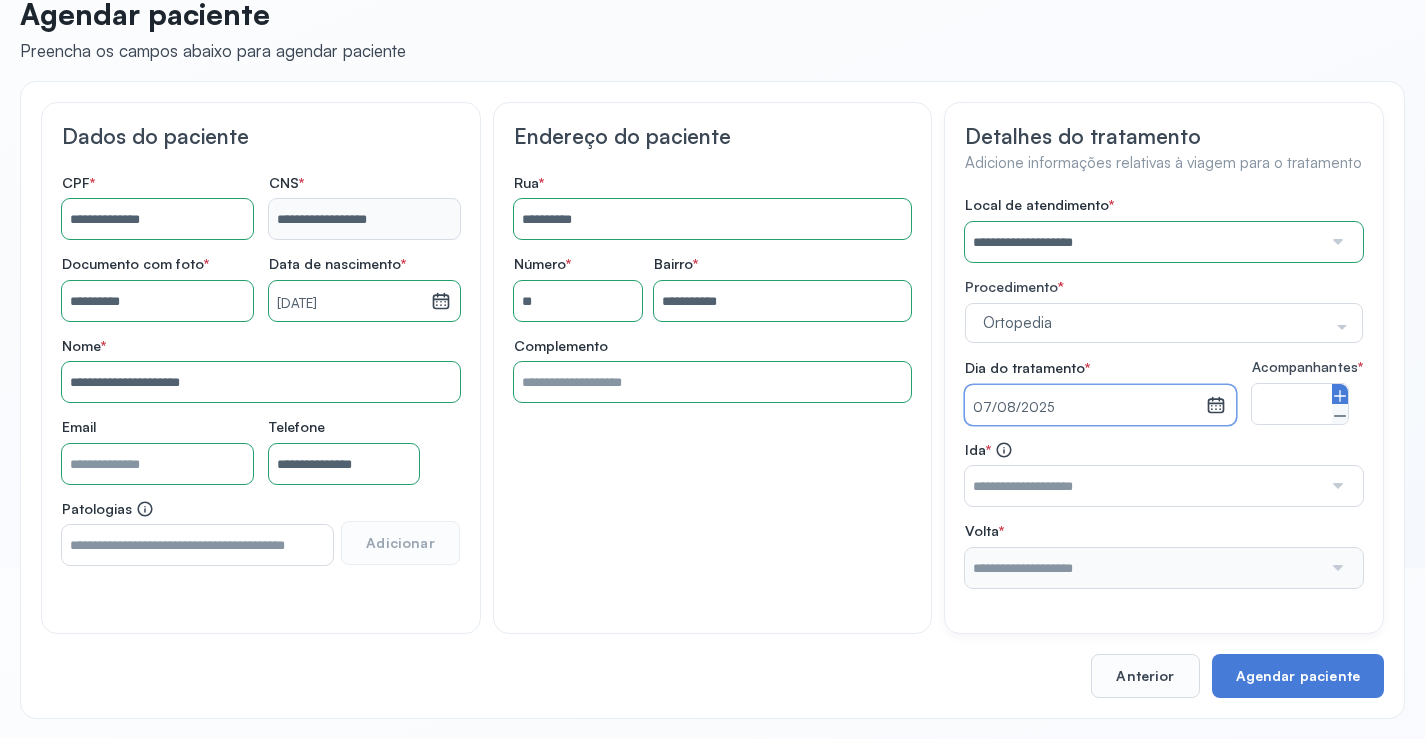 click 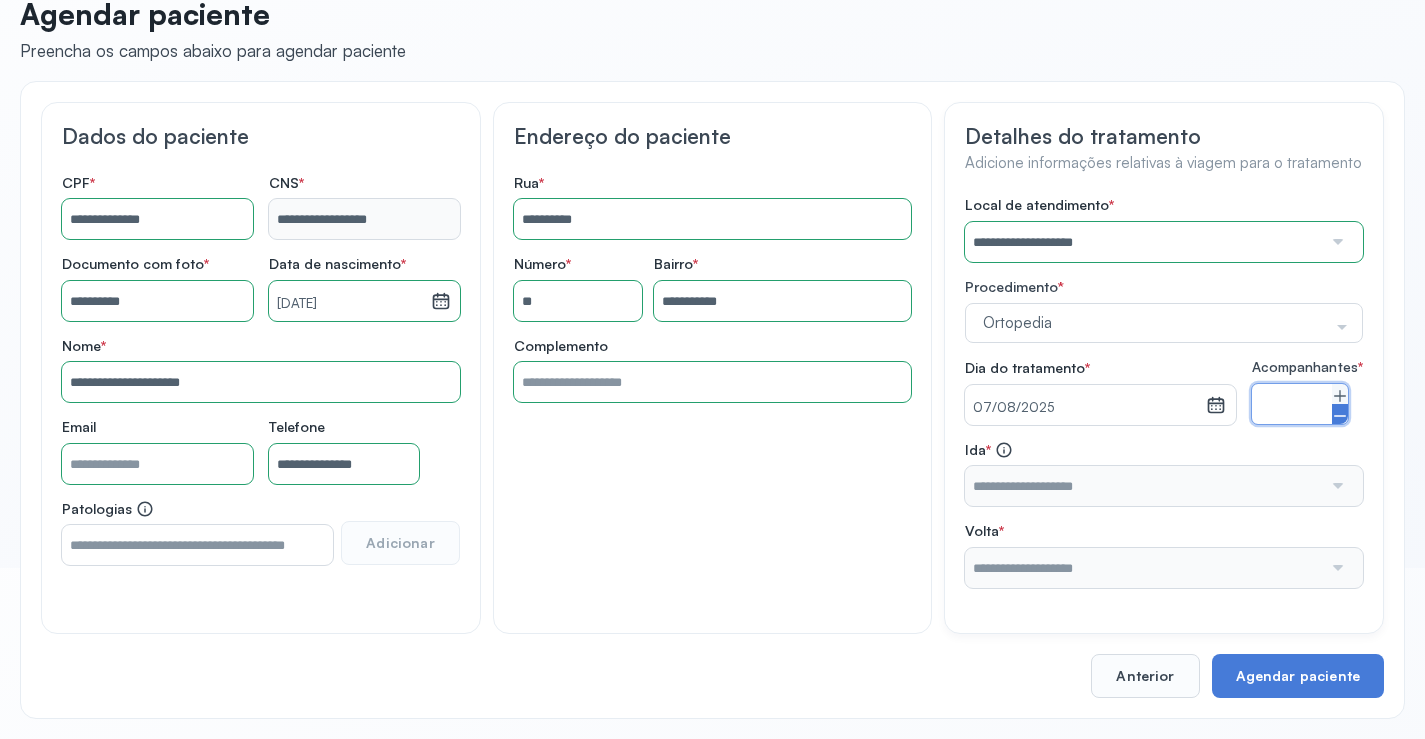 click 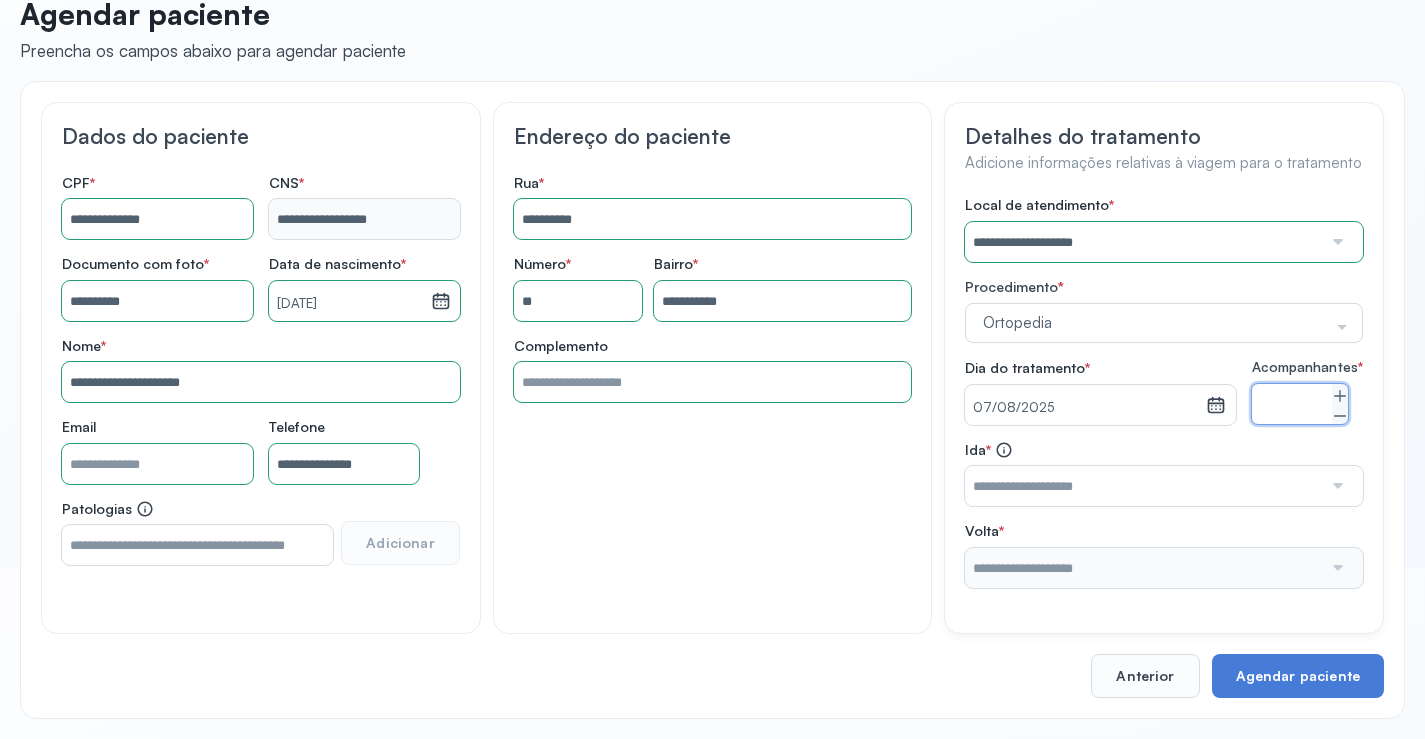 click at bounding box center [1143, 486] 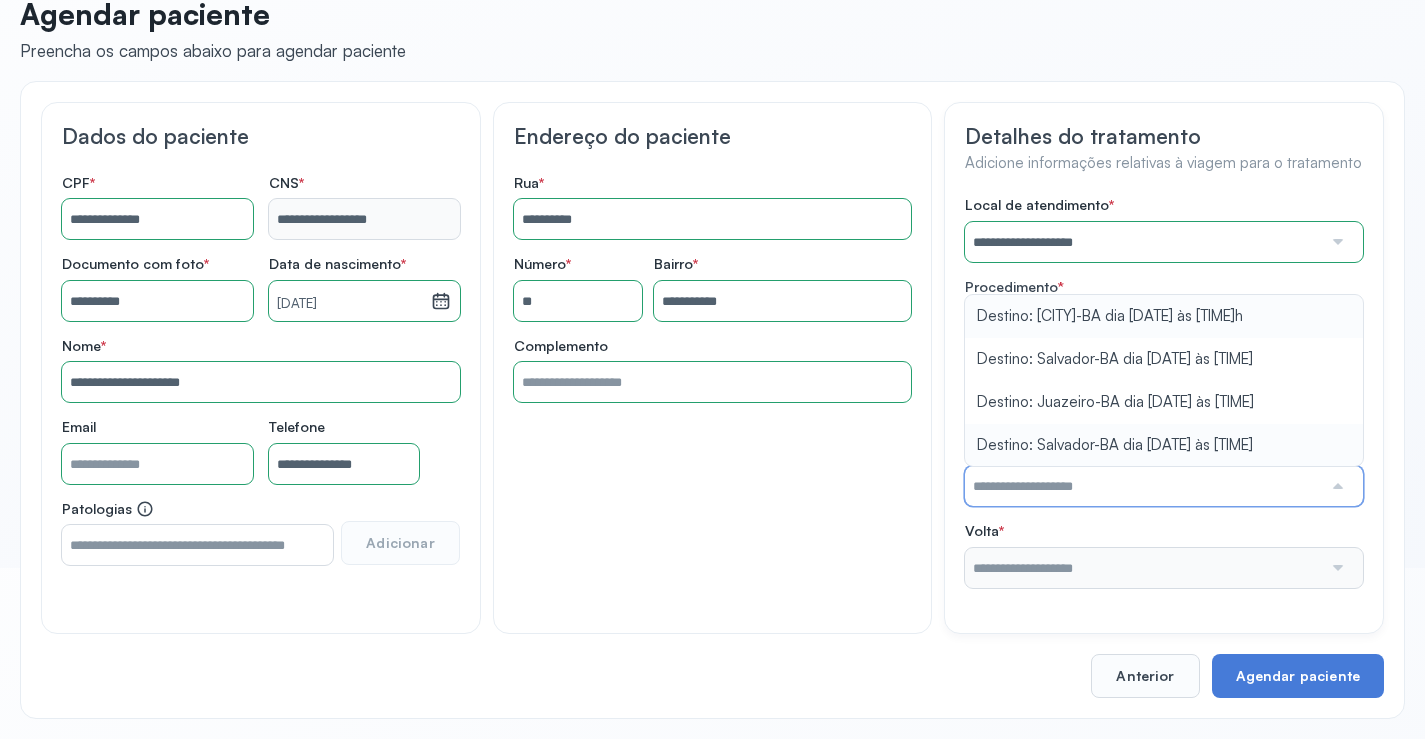 scroll, scrollTop: 186, scrollLeft: 0, axis: vertical 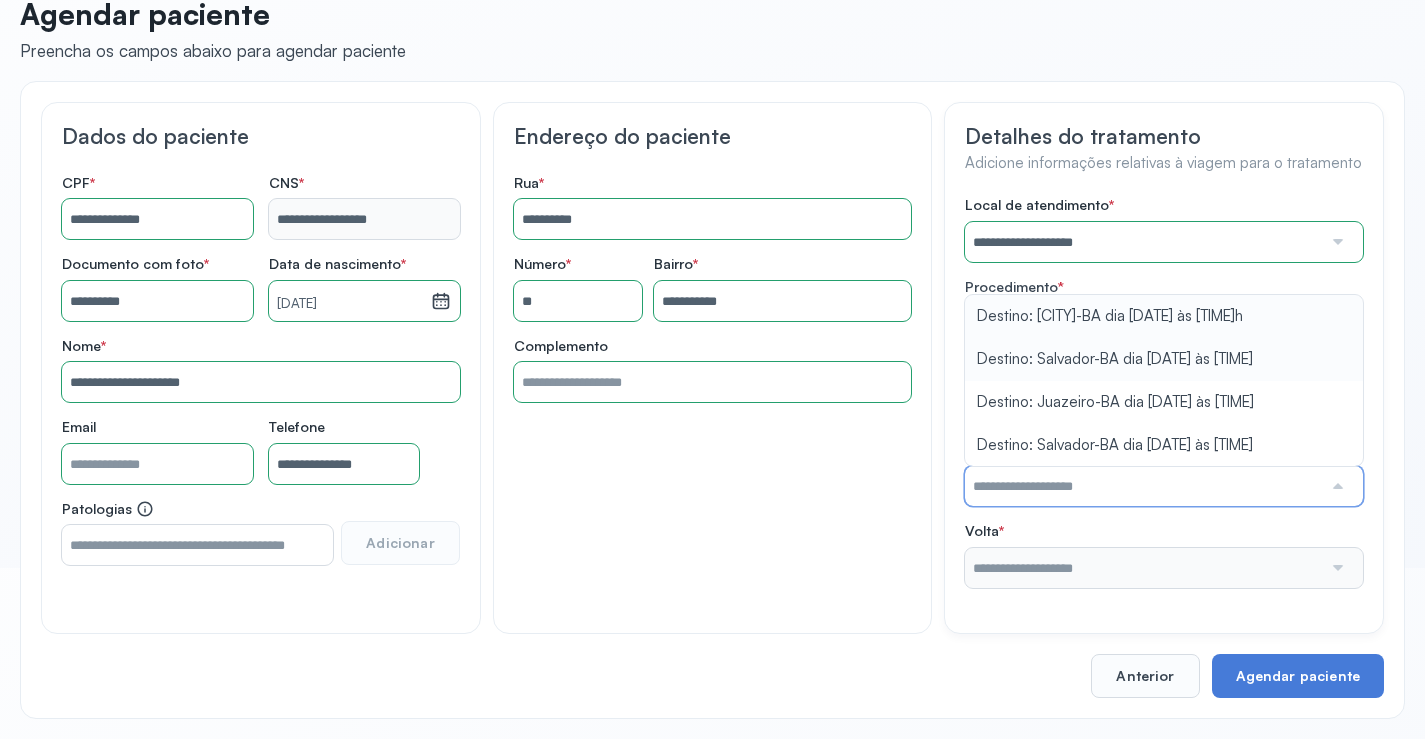 type on "**********" 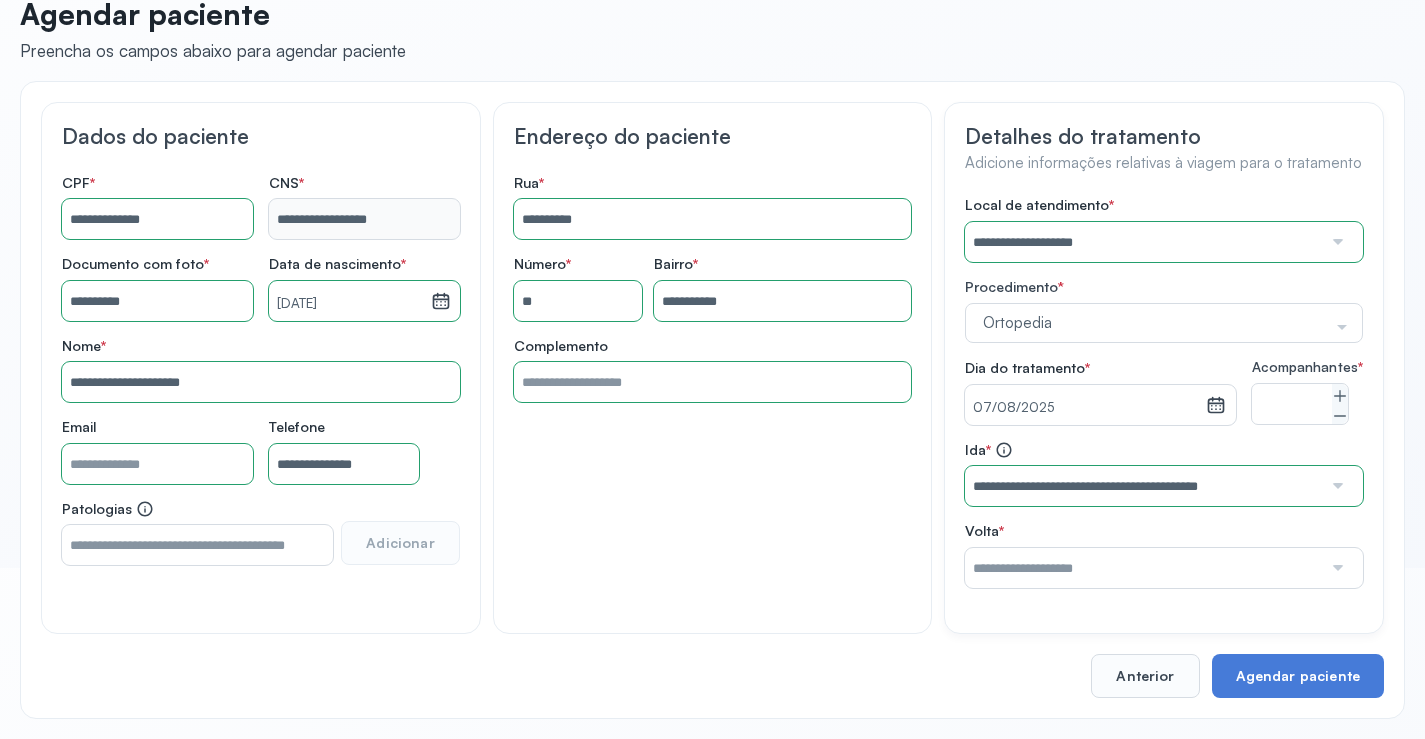 click on "**********" at bounding box center (1164, 392) 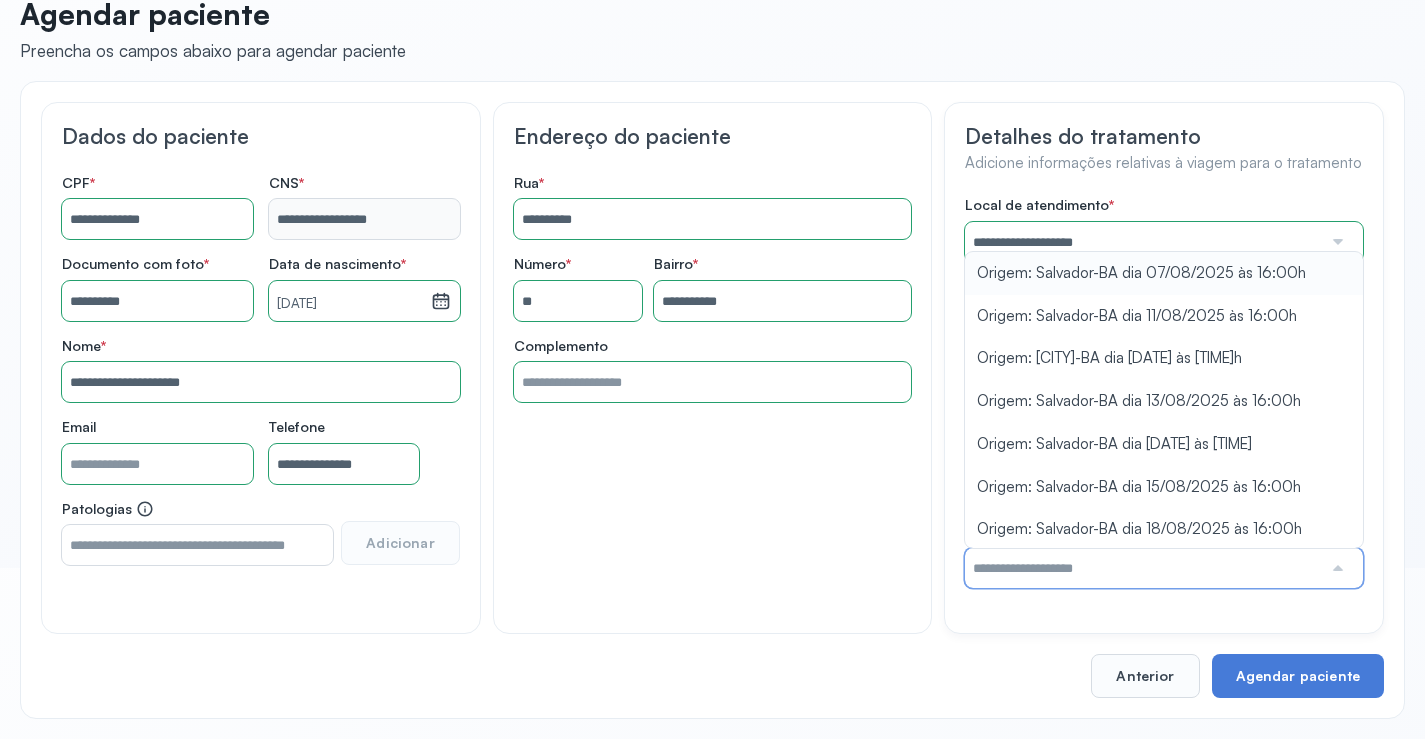 type on "**********" 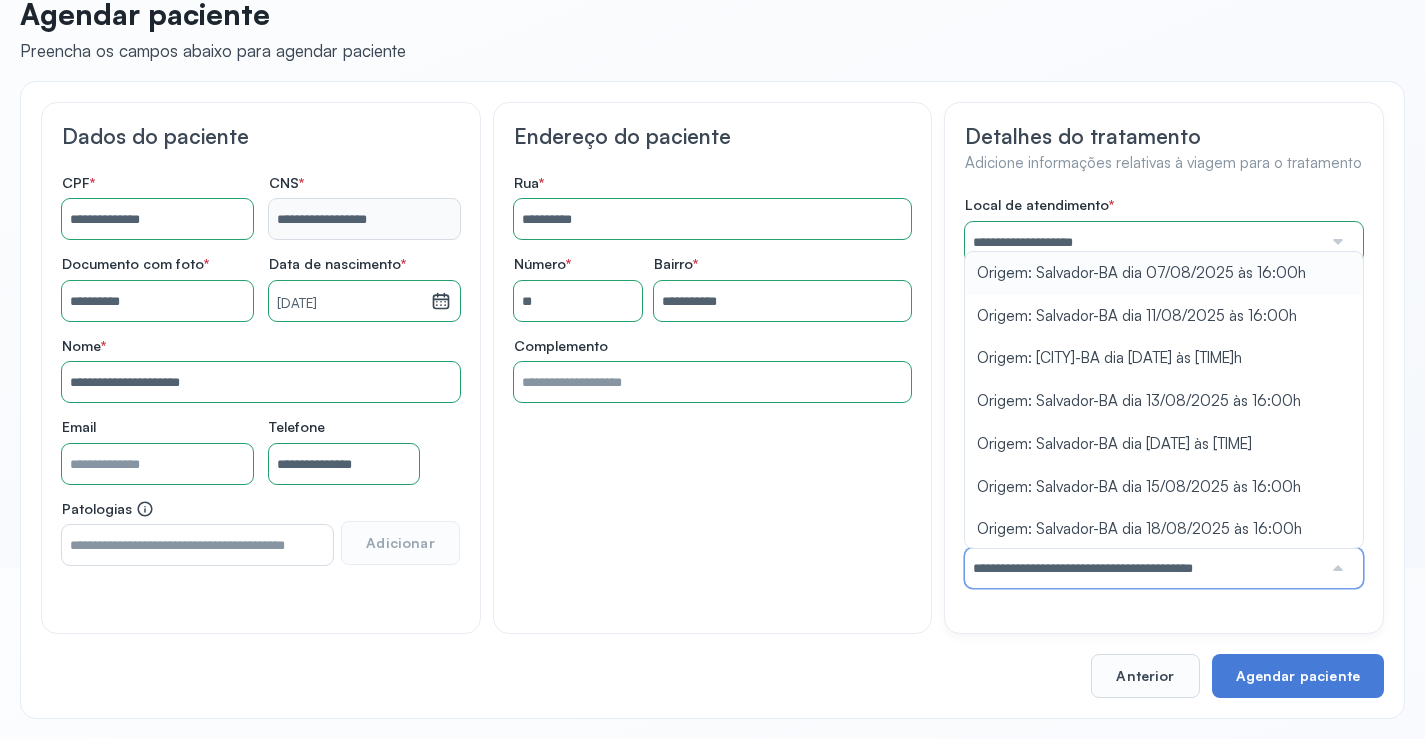 click on "**********" at bounding box center (1164, 392) 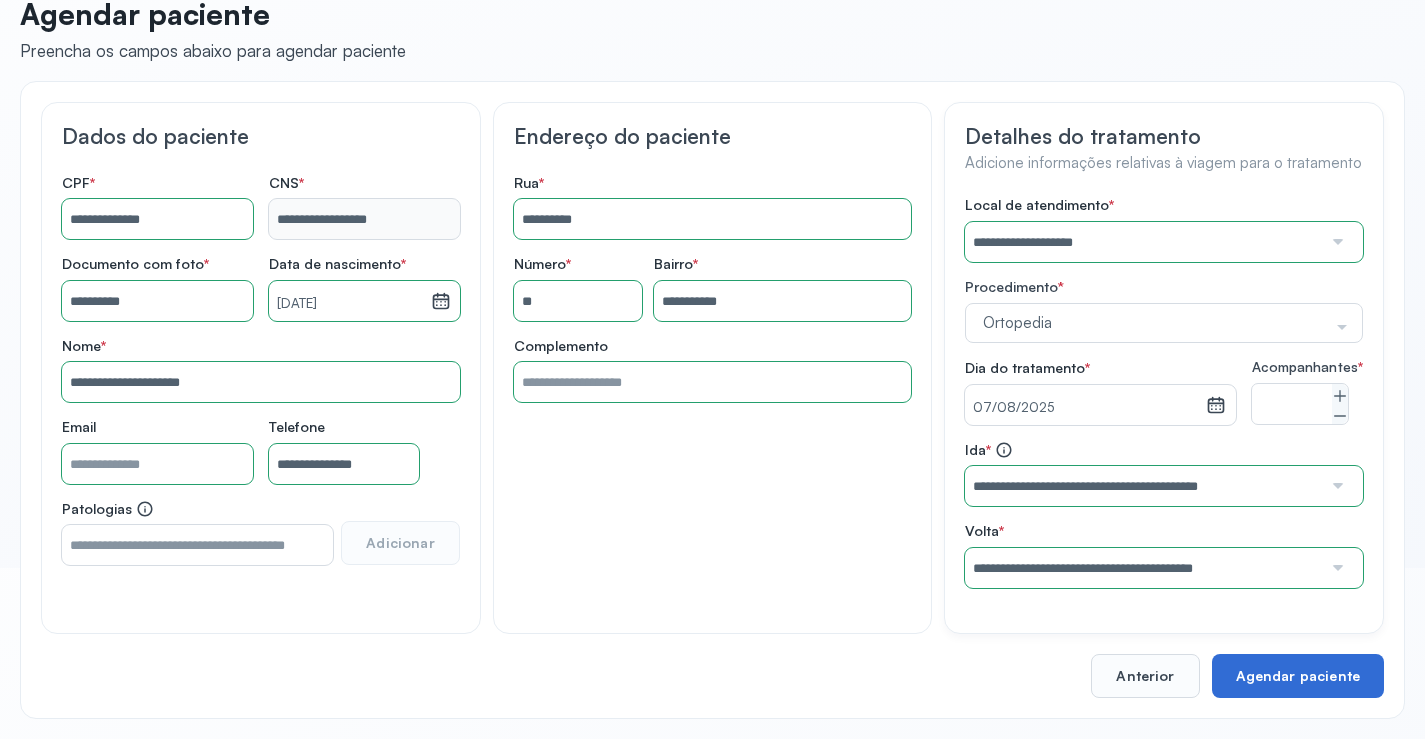 click on "Agendar paciente" at bounding box center [1298, 676] 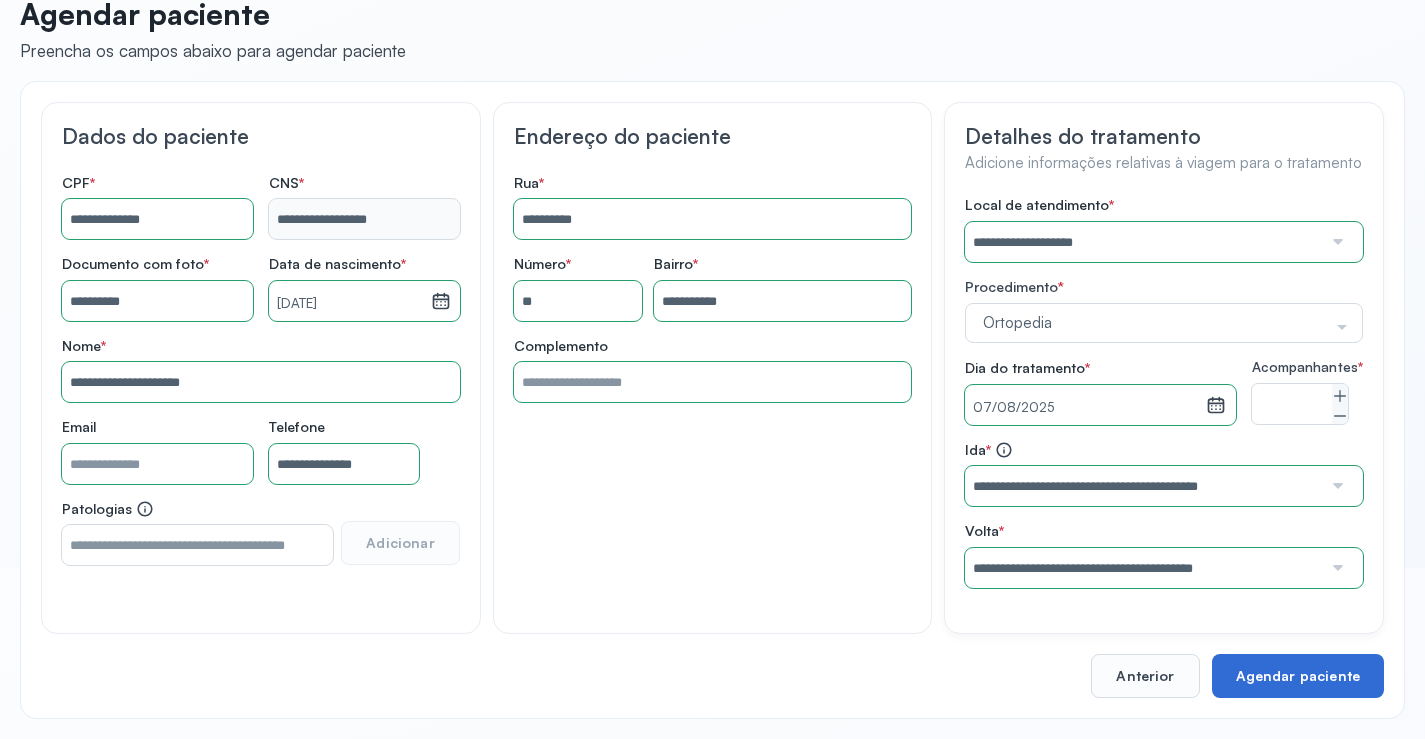 scroll, scrollTop: 0, scrollLeft: 0, axis: both 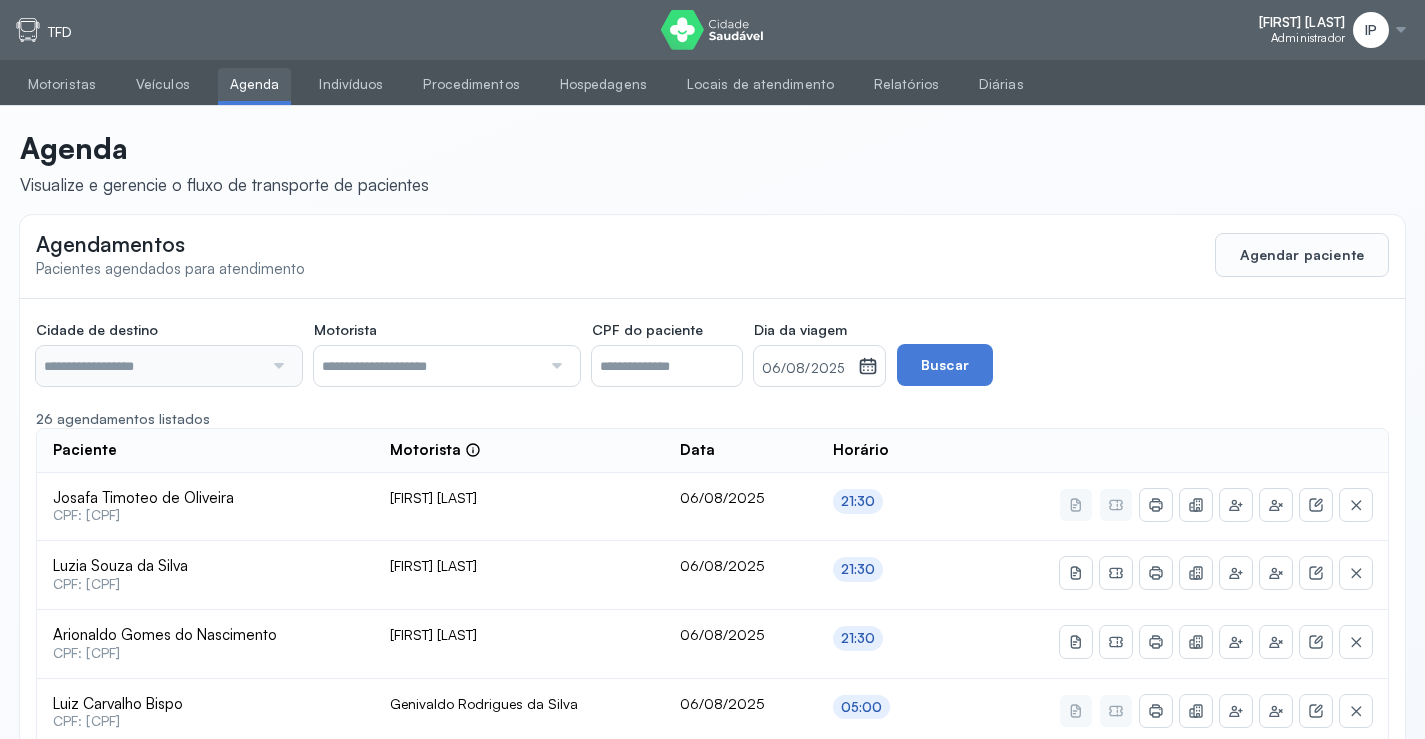 type on "********" 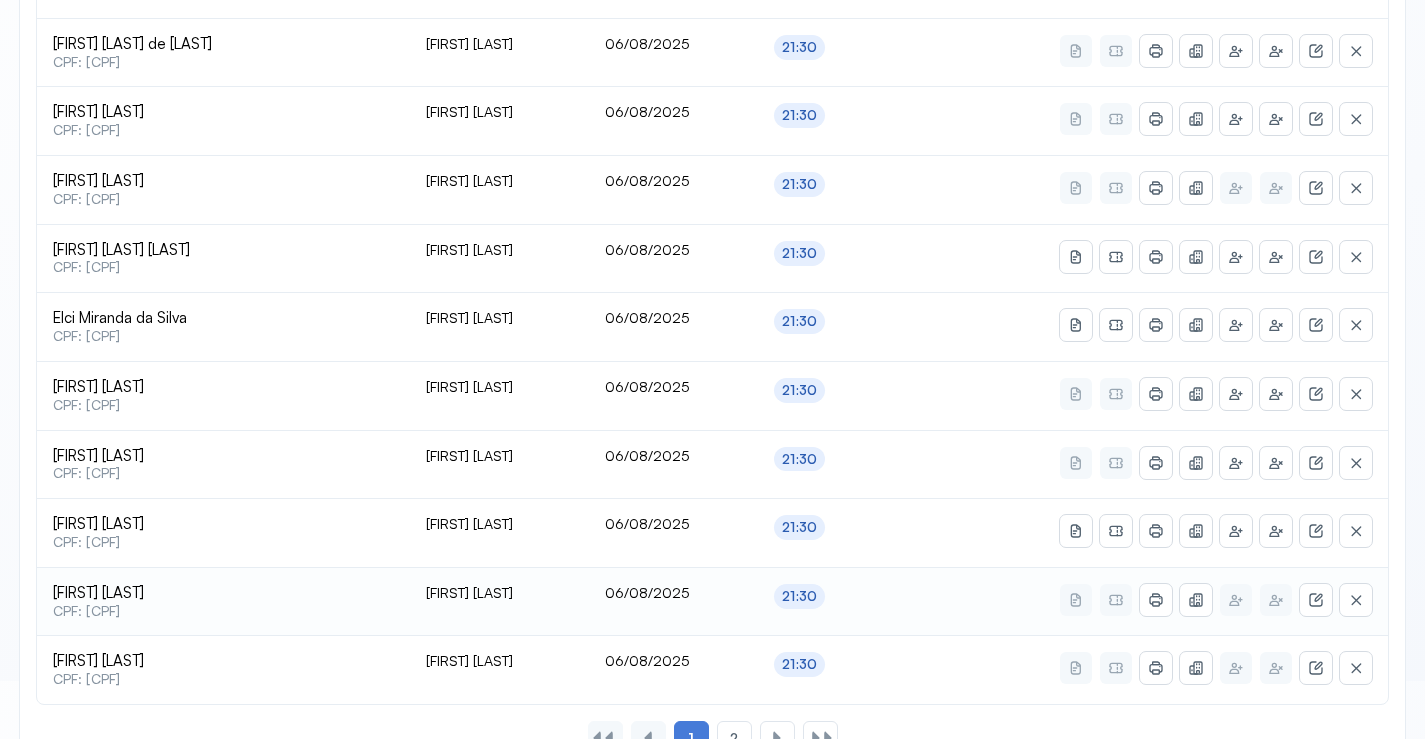 scroll, scrollTop: 865, scrollLeft: 0, axis: vertical 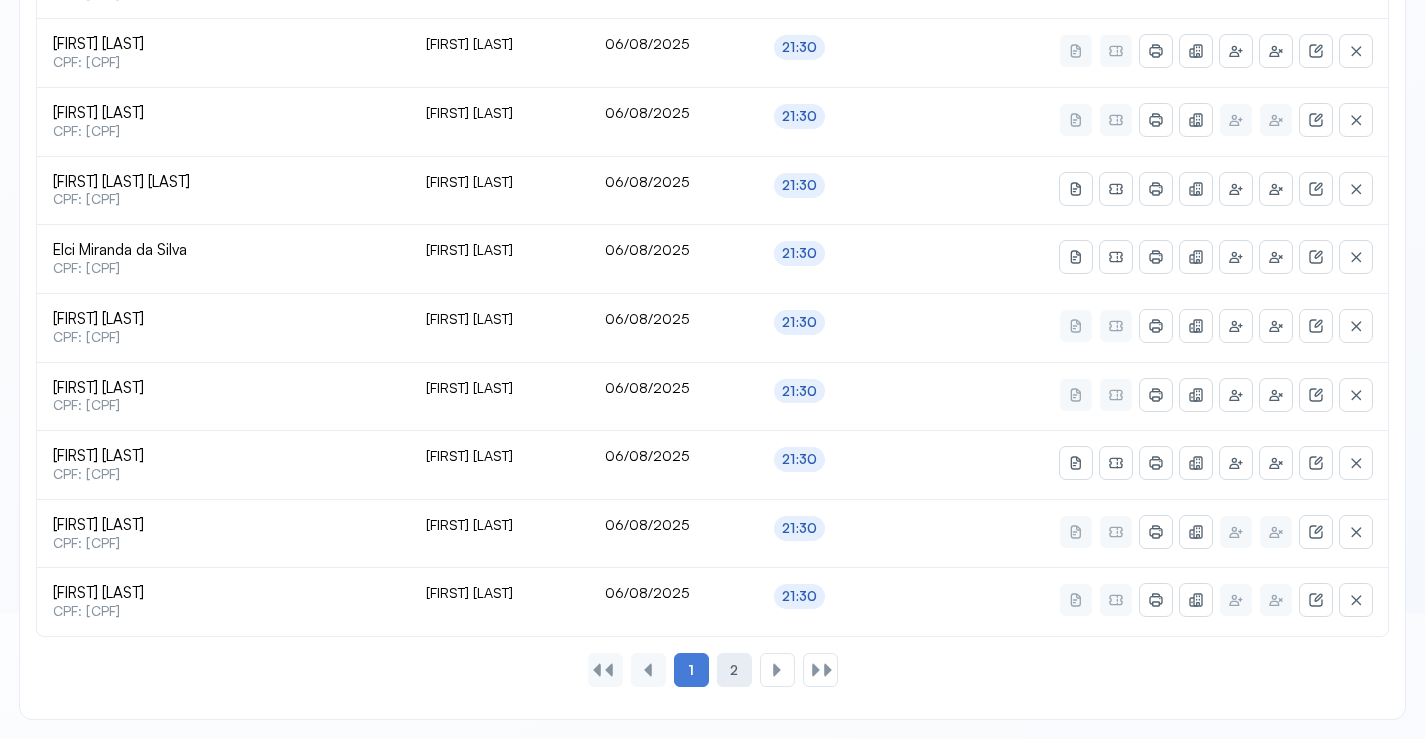 click on "2" at bounding box center (734, 670) 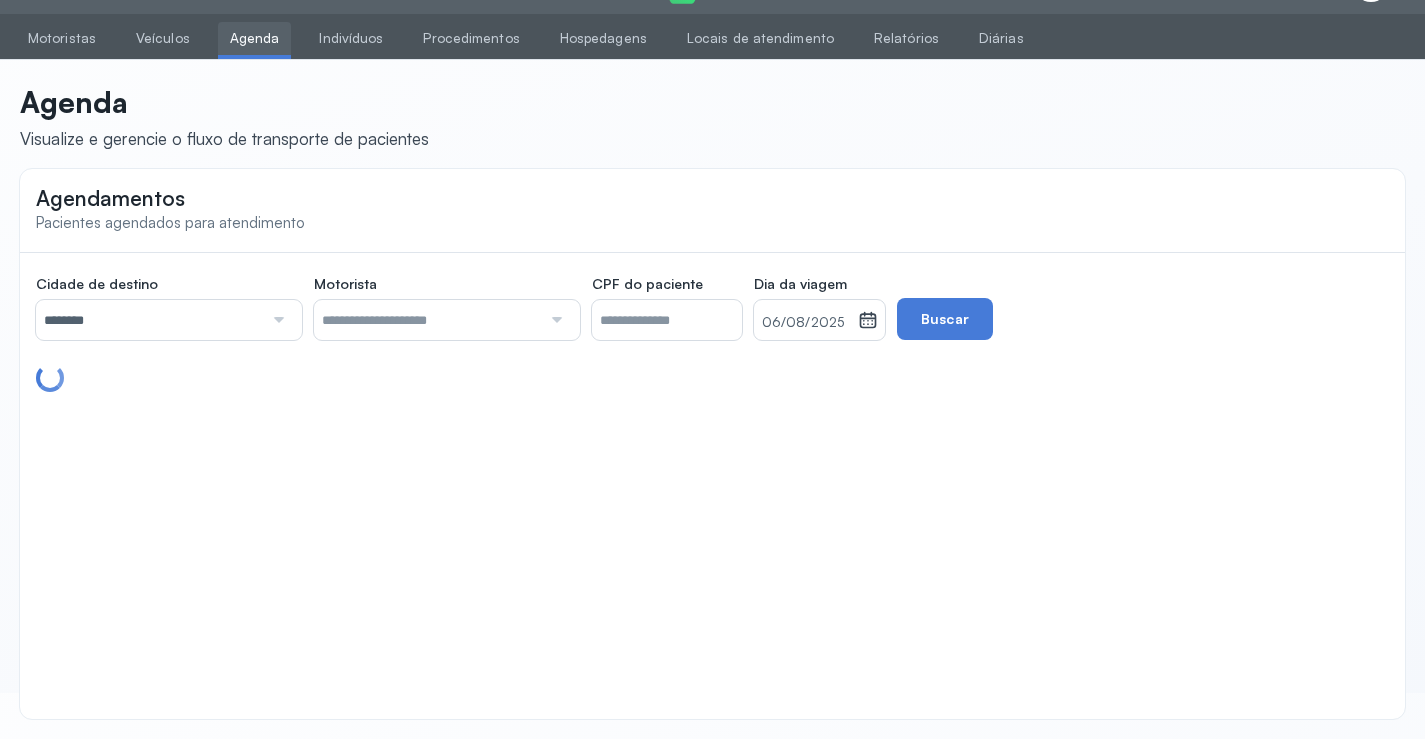 scroll, scrollTop: 46, scrollLeft: 0, axis: vertical 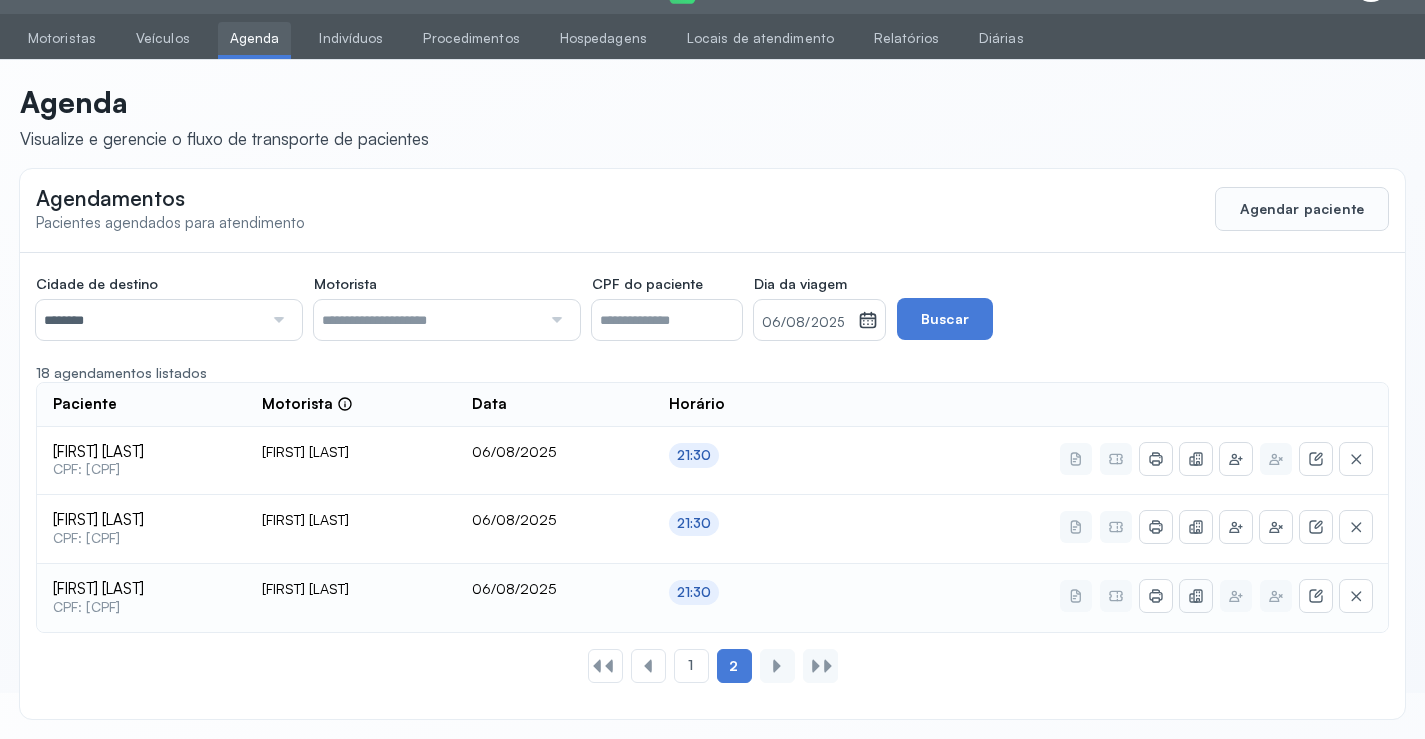 click 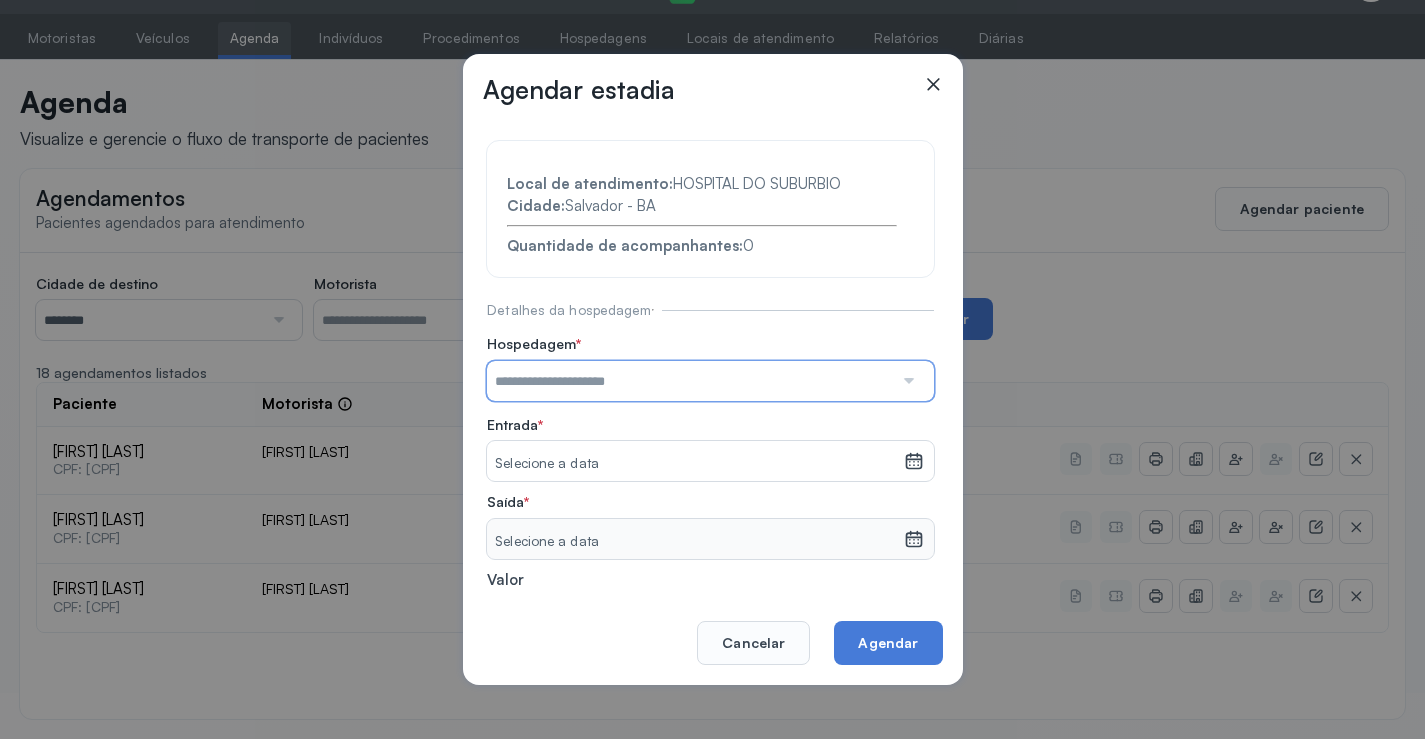 click at bounding box center [690, 381] 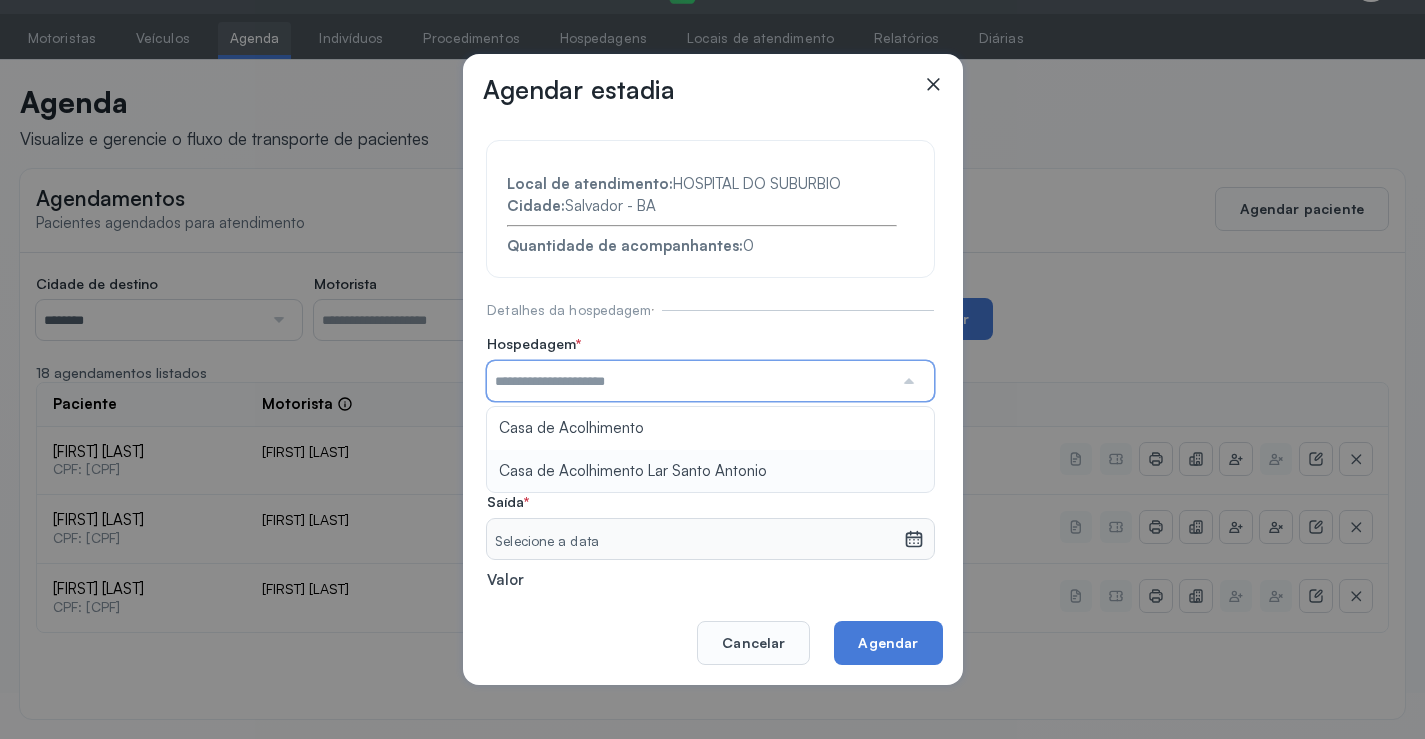 type on "**********" 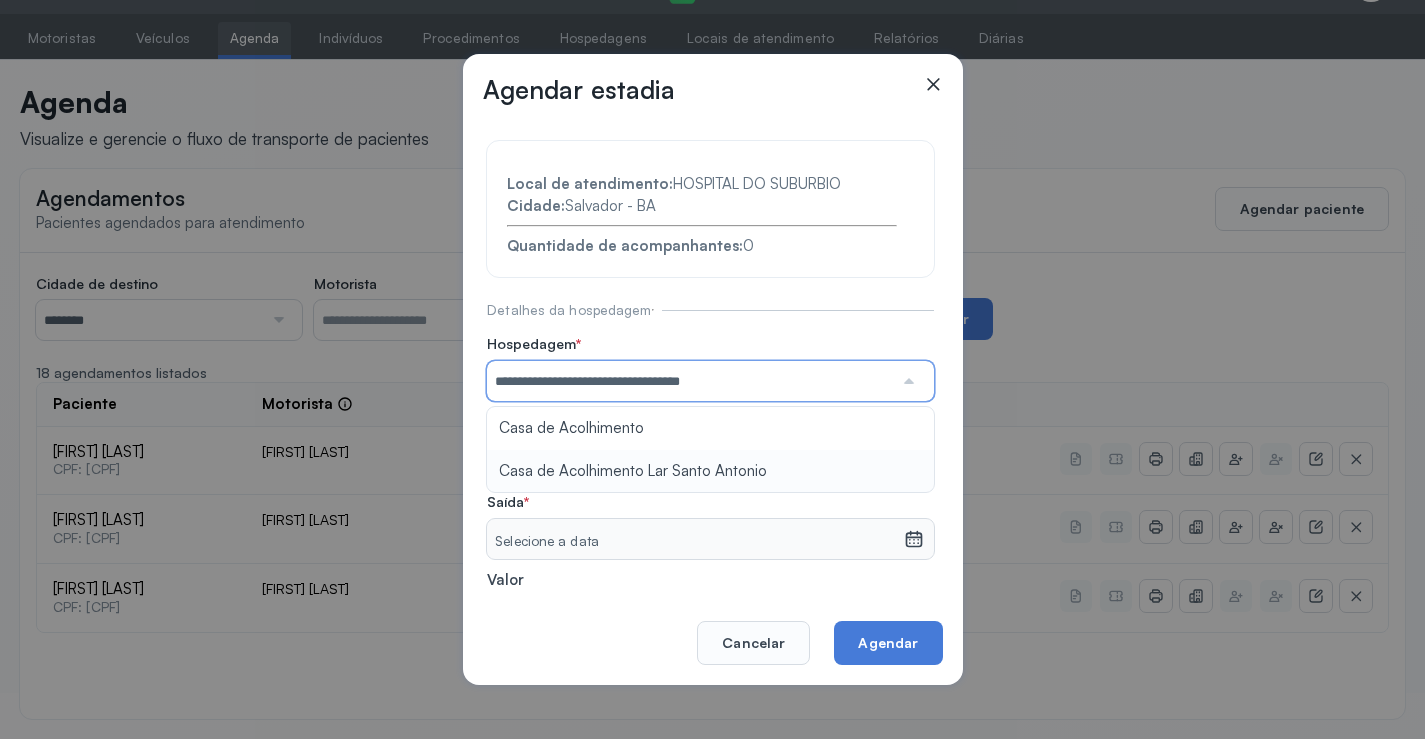 click on "**********" at bounding box center [710, 436] 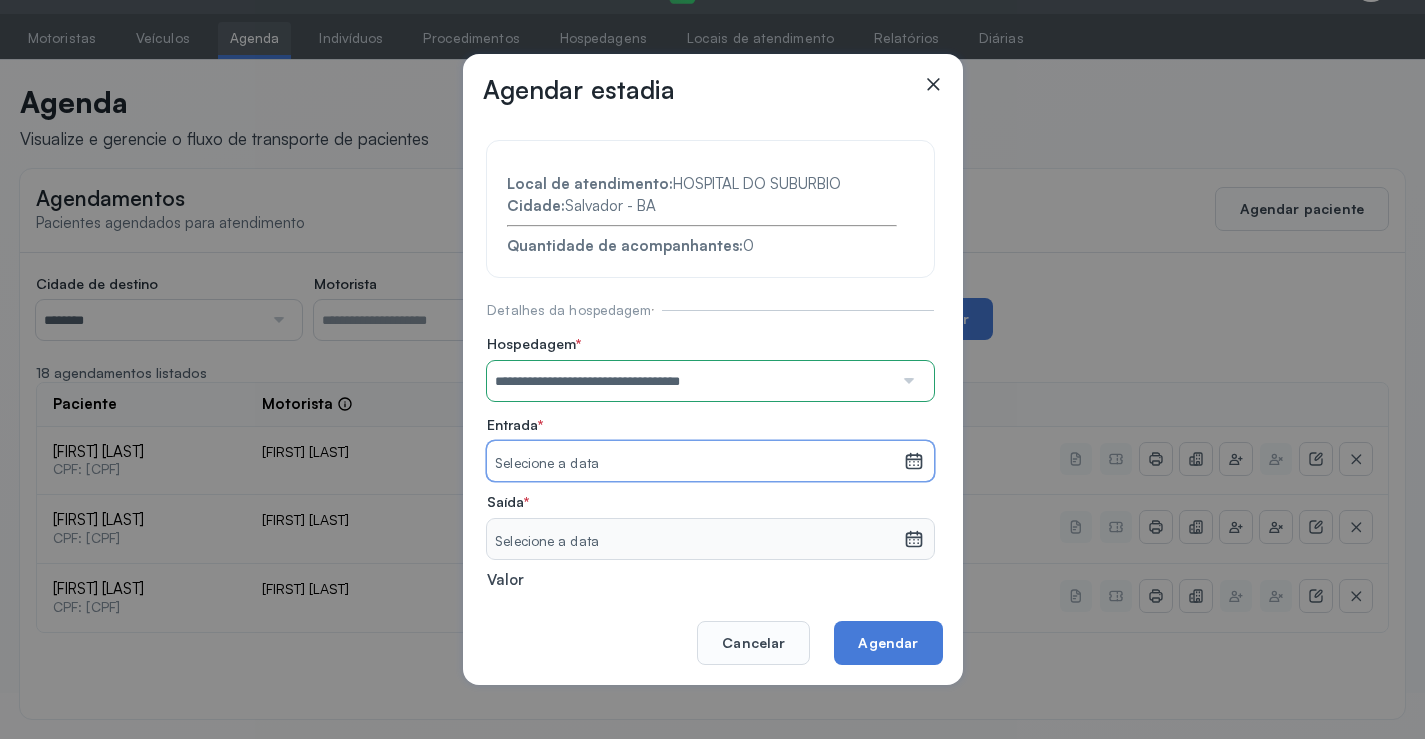 click on "Selecione a data" at bounding box center [695, 464] 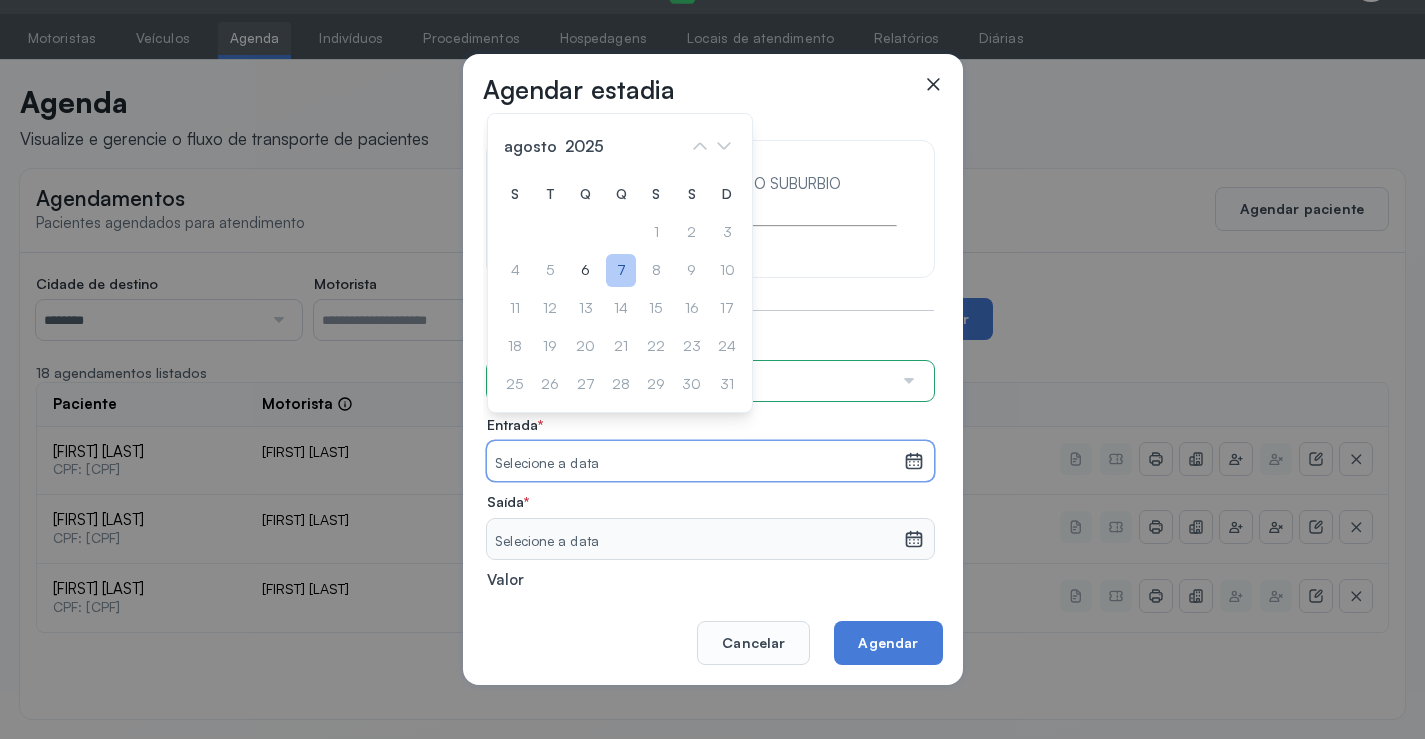 drag, startPoint x: 615, startPoint y: 262, endPoint x: 631, endPoint y: 293, distance: 34.88553 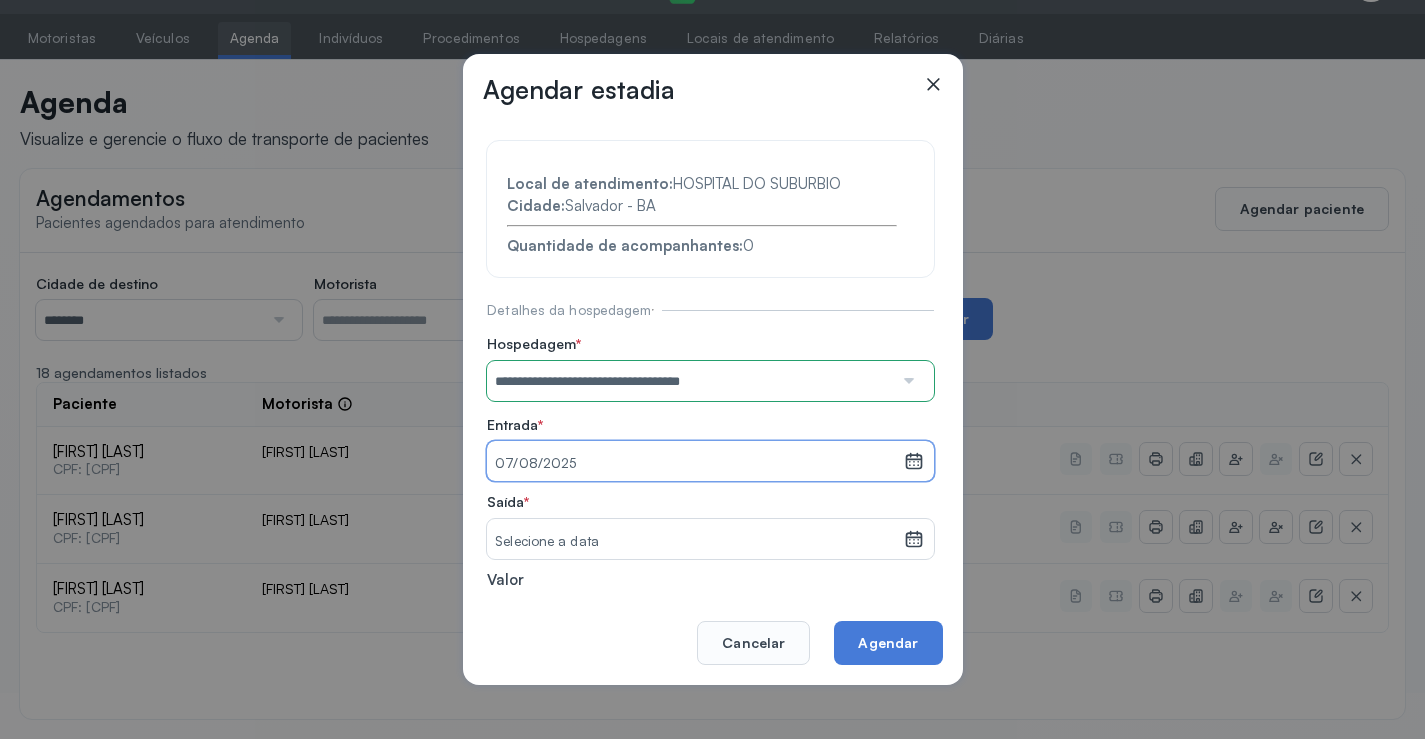 click on "Selecione a data" at bounding box center [695, 542] 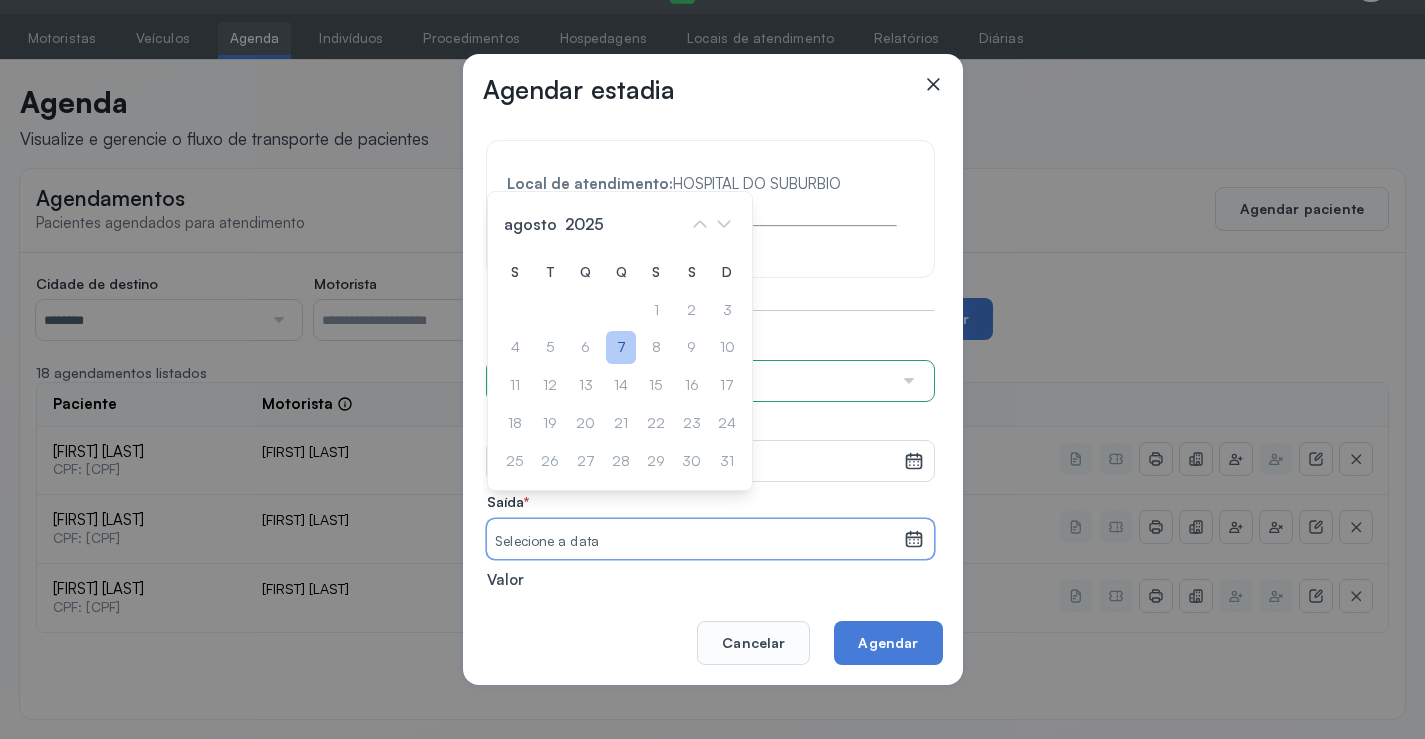 click on "7" 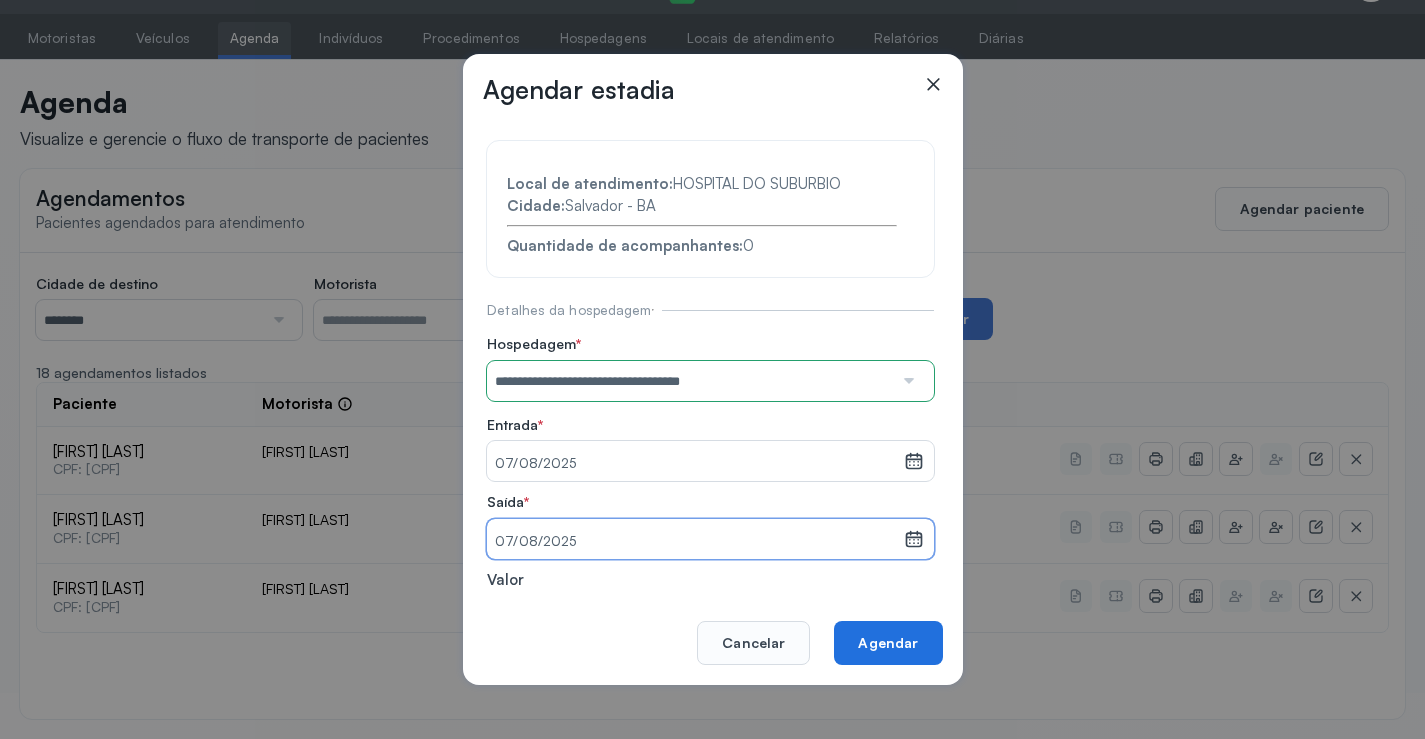 click on "Agendar" 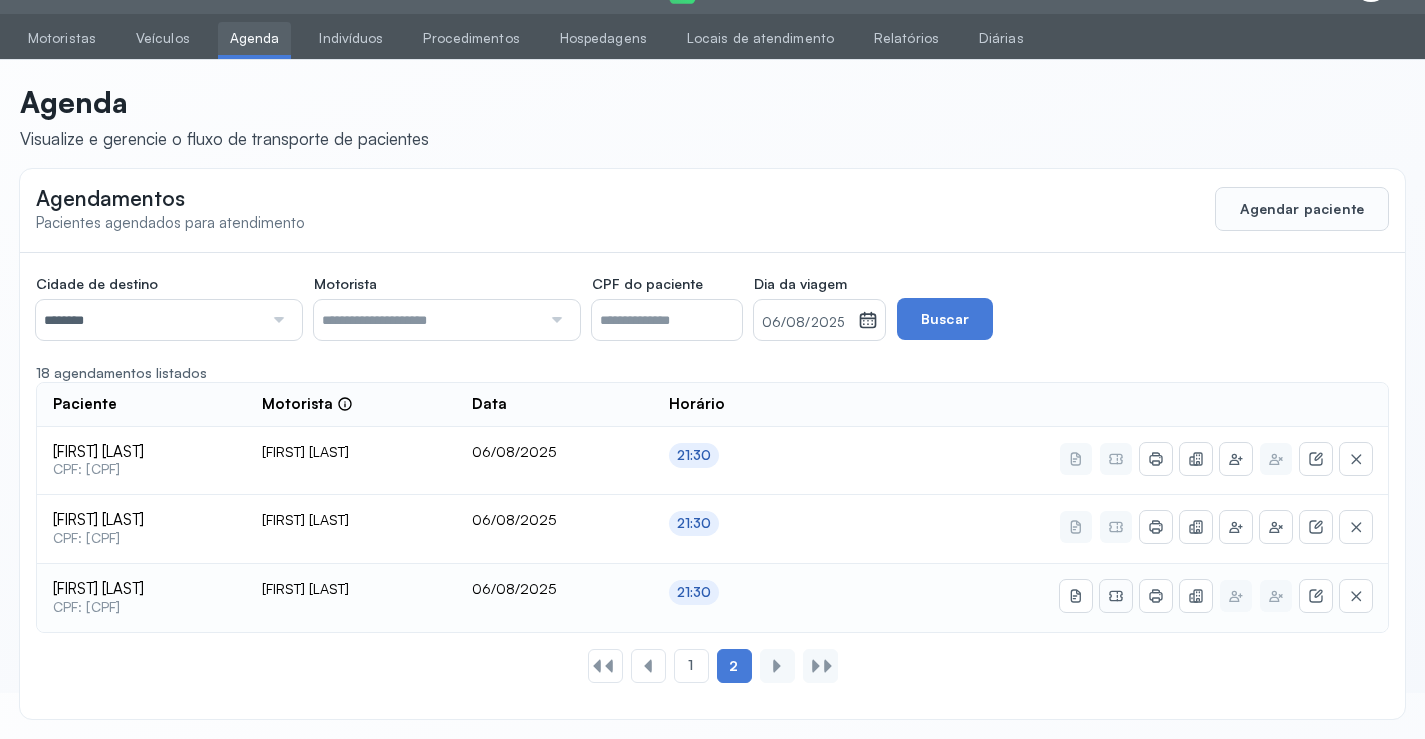 click 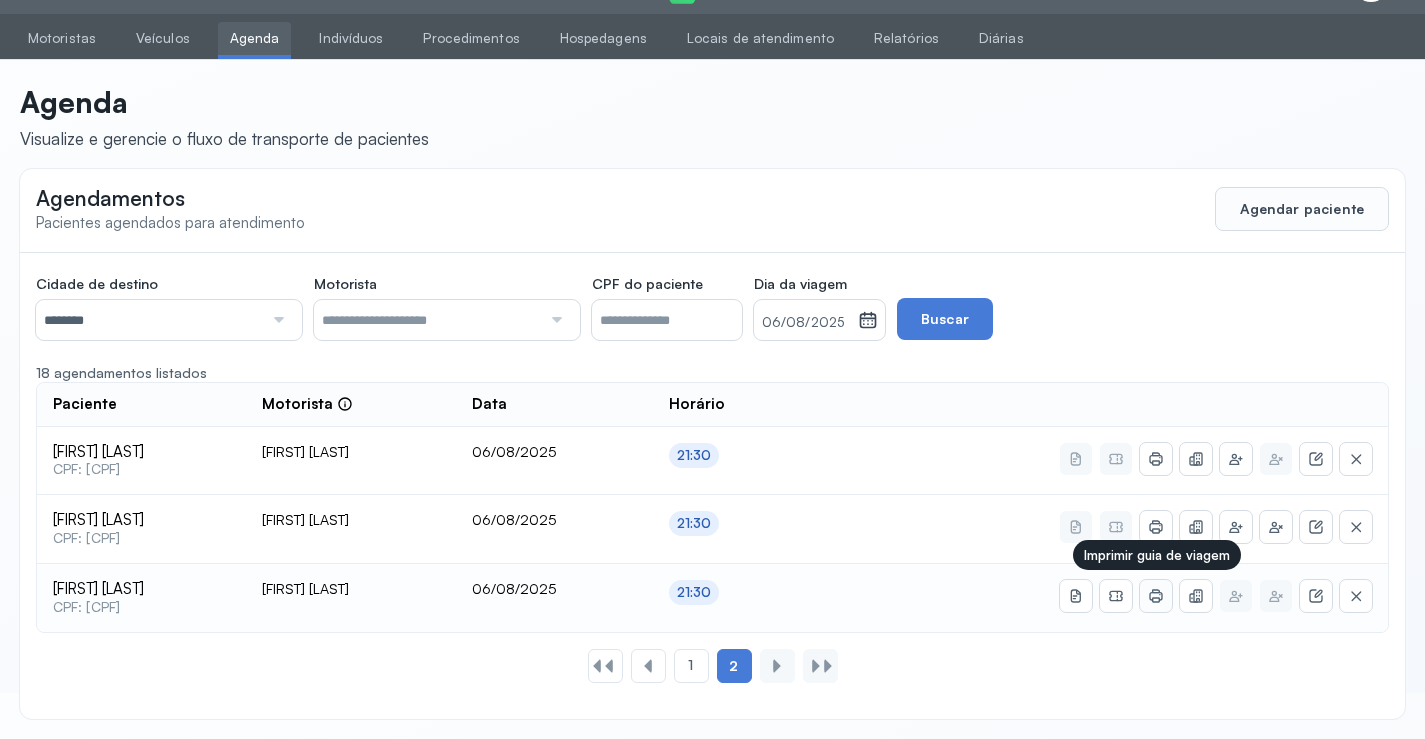click 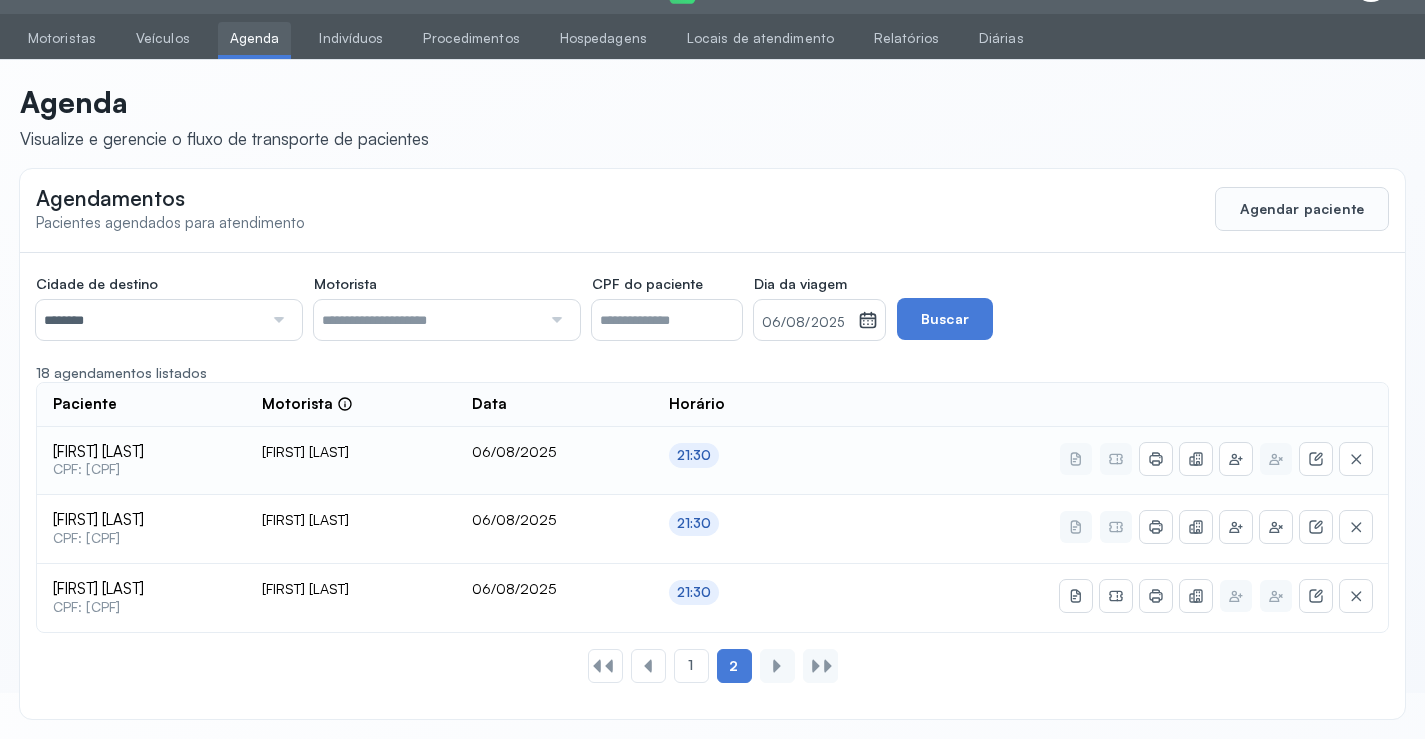 scroll, scrollTop: 0, scrollLeft: 0, axis: both 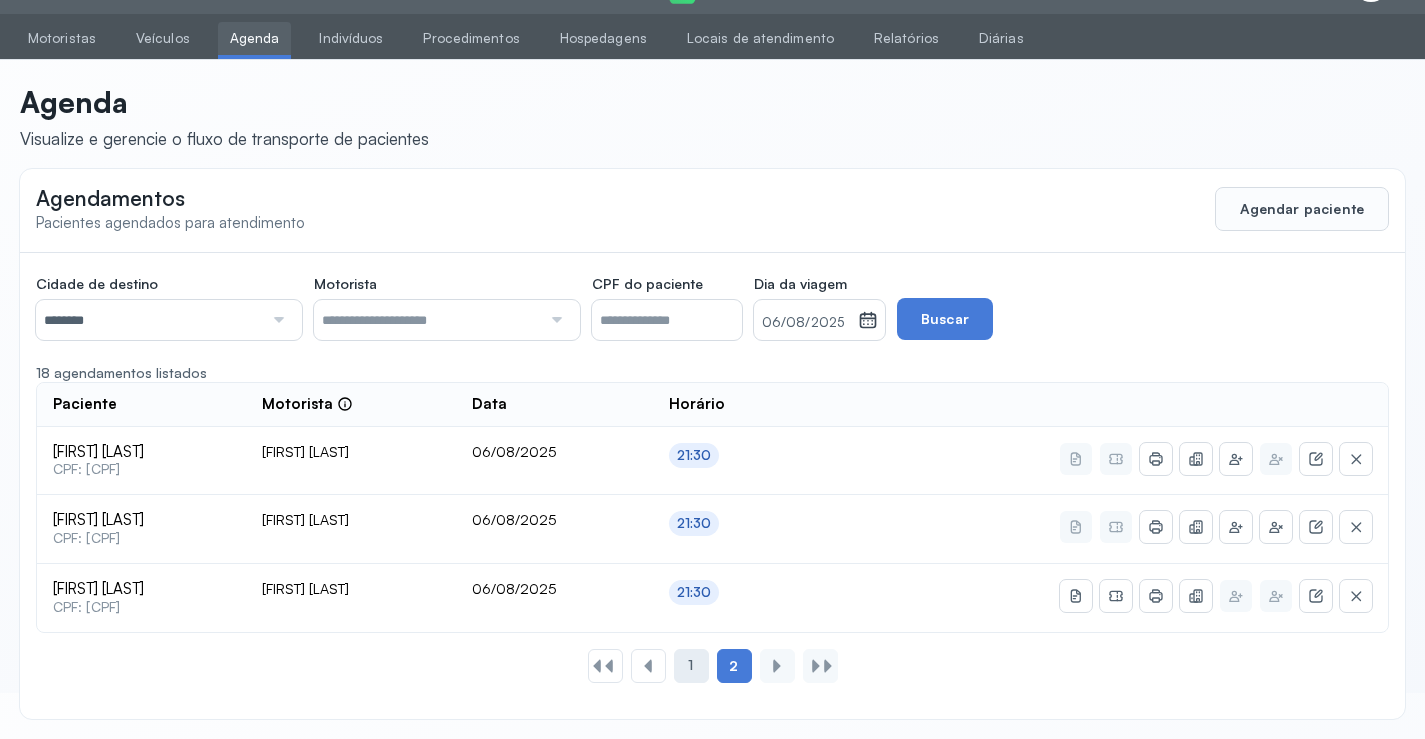 click on "1" at bounding box center (690, 665) 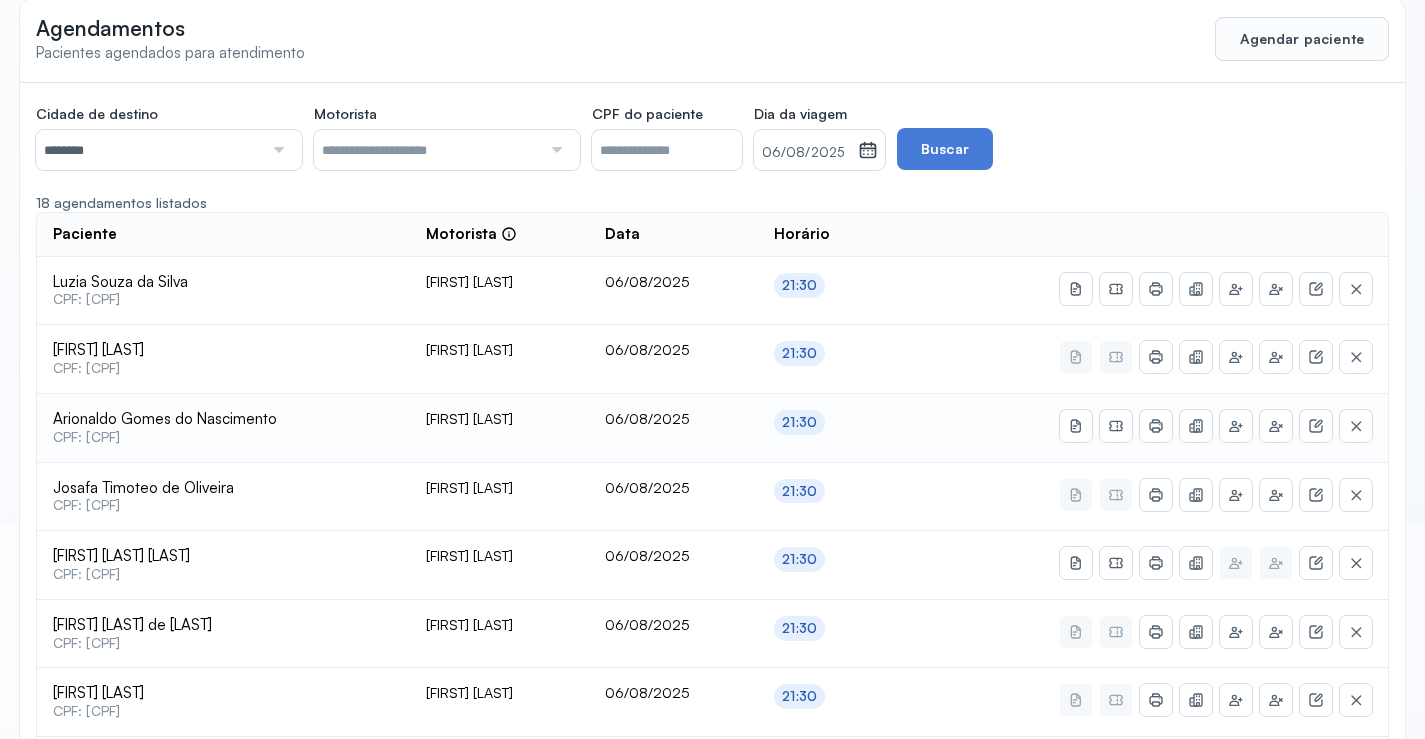 scroll, scrollTop: 246, scrollLeft: 0, axis: vertical 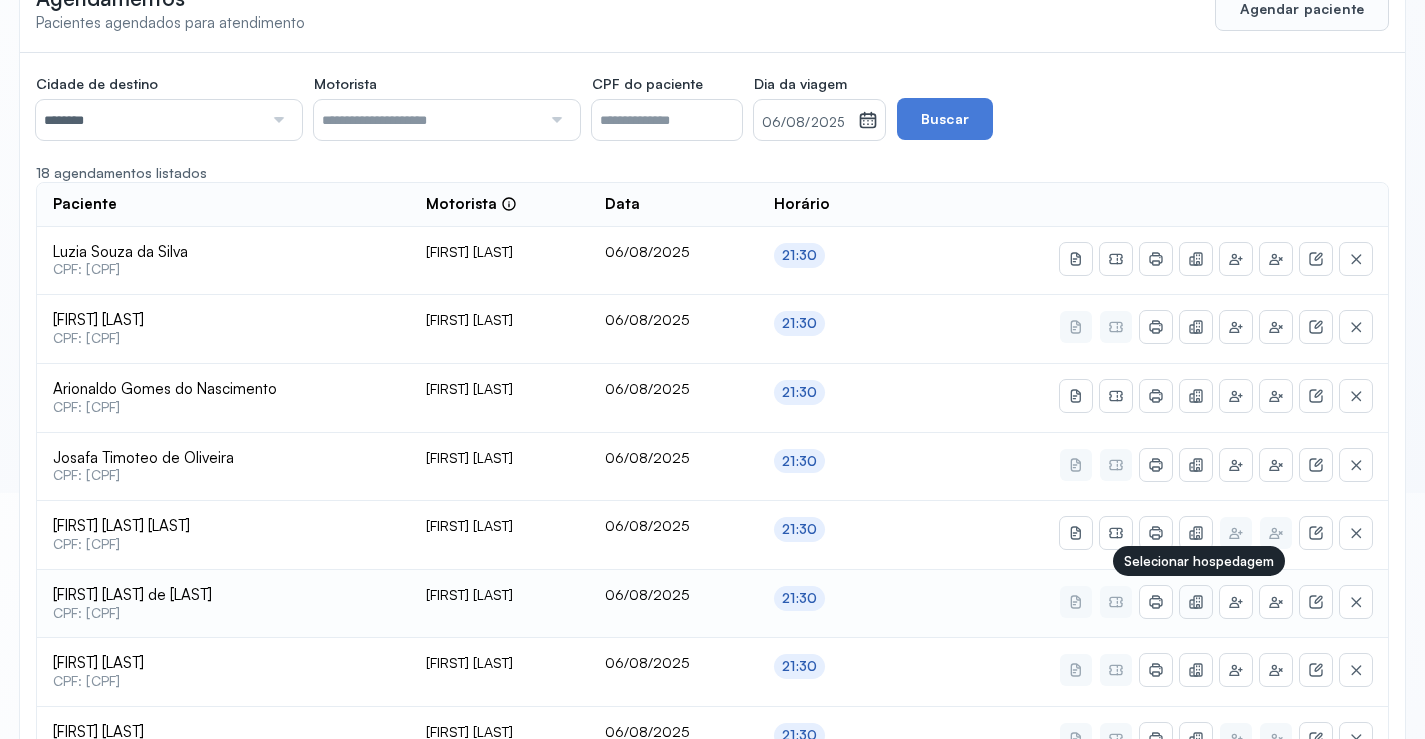 click 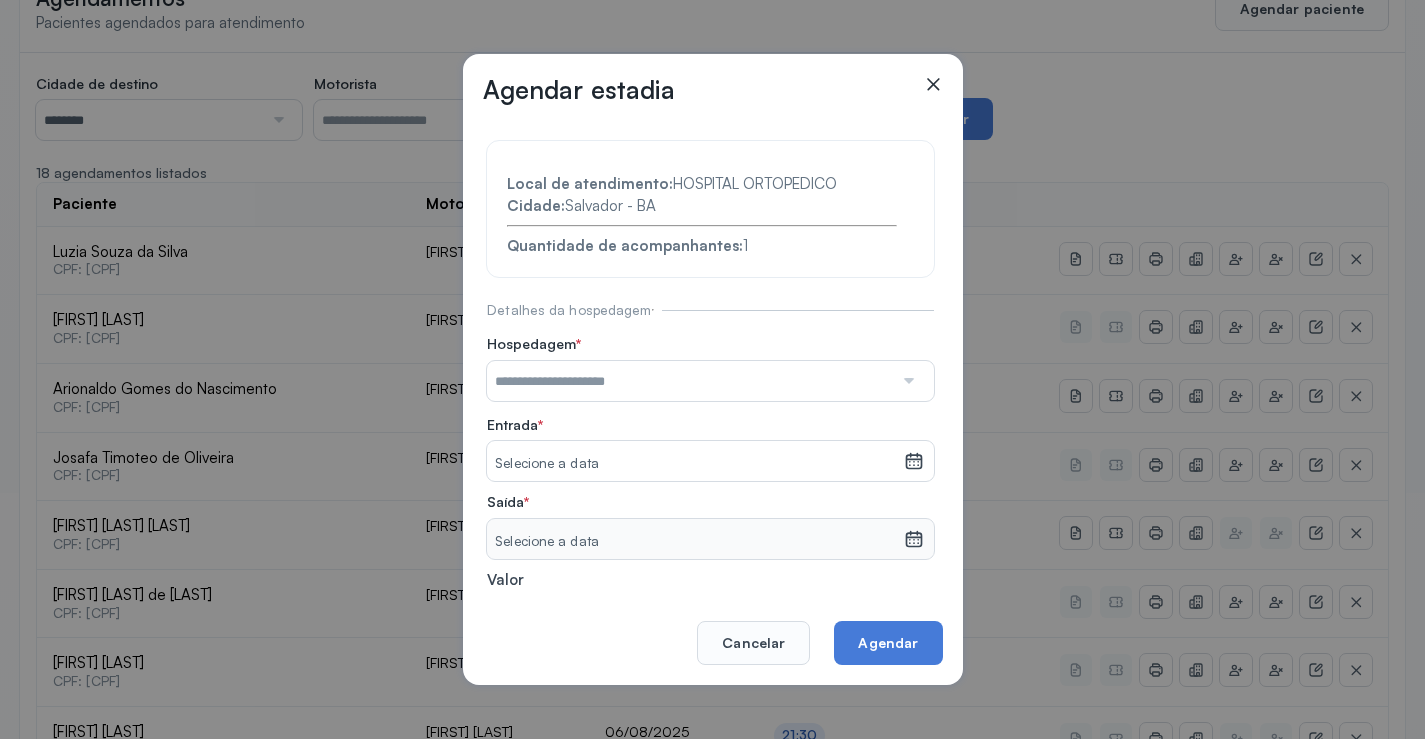 click at bounding box center (690, 381) 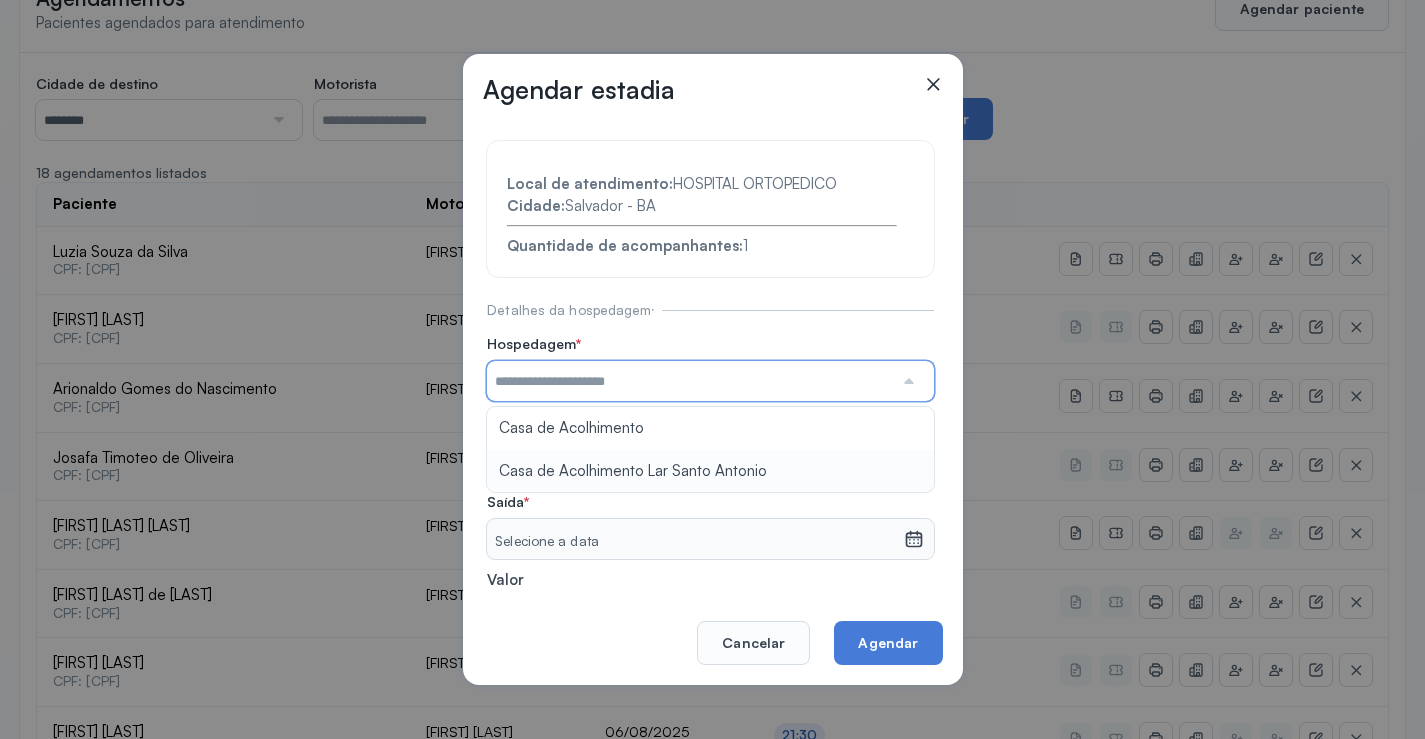 type on "**********" 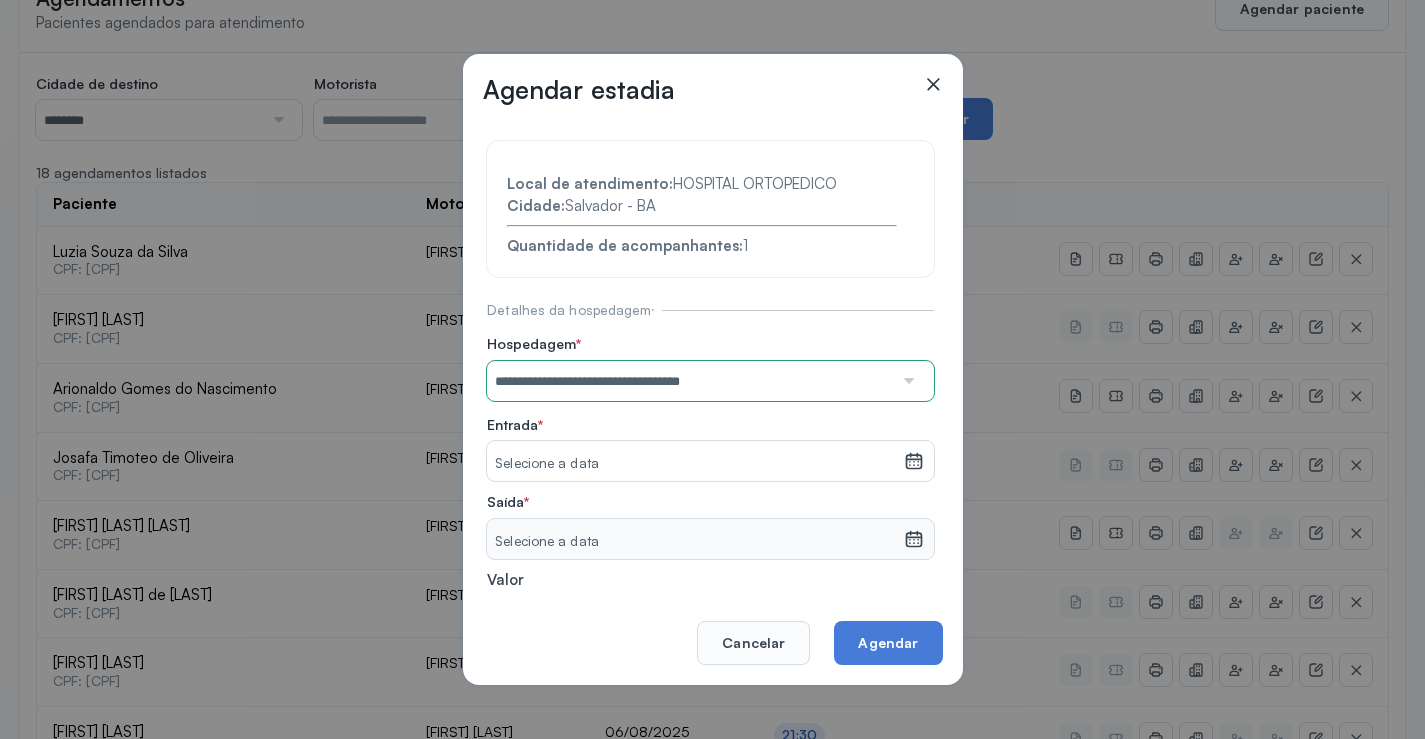 click on "**********" at bounding box center [710, 436] 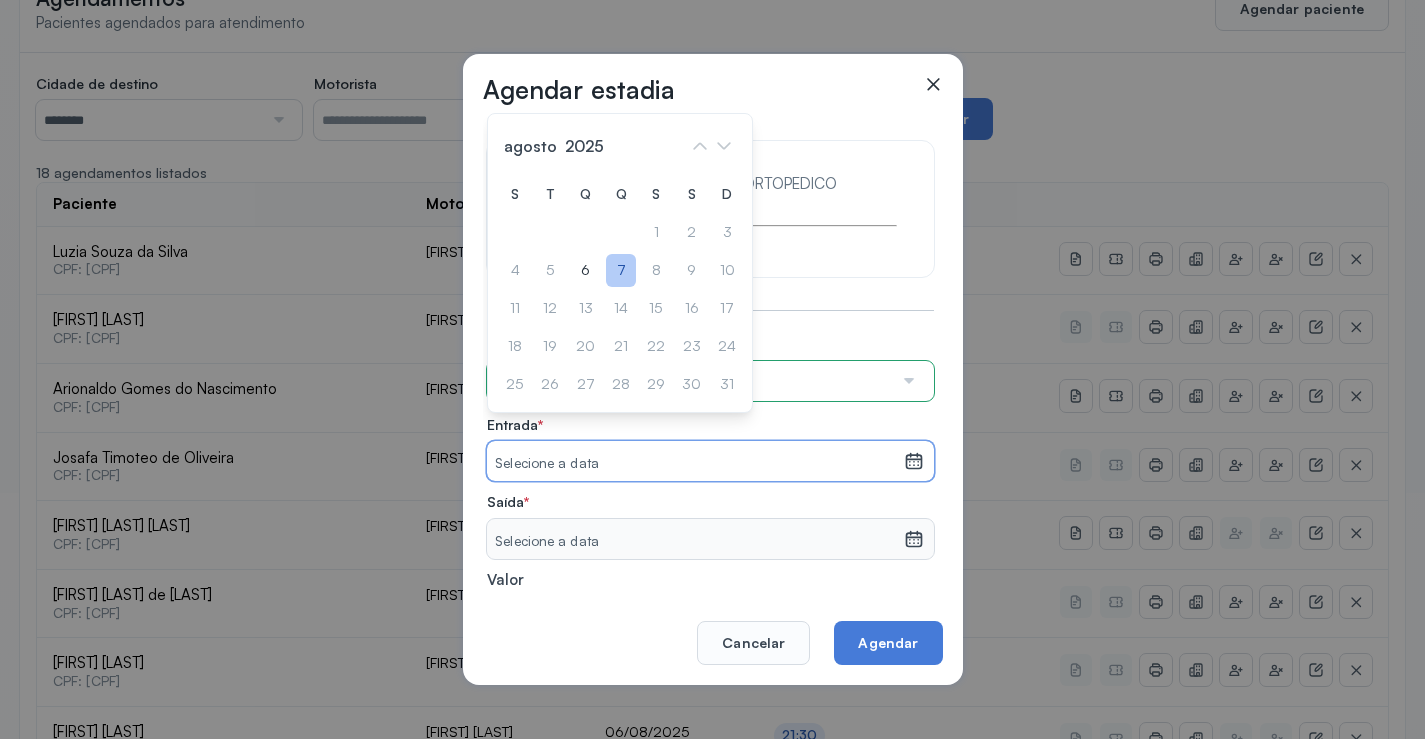 click on "7" 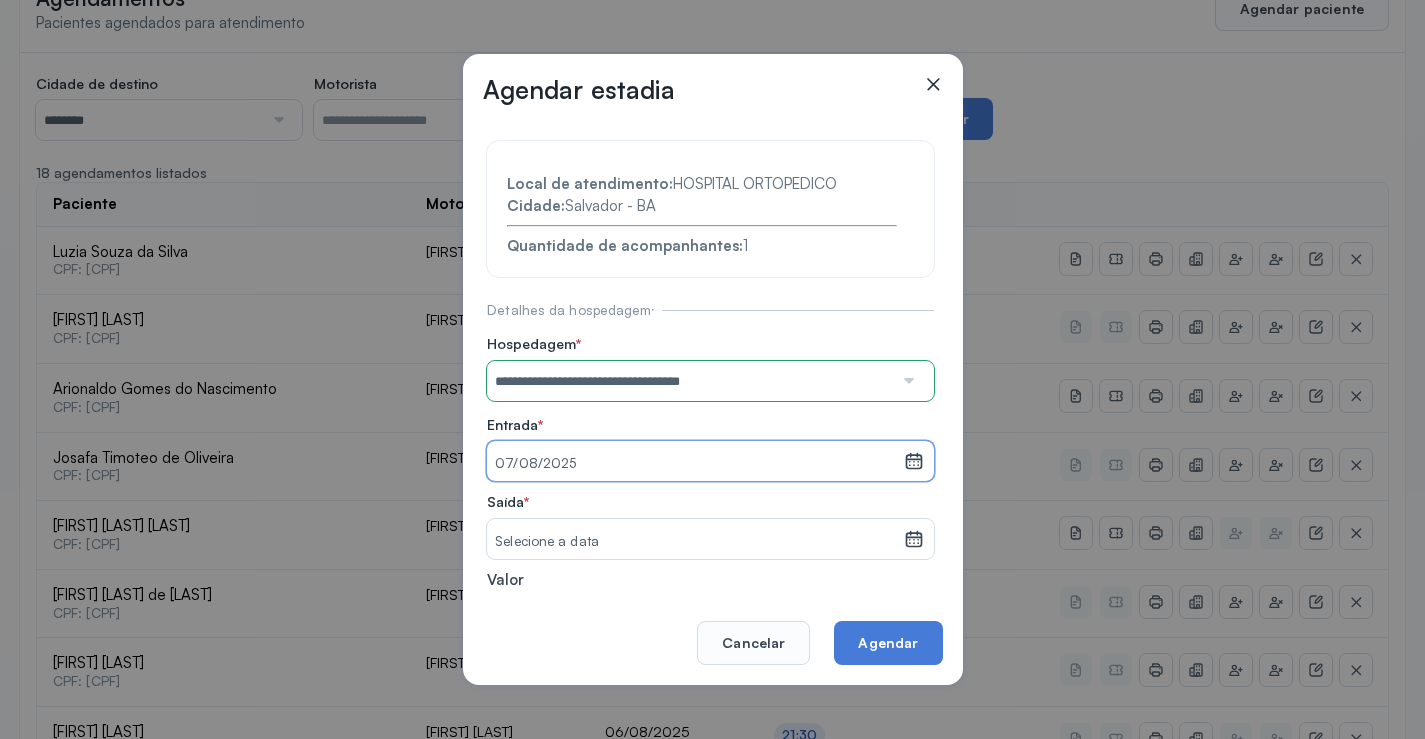 click on "Selecione a data" at bounding box center [695, 539] 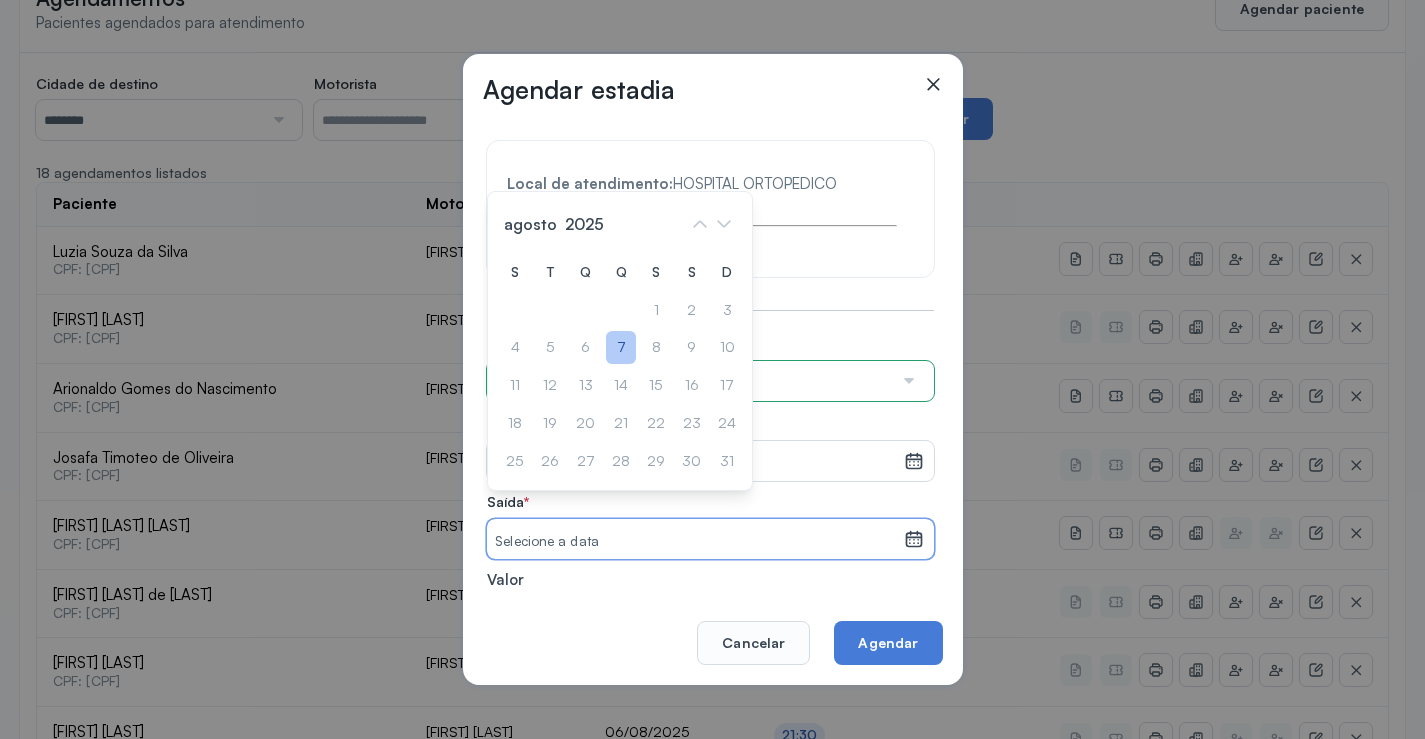 click on "7" 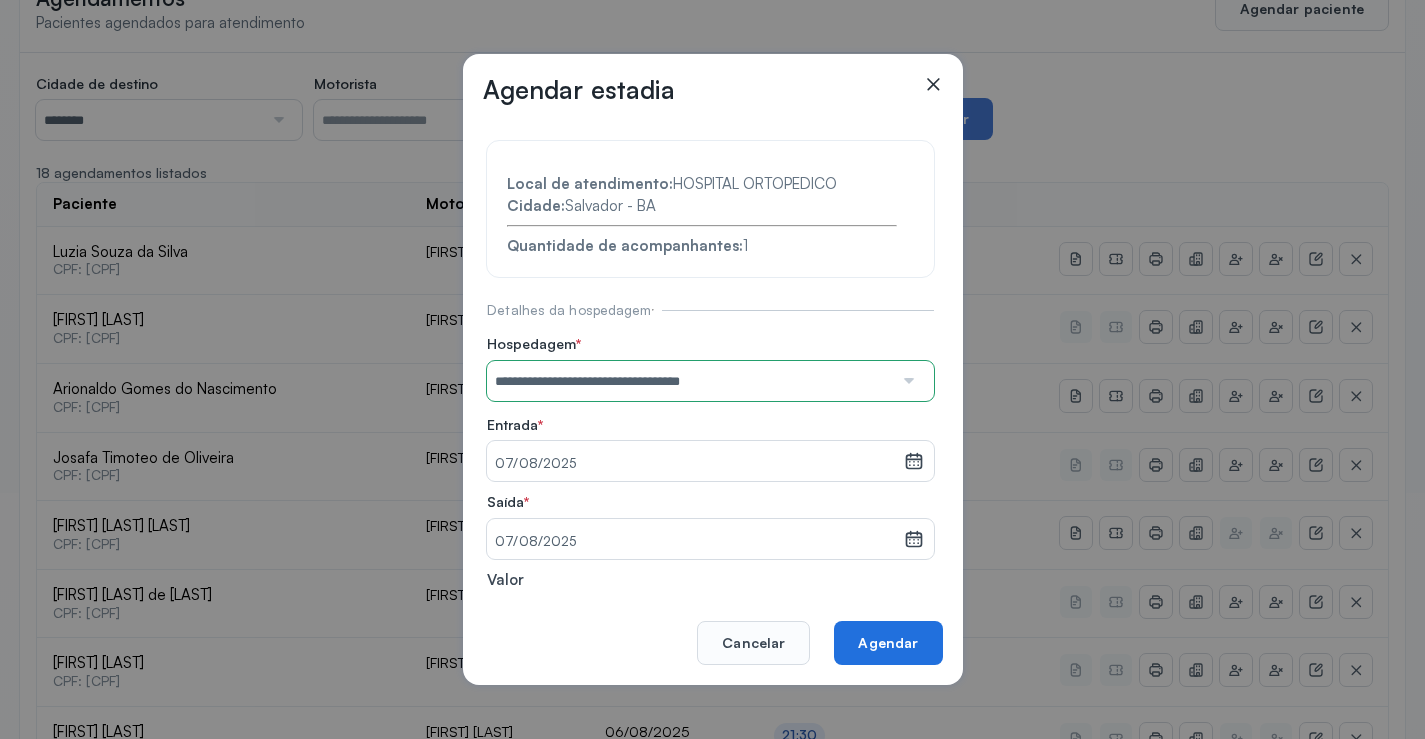 click on "Agendar" 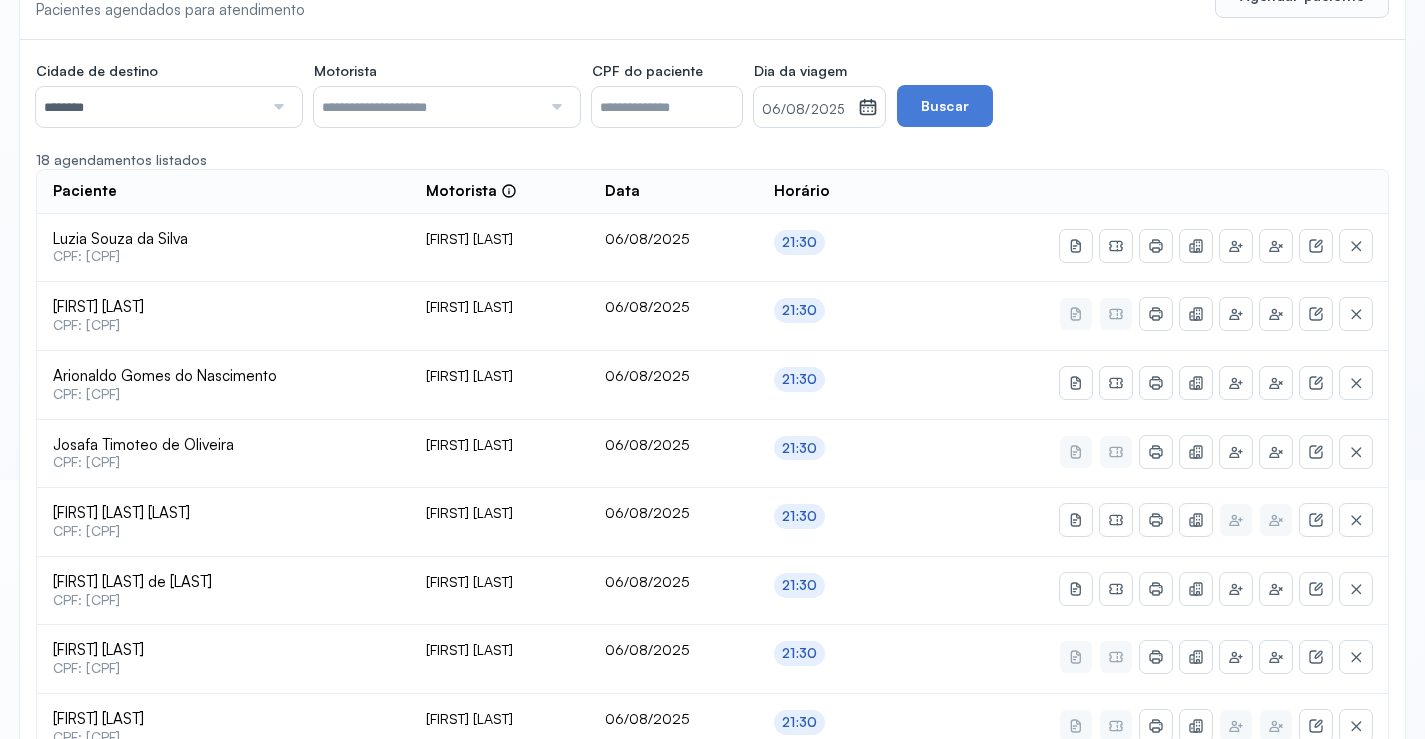 scroll, scrollTop: 346, scrollLeft: 0, axis: vertical 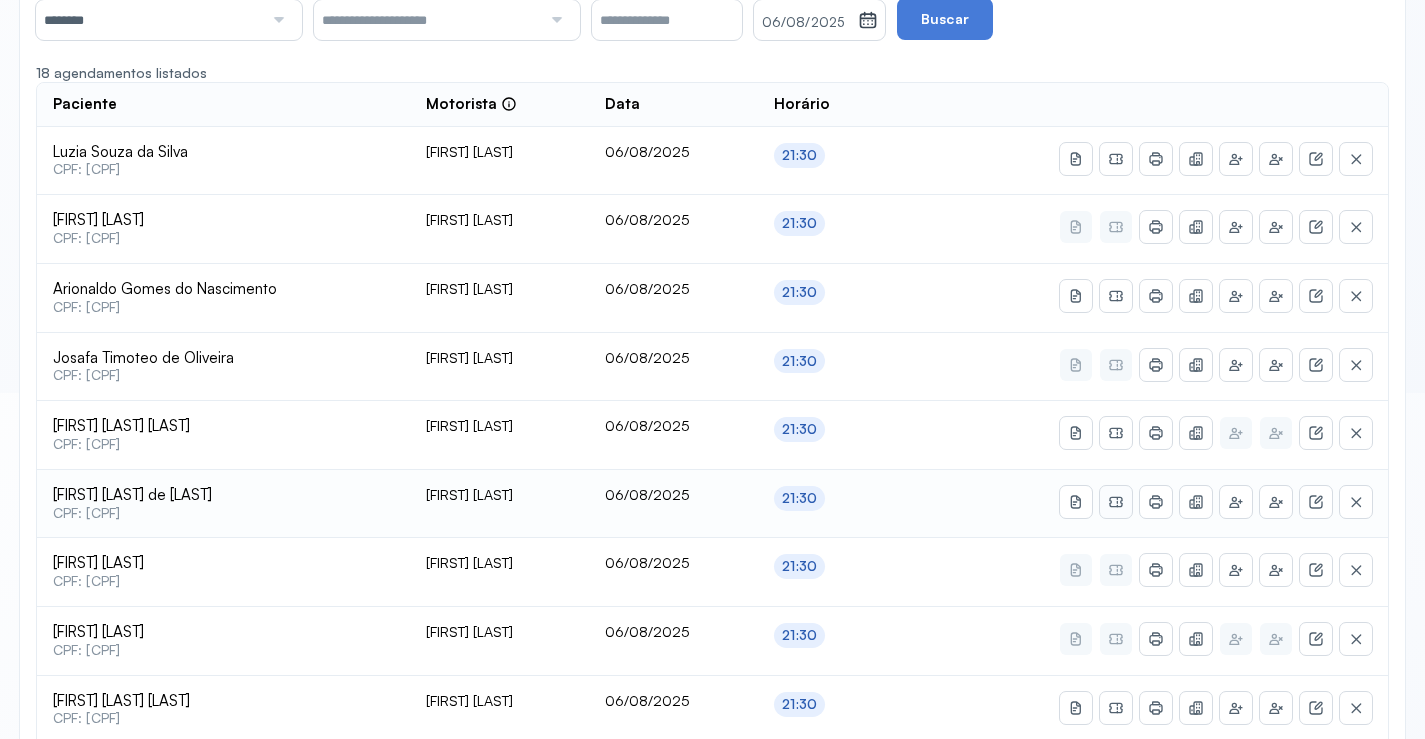 click 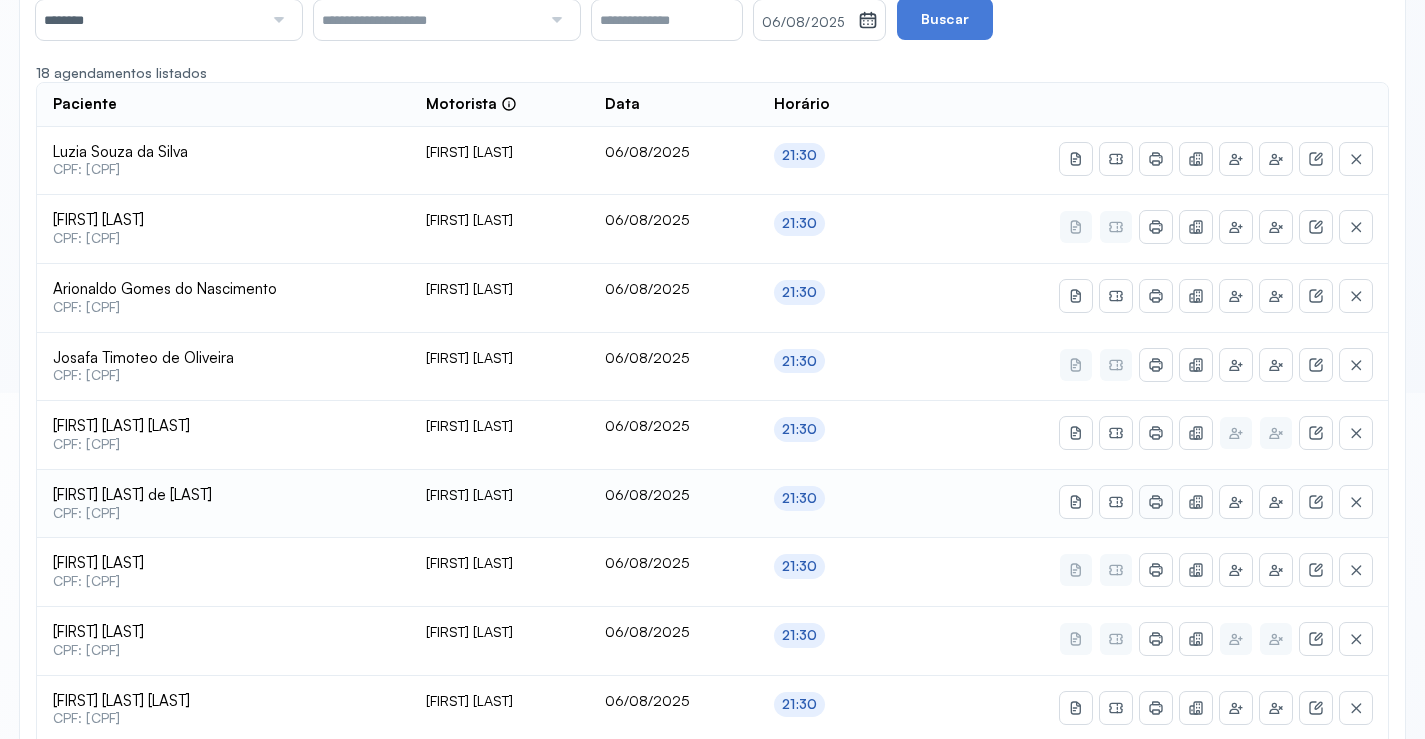 click 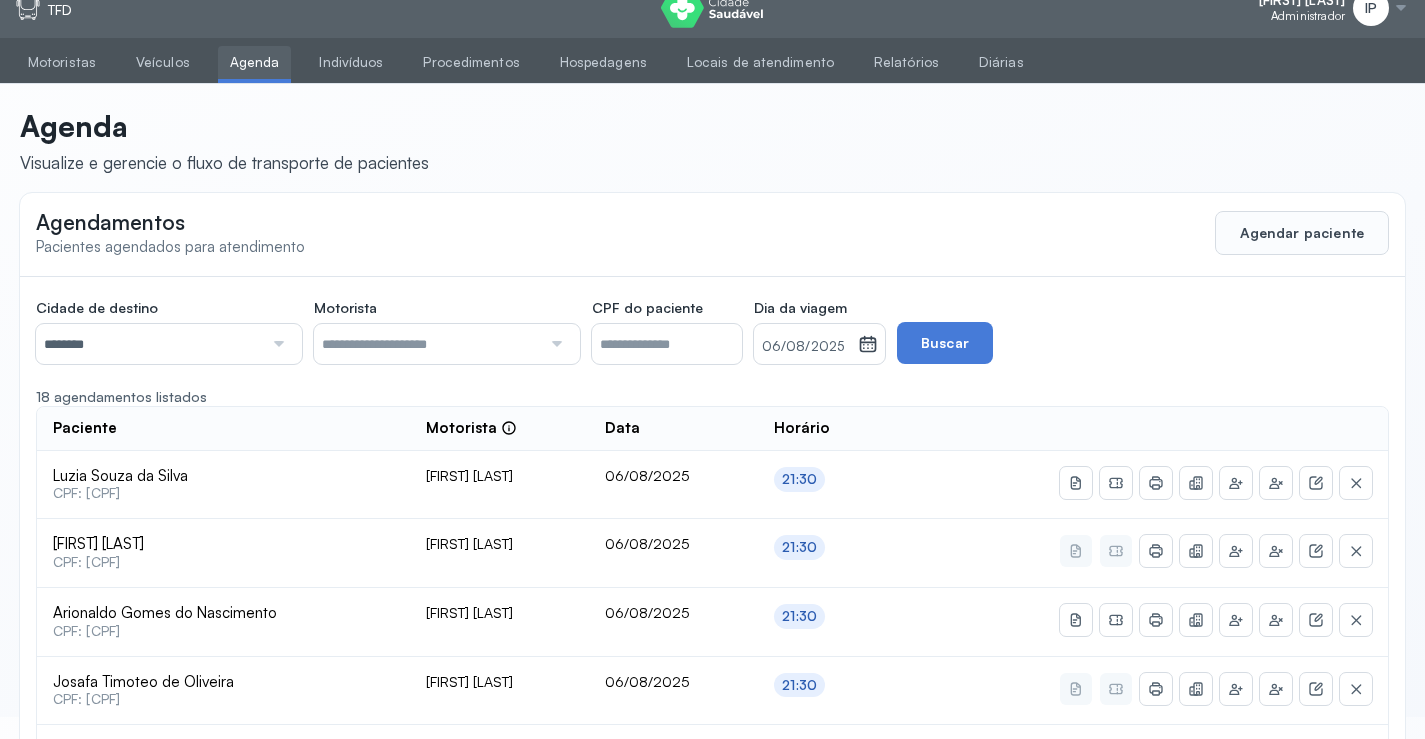 scroll, scrollTop: 0, scrollLeft: 0, axis: both 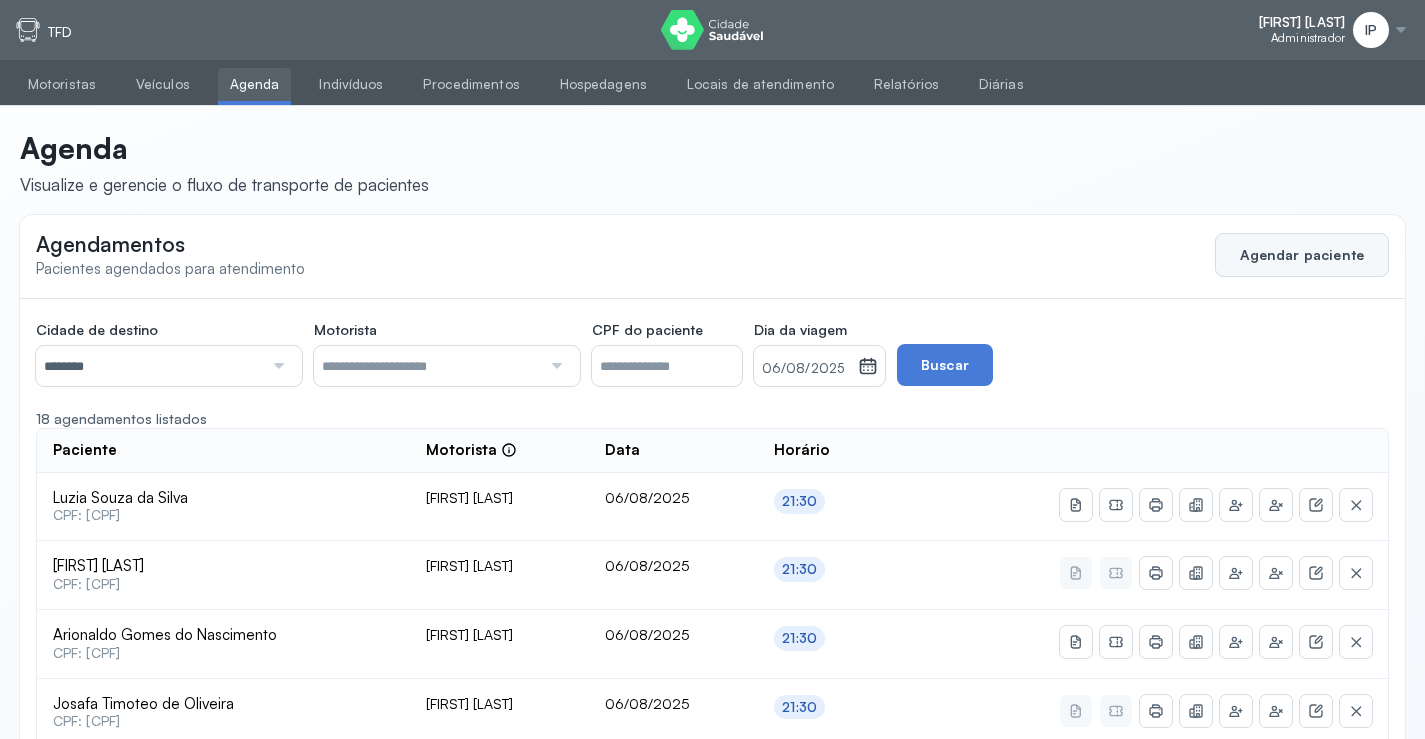 click on "Agendar paciente" 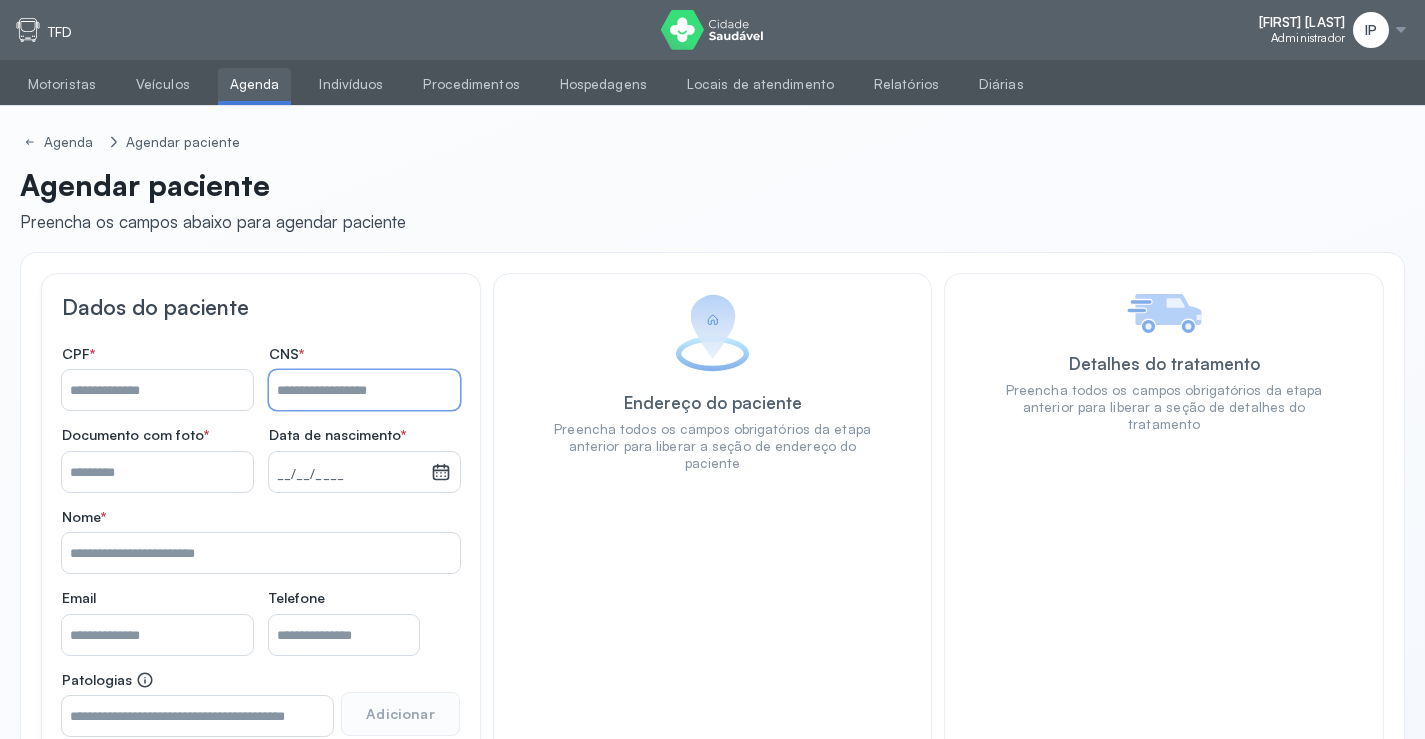 click on "Nome   *" at bounding box center [364, 390] 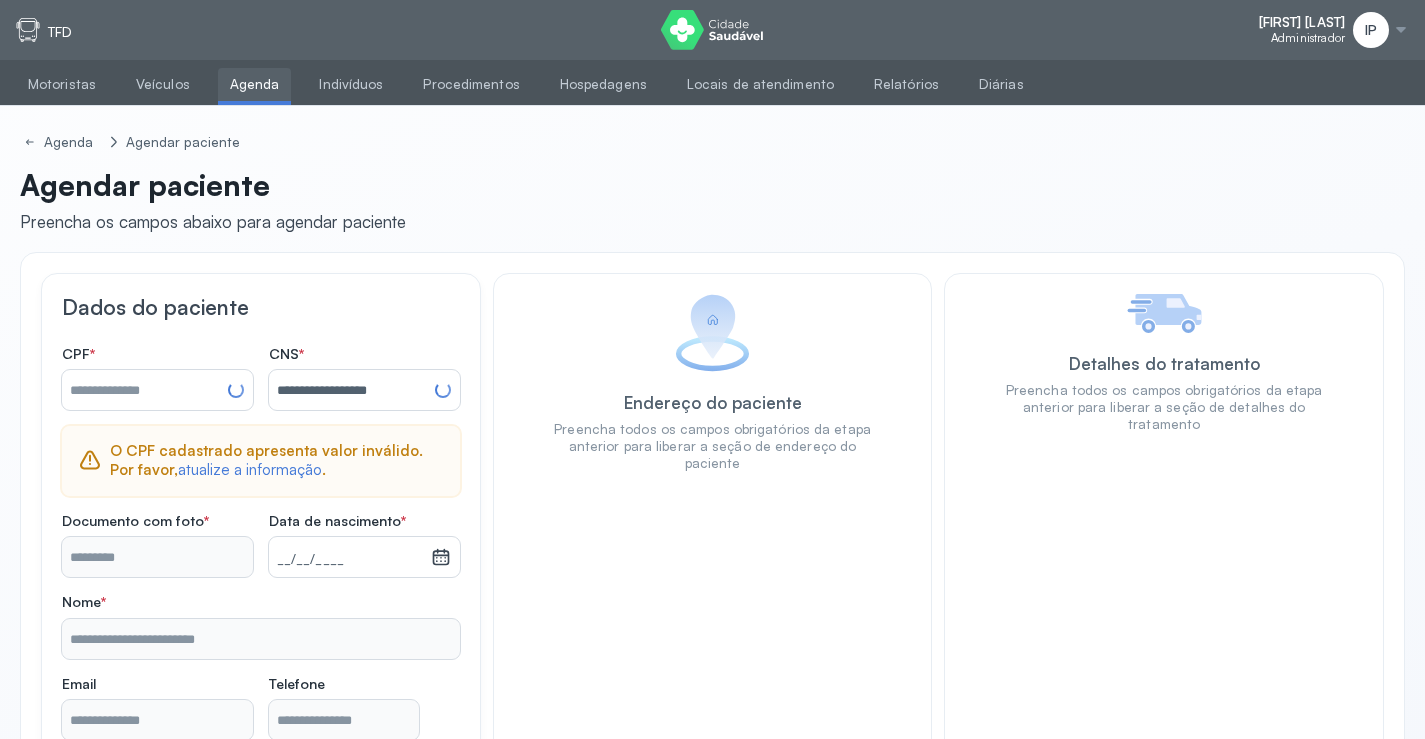type on "**********" 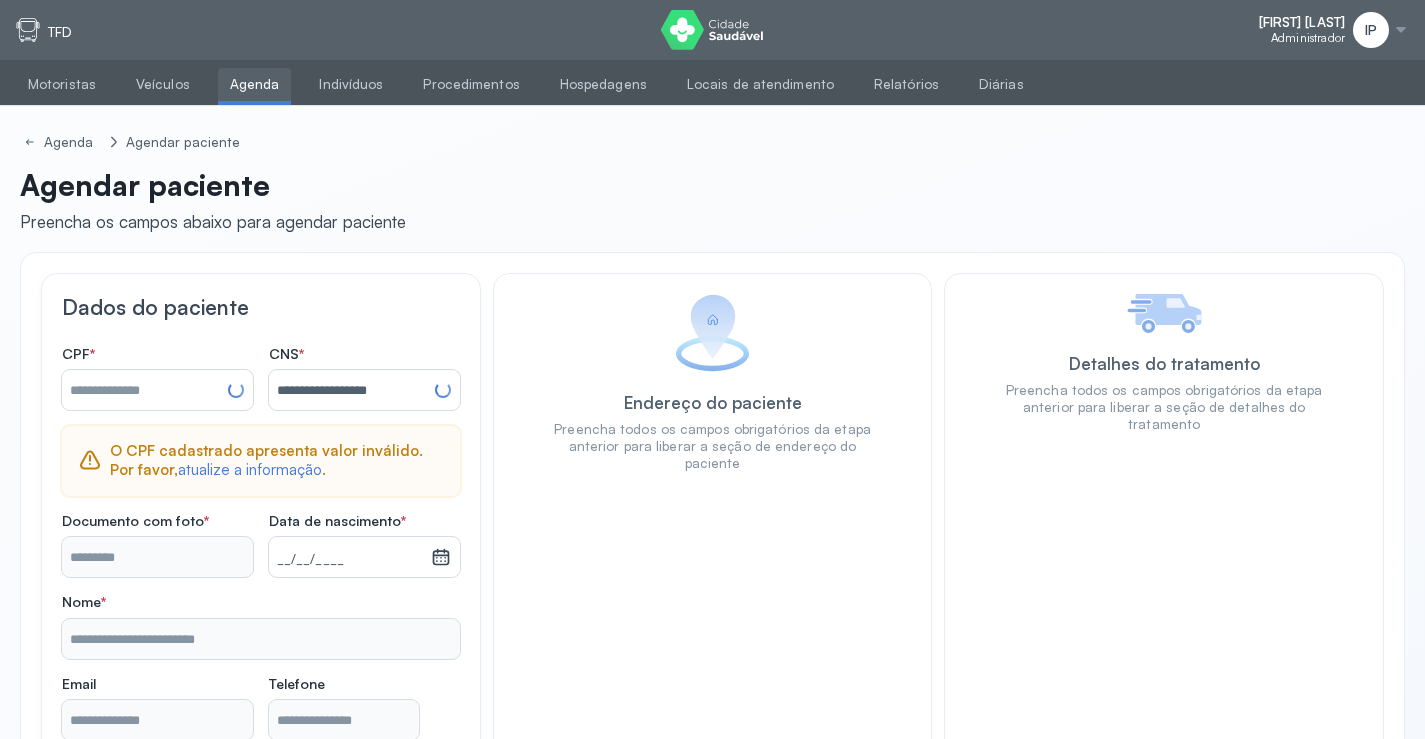 type on "**********" 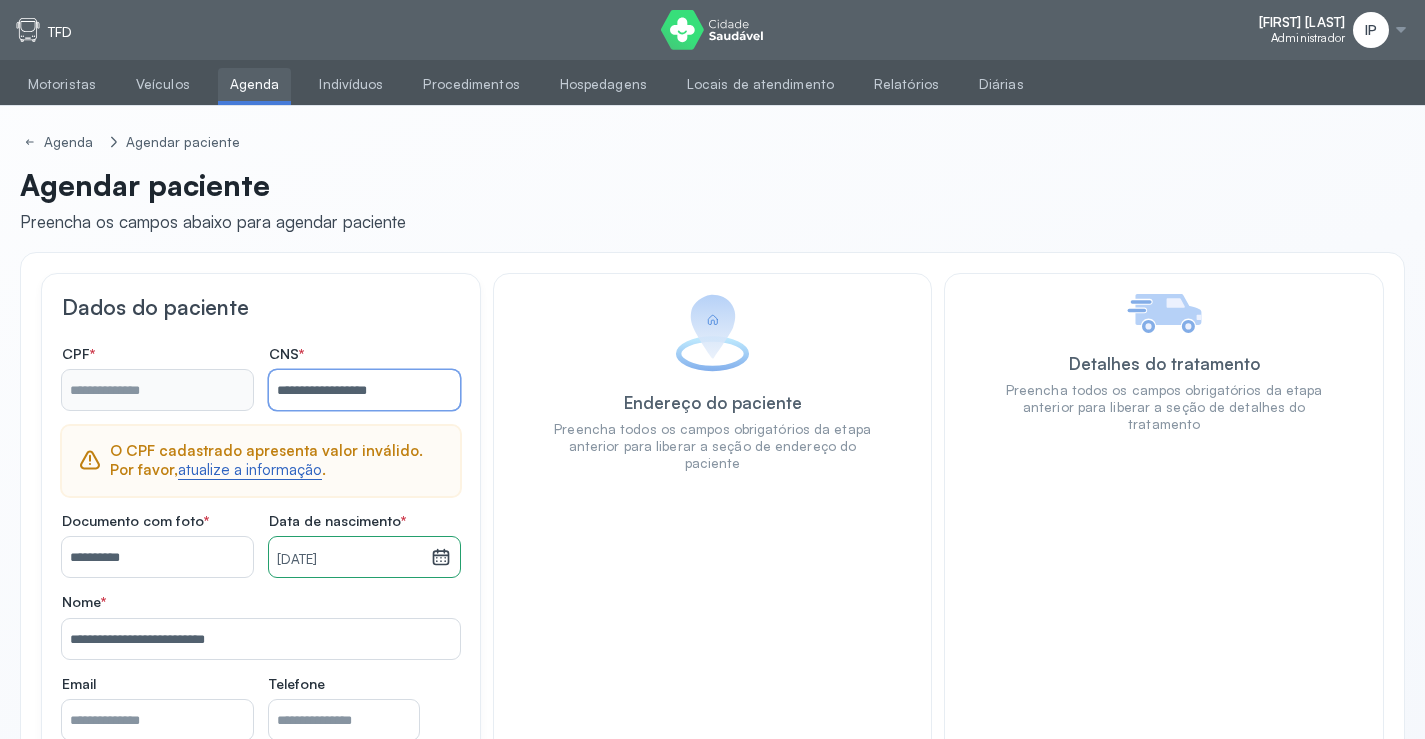type on "**********" 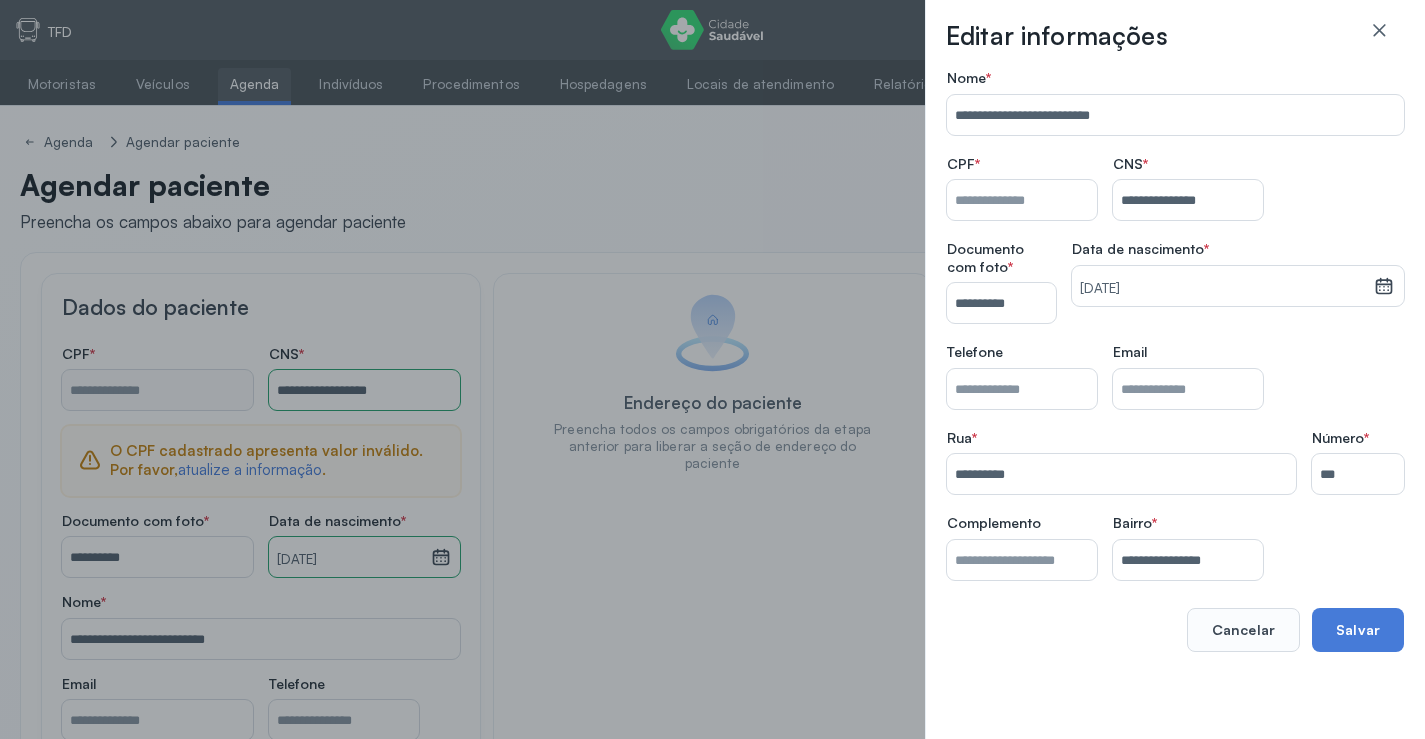 drag, startPoint x: 993, startPoint y: 196, endPoint x: 998, endPoint y: 206, distance: 11.18034 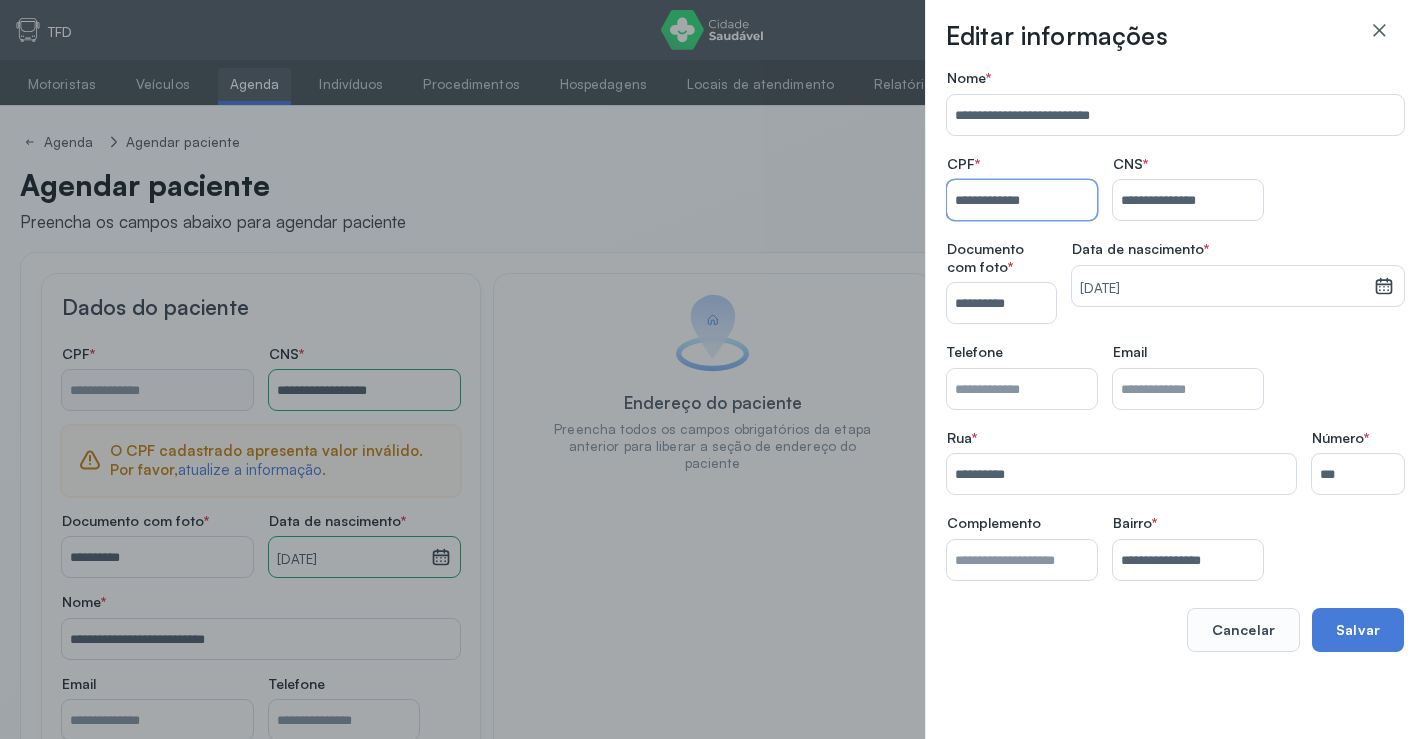 type on "**********" 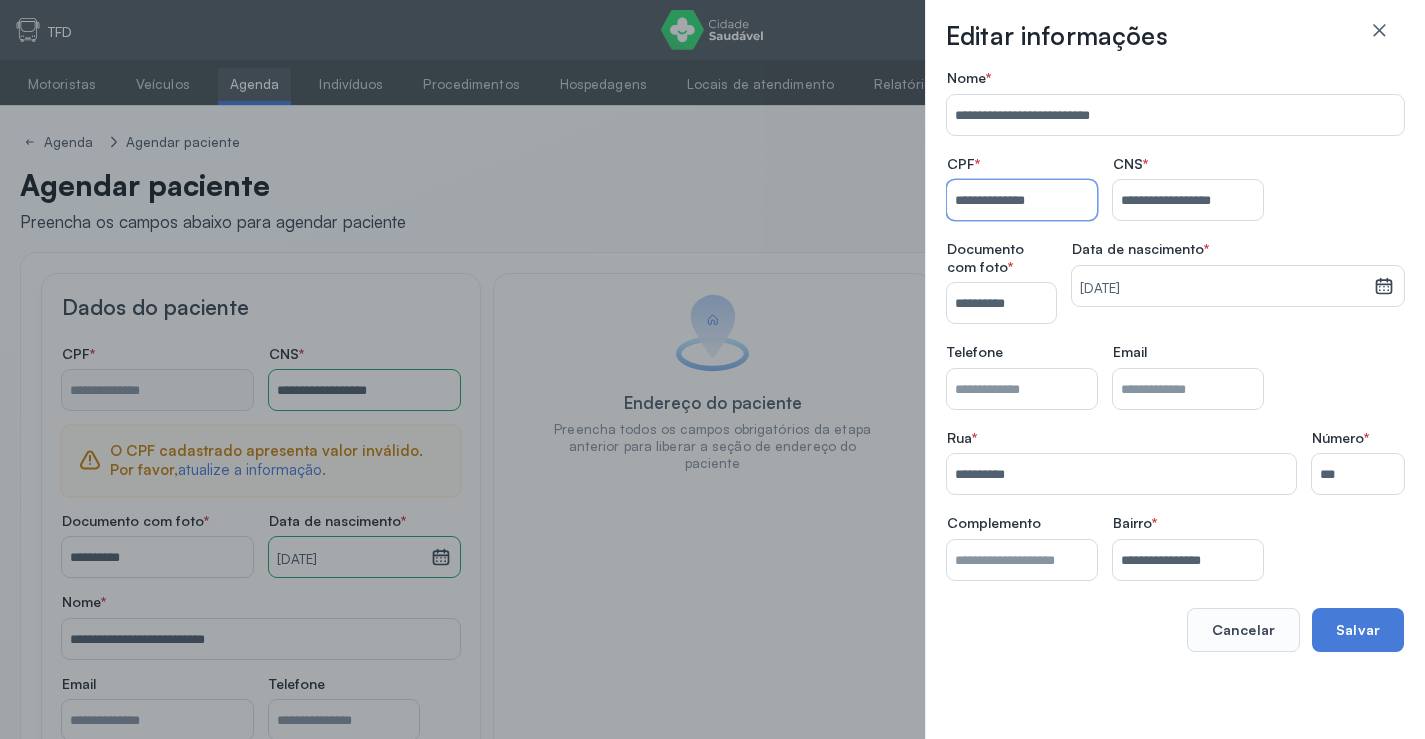 type on "**********" 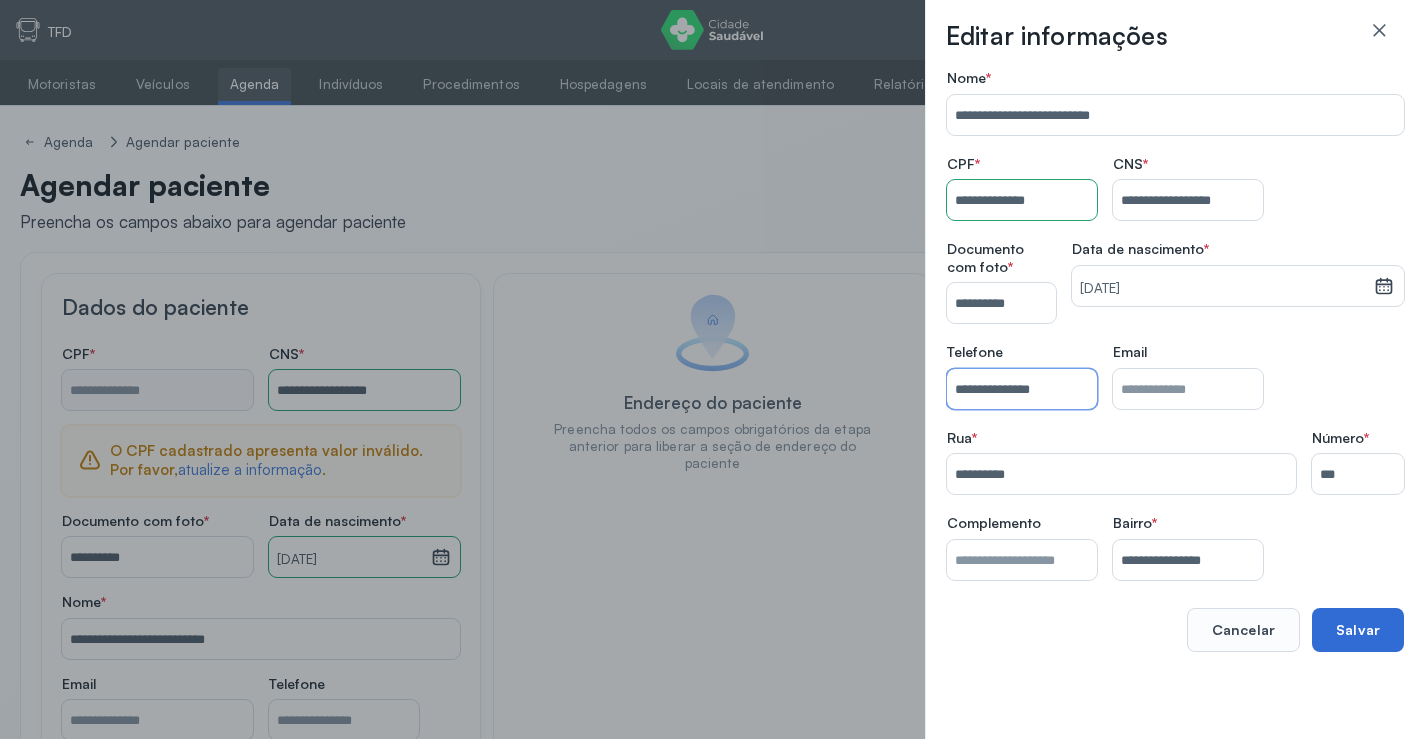 type on "**********" 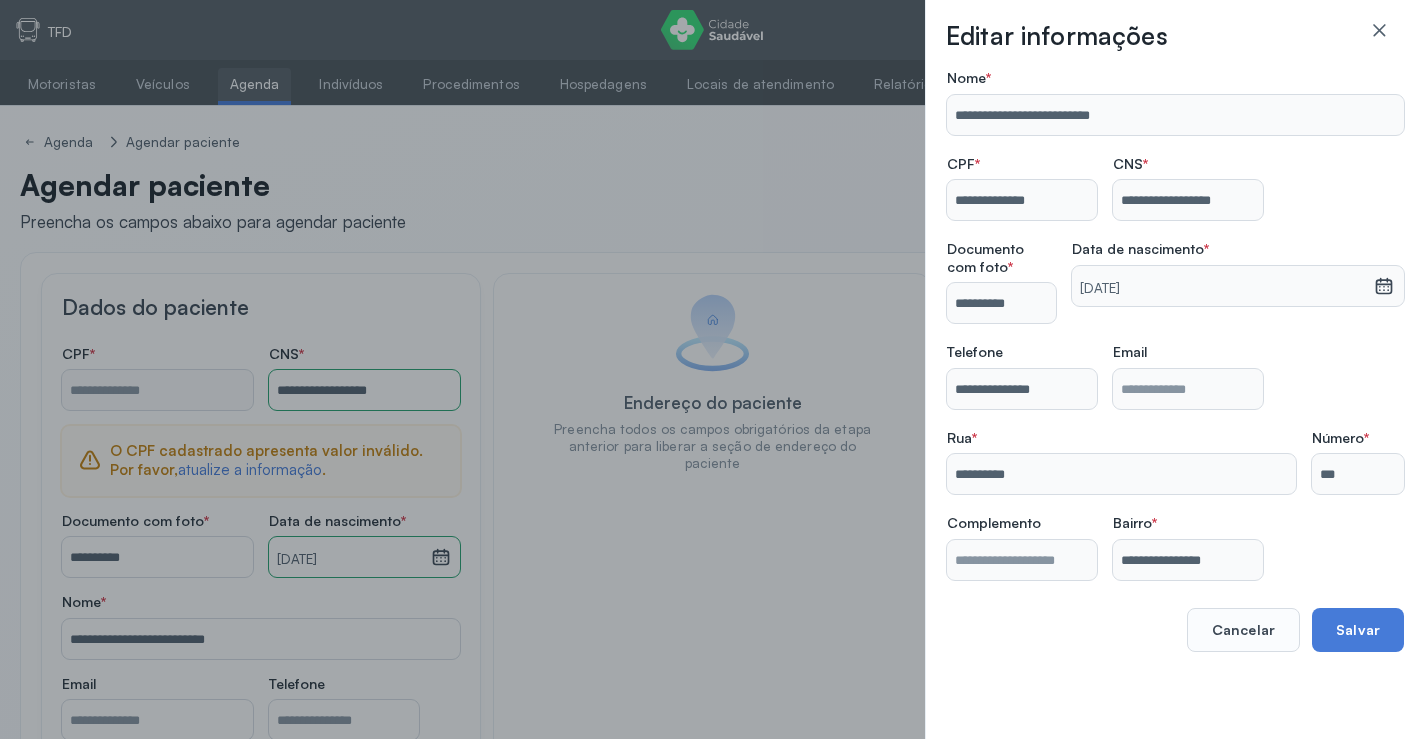 type on "**********" 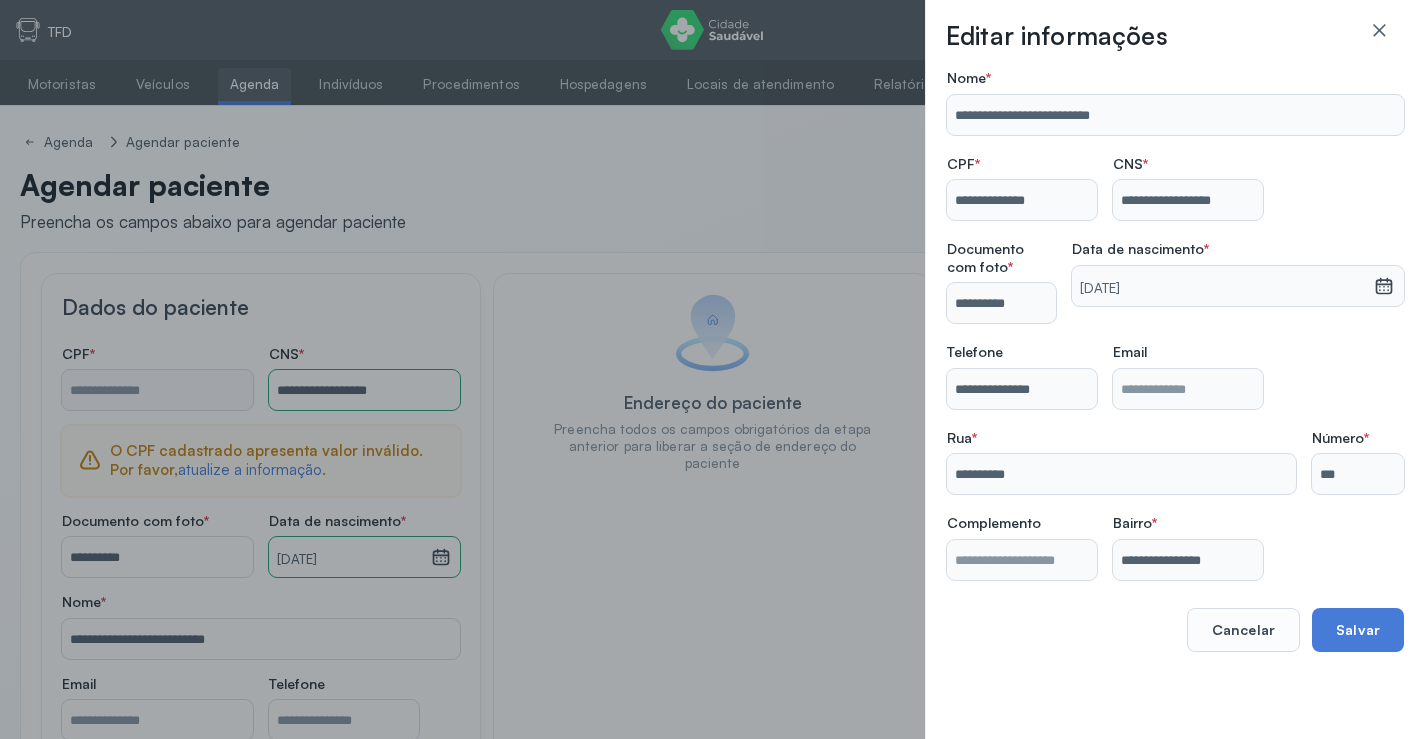 type on "**********" 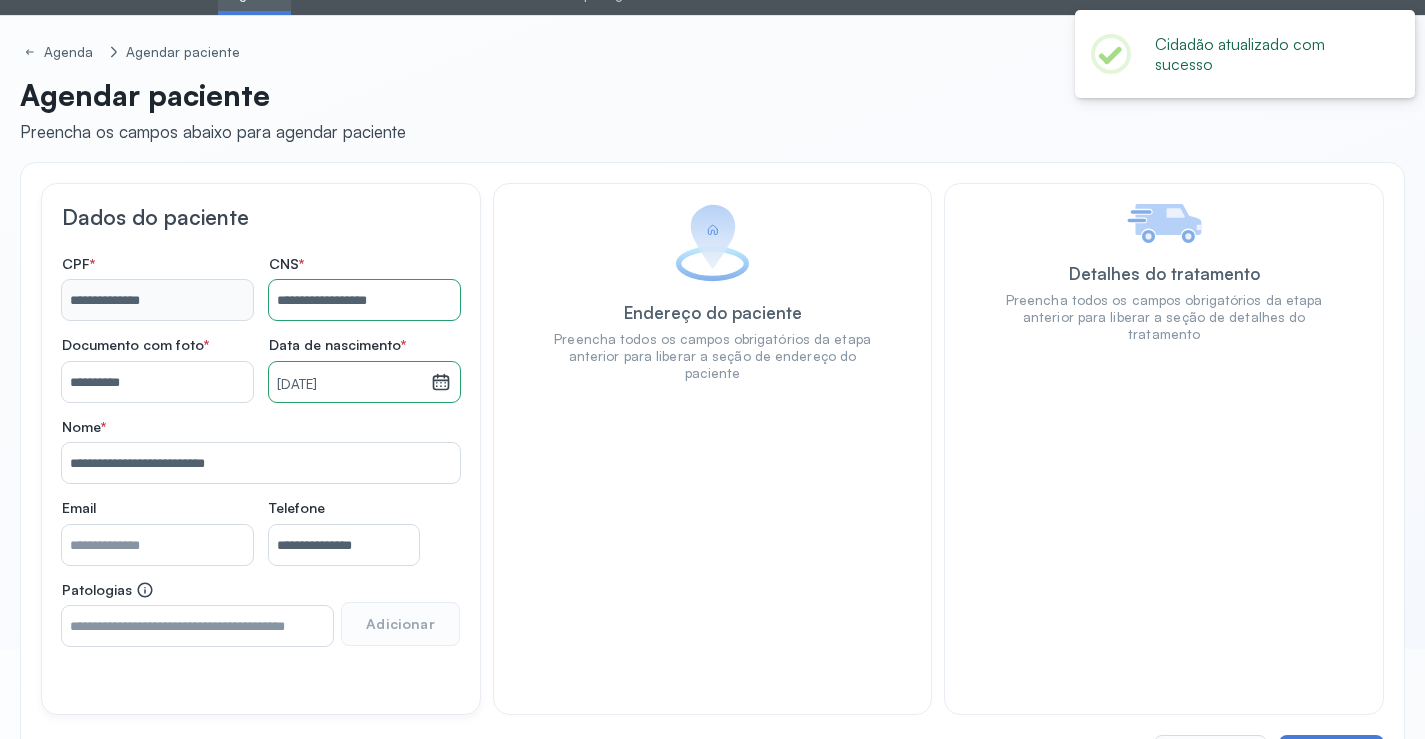 scroll, scrollTop: 171, scrollLeft: 0, axis: vertical 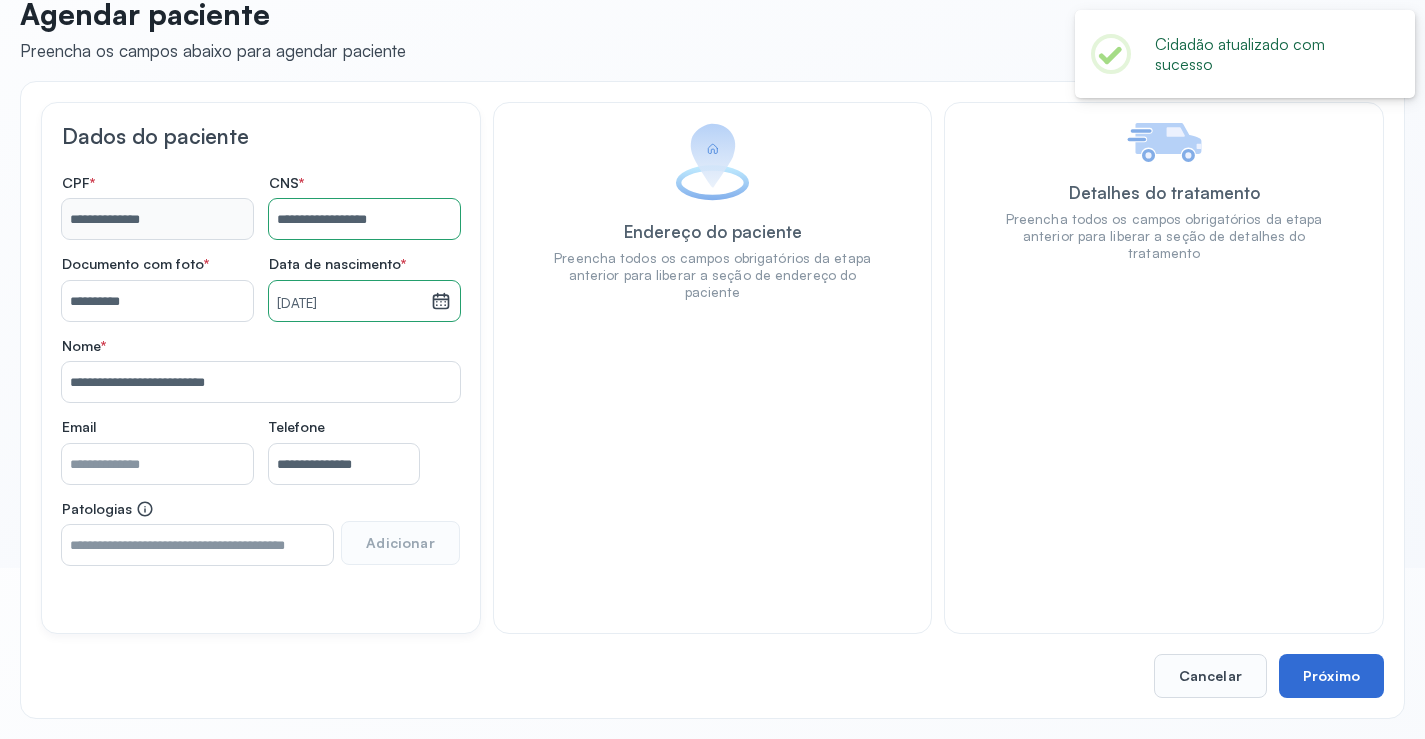 click on "Próximo" at bounding box center [1331, 676] 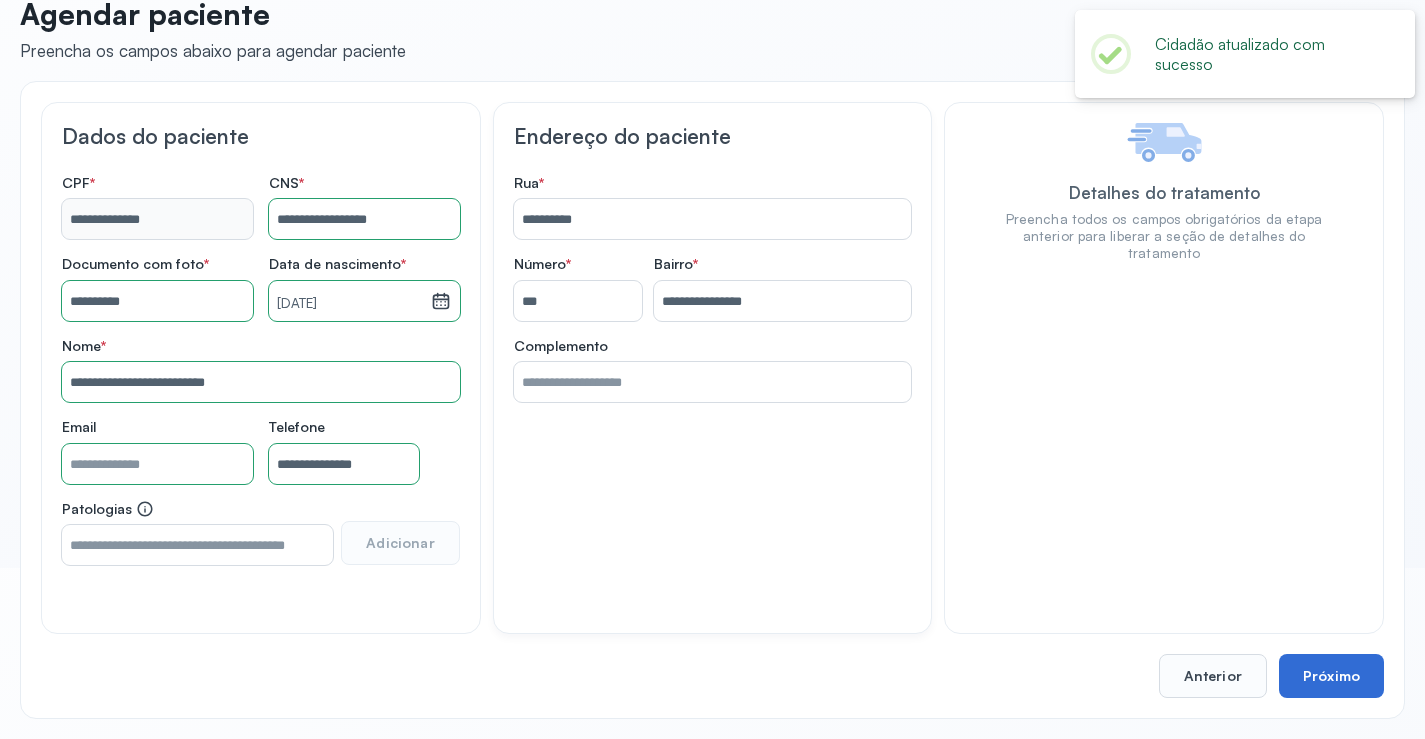 click on "Próximo" at bounding box center [1331, 676] 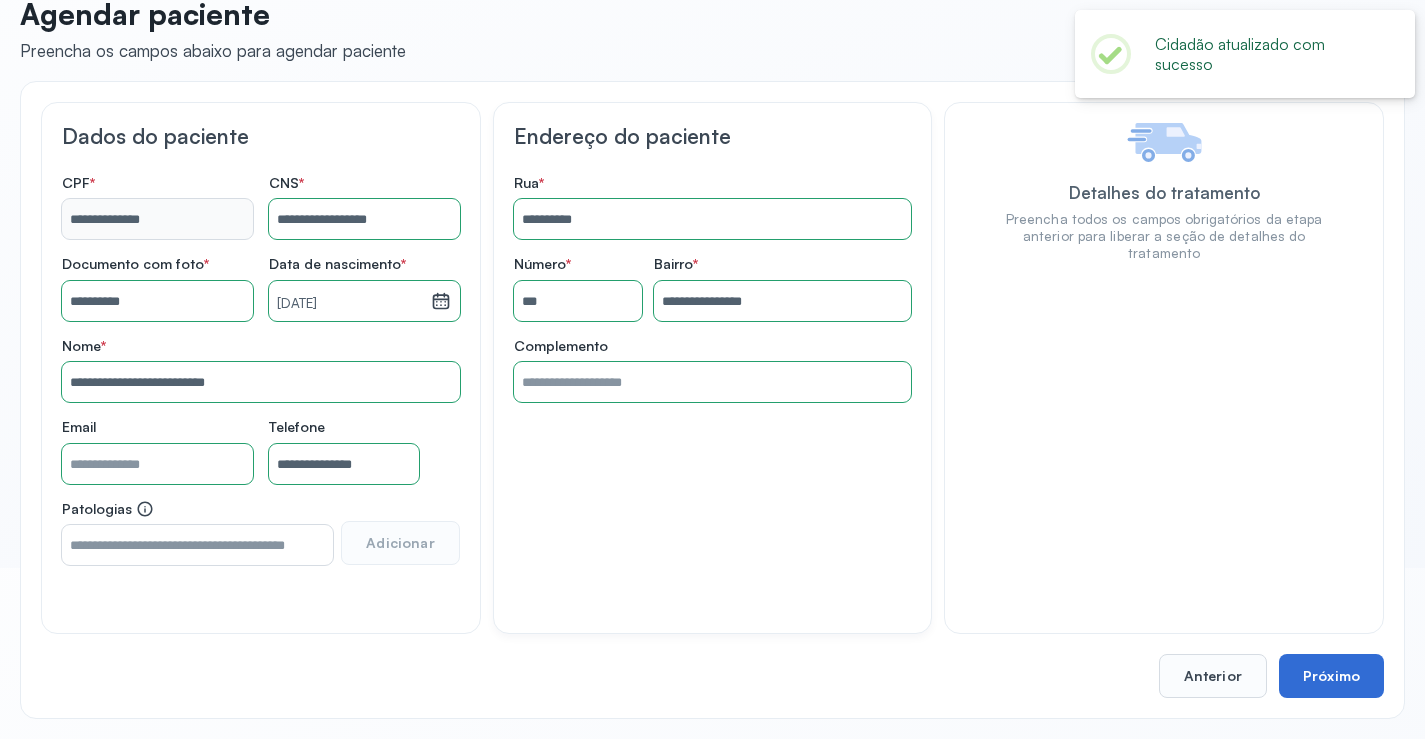 click on "Próximo" at bounding box center (1331, 676) 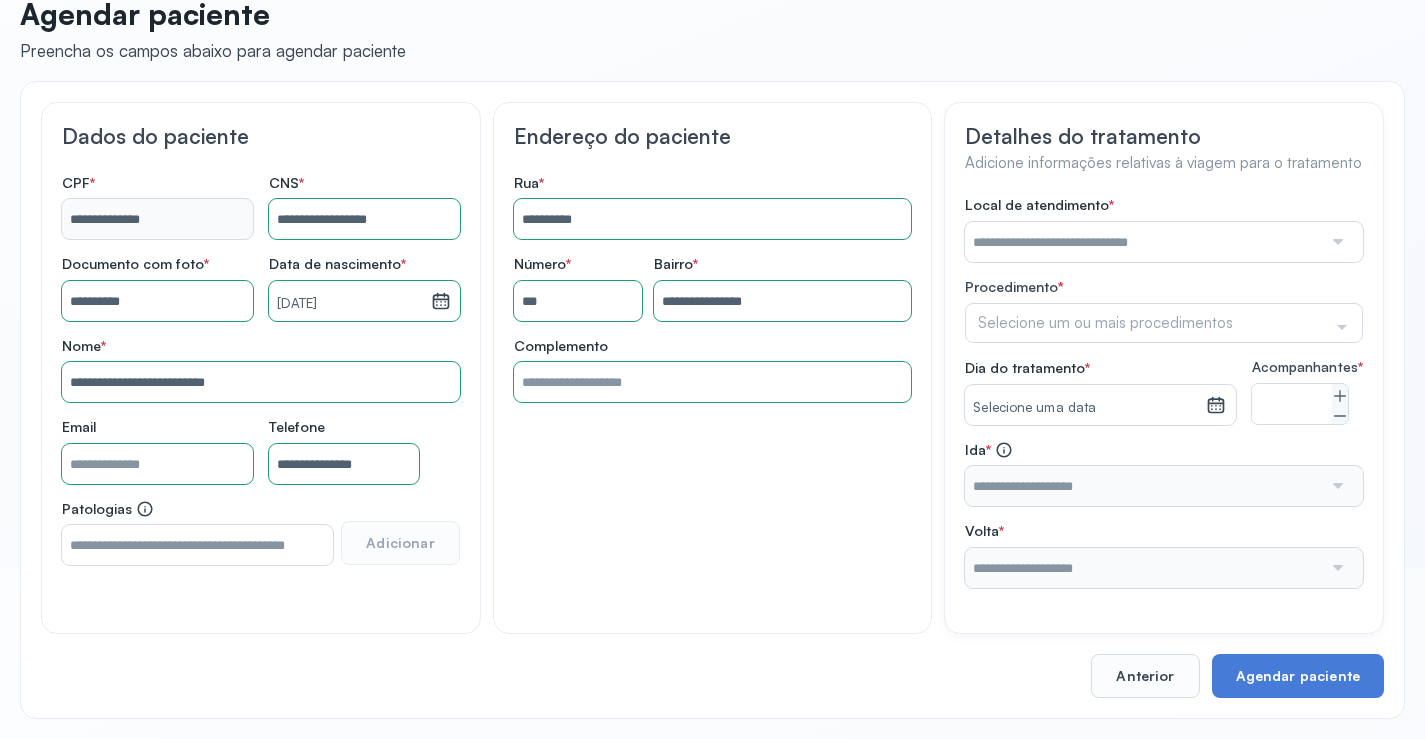 click at bounding box center [1143, 242] 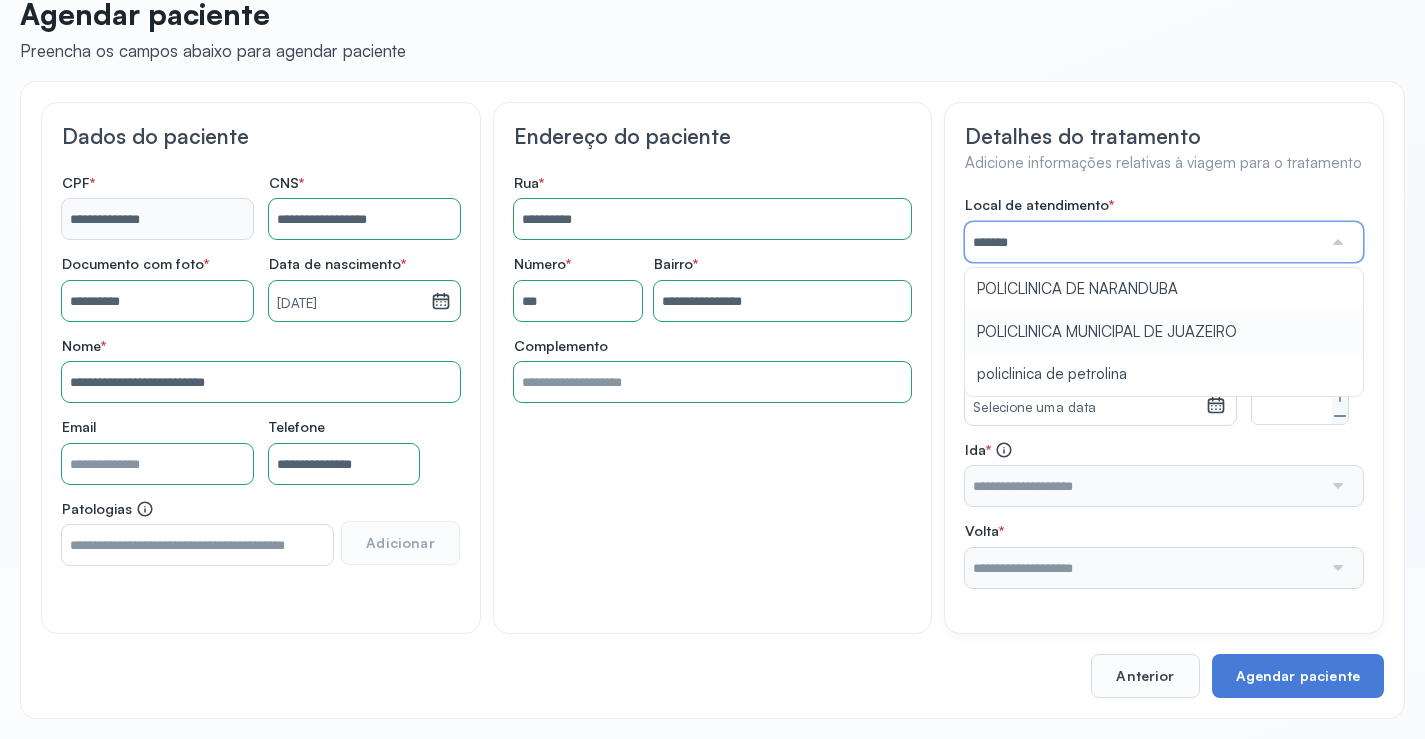 type on "**********" 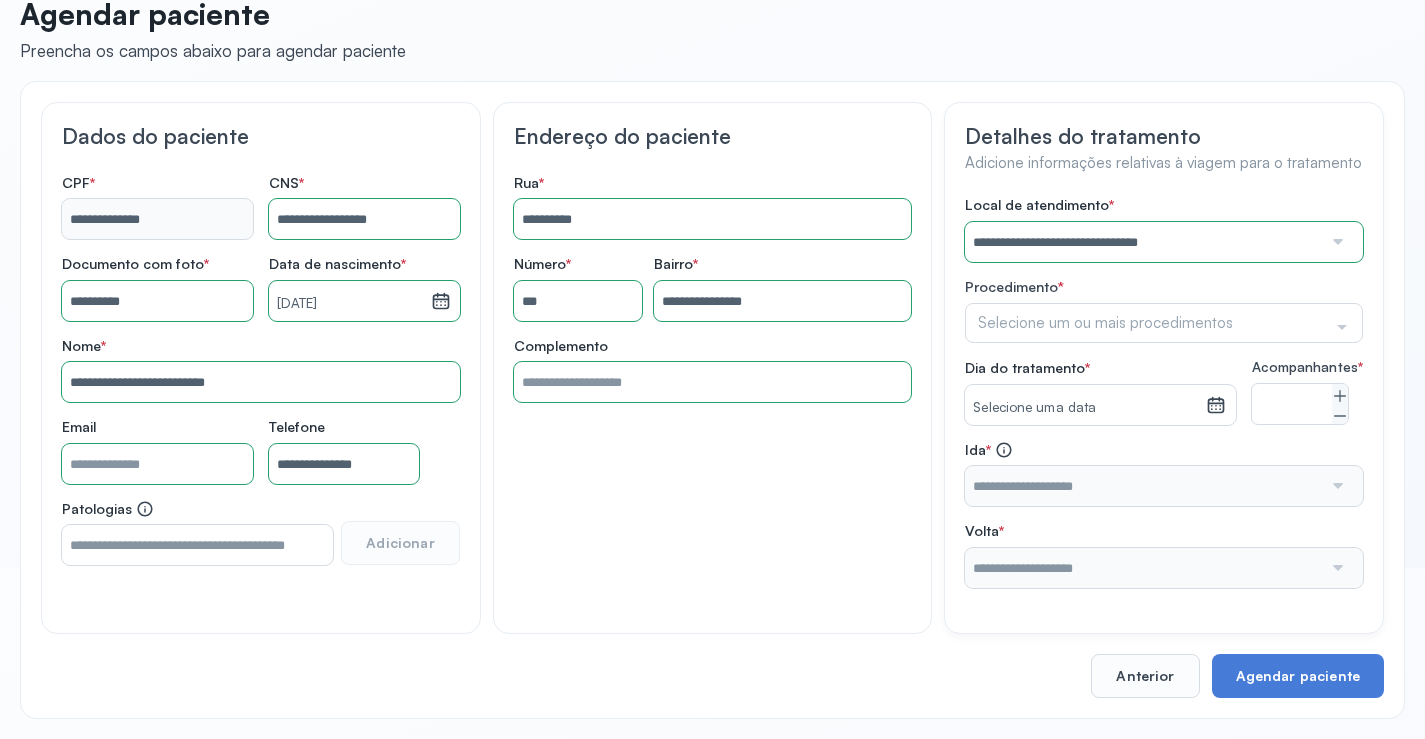 drag, startPoint x: 1196, startPoint y: 322, endPoint x: 1034, endPoint y: 347, distance: 163.91766 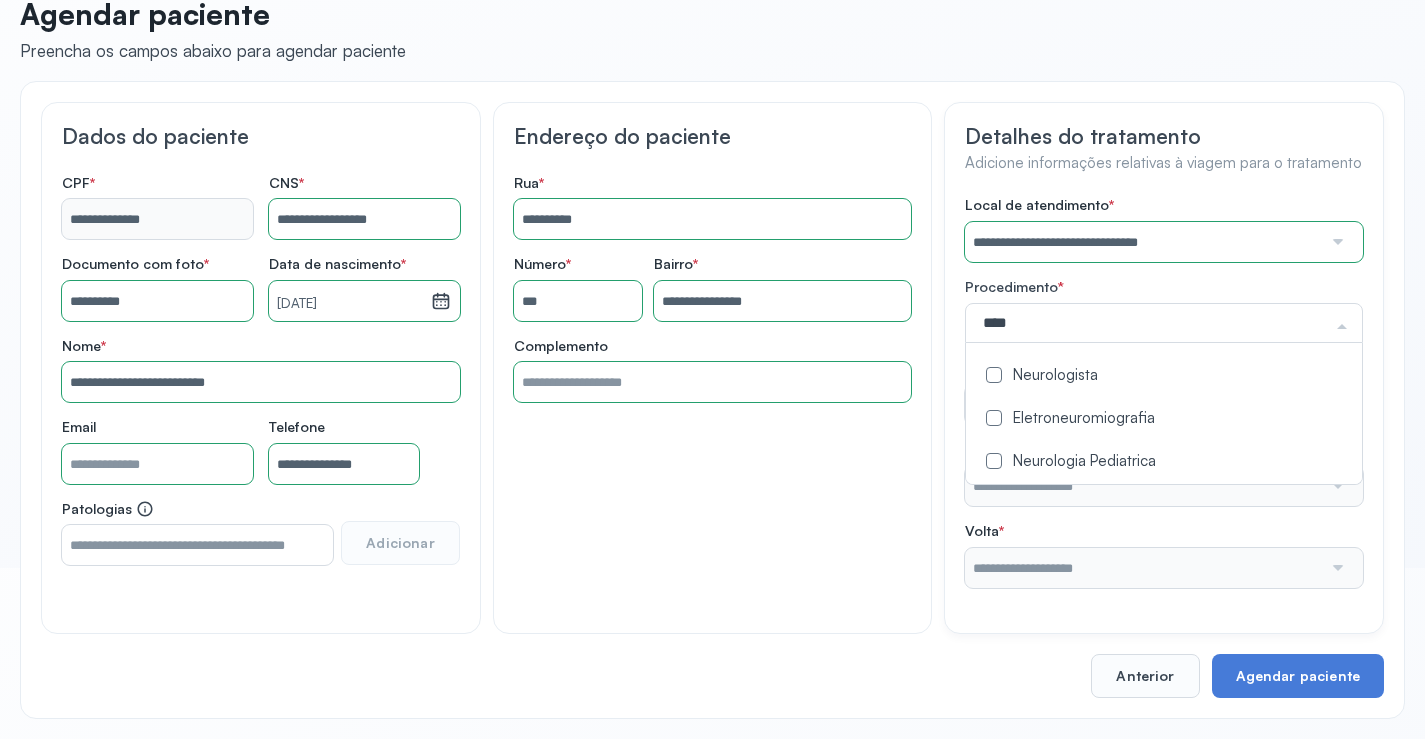 type on "*****" 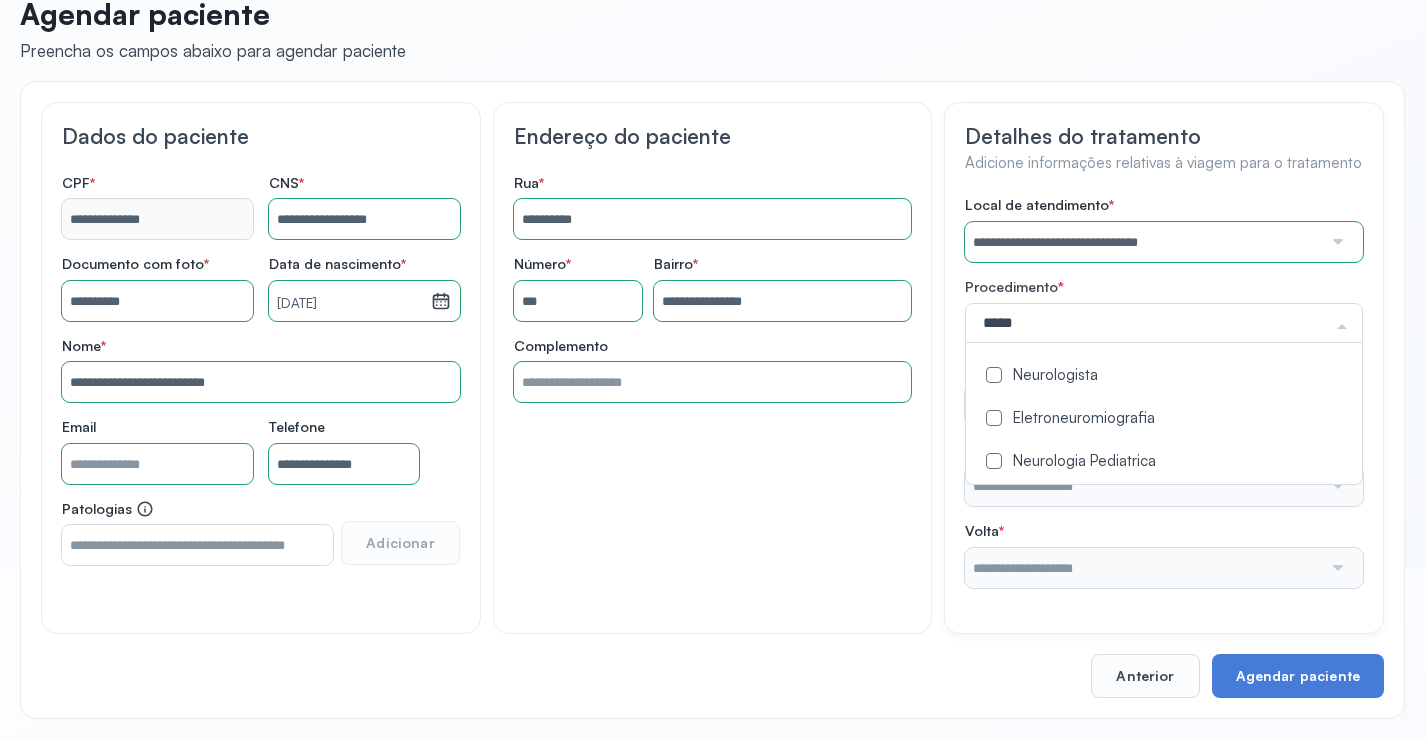 click on "Neurologista" 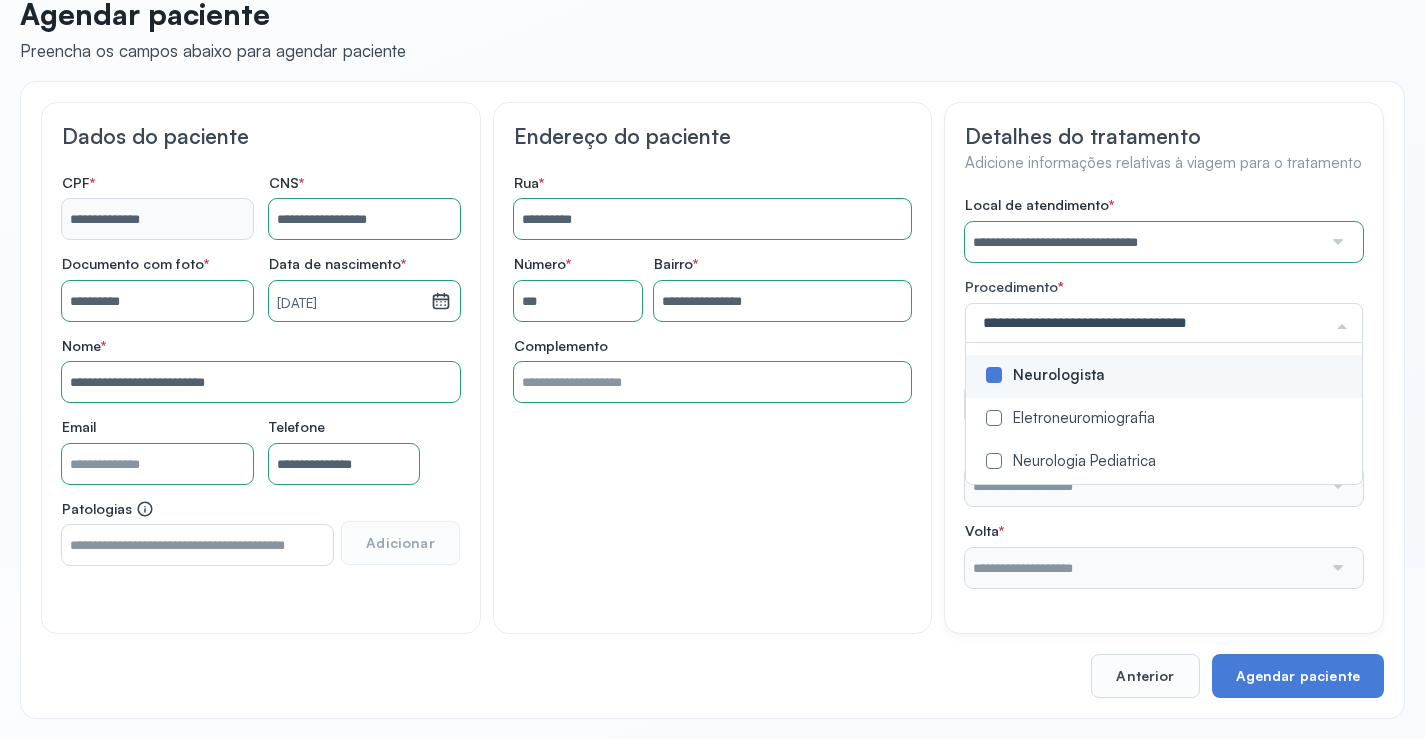 click on "**********" at bounding box center (712, 368) 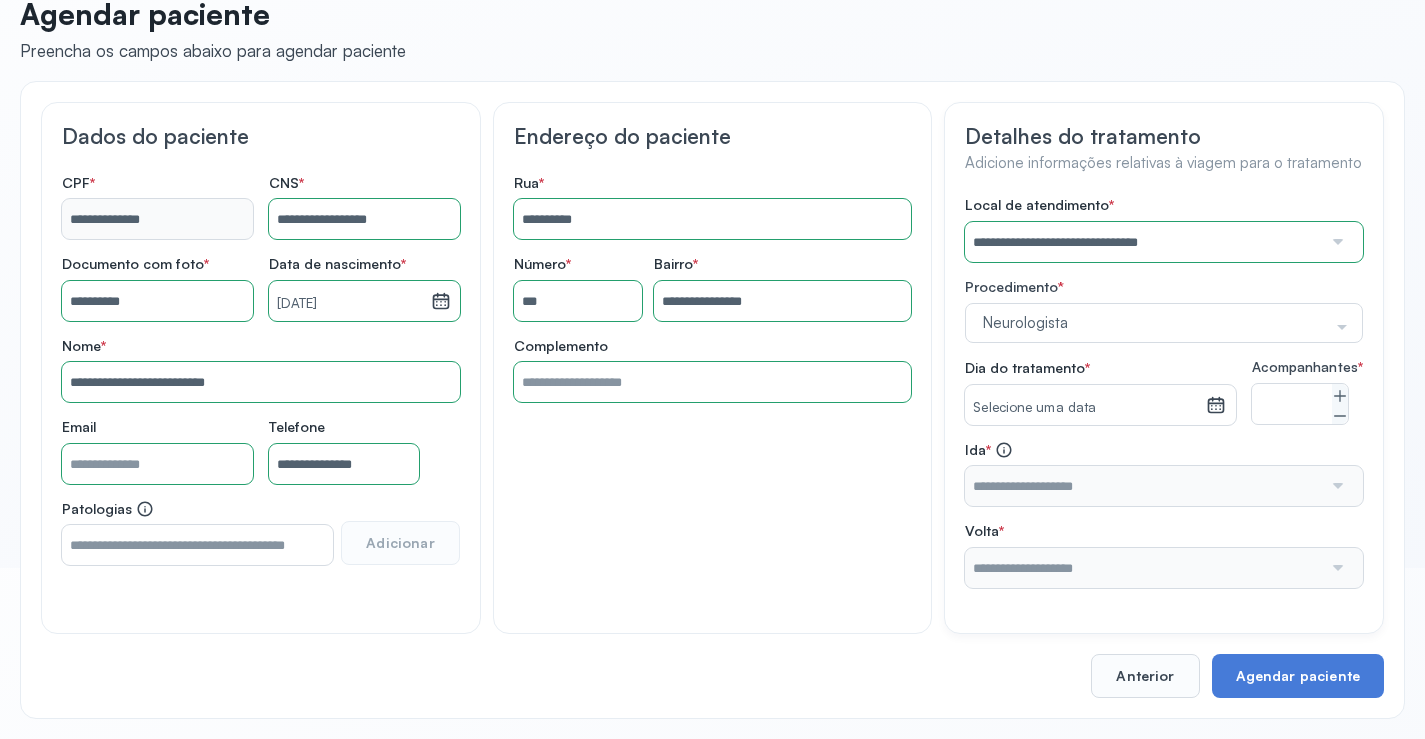 click on "Selecione uma data" at bounding box center (1085, 408) 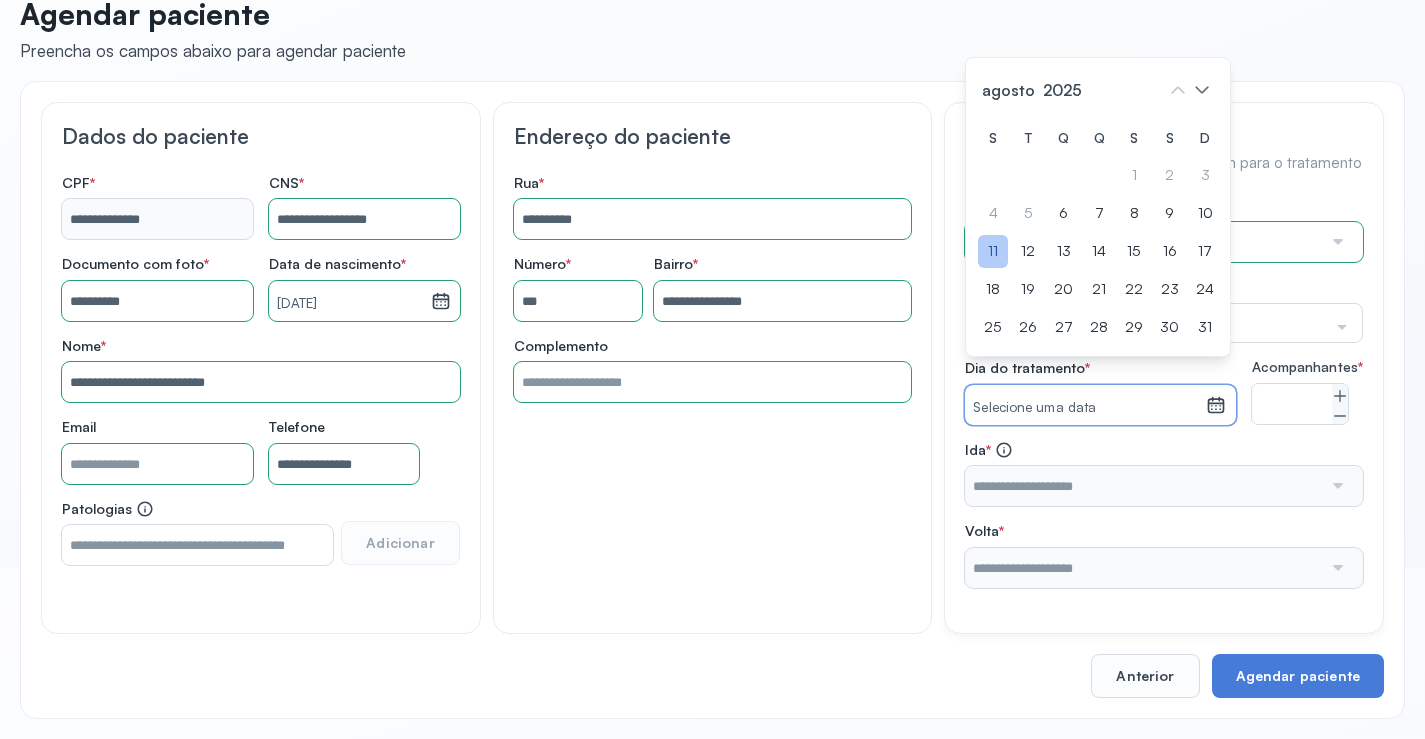 click on "S T Q Q S S D 1 2 3 4 5 6 7 8 9 10 11 12 13 14 15 16 17 18 19 20 21 22 23 24 25 26 27 28 29 30 31" at bounding box center (1098, 233) 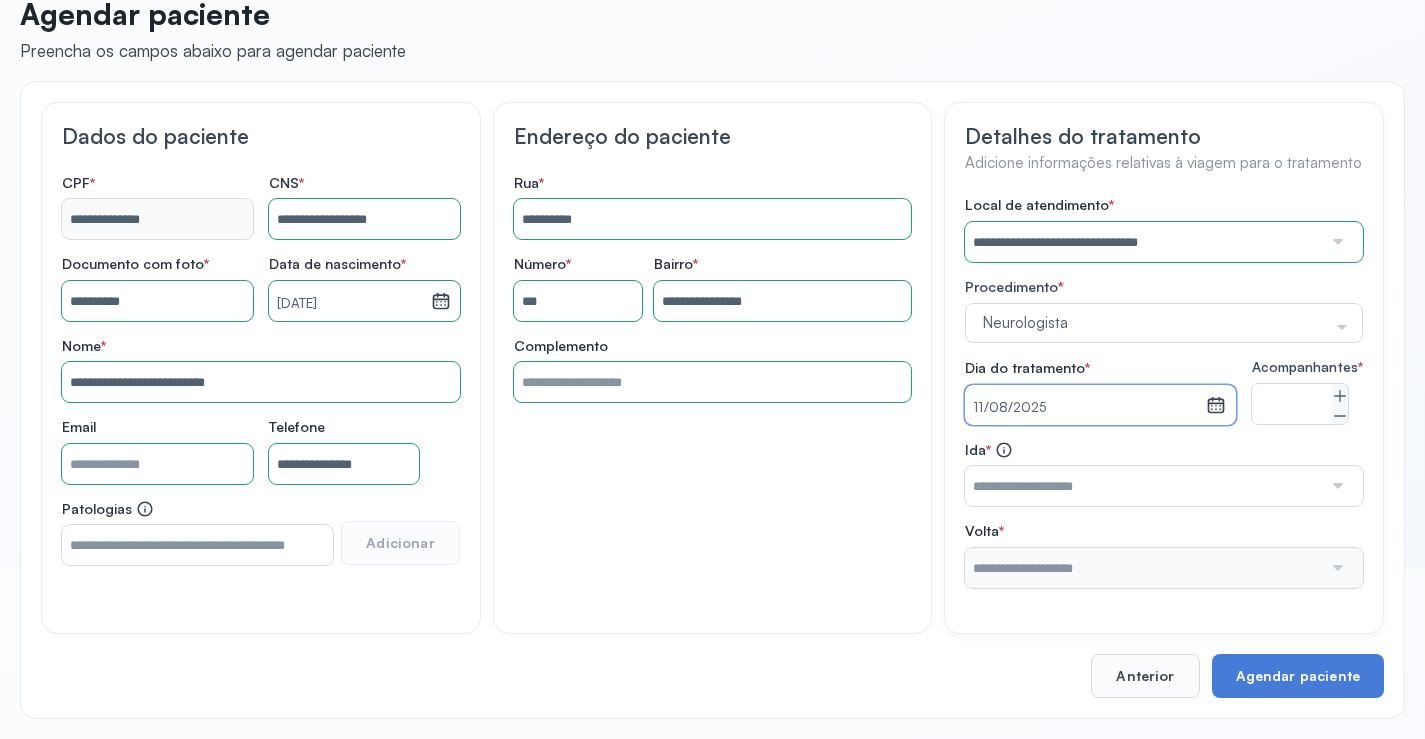 drag, startPoint x: 1097, startPoint y: 384, endPoint x: 1109, endPoint y: 447, distance: 64.132675 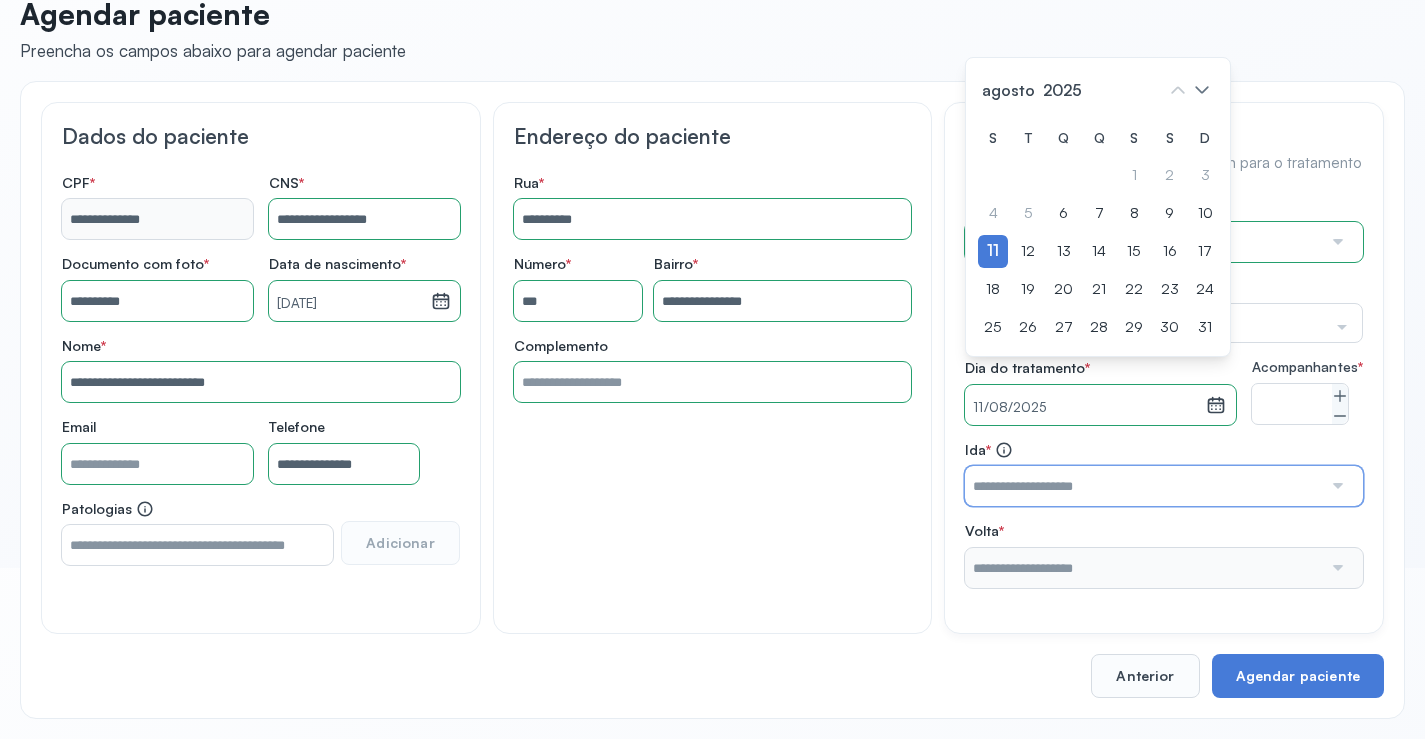 drag, startPoint x: 1110, startPoint y: 518, endPoint x: 1102, endPoint y: 495, distance: 24.351591 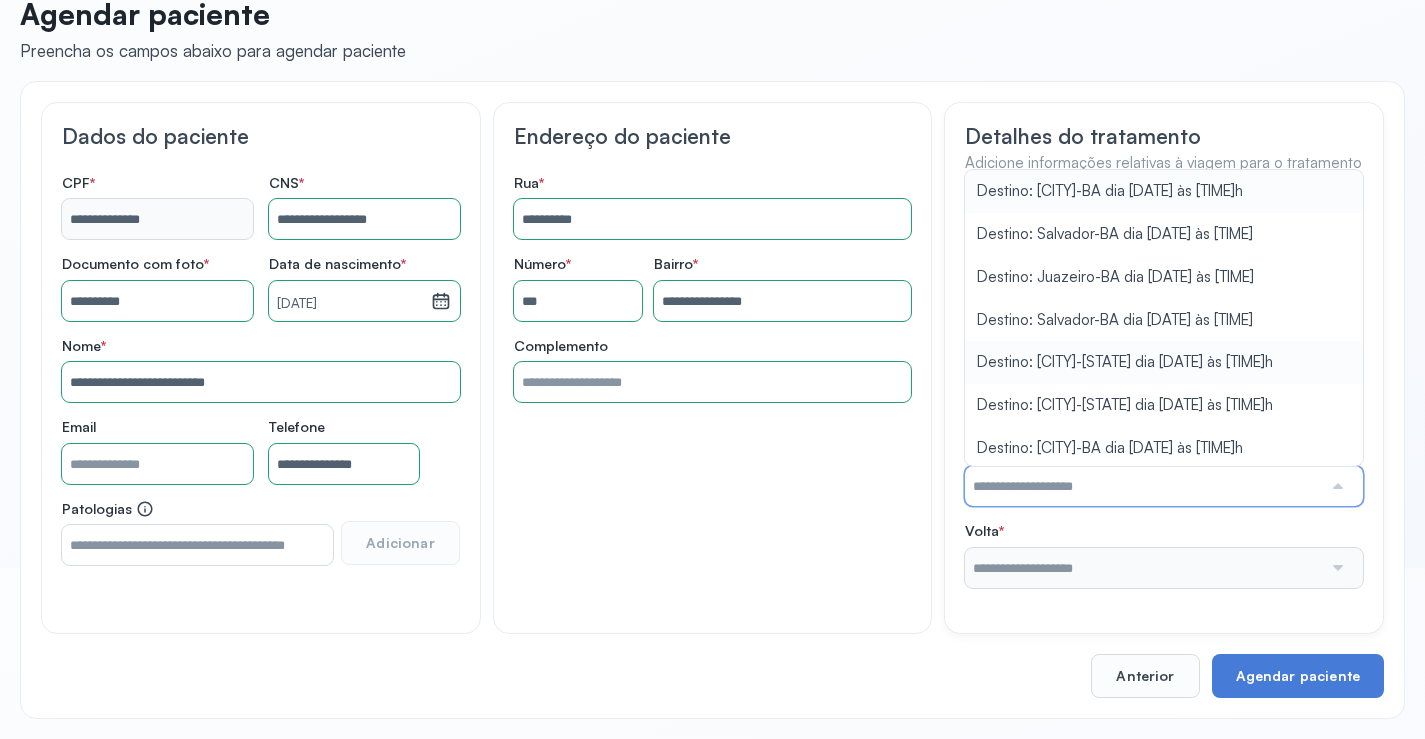 scroll, scrollTop: 46, scrollLeft: 0, axis: vertical 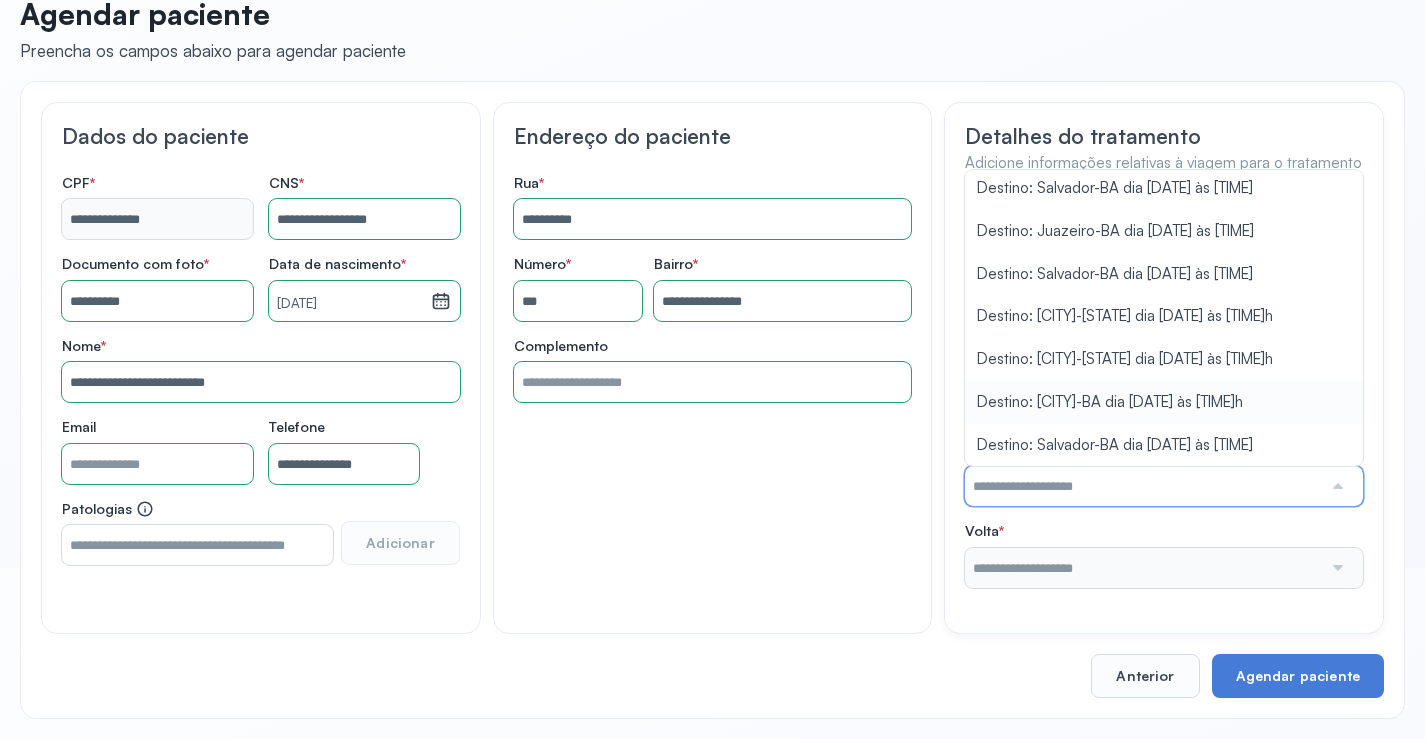 type on "**********" 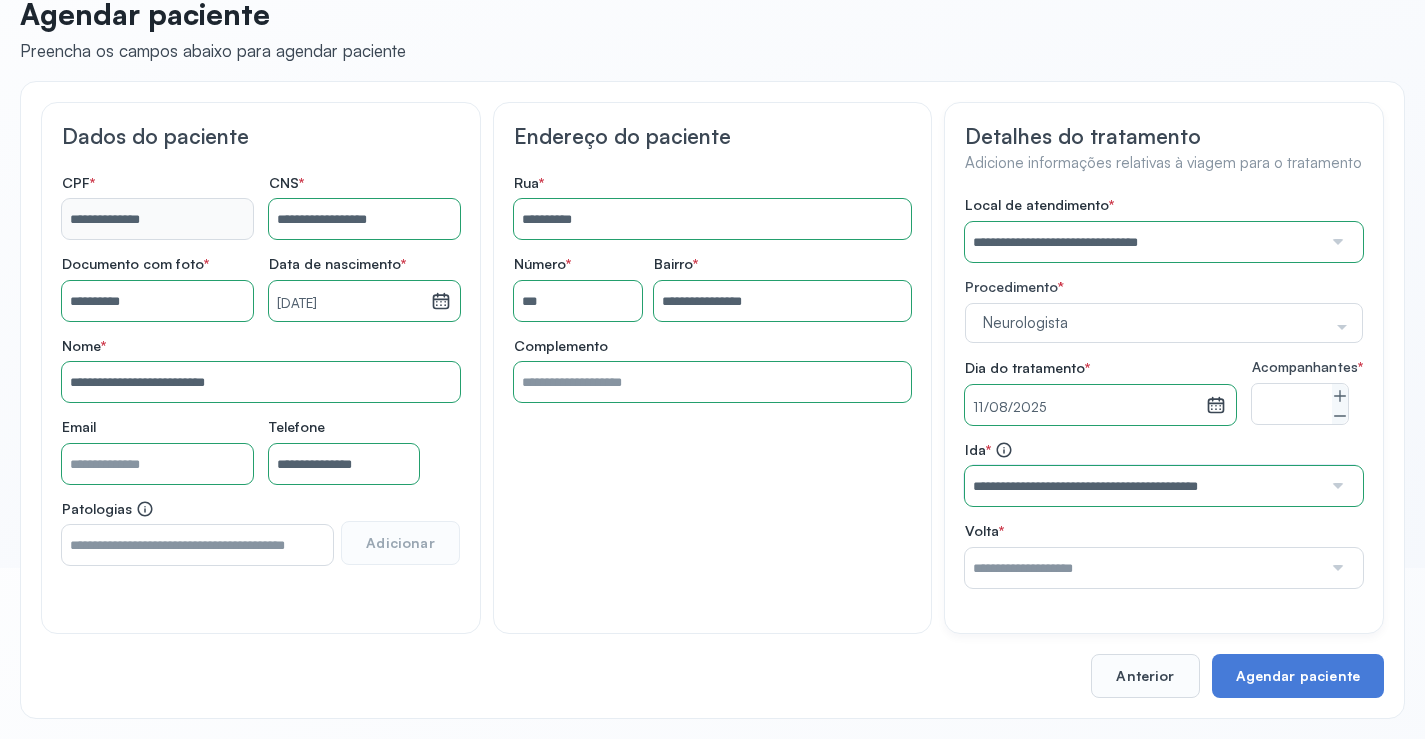 click on "**********" at bounding box center [1164, 392] 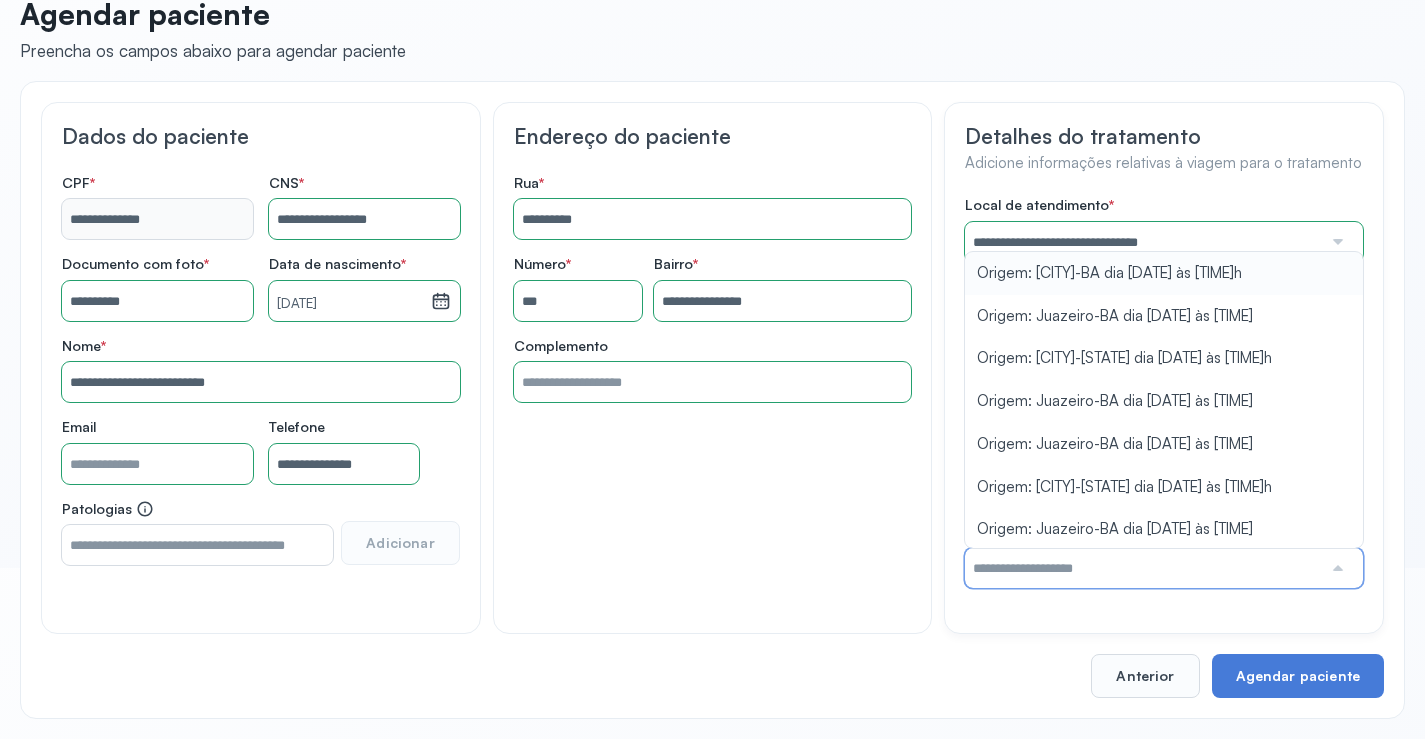 type on "**********" 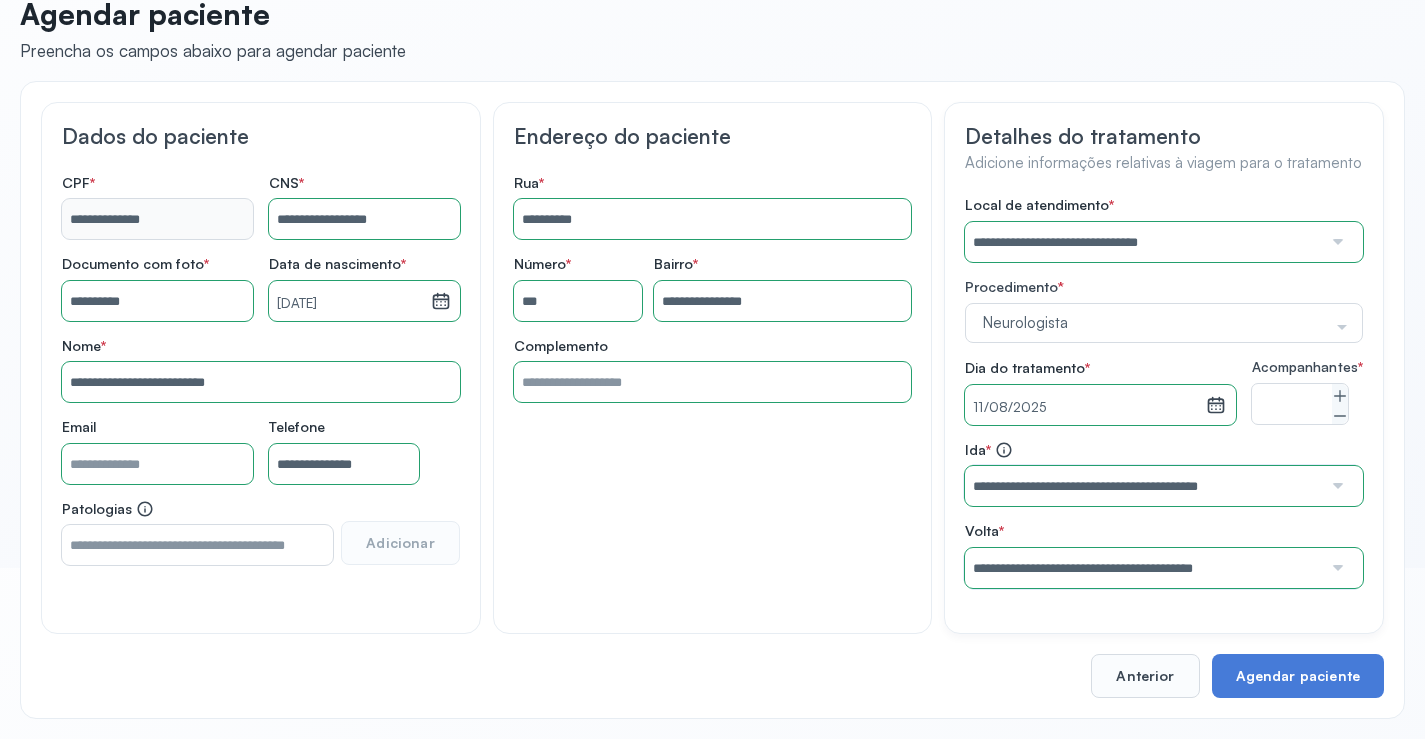 click on "**********" at bounding box center [1164, 392] 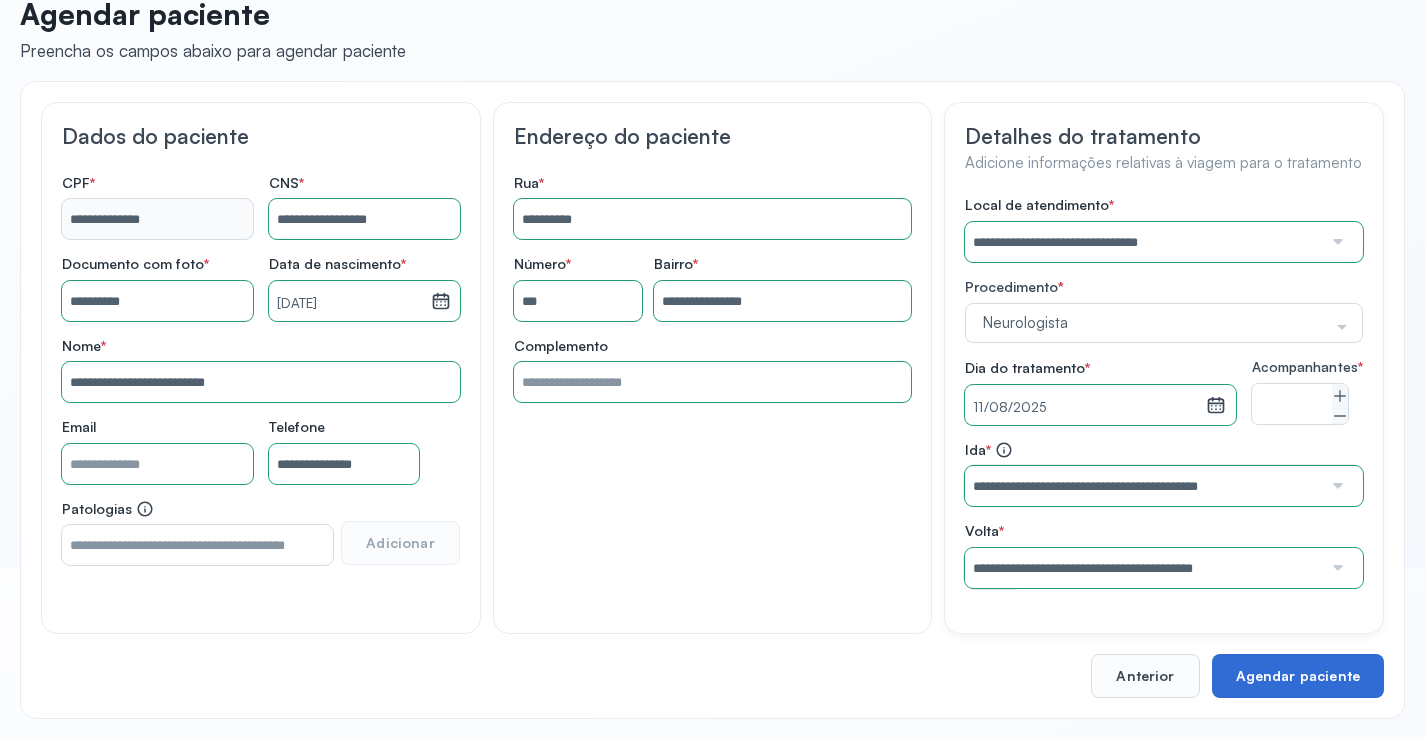 click on "Agendar paciente" at bounding box center (1298, 676) 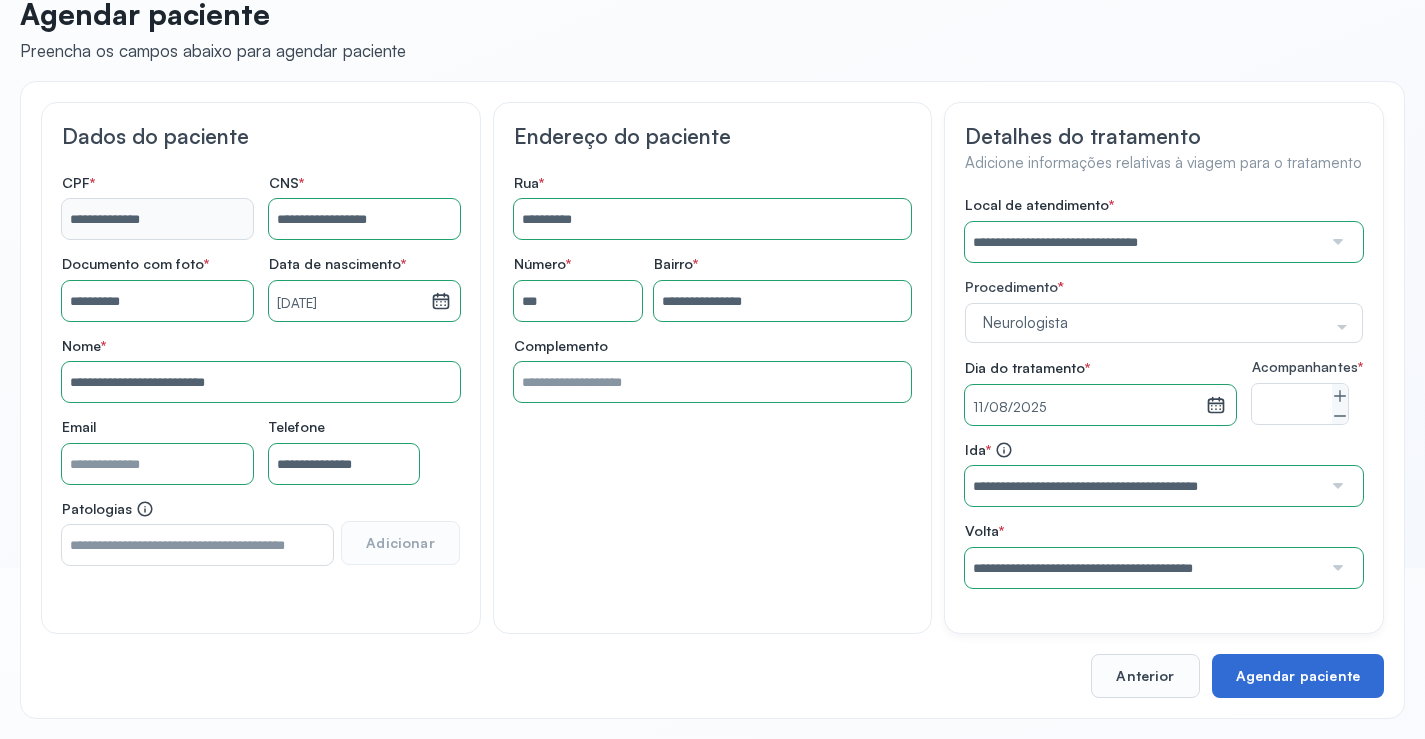 scroll, scrollTop: 0, scrollLeft: 0, axis: both 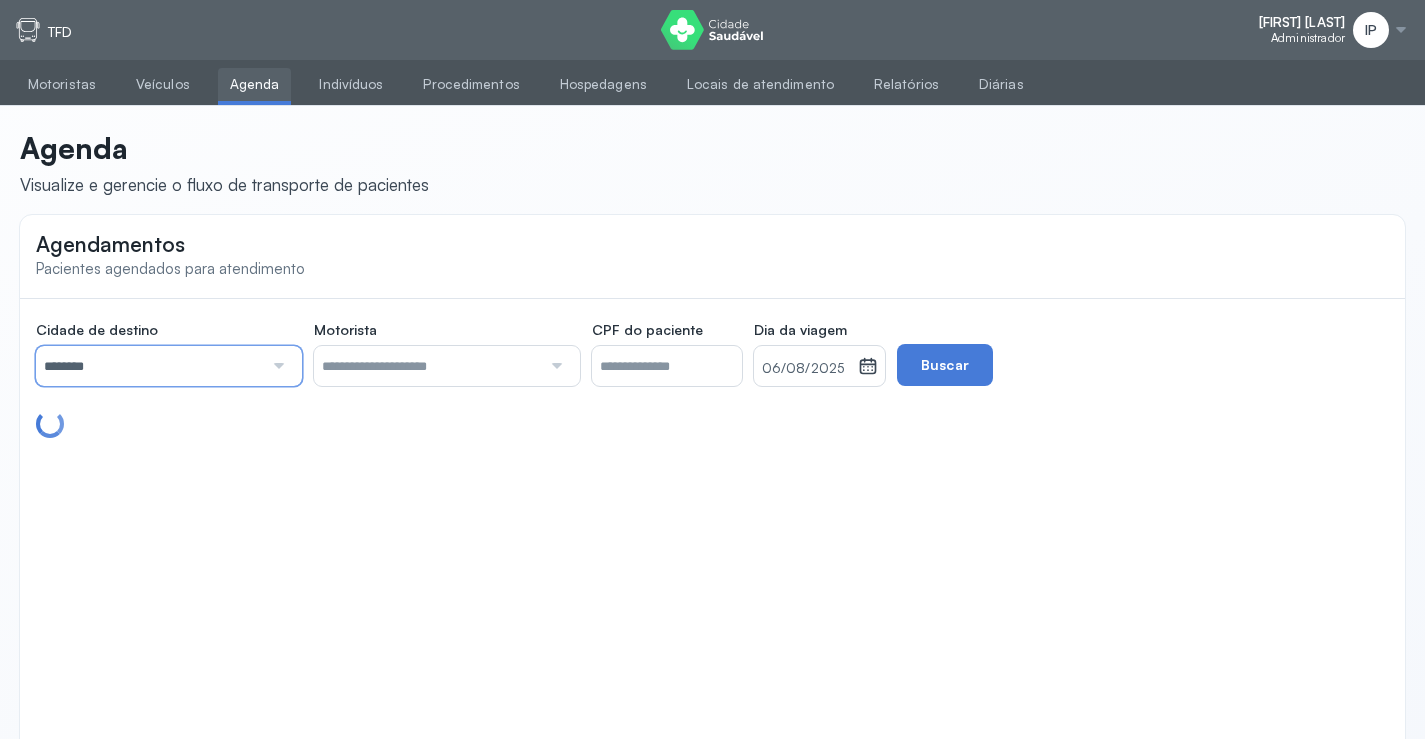 click on "********" at bounding box center [149, 366] 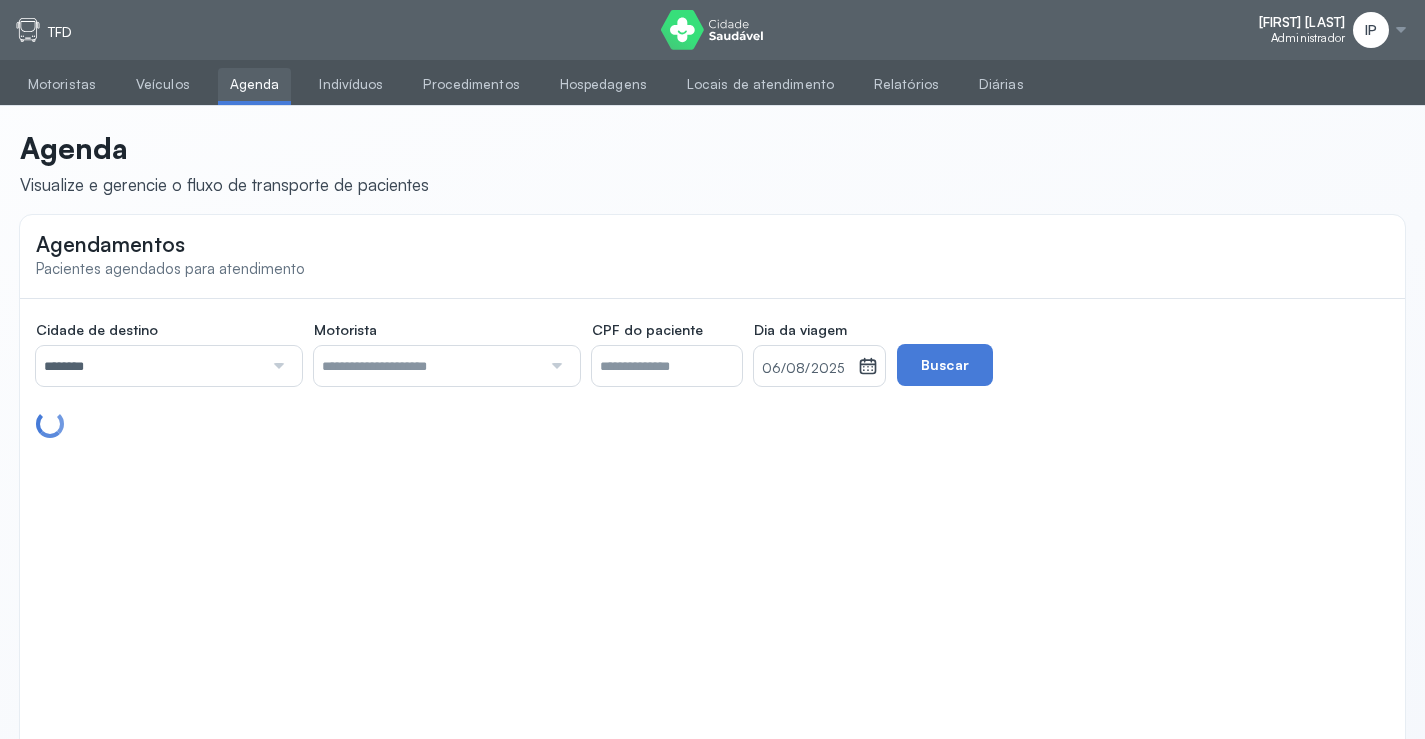 click on "Cidade de destino  ******** Todas as cidades Juazeiro Salvador Motorista  Todos os motoristas Adelmar Souza da Silva Diego dos Santos Edevon dos Santos Souza Edevon dos Santos Souza Elto Lima de Almeida Genivaldo Rodrigues da Silva Jozenilson Santos da Silva CPF do paciente  Dia da viagem  [DATE] agosto 2025 S T Q Q S S D 1 2 3 4 5 6 7 8 9 10 11 12 13 14 15 16 17 18 19 20 21 22 23 24 25 26 27 28 29 30 31 jan fev mar abr maio jun jul ago set out nov dez 2018 2019 2020 2021 2022 2023 2024 2025 2026 2027 2028 2029  Buscar" 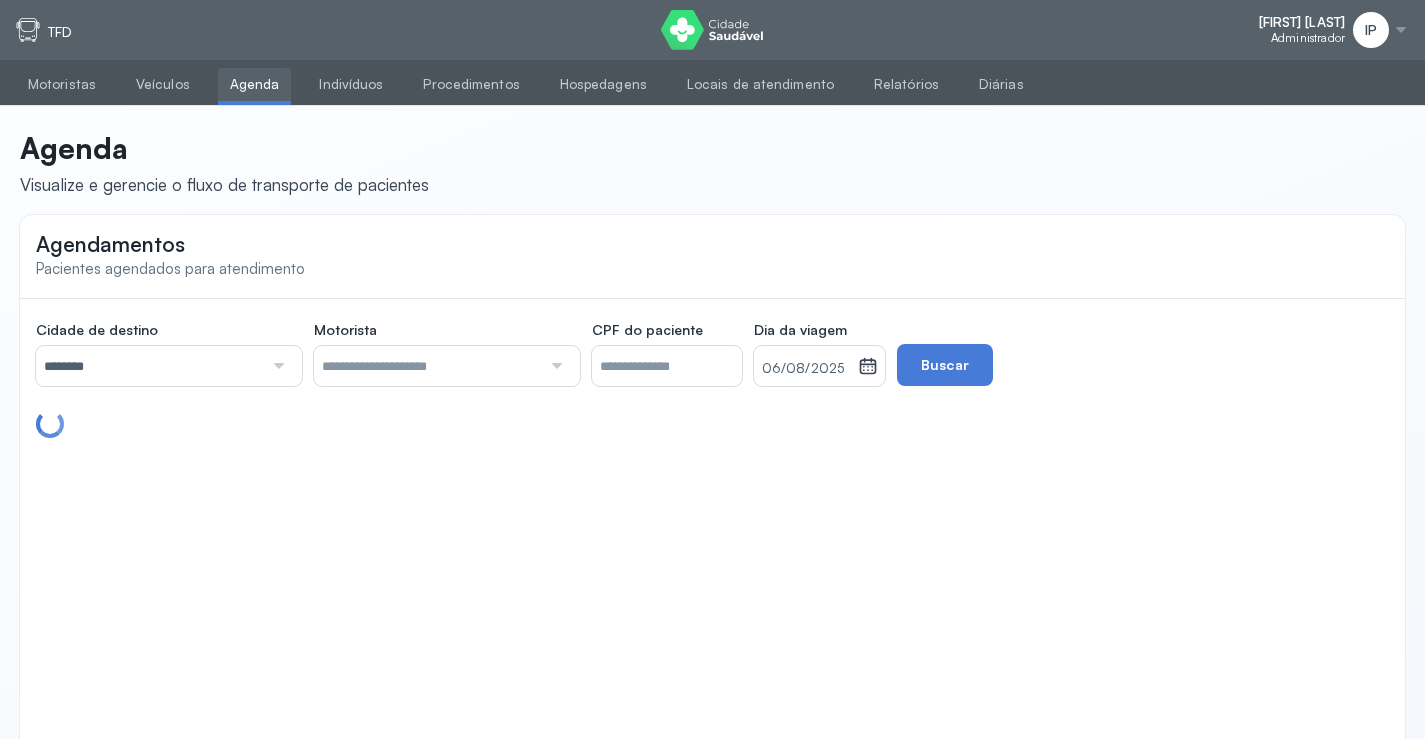 click on "06/08/2025" at bounding box center [806, 369] 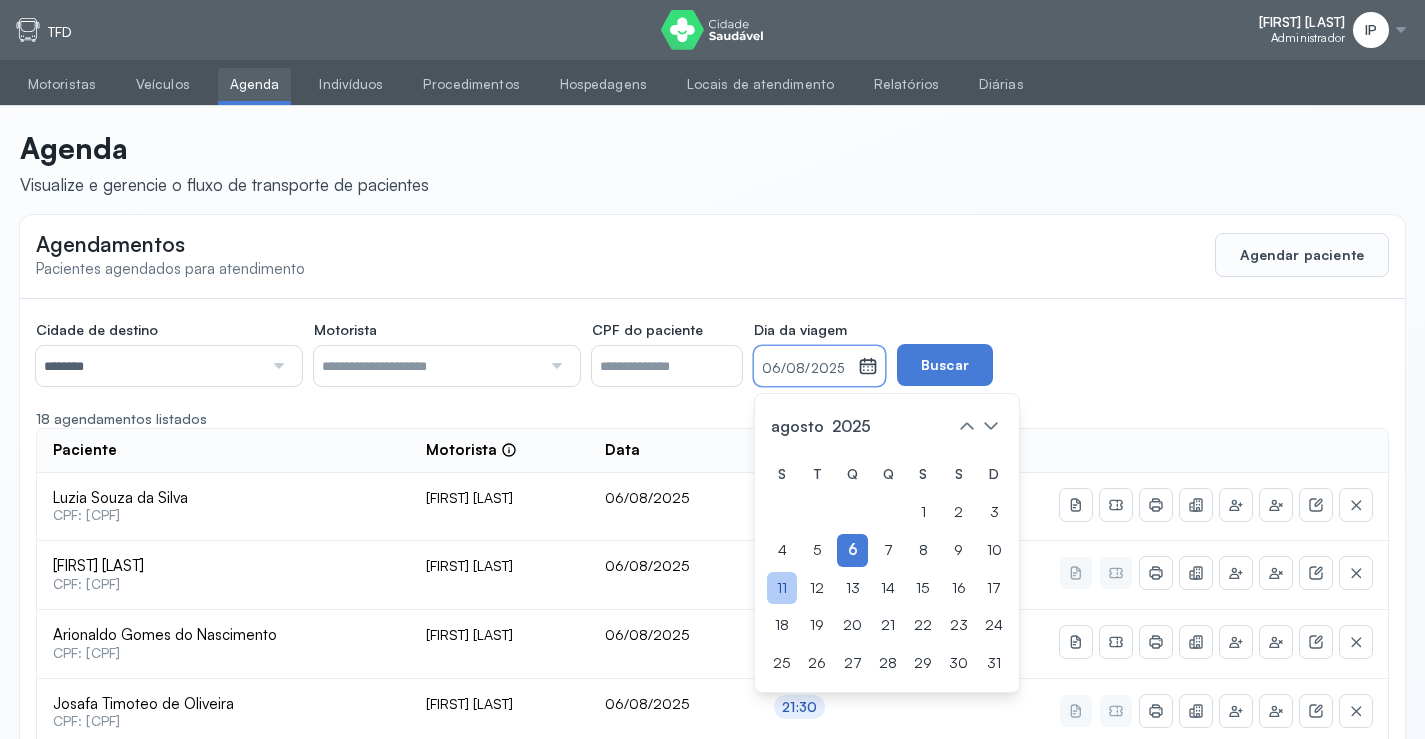 drag, startPoint x: 824, startPoint y: 579, endPoint x: 951, endPoint y: 465, distance: 170.66048 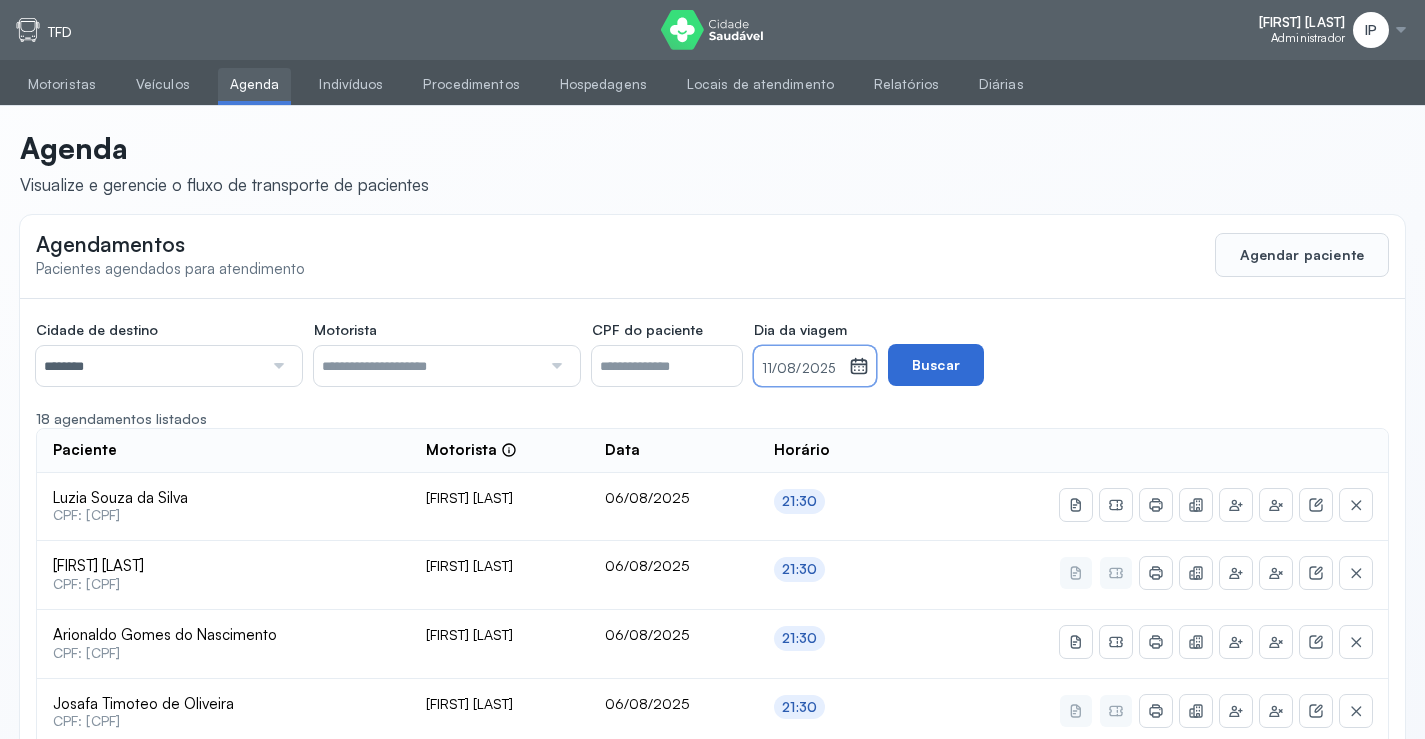 click on "Buscar" at bounding box center [936, 365] 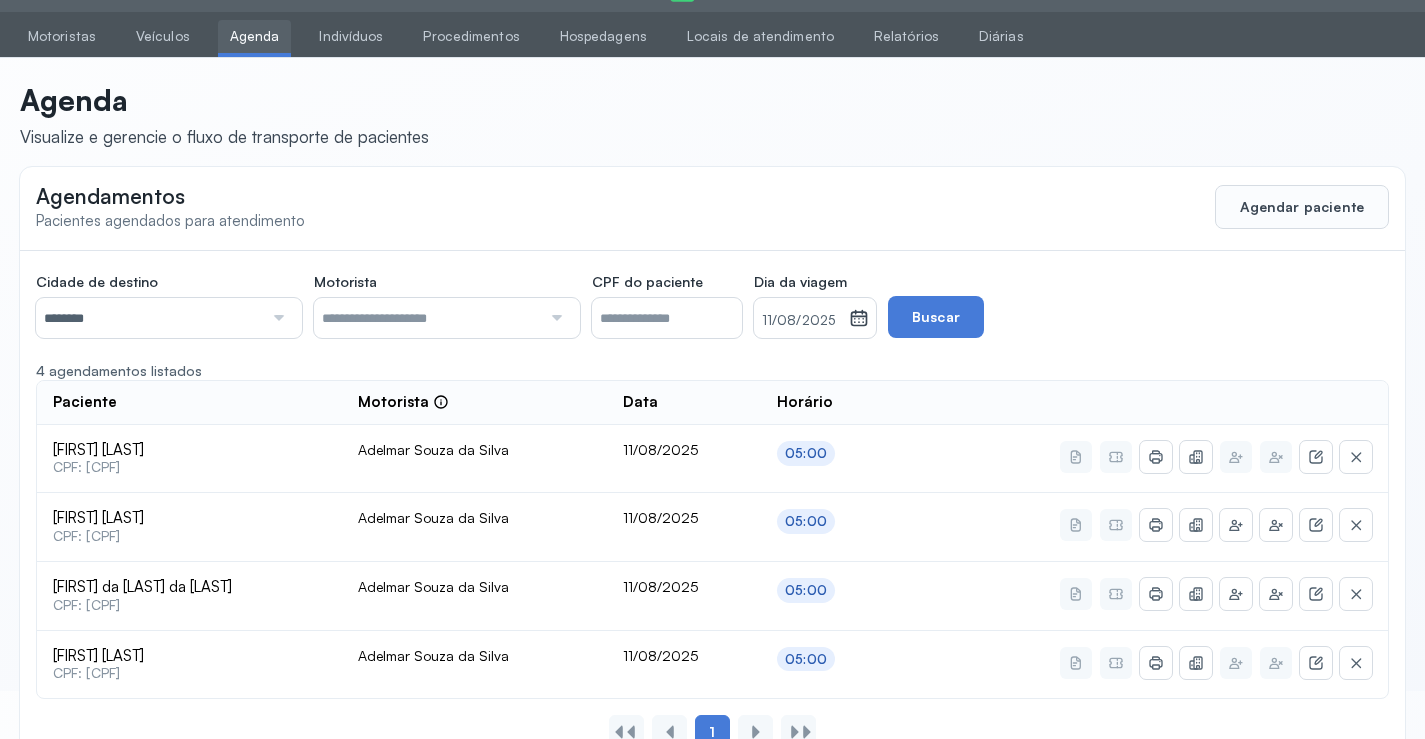 scroll, scrollTop: 0, scrollLeft: 0, axis: both 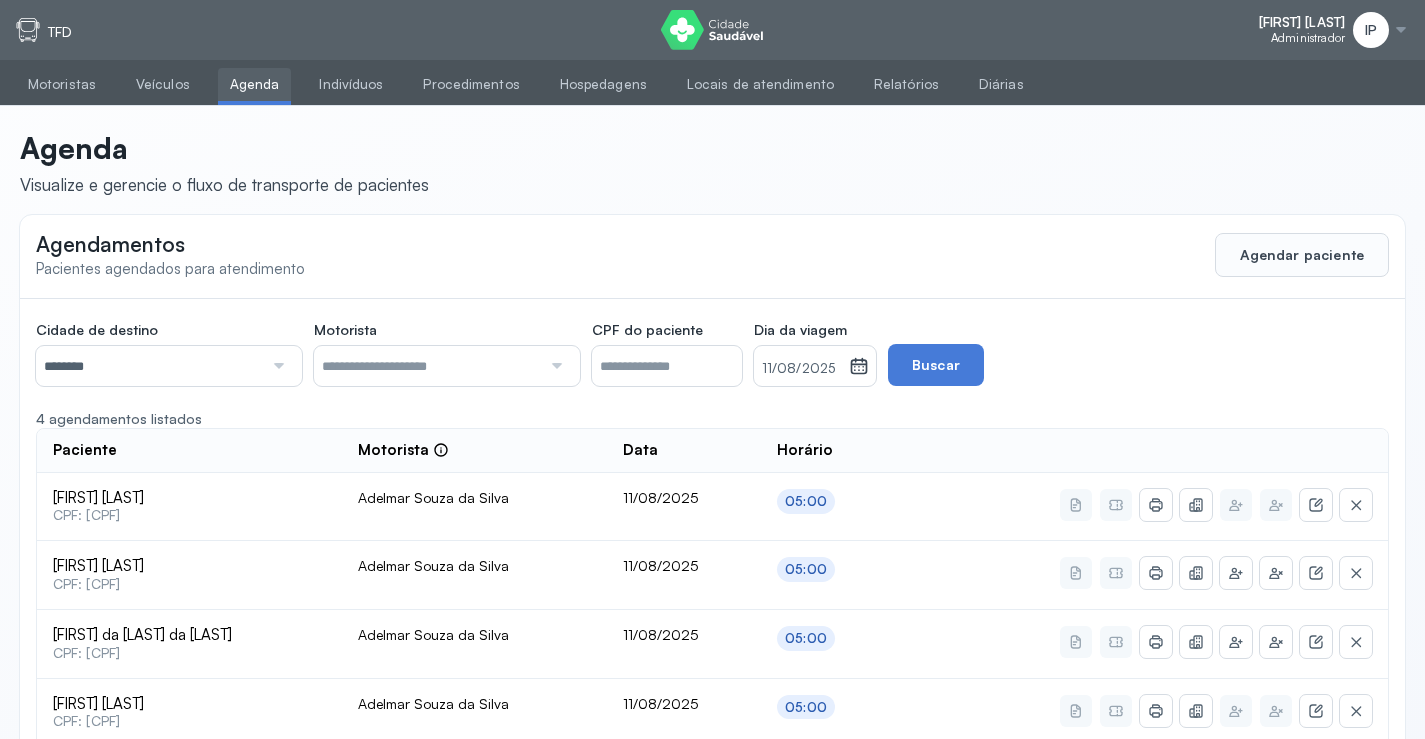 click on "********" at bounding box center (149, 366) 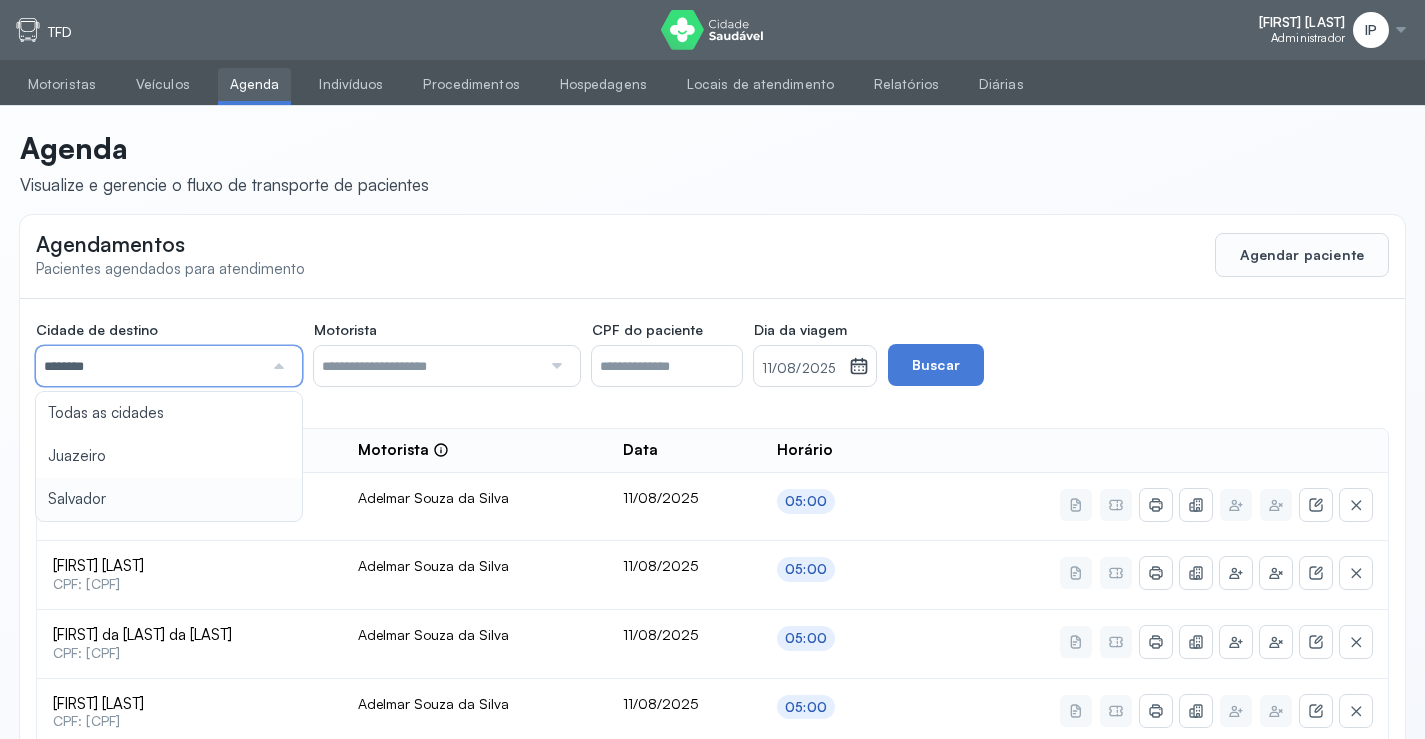 type on "********" 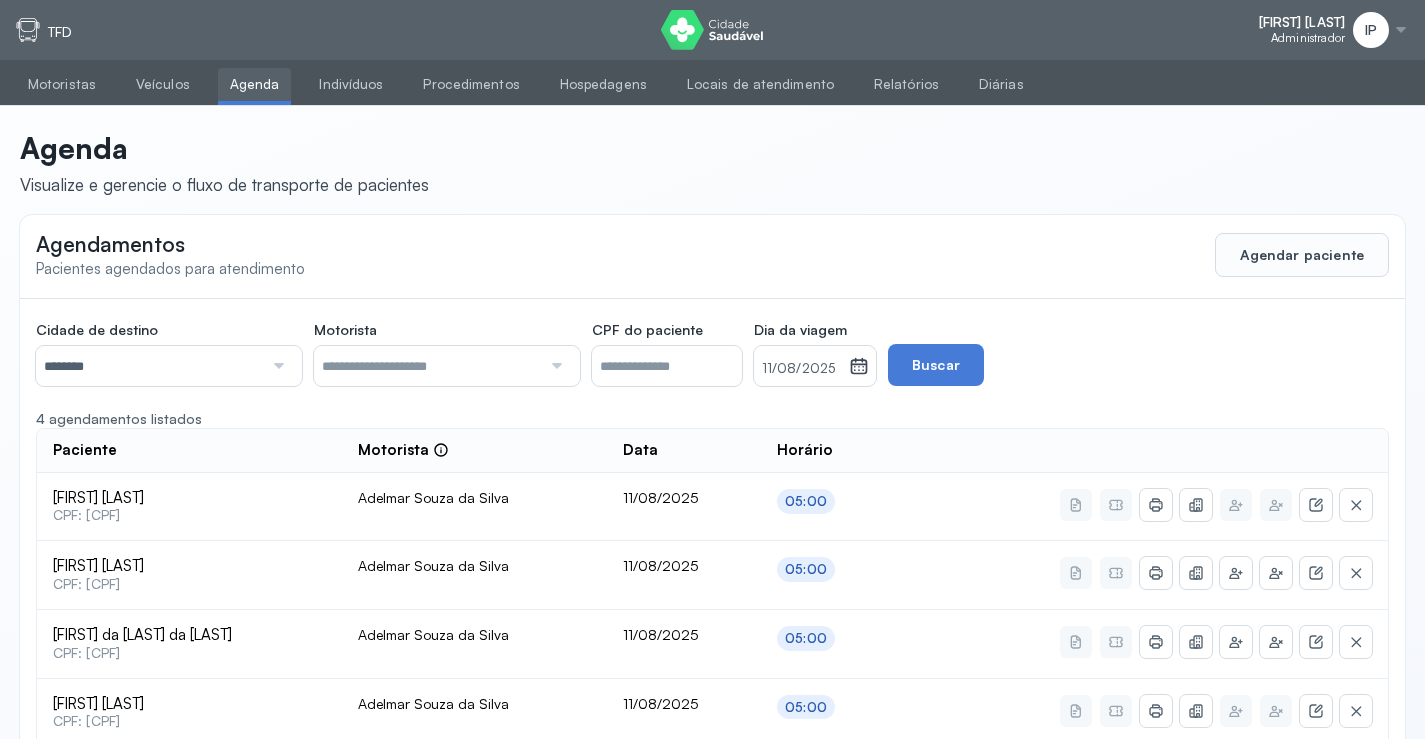 click on "11/08/2025" at bounding box center (801, 369) 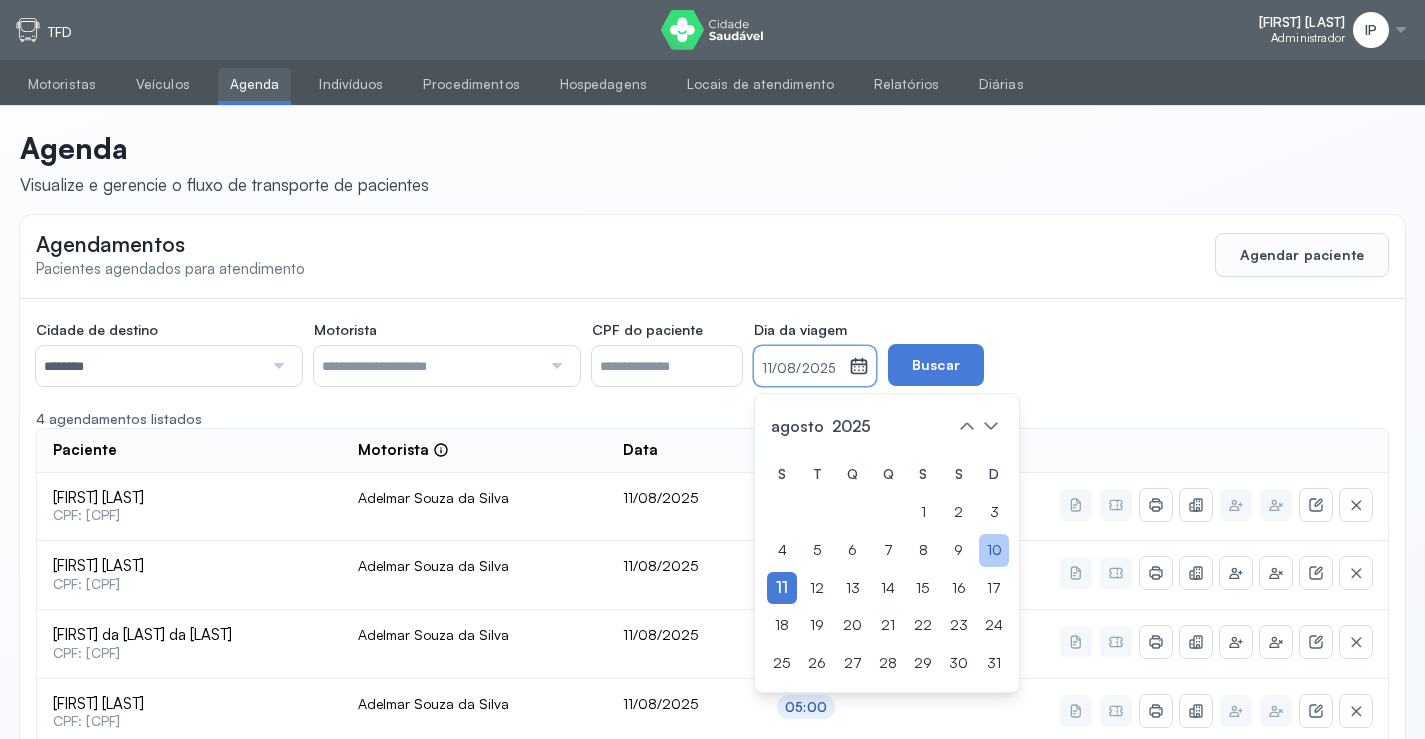 click on "10" 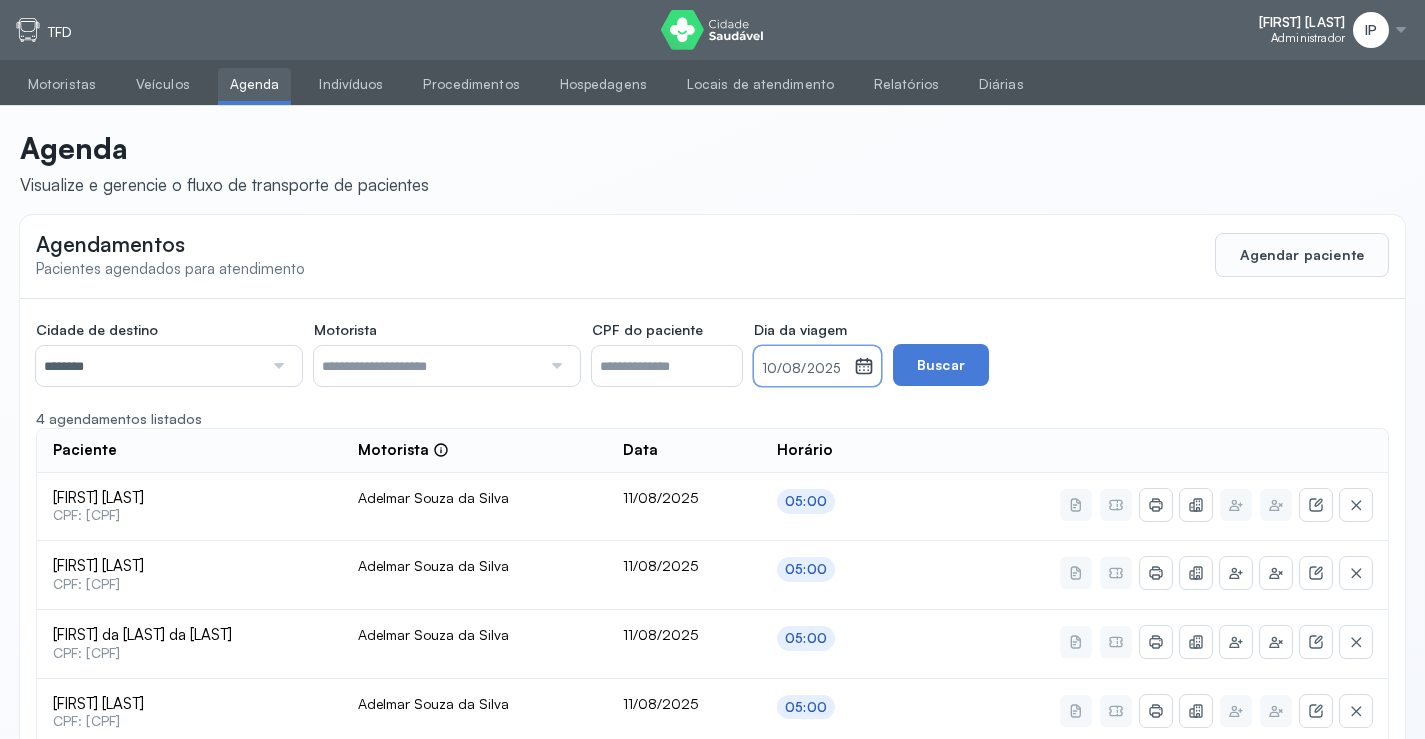 click on "10/08/2025" at bounding box center [804, 369] 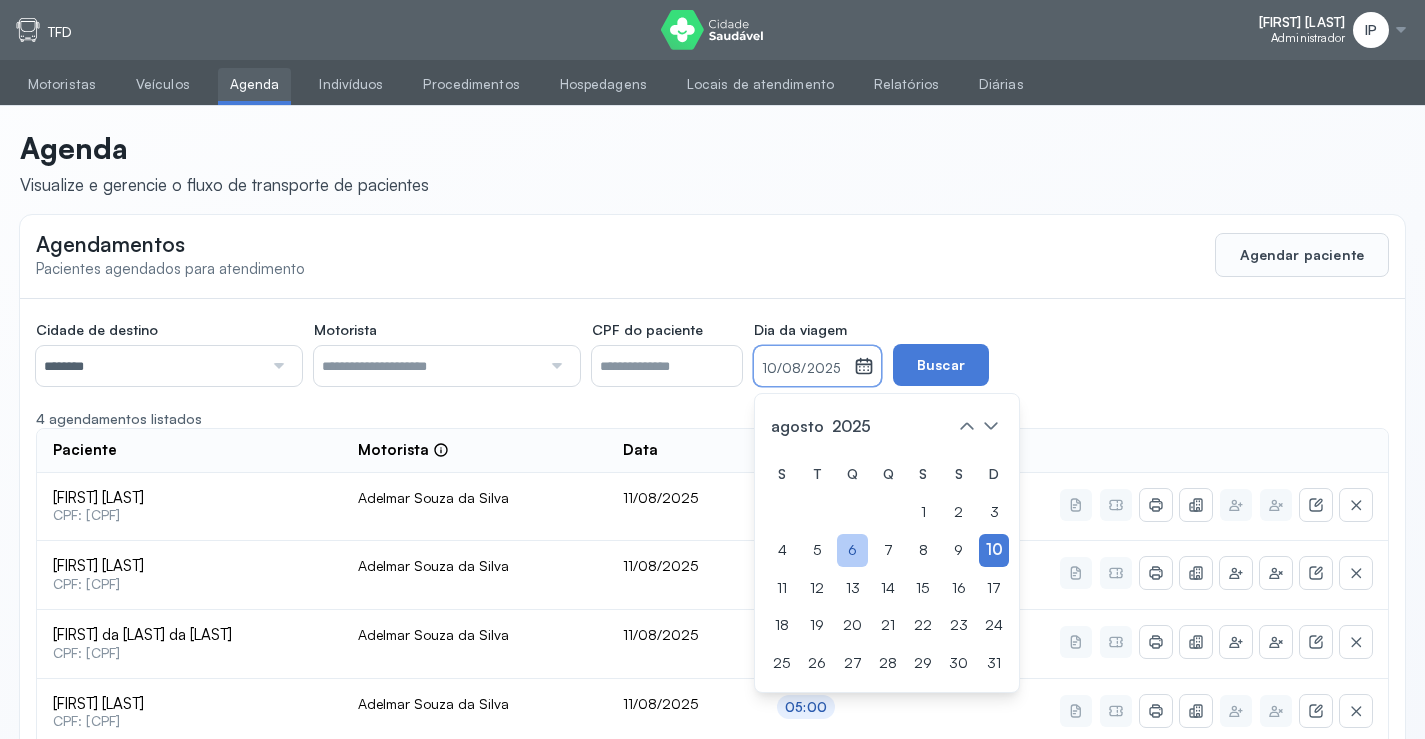 click on "6" 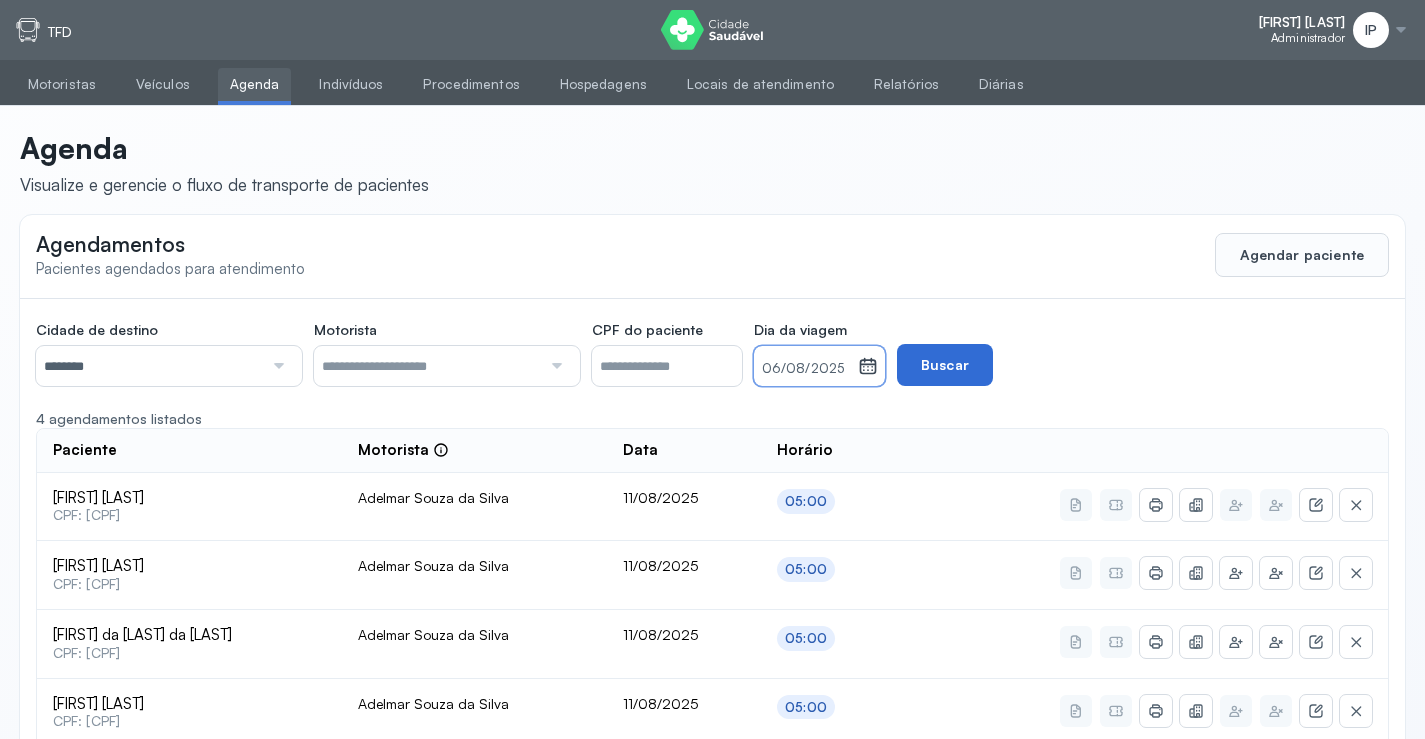 click on "Buscar" at bounding box center [945, 365] 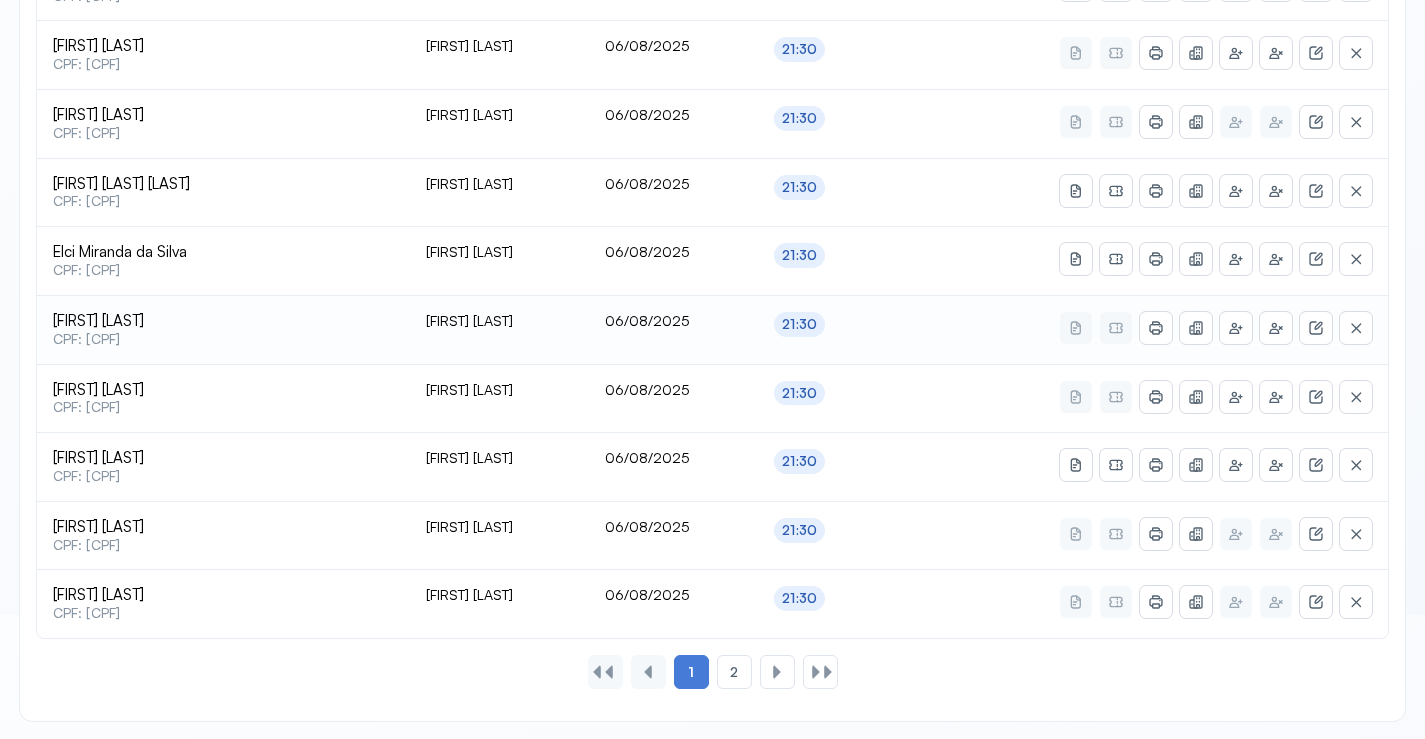 scroll, scrollTop: 865, scrollLeft: 0, axis: vertical 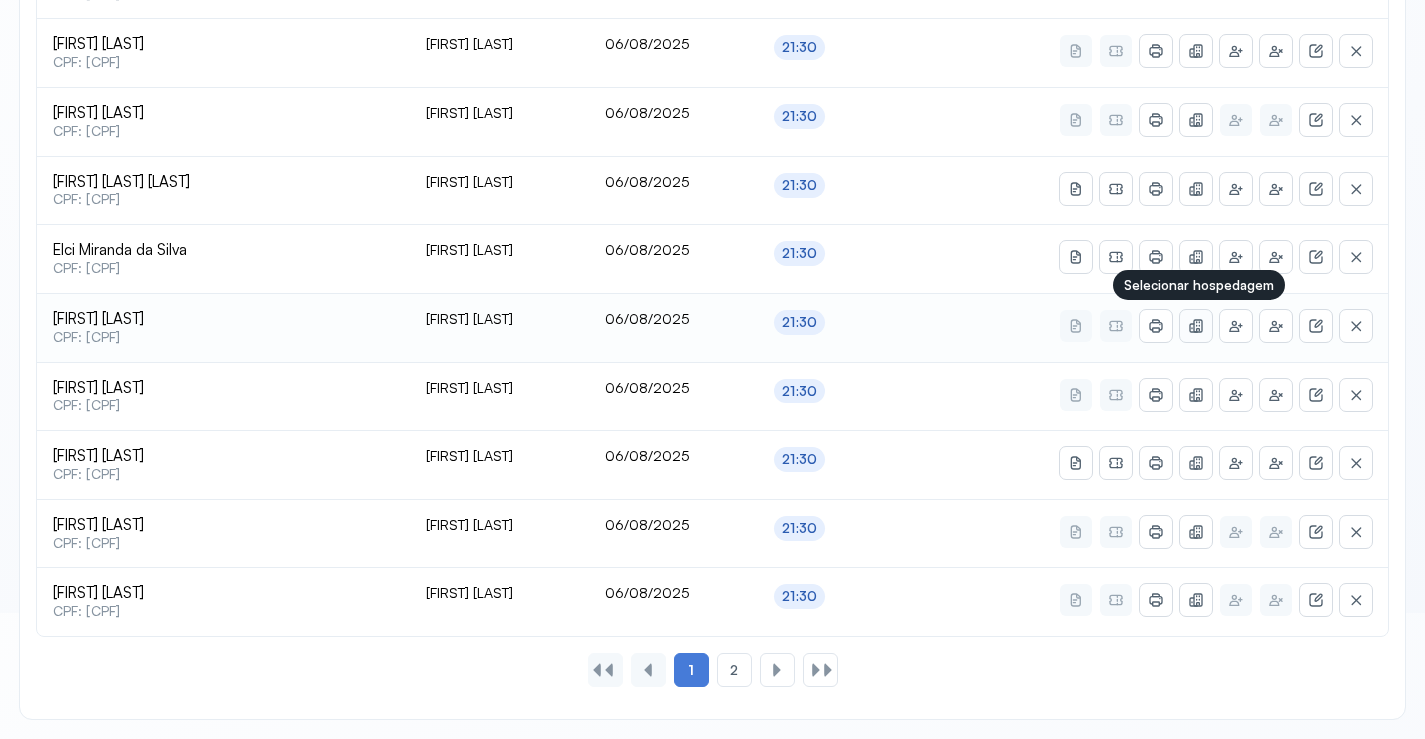 click 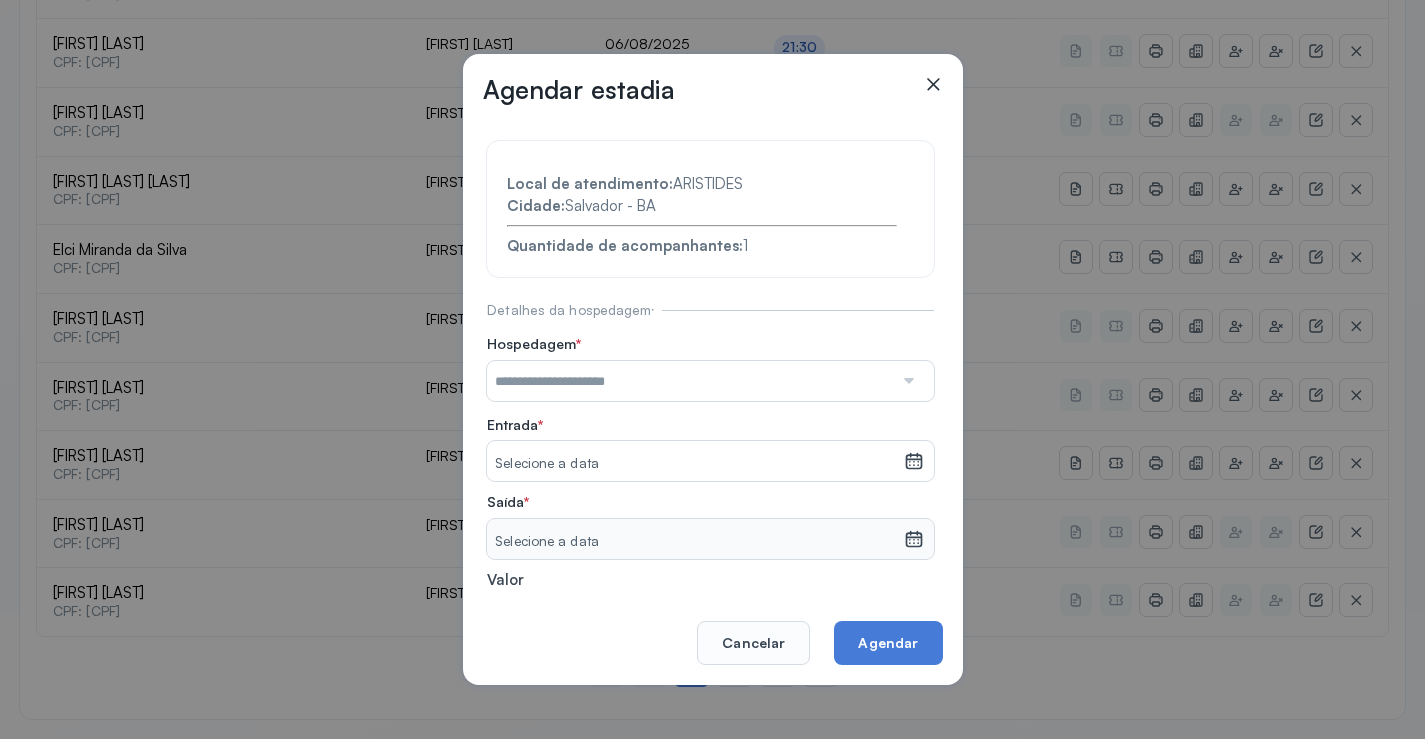 click at bounding box center [690, 381] 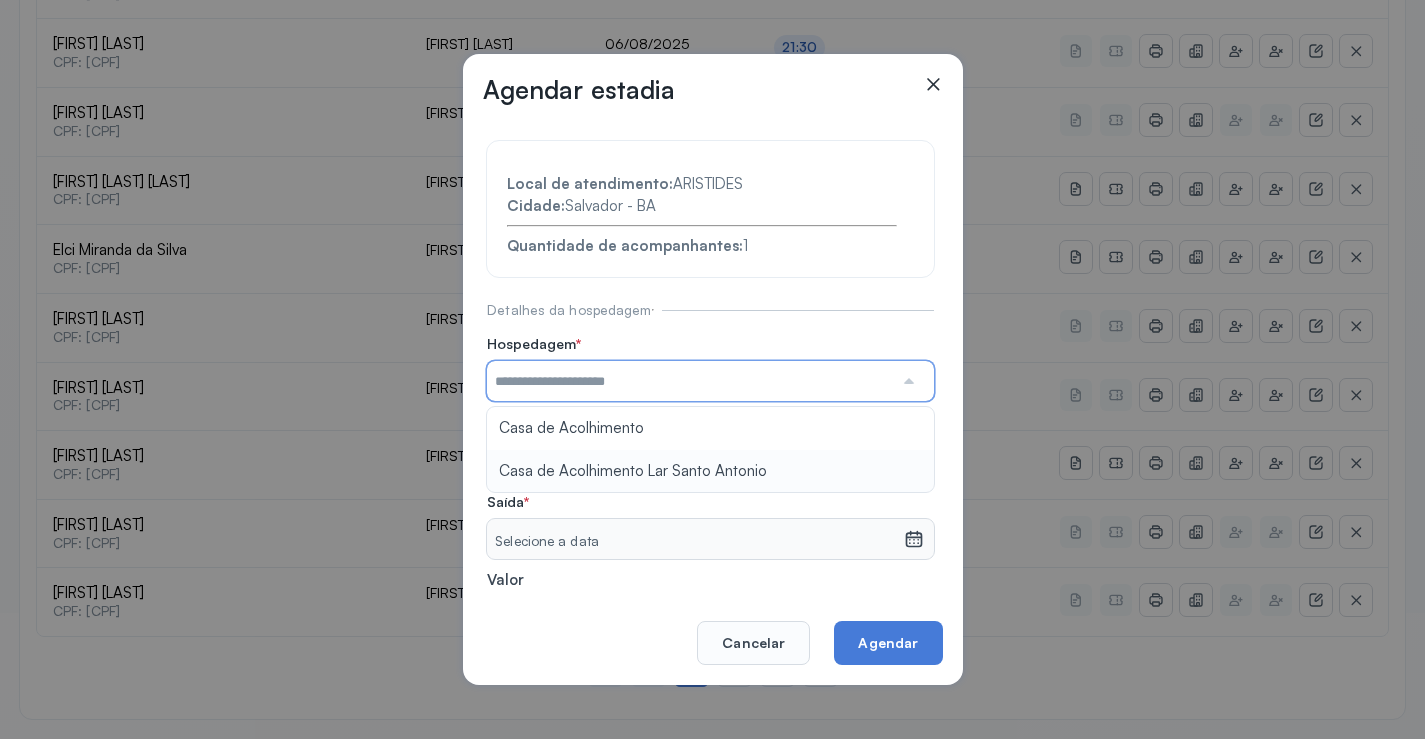 type on "**********" 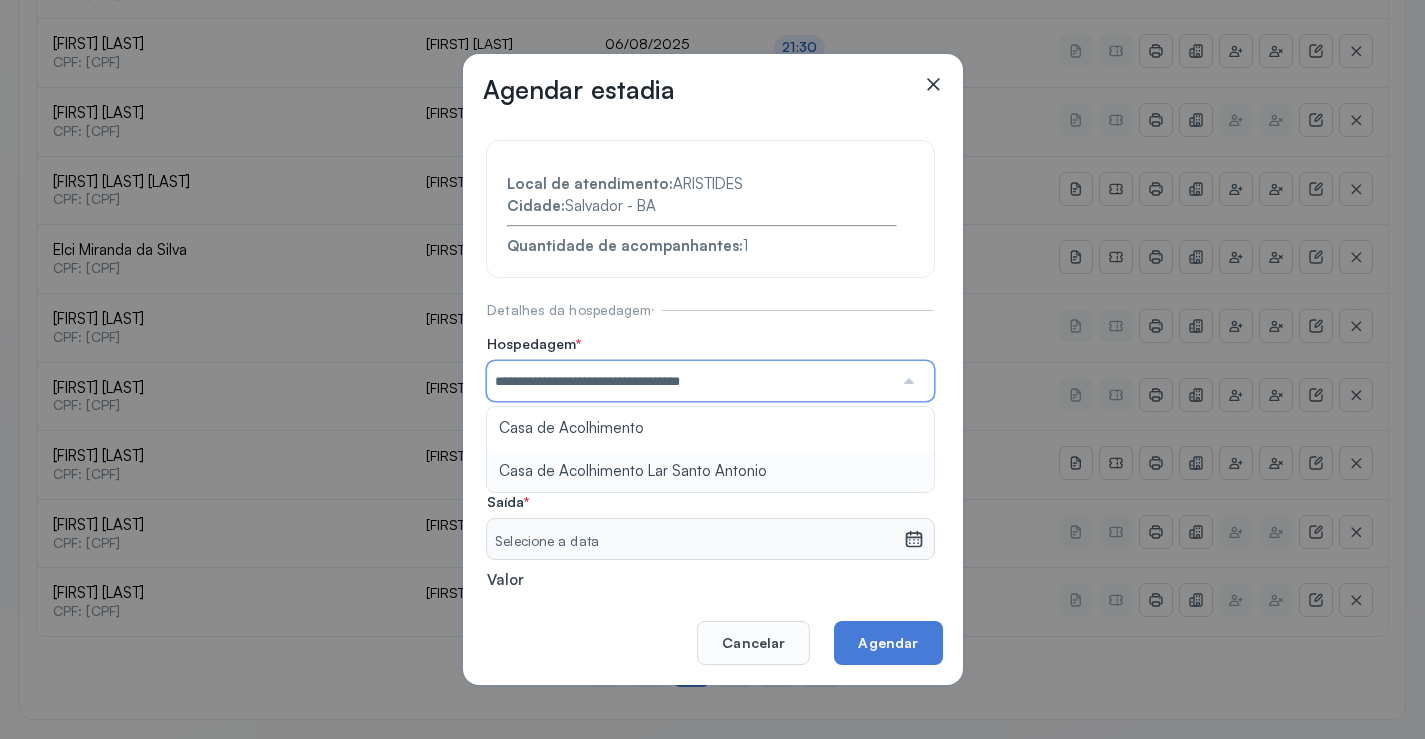 click on "**********" at bounding box center (710, 436) 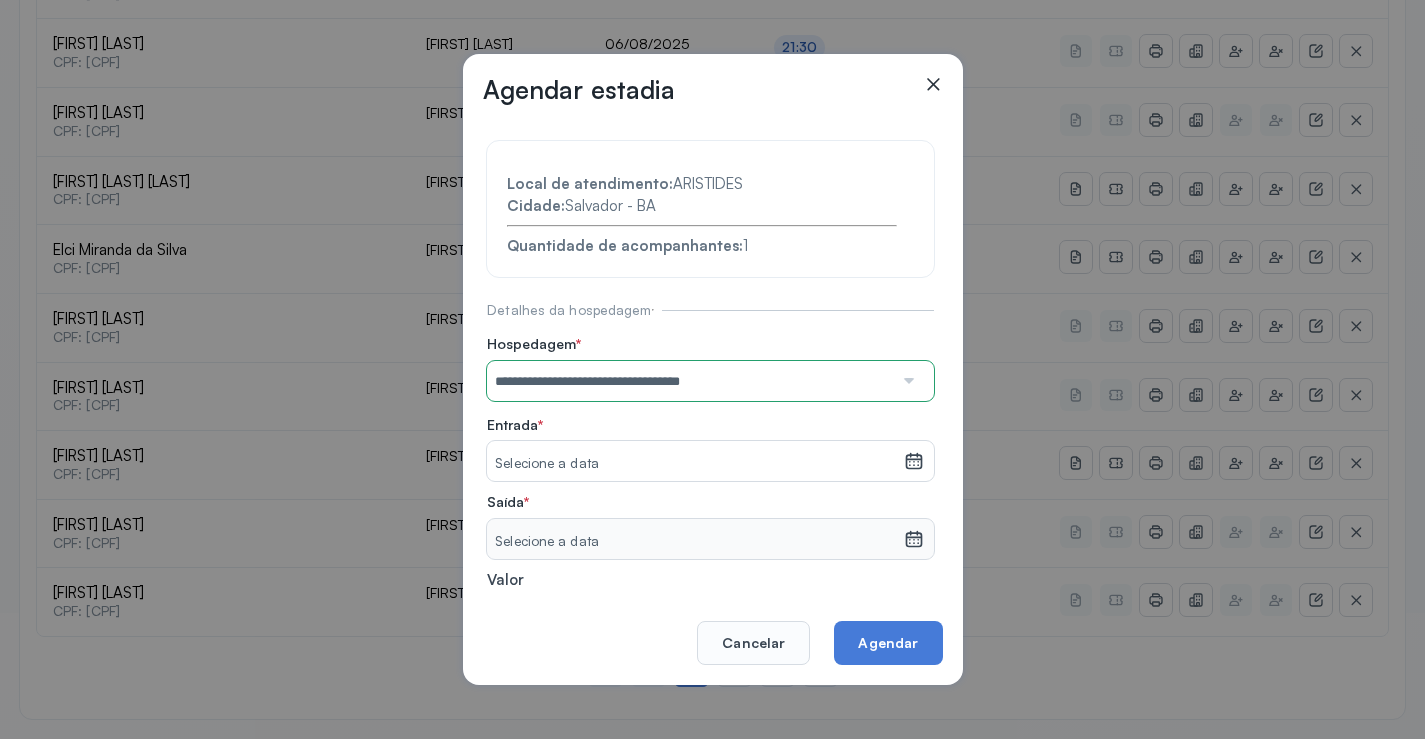 click on "Selecione a data" at bounding box center [695, 464] 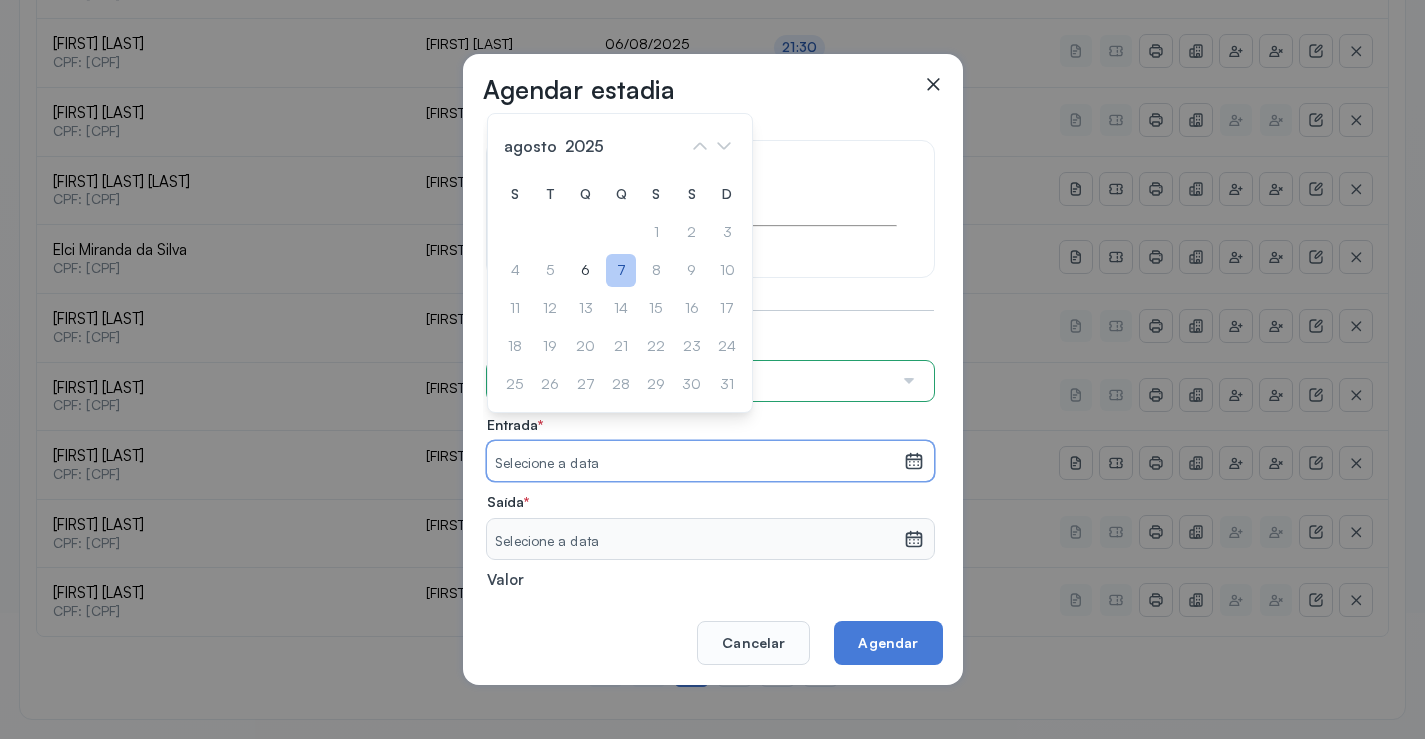 click on "7" 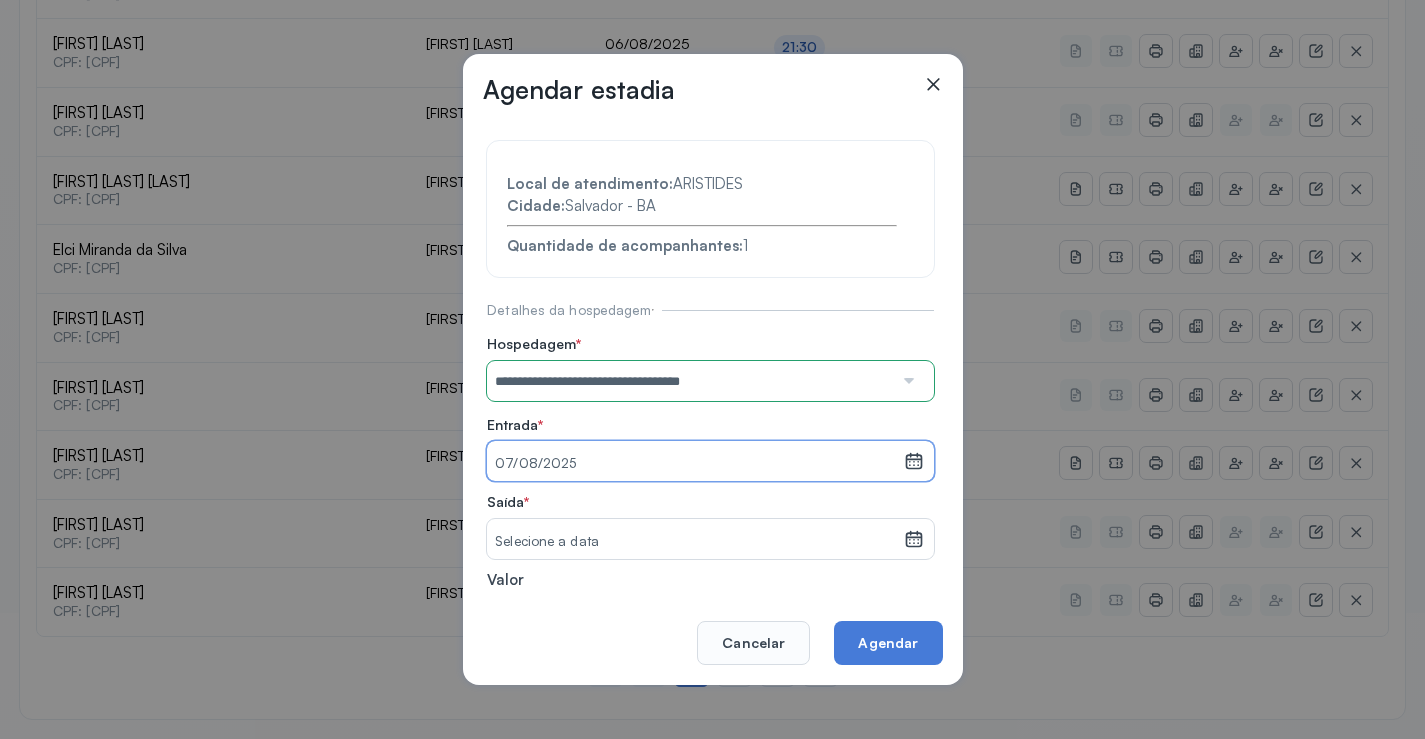 drag, startPoint x: 723, startPoint y: 532, endPoint x: 720, endPoint y: 507, distance: 25.179358 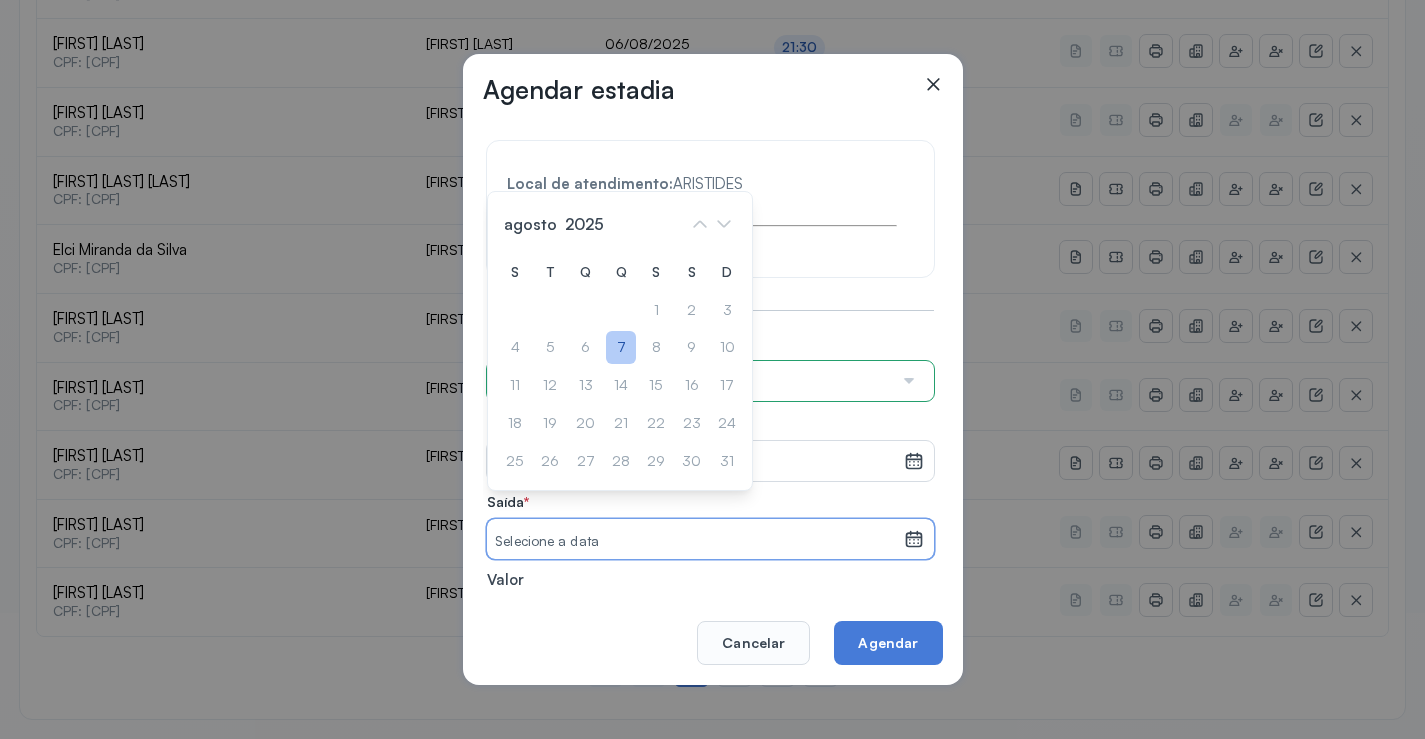 click on "7" 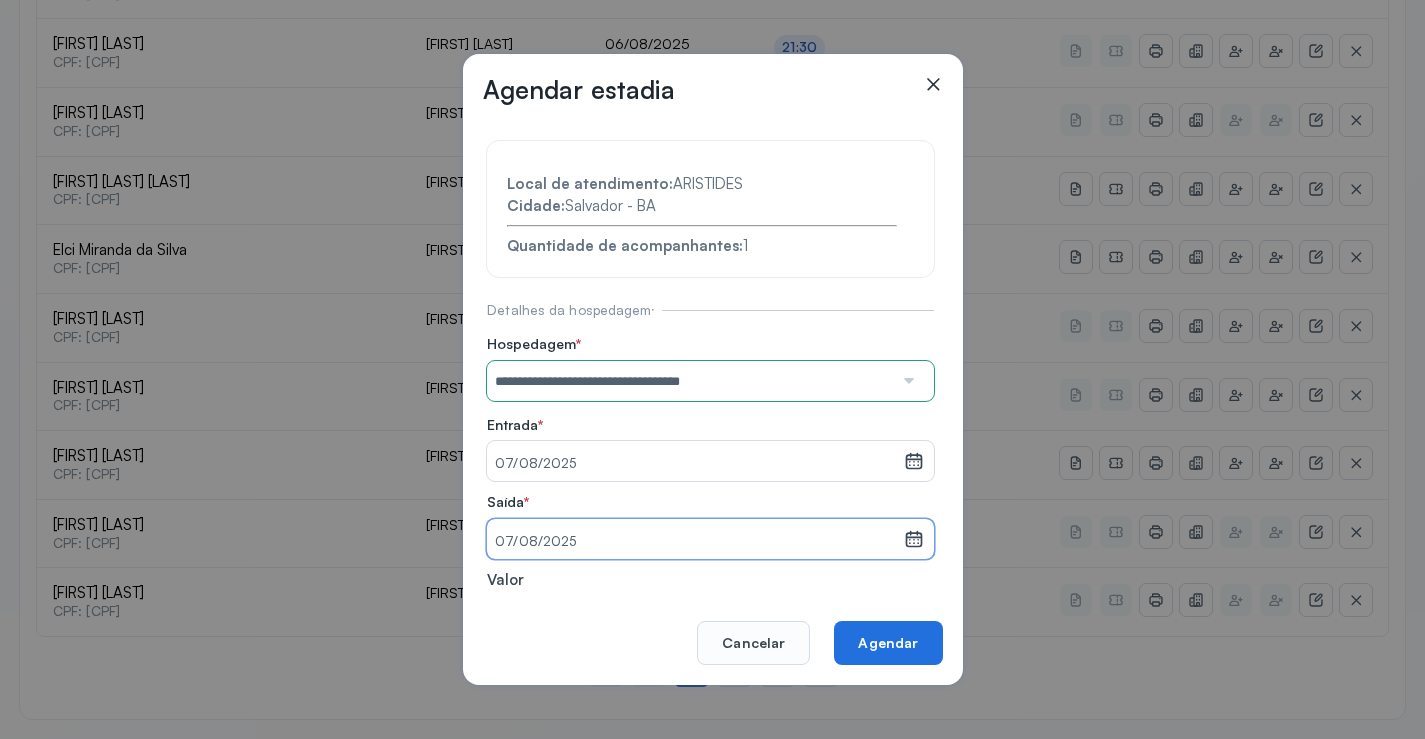 click on "Agendar" 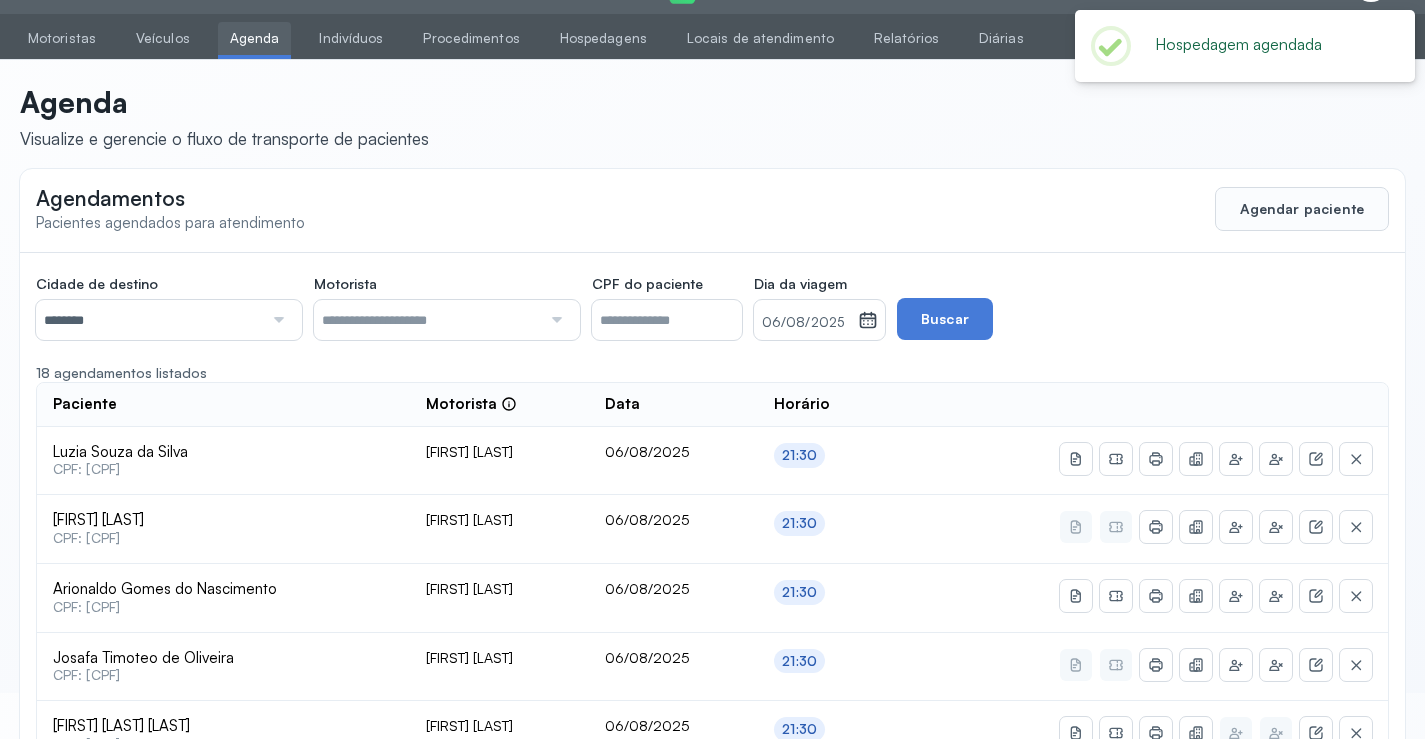 scroll, scrollTop: 865, scrollLeft: 0, axis: vertical 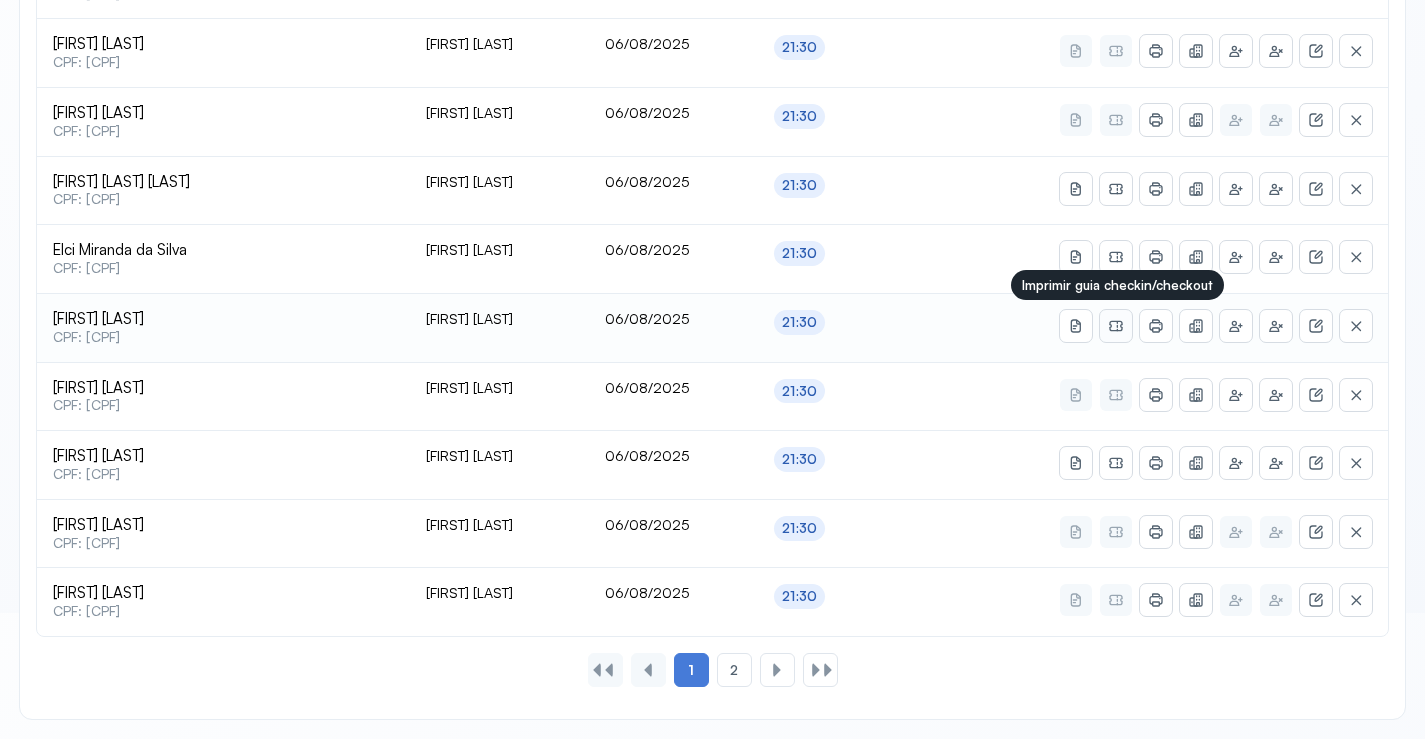 click 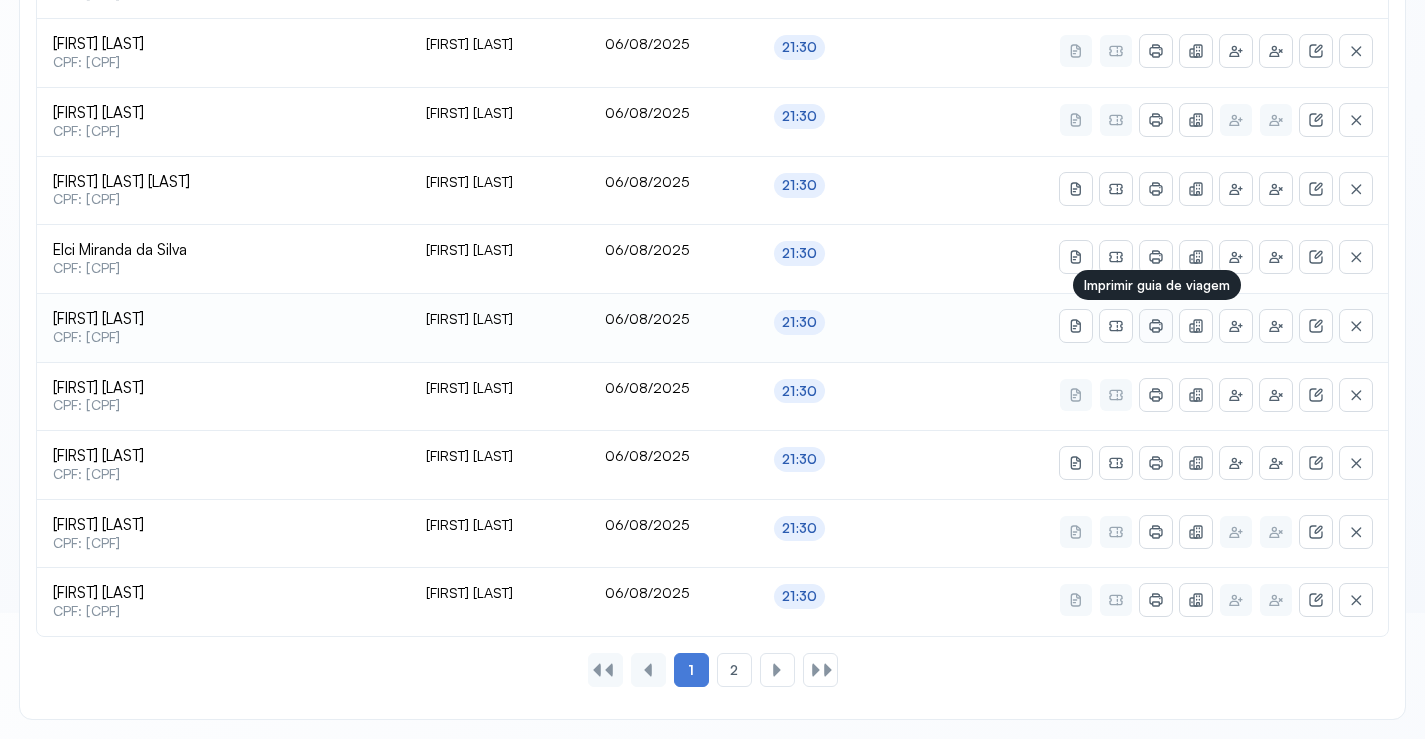 click 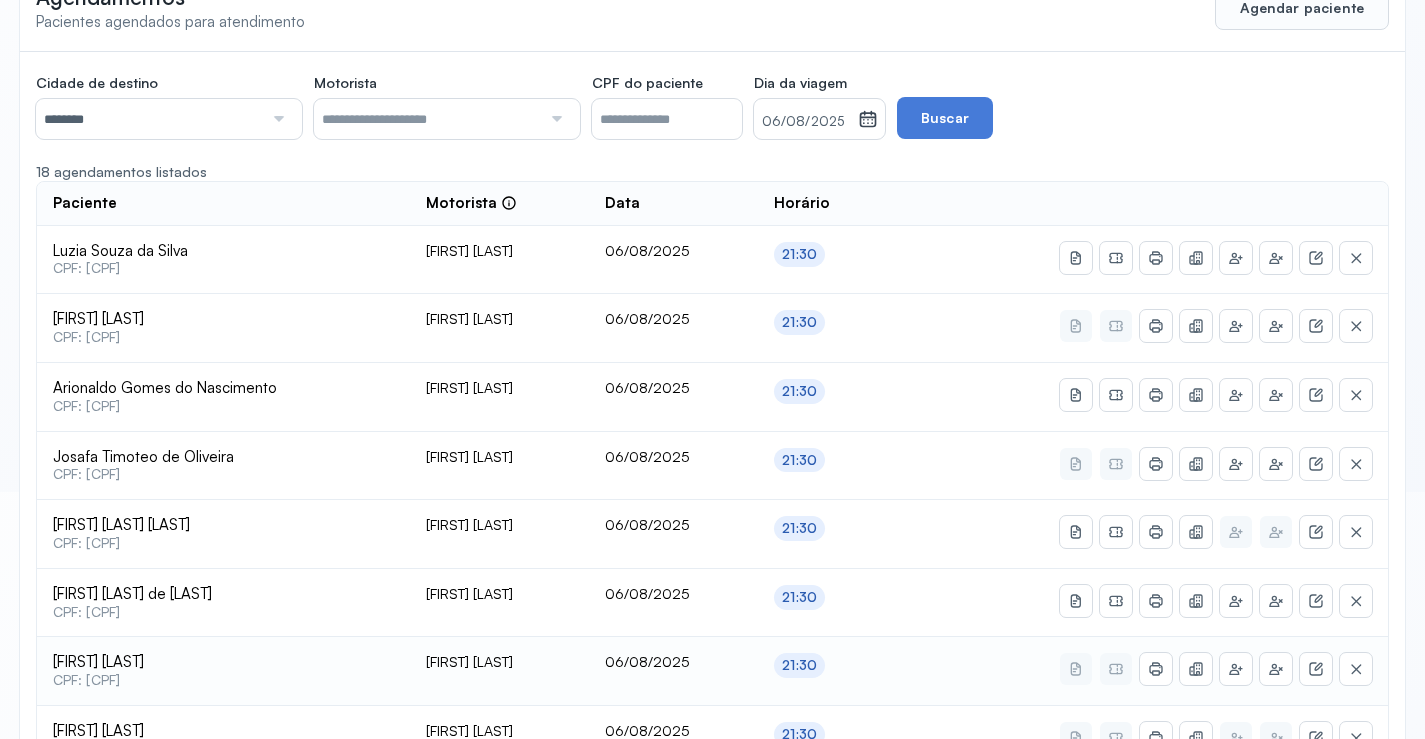 scroll, scrollTop: 0, scrollLeft: 0, axis: both 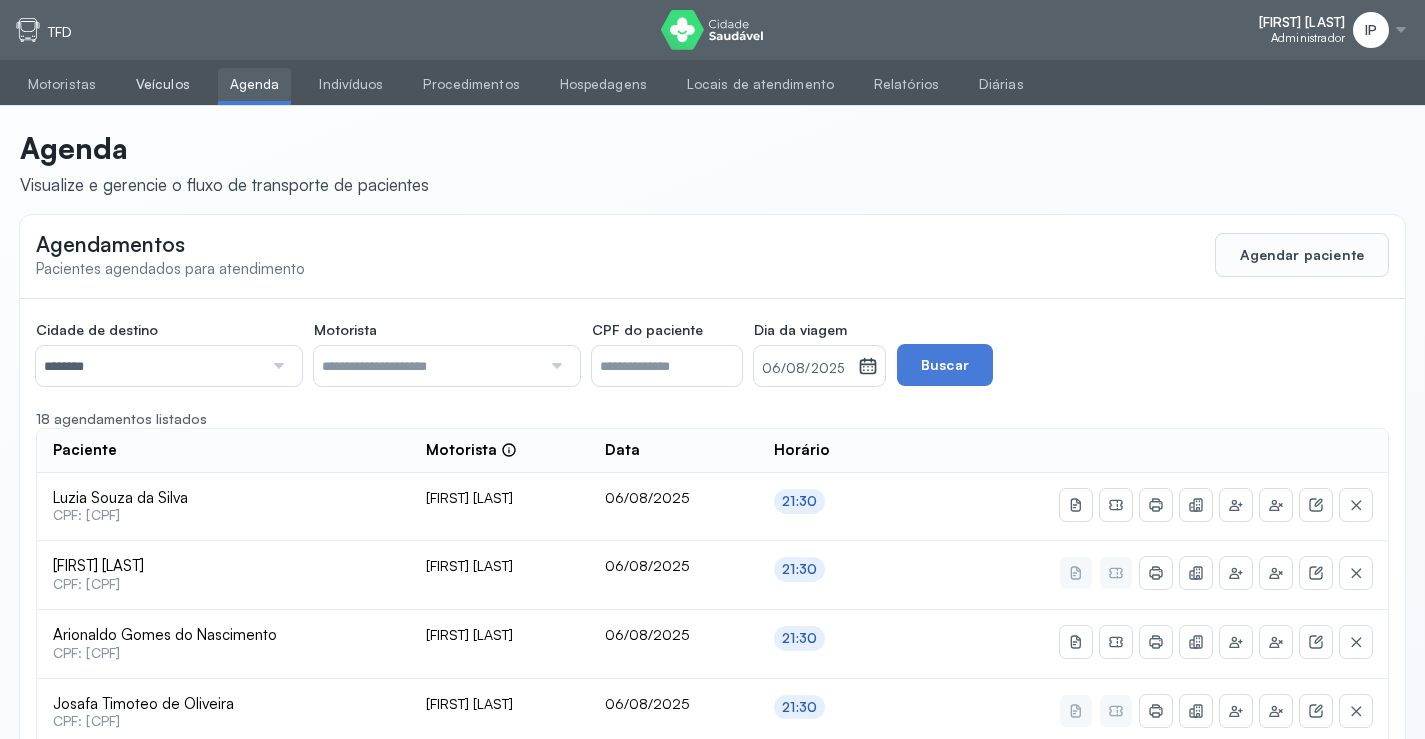 click on "Veículos" at bounding box center (163, 84) 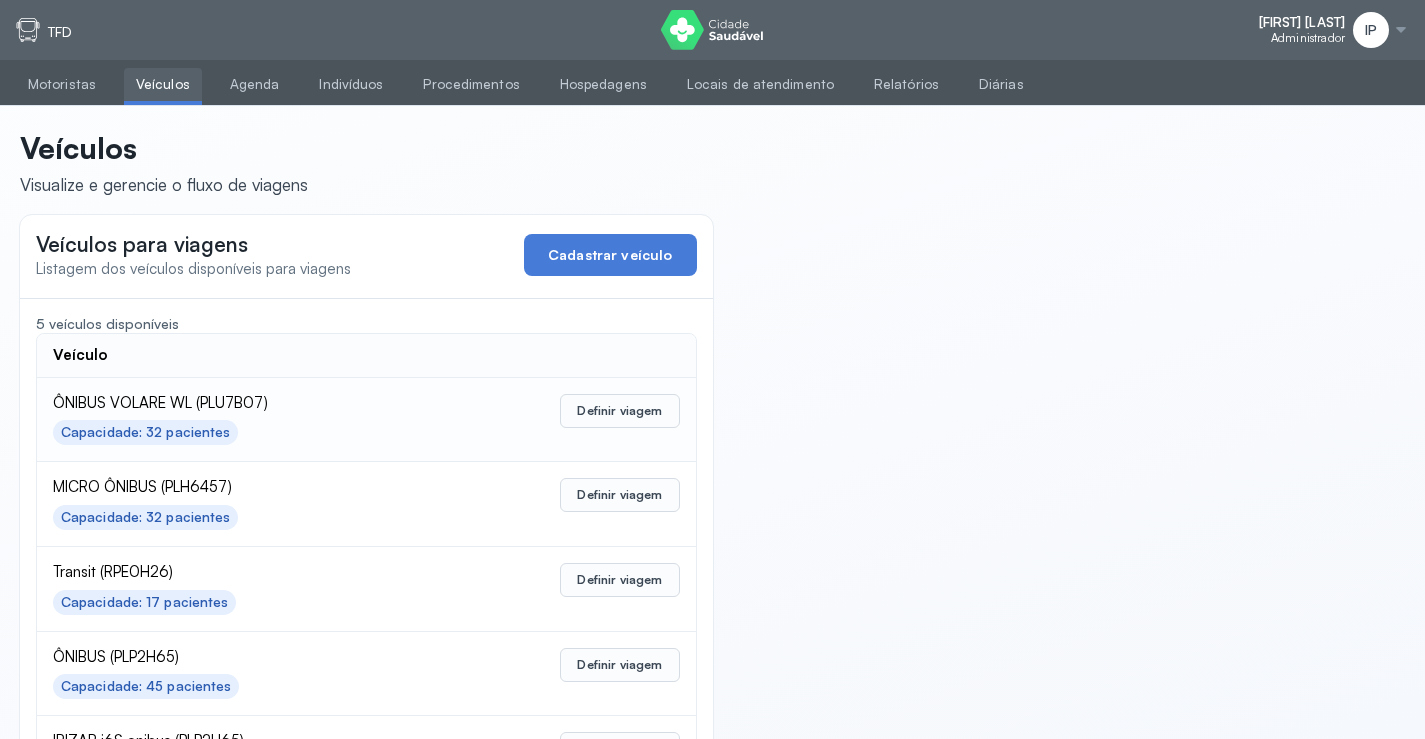 scroll, scrollTop: 98, scrollLeft: 0, axis: vertical 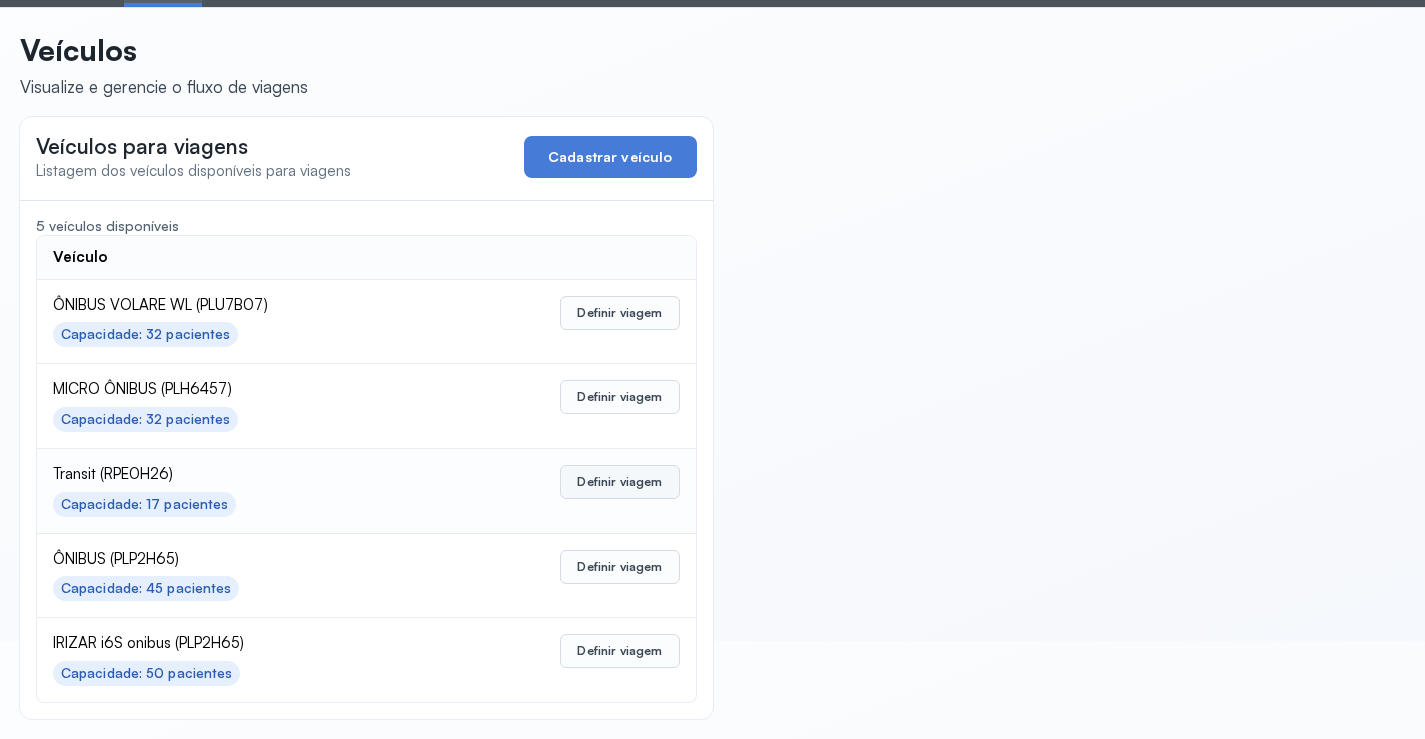 click on "Definir viagem" at bounding box center (619, 482) 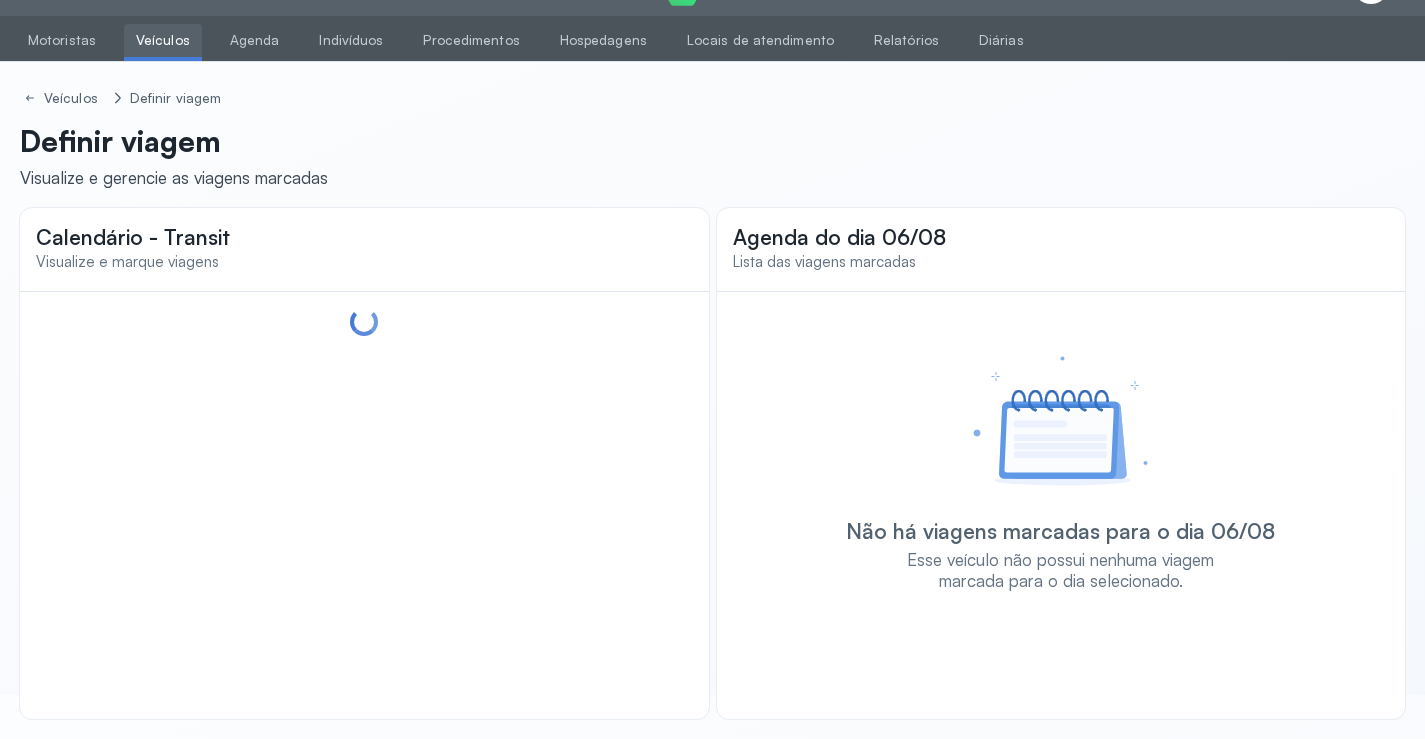 scroll, scrollTop: 47, scrollLeft: 0, axis: vertical 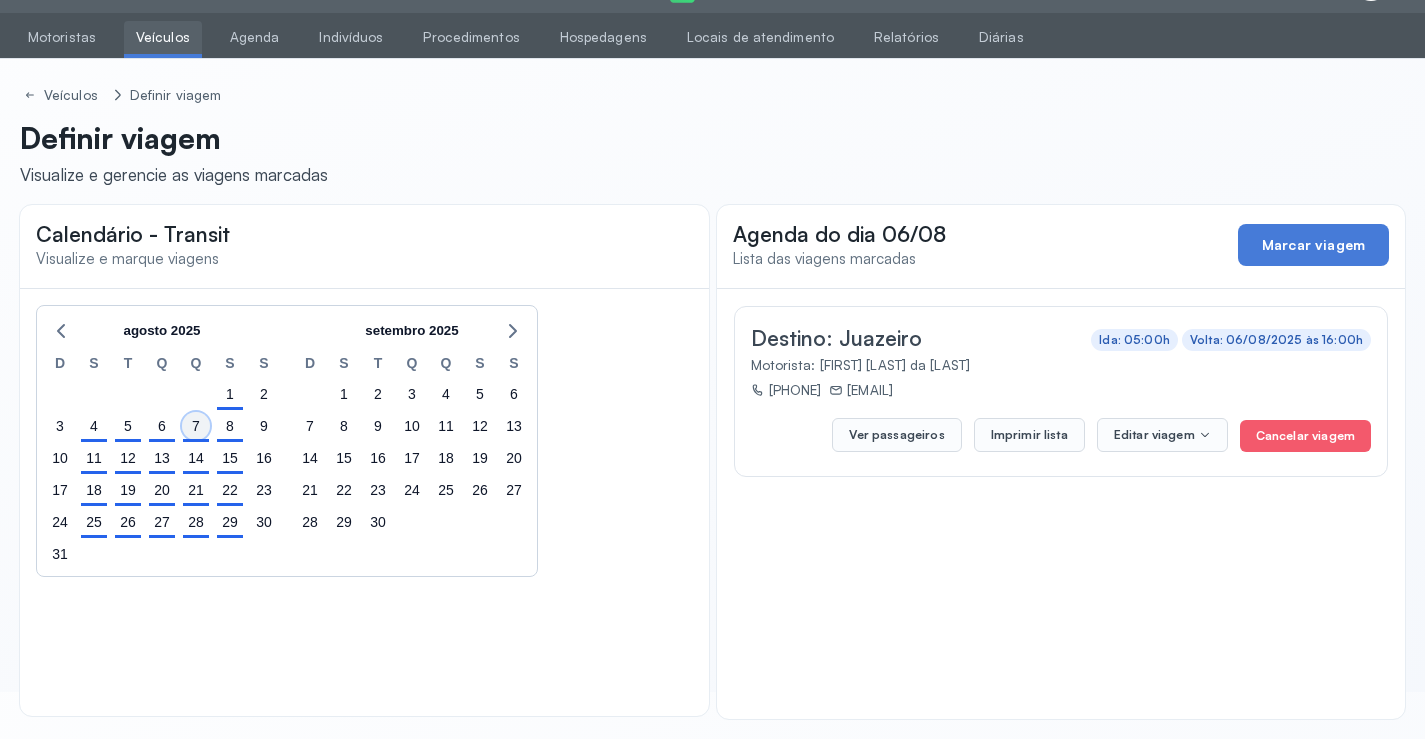 click on "7" 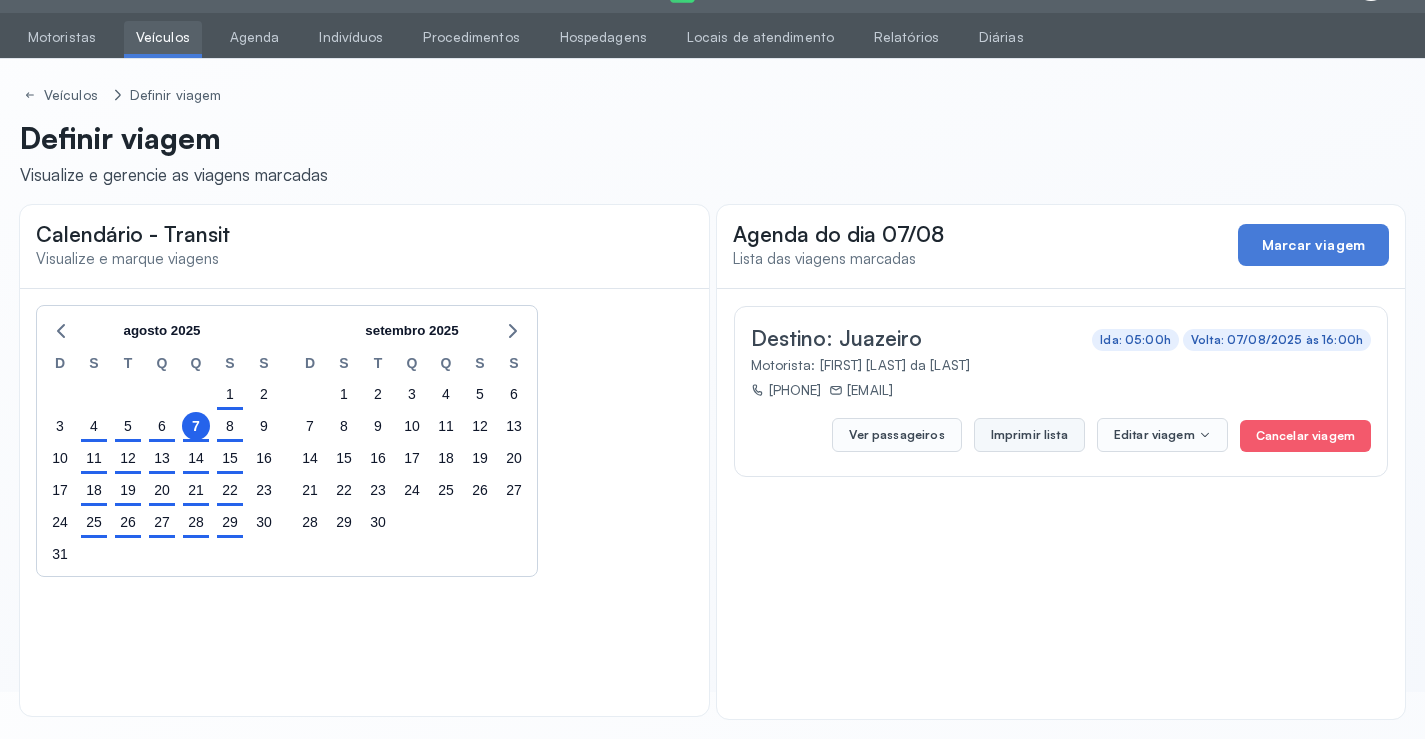 click on "Imprimir lista" at bounding box center [1029, 435] 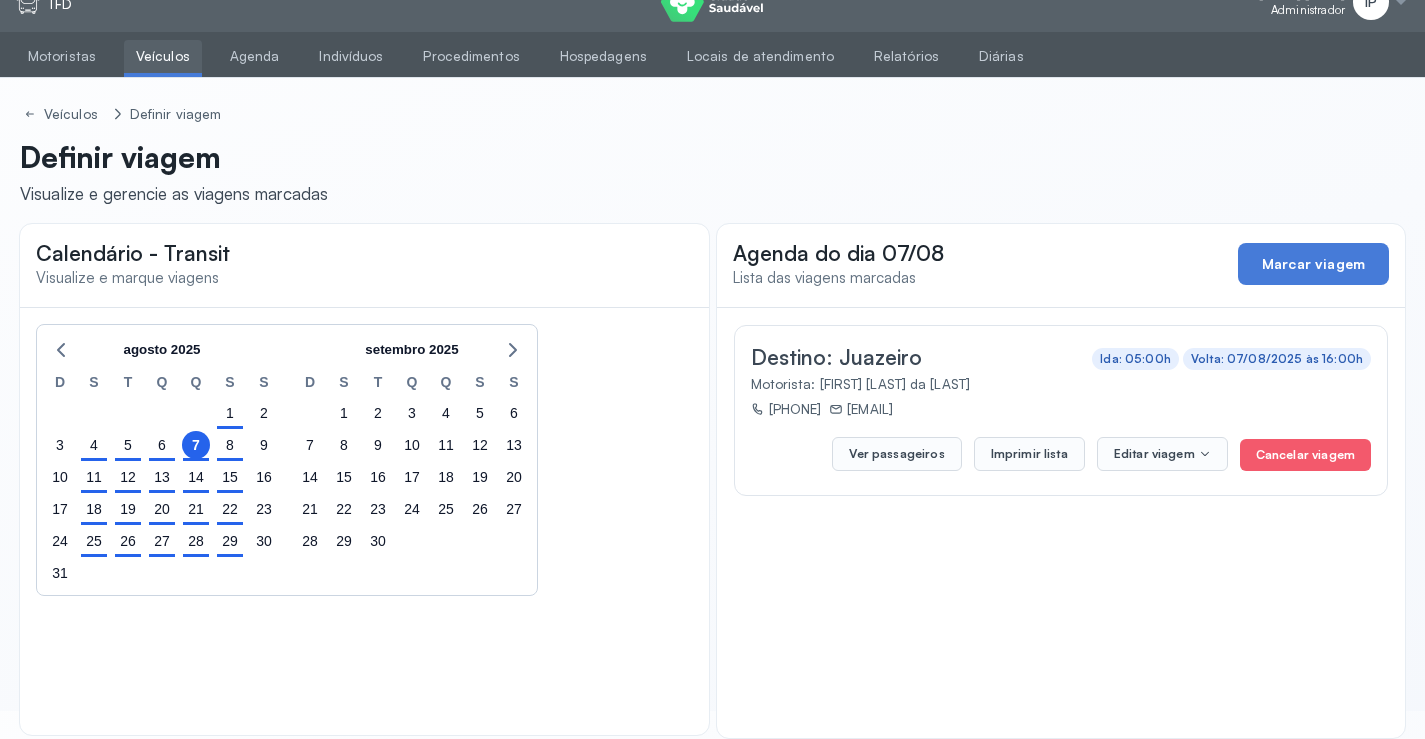 scroll, scrollTop: 0, scrollLeft: 0, axis: both 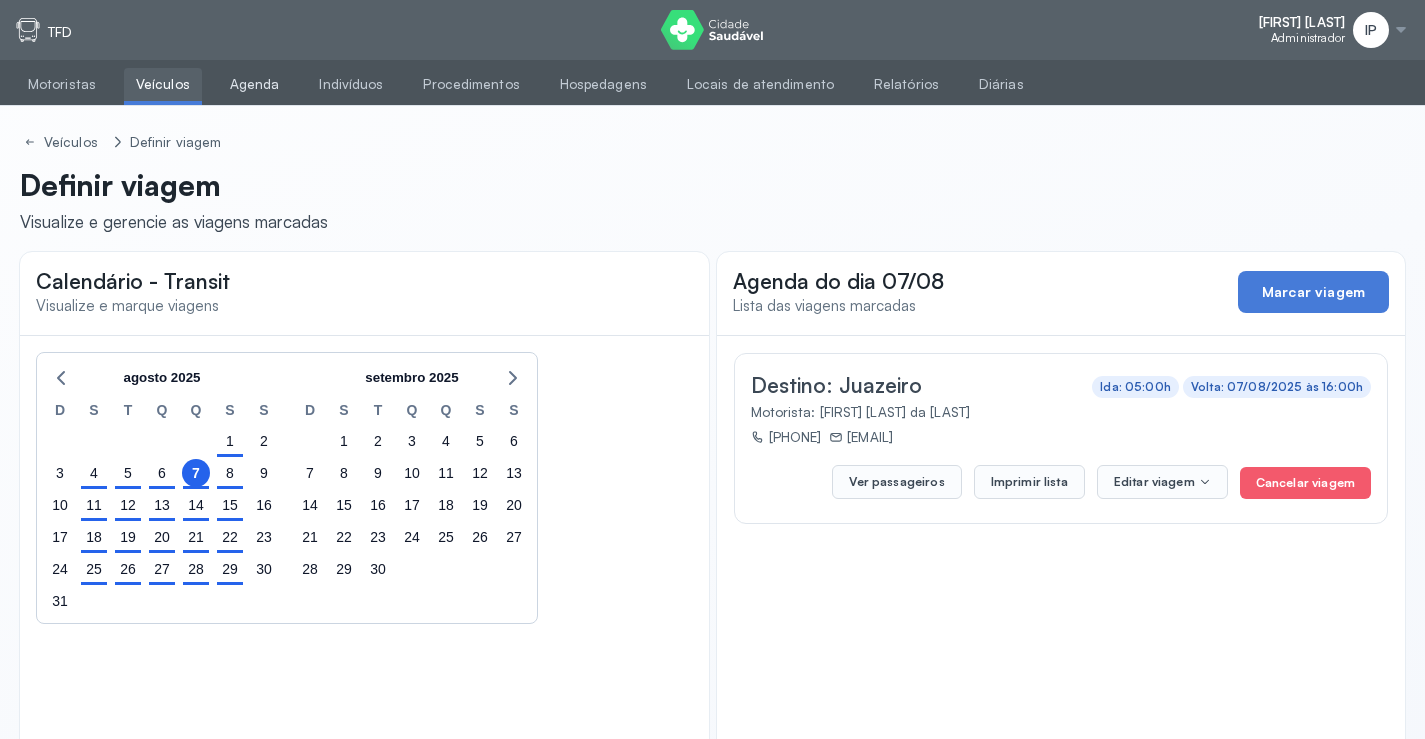 click on "Agenda" at bounding box center [255, 84] 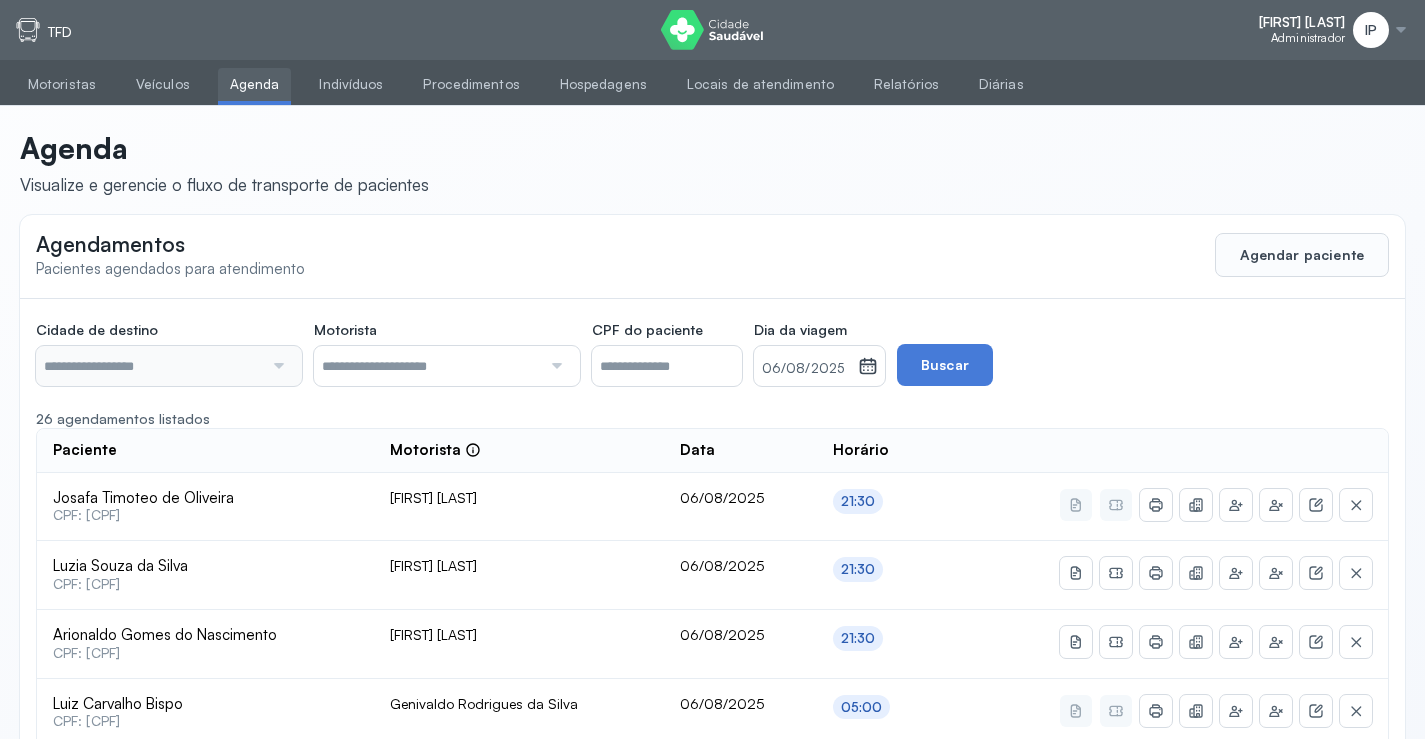 type on "********" 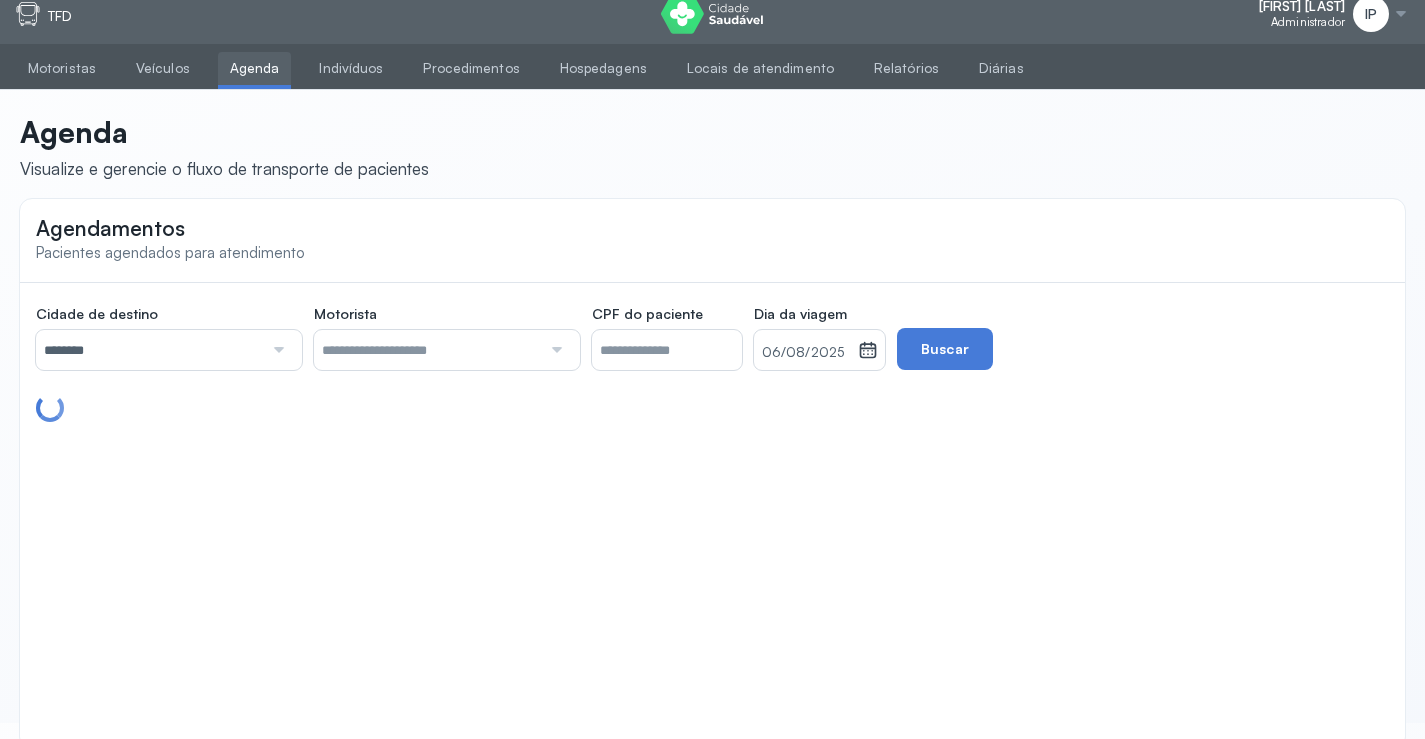 scroll, scrollTop: 0, scrollLeft: 0, axis: both 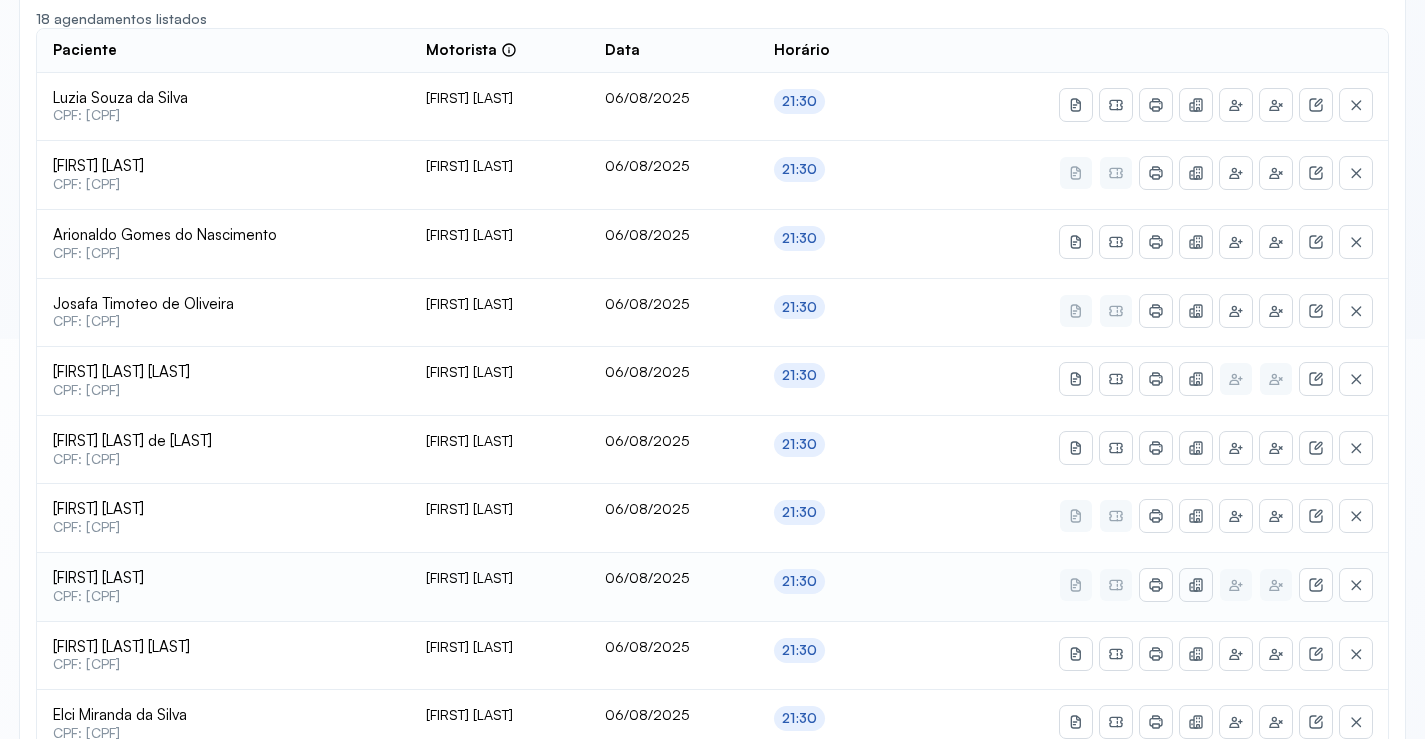 click 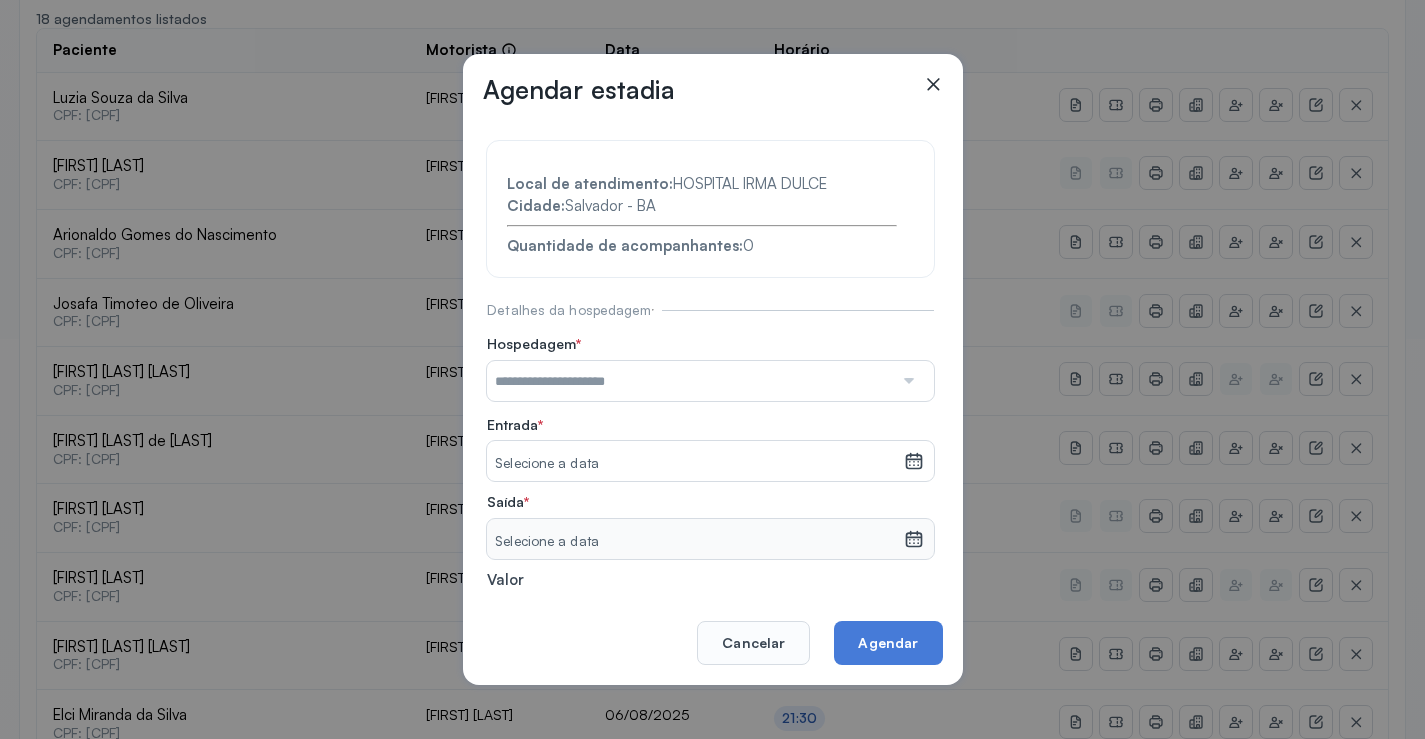 click at bounding box center (690, 381) 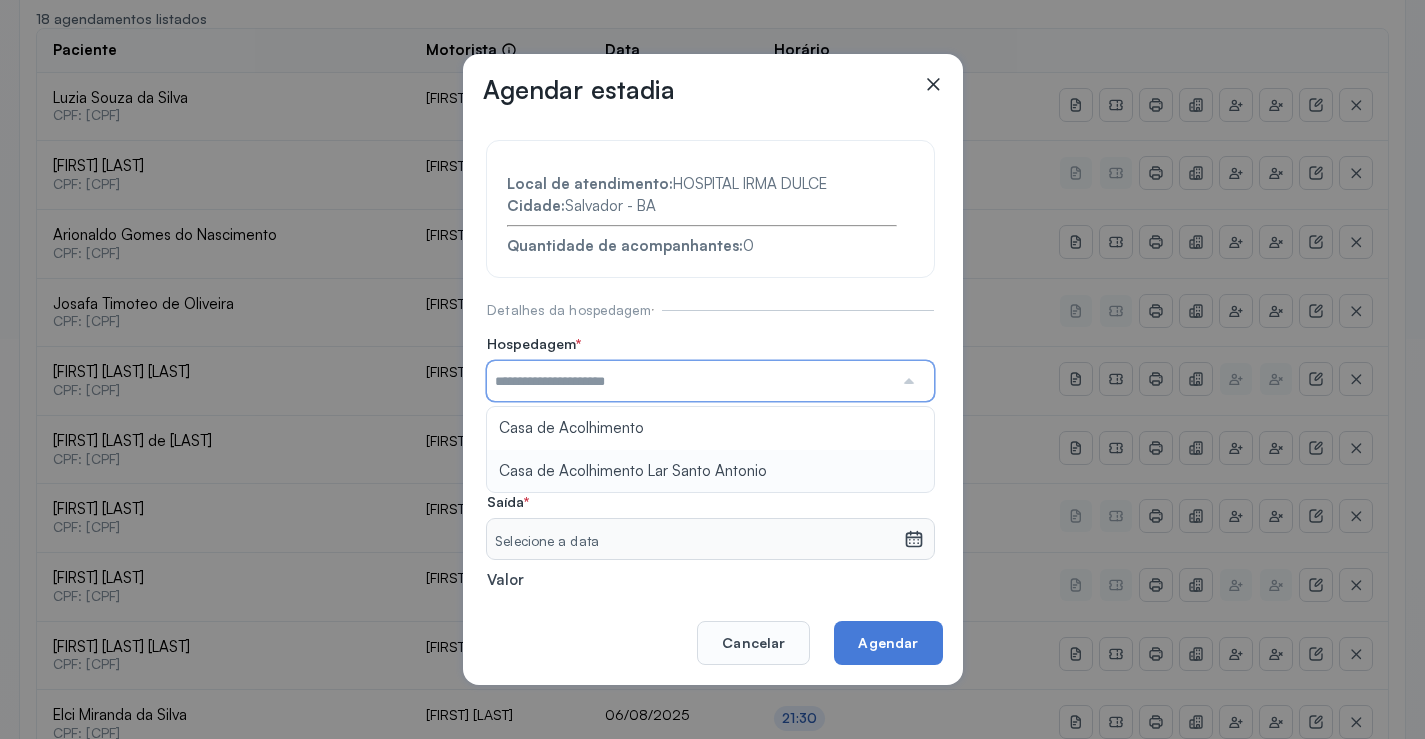 type on "**********" 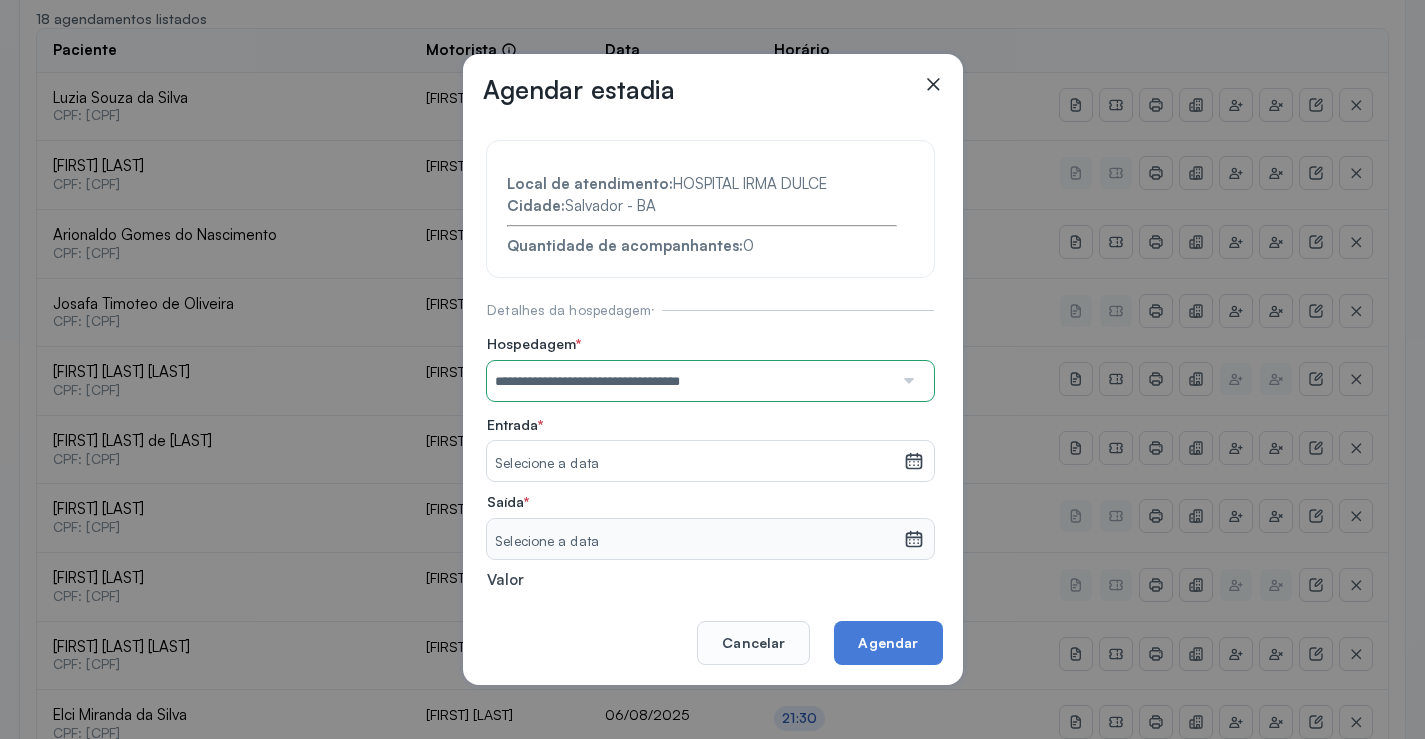 click on "**********" at bounding box center (710, 436) 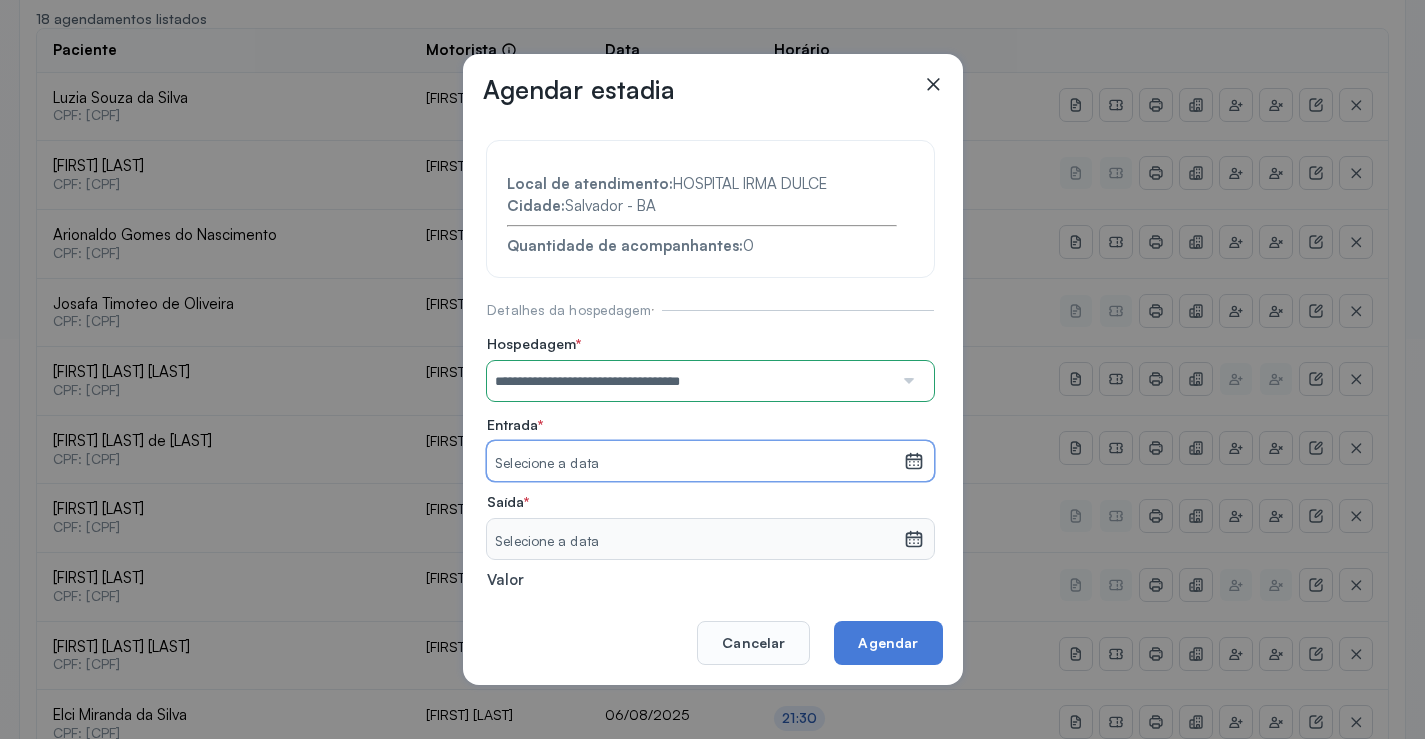 click on "Selecione a data" at bounding box center [695, 464] 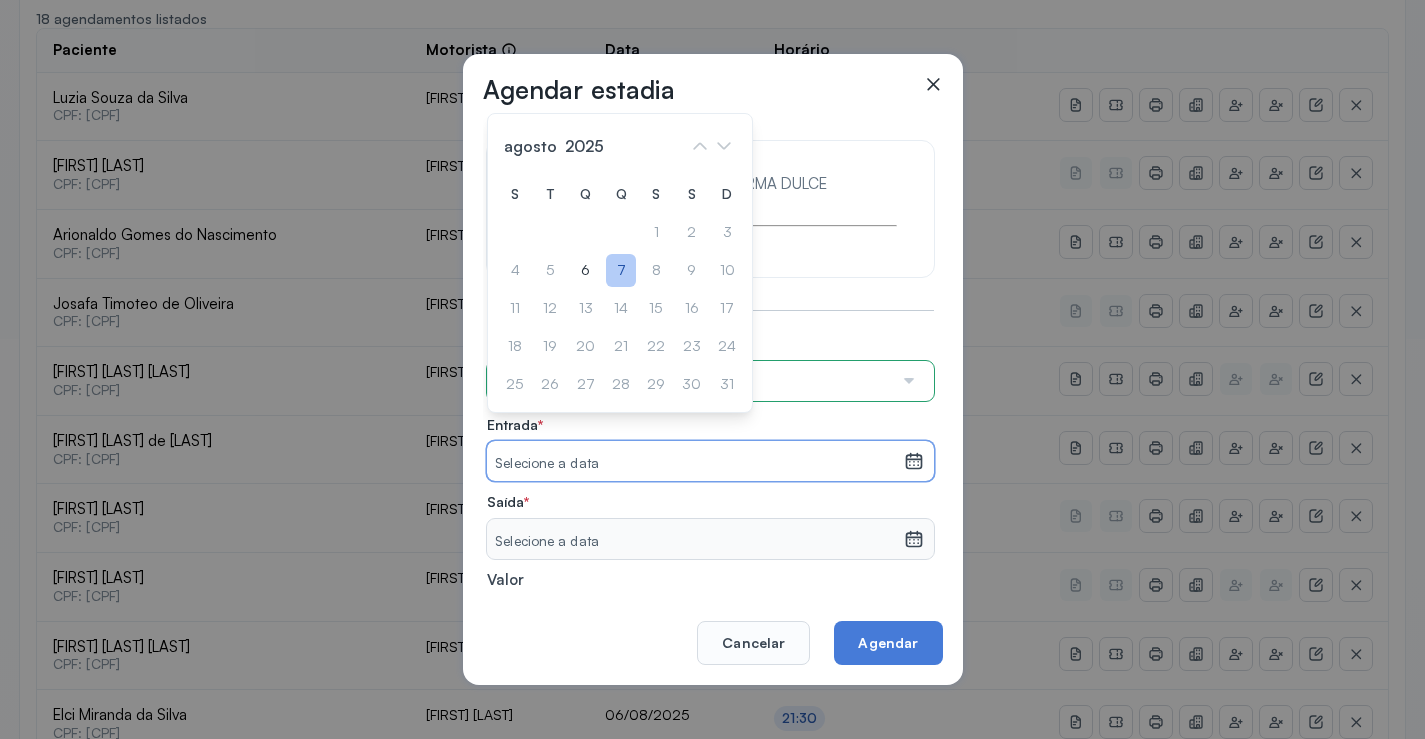 click on "7" 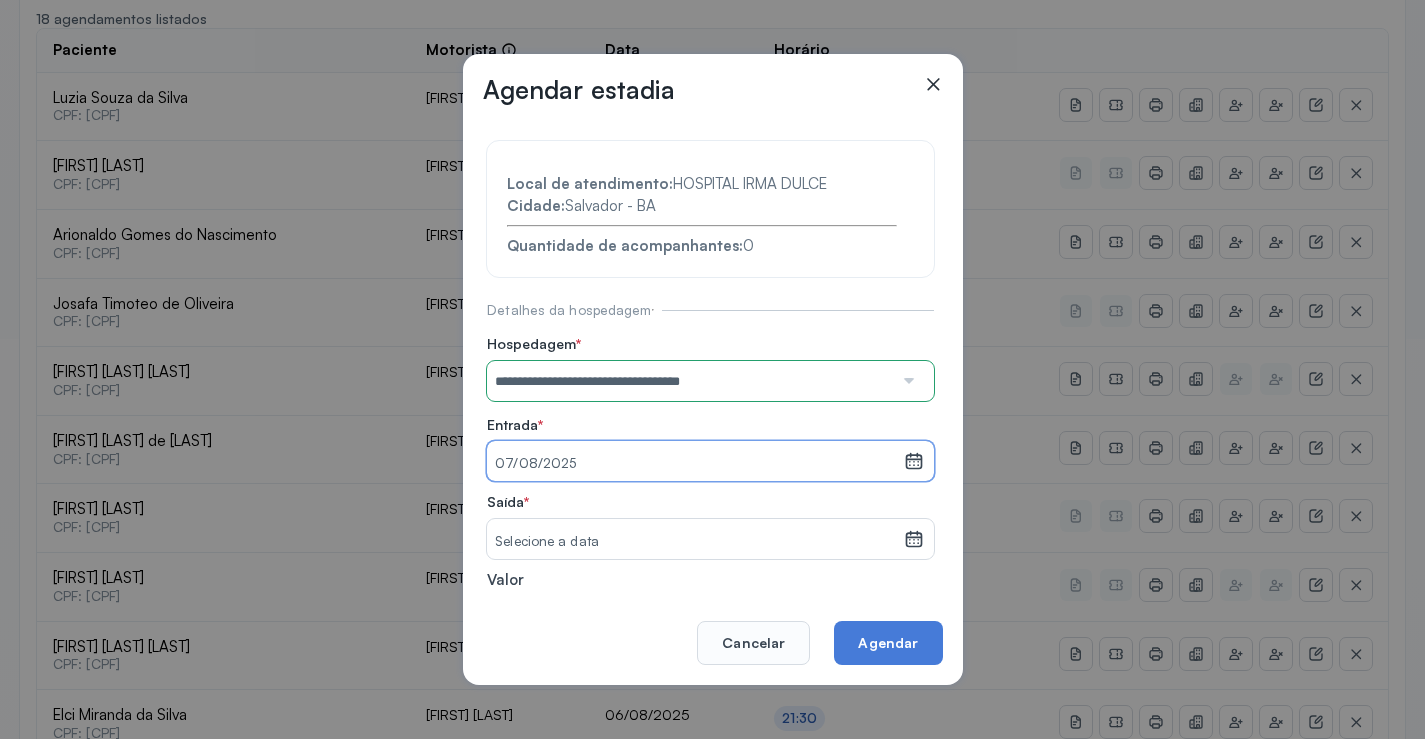 click on "Selecione a data" at bounding box center (695, 539) 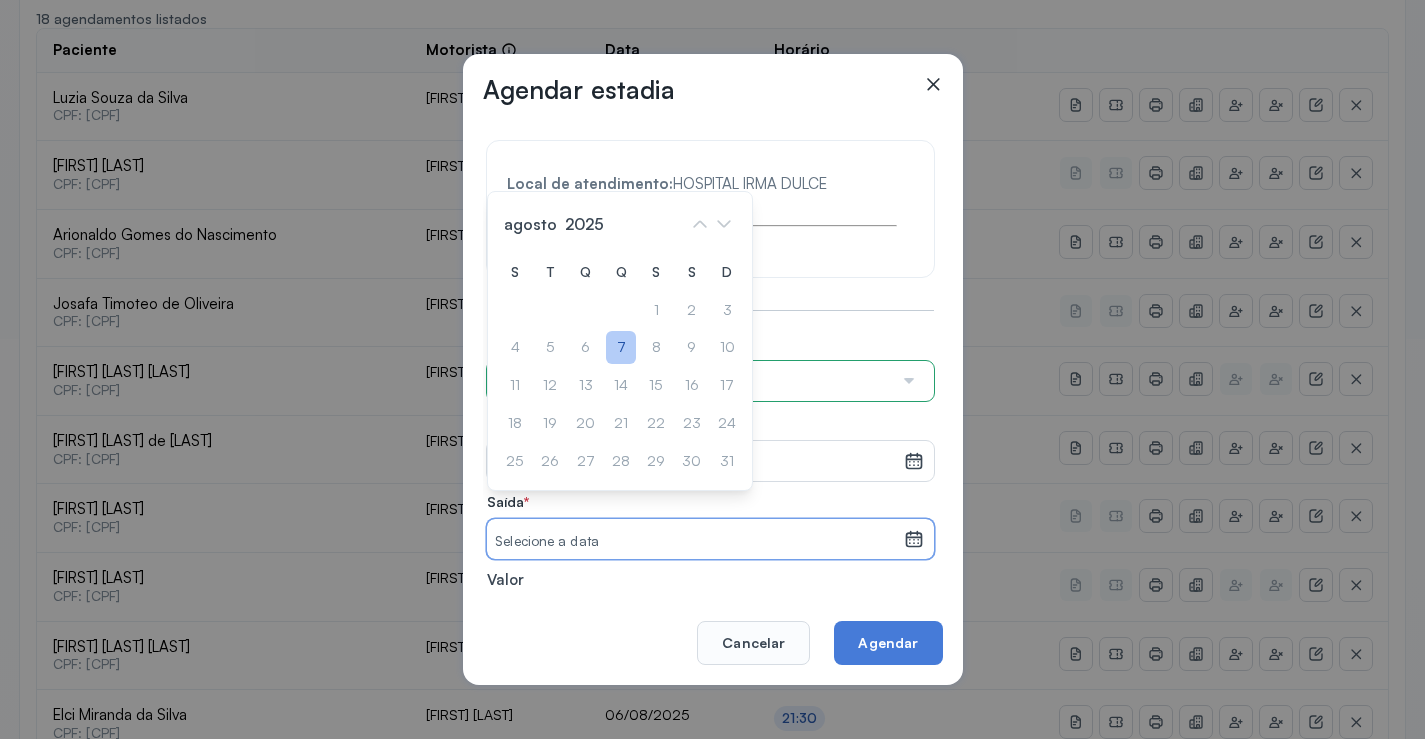 click on "7" 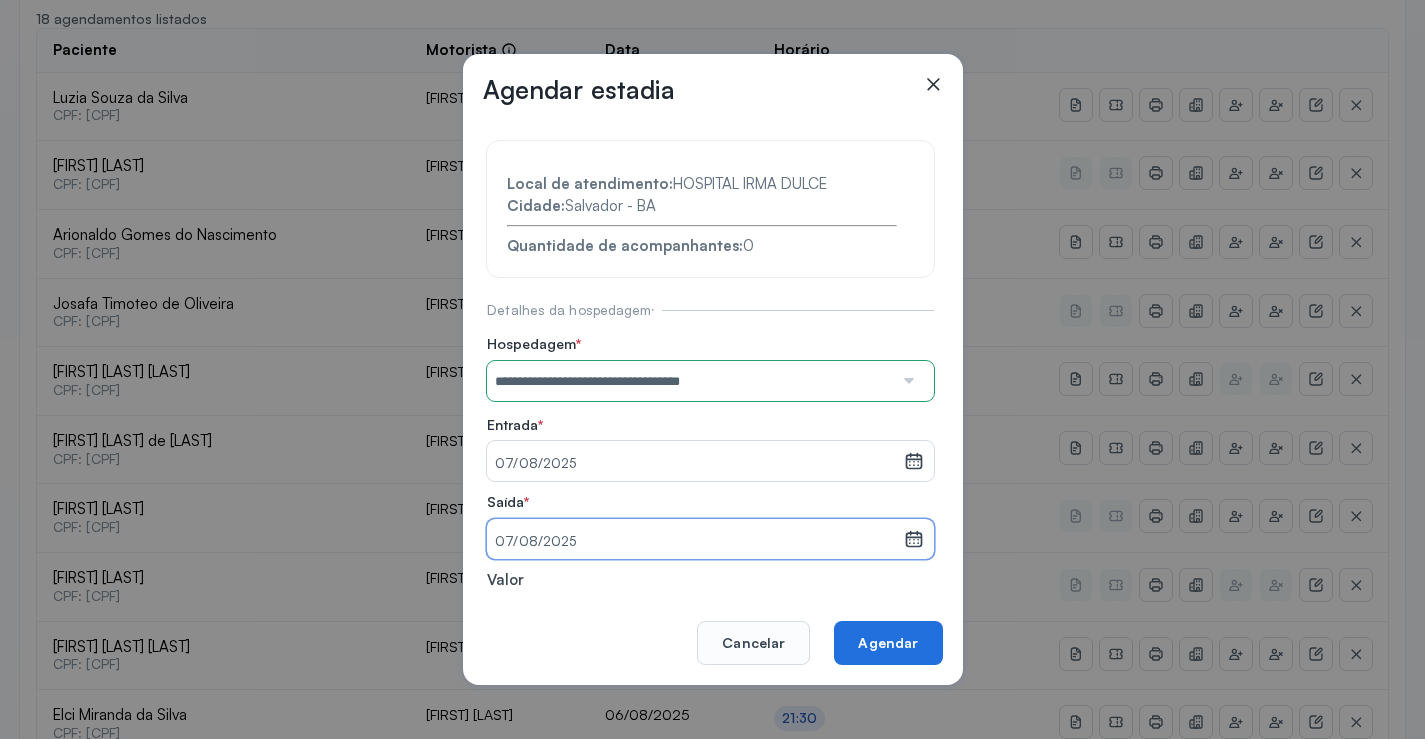 click on "Agendar" 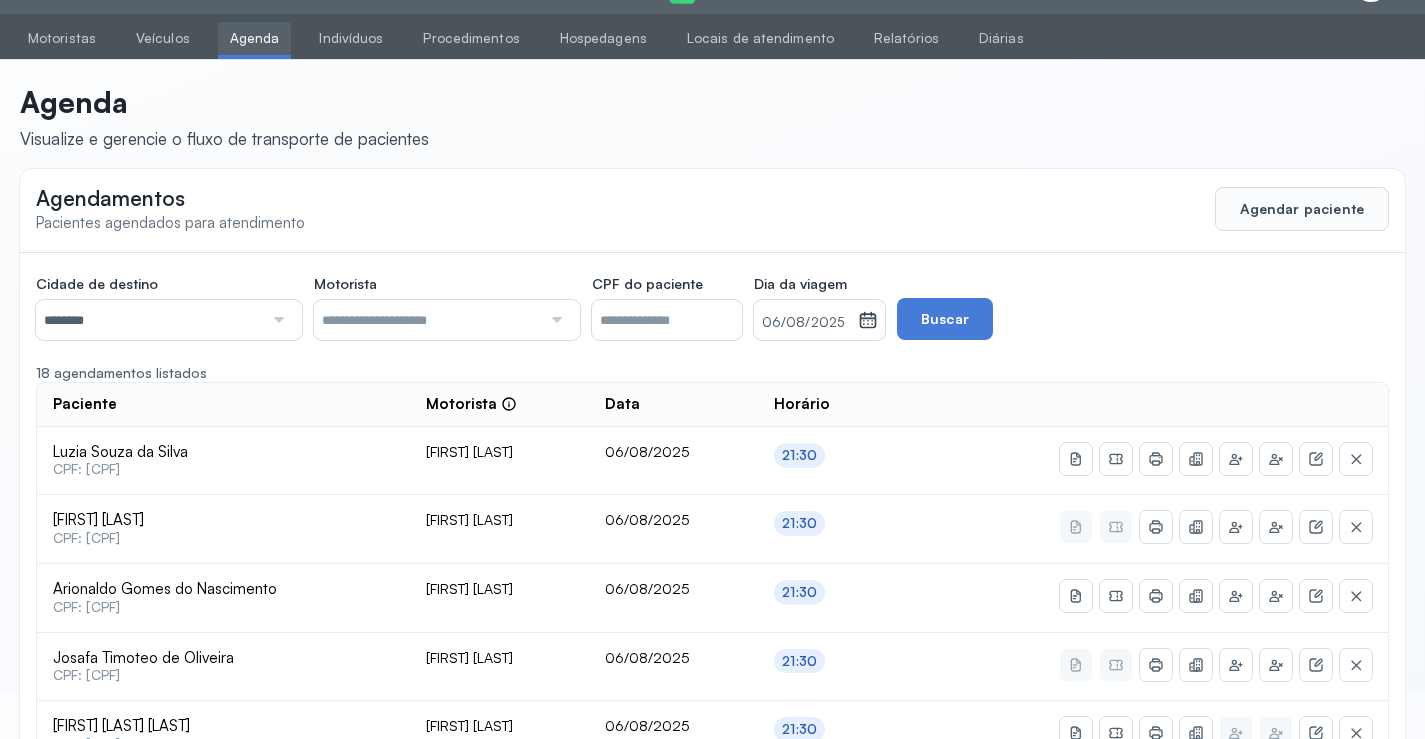 scroll, scrollTop: 400, scrollLeft: 0, axis: vertical 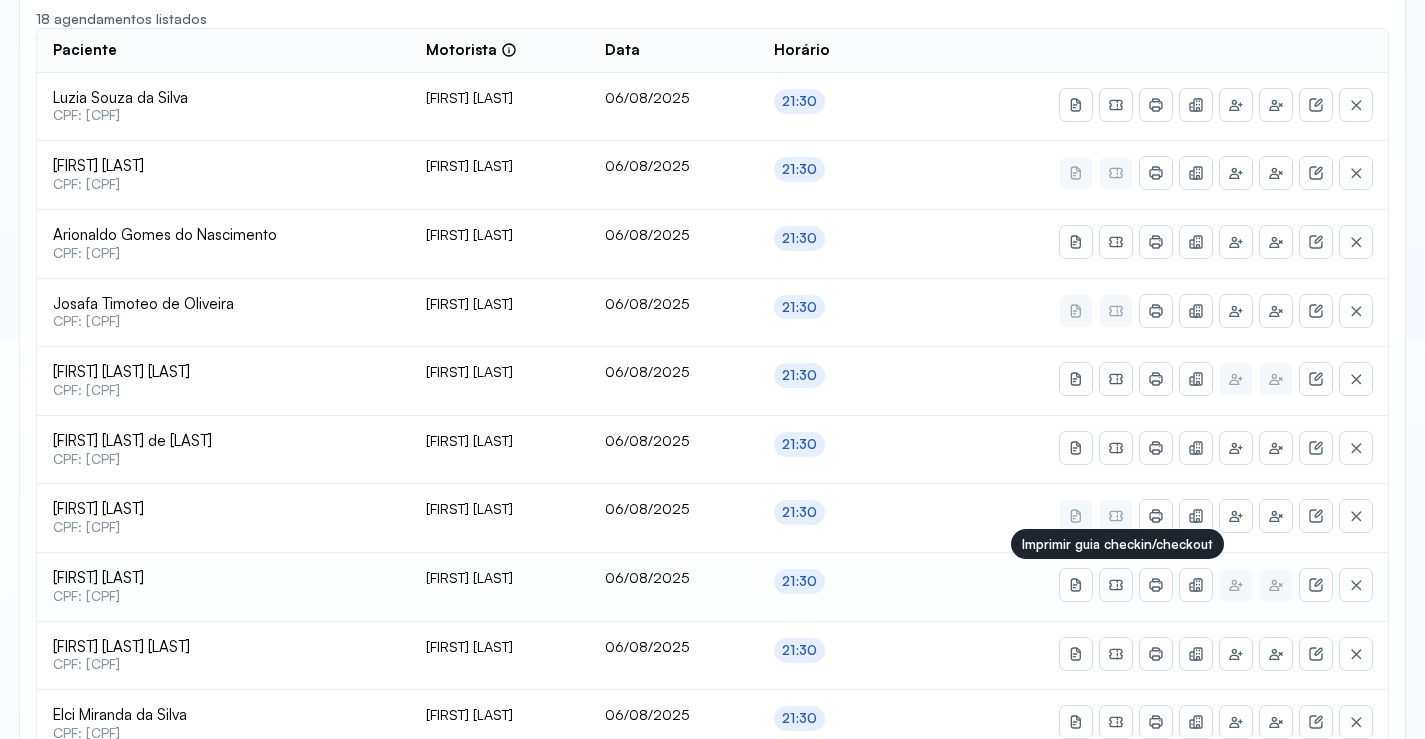 click 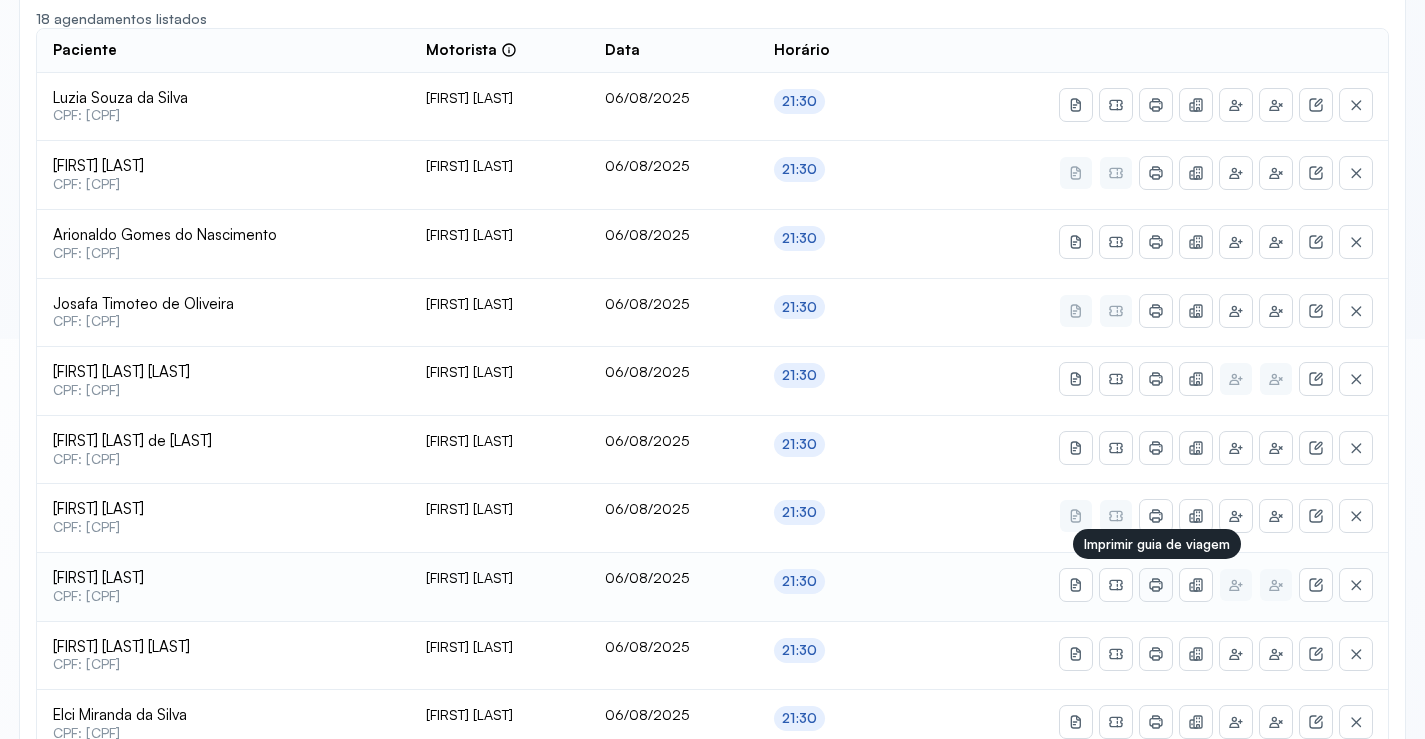 click 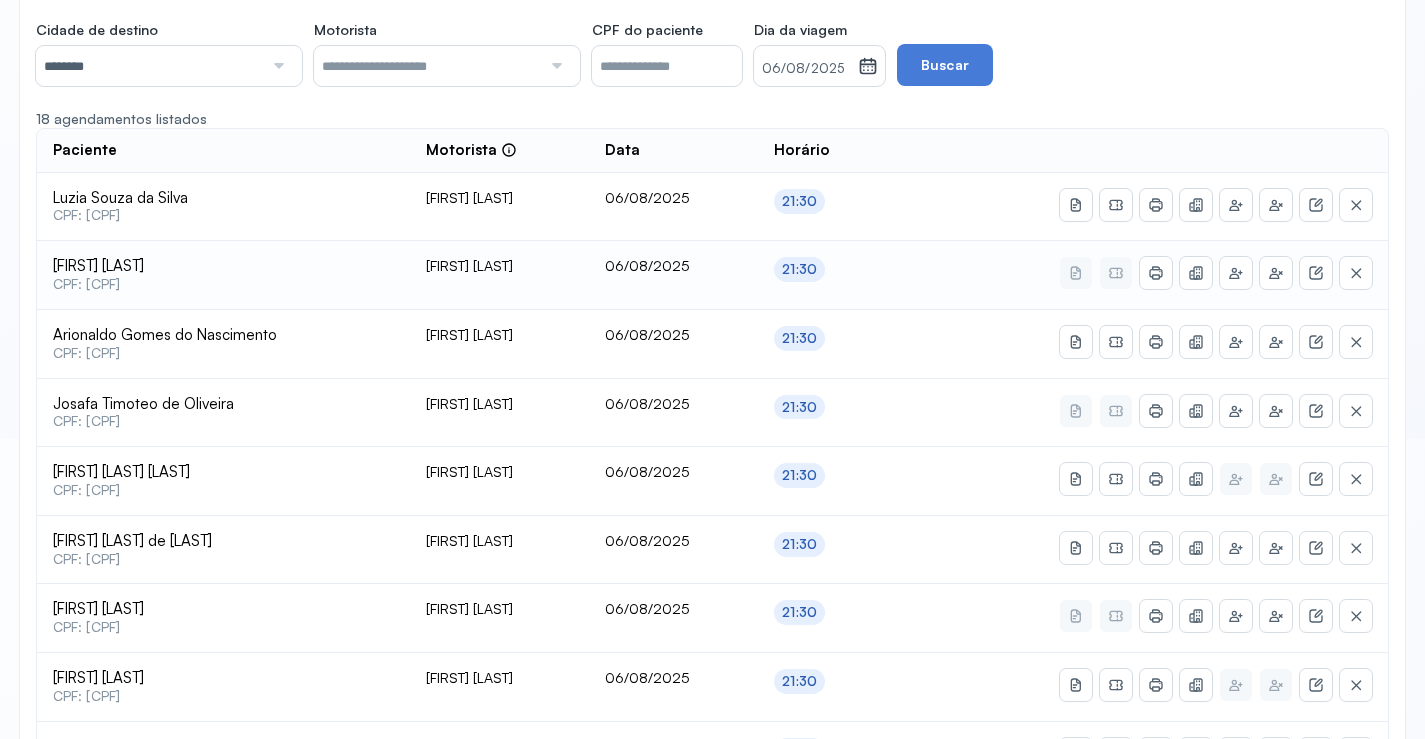 scroll, scrollTop: 200, scrollLeft: 0, axis: vertical 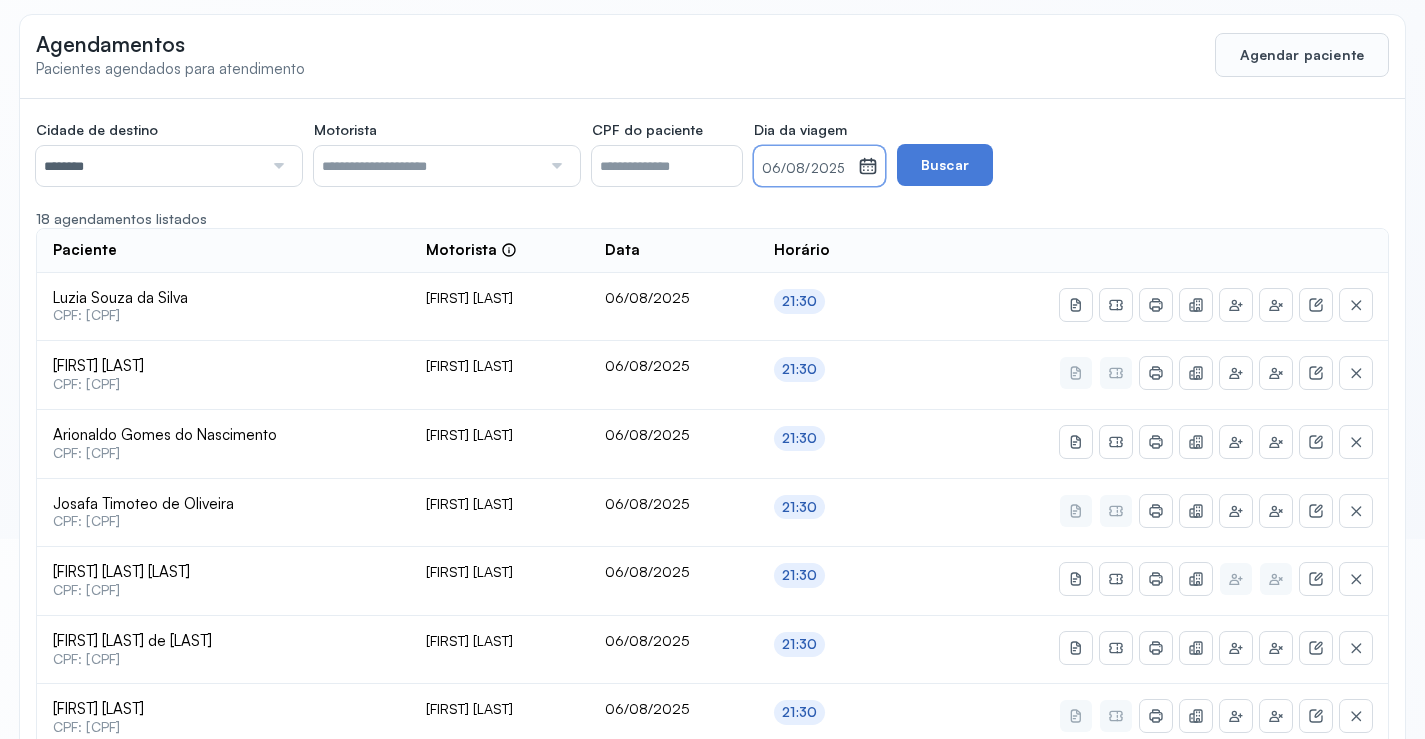 click on "06/08/2025" at bounding box center (806, 169) 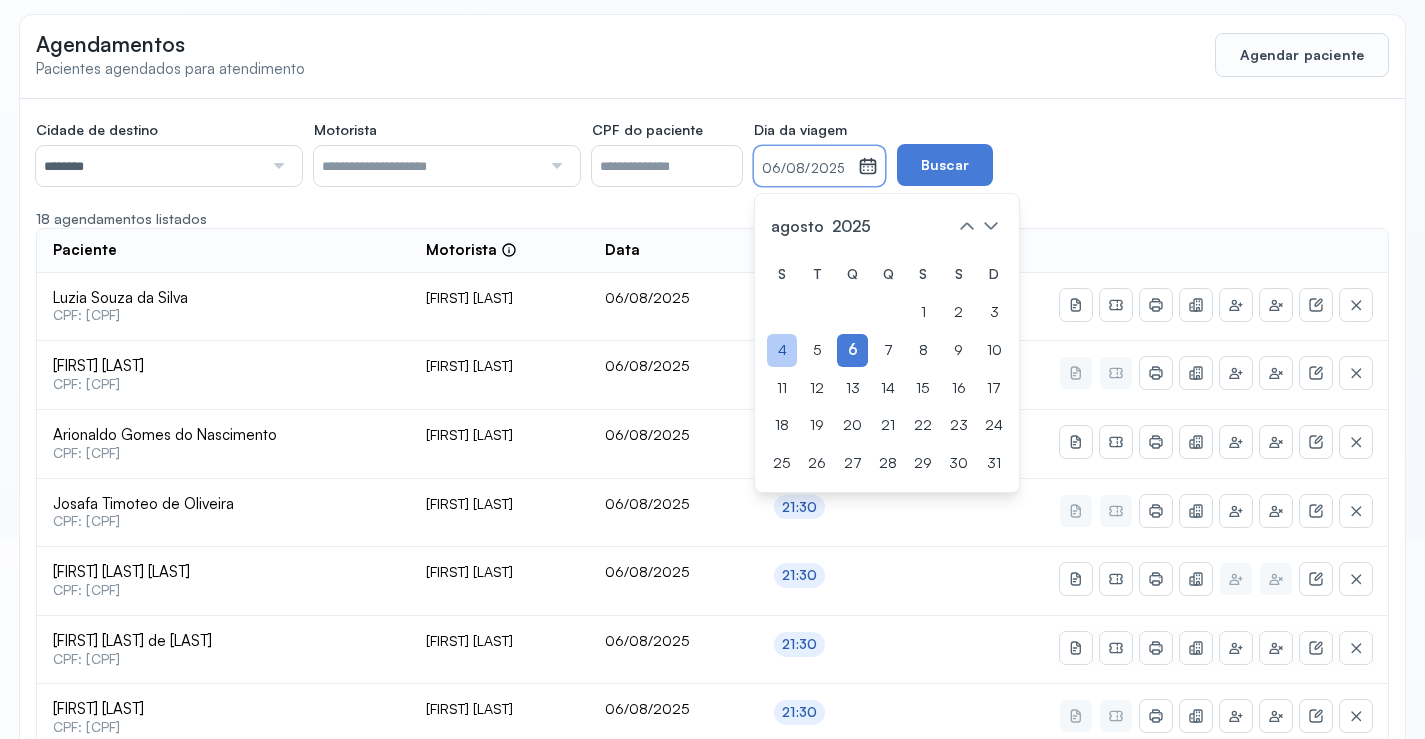 click on "4" 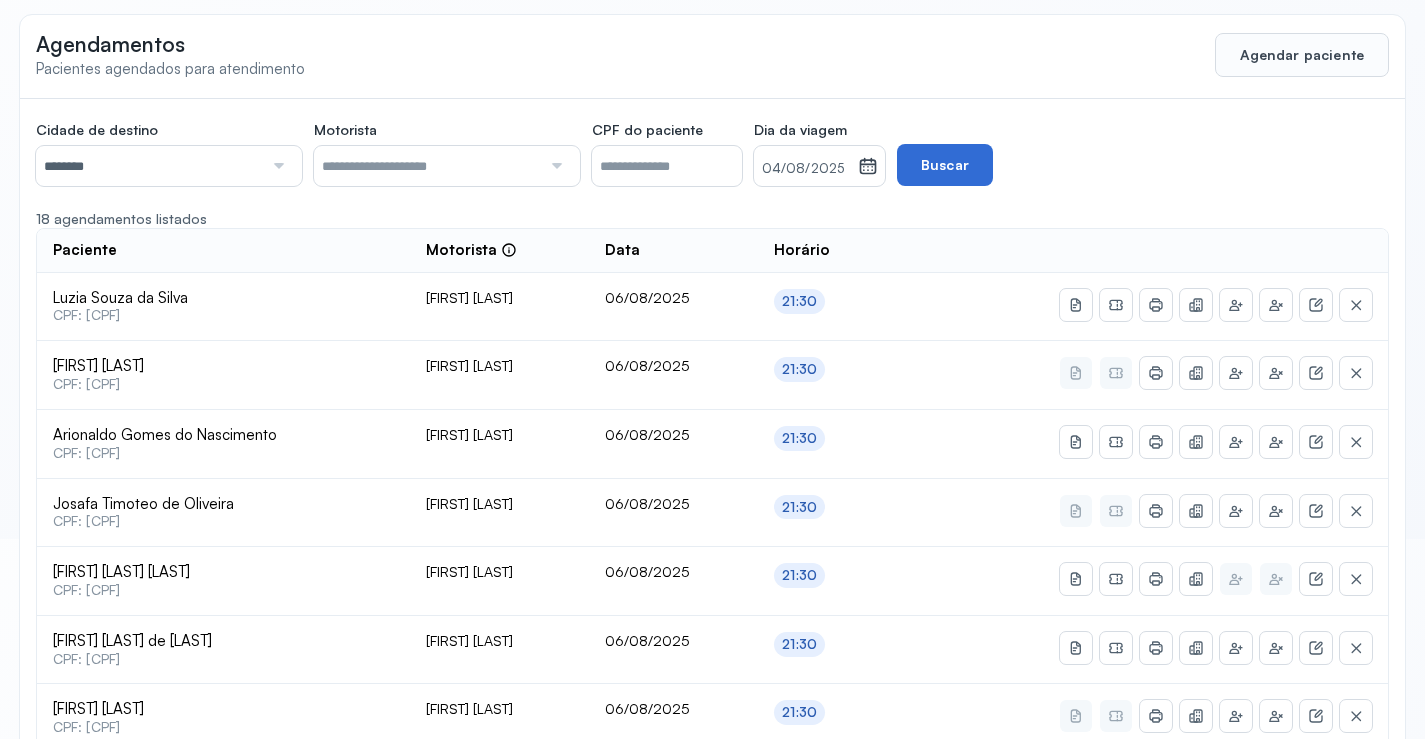 click on "Buscar" at bounding box center (945, 165) 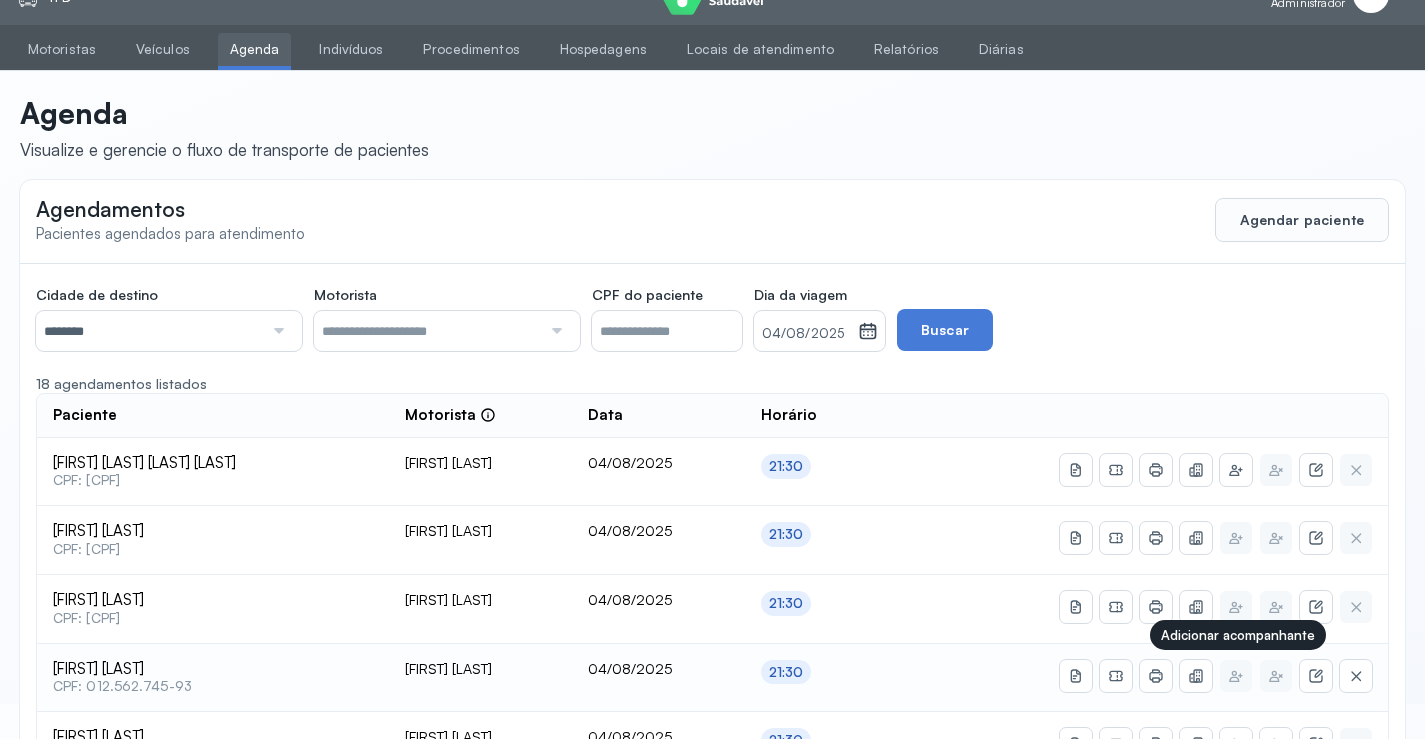 scroll, scrollTop: 0, scrollLeft: 0, axis: both 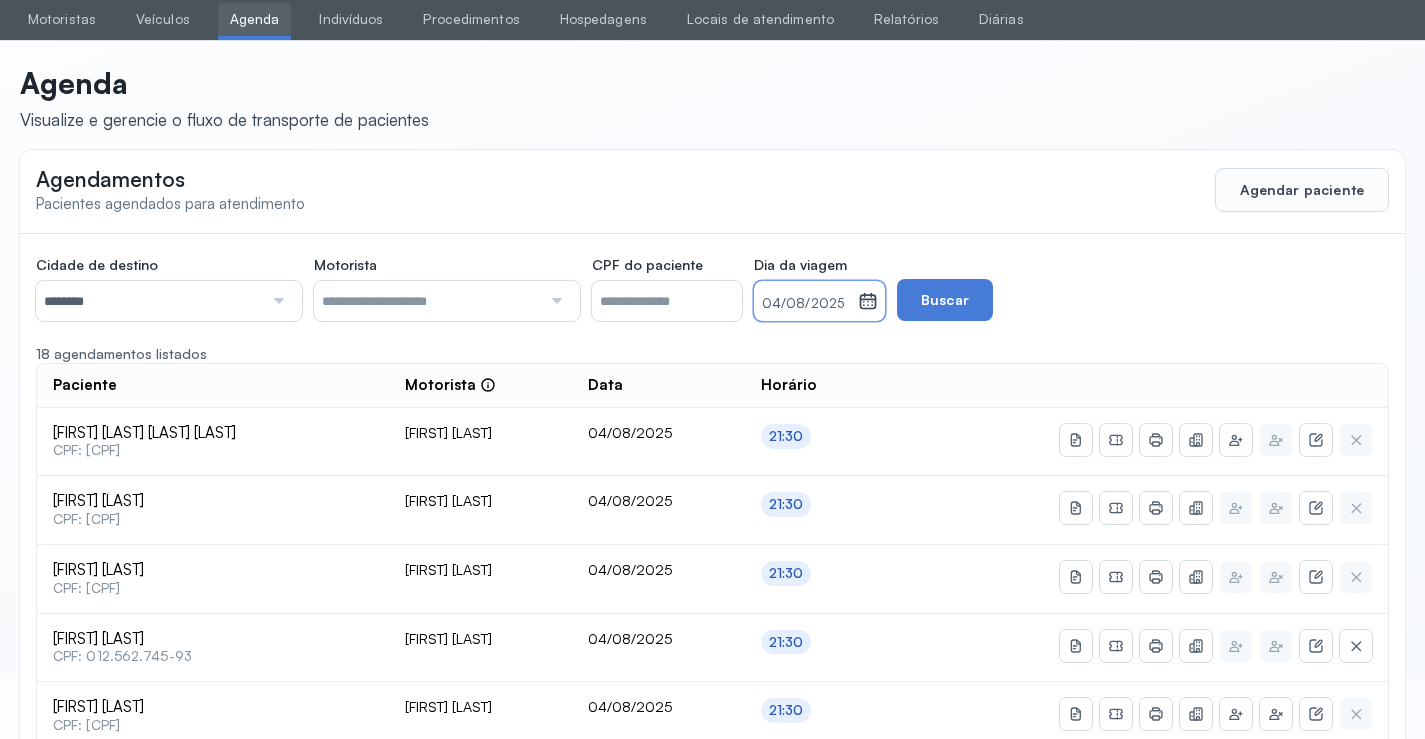 click on "04/08/2025" at bounding box center (806, 304) 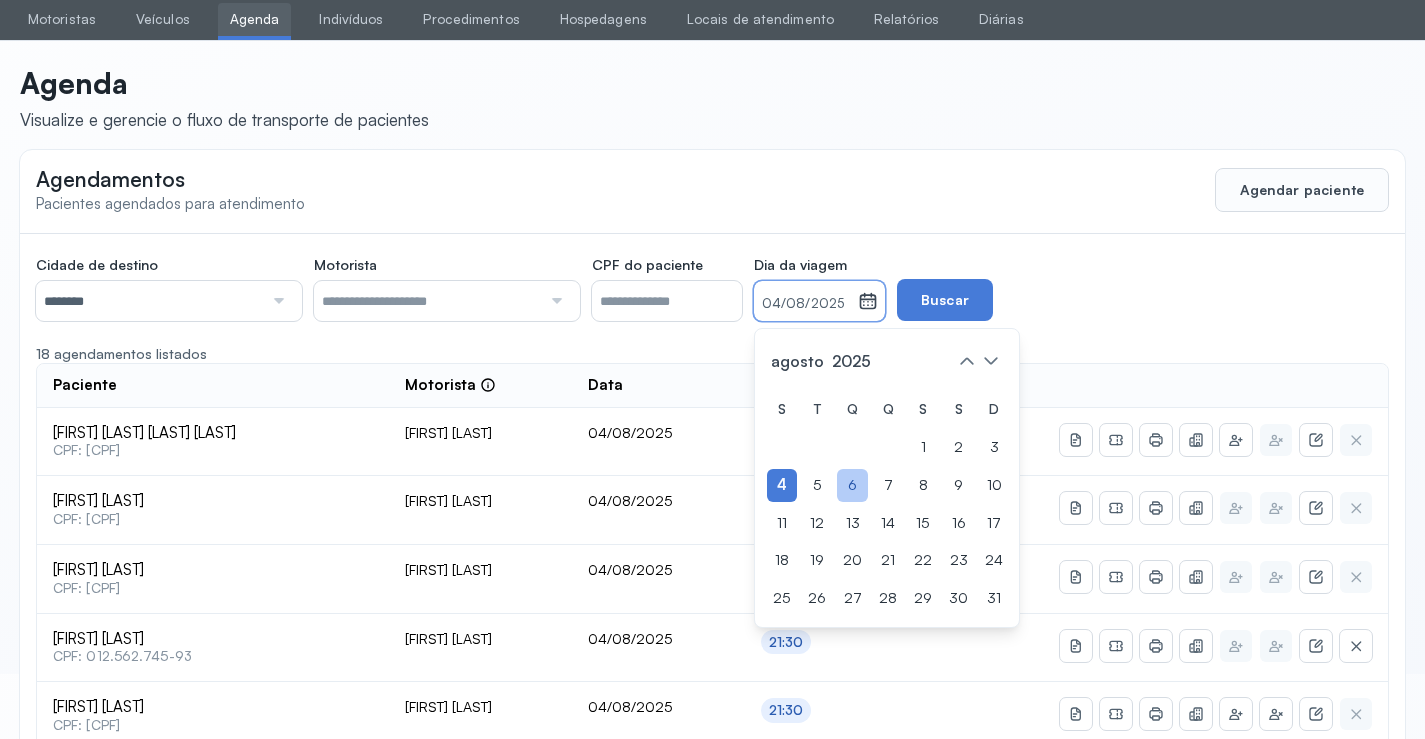 click on "6" 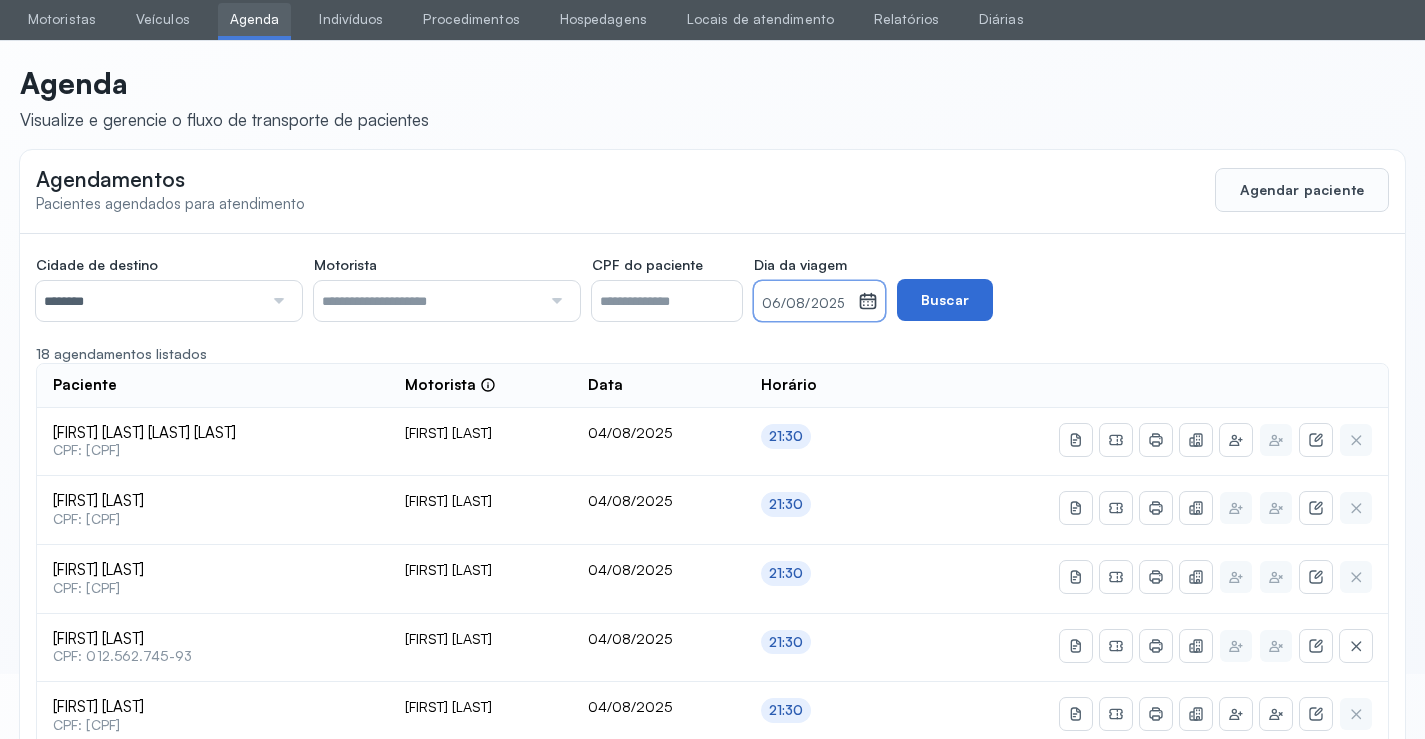 click on "Buscar" at bounding box center [945, 300] 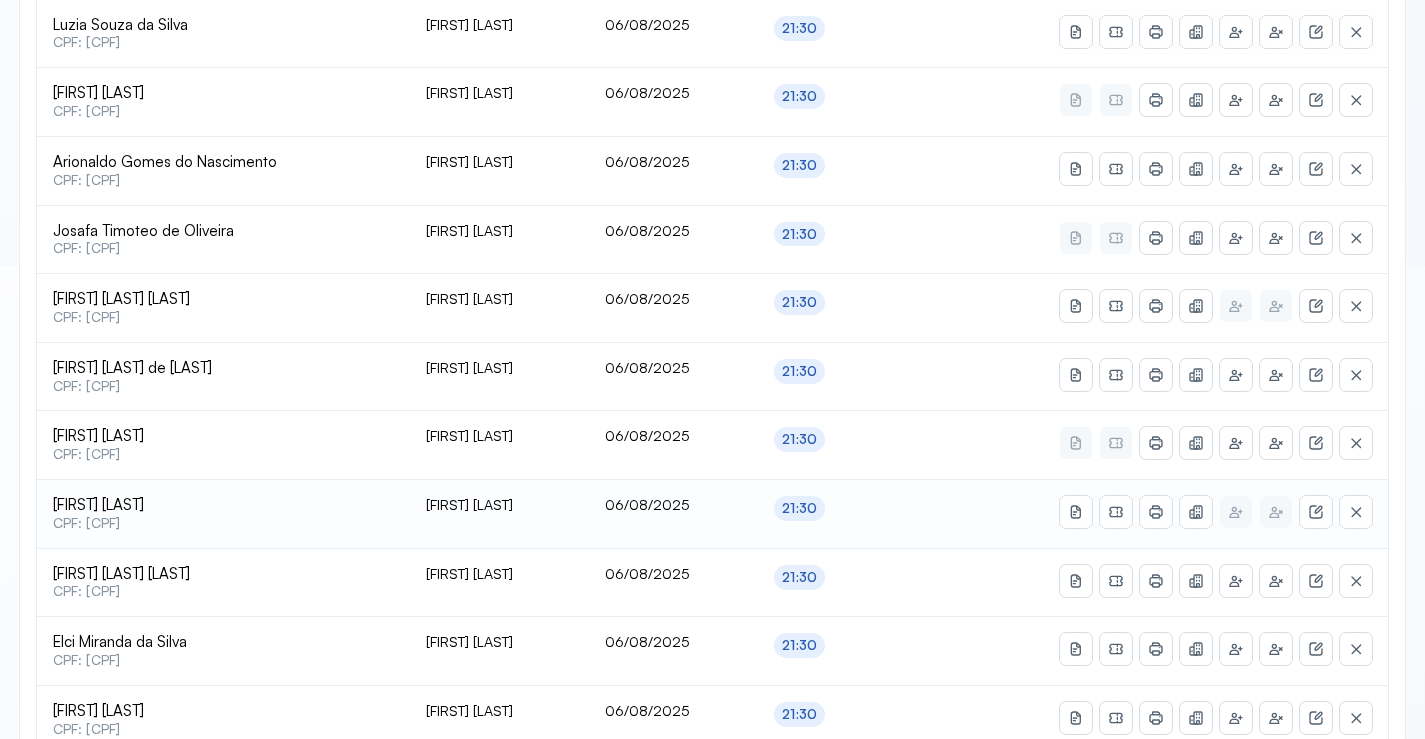 scroll, scrollTop: 565, scrollLeft: 0, axis: vertical 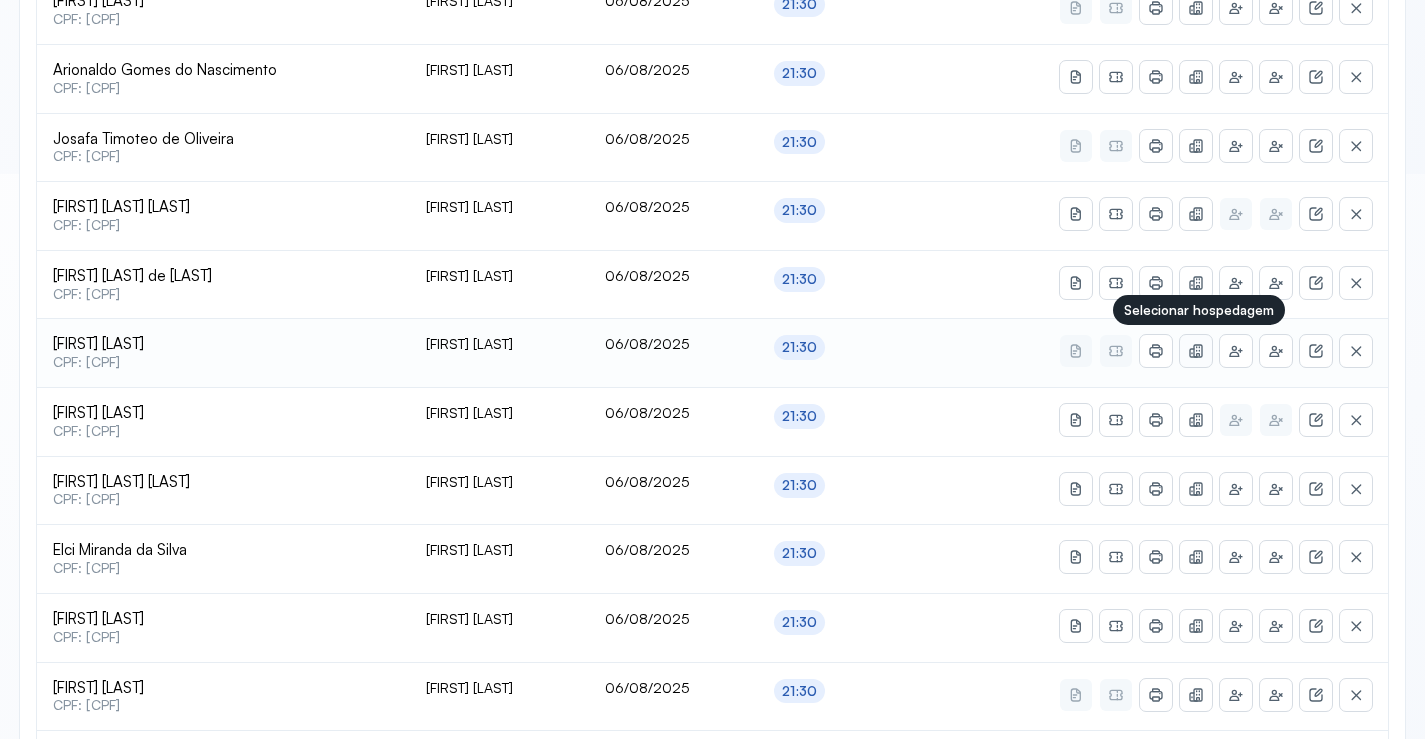 click 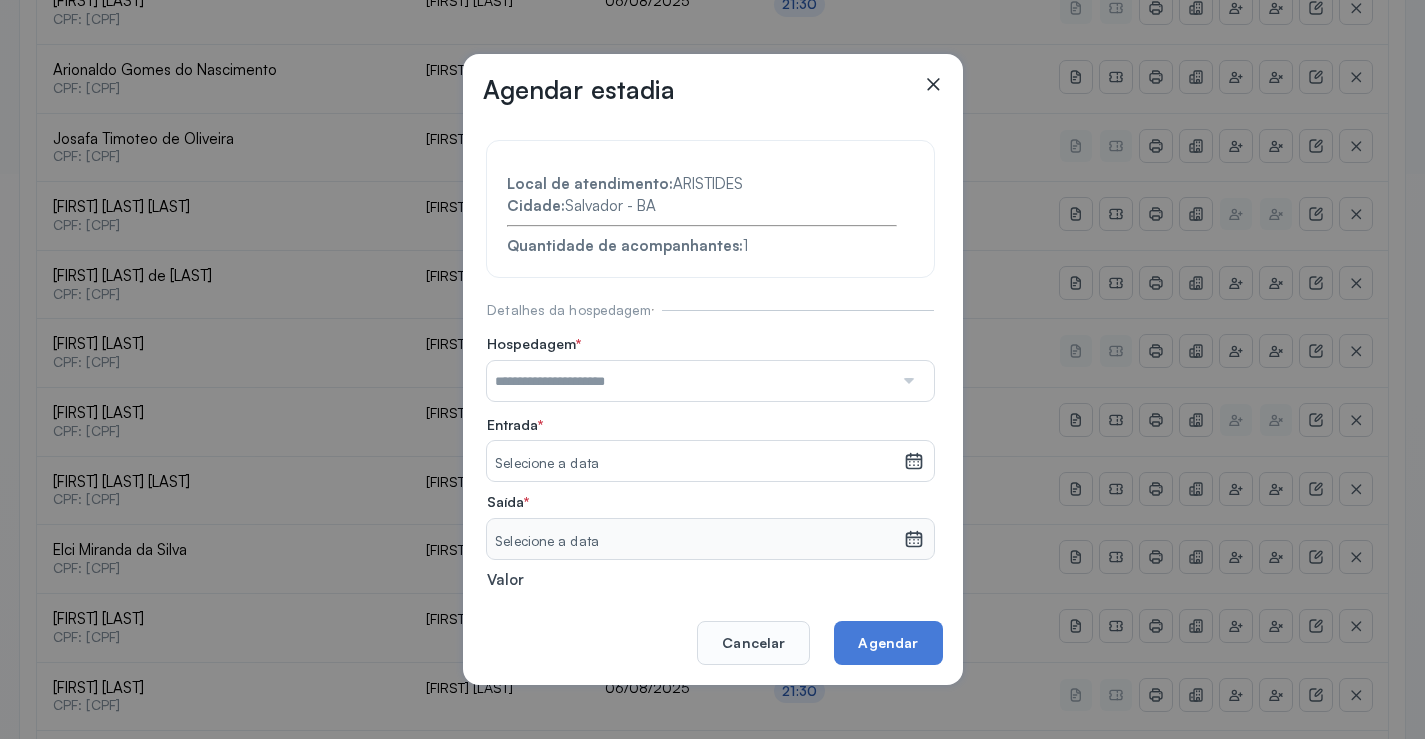 click at bounding box center (690, 381) 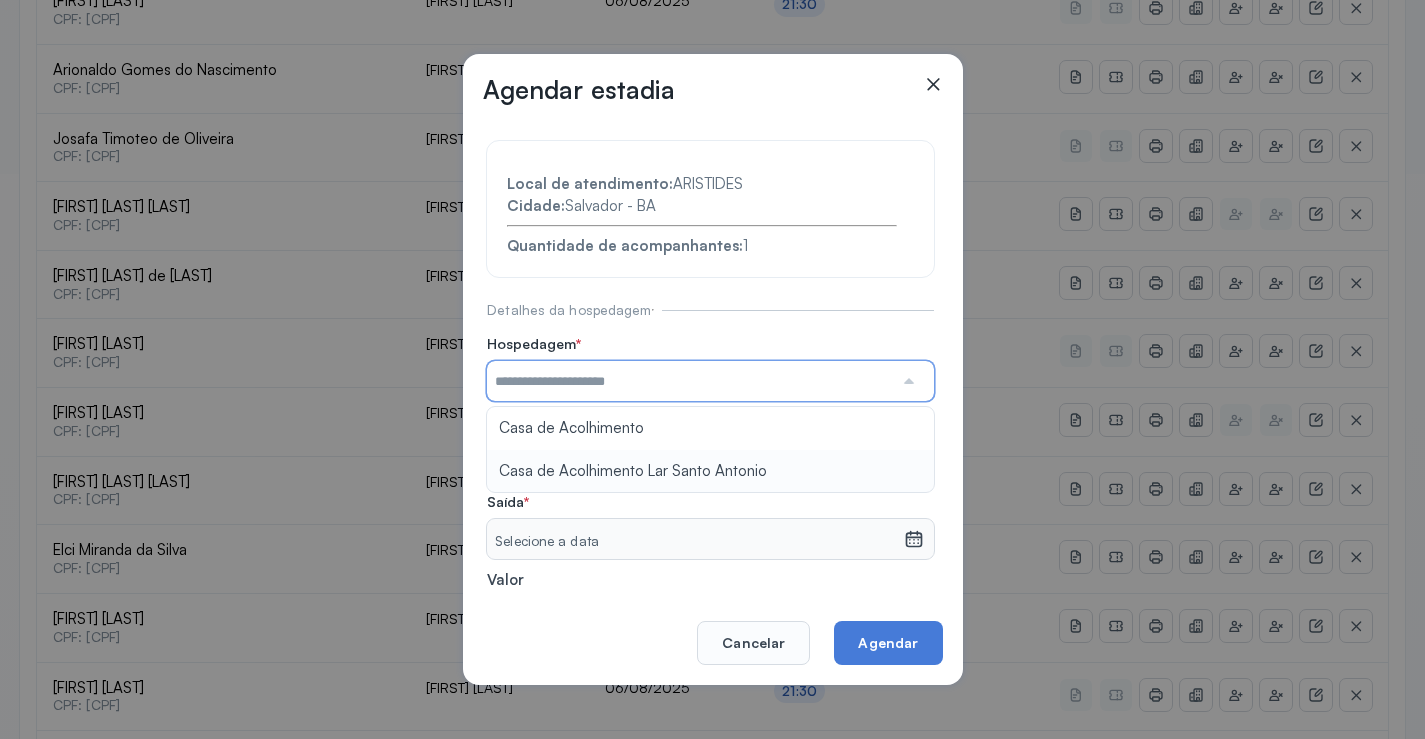 type on "**********" 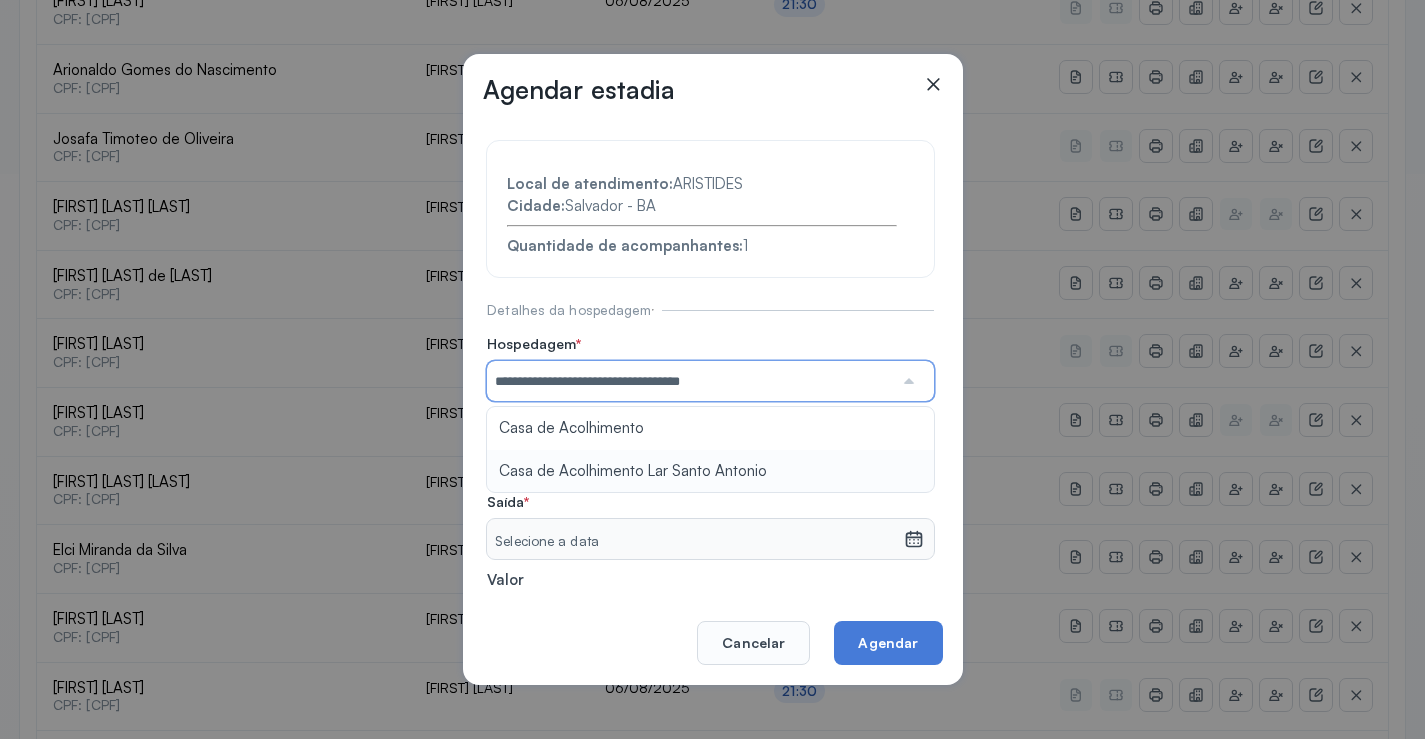 drag, startPoint x: 731, startPoint y: 485, endPoint x: 724, endPoint y: 474, distance: 13.038404 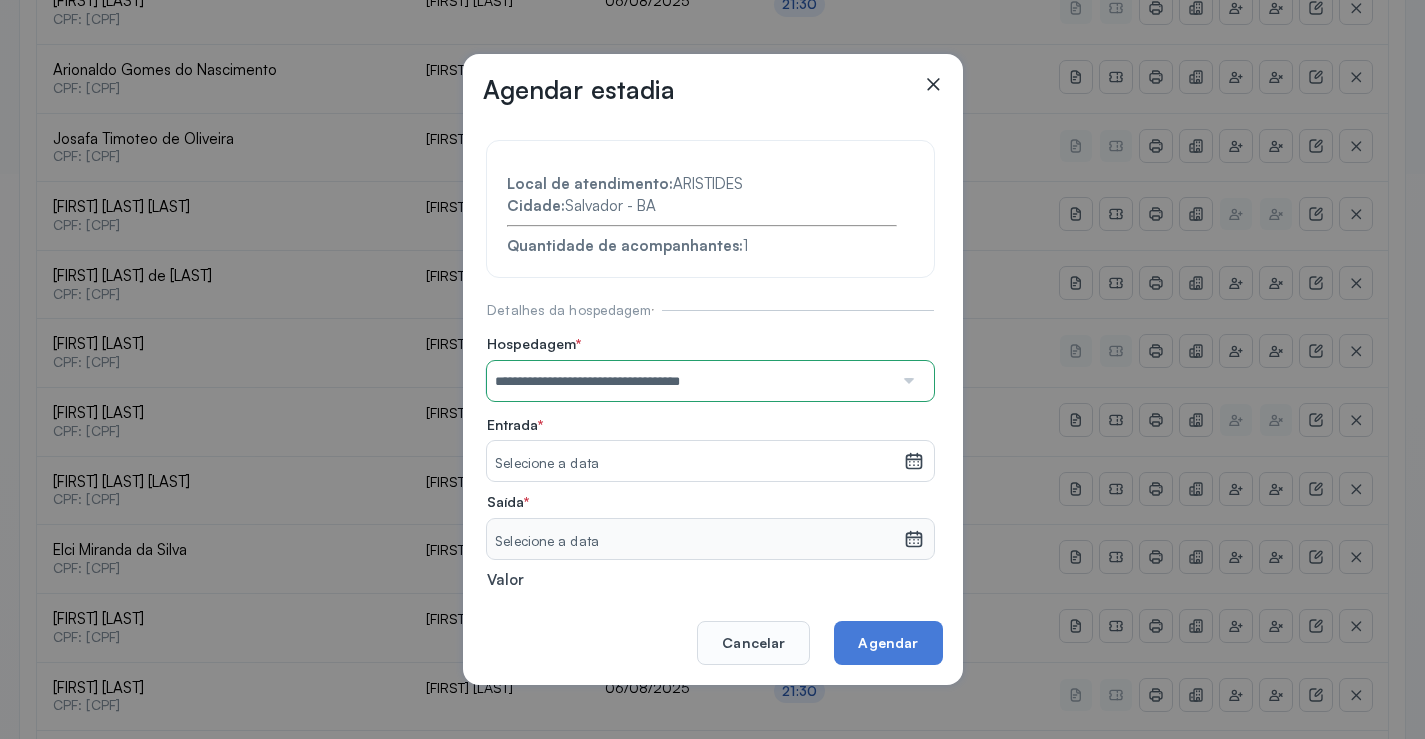 click on "Selecione a data" at bounding box center (695, 464) 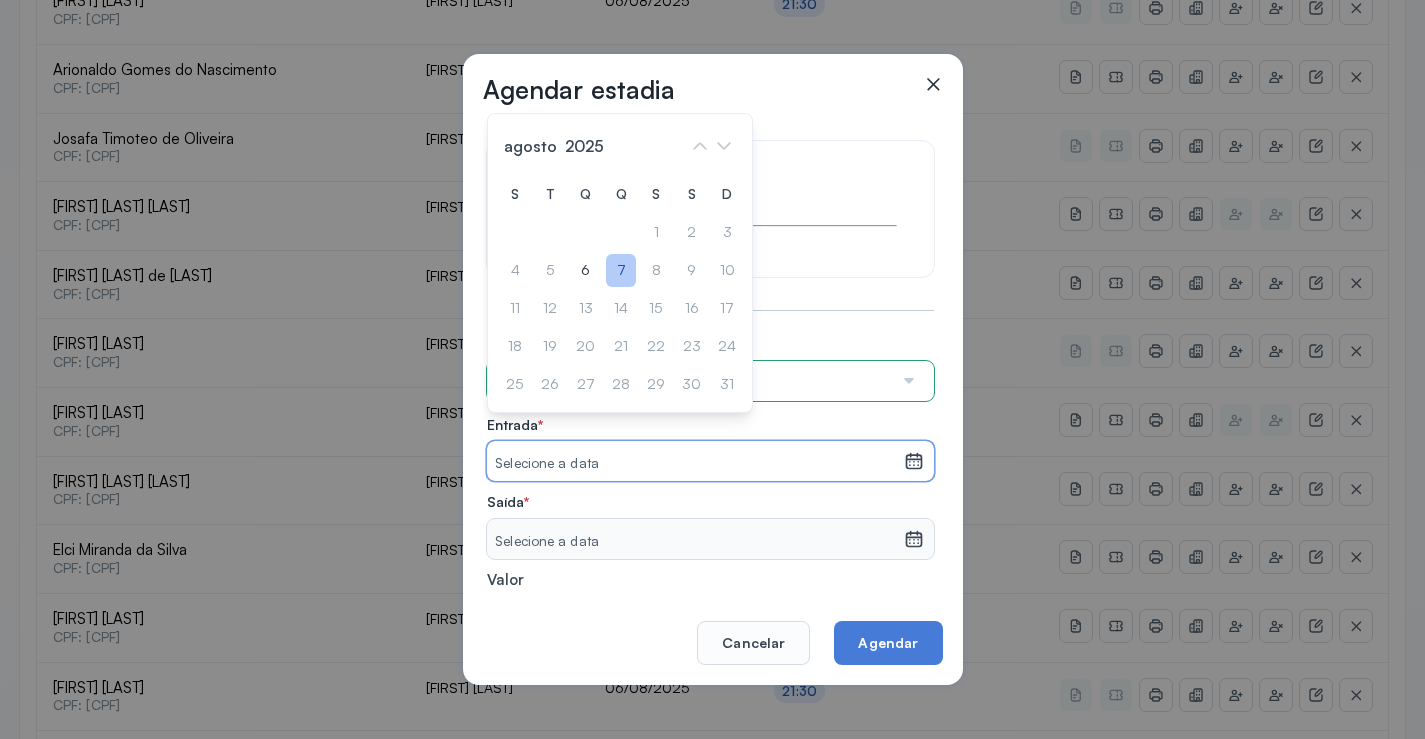 click on "7" 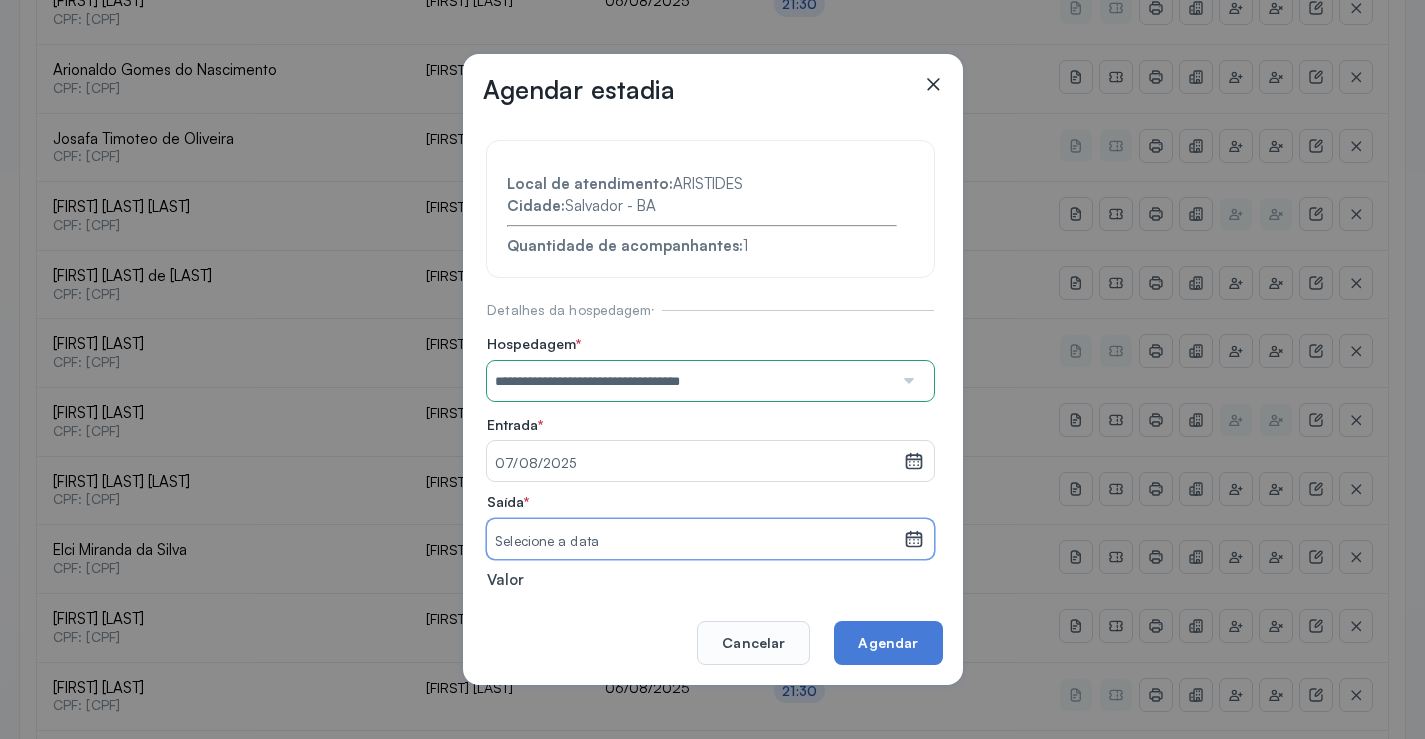 click on "Selecione a data" at bounding box center [695, 542] 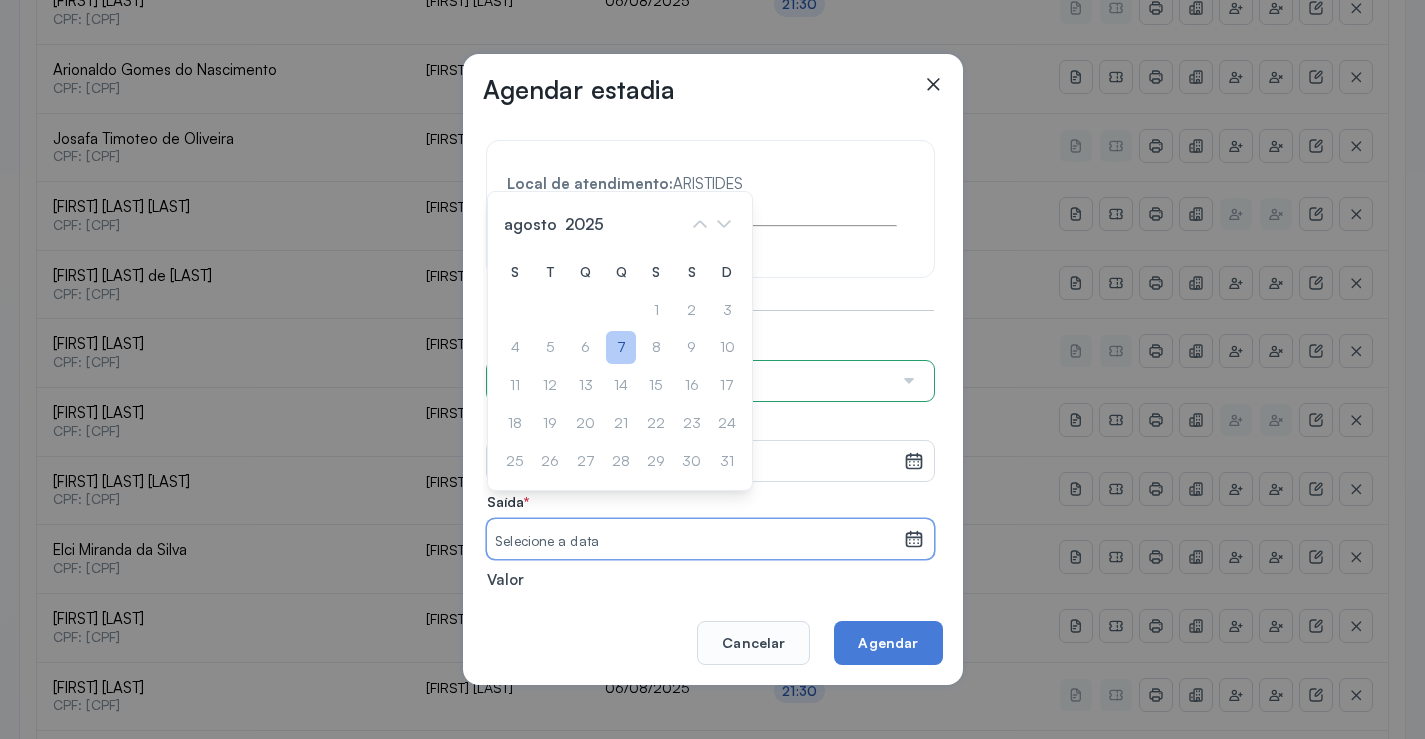 click on "7" 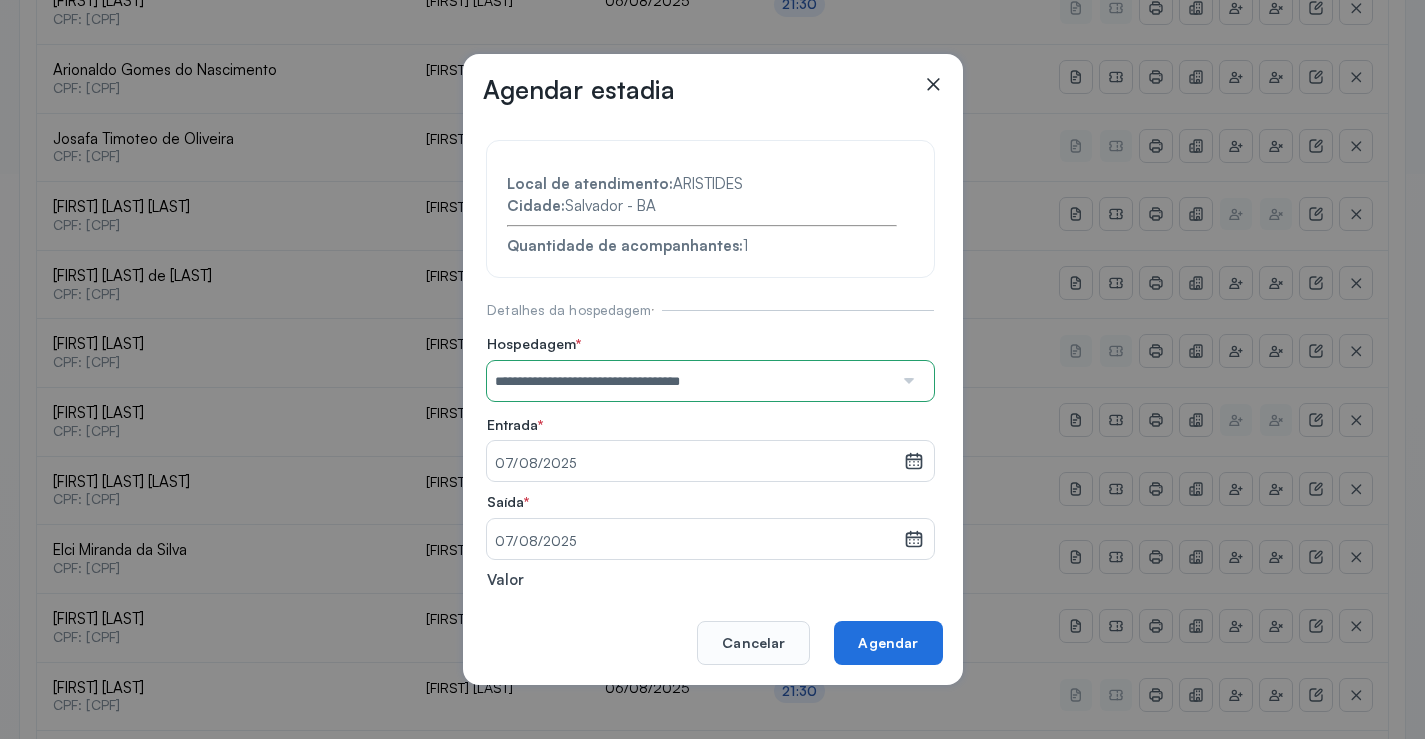 click on "Agendar" 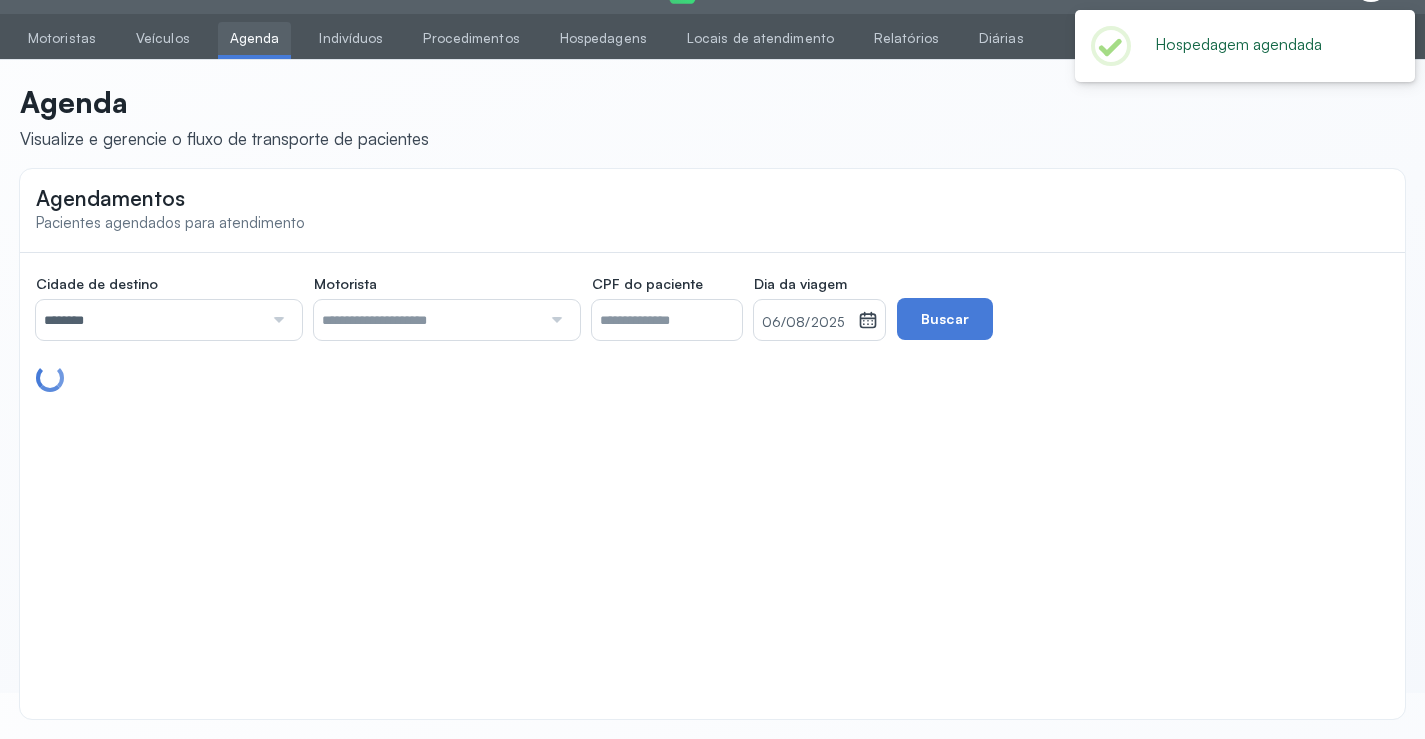 scroll, scrollTop: 565, scrollLeft: 0, axis: vertical 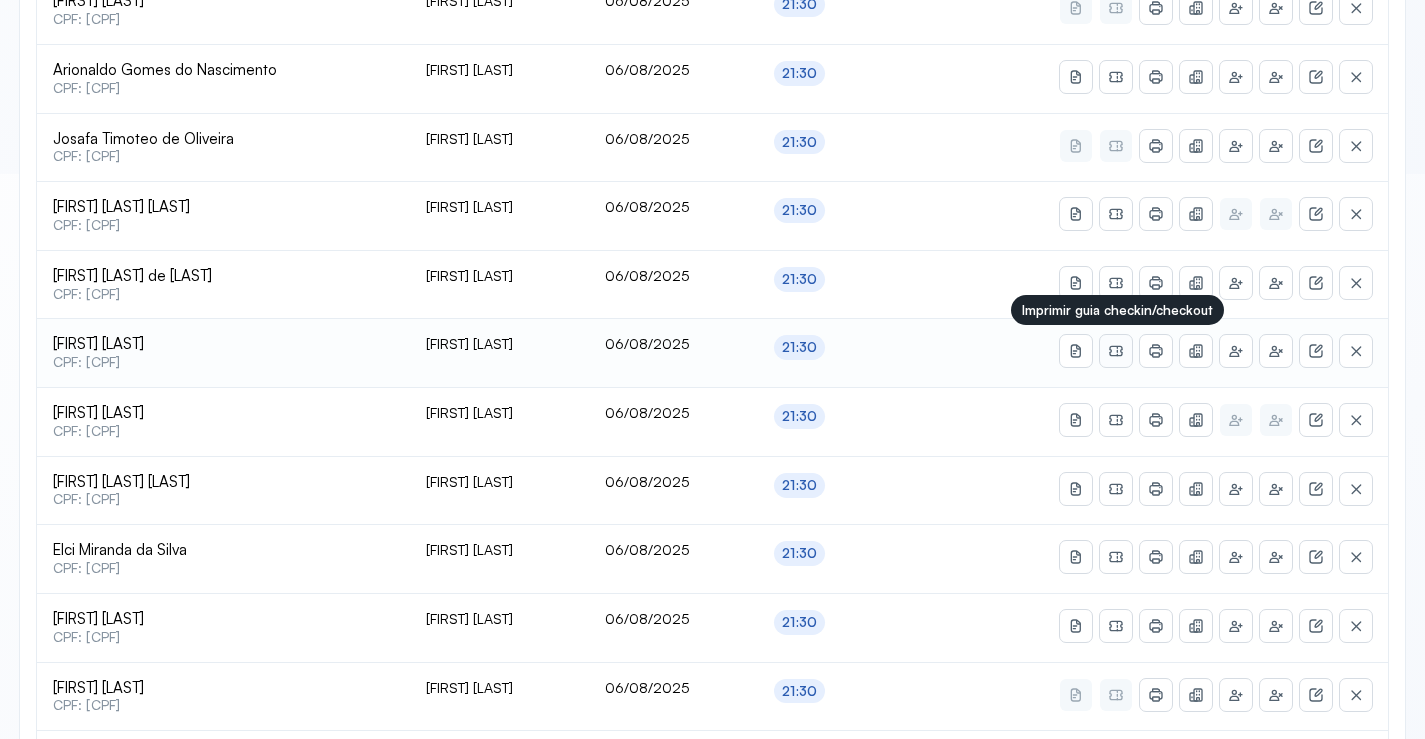 click 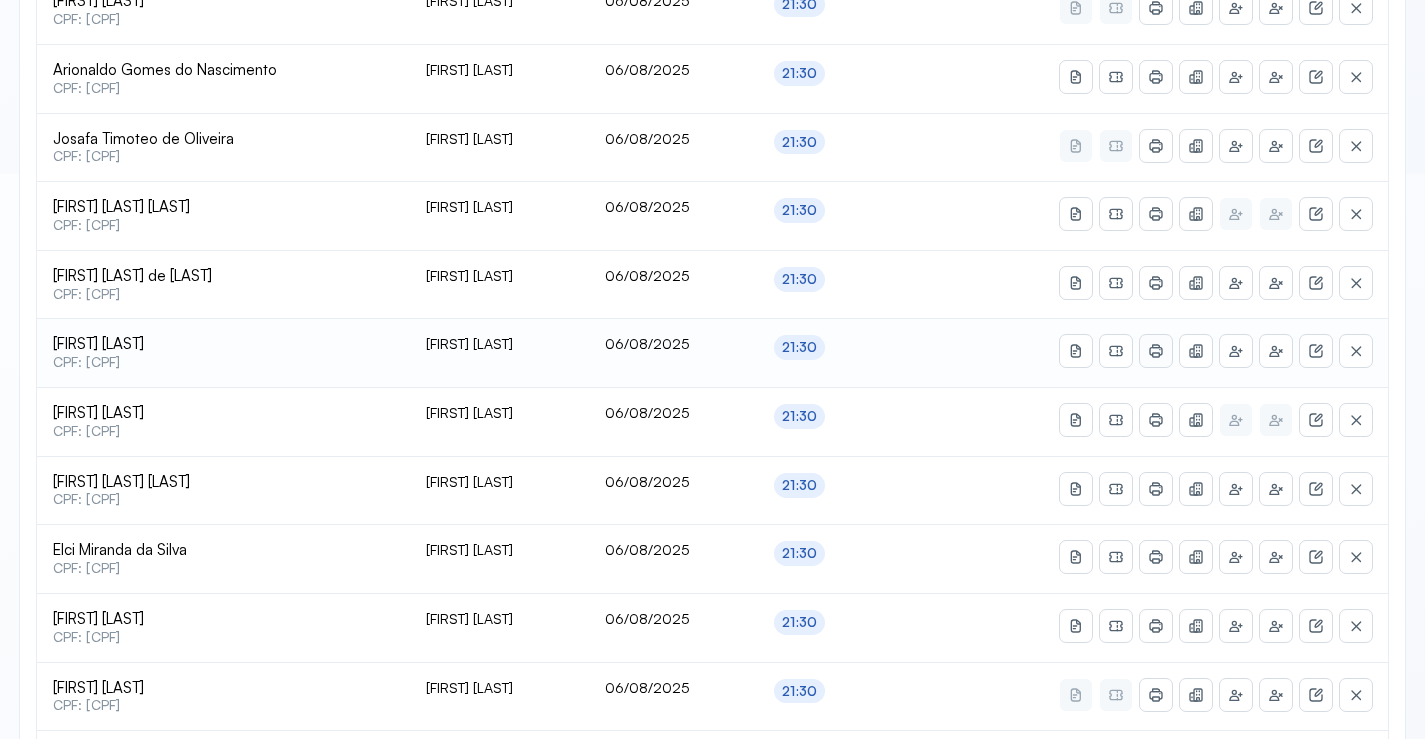 click 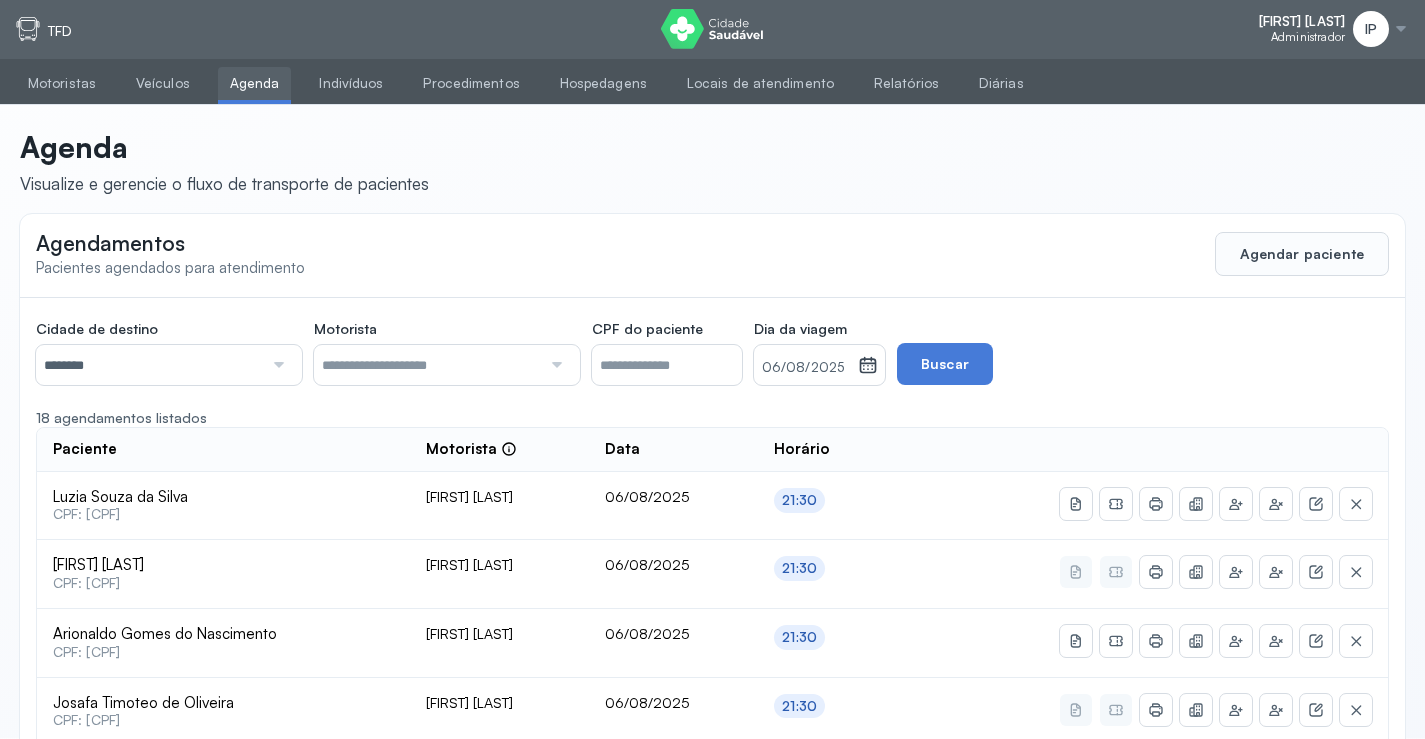 scroll, scrollTop: 0, scrollLeft: 0, axis: both 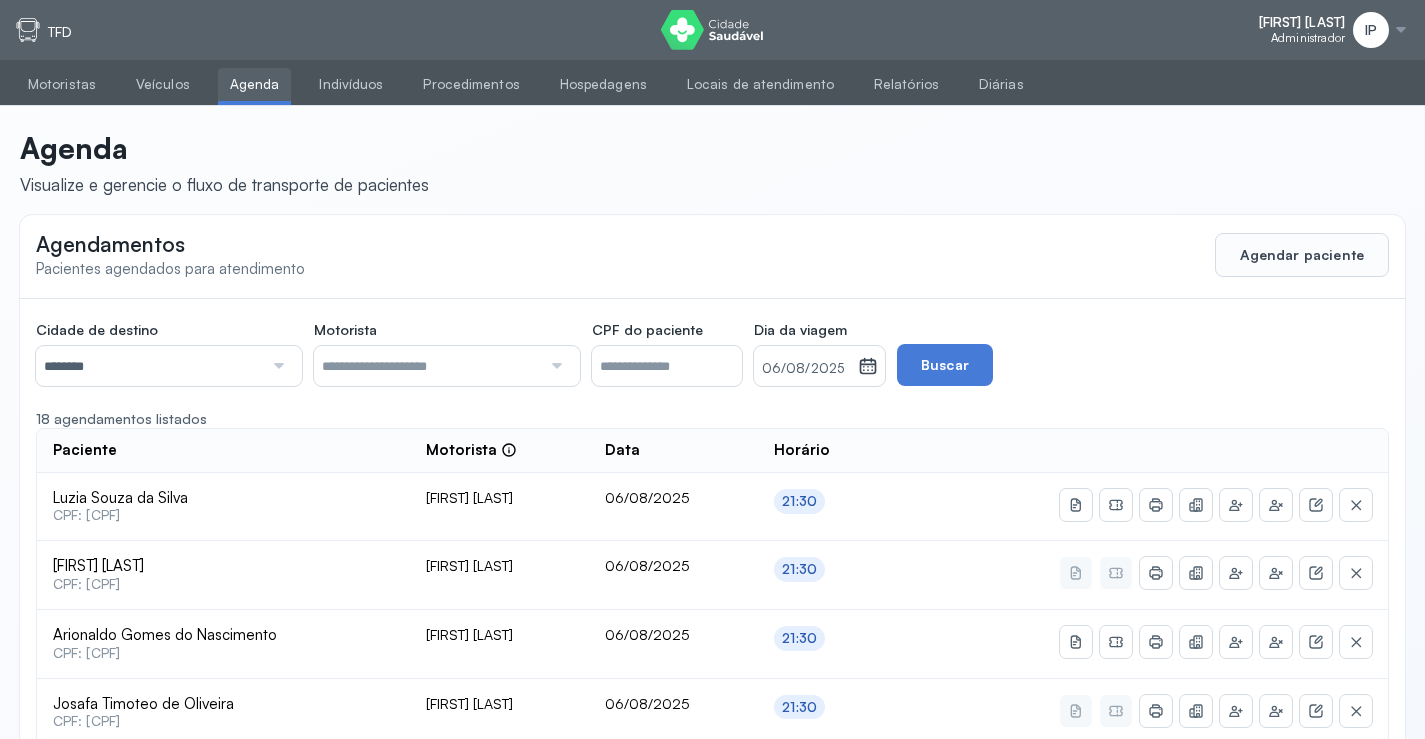 click on "Agendamentos Pacientes agendados para atendimento  Agendar paciente" 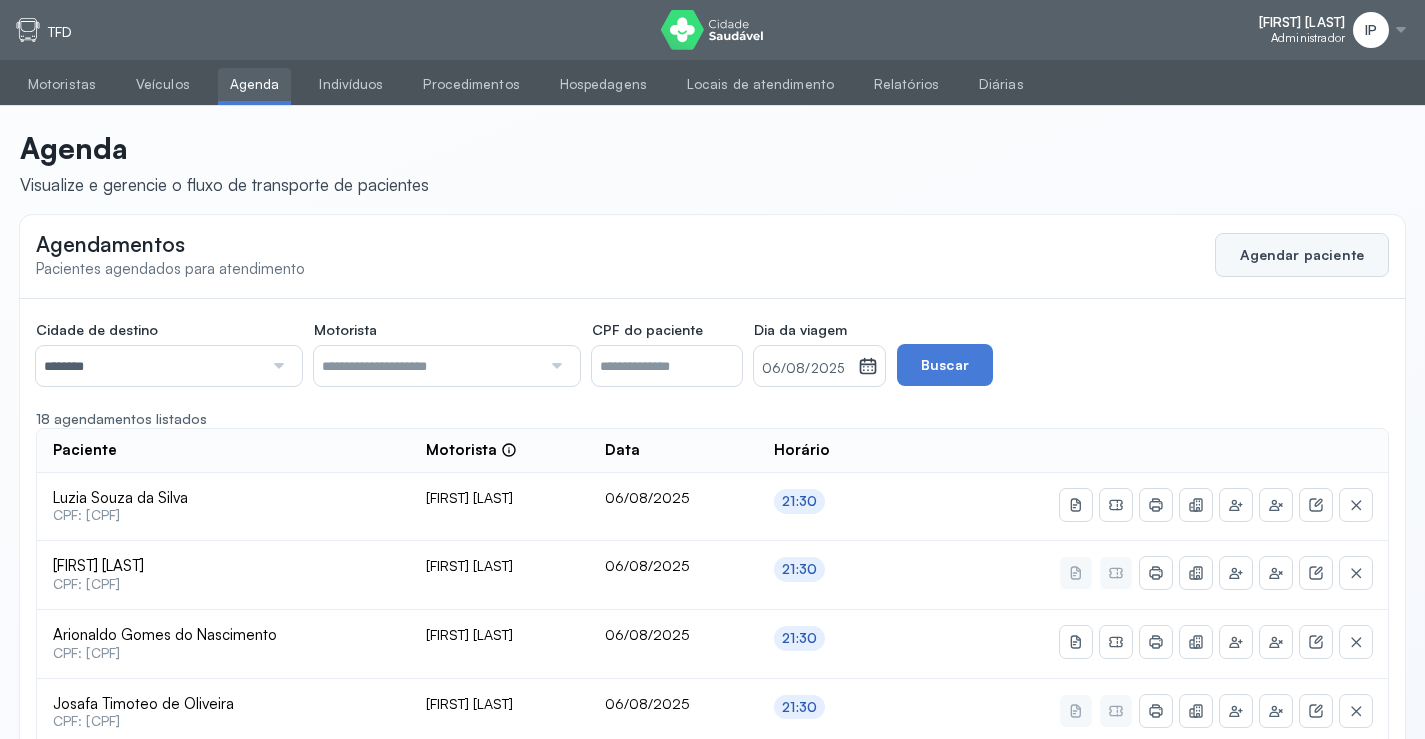 click on "Agendar paciente" 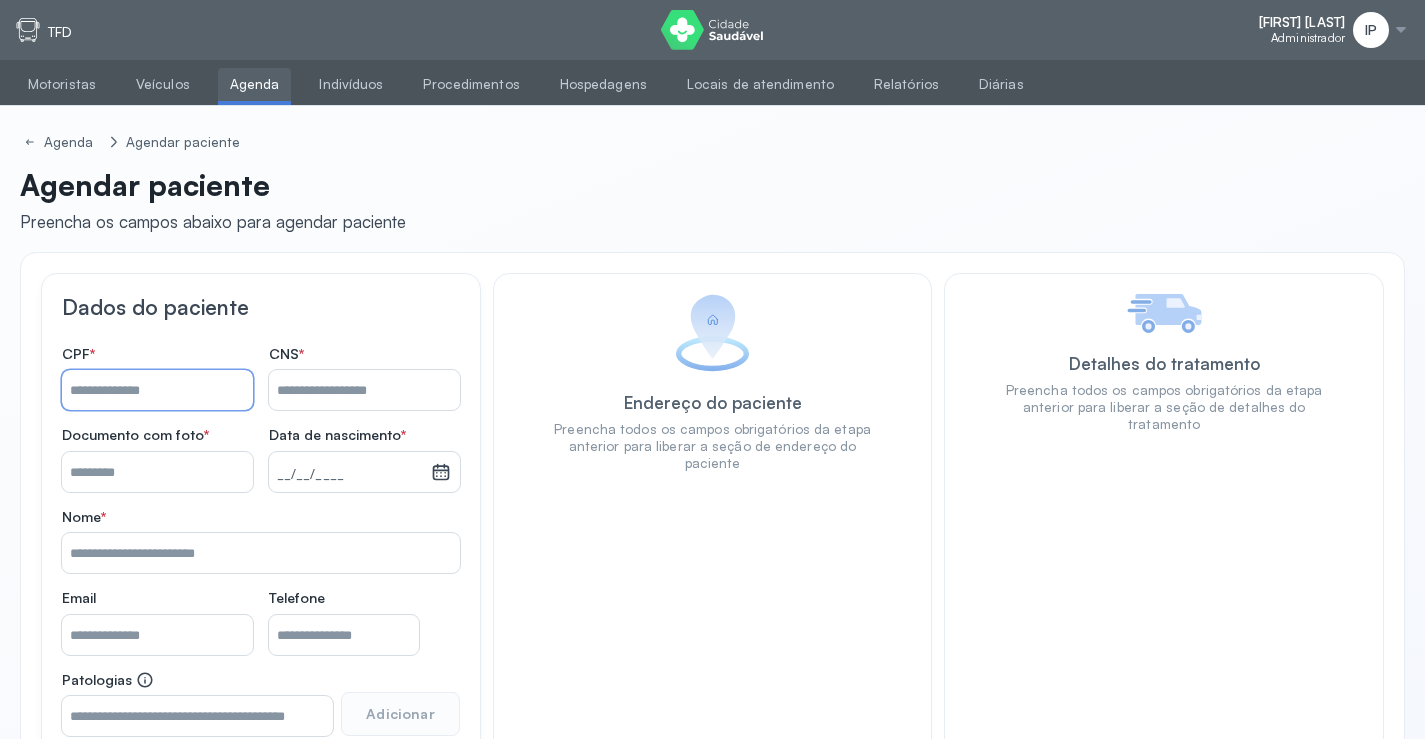 click on "Nome   *" at bounding box center (157, 390) 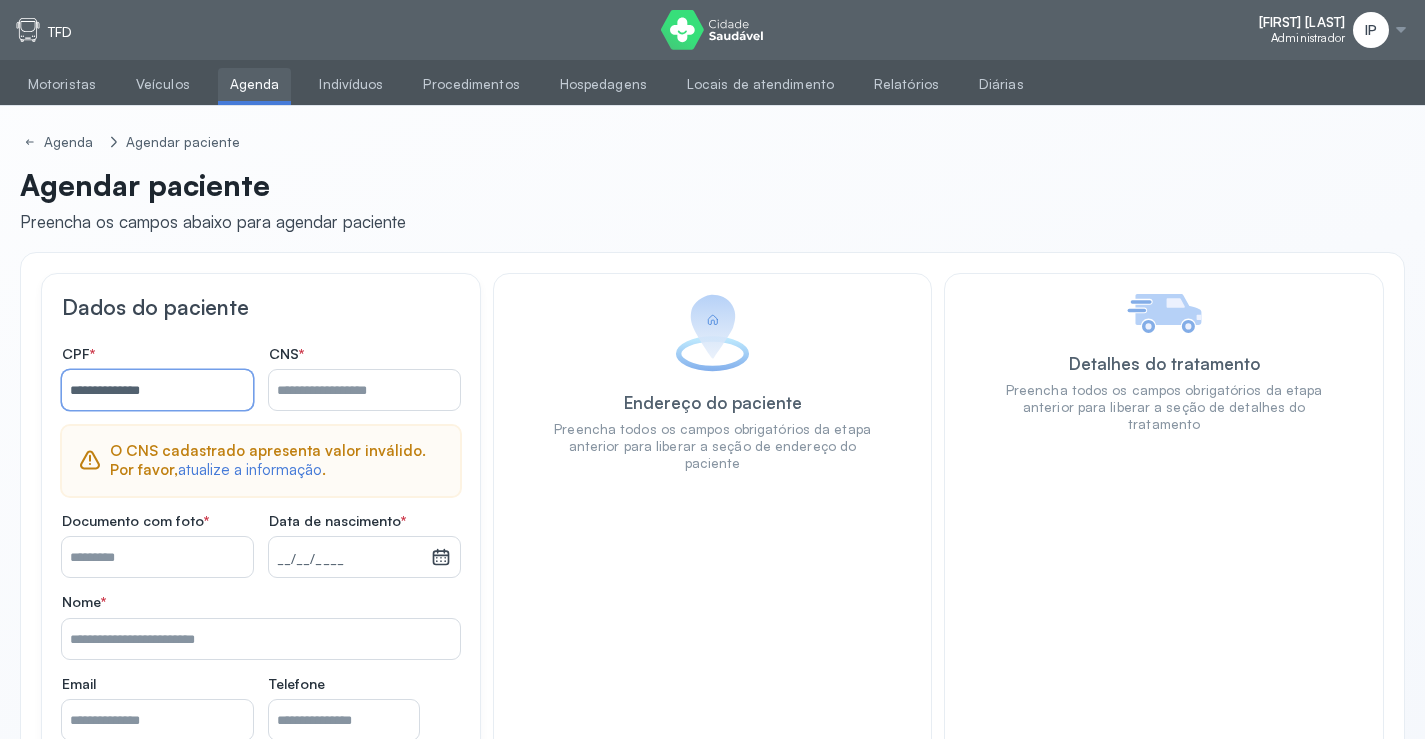 type on "**********" 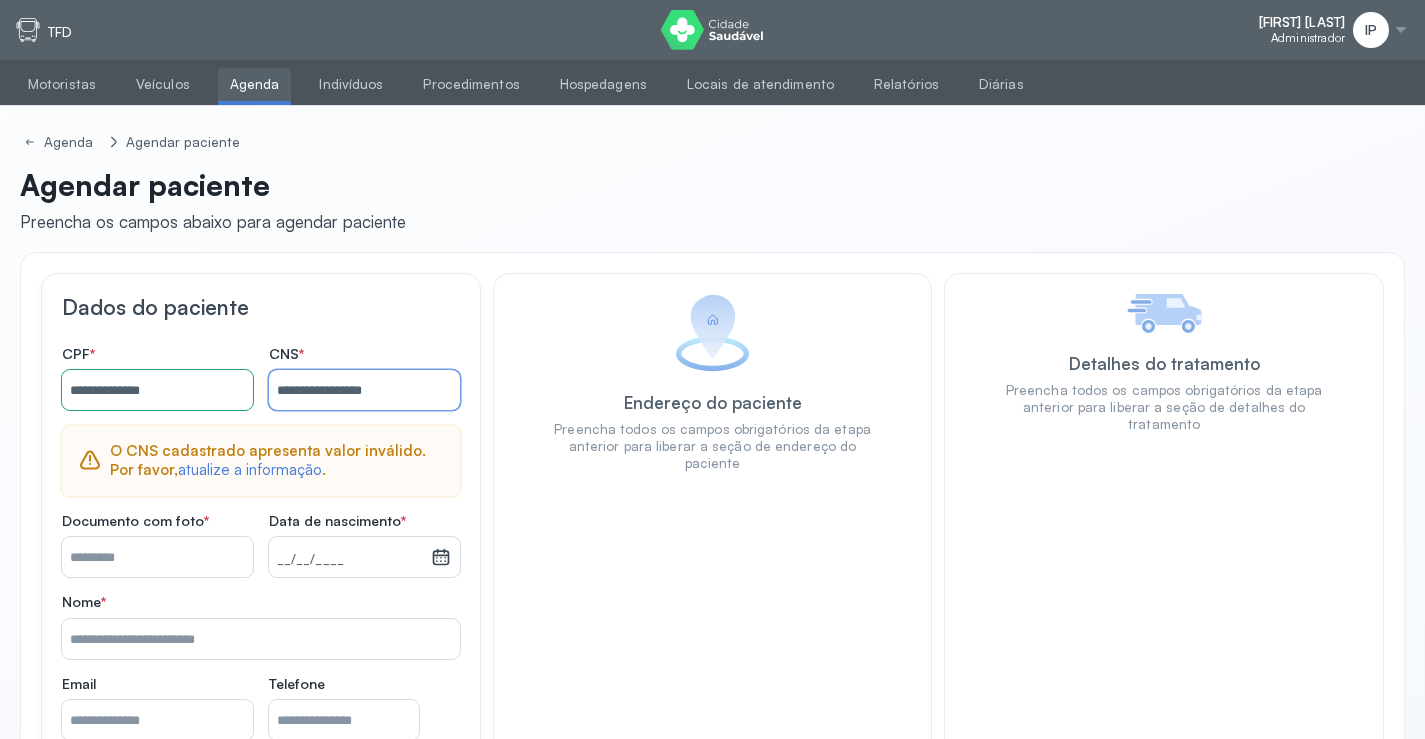 type on "**********" 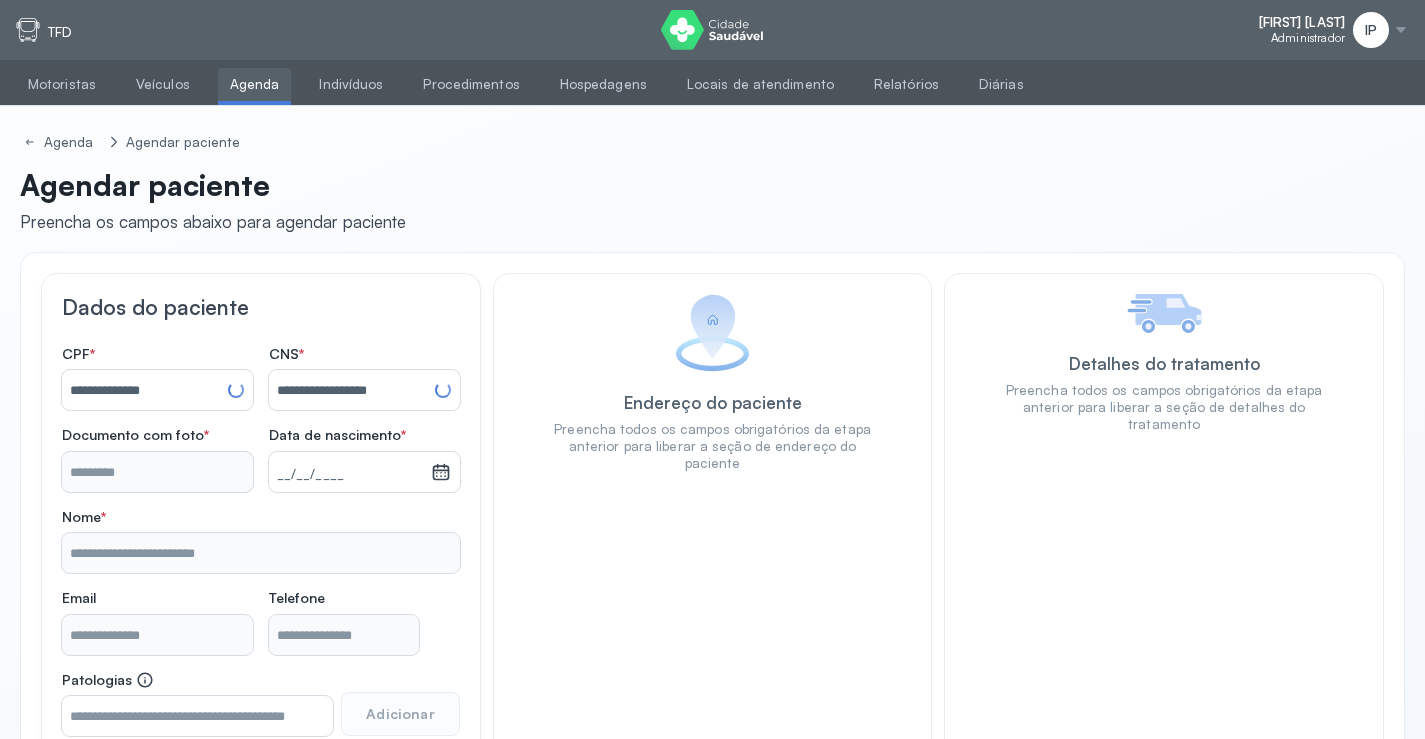 type 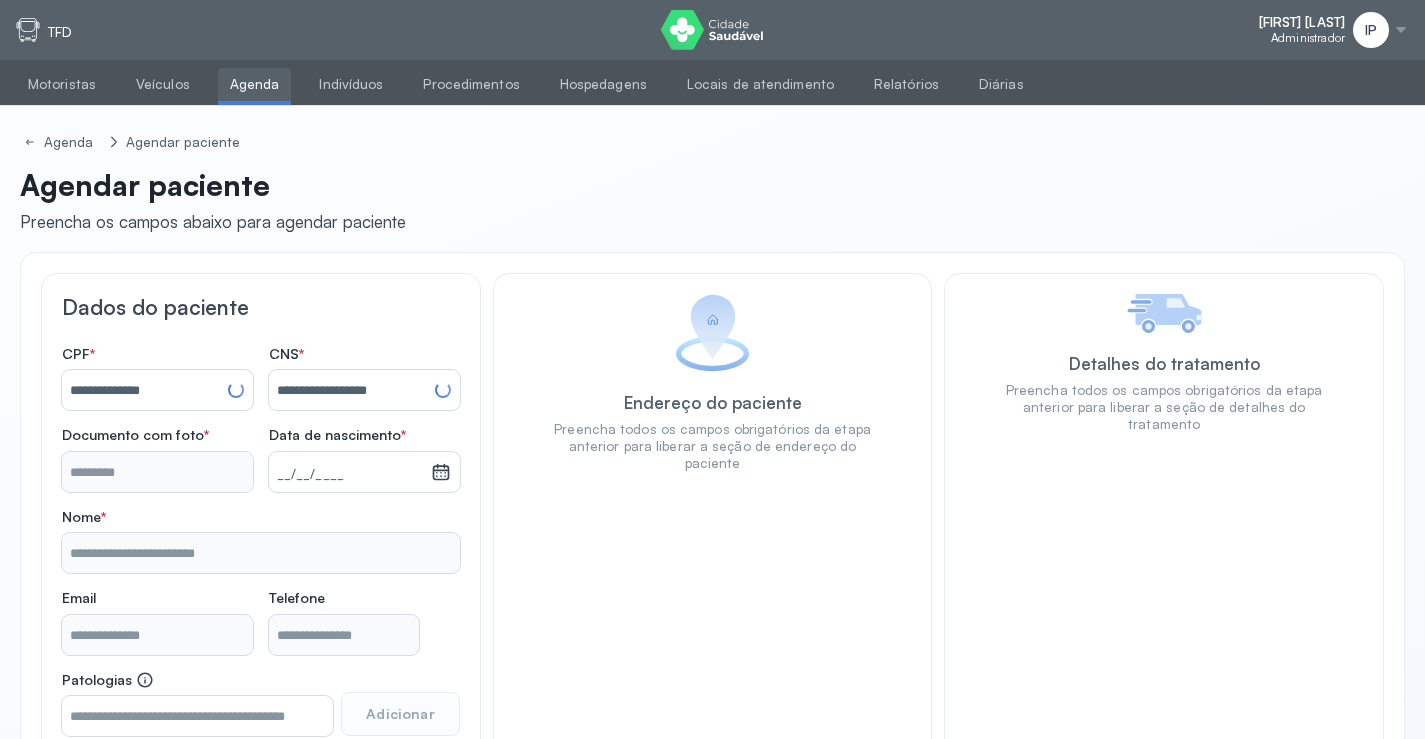 type on "**********" 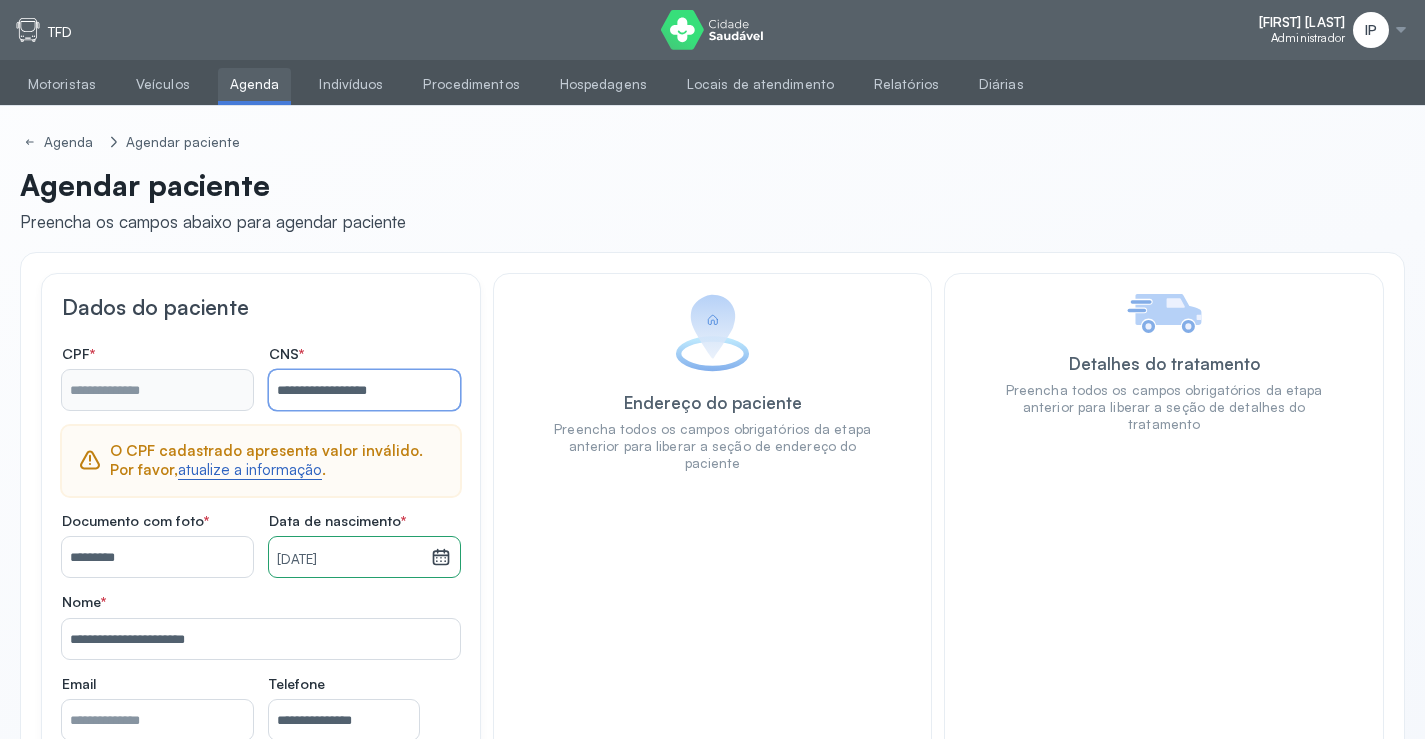 type on "**********" 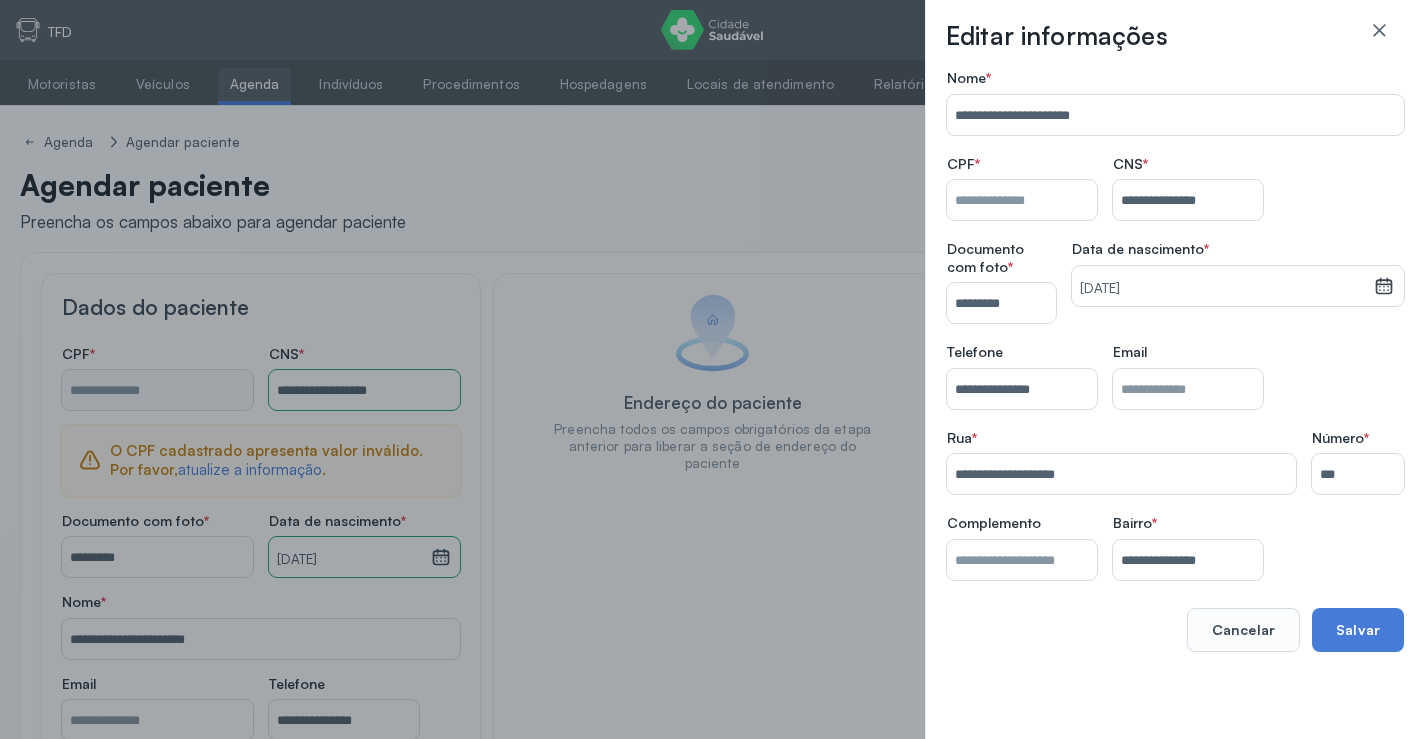 click on "Nome   *" at bounding box center (1022, 200) 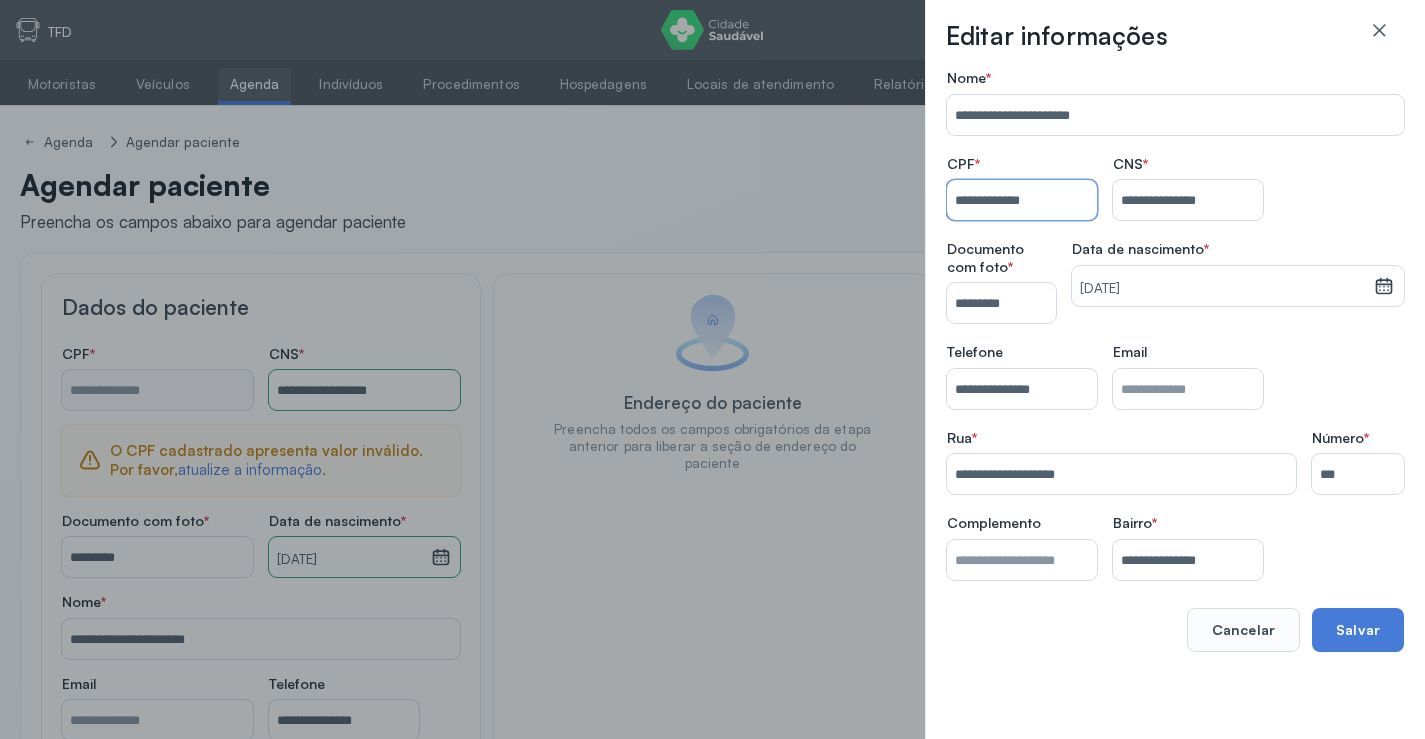 type on "**********" 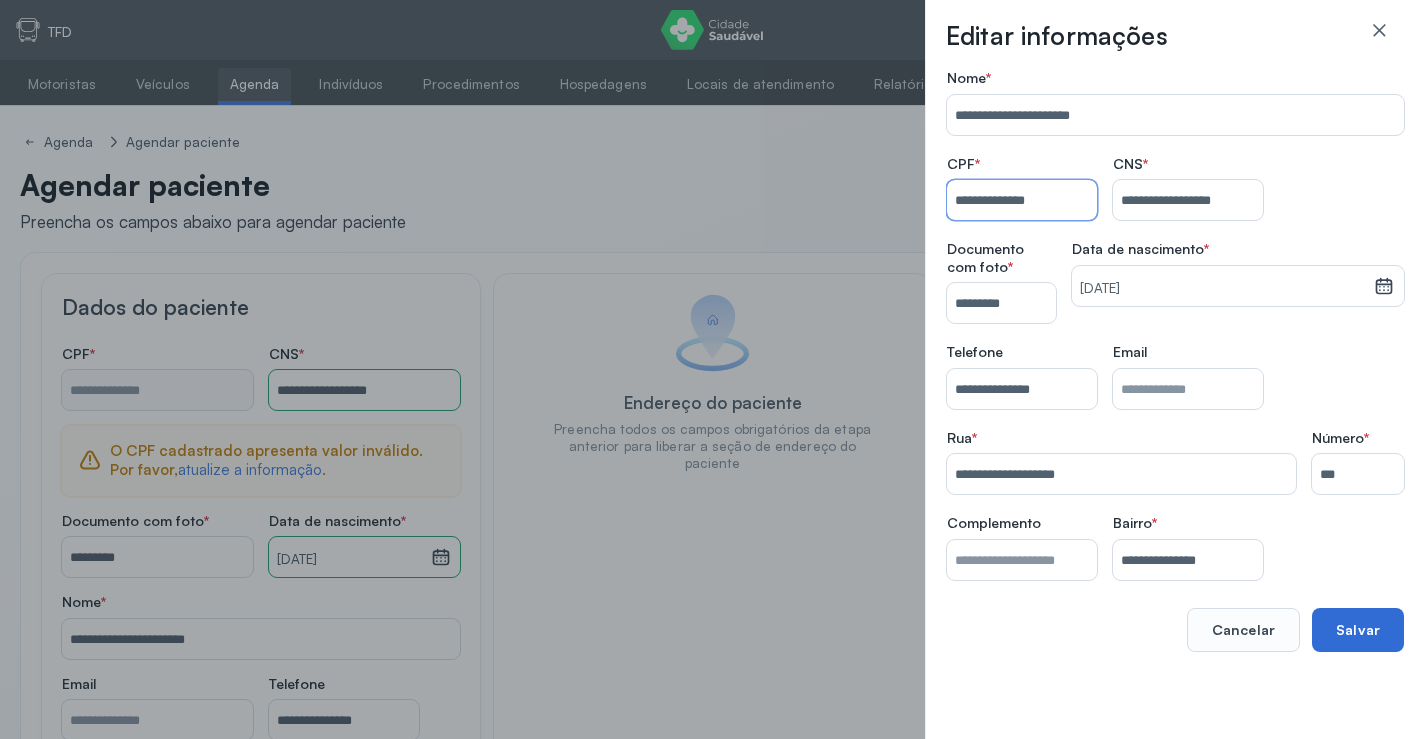 click on "Salvar" at bounding box center (1358, 630) 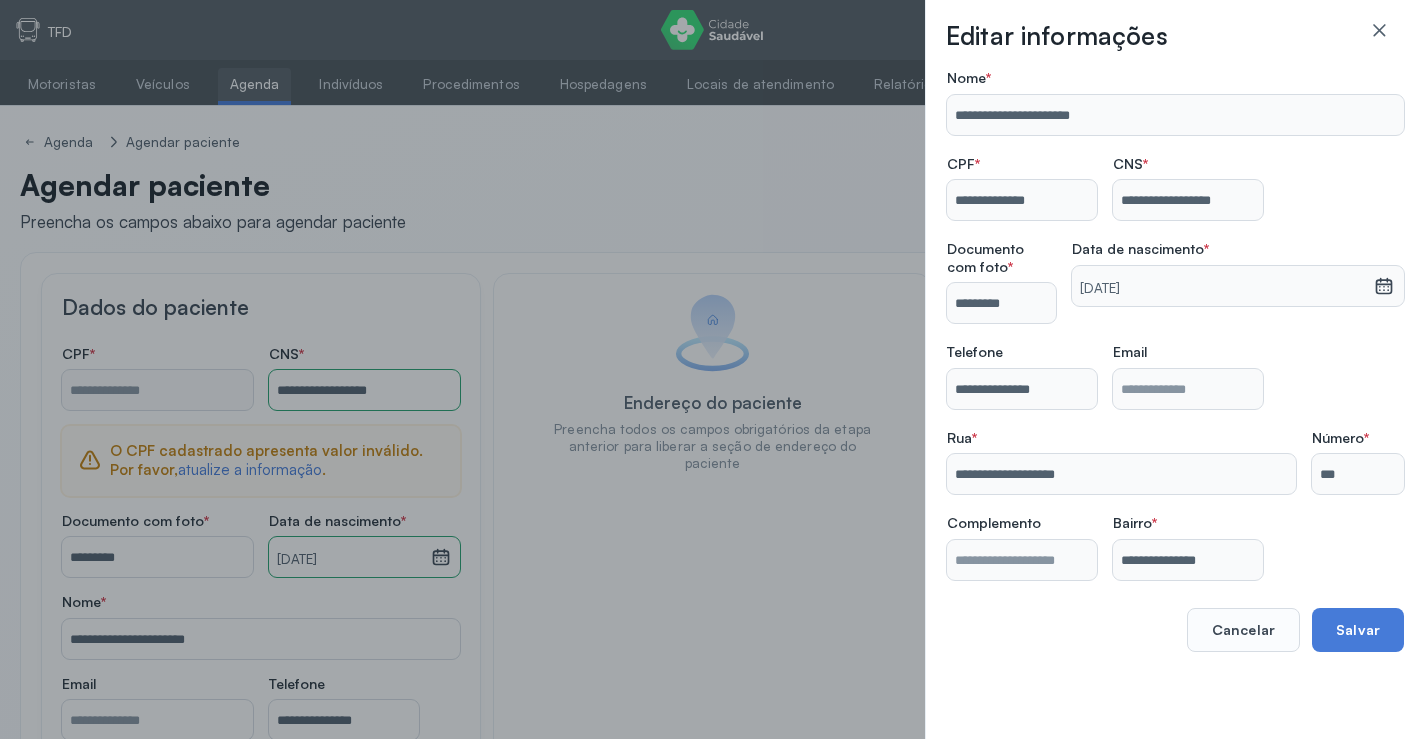 type on "**********" 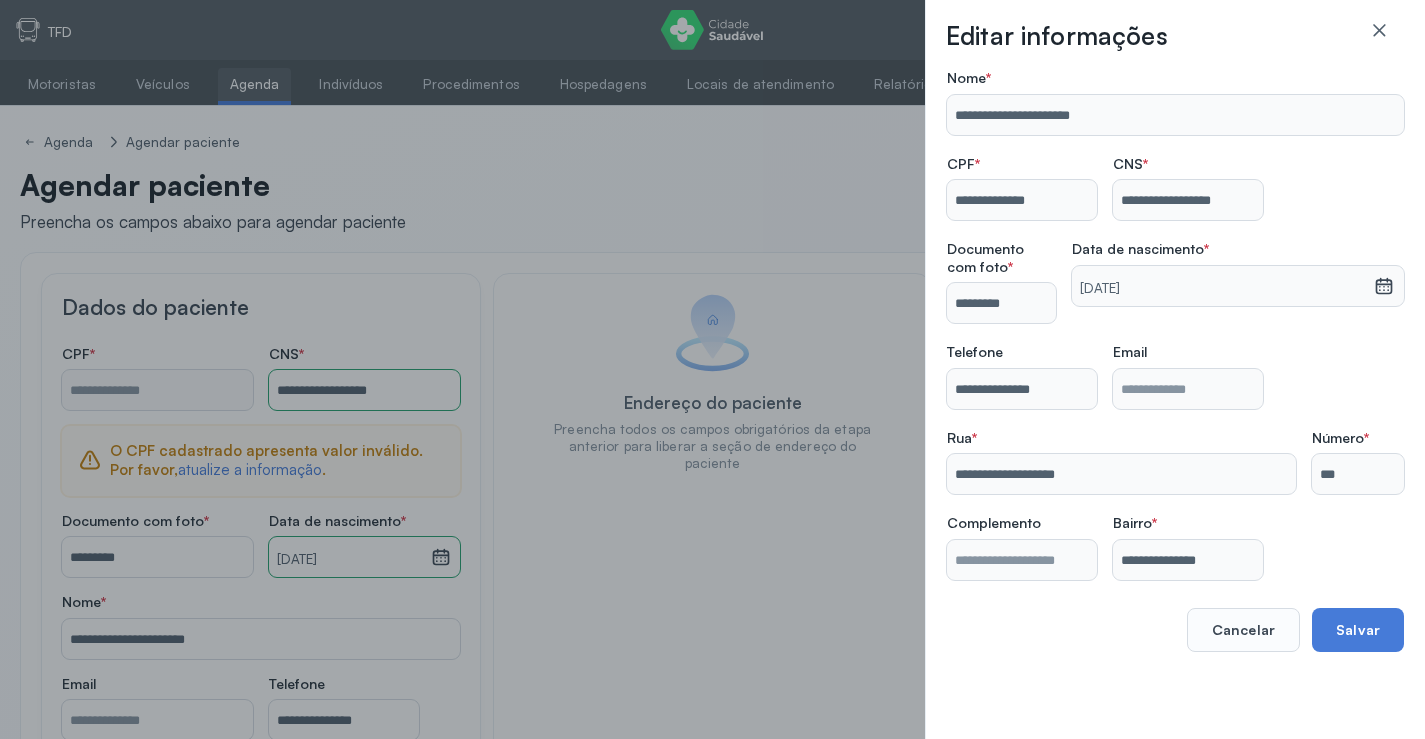 type on "**********" 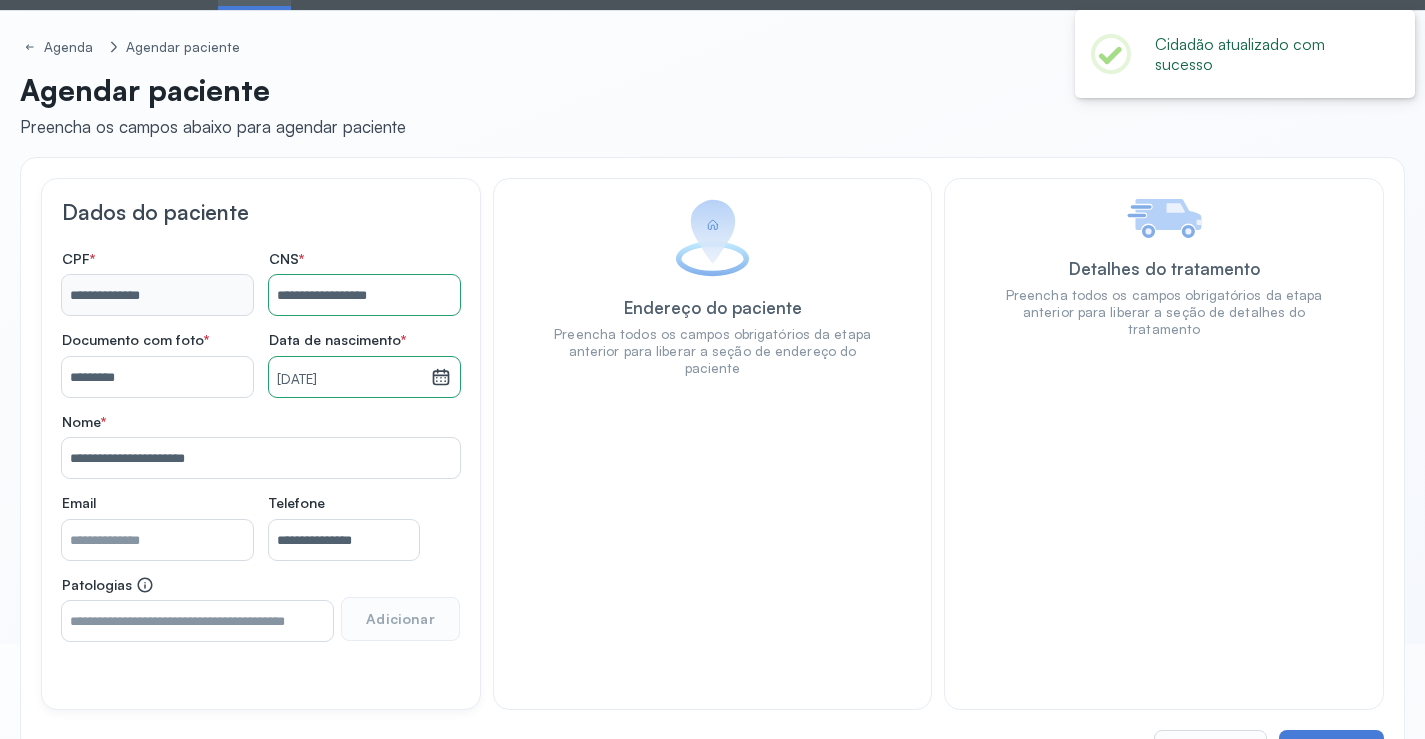 scroll, scrollTop: 171, scrollLeft: 0, axis: vertical 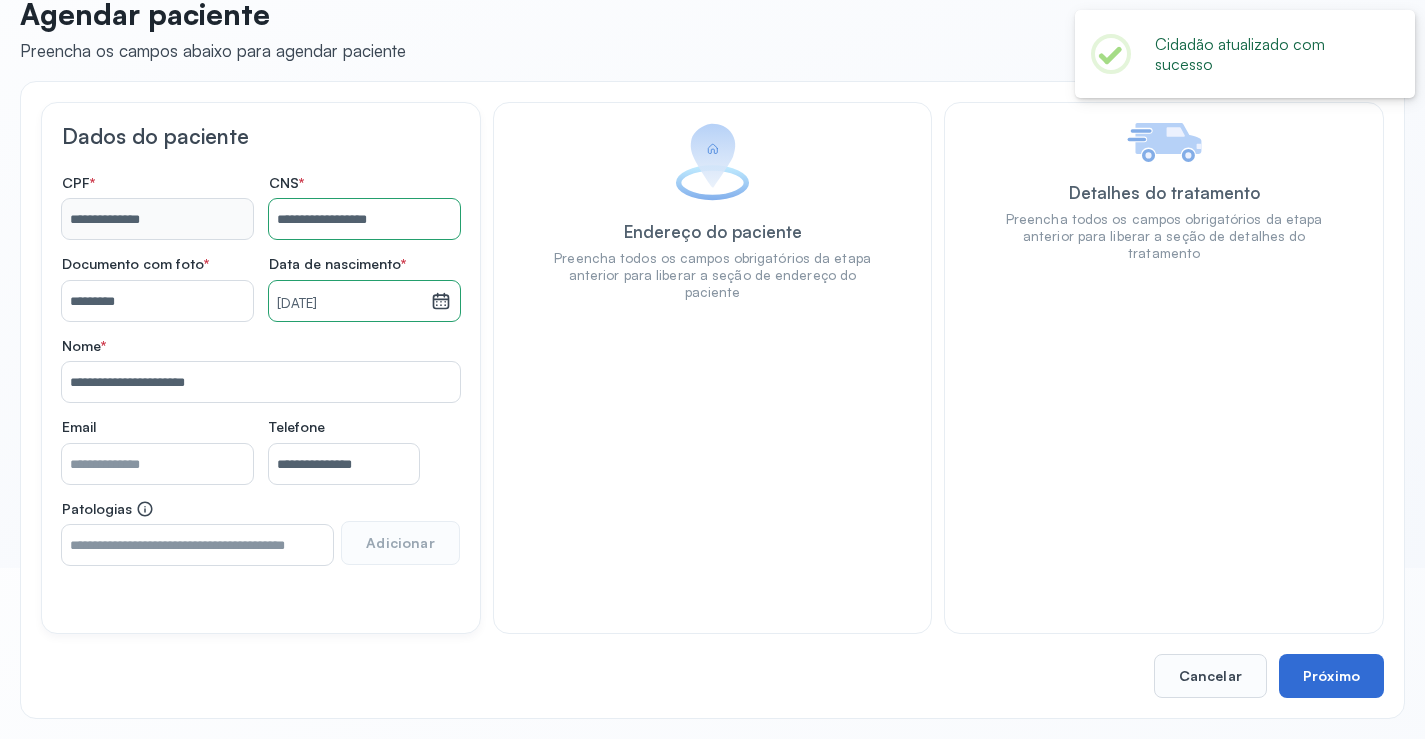 click on "Próximo" at bounding box center (1331, 676) 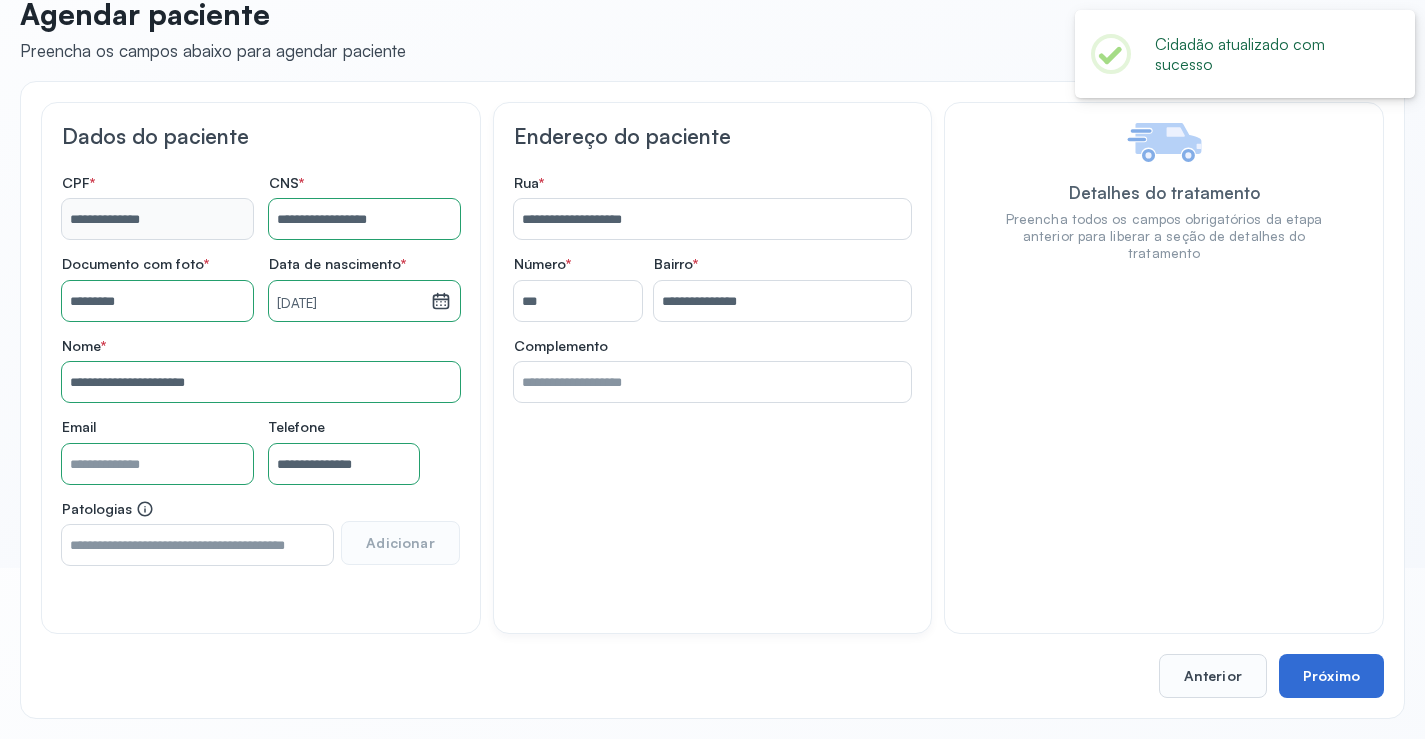 click on "Próximo" at bounding box center [1331, 676] 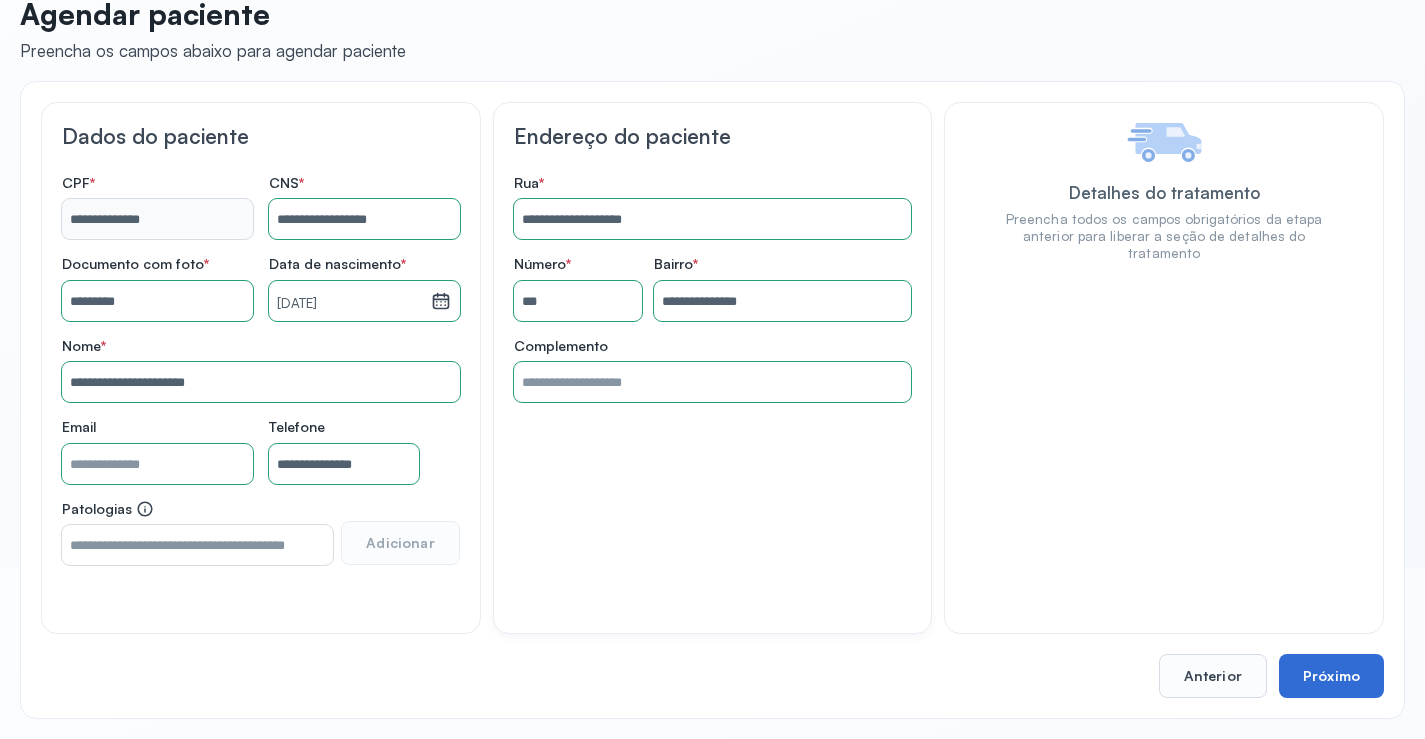 click on "Próximo" at bounding box center [1331, 676] 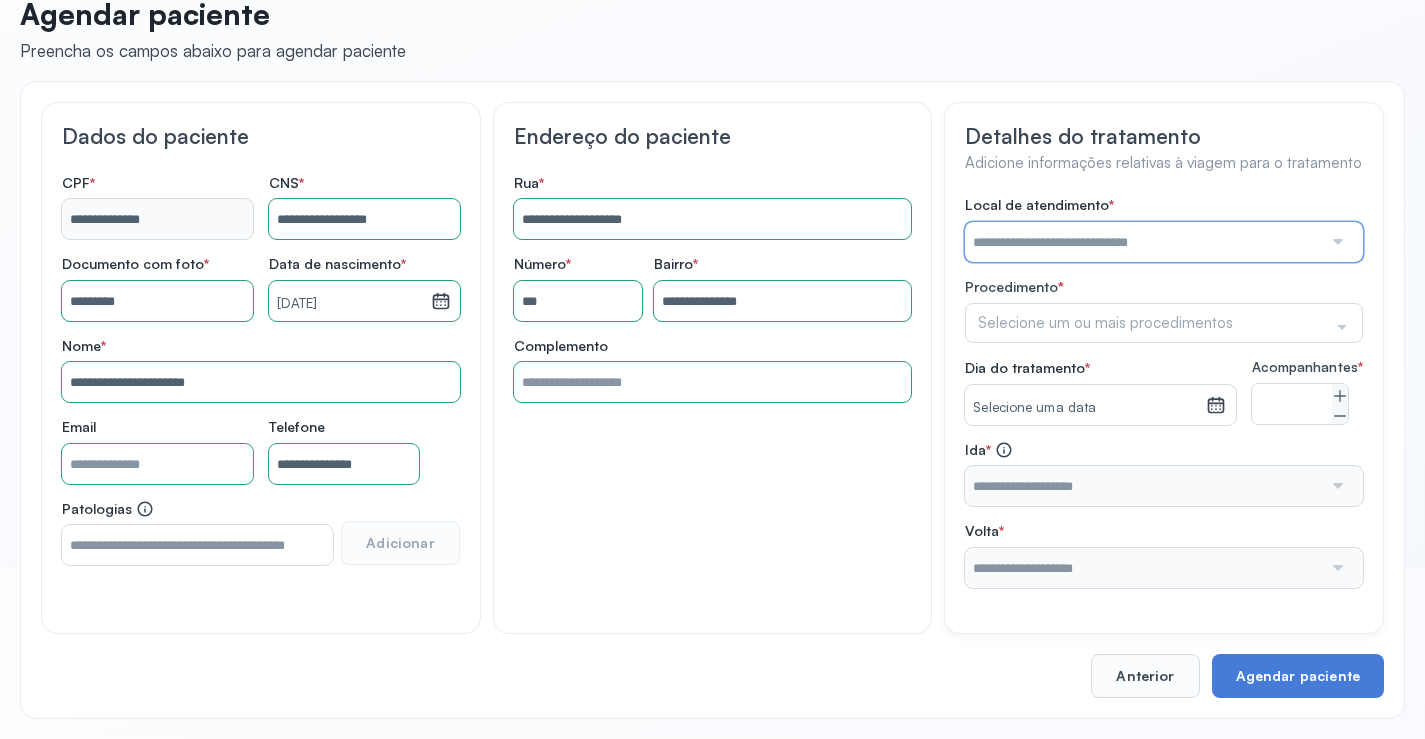 click at bounding box center (1143, 242) 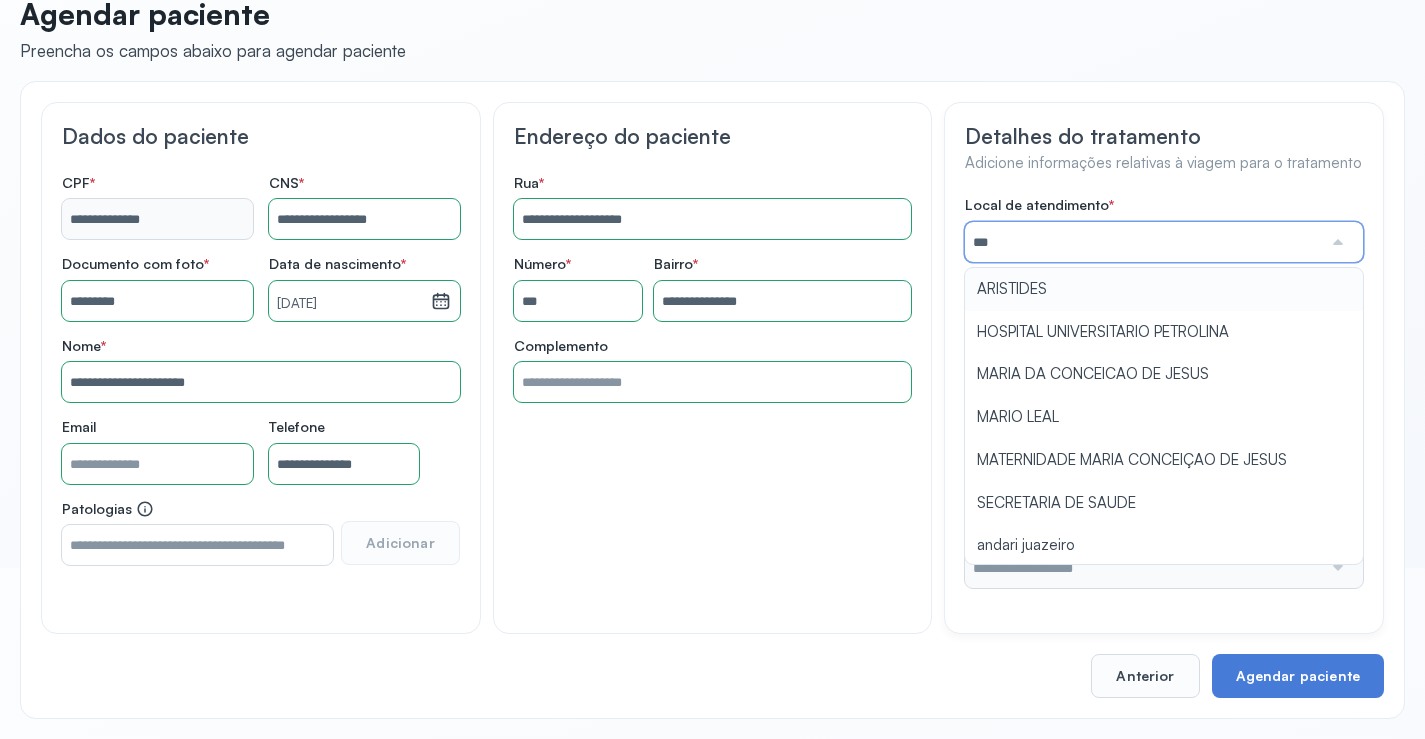 type on "*********" 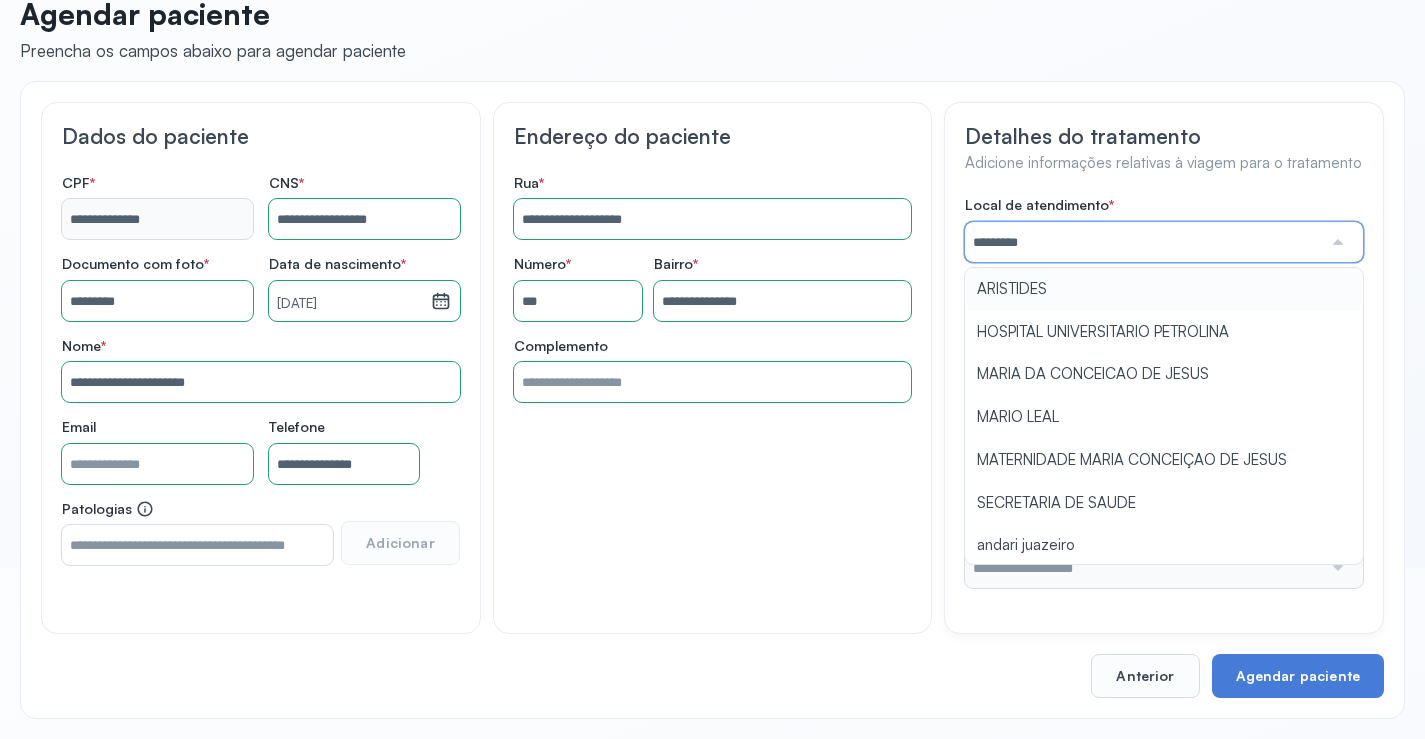 click on "Local de atendimento   *  ********* ARISTIDES HOSPITAL UNIVERSITARIO PETROLINA MARIA DA CONCEICAO DE JESUS MARIO LEAL MATERNIDADE MARIA CONCEIÇAO DE JESUS SECRETARIA DE SAUDE andari juazeiro Procedimento  *  Selecione um ou mais procedimentos Selecionar todos Acompanhante Alergologista Anemia Falciforme Anestesista Angiologista Angiotomografia Auditivo Biopsia Bucomaxilo Cardio Cateterismo Cardio Cintilografia Ossea Cirurgia Cirurgia De Catarata Cirurgia Ernia Ignal Cirurgiao Cabeça Pescoço Colonoscopia Coloproctologista Densitometria Ossea Dermatologista Diabete E Hormonio Ecocardiograma Eletroneuromiografia Endocrinilogista Endoscopia Escanometria Esclerose Esconometria Estudo Urodinamico Exame Pcr Exames Fisioterapia Gastroentereologista Genetica Ginecologista Glaucoma Hematologista Hepatologista Hiv Holter Hpv Labiolamporine Litotripsia Lupos Marcar Cirurgia Mastologista Nefrologista Neurologia Pediatrica Neurologista Odontologia Oftalmologista Oncologia Ortopedia Ortopedista Oscilometria Otorrino "  S" at bounding box center [1164, 392] 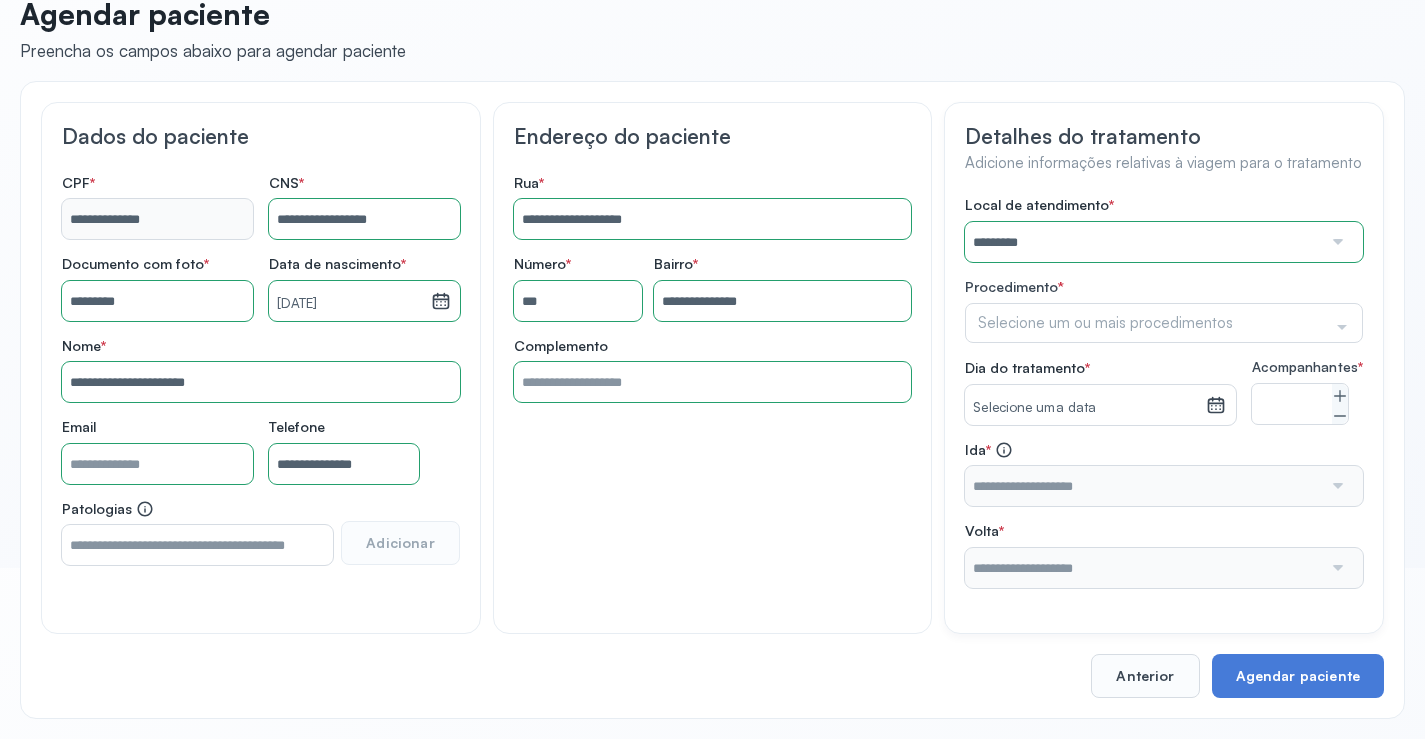 click on "Local de atendimento   *  ********* A CLINICA DA MULHER ABO AMOR SAUDE ANACON ANDRE PRINCIPE ANGIO CLINICA APAE APAME DE PETROLINA APAMI PETROLINA ARISTIDES AUDIBEM AUDIBEM AUDICENTRO AUDIFON PETROLINA AZZO SAUDE PETROLINA BRINCARE CABULA CALIPER ESCOLA DE IMAGEM CAPS CDI CDTO CEDAP CEDEBA CENTRO BAIANO DE ESTUDOS CENTRO DE APOIO A AUDIÇAO CENTRO DE MEDICINA NUCLEAR DE PETROLINA CENTRO DE SAUDE CLEMENTINO FRAGA CENTRO INTEGRADO DA COLUNA VERTEBRAL CENTRO MEDICO ANTONIO BALBINO CENTRO OFTALMOLOGICO CASTELO BRANCO CEPARH CEPRED CEPRIS CERPRIS CIDI CIMED CLIMED CLINATA CLINEFRO CLINICA  AFETUS PETROLINA CLINICA  ALFA CLINICA  ALFA CENTRO MÉDICO CLINICA  SHOPPING DA BAHIA CLINICA  URBANO SAMPAIO FILHO CLINICA AGEUS CLINICA AMO CLINICA AMOR A SAUDE CLINICA AMOR E SAUDE PETROLINA CLINICA ANA MASTER CLINICA ANGICLIN CLINICA BIOCHEK UP CLINICA CAM CLINICA CARDIO PULMONAR CLINICA CASA GERIATRICA DE PETROLINA CLINICA CASTELO BRANCO CLINICA CDTO CLINICA CENTRO MEDICO VITRAUX CLINICA CINTILO PETROLINA CLINICA CLIVALE S" at bounding box center [1164, 392] 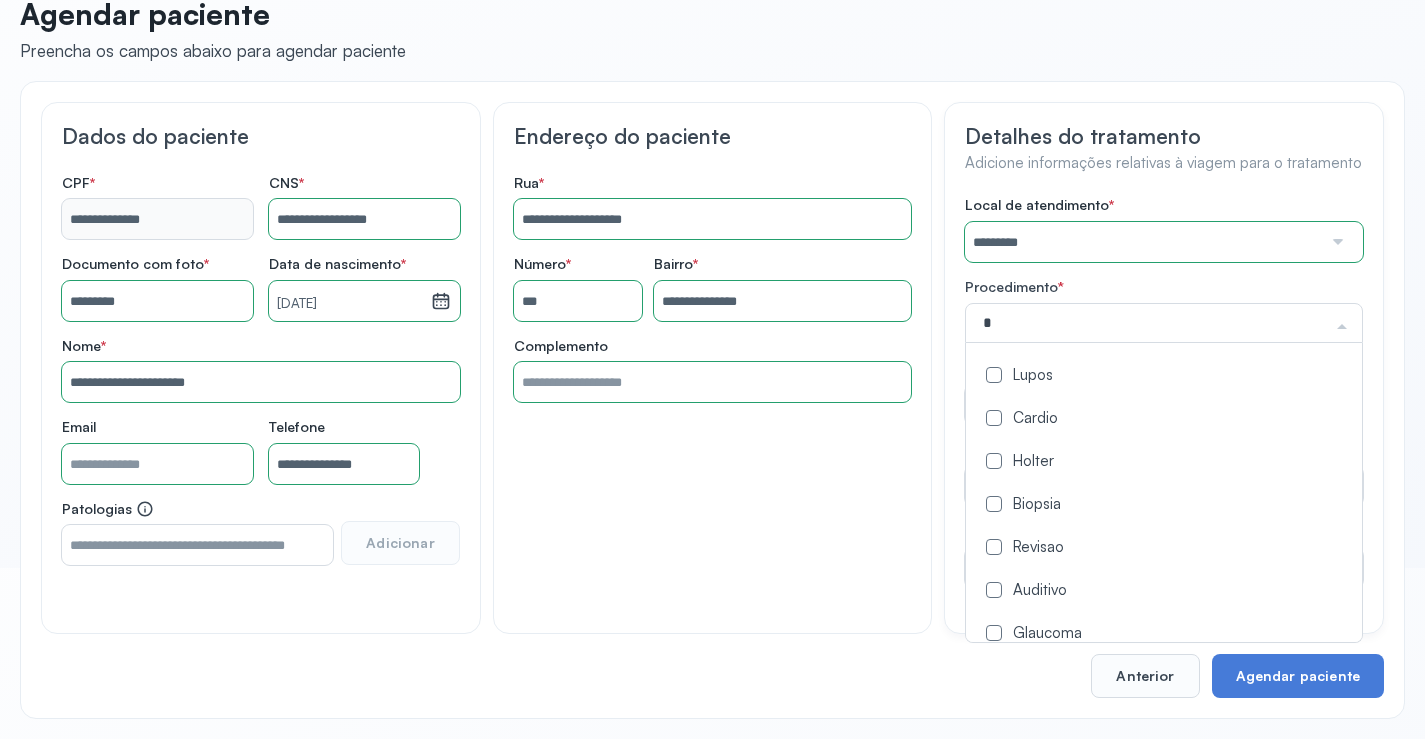 type on "**" 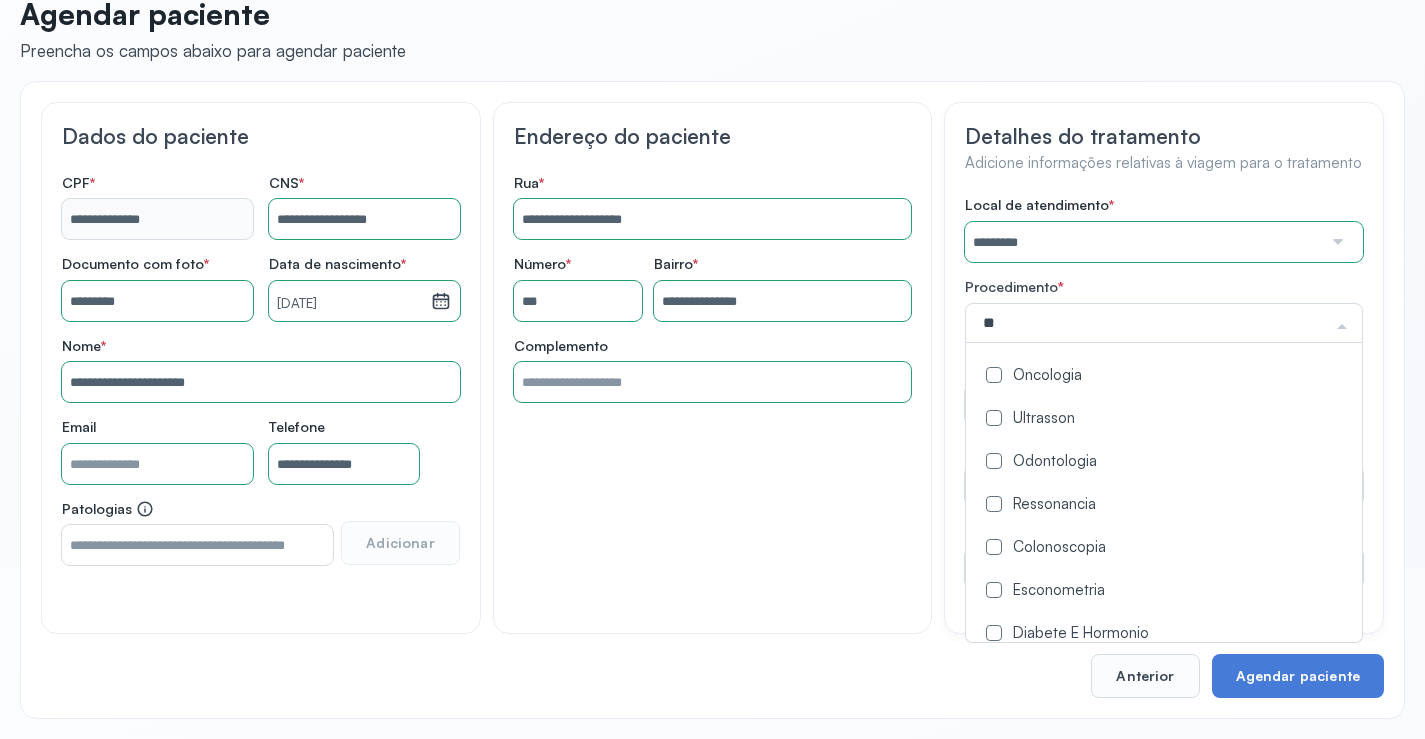click on "Oncologia" 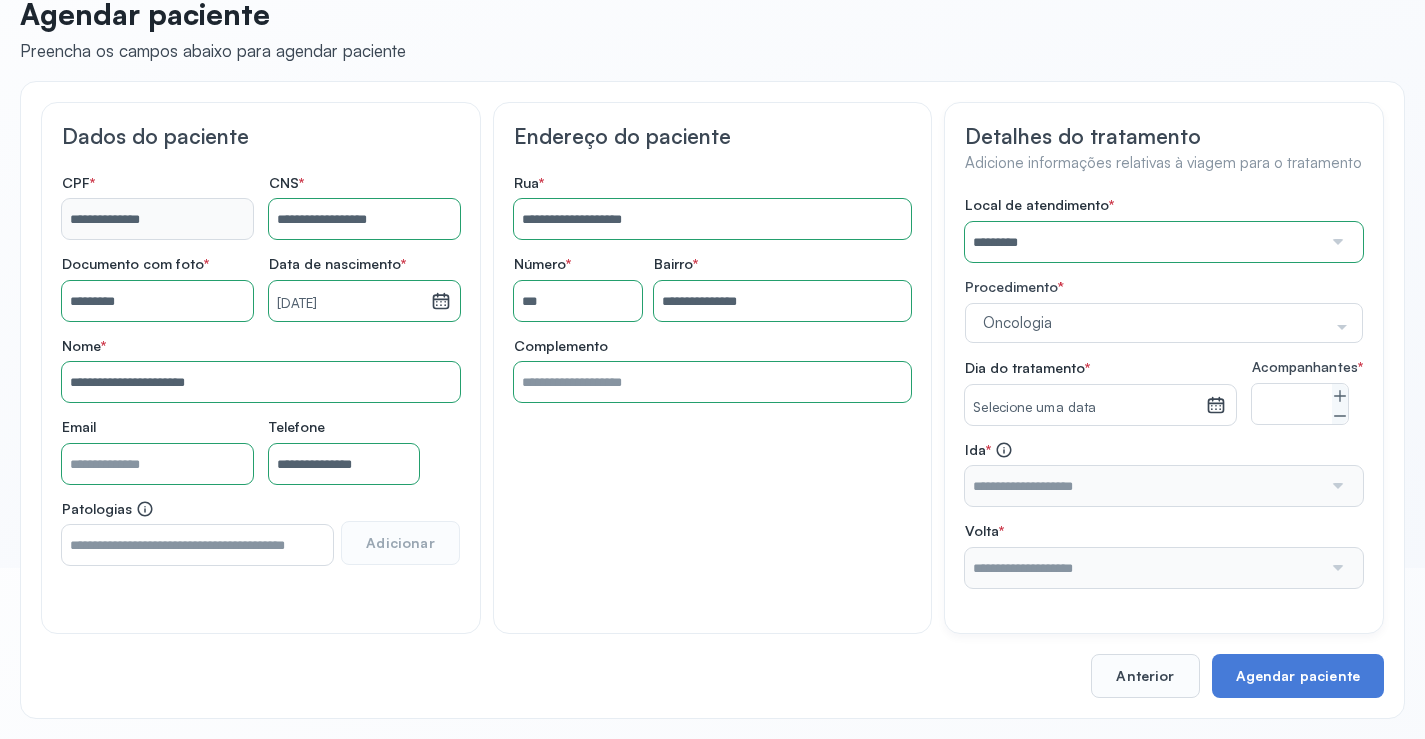 drag, startPoint x: 950, startPoint y: 374, endPoint x: 1032, endPoint y: 387, distance: 83.02409 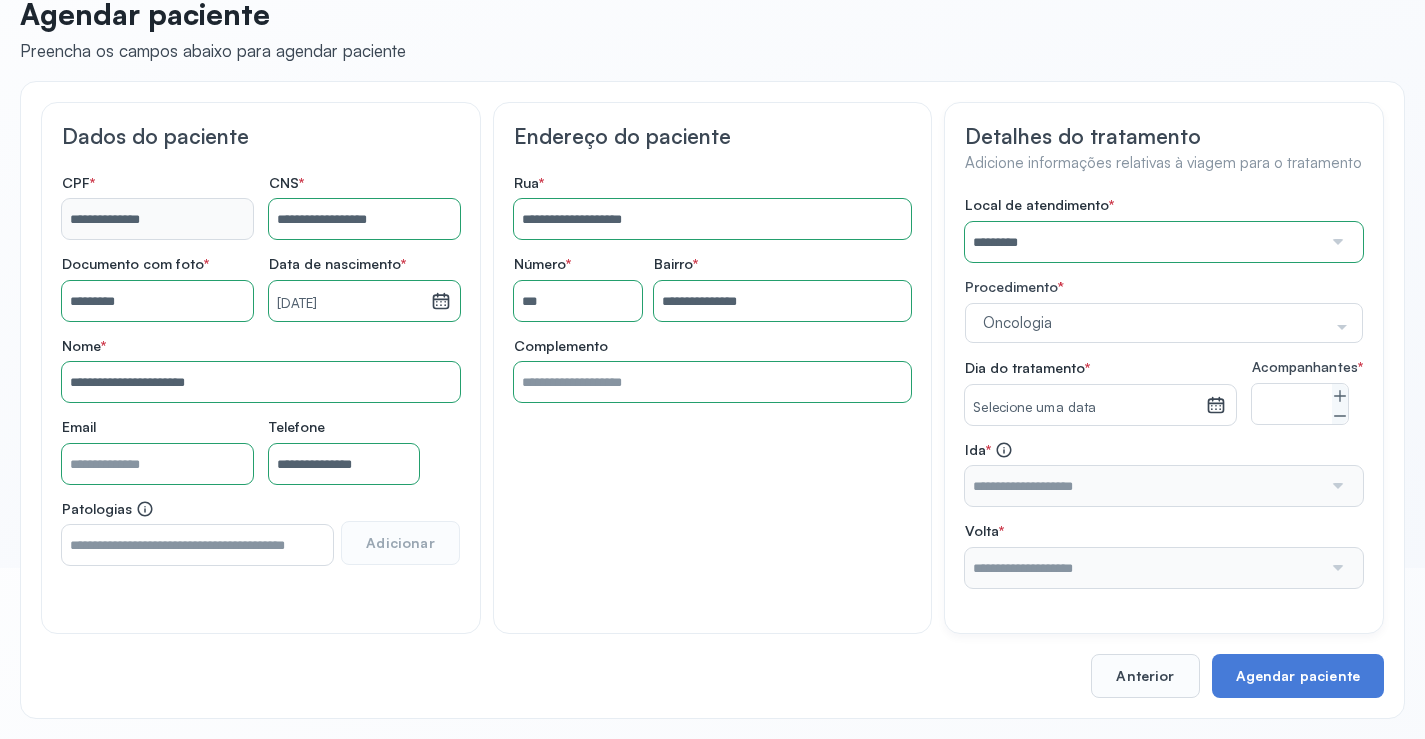 click on "Detalhes do tratamento Adicione informações relativas à viagem para o tratamento Local de atendimento   *  ********* A CLINICA DA MULHER ABO AMOR SAUDE ANACON ANDRE PRINCIPE ANGIO CLINICA APAE APAME DE PETROLINA APAMI PETROLINA ARISTIDES AUDIBEM AUDIBEM AUDICENTRO AUDIFON PETROLINA AZZO SAUDE PETROLINA BRINCARE CABULA CALIPER ESCOLA DE IMAGEM CAPS CDI CDTO CEDAP CEDEBA CENTRO BAIANO DE ESTUDOS CENTRO DE APOIO A AUDIÇAO CENTRO DE MEDICINA NUCLEAR DE PETROLINA CENTRO DE SAUDE CLEMENTINO FRAGA CENTRO INTEGRADO DA COLUNA VERTEBRAL CENTRO MEDICO ANTONIO BALBINO CENTRO OFTALMOLOGICO CASTELO BRANCO CEPARH CEPRED CEPRIS CERPRIS CIDI CIMED CLIMED CLINATA CLINEFRO CLINICA  AFETUS PETROLINA CLINICA  ALFA CLINICA  ALFA CENTRO MÉDICO CLINICA  SHOPPING DA BAHIA CLINICA  URBANO SAMPAIO FILHO CLINICA AGEUS CLINICA AMO CLINICA AMOR A SAUDE CLINICA AMOR E SAUDE PETROLINA CLINICA ANA MASTER CLINICA ANGICLIN CLINICA BIOCHEK UP CLINICA CAM CLINICA CARDIO PULMONAR CLINICA CASA GERIATRICA DE PETROLINA CLINICA CASTELO BRANCO "" 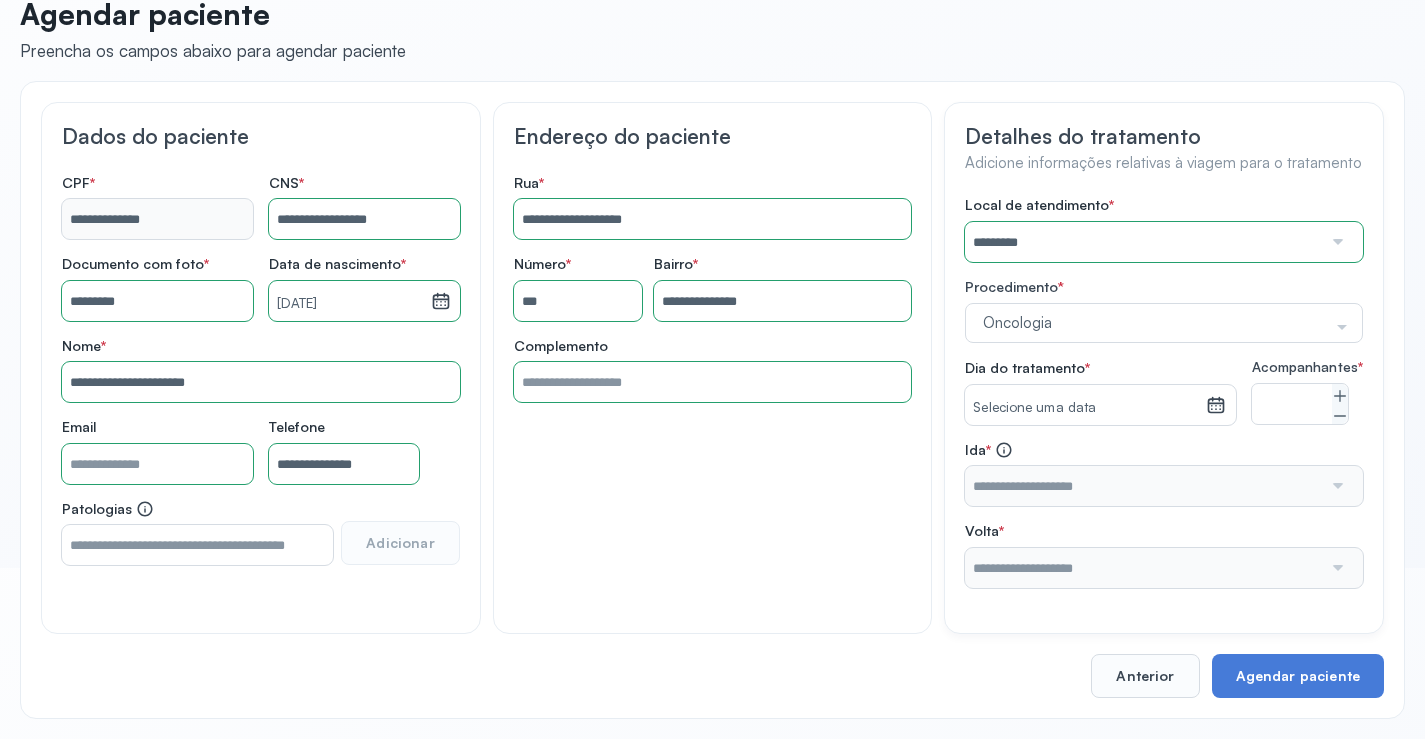 click on "Selecione uma data" at bounding box center [1085, 405] 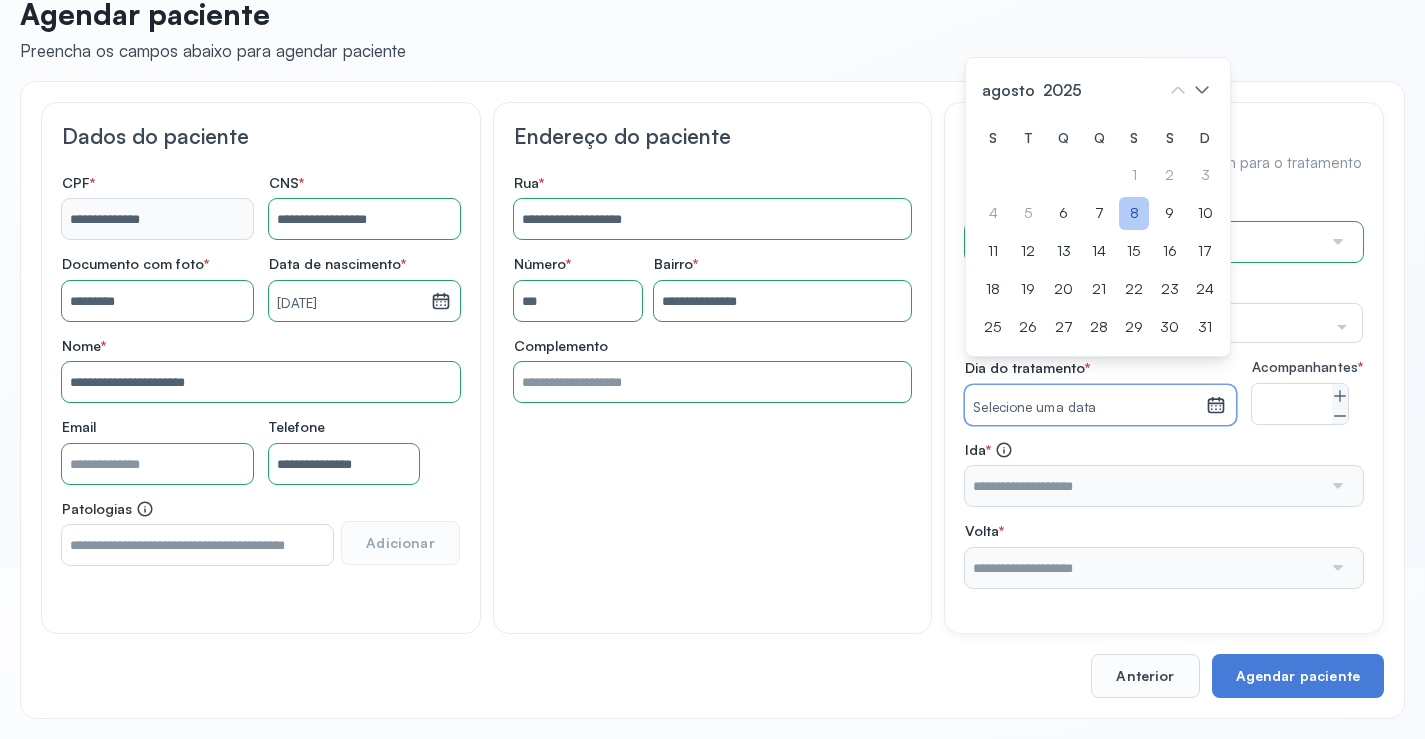 click on "8" 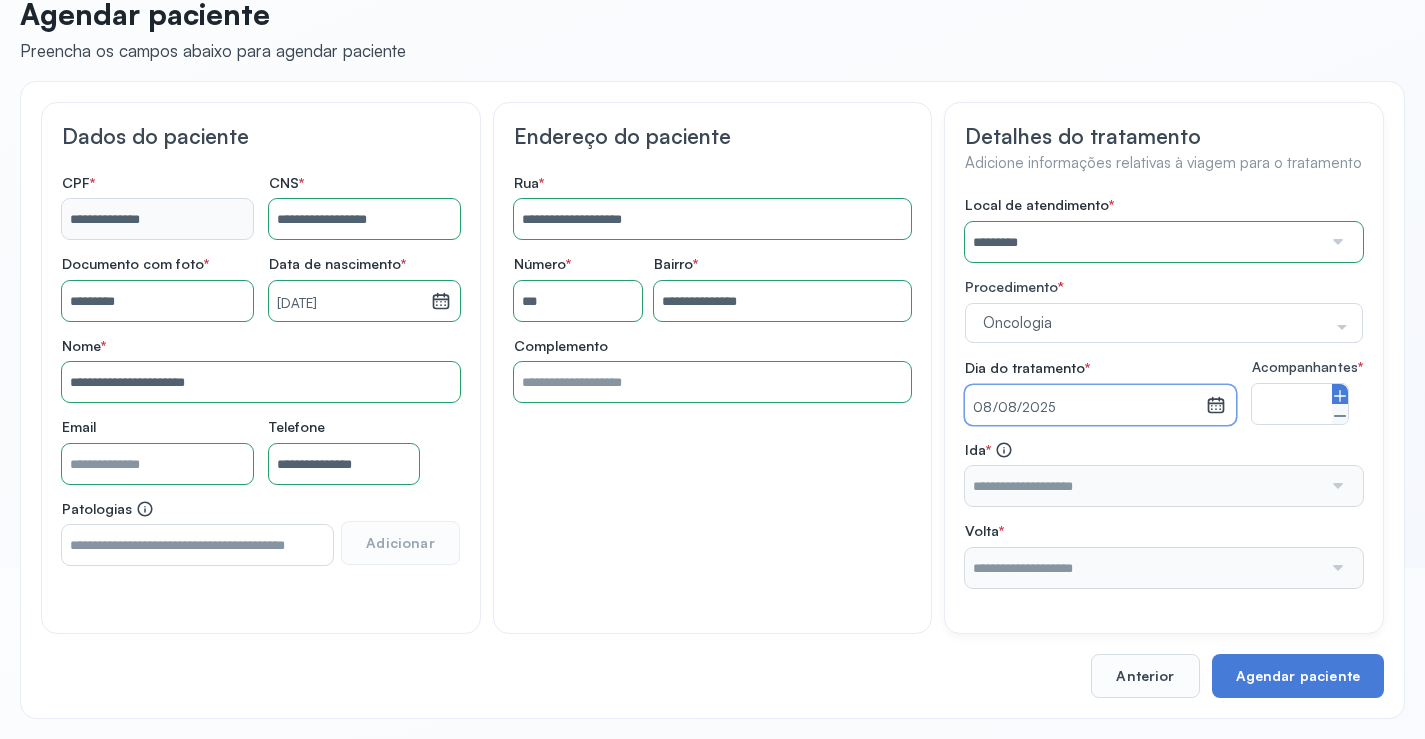 drag, startPoint x: 1347, startPoint y: 410, endPoint x: 1384, endPoint y: 478, distance: 77.41447 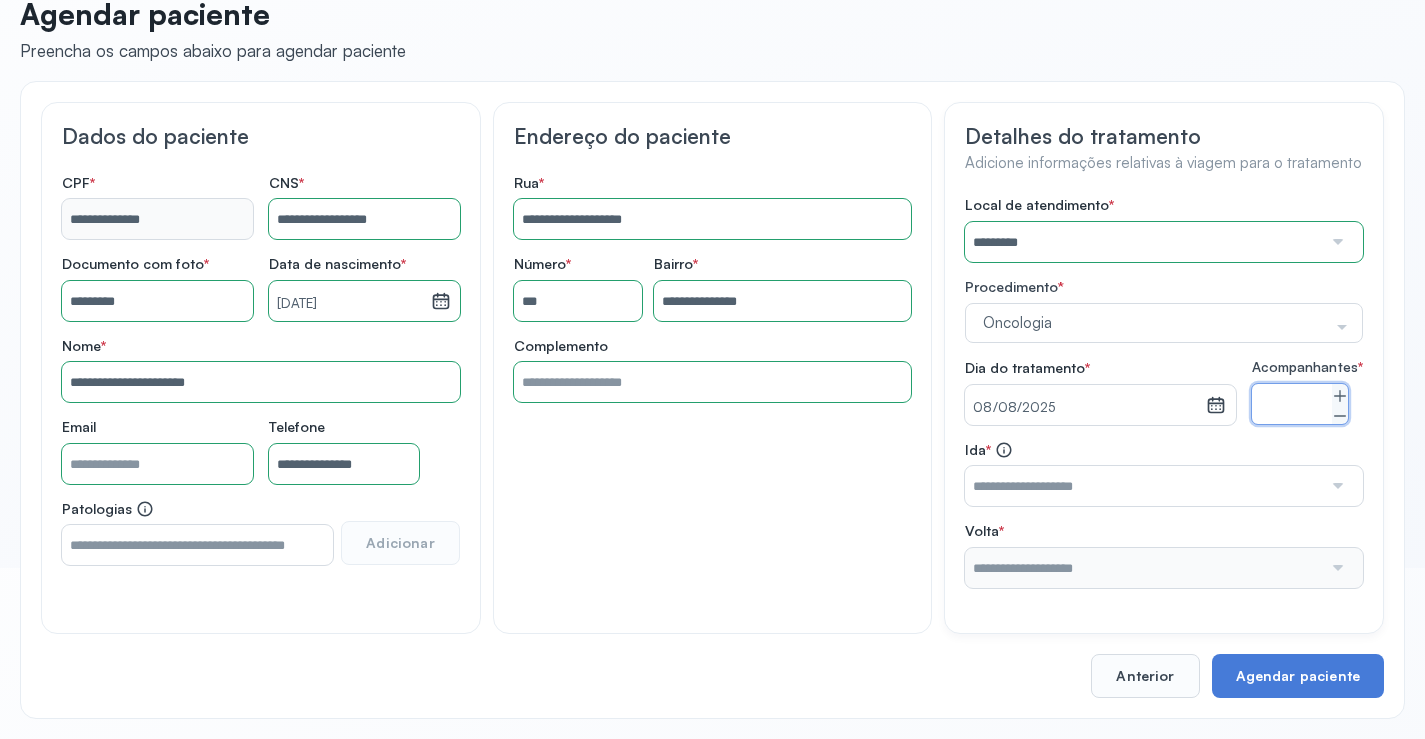 click at bounding box center (1143, 486) 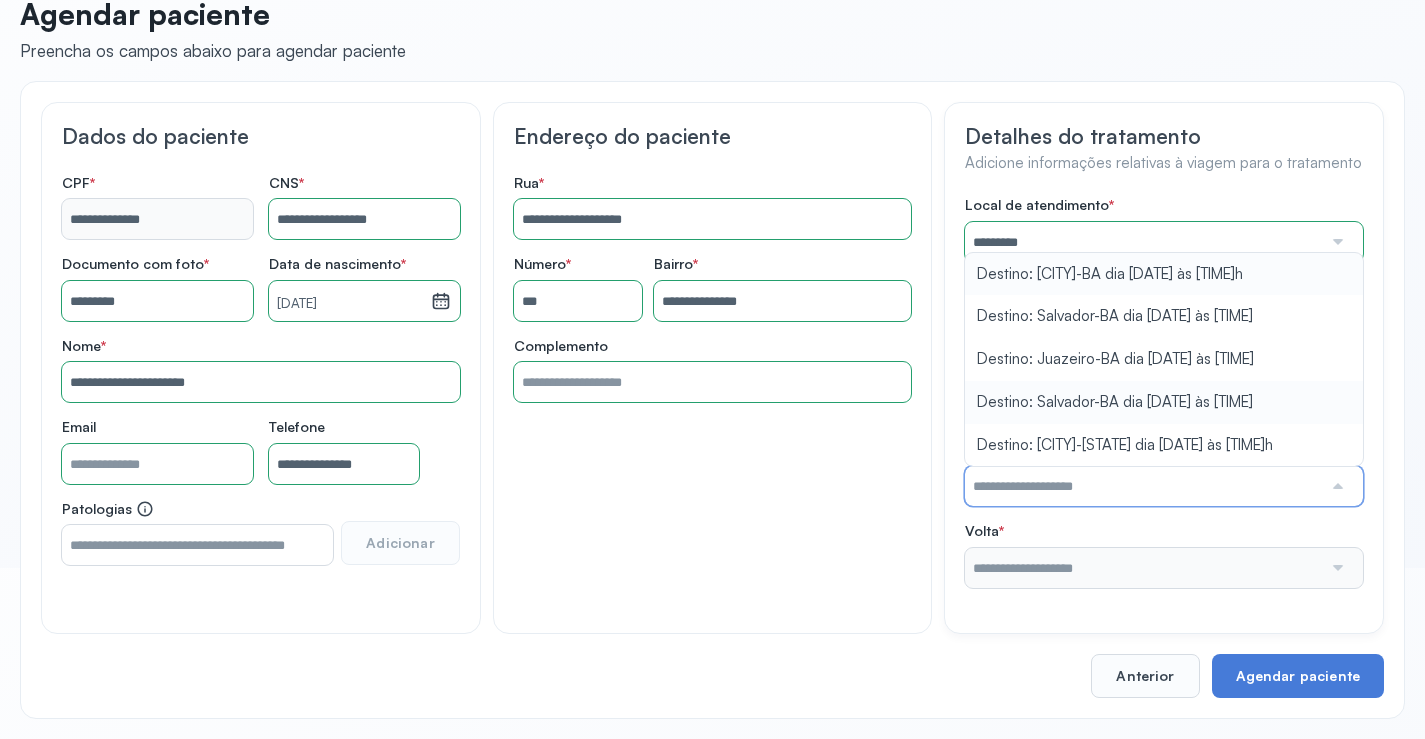 scroll, scrollTop: 186, scrollLeft: 0, axis: vertical 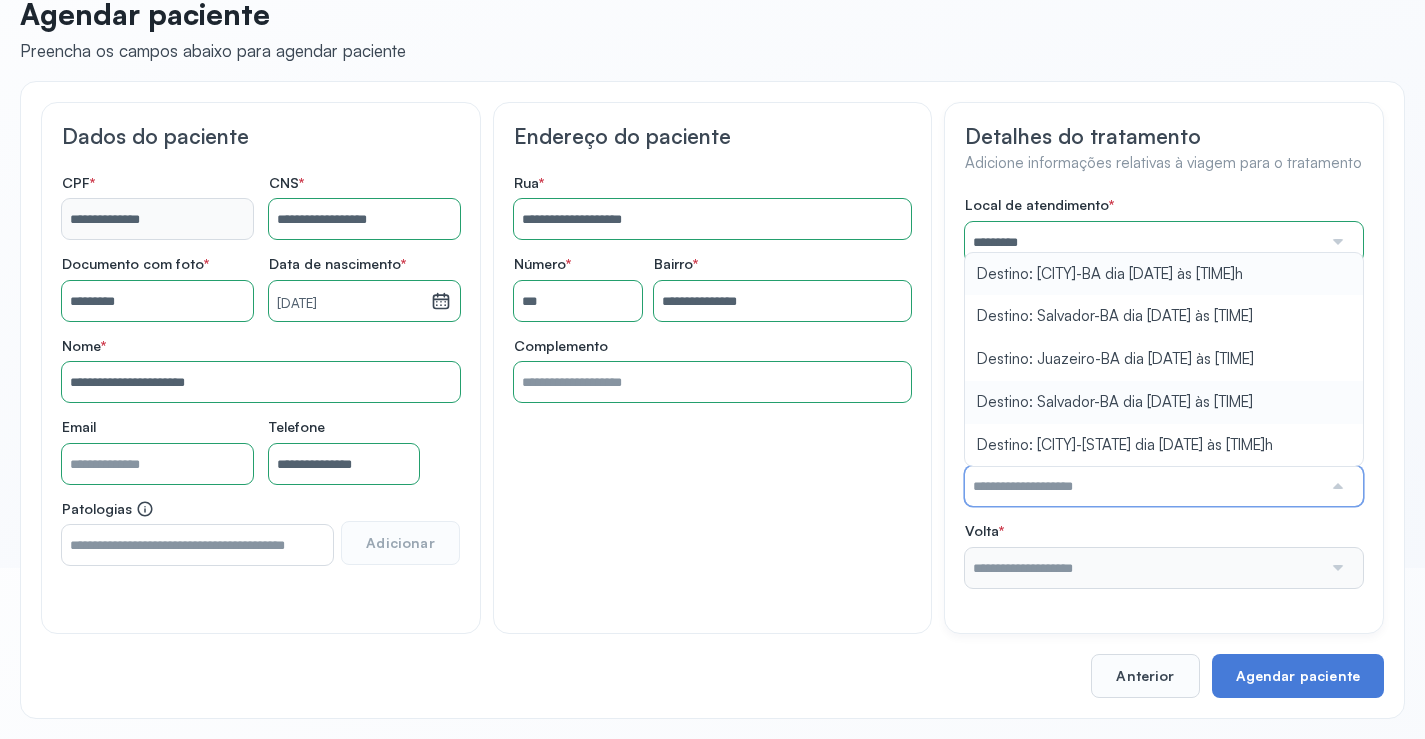 type on "**********" 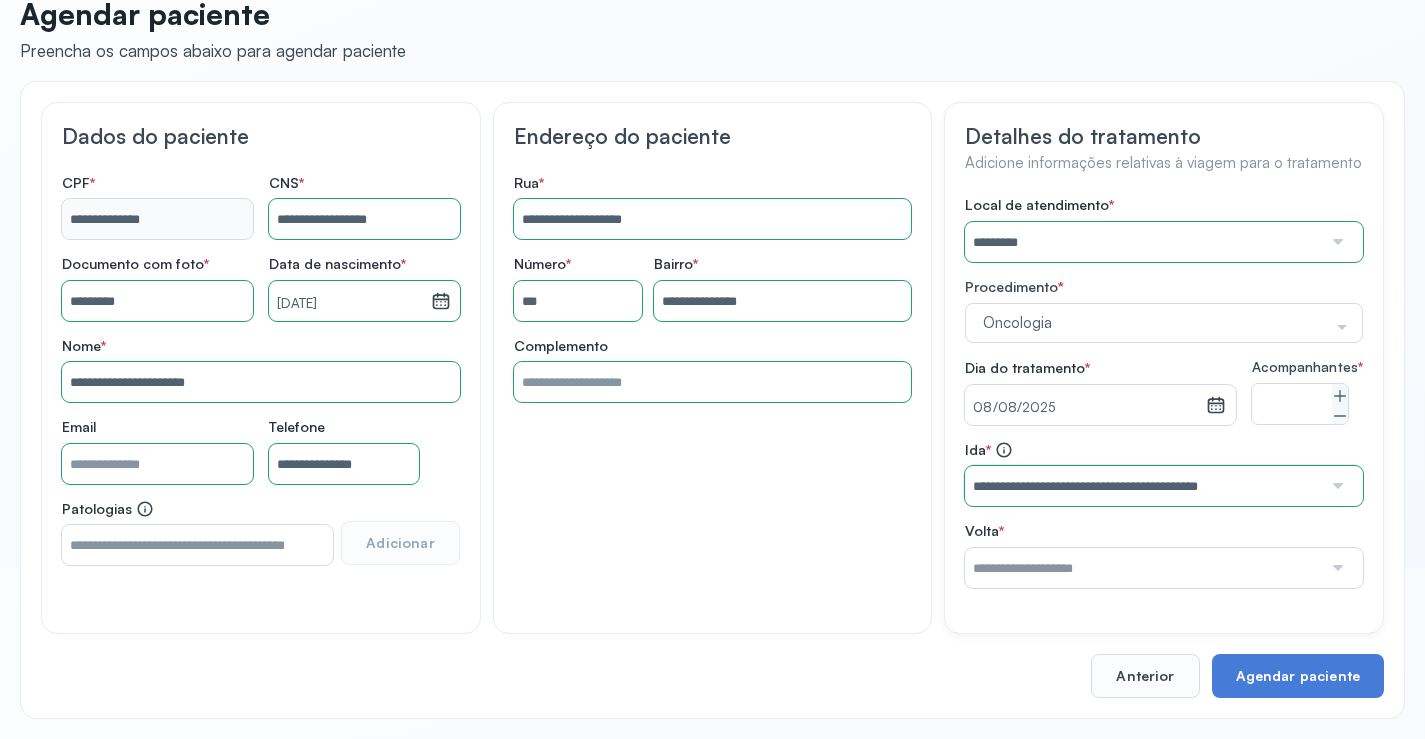 click on "Local de atendimento   *  ********* A CLINICA DA MULHER ABO AMOR SAUDE ANACON ANDRE PRINCIPE ANGIO CLINICA APAE APAME DE PETROLINA APAMI PETROLINA ARISTIDES AUDIBEM AUDIBEM AUDICENTRO AUDIFON PETROLINA AZZO SAUDE PETROLINA BRINCARE CABULA CALIPER ESCOLA DE IMAGEM CAPS CDI CDTO CEDAP CEDEBA CENTRO BAIANO DE ESTUDOS CENTRO DE APOIO A AUDIÇAO CENTRO DE MEDICINA NUCLEAR DE PETROLINA CENTRO DE SAUDE CLEMENTINO FRAGA CENTRO INTEGRADO DA COLUNA VERTEBRAL CENTRO MEDICO ANTONIO BALBINO CENTRO OFTALMOLOGICO CASTELO BRANCO CEPARH CEPRED CEPRIS CERPRIS CIDI CIMED CLIMED CLINATA CLINEFRO CLINICA  AFETUS PETROLINA CLINICA  ALFA CLINICA  ALFA CENTRO MÉDICO CLINICA  SHOPPING DA BAHIA CLINICA  URBANO SAMPAIO FILHO CLINICA AGEUS CLINICA AMO CLINICA AMOR A SAUDE CLINICA AMOR E SAUDE PETROLINA CLINICA ANA MASTER CLINICA ANGICLIN CLINICA BIOCHEK UP CLINICA CAM CLINICA CARDIO PULMONAR CLINICA CASA GERIATRICA DE PETROLINA CLINICA CASTELO BRANCO CLINICA CDTO CLINICA CENTRO MEDICO VITRAUX CLINICA CINTILO PETROLINA CLINICA CLIVALE S" at bounding box center [1164, 392] 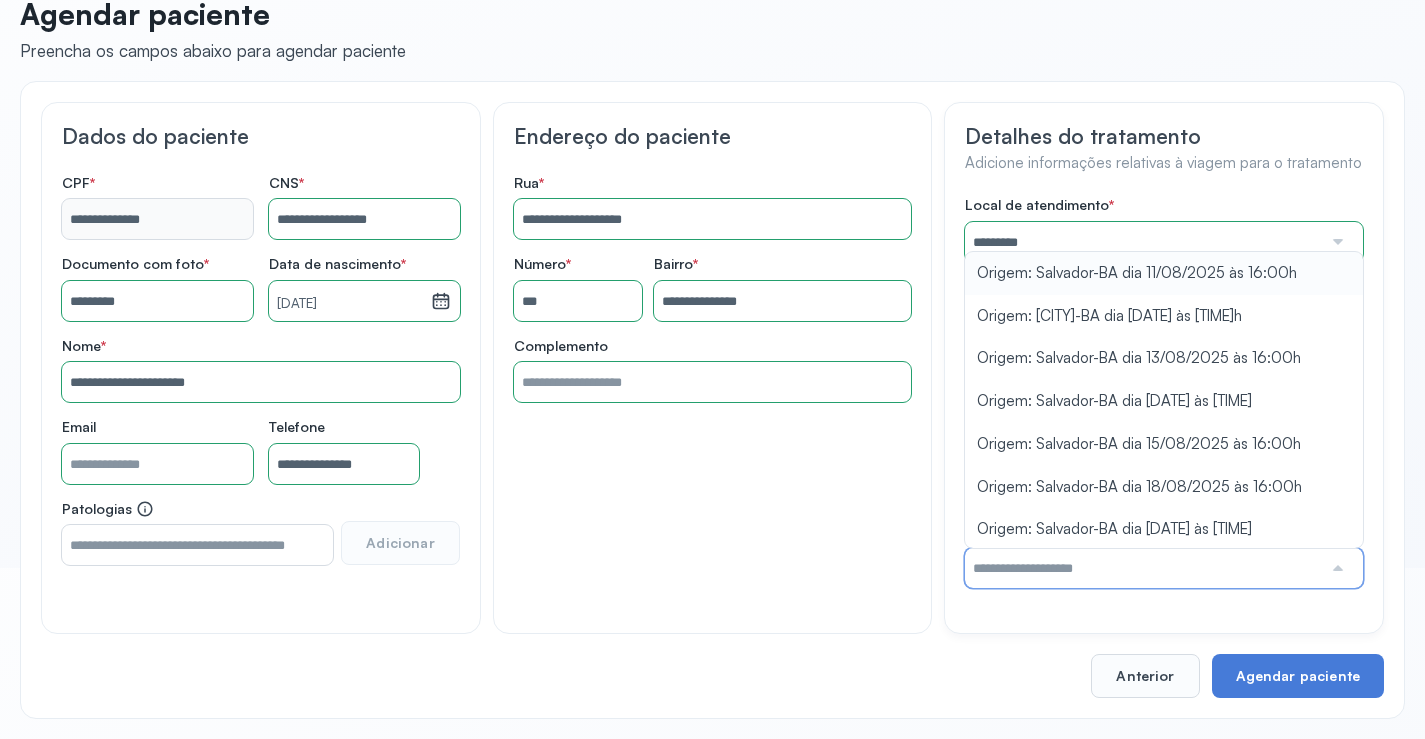 scroll, scrollTop: 186, scrollLeft: 0, axis: vertical 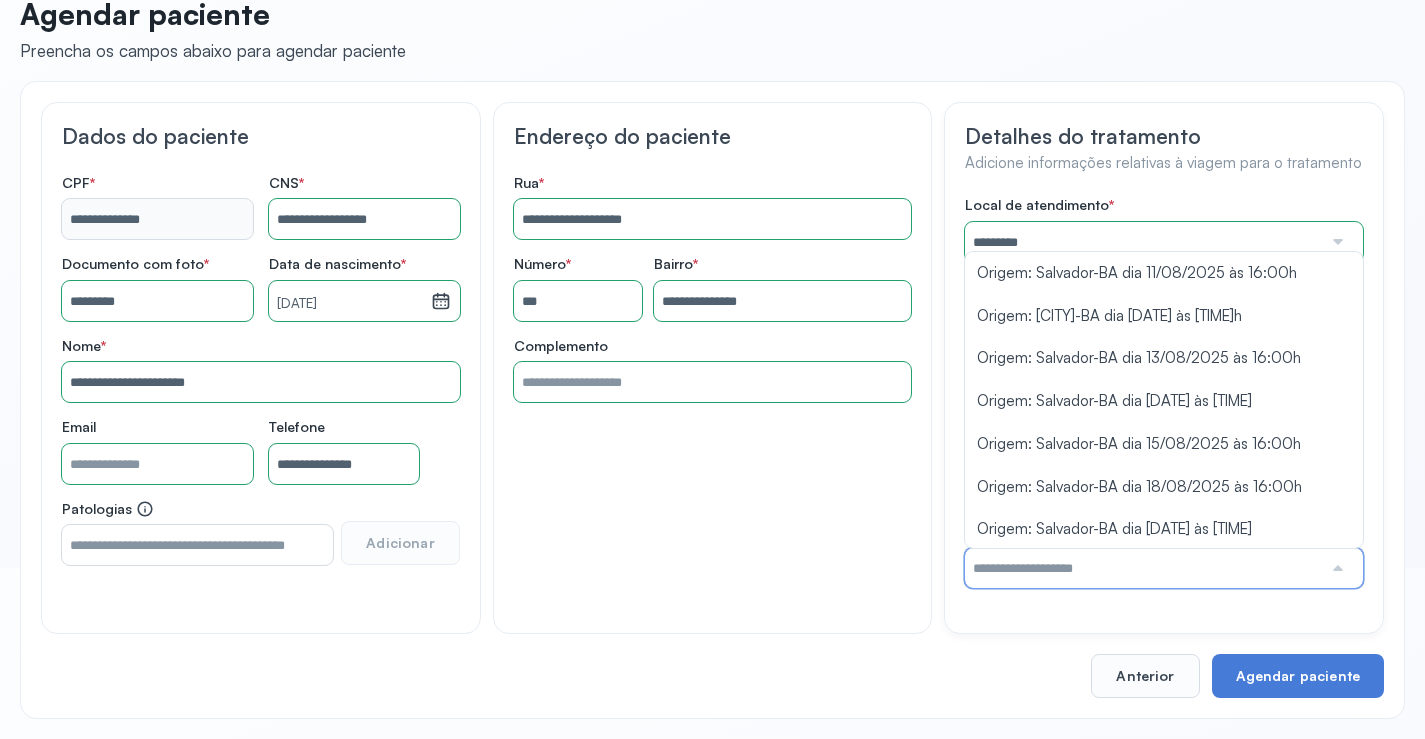drag, startPoint x: 1366, startPoint y: 306, endPoint x: 1373, endPoint y: 395, distance: 89.27486 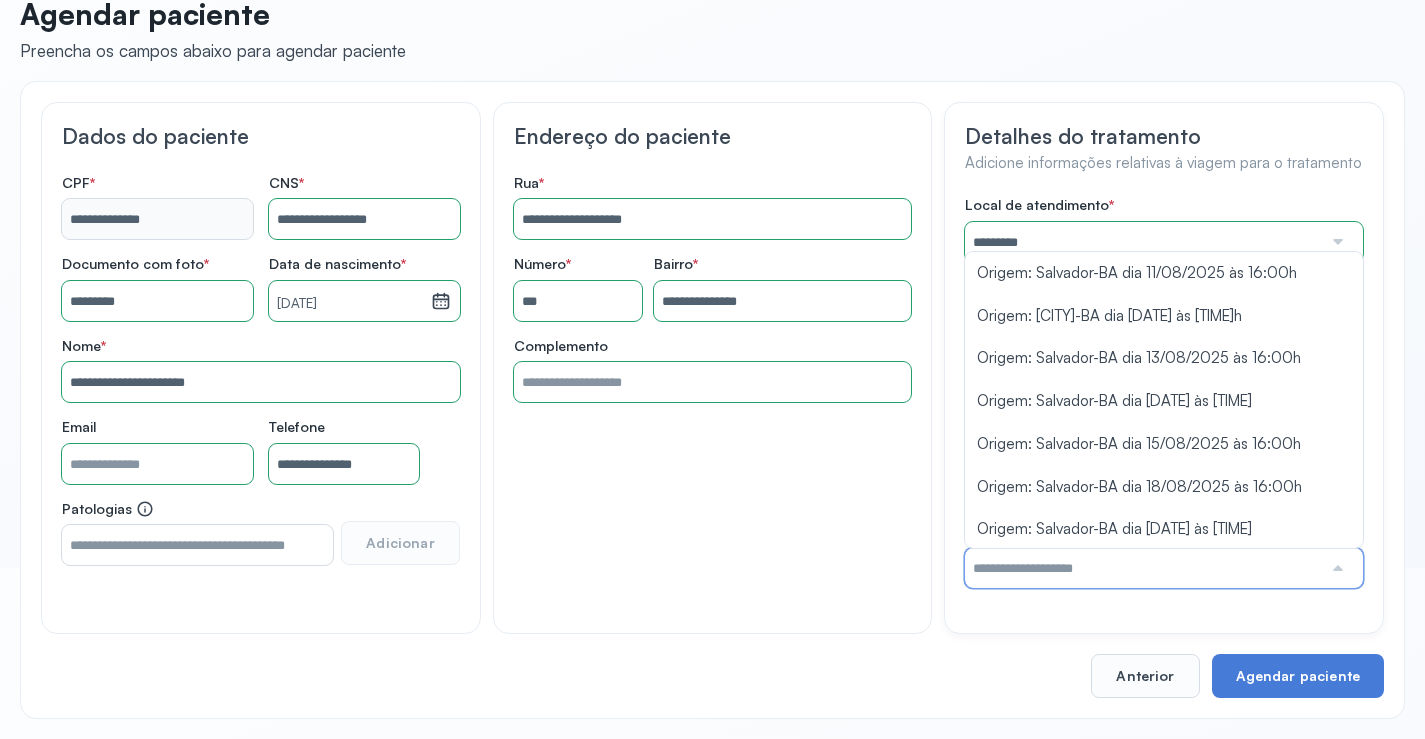 click on "Detalhes do tratamento Adicione informações relativas à viagem para o tratamento Local de atendimento   *  ********* A CLINICA DA MULHER ABO AMOR SAUDE ANACON ANDRE PRINCIPE ANGIO CLINICA APAE APAME DE PETROLINA APAMI PETROLINA ARISTIDES AUDIBEM AUDIBEM AUDICENTRO AUDIFON PETROLINA AZZO SAUDE PETROLINA BRINCARE CABULA CALIPER ESCOLA DE IMAGEM CAPS CDI CDTO CEDAP CEDEBA CENTRO BAIANO DE ESTUDOS CENTRO DE APOIO A AUDIÇAO CENTRO DE MEDICINA NUCLEAR DE PETROLINA CENTRO DE SAUDE CLEMENTINO FRAGA CENTRO INTEGRADO DA COLUNA VERTEBRAL CENTRO MEDICO ANTONIO BALBINO CENTRO OFTALMOLOGICO CASTELO BRANCO CEPARH CEPRED CEPRIS CERPRIS CIDI CIMED CLIMED CLINATA CLINEFRO CLINICA  AFETUS PETROLINA CLINICA  ALFA CLINICA  ALFA CENTRO MÉDICO CLINICA  SHOPPING DA BAHIA CLINICA  URBANO SAMPAIO FILHO CLINICA AGEUS CLINICA AMO CLINICA AMOR A SAUDE CLINICA AMOR E SAUDE PETROLINA CLINICA ANA MASTER CLINICA ANGICLIN CLINICA BIOCHEK UP CLINICA CAM CLINICA CARDIO PULMONAR CLINICA CASA GERIATRICA DE PETROLINA CLINICA CASTELO BRANCO "" 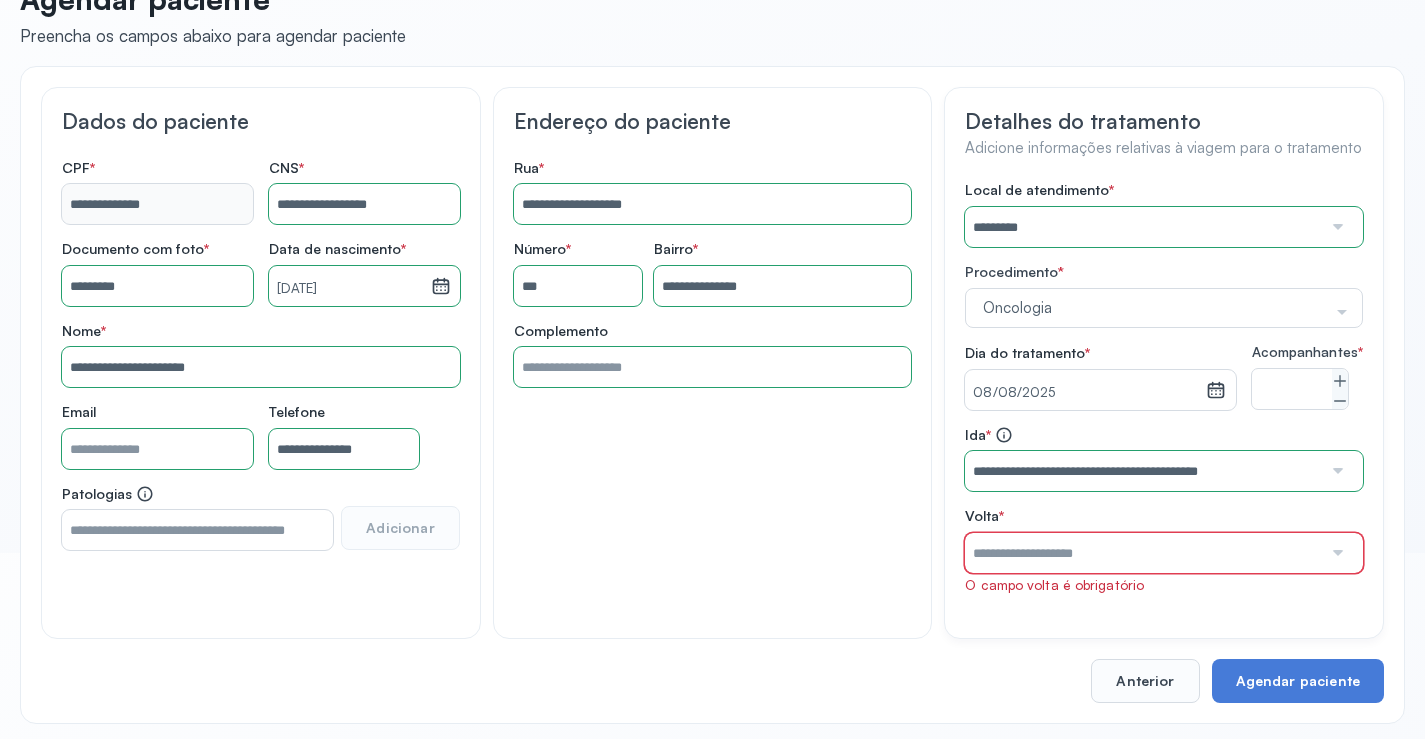 drag, startPoint x: 1271, startPoint y: 576, endPoint x: 1248, endPoint y: 539, distance: 43.56604 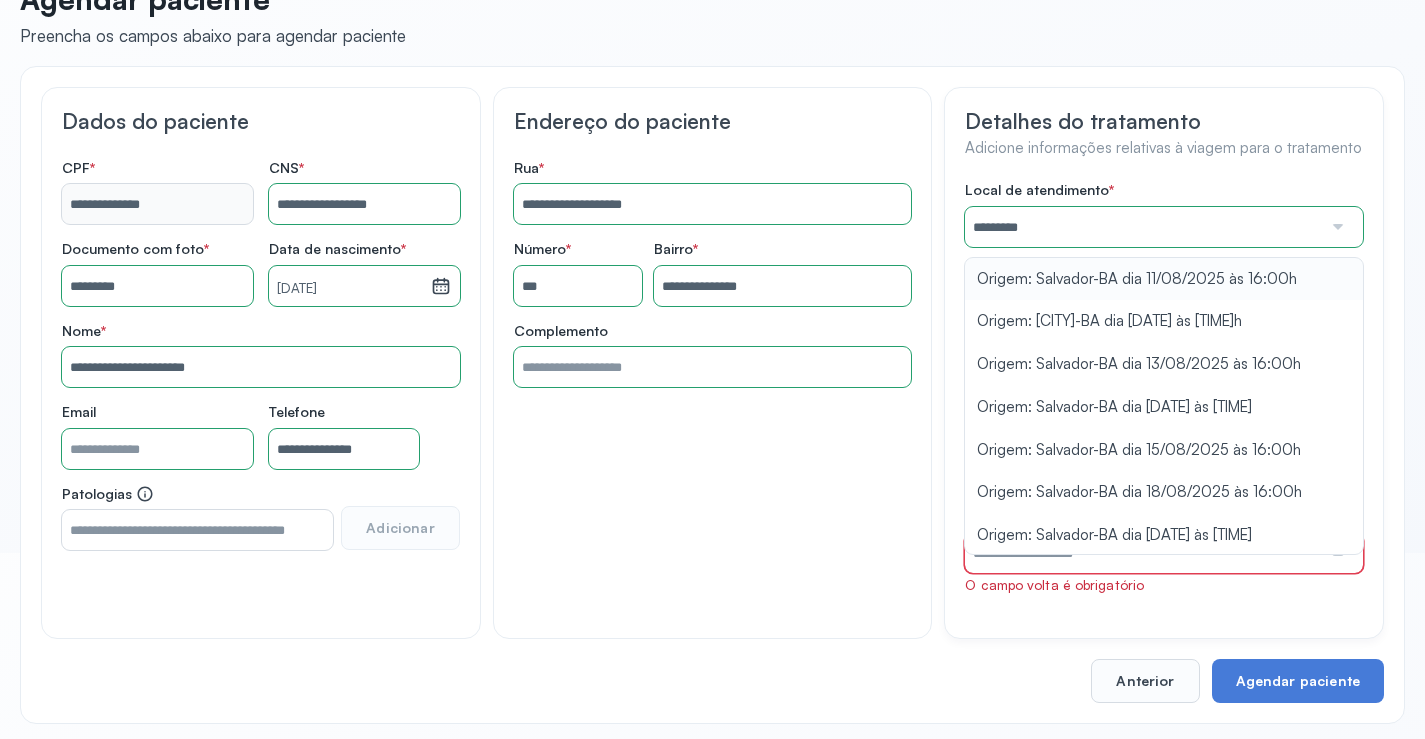 type on "**********" 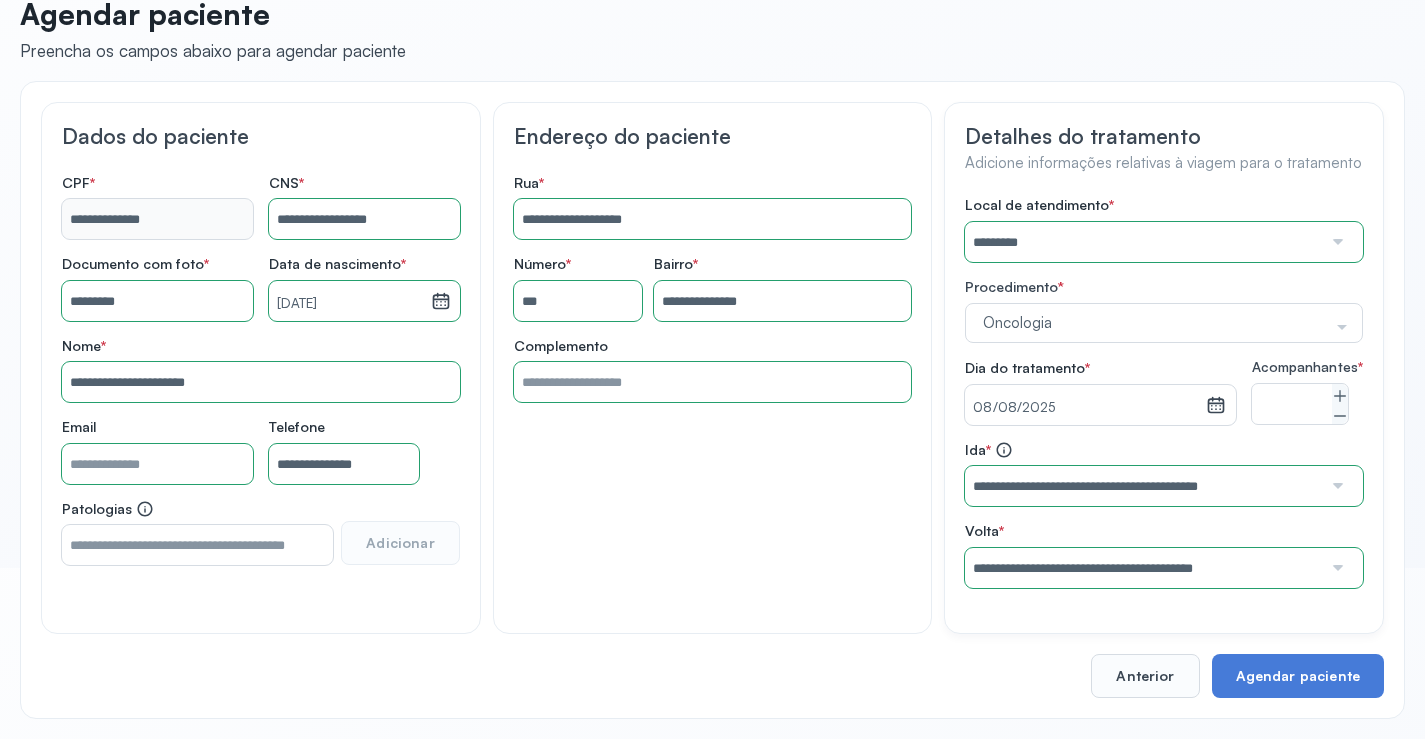 click on "Local de atendimento   *  ********* A CLINICA DA MULHER ABO AMOR SAUDE ANACON ANDRE PRINCIPE ANGIO CLINICA APAE APAME DE PETROLINA APAMI PETROLINA ARISTIDES AUDIBEM AUDIBEM AUDICENTRO AUDIFON PETROLINA AZZO SAUDE PETROLINA BRINCARE CABULA CALIPER ESCOLA DE IMAGEM CAPS CDI CDTO CEDAP CEDEBA CENTRO BAIANO DE ESTUDOS CENTRO DE APOIO A AUDIÇAO CENTRO DE MEDICINA NUCLEAR DE PETROLINA CENTRO DE SAUDE CLEMENTINO FRAGA CENTRO INTEGRADO DA COLUNA VERTEBRAL CENTRO MEDICO ANTONIO BALBINO CENTRO OFTALMOLOGICO CASTELO BRANCO CEPARH CEPRED CEPRIS CERPRIS CIDI CIMED CLIMED CLINATA CLINEFRO CLINICA  AFETUS PETROLINA CLINICA  ALFA CLINICA  ALFA CENTRO MÉDICO CLINICA  SHOPPING DA BAHIA CLINICA  URBANO SAMPAIO FILHO CLINICA AGEUS CLINICA AMO CLINICA AMOR A SAUDE CLINICA AMOR E SAUDE PETROLINA CLINICA ANA MASTER CLINICA ANGICLIN CLINICA BIOCHEK UP CLINICA CAM CLINICA CARDIO PULMONAR CLINICA CASA GERIATRICA DE PETROLINA CLINICA CASTELO BRANCO CLINICA CDTO CLINICA CENTRO MEDICO VITRAUX CLINICA CINTILO PETROLINA CLINICA CLIVALE S" at bounding box center (1164, 392) 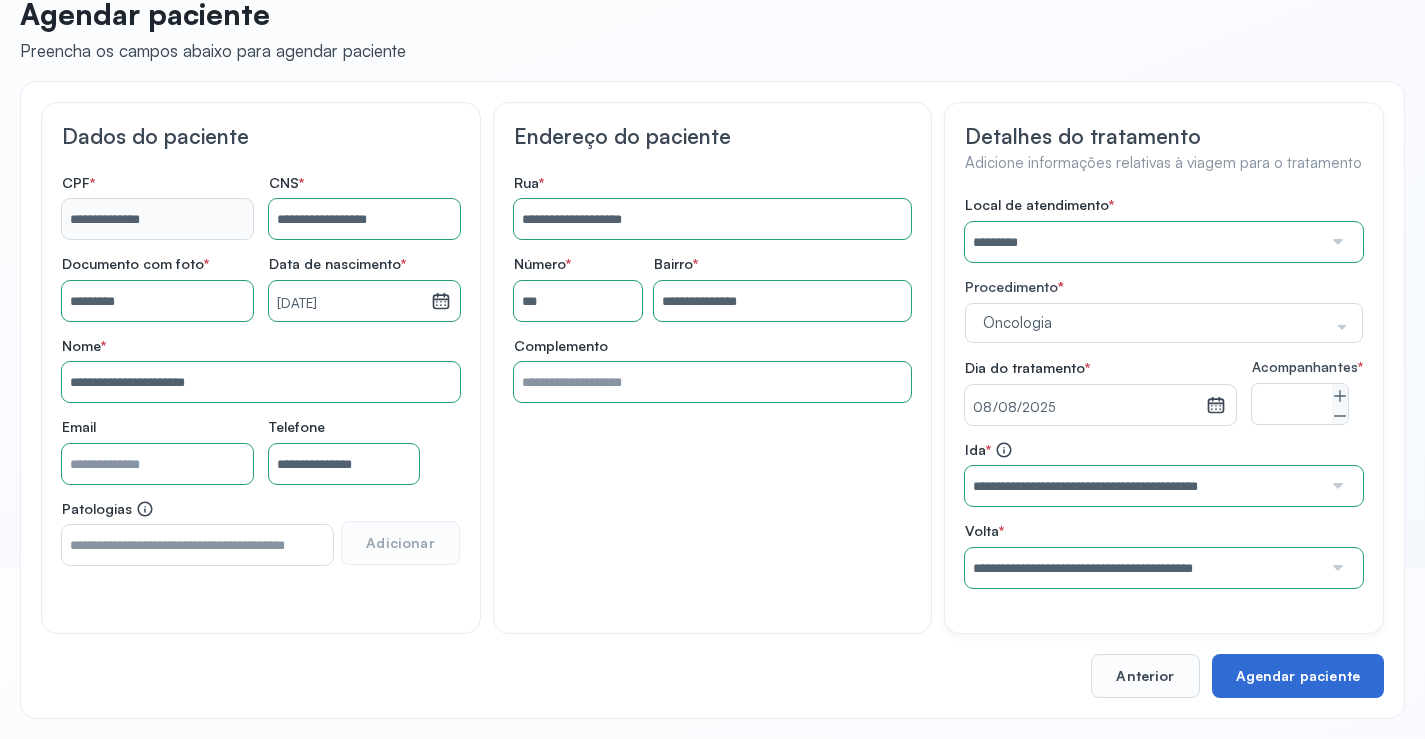 click on "Agendar paciente" at bounding box center [1298, 676] 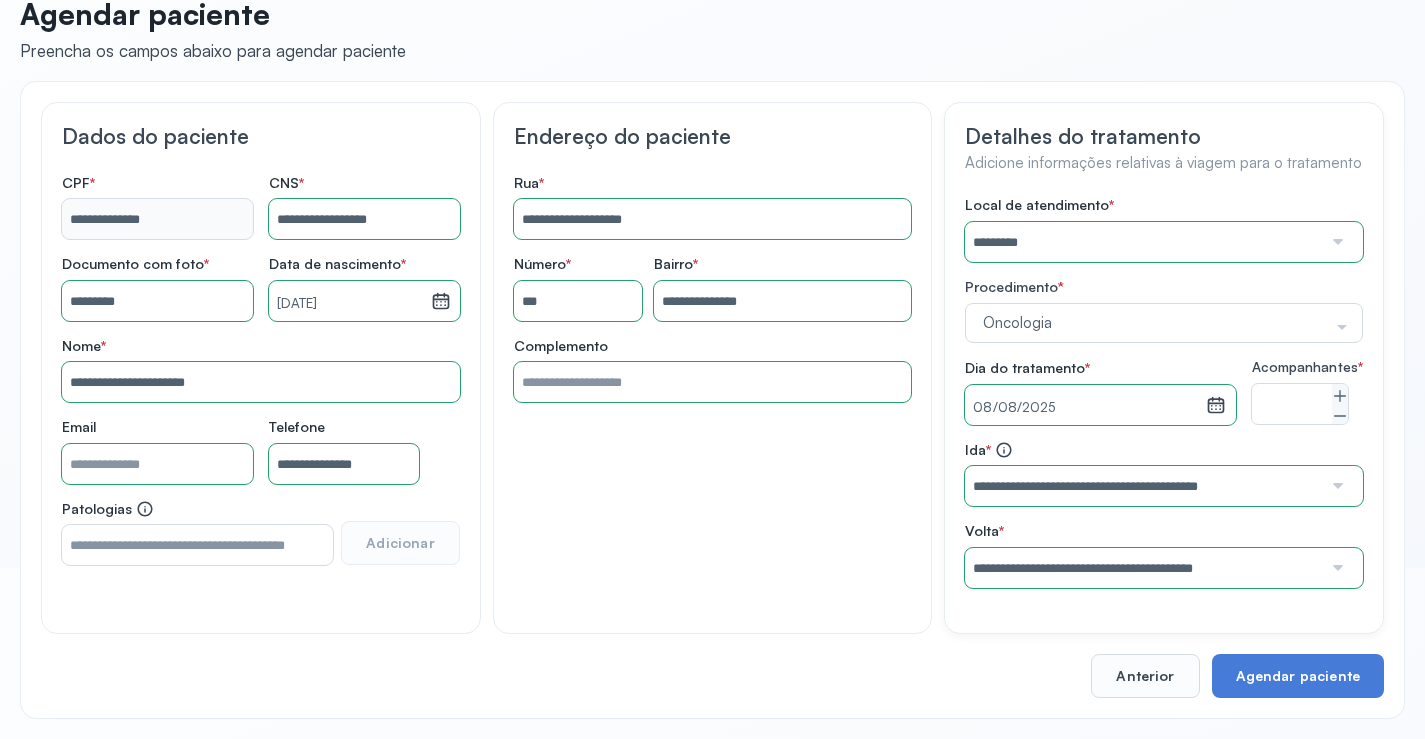 scroll, scrollTop: 0, scrollLeft: 0, axis: both 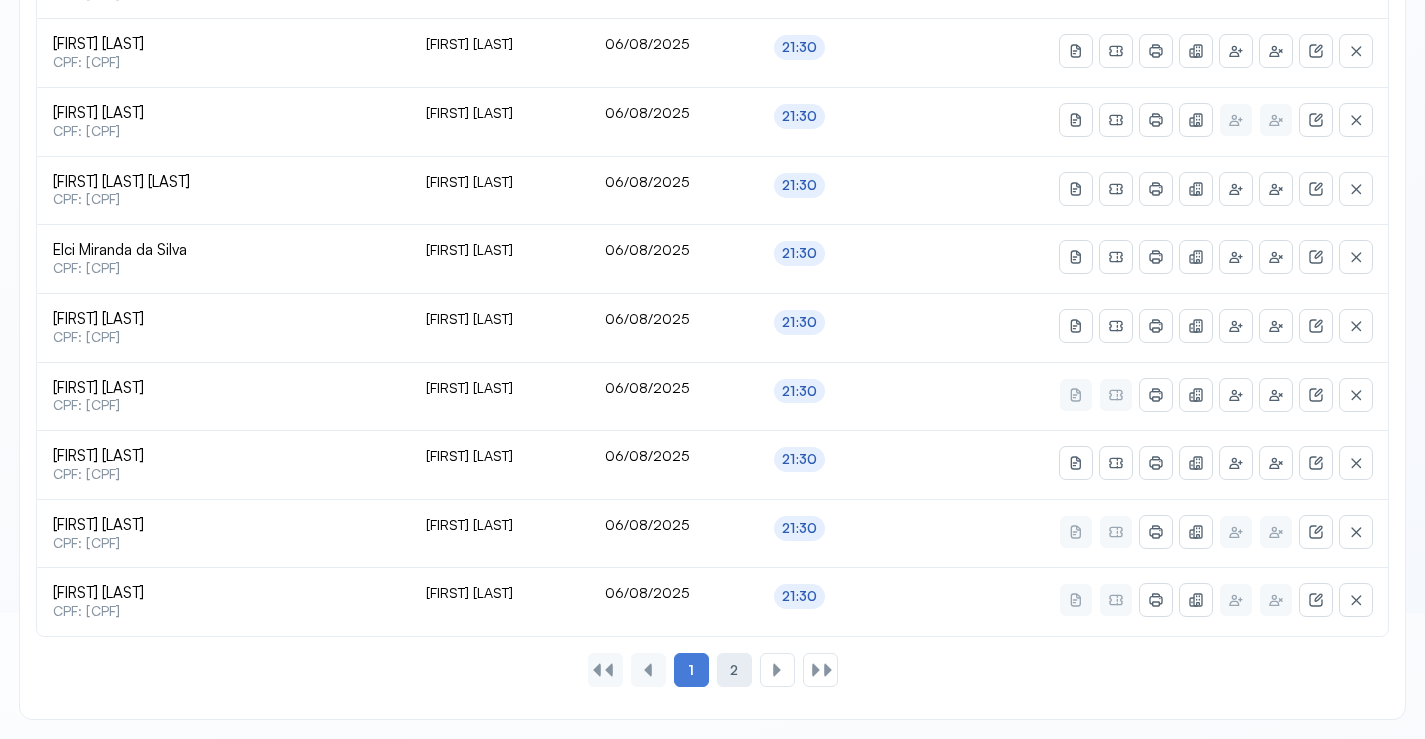 click on "2" 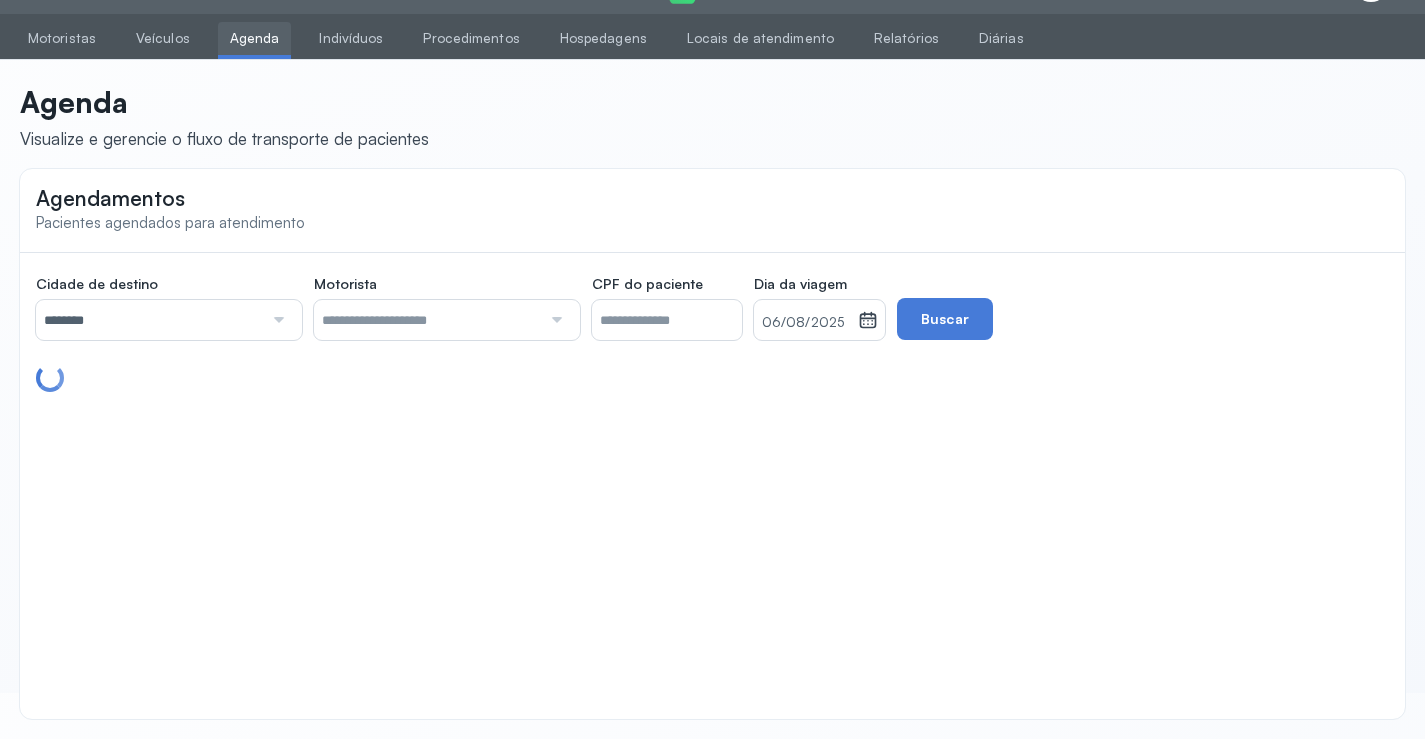 scroll, scrollTop: 46, scrollLeft: 0, axis: vertical 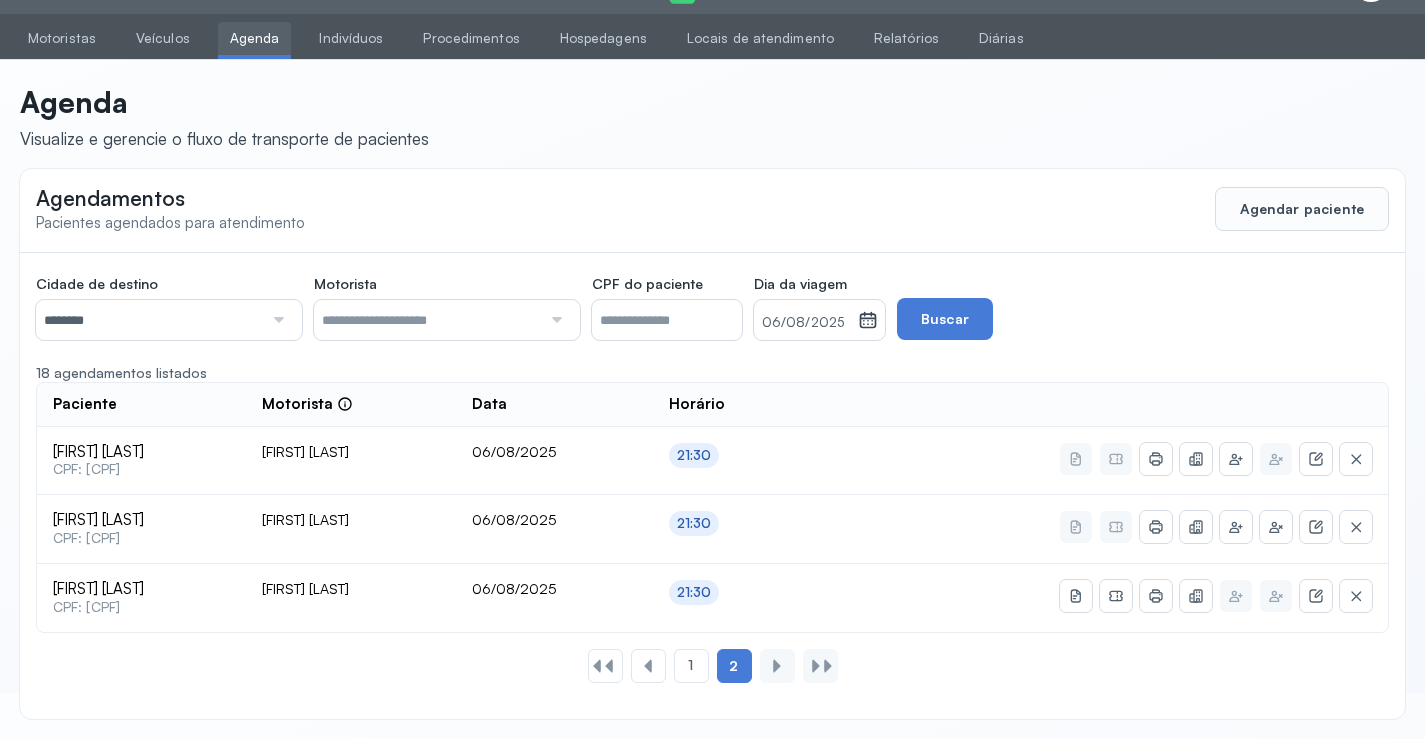 click on "06/08/2025" at bounding box center (806, 323) 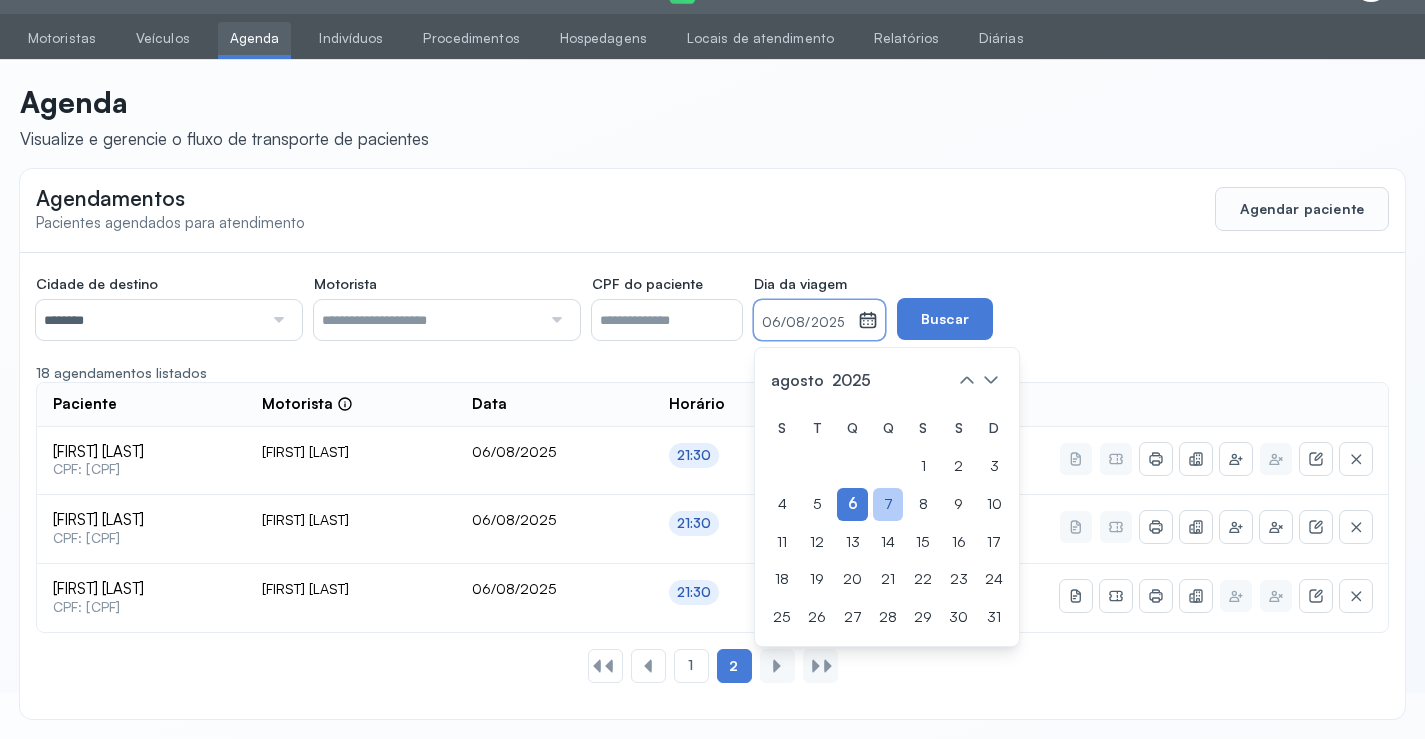 click on "7" 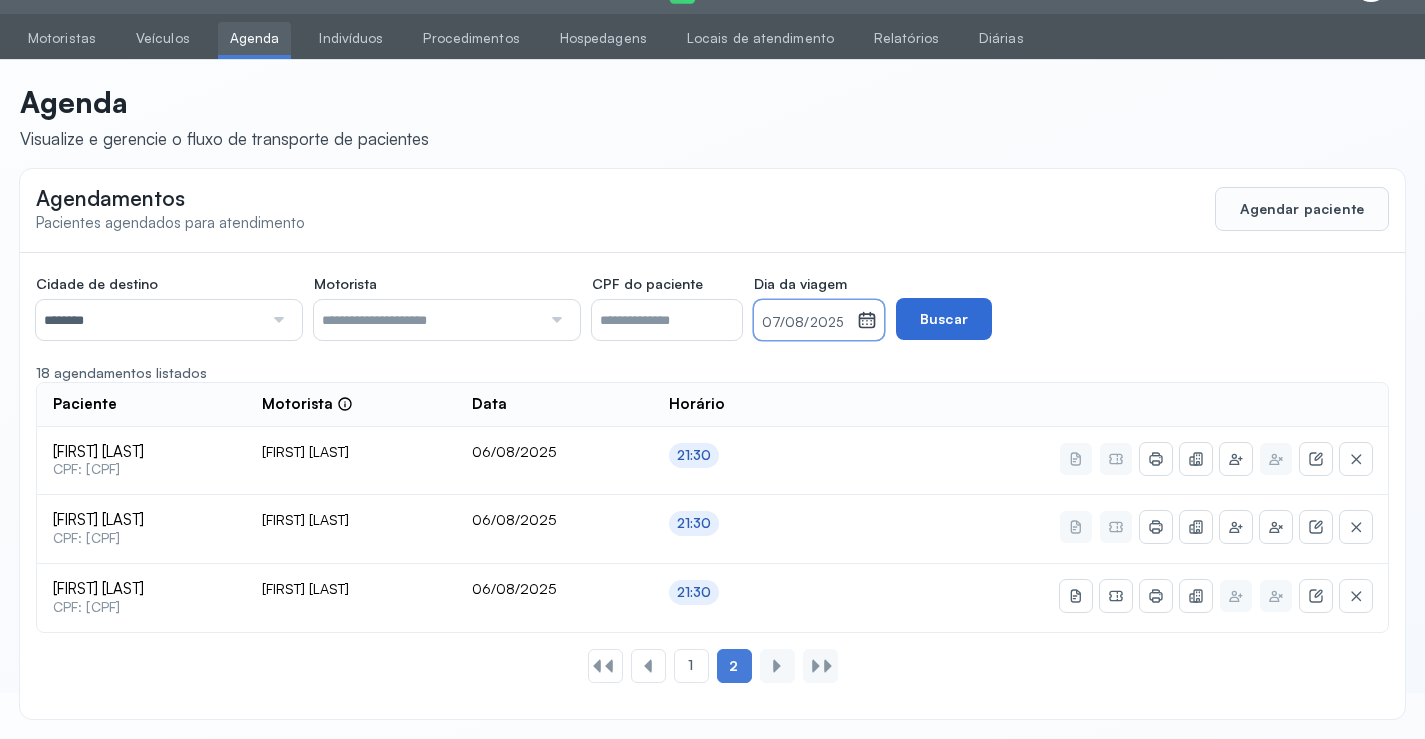 click on "Buscar" at bounding box center [944, 319] 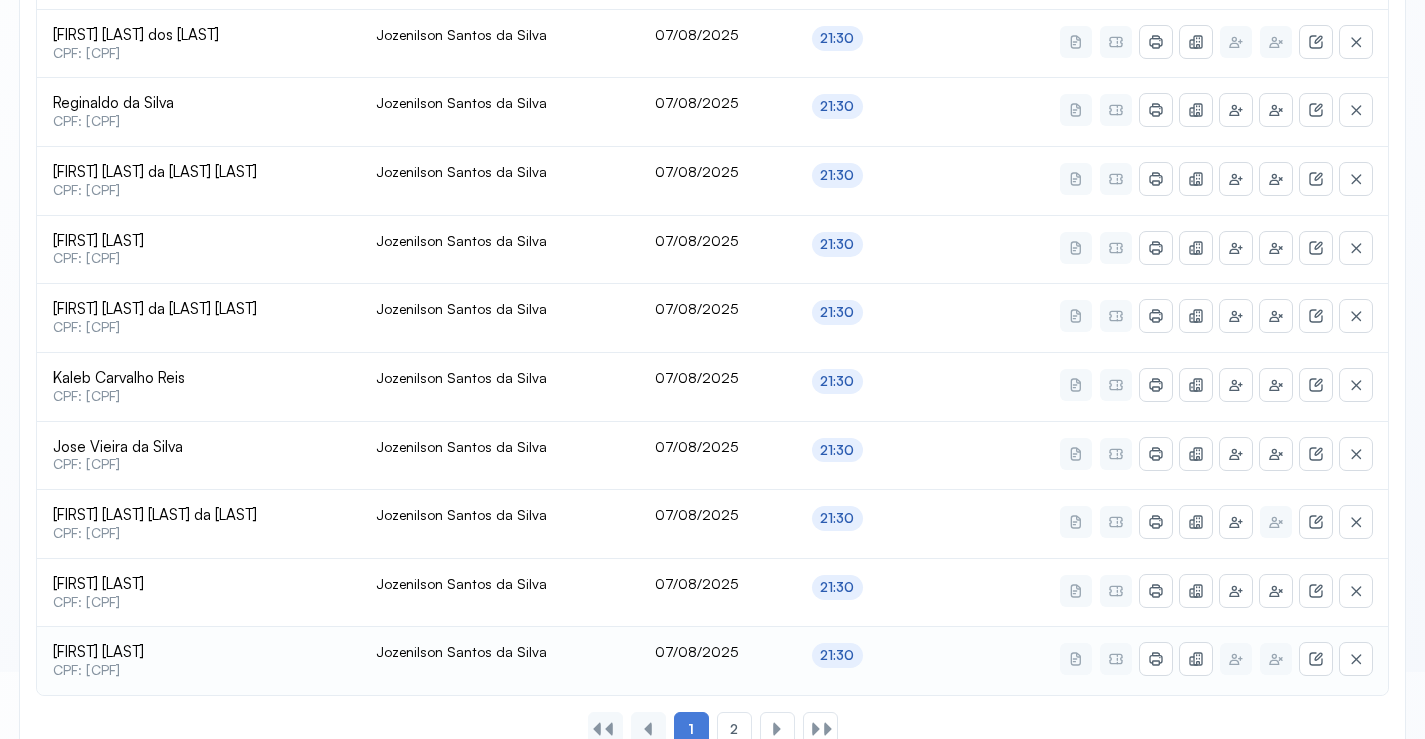 scroll, scrollTop: 865, scrollLeft: 0, axis: vertical 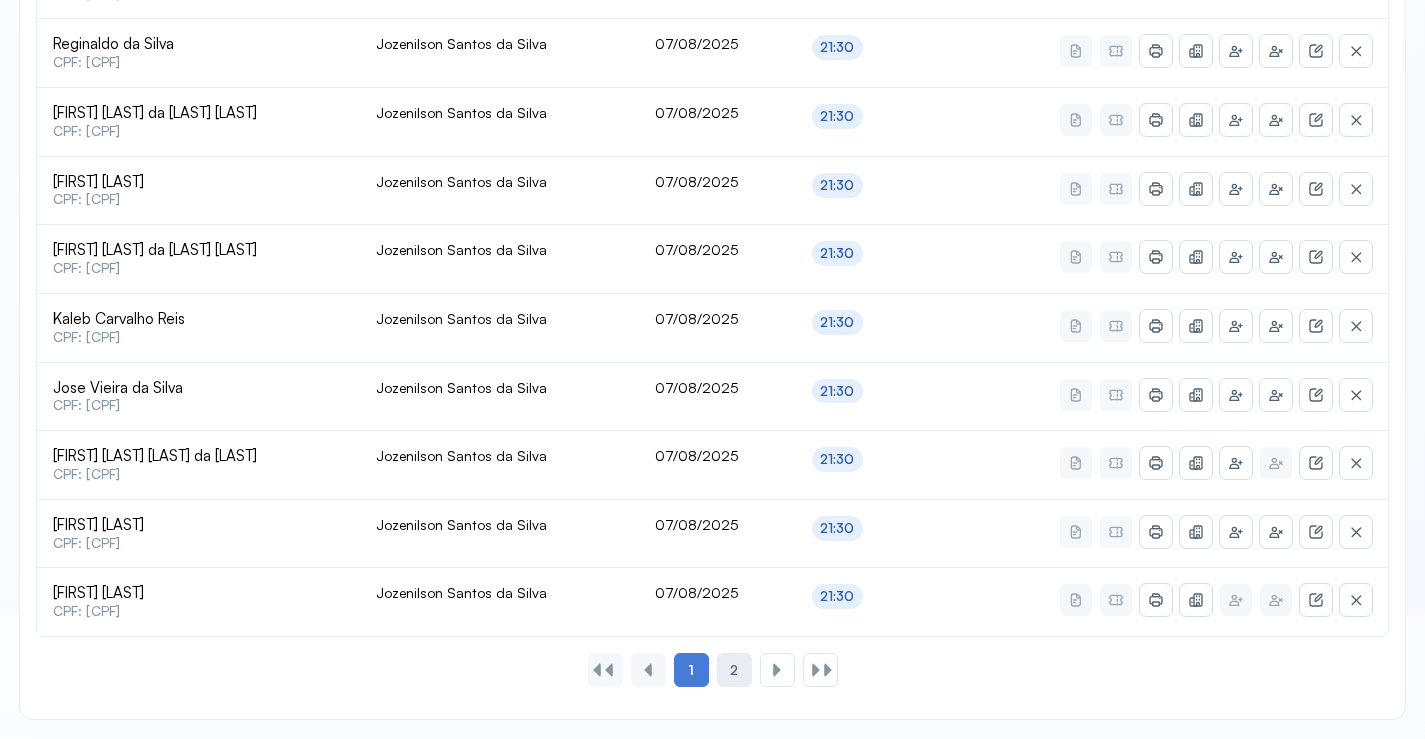click on "2" 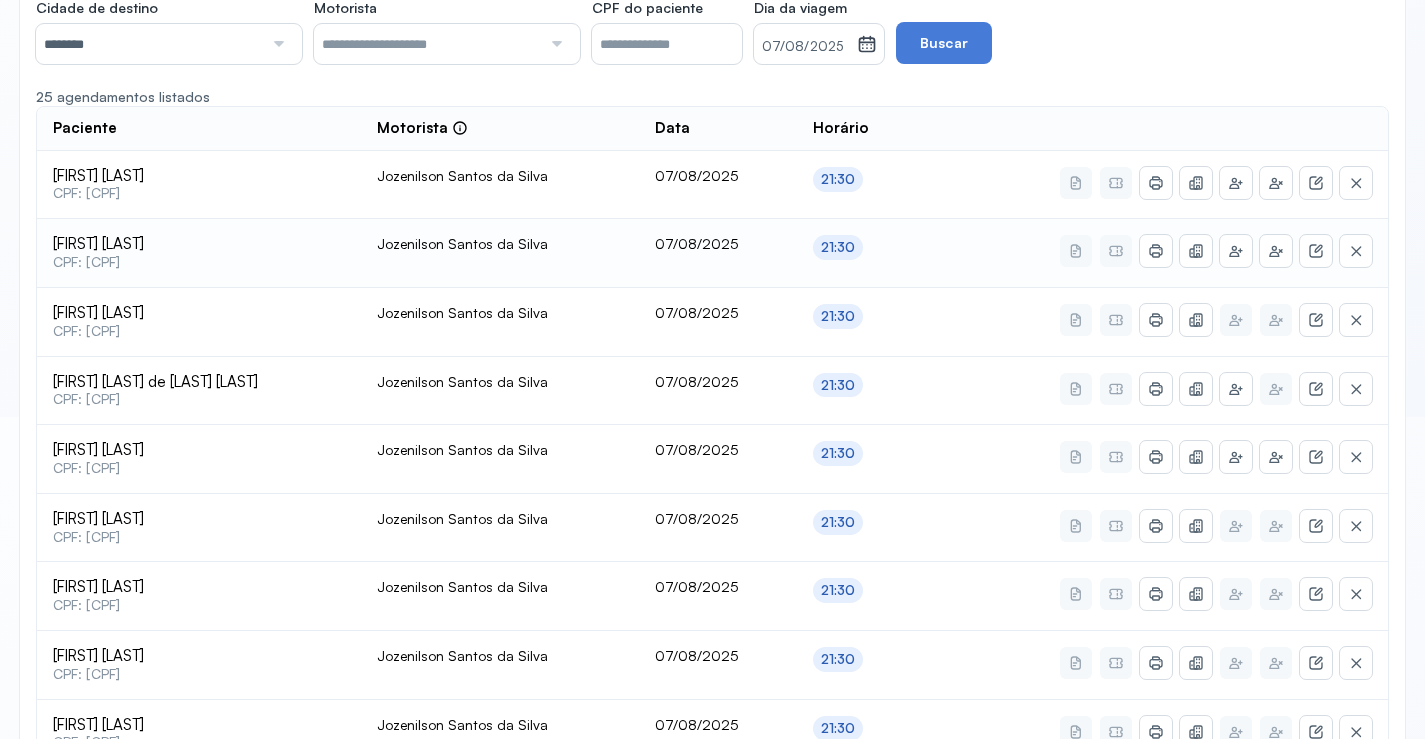 scroll, scrollTop: 122, scrollLeft: 0, axis: vertical 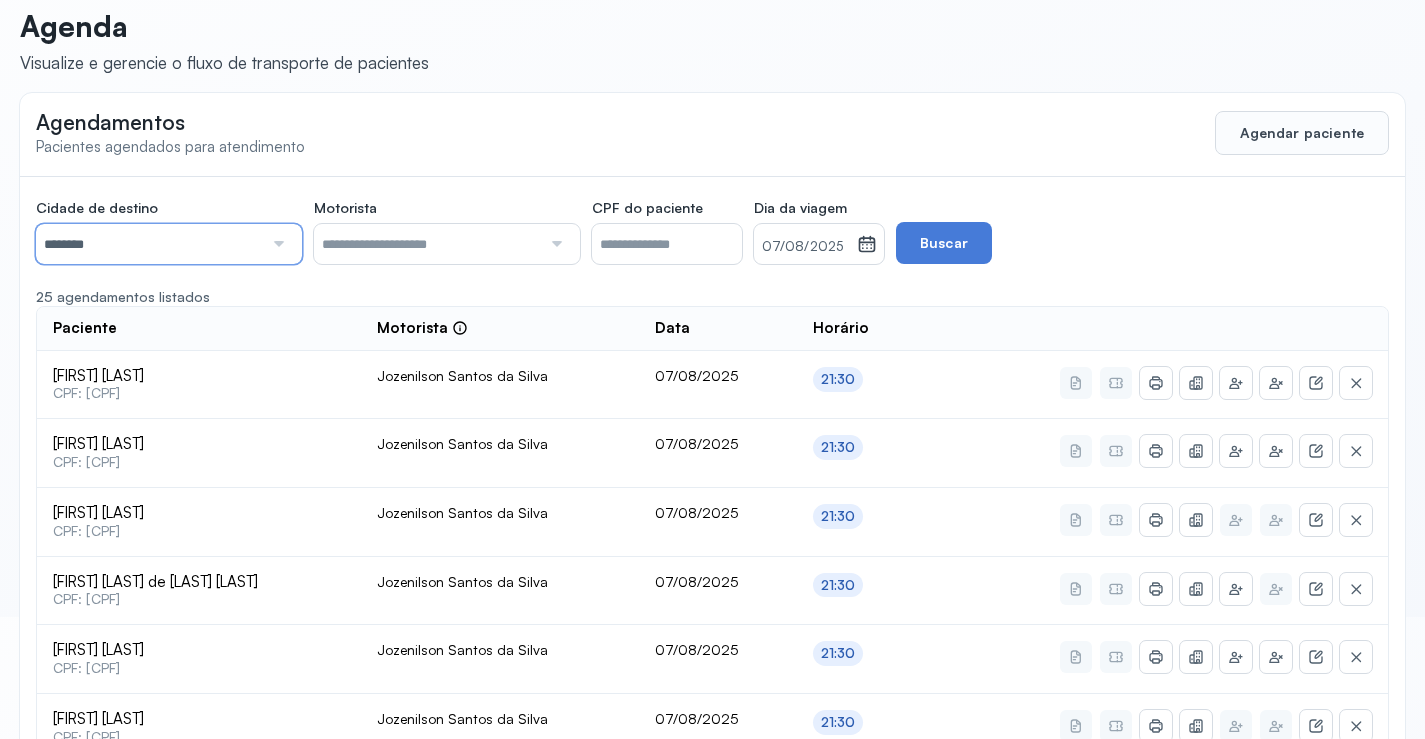 click on "********" at bounding box center [149, 244] 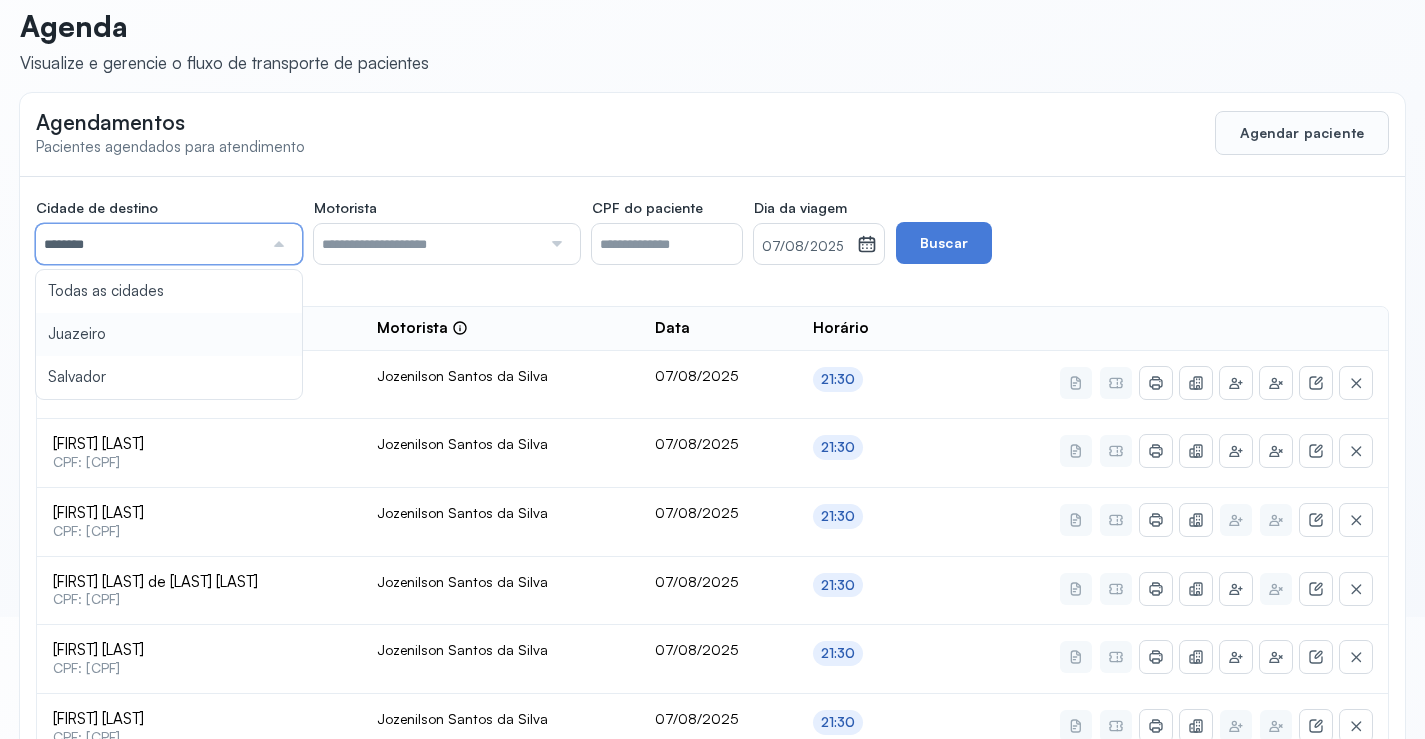 type on "********" 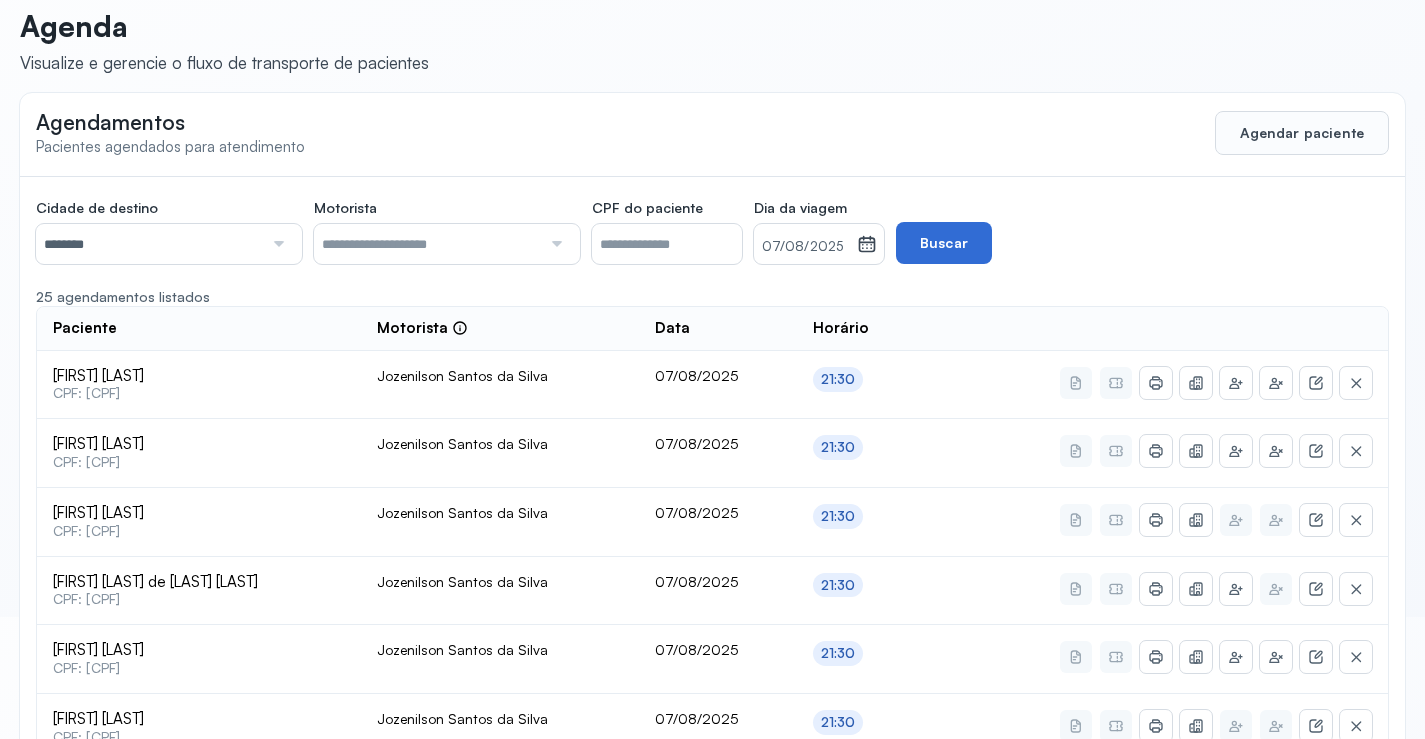 click on "Buscar" at bounding box center (944, 243) 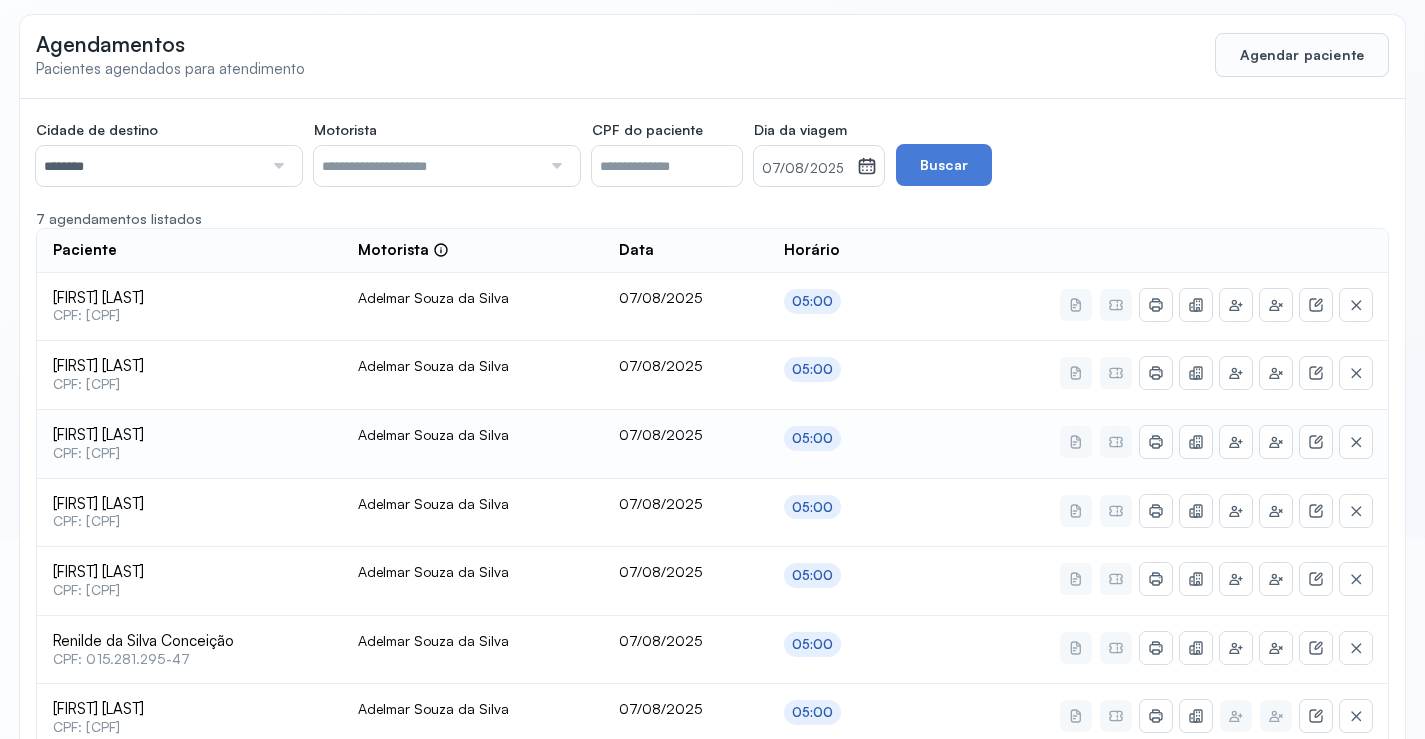 scroll, scrollTop: 316, scrollLeft: 0, axis: vertical 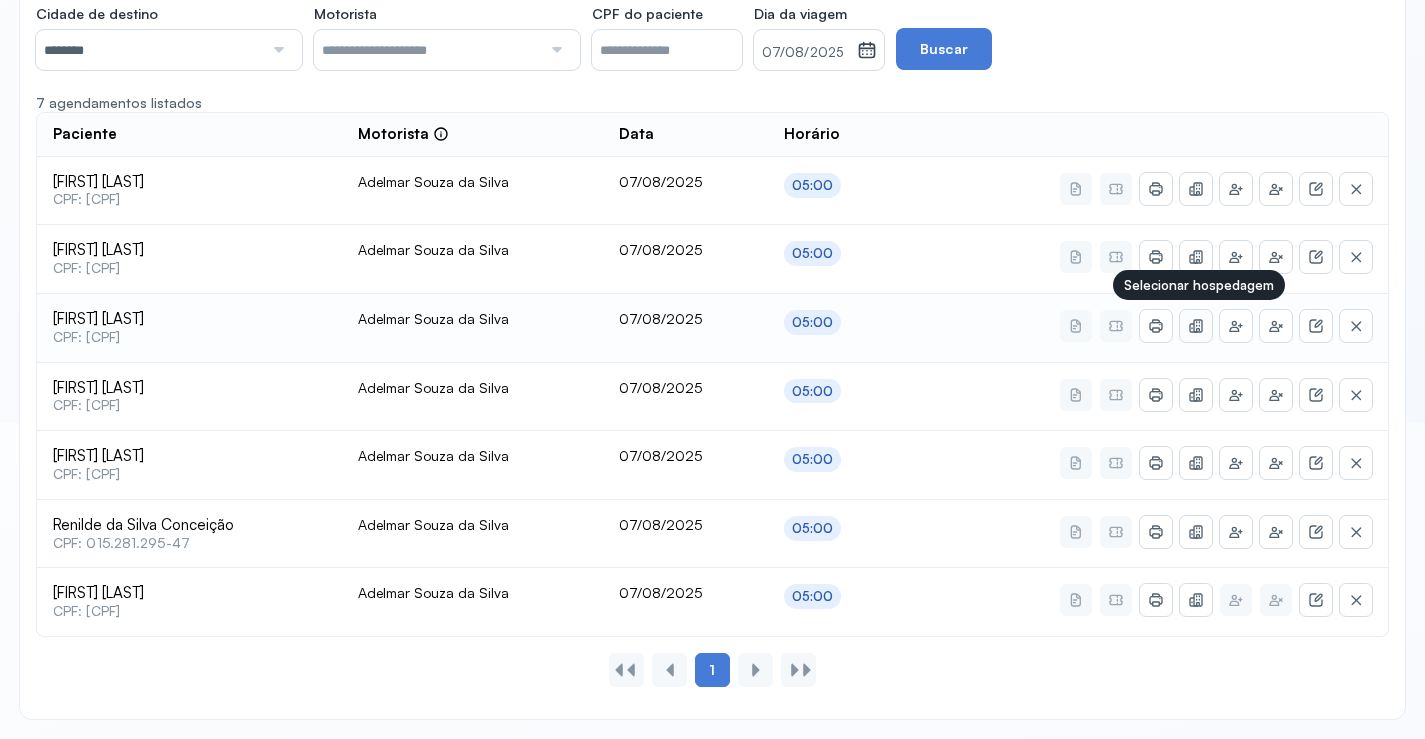 click 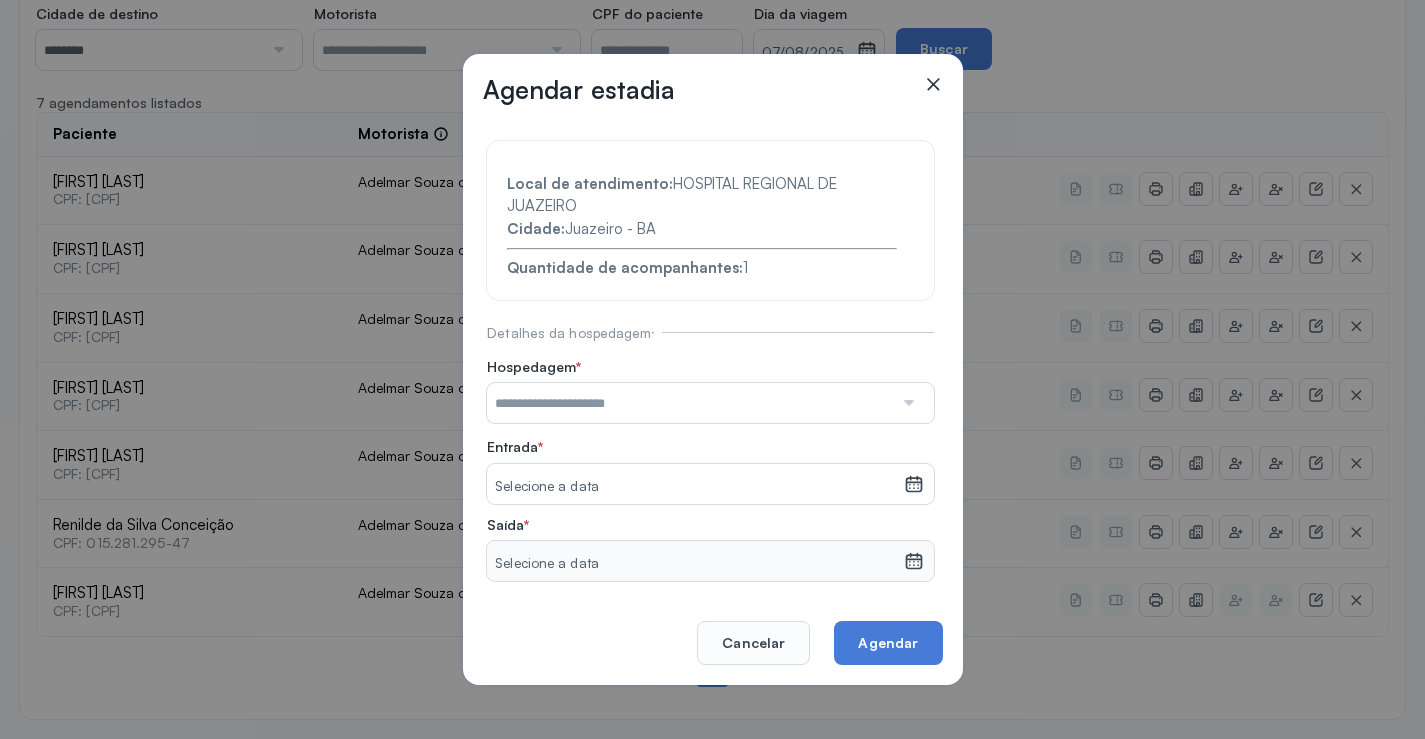 click 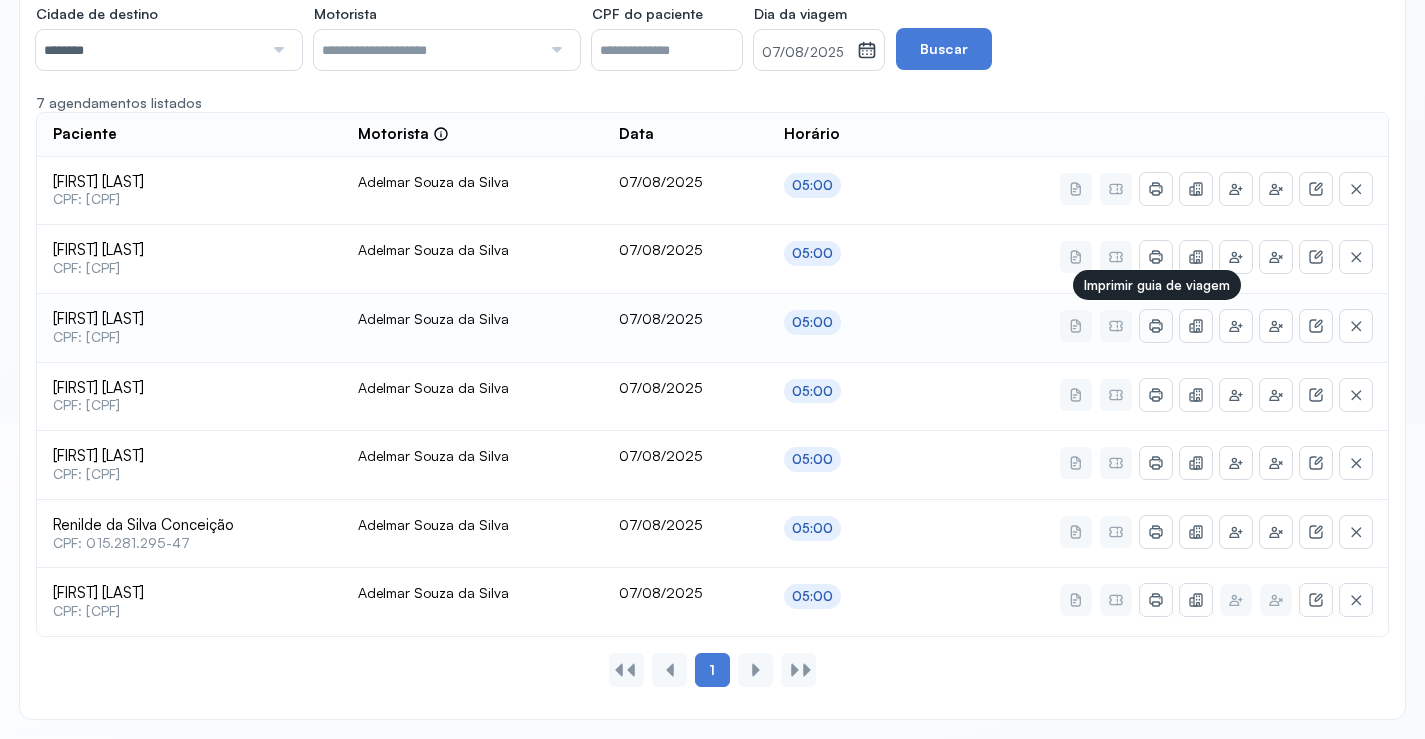 click 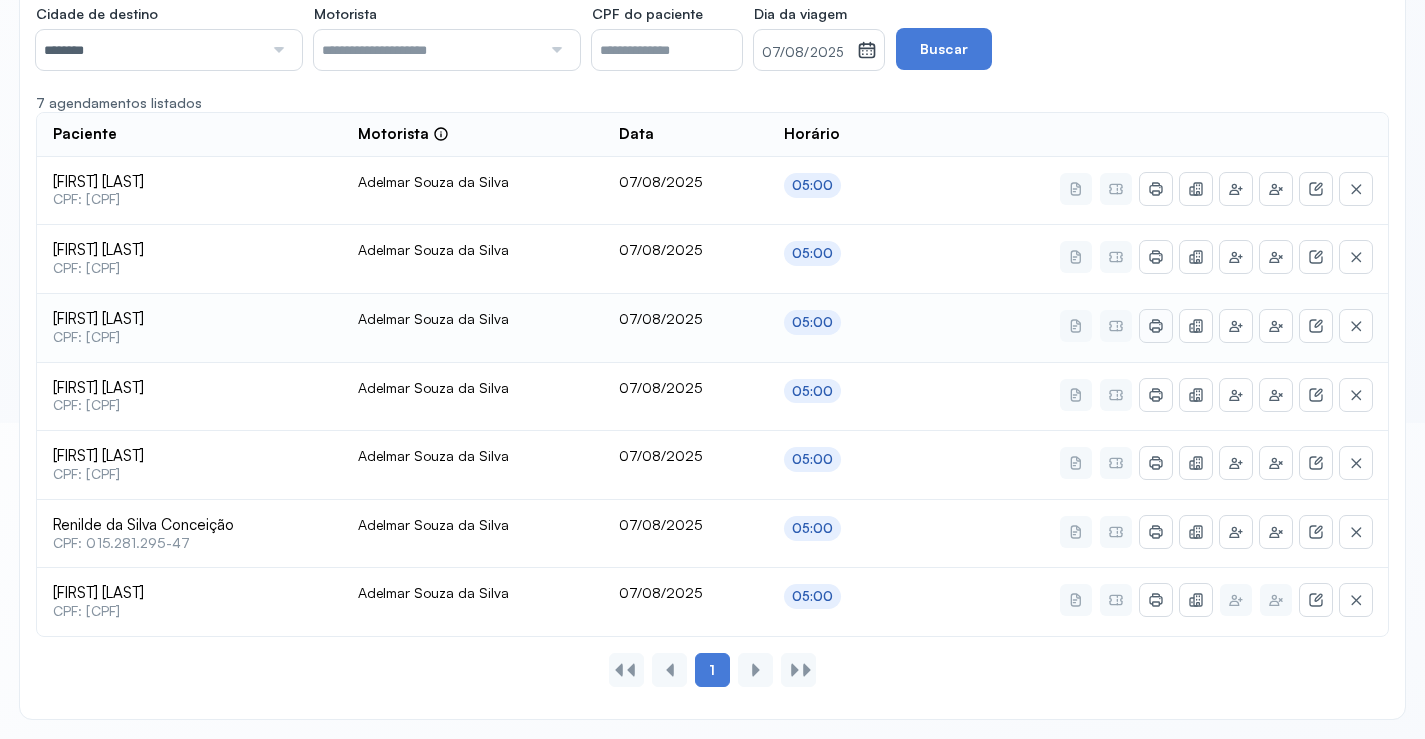 click 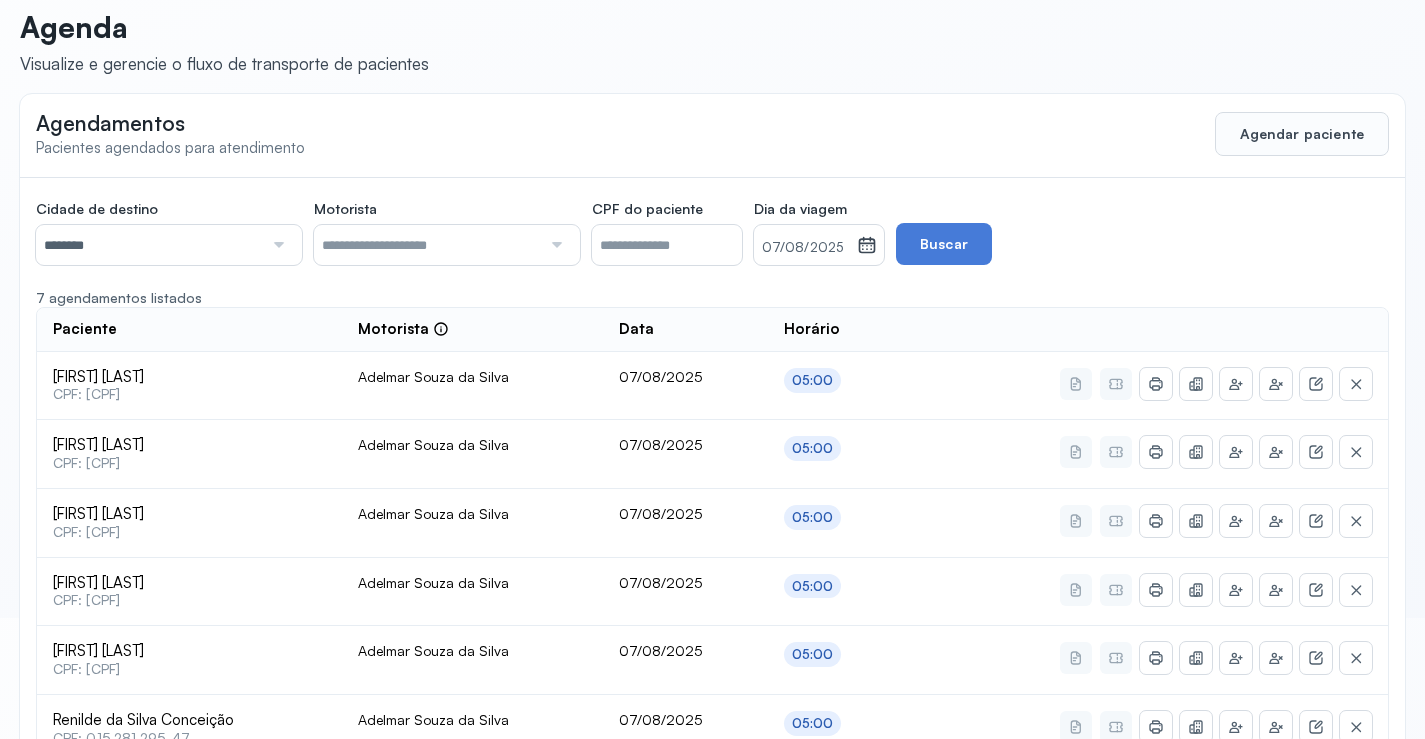 scroll, scrollTop: 16, scrollLeft: 0, axis: vertical 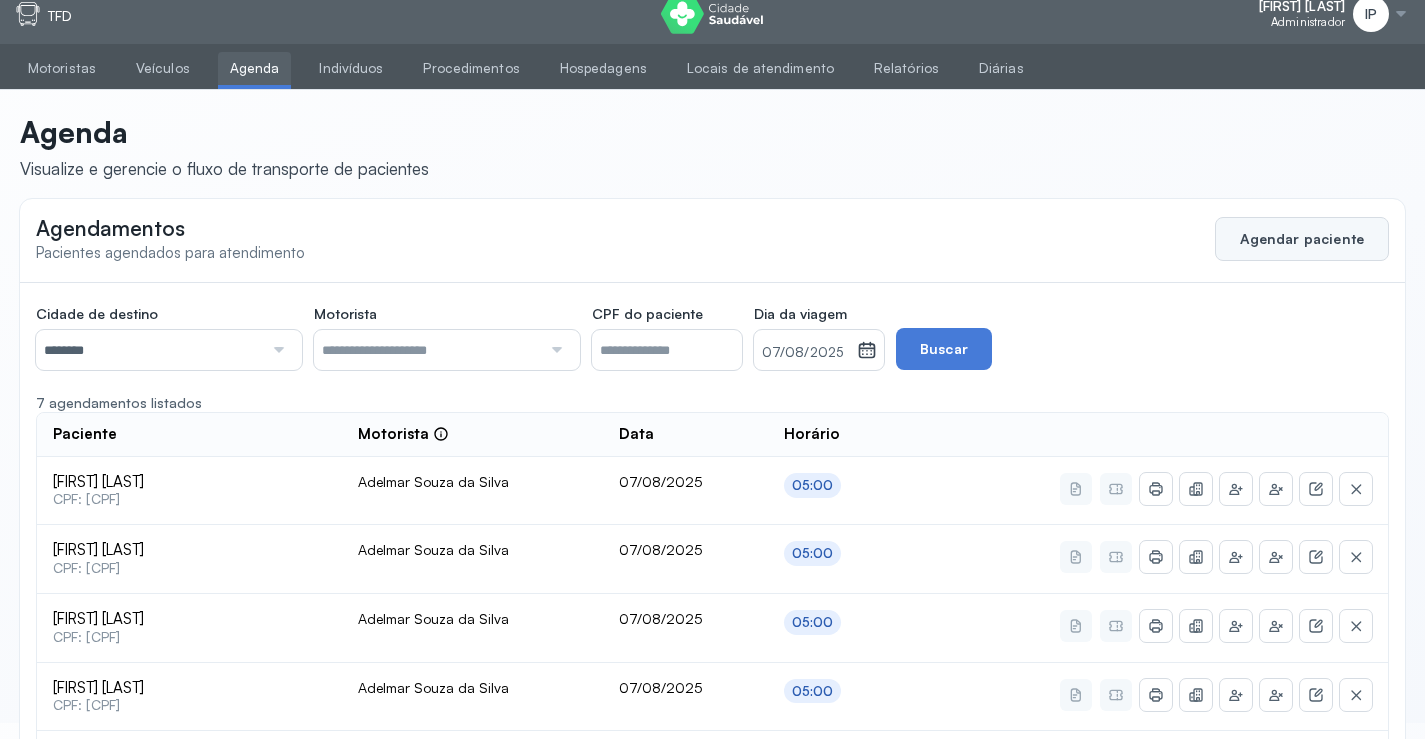 click on "Agendar paciente" 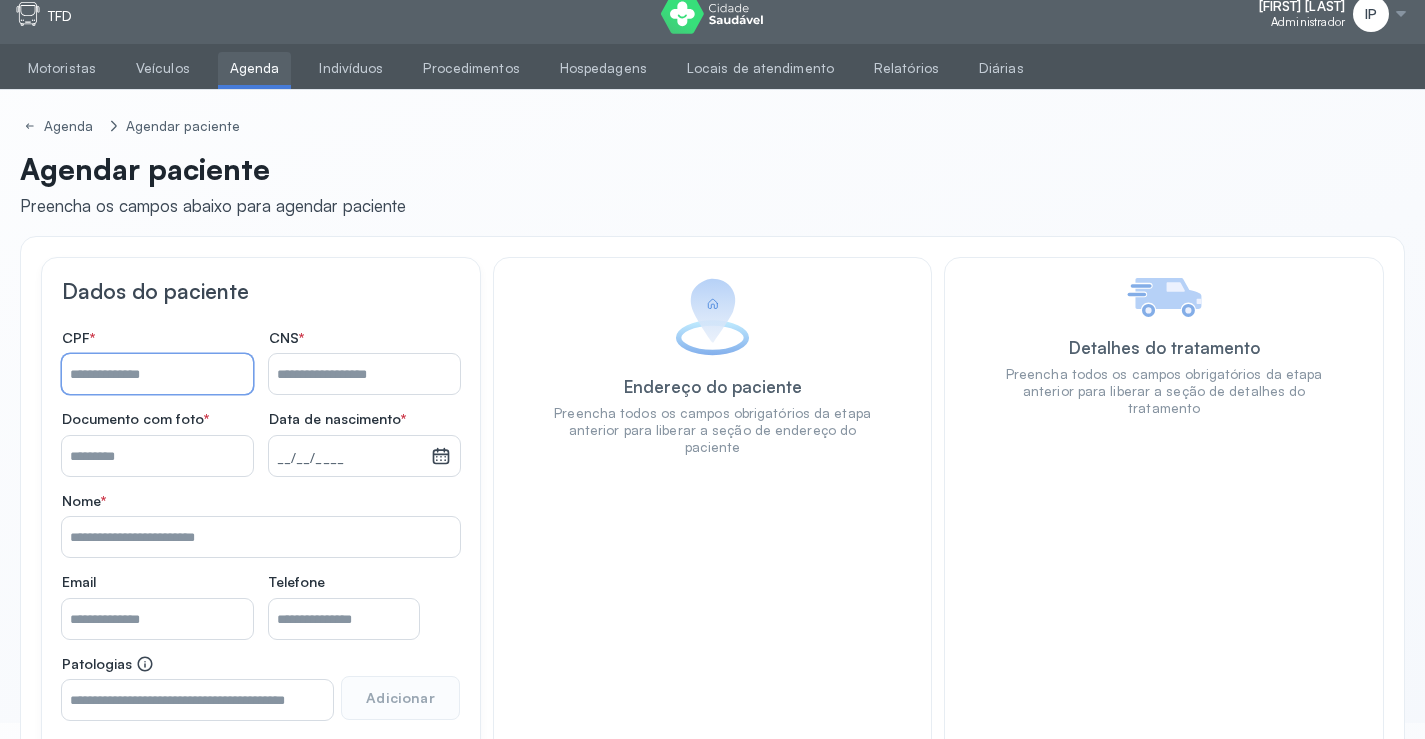 click on "Nome   *" at bounding box center (157, 374) 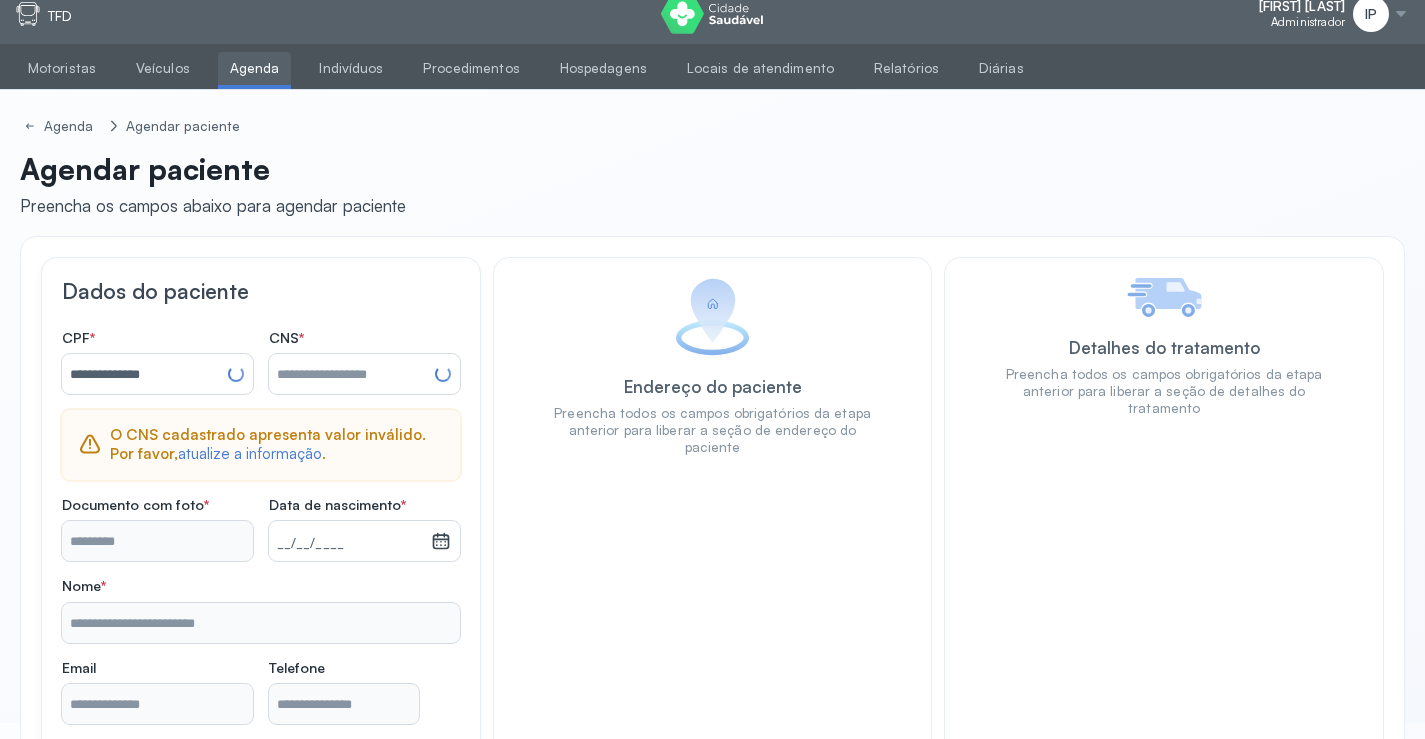 type on "**********" 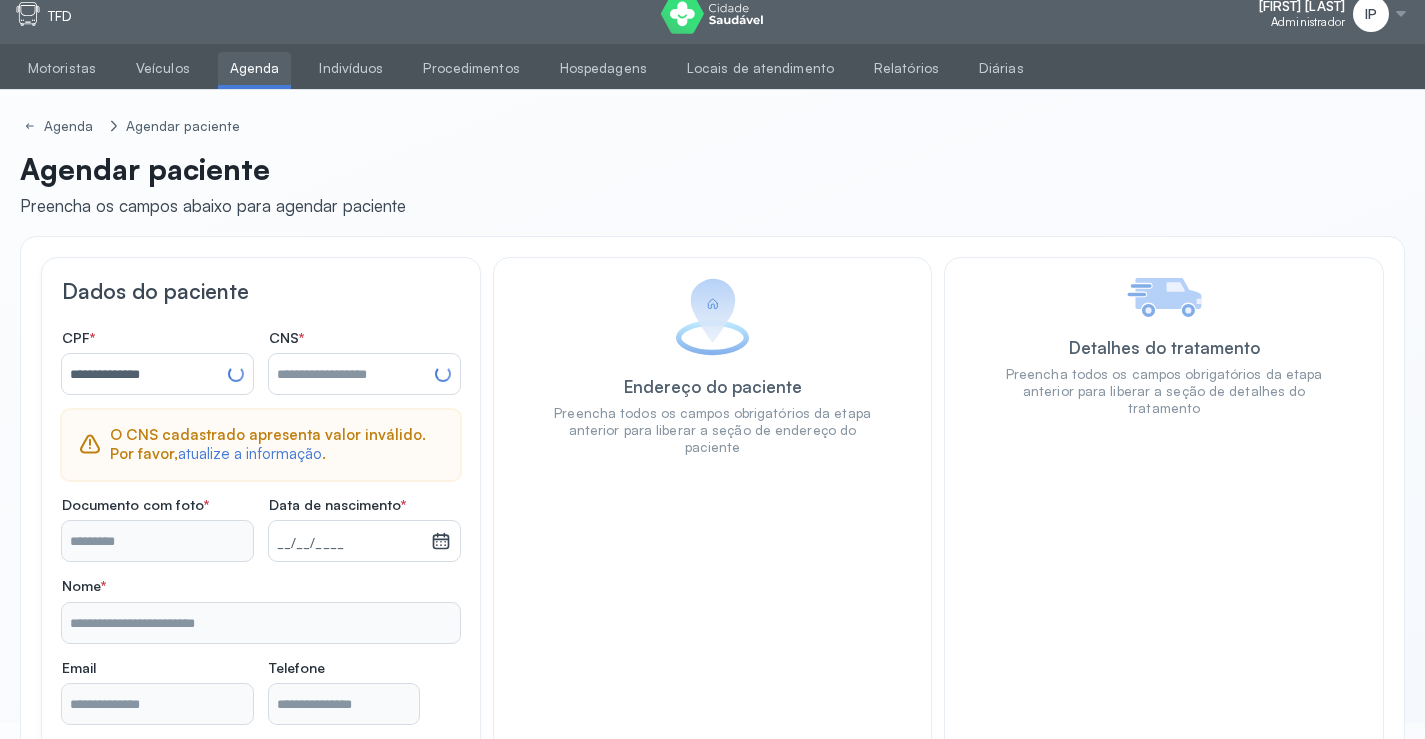 type on "**********" 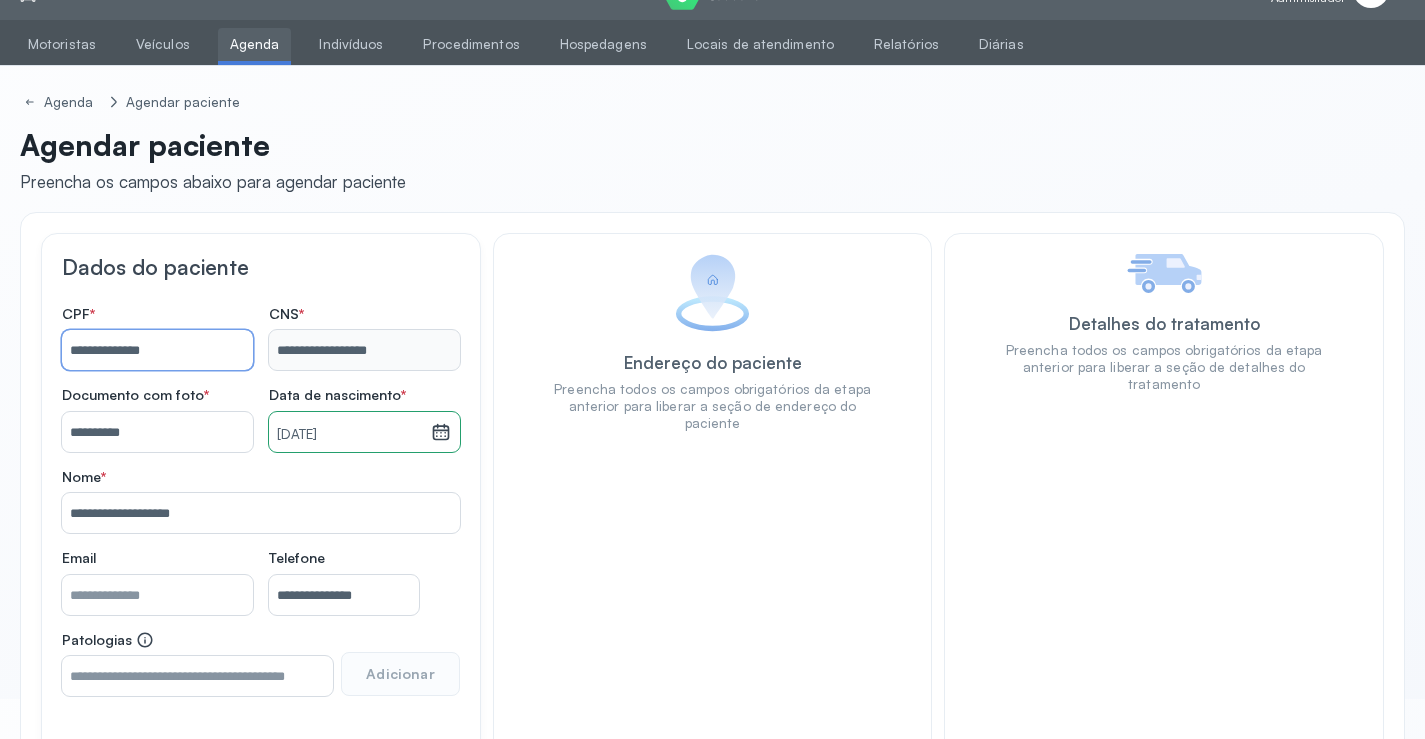 scroll, scrollTop: 171, scrollLeft: 0, axis: vertical 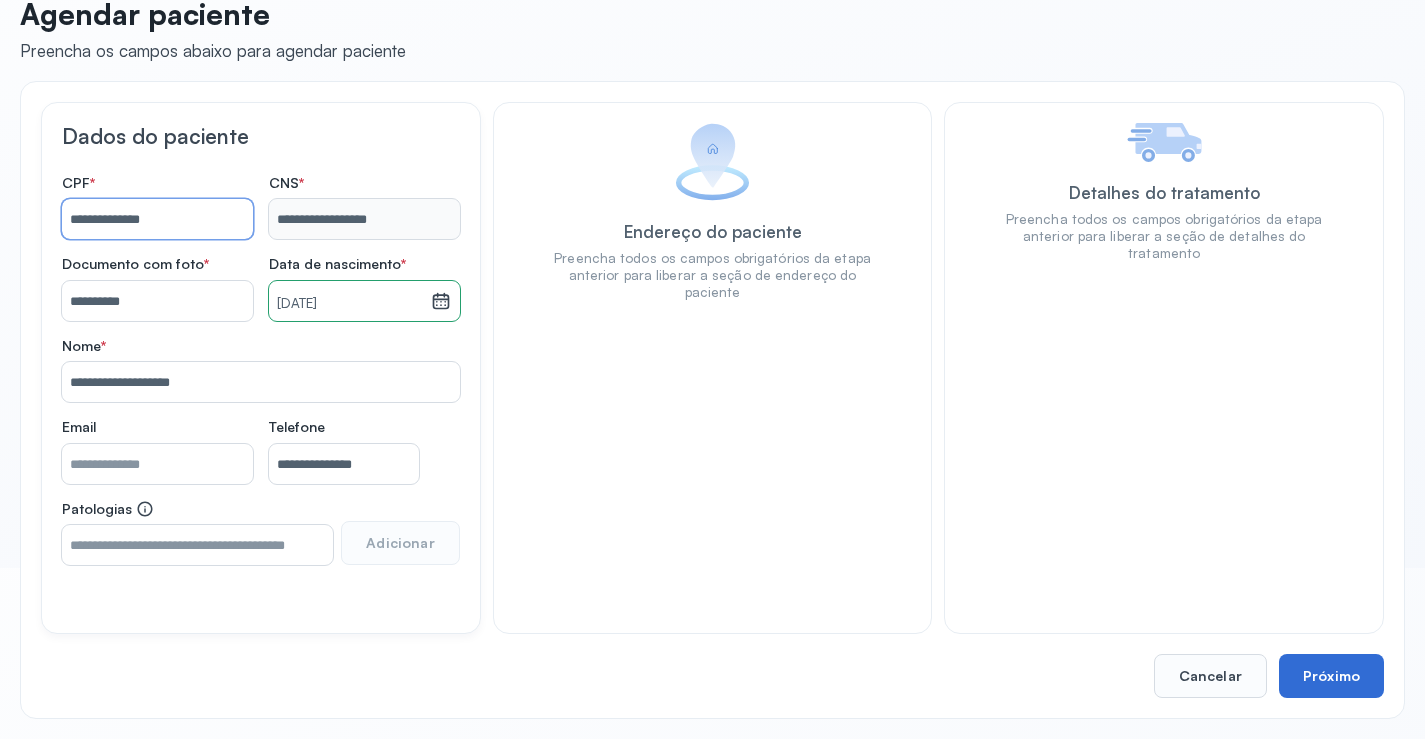 type on "**********" 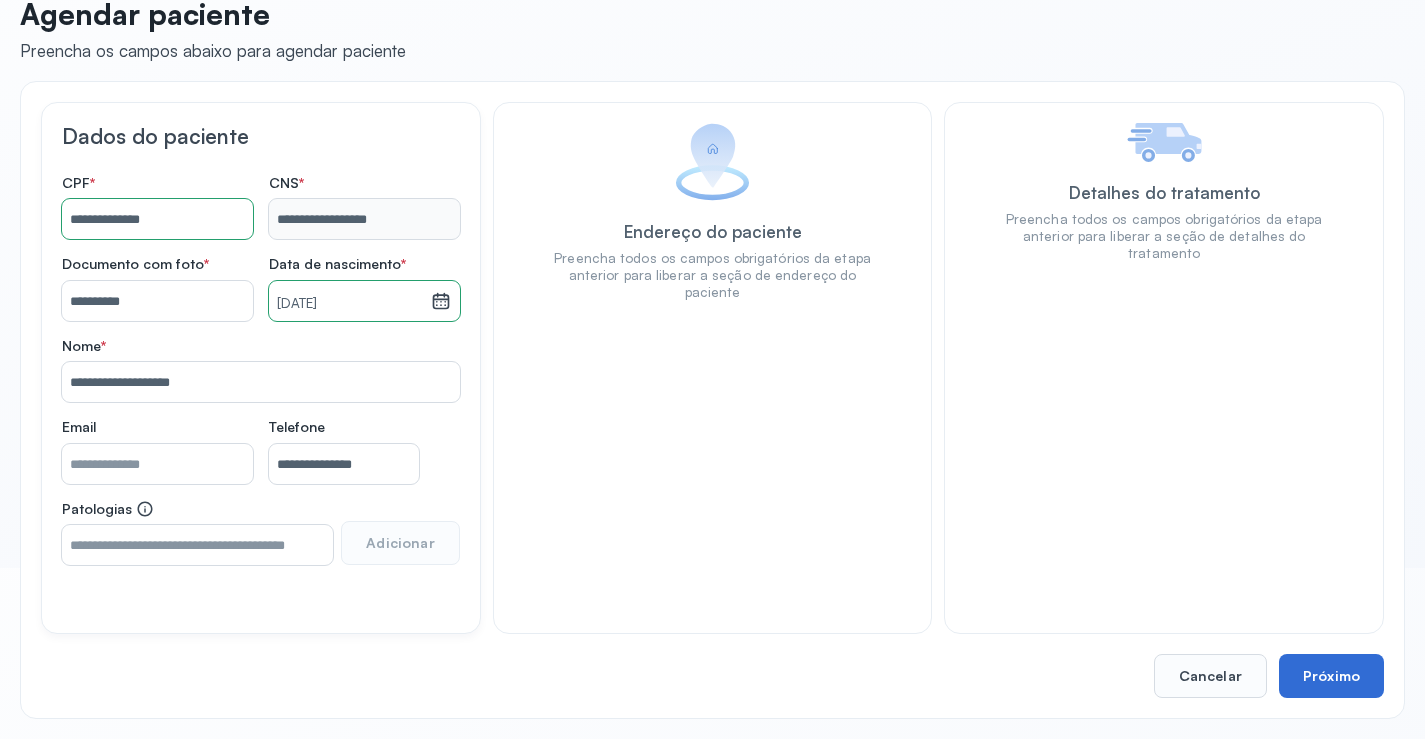 click on "Próximo" at bounding box center [1331, 676] 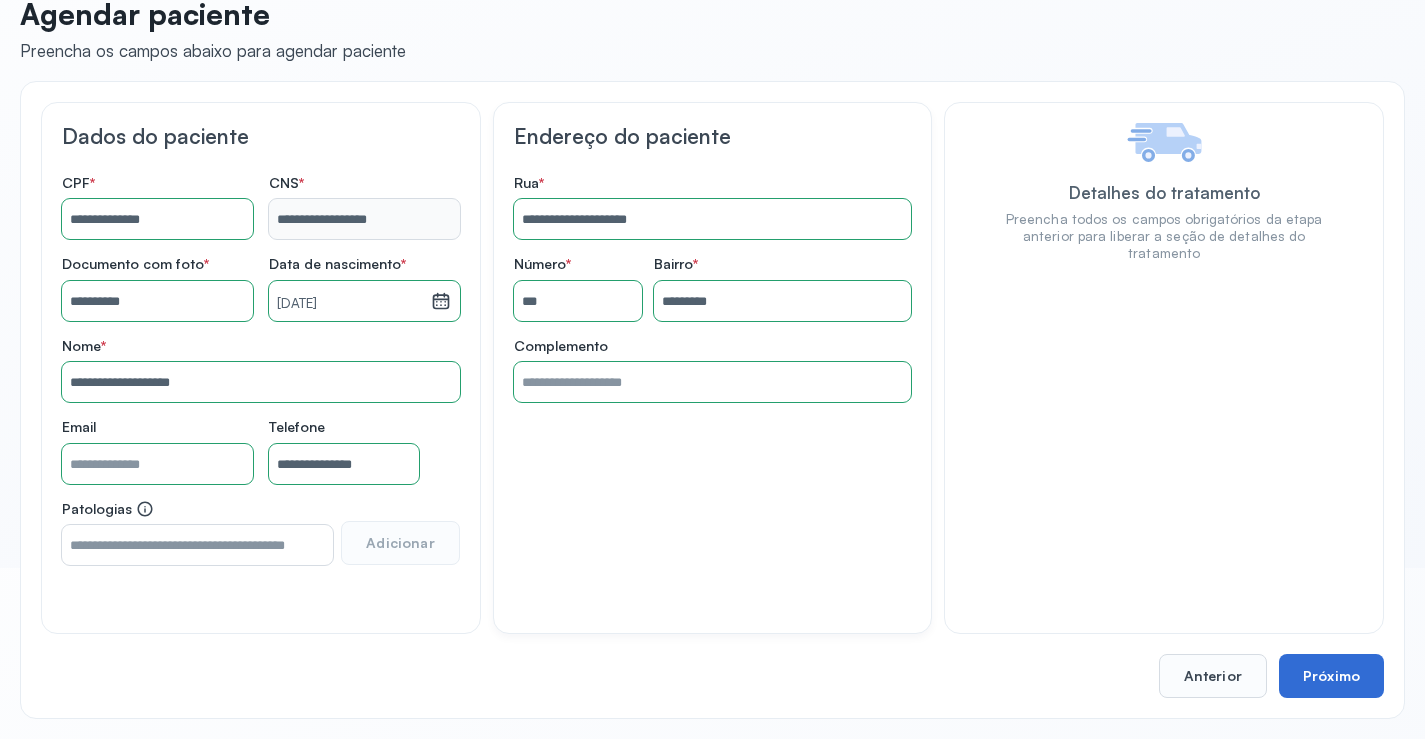 click on "Próximo" at bounding box center [1331, 676] 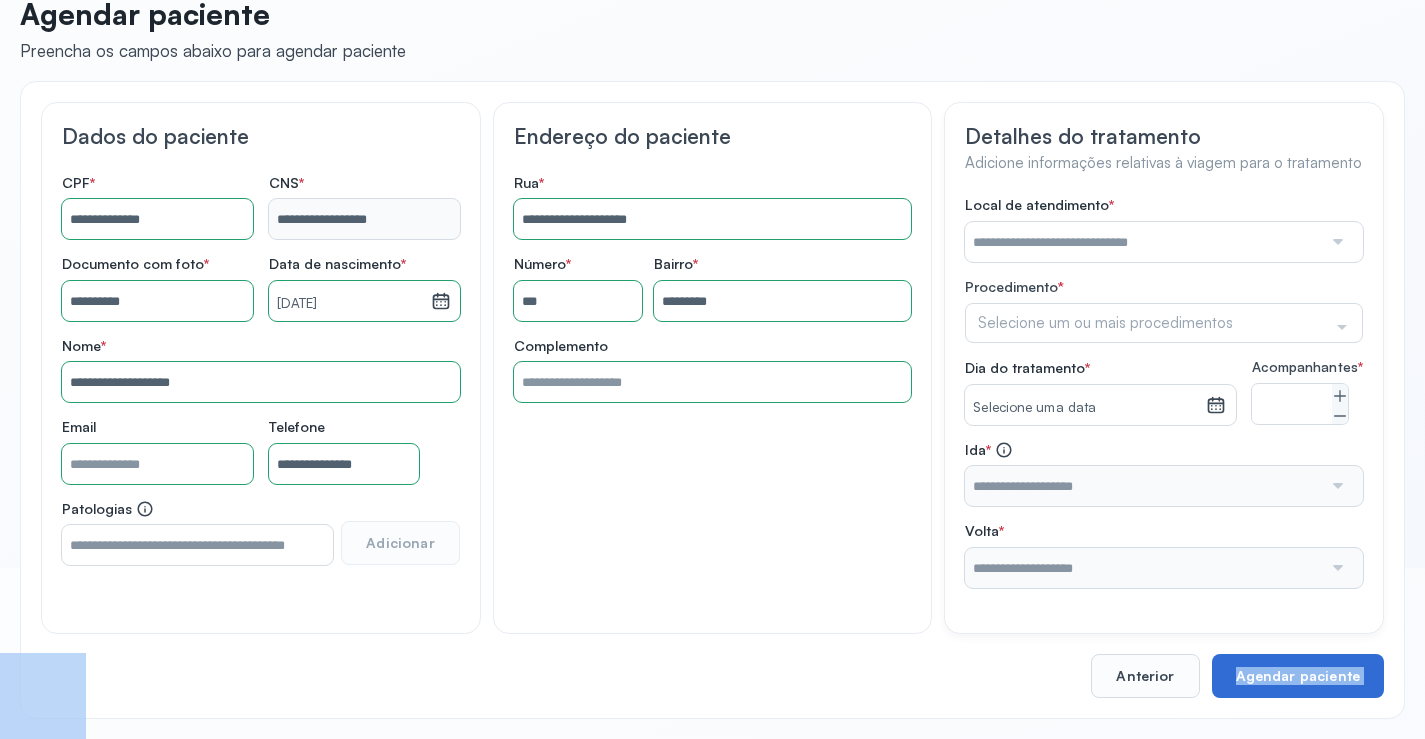 click on "**********" at bounding box center (712, 400) 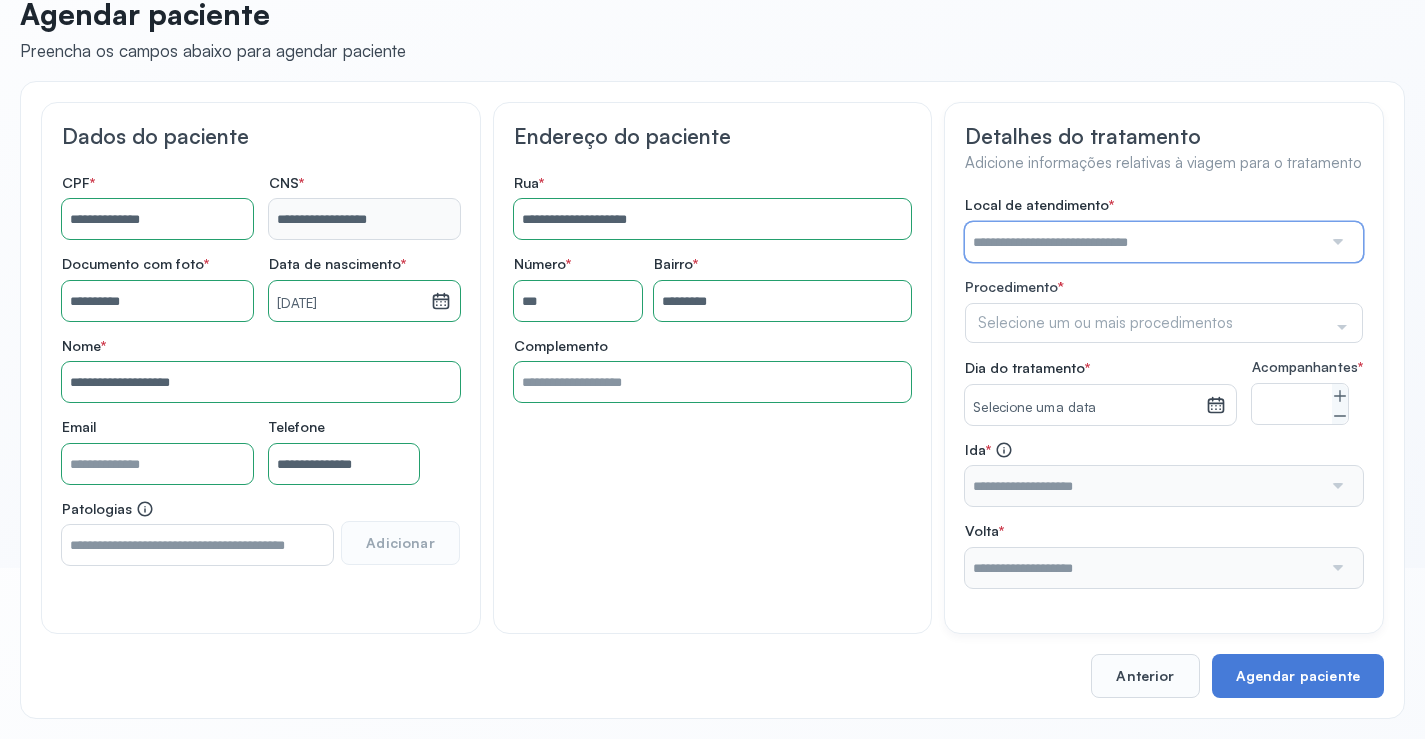 click at bounding box center [1143, 242] 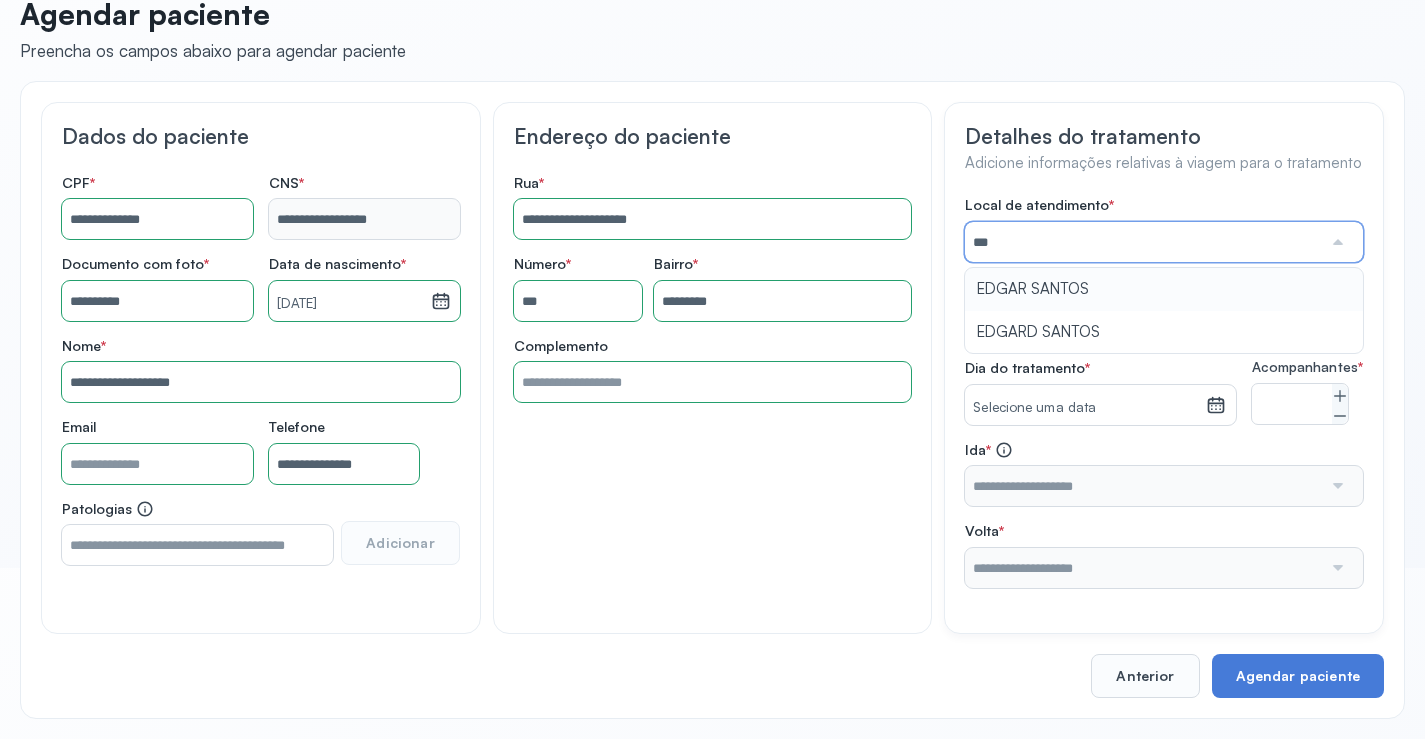 type on "**********" 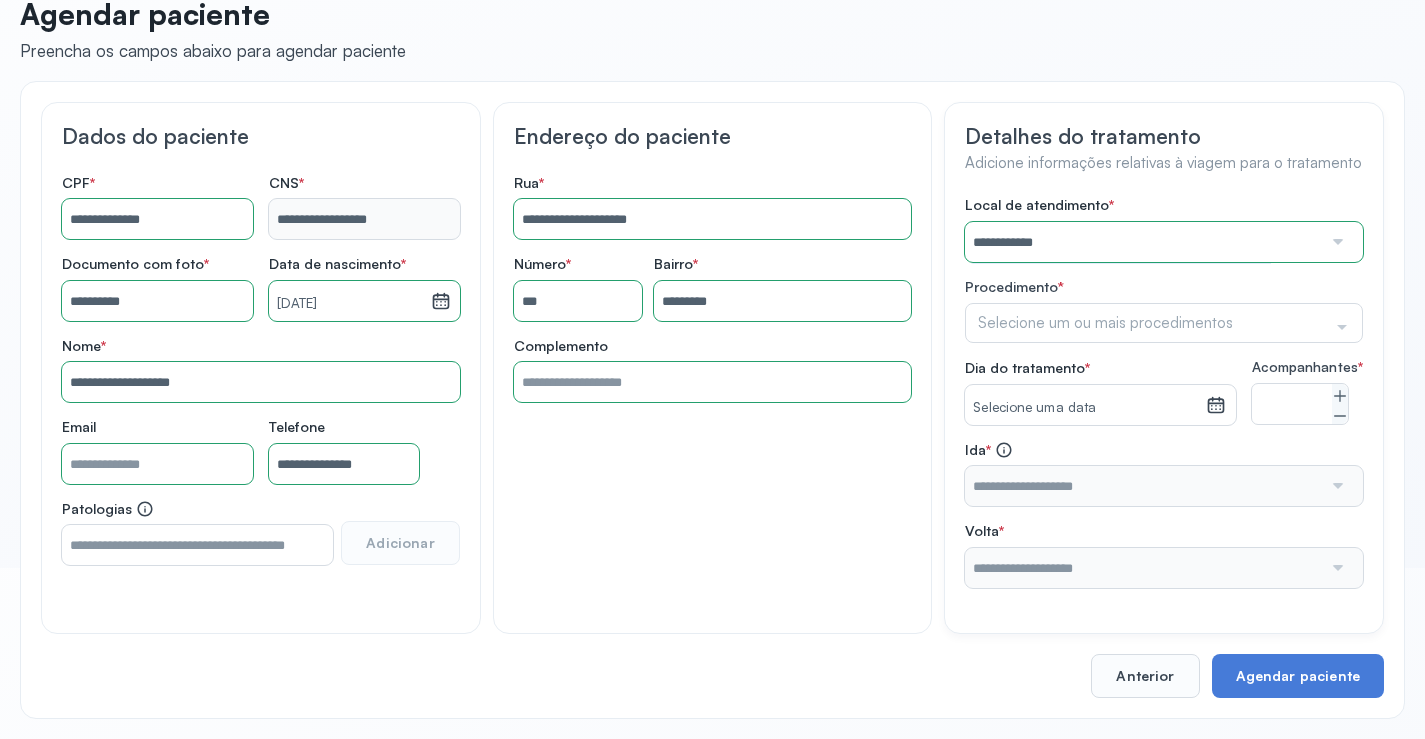 click on "**********" at bounding box center (1164, 392) 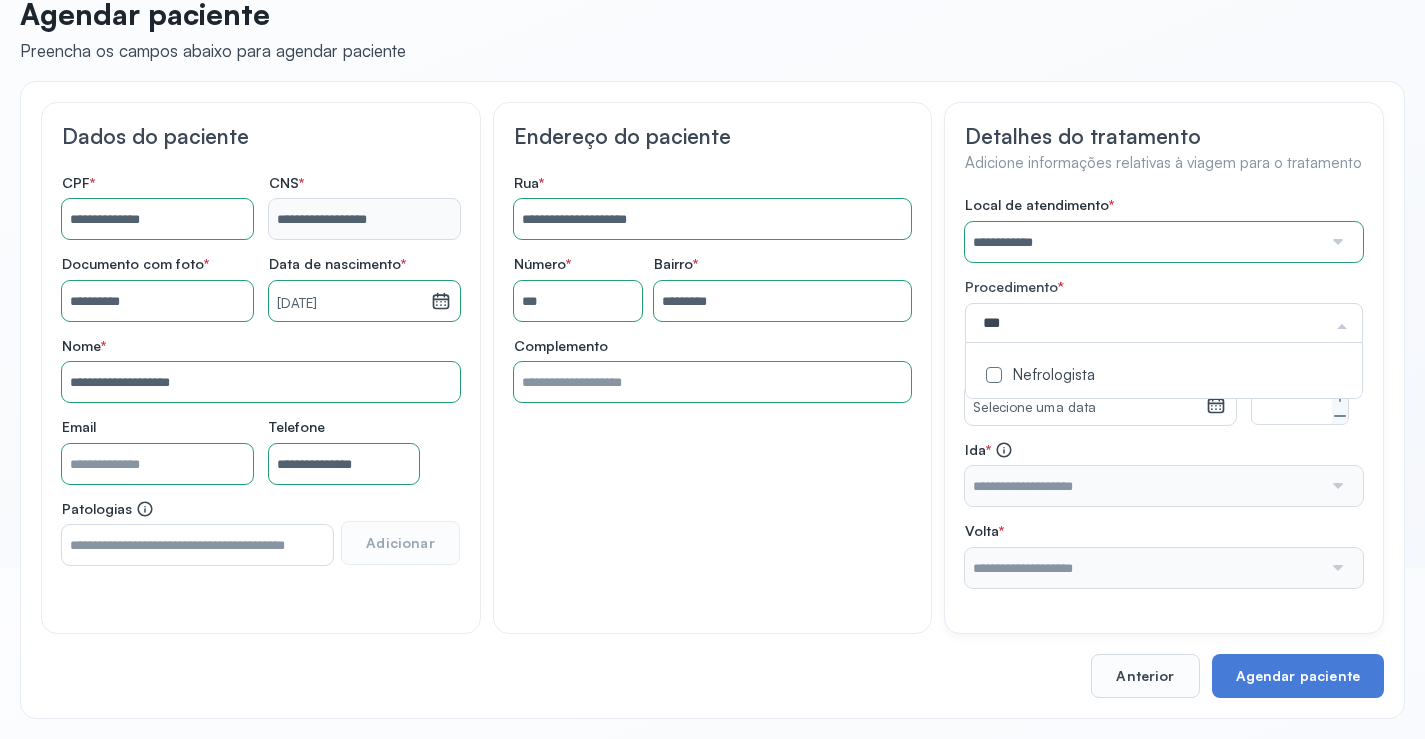 type on "****" 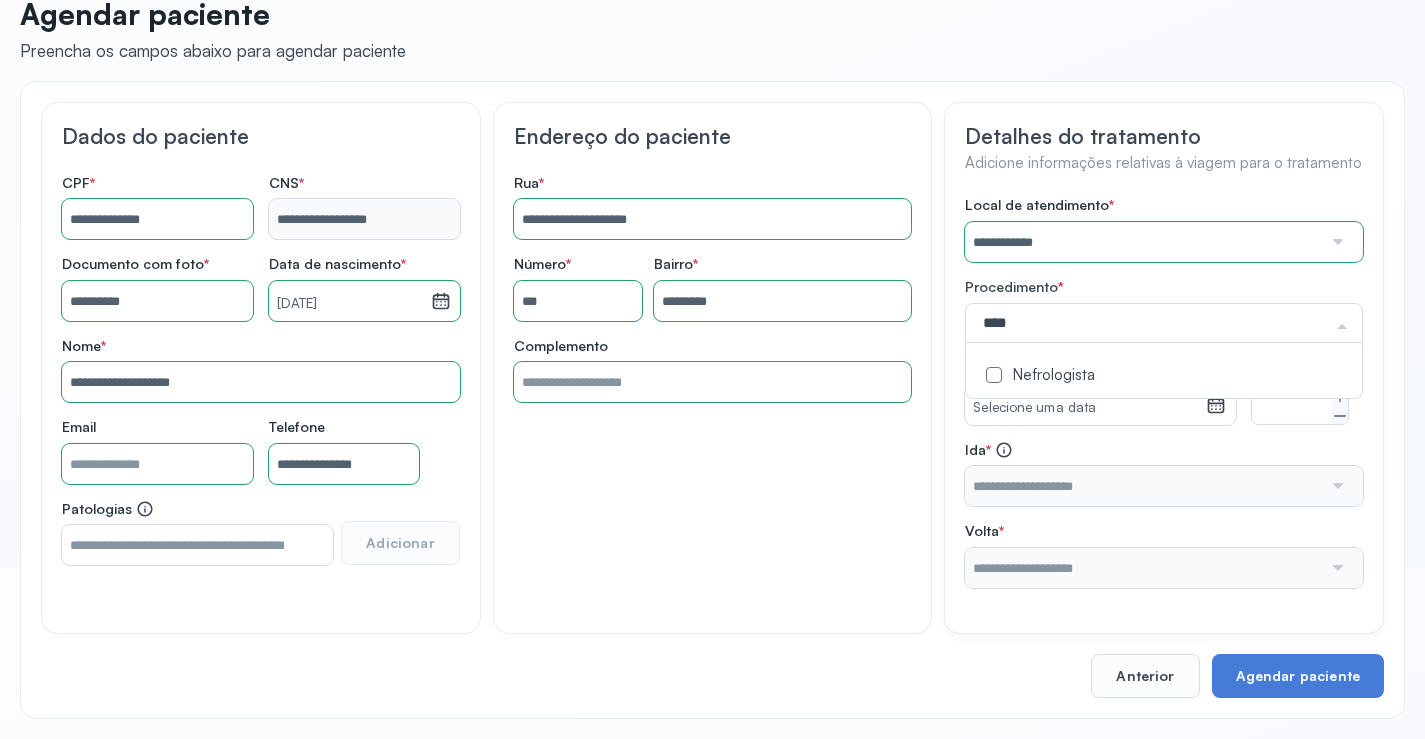 click on "Nefrologista" 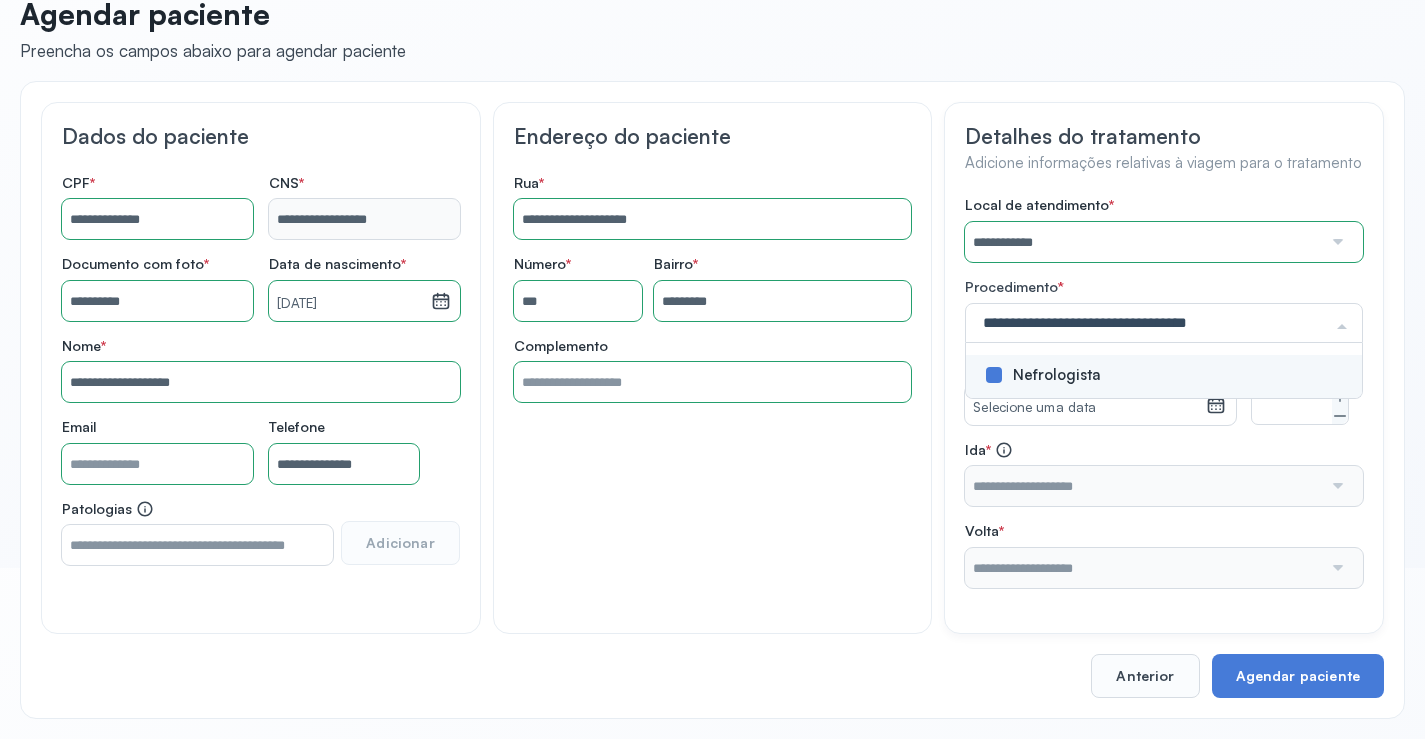 click on "**********" at bounding box center (1164, 392) 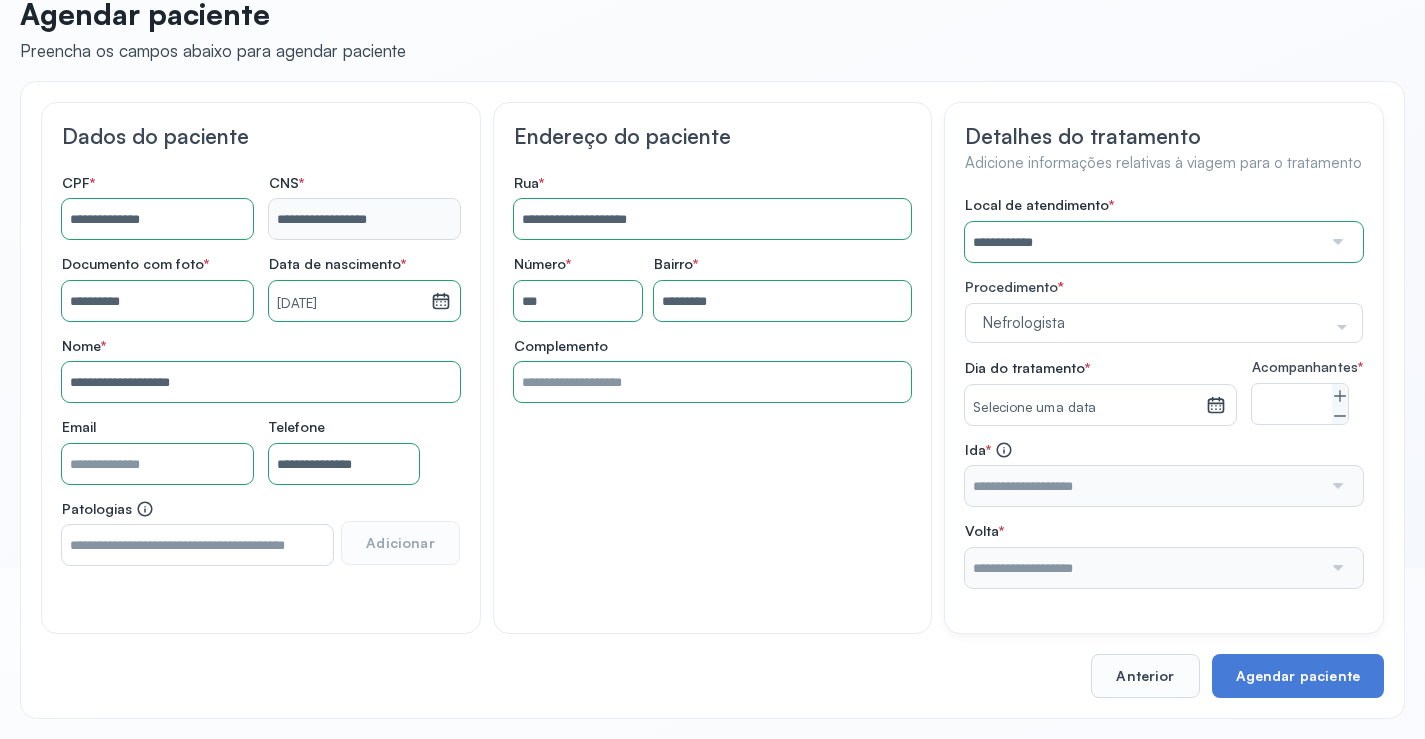 click on "Selecione uma data" at bounding box center (1085, 408) 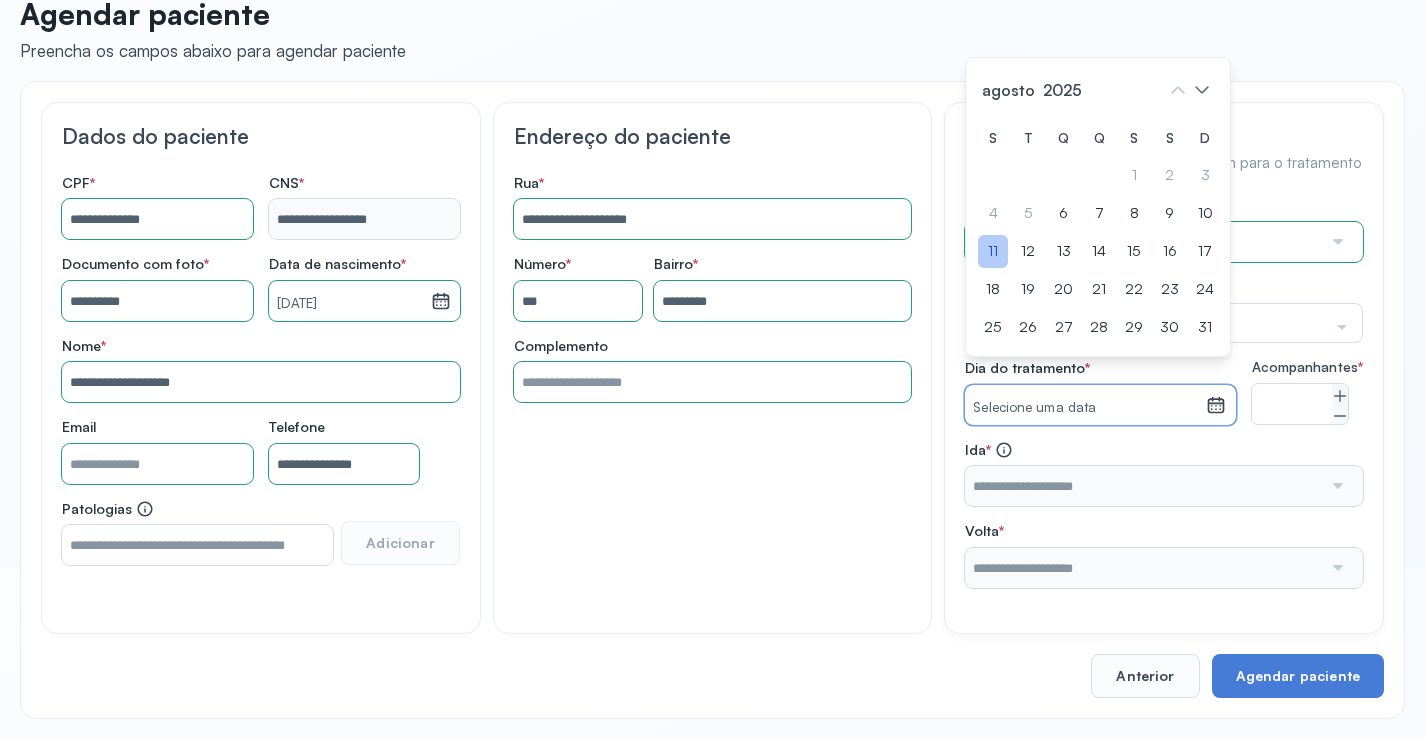click on "11" 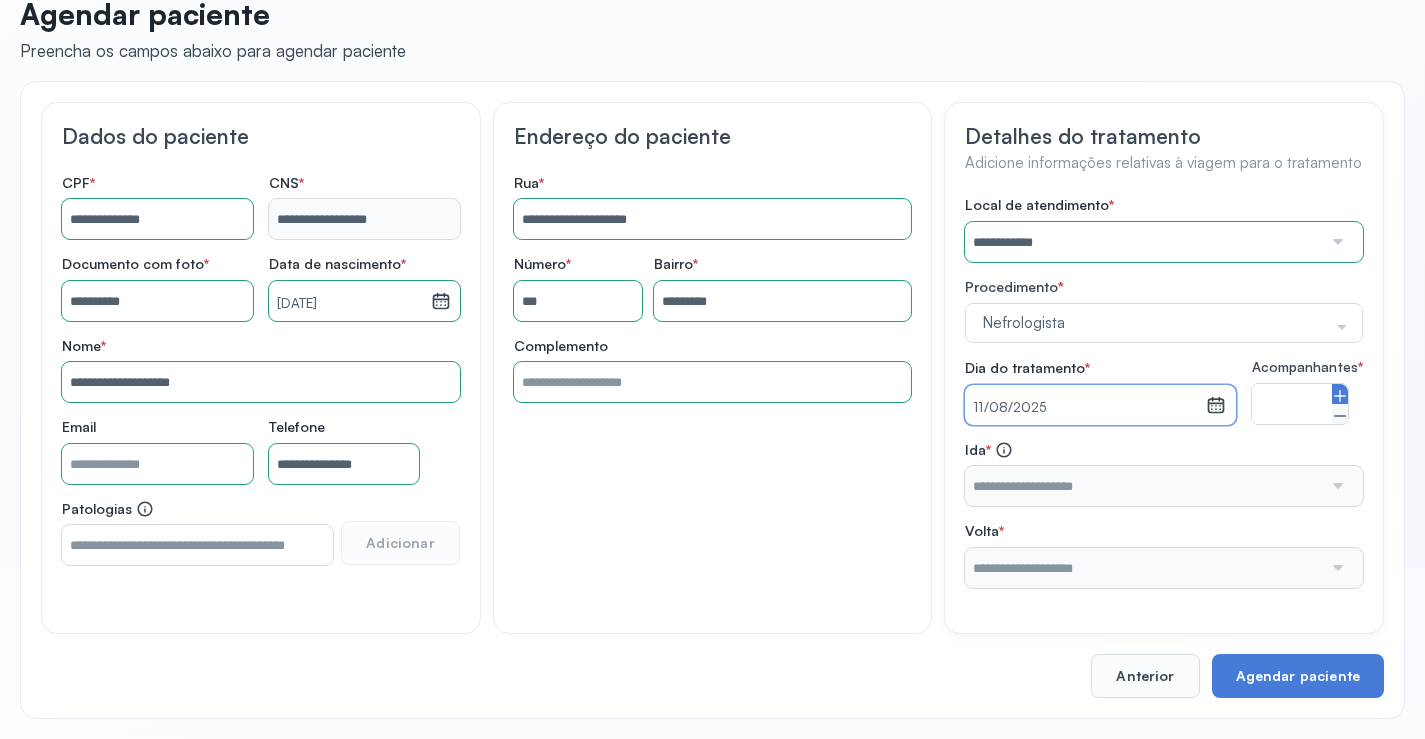 click 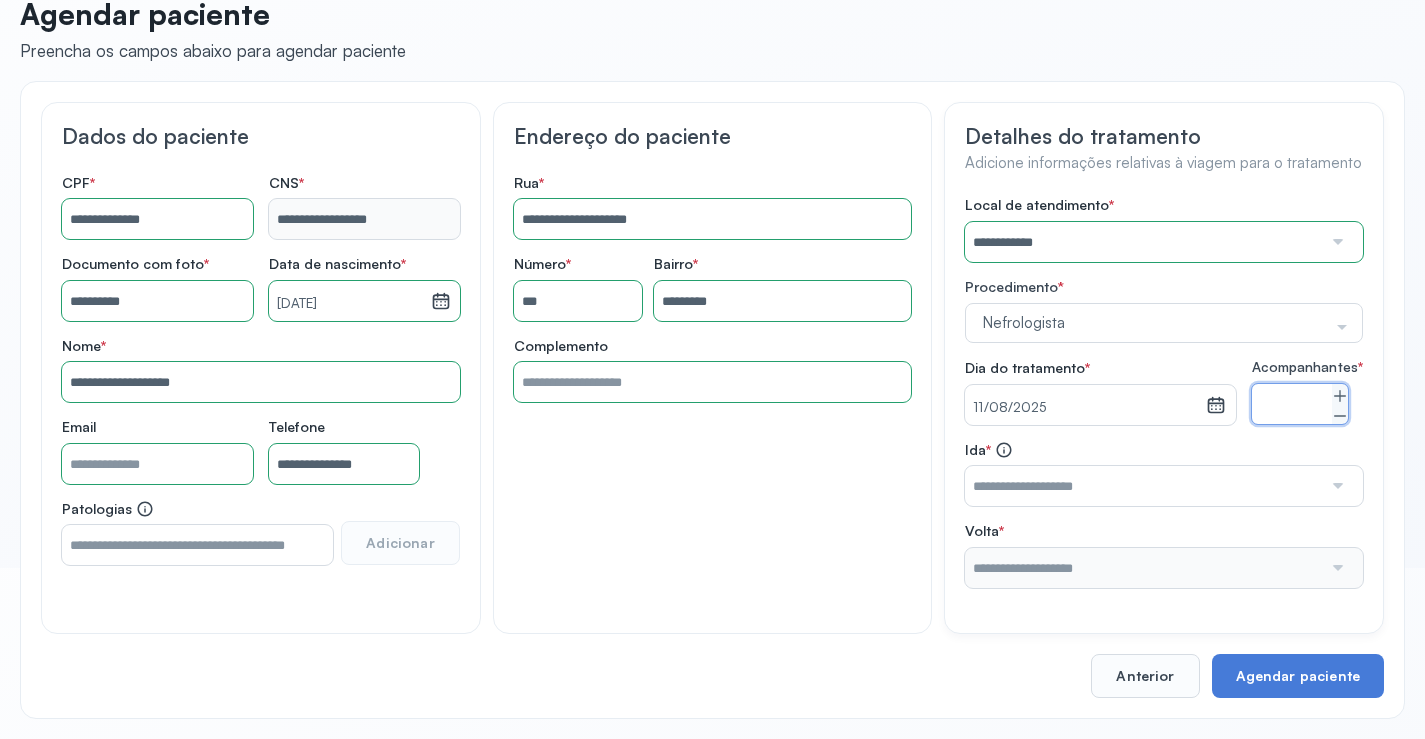 click at bounding box center [1143, 486] 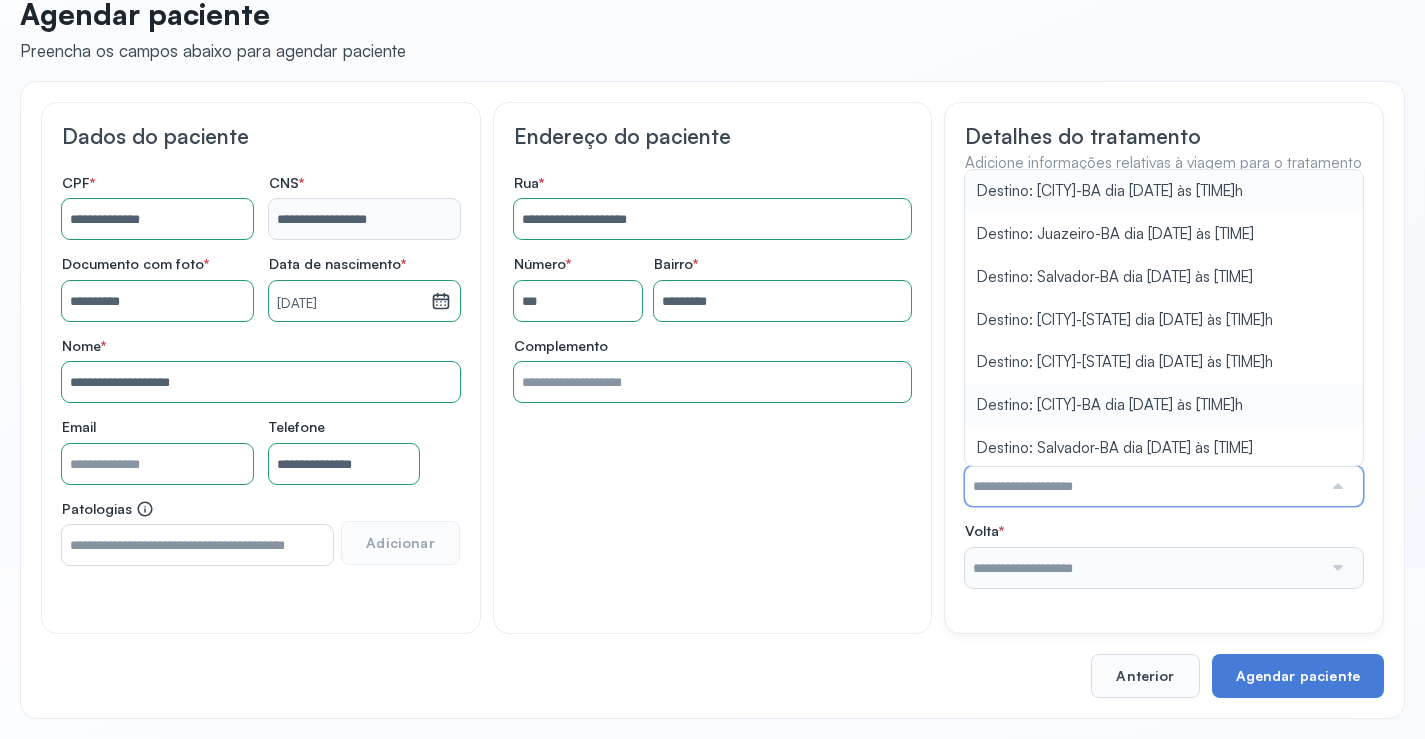 scroll, scrollTop: 3, scrollLeft: 0, axis: vertical 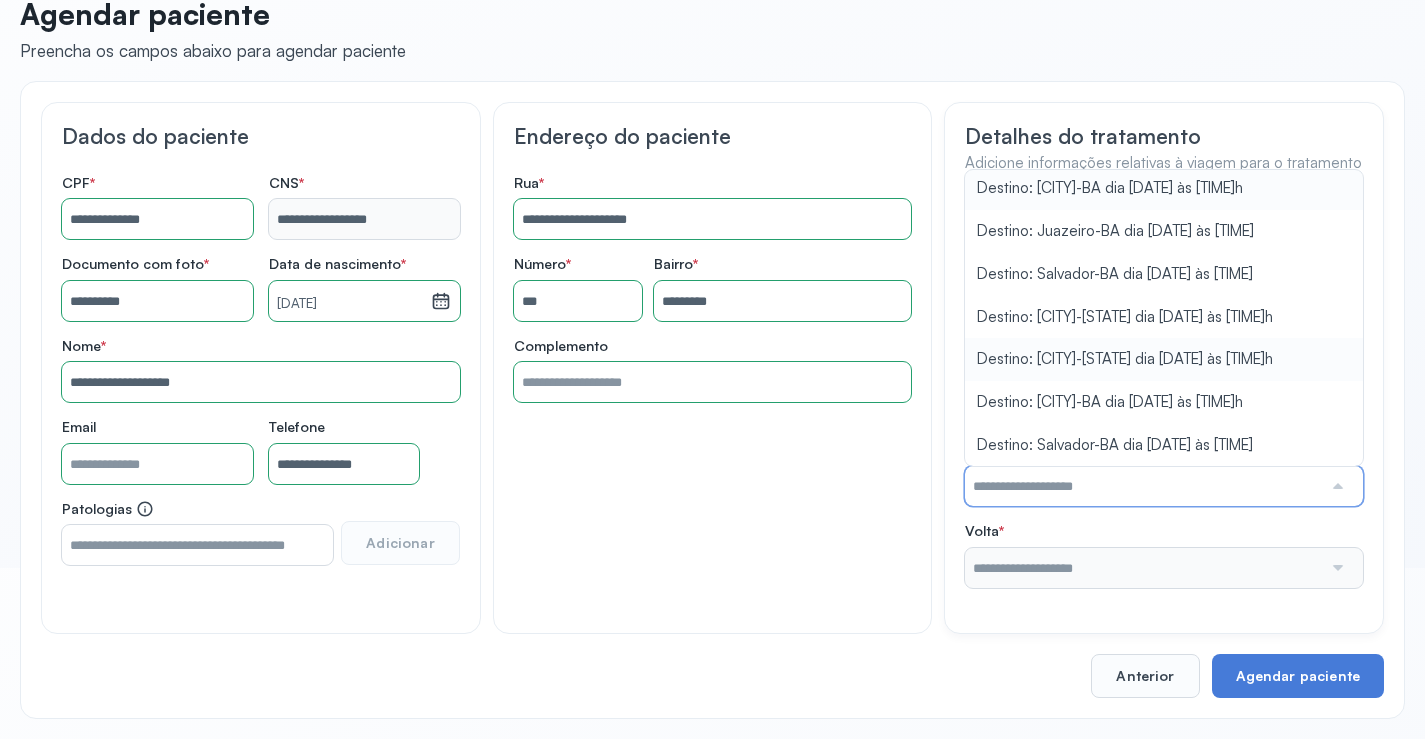 type on "**********" 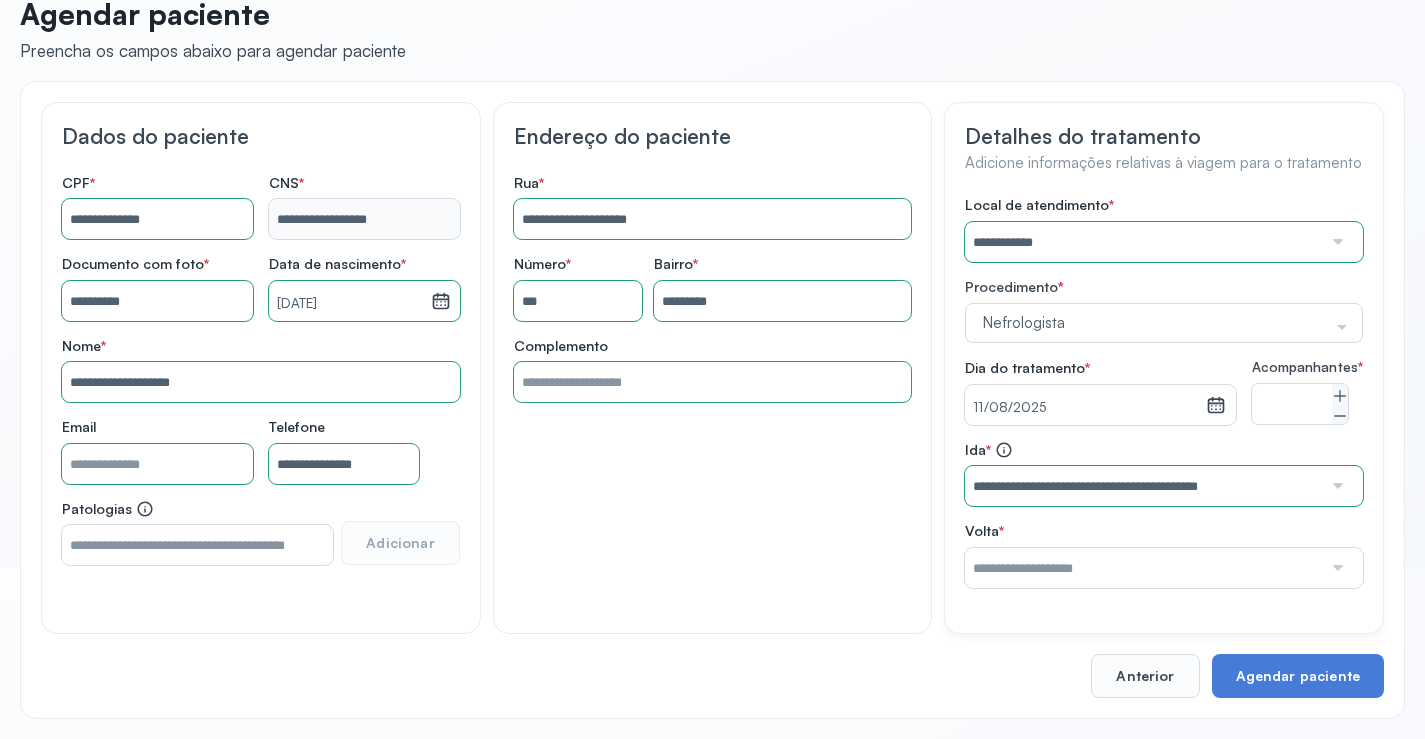 click on "**********" at bounding box center (1164, 392) 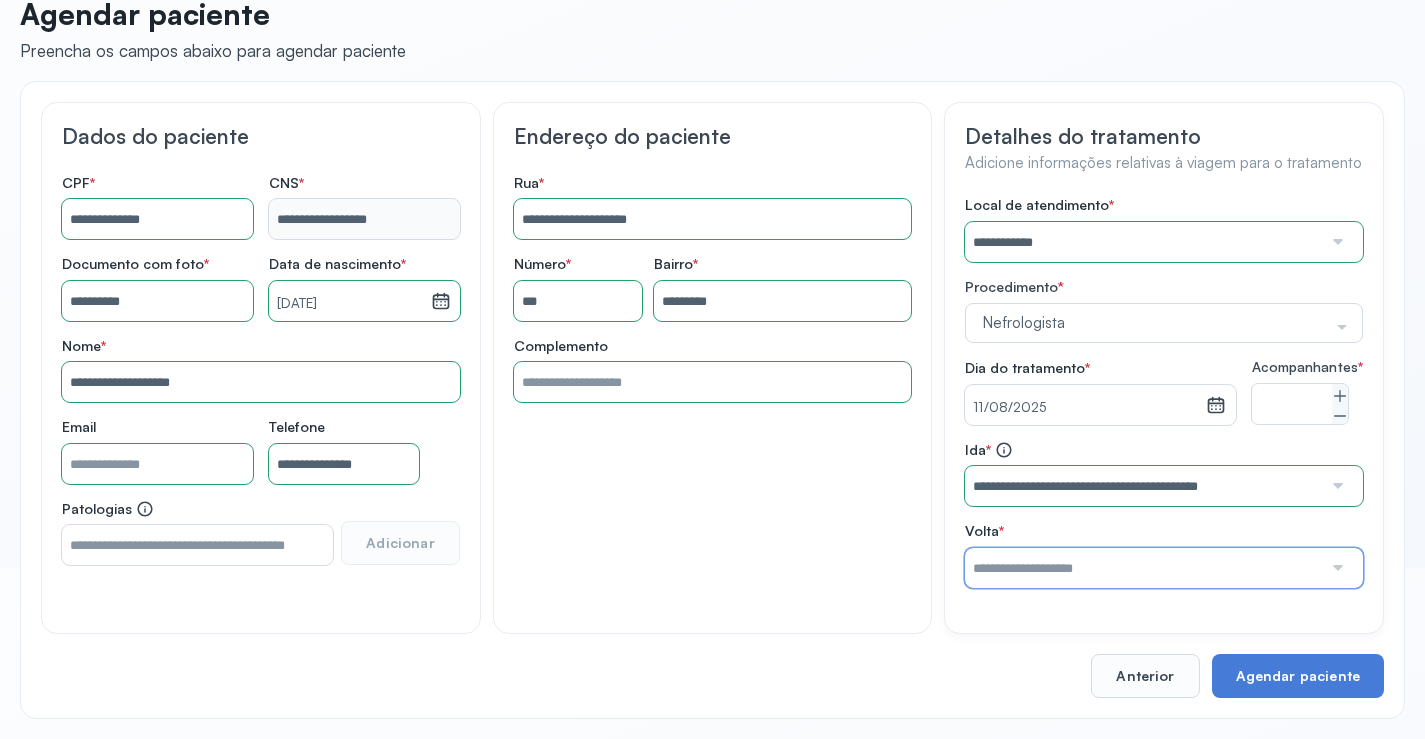 click at bounding box center [1143, 568] 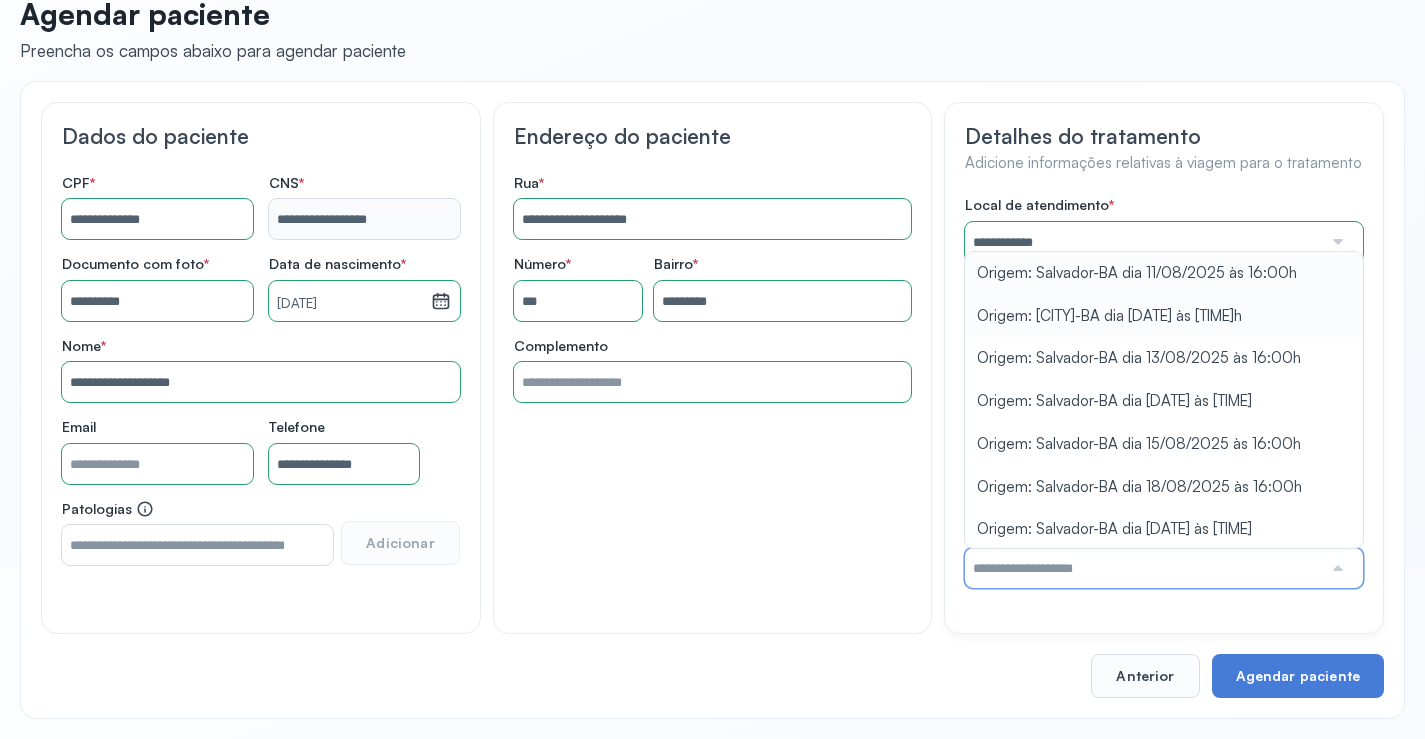 type on "**********" 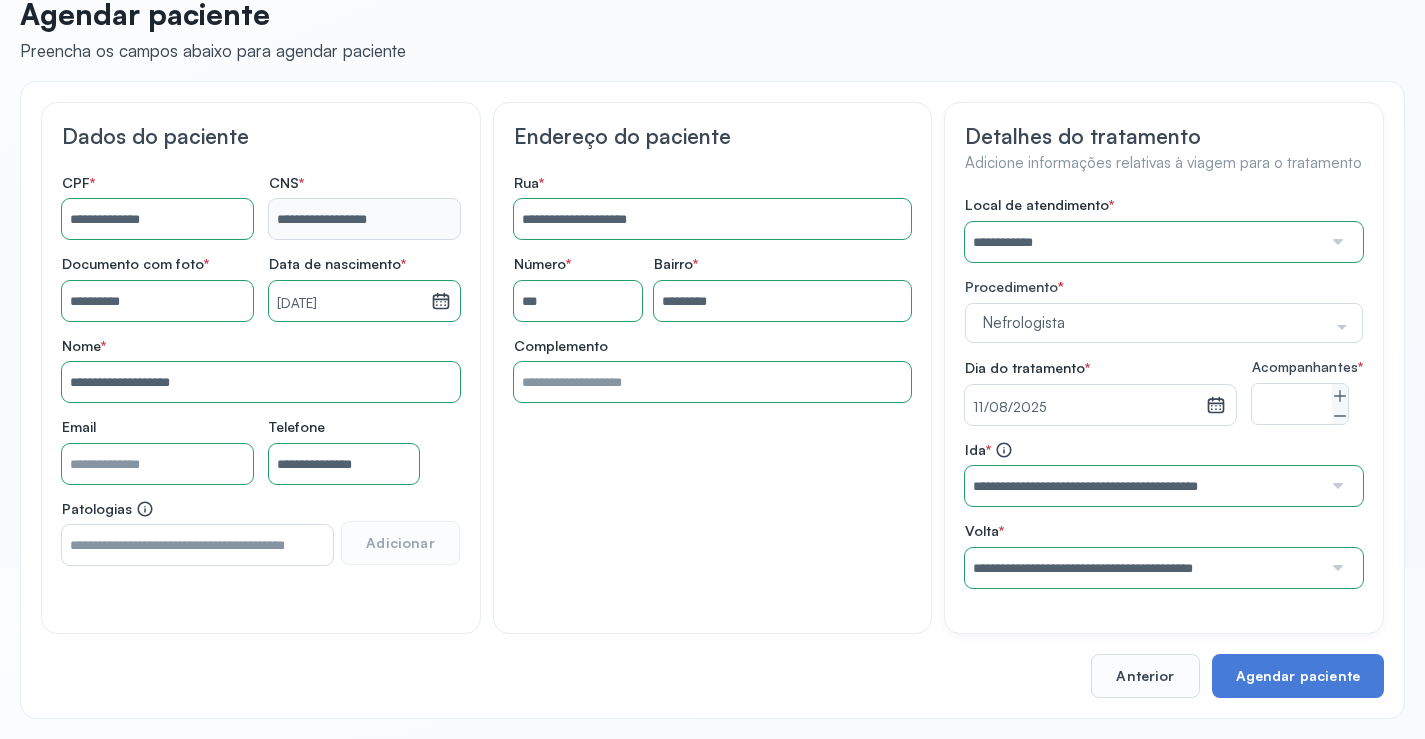 click on "**********" at bounding box center [1164, 392] 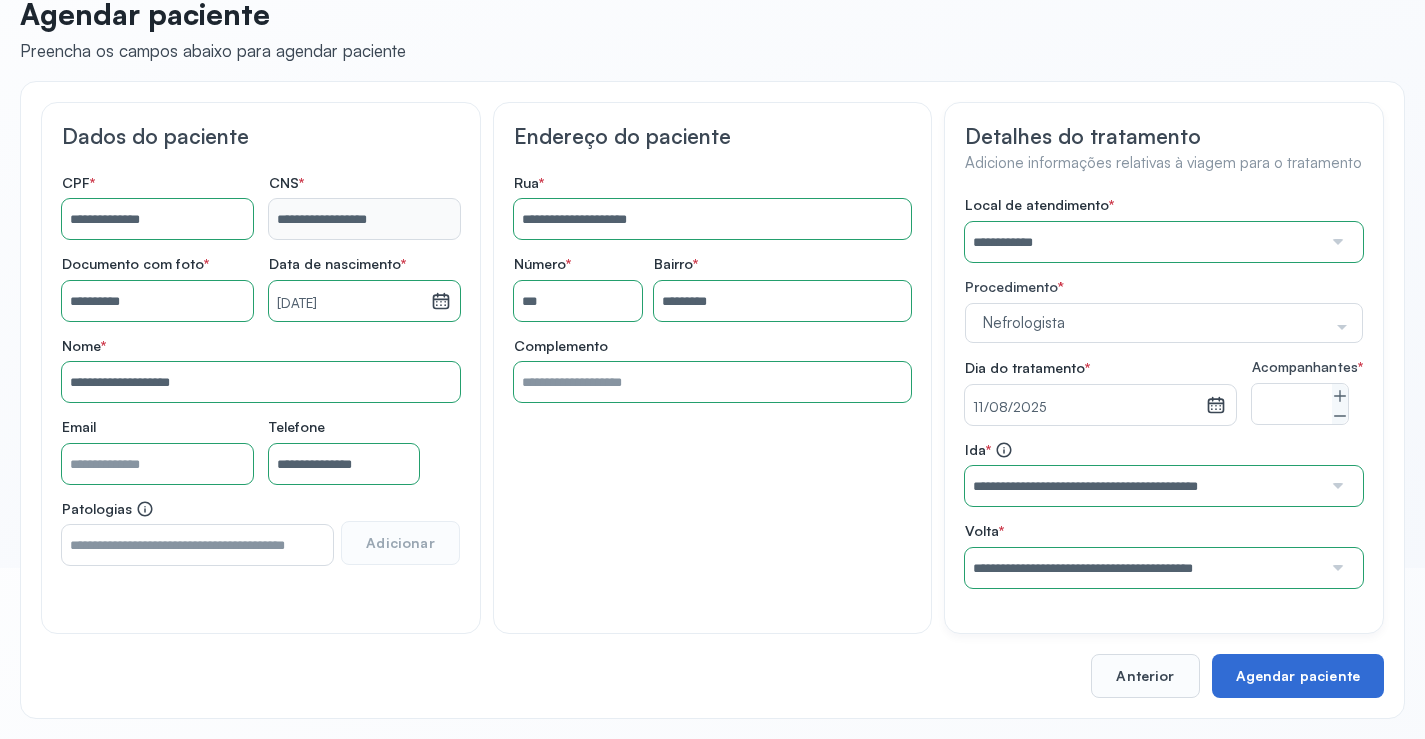 click on "Agendar paciente" at bounding box center (1298, 676) 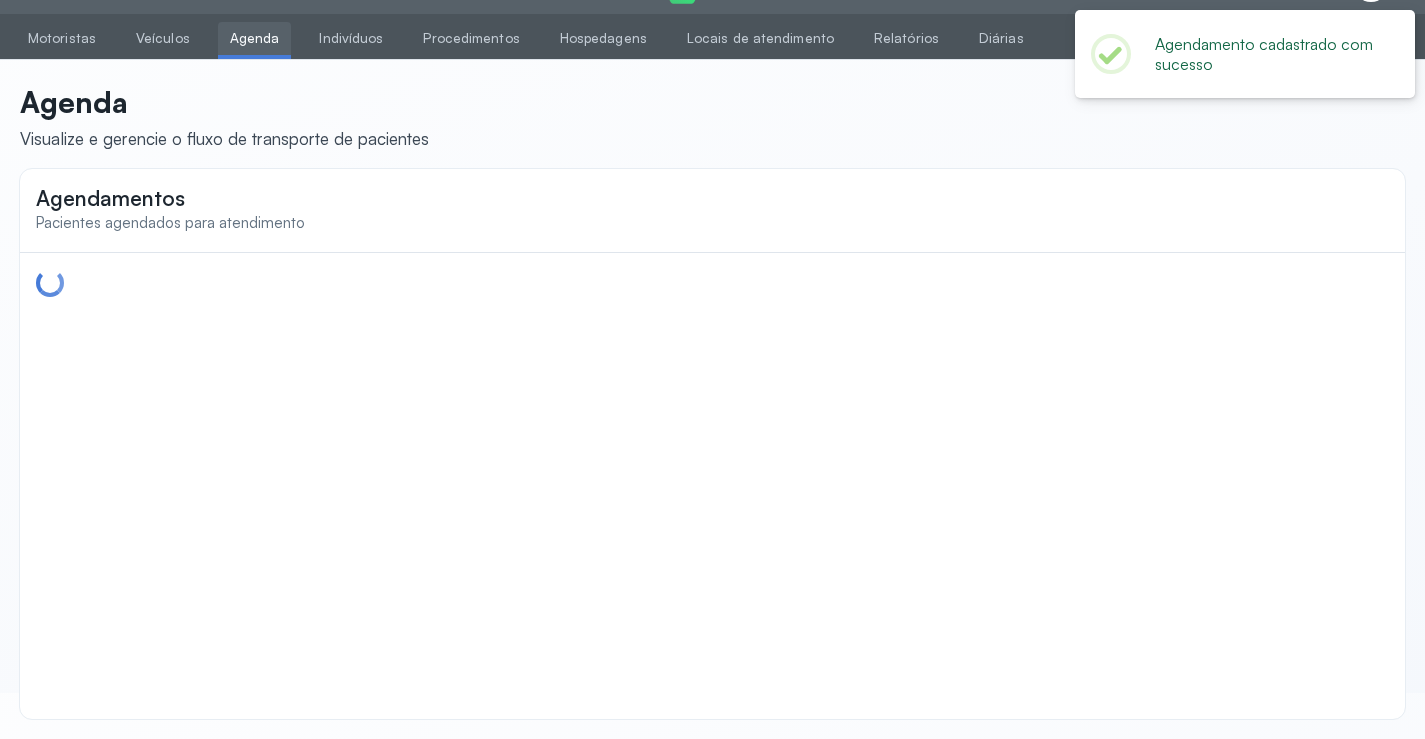 scroll, scrollTop: 16, scrollLeft: 0, axis: vertical 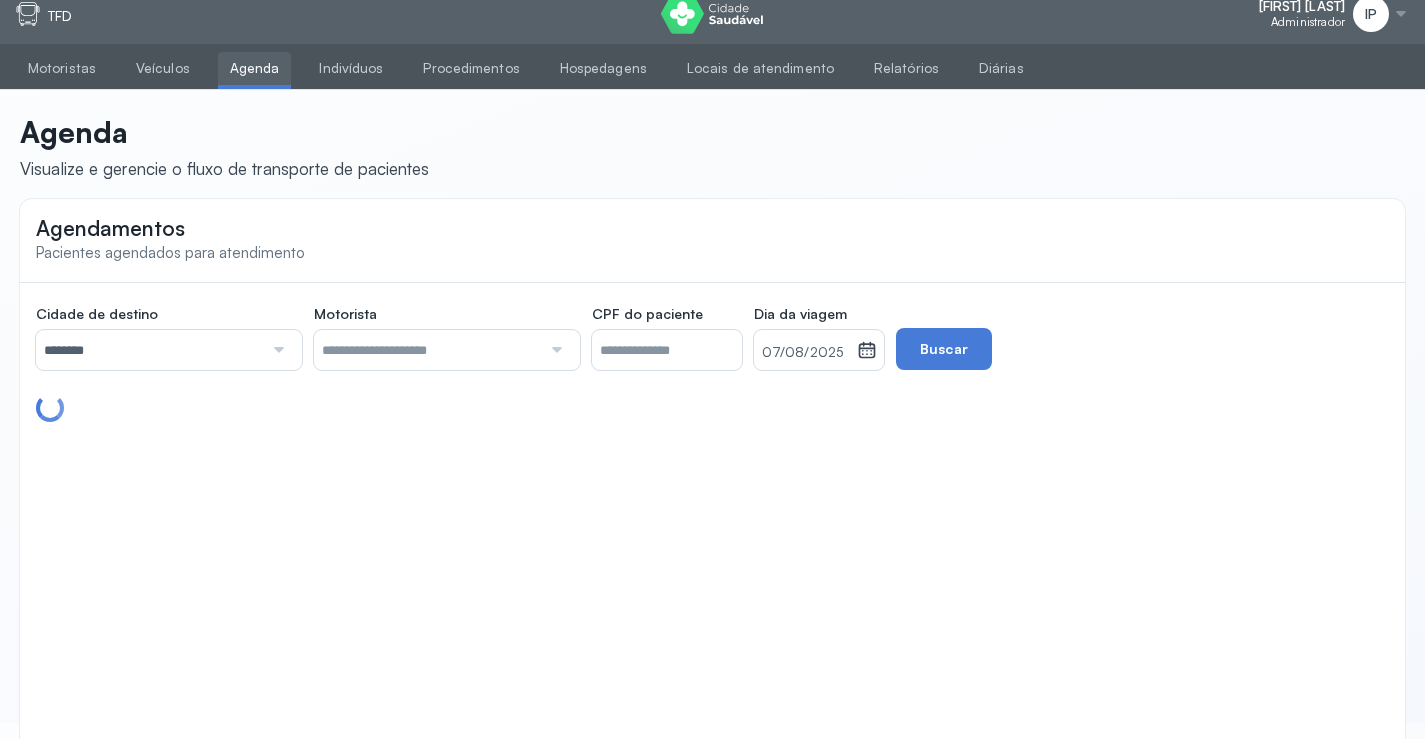 click on "********" at bounding box center (149, 350) 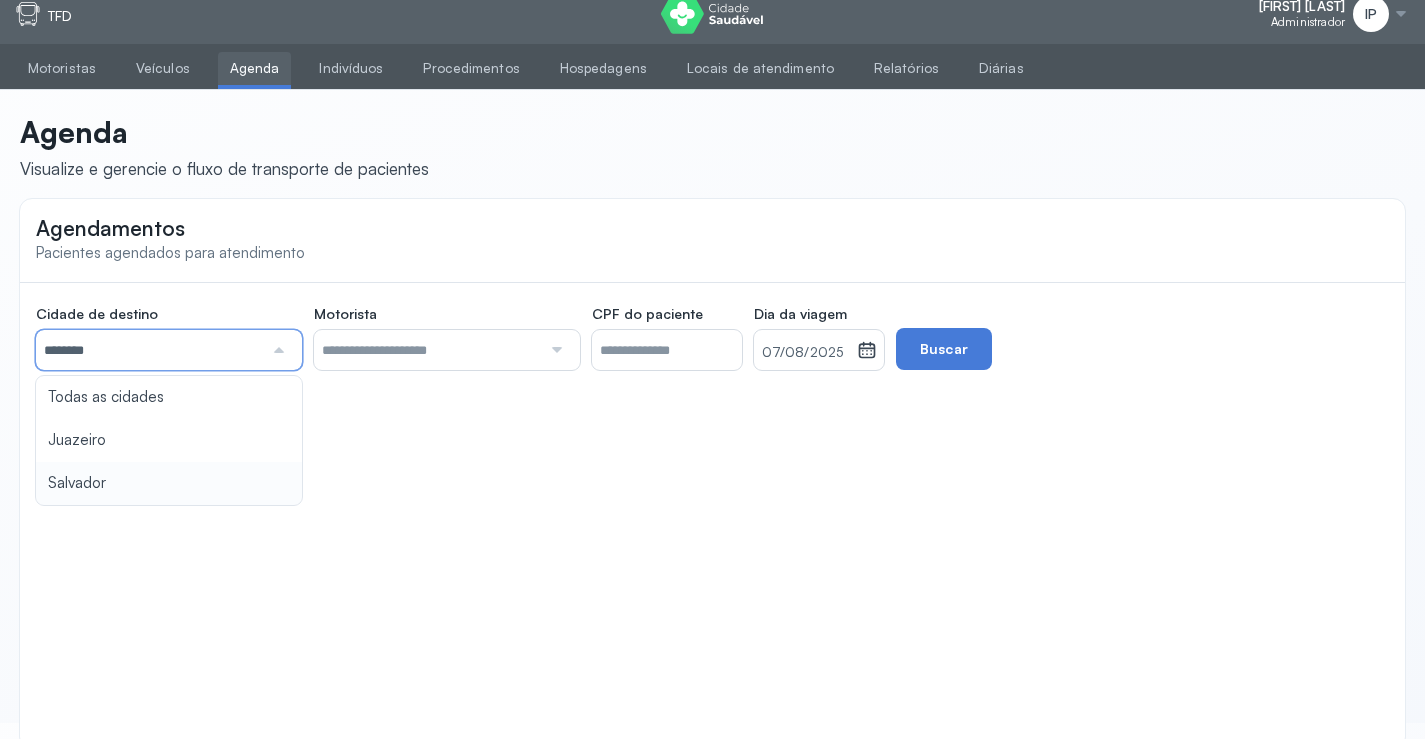 type on "********" 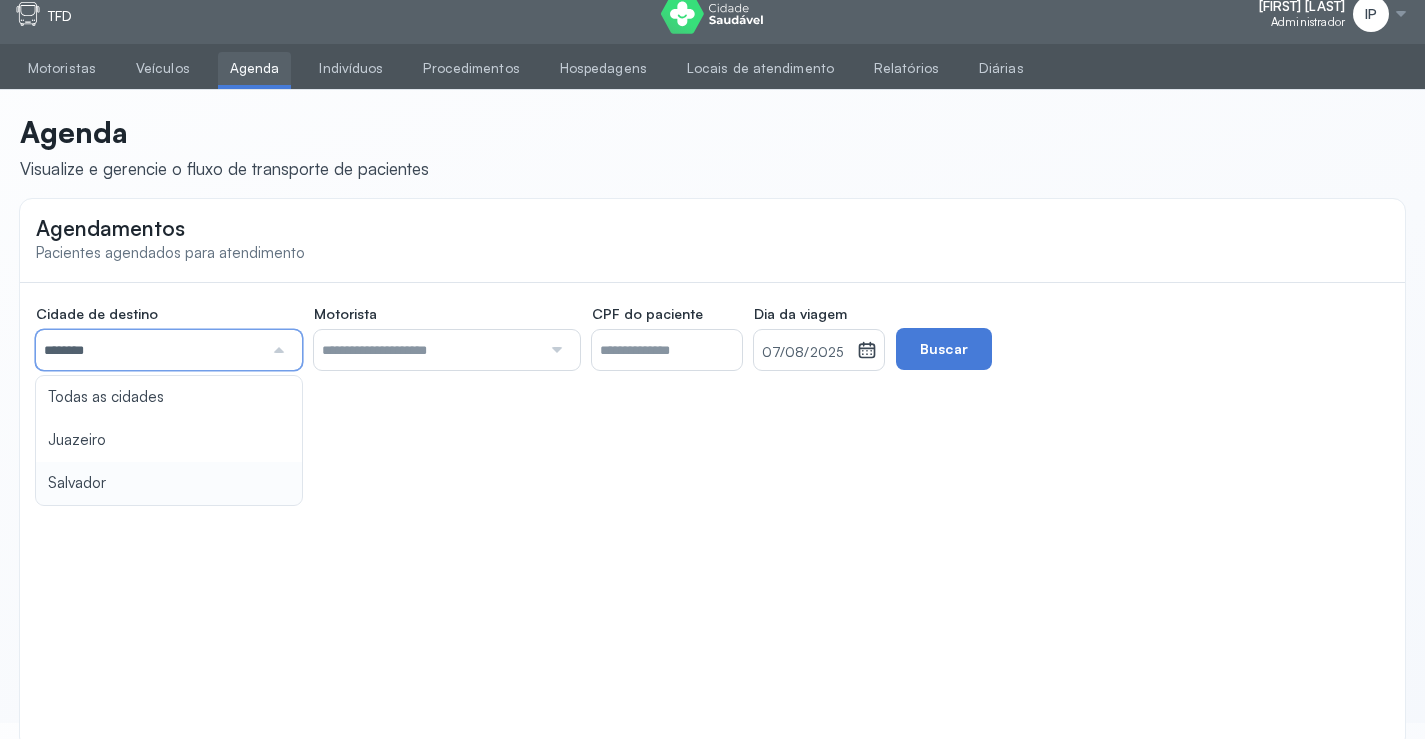 click on "Cidade de destino  ******** Todas as cidades Juazeiro Salvador Motorista  Todos os motoristas Adelmar Souza da Silva Diego dos Santos Edevon dos Santos Souza Edevon dos Santos Souza Elto Lima de Almeida Genivaldo Rodrigues da Silva Jozenilson Santos da Silva CPF do paciente  Dia da viagem  07/08/2025 agosto 2025 S T Q Q S S D 1 2 3 4 5 6 7 8 9 10 11 12 13 14 15 16 17 18 19 20 21 22 23 24 25 26 27 28 29 30 31 jan fev mar abr maio jun jul ago set out nov dez 2018 2019 2020 2021 2022 2023 2024 2025 2026 2027 2028 2029  Buscar" 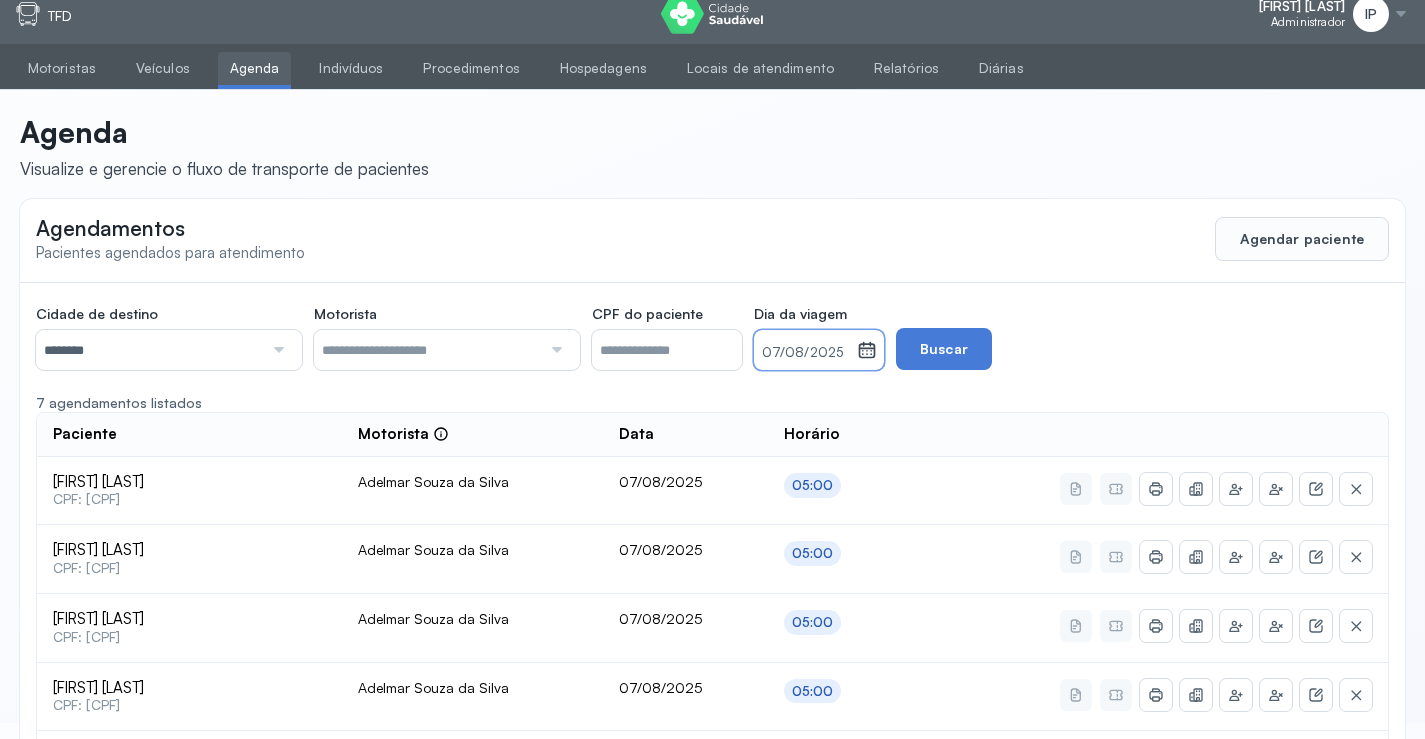 click on "07/08/2025" at bounding box center (805, 353) 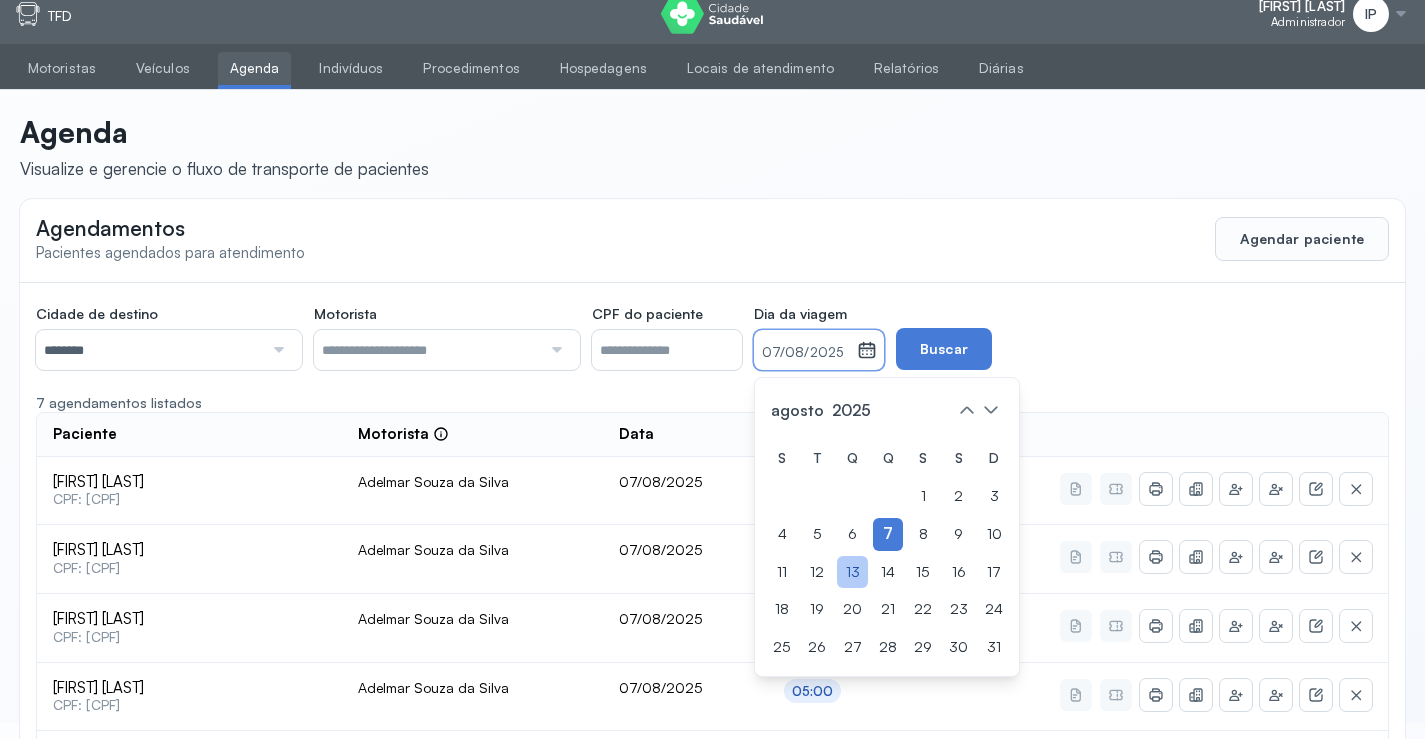 drag, startPoint x: 818, startPoint y: 580, endPoint x: 894, endPoint y: 585, distance: 76.1643 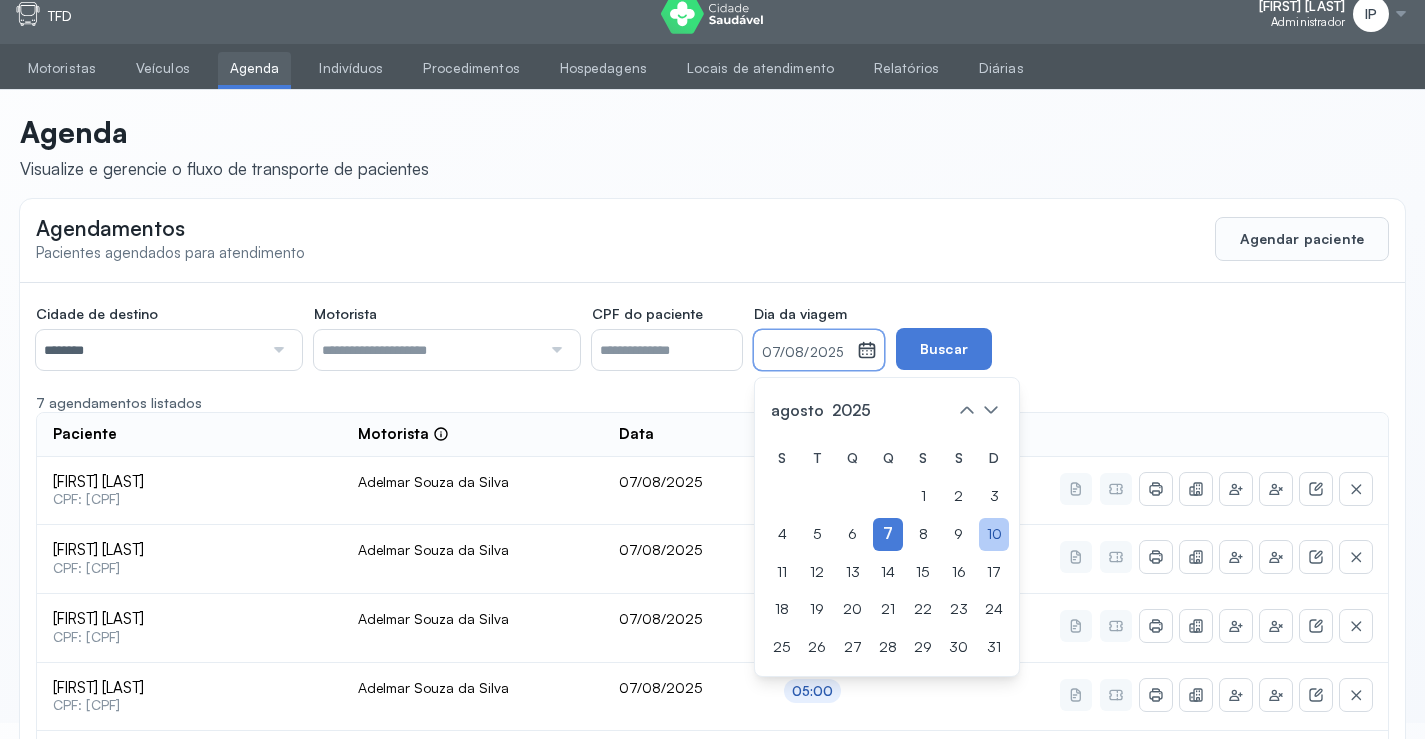 click on "10" 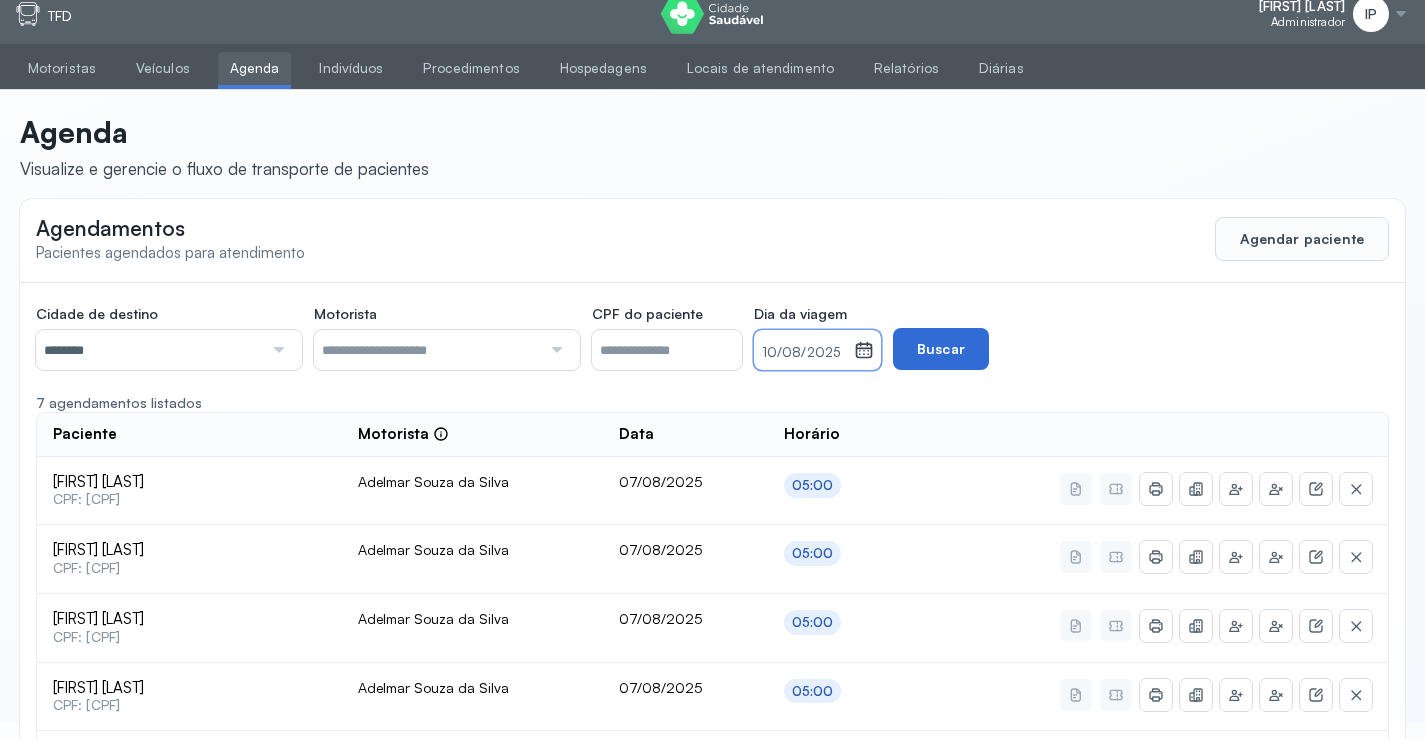 click on "Buscar" at bounding box center (941, 349) 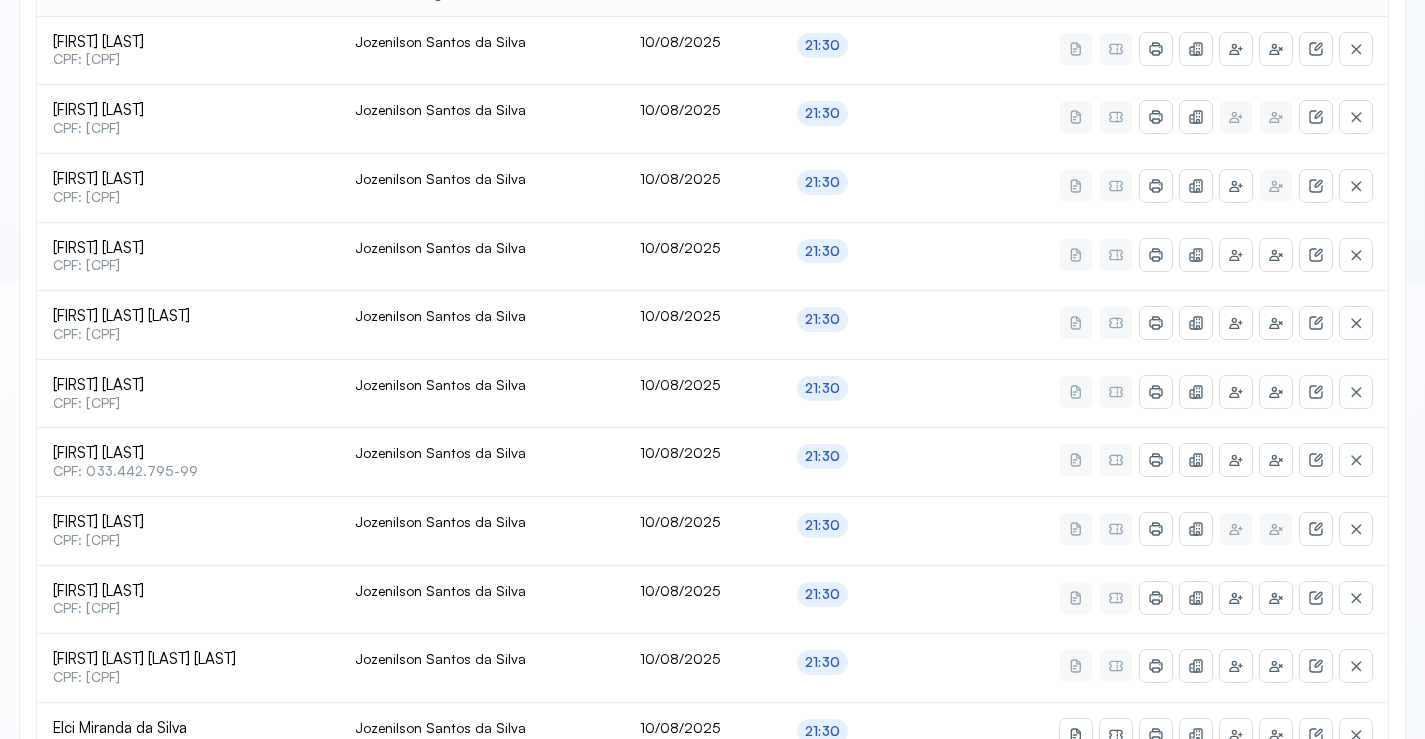 scroll, scrollTop: 865, scrollLeft: 0, axis: vertical 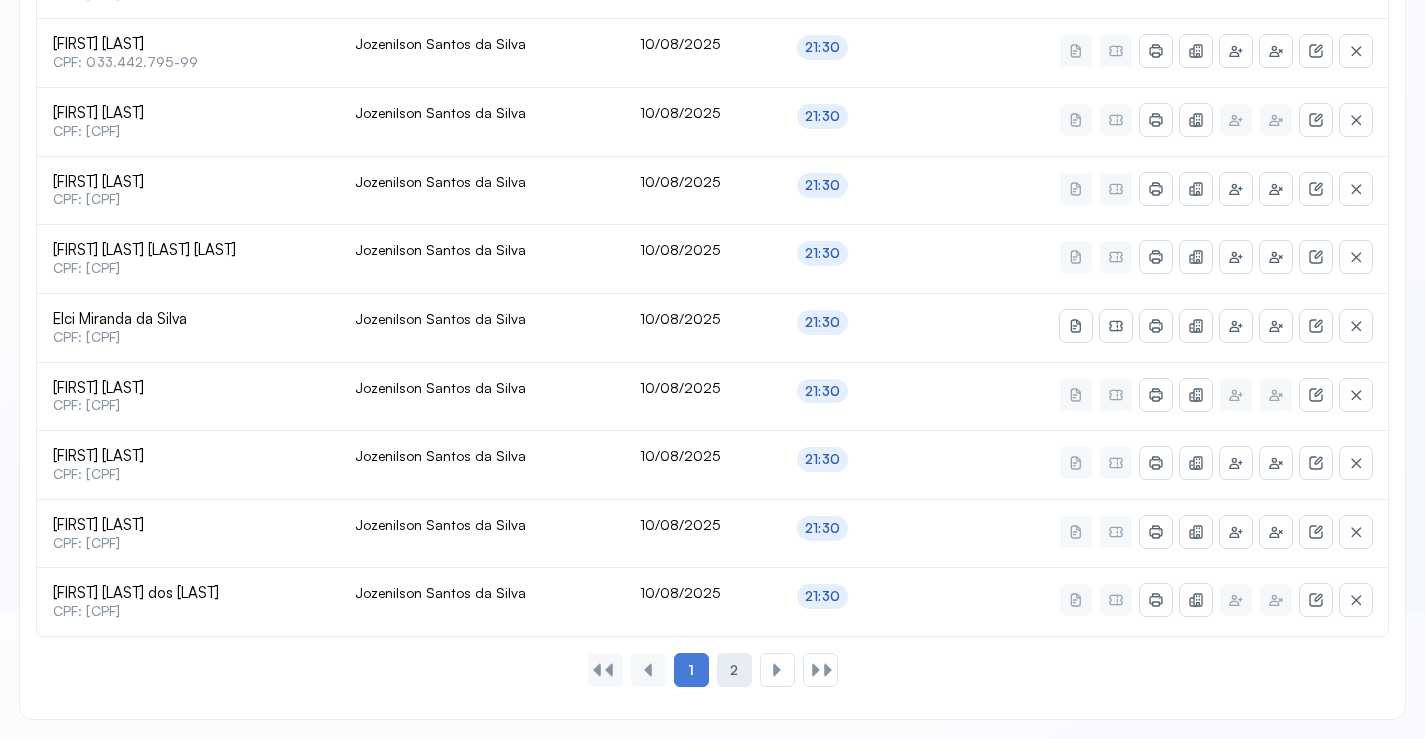 click on "2" 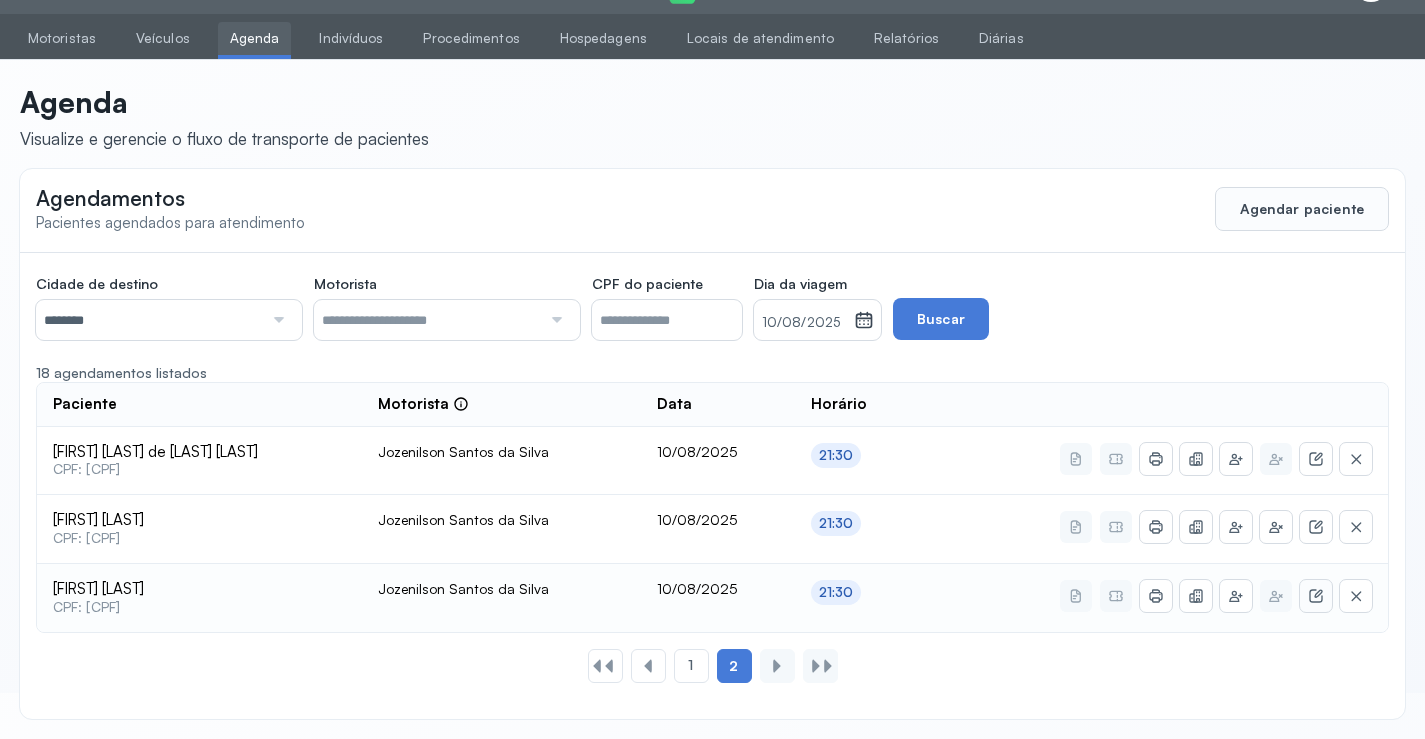 click 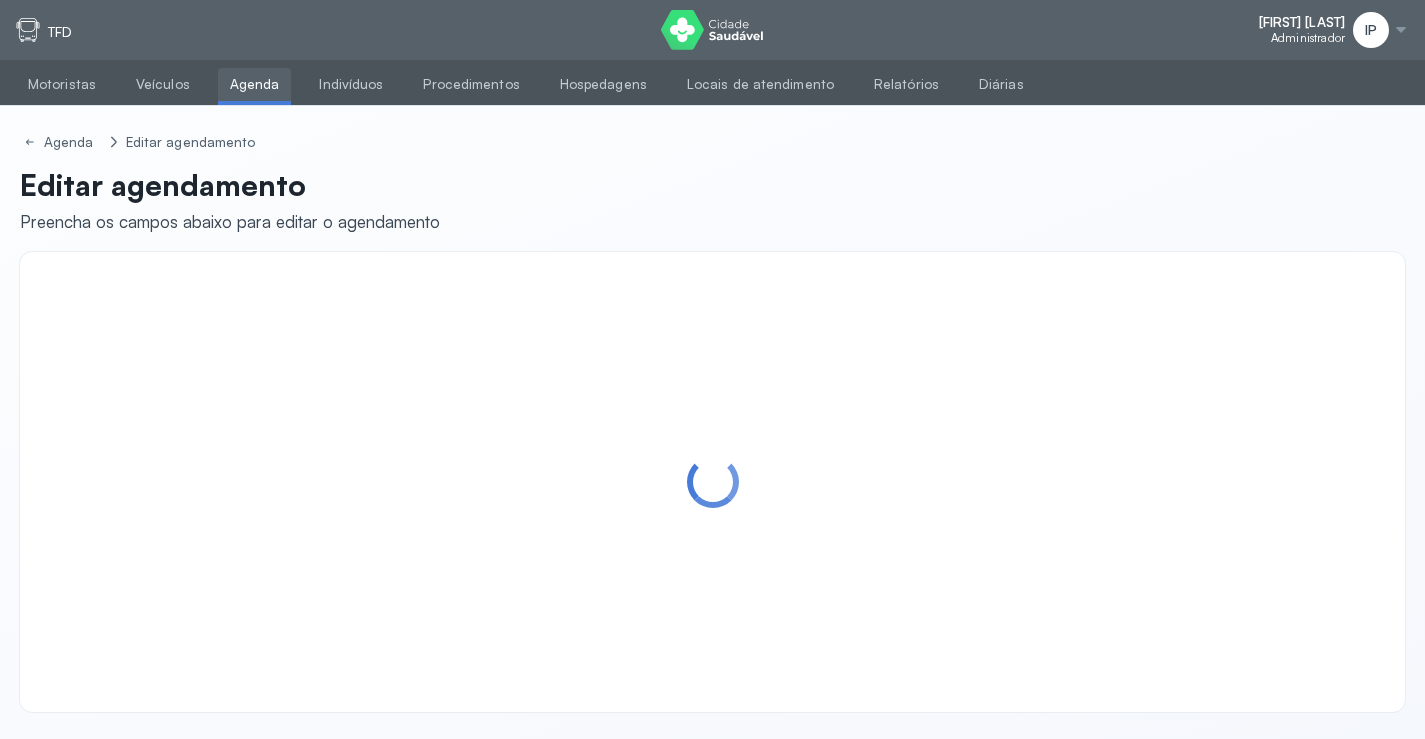 scroll, scrollTop: 0, scrollLeft: 0, axis: both 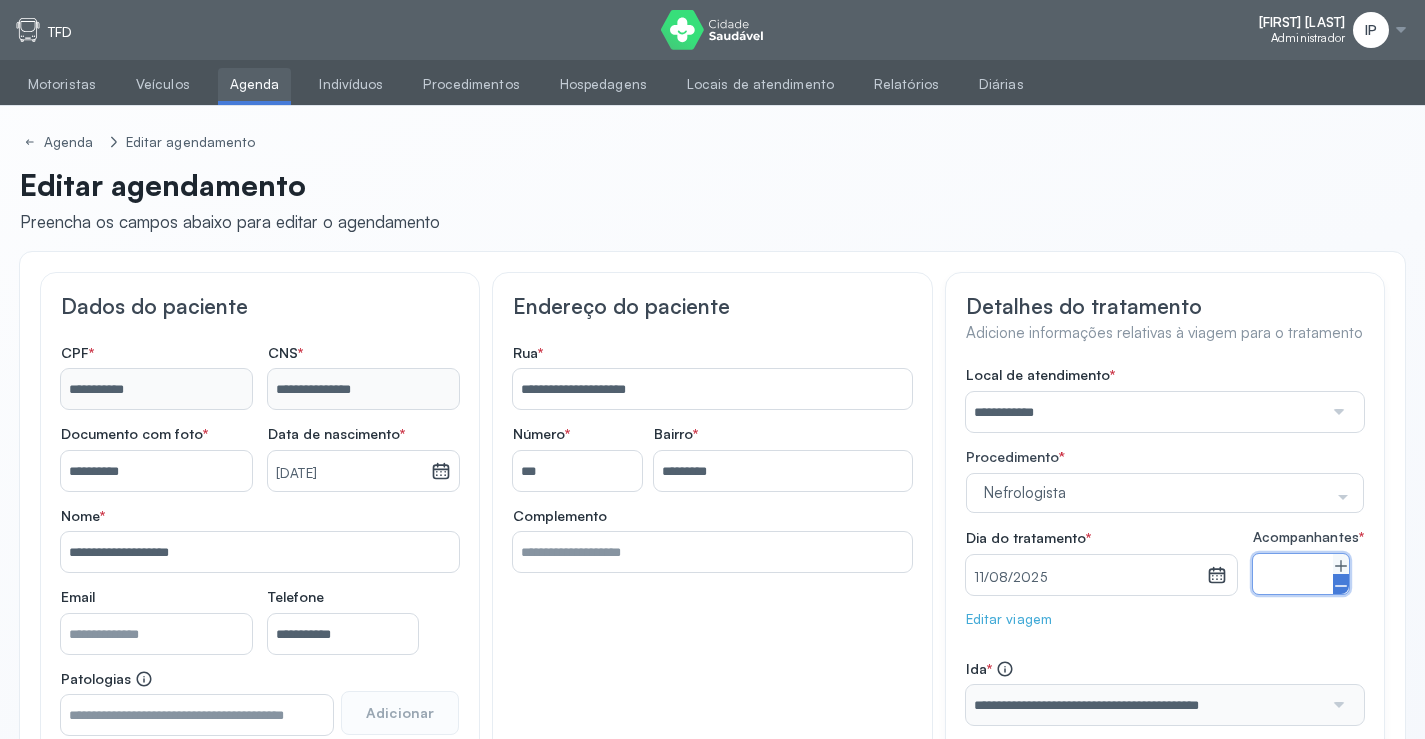 click 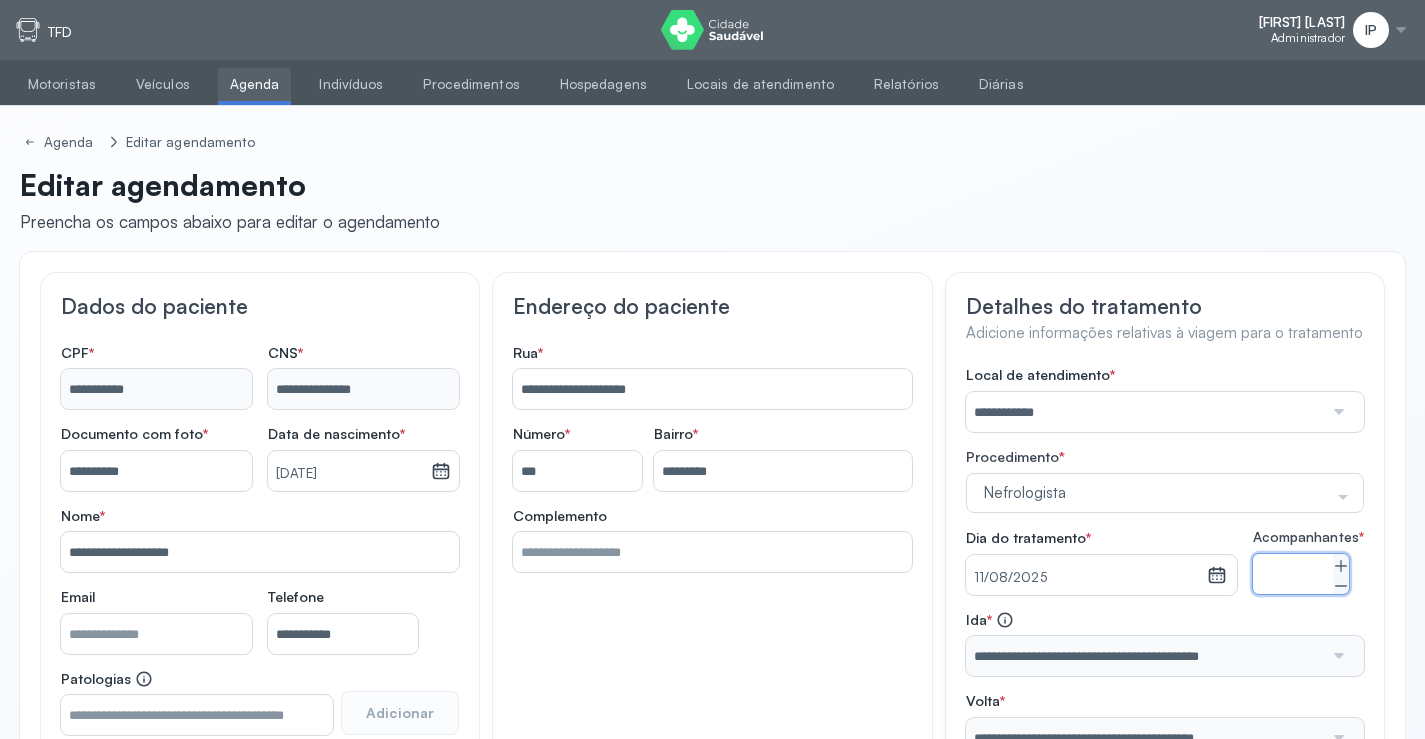 scroll, scrollTop: 184, scrollLeft: 0, axis: vertical 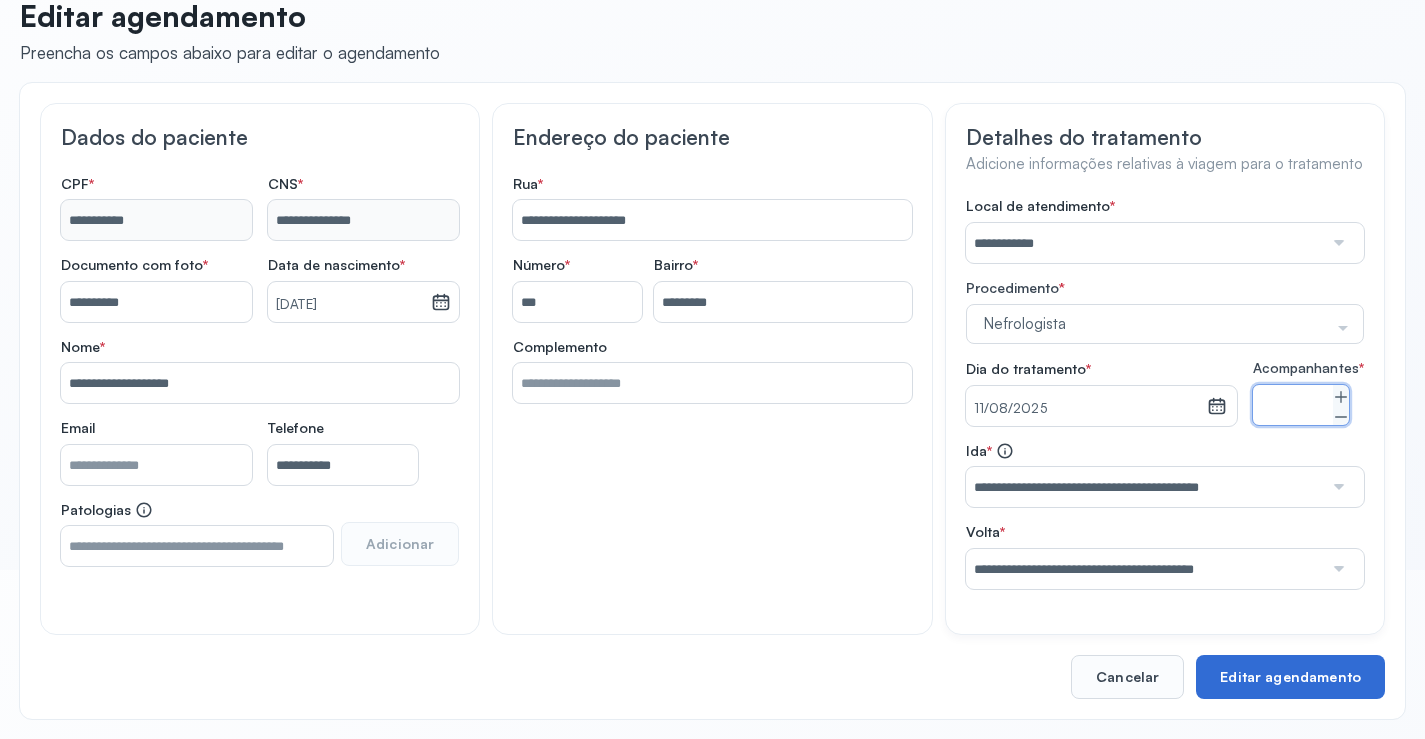 click on "Editar agendamento" at bounding box center [1290, 677] 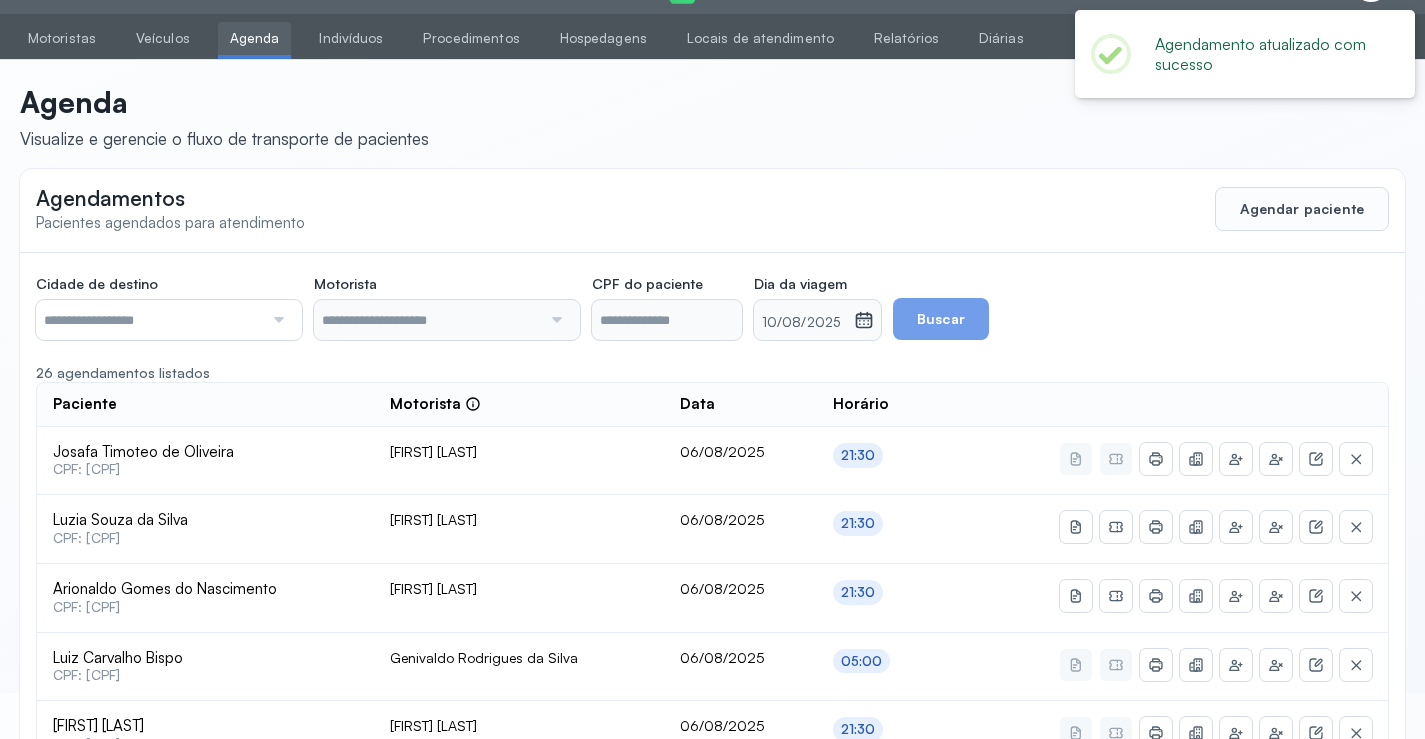 scroll, scrollTop: 184, scrollLeft: 0, axis: vertical 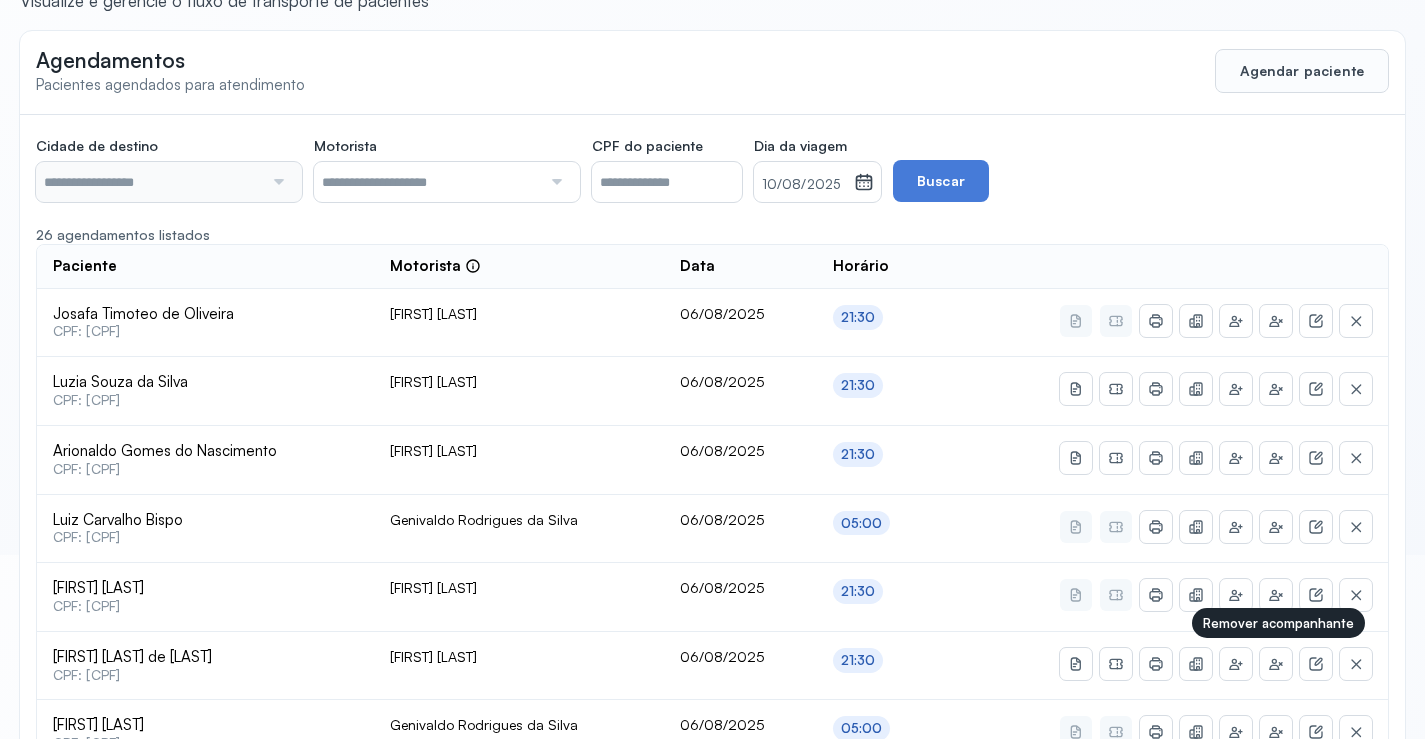 type on "********" 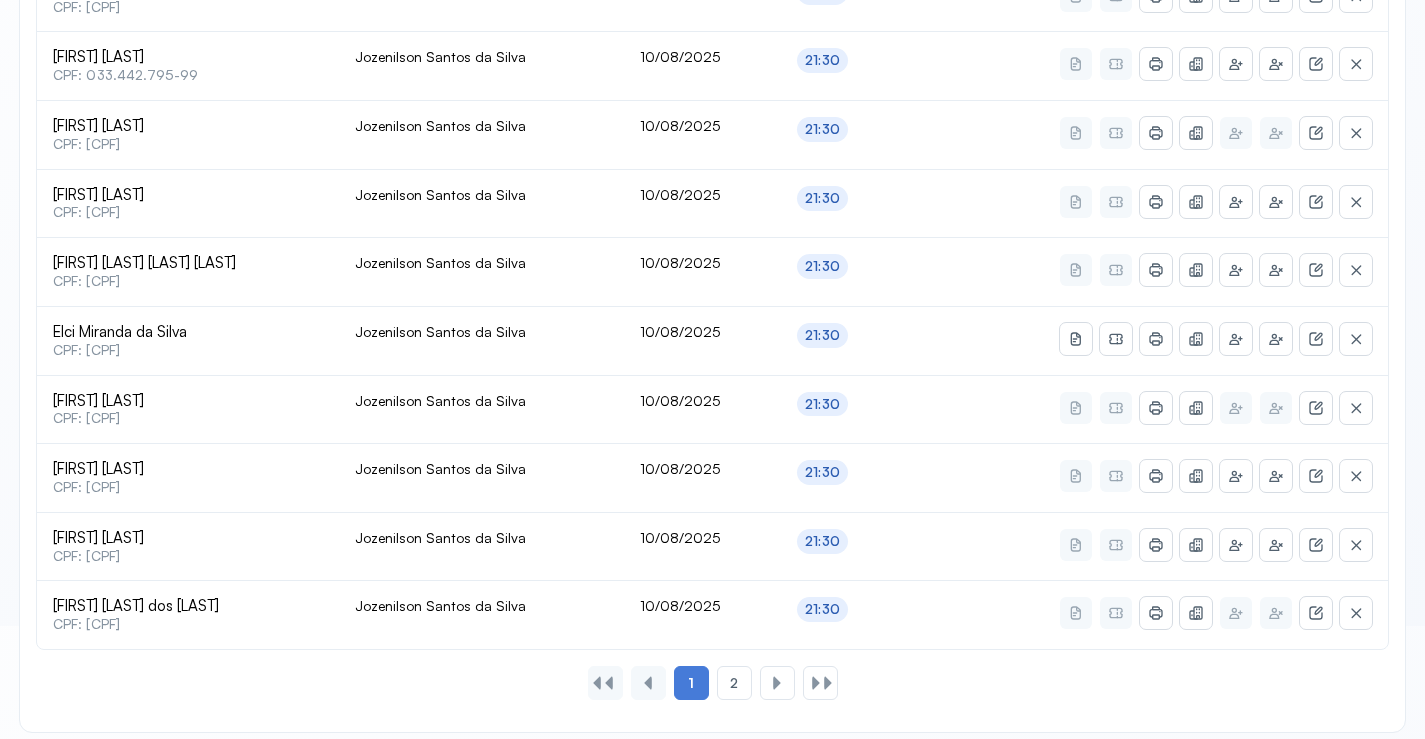 scroll, scrollTop: 865, scrollLeft: 0, axis: vertical 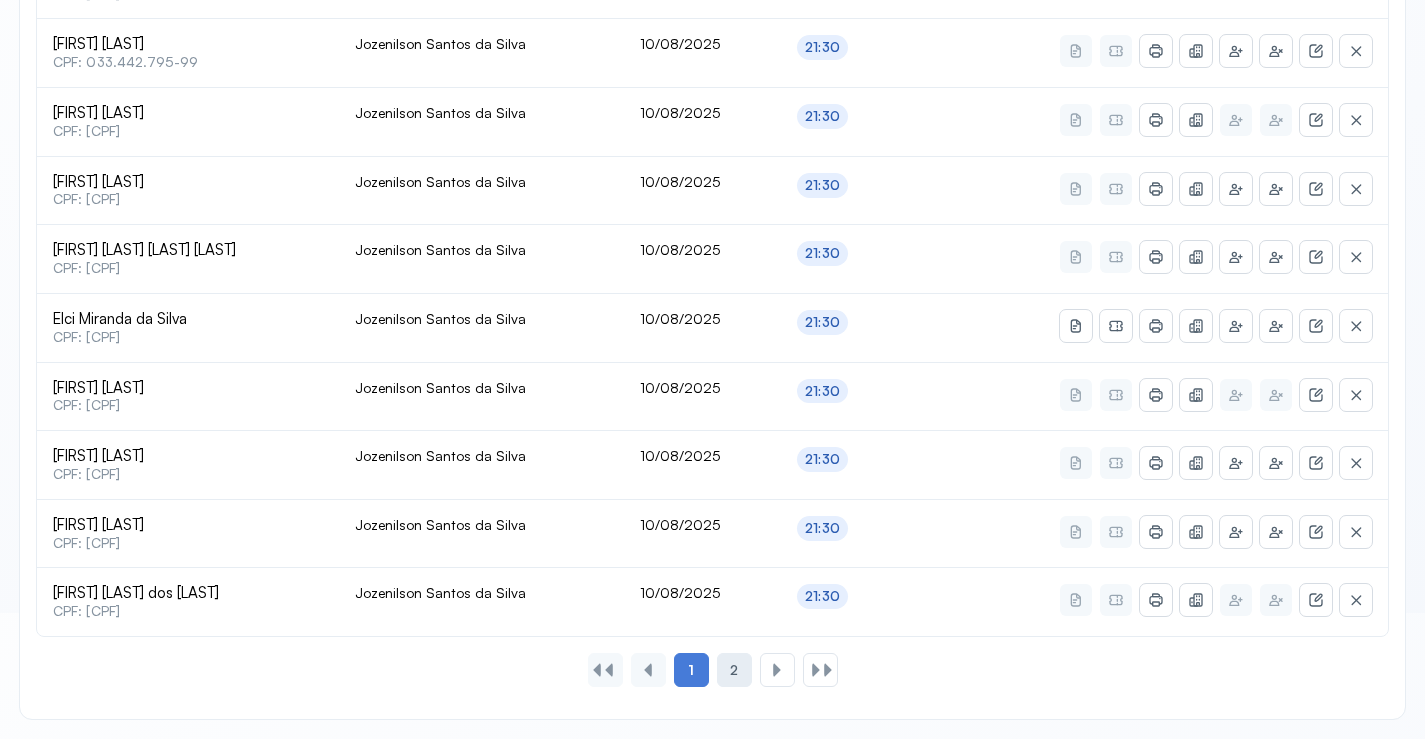 click on "2" at bounding box center (734, 670) 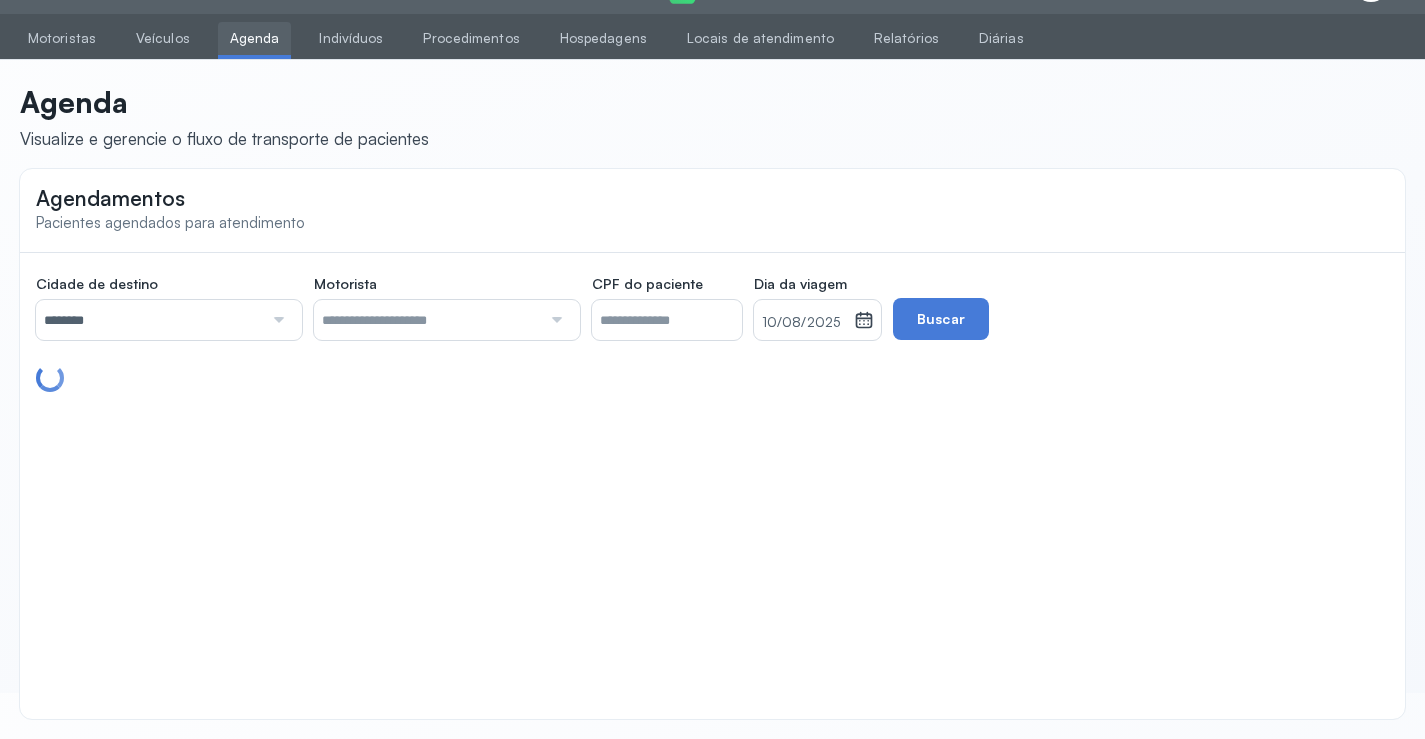 scroll, scrollTop: 46, scrollLeft: 0, axis: vertical 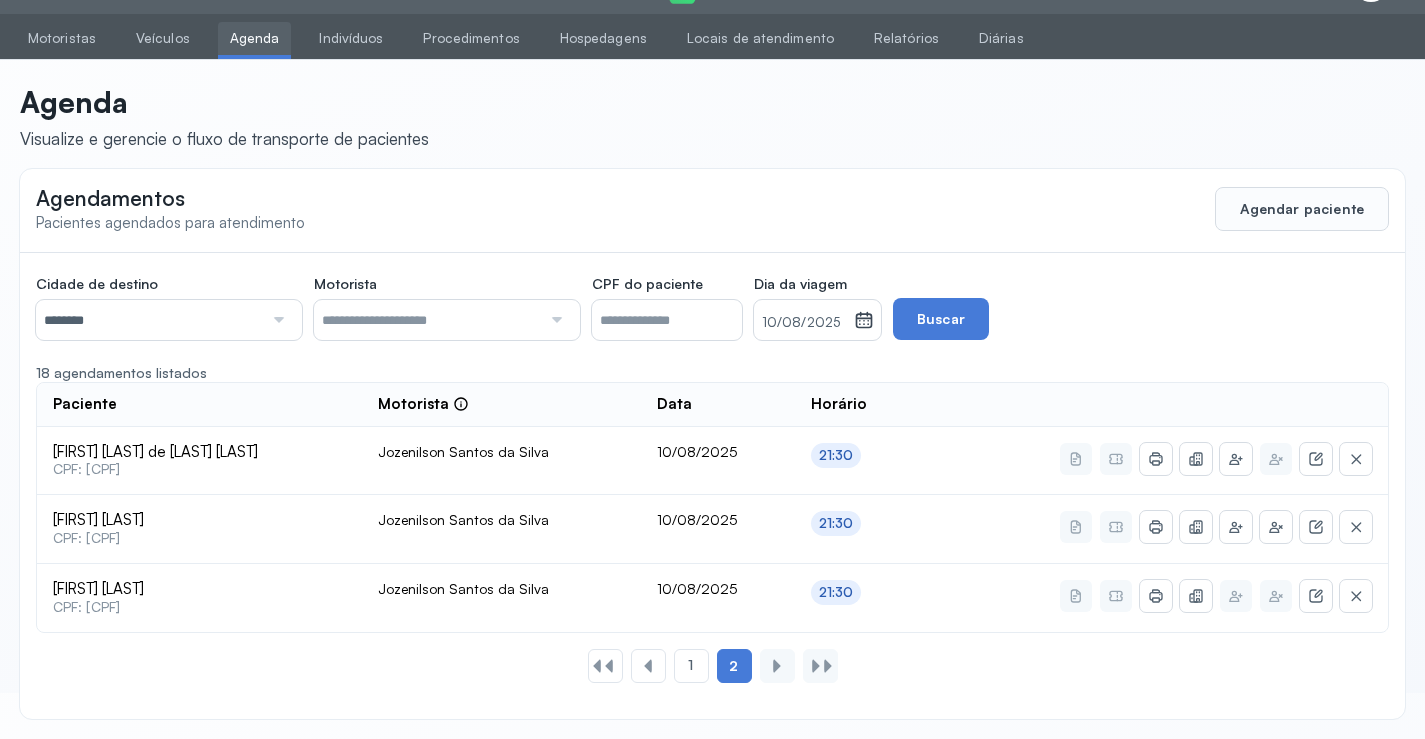 click on "10/08/2025" at bounding box center (804, 320) 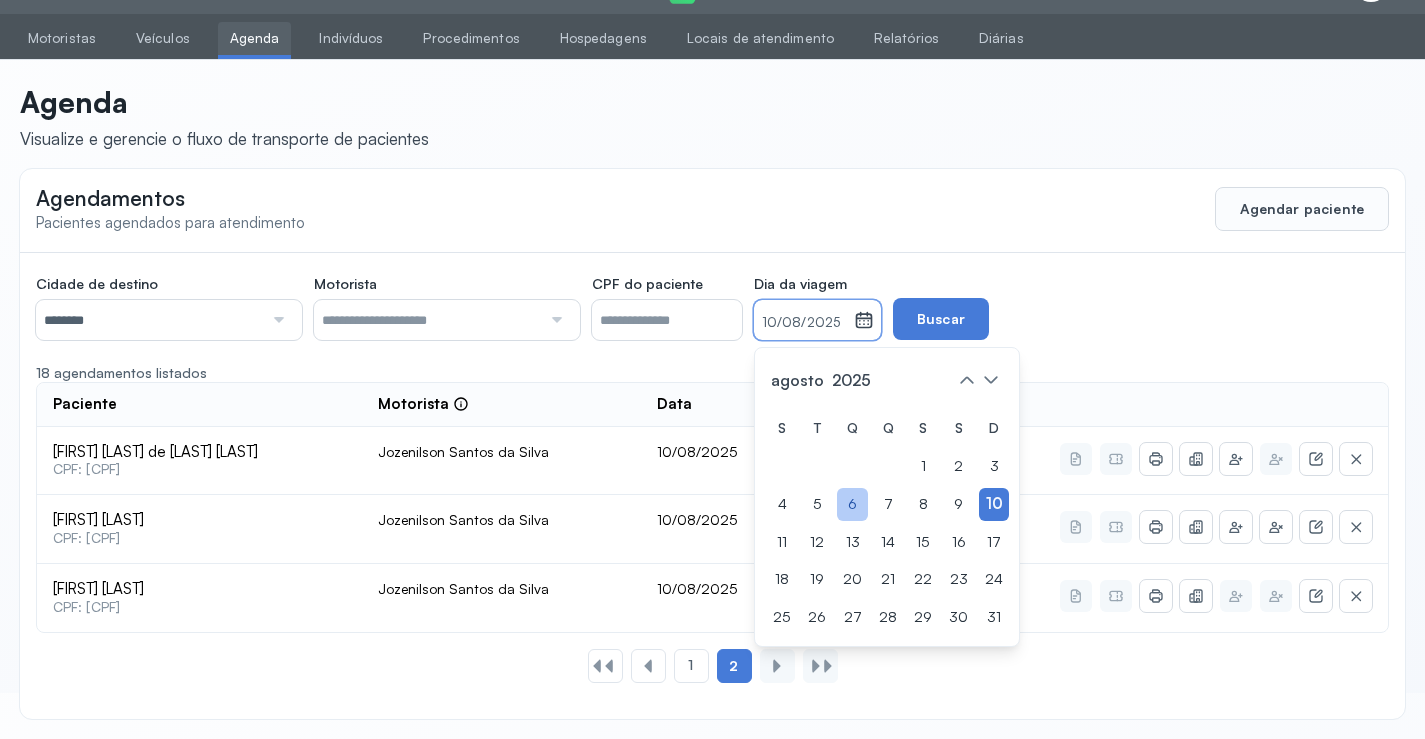 click on "6" 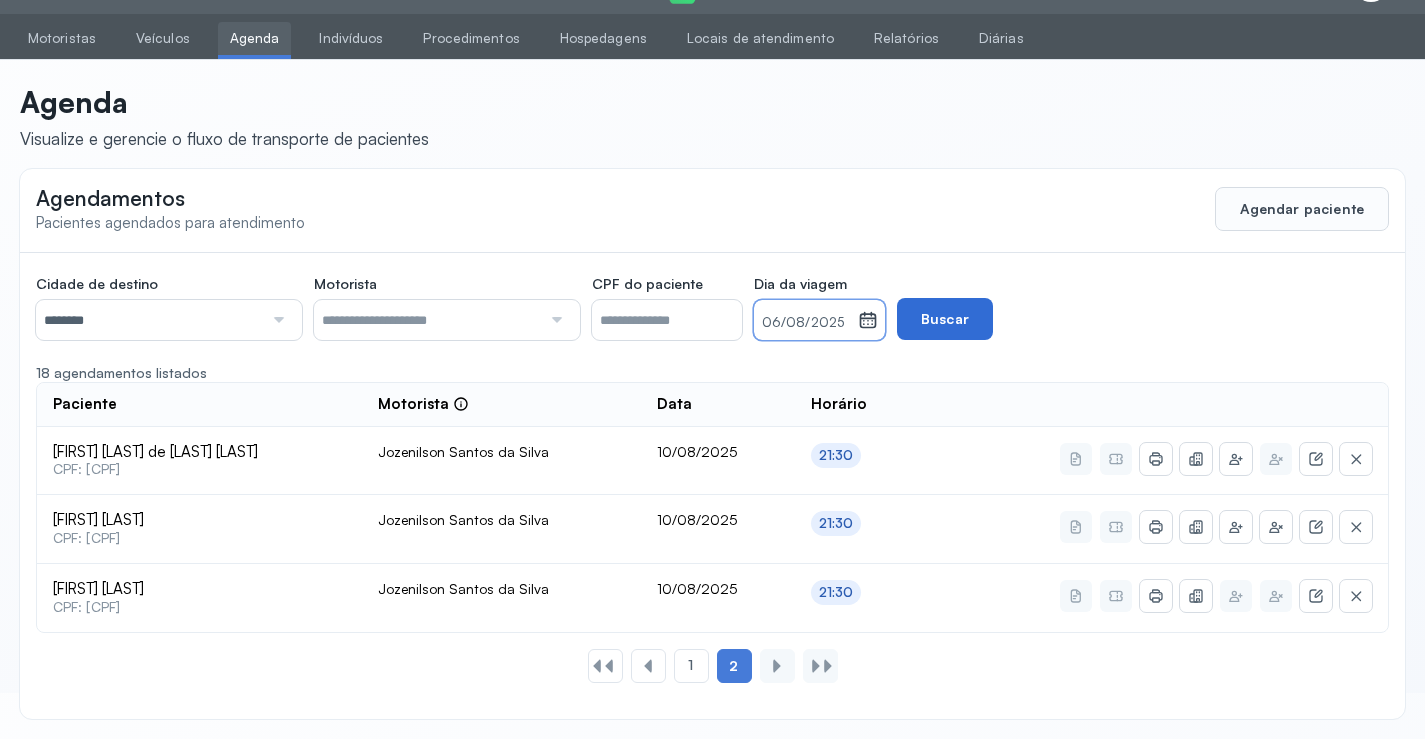 click on "Buscar" at bounding box center [945, 319] 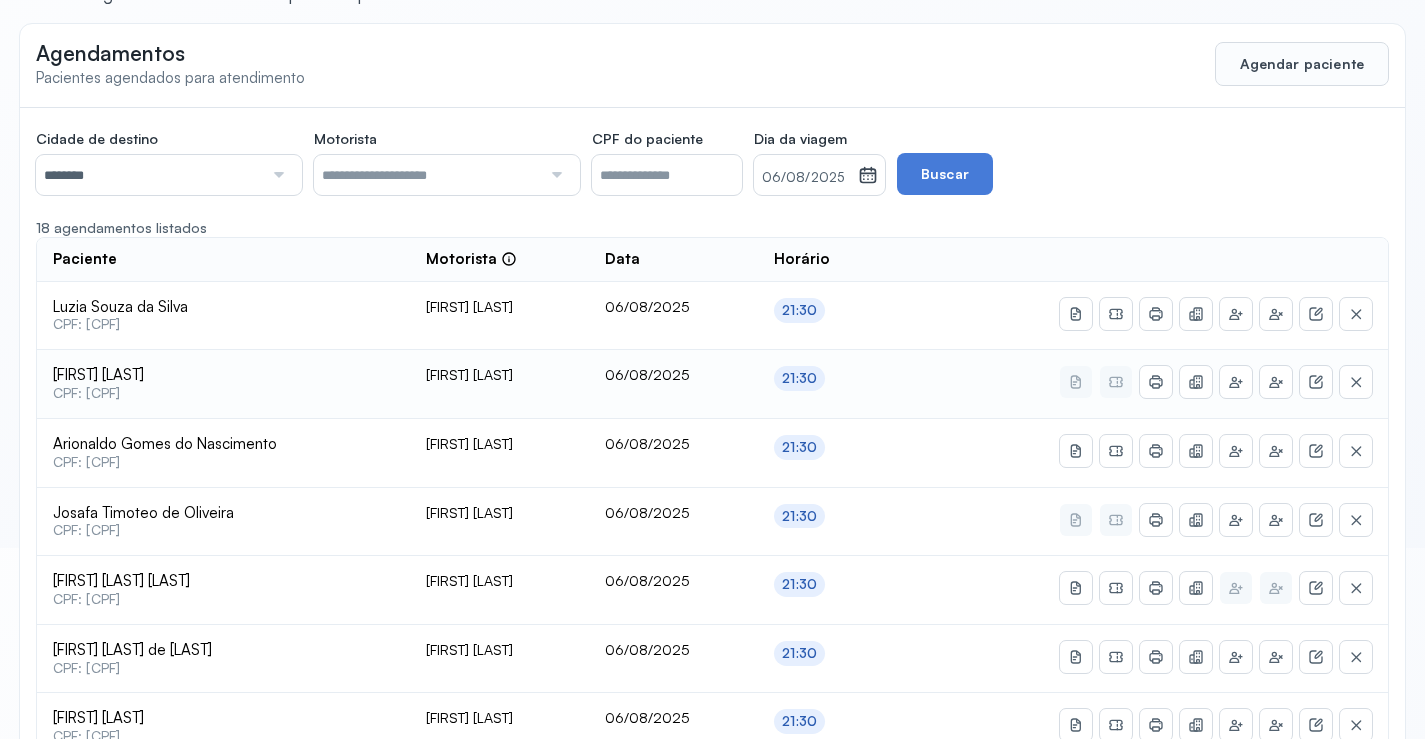 scroll, scrollTop: 146, scrollLeft: 0, axis: vertical 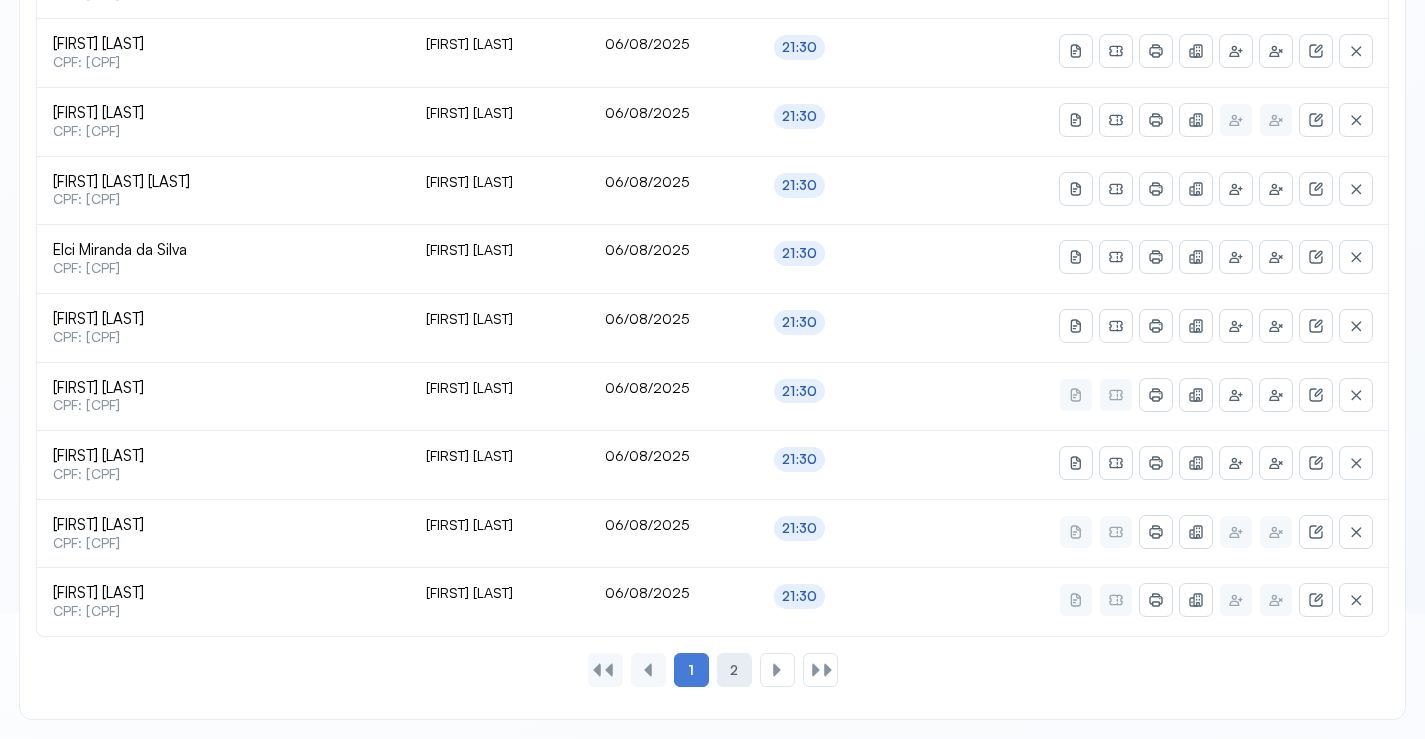 click on "2" at bounding box center (734, 670) 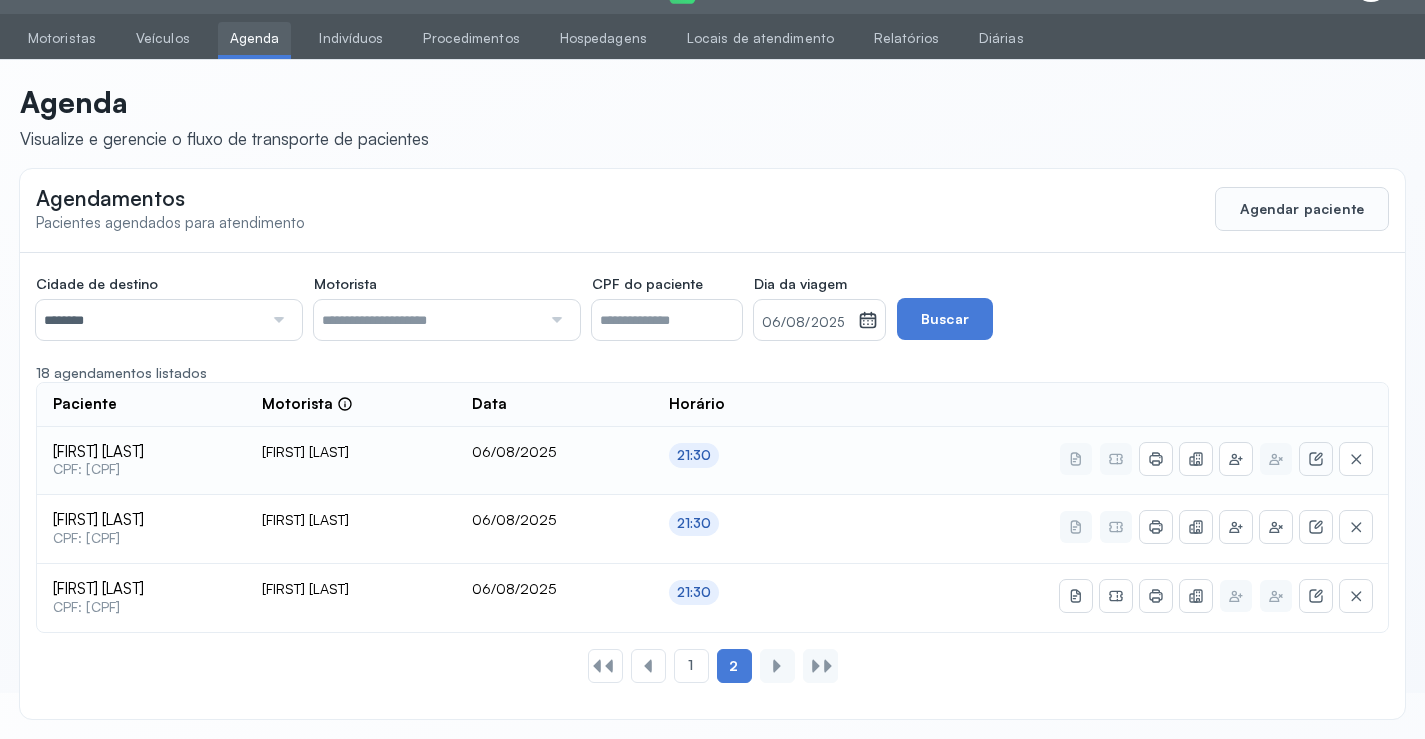 click 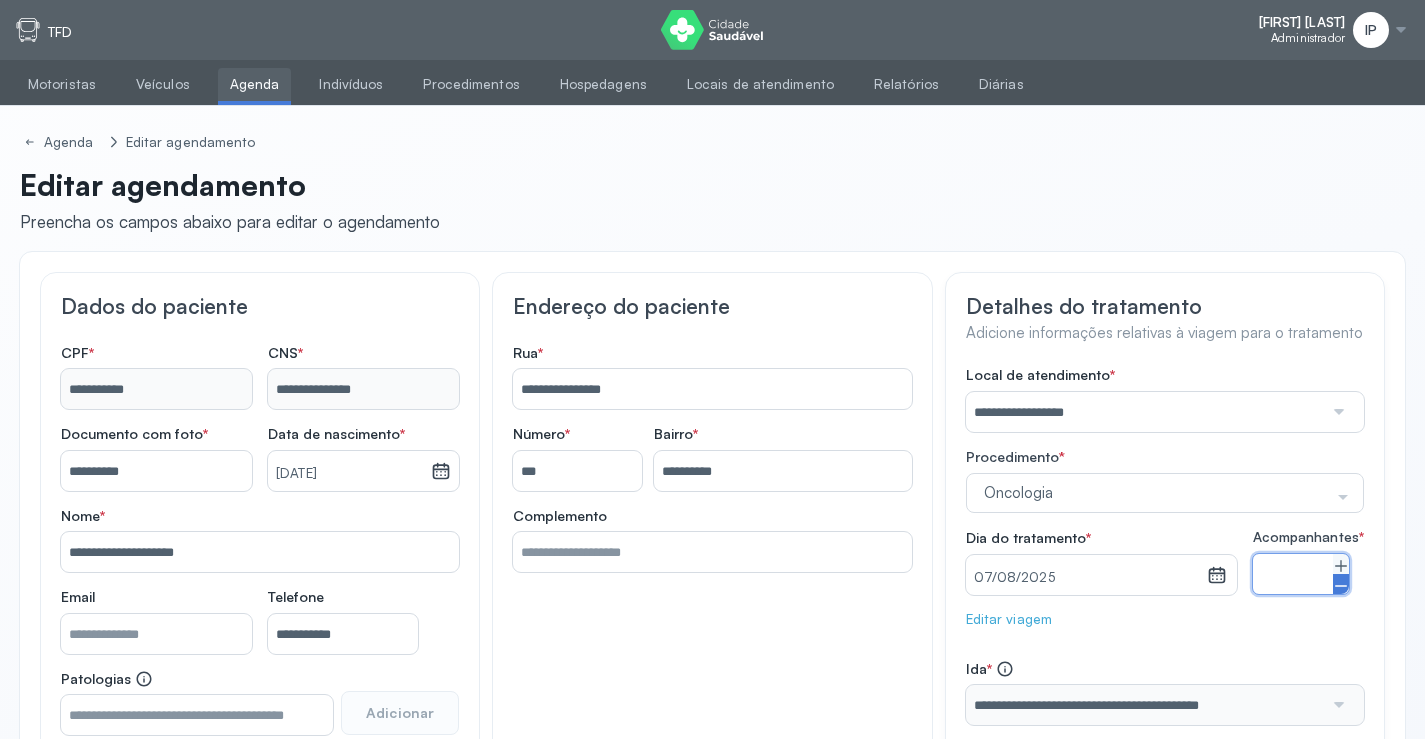 click 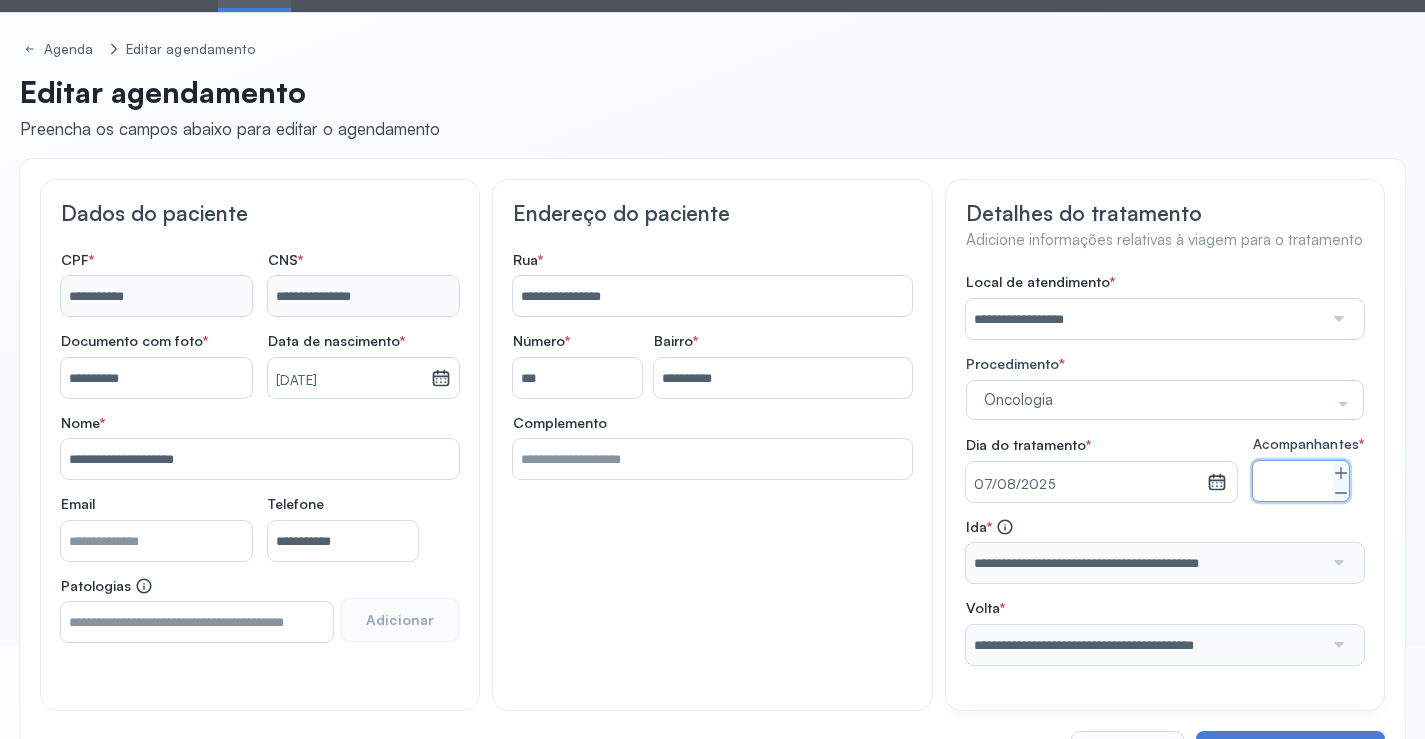 scroll, scrollTop: 184, scrollLeft: 0, axis: vertical 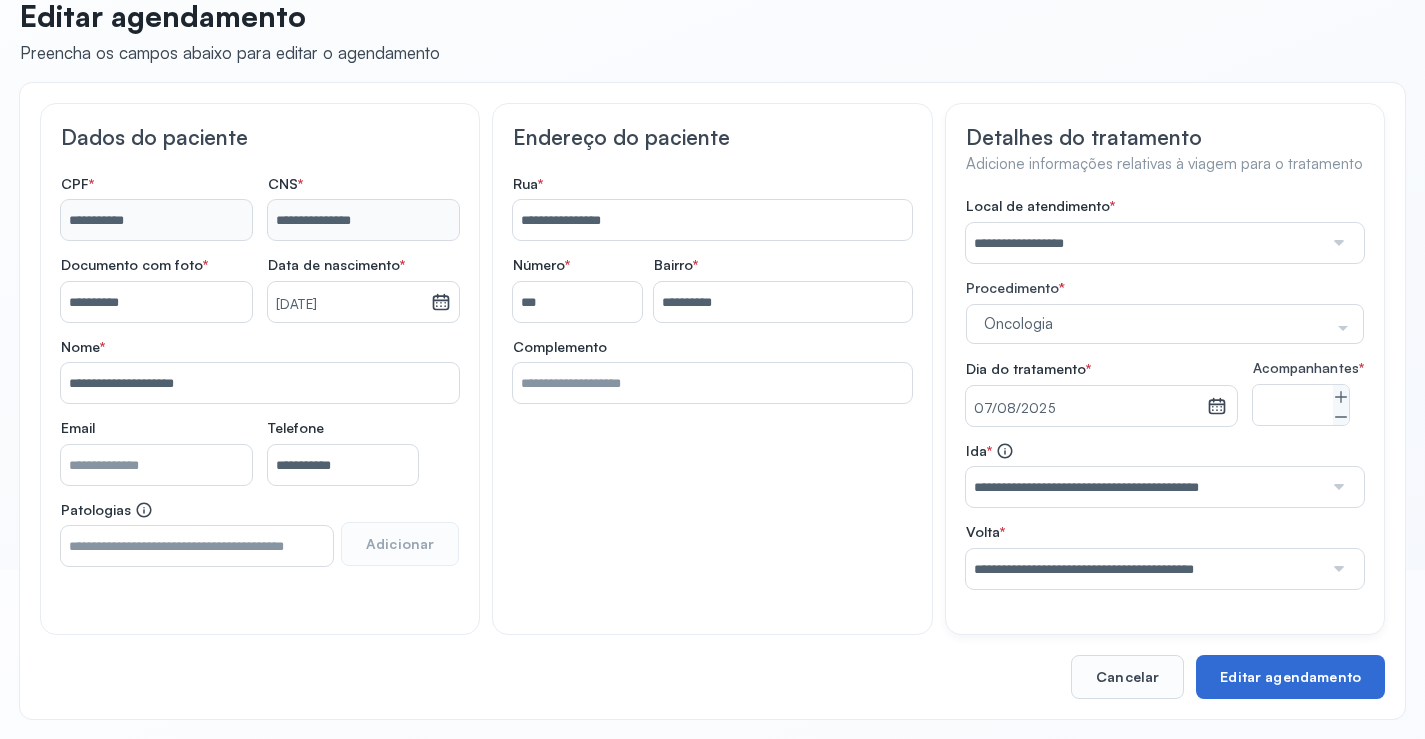 click on "Editar agendamento" at bounding box center [1290, 677] 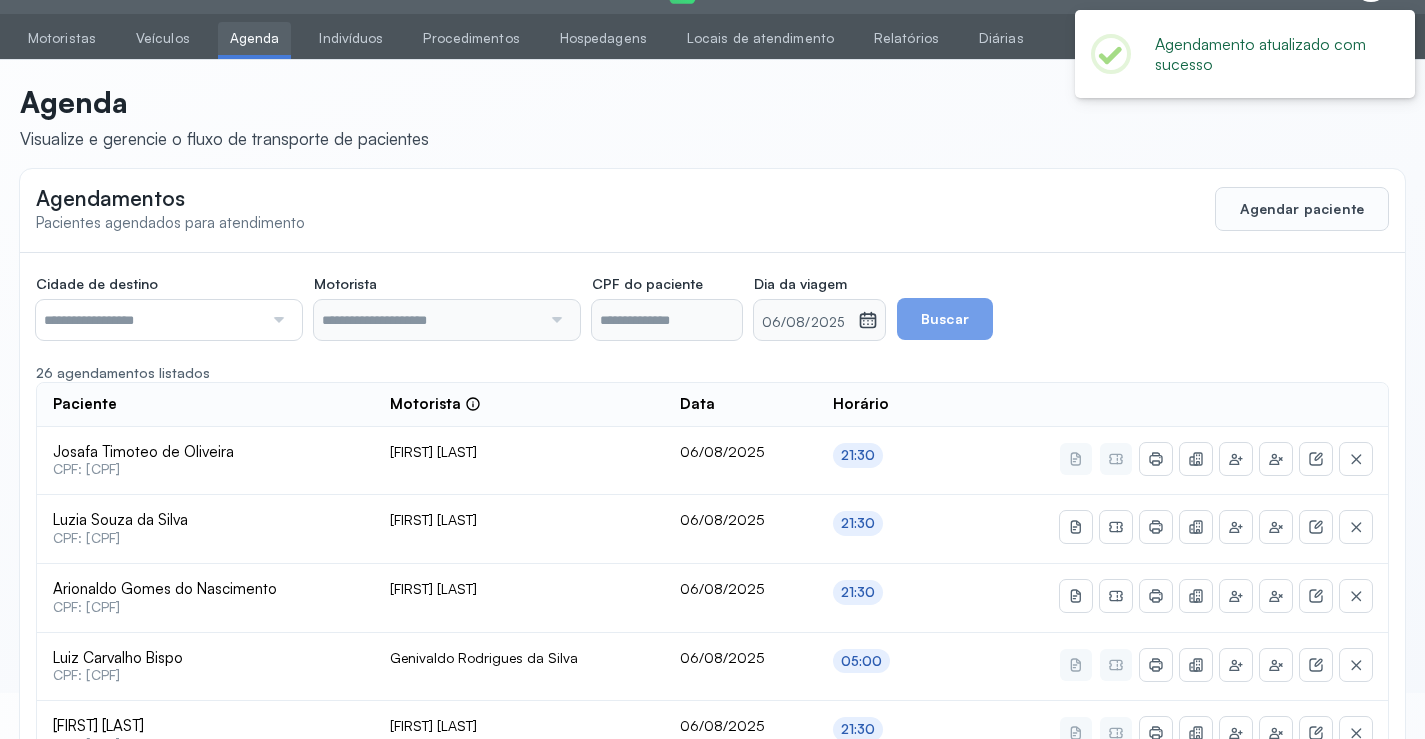scroll, scrollTop: 184, scrollLeft: 0, axis: vertical 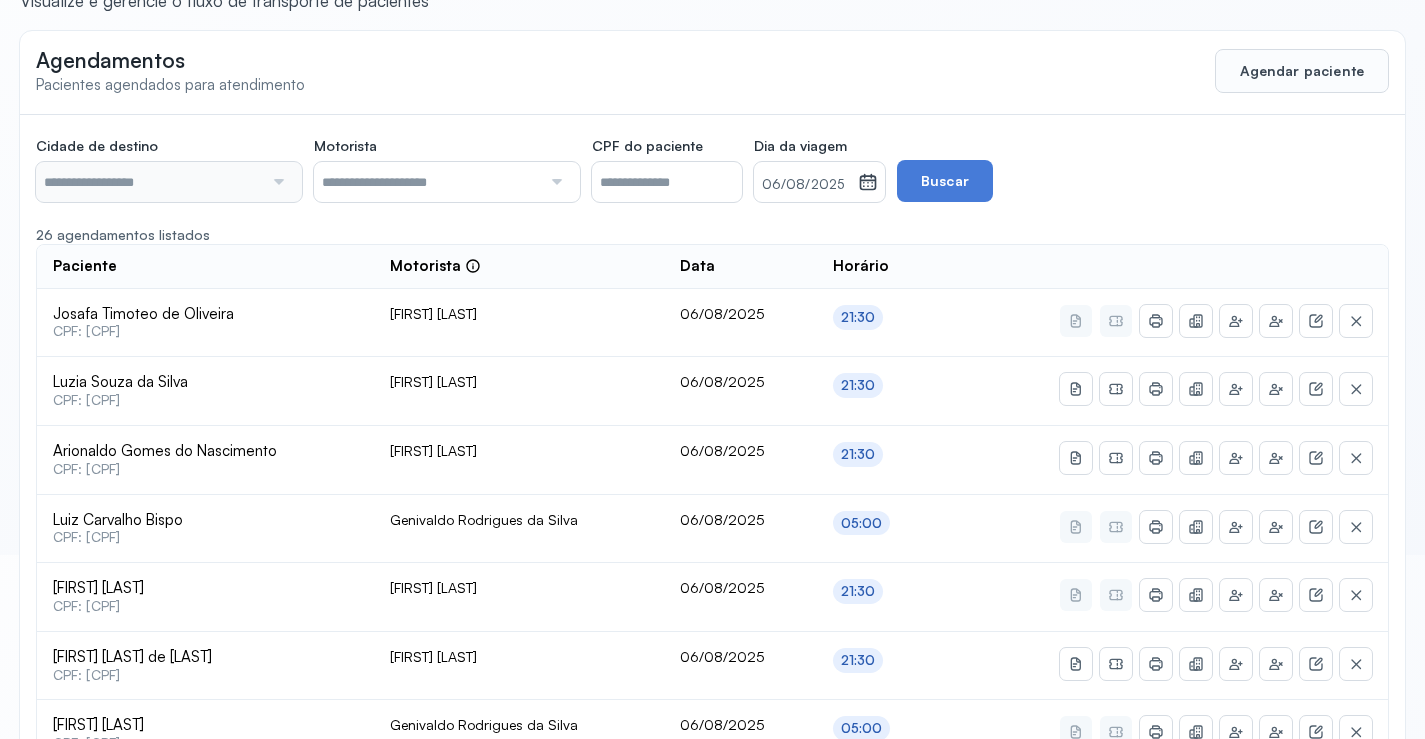 type on "********" 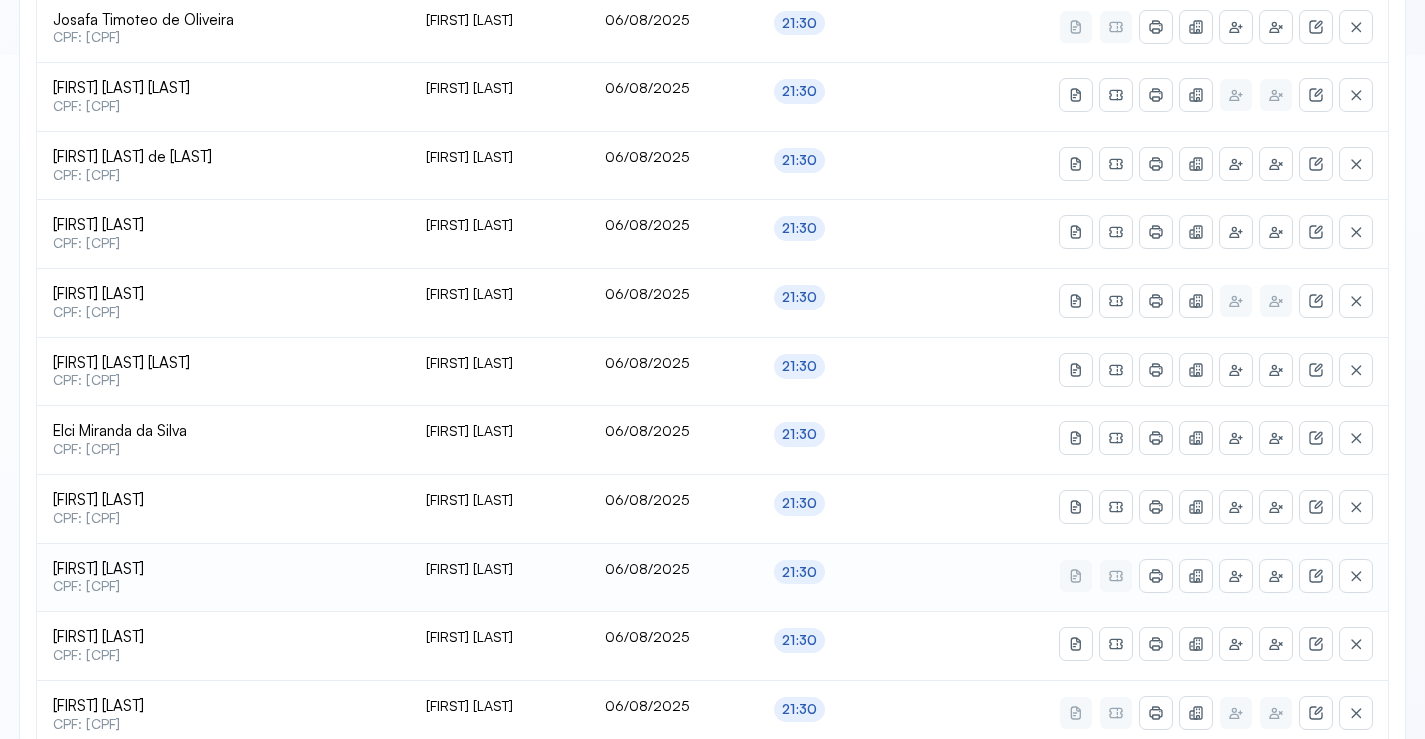 scroll, scrollTop: 865, scrollLeft: 0, axis: vertical 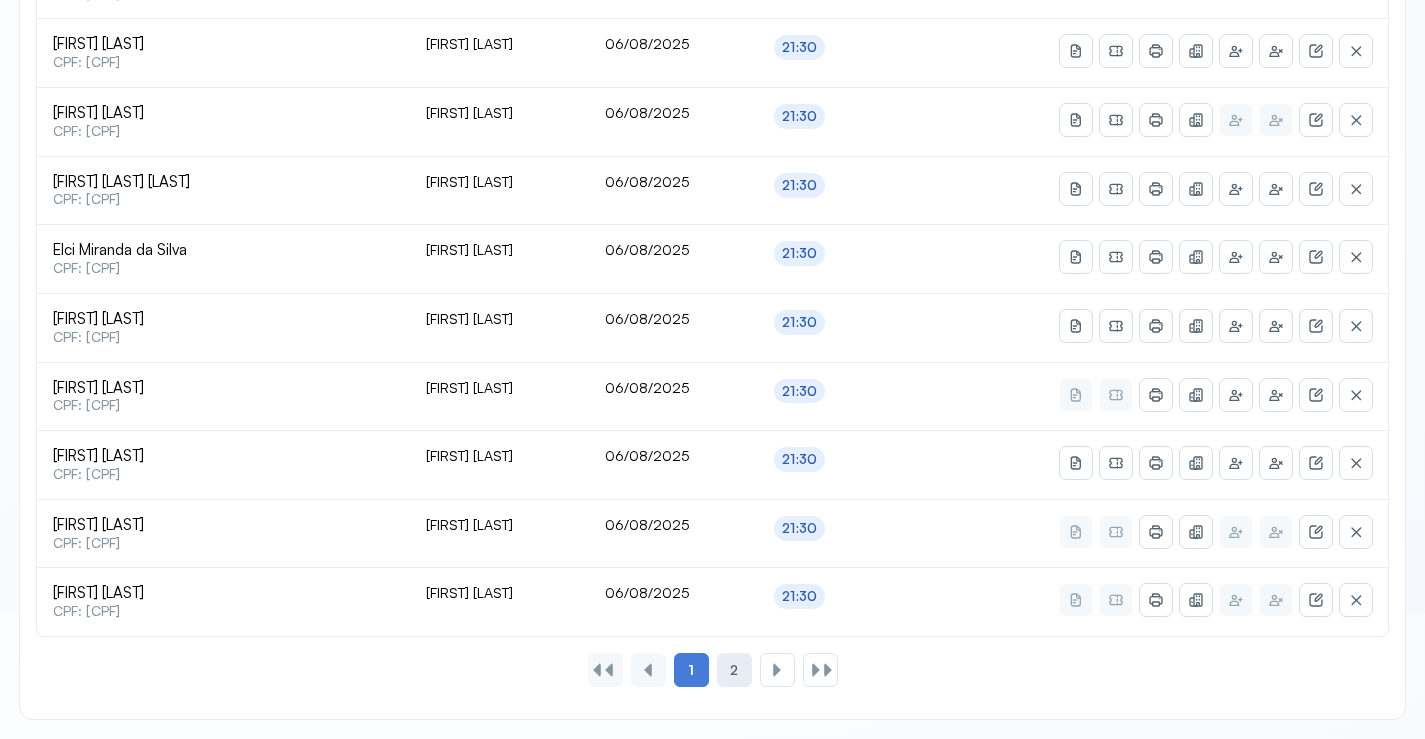 click on "2" 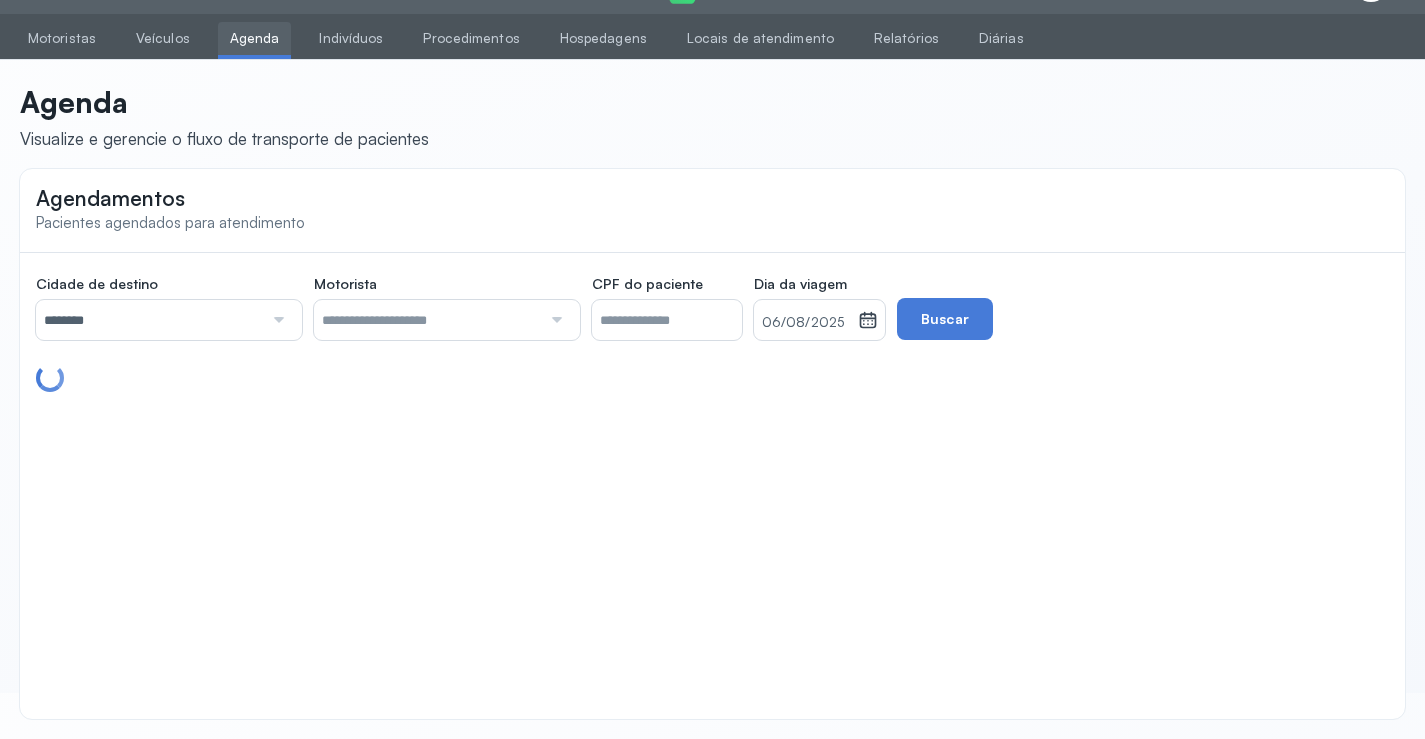 scroll, scrollTop: 46, scrollLeft: 0, axis: vertical 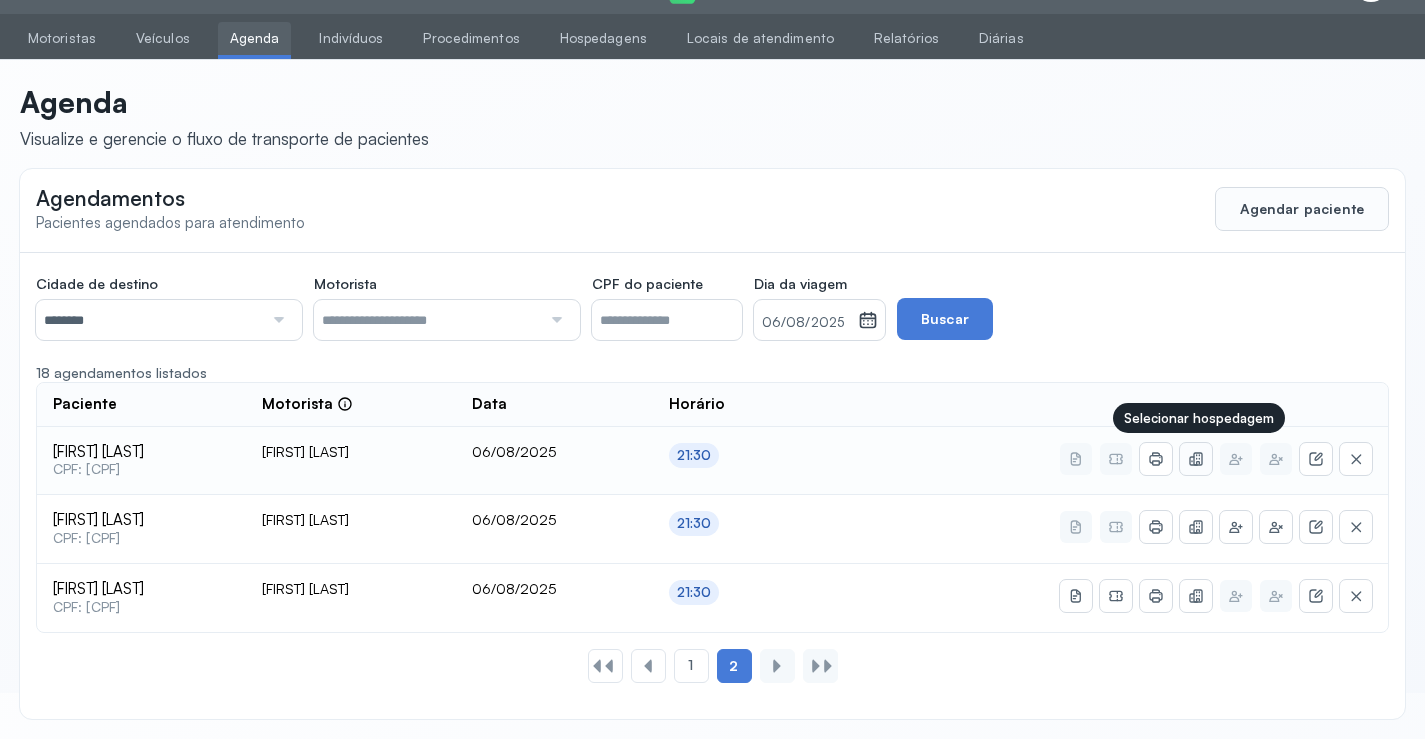 click 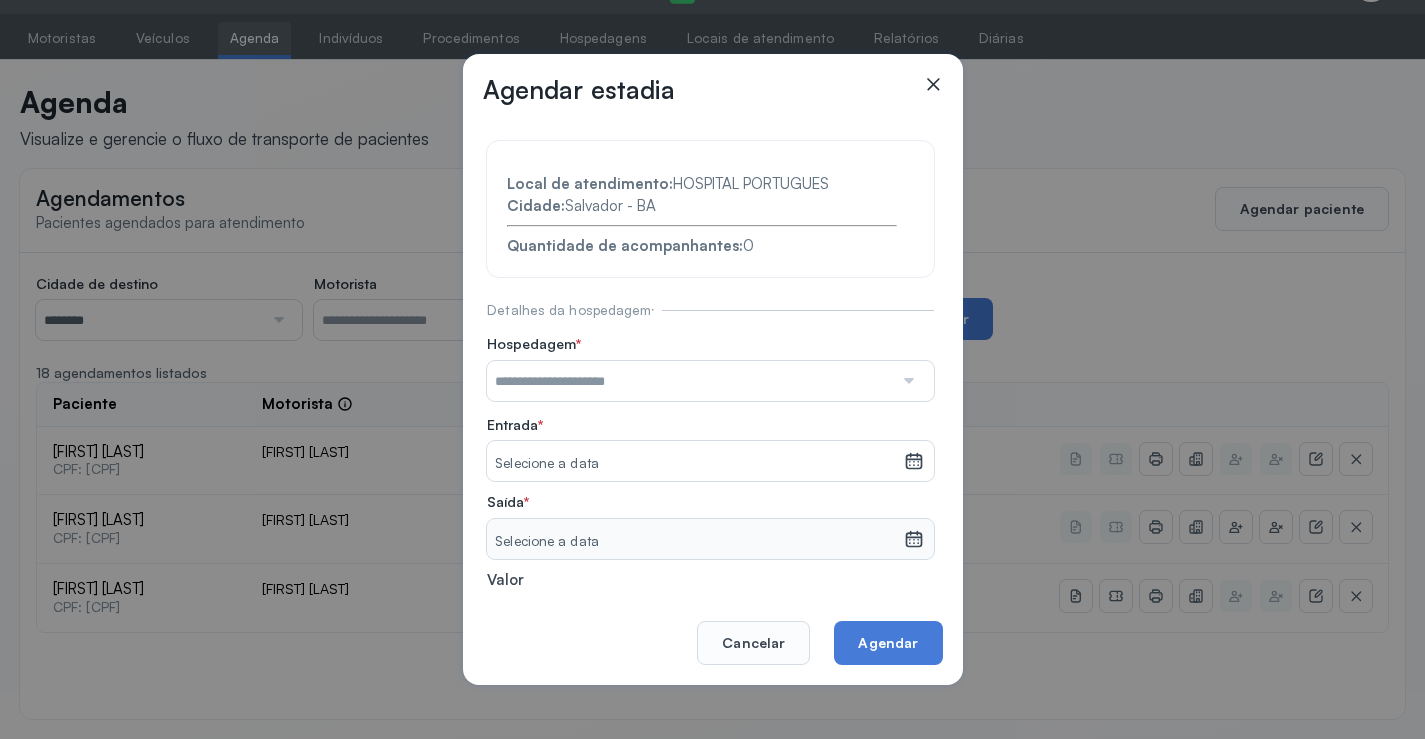 click at bounding box center (690, 381) 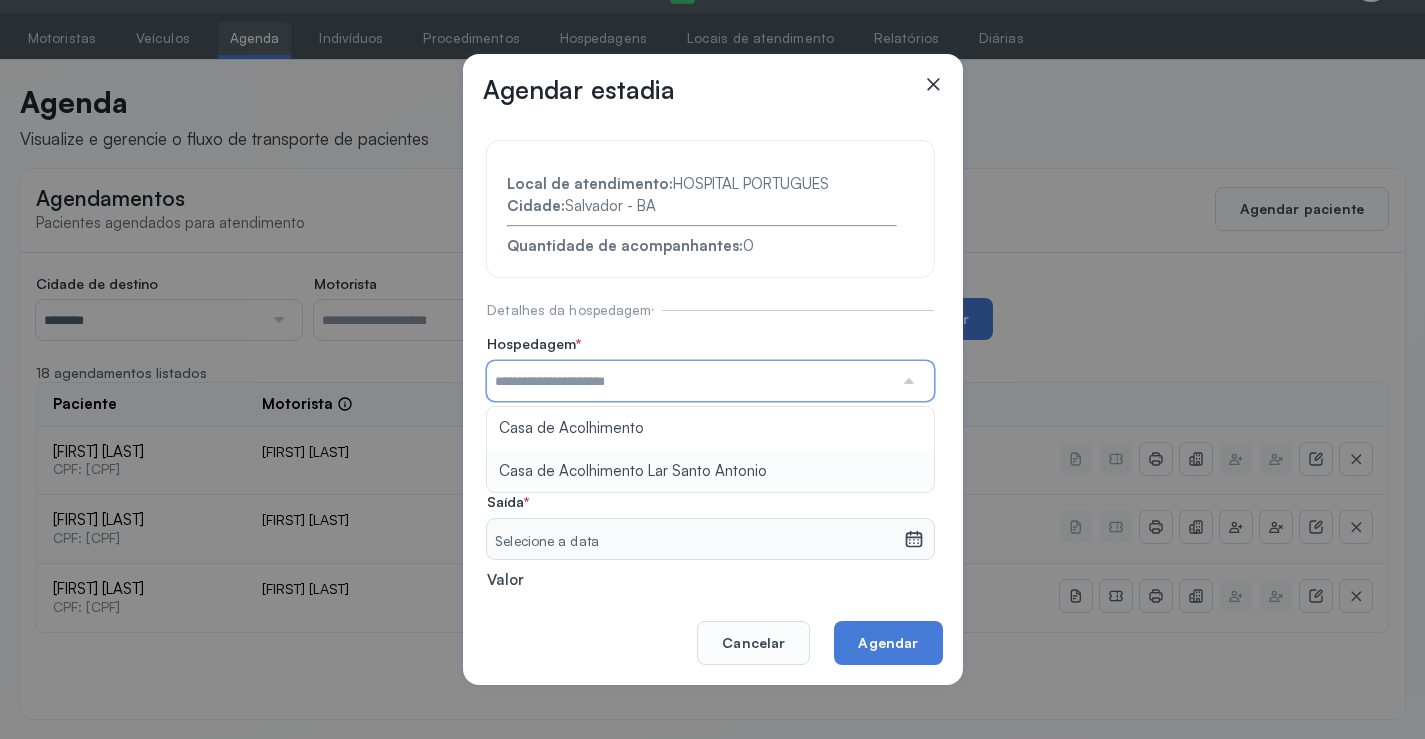 type on "**********" 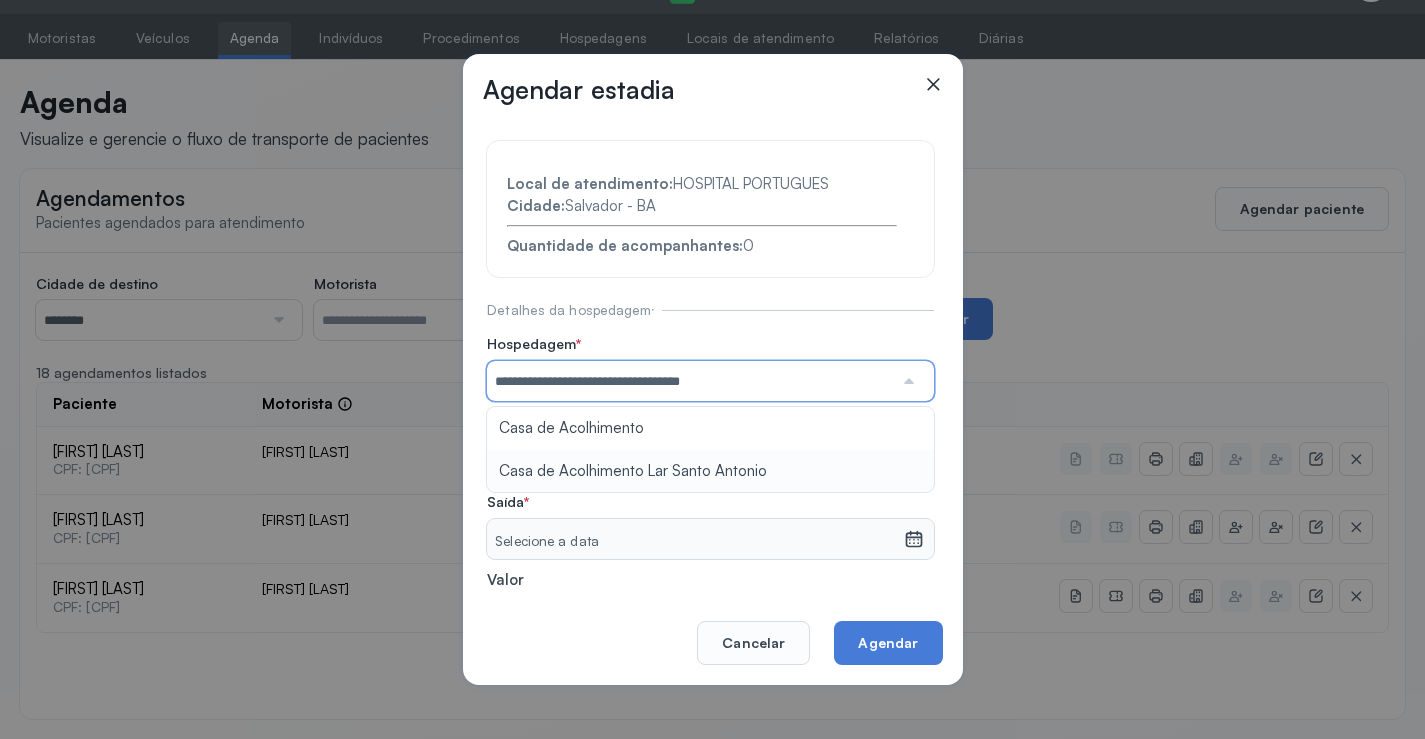 click on "**********" at bounding box center (710, 436) 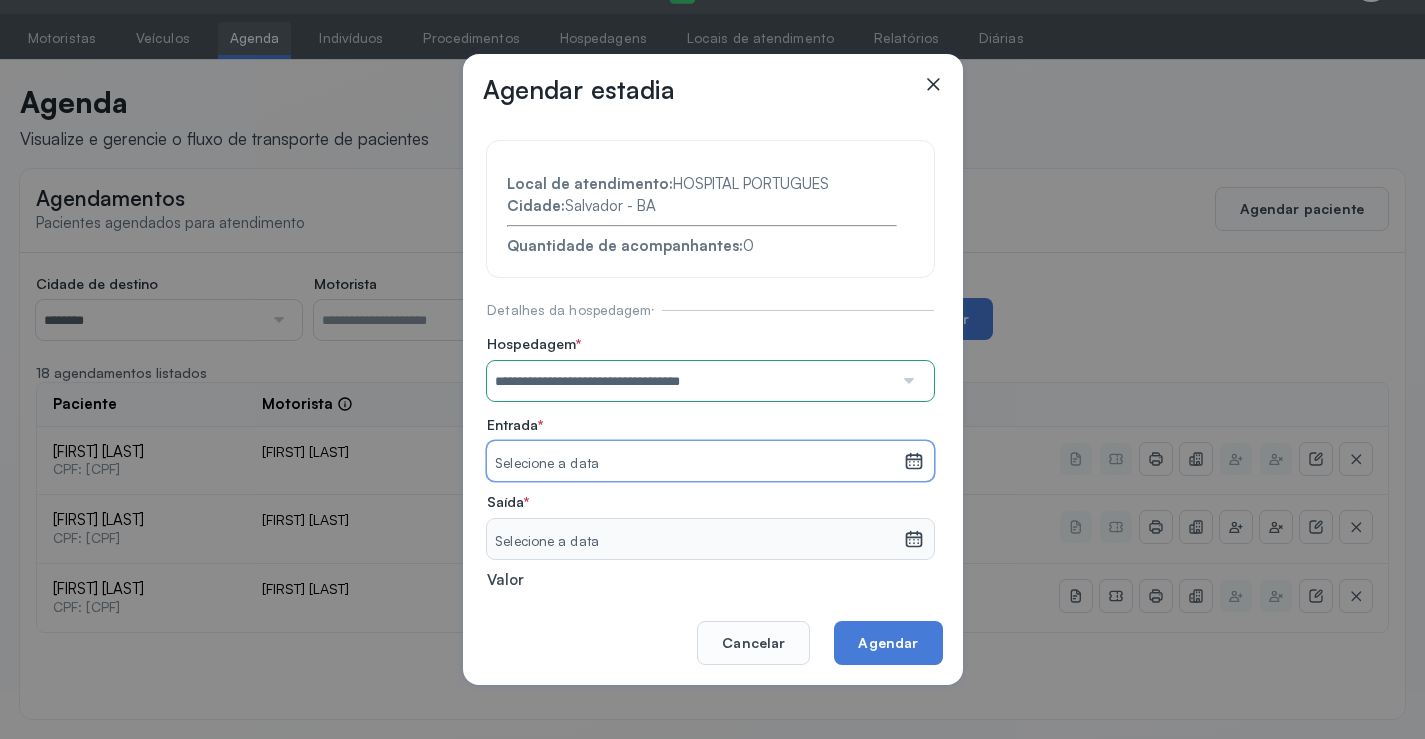 click on "Selecione a data" at bounding box center (695, 464) 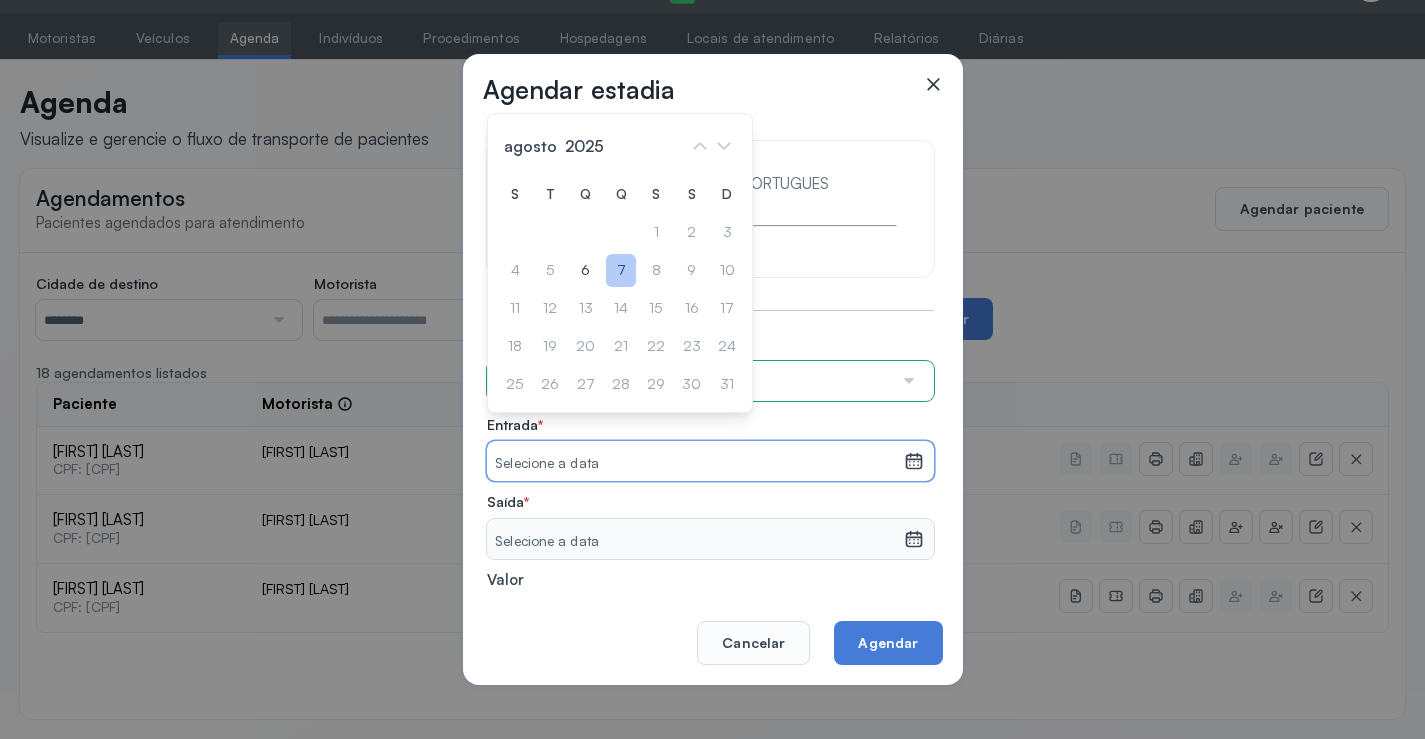 click on "7" 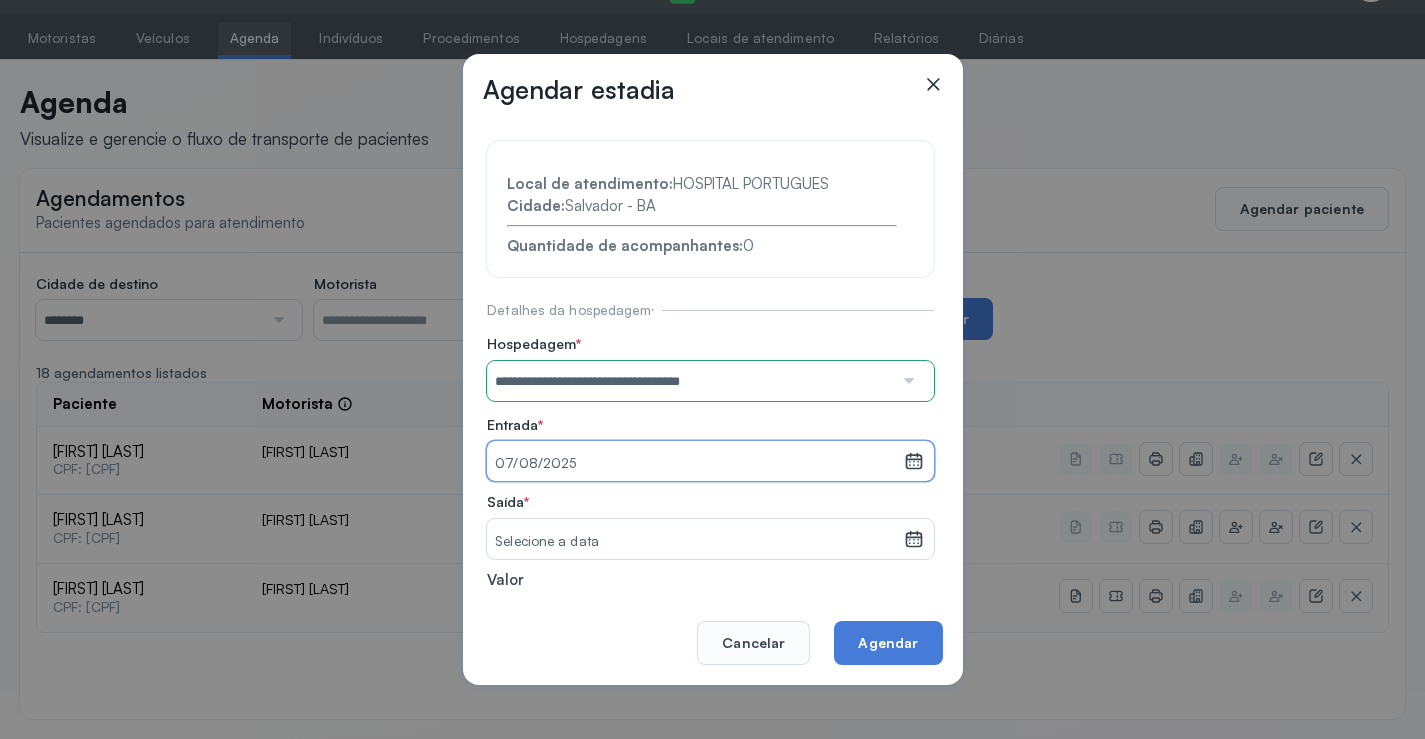 click on "Selecione a data" at bounding box center (695, 542) 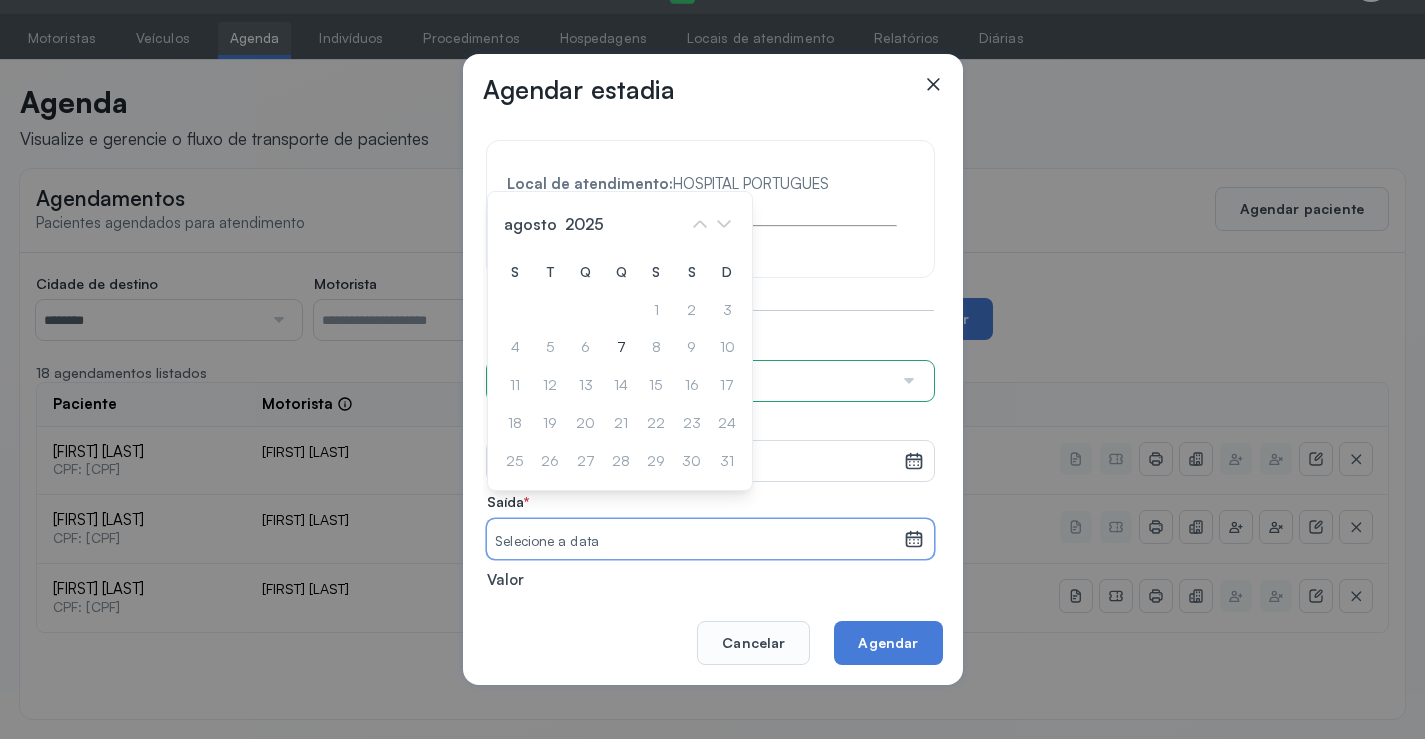 drag, startPoint x: 631, startPoint y: 344, endPoint x: 630, endPoint y: 374, distance: 30.016663 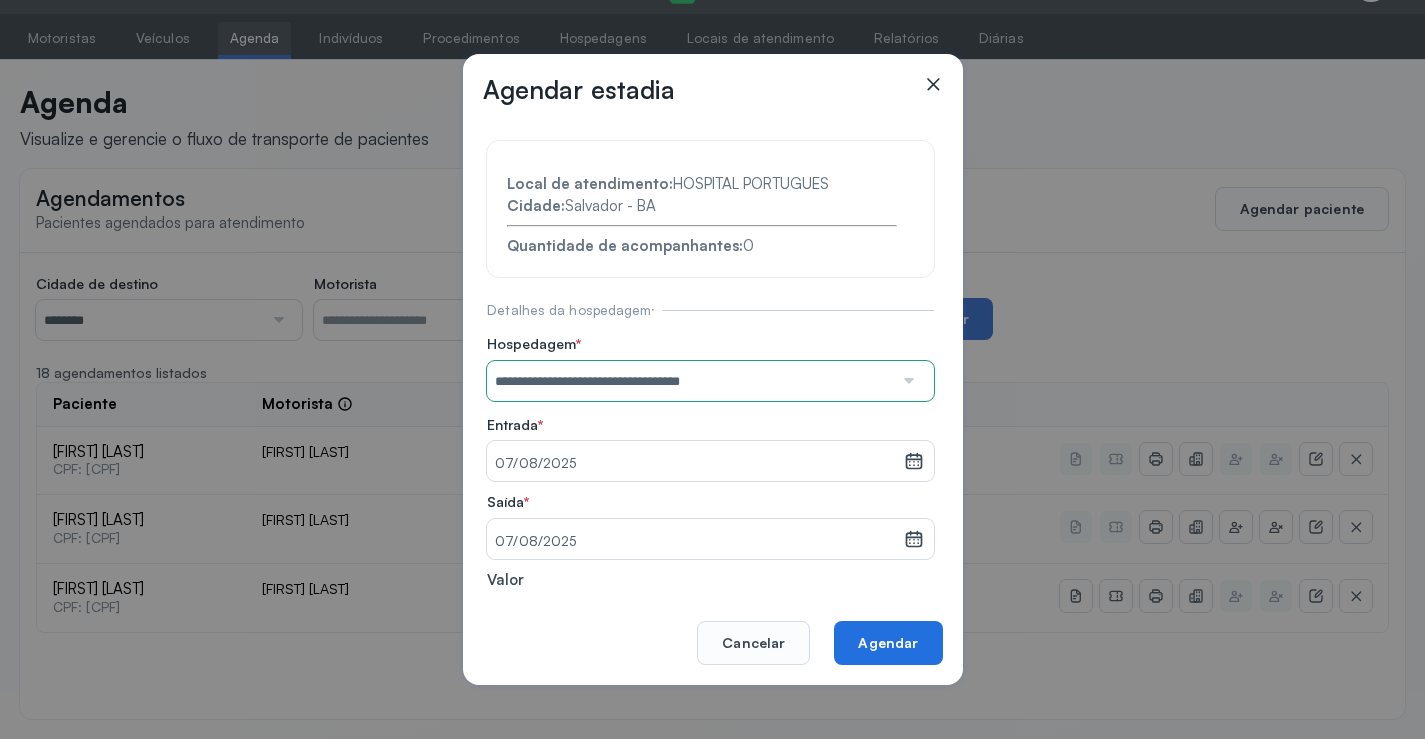 click on "Agendar" 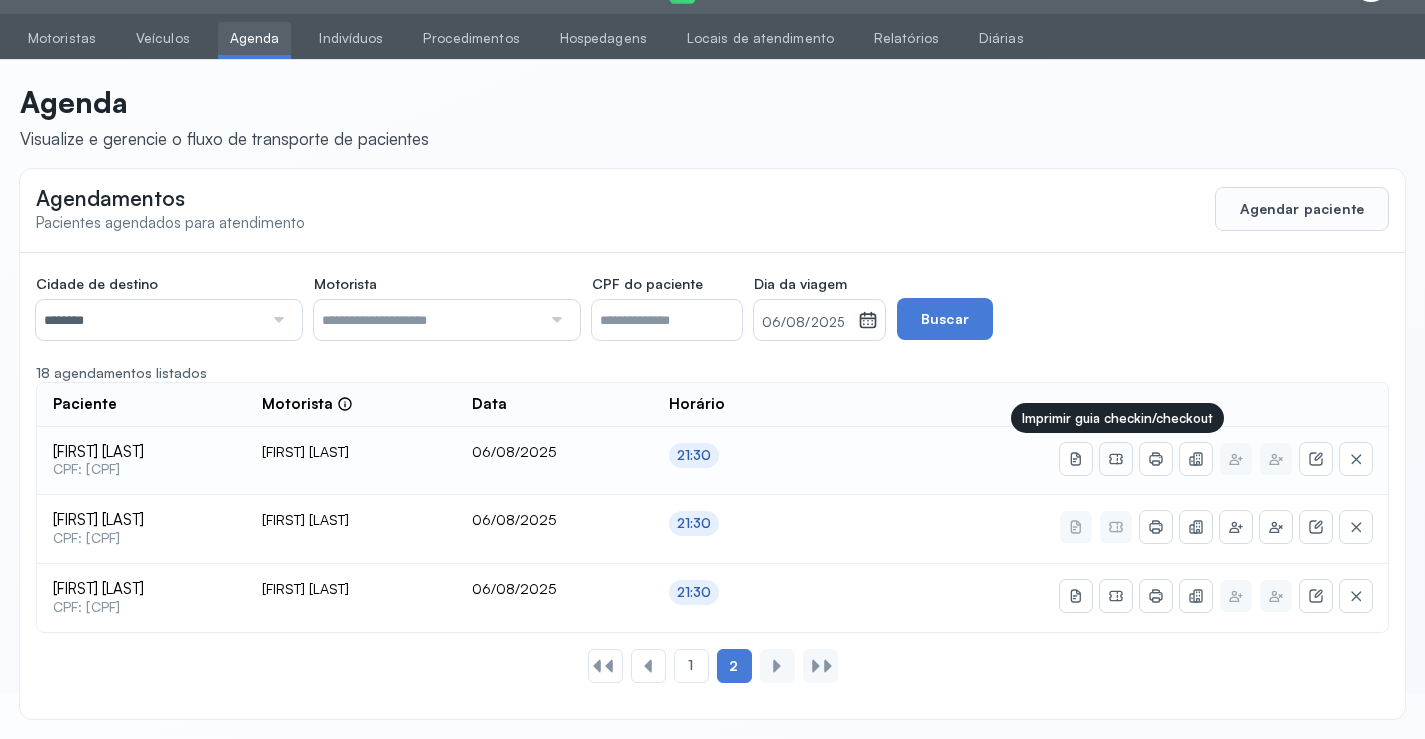 click 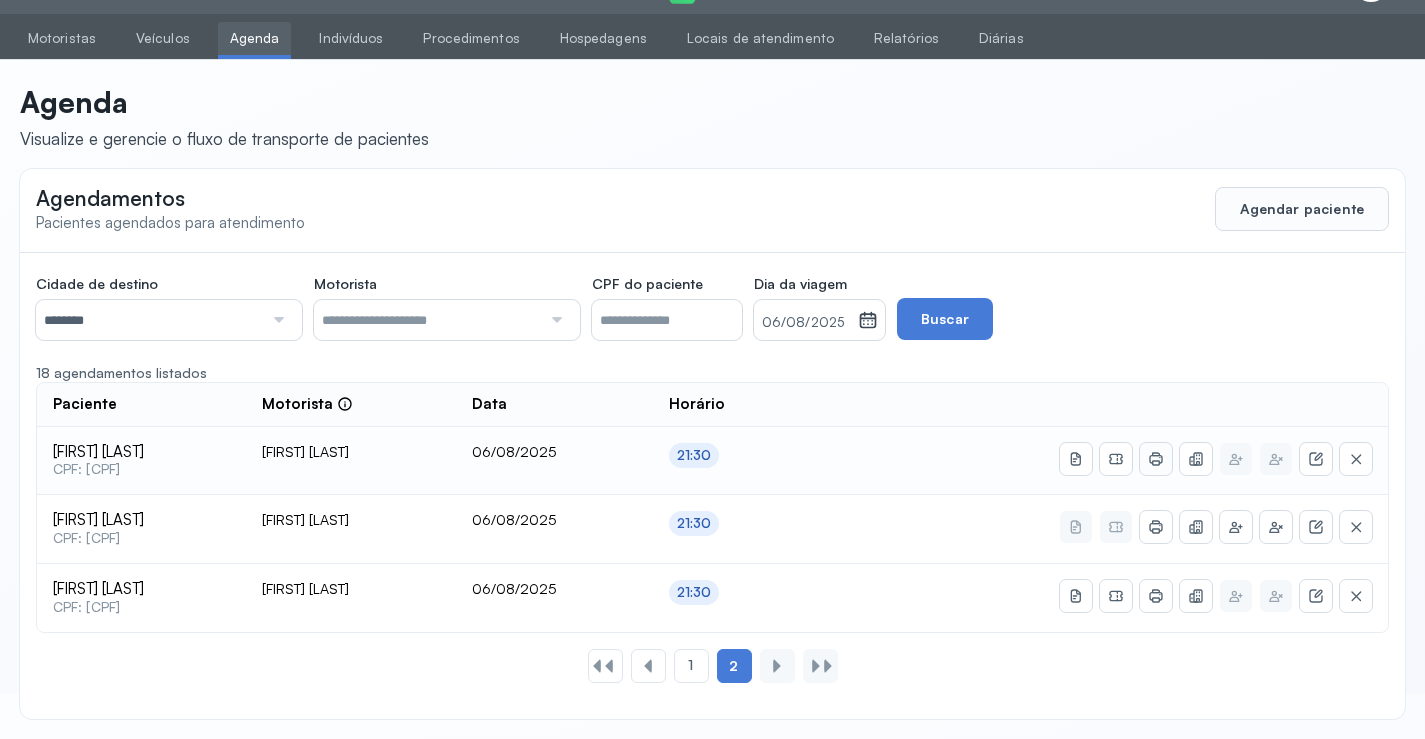 click 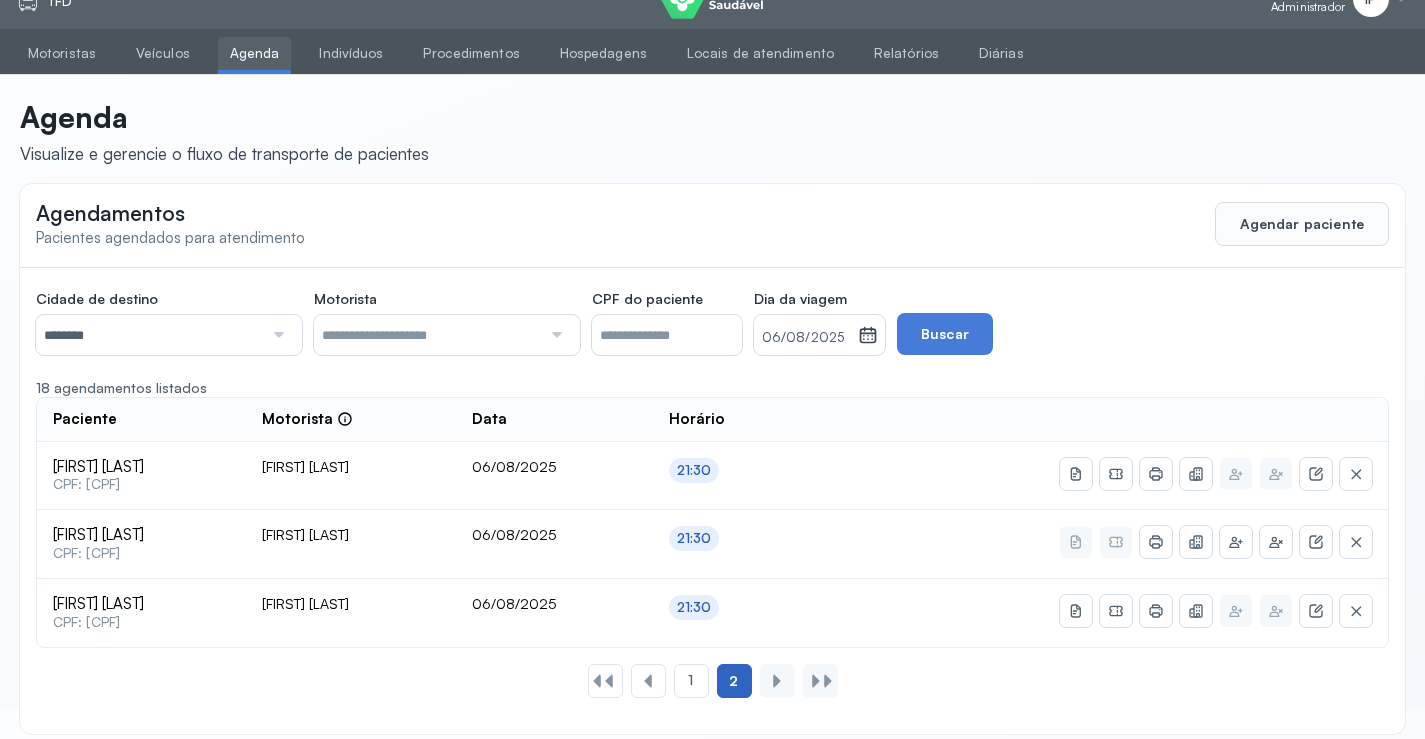 scroll, scrollTop: 46, scrollLeft: 0, axis: vertical 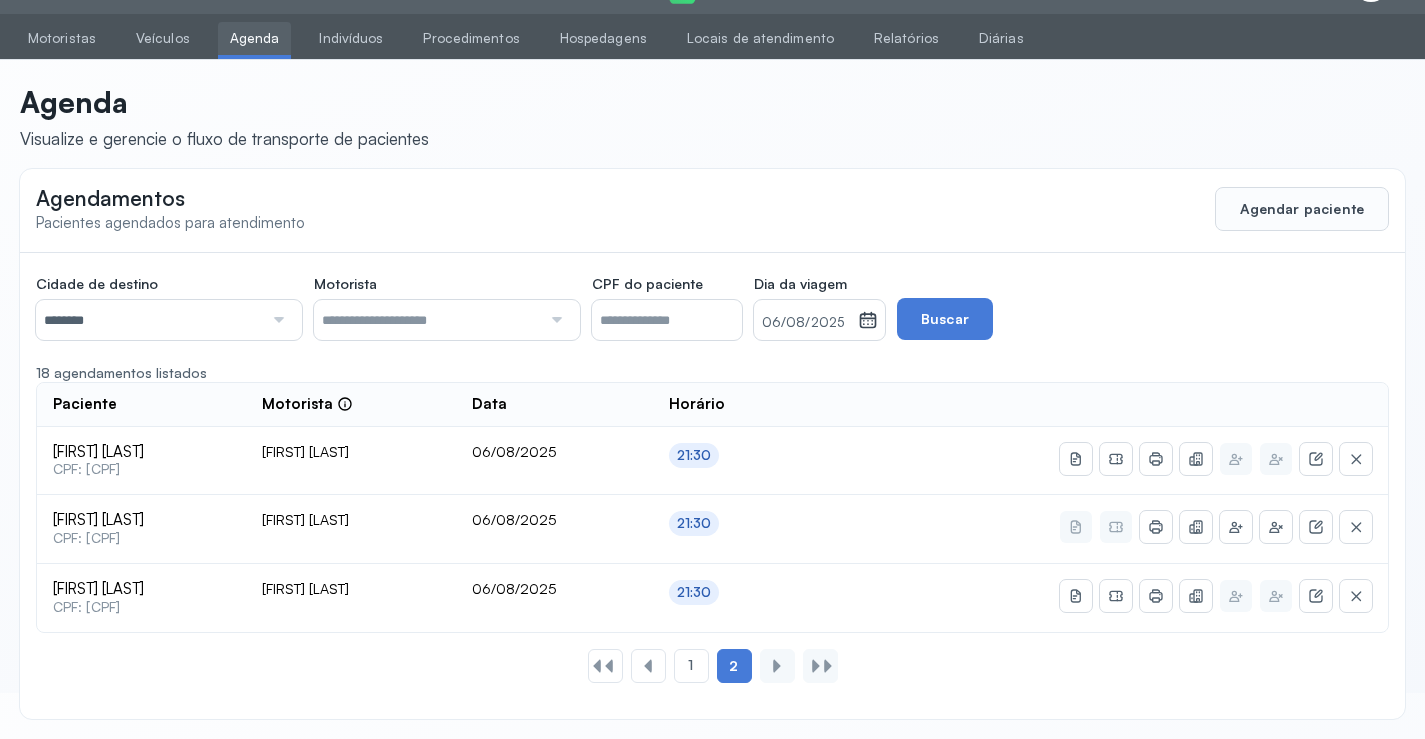 click on "1" 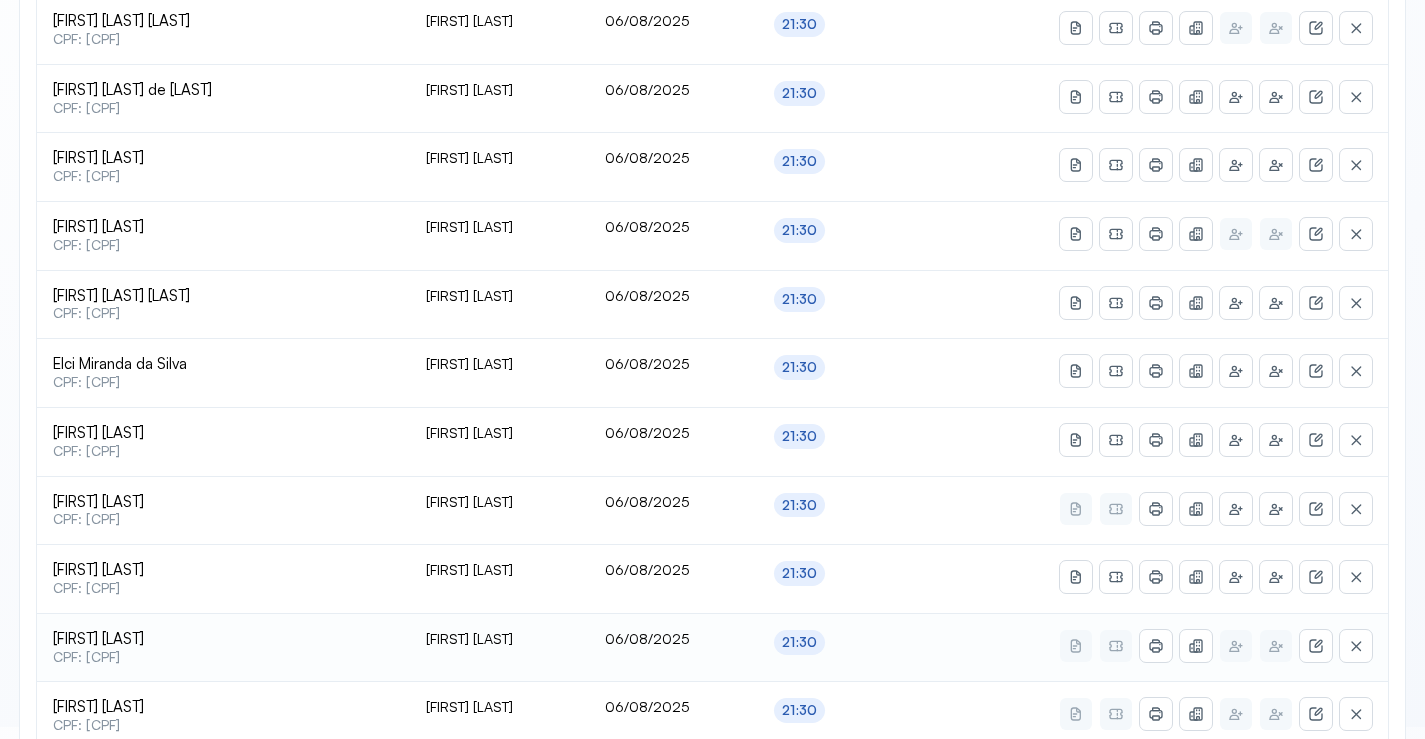 scroll, scrollTop: 865, scrollLeft: 0, axis: vertical 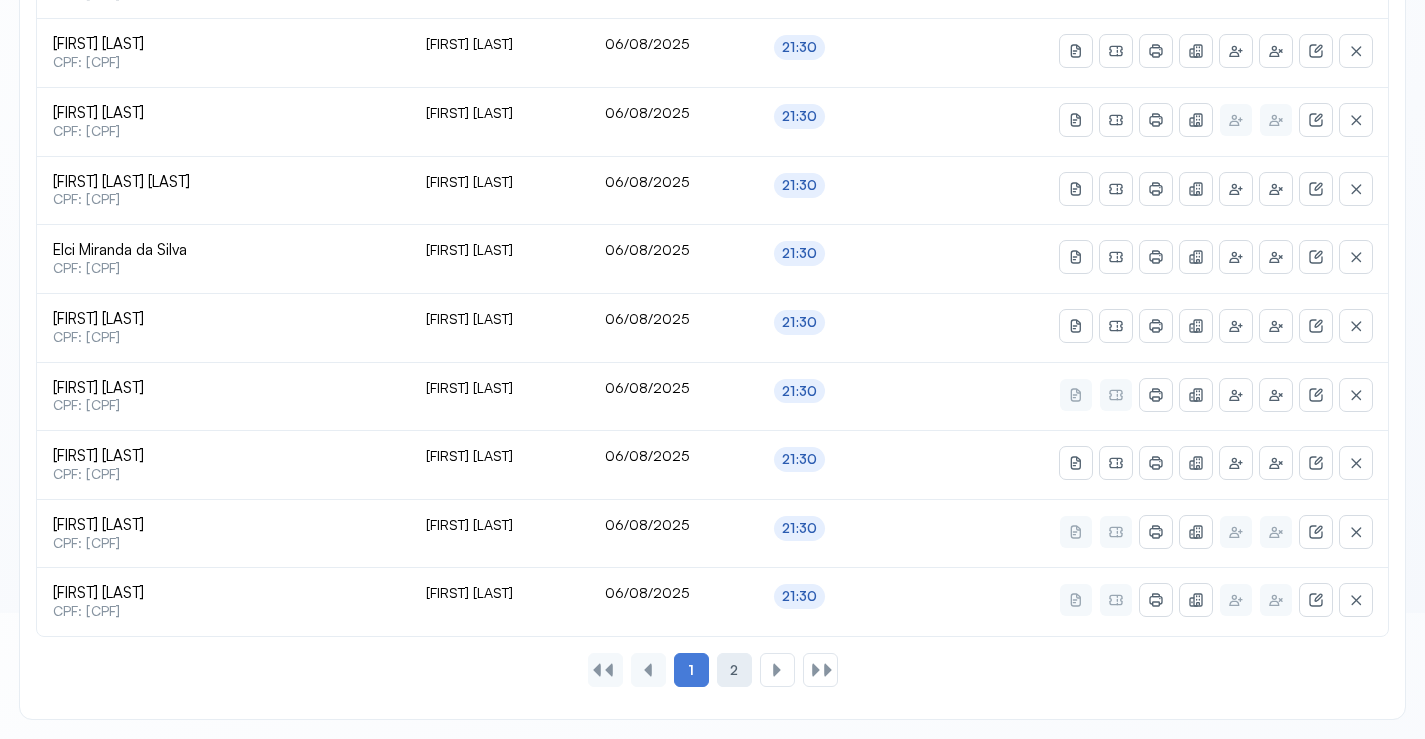 click on "2" 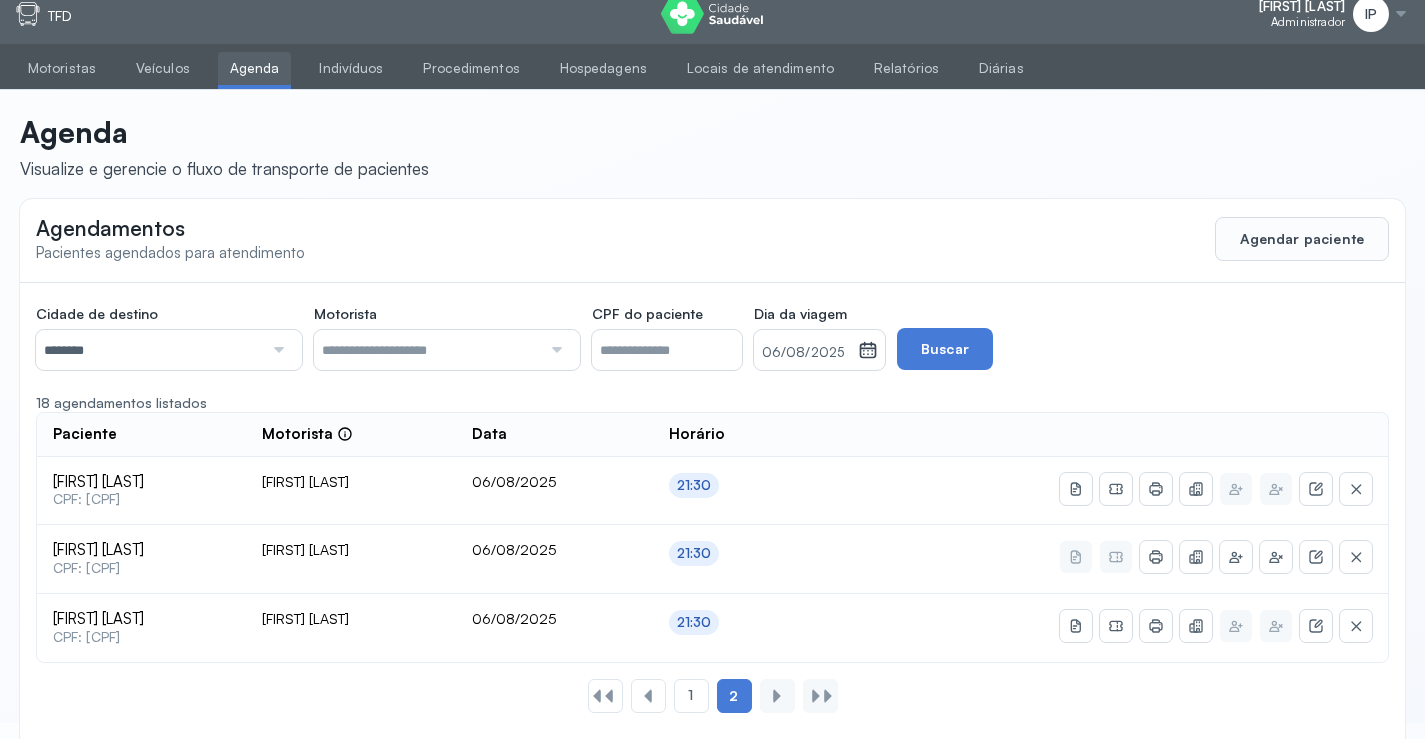 scroll, scrollTop: 0, scrollLeft: 0, axis: both 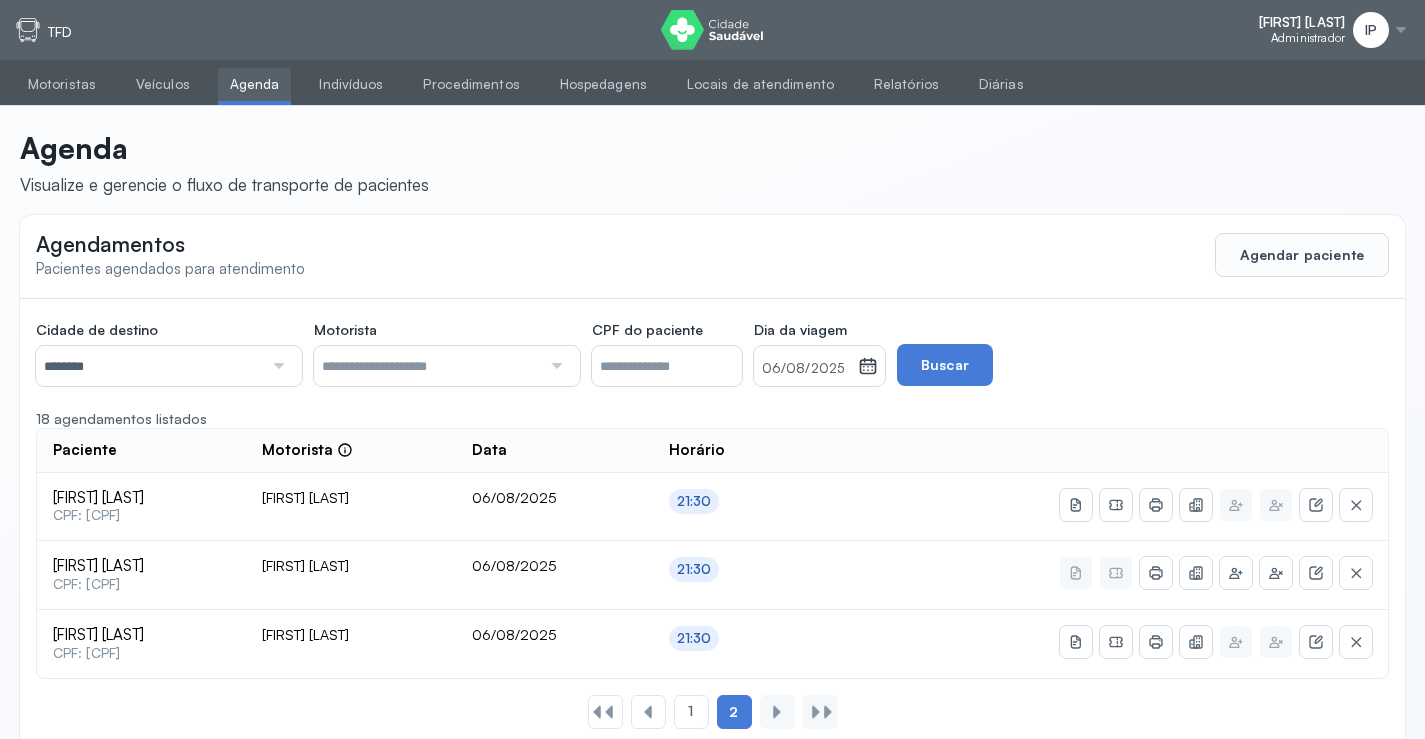 click on "IP" at bounding box center [1371, 30] 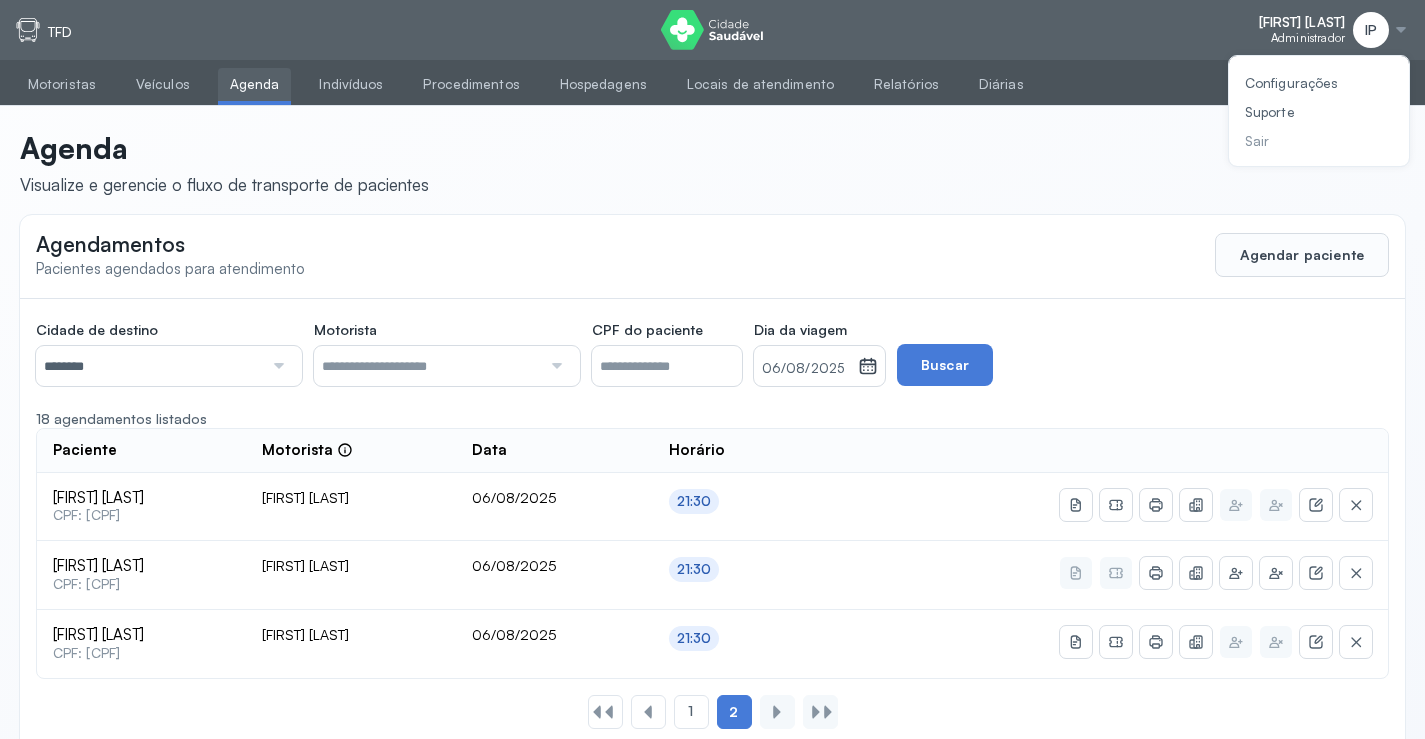 click on "Sair" 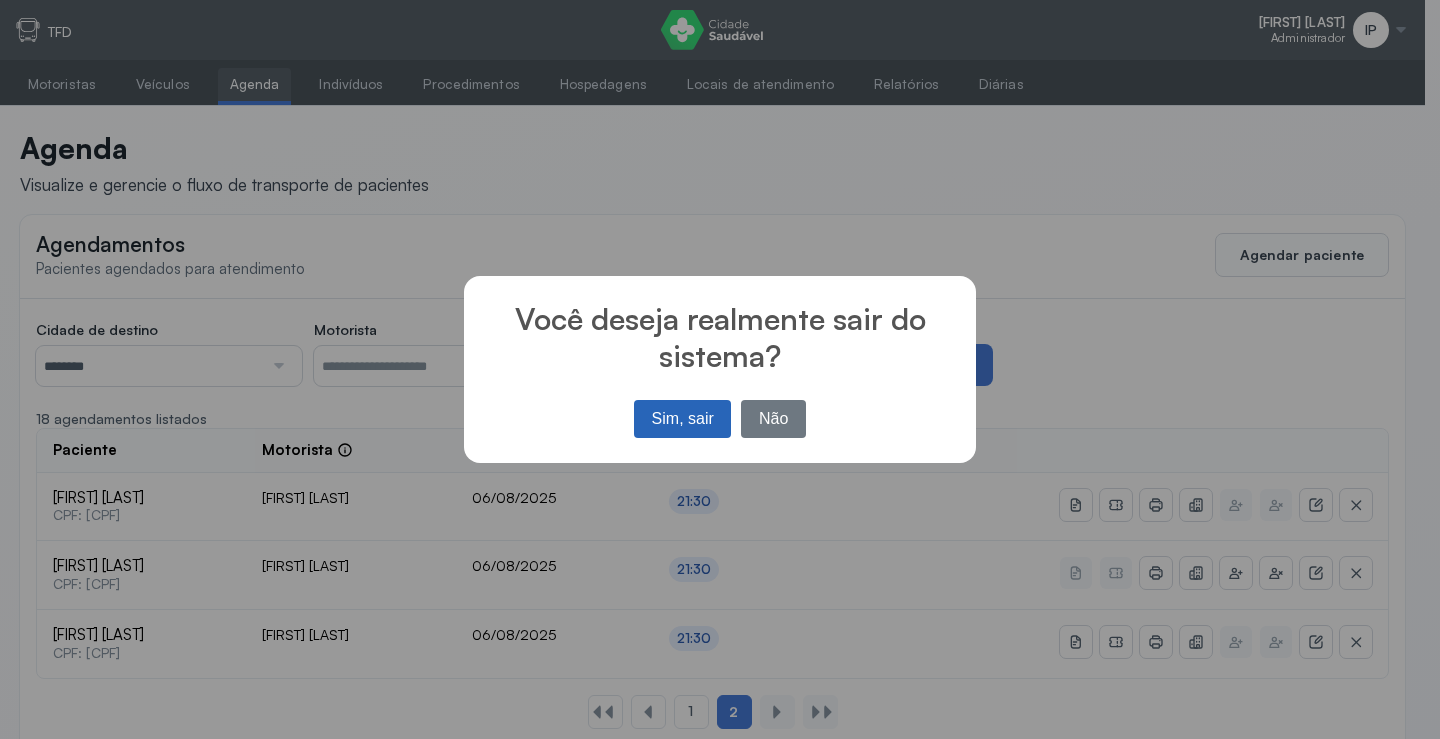 click on "Sim, sair" at bounding box center [682, 419] 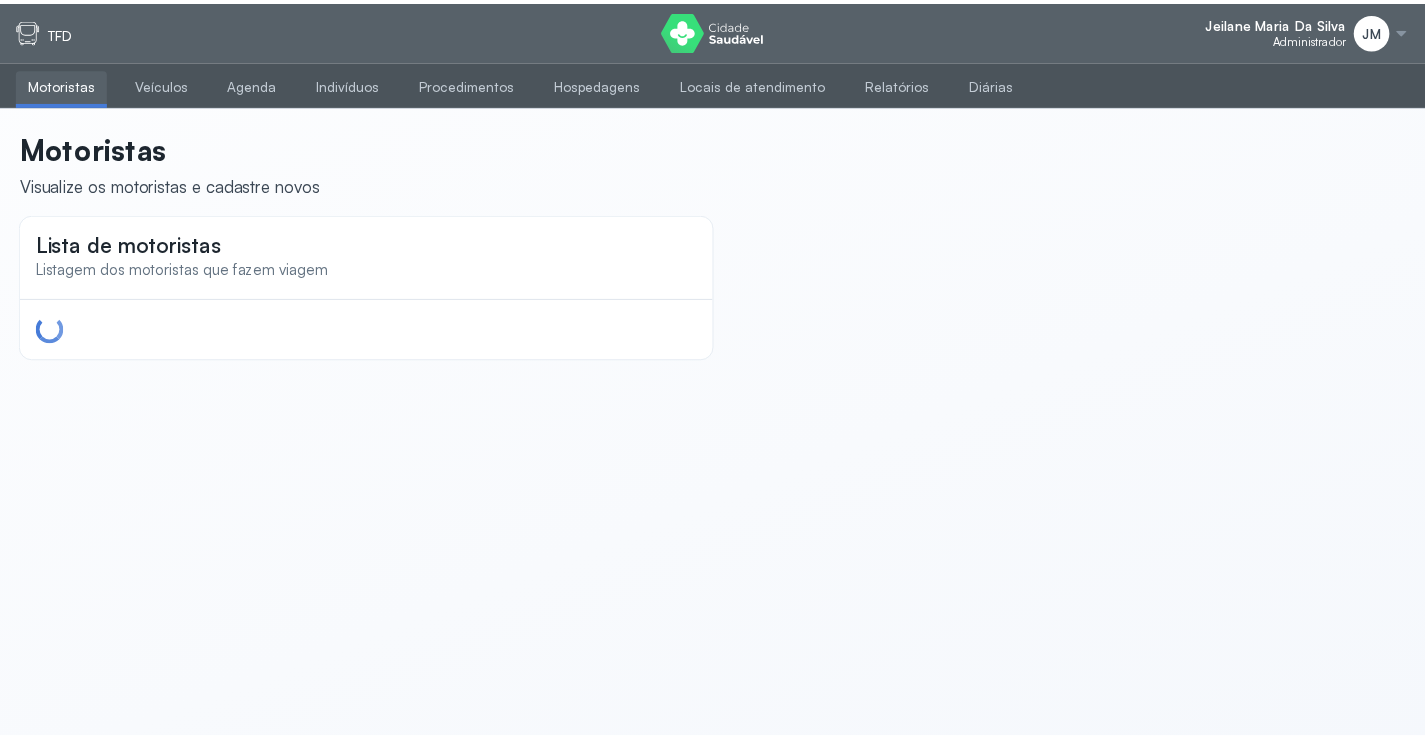 scroll, scrollTop: 0, scrollLeft: 0, axis: both 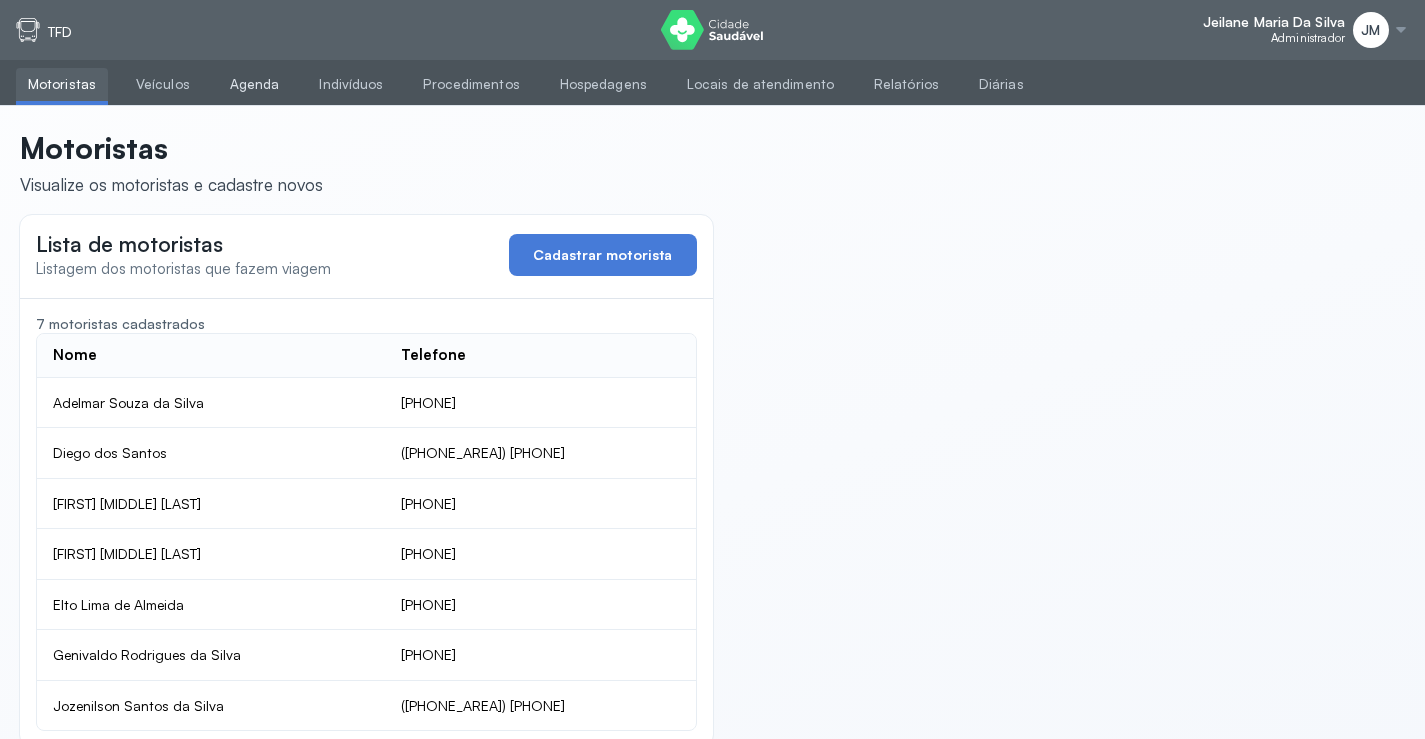 click on "Agenda" at bounding box center [255, 84] 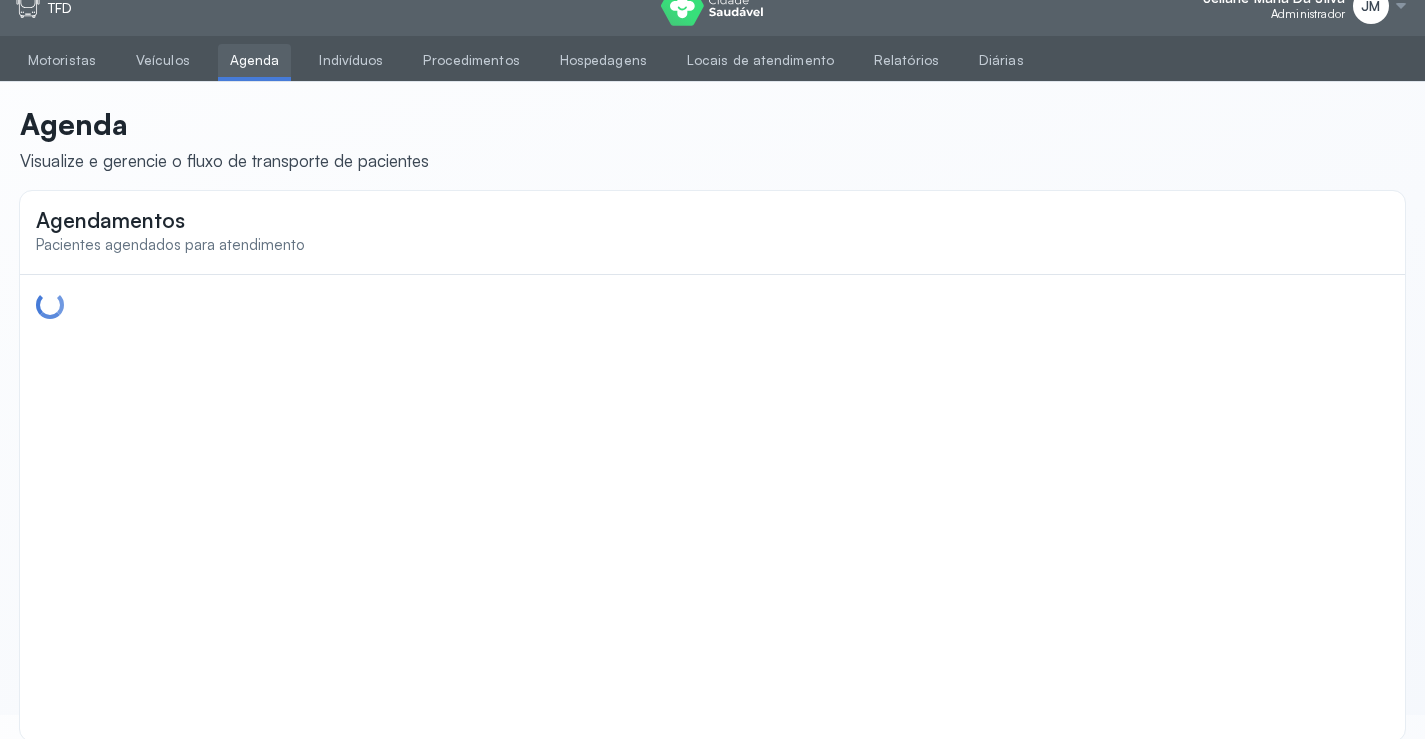 scroll, scrollTop: 46, scrollLeft: 0, axis: vertical 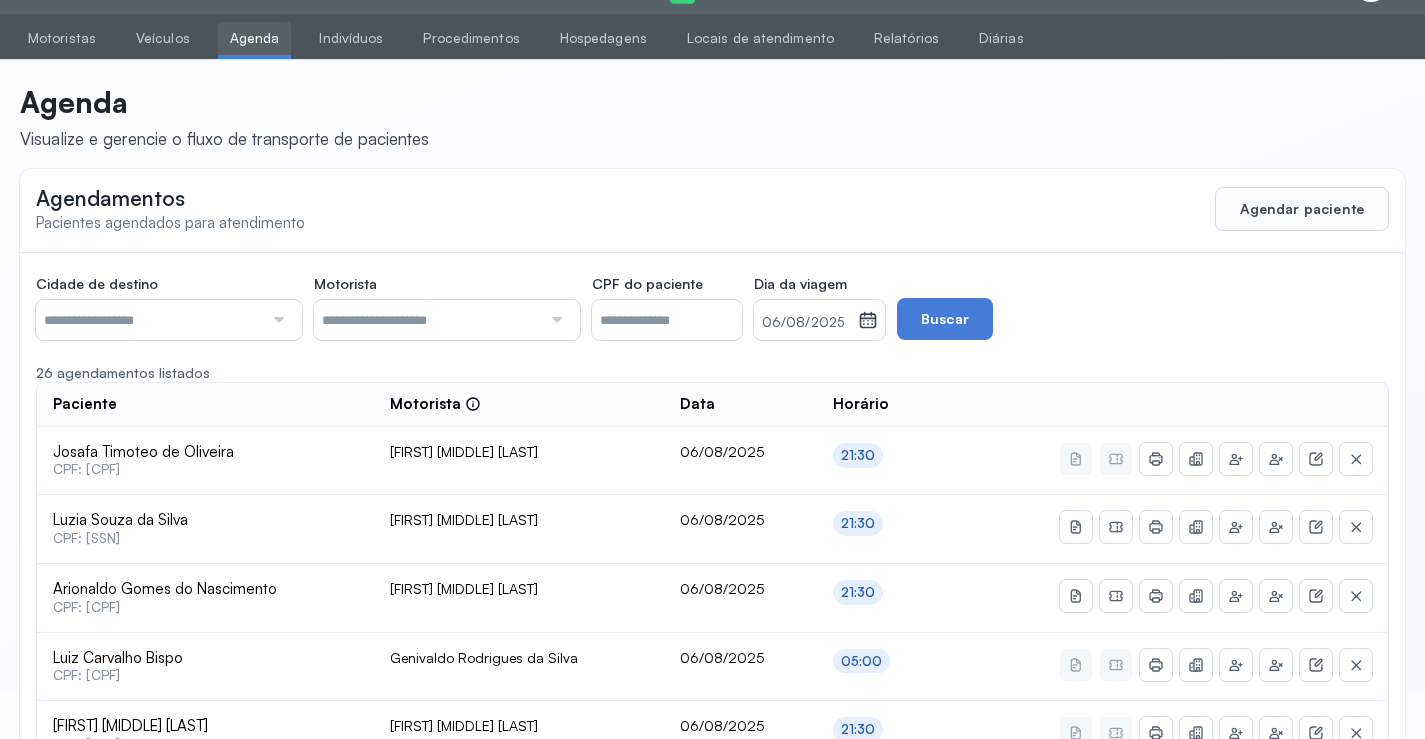 click at bounding box center (149, 320) 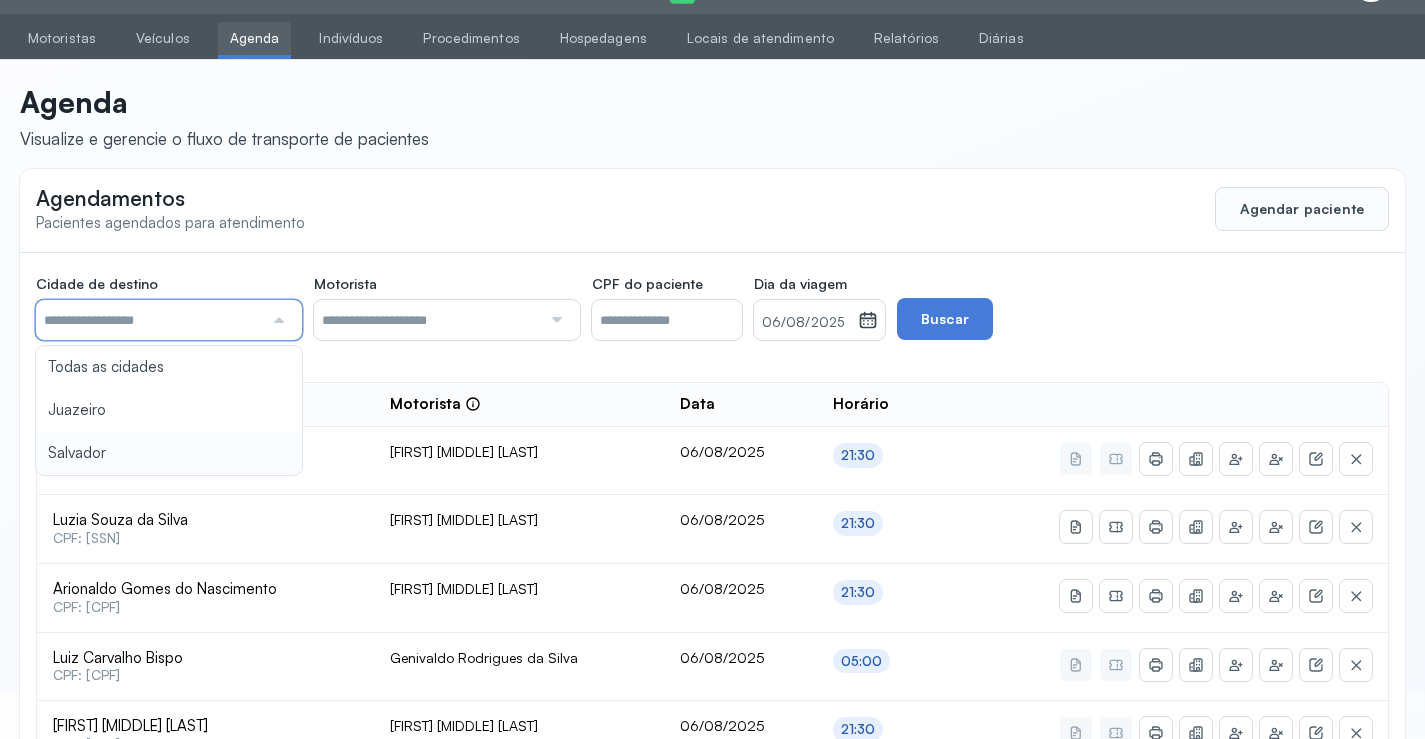 type on "********" 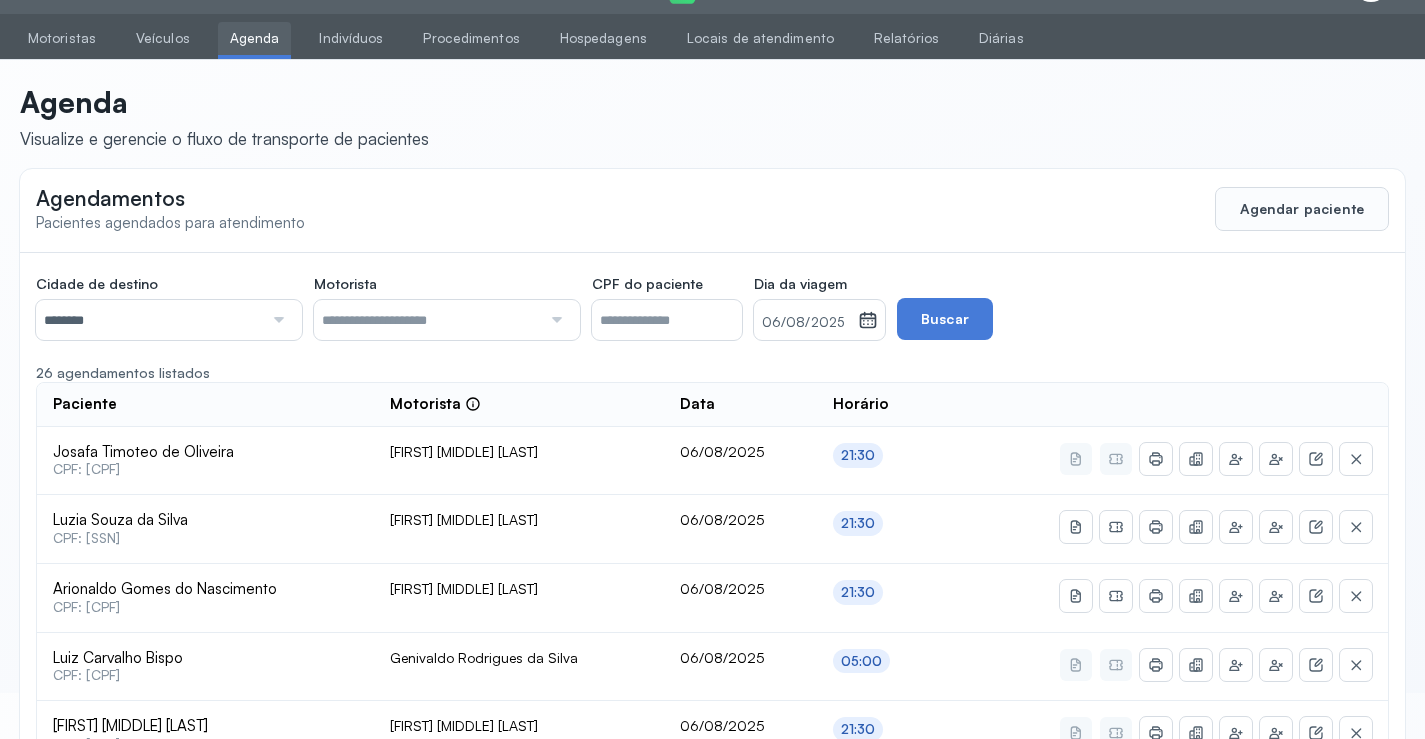 click on "Cidade de destino  ******** Todas as cidades Juazeiro Salvador Motorista  Todos os motoristas Adelmar Souza da Silva Diego dos Santos Edevon dos Santos Souza Edevon dos Santos Souza Elto Lima de Almeida Genivaldo Rodrigues da Silva Jozenilson Santos da Silva CPF do paciente  Dia da viagem  [DATE] agosto 2025 S T Q Q S S D 1 2 3 4 5 6 7 8 9 10 11 12 13 14 15 16 17 18 19 20 21 22 23 24 25 26 27 28 29 30 31 jan fev mar abr maio jun jul ago set out nov dez 2018 2019 2020 2021 2022 2023 2024 2025 2026 2027 2028 2029  Buscar  26 agendamentos listados Paciente  Motorista  Data Horário Josafa Timoteo de Oliveira  CPF: [CPF] Edevon dos Santos Souza [DATE] [TIME] Luzia Souza da Silva  CPF: [CPF] Edevon dos Santos Souza [DATE] [TIME] Arionaldo Gomes do Nascimento  CPF: [CPF] Edevon dos Santos Souza [DATE] [TIME] Luiz Carvalho Bispo  CPF: [CPF] Genivaldo Rodrigues da Silva [DATE] [TIME] Vanda da Silva Soares  CPF: [CPF] Edevon dos Santos Souza [DATE] [TIME]" 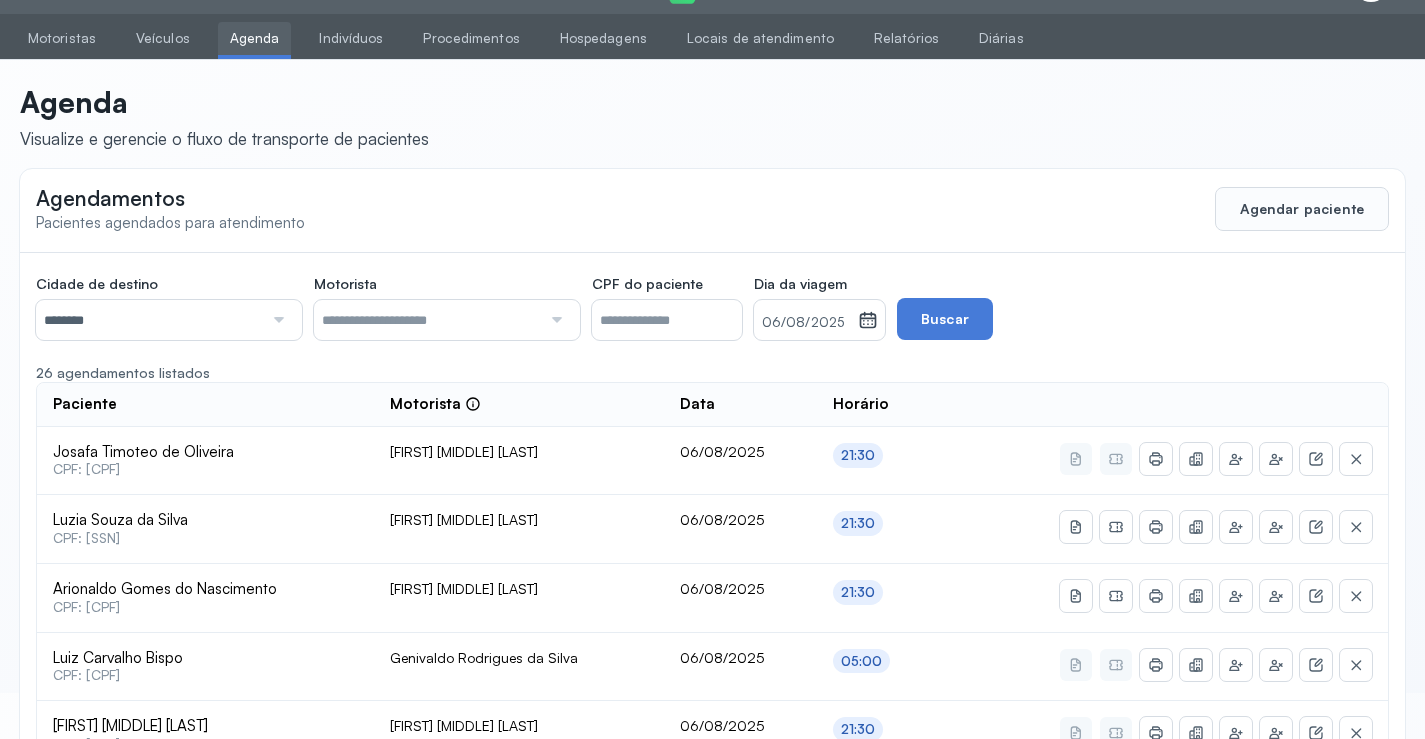 click on "Cidade de destino  ******** Todas as cidades Juazeiro Salvador Motorista  Todos os motoristas Adelmar Souza da Silva Diego dos Santos Edevon dos Santos Souza Edevon dos Santos Souza Elto Lima de Almeida Genivaldo Rodrigues da Silva Jozenilson Santos da Silva CPF do paciente  Dia da viagem  [DATE] agosto 2025 S T Q Q S S D 1 2 3 4 5 6 7 8 9 10 11 12 13 14 15 16 17 18 19 20 21 22 23 24 25 26 27 28 29 30 31 jan fev mar abr maio jun jul ago set out nov dez 2018 2019 2020 2021 2022 2023 2024 2025 2026 2027 2028 2029  Buscar" at bounding box center (586, 304) 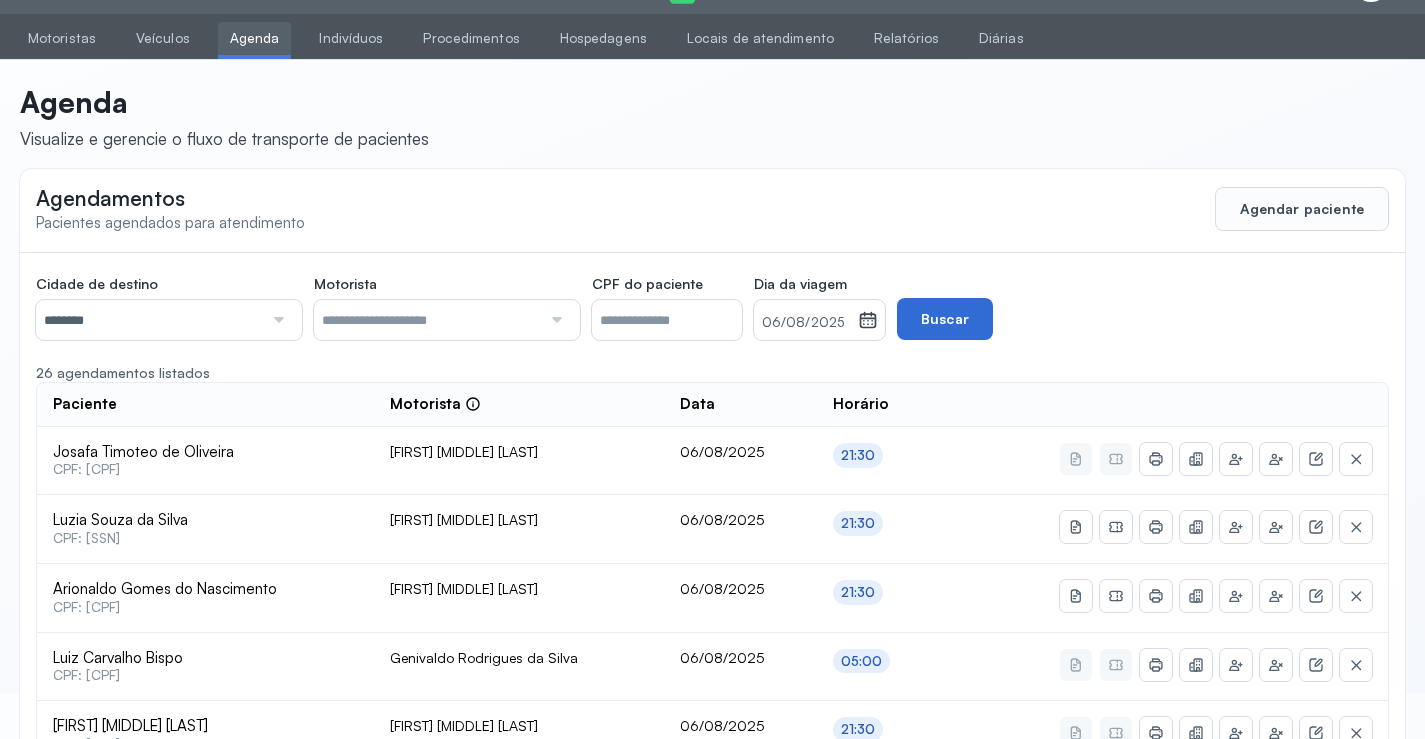 click on "Buscar" at bounding box center [945, 319] 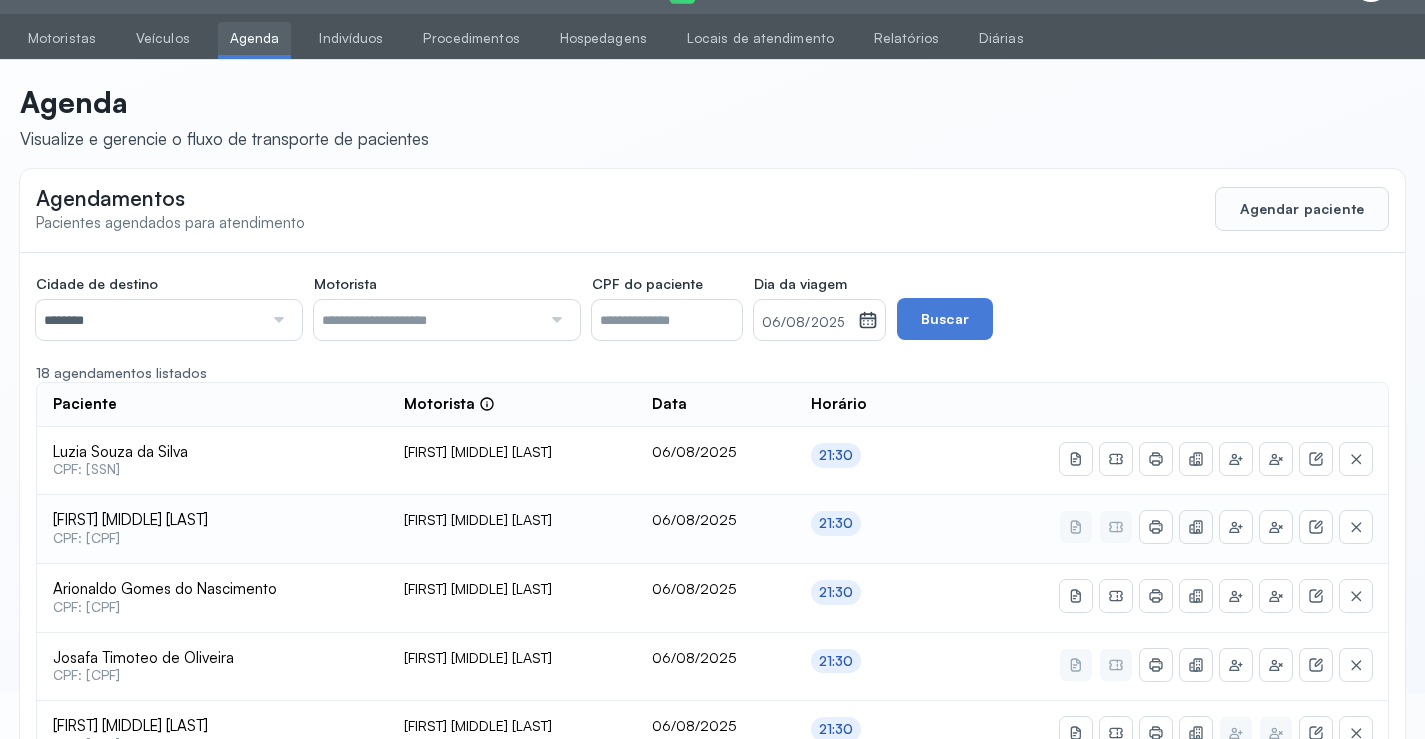 click 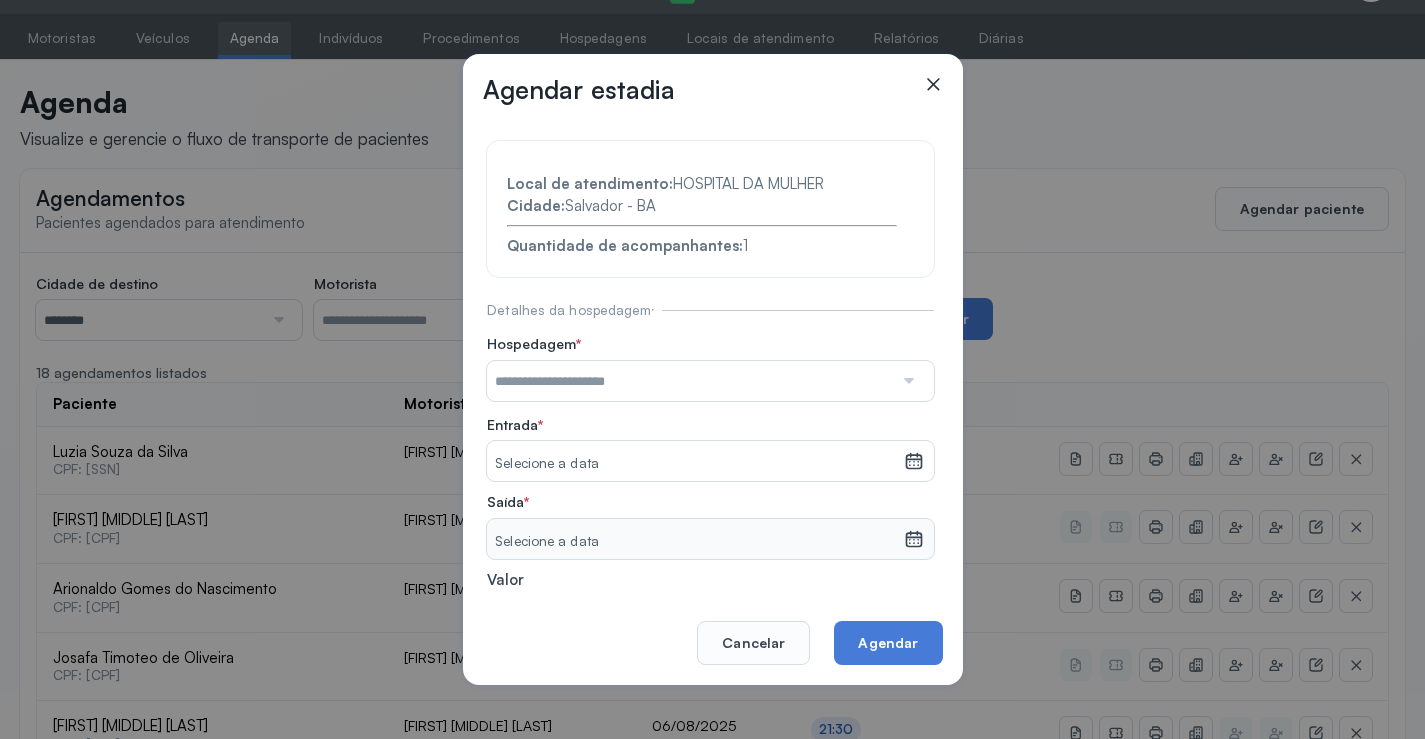click at bounding box center [690, 381] 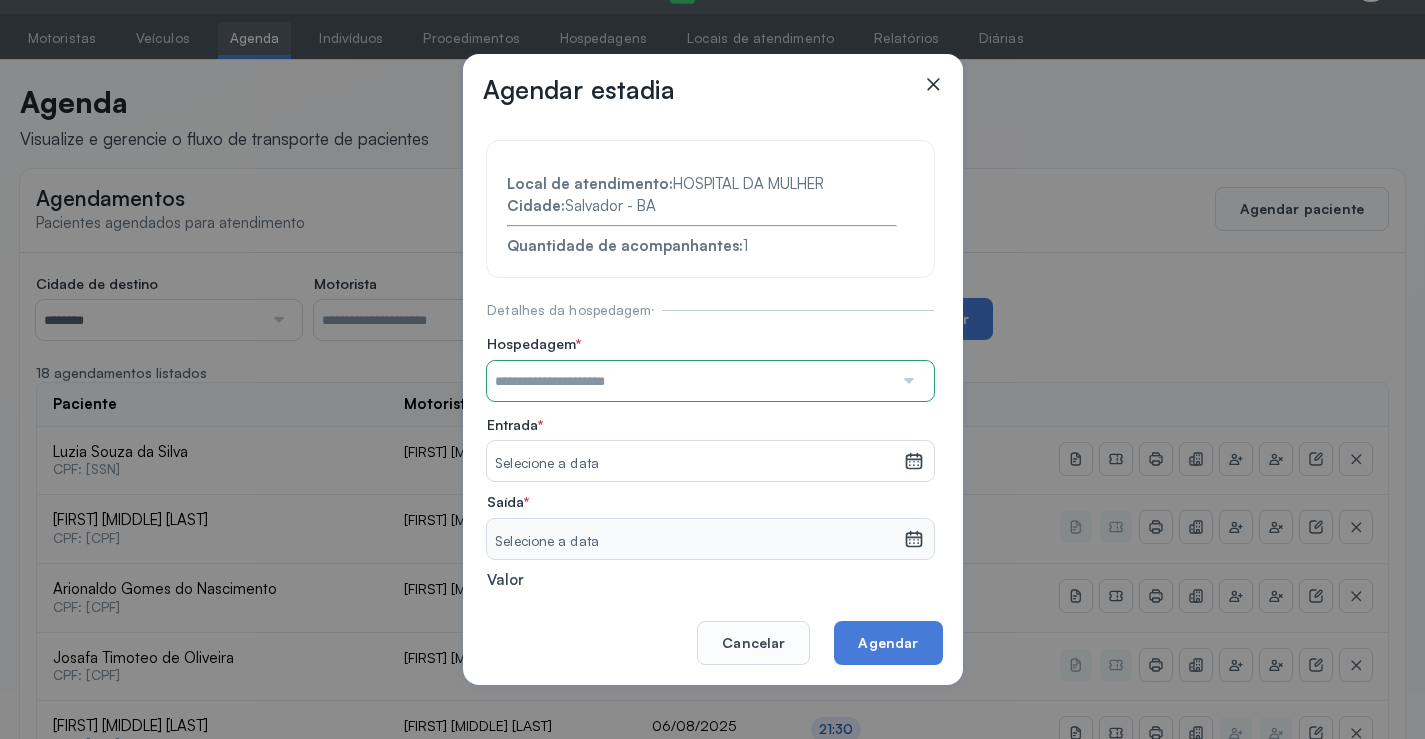 type on "**********" 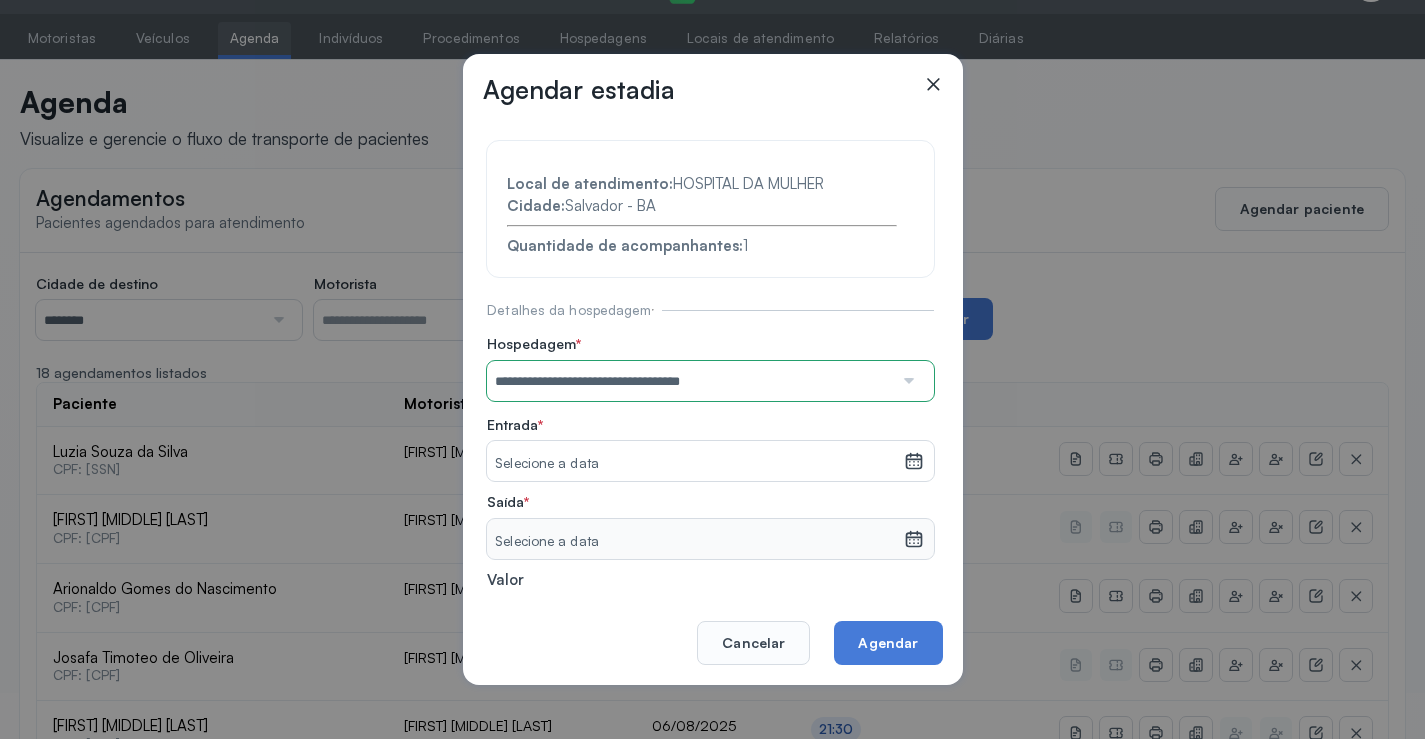 click on "**********" at bounding box center [710, 436] 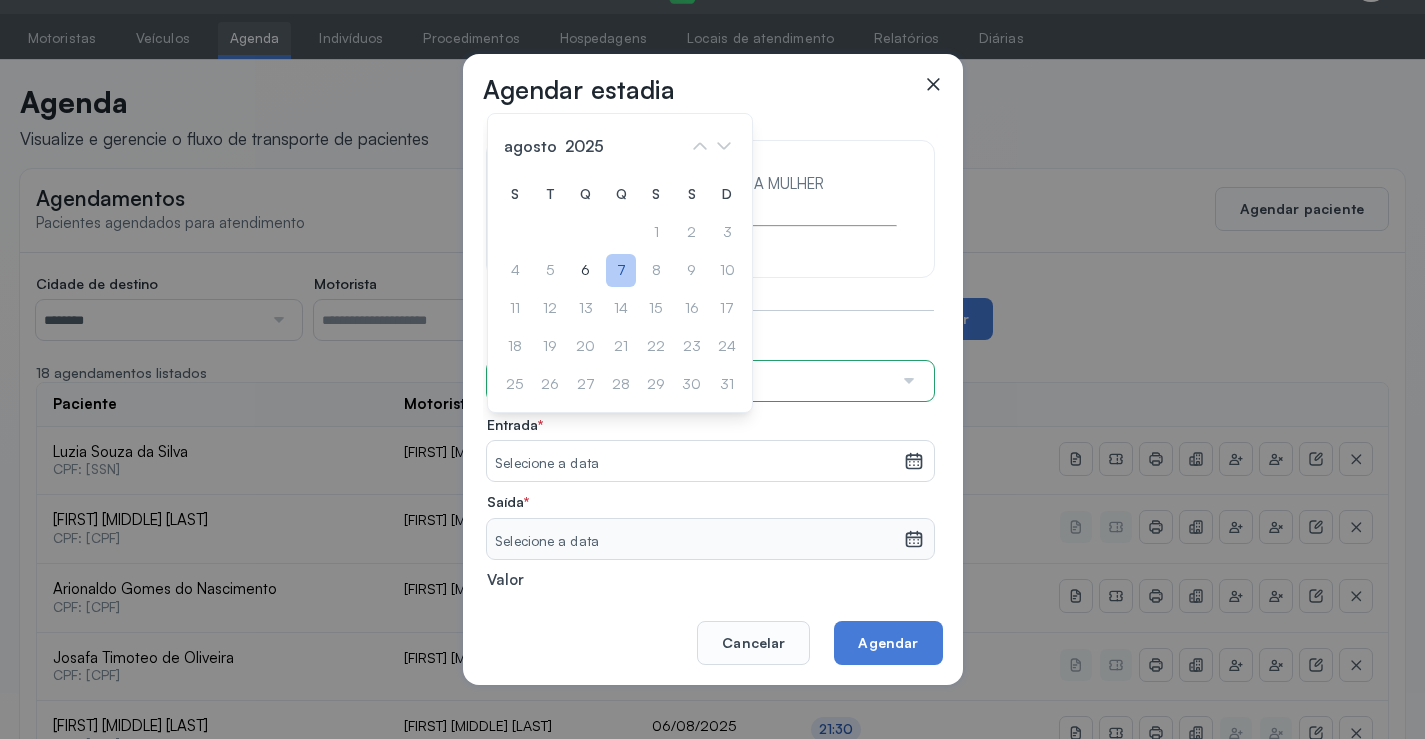 click on "7" 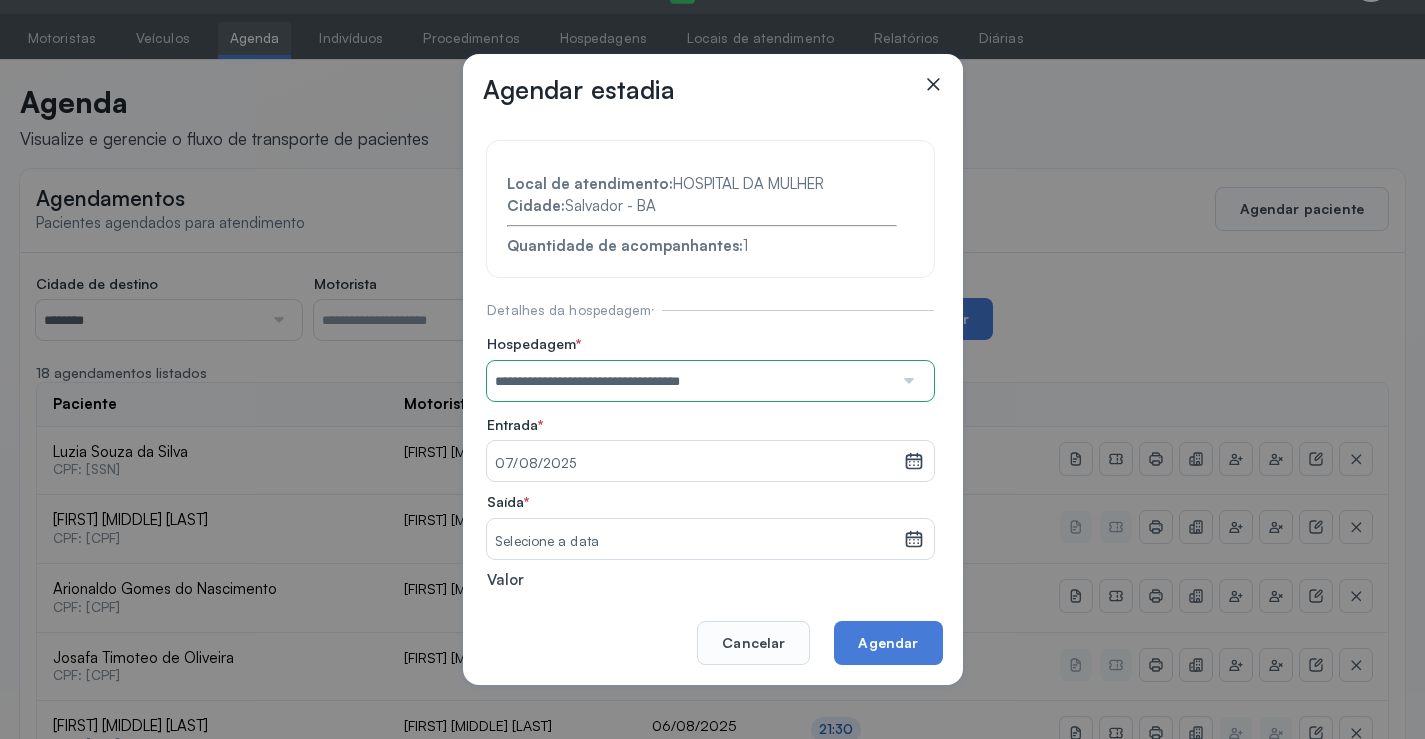 click 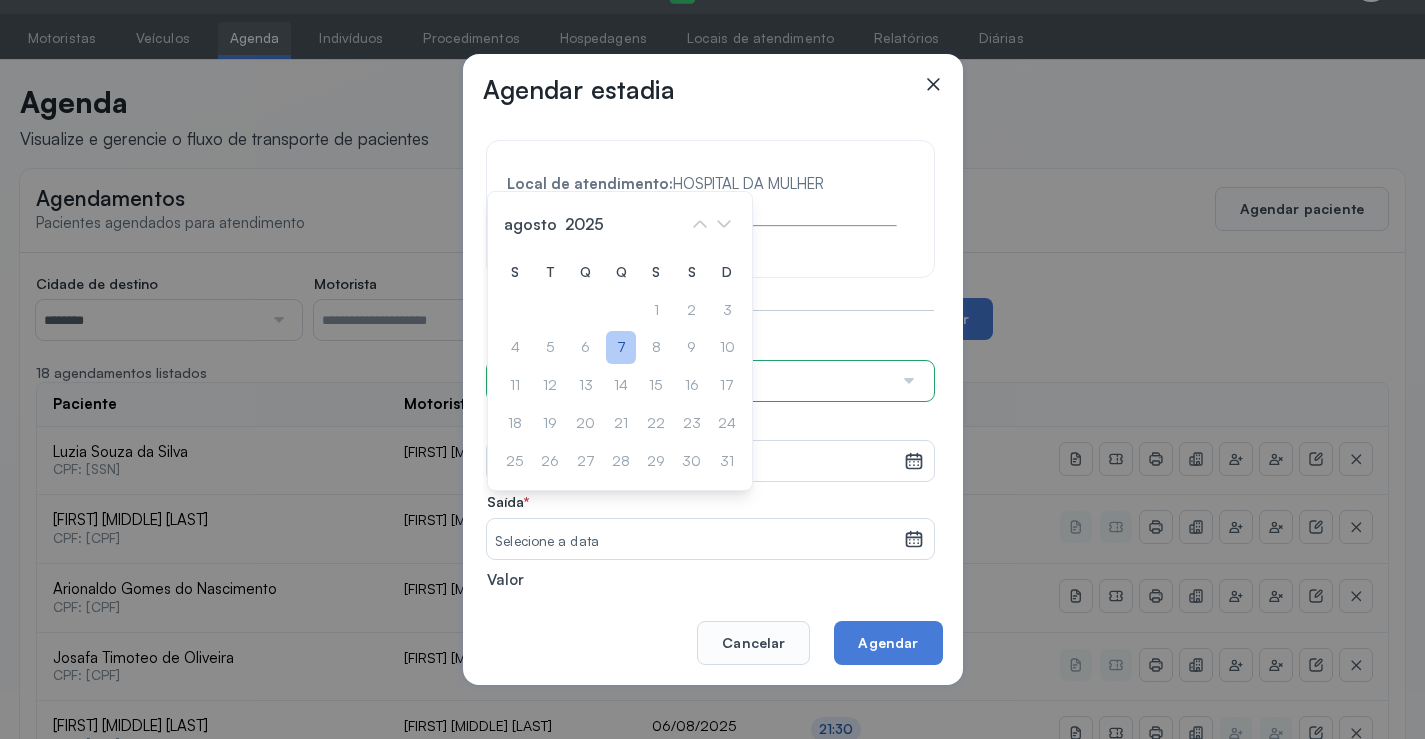 click on "7" 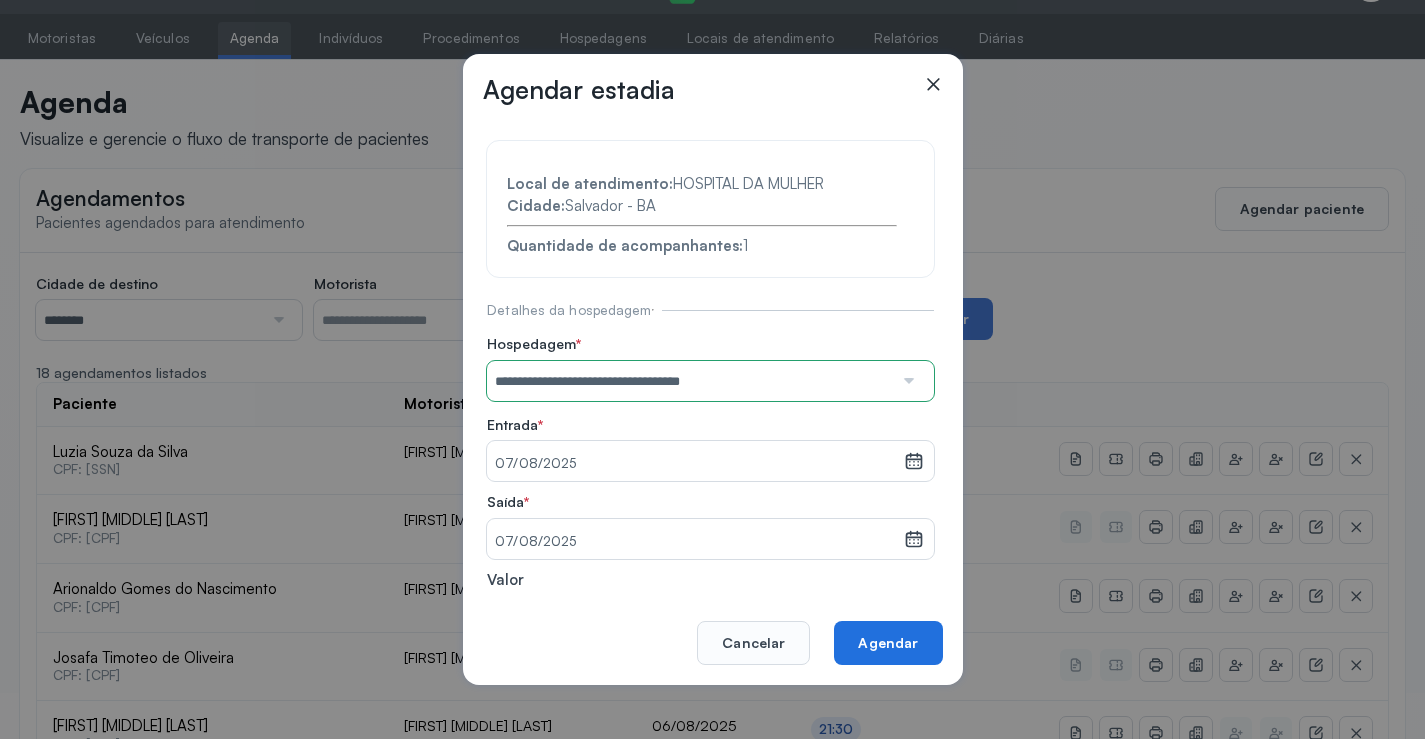 click on "Agendar" 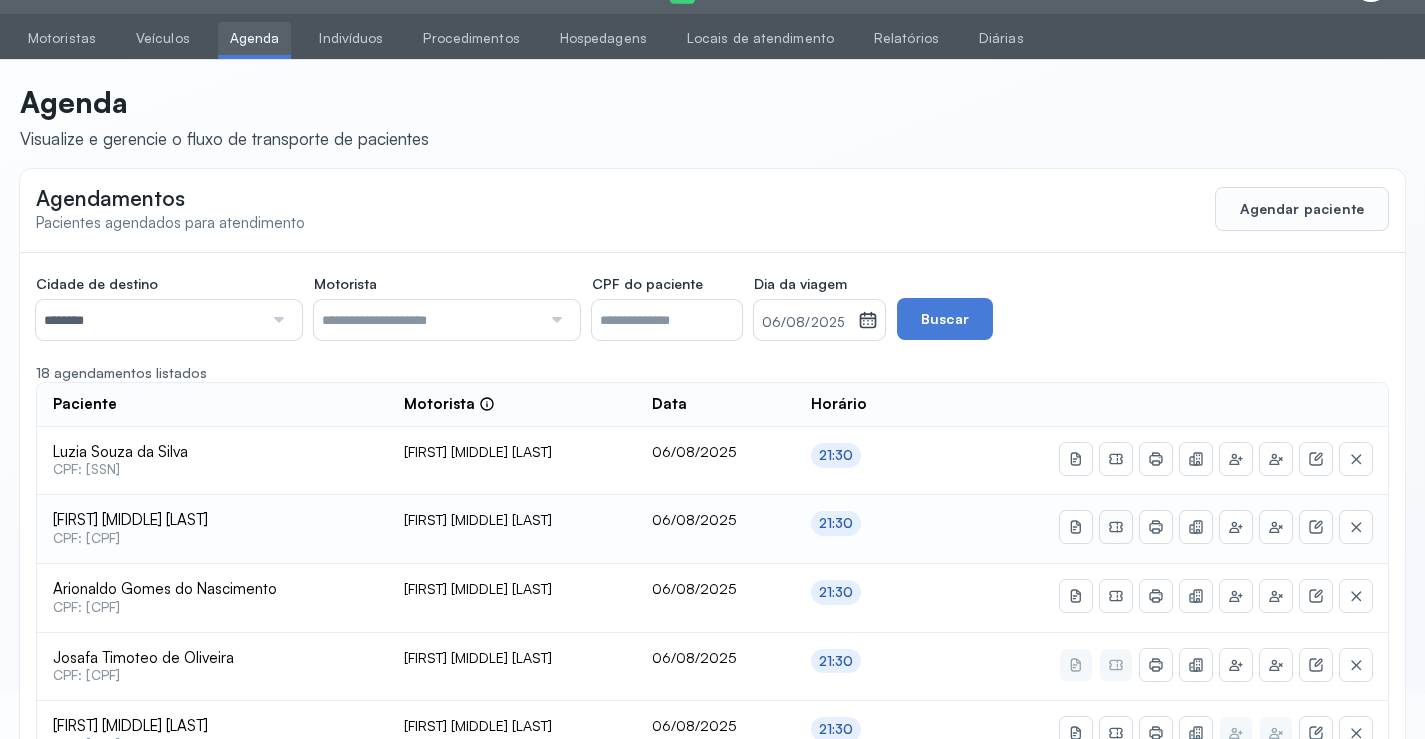 click 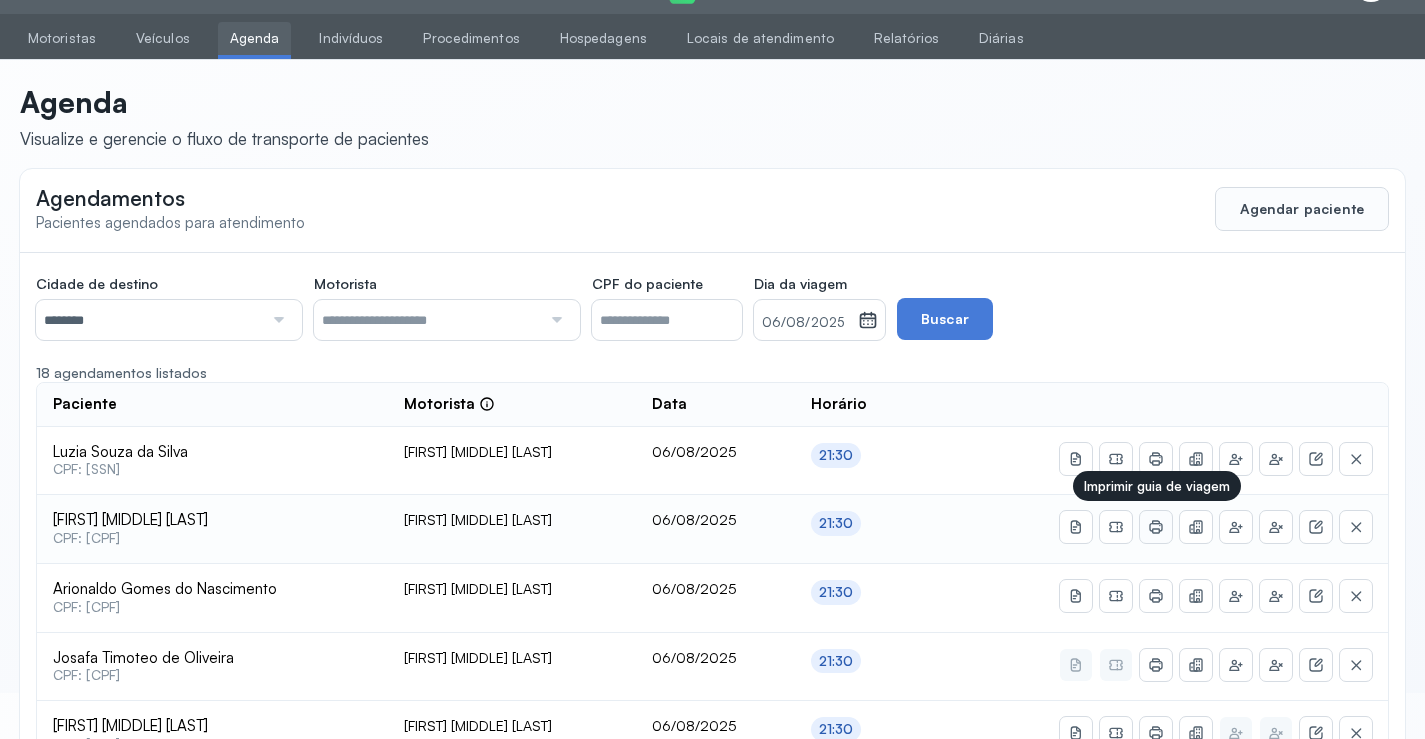 click 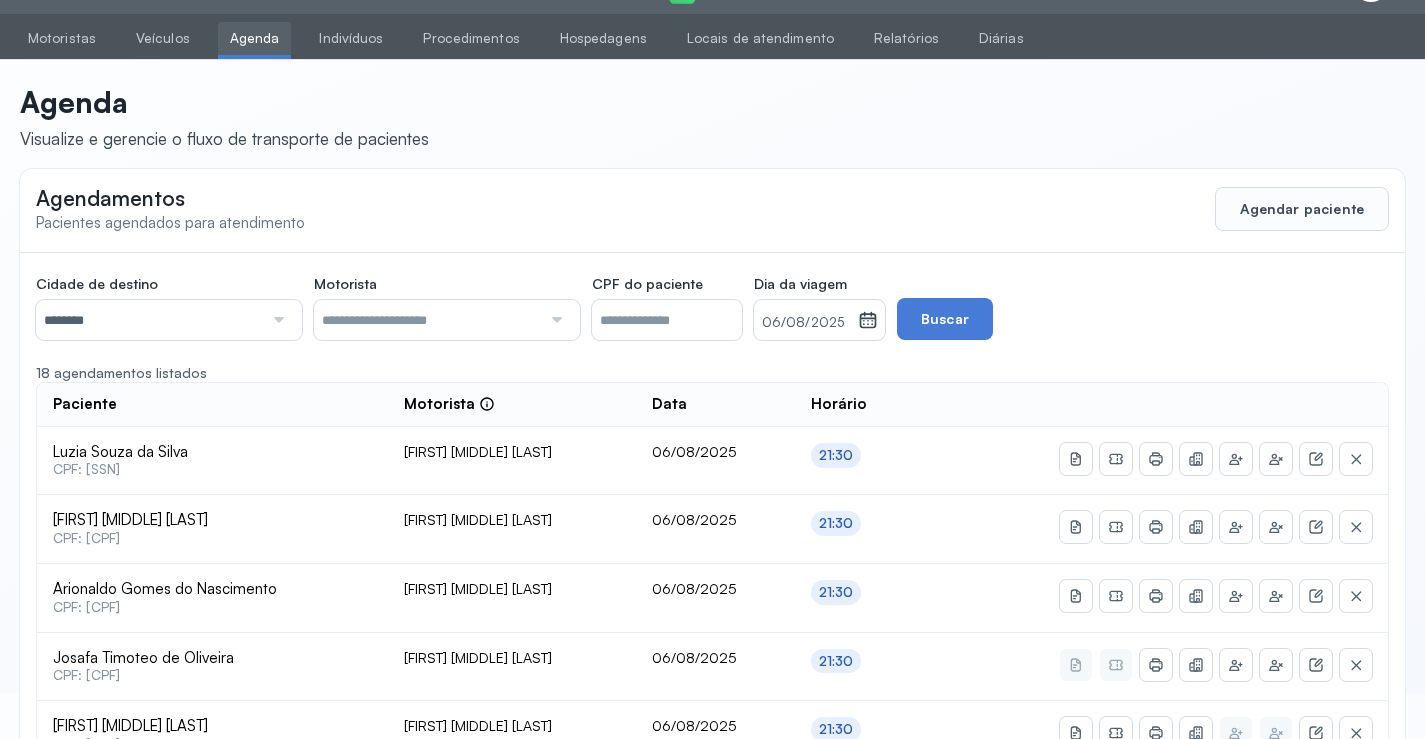 click at bounding box center [276, 320] 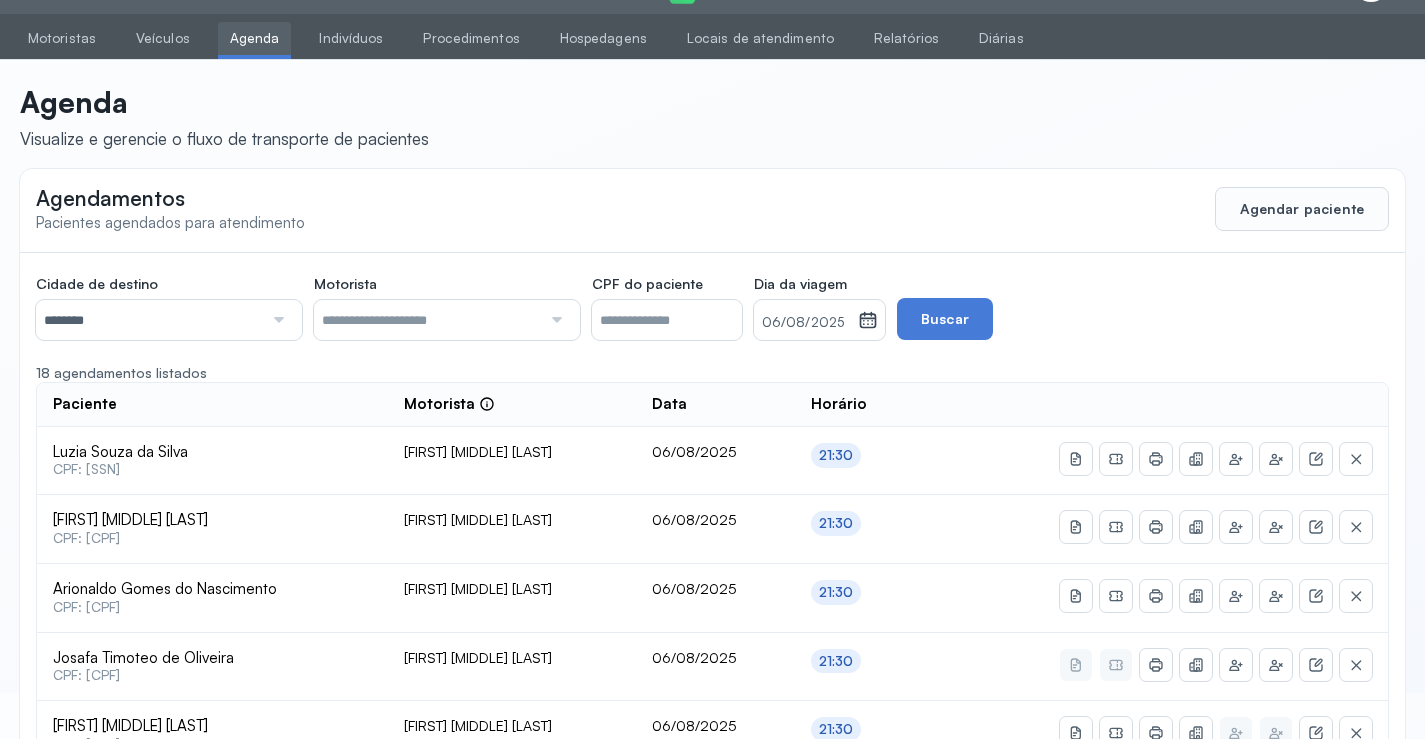 click on "Cidade de destino  ******** Todas as cidades Juazeiro Salvador Motorista  Todos os motoristas Adelmar Souza da Silva Diego dos Santos Edevon dos Santos Souza Edevon dos Santos Souza Elto Lima de Almeida Genivaldo Rodrigues da Silva Jozenilson Santos da Silva CPF do paciente  Dia da viagem  [DATE] agosto 2025 S T Q Q S S D 1 2 3 4 5 6 7 8 9 10 11 12 13 14 15 16 17 18 19 20 21 22 23 24 25 26 27 28 29 30 31 jan fev mar abr maio jun jul ago set out nov dez 2018 2019 2020 2021 2022 2023 2024 2025 2026 2027 2028 2029  Buscar  18 agendamentos listados Paciente  Motorista  Data Horário Luzia Souza da Silva  CPF: [CPF] Edevon dos Santos Souza [DATE] [TIME] Vanda da Silva Soares  CPF: [CPF] Edevon dos Santos Souza [DATE] [TIME] Arionaldo Gomes do Nascimento  CPF: [CPF] Edevon dos Santos Souza [DATE] [TIME] Josafa Timoteo de Oliveira  CPF: [CPF] Edevon dos Santos Souza [DATE] [TIME] Rivanea Batista Nazario  CPF: [CPF] Edevon dos Santos Souza [DATE] [TIME]" 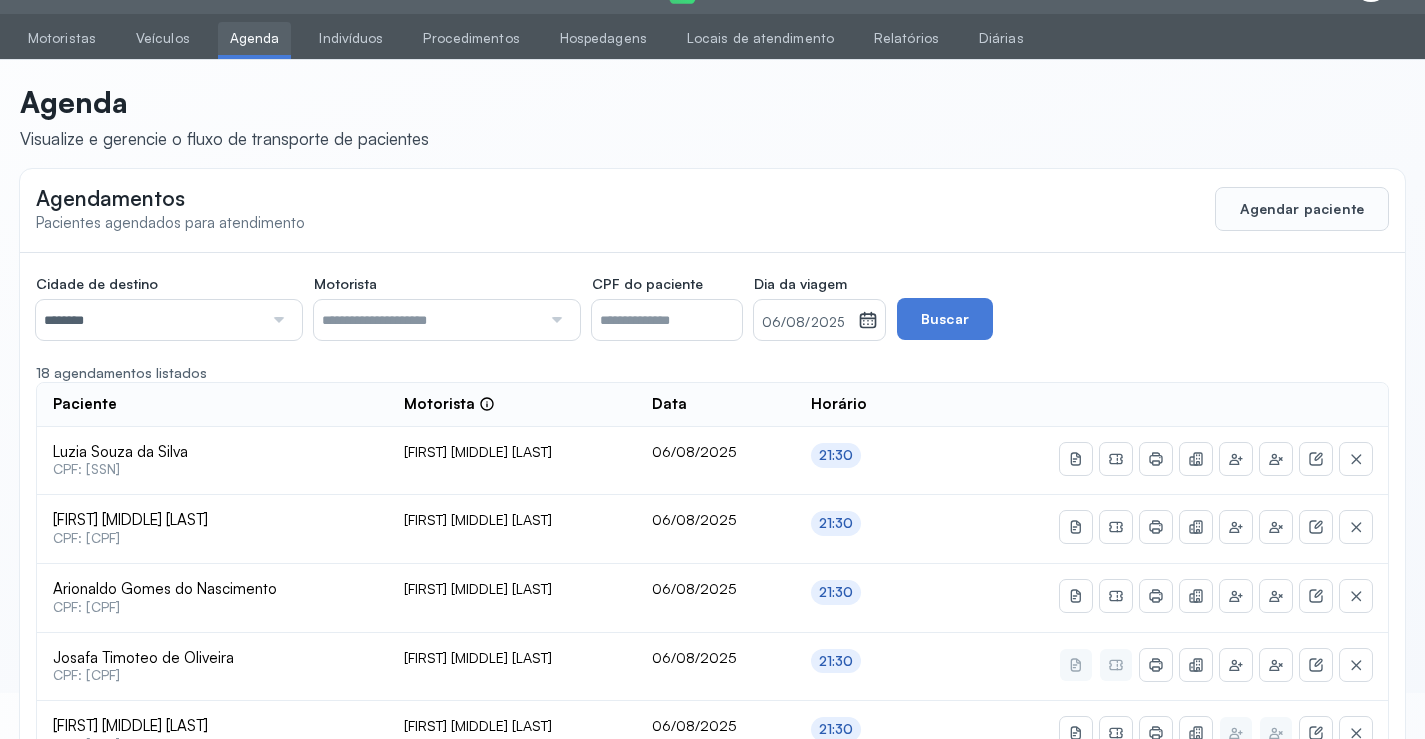 click 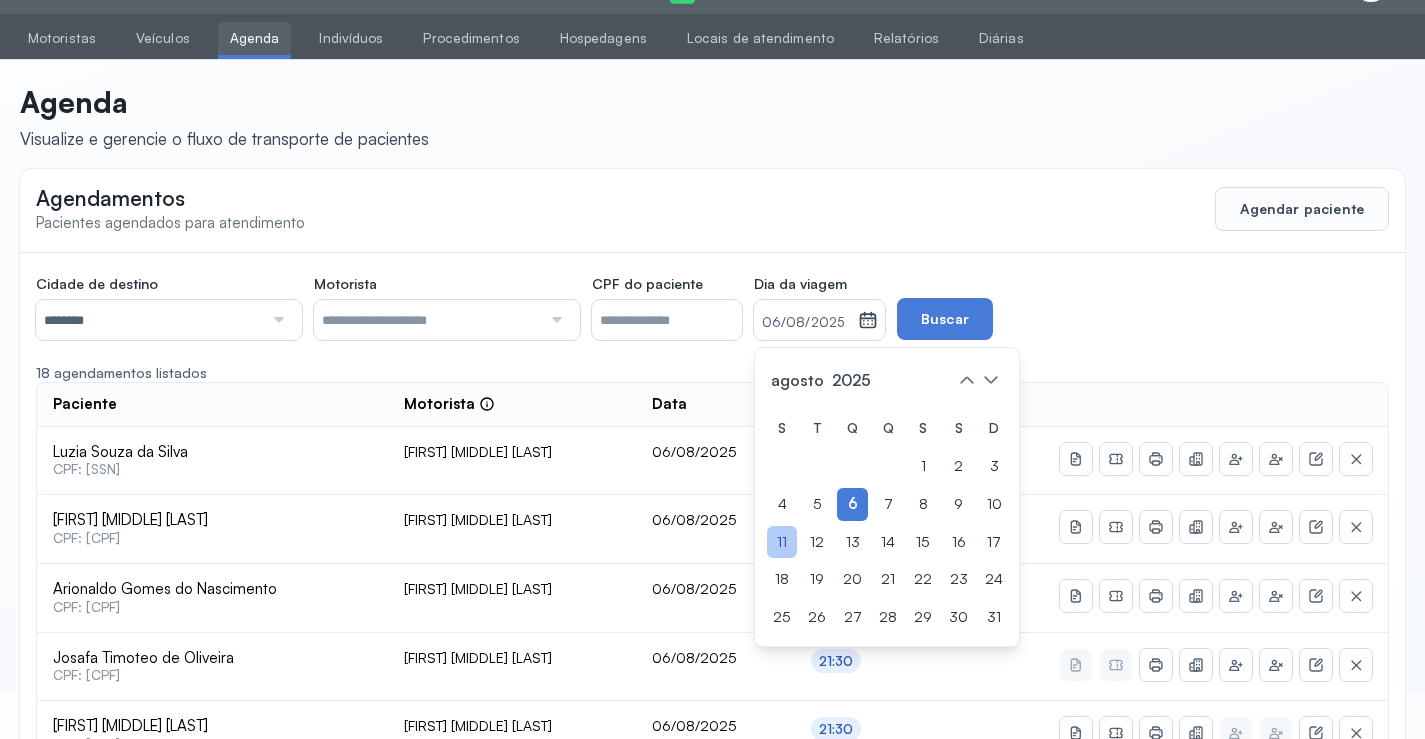 click on "11" 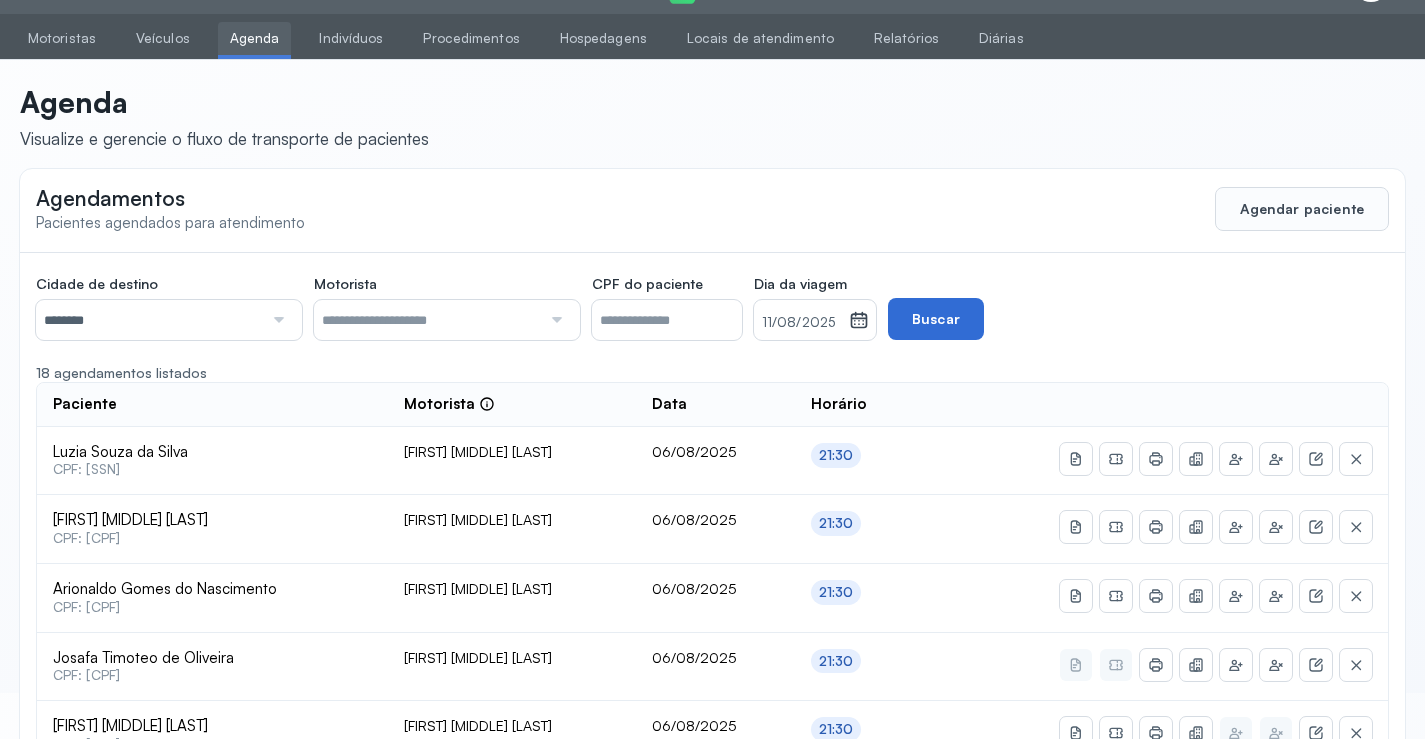 click on "Buscar" at bounding box center [936, 319] 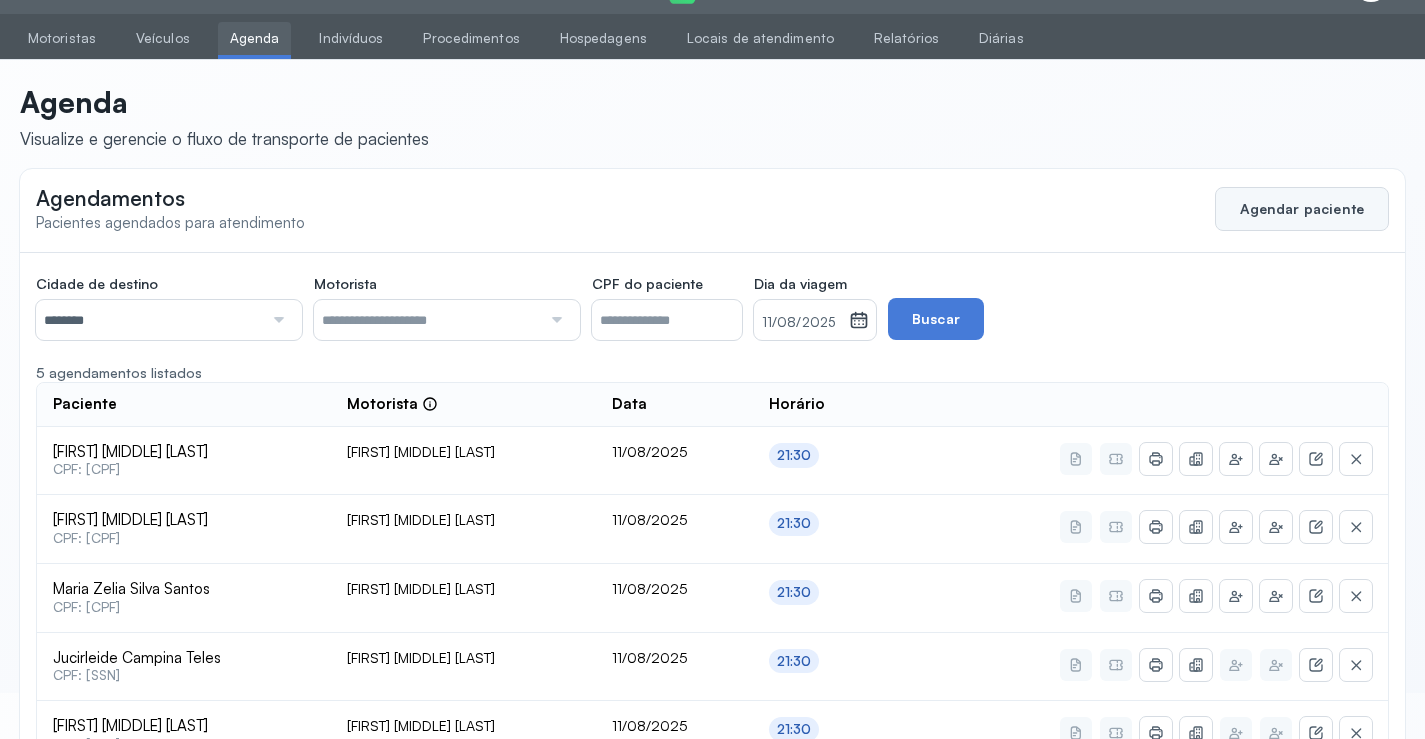 click on "Agendar paciente" 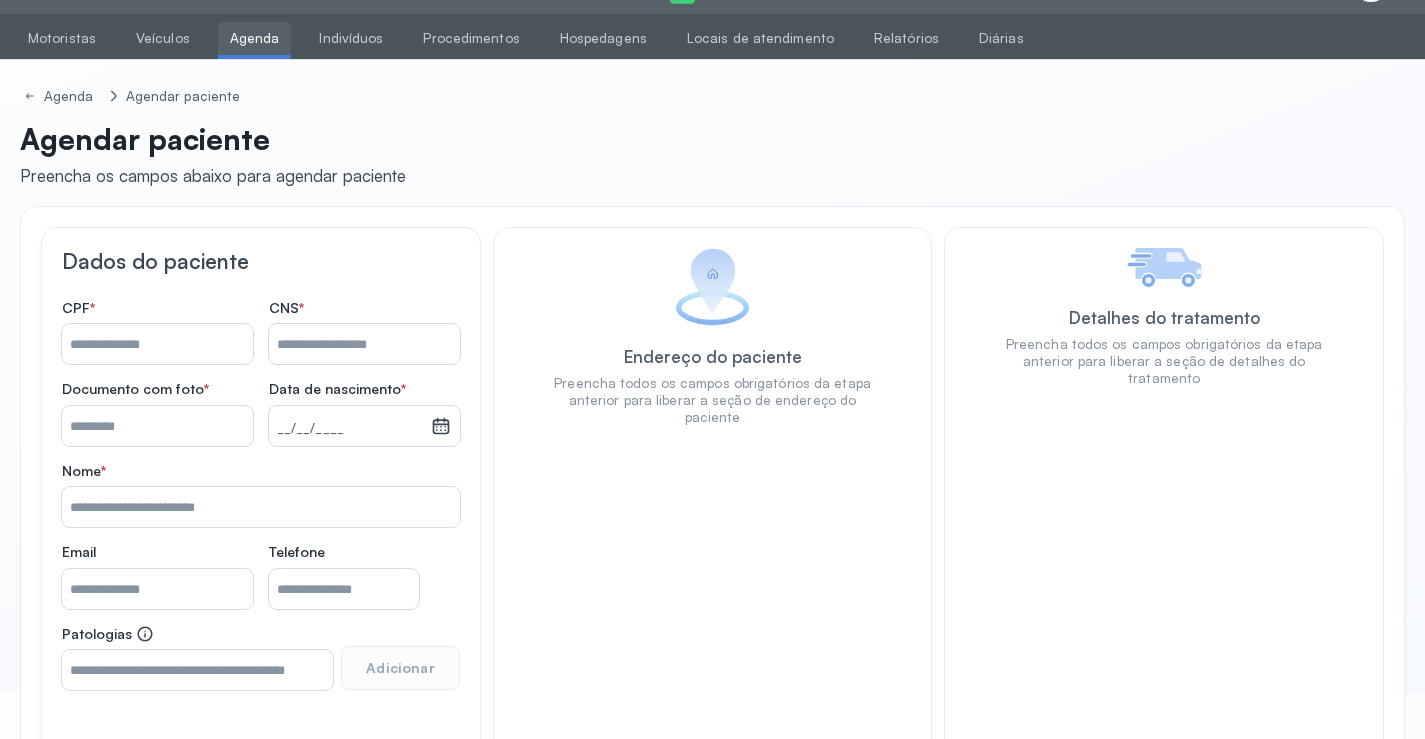 click on "Nome   *" at bounding box center (364, 344) 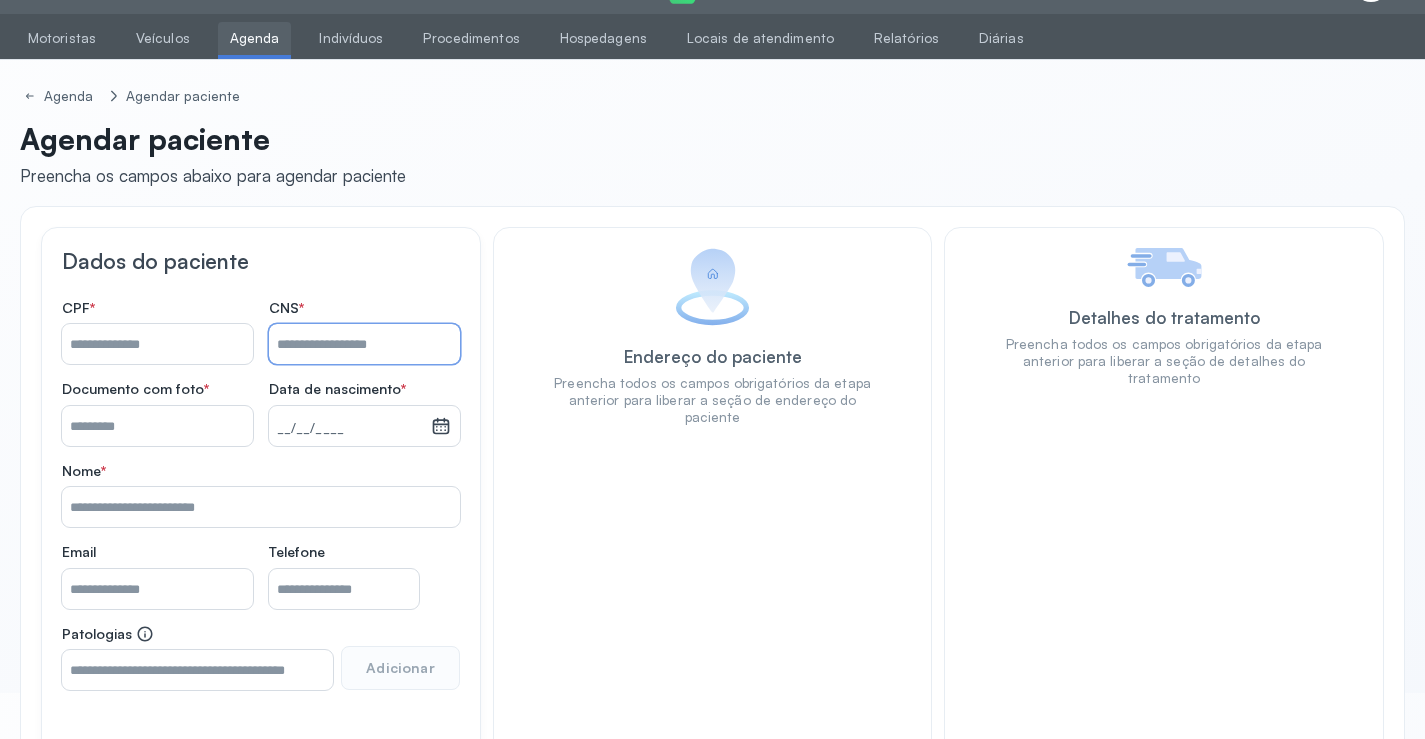 drag, startPoint x: 119, startPoint y: 355, endPoint x: 142, endPoint y: 315, distance: 46.141087 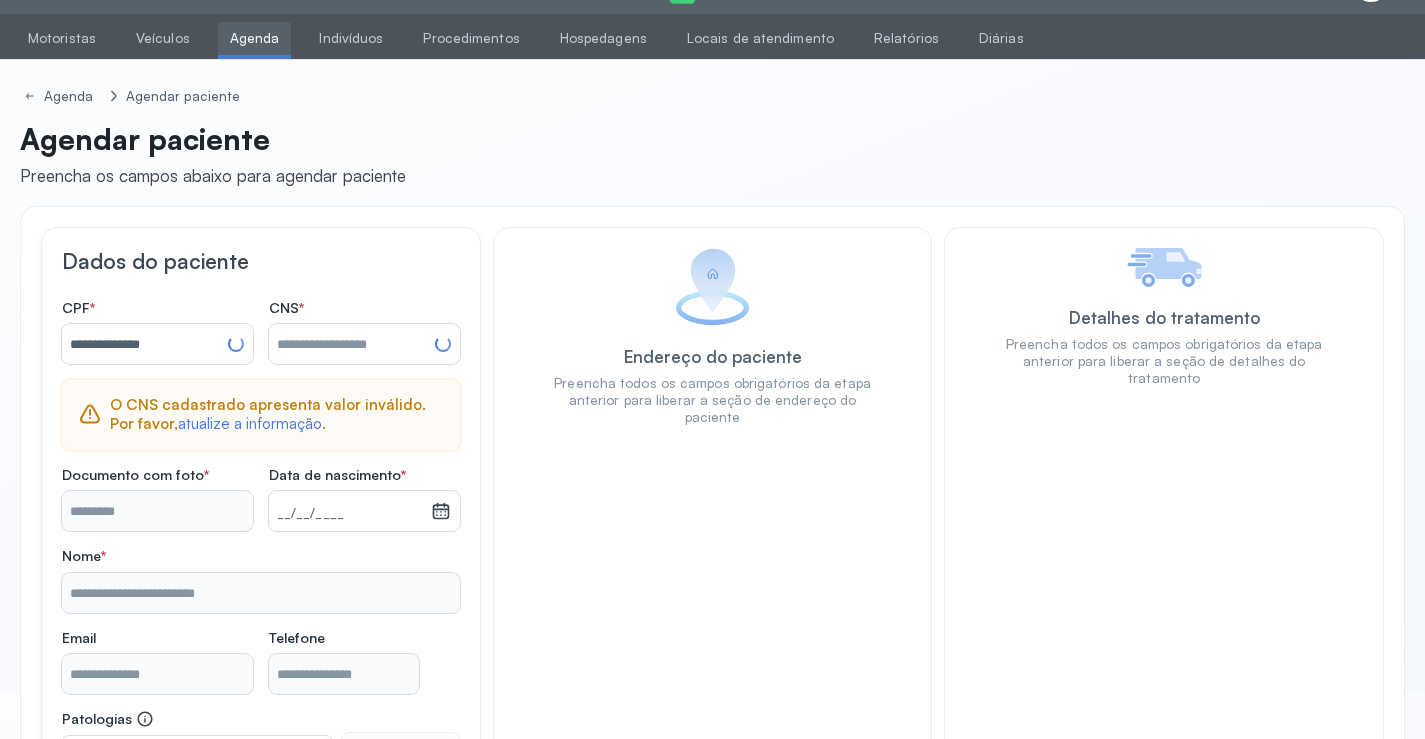 type on "**********" 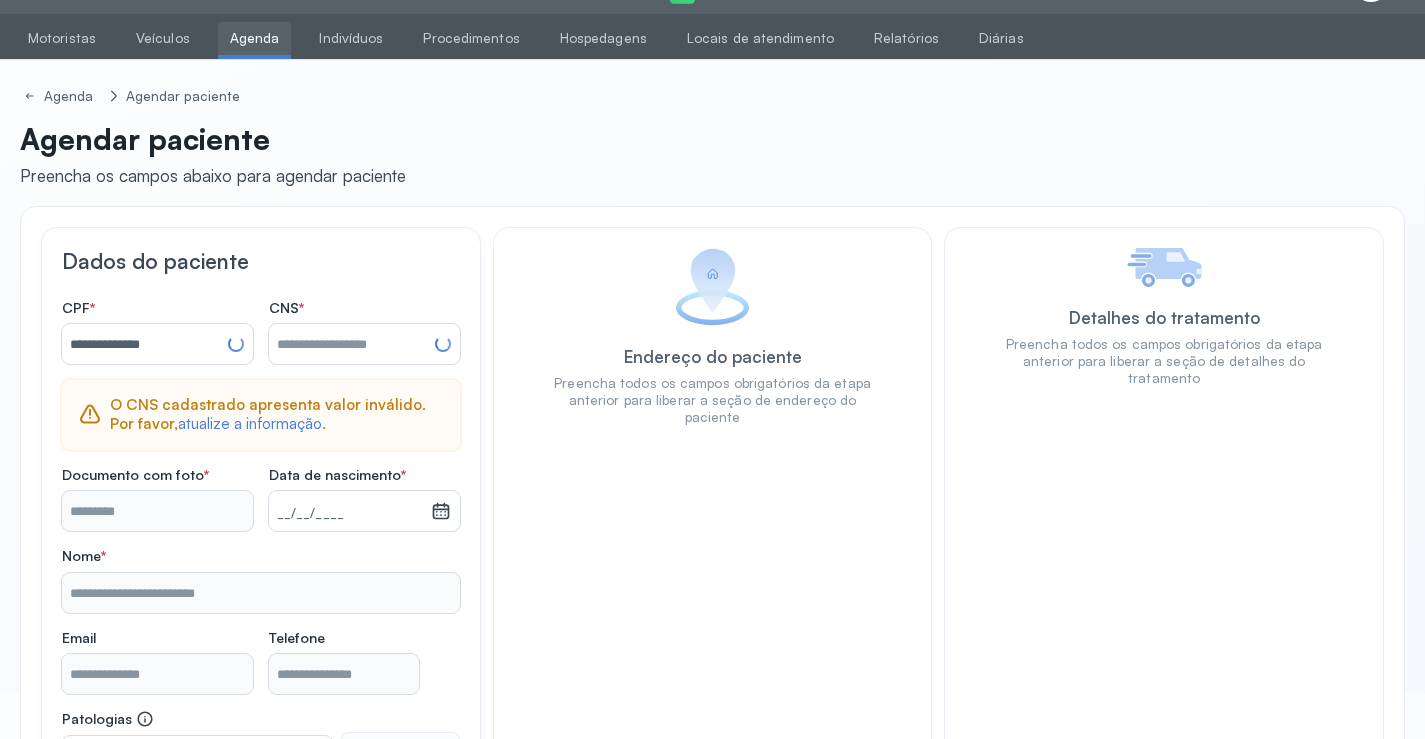 type on "**********" 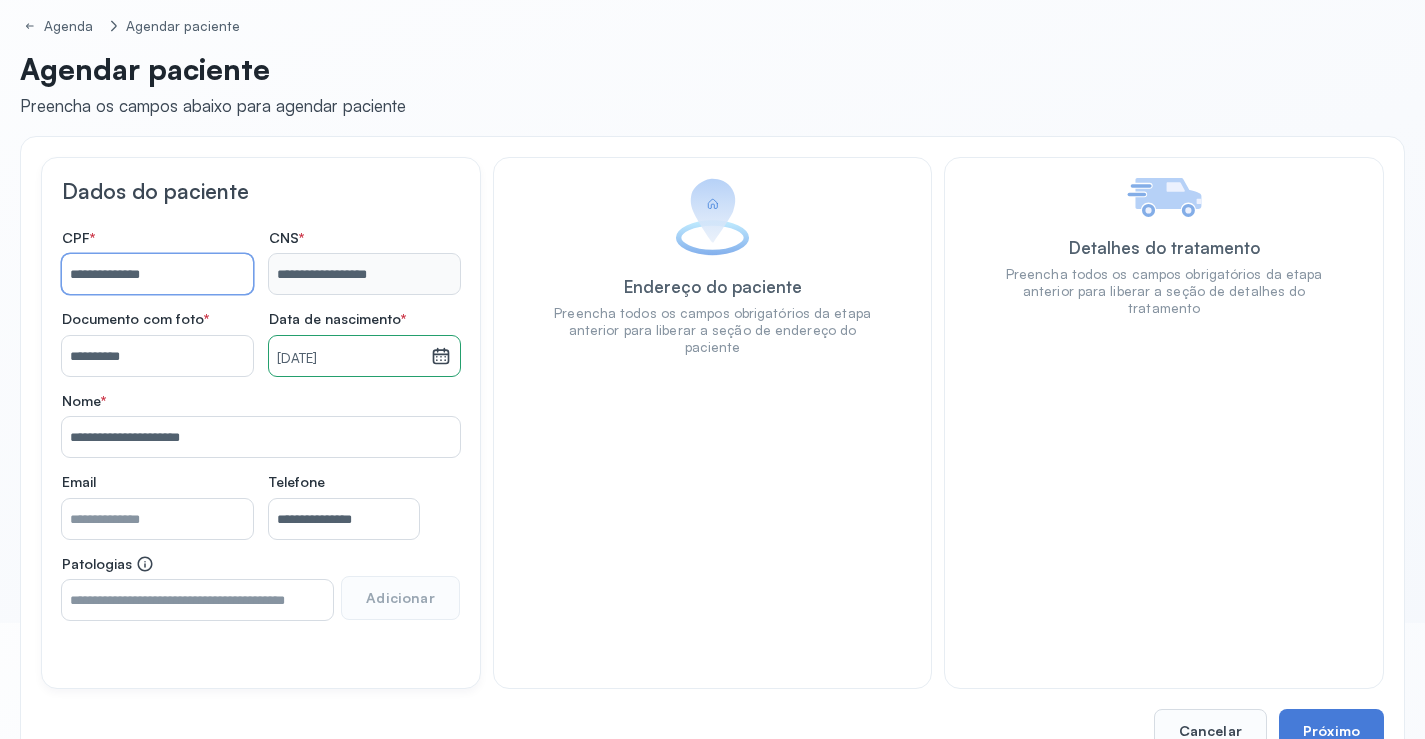 scroll, scrollTop: 171, scrollLeft: 0, axis: vertical 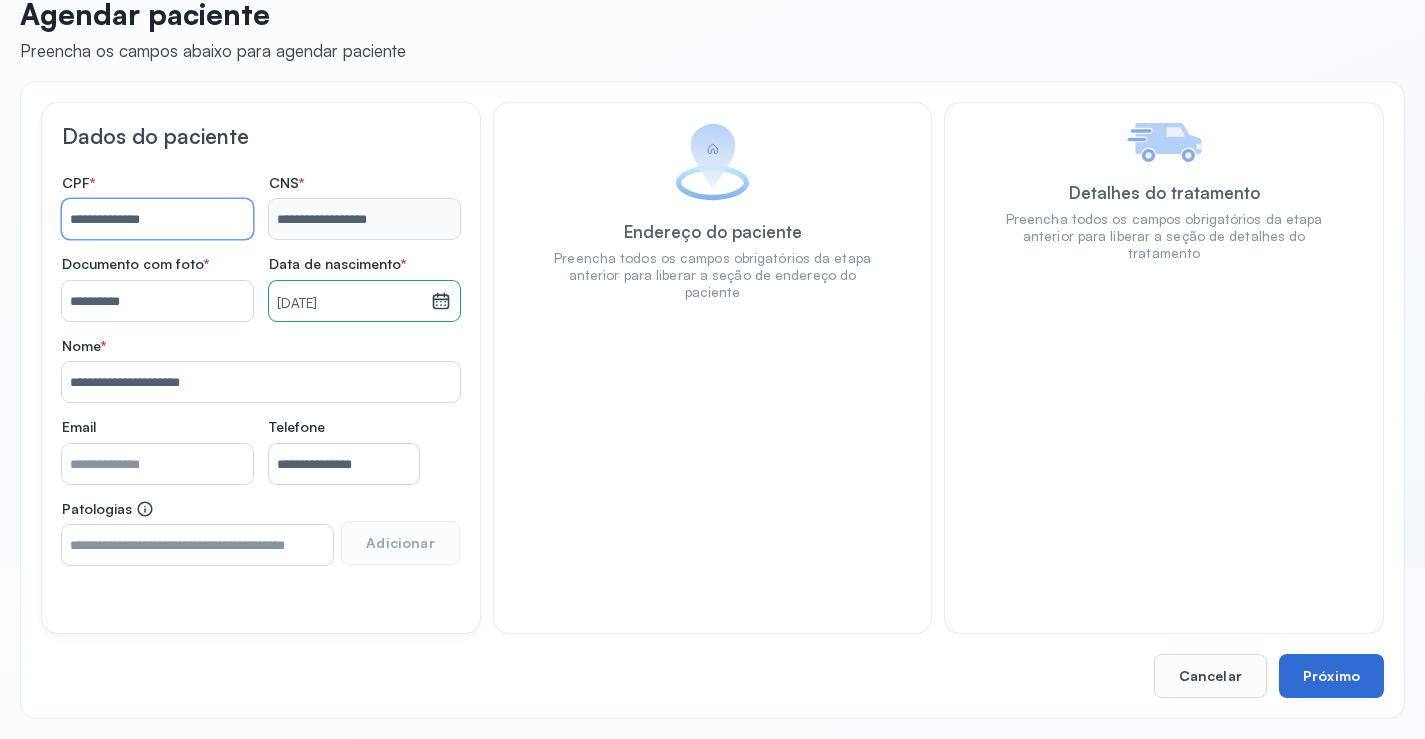 type on "**********" 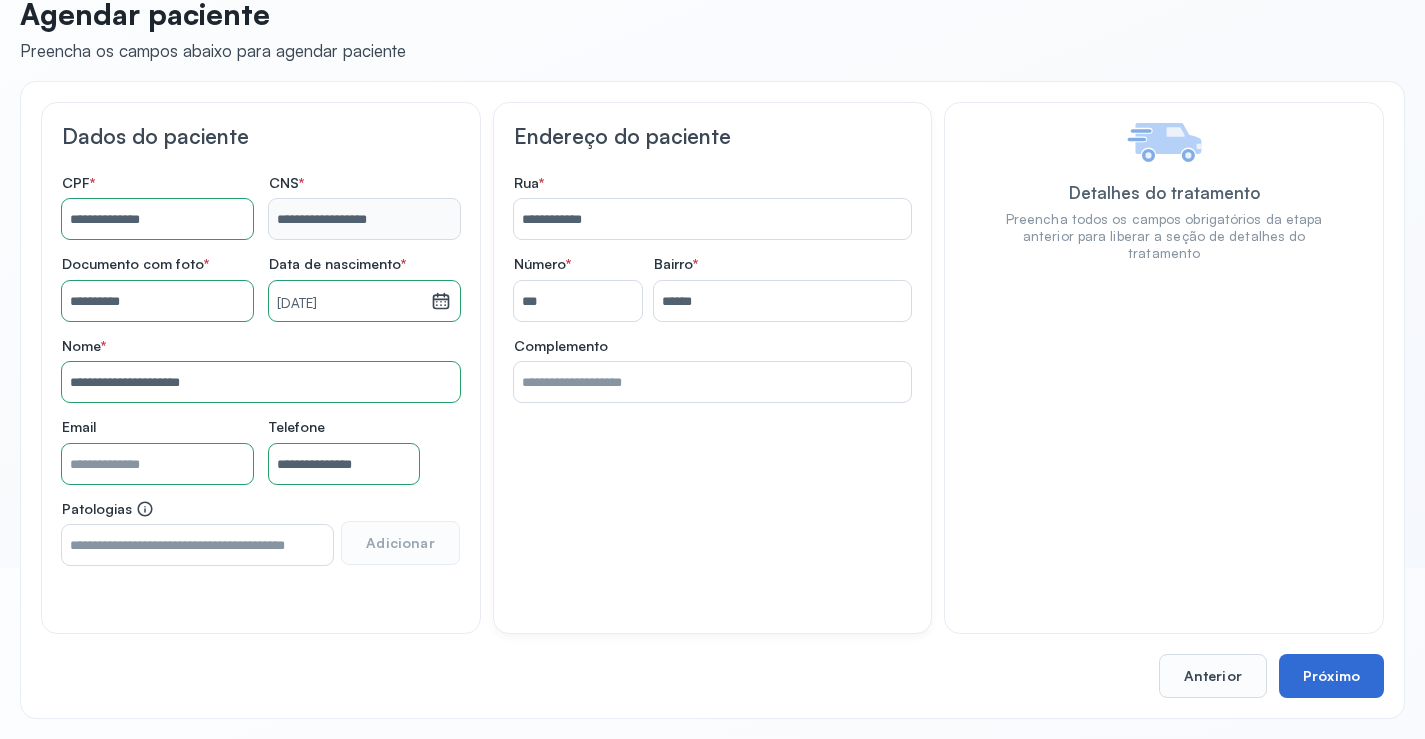 click on "Próximo" at bounding box center [1331, 676] 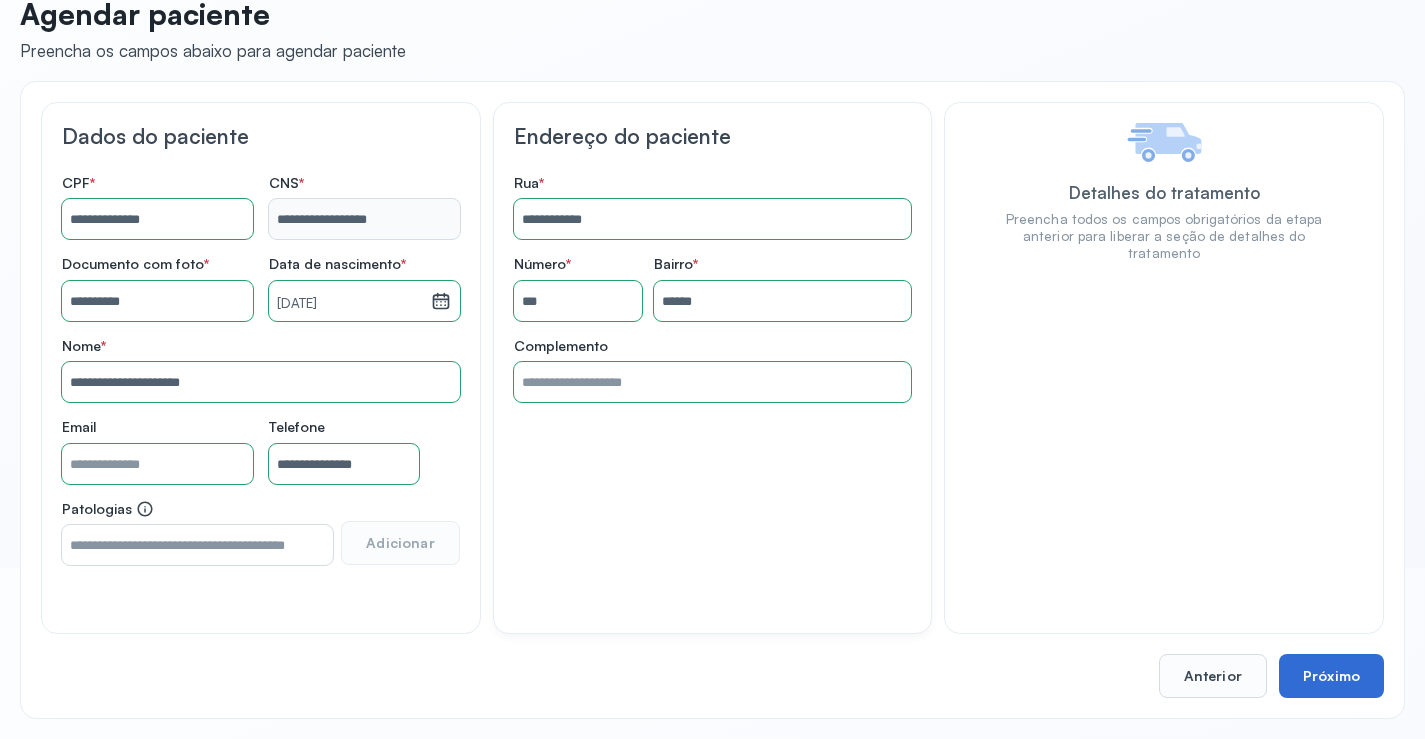 click on "Próximo" at bounding box center (1331, 676) 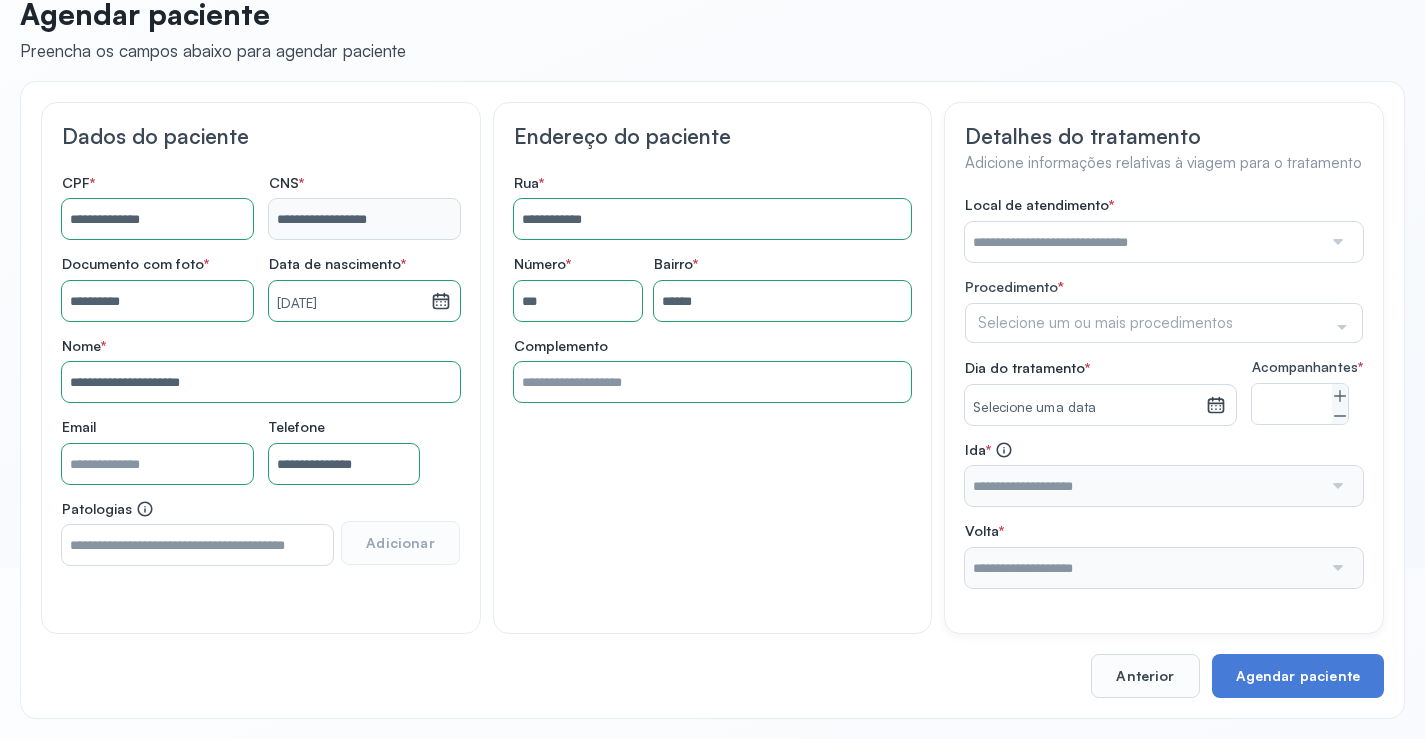 click at bounding box center [1143, 242] 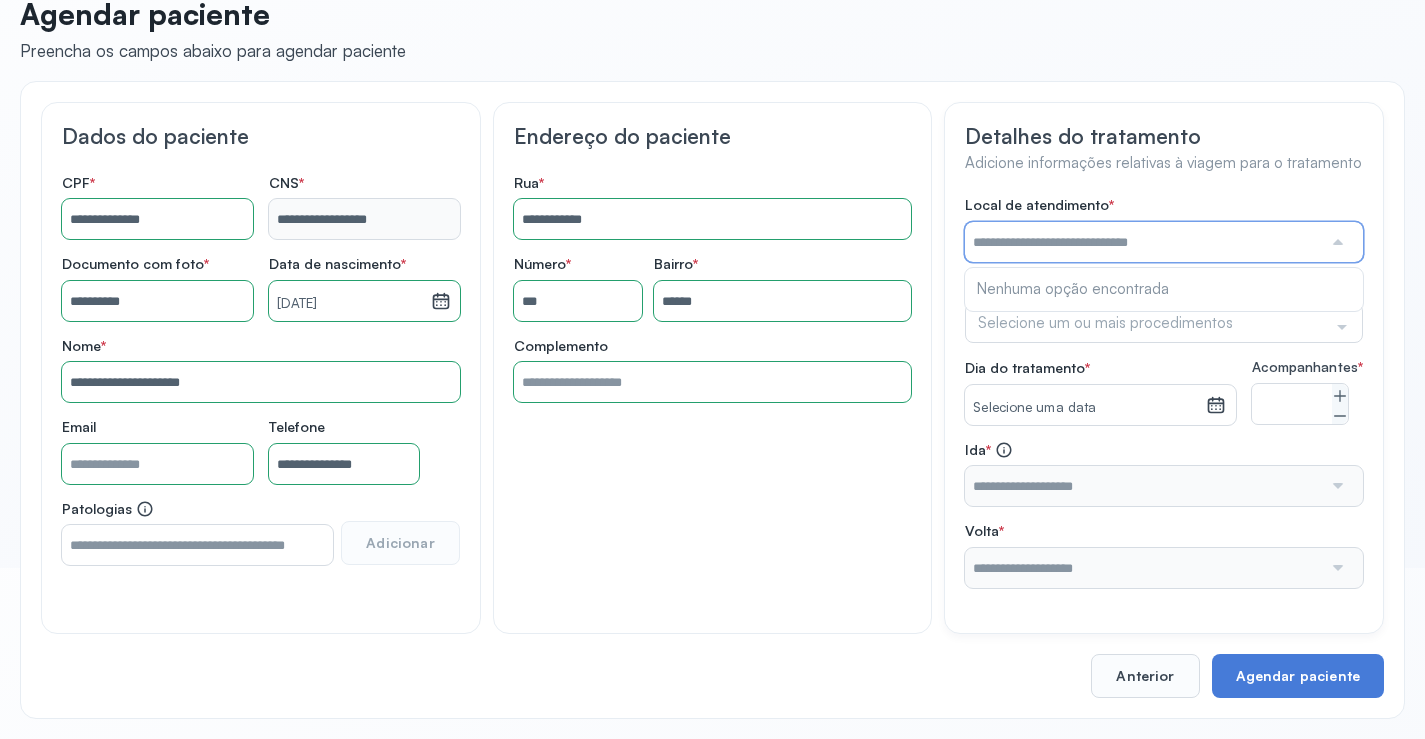click at bounding box center [1143, 242] 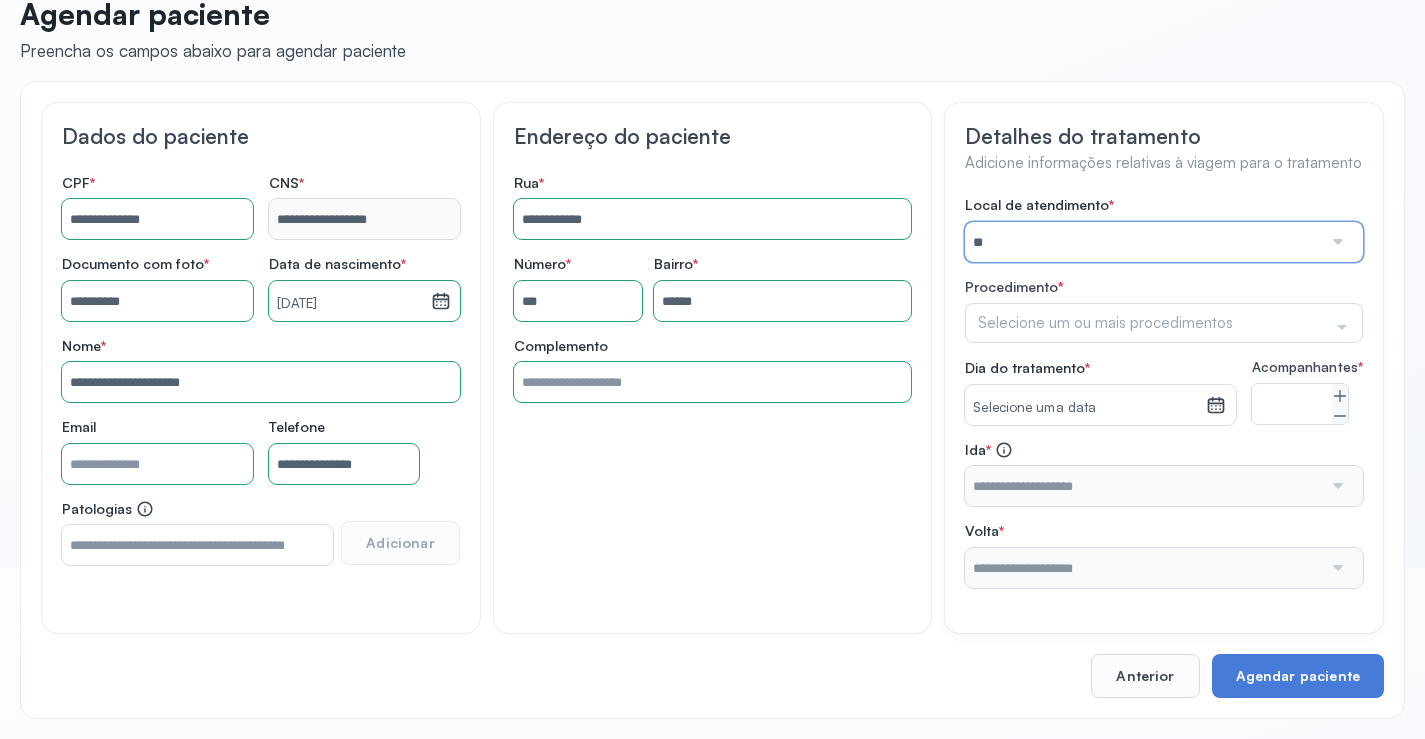 type on "*" 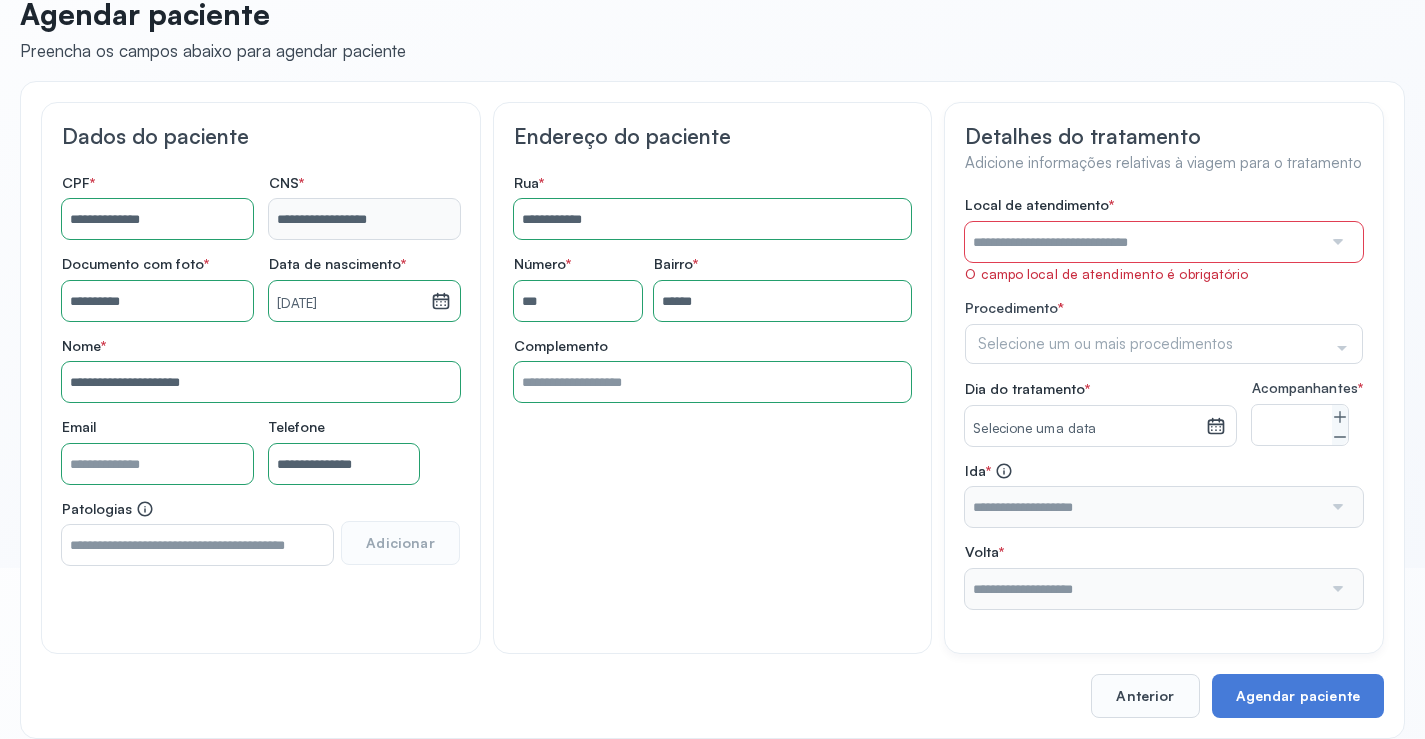 click at bounding box center [1336, 242] 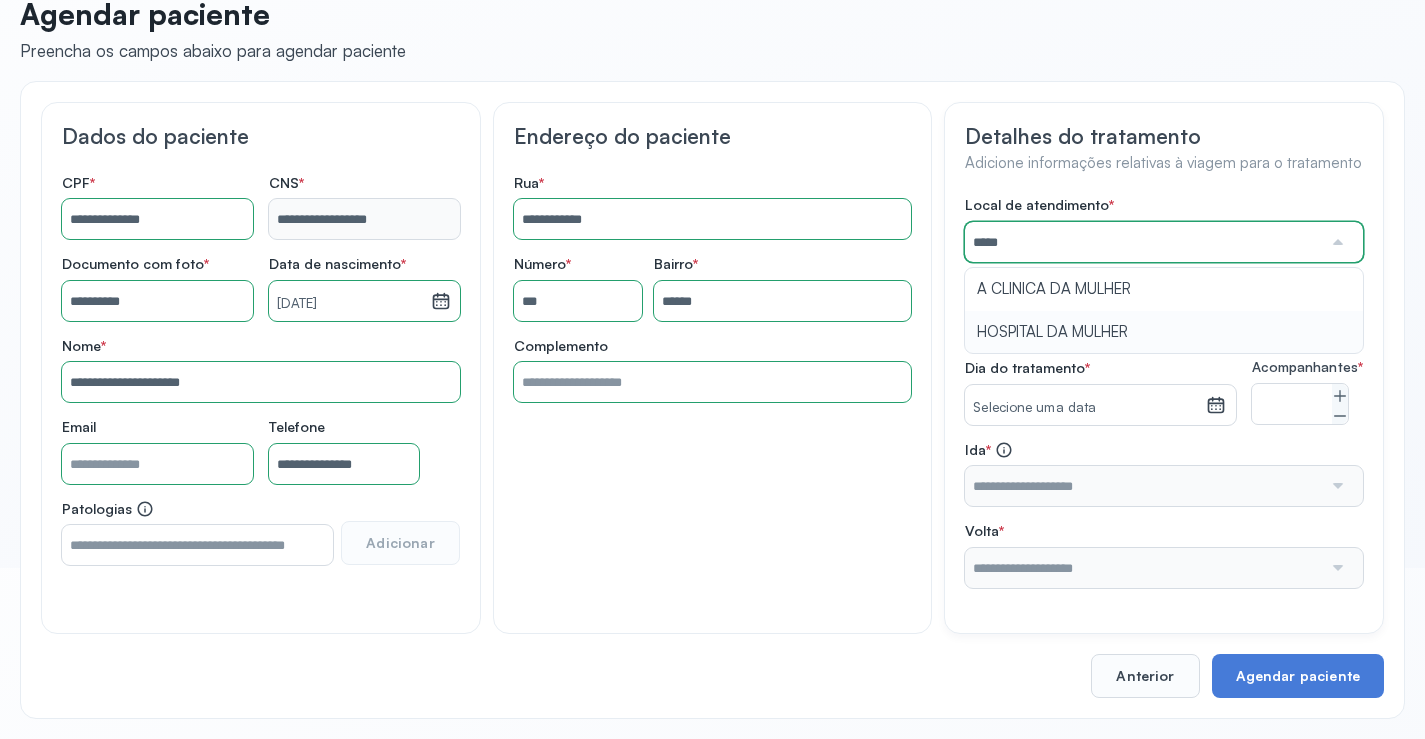 type on "**********" 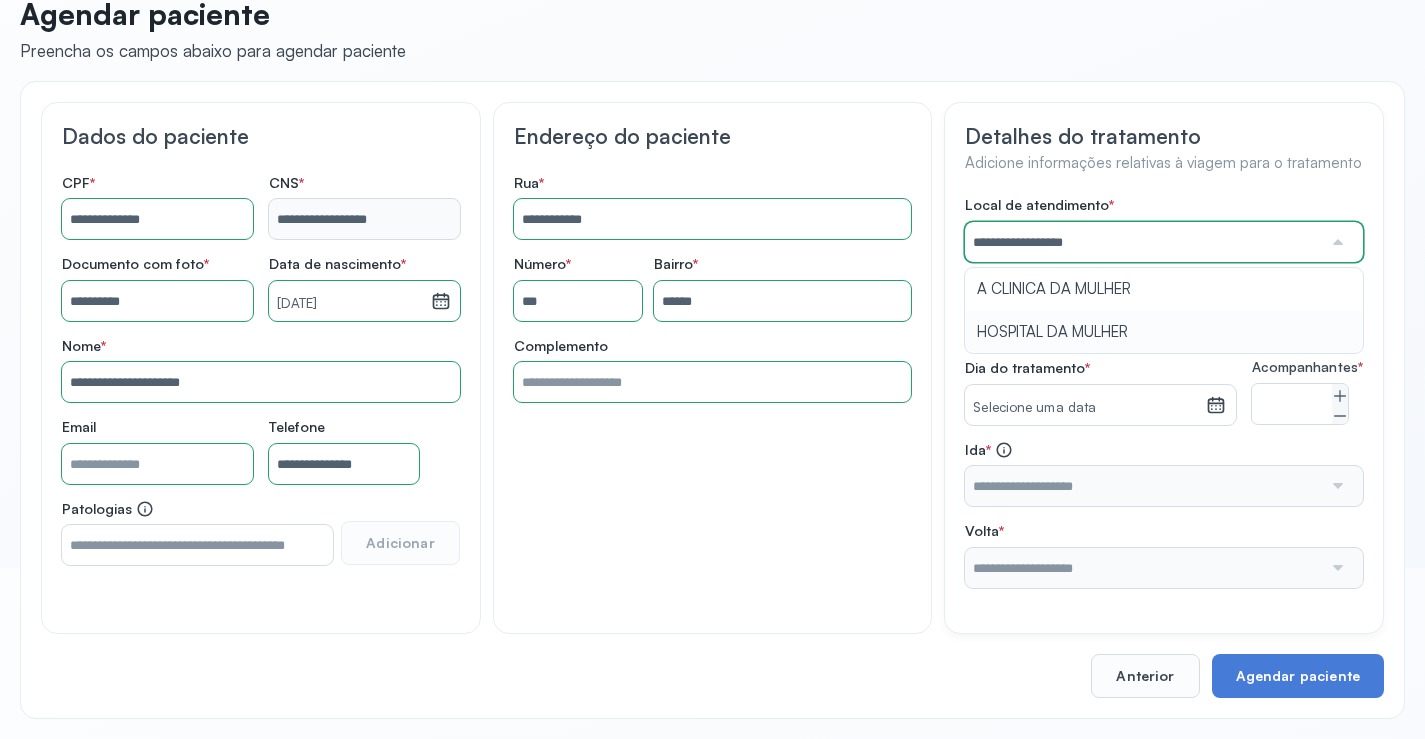 click on "**********" at bounding box center (1164, 392) 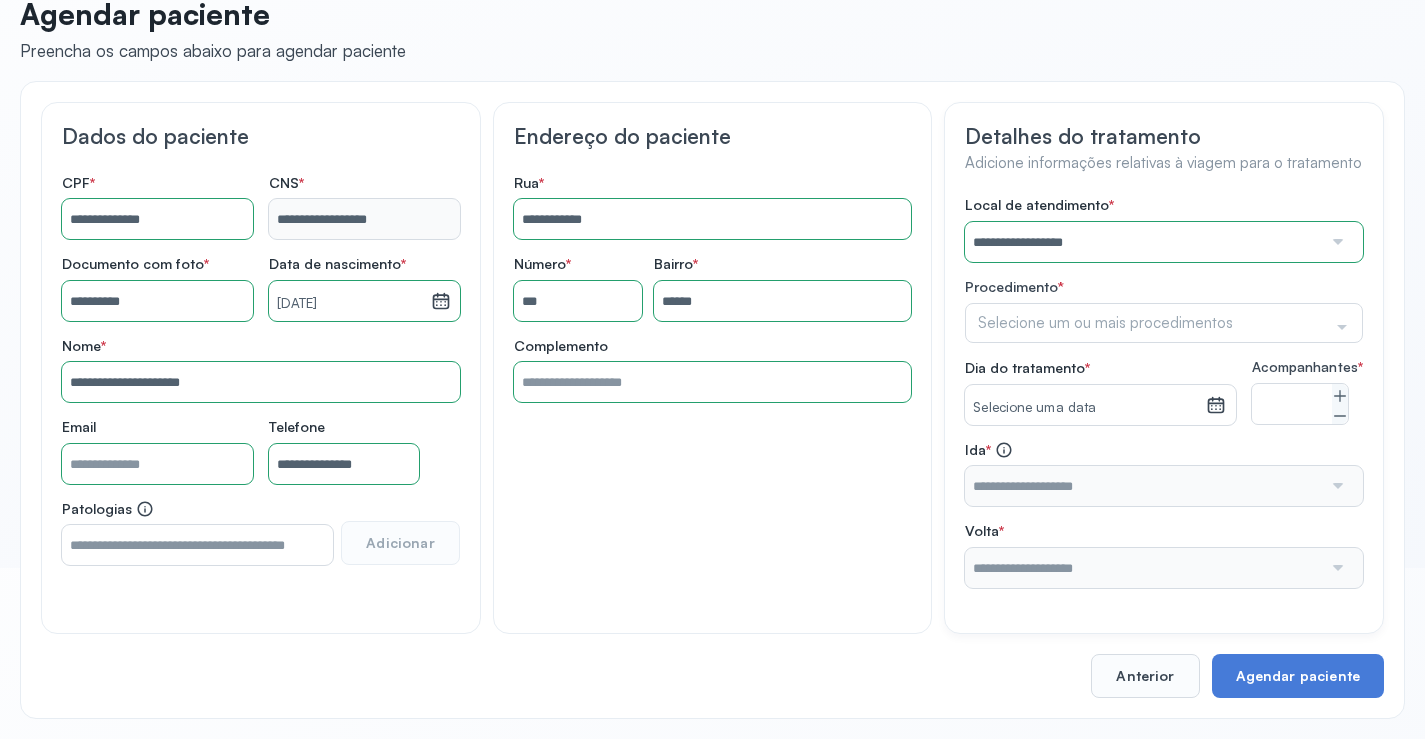 click on "Selecione um ou mais procedimentos" 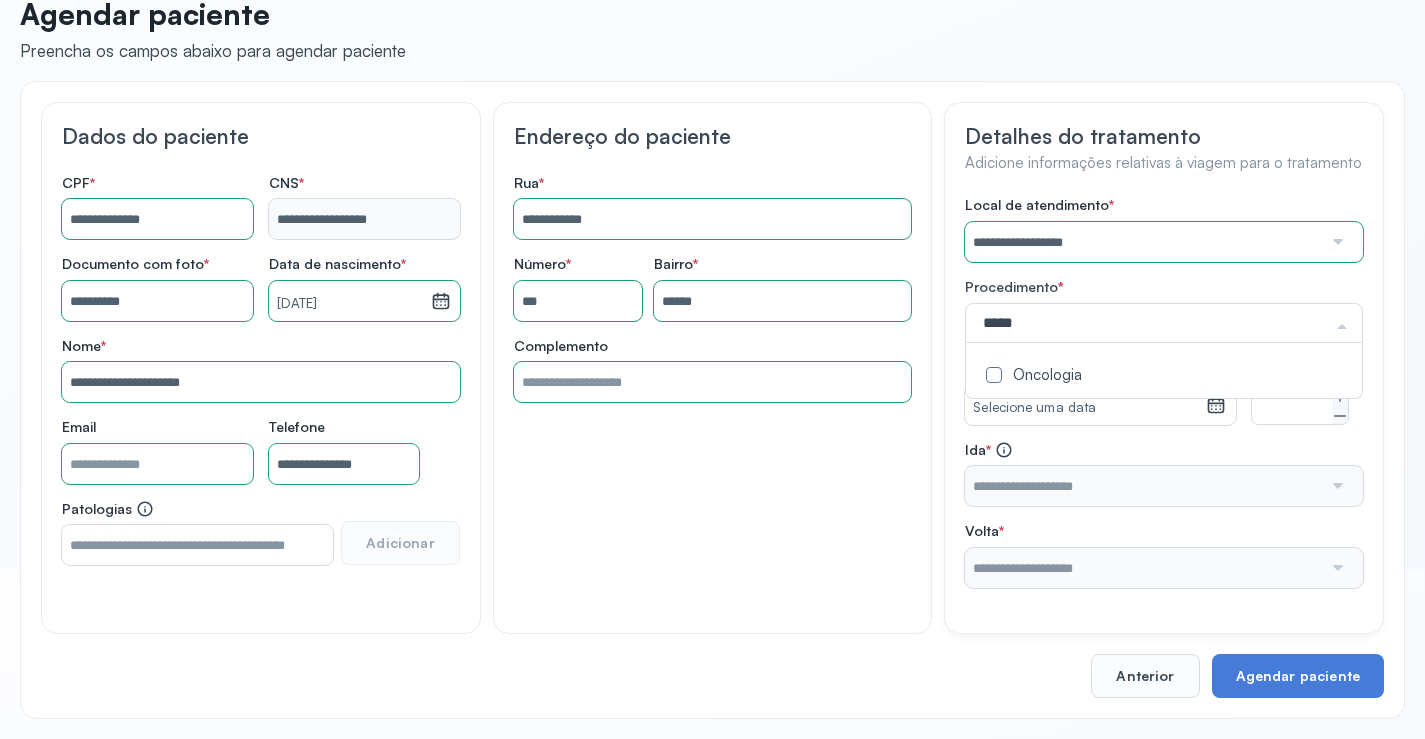type on "******" 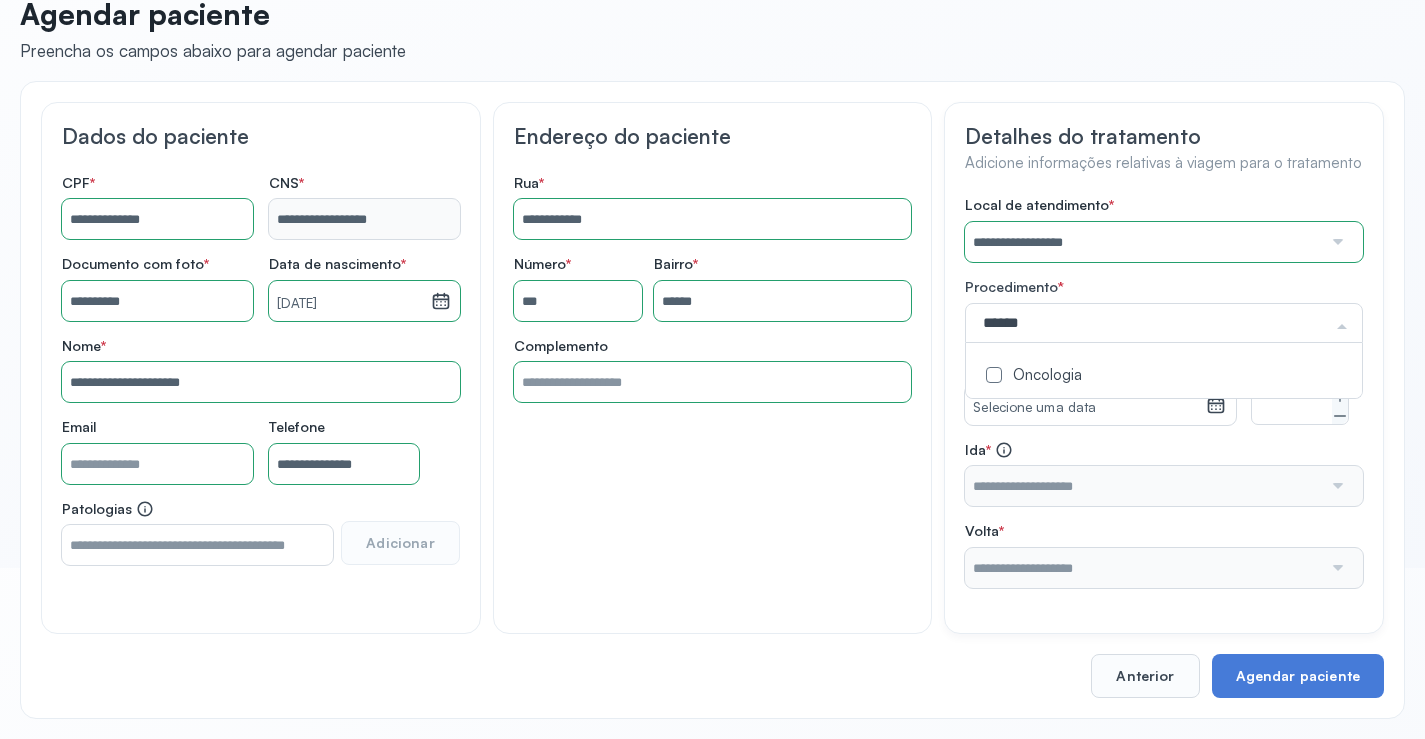 click on "Oncologia" 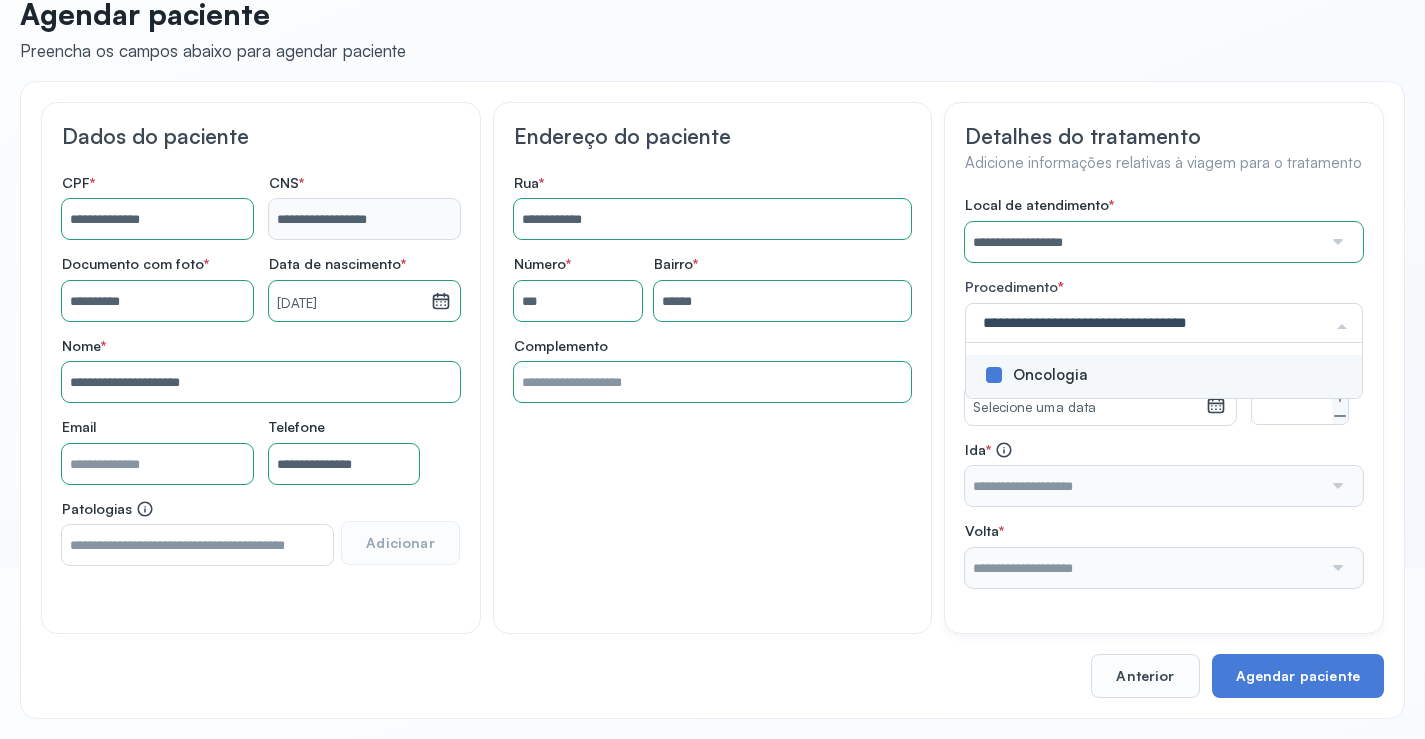 click on "**********" at bounding box center (1164, 392) 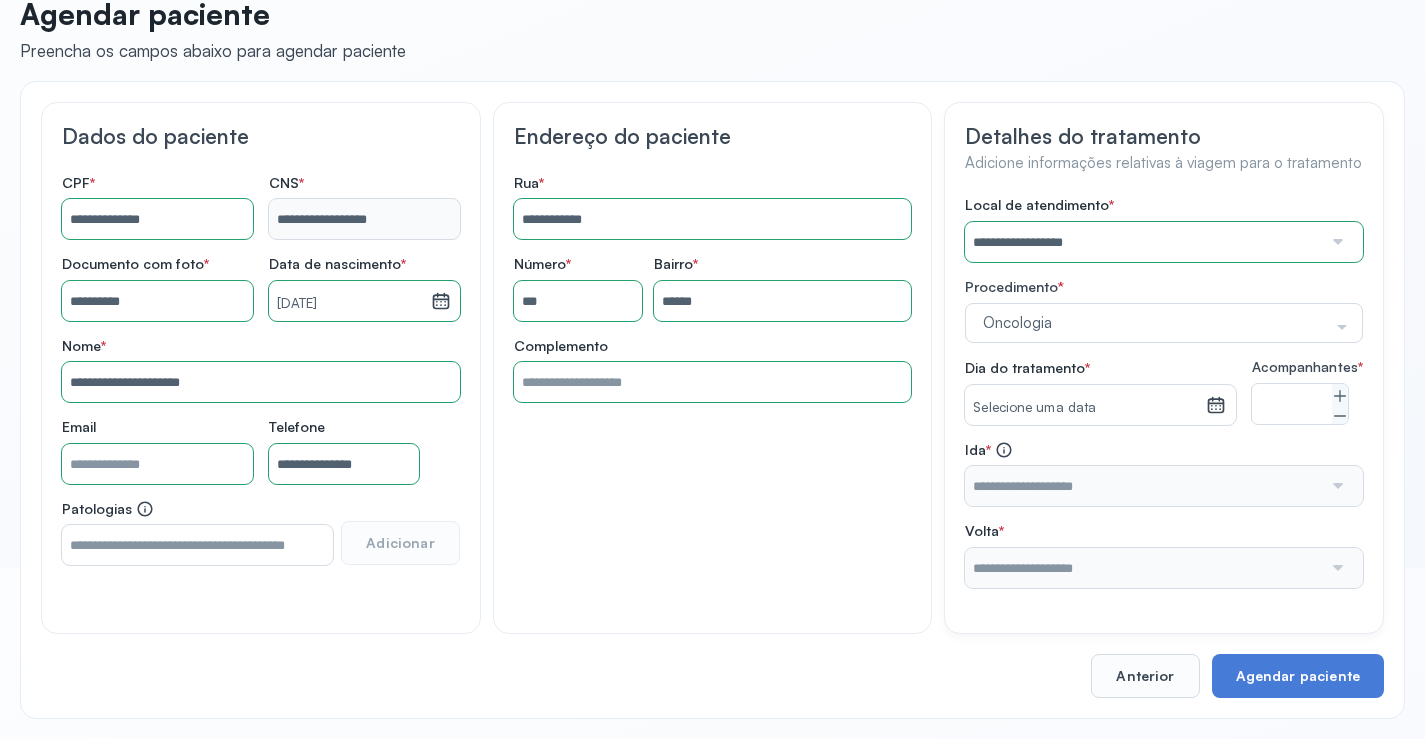click 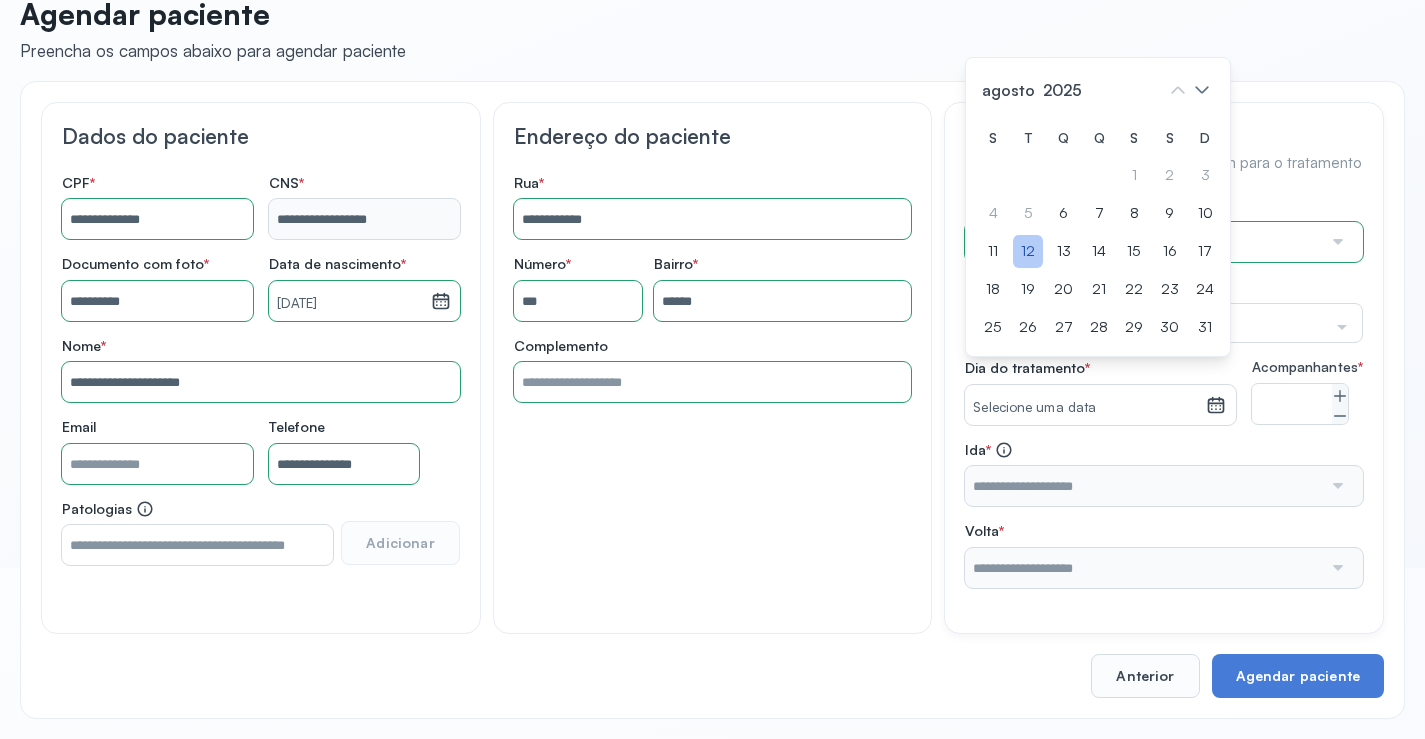 drag, startPoint x: 1033, startPoint y: 270, endPoint x: 1048, endPoint y: 261, distance: 17.492855 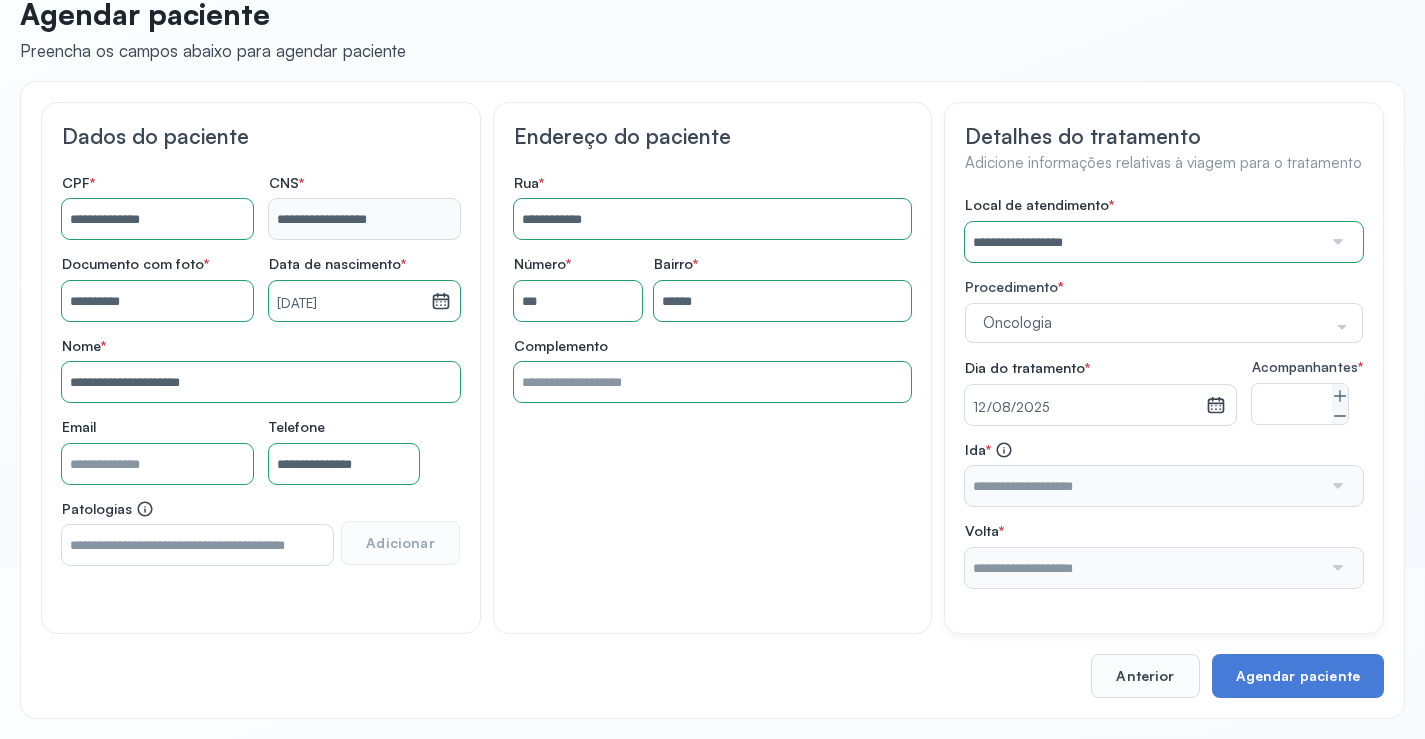 click on "Acompanhantes   *  *" 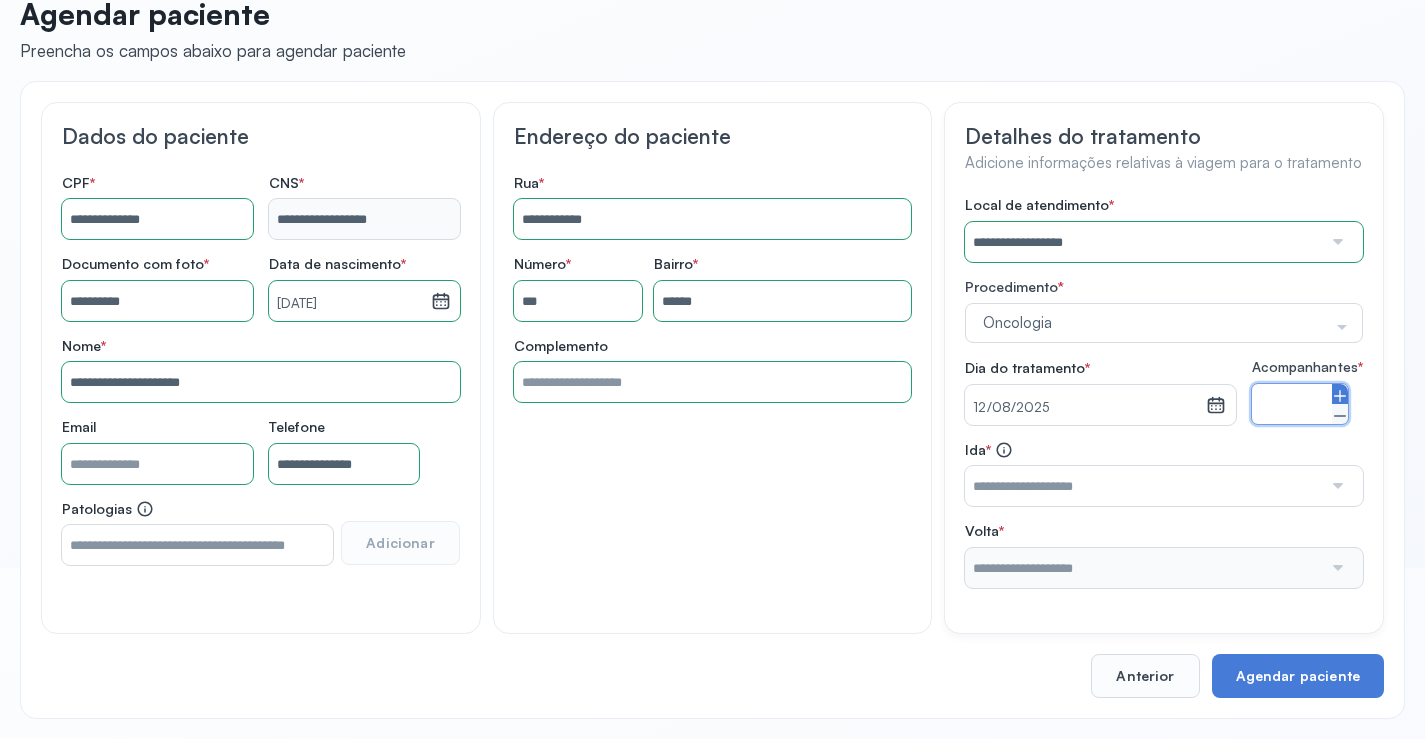click 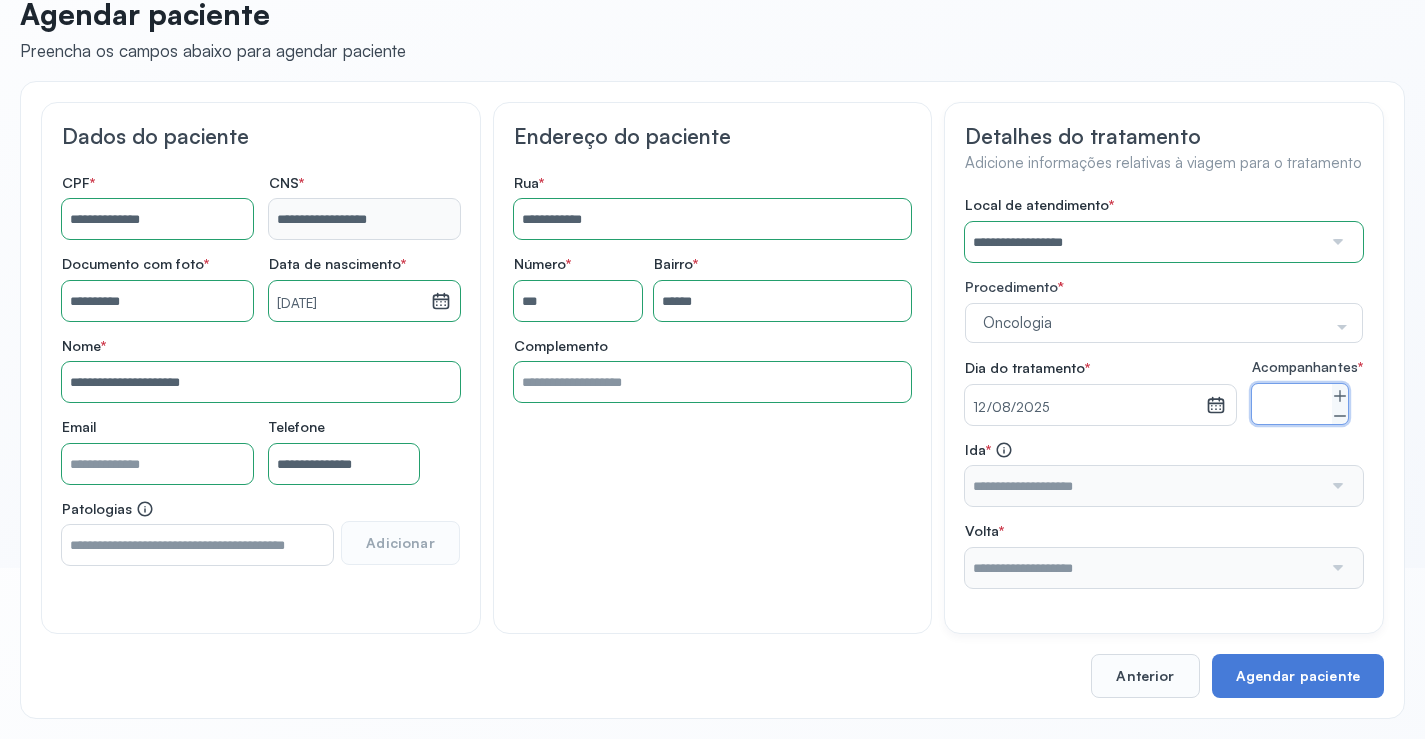 click at bounding box center [1336, 486] 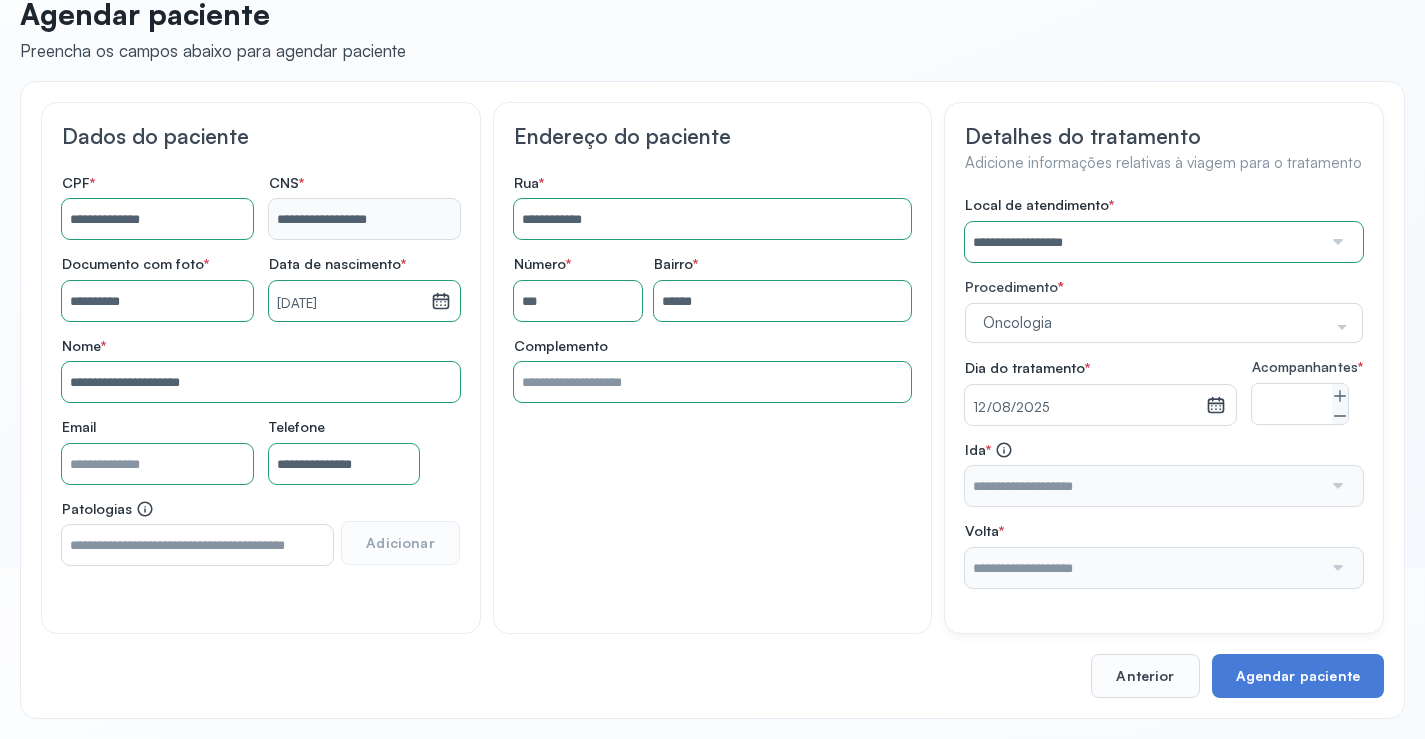 click at bounding box center [1336, 486] 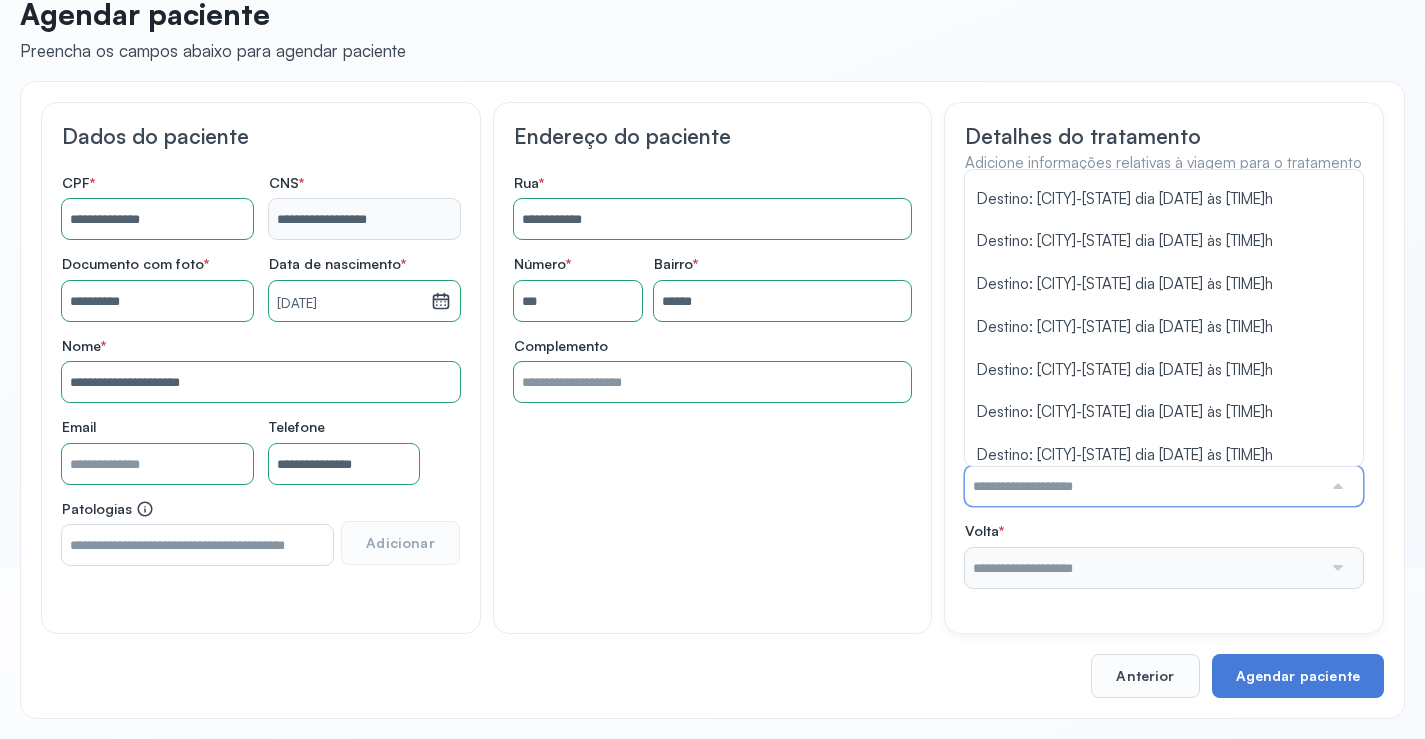 scroll, scrollTop: 131, scrollLeft: 0, axis: vertical 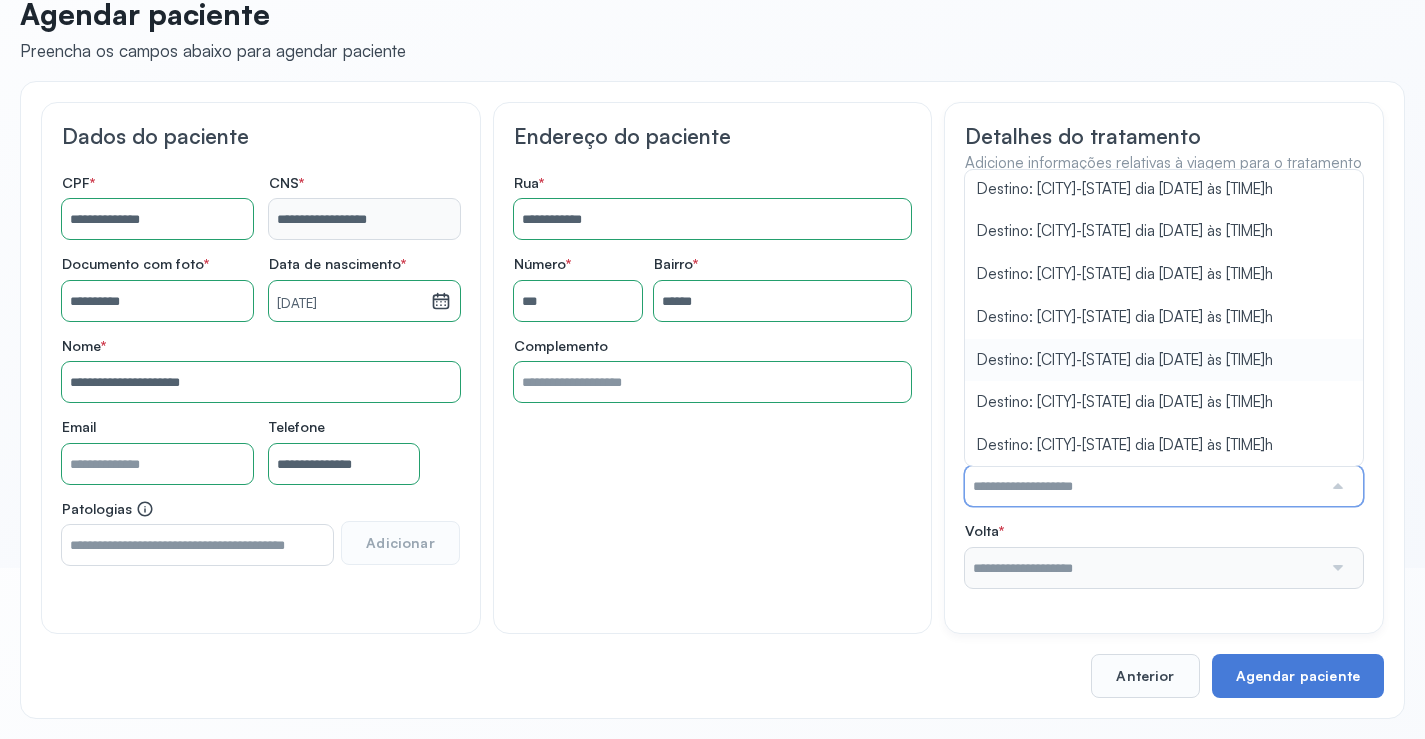 type on "**********" 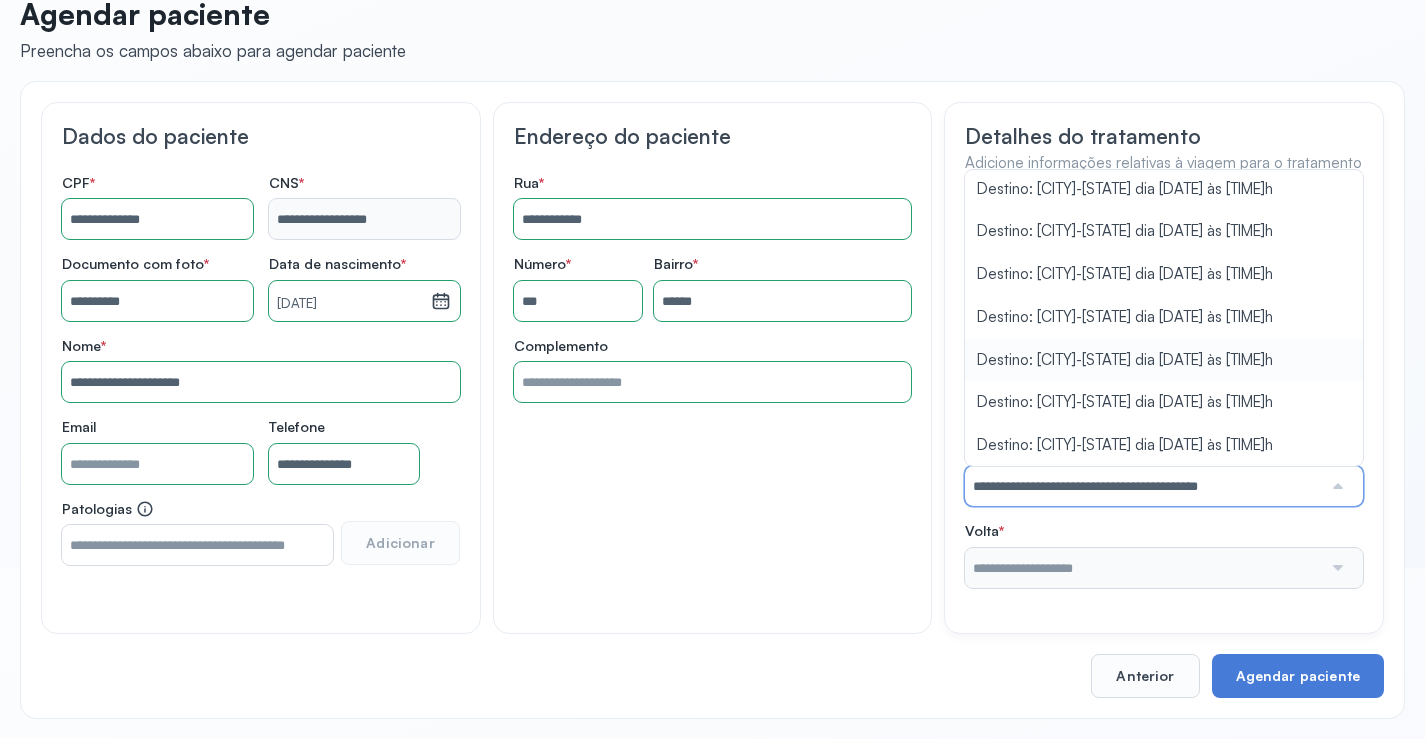 click on "**********" at bounding box center [1164, 392] 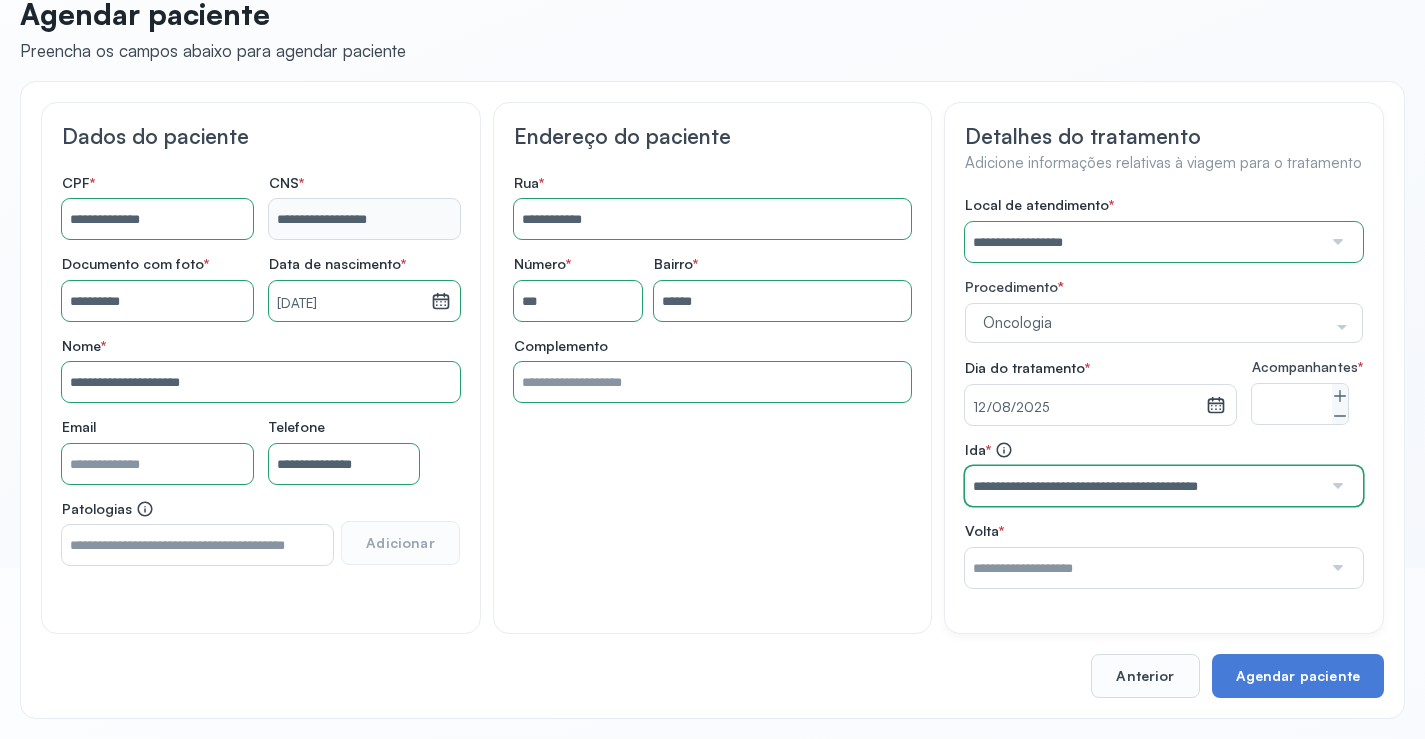 click on "**********" at bounding box center [1143, 486] 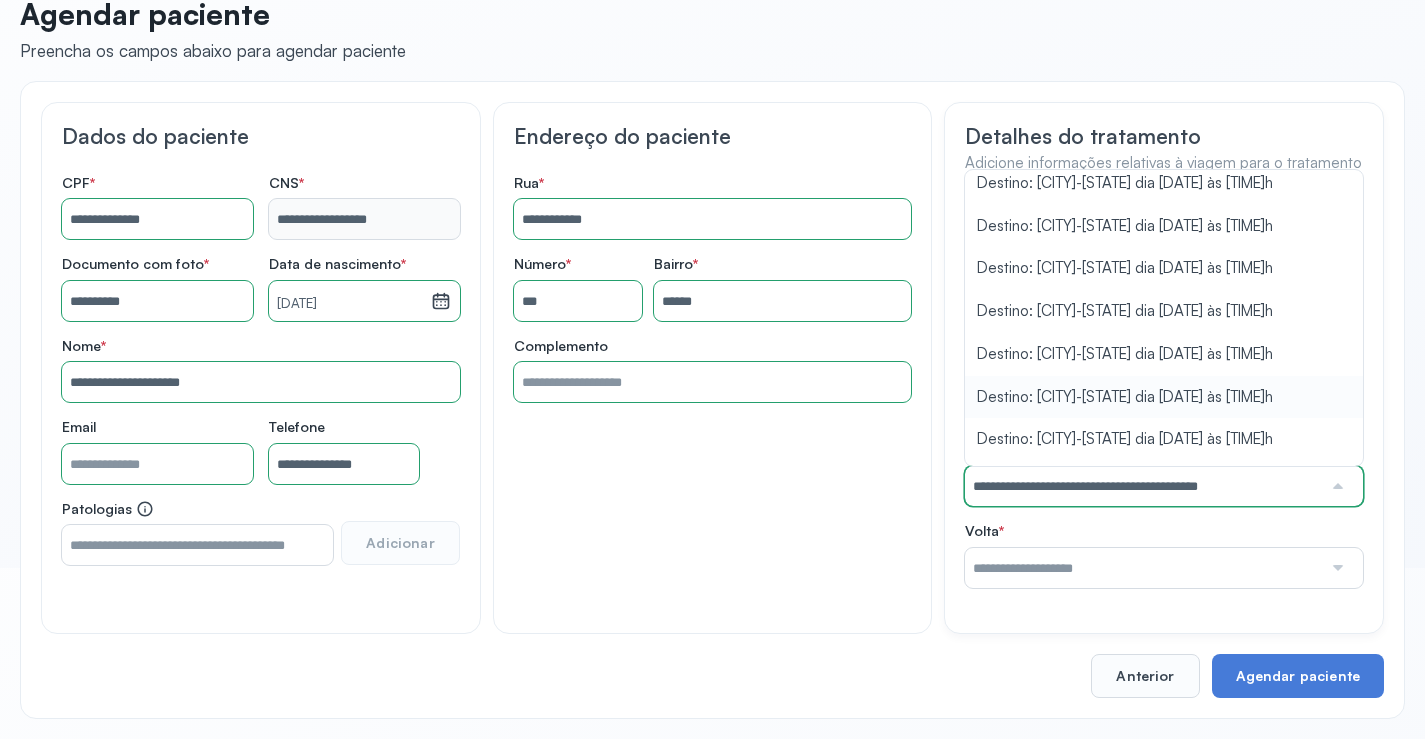 click at bounding box center (1143, 568) 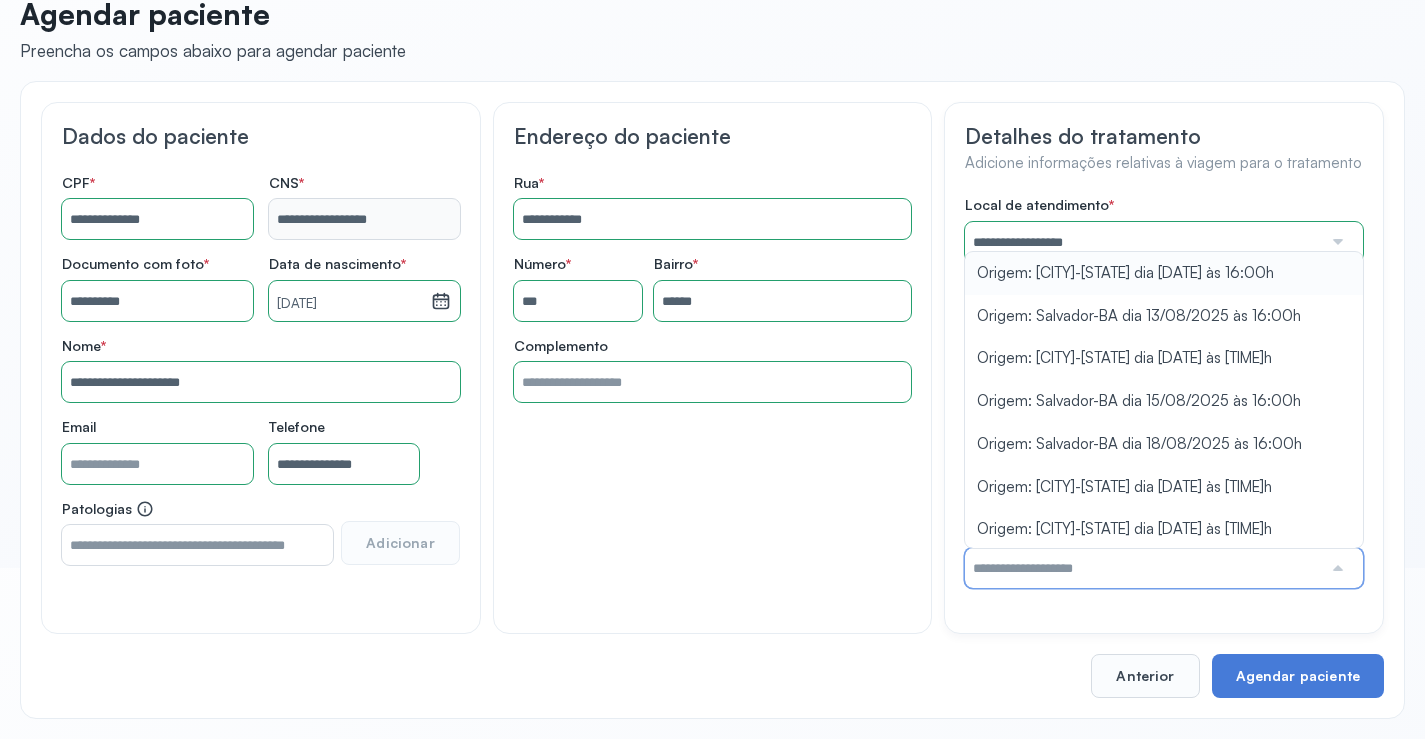 type on "**********" 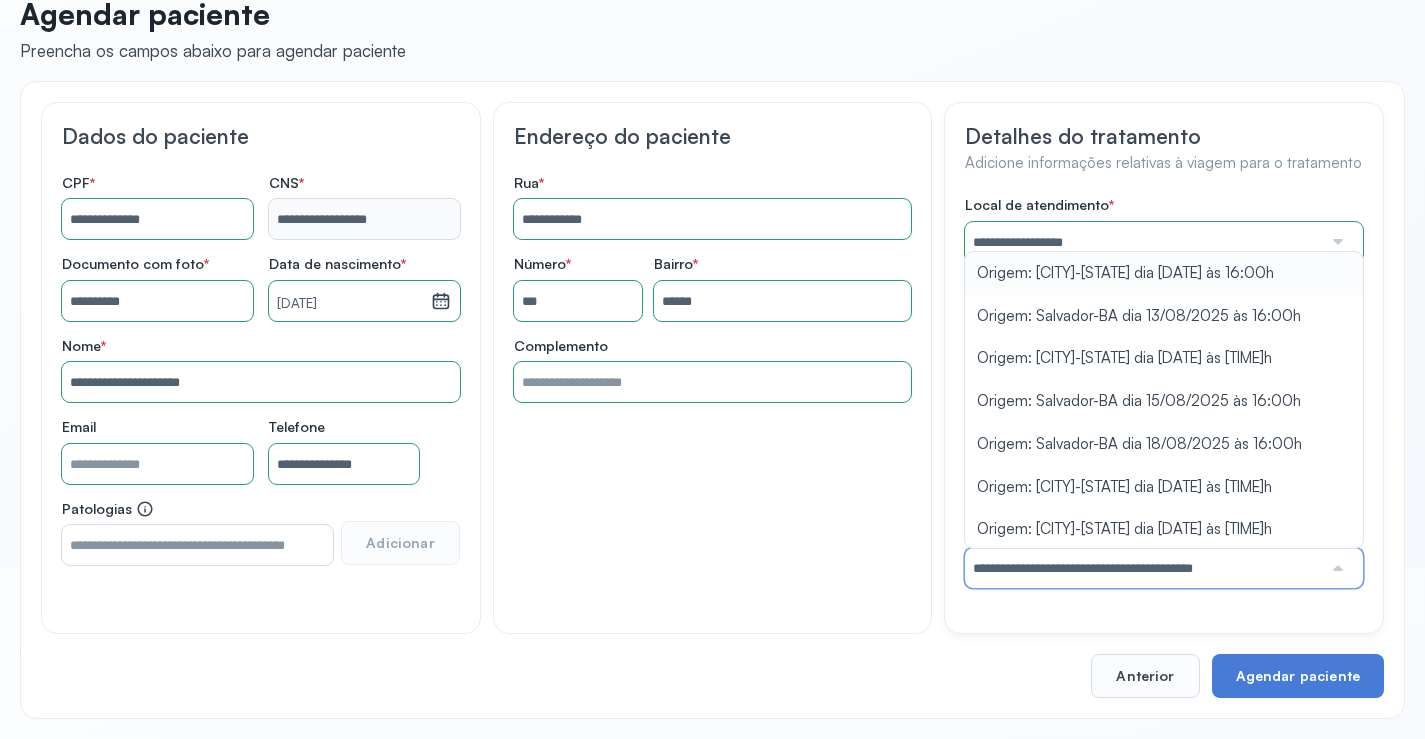 click on "**********" at bounding box center (1164, 392) 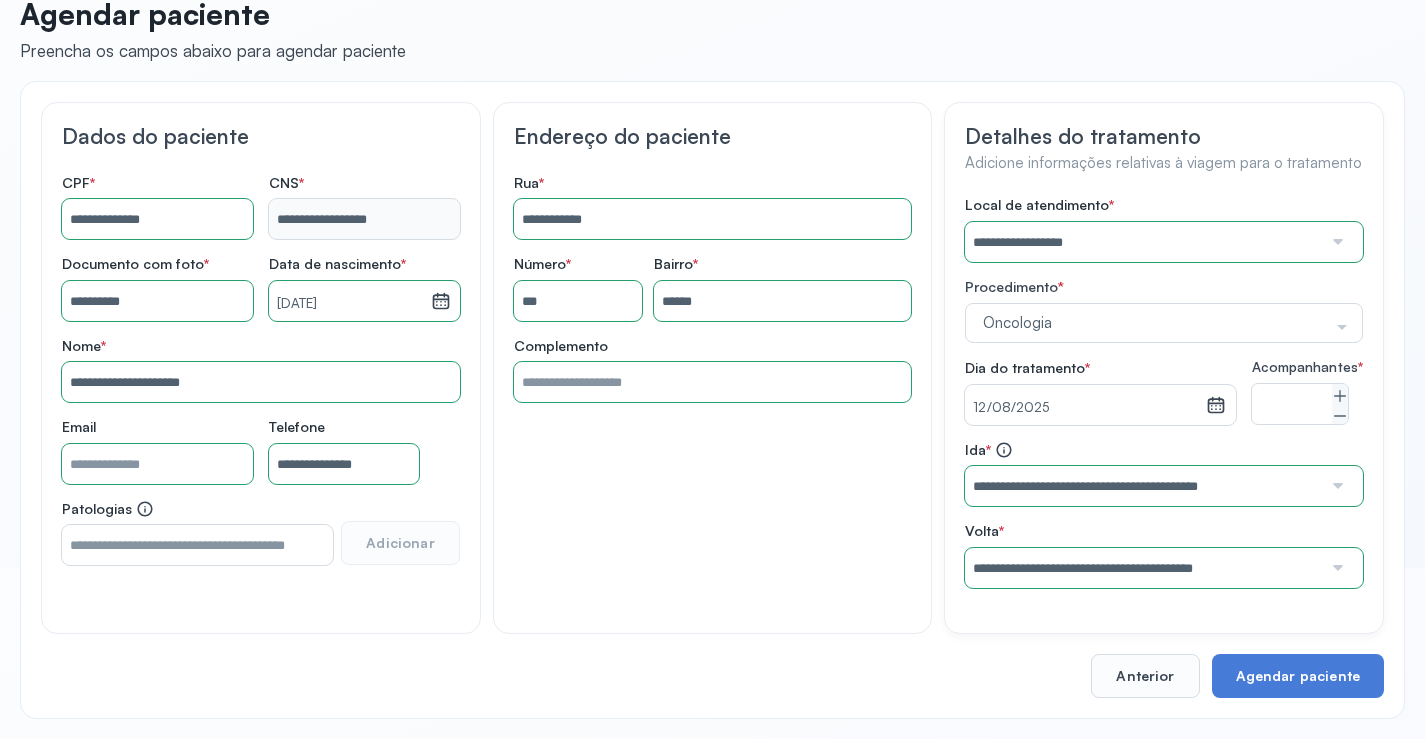 scroll, scrollTop: 186, scrollLeft: 0, axis: vertical 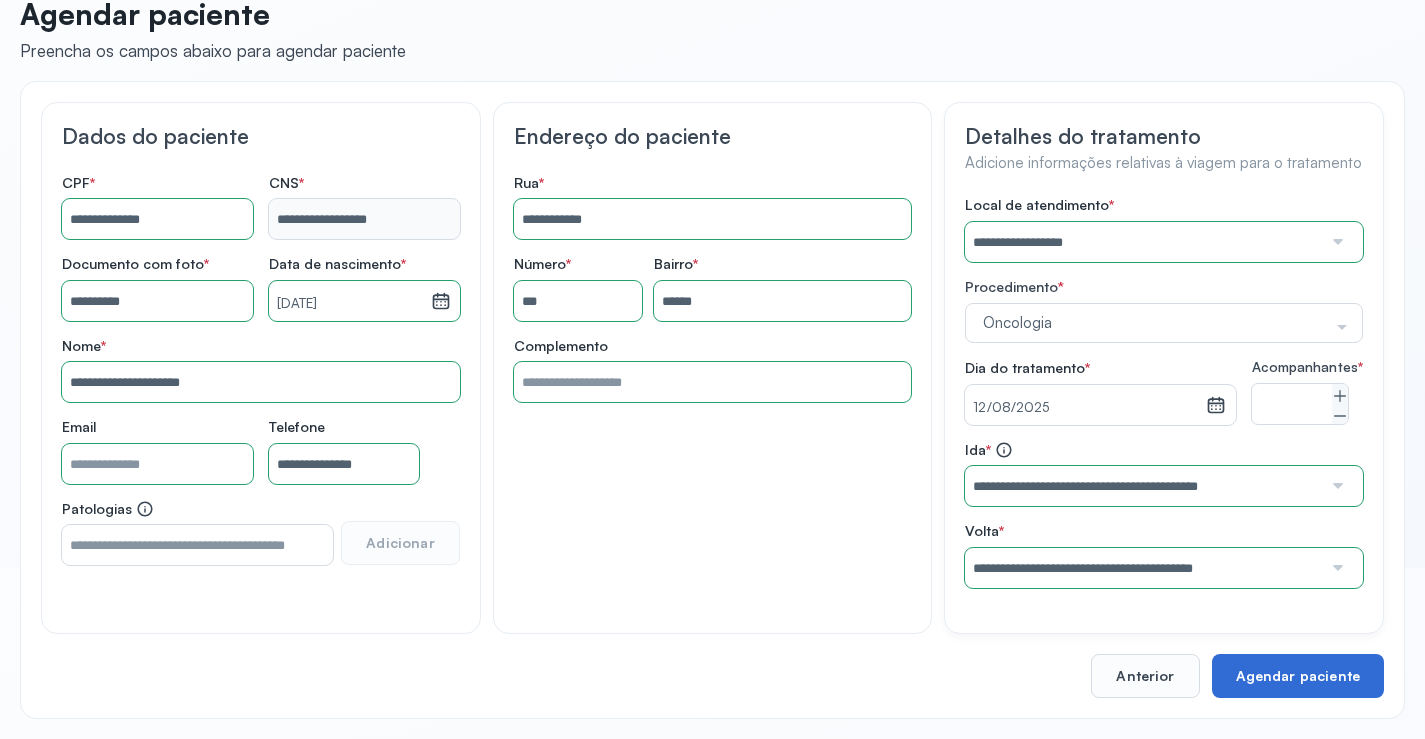 click on "Agendar paciente" at bounding box center (1298, 676) 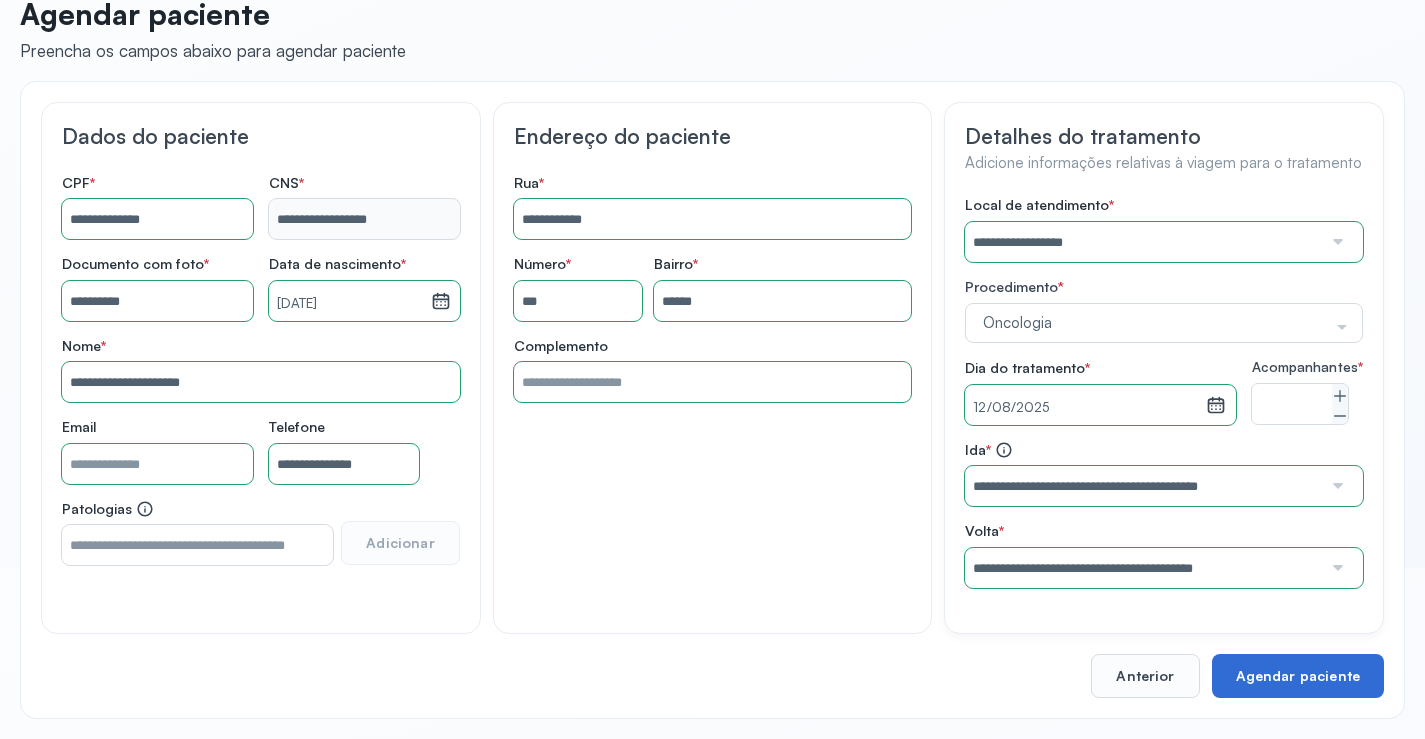 scroll, scrollTop: 46, scrollLeft: 0, axis: vertical 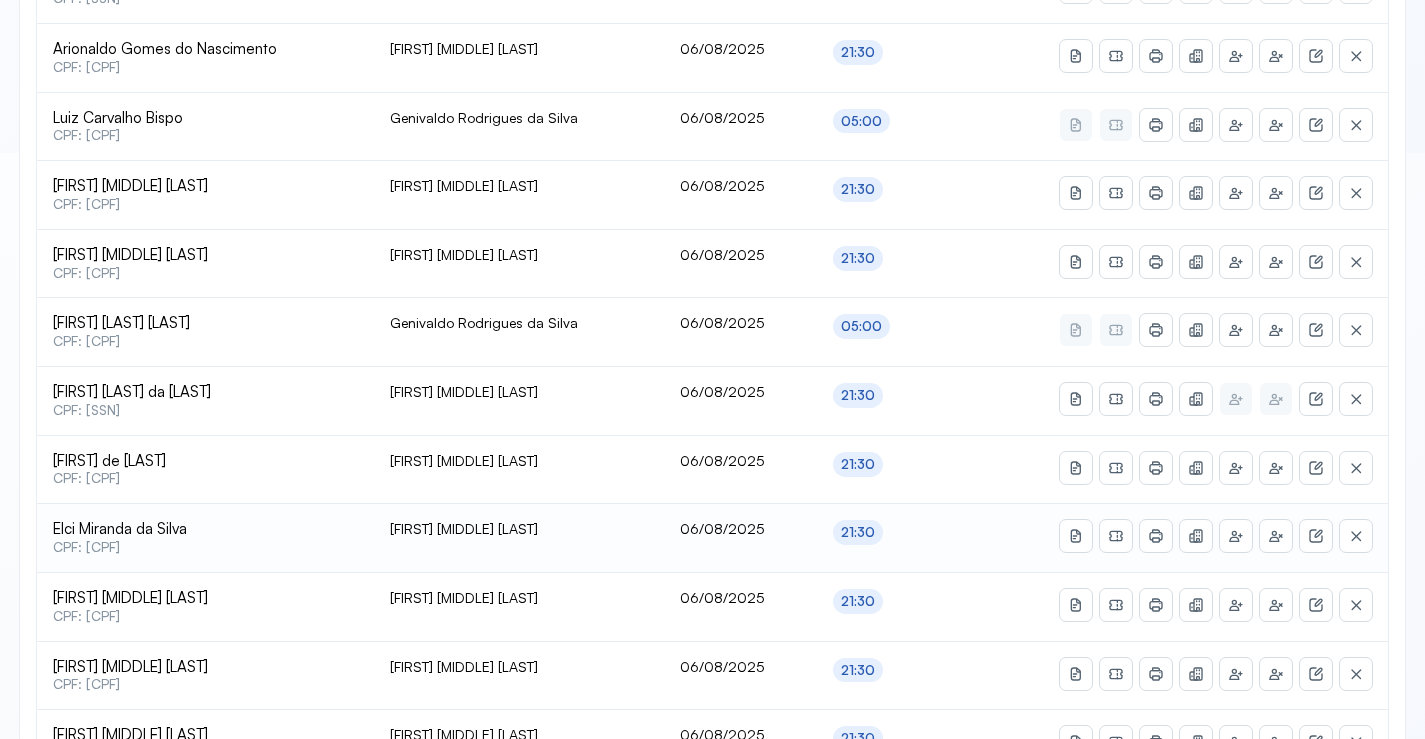 type on "********" 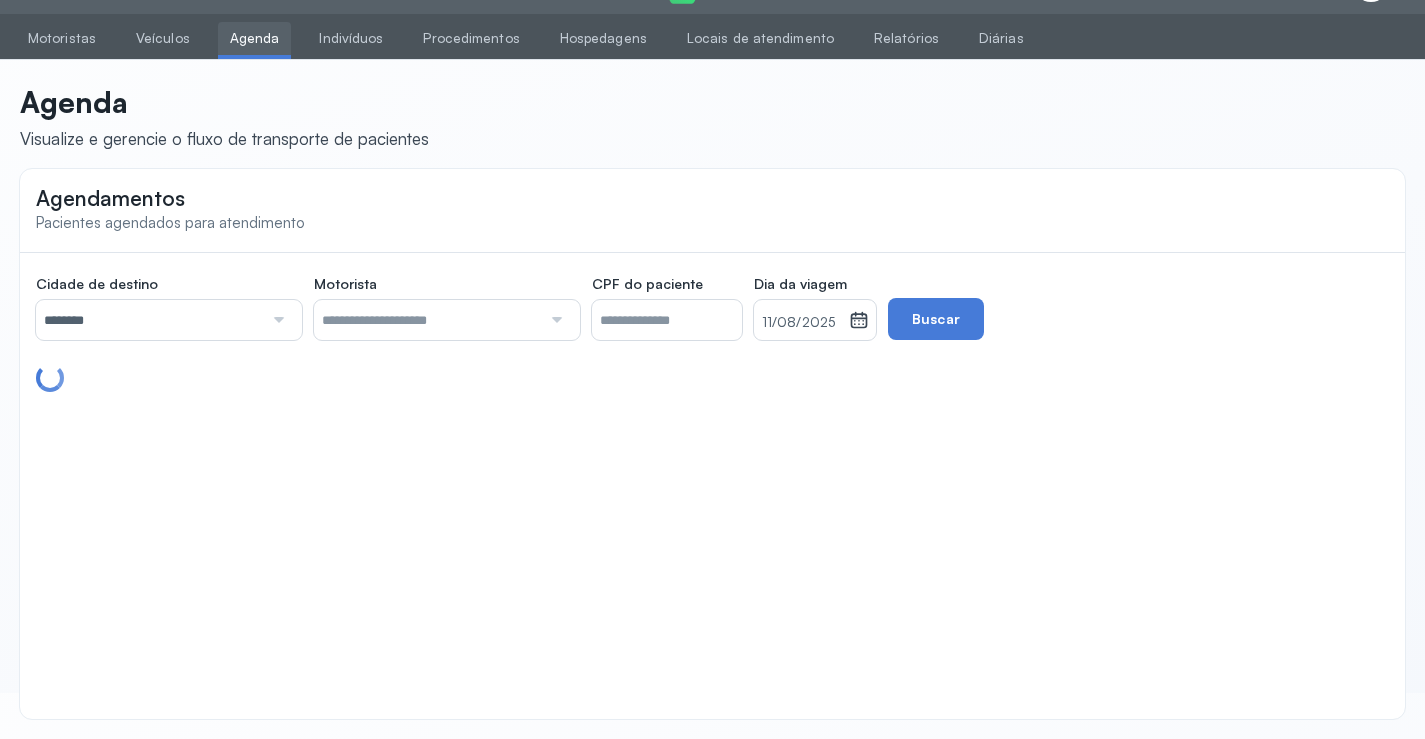 scroll, scrollTop: 247, scrollLeft: 0, axis: vertical 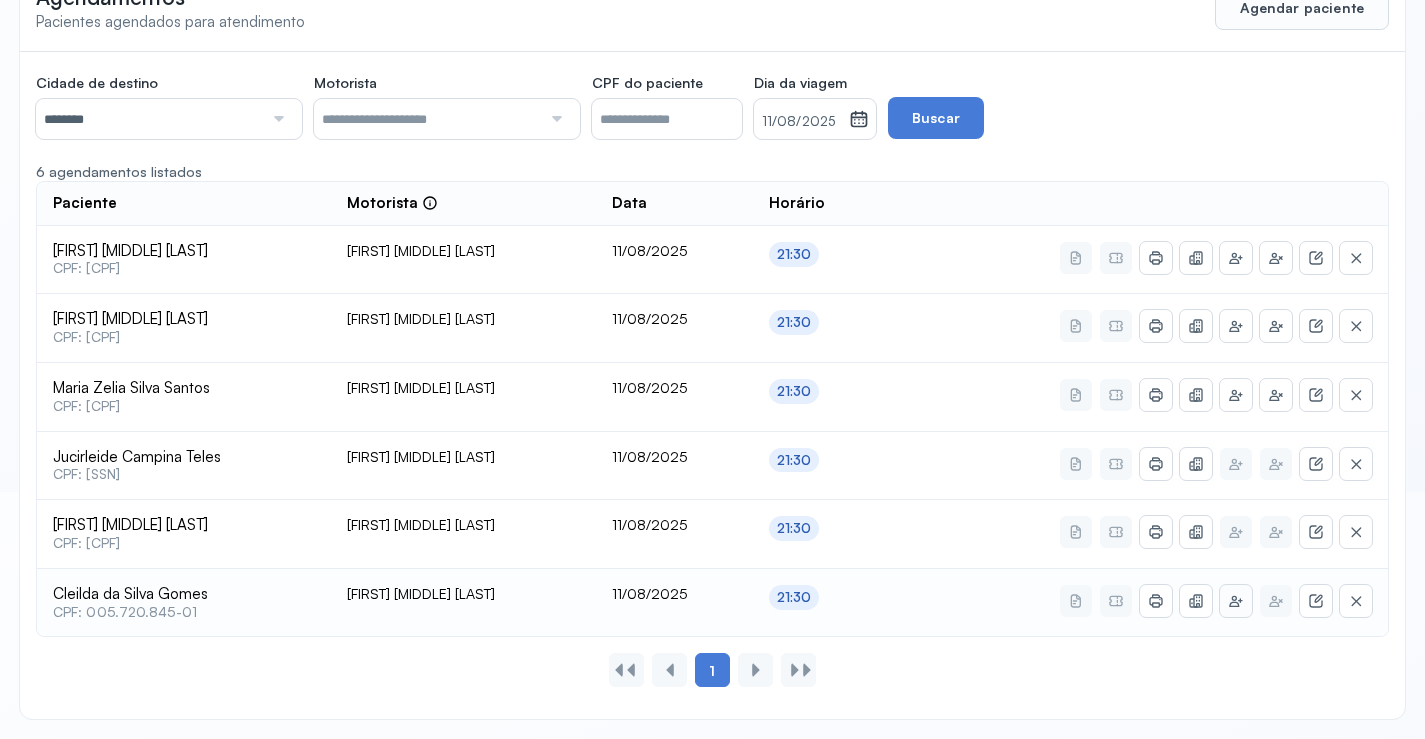 click 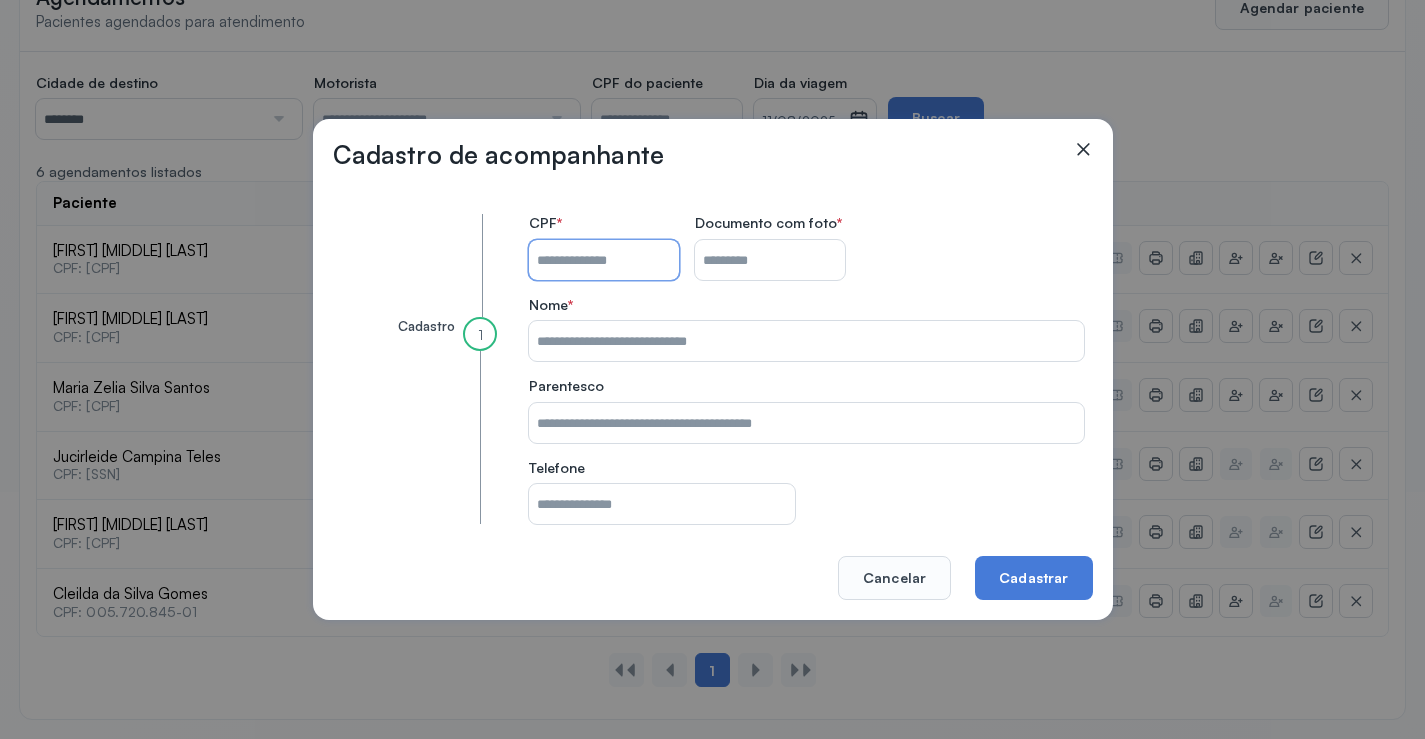 drag, startPoint x: 587, startPoint y: 259, endPoint x: 731, endPoint y: 252, distance: 144.17004 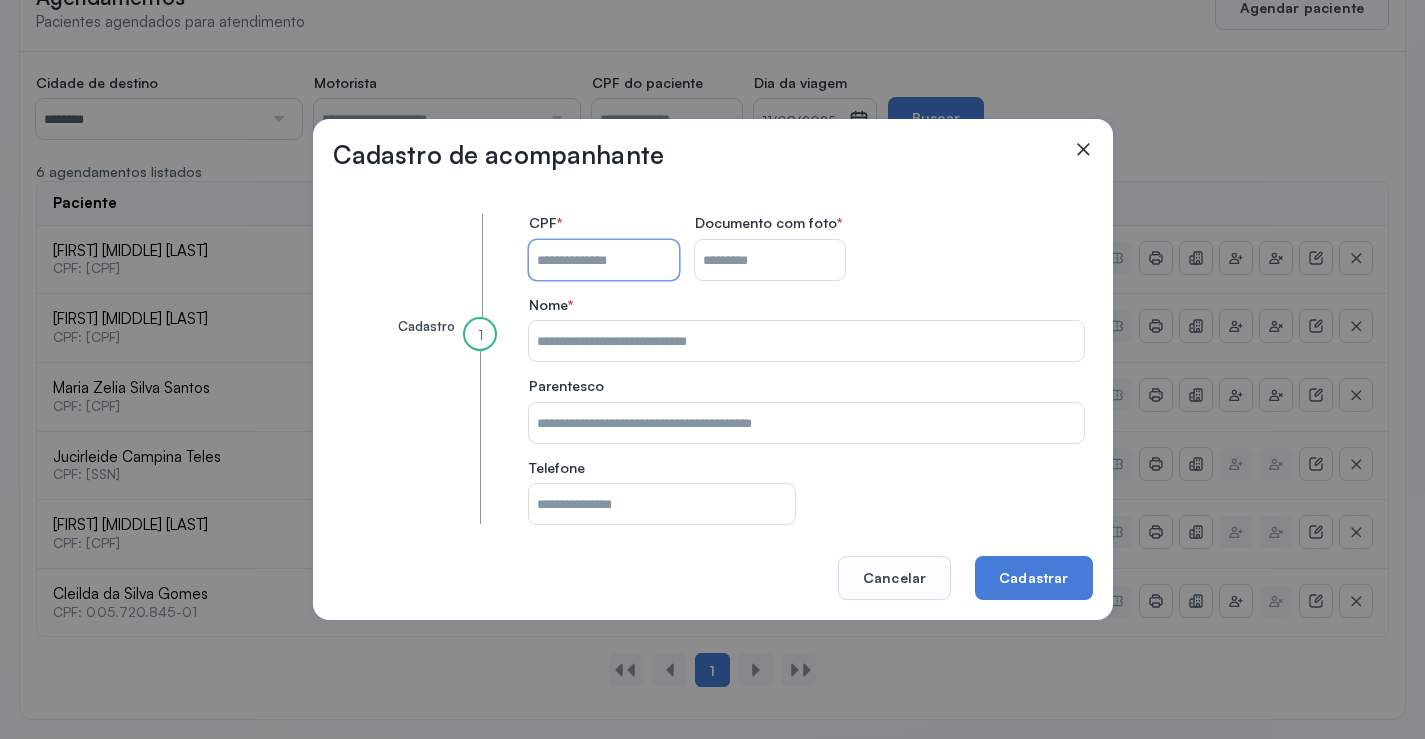 click on "CPF do paciente" at bounding box center (604, 260) 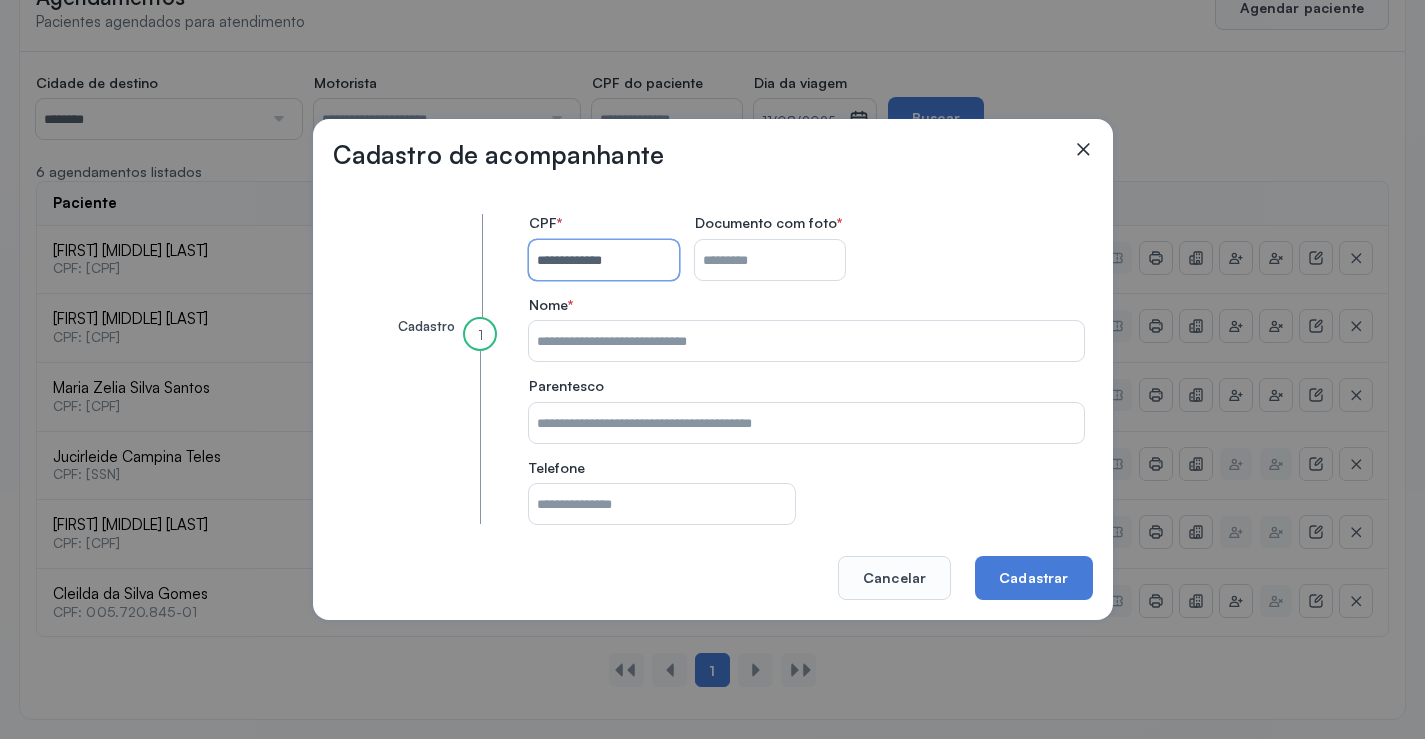 type on "**********" 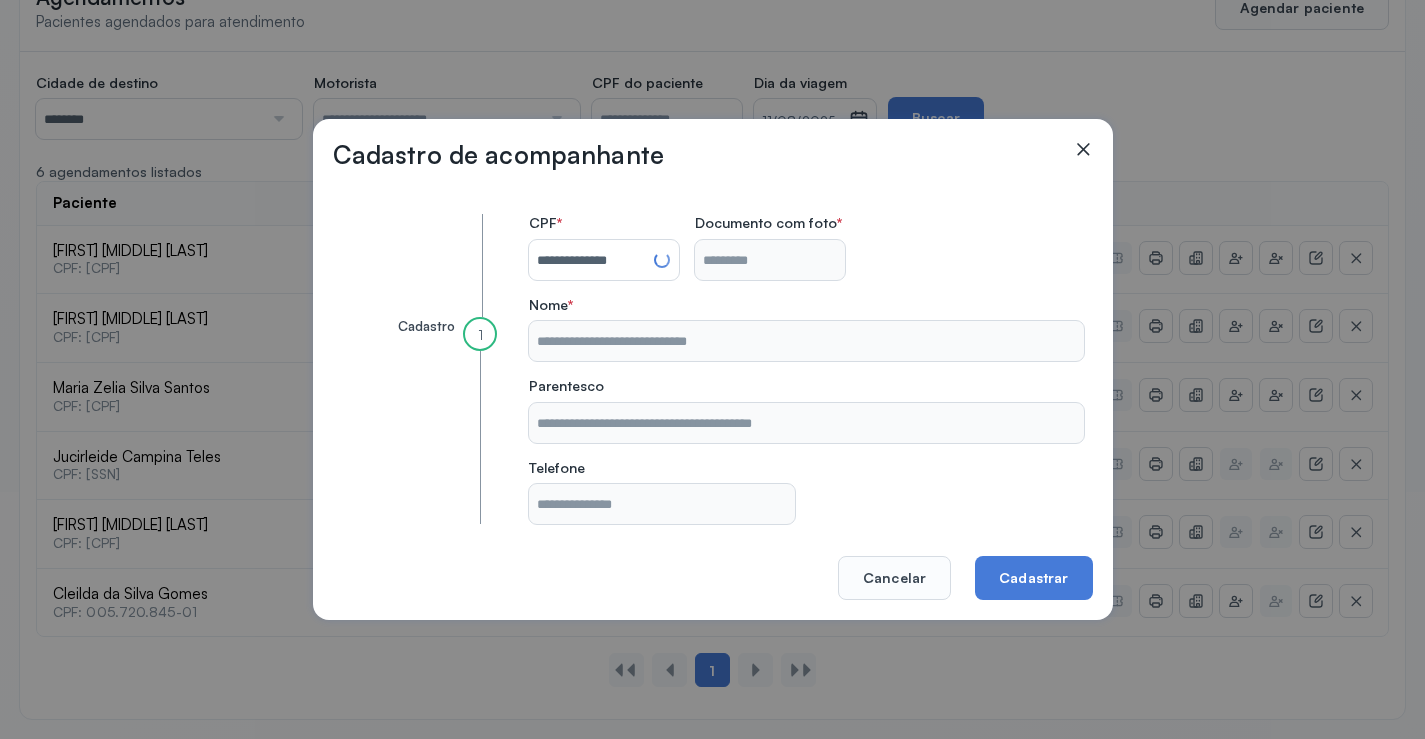type on "**********" 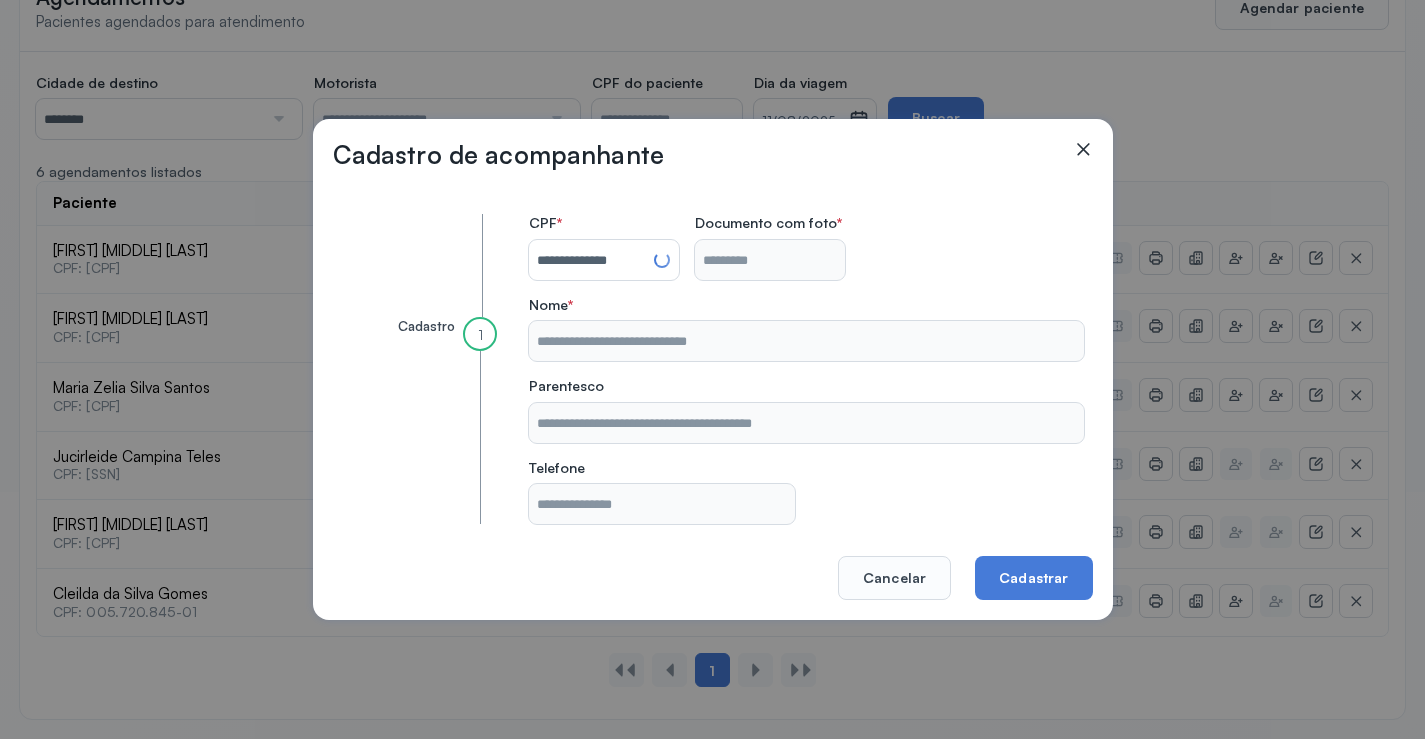 type on "**********" 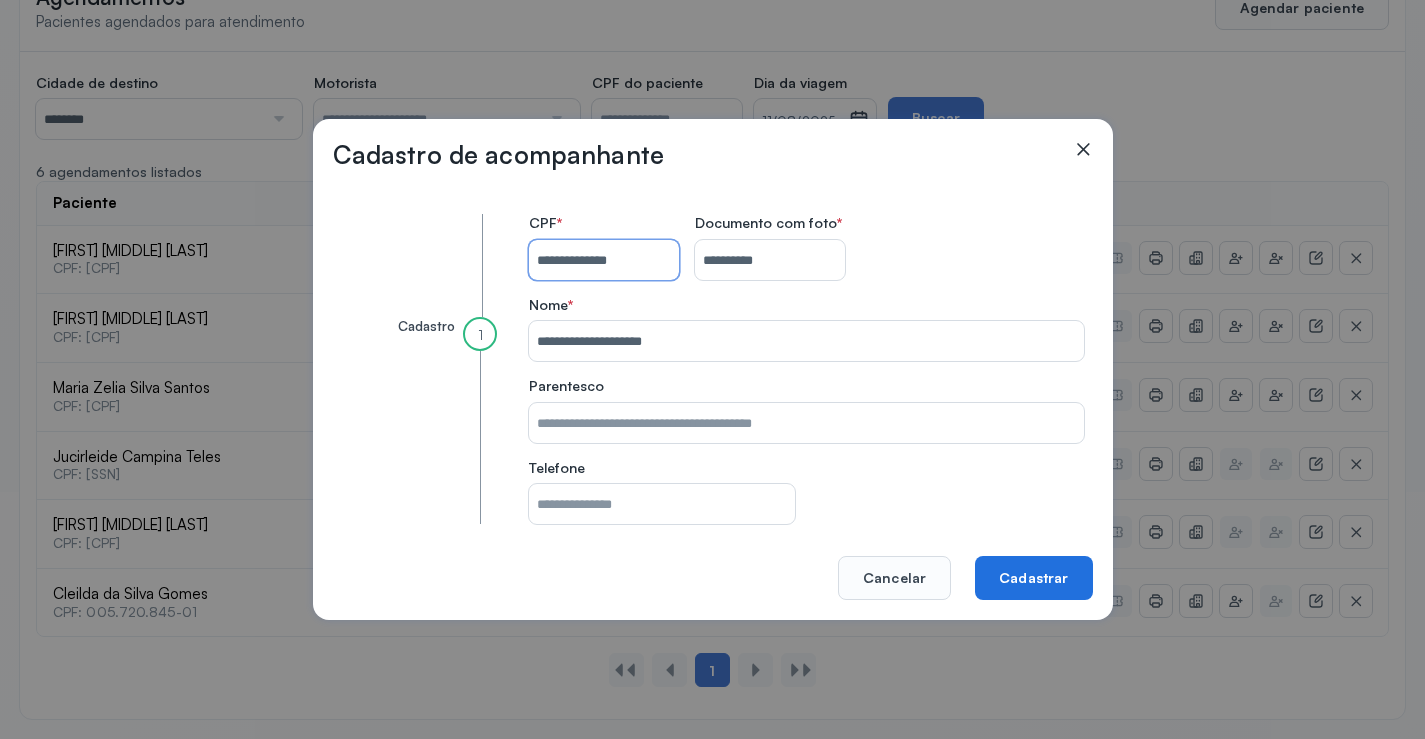 type on "**********" 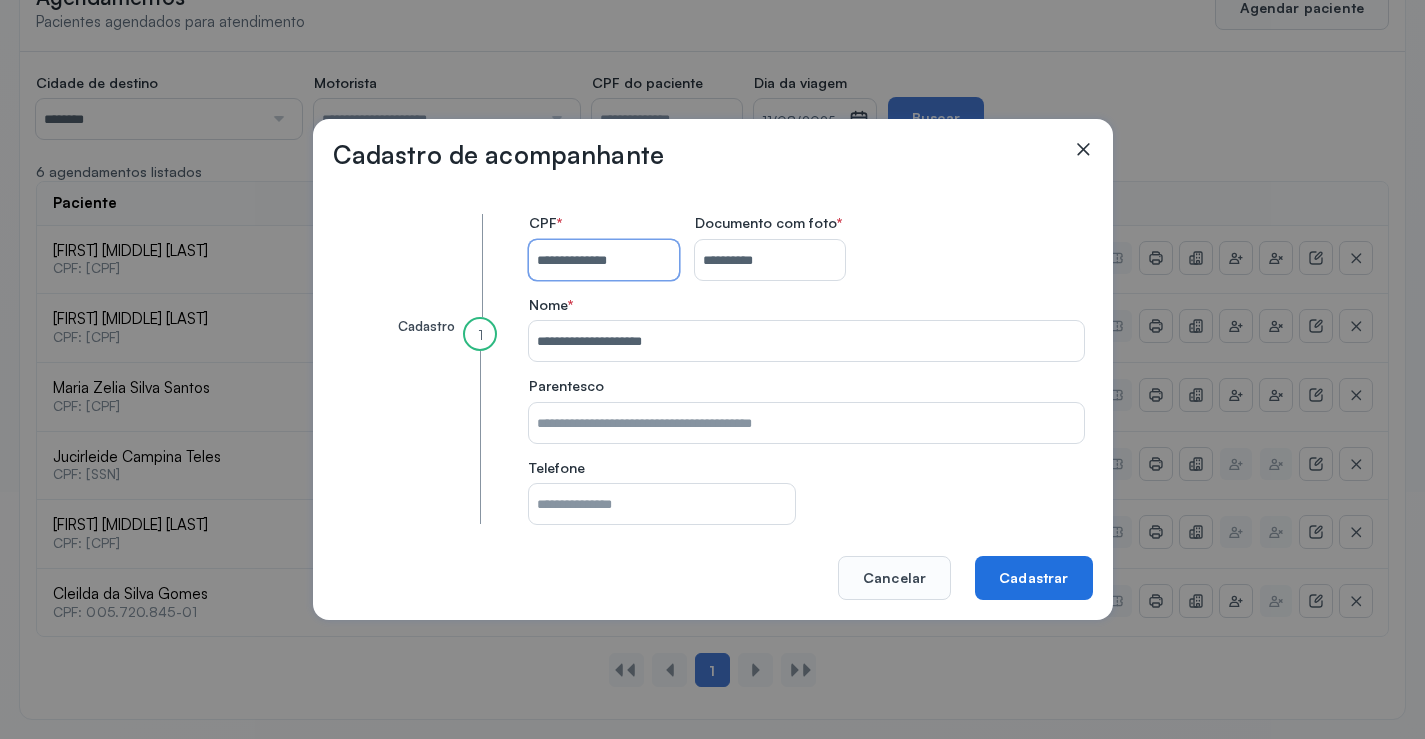 type 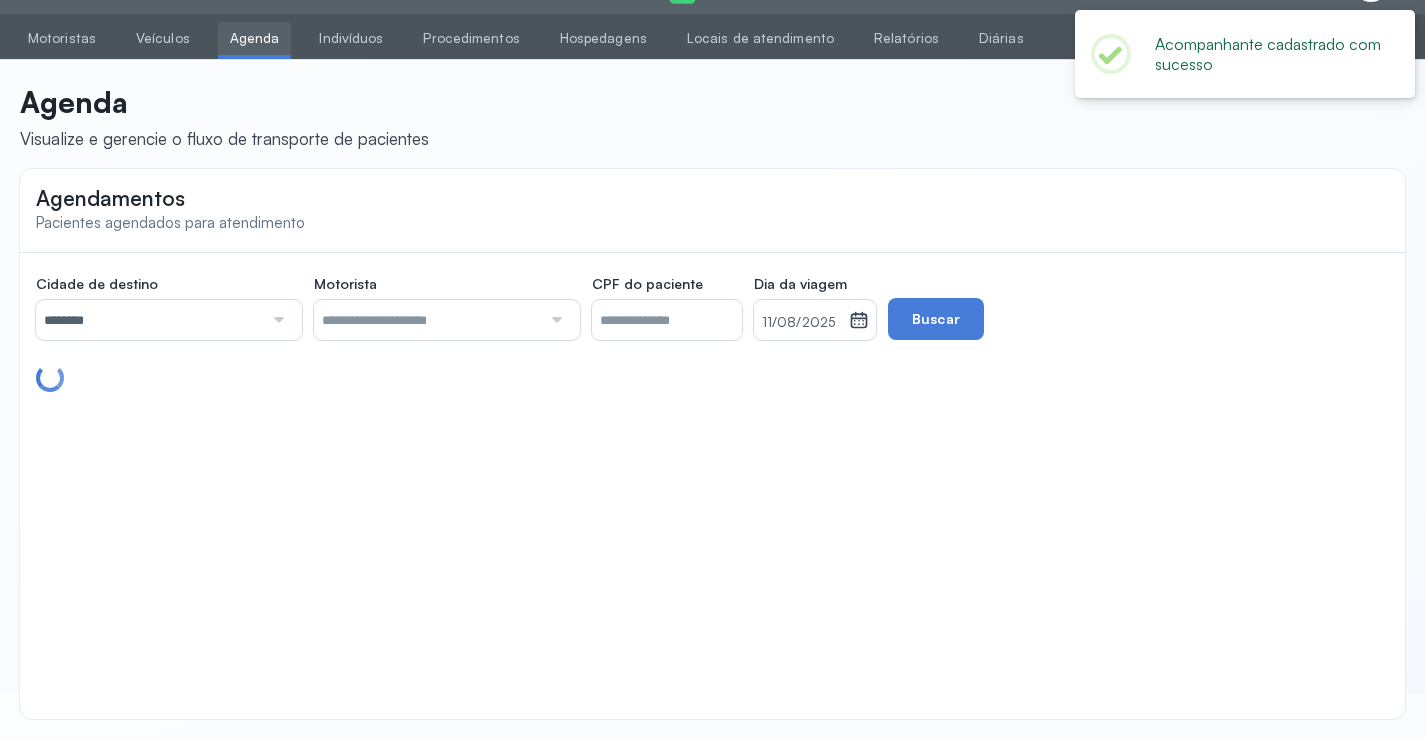 scroll, scrollTop: 247, scrollLeft: 0, axis: vertical 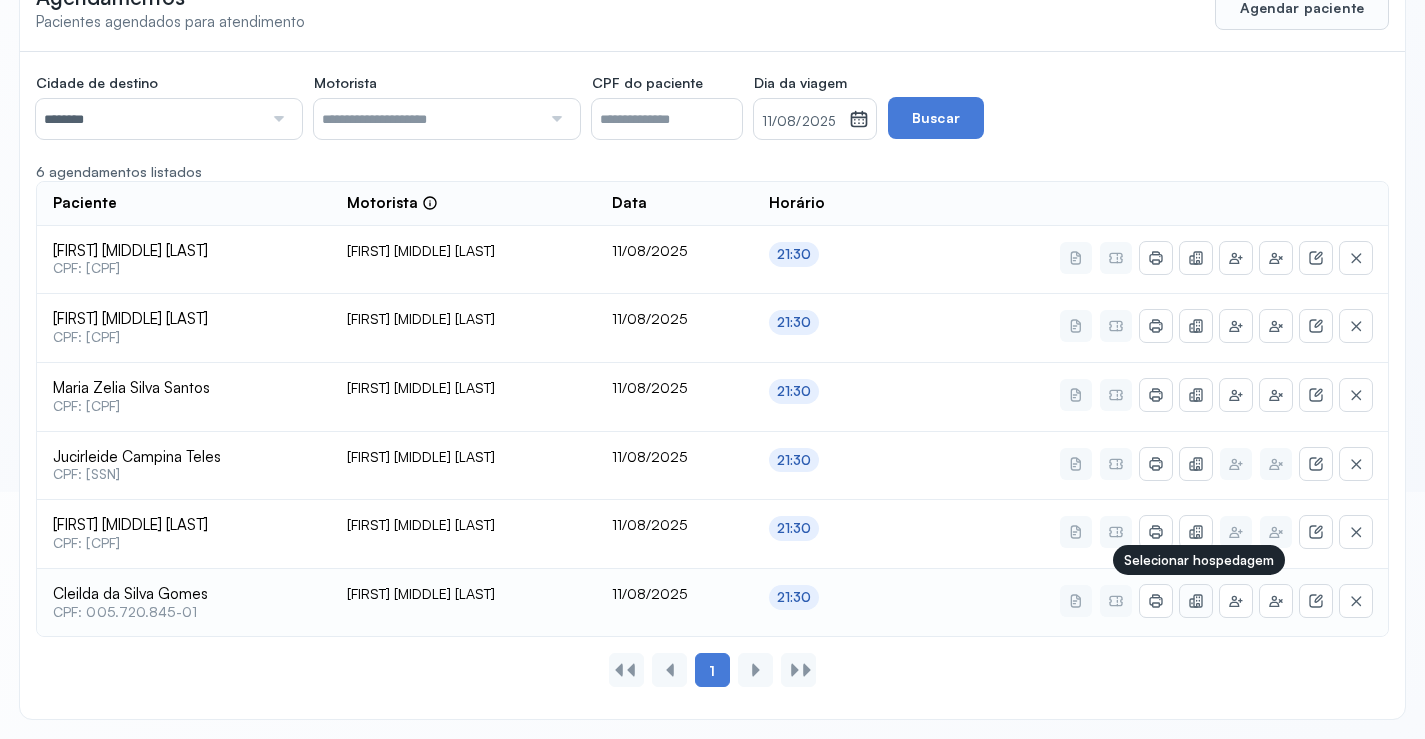 click 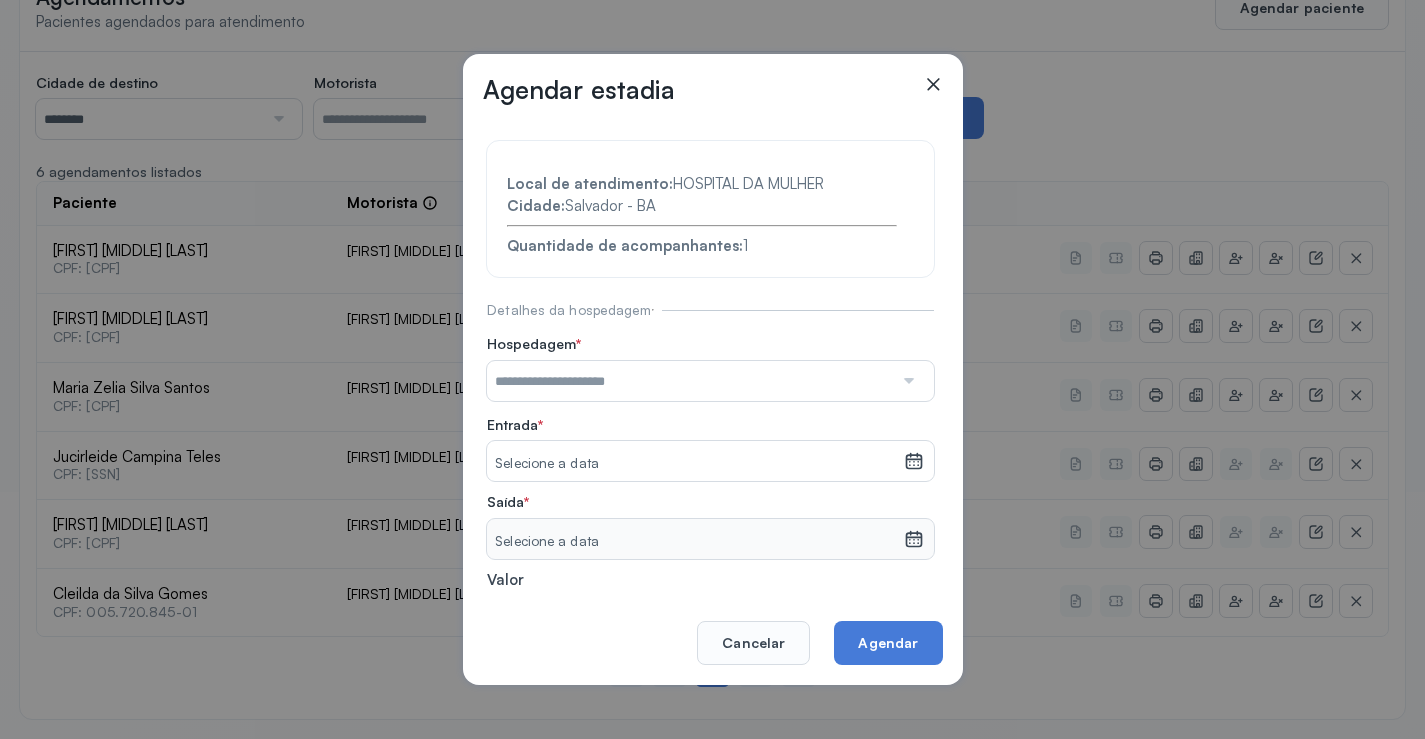 click at bounding box center [690, 381] 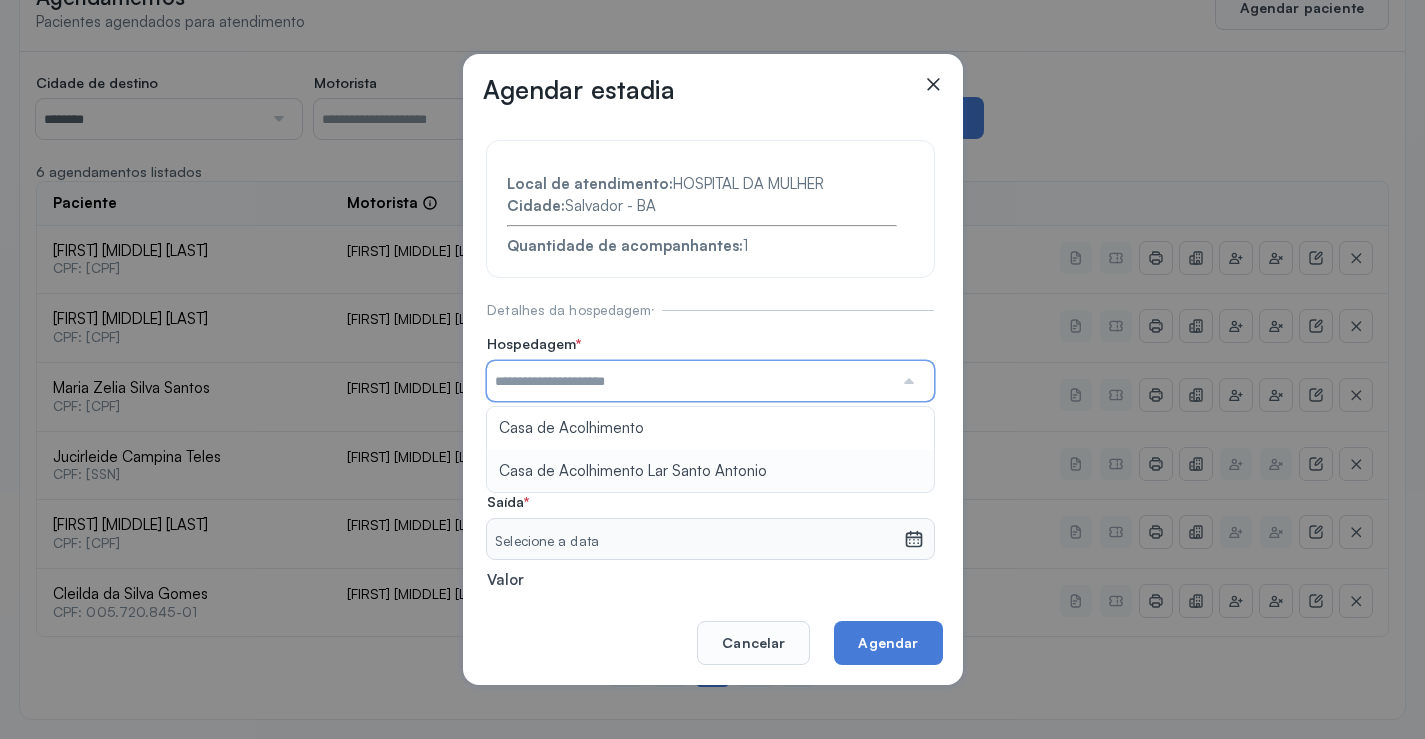 type on "**********" 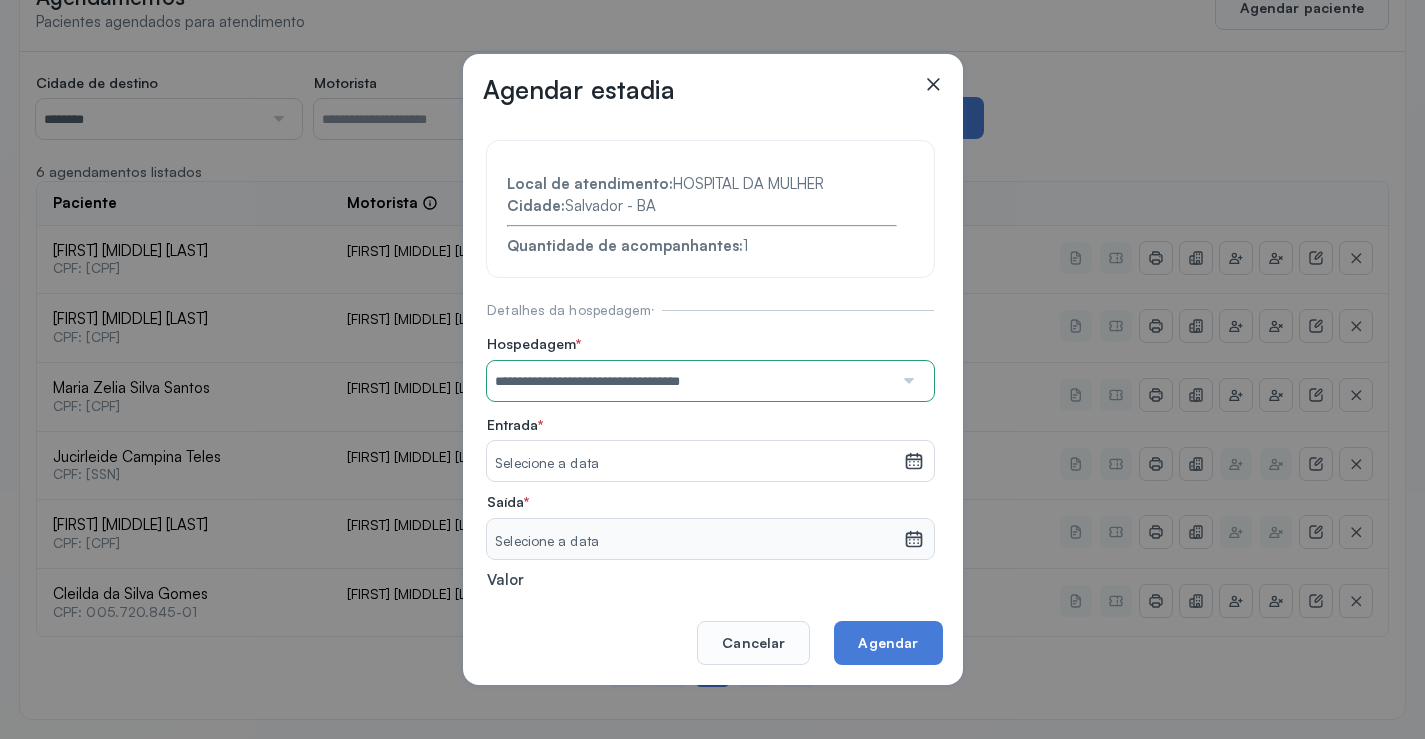 click on "**********" at bounding box center [710, 436] 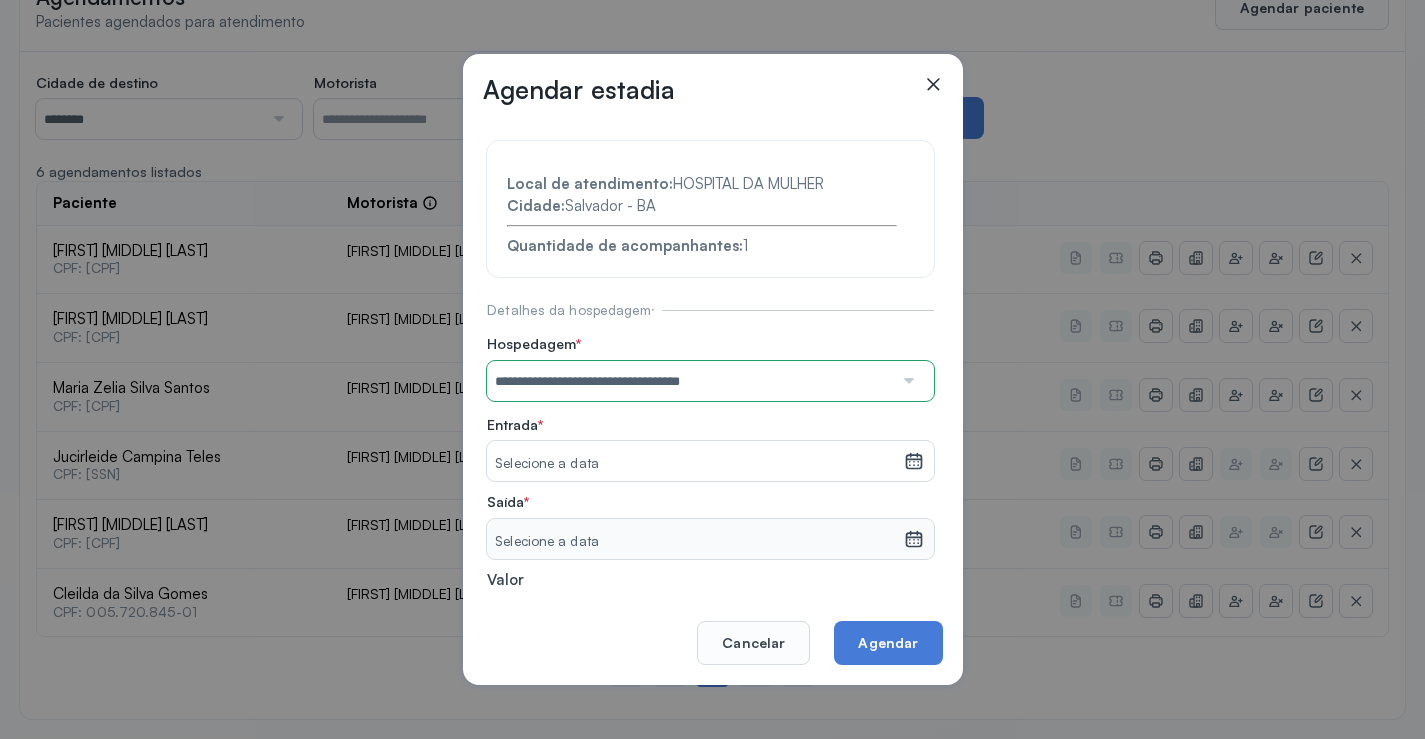 click 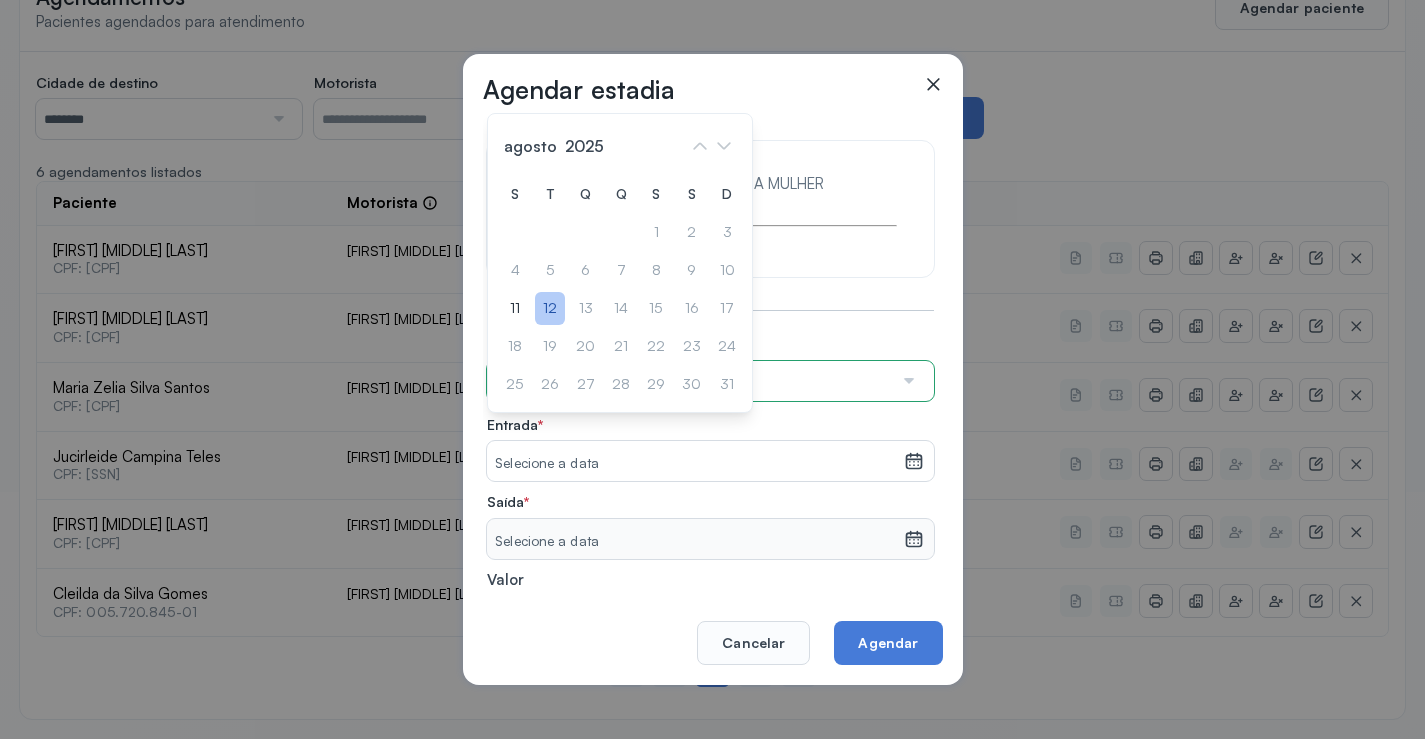 click on "12" 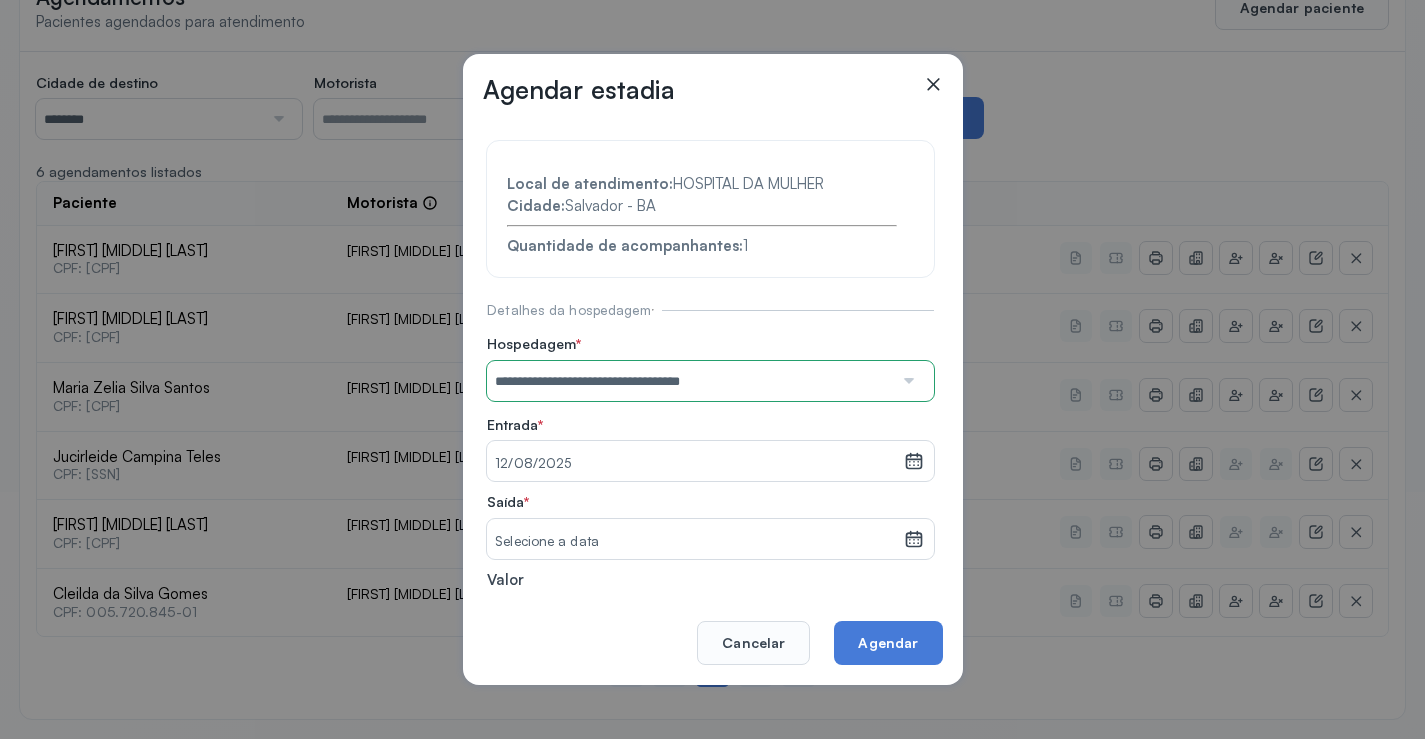 drag, startPoint x: 896, startPoint y: 545, endPoint x: 851, endPoint y: 516, distance: 53.535034 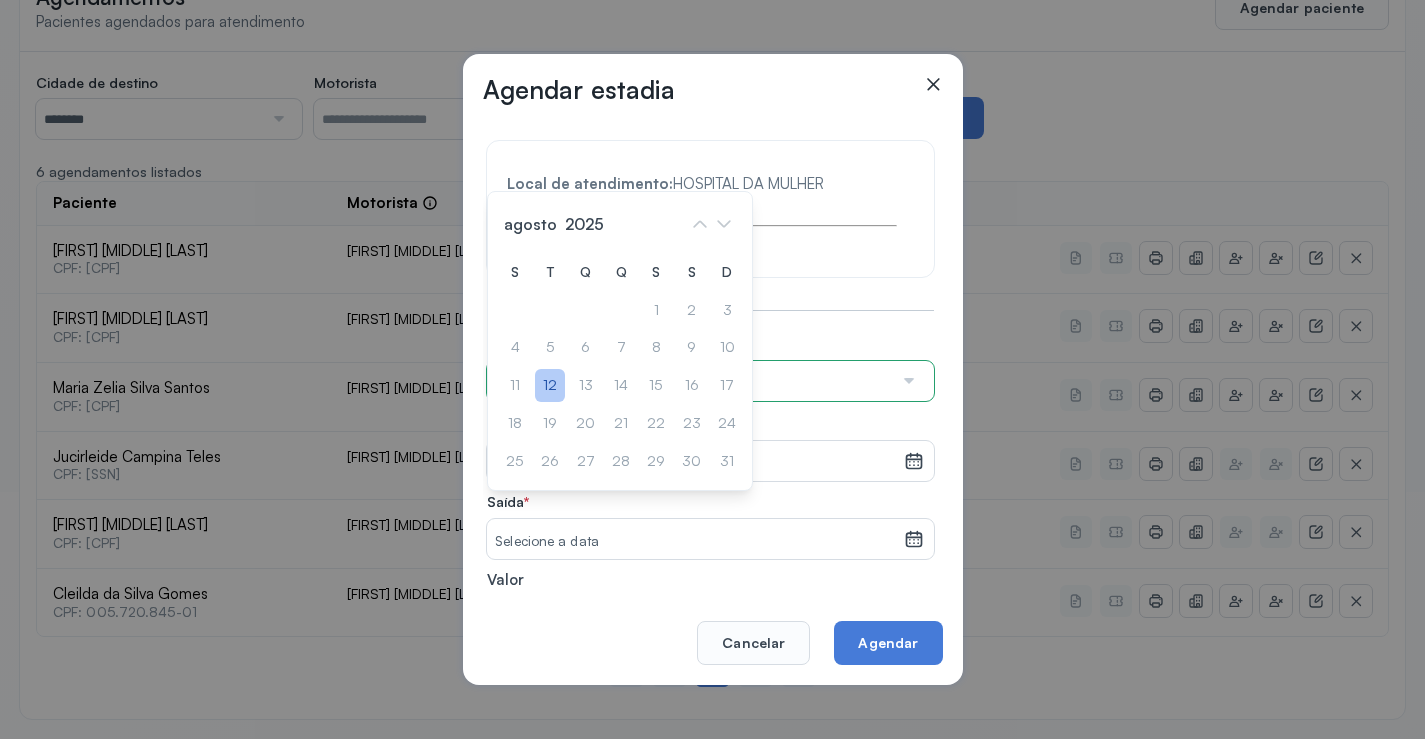 click on "12" 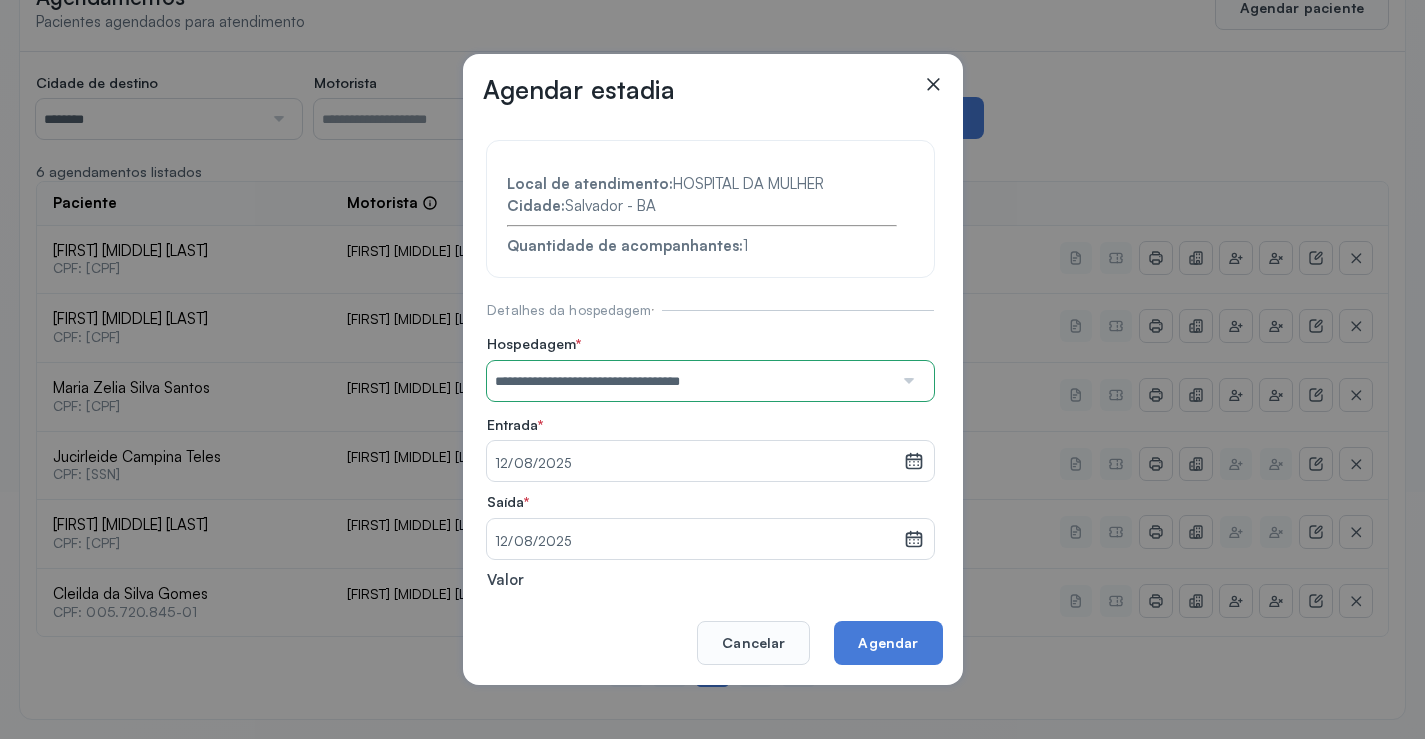 click on "Agendar" 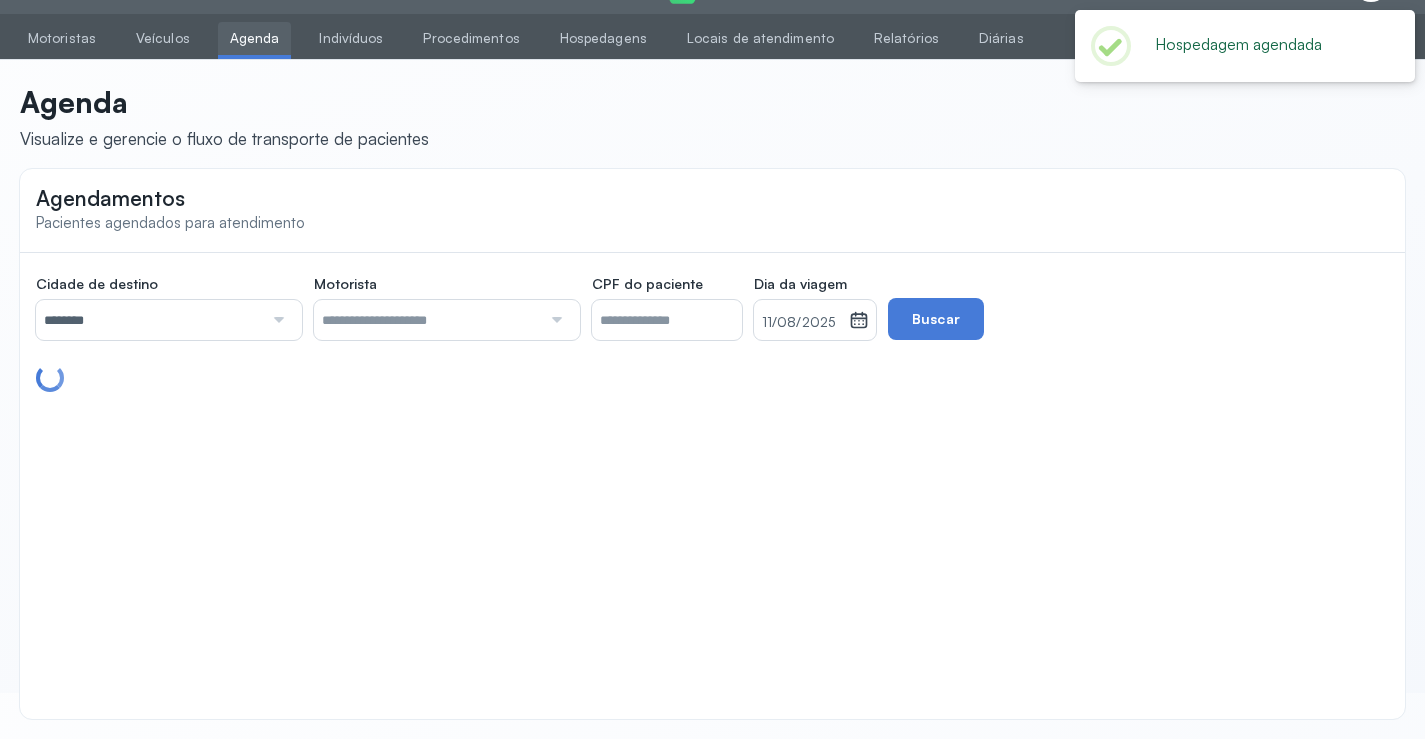 scroll, scrollTop: 247, scrollLeft: 0, axis: vertical 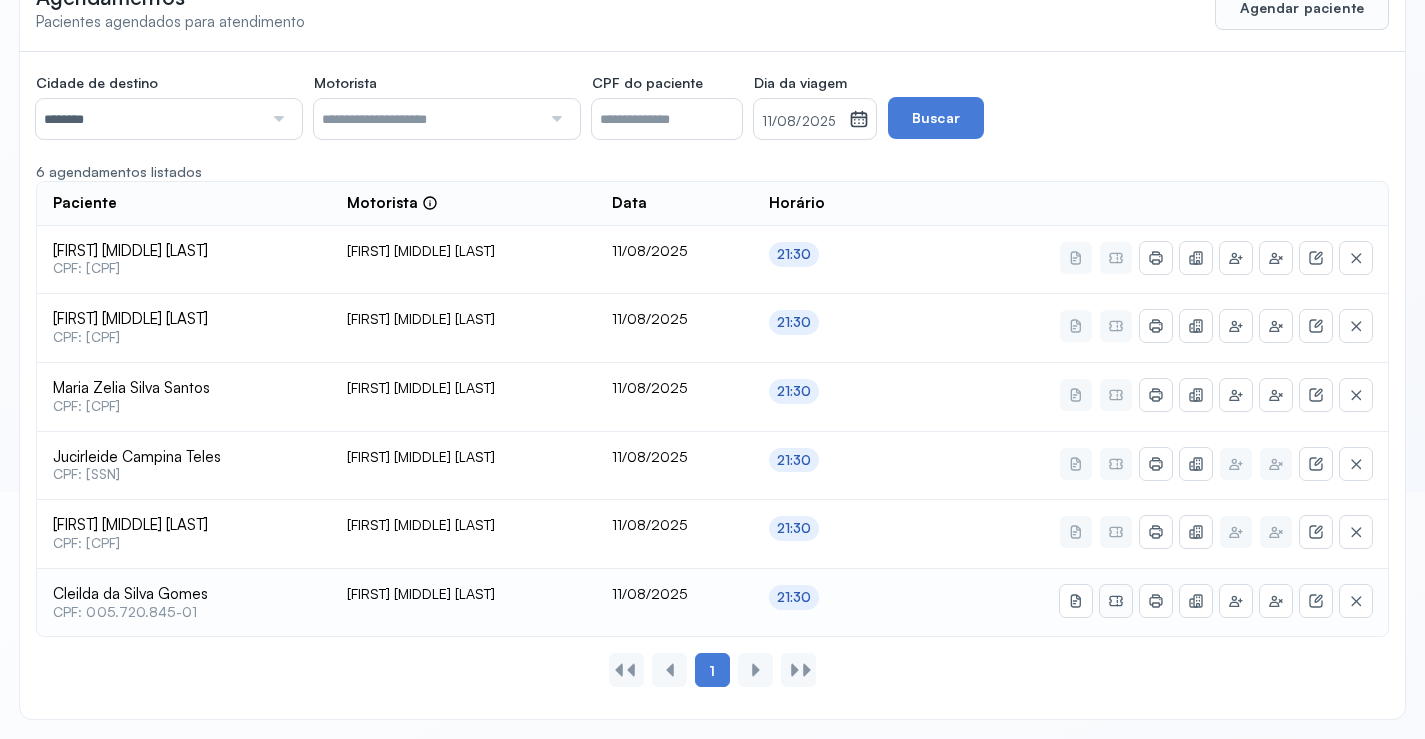 click 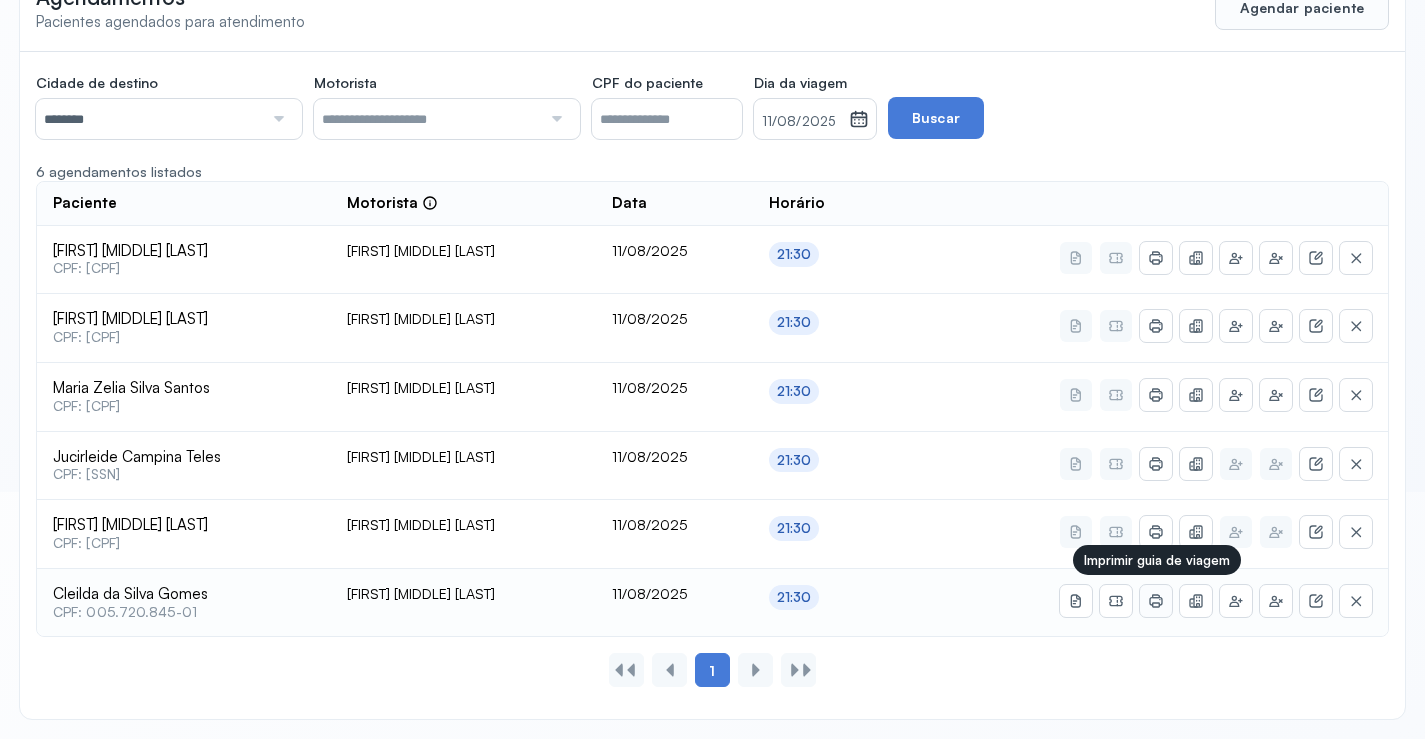 click 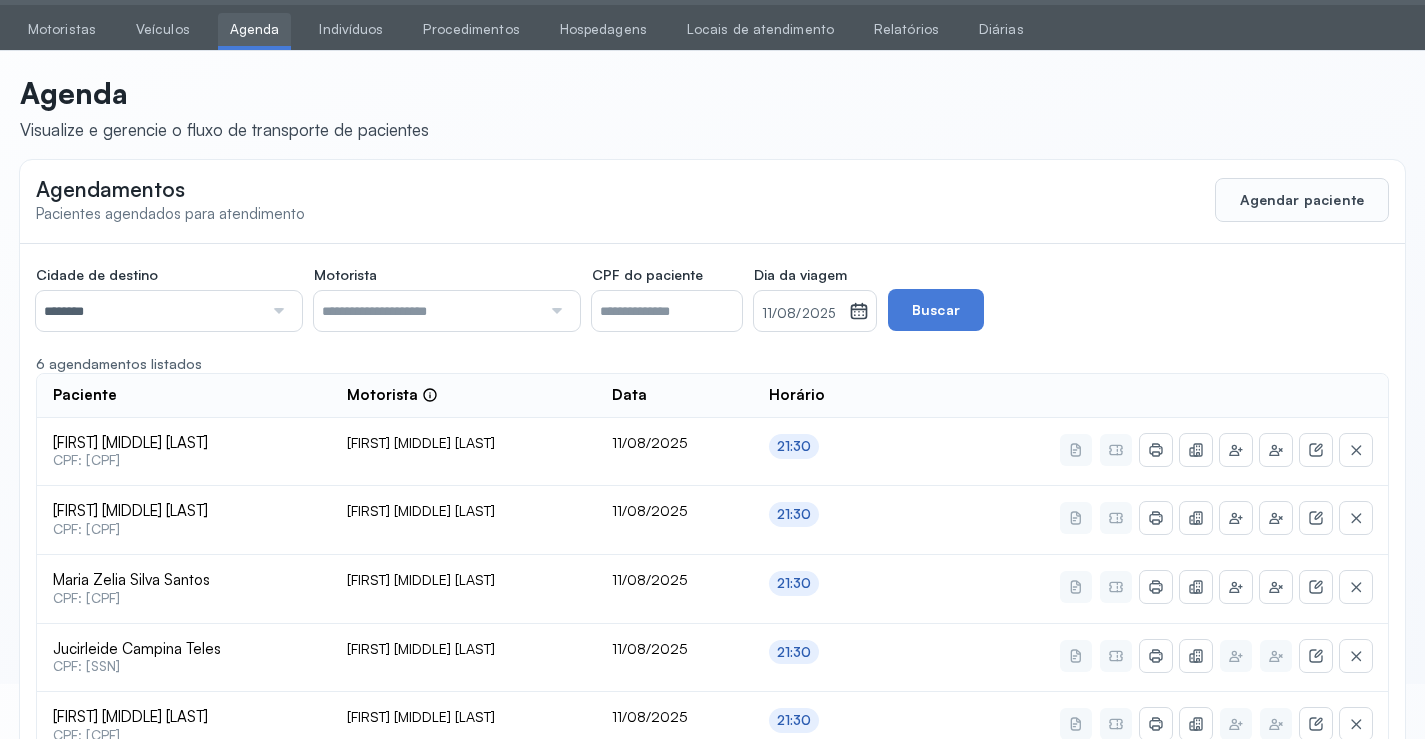 scroll, scrollTop: 47, scrollLeft: 0, axis: vertical 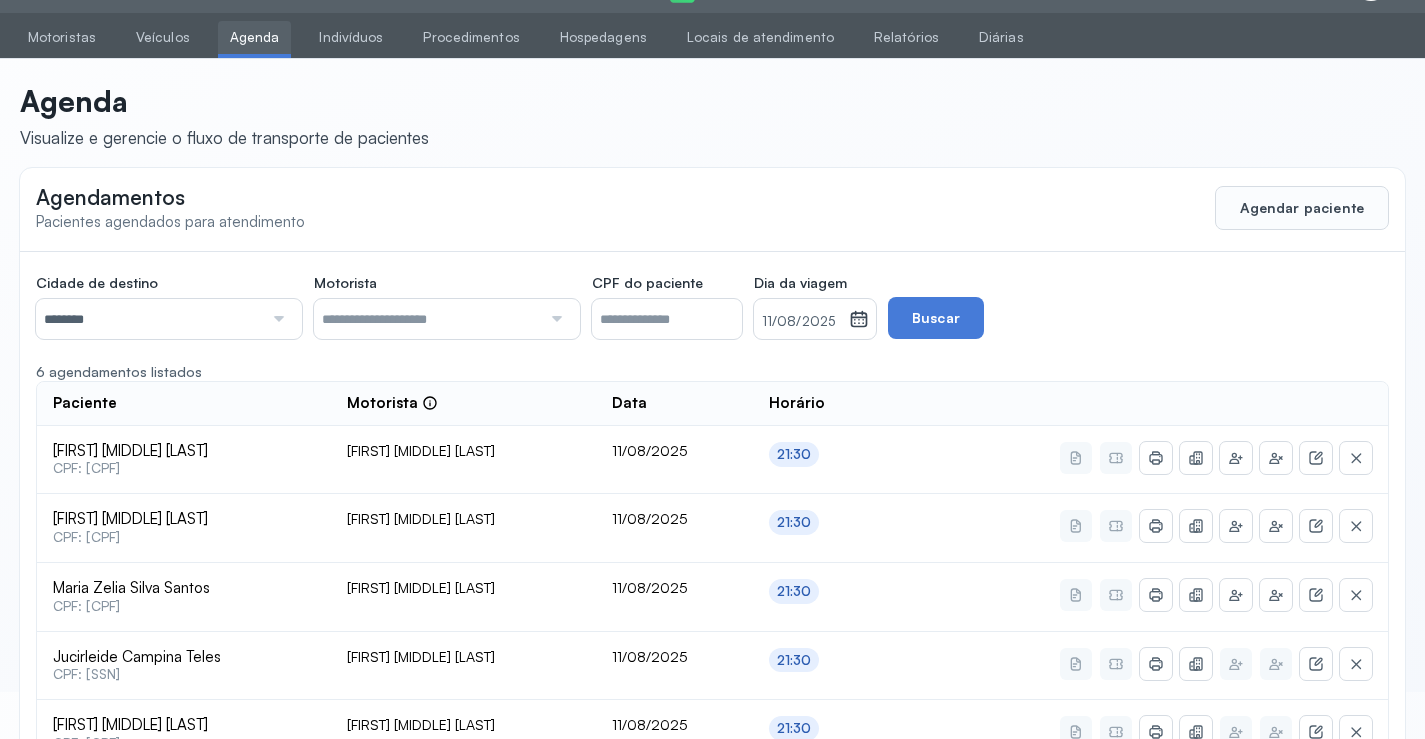 click at bounding box center [276, 319] 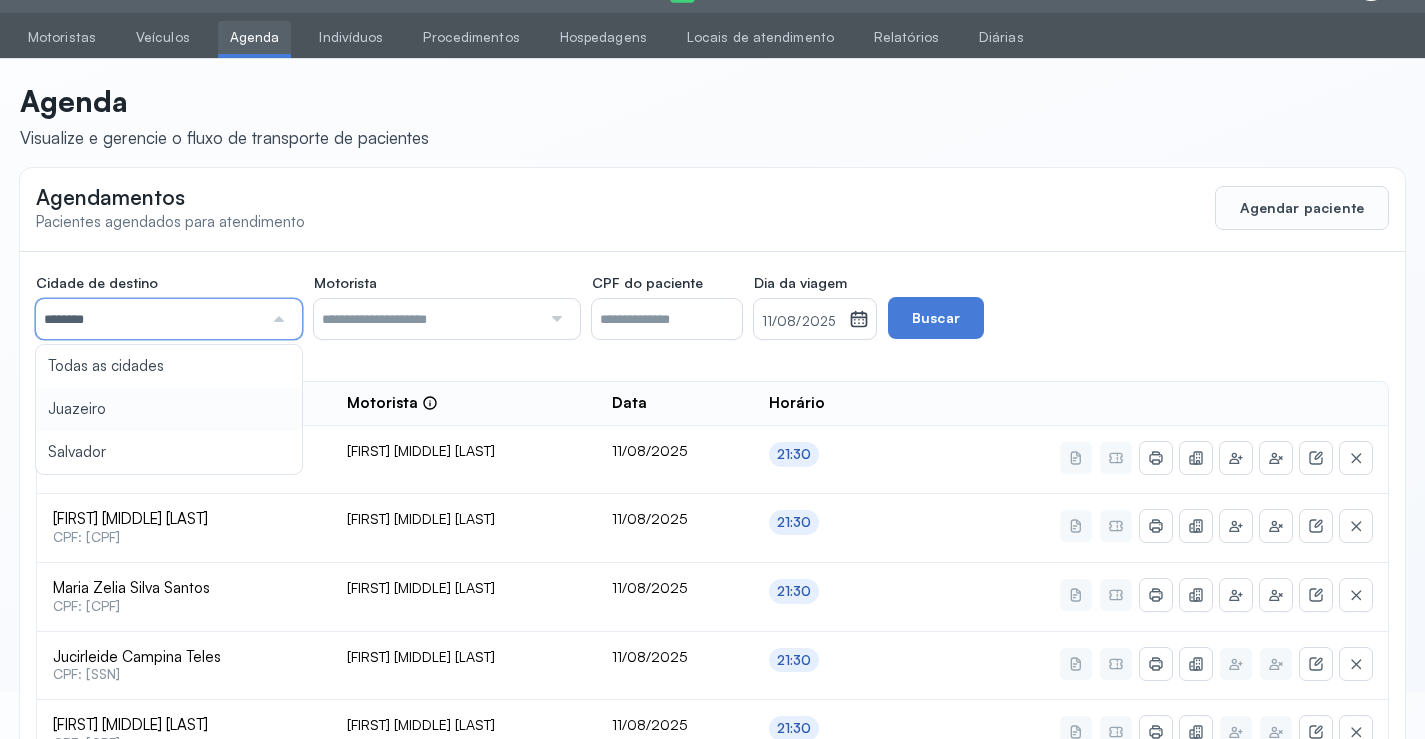 type on "********" 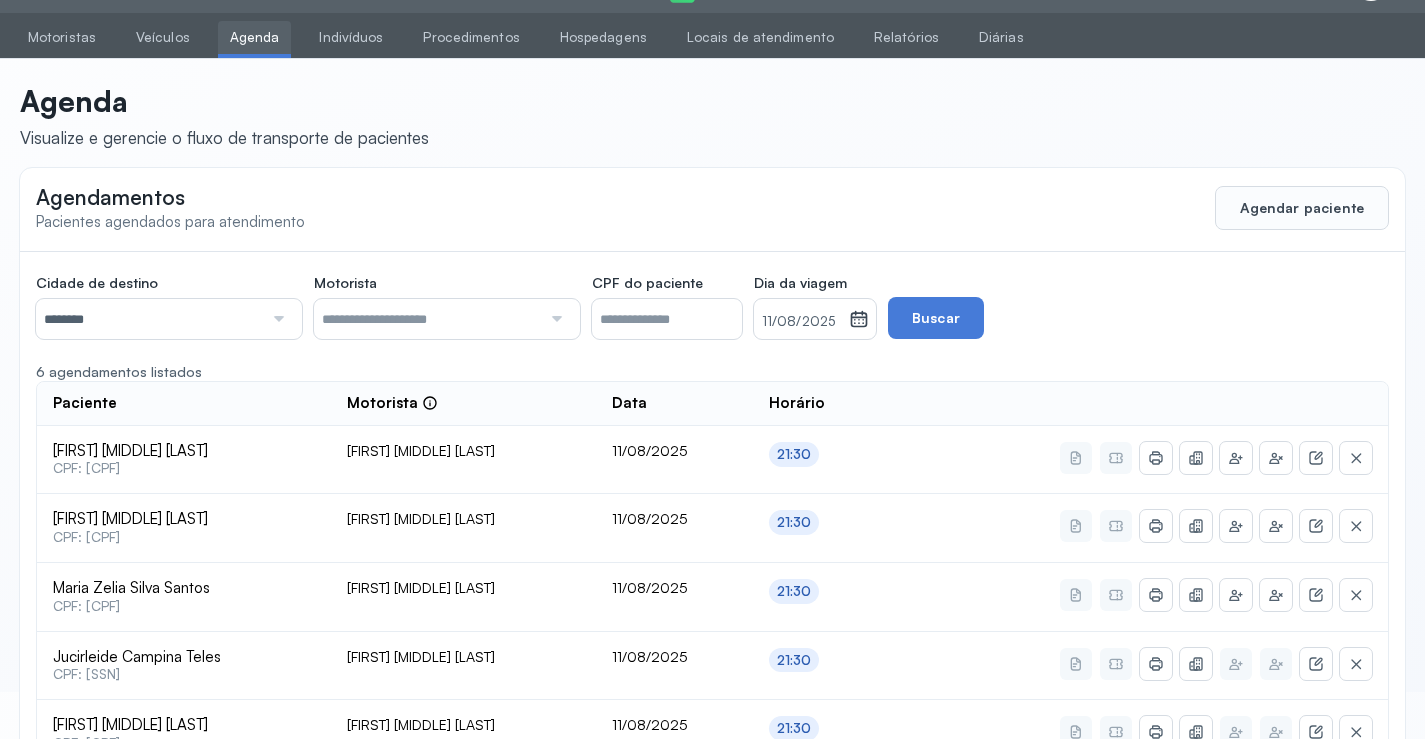 click 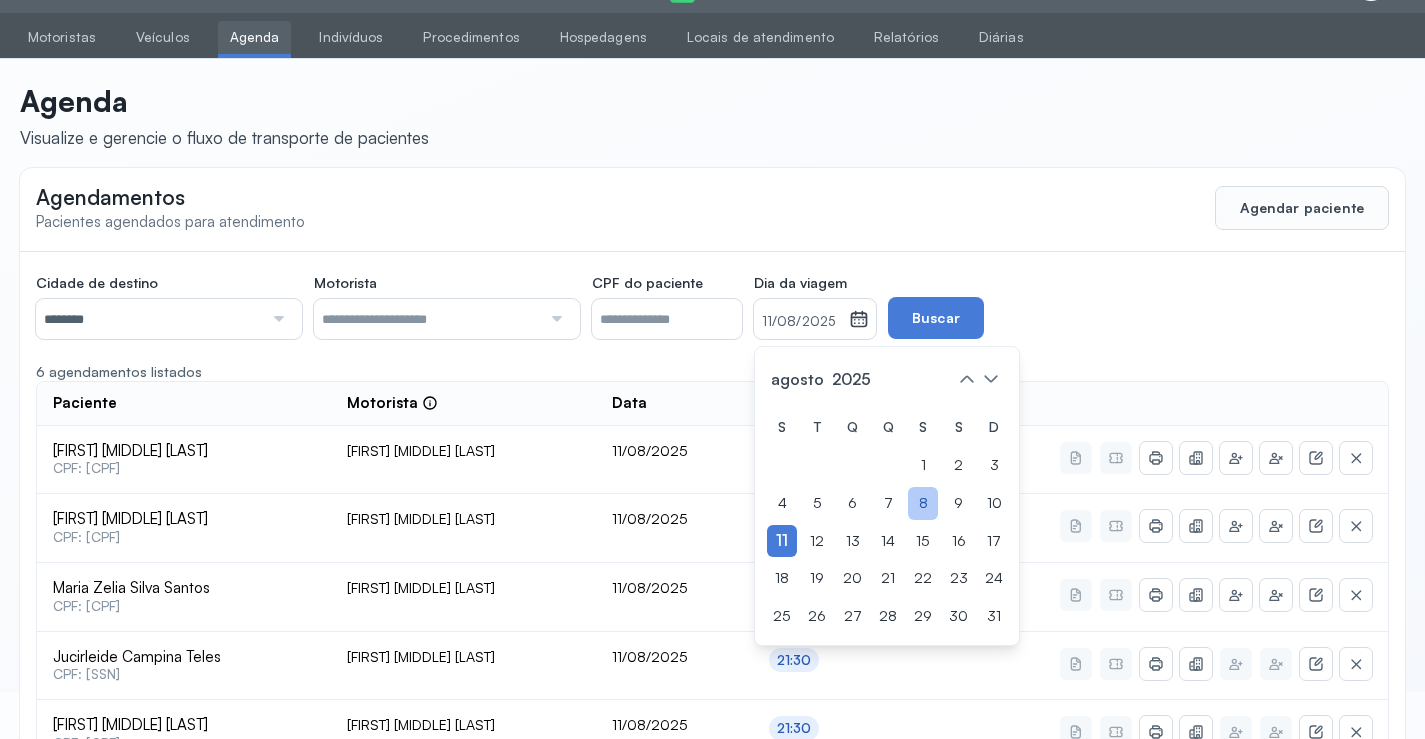 click on "8" 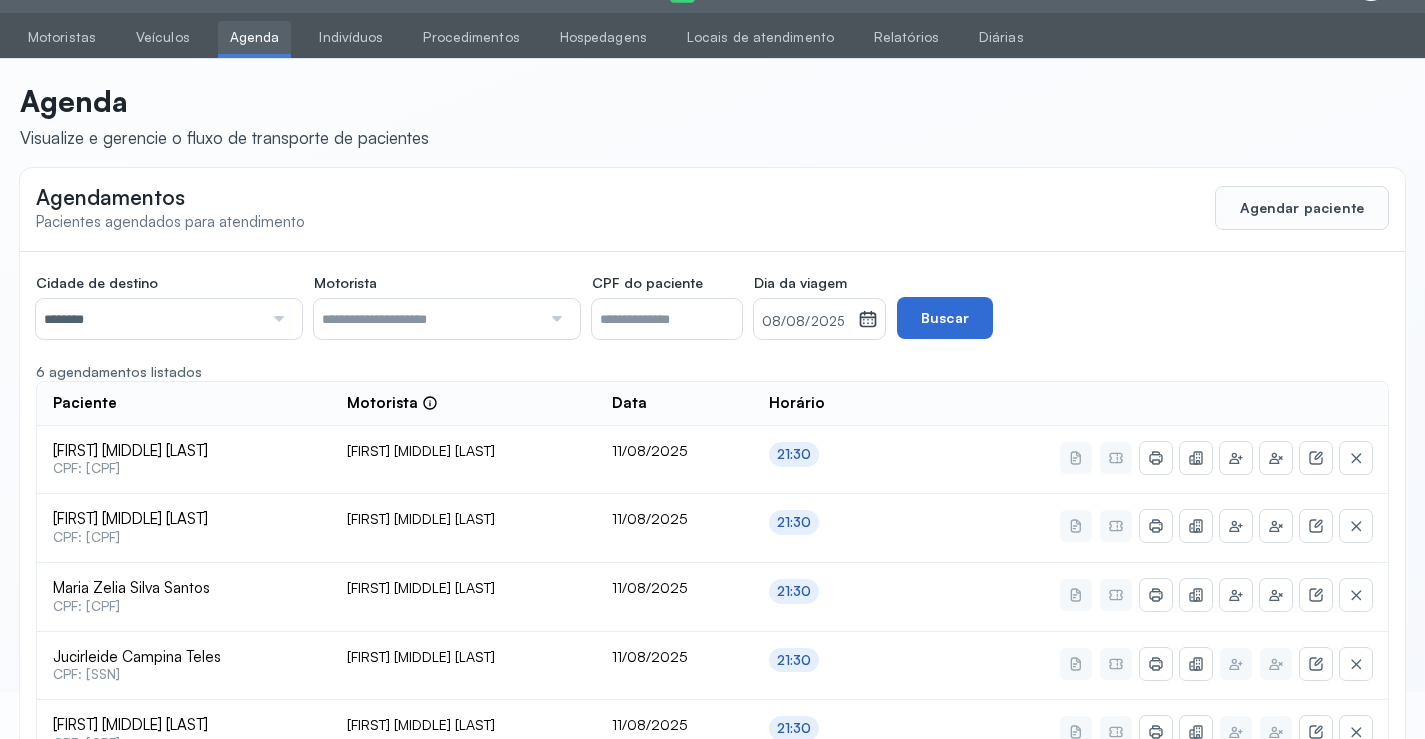 click on "Buscar" at bounding box center [945, 318] 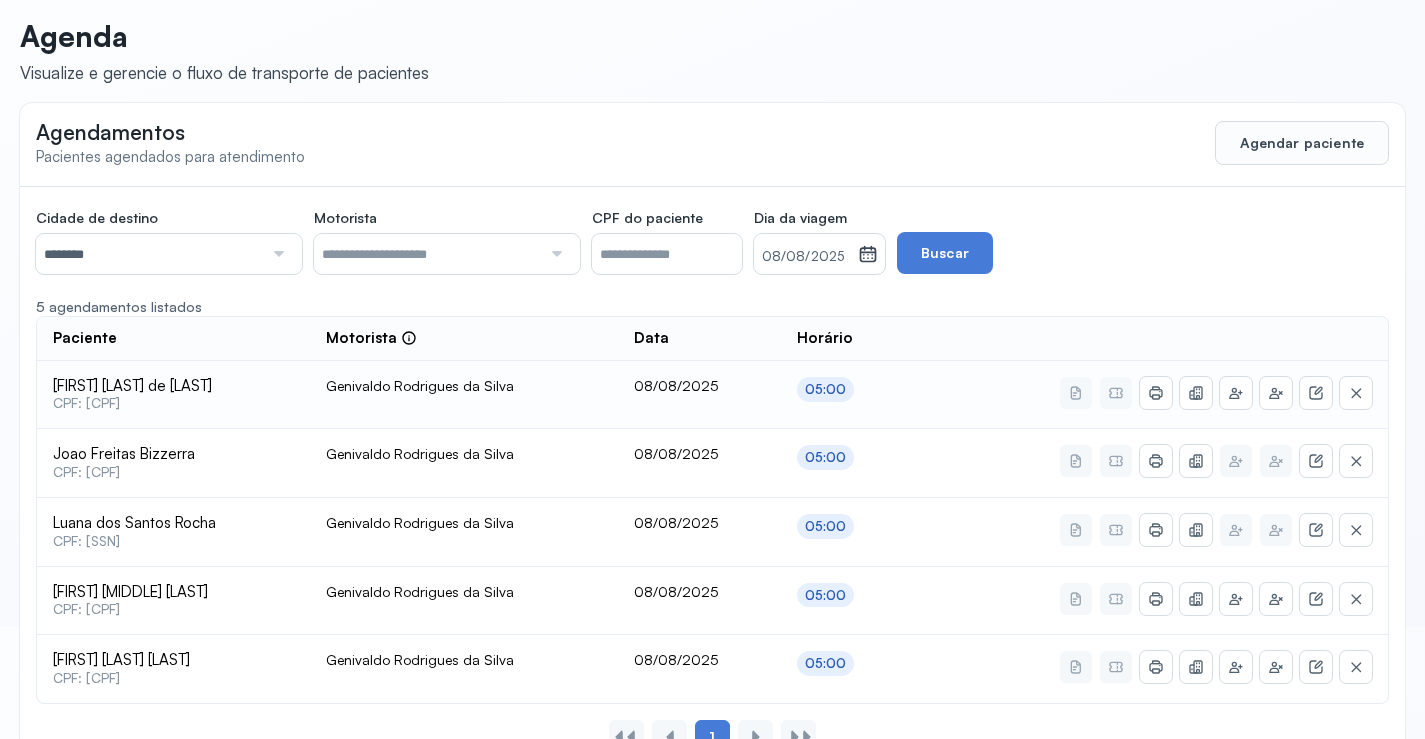 scroll, scrollTop: 147, scrollLeft: 0, axis: vertical 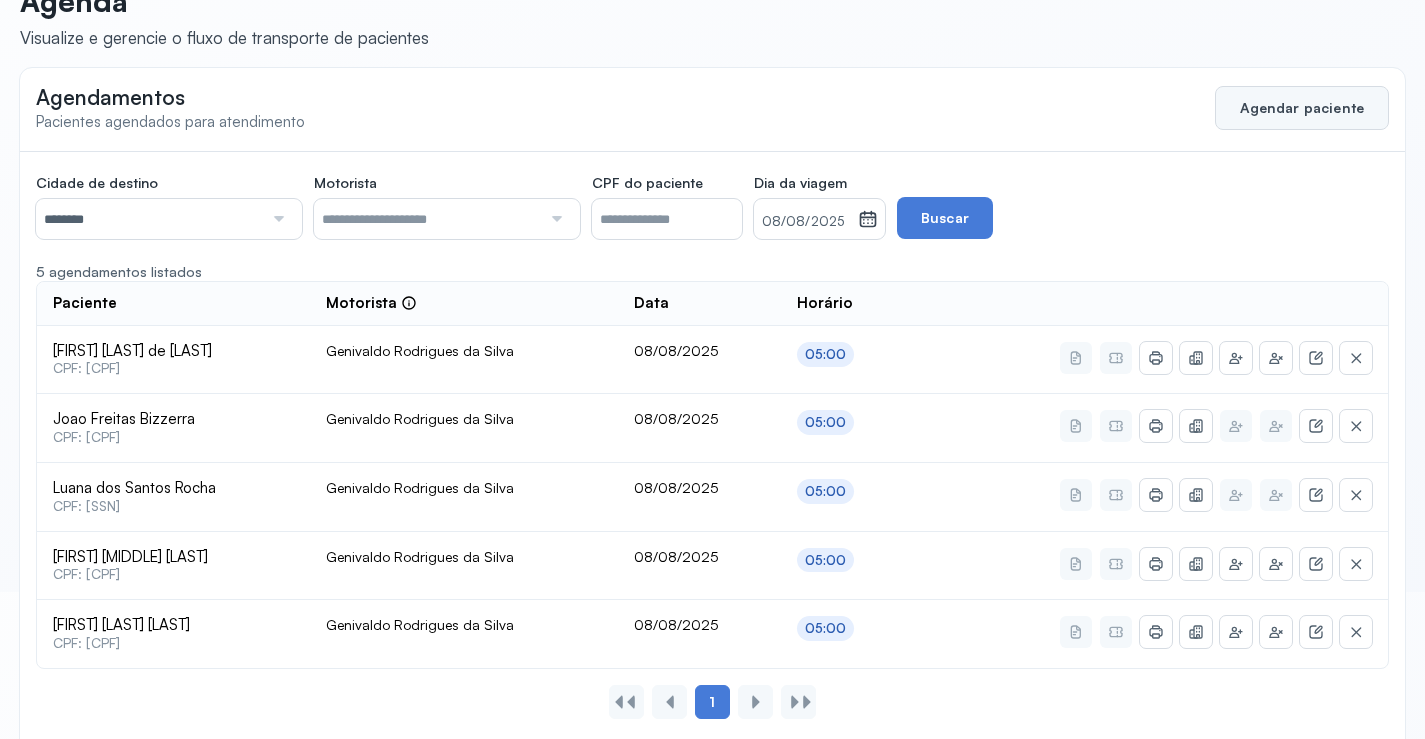 click on "Agendar paciente" 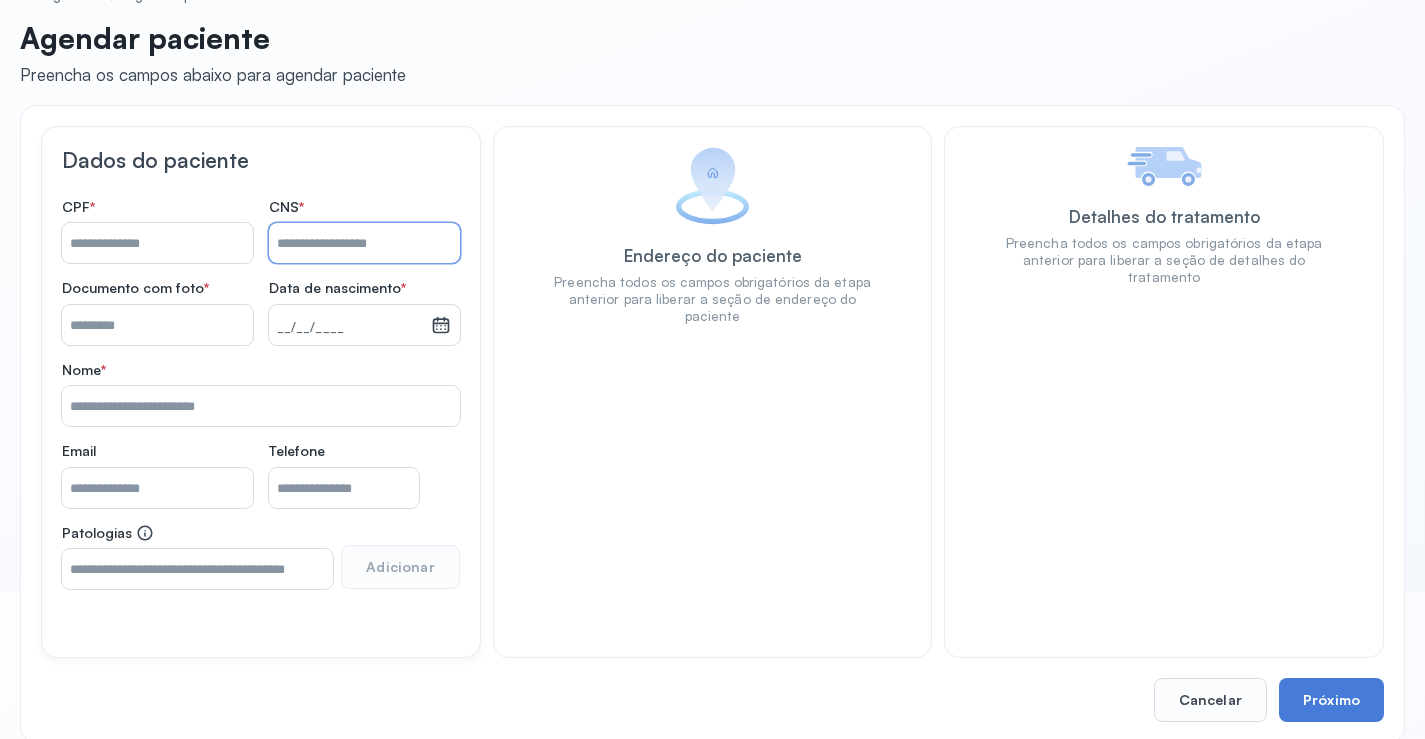 click on "Nome   *" at bounding box center [364, 243] 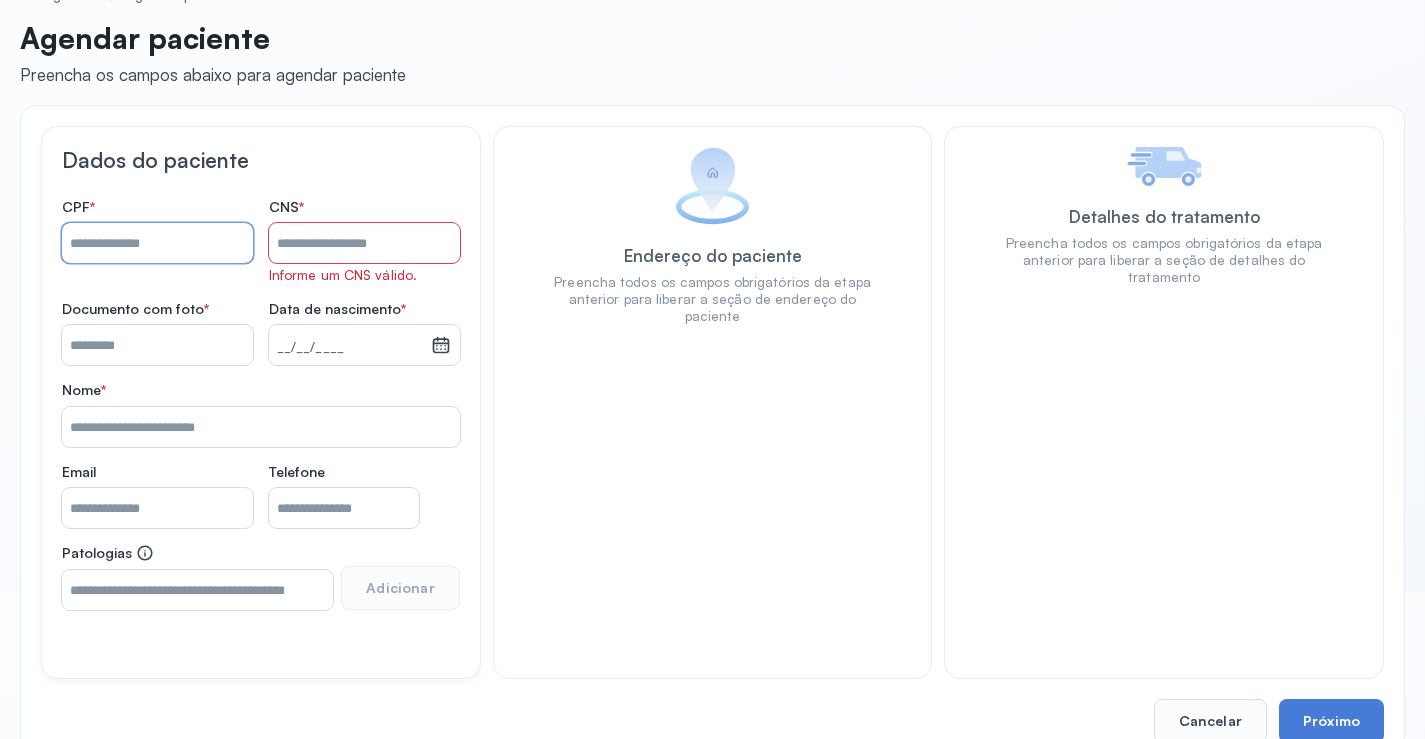click on "Nome   *" at bounding box center [157, 243] 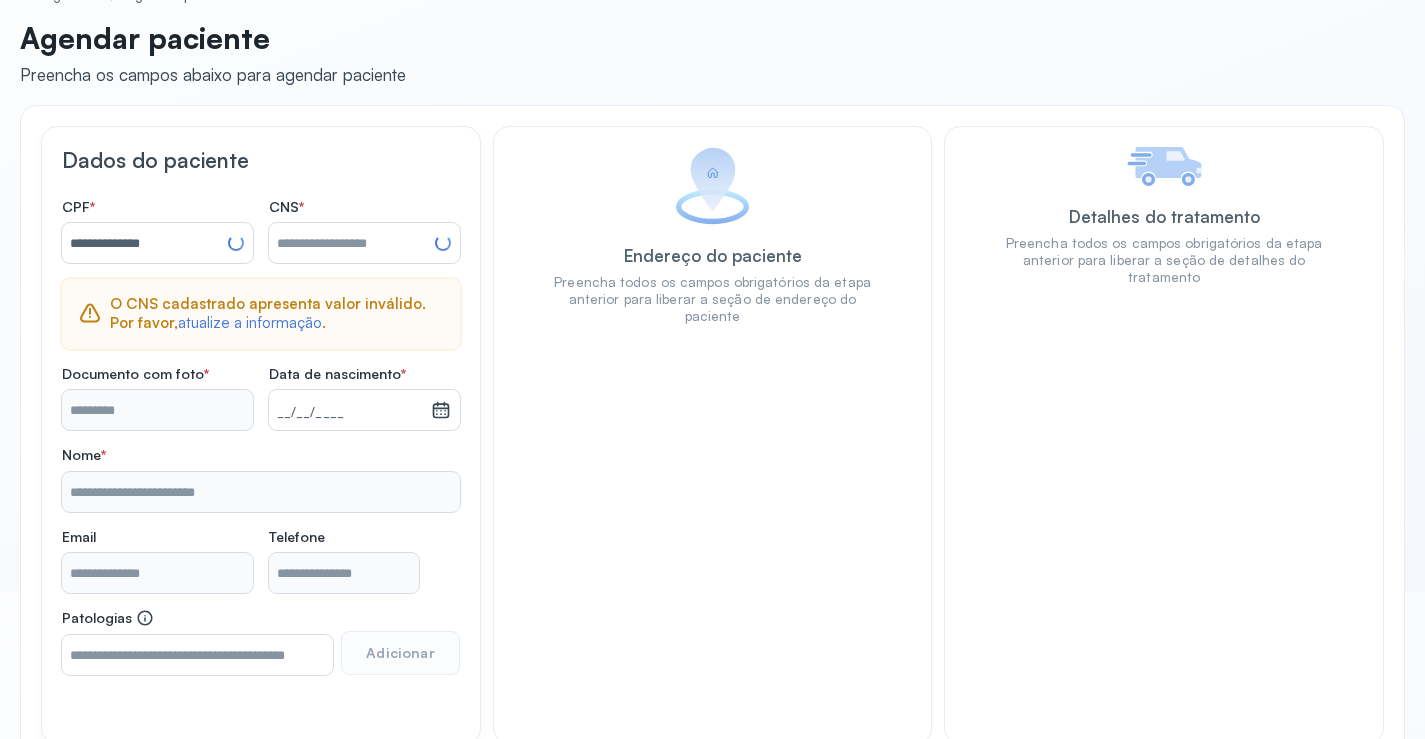 type on "**********" 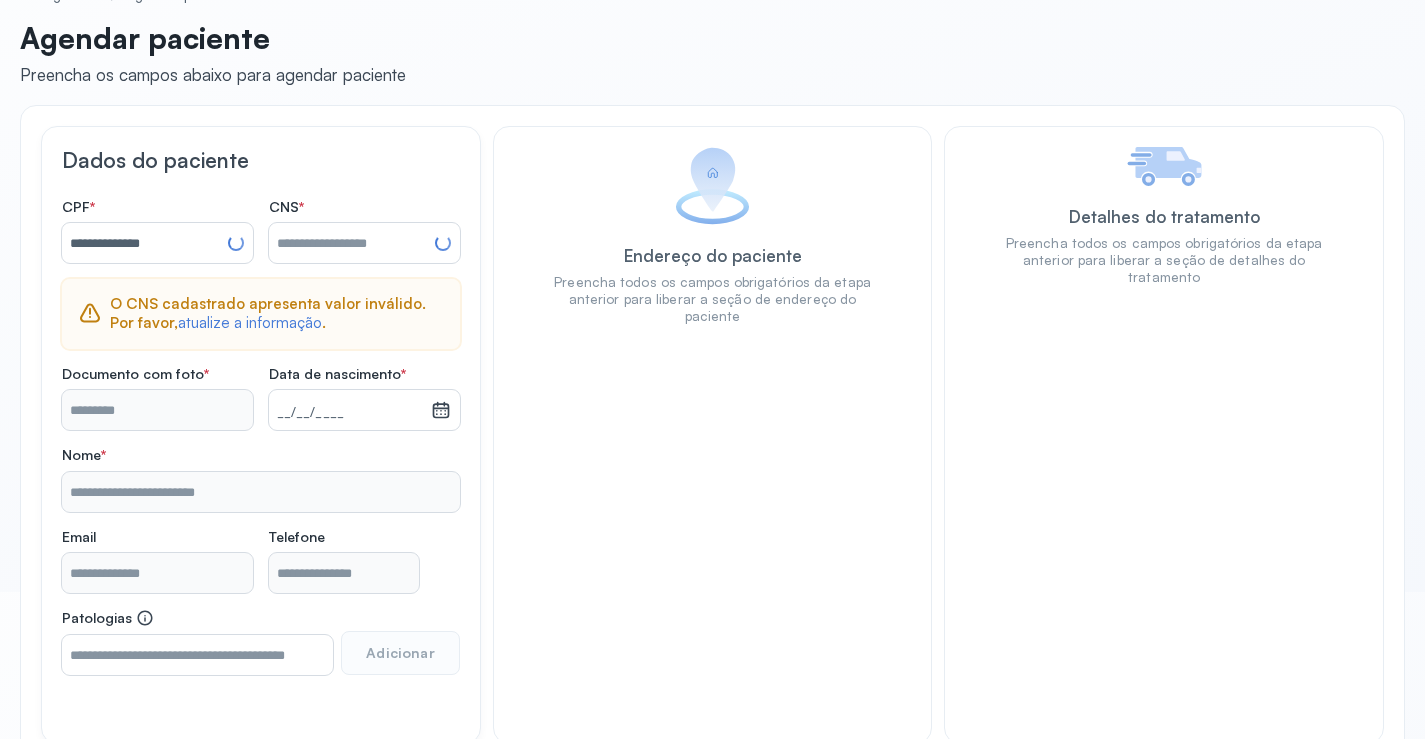 type on "**********" 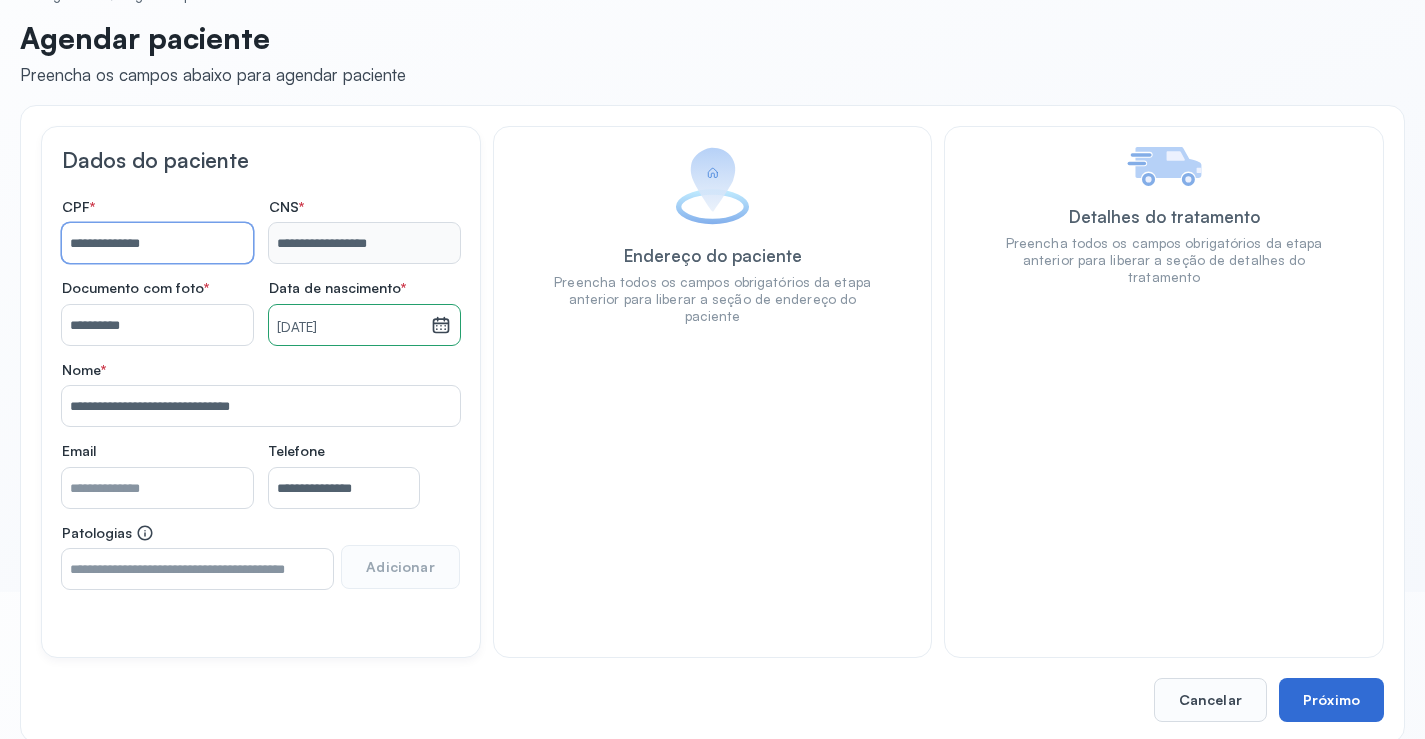type on "**********" 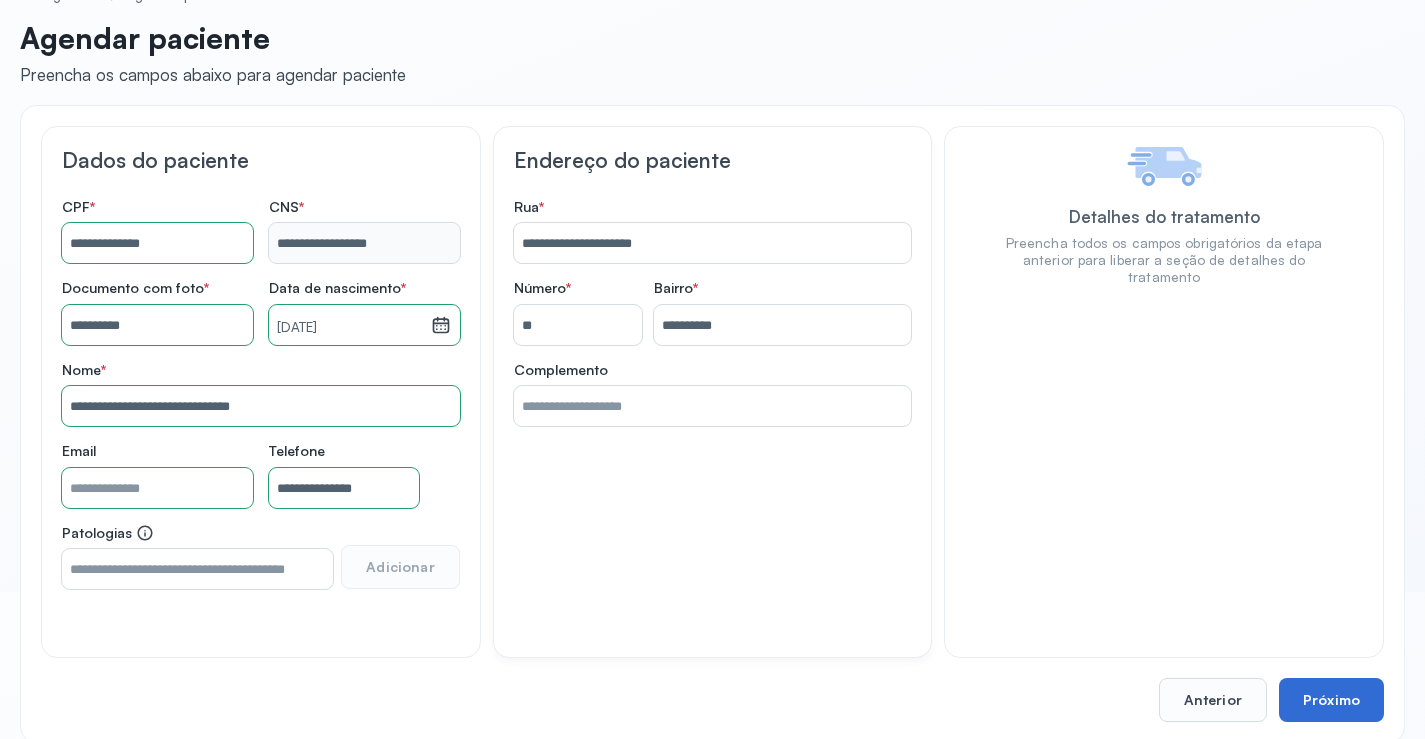 click on "Próximo" at bounding box center [1331, 700] 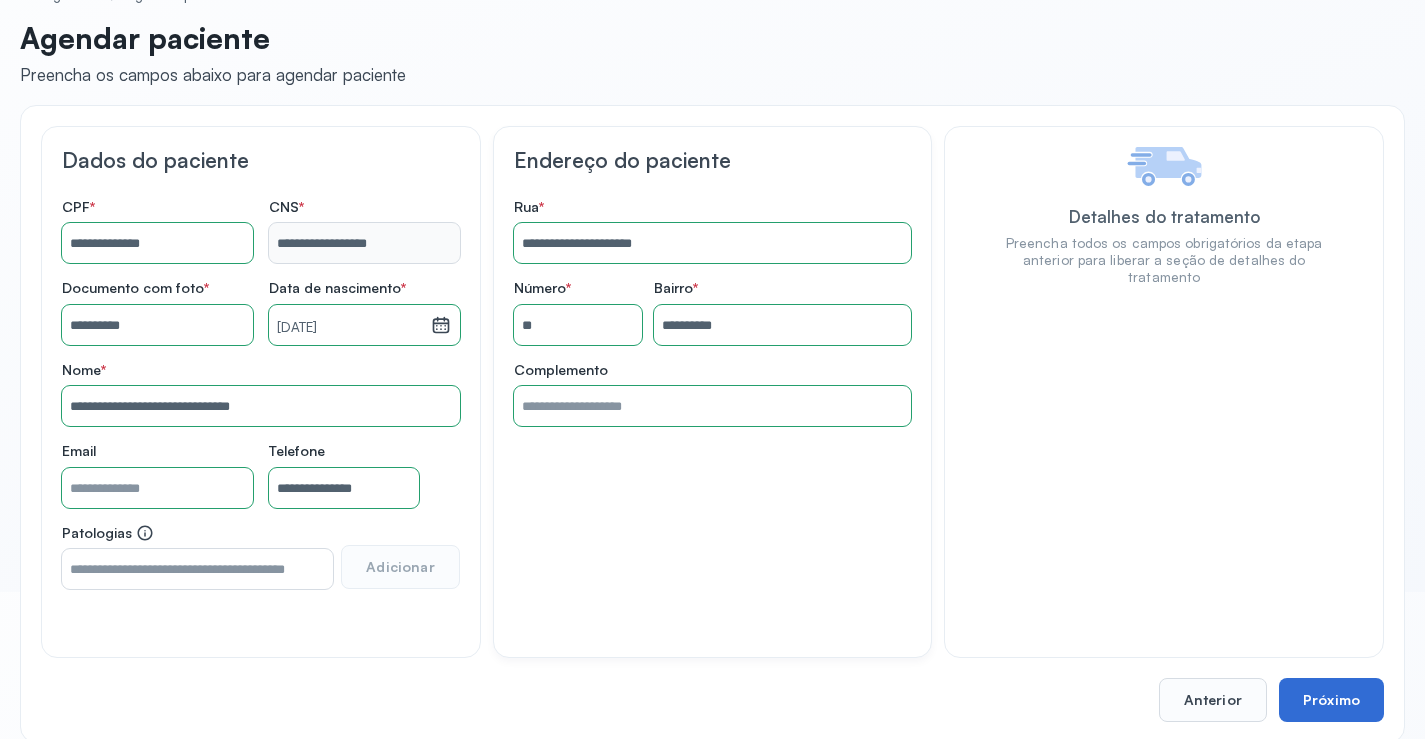 click on "Próximo" at bounding box center [1331, 700] 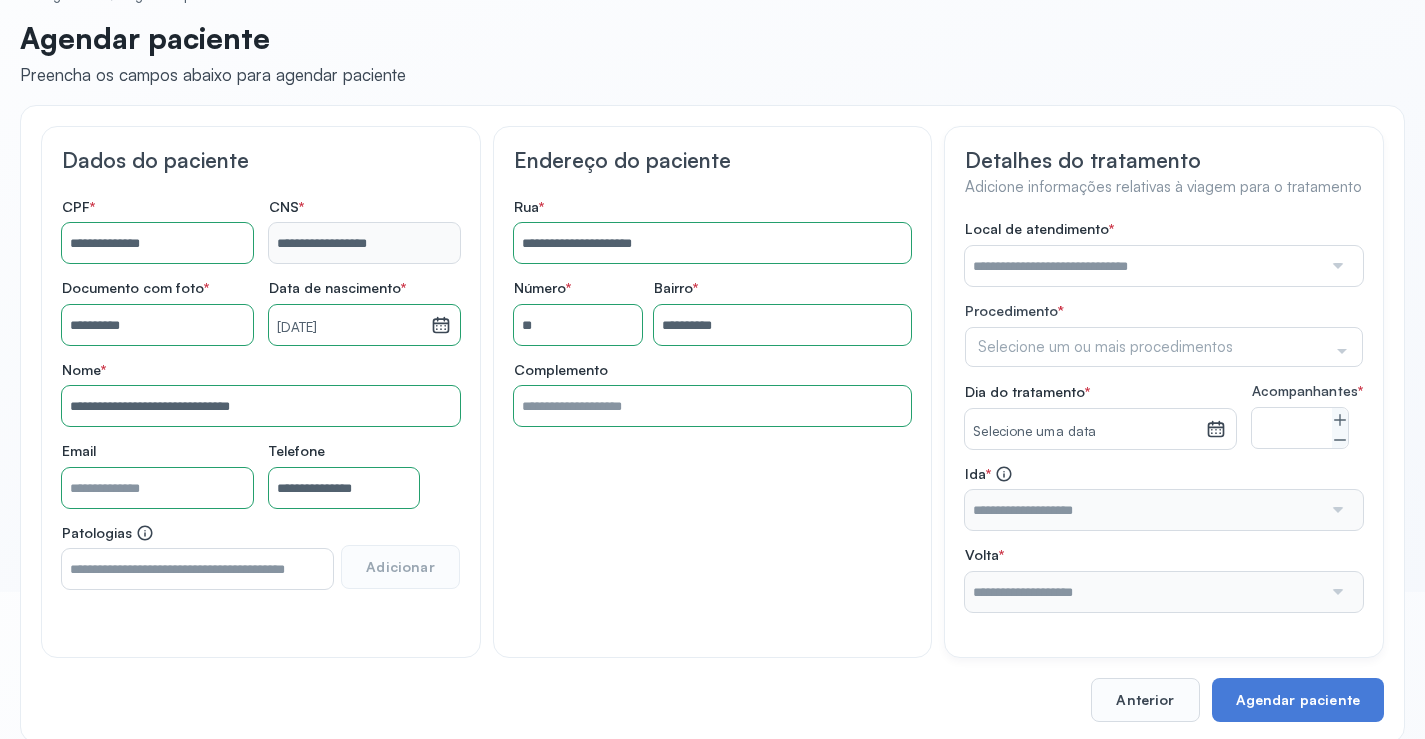 click at bounding box center (1336, 266) 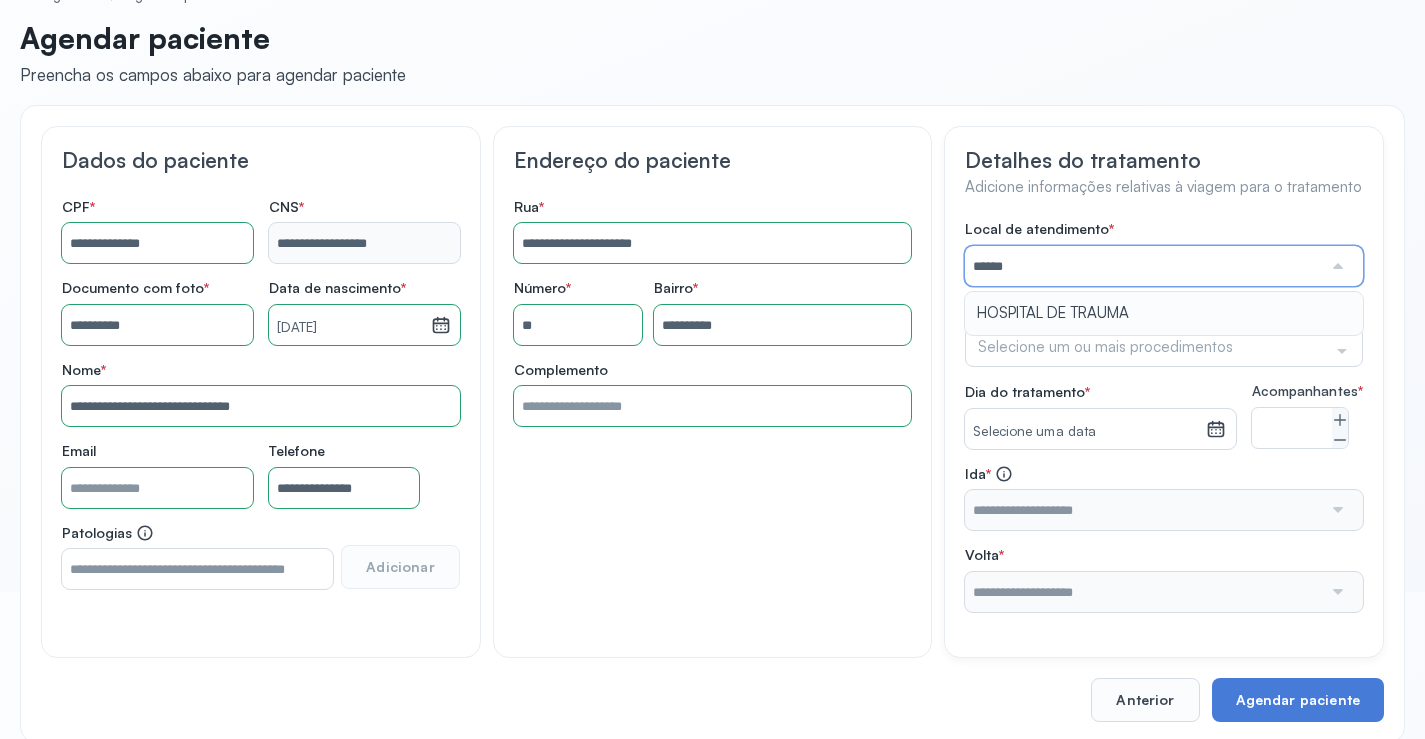 type on "**********" 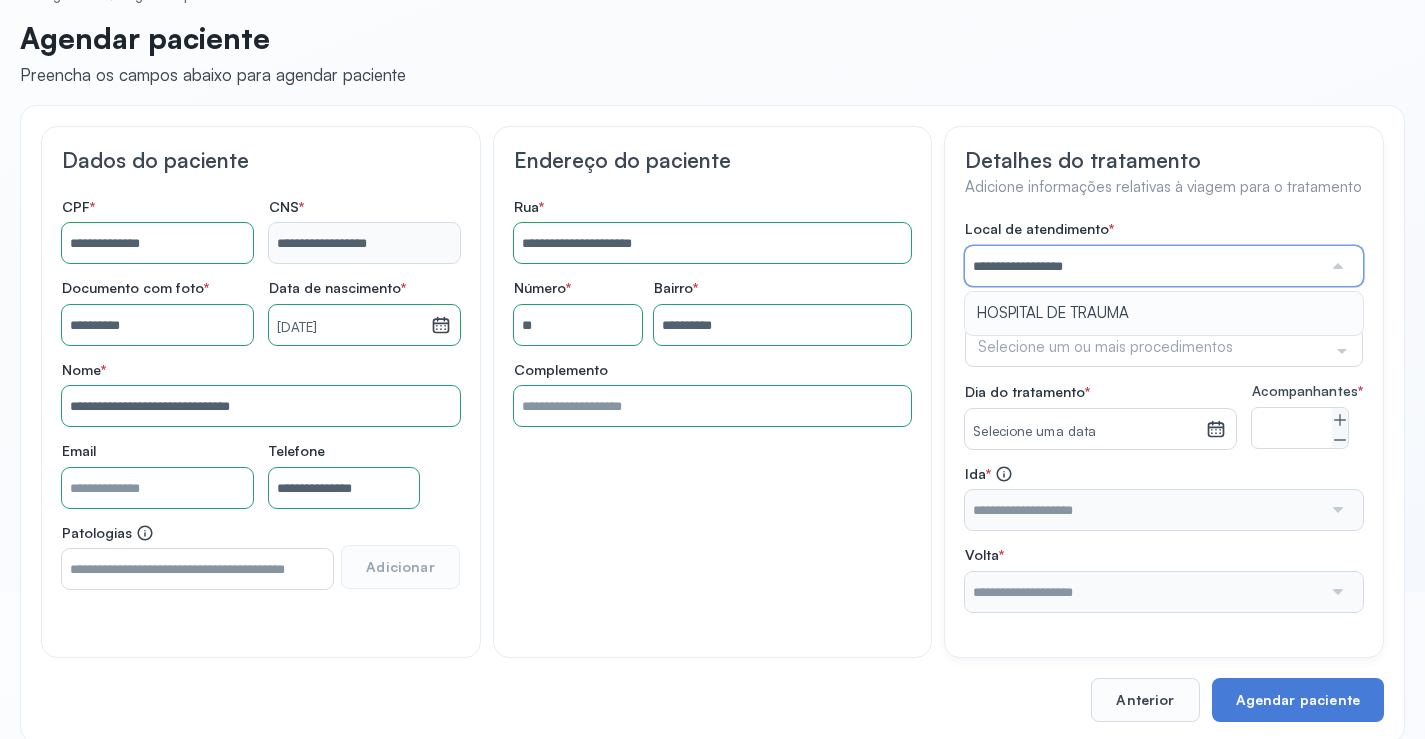 click on "**********" at bounding box center (1164, 416) 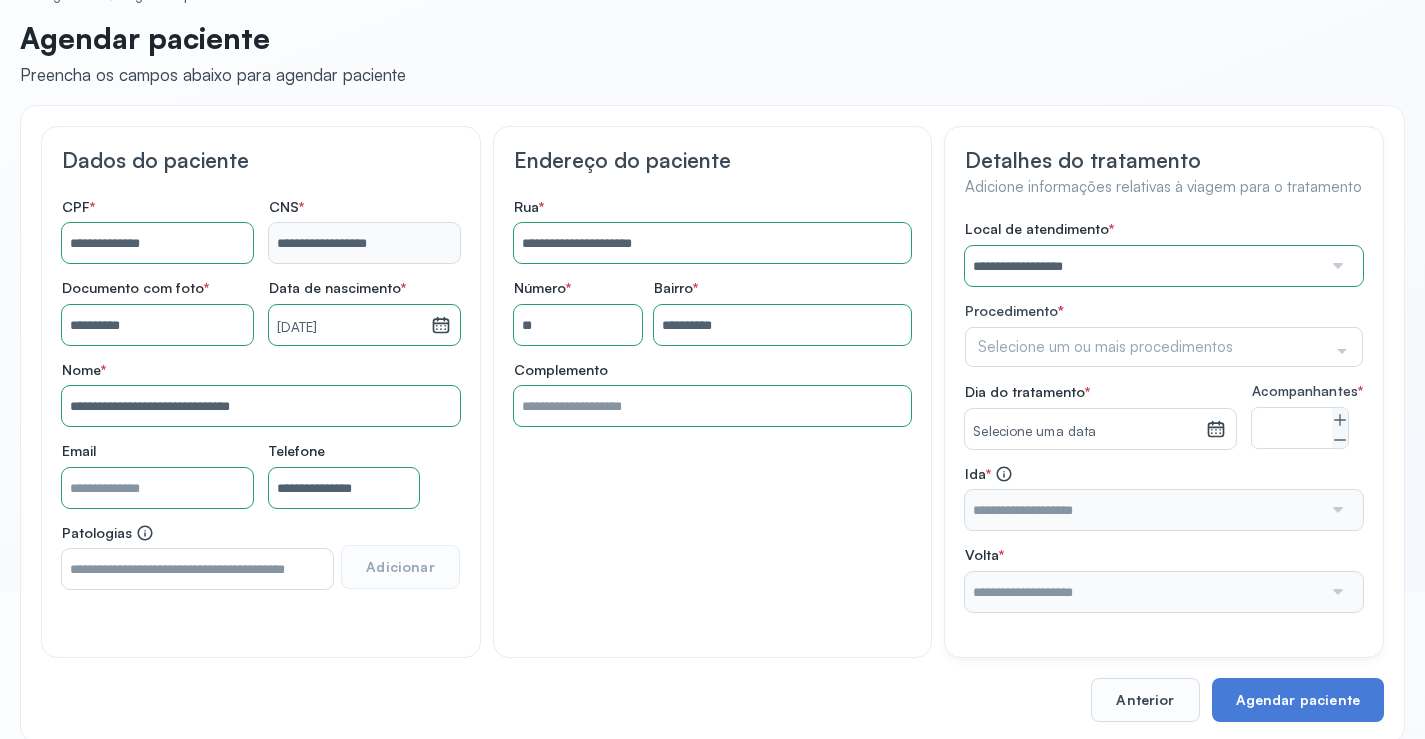 click on "Selecione um ou mais procedimentos" 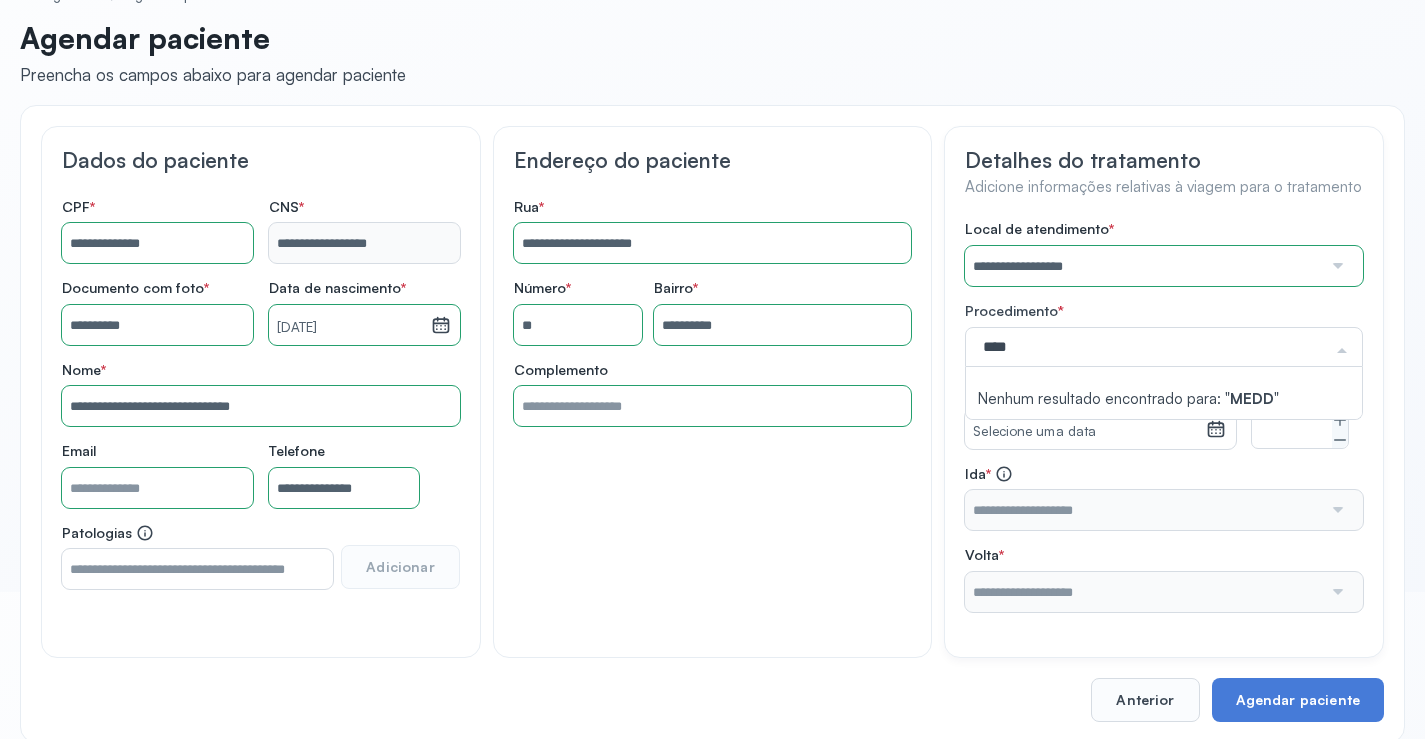 type on "***" 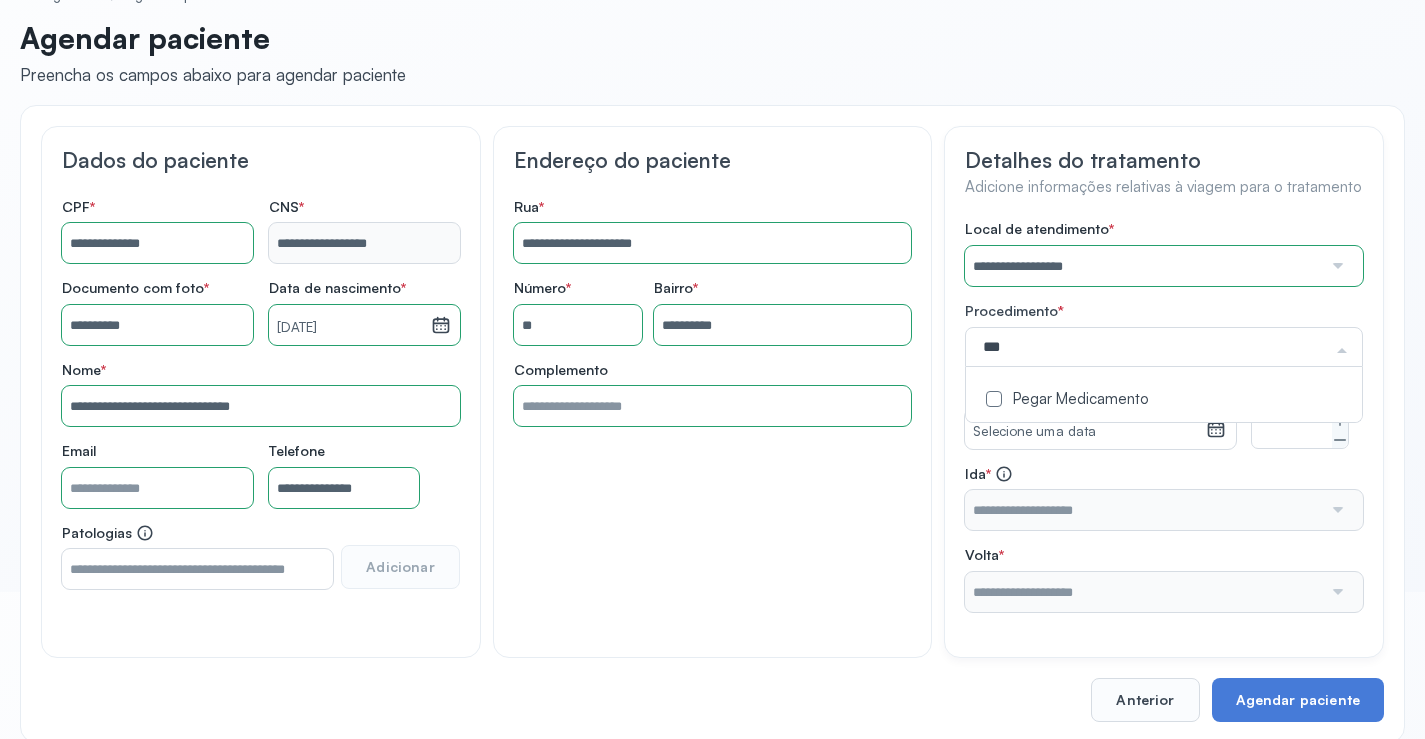 drag, startPoint x: 1117, startPoint y: 393, endPoint x: 1221, endPoint y: 405, distance: 104.69002 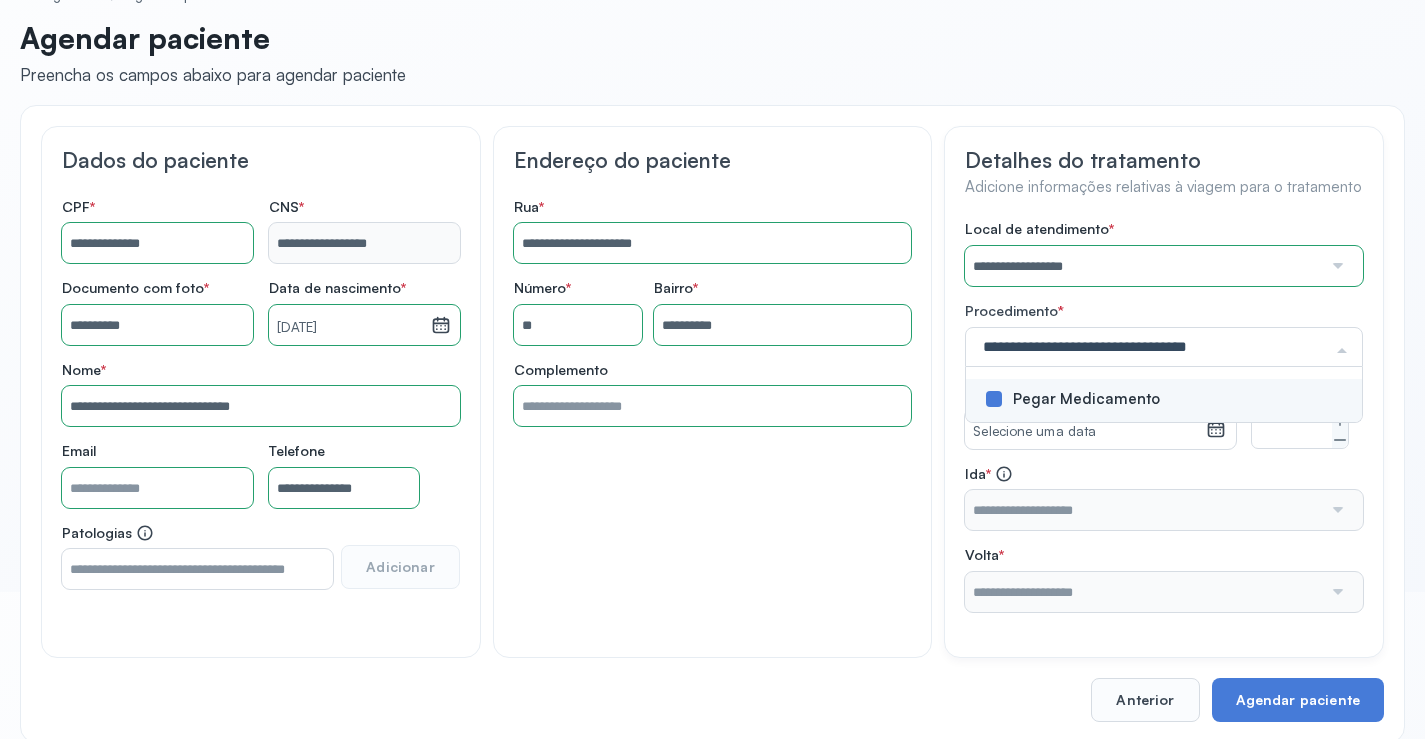click on "**********" 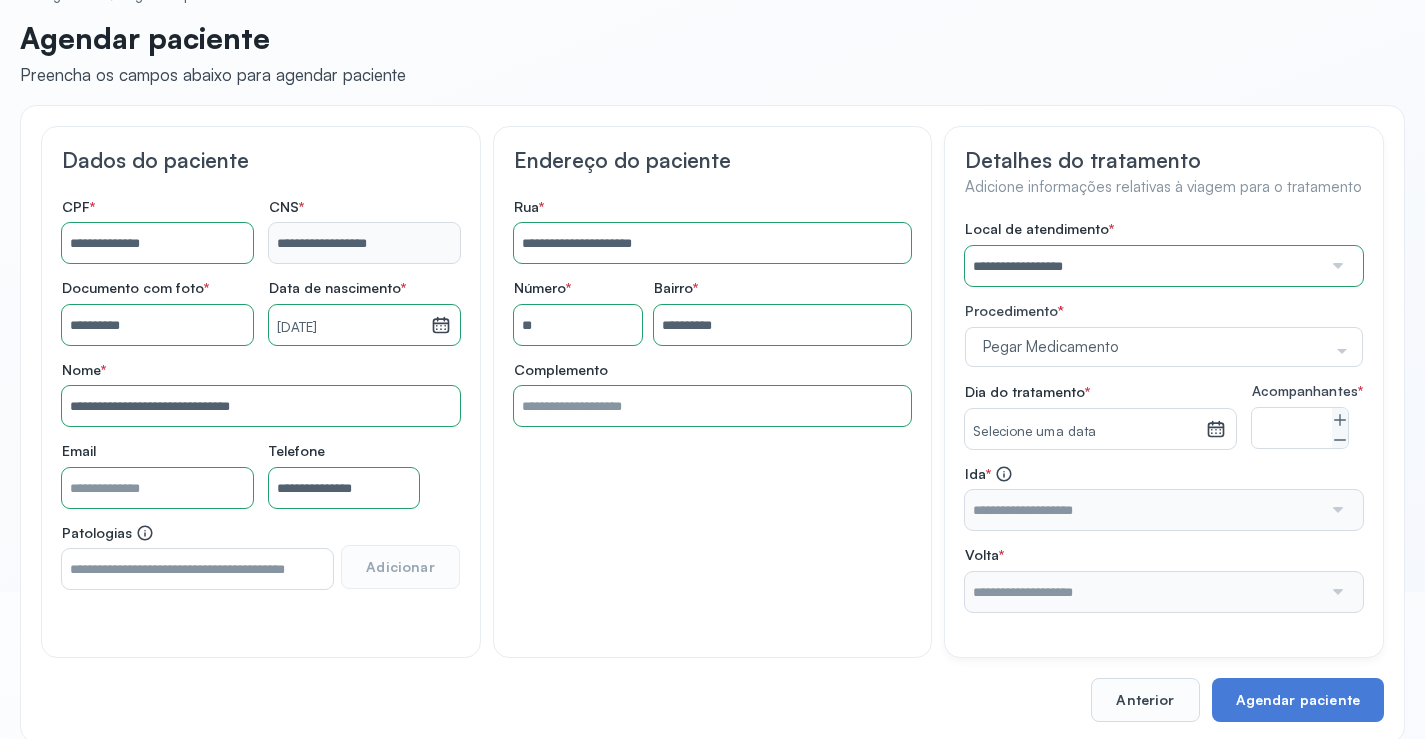 click 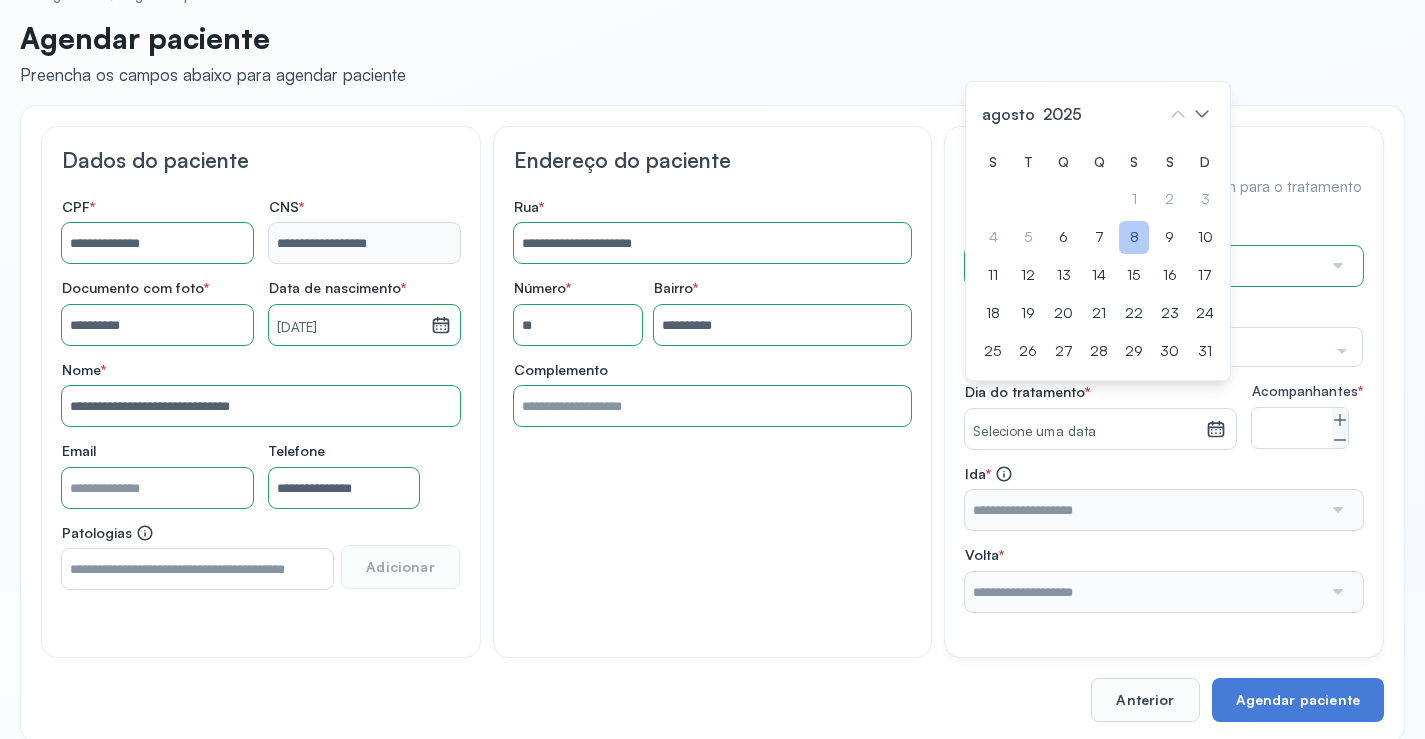 click on "8" 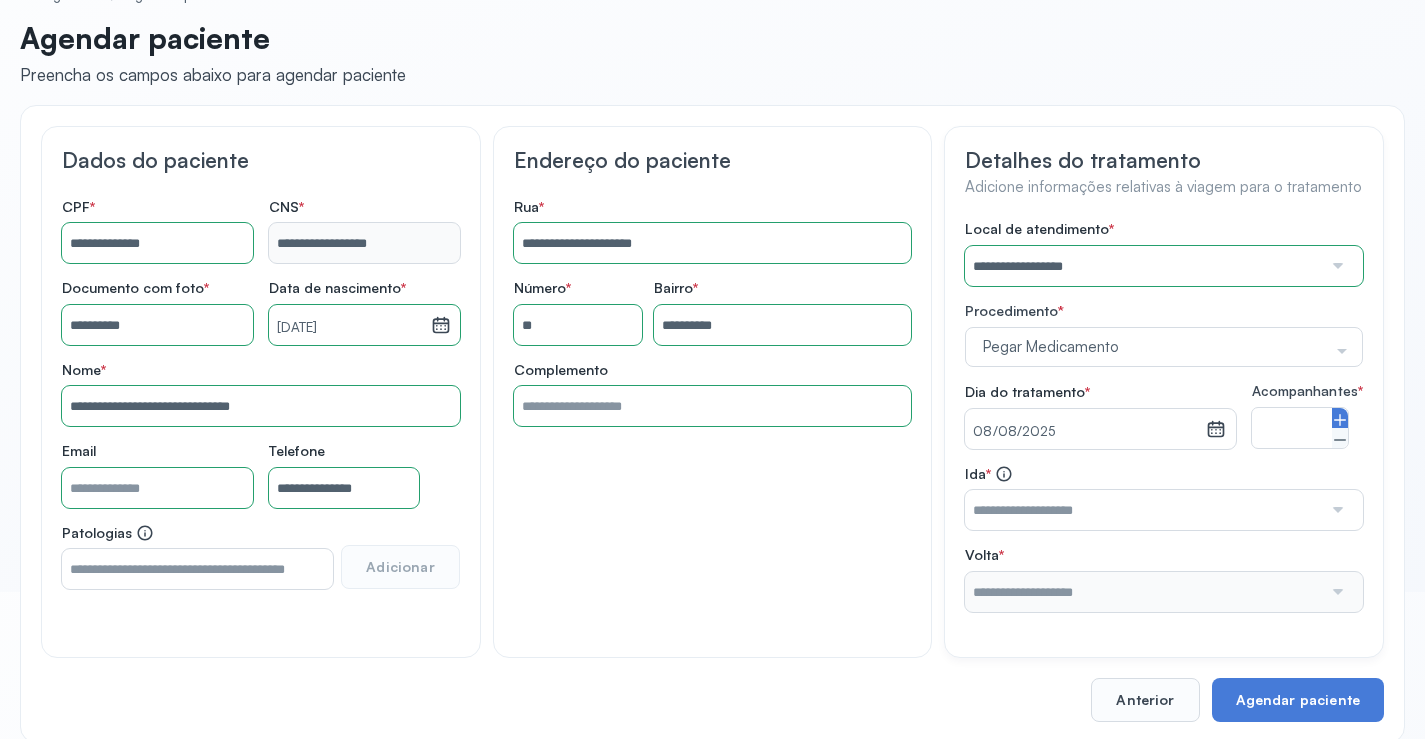 click at bounding box center (1340, 418) 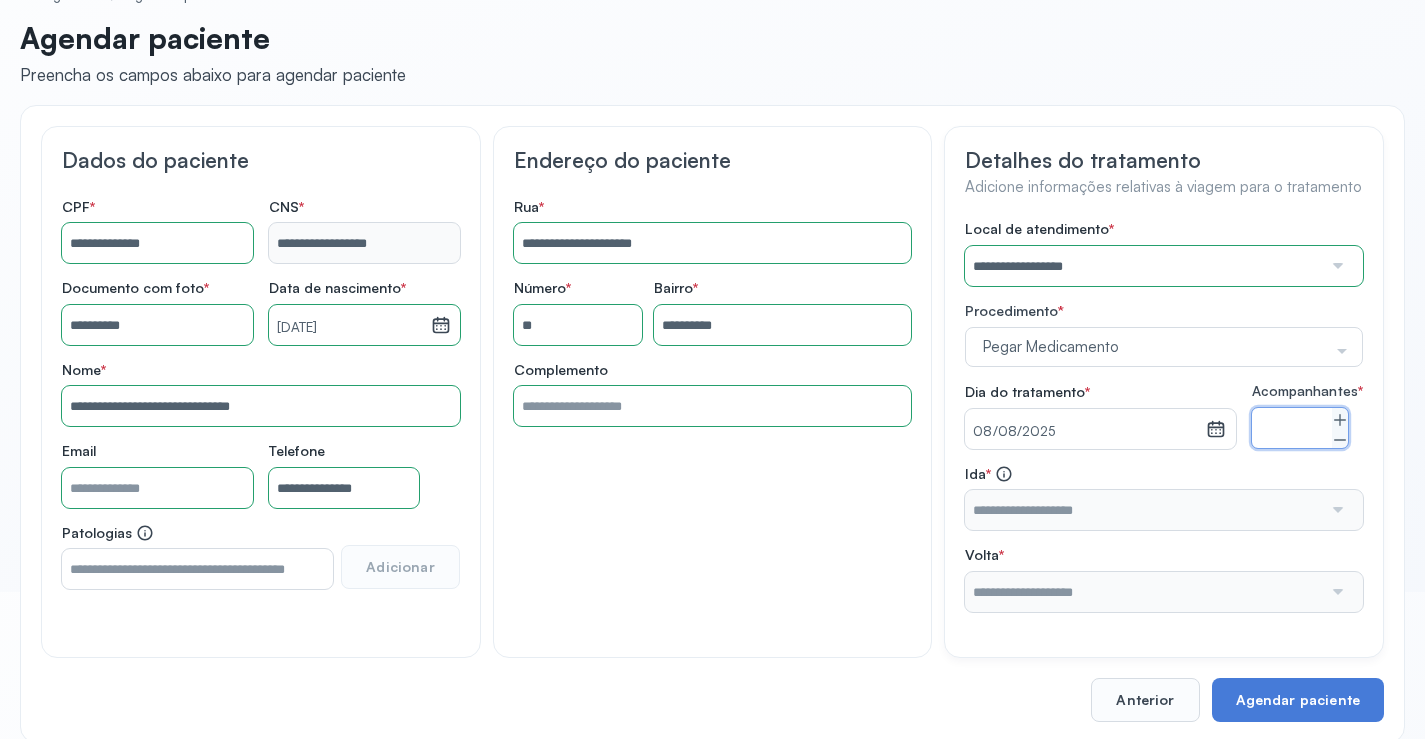 click at bounding box center [1336, 510] 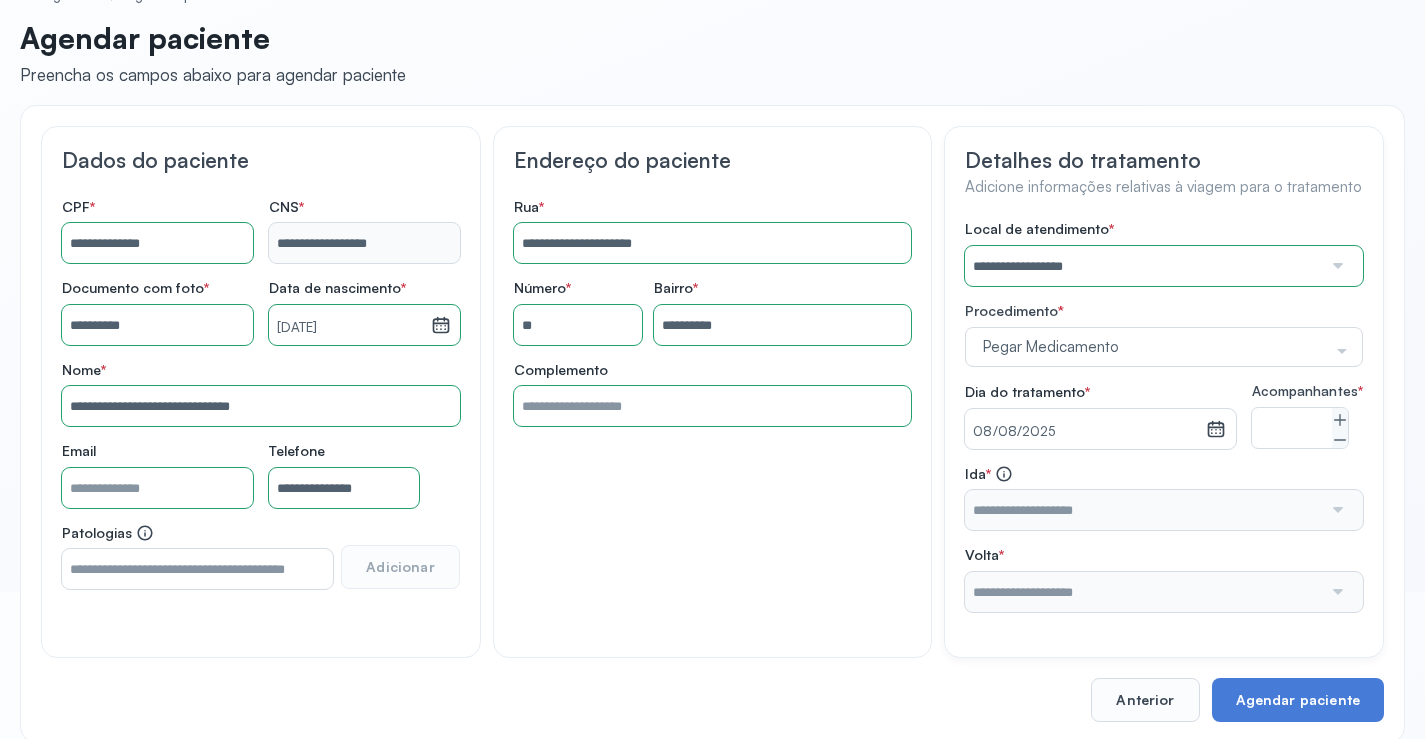 click at bounding box center (1336, 510) 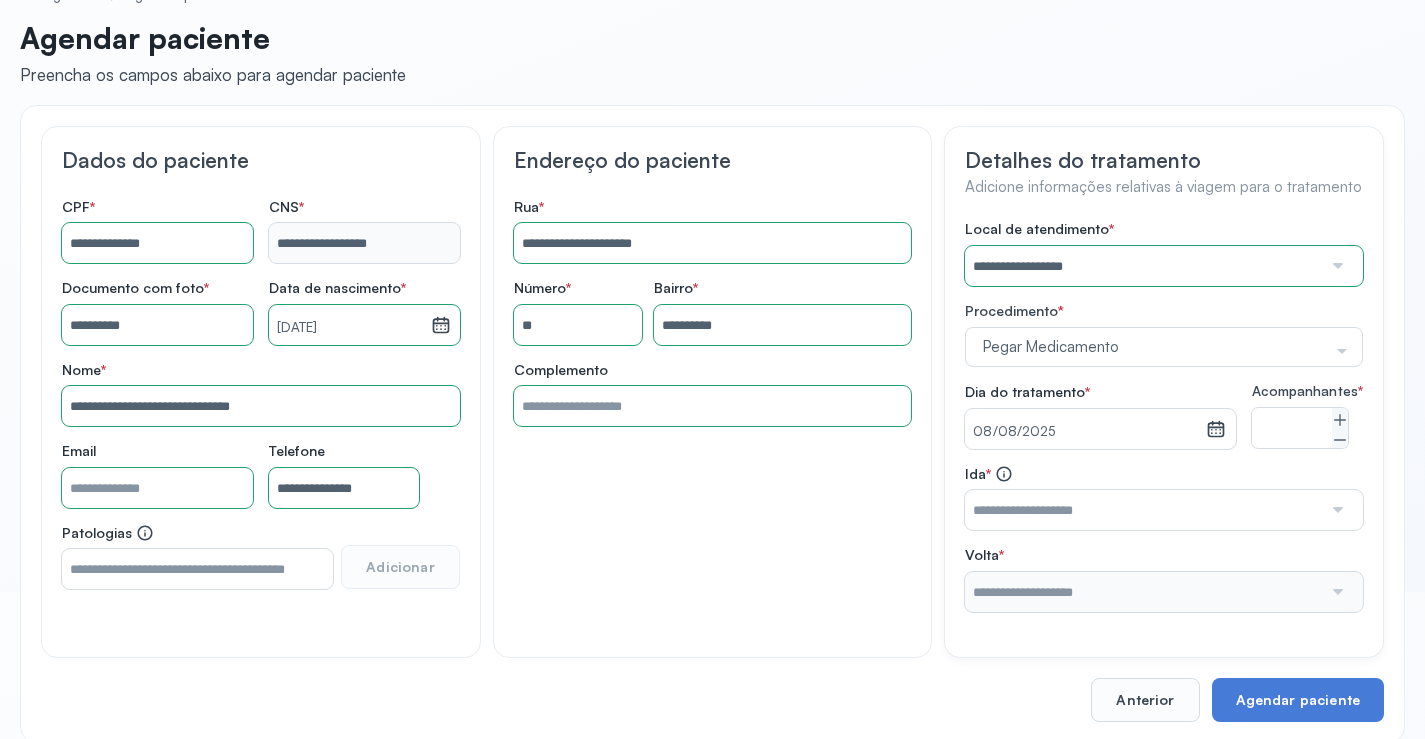 click at bounding box center (1336, 510) 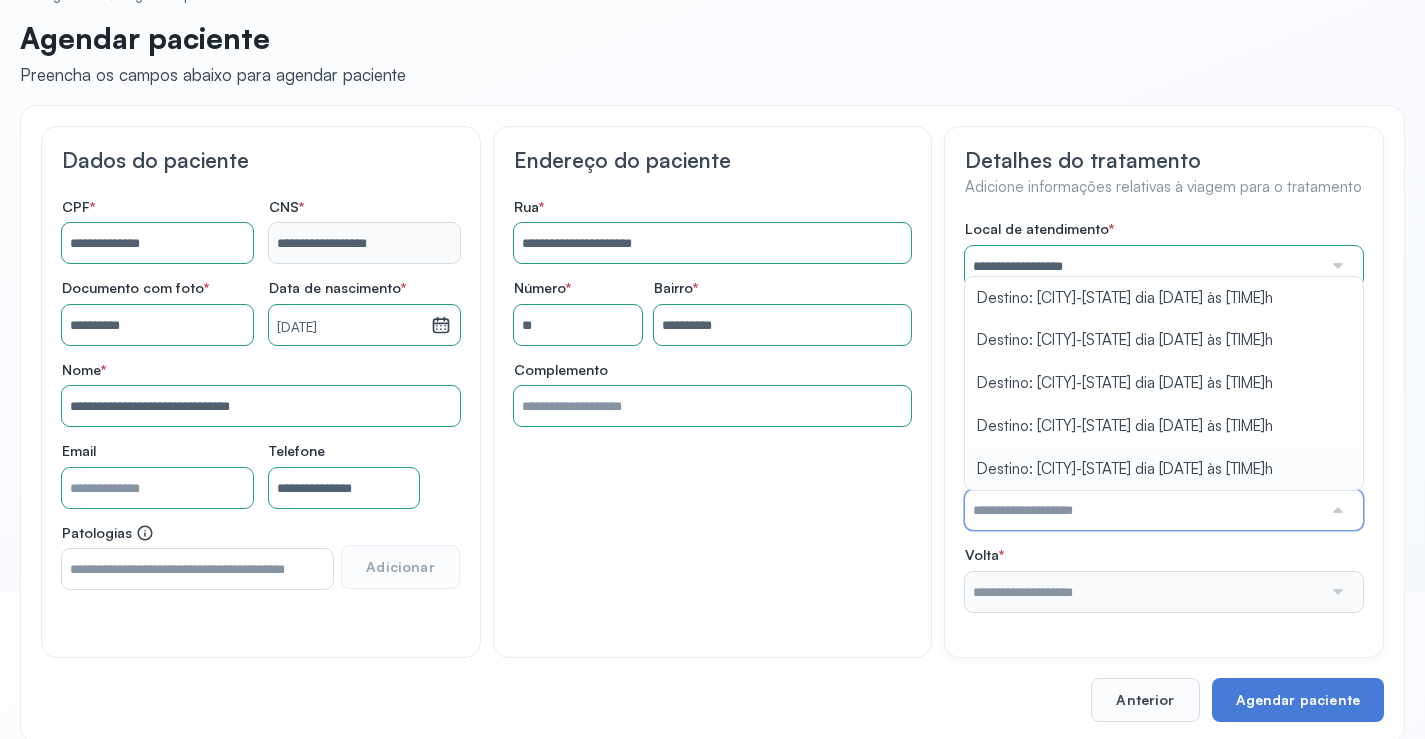 type on "**********" 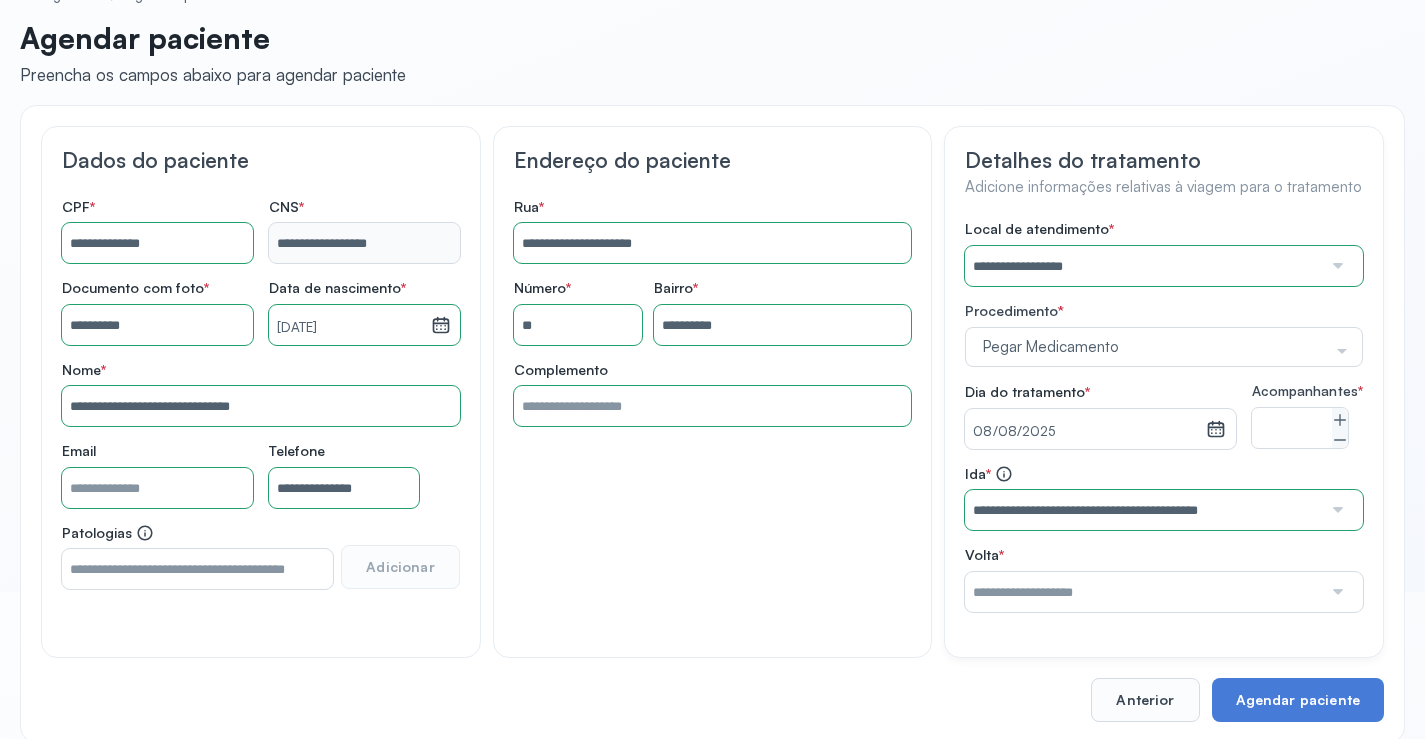 drag, startPoint x: 1133, startPoint y: 480, endPoint x: 1189, endPoint y: 499, distance: 59.135437 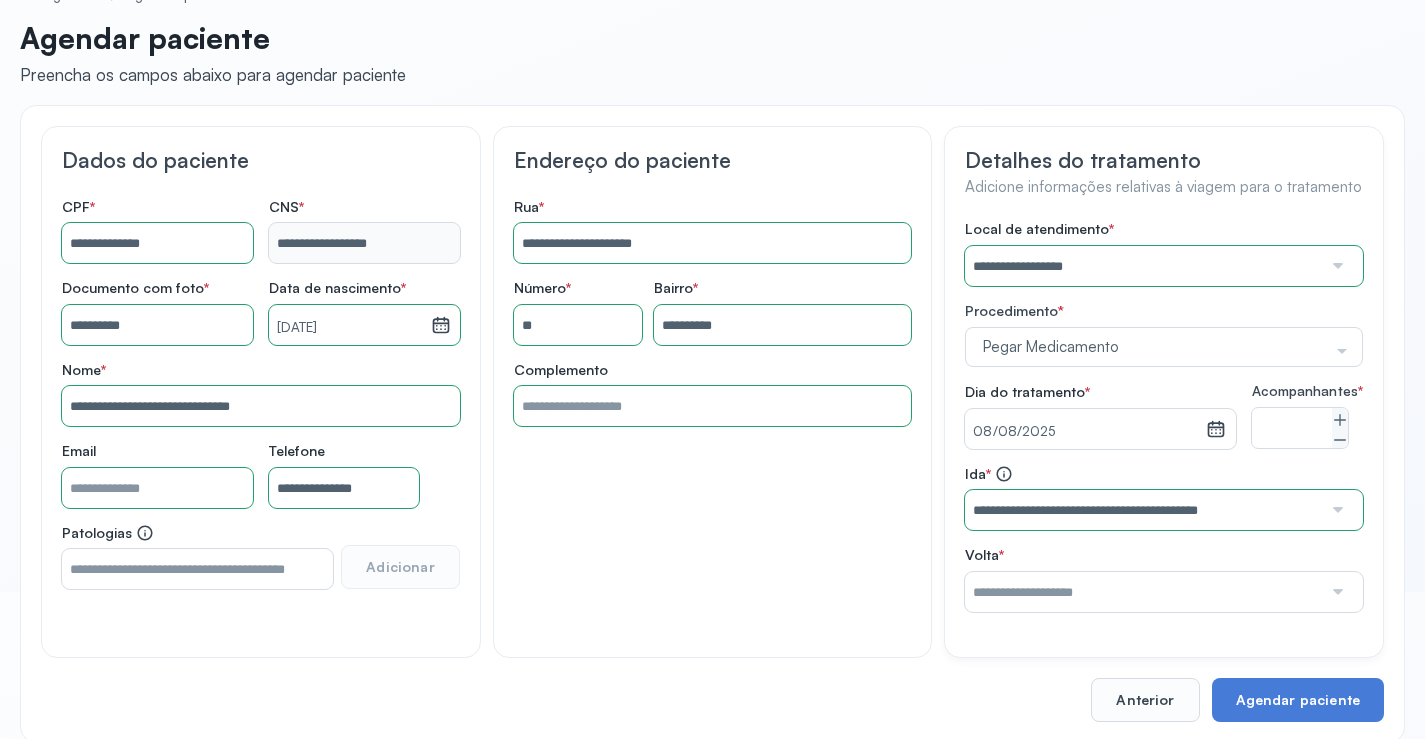 click at bounding box center [1336, 592] 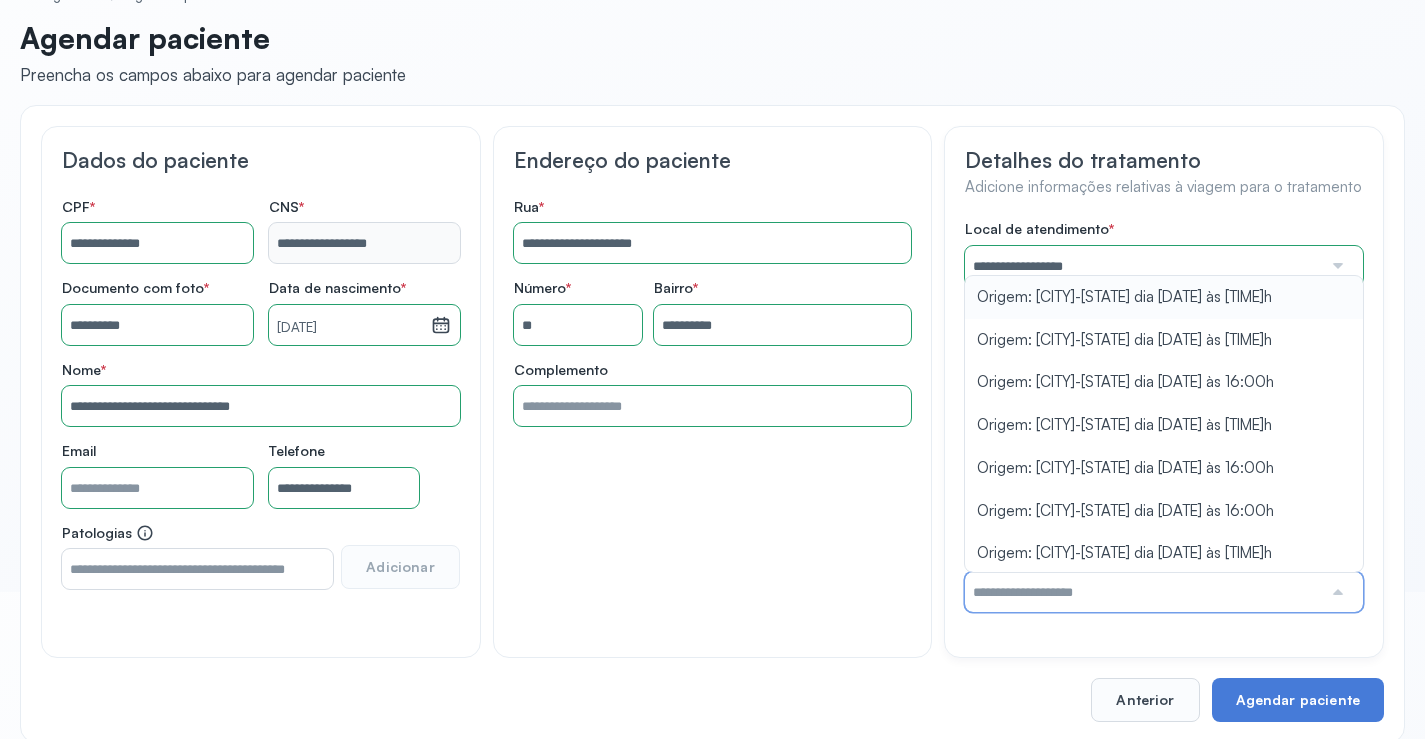 type on "**********" 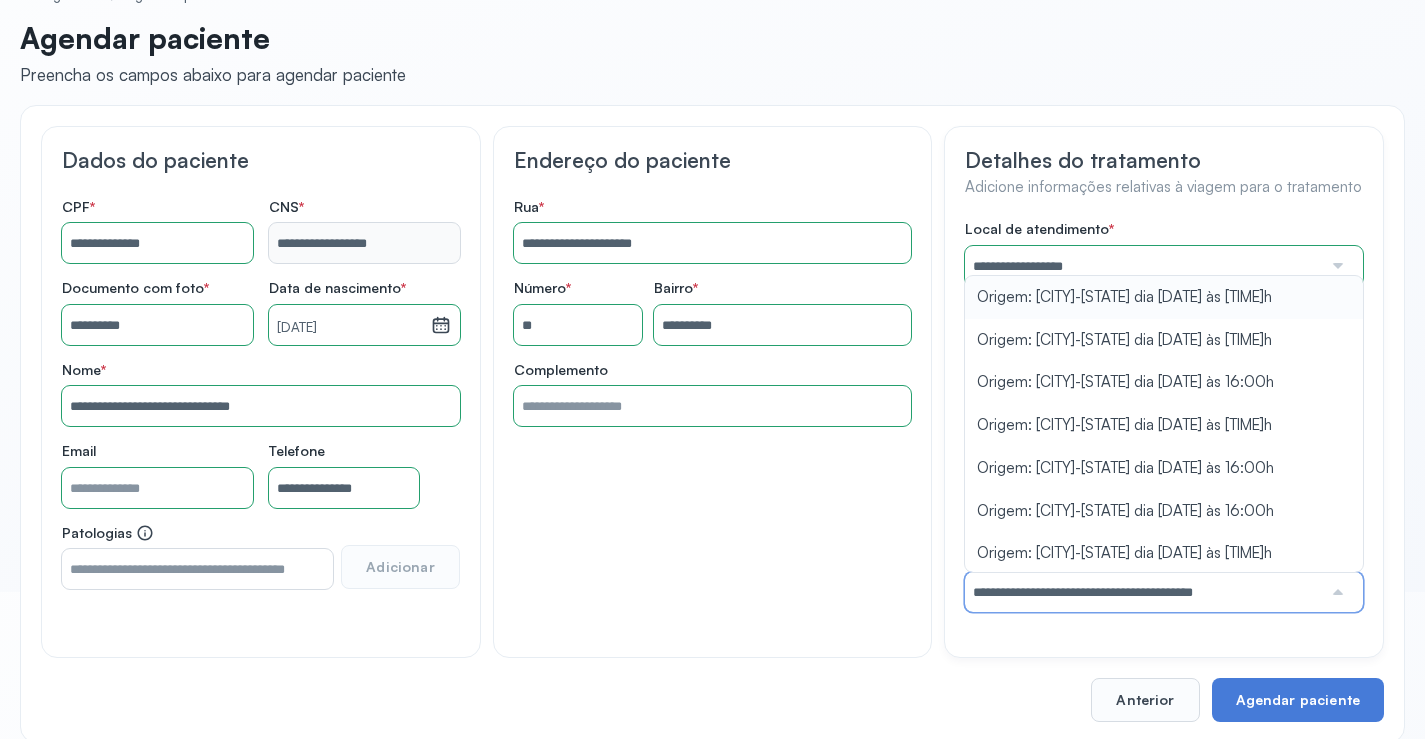 click on "**********" at bounding box center [1164, 416] 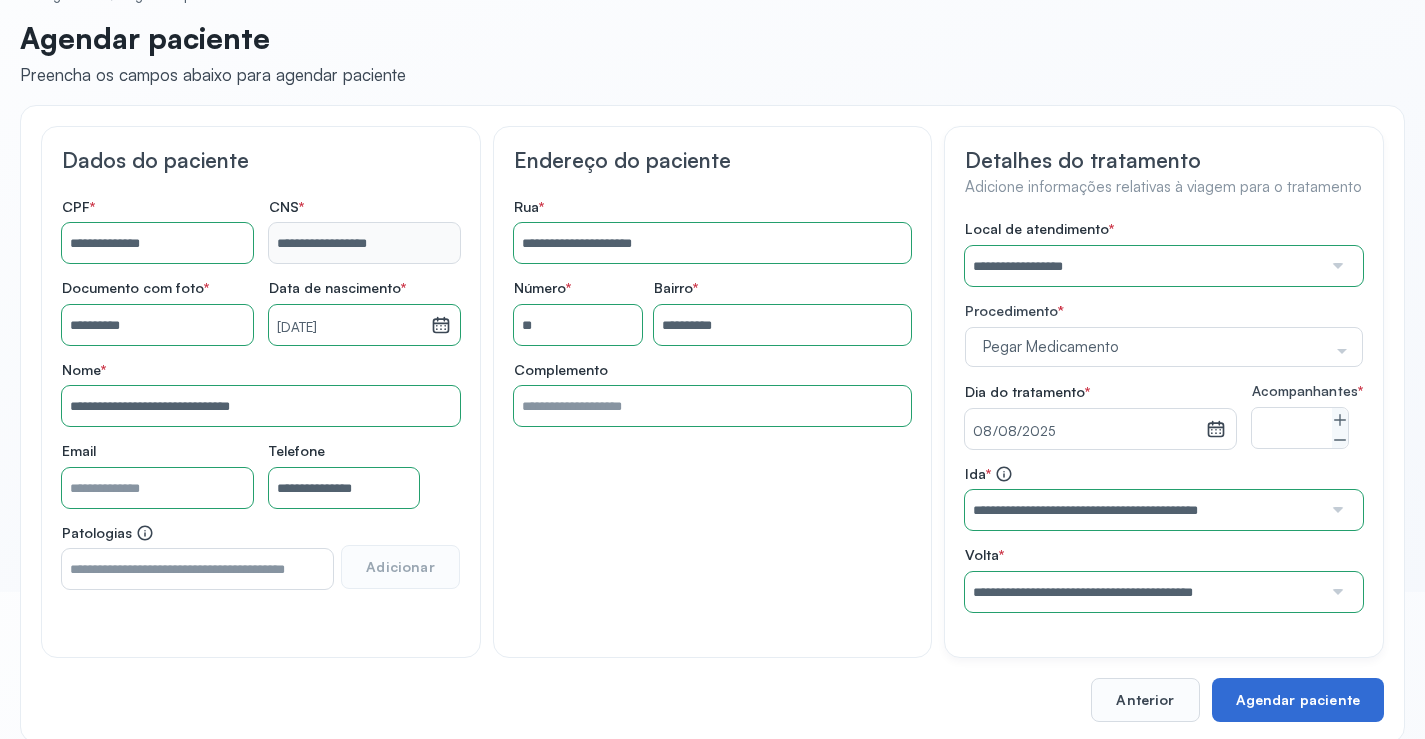 click on "Agendar paciente" at bounding box center [1298, 700] 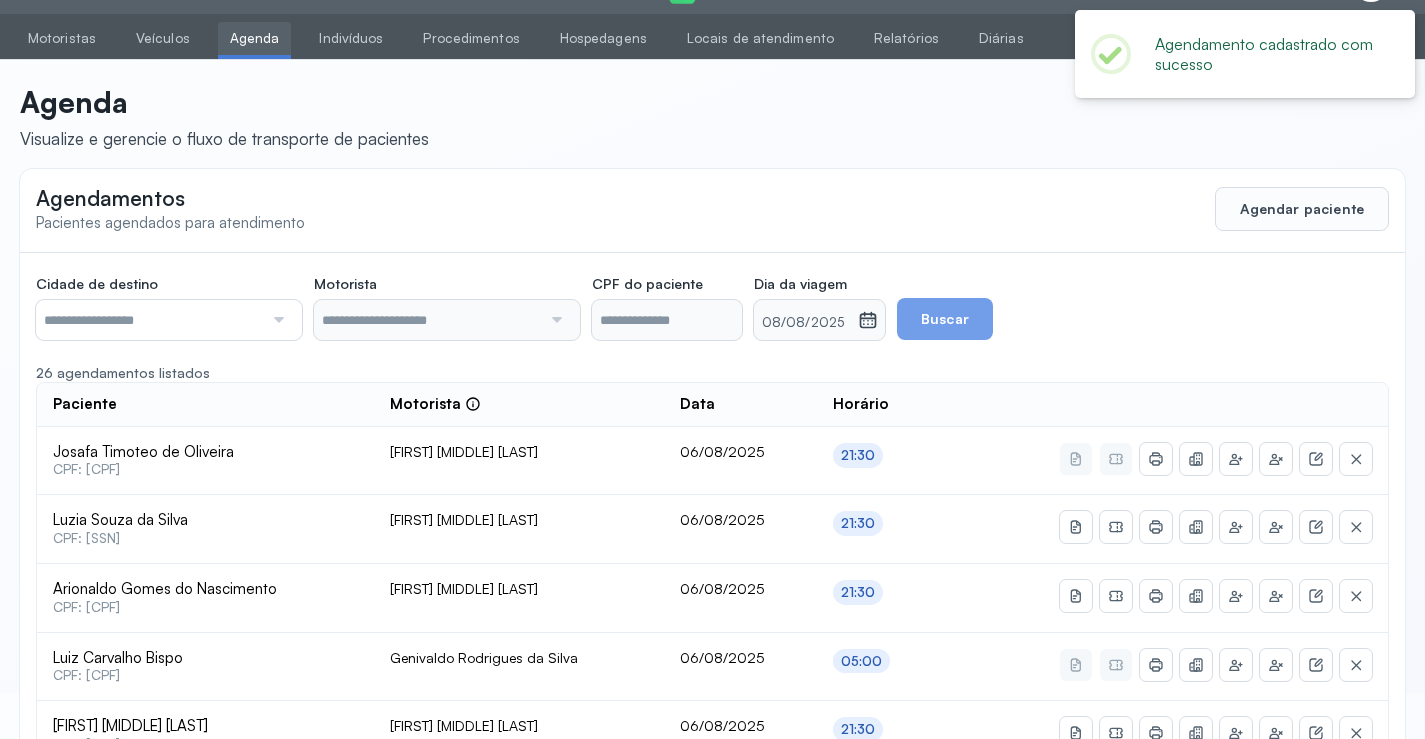 scroll, scrollTop: 147, scrollLeft: 0, axis: vertical 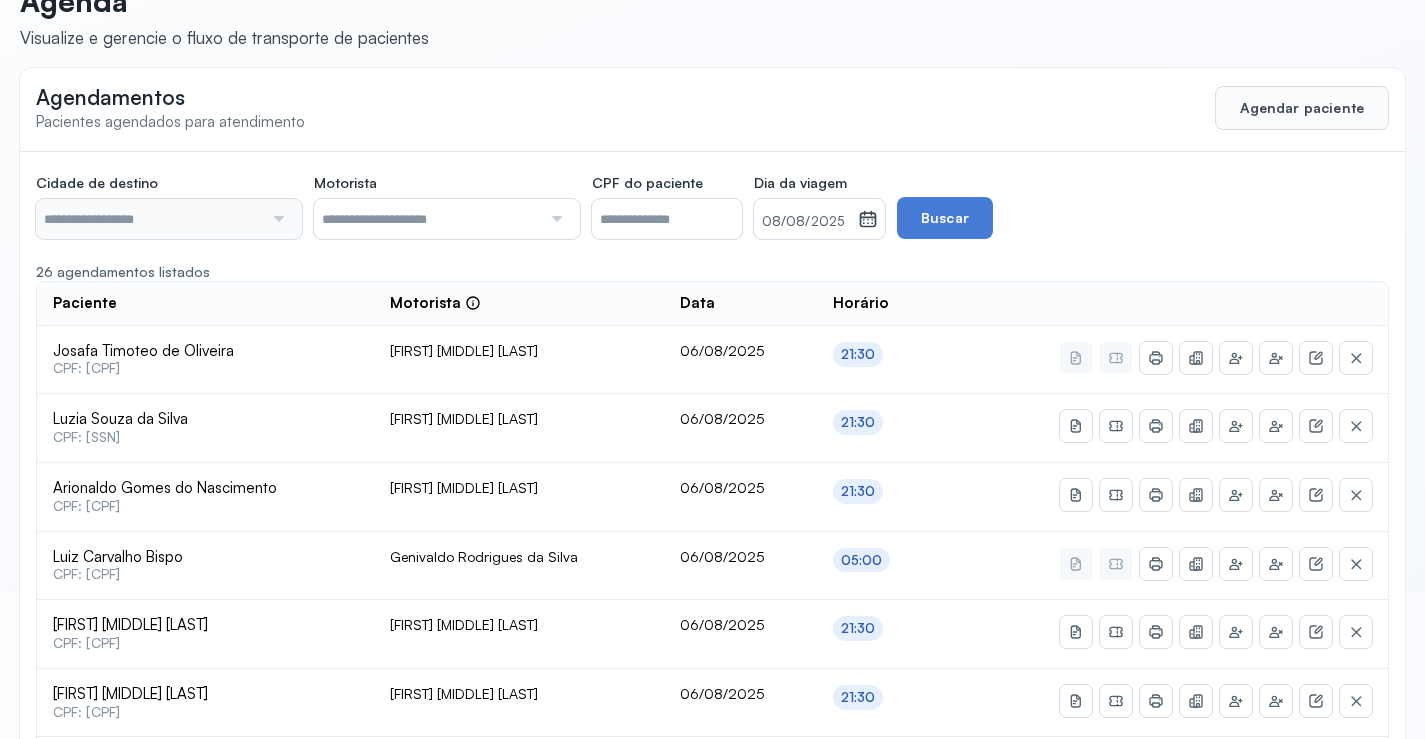 type on "********" 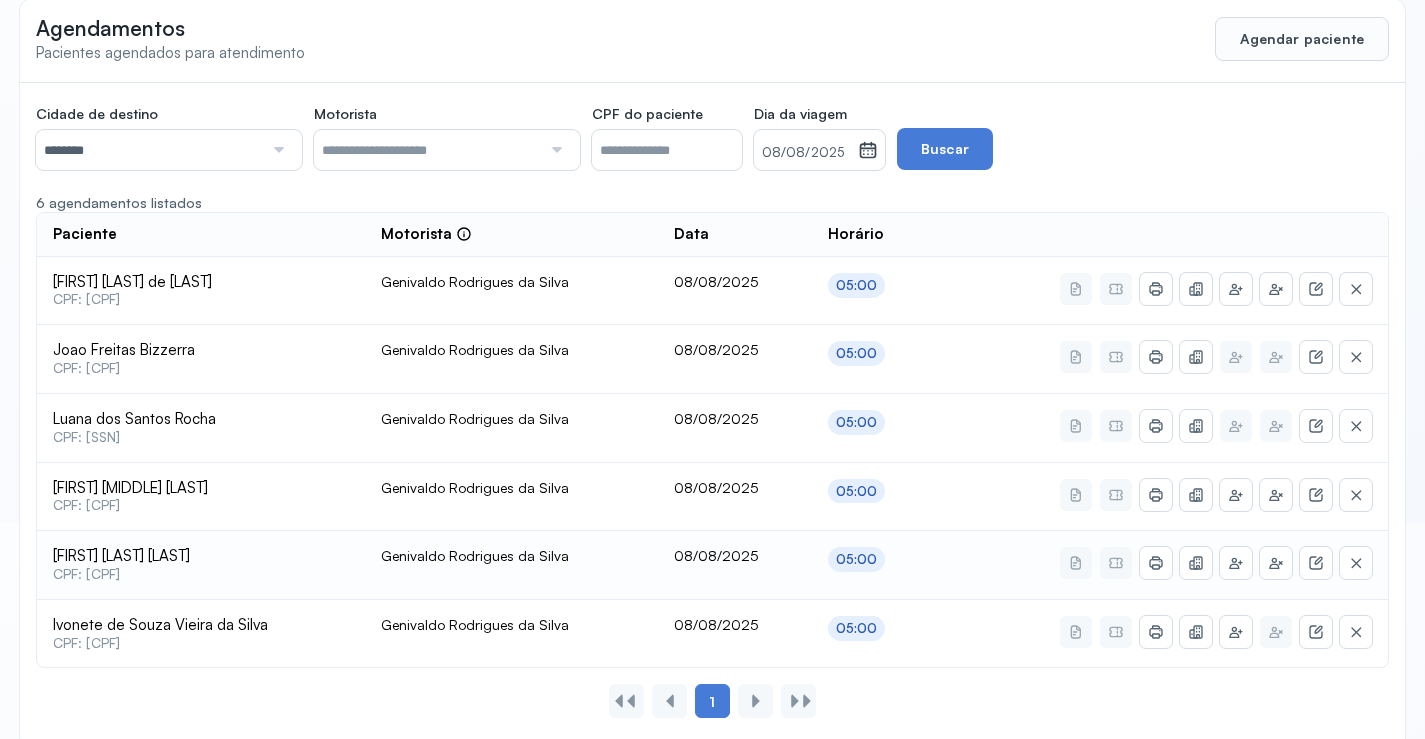 scroll, scrollTop: 247, scrollLeft: 0, axis: vertical 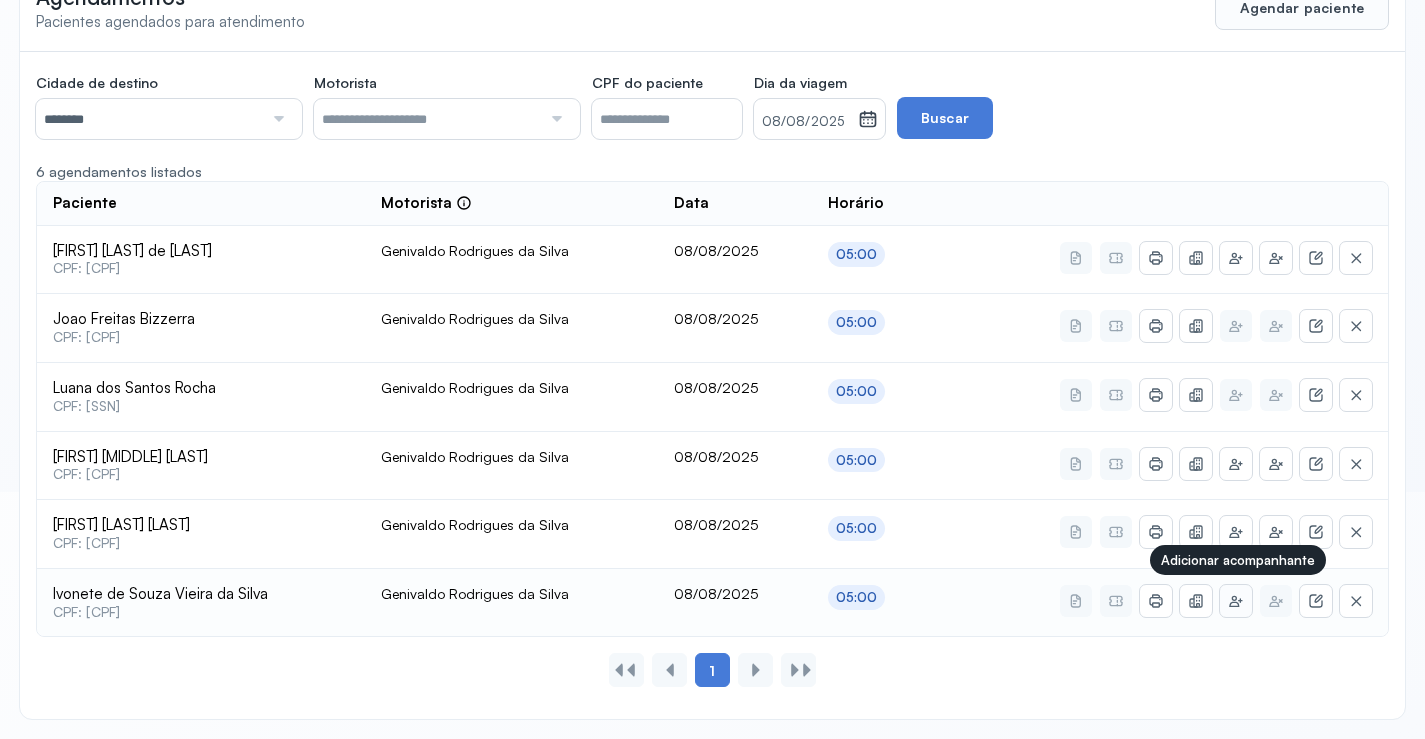 click 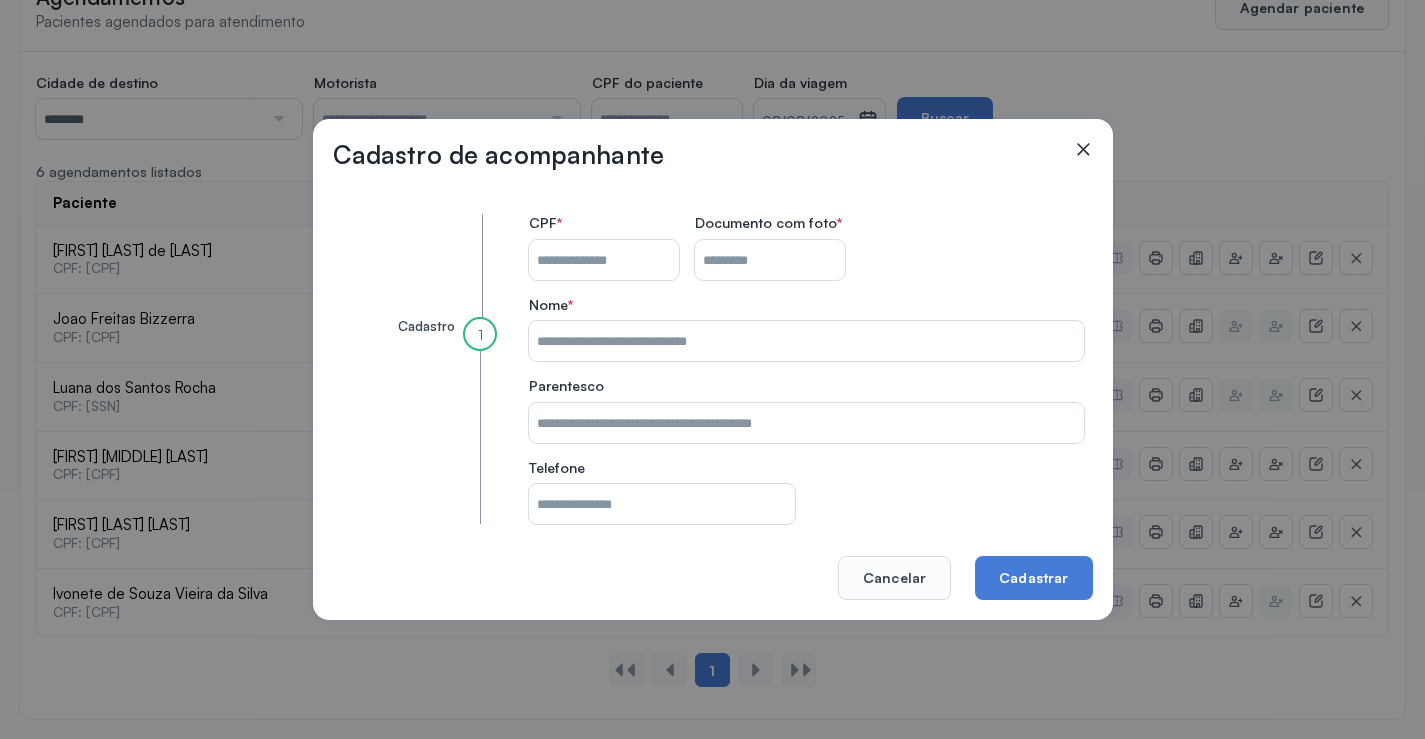 drag, startPoint x: 561, startPoint y: 262, endPoint x: 574, endPoint y: 269, distance: 14.764823 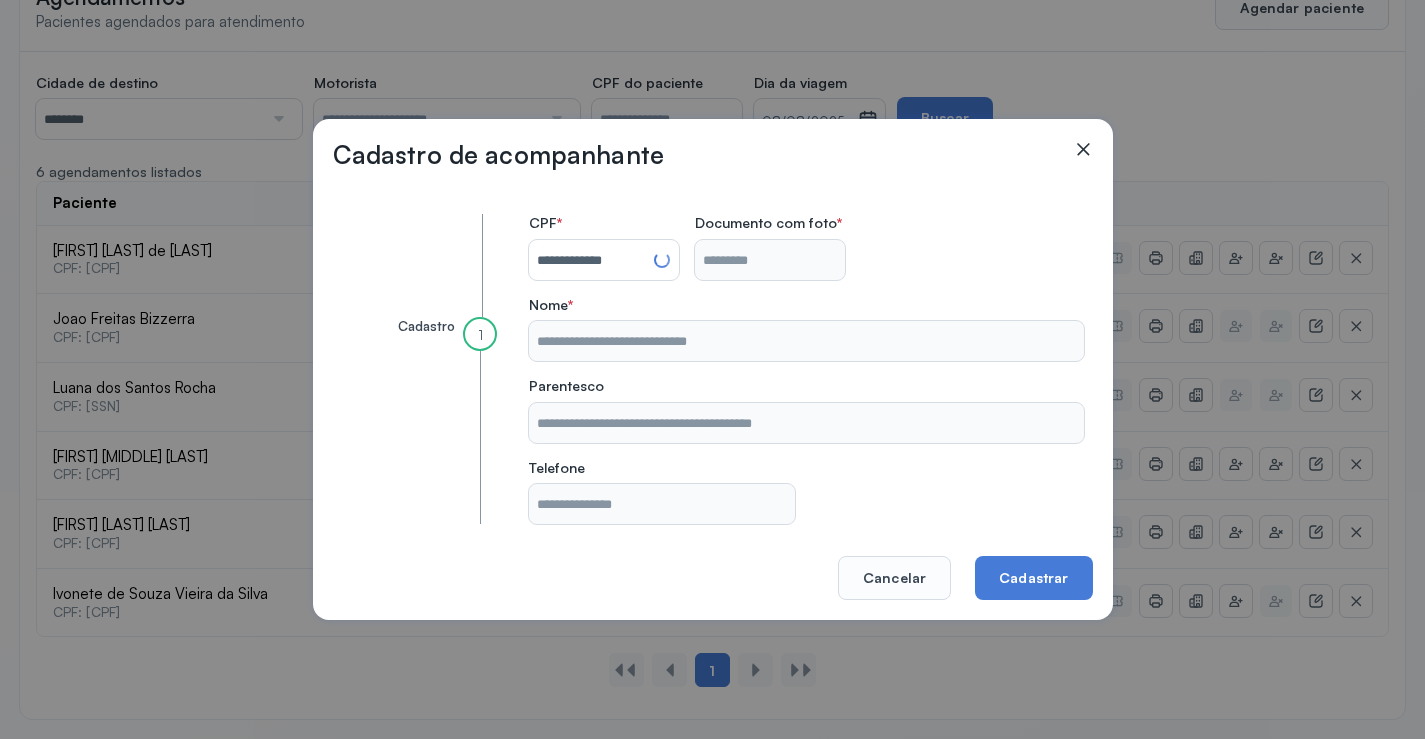 type on "**********" 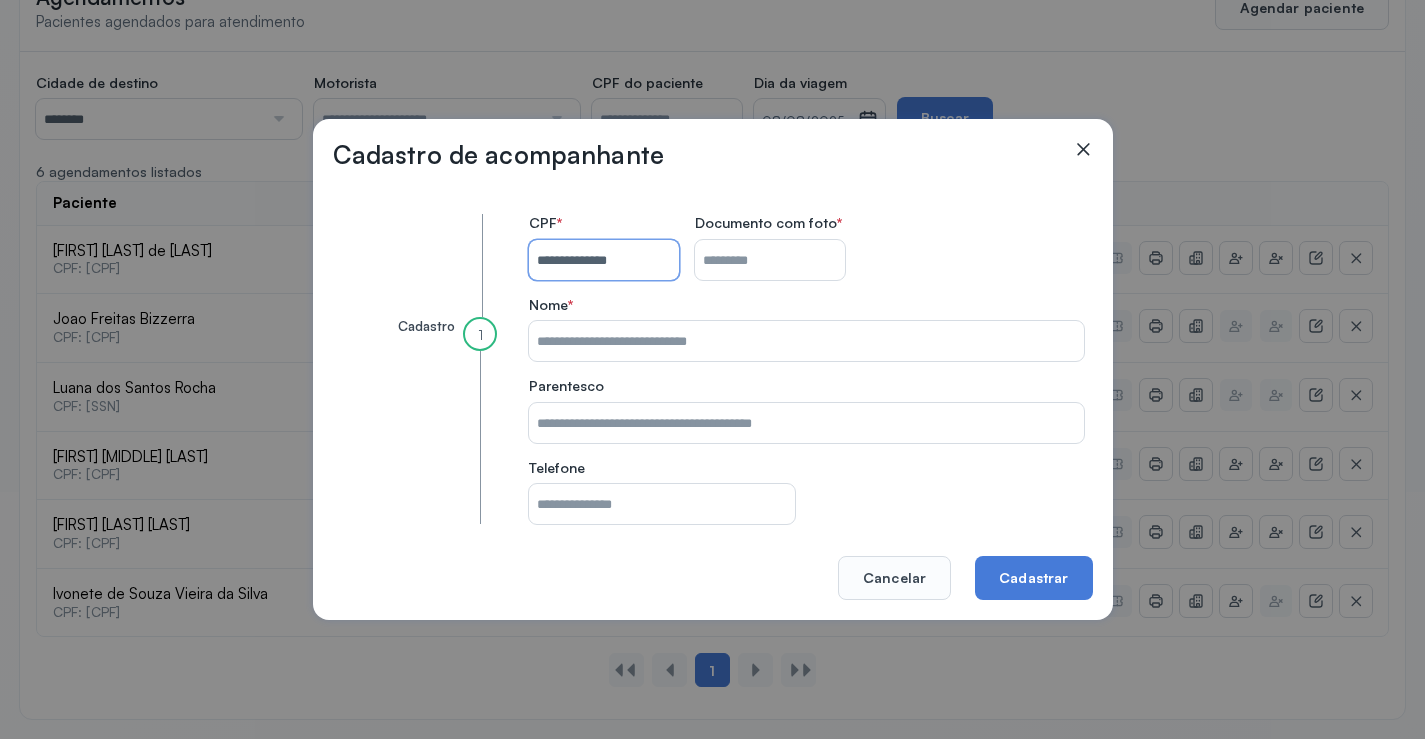 type on "**********" 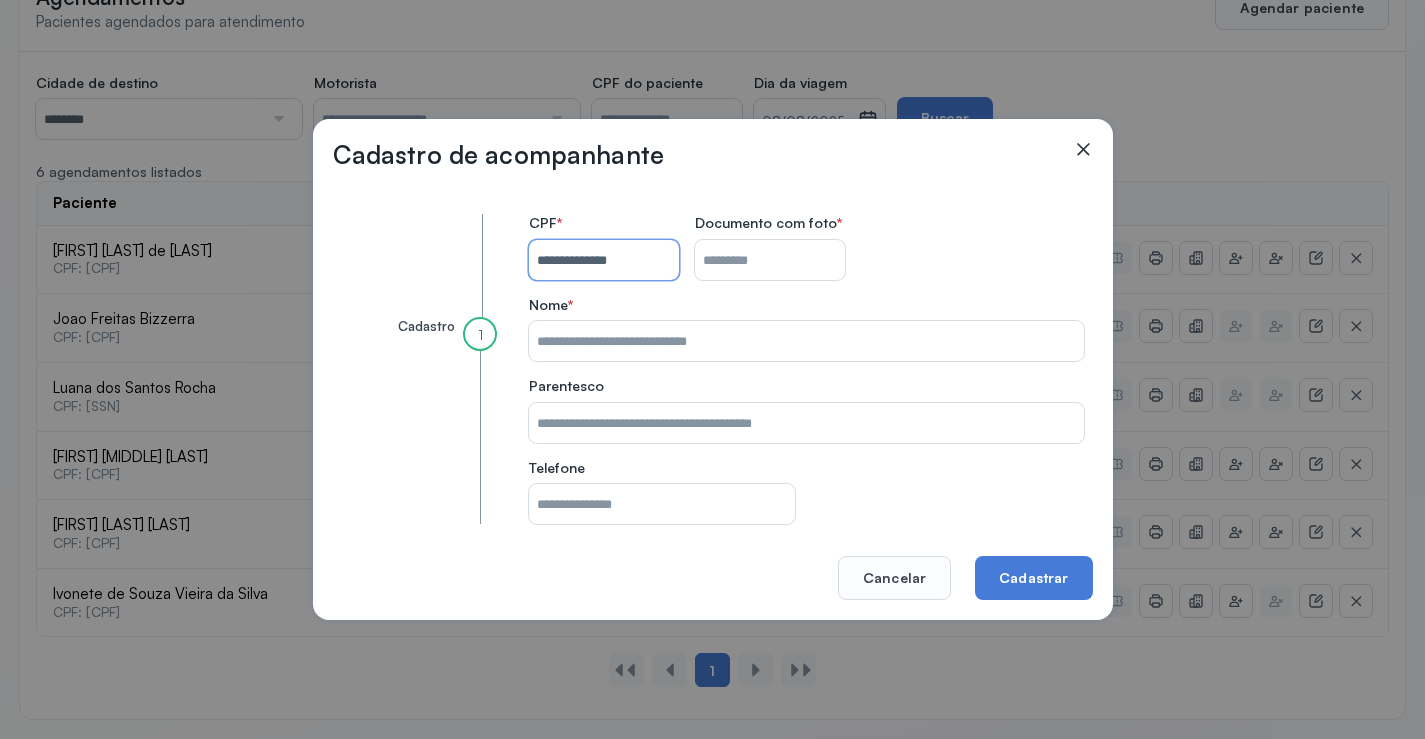 type on "**********" 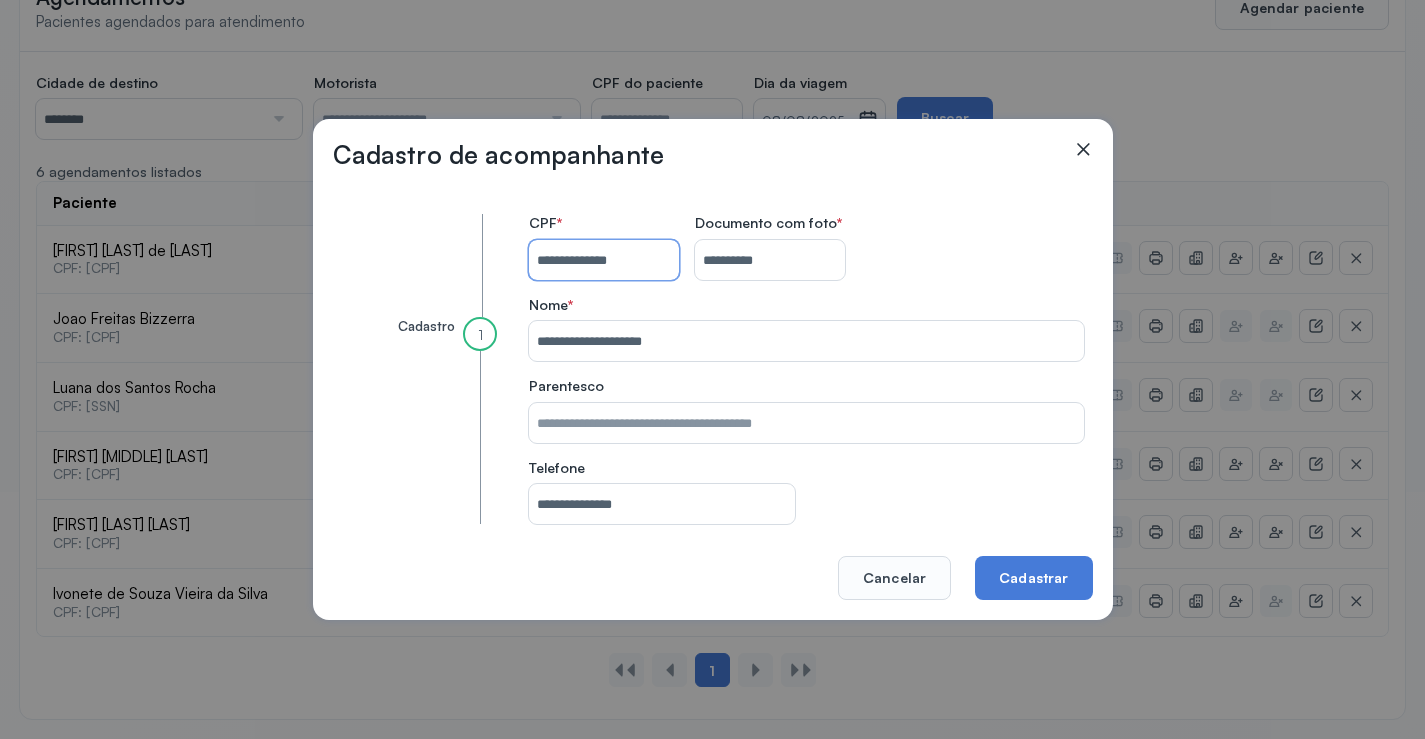 type 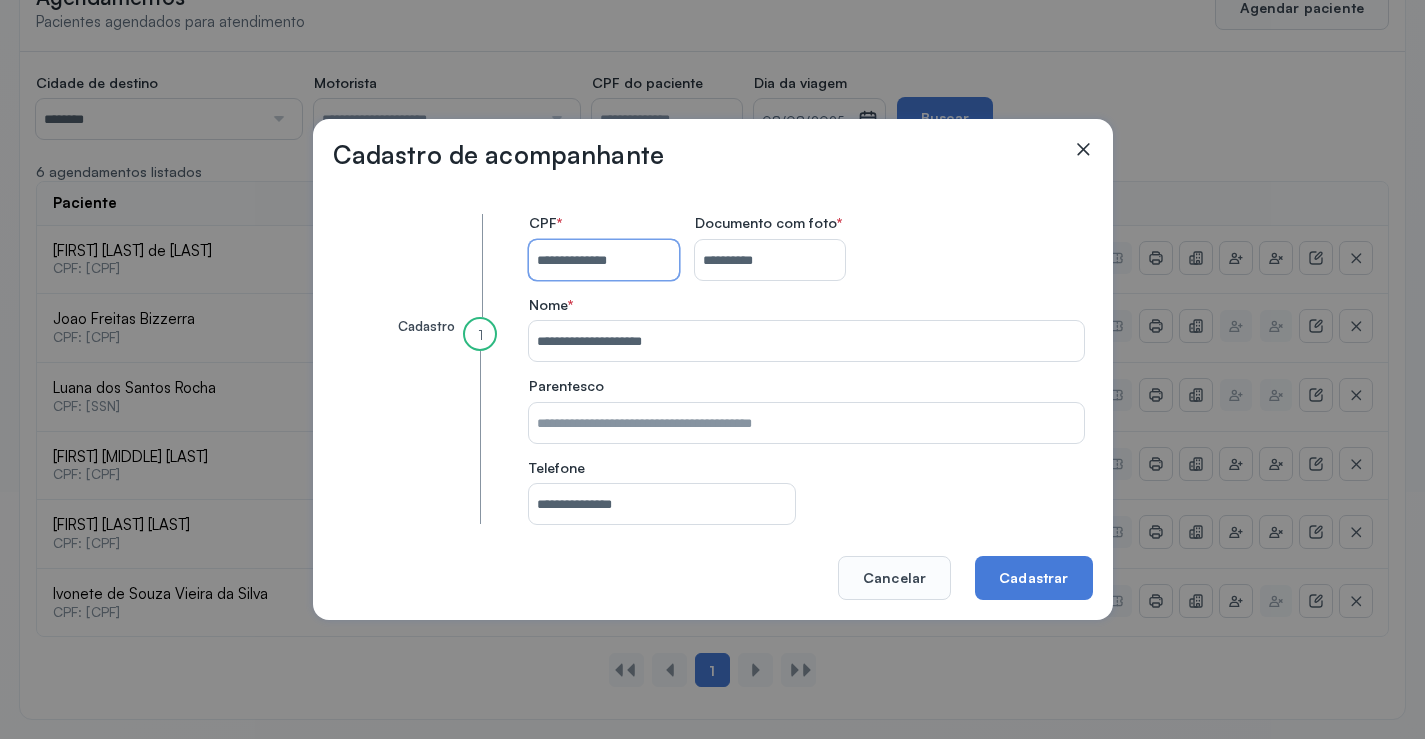 type 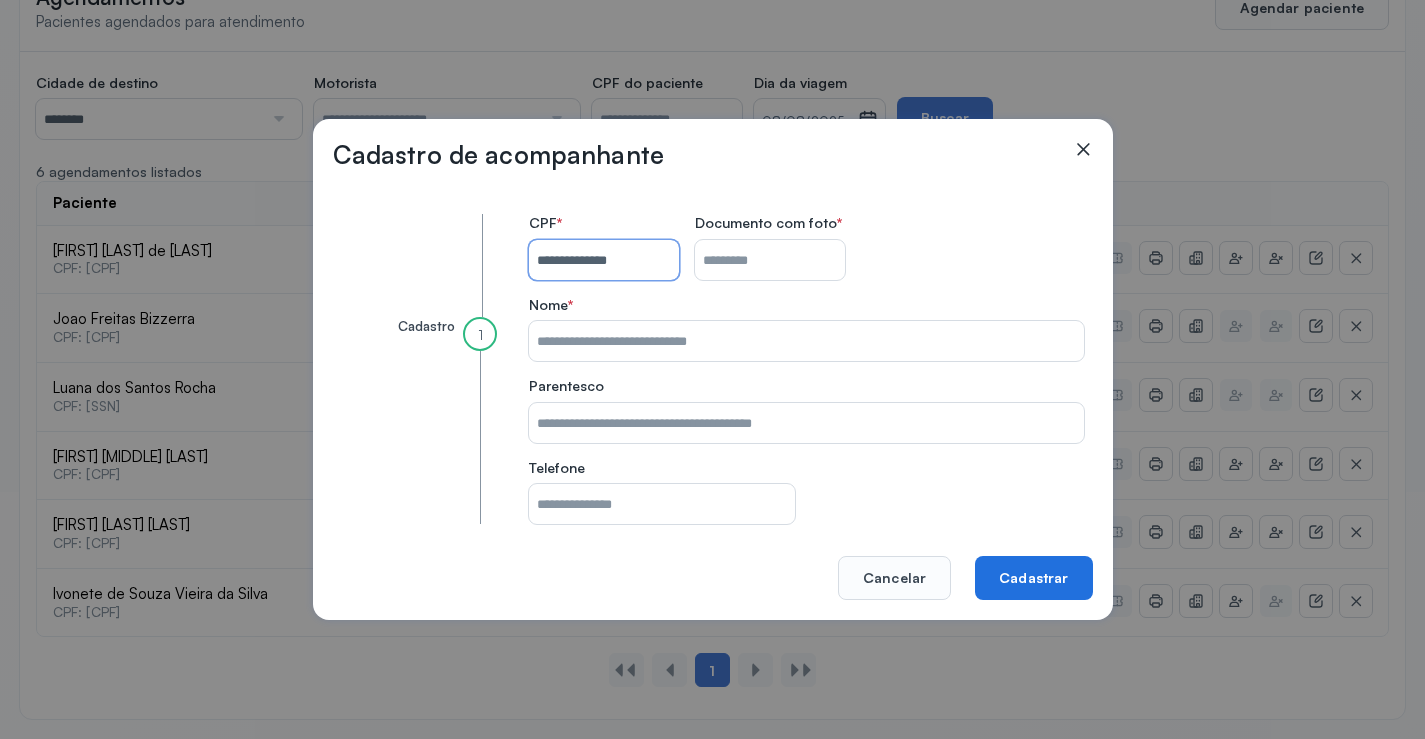 type on "**********" 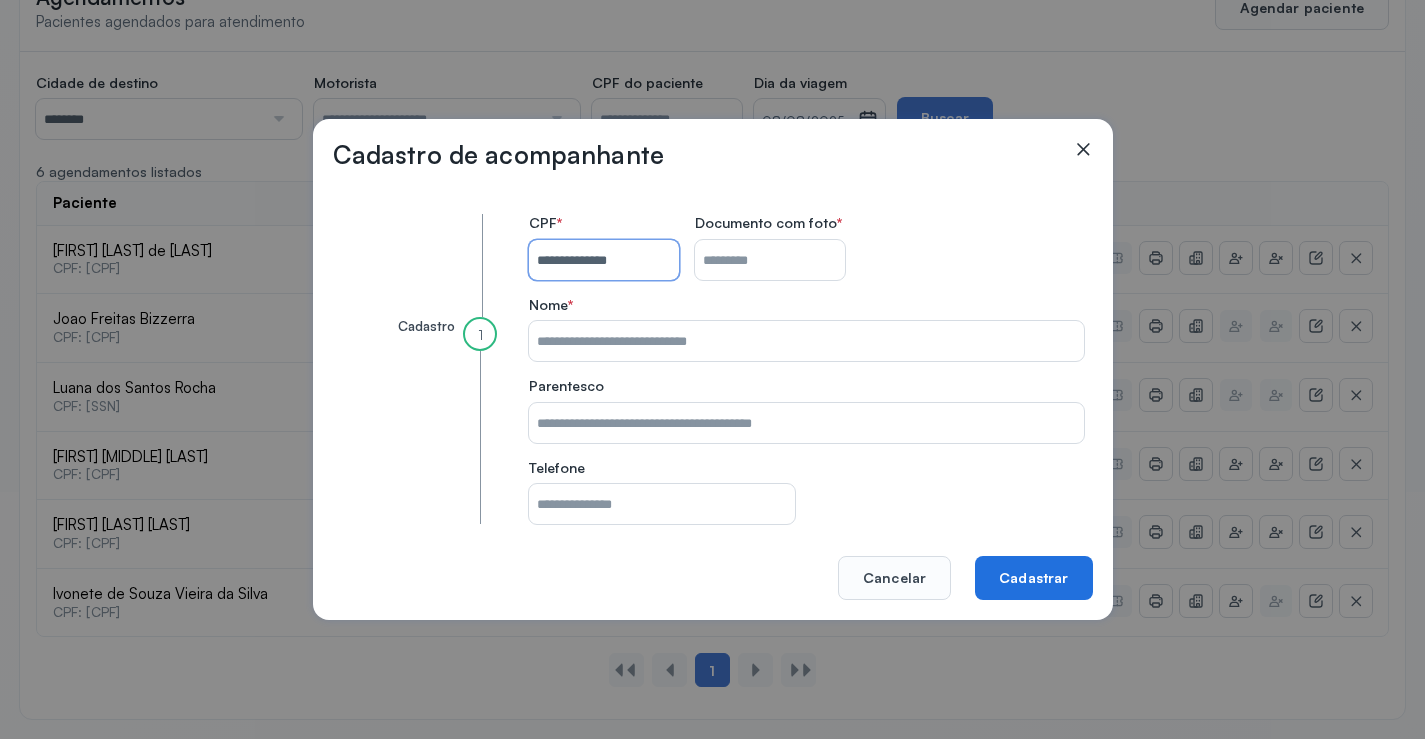 type on "**********" 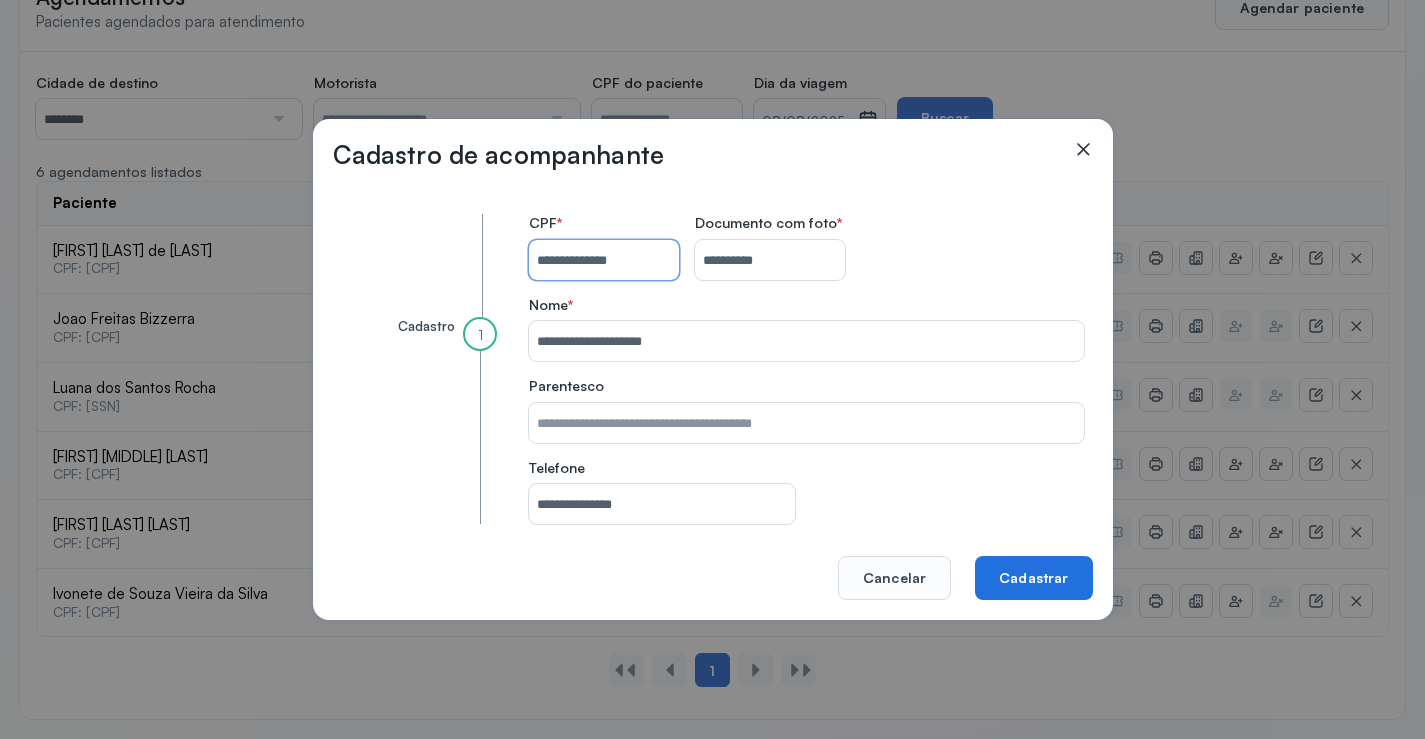 type on "**********" 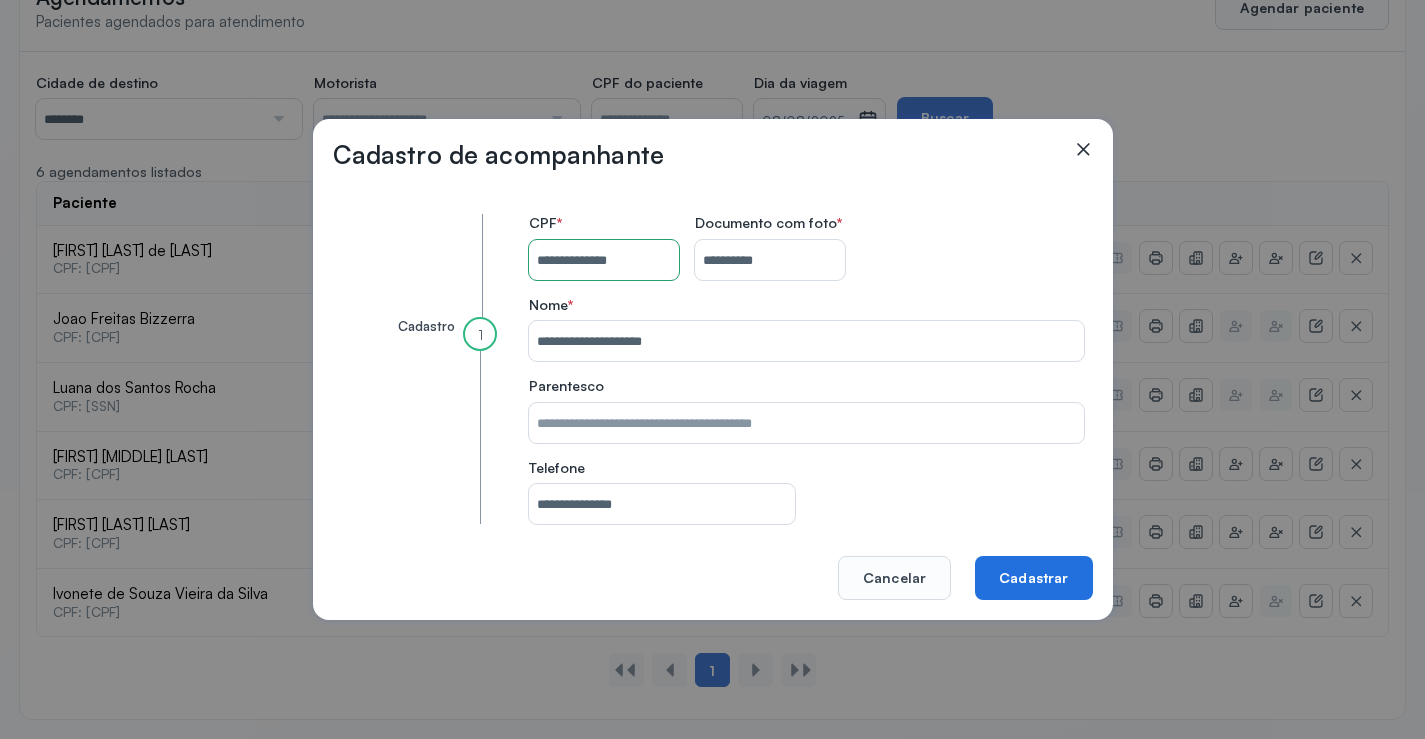 click on "Cadastrar" 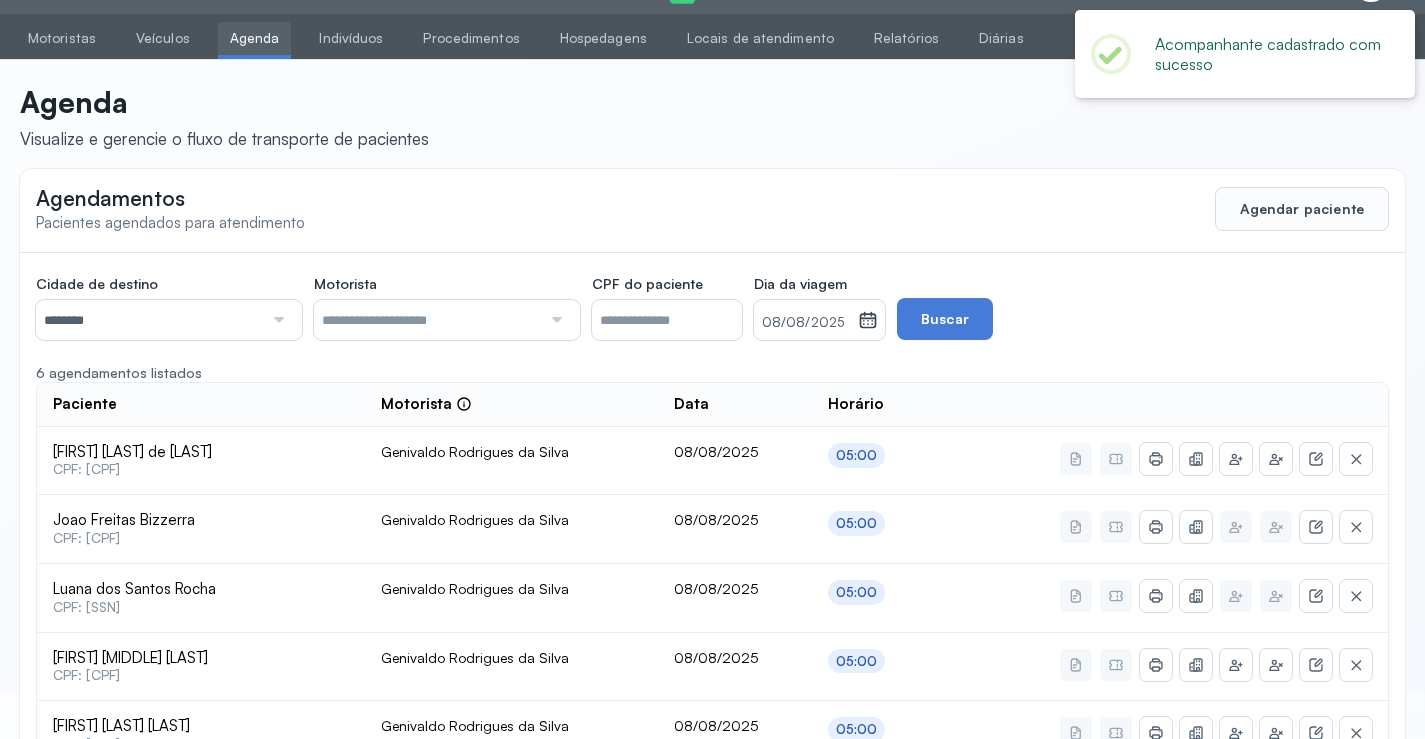 scroll, scrollTop: 247, scrollLeft: 0, axis: vertical 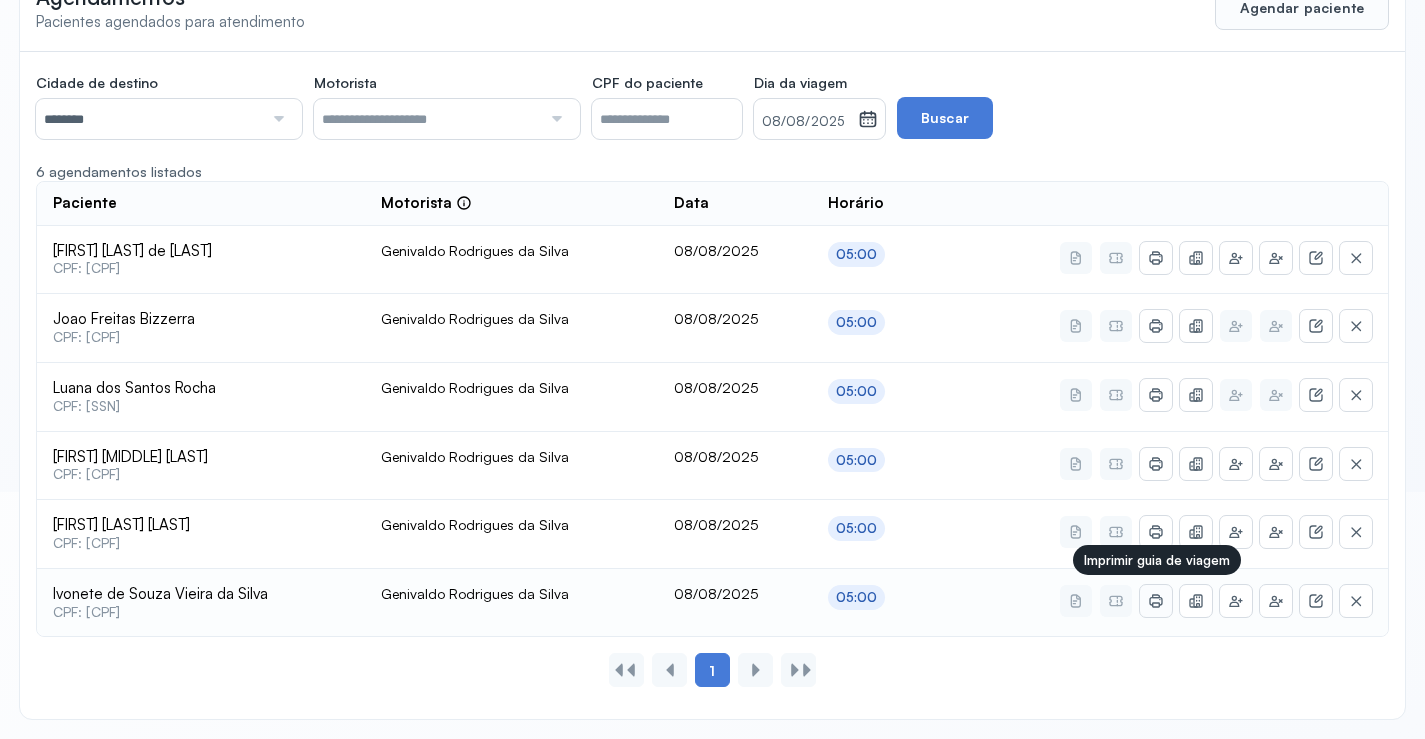 click 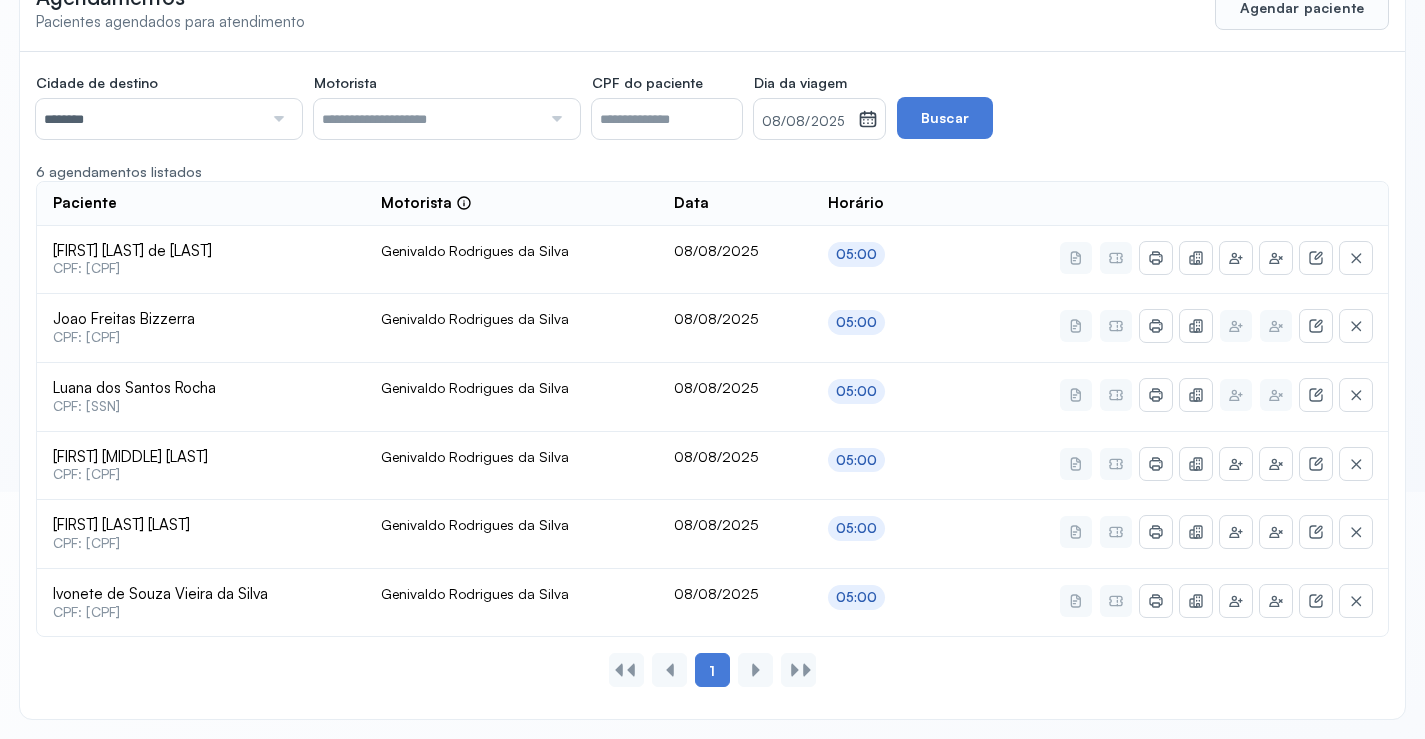 click at bounding box center (276, 119) 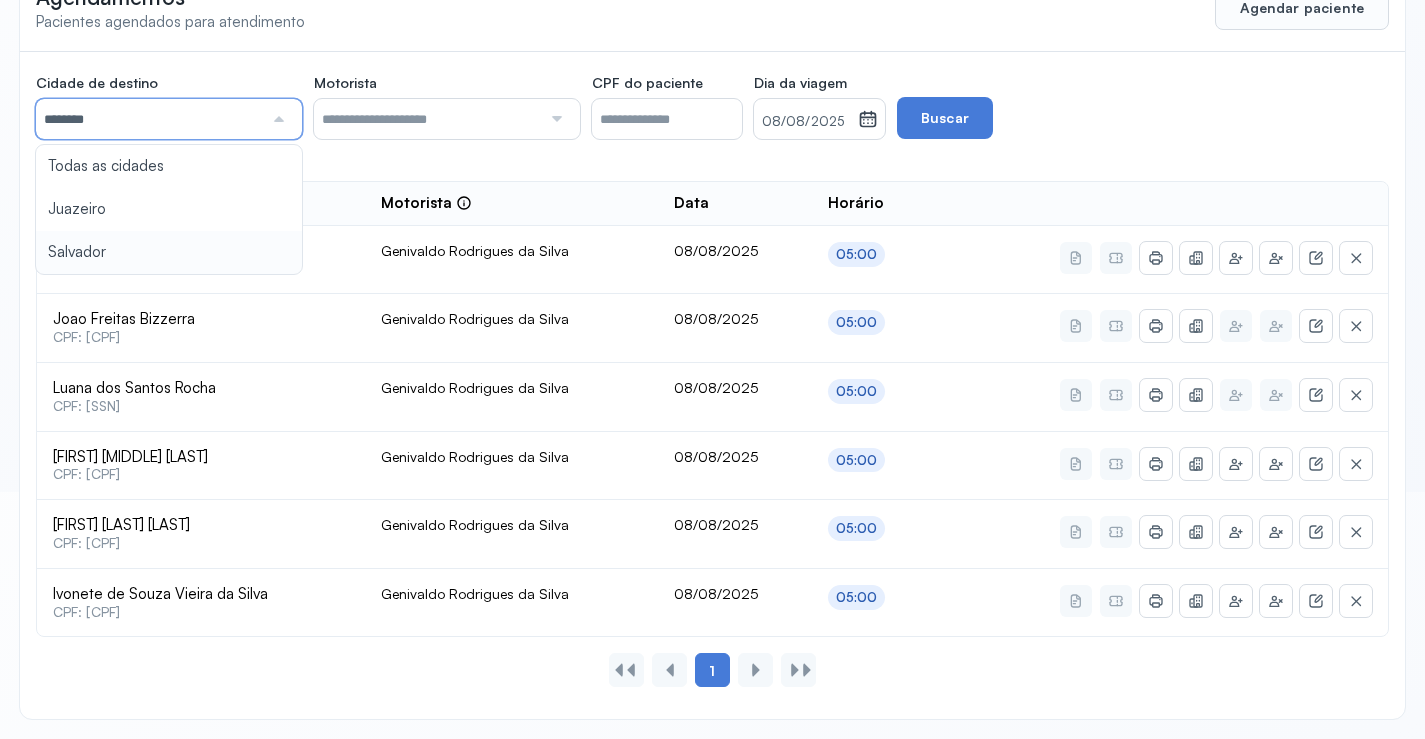 type on "********" 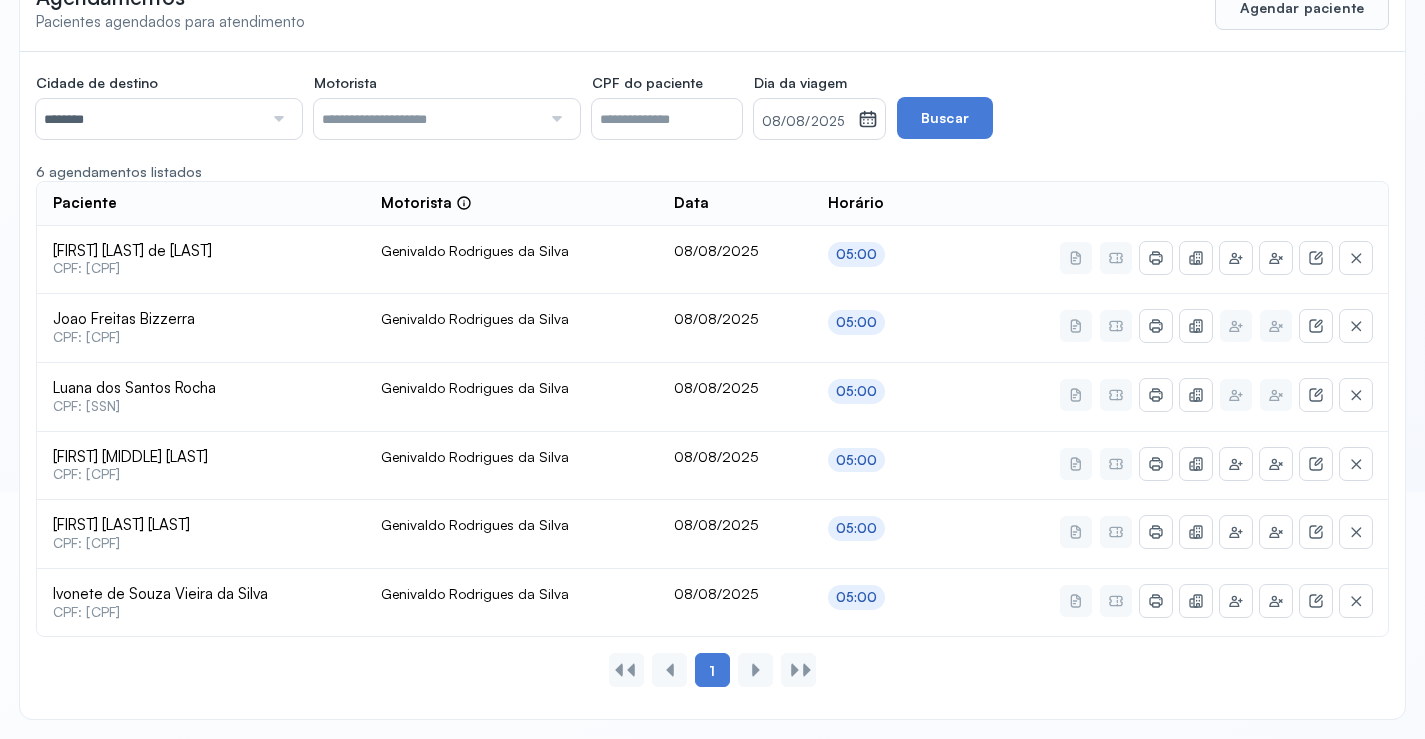 click 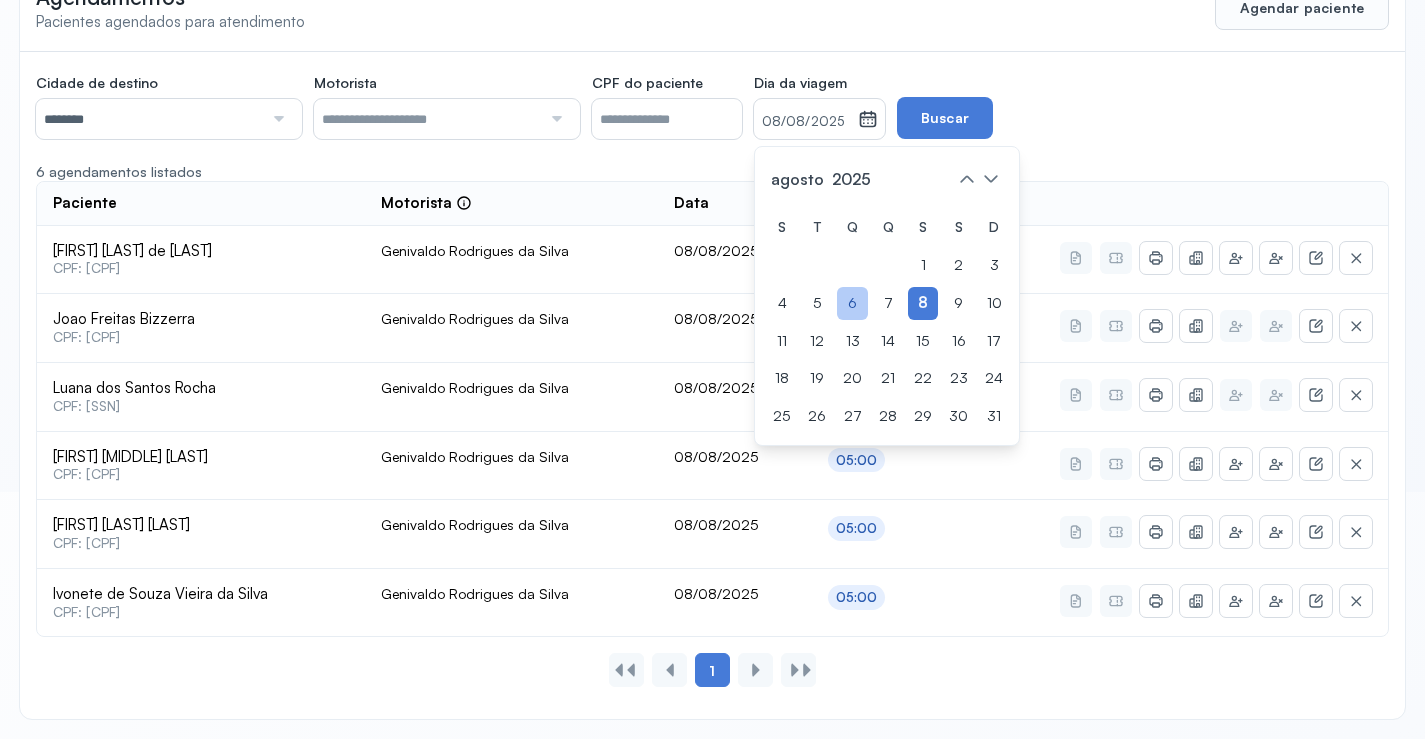 drag, startPoint x: 891, startPoint y: 313, endPoint x: 914, endPoint y: 263, distance: 55.03635 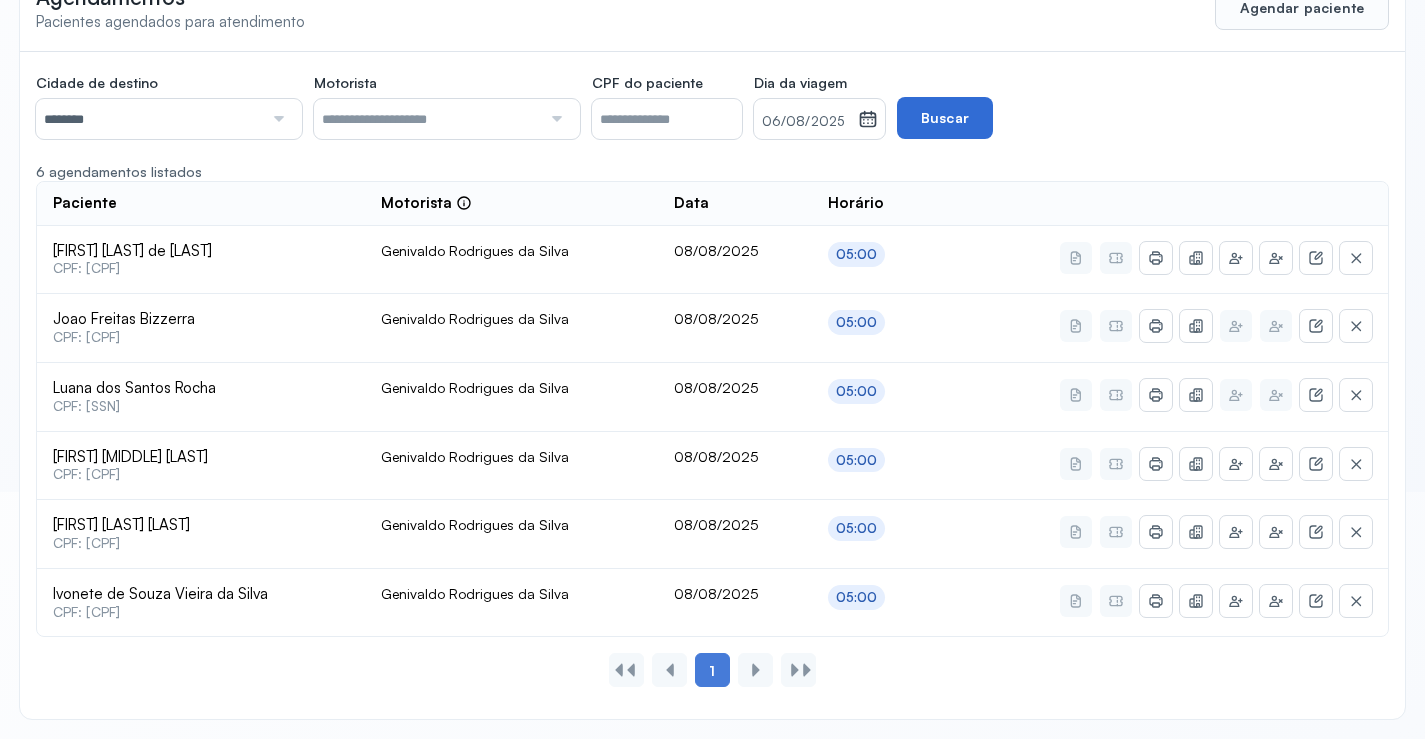 click on "Buscar" at bounding box center [945, 118] 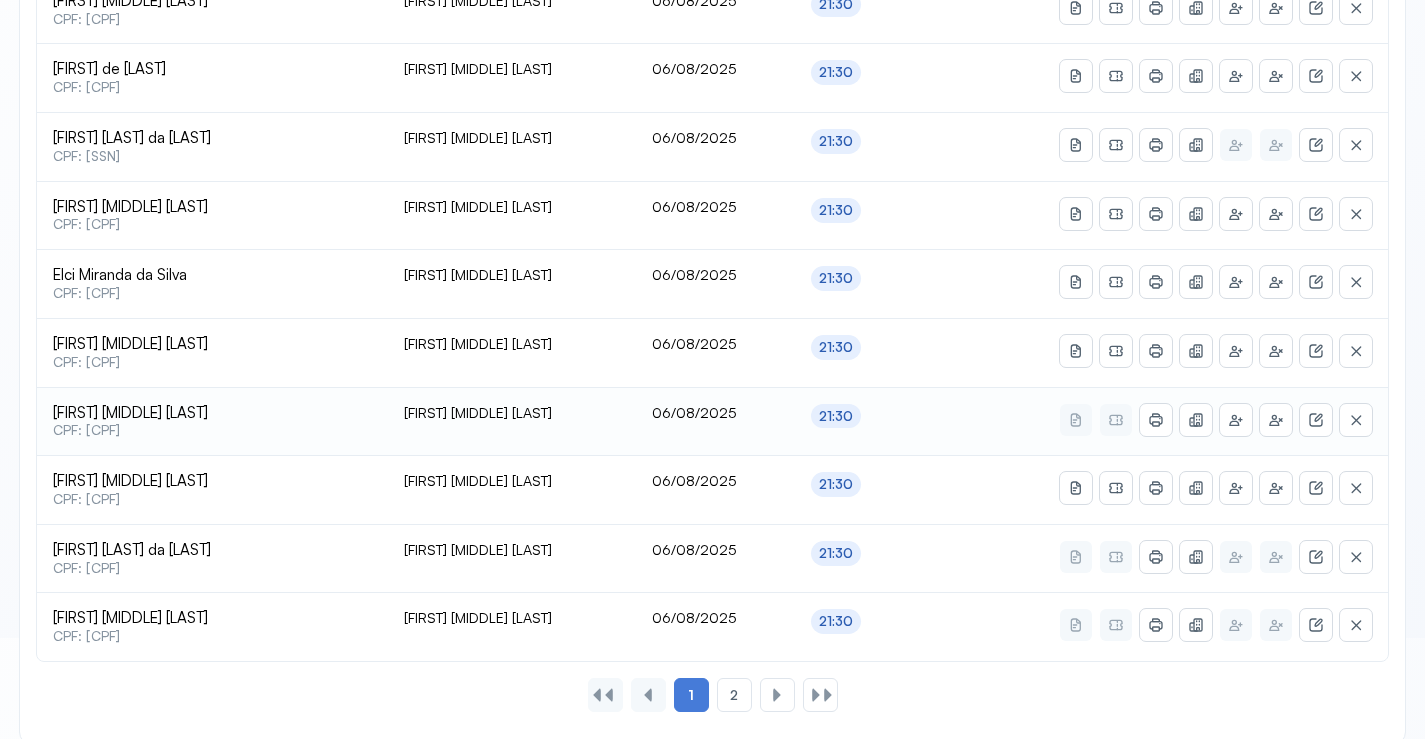 scroll, scrollTop: 847, scrollLeft: 0, axis: vertical 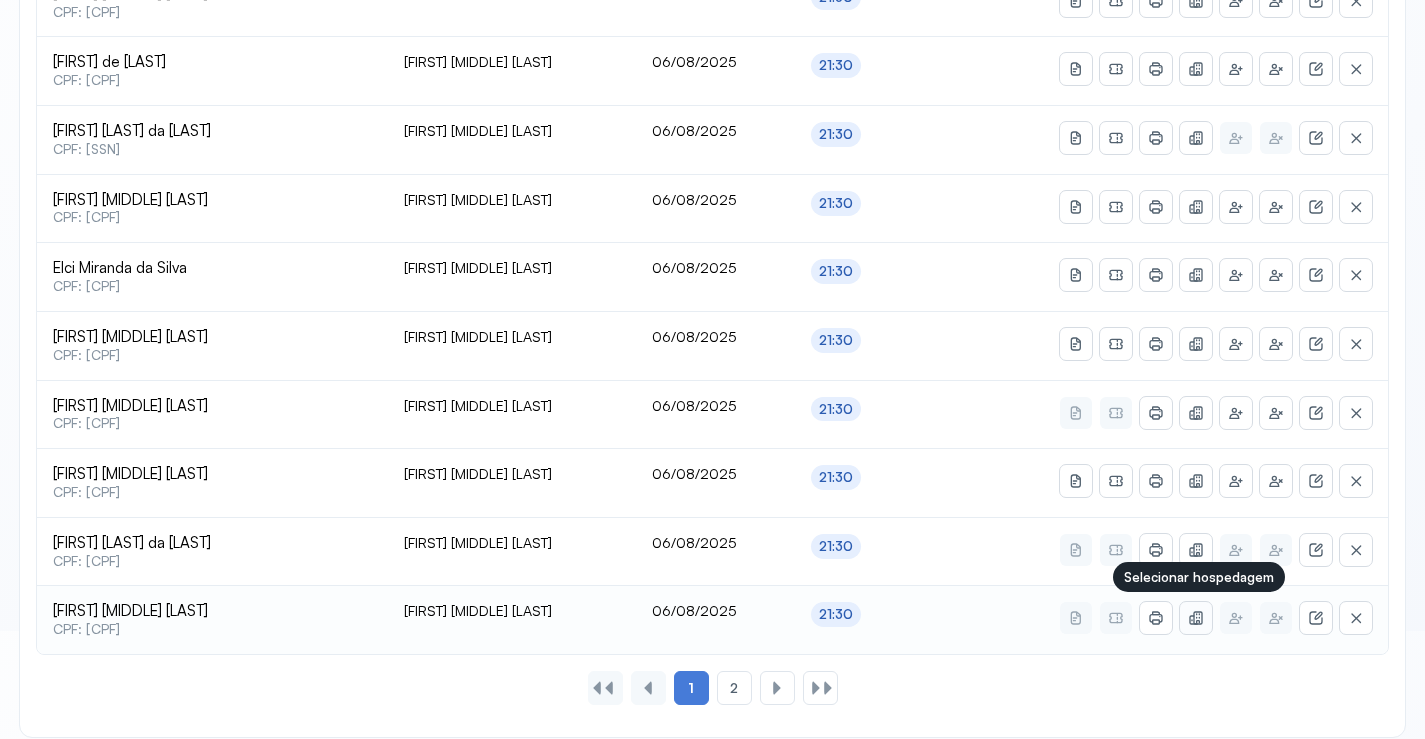 click 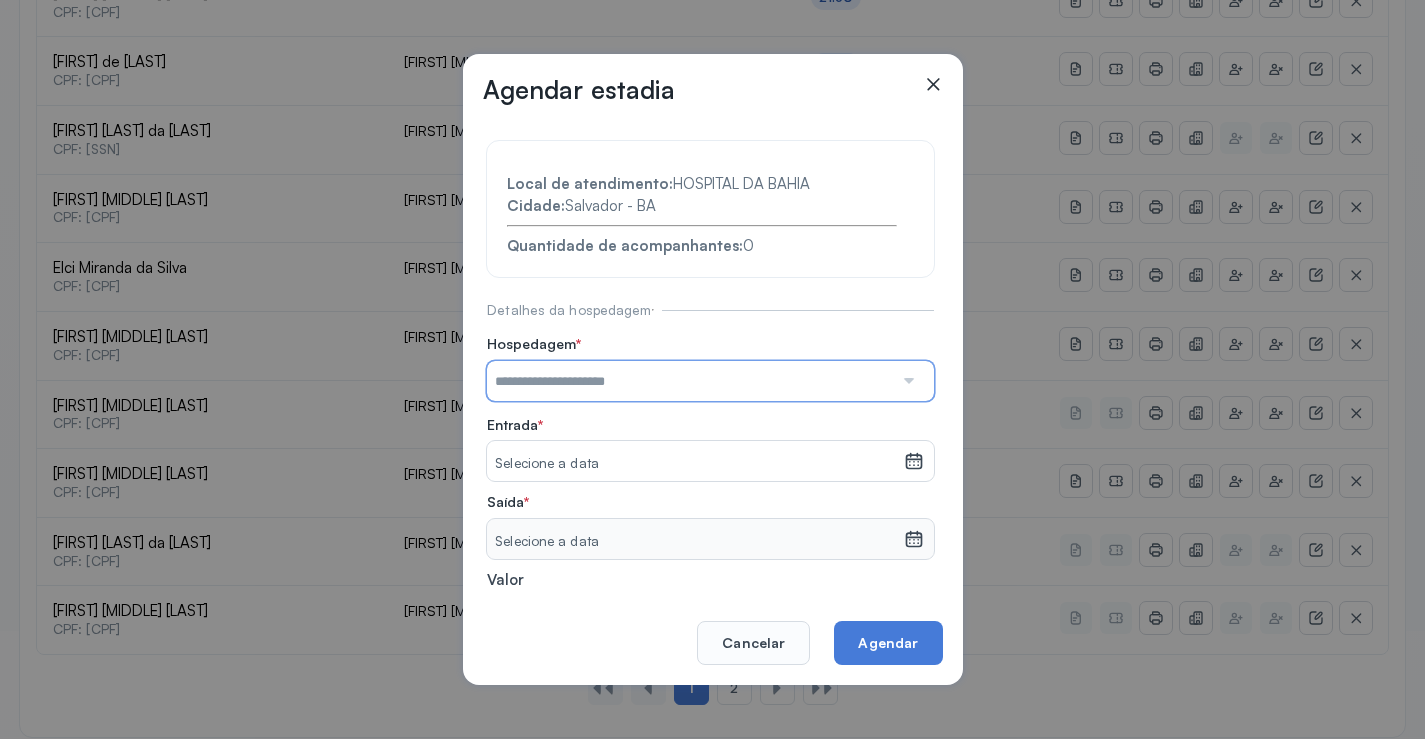 drag, startPoint x: 852, startPoint y: 389, endPoint x: 754, endPoint y: 416, distance: 101.65137 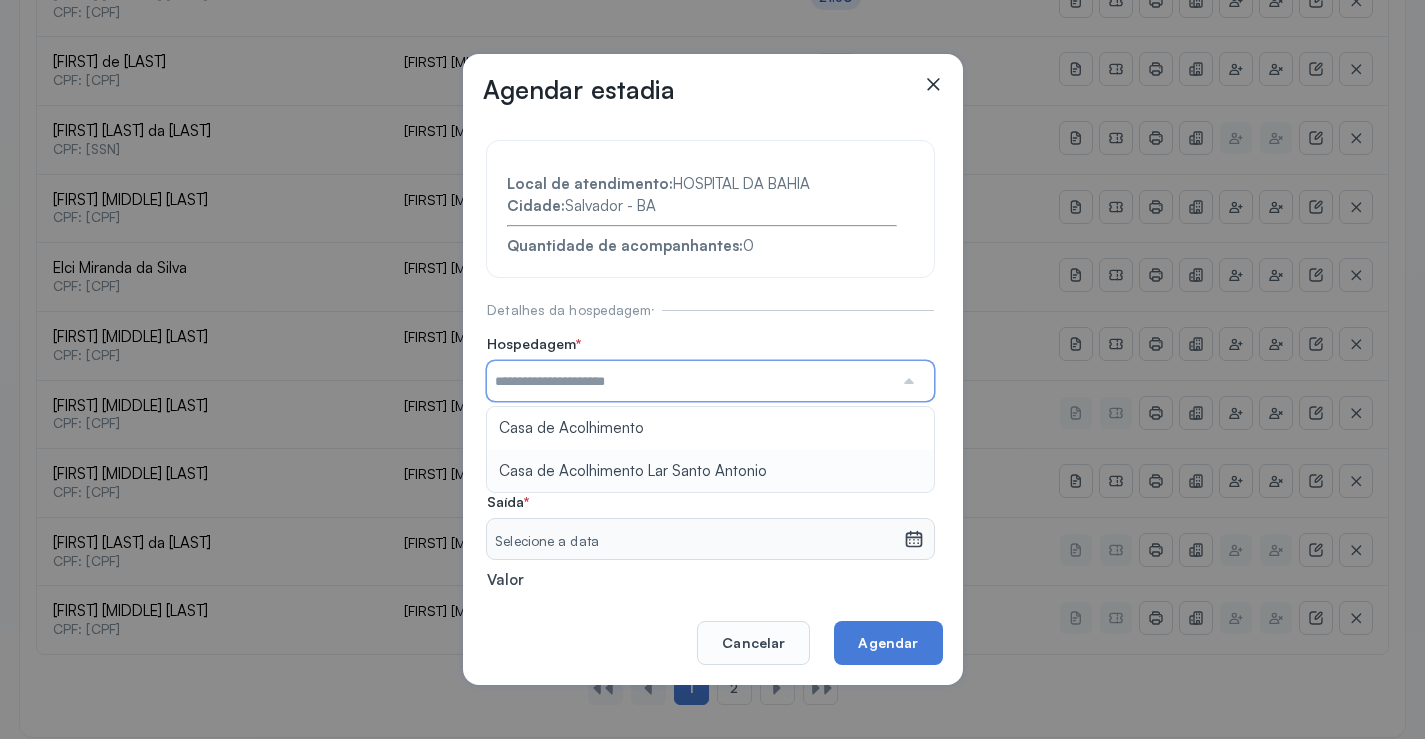 type on "**********" 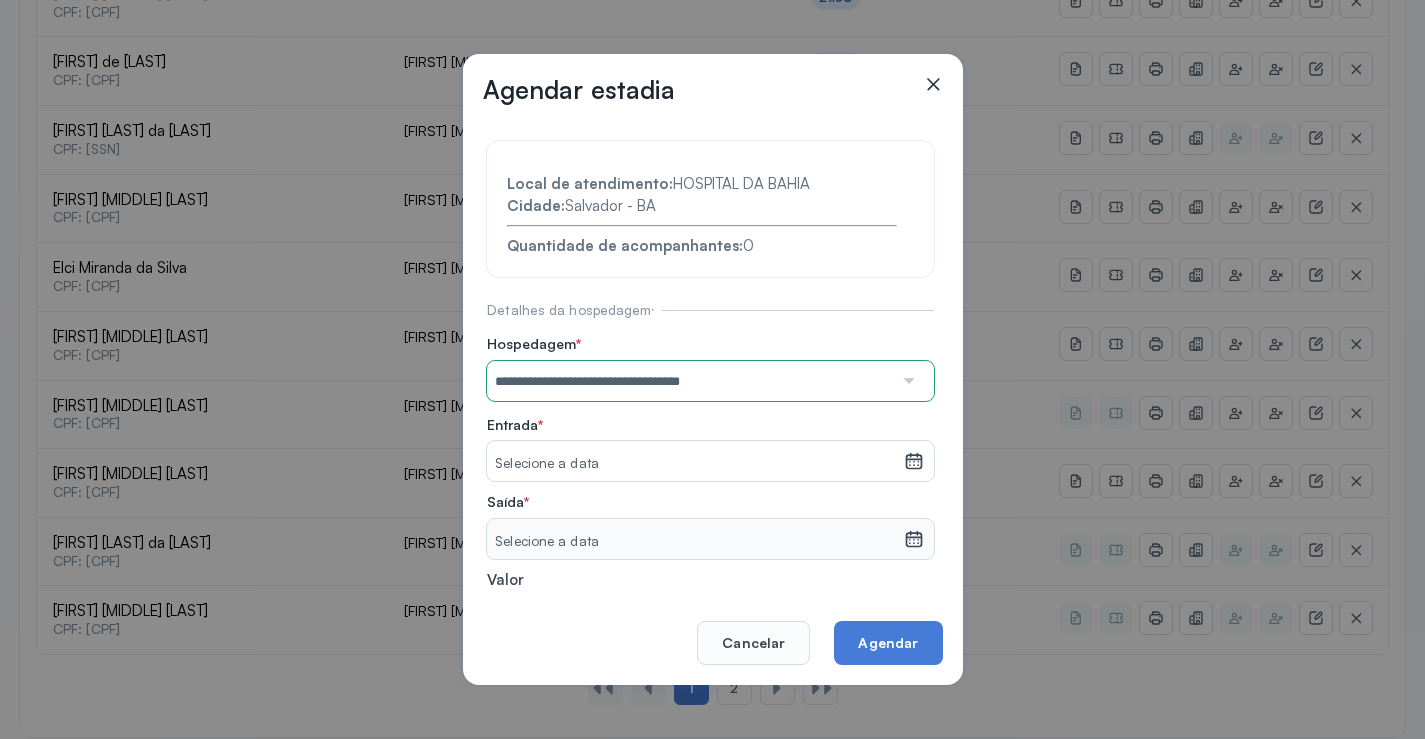 click on "**********" at bounding box center [710, 436] 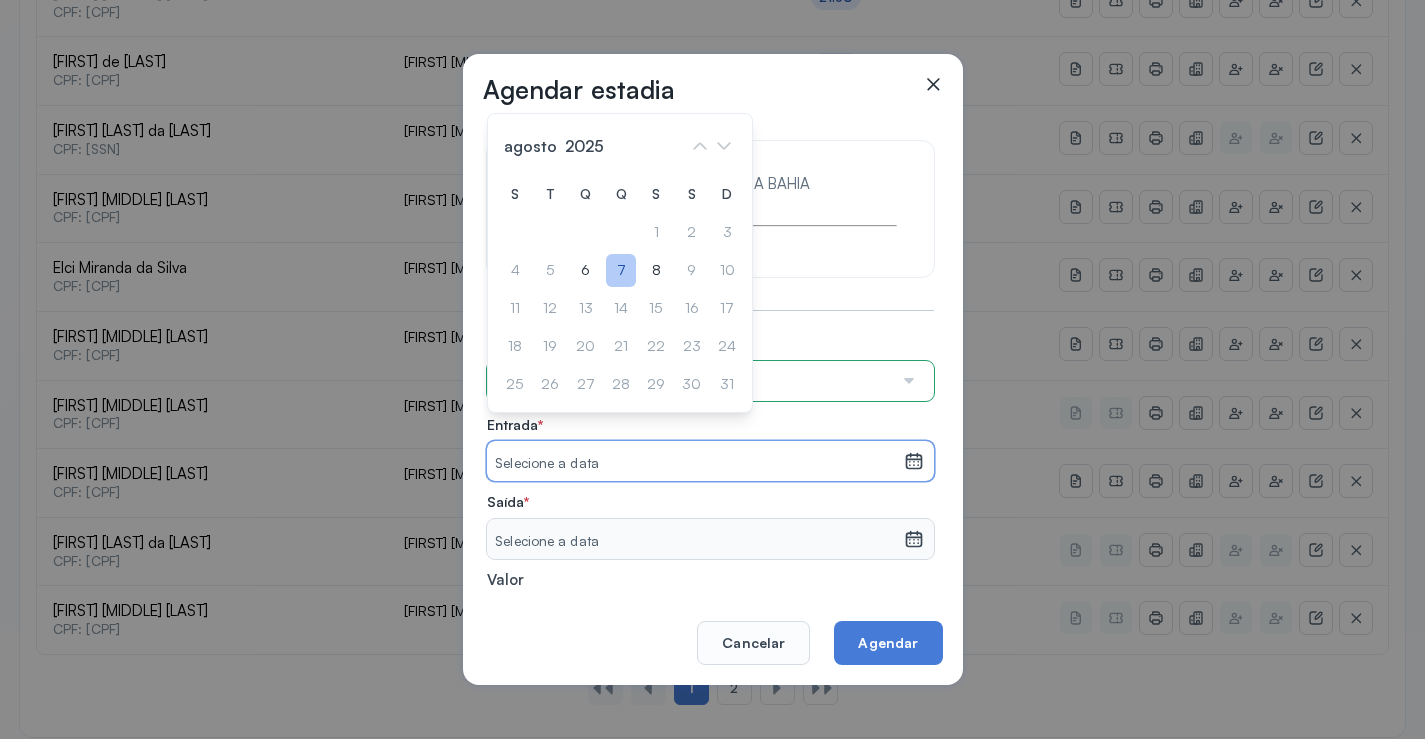 click on "7" 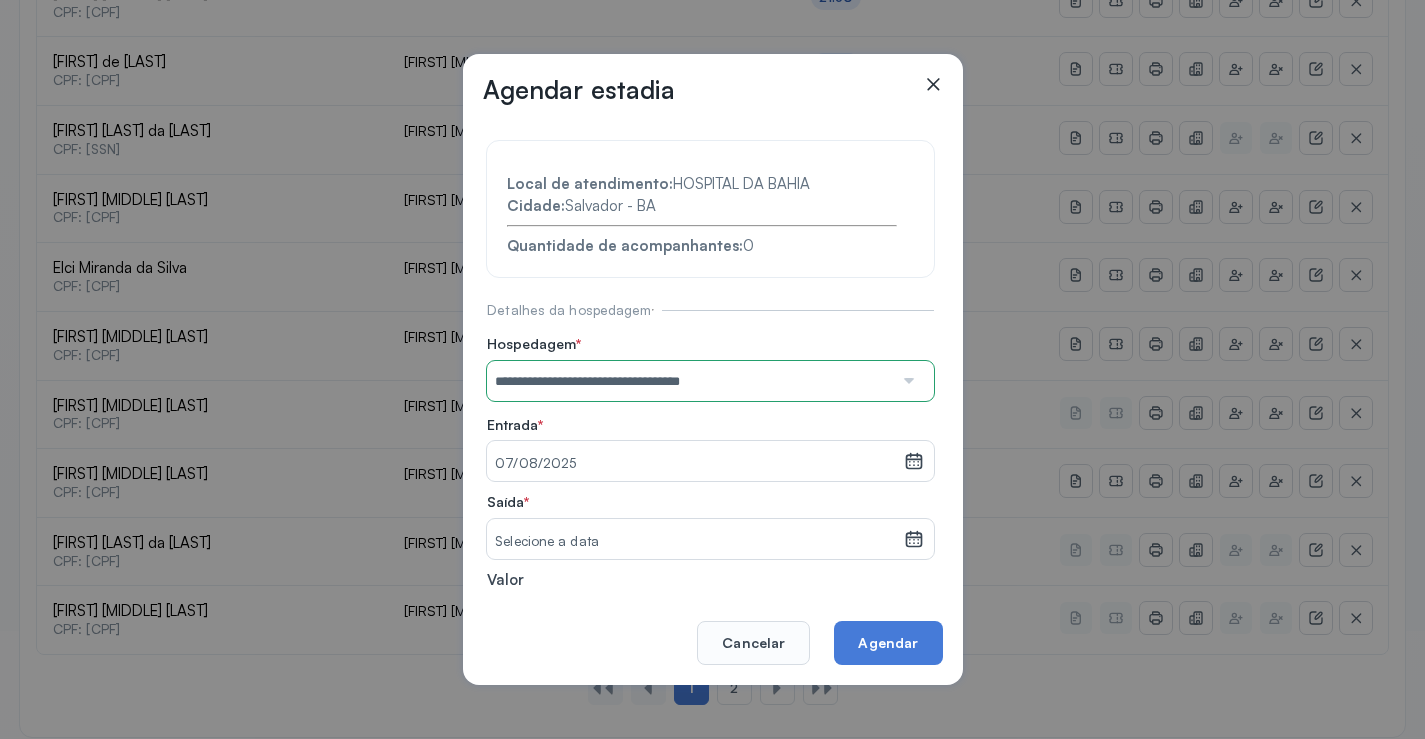 click 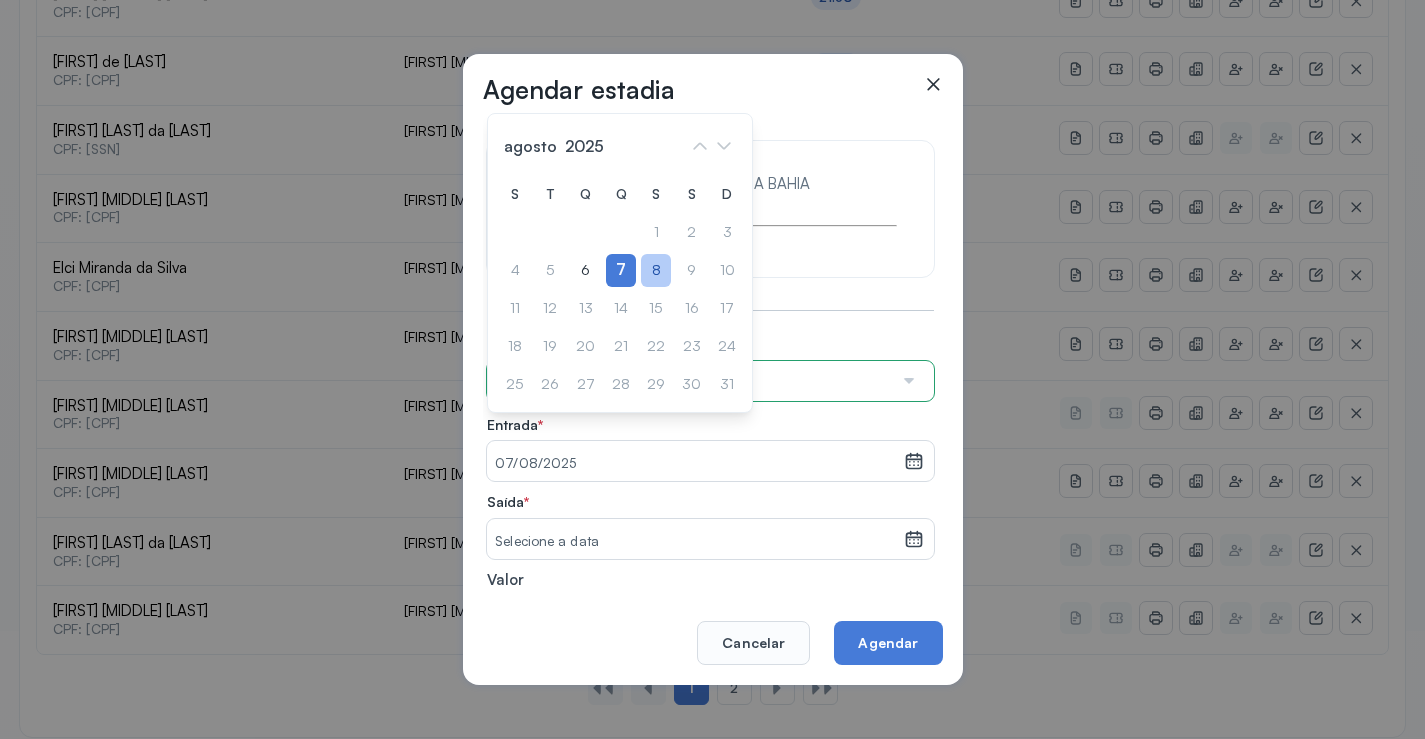 click on "8" 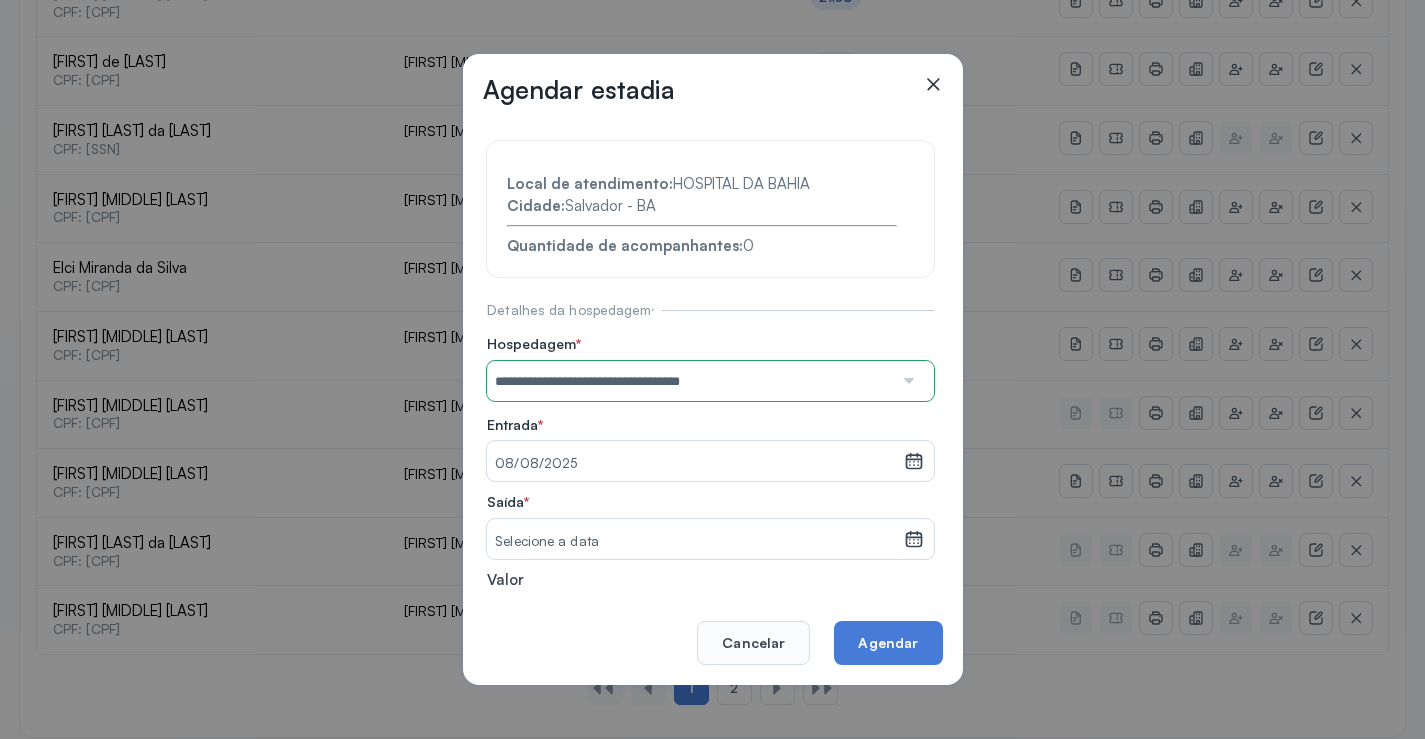 click 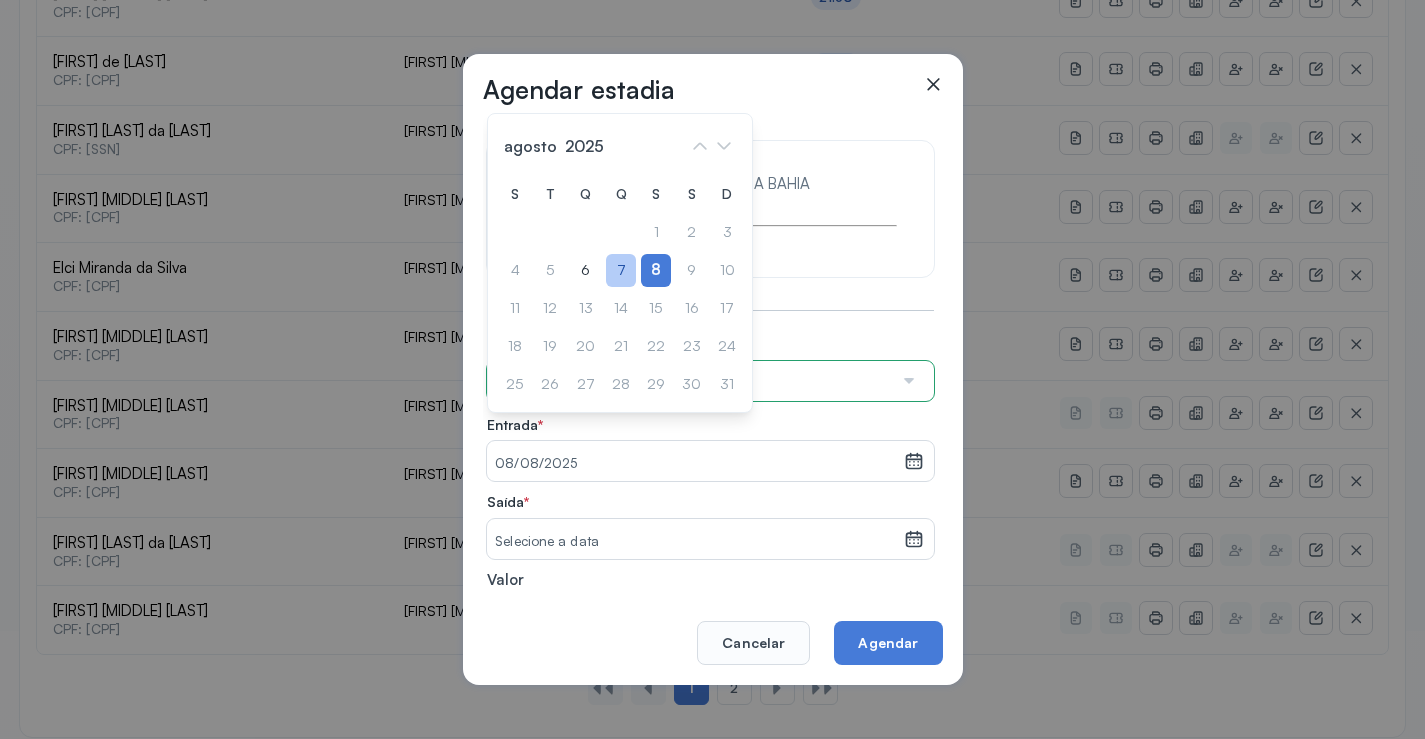 click on "7" 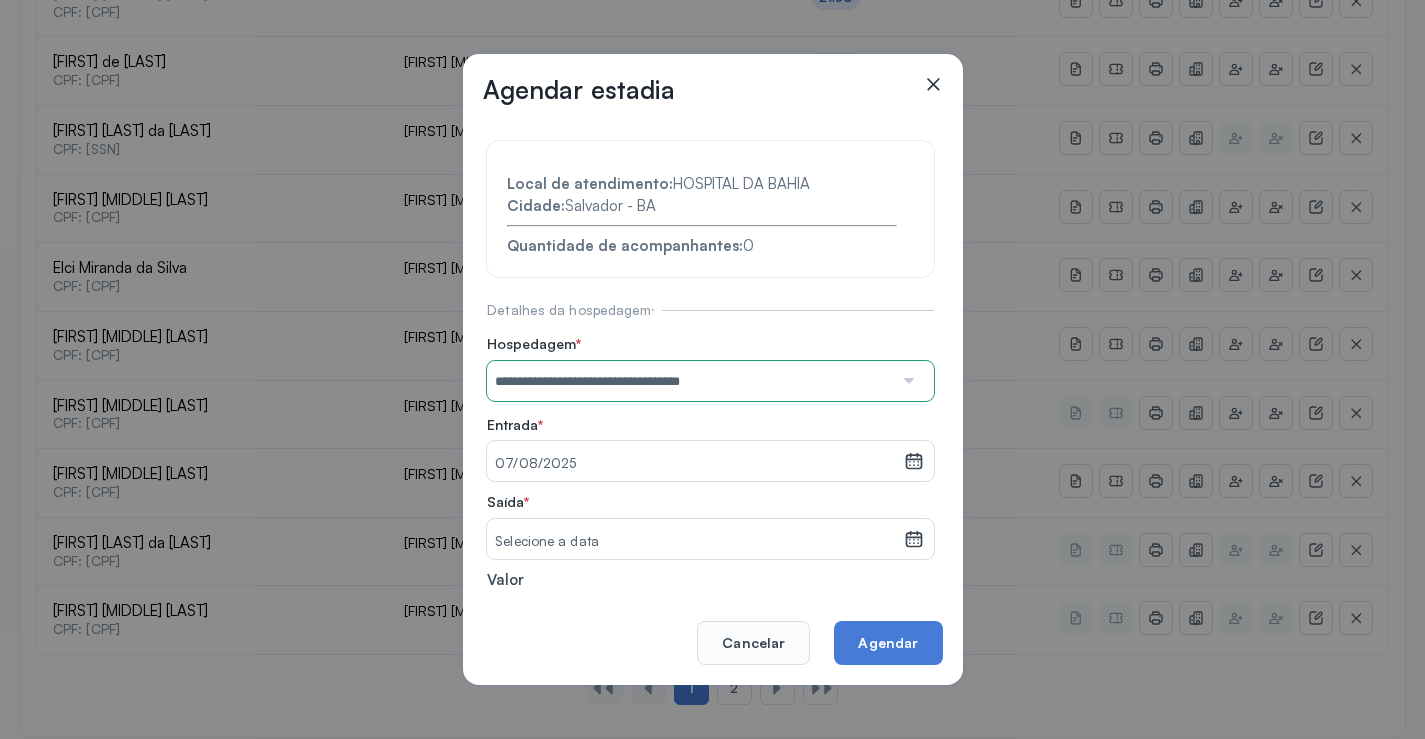 click 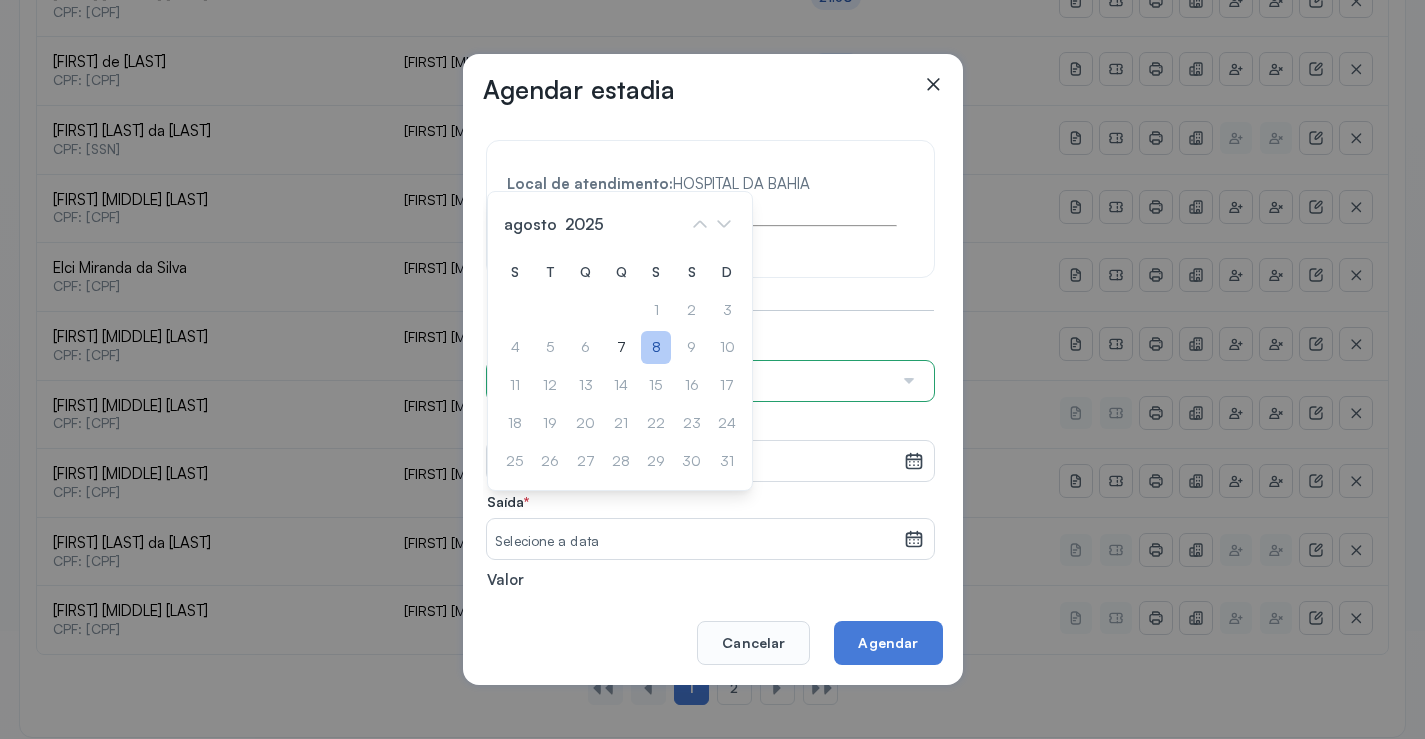 click on "8" 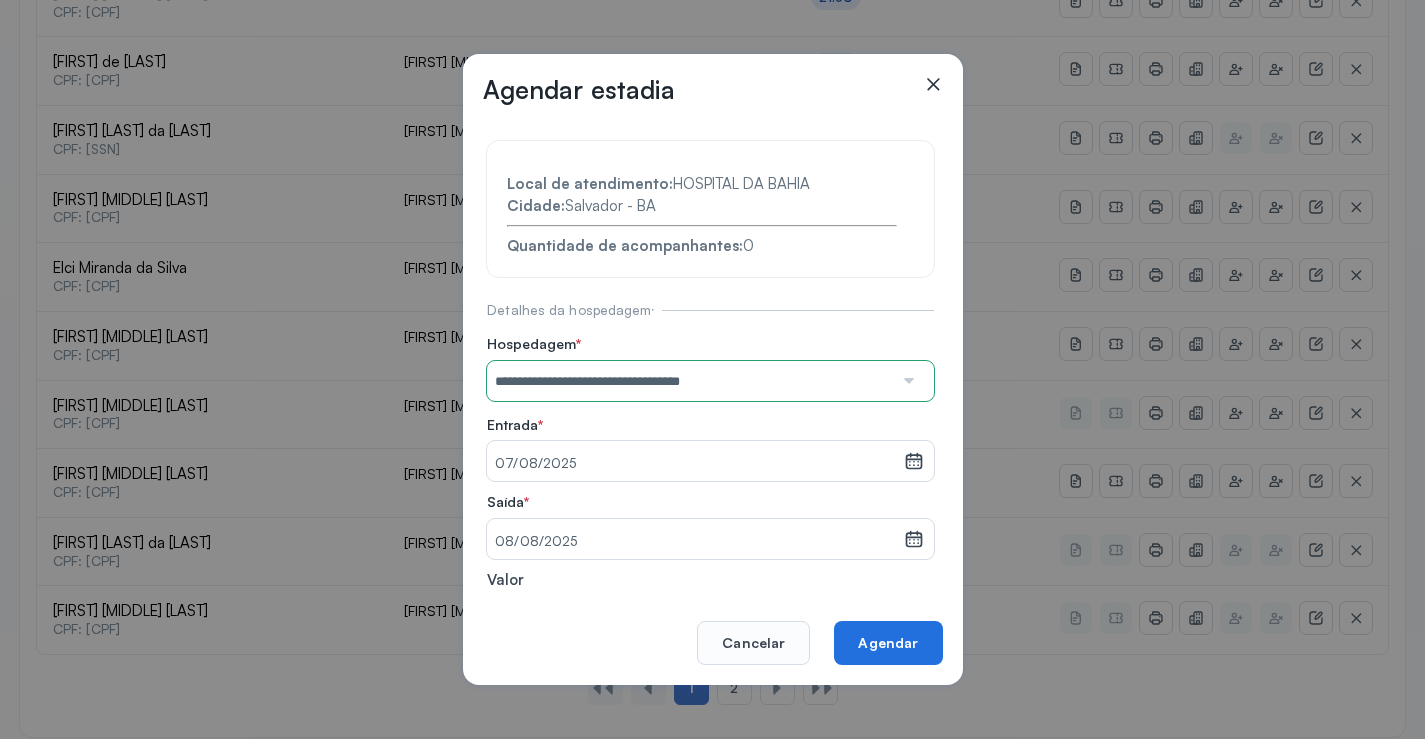 click on "Agendar" 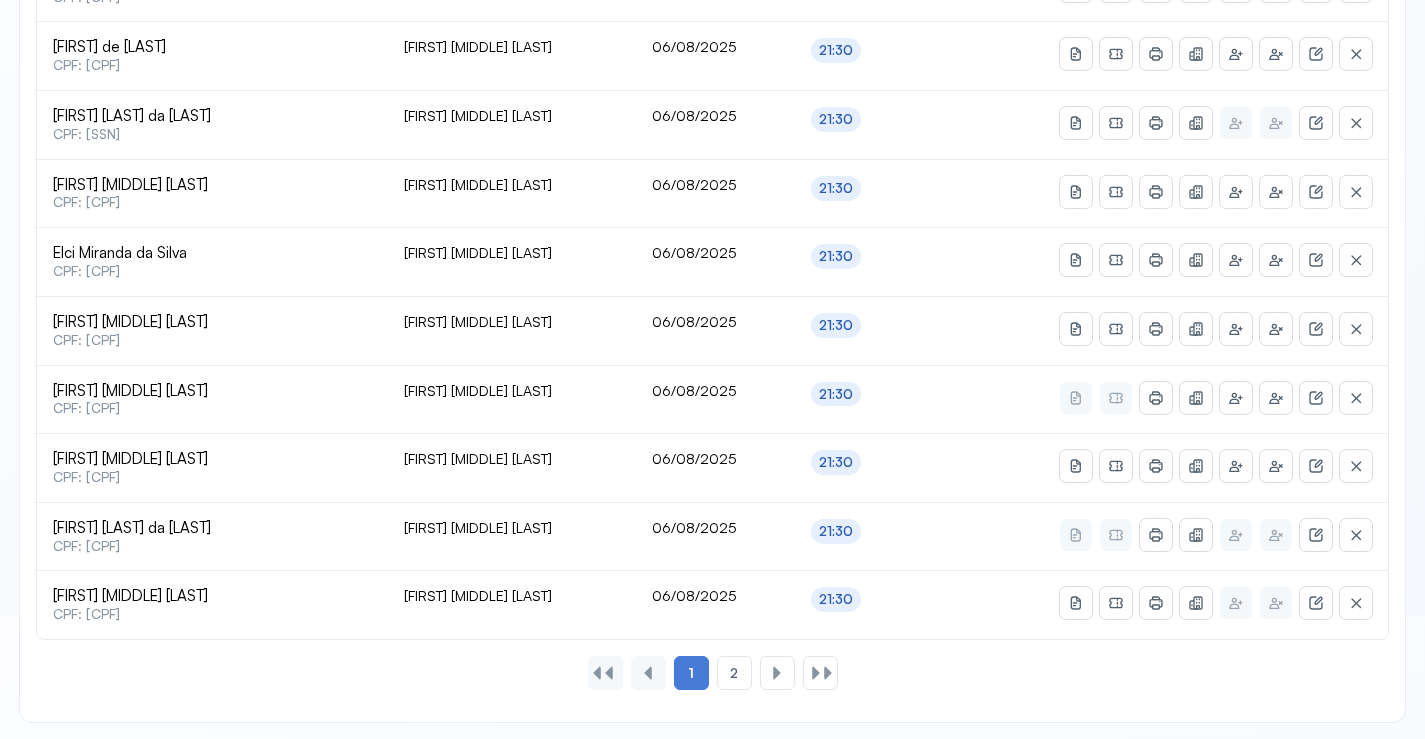 scroll, scrollTop: 865, scrollLeft: 0, axis: vertical 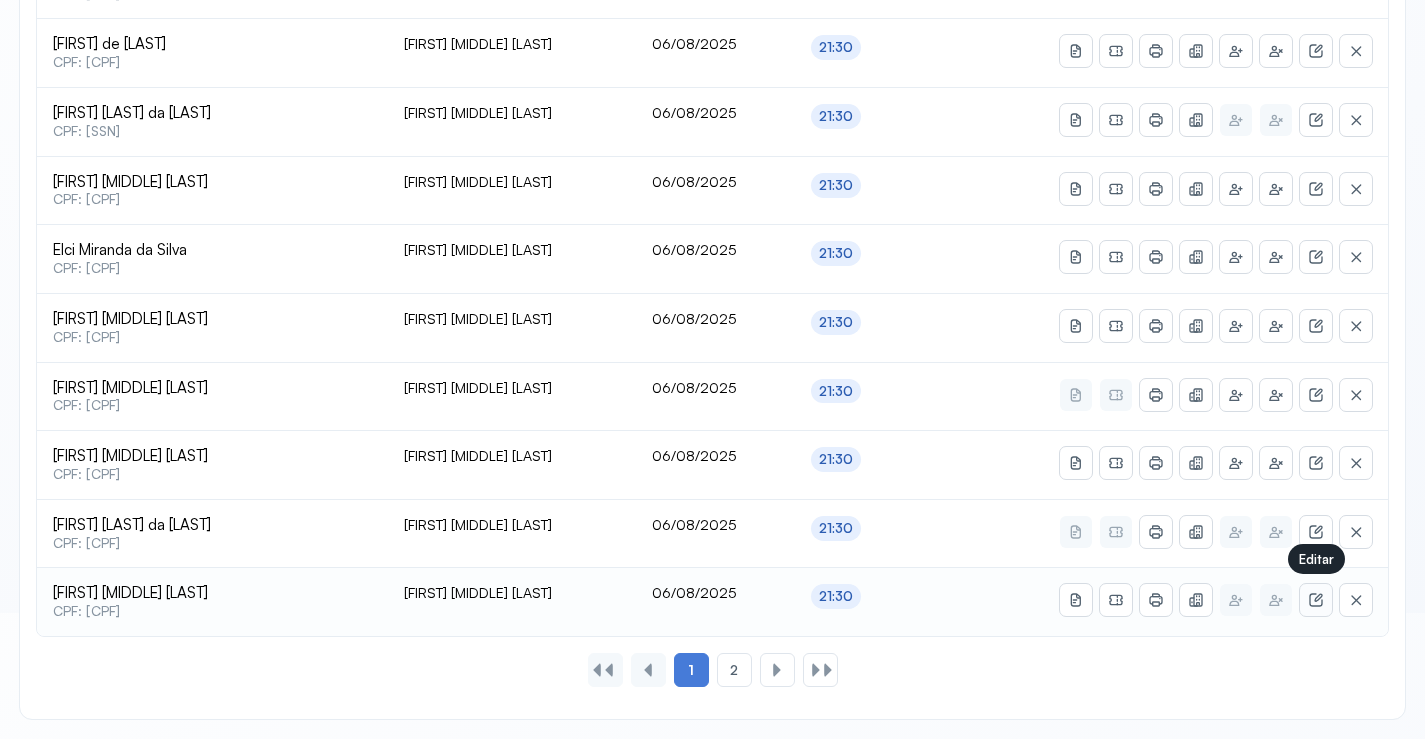 click 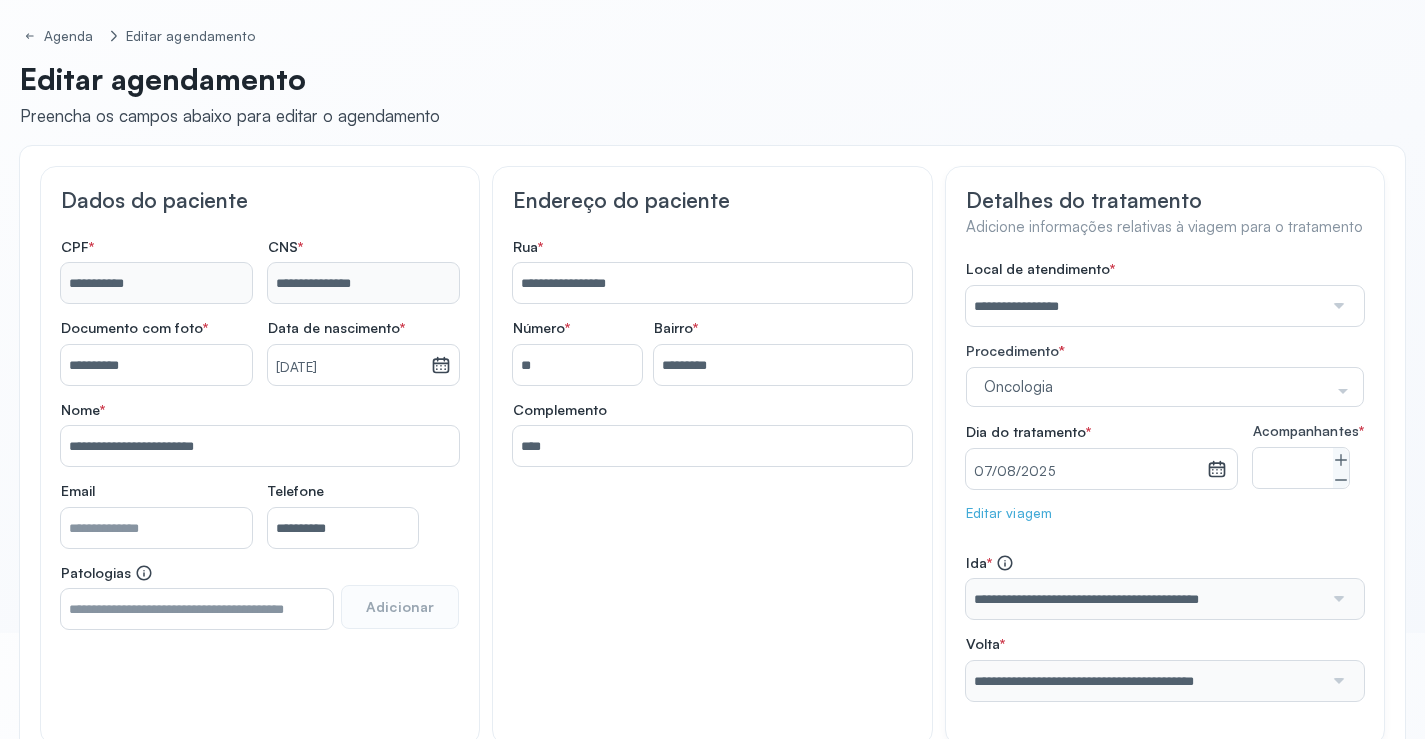 scroll, scrollTop: 233, scrollLeft: 0, axis: vertical 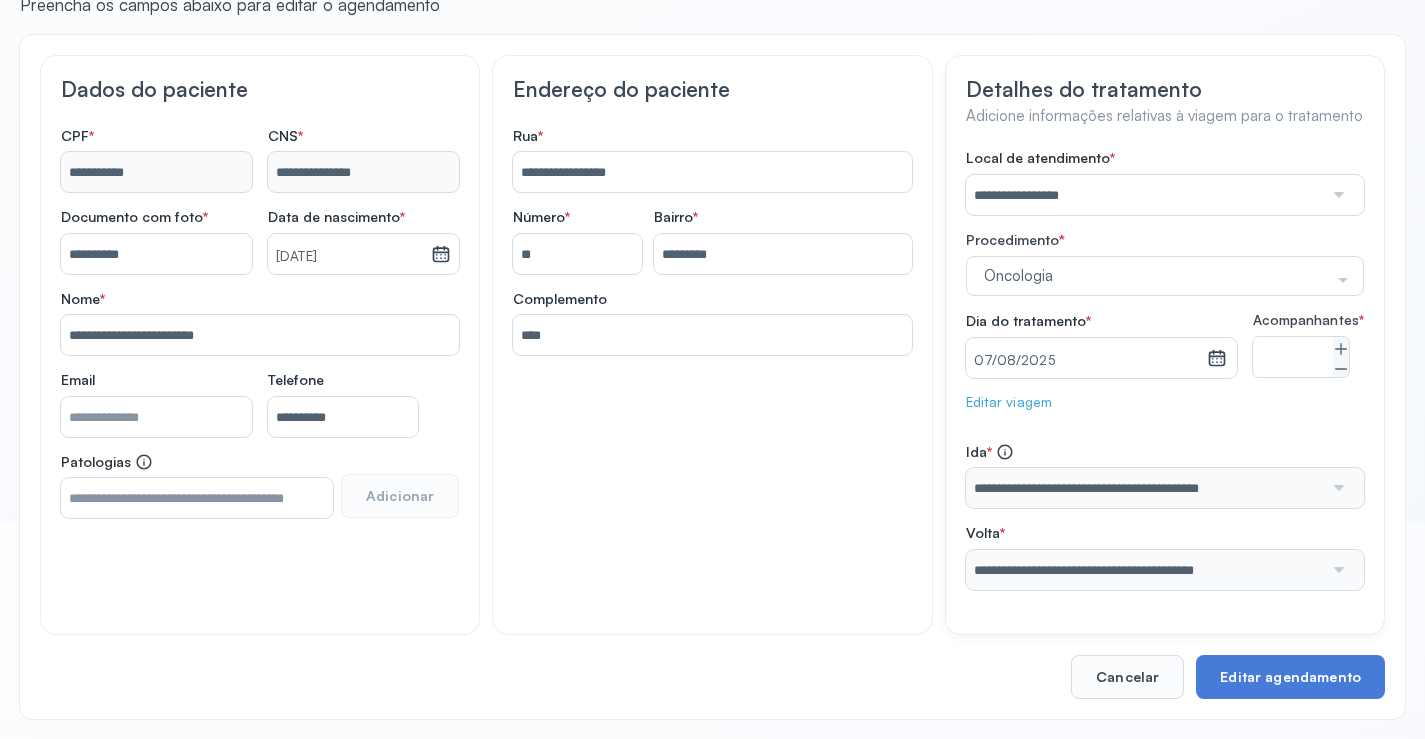 click on "Editar viagem" 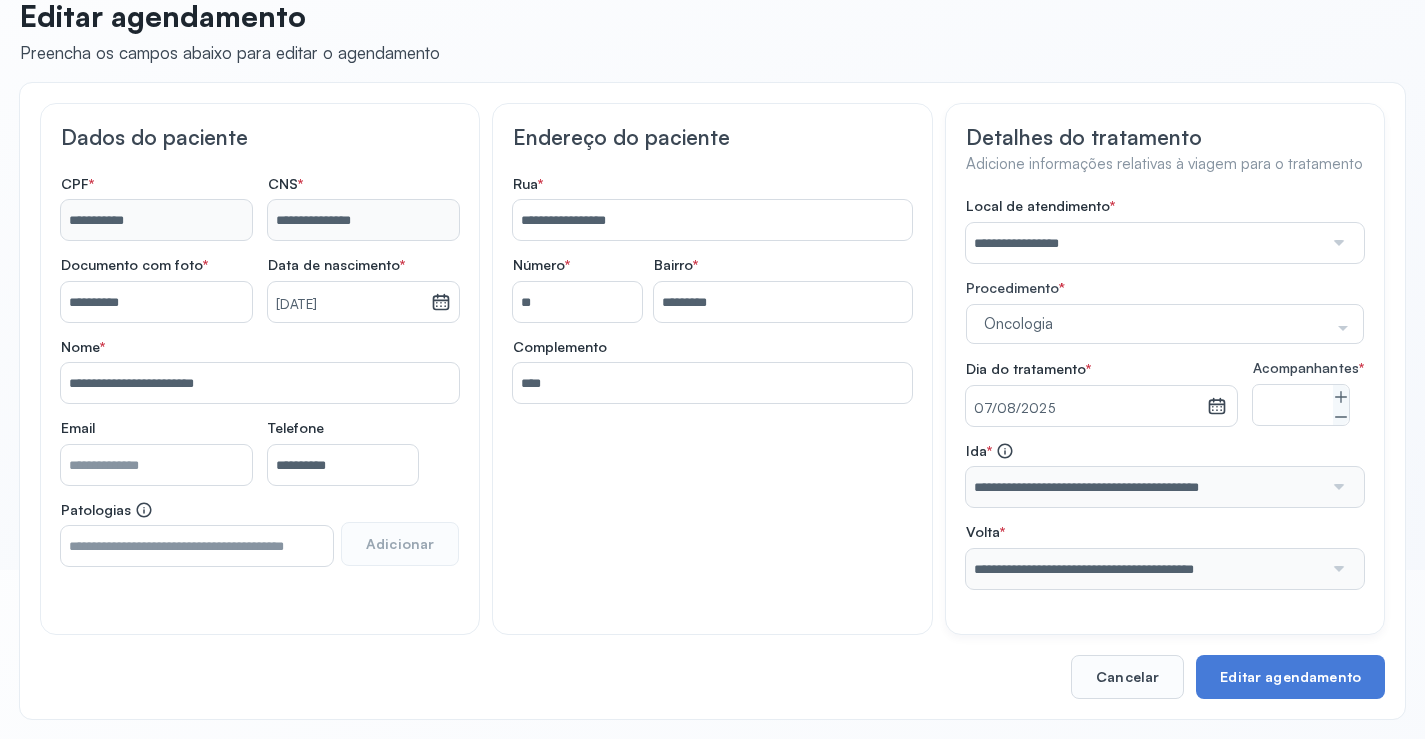 scroll, scrollTop: 184, scrollLeft: 0, axis: vertical 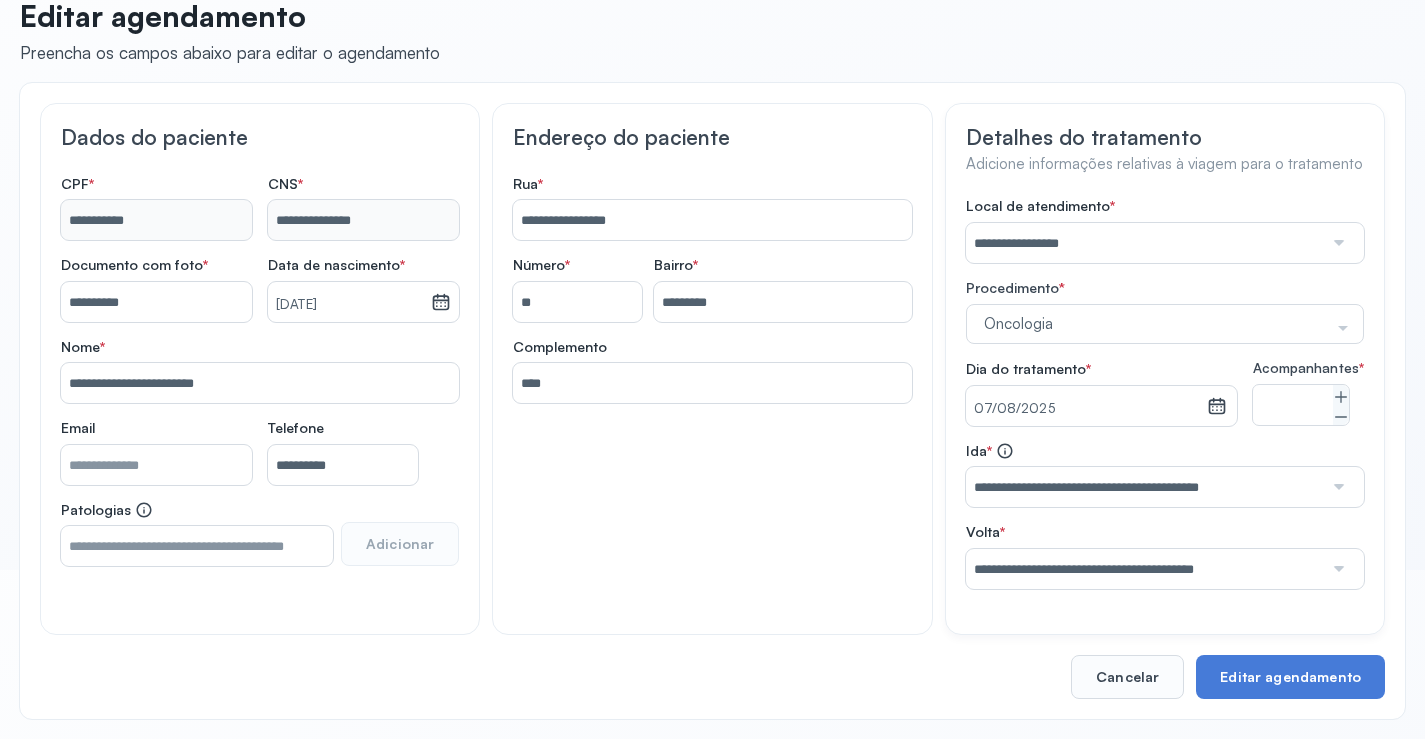 click at bounding box center (1337, 569) 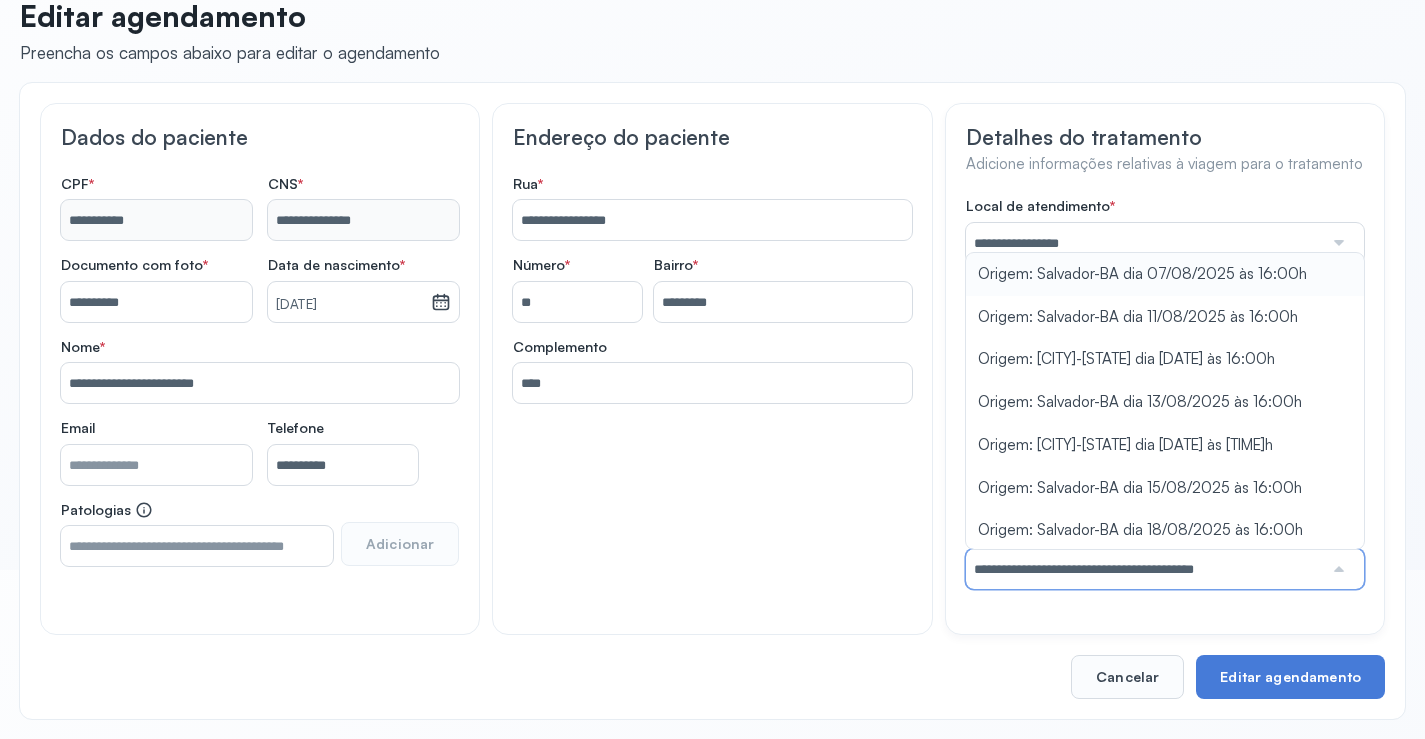 type on "**********" 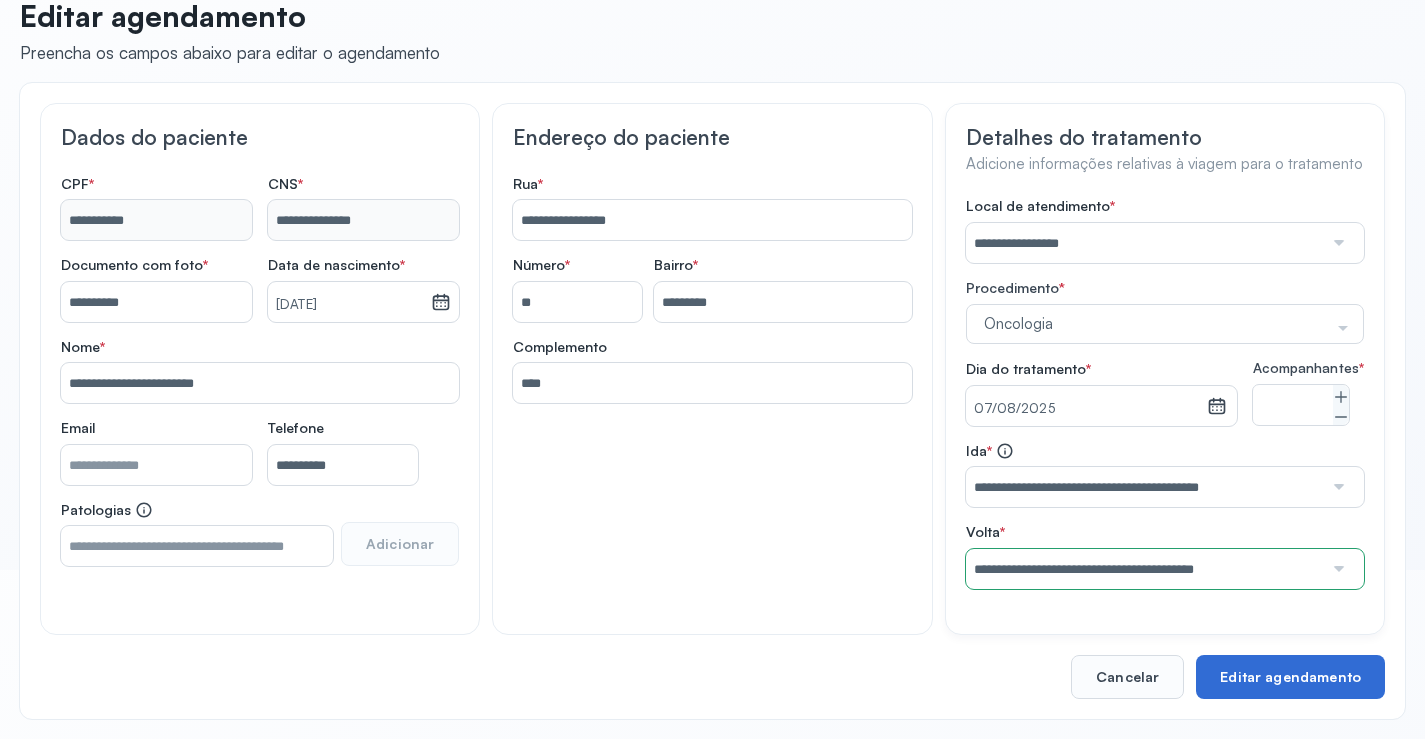 click on "Editar agendamento" at bounding box center [1290, 677] 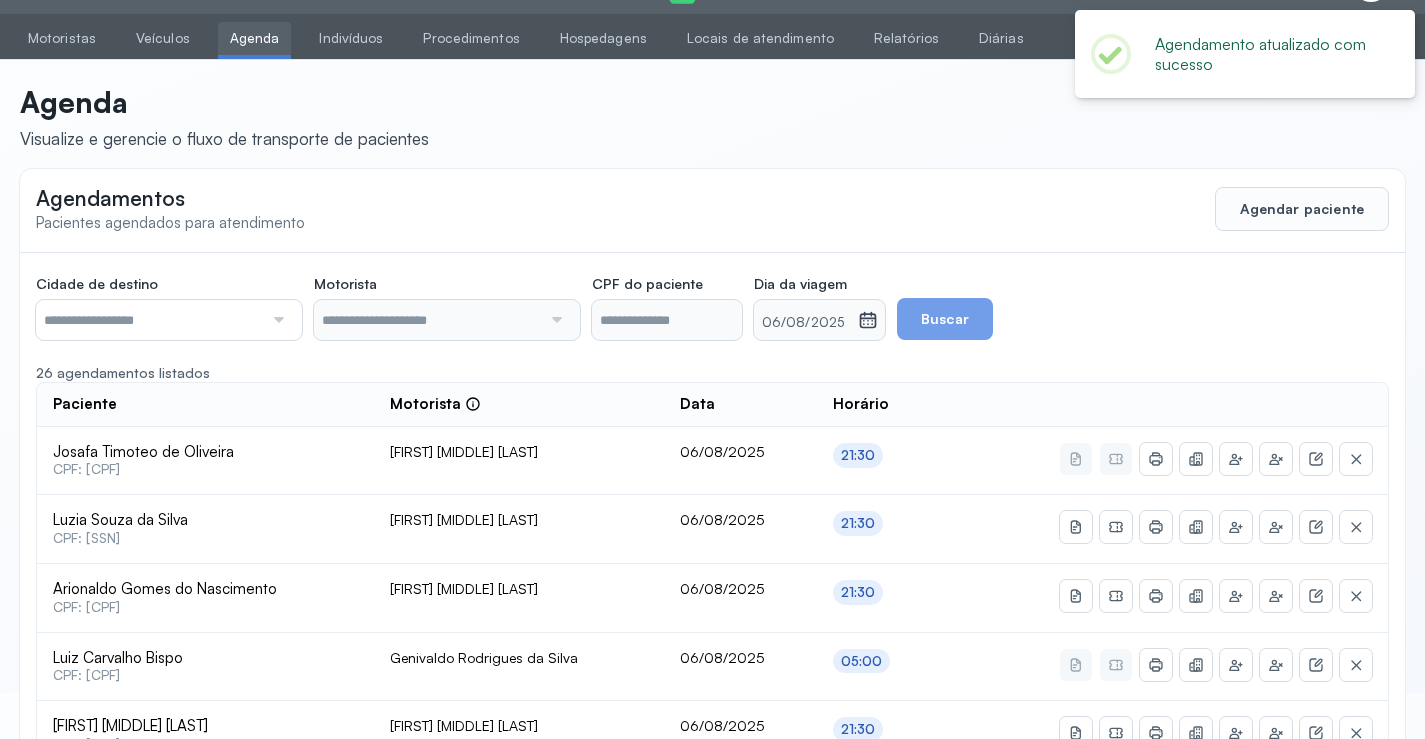 scroll, scrollTop: 184, scrollLeft: 0, axis: vertical 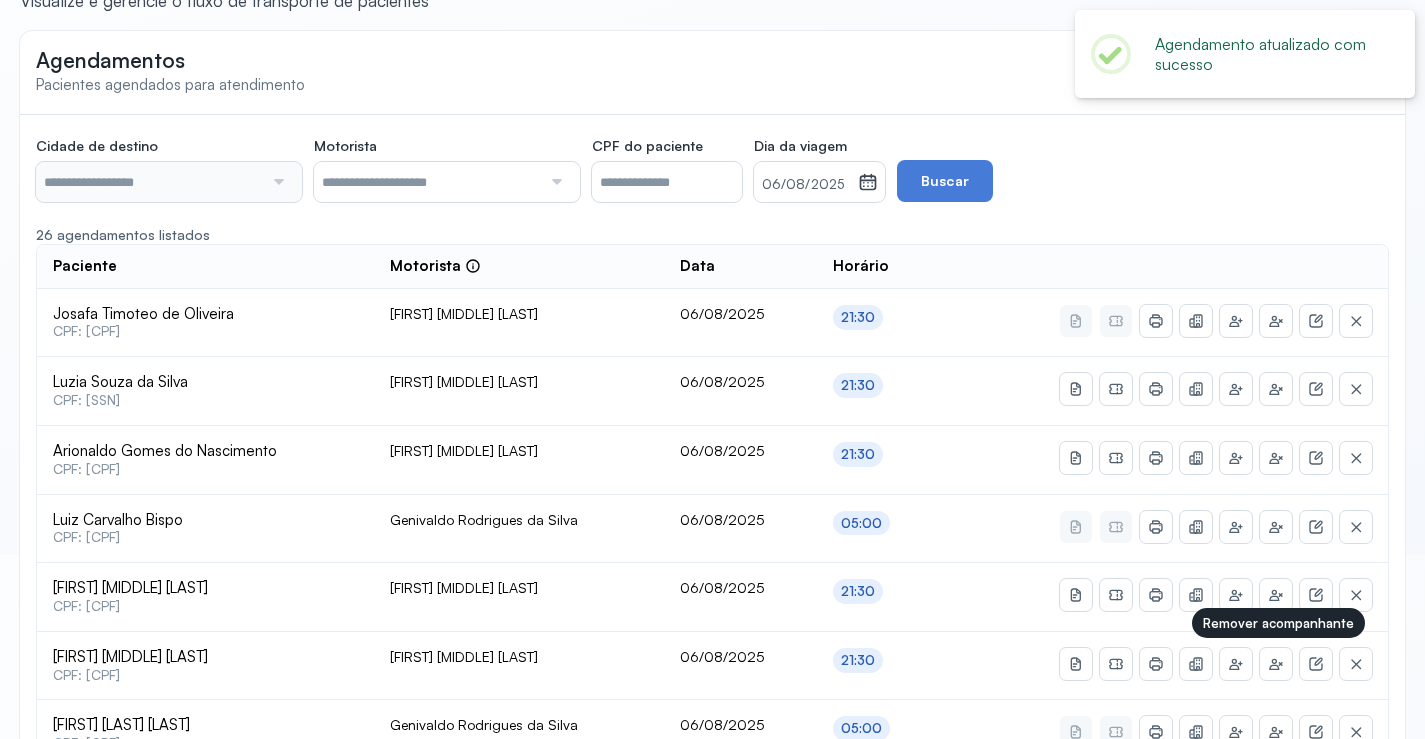 type on "********" 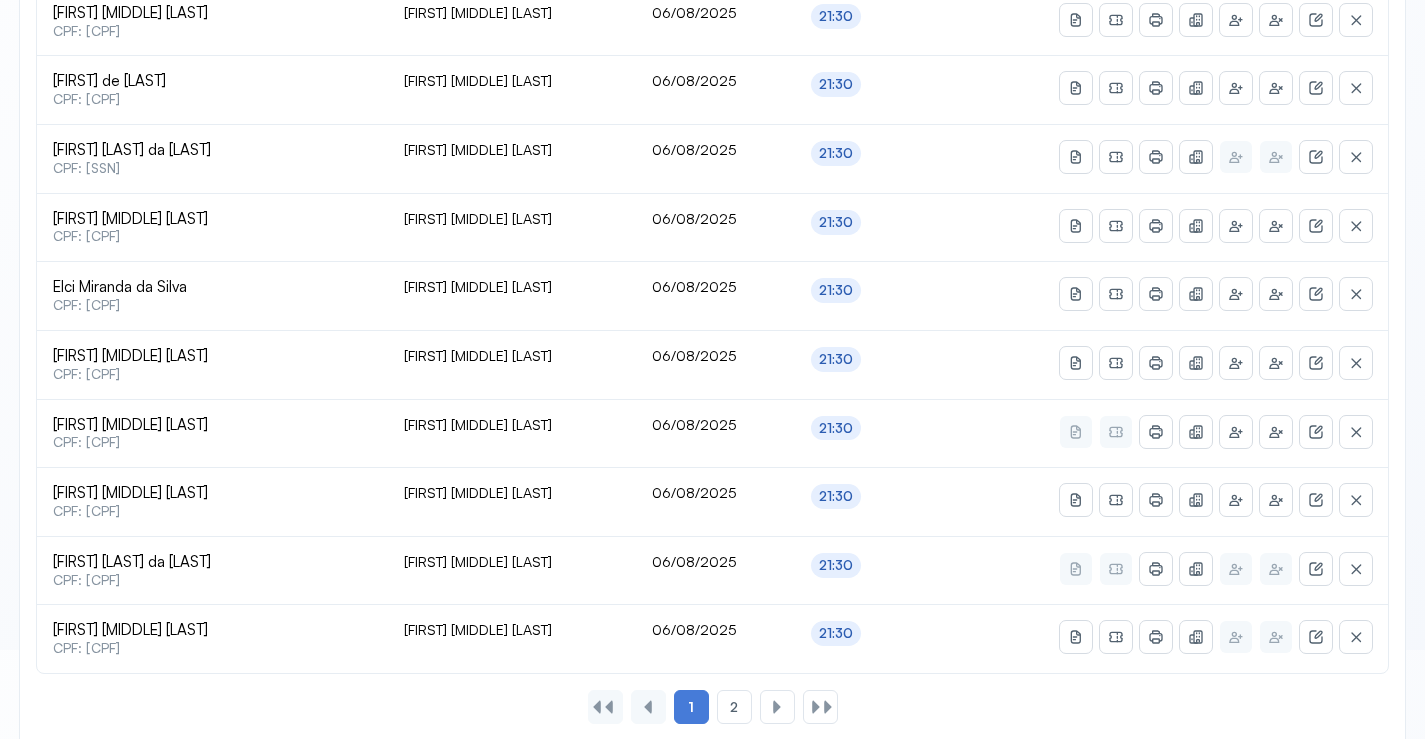 scroll, scrollTop: 865, scrollLeft: 0, axis: vertical 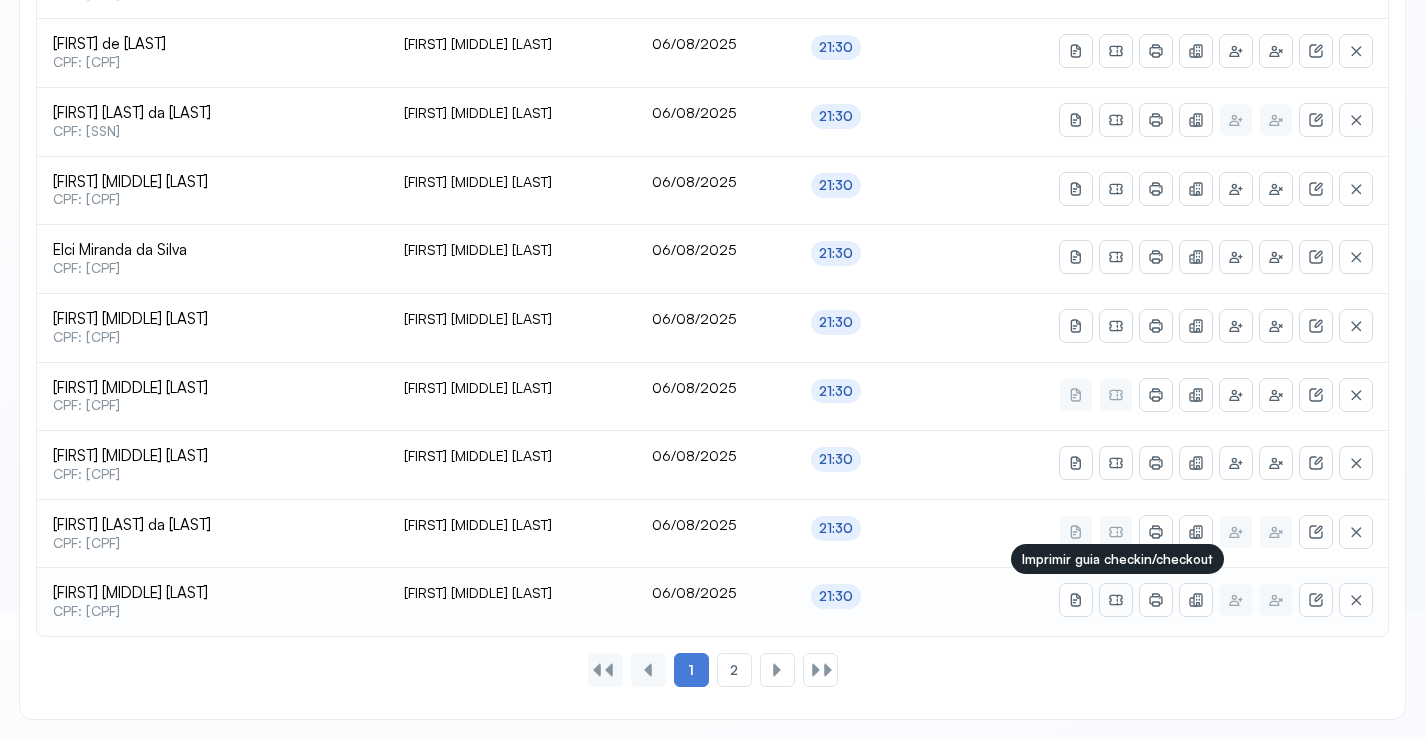 click 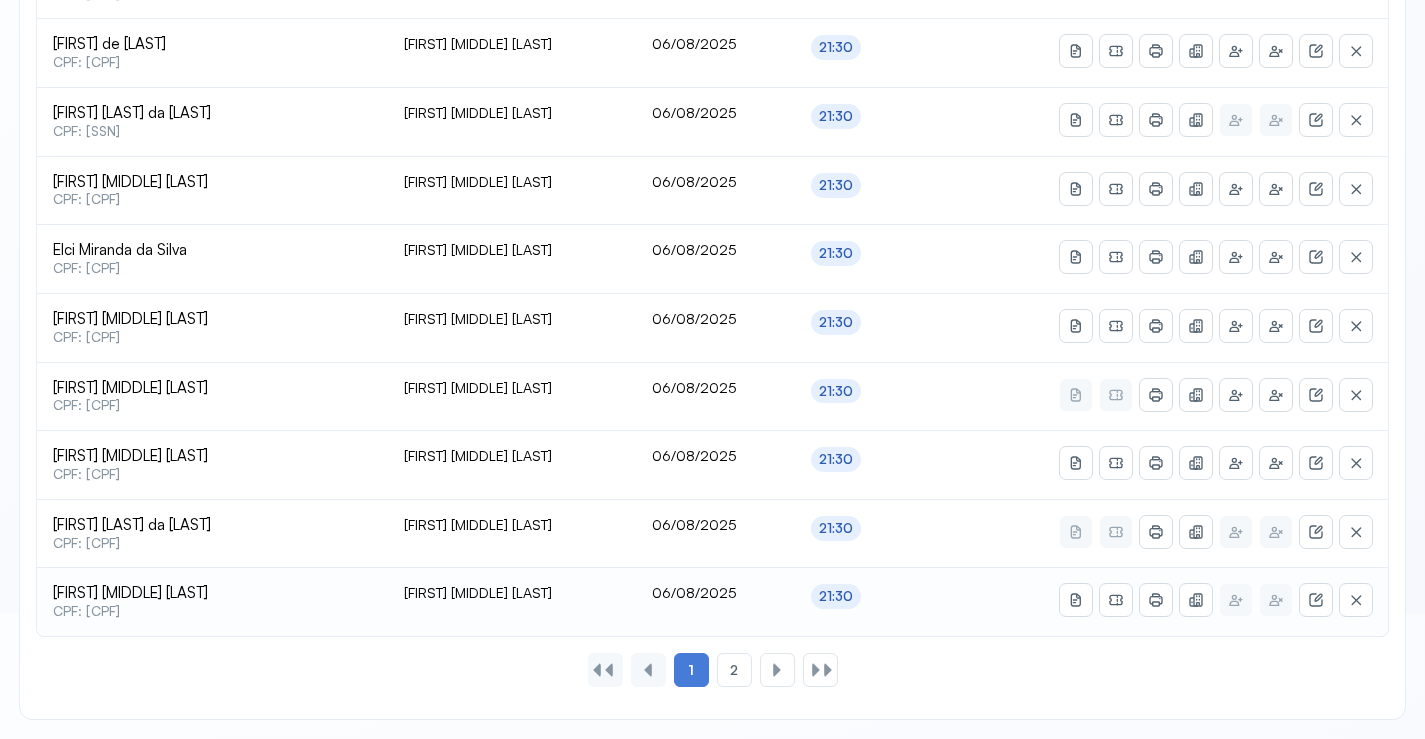 click 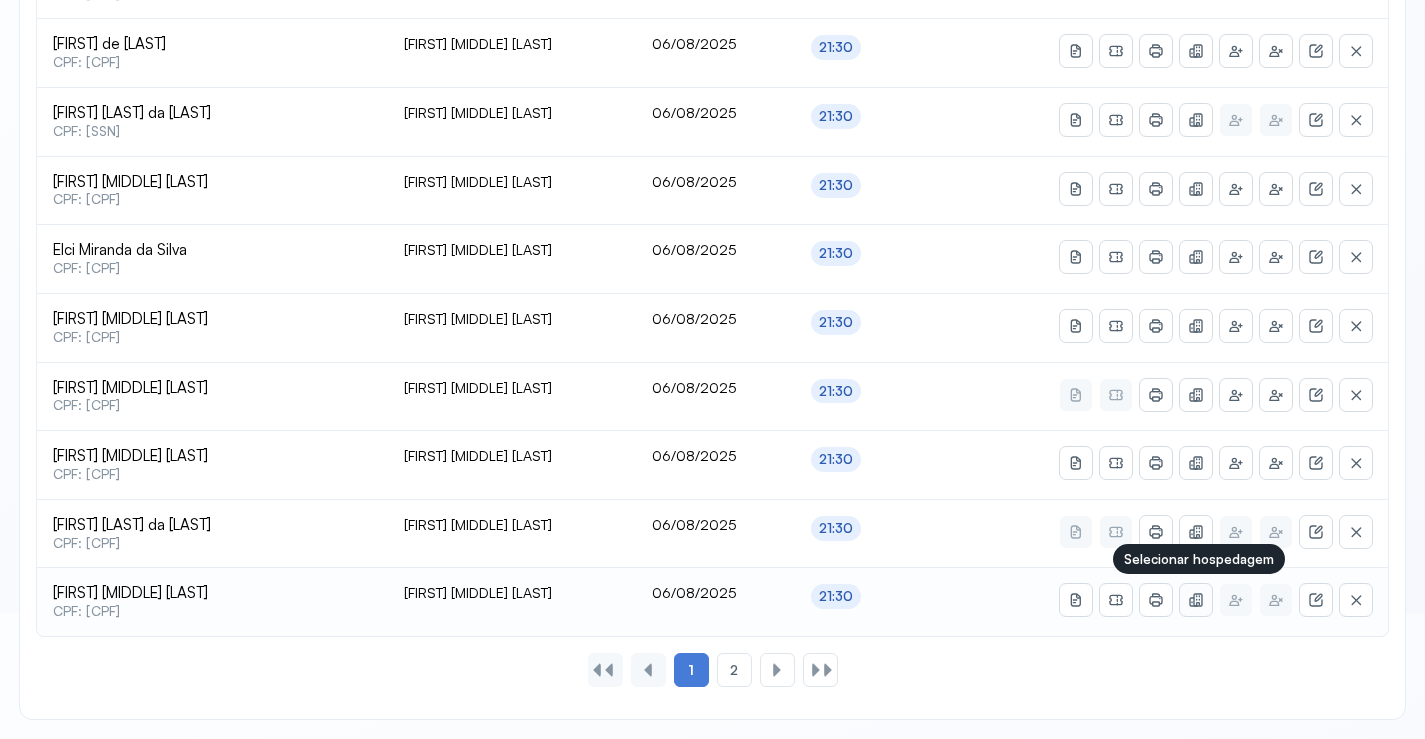 click 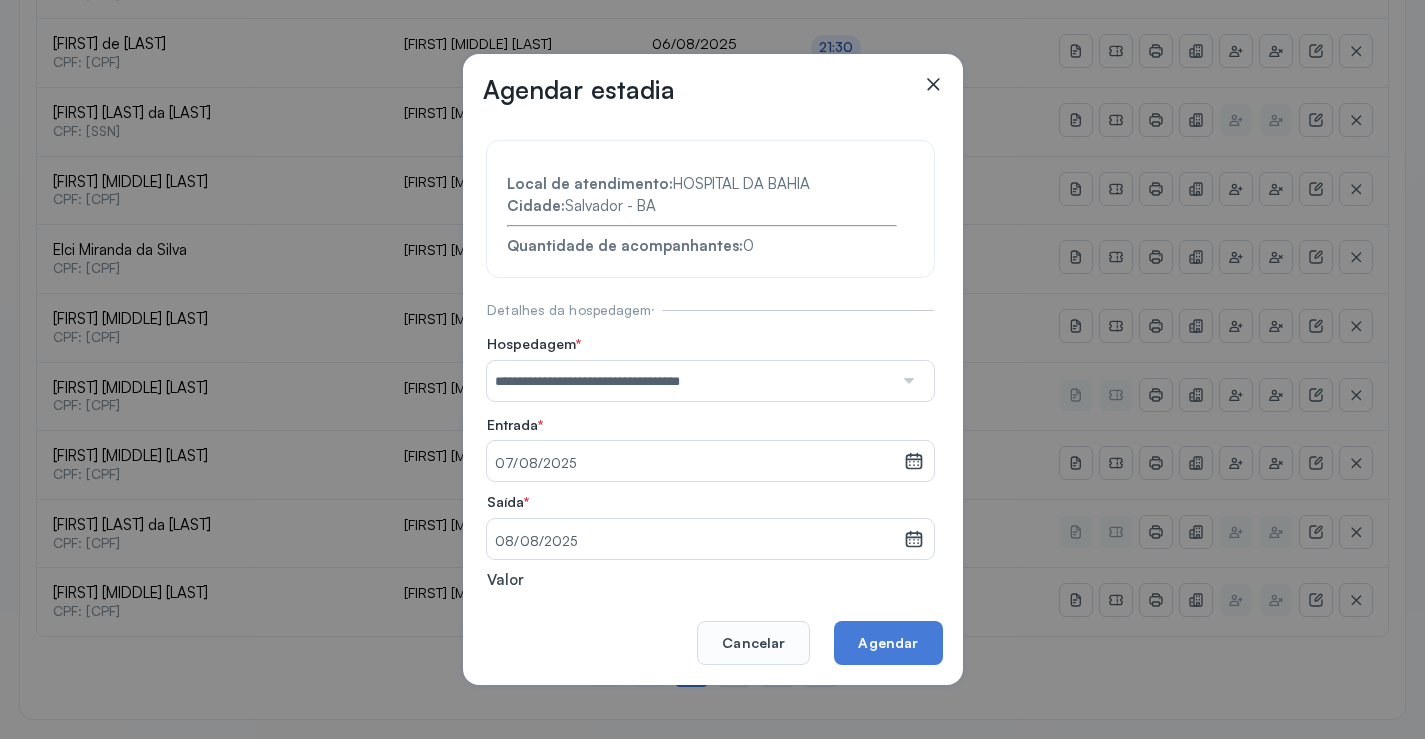 click 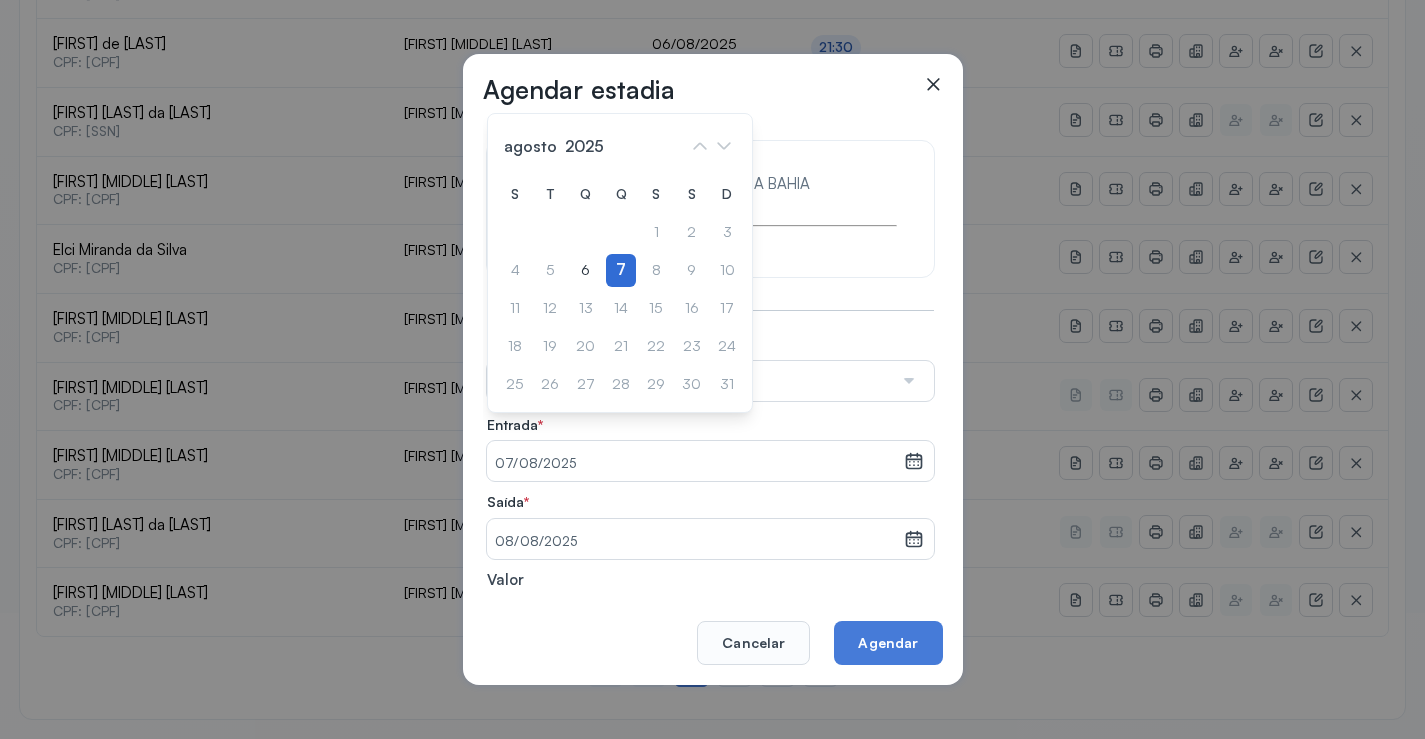 click on "7" 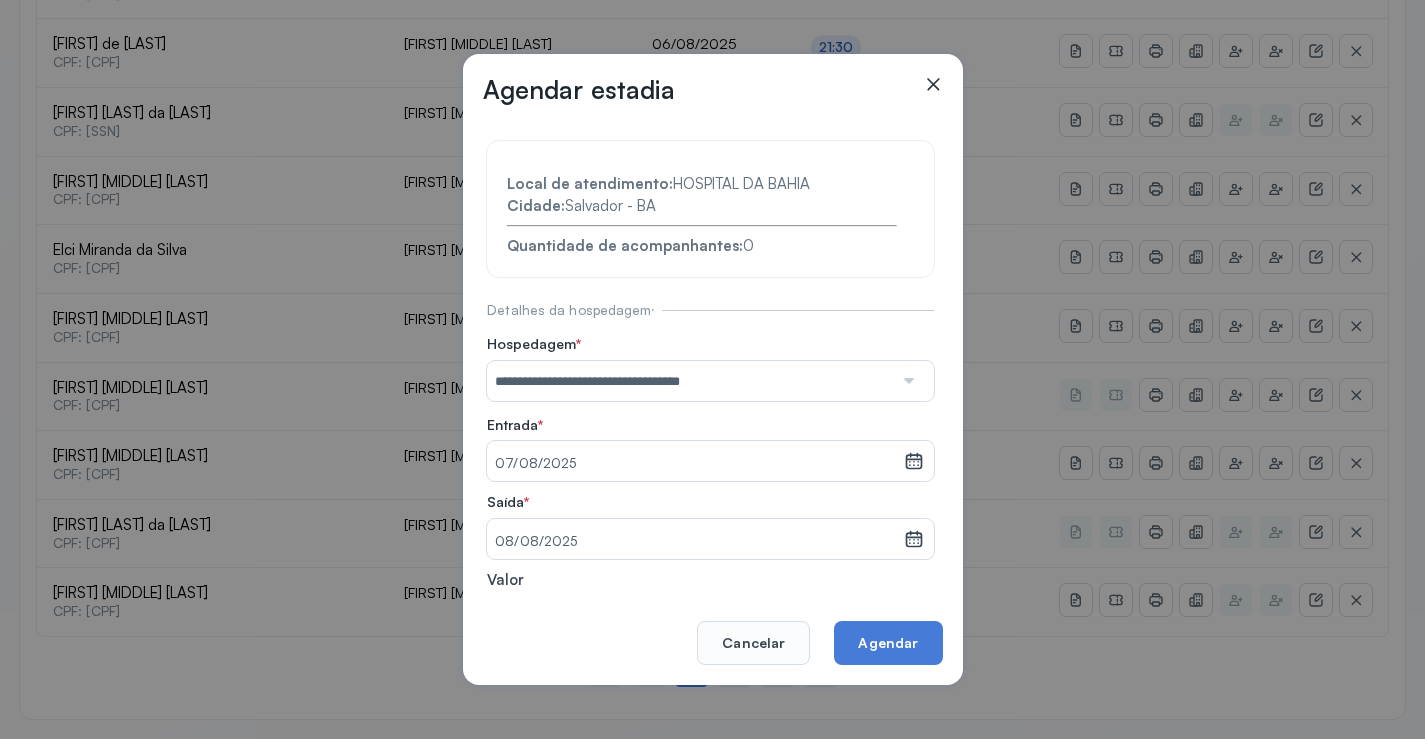 click 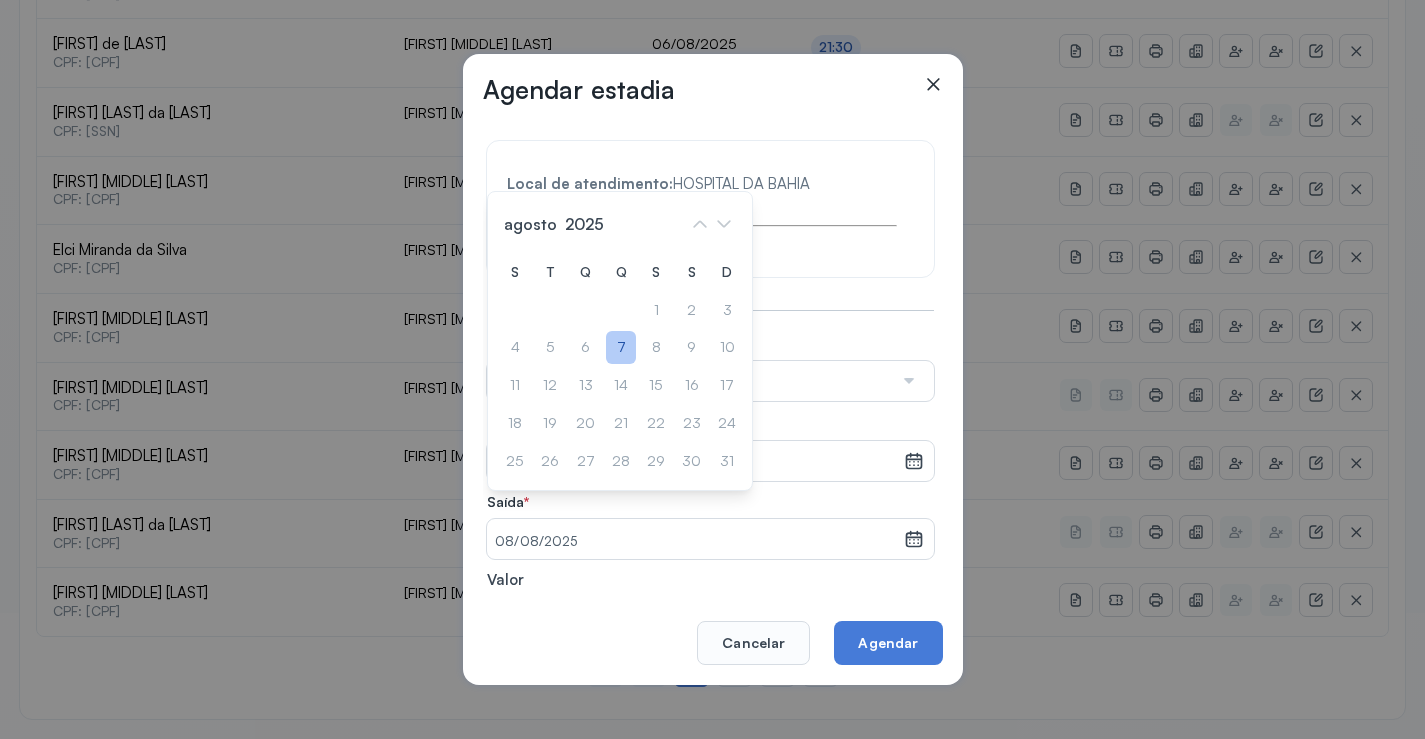 click on "7" 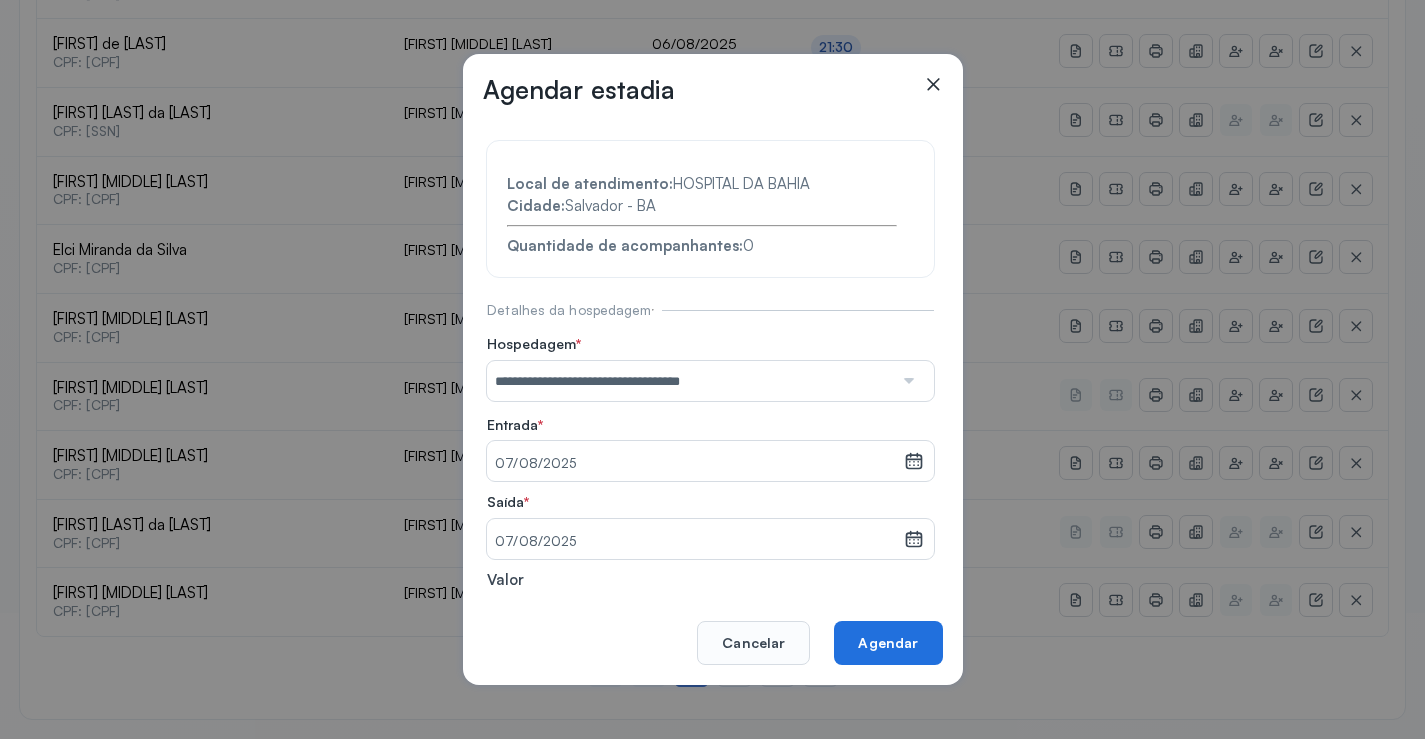 click on "Agendar" 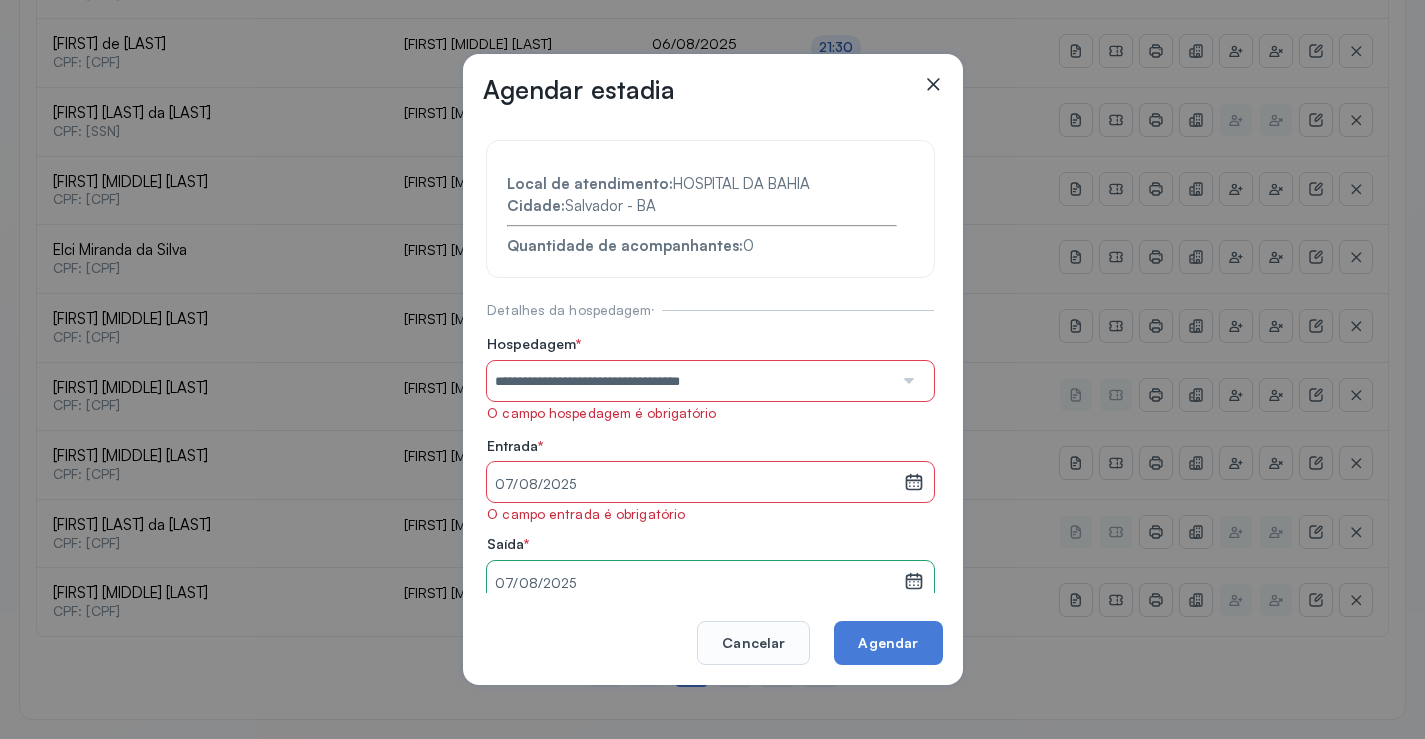 click at bounding box center [907, 381] 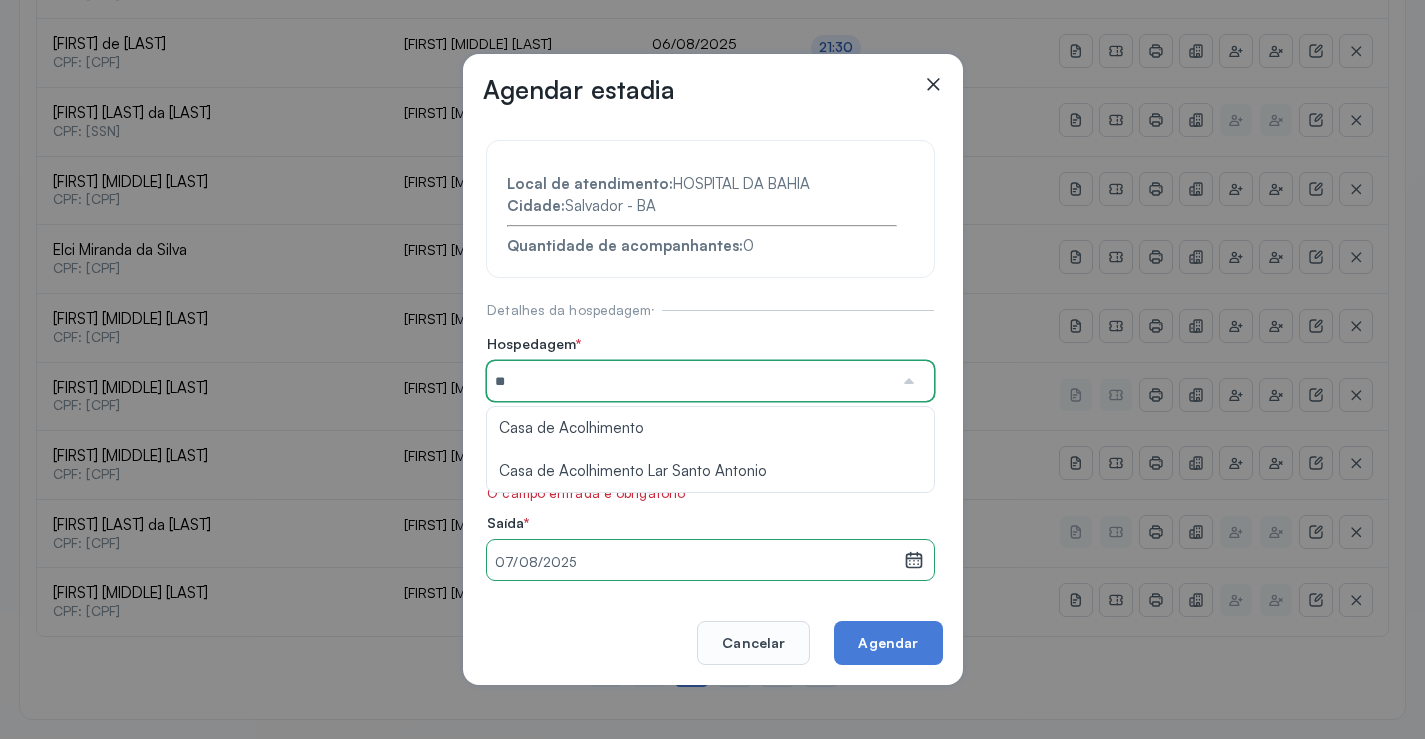 type on "*" 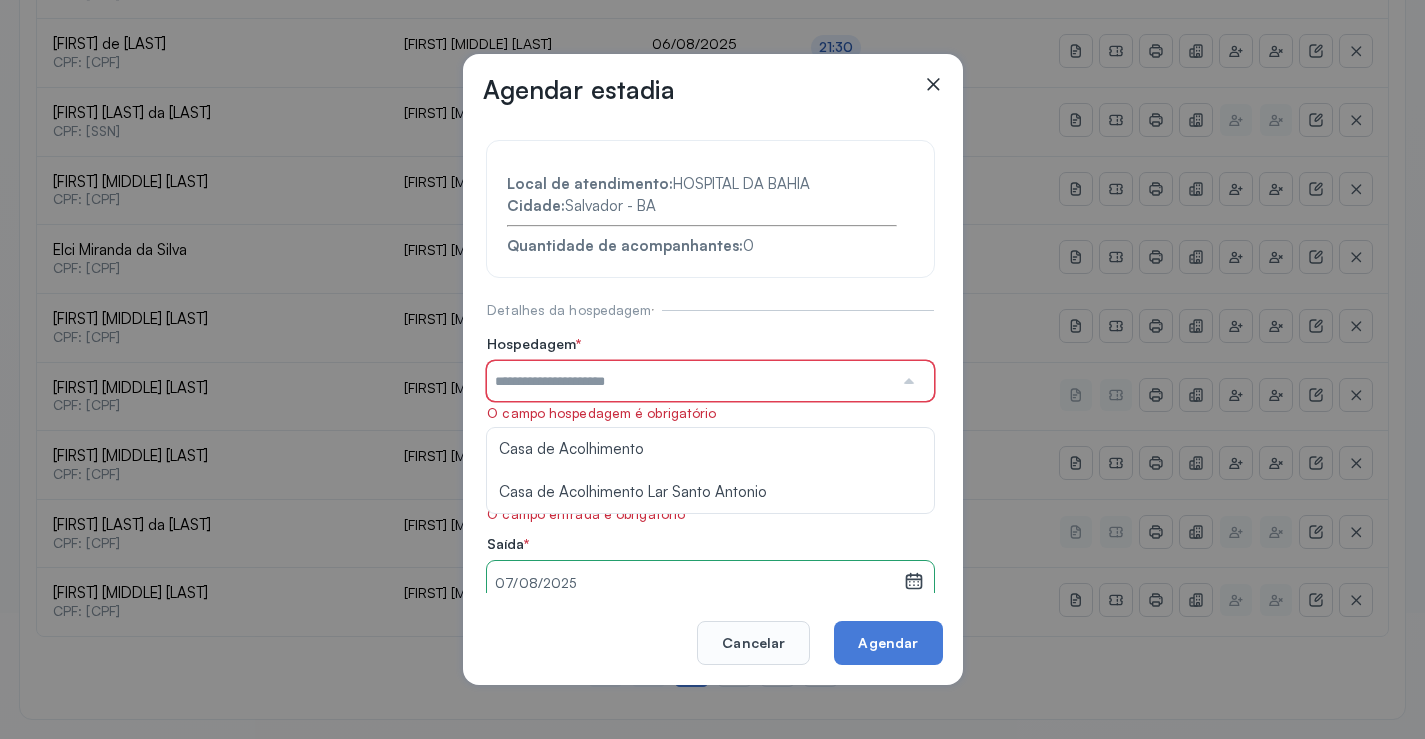 type 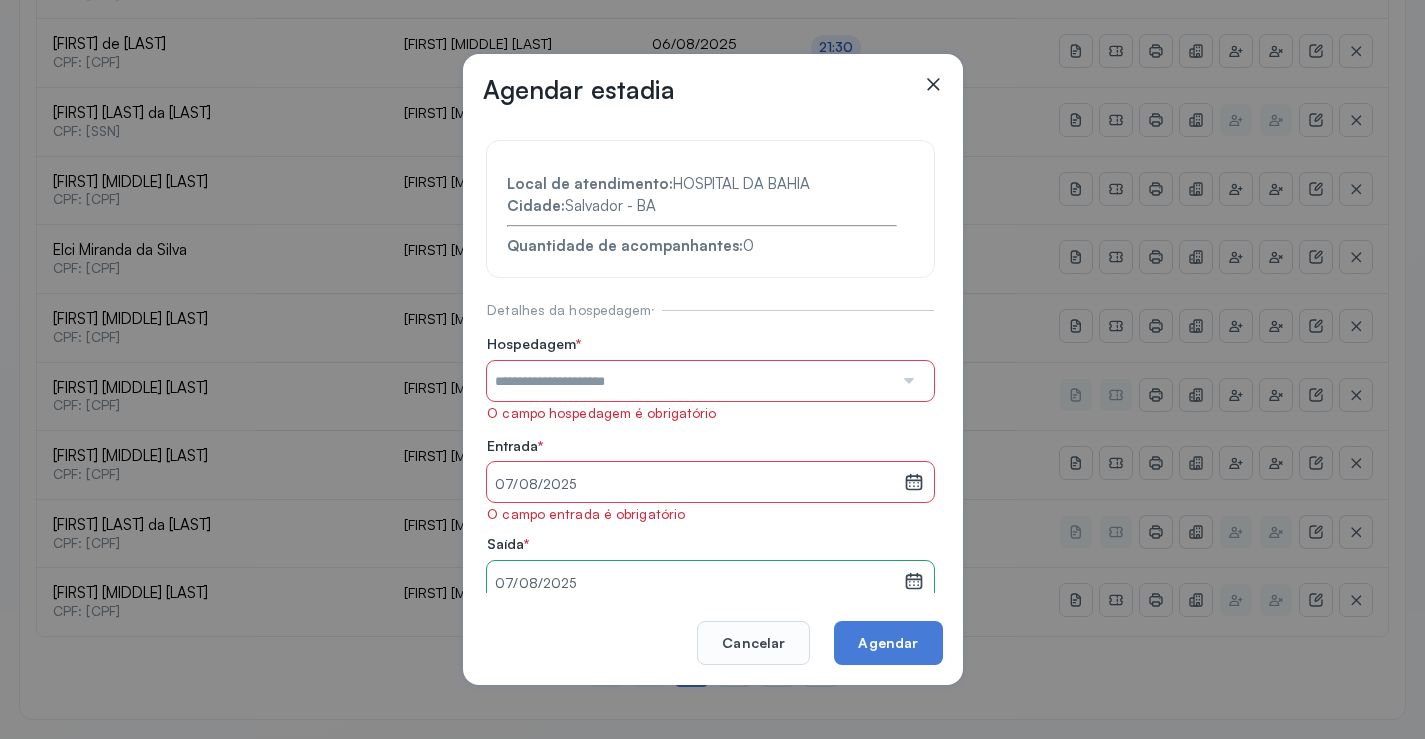 click at bounding box center (907, 381) 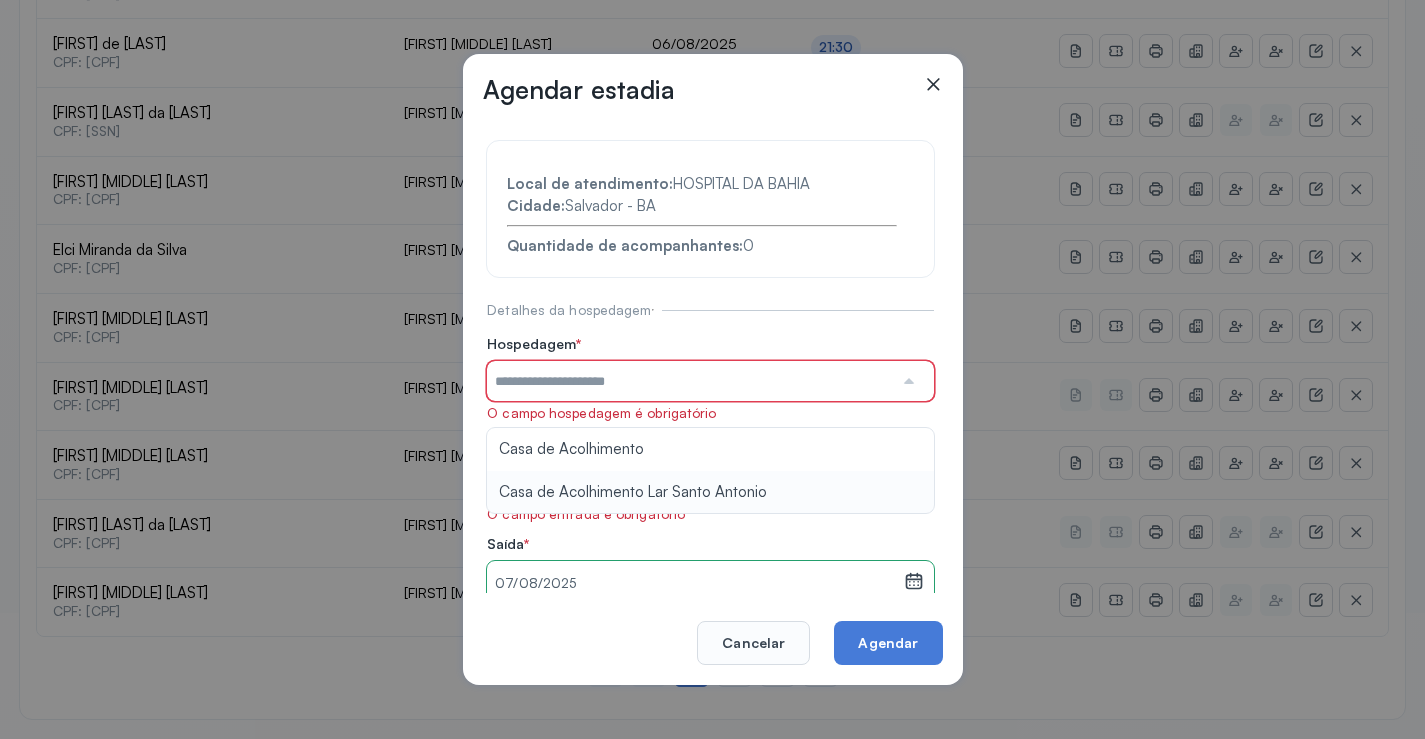click on "Local de atendimento:  [HOSPITAL_NAME] Cidade:  [CITY] - [STATE] Quantidade de acompanhantes:   0 Detalhes da hospedagem Hospedagem   *  [DATE] O campo entrada é obrigatório agosto 2025 S T Q Q S S D 1 2 3 4 5 6 7 8 9 10 11 12 13 14 15 16 17 18 19 20 21 22 23 24 25 26 27 28 29 30 31 jan fev mar abr maio jun jul ago set out nov dez 2018 2019 2020 2021 2022 2023 2024 2025 2026 2027 2028 2029 Saída   *  [DATE] agosto 2025 S T Q Q S S D 1 2 3 4 5 6 7 8 9 10 11 12 13 14 15 16 17 18 19 20 21 22 23 24 25 26 27 28 29 30 31 jan fev mar abr maio jun jul ago set out nov dez 2018 2019 2020 2021 2022 2023 2024 2025 2026 2027 2028 2029 Valor ******* Ajuda de custo Diária   Nenhuma opção encontrada" at bounding box center (710, 467) 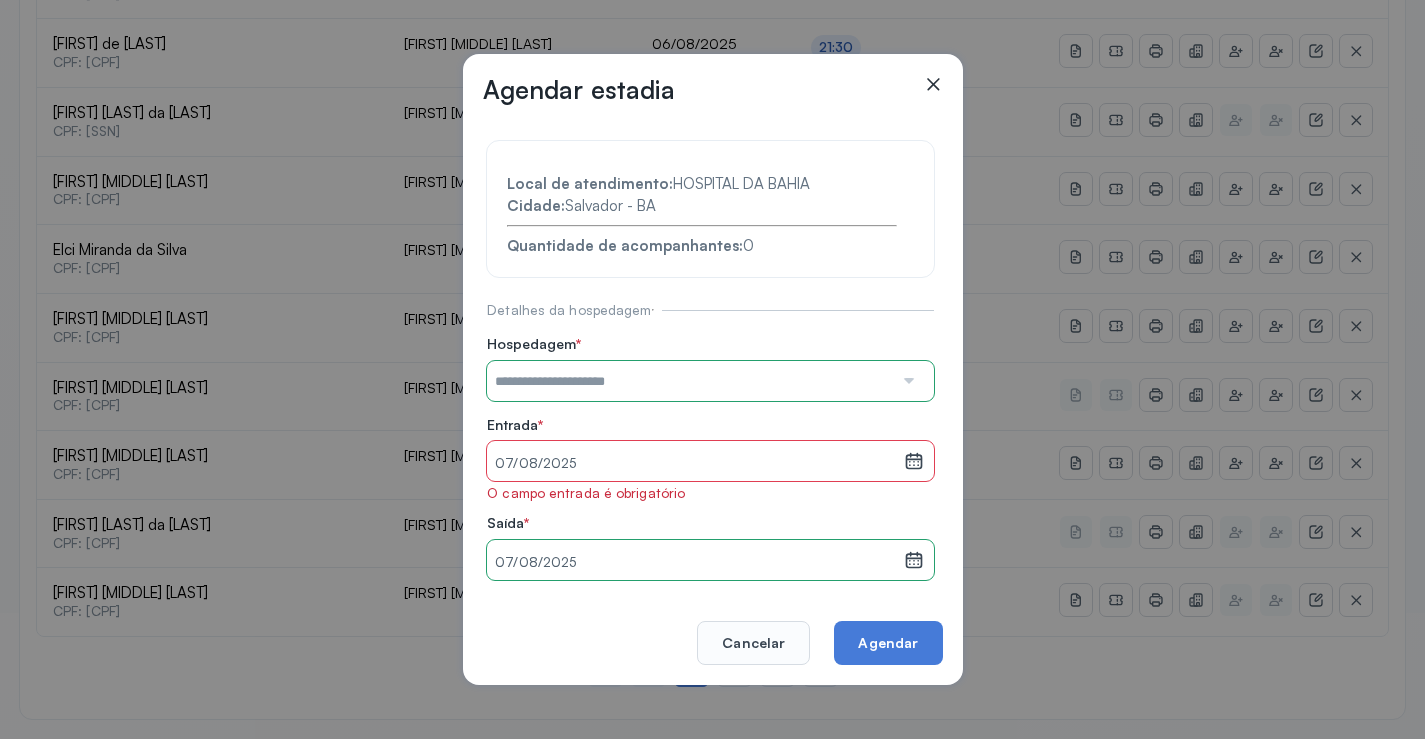 click 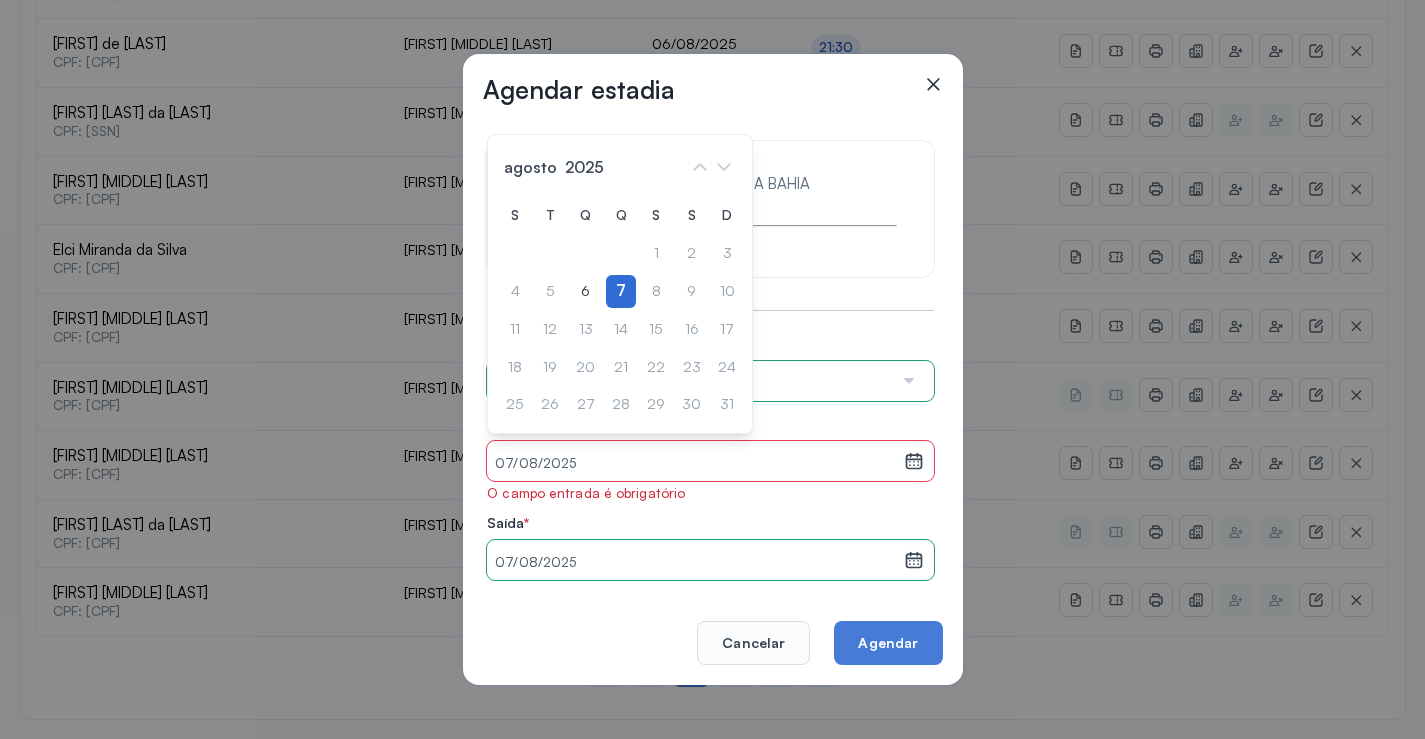 click on "7" 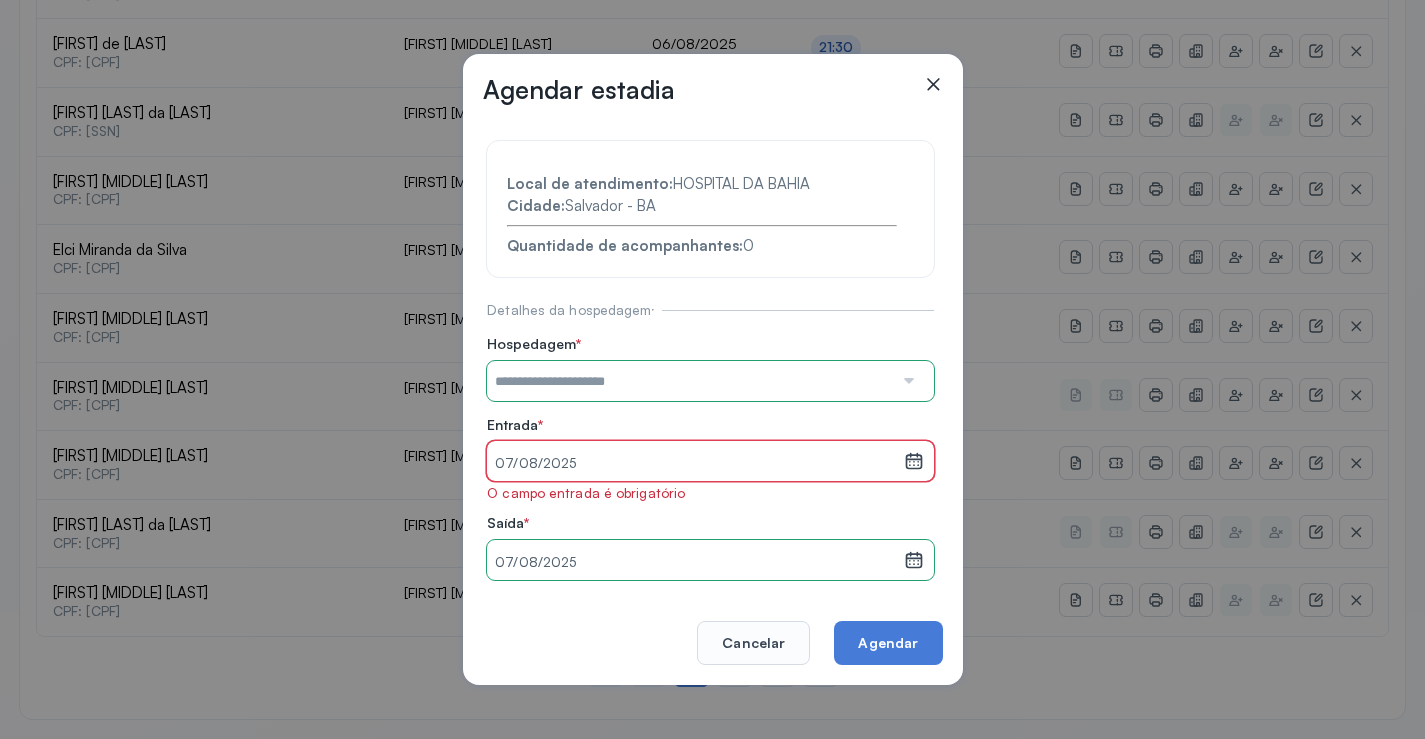 drag, startPoint x: 593, startPoint y: 461, endPoint x: 593, endPoint y: 446, distance: 15 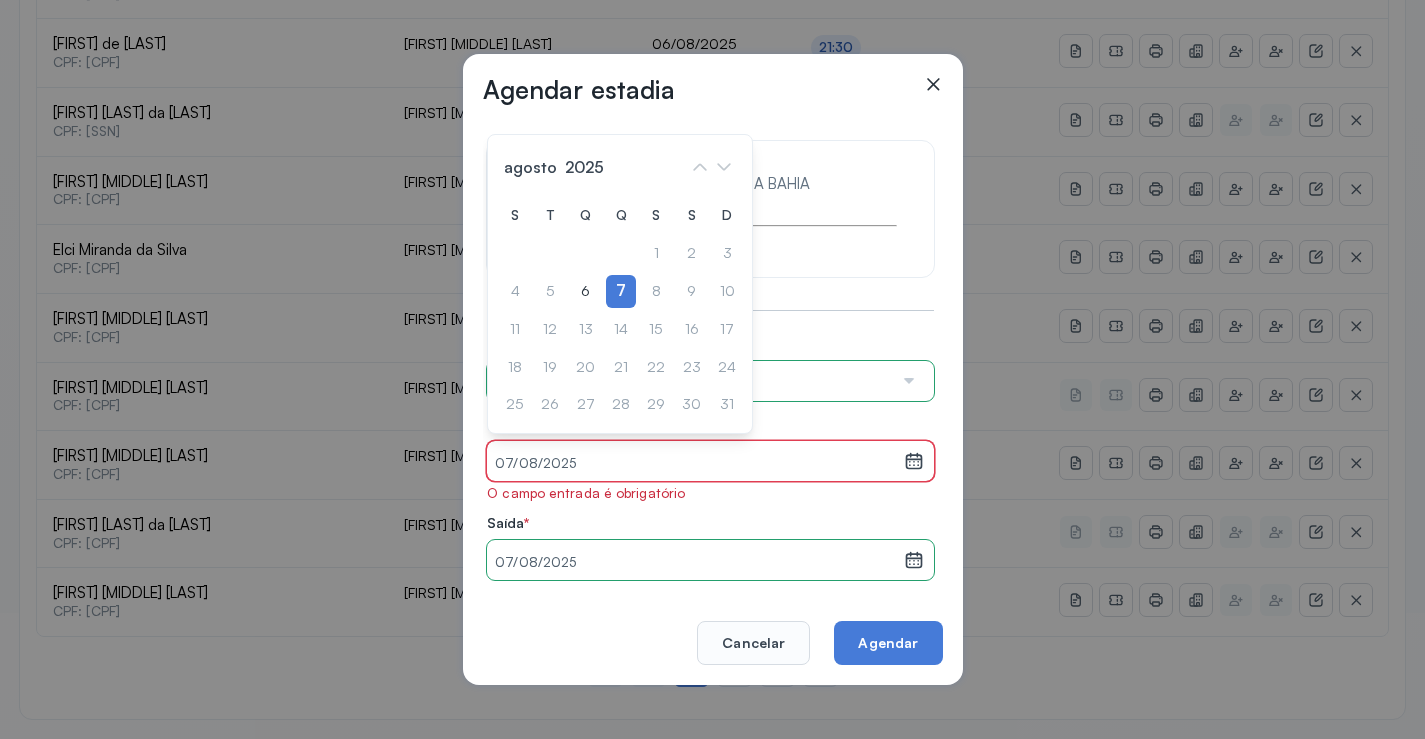 click on "6" 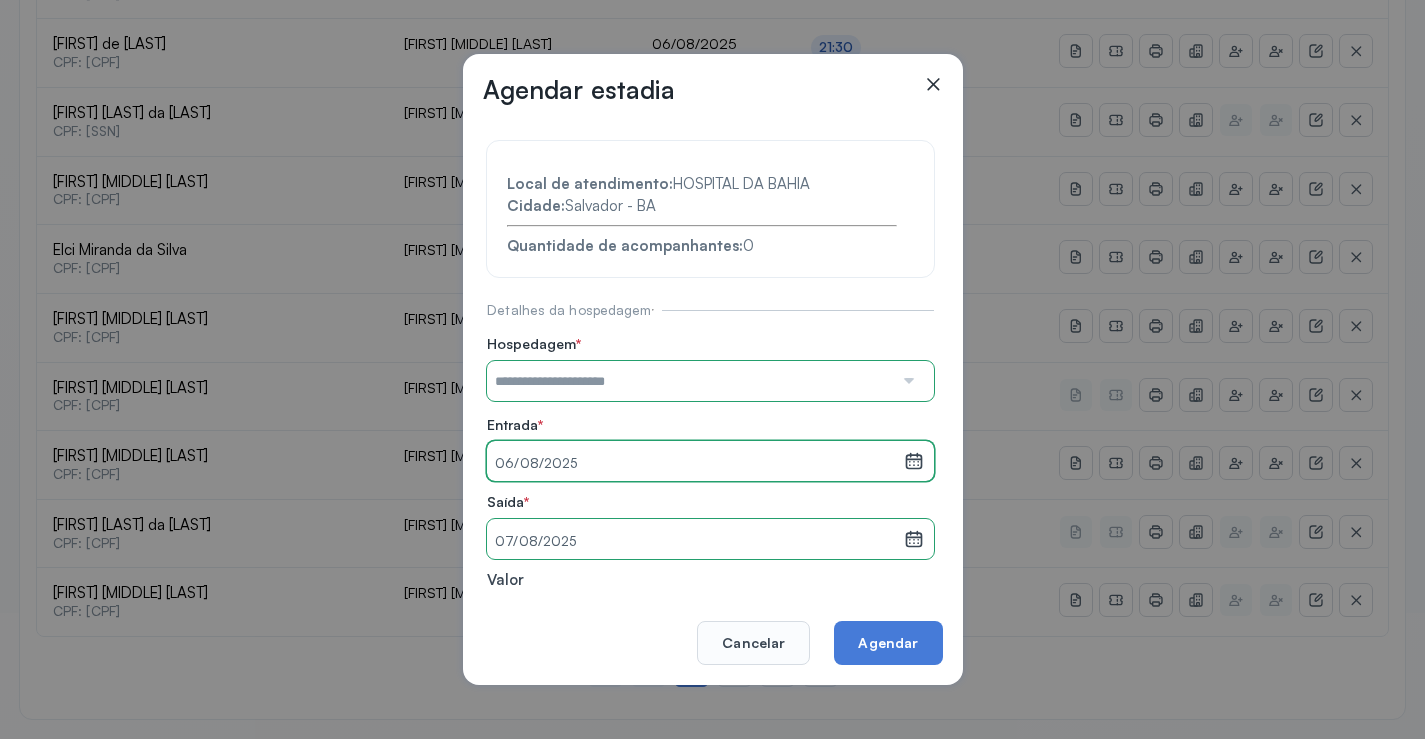 click 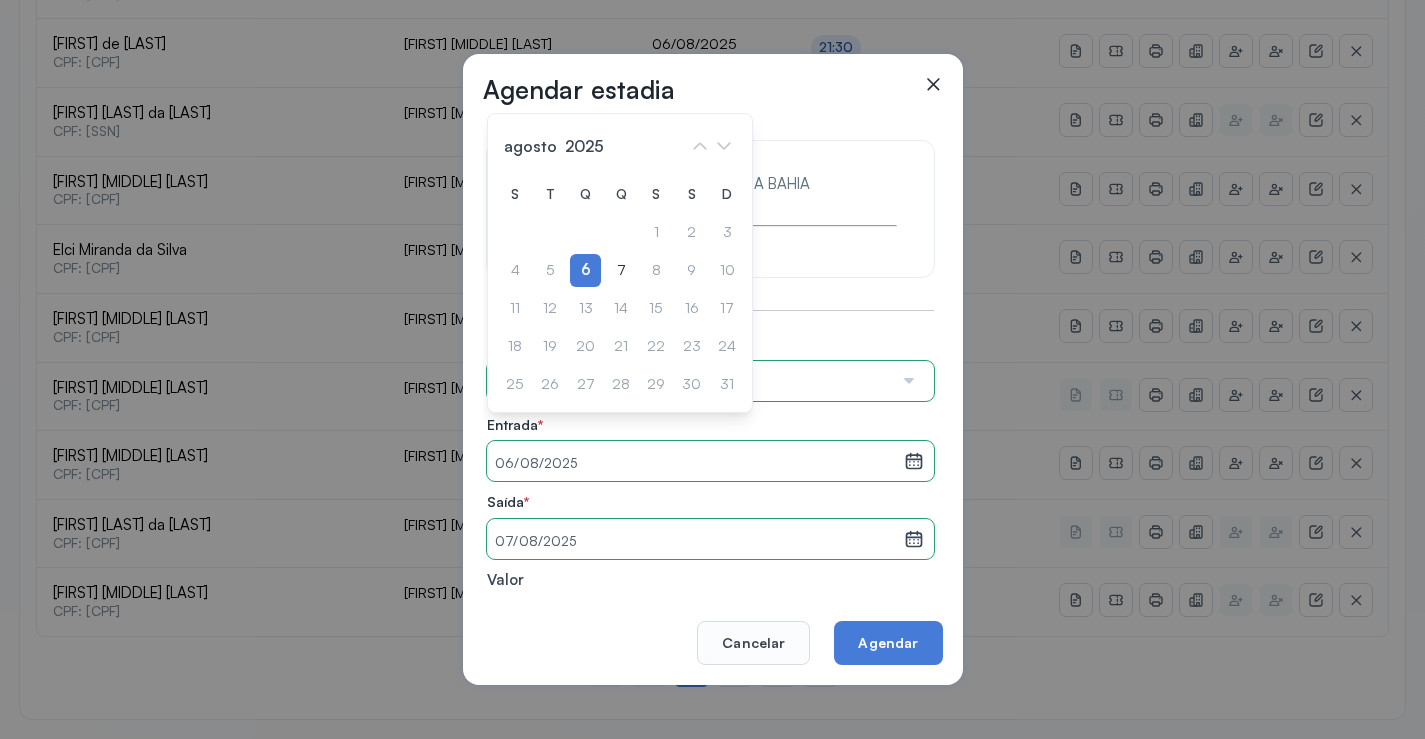click on "Local de atendimento: HOSPITAL DA BAHIA Cidade: [CITY] - [STATE] Quantidade de acompanhantes: 0 Detalhes da hospedagem Hospedagem * Casa de Acolhimento Casa de Acolhimento Lar Santo Antonio Entrada * 06/08/2025 agosto 2025 S T Q Q S S D 1 2 3 4 5 6 7 8 9 10 11 12 13 14 15 16 17 18 19 20 21 22 23 24 25 26 27 28 29 30 31 jan fev mar abr maio jun jul ago set out nov dez 2018 2019 2020 2021 2022 2023 2024 2025 2026 2027 2028 2029 Saída * 07/08/2025 agosto 2025 S T Q Q S S D 1 2 3 4 5 6 7 8 9 10 11 12 13 14 15 16 17 18 19 20 21 22 23 24 25 26 27 28 29 30 31 jan fev mar abr maio jun jul ago set out nov dez 2018 2019 2020 2021 2022 2023 2024 2025 2026 2027 2028 2029 Valor ******* Ajuda de custo Diária Nenhuma opção encontrada" at bounding box center [710, 436] 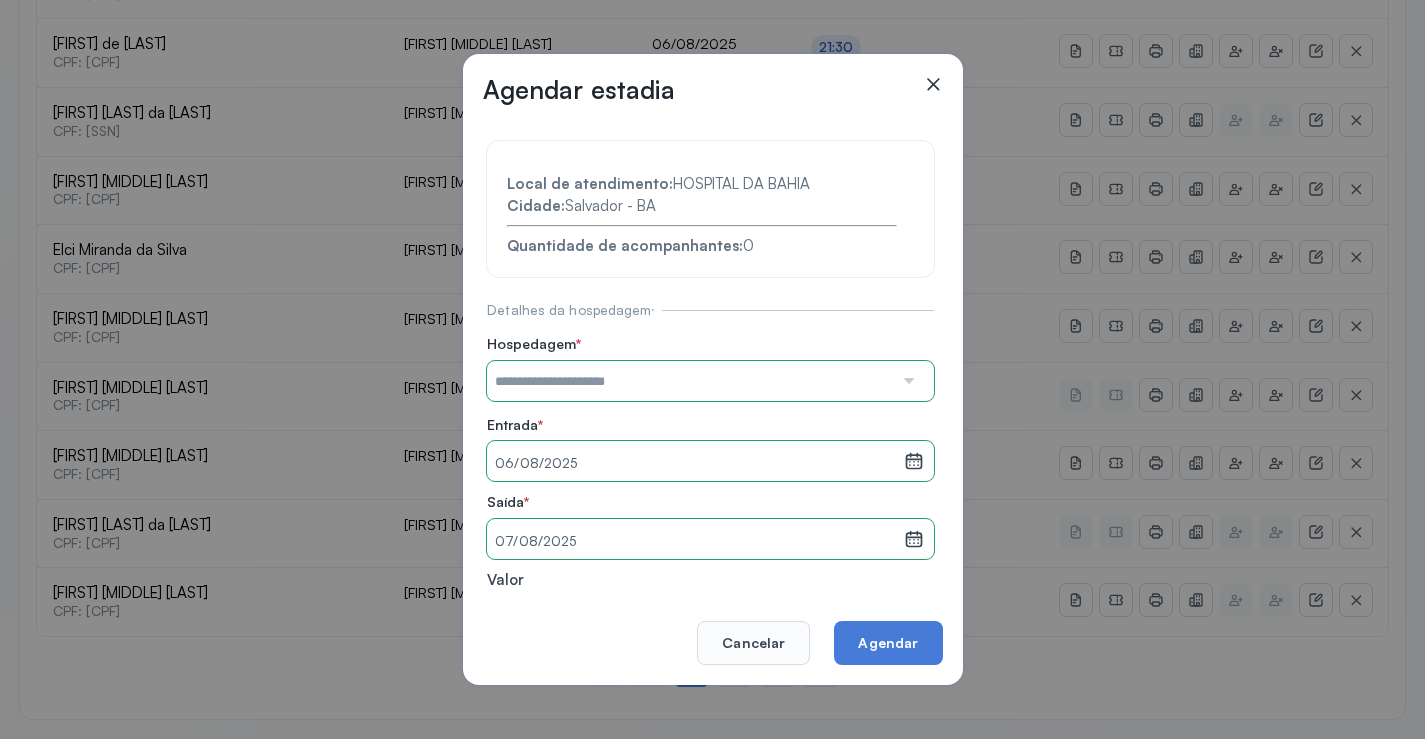 click at bounding box center (907, 381) 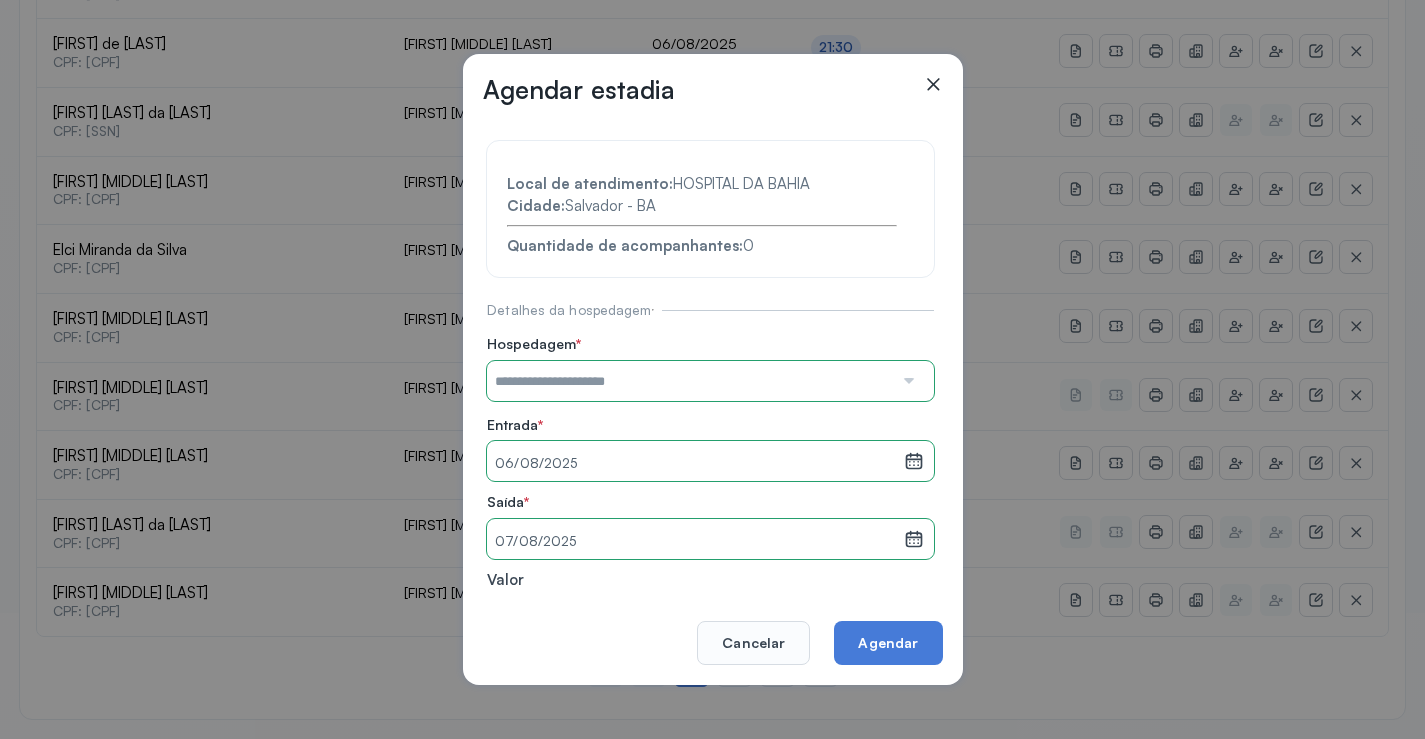 click at bounding box center [907, 381] 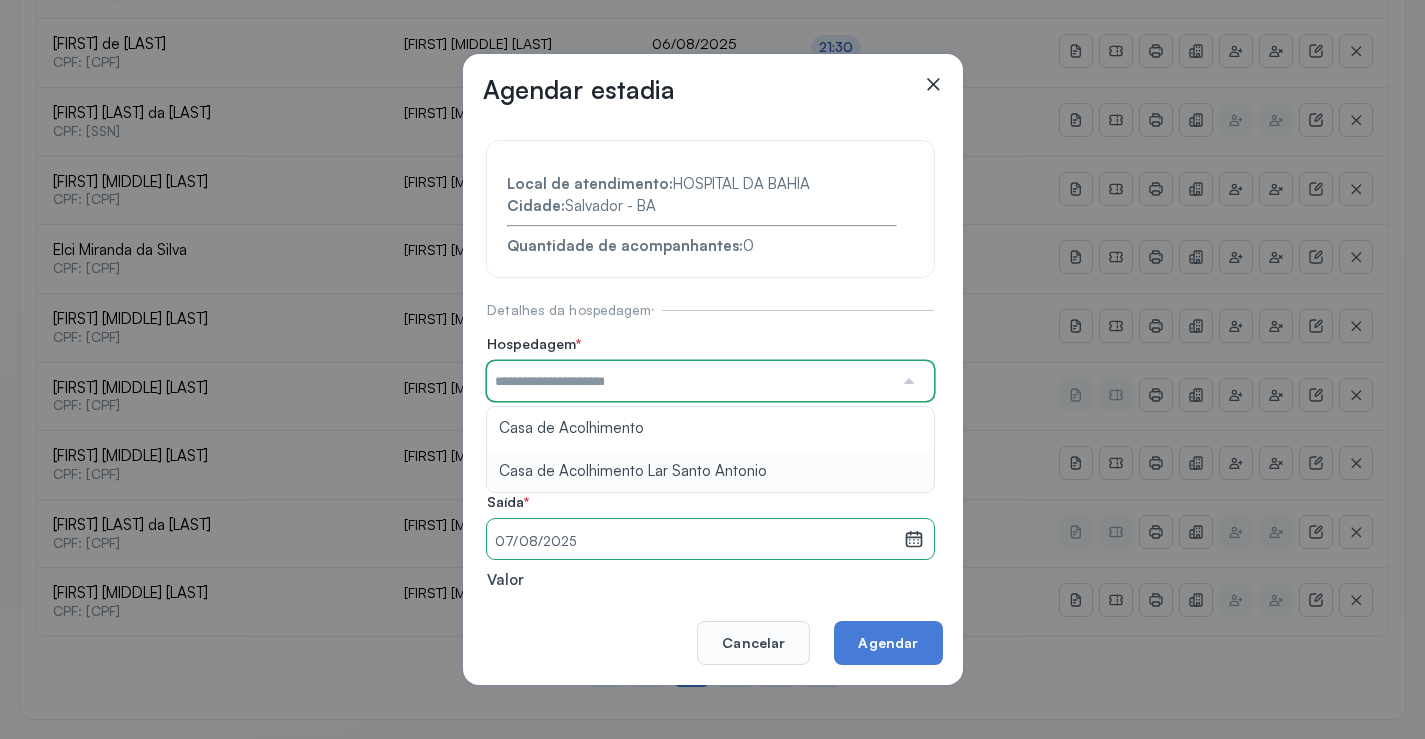 click on "Local de atendimento: HOSPITAL DA BAHIA Cidade: [CITY] - [STATE] Quantidade de acompanhantes: 0 Detalhes da hospedagem Hospedagem * Casa de Acolhimento Casa de Acolhimento Lar Santo Antonio Entrada * 06/08/2025 agosto 2025 S T Q Q S S D 1 2 3 4 5 6 7 8 9 10 11 12 13 14 15 16 17 18 19 20 21 22 23 24 25 26 27 28 29 30 31 jan fev mar abr maio jun jul ago set out nov dez 2018 2019 2020 2021 2022 2023 2024 2025 2026 2027 2028 2029 Saída * 07/08/2025 agosto 2025 S T Q Q S S D 1 2 3 4 5 6 7 8 9 10 11 12 13 14 15 16 17 18 19 20 21 22 23 24 25 26 27 28 29 30 31 jan fev mar abr maio jun jul ago set out nov dez 2018 2019 2020 2021 2022 2023 2024 2025 2026 2027 2028 2029 Valor ******* Ajuda de custo Diária Nenhuma opção encontrada" at bounding box center [710, 436] 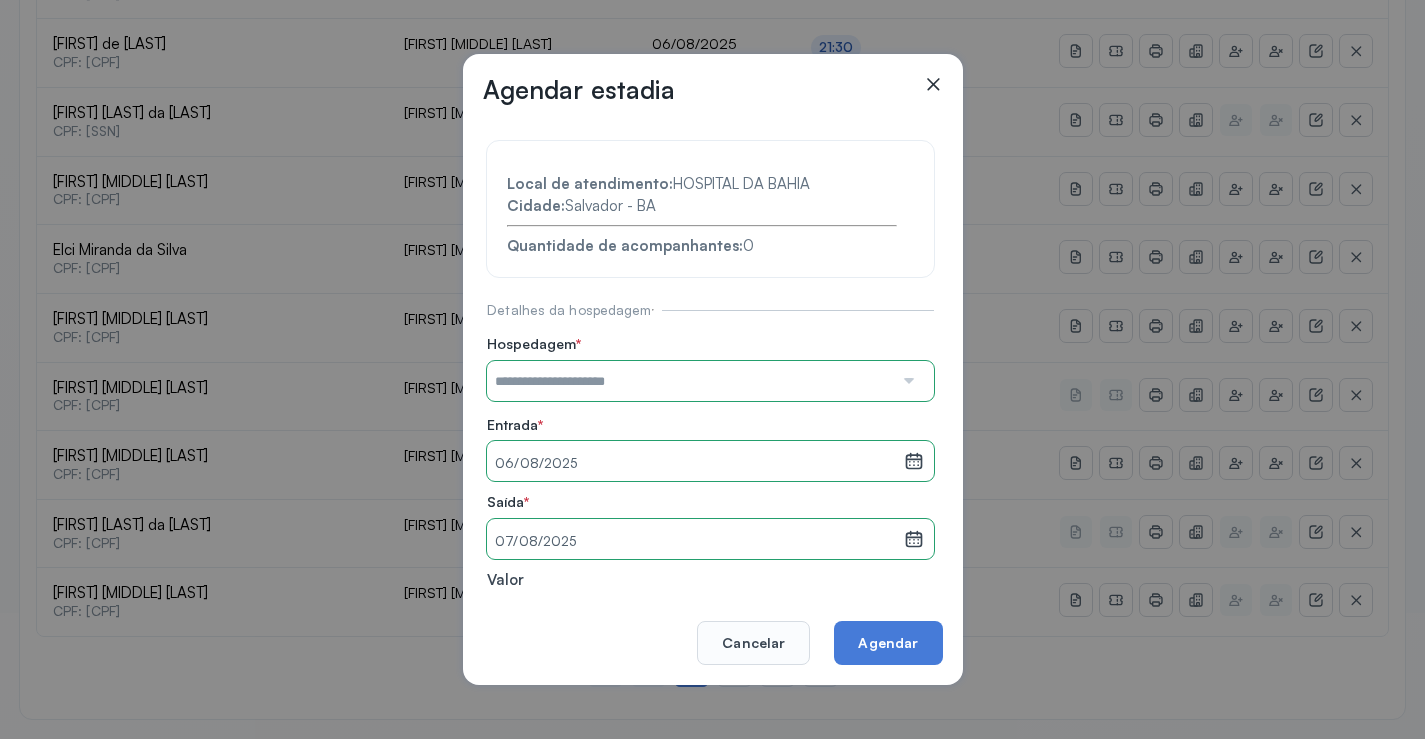 click at bounding box center (907, 381) 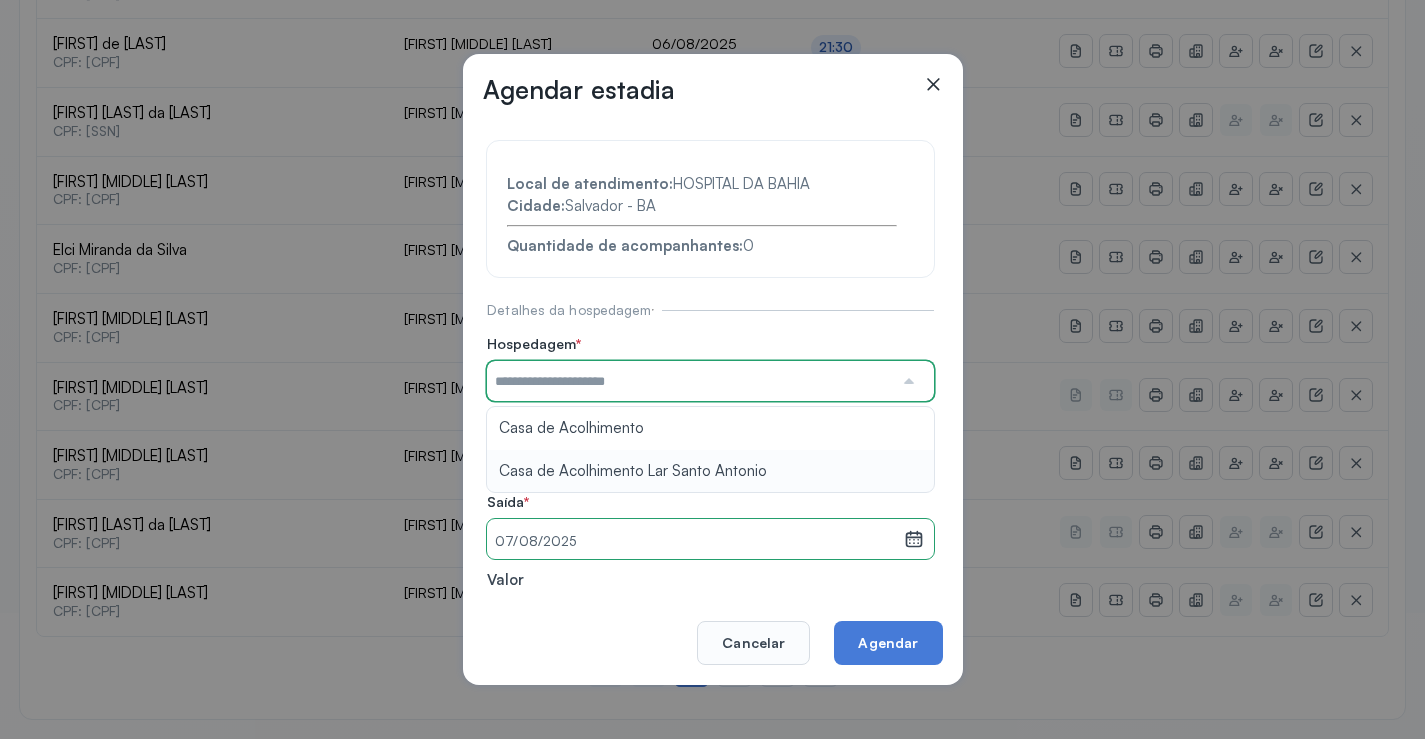 click on "Local de atendimento: HOSPITAL DA BAHIA Cidade: [CITY] - [STATE] Quantidade de acompanhantes: 0 Detalhes da hospedagem Hospedagem * Casa de Acolhimento Casa de Acolhimento Lar Santo Antonio Entrada * 06/08/2025 agosto 2025 S T Q Q S S D 1 2 3 4 5 6 7 8 9 10 11 12 13 14 15 16 17 18 19 20 21 22 23 24 25 26 27 28 29 30 31 jan fev mar abr maio jun jul ago set out nov dez 2018 2019 2020 2021 2022 2023 2024 2025 2026 2027 2028 2029 Saída * 07/08/2025 agosto 2025 S T Q Q S S D 1 2 3 4 5 6 7 8 9 10 11 12 13 14 15 16 17 18 19 20 21 22 23 24 25 26 27 28 29 30 31 jan fev mar abr maio jun jul ago set out nov dez 2018 2019 2020 2021 2022 2023 2024 2025 2026 2027 2028 2029 Valor ******* Ajuda de custo Diária Nenhuma opção encontrada" at bounding box center [710, 436] 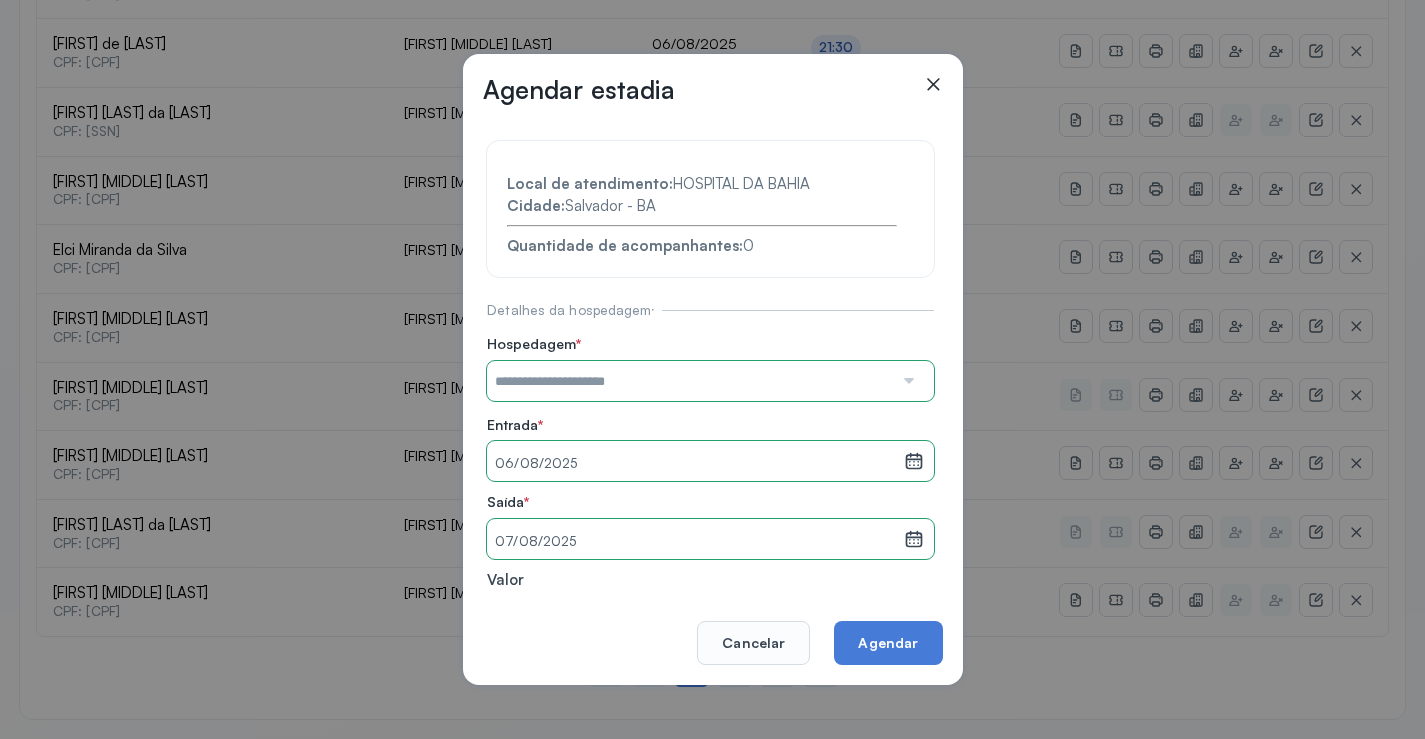 click 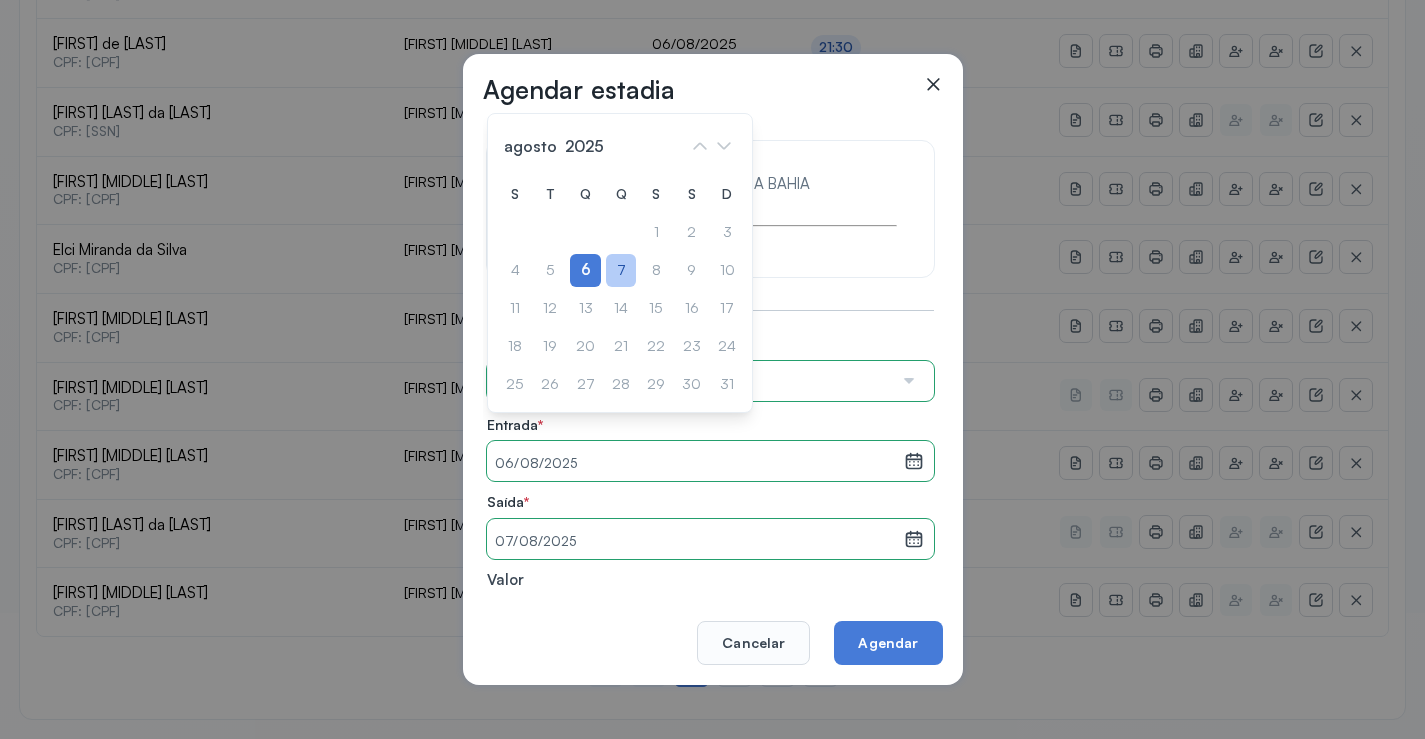 click on "7" 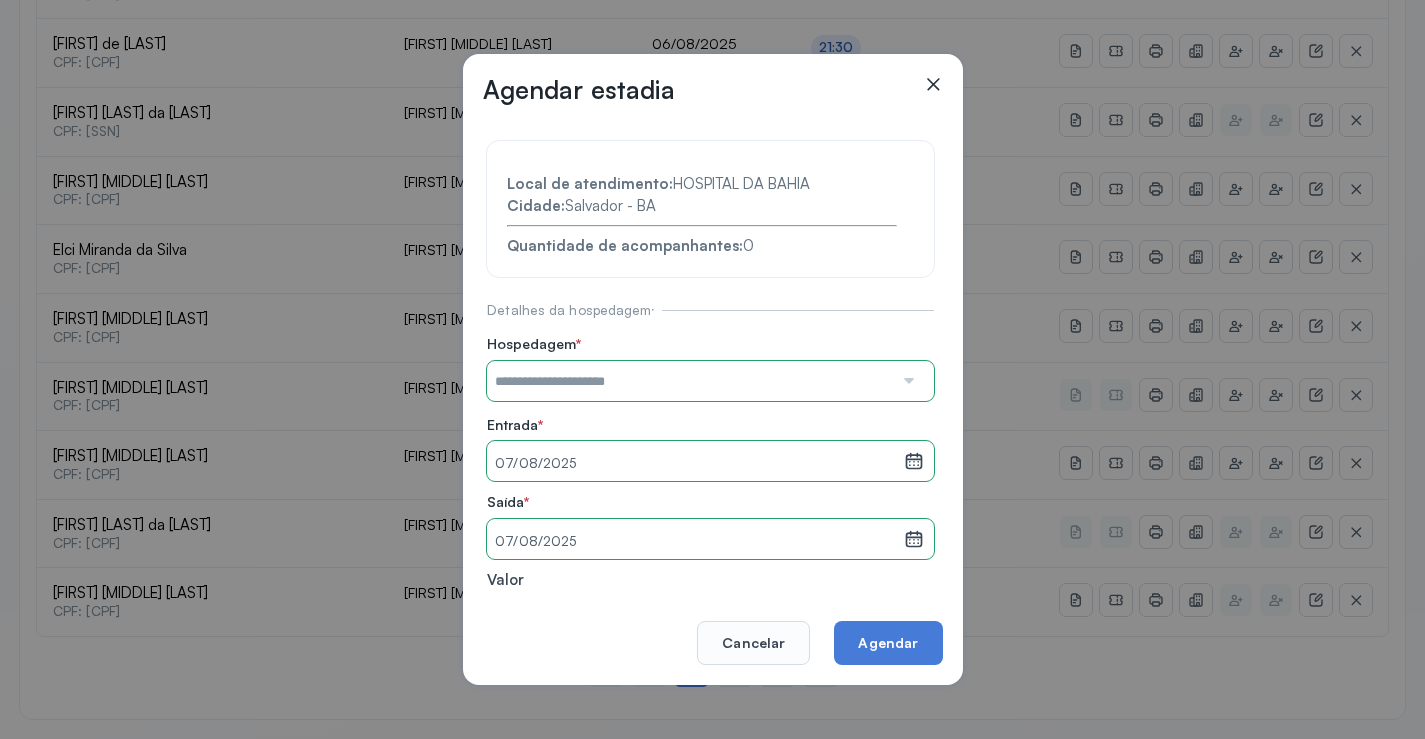 click at bounding box center [907, 381] 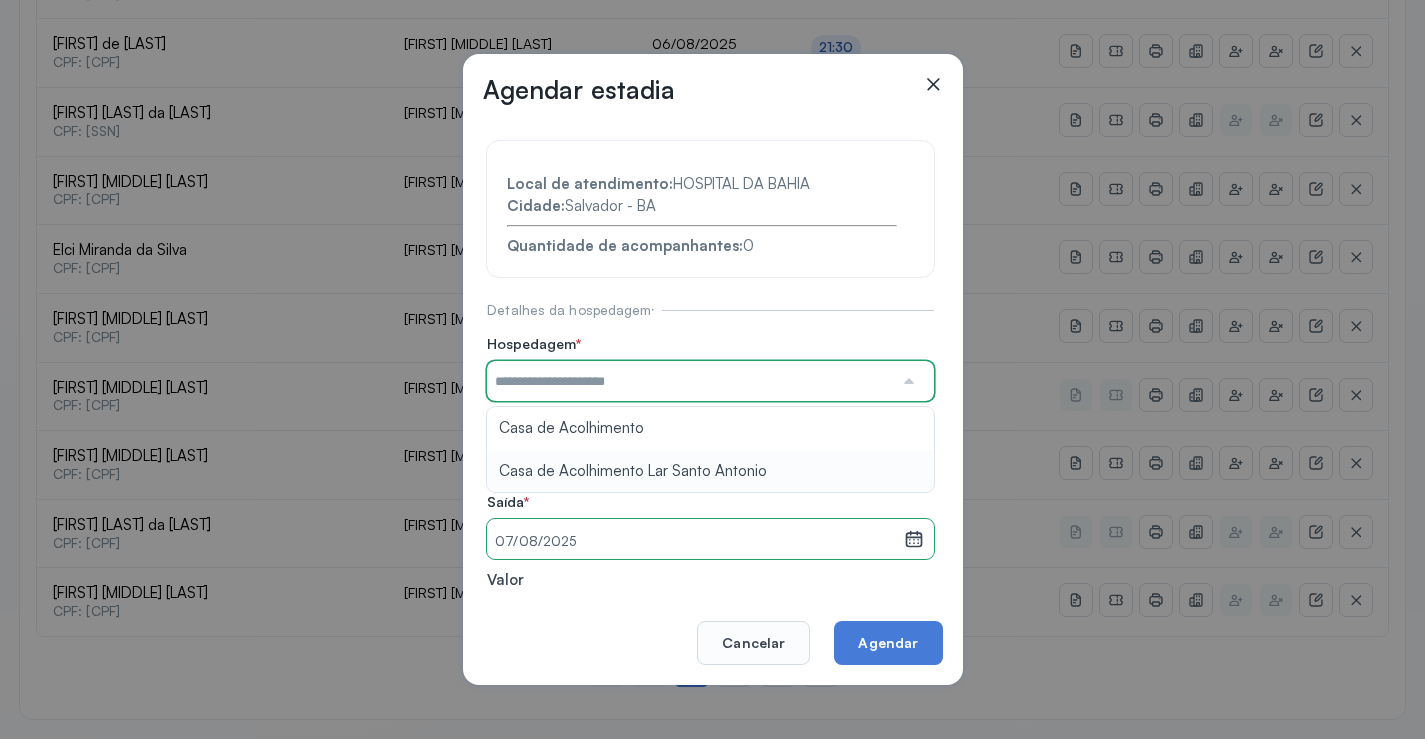 click on "Local de atendimento: HOSPITAL DA BAHIA Cidade: [CITY] - [STATE] Quantidade de acompanhantes: 0 Detalhes da hospedagem Hospedagem * Casa de Acolhimento Casa de Acolhimento Lar Santo Antonio Entrada * 07/08/2025 agosto 2025 S T Q Q S S D 1 2 3 4 5 6 7 8 9 10 11 12 13 14 15 16 17 18 19 20 21 22 23 24 25 26 27 28 29 30 31 jan fev mar abr maio jun jul ago set out nov dez 2018 2019 2020 2021 2022 2023 2024 2025 2026 2027 2028 2029 Saída * 07/08/2025 agosto 2025 S T Q Q S S D 1 2 3 4 5 6 7 8 9 10 11 12 13 14 15 16 17 18 19 20 21 22 23 24 25 26 27 28 29 30 31 jan fev mar abr maio jun jul ago set out nov dez 2018 2019 2020 2021 2022 2023 2024 2025 2026 2027 2028 2029 Valor ******* Ajuda de custo Diária Nenhuma opção encontrada" at bounding box center (710, 436) 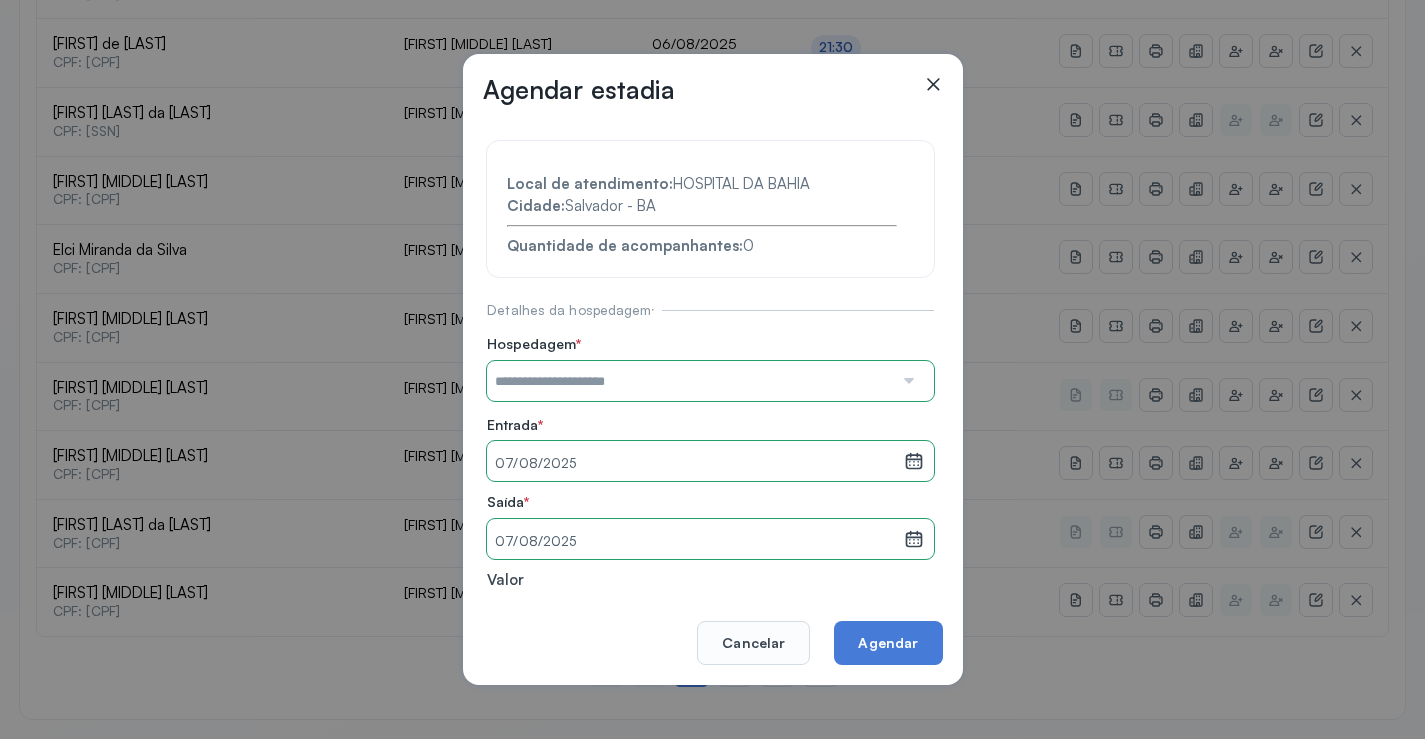 click 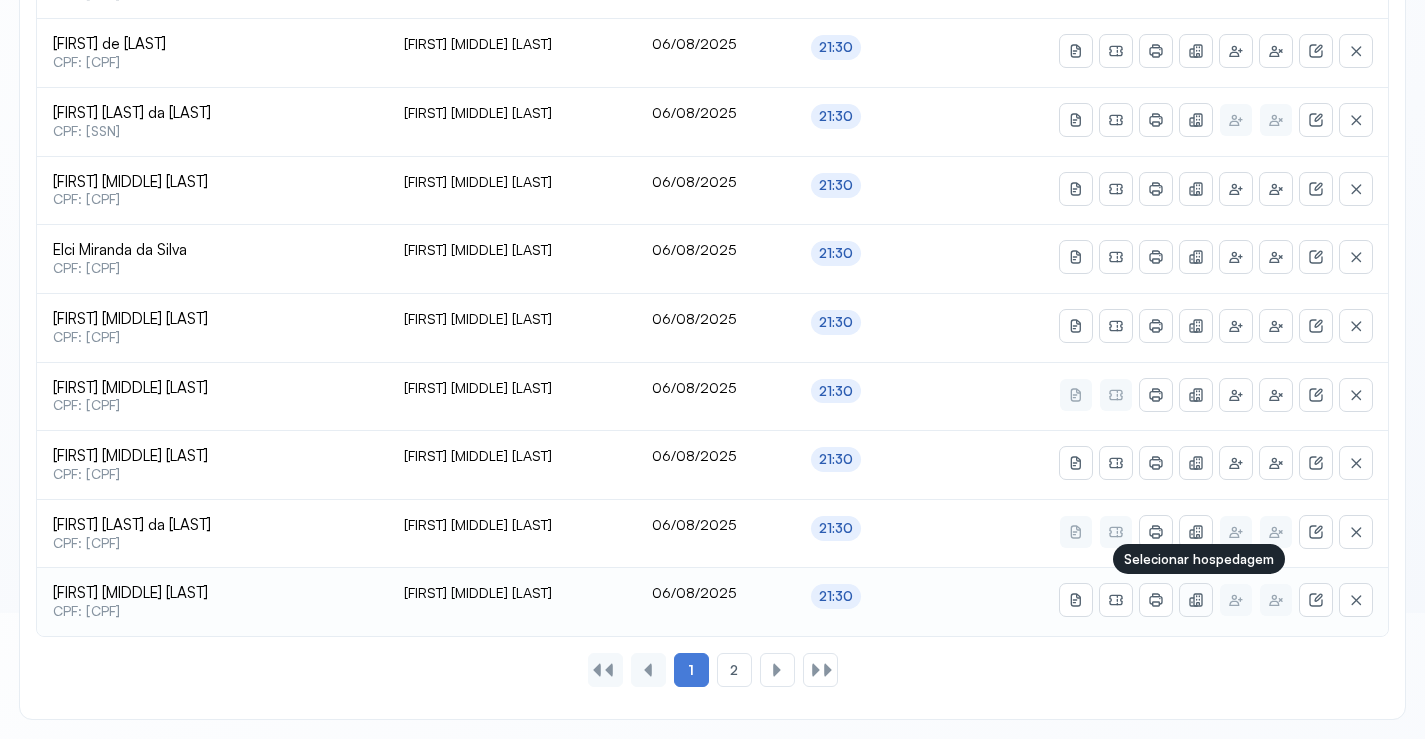 click 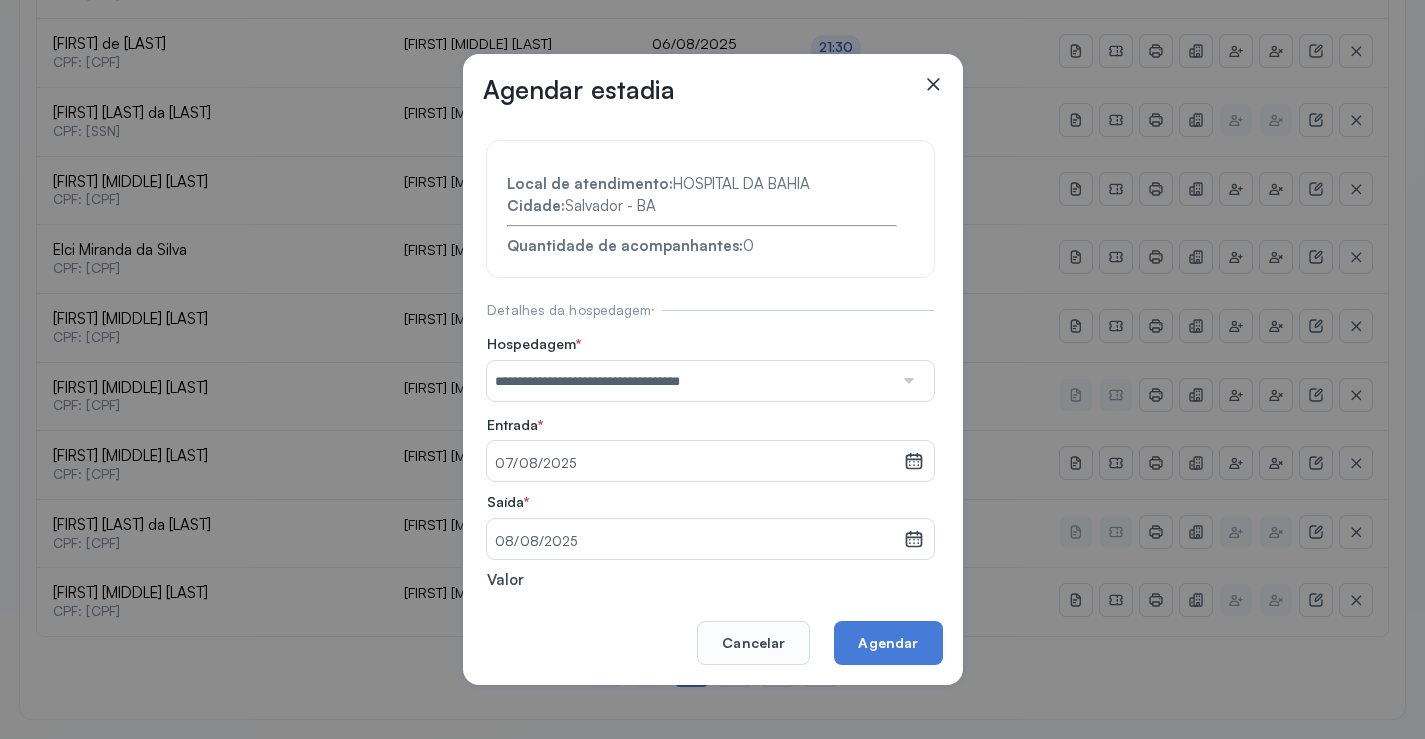 click 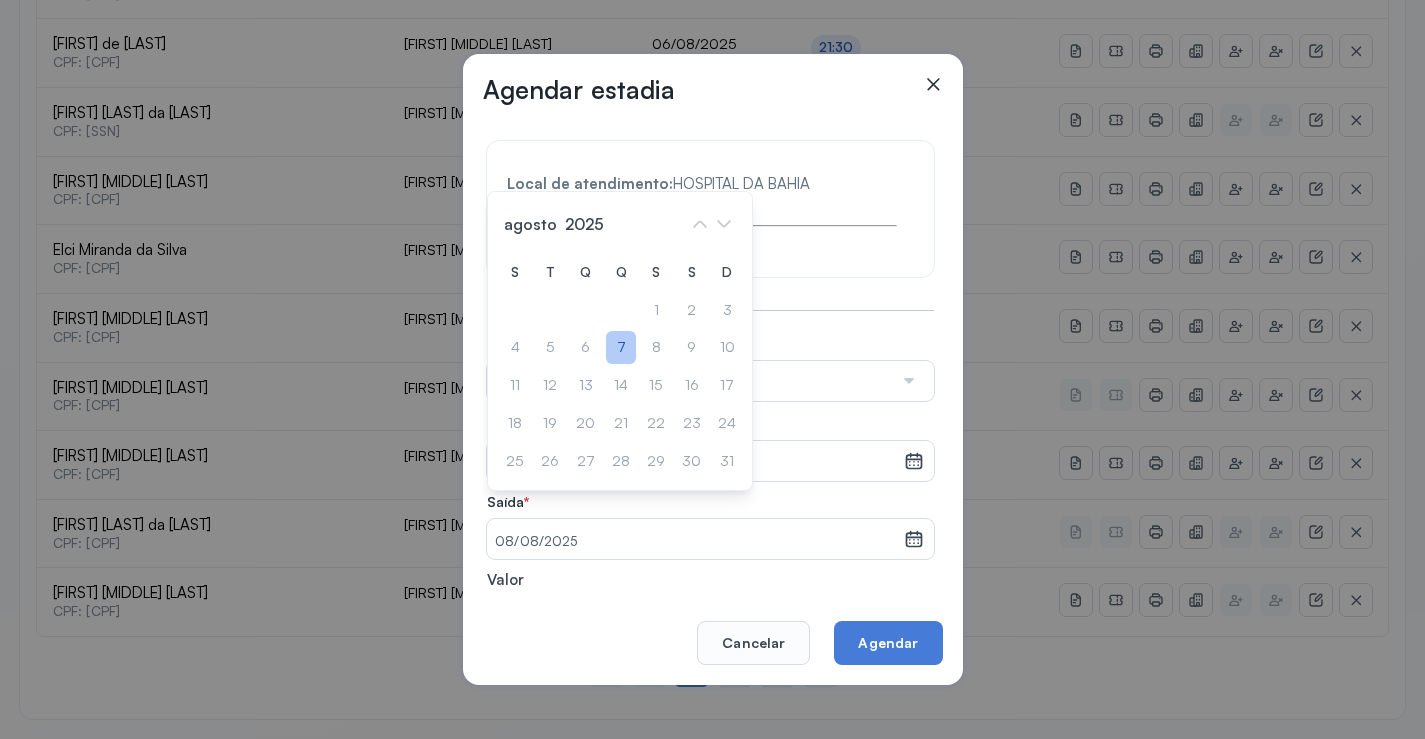 click on "7" 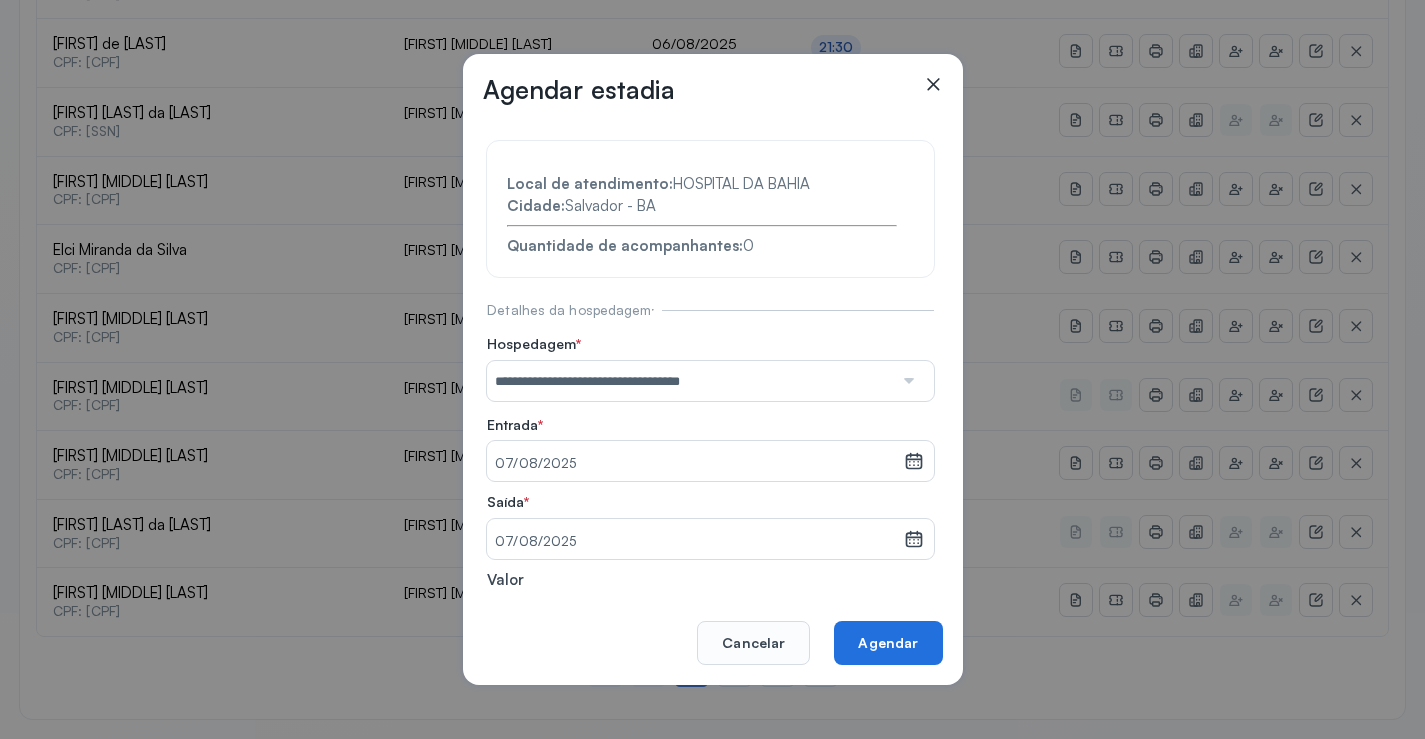 click on "Agendar" 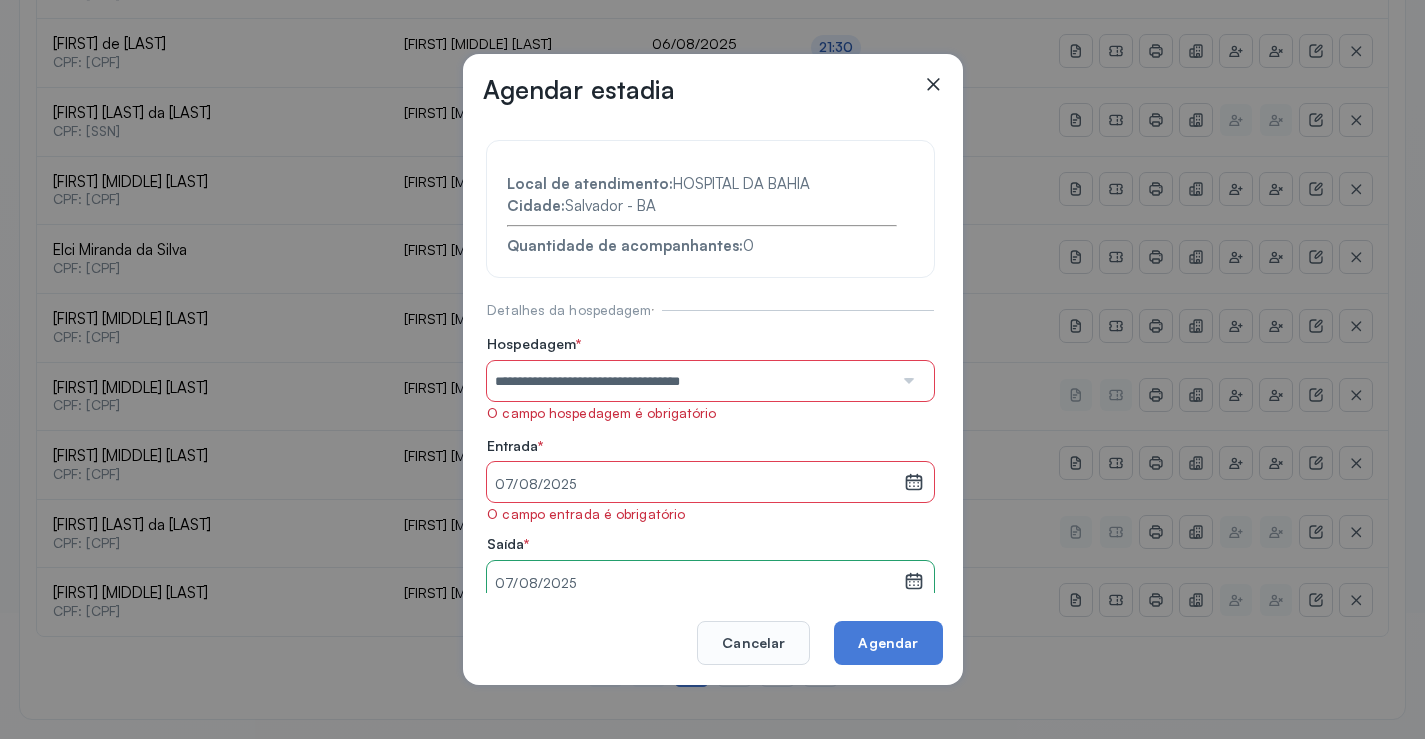click at bounding box center [907, 381] 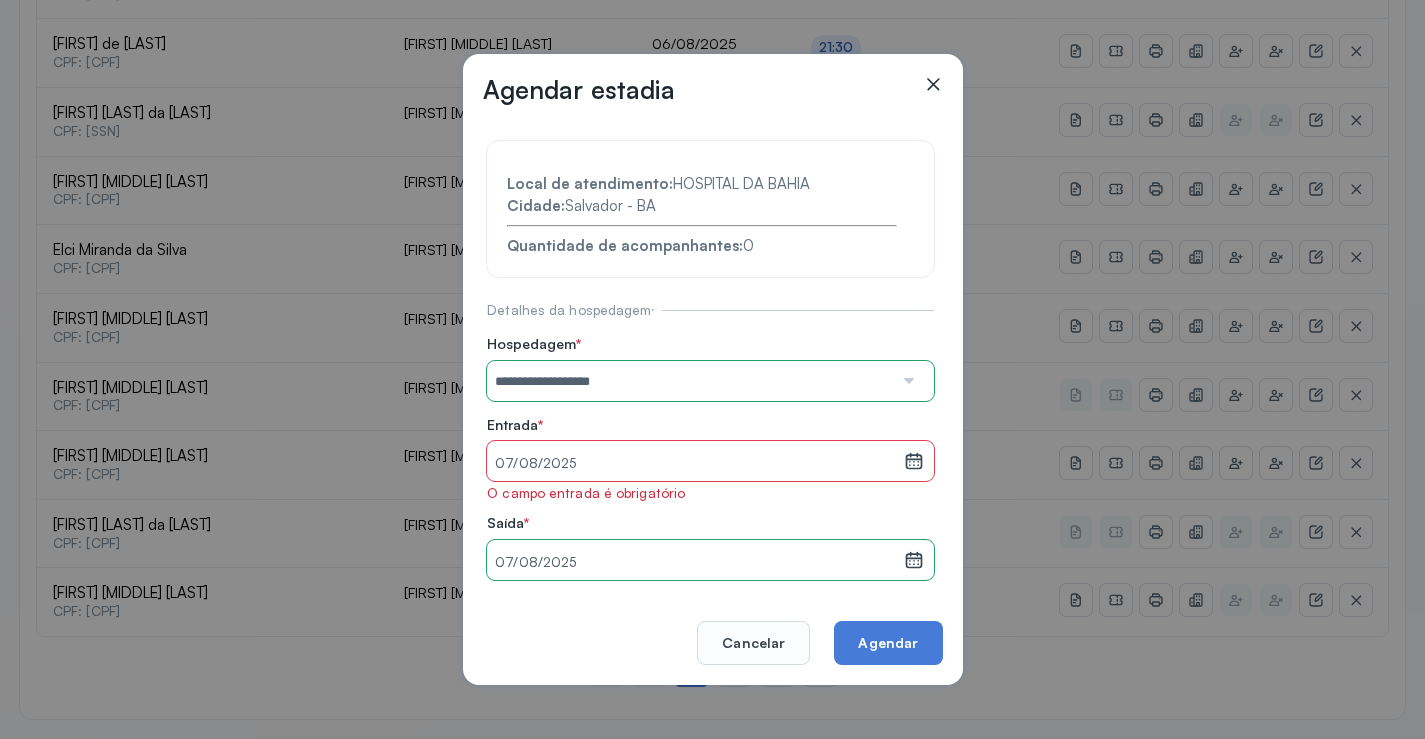 click on "**********" at bounding box center (710, 457) 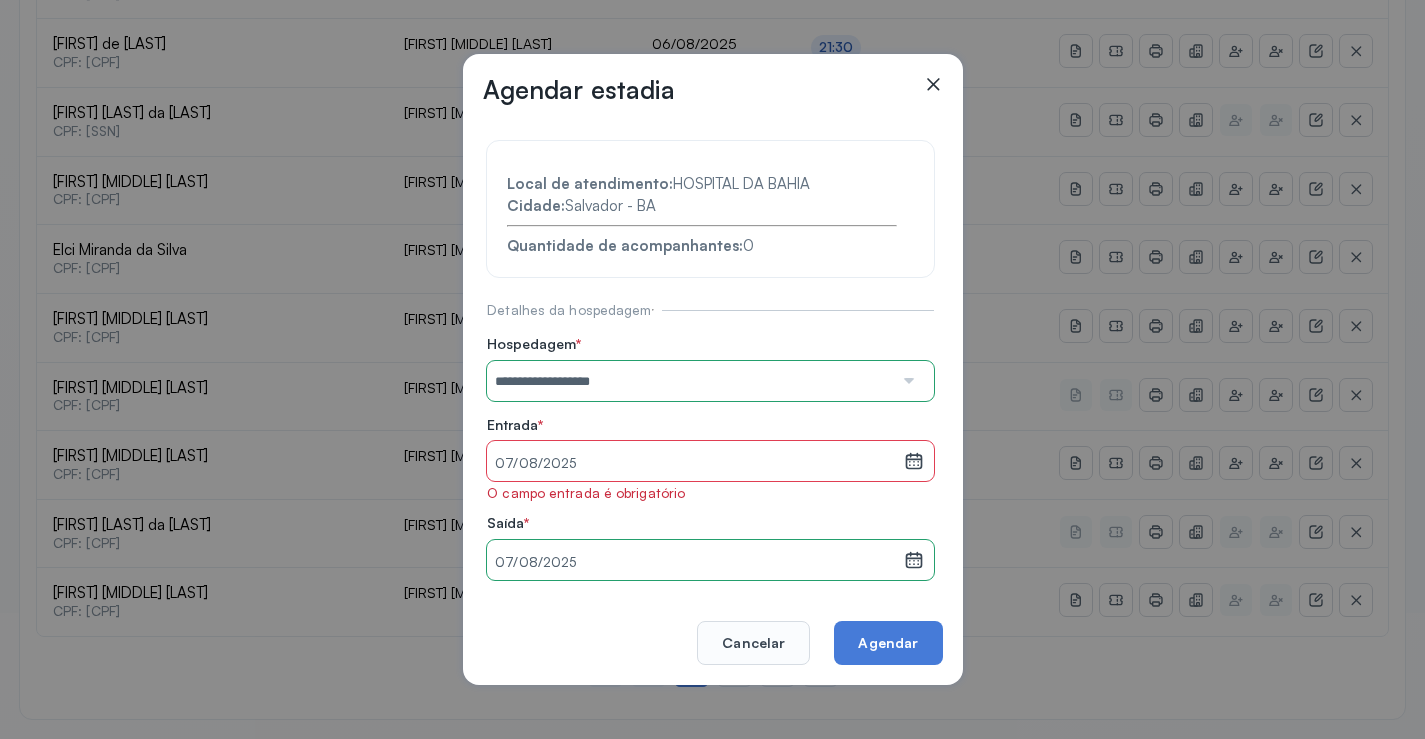 click at bounding box center [907, 381] 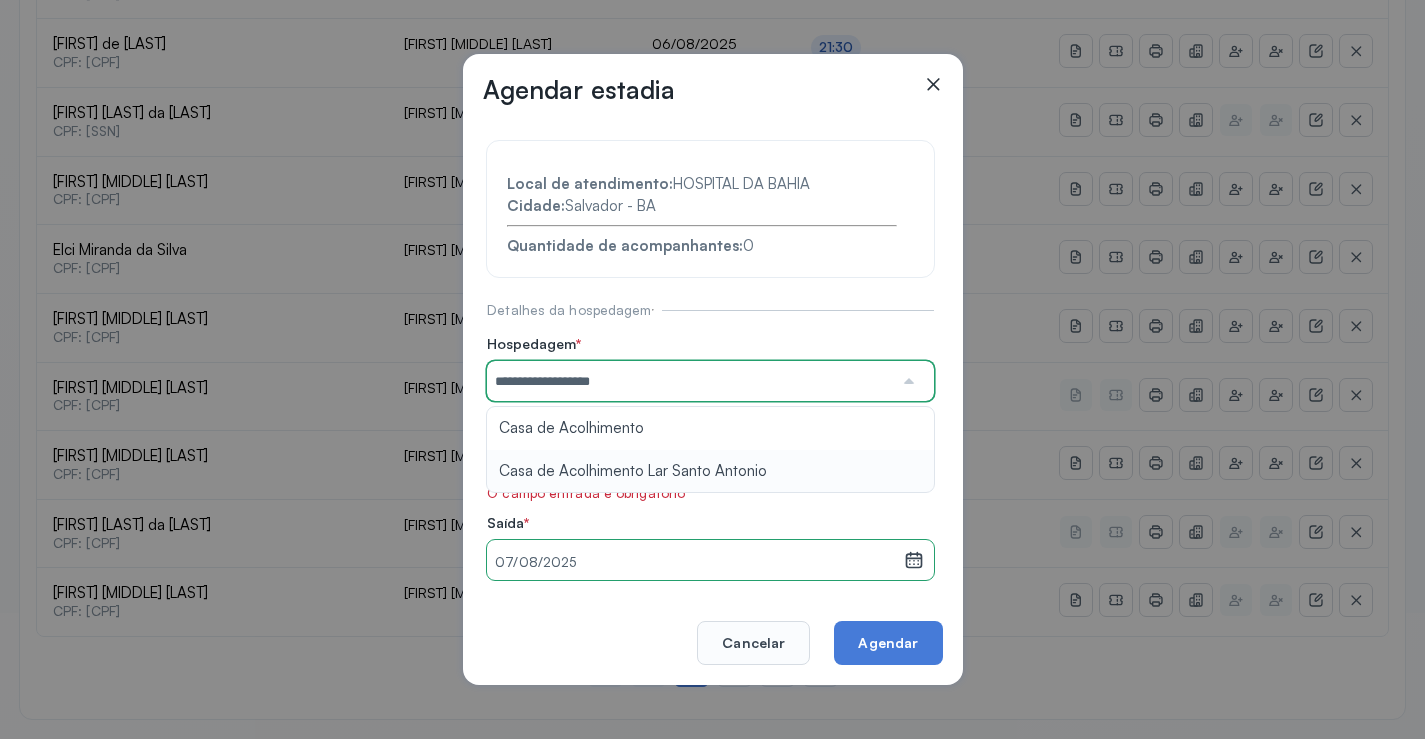 type on "**********" 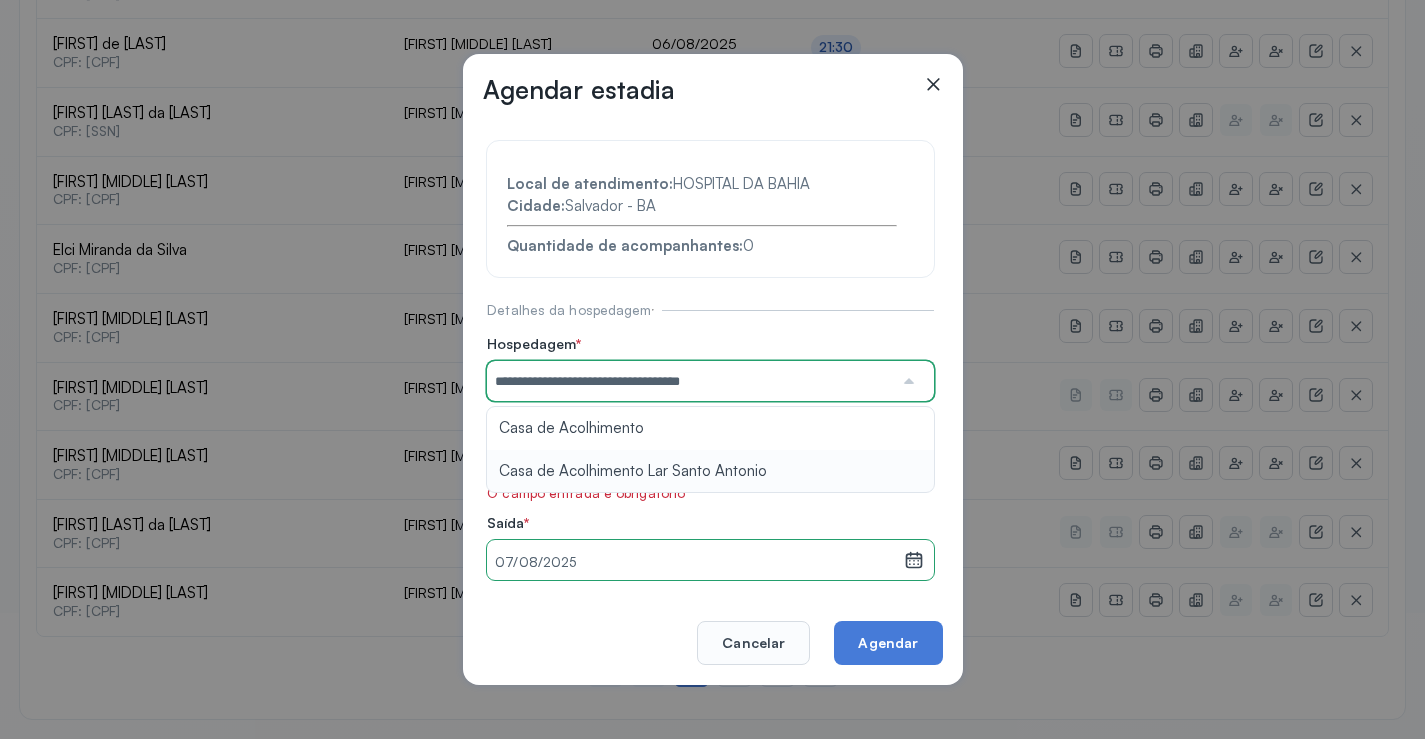 click on "**********" at bounding box center [710, 457] 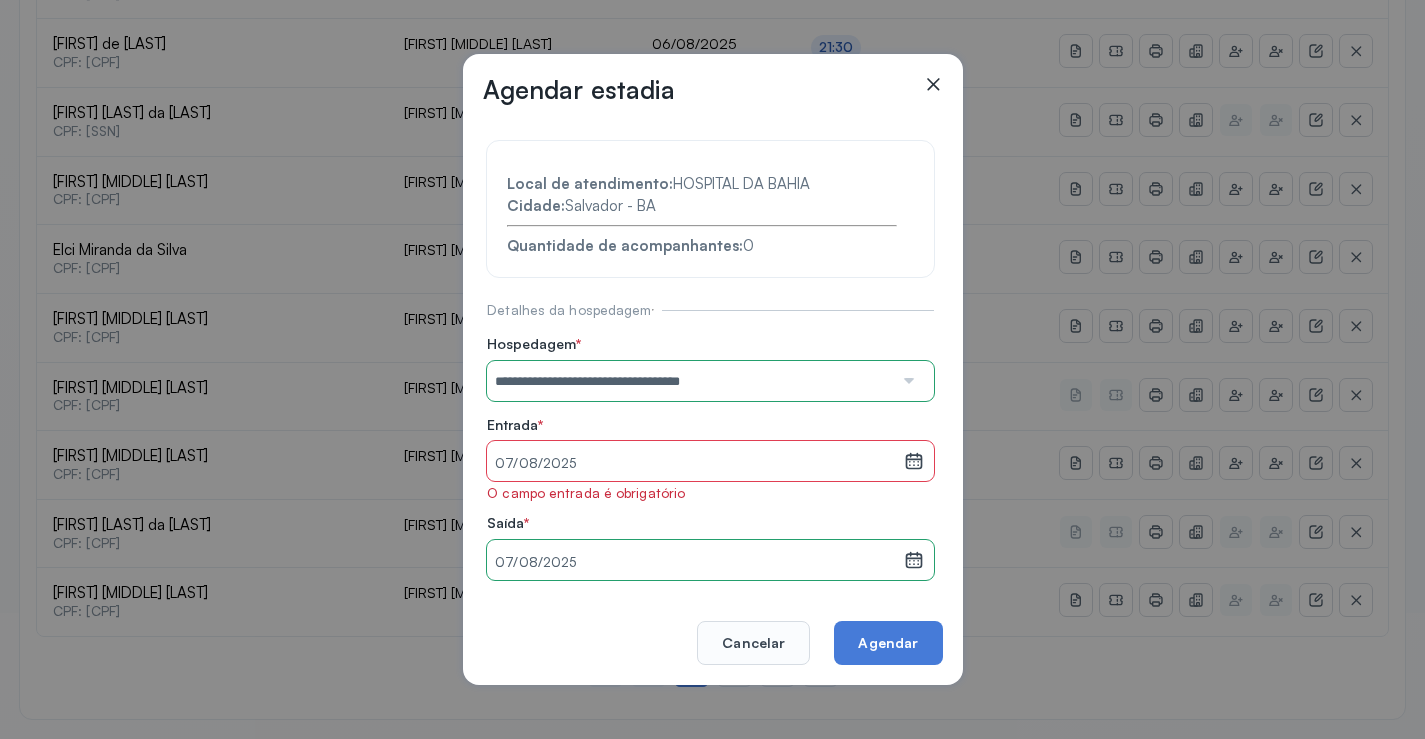 click 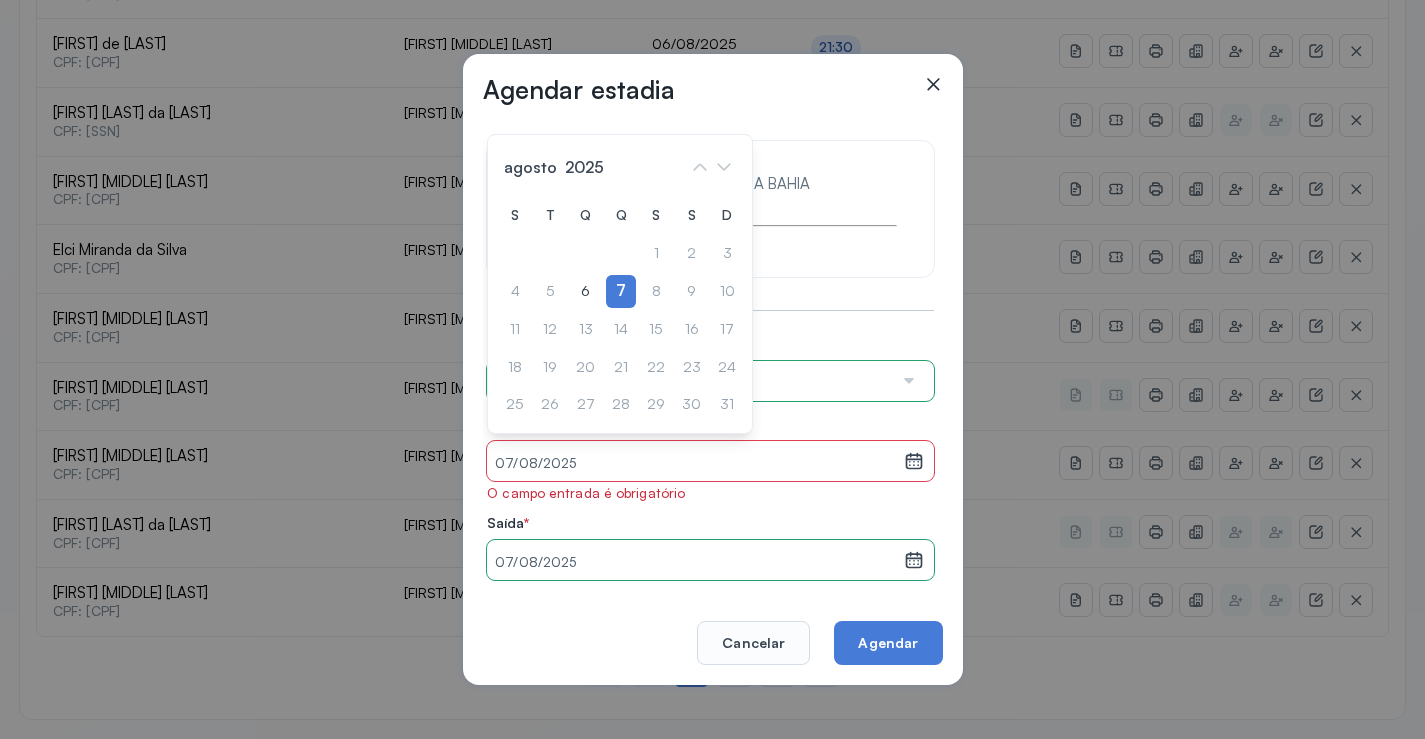 click on "S T Q Q S S D 1 2 3 4 5 6 7 8 9 10 11 12 13 14 15 16 17 18 19 20 21 22 23 24 25 26 27 28 29 30 31" at bounding box center (620, 310) 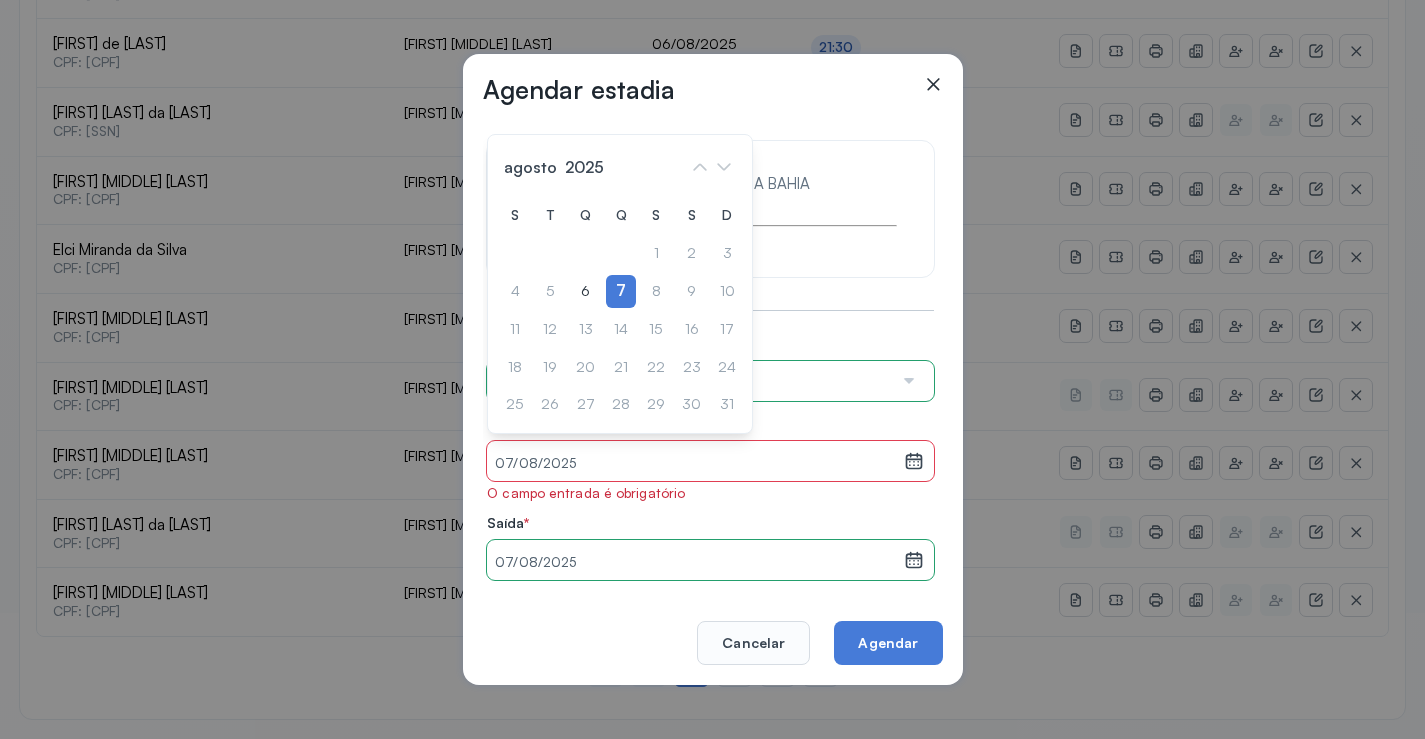 click on "S T Q Q S S D 1 2 3 4 5 6 7 8 9 10 11 12 13 14 15 16 17 18 19 20 21 22 23 24 25 26 27 28 29 30 31" at bounding box center (620, 310) 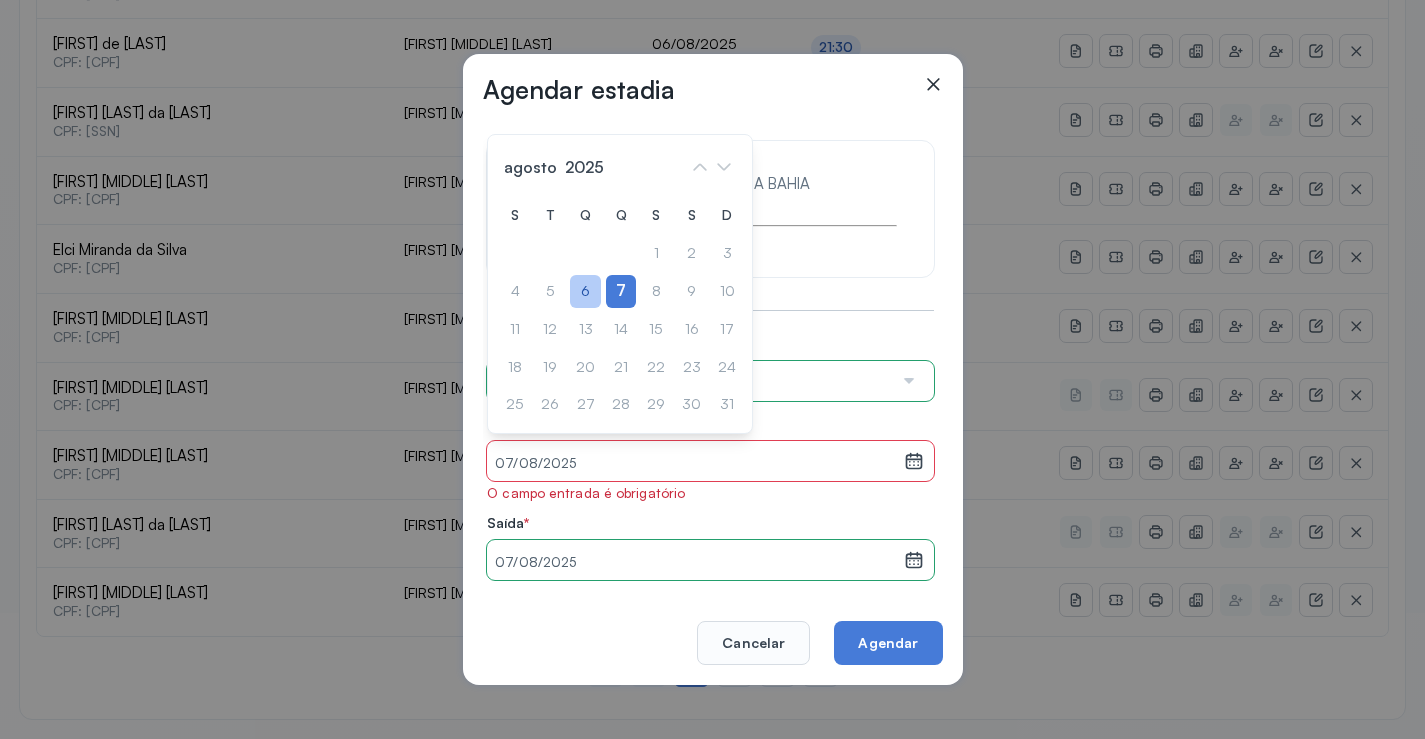click on "6" 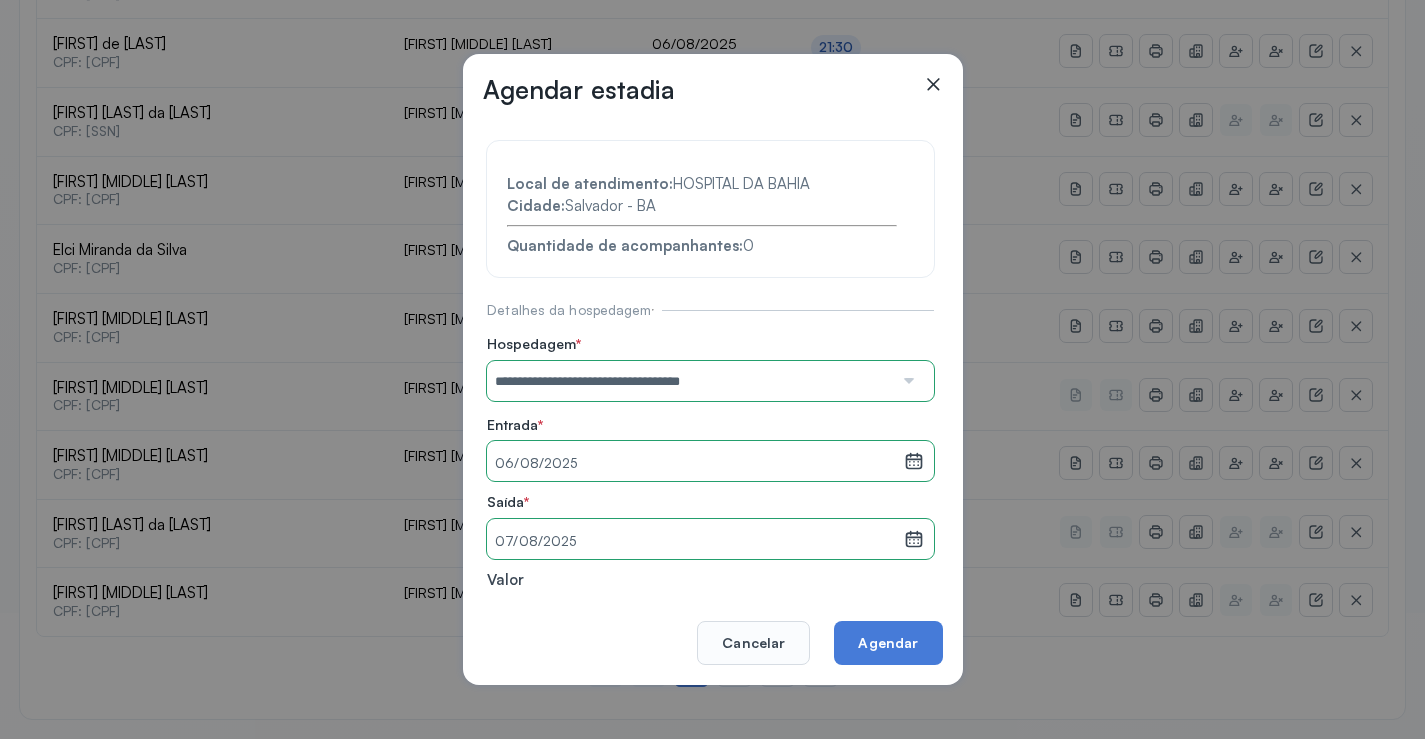 click 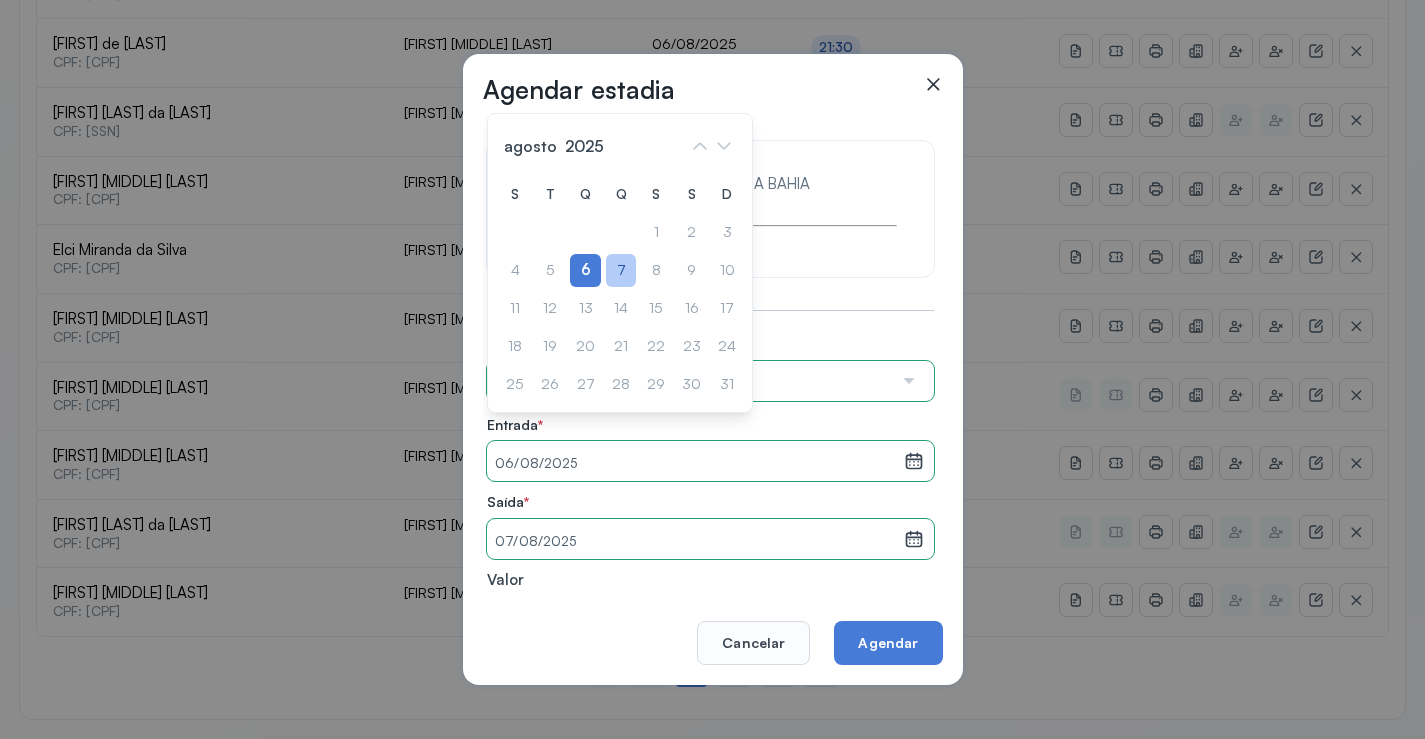 click on "7" 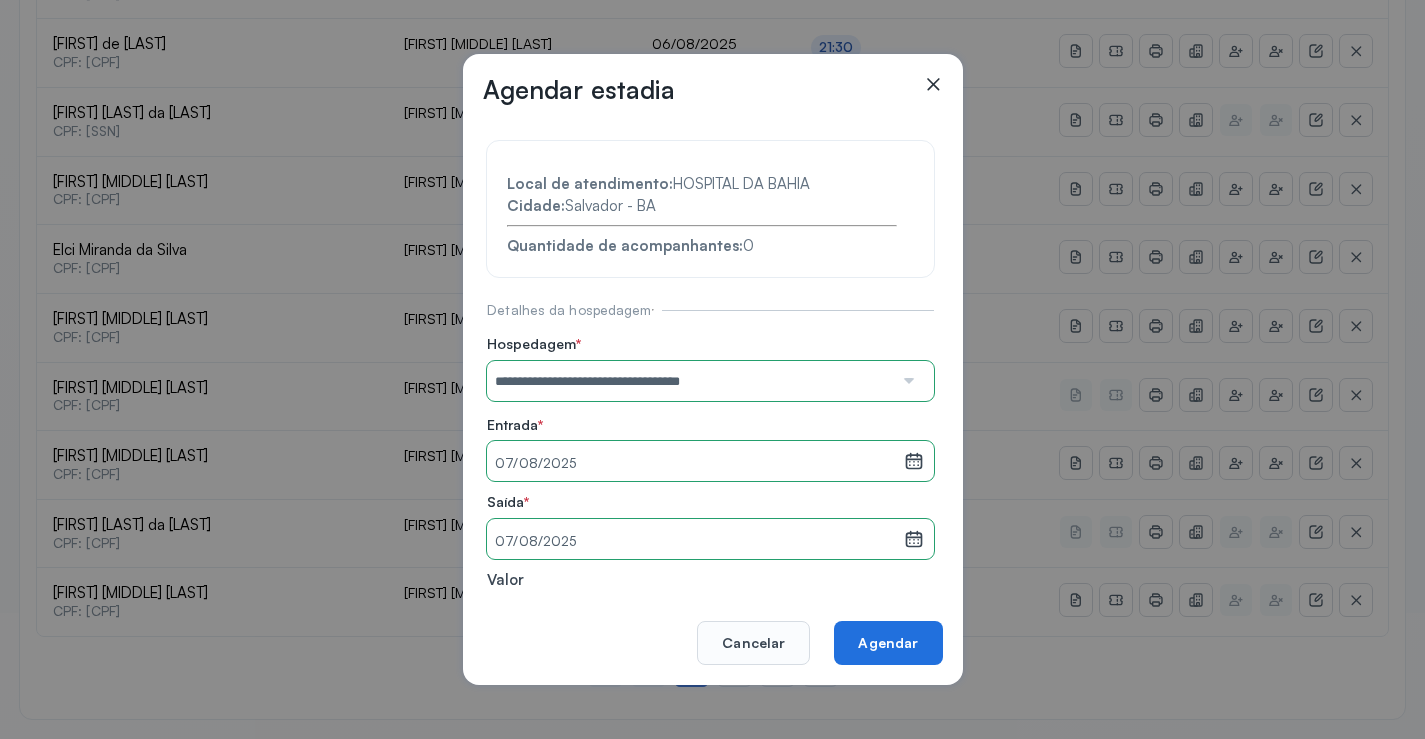 click on "Agendar" 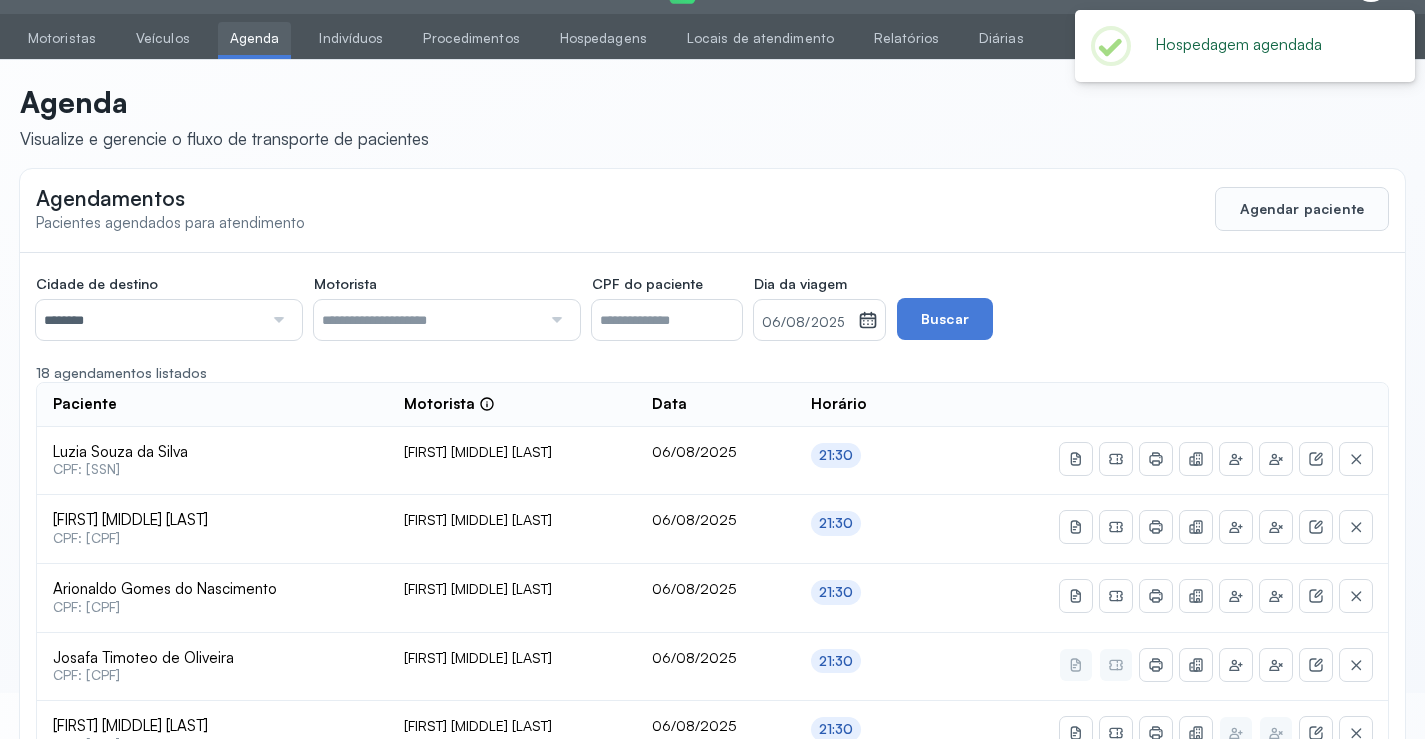 scroll, scrollTop: 865, scrollLeft: 0, axis: vertical 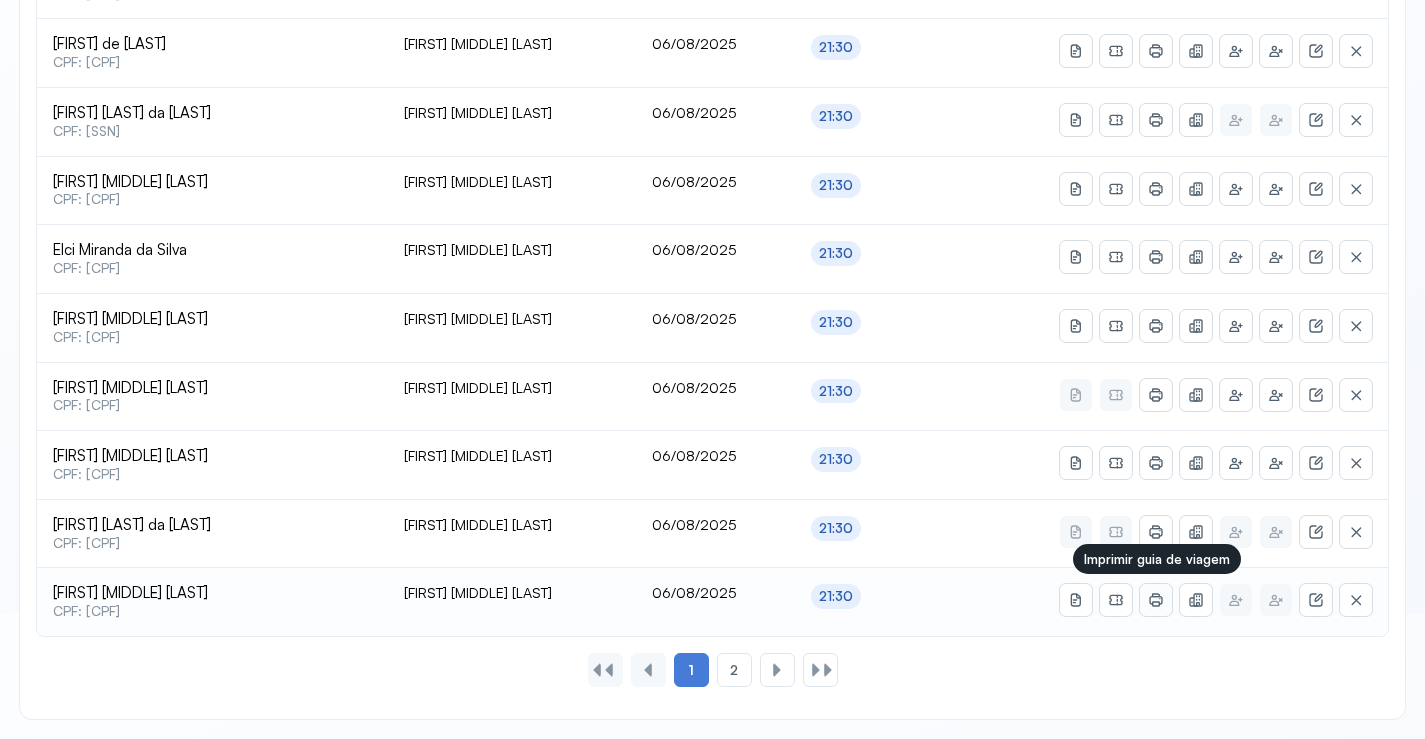 click 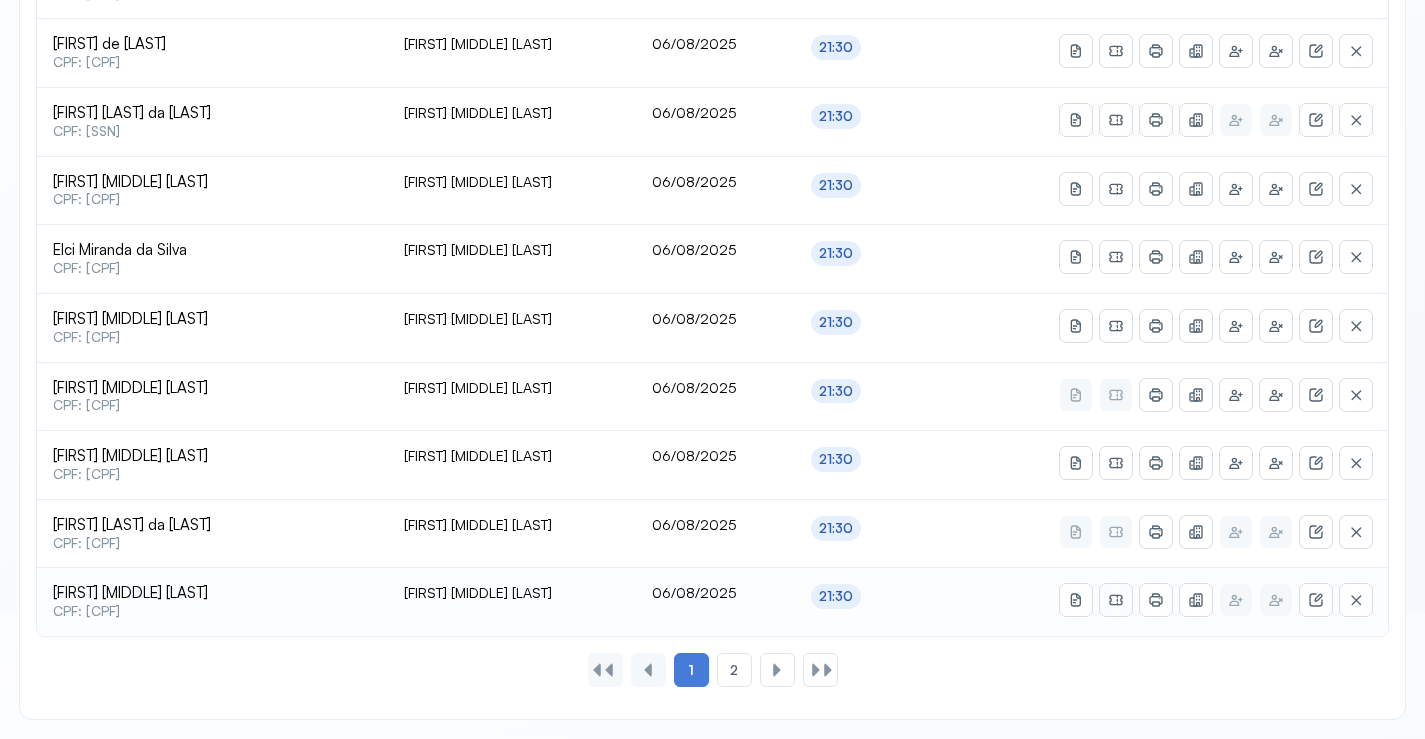 click 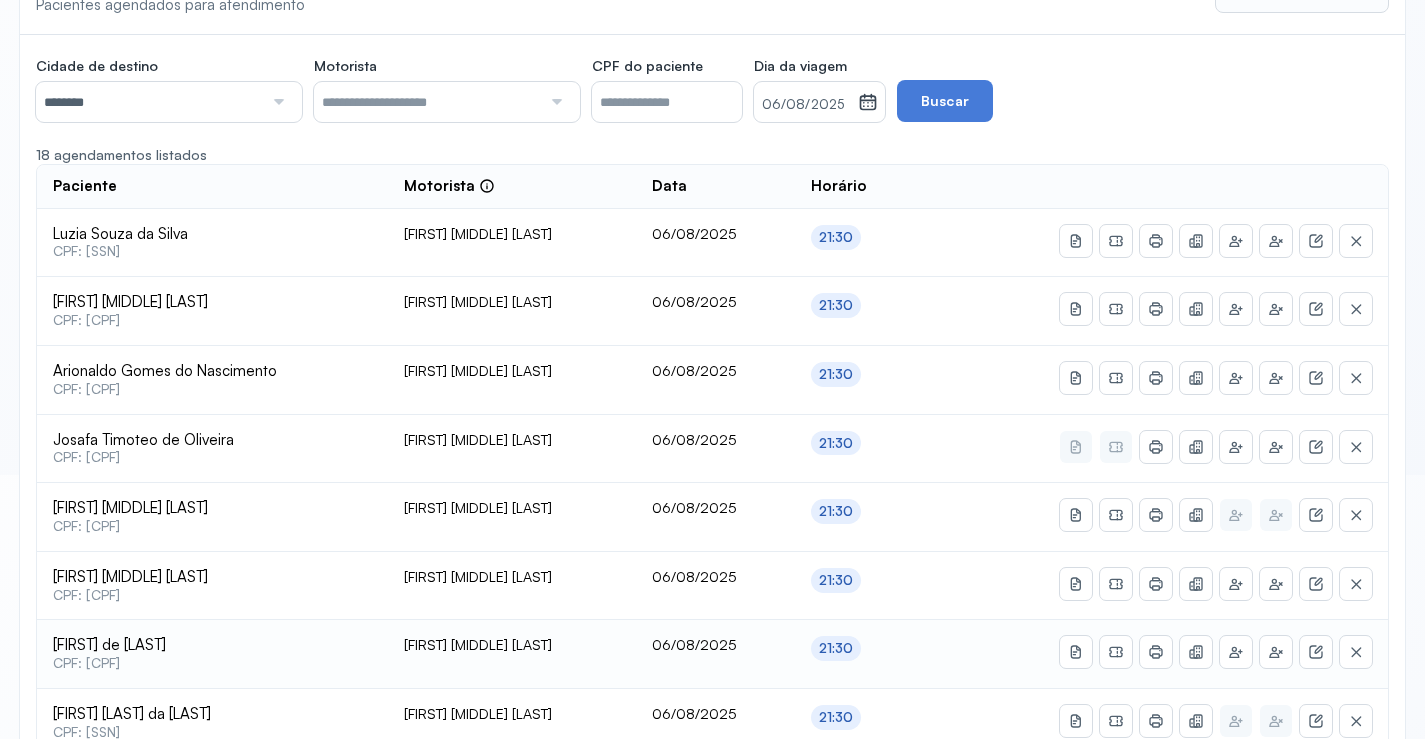 scroll, scrollTop: 65, scrollLeft: 0, axis: vertical 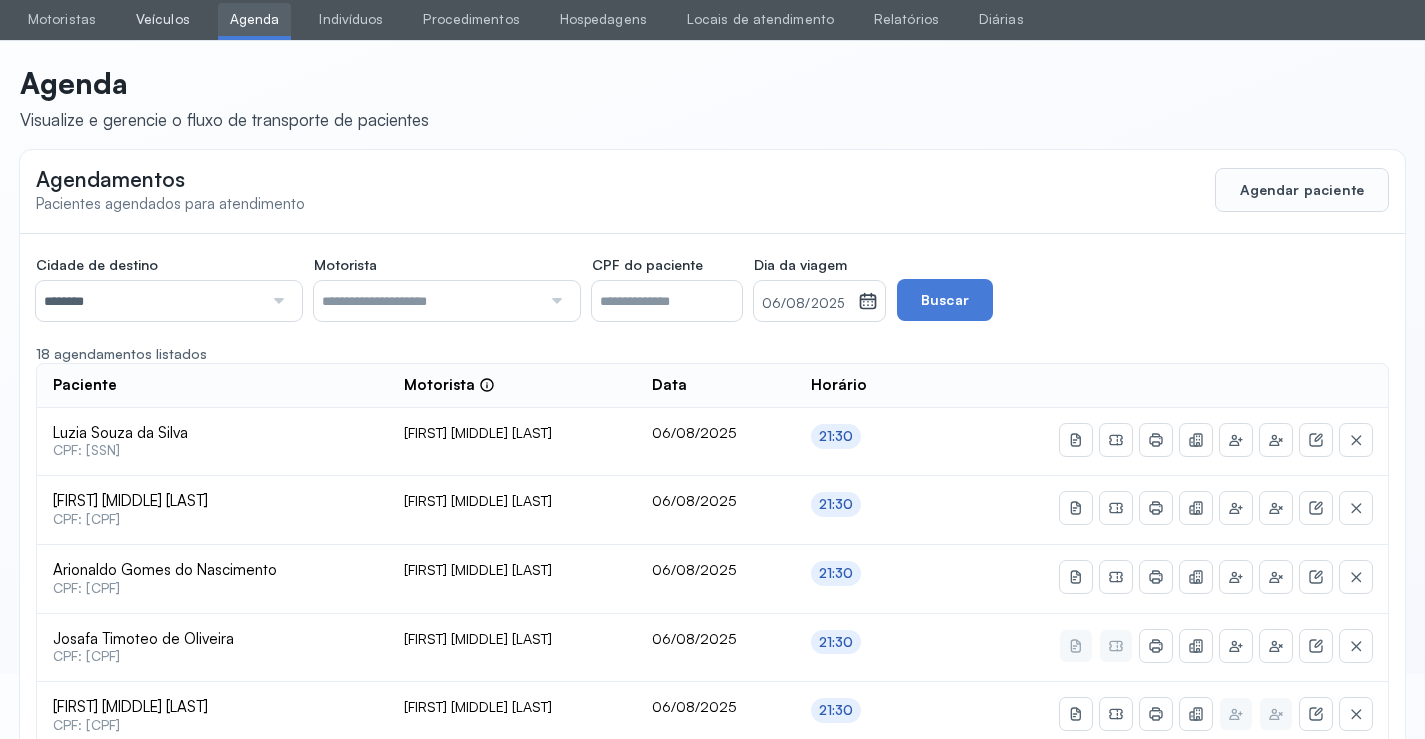 click on "Veículos" at bounding box center [163, 19] 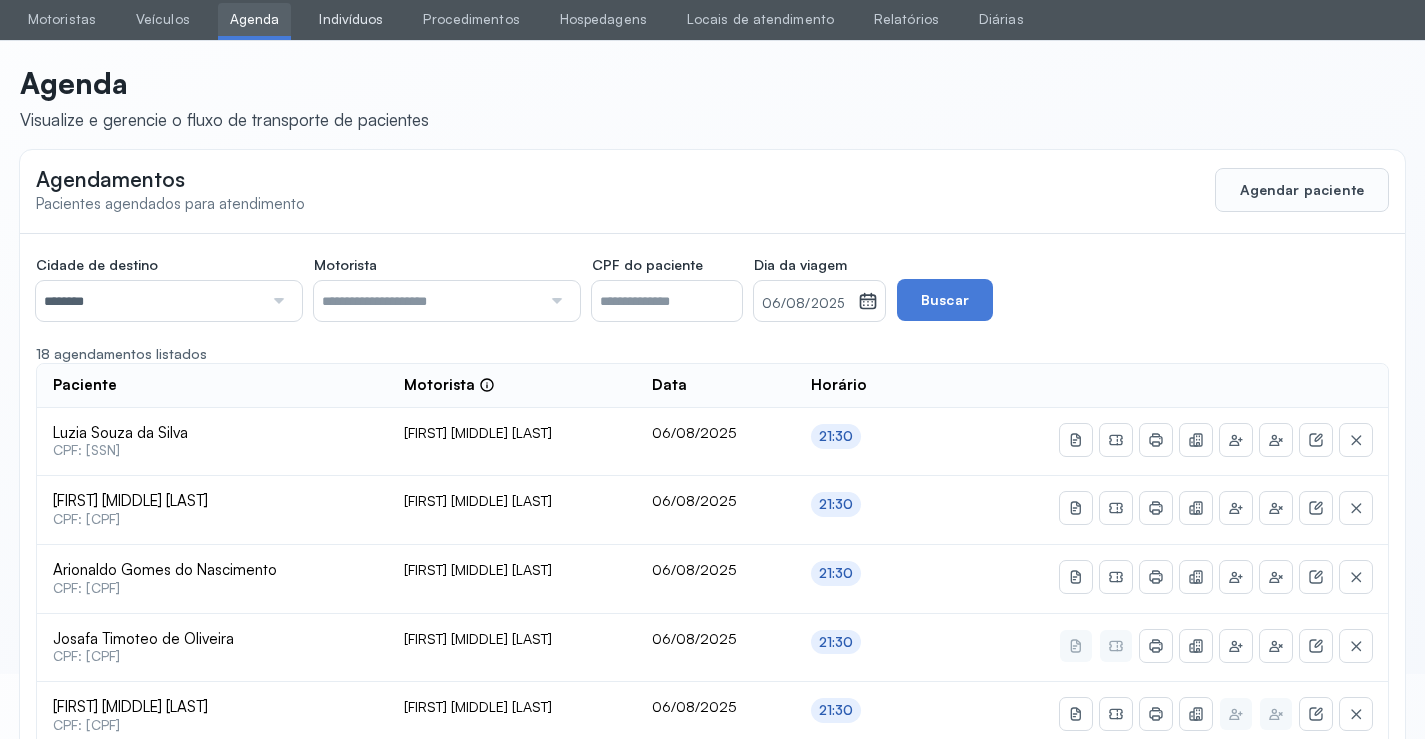 scroll, scrollTop: 0, scrollLeft: 0, axis: both 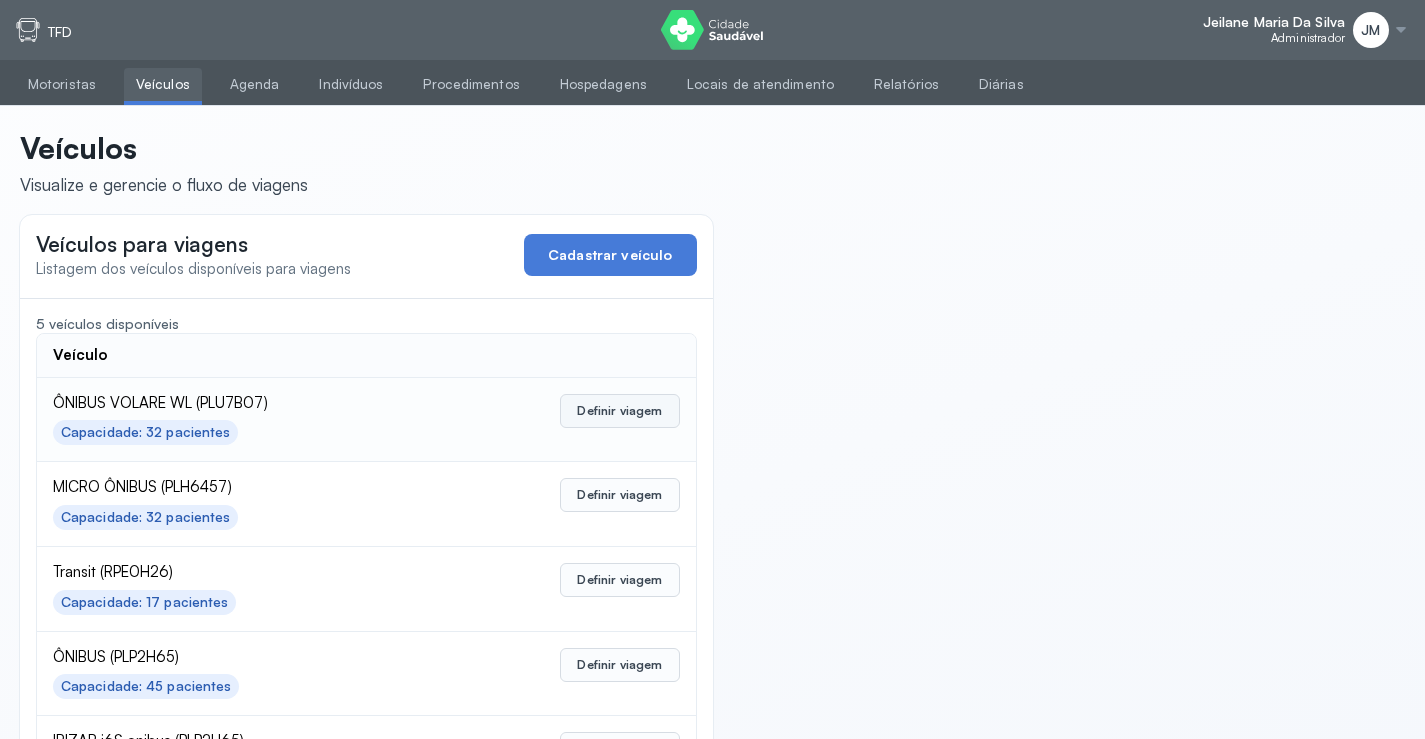 click on "Definir viagem" at bounding box center [619, 411] 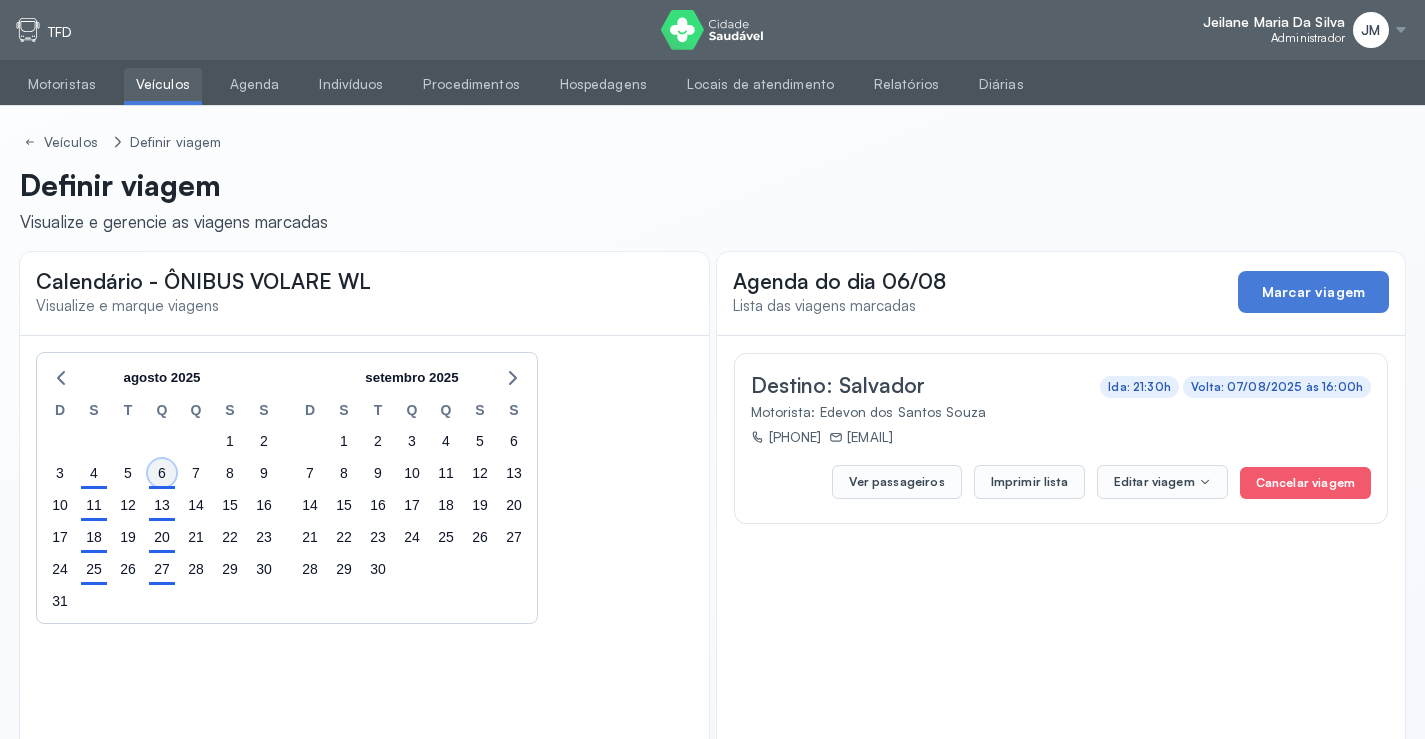 click on "6" 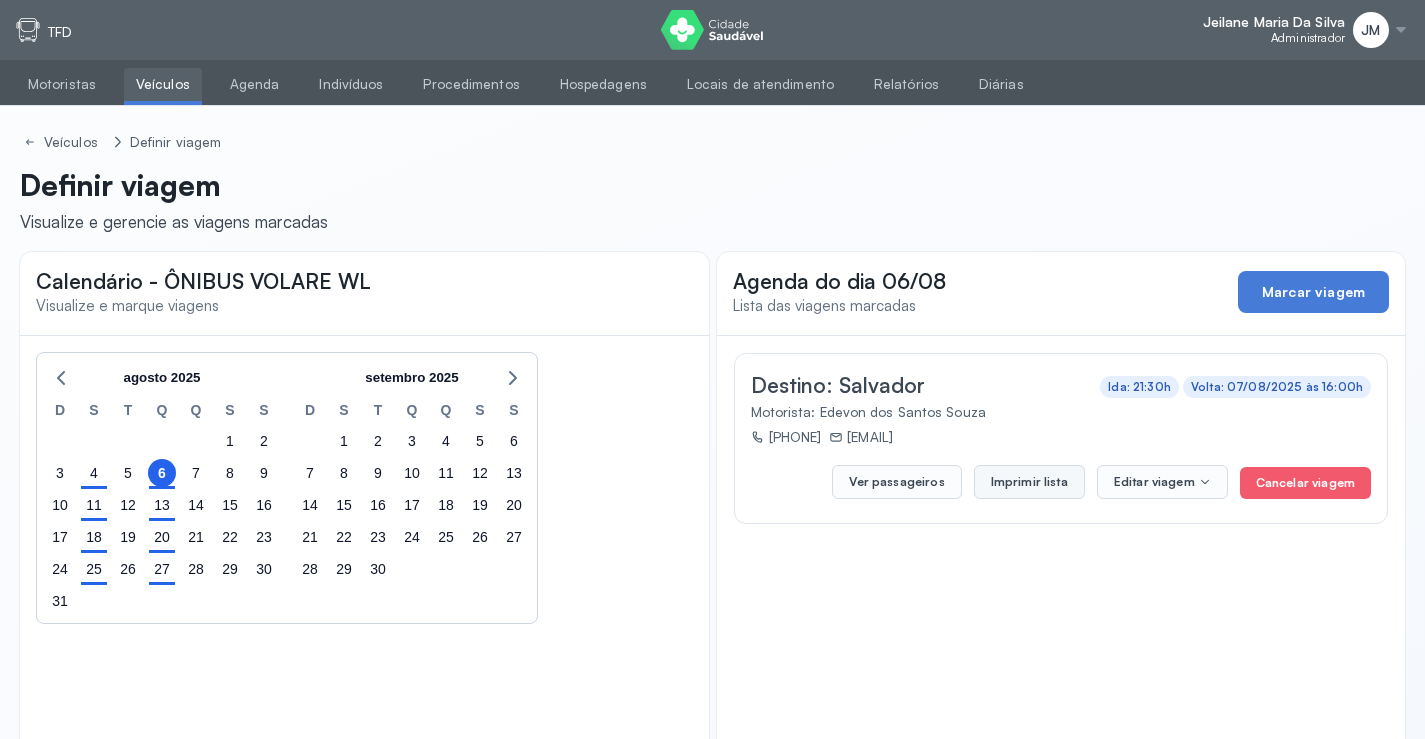 click on "Imprimir lista" at bounding box center [1029, 482] 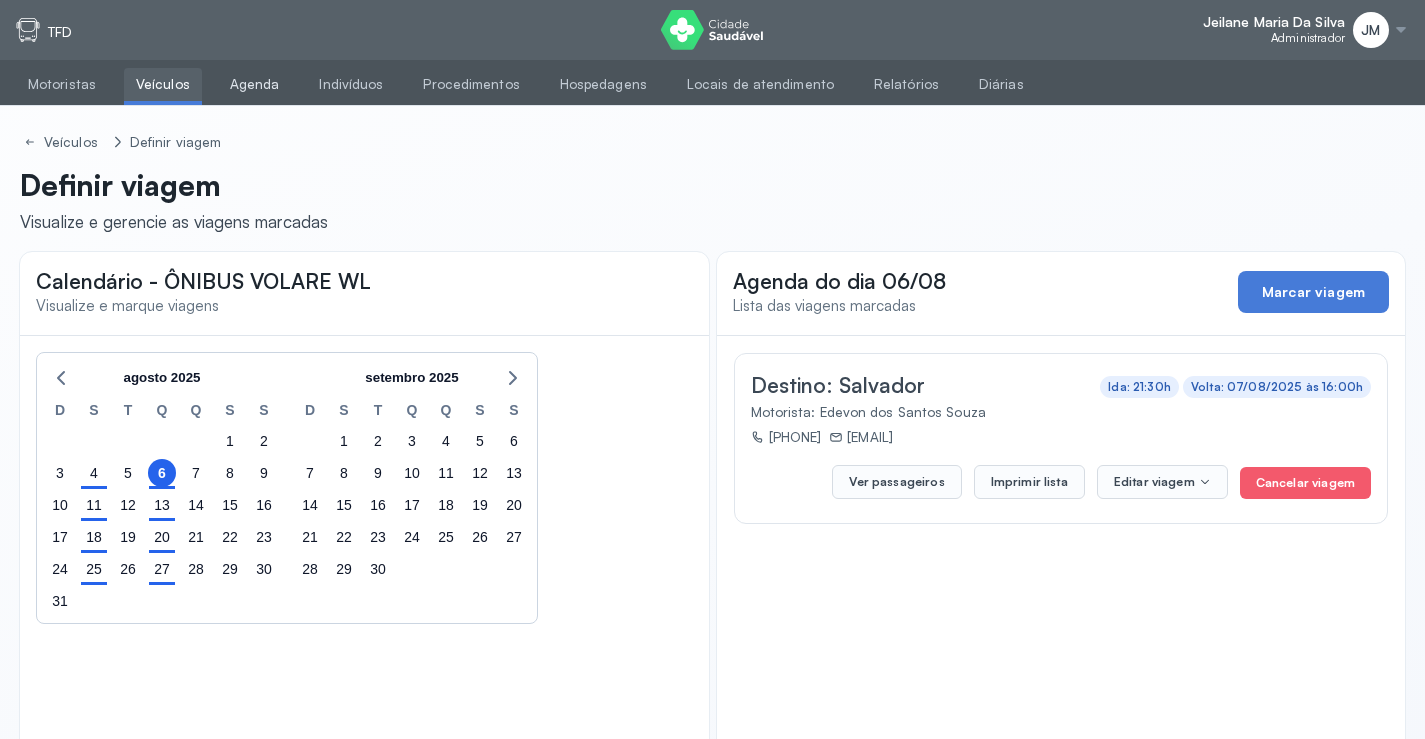 click on "Agenda" at bounding box center [255, 84] 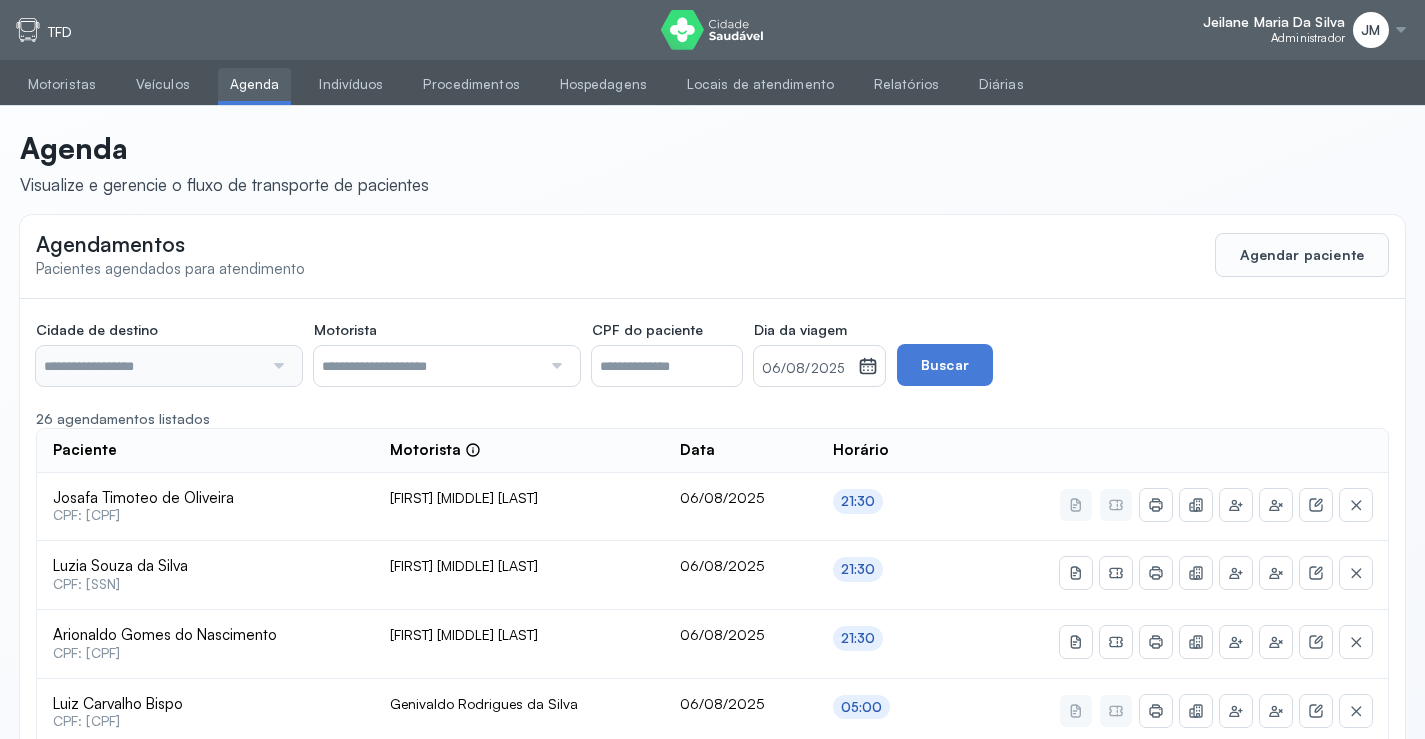 type on "********" 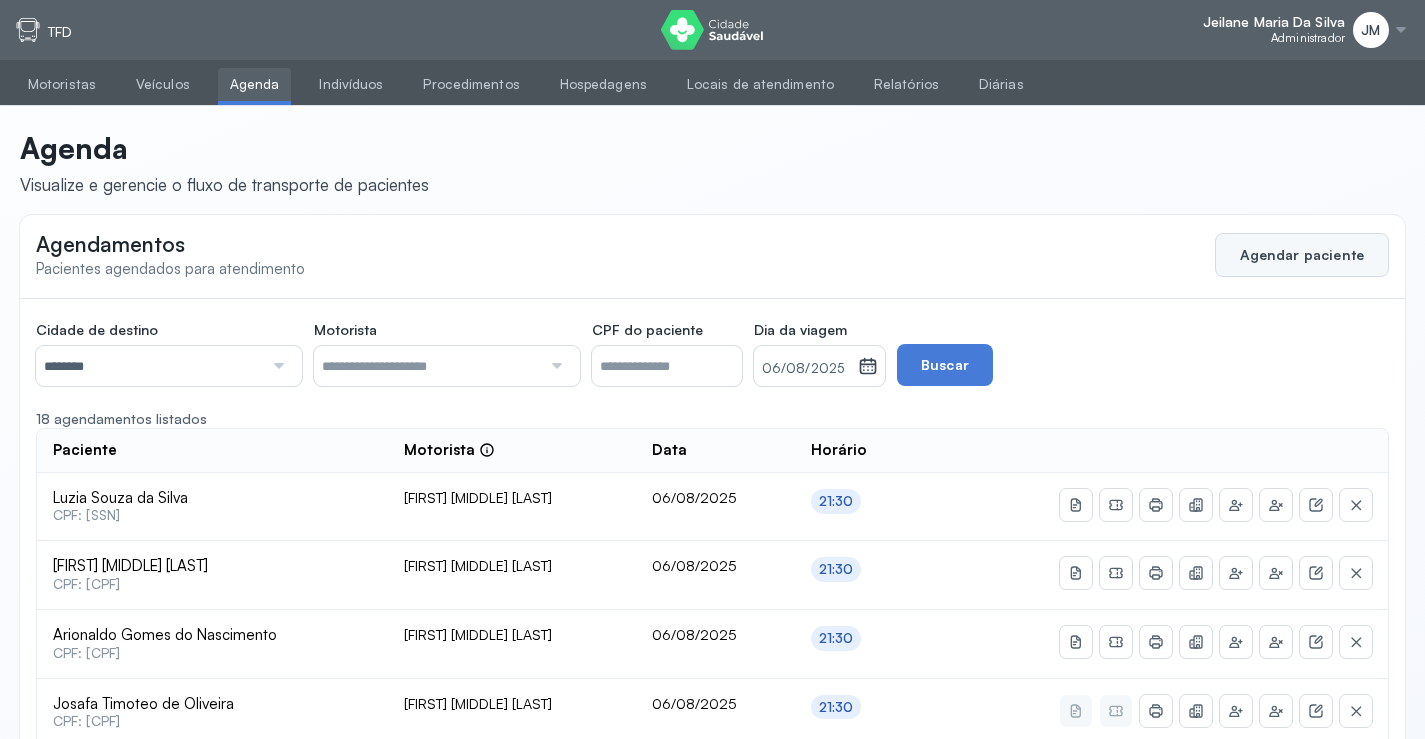 click on "Agendar paciente" 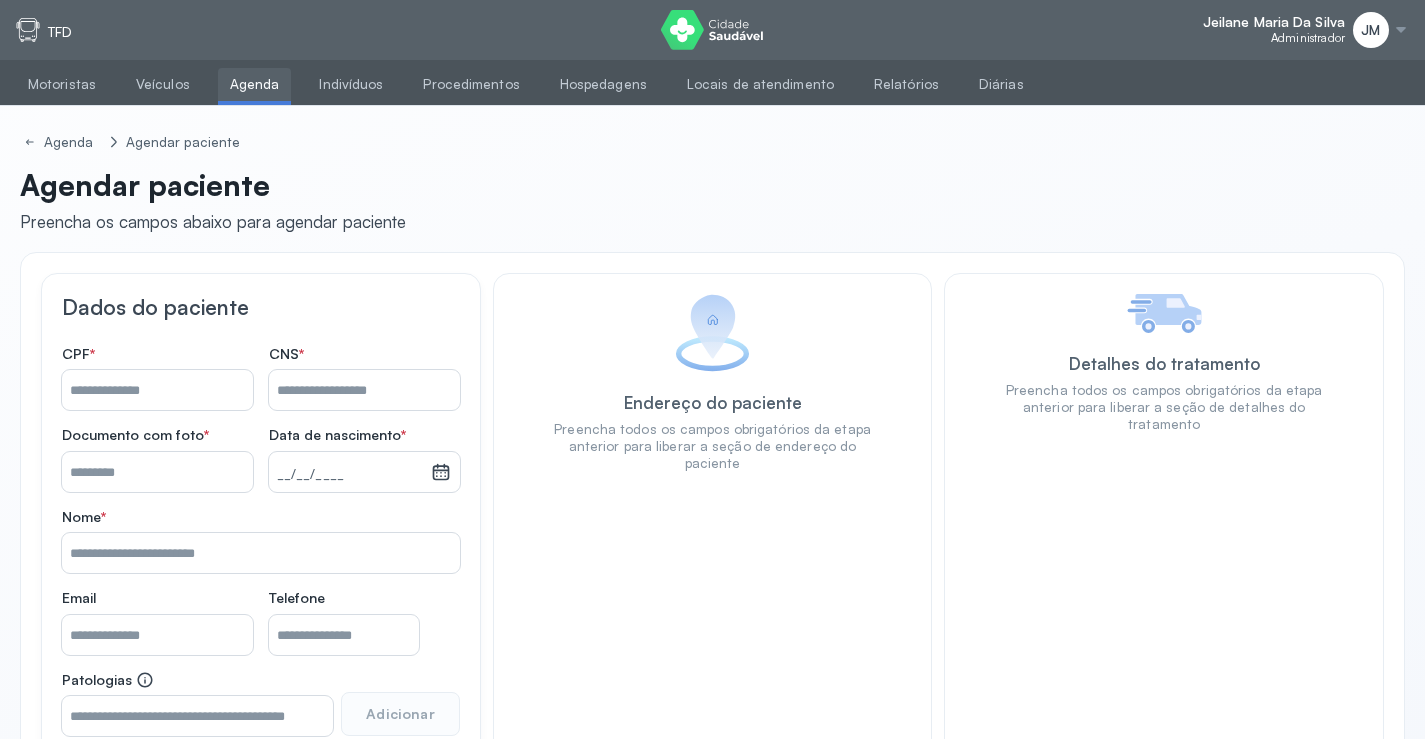 drag, startPoint x: 302, startPoint y: 388, endPoint x: 368, endPoint y: 388, distance: 66 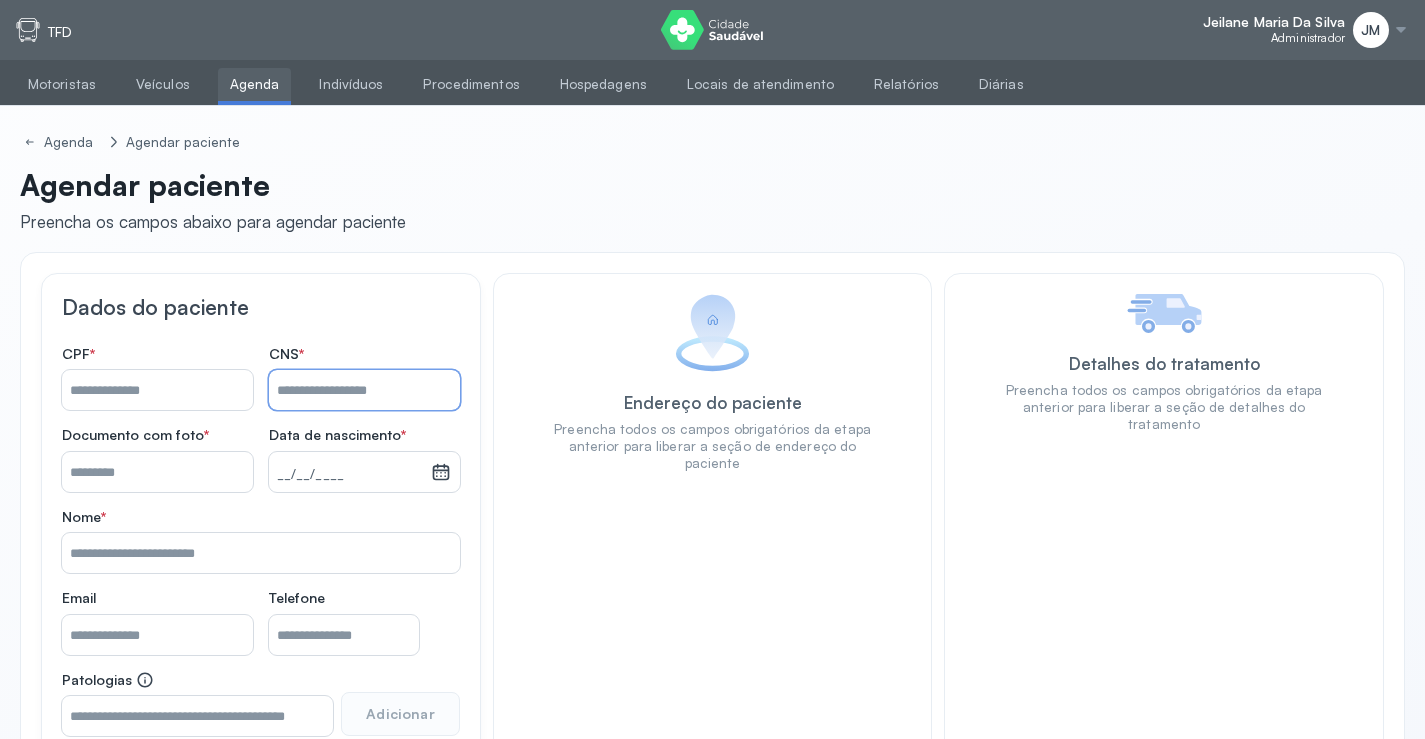 click on "Nome   *" at bounding box center (364, 390) 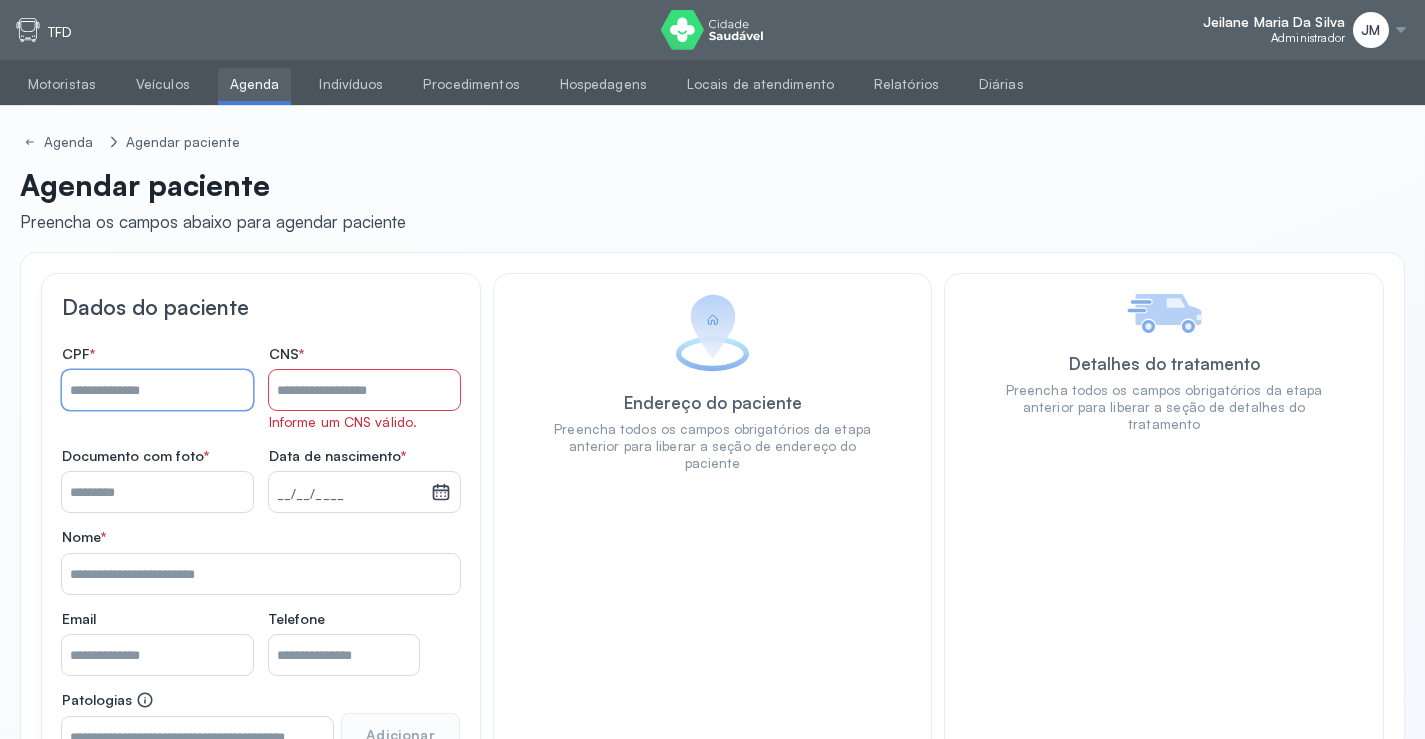 drag, startPoint x: 88, startPoint y: 400, endPoint x: 215, endPoint y: 374, distance: 129.6341 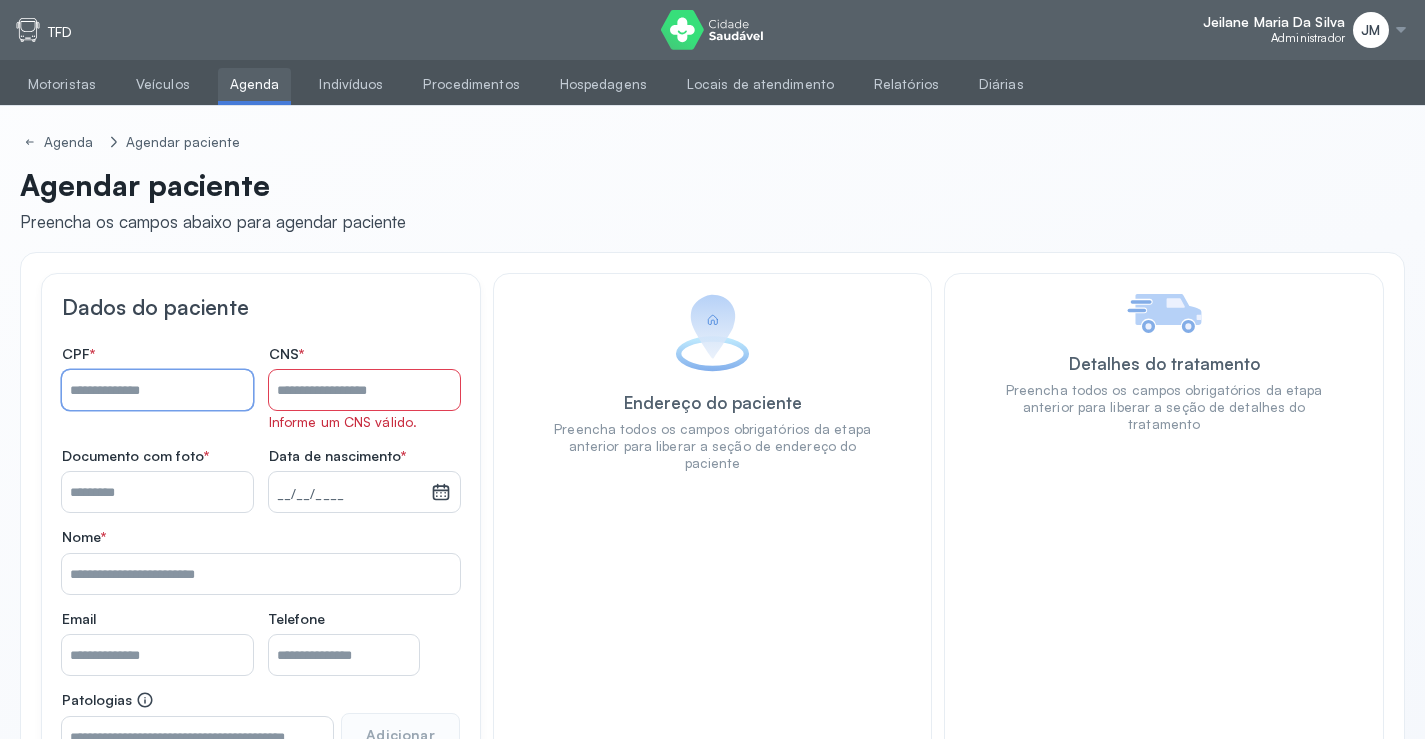 click on "Nome   *" at bounding box center [157, 390] 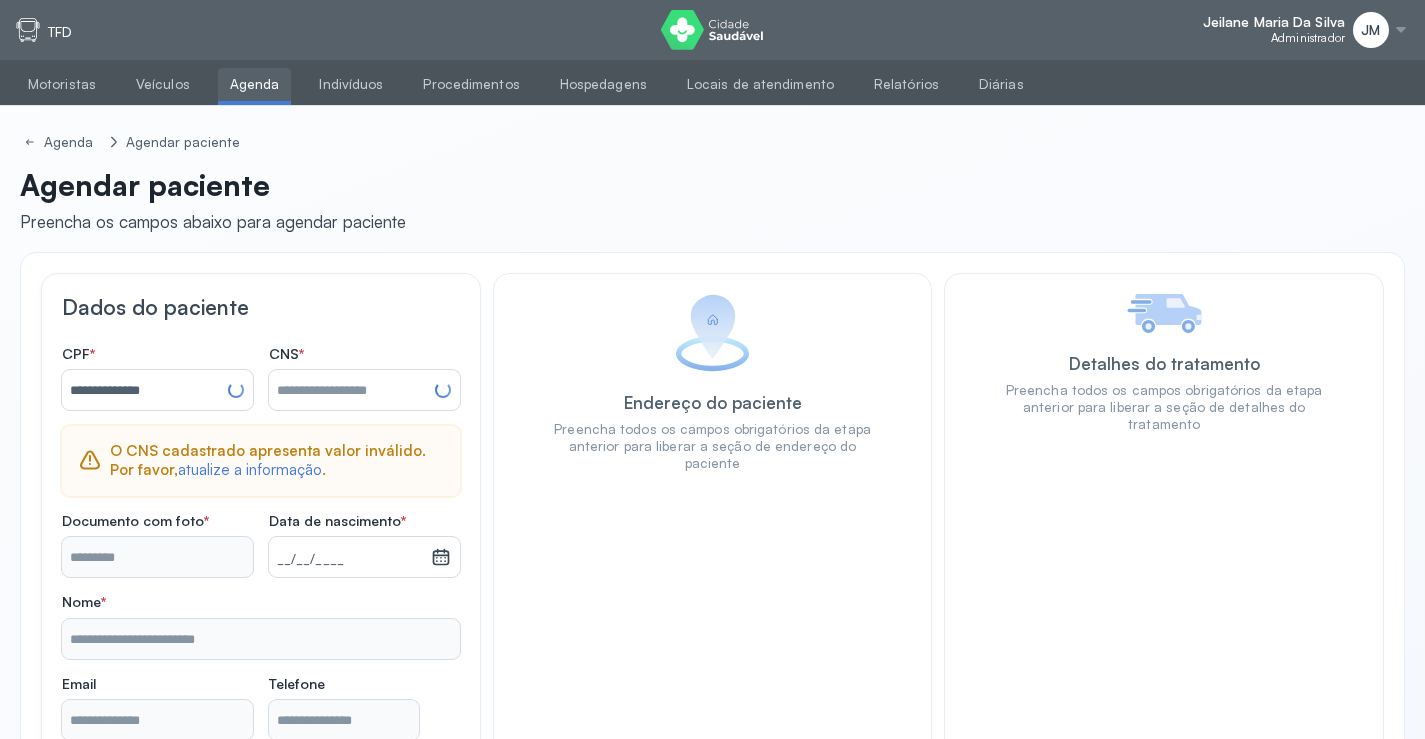 type on "**********" 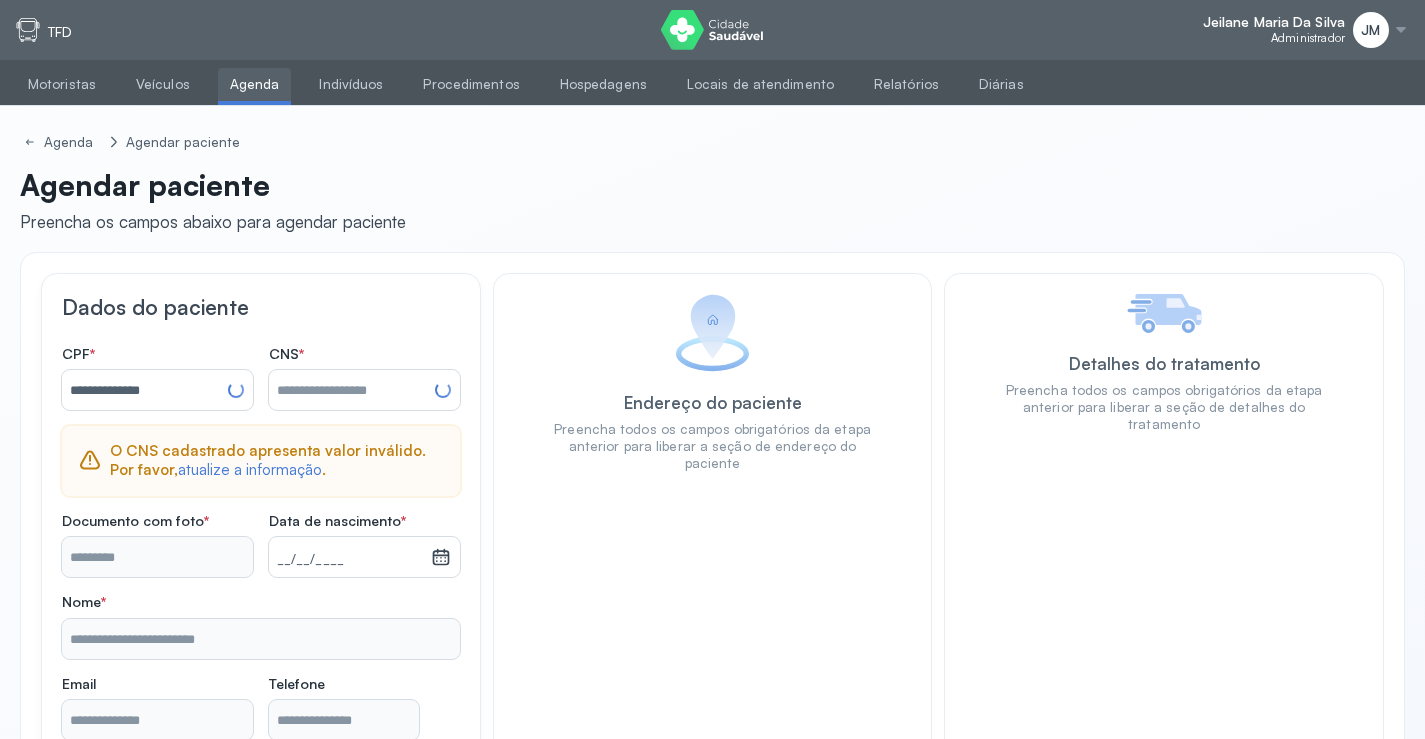 type on "**********" 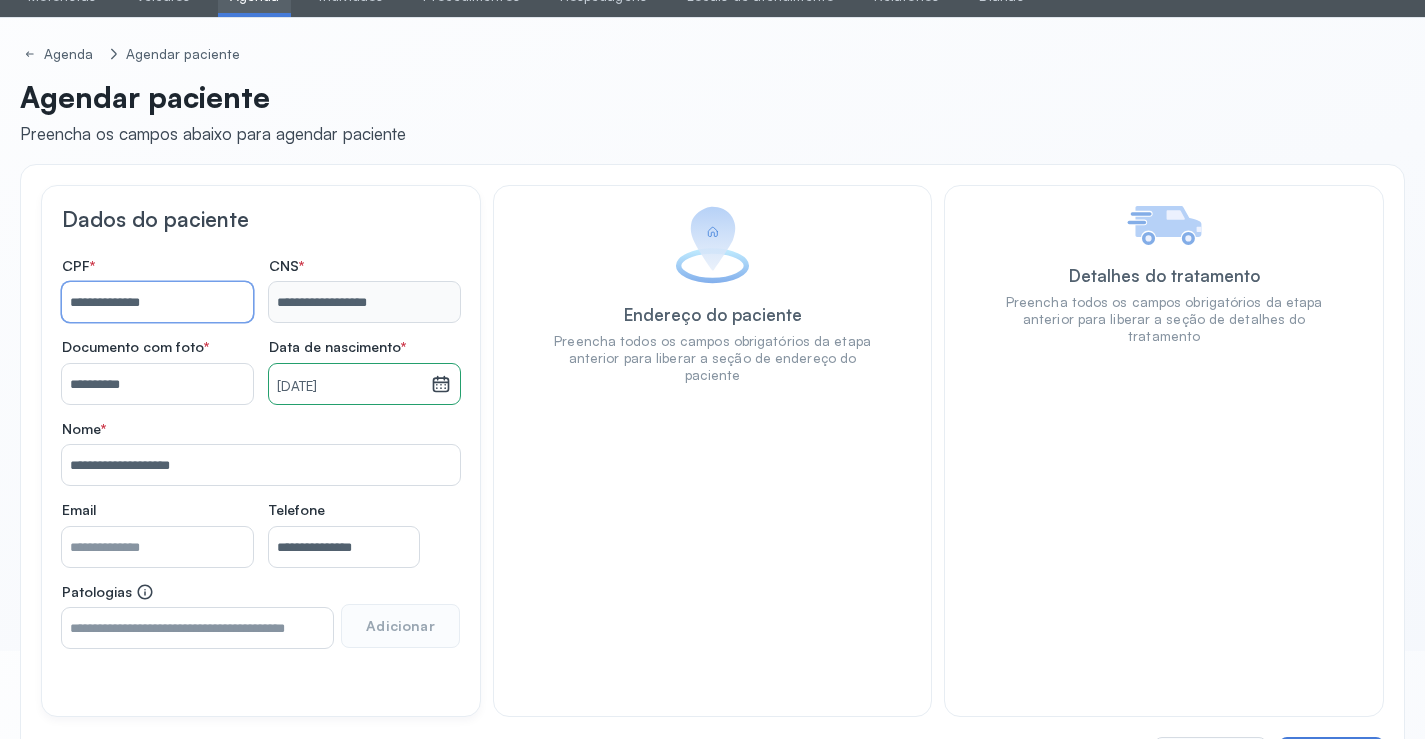 scroll, scrollTop: 171, scrollLeft: 0, axis: vertical 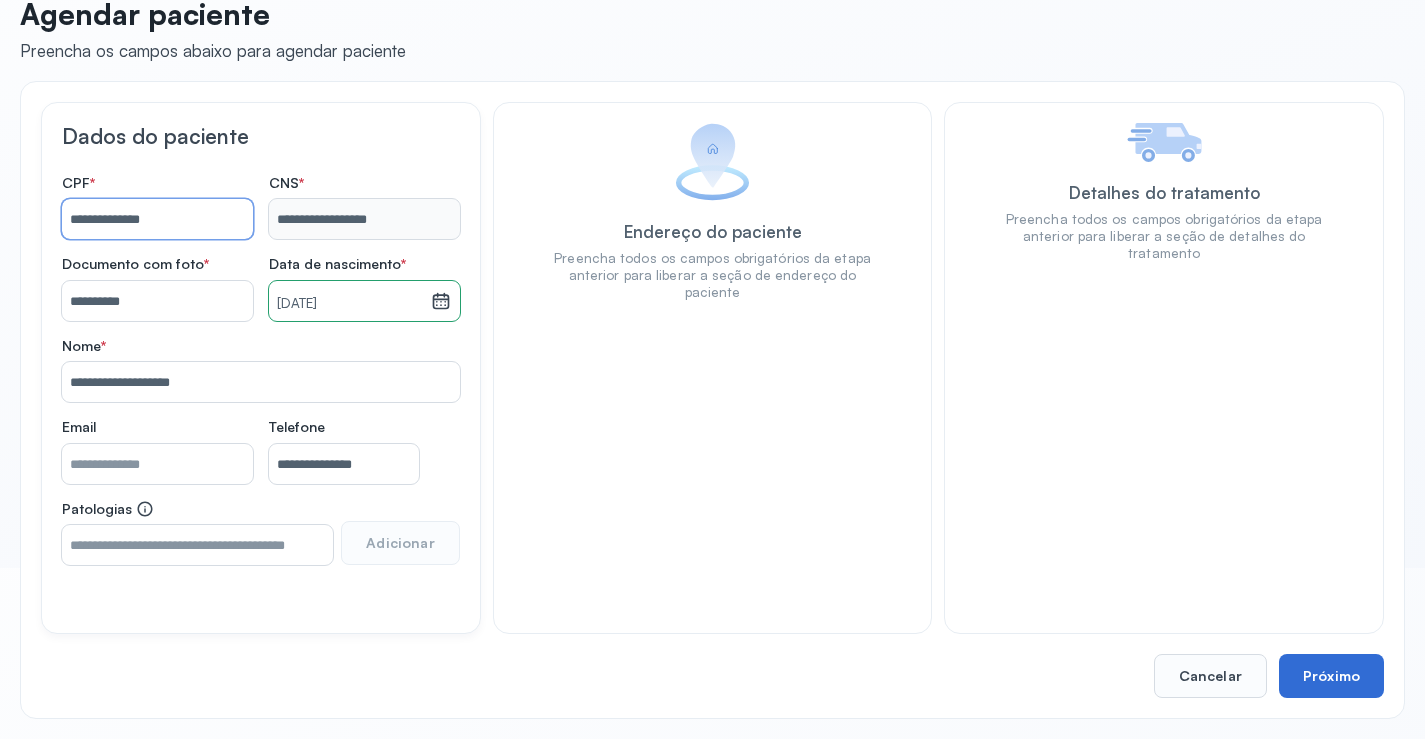 type on "**********" 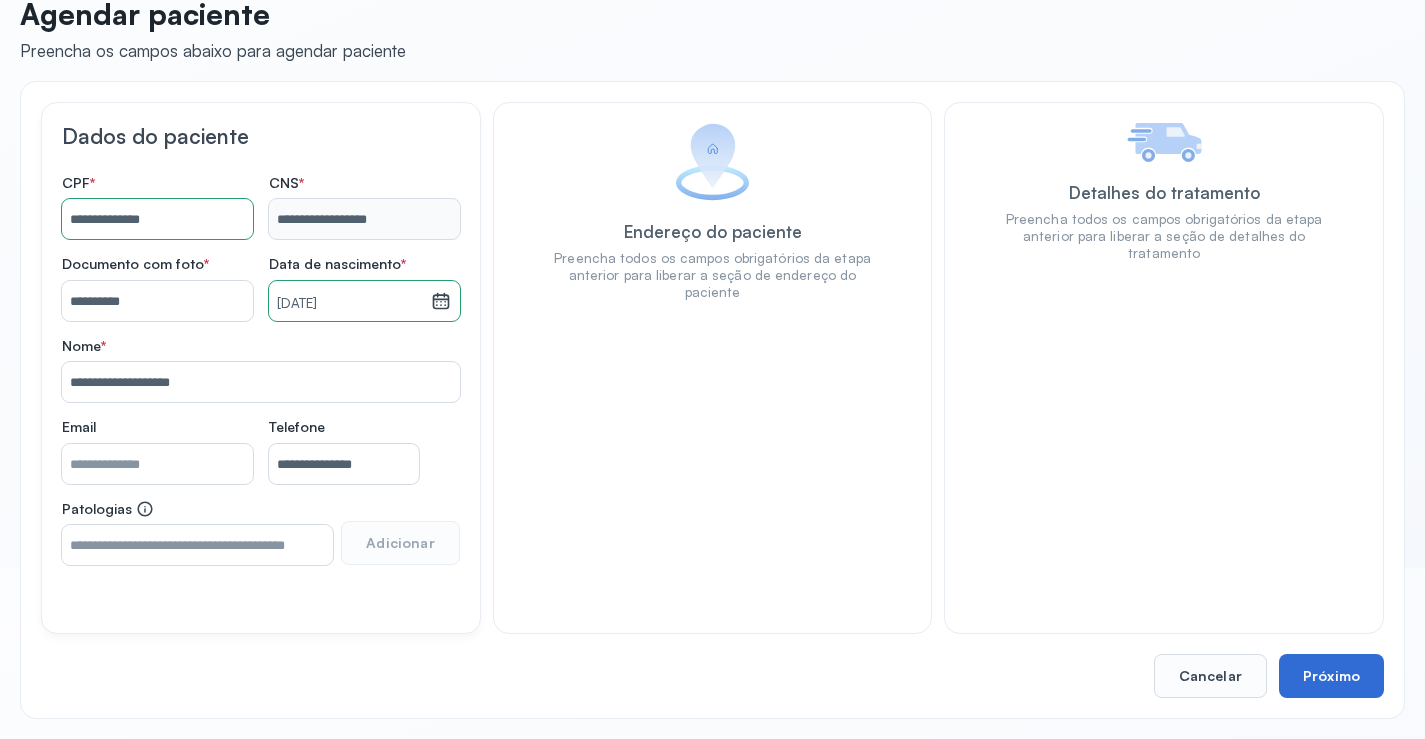 click on "Próximo" at bounding box center (1331, 676) 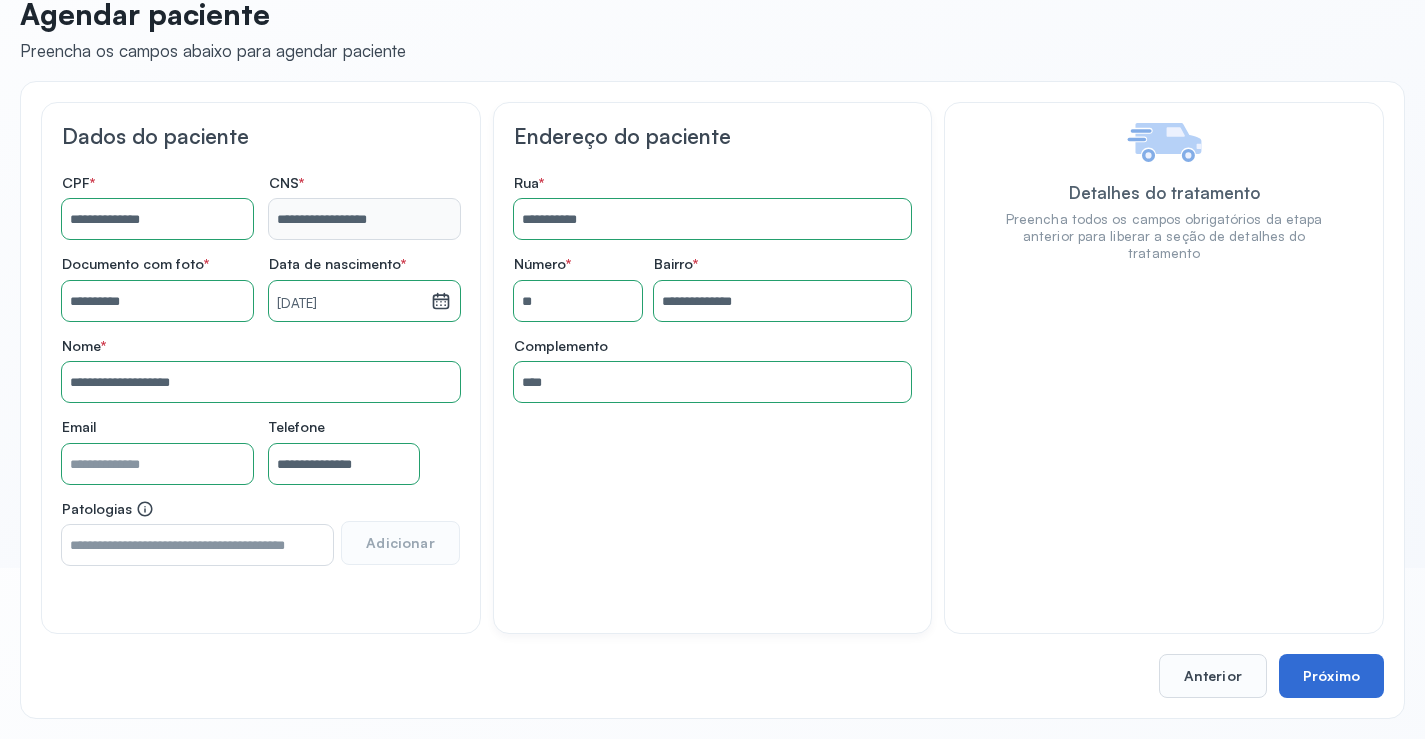 click on "Próximo" at bounding box center [1331, 676] 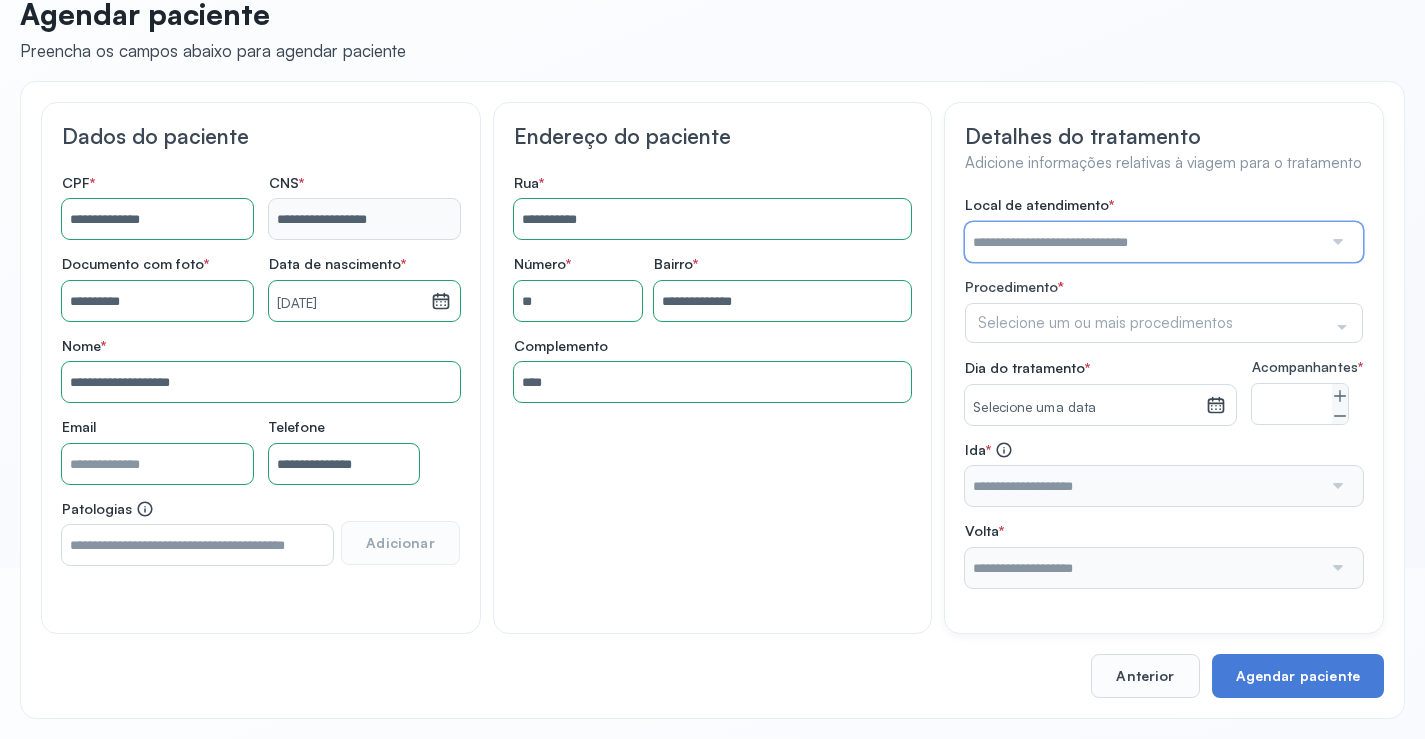 click at bounding box center [1143, 242] 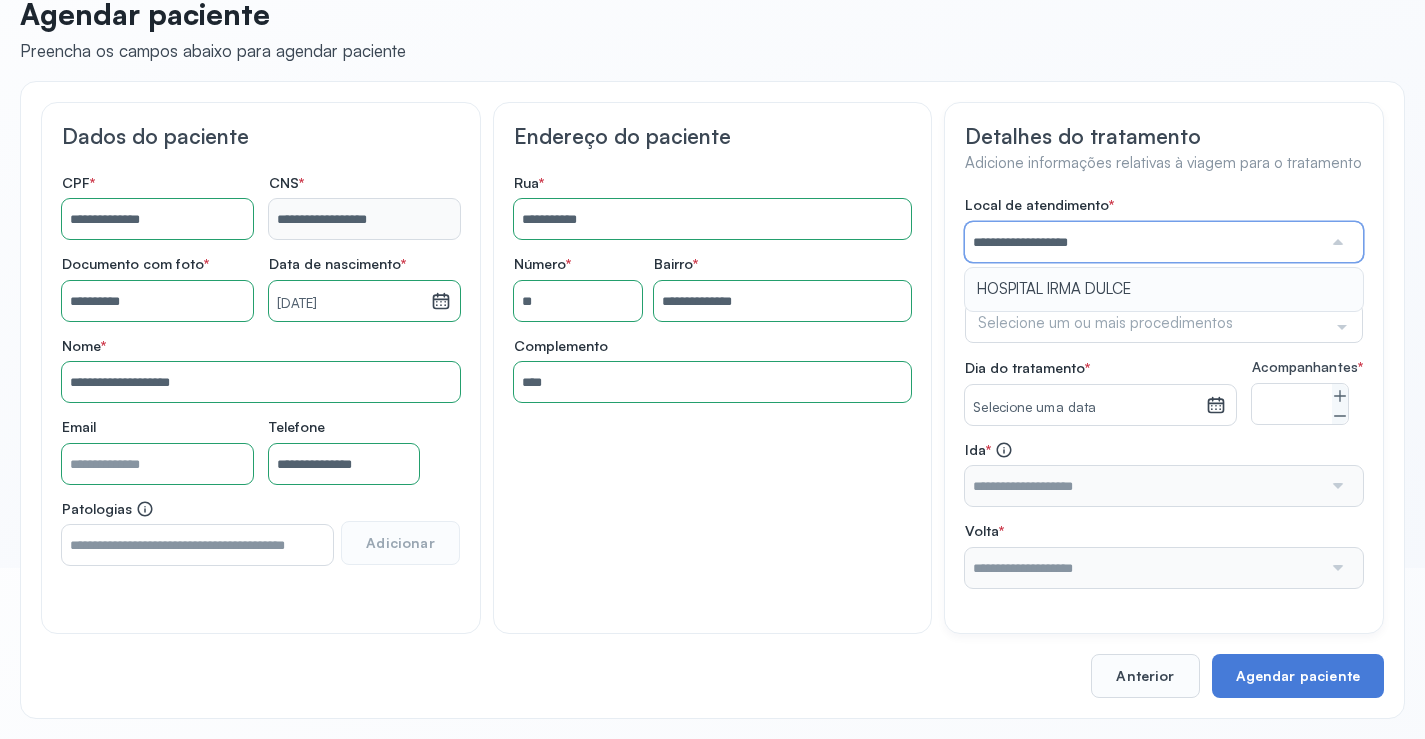 click on "**********" at bounding box center [1164, 392] 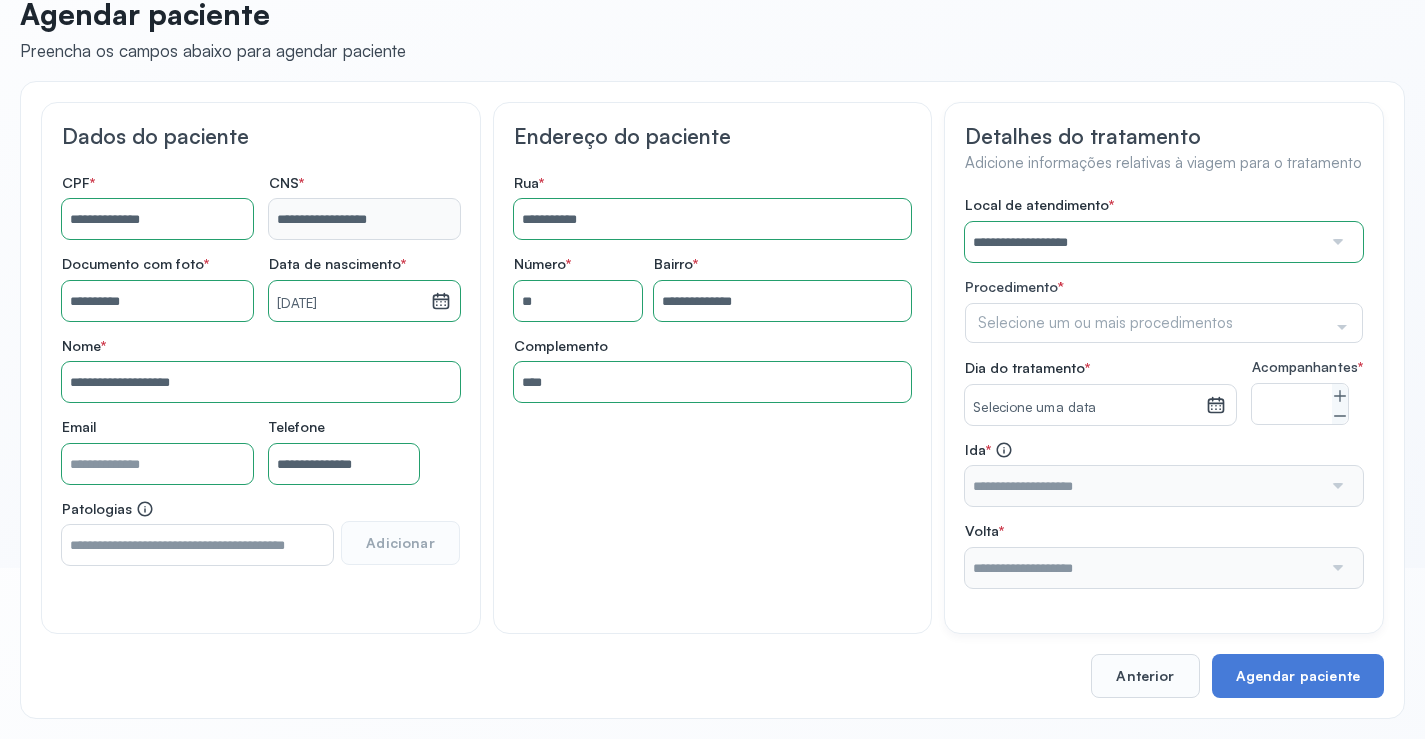 click at bounding box center [1336, 242] 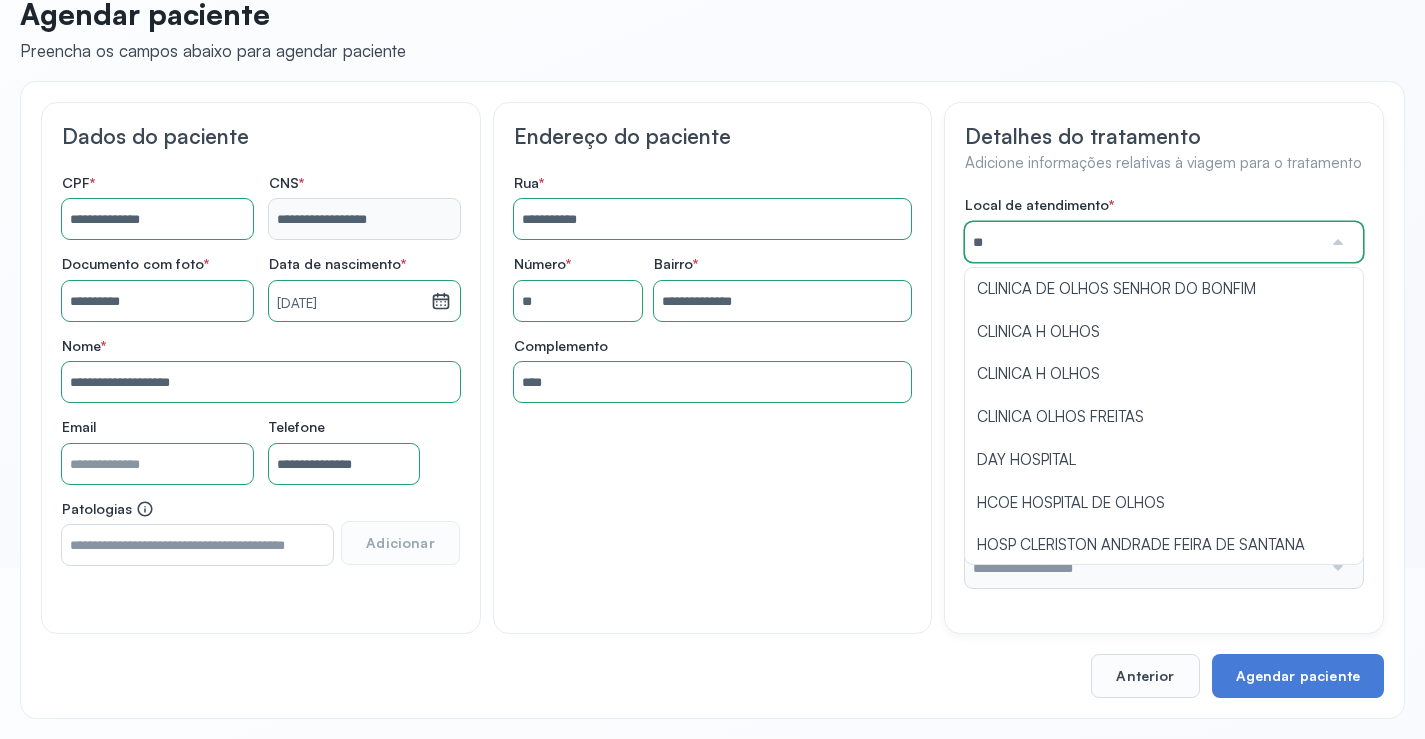 type on "*" 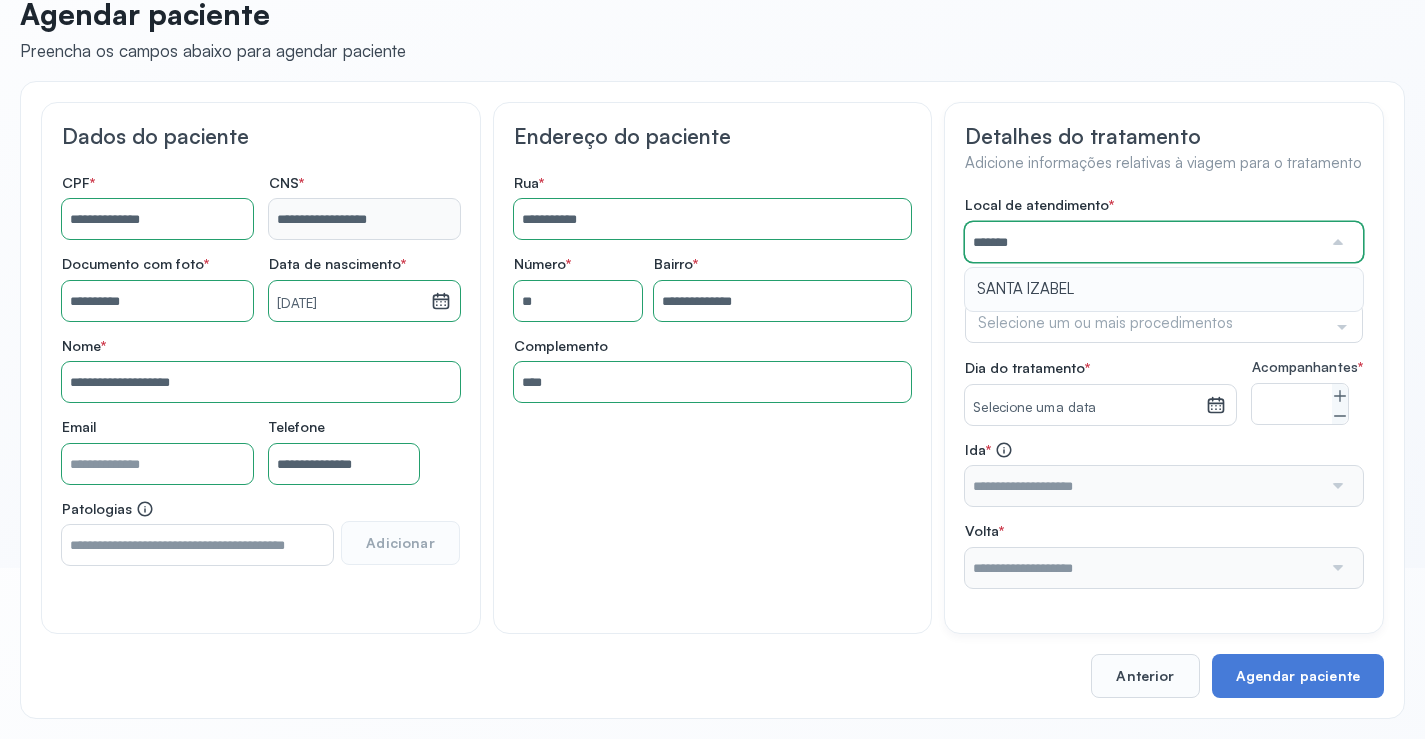 type on "**********" 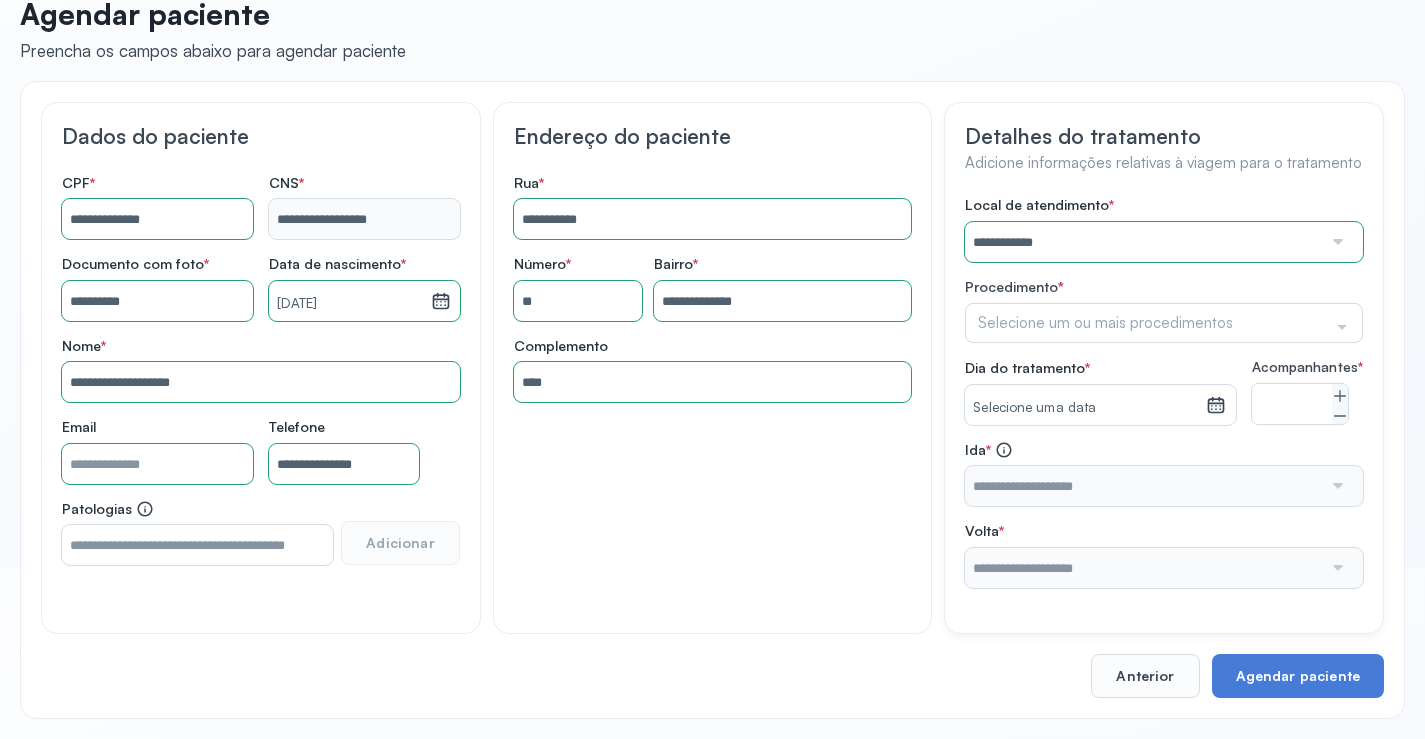 click on "**********" at bounding box center [1164, 392] 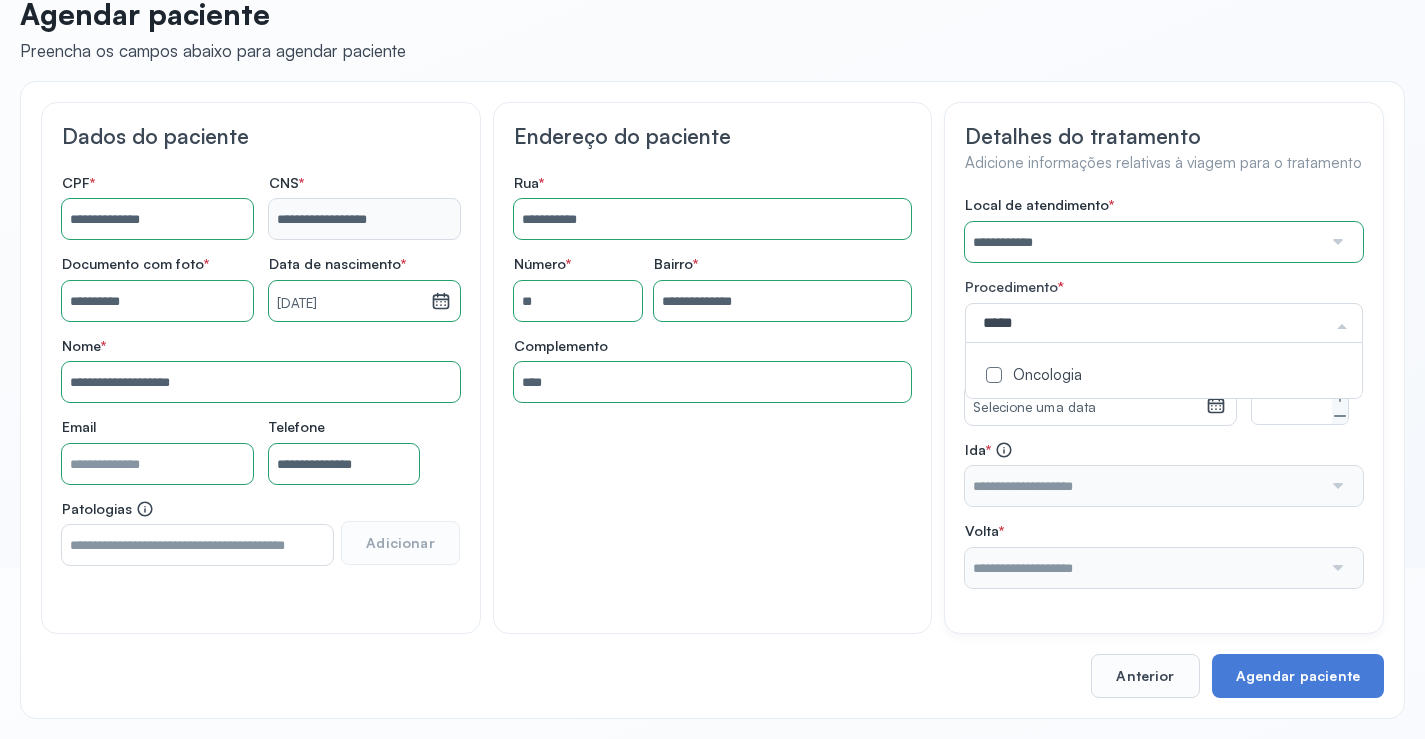 type on "******" 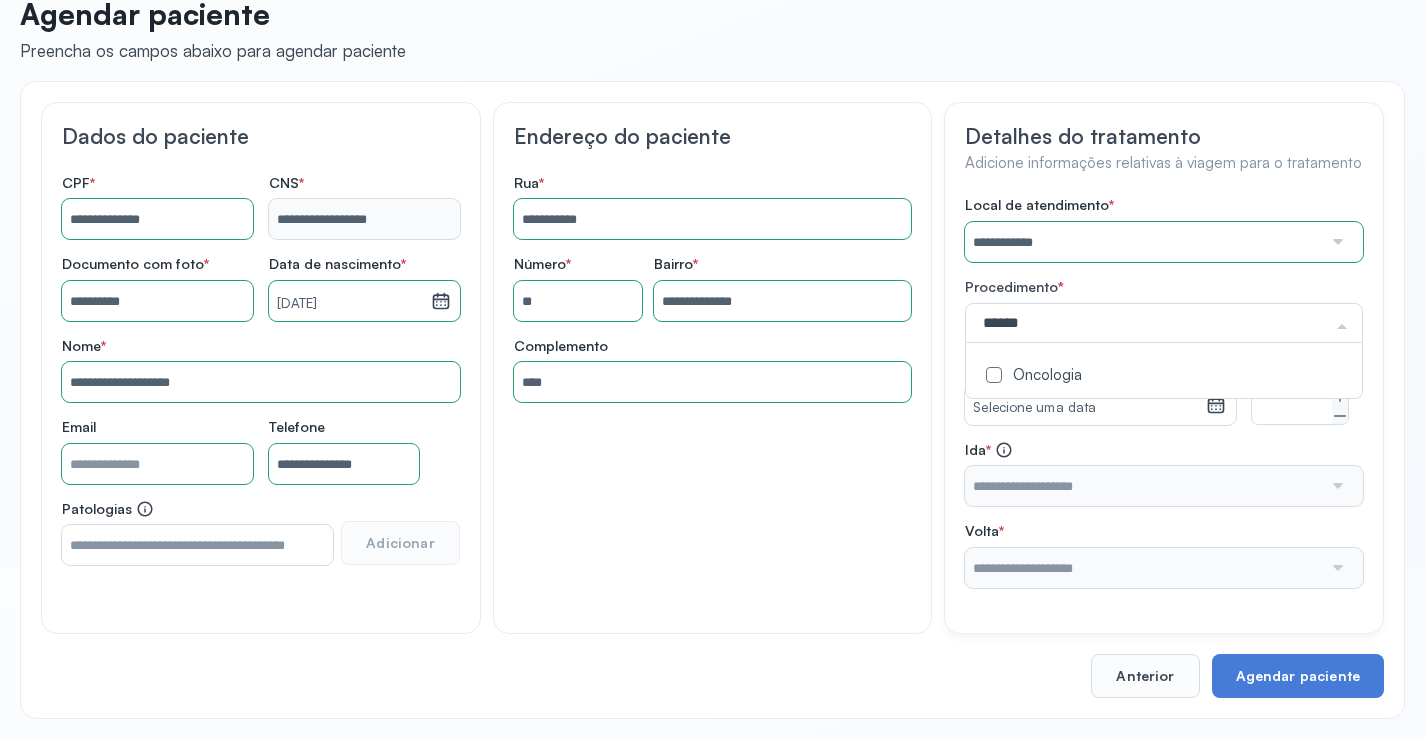 scroll, scrollTop: 71, scrollLeft: 0, axis: vertical 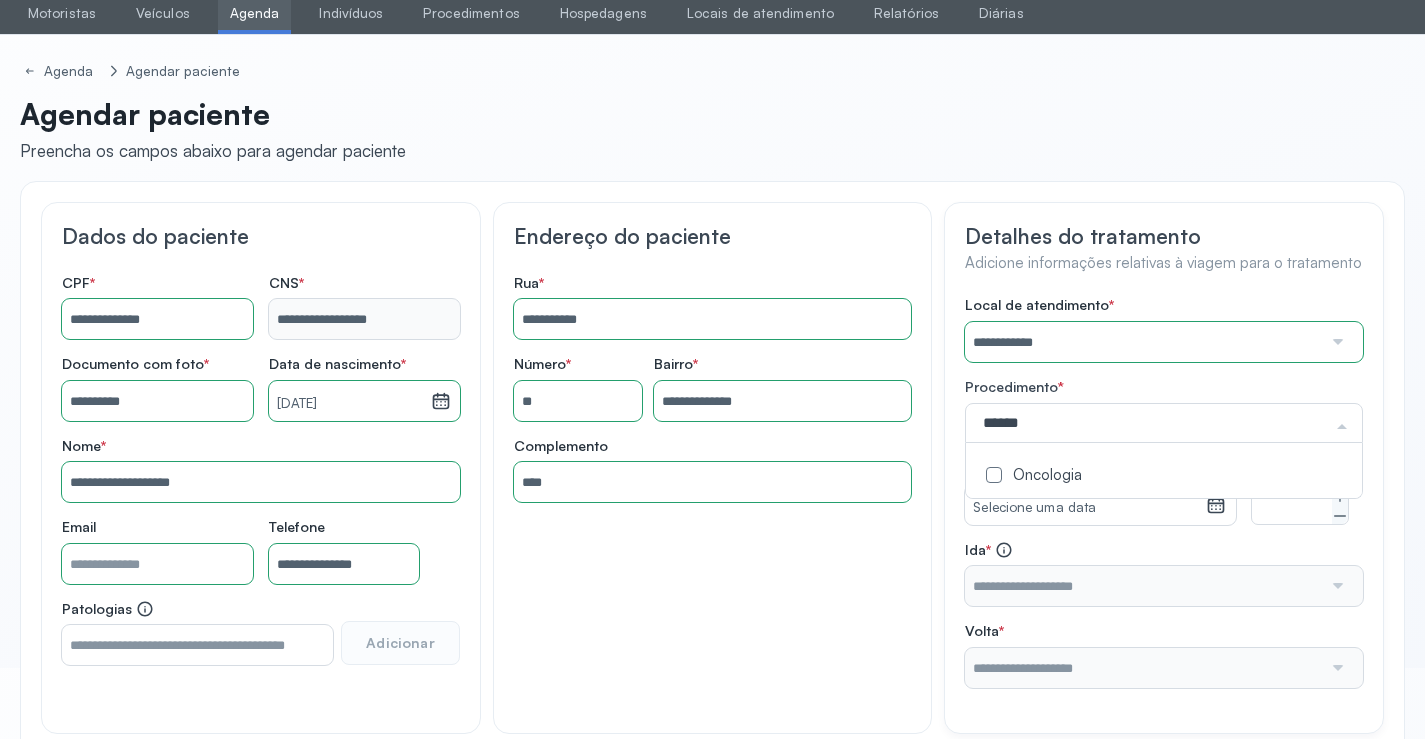 click on "Oncologia" 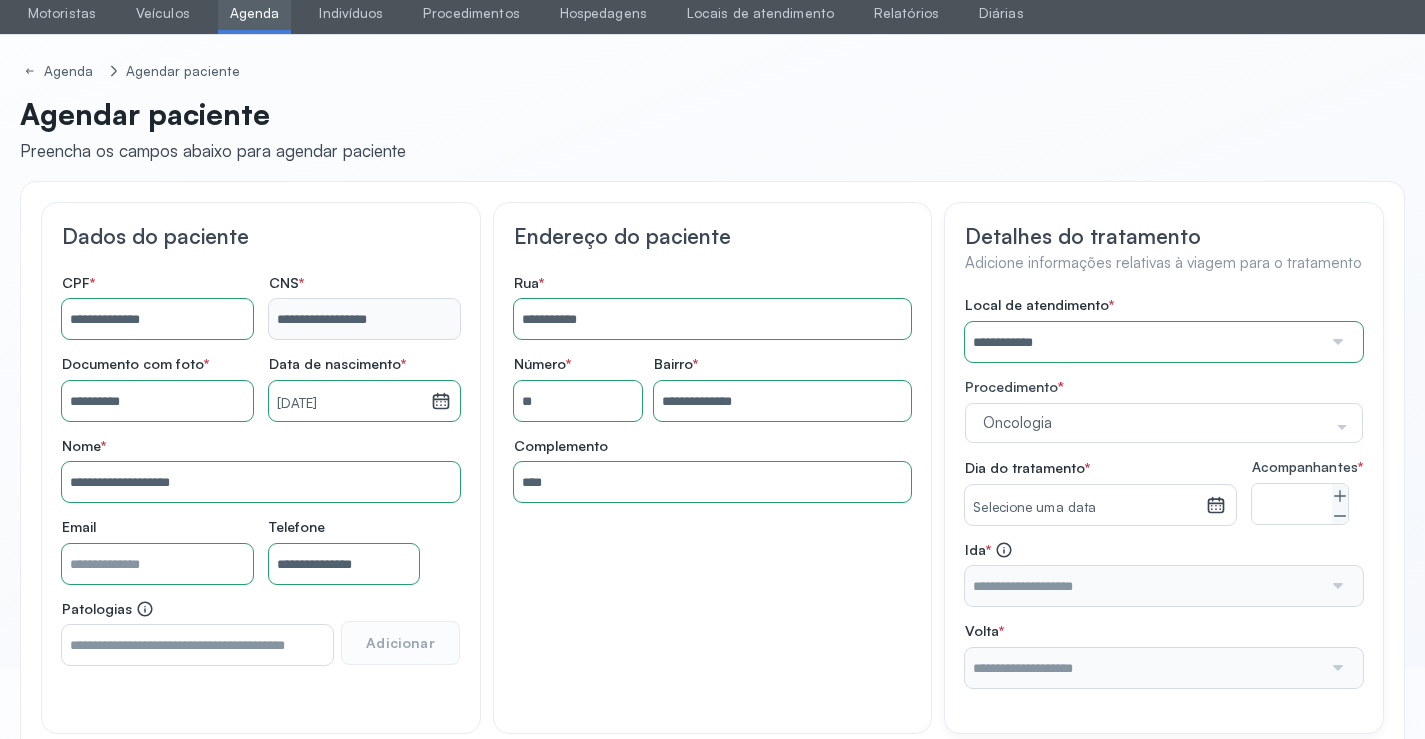 drag, startPoint x: 1117, startPoint y: 545, endPoint x: 1159, endPoint y: 529, distance: 44.94441 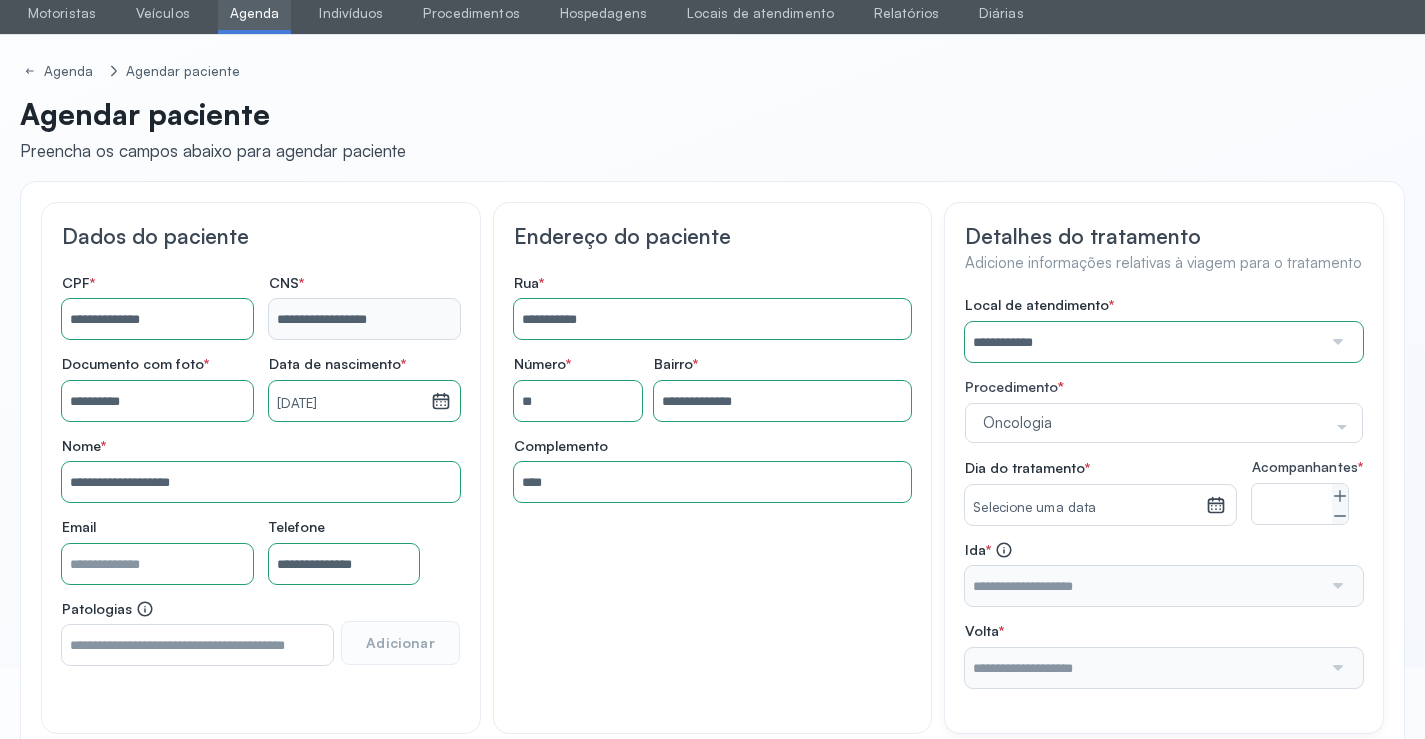 click on "**********" at bounding box center [1164, 492] 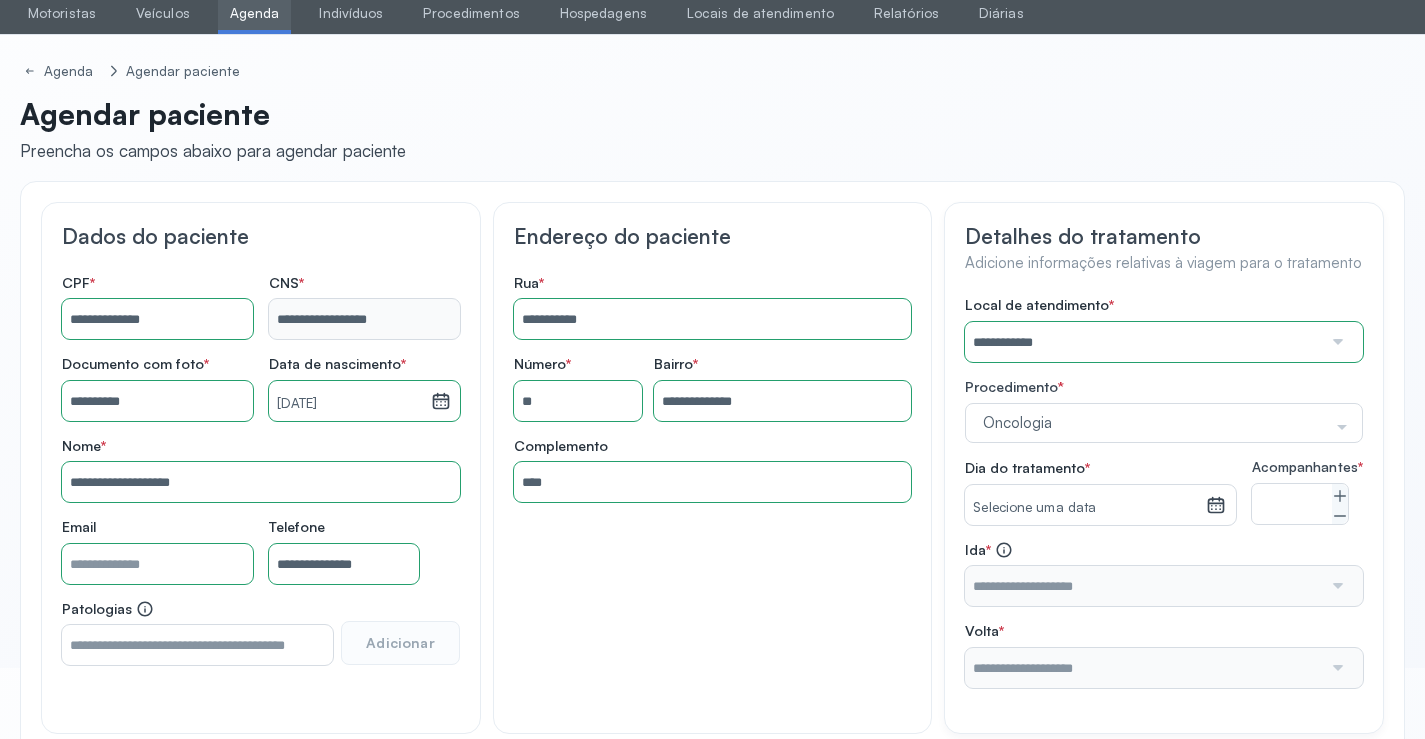 click 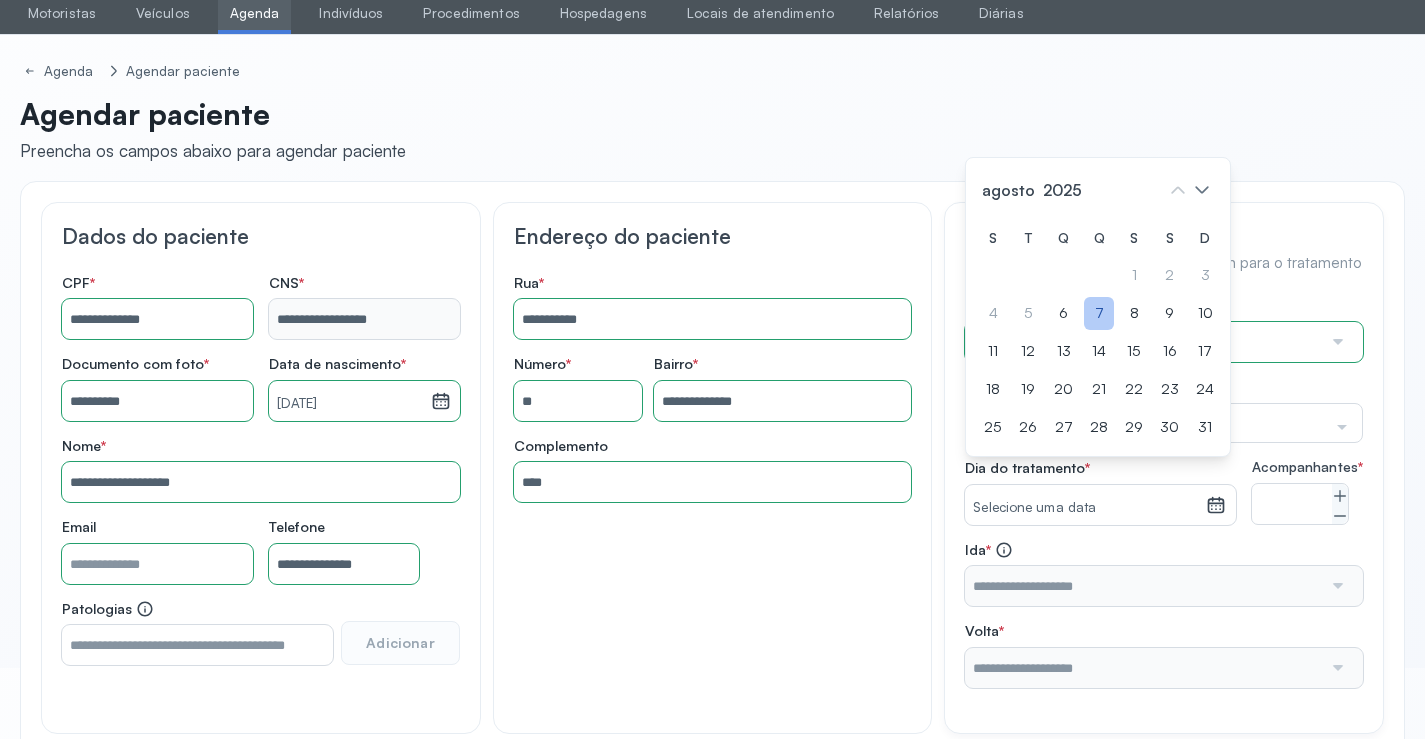 click on "7" 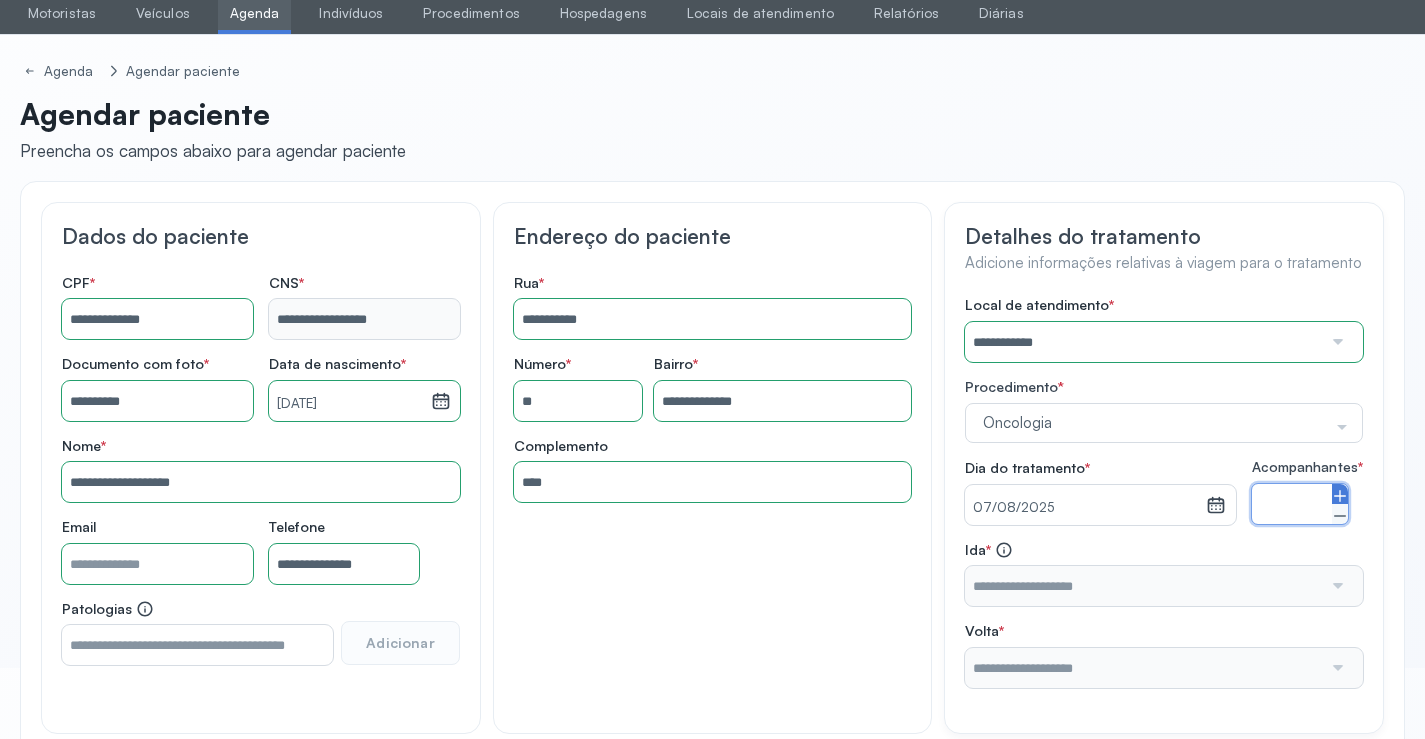 click 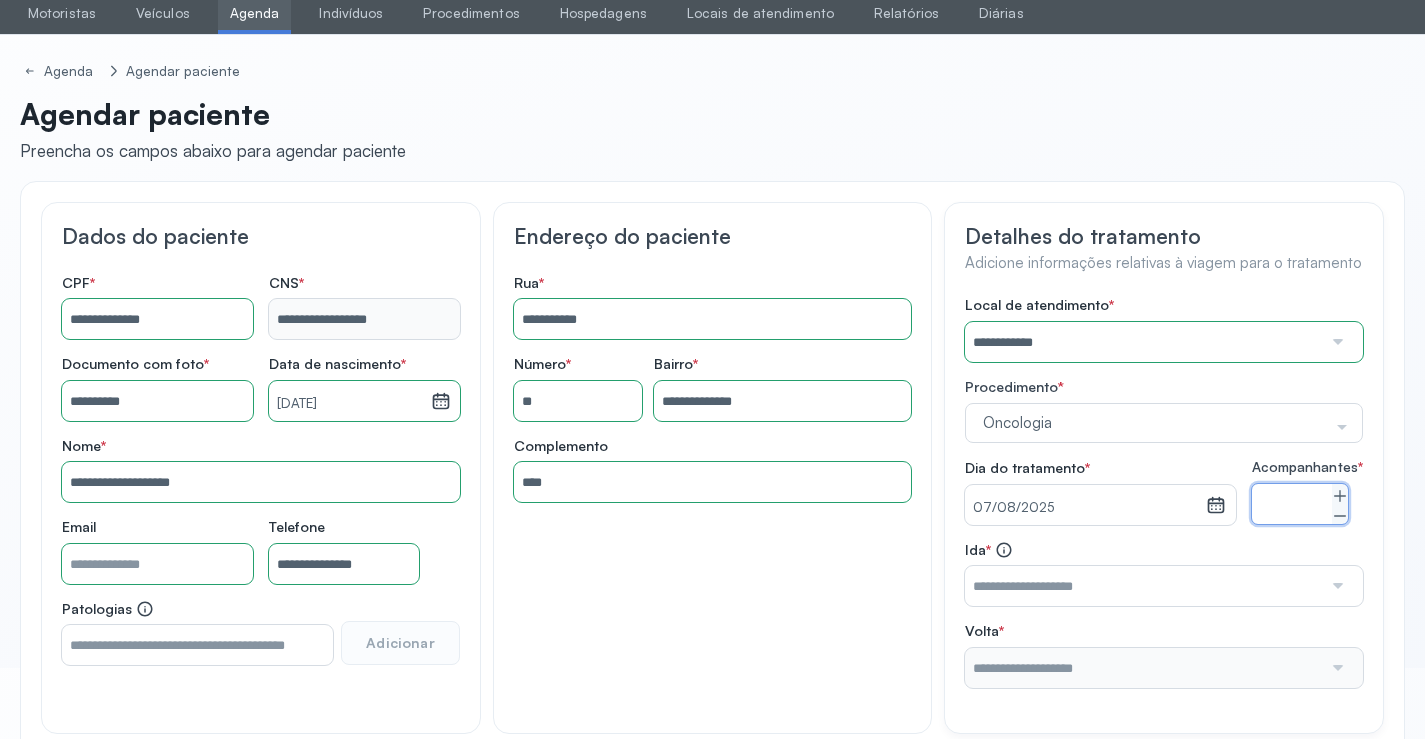click at bounding box center (1336, 586) 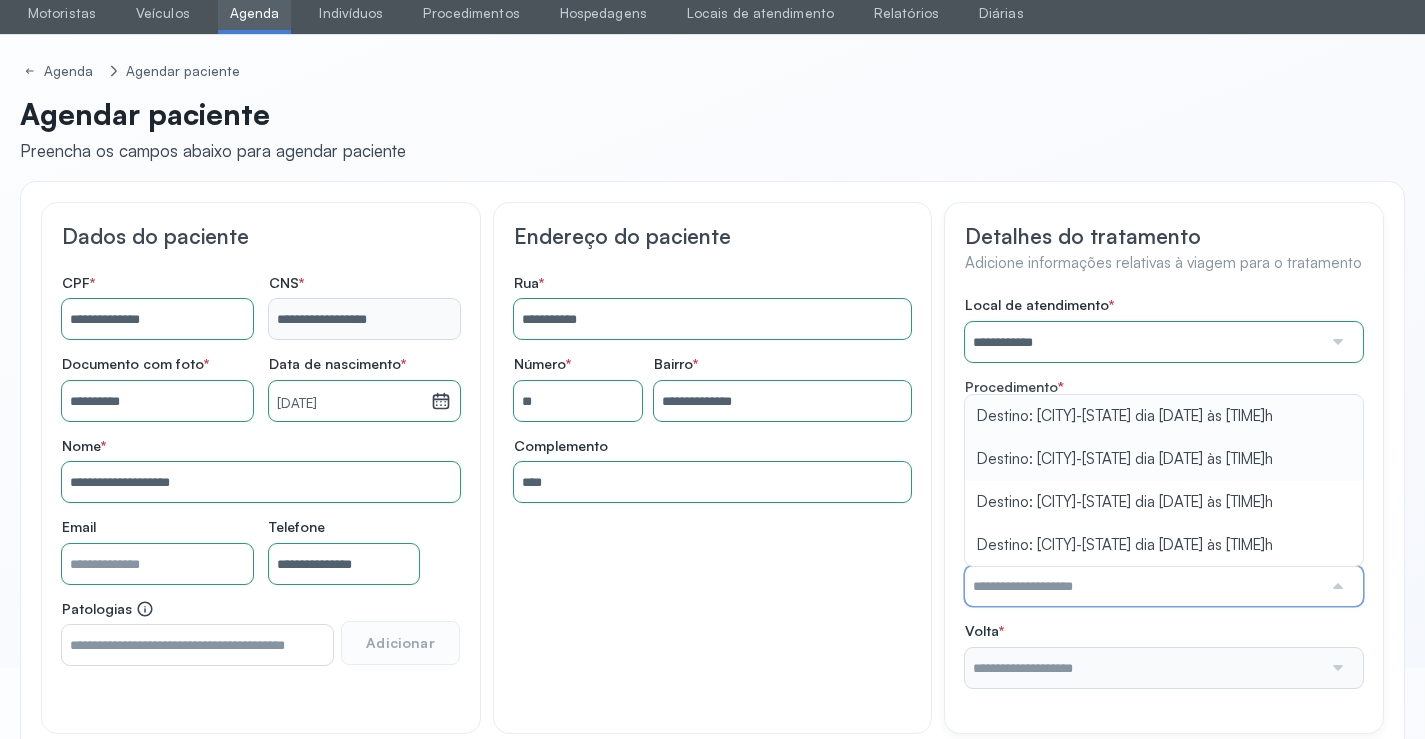 type on "**********" 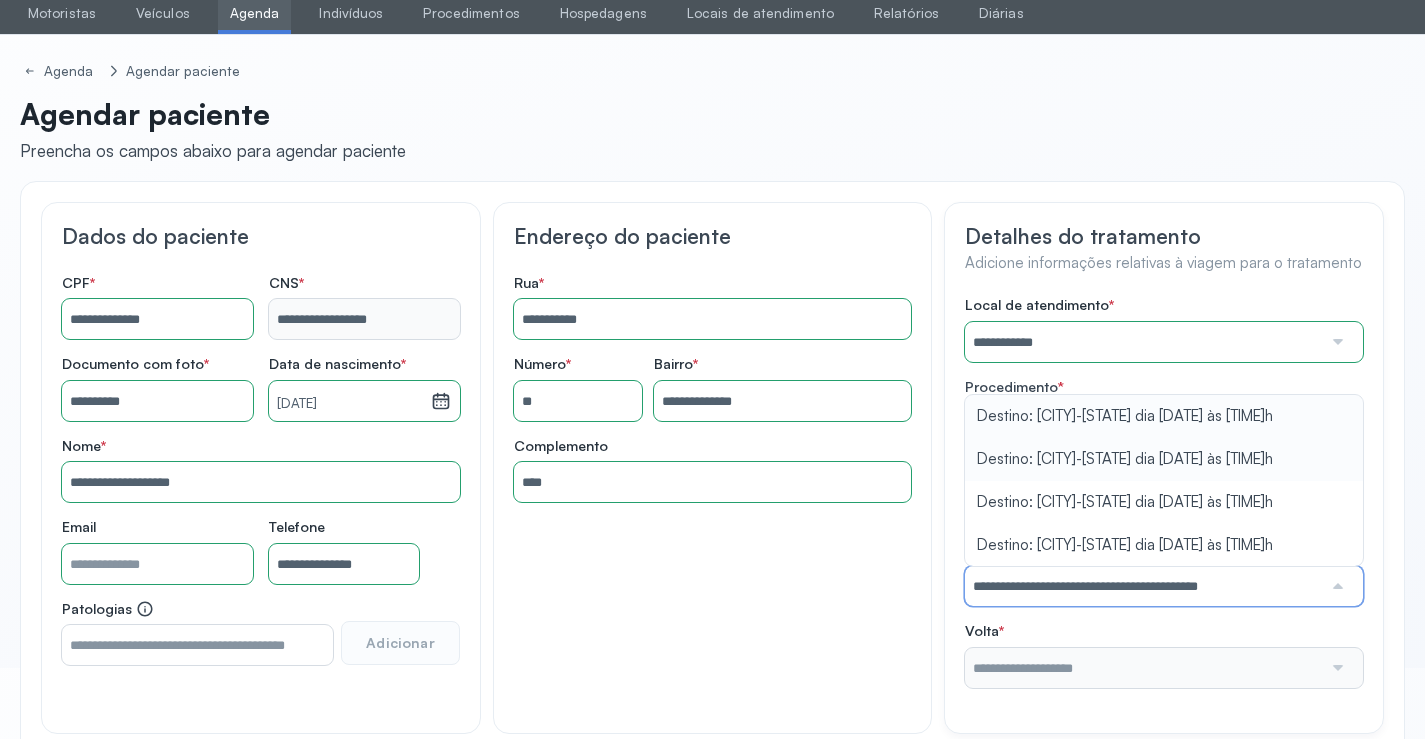click on "**********" at bounding box center (1164, 492) 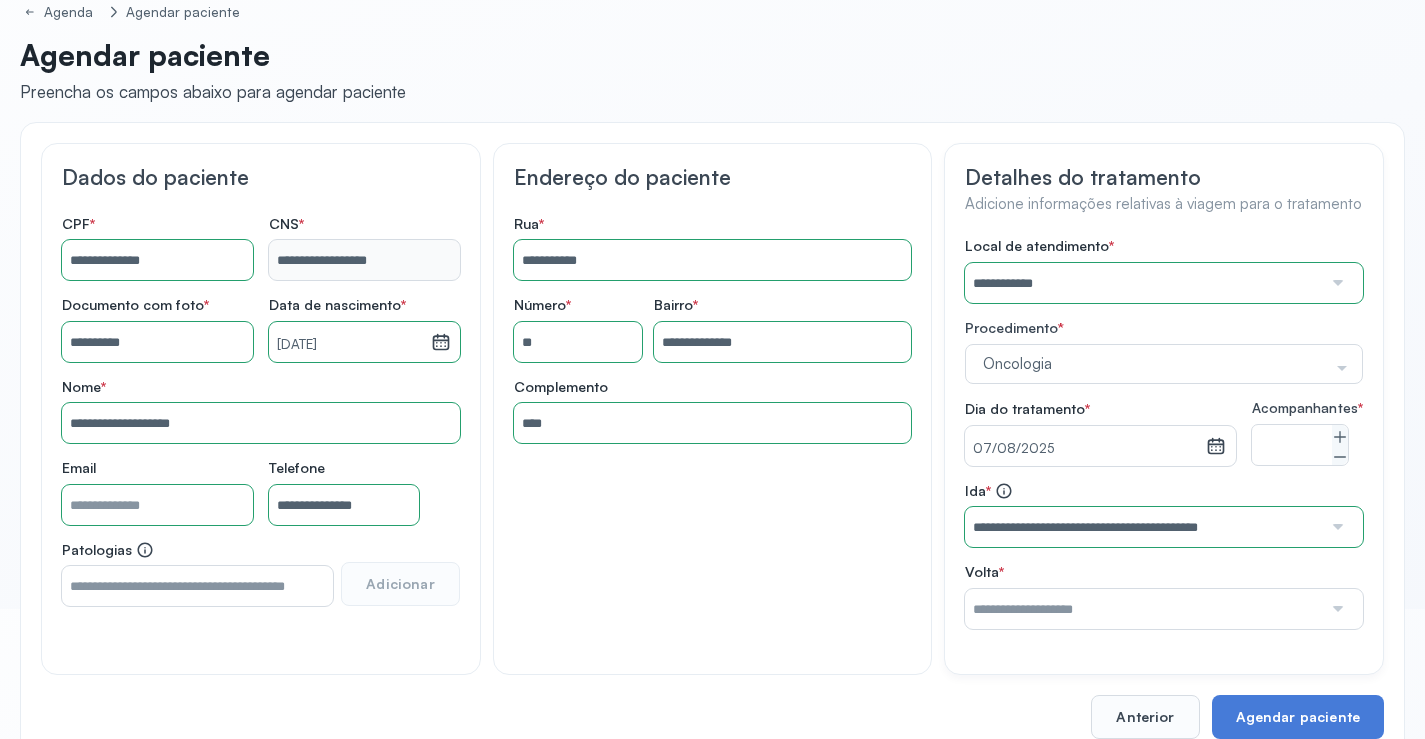scroll, scrollTop: 186, scrollLeft: 0, axis: vertical 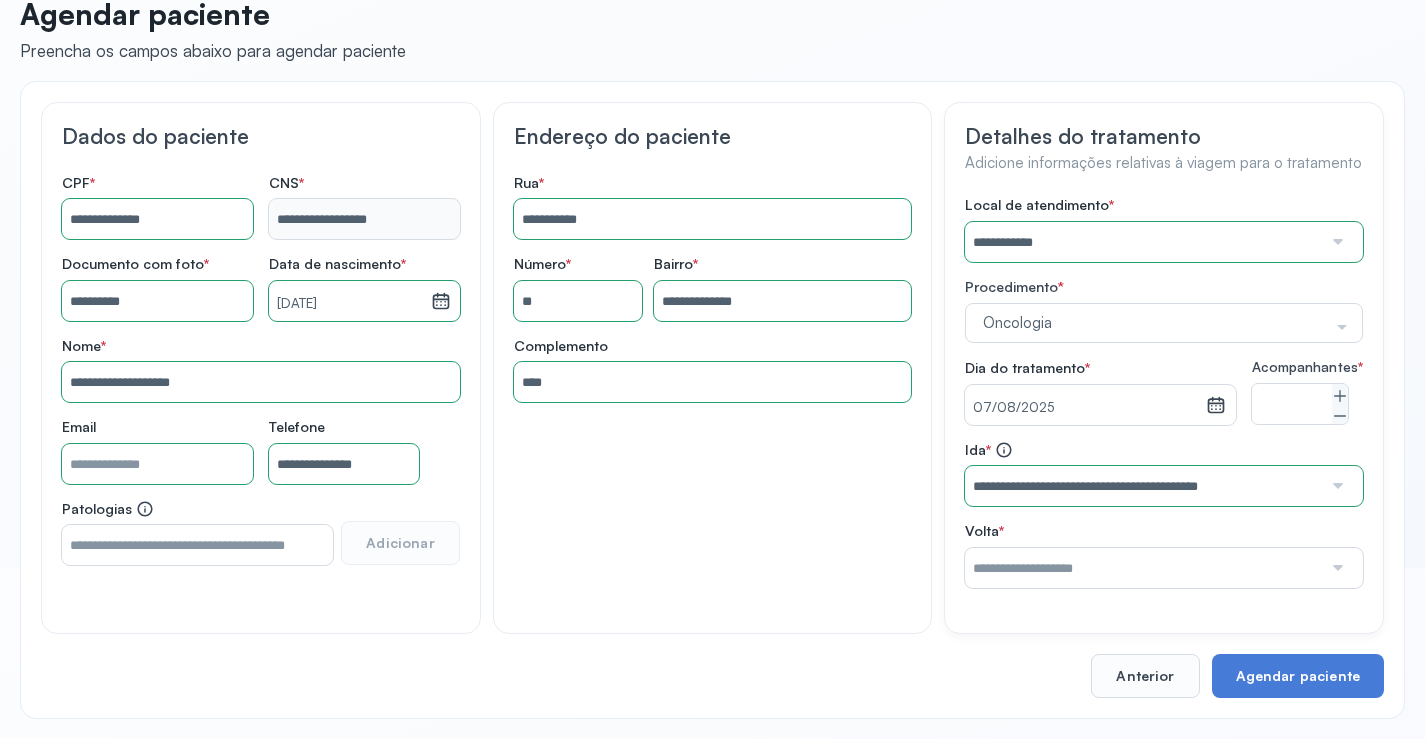 click at bounding box center [1336, 568] 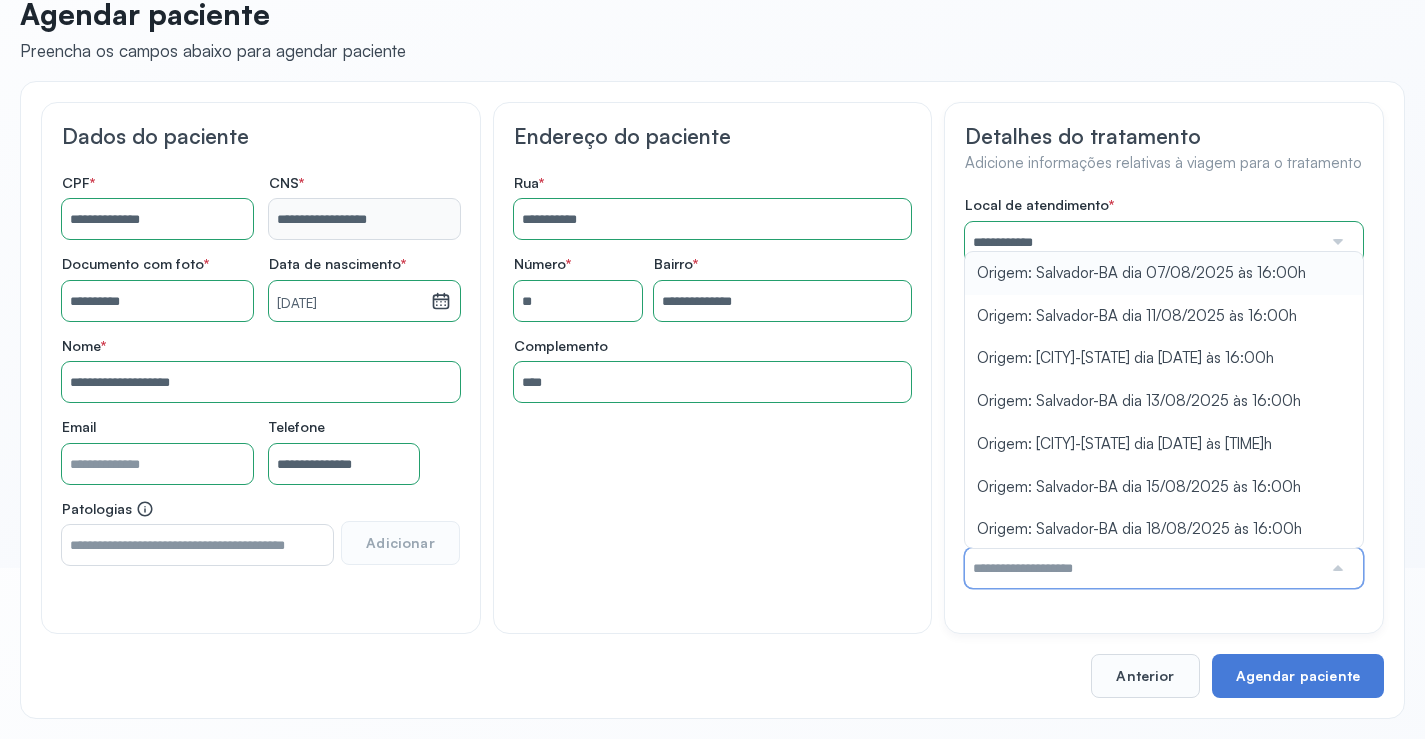 type on "**********" 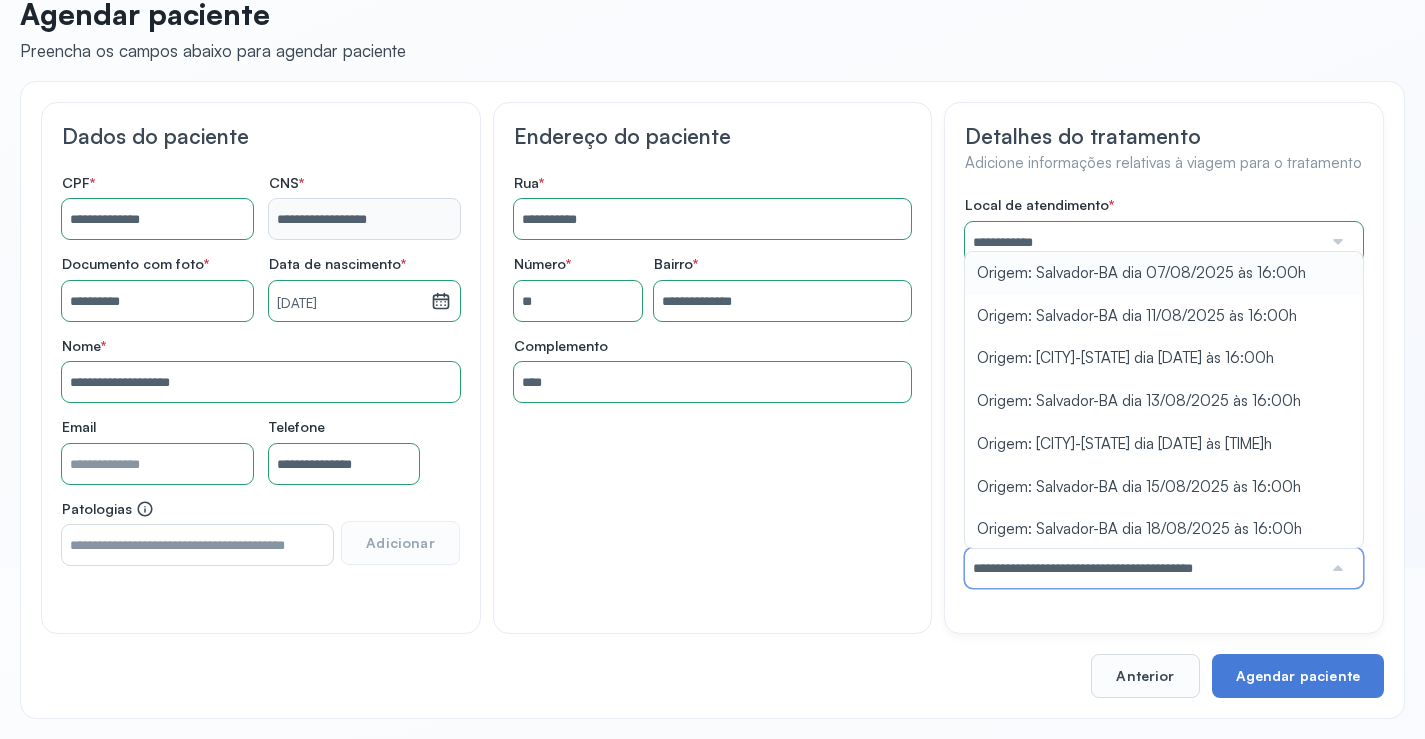 click on "**********" at bounding box center [1164, 392] 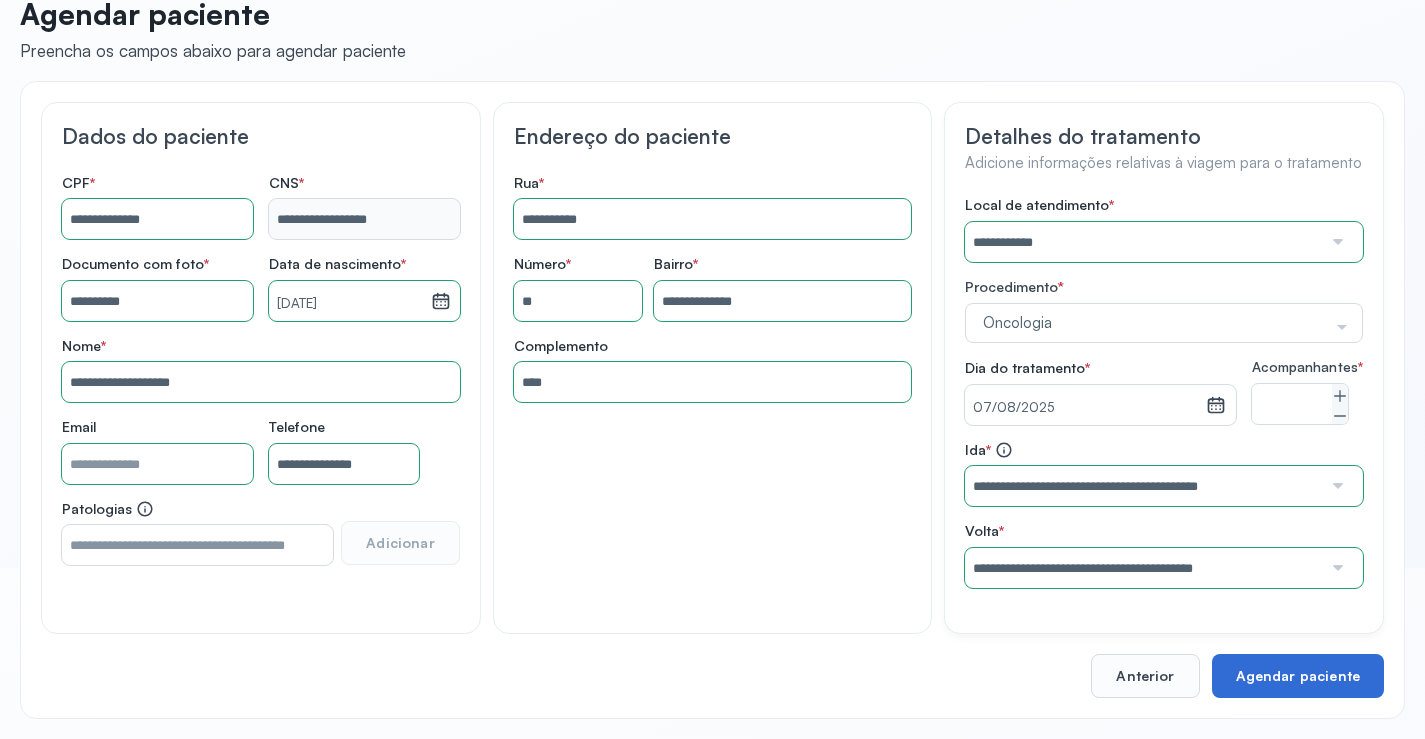 click on "Agendar paciente" at bounding box center [1298, 676] 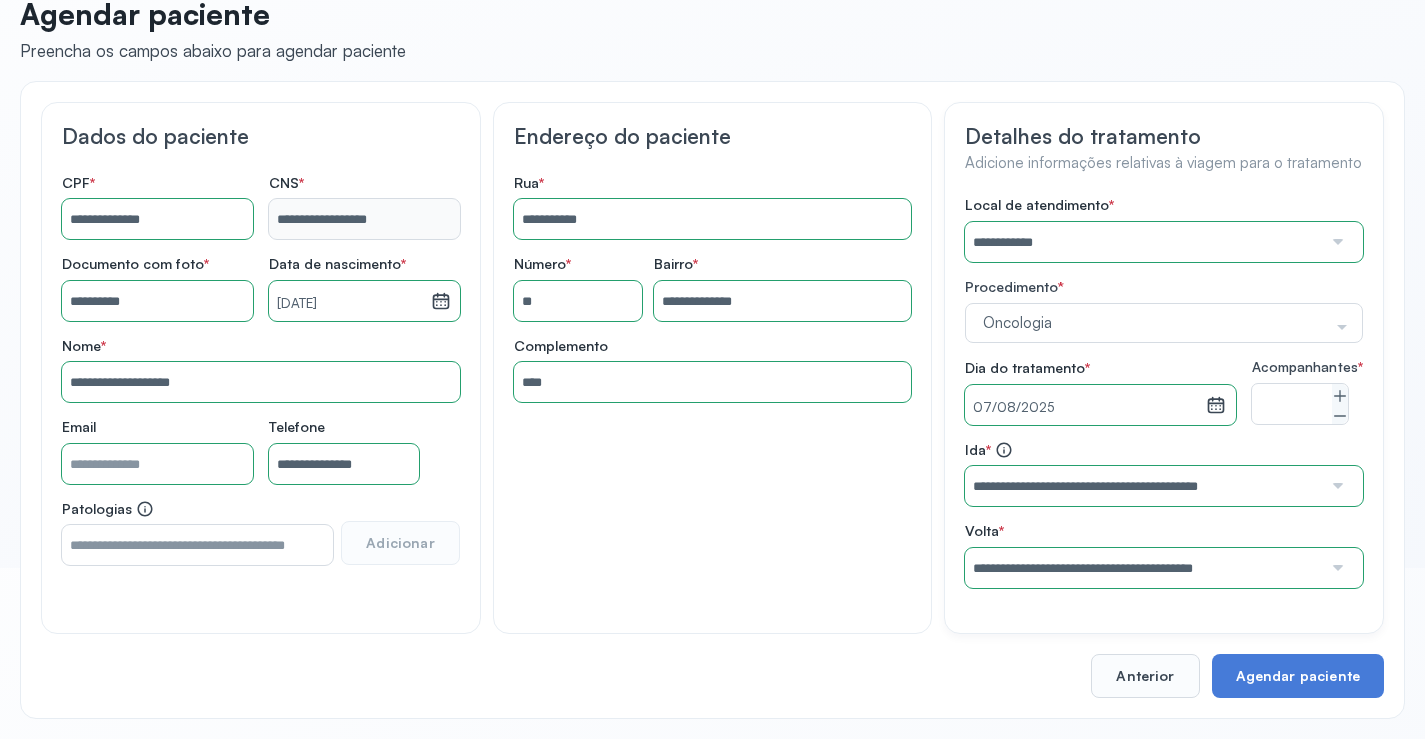 scroll, scrollTop: 0, scrollLeft: 0, axis: both 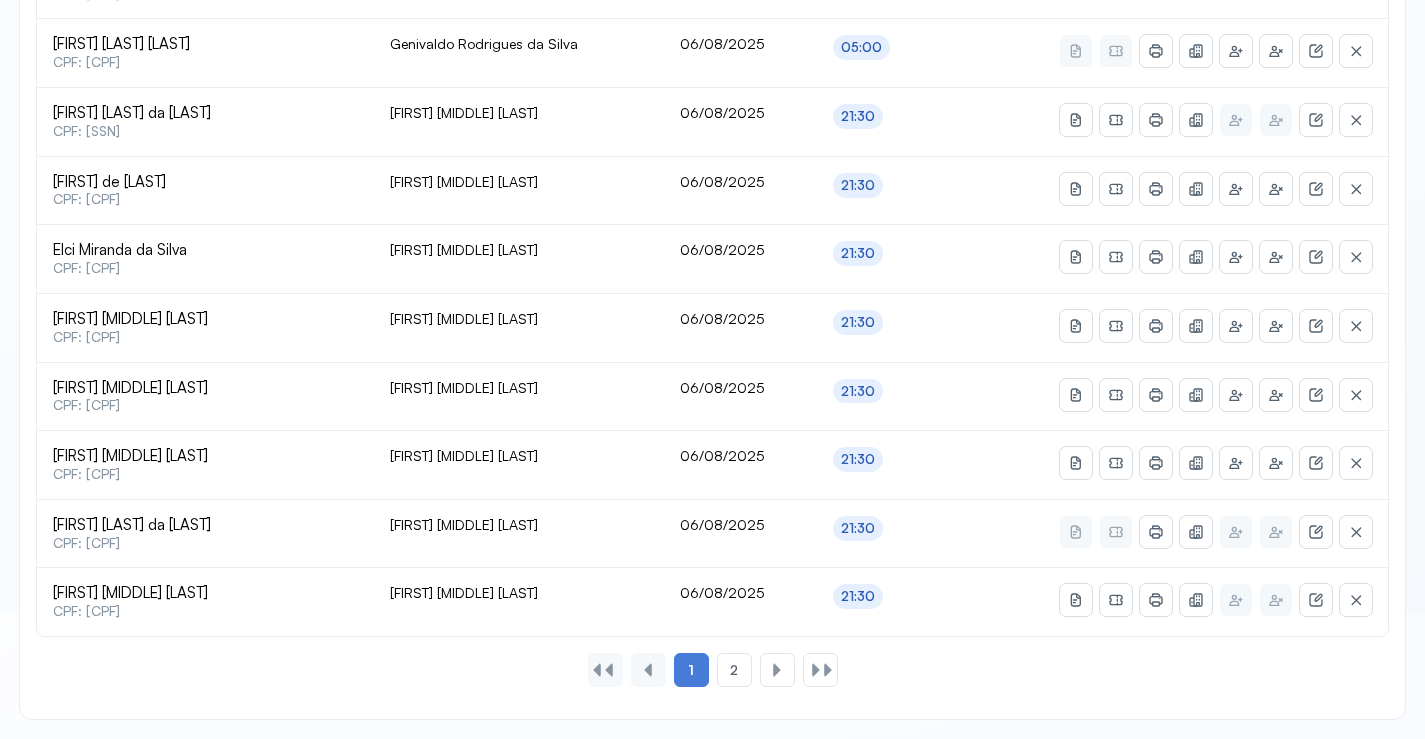 type on "********" 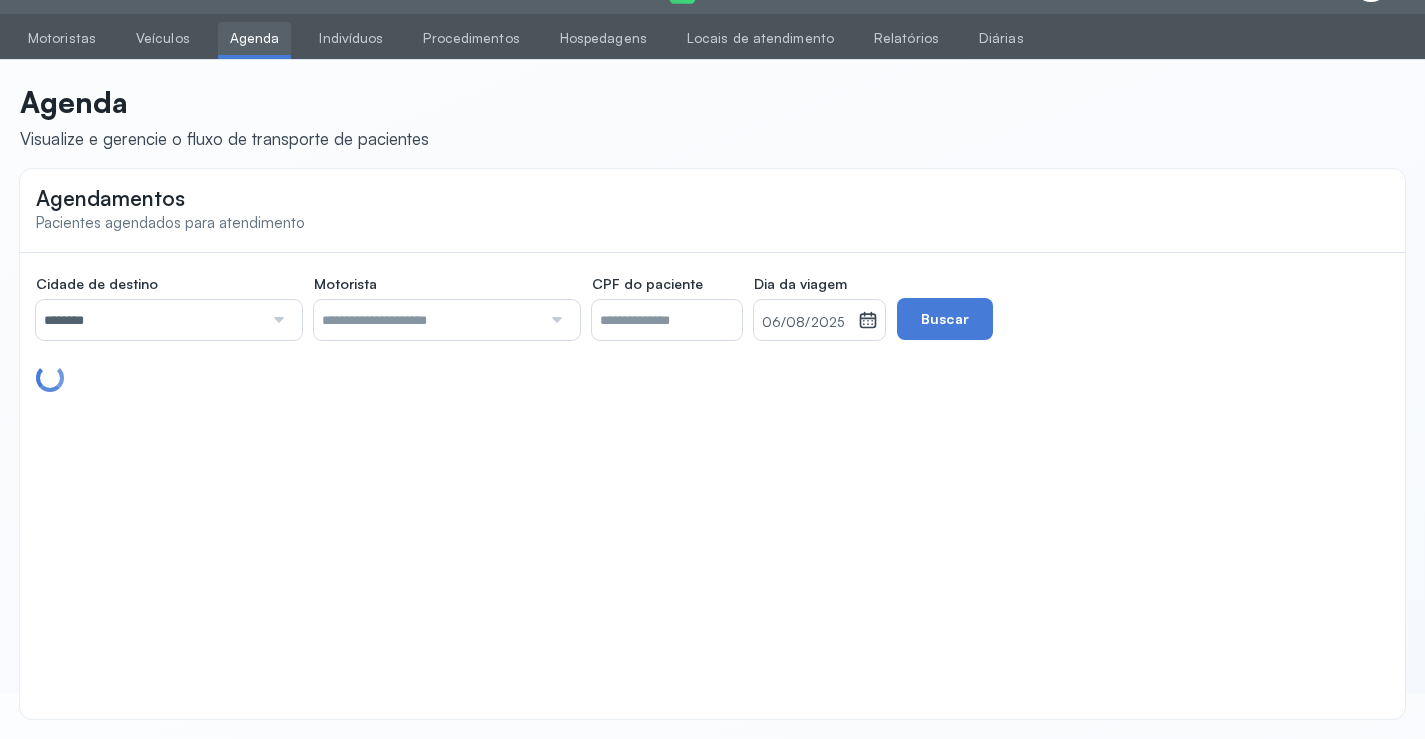 scroll, scrollTop: 865, scrollLeft: 0, axis: vertical 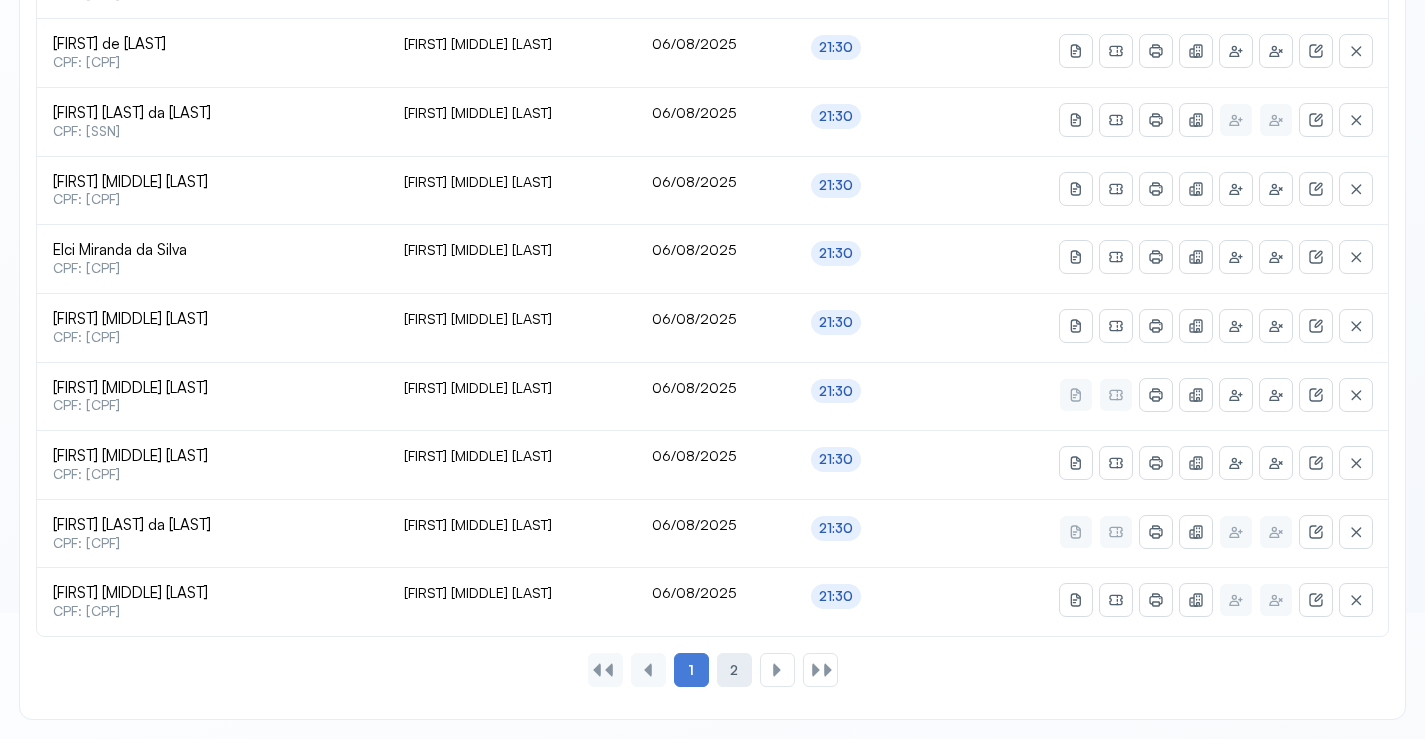 click on "2" 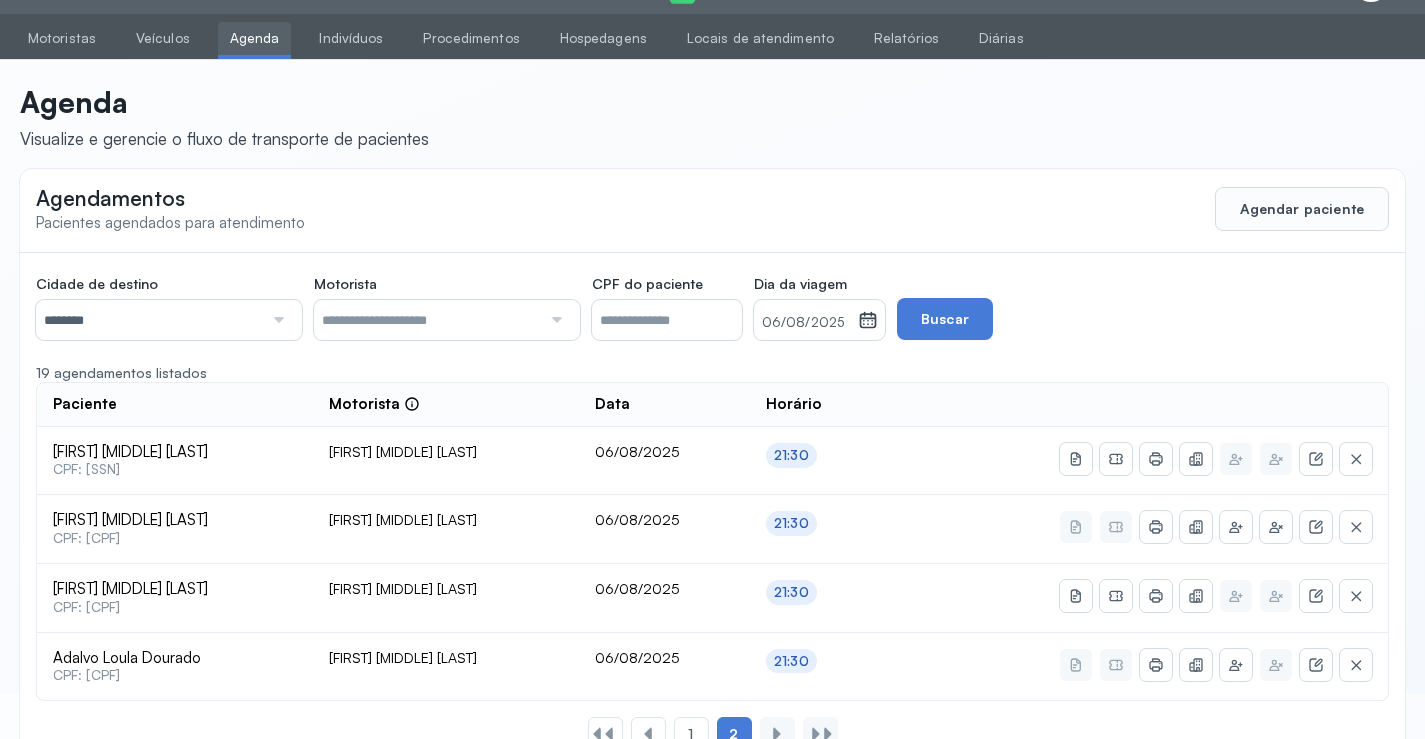 scroll, scrollTop: 110, scrollLeft: 0, axis: vertical 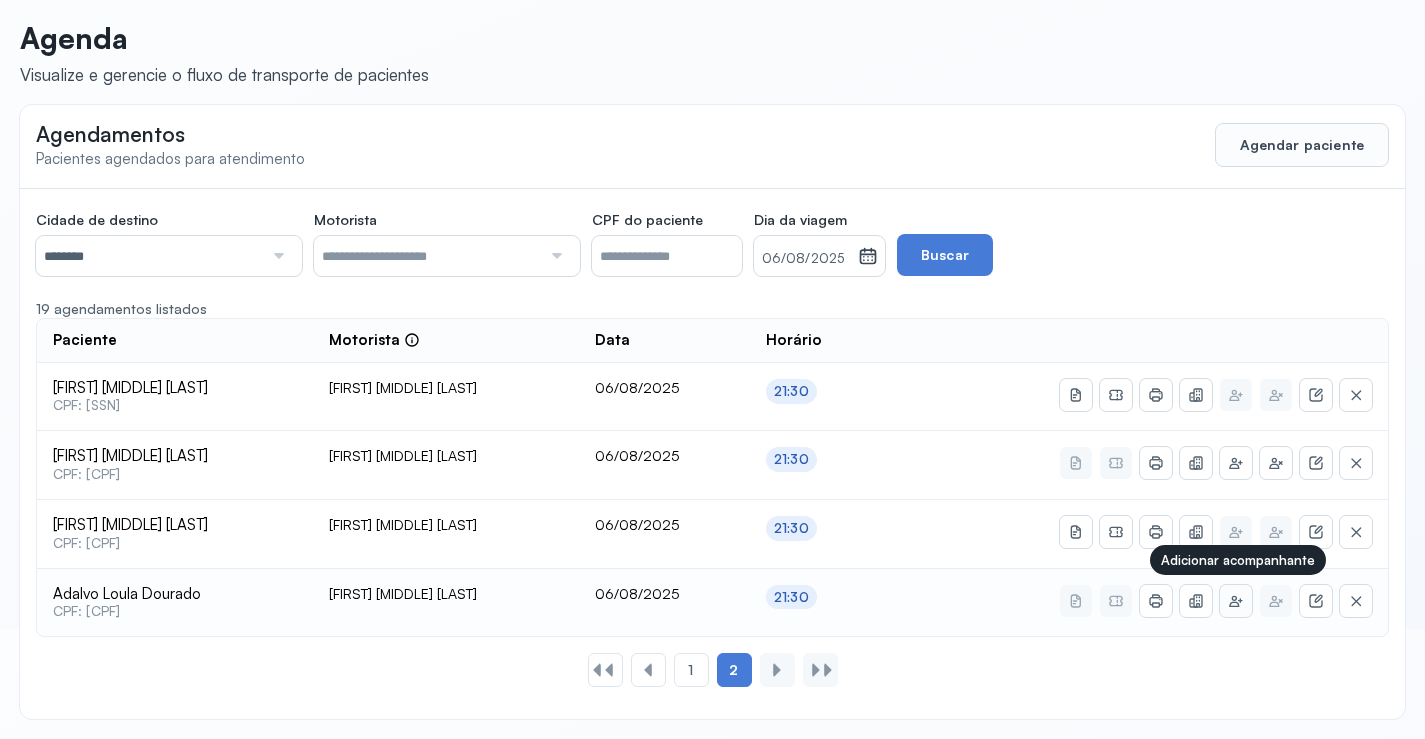 click 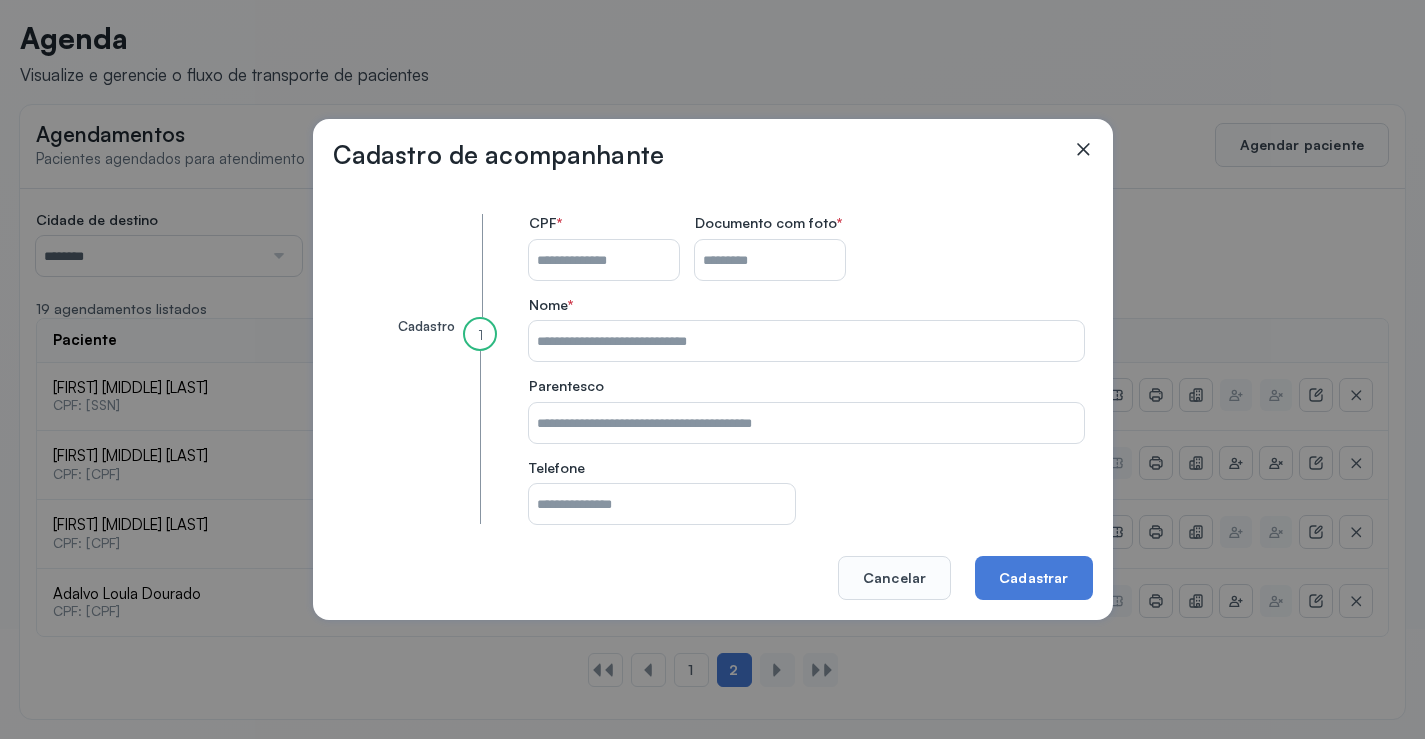 click on "CPF do paciente" at bounding box center [604, 260] 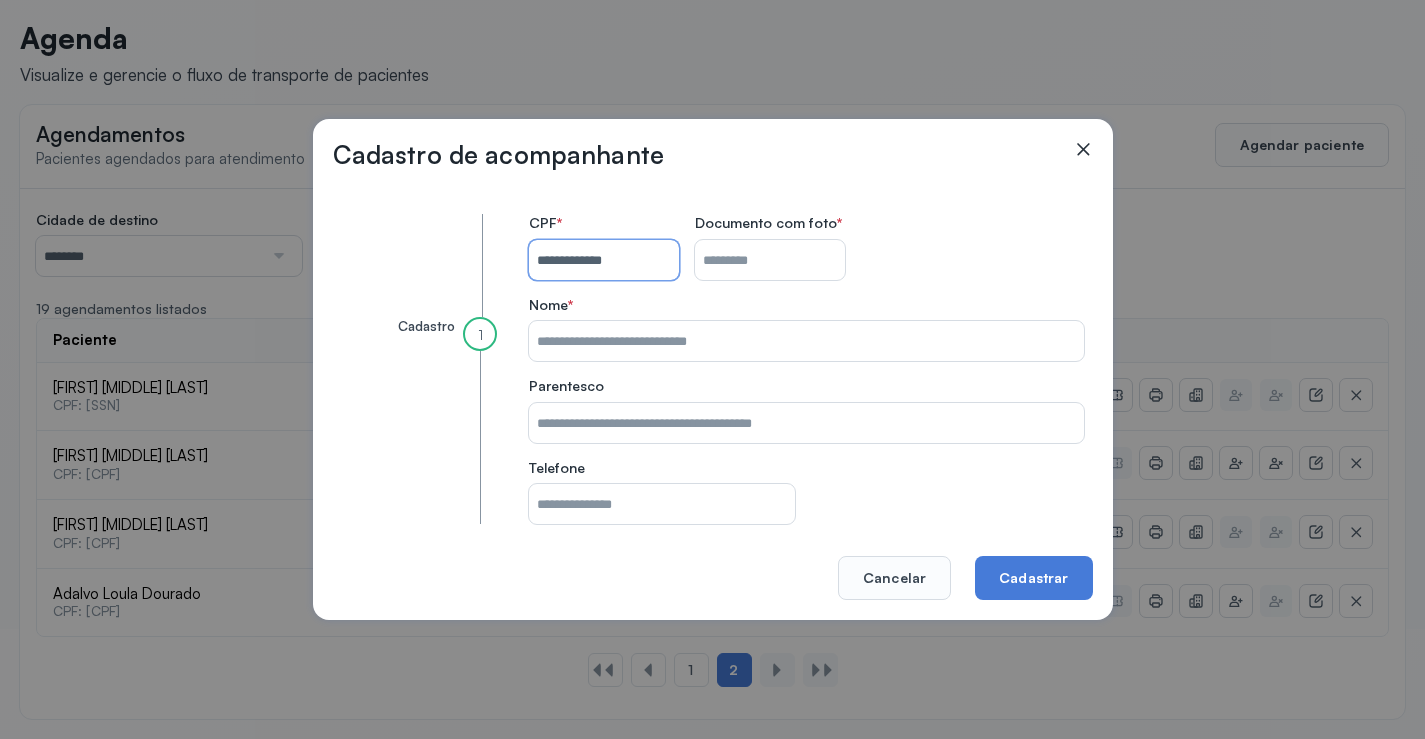 type on "**********" 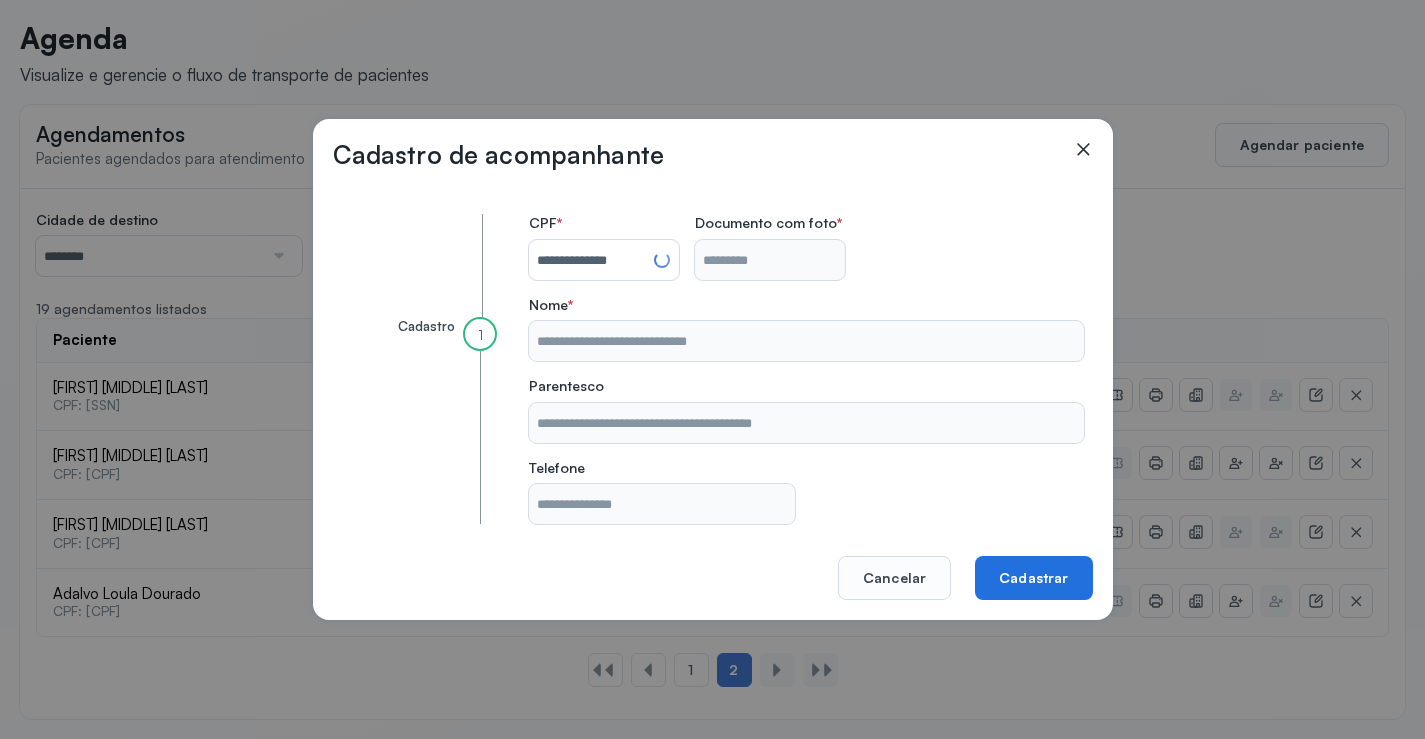 type on "**********" 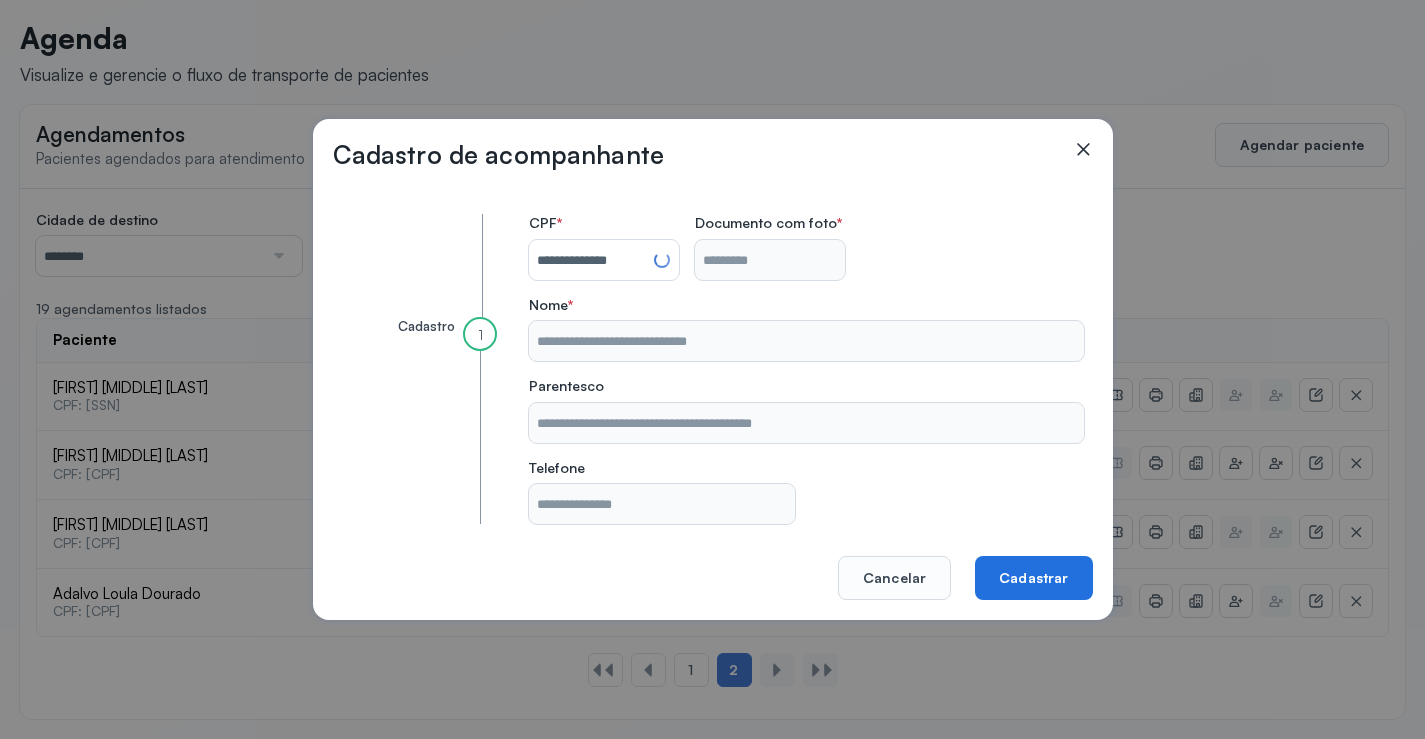 type on "**********" 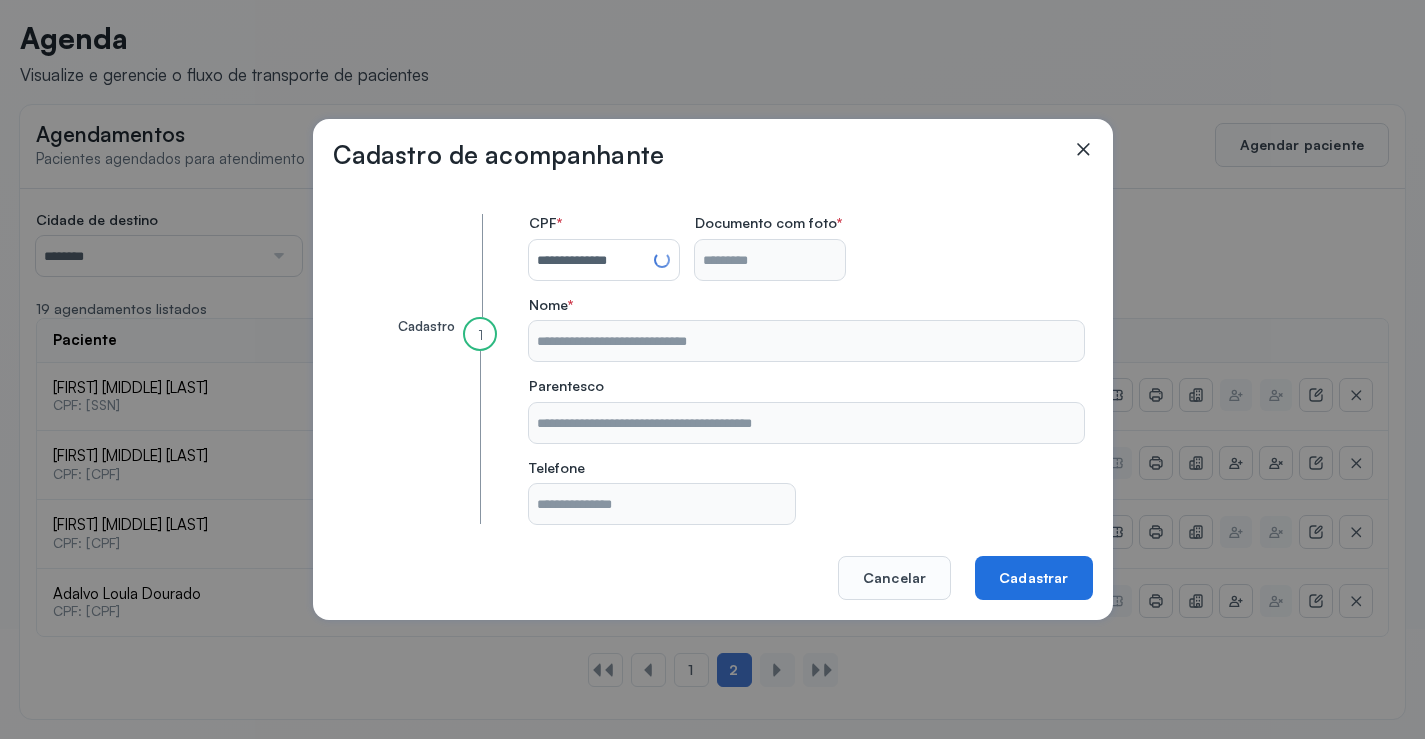 type on "**********" 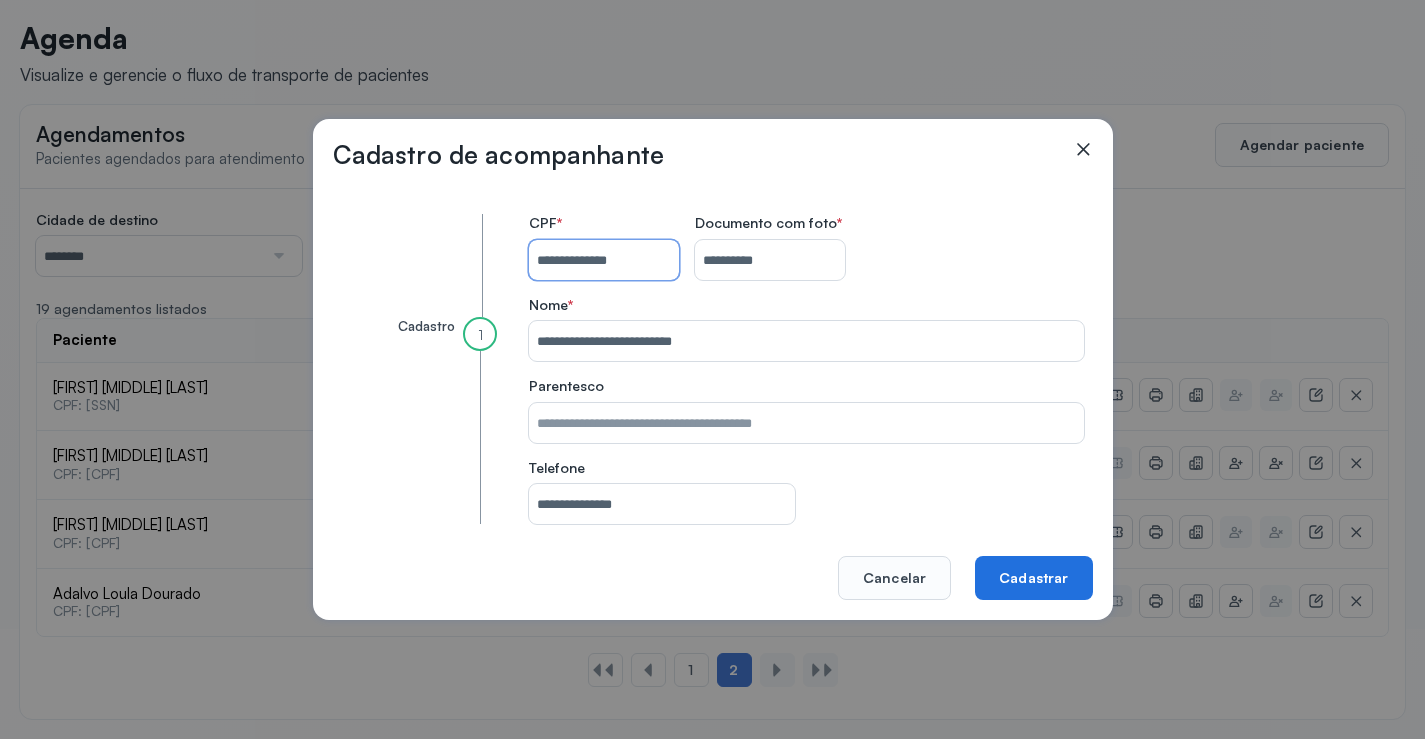 type on "**********" 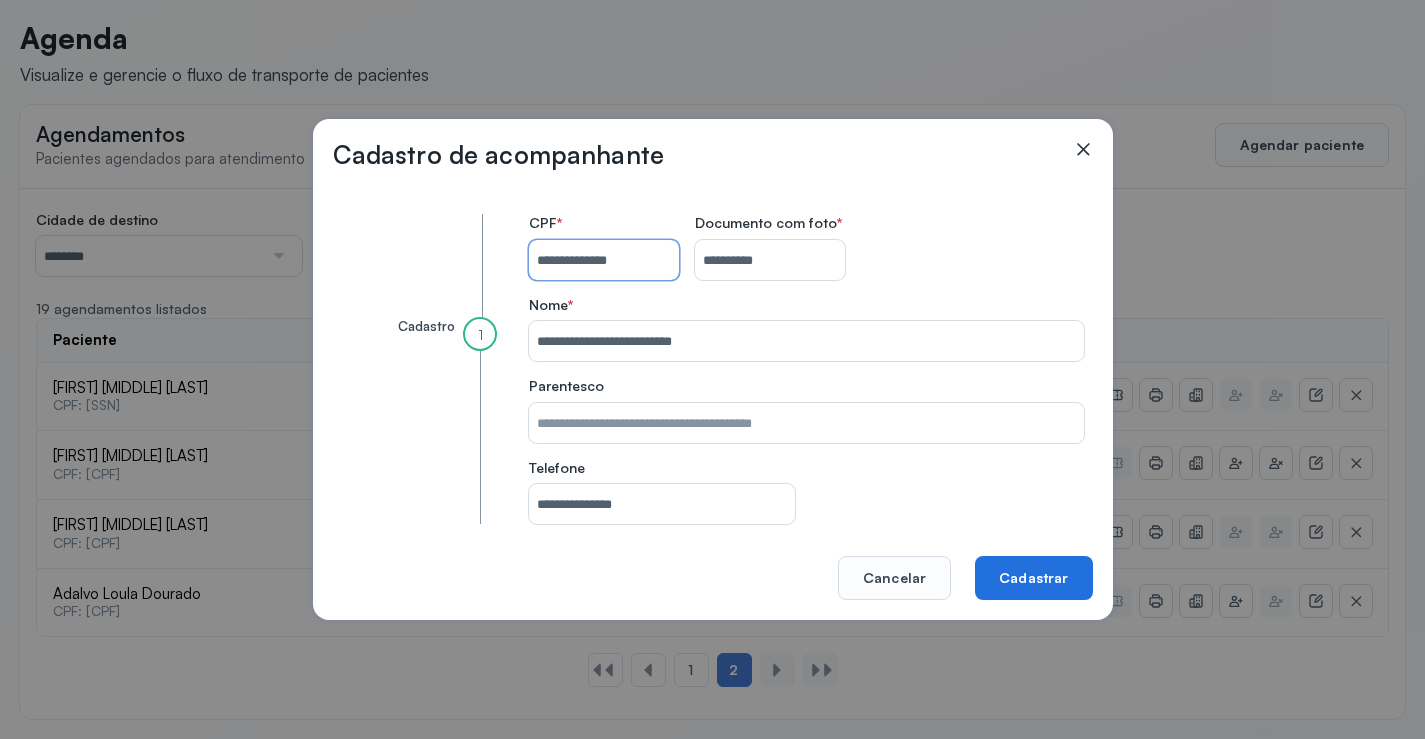 click on "Cadastrar" 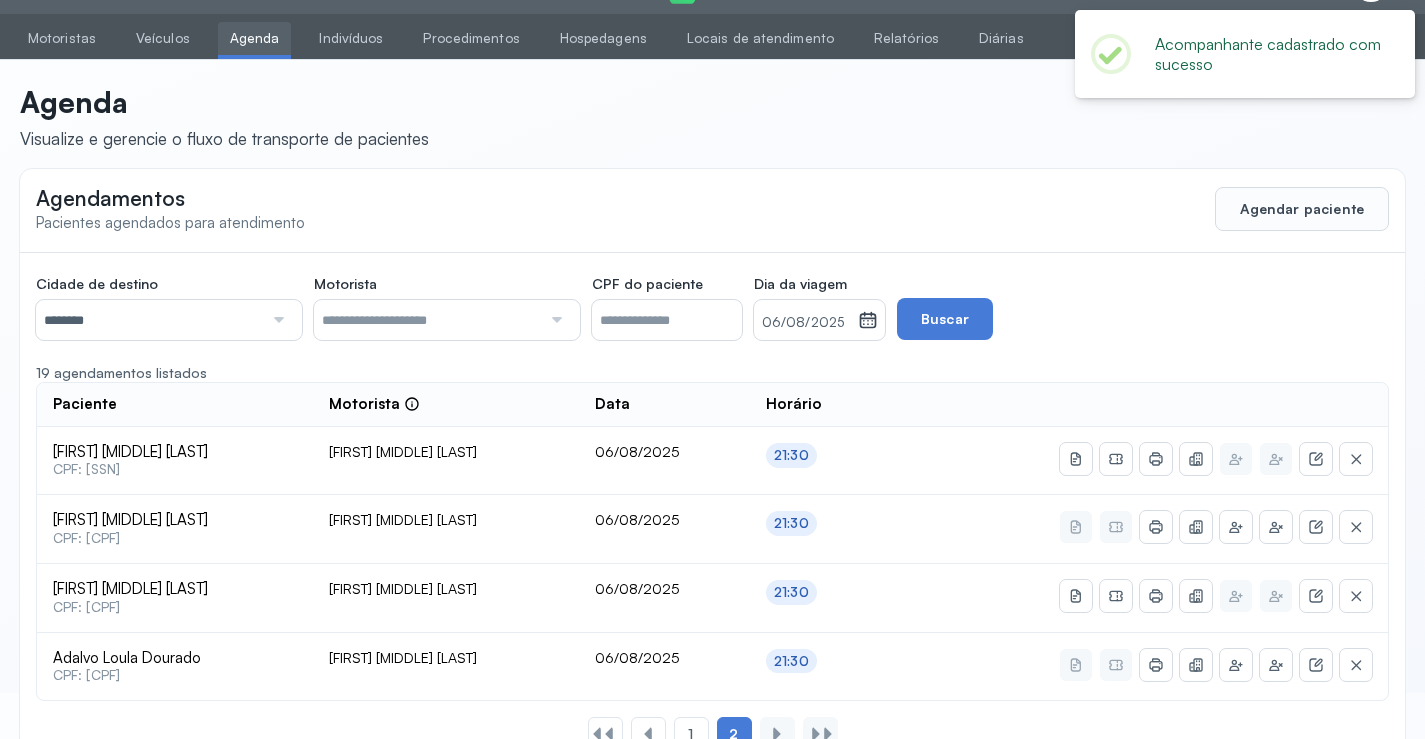 scroll, scrollTop: 110, scrollLeft: 0, axis: vertical 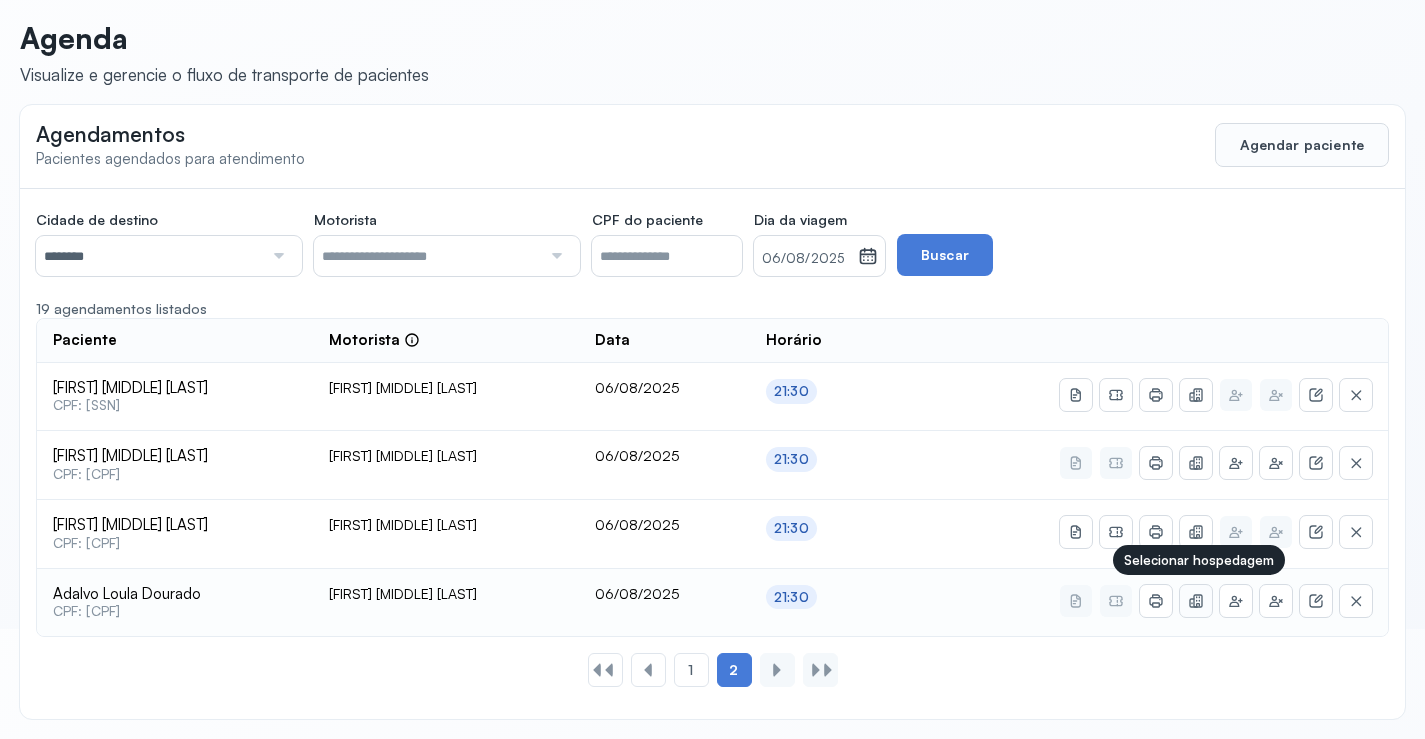 click 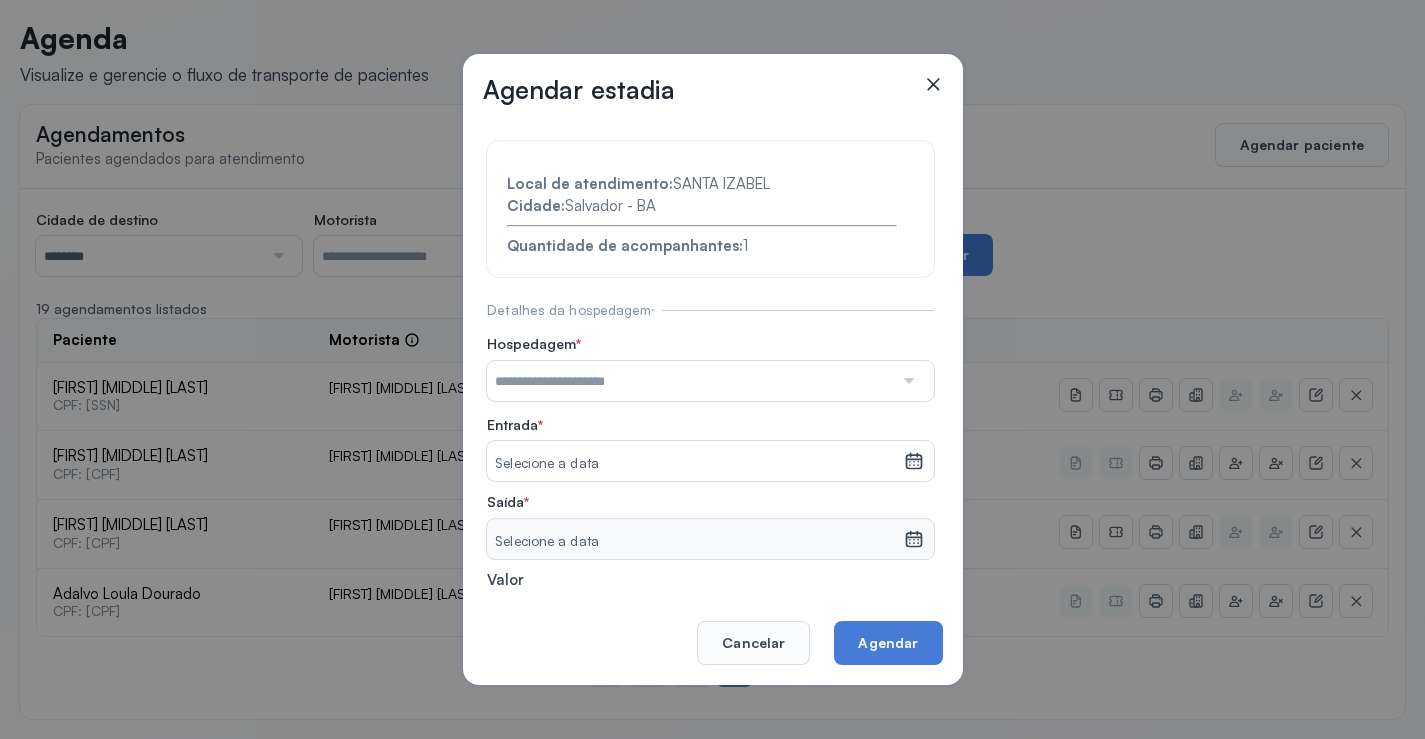 click at bounding box center [907, 381] 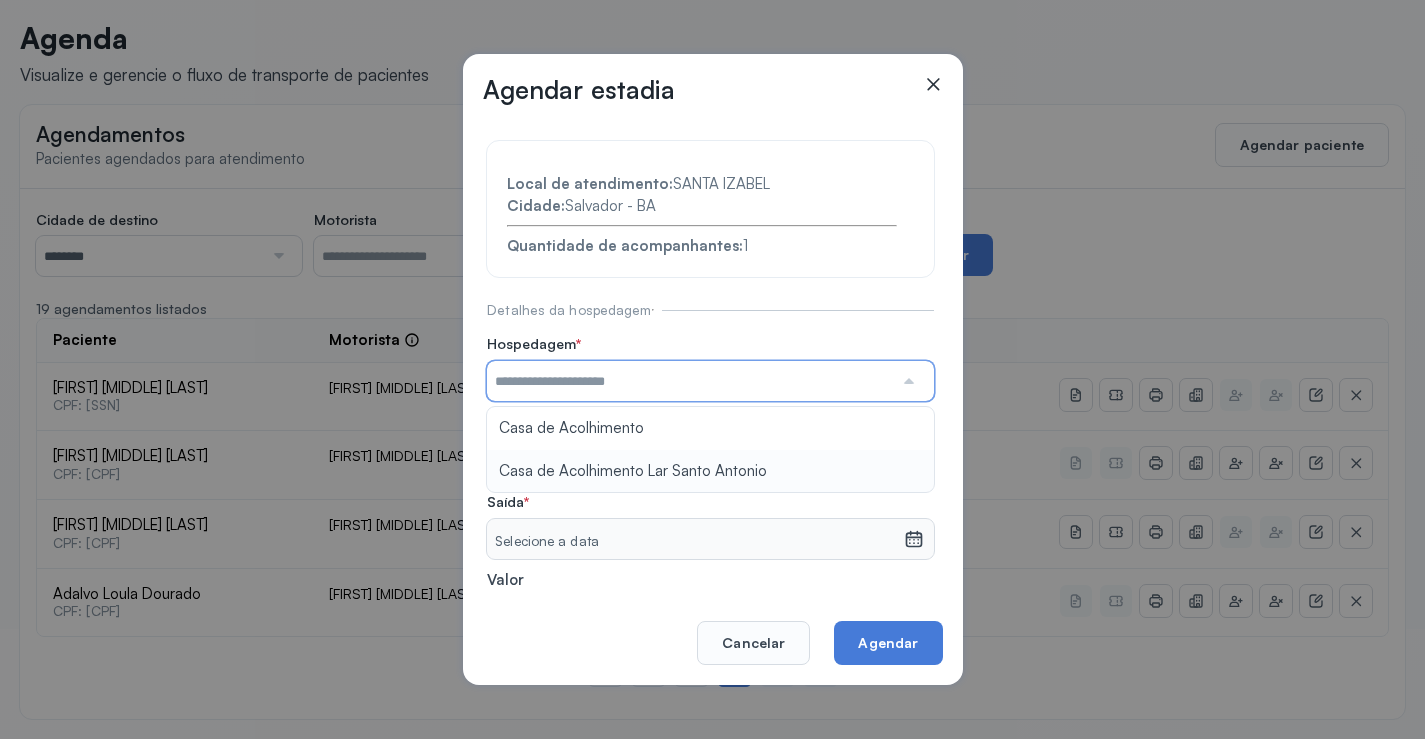 type on "**********" 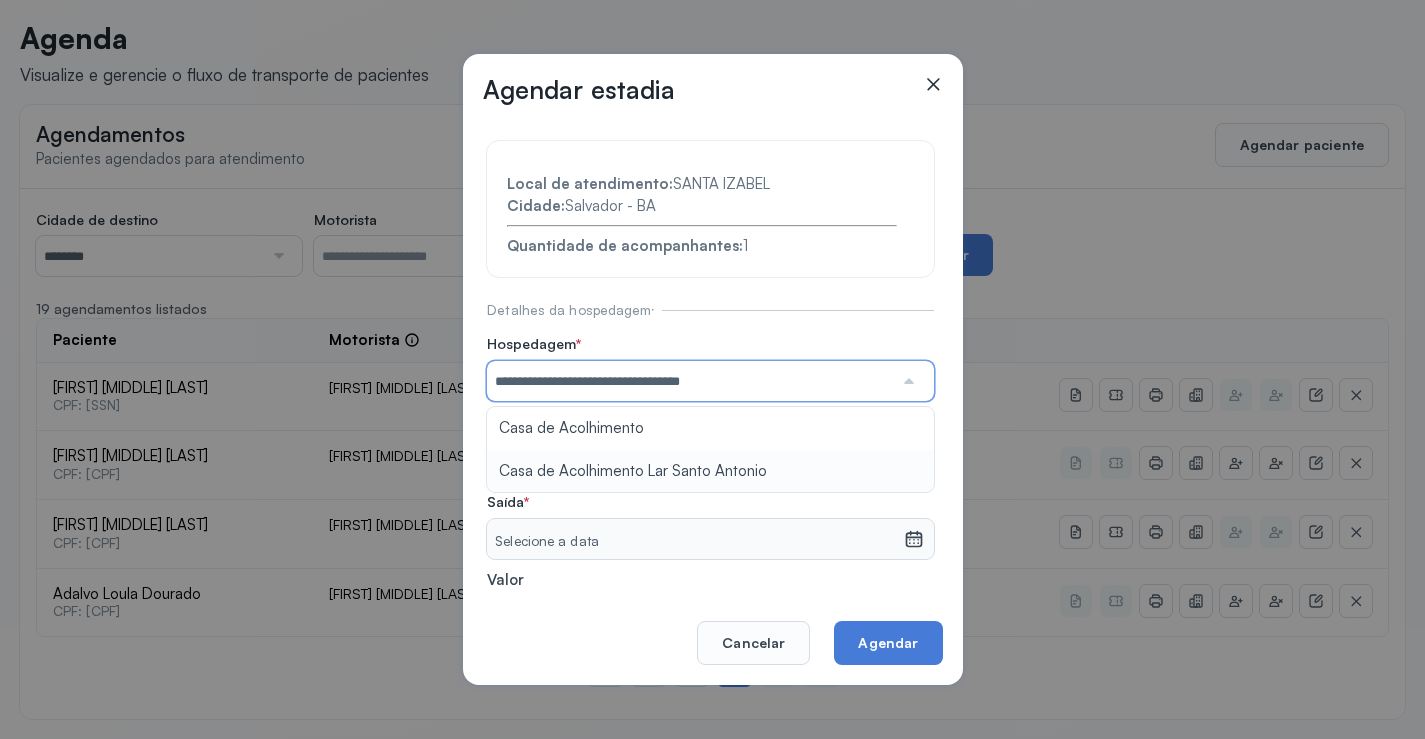 click on "**********" at bounding box center (710, 436) 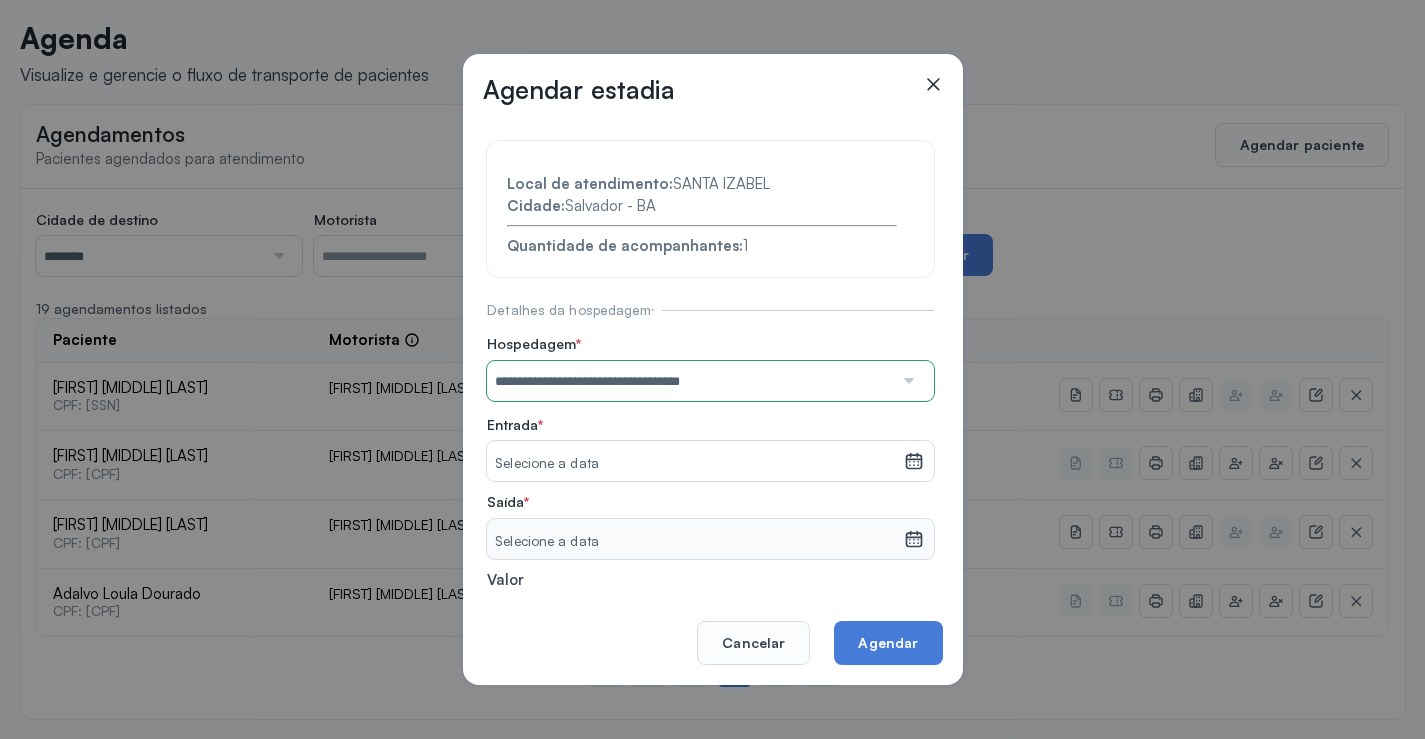 click 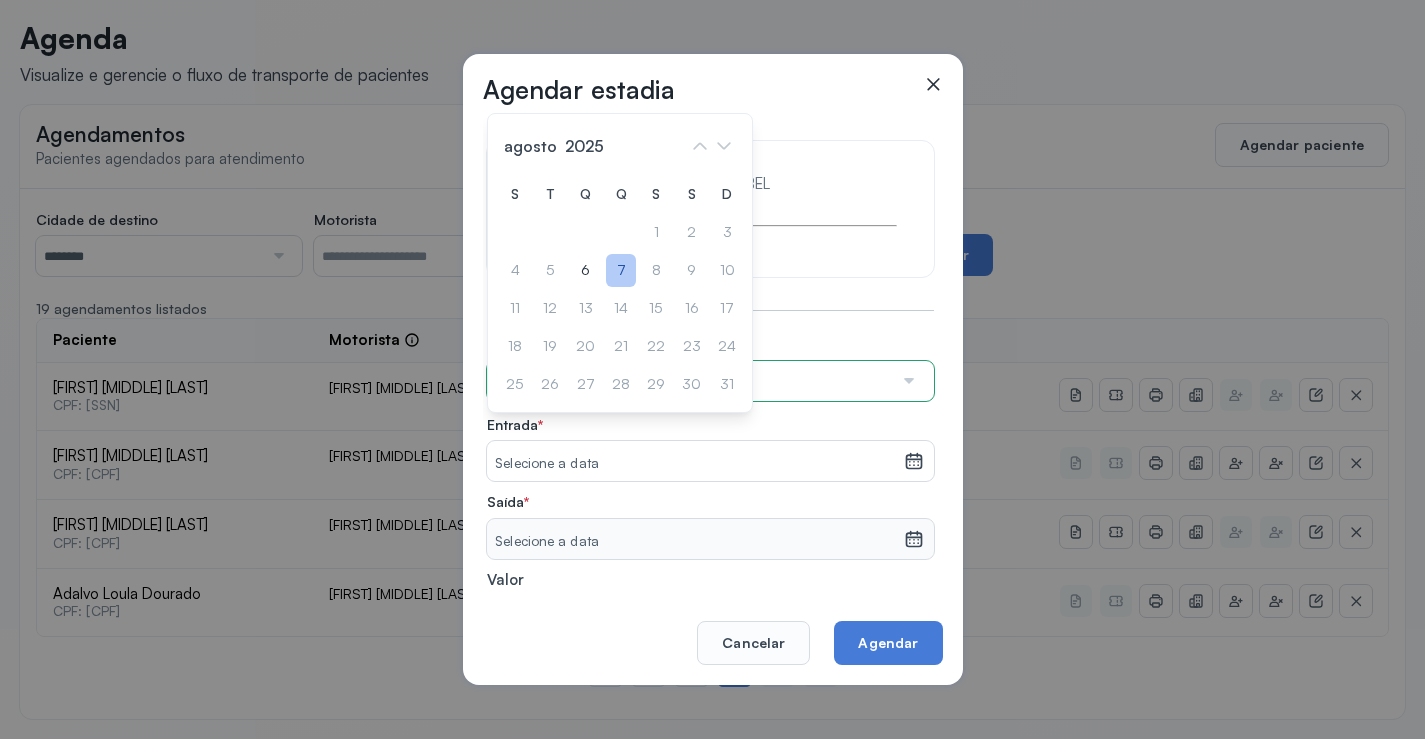 click on "7" 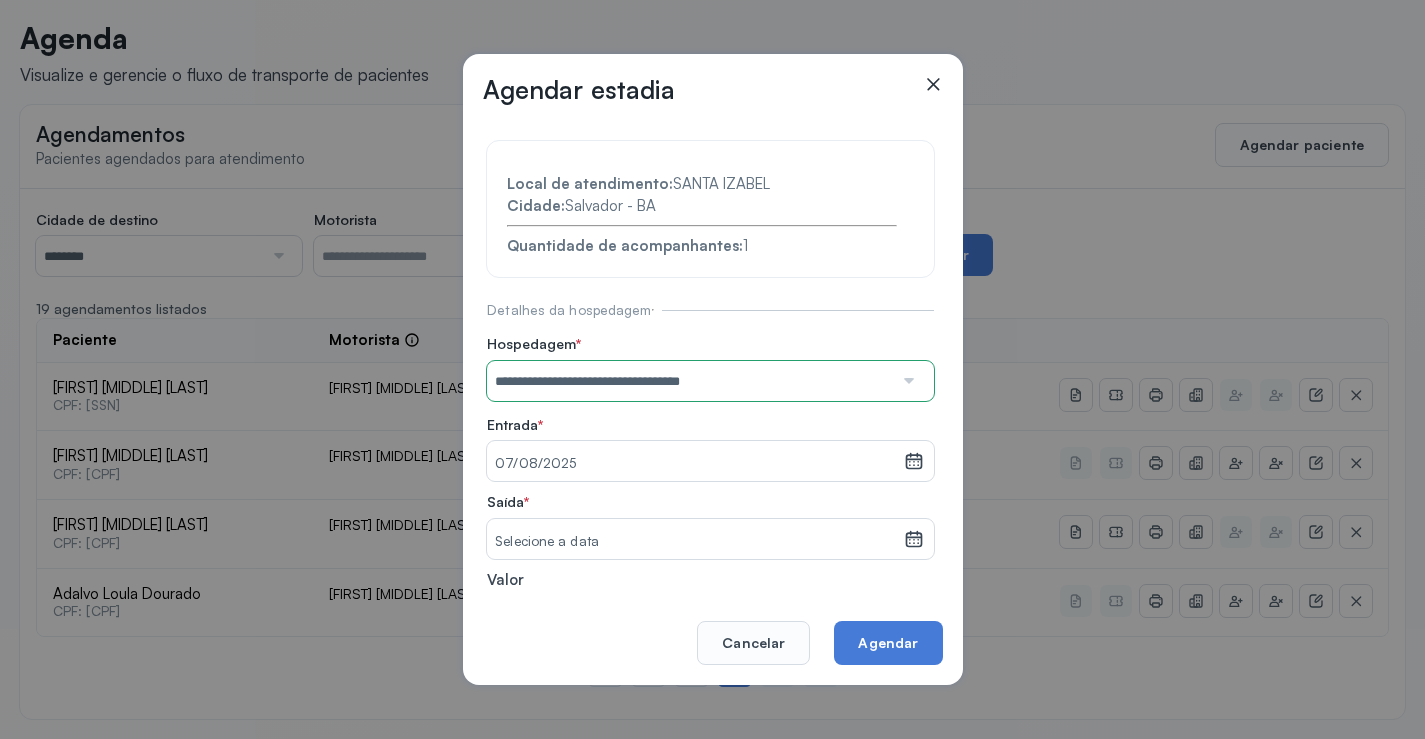 click 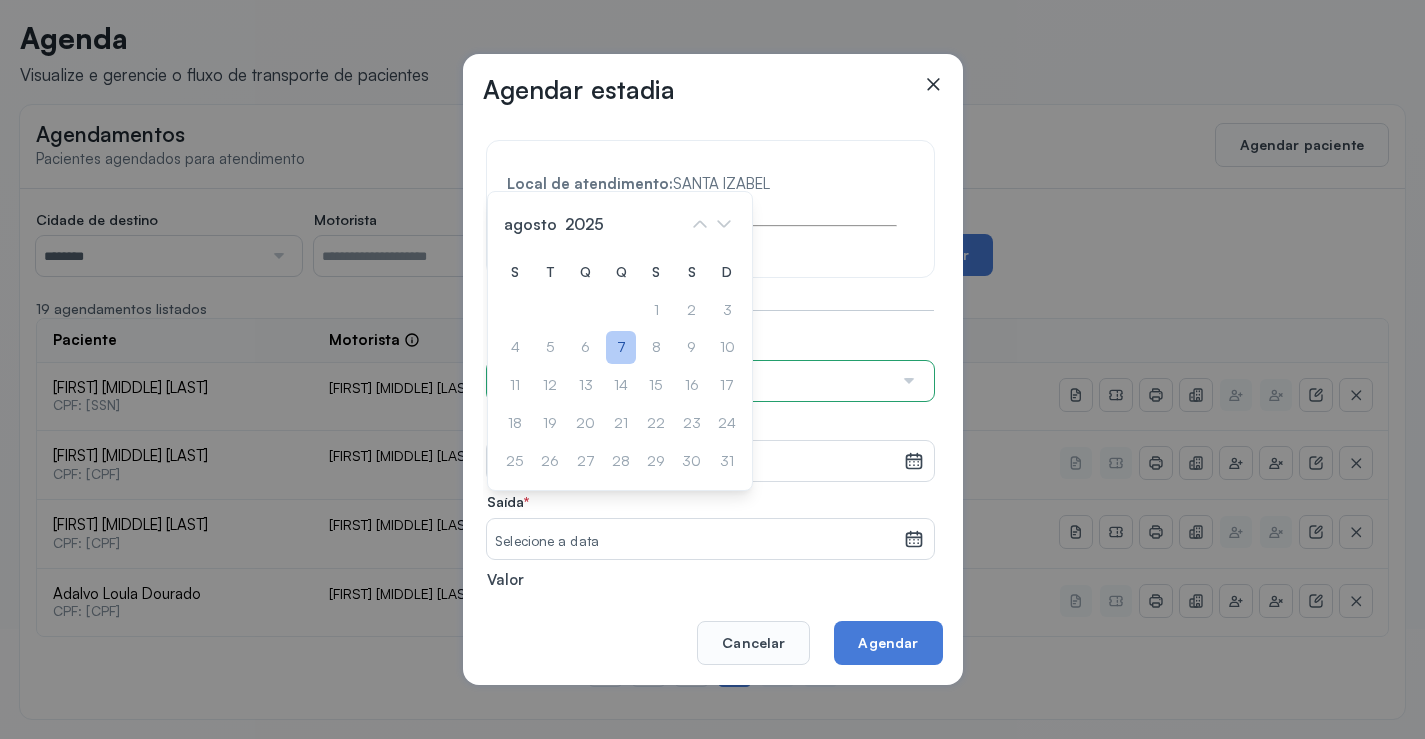 click on "7" 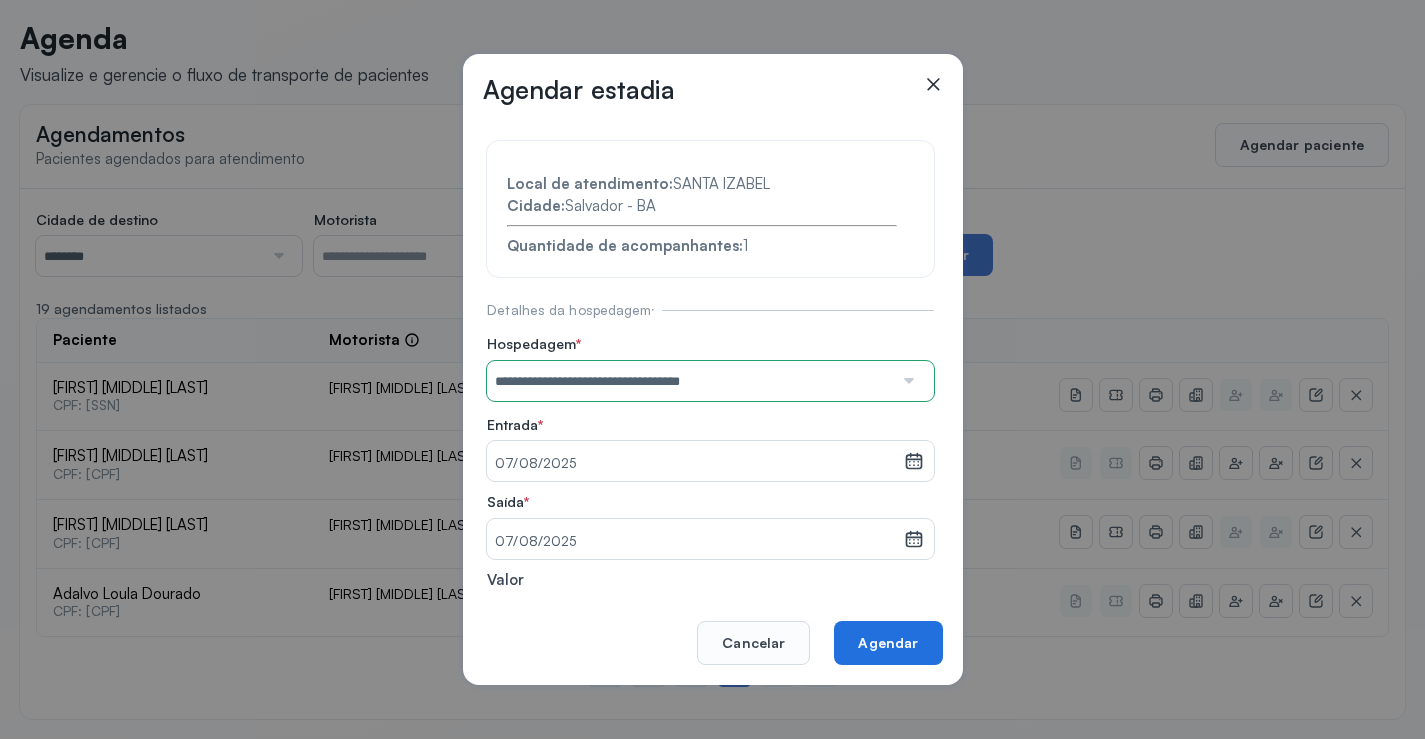 drag, startPoint x: 912, startPoint y: 637, endPoint x: 911, endPoint y: 619, distance: 18.027756 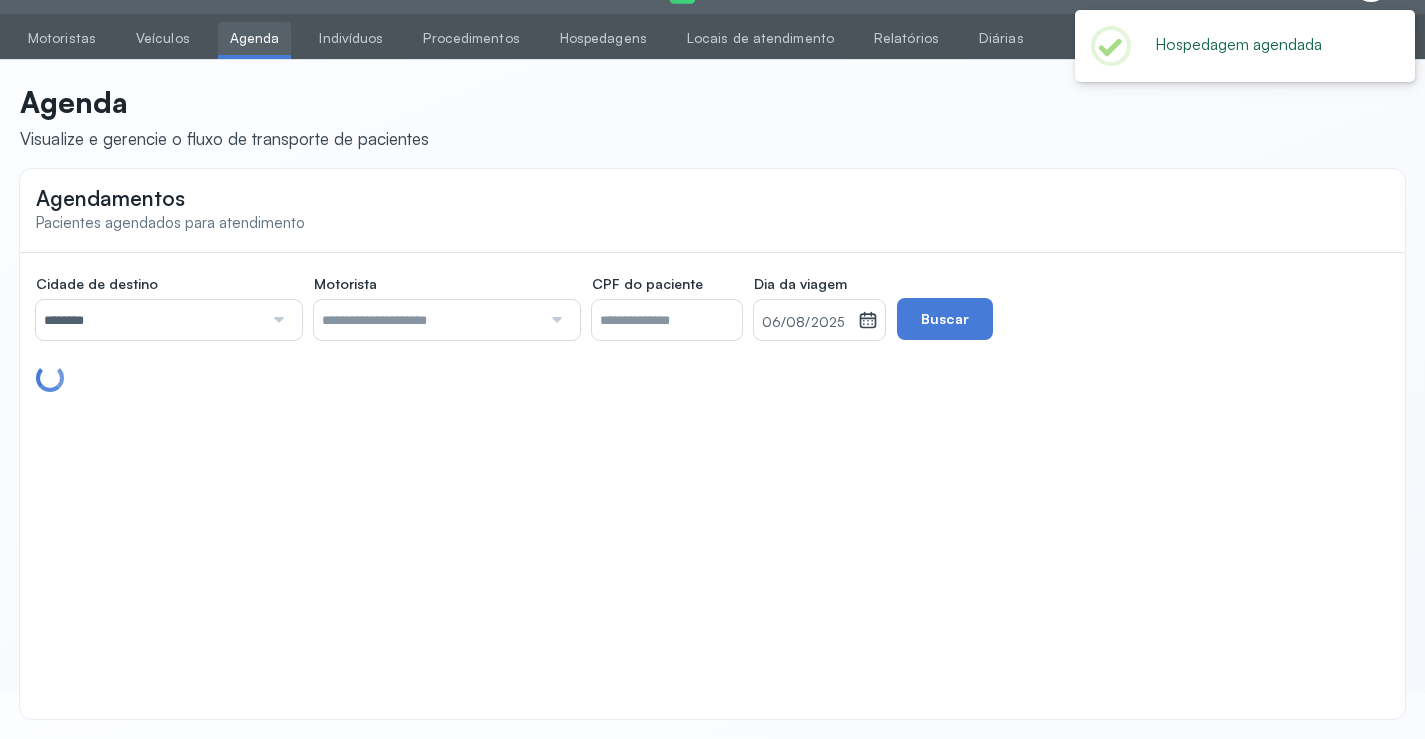 scroll, scrollTop: 110, scrollLeft: 0, axis: vertical 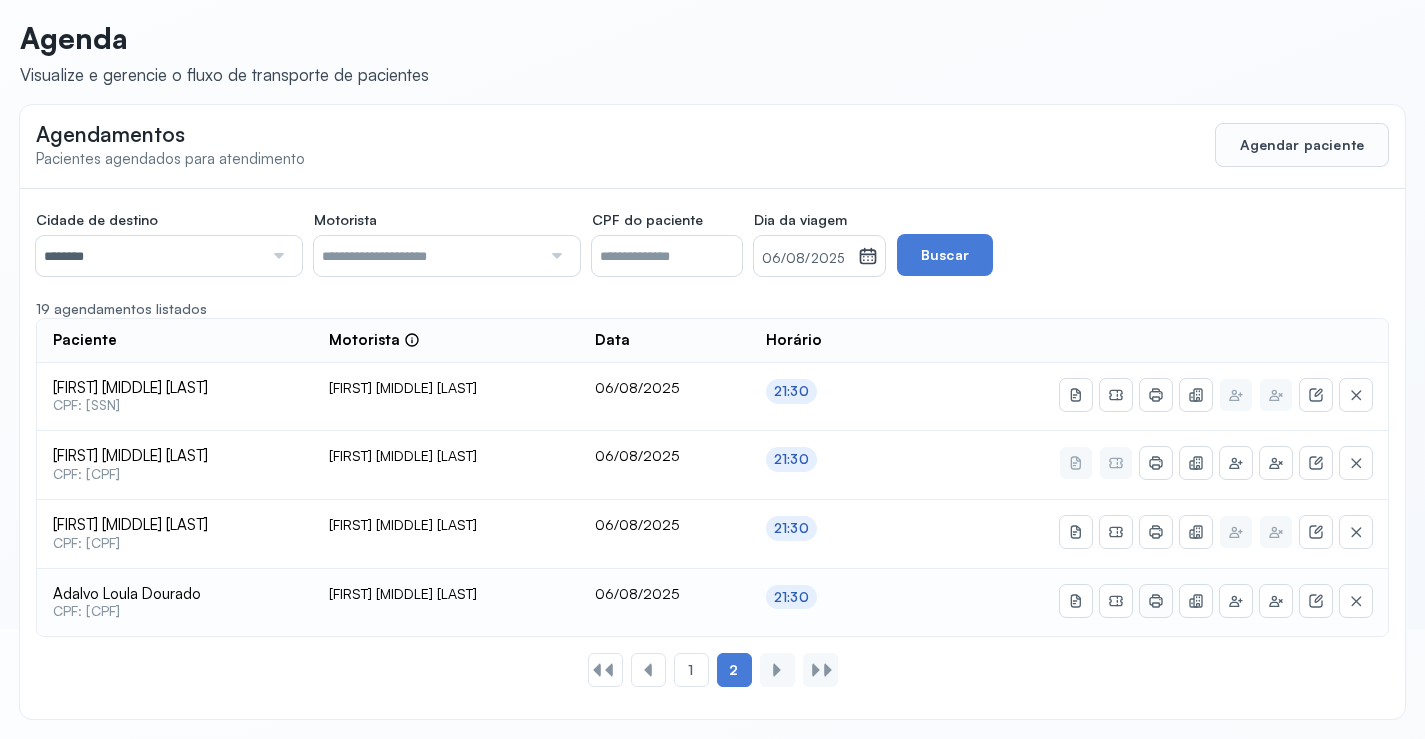 click 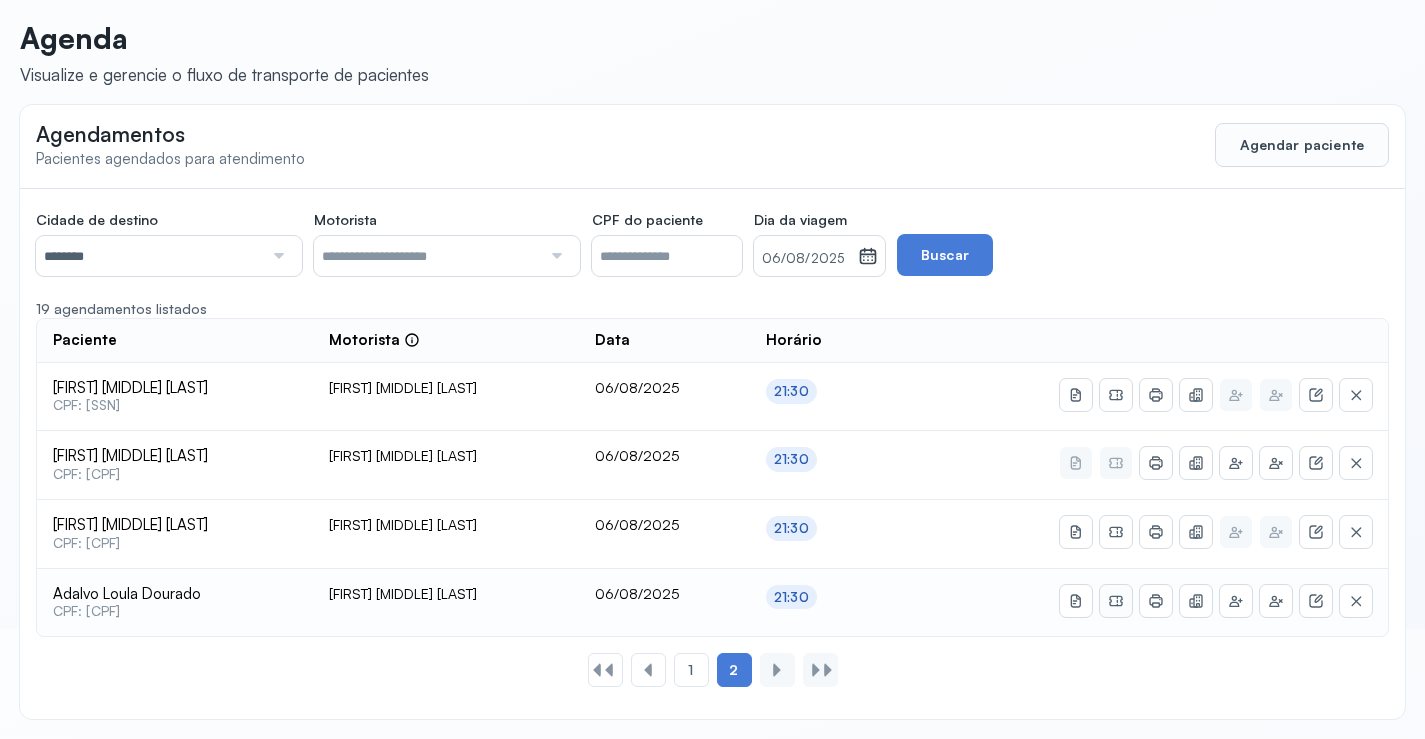 click 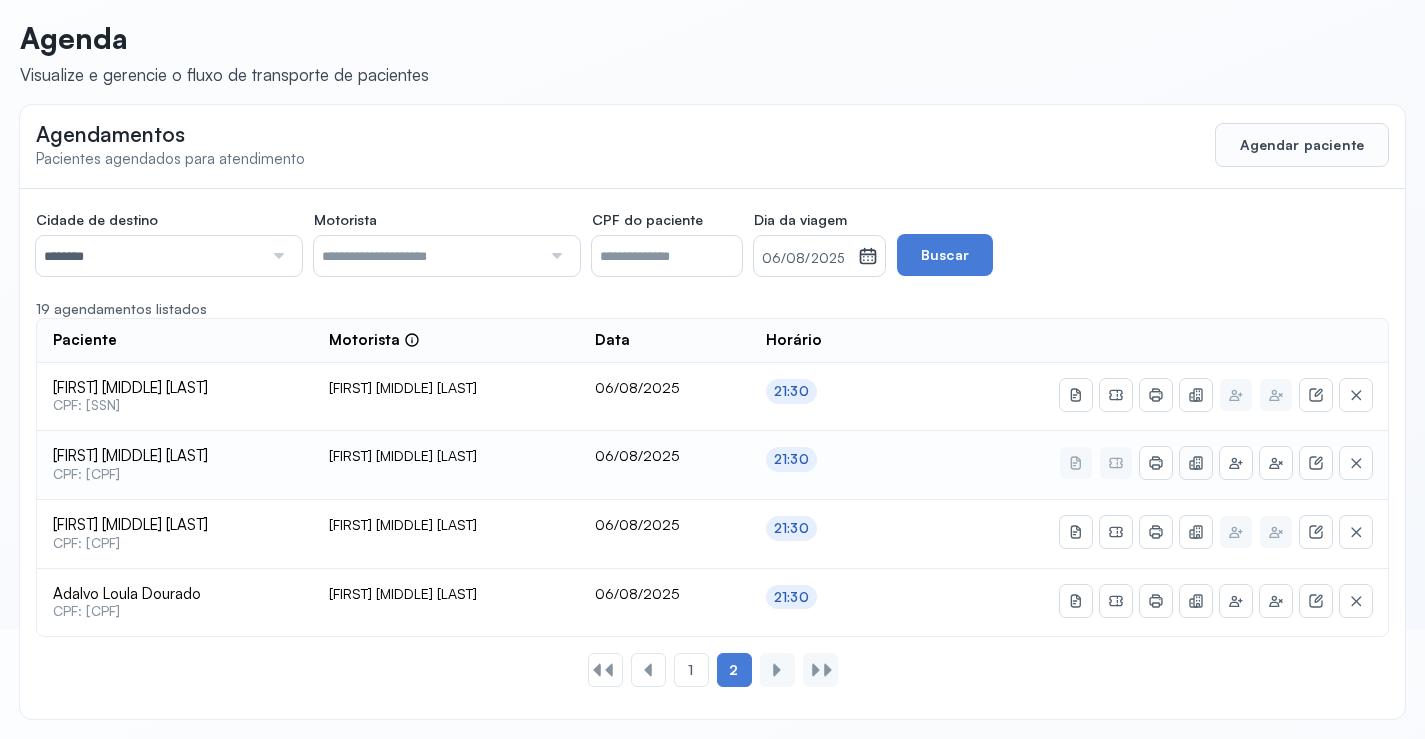 click 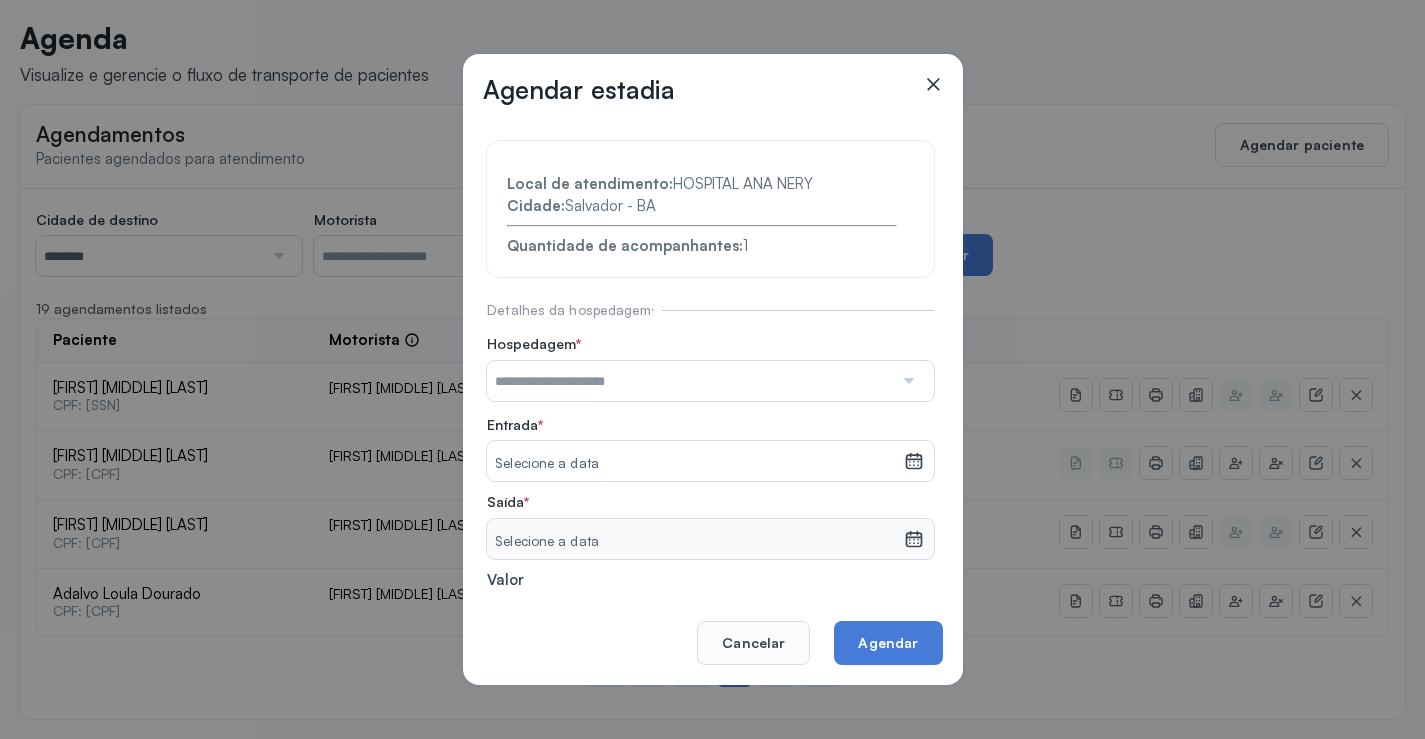 click at bounding box center [907, 381] 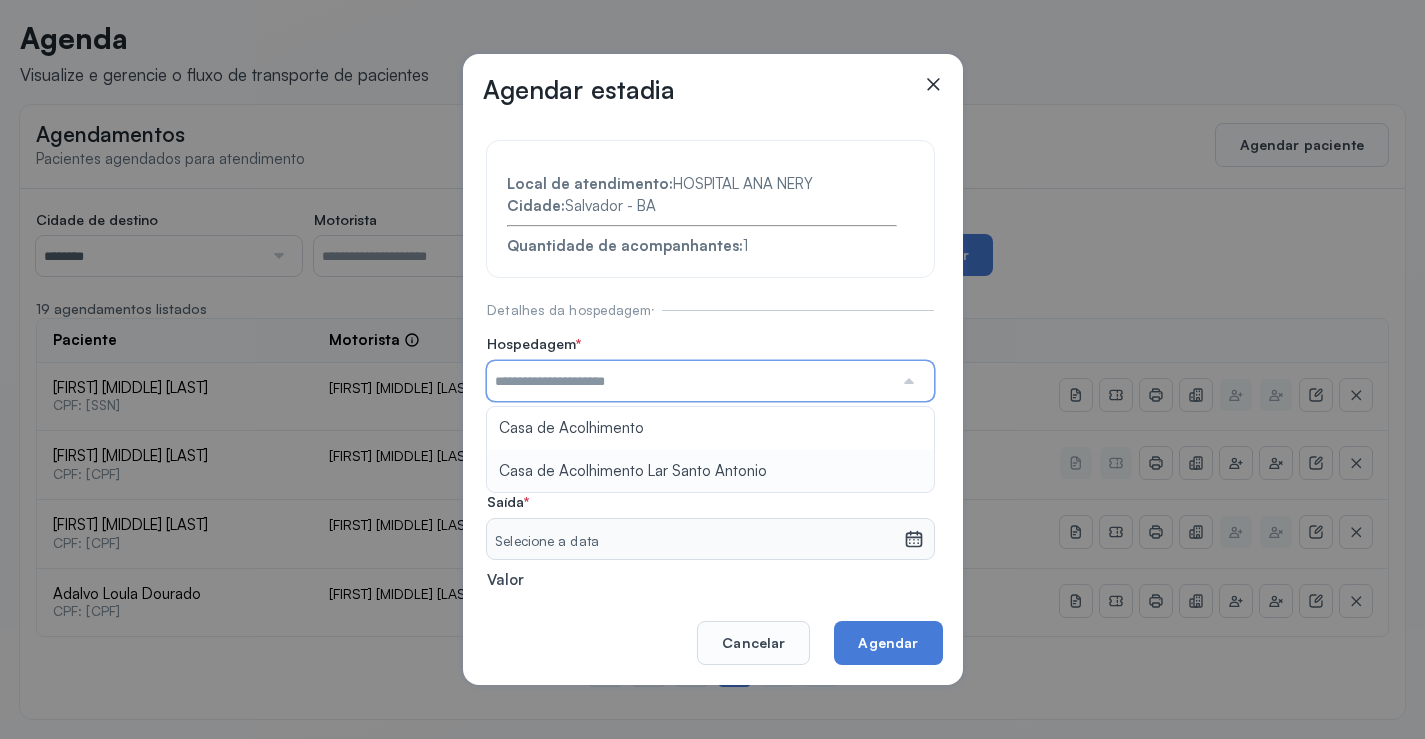 type on "**********" 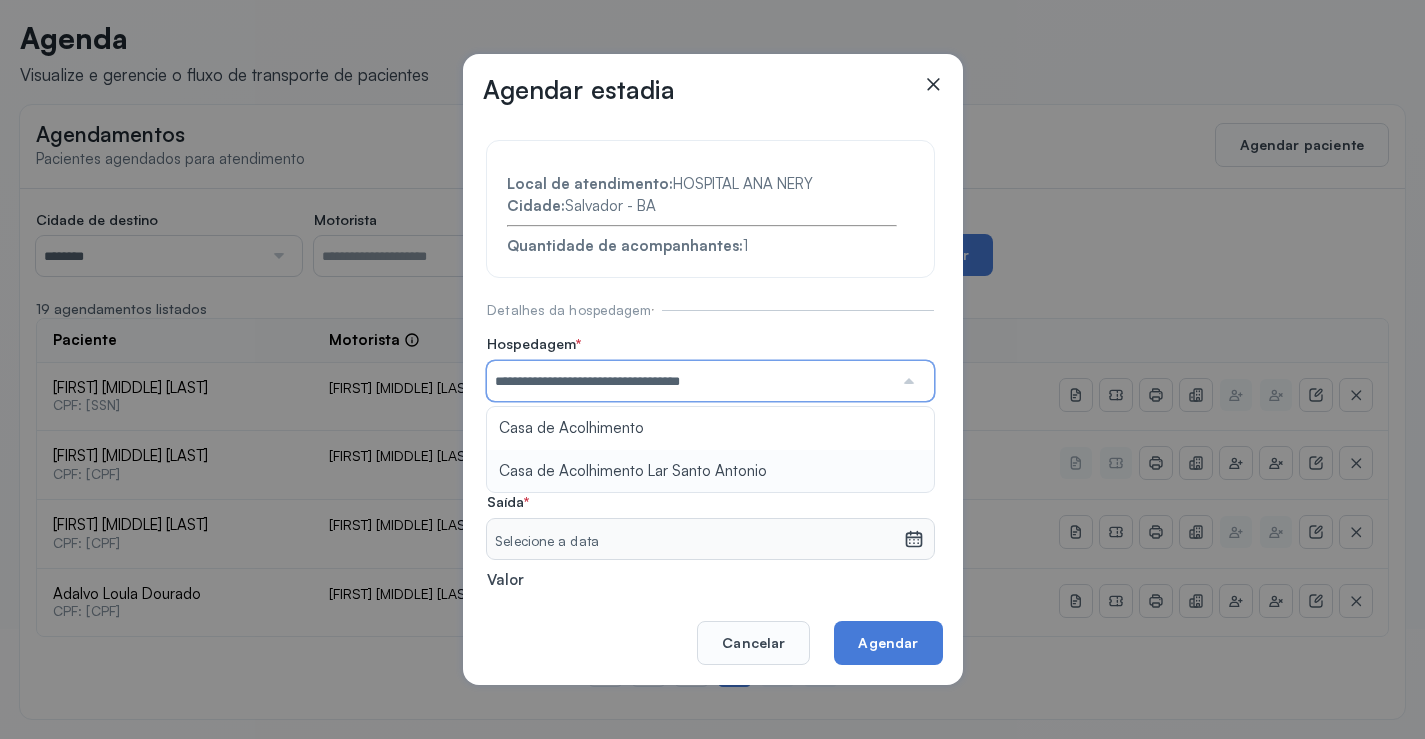 drag, startPoint x: 633, startPoint y: 465, endPoint x: 643, endPoint y: 462, distance: 10.440307 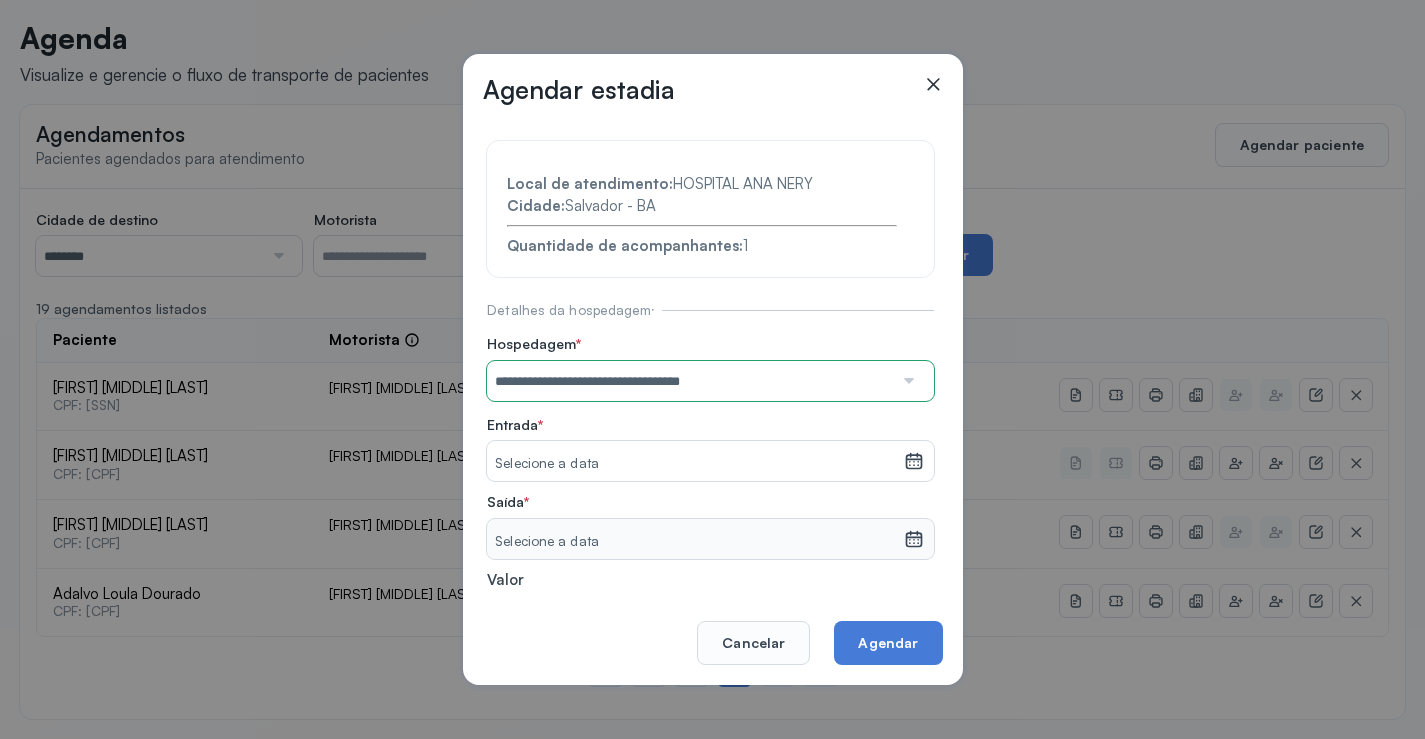 click 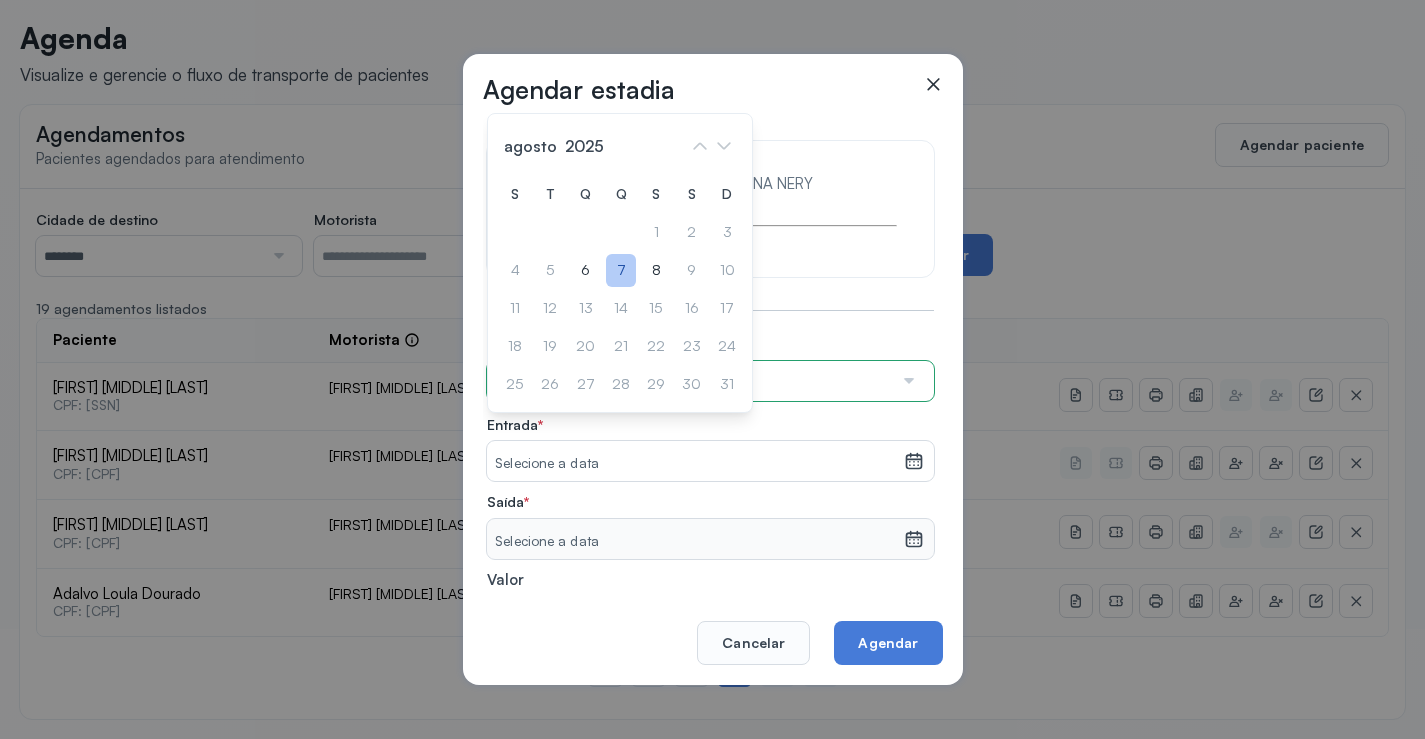click on "7" 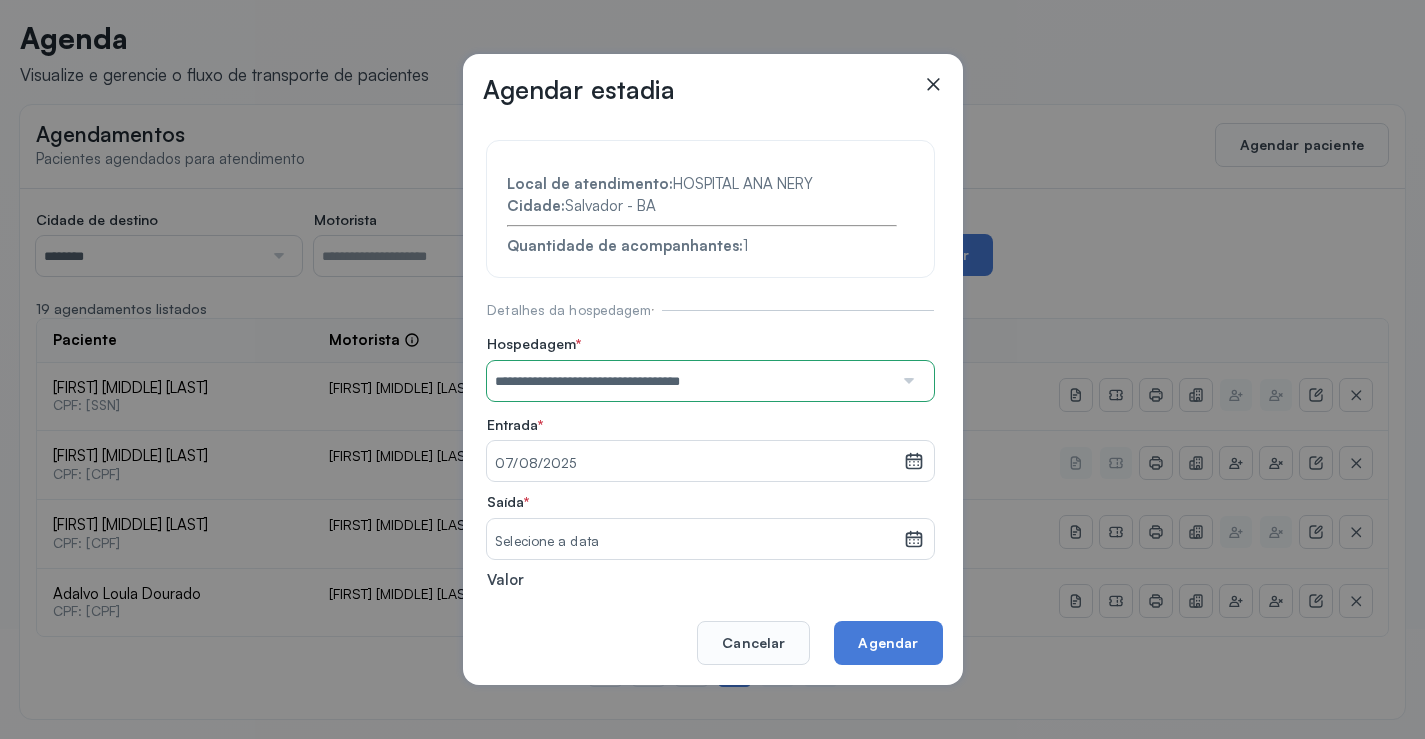 click 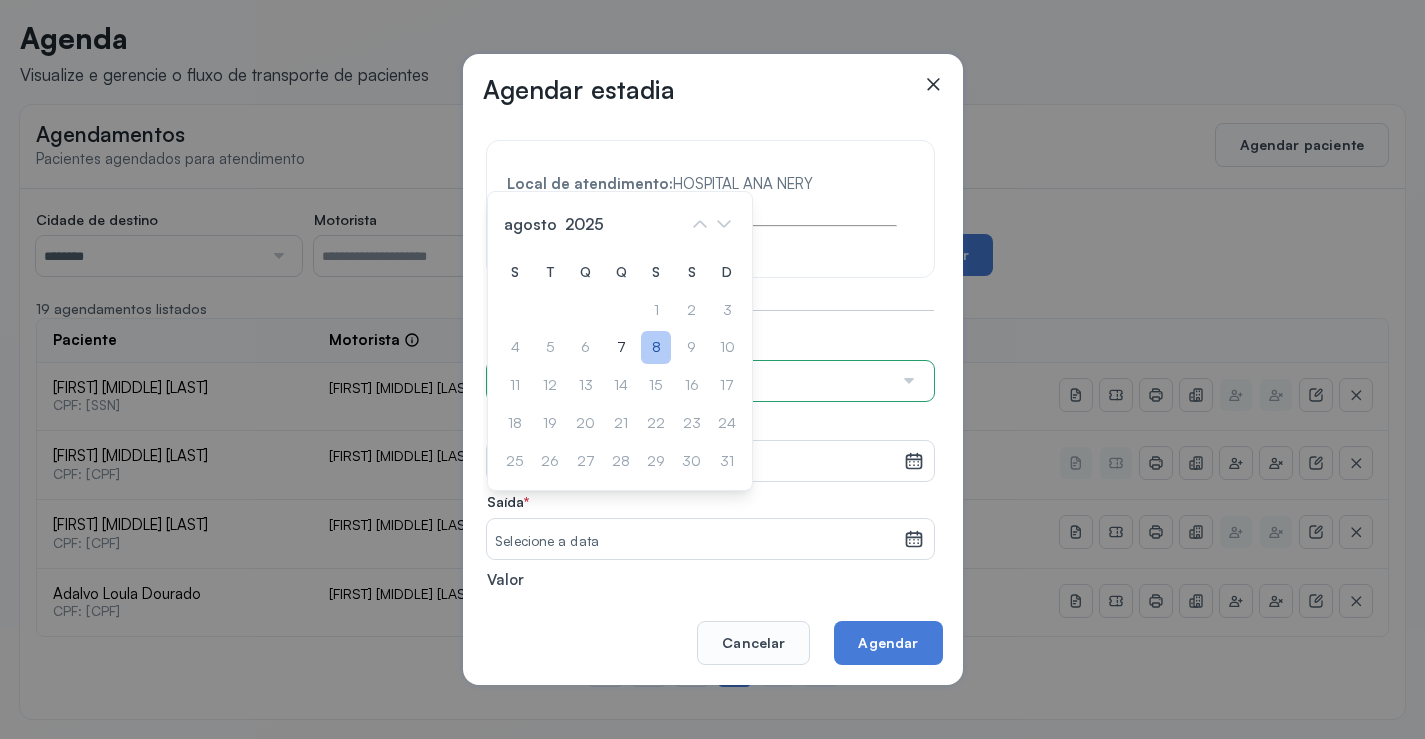click on "8" 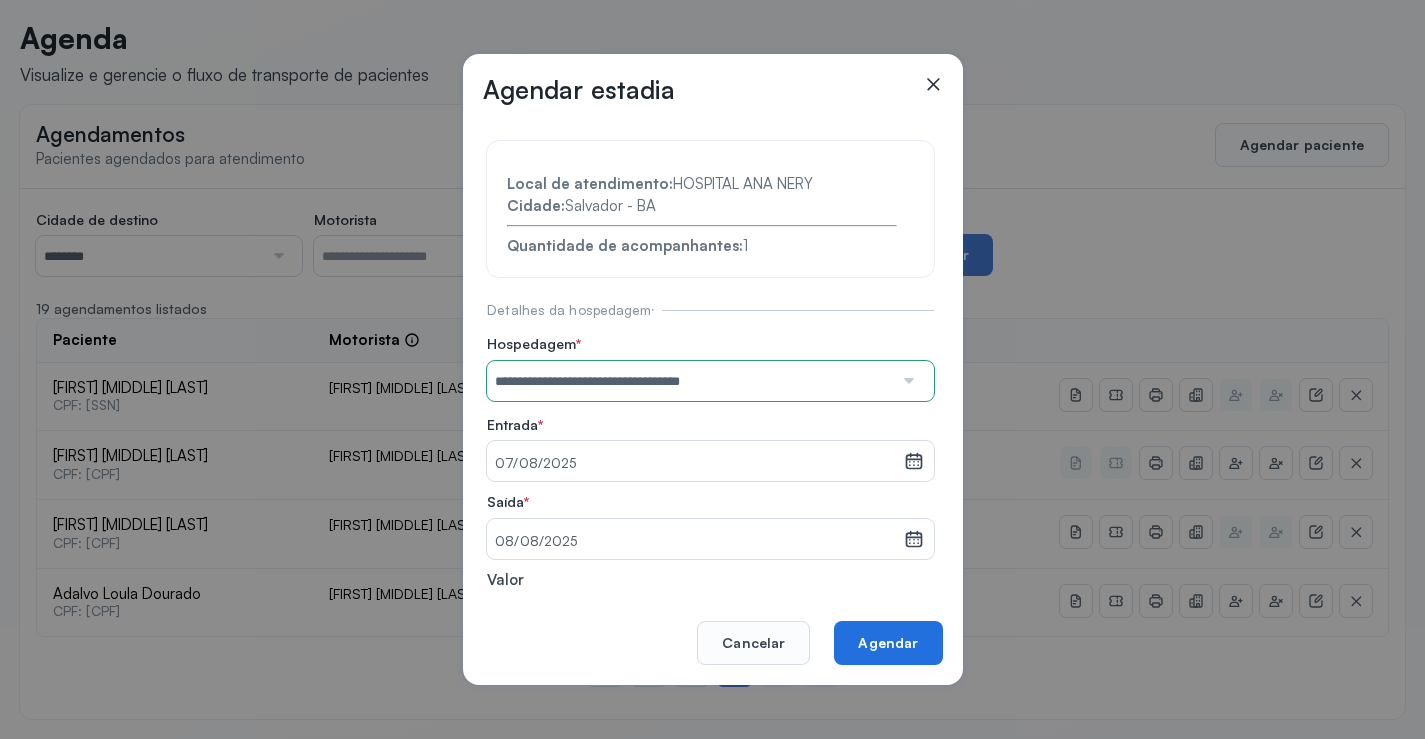 click on "Agendar" 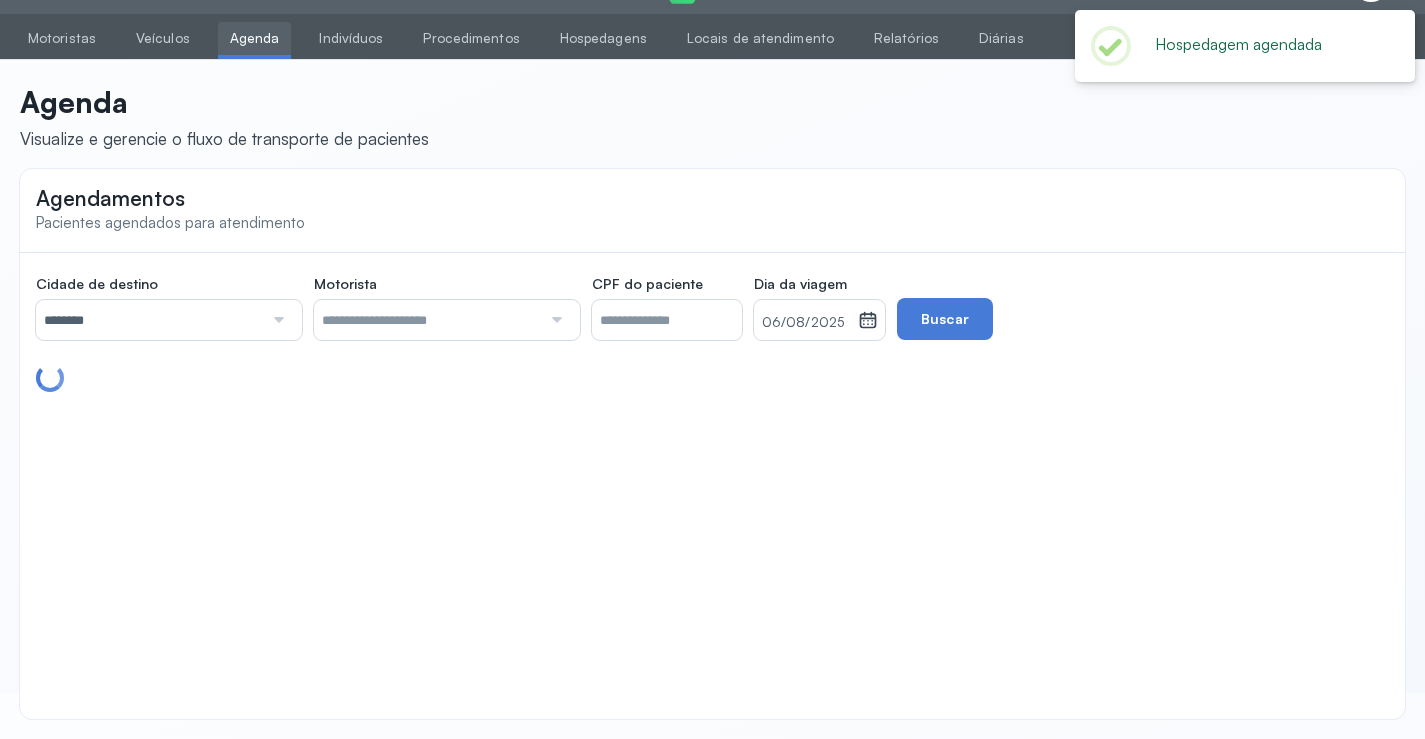 scroll, scrollTop: 110, scrollLeft: 0, axis: vertical 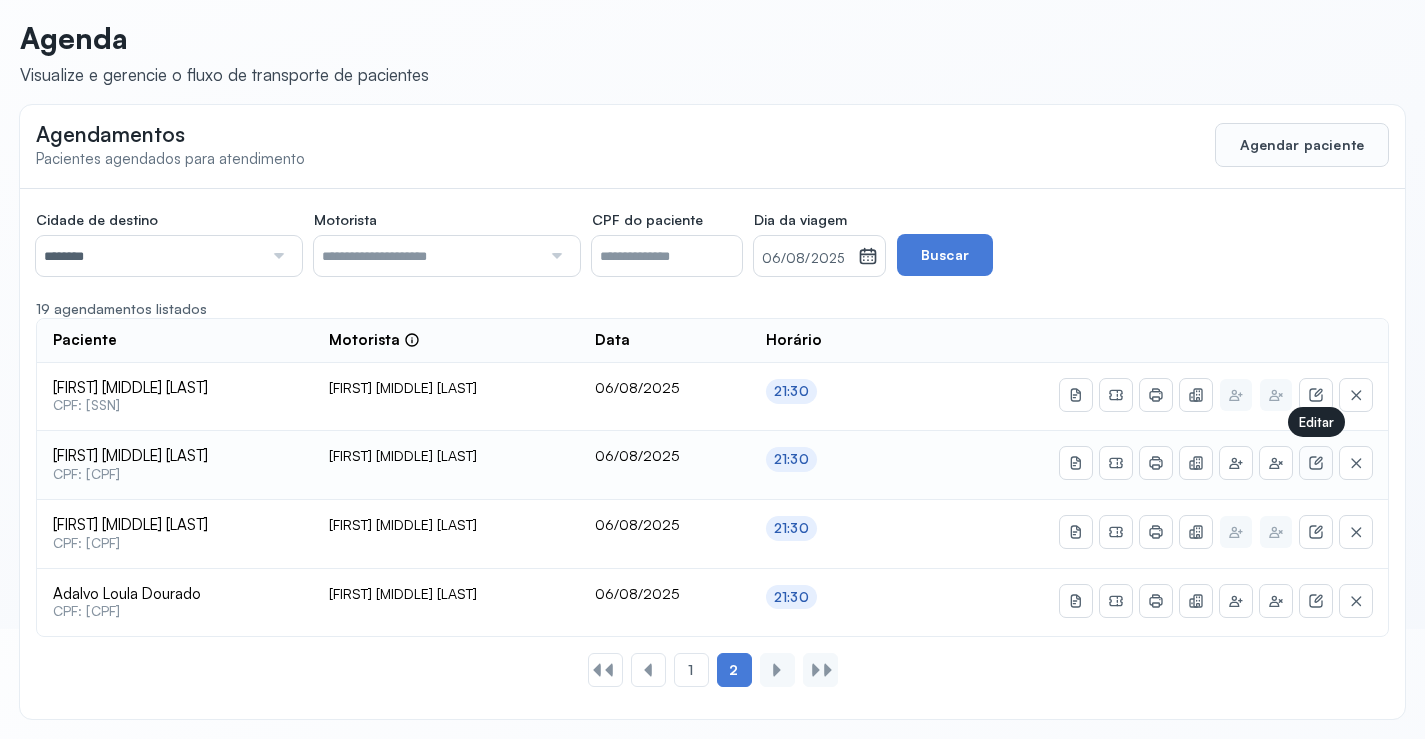 click 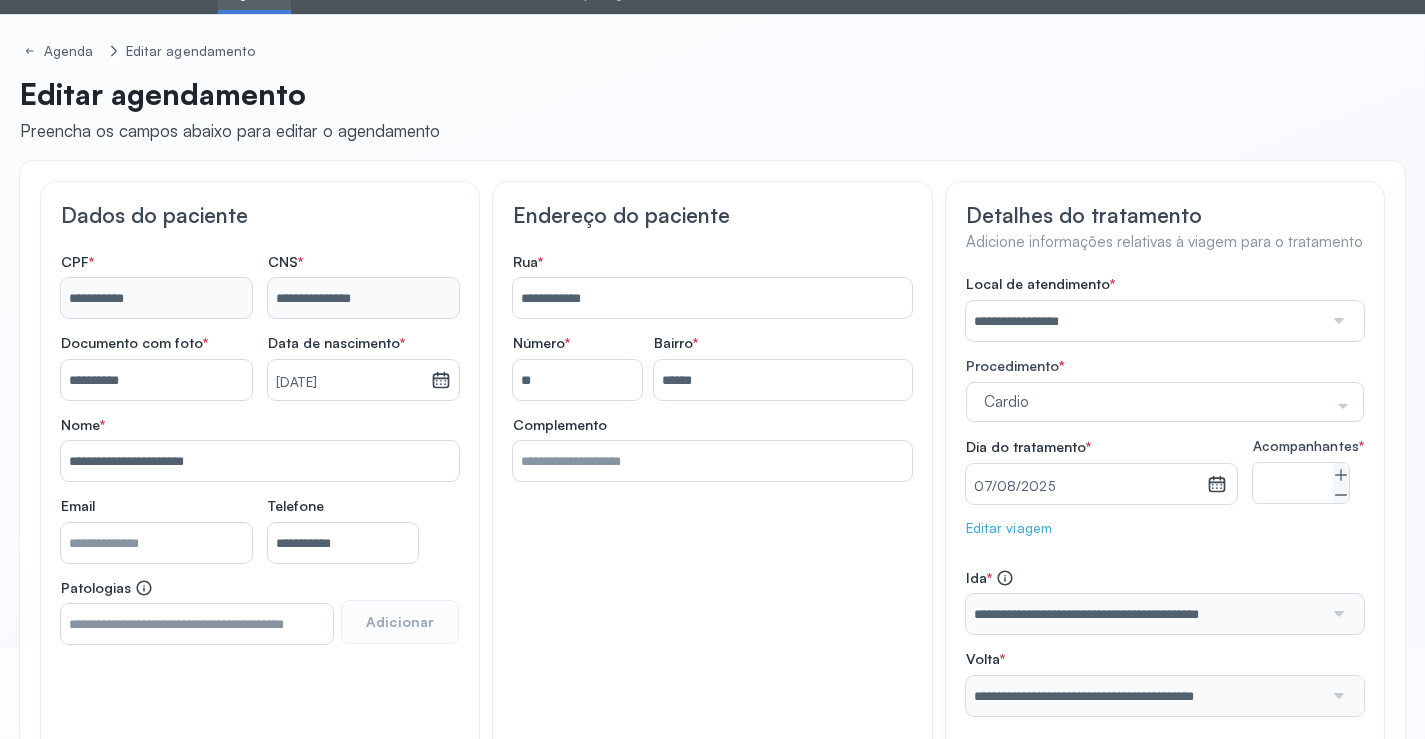 scroll, scrollTop: 233, scrollLeft: 0, axis: vertical 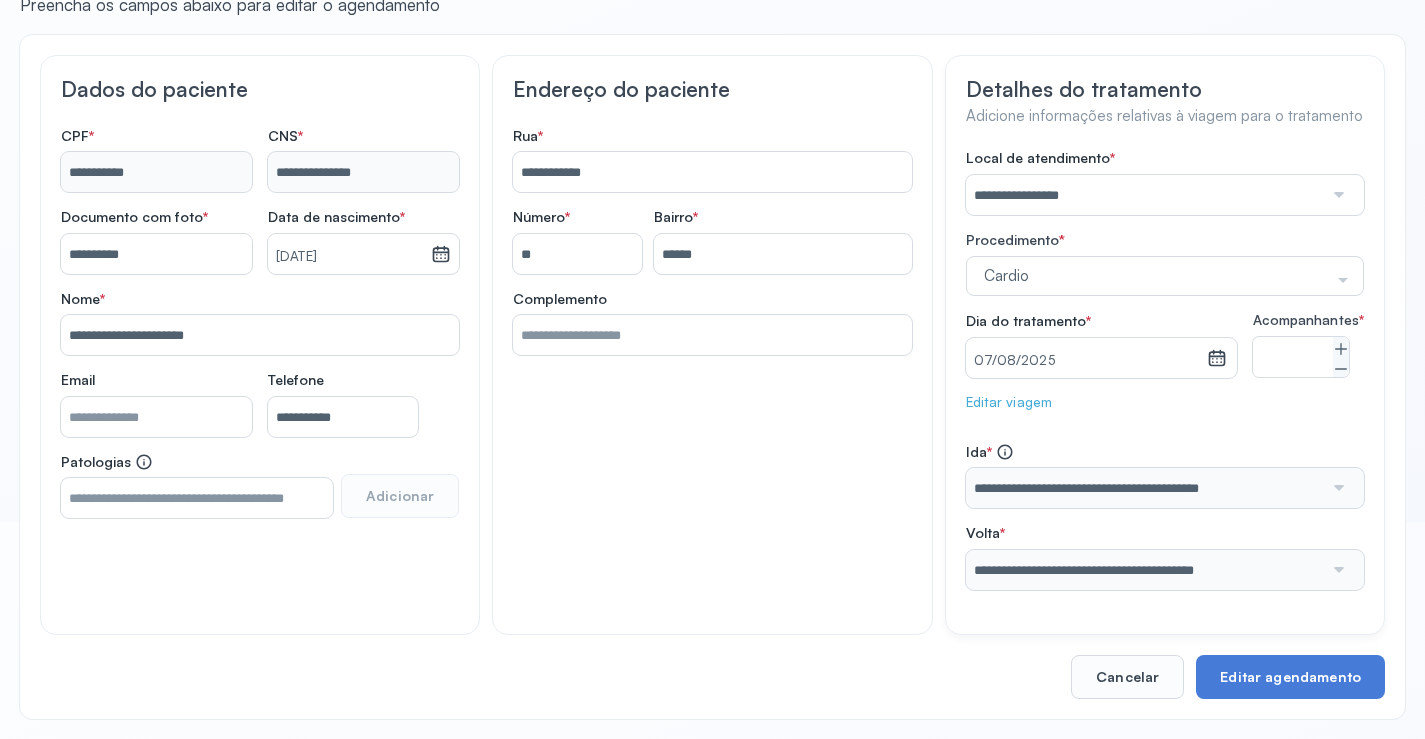 click on "Editar viagem" 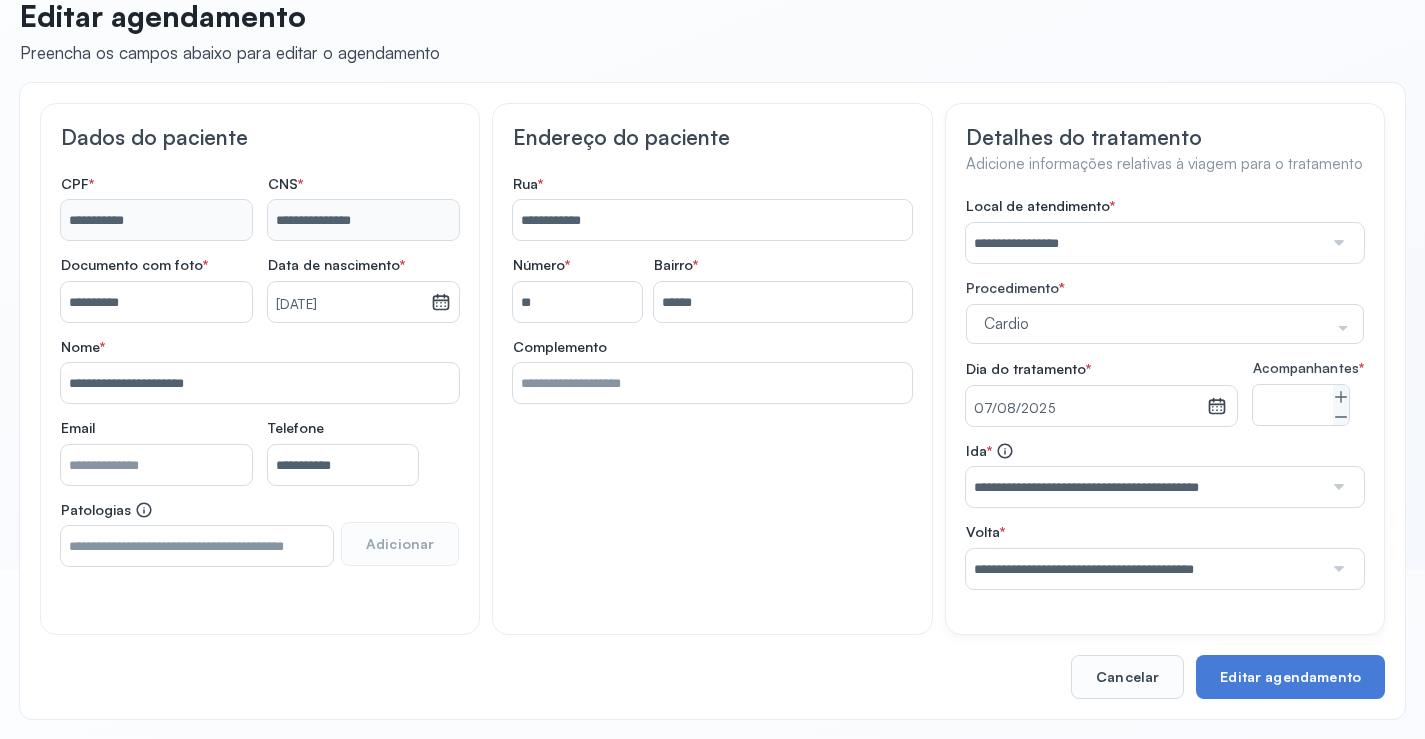 click at bounding box center [1337, 569] 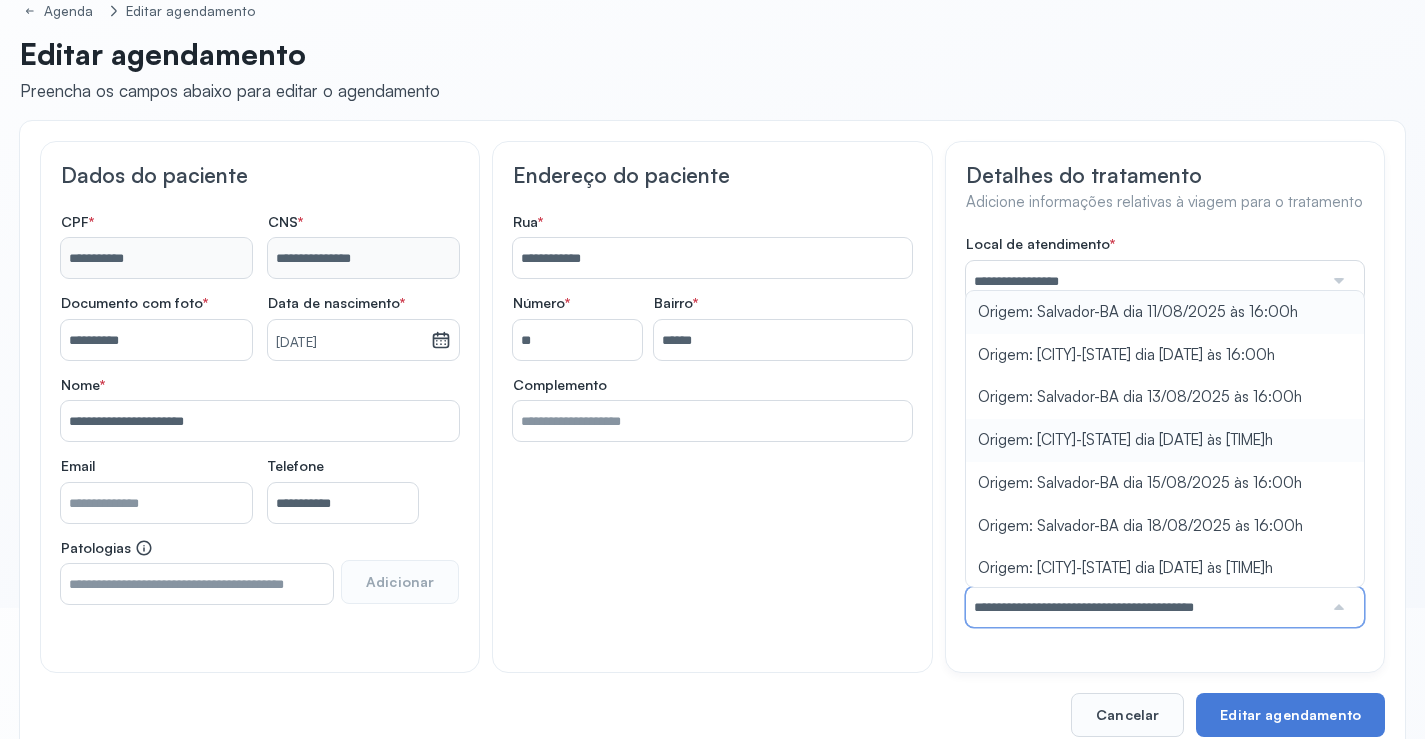scroll, scrollTop: 84, scrollLeft: 0, axis: vertical 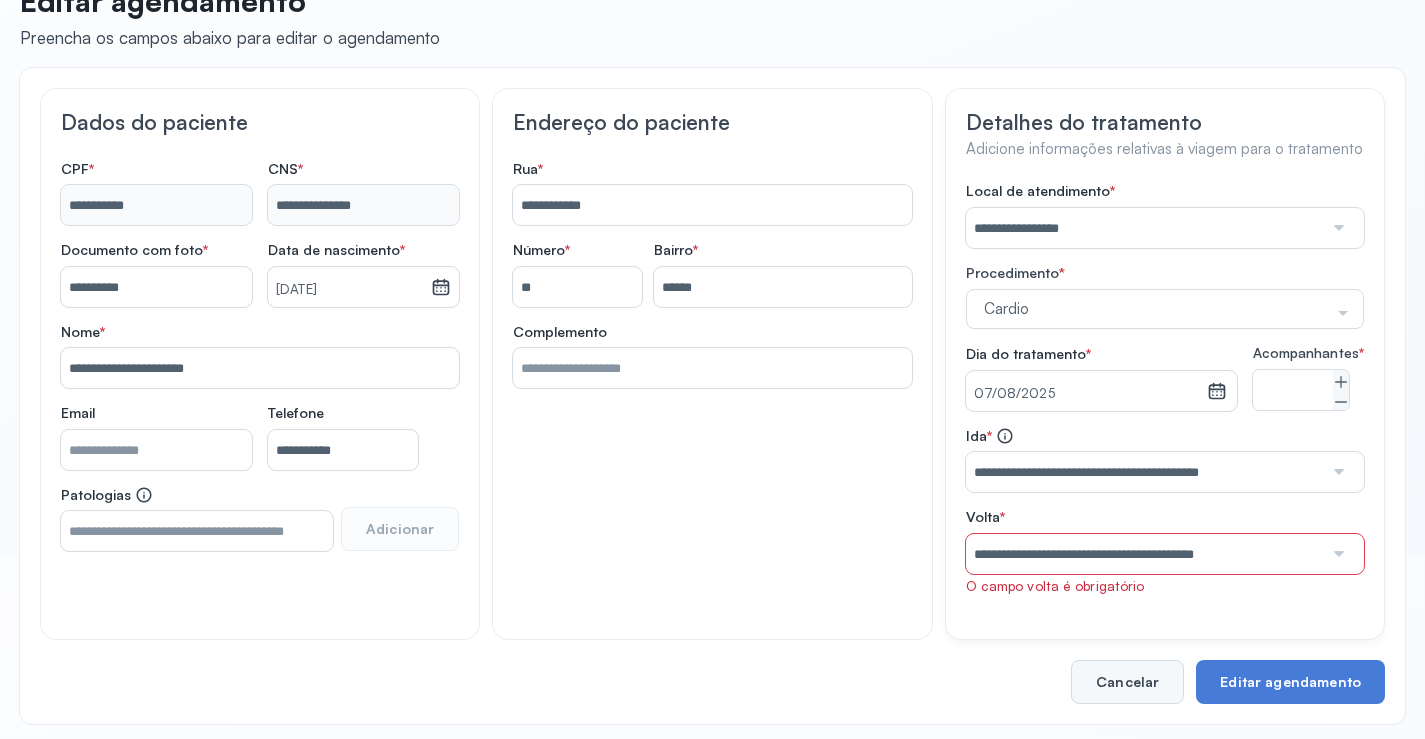 click on "Cancelar" at bounding box center [1127, 682] 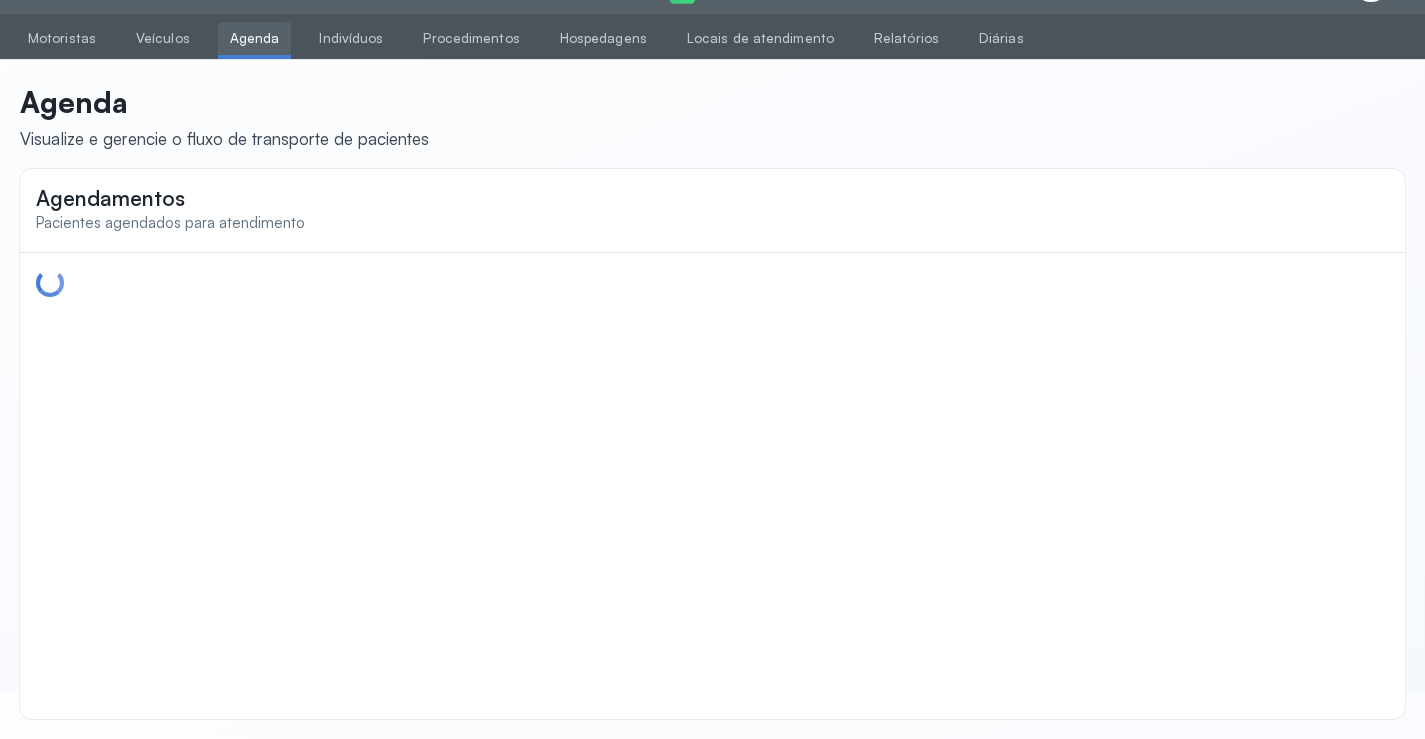 scroll, scrollTop: 169, scrollLeft: 0, axis: vertical 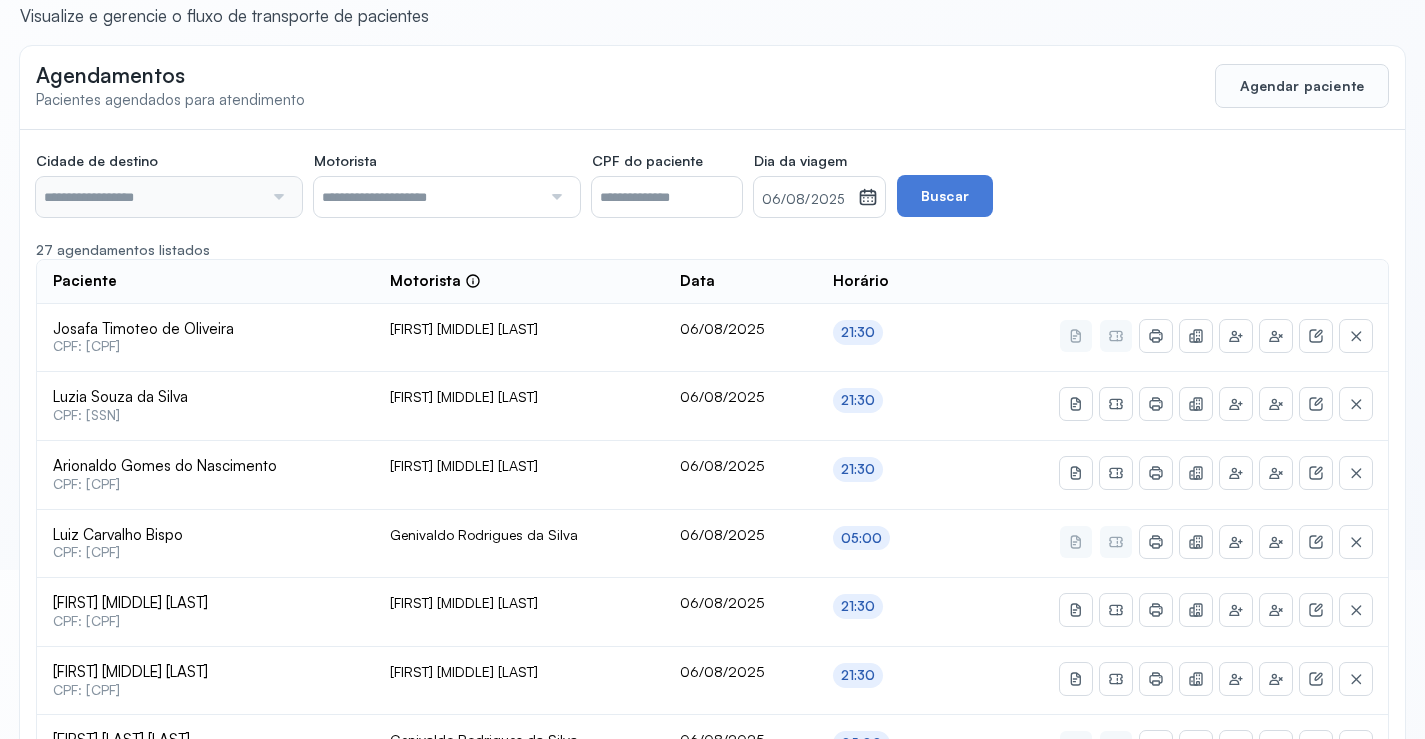 type on "********" 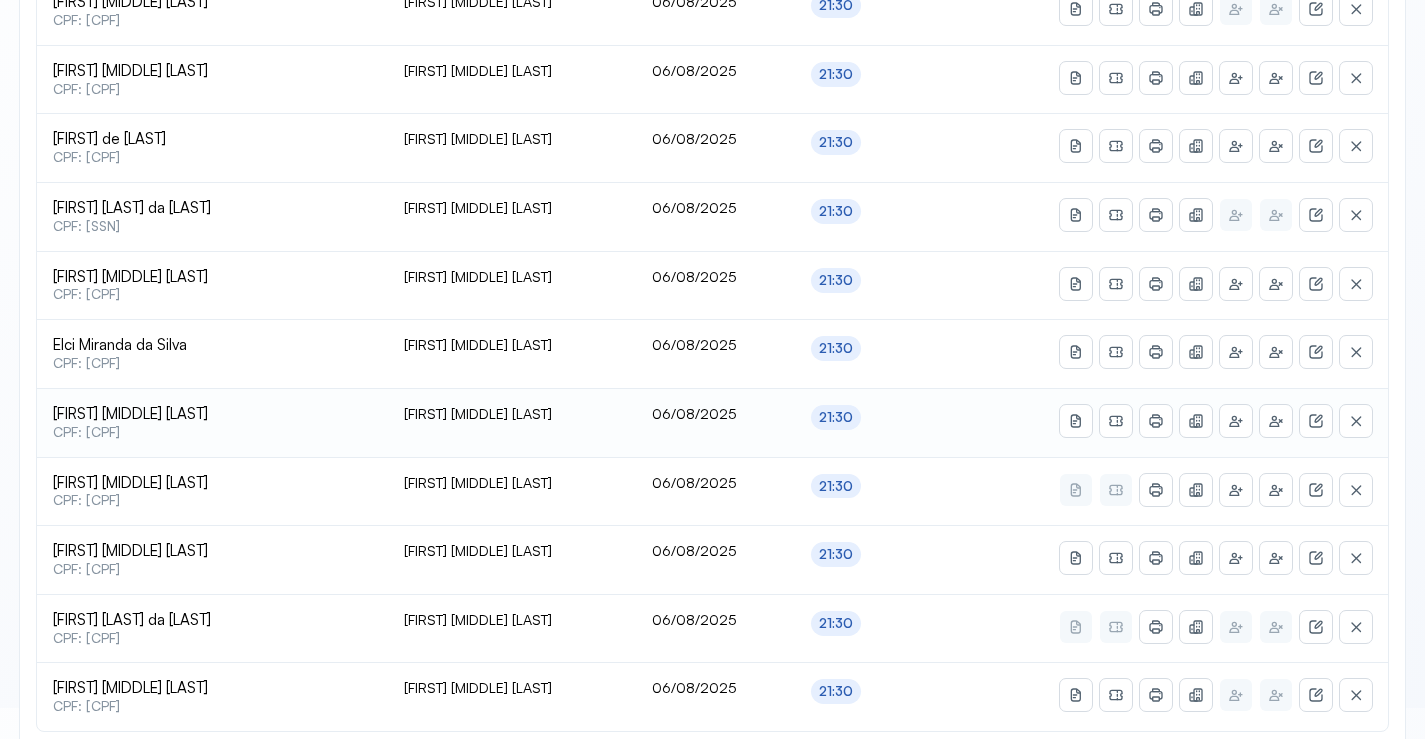 scroll, scrollTop: 865, scrollLeft: 0, axis: vertical 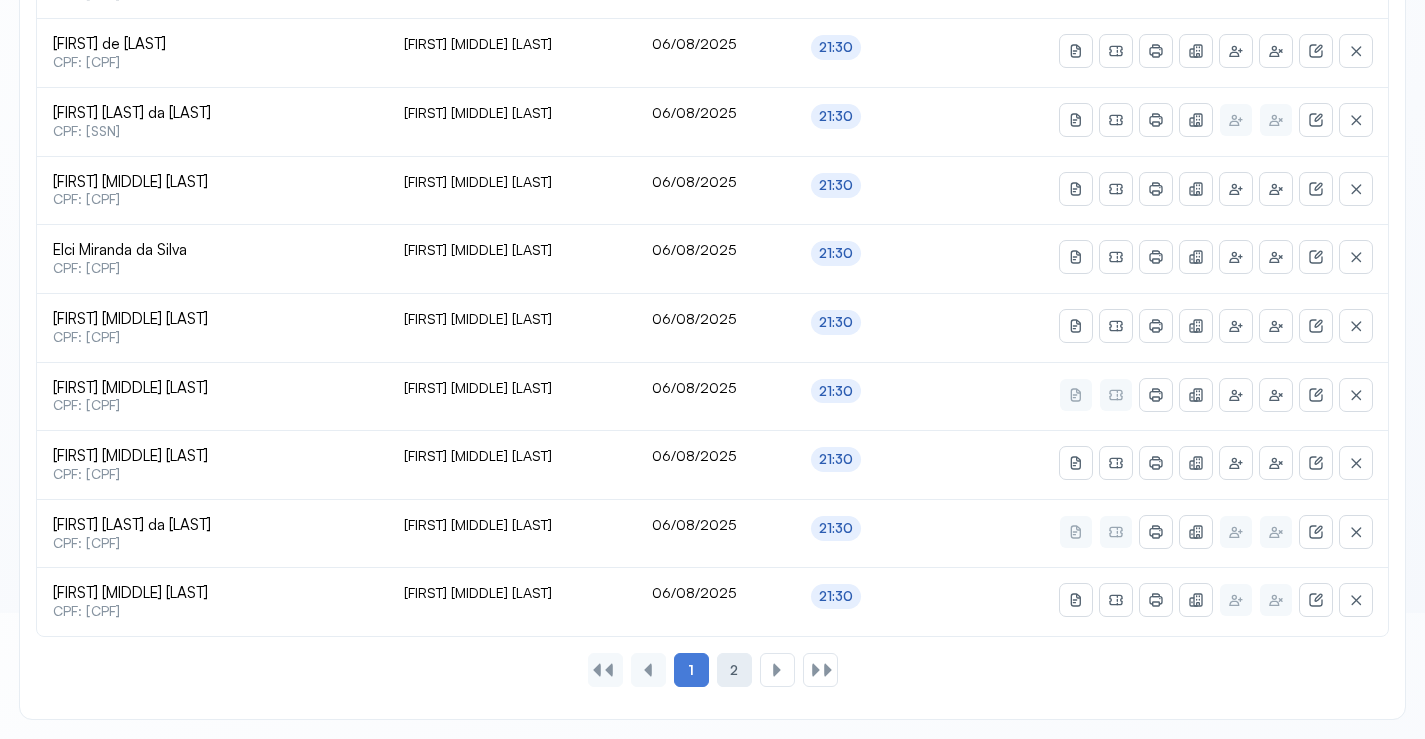 click on "2" at bounding box center (734, 670) 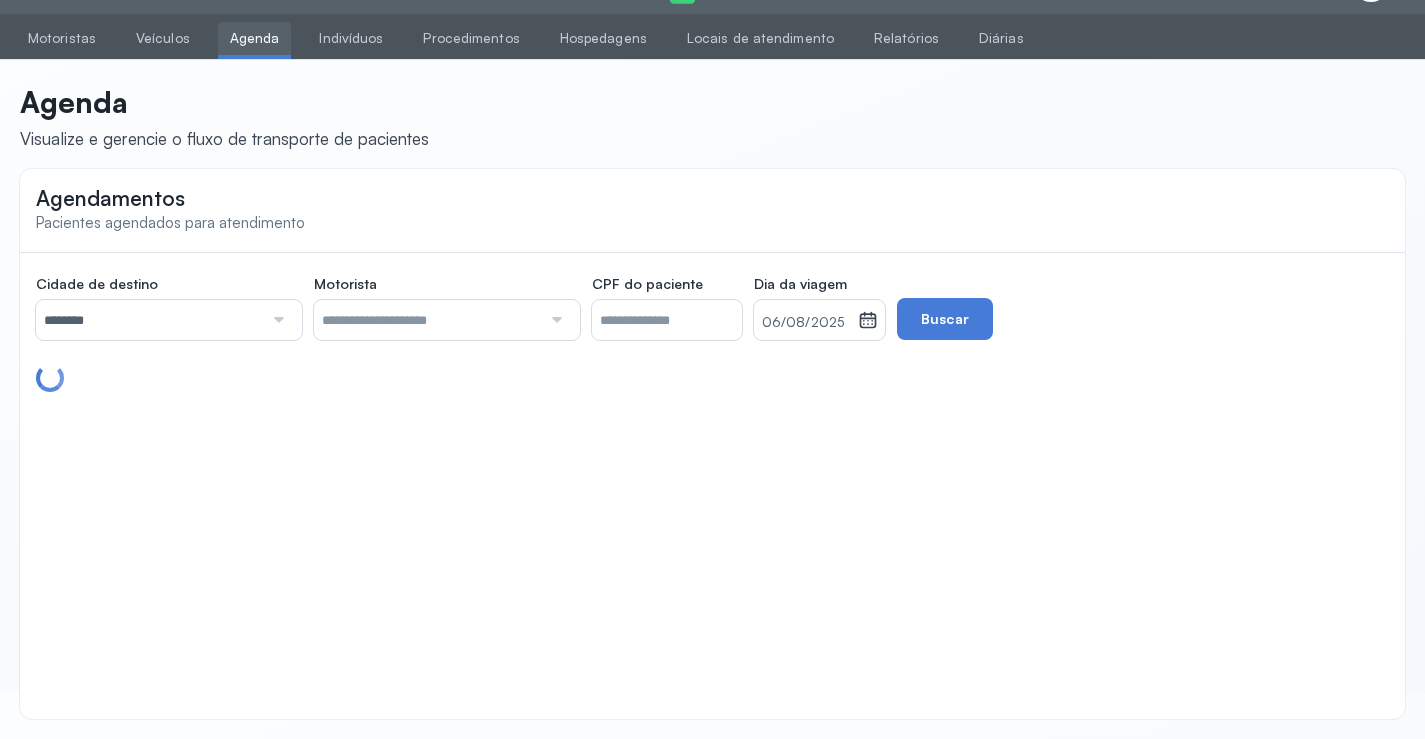 scroll, scrollTop: 110, scrollLeft: 0, axis: vertical 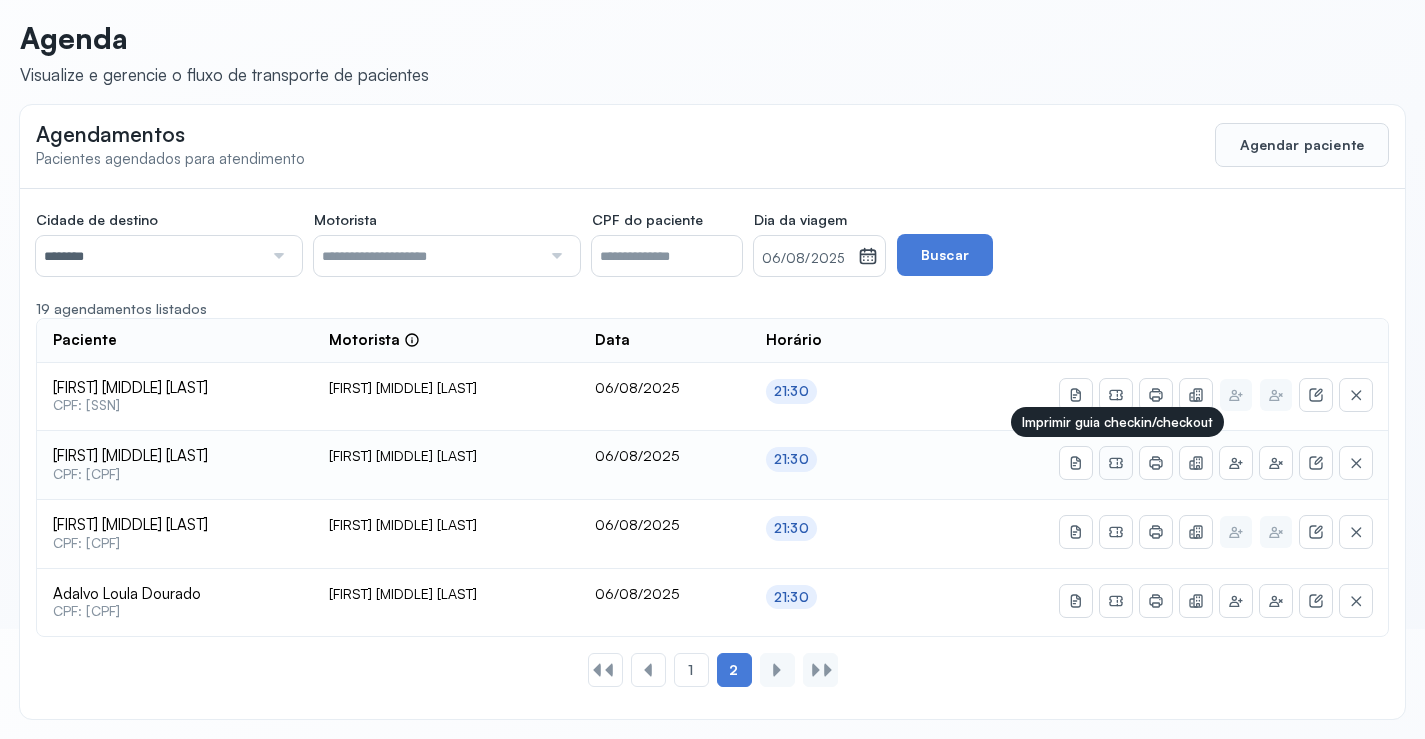 click 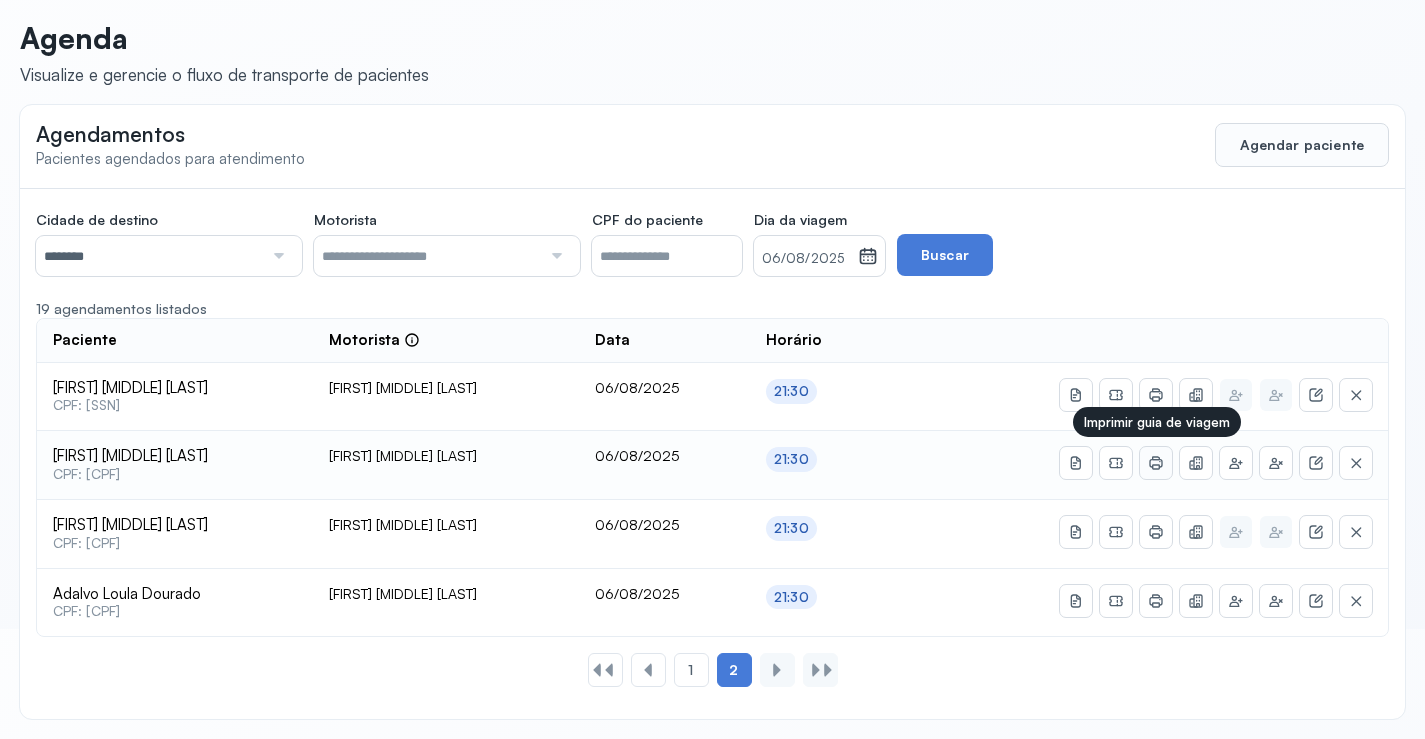 click 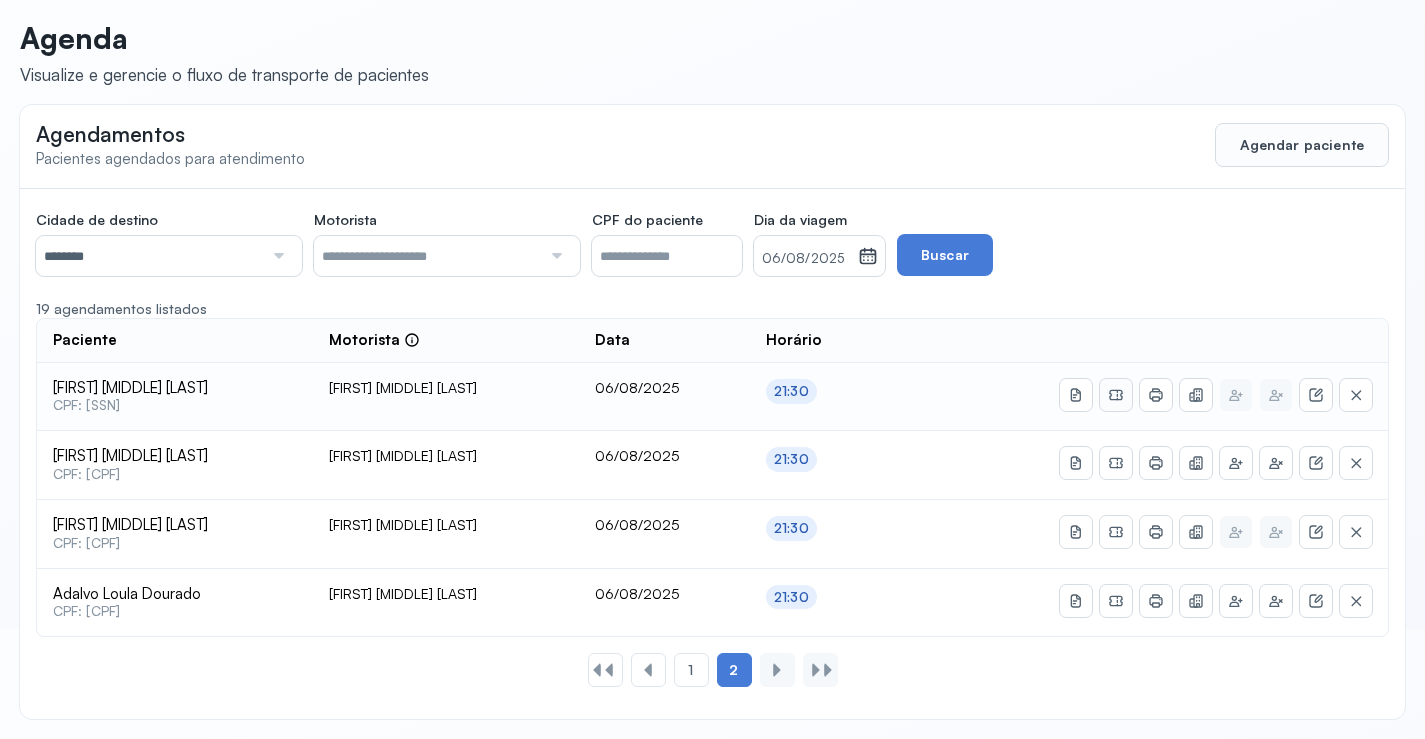 click 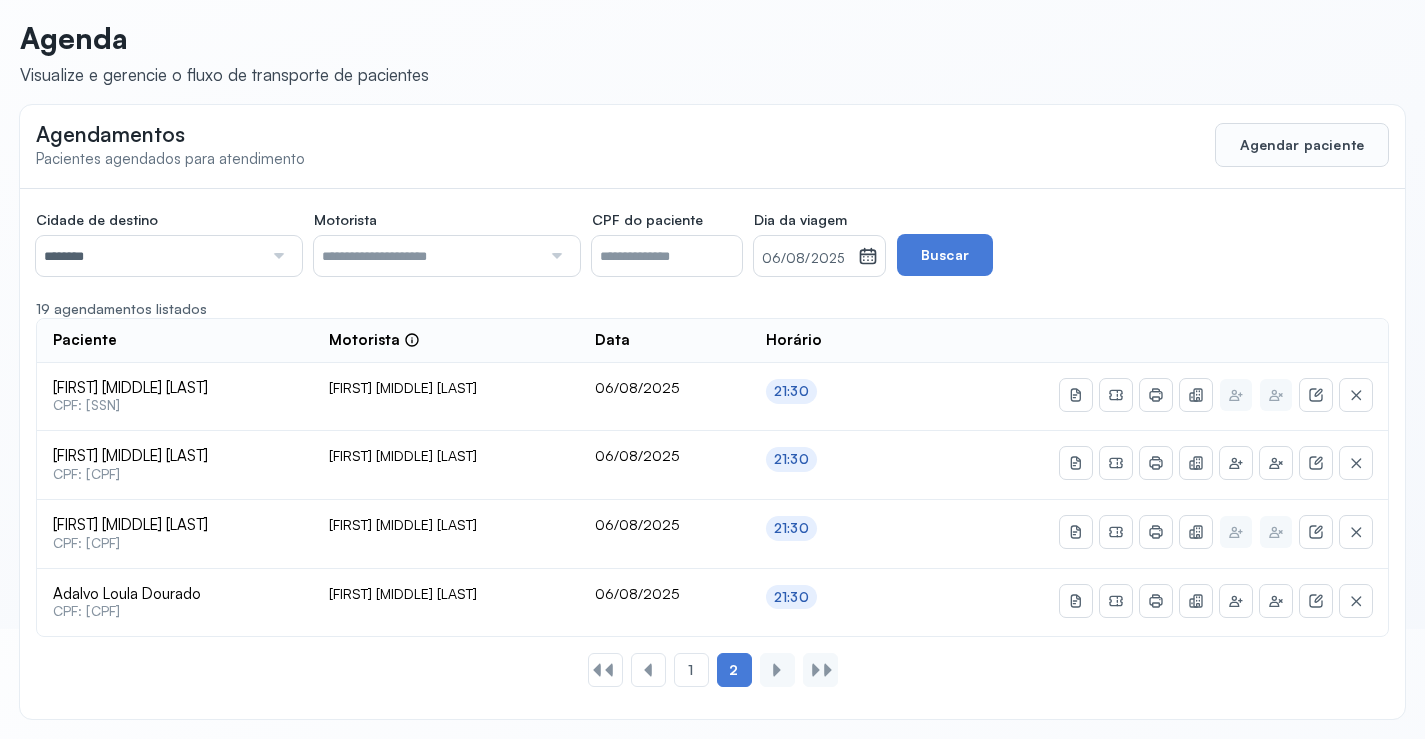 click 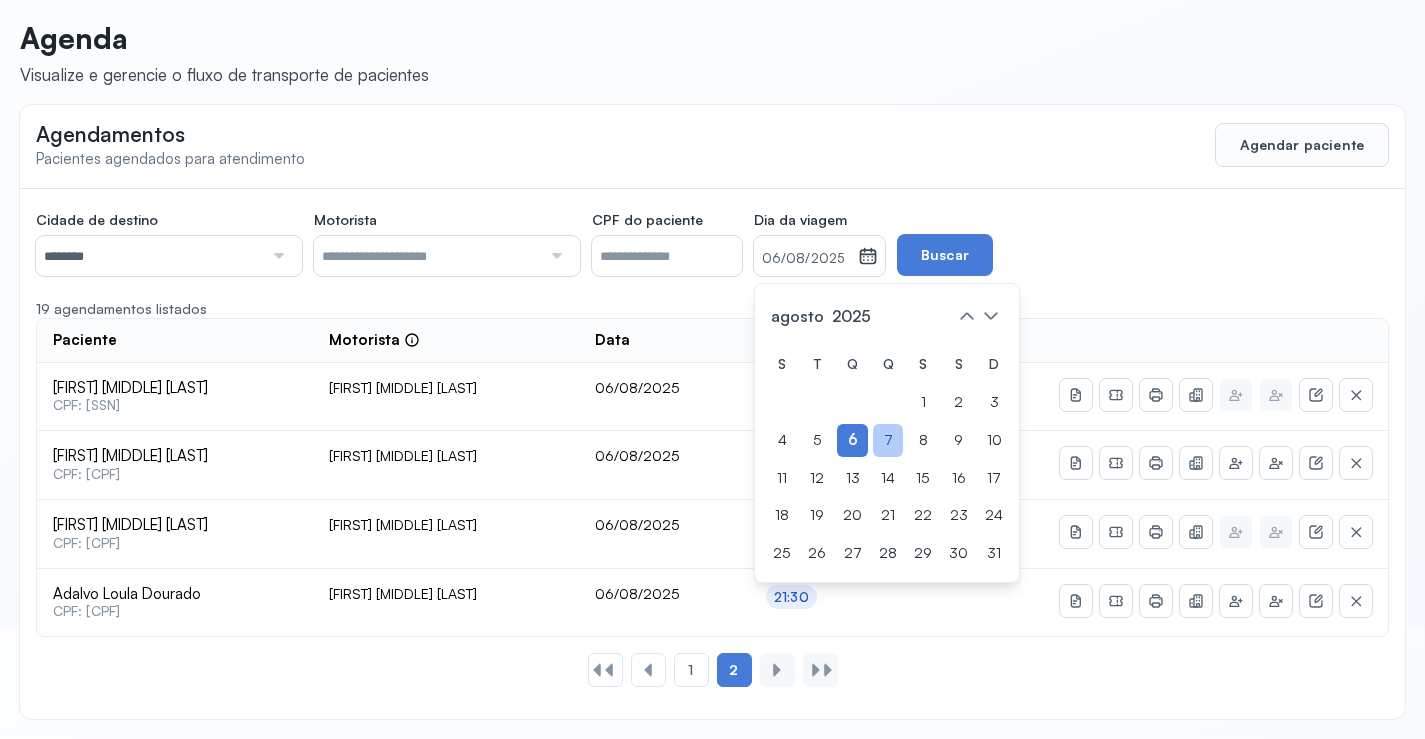 click on "7" 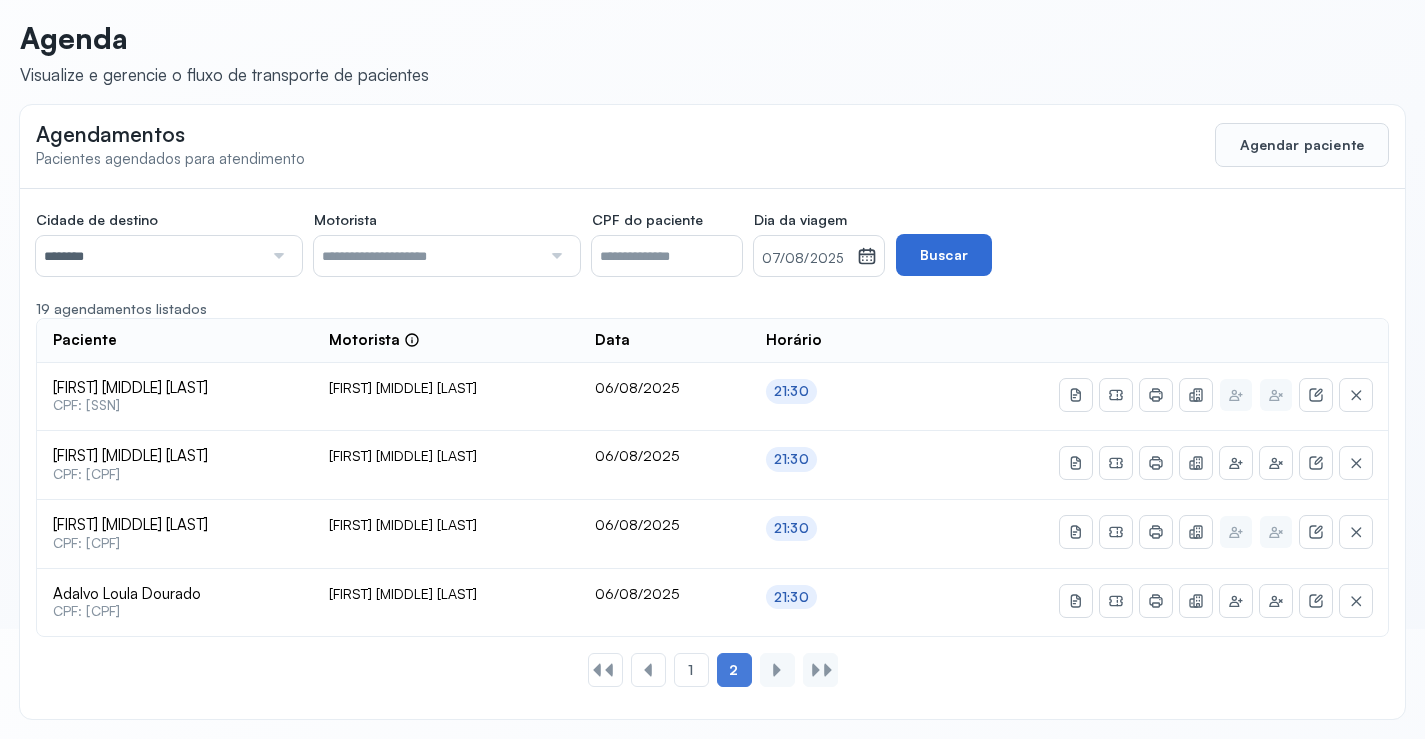 click on "Buscar" at bounding box center (944, 255) 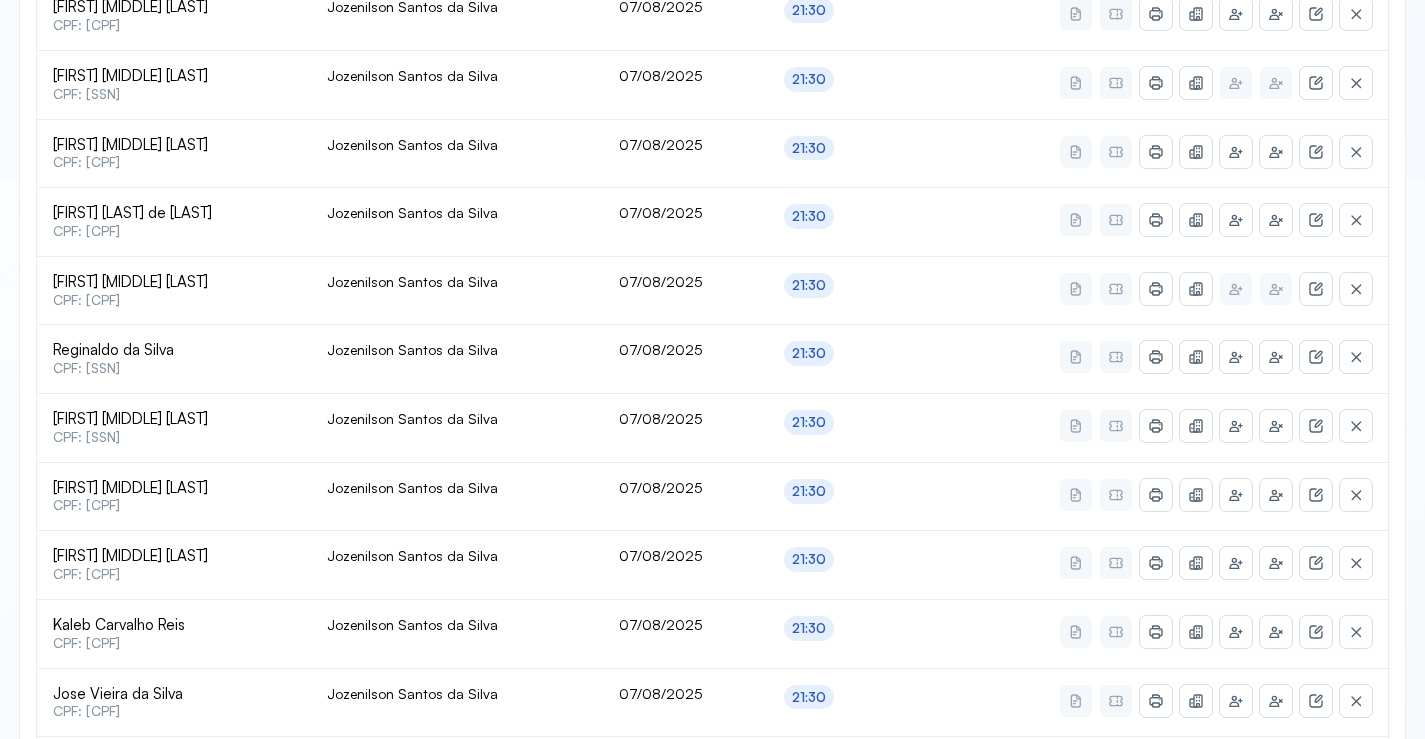 scroll, scrollTop: 65, scrollLeft: 0, axis: vertical 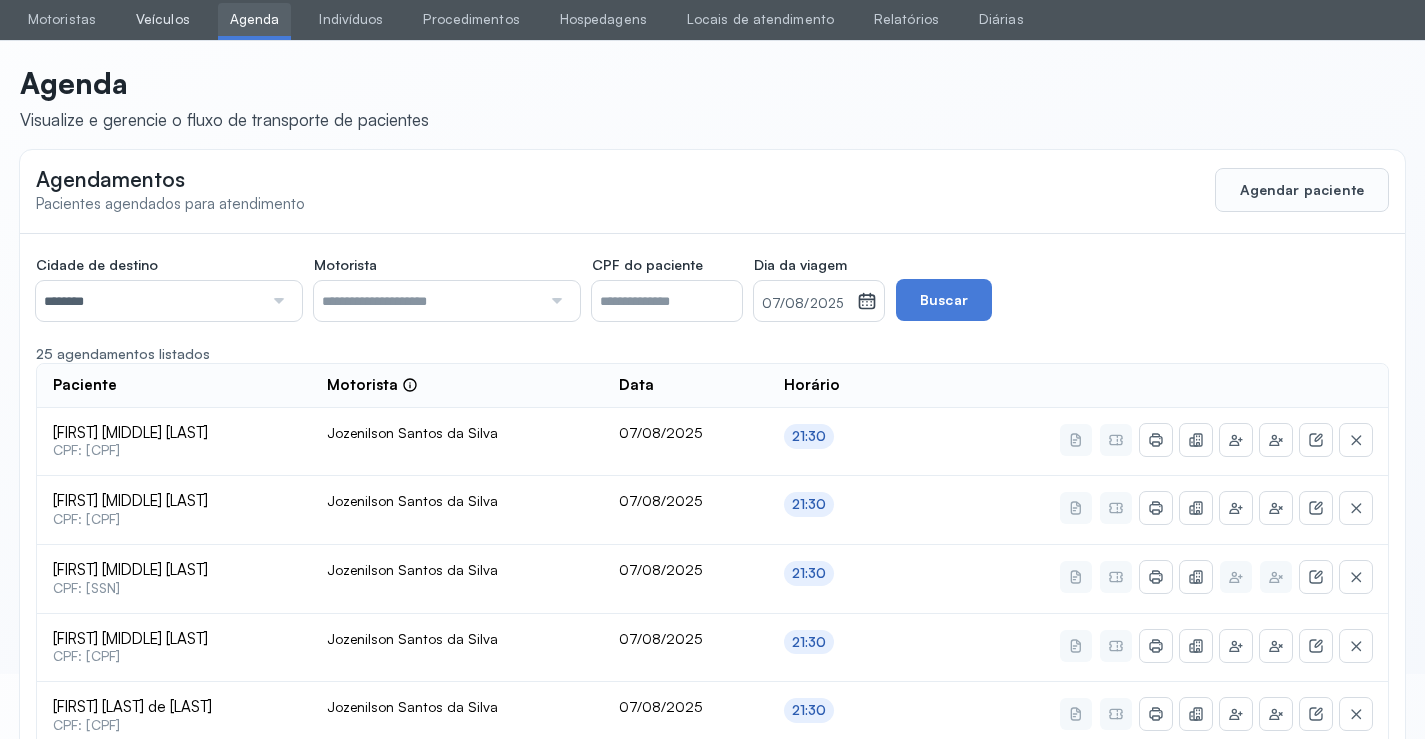 click on "Veículos" at bounding box center [163, 19] 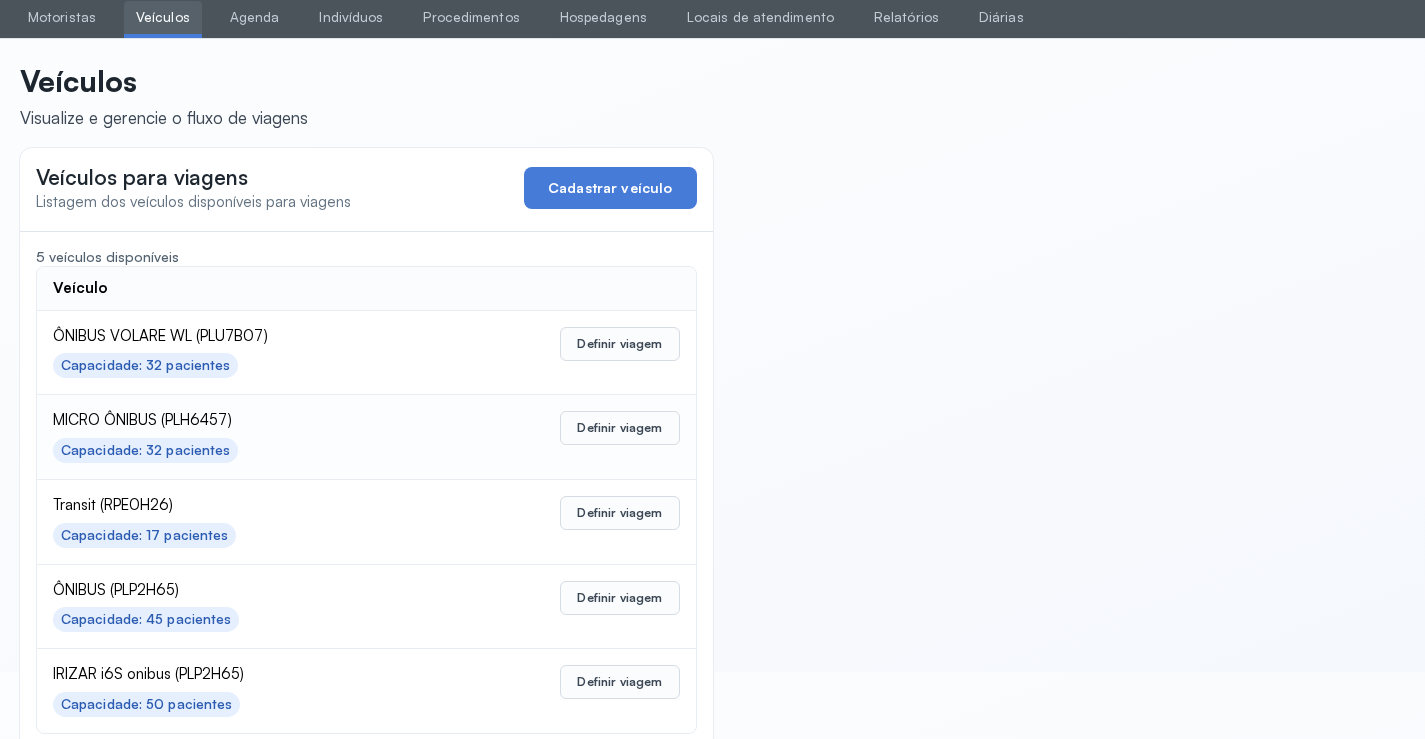 scroll, scrollTop: 98, scrollLeft: 0, axis: vertical 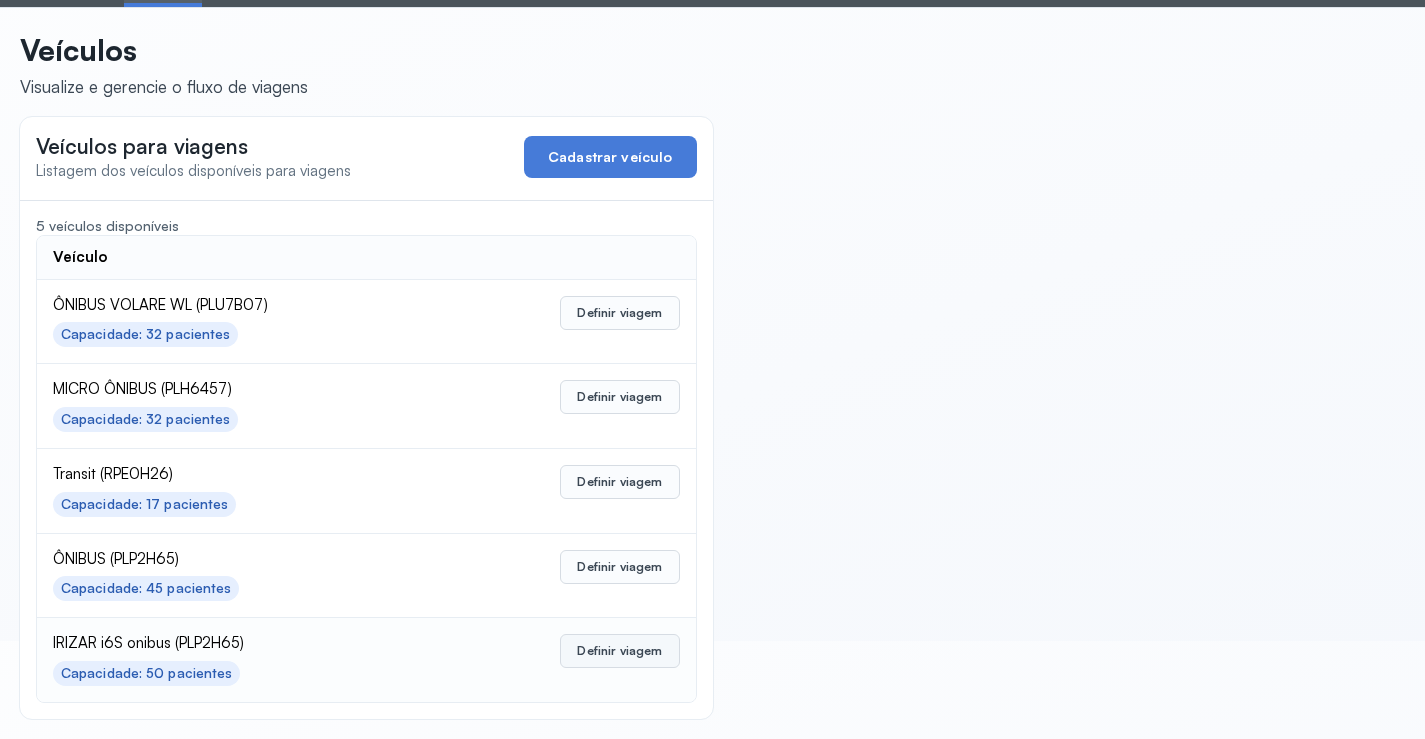 click on "Definir viagem" at bounding box center [619, 651] 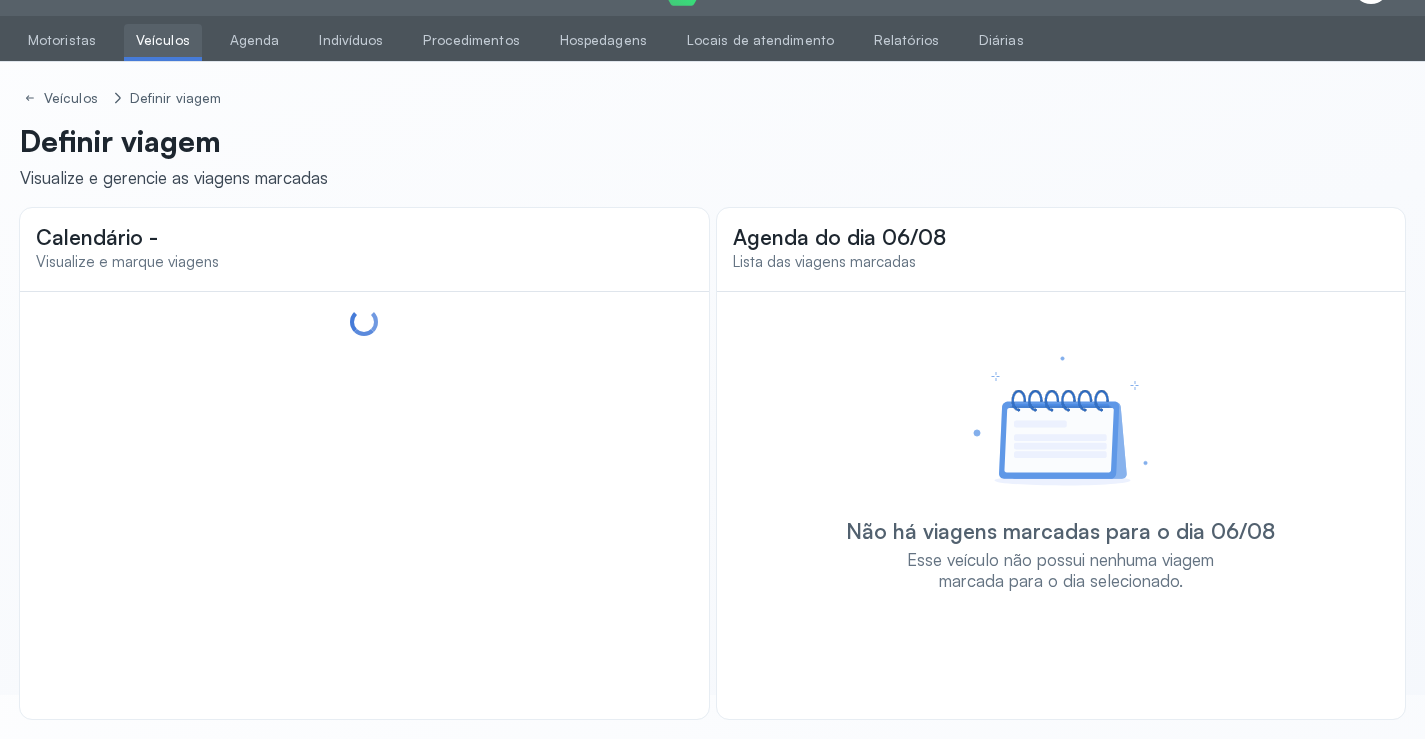 scroll, scrollTop: 44, scrollLeft: 0, axis: vertical 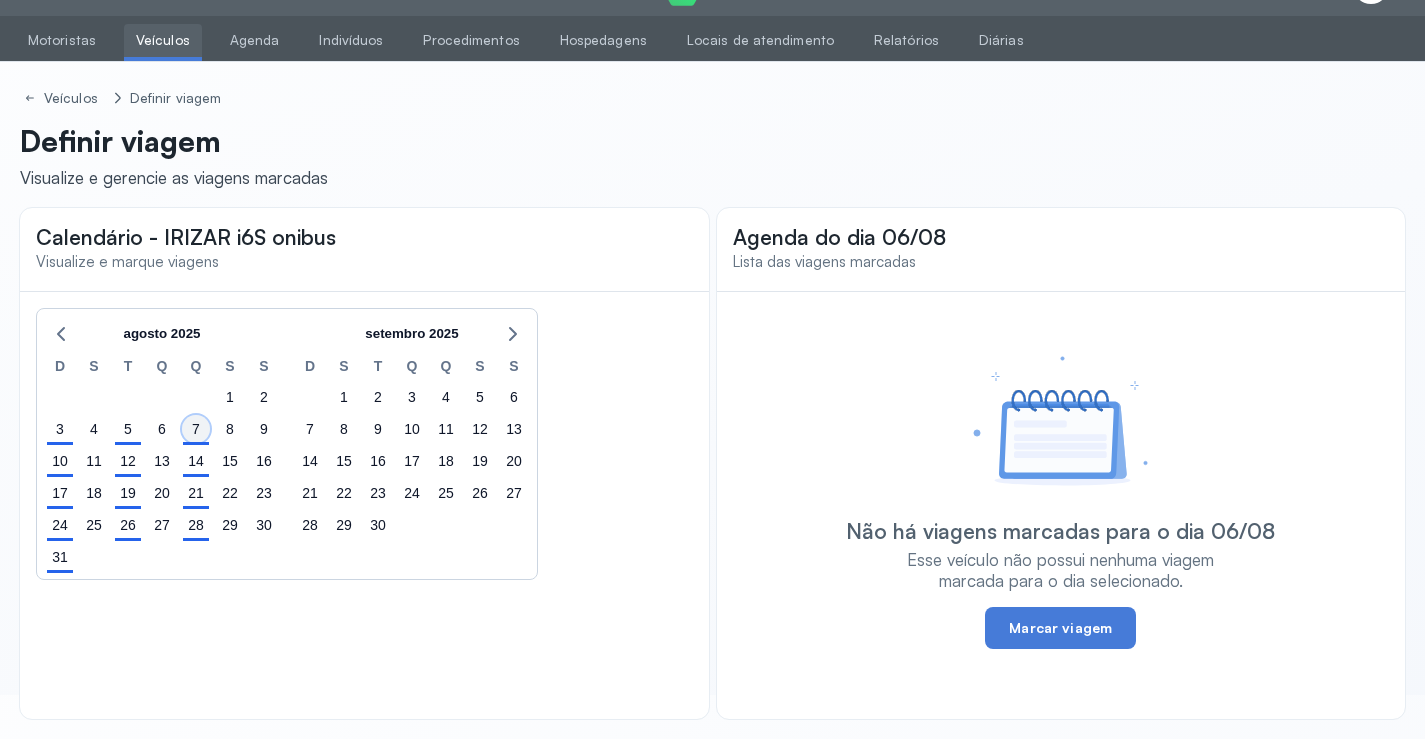 click on "7" 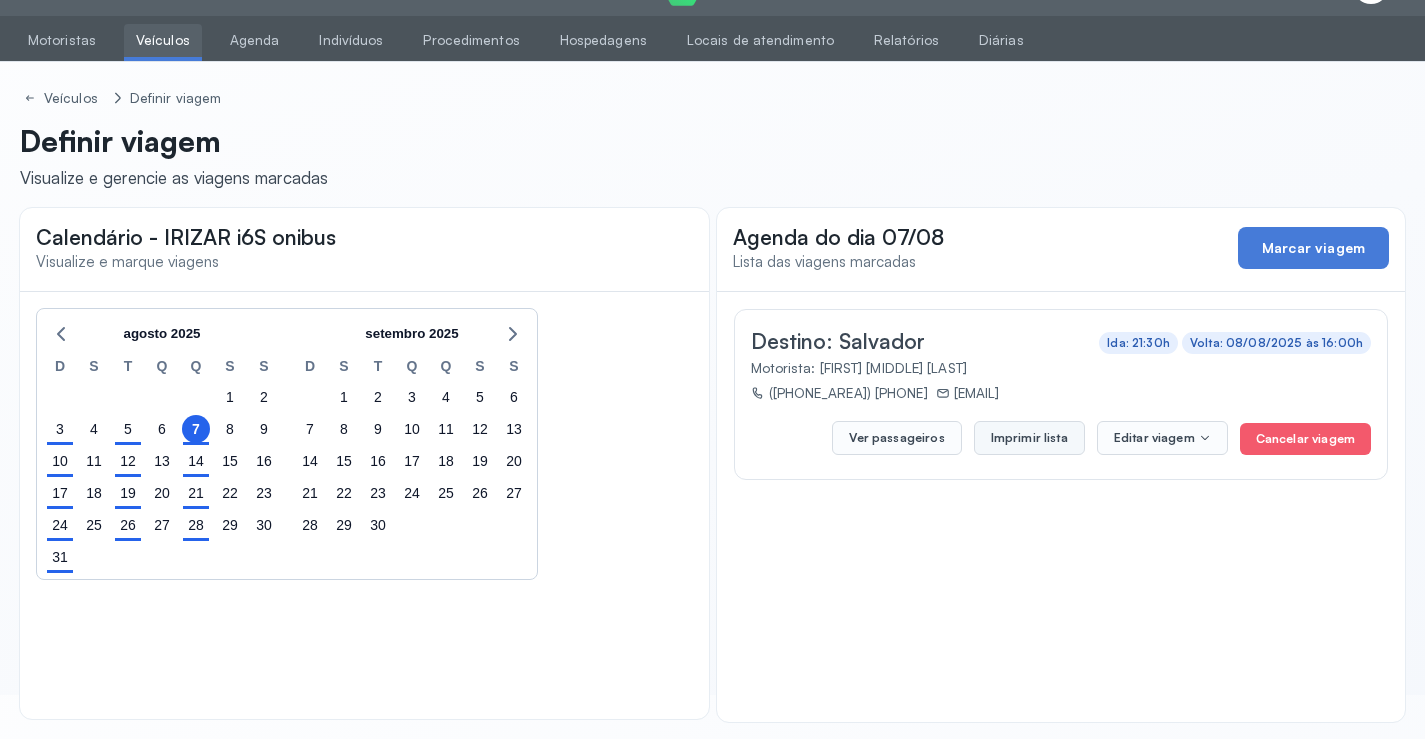 click on "Imprimir lista" at bounding box center (1029, 438) 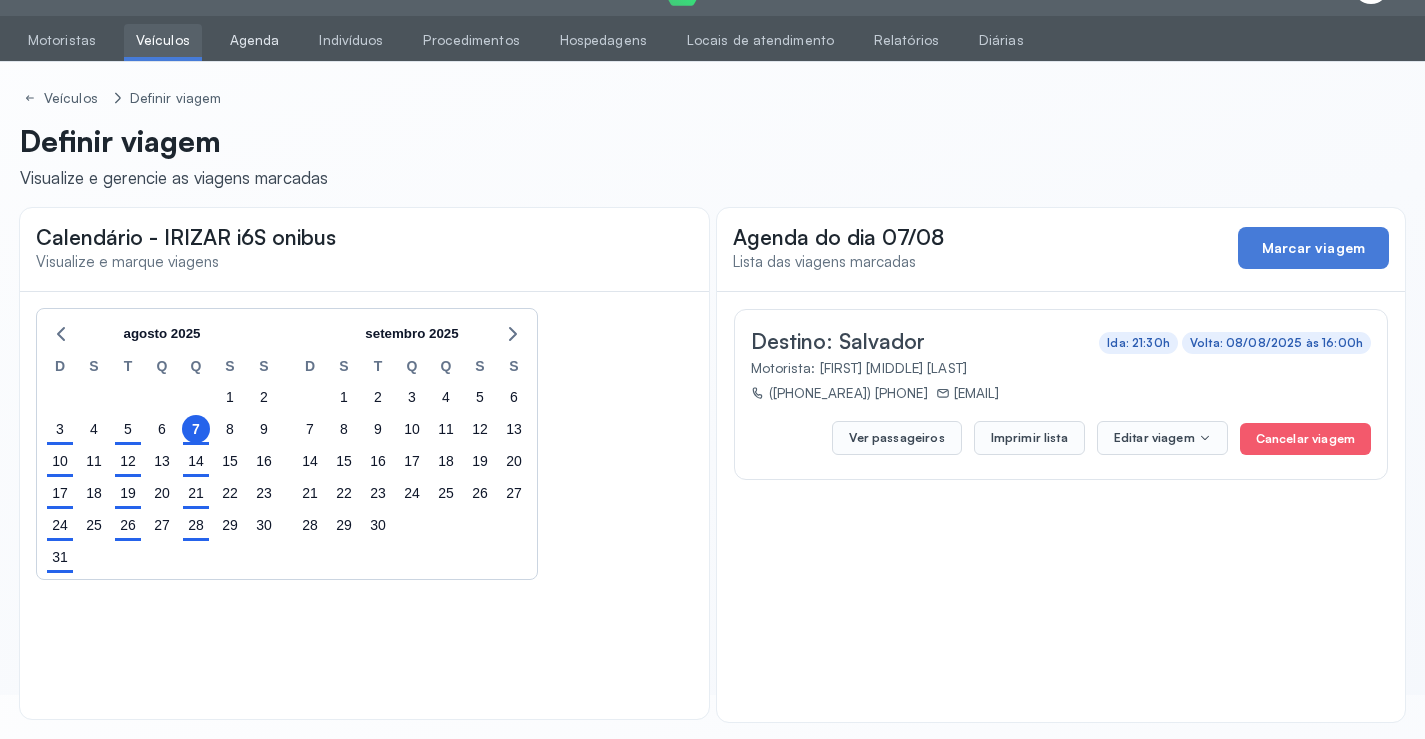 click on "Agenda" at bounding box center (255, 40) 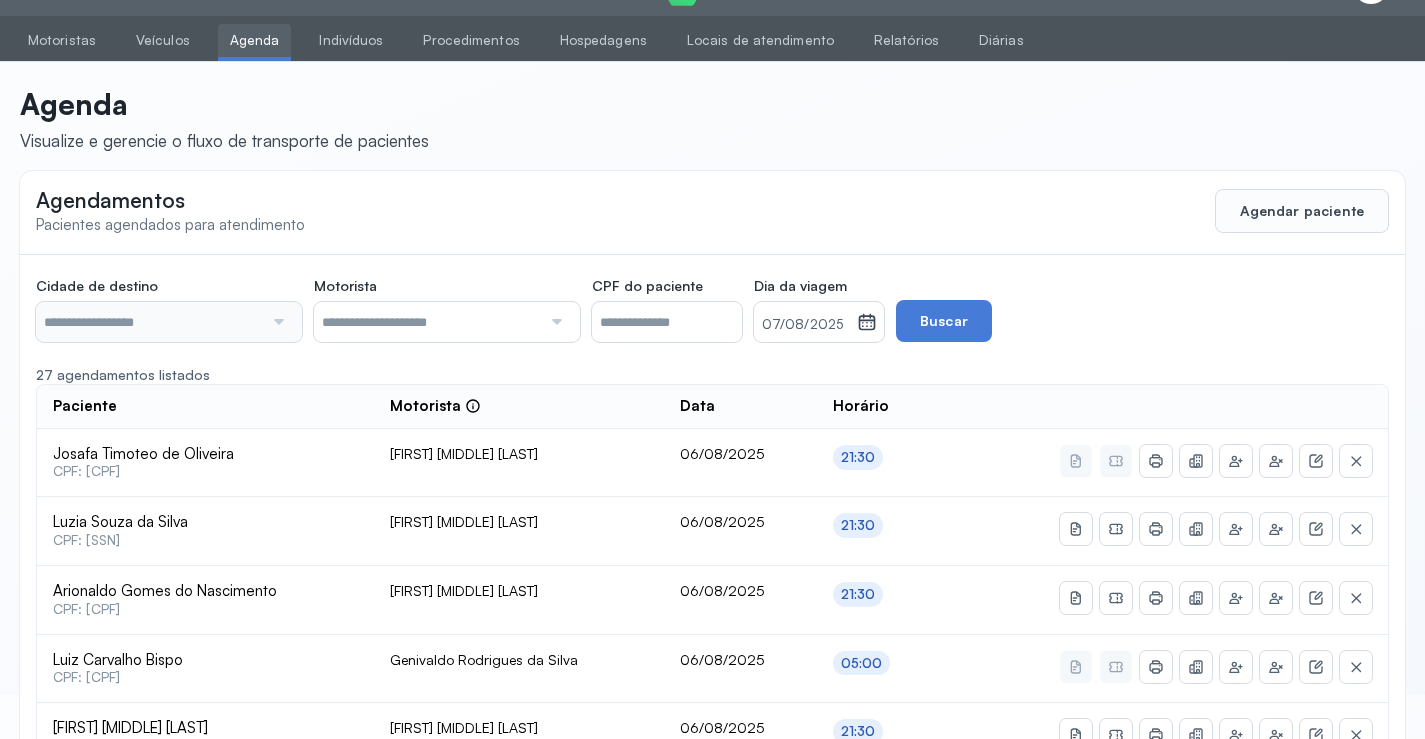 type on "********" 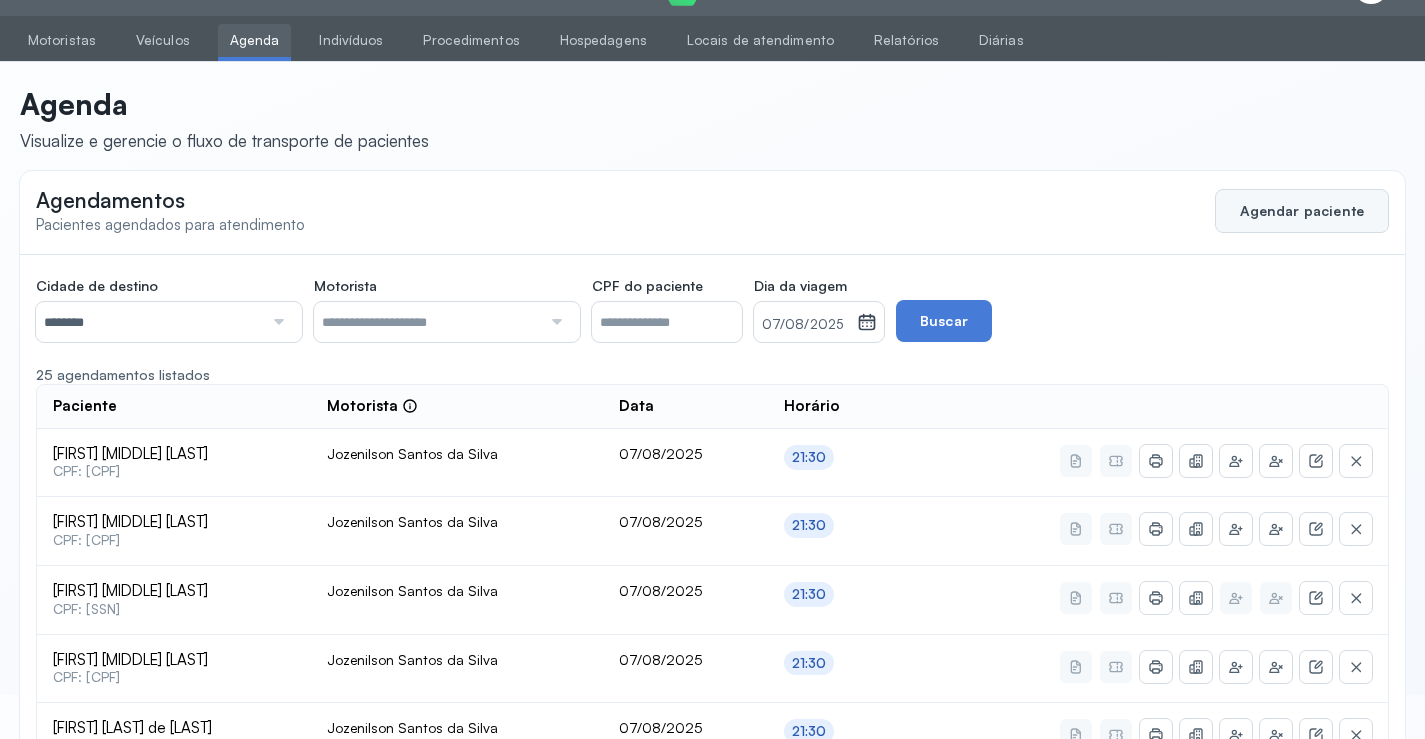 click on "Agendar paciente" 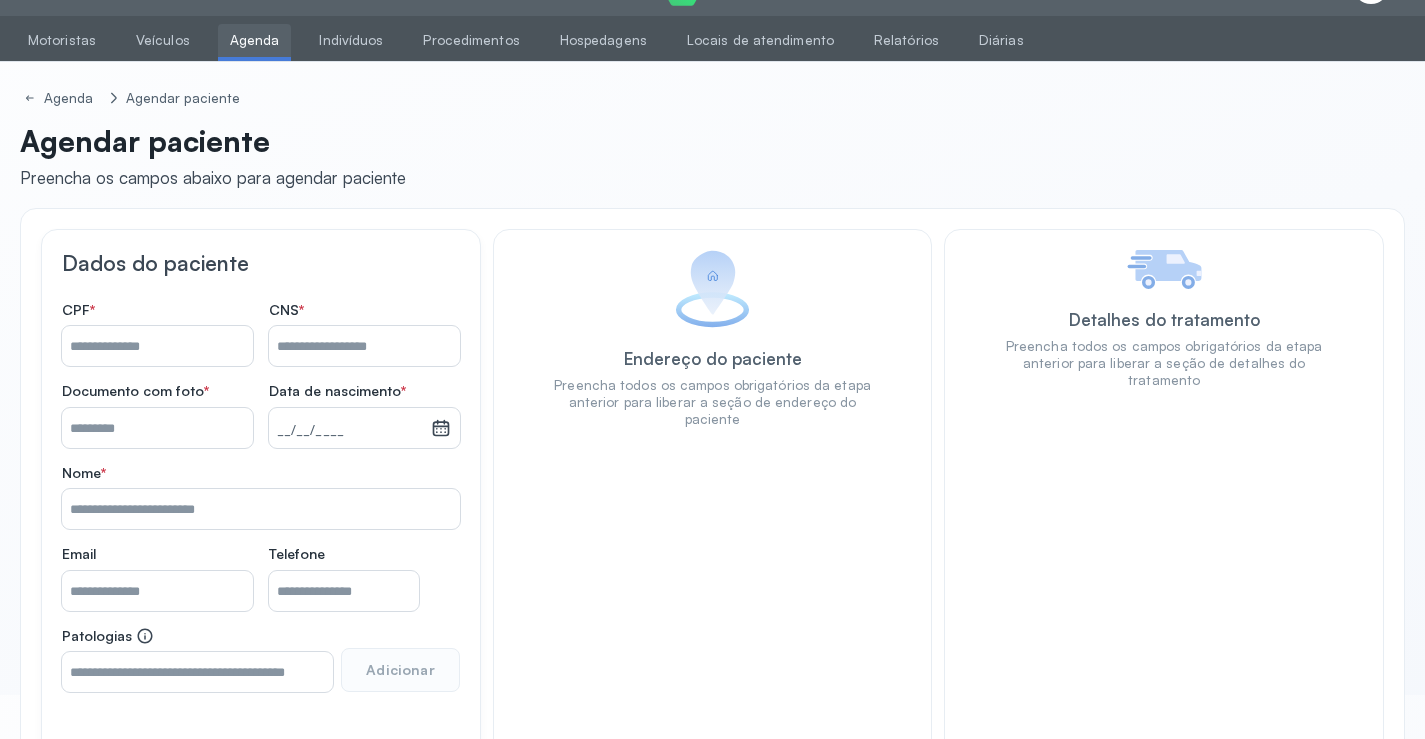drag, startPoint x: 309, startPoint y: 340, endPoint x: 478, endPoint y: 341, distance: 169.00296 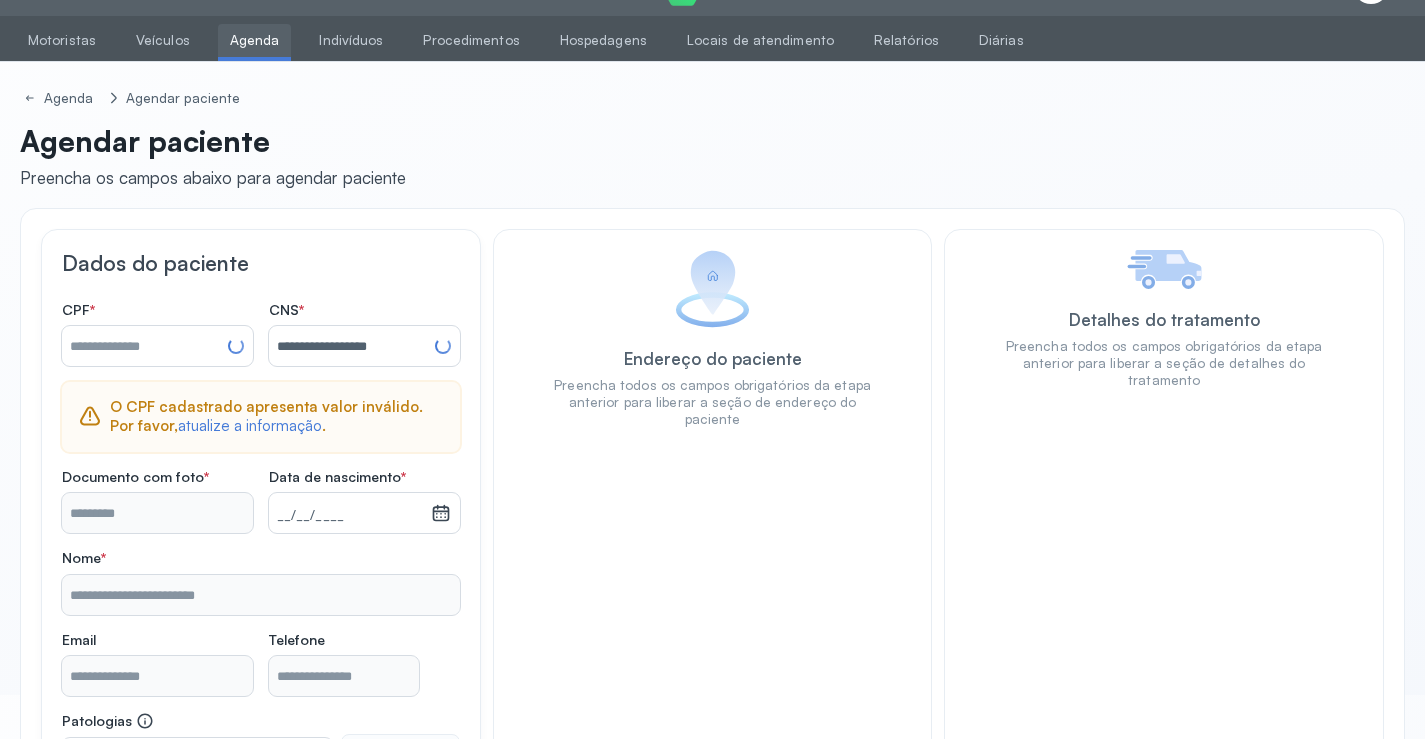 type on "**********" 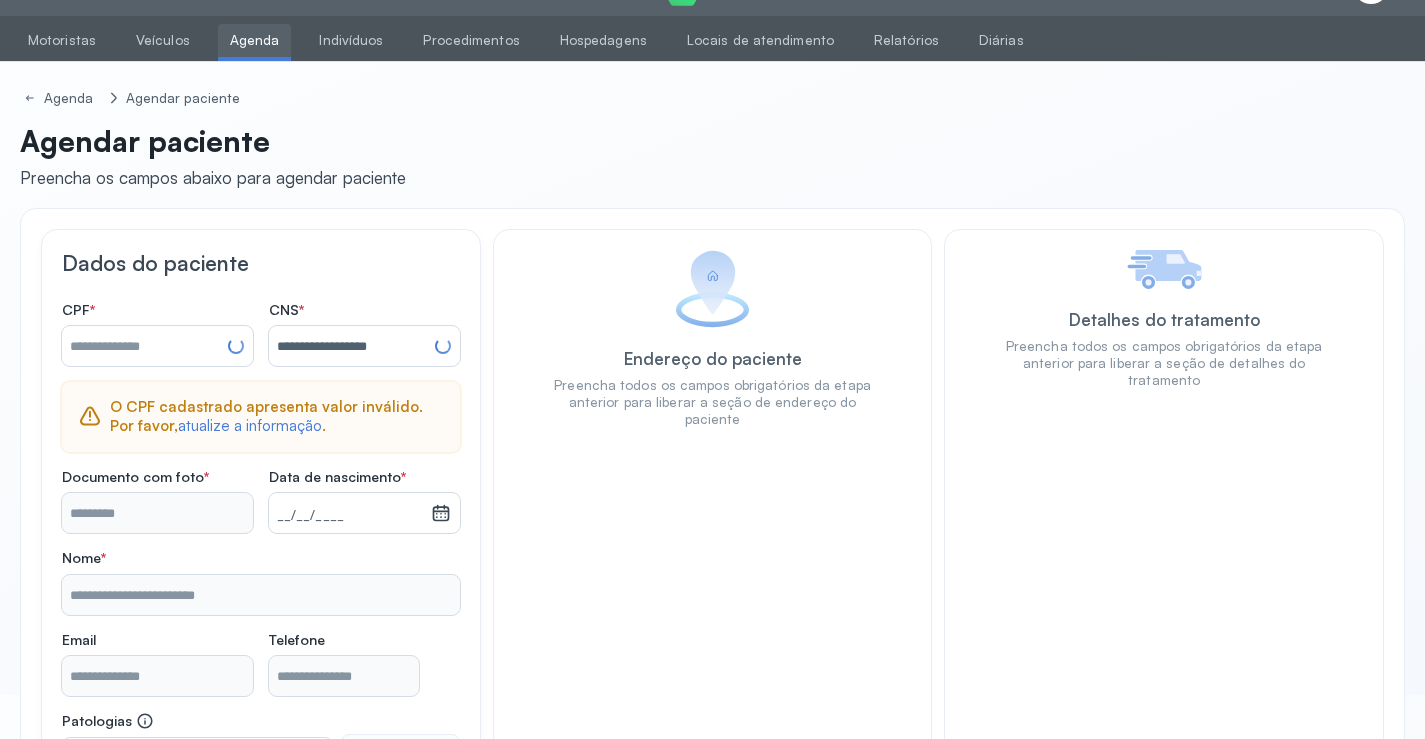 type on "**********" 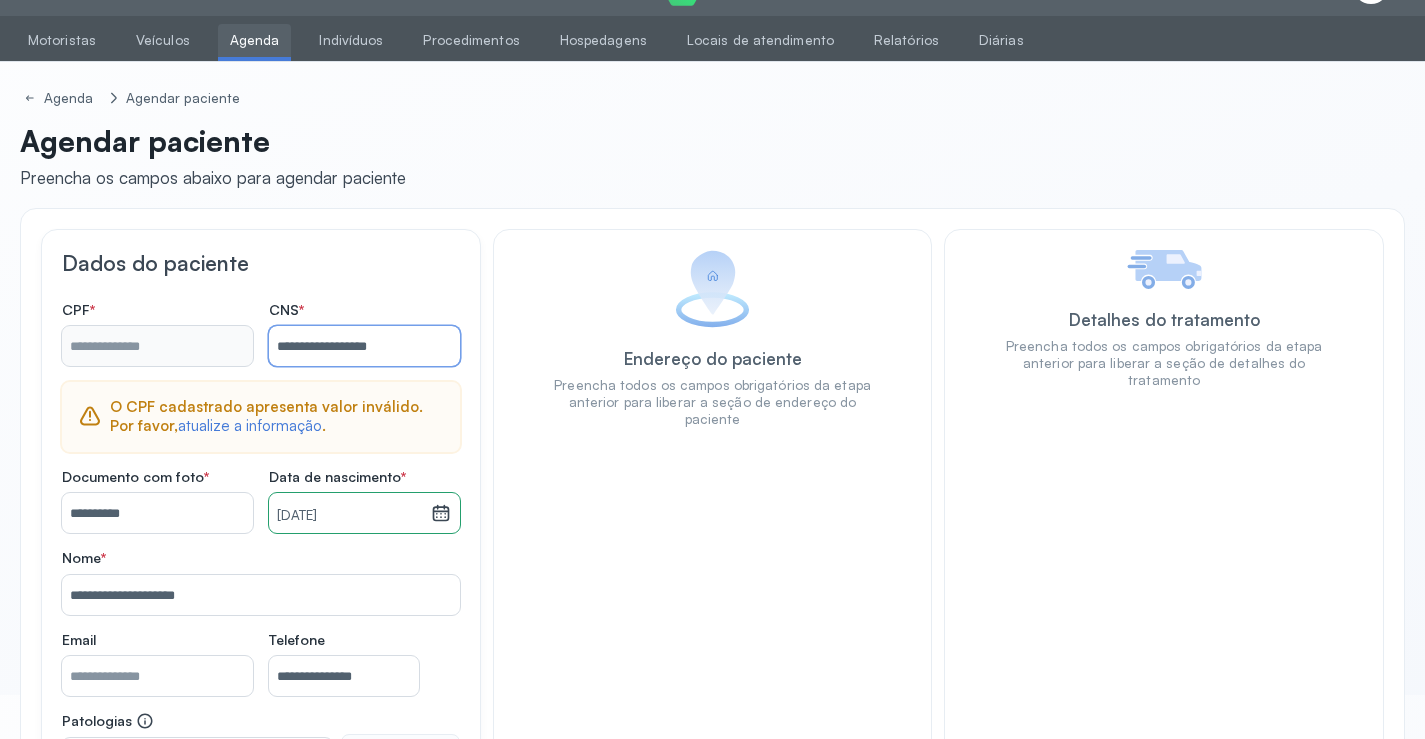 type on "**********" 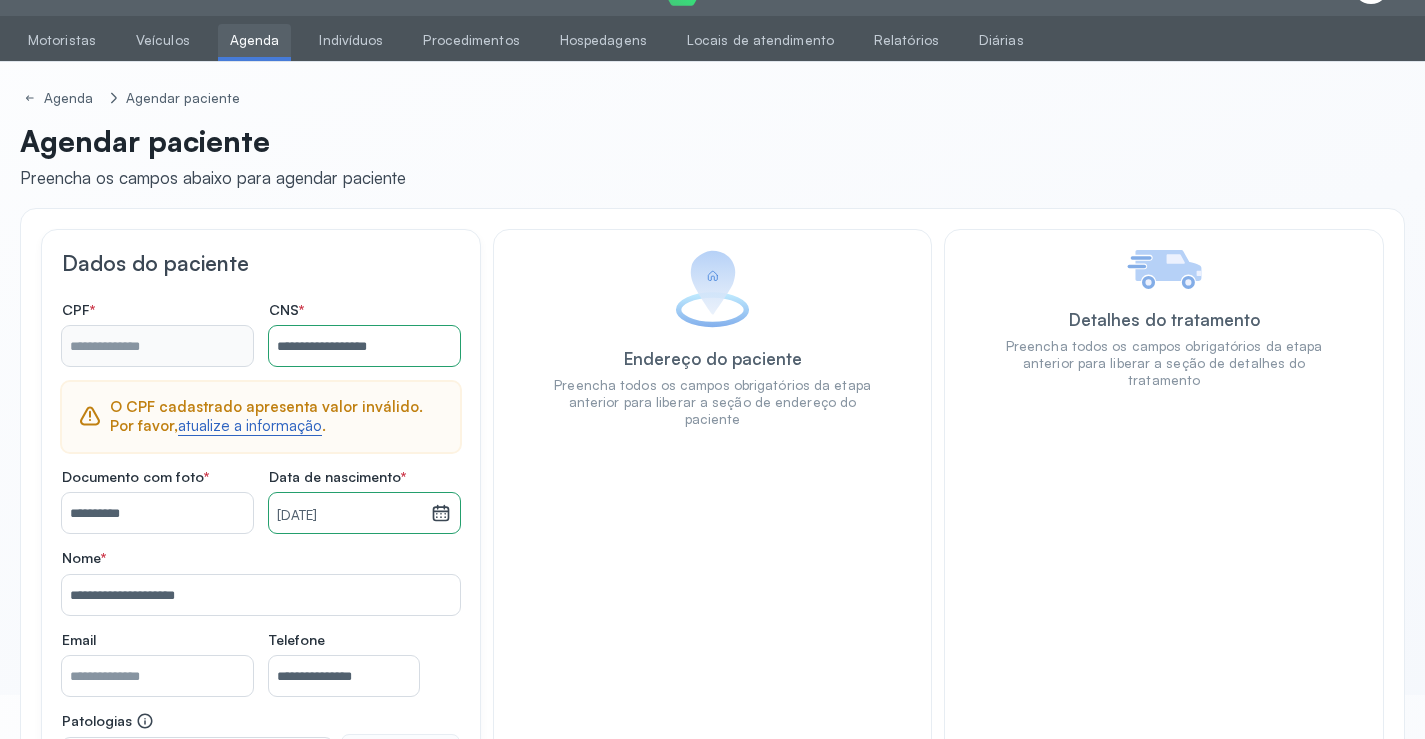 click on "atualize a informação" at bounding box center (250, 426) 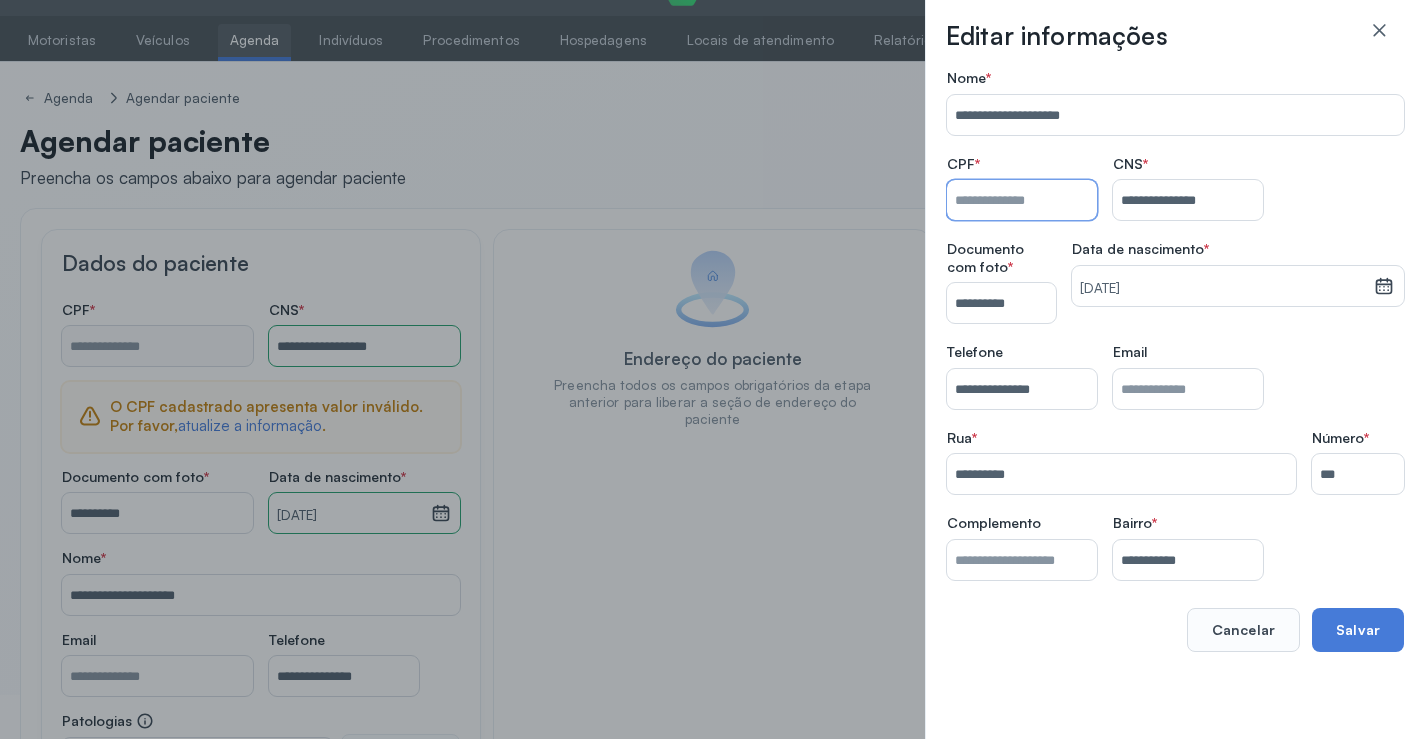 drag, startPoint x: 1019, startPoint y: 205, endPoint x: 1009, endPoint y: 204, distance: 10.049875 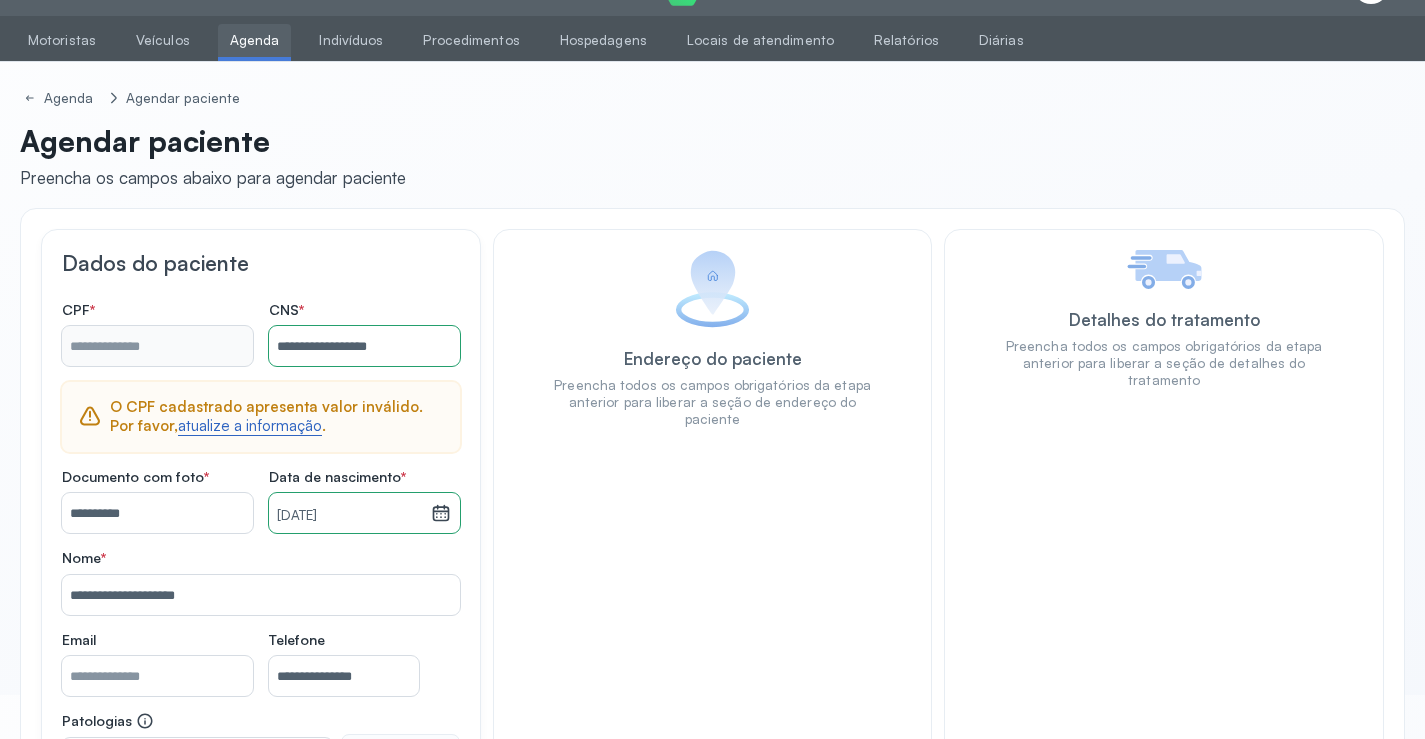 click on "atualize a informação" at bounding box center [250, 426] 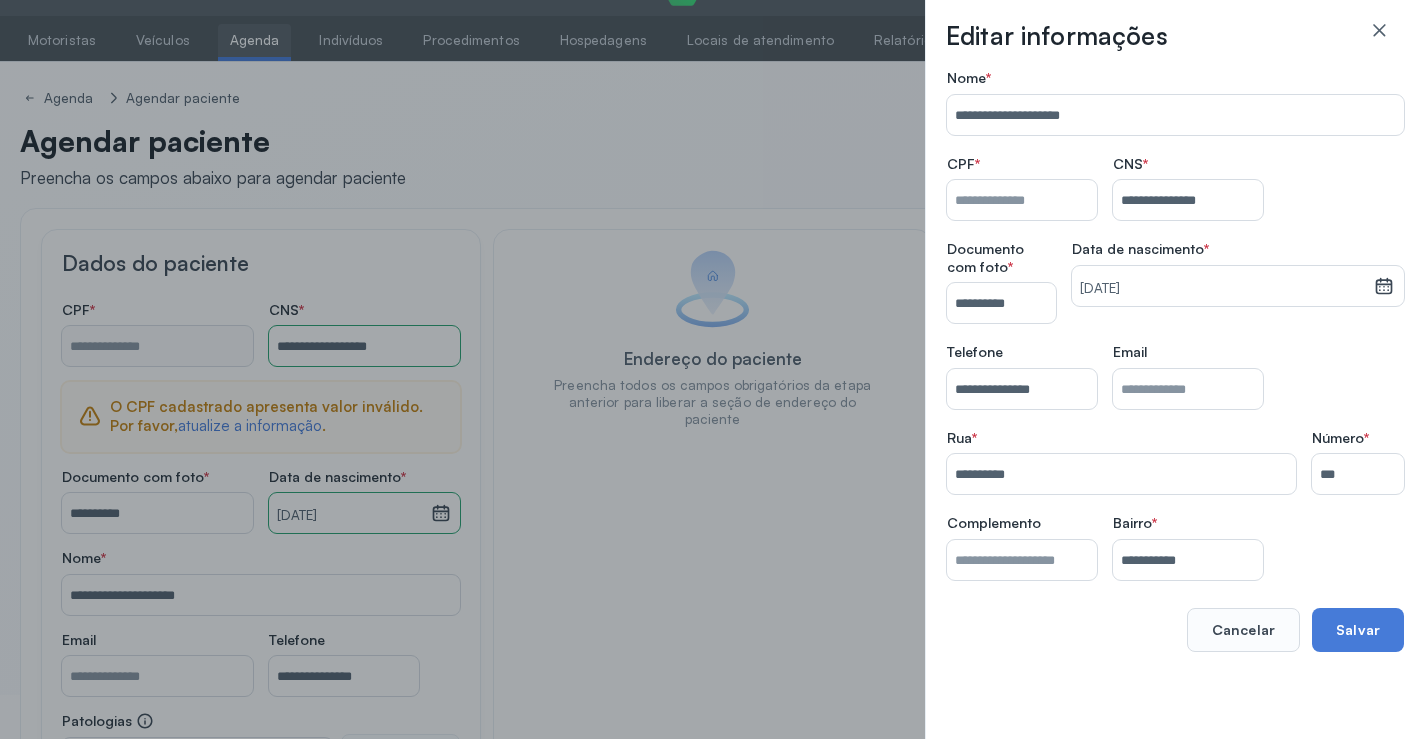 click on "Nome   *" at bounding box center [1022, 200] 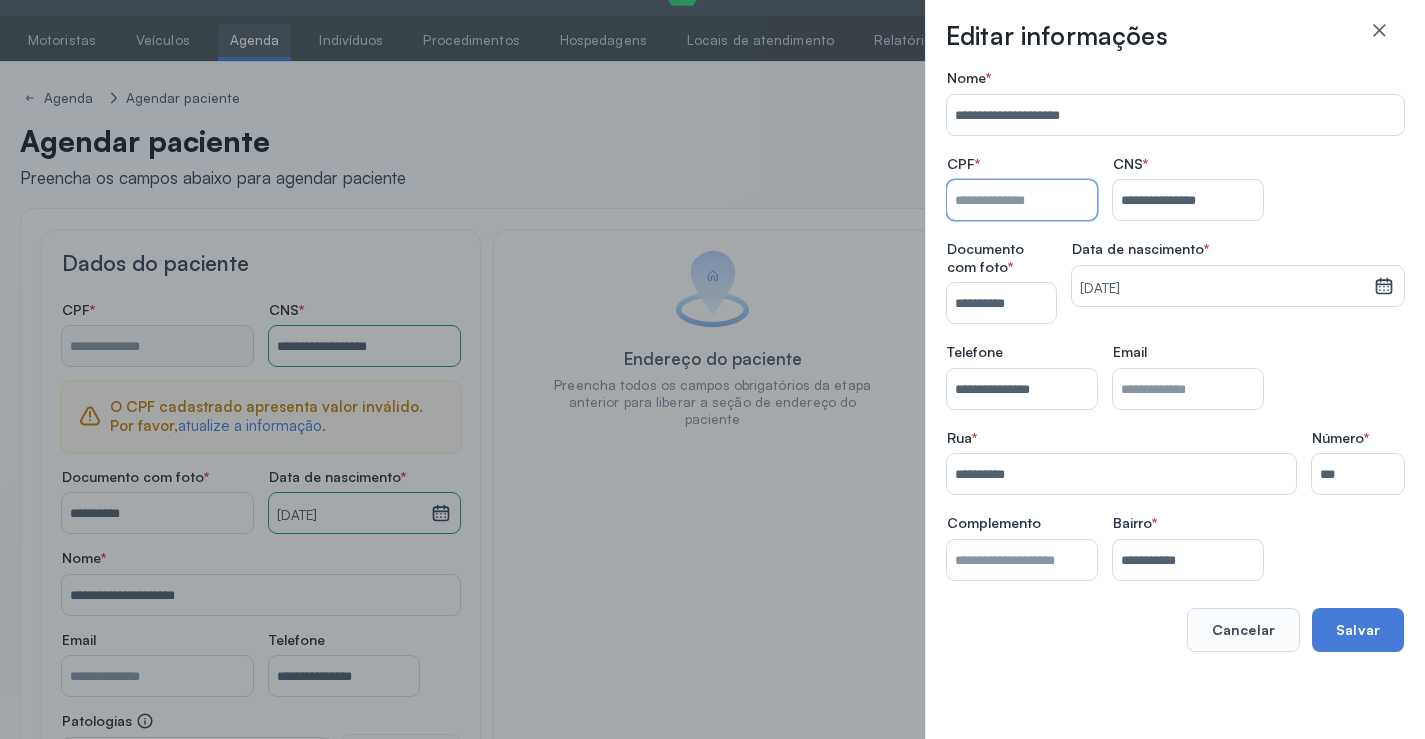 click on "Nome   *" at bounding box center (1022, 200) 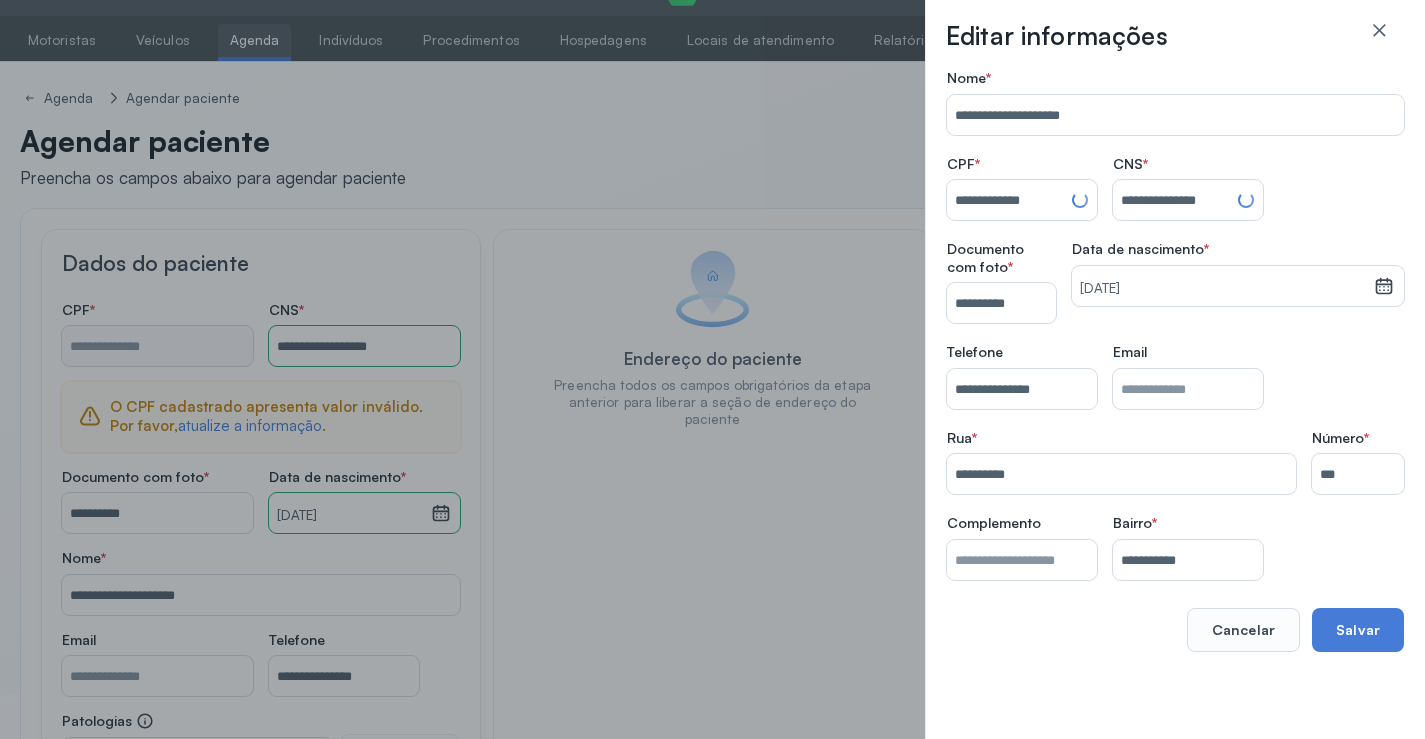 type on "**********" 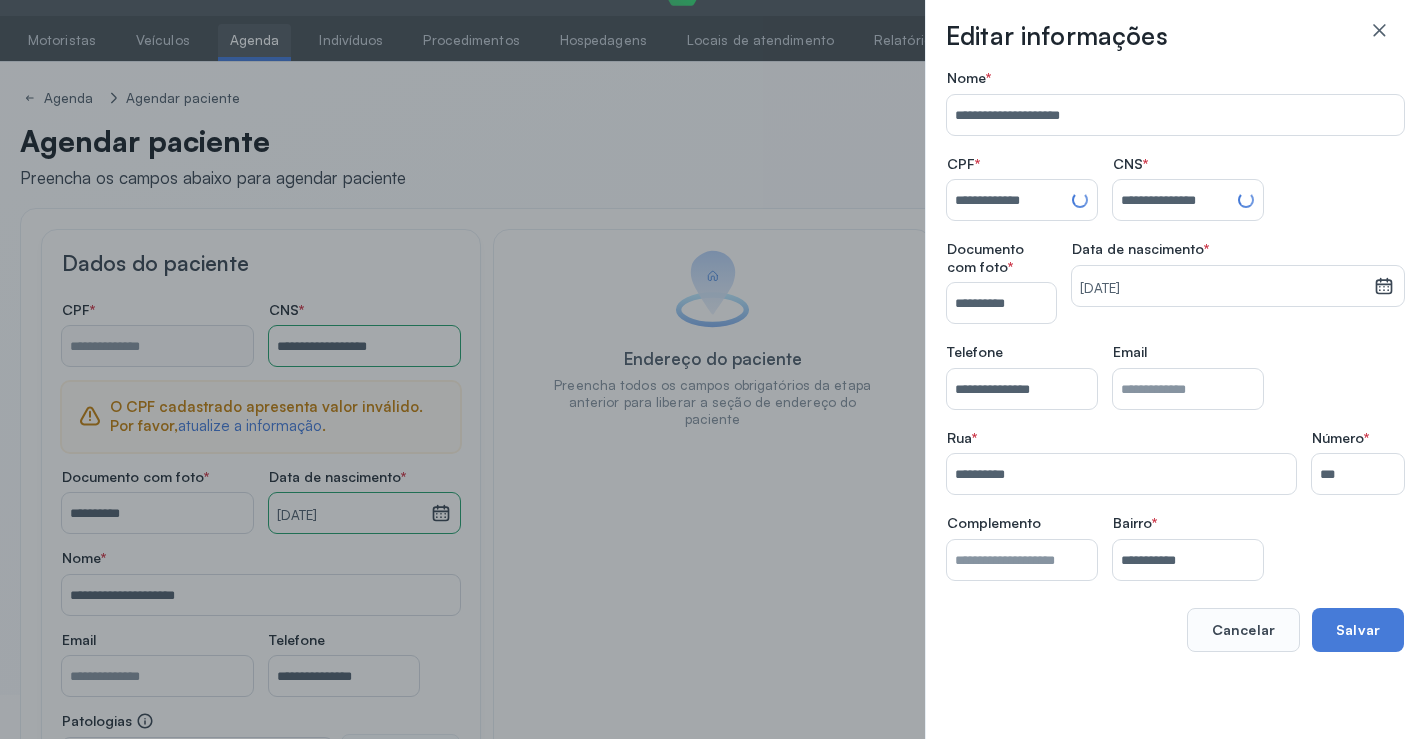 type on "**********" 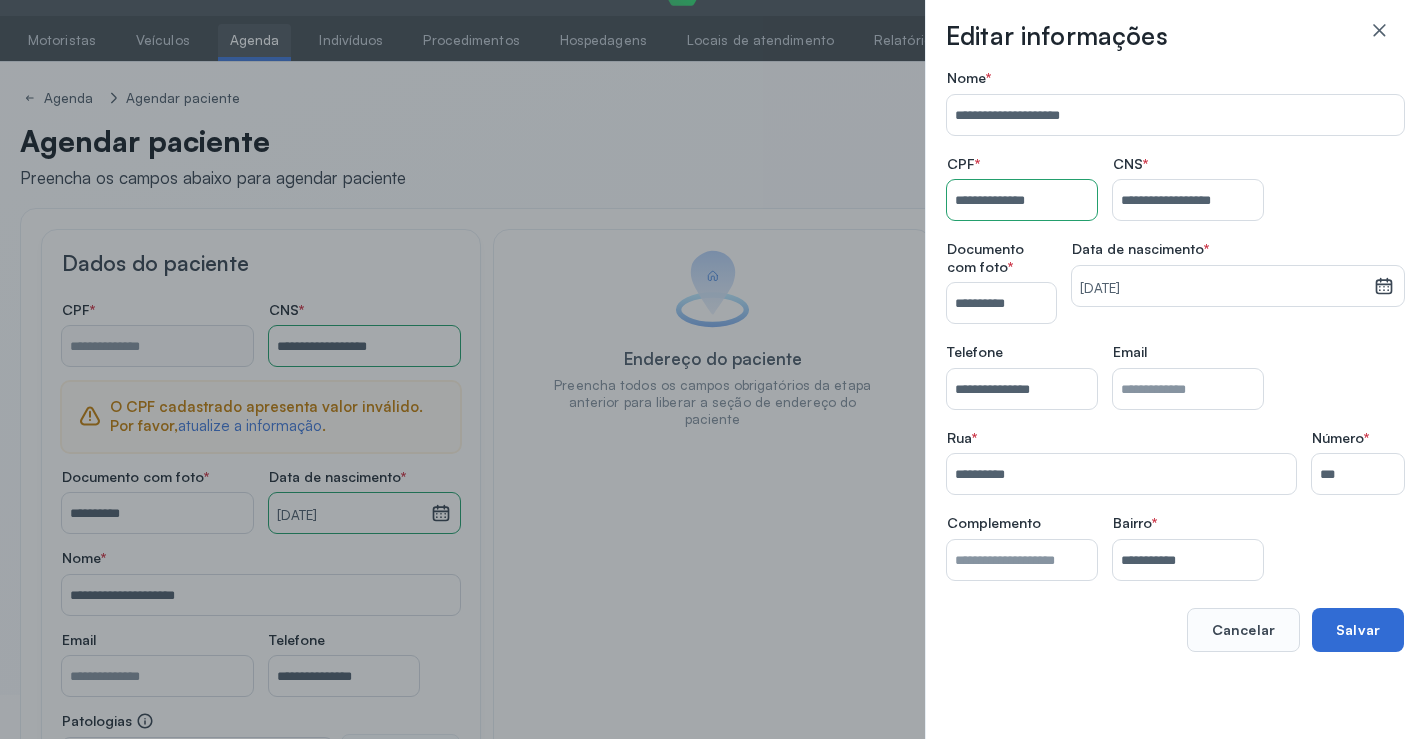 click on "Salvar" at bounding box center (1358, 630) 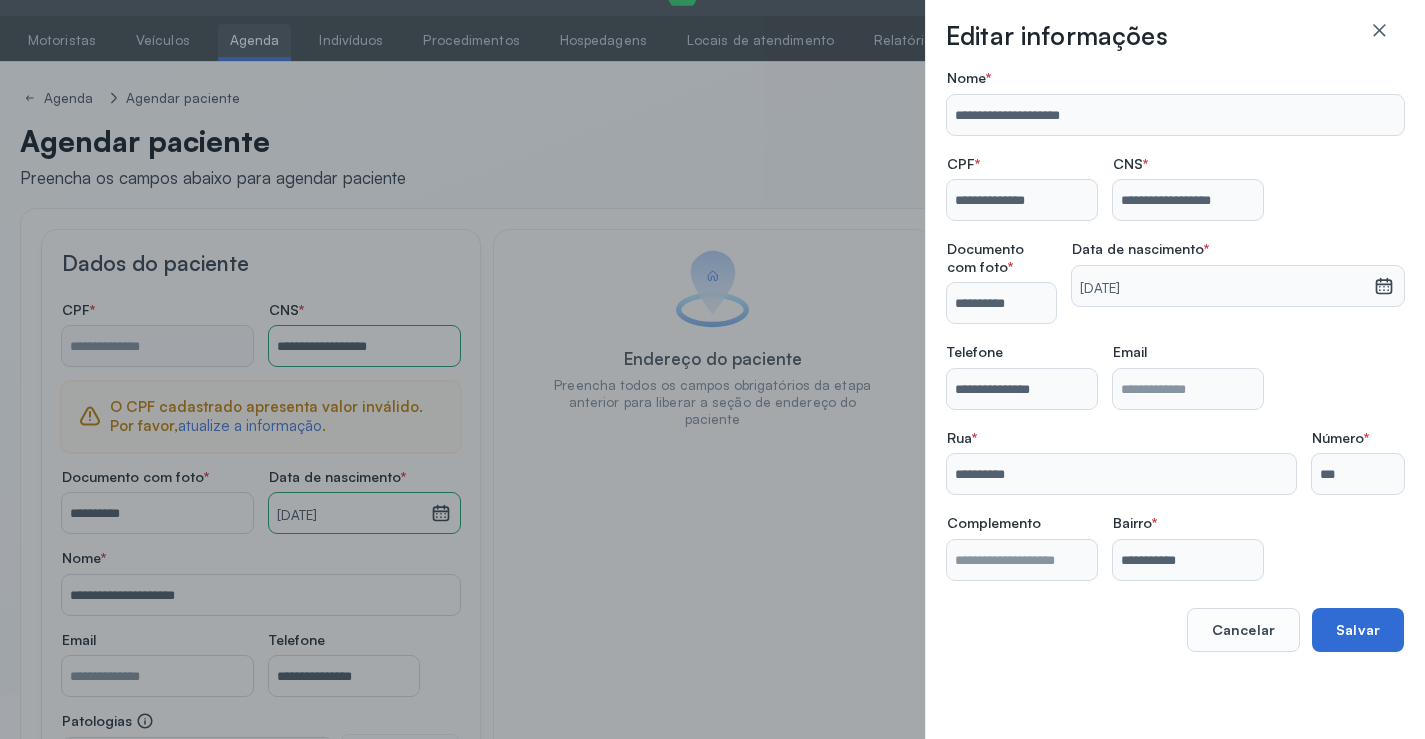 click on "Salvar" at bounding box center [1358, 630] 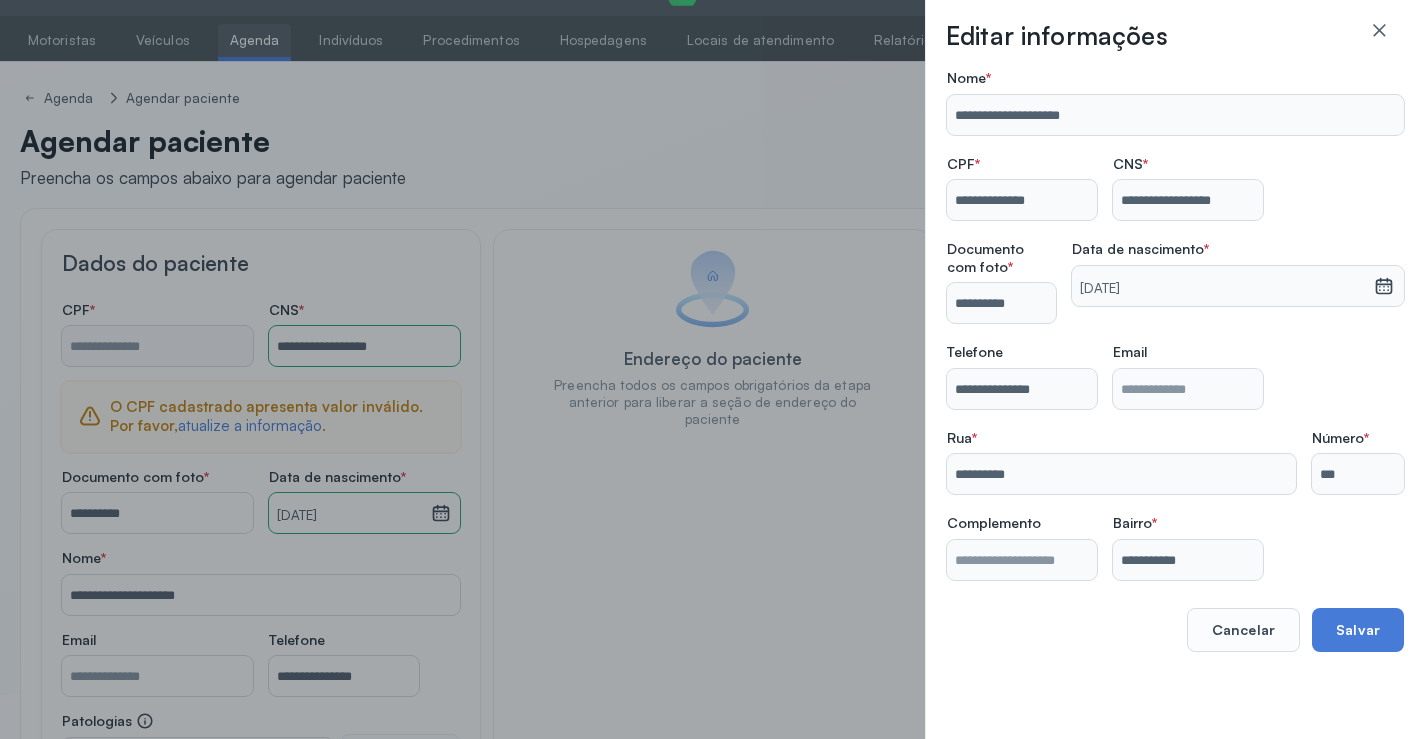 type on "**********" 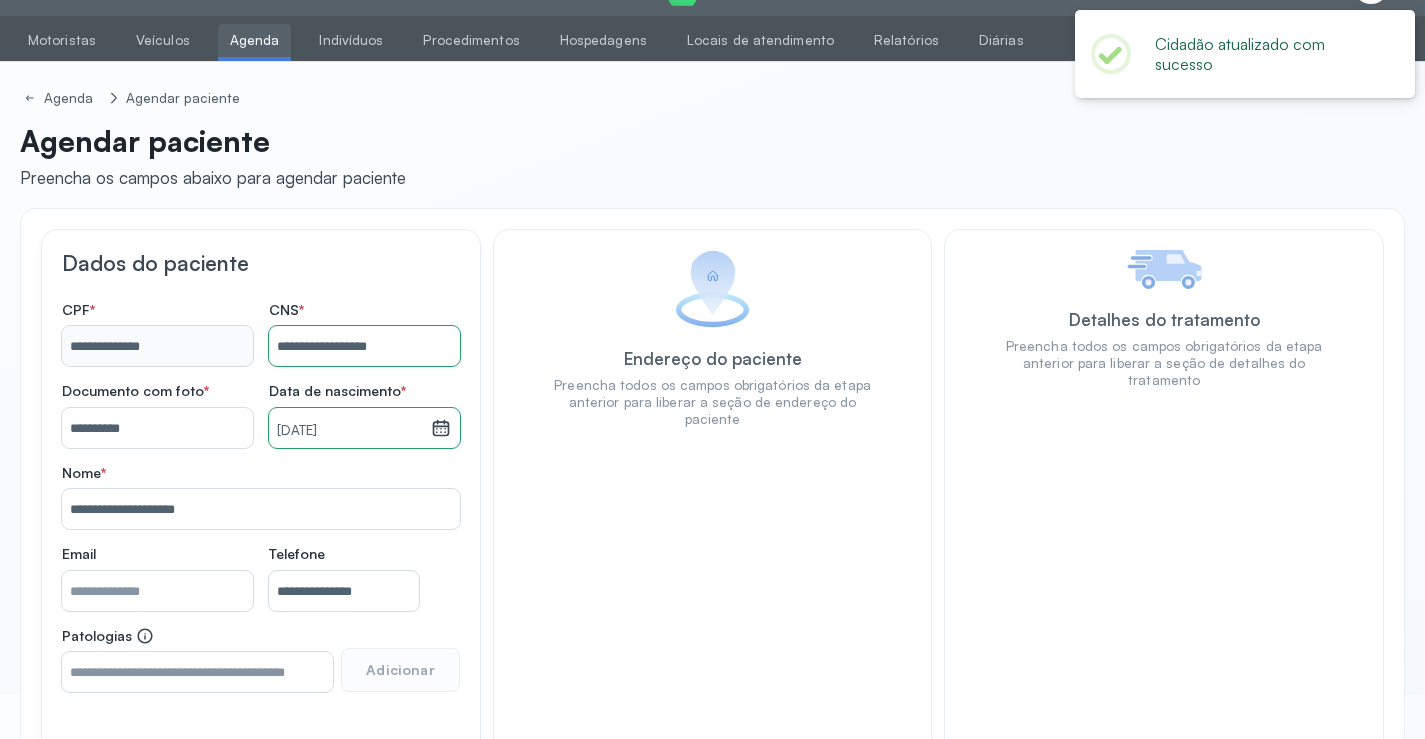 click on "Detalhes do tratamento Preencha todos os campos obrigatórios da etapa anterior para
liberar a seção de detalhes do tratamento" 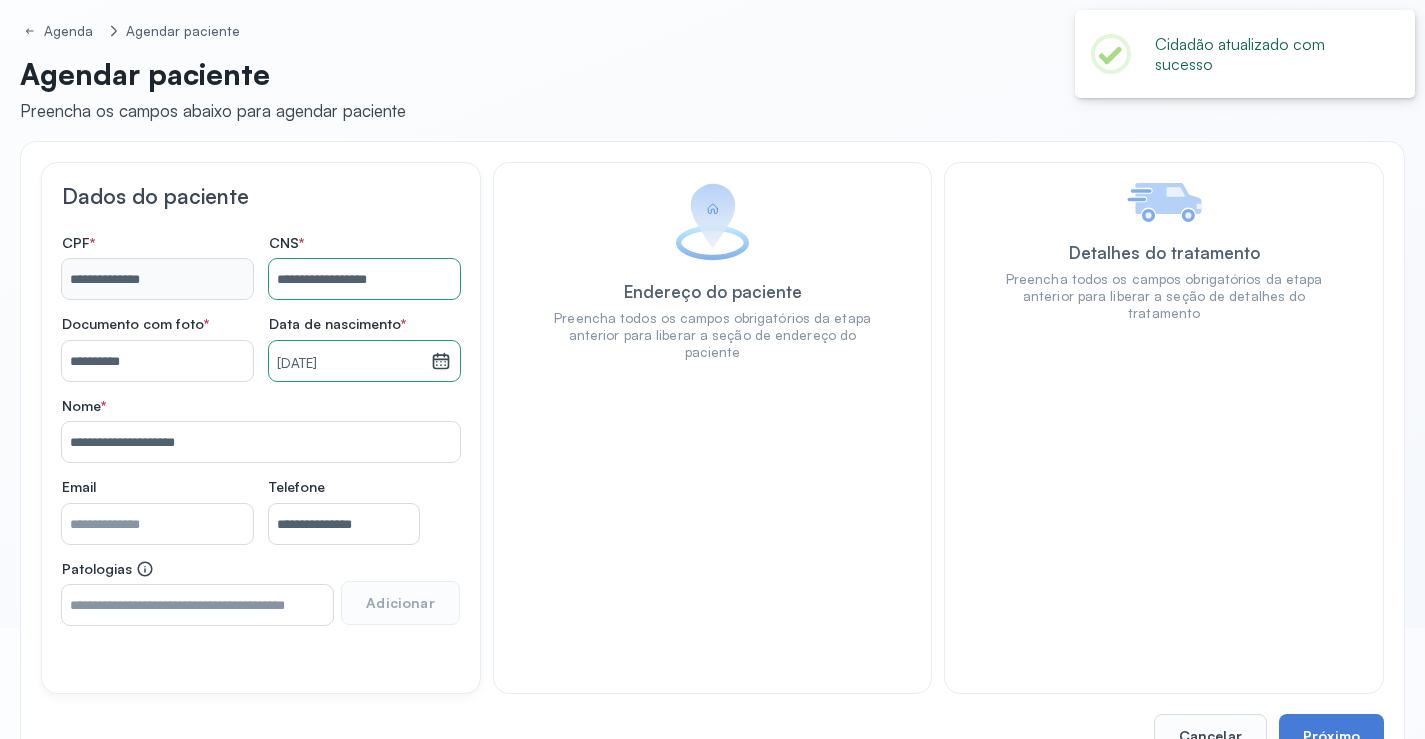 scroll, scrollTop: 171, scrollLeft: 0, axis: vertical 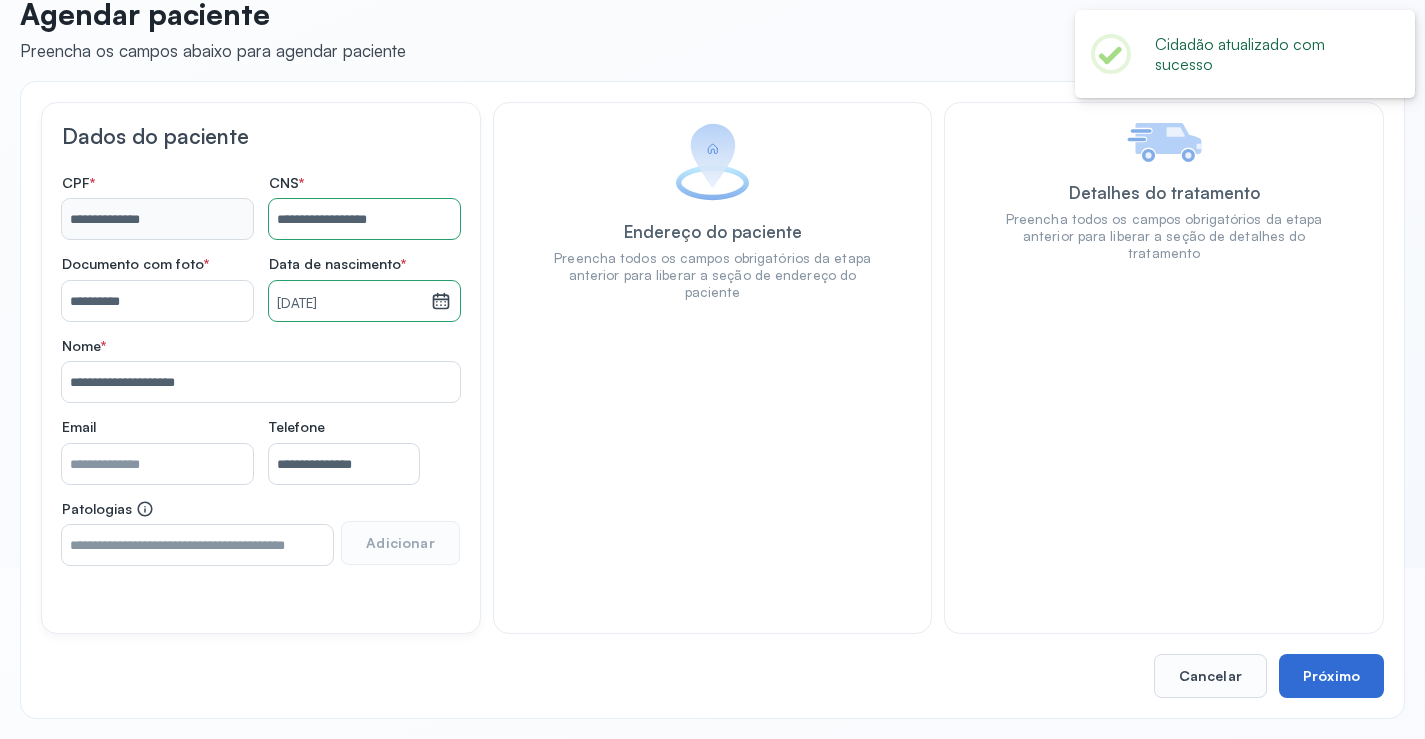 click on "Próximo" at bounding box center [1331, 676] 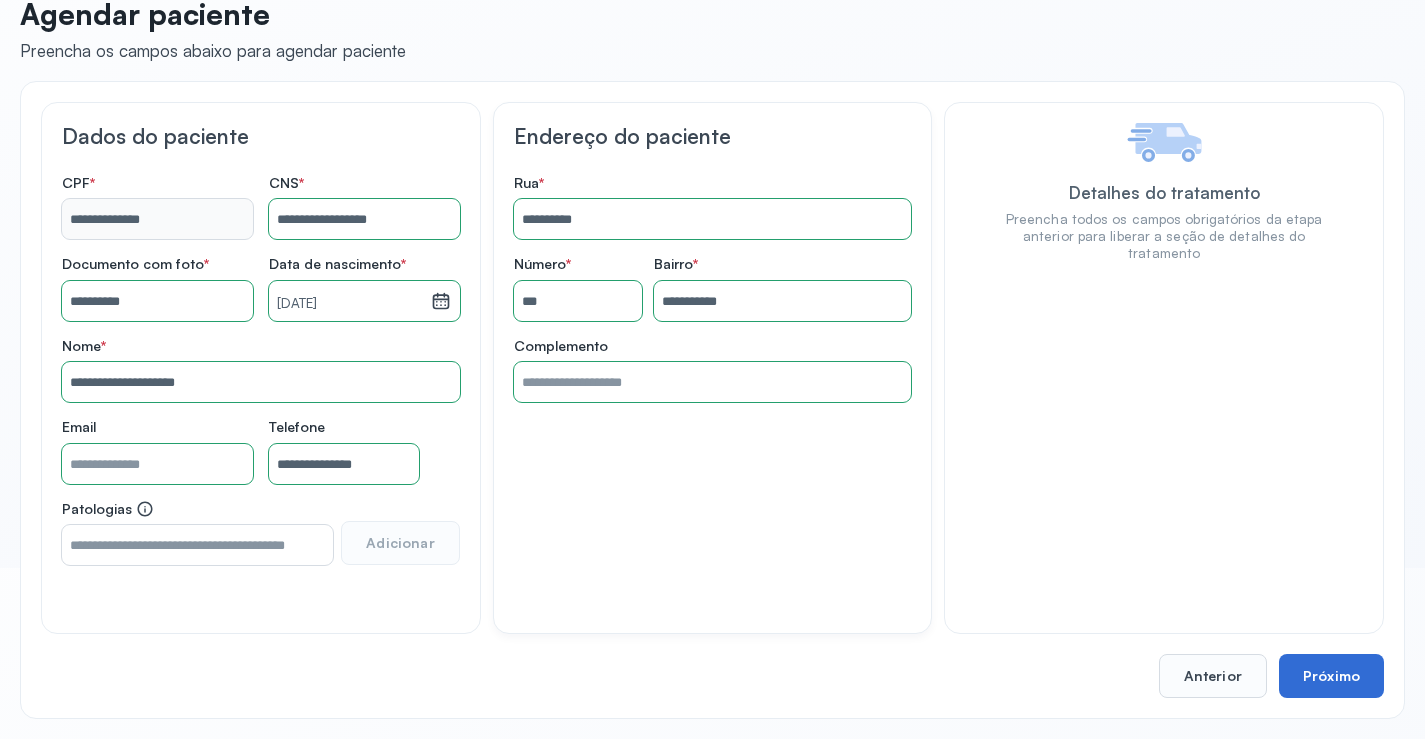 click on "Próximo" at bounding box center [1331, 676] 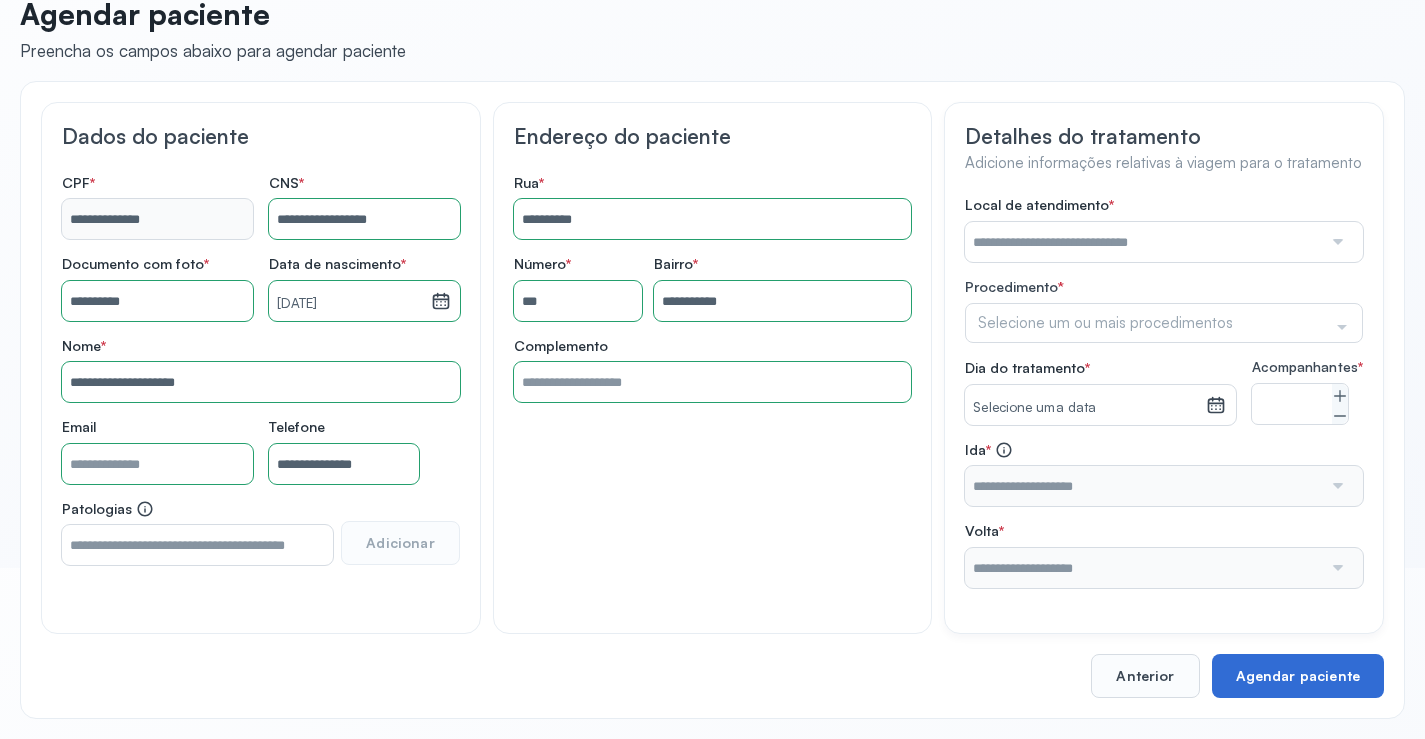 click on "Agendar paciente" at bounding box center (1298, 676) 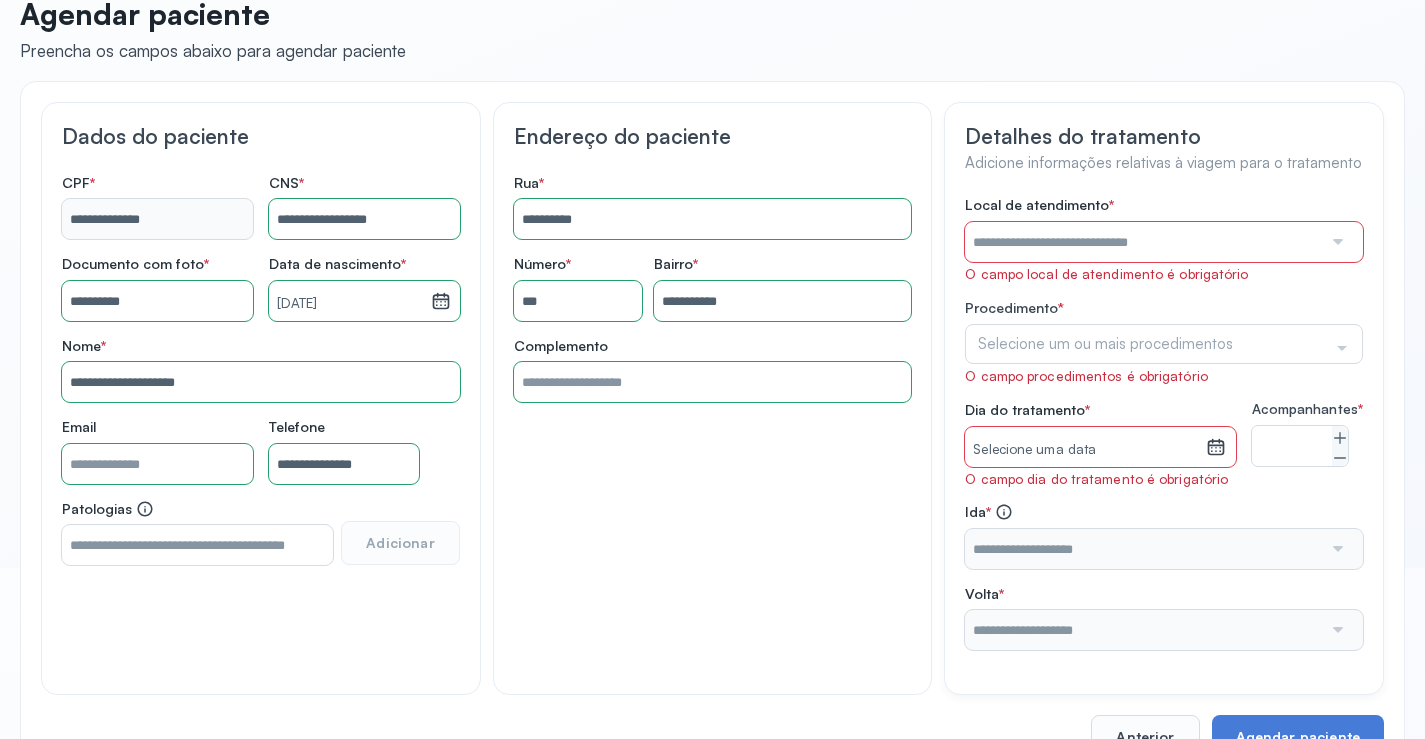 click at bounding box center [1336, 242] 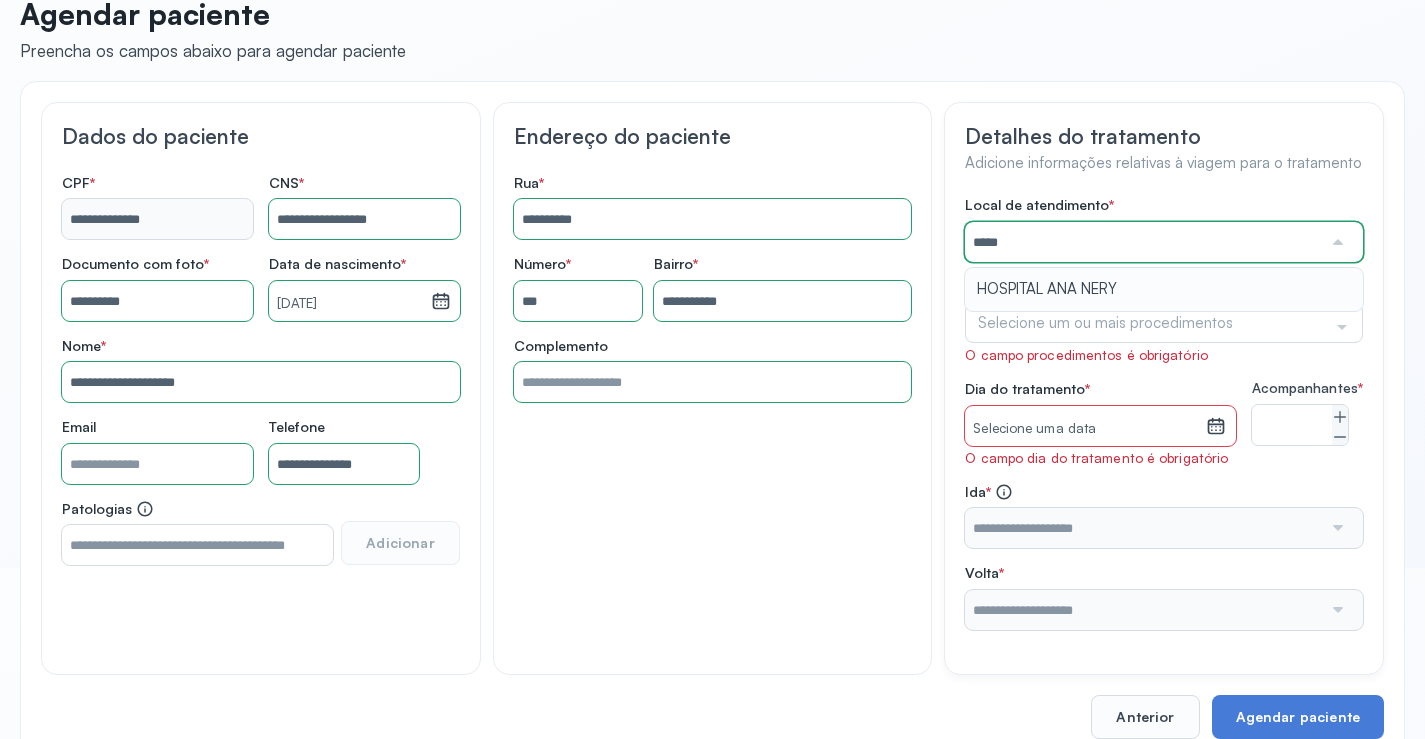 type on "**********" 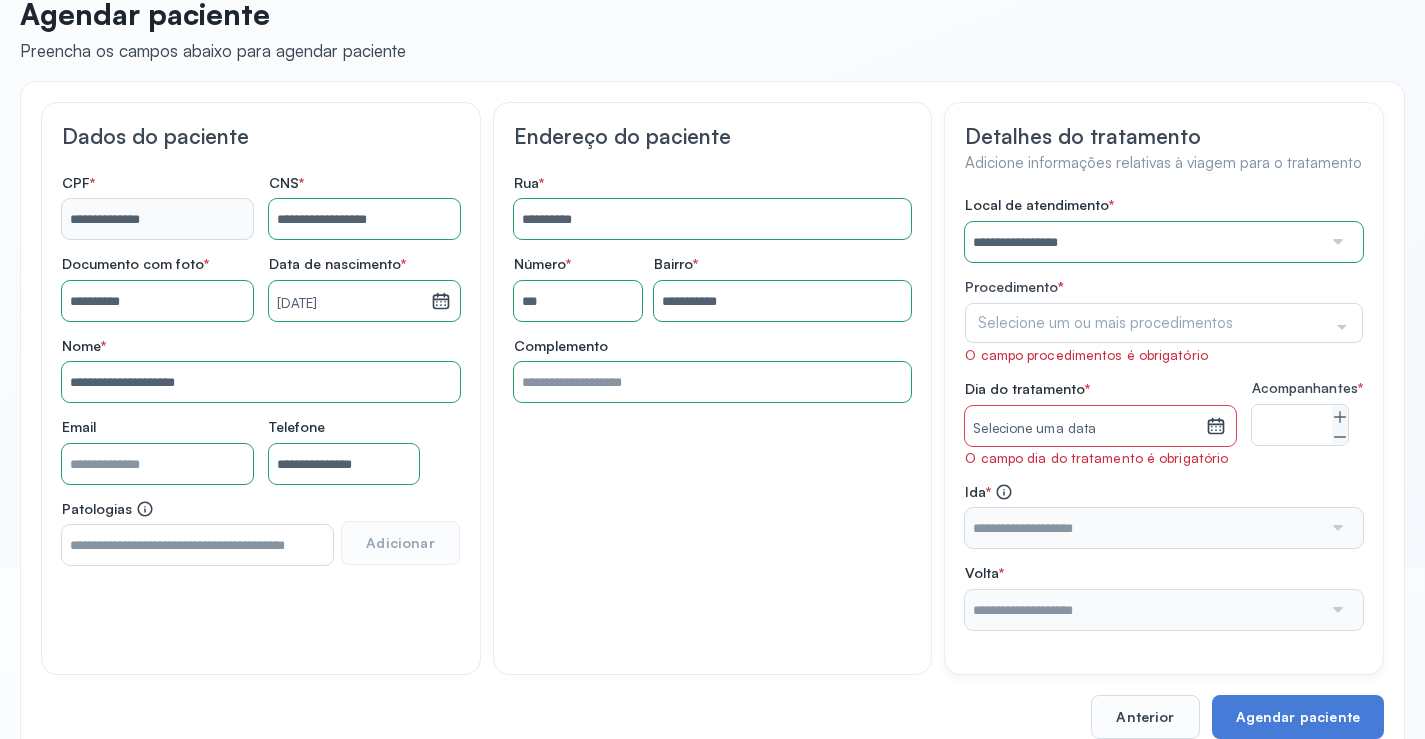 drag, startPoint x: 1057, startPoint y: 291, endPoint x: 1165, endPoint y: 330, distance: 114.82596 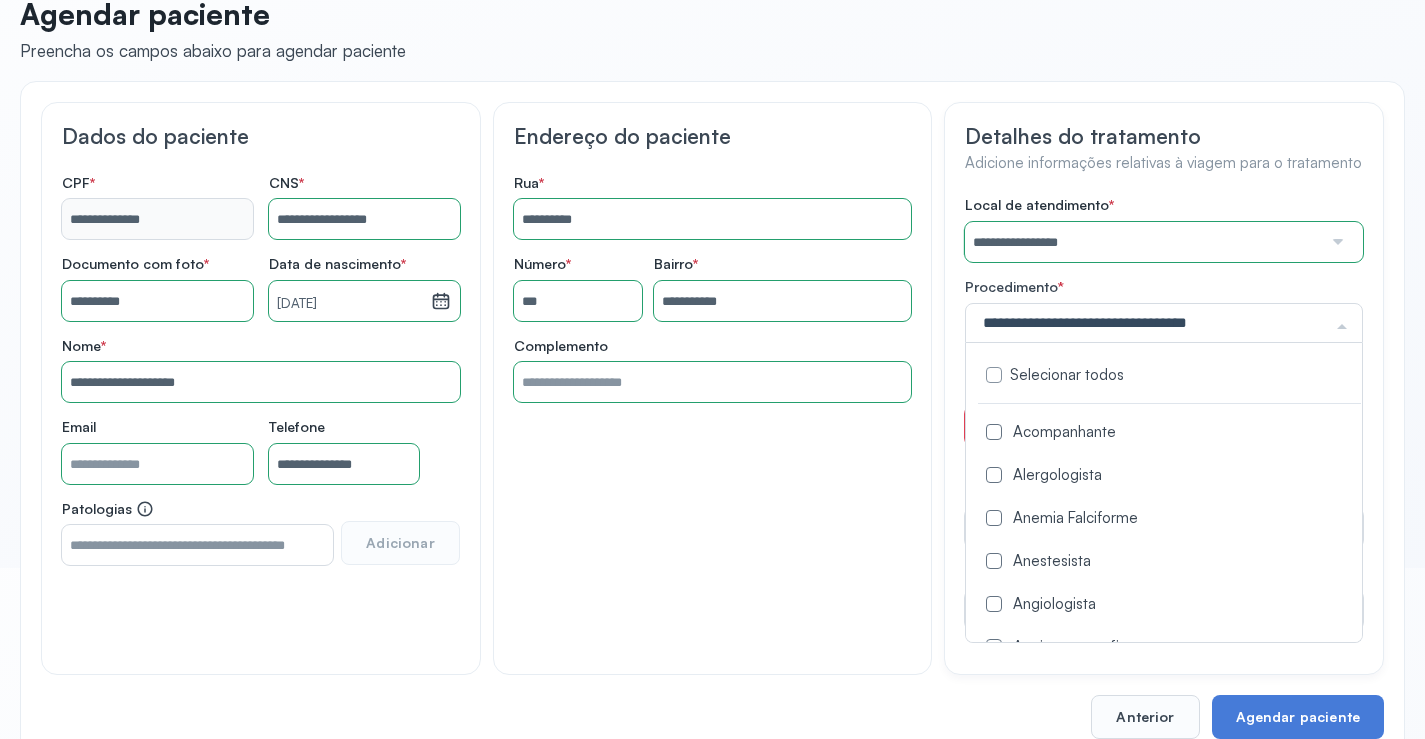 click on "Selecionar todos Acompanhante Alergologista Anemia Falciforme Anestesista Angiologista Angiotomografia Auditivo Biopsia Bucomaxilo Cardio Cateterismo Cardio Cintilografia Ossea Cirurgia Cirurgia De Catarata Cirurgia Ernia Ignal Cirurgiao Cabeça Pescoço Colonoscopia Coloproctologista Densitometria Ossea Dermatologista Diabete E Hormonio Ecocardiograma Eletroneuromiografia Endocrinilogista Endoscopia Escanometria Esclerose Esconometria Estudo Urodinamico Exame Pcr Exames Fisioterapia Gastroentereologista Genetica Ginecologista Glaucoma Hematologista Hepatologista Hiv Holter Hpv Labiolamporine Litotripsia Lupos Marcar Cirurgia Mastologista Nefrologista Neurologia Pediatrica Neurologista Odontologia Oftalmologista Oncologia Ortopedia Ortopedista Oscilometria Otorrino Pediatra Pegar Medicamento Pentacam Perícia Médica Pneumologista Pneumologista Pré Cirurgico Psiquiatra Queimaduras Ressonancia Resultado De Biopsia Retorno Cirurgia Reumatologista Revisao Soro Positivo Tomografia Tratamento De Hemofilias Vacina" at bounding box center (1164, 323) 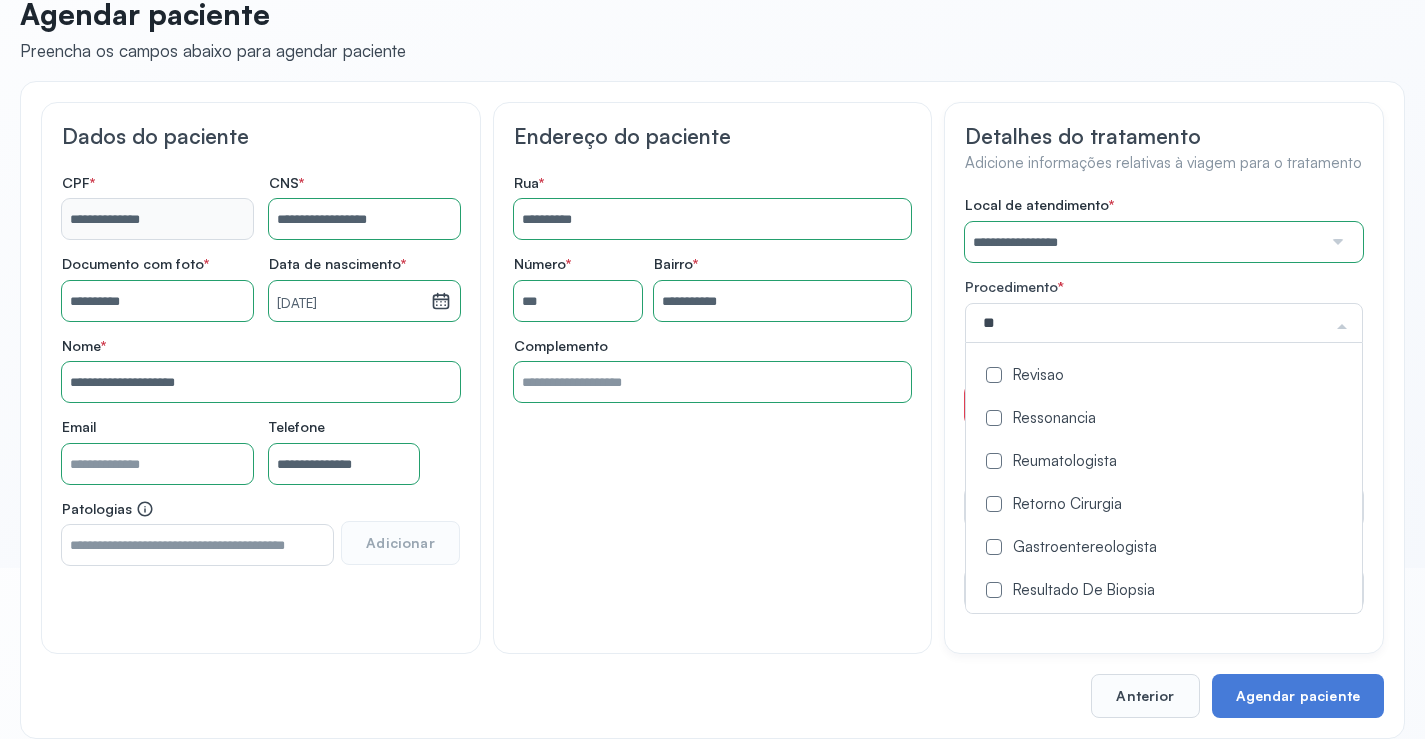 type on "*" 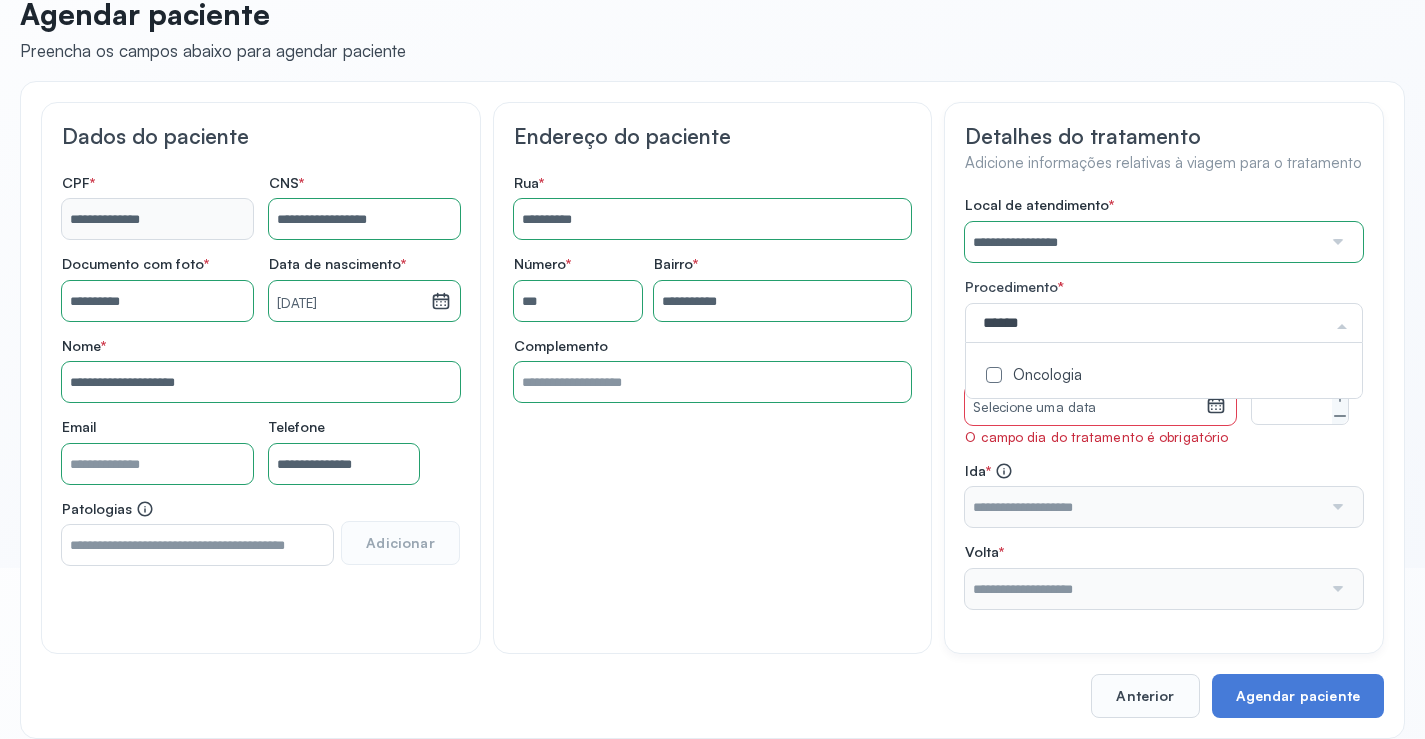 drag, startPoint x: 1036, startPoint y: 387, endPoint x: 1035, endPoint y: 376, distance: 11.045361 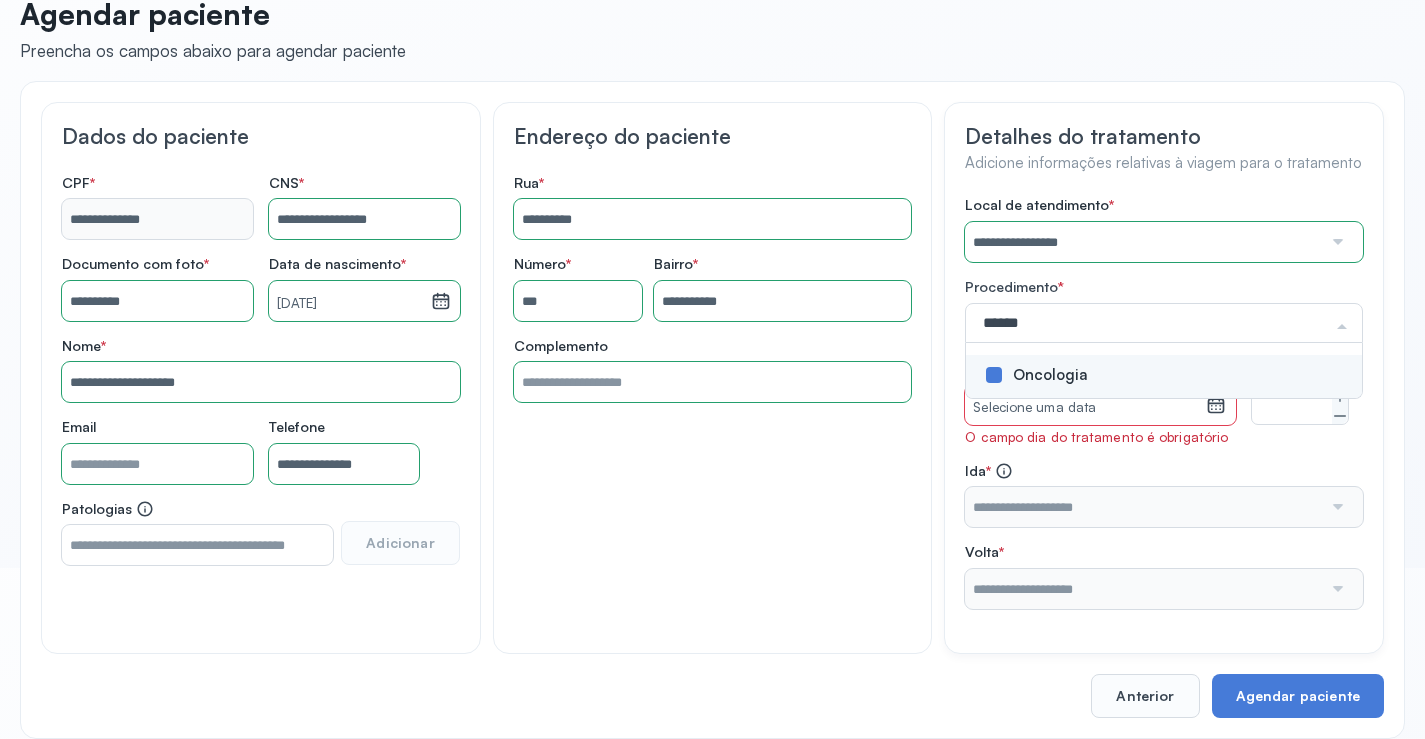 type on "******" 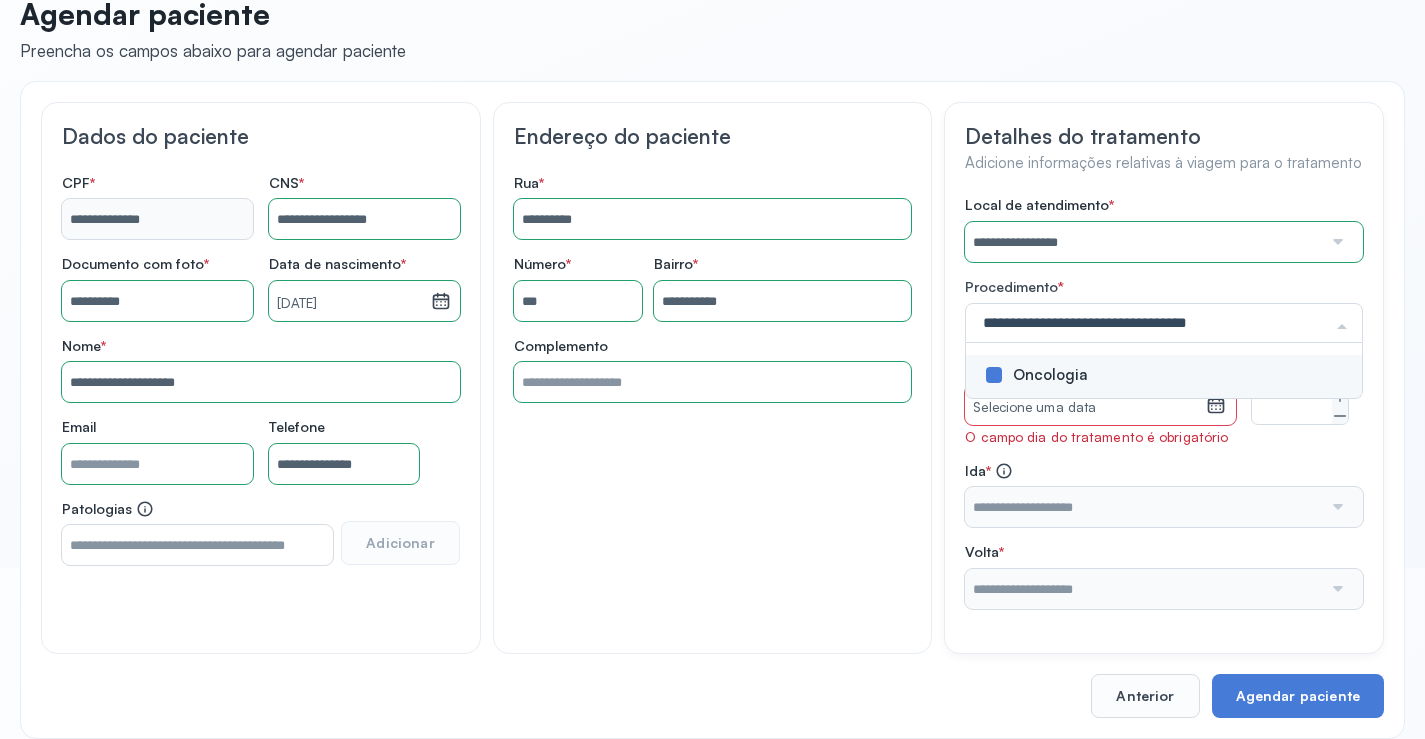 click on "**********" at bounding box center (1164, 402) 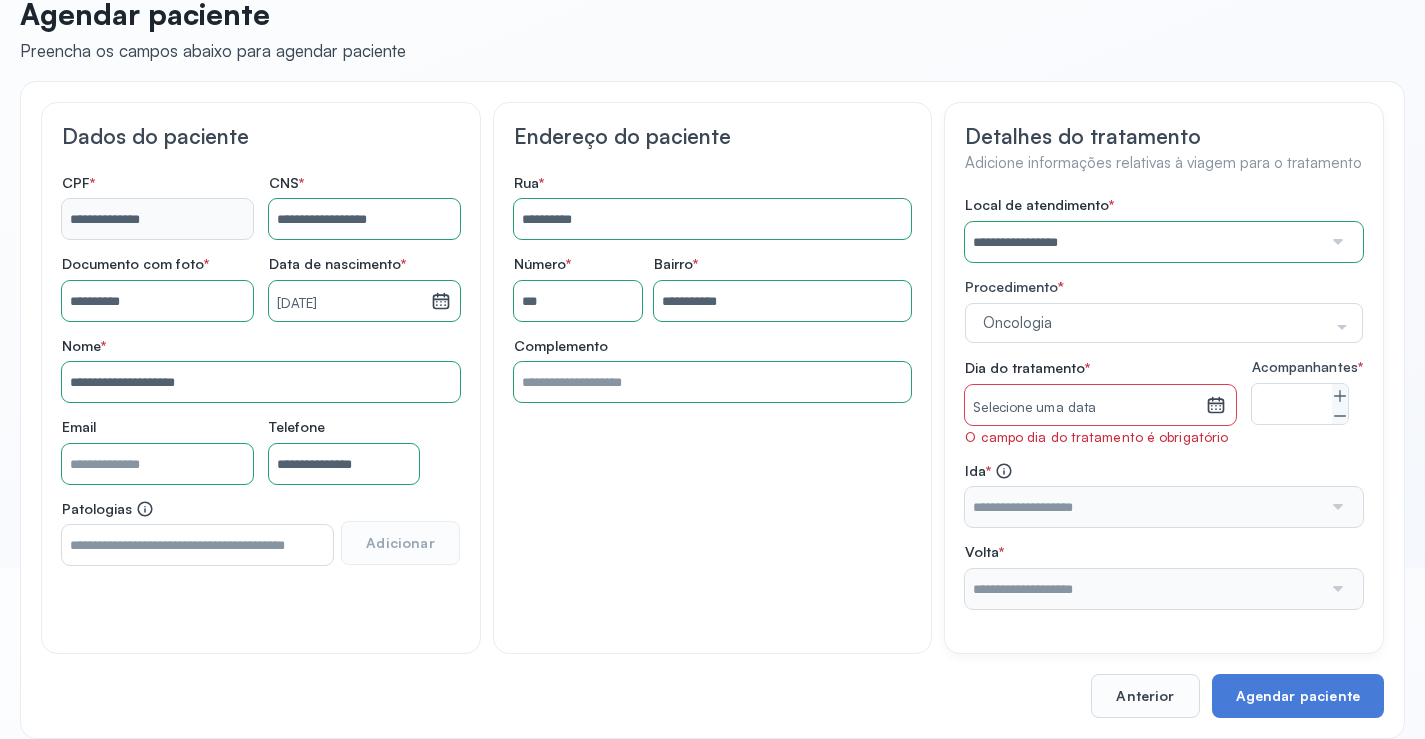 click 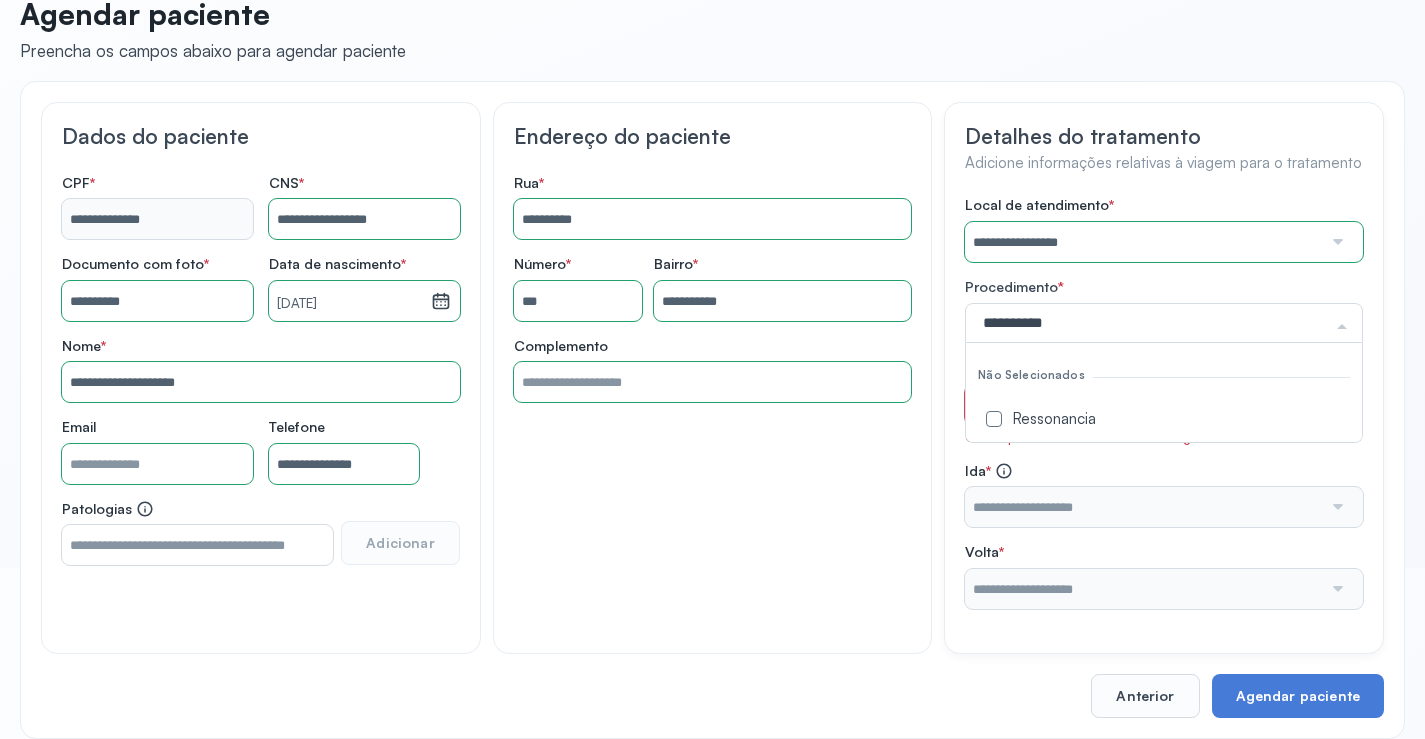 type on "**********" 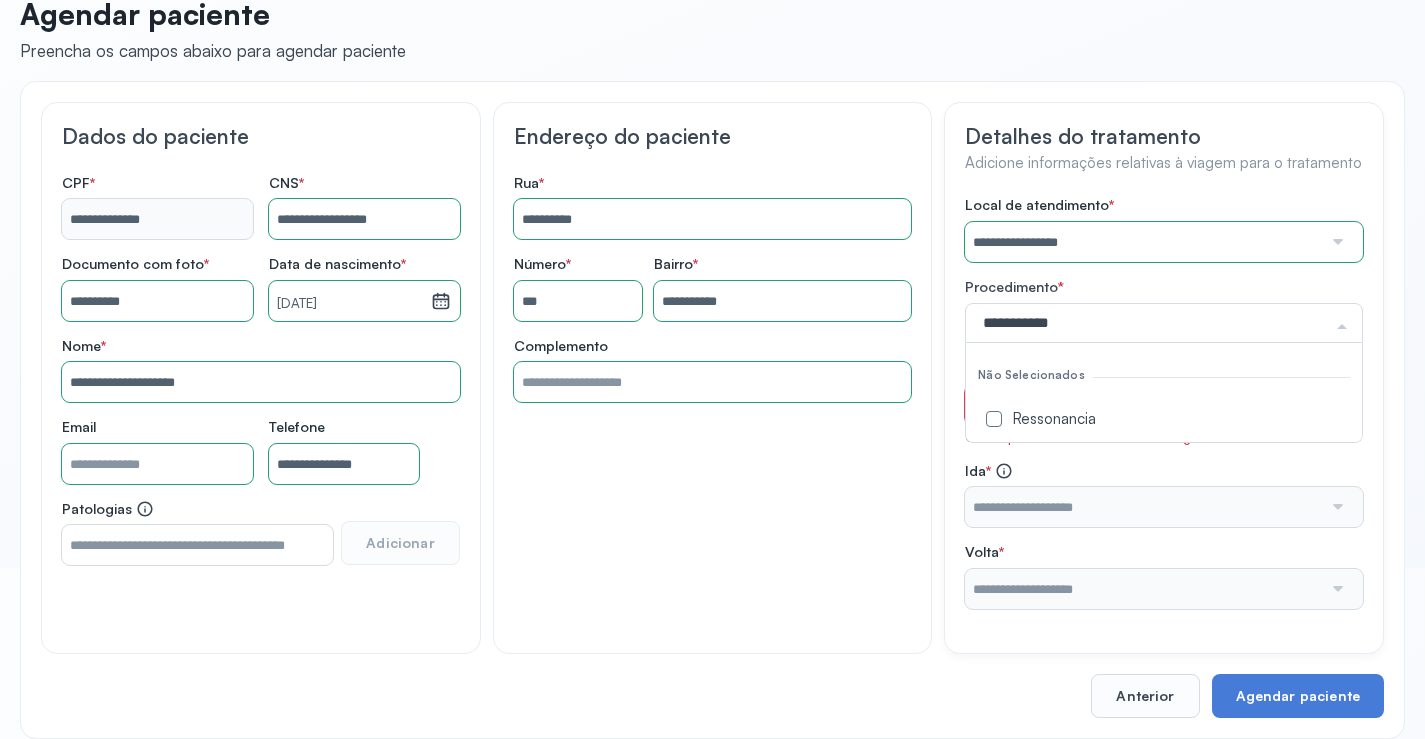 drag, startPoint x: 1102, startPoint y: 420, endPoint x: 1193, endPoint y: 429, distance: 91.44397 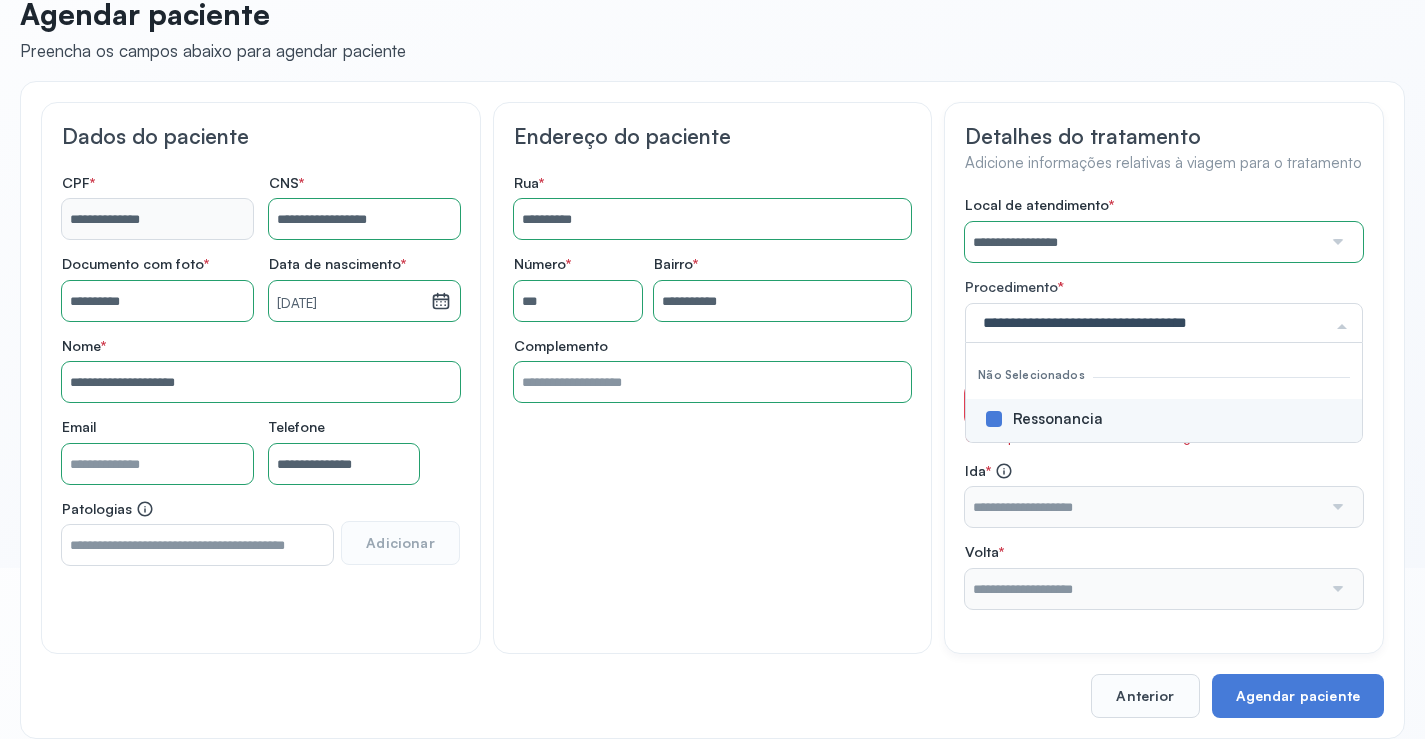 click on "**********" at bounding box center (1164, 402) 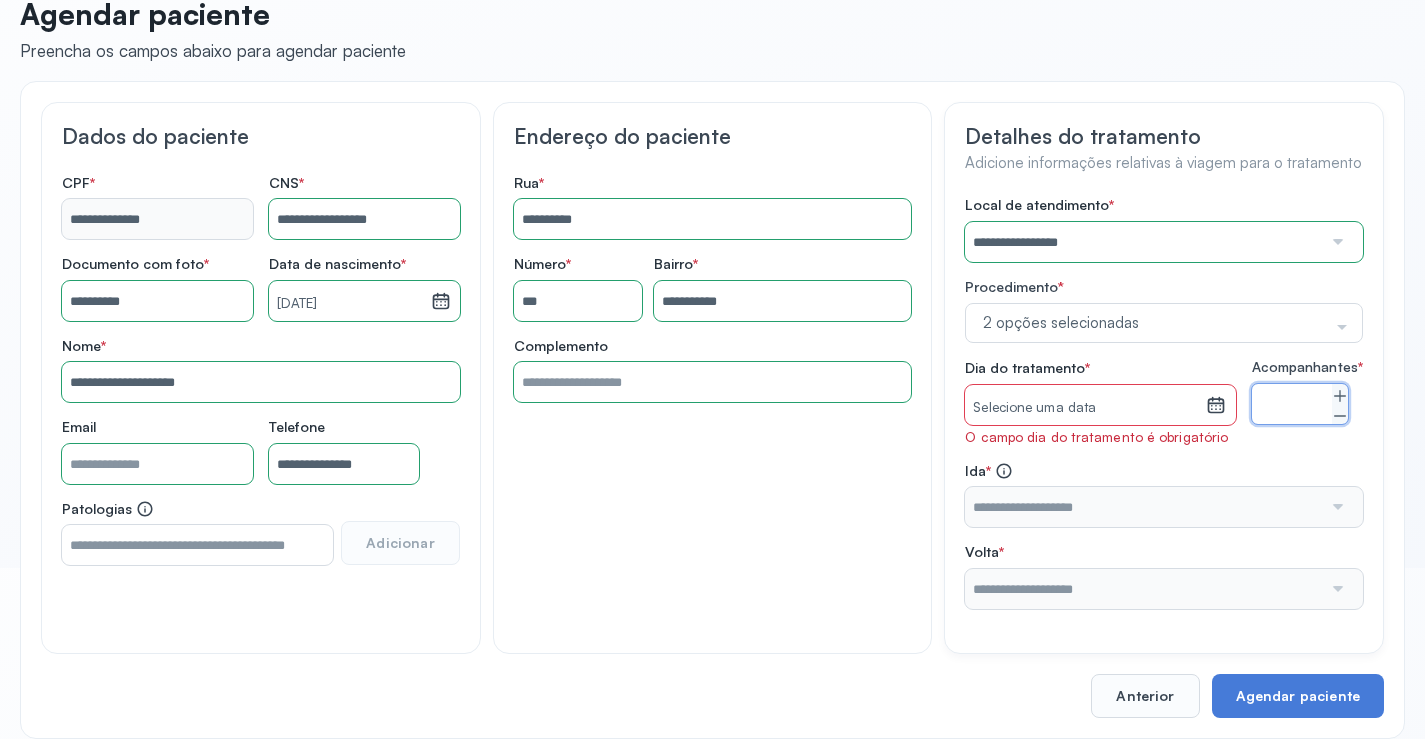 click 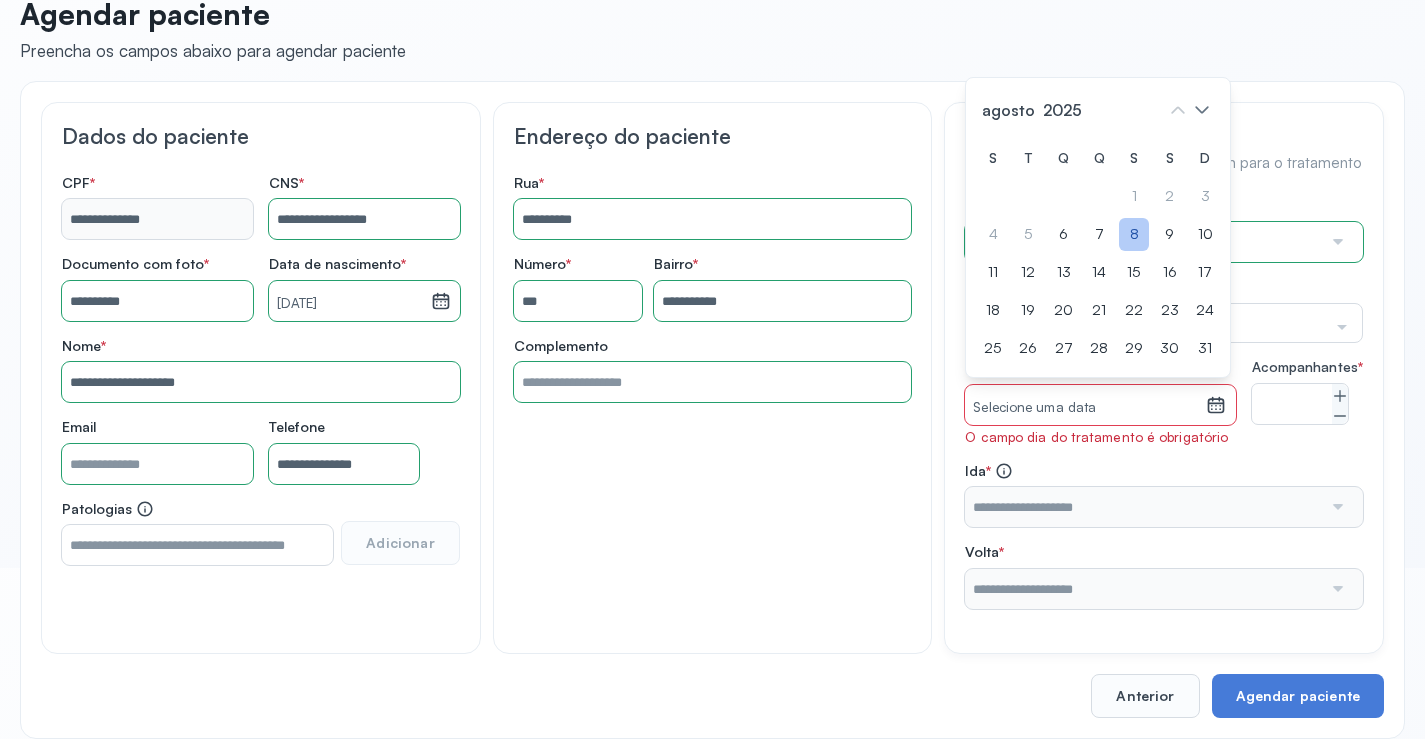 click on "8" 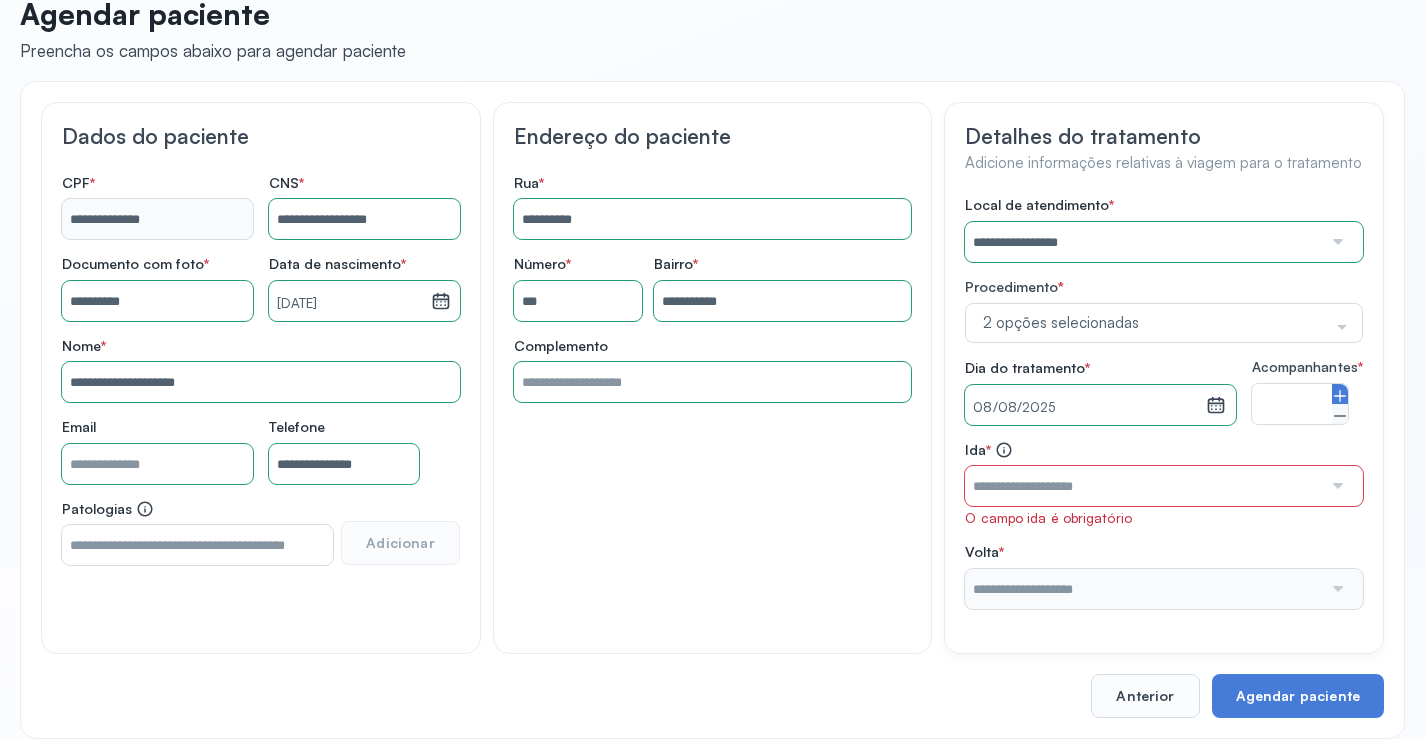 click 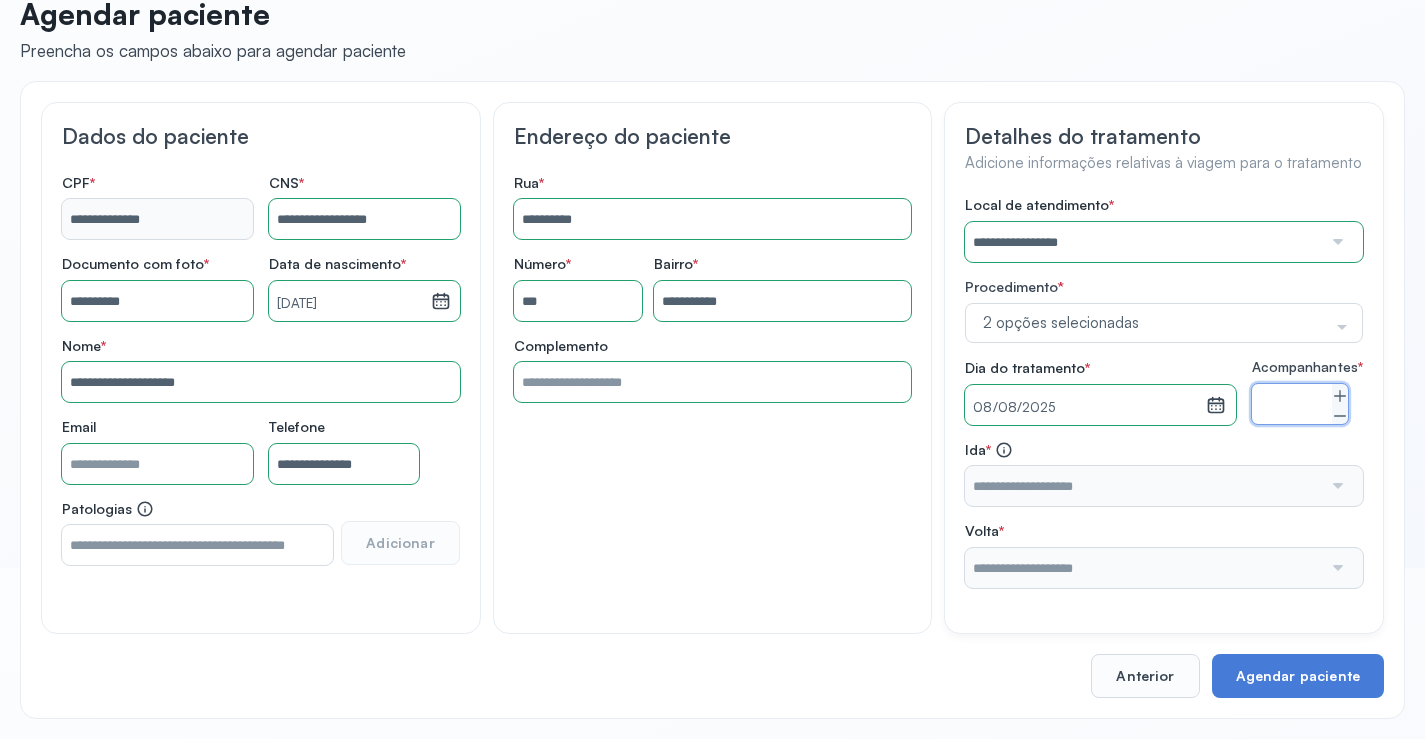 click at bounding box center [1336, 486] 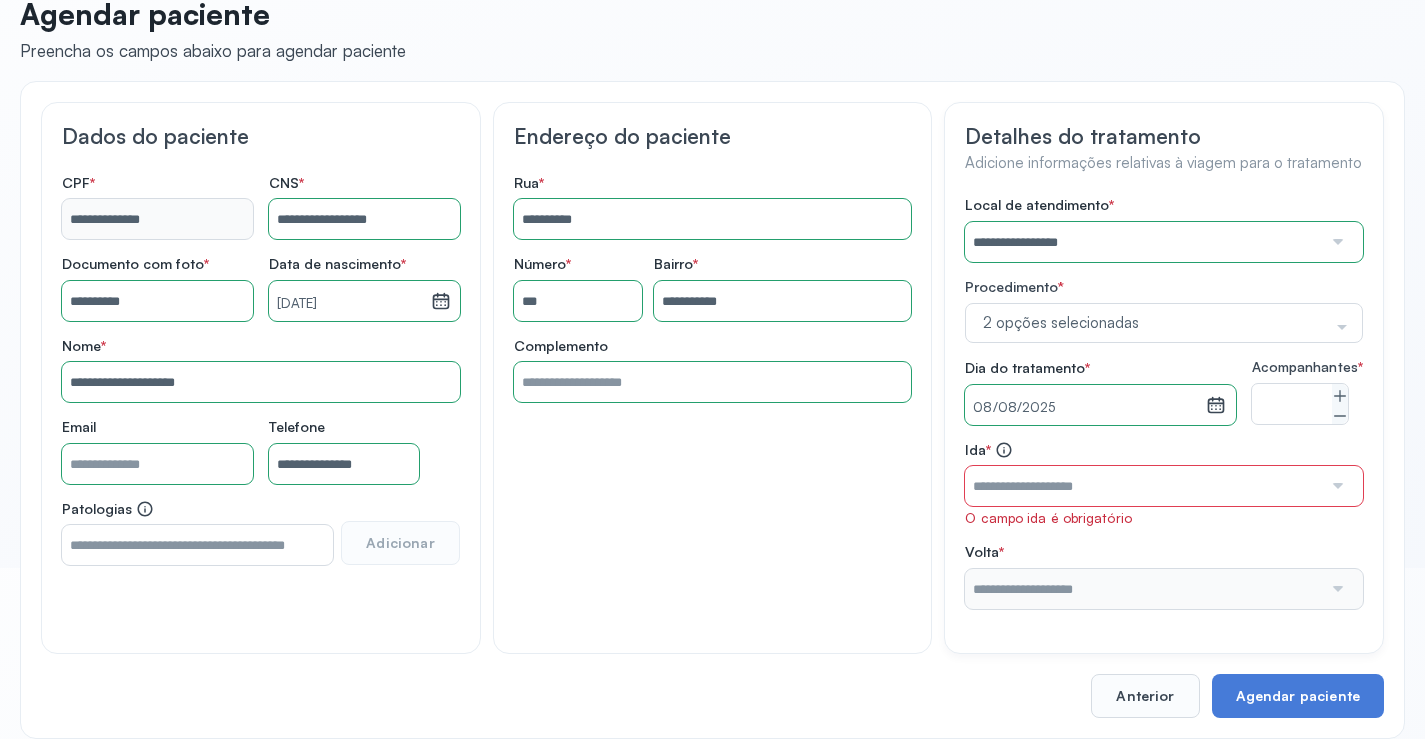 click at bounding box center (1336, 486) 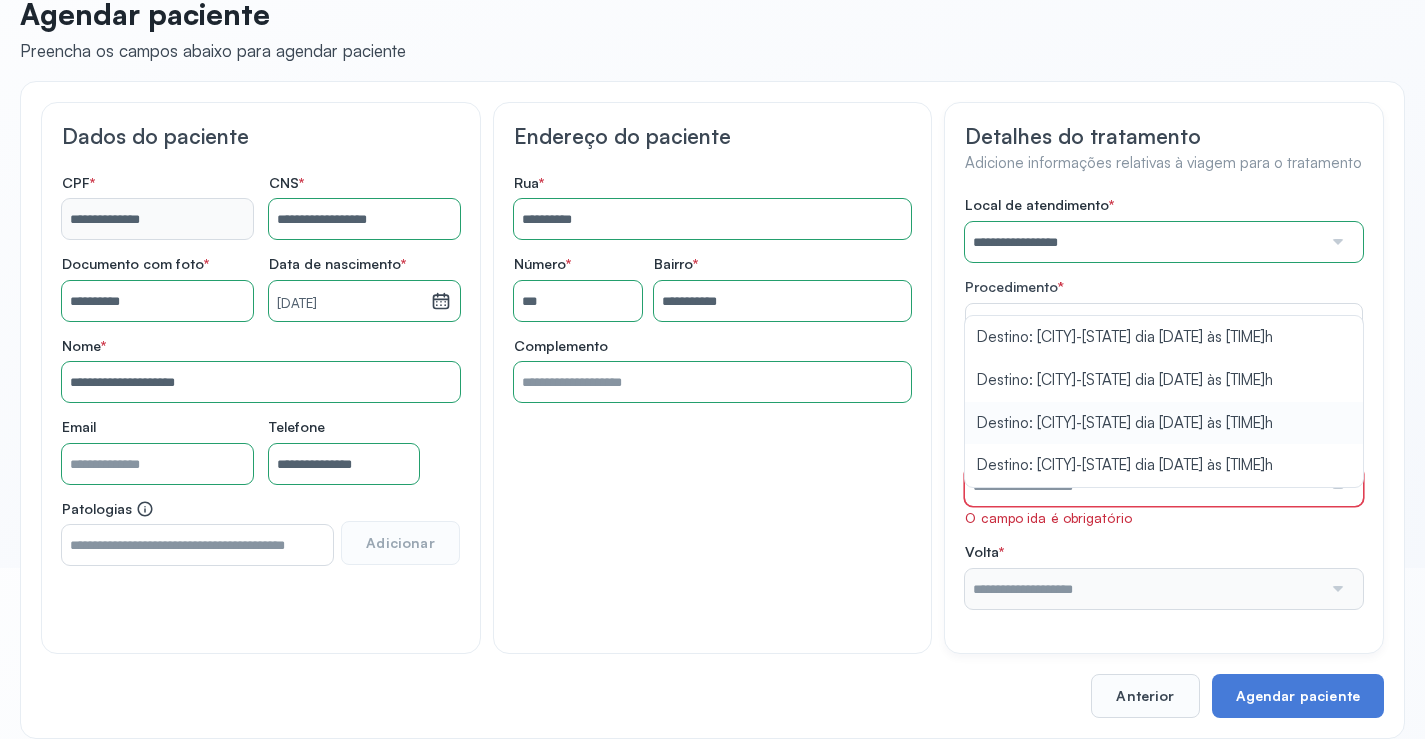 type on "**********" 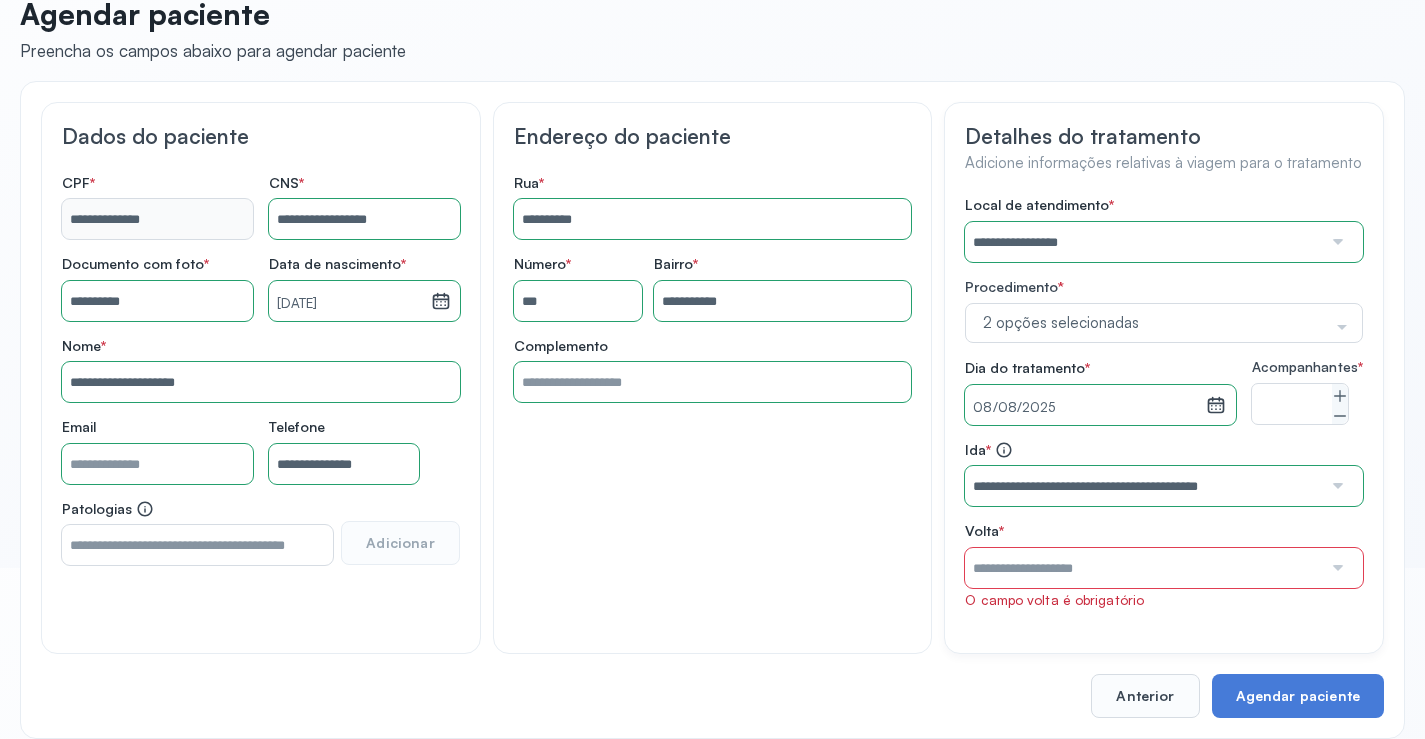 click on "**********" at bounding box center (1164, 402) 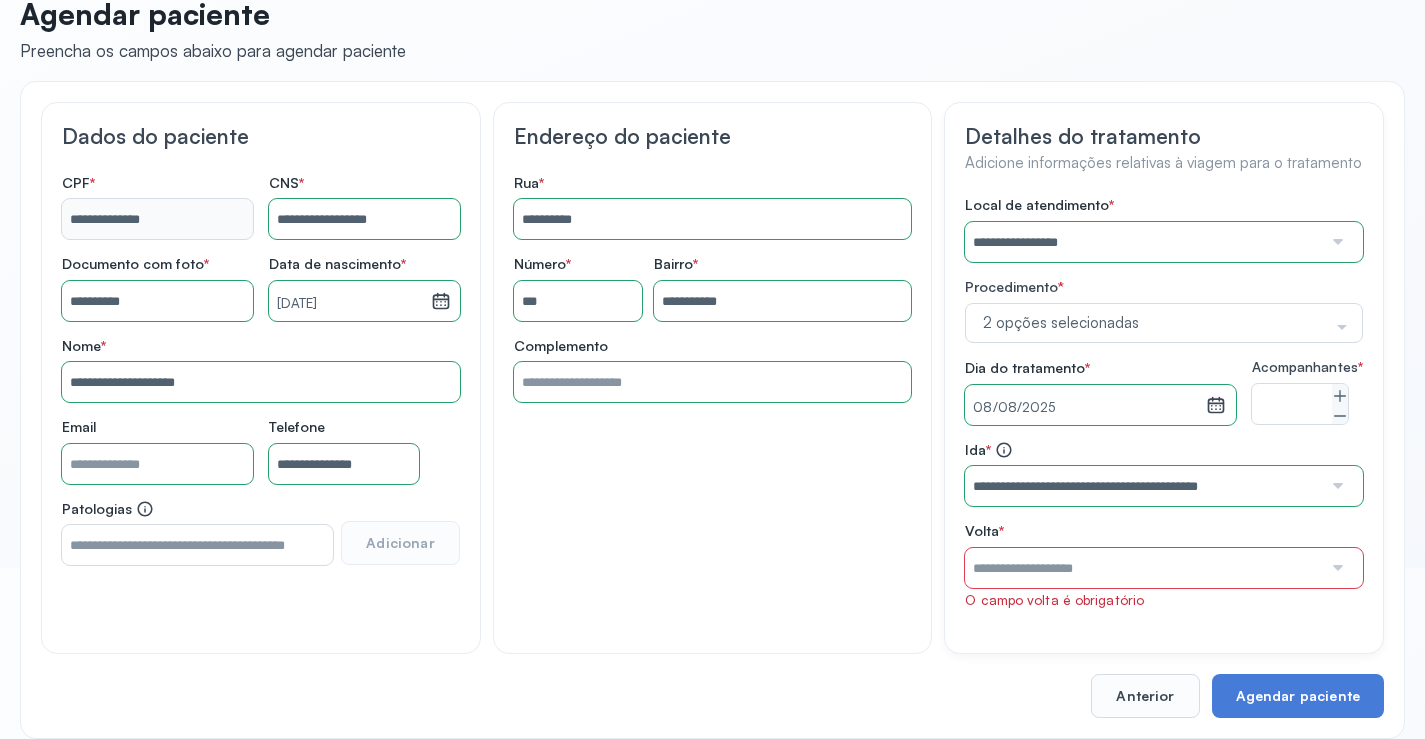 click 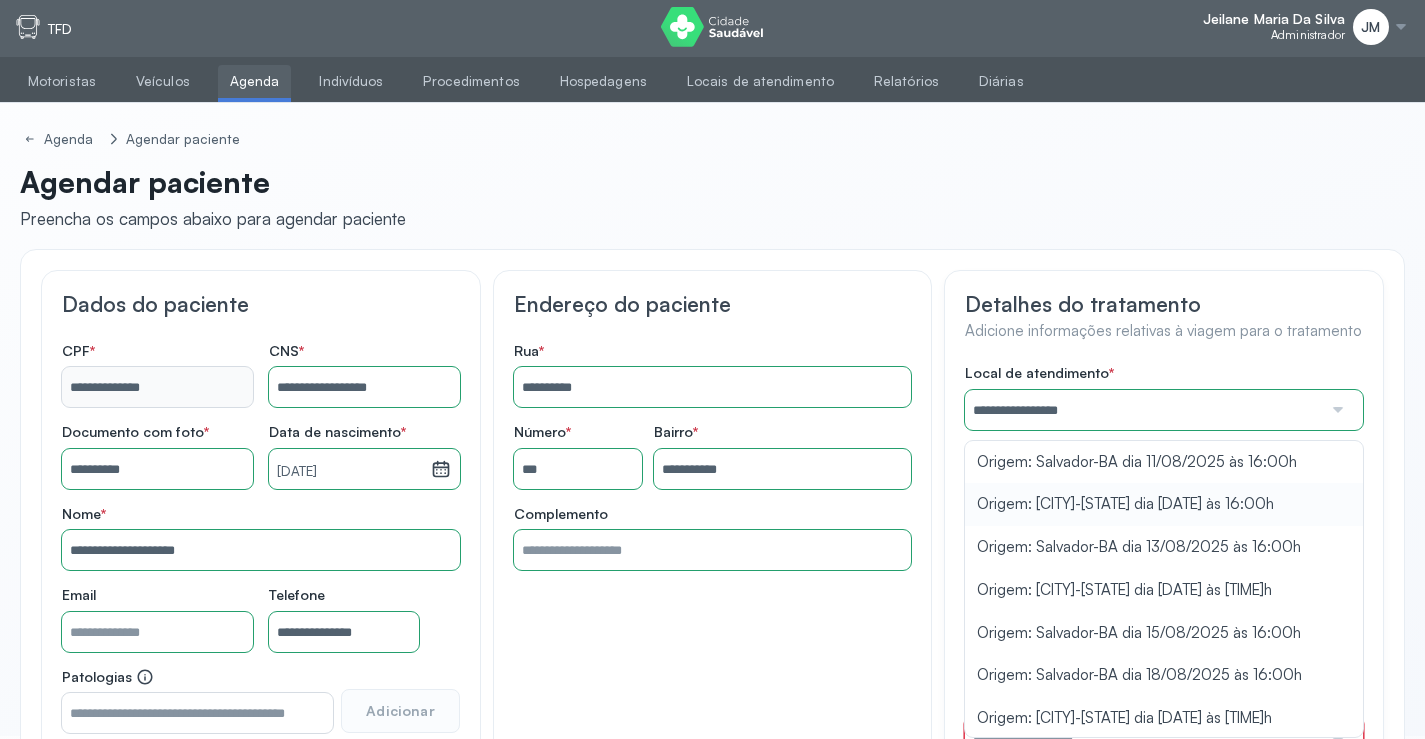 scroll, scrollTop: 0, scrollLeft: 0, axis: both 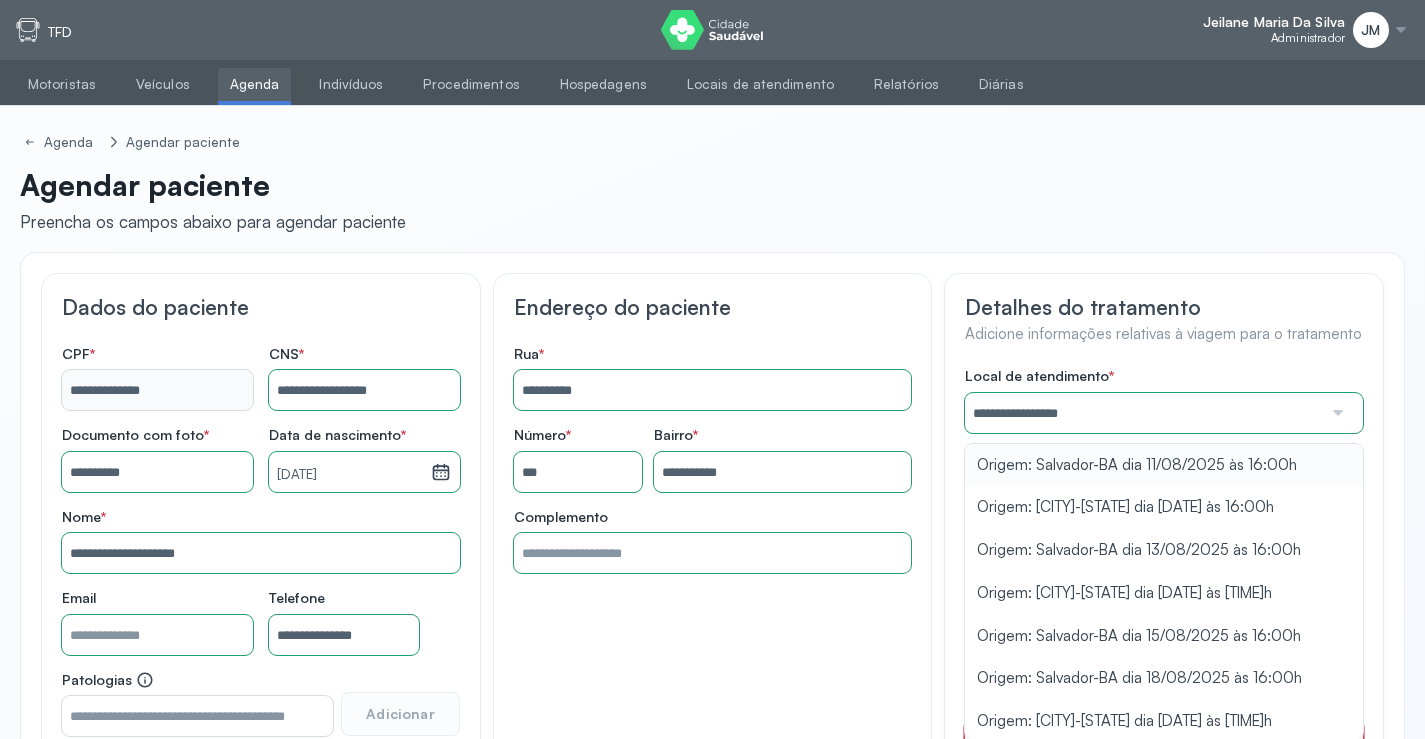 type on "**********" 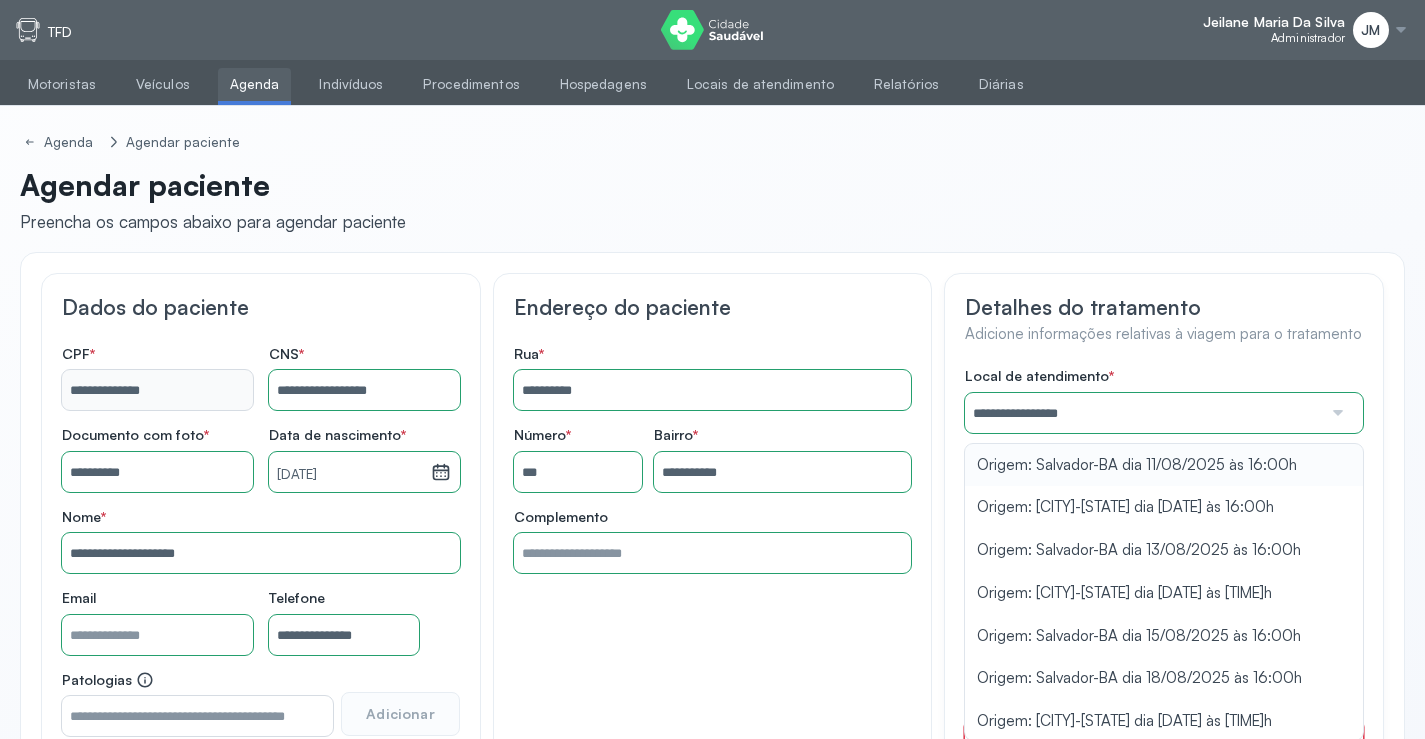 drag, startPoint x: 1083, startPoint y: 483, endPoint x: 1177, endPoint y: 502, distance: 95.90099 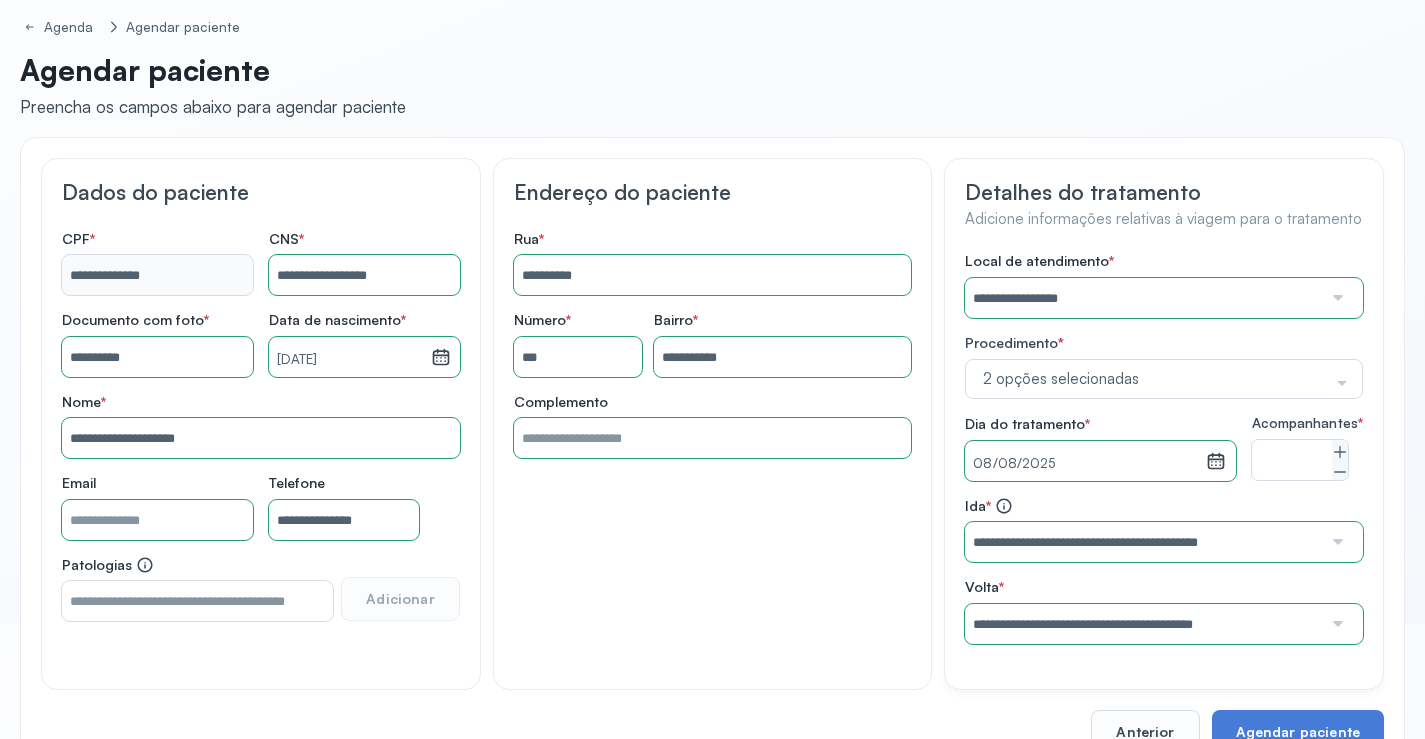 scroll, scrollTop: 186, scrollLeft: 0, axis: vertical 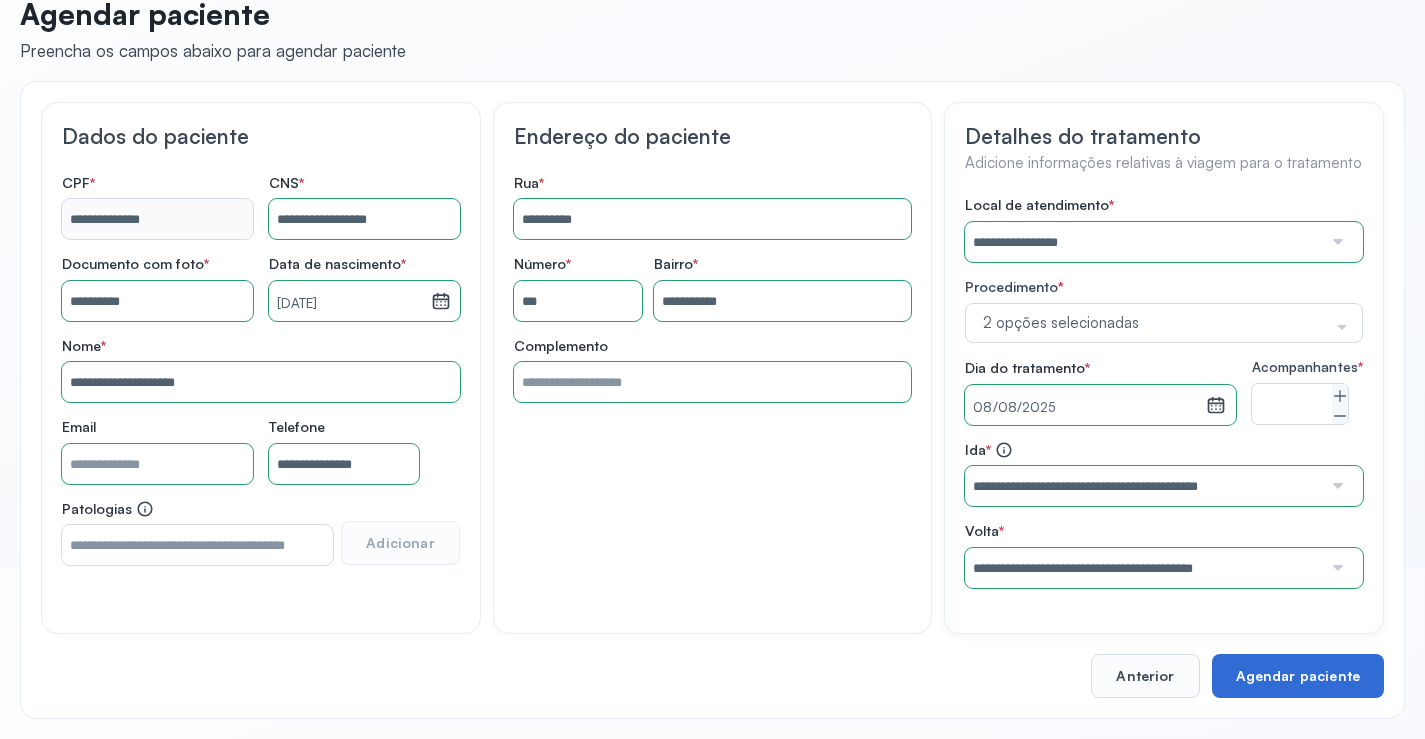 click on "Agendar paciente" at bounding box center [1298, 676] 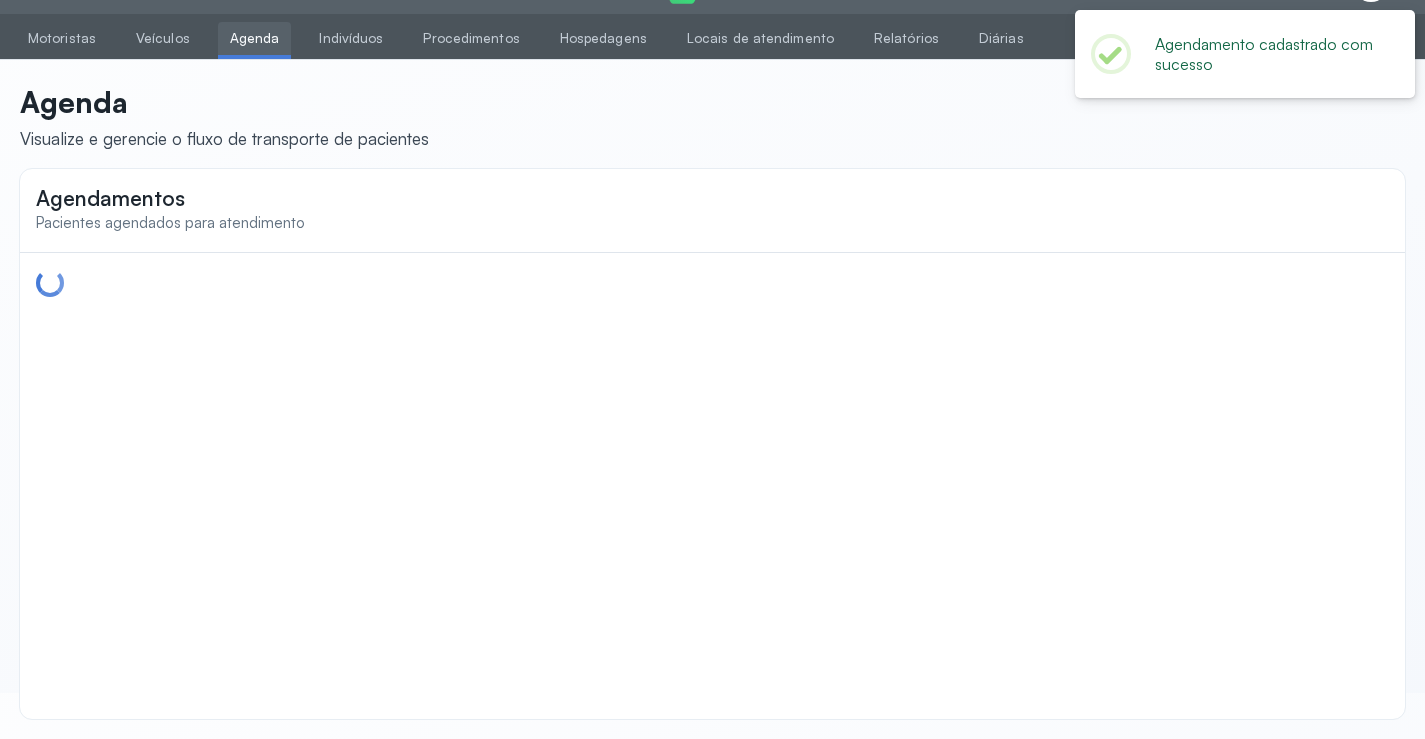 scroll, scrollTop: 44, scrollLeft: 0, axis: vertical 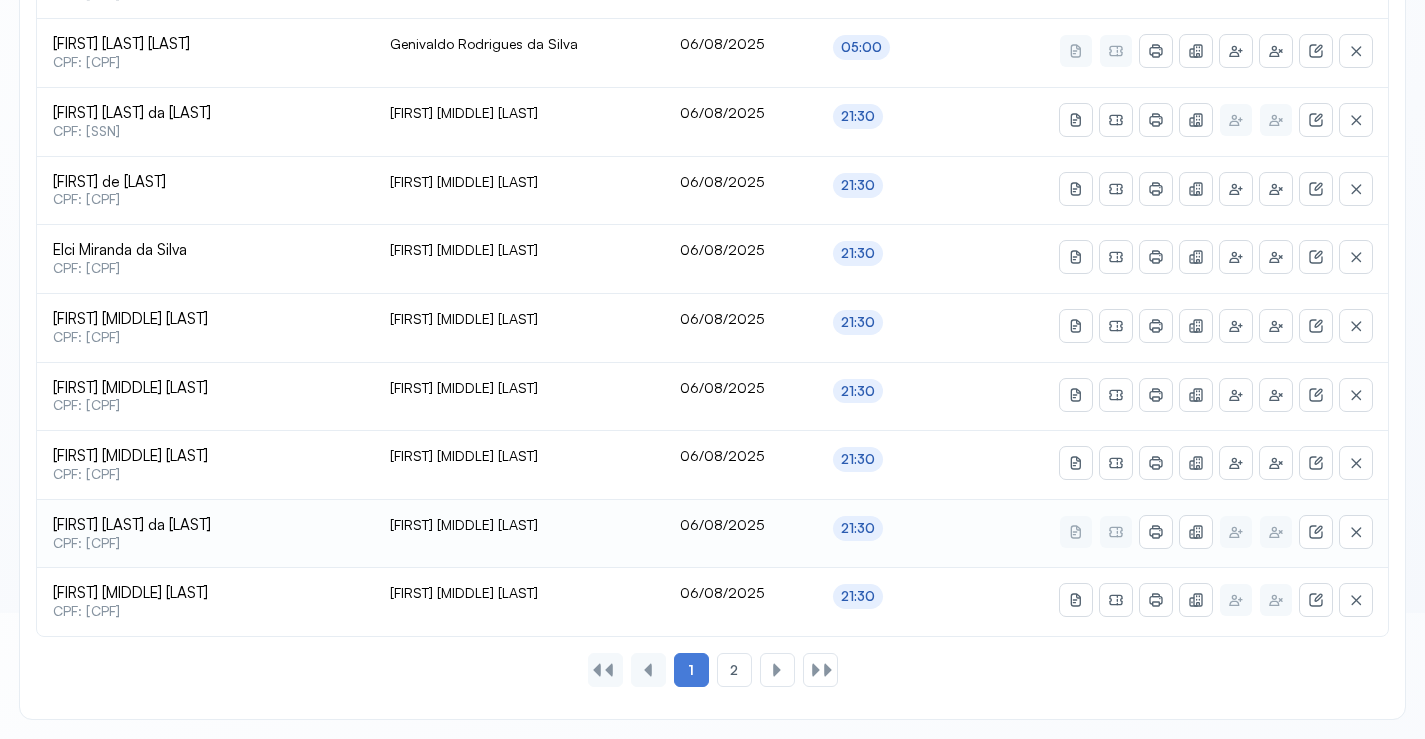 type on "********" 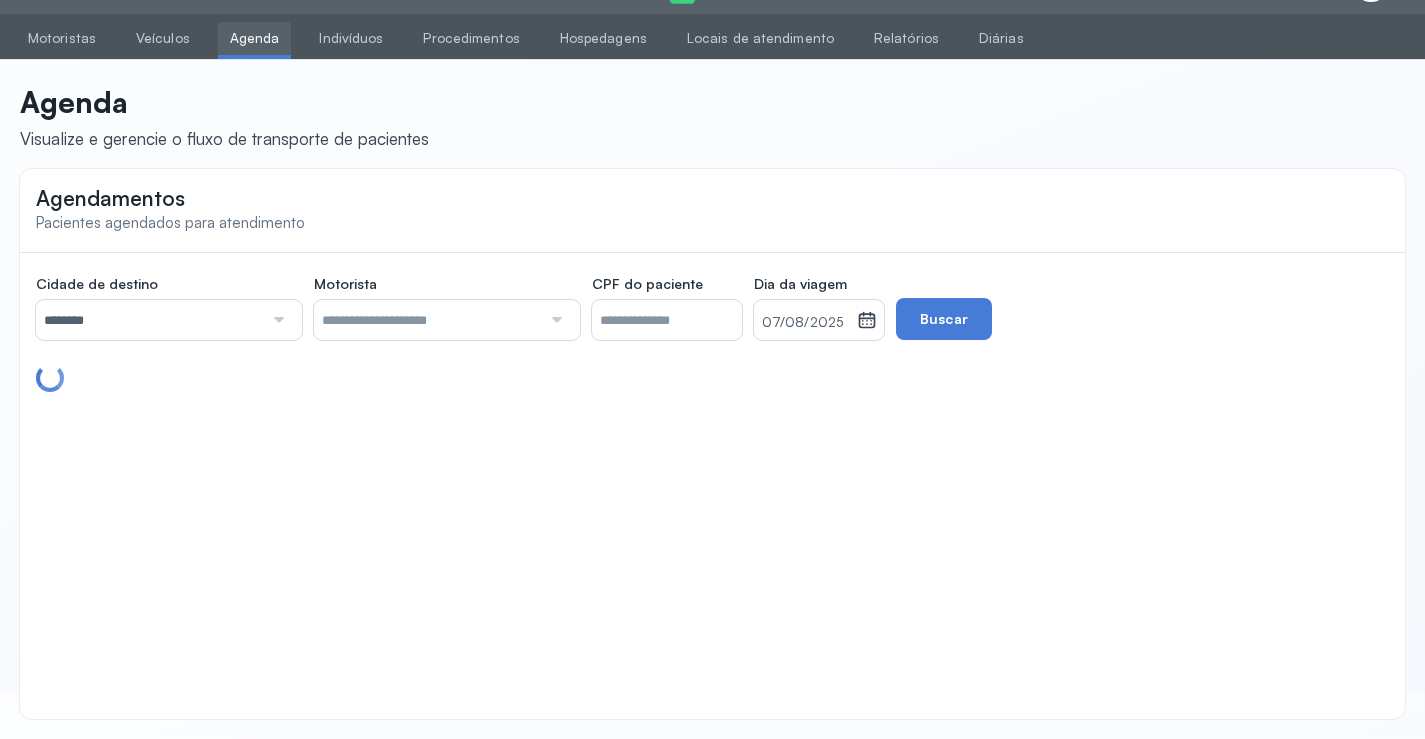 scroll, scrollTop: 865, scrollLeft: 0, axis: vertical 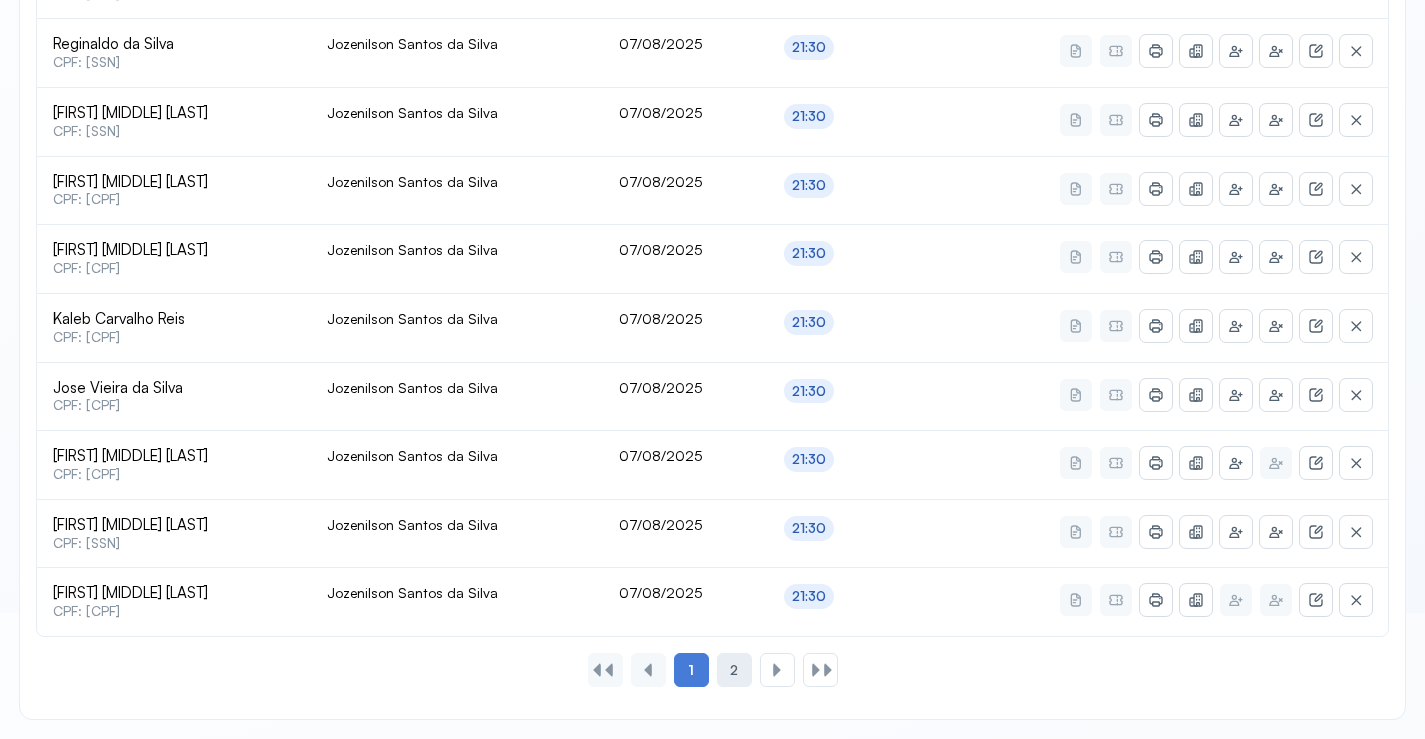 click on "2" 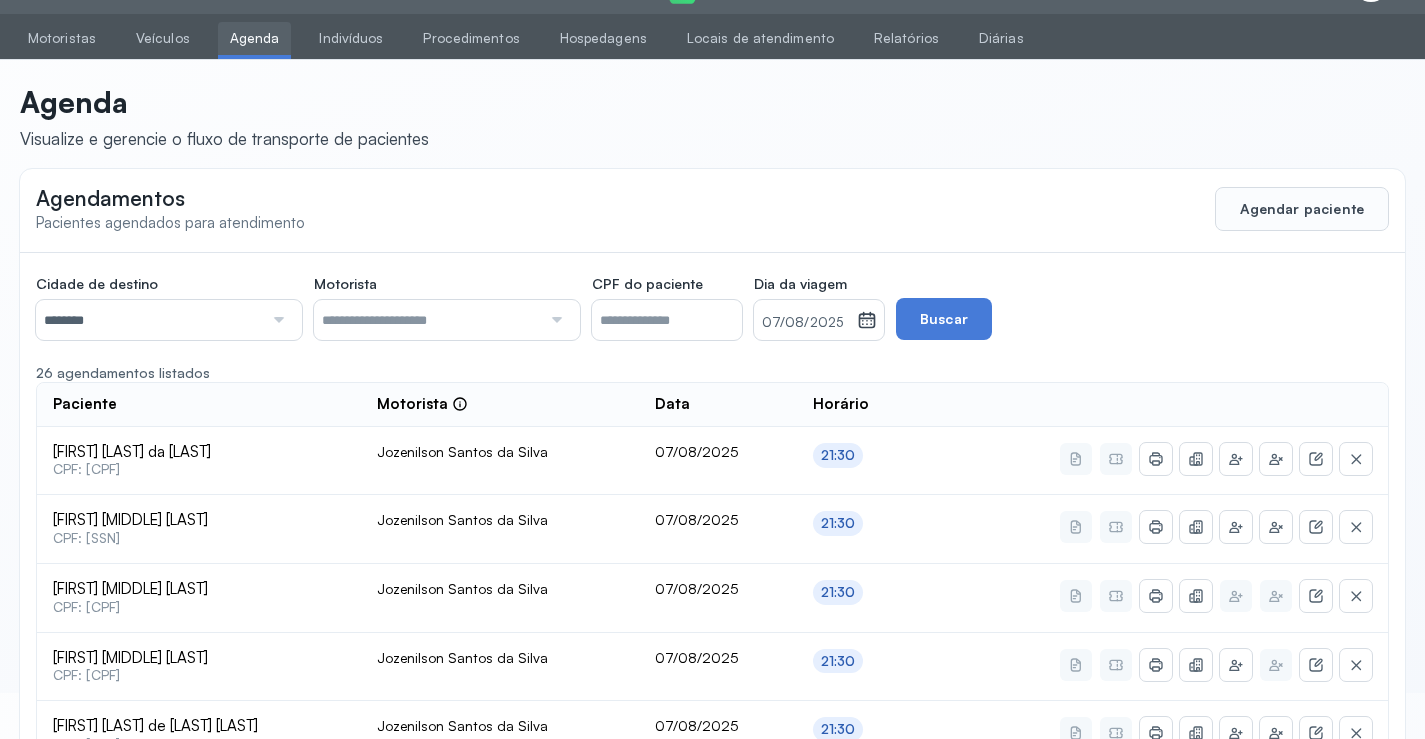 scroll, scrollTop: 591, scrollLeft: 0, axis: vertical 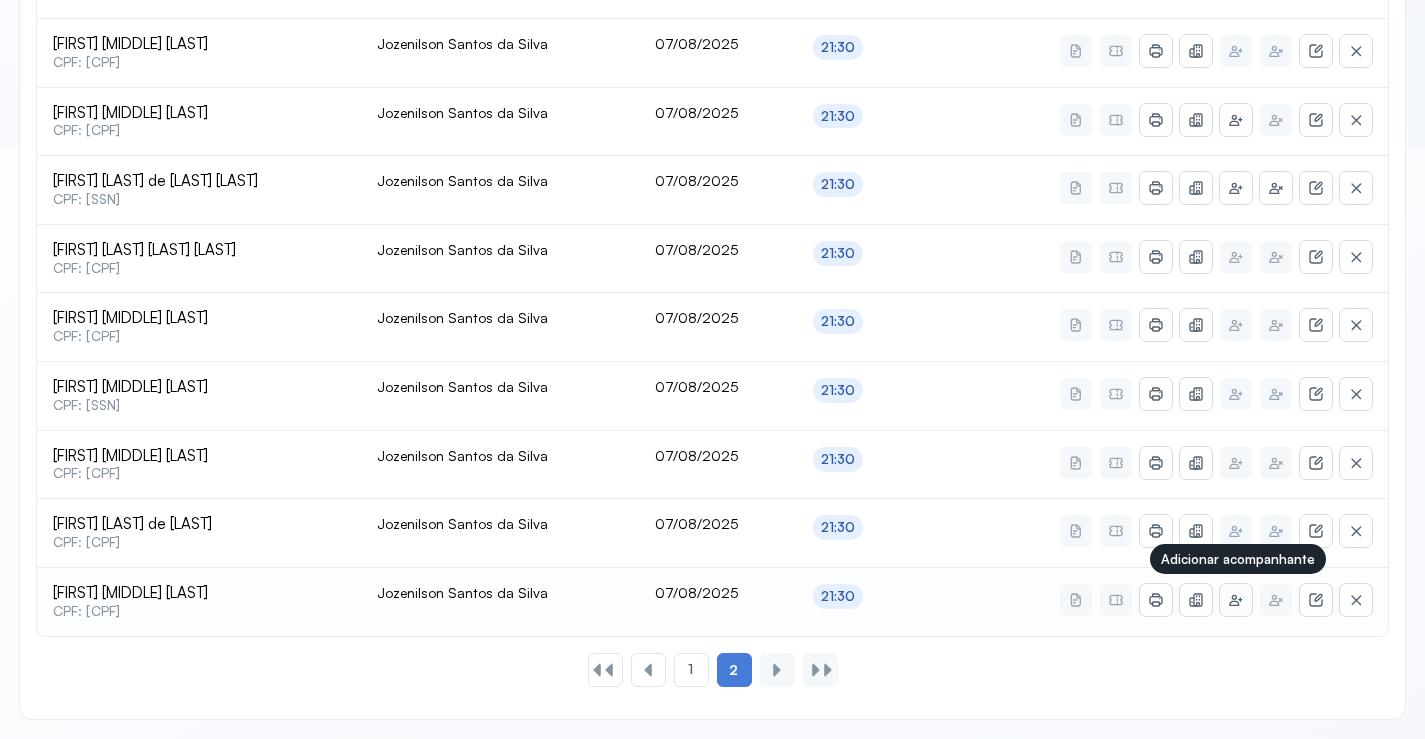 click 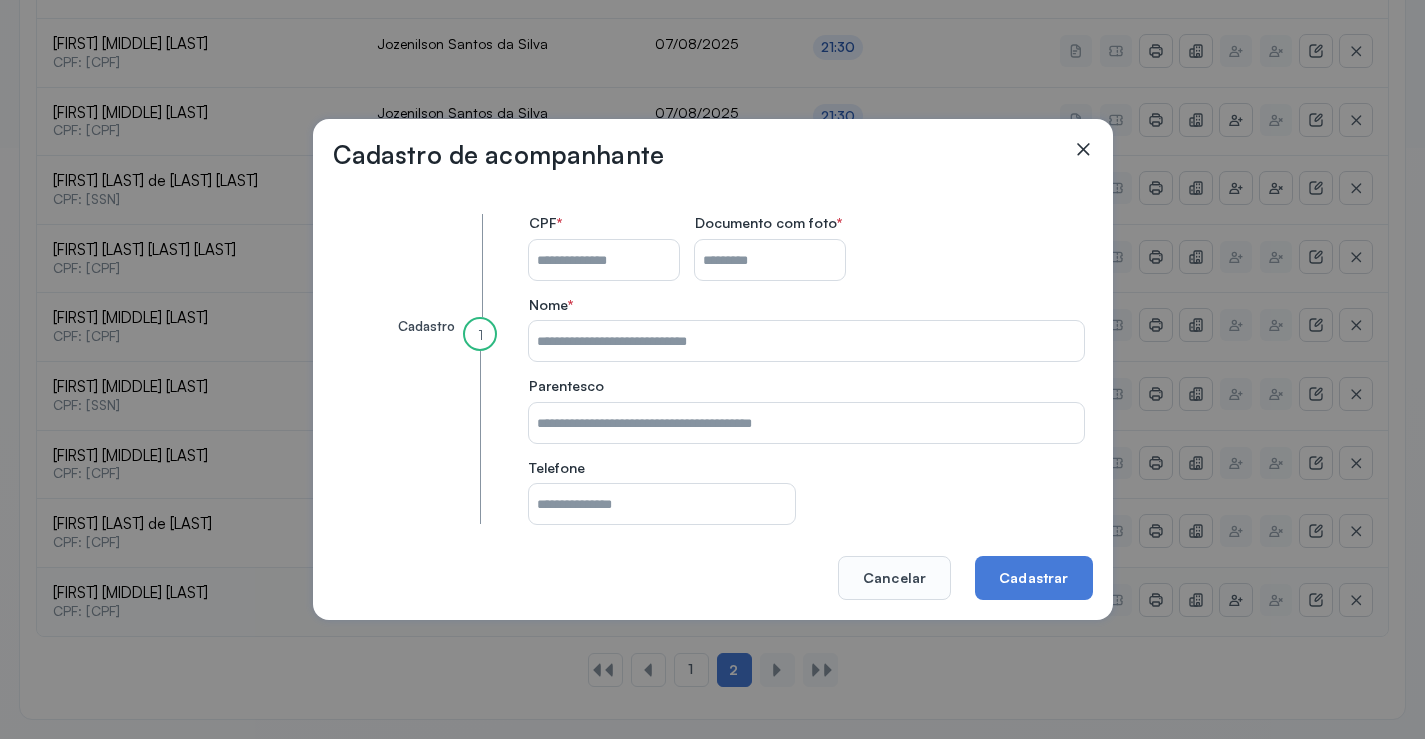 type 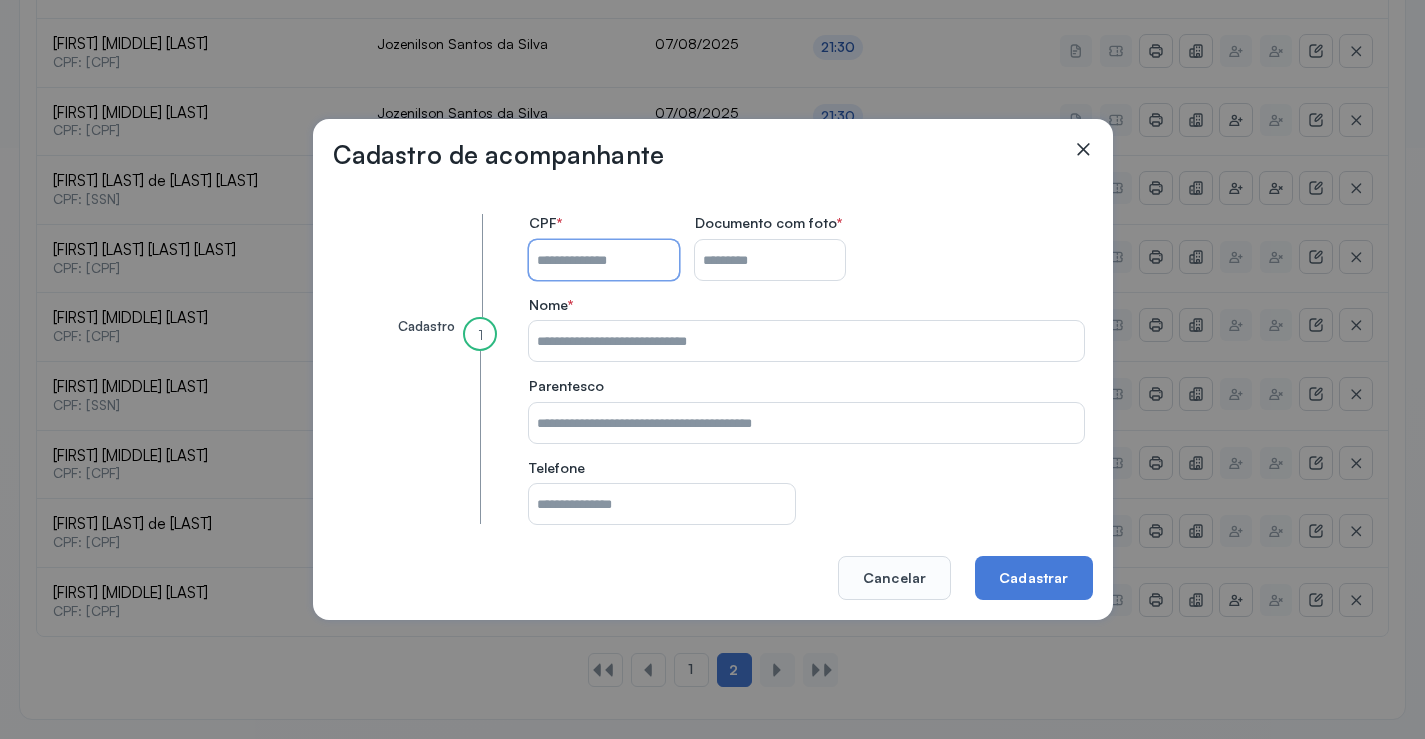 click on "CPF do paciente" at bounding box center [604, 260] 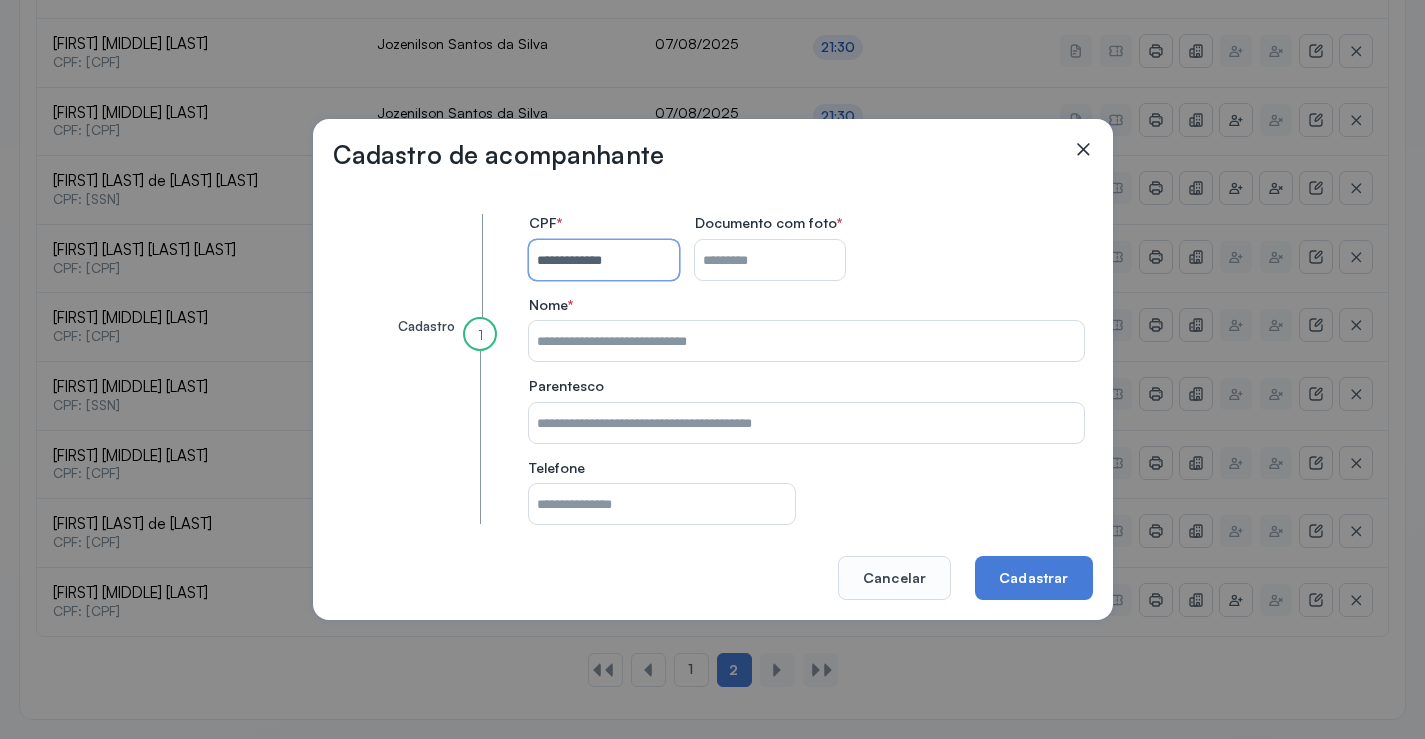 type on "**********" 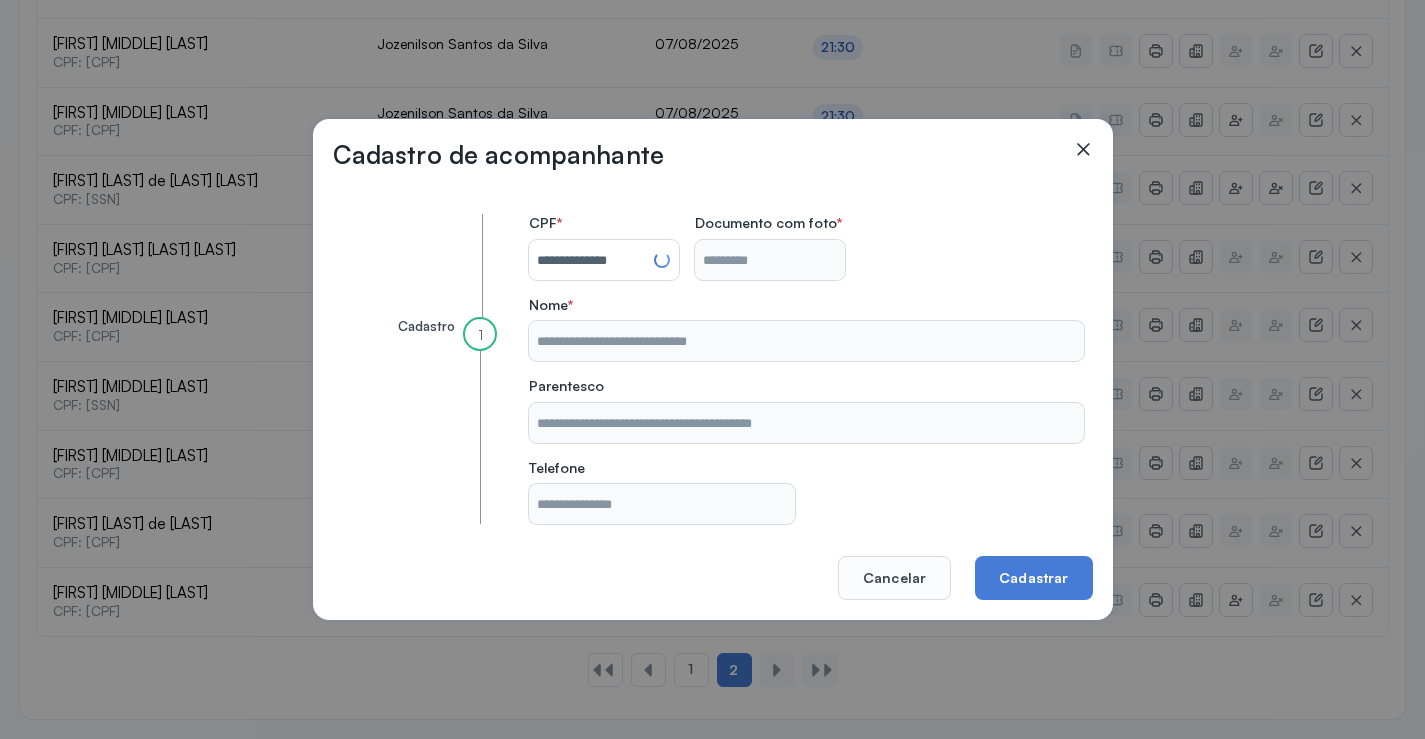 type on "**********" 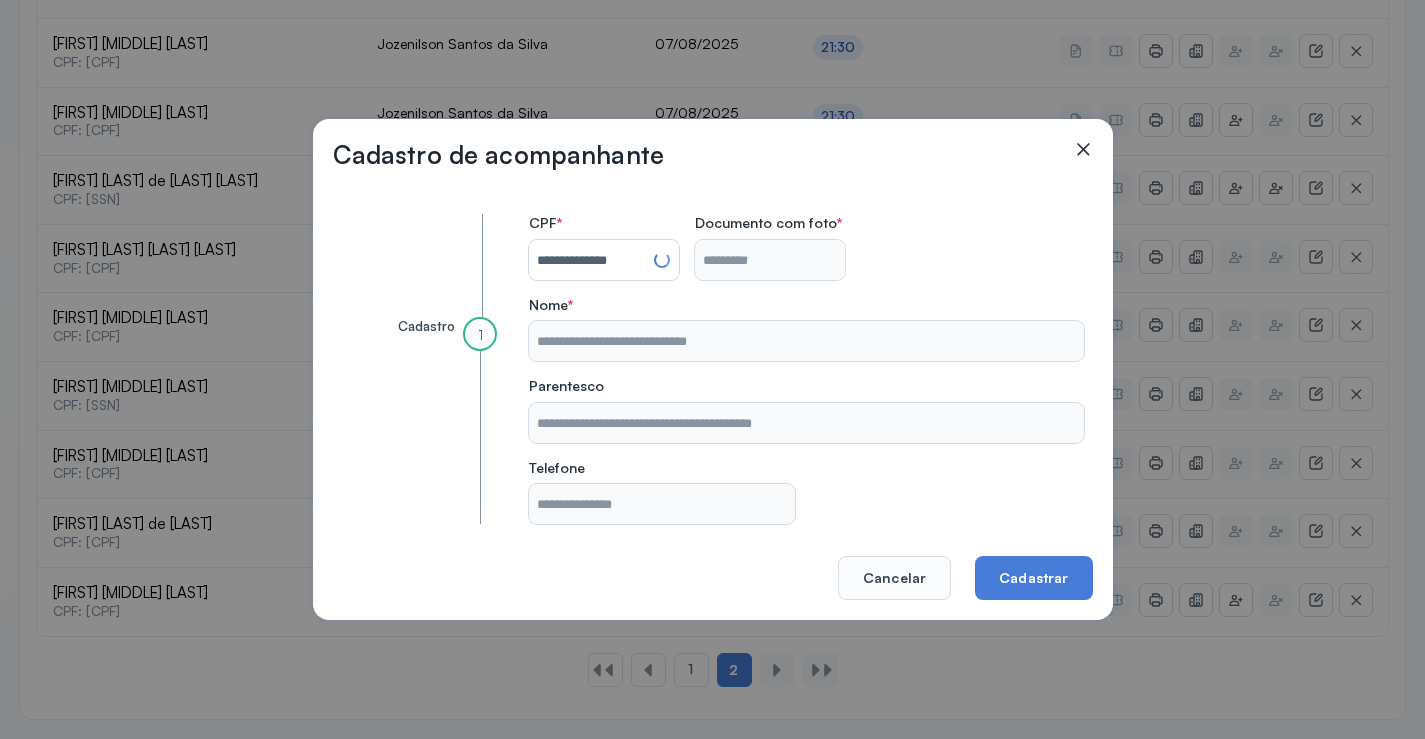 type on "**********" 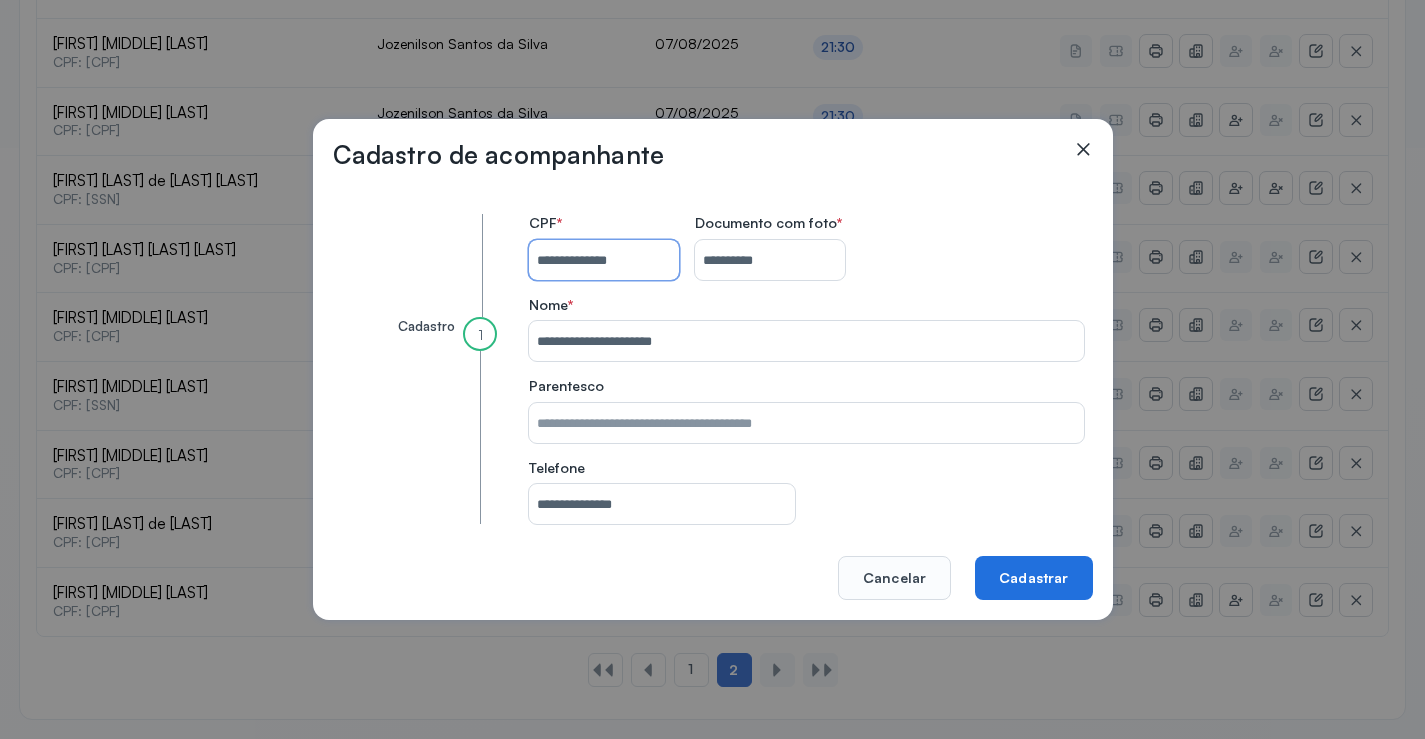 type on "**********" 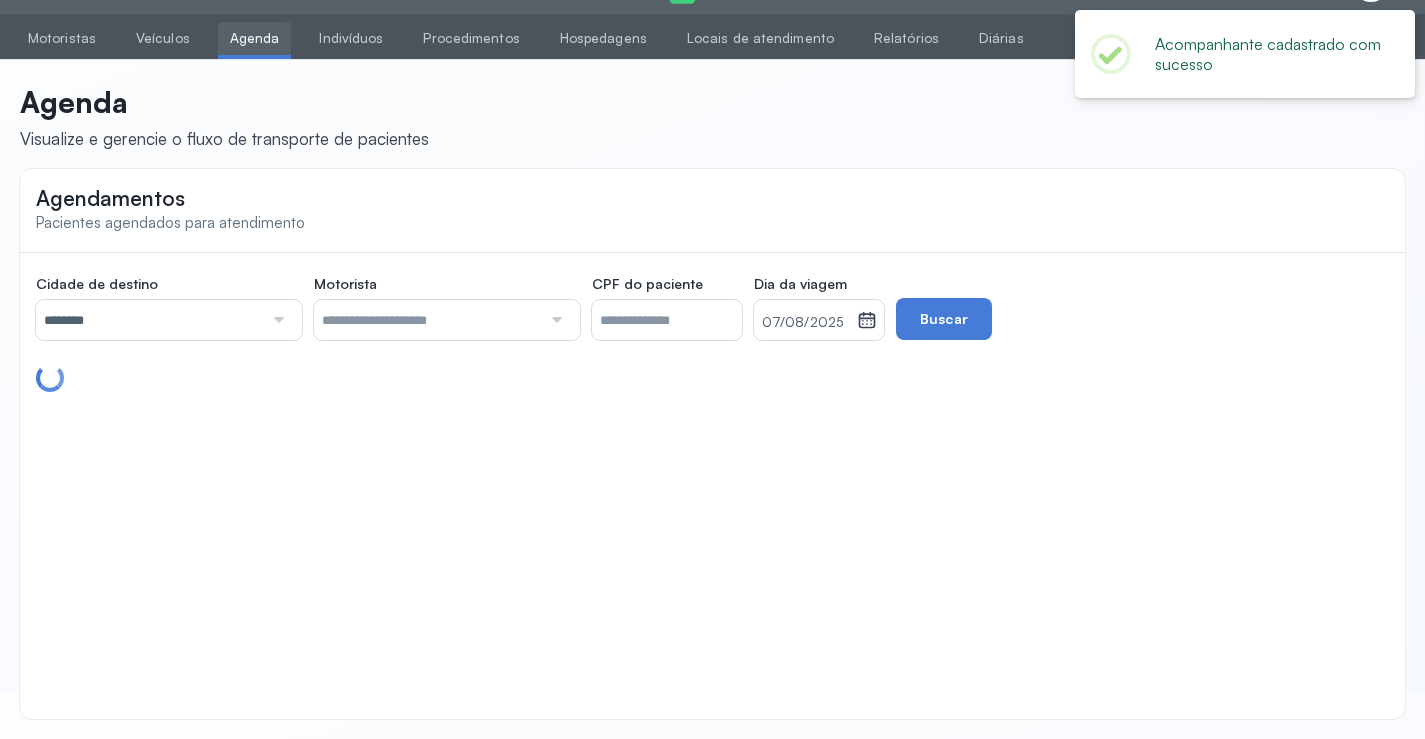 scroll, scrollTop: 591, scrollLeft: 0, axis: vertical 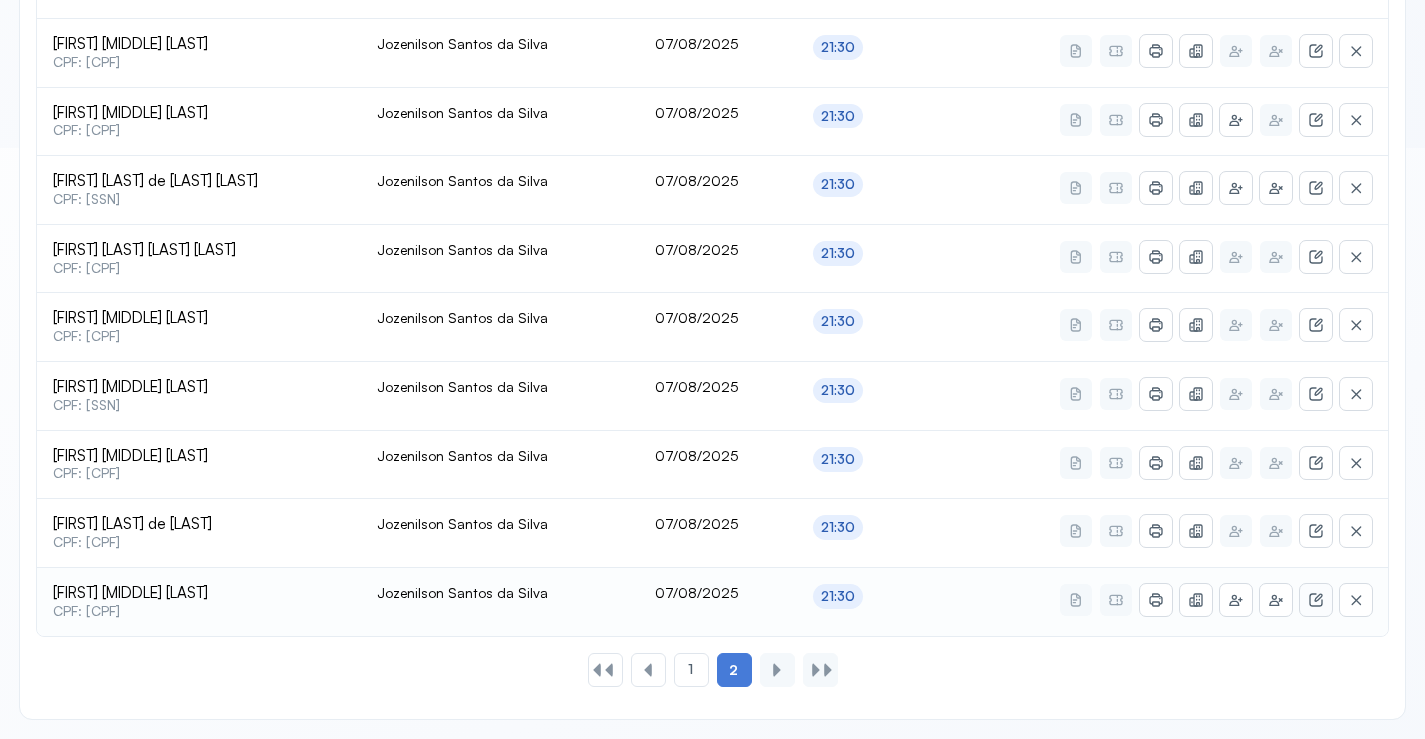 click 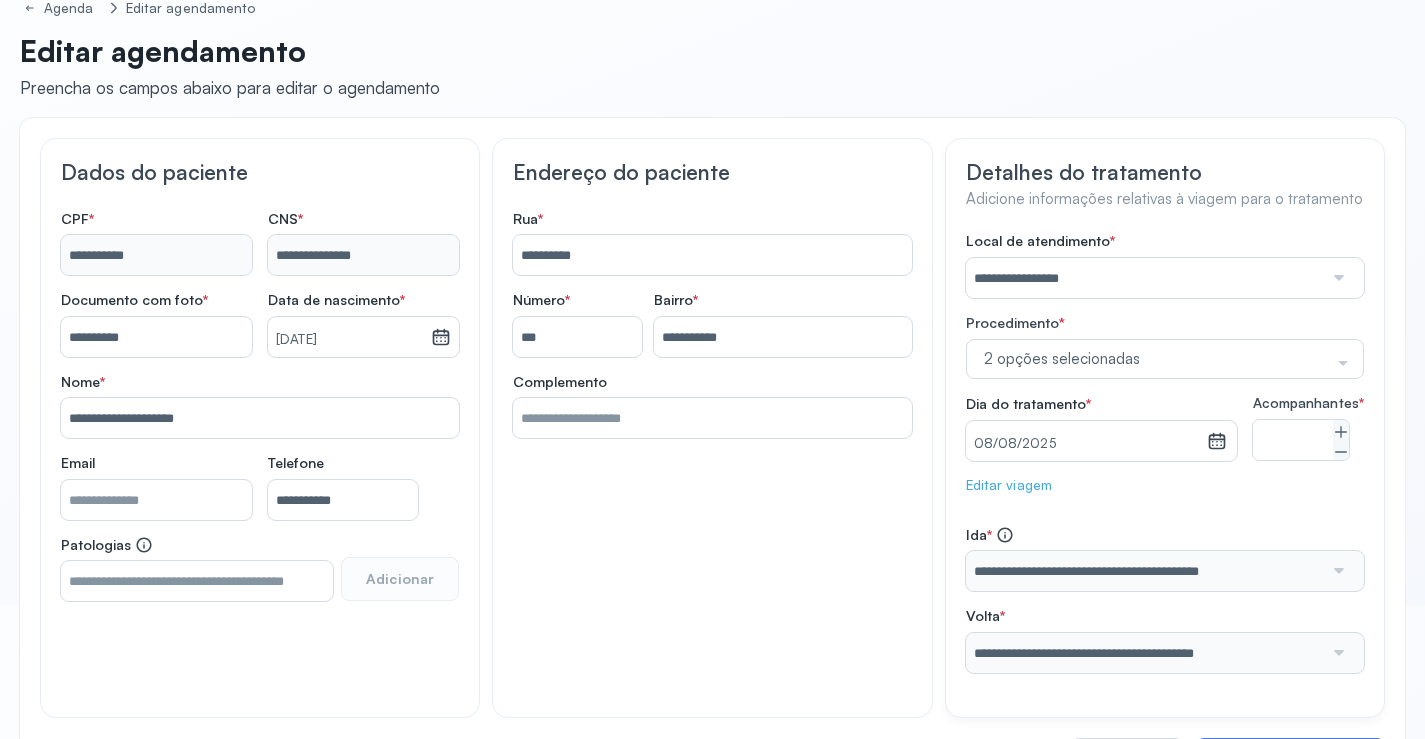 scroll, scrollTop: 233, scrollLeft: 0, axis: vertical 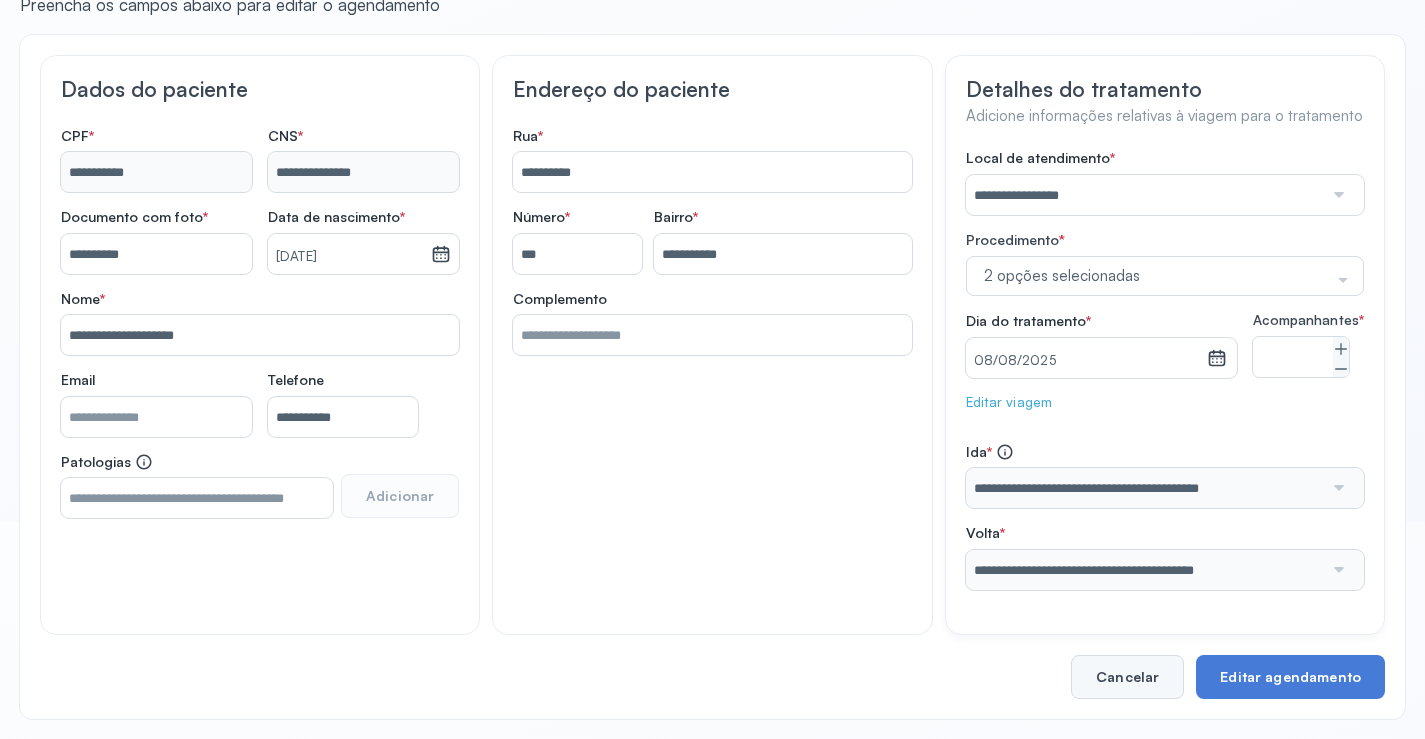 click on "Cancelar" at bounding box center [1127, 677] 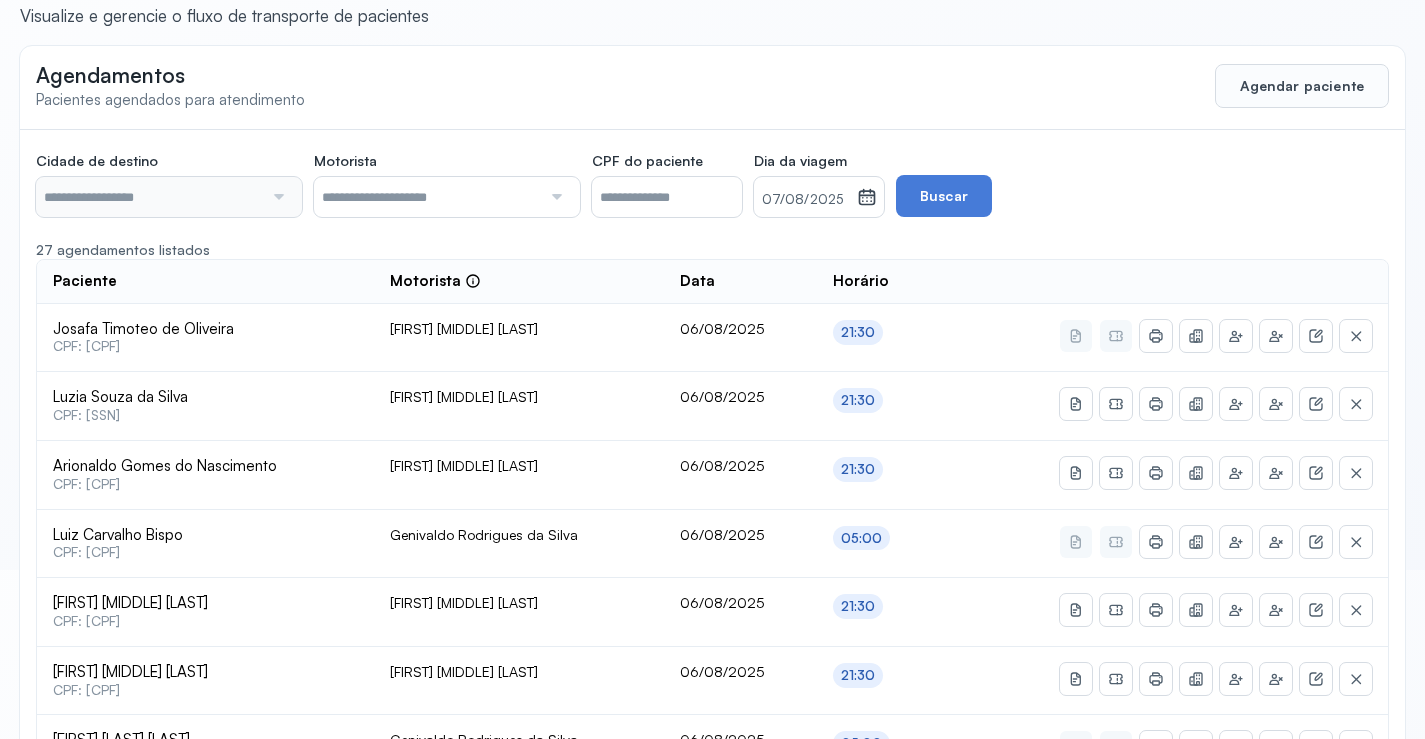 scroll, scrollTop: 46, scrollLeft: 0, axis: vertical 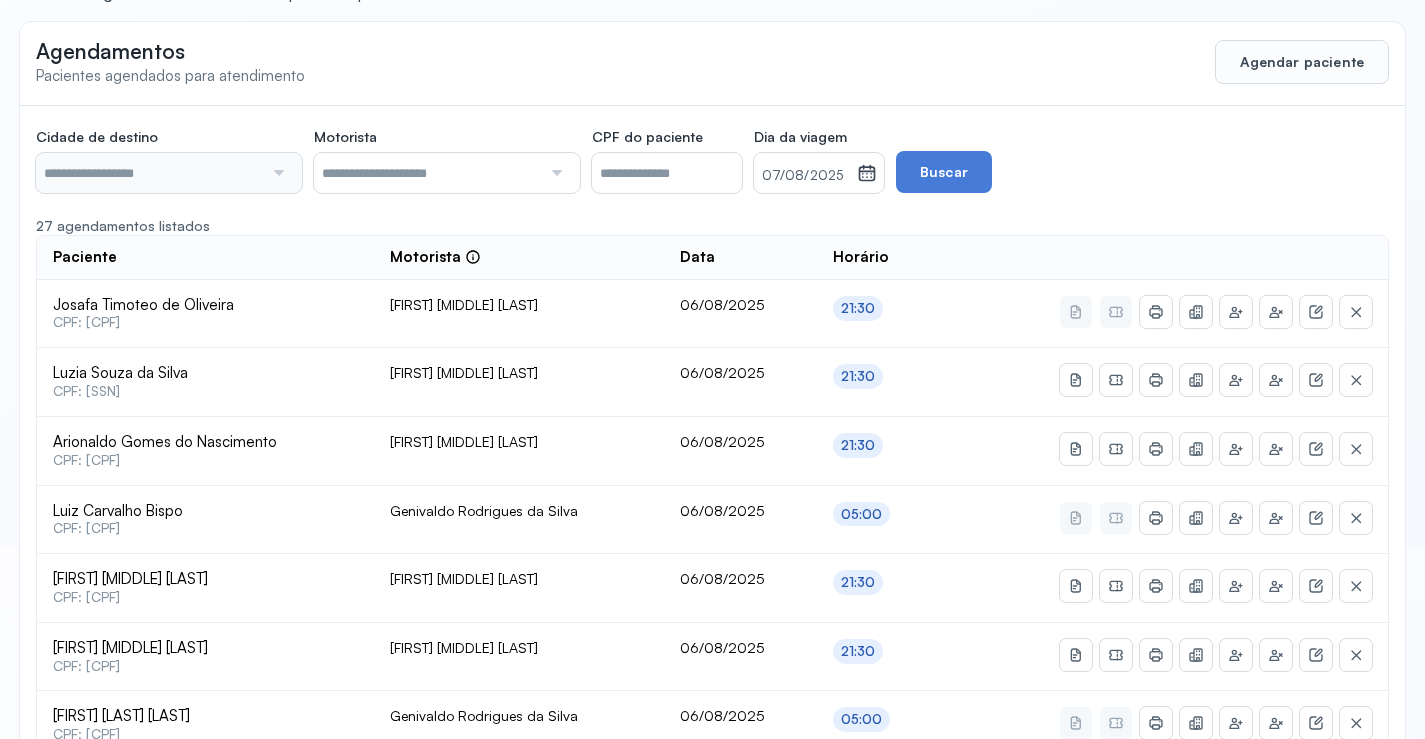 type on "********" 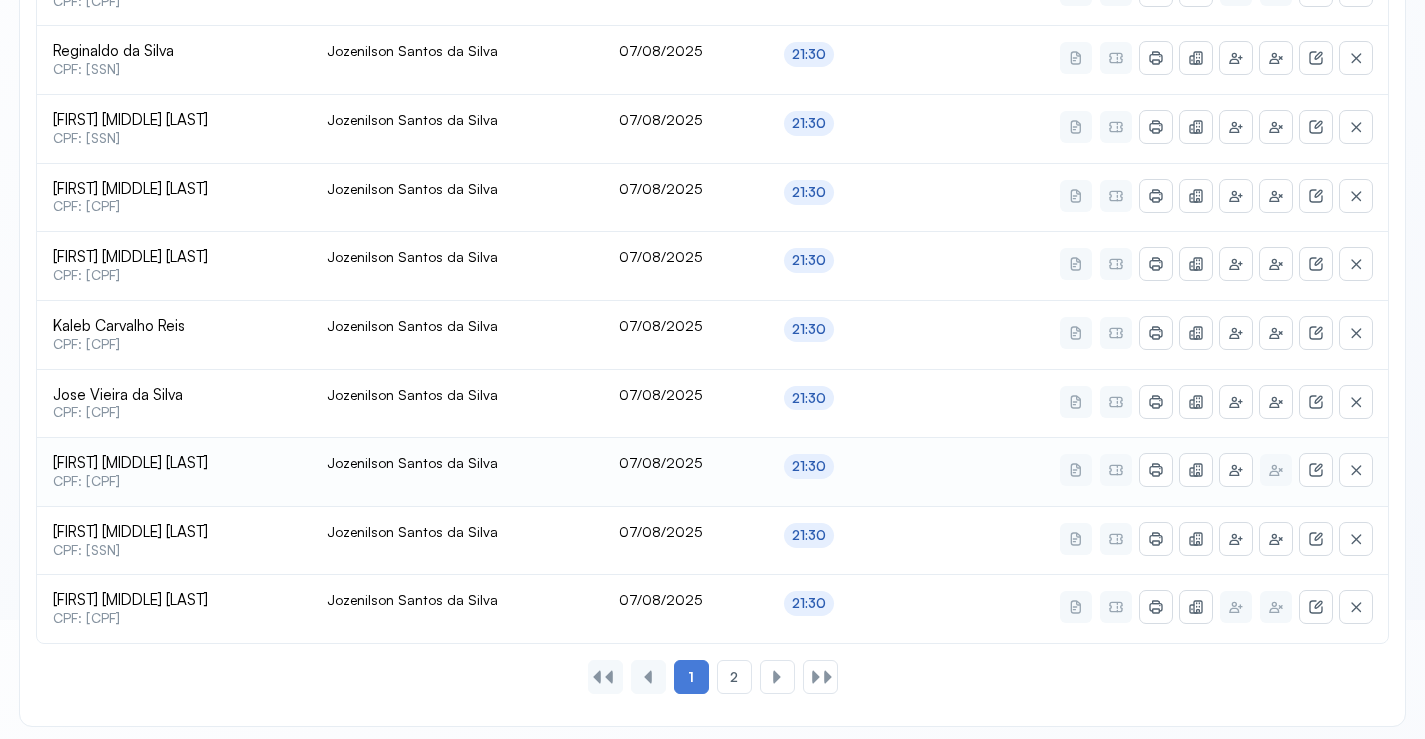 scroll, scrollTop: 865, scrollLeft: 0, axis: vertical 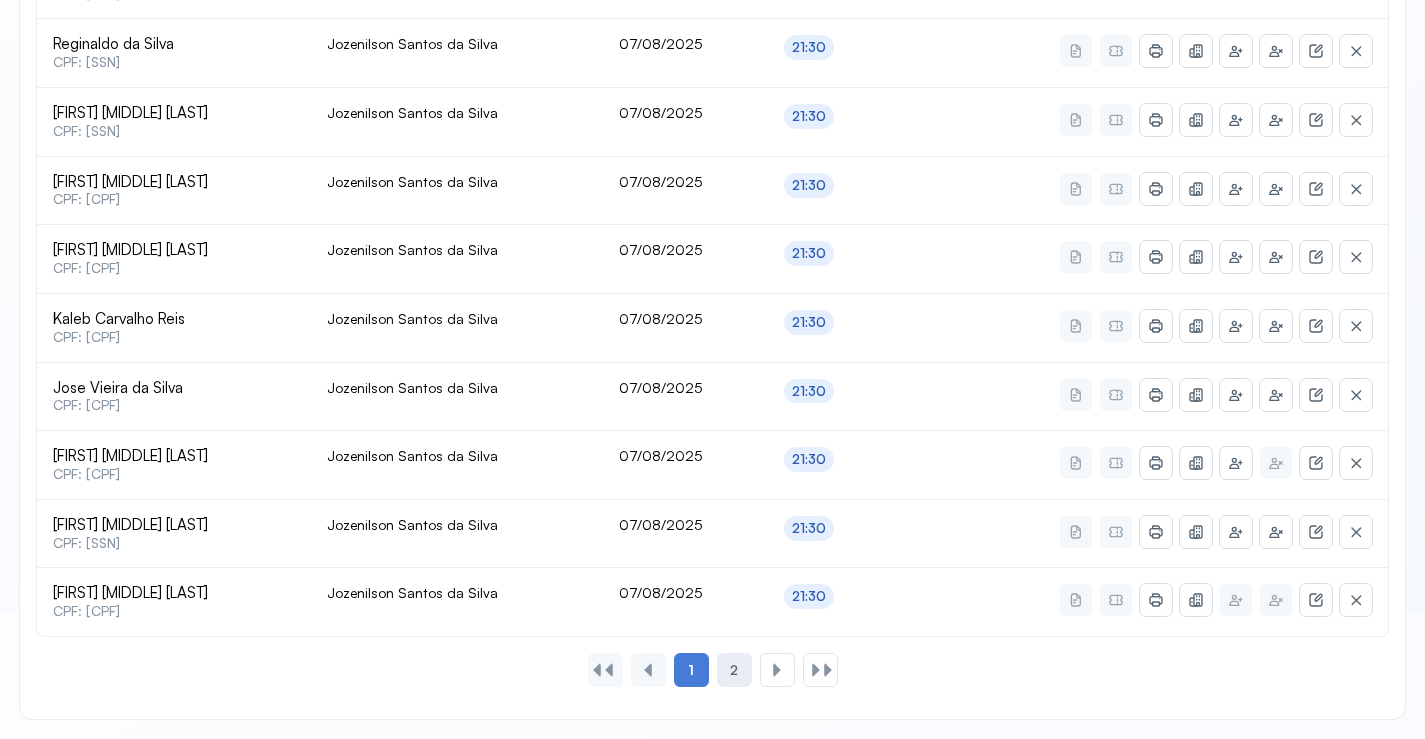 click on "2" 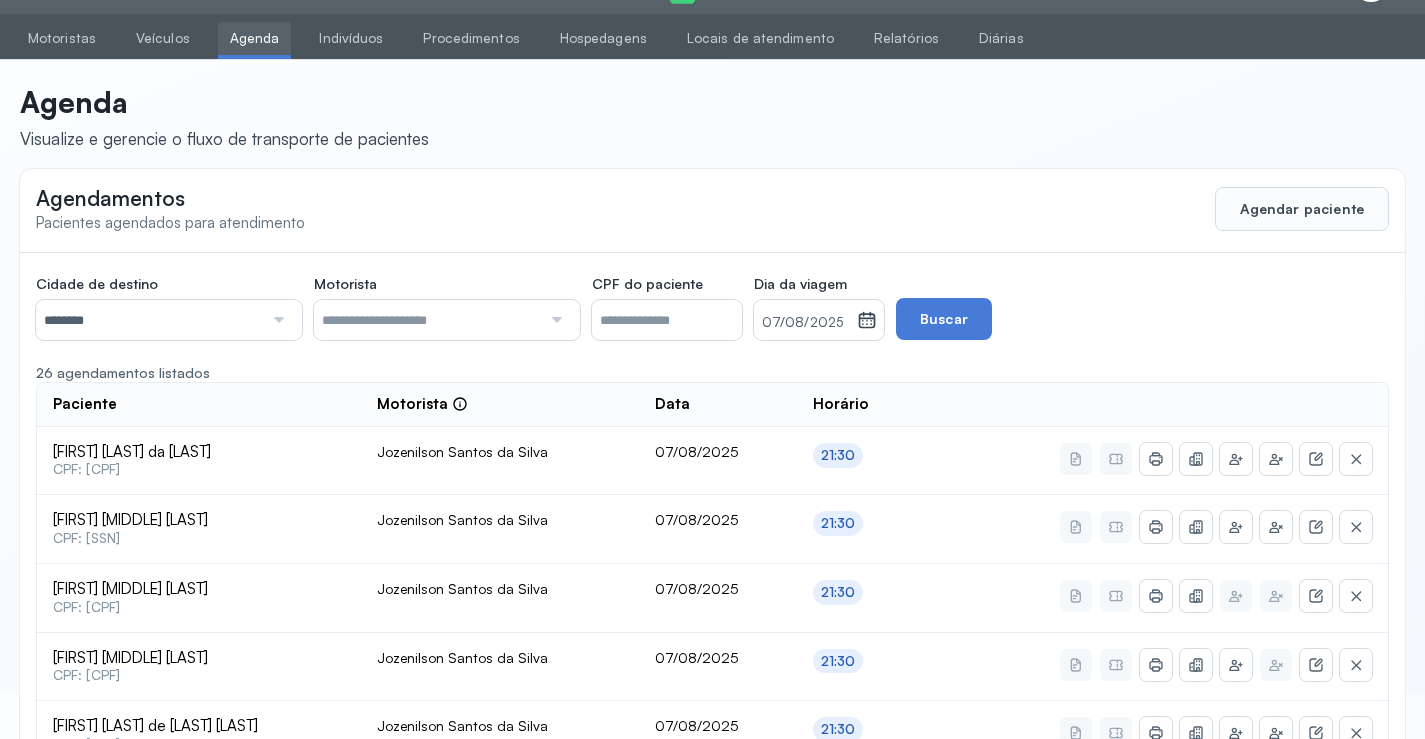 scroll, scrollTop: 591, scrollLeft: 0, axis: vertical 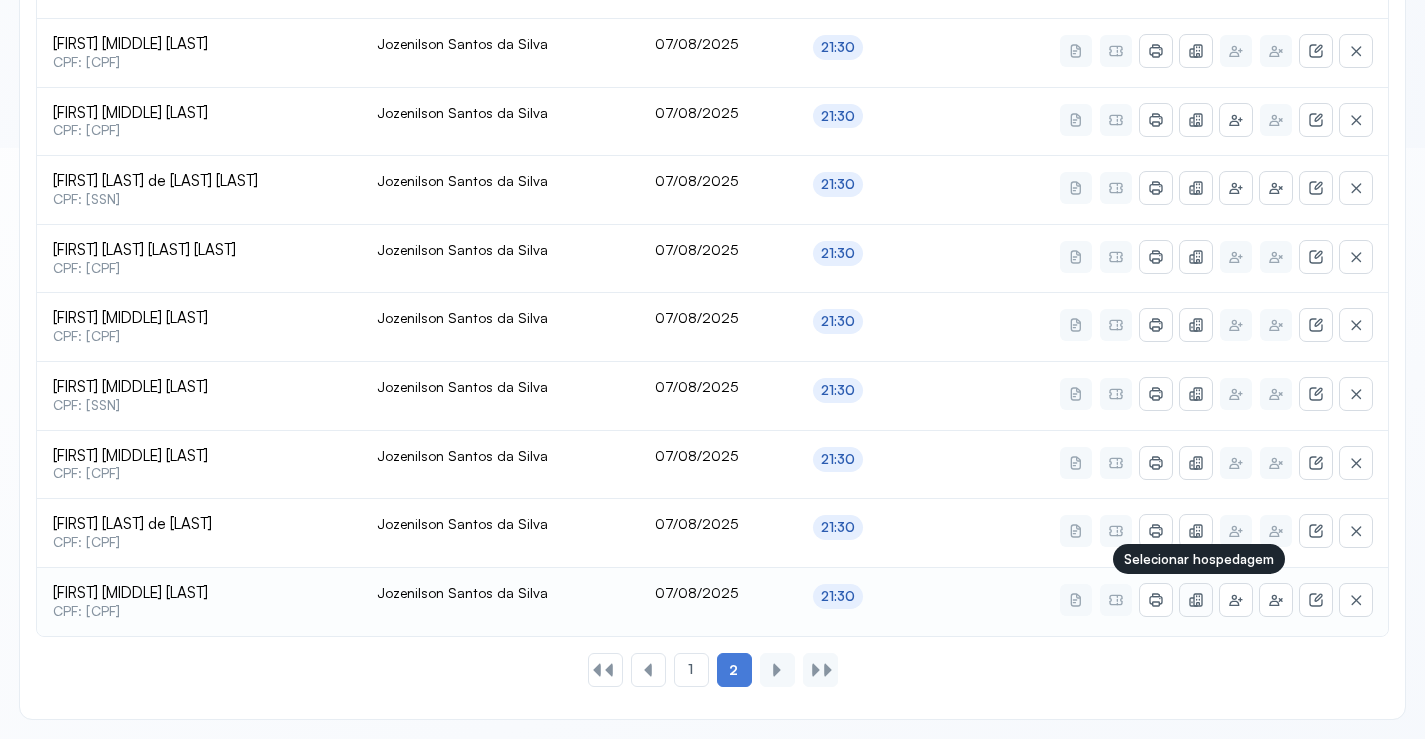 click 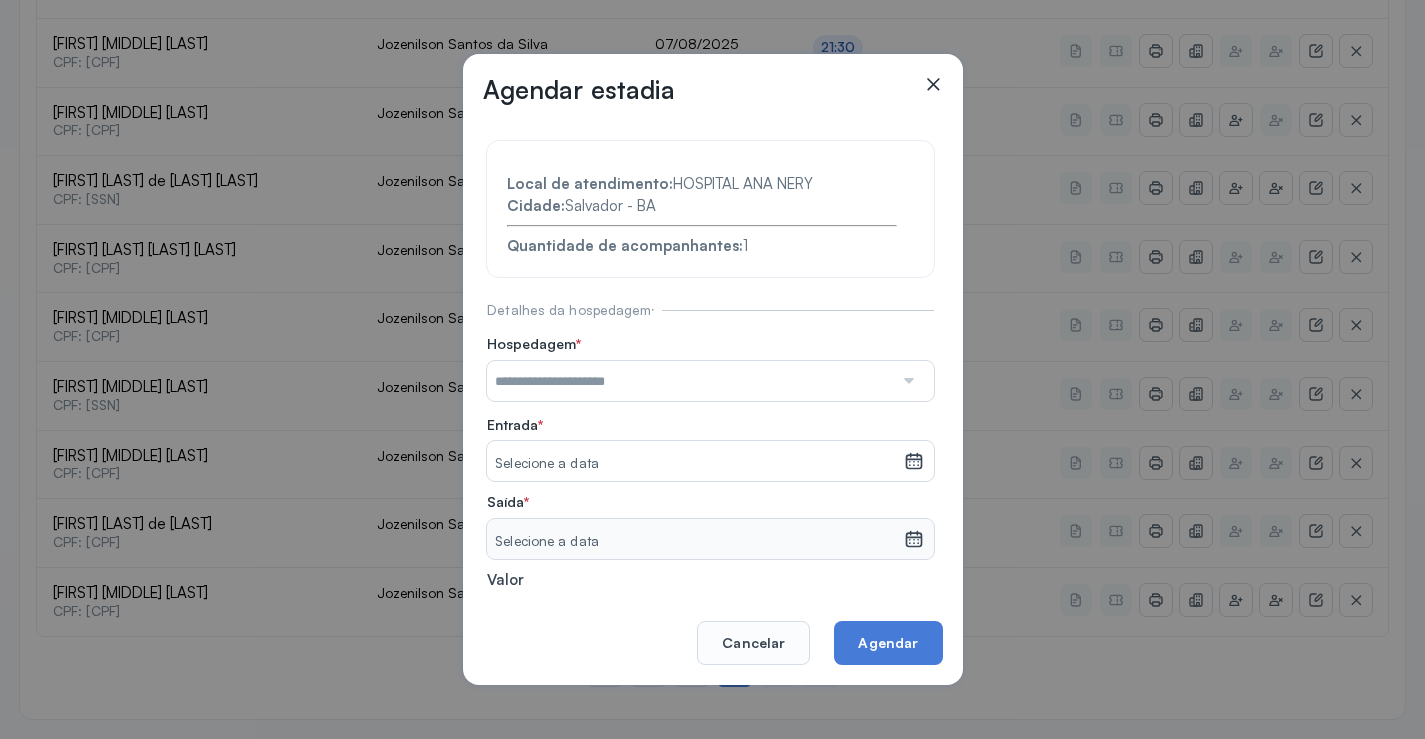 click at bounding box center [690, 381] 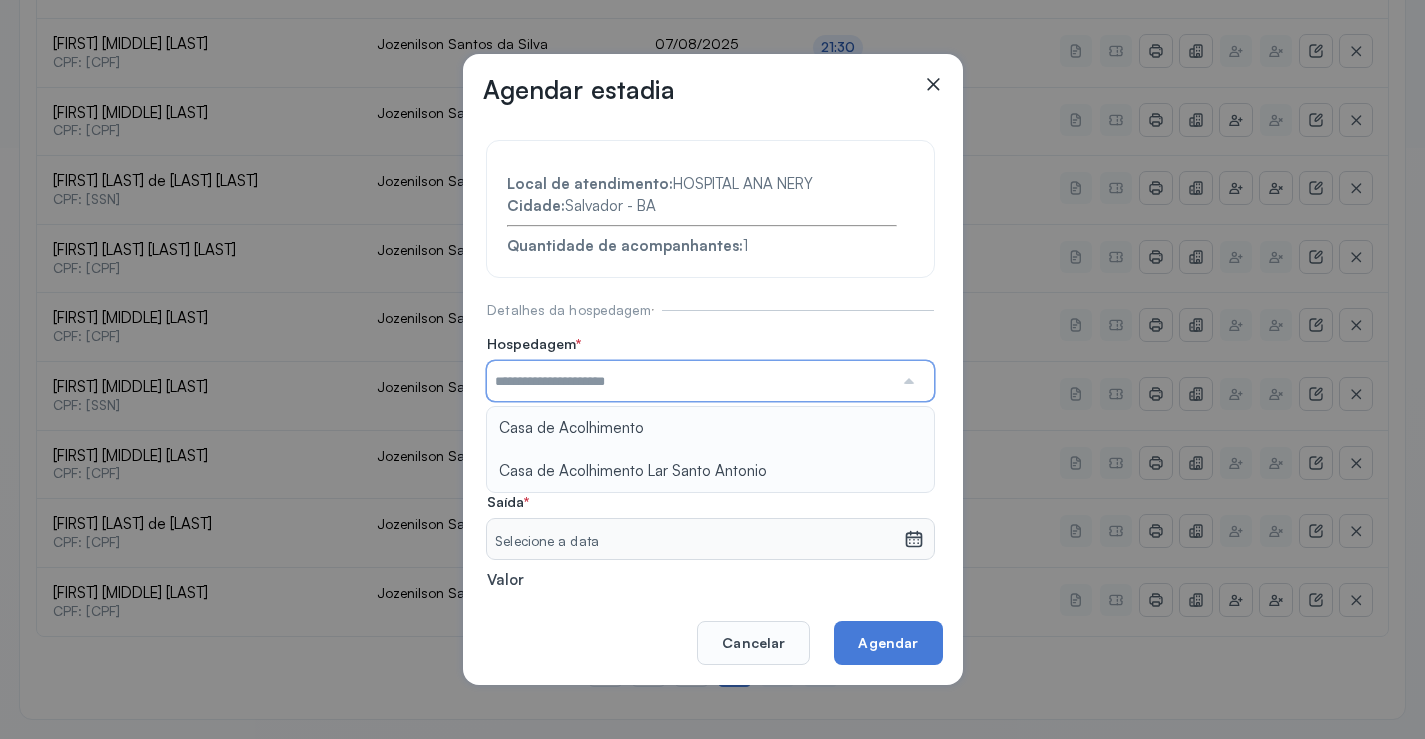 type on "**********" 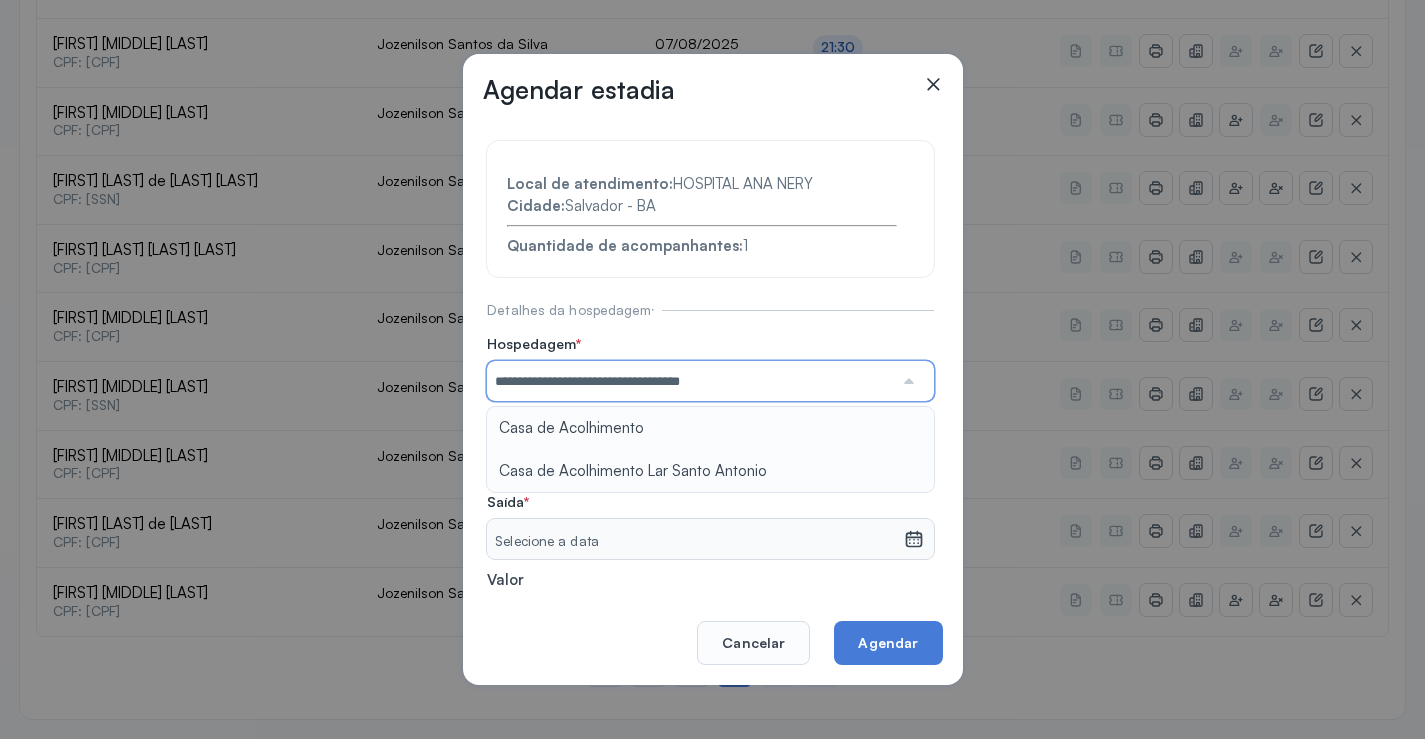 click on "**********" at bounding box center [710, 436] 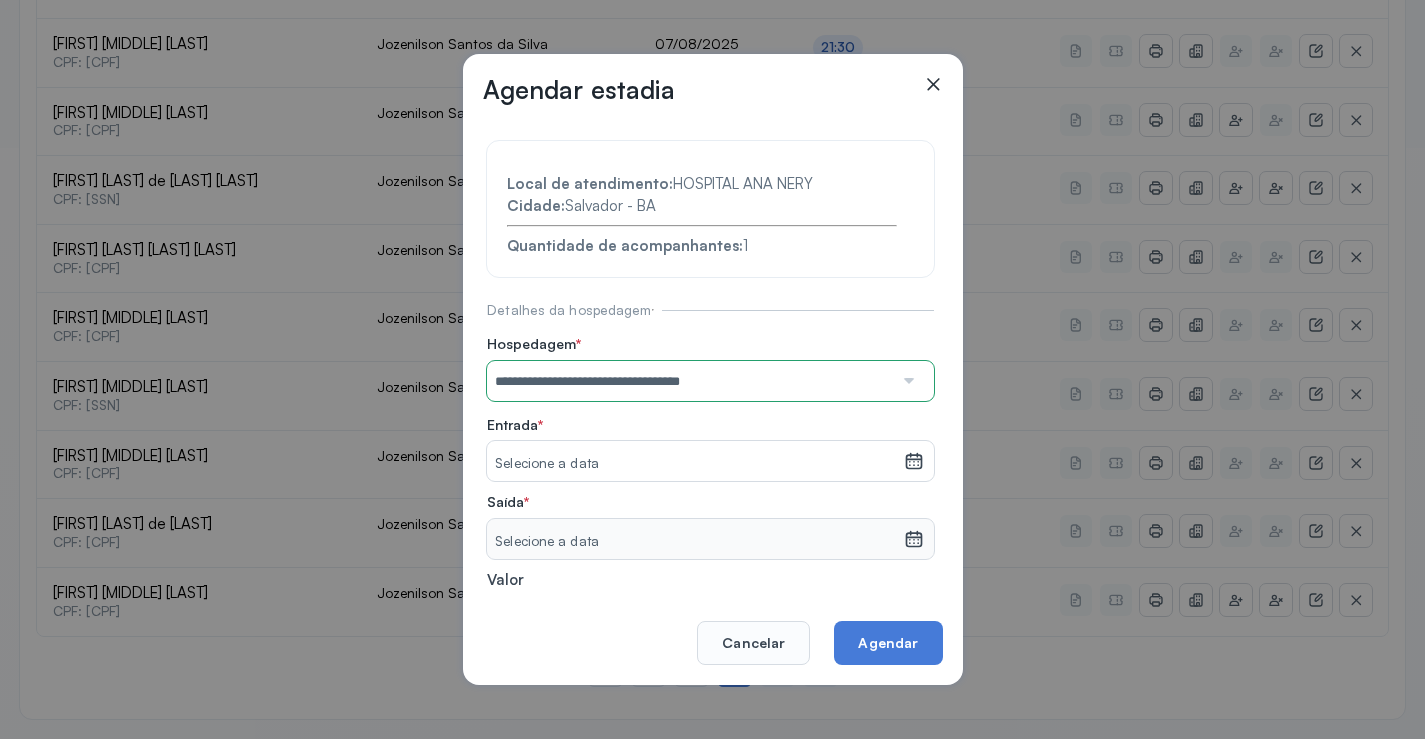 click 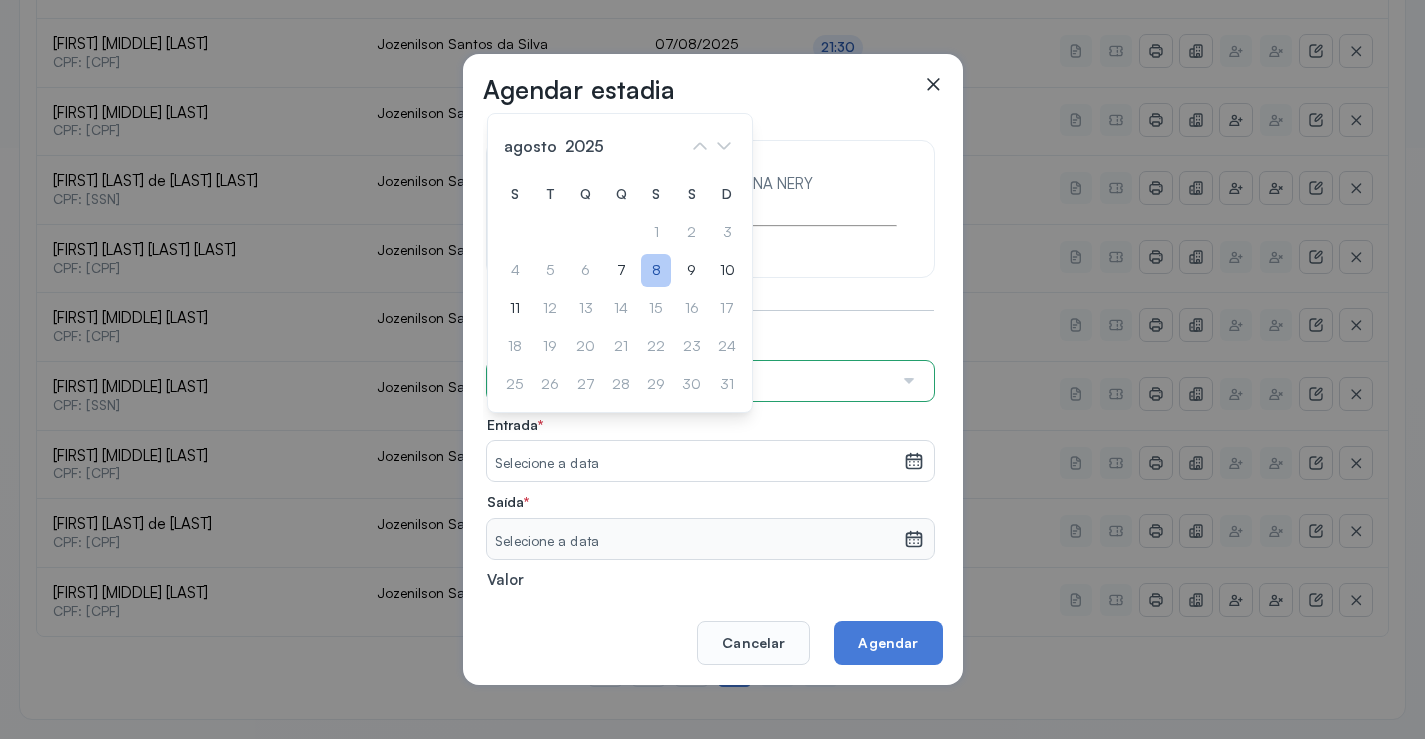 click on "8" 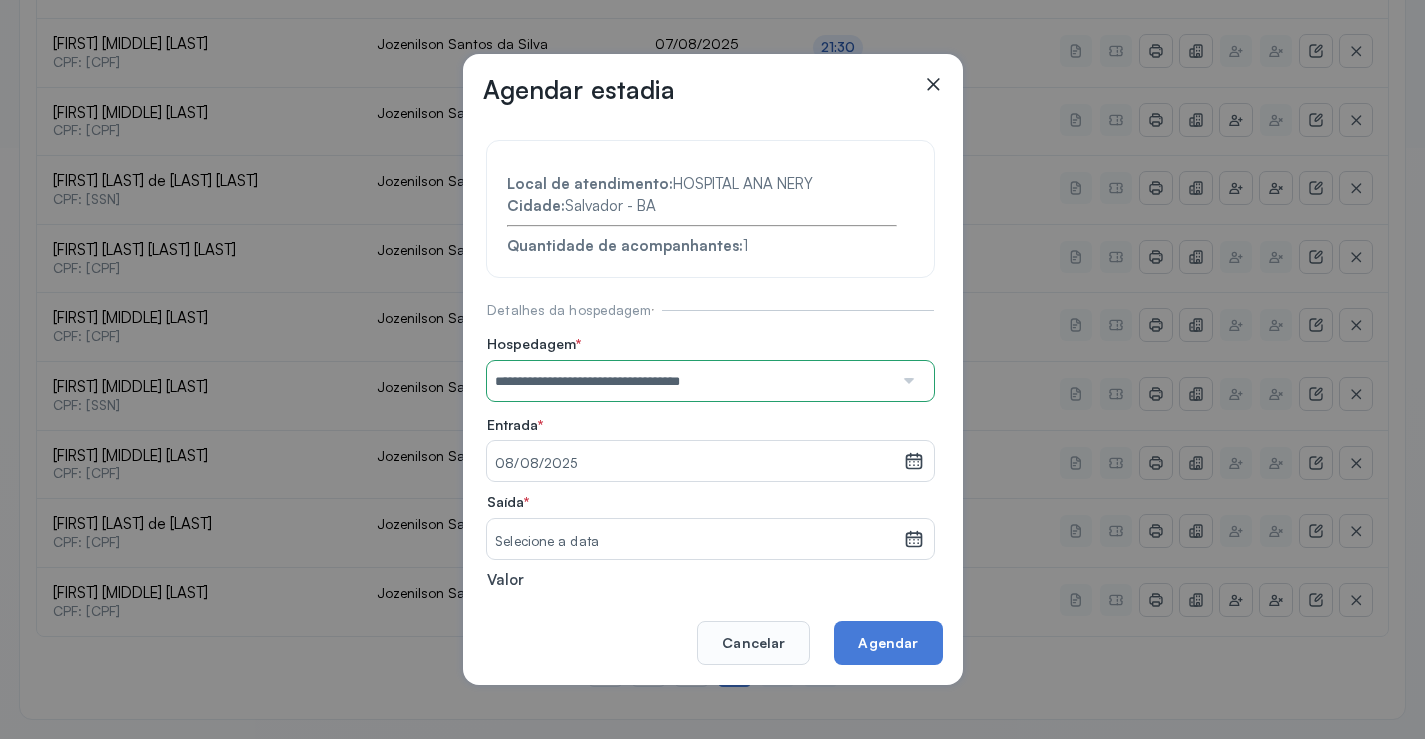 click 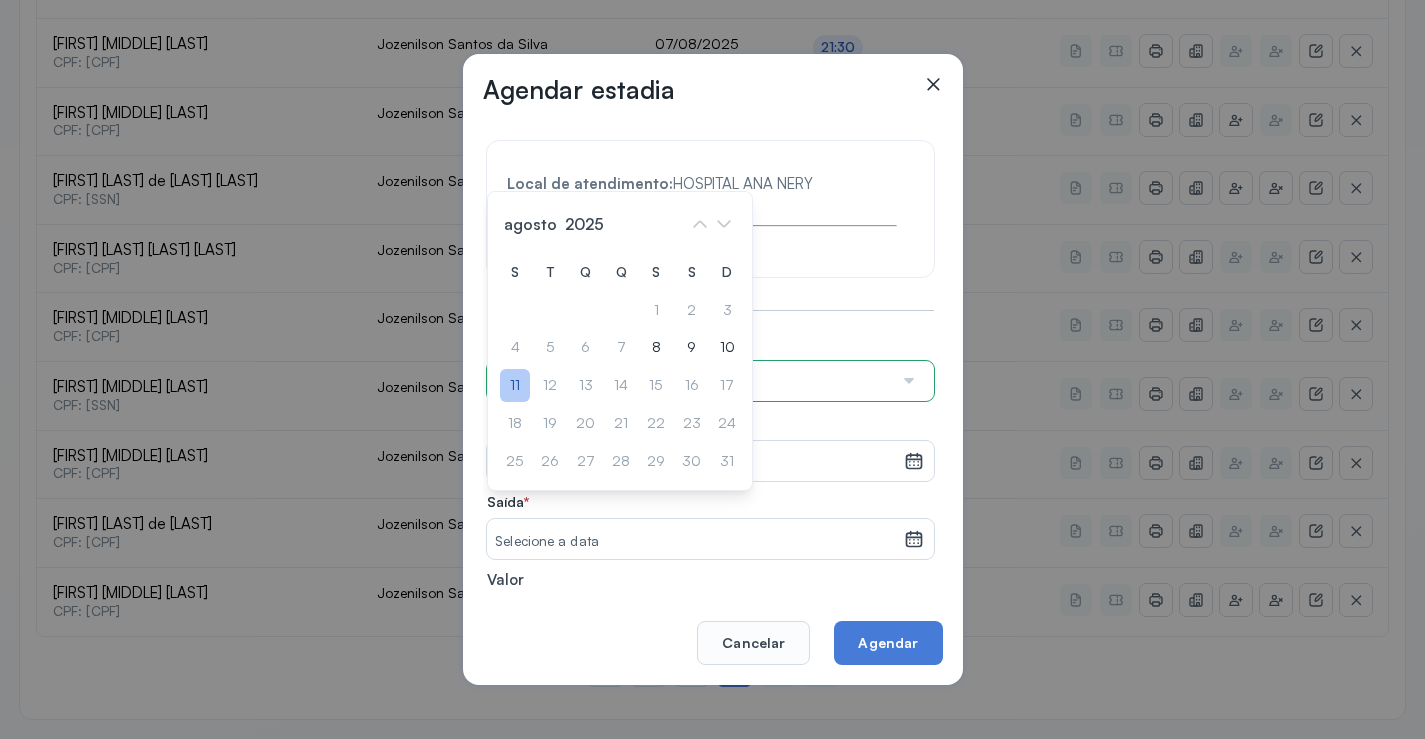 click on "11" 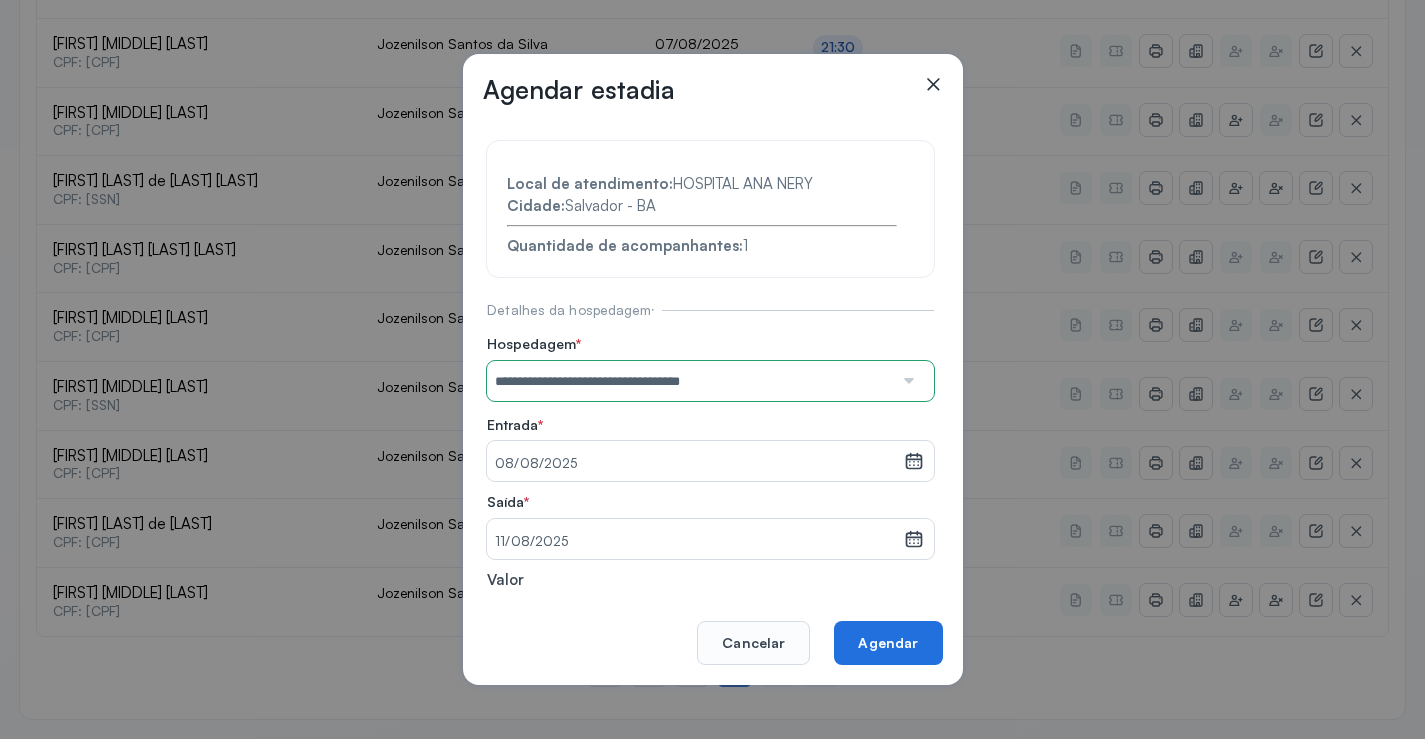 click on "Agendar" 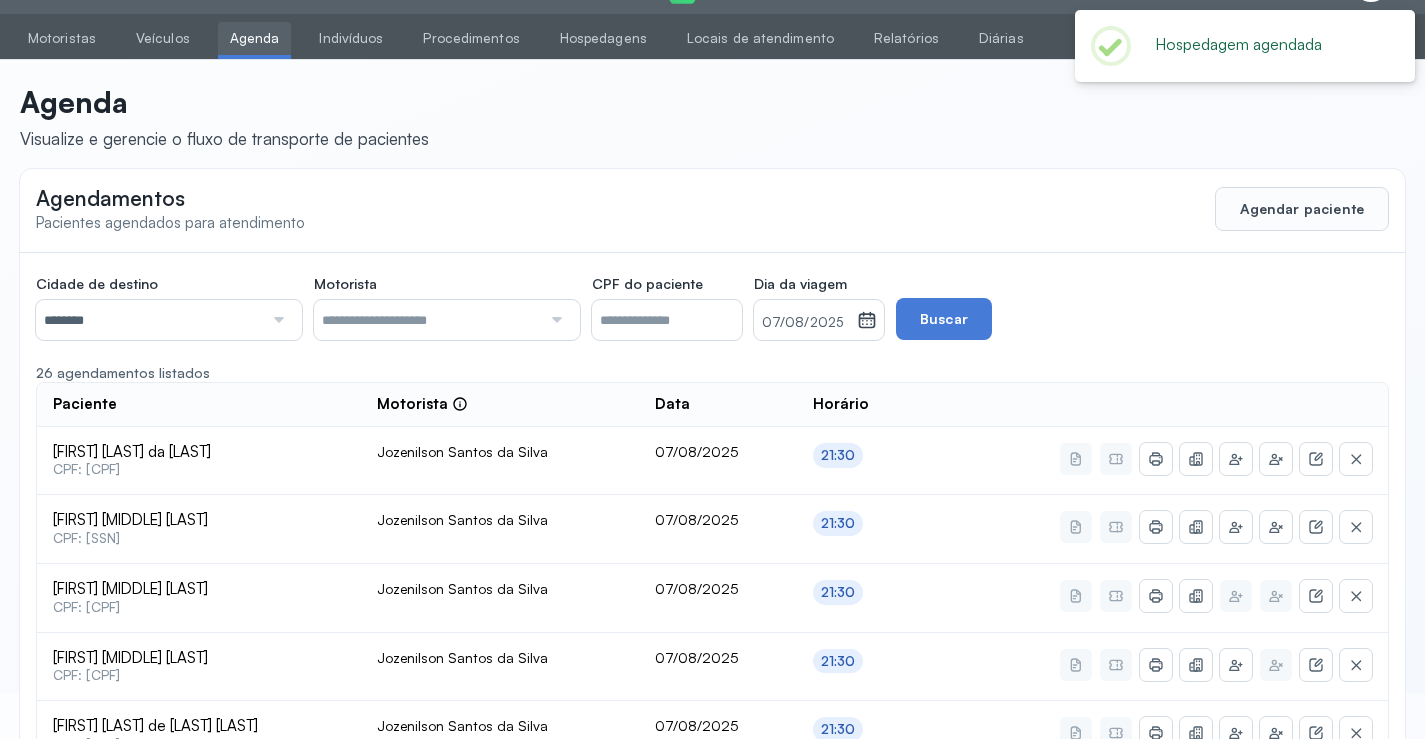 scroll, scrollTop: 591, scrollLeft: 0, axis: vertical 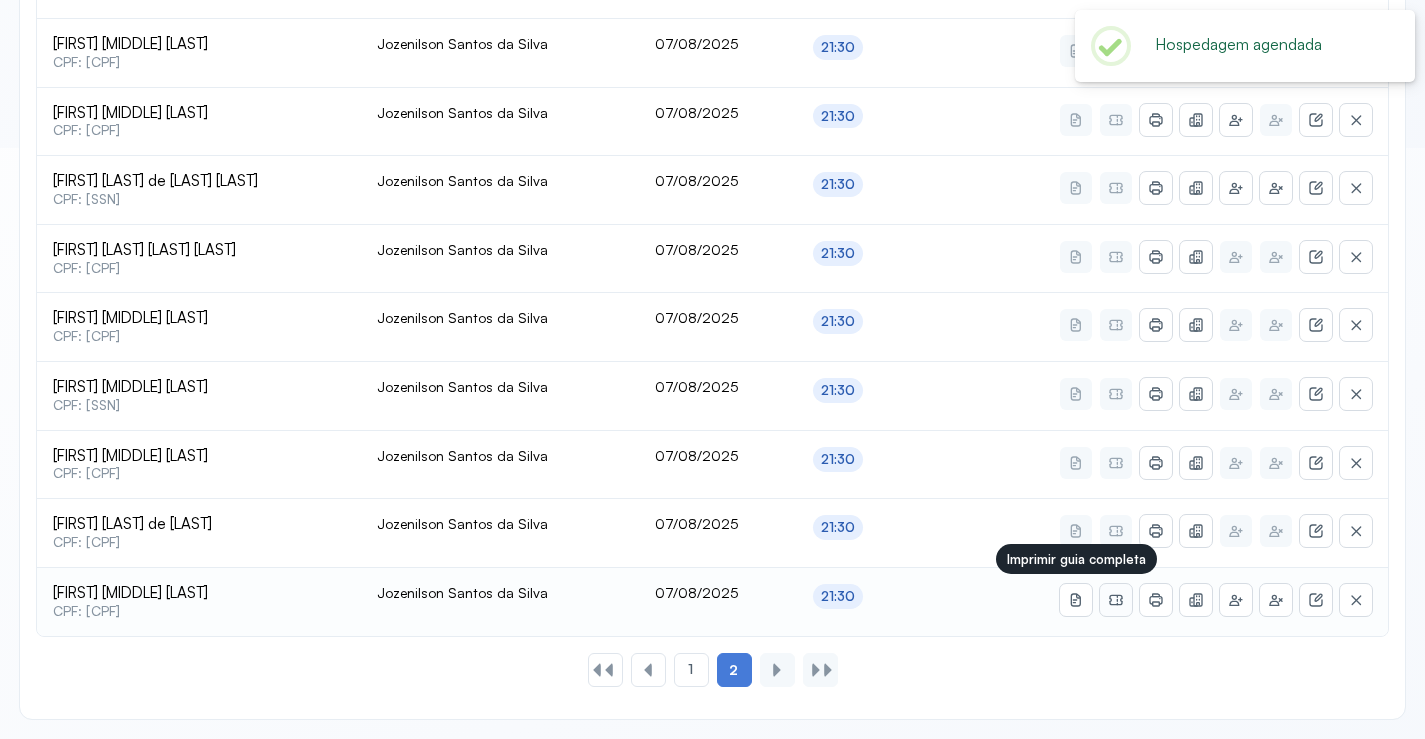 click 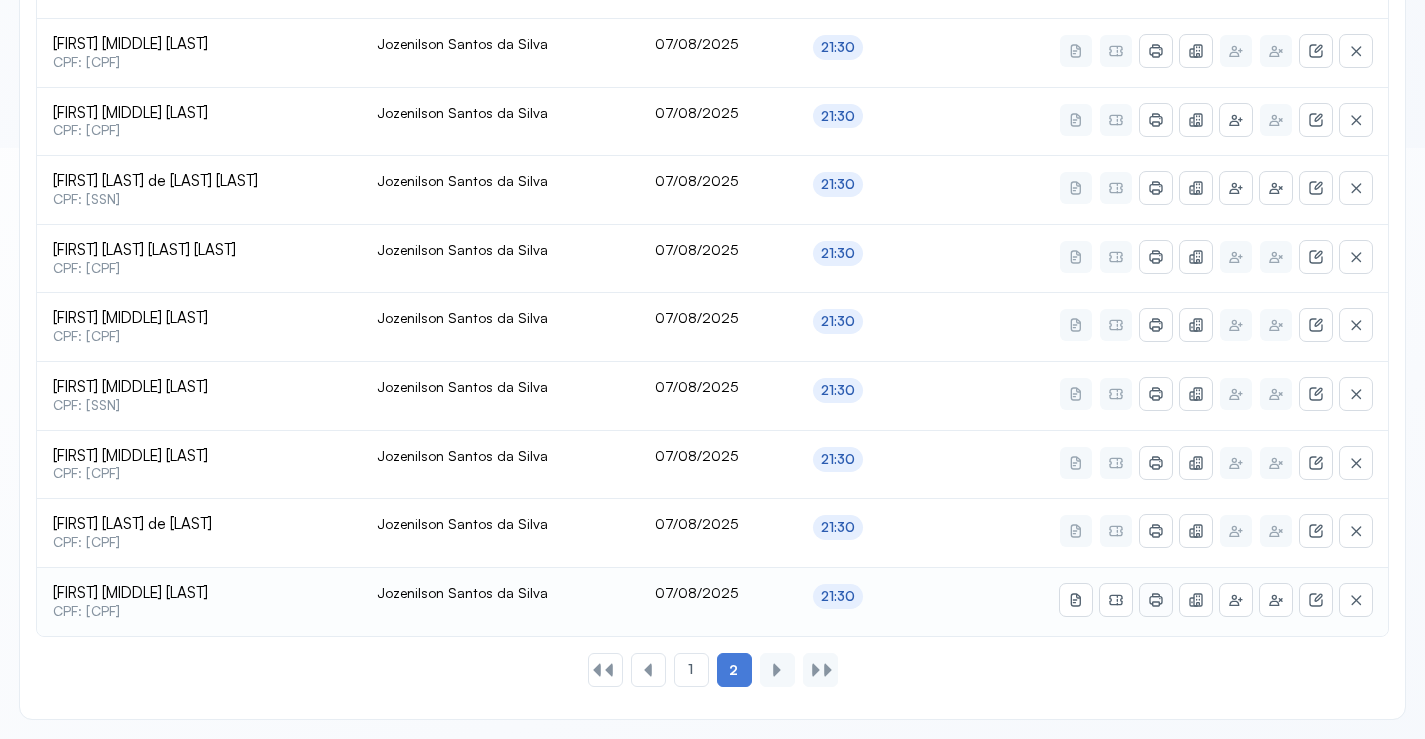 click 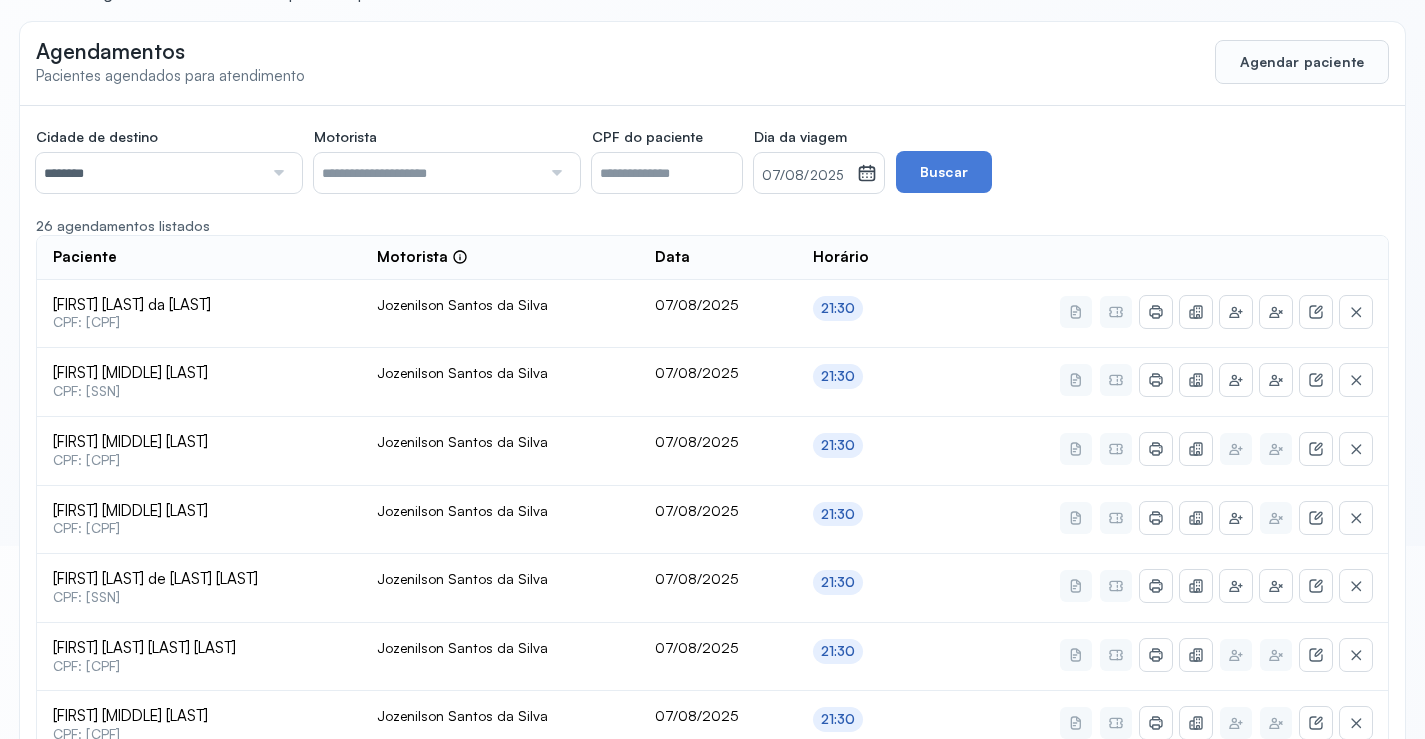 scroll, scrollTop: 391, scrollLeft: 0, axis: vertical 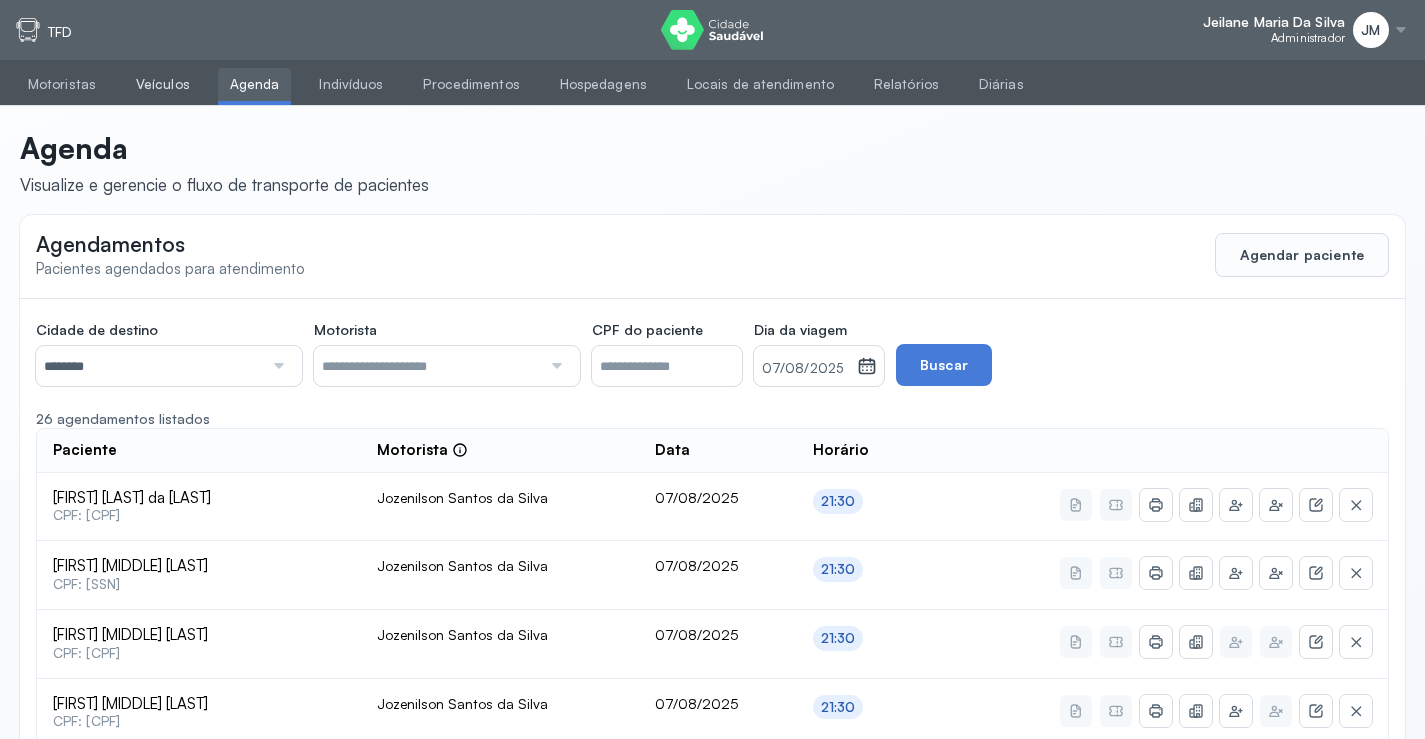 click on "Veículos" at bounding box center [163, 84] 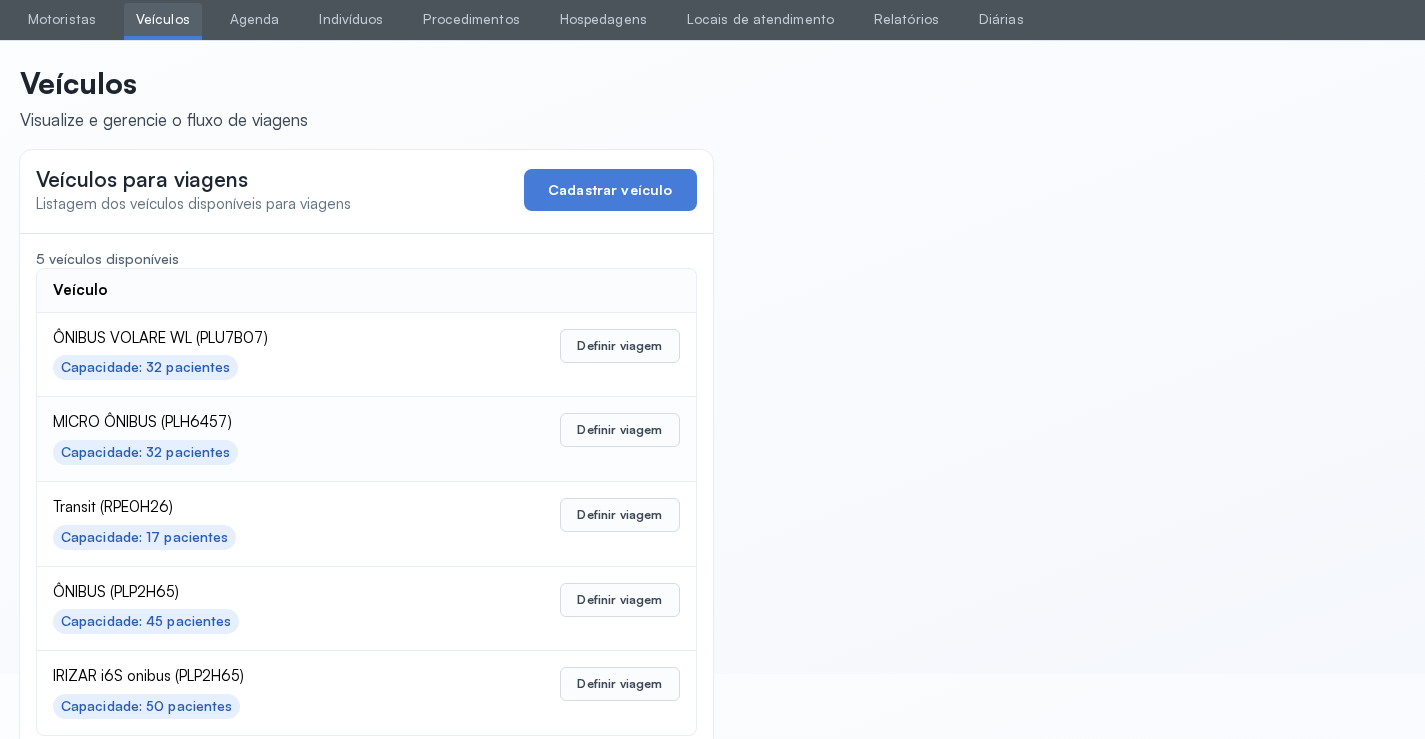 scroll, scrollTop: 98, scrollLeft: 0, axis: vertical 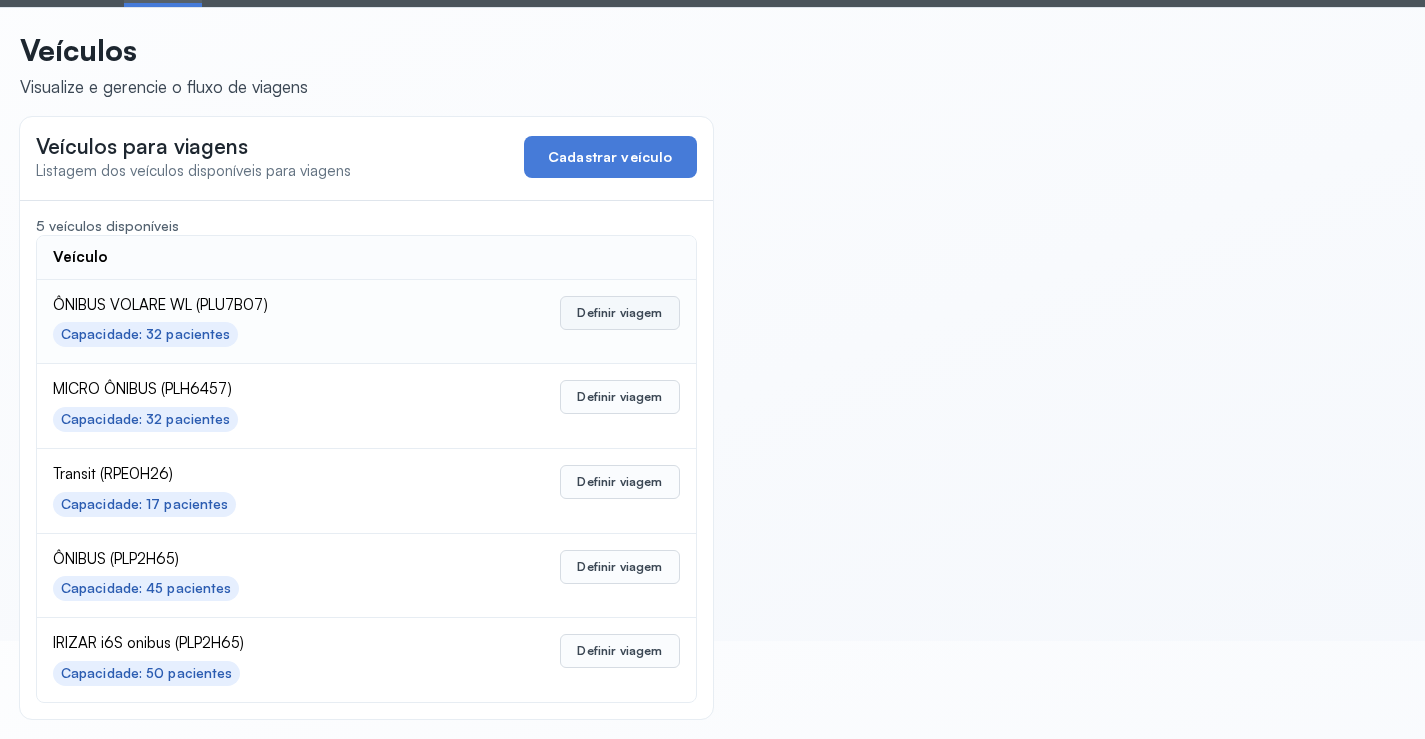 click on "Definir viagem" at bounding box center [619, 313] 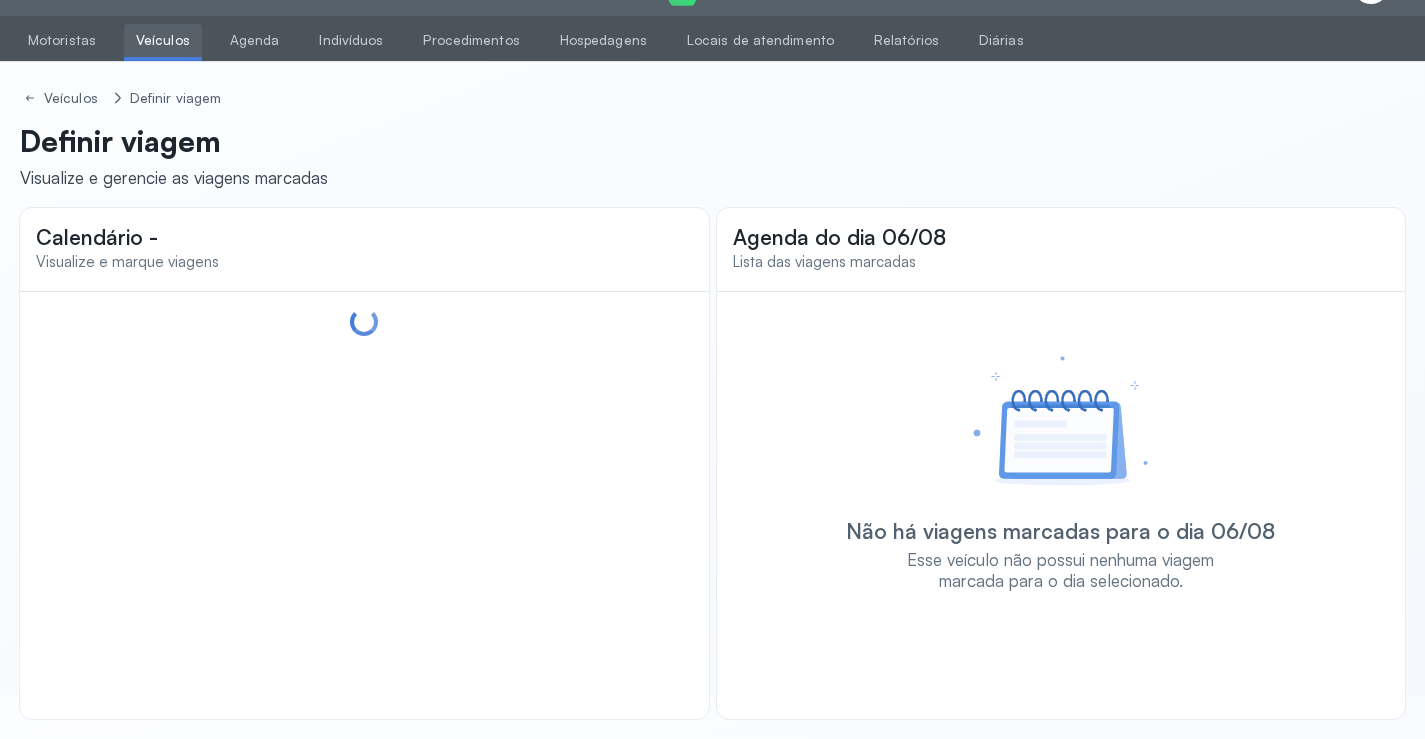 scroll, scrollTop: 47, scrollLeft: 0, axis: vertical 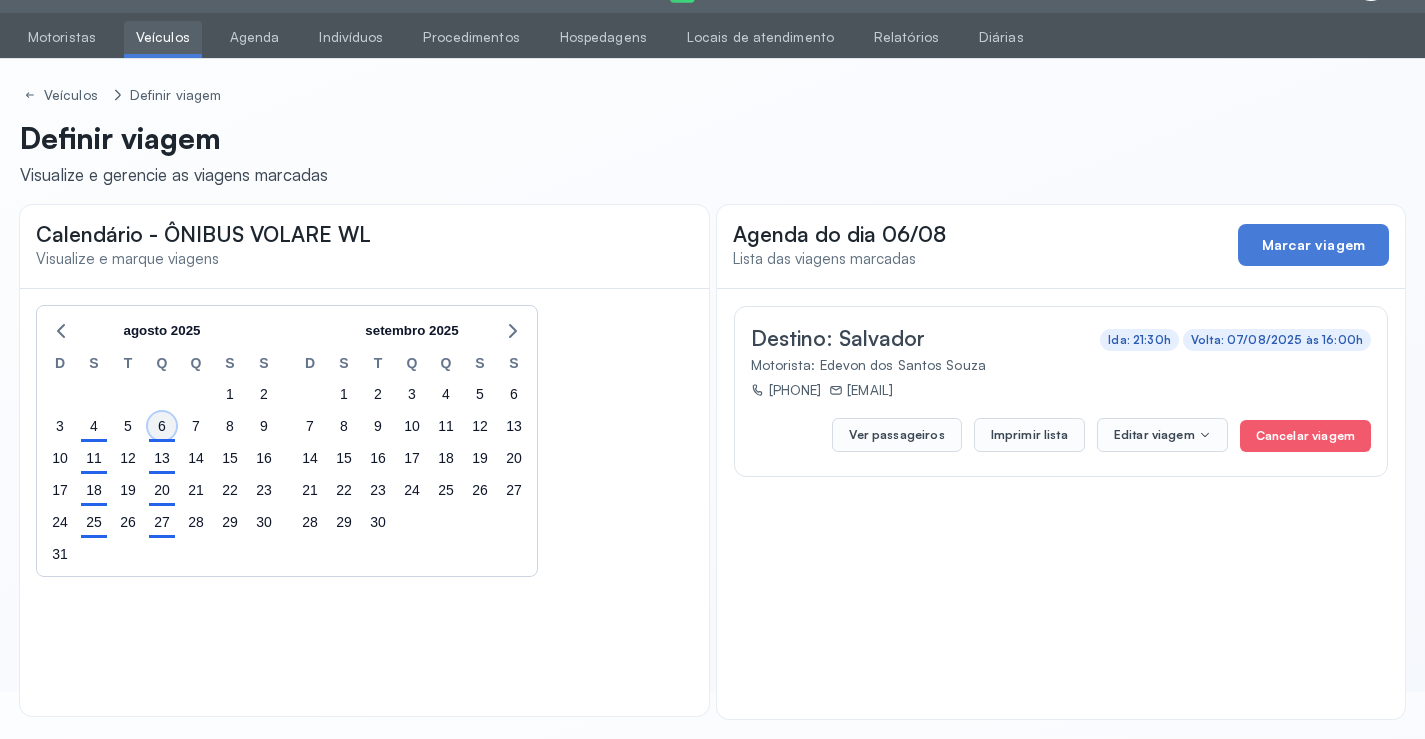 click on "6" 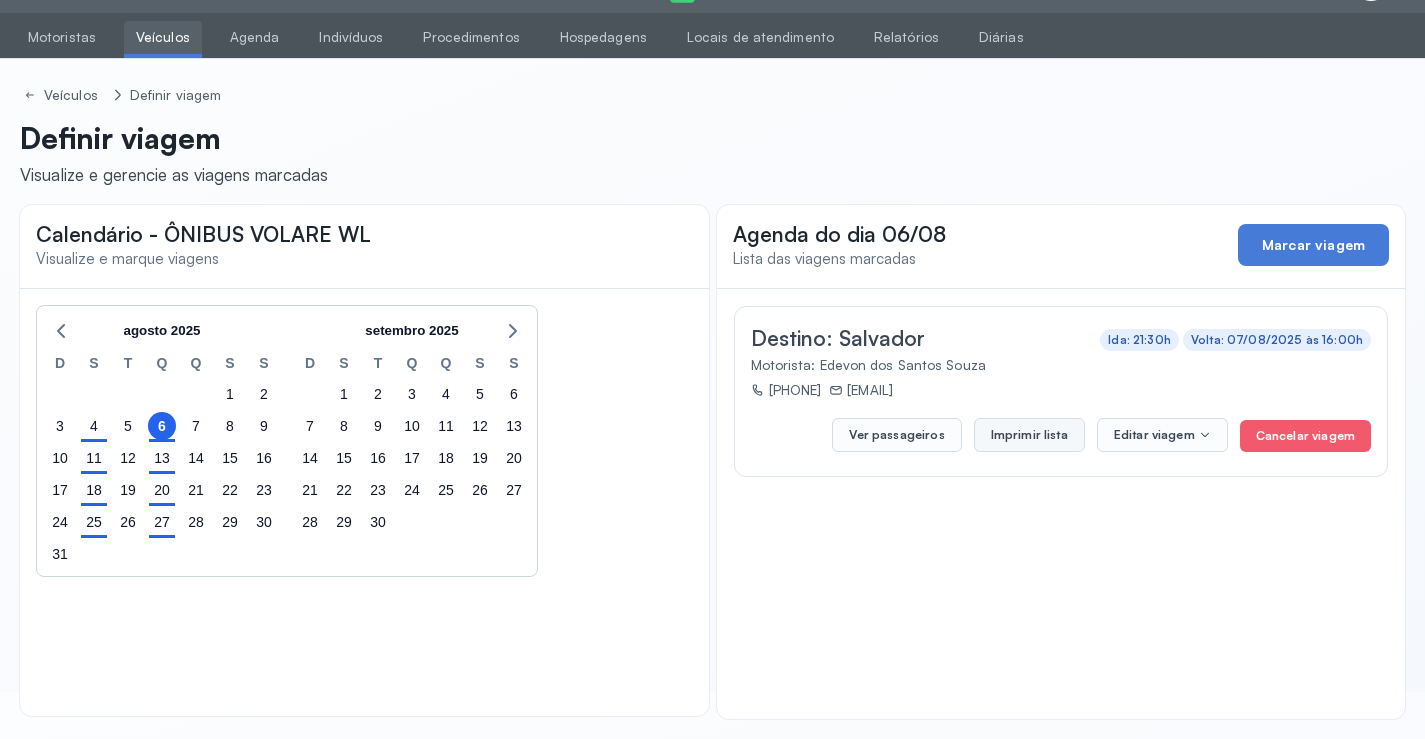 click on "Imprimir lista" at bounding box center [1029, 435] 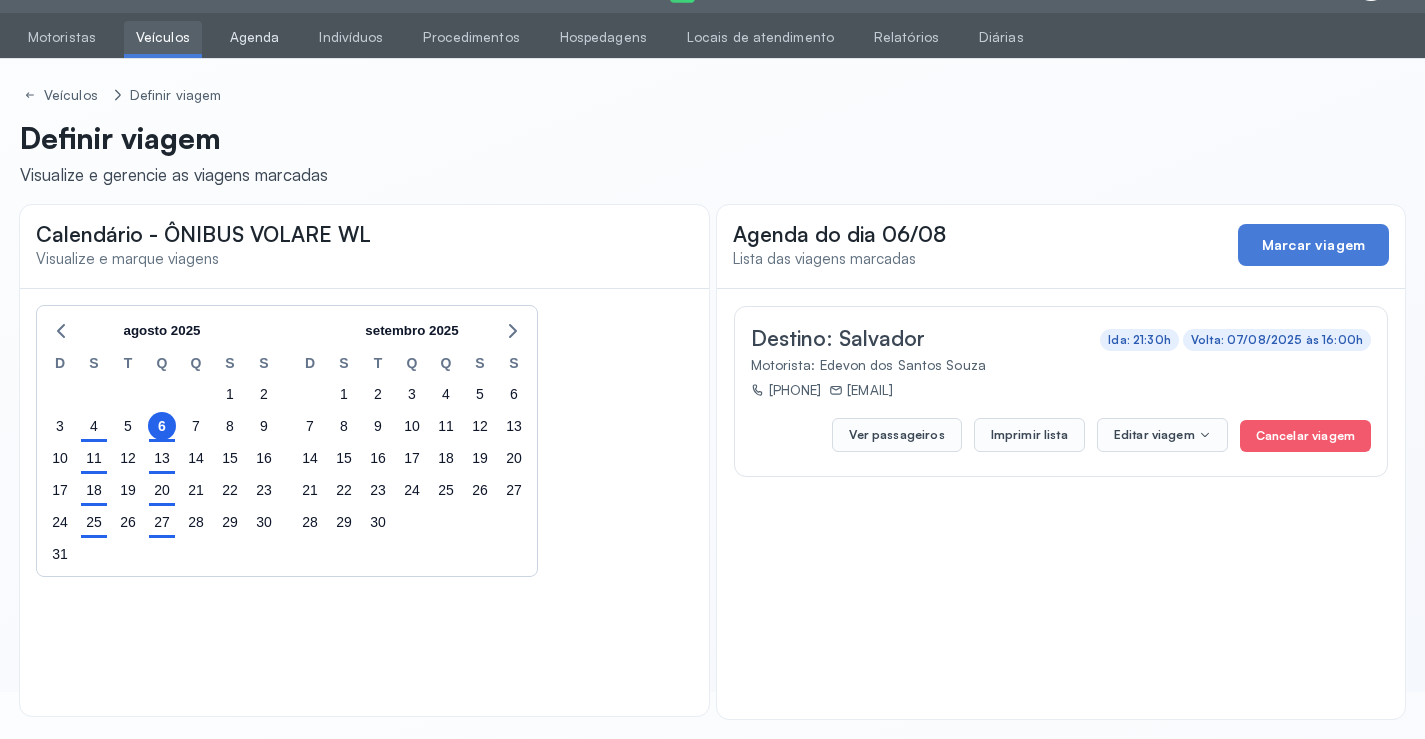 click on "Agenda" at bounding box center [255, 37] 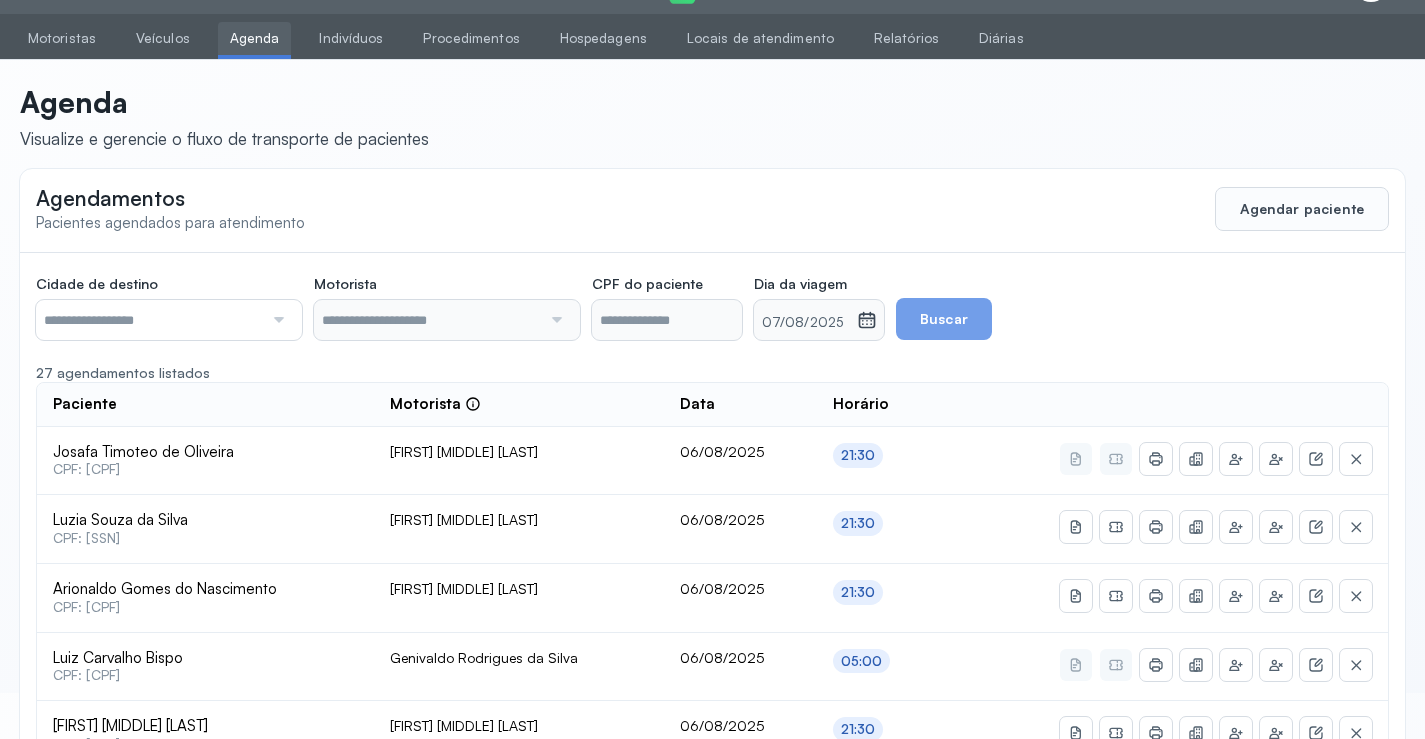 scroll, scrollTop: 47, scrollLeft: 0, axis: vertical 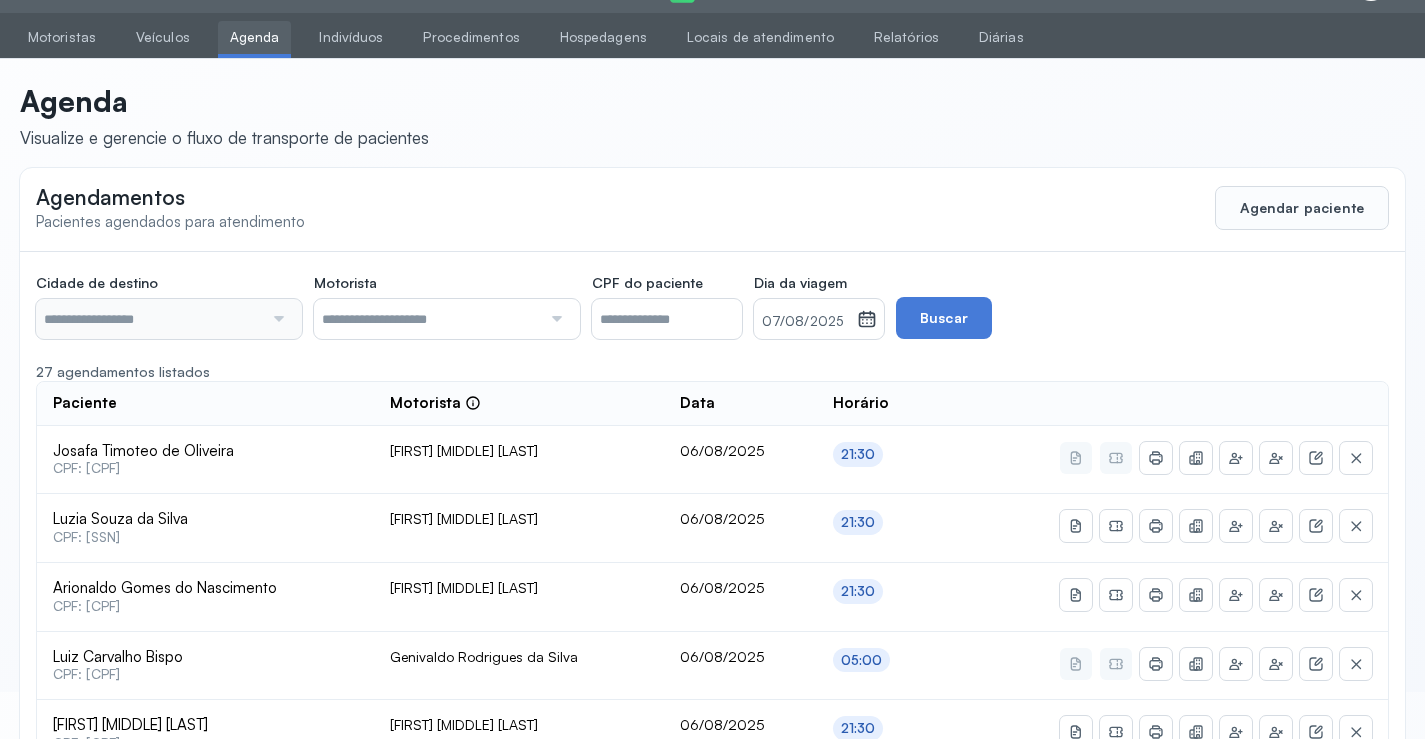 type on "********" 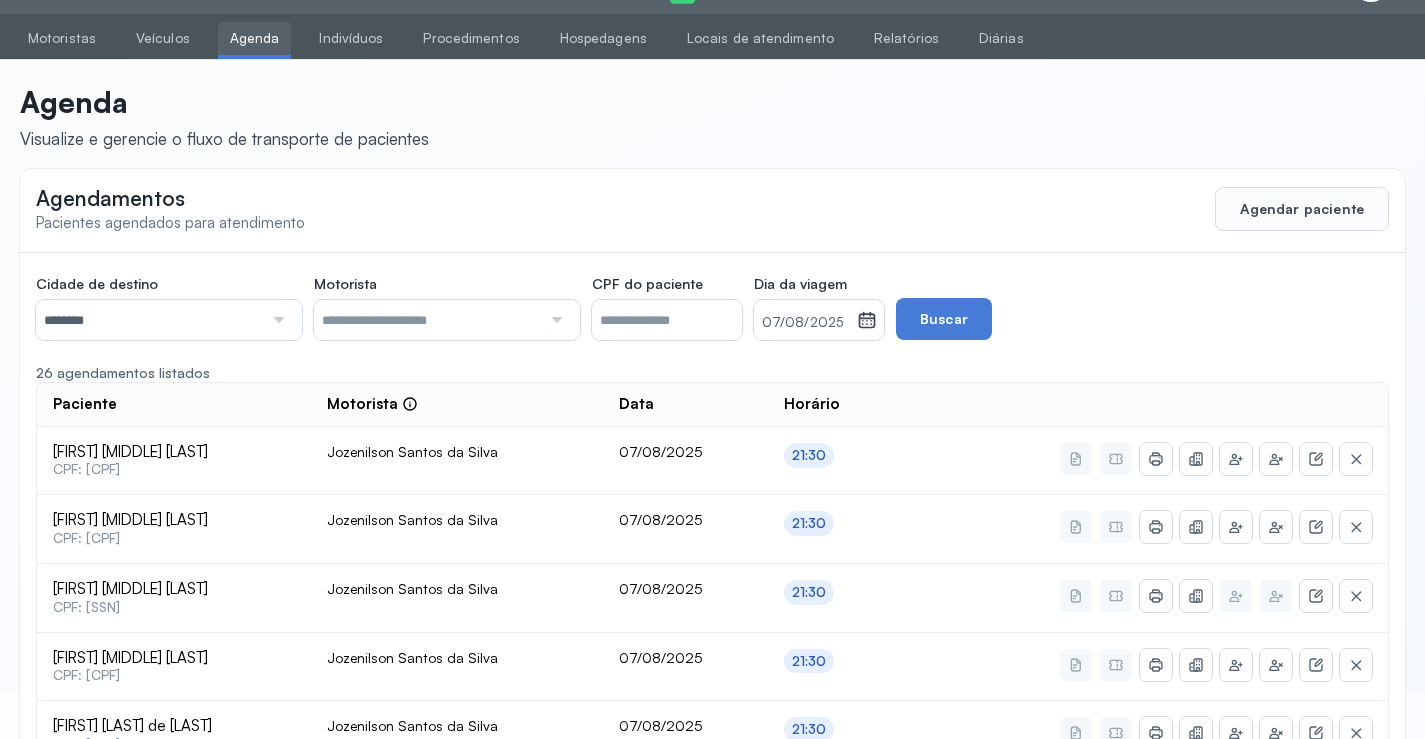 scroll, scrollTop: 47, scrollLeft: 0, axis: vertical 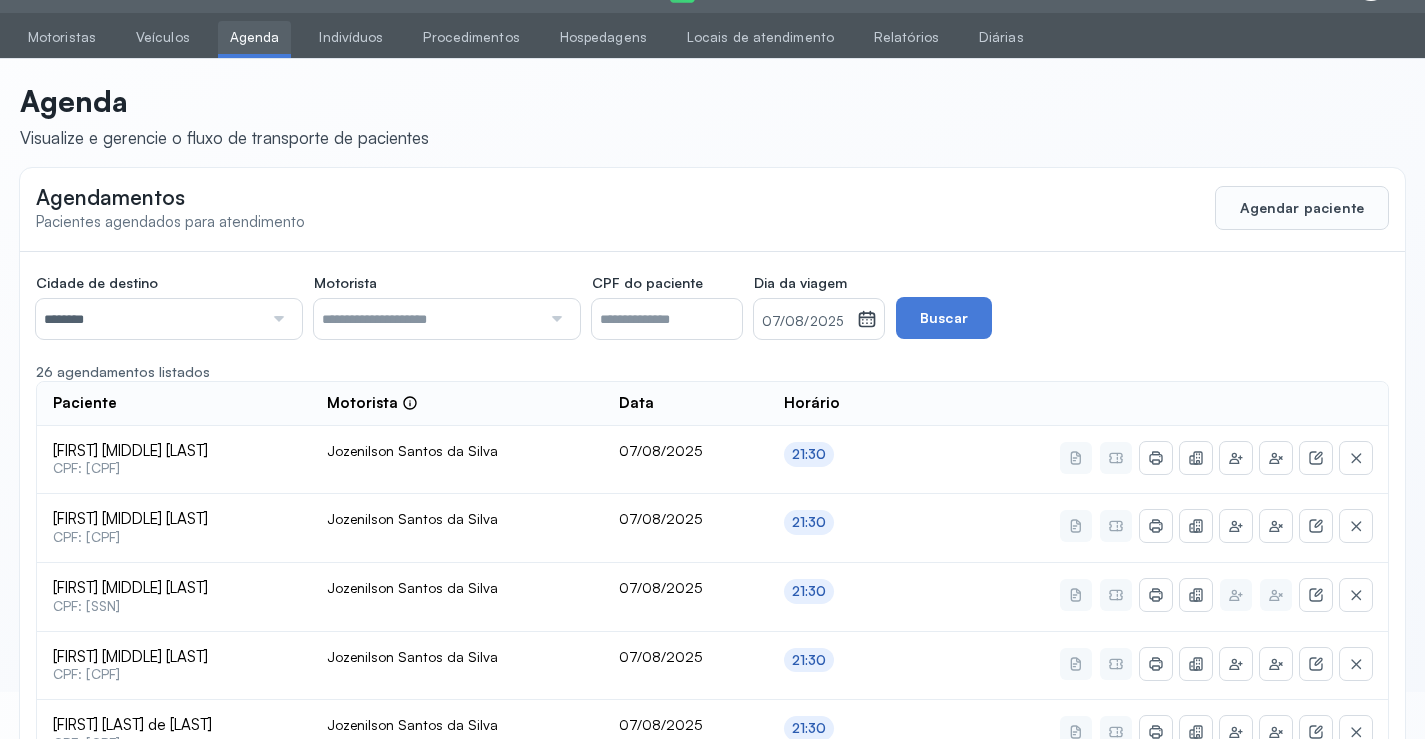 drag, startPoint x: 798, startPoint y: 329, endPoint x: 818, endPoint y: 334, distance: 20.615528 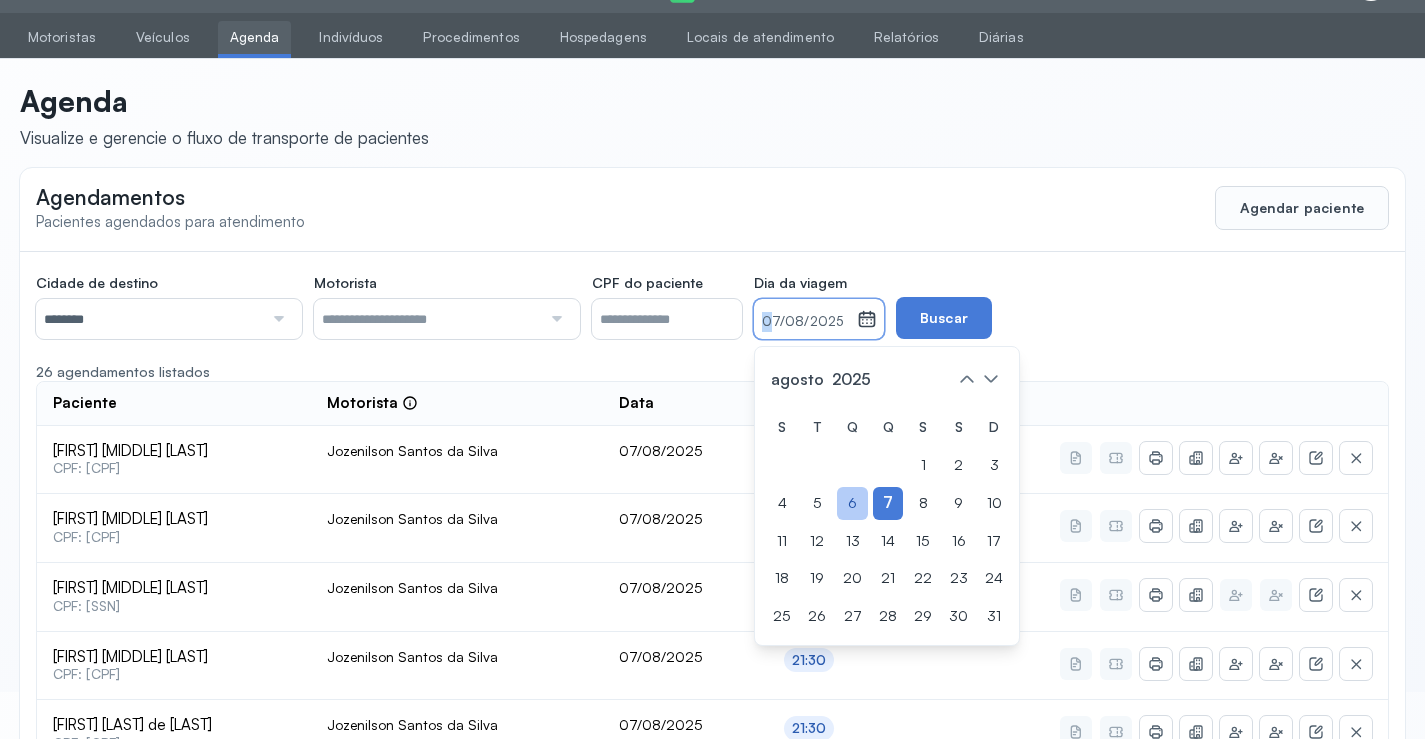 click on "6" 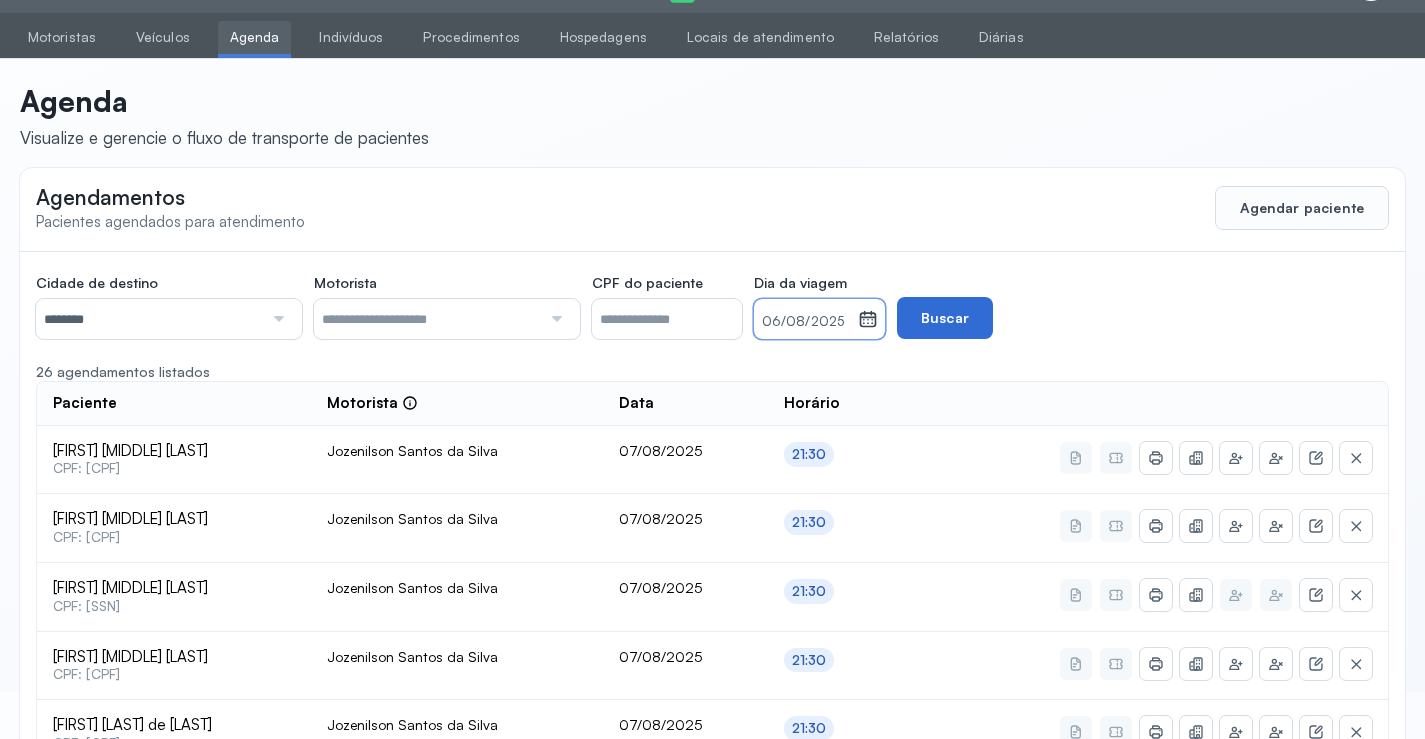 click on "Buscar" at bounding box center (945, 318) 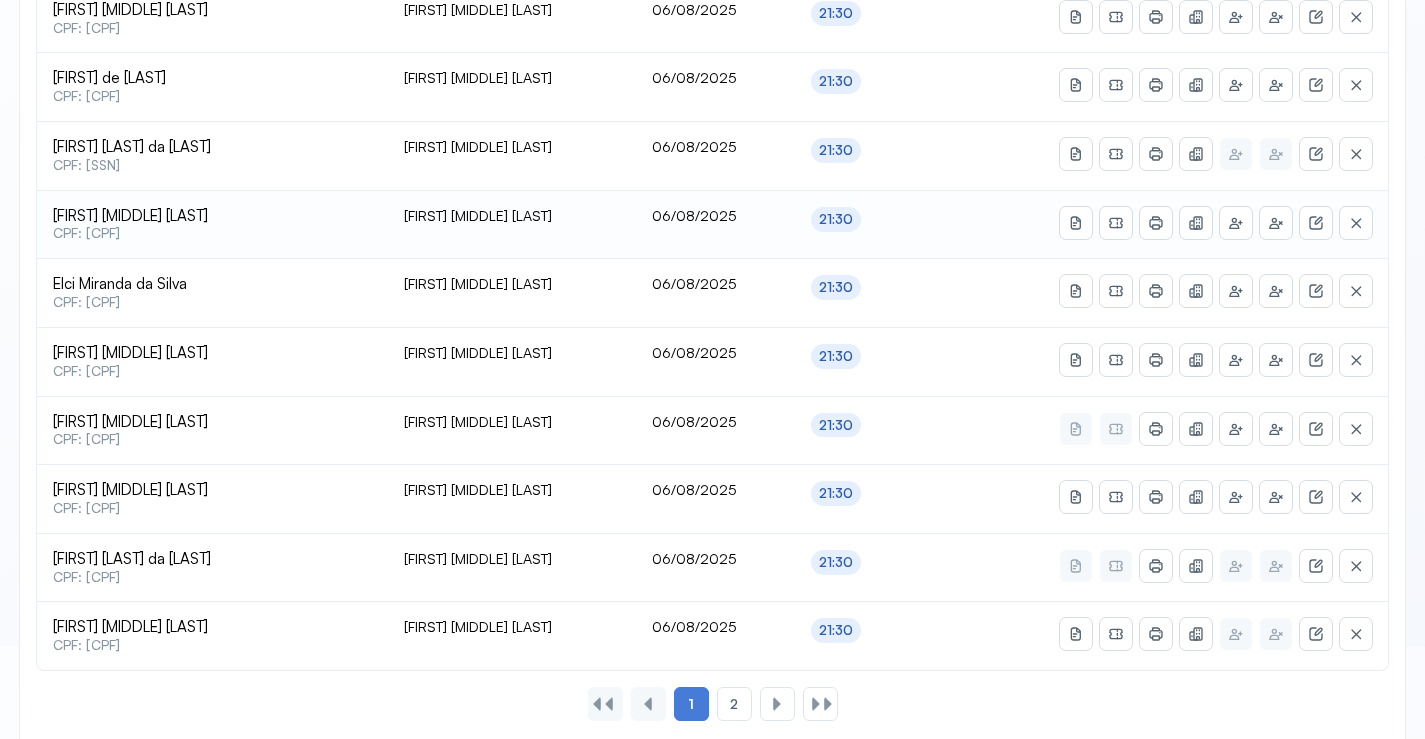 scroll, scrollTop: 846, scrollLeft: 0, axis: vertical 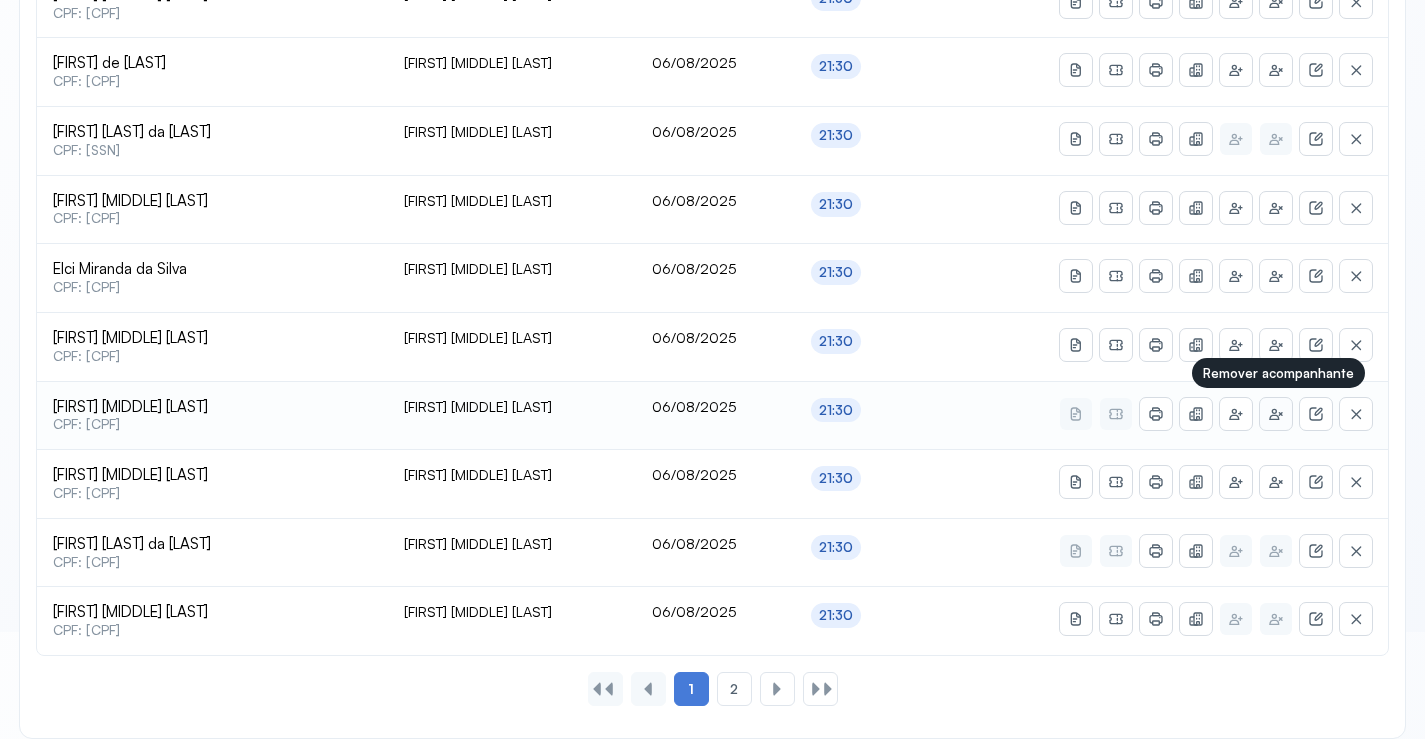 click 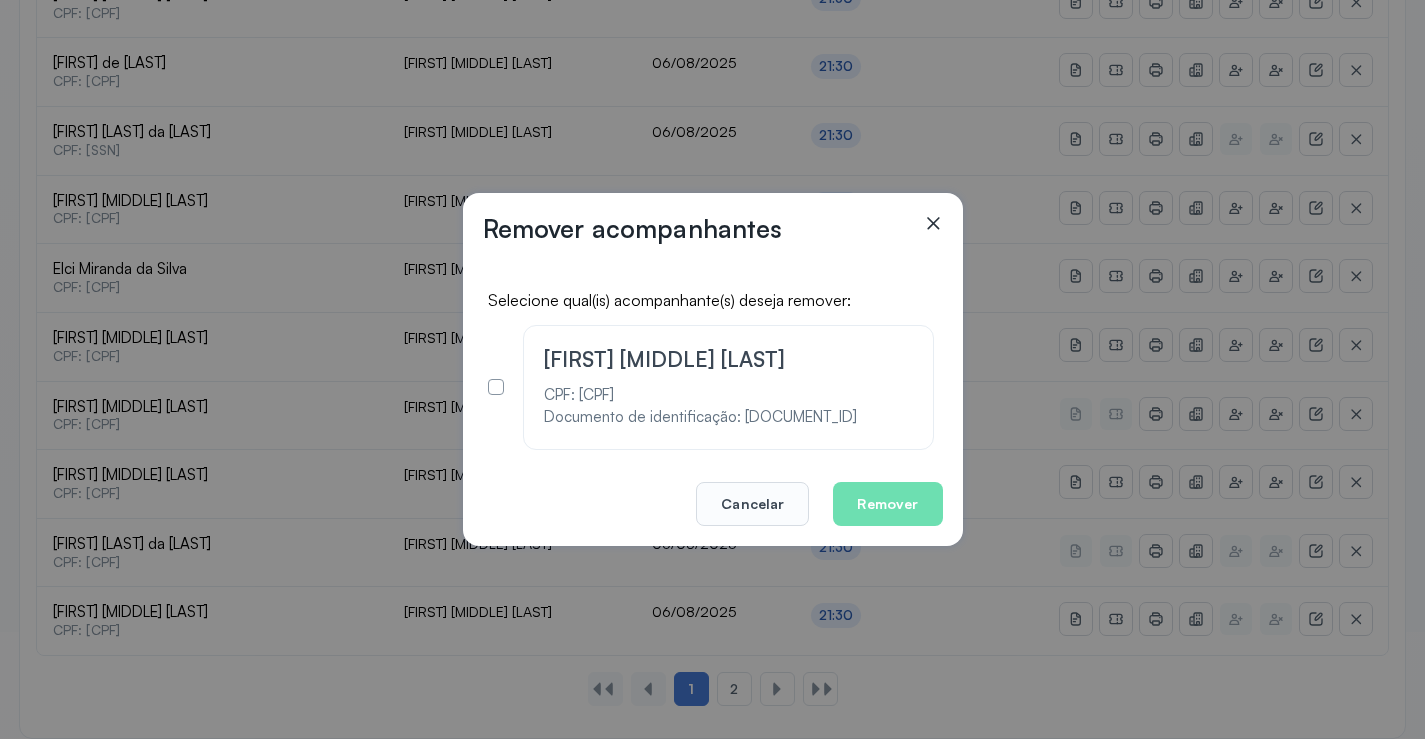 click 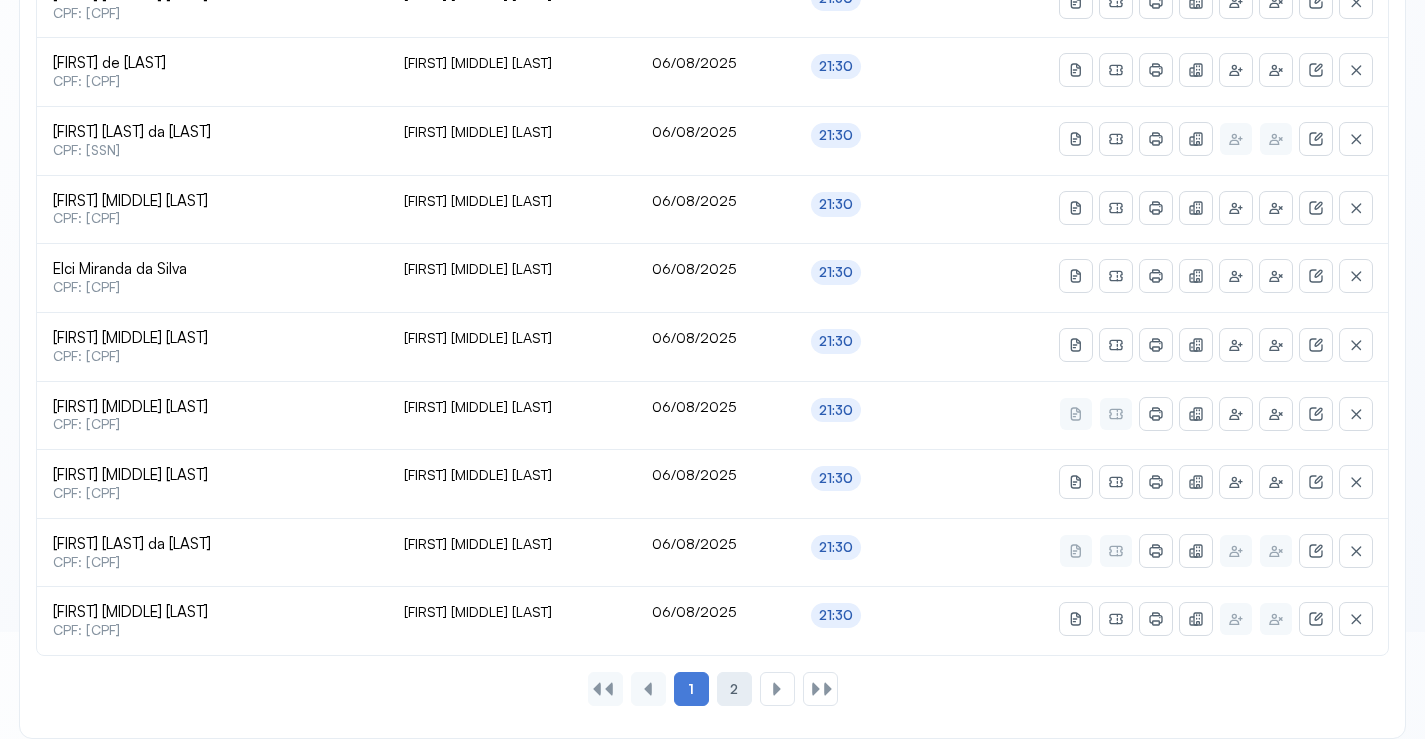 click on "2" at bounding box center (734, 689) 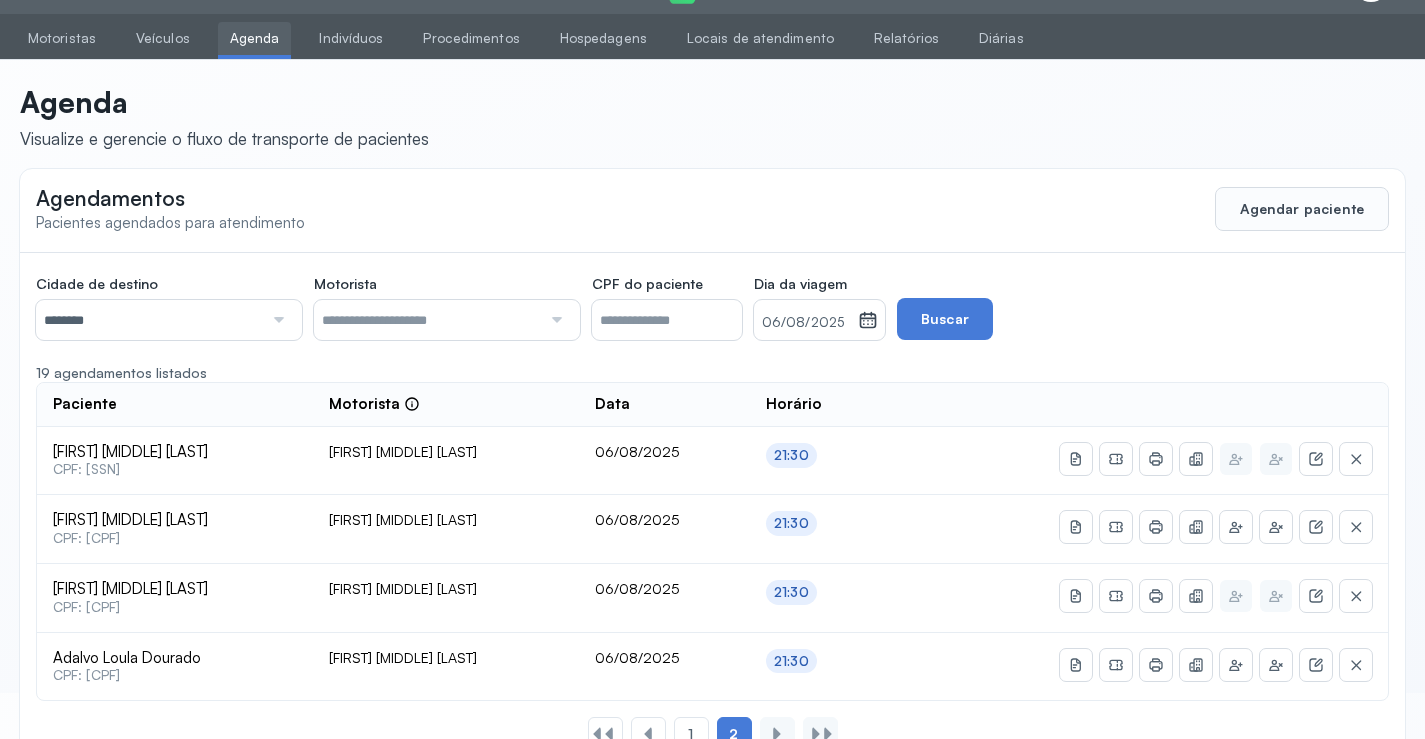 scroll, scrollTop: 110, scrollLeft: 0, axis: vertical 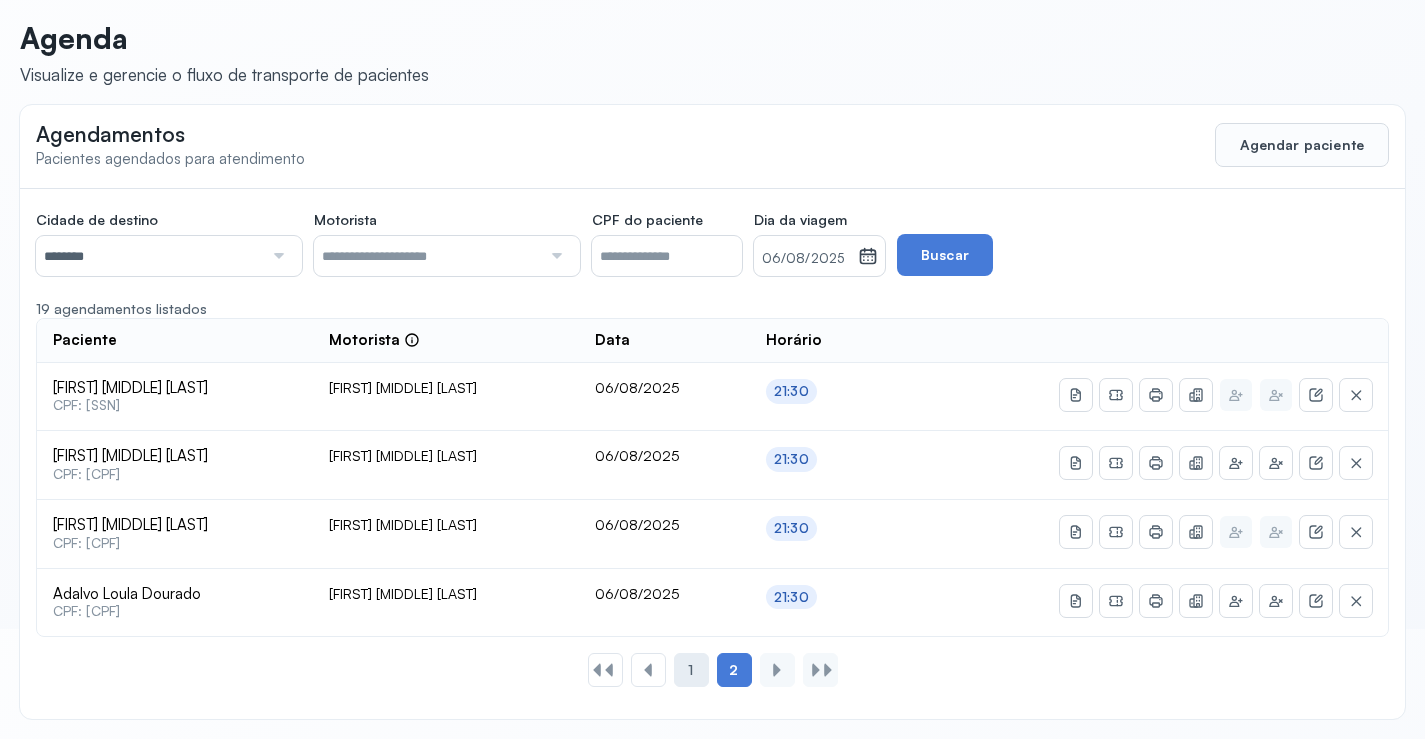 click on "1" 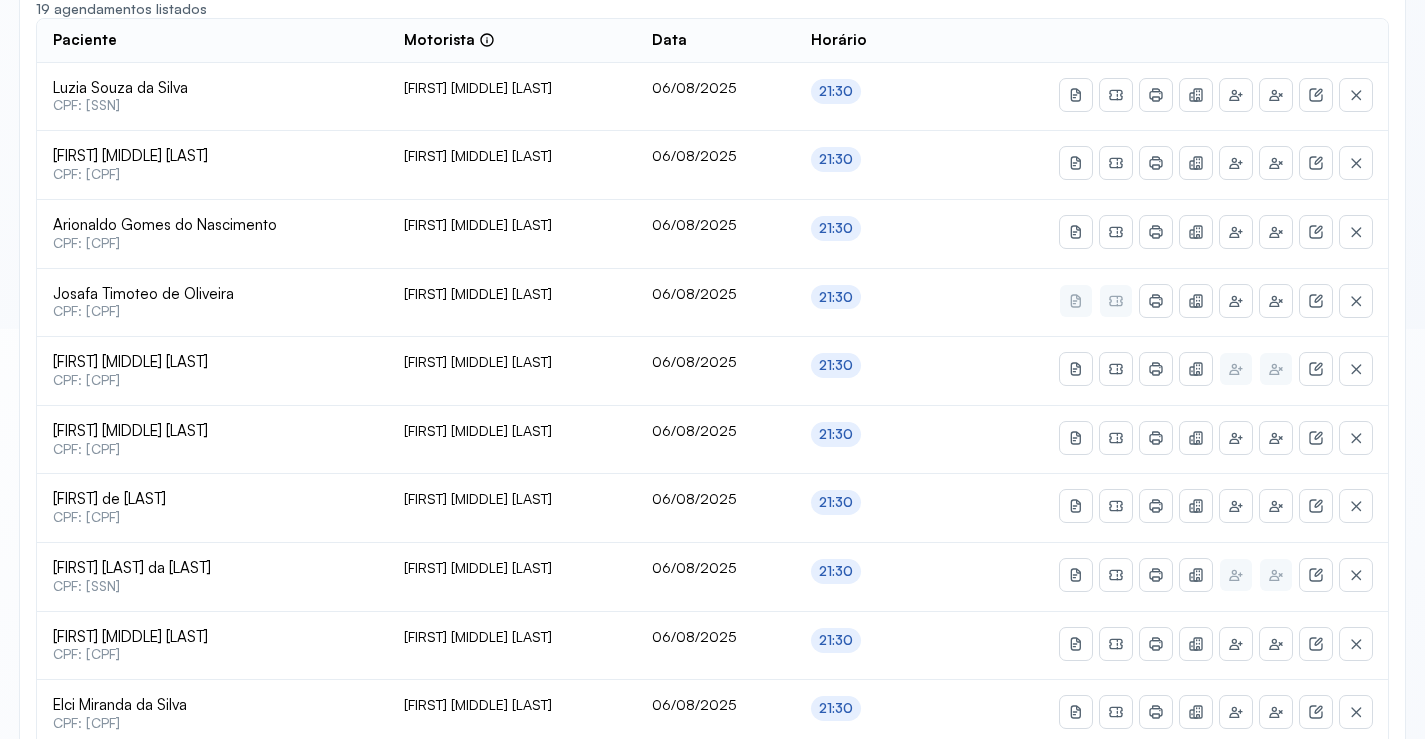 scroll, scrollTop: 865, scrollLeft: 0, axis: vertical 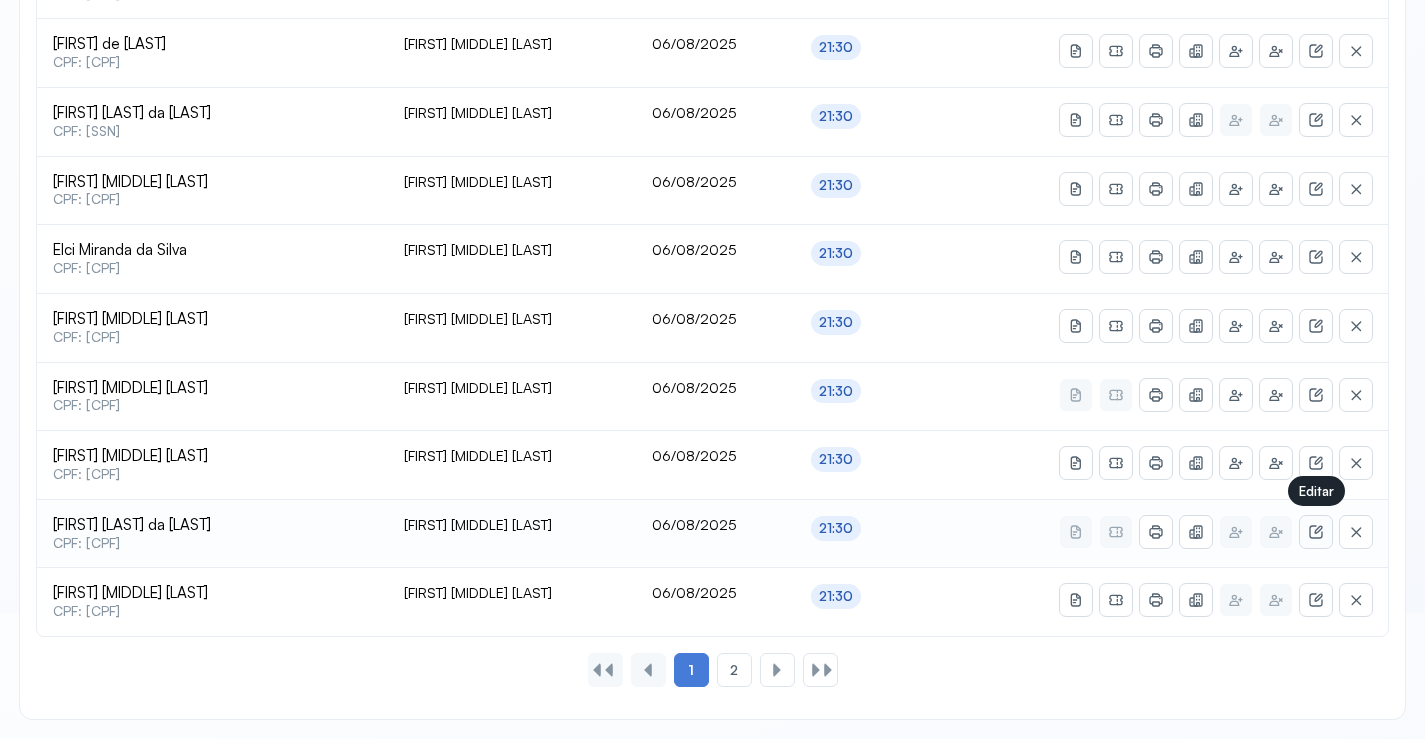 click 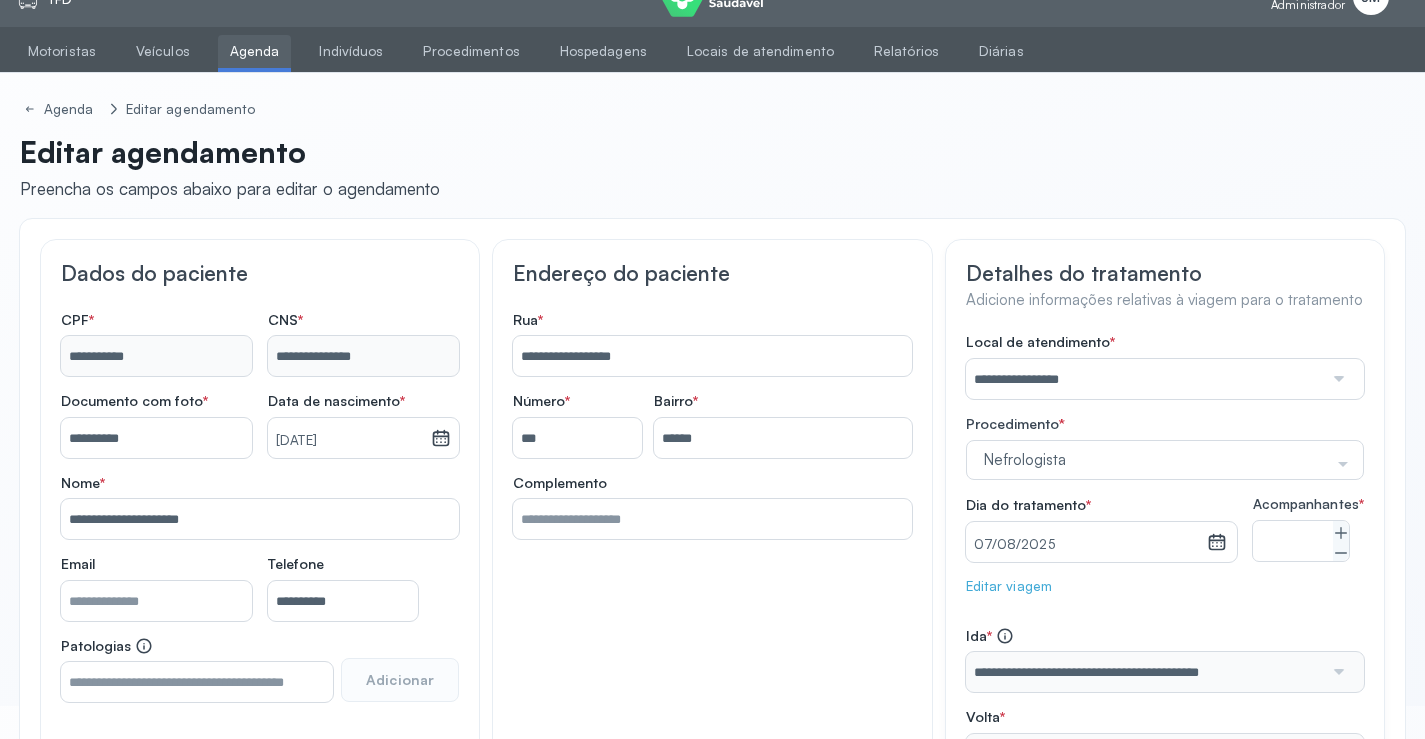 scroll, scrollTop: 0, scrollLeft: 0, axis: both 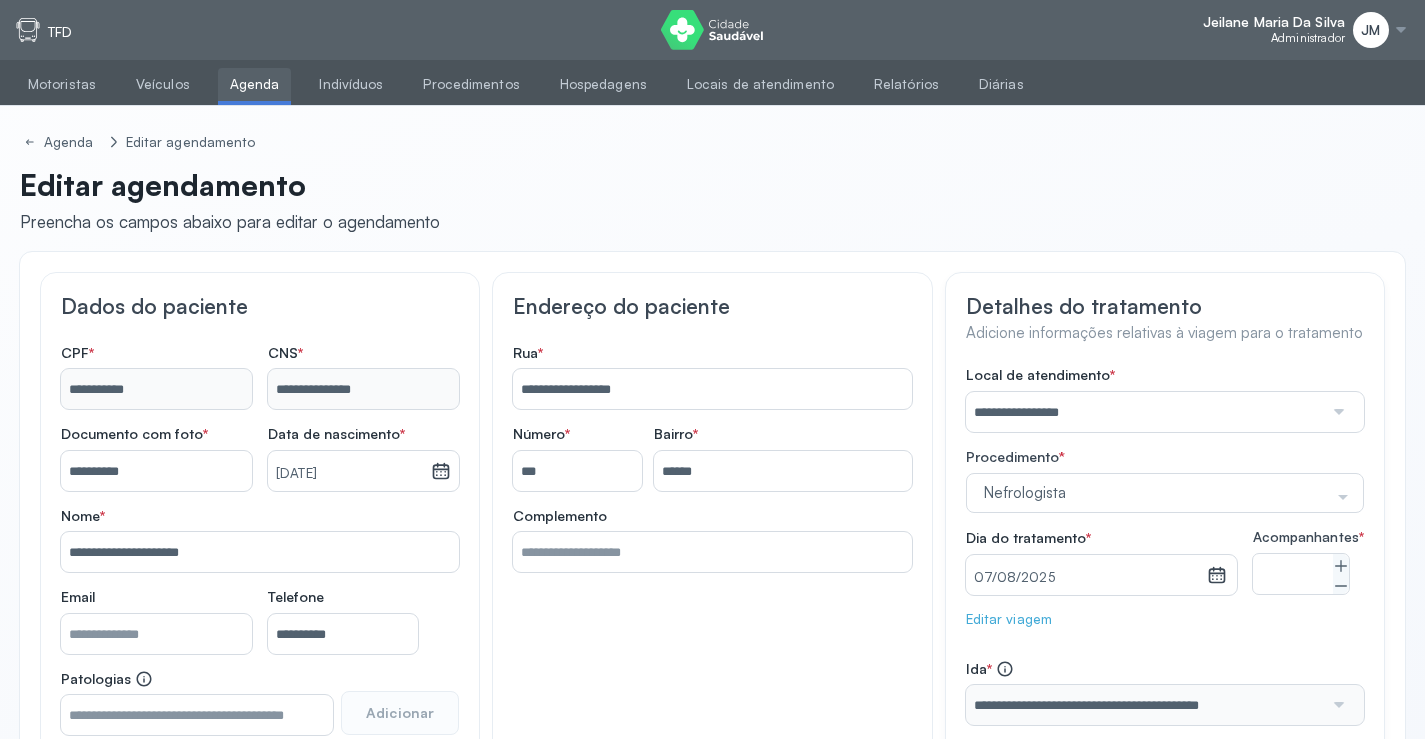 click on "Agenda" at bounding box center (255, 84) 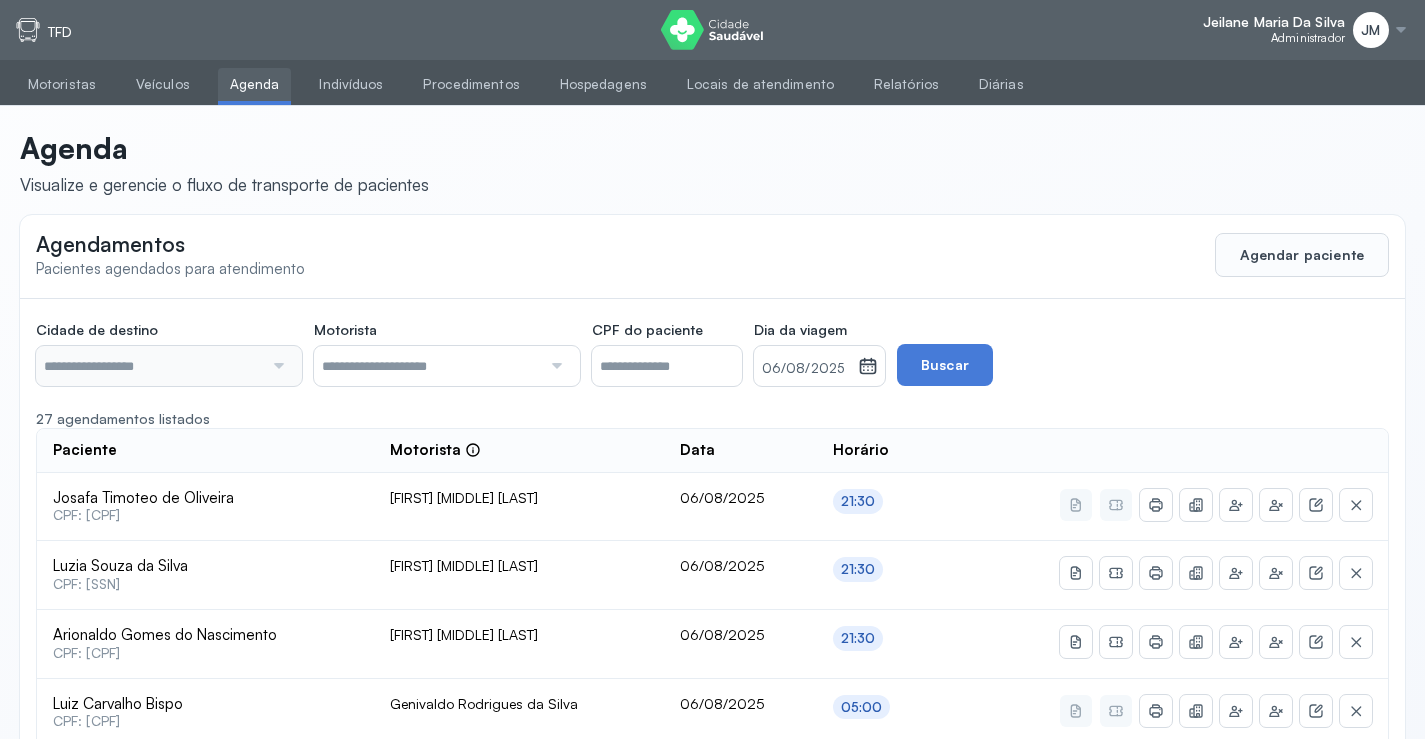 type on "********" 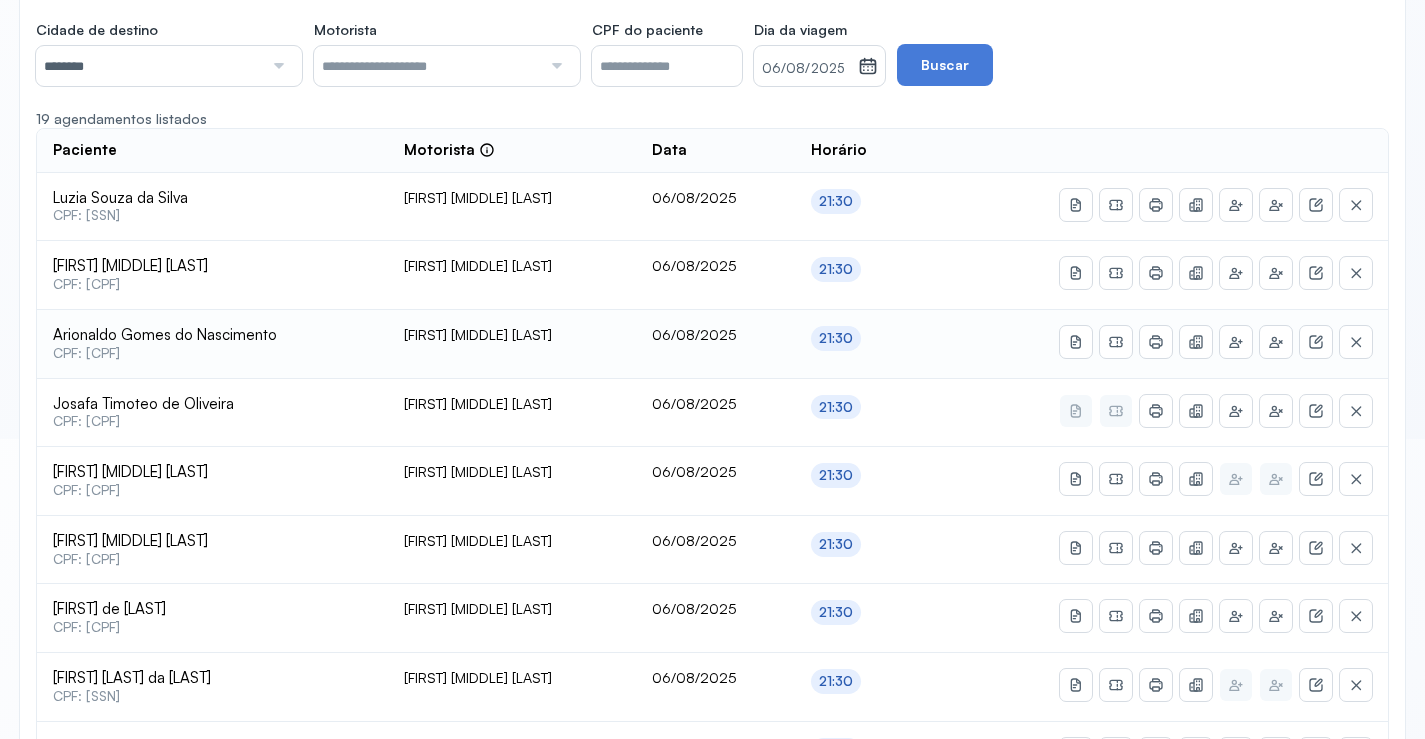 scroll, scrollTop: 400, scrollLeft: 0, axis: vertical 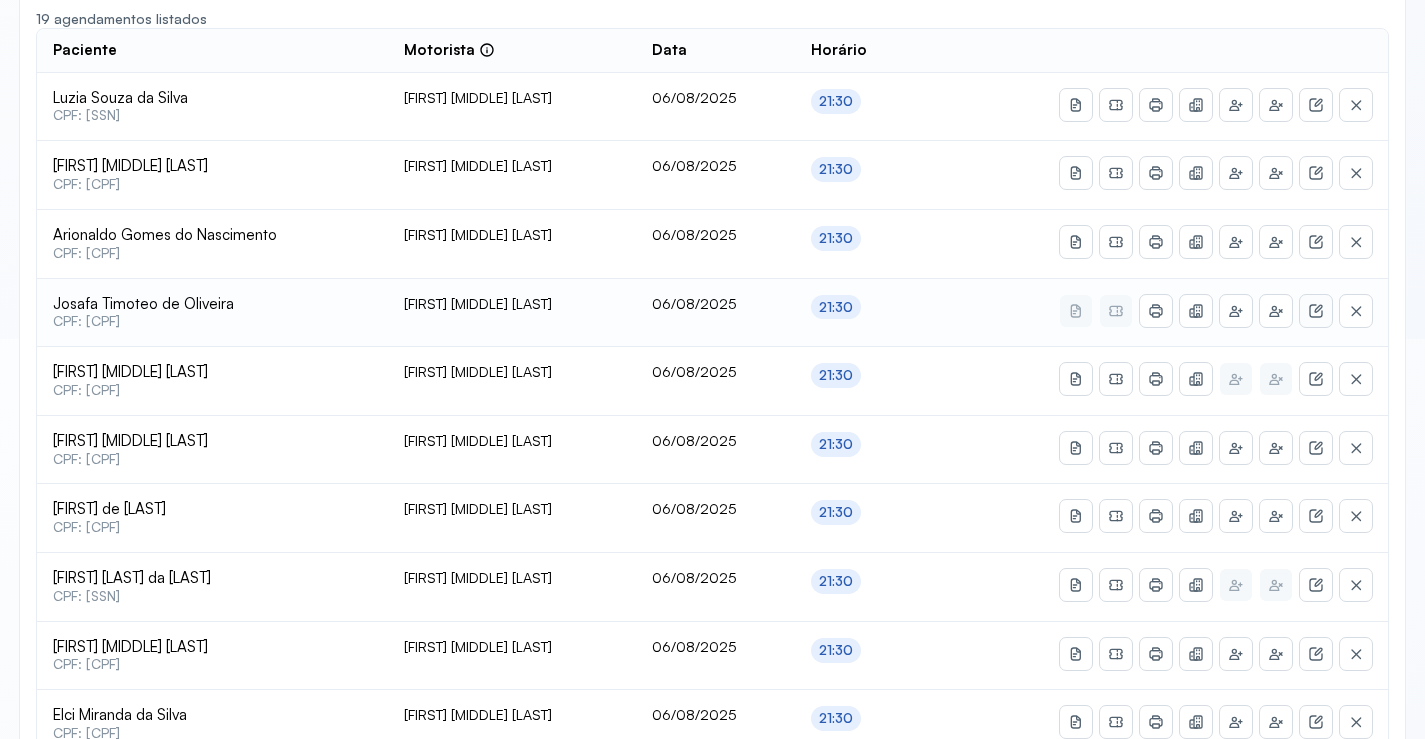 click 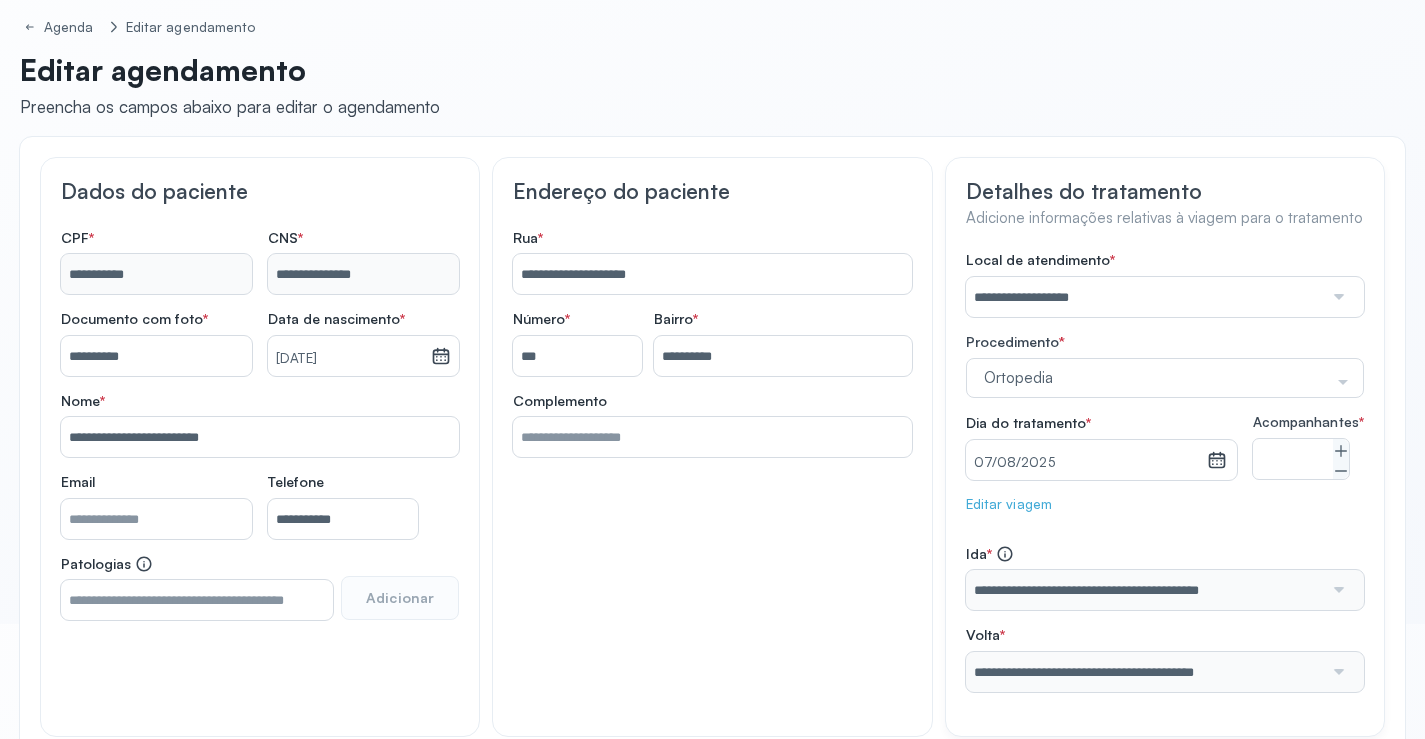 scroll, scrollTop: 0, scrollLeft: 0, axis: both 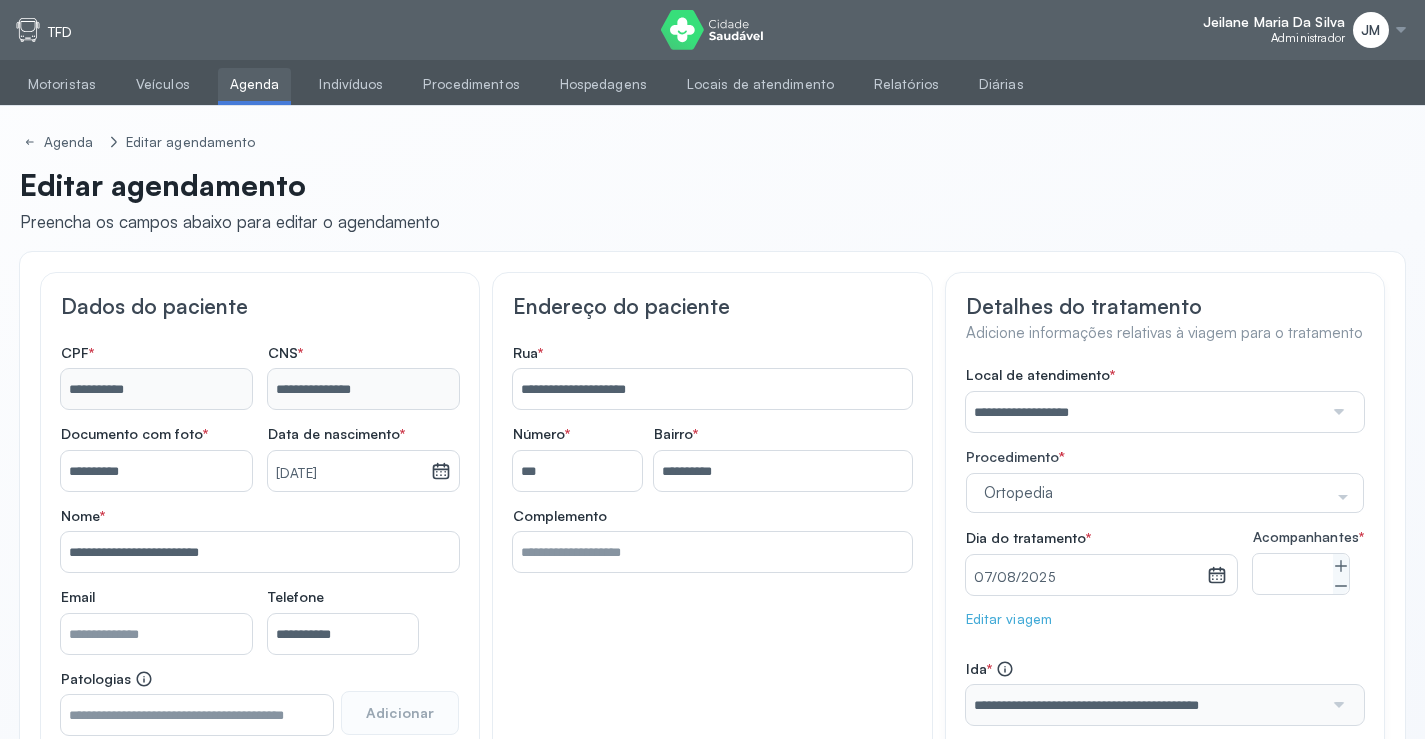 click on "Agenda" at bounding box center (255, 84) 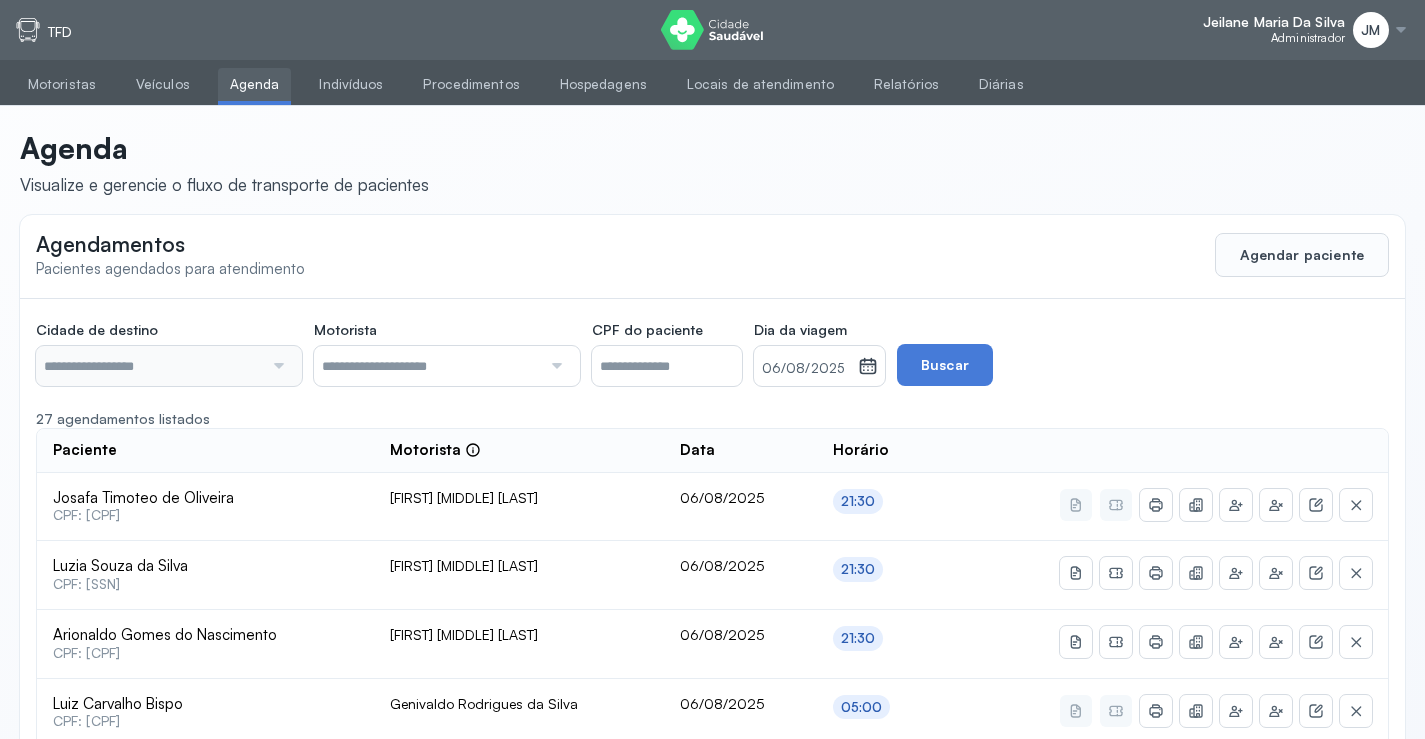 type on "********" 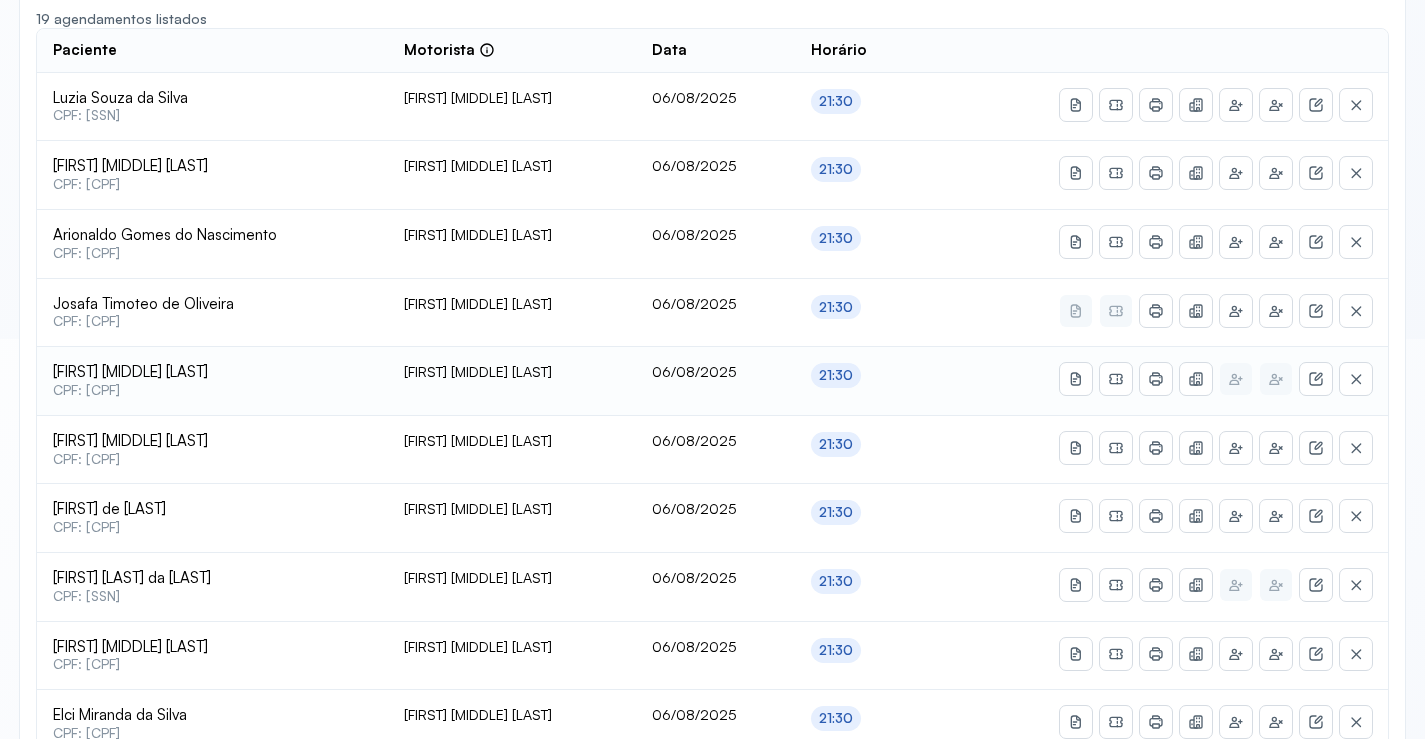 scroll, scrollTop: 446, scrollLeft: 0, axis: vertical 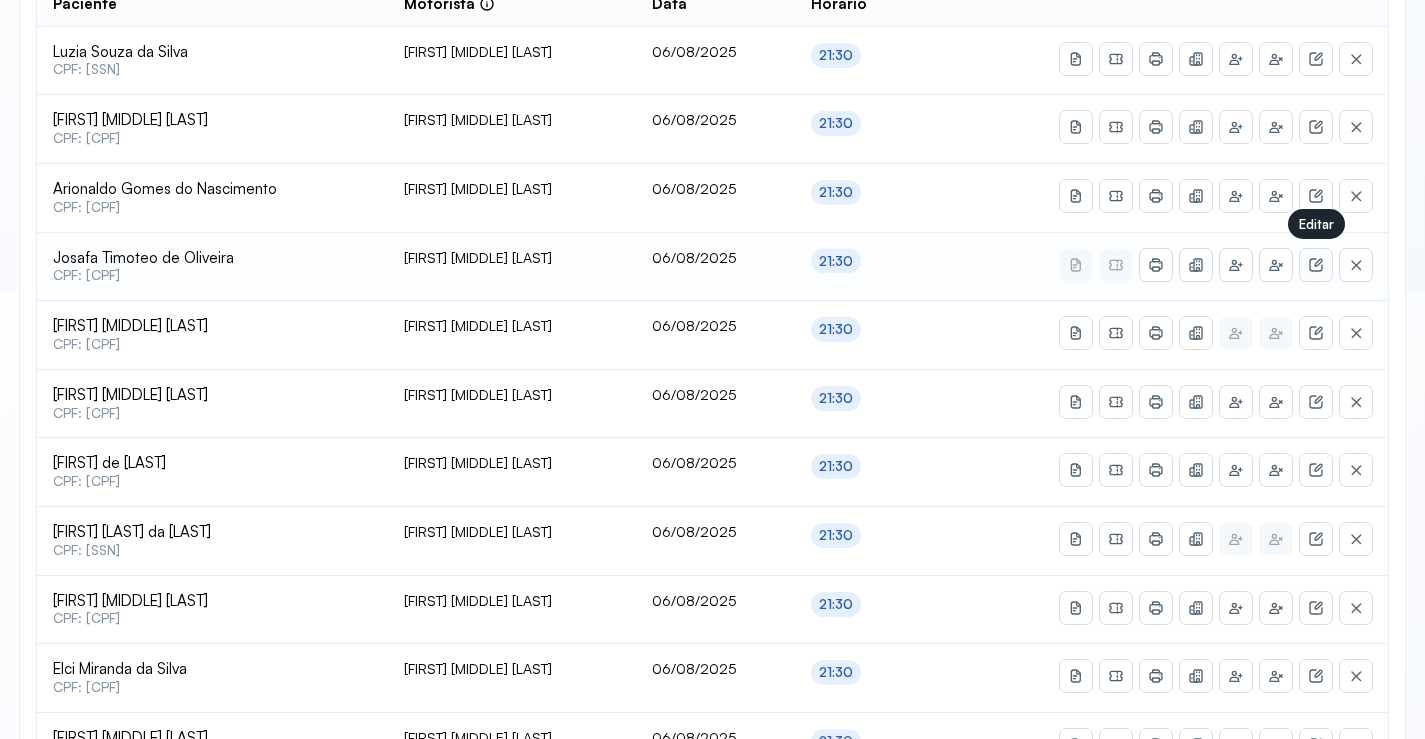 click 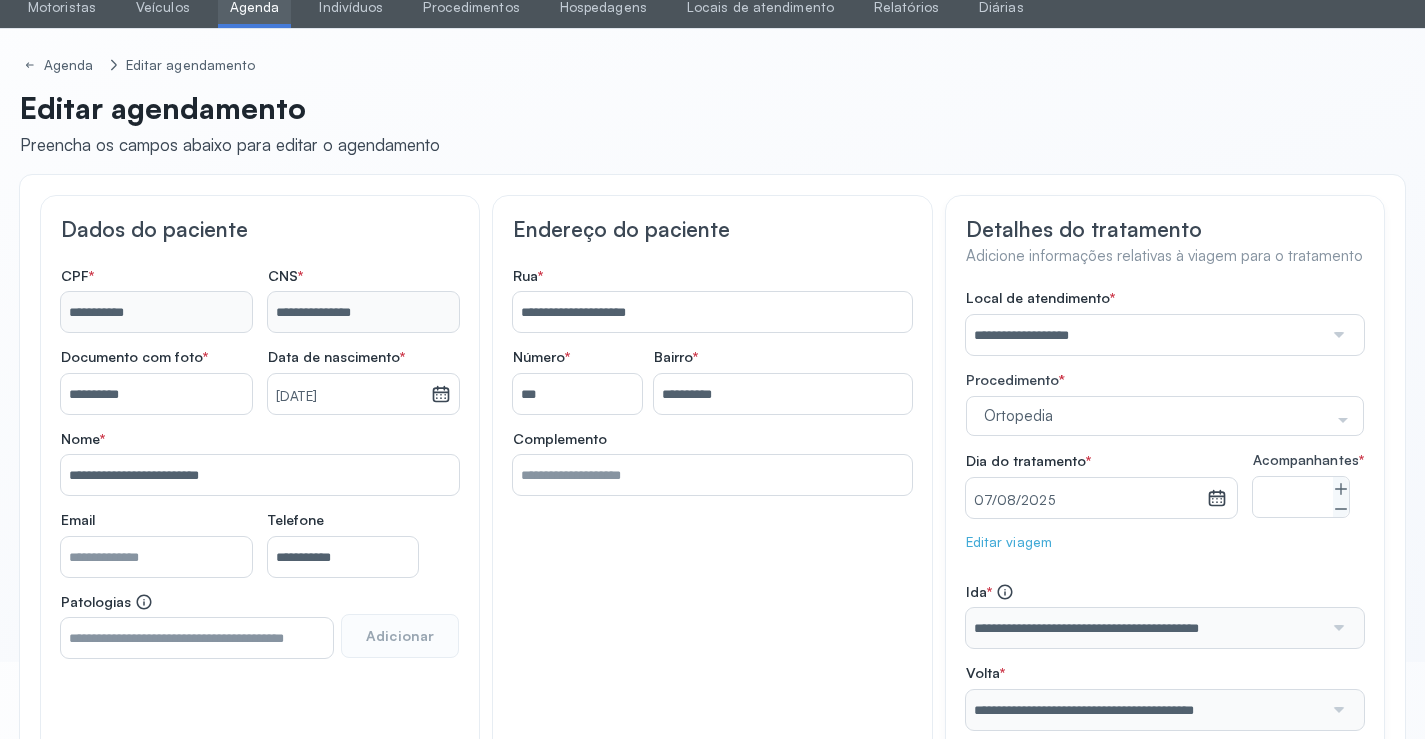 scroll, scrollTop: 0, scrollLeft: 0, axis: both 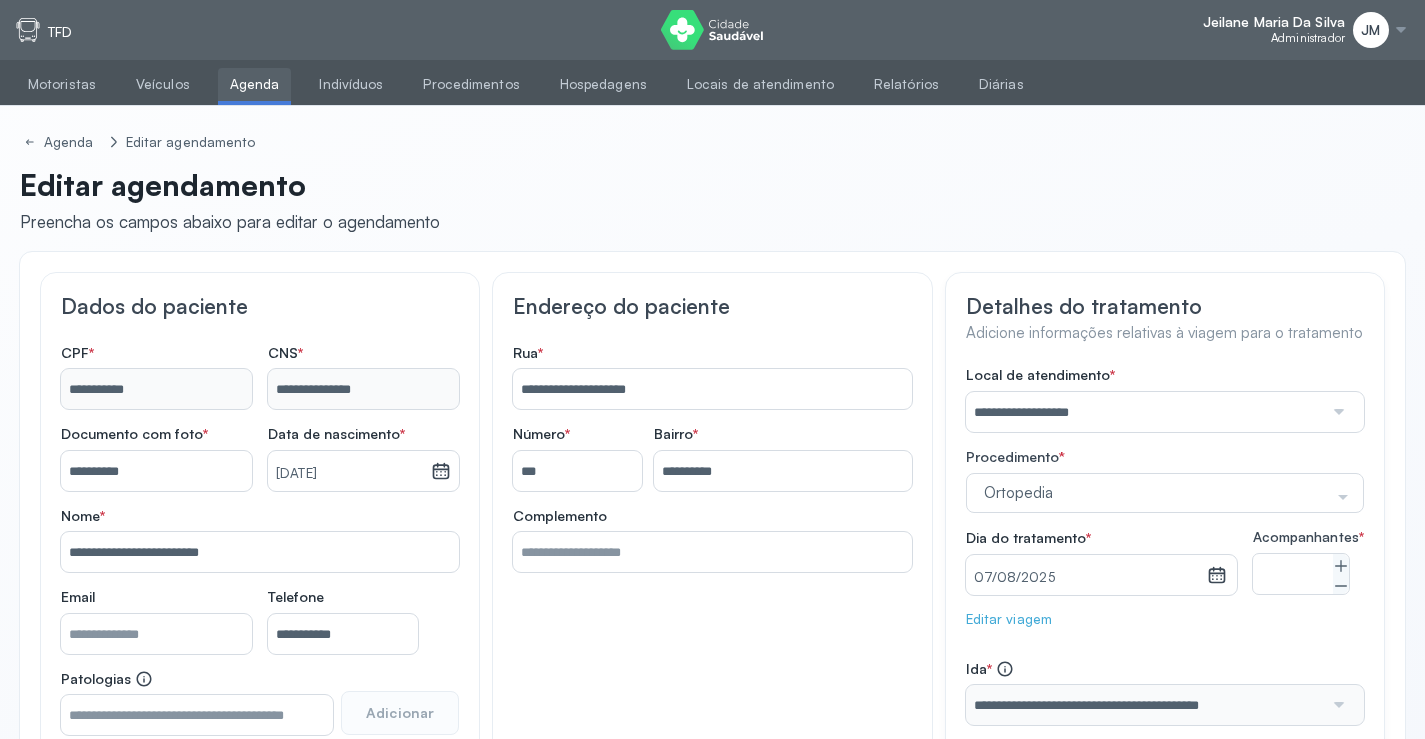 click on "Agenda" at bounding box center (255, 84) 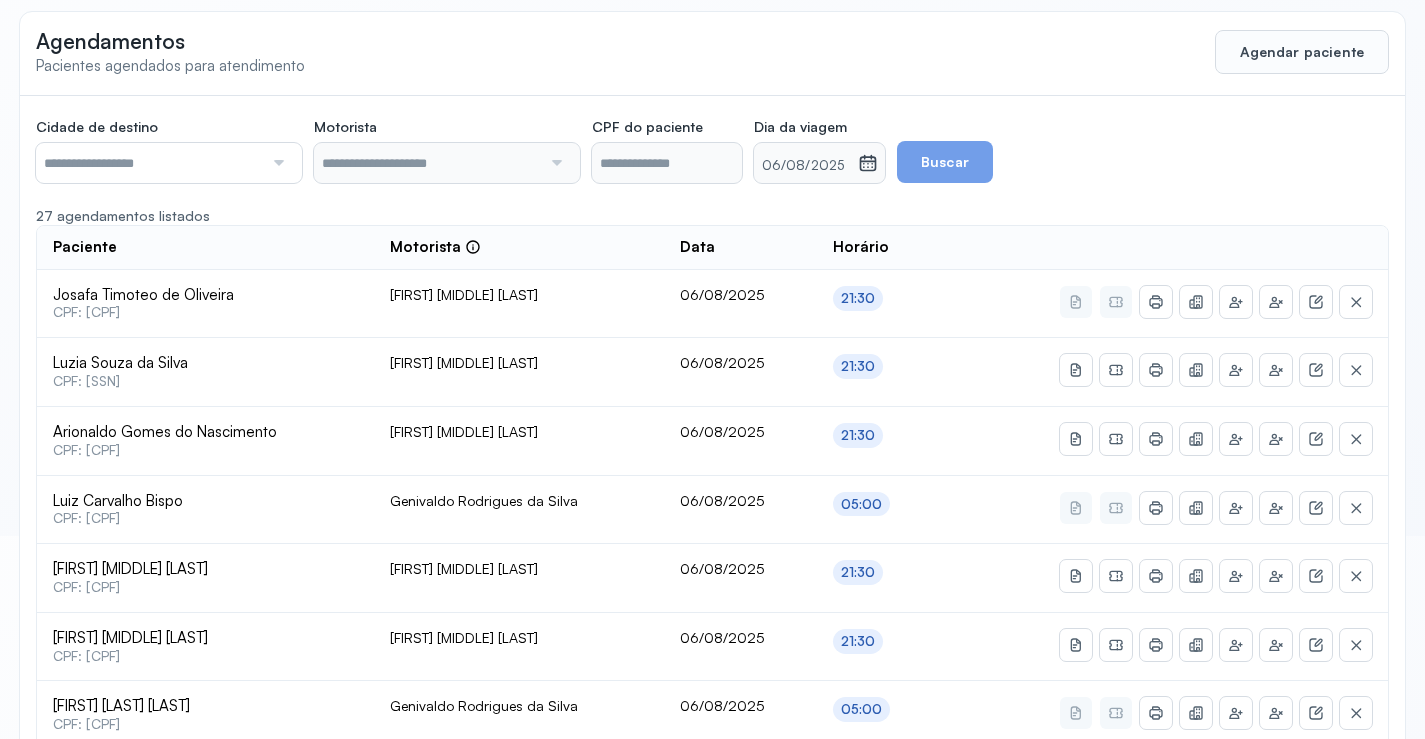 scroll, scrollTop: 400, scrollLeft: 0, axis: vertical 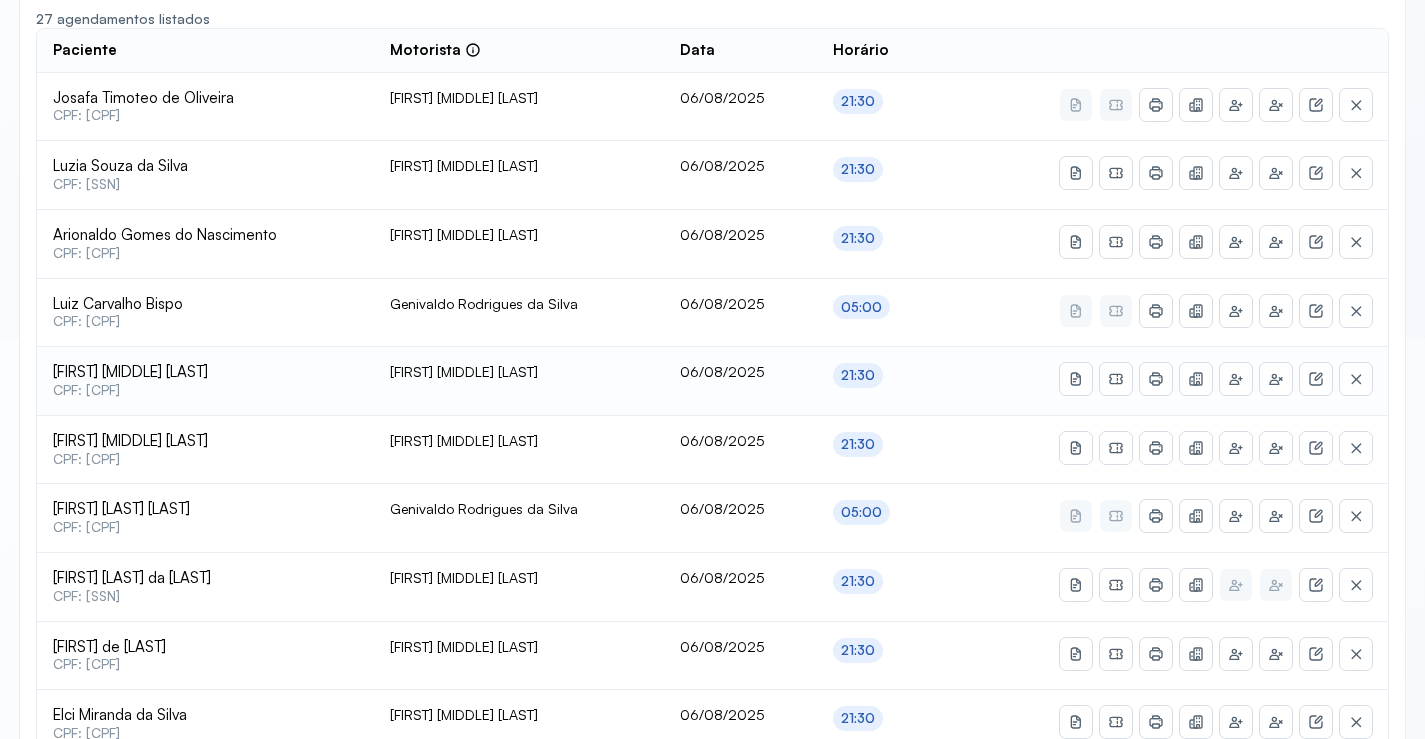 type on "********" 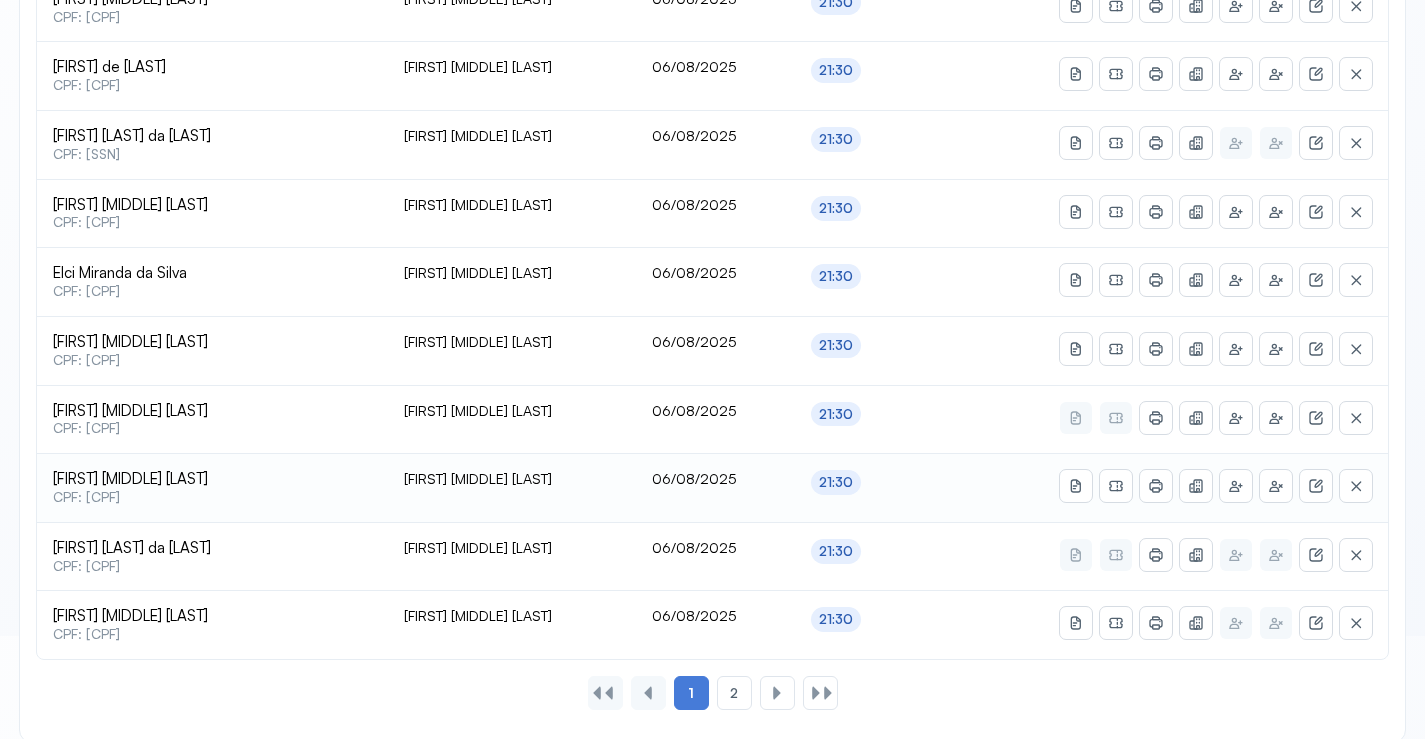 scroll, scrollTop: 865, scrollLeft: 0, axis: vertical 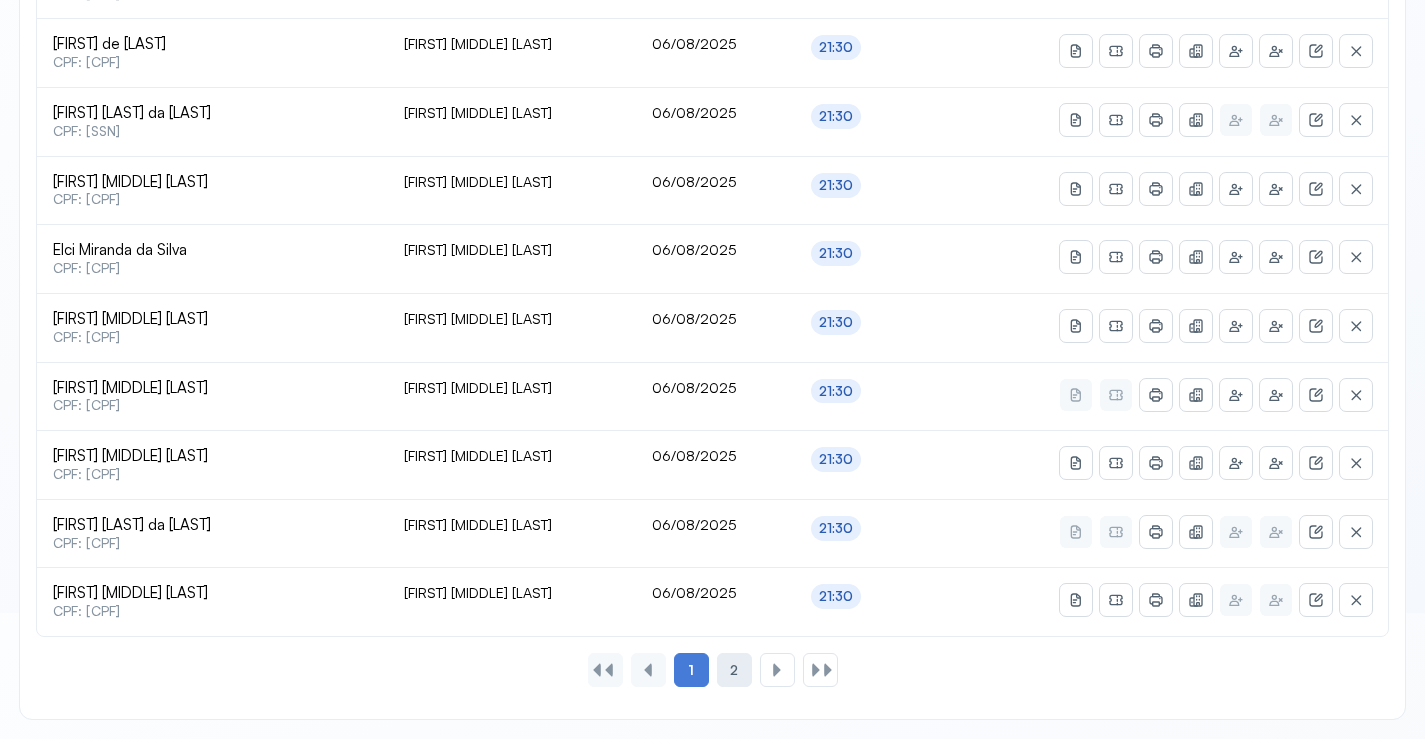 click on "2" 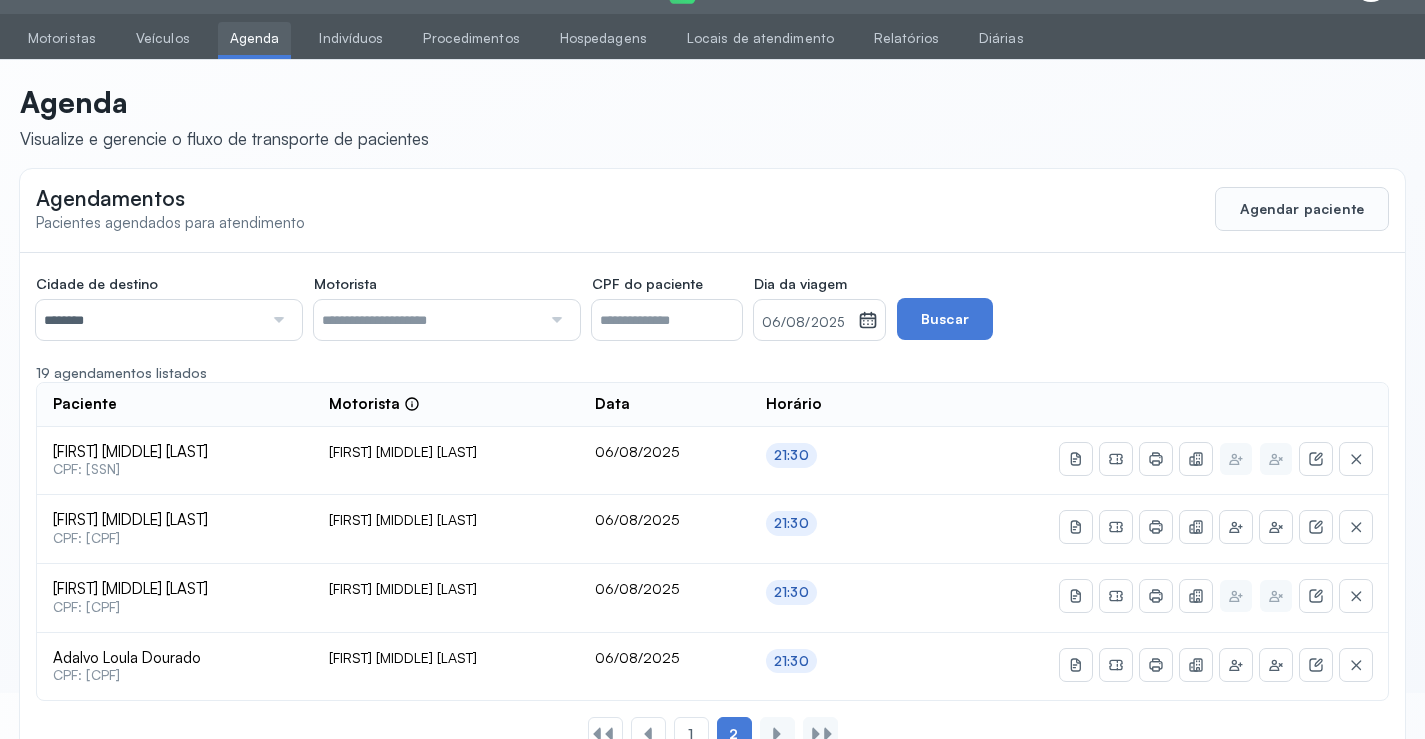 scroll, scrollTop: 110, scrollLeft: 0, axis: vertical 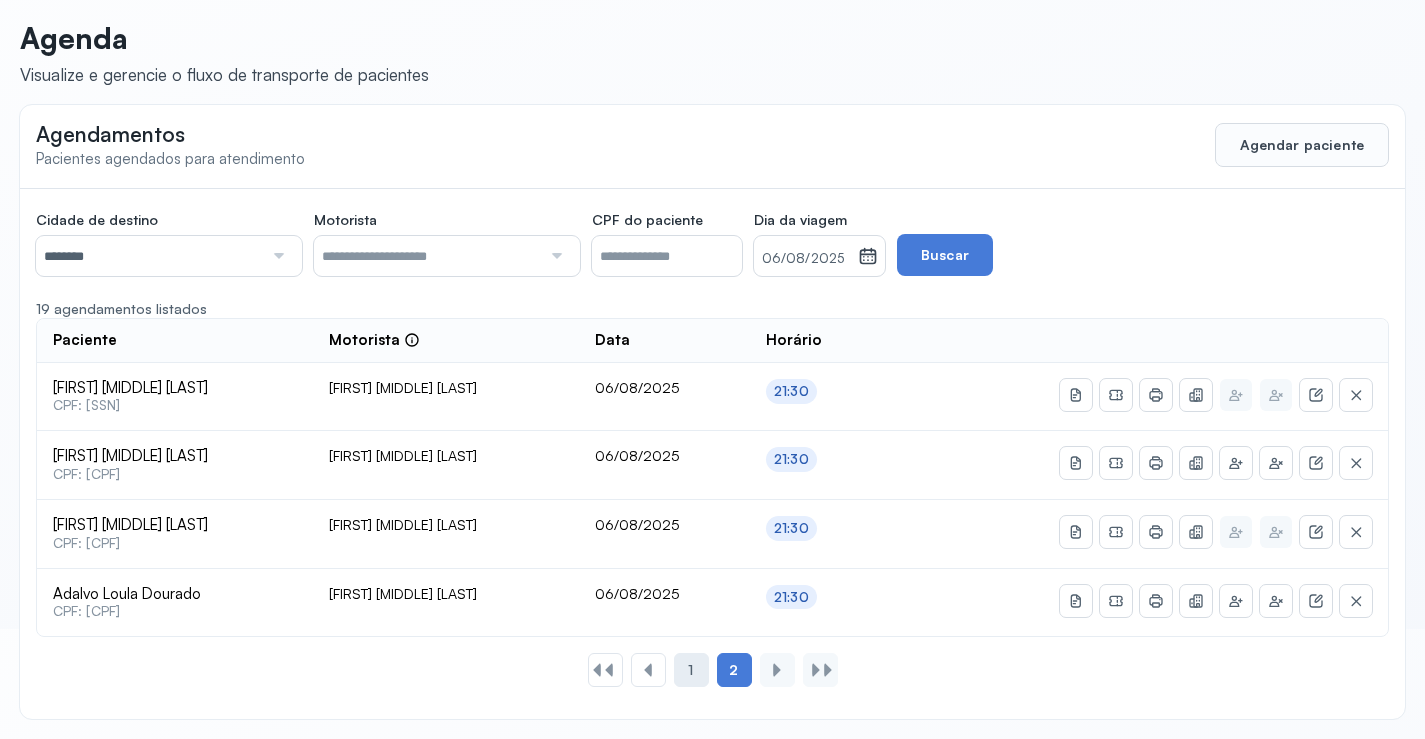 click on "1" 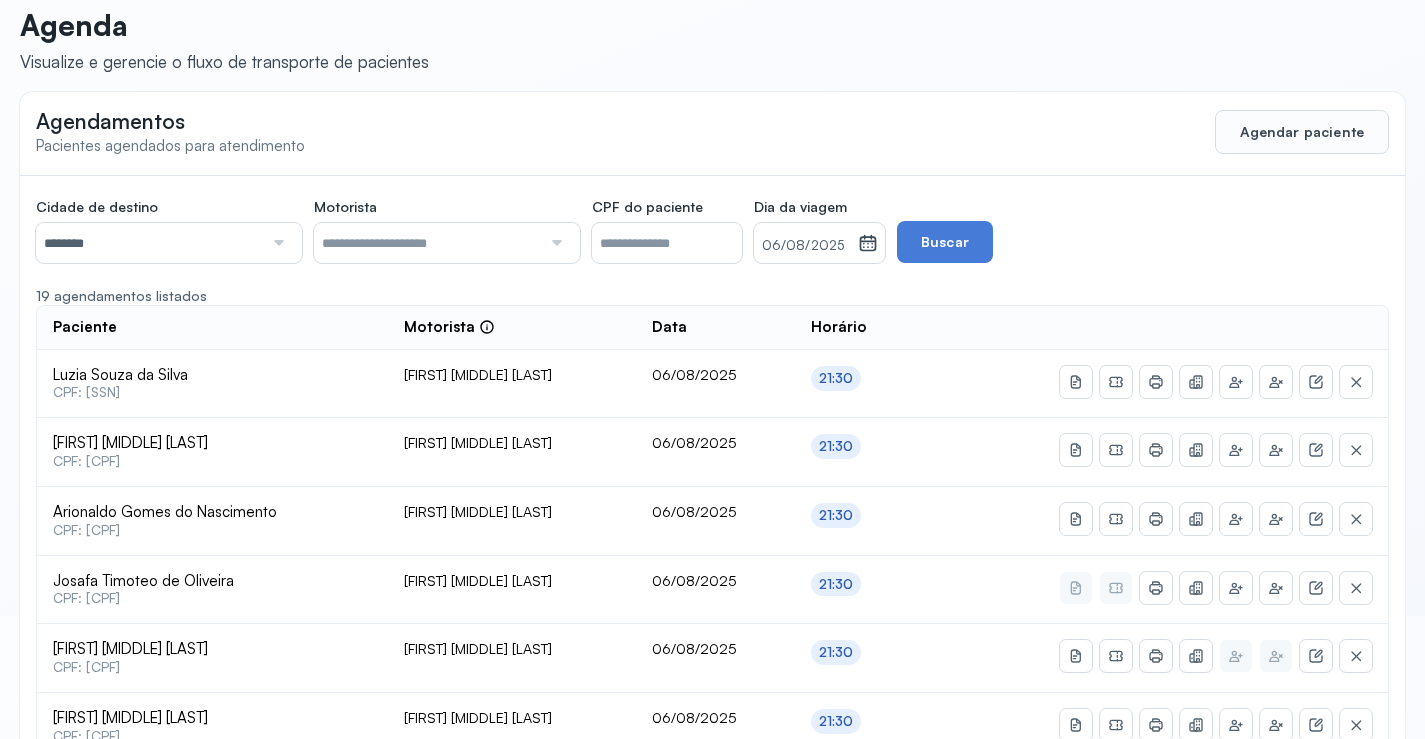 scroll, scrollTop: 0, scrollLeft: 0, axis: both 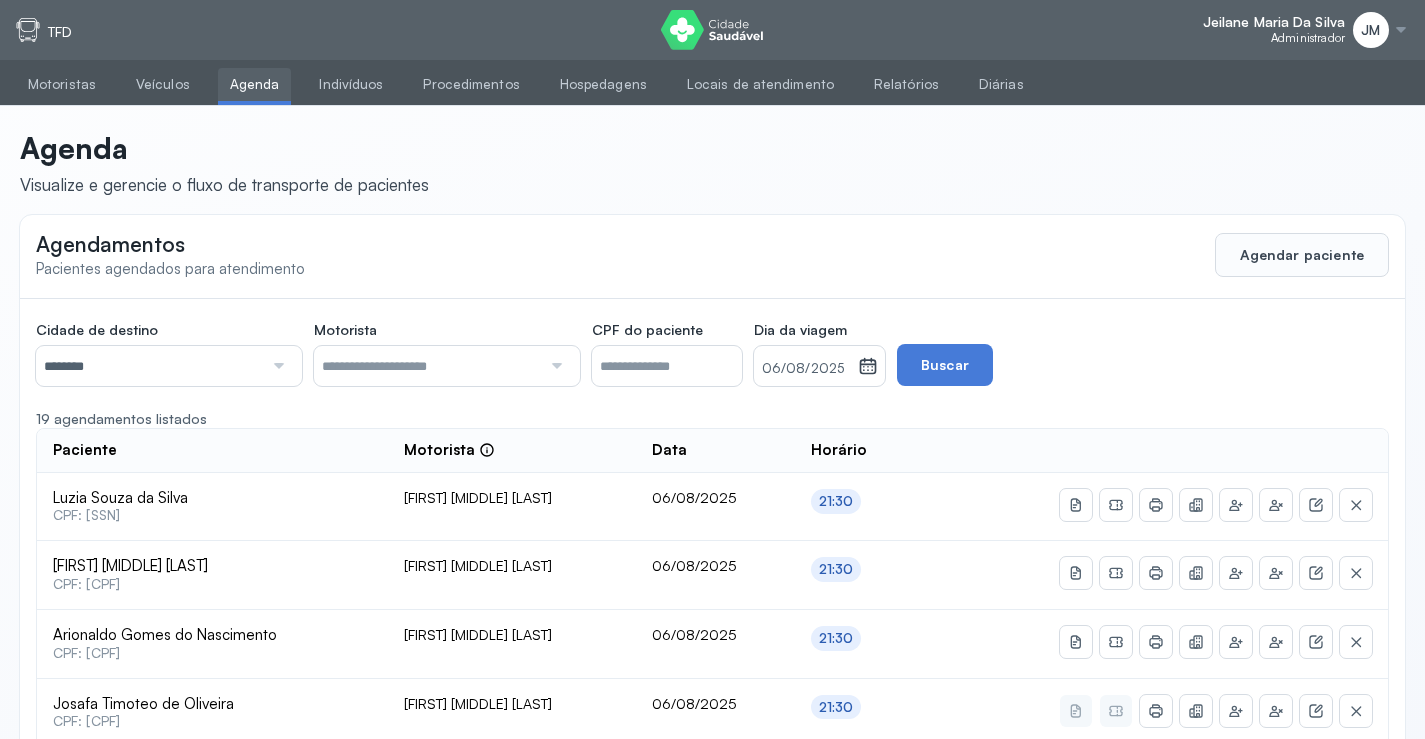 click at bounding box center (1401, 30) 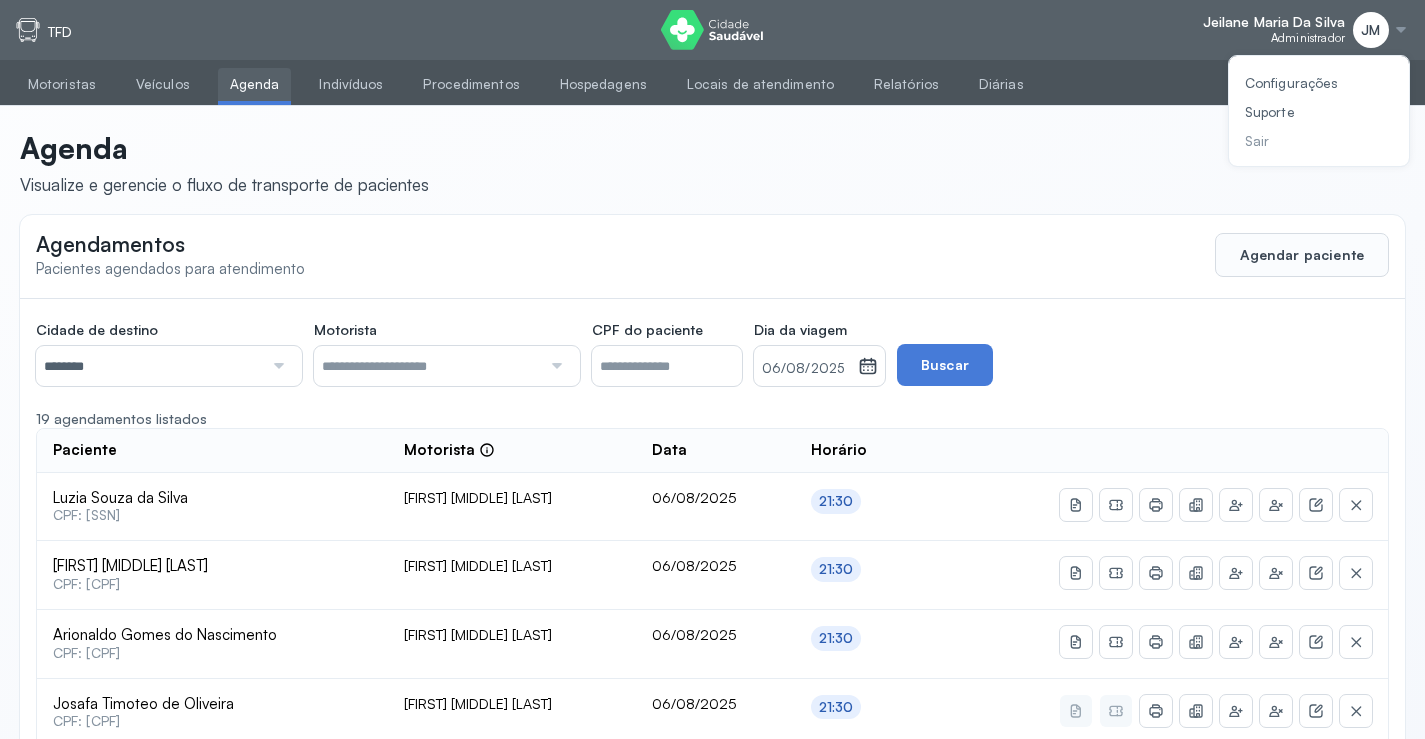 click on "Sair" 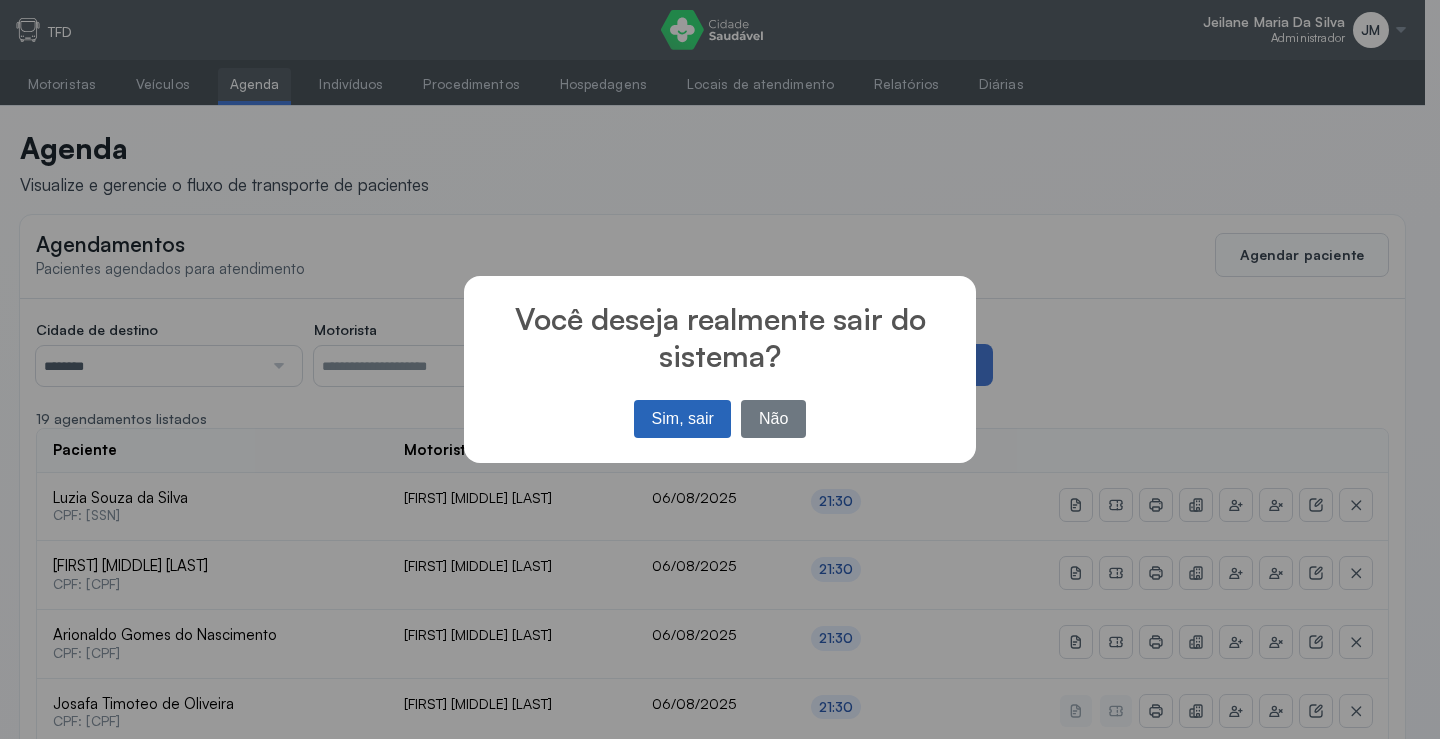 click on "Sim, sair" at bounding box center (682, 419) 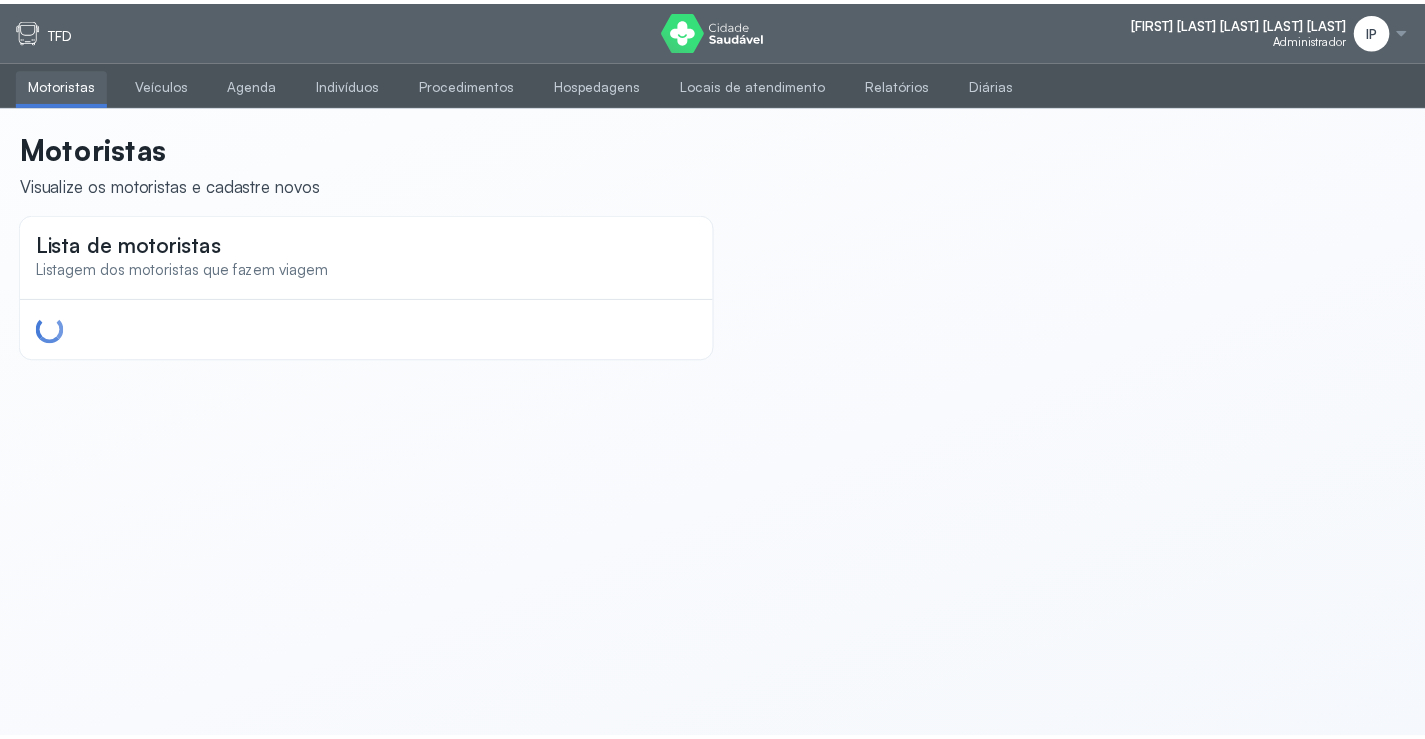 scroll, scrollTop: 0, scrollLeft: 0, axis: both 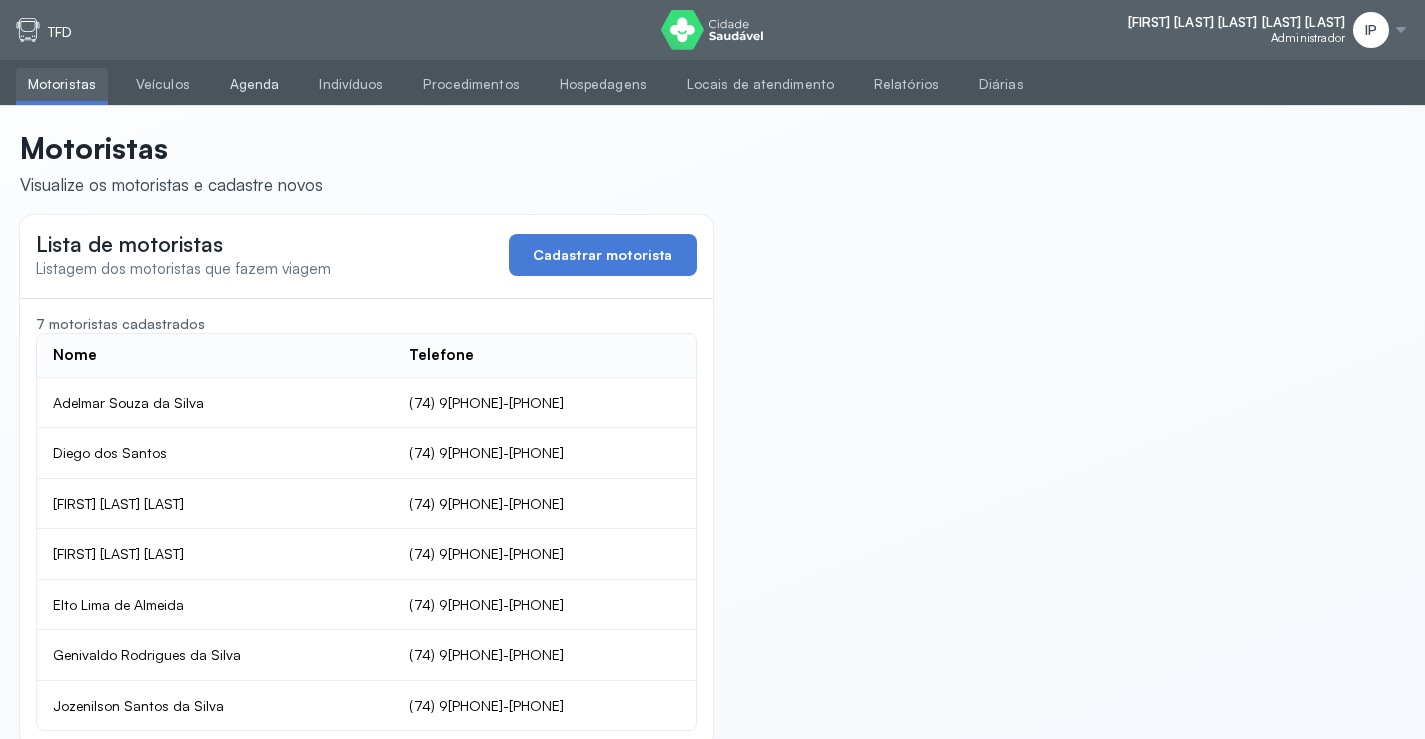 click on "Agenda" at bounding box center (255, 84) 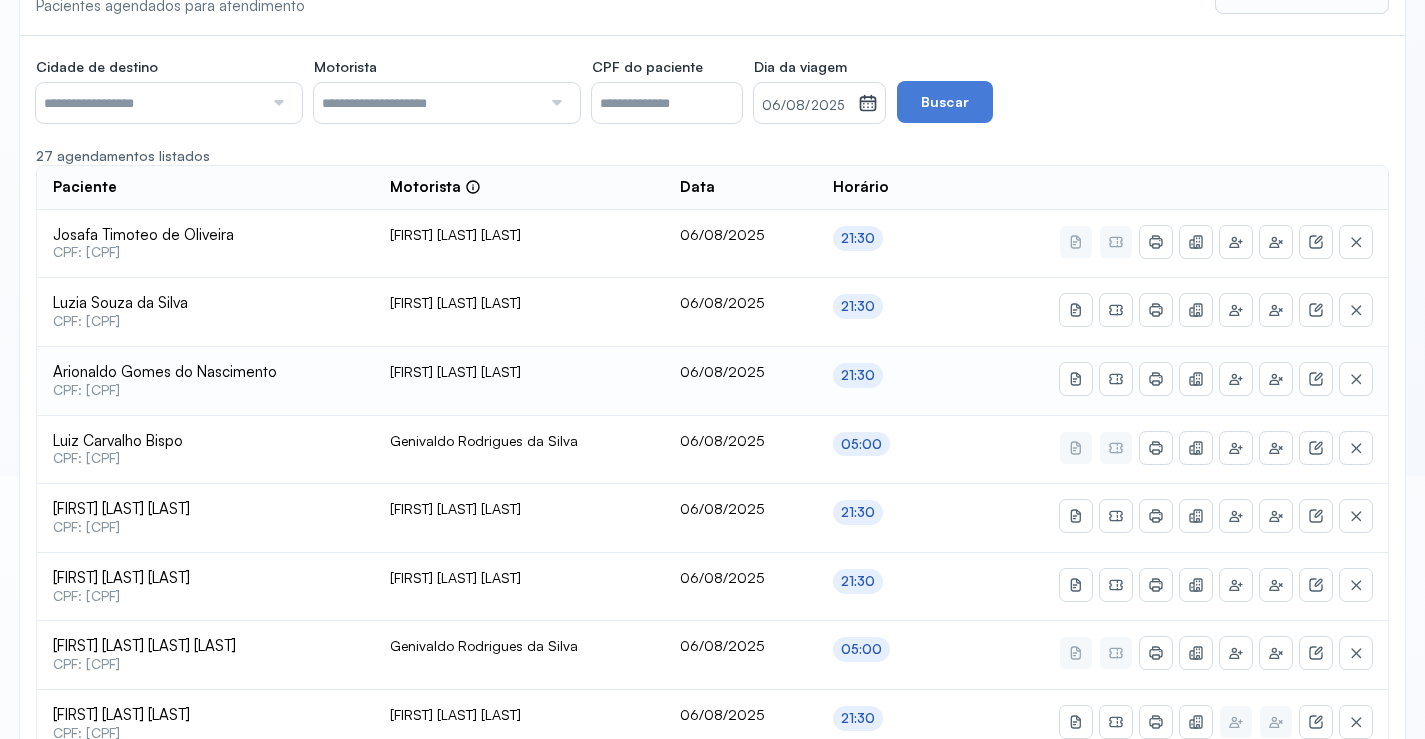 scroll, scrollTop: 200, scrollLeft: 0, axis: vertical 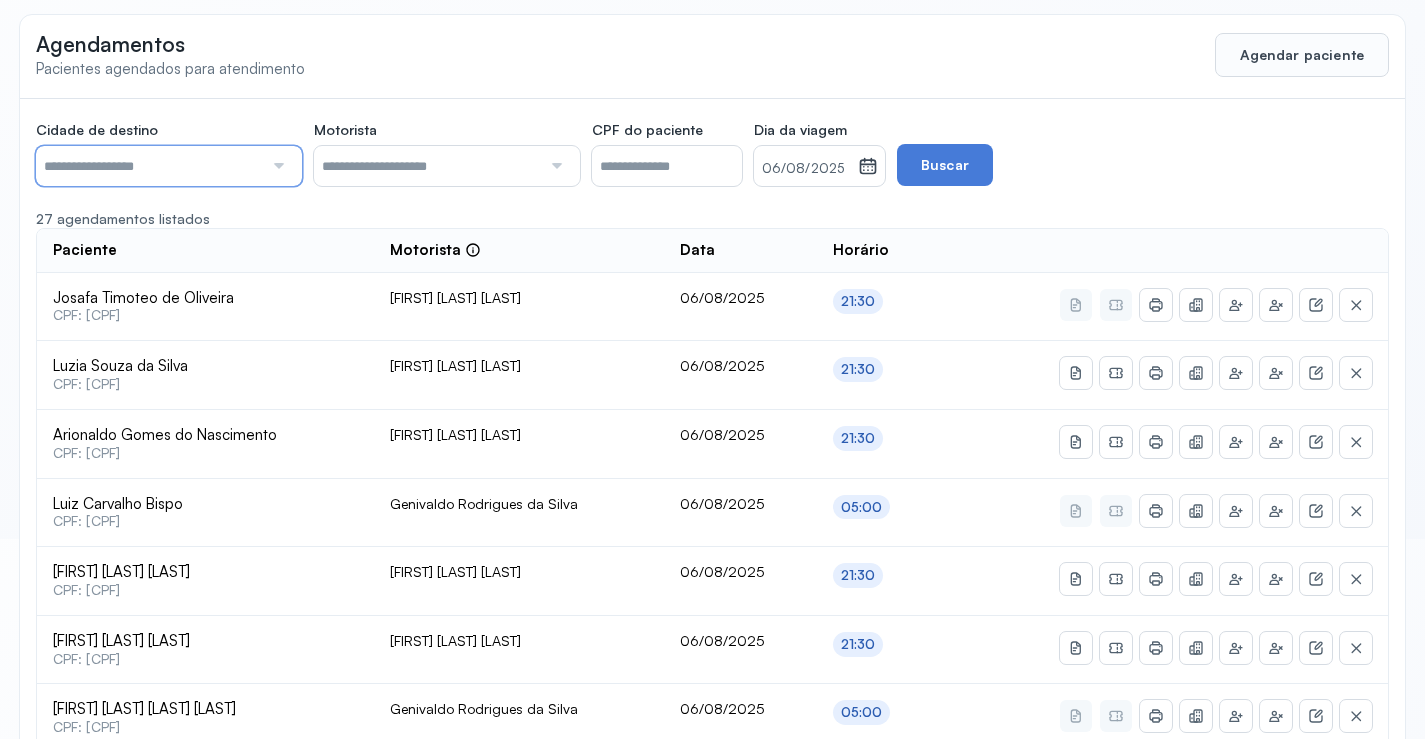 click at bounding box center [149, 166] 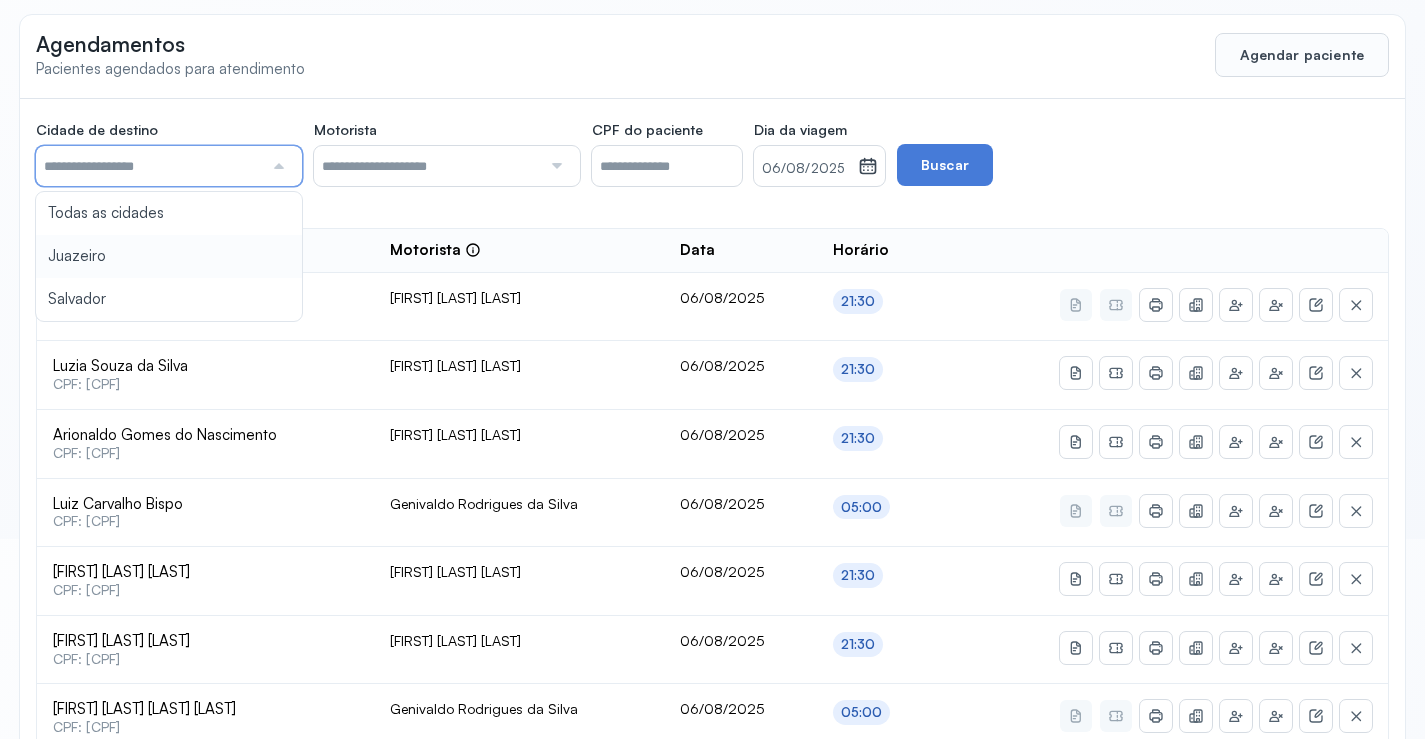 type on "********" 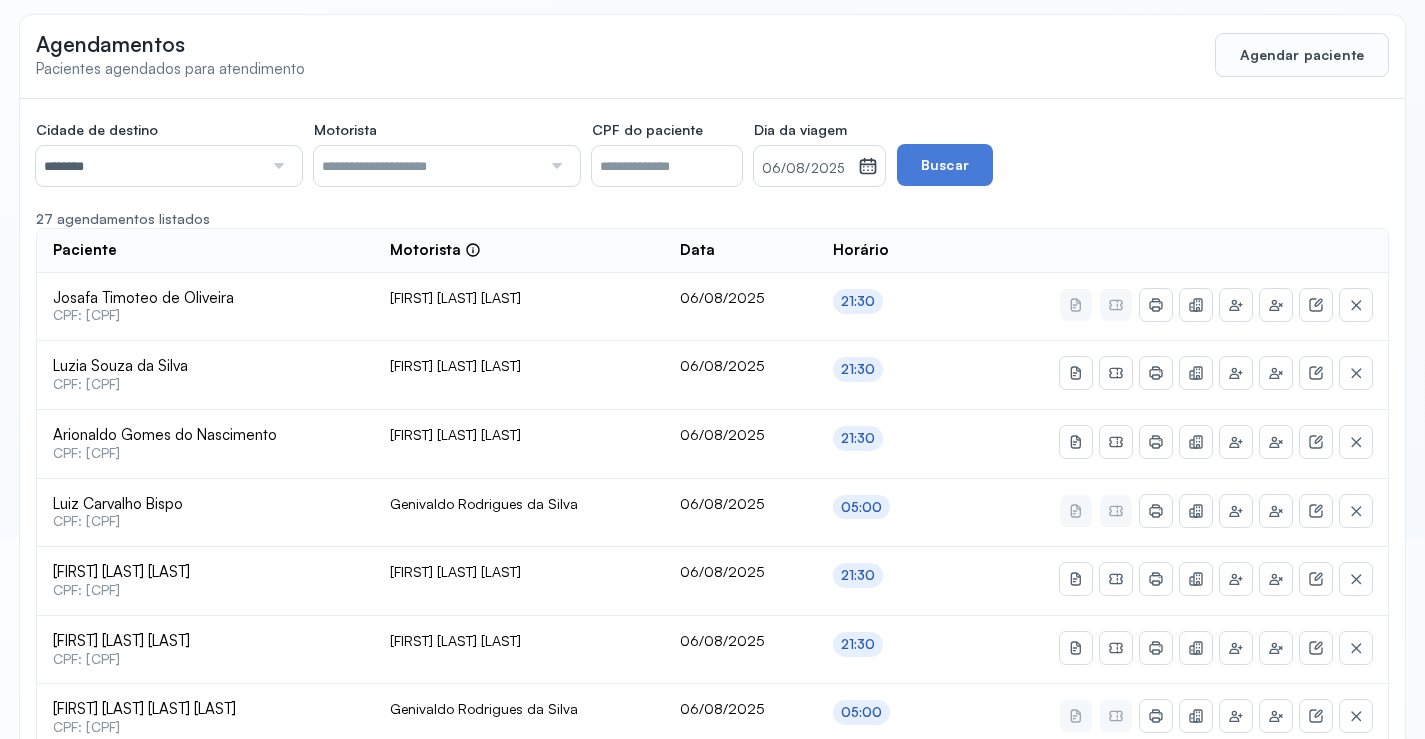 click on "Cidade de destino  ******** Todas as cidades Juazeiro Salvador Motorista  Todos os motoristas Adelmar Souza da Silva Diego dos Santos Edevon dos Santos Souza Edevon dos Santos Souza Elto Lima de Almeida Genivaldo Rodrigues da Silva Jozenilson Santos da Silva CPF do paciente  Dia da viagem  06/08/2025 agosto 2025 S T Q Q S S D 1 2 3 4 5 6 7 8 9 10 11 12 13 14 15 16 17 18 19 20 21 22 23 24 25 26 27 28 29 30 31 jan fev mar abr maio jun jul ago set out nov dez 2018 2019 2020 2021 2022 2023 2024 2025 2026 2027 2028 2029  Buscar  27 agendamentos listados Paciente  Motorista  Data Horário Josafa Timoteo de Oliveira  CPF: 006.629.405-39 Edevon dos Santos Souza 06/08/2025 21:30 Luzia Souza da Silva  CPF: 890.374.995-20 Edevon dos Santos Souza 06/08/2025 21:30 Arionaldo Gomes do Nascimento  CPF: 202.506.735-68 Edevon dos Santos Souza 06/08/2025 21:30 Luiz Carvalho Bispo  CPF: 356.086.685-53 Genivaldo Rodrigues da Silva 06/08/2025 05:00 Vanda da Silva Soares  CPF: 638.239.265-00 Edevon dos Santos Souza 06/08/2025 21:30" 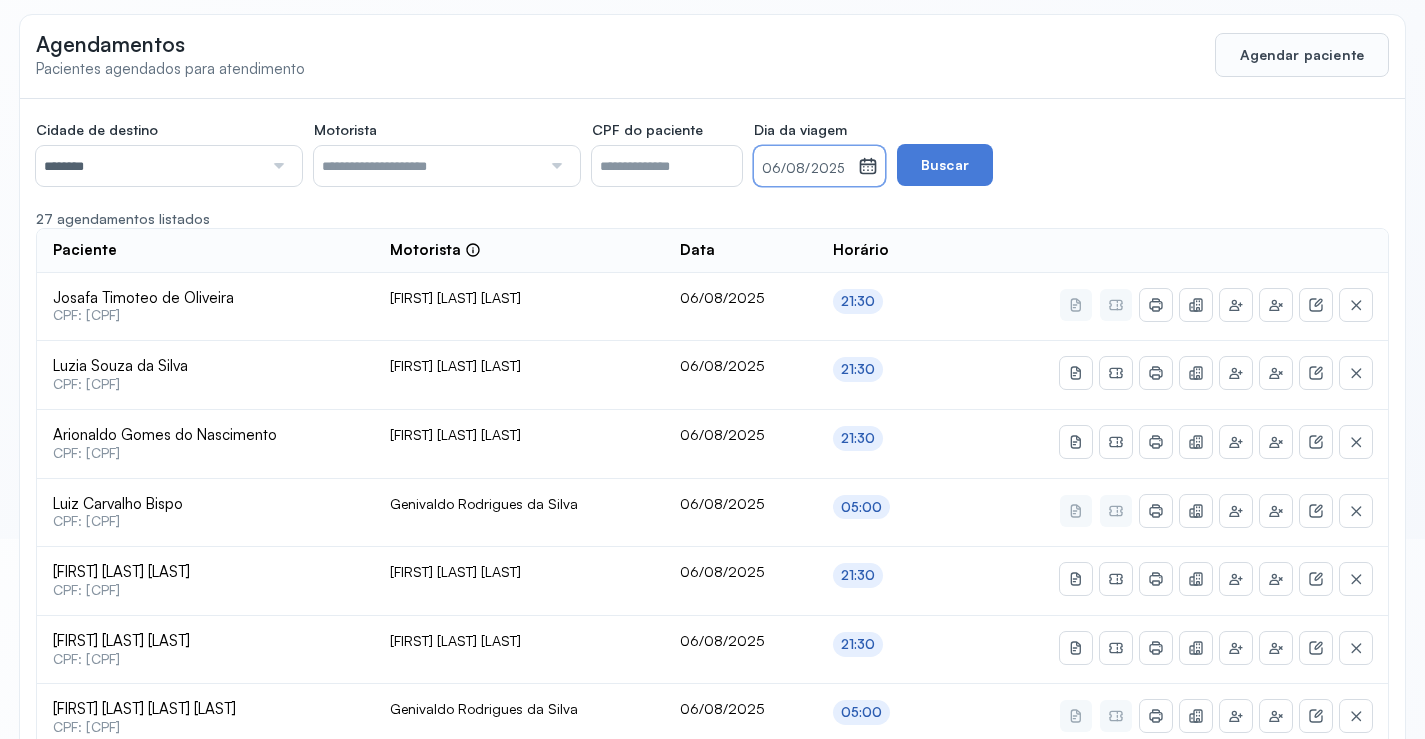 drag, startPoint x: 836, startPoint y: 161, endPoint x: 859, endPoint y: 253, distance: 94.83143 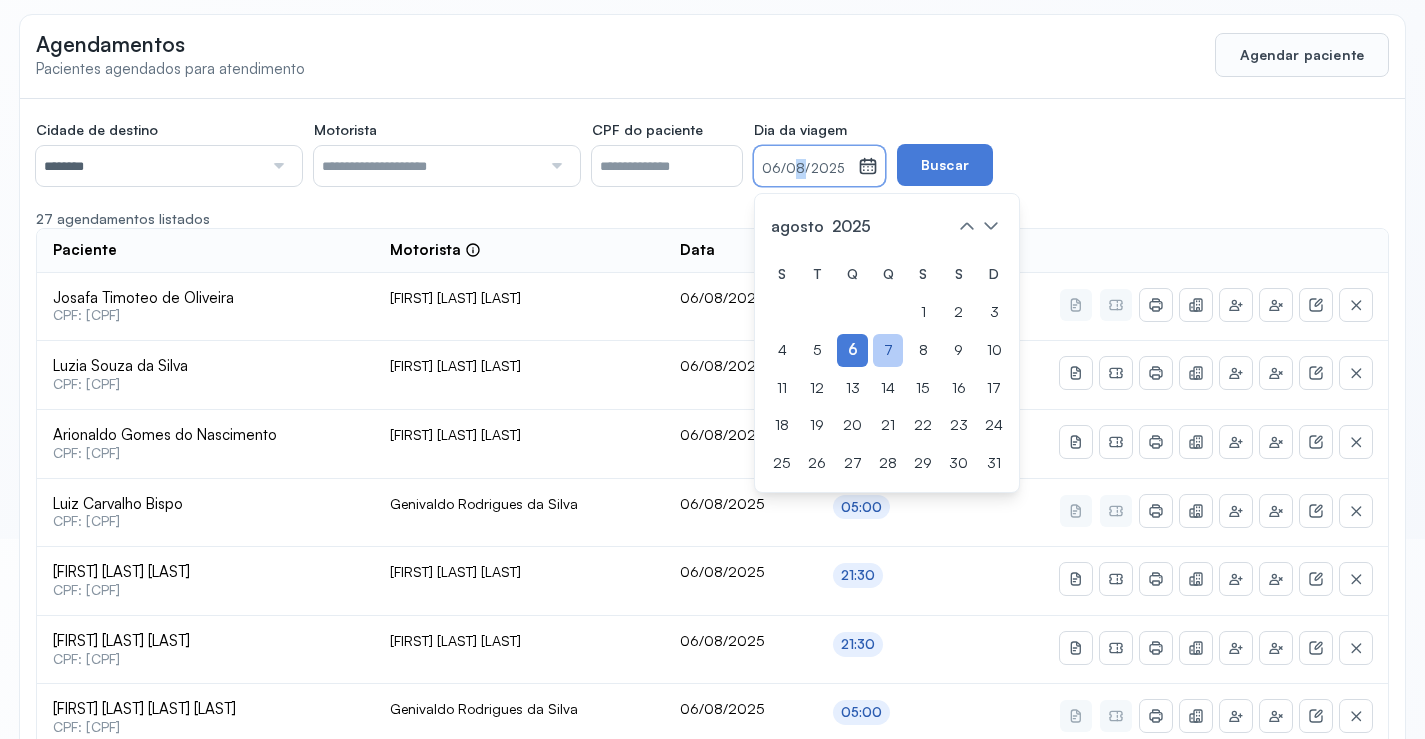 click on "7" 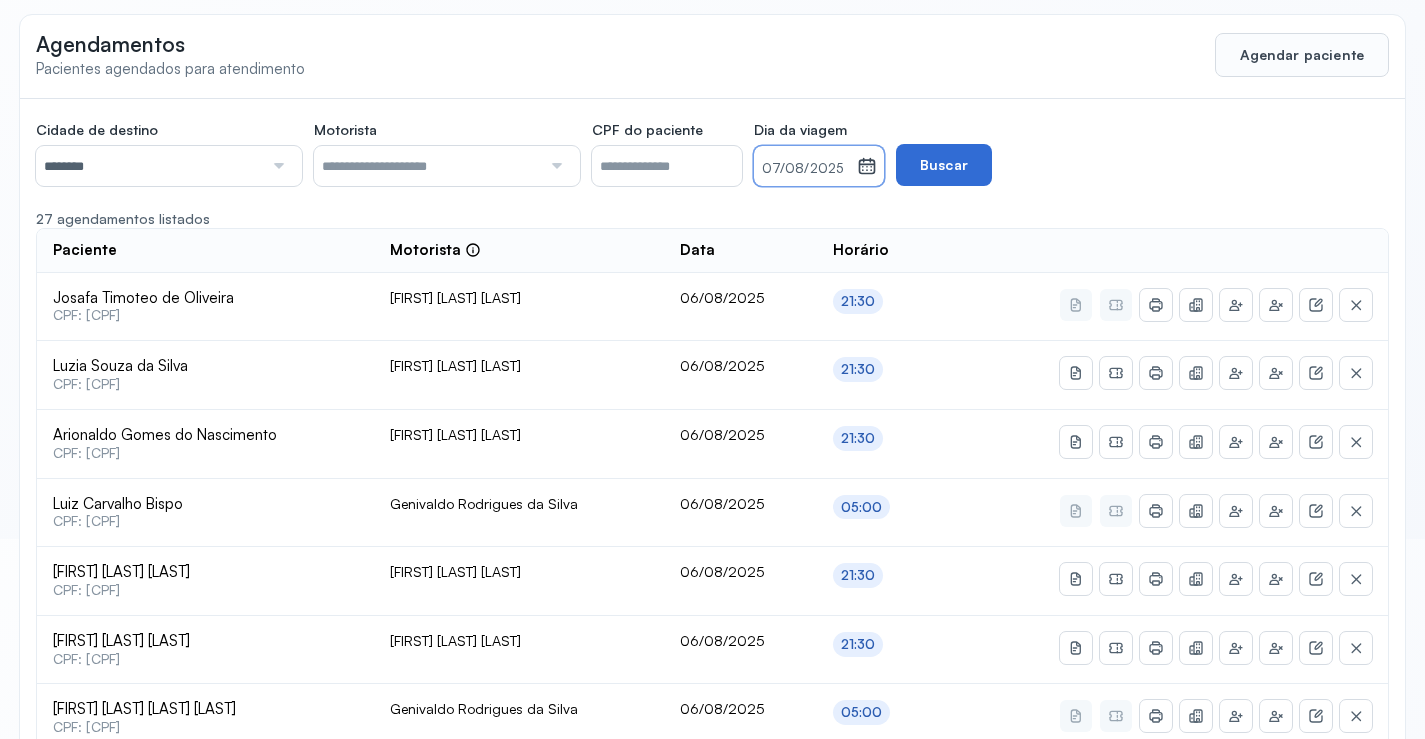 click on "Buscar" at bounding box center [944, 165] 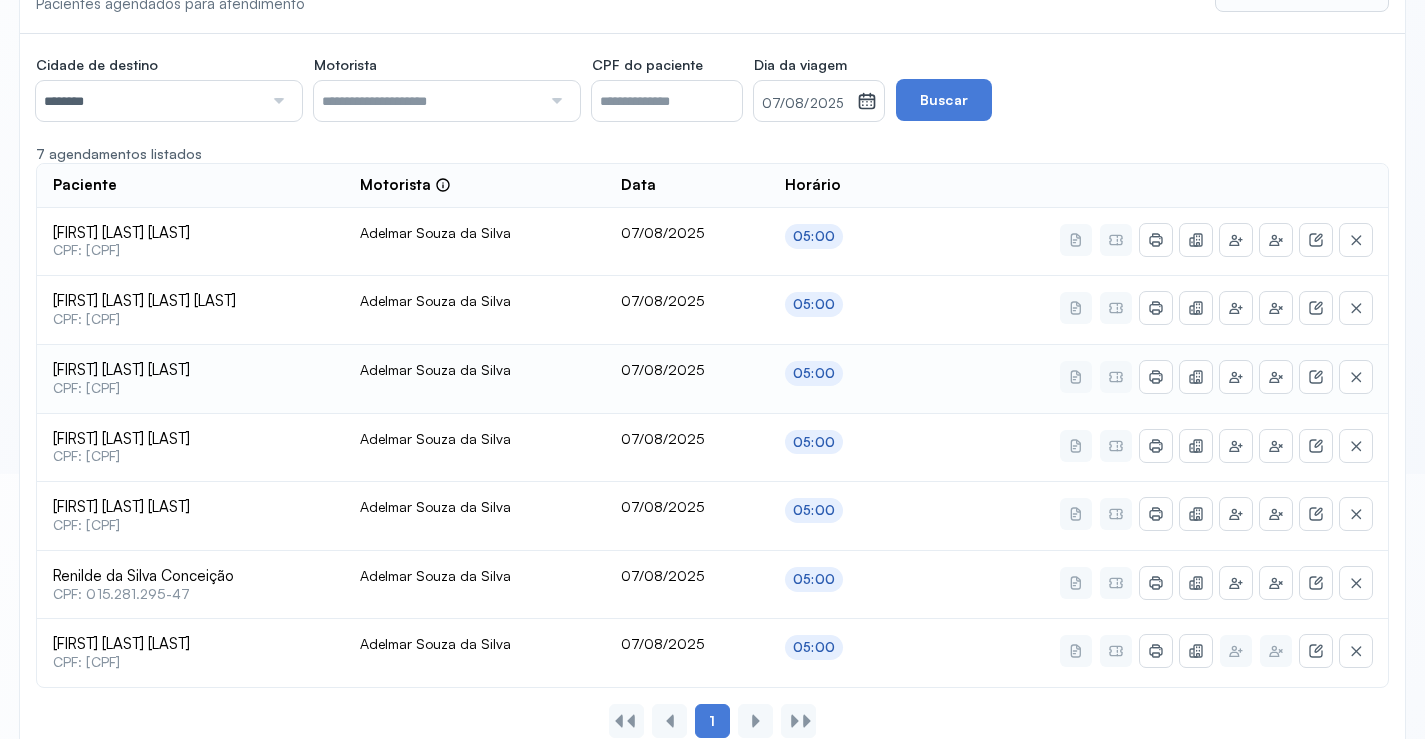 scroll, scrollTop: 300, scrollLeft: 0, axis: vertical 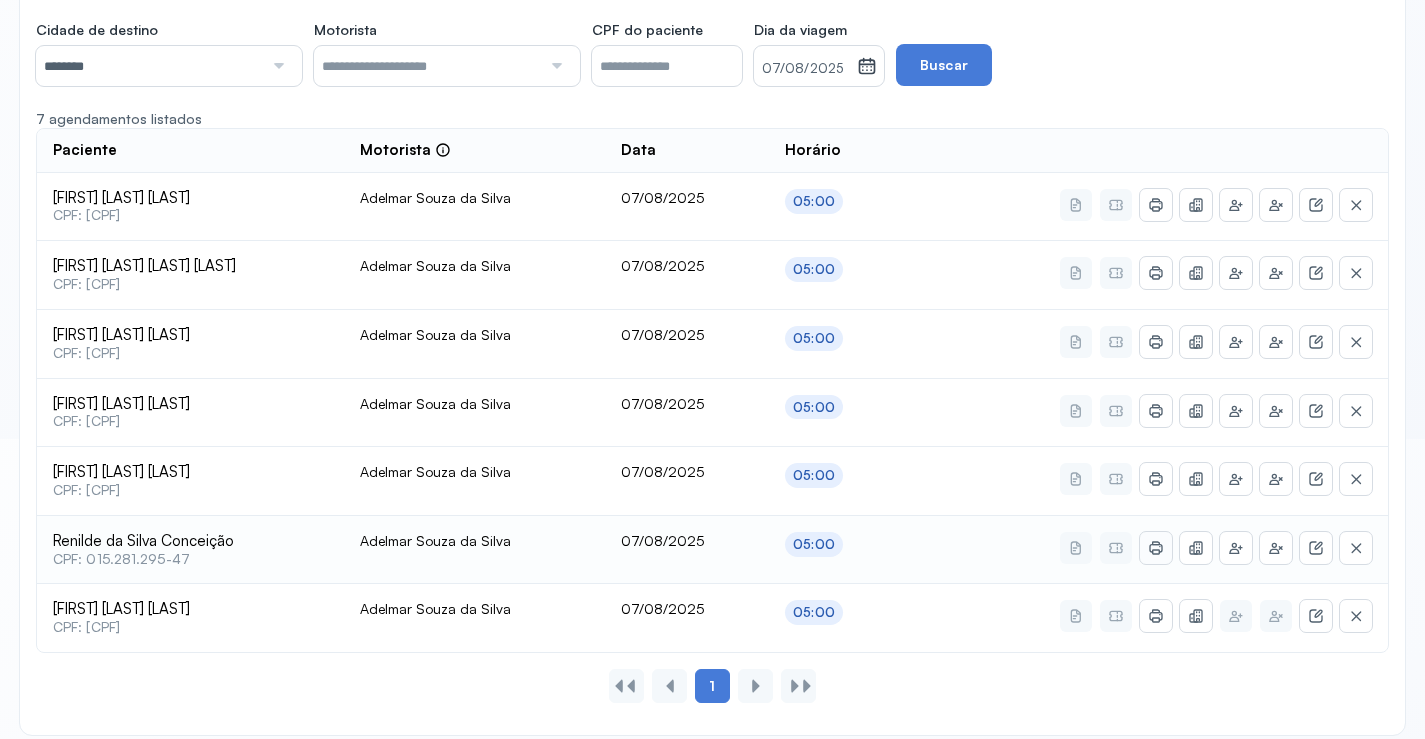 click 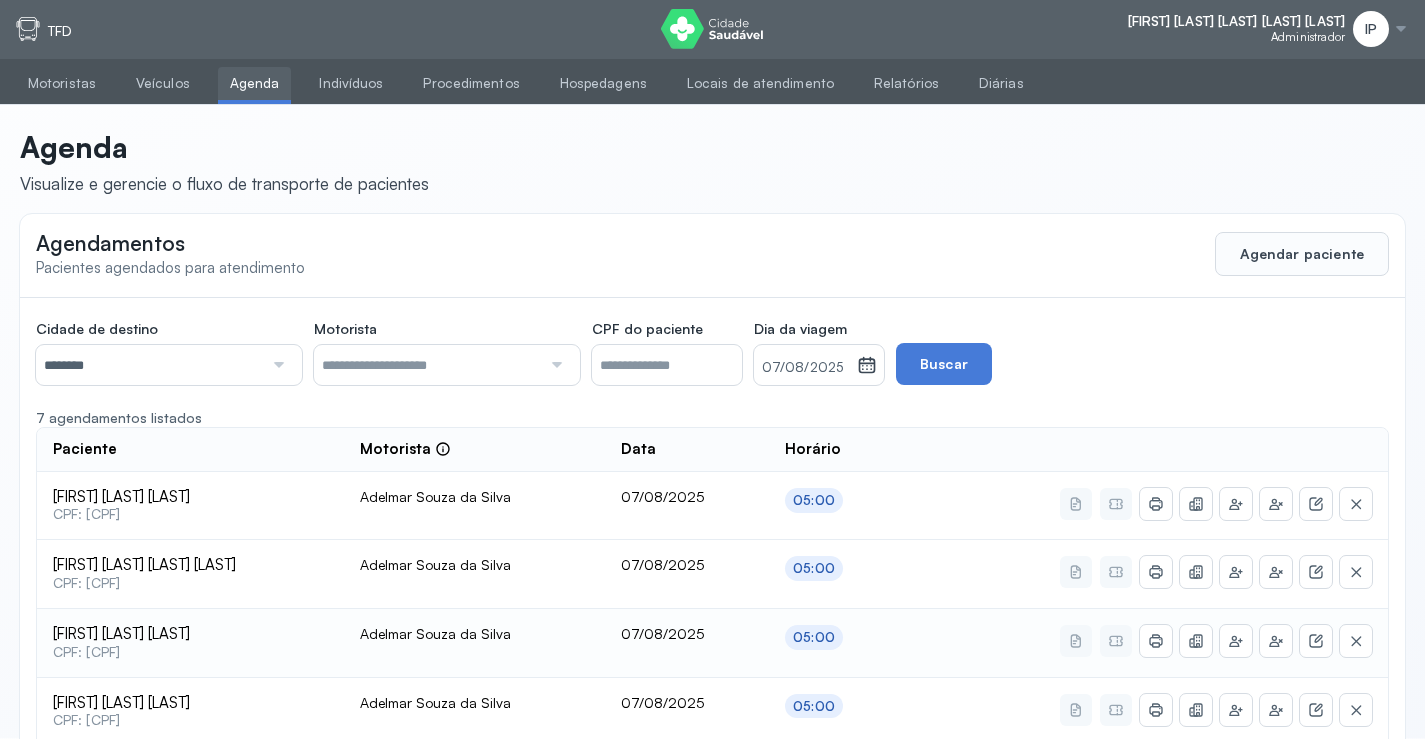 scroll, scrollTop: 0, scrollLeft: 0, axis: both 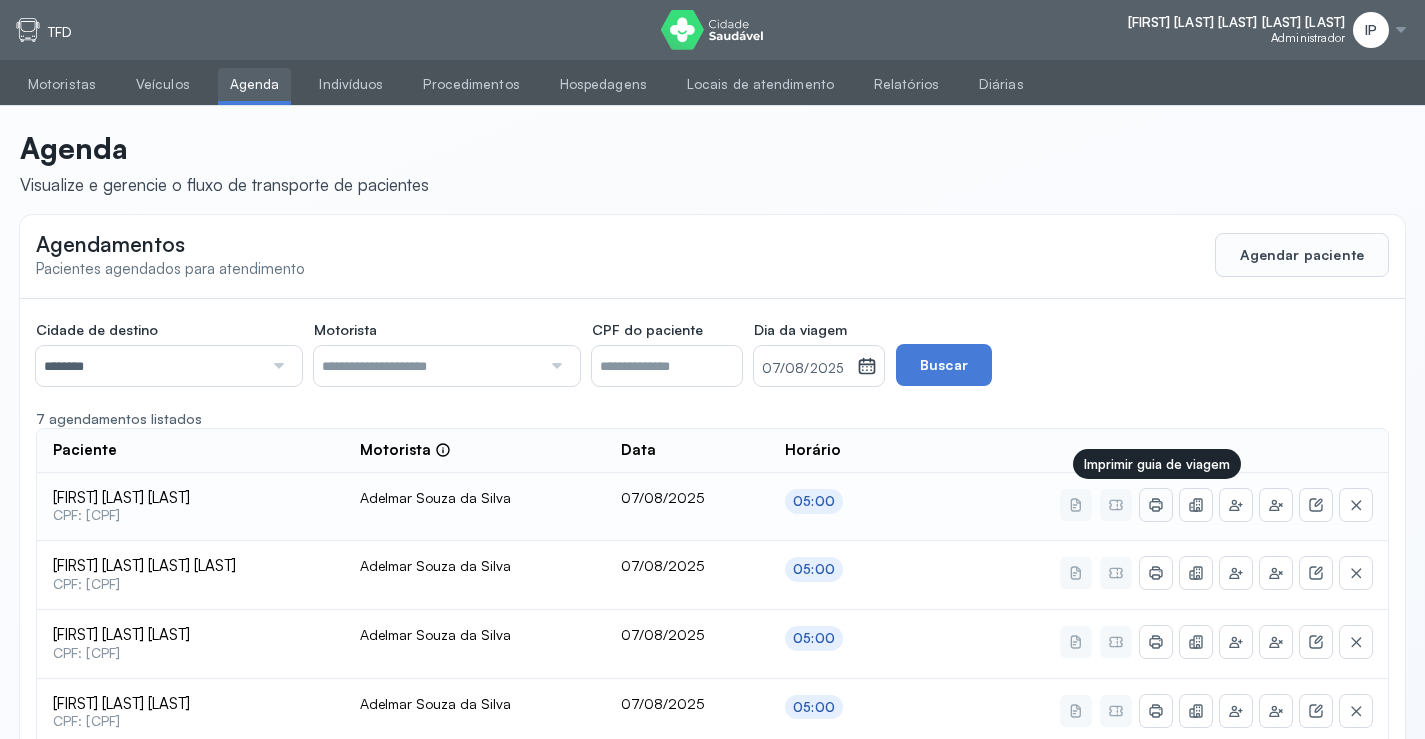 click 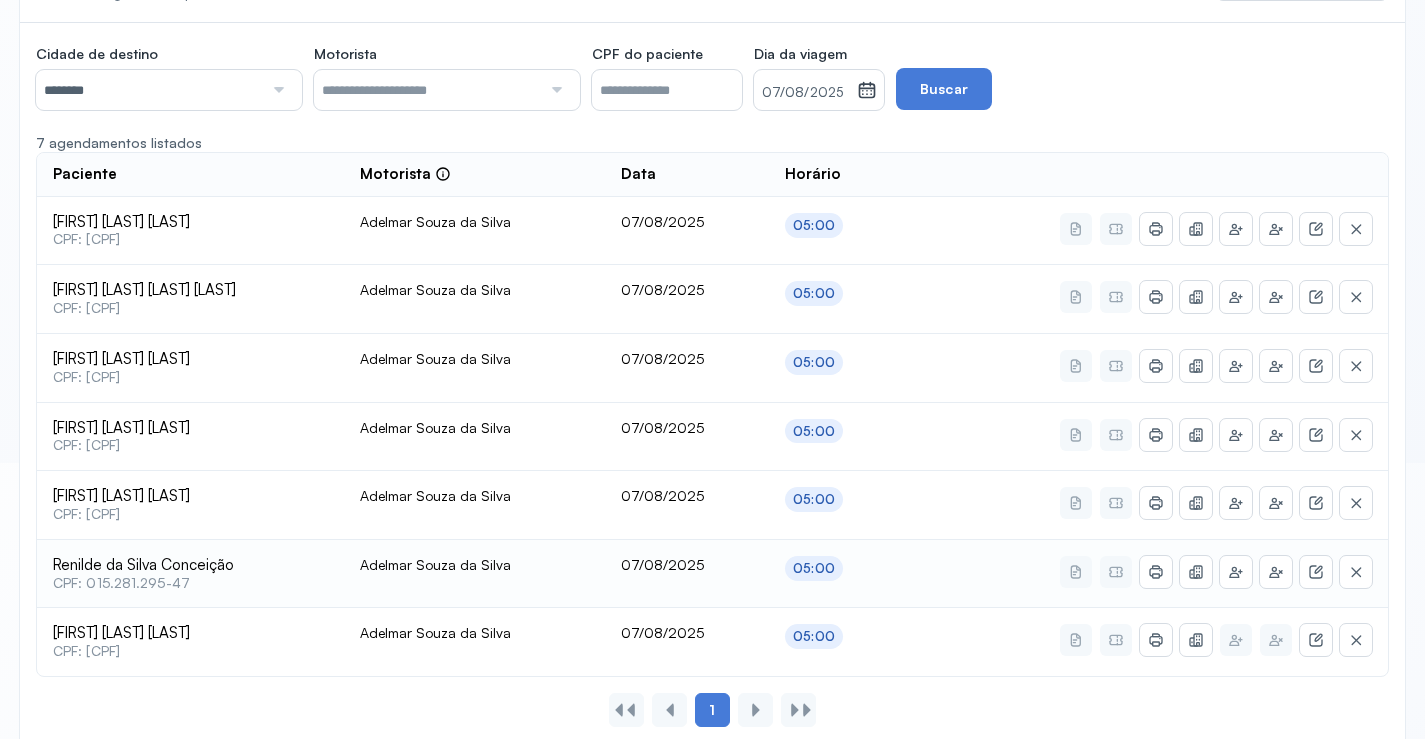 scroll, scrollTop: 316, scrollLeft: 0, axis: vertical 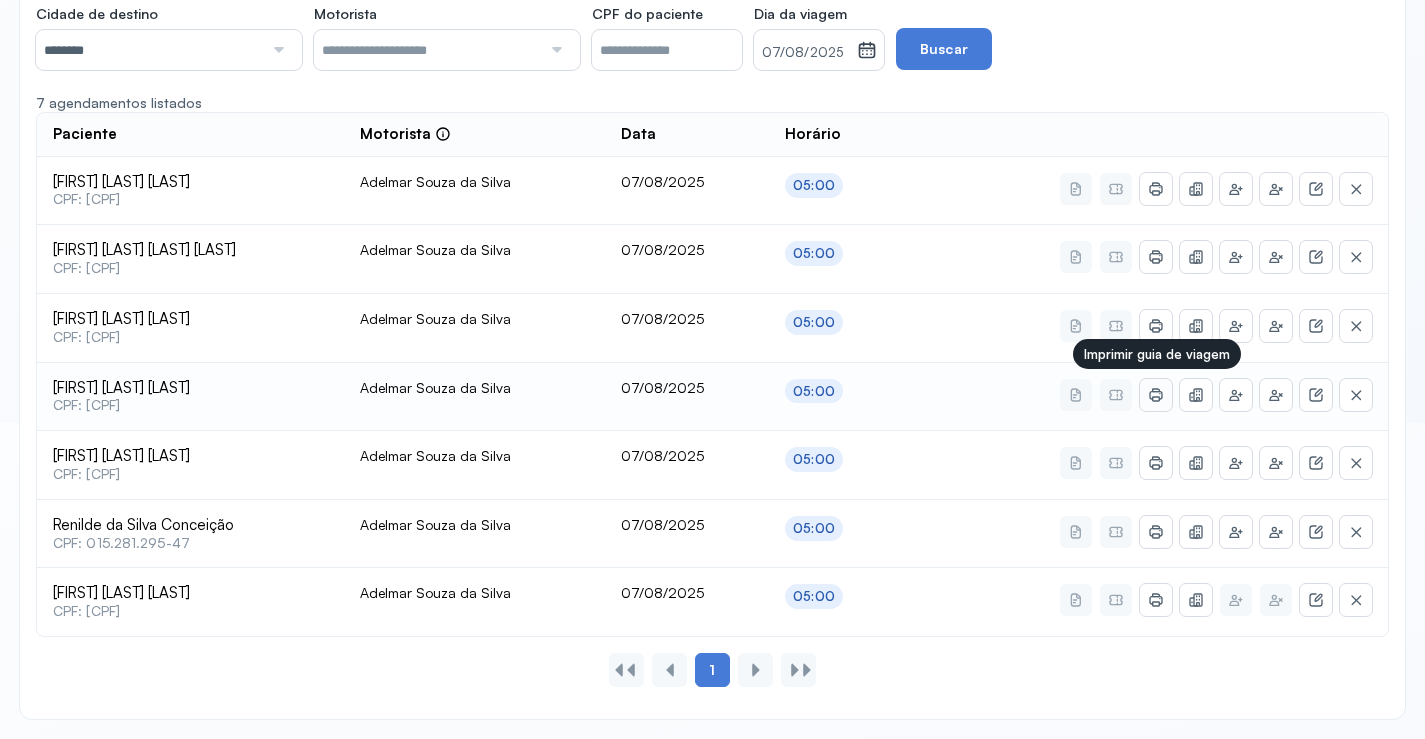 click 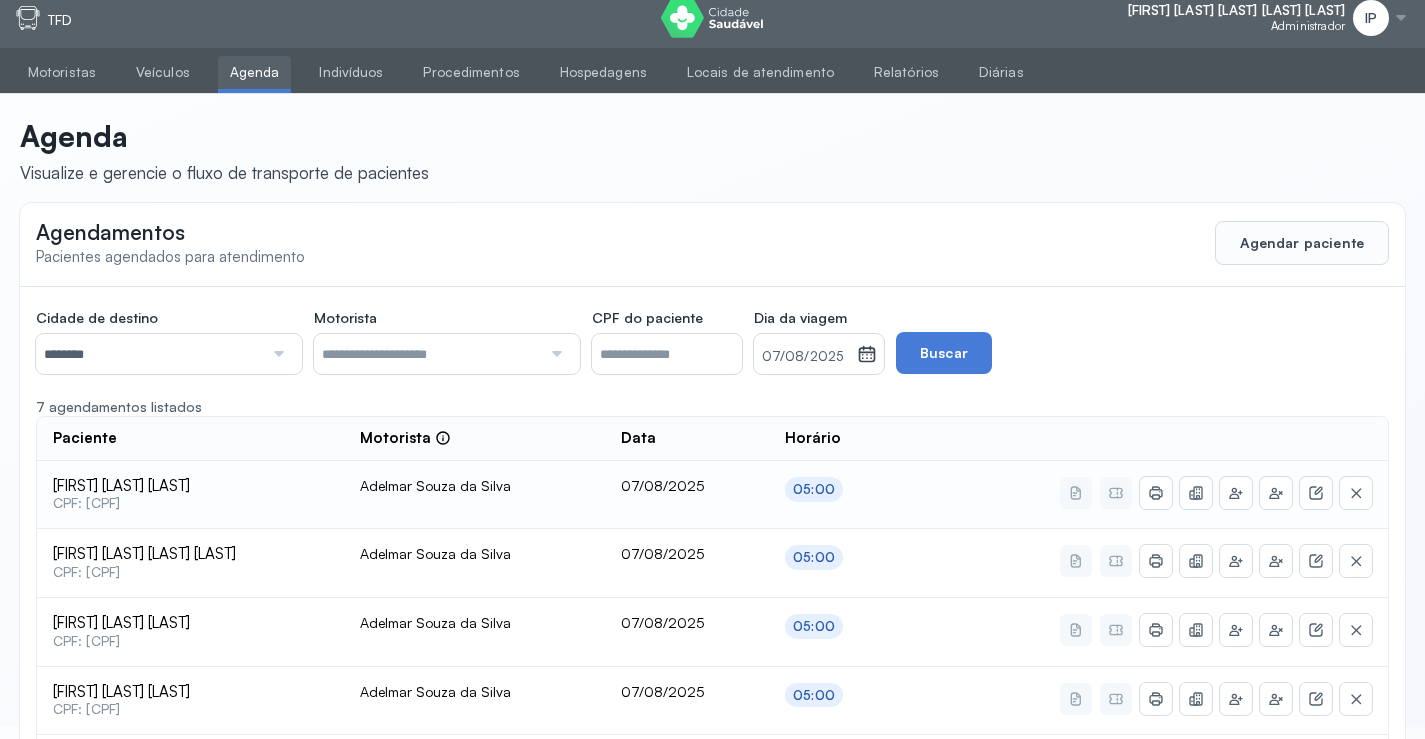 scroll, scrollTop: 0, scrollLeft: 0, axis: both 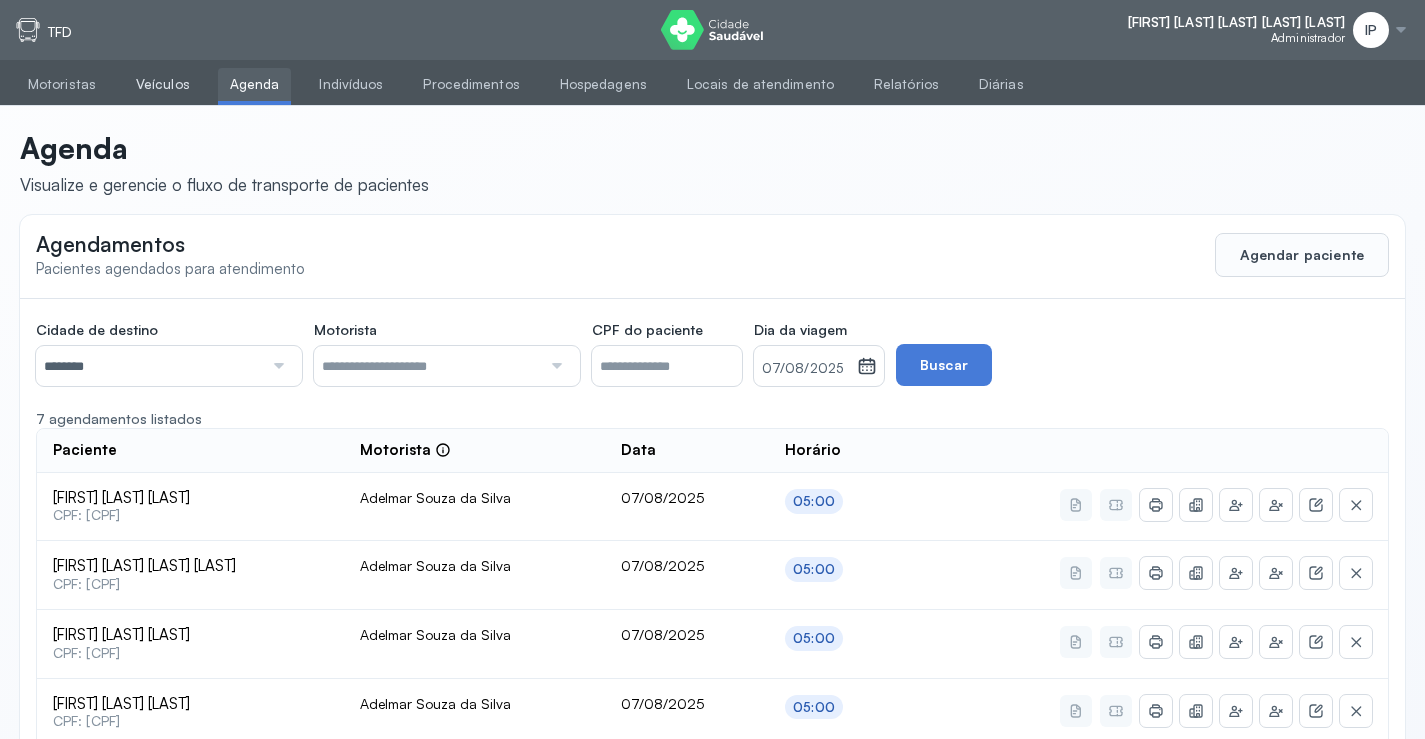 click on "Veículos" at bounding box center (163, 84) 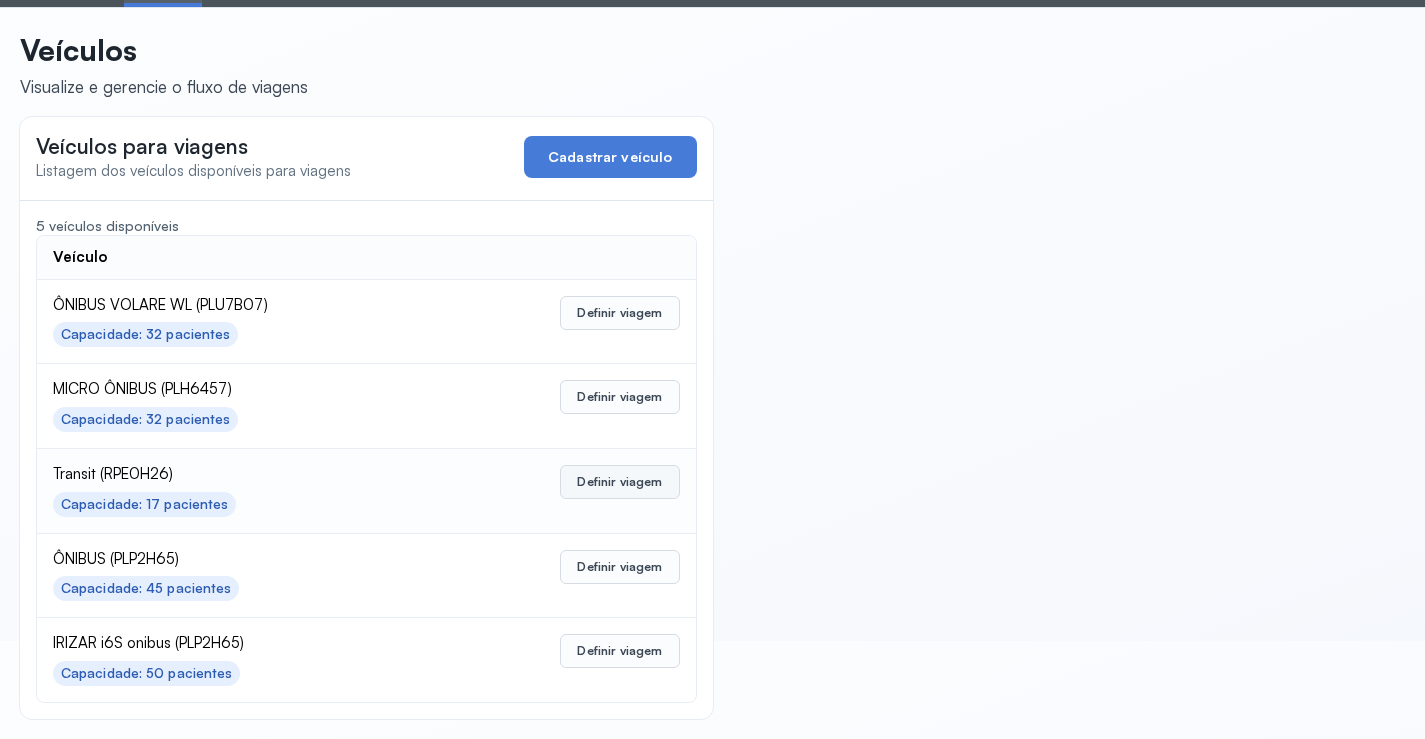 click on "Definir viagem" at bounding box center [619, 482] 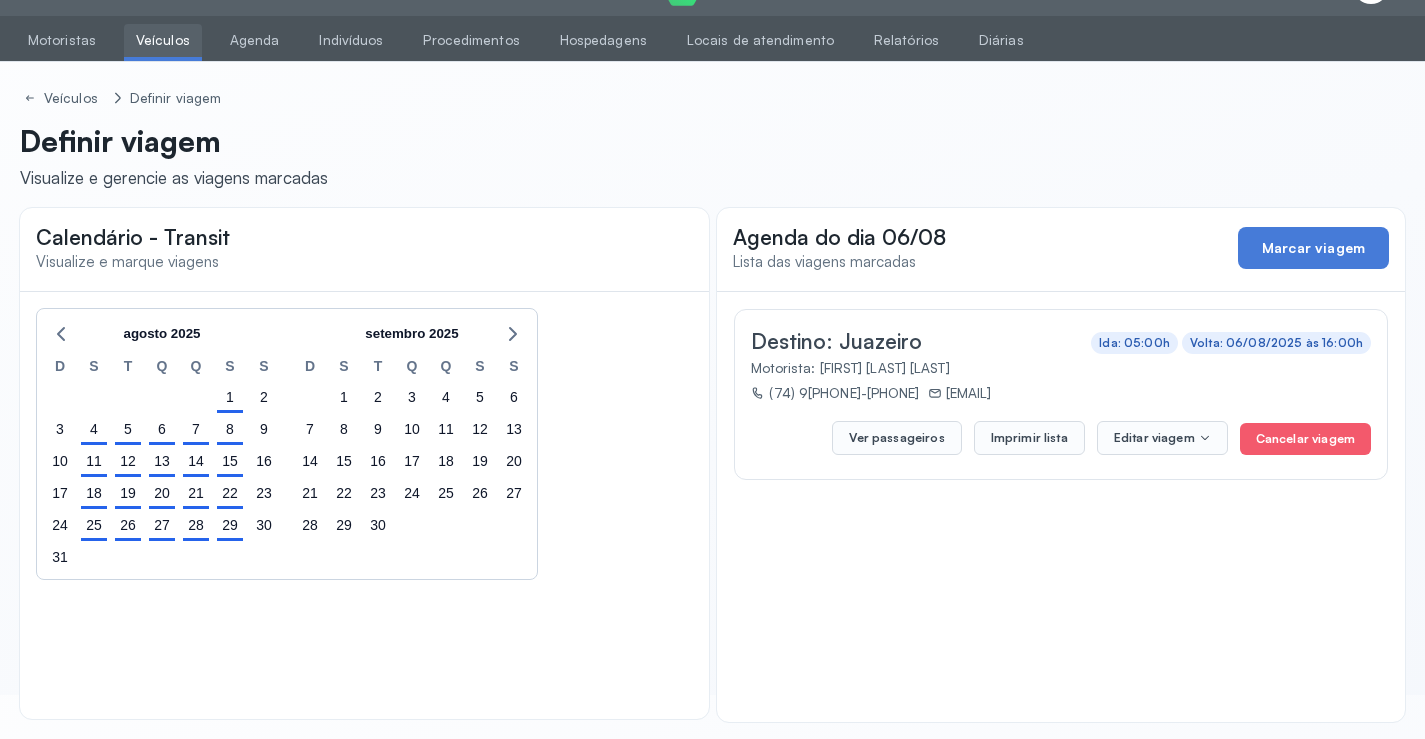 scroll, scrollTop: 47, scrollLeft: 0, axis: vertical 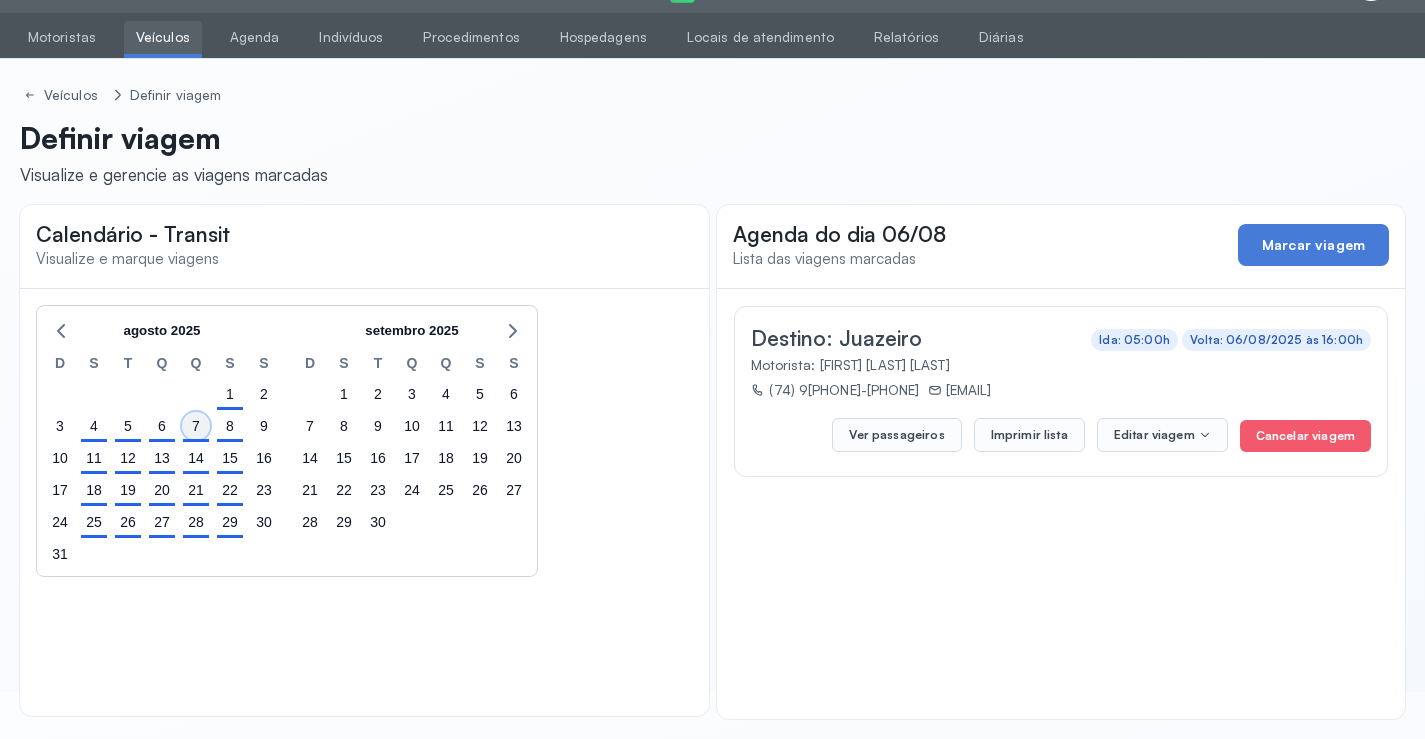 click on "7" 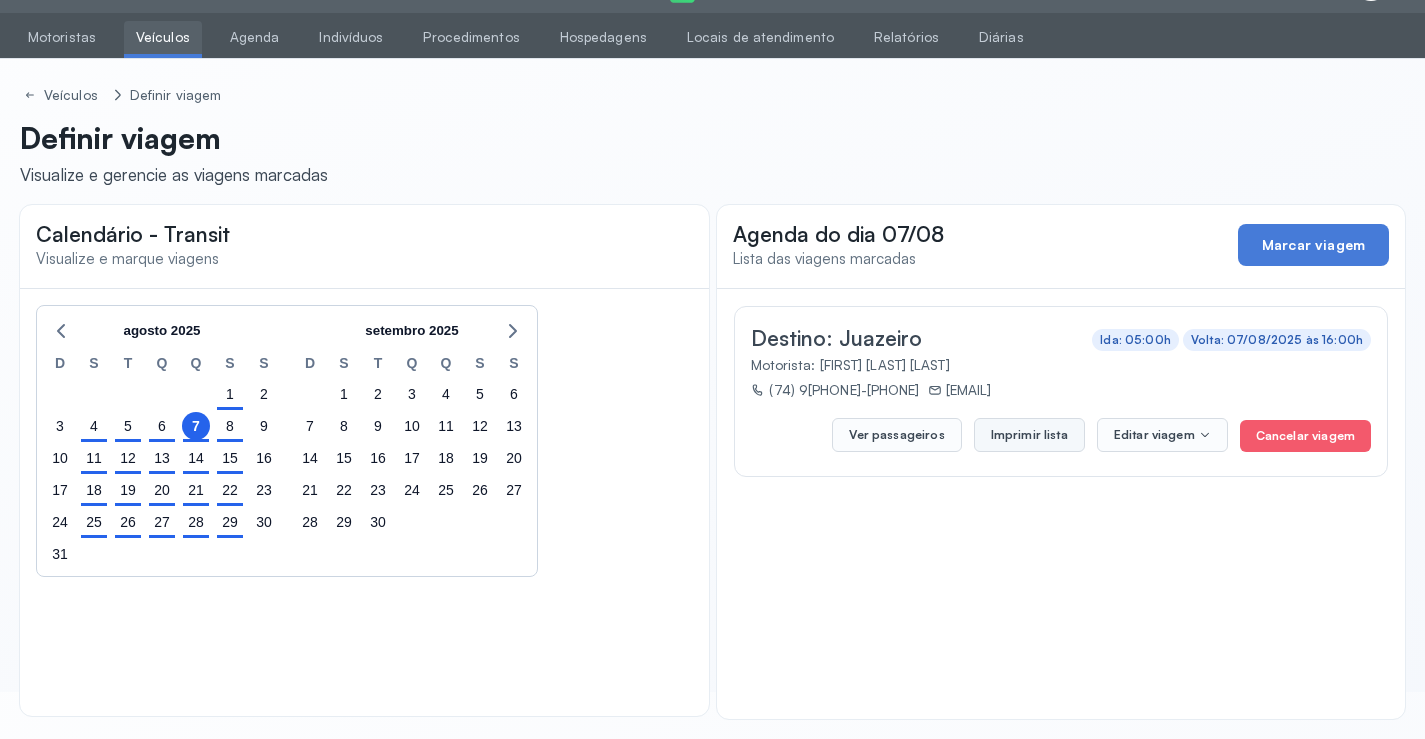 click on "Imprimir lista" at bounding box center [1029, 435] 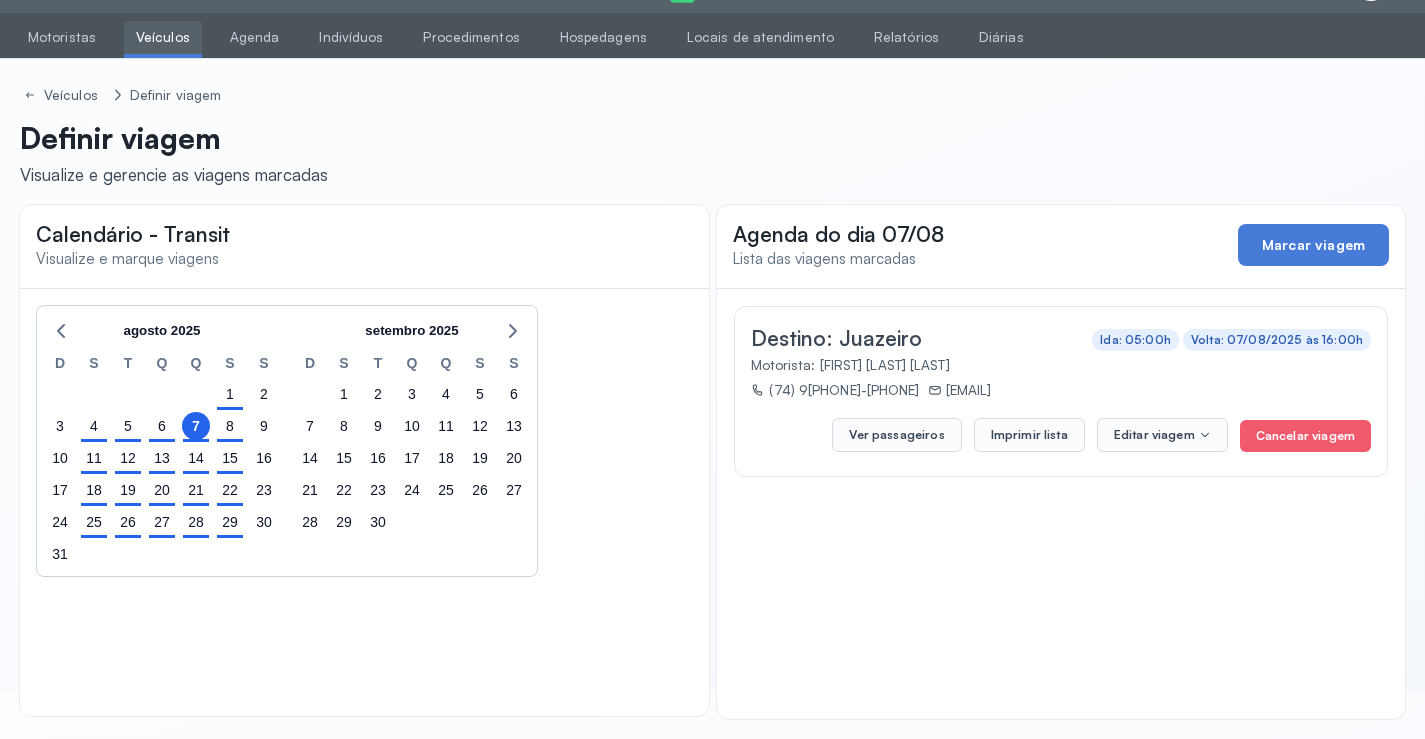 click on "Veículos" at bounding box center [163, 37] 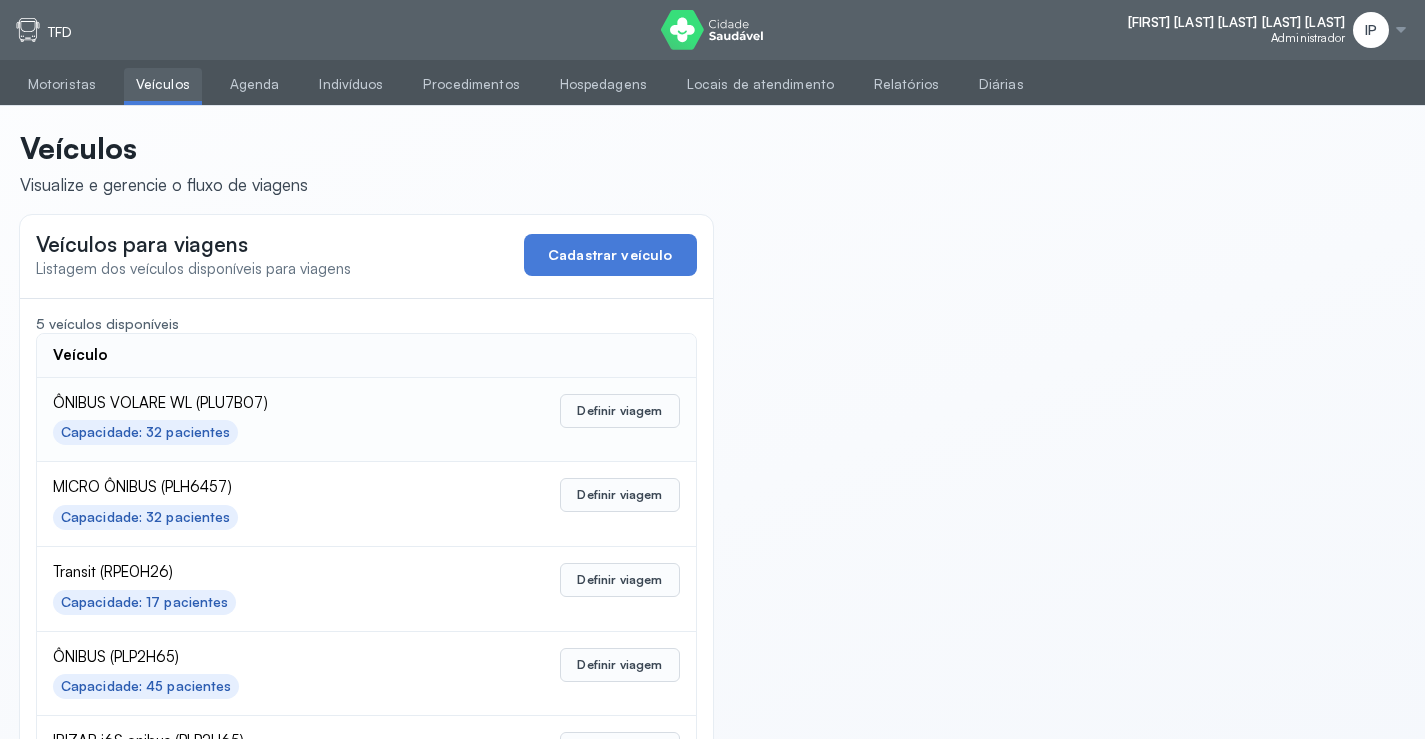 click on "Definir viagem" 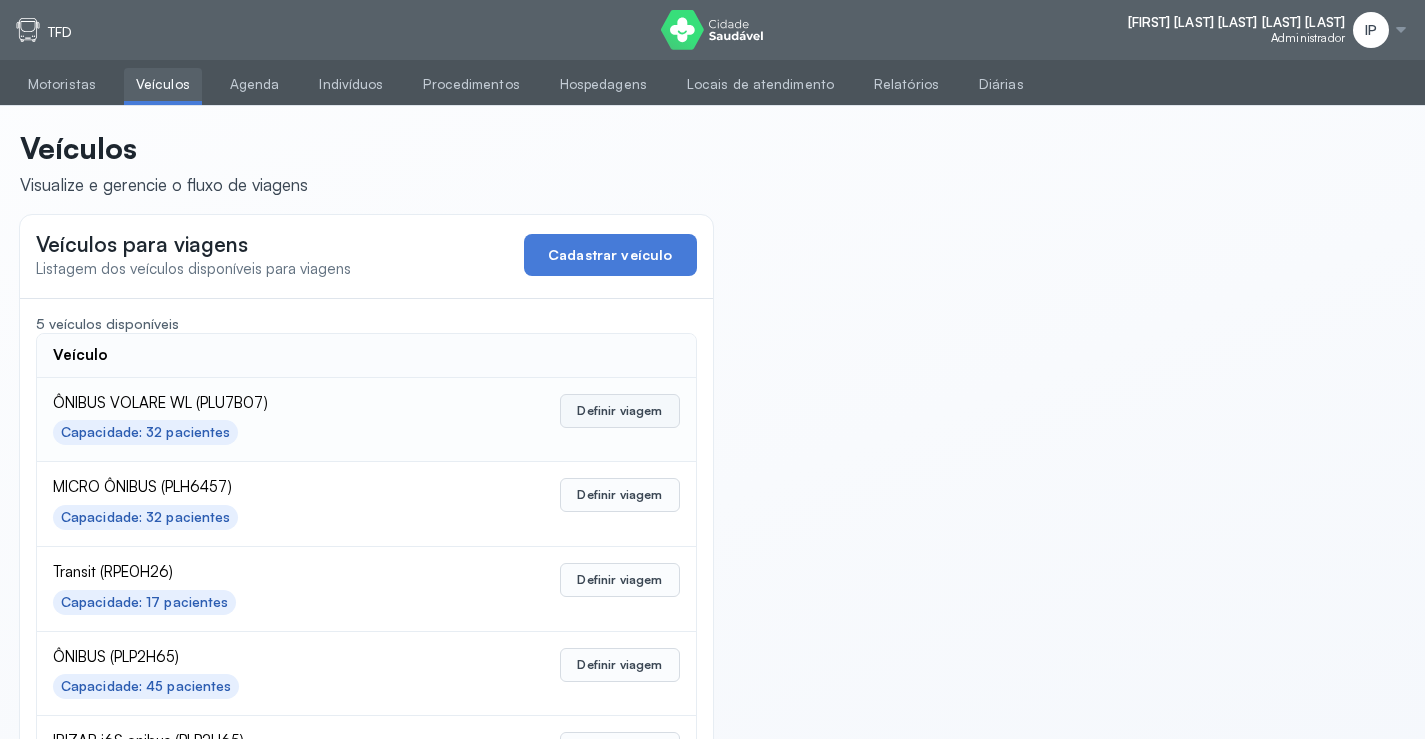 click on "Definir viagem" at bounding box center (619, 411) 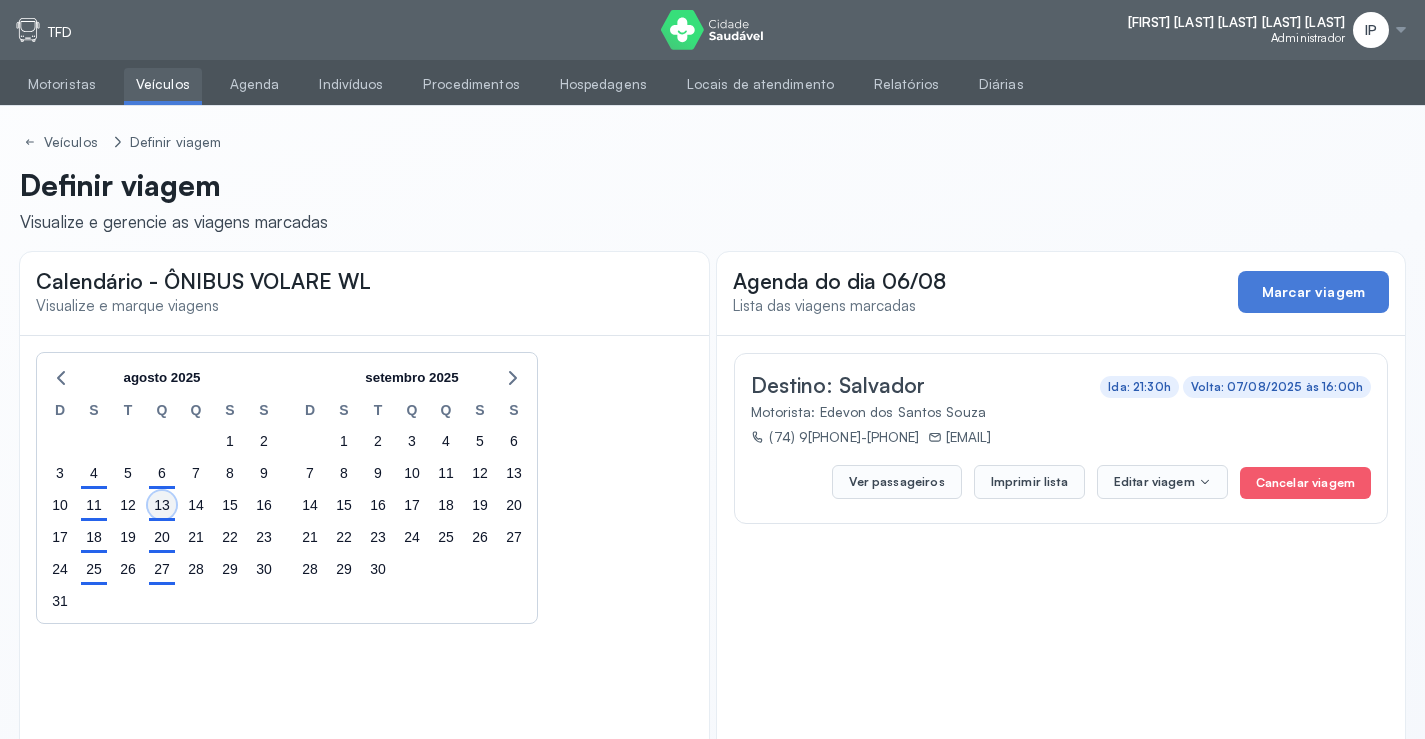 click on "13" 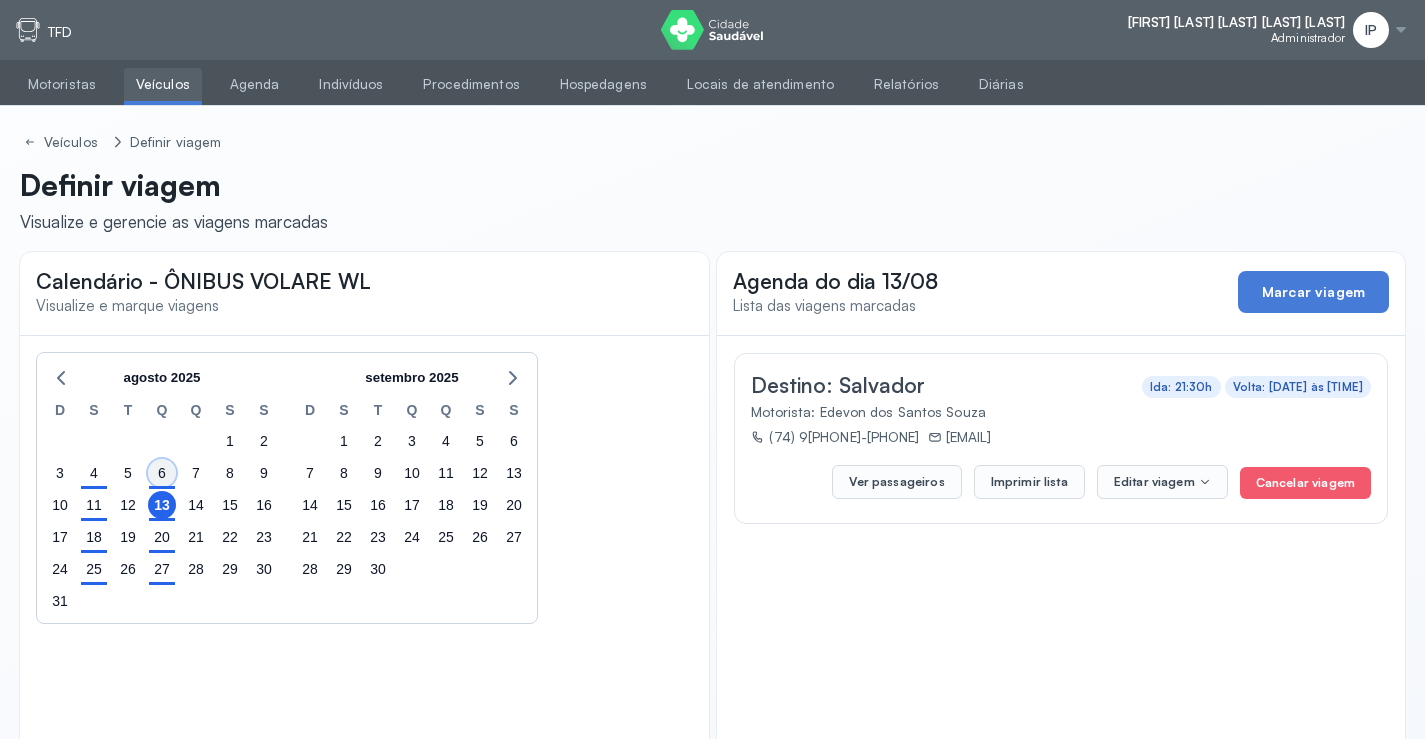 click on "6" 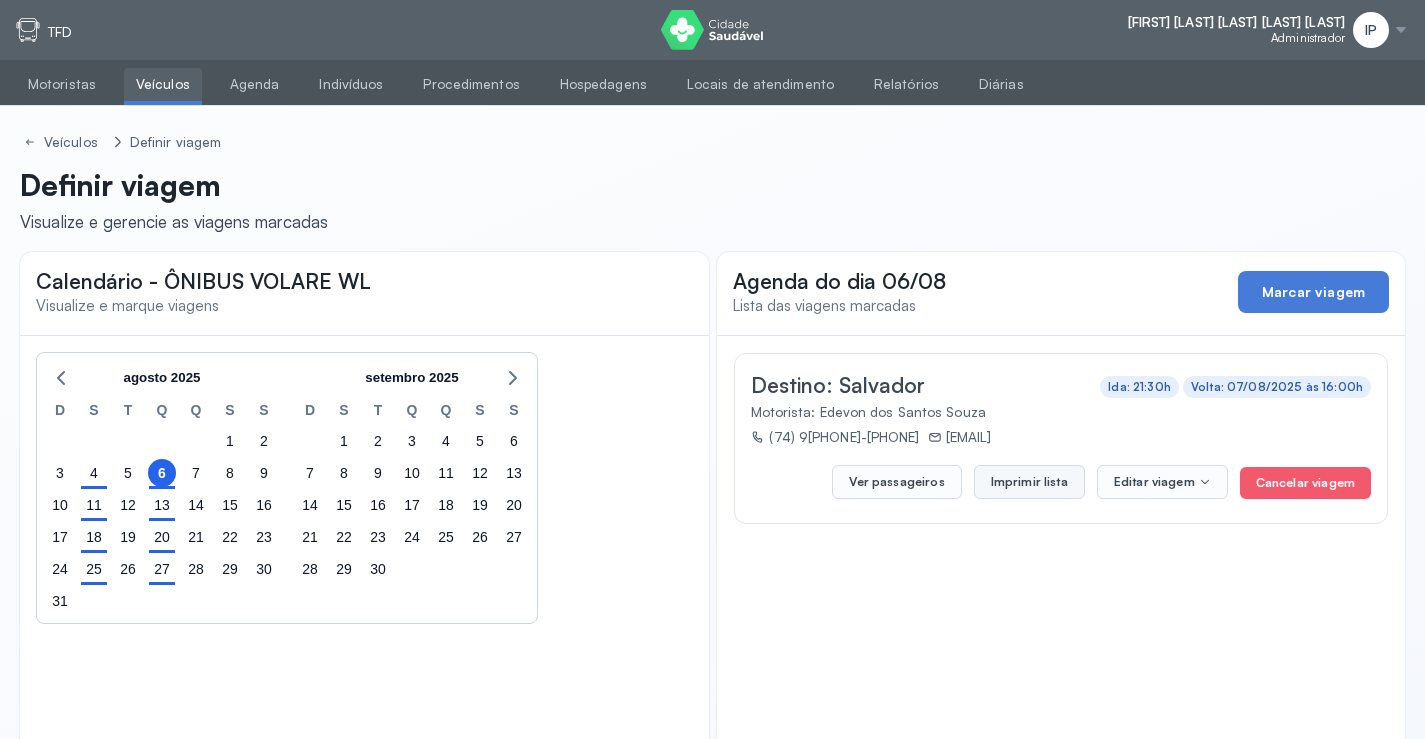 click on "Imprimir lista" at bounding box center [1029, 482] 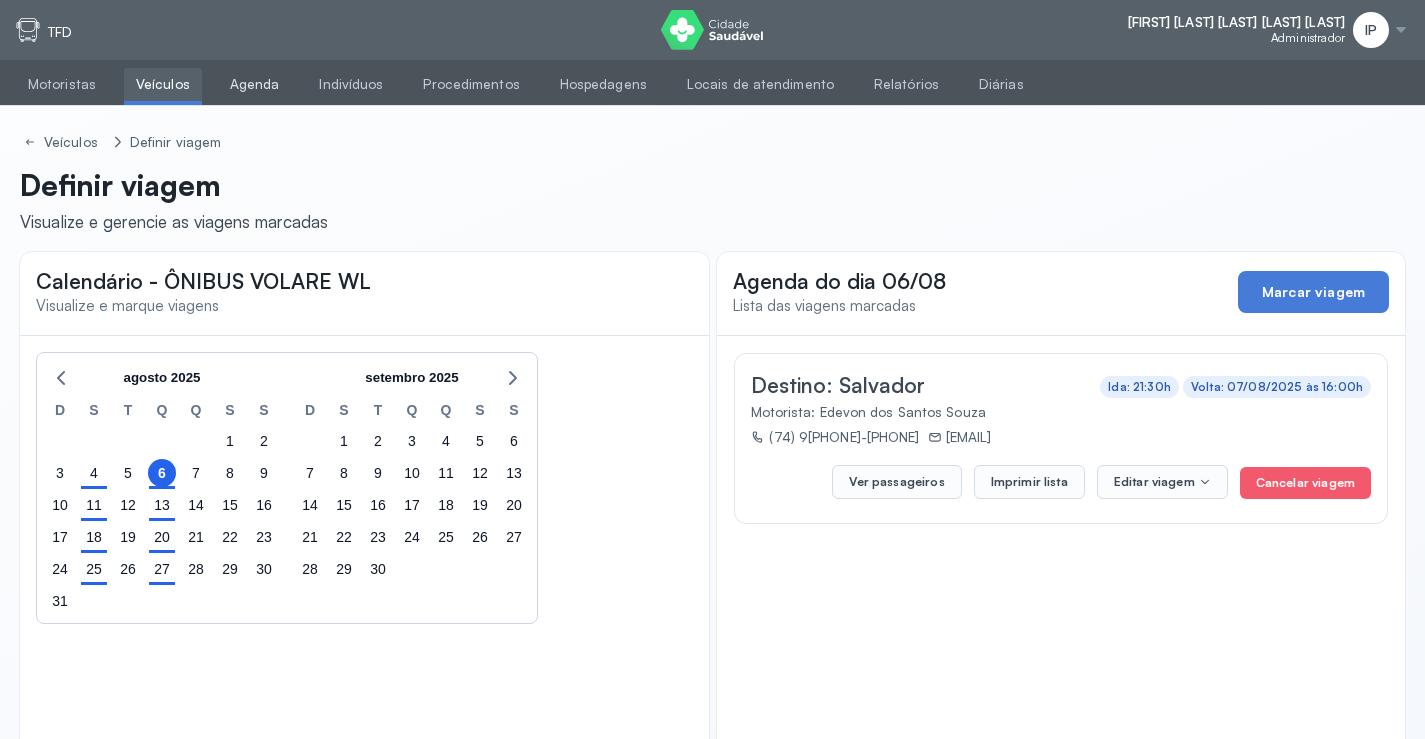 click on "Agenda" at bounding box center [255, 84] 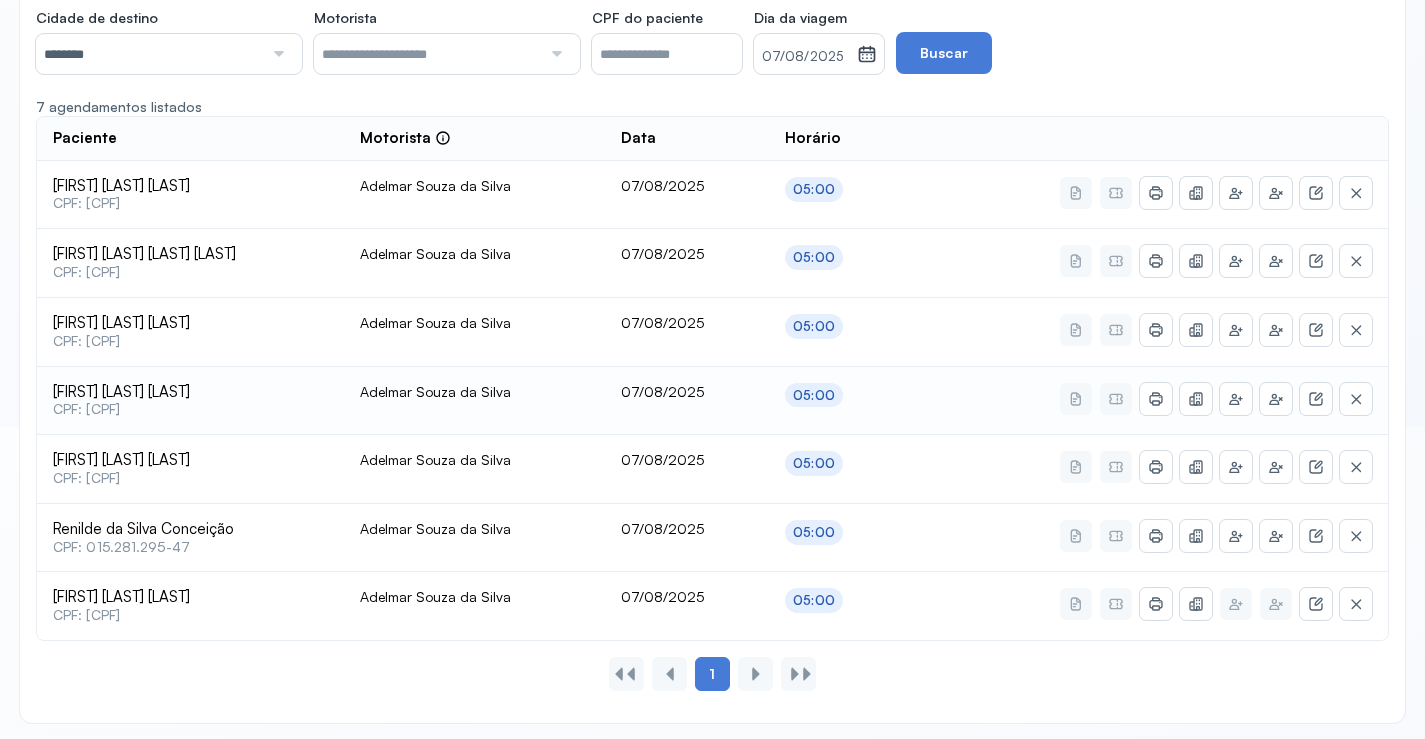 scroll, scrollTop: 316, scrollLeft: 0, axis: vertical 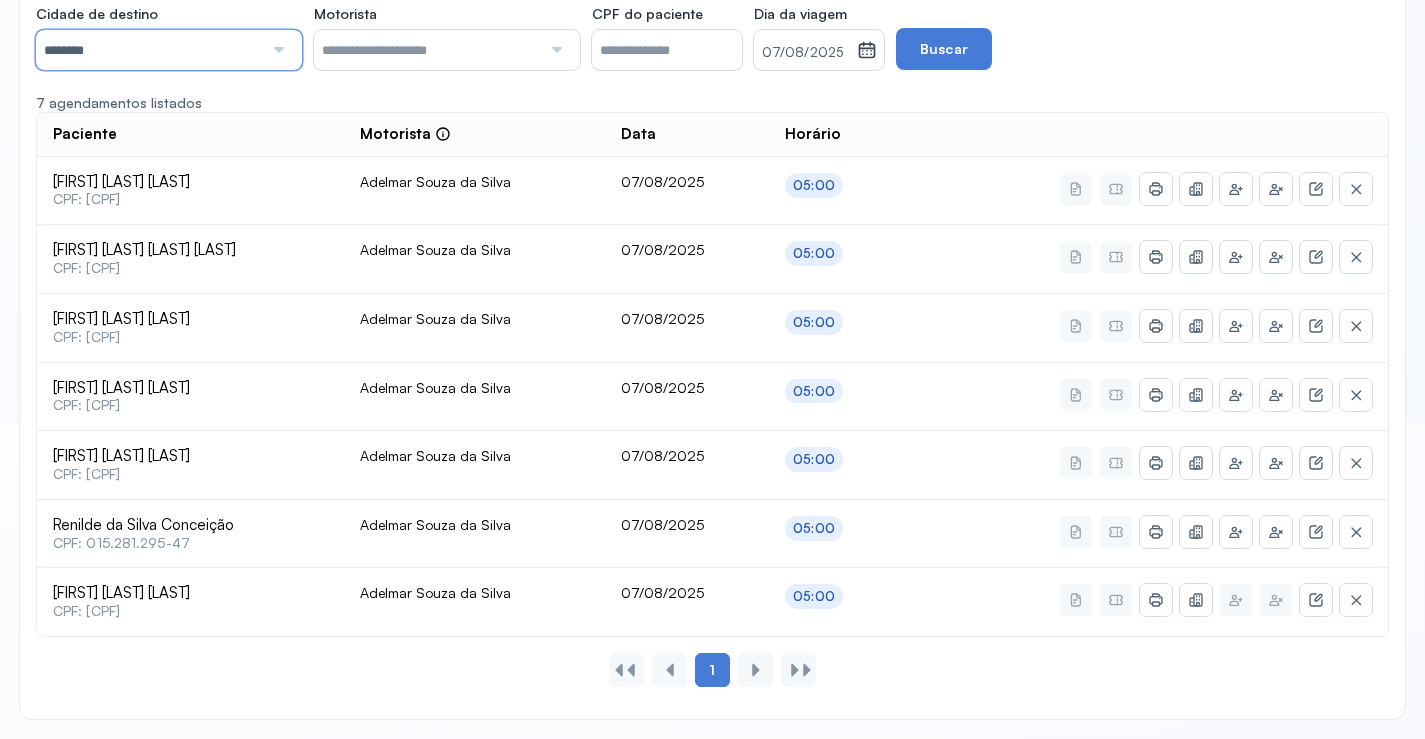 click on "********" at bounding box center (149, 50) 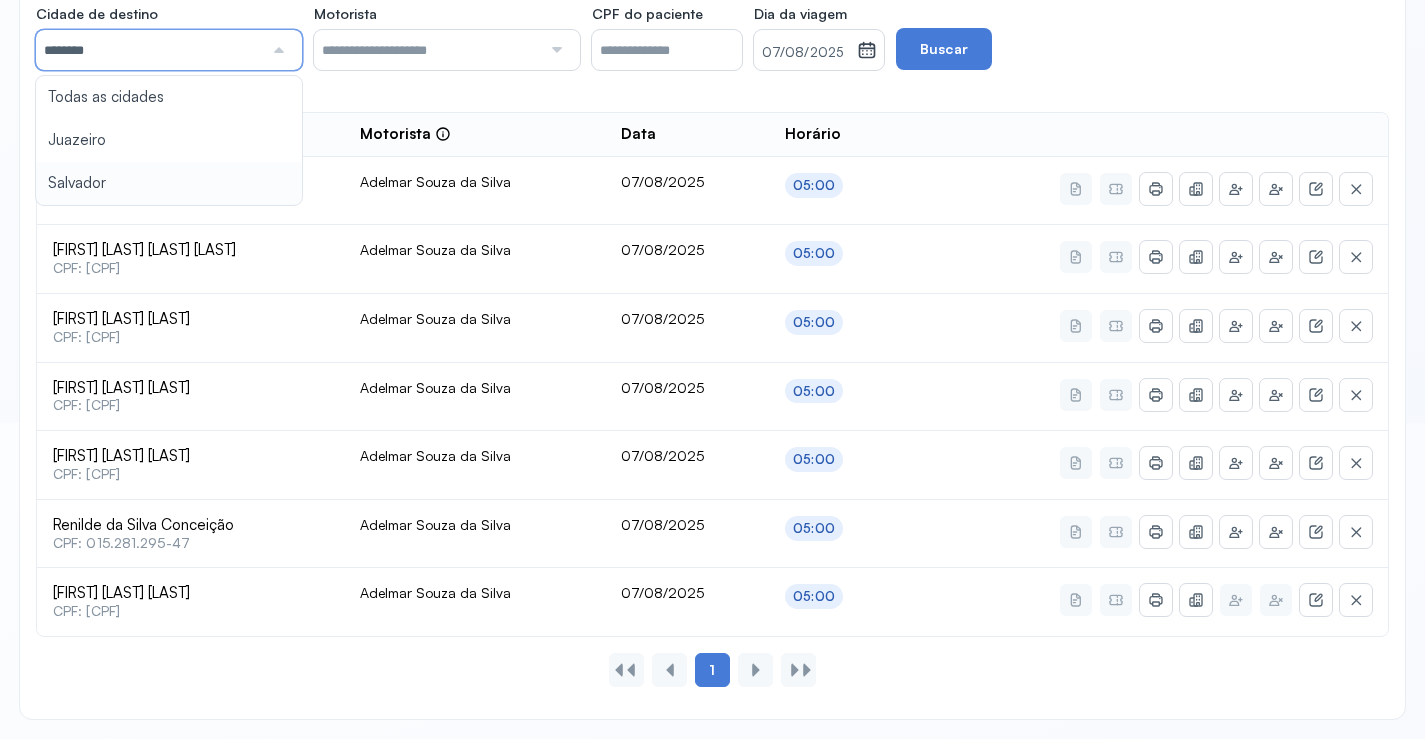 type on "********" 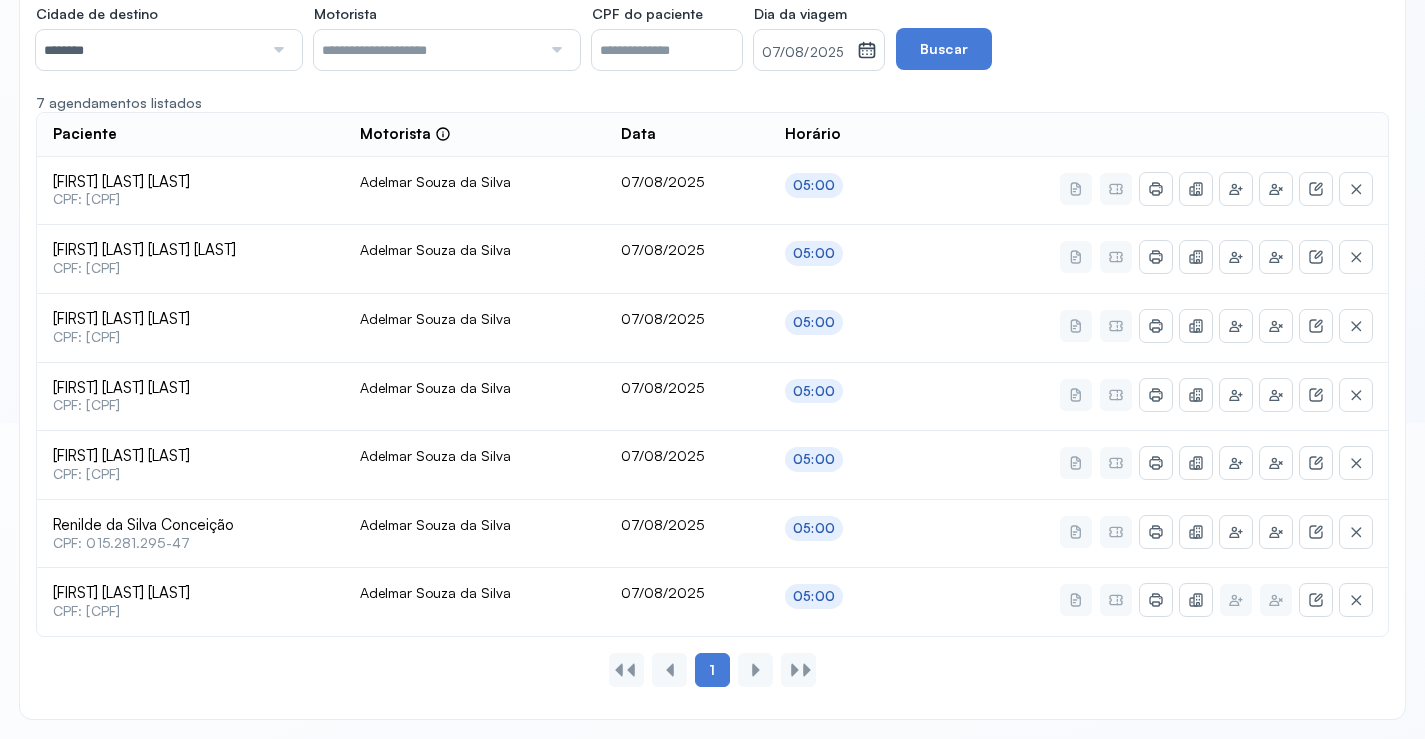 click on "07/08/2025" at bounding box center (805, 50) 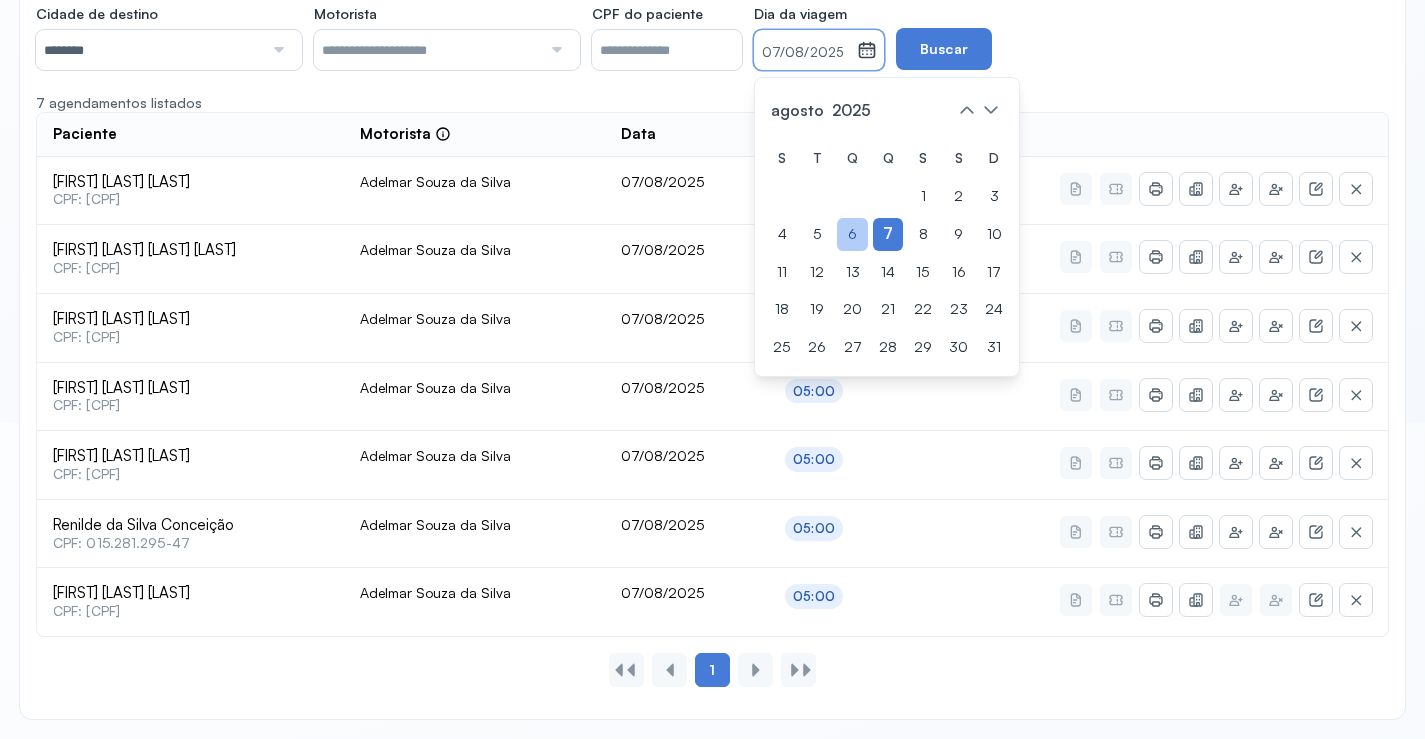 drag, startPoint x: 899, startPoint y: 224, endPoint x: 938, endPoint y: 141, distance: 91.706055 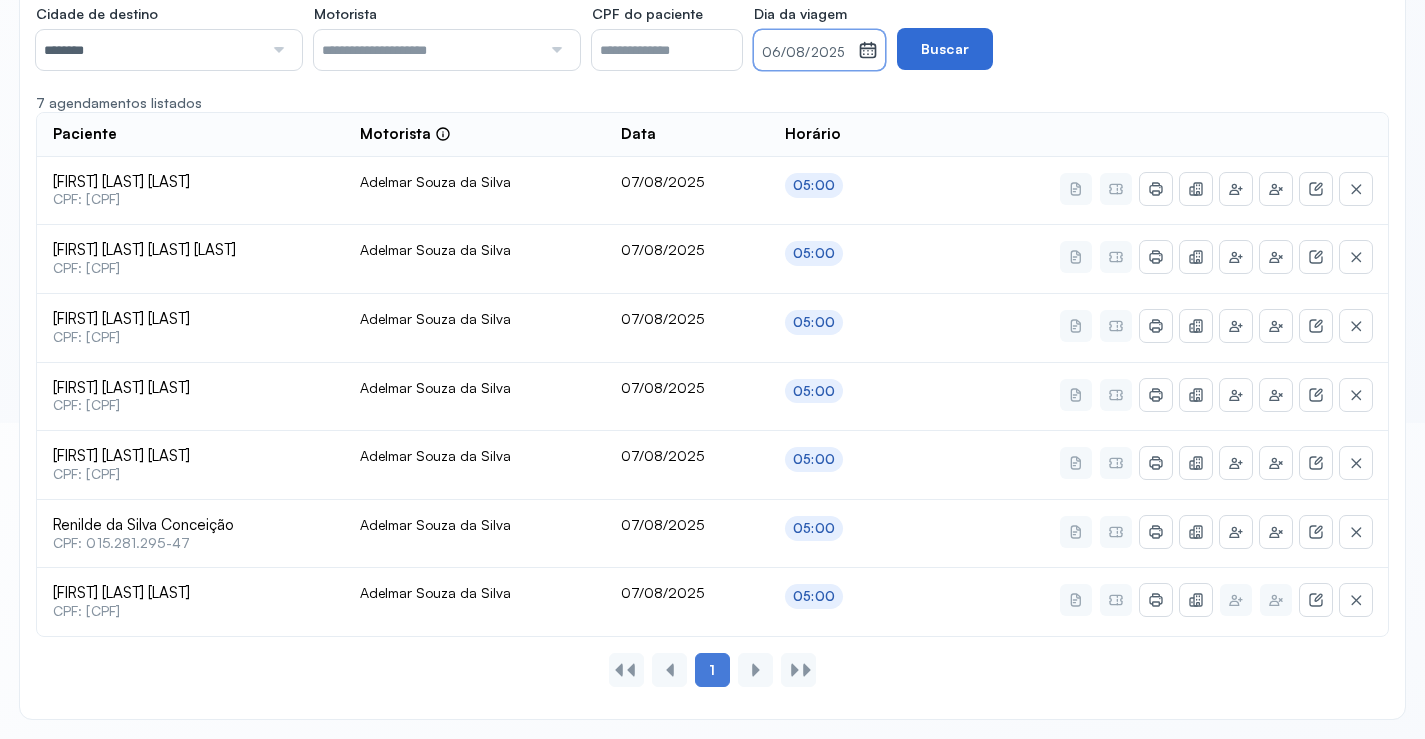 click on "Buscar" at bounding box center (945, 49) 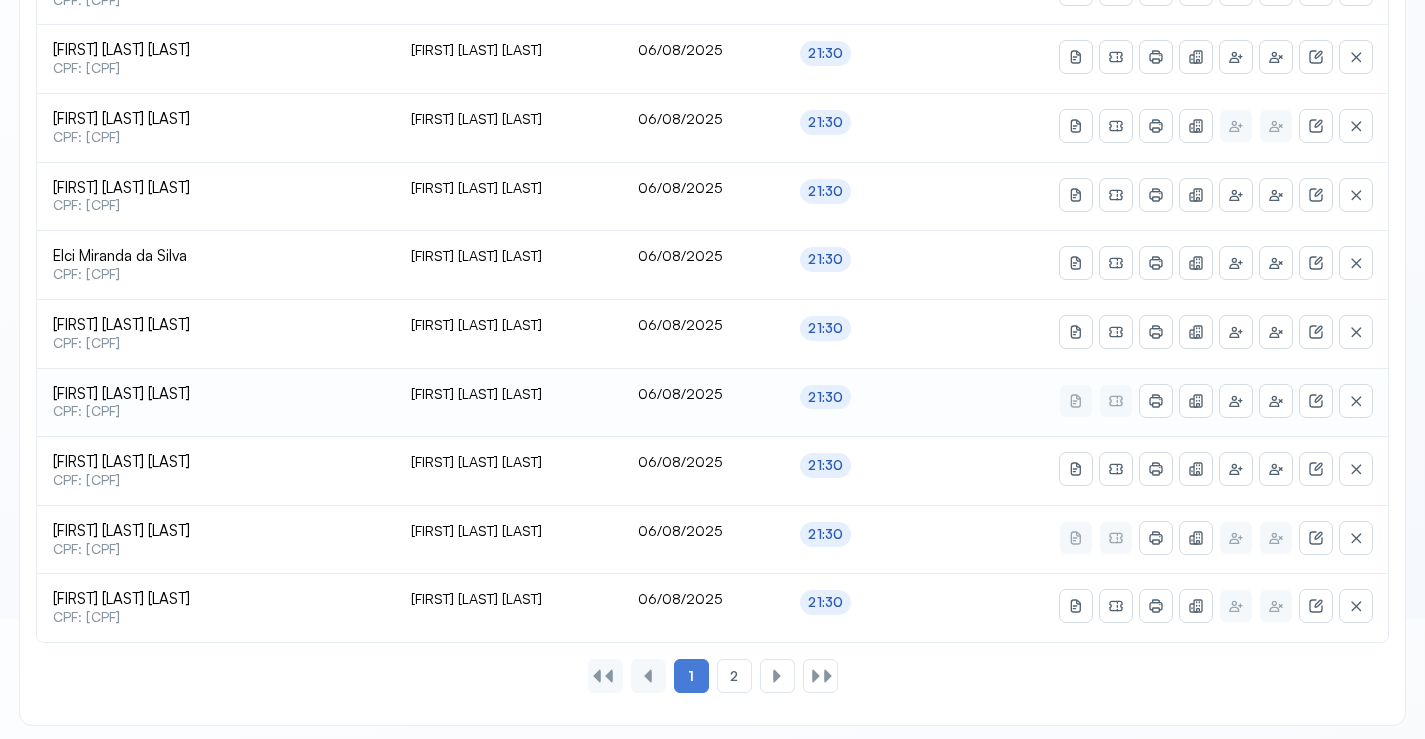scroll, scrollTop: 865, scrollLeft: 0, axis: vertical 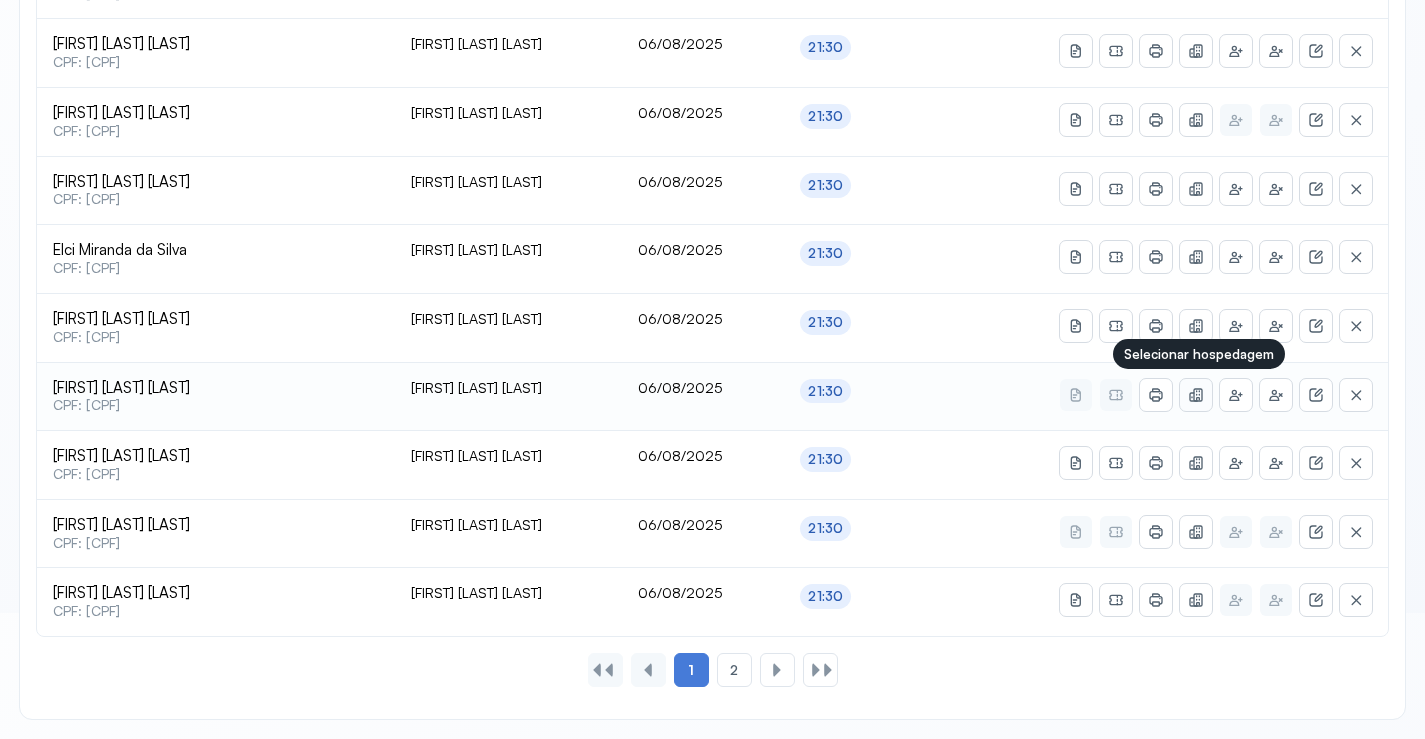 click 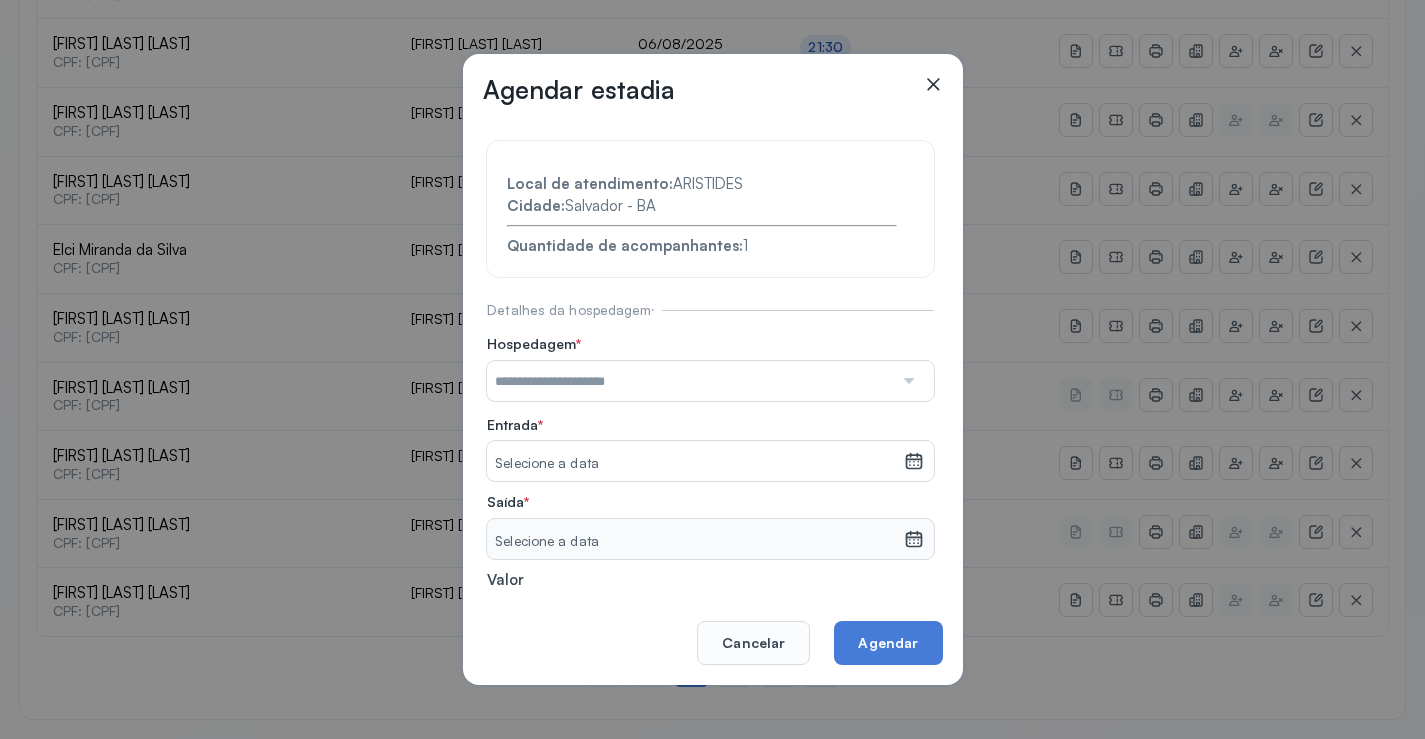 click at bounding box center (690, 381) 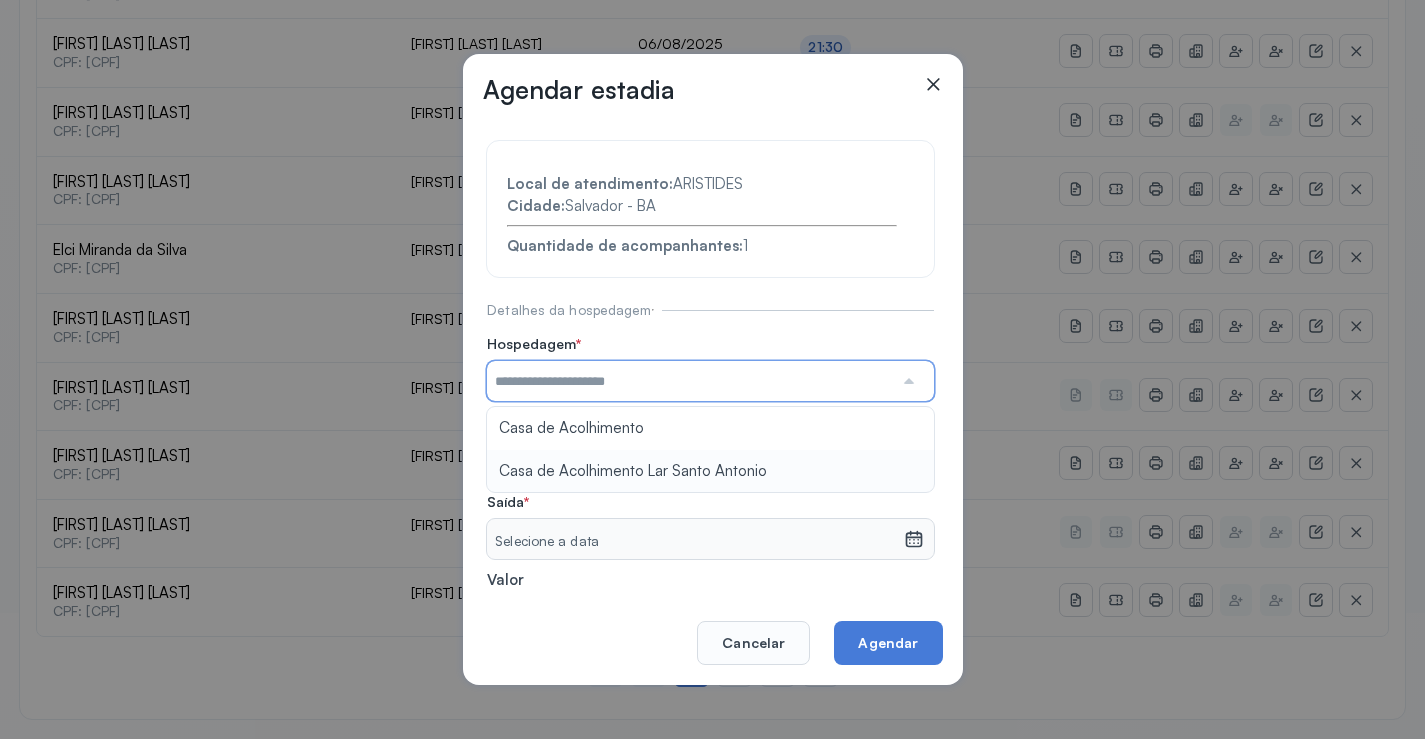 type on "**********" 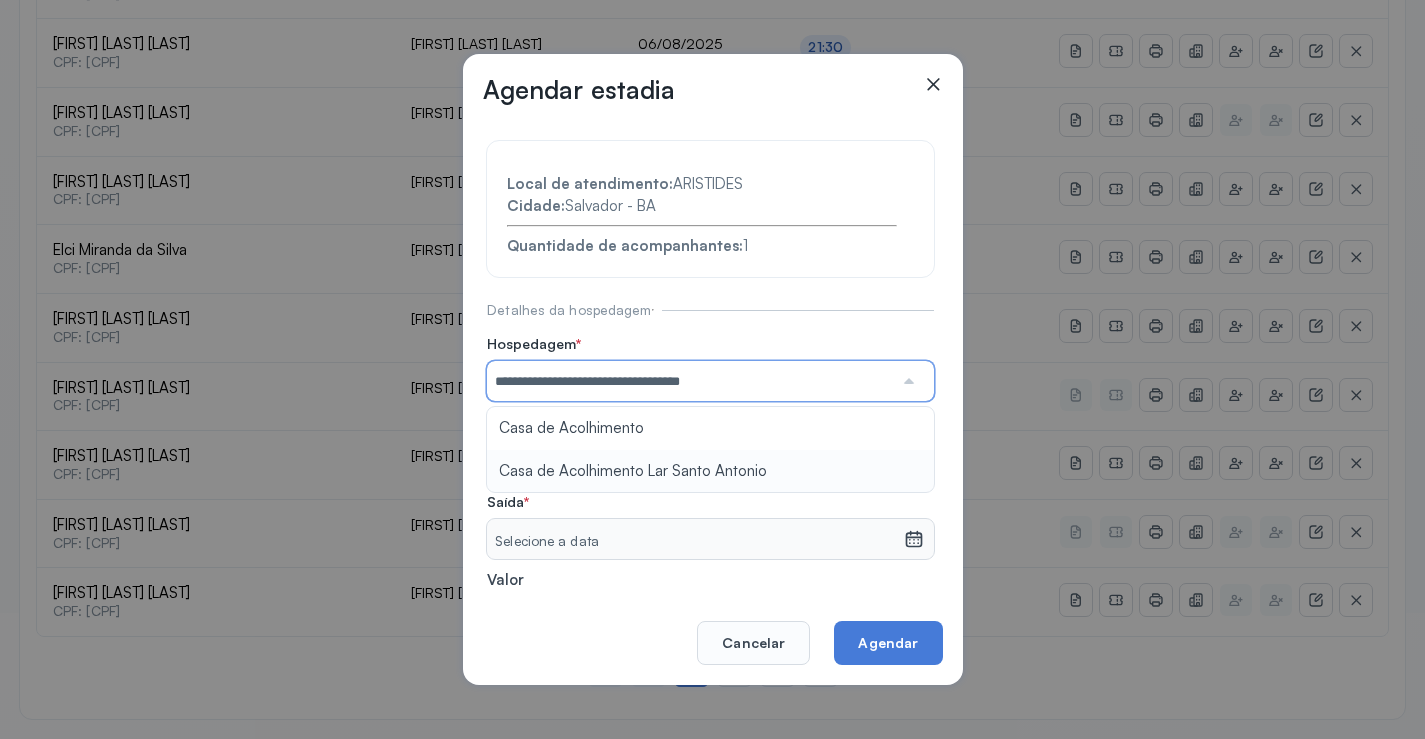 click on "**********" at bounding box center [710, 436] 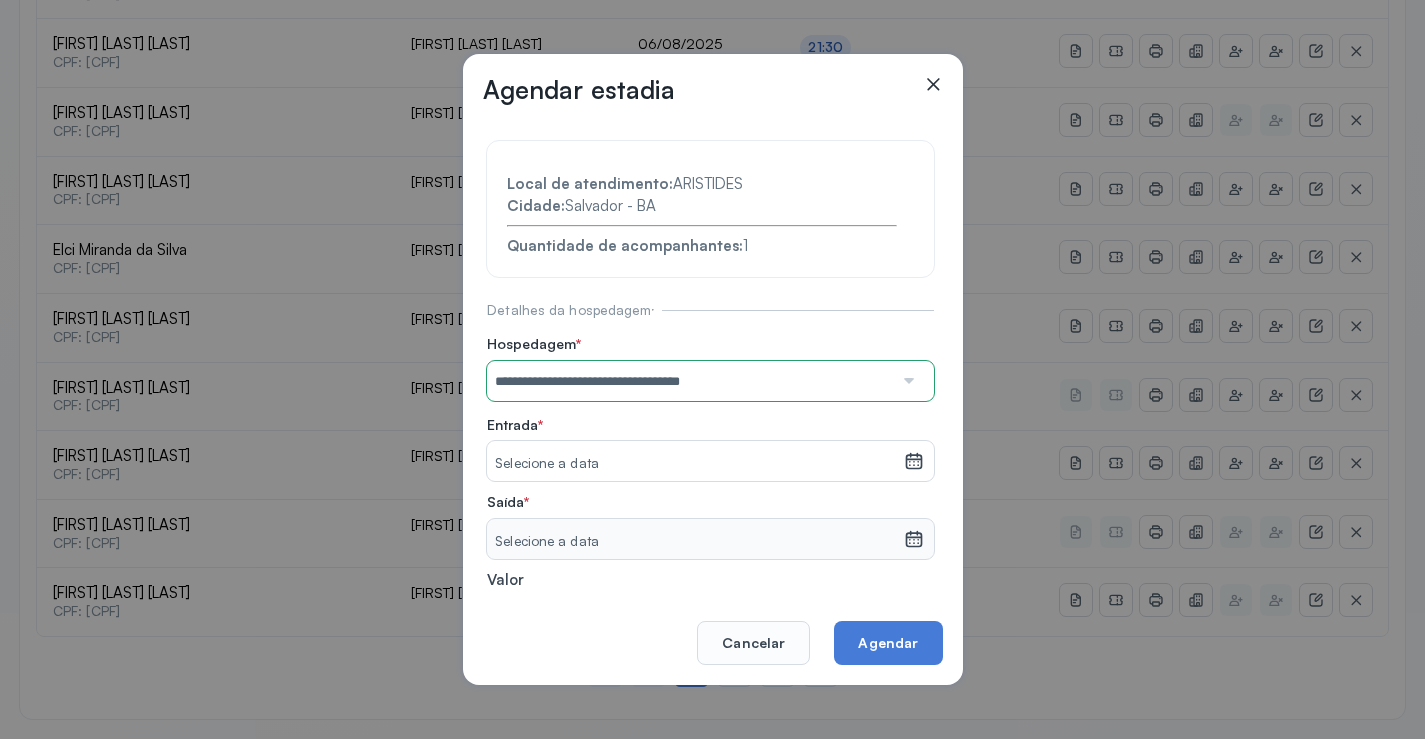 click on "Selecione a data" at bounding box center [695, 464] 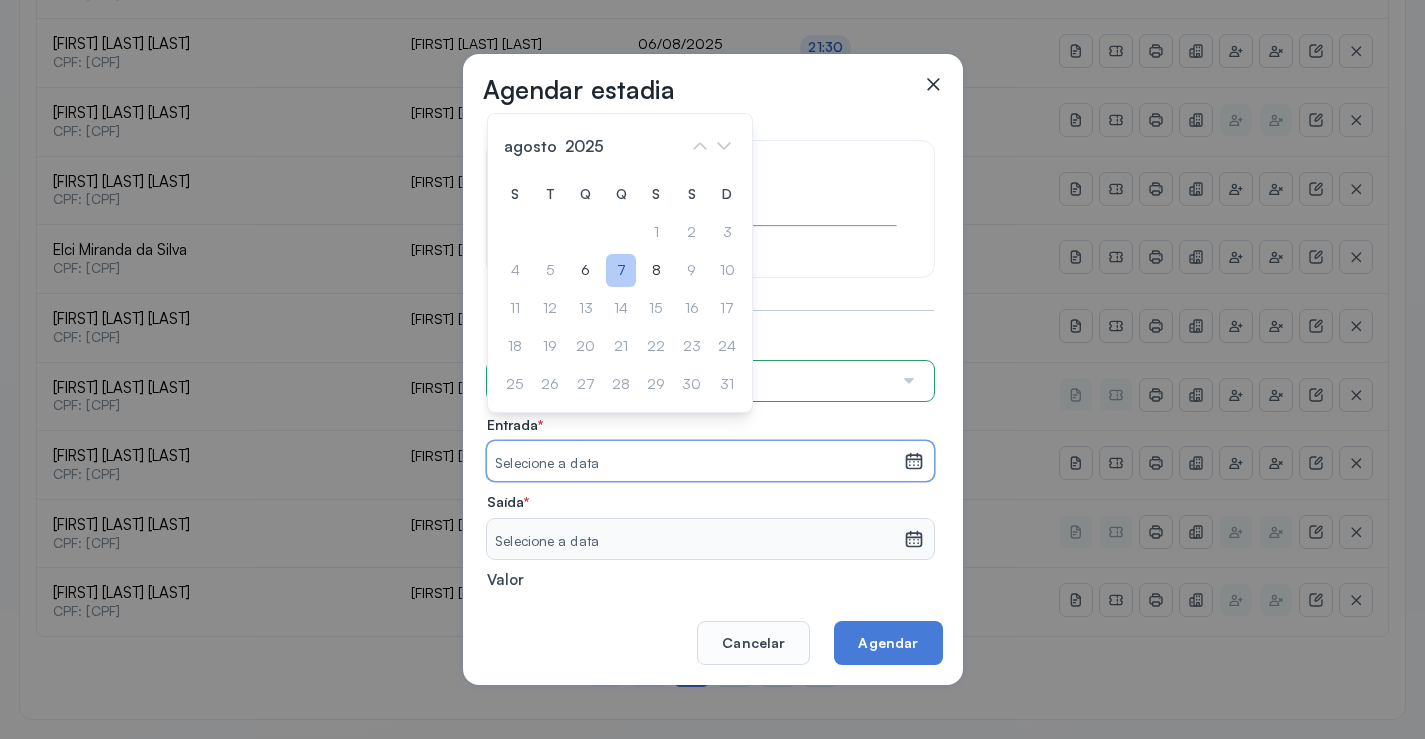 click on "7" 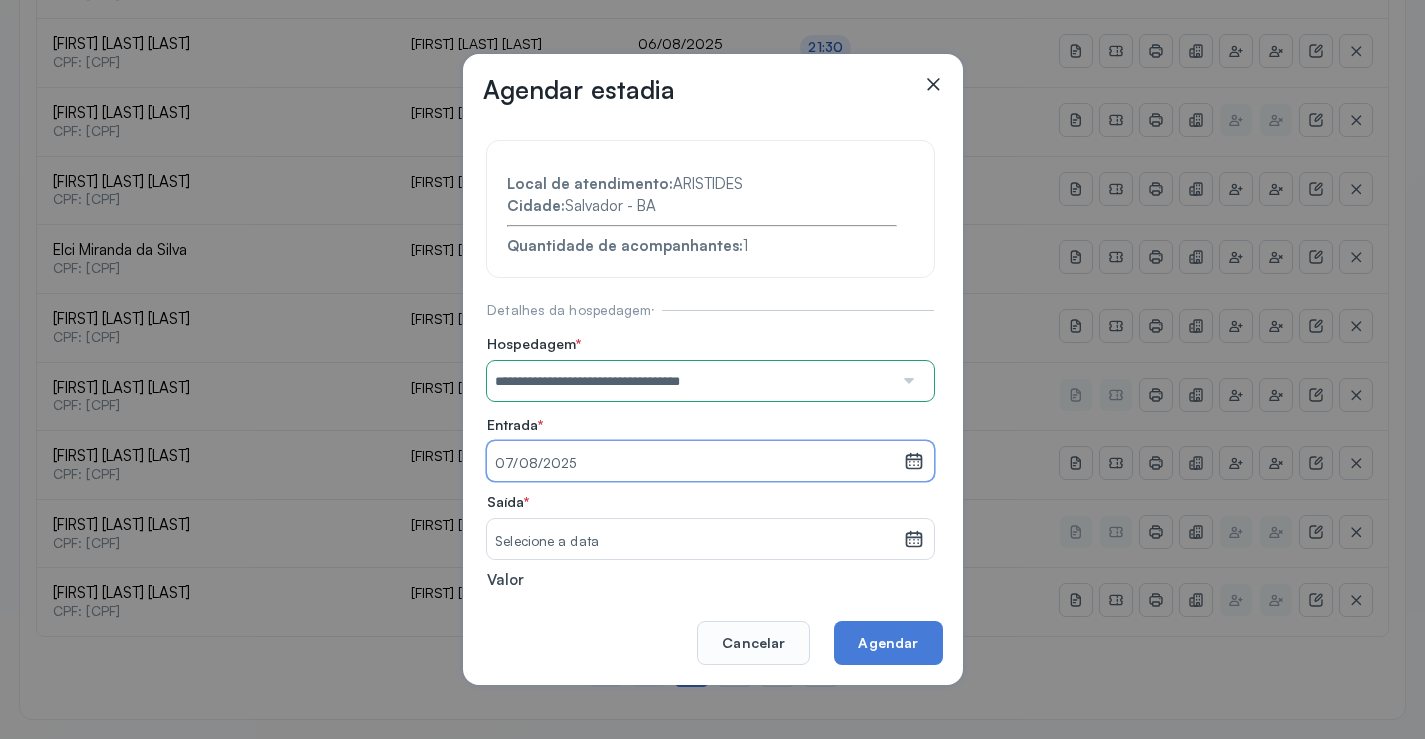 drag, startPoint x: 655, startPoint y: 538, endPoint x: 663, endPoint y: 512, distance: 27.202942 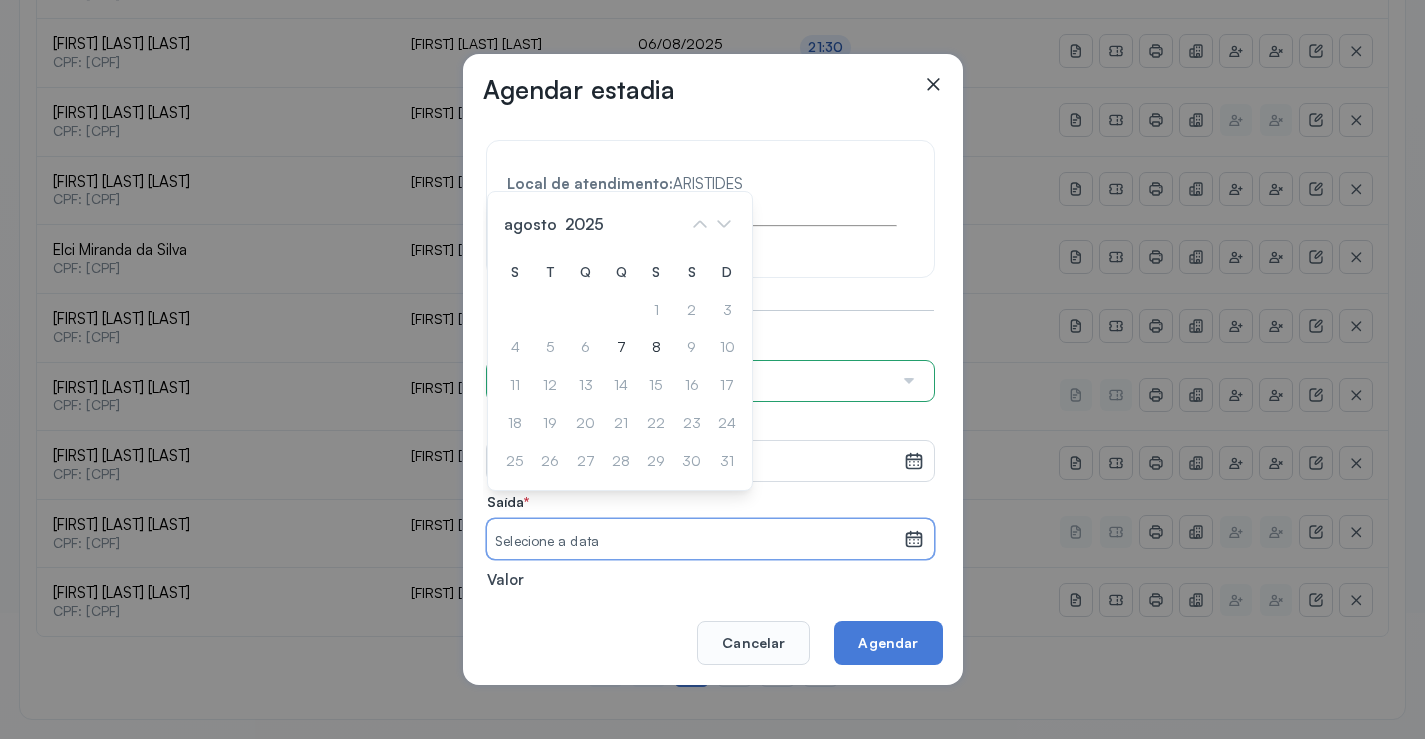 drag, startPoint x: 666, startPoint y: 342, endPoint x: 793, endPoint y: 480, distance: 187.54466 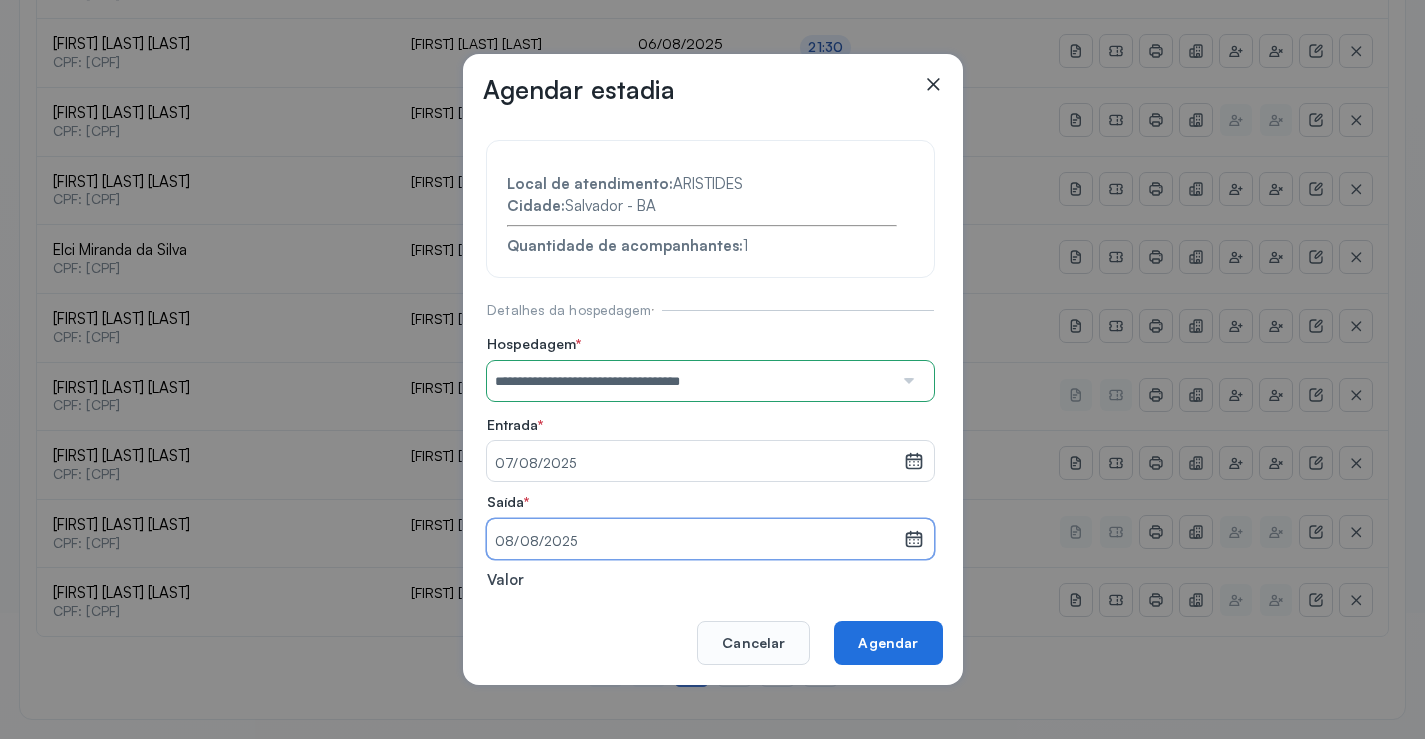 click on "Agendar" 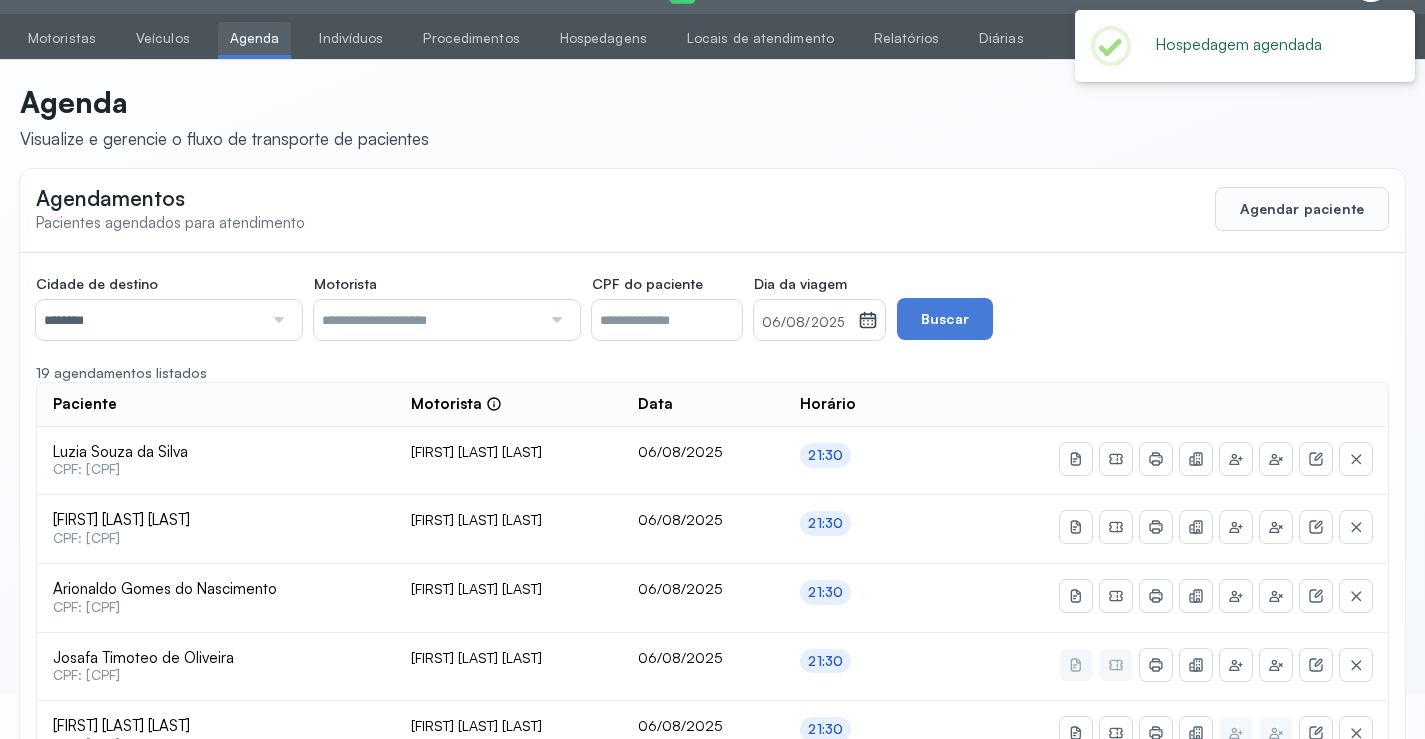 scroll, scrollTop: 865, scrollLeft: 0, axis: vertical 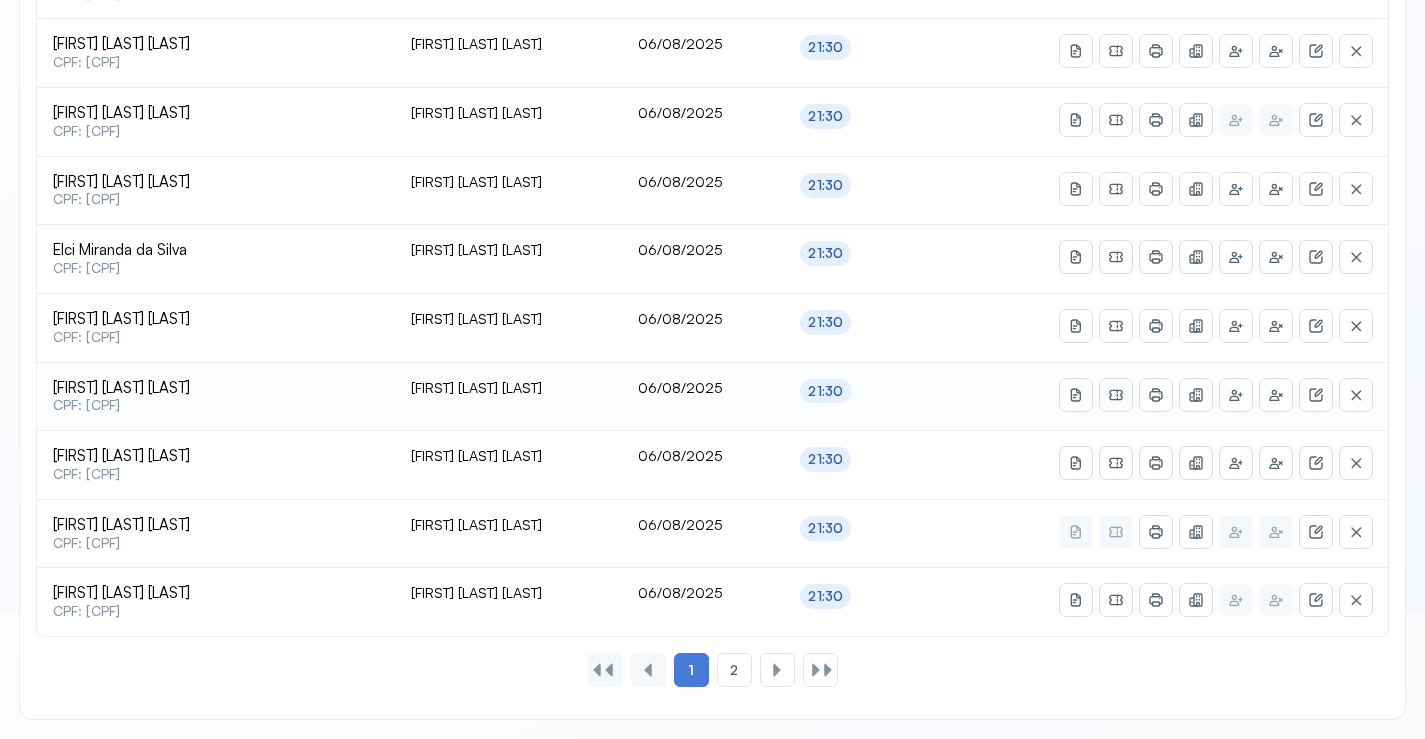 click 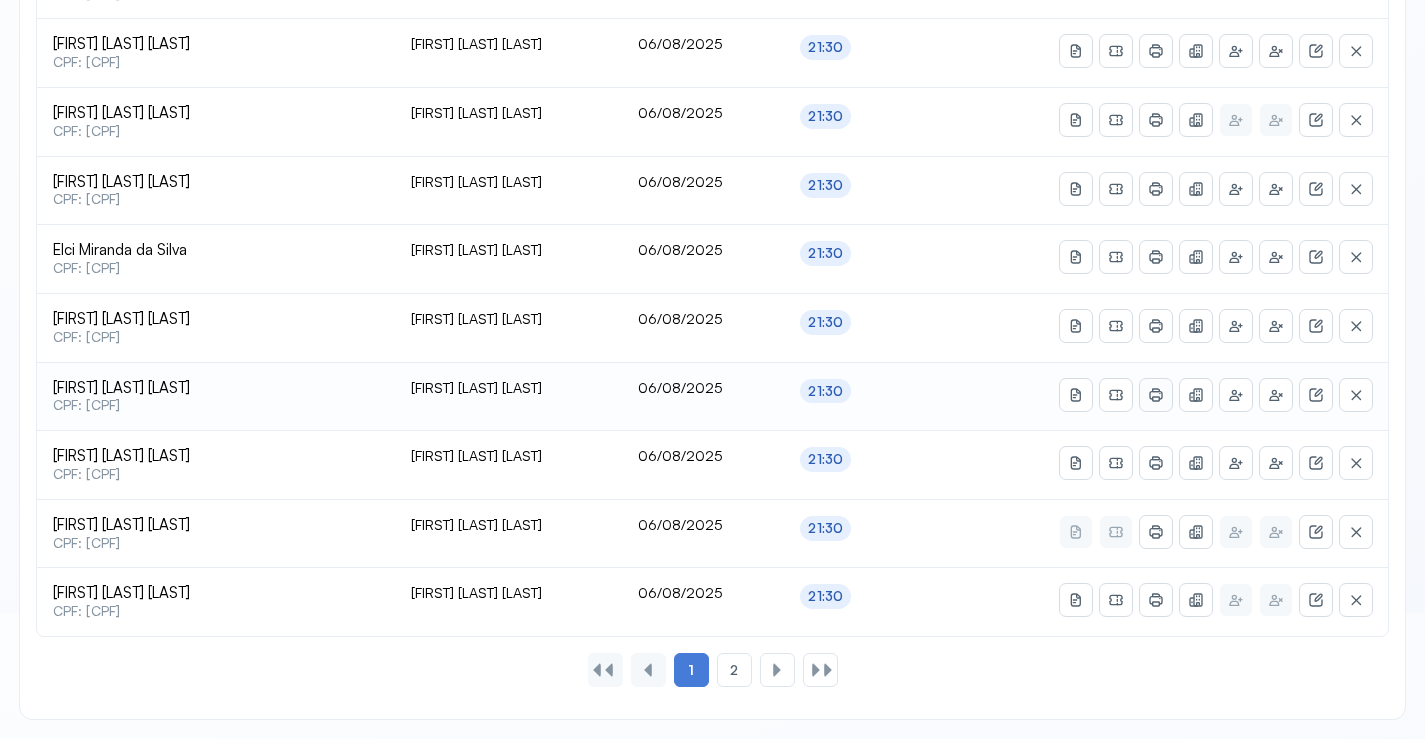 click 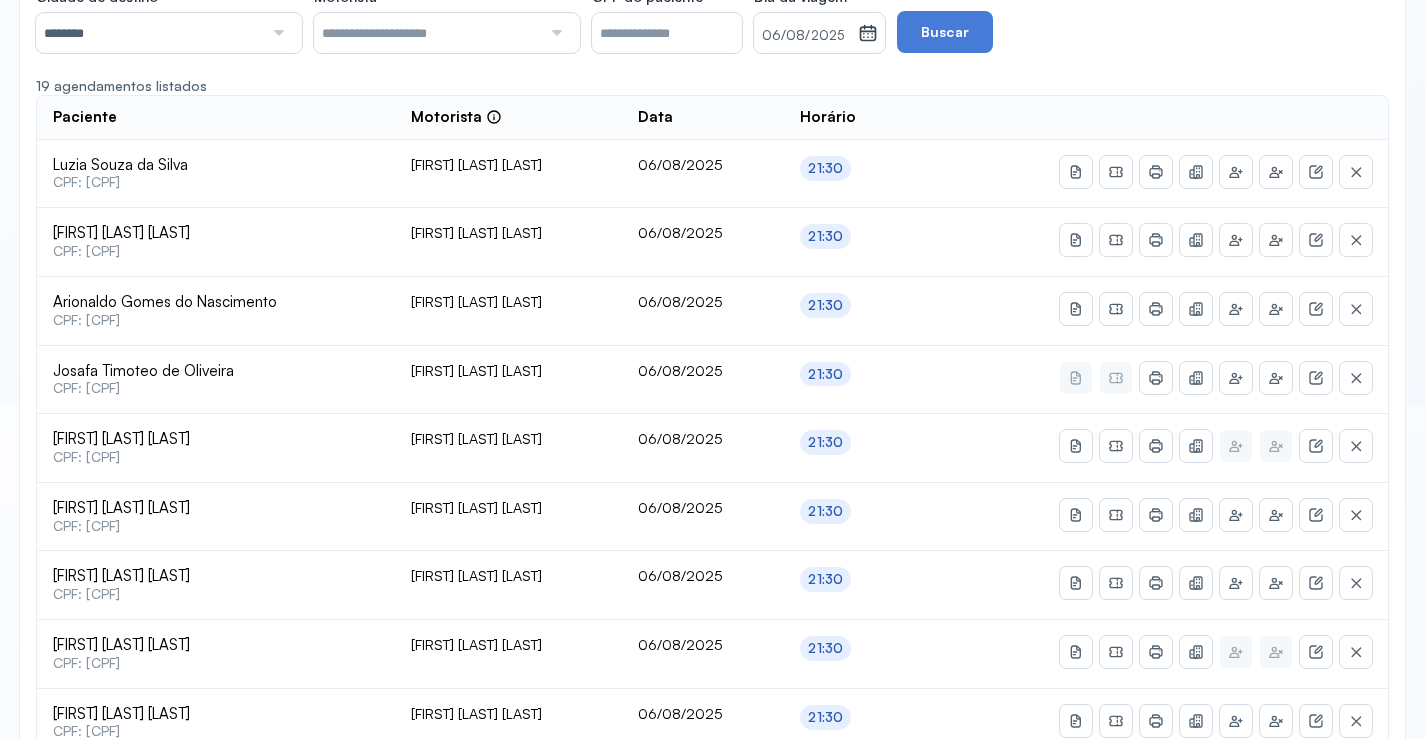 scroll, scrollTop: 65, scrollLeft: 0, axis: vertical 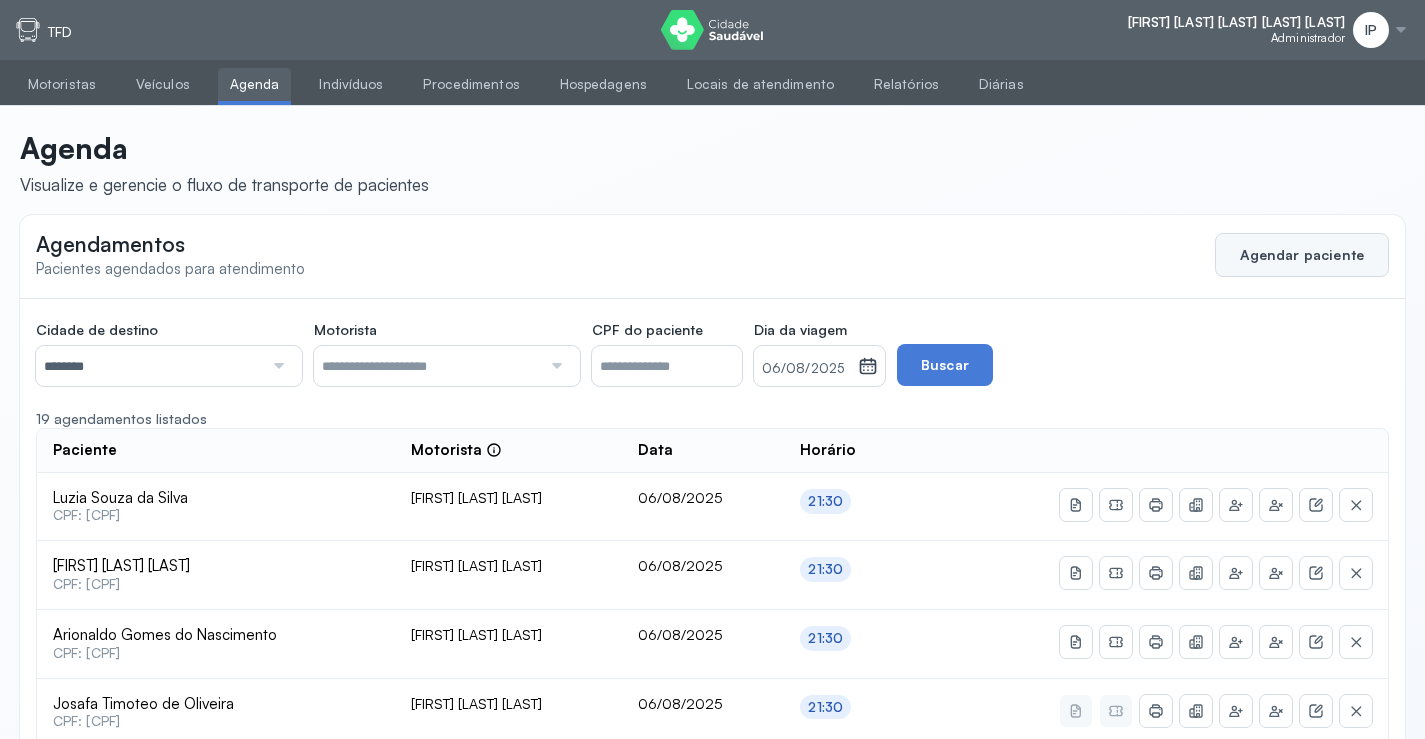 click on "Agendar paciente" 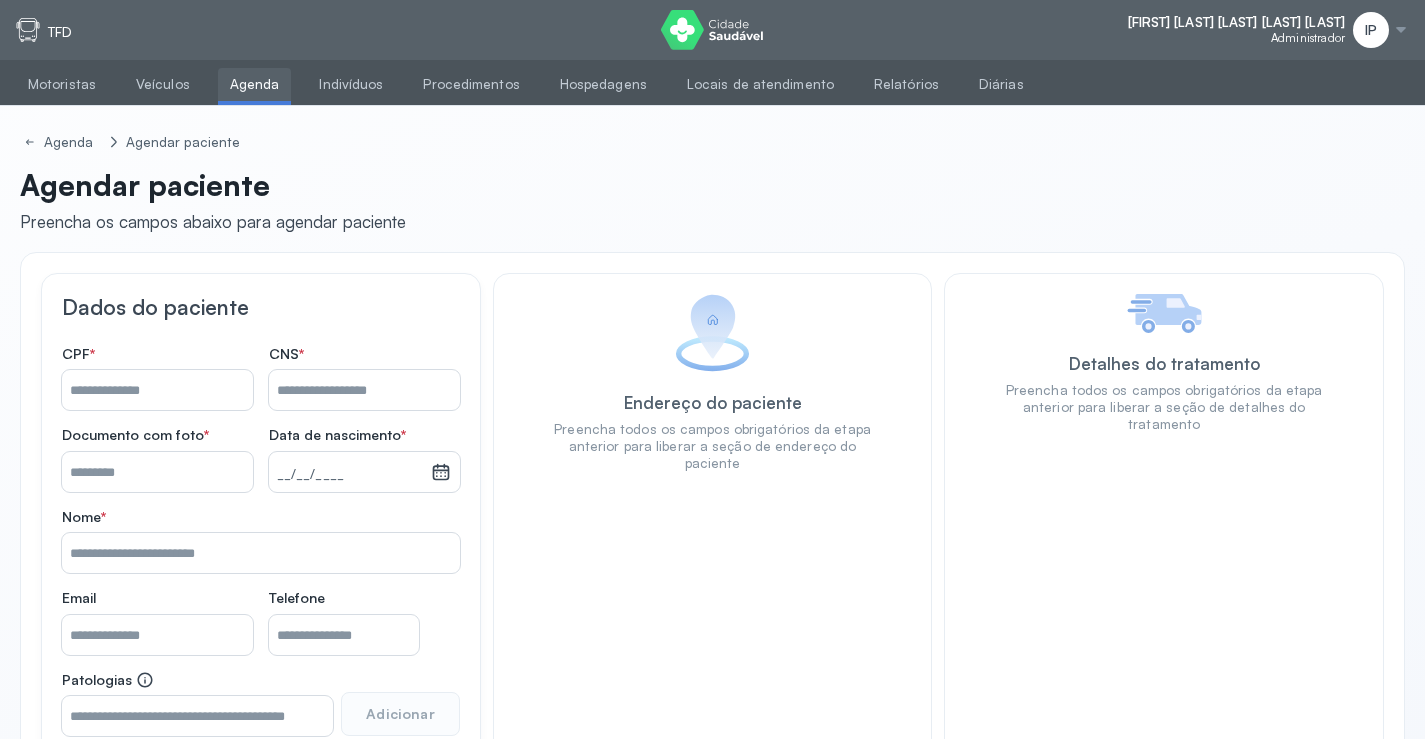 click on "Nome   *" at bounding box center (157, 390) 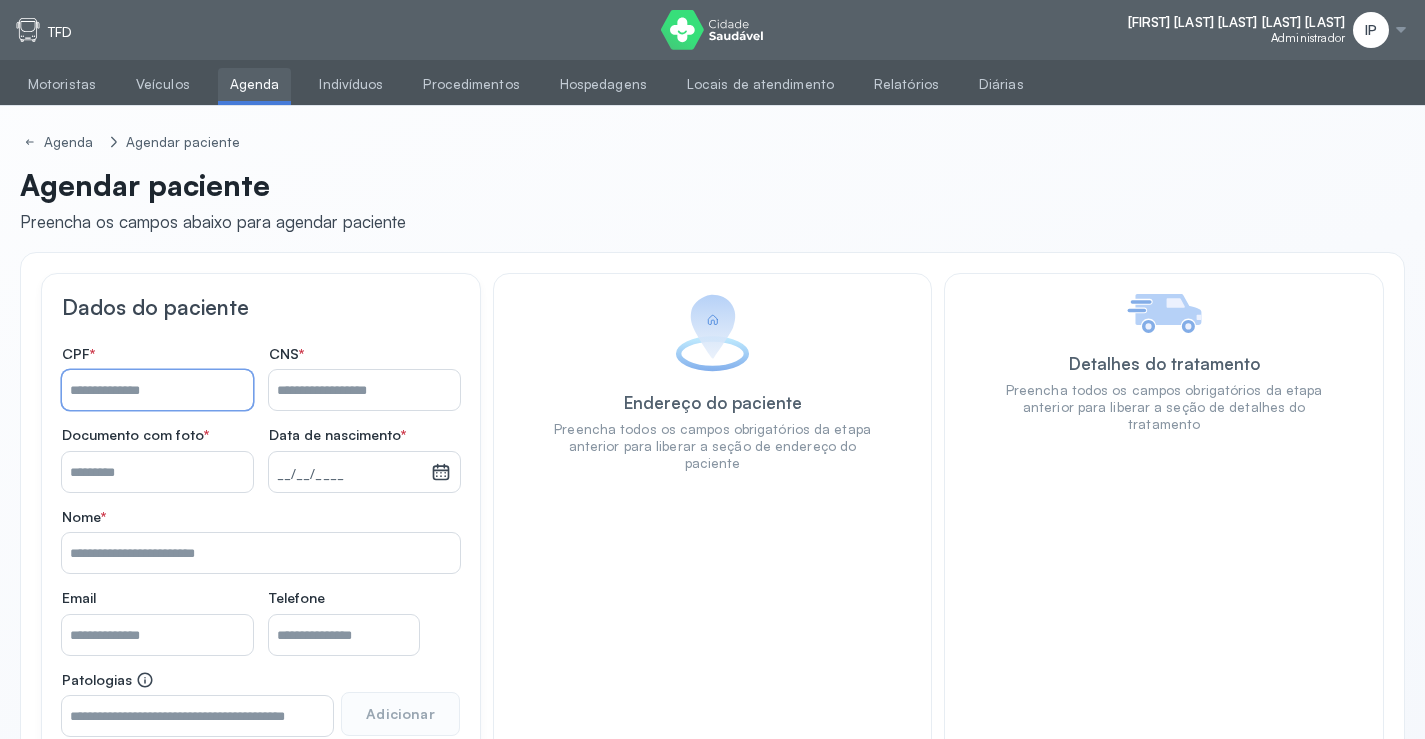 click on "Nome   *" at bounding box center (364, 390) 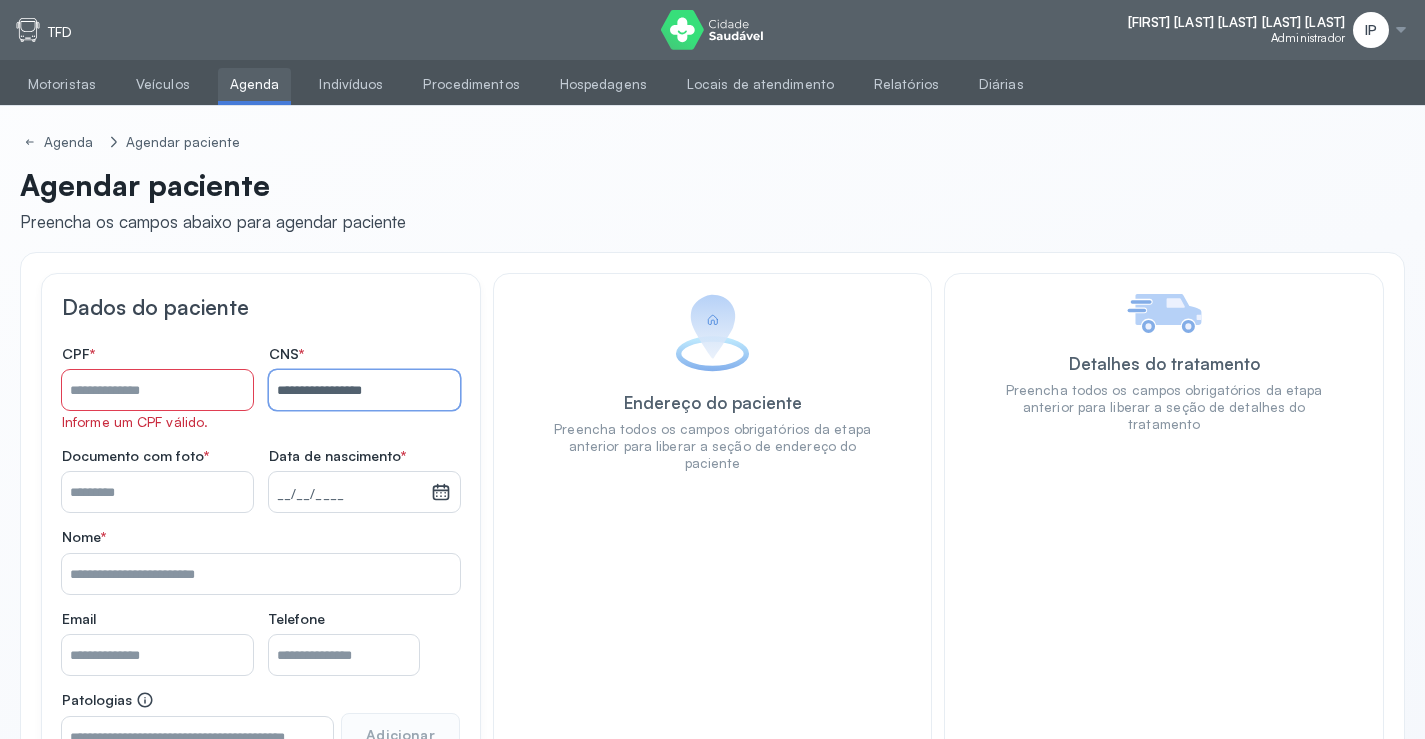 type on "**********" 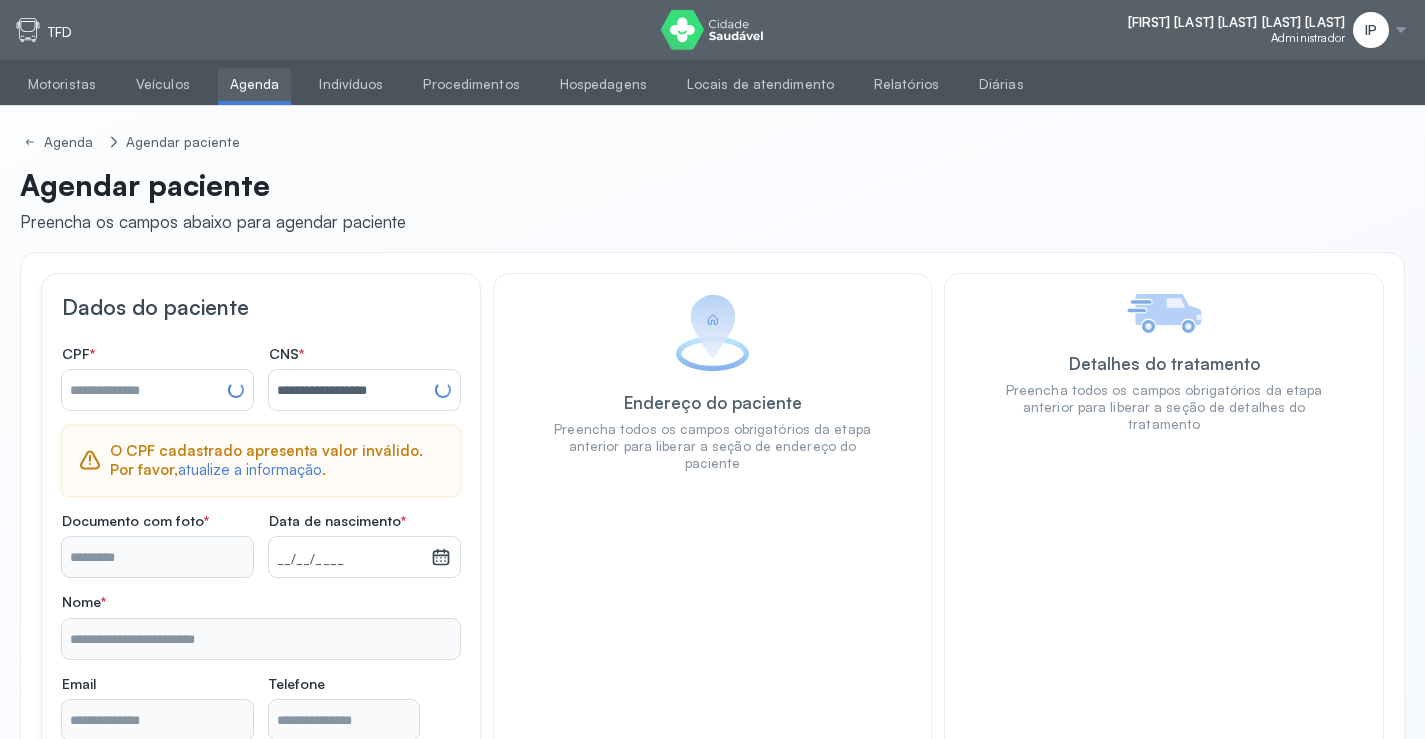 type on "**********" 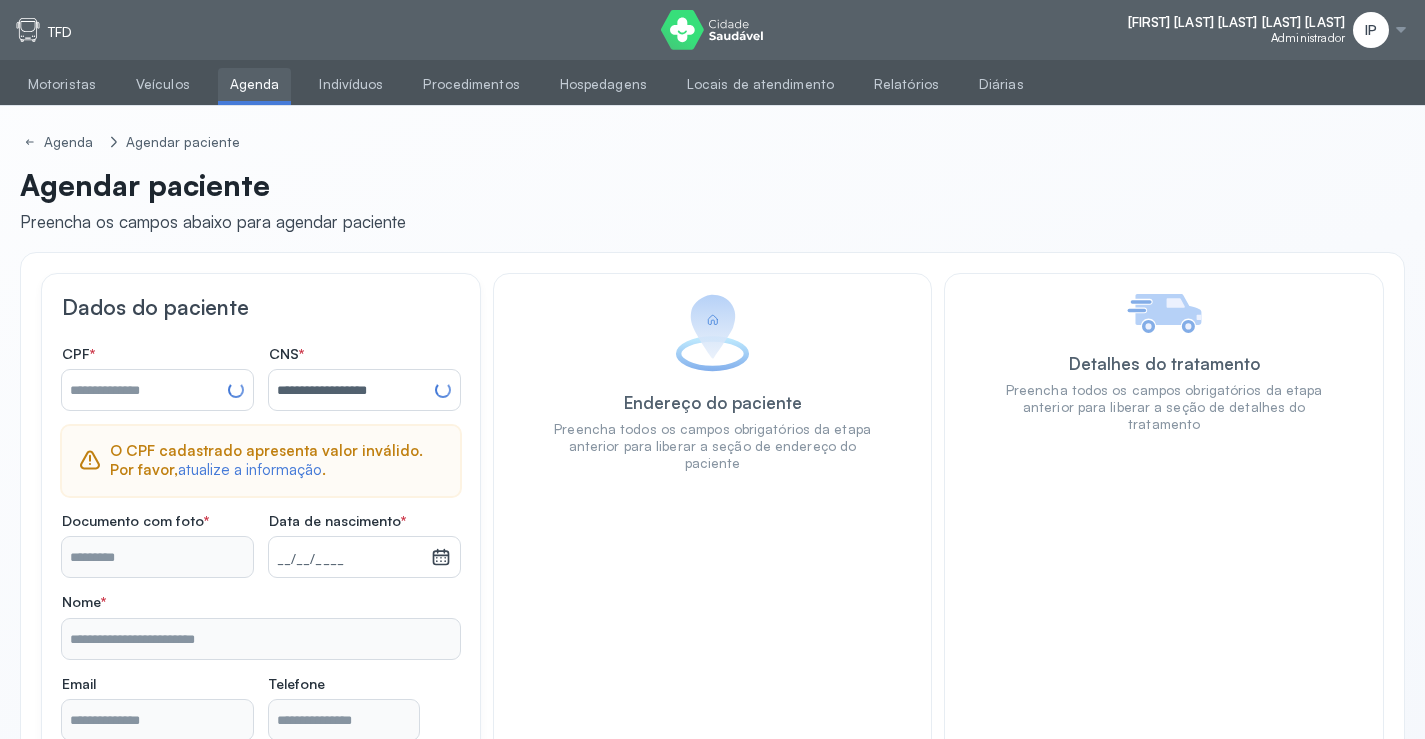 type on "**********" 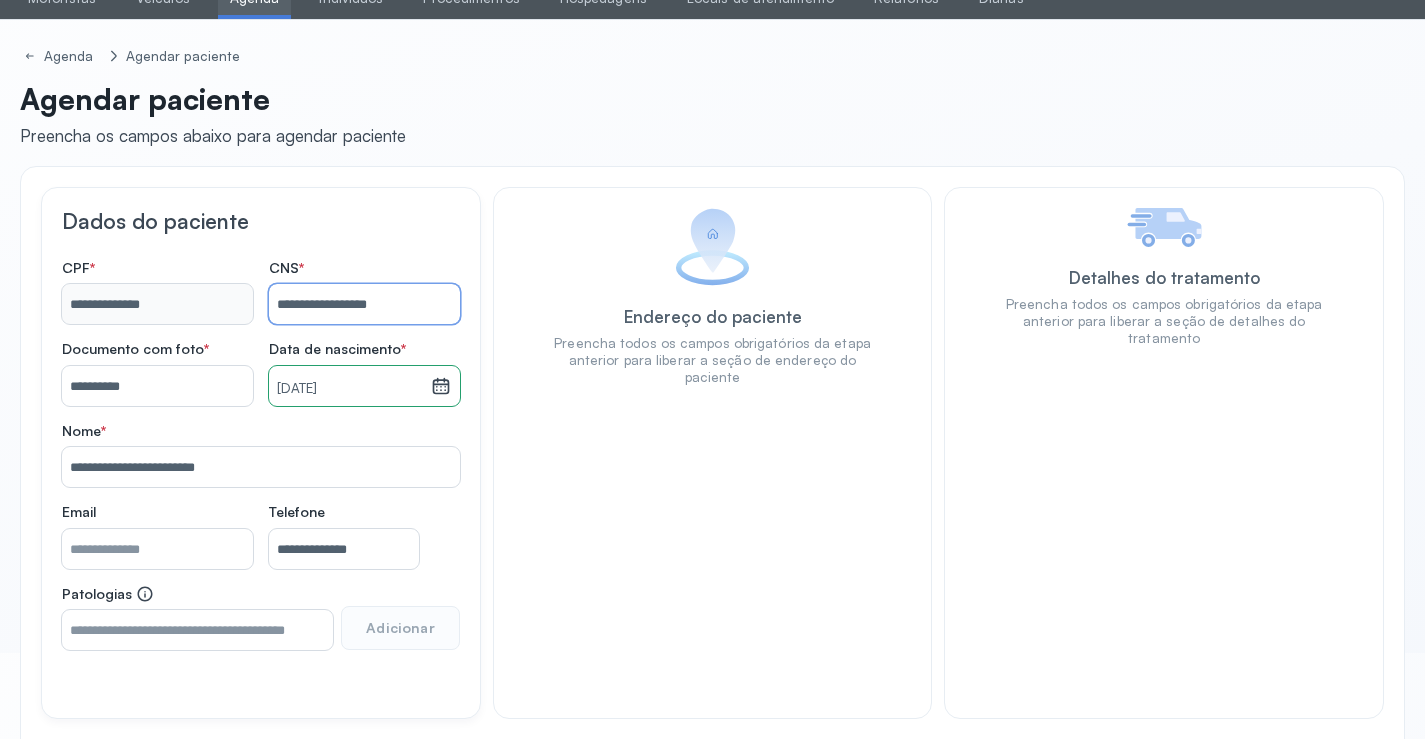 scroll, scrollTop: 171, scrollLeft: 0, axis: vertical 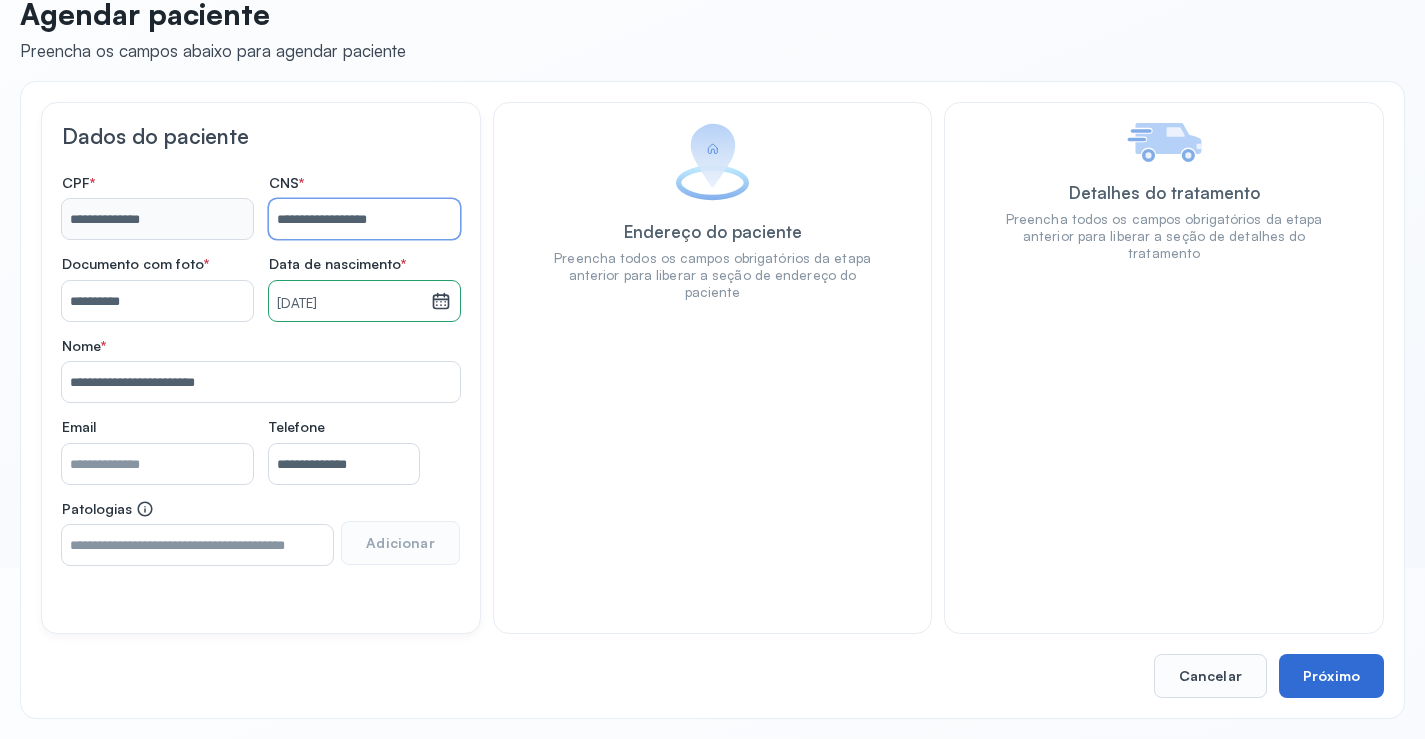 type on "**********" 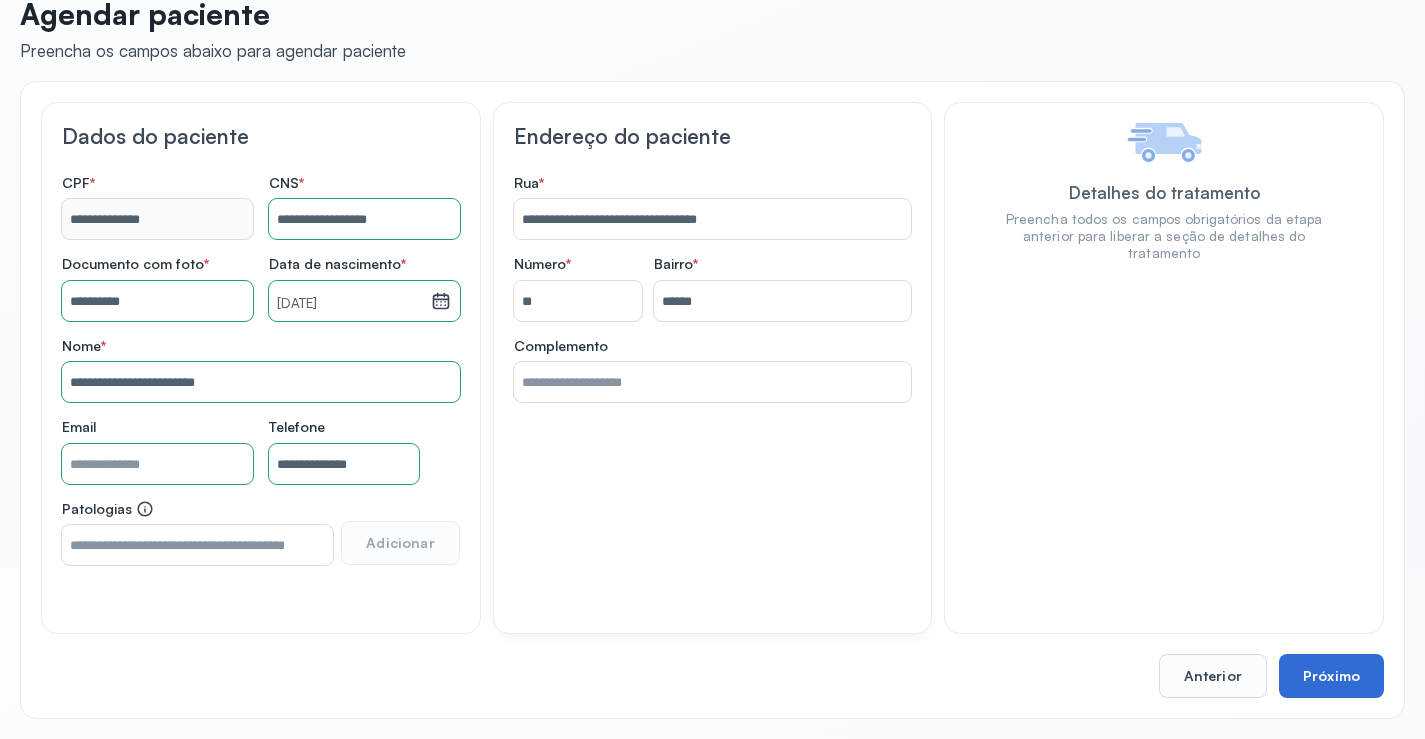click on "Próximo" at bounding box center (1331, 676) 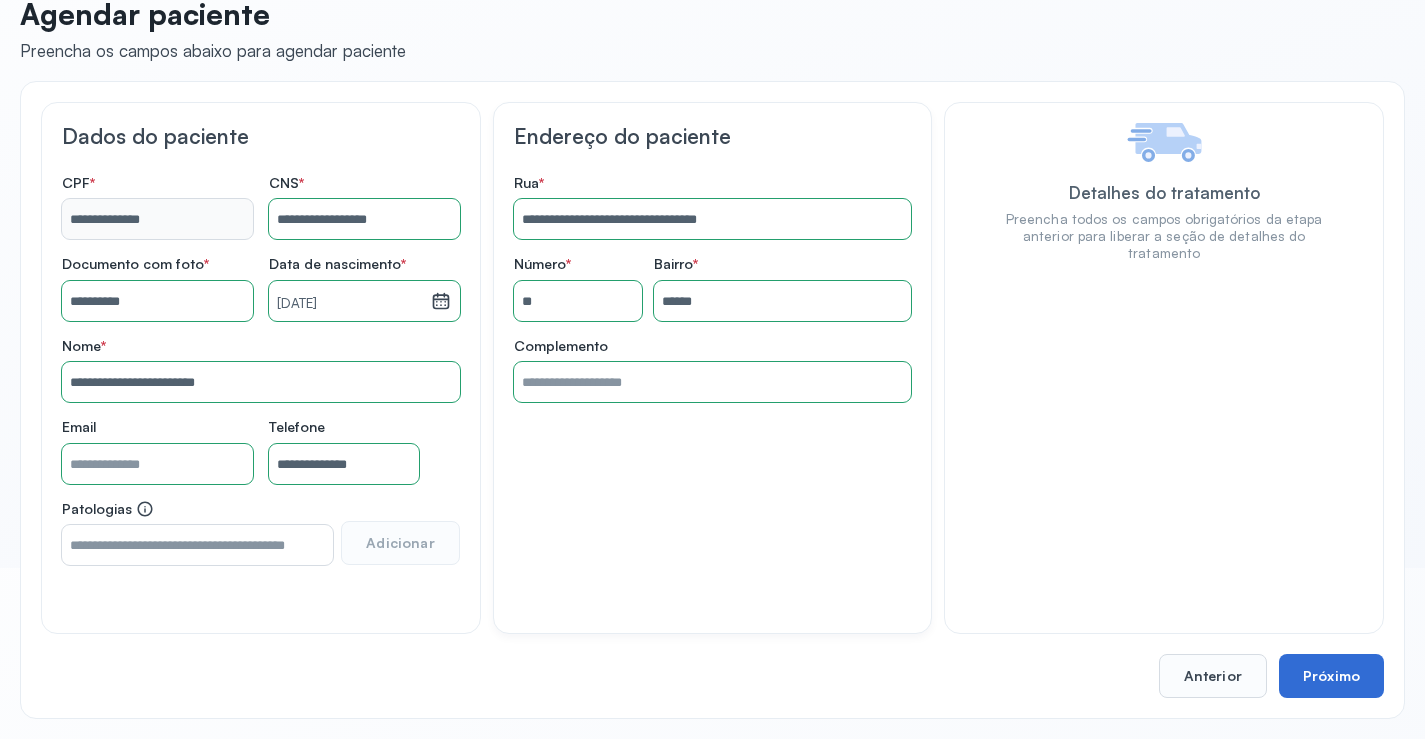 click on "Próximo" at bounding box center (1331, 676) 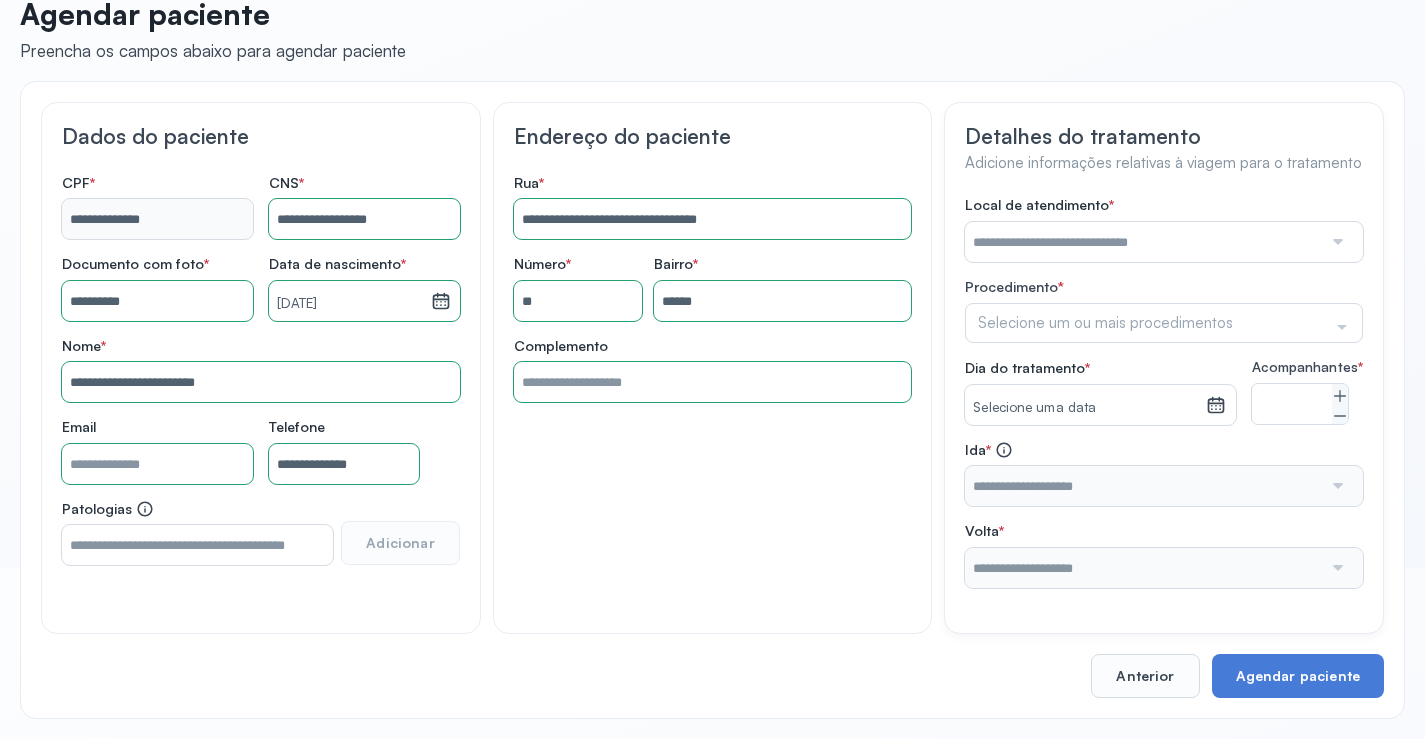 click at bounding box center [1143, 242] 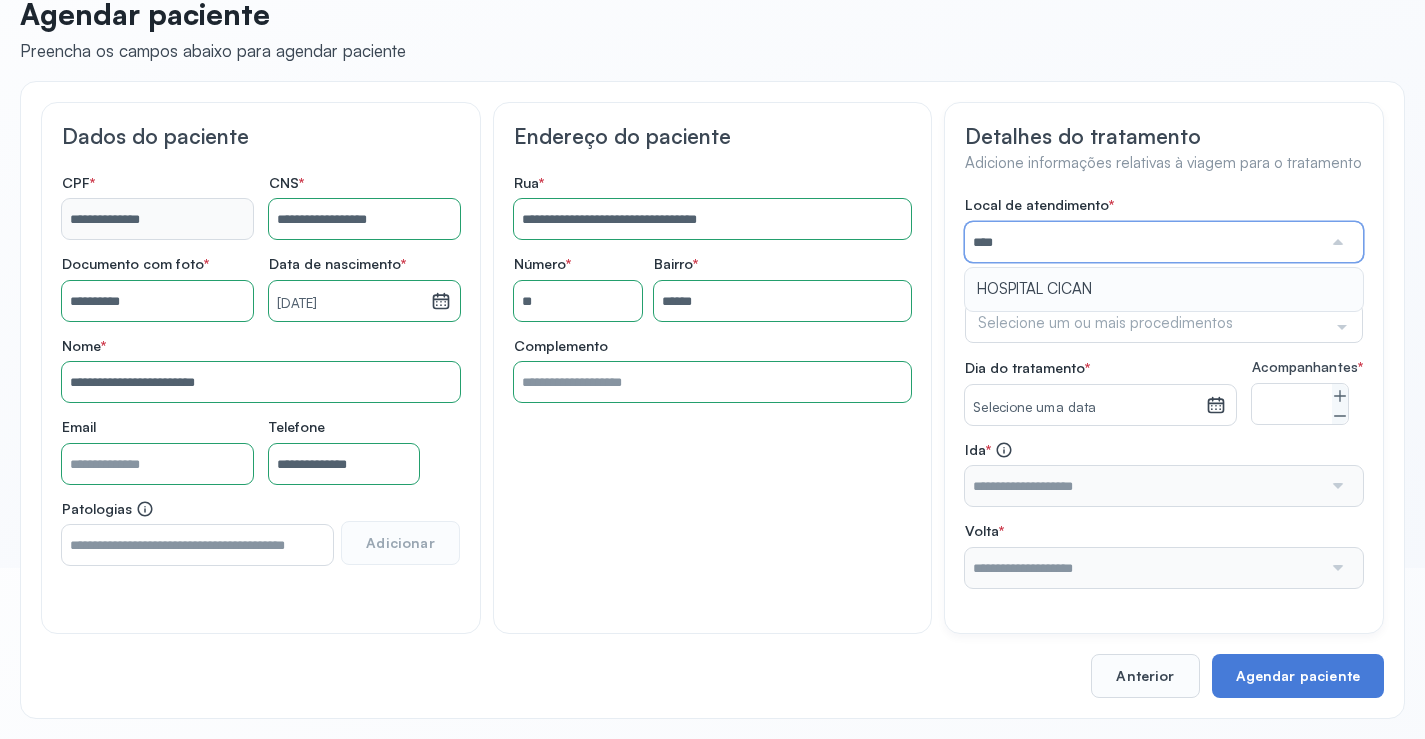 type on "**********" 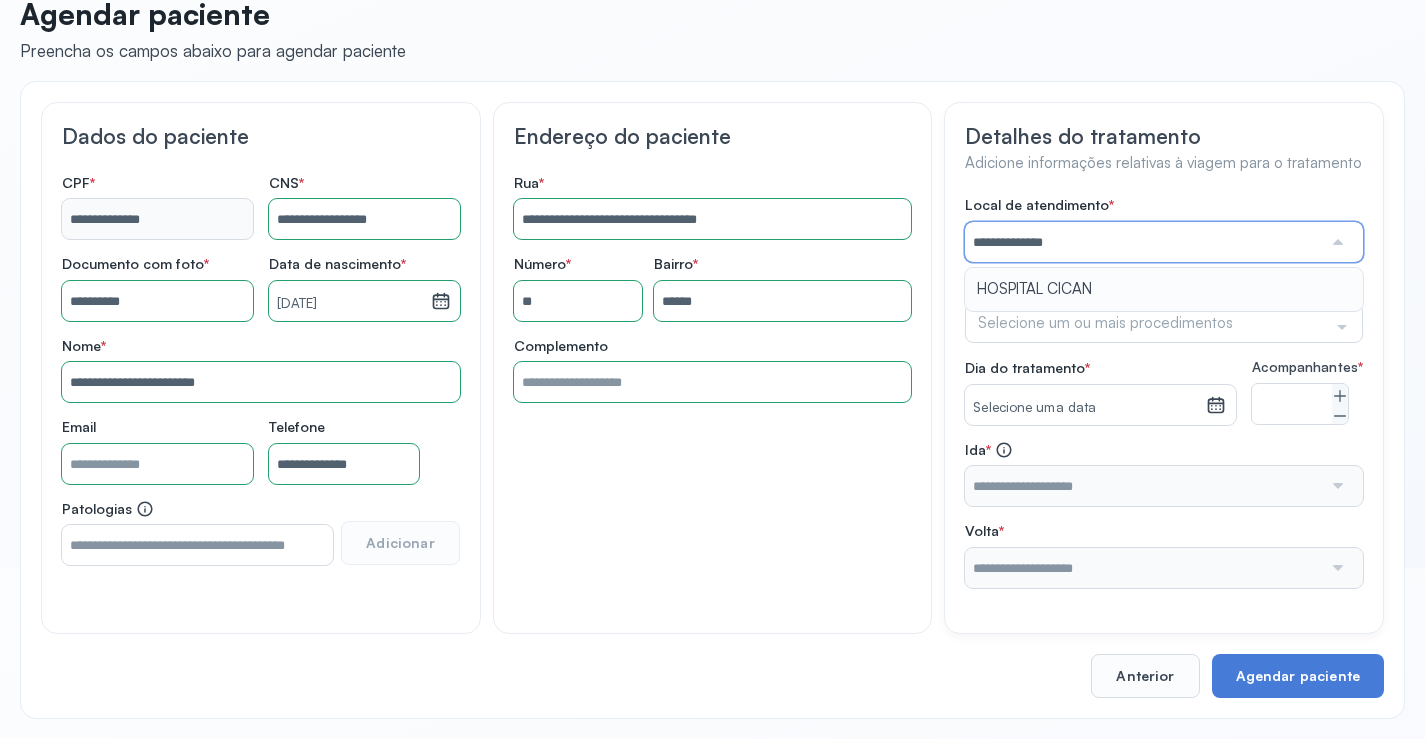 click on "**********" at bounding box center [1164, 392] 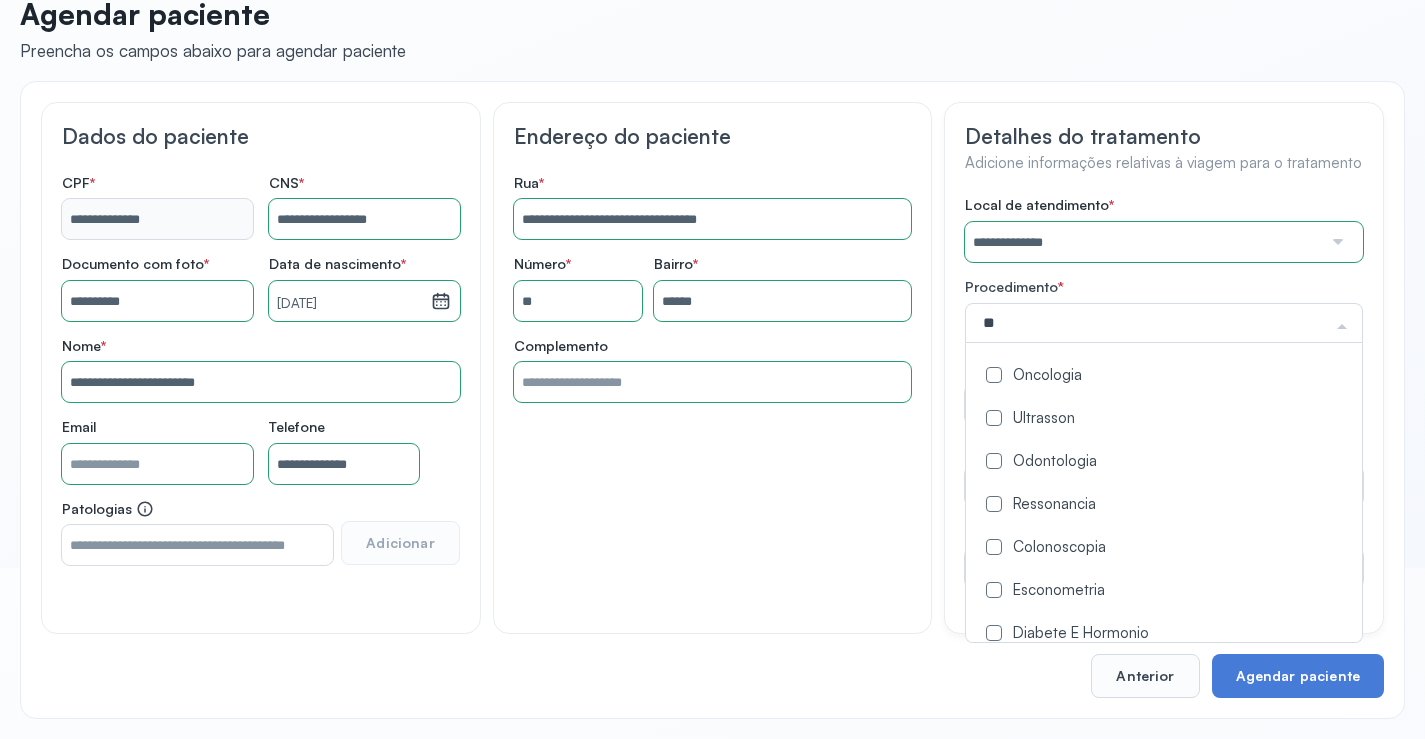 type on "***" 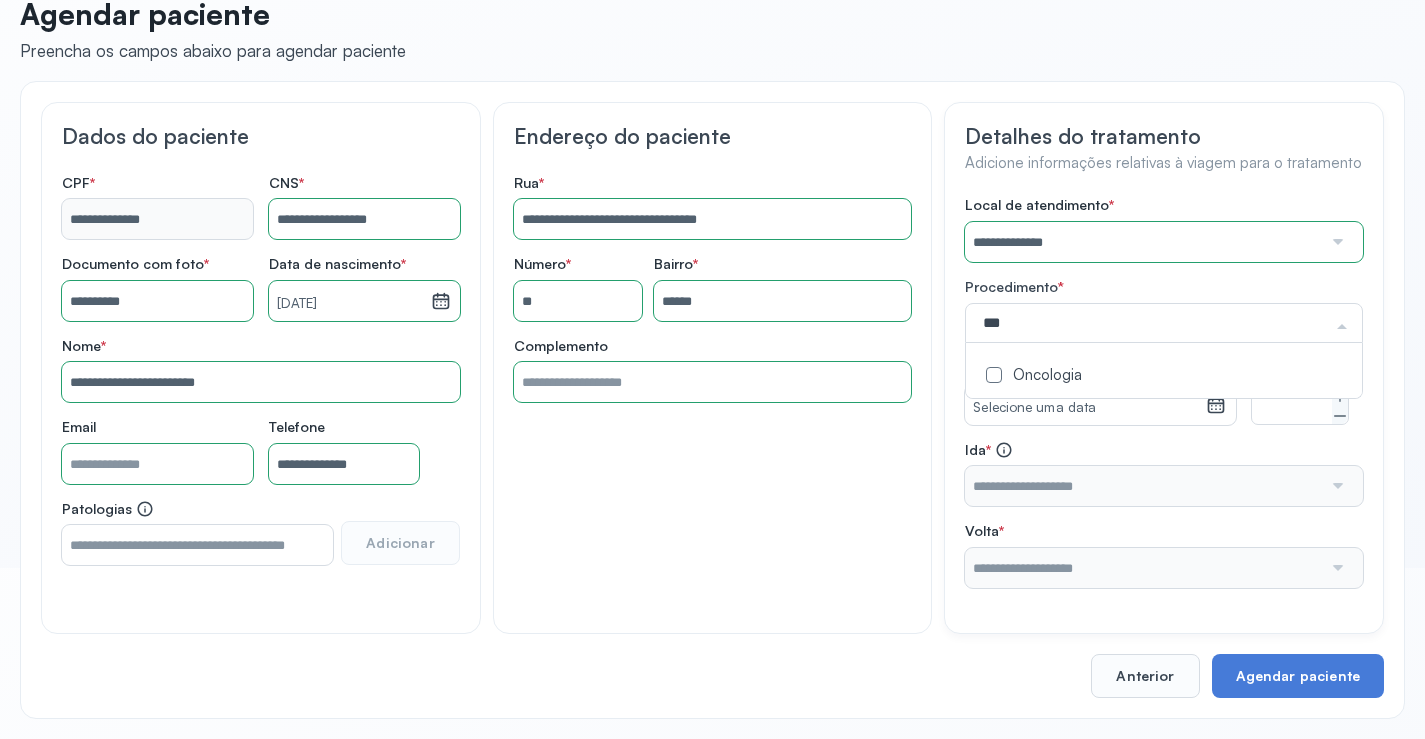 drag, startPoint x: 1033, startPoint y: 364, endPoint x: 984, endPoint y: 396, distance: 58.5235 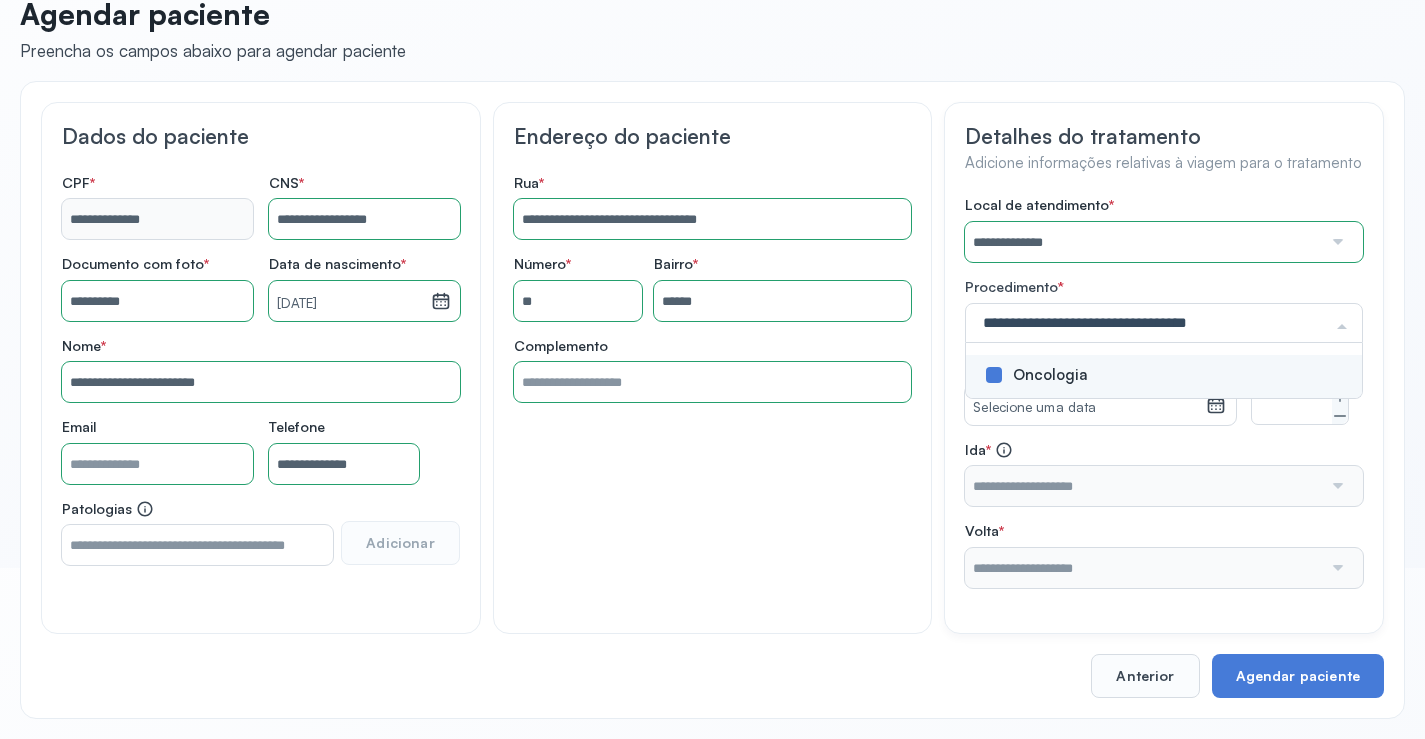 click on "**********" 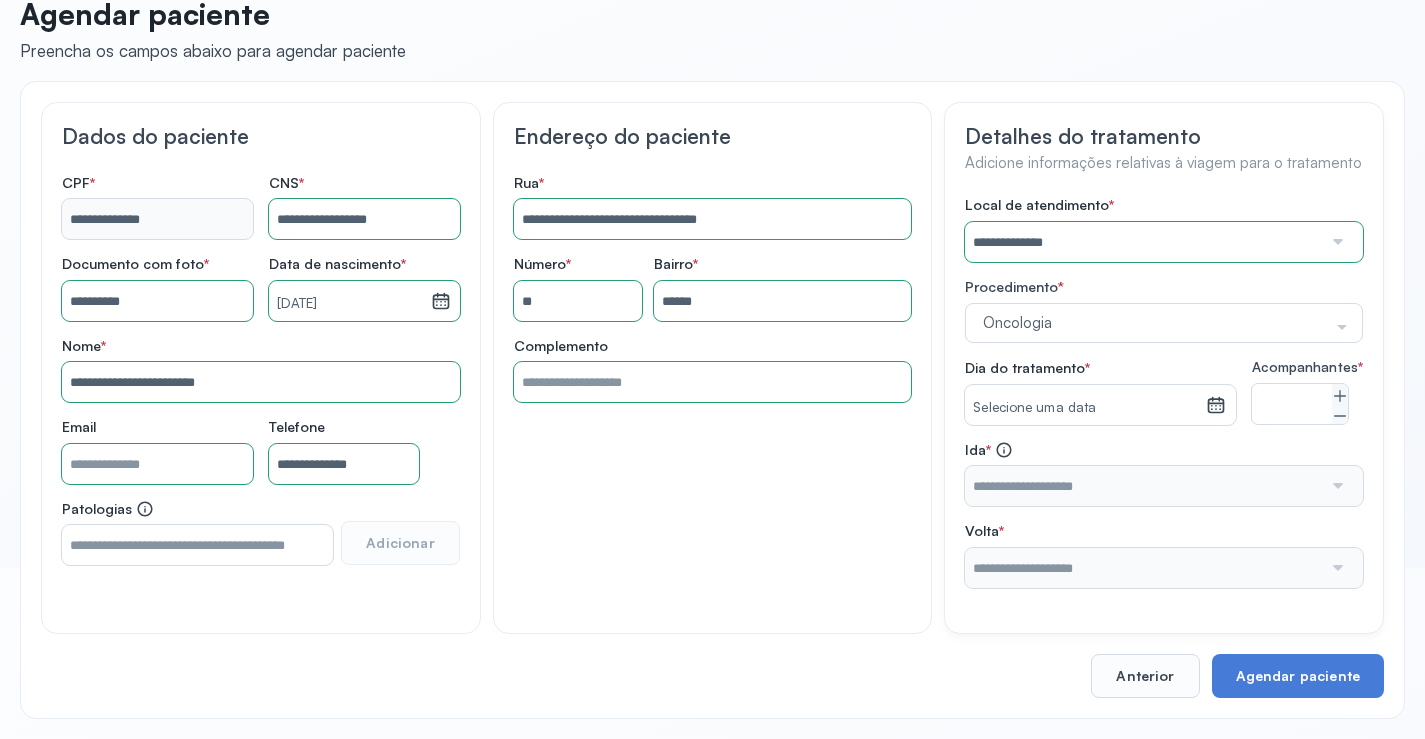 click on "Selecione uma data" at bounding box center (1085, 408) 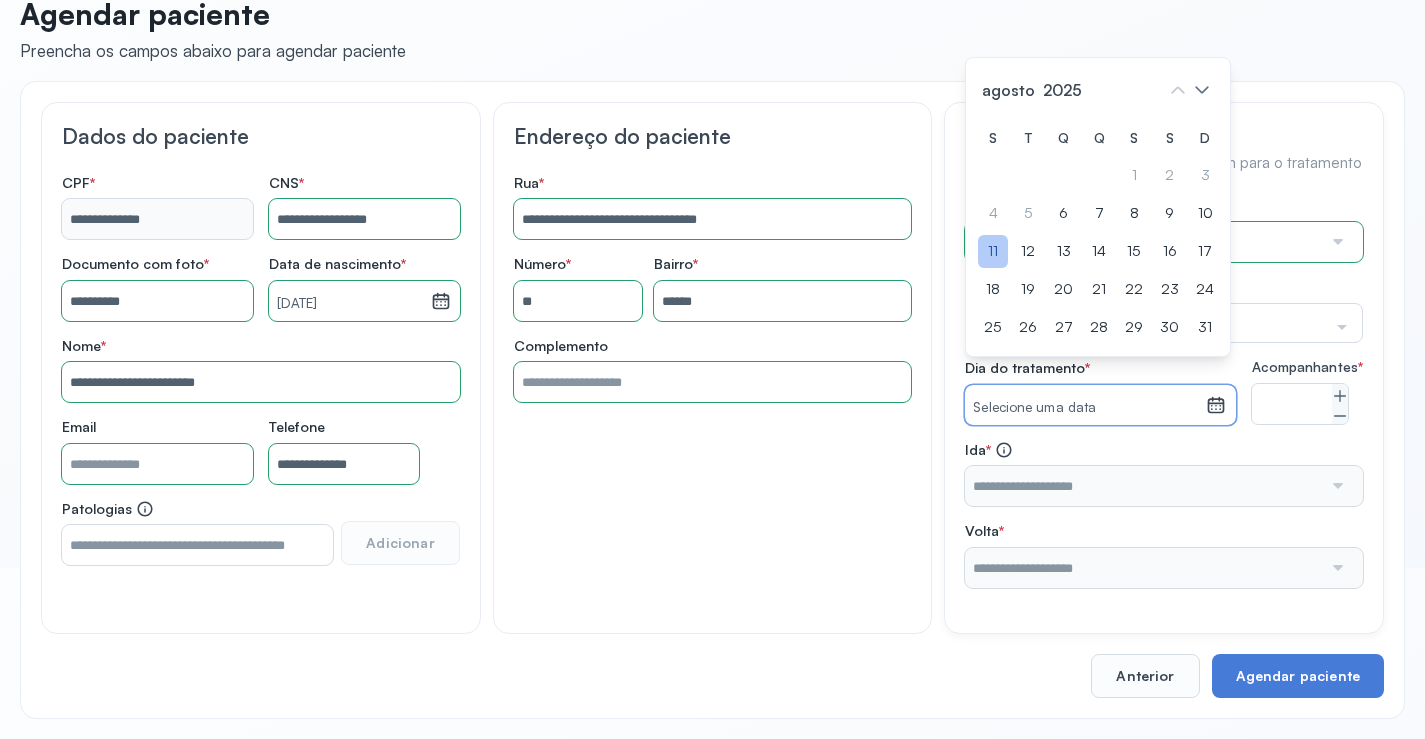 click on "11" 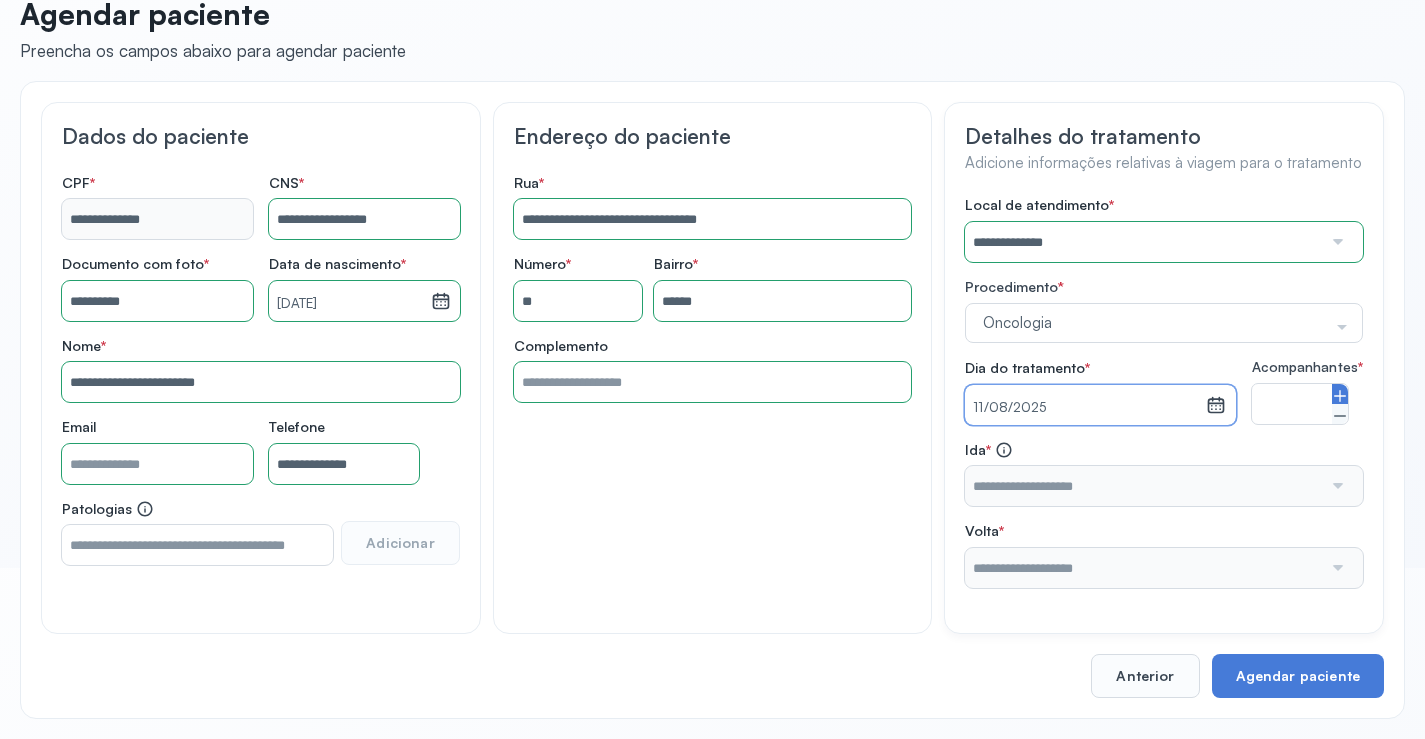 drag, startPoint x: 1355, startPoint y: 404, endPoint x: 1342, endPoint y: 407, distance: 13.341664 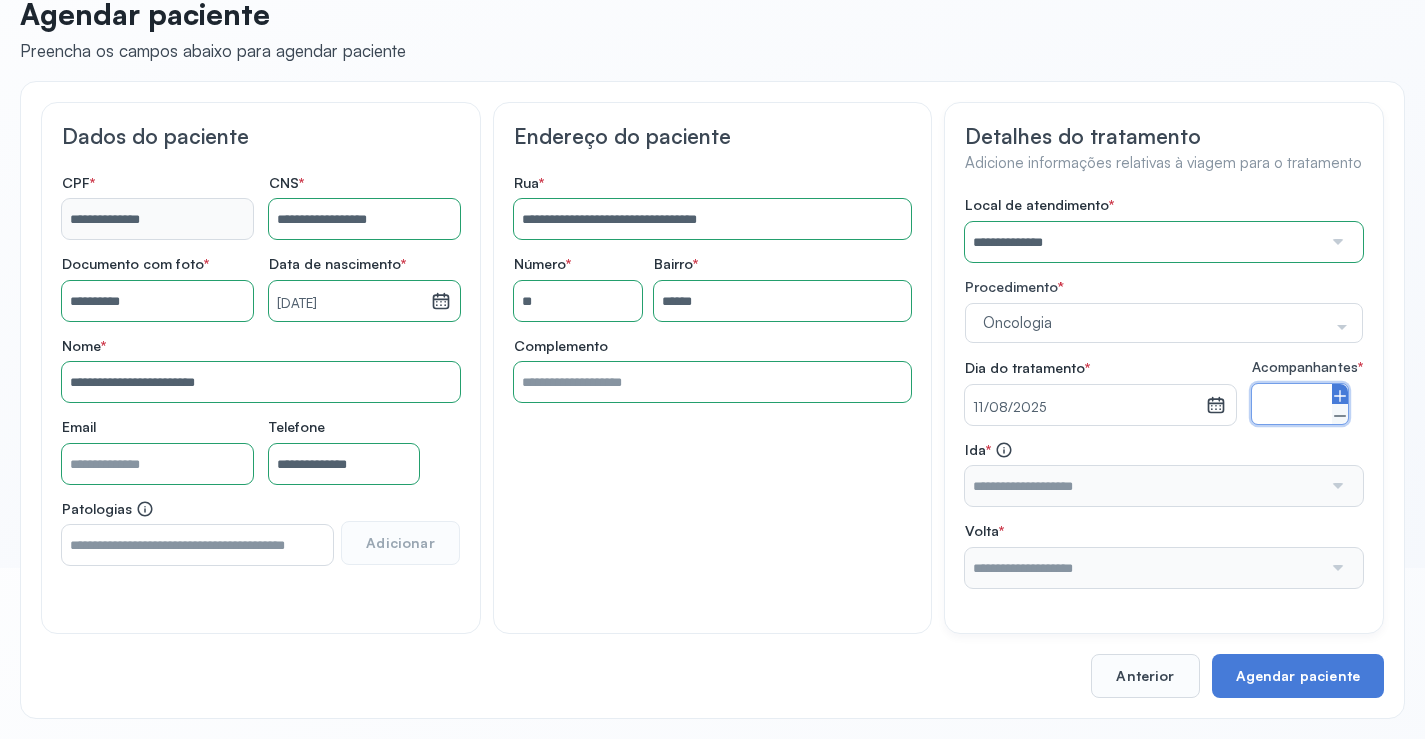 click 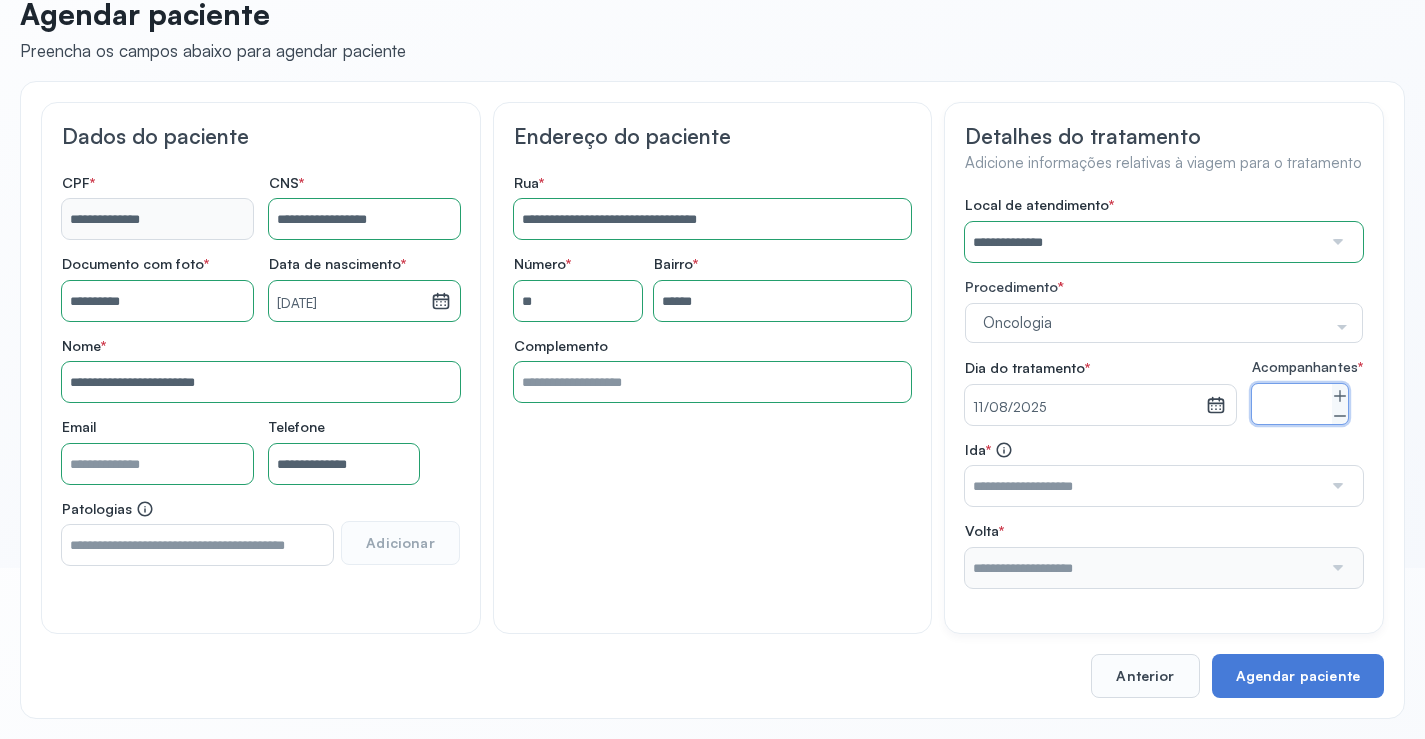 click at bounding box center (1143, 486) 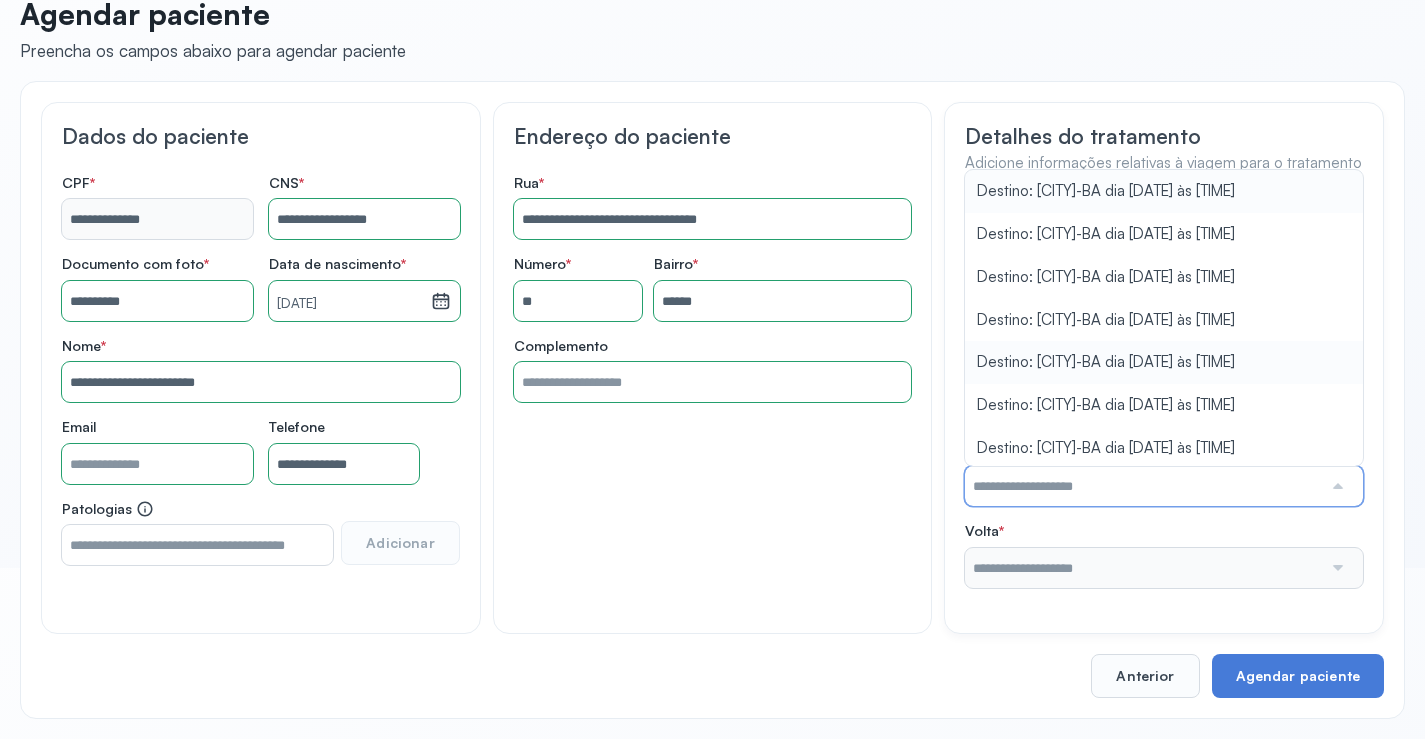 type on "**********" 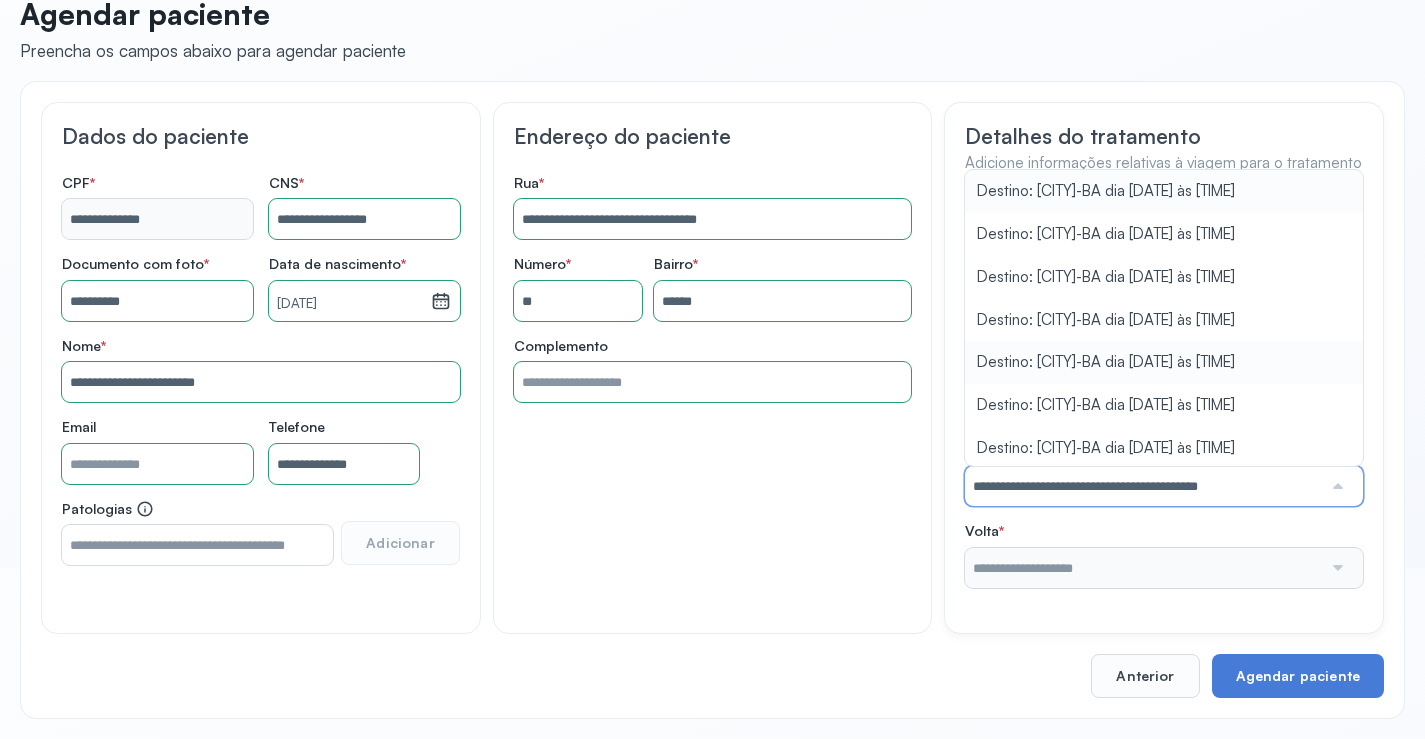 click on "**********" at bounding box center [1164, 392] 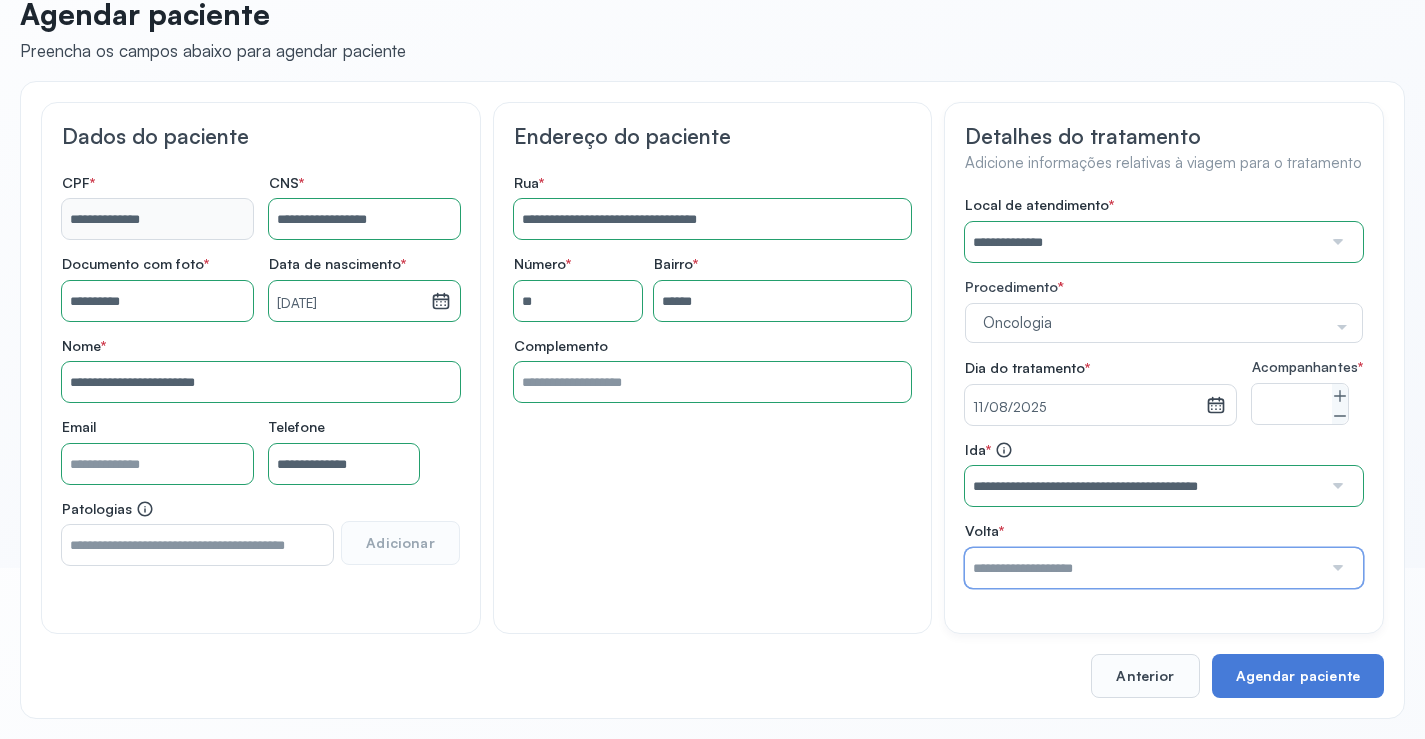 click at bounding box center (1143, 568) 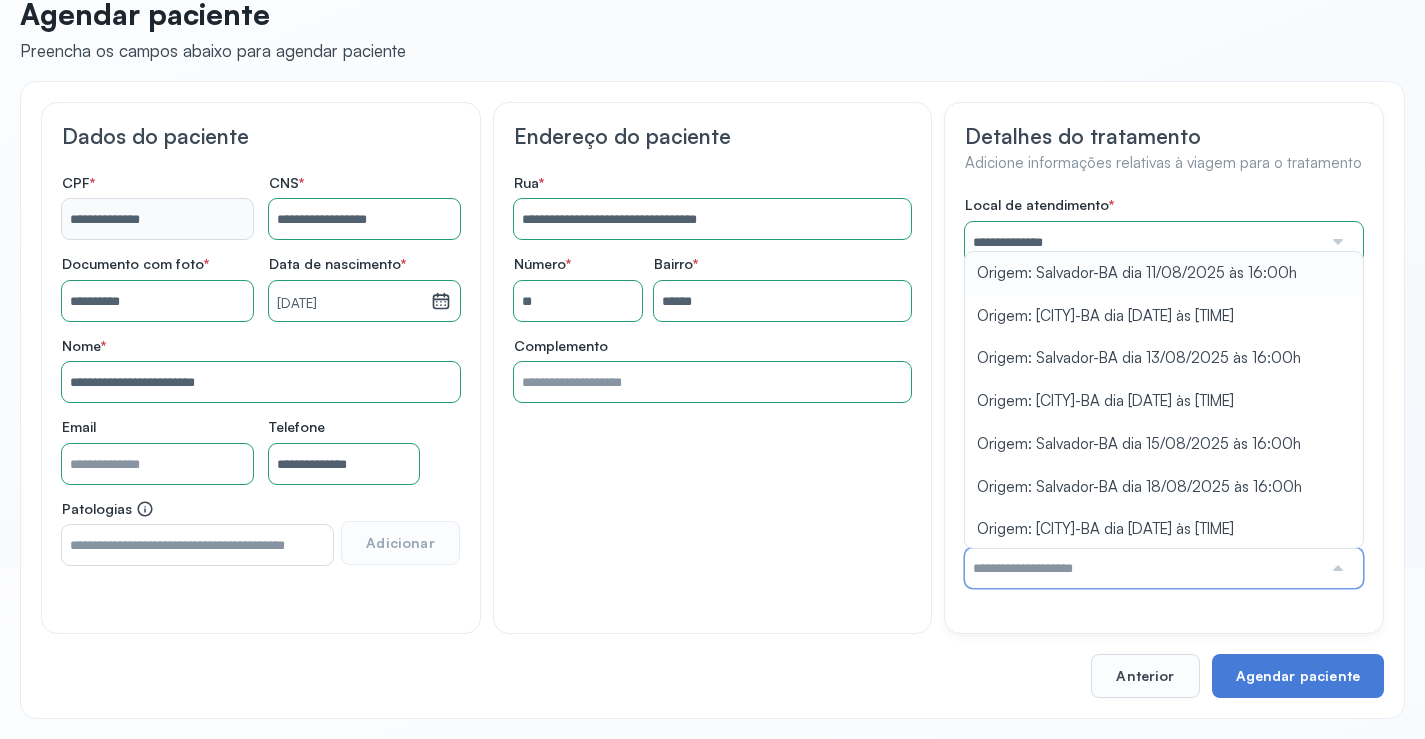 type on "**********" 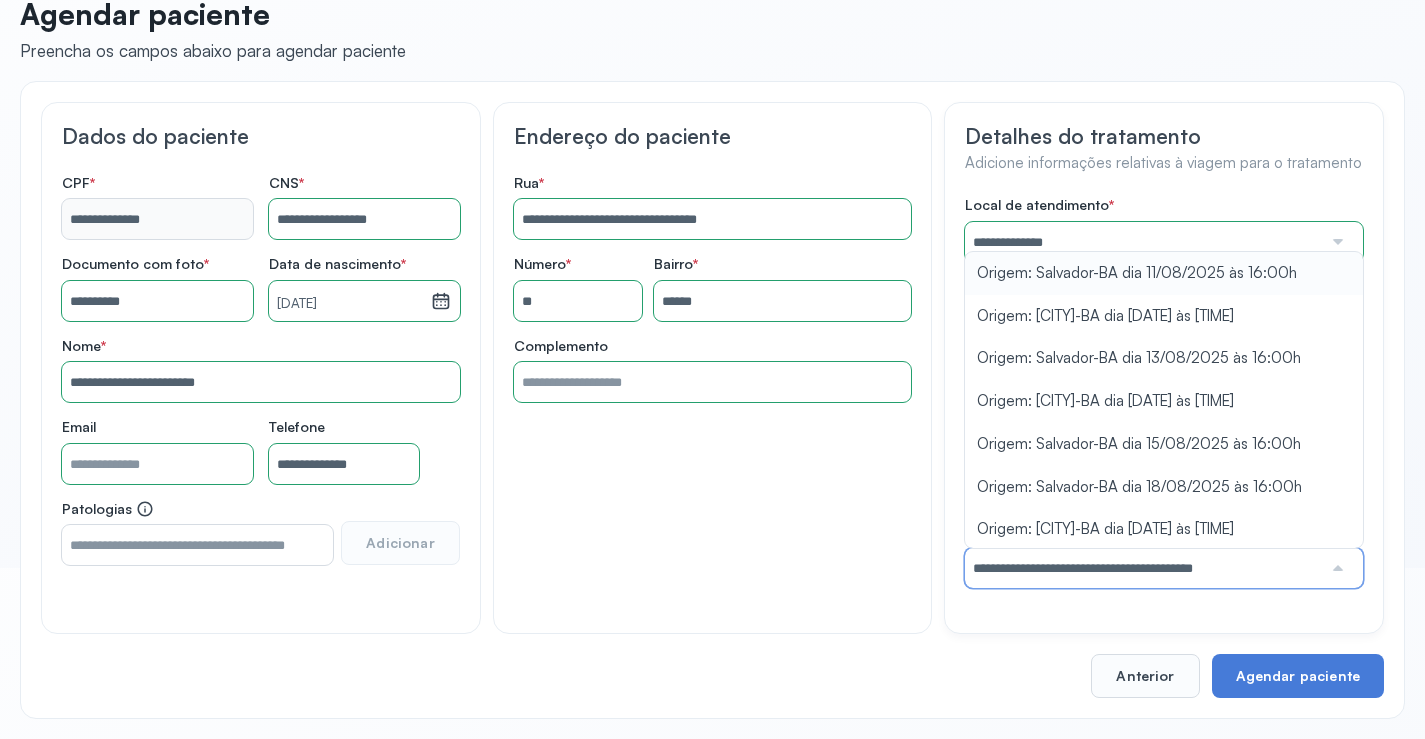 click on "**********" at bounding box center [1164, 392] 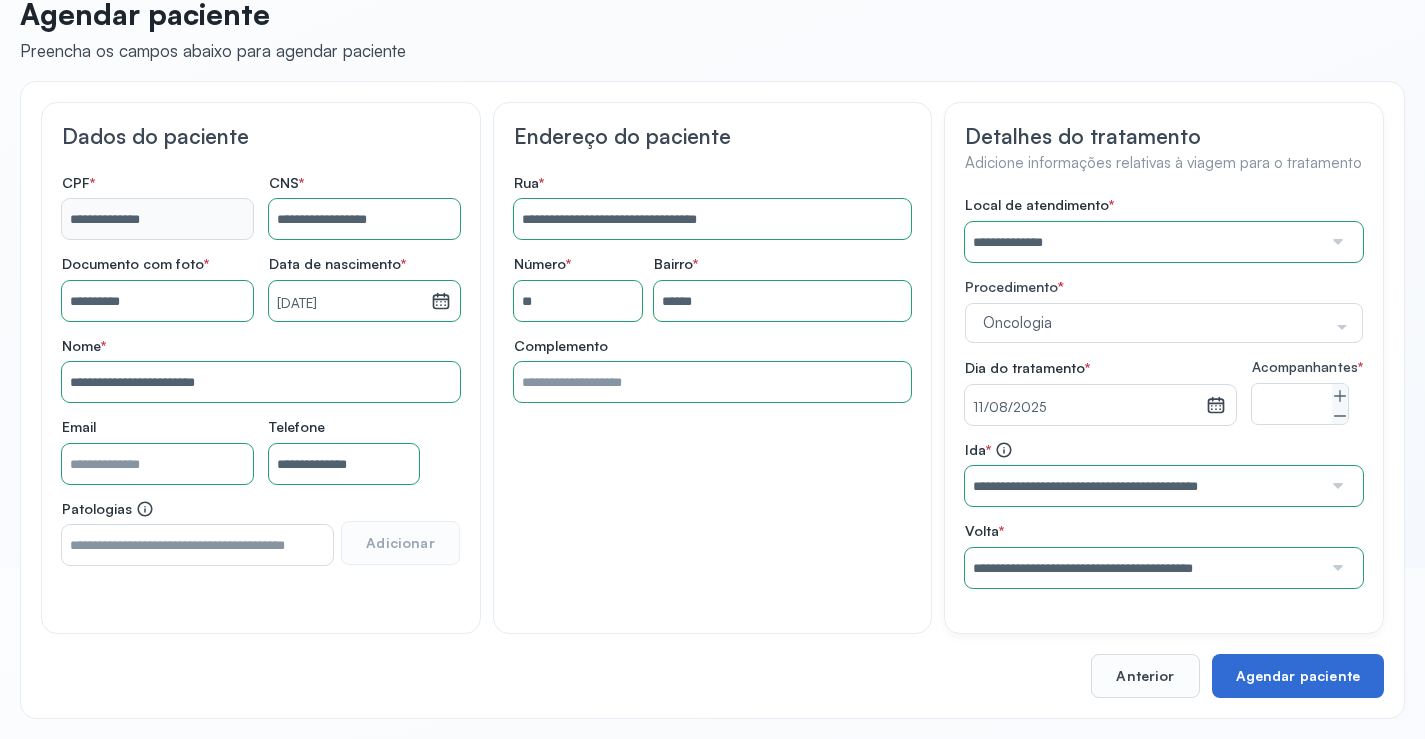 click on "Agendar paciente" at bounding box center (1298, 676) 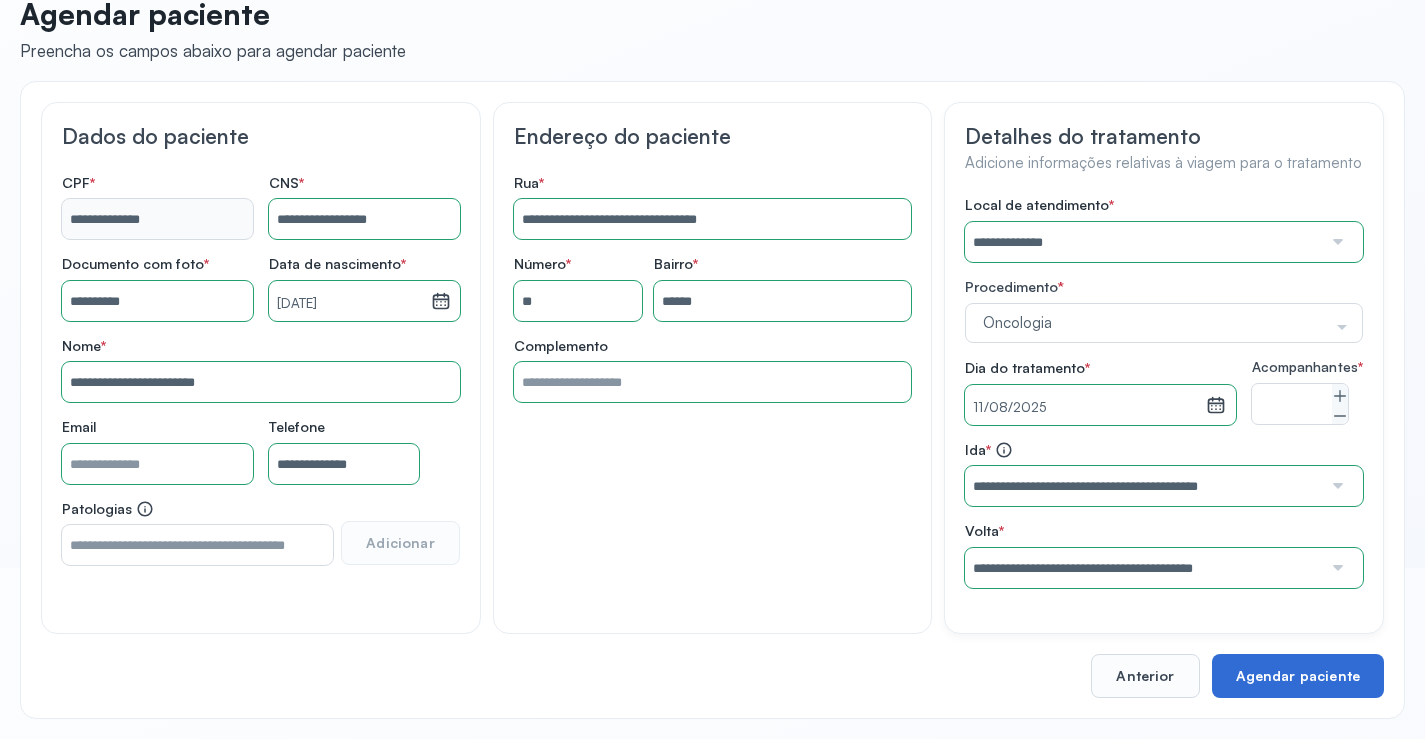 scroll, scrollTop: 0, scrollLeft: 0, axis: both 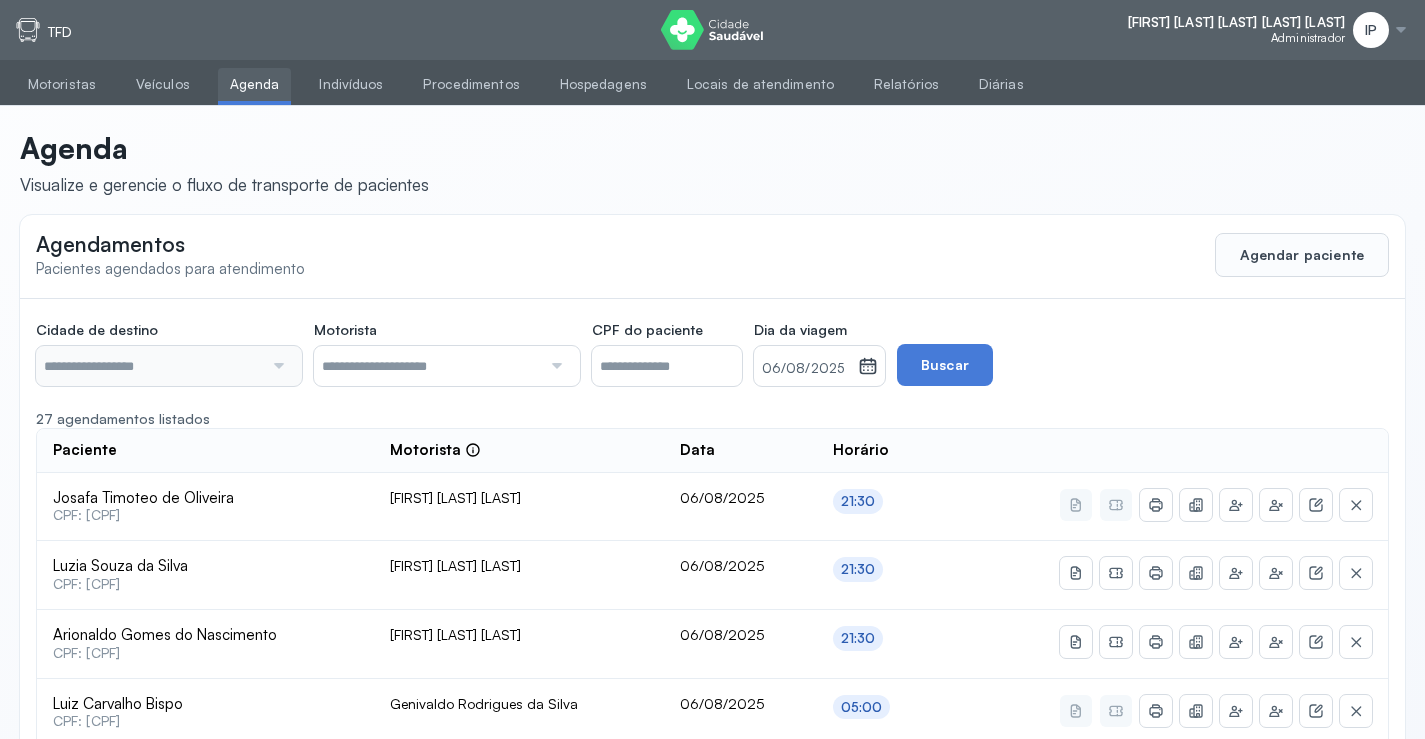 type on "********" 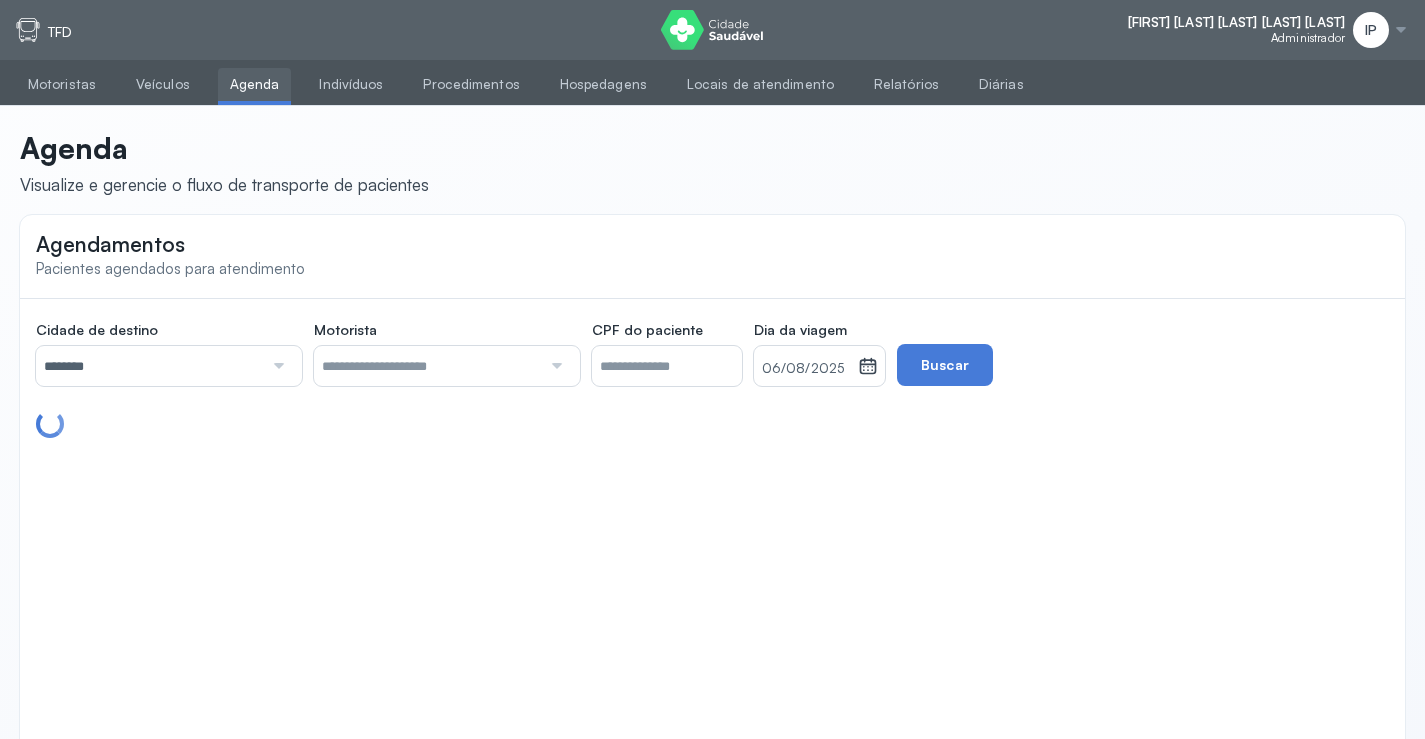 click on "06/08/2025" at bounding box center [806, 369] 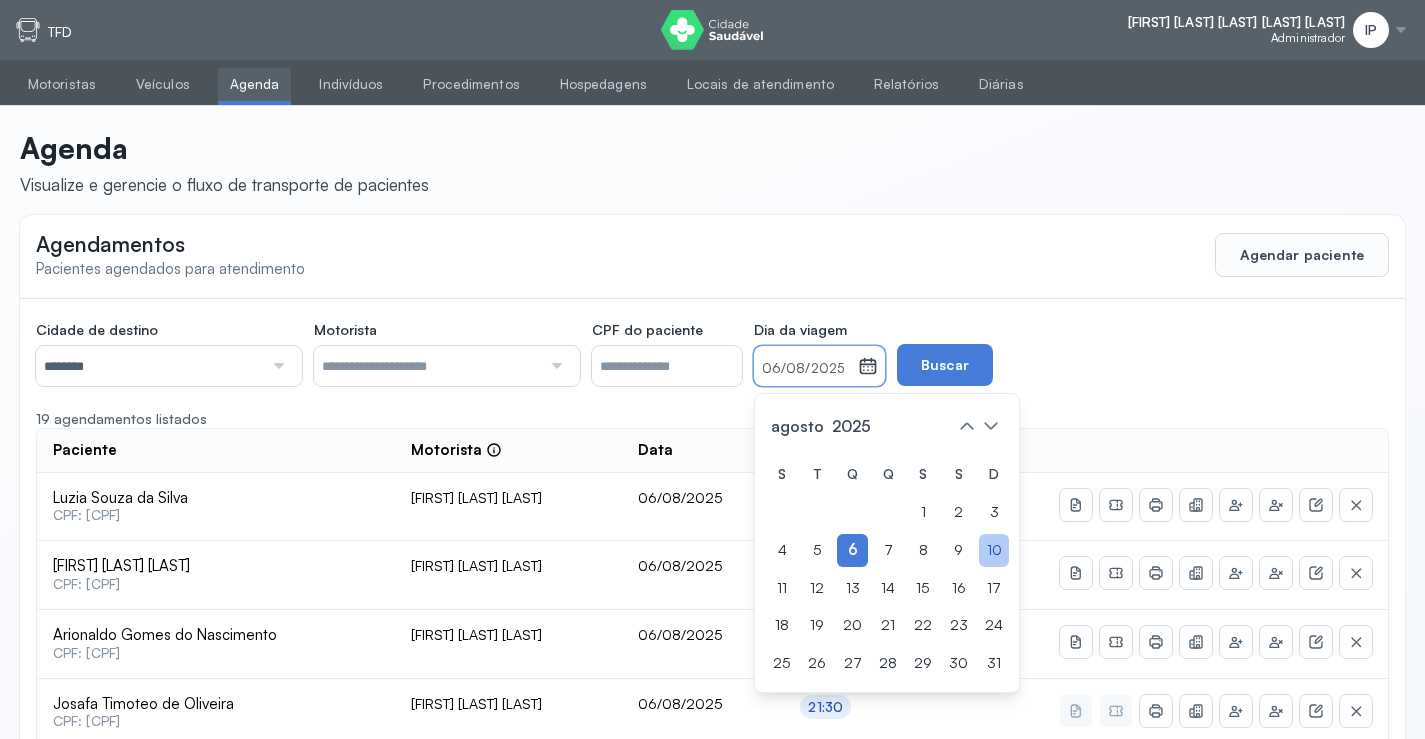 click on "10" 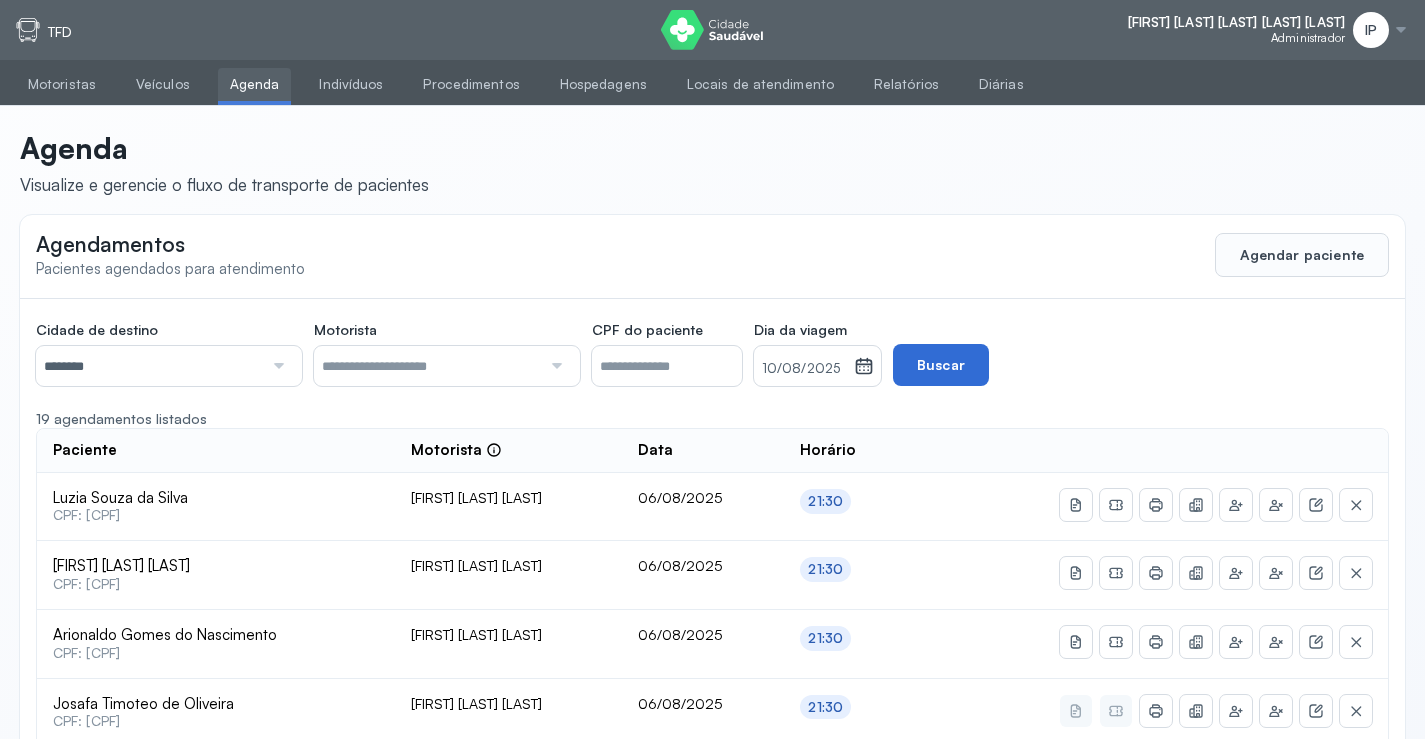 click on "Buscar" at bounding box center (941, 365) 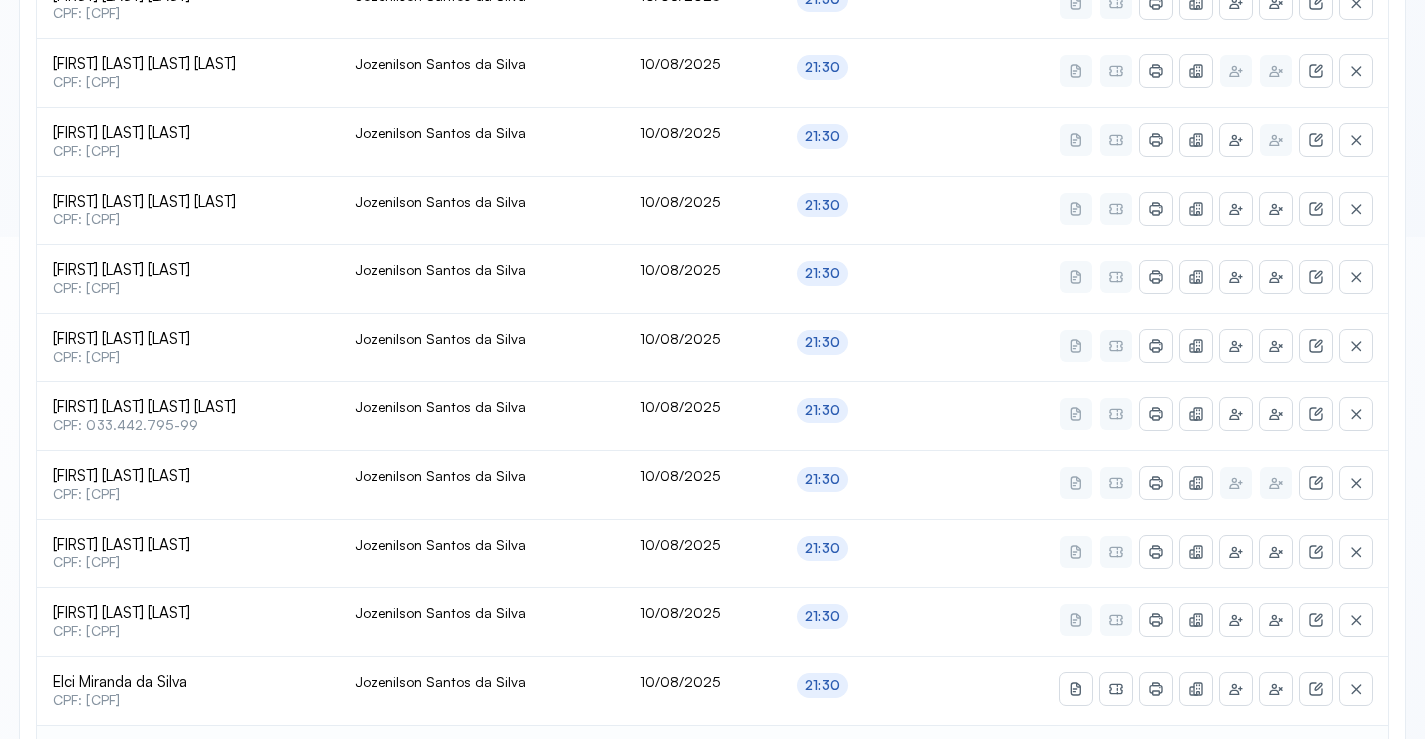 scroll, scrollTop: 865, scrollLeft: 0, axis: vertical 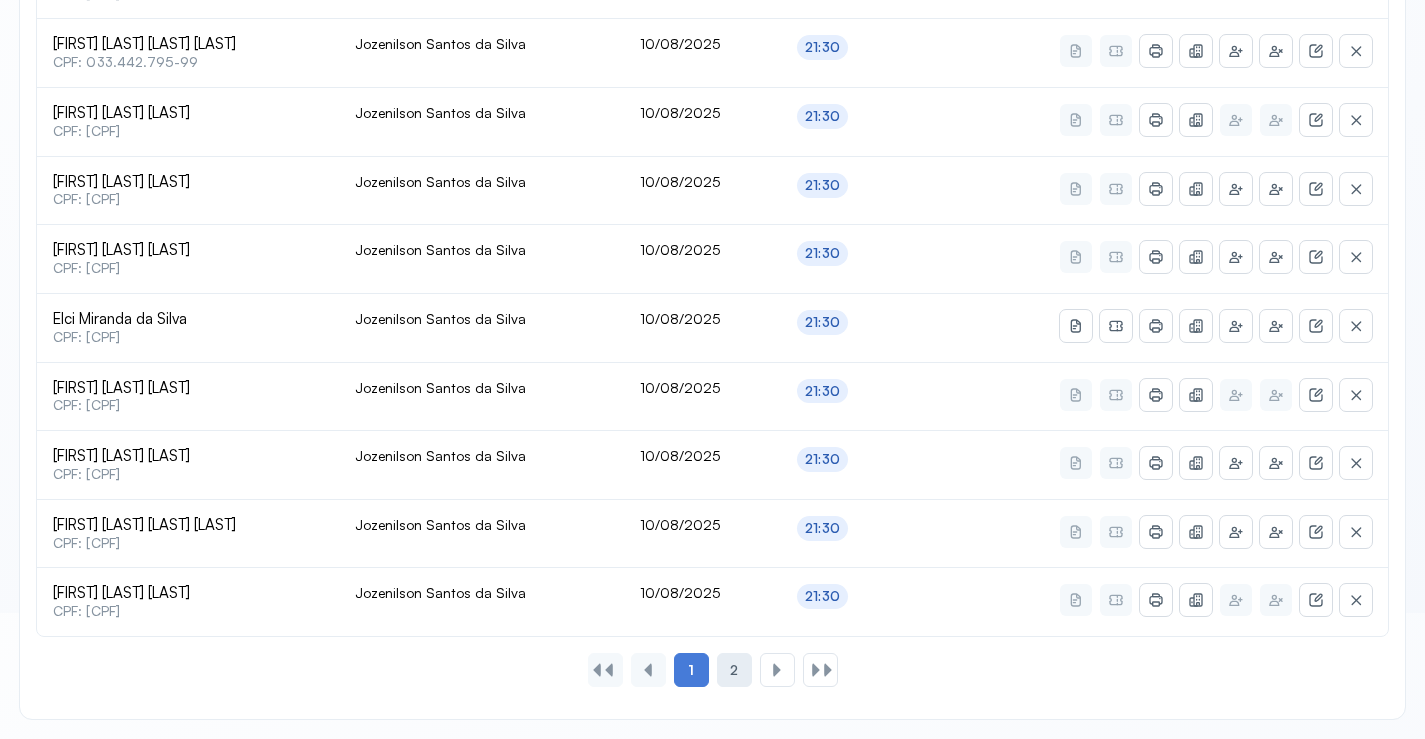 click on "2" 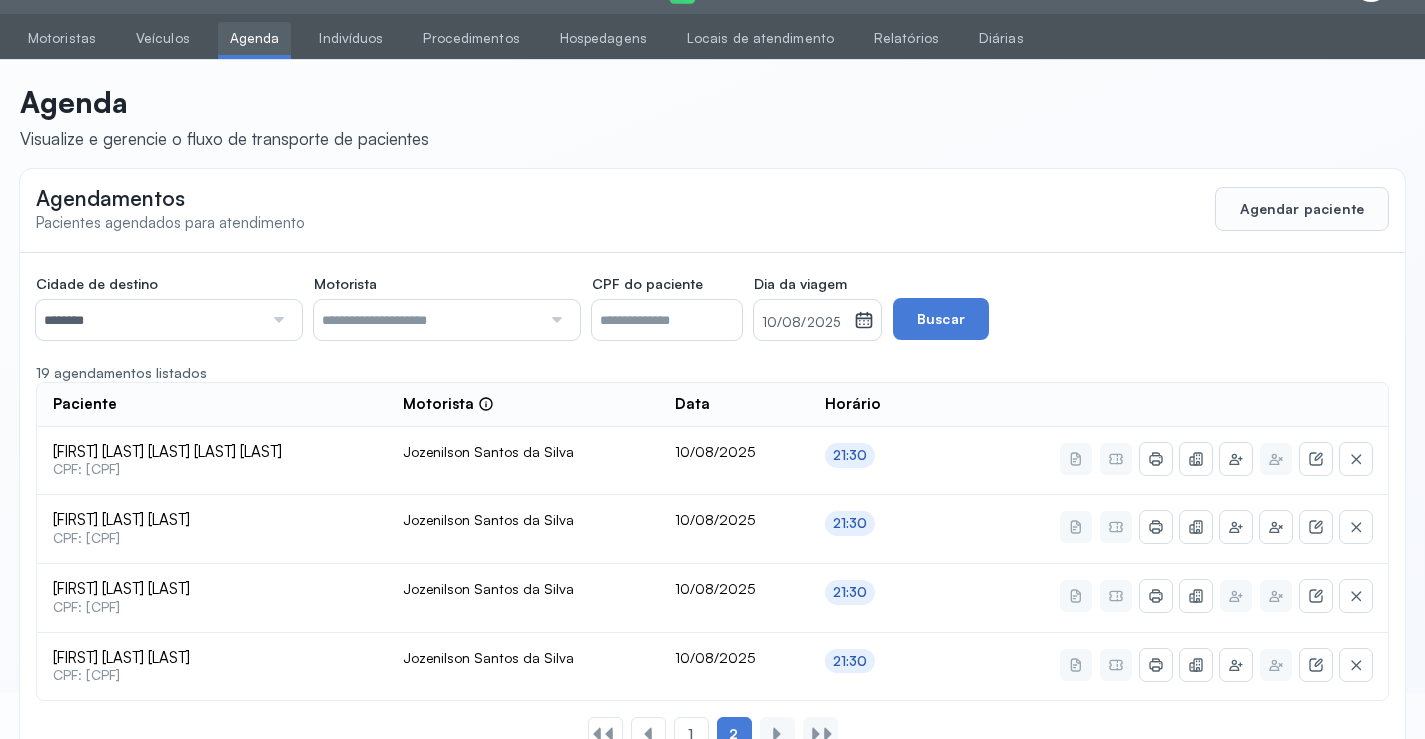 scroll, scrollTop: 110, scrollLeft: 0, axis: vertical 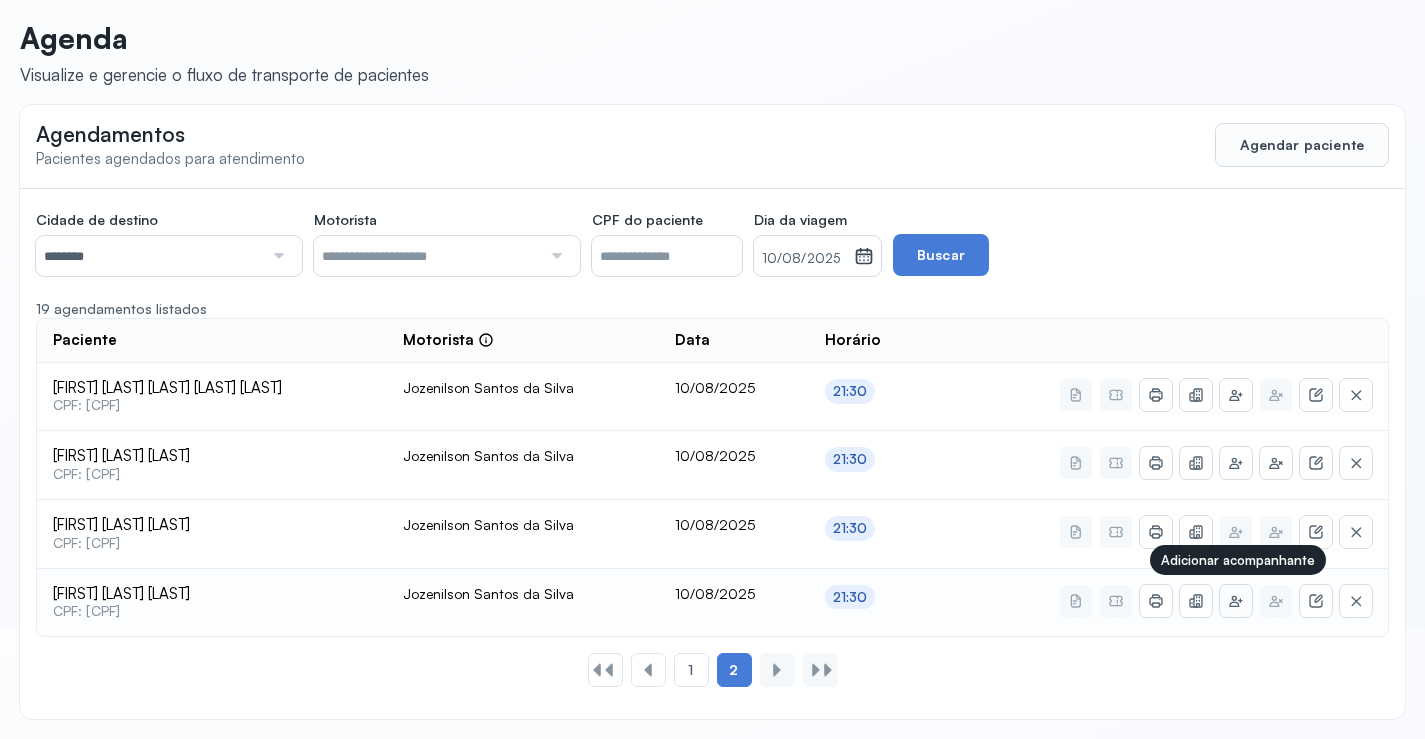 click 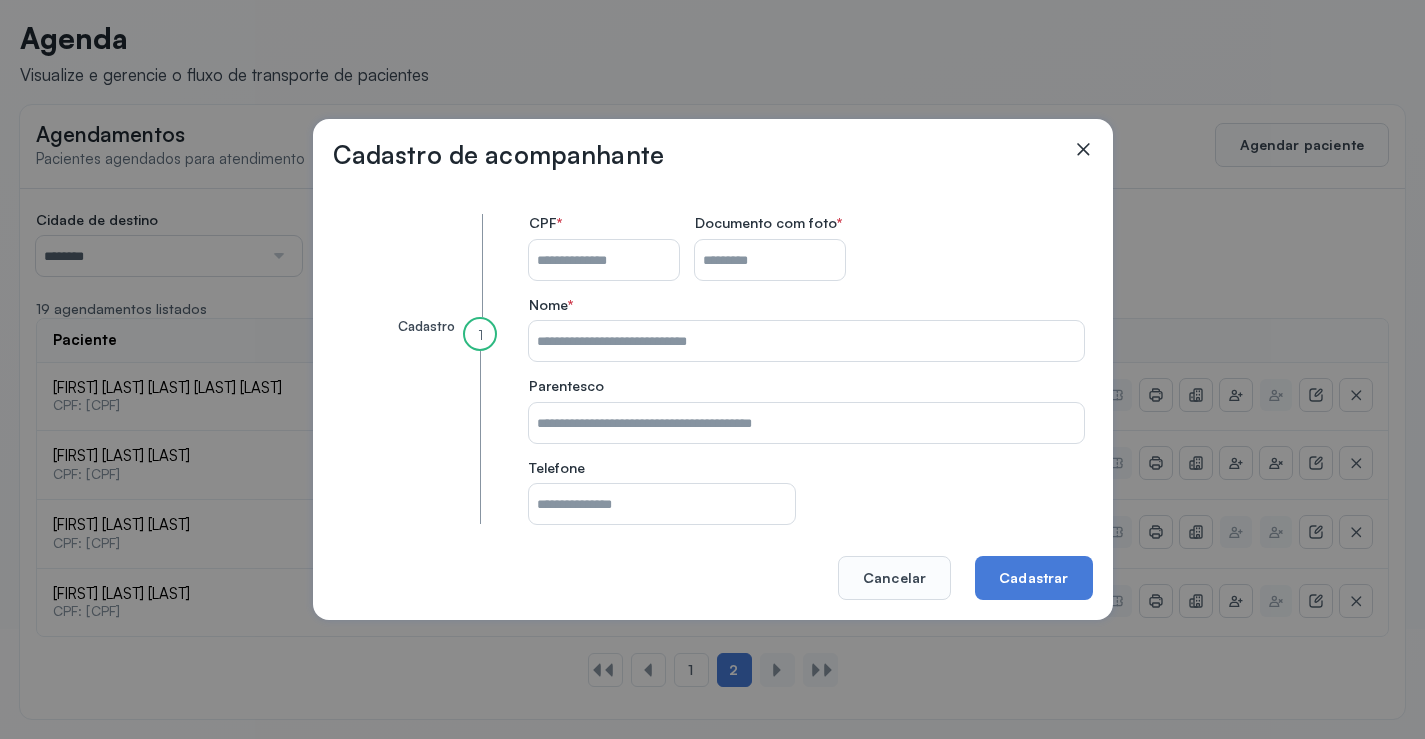 click on "CPF do paciente" at bounding box center [604, 260] 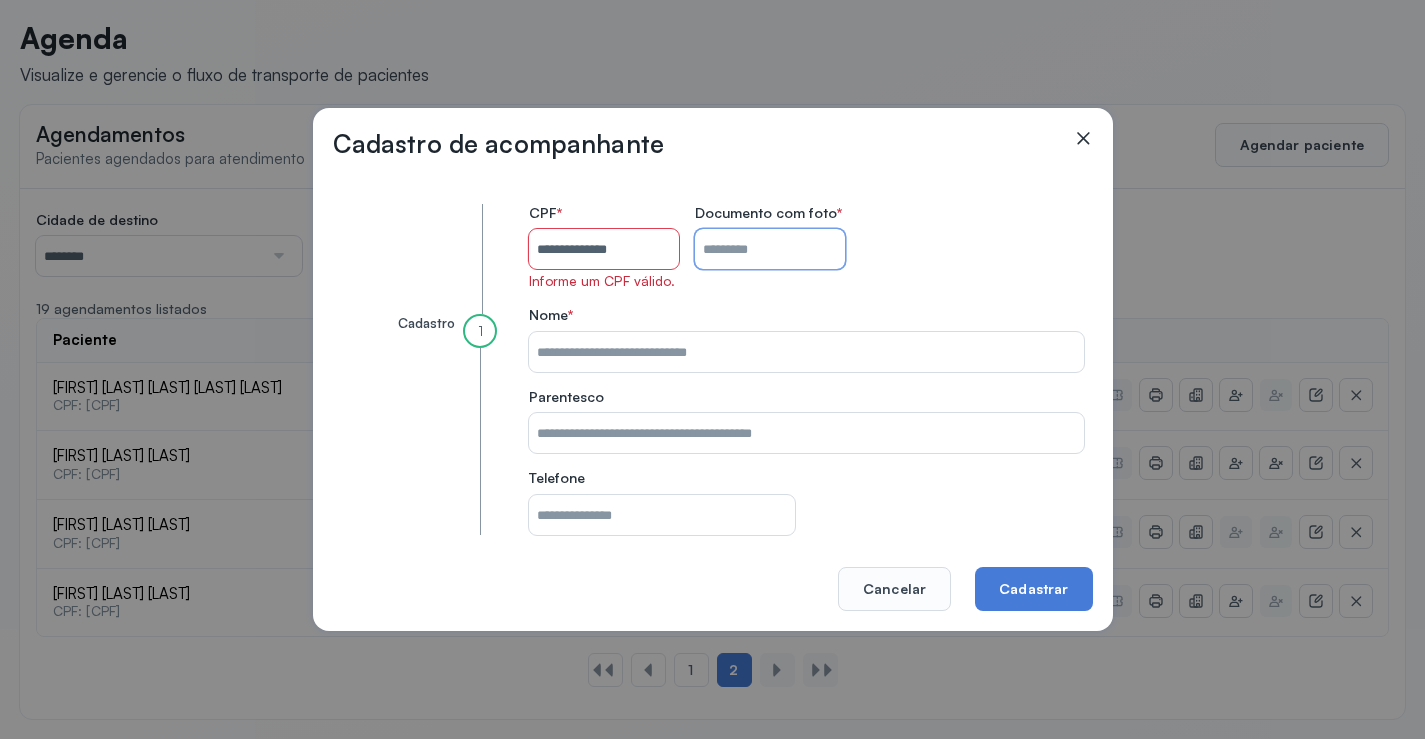 drag, startPoint x: 775, startPoint y: 255, endPoint x: 734, endPoint y: 275, distance: 45.617977 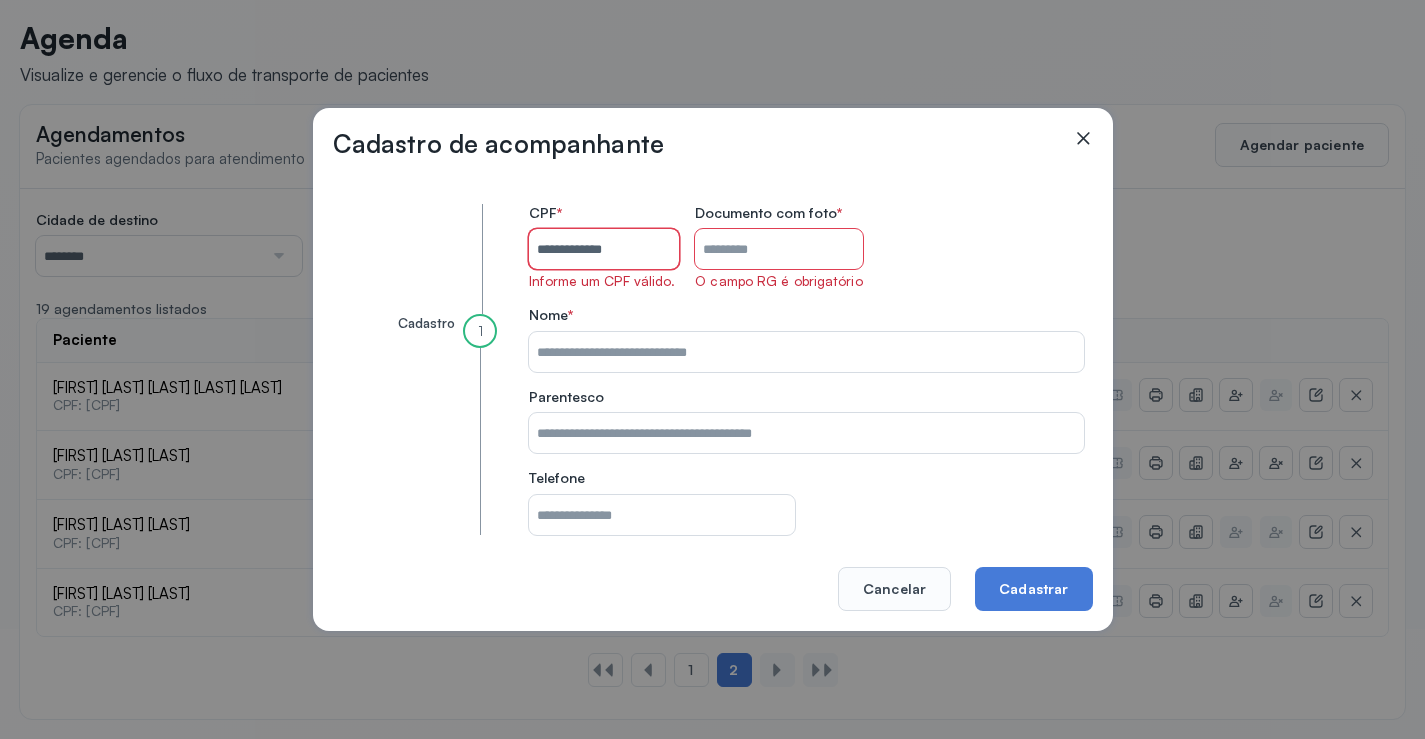 type on "**********" 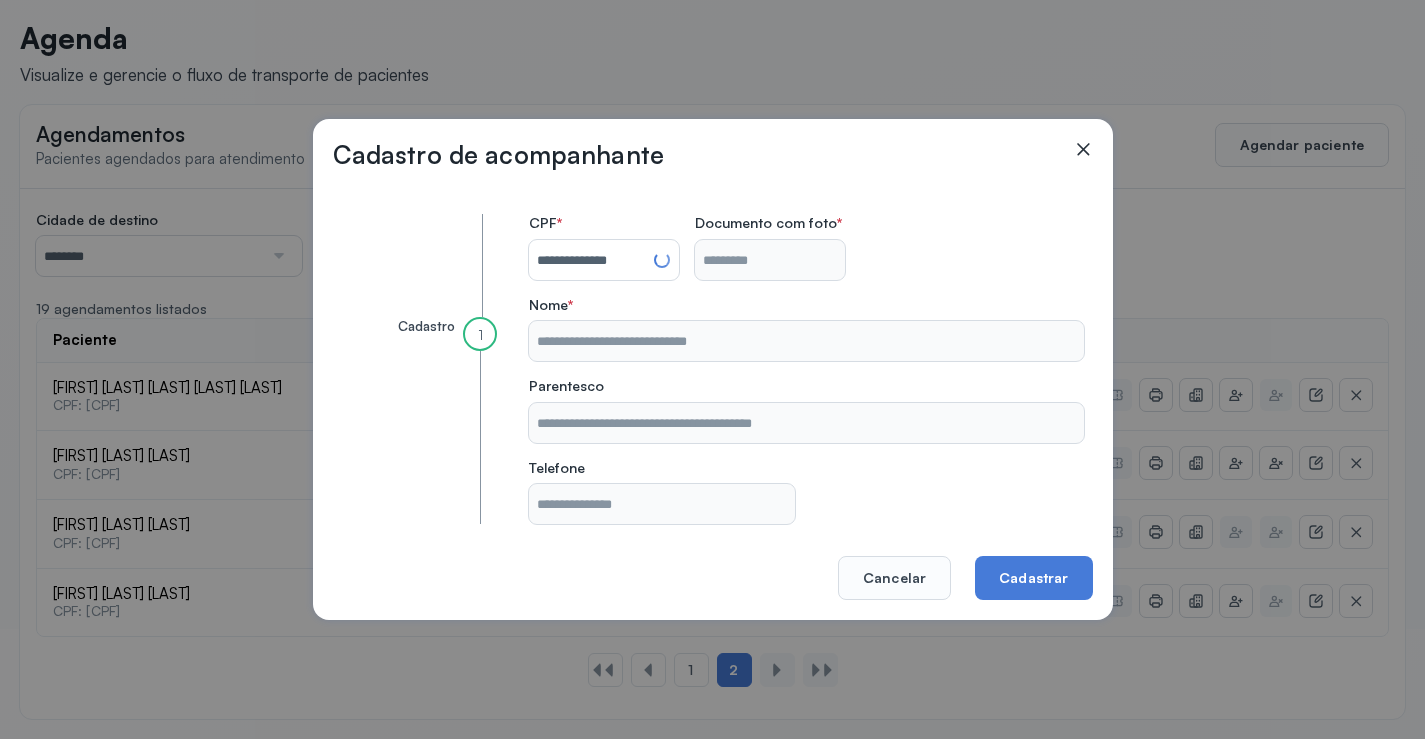 type on "**********" 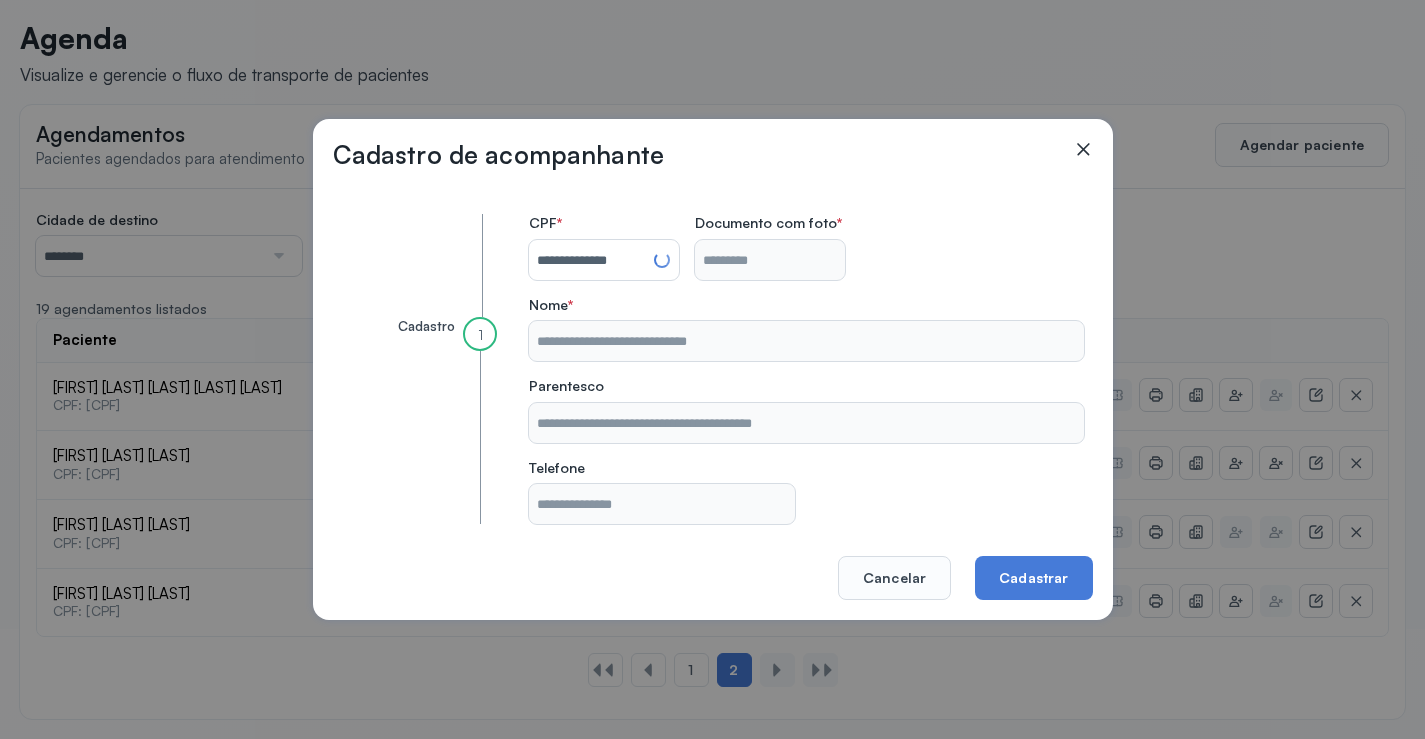type on "**********" 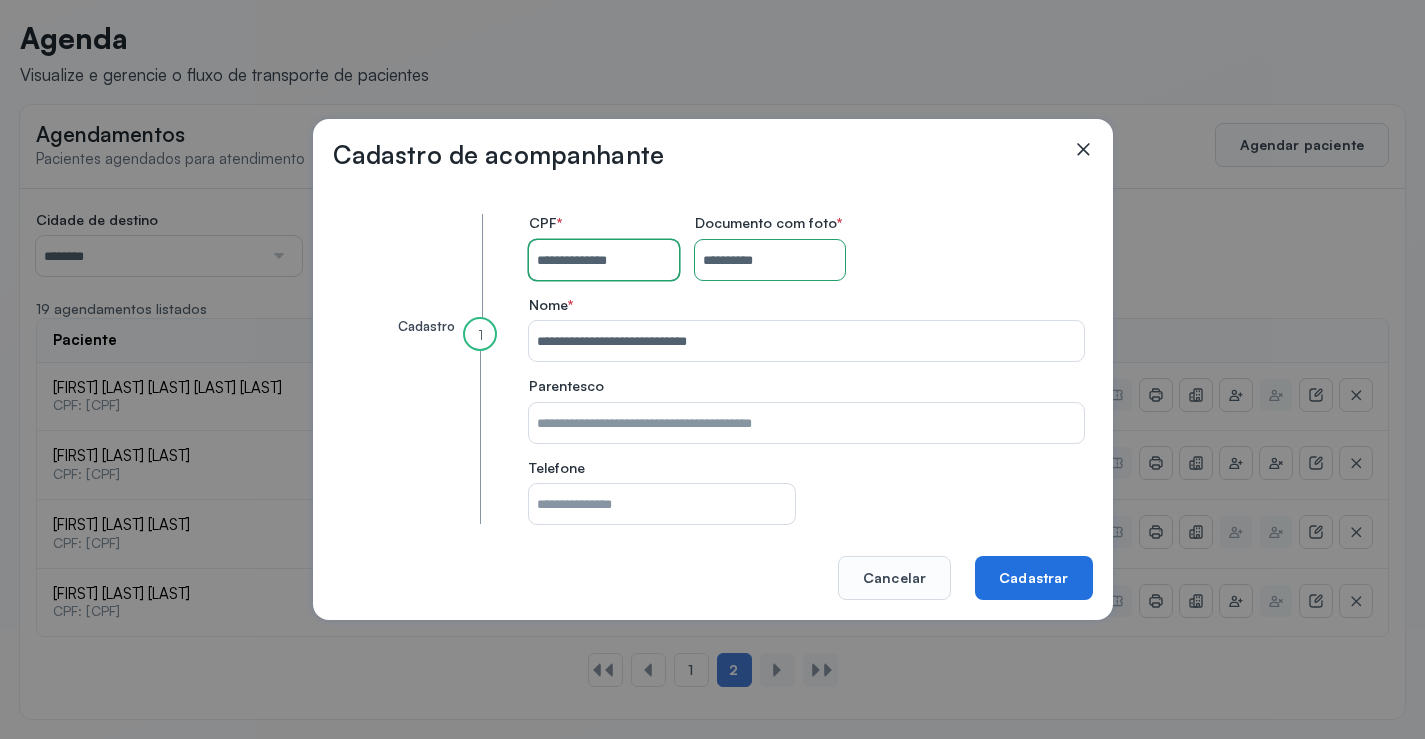 type on "**********" 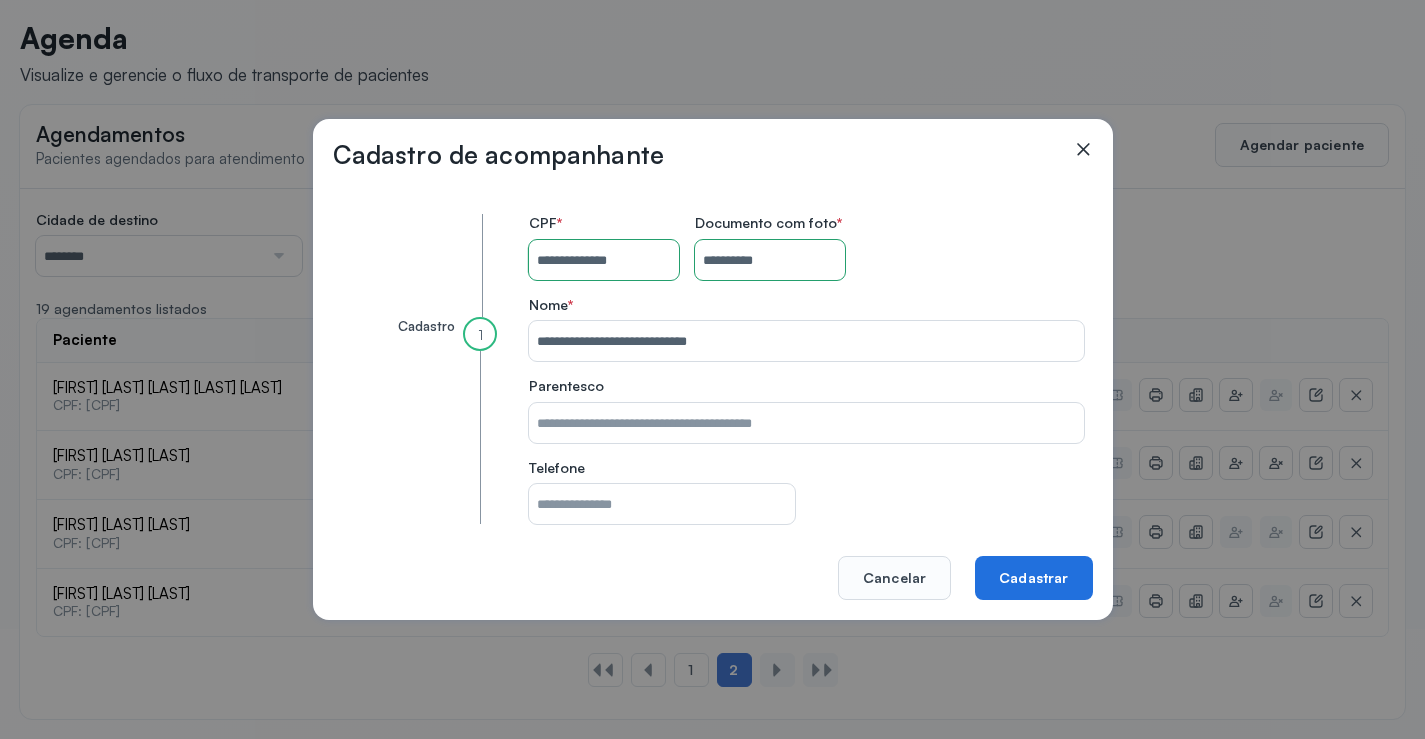 click on "Cadastrar" 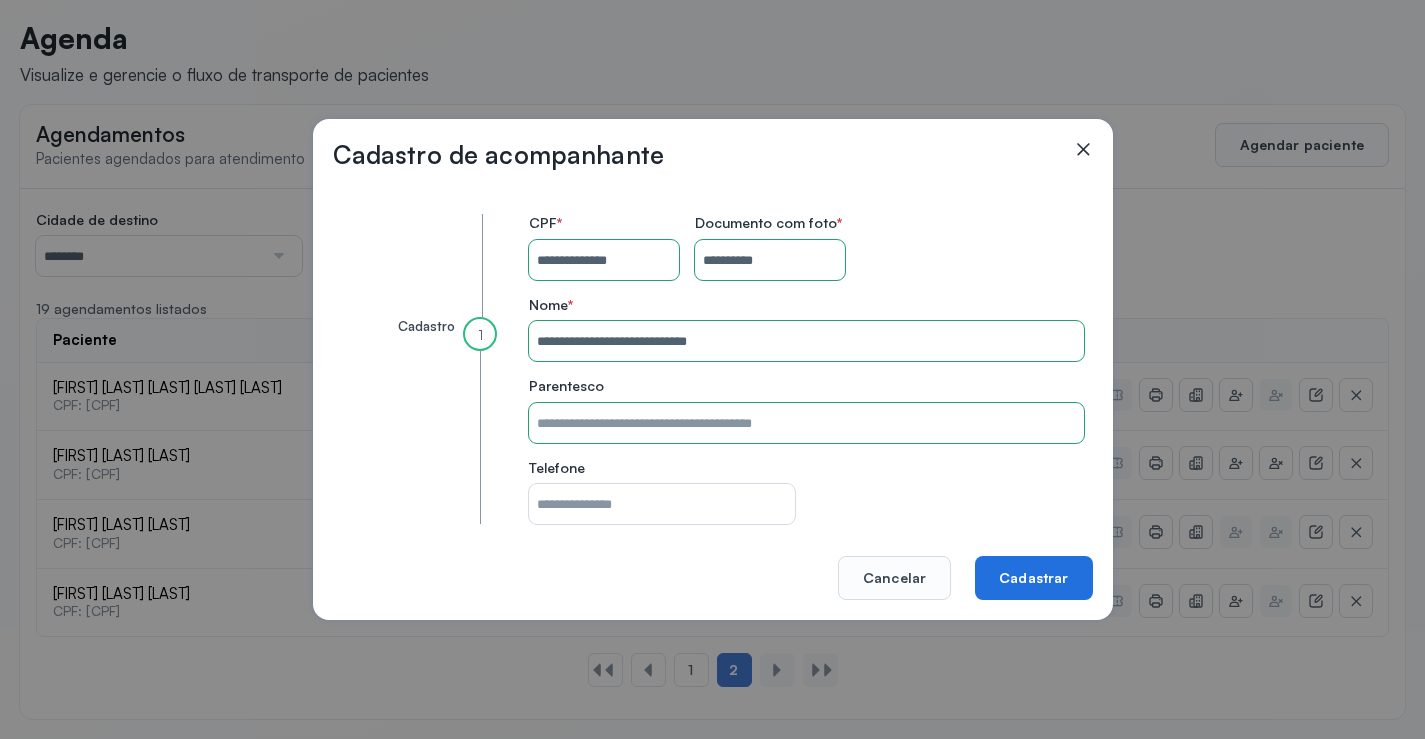 type 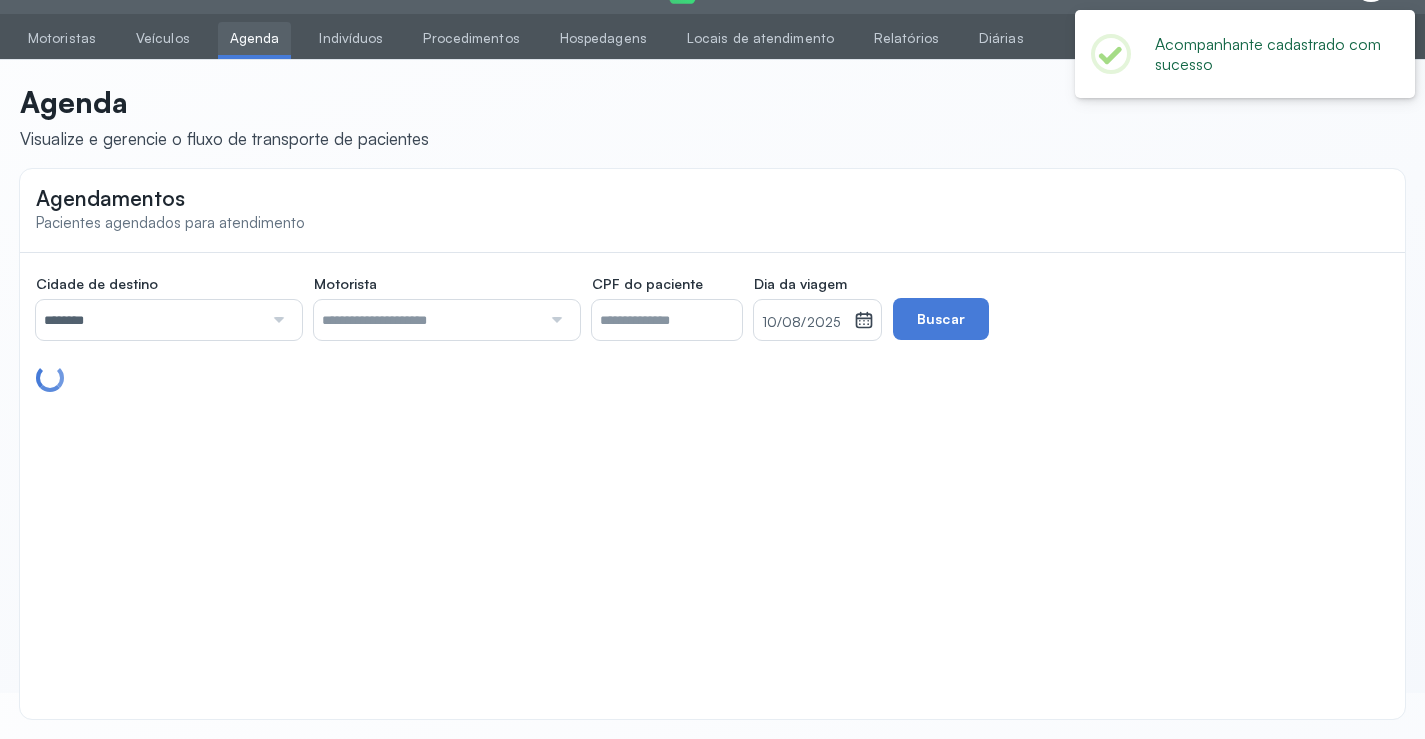 scroll, scrollTop: 110, scrollLeft: 0, axis: vertical 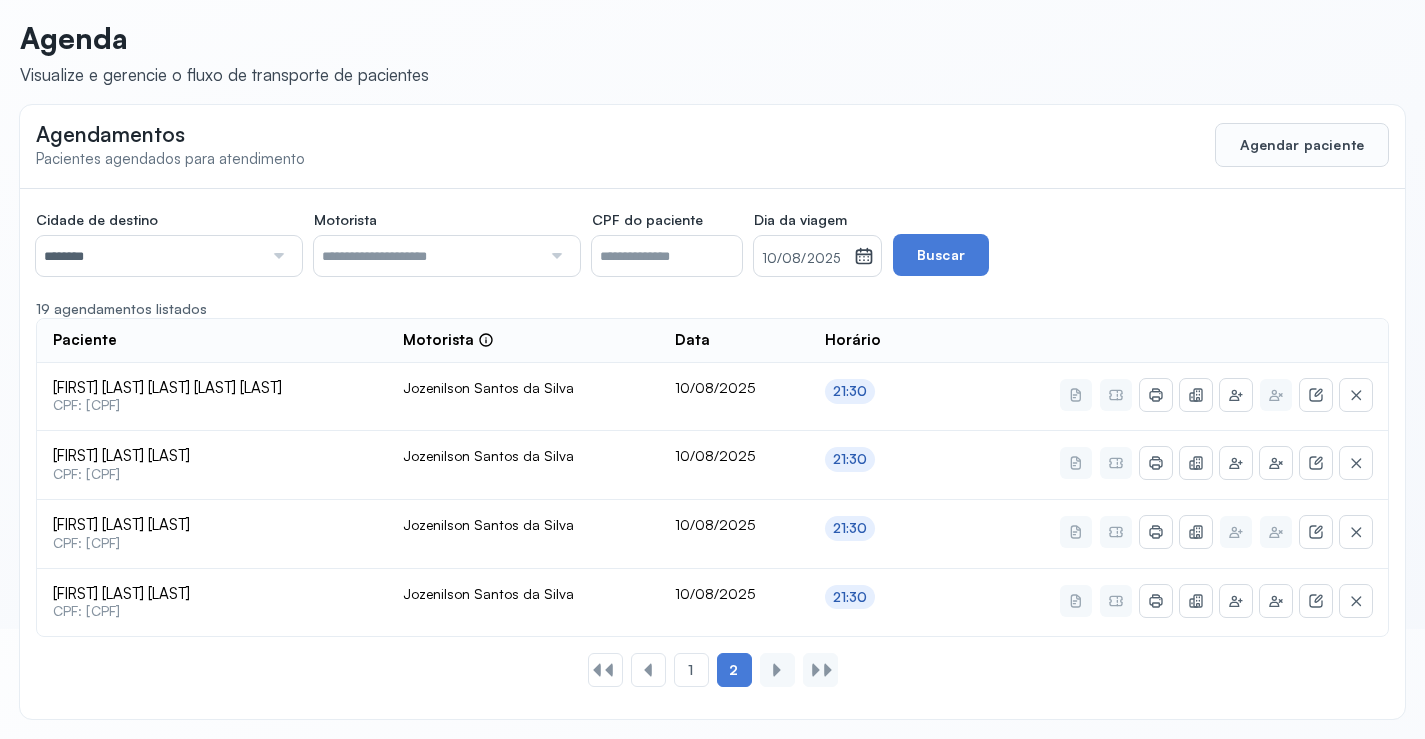 click on "********" at bounding box center (149, 256) 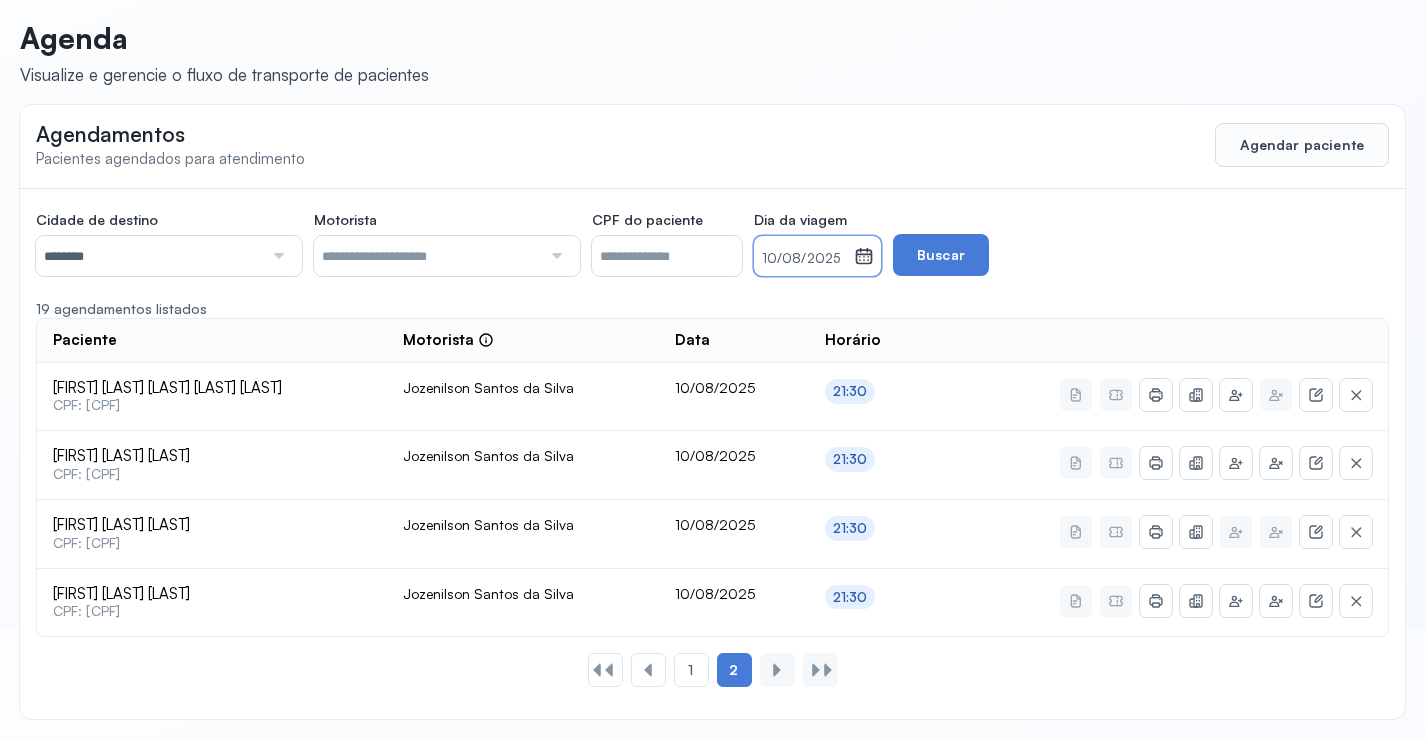 click on "10/08/2025" at bounding box center (804, 259) 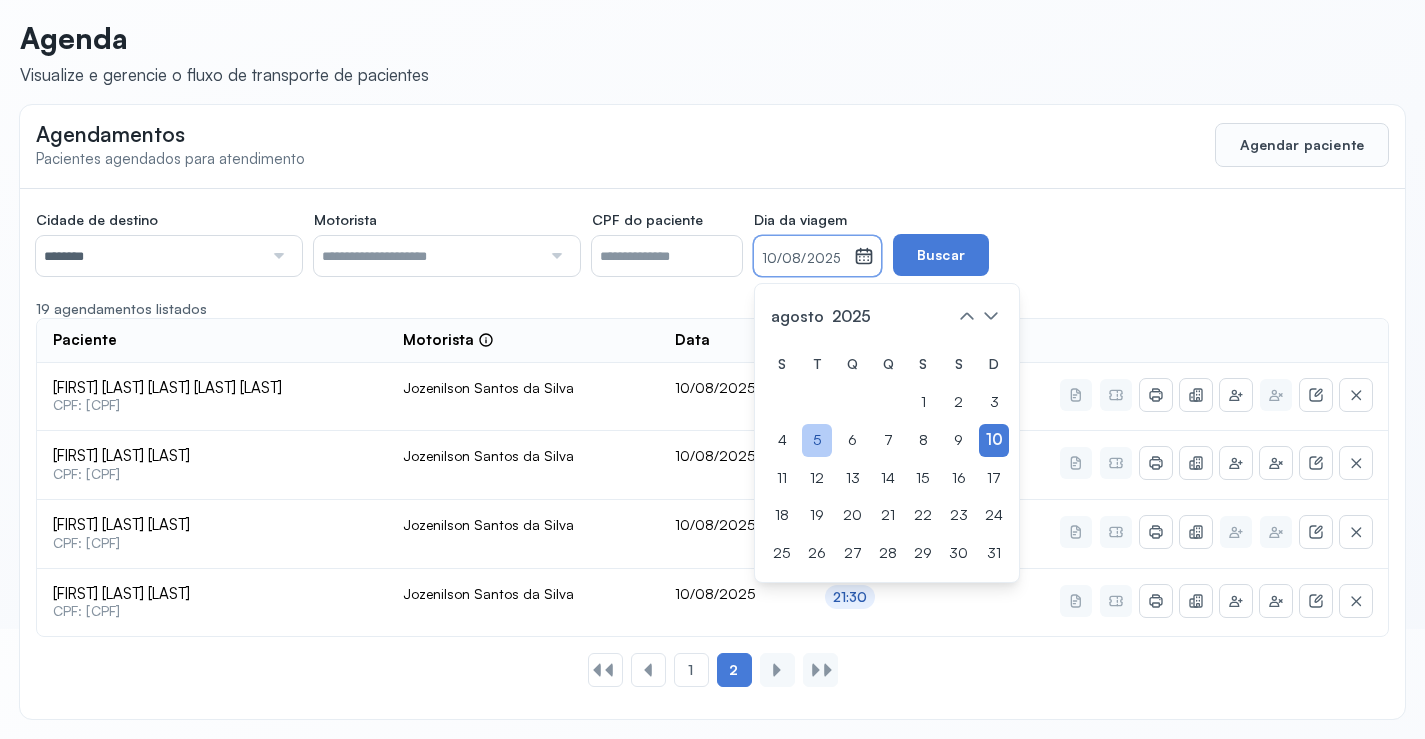 click on "5" 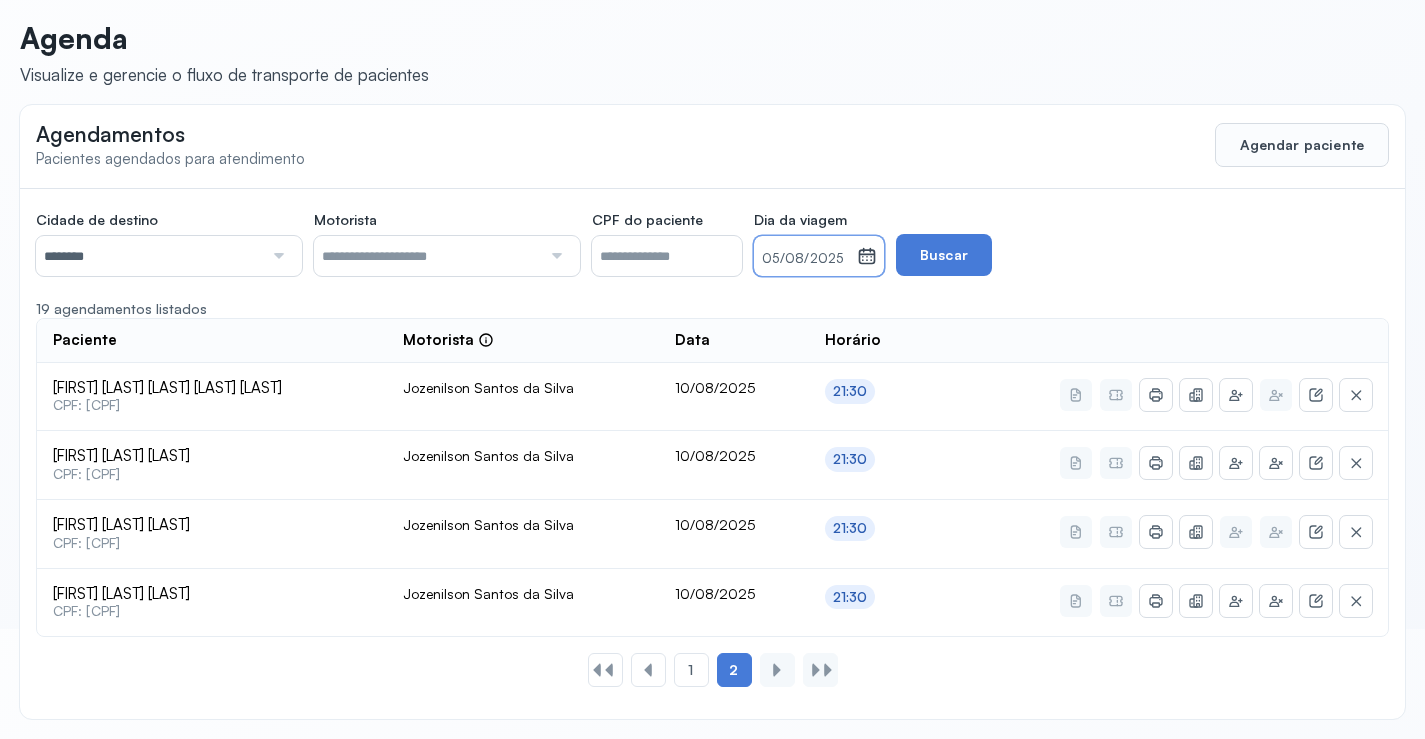 click on "05/08/2025" at bounding box center [805, 259] 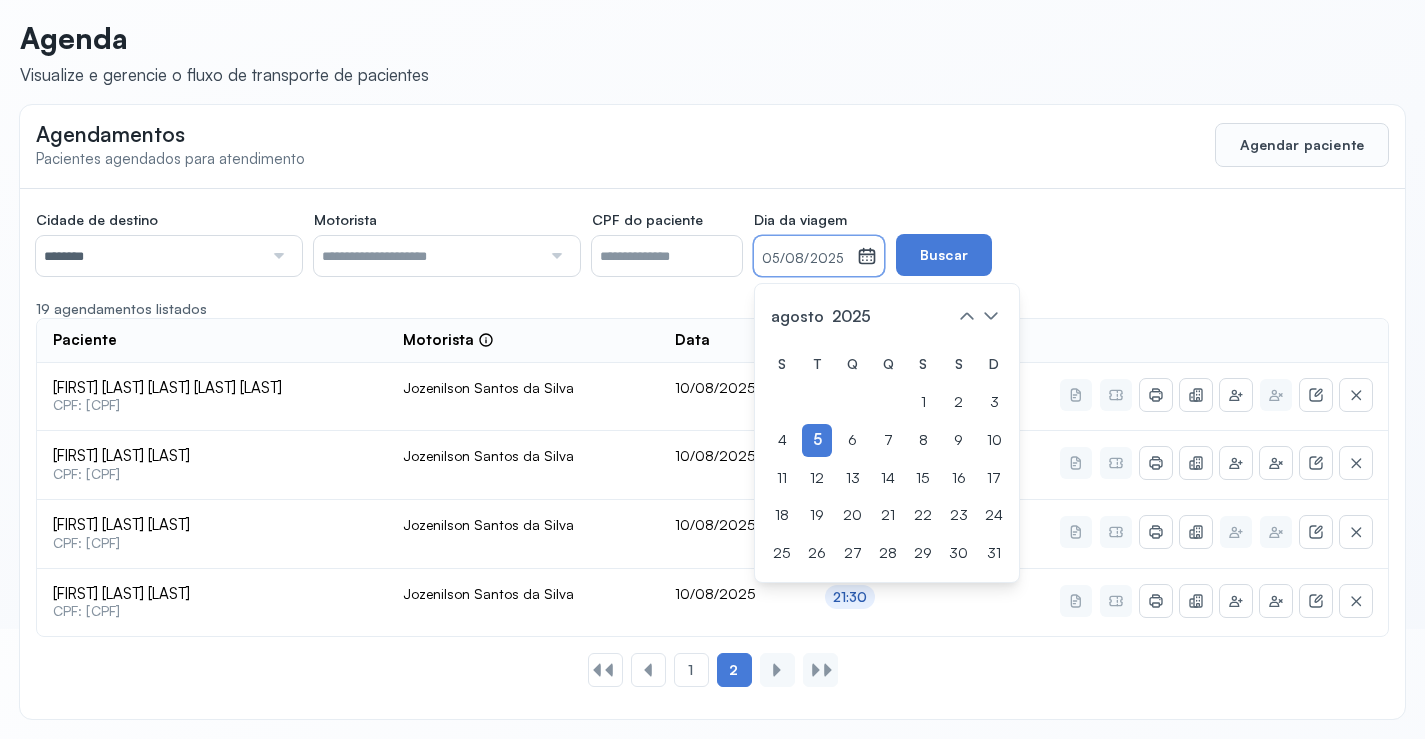 drag, startPoint x: 894, startPoint y: 427, endPoint x: 897, endPoint y: 410, distance: 17.262676 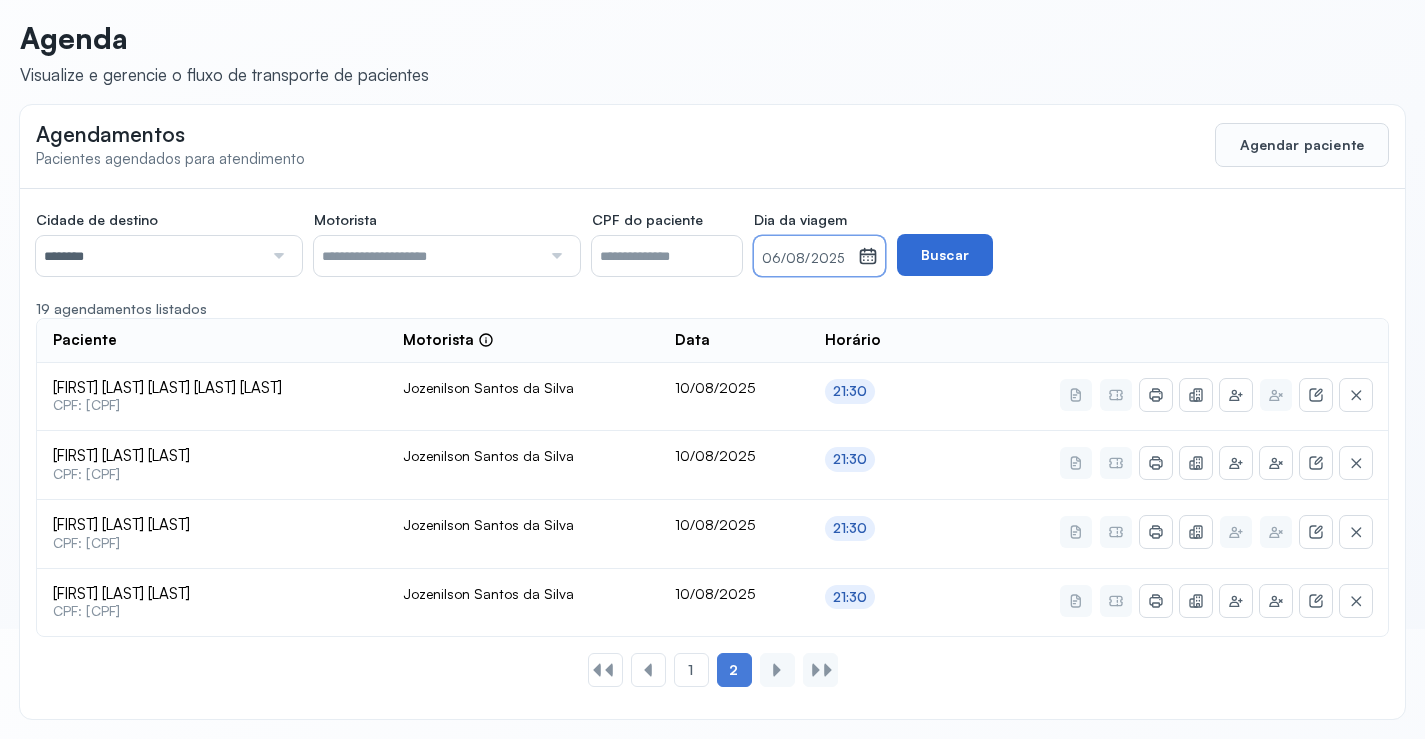 click on "Buscar" at bounding box center [945, 255] 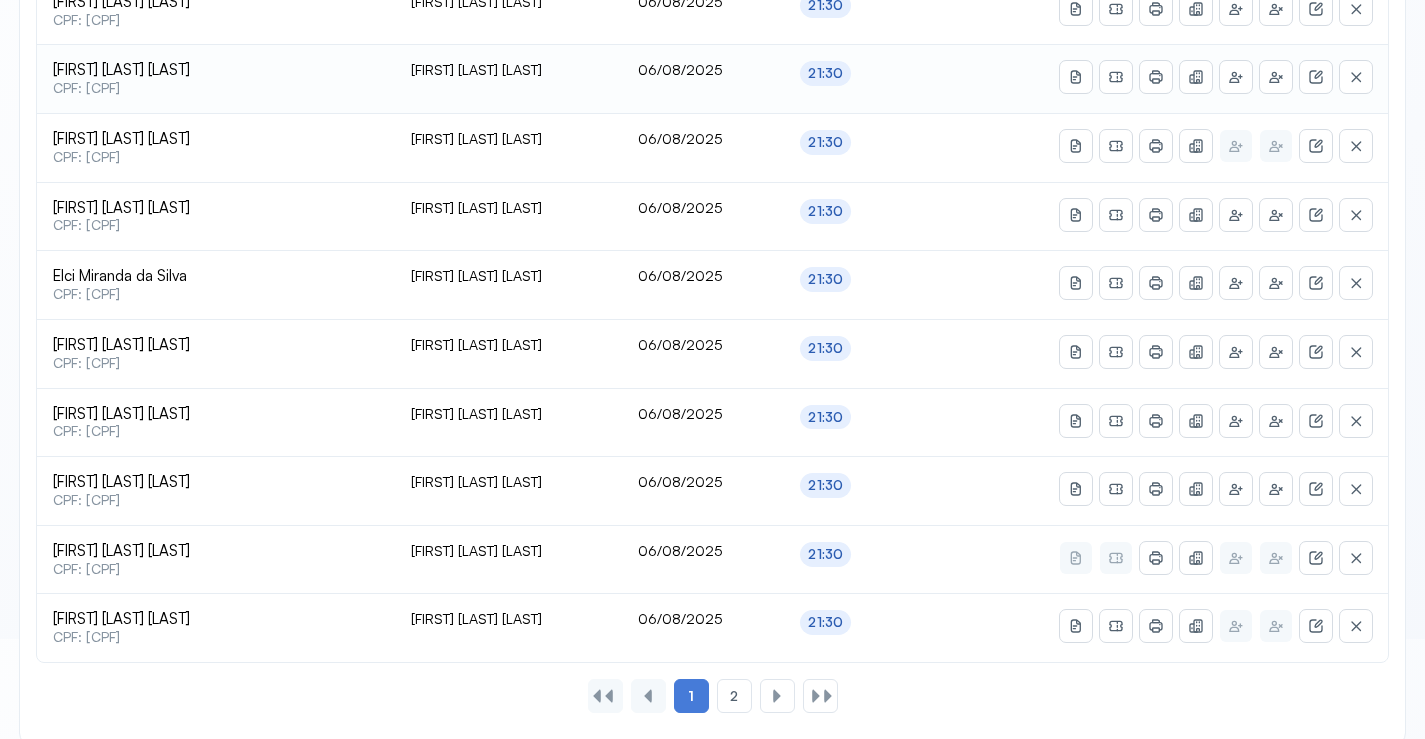 scroll, scrollTop: 865, scrollLeft: 0, axis: vertical 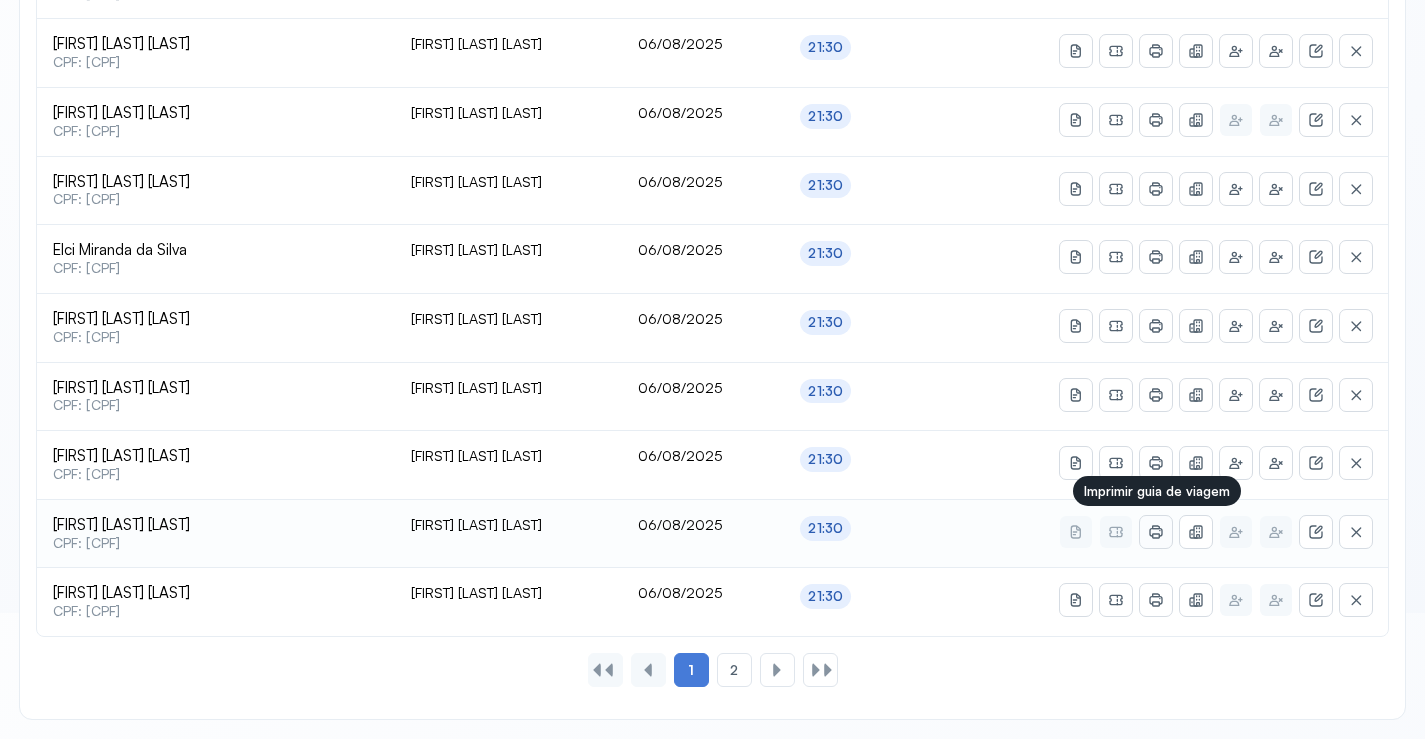 click 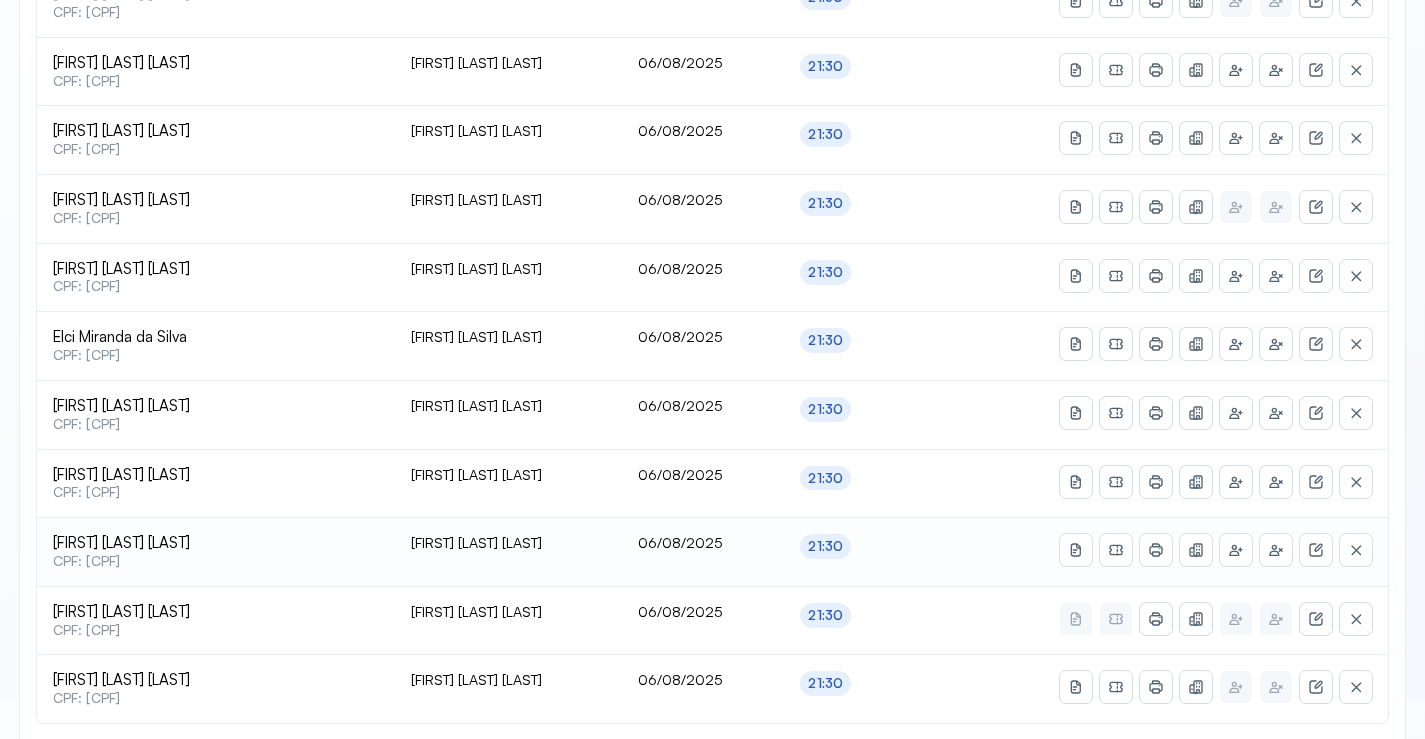 scroll, scrollTop: 865, scrollLeft: 0, axis: vertical 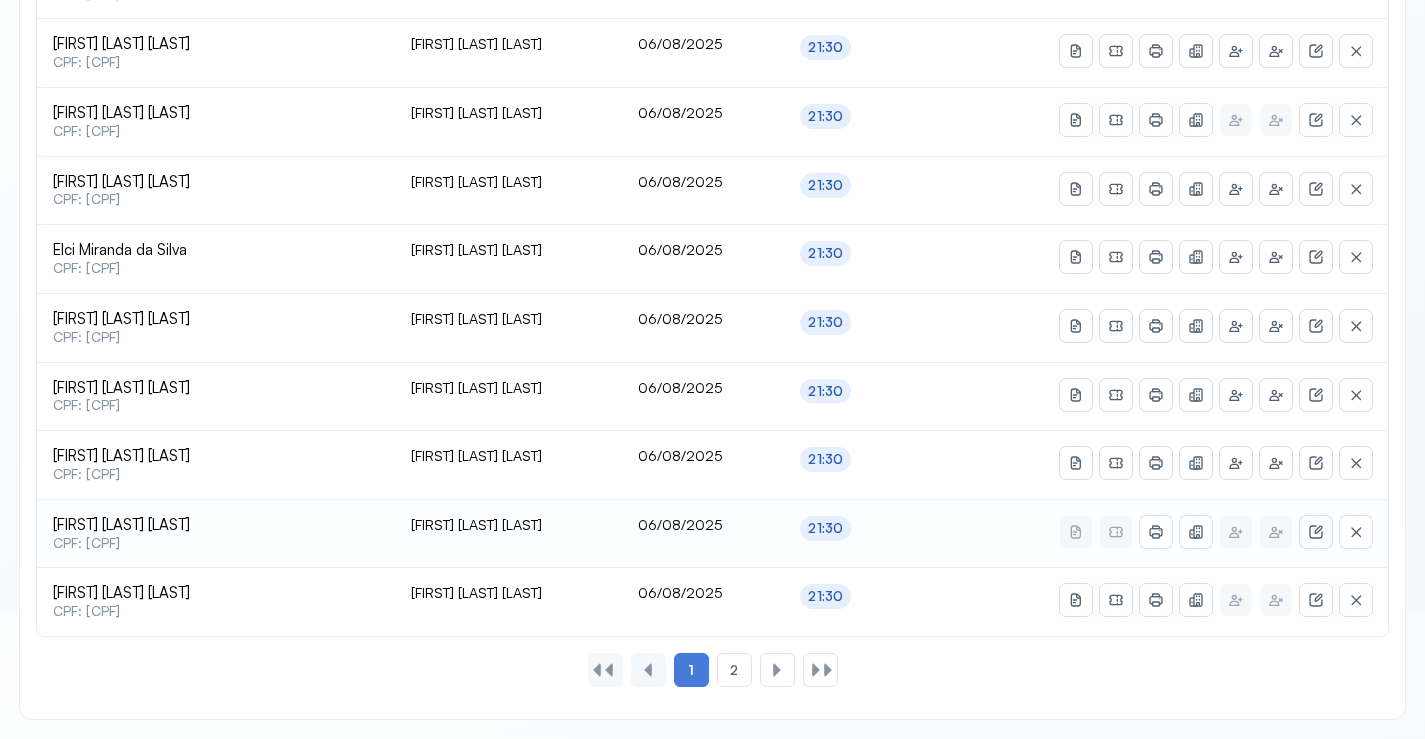 click 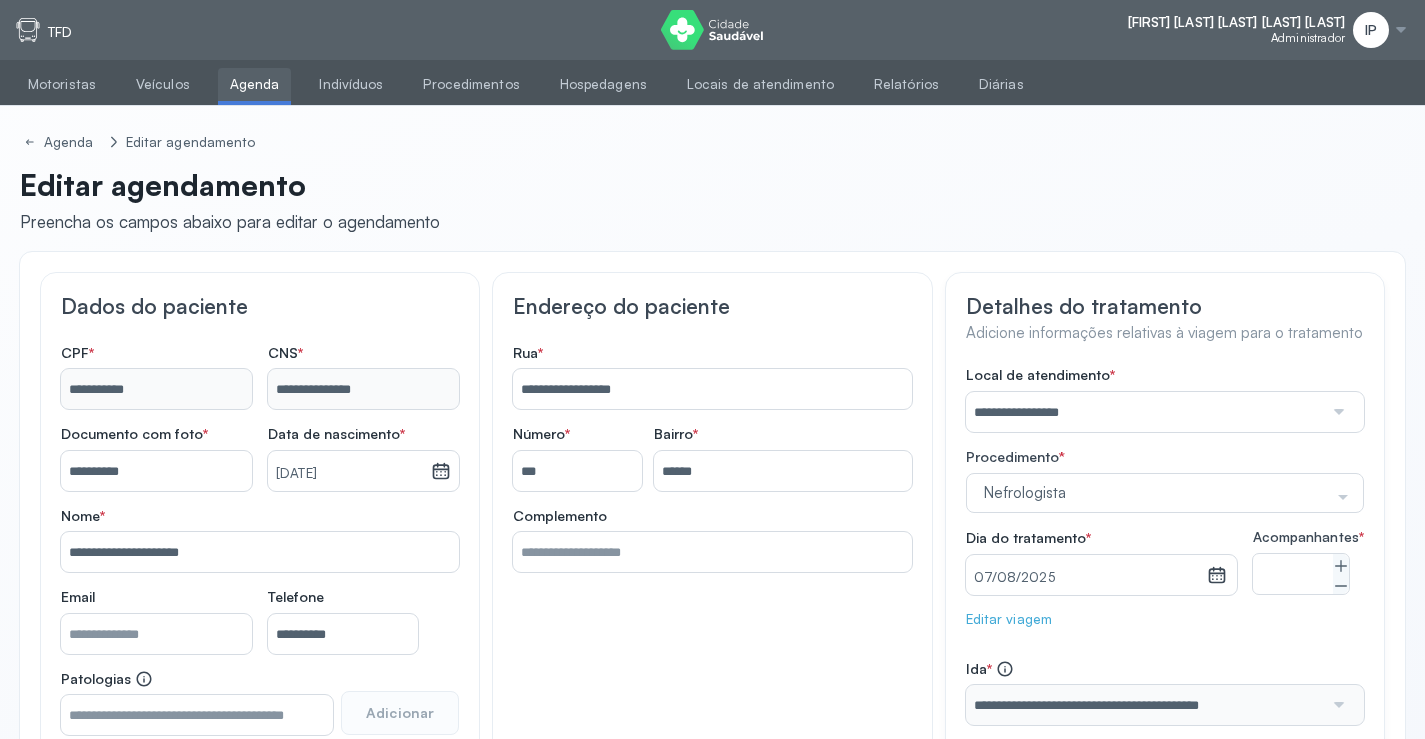 click on "Agenda" at bounding box center [255, 84] 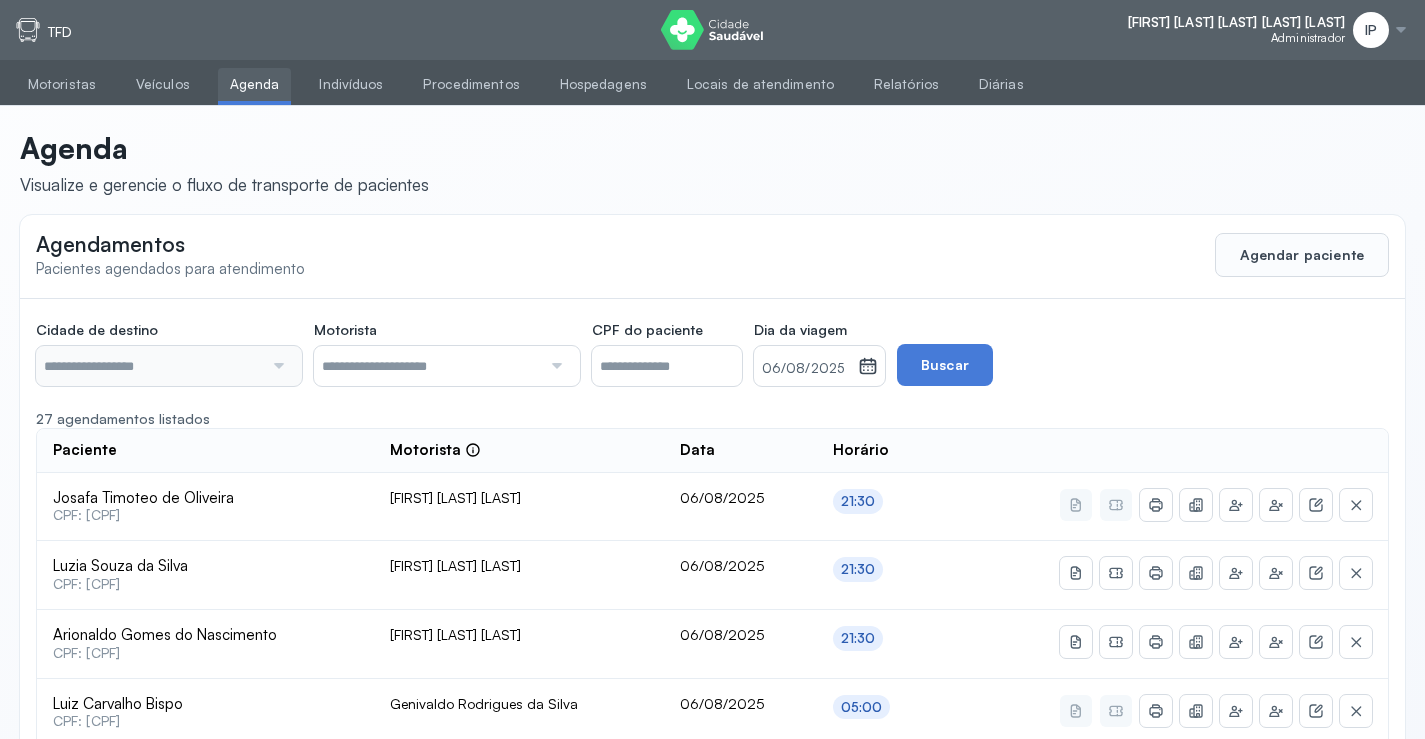 type on "********" 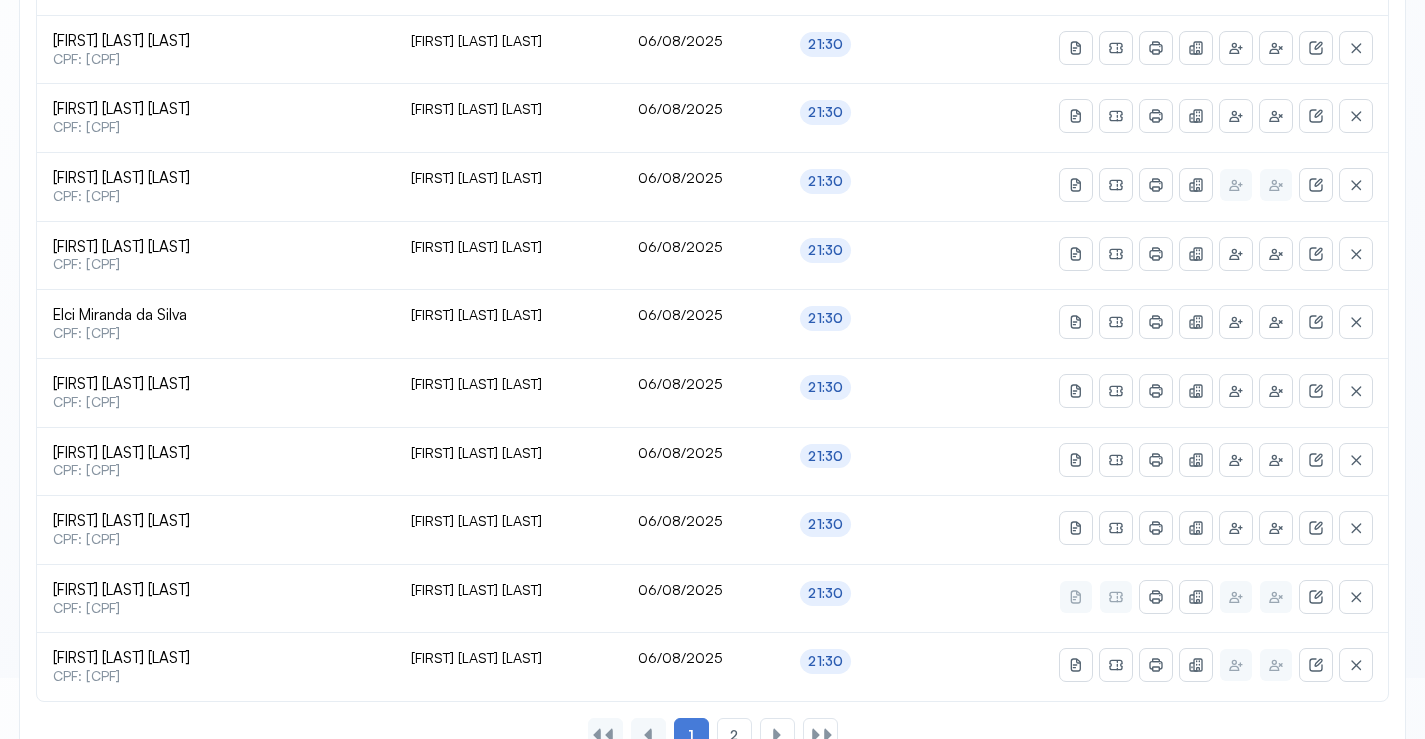 scroll, scrollTop: 865, scrollLeft: 0, axis: vertical 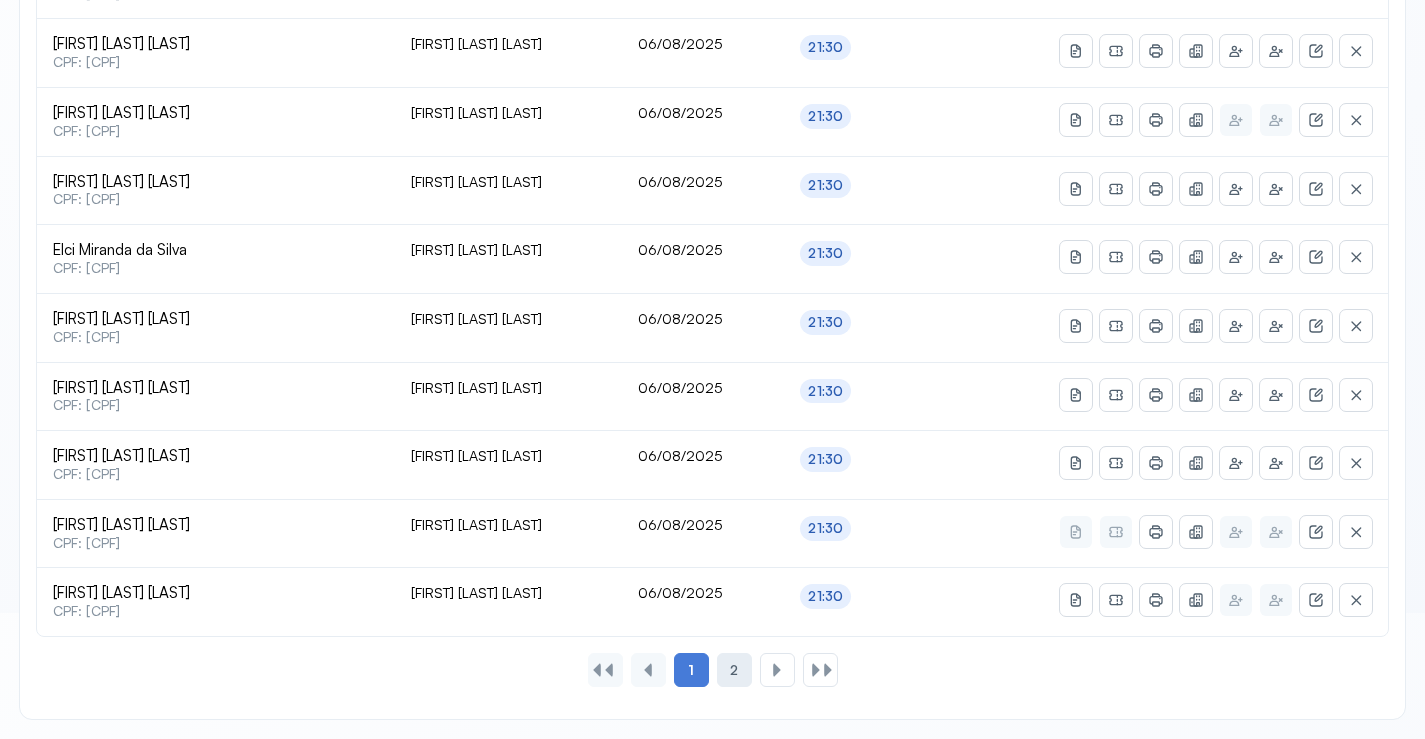 click on "2" 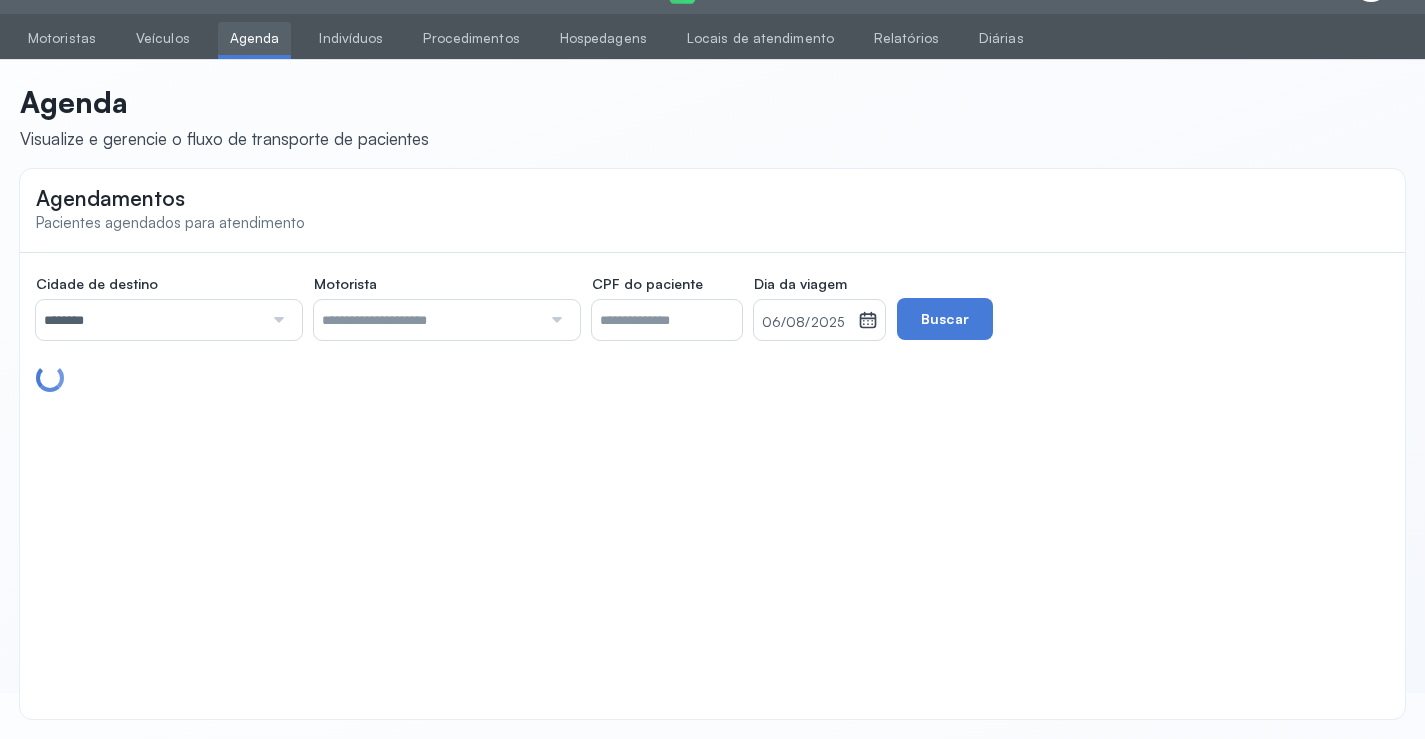 scroll, scrollTop: 110, scrollLeft: 0, axis: vertical 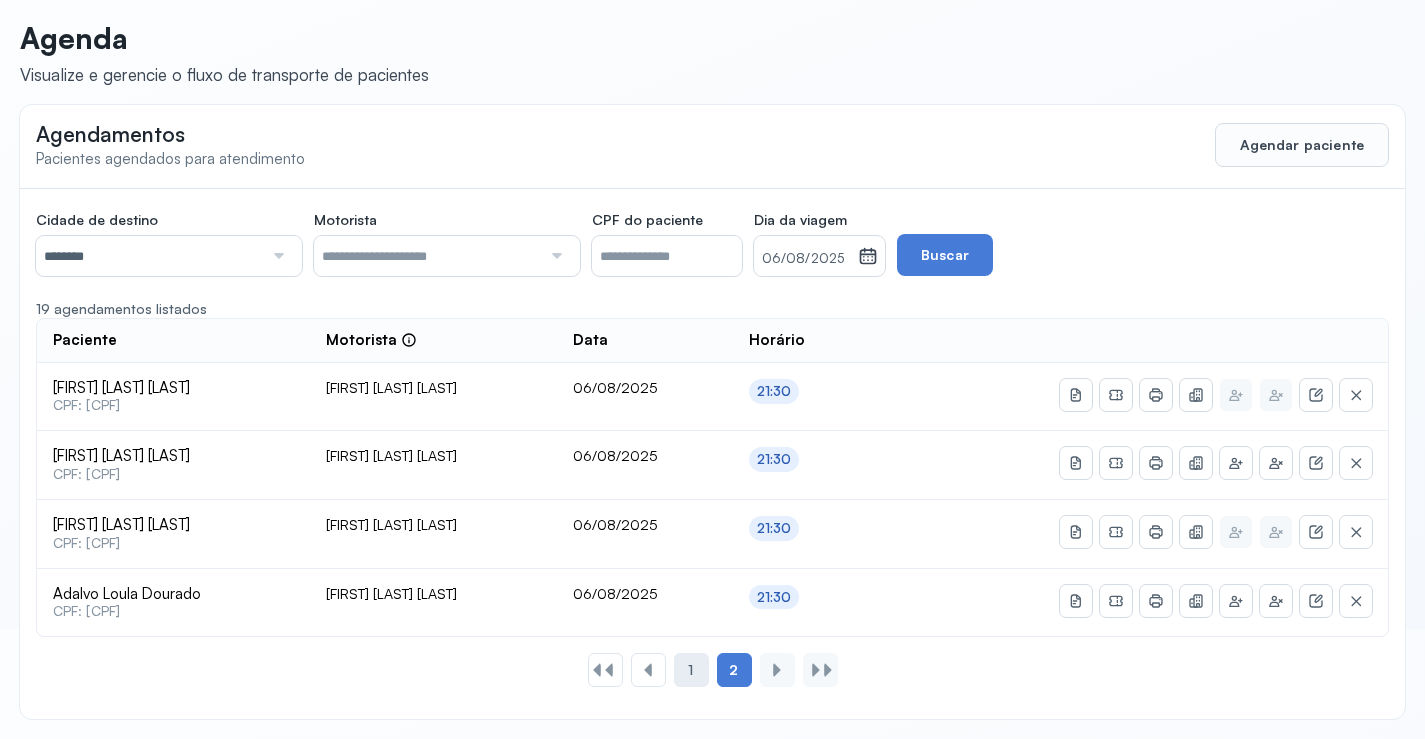 click on "1" 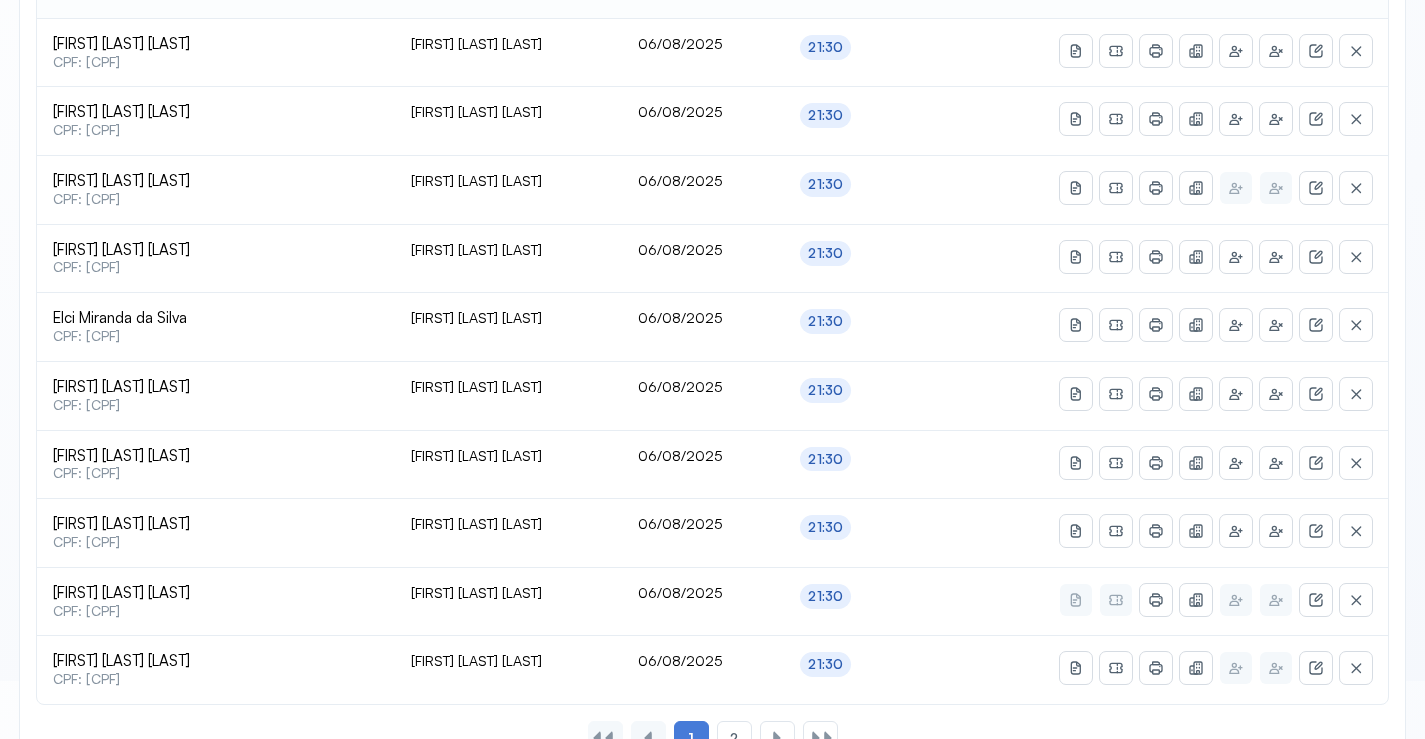 scroll, scrollTop: 865, scrollLeft: 0, axis: vertical 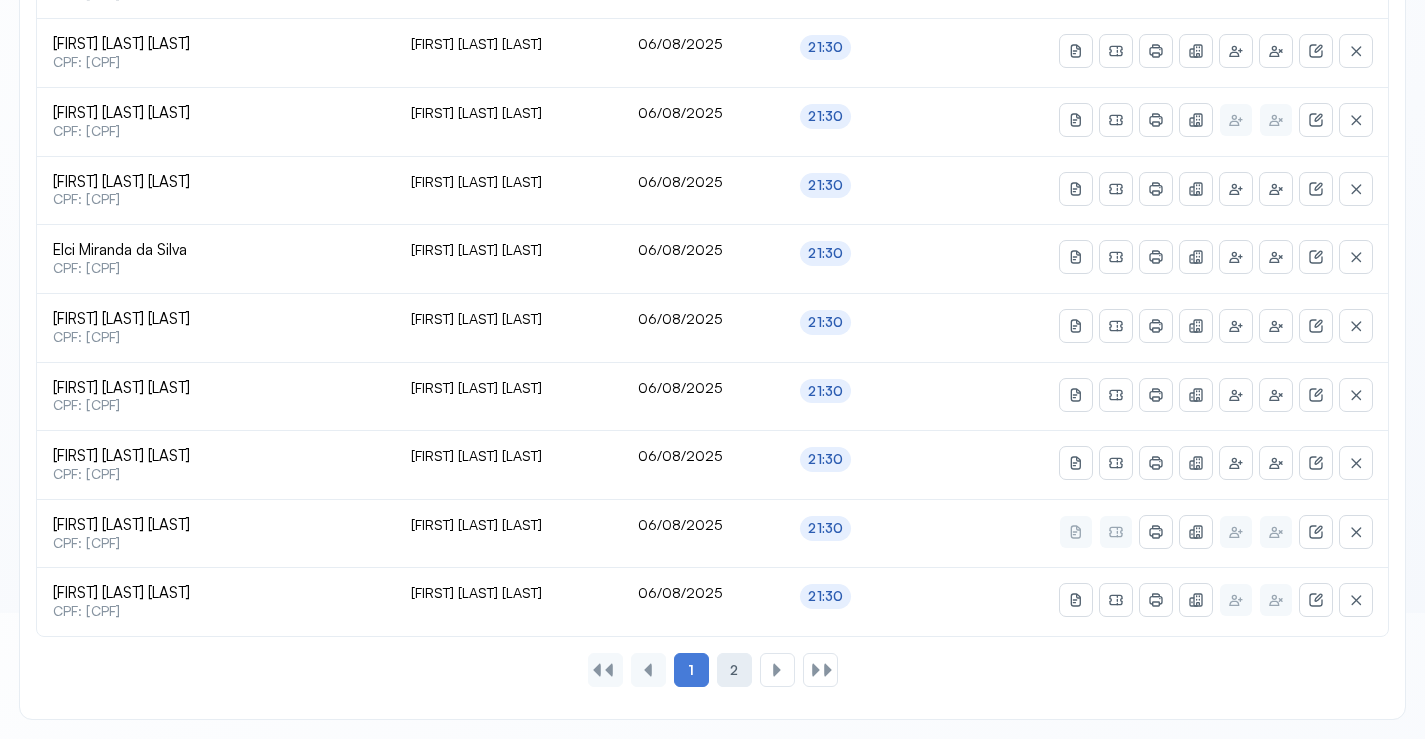 click on "2" 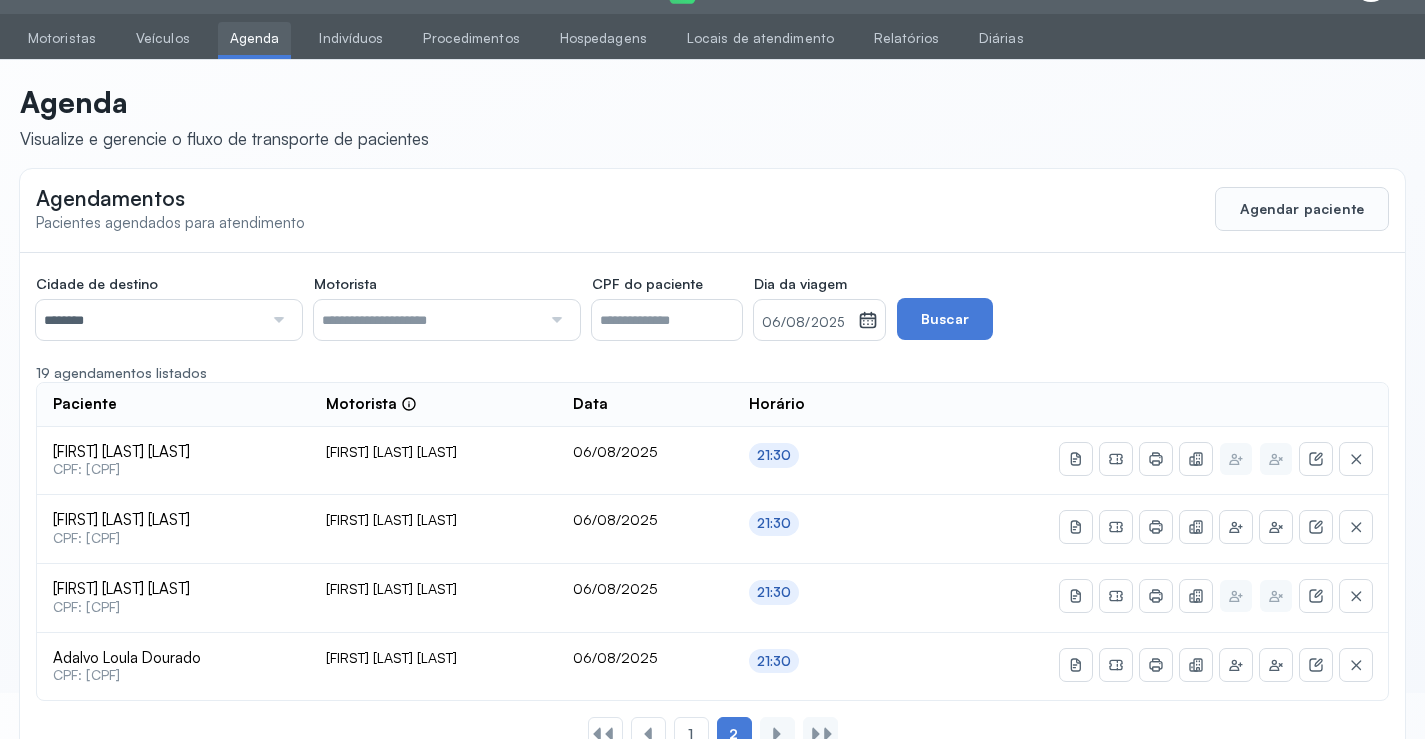 scroll, scrollTop: 110, scrollLeft: 0, axis: vertical 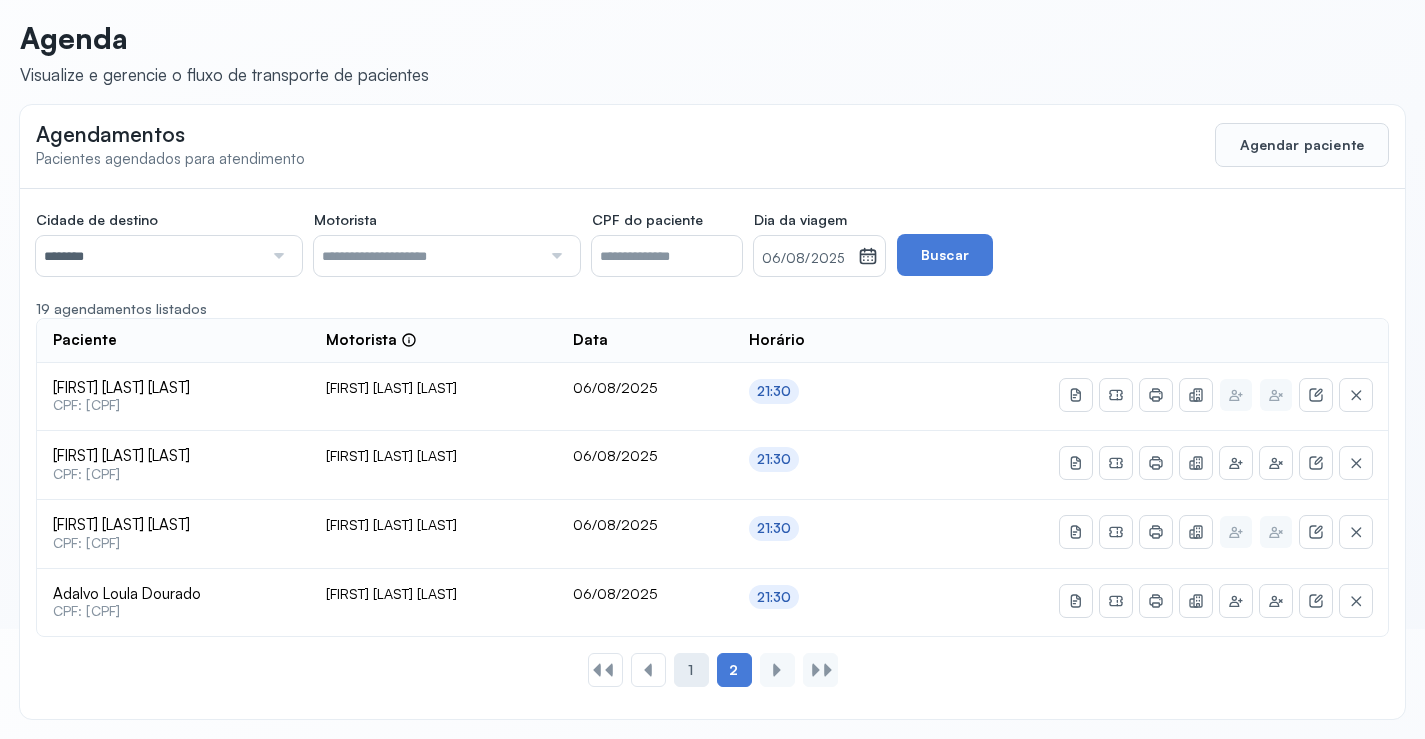 click on "1" 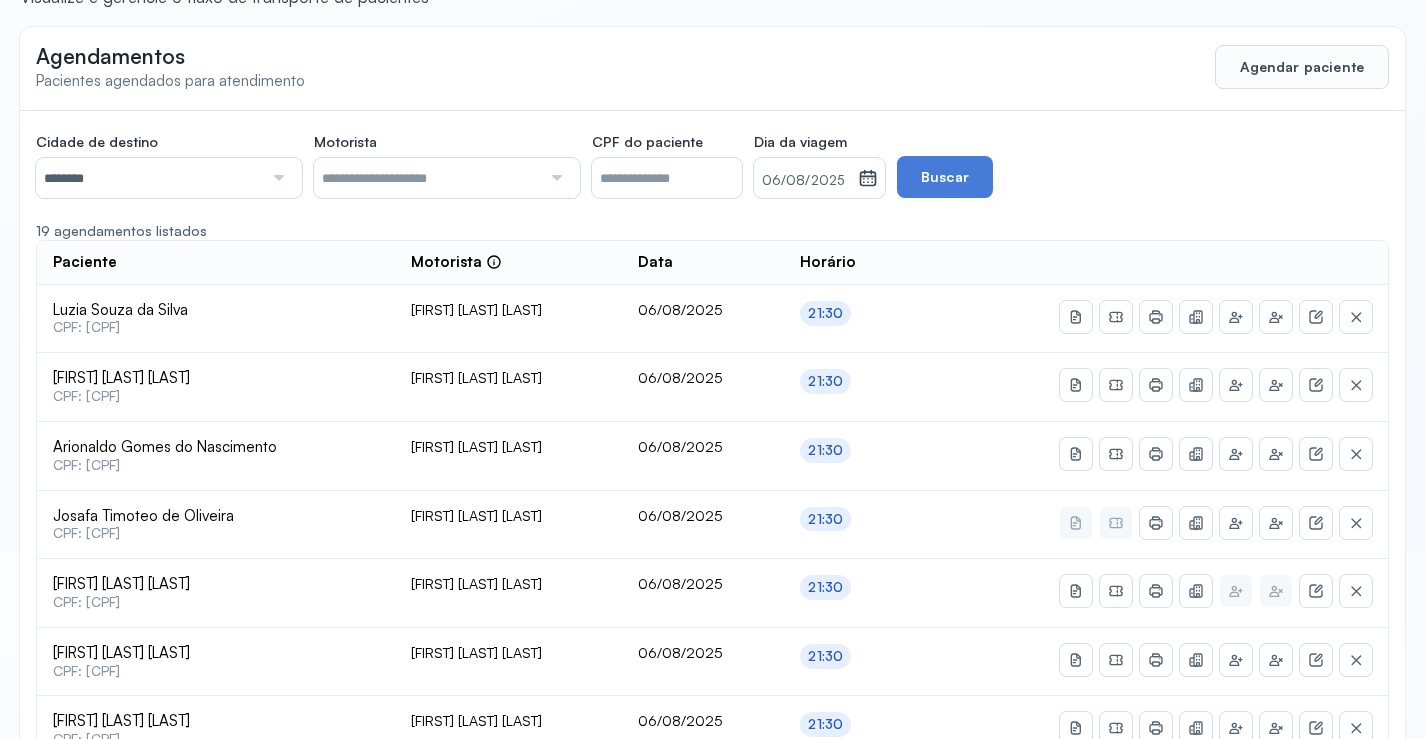 scroll, scrollTop: 100, scrollLeft: 0, axis: vertical 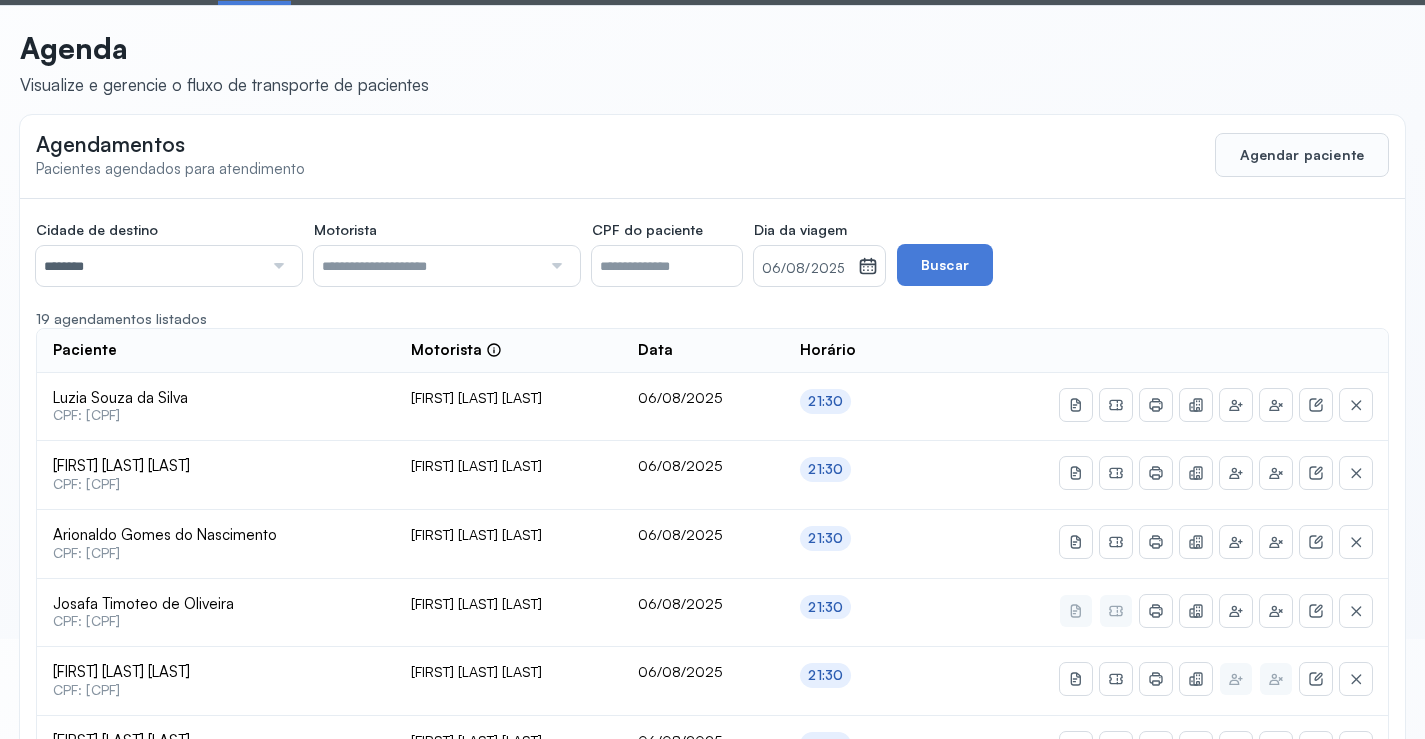 click on "********" at bounding box center [149, 266] 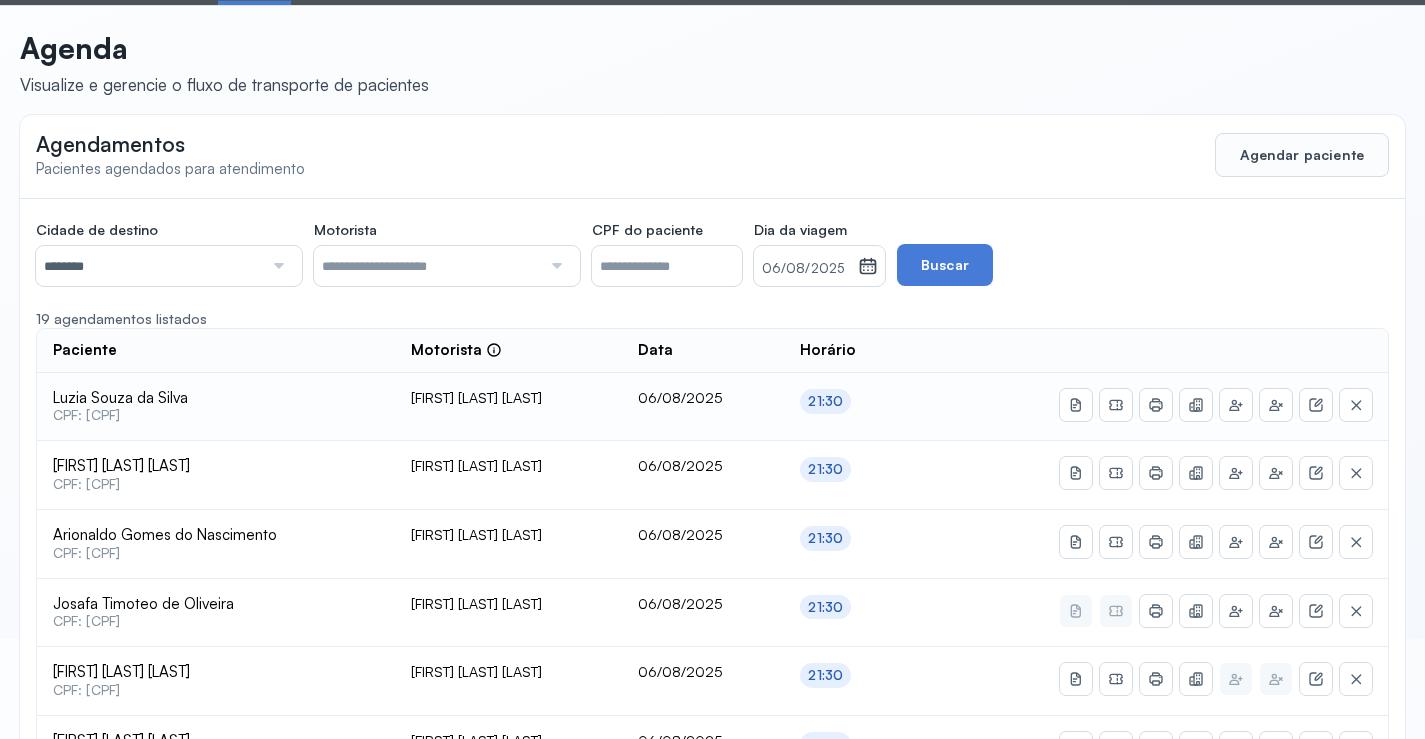 click on "Cidade de destino  ******** Todas as cidades Juazeiro Salvador Motorista  Todos os motoristas Adelmar Souza da Silva Diego dos Santos Edevon dos Santos Souza Edevon dos Santos Souza Elto Lima de Almeida Genivaldo Rodrigues da Silva Jozenilson Santos da Silva CPF do paciente  Dia da viagem  06/08/2025 agosto 2025 S T Q Q S S D 1 2 3 4 5 6 7 8 9 10 11 12 13 14 15 16 17 18 19 20 21 22 23 24 25 26 27 28 29 30 31 jan fev mar abr maio jun jul ago set out nov dez 2018 2019 2020 2021 2022 2023 2024 2025 2026 2027 2028 2029  Buscar  19 agendamentos listados Paciente  Motorista  Data Horário Luzia Souza da Silva  CPF: 890.374.995-20 Edevon dos Santos Souza 06/08/2025 21:30 Vanda da Silva Soares  CPF: 638.239.265-00 Edevon dos Santos Souza 06/08/2025 21:30 Arionaldo Gomes do Nascimento  CPF: 202.506.735-68 Edevon dos Santos Souza 06/08/2025 21:30 Josafa Timoteo de Oliveira  CPF: 006.629.405-39 Edevon dos Santos Souza 06/08/2025 21:30 Rivanea Batista Nazario  CPF: 359.937.235-72 Edevon dos Santos Souza 06/08/2025 21:30" 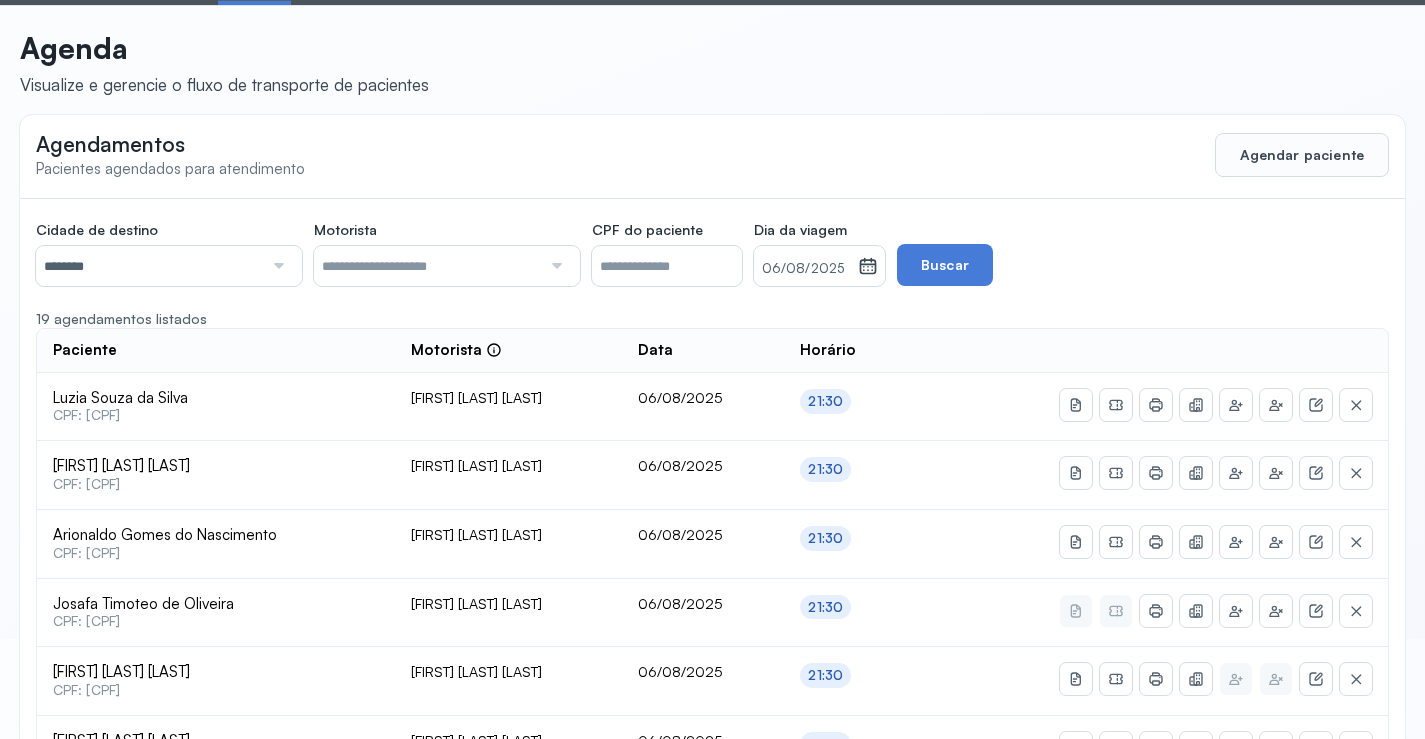 click on "********" at bounding box center (149, 266) 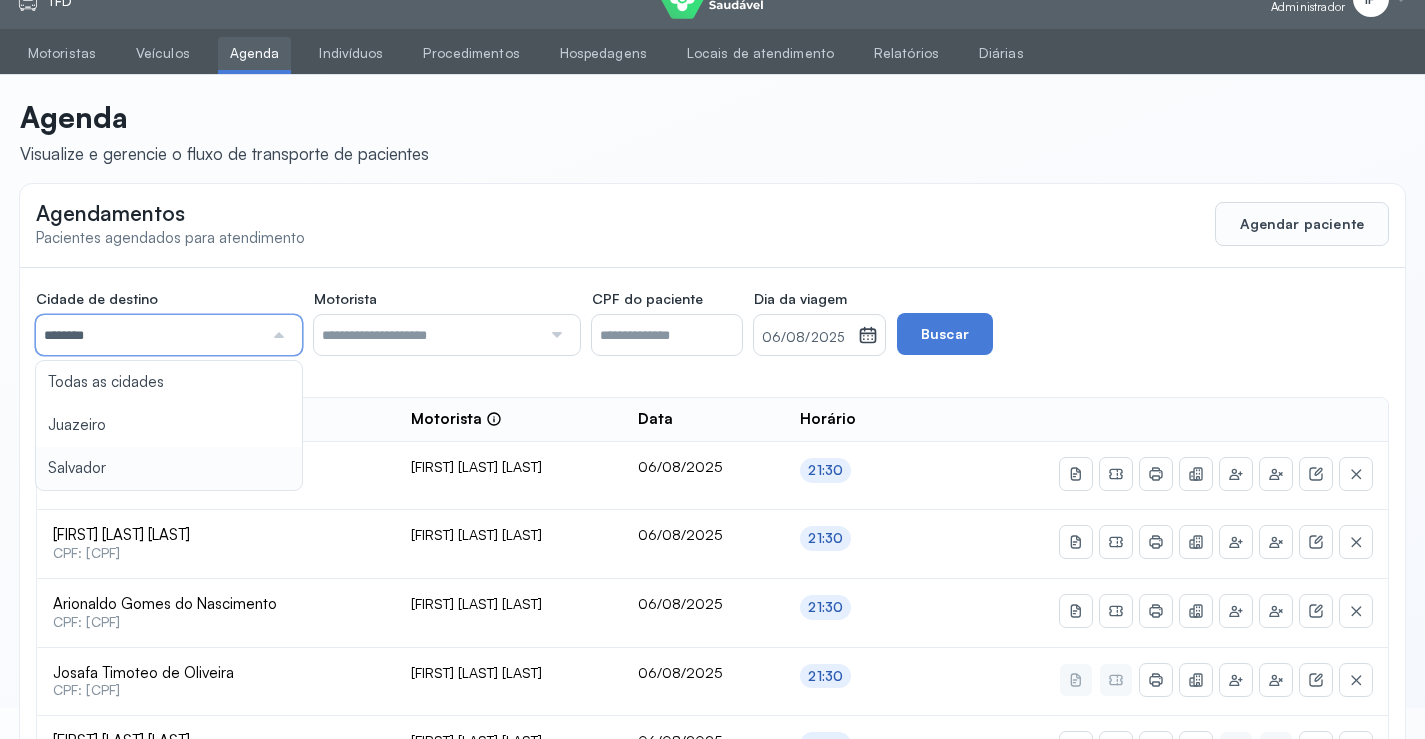 scroll, scrollTop: 0, scrollLeft: 0, axis: both 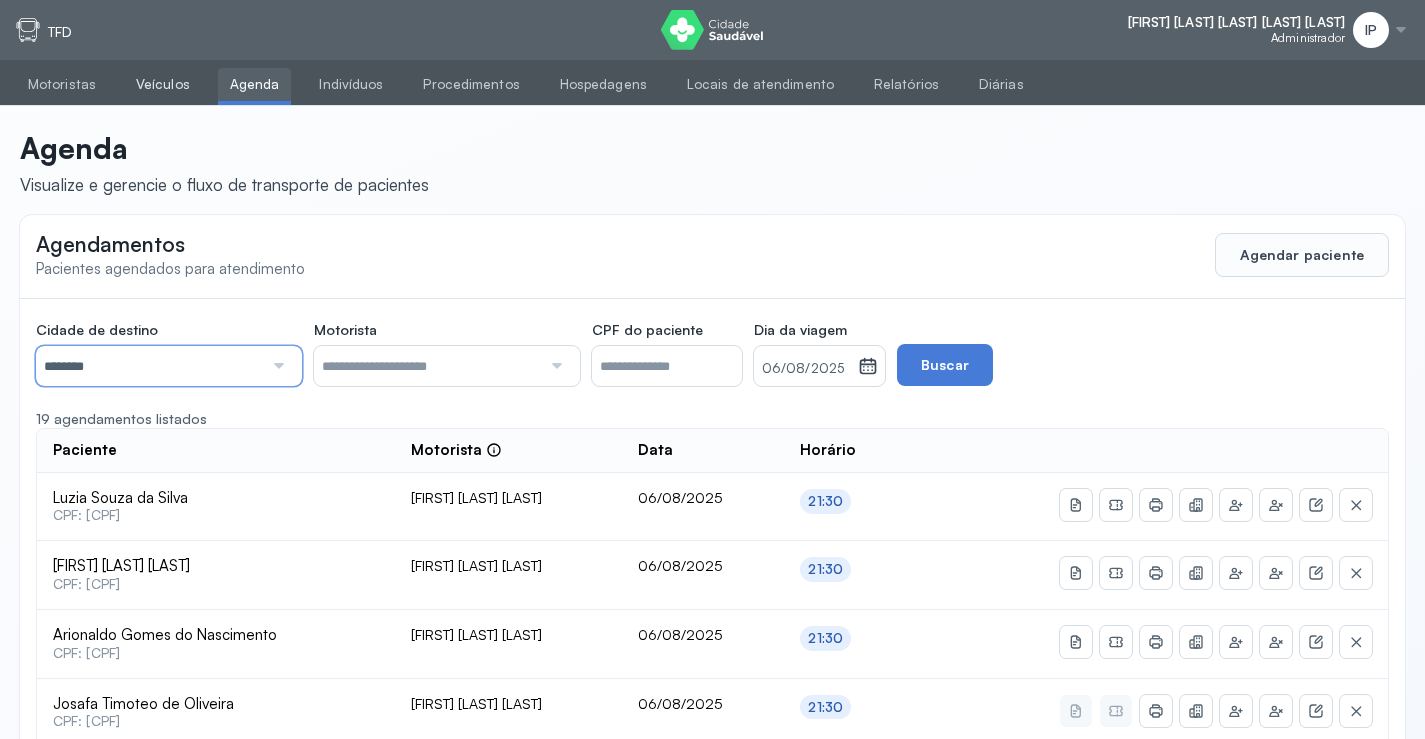 click on "Veículos" at bounding box center (163, 84) 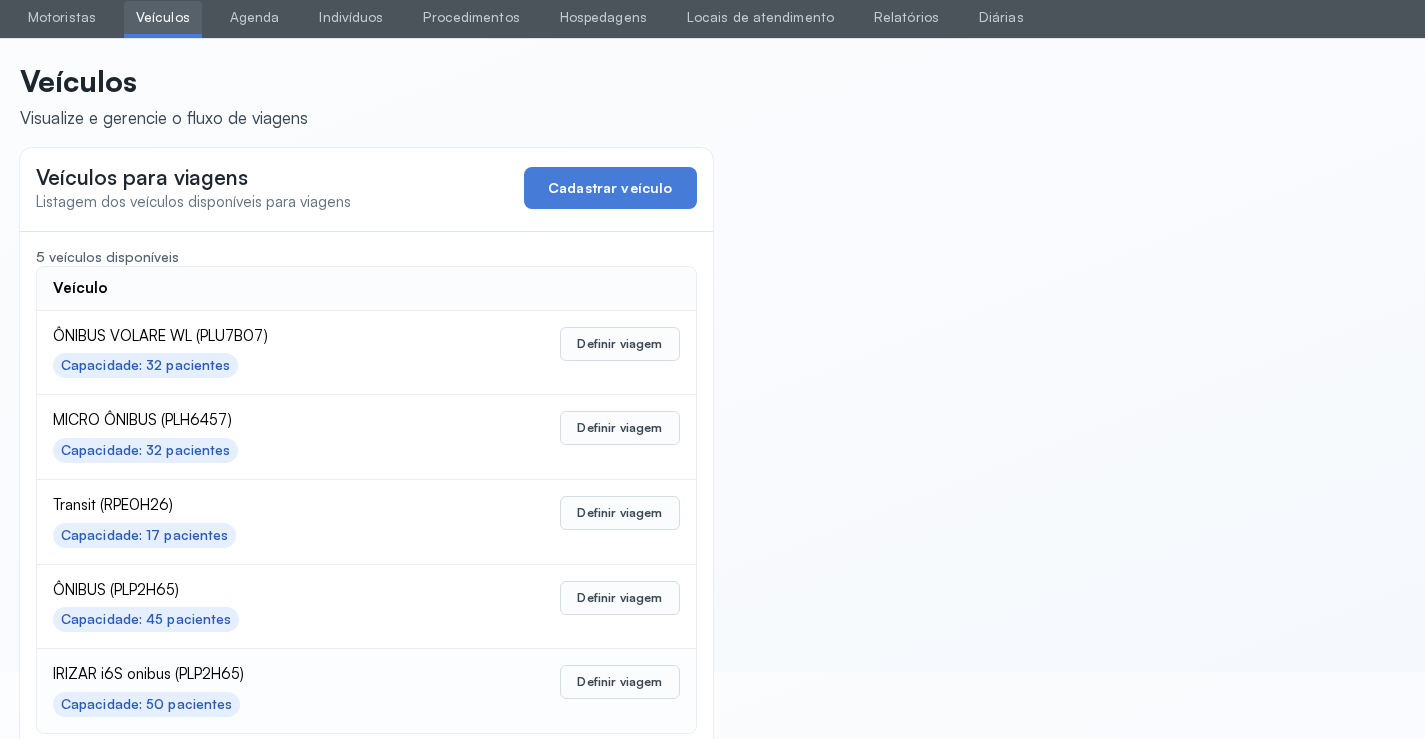 scroll, scrollTop: 98, scrollLeft: 0, axis: vertical 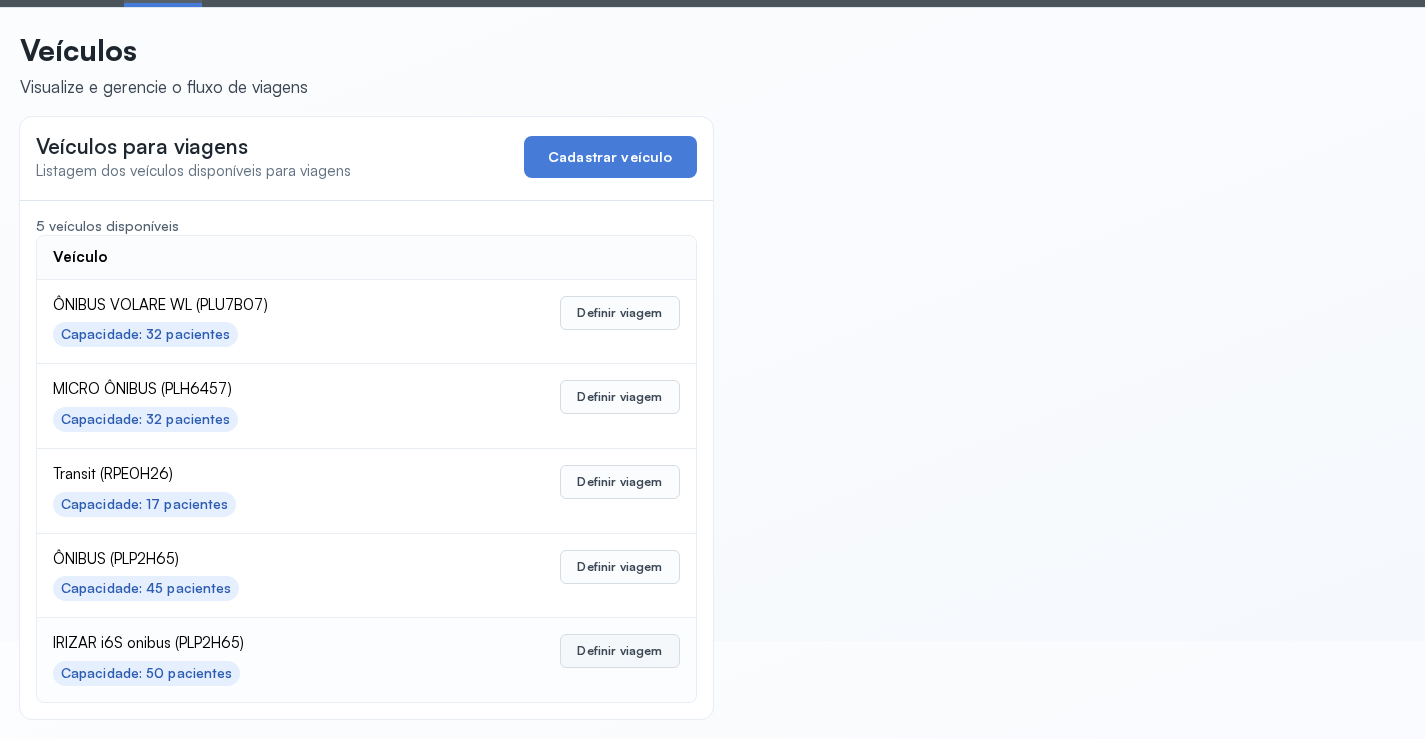 click on "Definir viagem" at bounding box center (619, 651) 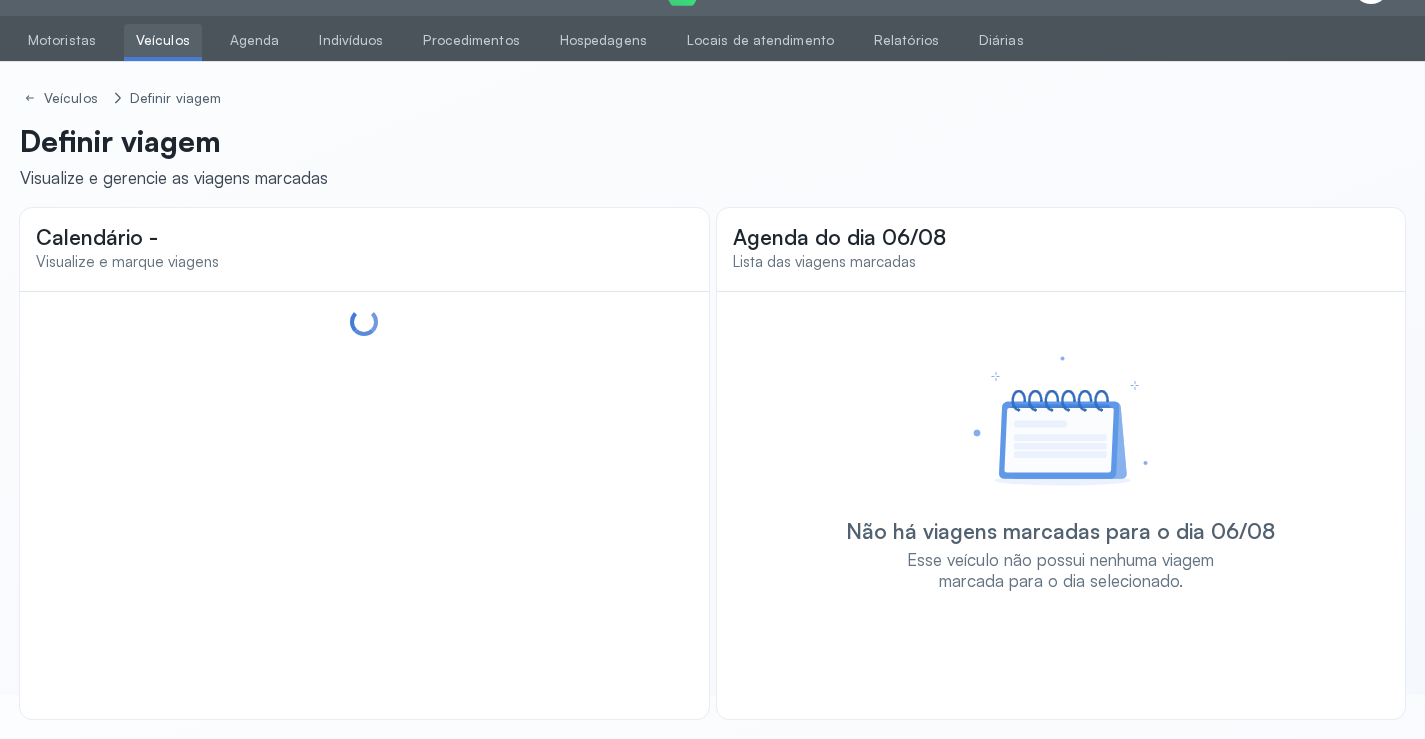 scroll, scrollTop: 44, scrollLeft: 0, axis: vertical 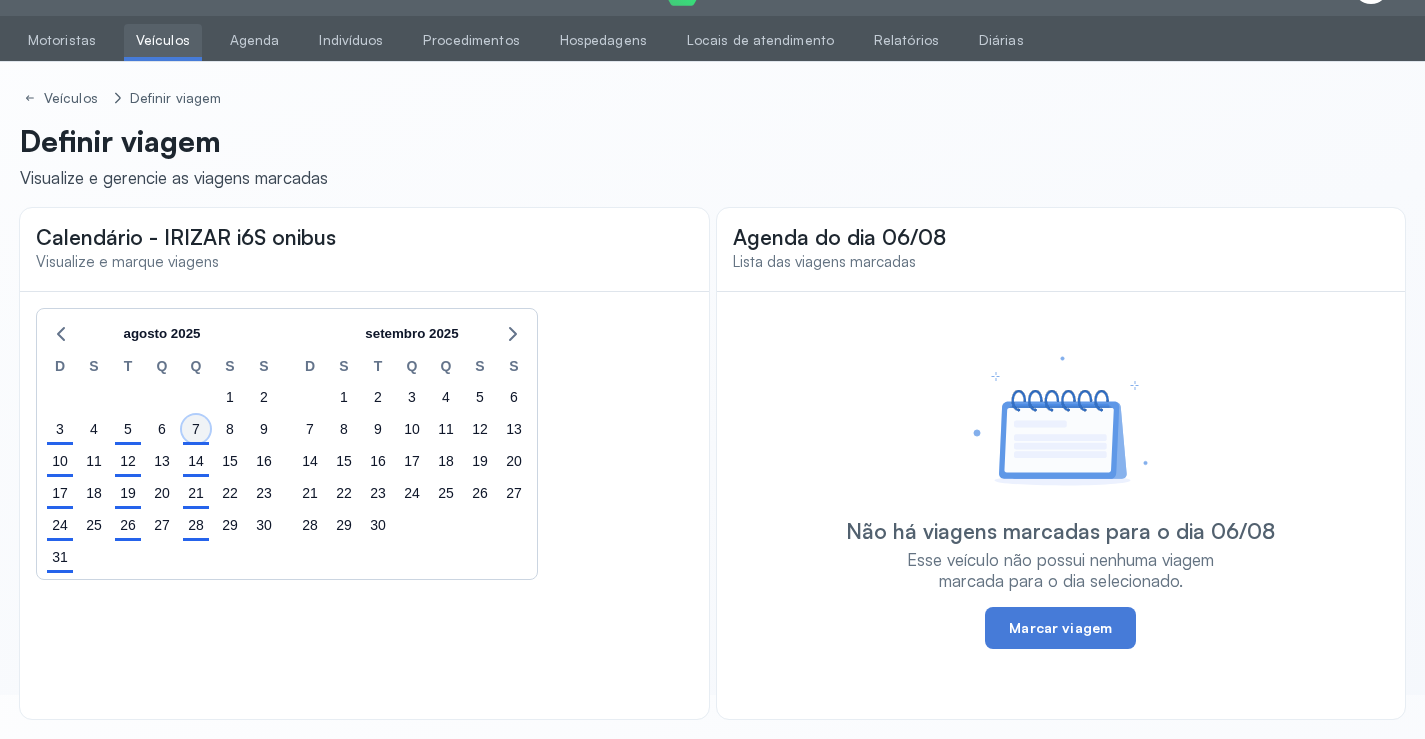 click on "7" 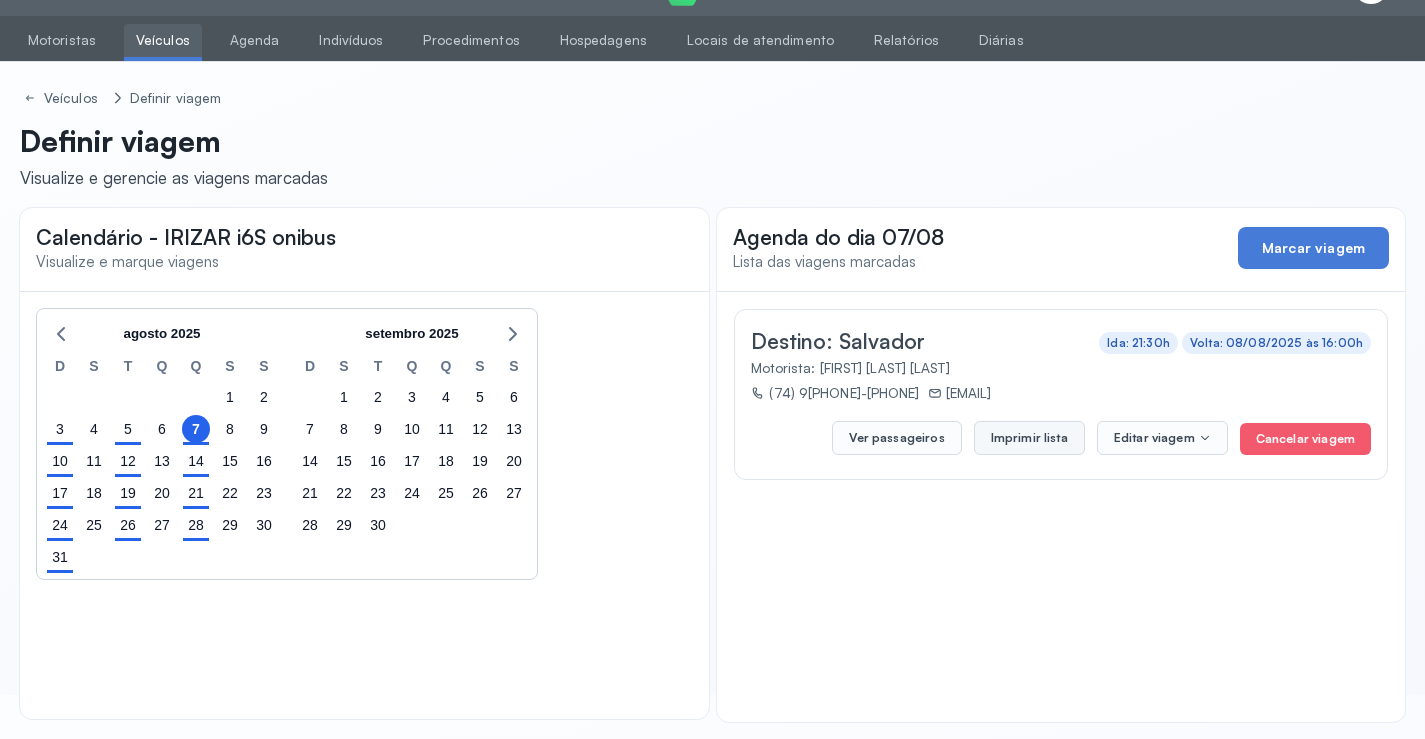 click on "Imprimir lista" at bounding box center (1029, 438) 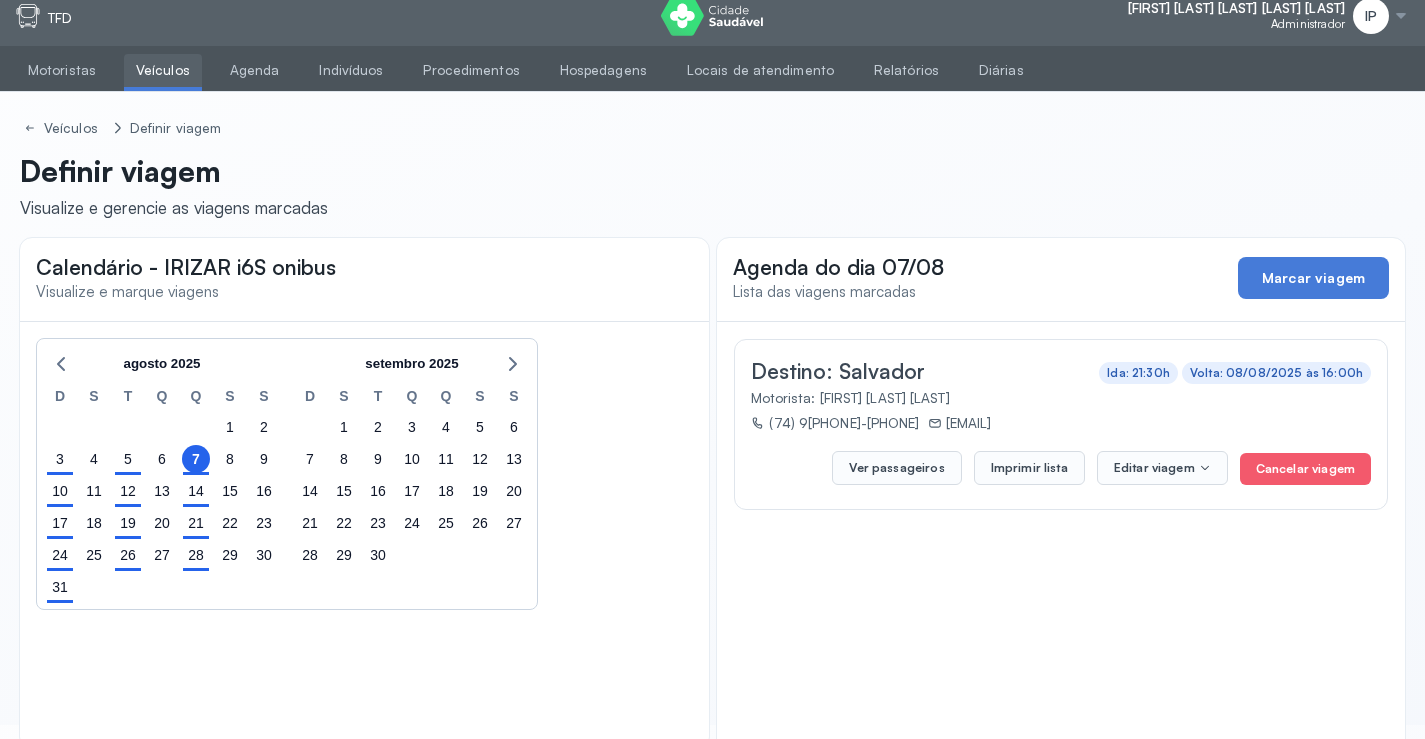 scroll, scrollTop: 0, scrollLeft: 0, axis: both 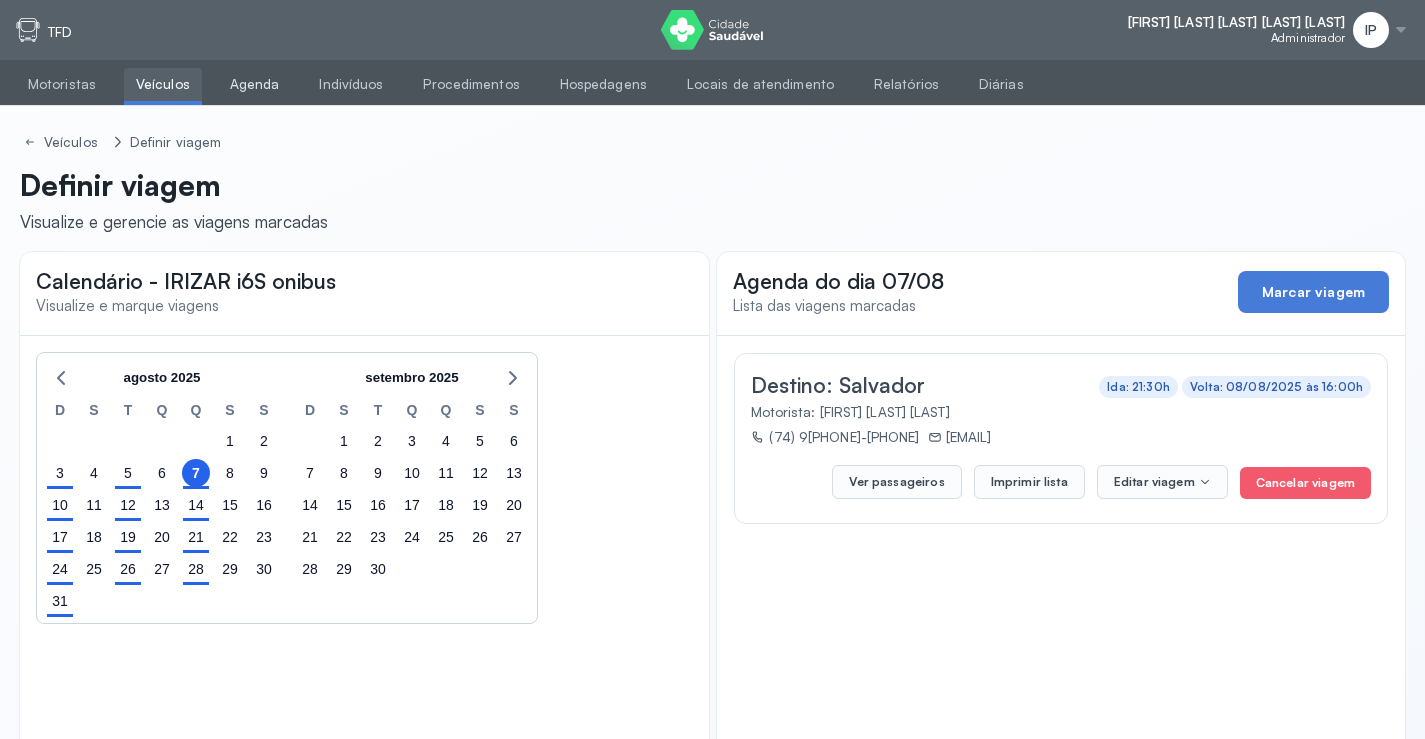 click on "Agenda" at bounding box center [255, 84] 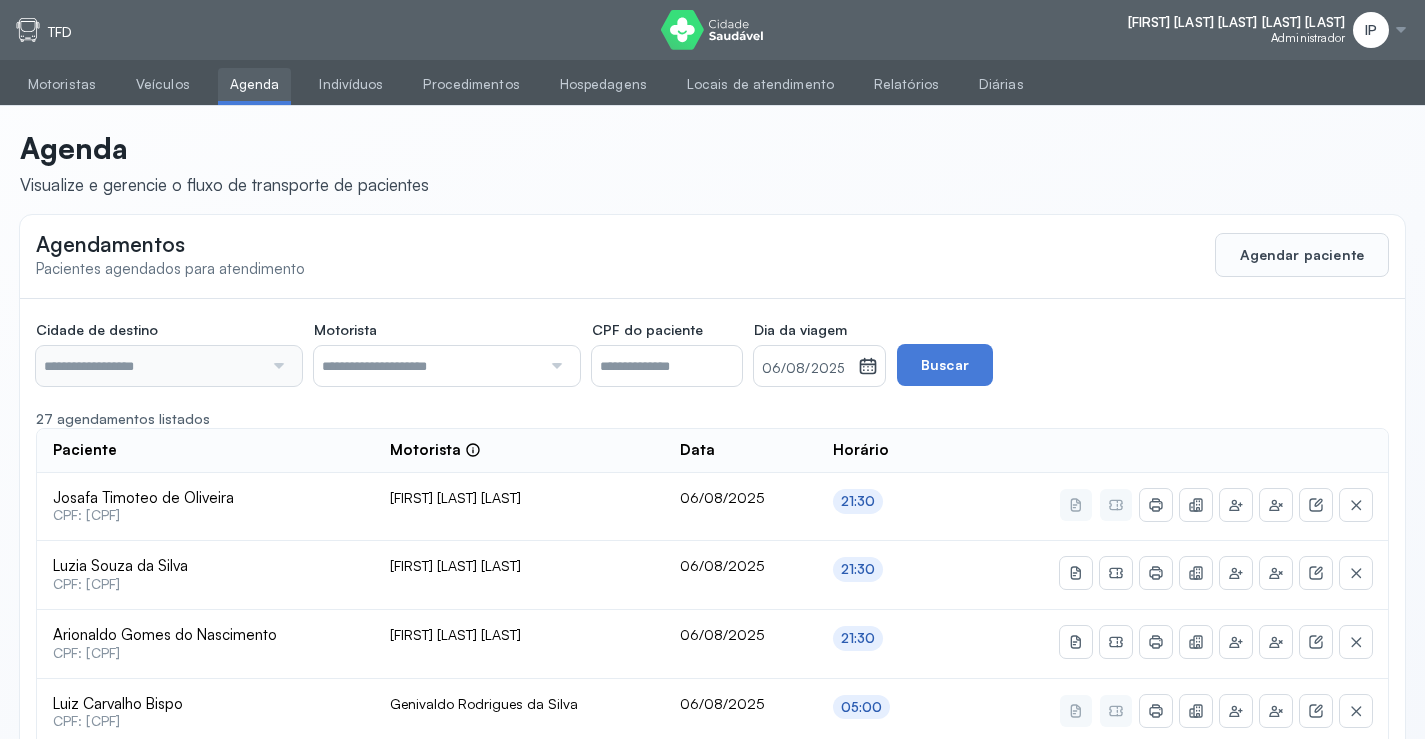 type on "********" 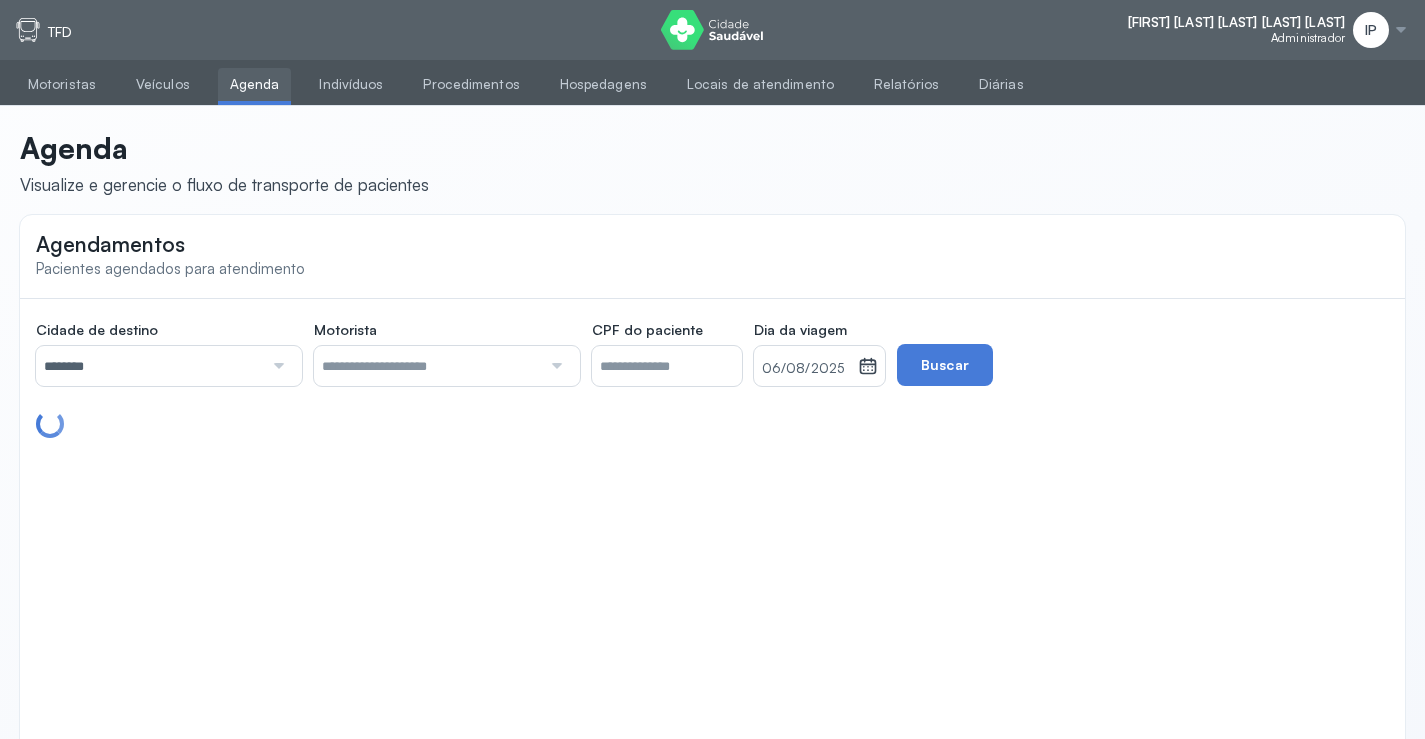 click on "********" at bounding box center (149, 366) 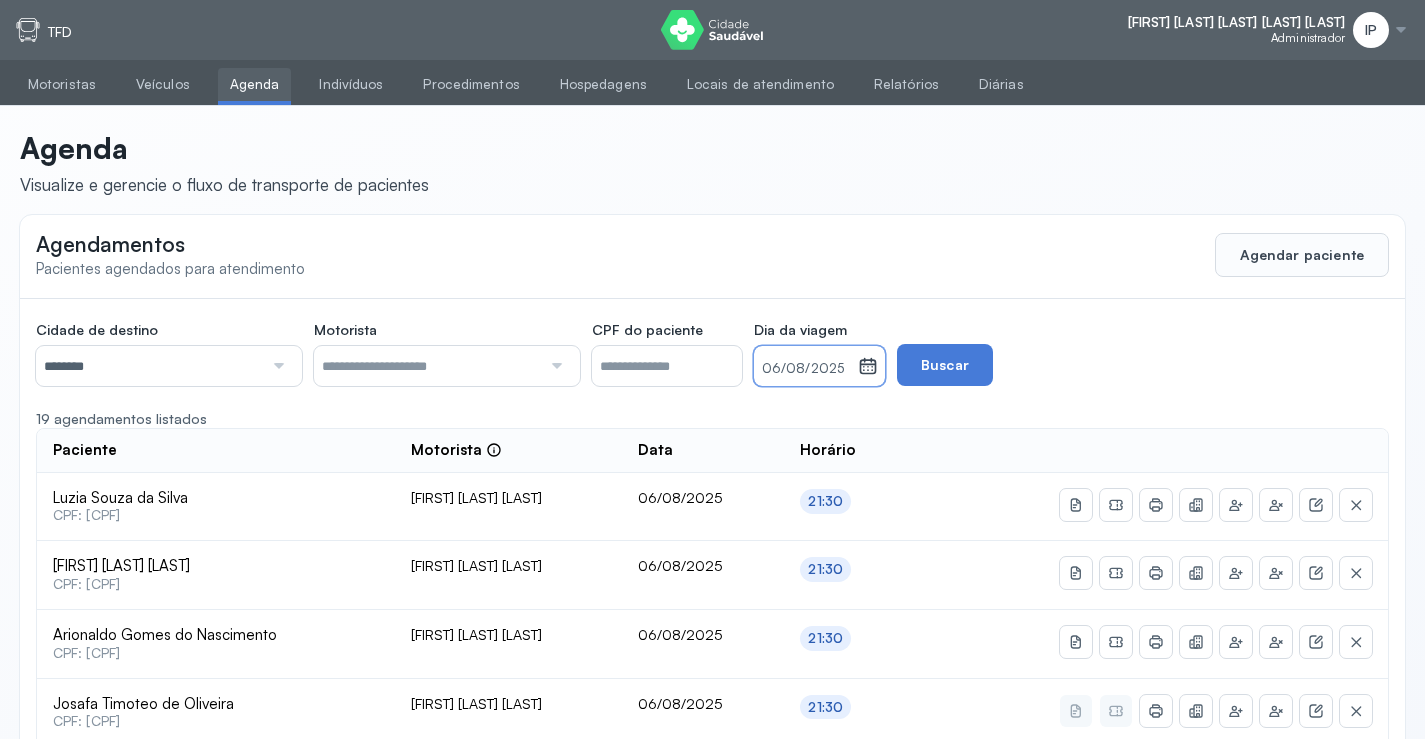 click on "06/08/2025" at bounding box center [806, 369] 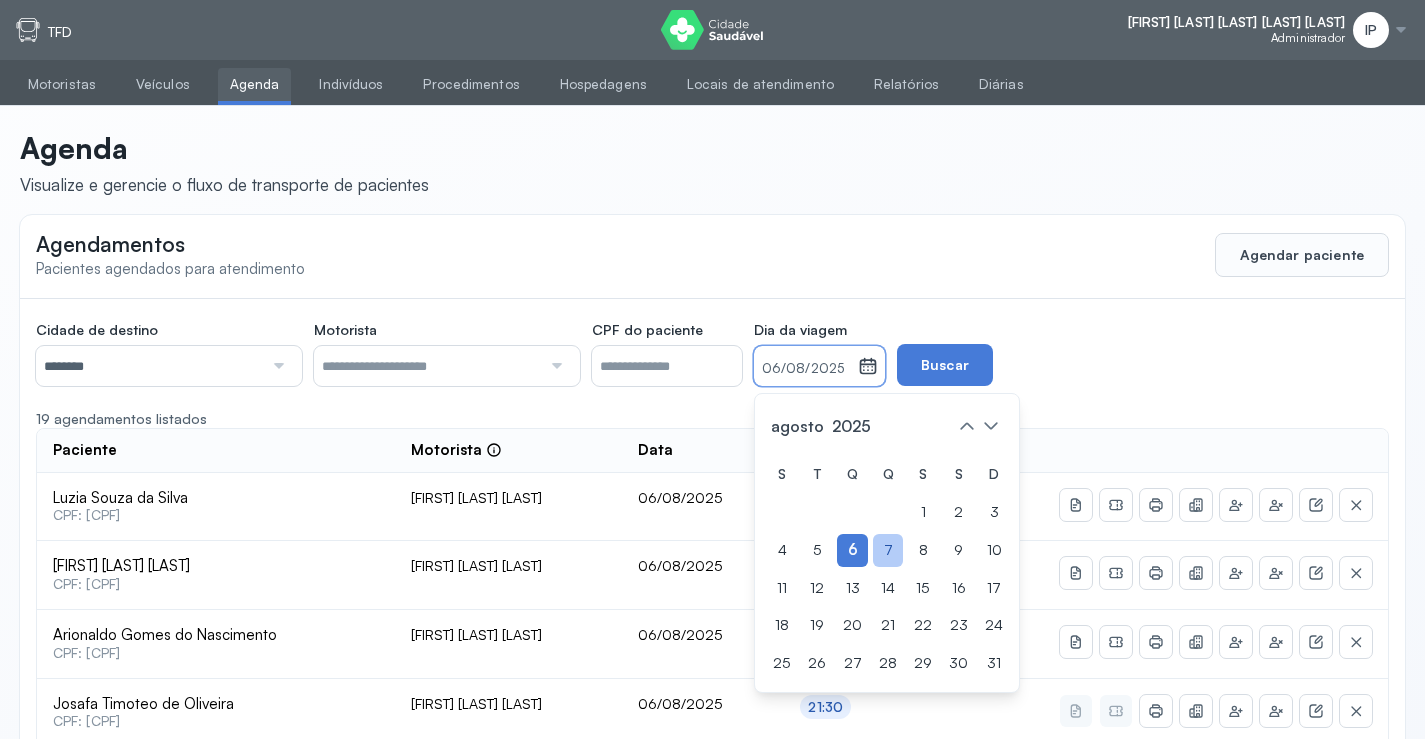 click on "7" 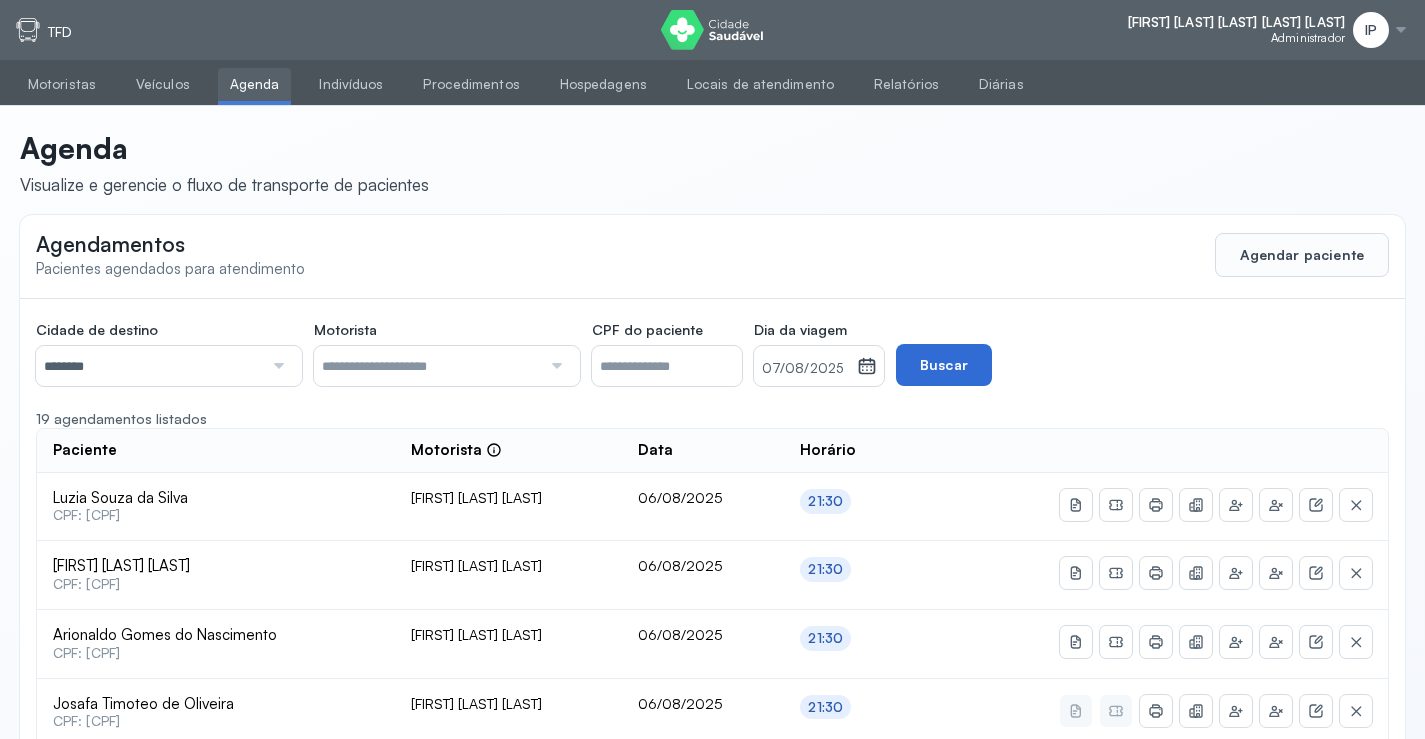click on "Buscar" at bounding box center [944, 365] 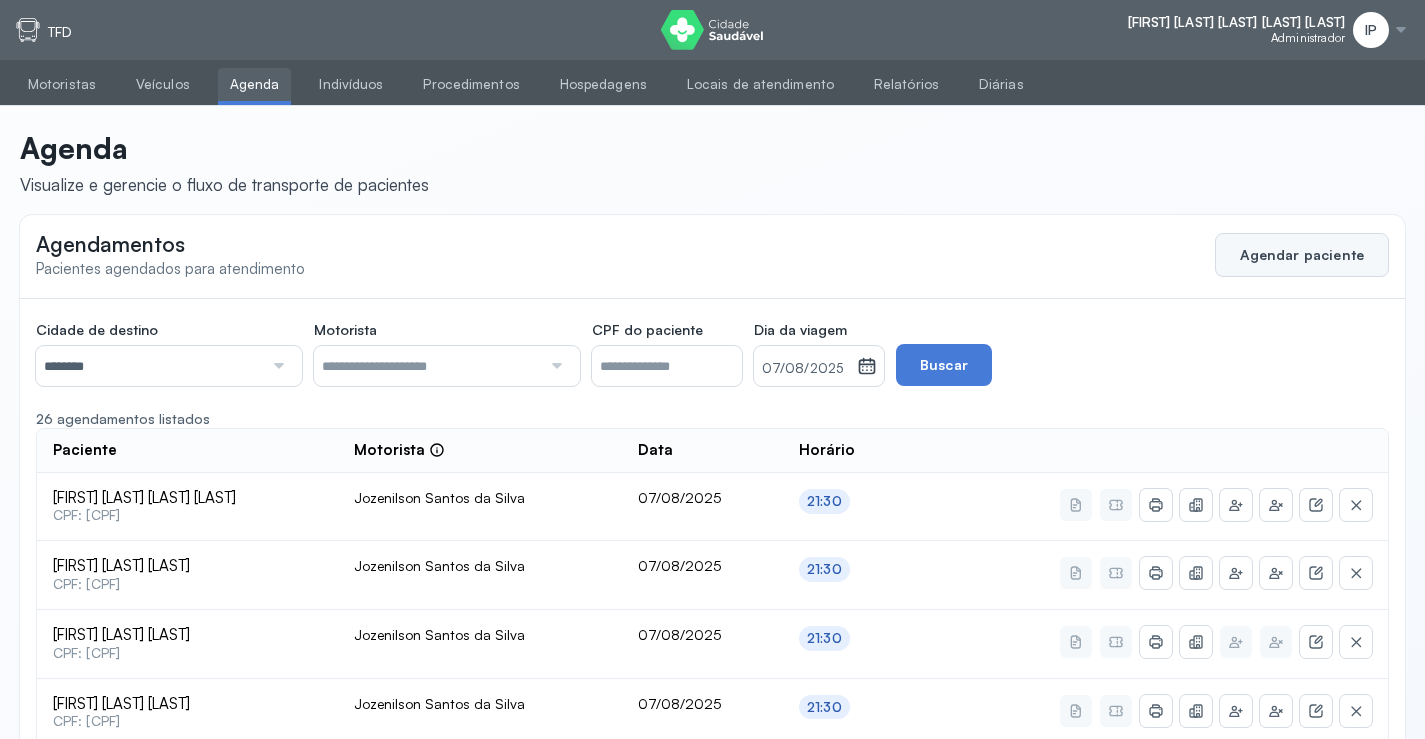 click on "Agendar paciente" 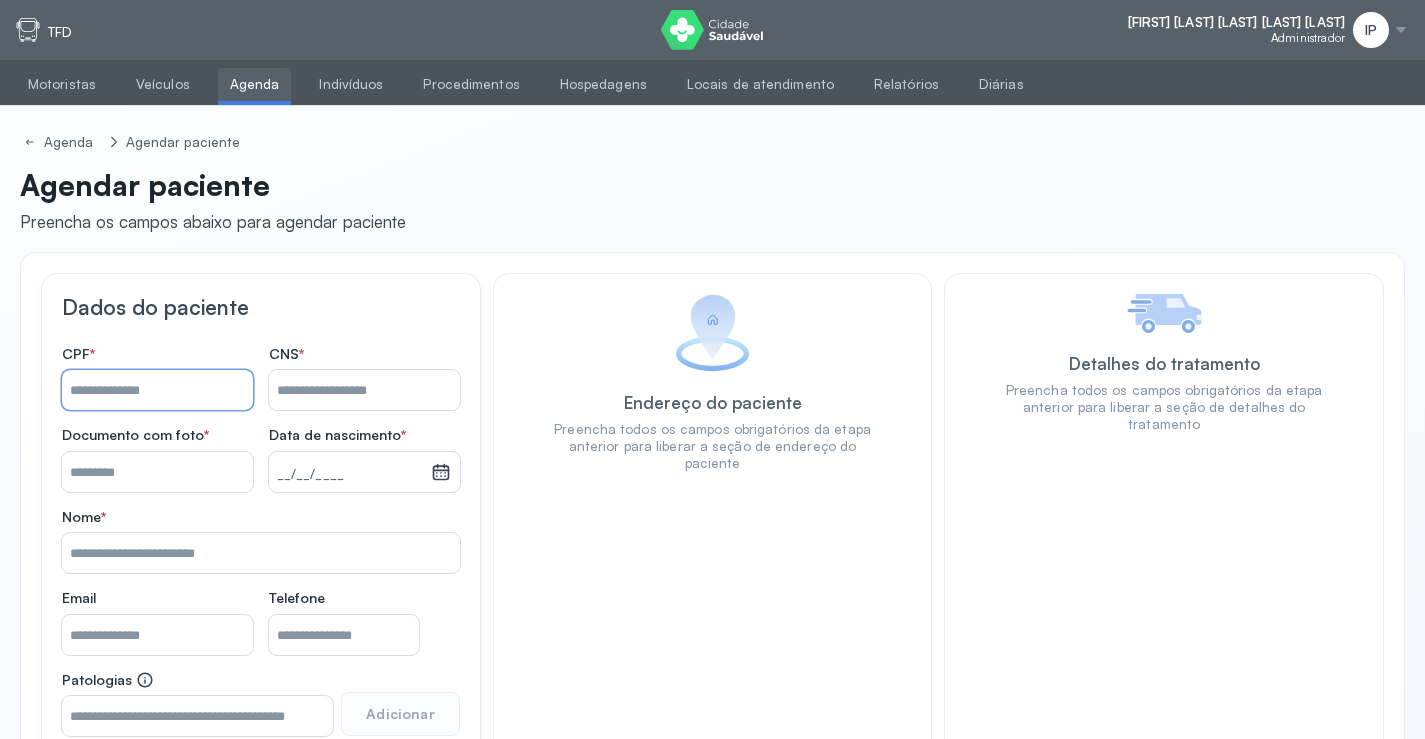 click on "Nome   *" at bounding box center [157, 390] 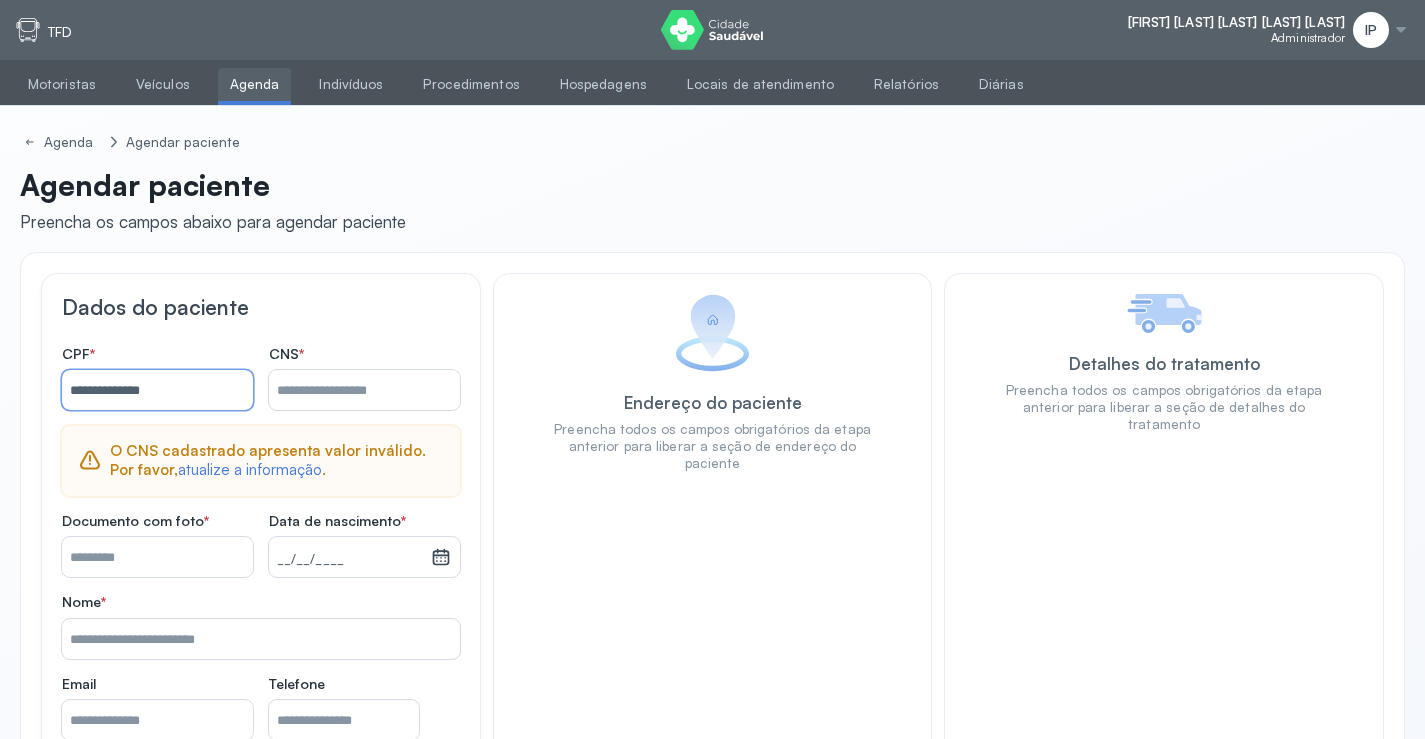 type on "**********" 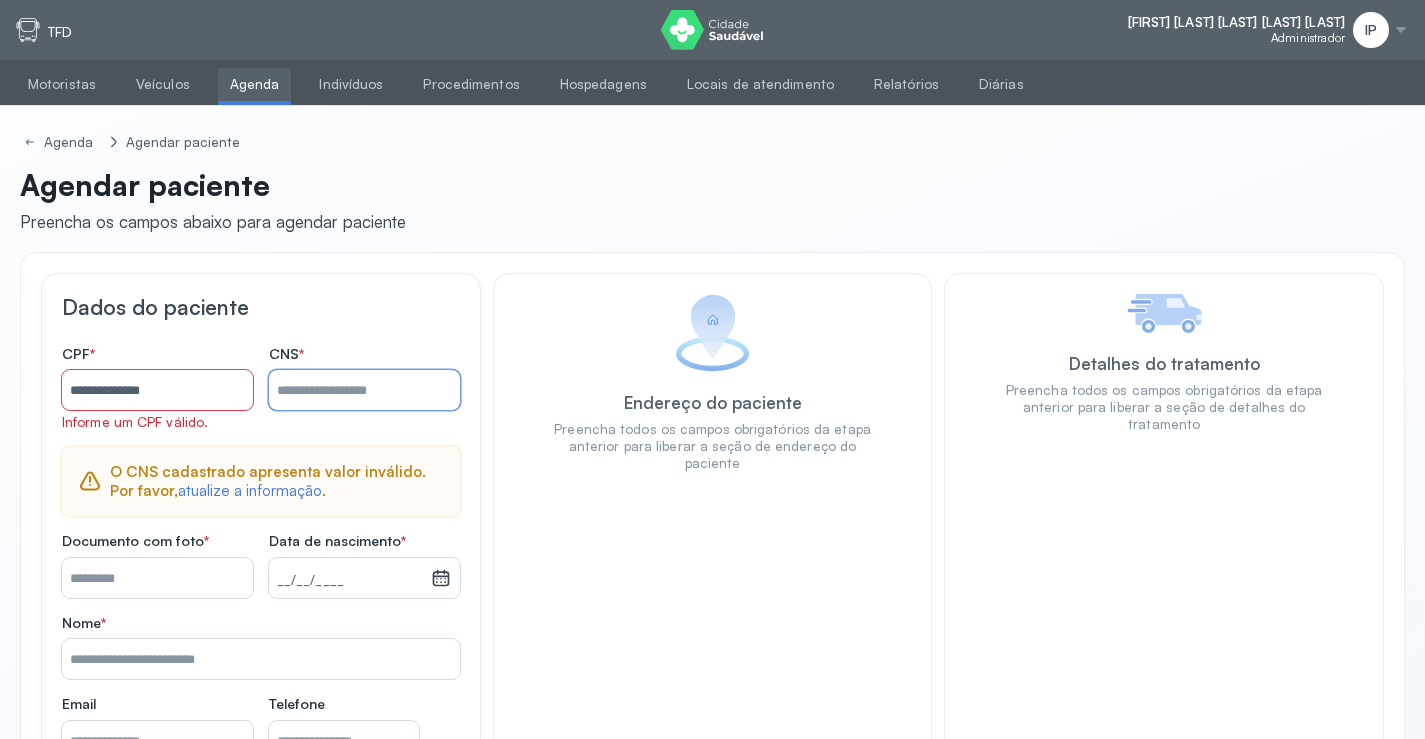 click on "Nome   *" at bounding box center (364, 390) 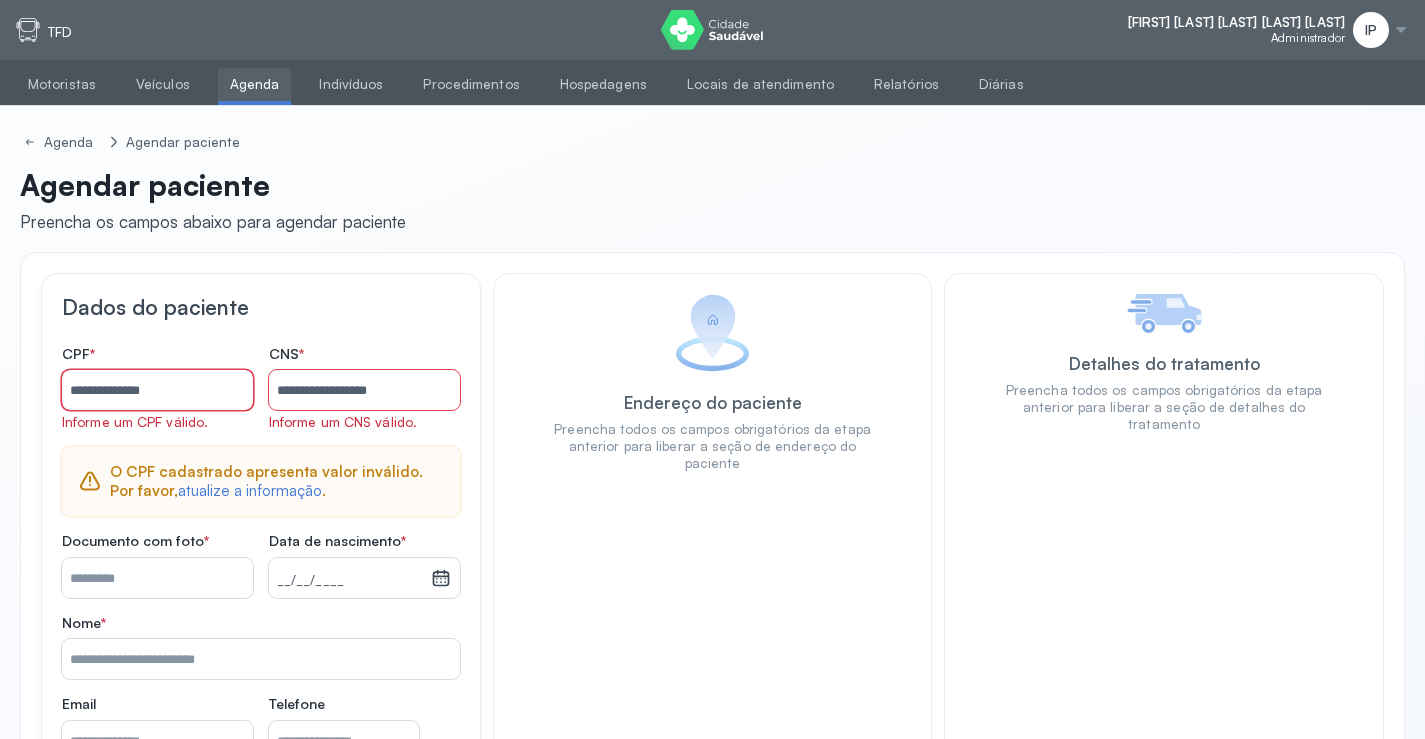 click on "**********" at bounding box center (157, 390) 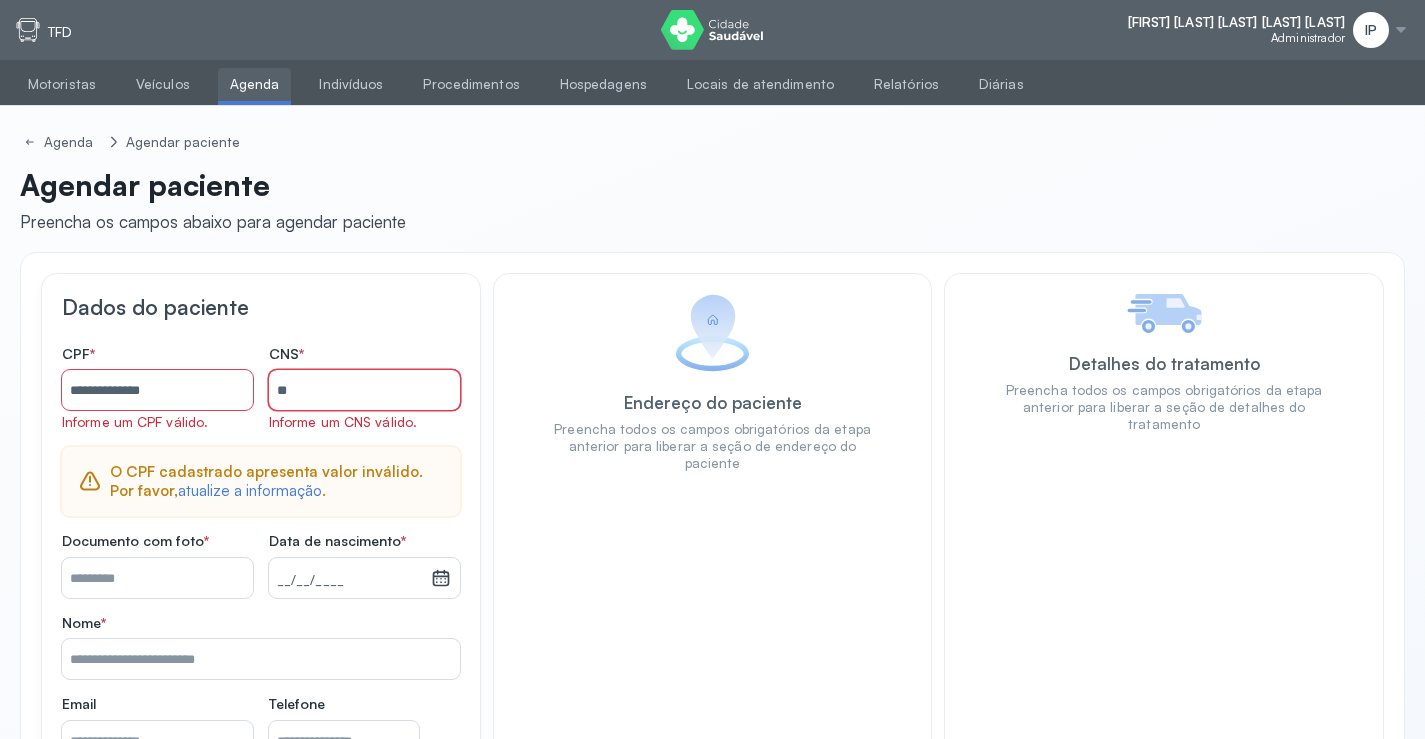 type on "*" 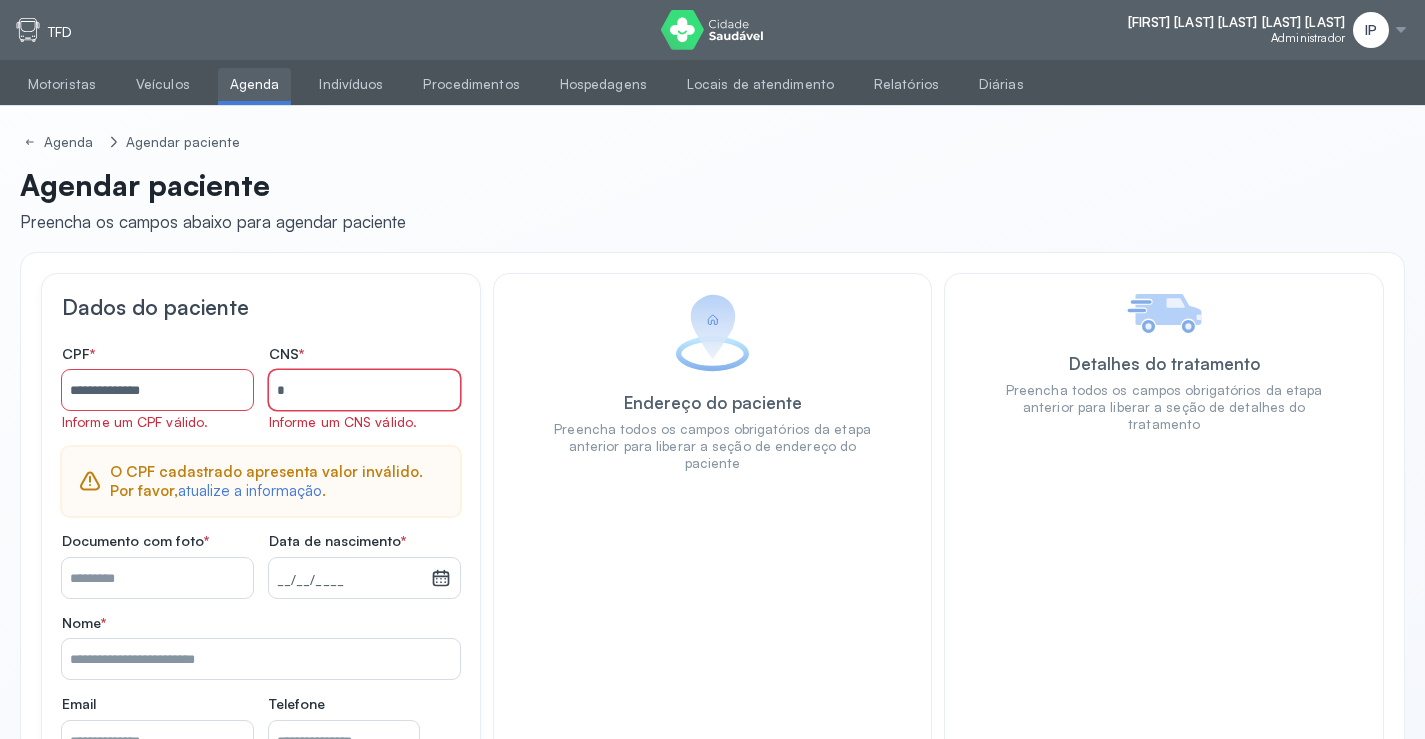 type 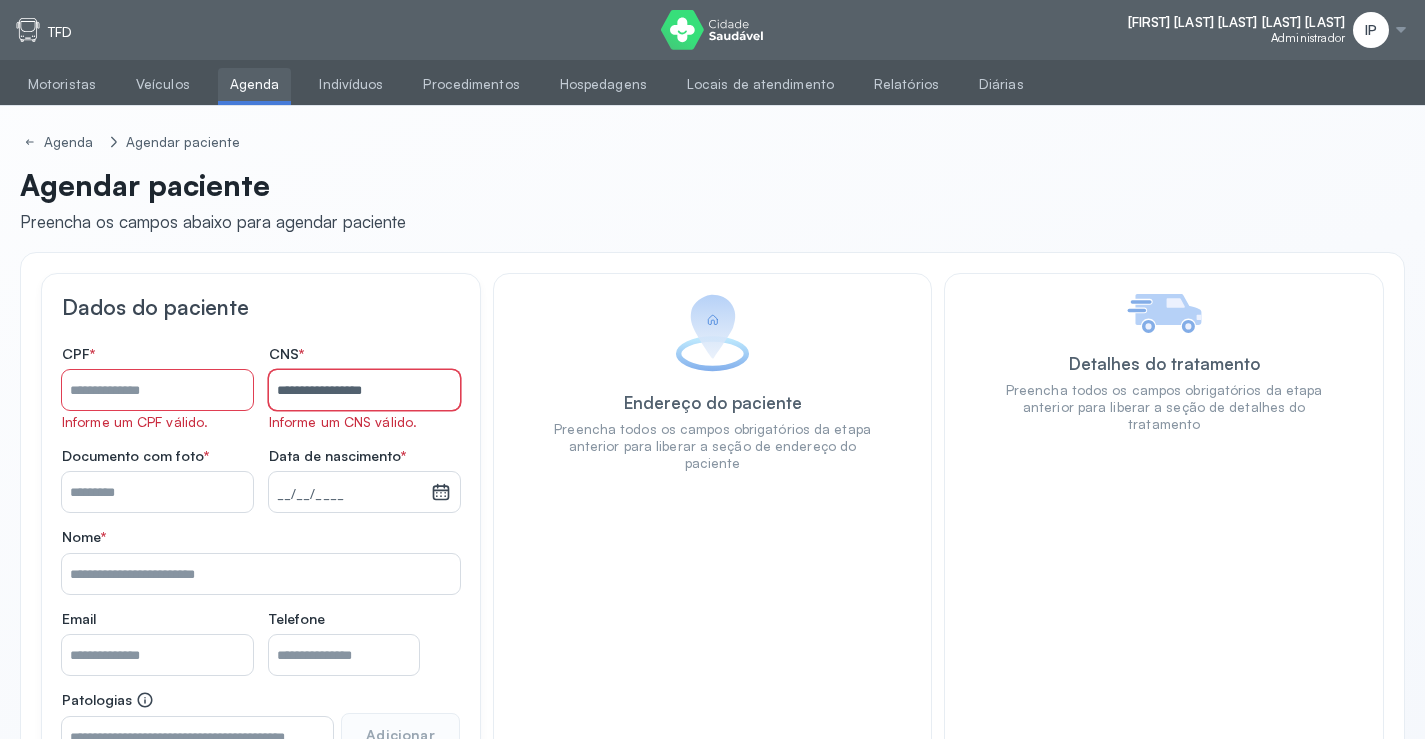 type on "**********" 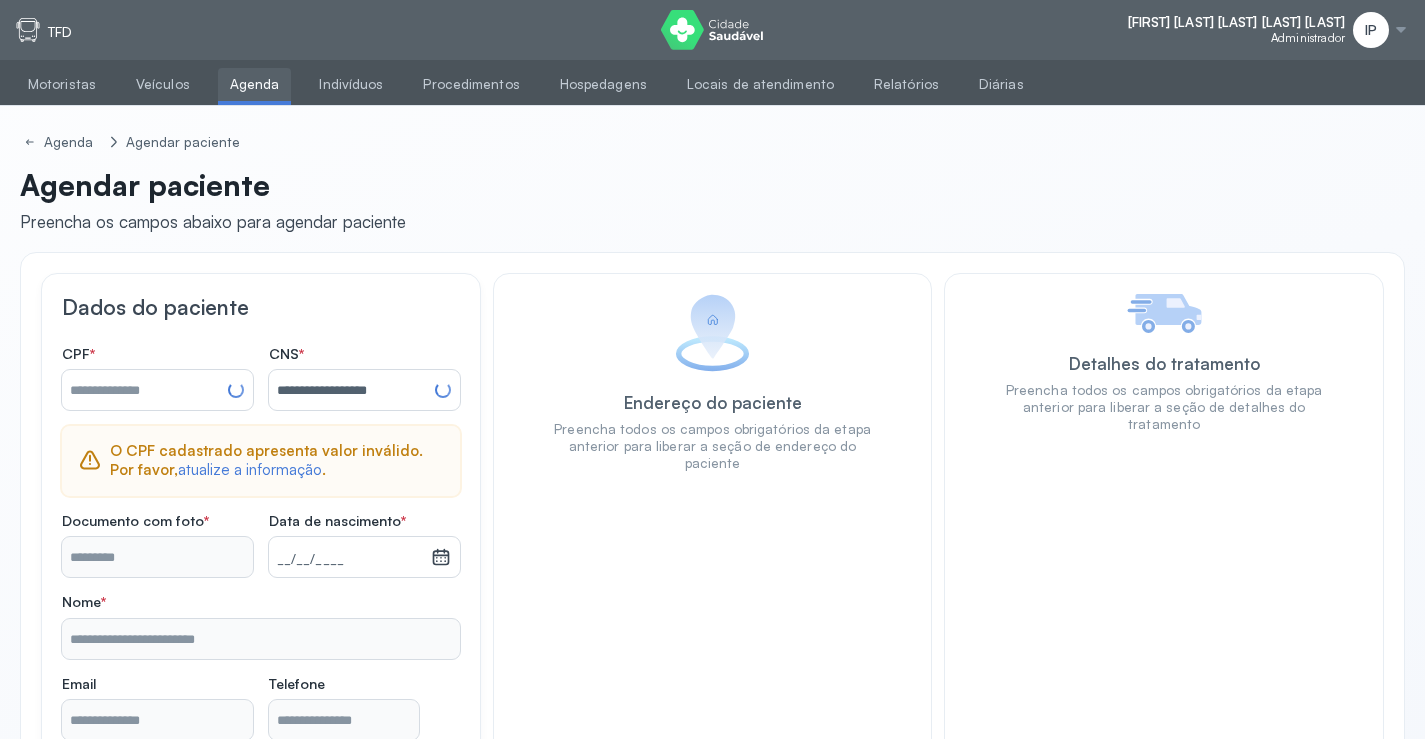 type on "**********" 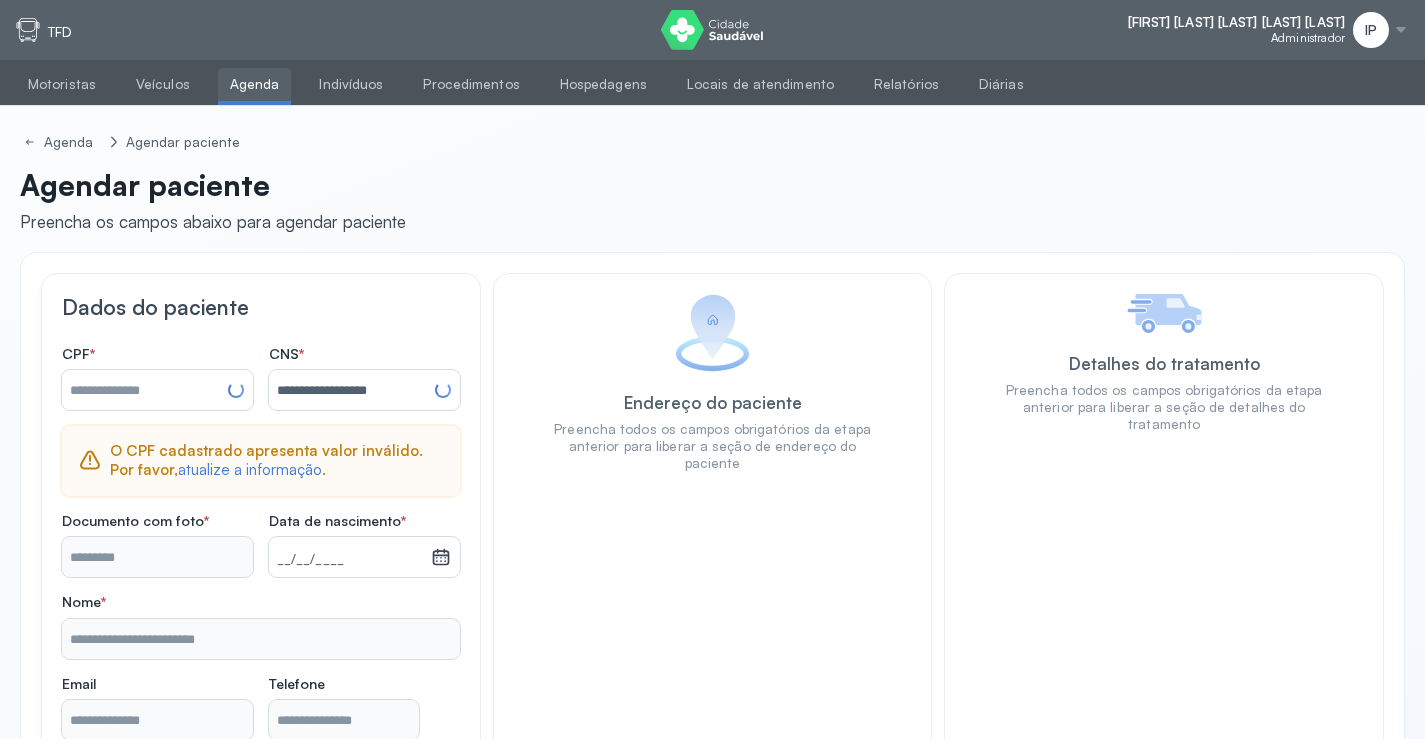 type on "**********" 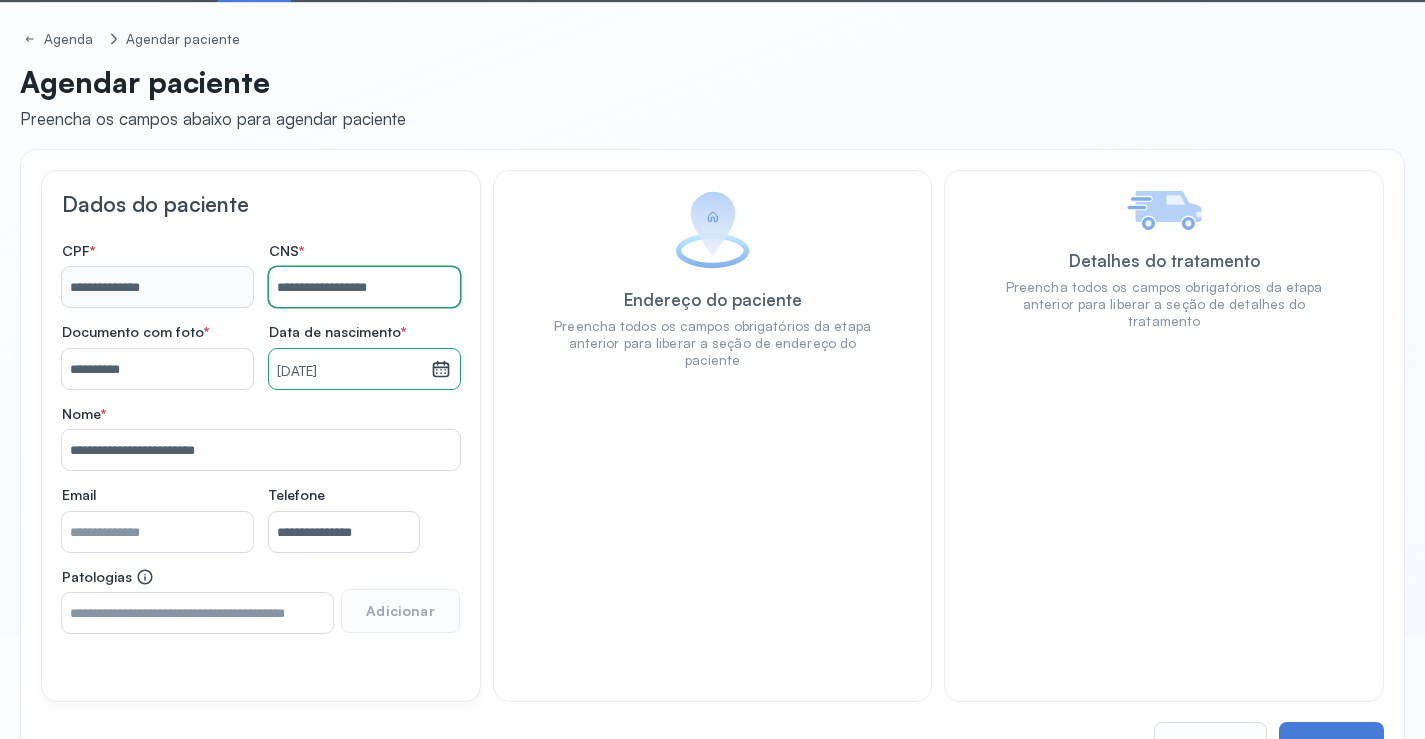 scroll, scrollTop: 171, scrollLeft: 0, axis: vertical 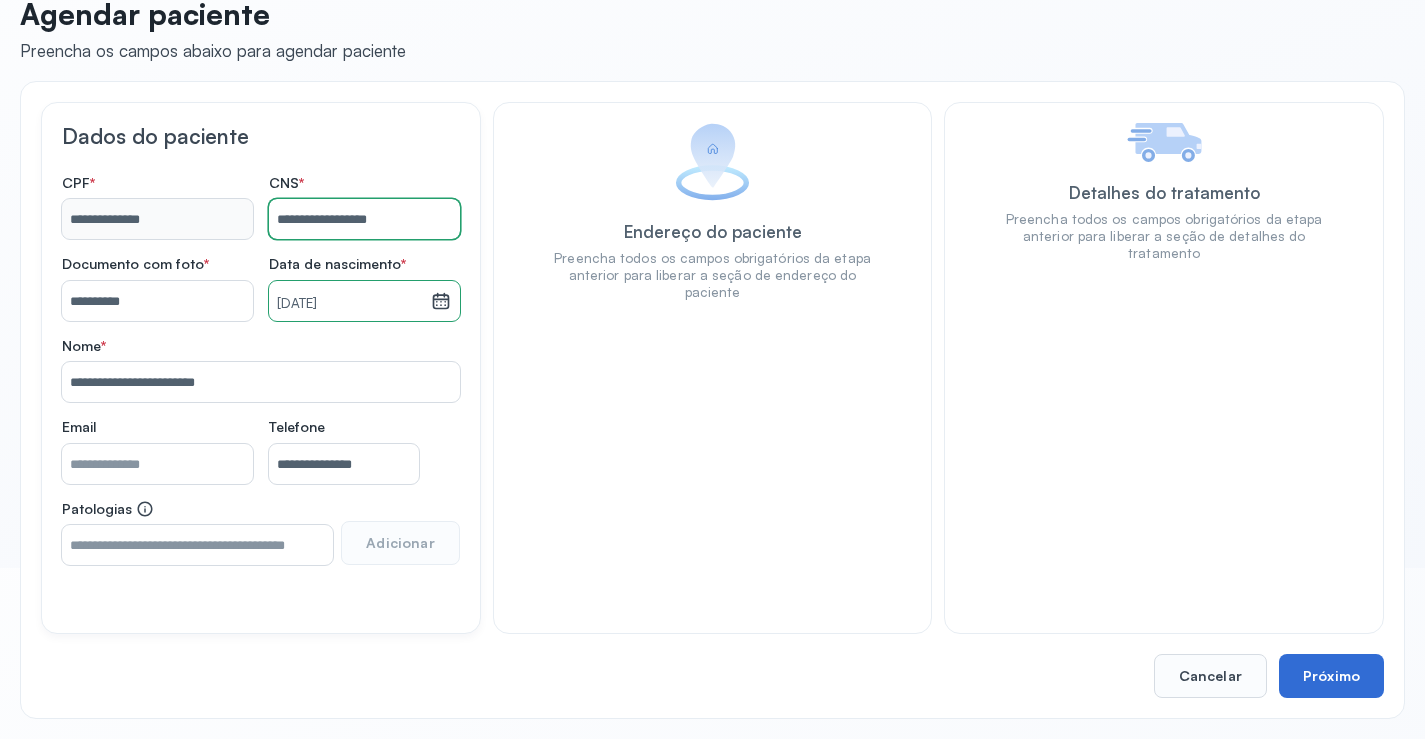 type on "**********" 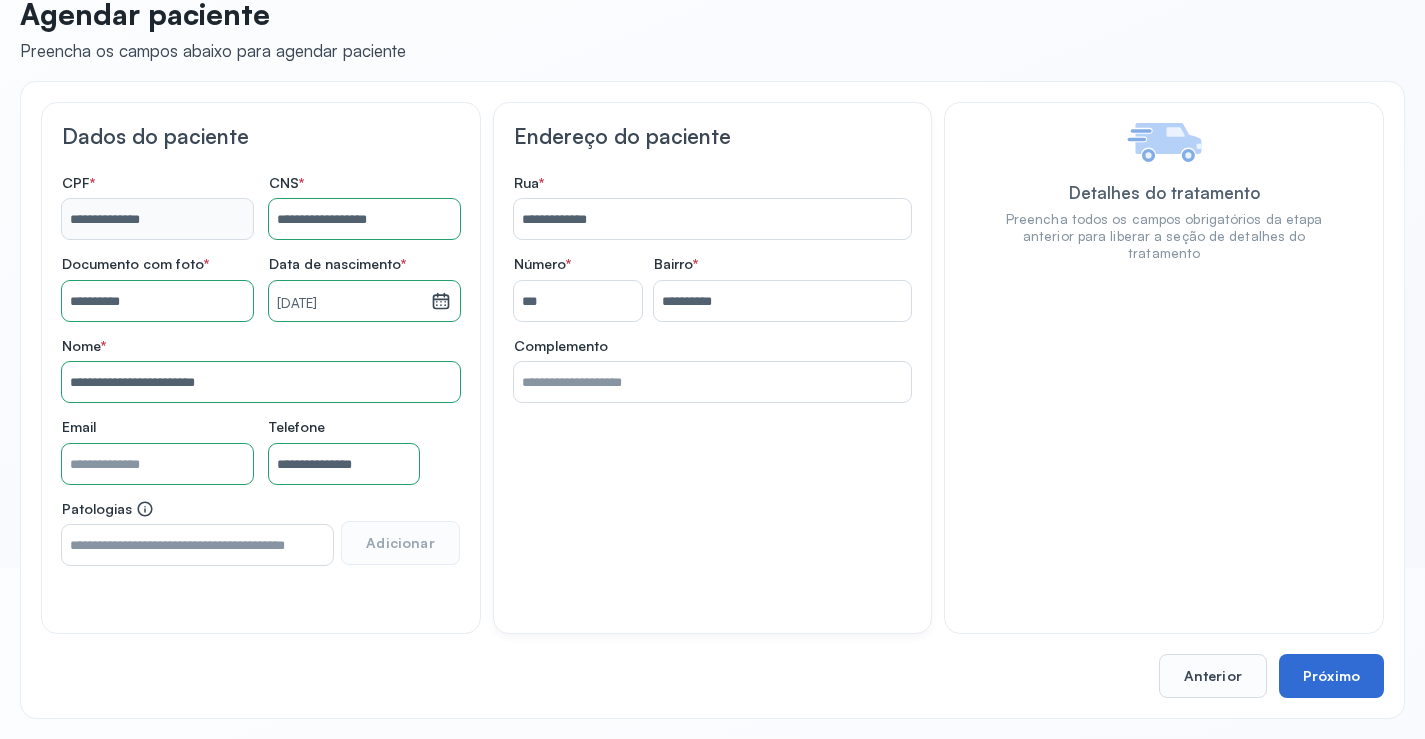 click on "Próximo" at bounding box center [1331, 676] 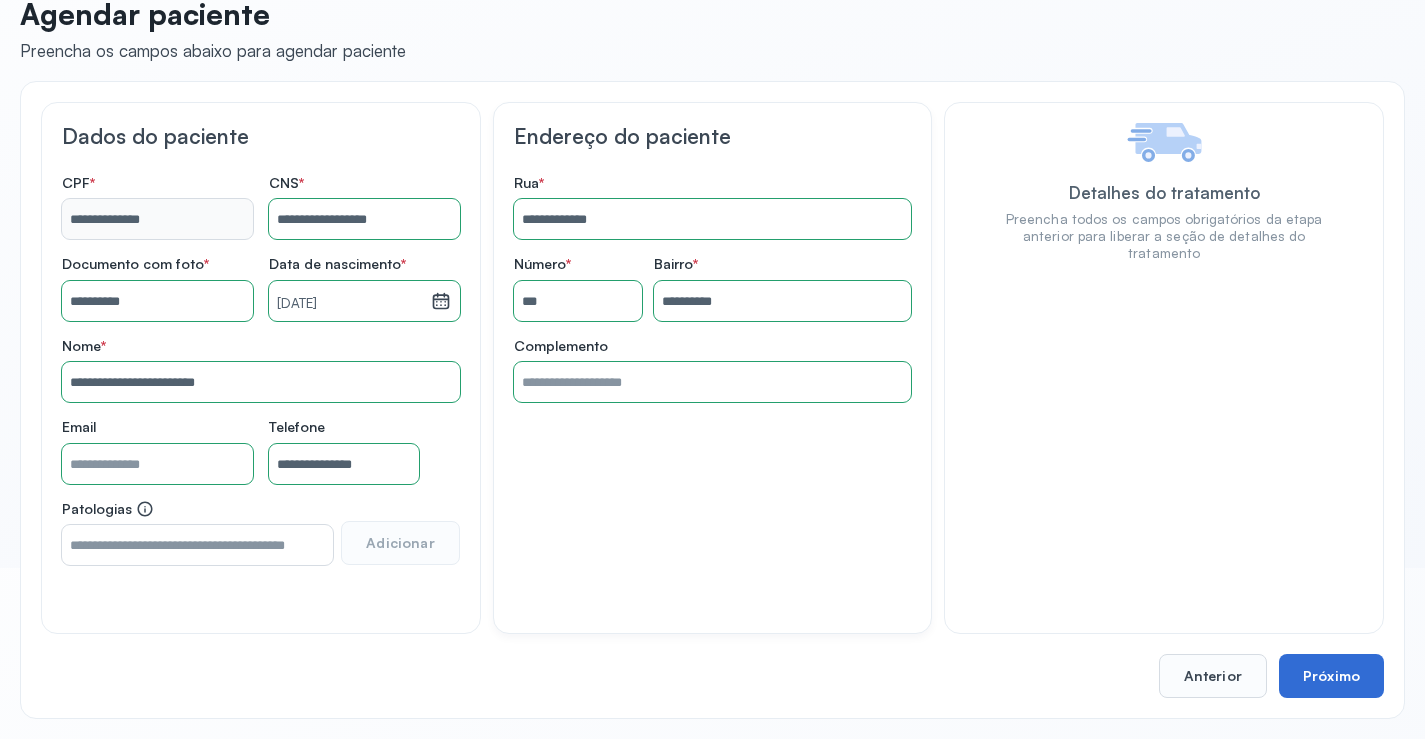 click on "Próximo" at bounding box center (1331, 676) 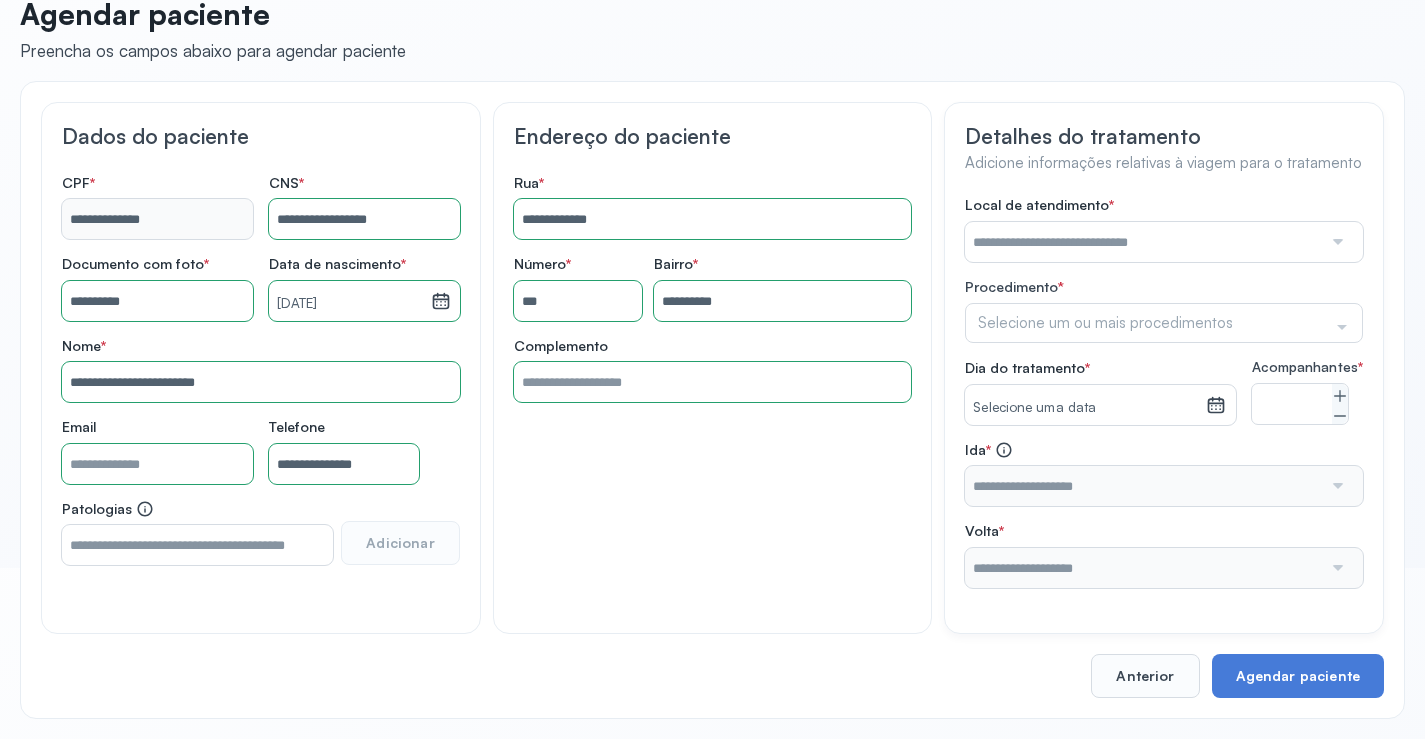 click at bounding box center [1143, 242] 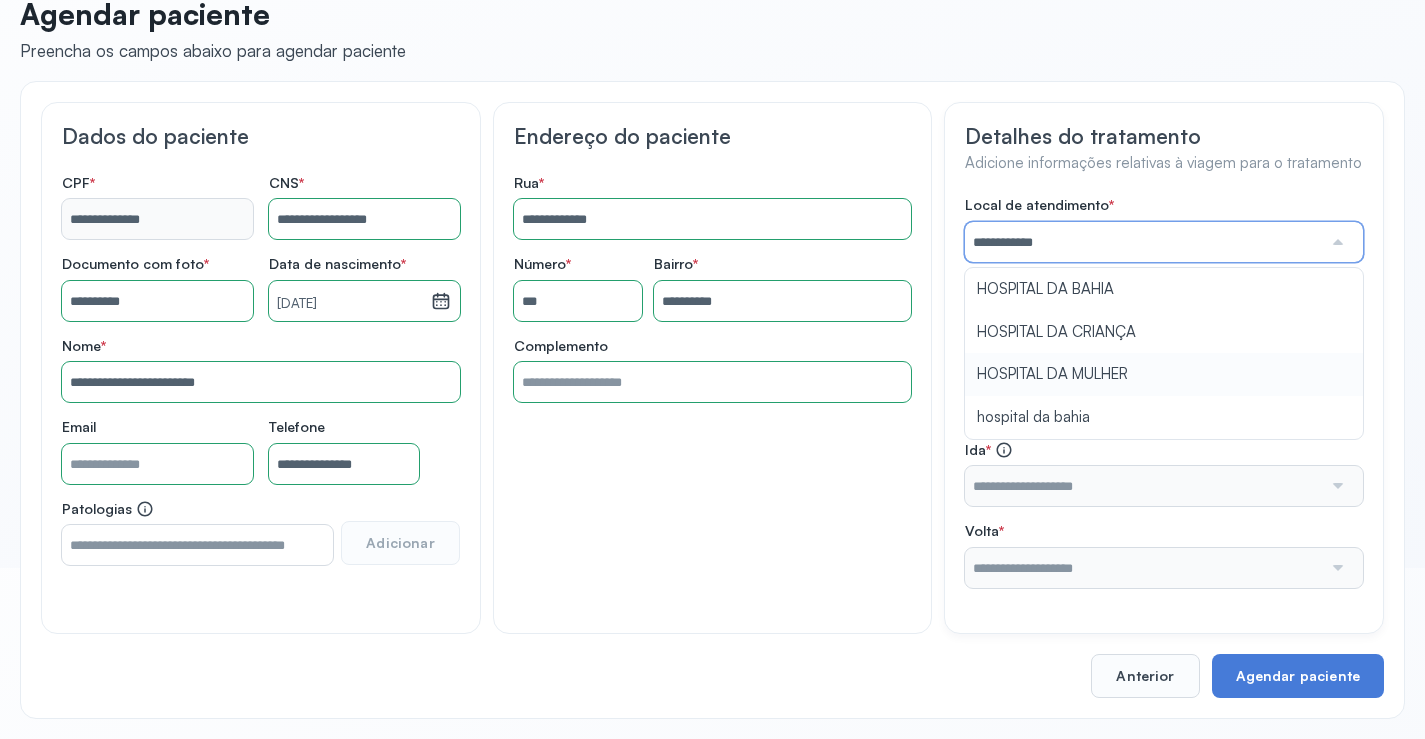 type on "**********" 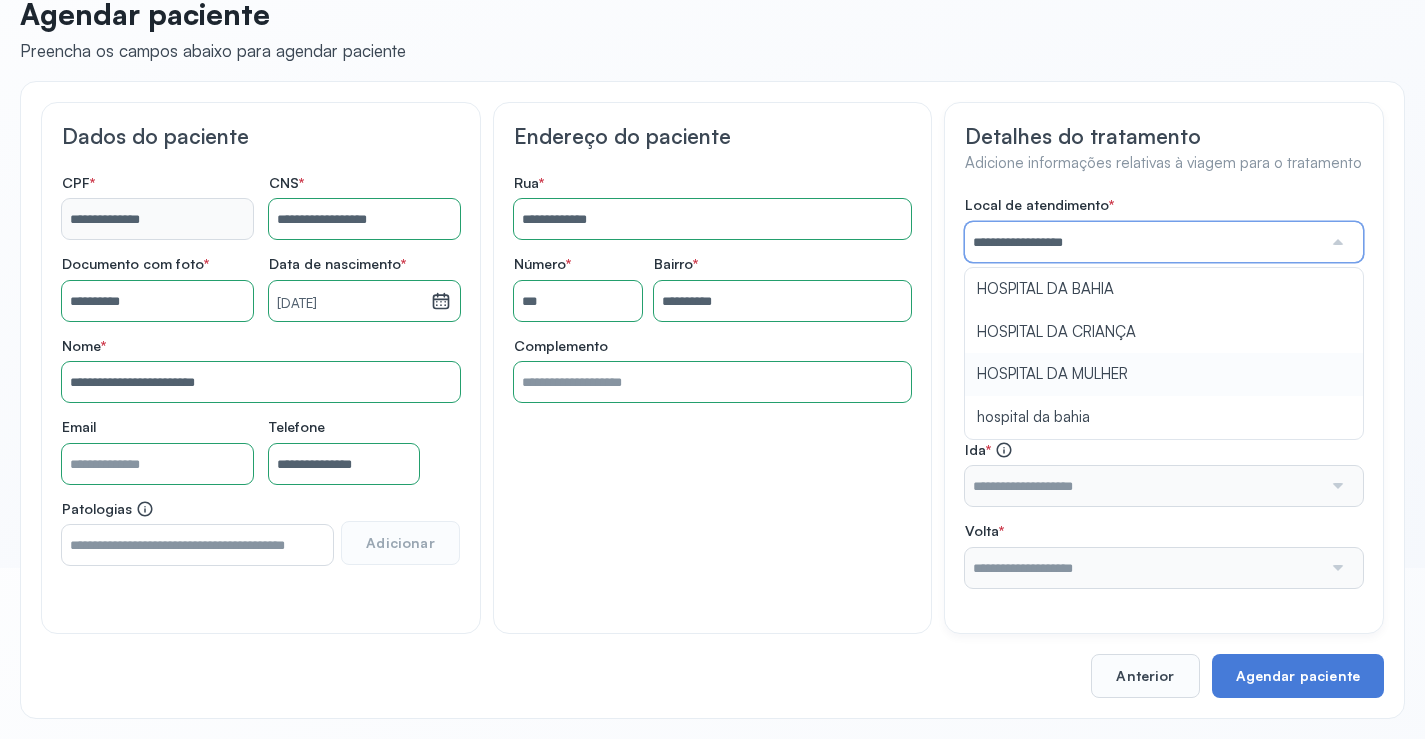 click on "**********" at bounding box center [1164, 392] 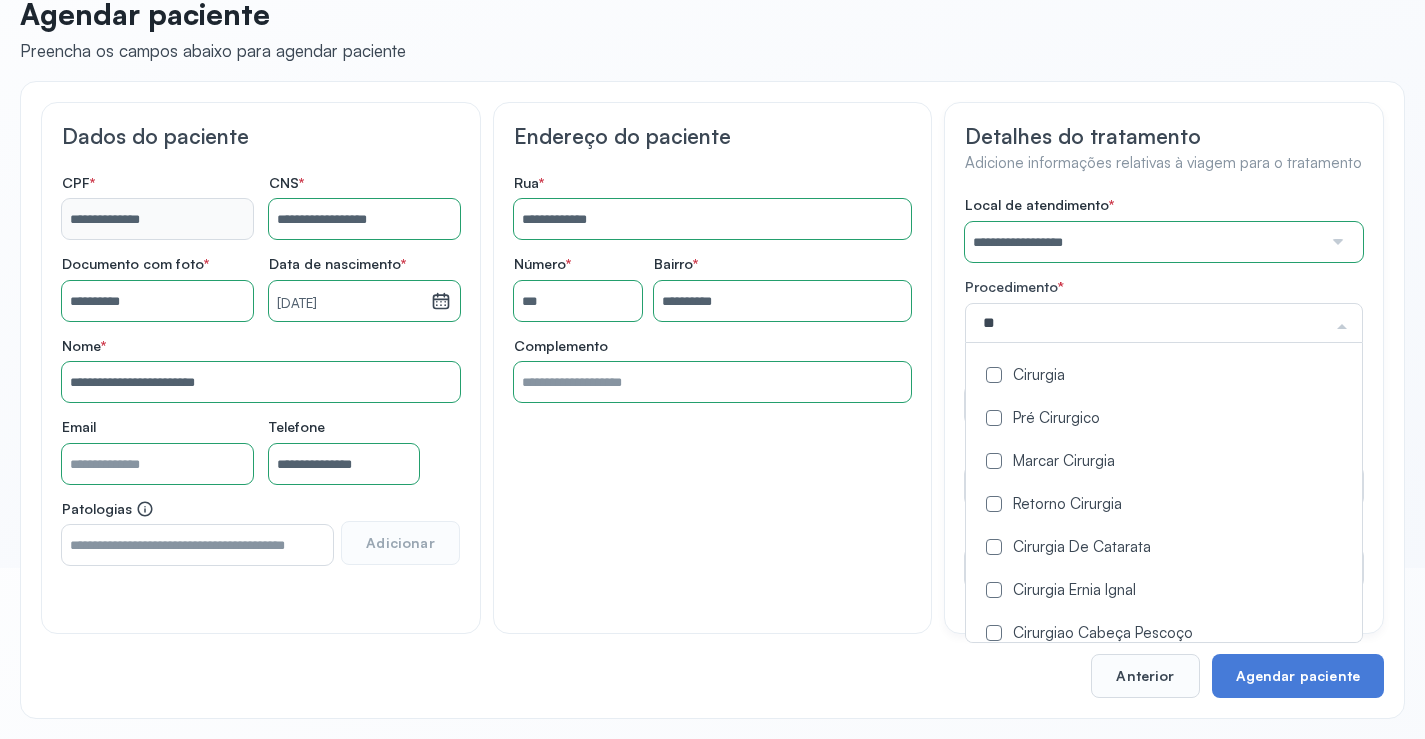 type on "*" 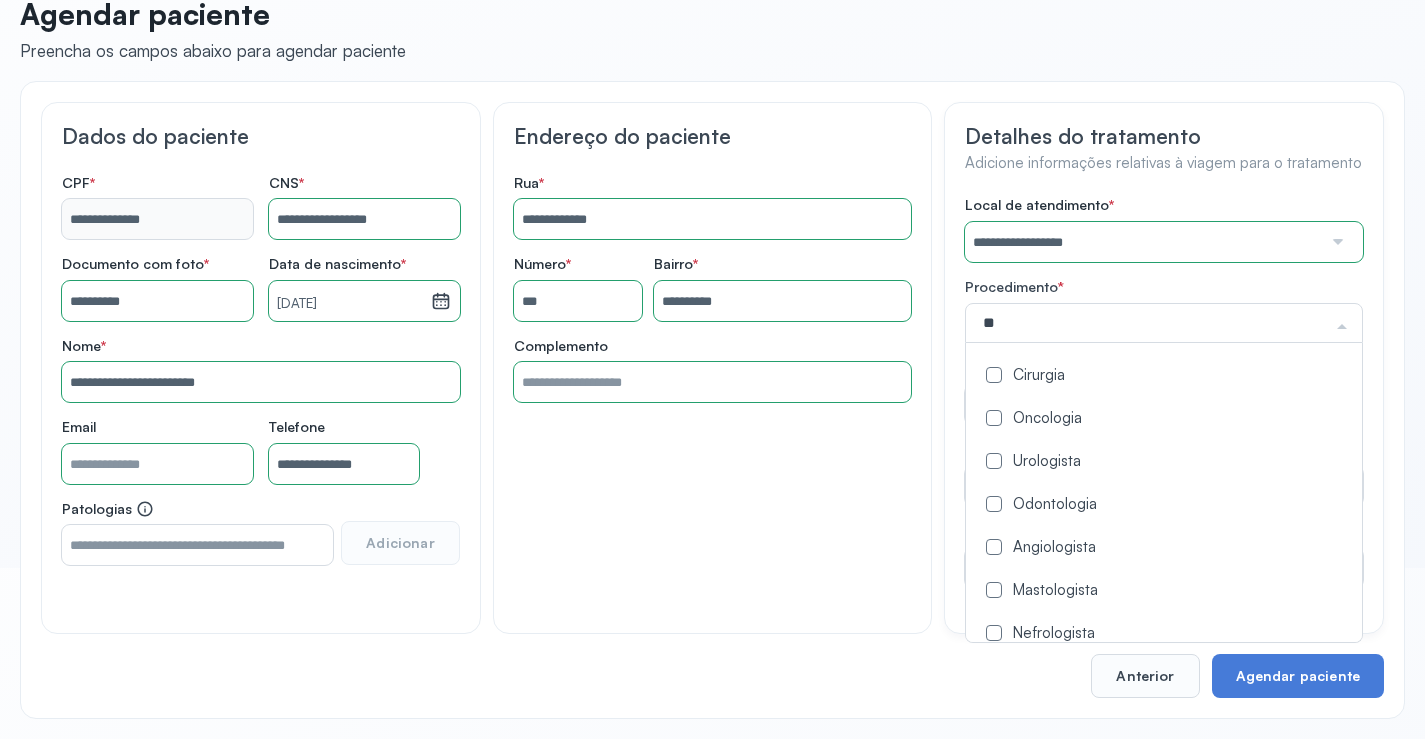type on "*" 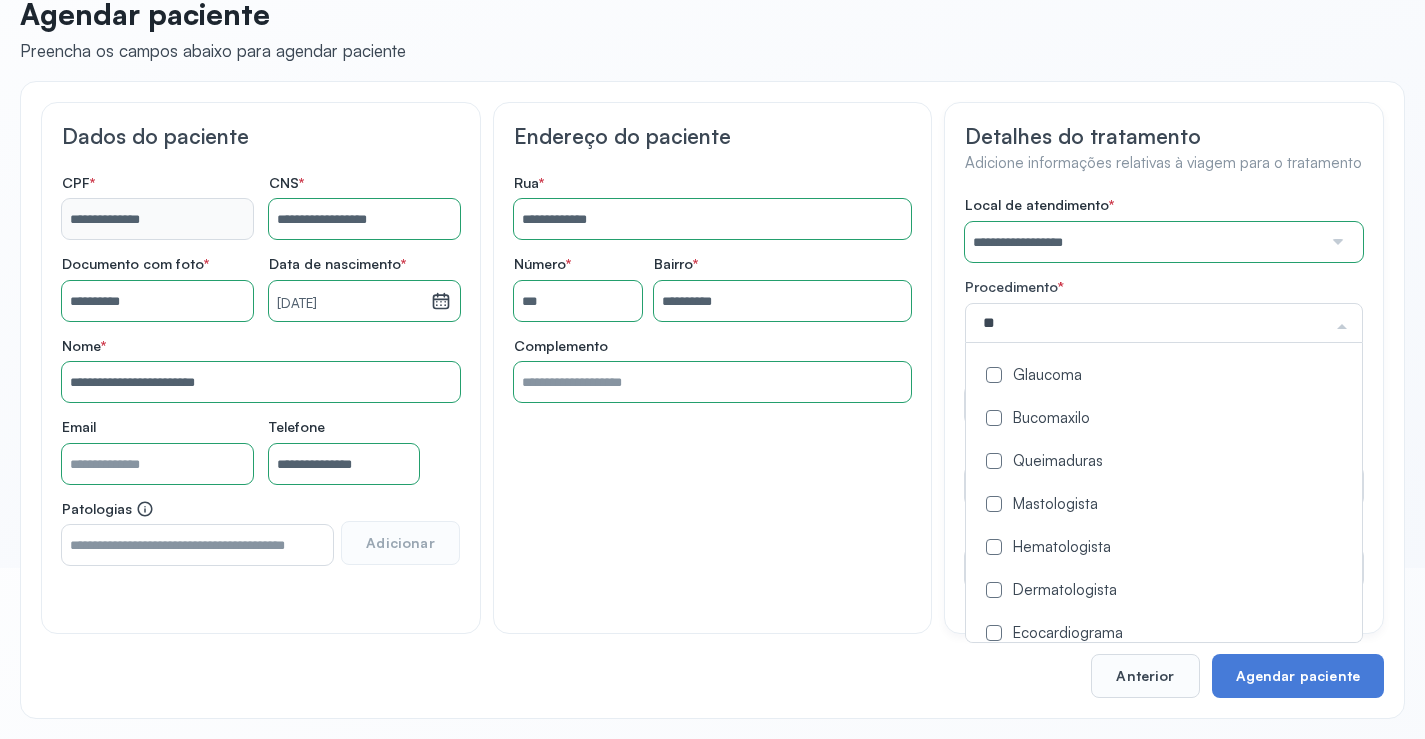 type on "***" 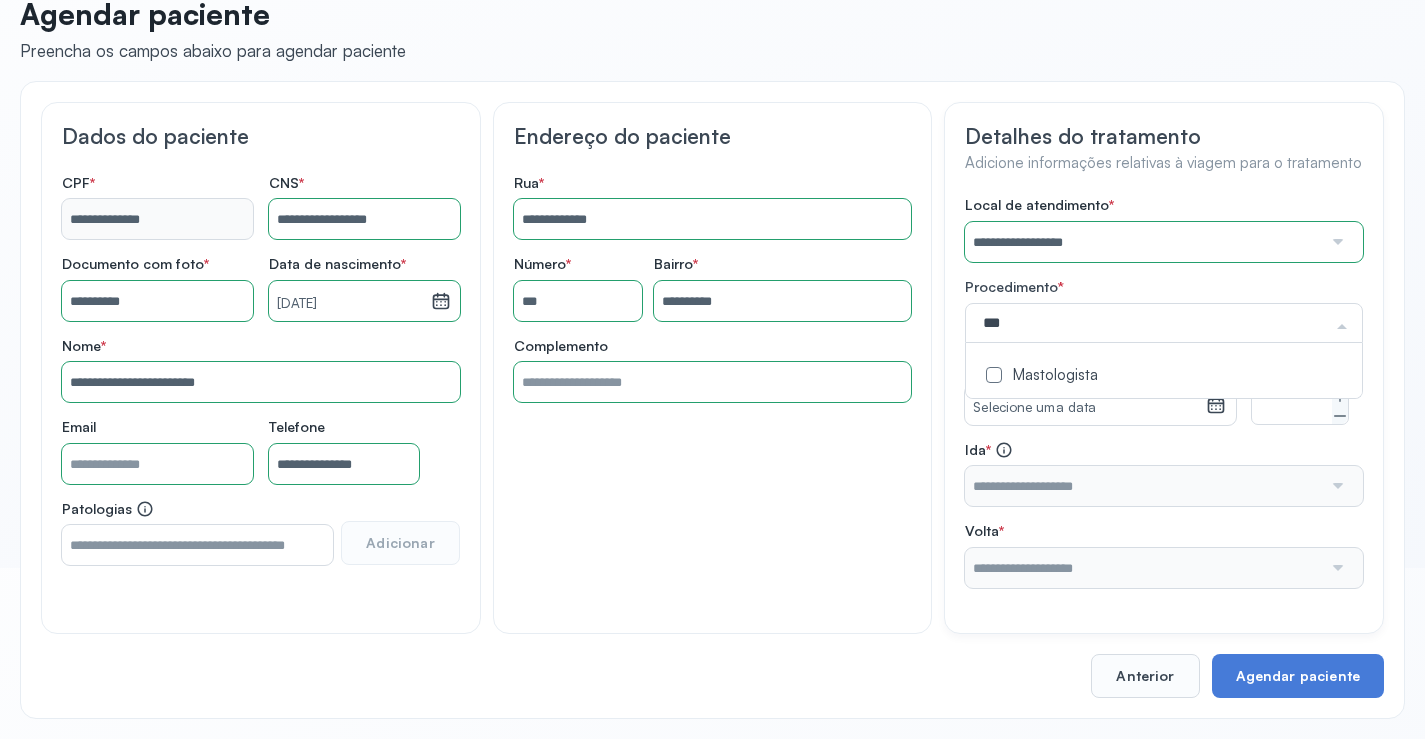 click on "Mastologista" at bounding box center (1164, 376) 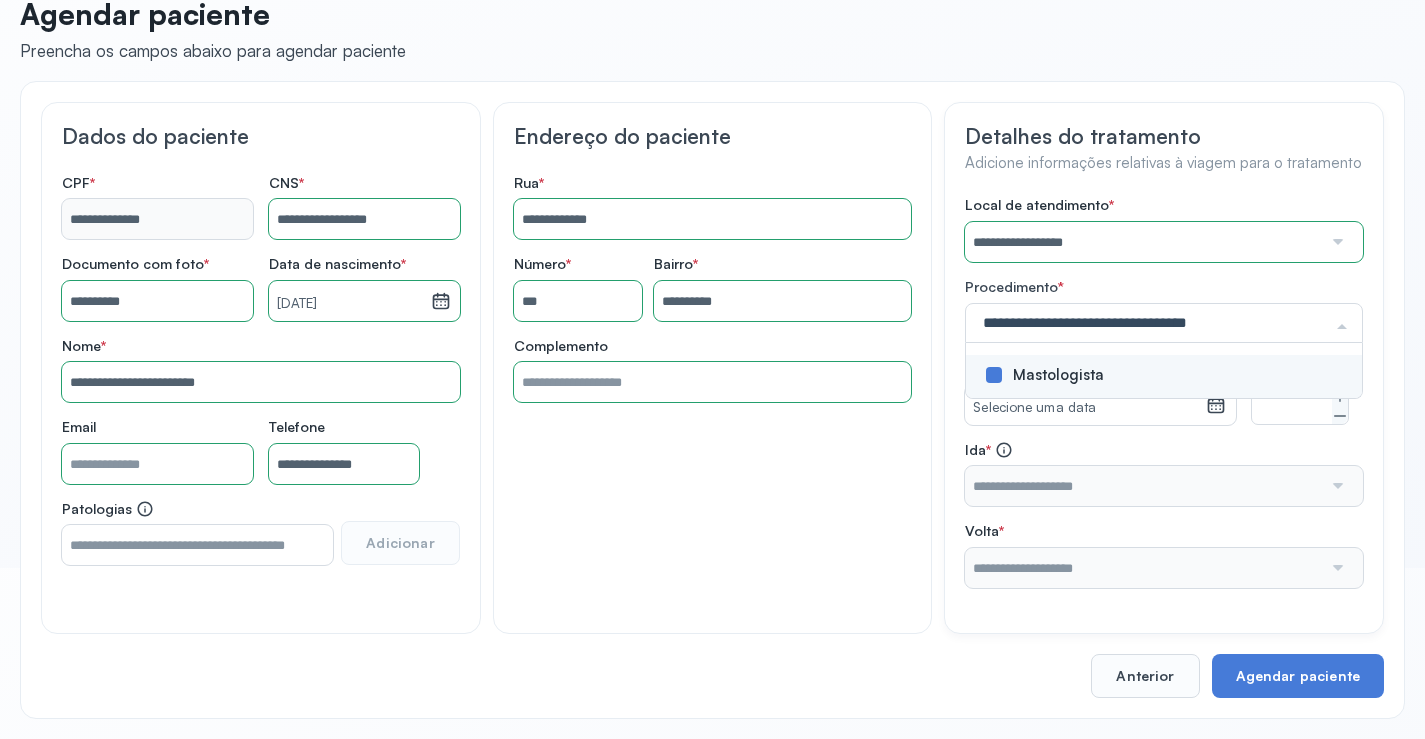 click on "**********" 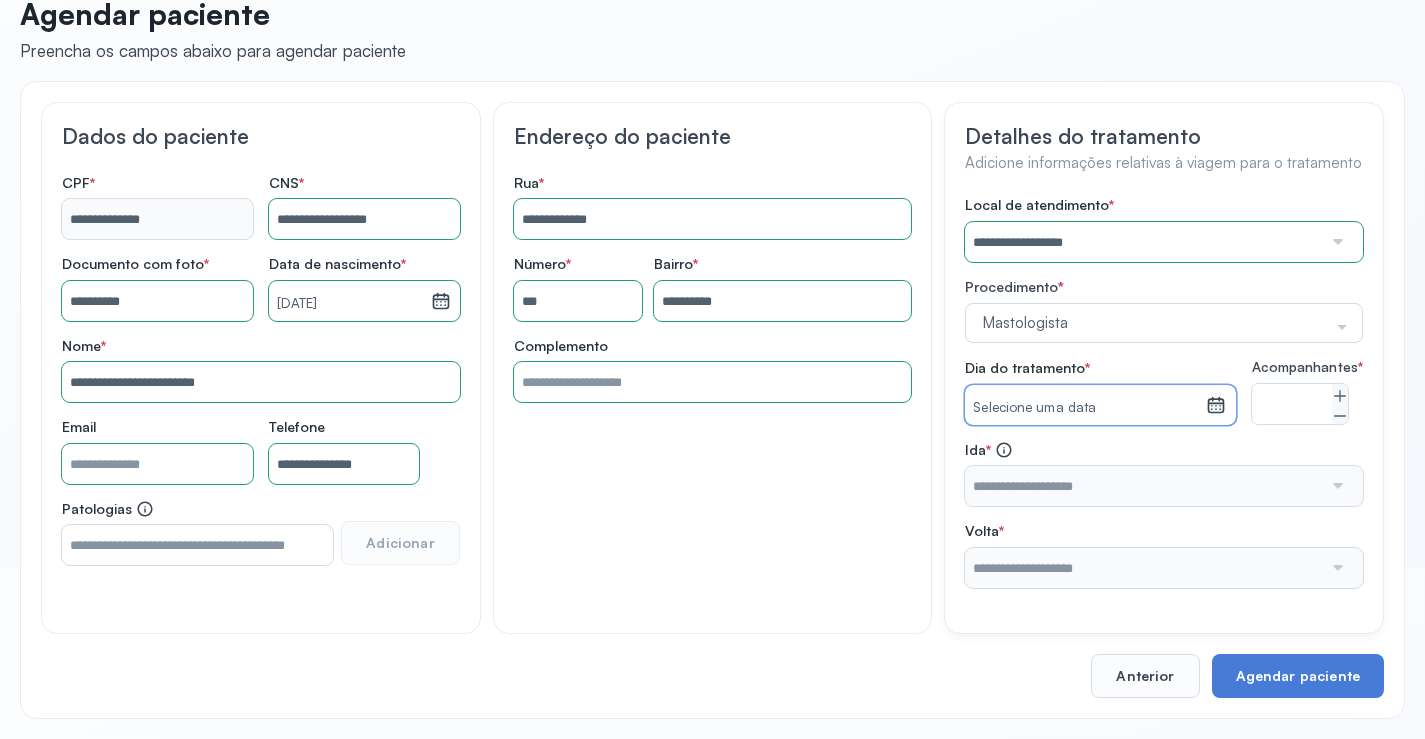 click on "Selecione uma data" at bounding box center [1085, 408] 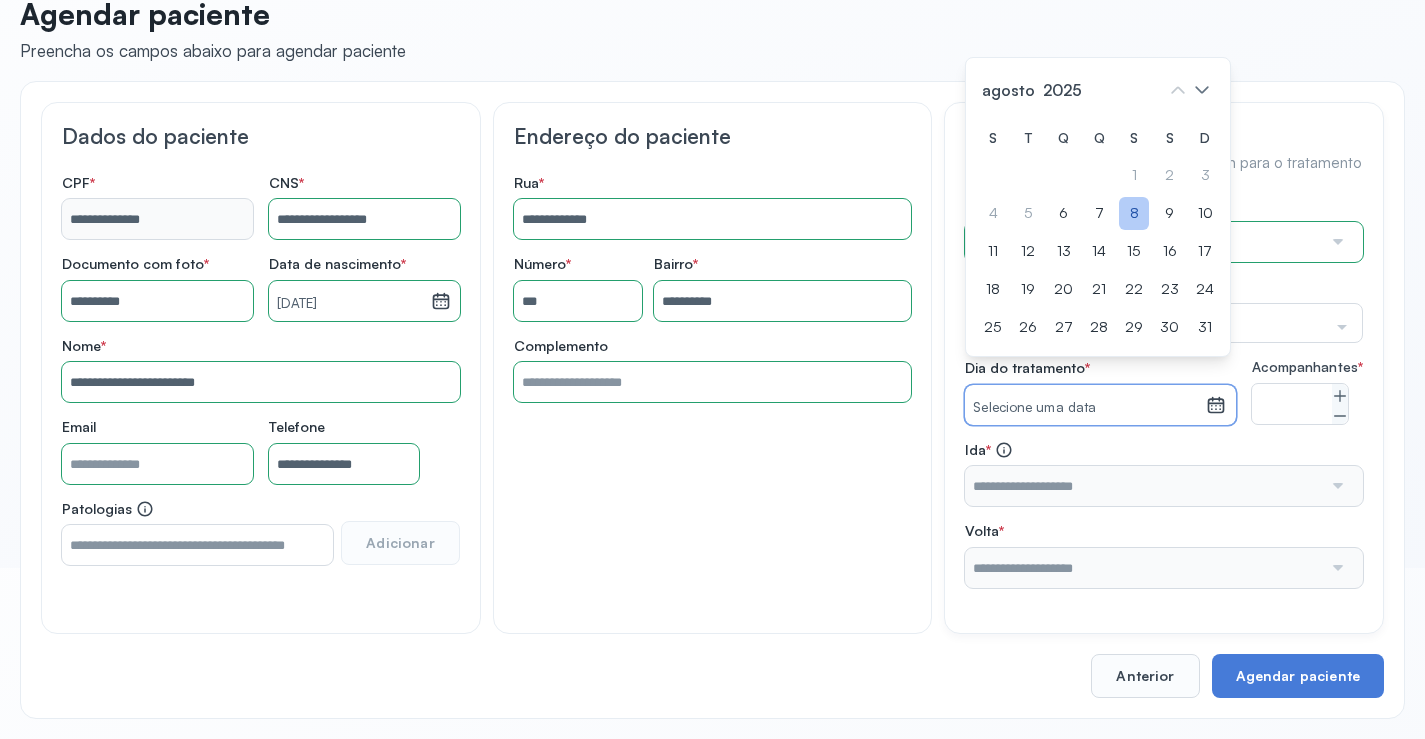 drag, startPoint x: 1127, startPoint y: 226, endPoint x: 1276, endPoint y: 333, distance: 183.43936 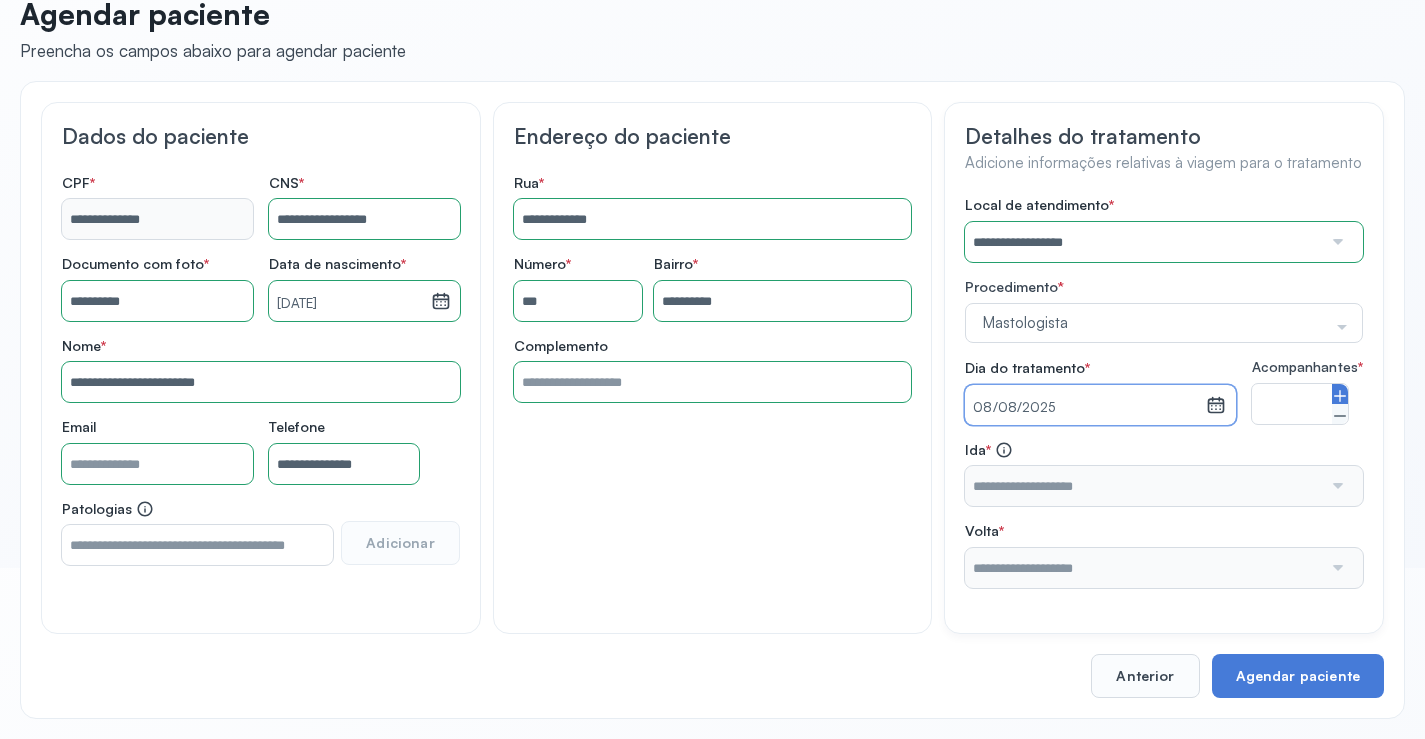 click 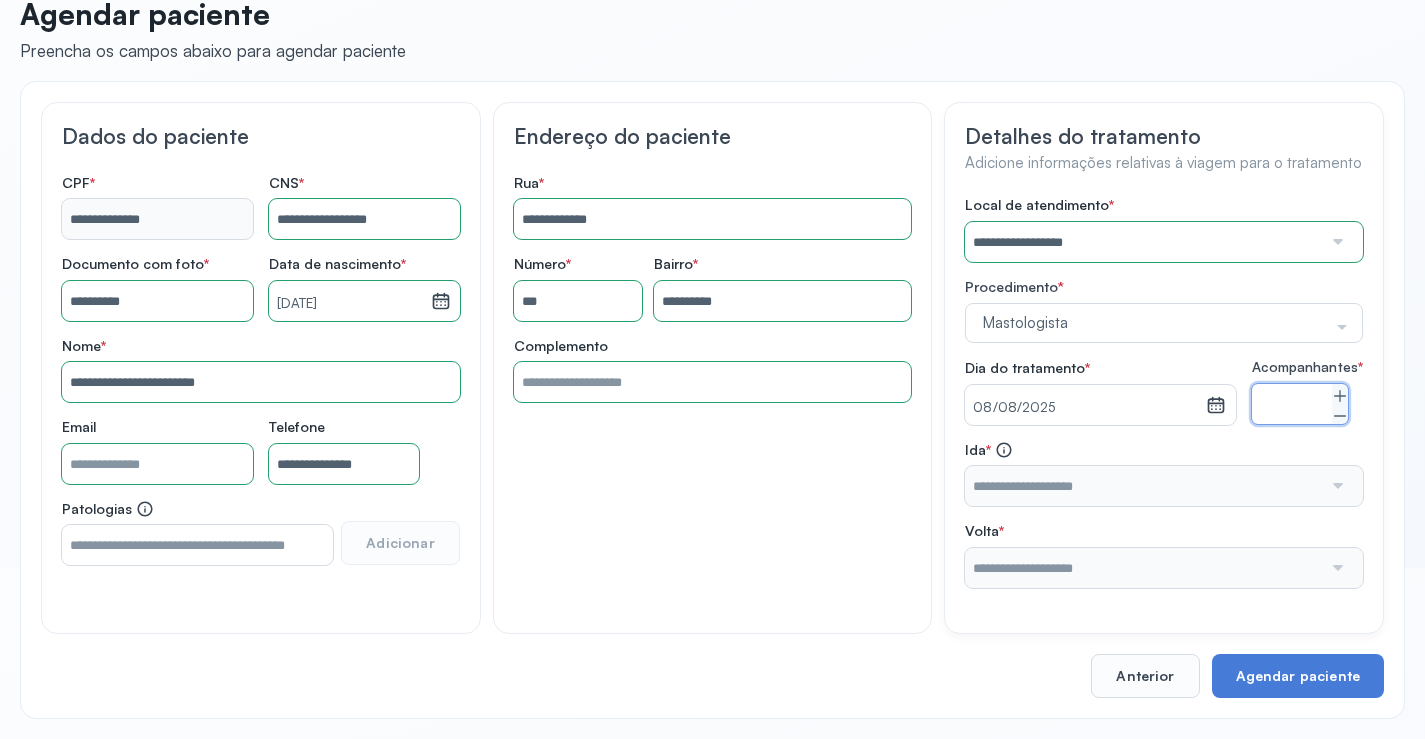 drag, startPoint x: 1295, startPoint y: 524, endPoint x: 1284, endPoint y: 499, distance: 27.313 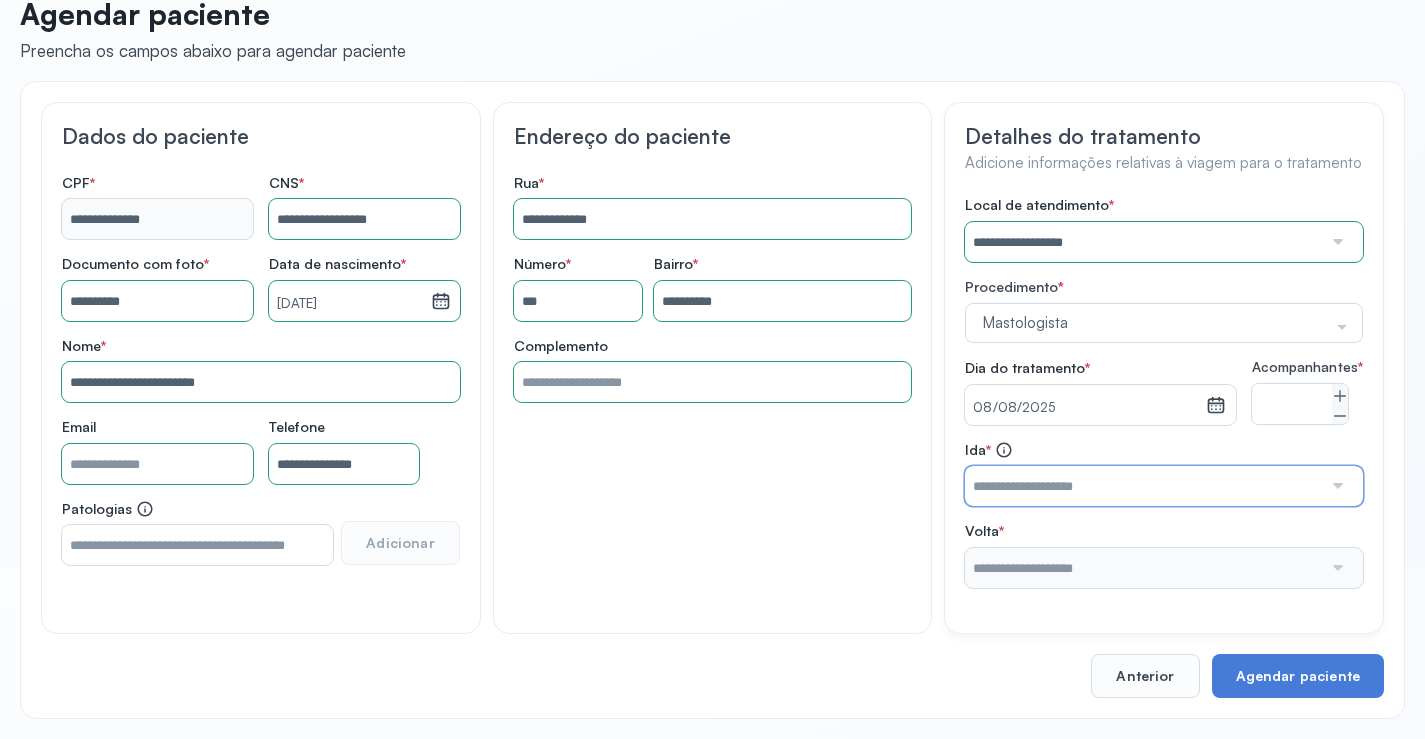 click at bounding box center (1143, 486) 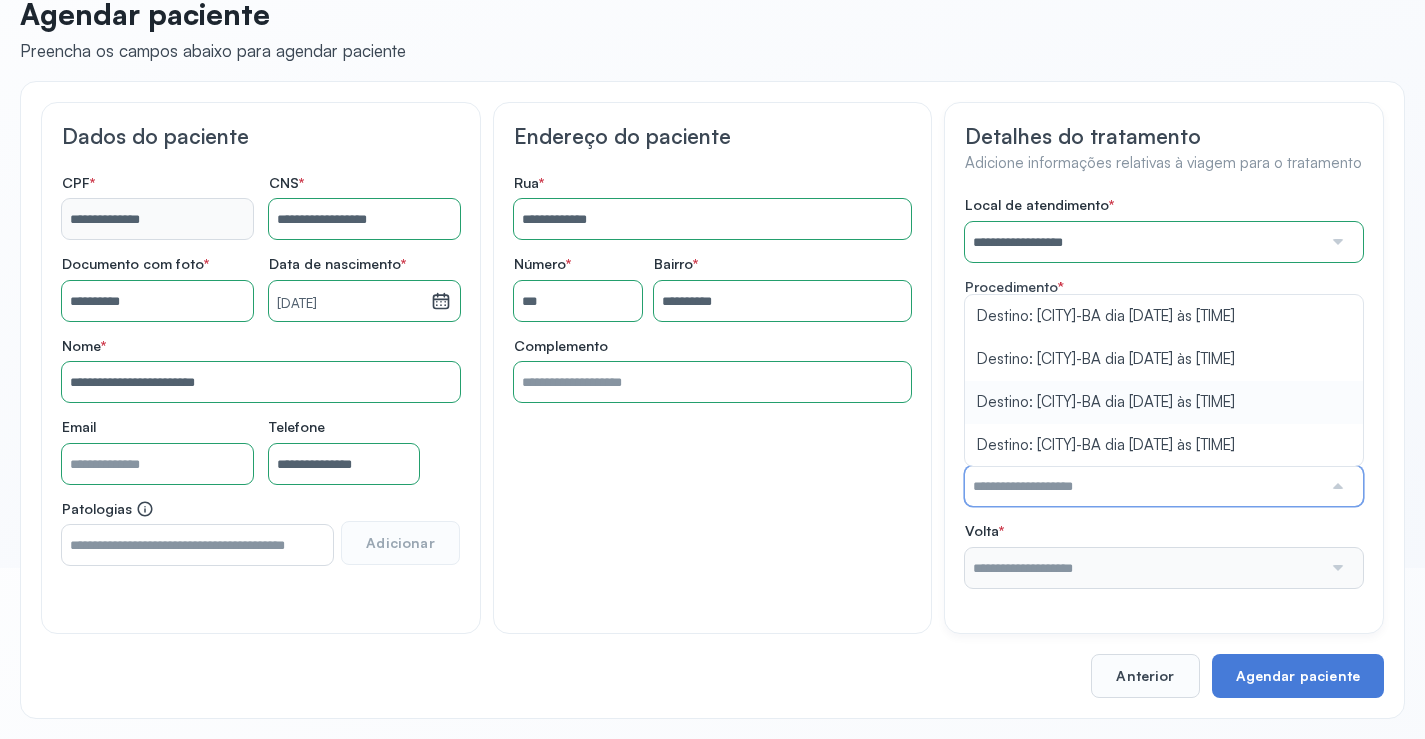 type on "**********" 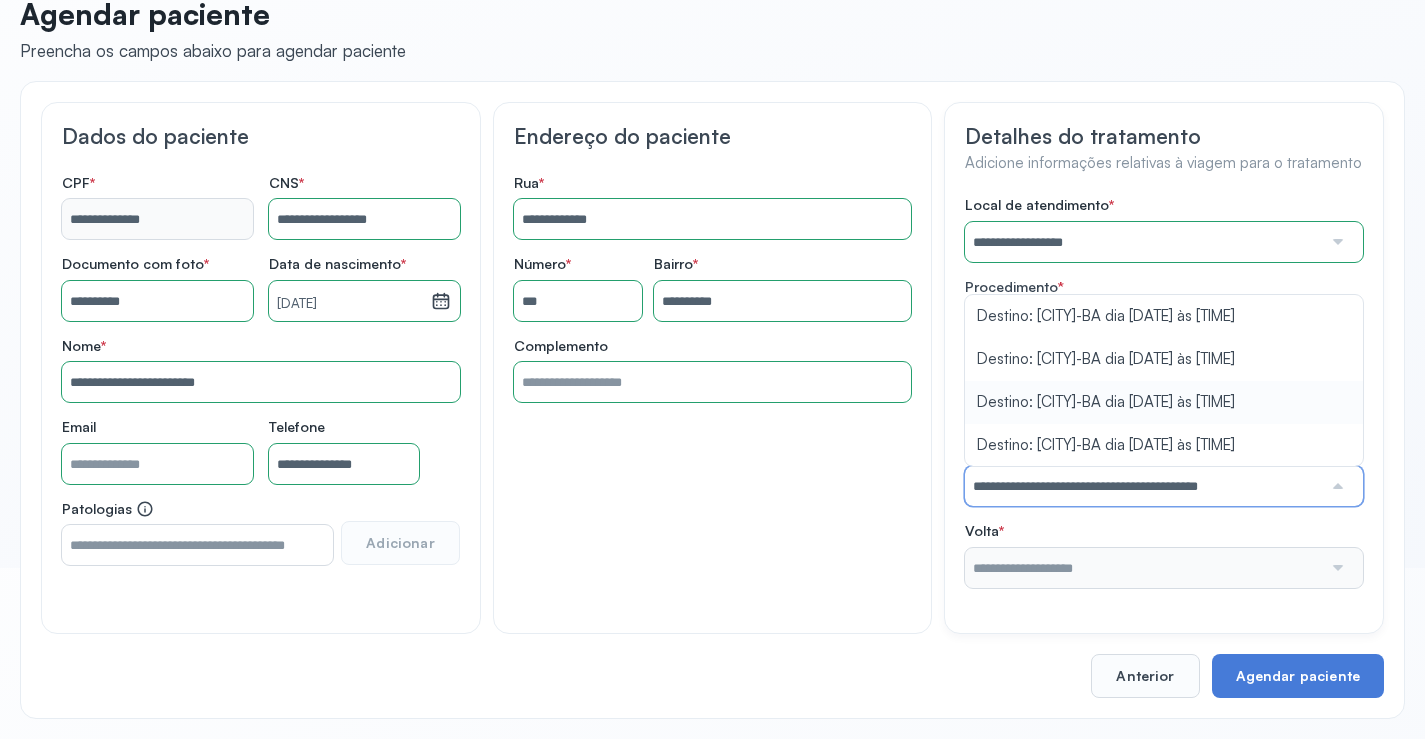 click on "**********" at bounding box center [1164, 392] 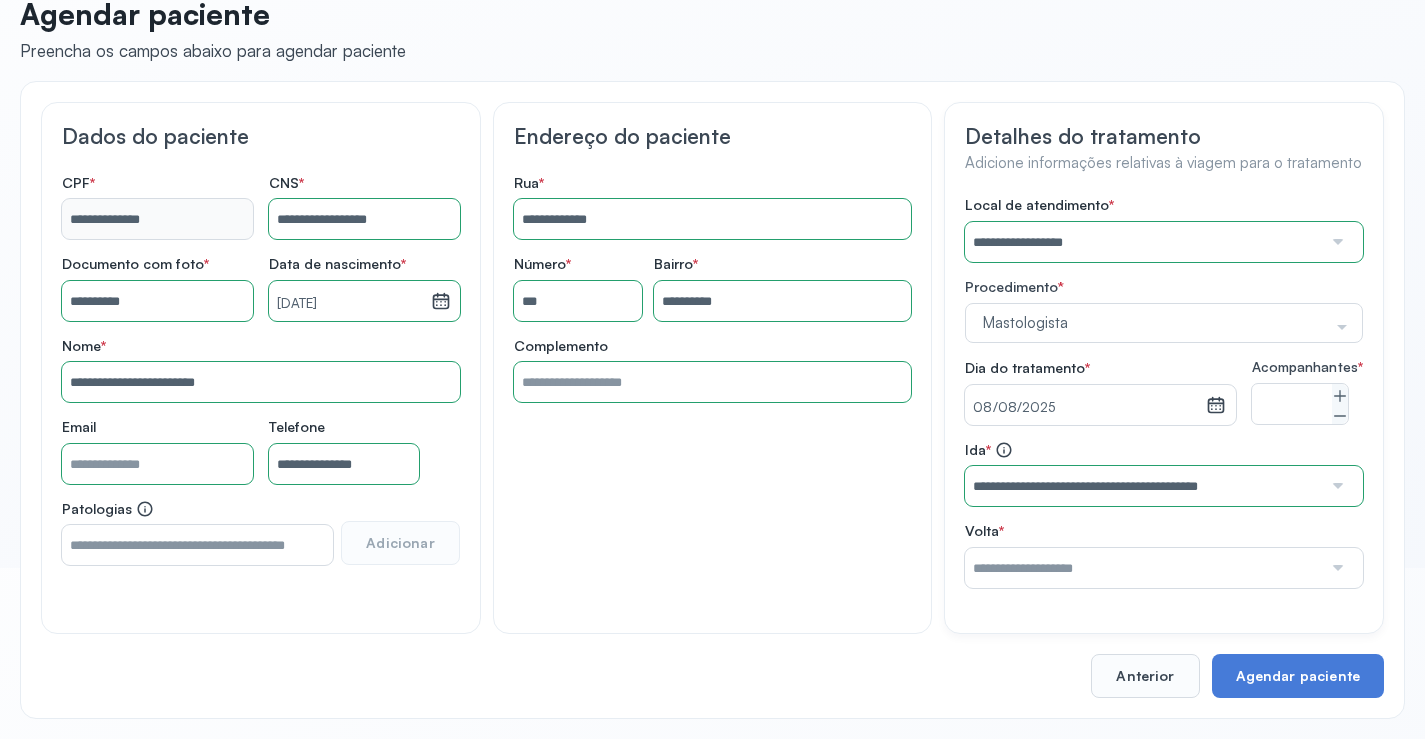 click at bounding box center (1143, 568) 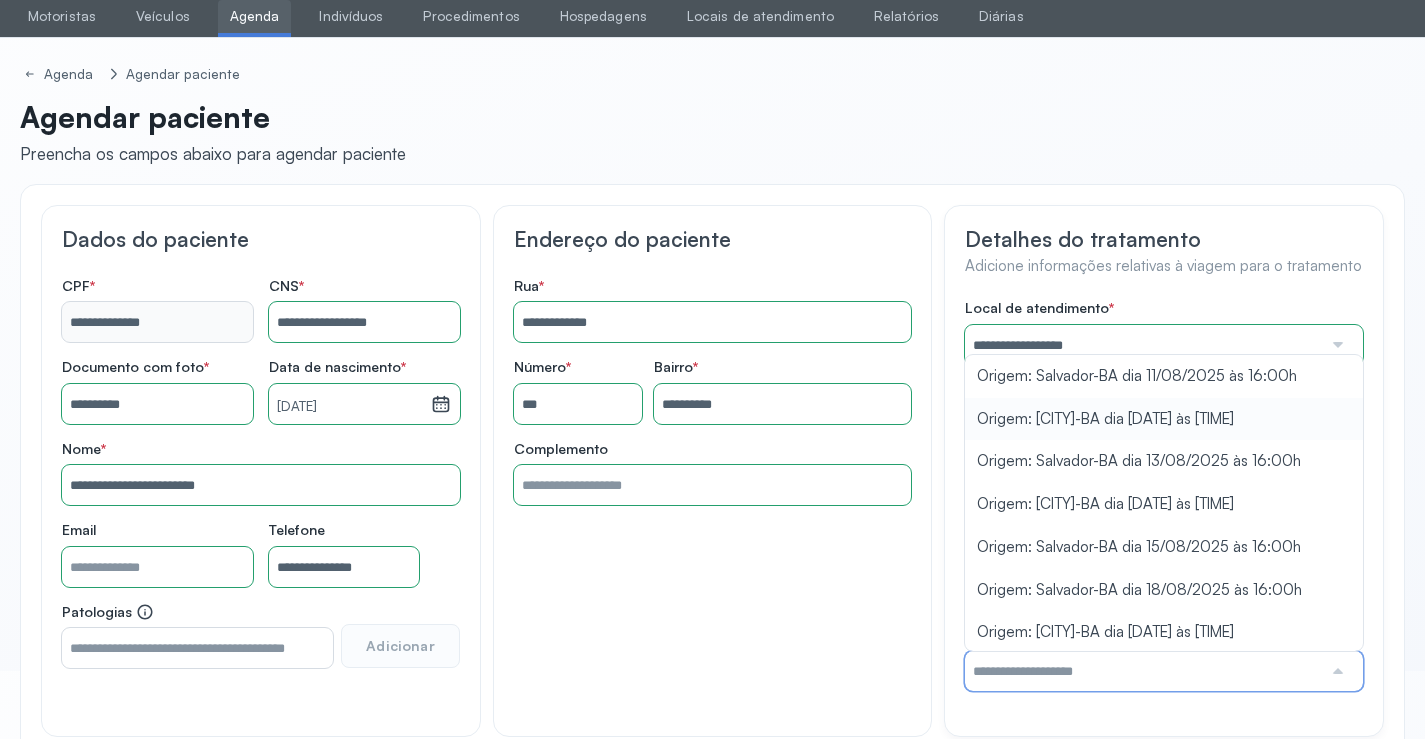 scroll, scrollTop: 0, scrollLeft: 0, axis: both 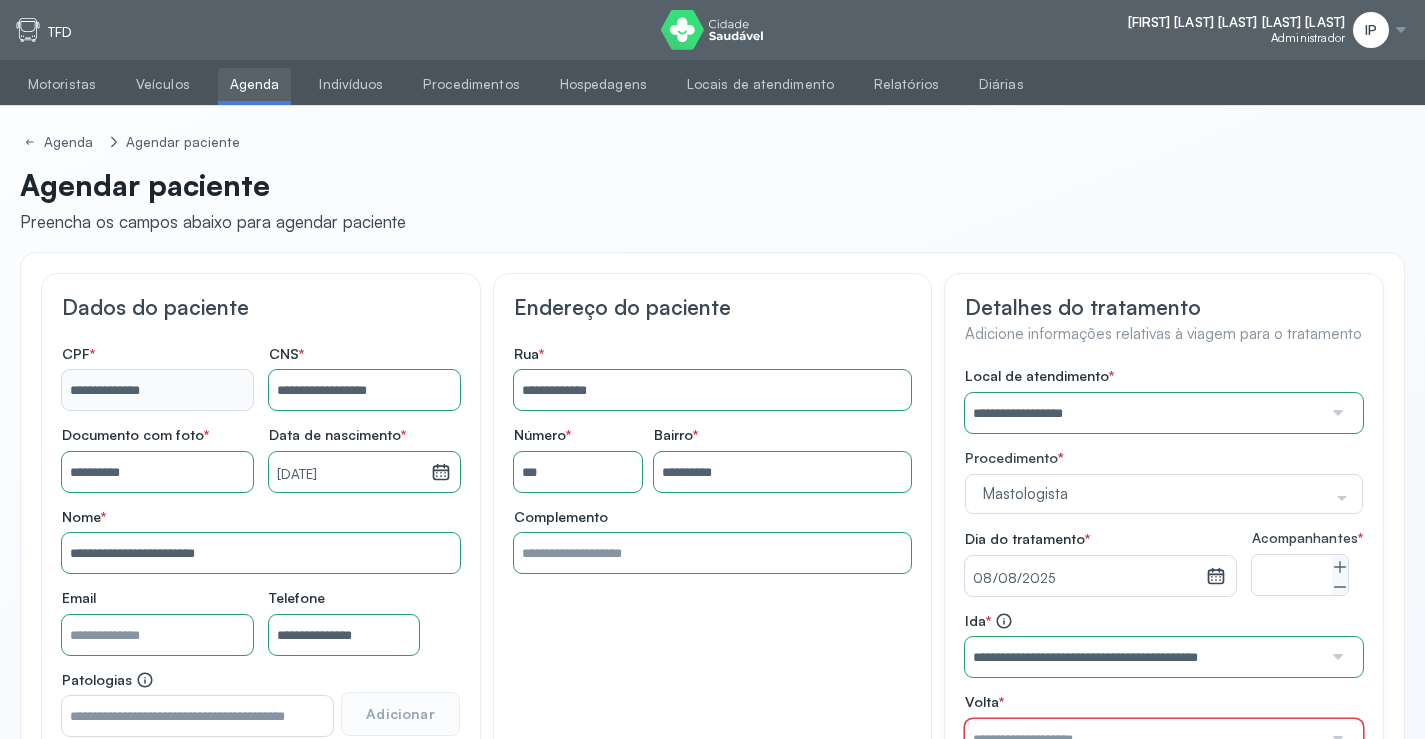 drag, startPoint x: 229, startPoint y: 71, endPoint x: 243, endPoint y: 93, distance: 26.076809 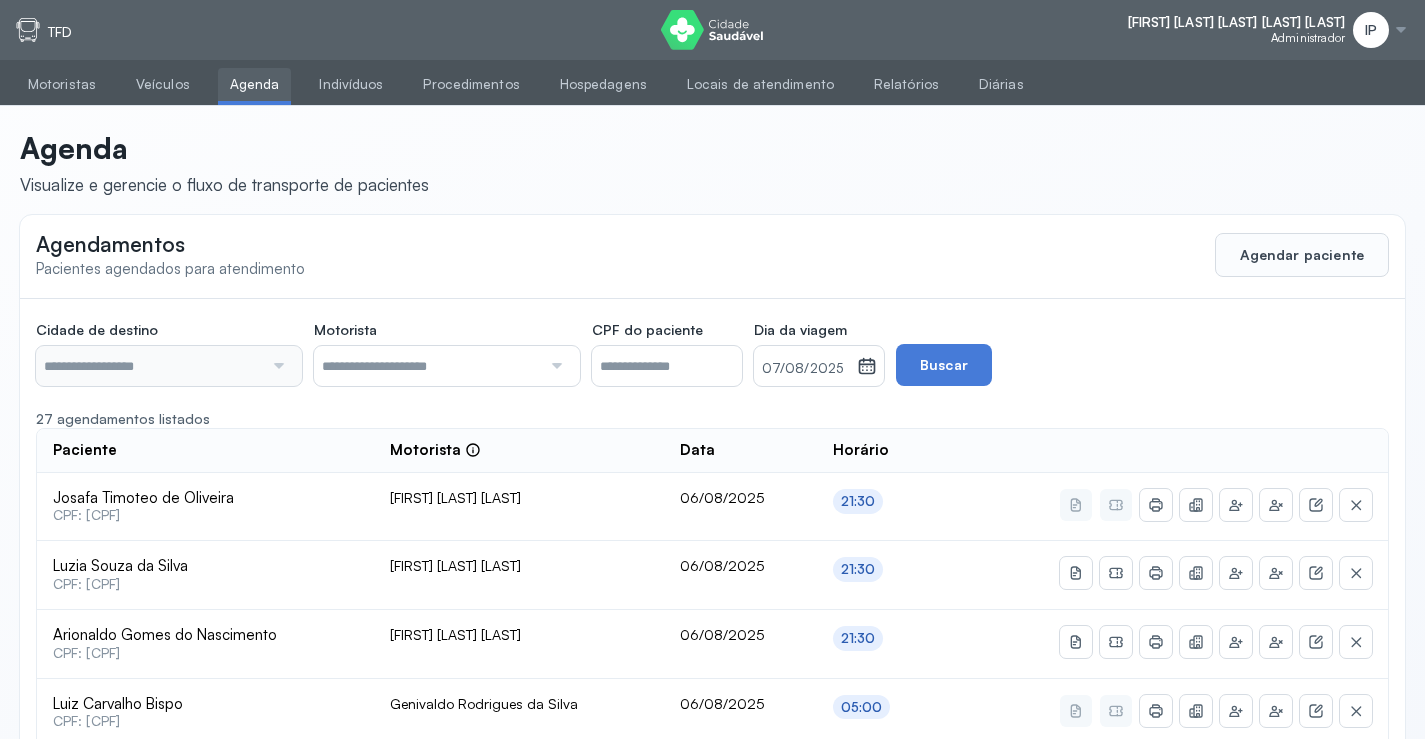 type on "********" 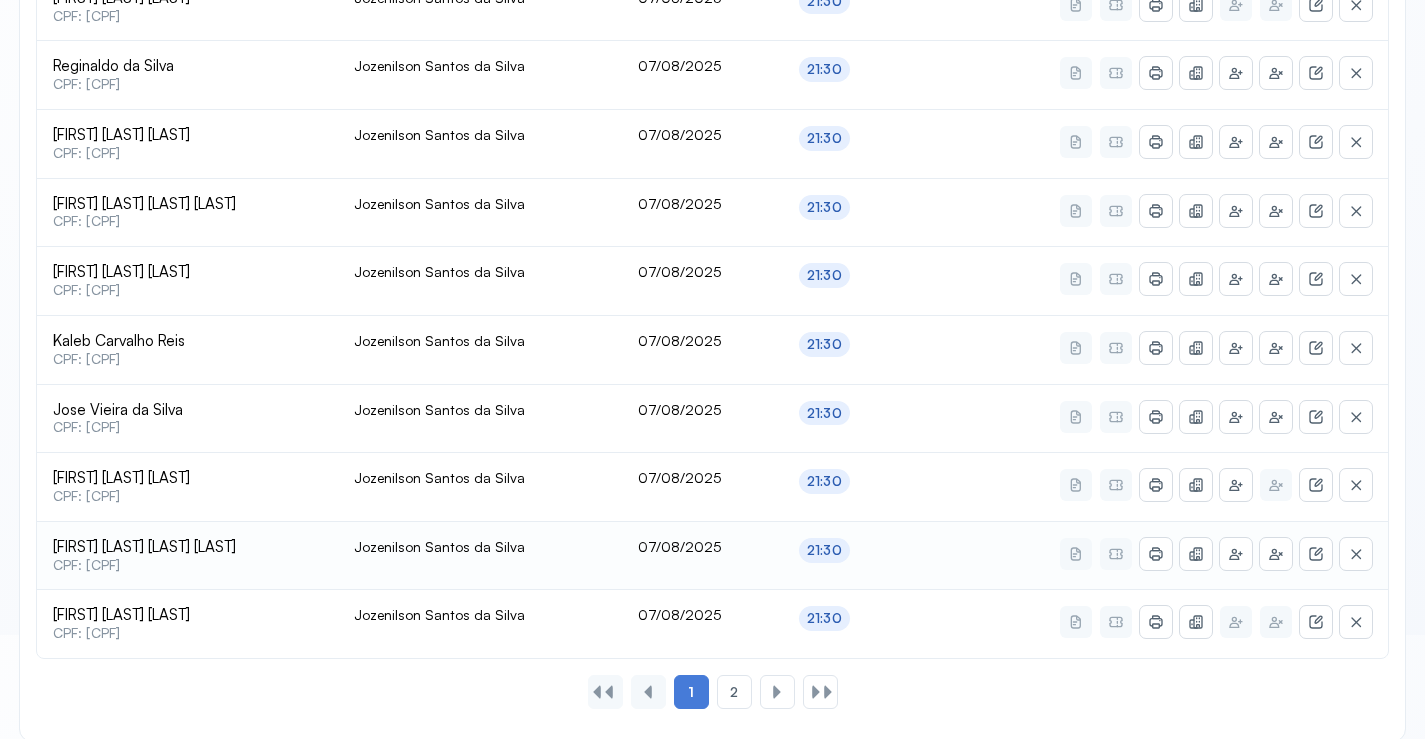 scroll, scrollTop: 865, scrollLeft: 0, axis: vertical 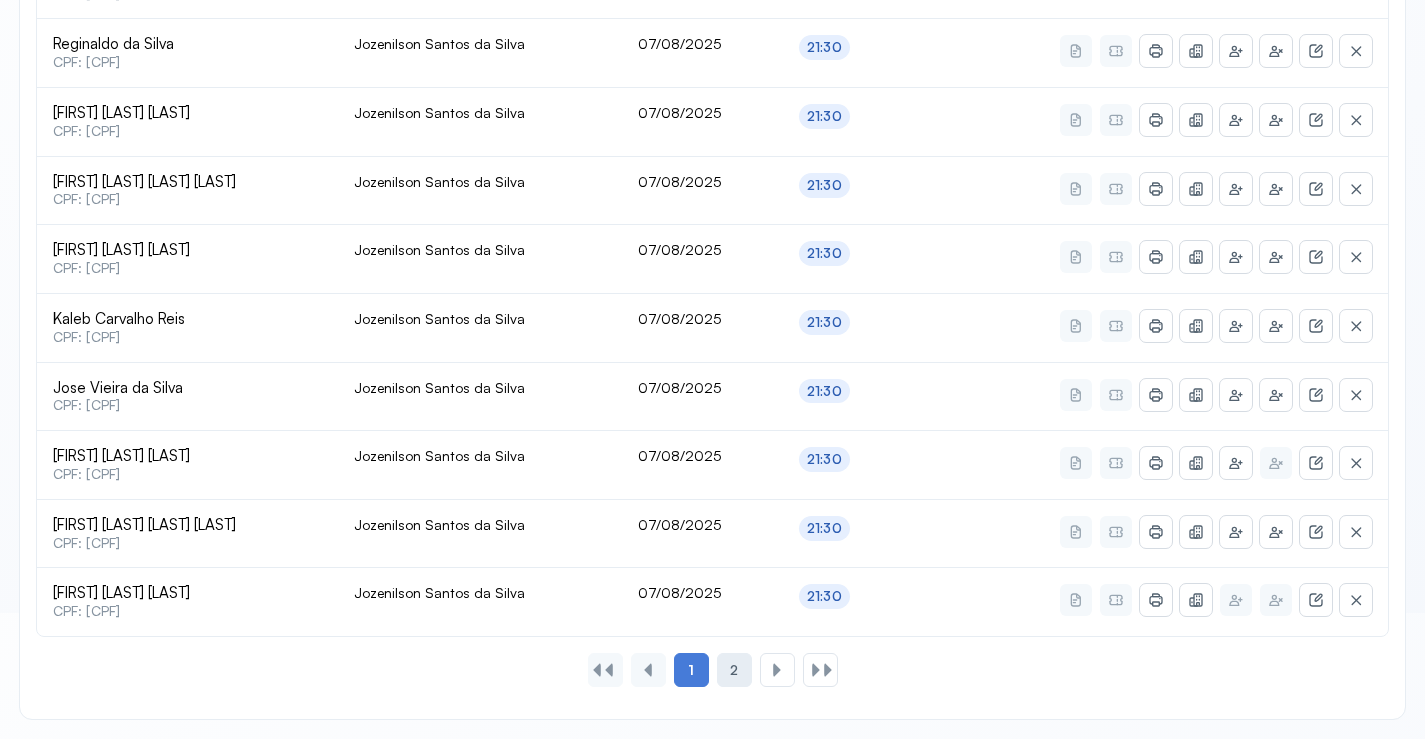 click on "2" 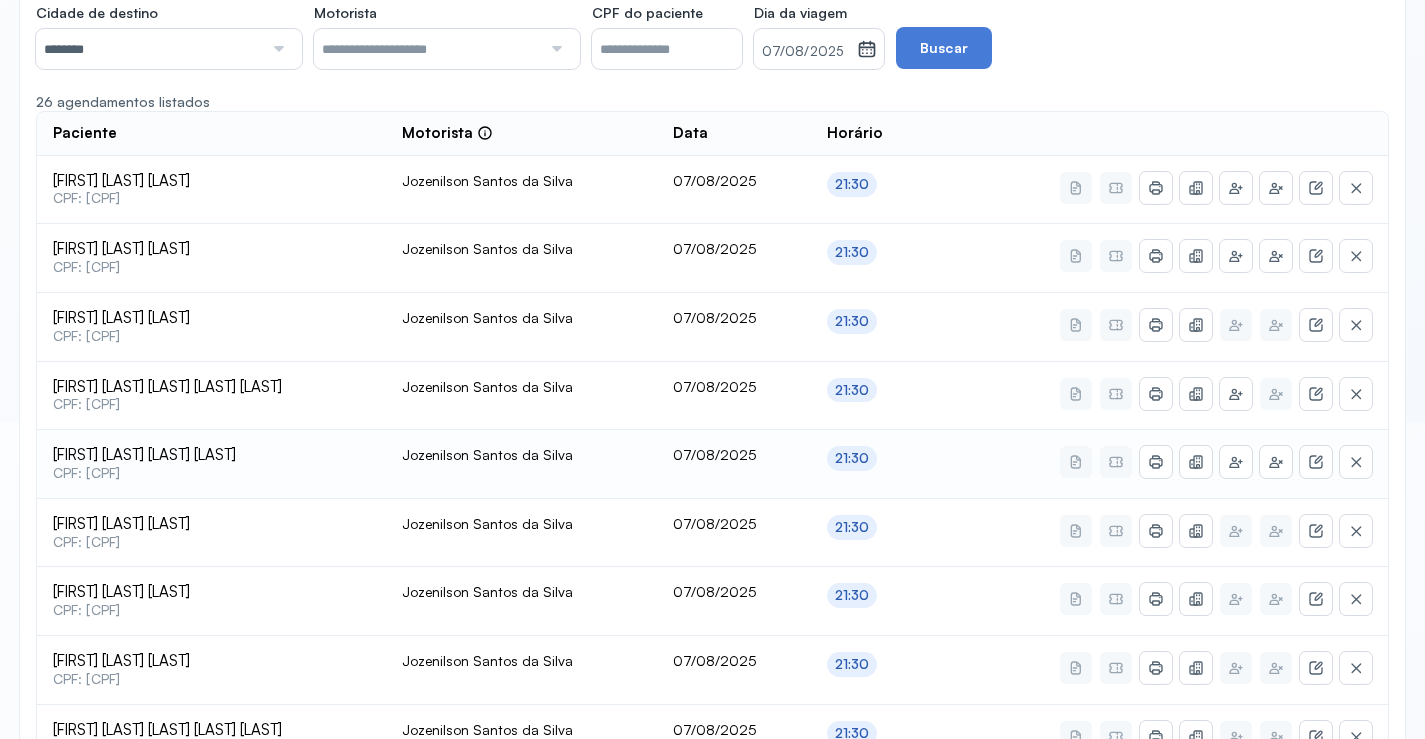 scroll, scrollTop: 291, scrollLeft: 0, axis: vertical 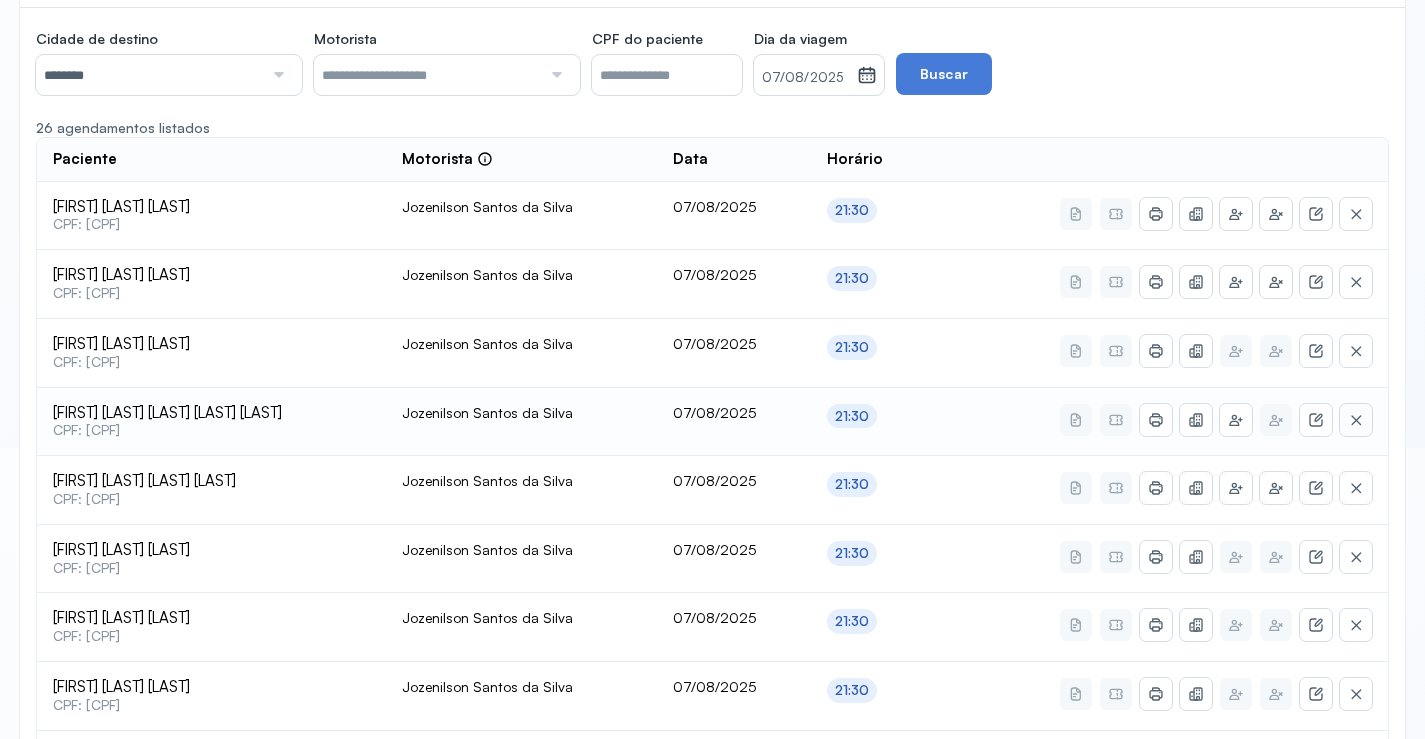 click 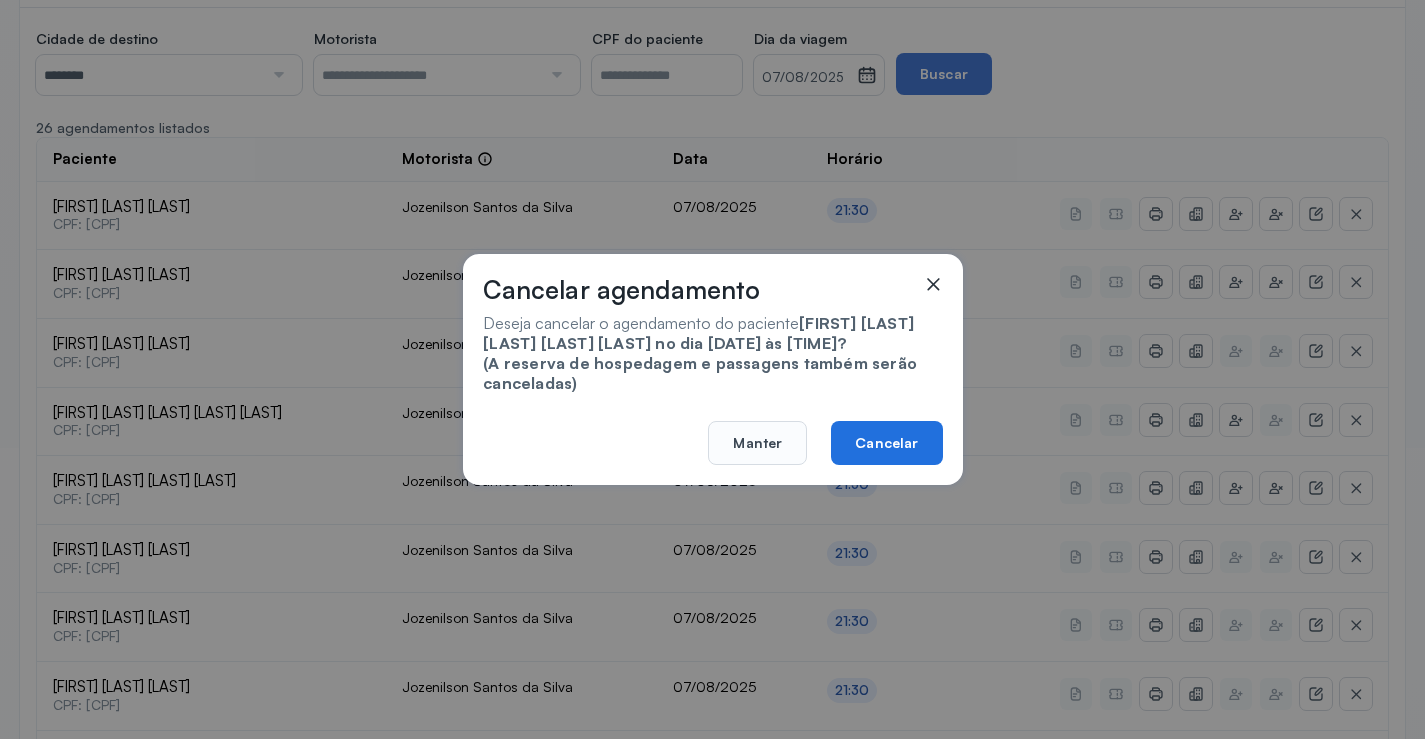 click on "Cancelar" 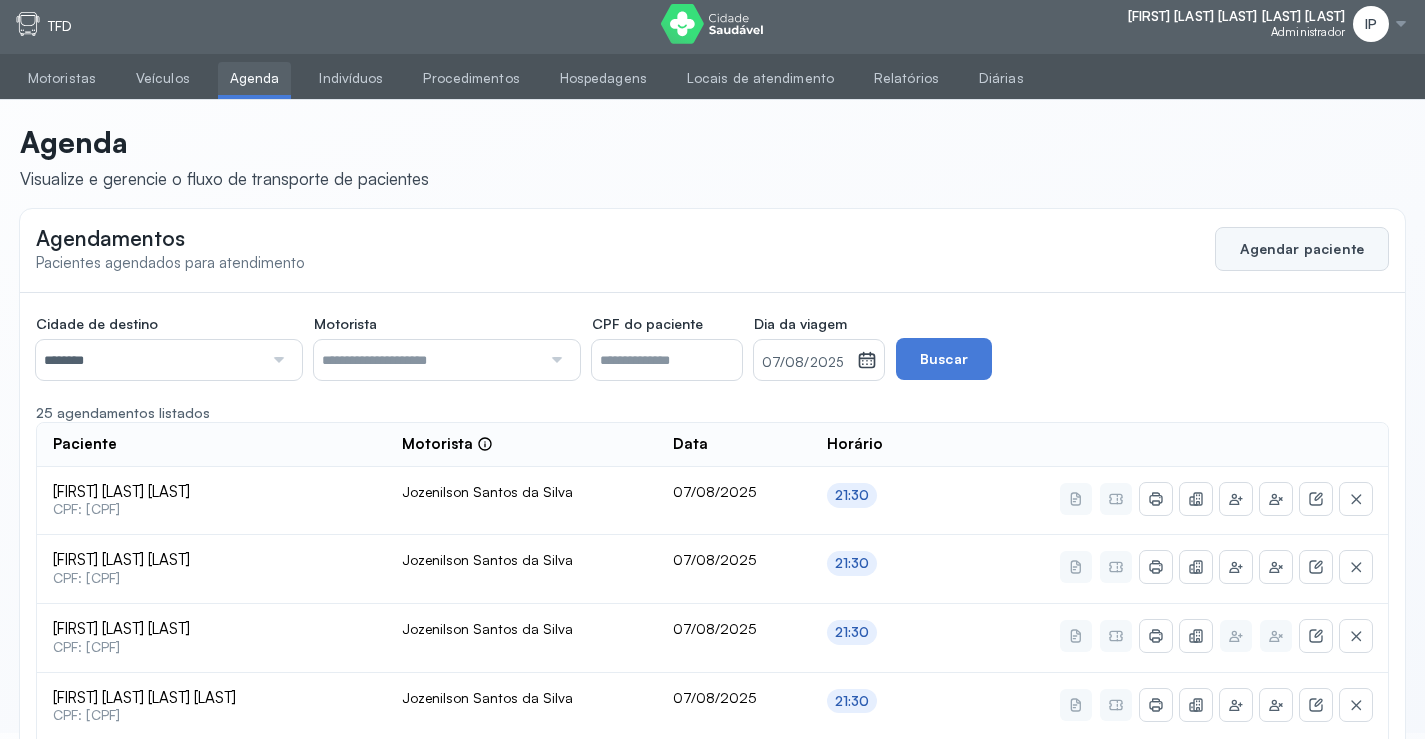 scroll, scrollTop: 0, scrollLeft: 0, axis: both 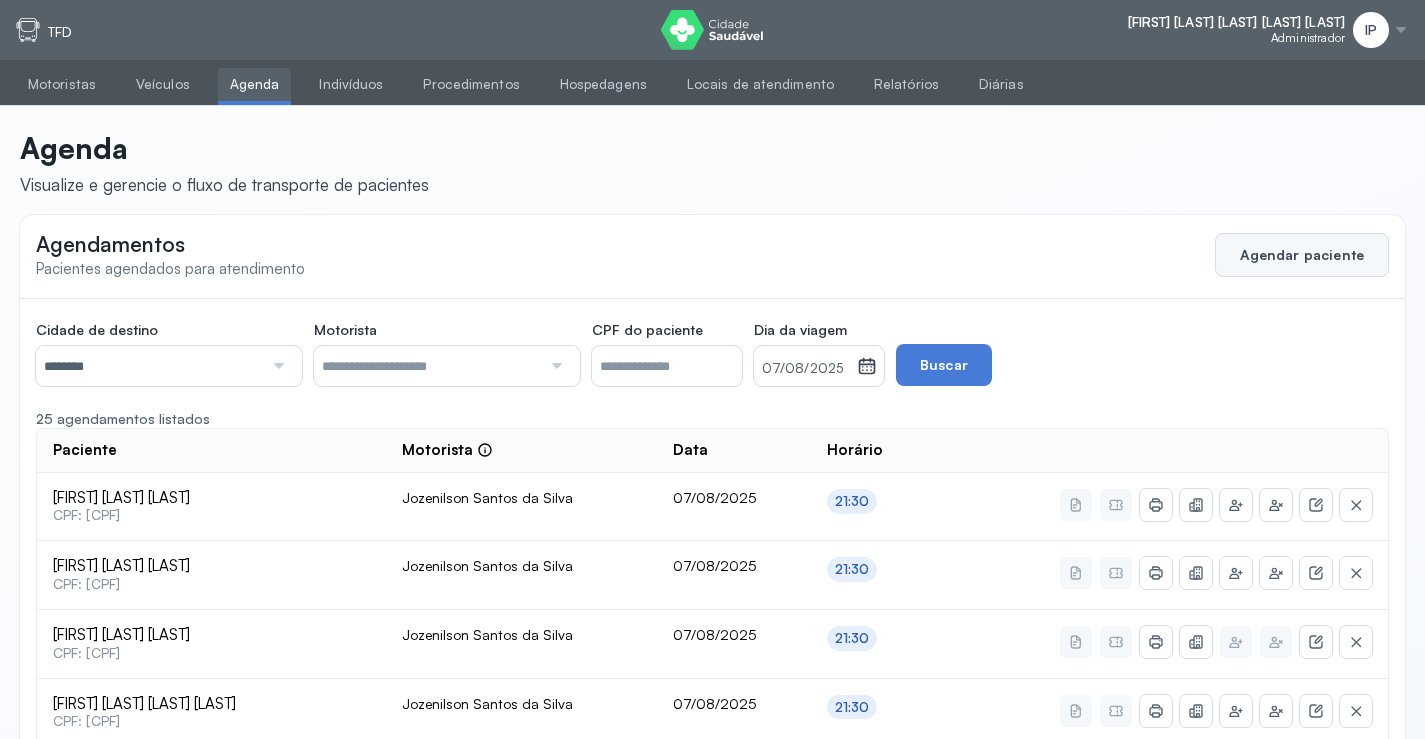 click on "Agendar paciente" 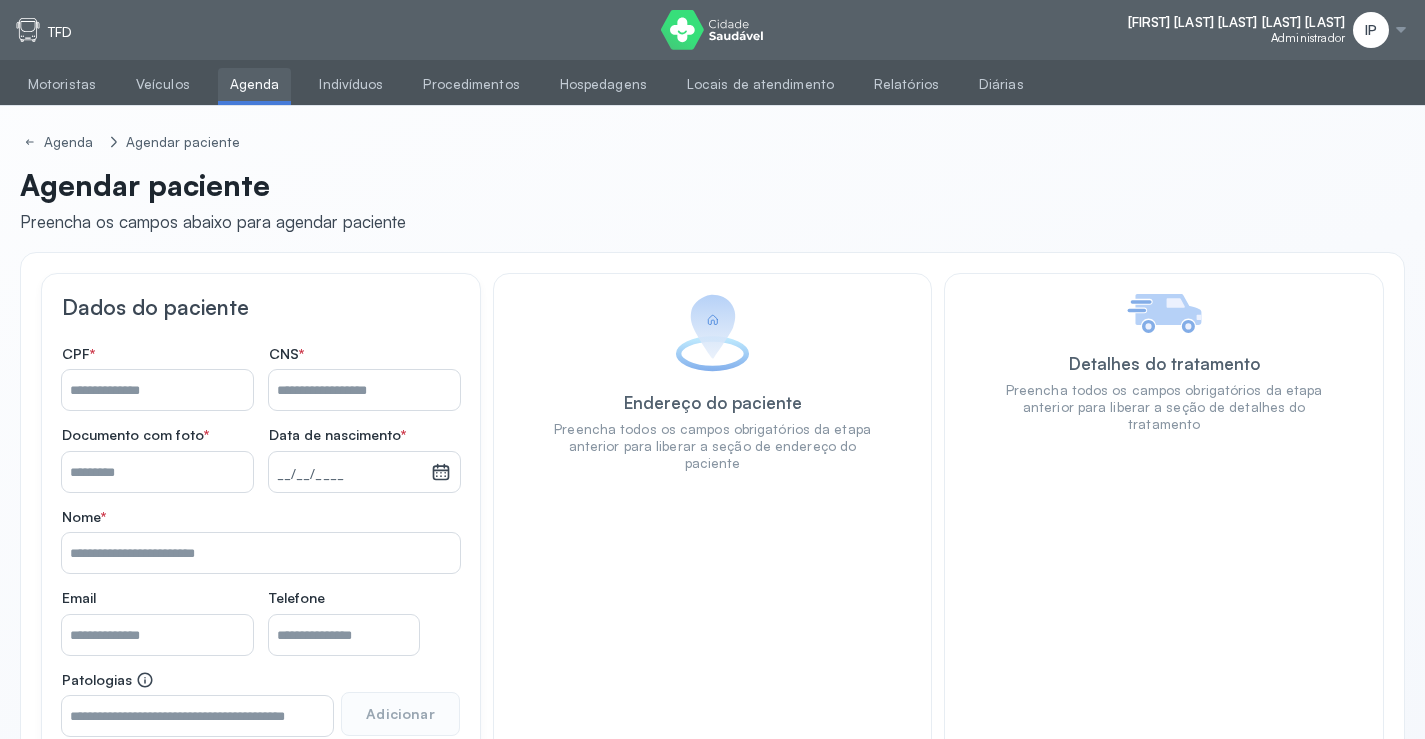 click on "Nome   *" at bounding box center [157, 390] 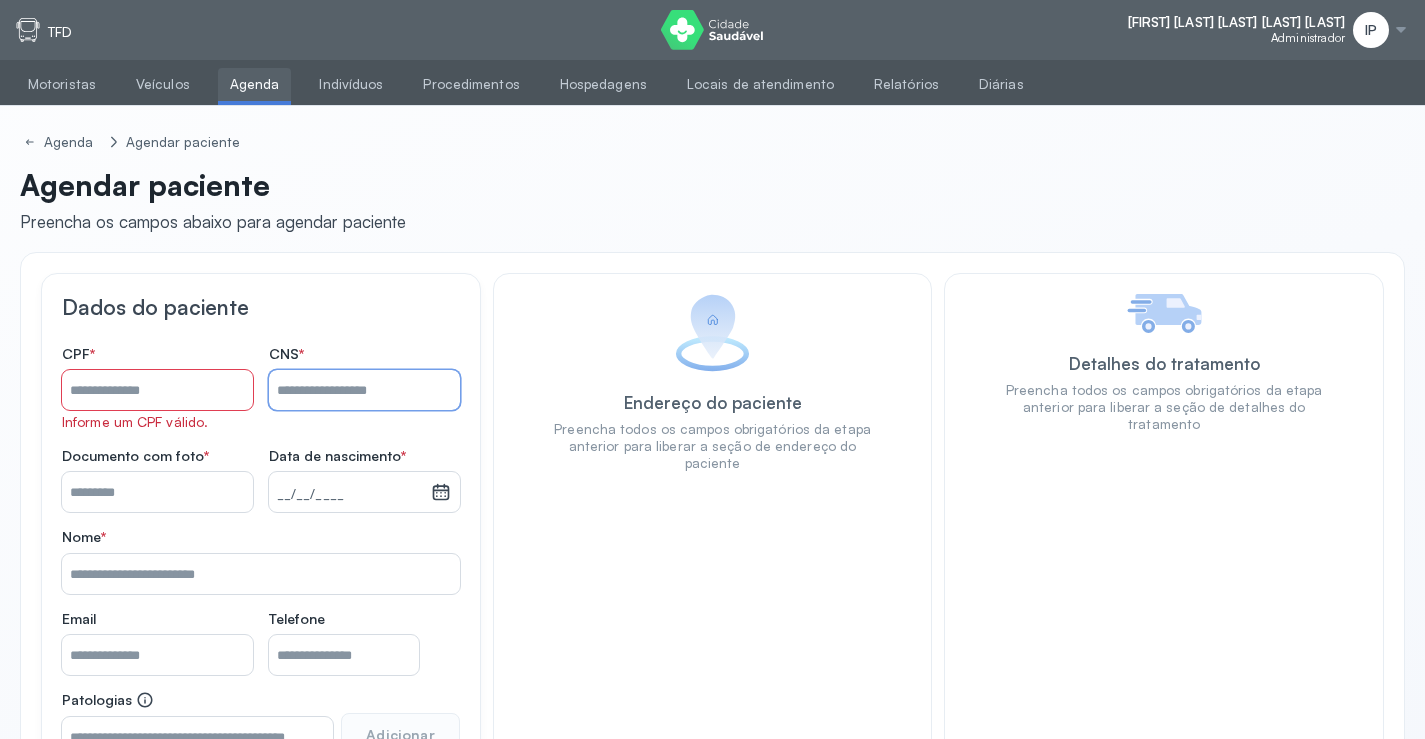 click on "Nome   *" at bounding box center (364, 390) 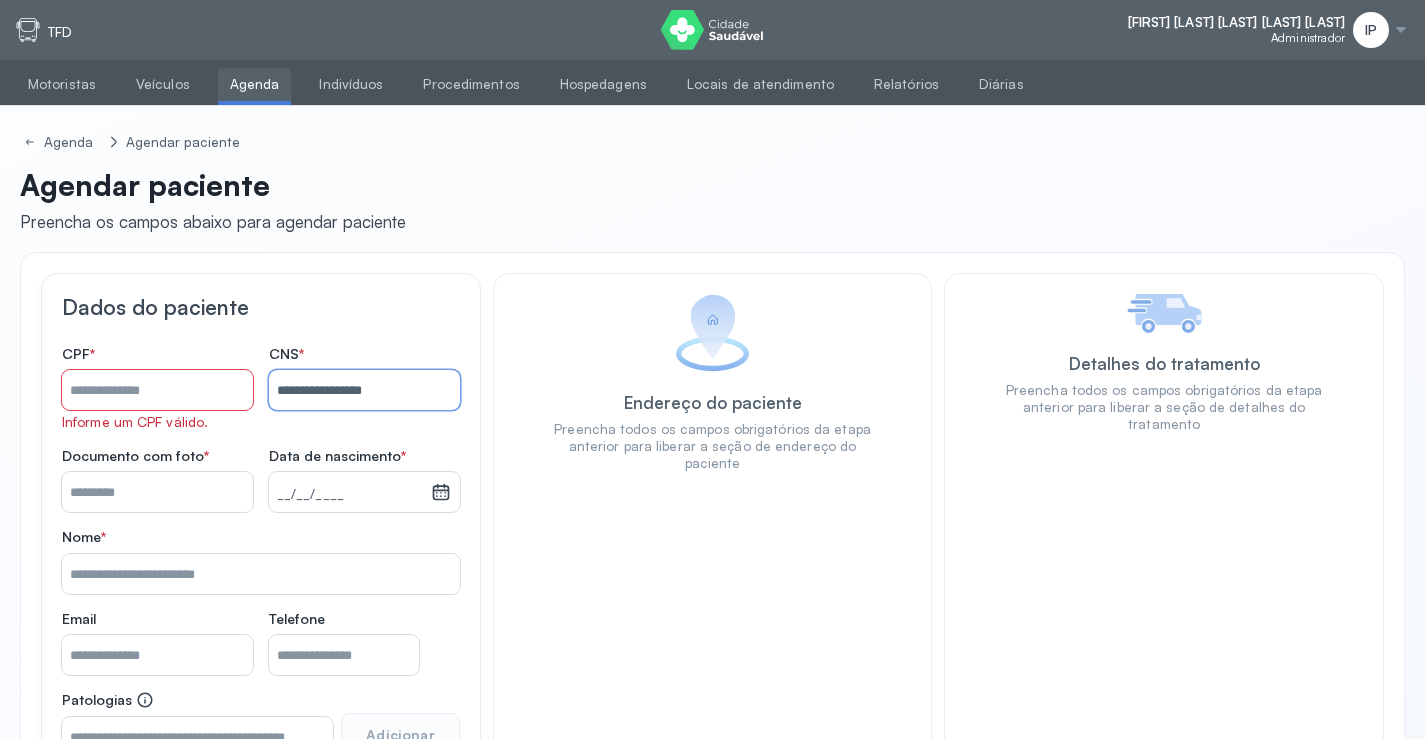 type on "**********" 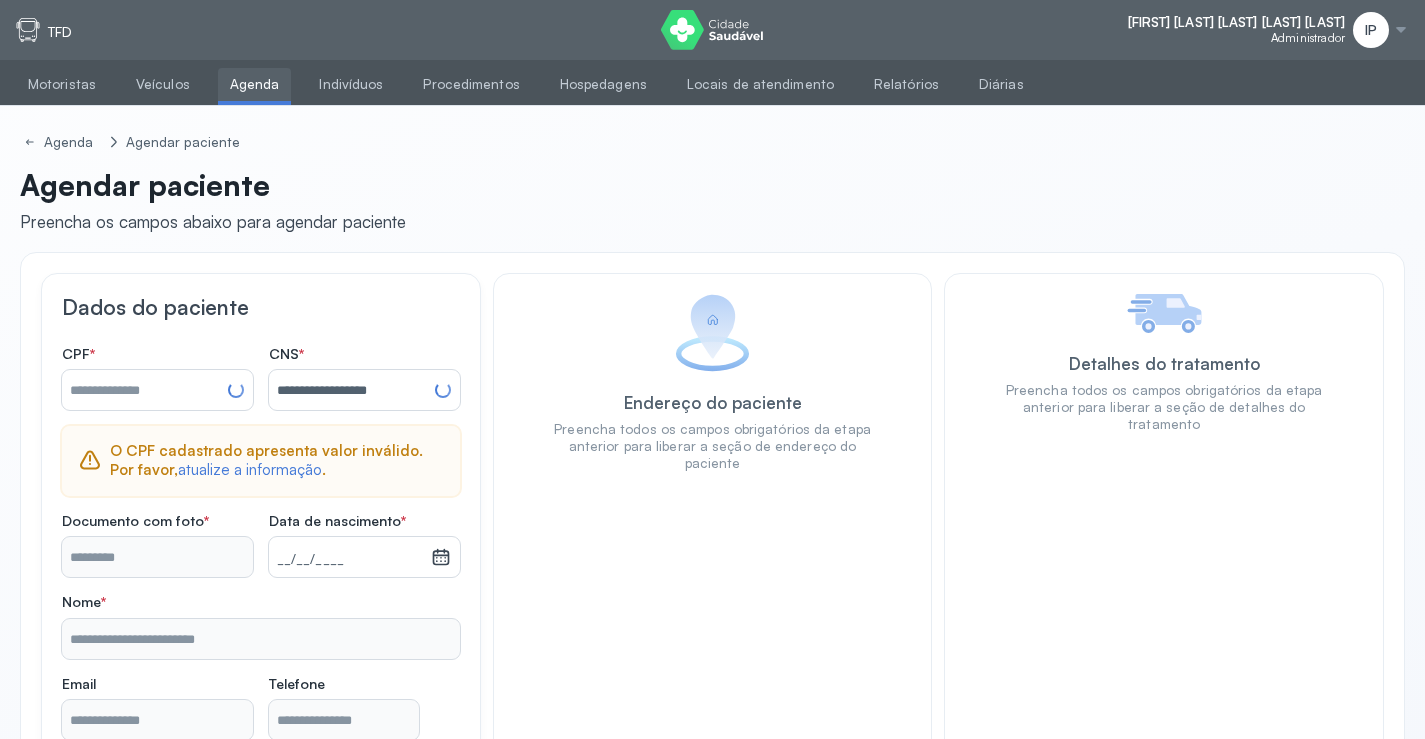 type on "**********" 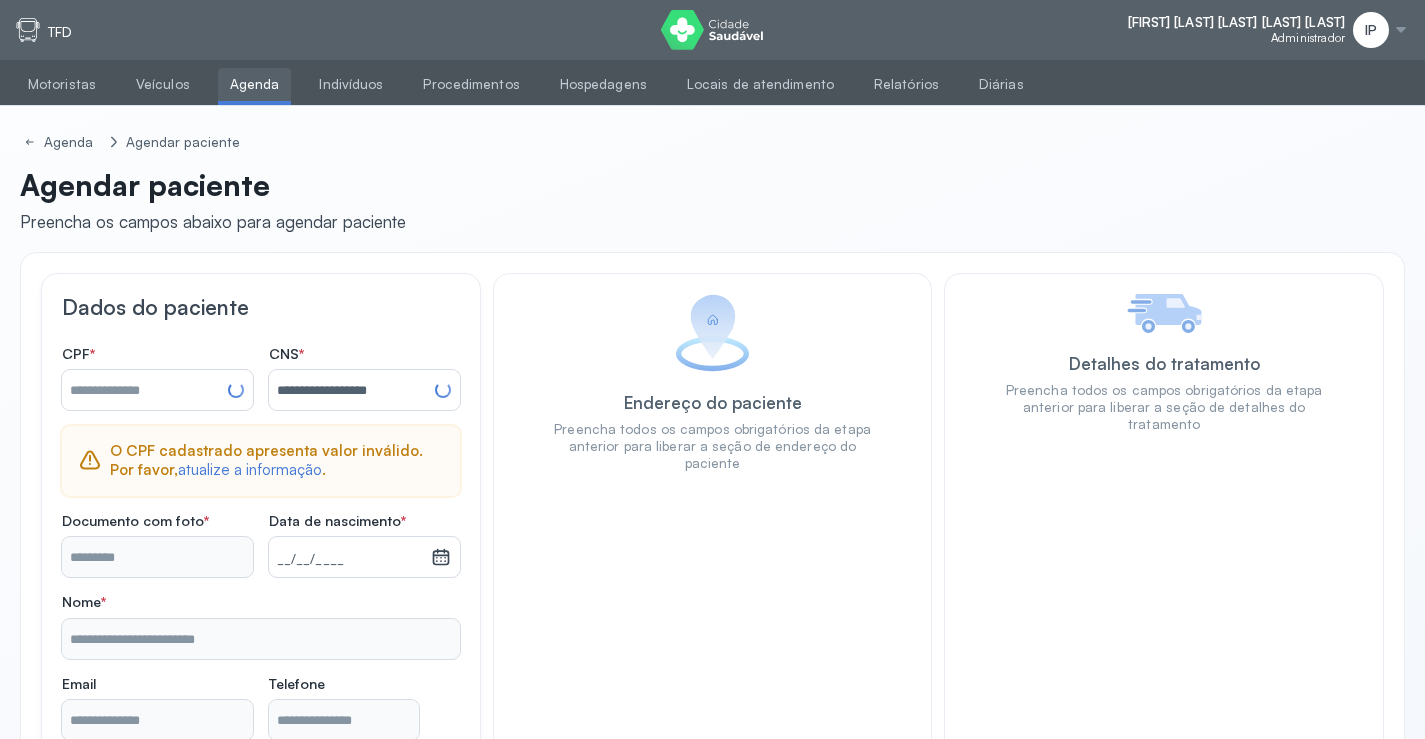 type on "**********" 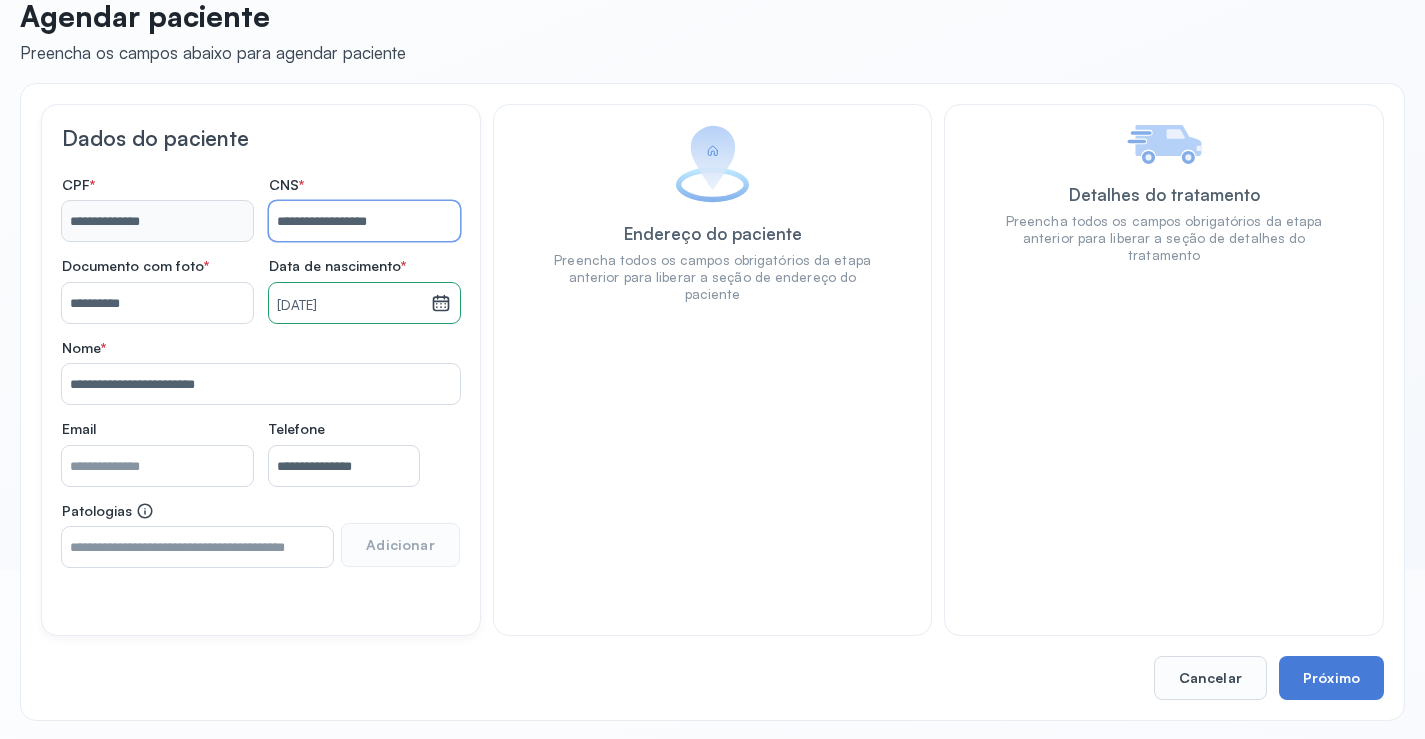 scroll, scrollTop: 171, scrollLeft: 0, axis: vertical 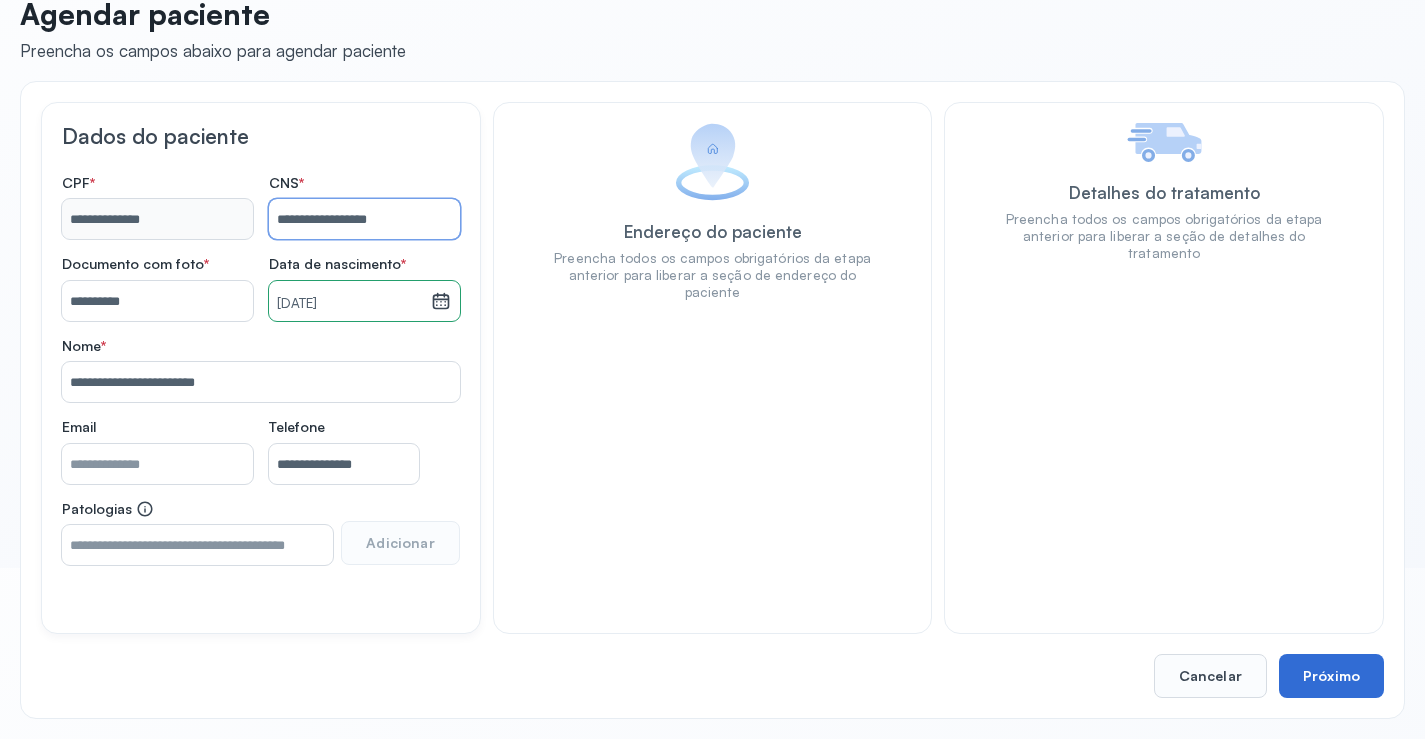 type on "**********" 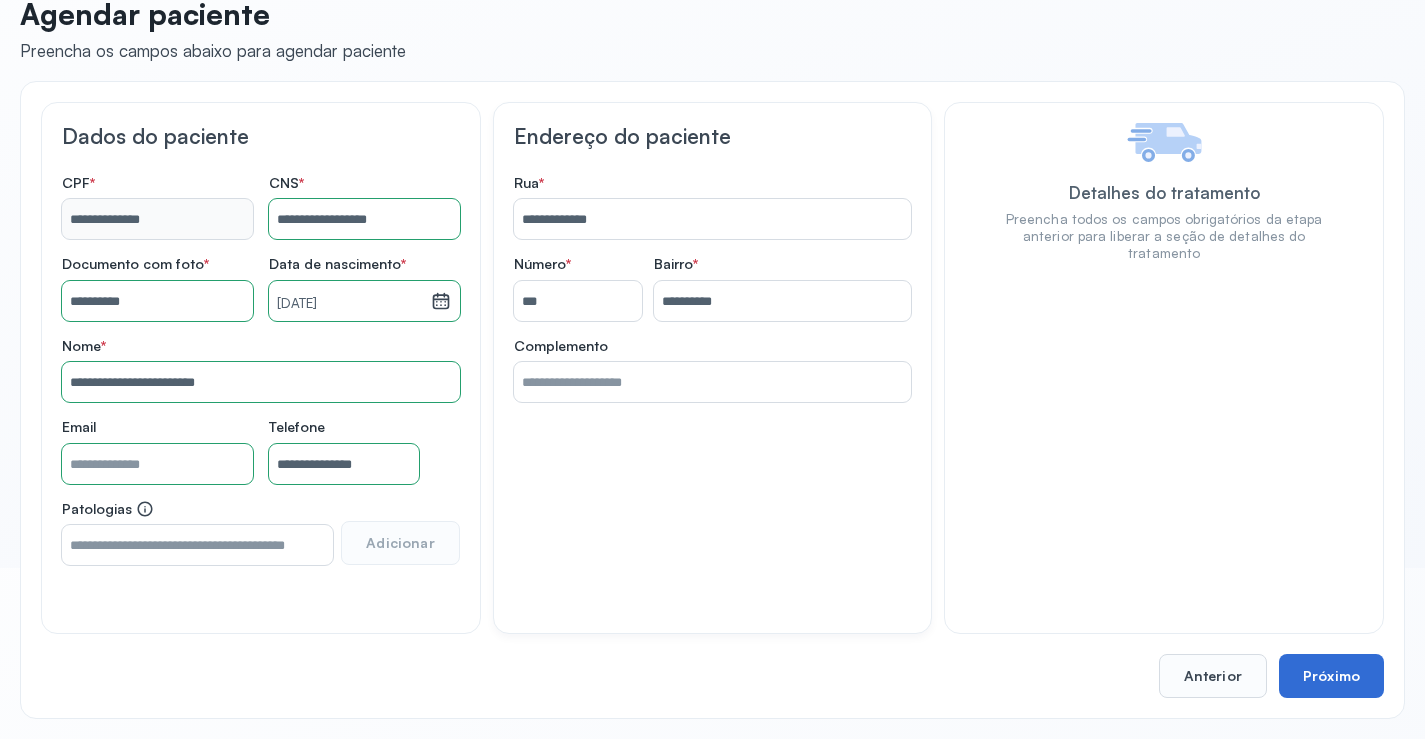 click on "Próximo" at bounding box center (1331, 676) 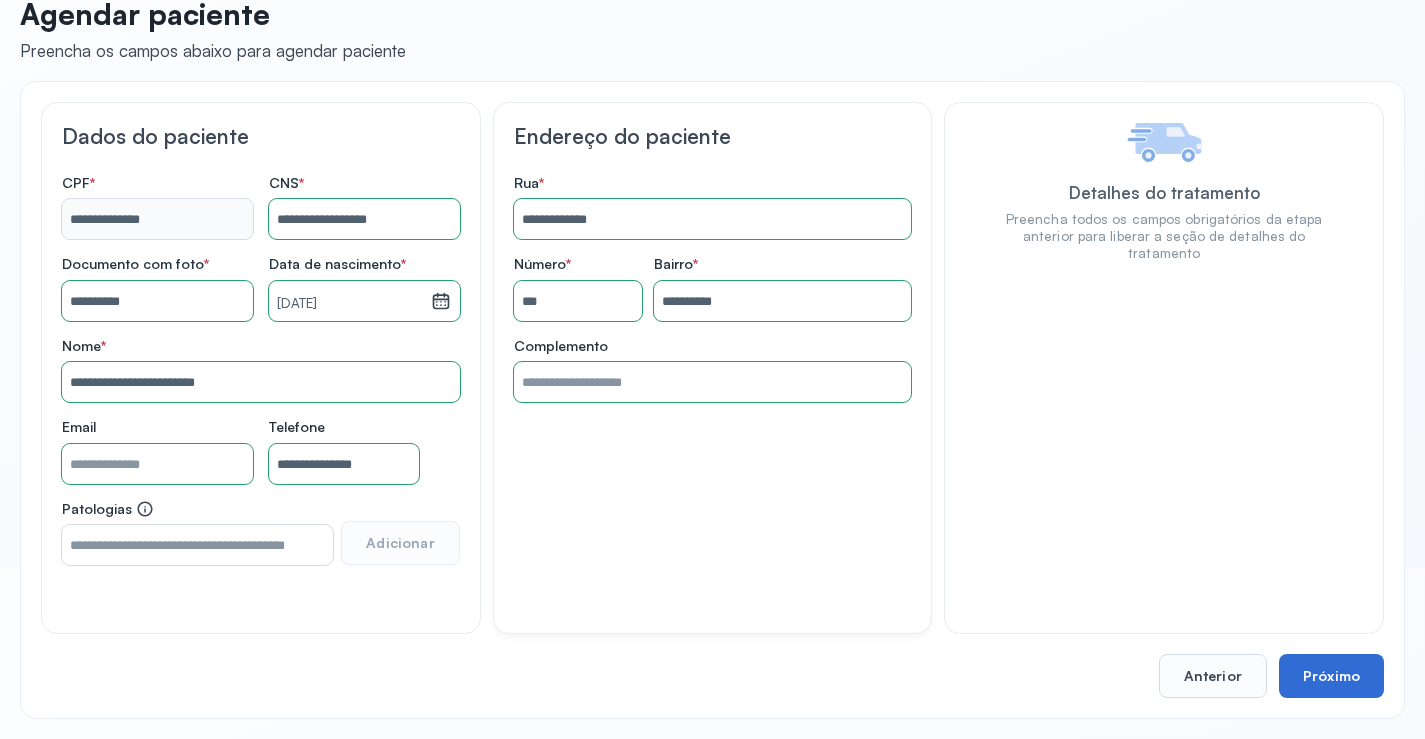 click on "Próximo" at bounding box center (1331, 676) 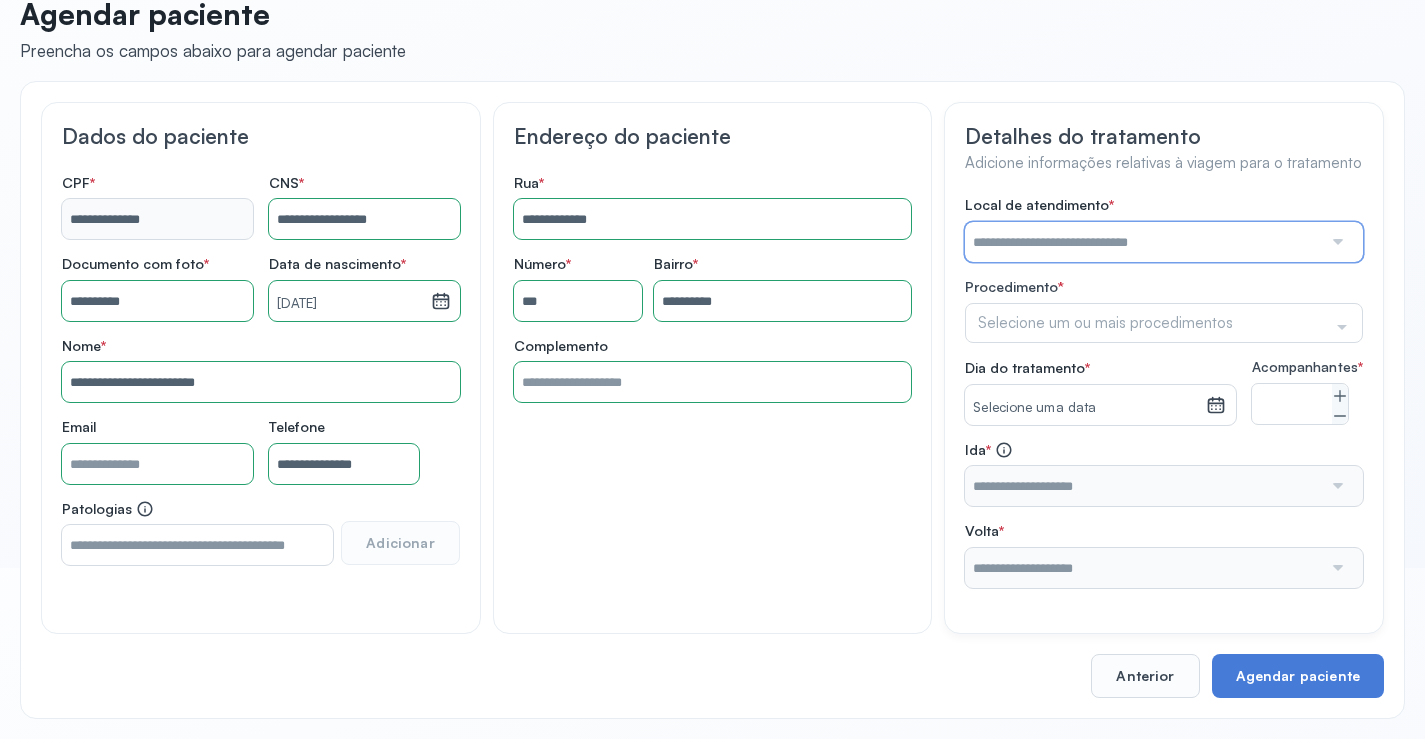 click at bounding box center [1143, 242] 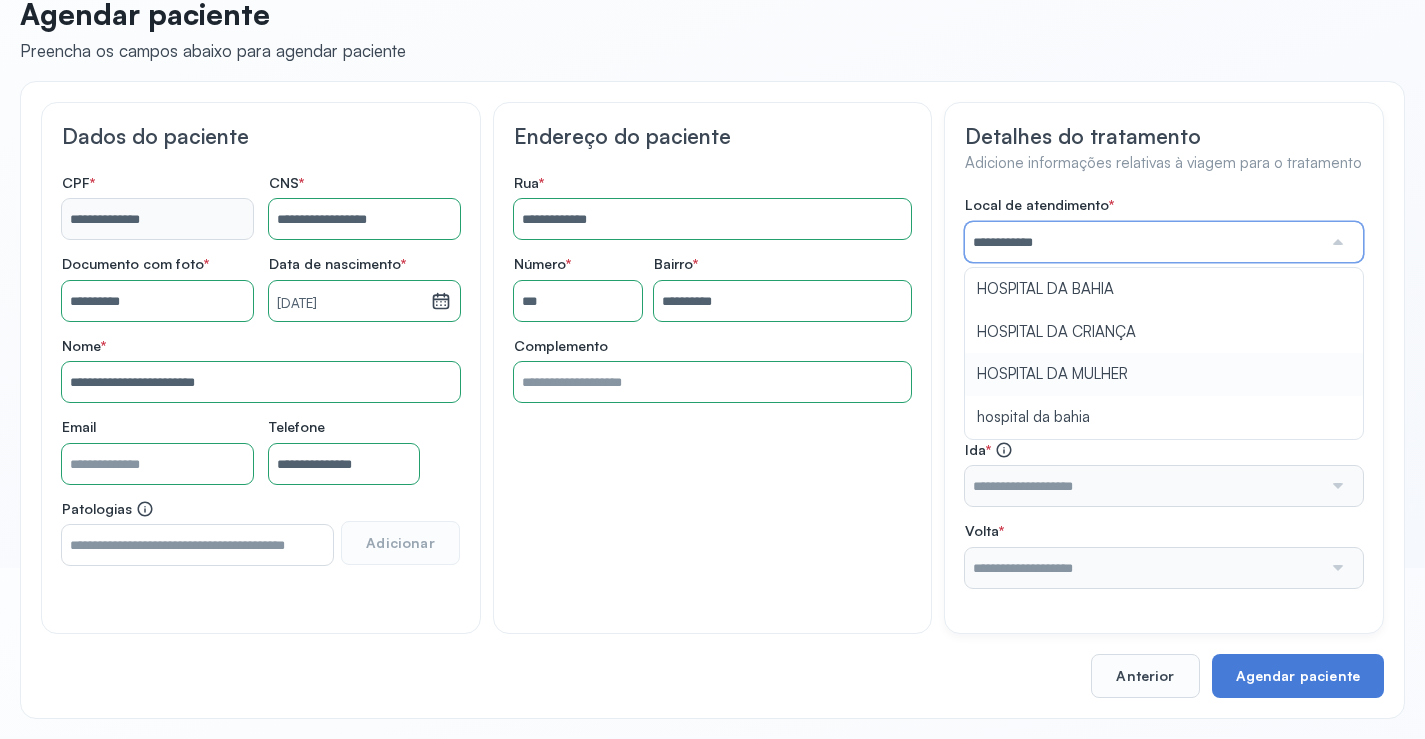 type on "**********" 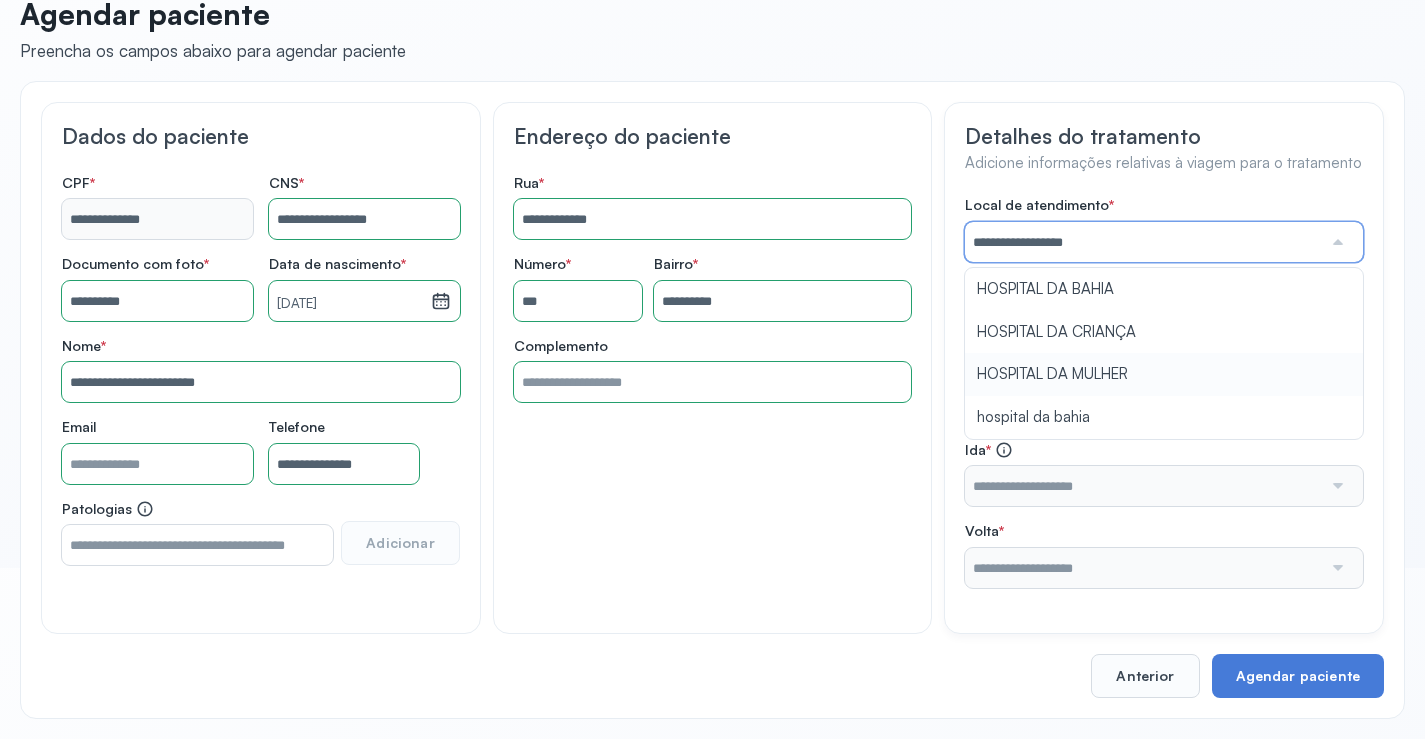click on "**********" at bounding box center (1164, 392) 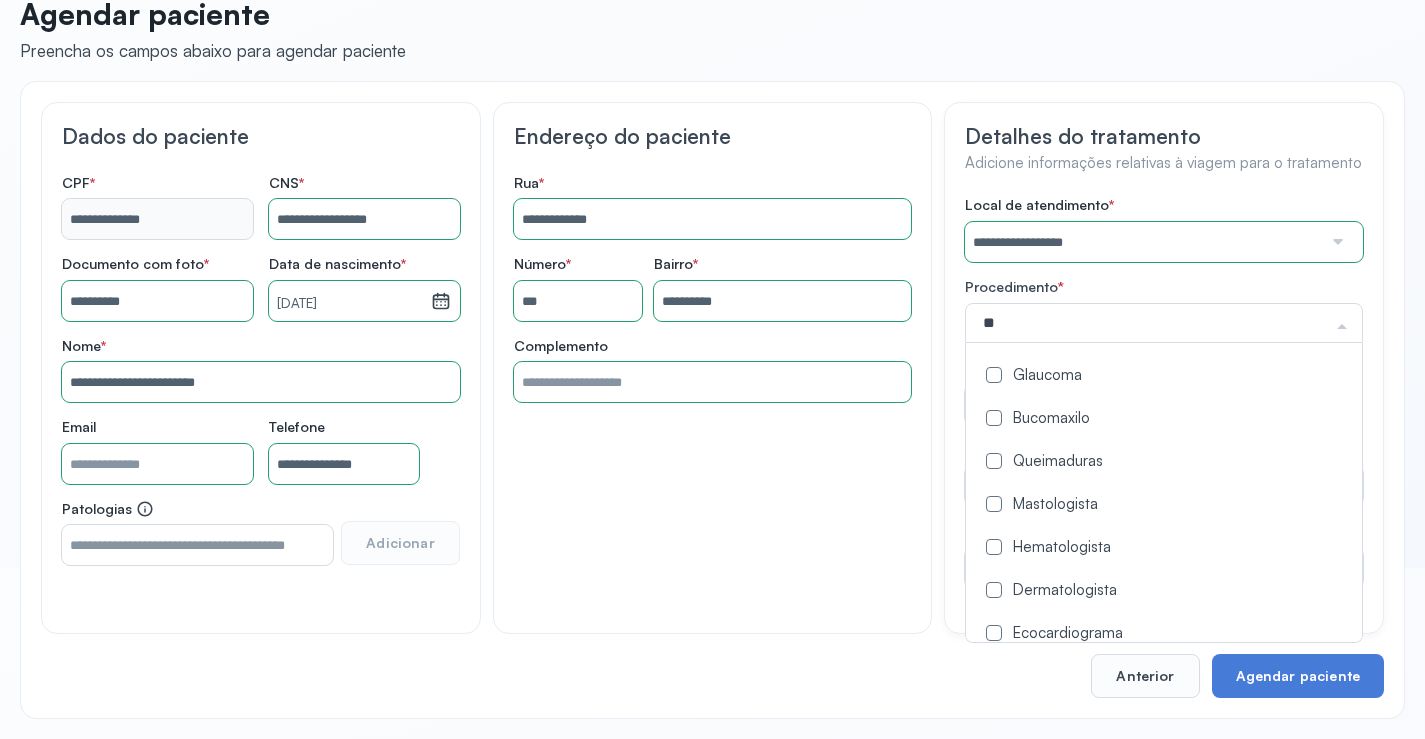 type on "***" 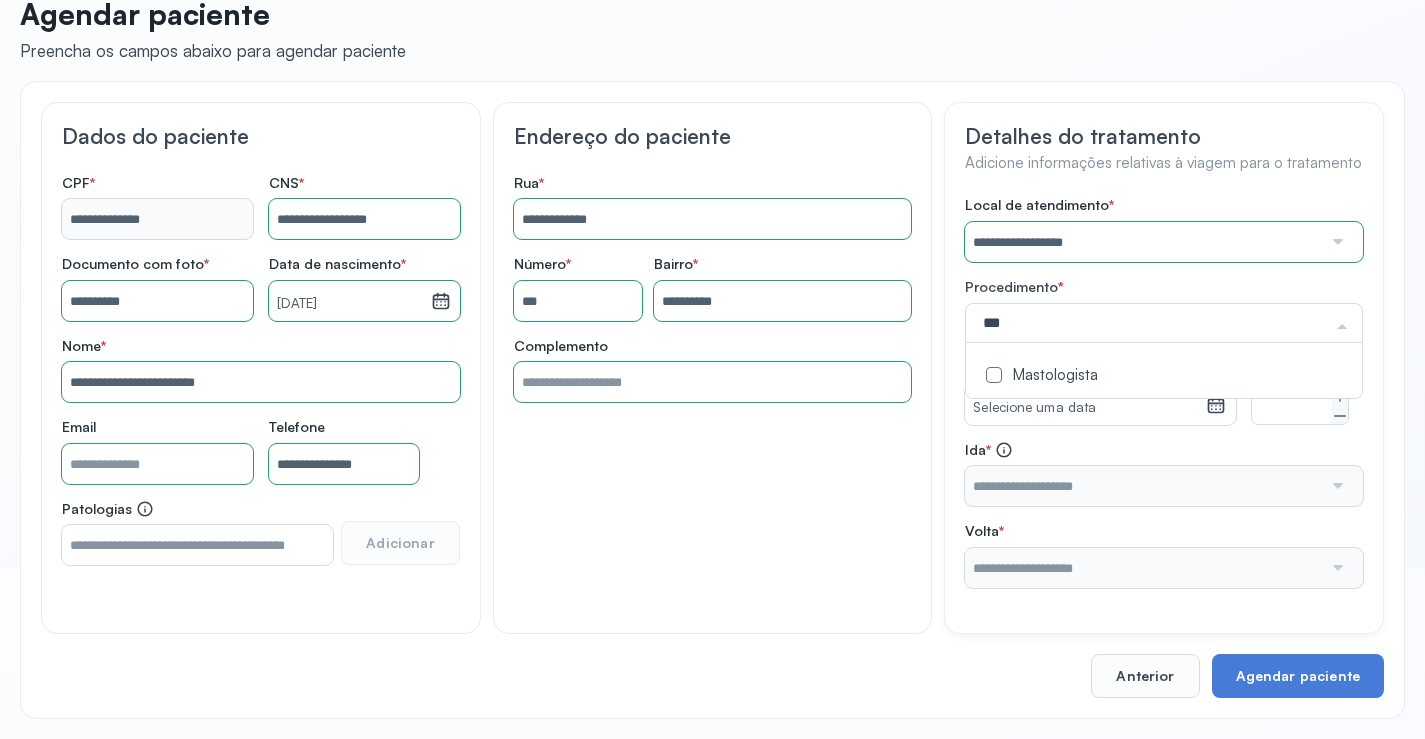 click on "Mastologista" at bounding box center (1164, 376) 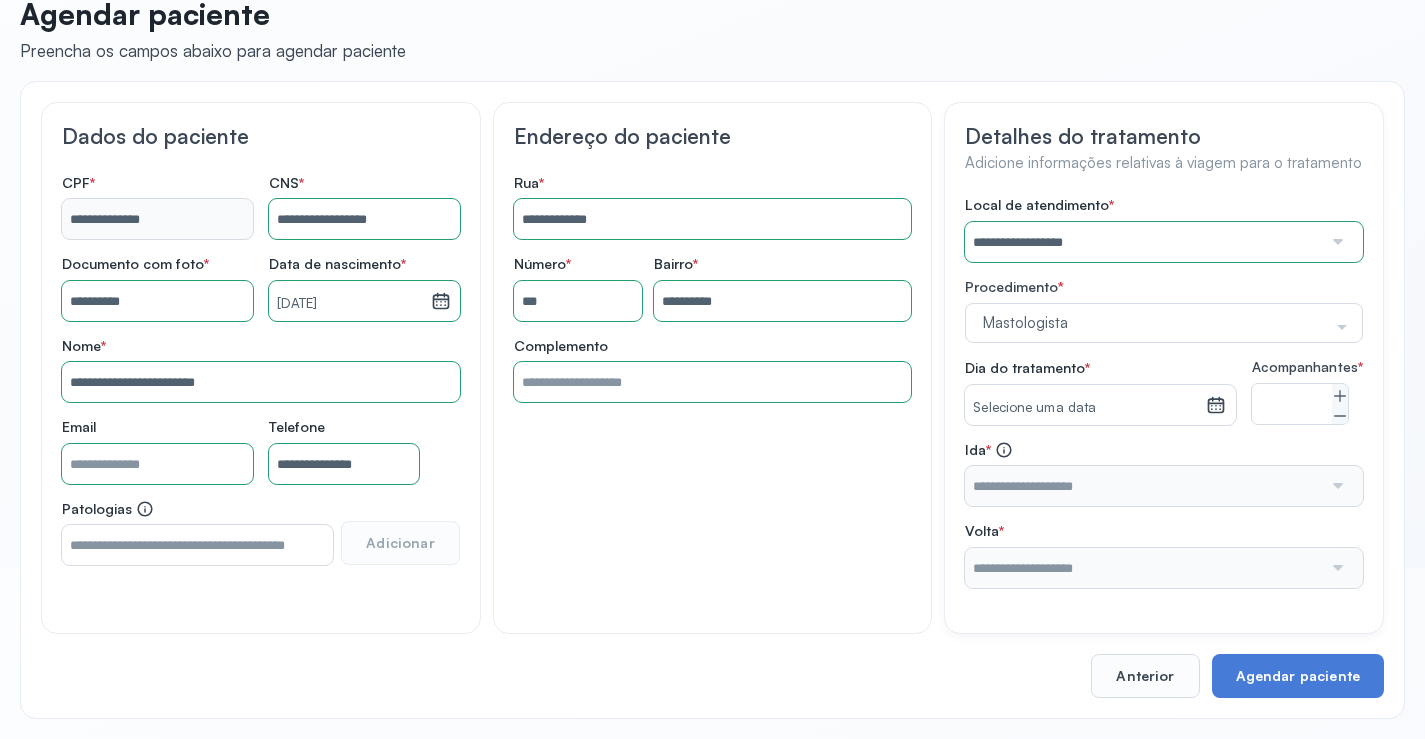 drag, startPoint x: 1075, startPoint y: 460, endPoint x: 1075, endPoint y: 421, distance: 39 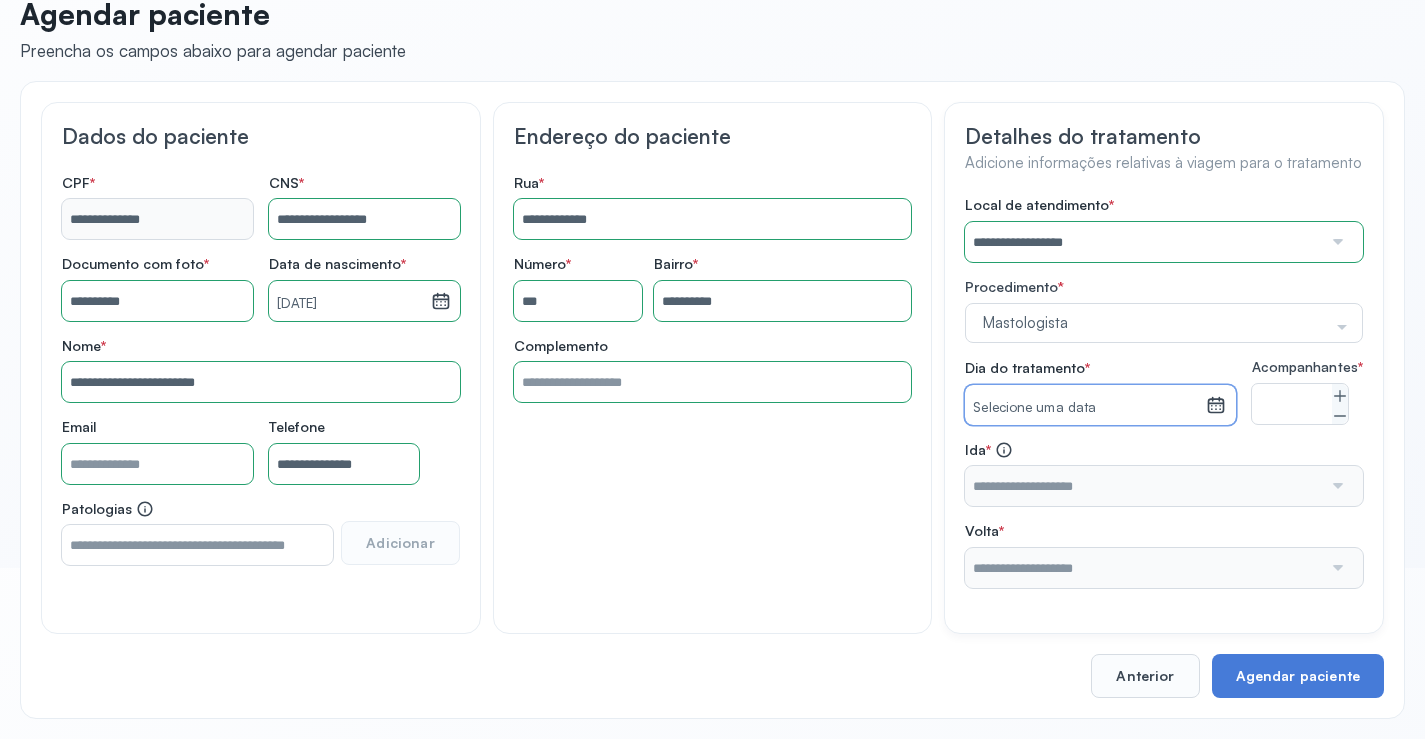 click on "Selecione uma data" at bounding box center (1085, 408) 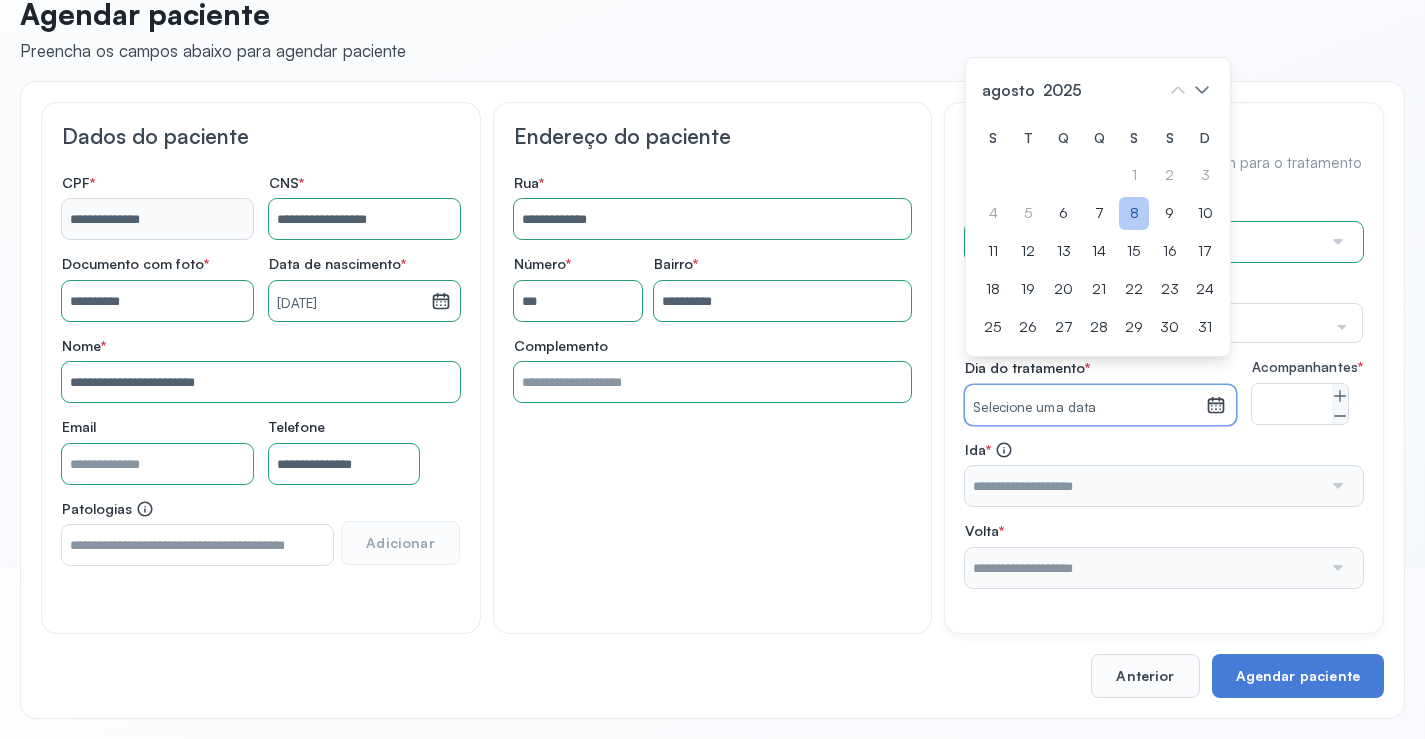 click on "8" 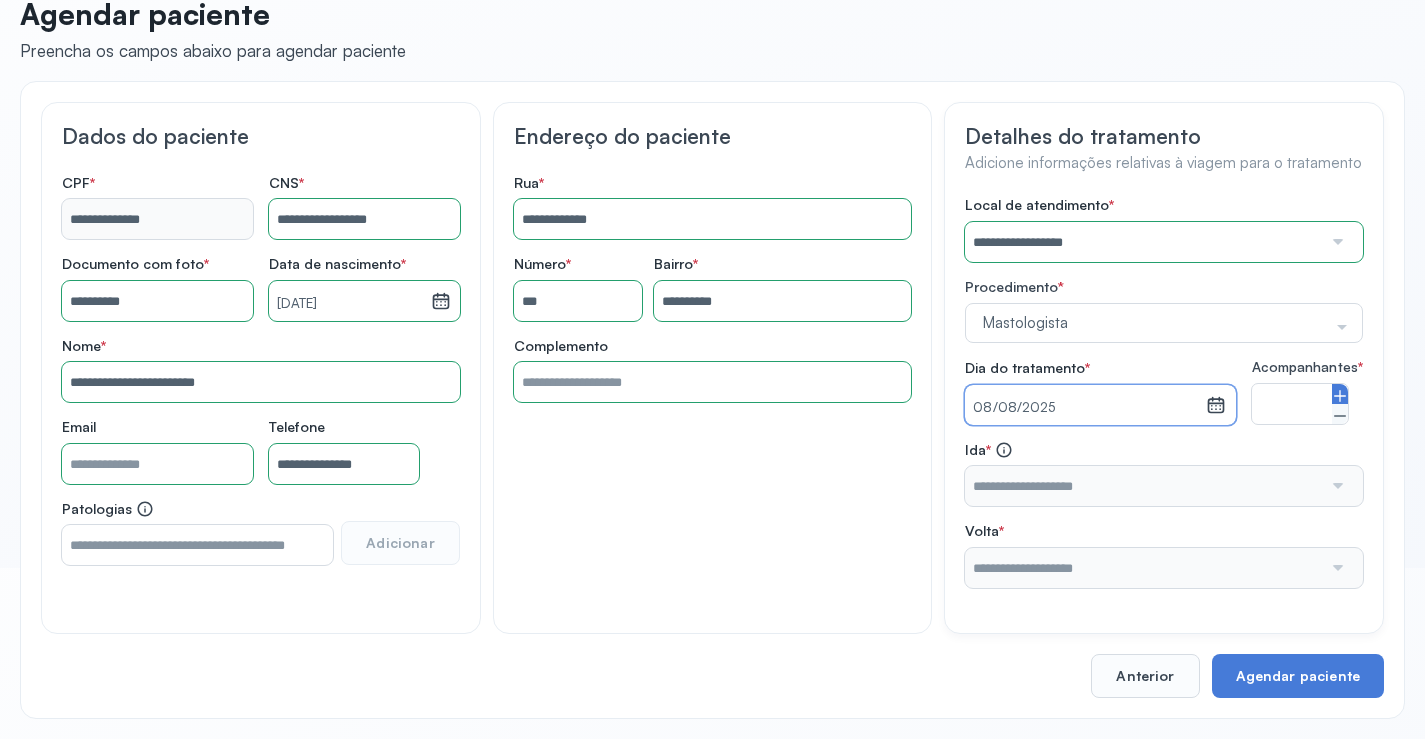 click 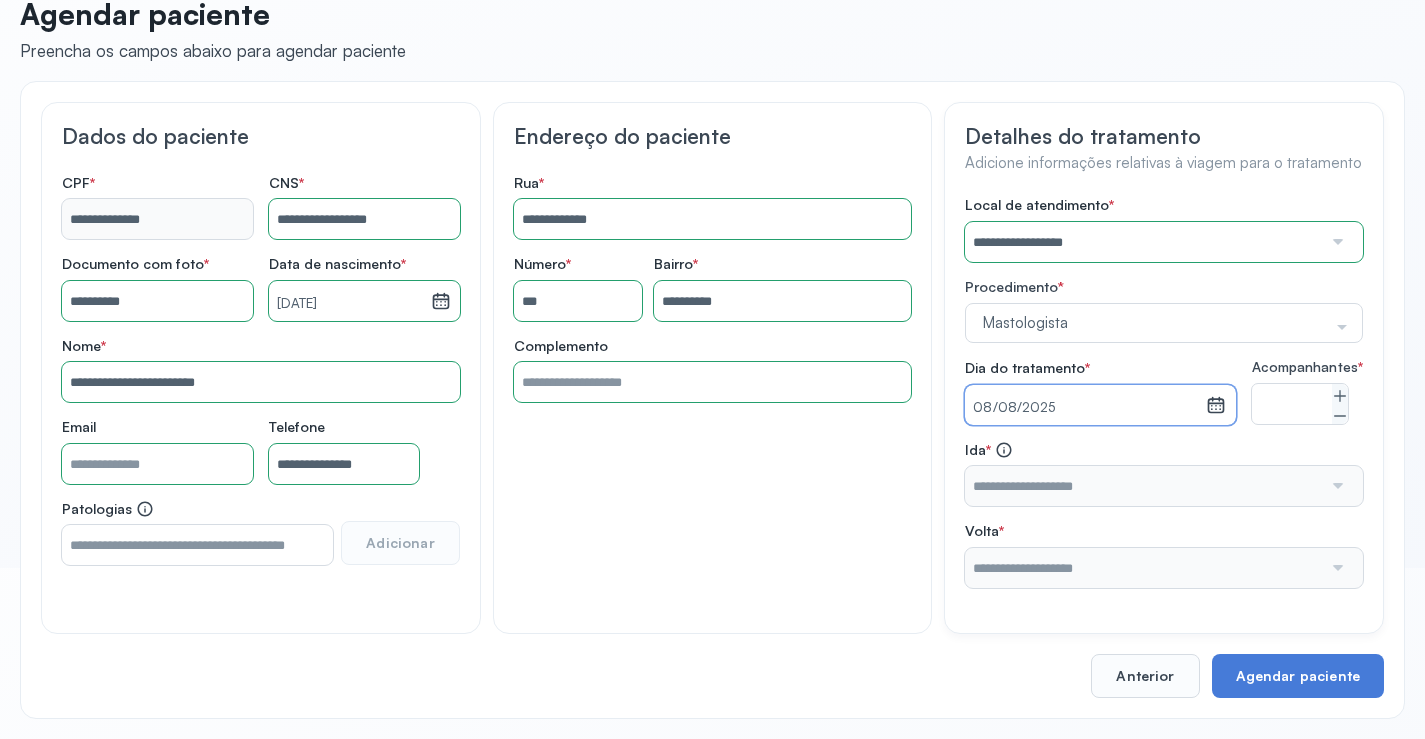type on "*" 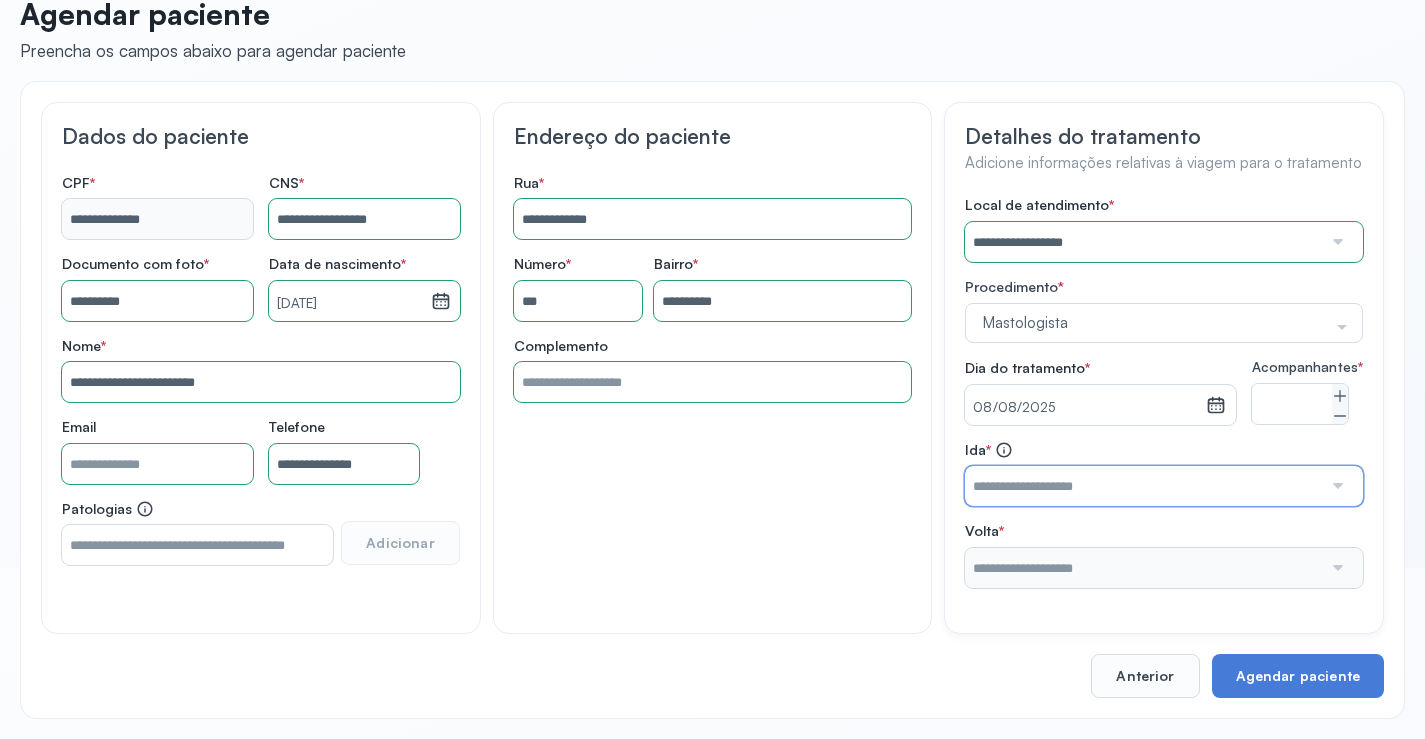 click at bounding box center [1143, 486] 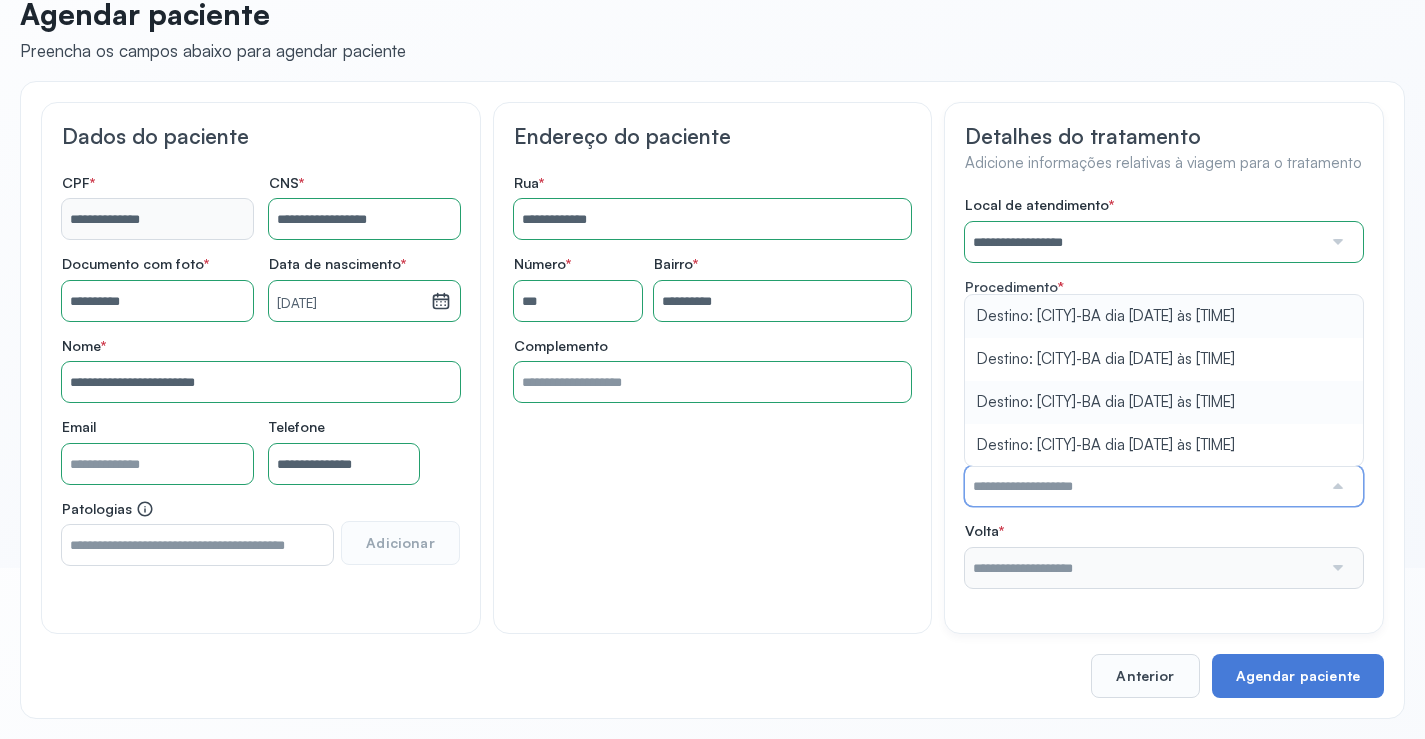 type on "**********" 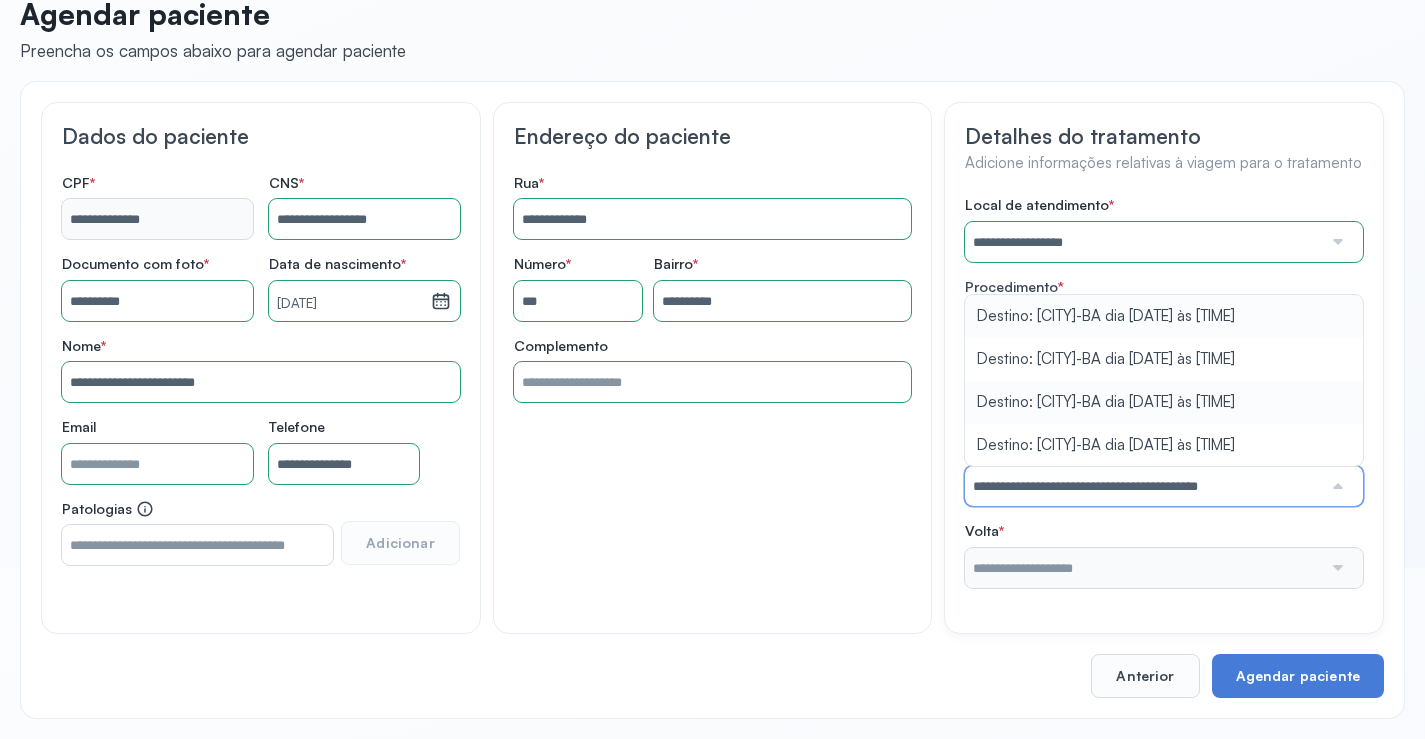 click on "**********" at bounding box center [1164, 392] 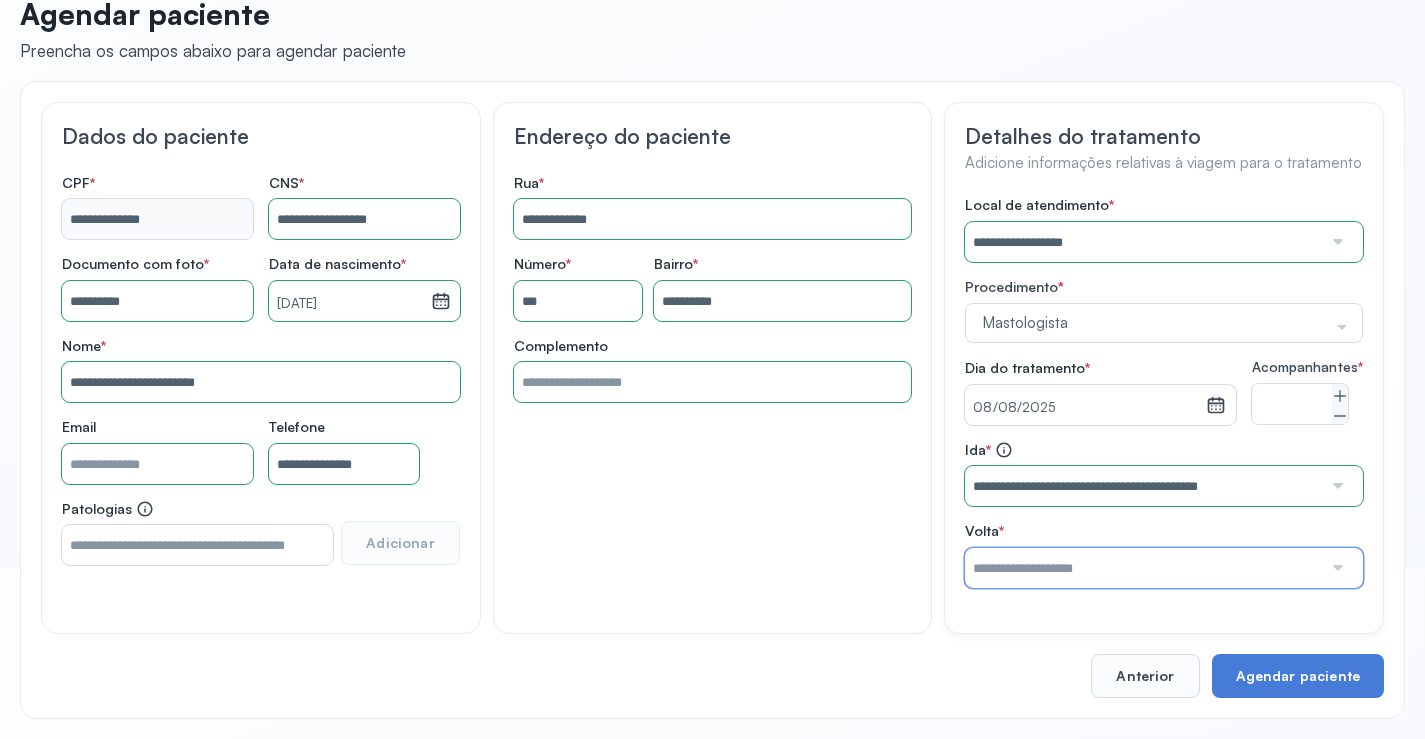 drag, startPoint x: 1208, startPoint y: 591, endPoint x: 1197, endPoint y: 553, distance: 39.56008 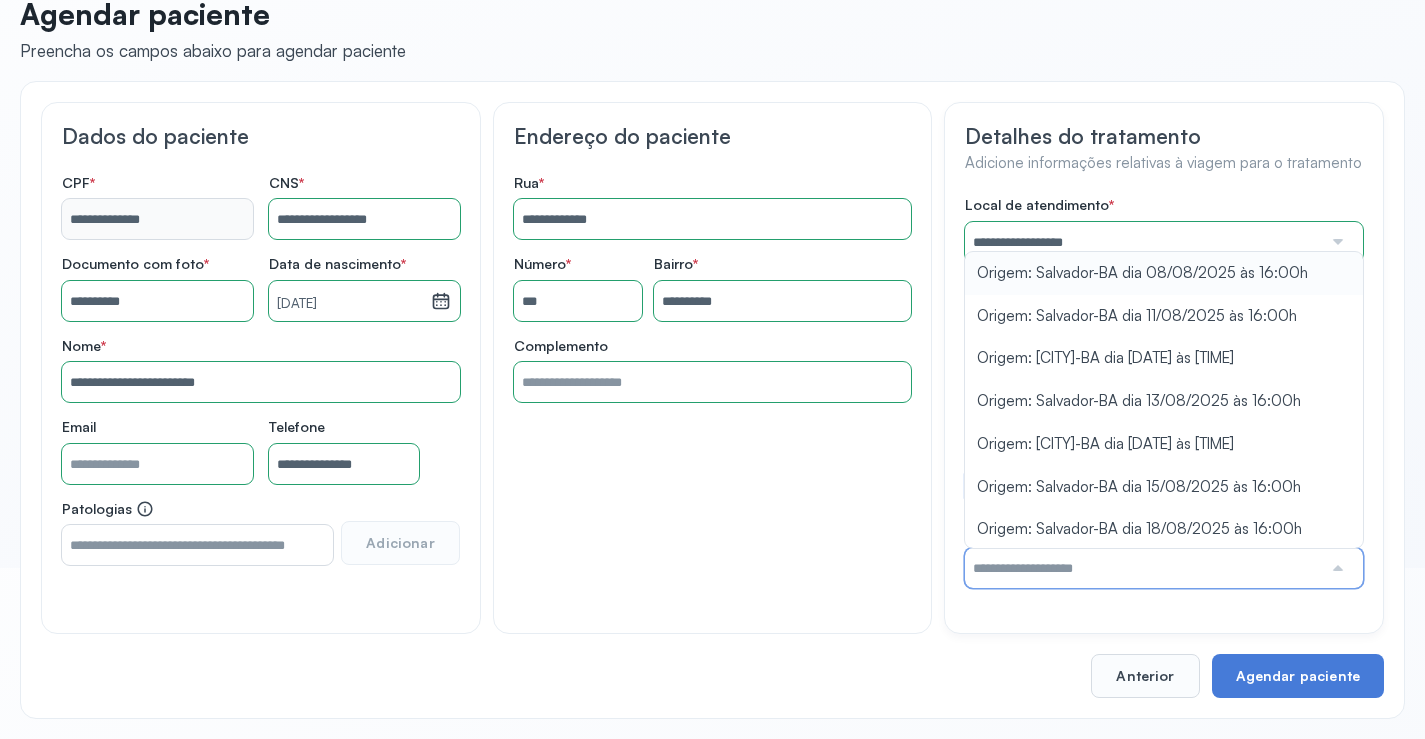type on "**********" 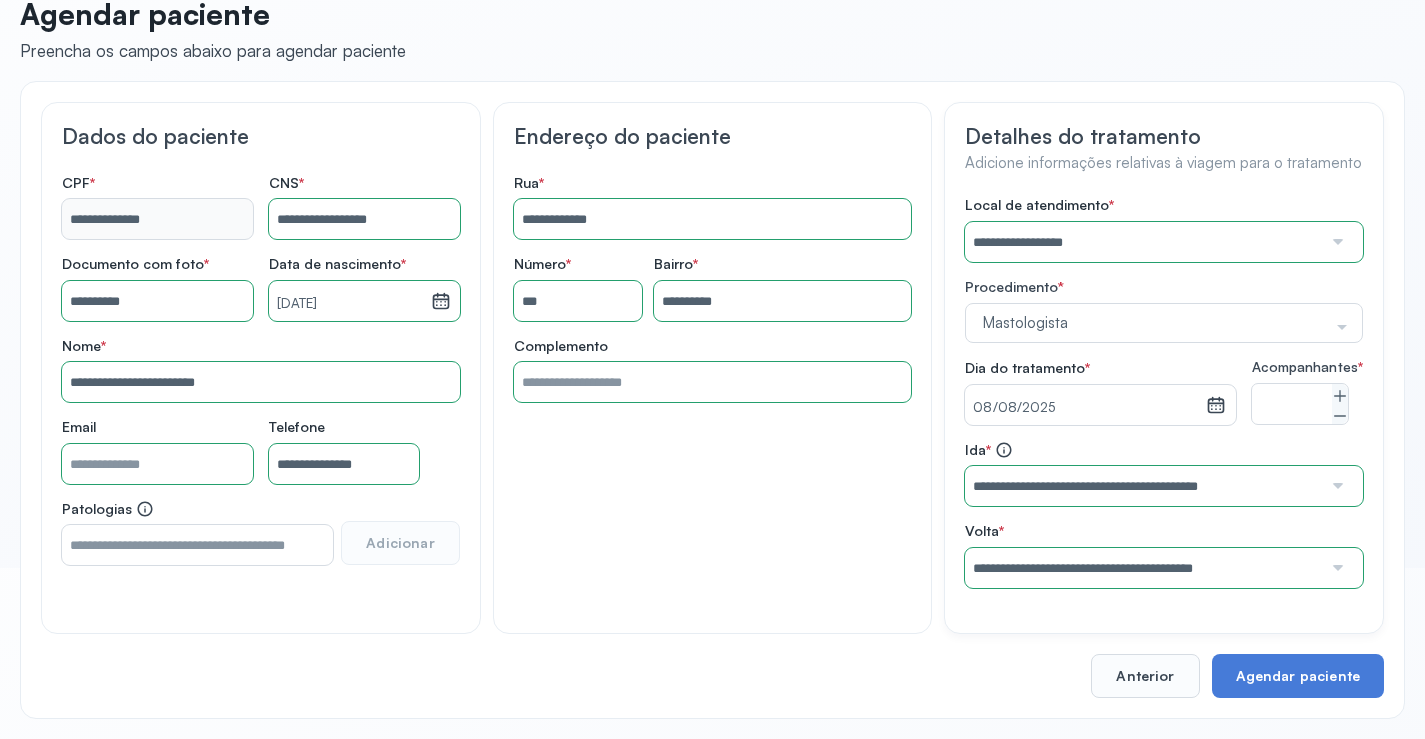 click on "**********" at bounding box center (1164, 392) 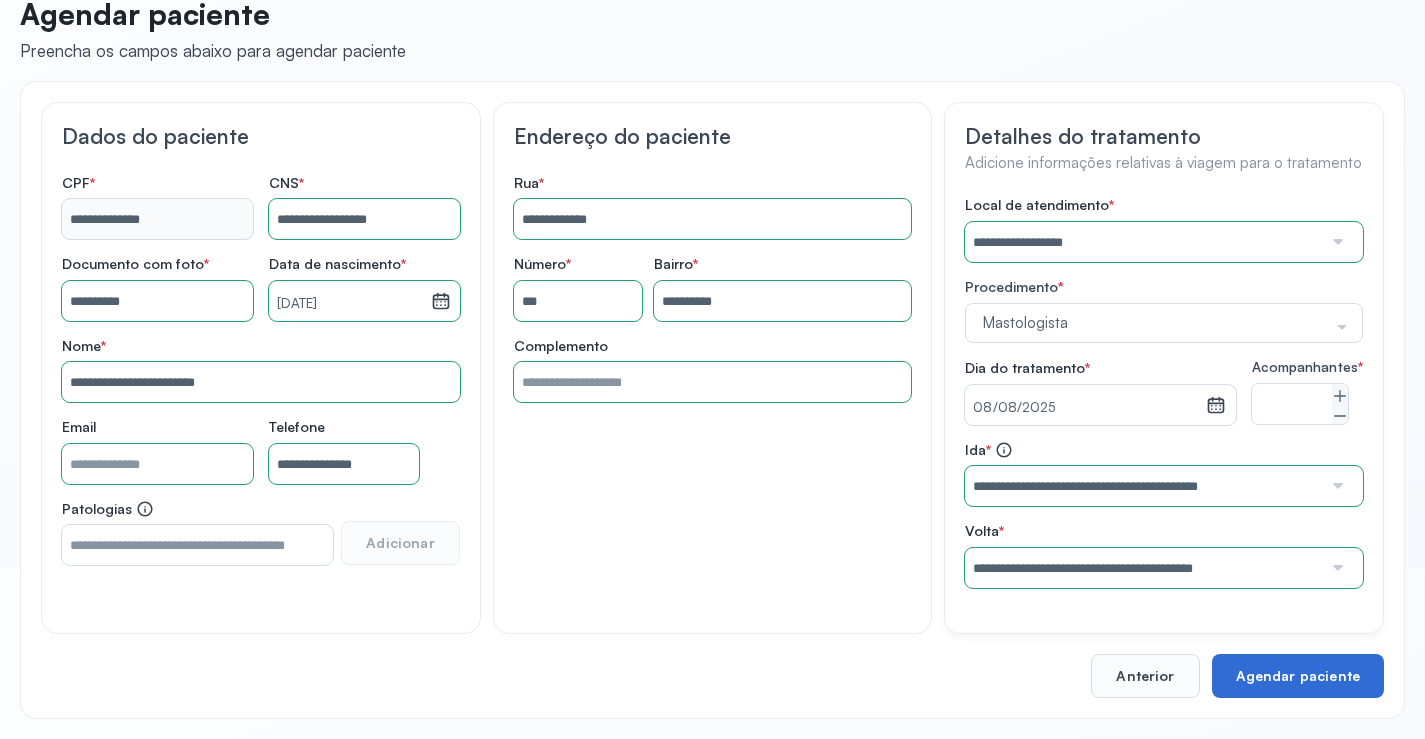 click on "Agendar paciente" at bounding box center (1298, 676) 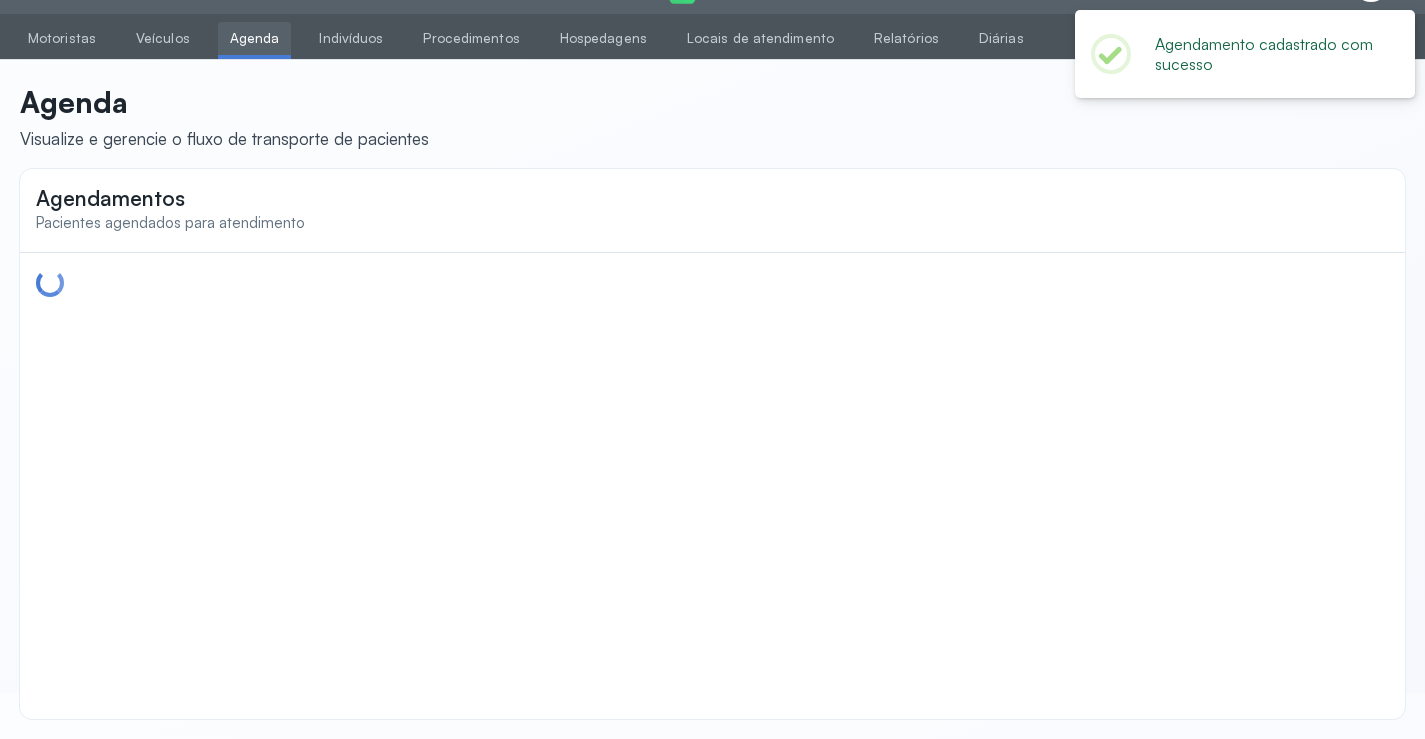 scroll, scrollTop: 0, scrollLeft: 0, axis: both 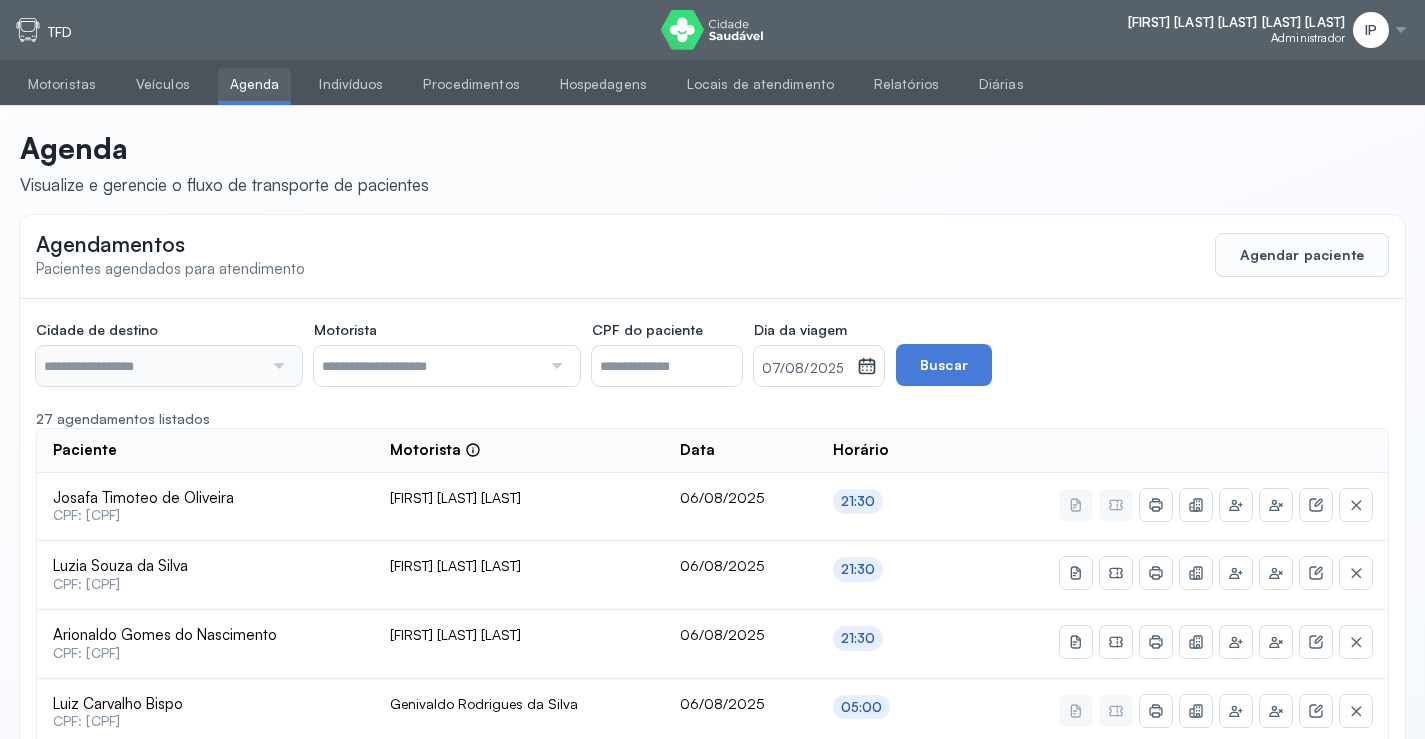 type on "********" 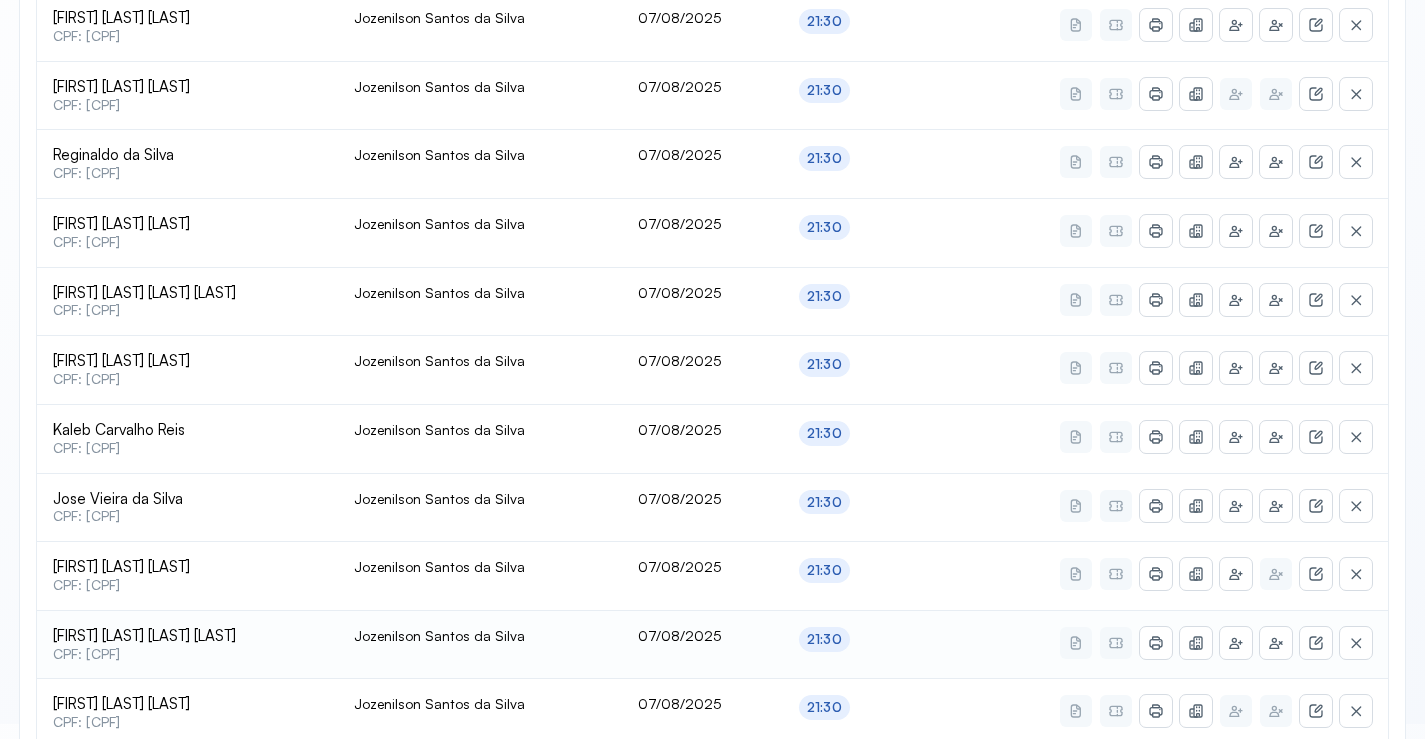 scroll, scrollTop: 865, scrollLeft: 0, axis: vertical 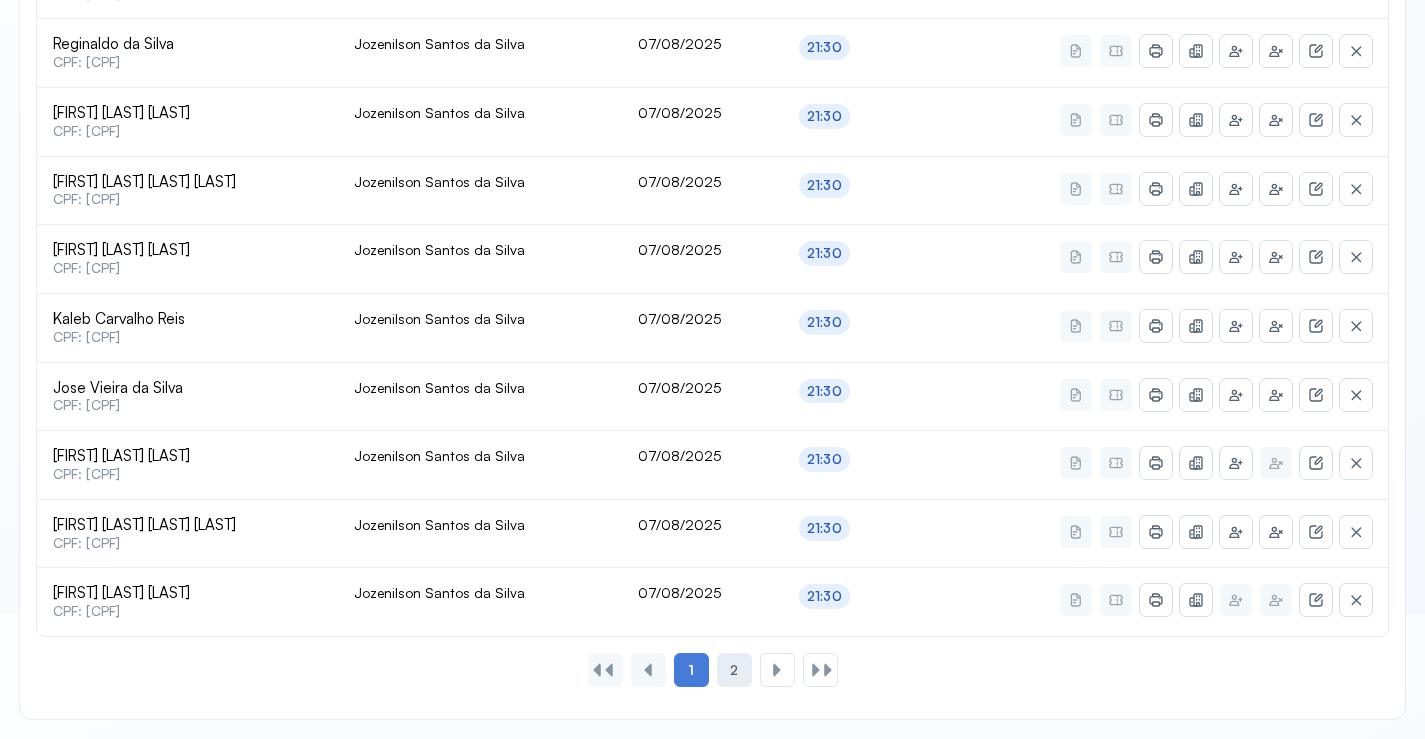 click on "2" 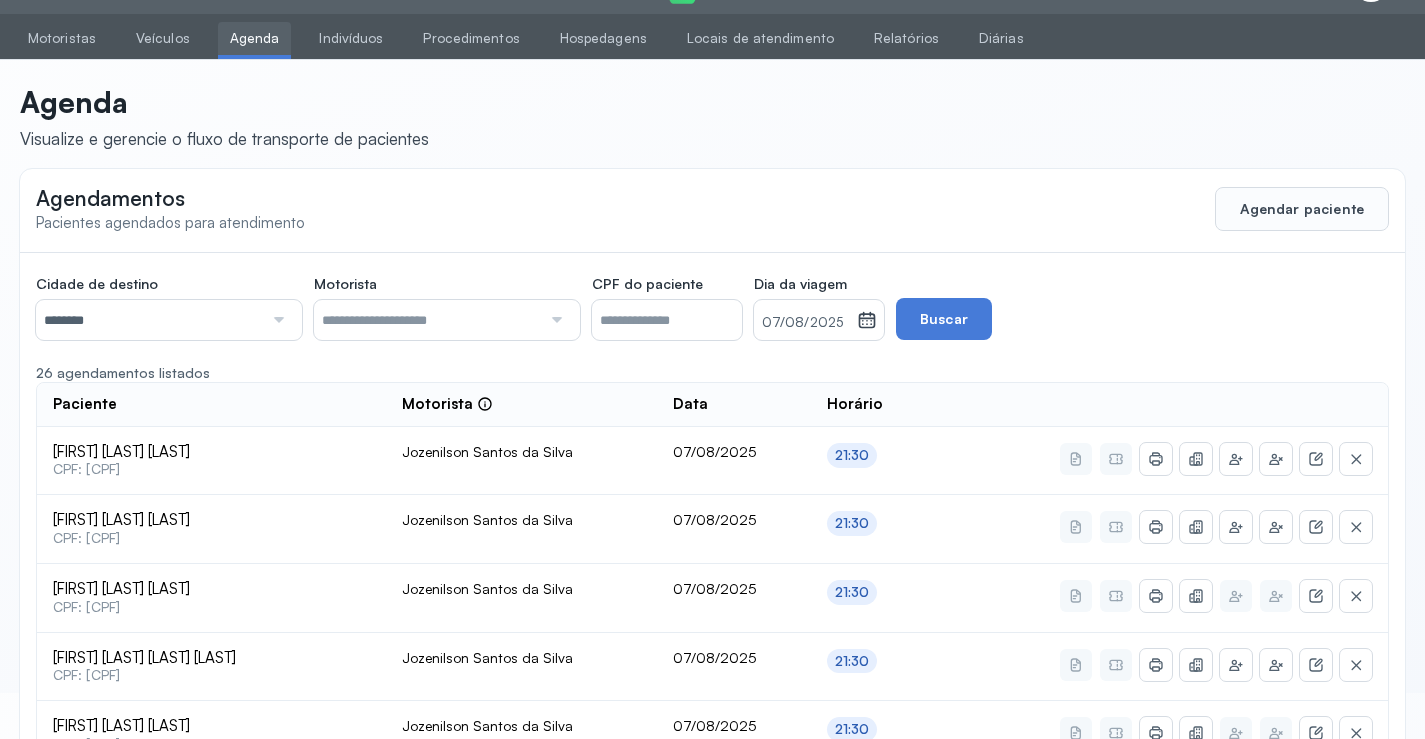 scroll, scrollTop: 591, scrollLeft: 0, axis: vertical 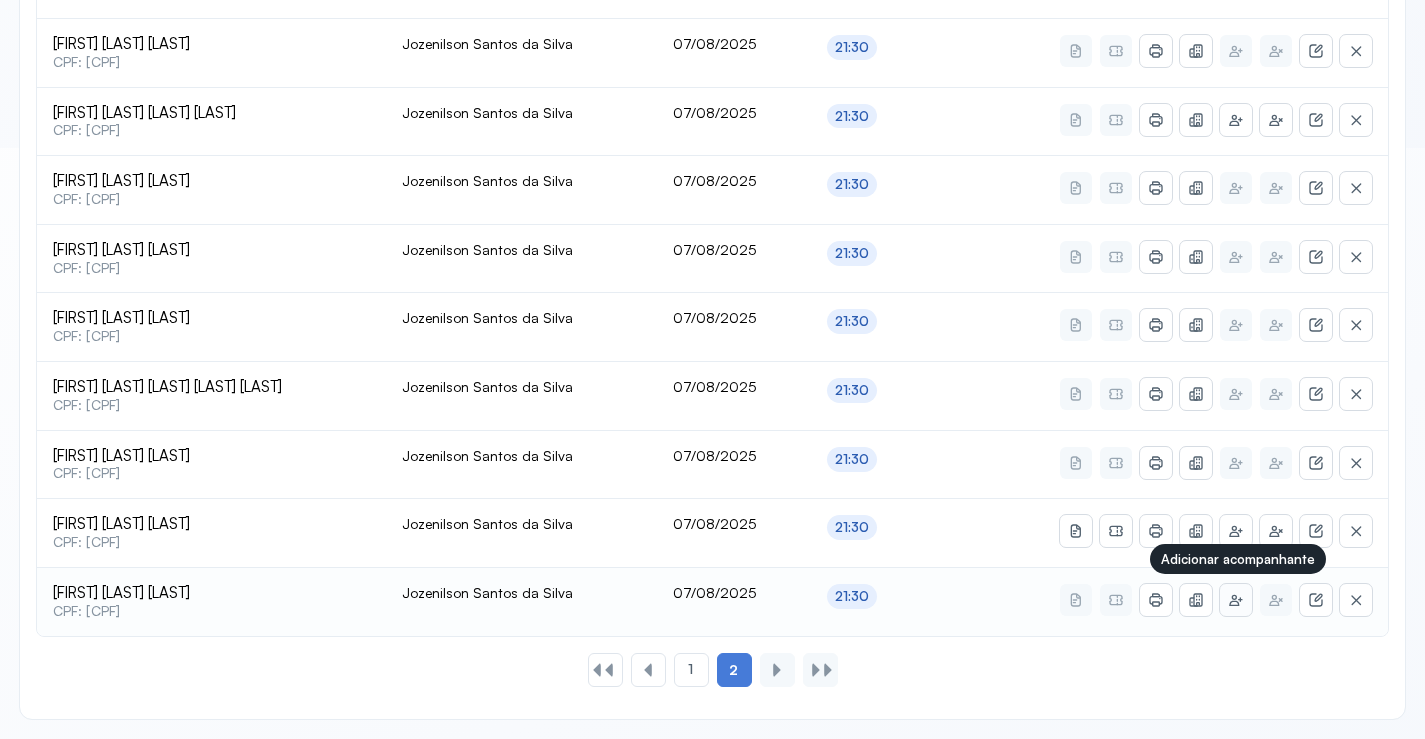 click 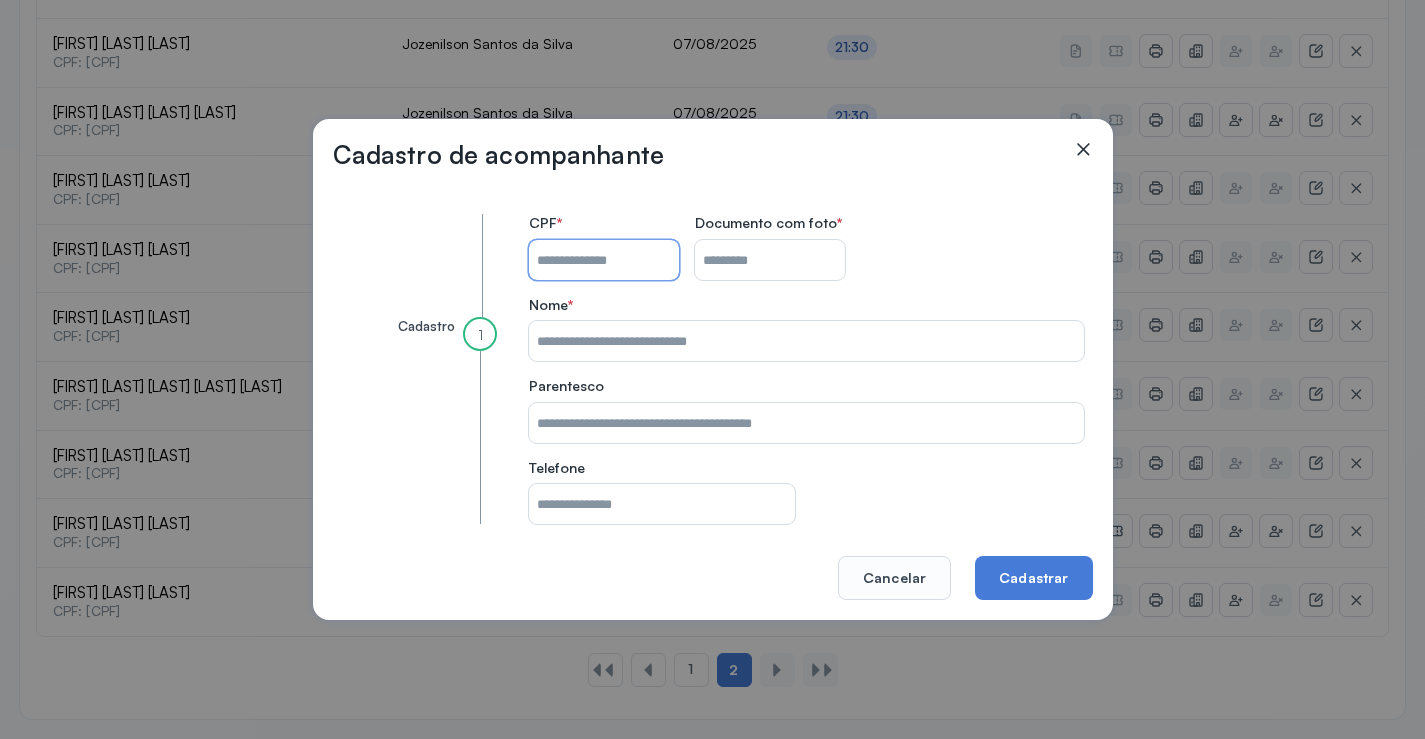 click on "CPF do paciente" at bounding box center (604, 260) 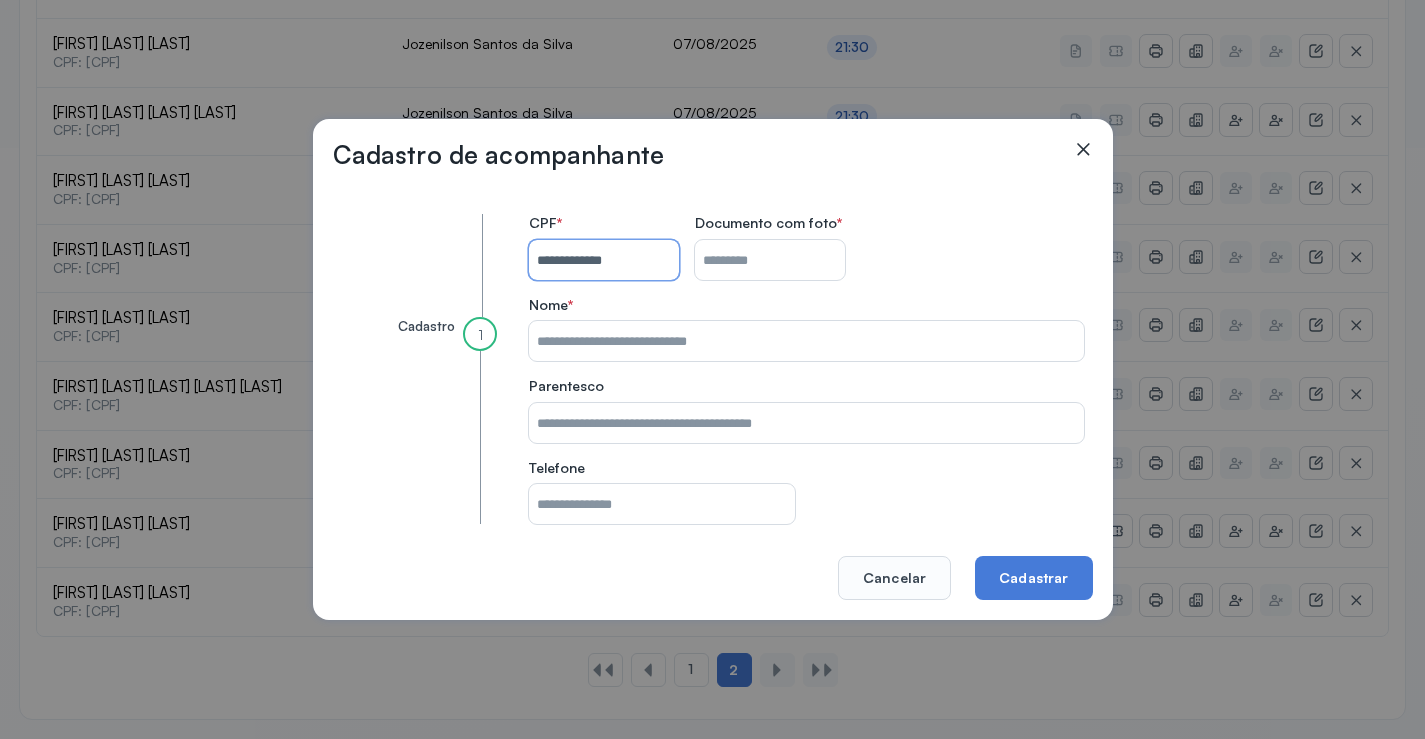 type on "**********" 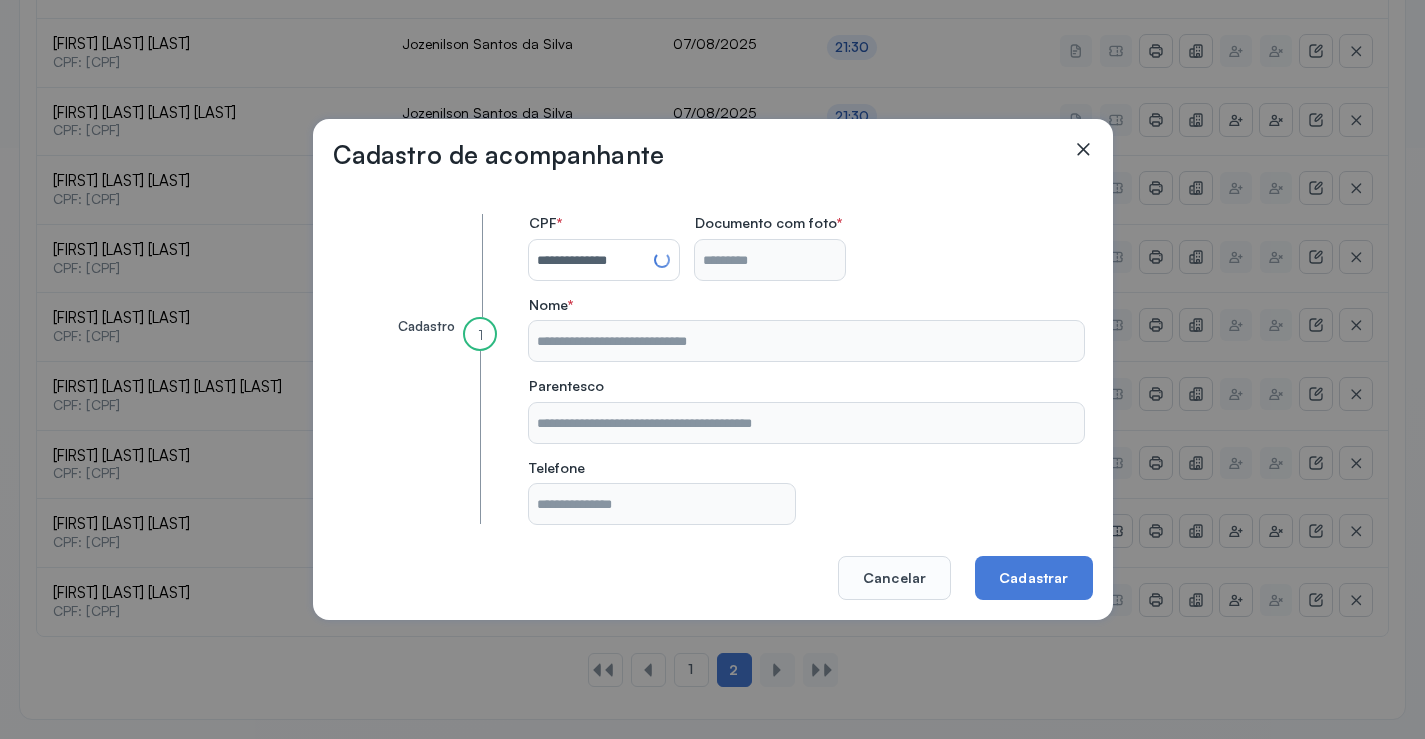 type on "*********" 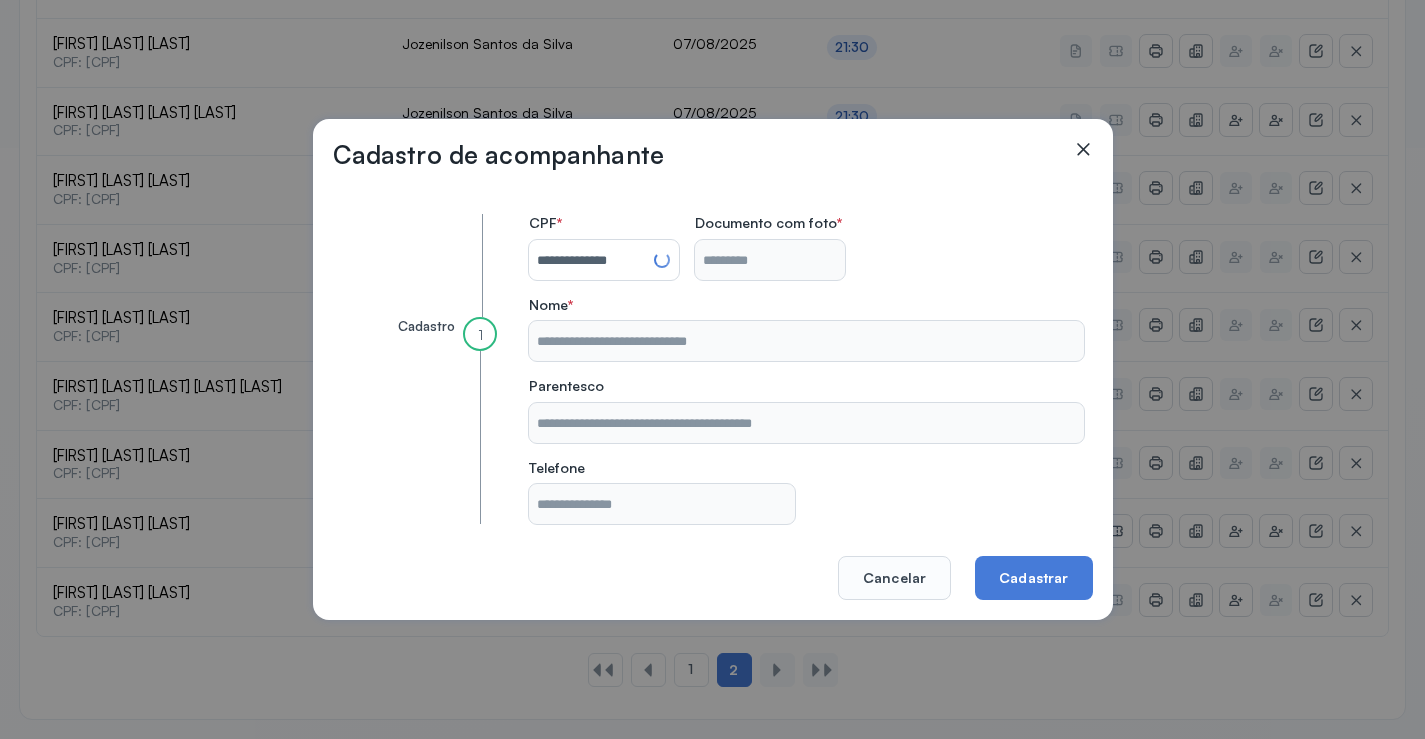 type on "**********" 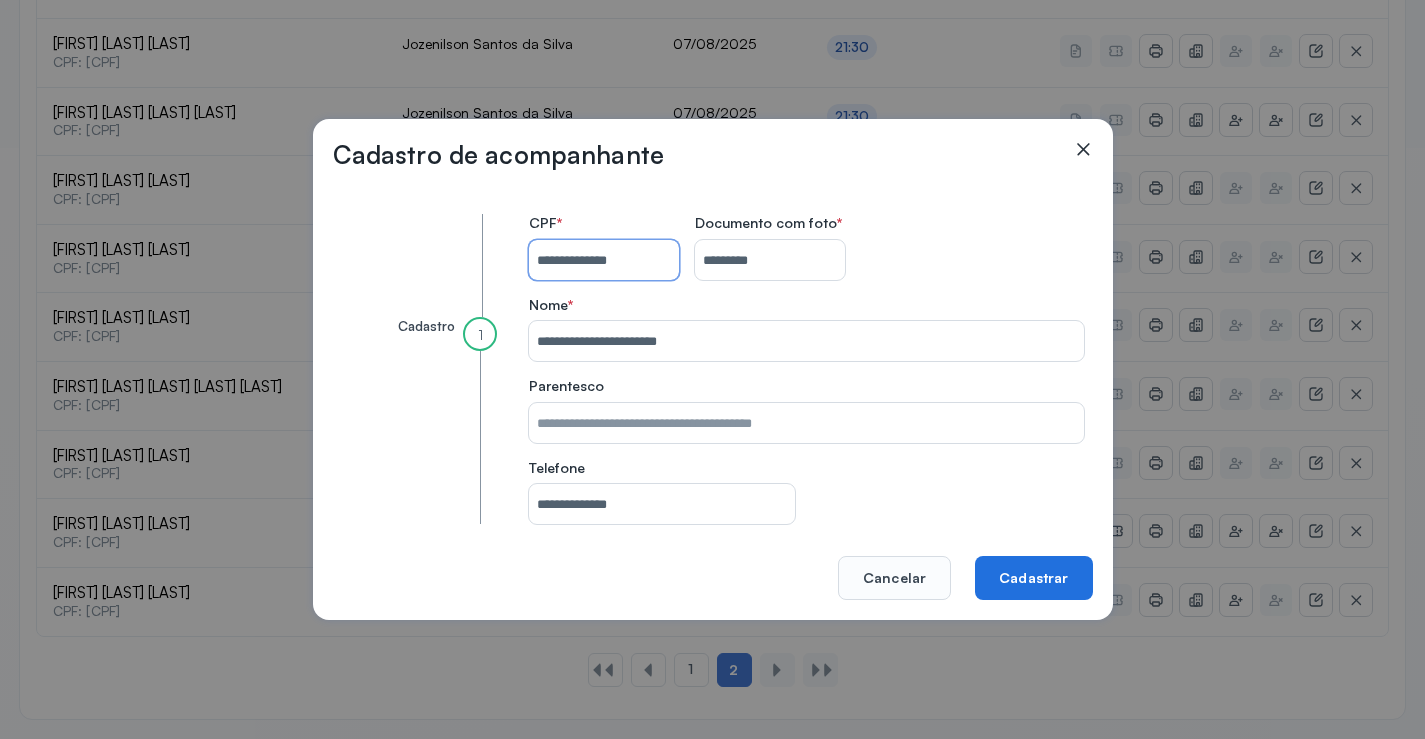 type on "**********" 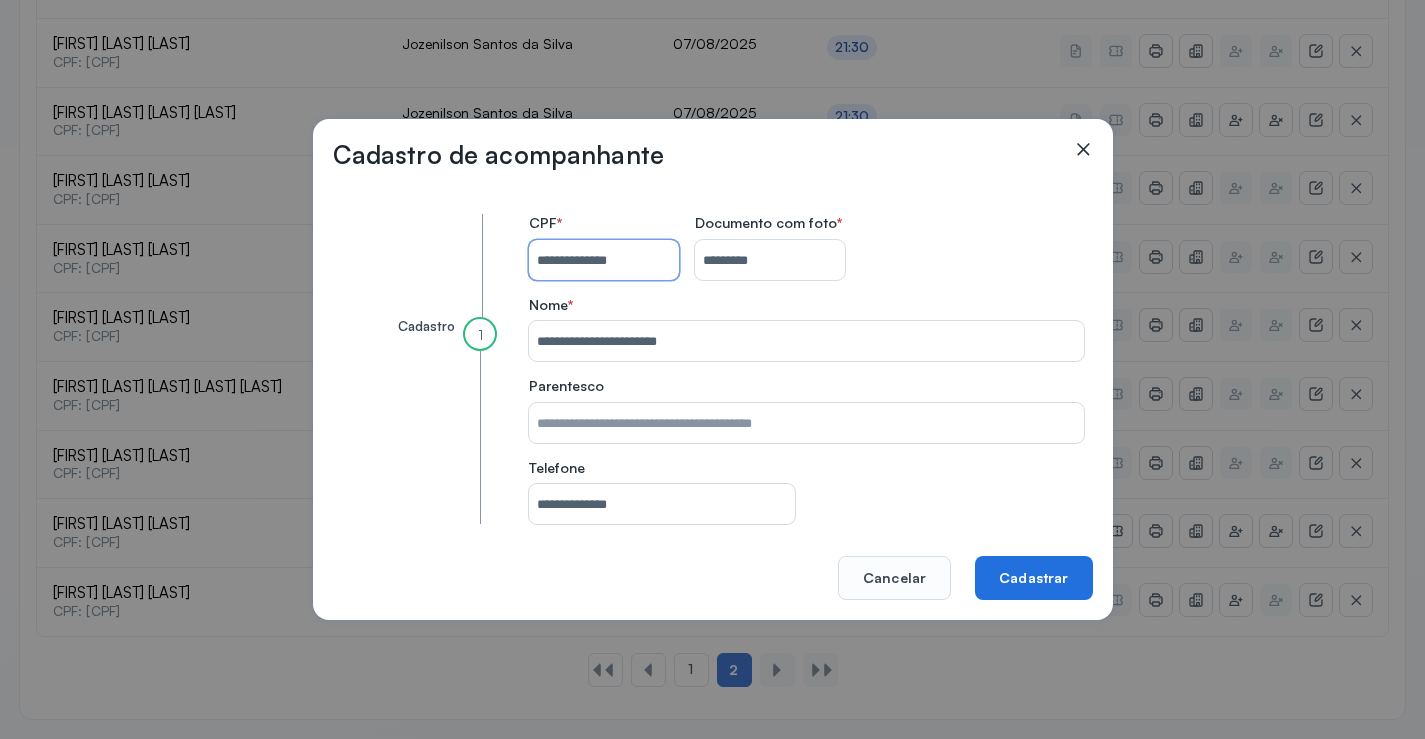 click on "Cadastrar" 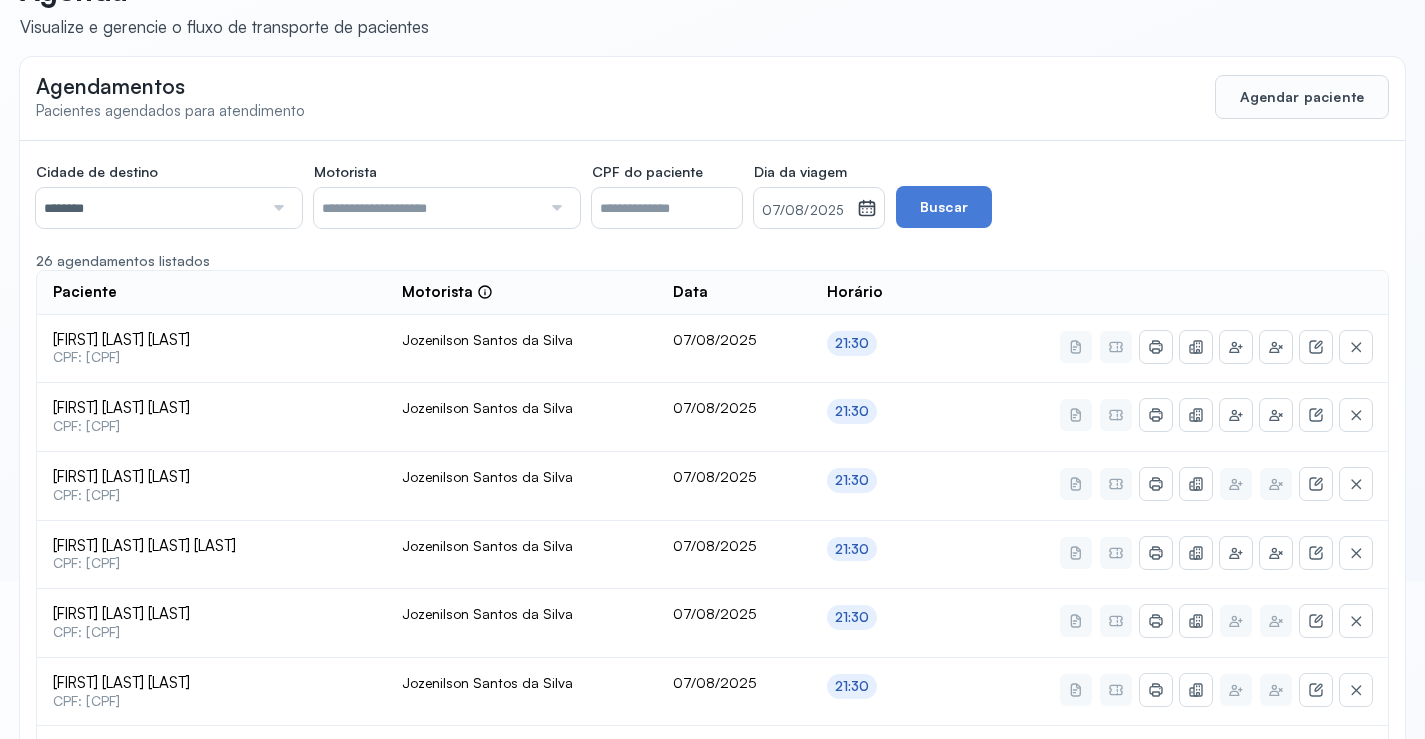 scroll, scrollTop: 0, scrollLeft: 0, axis: both 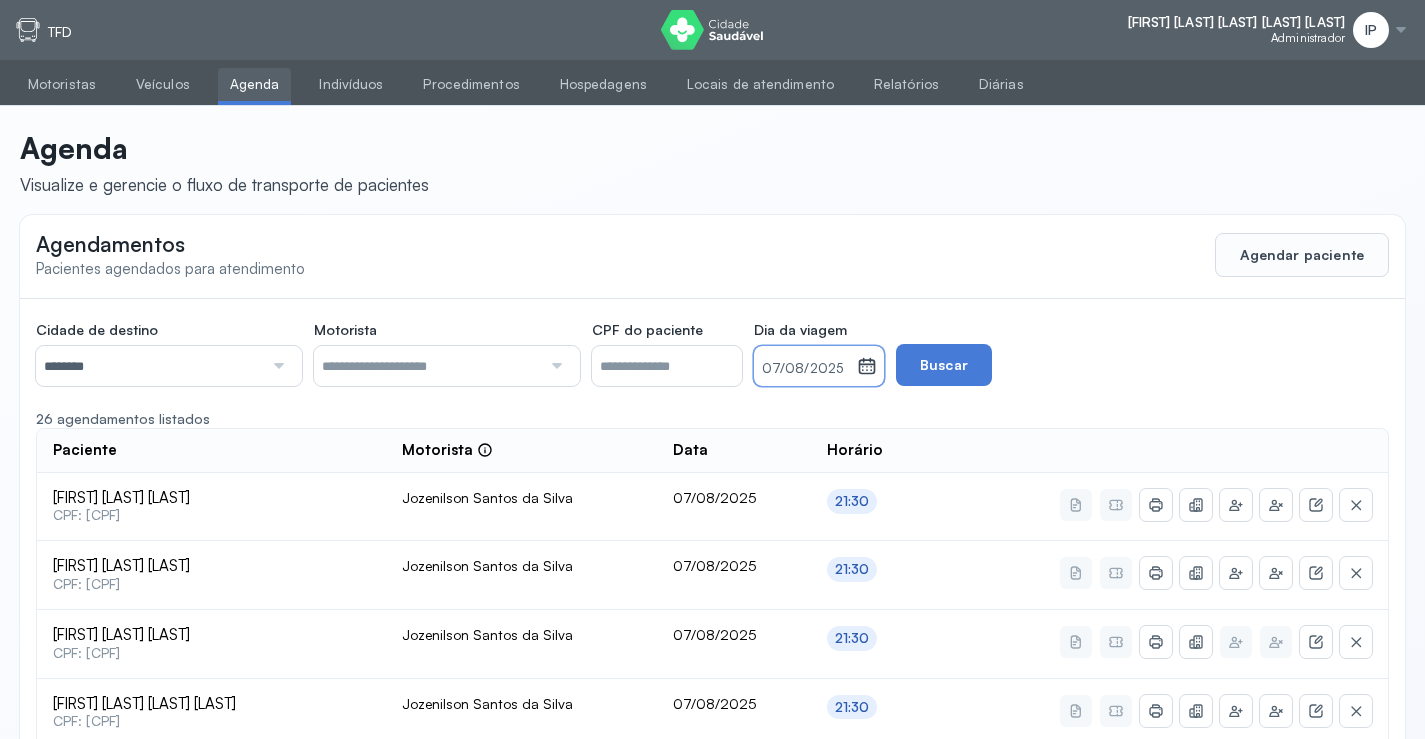 click on "07/08/2025" at bounding box center [805, 369] 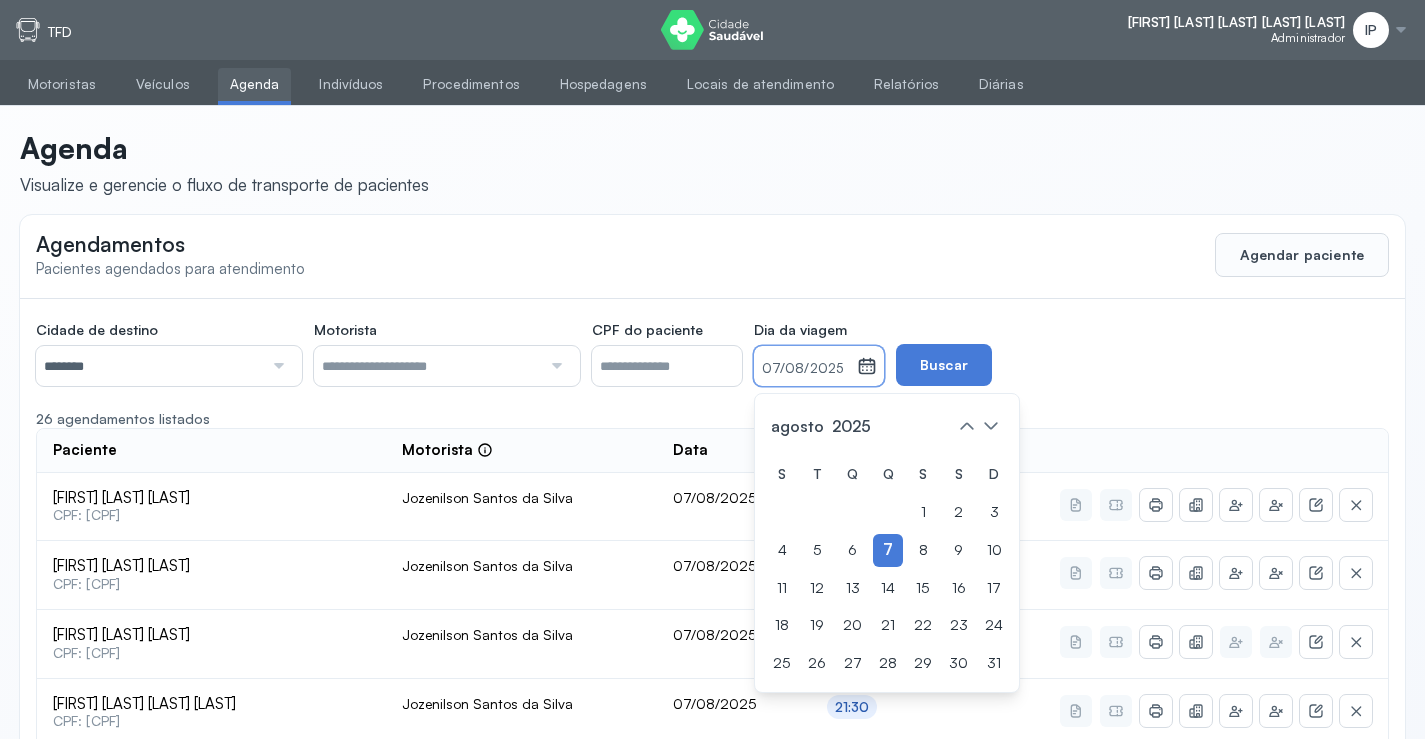 click on "S T Q Q S S D 1 2 3 4 5 6 7 8 9 10 11 12 13 14 15 16 17 18 19 20 21 22 23 24 25 26 27 28 29 30 31" at bounding box center (887, 569) 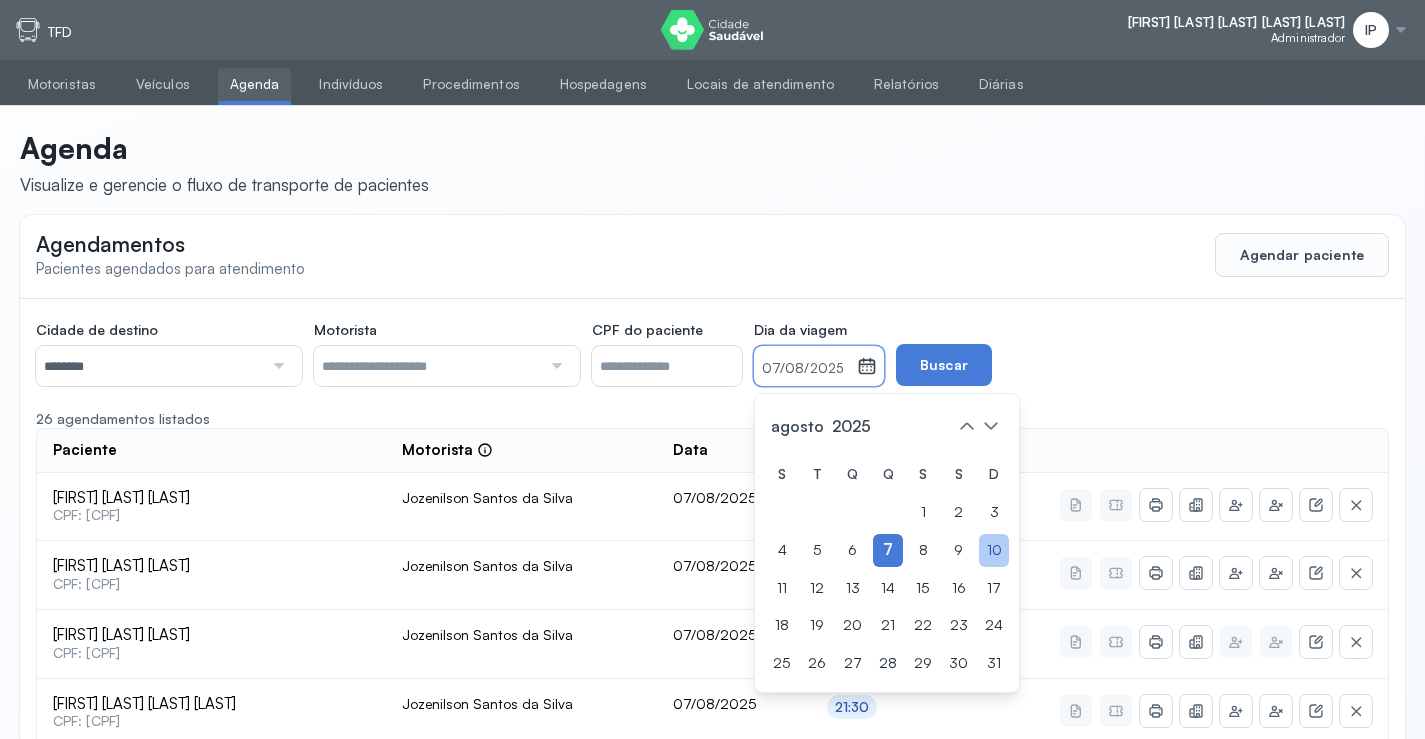 click on "10" 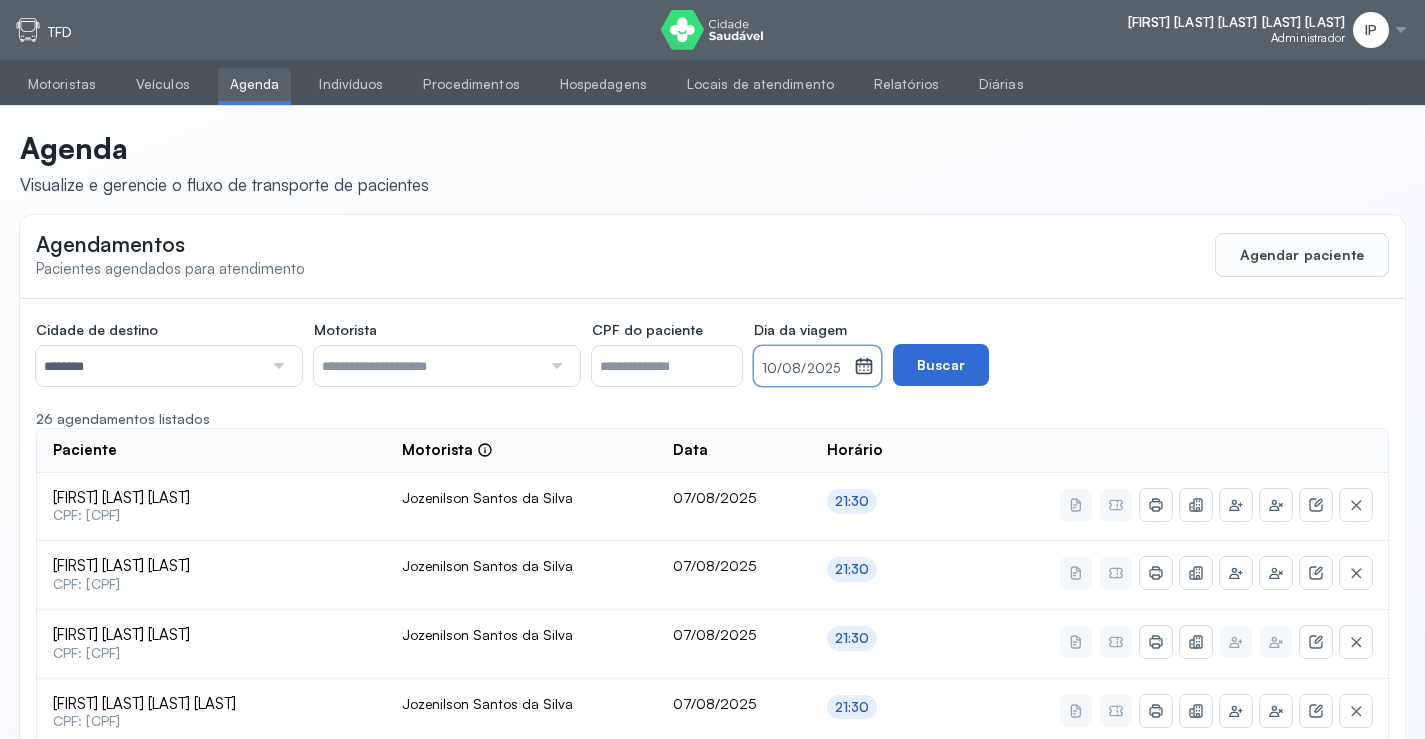 click on "Buscar" at bounding box center (941, 365) 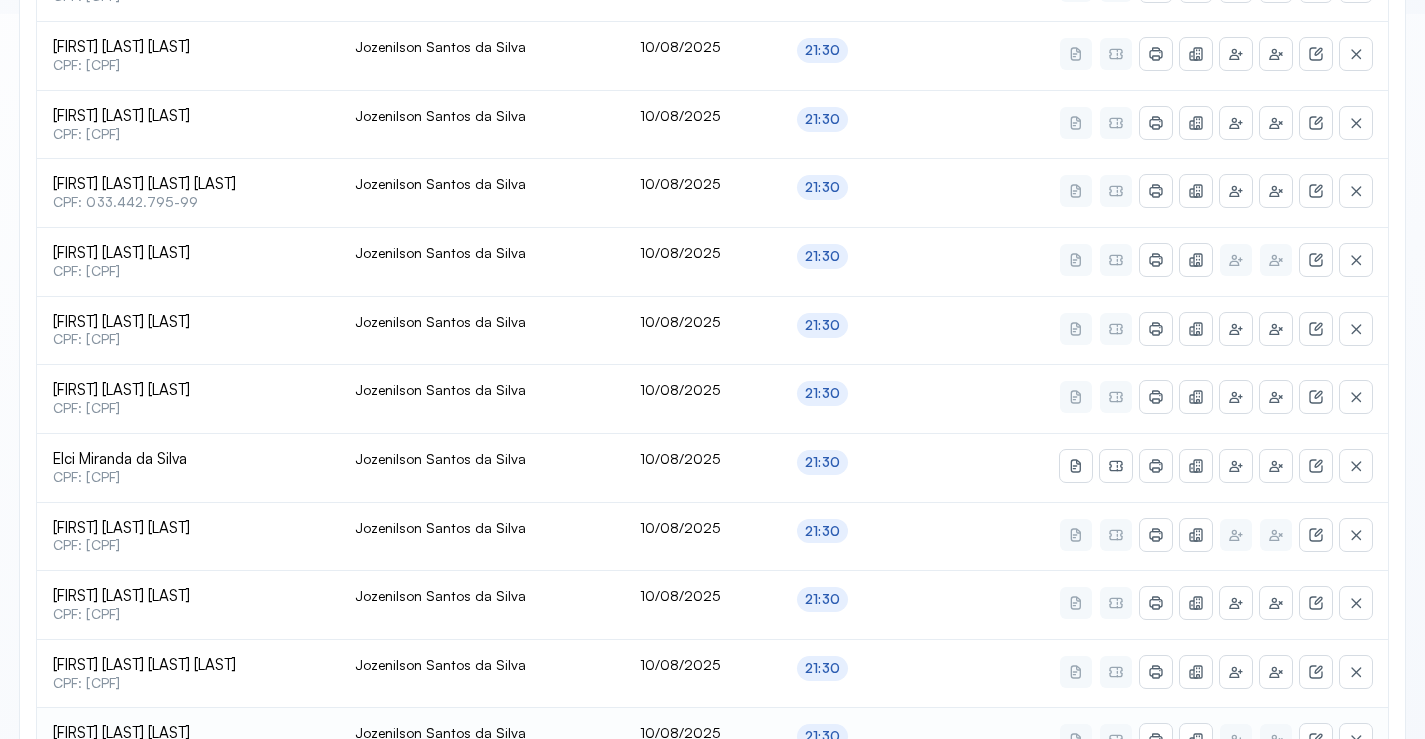 scroll, scrollTop: 865, scrollLeft: 0, axis: vertical 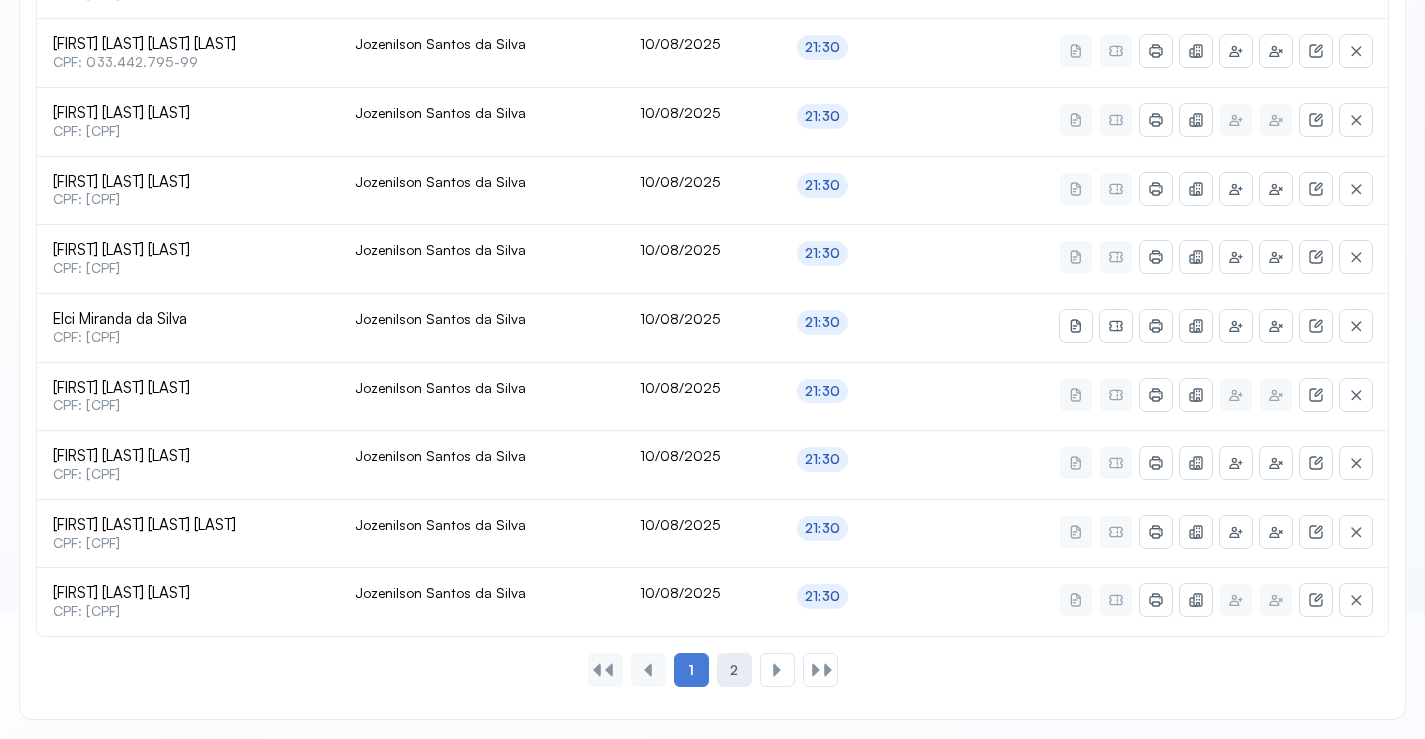 click on "2" 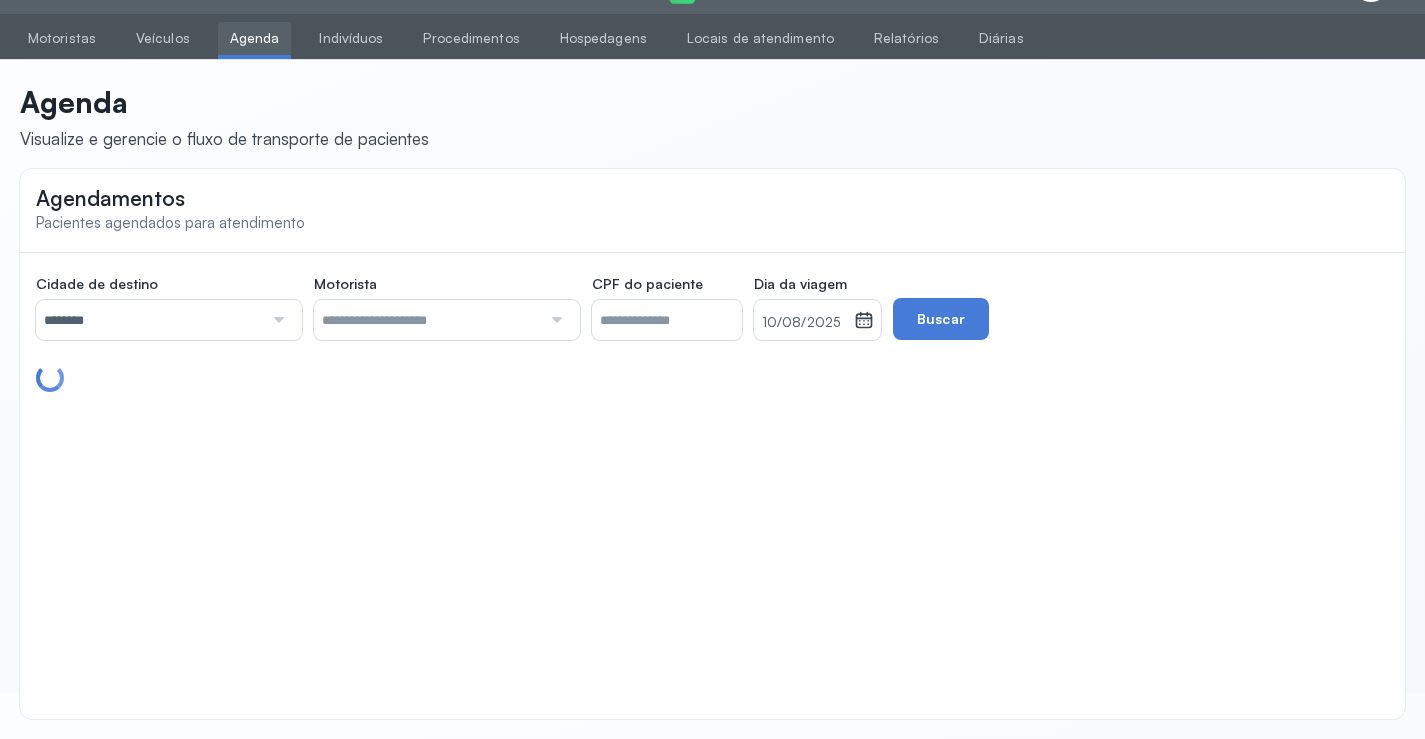 scroll, scrollTop: 110, scrollLeft: 0, axis: vertical 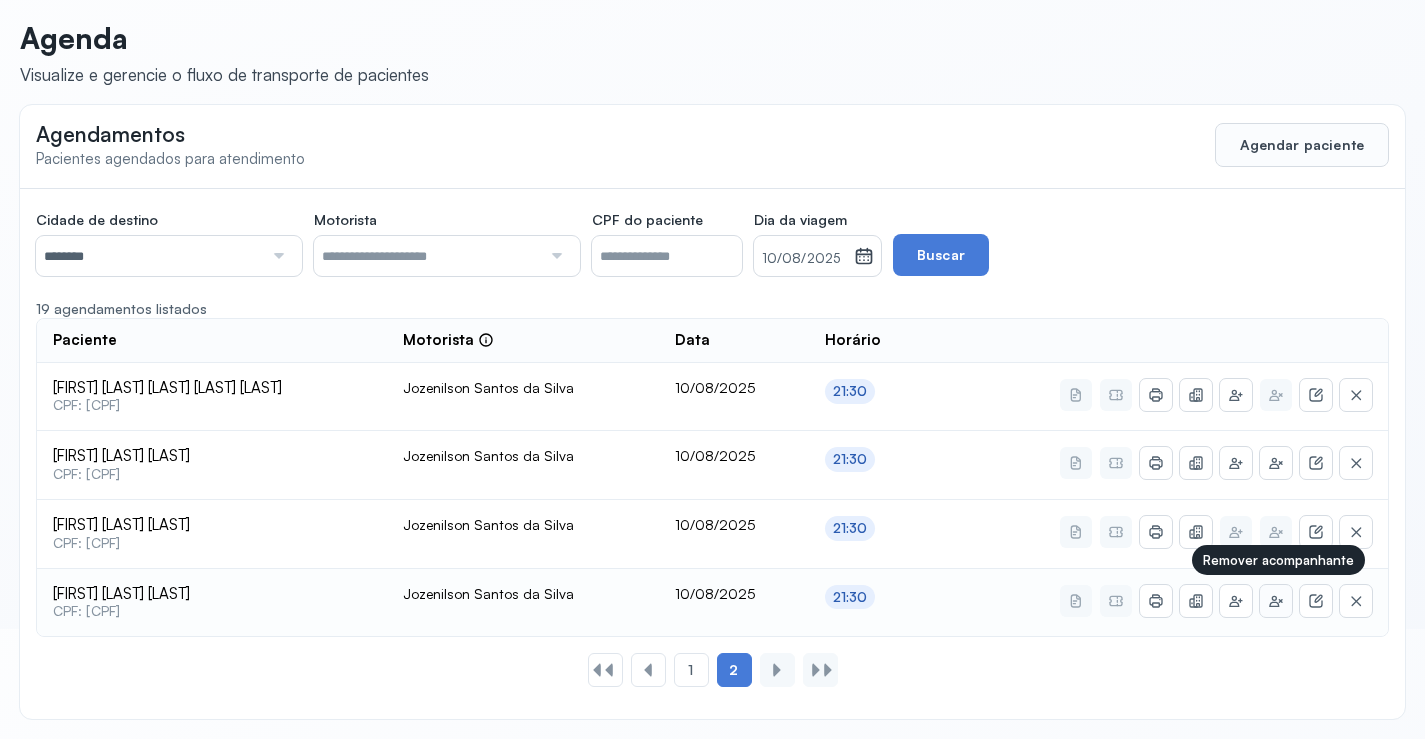 click 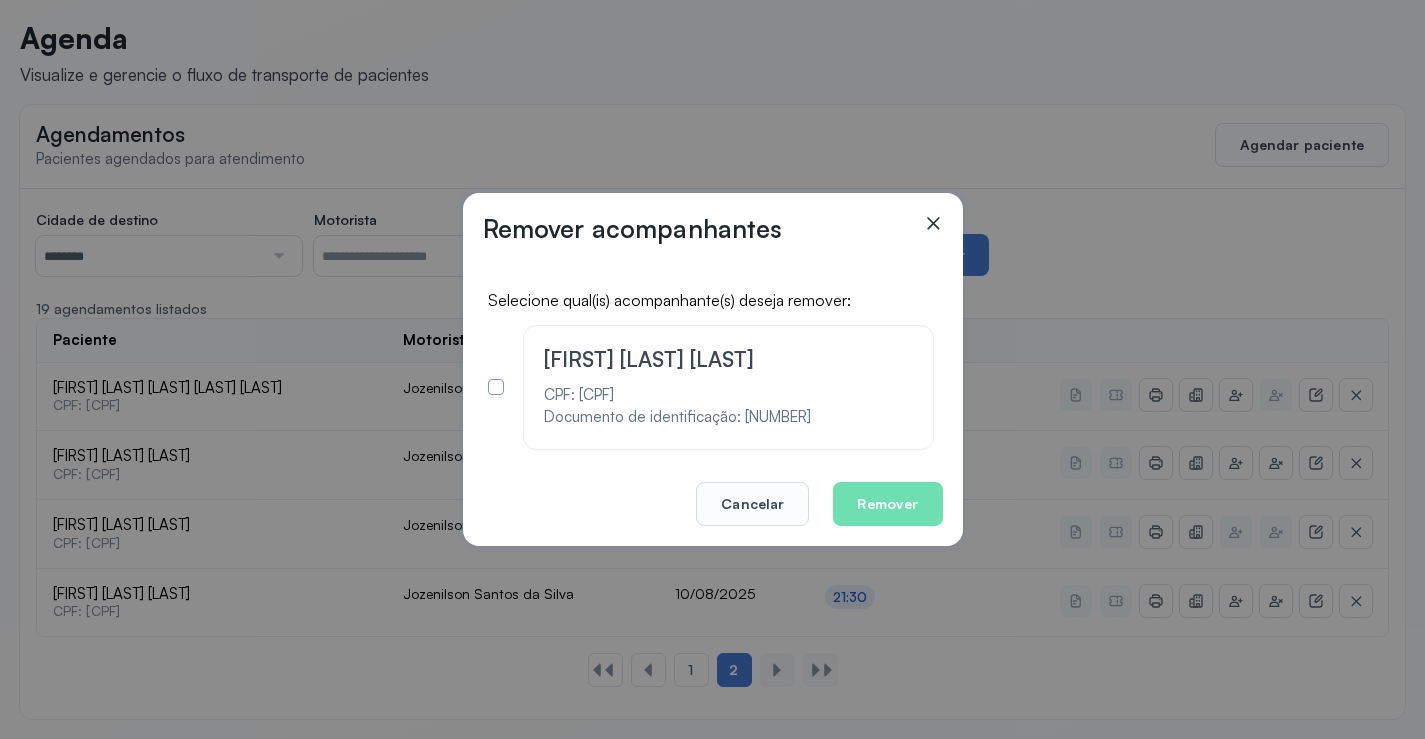 click 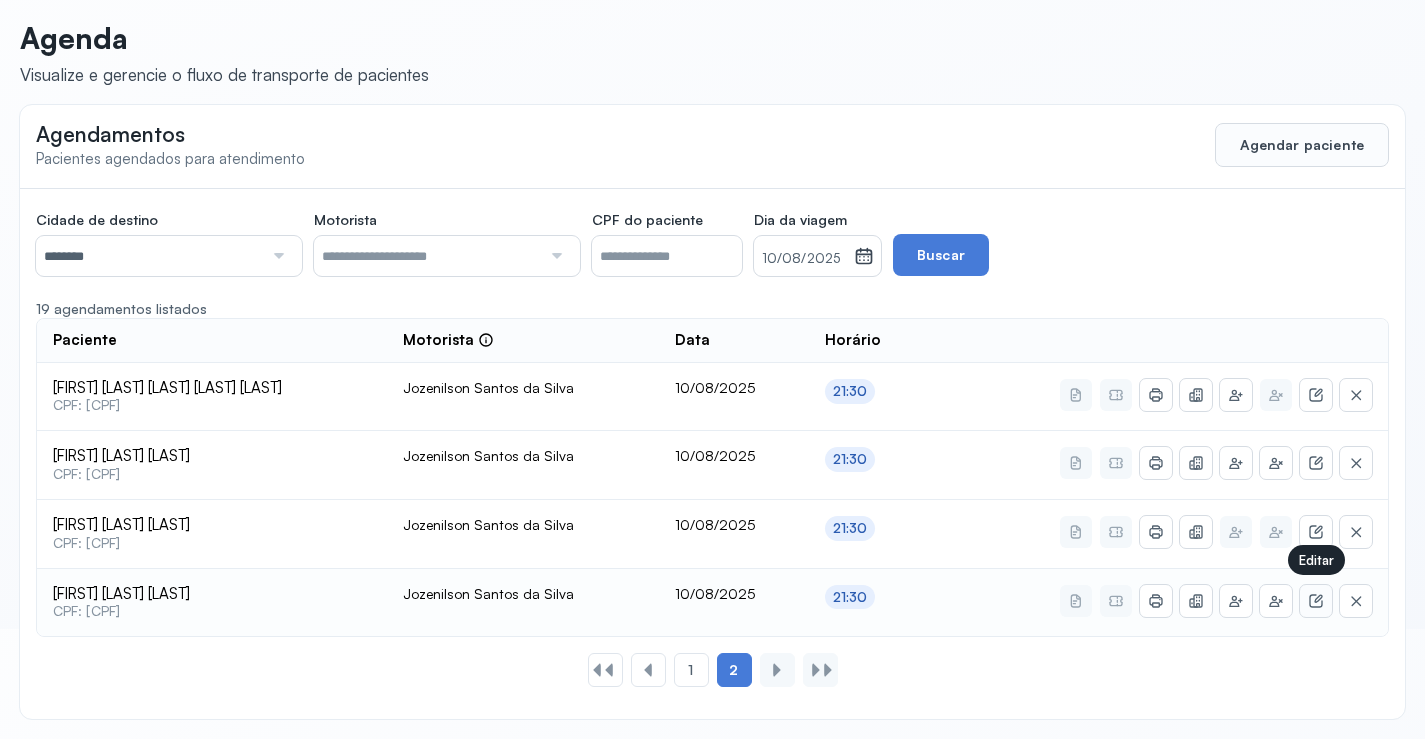 click 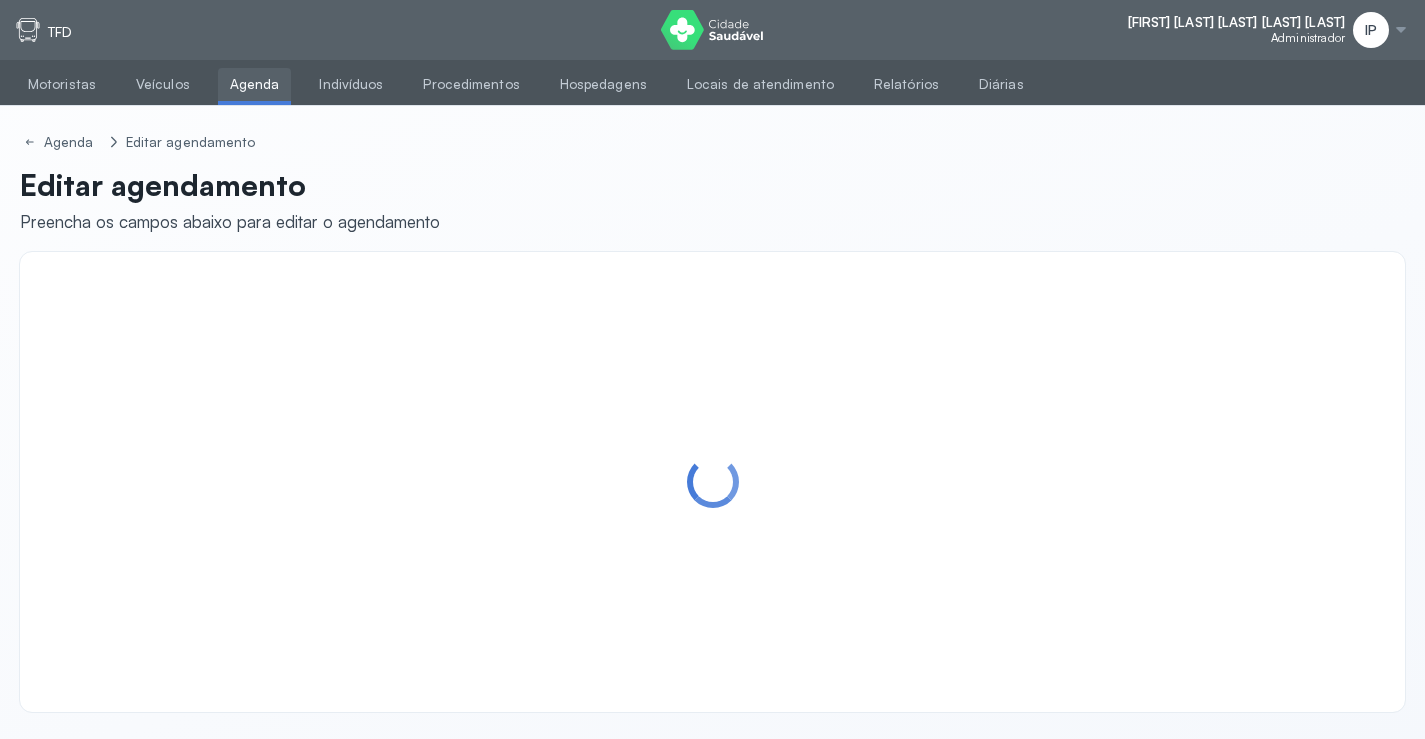 scroll, scrollTop: 0, scrollLeft: 0, axis: both 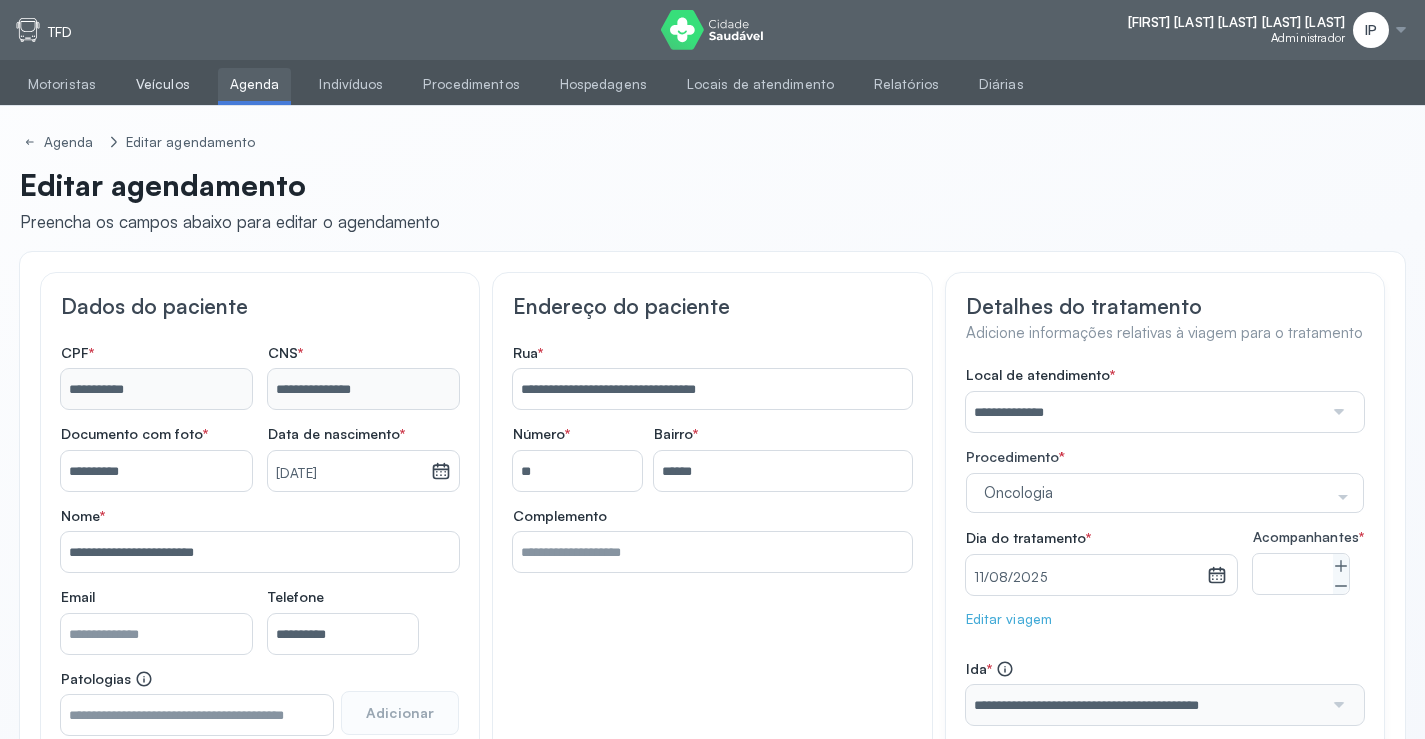 click on "Veículos" at bounding box center [163, 84] 